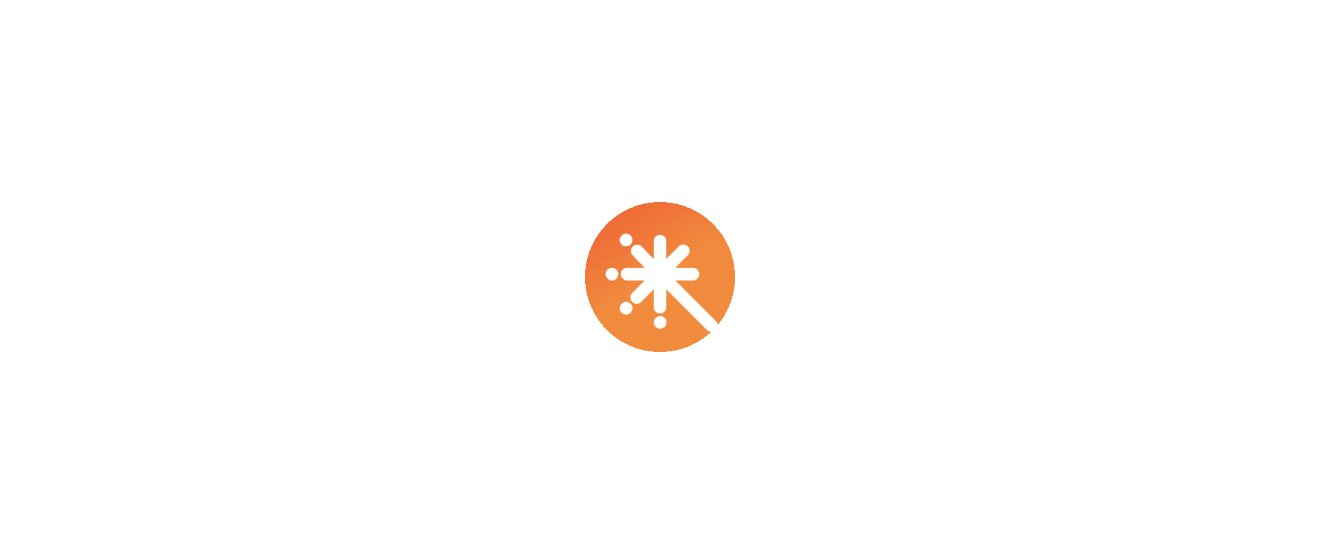 scroll, scrollTop: 0, scrollLeft: 0, axis: both 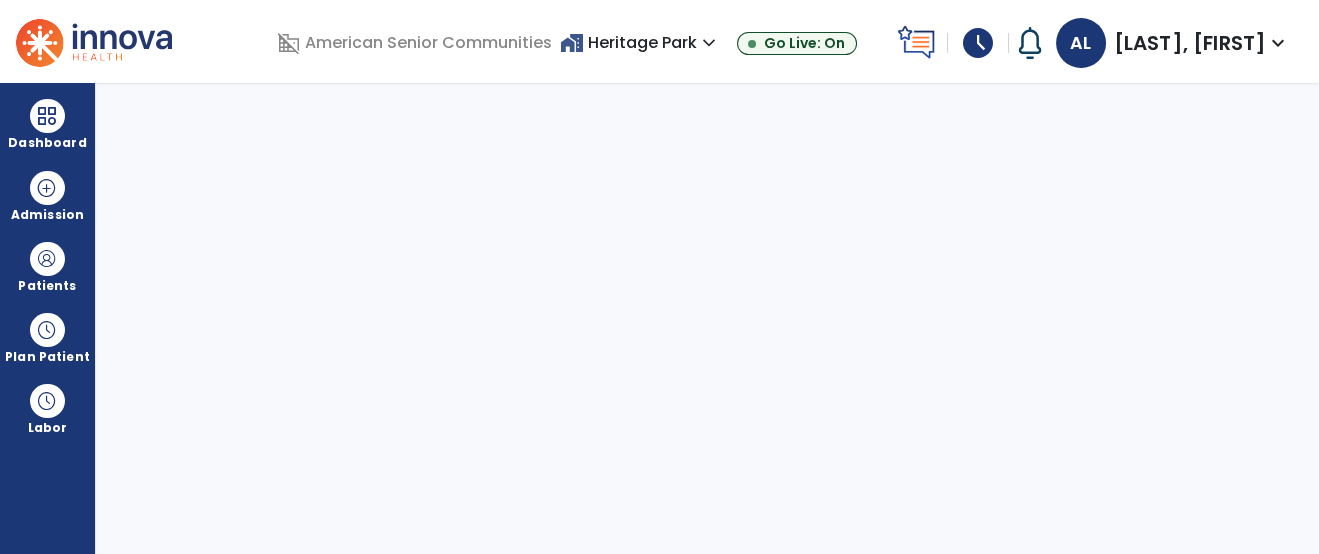 select on "****" 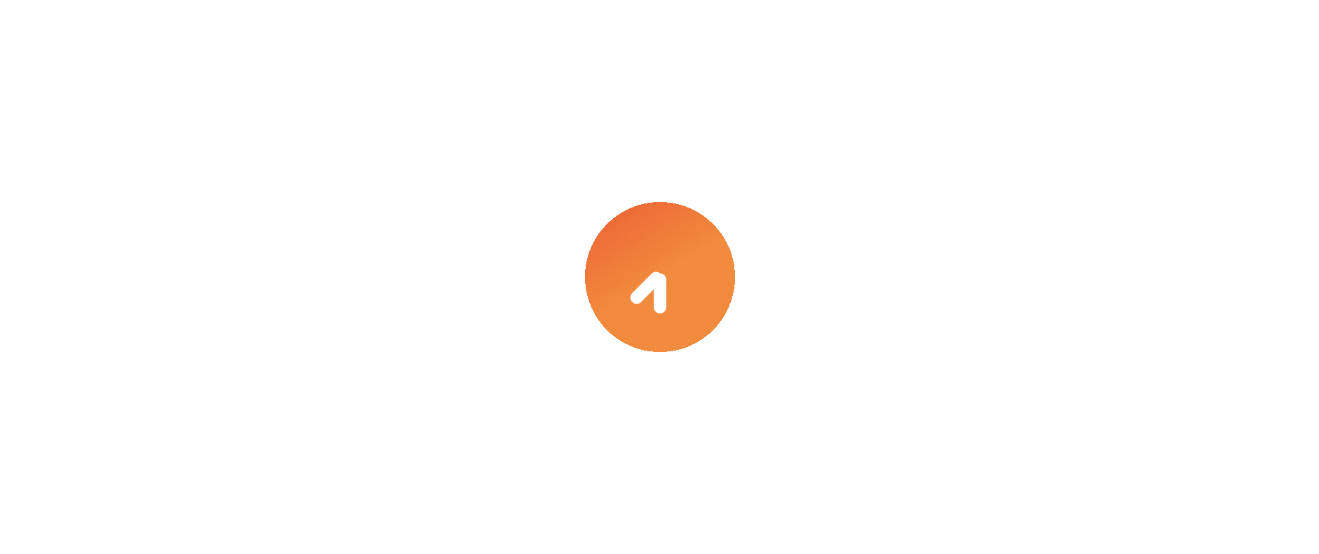 scroll, scrollTop: 0, scrollLeft: 0, axis: both 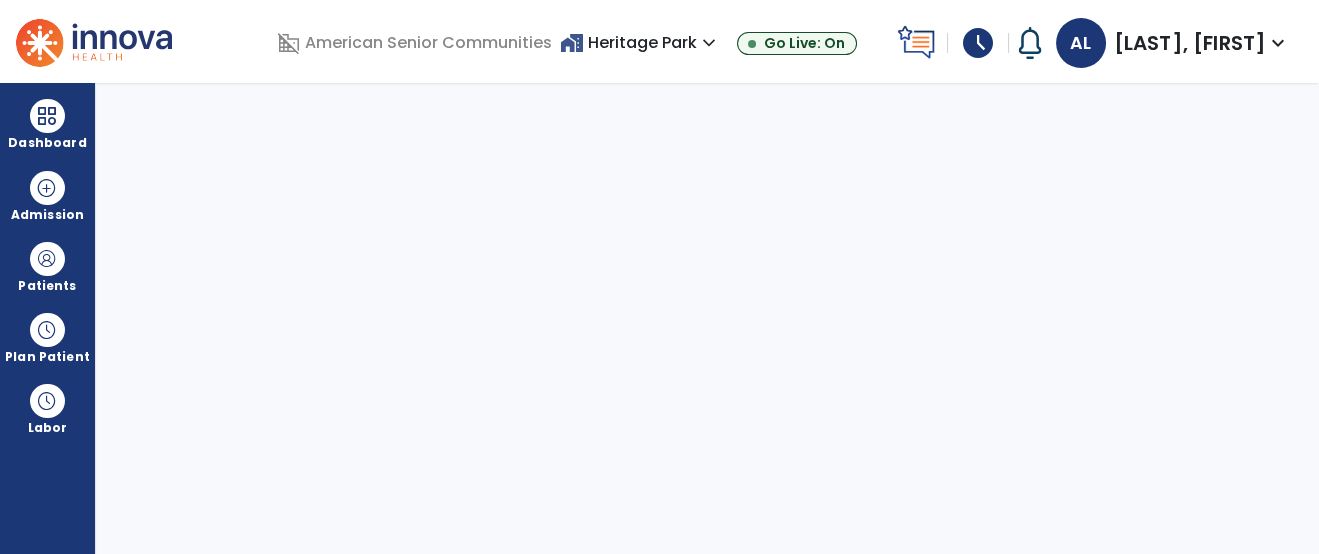 select on "****" 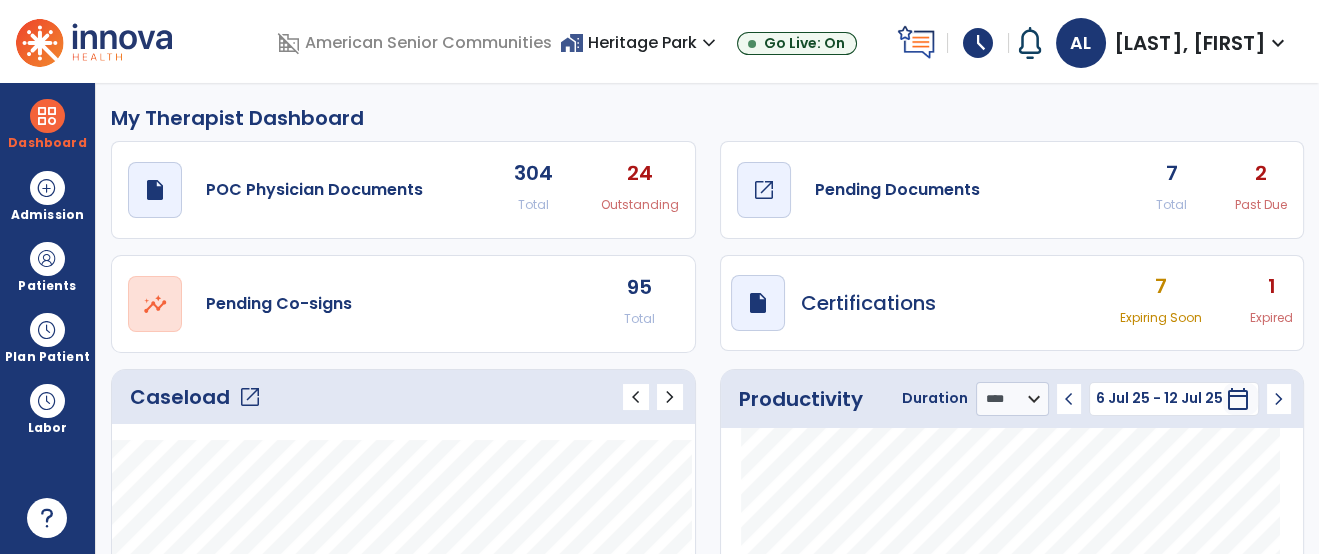 click on "draft   open_in_new  Pending Documents" 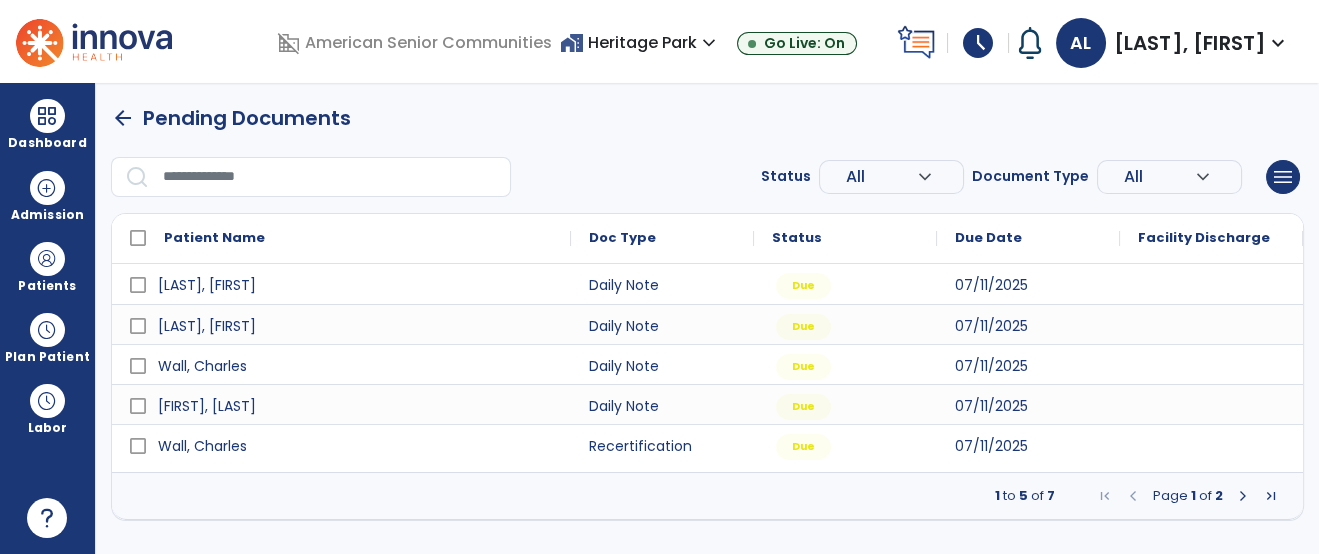 click at bounding box center (1243, 496) 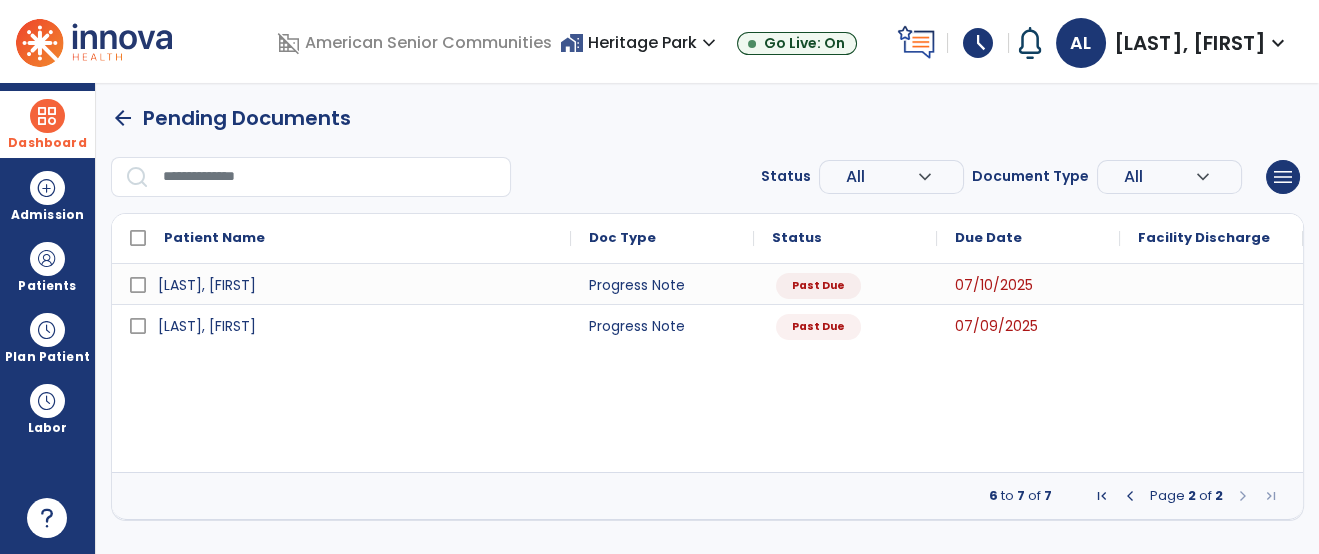 click at bounding box center [47, 116] 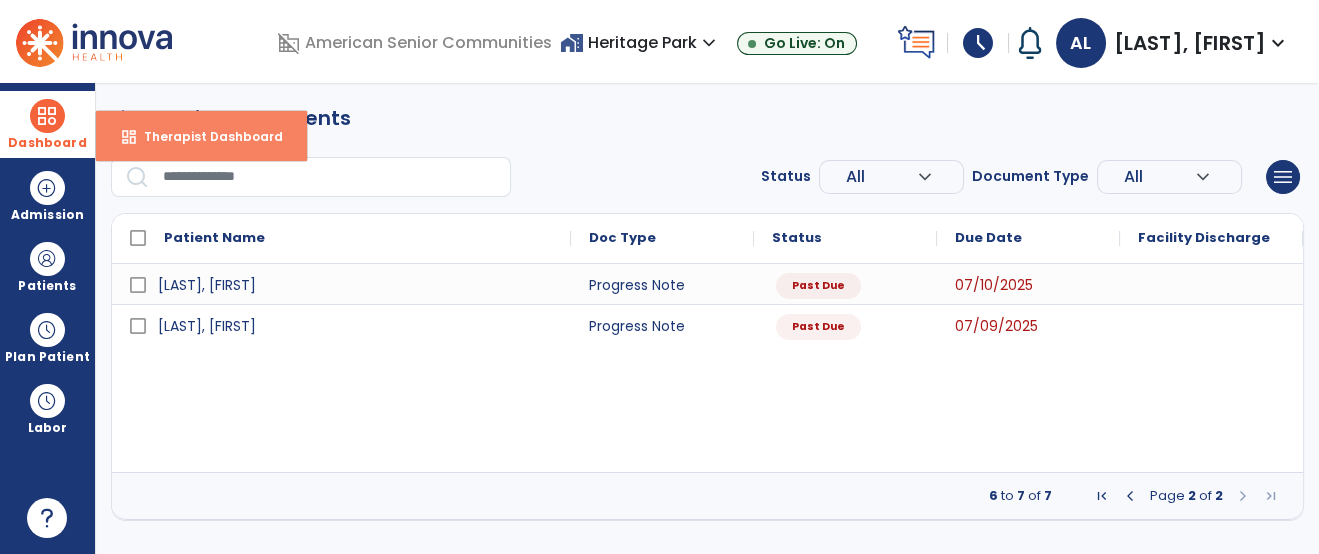 click on "dashboard  Therapist Dashboard" at bounding box center (201, 136) 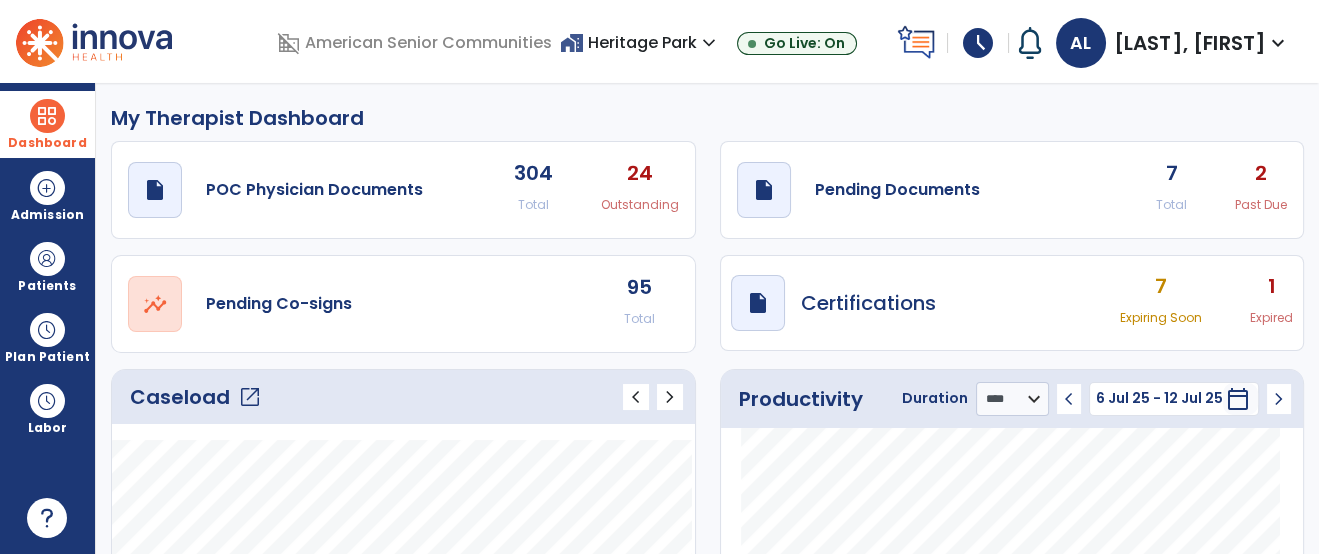 click on "open_in_new  Pending Co-signs 95 Total" 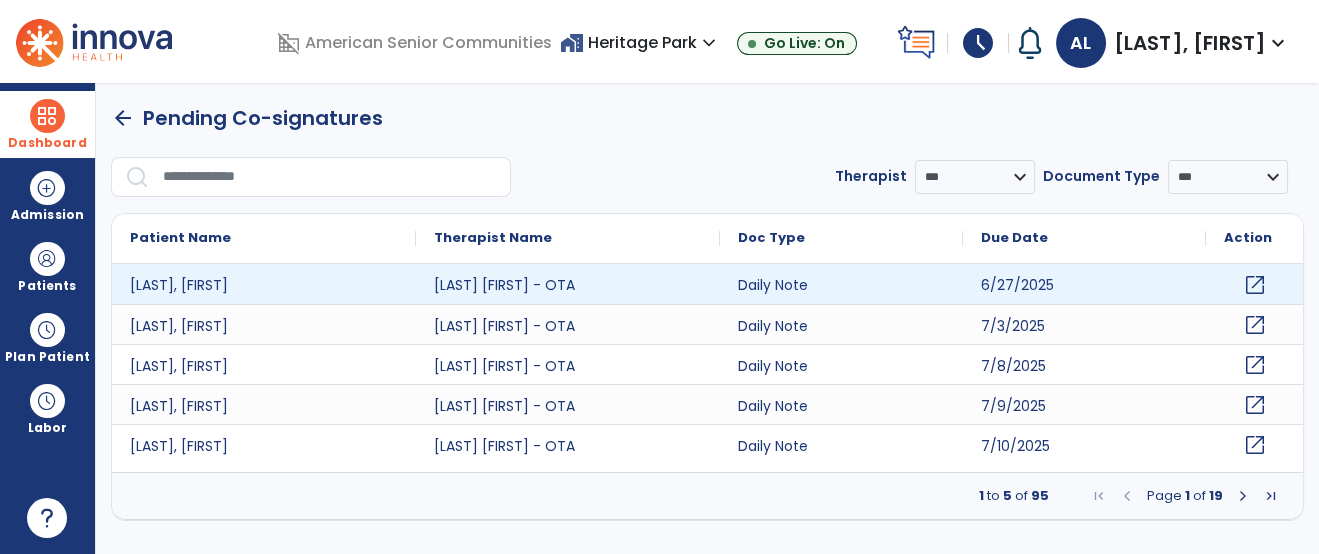 click on "open_in_new" 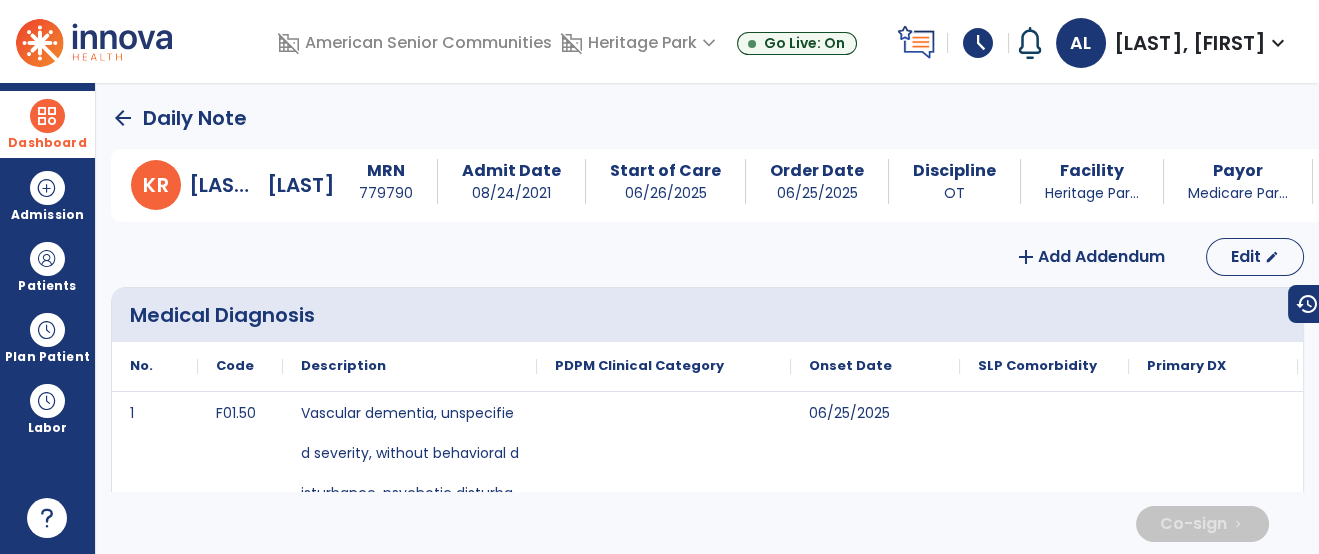 click on "add  Add Addendum Edit  edit" 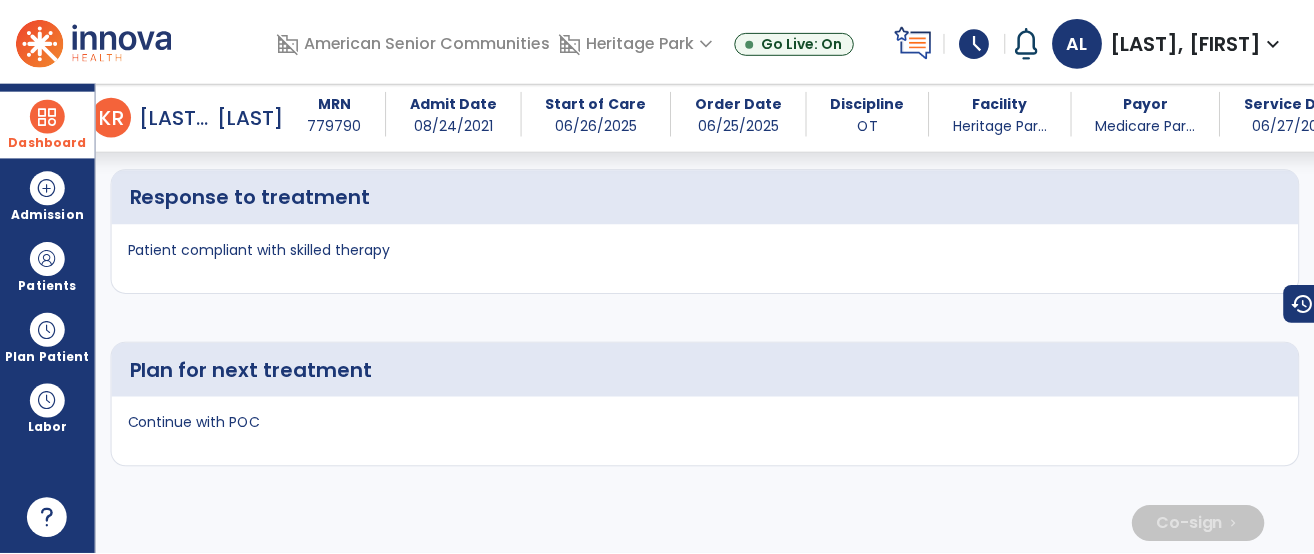scroll, scrollTop: 4548, scrollLeft: 0, axis: vertical 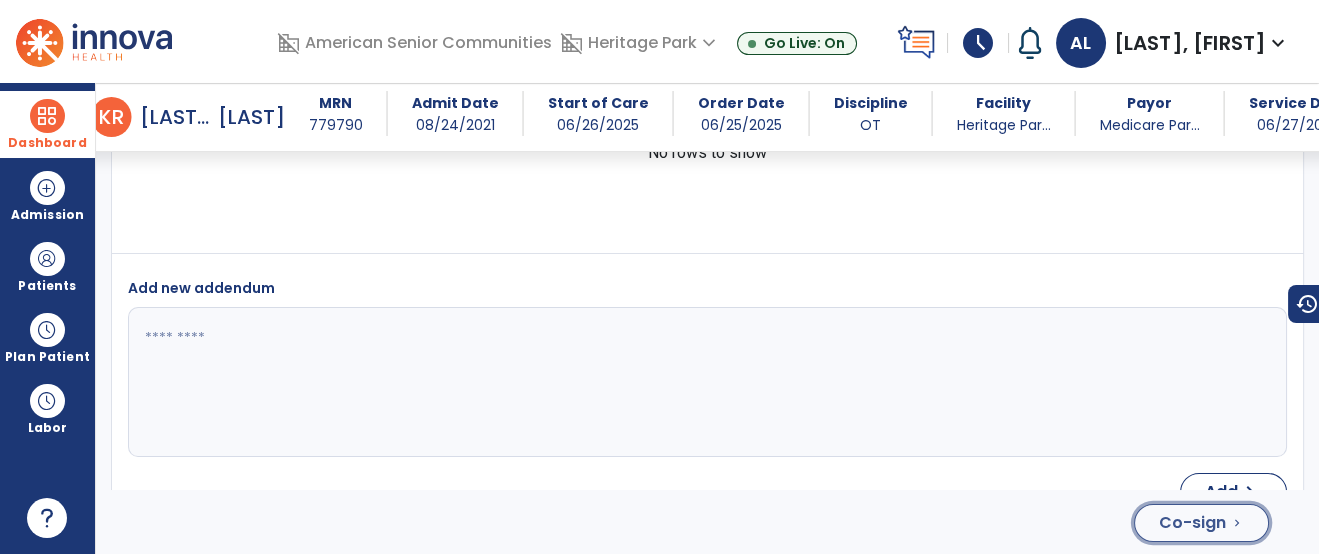 click on "Co-sign" 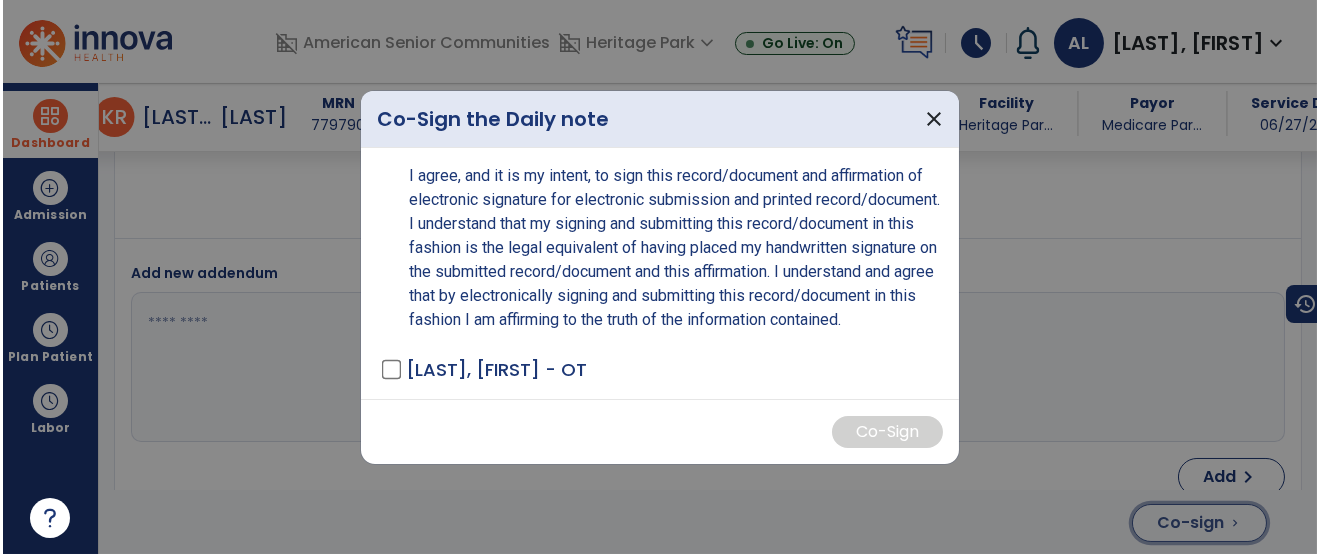 scroll, scrollTop: 4548, scrollLeft: 0, axis: vertical 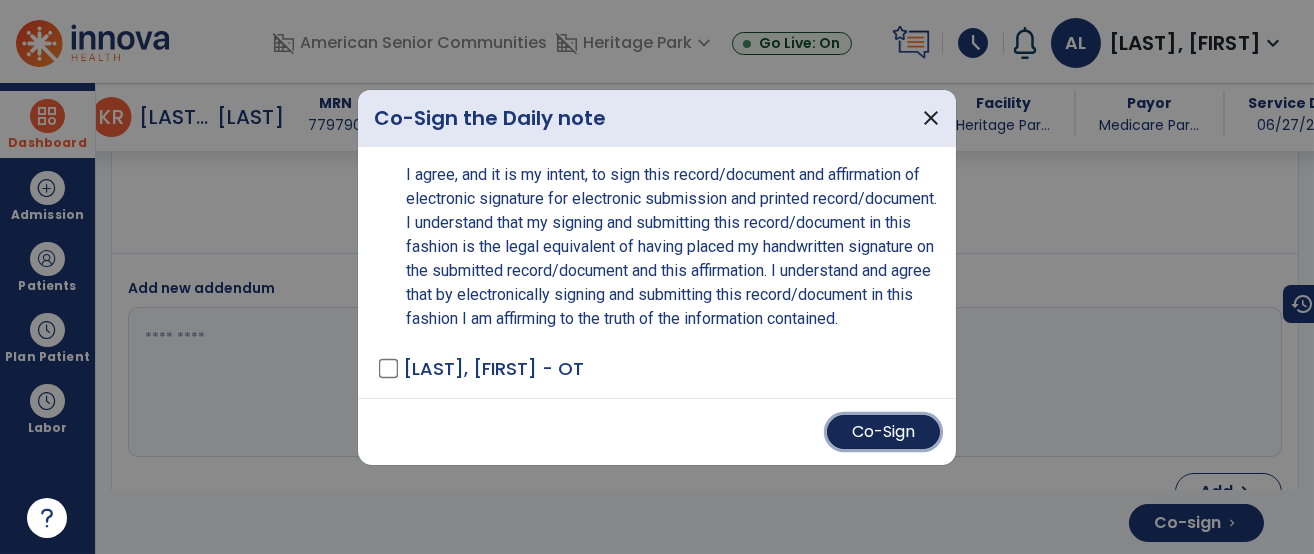 click on "Co-Sign" at bounding box center (883, 432) 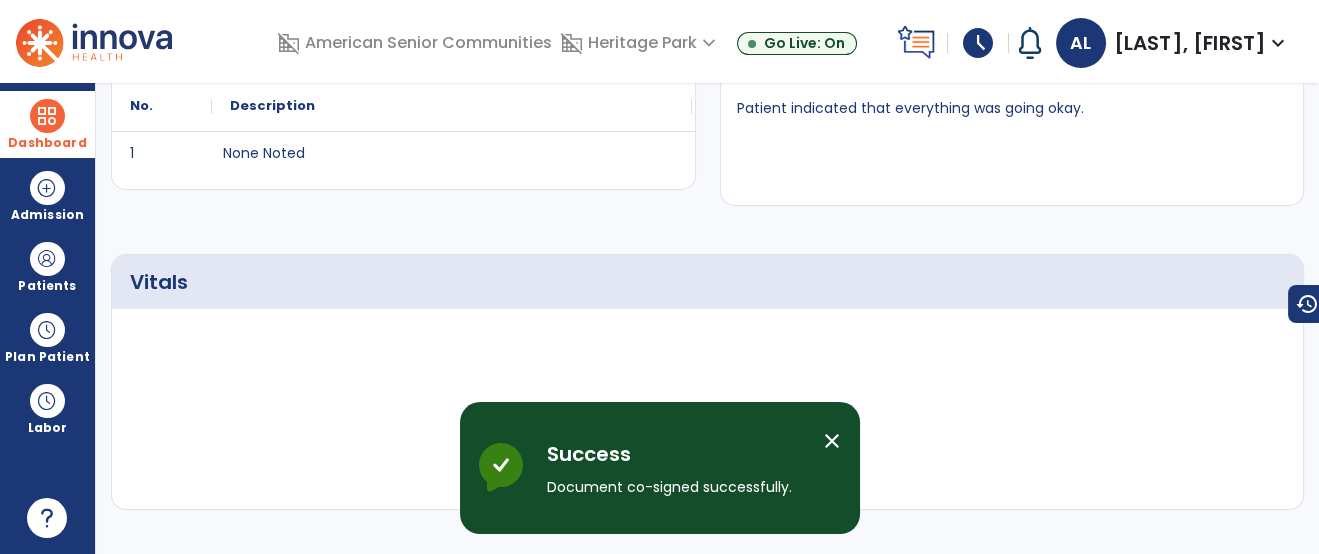 scroll, scrollTop: 0, scrollLeft: 0, axis: both 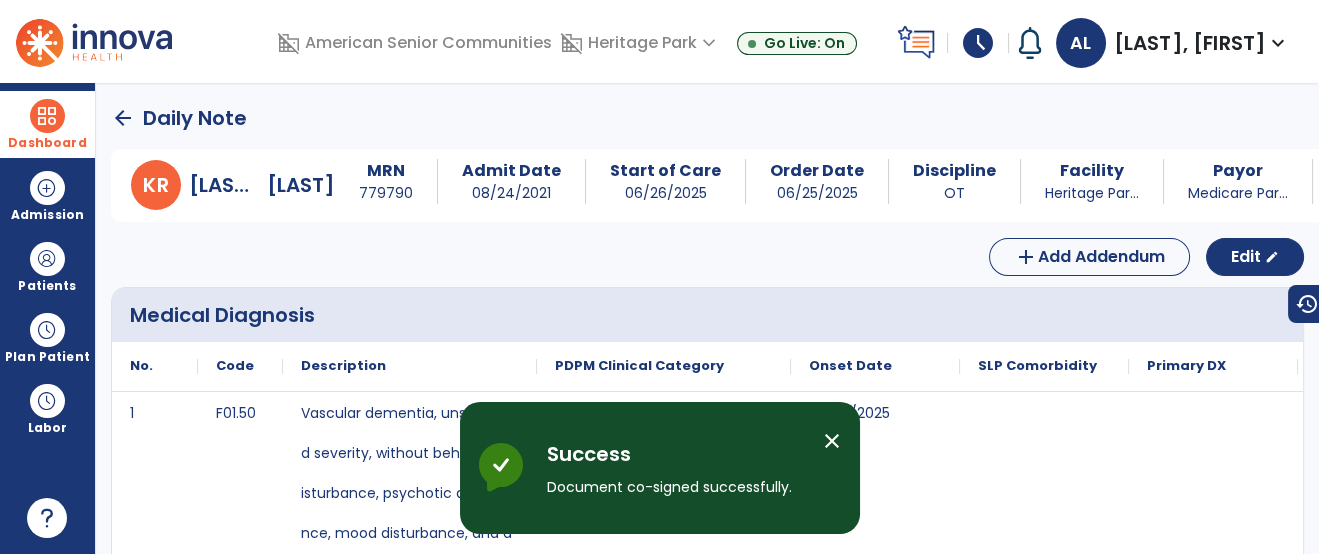 click on "arrow_back" 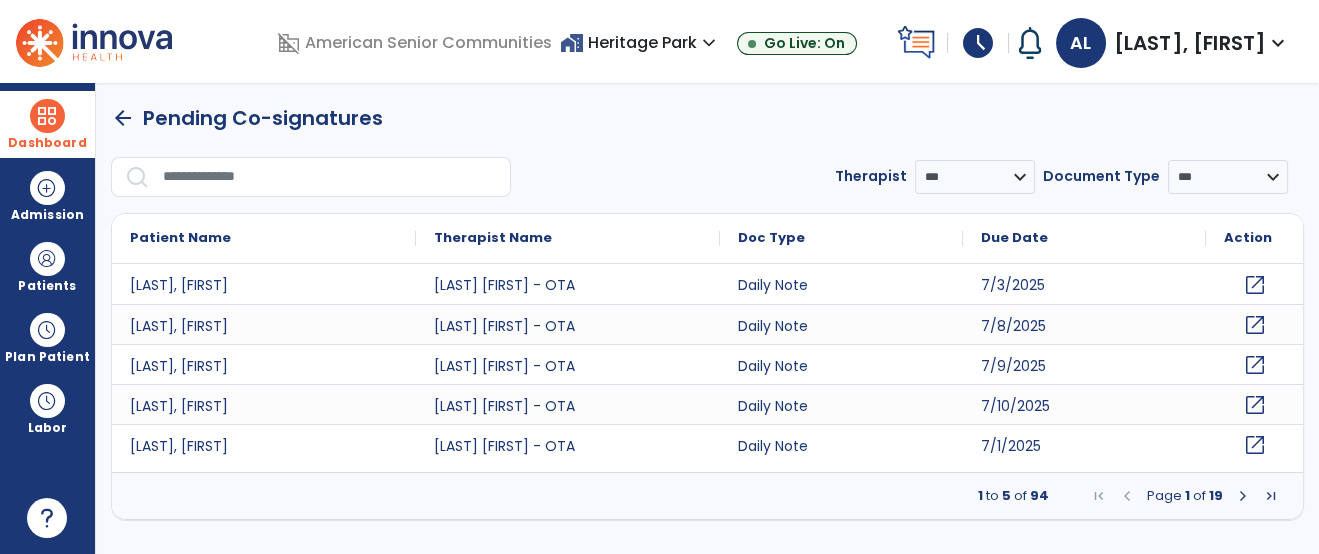 click at bounding box center (330, 177) 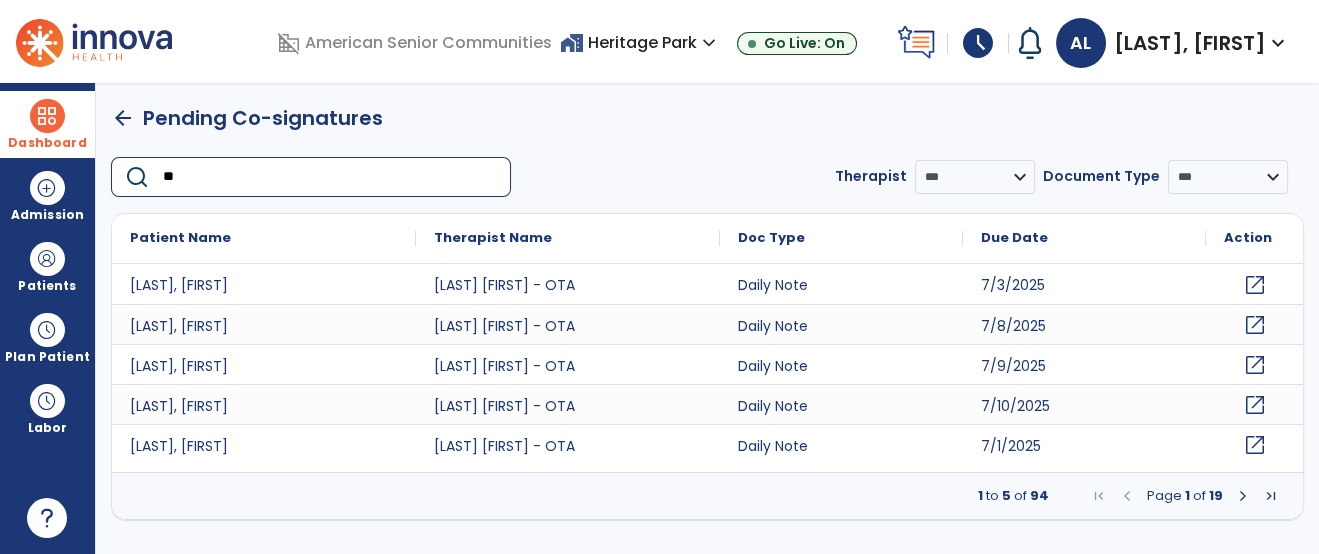 type on "***" 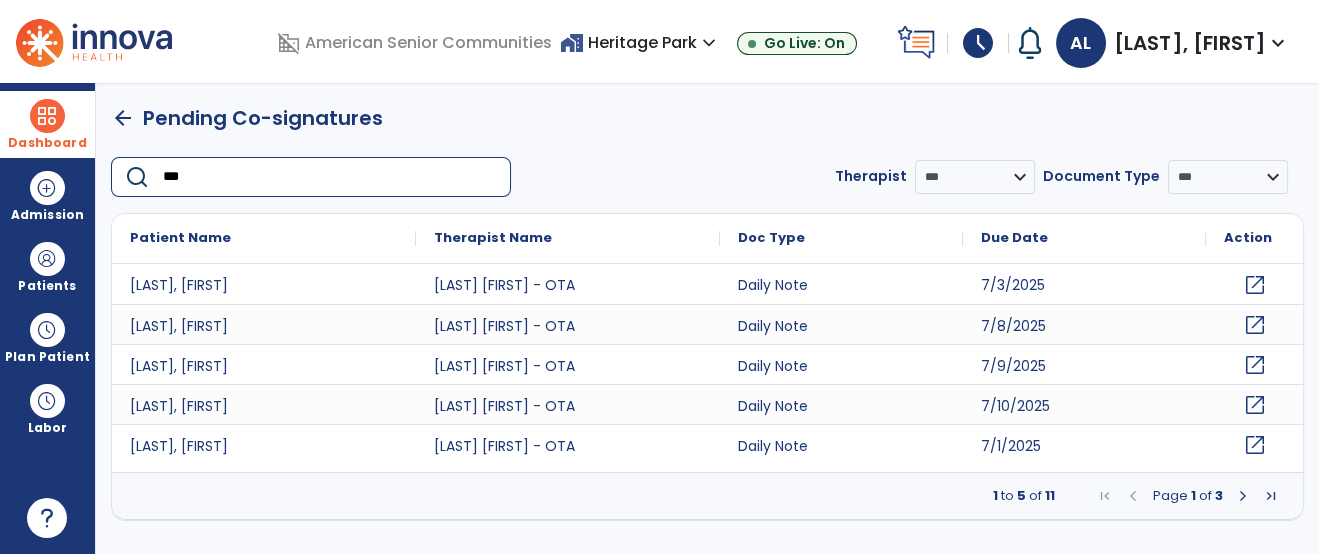 click on "open_in_new" 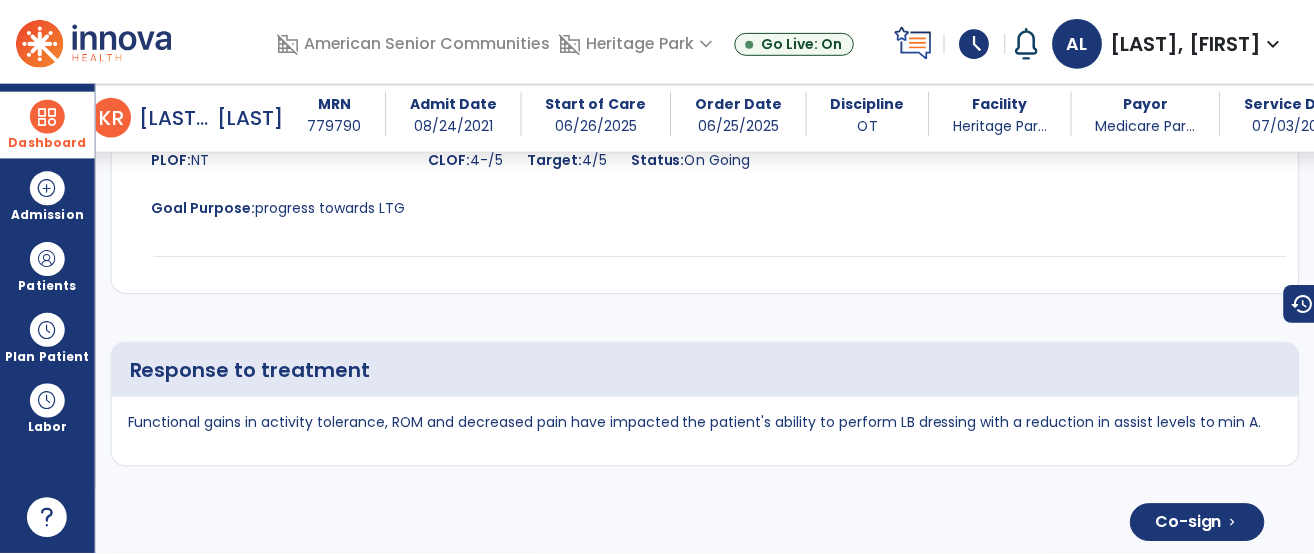 scroll, scrollTop: 4639, scrollLeft: 0, axis: vertical 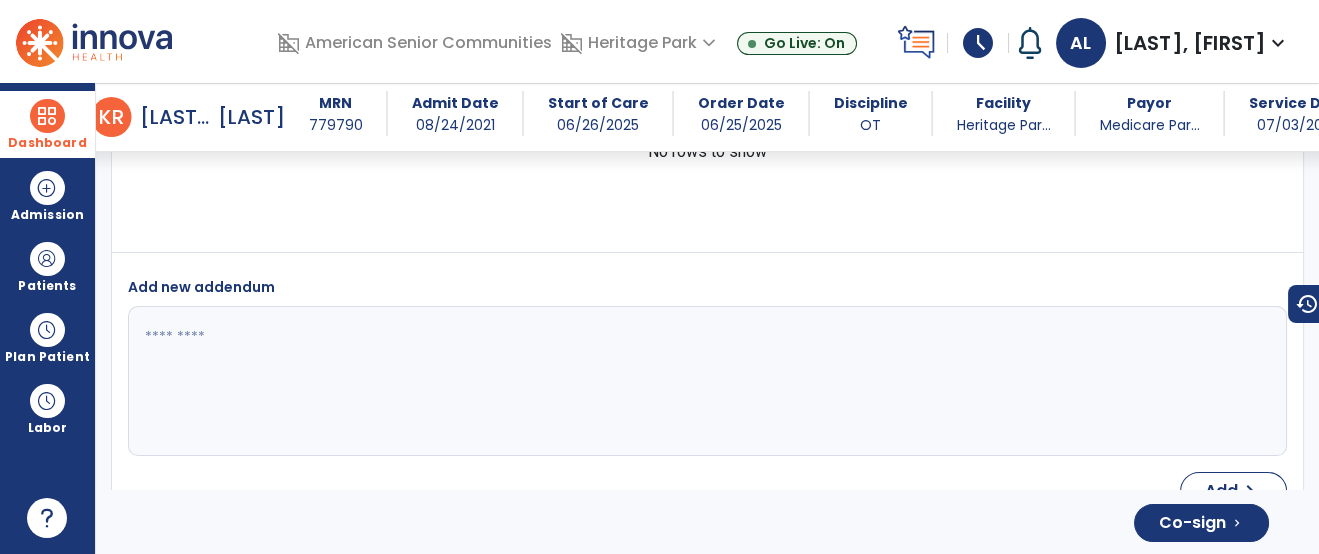 click at bounding box center [705, 381] 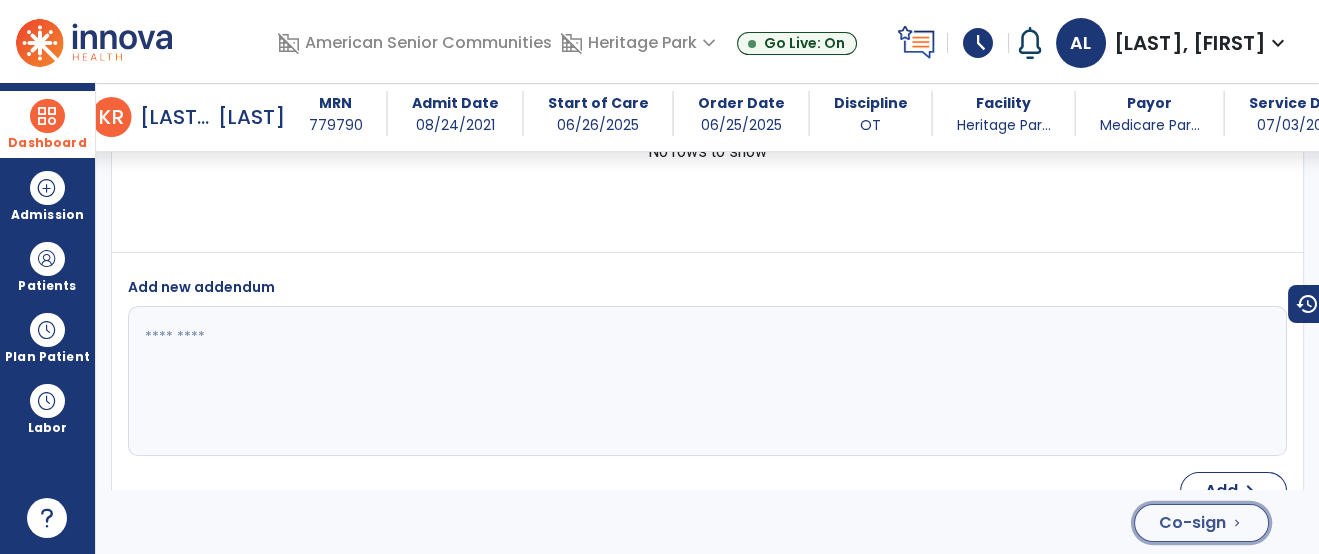 click on "Co-sign  chevron_right" 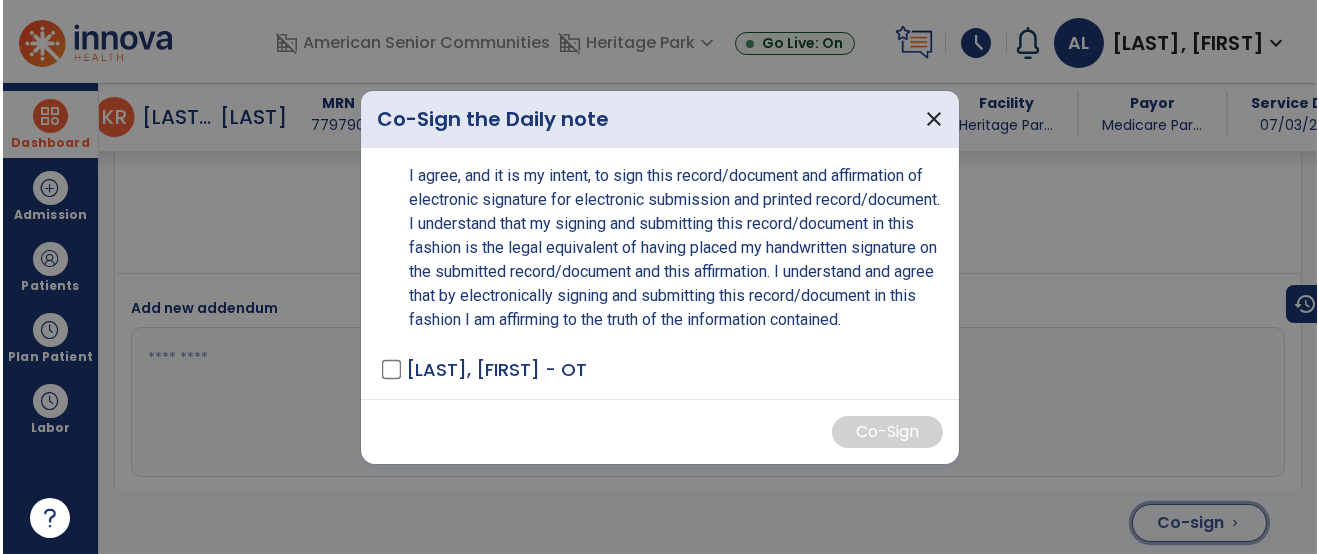 scroll, scrollTop: 4659, scrollLeft: 0, axis: vertical 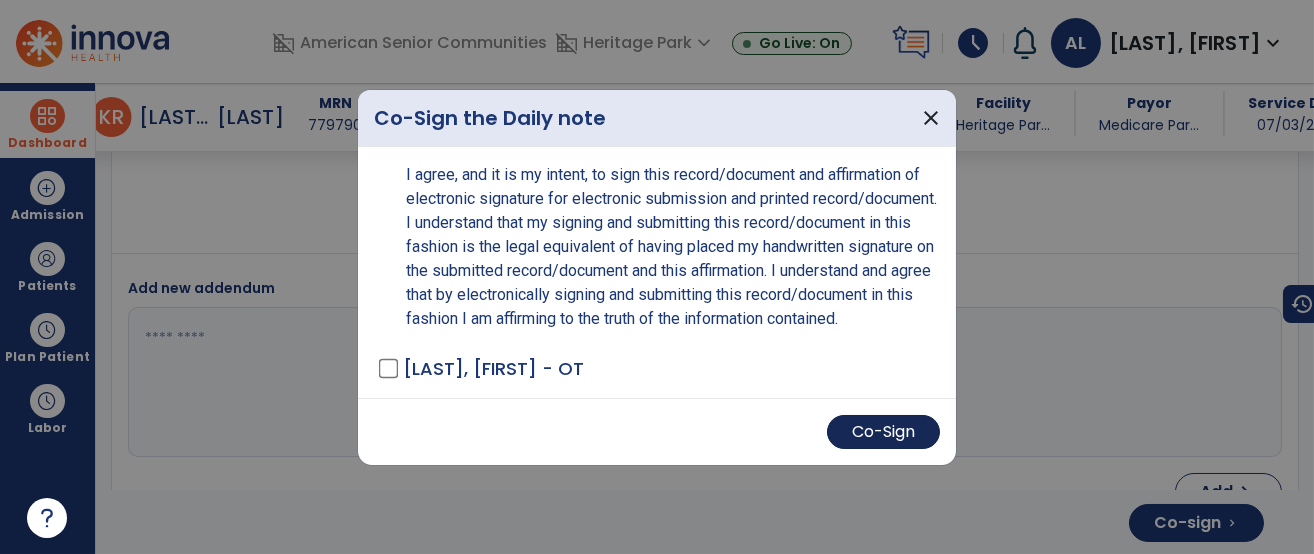 click on "Co-Sign" at bounding box center (883, 432) 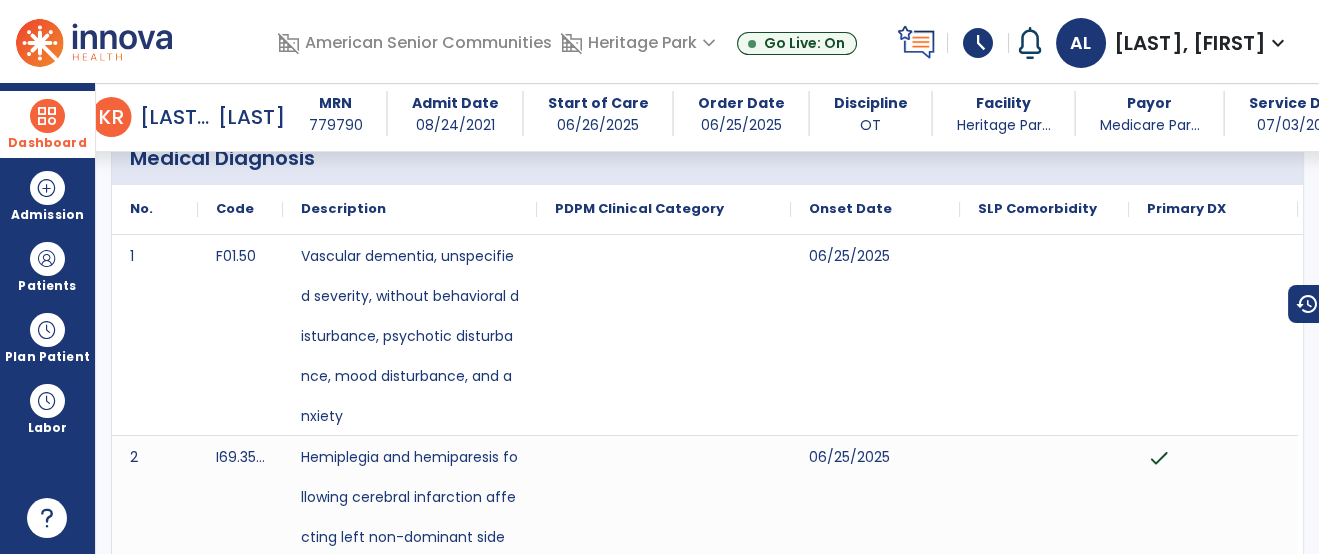 scroll, scrollTop: 0, scrollLeft: 0, axis: both 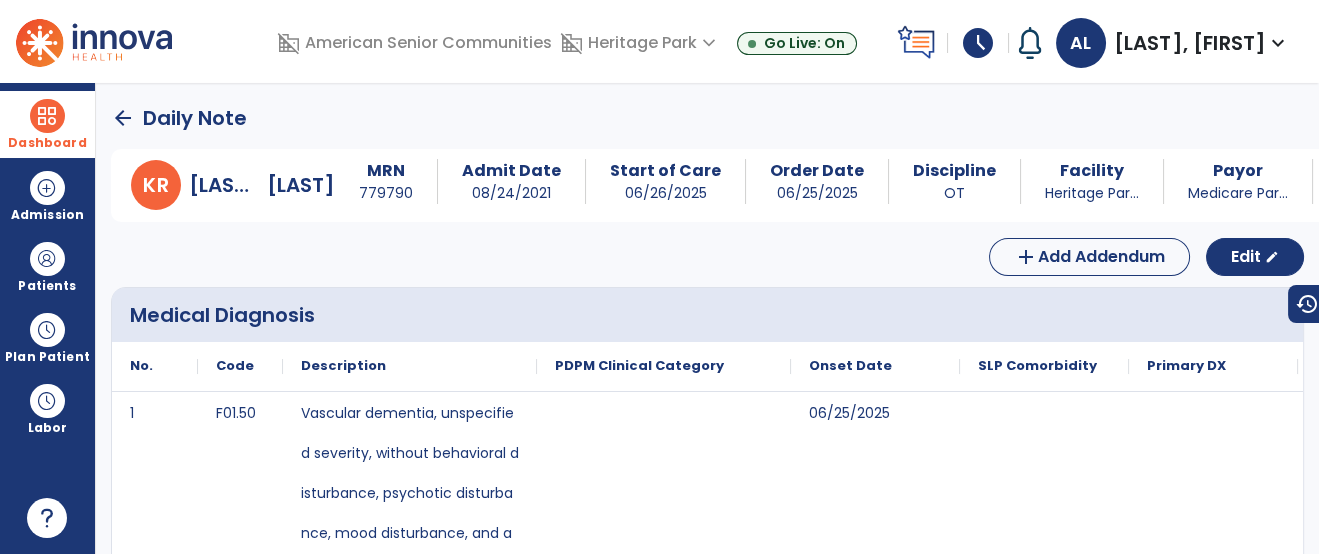 click on "arrow_back" 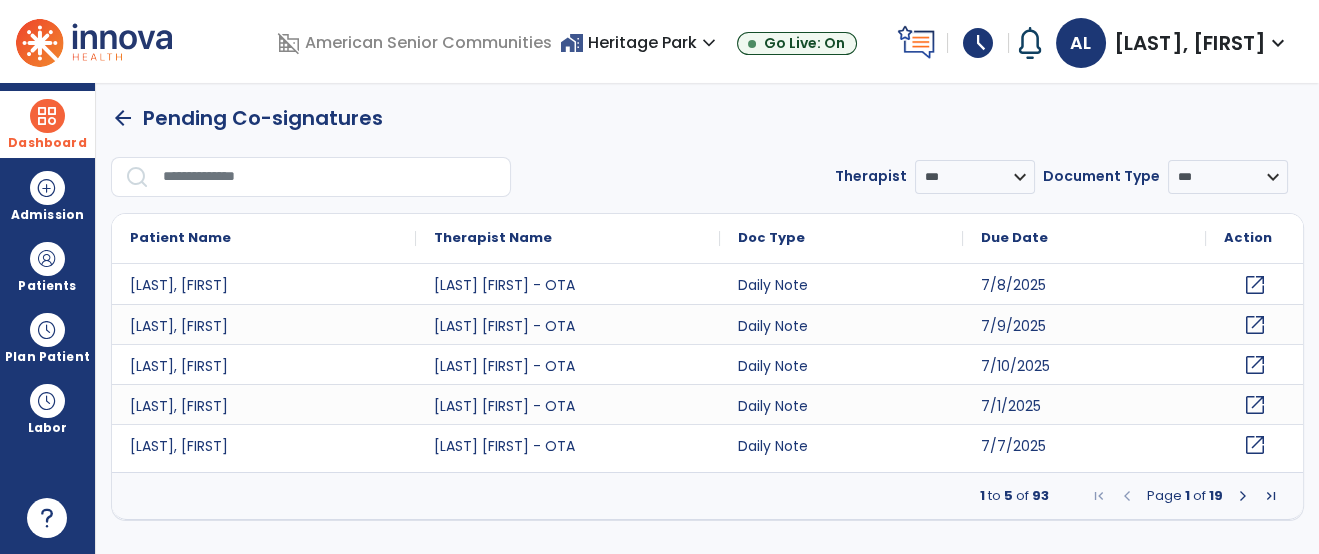 click on "open_in_new" 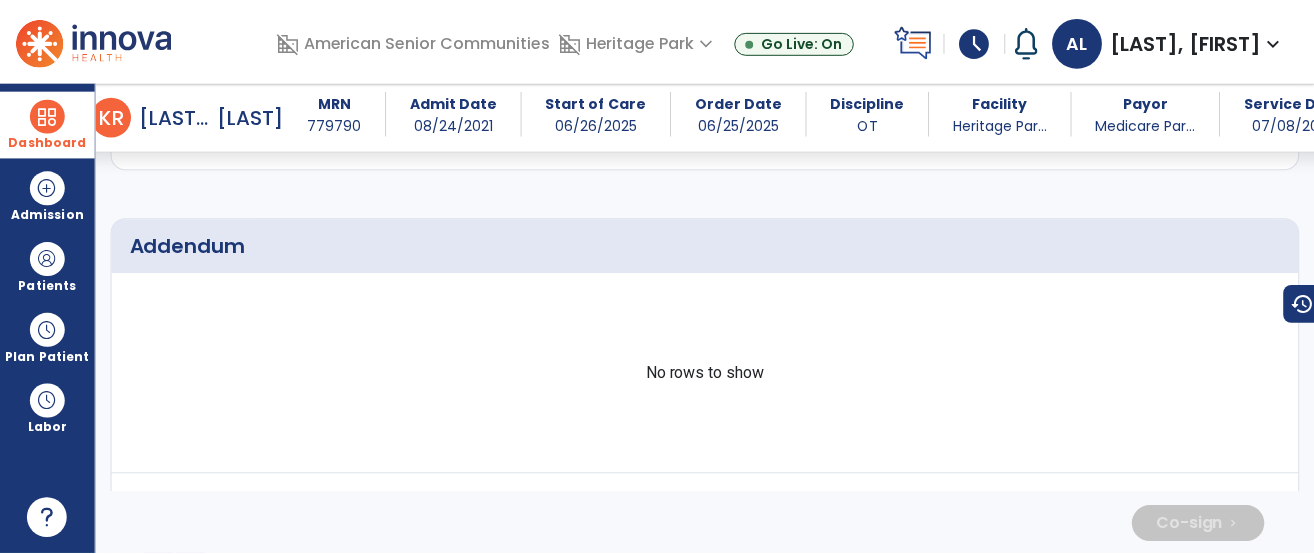 scroll, scrollTop: 4680, scrollLeft: 0, axis: vertical 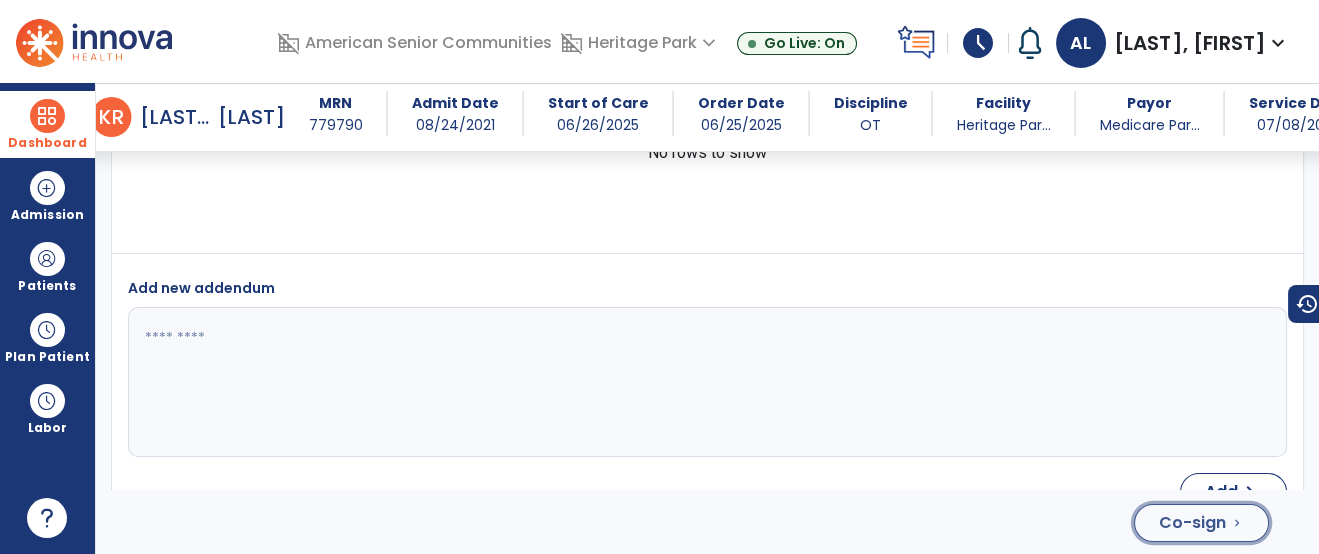 click on "Co-sign  chevron_right" 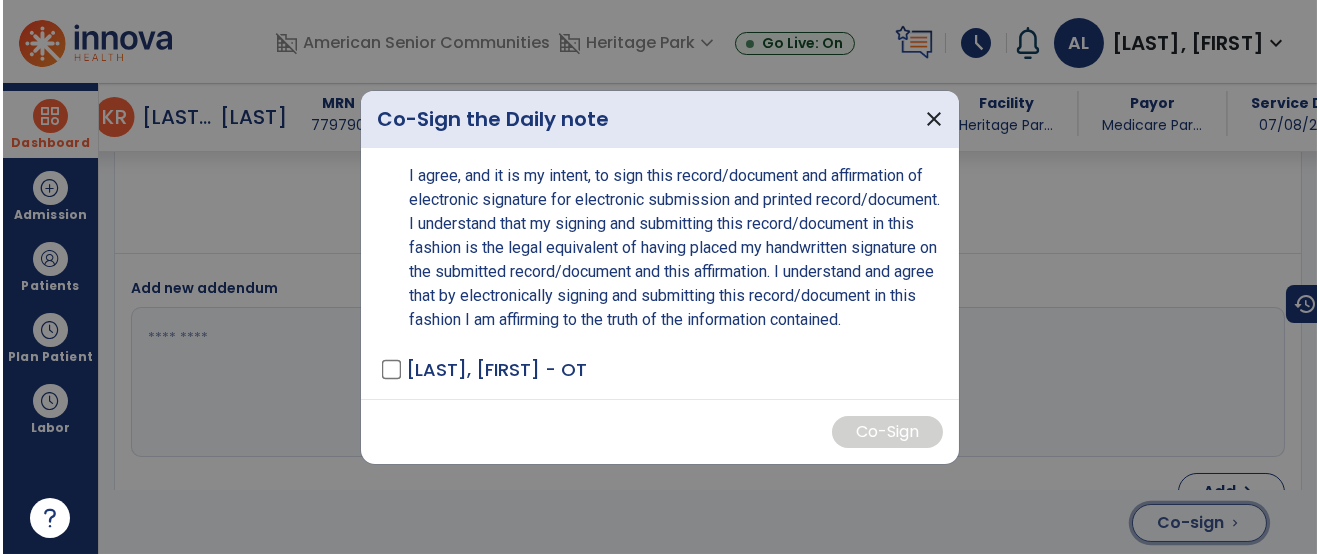 scroll, scrollTop: 4680, scrollLeft: 0, axis: vertical 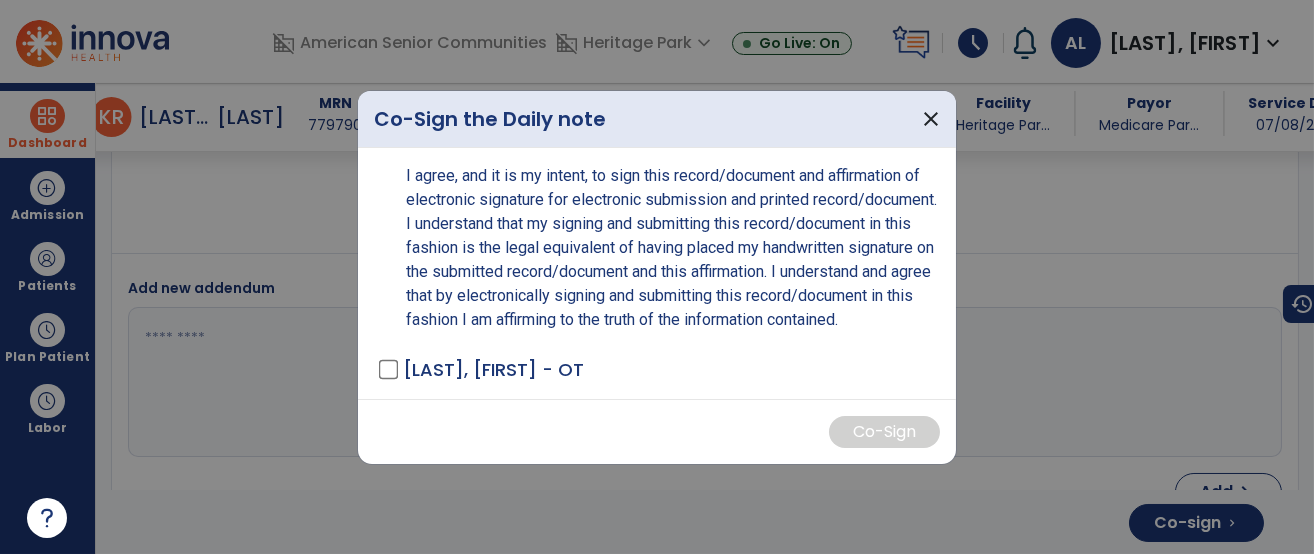 click on "[LAST], [FIRST] - OT" at bounding box center (493, 369) 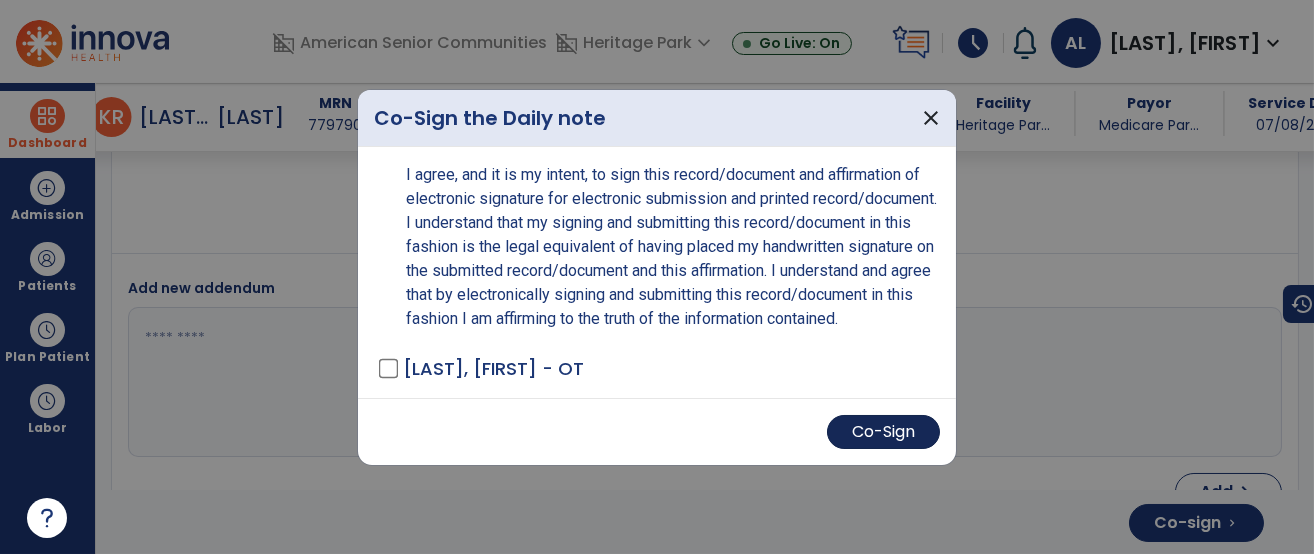 click on "Co-Sign" at bounding box center (883, 432) 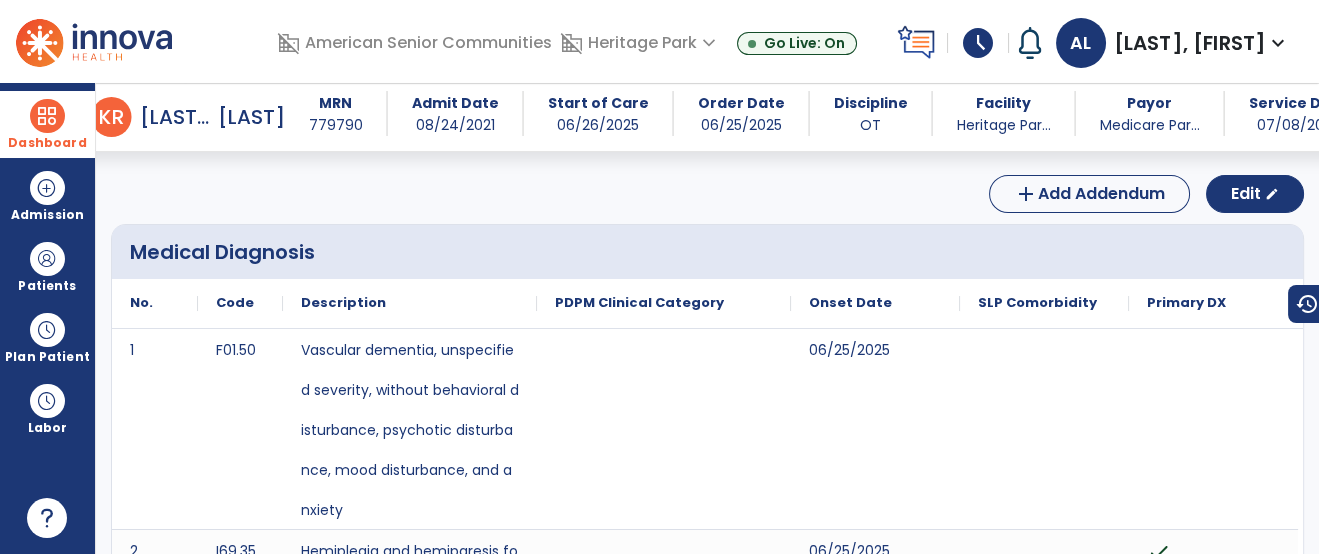 scroll, scrollTop: 0, scrollLeft: 0, axis: both 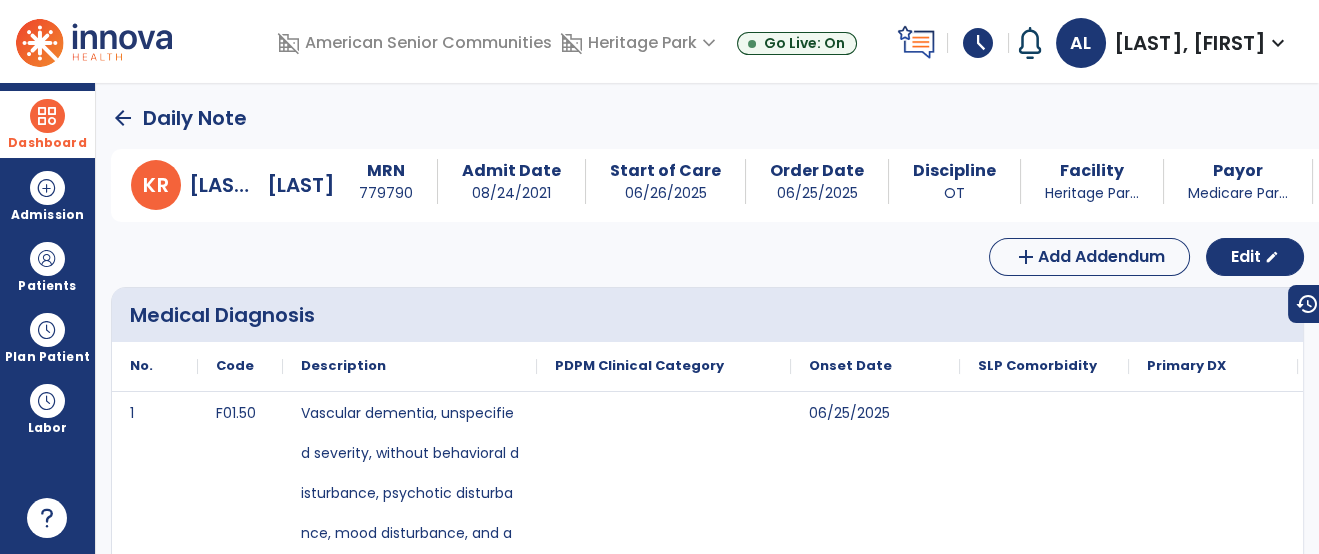click on "arrow_back" 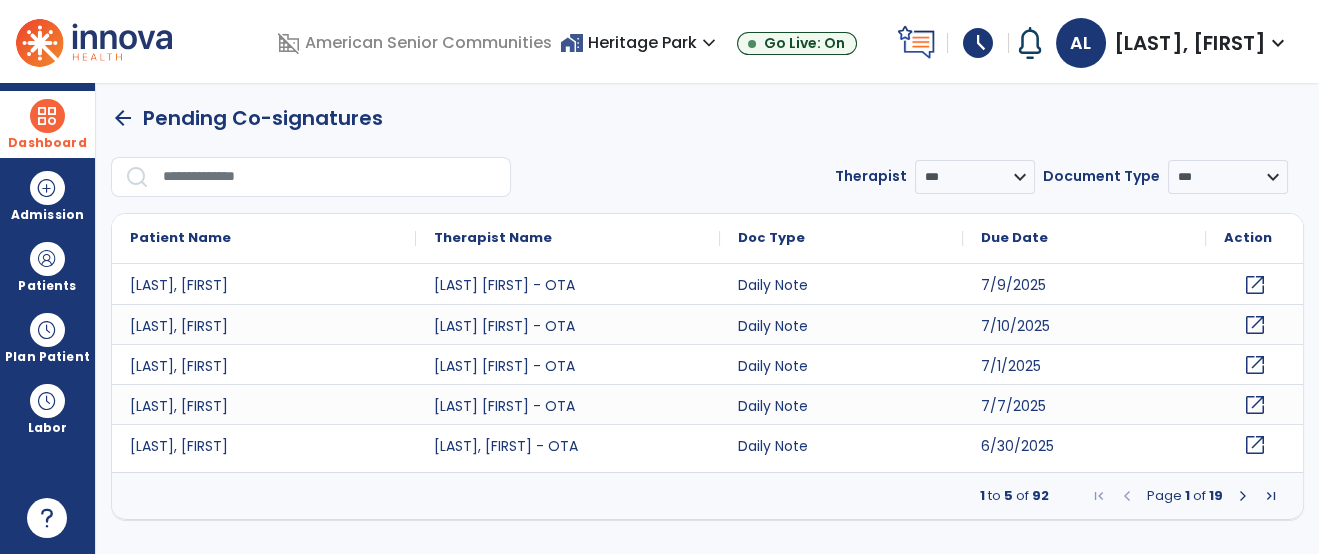 click on "open_in_new" 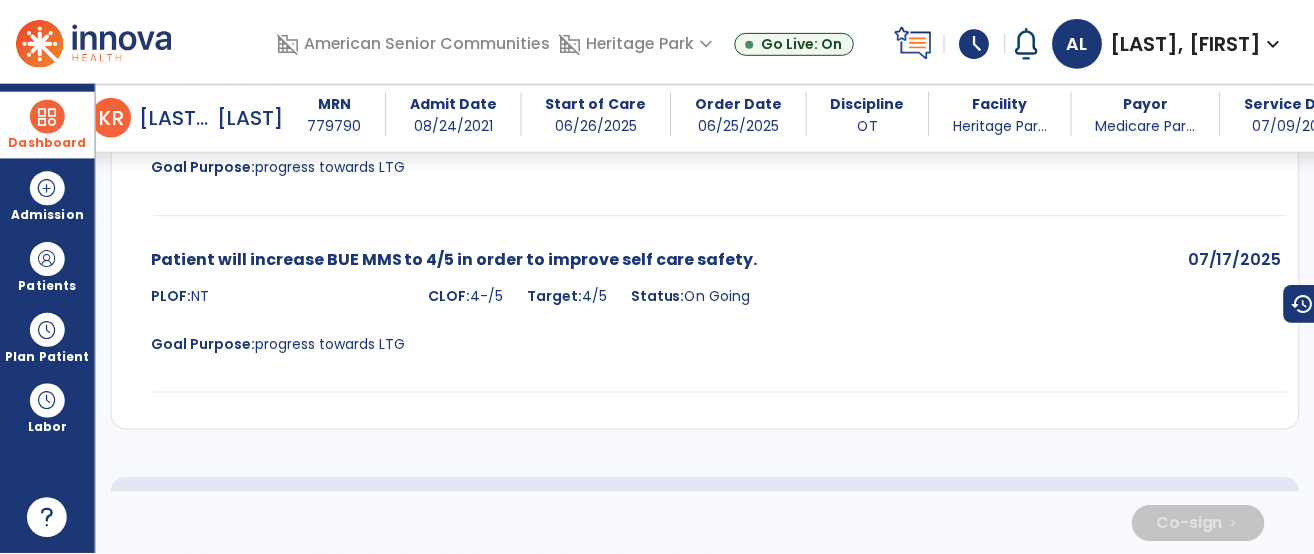 scroll, scrollTop: 4659, scrollLeft: 0, axis: vertical 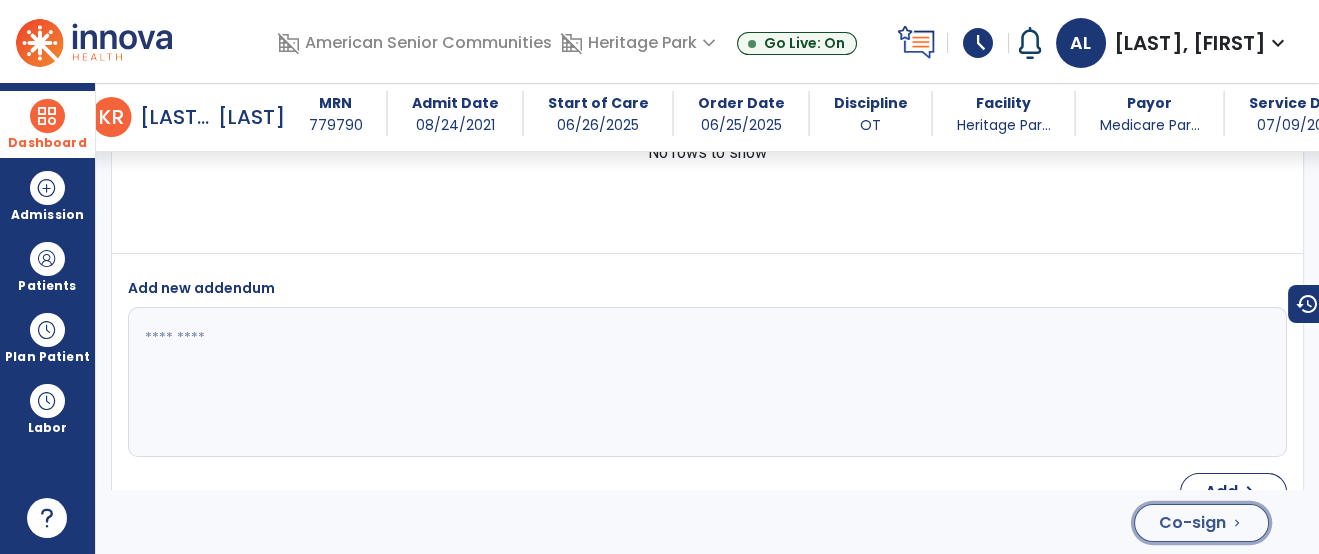 click on "Co-sign" 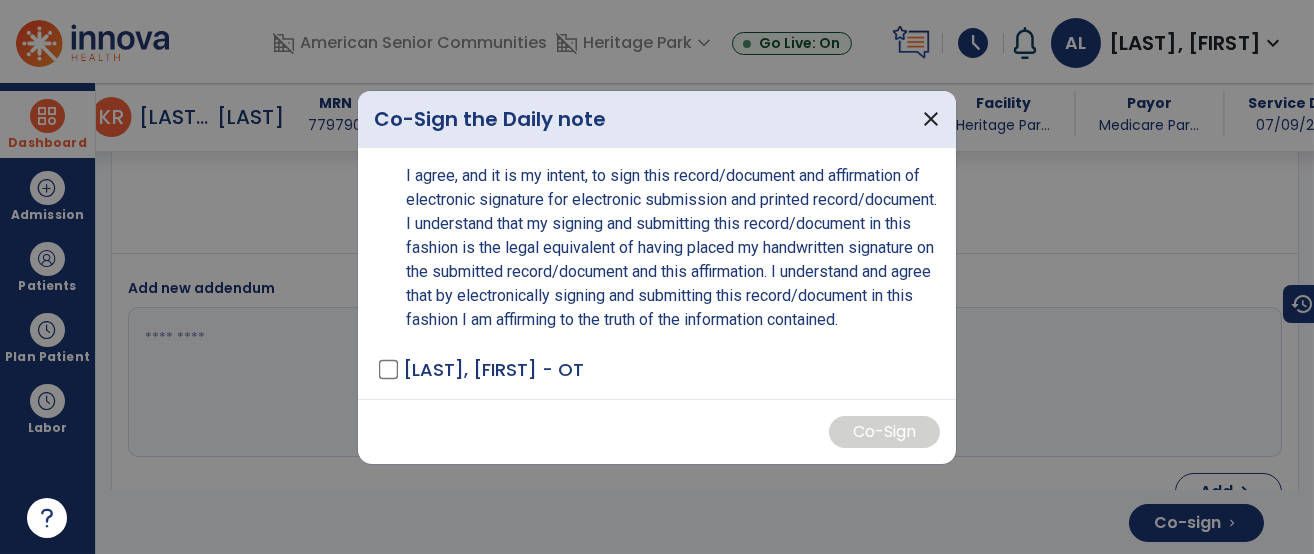 click on "I agree, and it is my intent, to sign this record/document and affirmation of electronic signature for electronic submission and printed record/document. I understand that my signing and submitting this record/document in this fashion is the legal equivalent of having placed my handwritten signature on the submitted record/document and this affirmation. I understand and agree that by electronically signing and submitting this record/document in this fashion I am affirming to the truth of the information contained. LEIST, [LAST] - OT" at bounding box center (657, 273) 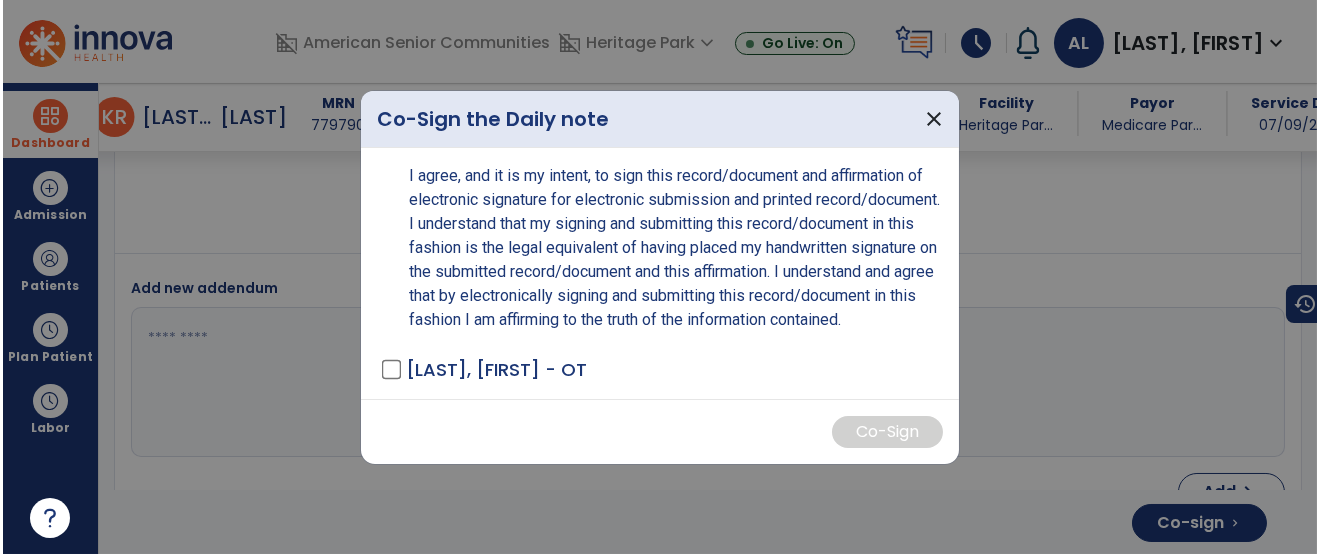 scroll, scrollTop: 4659, scrollLeft: 0, axis: vertical 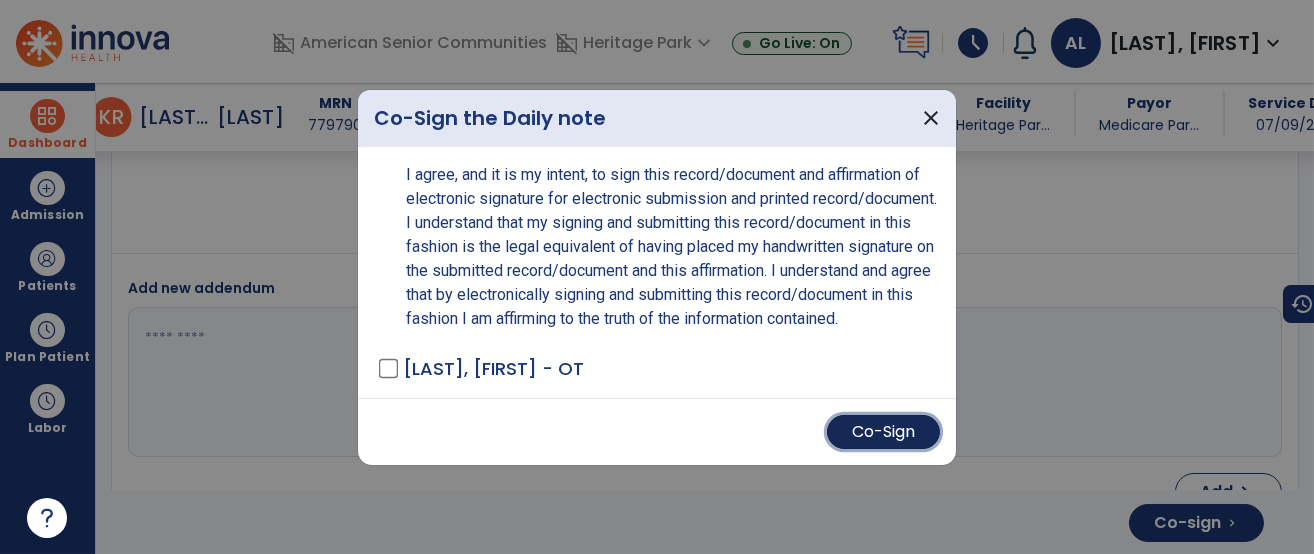 click on "Co-Sign" at bounding box center (883, 432) 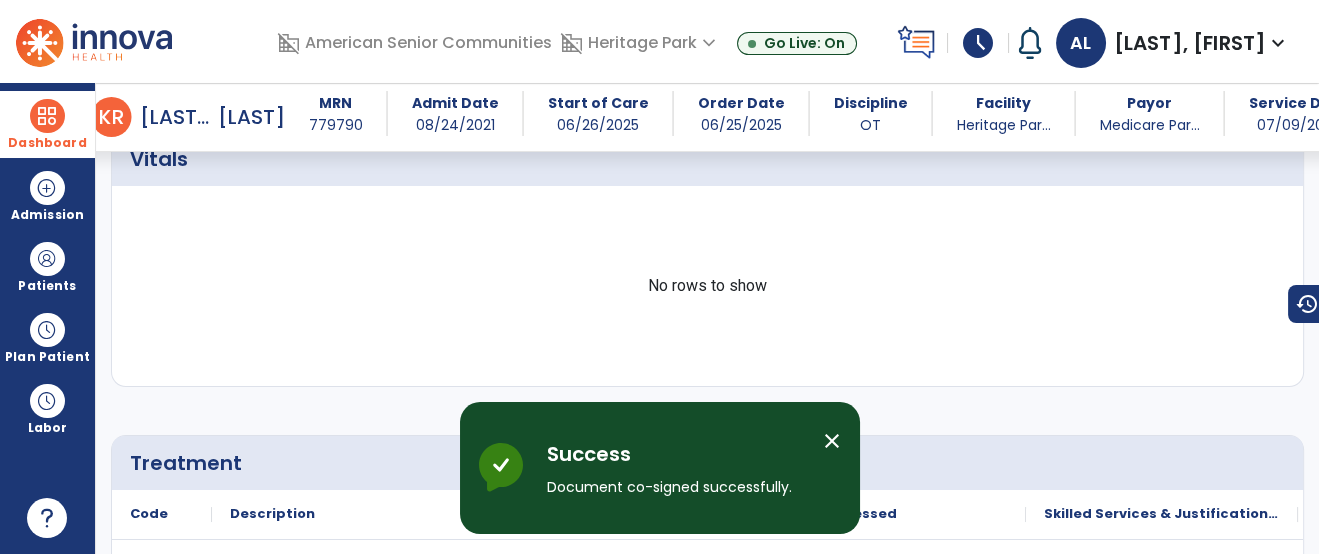 scroll, scrollTop: 0, scrollLeft: 0, axis: both 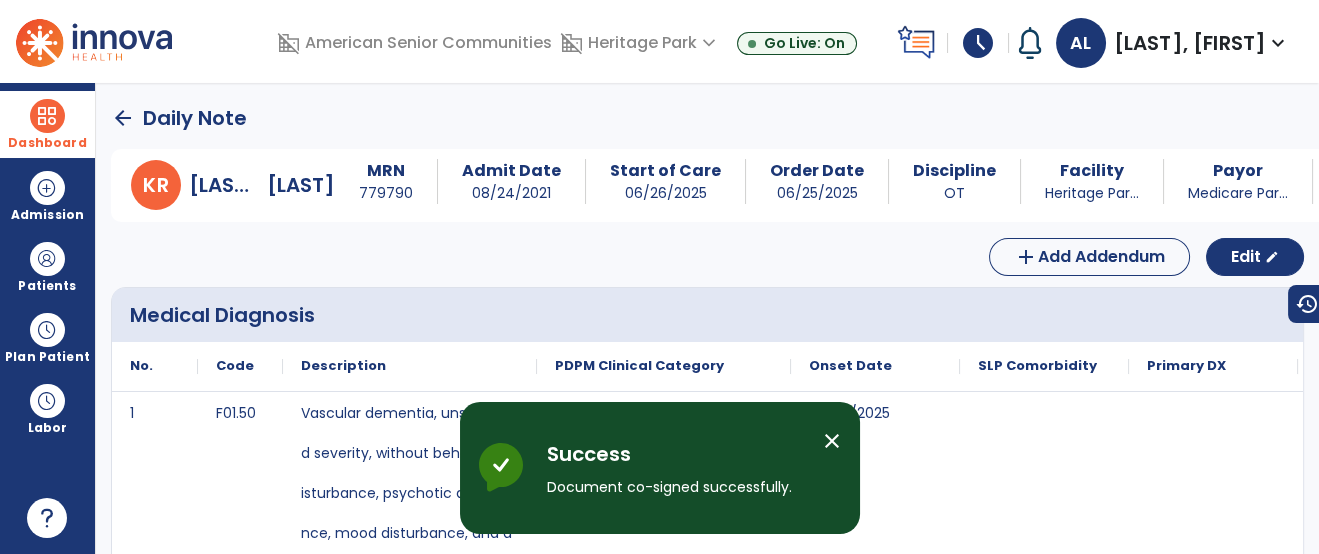 click on "arrow_back" 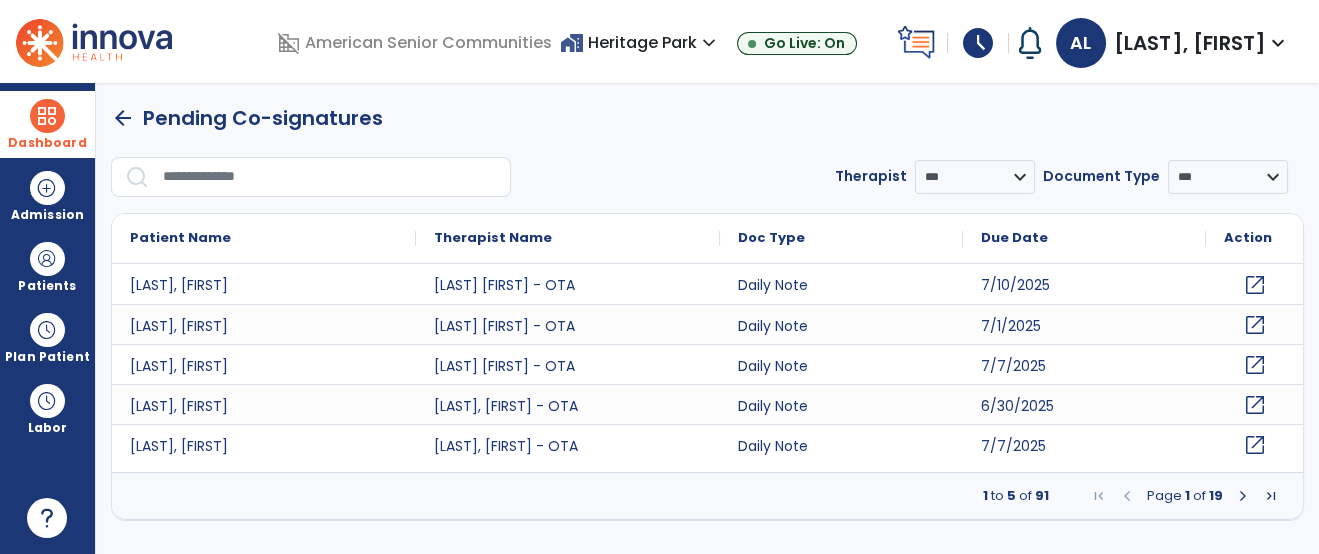 click on "open_in_new" 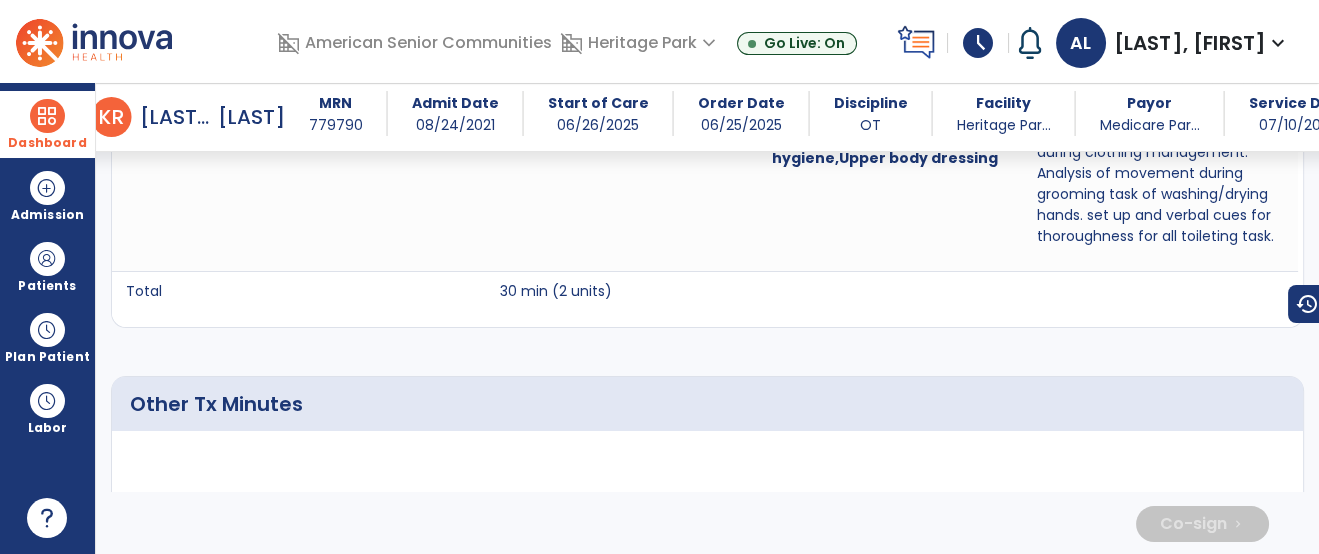 scroll, scrollTop: 2276, scrollLeft: 0, axis: vertical 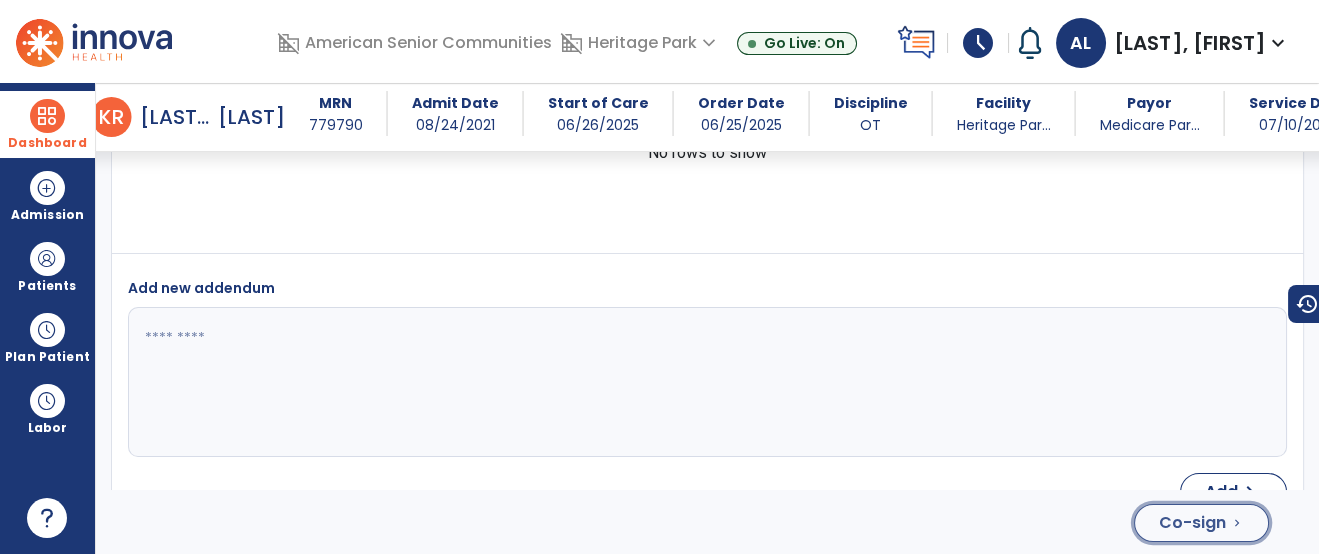 click on "Co-sign  chevron_right" 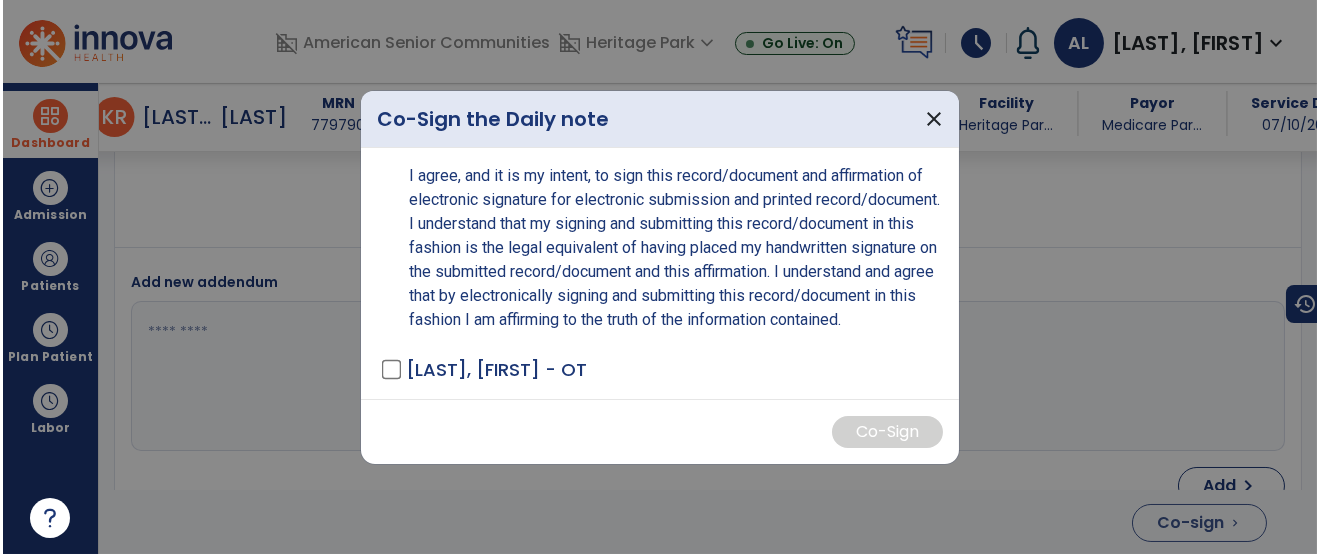 scroll, scrollTop: 4491, scrollLeft: 0, axis: vertical 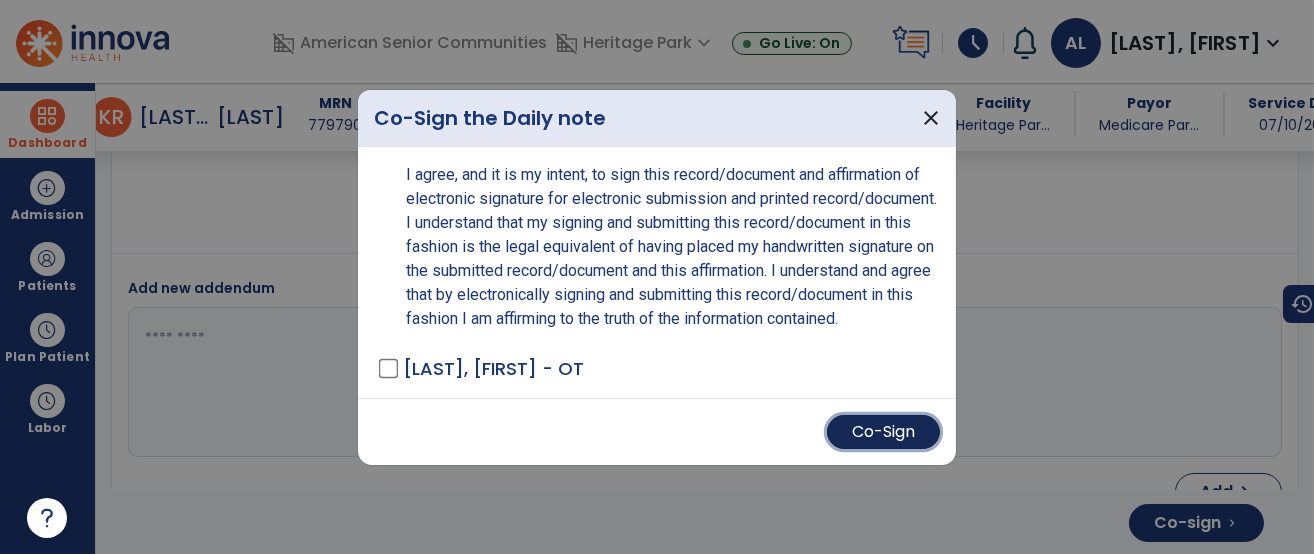 click on "Co-Sign" at bounding box center [883, 432] 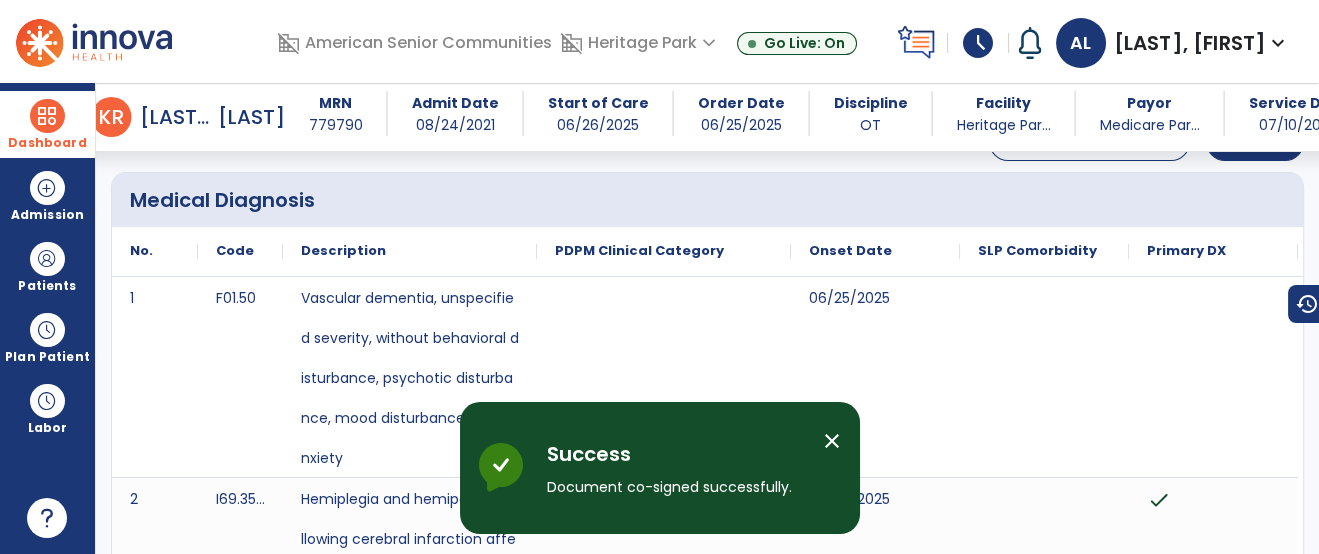 scroll, scrollTop: 0, scrollLeft: 0, axis: both 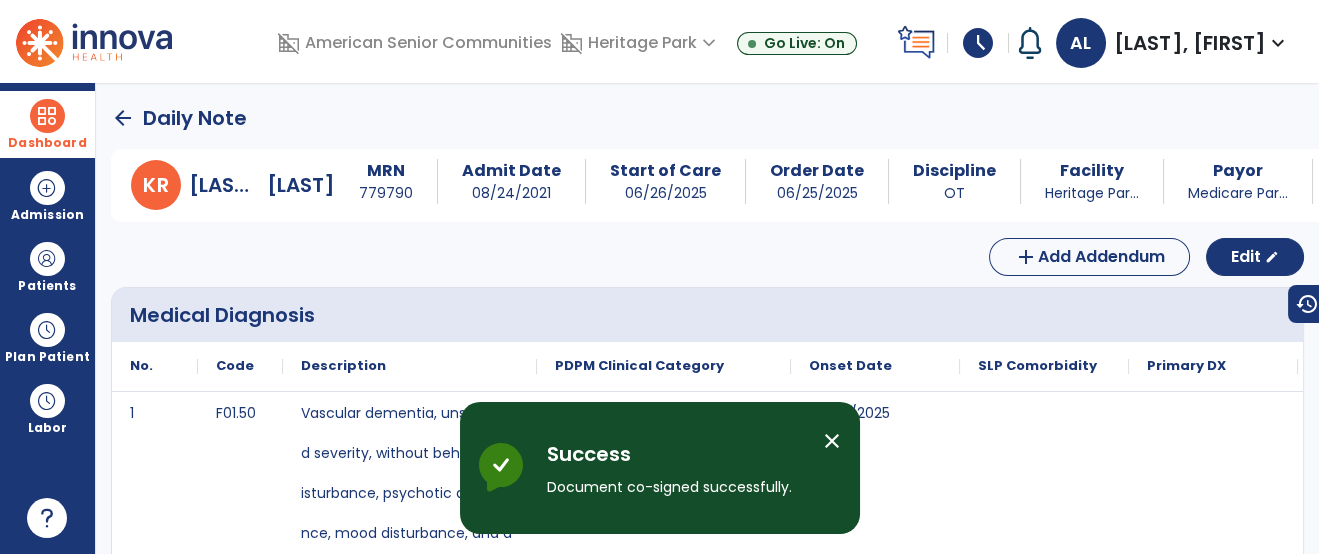 click on "arrow_back" 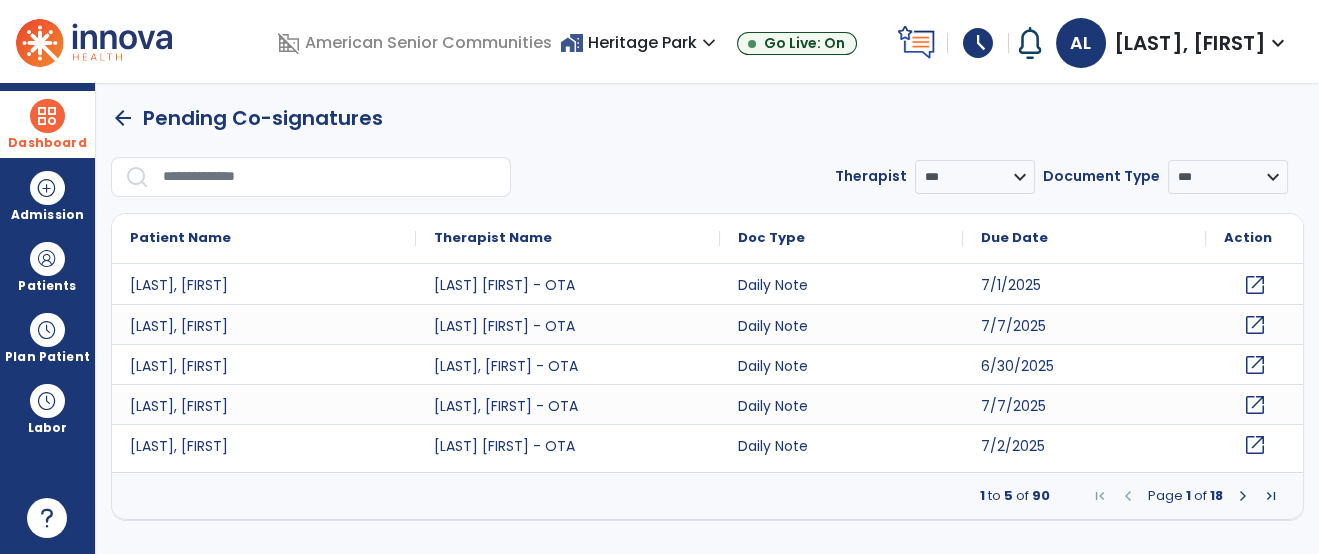 click on "open_in_new" 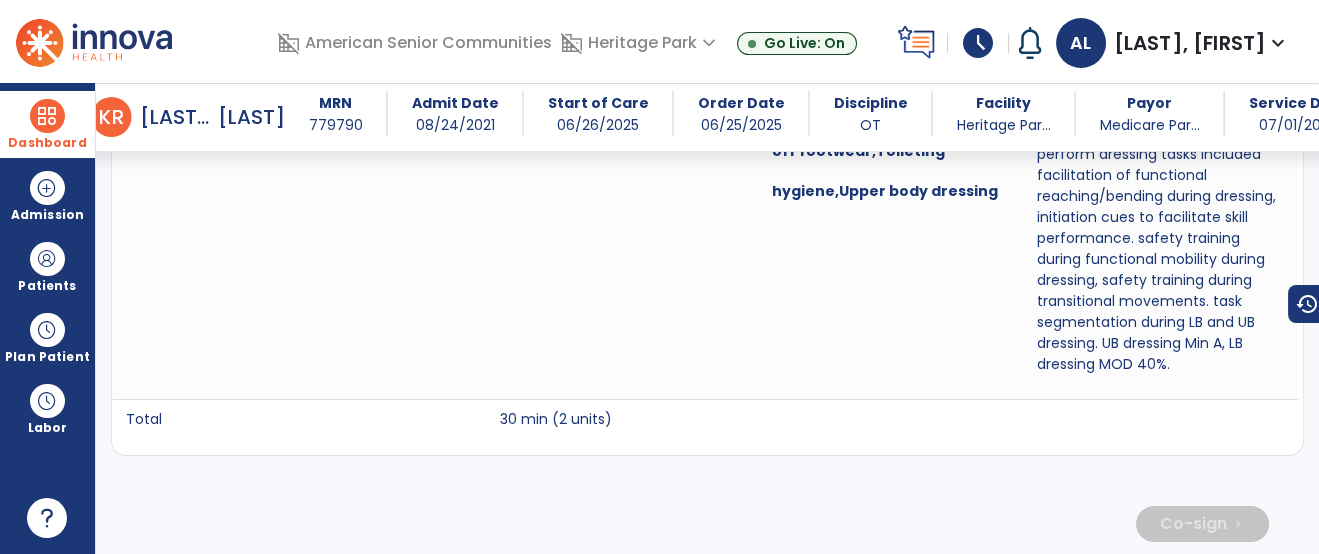 scroll, scrollTop: 2377, scrollLeft: 0, axis: vertical 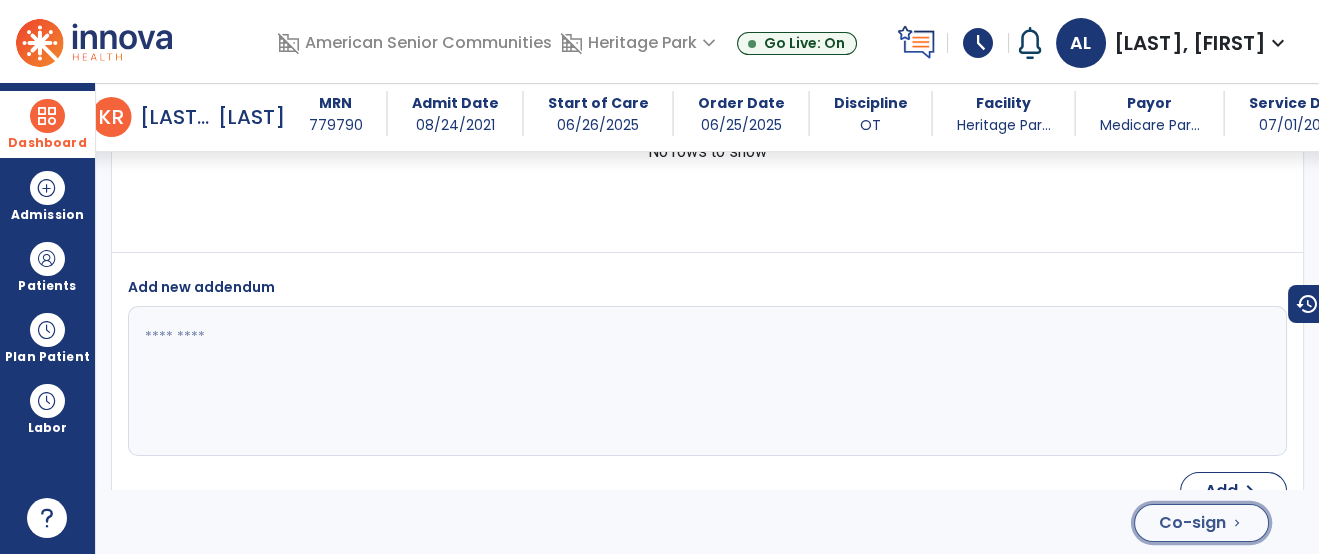 click on "Co-sign" 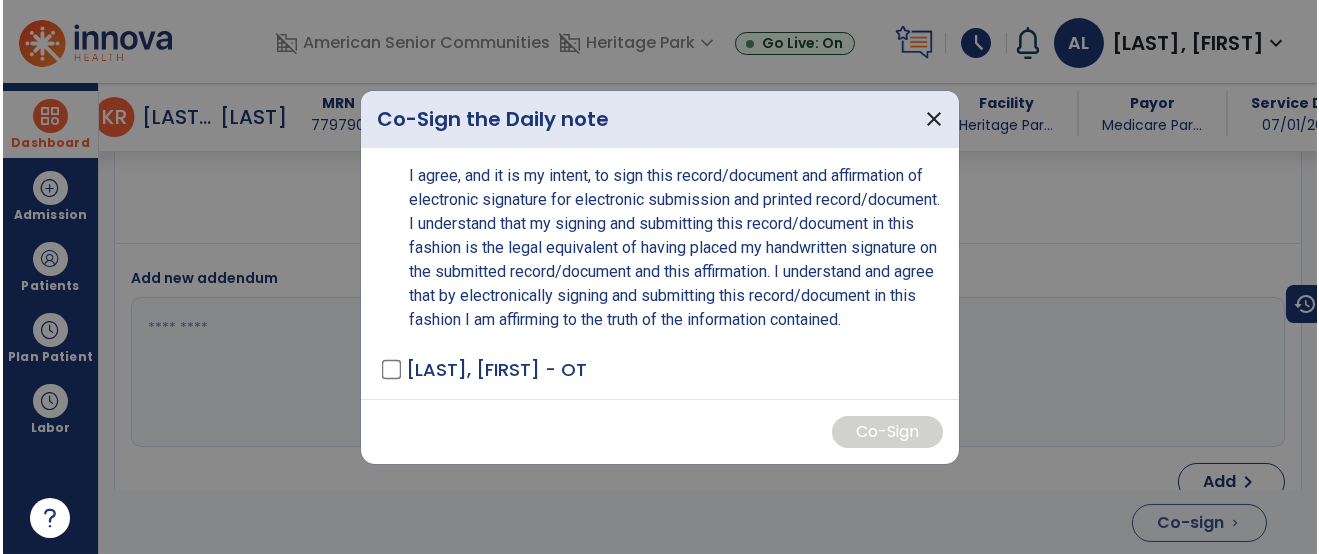 scroll, scrollTop: 4696, scrollLeft: 0, axis: vertical 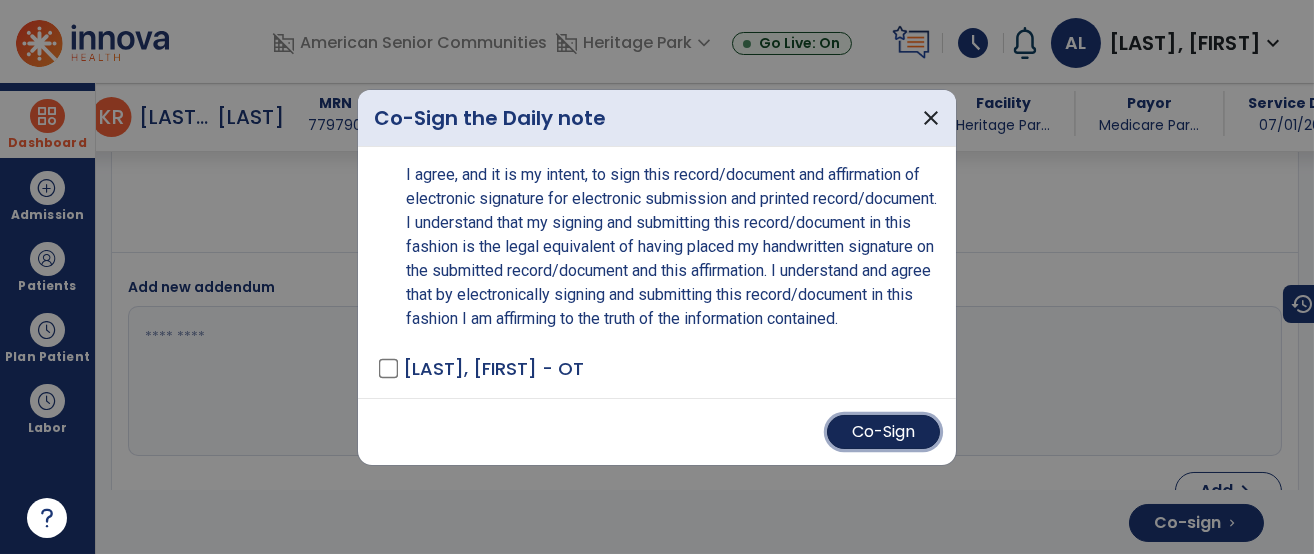 click on "Co-Sign" at bounding box center [883, 432] 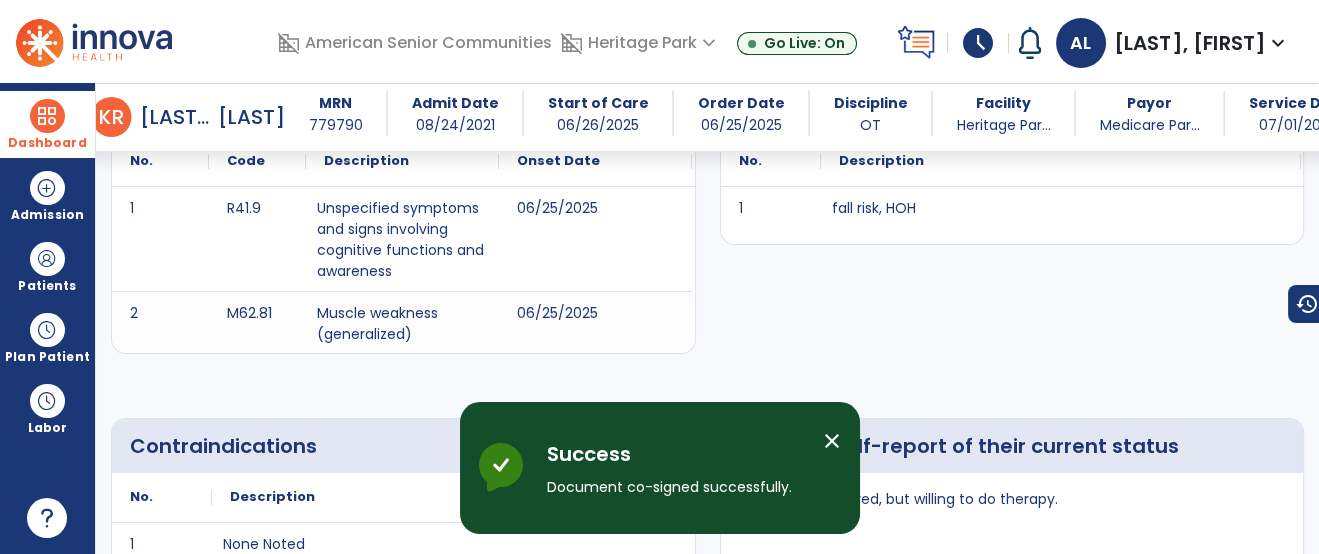 scroll, scrollTop: 0, scrollLeft: 0, axis: both 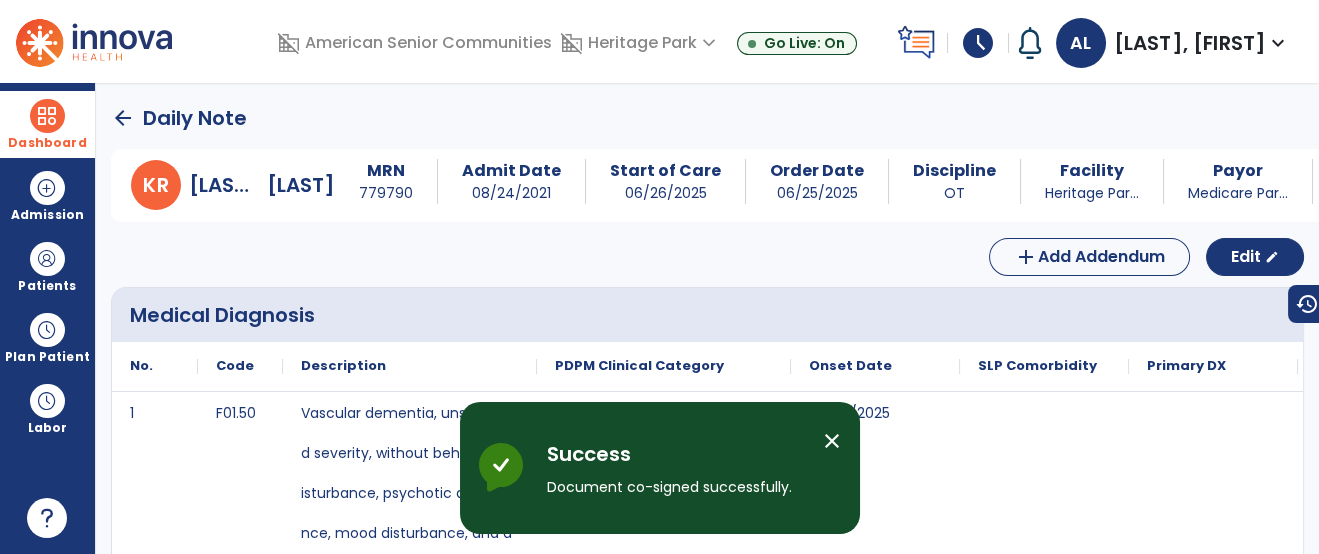 click on "arrow_back" 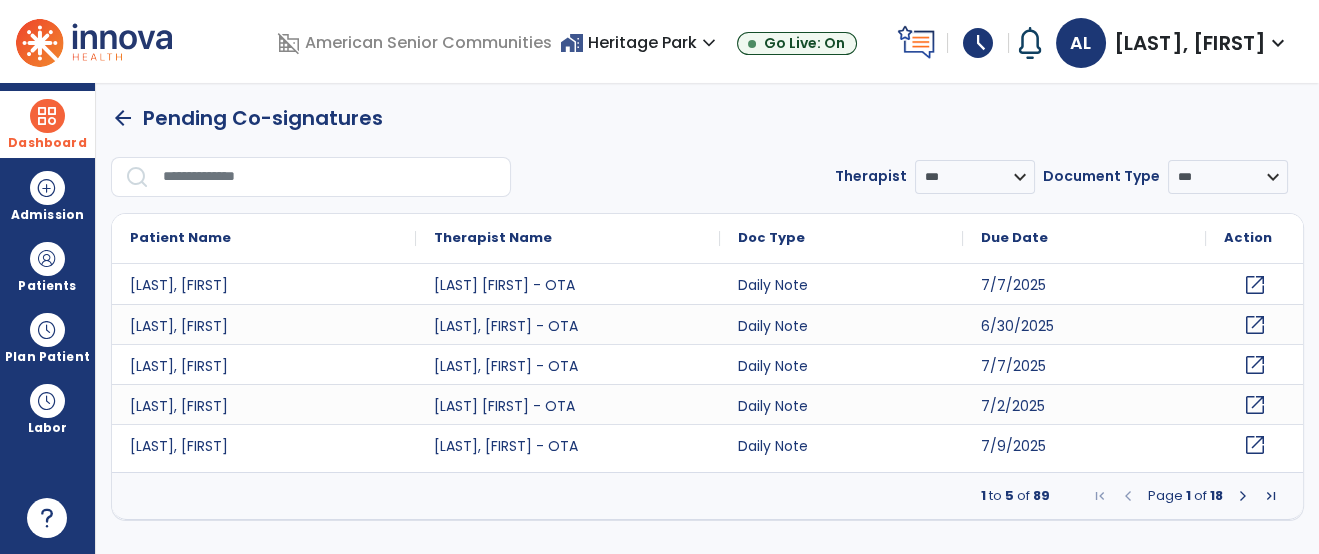 click on "open_in_new" 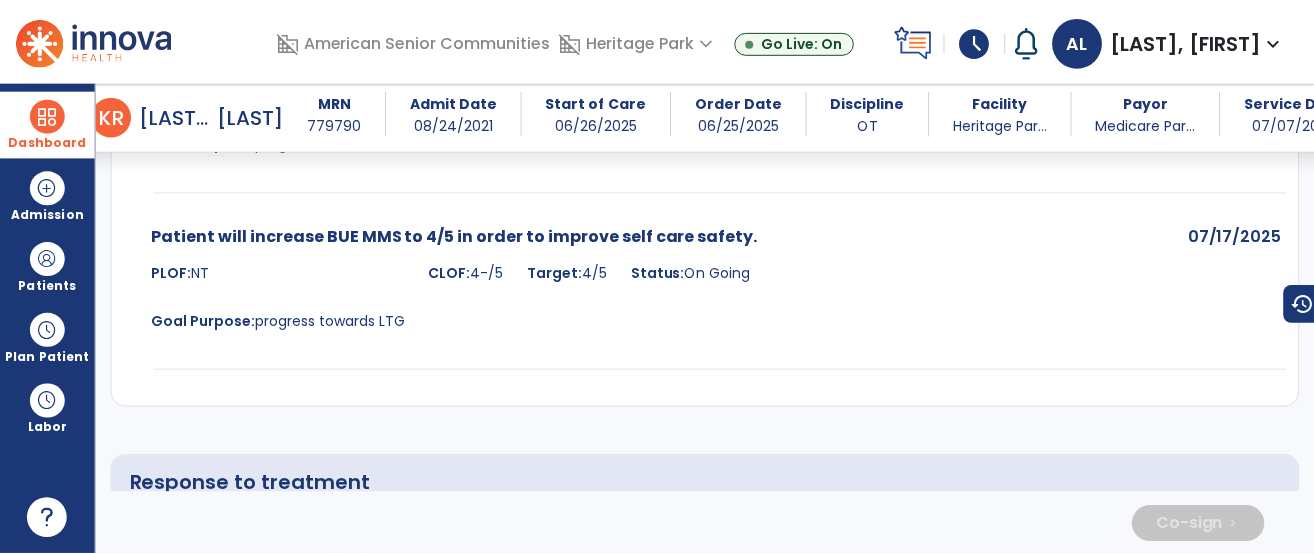 scroll, scrollTop: 4659, scrollLeft: 0, axis: vertical 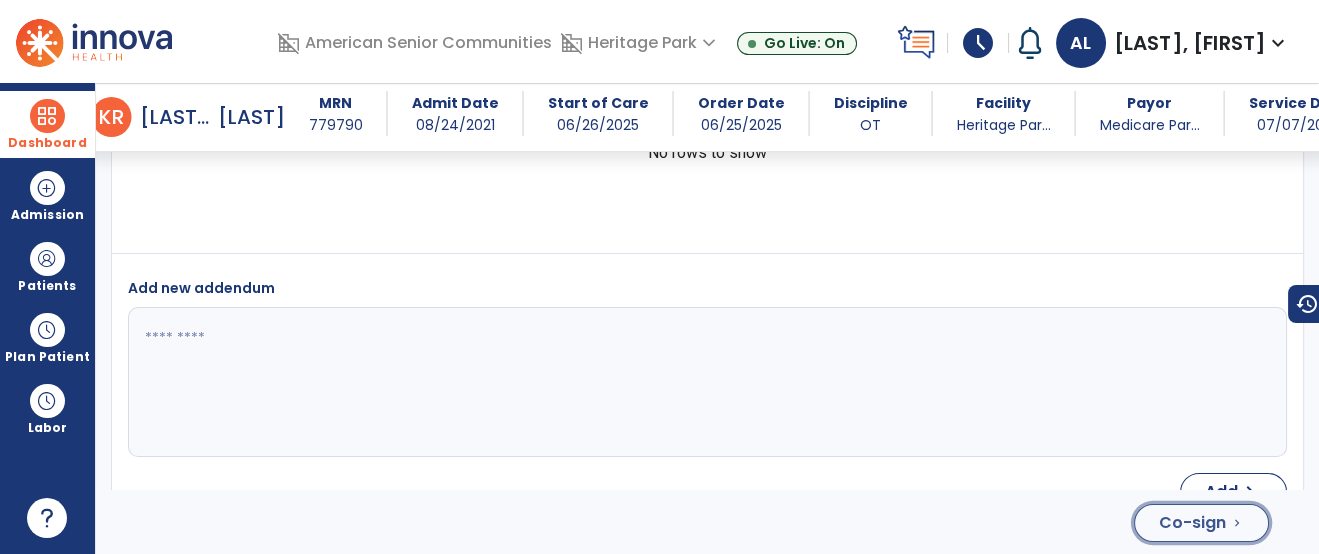 click on "Co-sign  chevron_right" 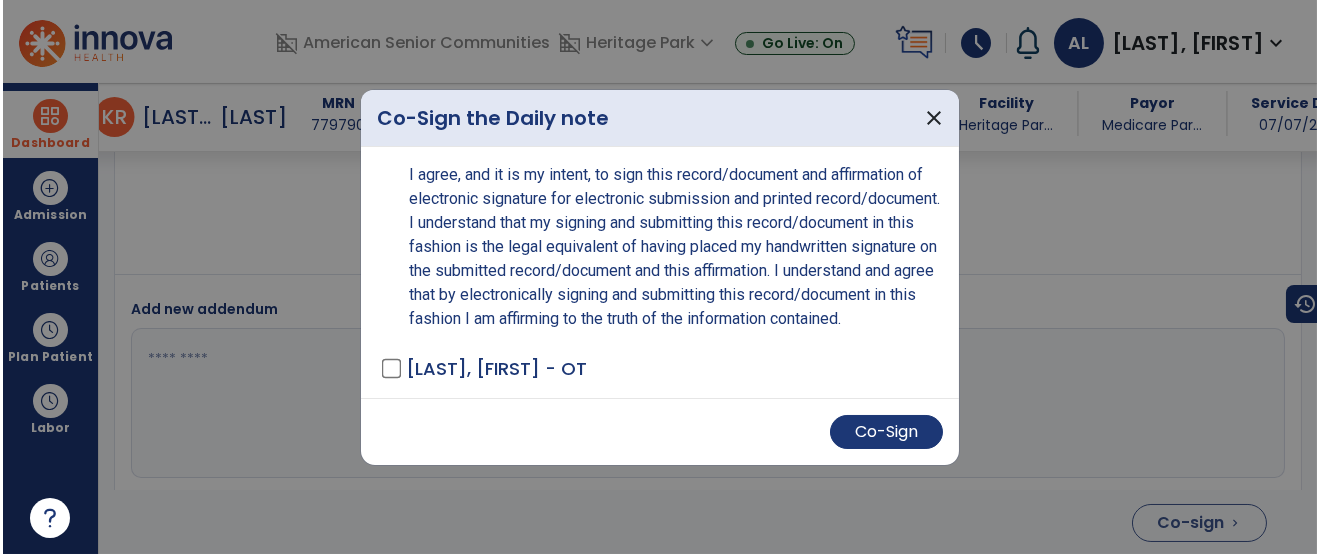 scroll, scrollTop: 4680, scrollLeft: 0, axis: vertical 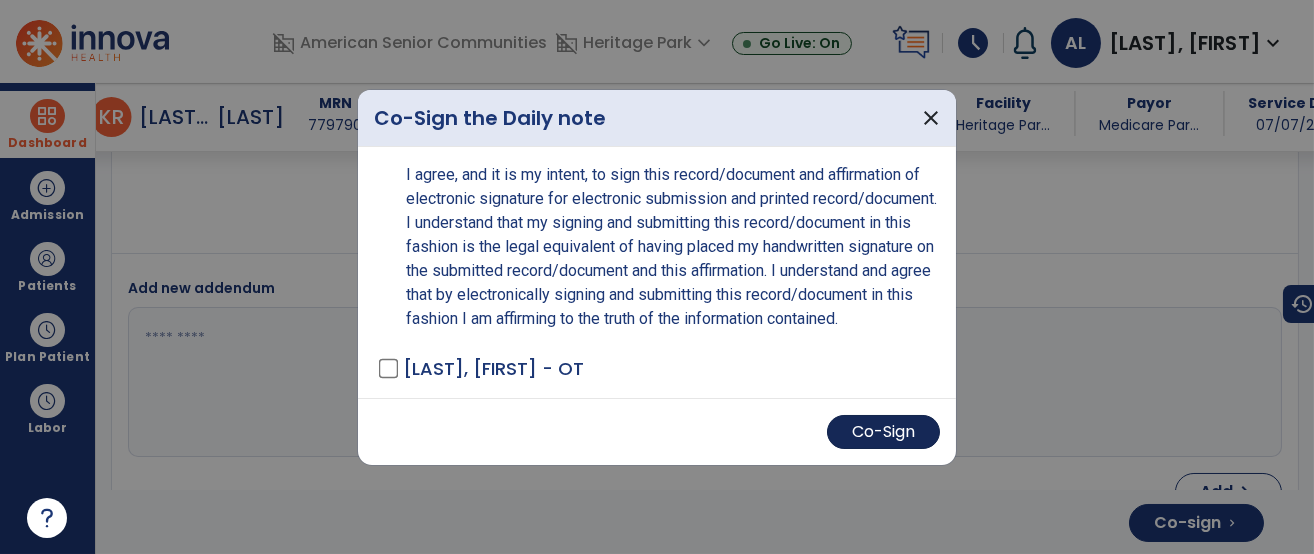 click on "Co-Sign" at bounding box center [883, 432] 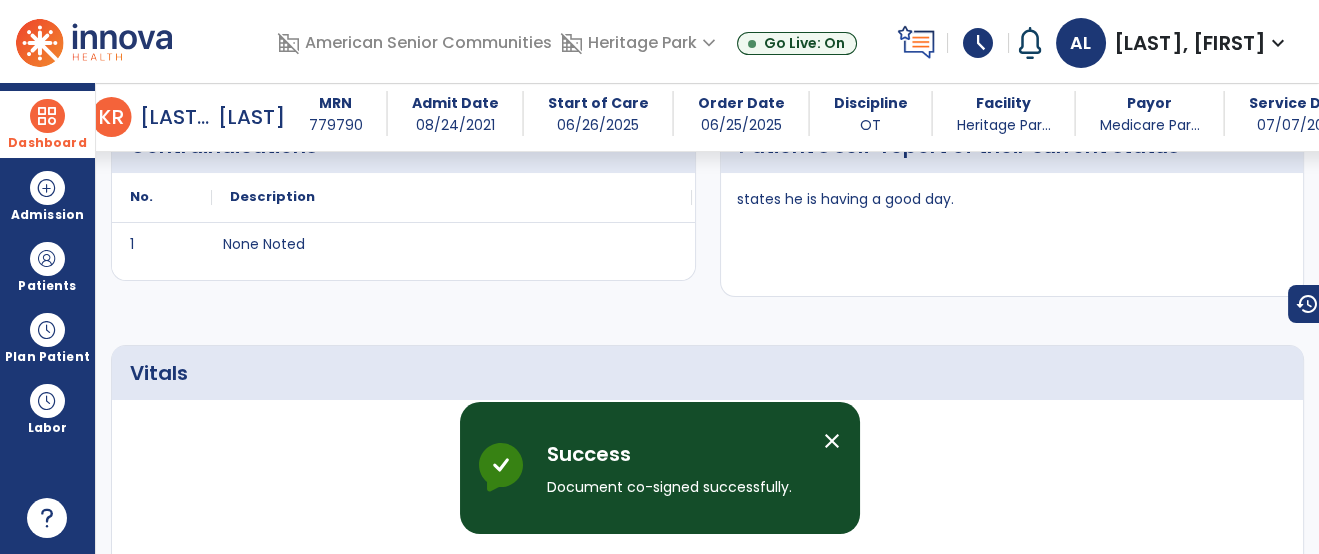 scroll, scrollTop: 0, scrollLeft: 0, axis: both 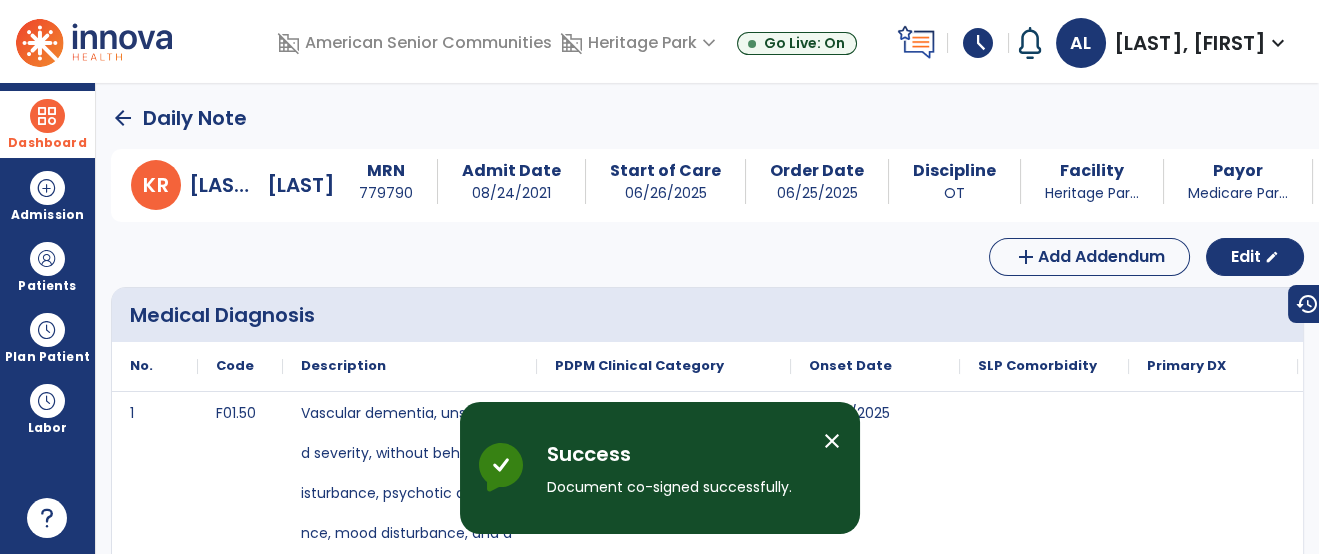 click on "arrow_back" 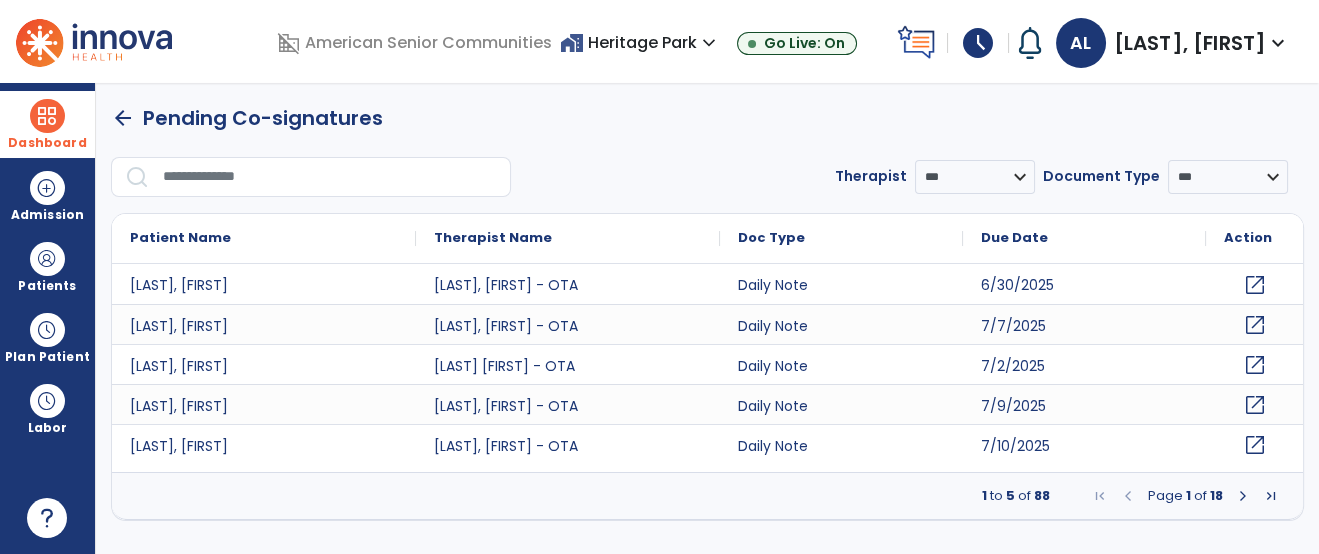 click at bounding box center [330, 177] 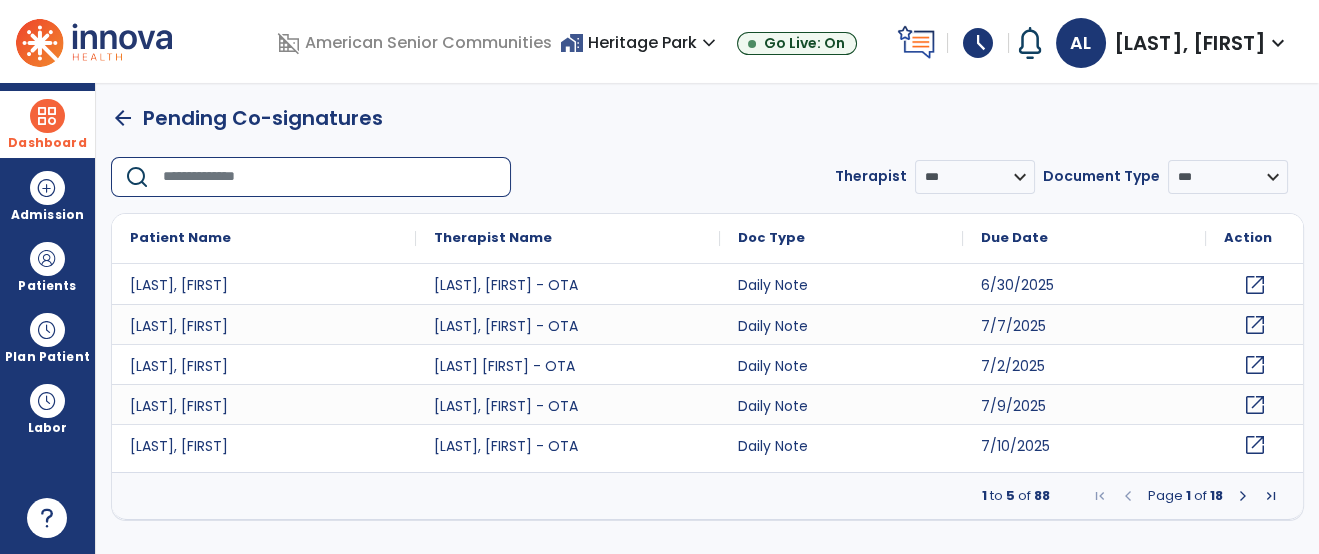 click on "open_in_new" 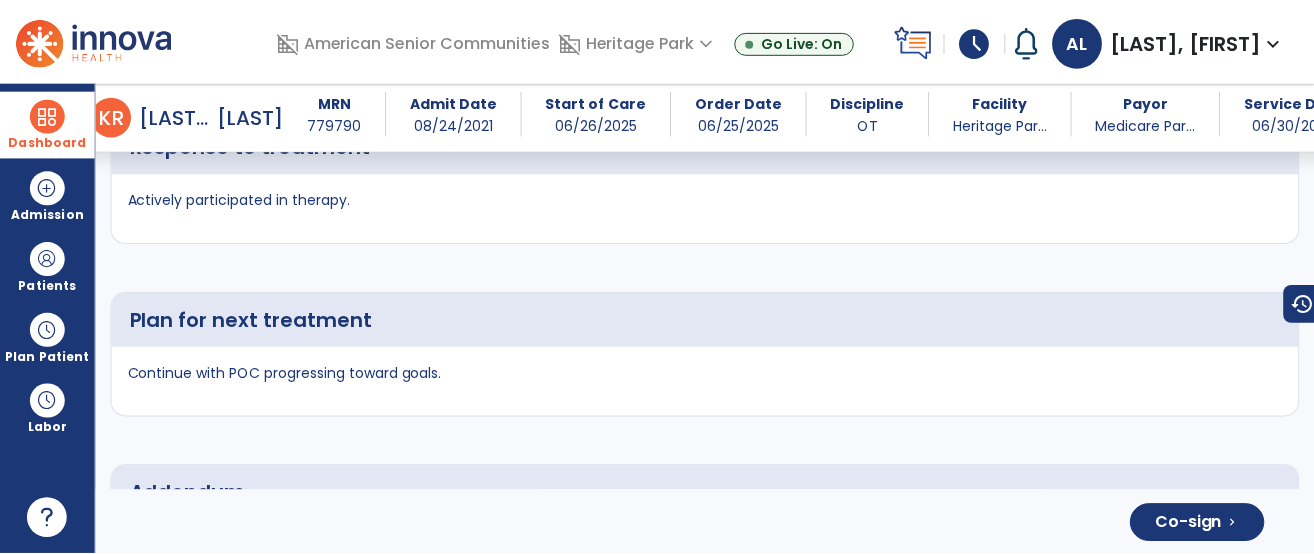scroll, scrollTop: 4166, scrollLeft: 0, axis: vertical 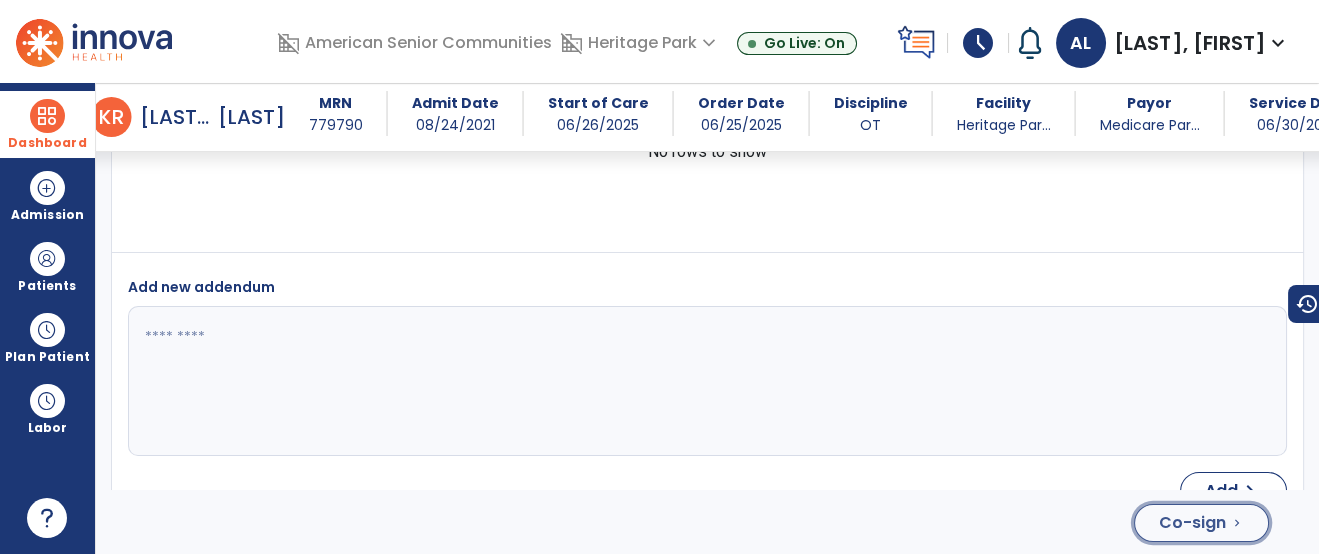 click on "Co-sign  chevron_right" 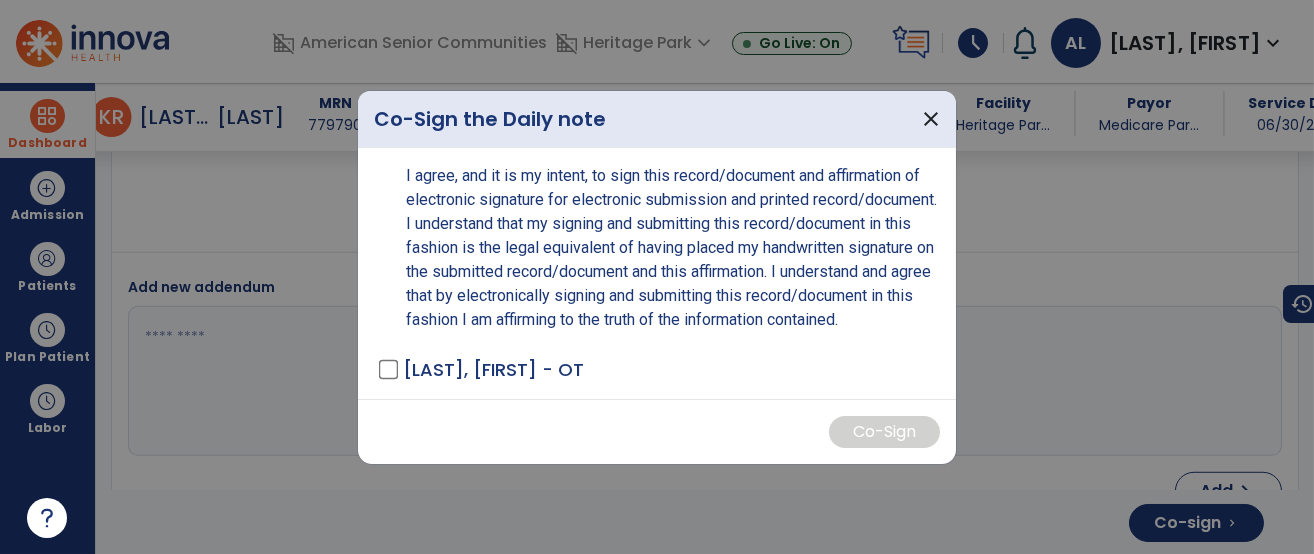 click on "I agree, and it is my intent, to sign this record/document and affirmation of electronic signature for electronic submission and printed record/document. I understand that my signing and submitting this record/document in this fashion is the legal equivalent of having placed my handwritten signature on the submitted record/document and this affirmation. I understand and agree that by electronically signing and submitting this record/document in this fashion I am affirming to the truth of the information contained. LEIST, [LAST] - OT" at bounding box center (657, 273) 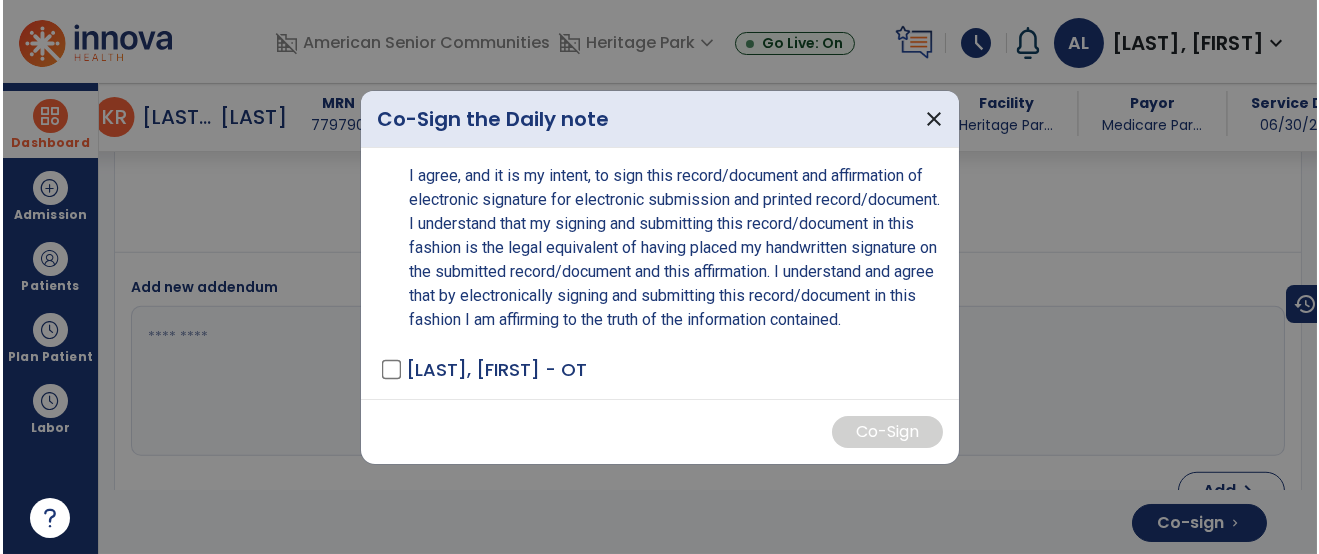 scroll, scrollTop: 4166, scrollLeft: 0, axis: vertical 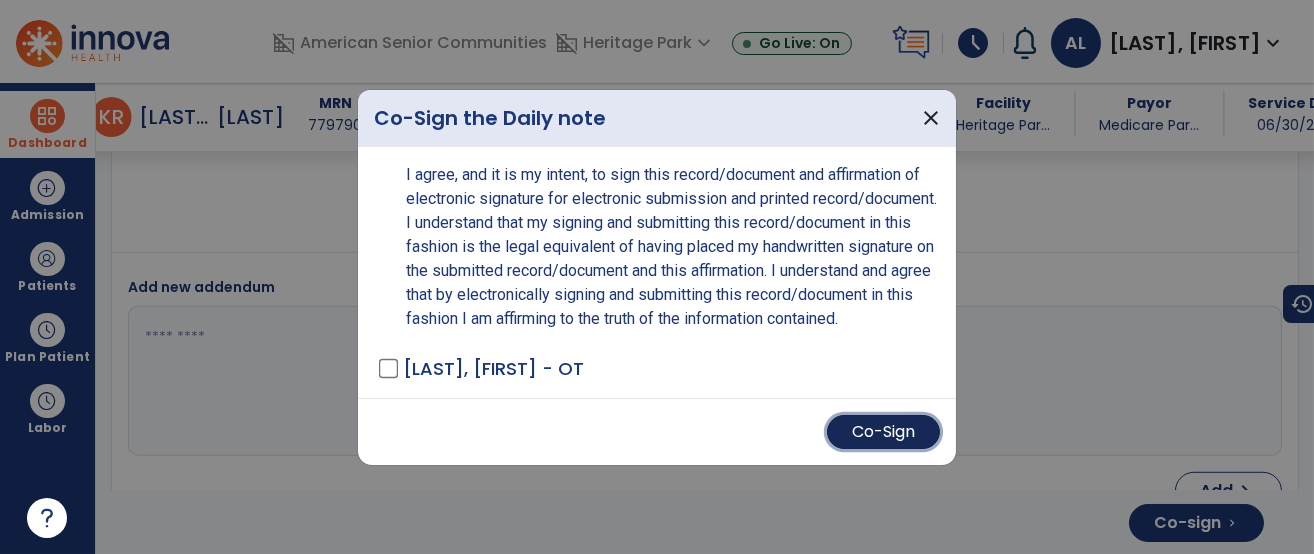 click on "Co-Sign" at bounding box center (883, 432) 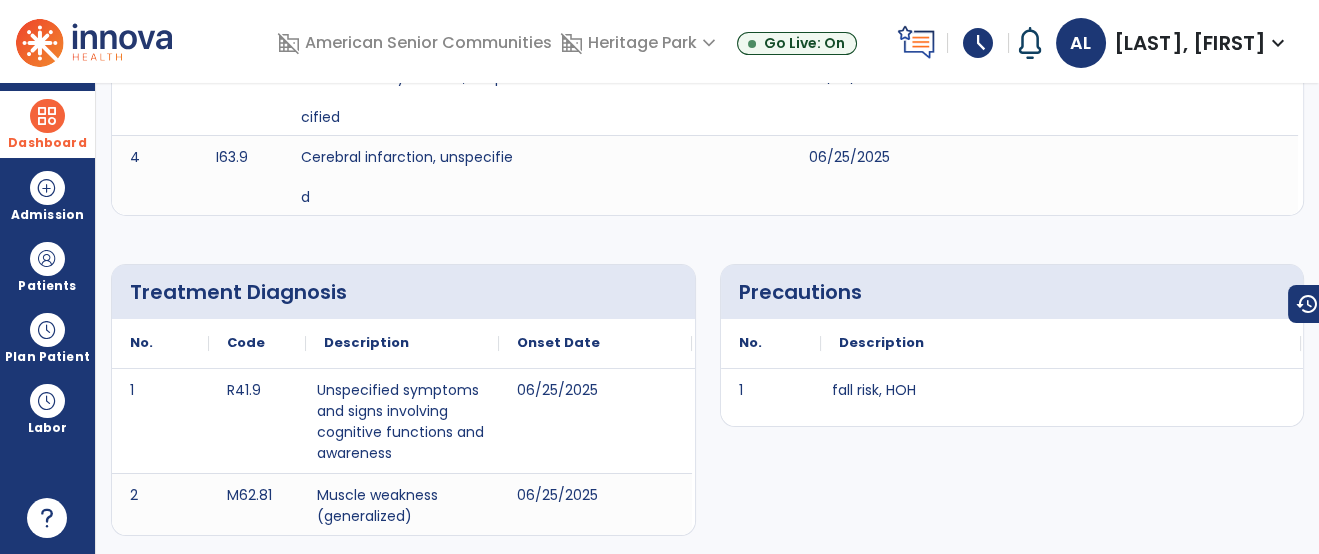 scroll, scrollTop: 0, scrollLeft: 0, axis: both 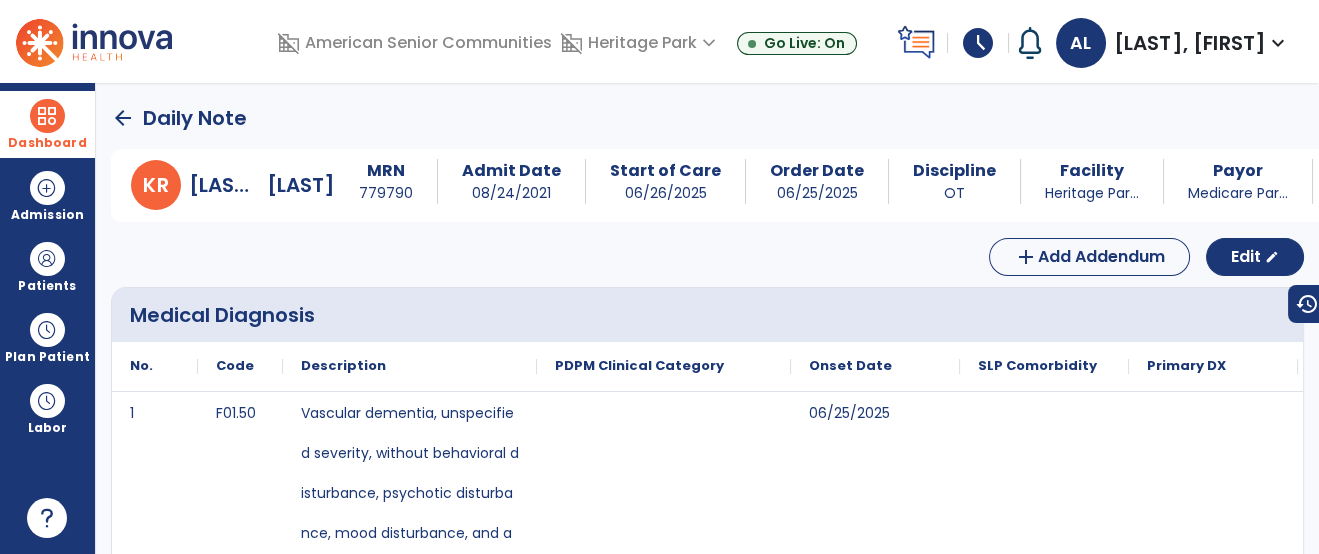 click on "arrow_back" 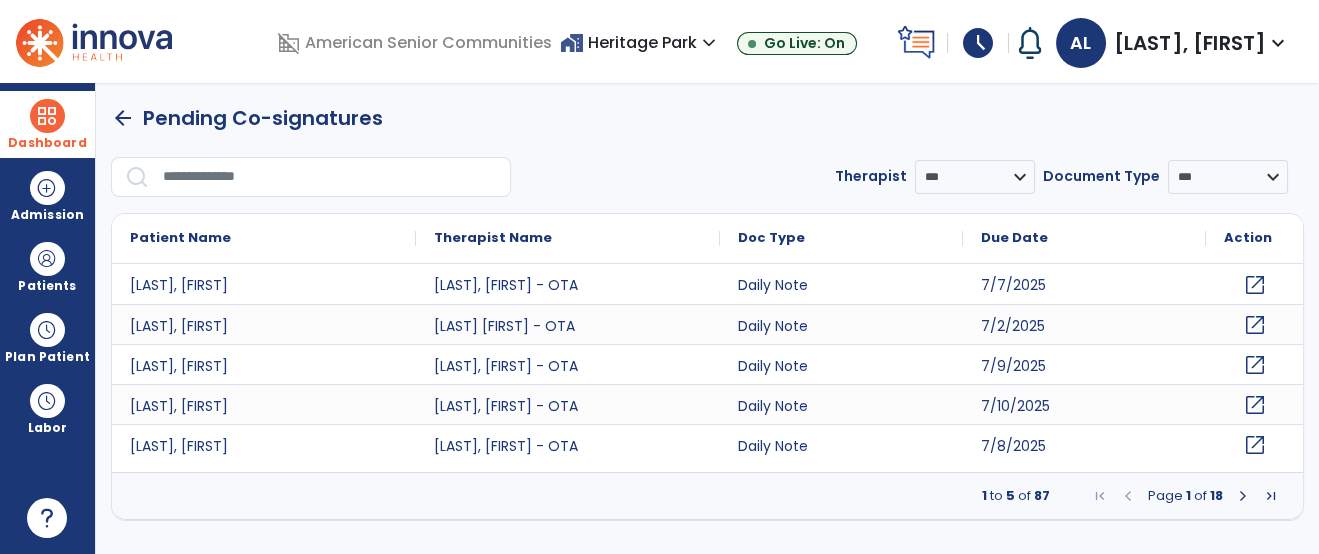 click on "Dashboard" at bounding box center [47, 143] 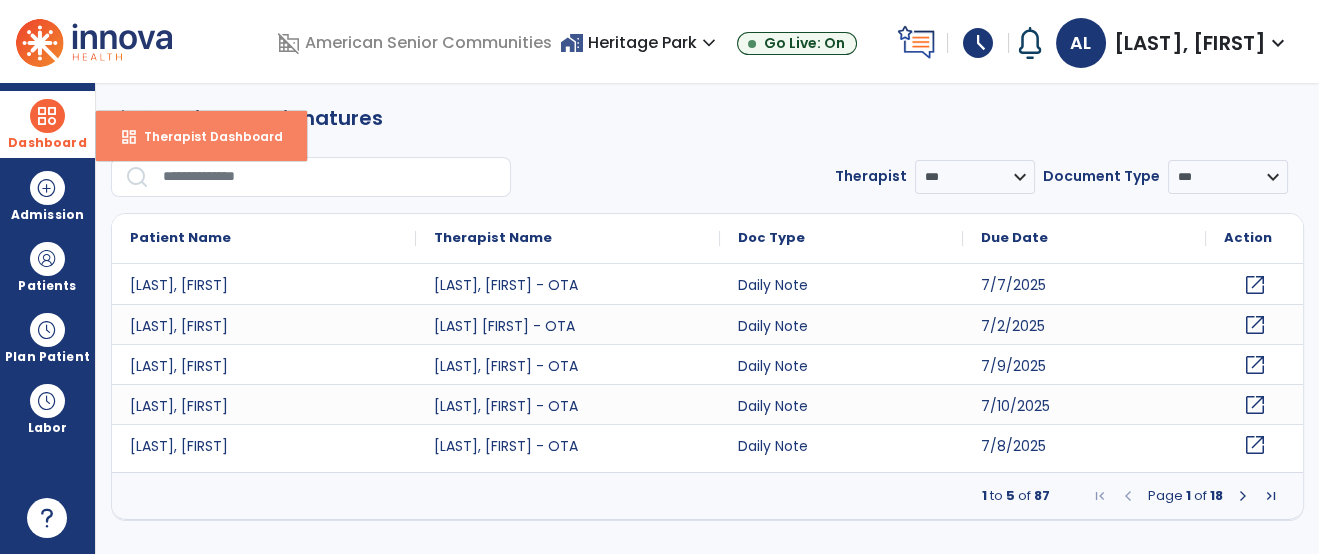 click on "Therapist Dashboard" at bounding box center [205, 136] 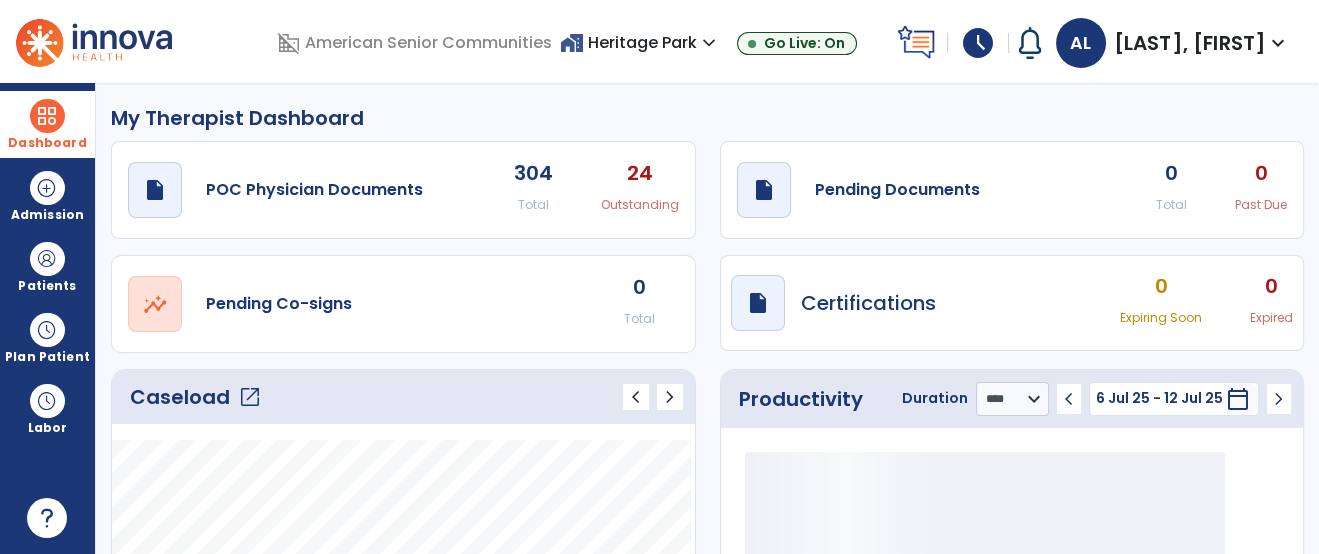 click on "draft   open_in_new  Pending Documents 0 Total 0 Past Due" 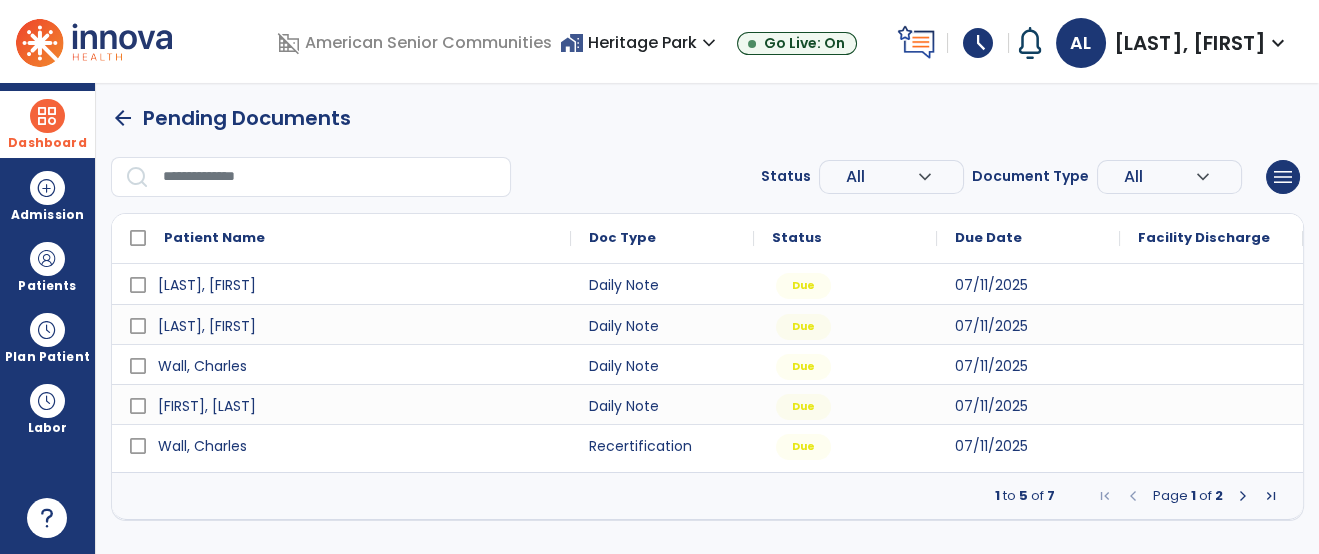 click at bounding box center [330, 177] 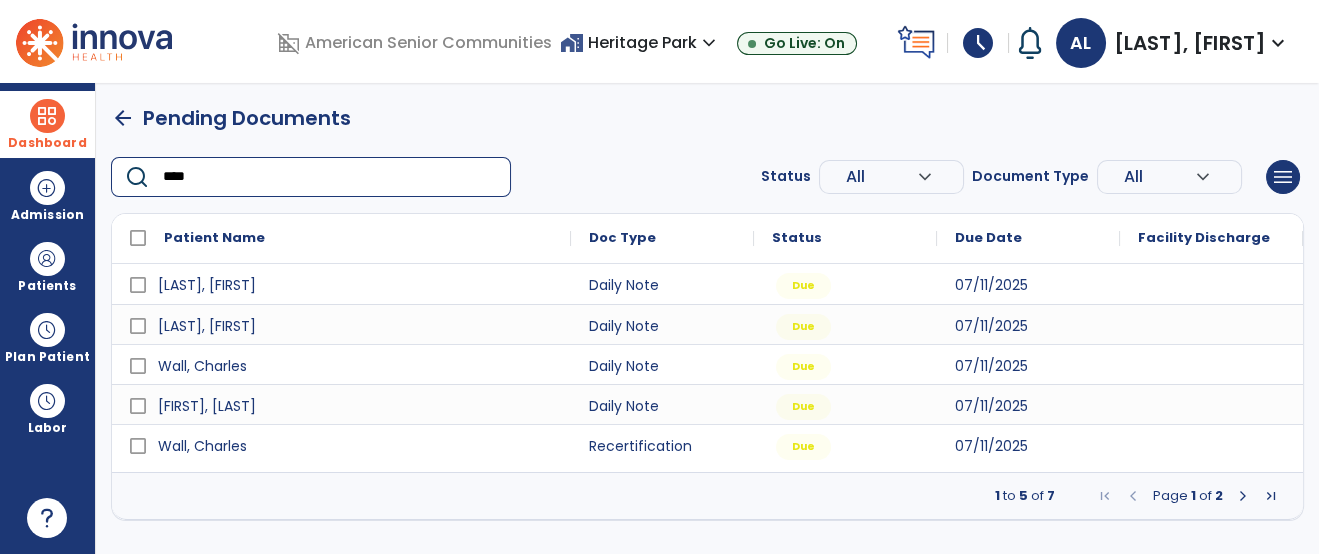type on "*****" 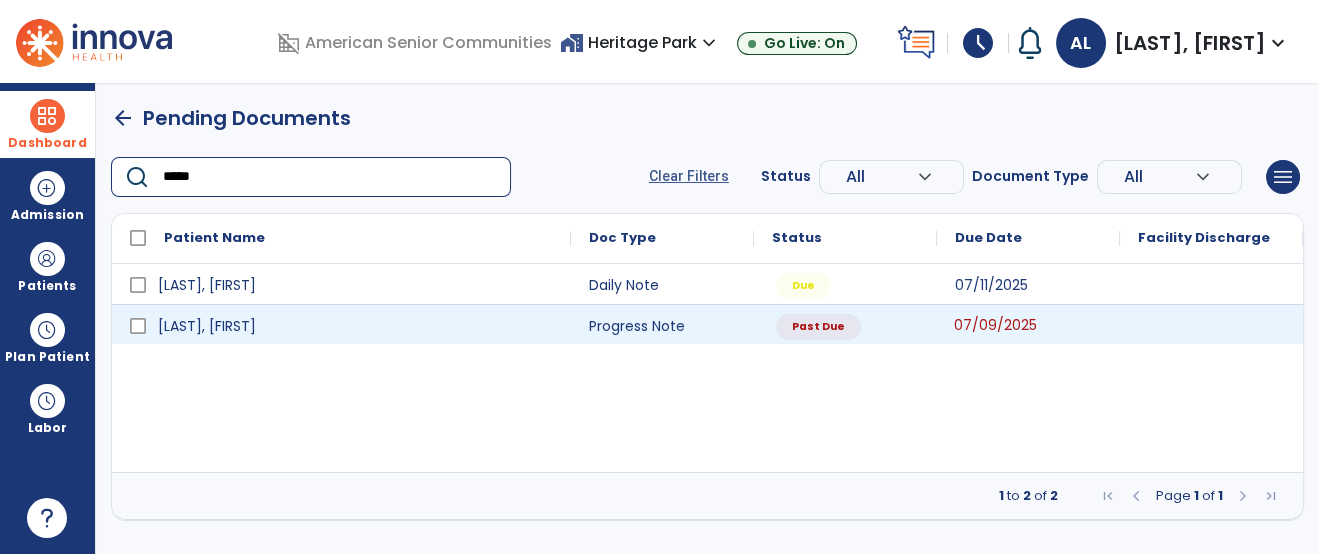 click on "07/09/2025" at bounding box center [995, 325] 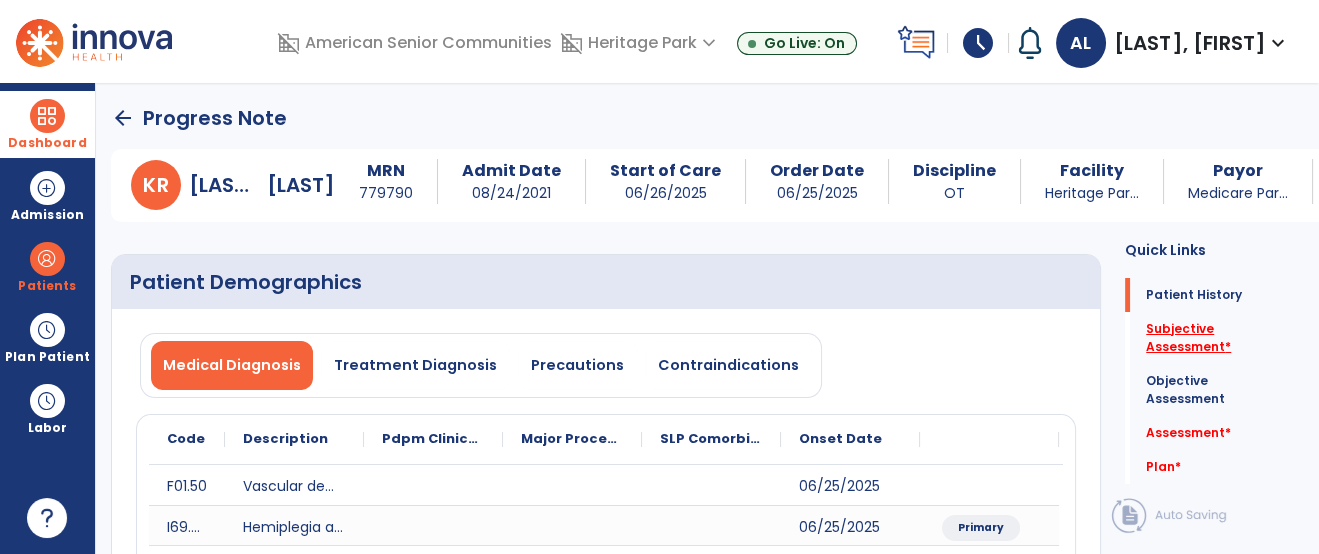 click on "Subjective Assessment   *" 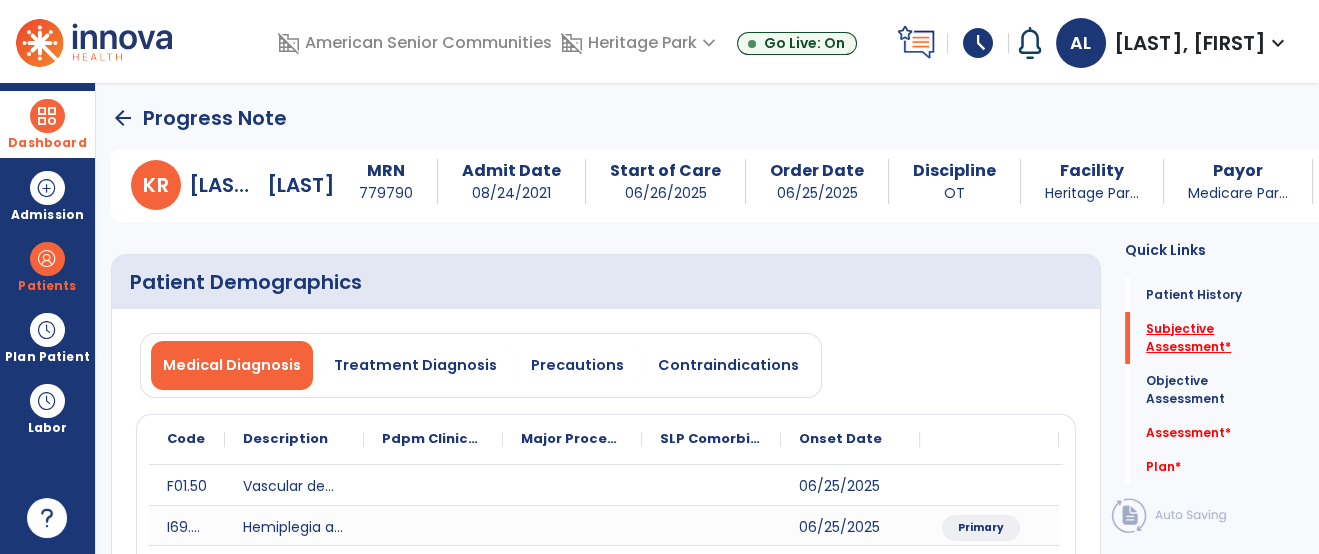 scroll, scrollTop: 128, scrollLeft: 0, axis: vertical 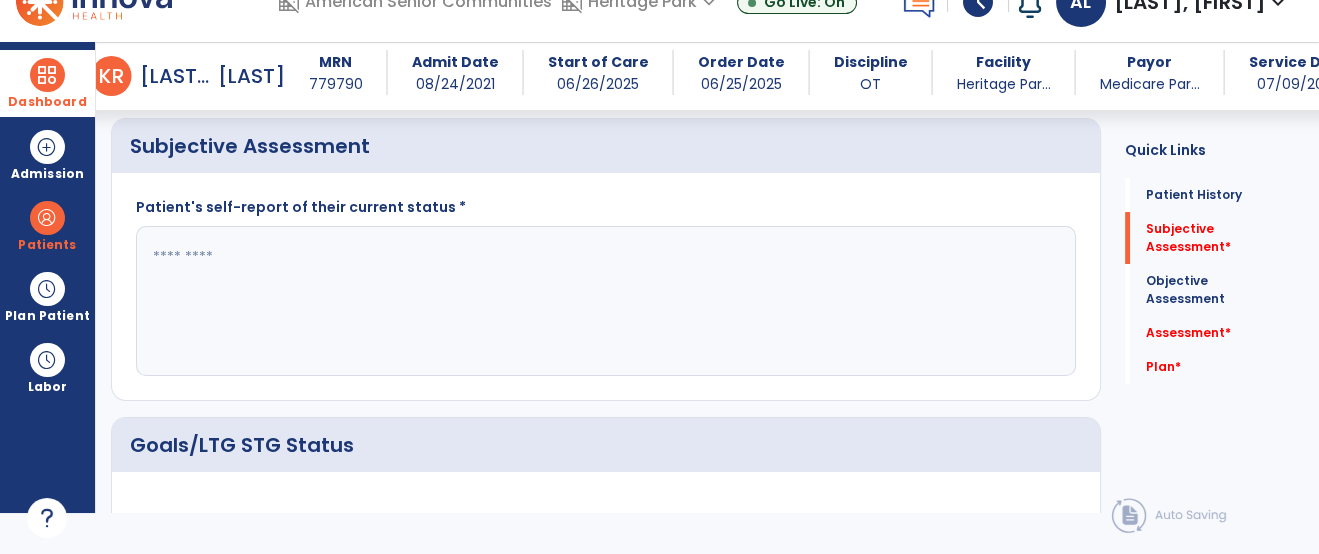 click 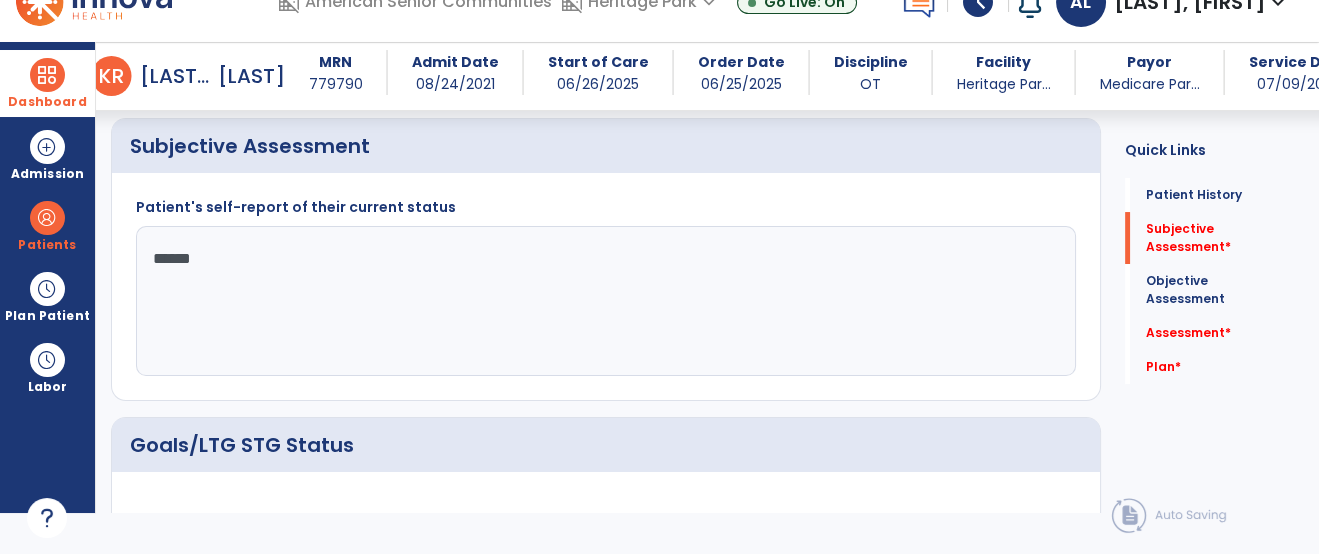 type on "*******" 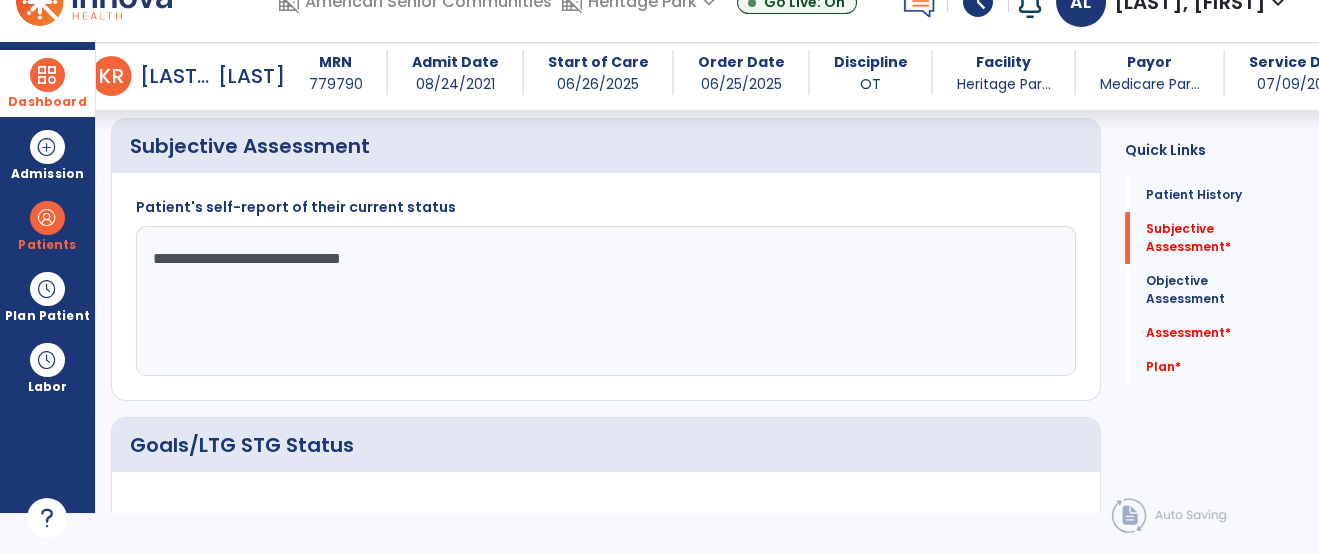 type on "**********" 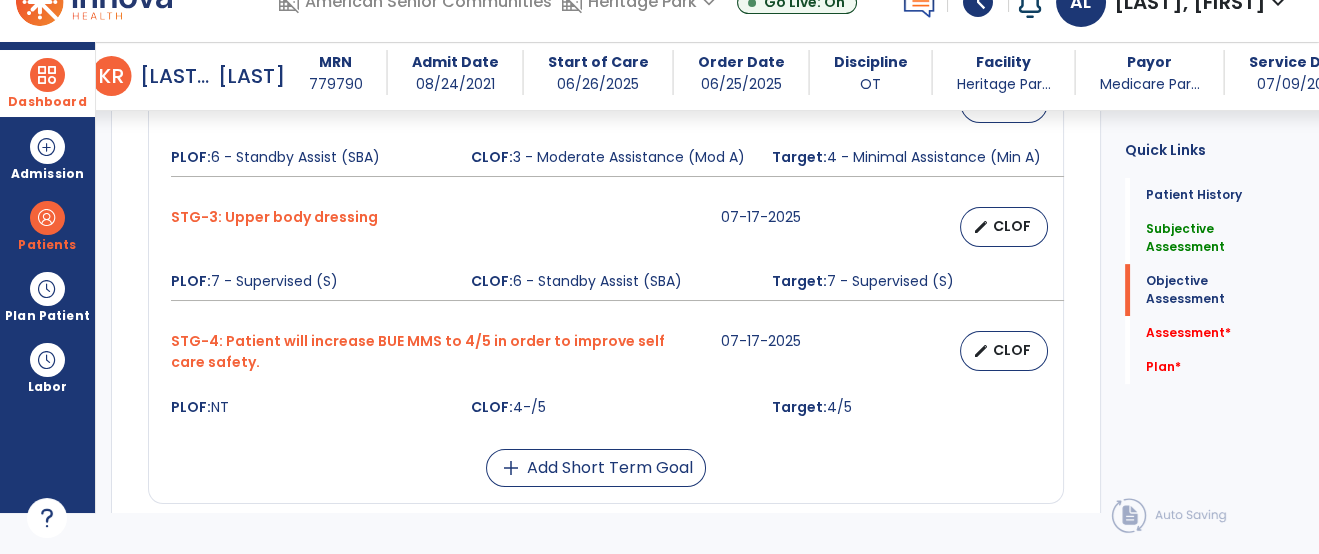 scroll, scrollTop: 1288, scrollLeft: 0, axis: vertical 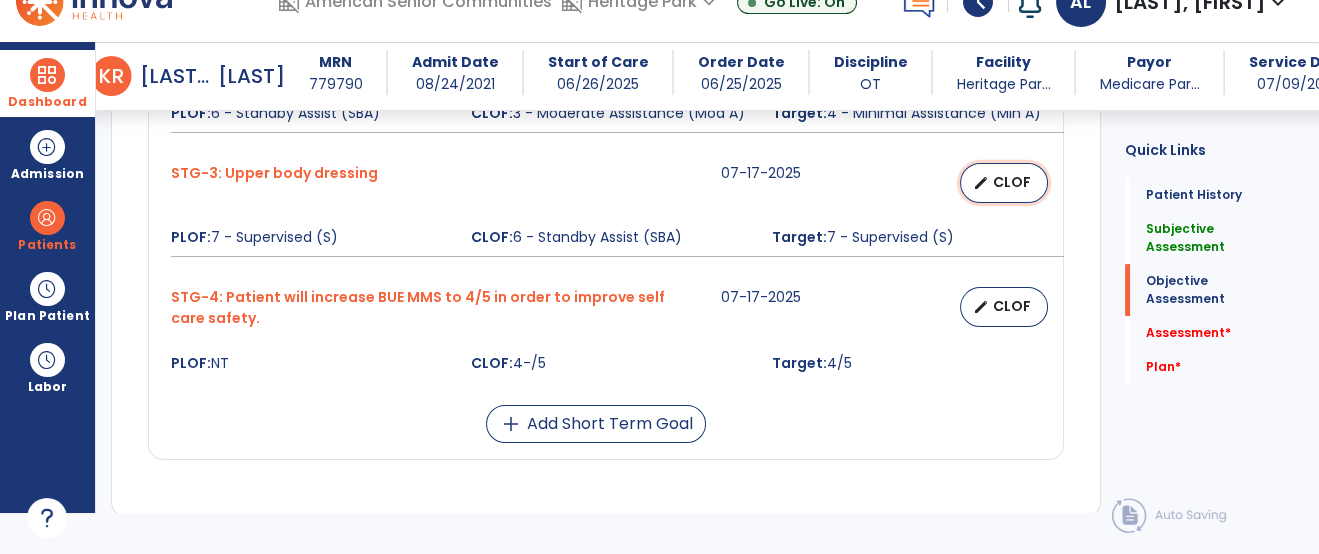 click on "CLOF" at bounding box center [1012, 182] 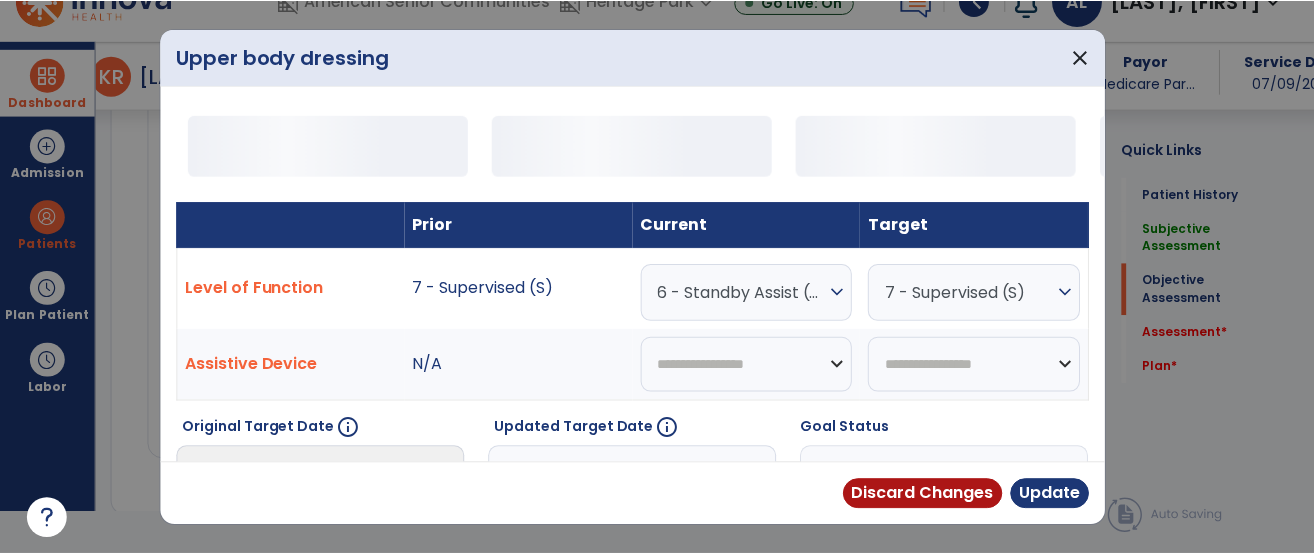 scroll, scrollTop: 0, scrollLeft: 0, axis: both 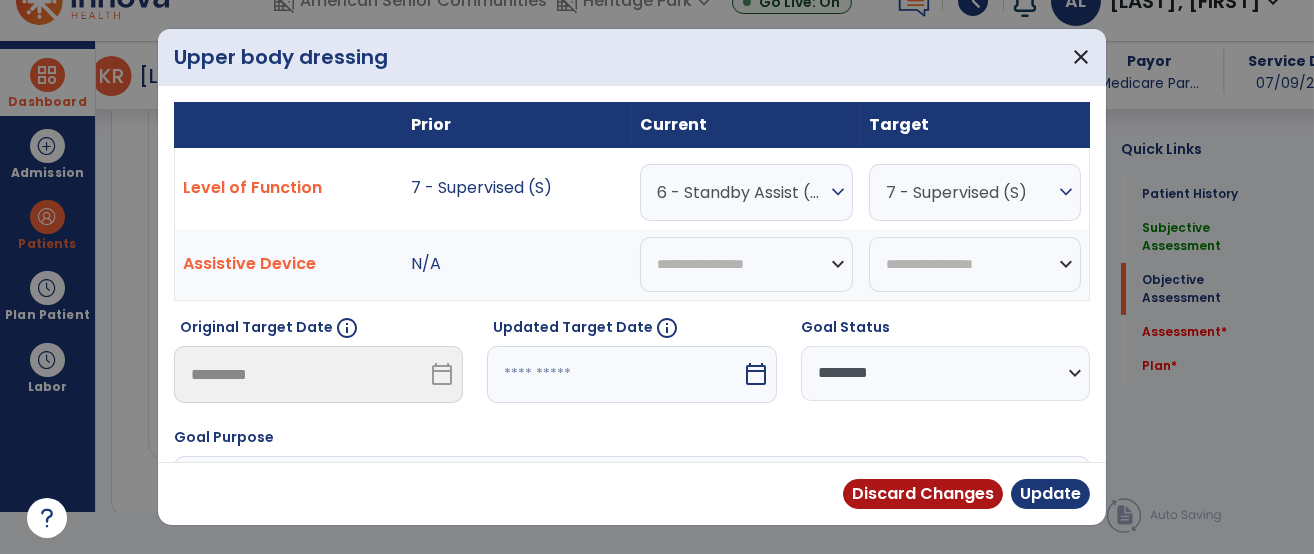 click on "6 - Standby Assist (SBA)" at bounding box center (741, 192) 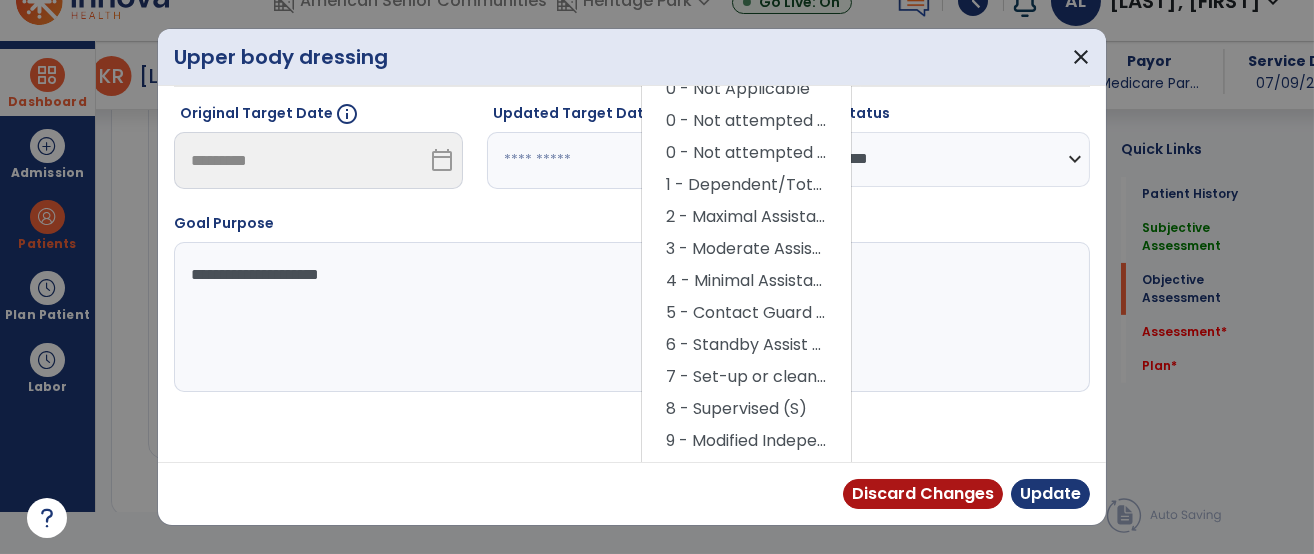 scroll, scrollTop: 220, scrollLeft: 0, axis: vertical 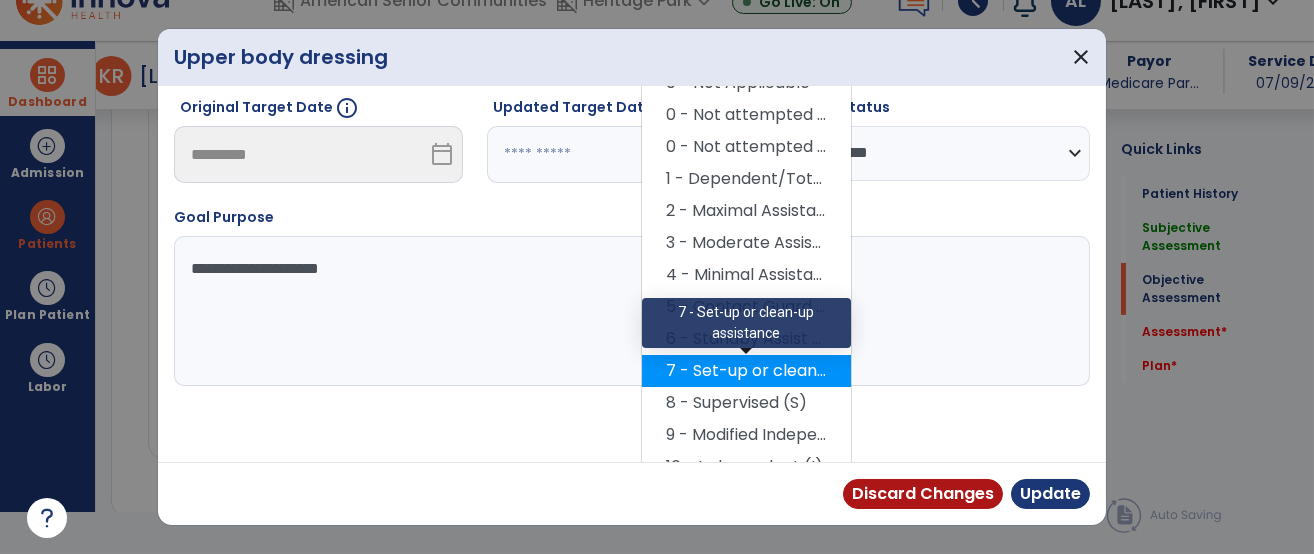 click on "7 - Set-up or clean-up assistance" at bounding box center [746, 371] 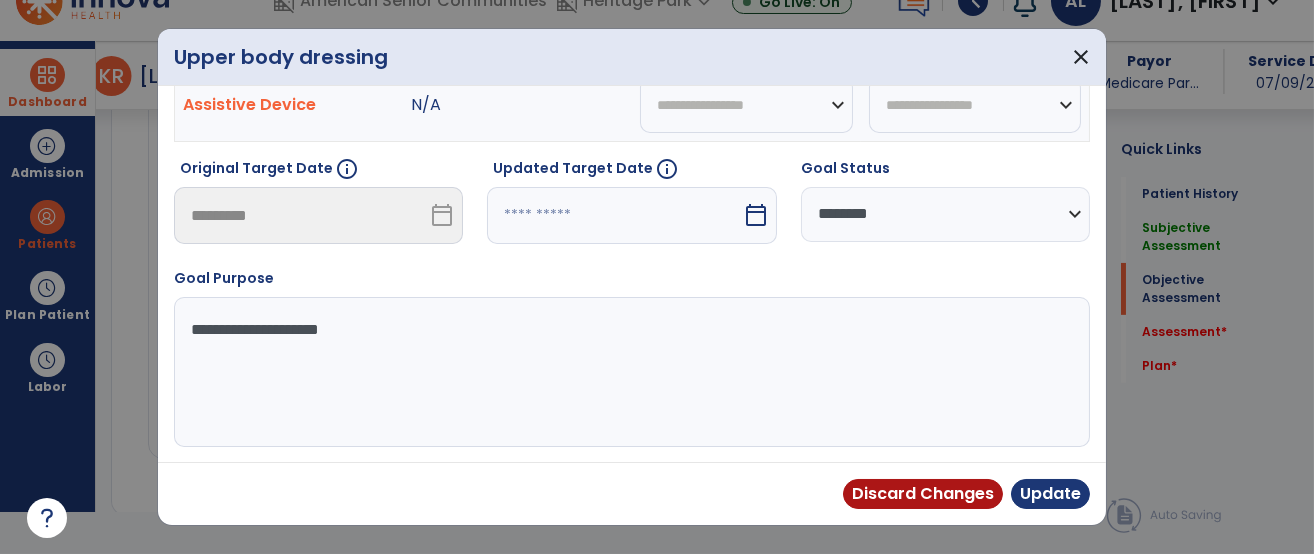scroll, scrollTop: 159, scrollLeft: 0, axis: vertical 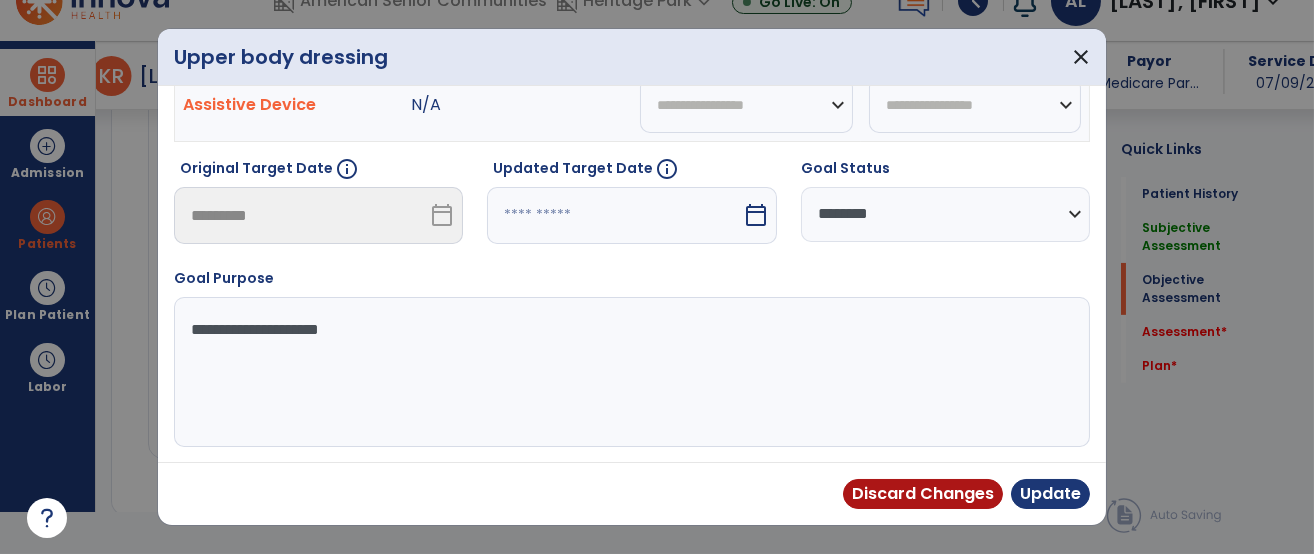 click on "**********" at bounding box center (632, 357) 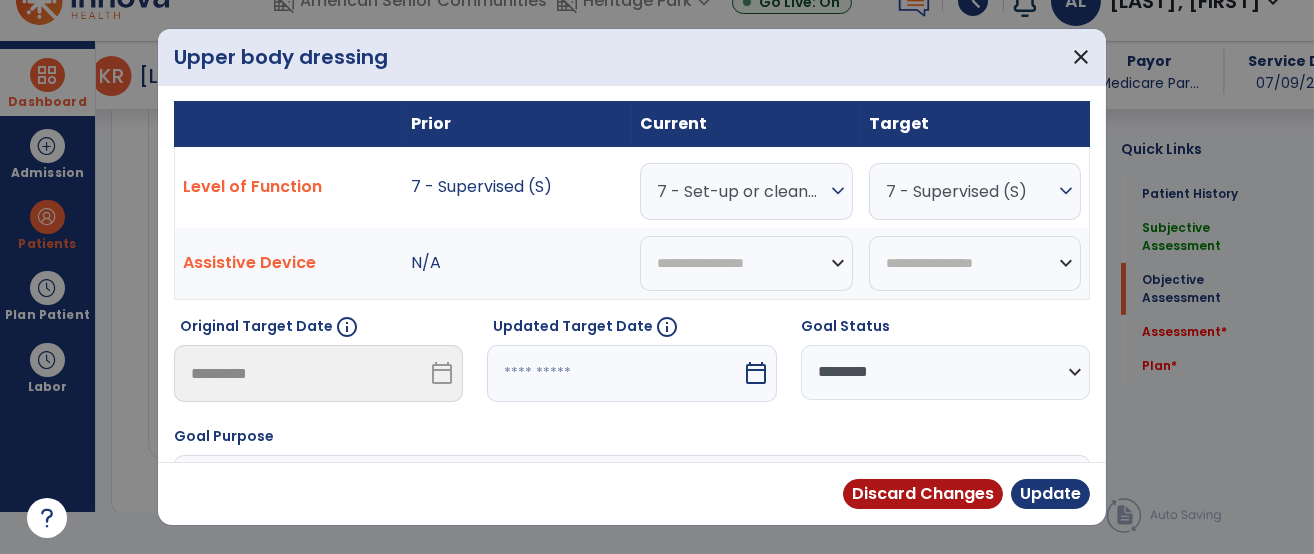 scroll, scrollTop: 0, scrollLeft: 0, axis: both 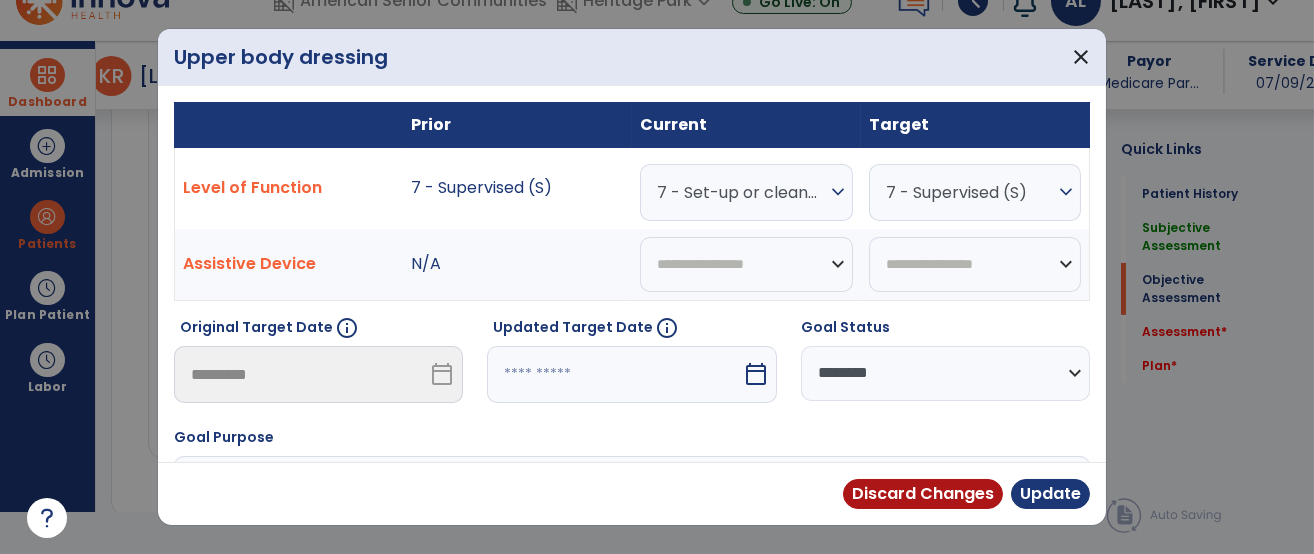 click on "**********" at bounding box center [945, 373] 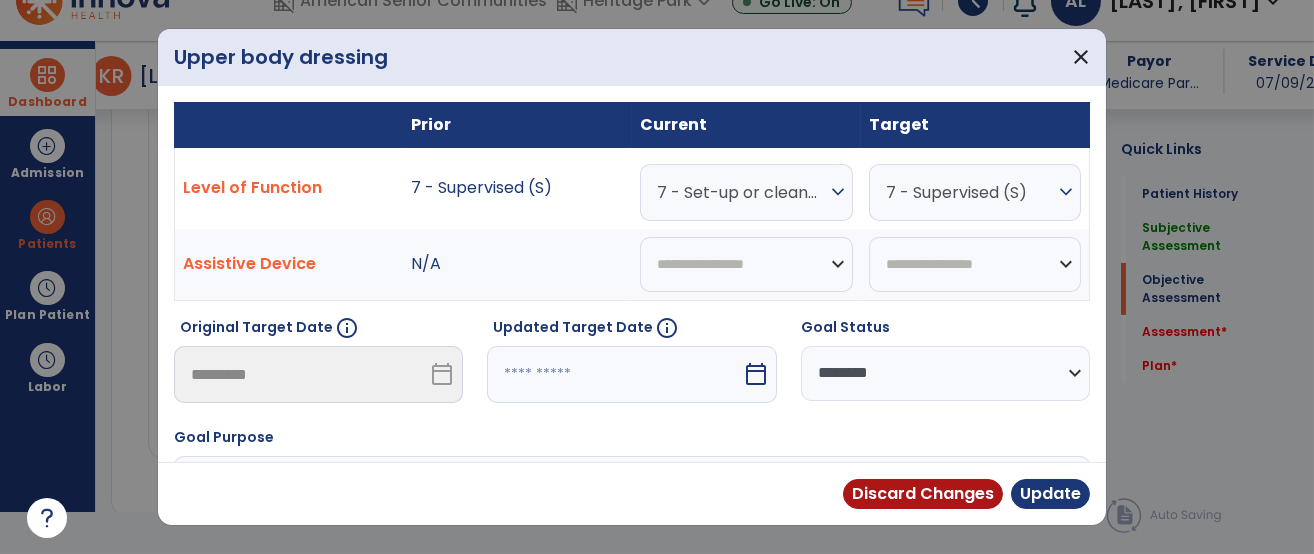 select on "********" 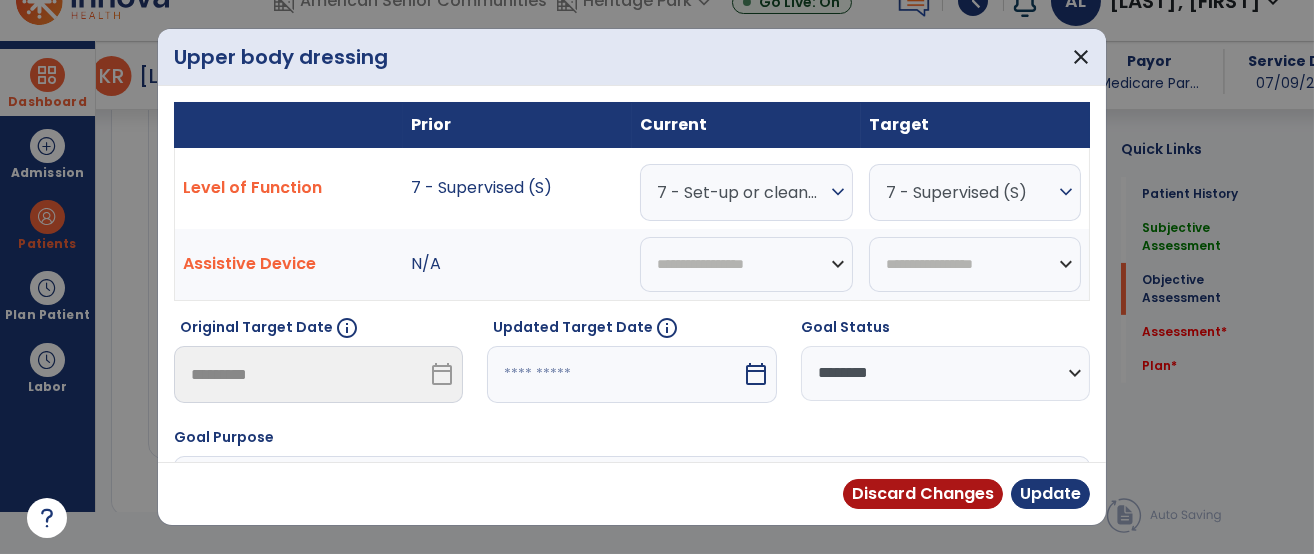 click on "**********" at bounding box center (945, 373) 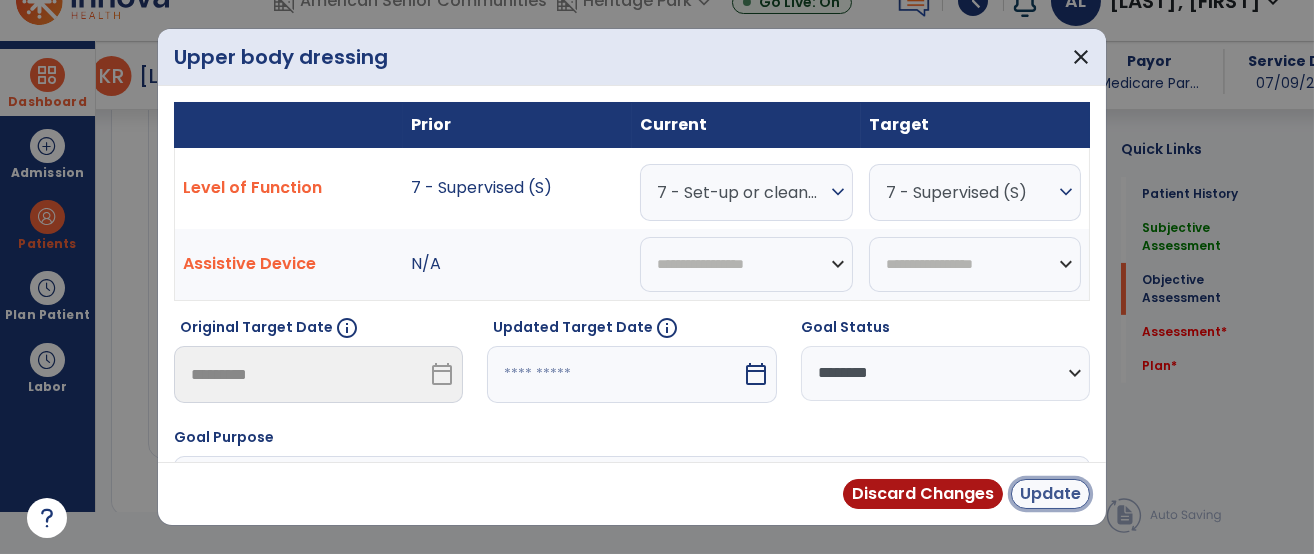 click on "Update" at bounding box center [1050, 494] 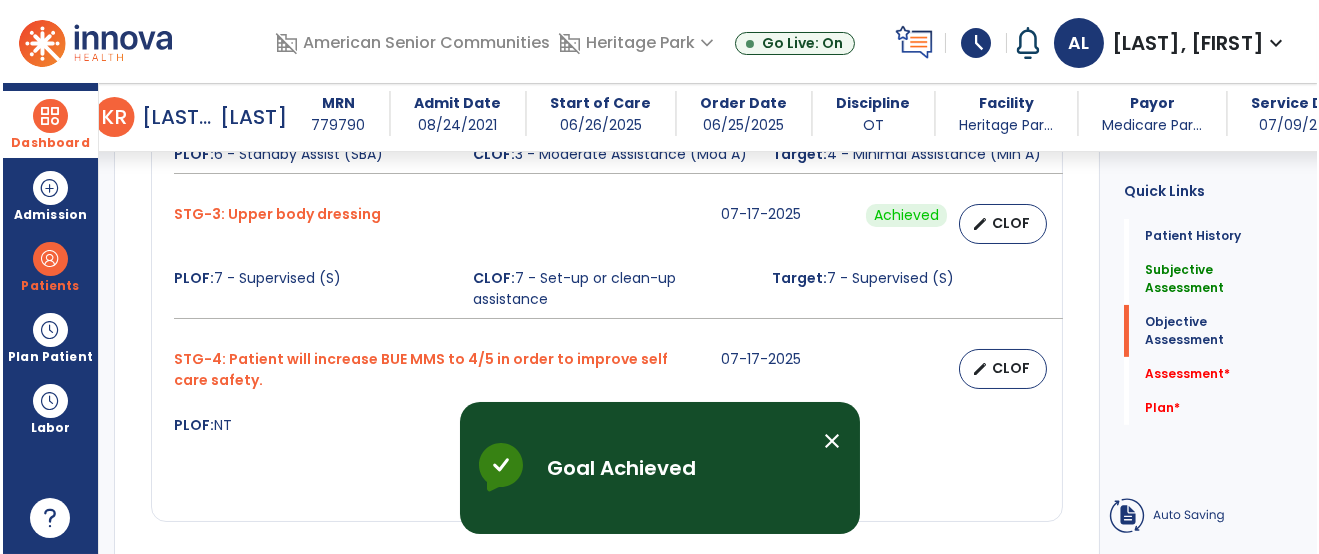 scroll, scrollTop: 41, scrollLeft: 0, axis: vertical 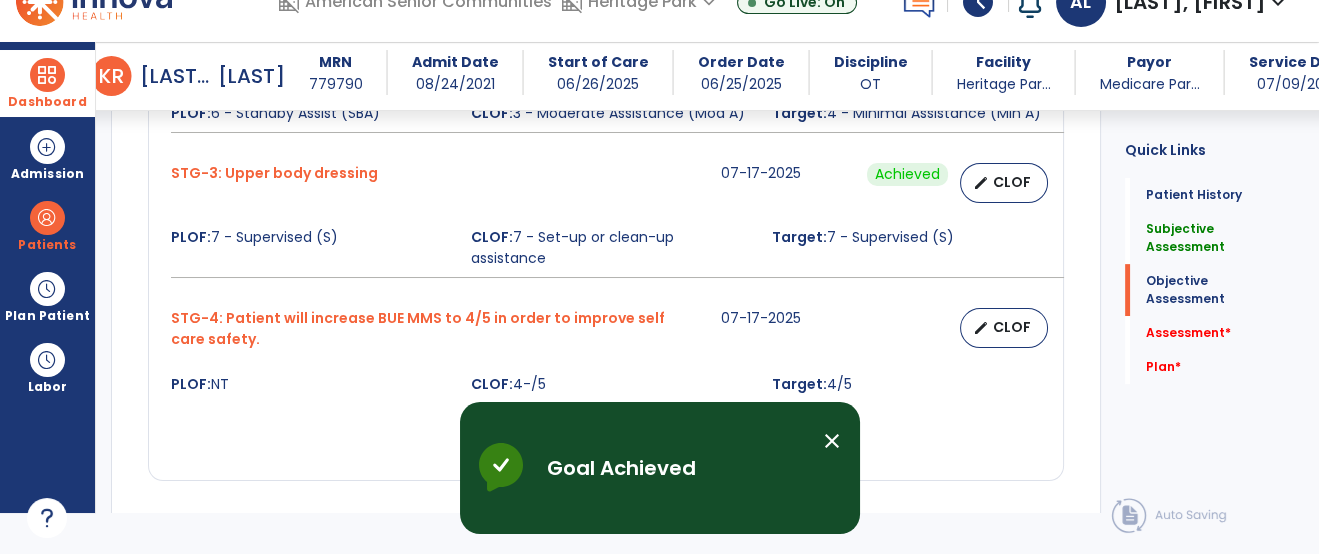 click on "add  Add Short Term Goal" at bounding box center [596, 445] 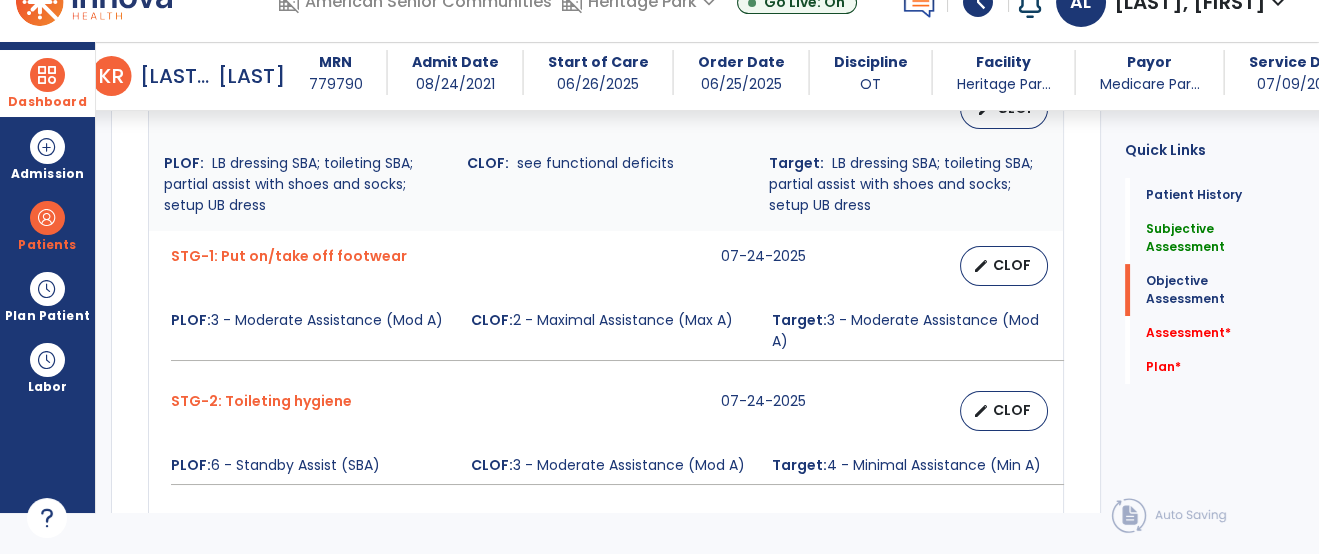 scroll, scrollTop: 933, scrollLeft: 0, axis: vertical 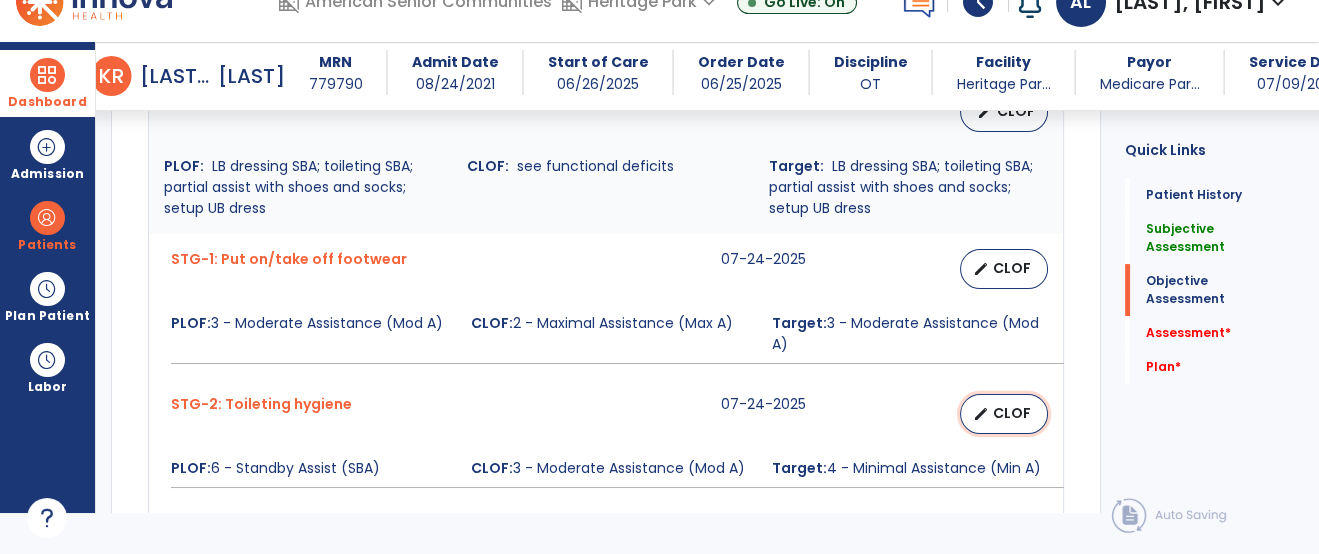 click on "CLOF" at bounding box center (1012, 413) 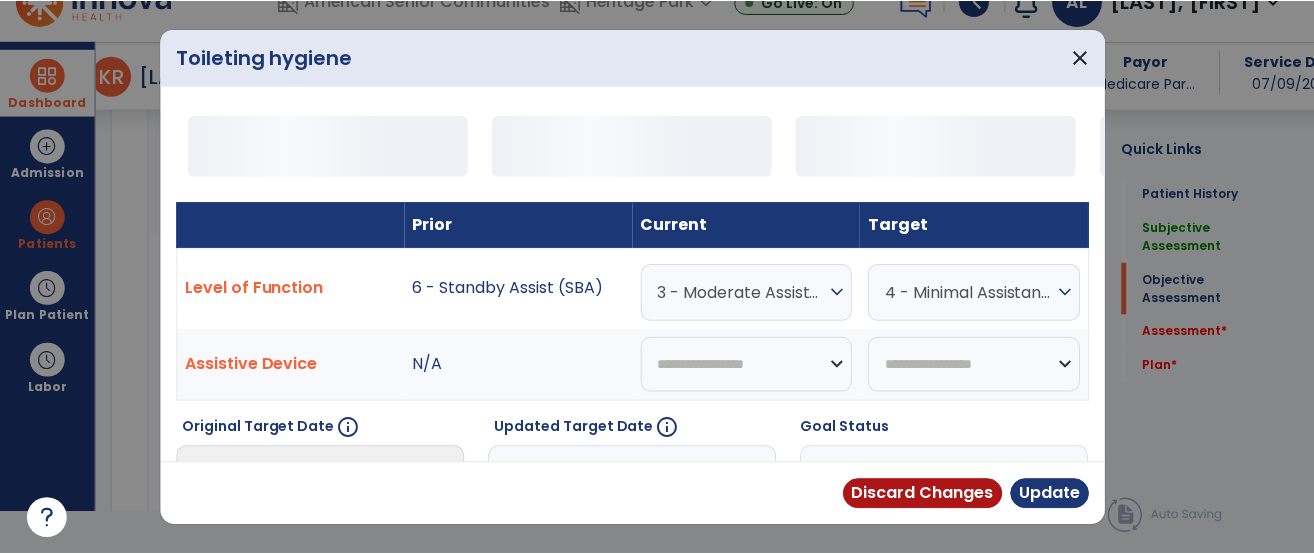 scroll, scrollTop: 0, scrollLeft: 0, axis: both 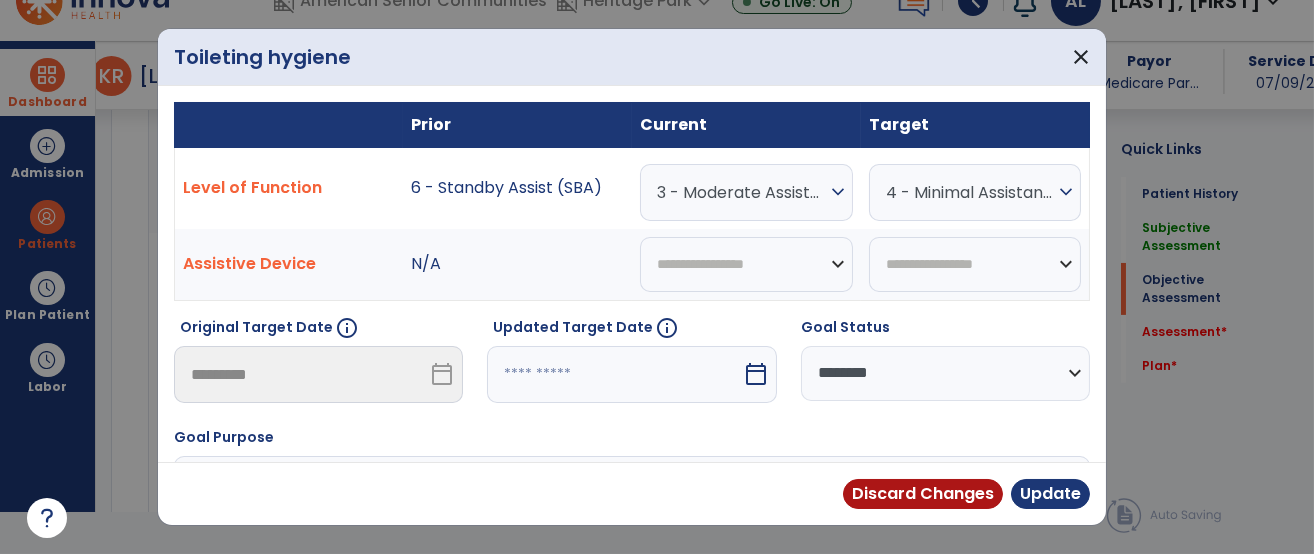 click on "3 - Moderate Assistance (Mod A)" at bounding box center (741, 192) 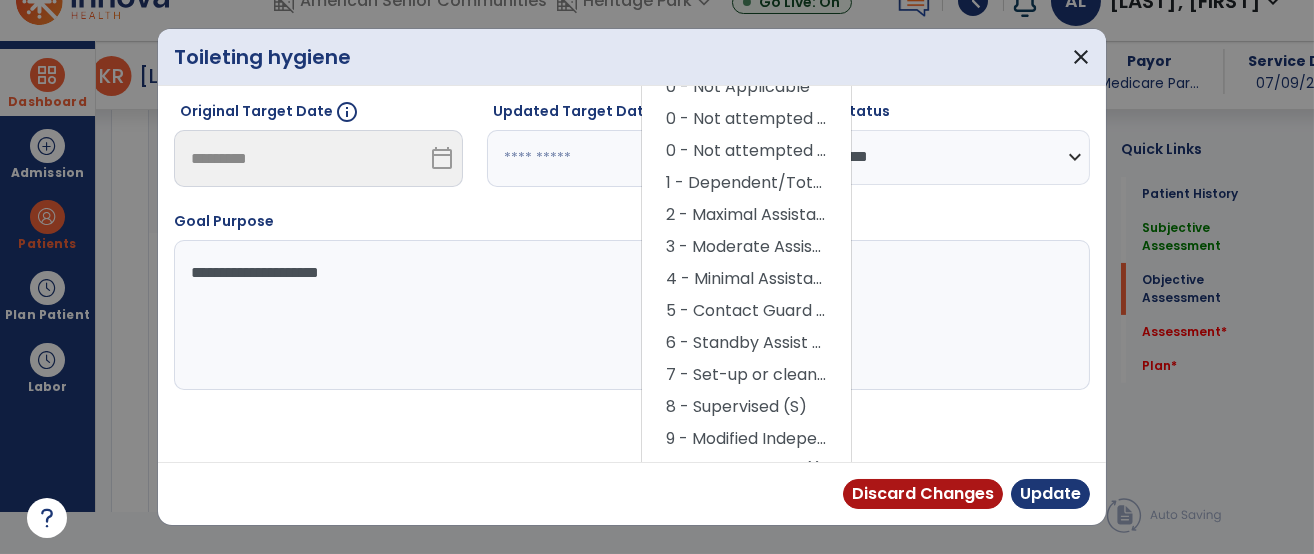 scroll, scrollTop: 174, scrollLeft: 0, axis: vertical 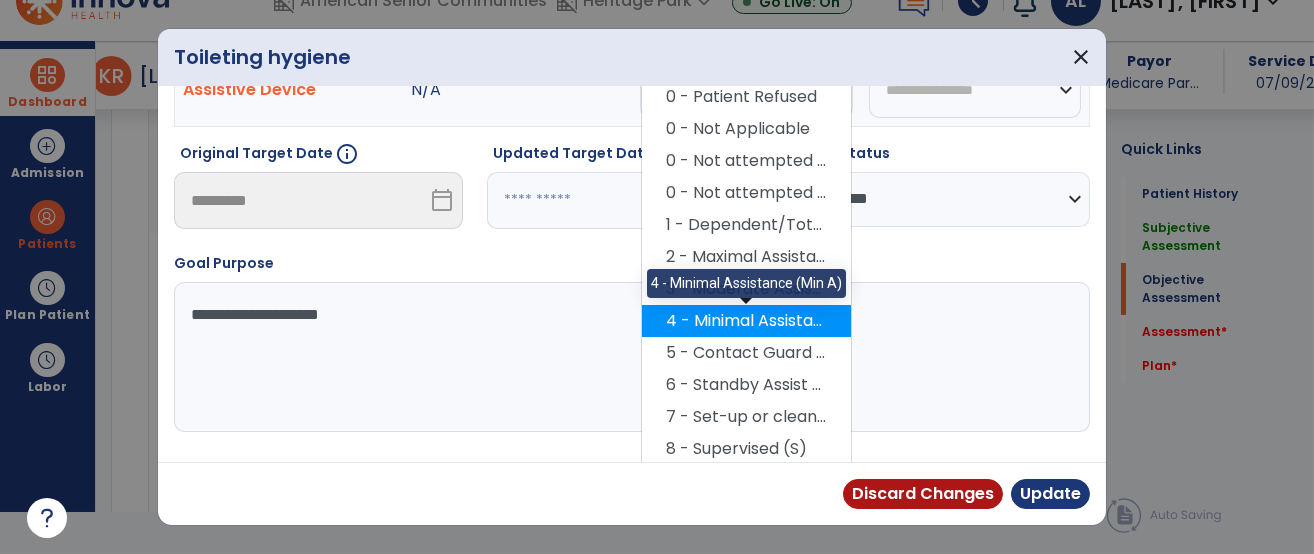 click on "4 - Minimal Assistance (Min A)" at bounding box center [746, 321] 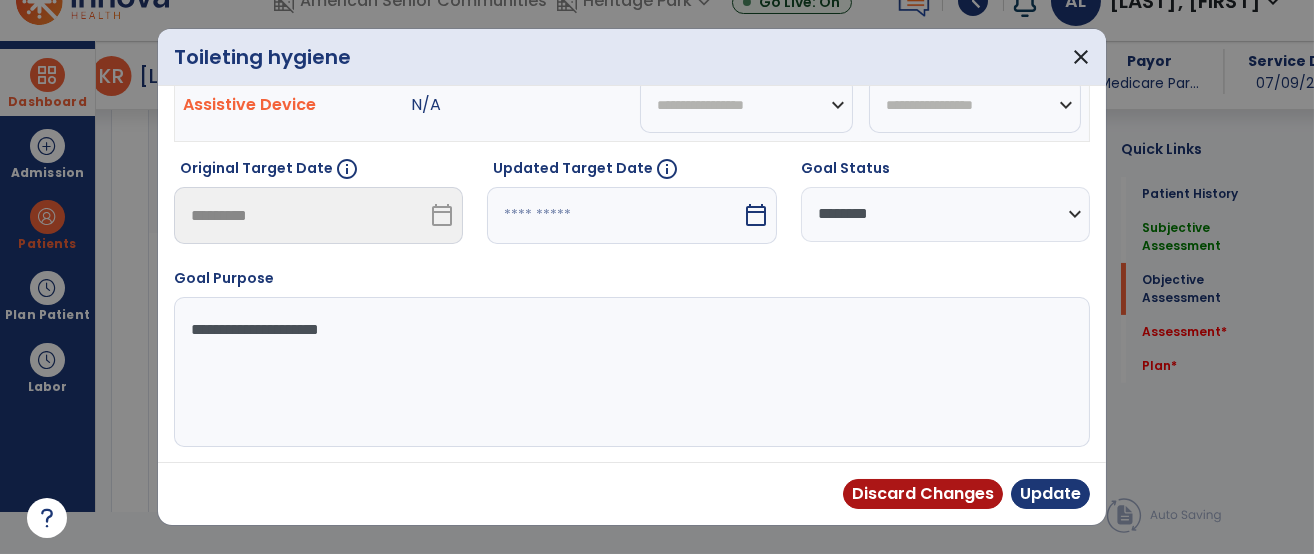 click on "**********" at bounding box center (632, 357) 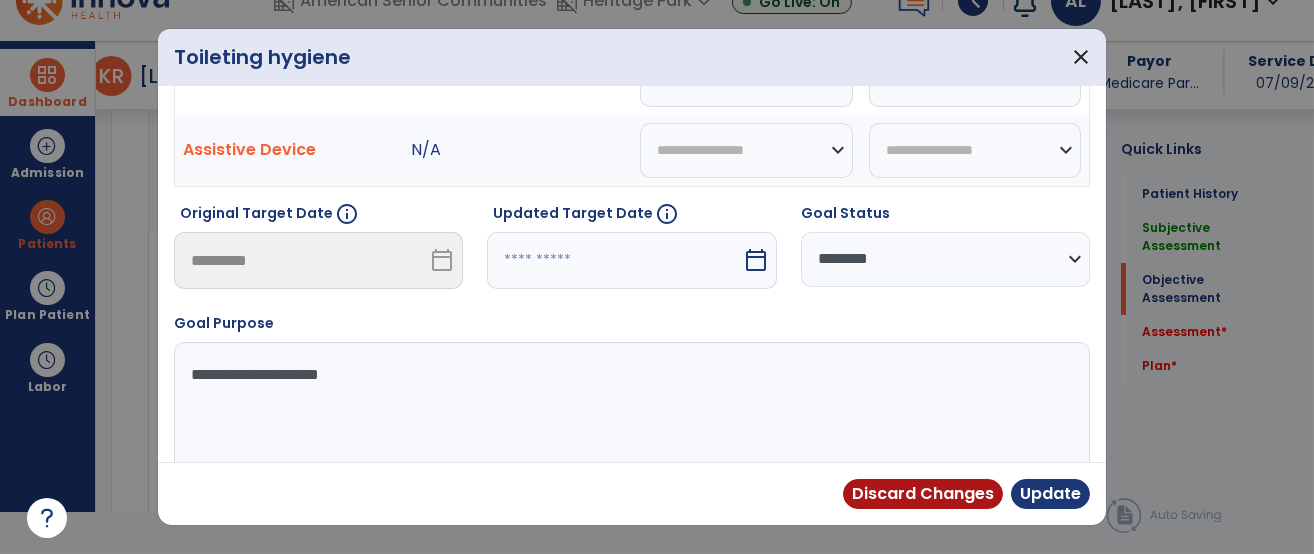 scroll, scrollTop: 0, scrollLeft: 0, axis: both 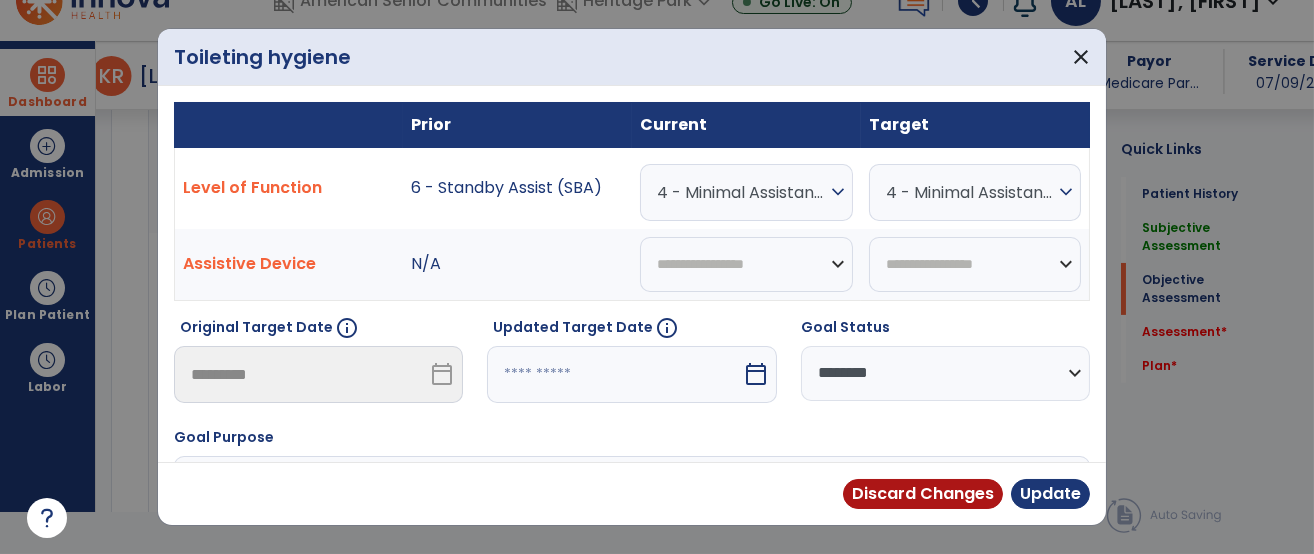 click on "4 - Minimal Assistance (Min A)" at bounding box center (970, 192) 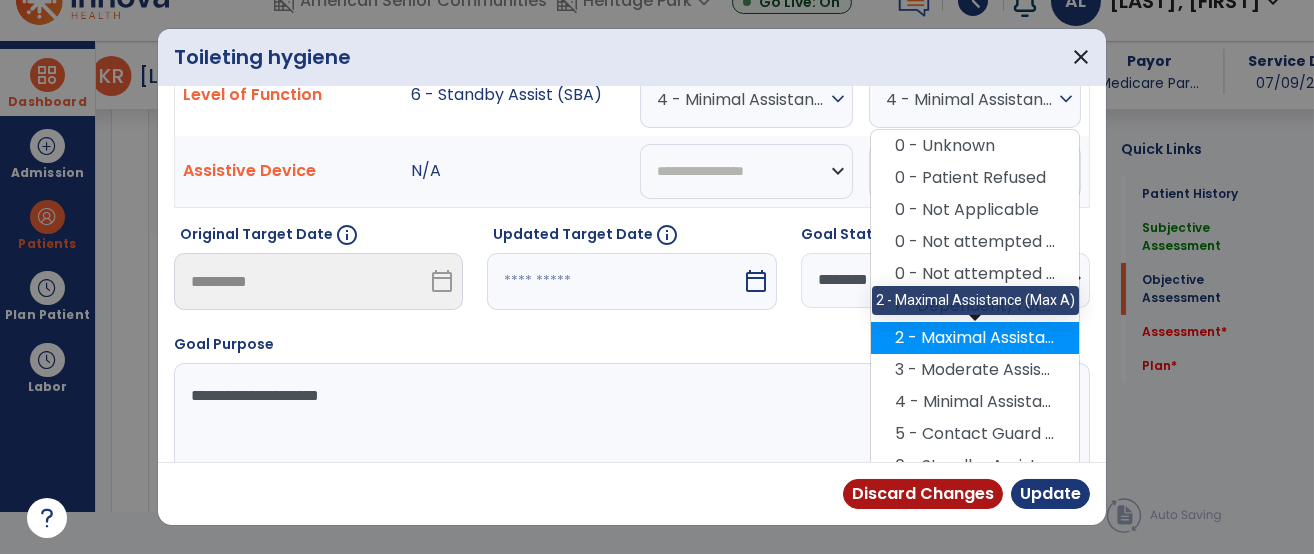 scroll, scrollTop: 133, scrollLeft: 0, axis: vertical 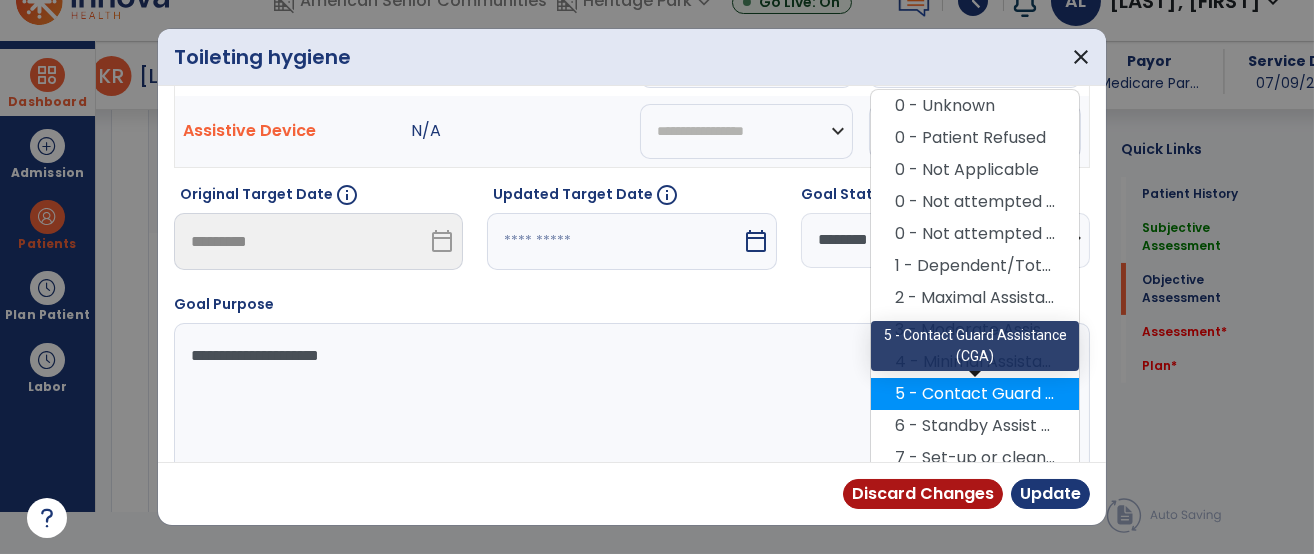 click on "5 - Contact Guard Assistance (CGA)" at bounding box center [975, 394] 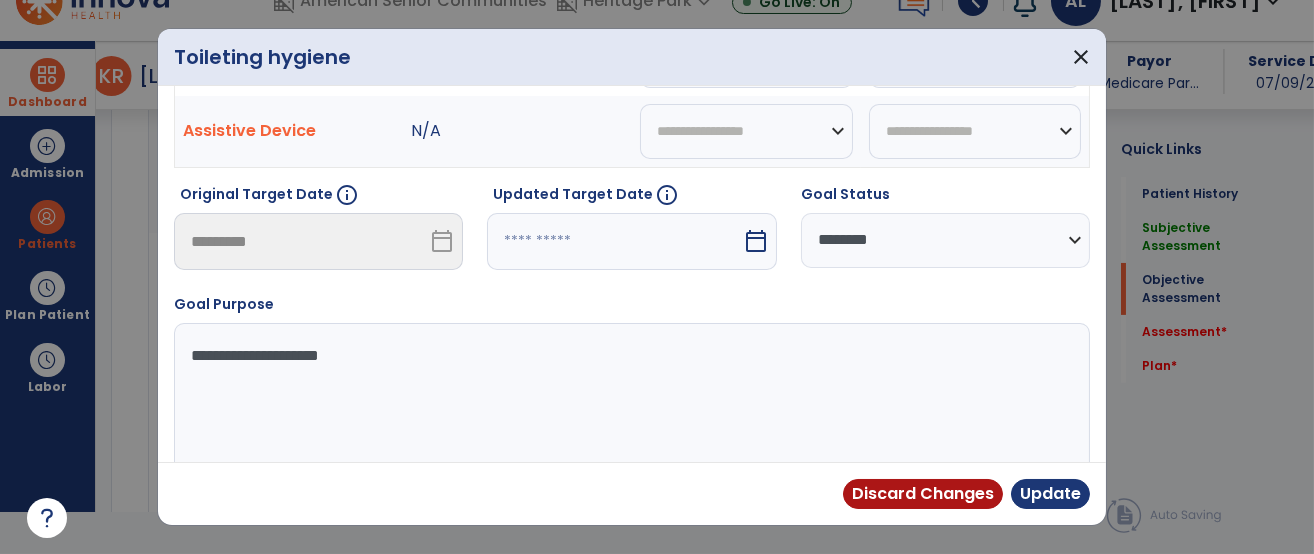 click at bounding box center [614, 241] 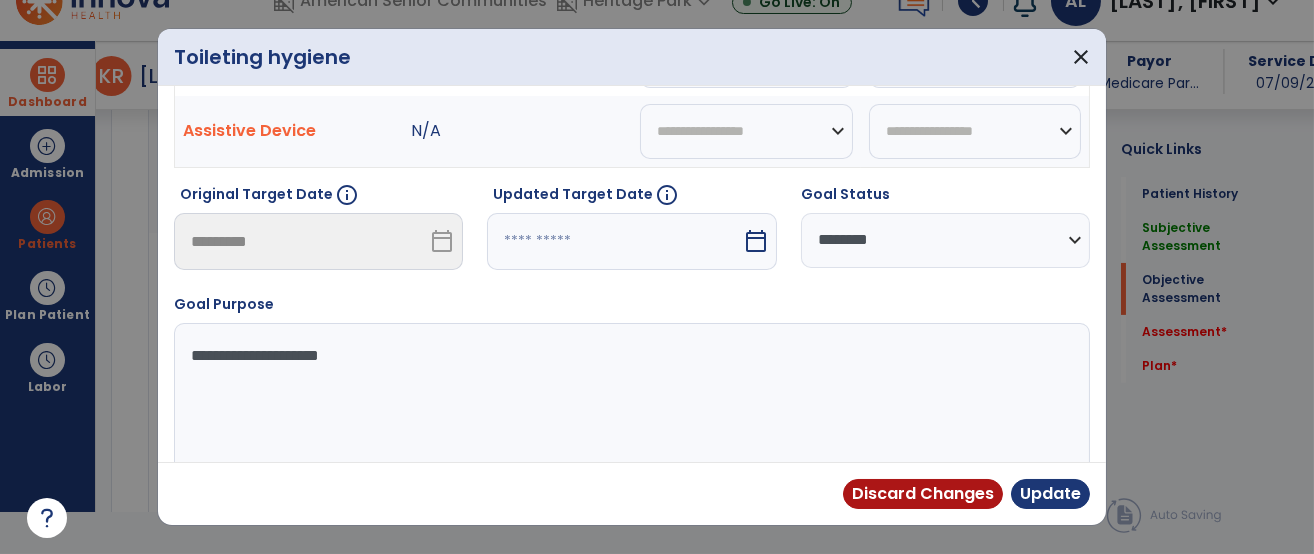 select on "*" 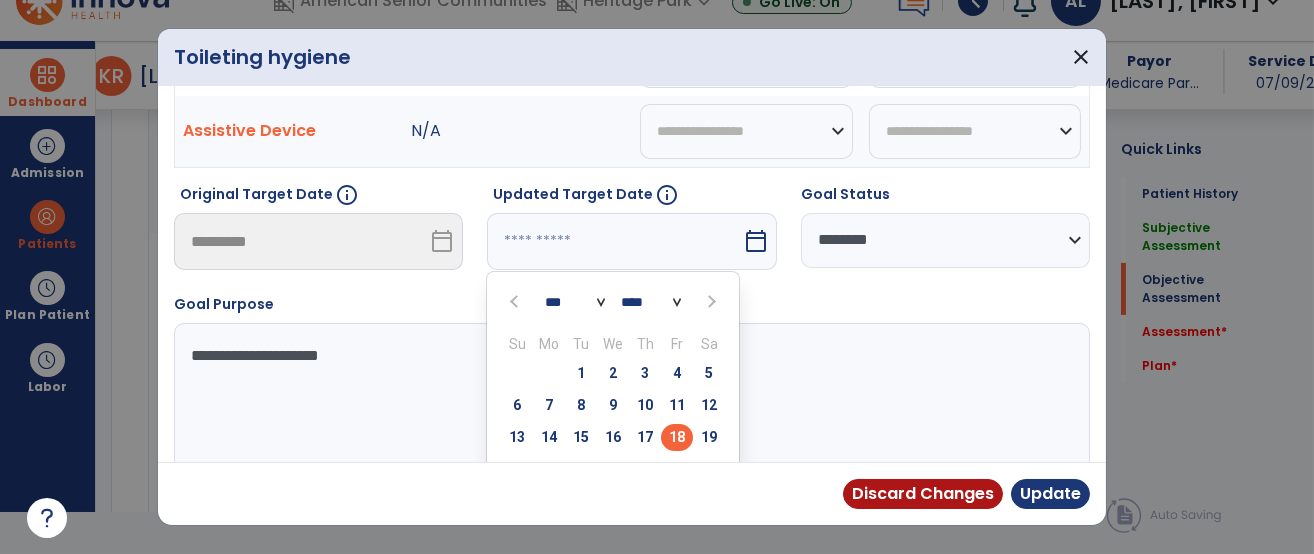 scroll, scrollTop: 157, scrollLeft: 0, axis: vertical 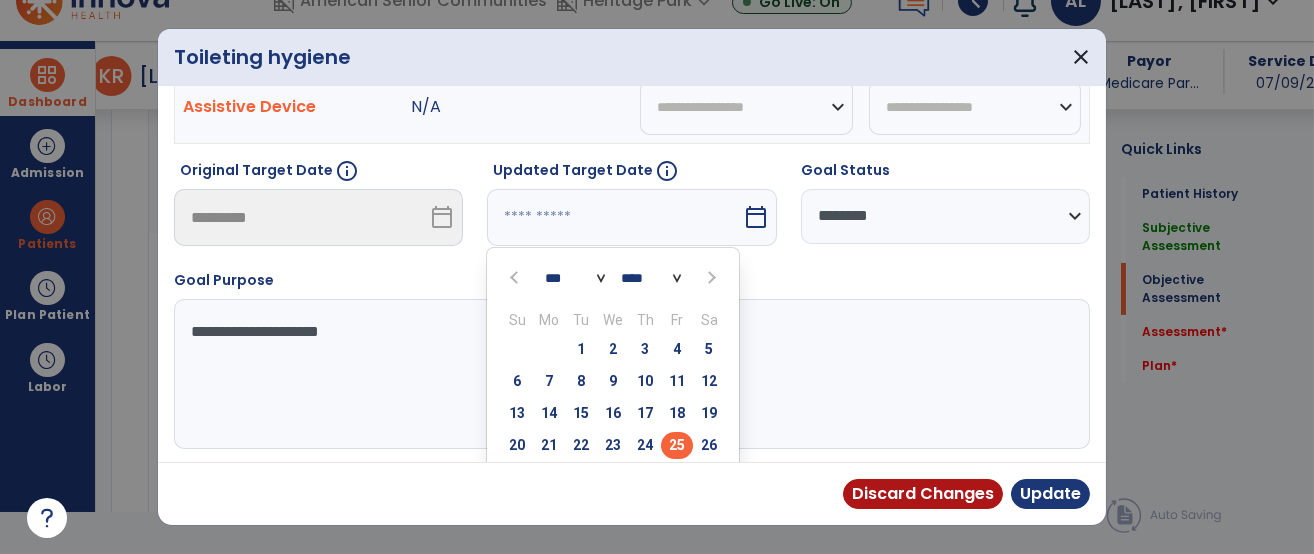 type on "*********" 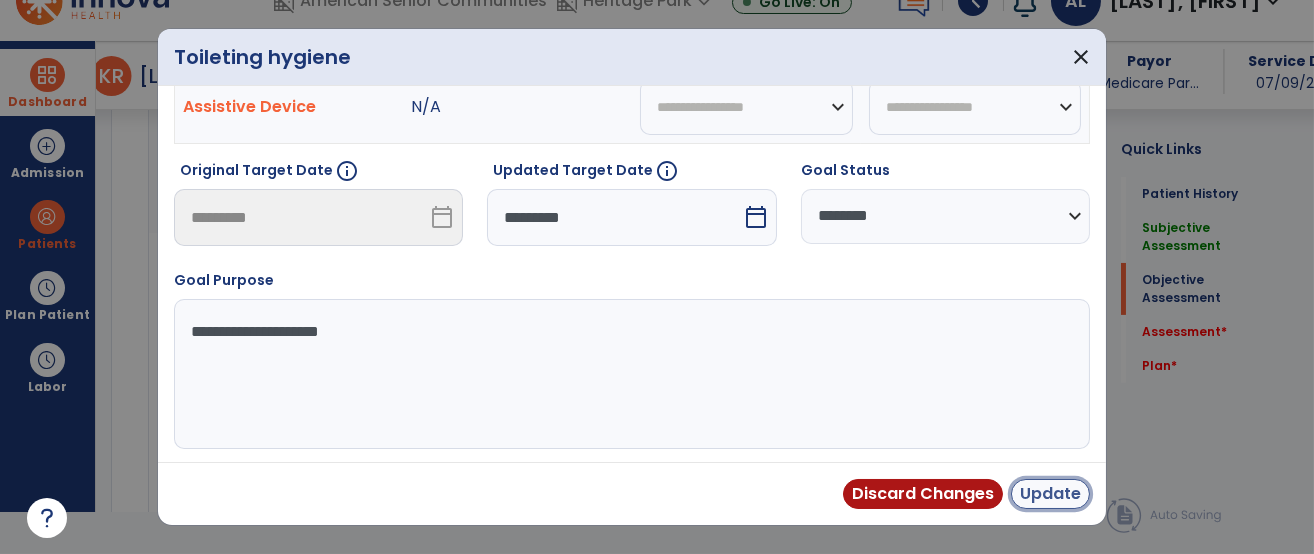 click on "Update" at bounding box center (1050, 494) 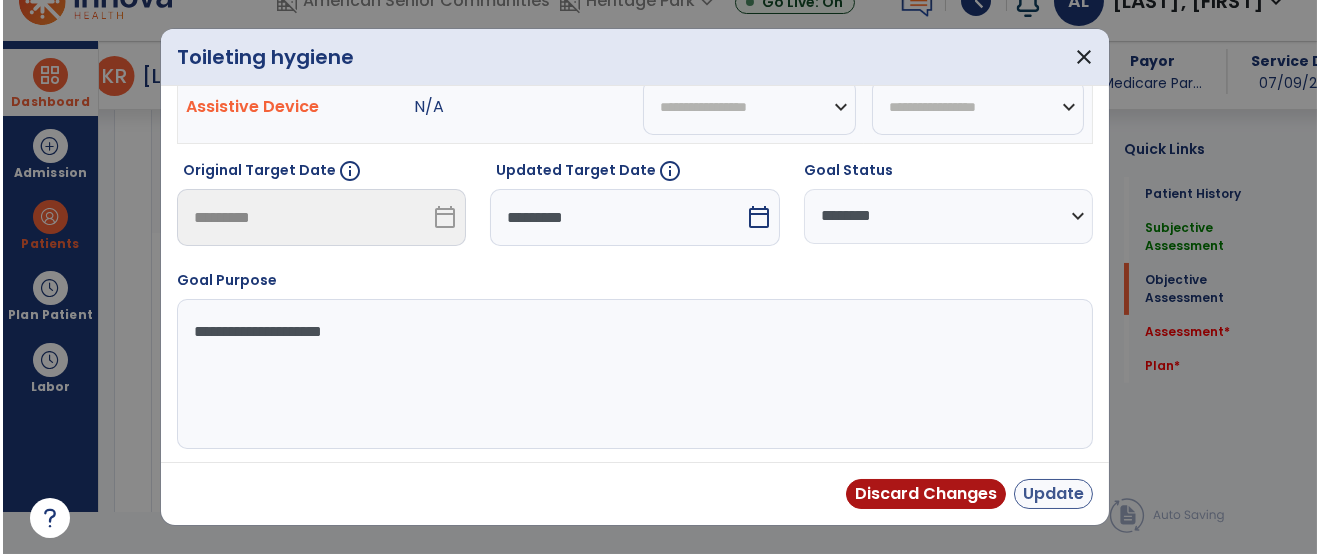 scroll, scrollTop: 41, scrollLeft: 0, axis: vertical 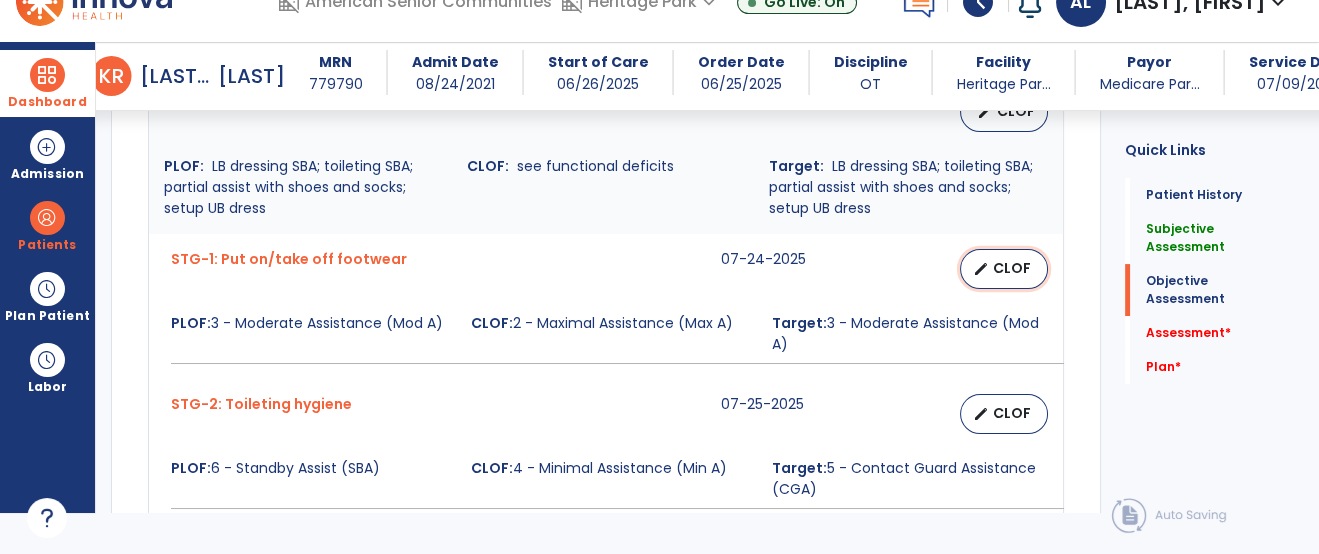 click on "edit   CLOF" at bounding box center (1004, 269) 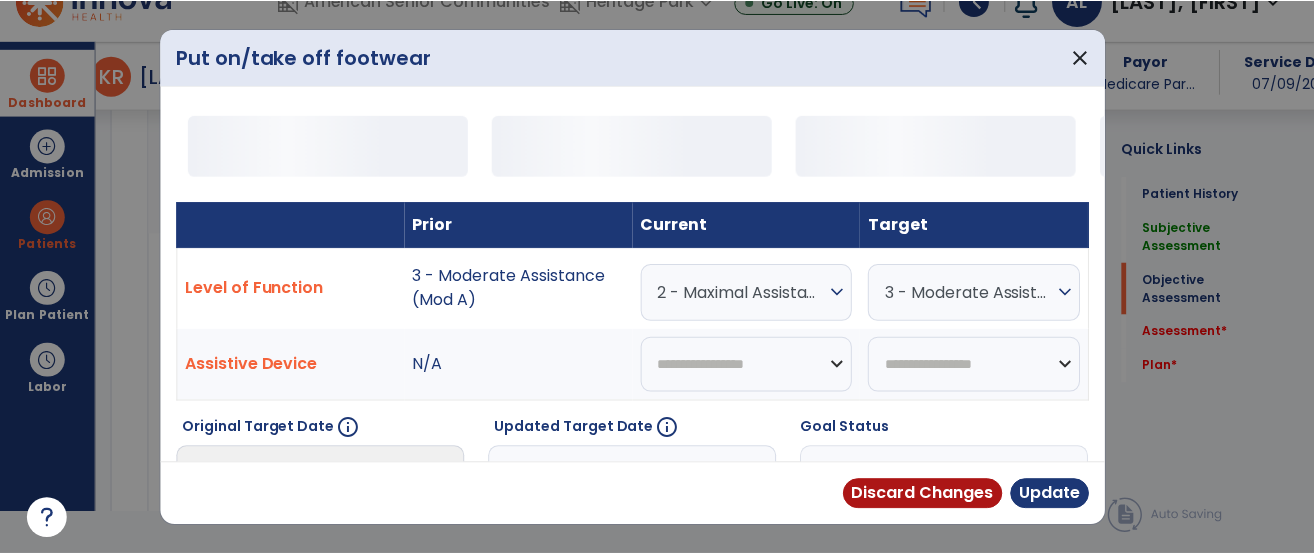 scroll, scrollTop: 0, scrollLeft: 0, axis: both 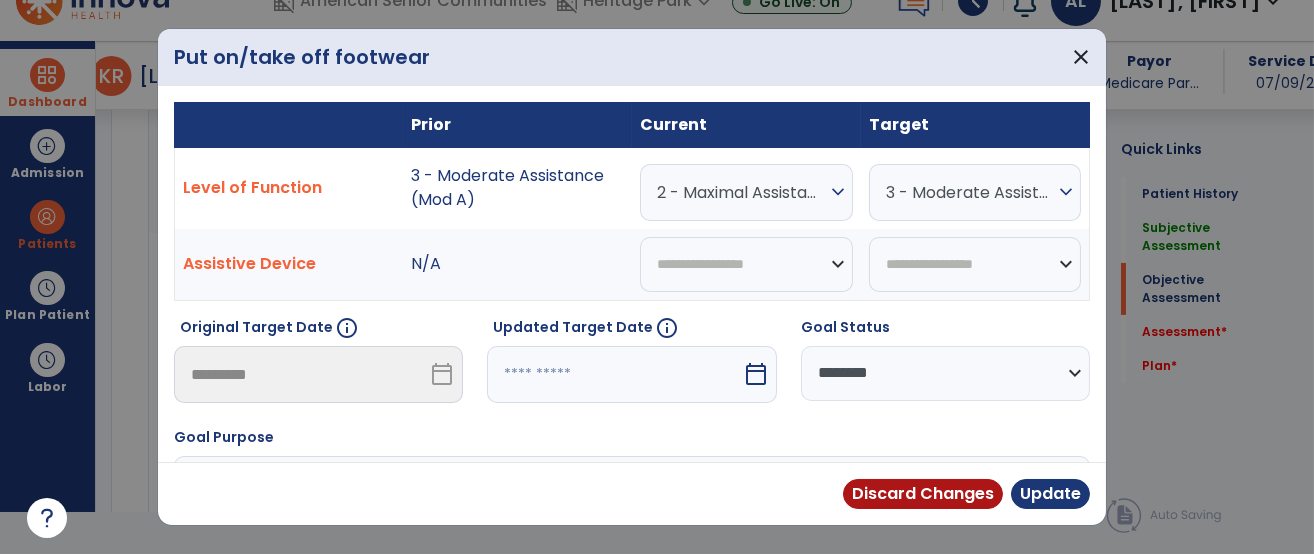 click on "2 - Maximal Assistance (Max A)" at bounding box center [741, 192] 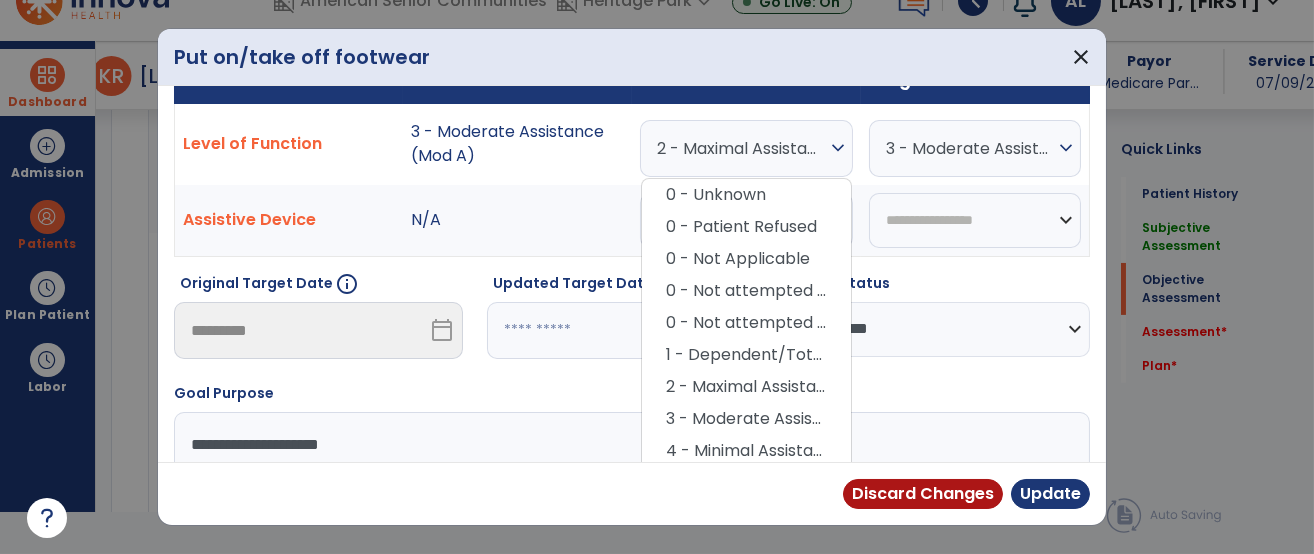 scroll, scrollTop: 88, scrollLeft: 0, axis: vertical 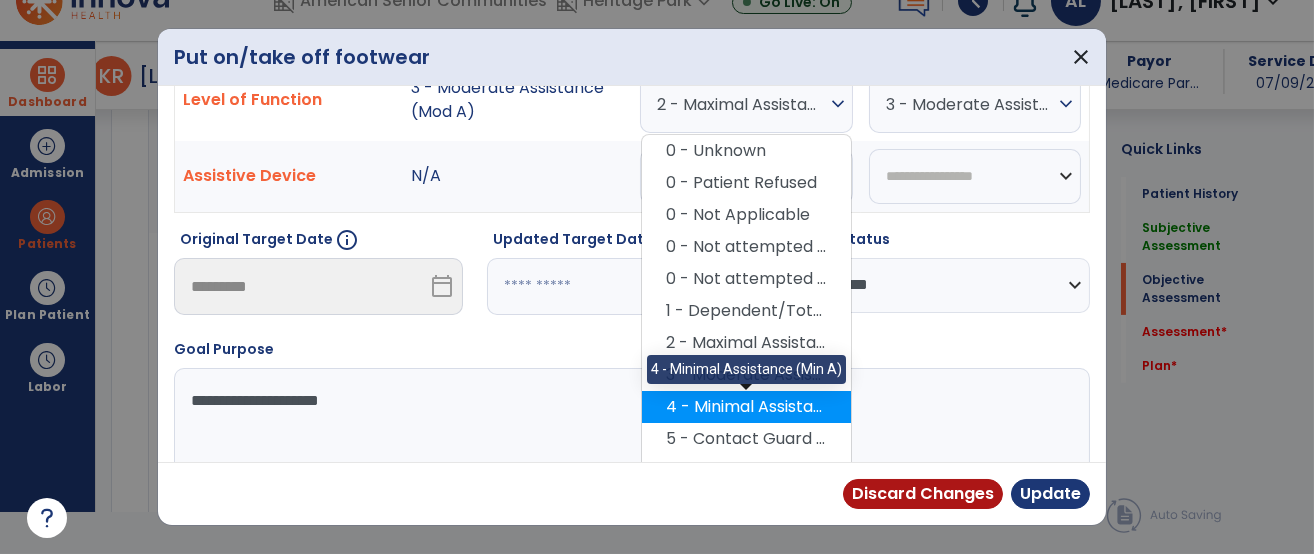click on "4 - Minimal Assistance (Min A)" at bounding box center (746, 407) 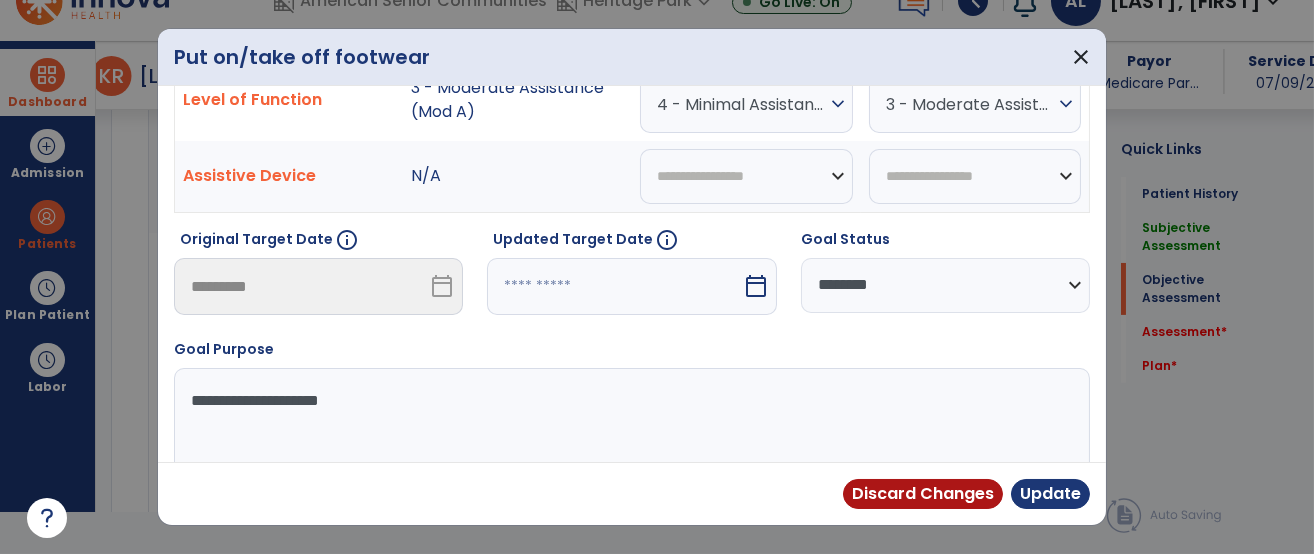 click on "3 - Moderate Assistance (Mod A)" at bounding box center [970, 104] 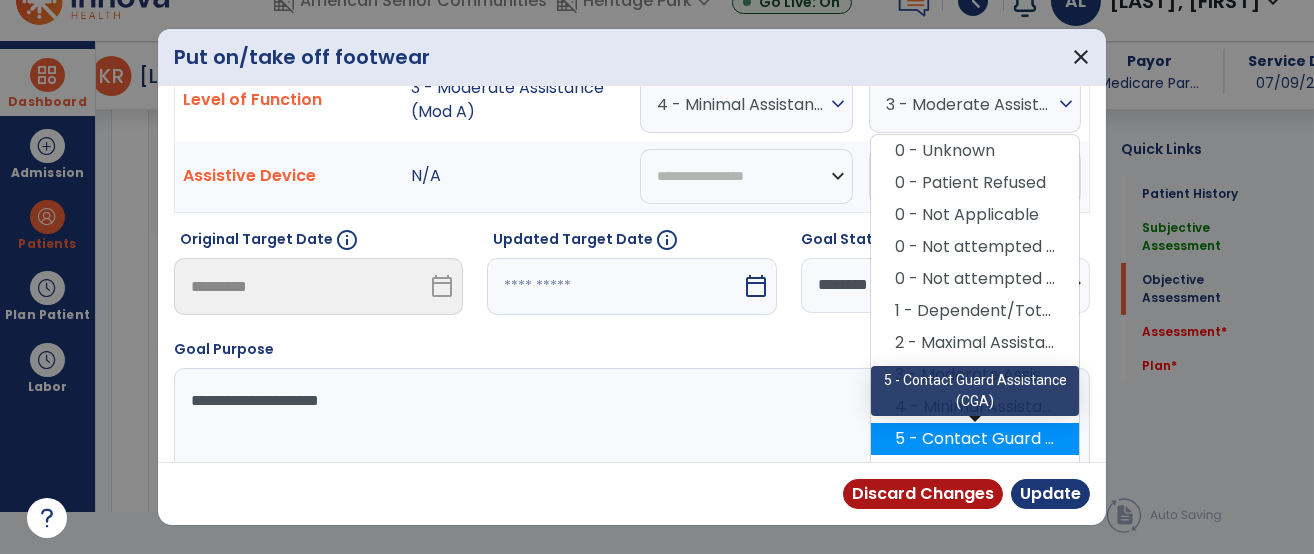 click on "5 - Contact Guard Assistance (CGA)" at bounding box center [975, 439] 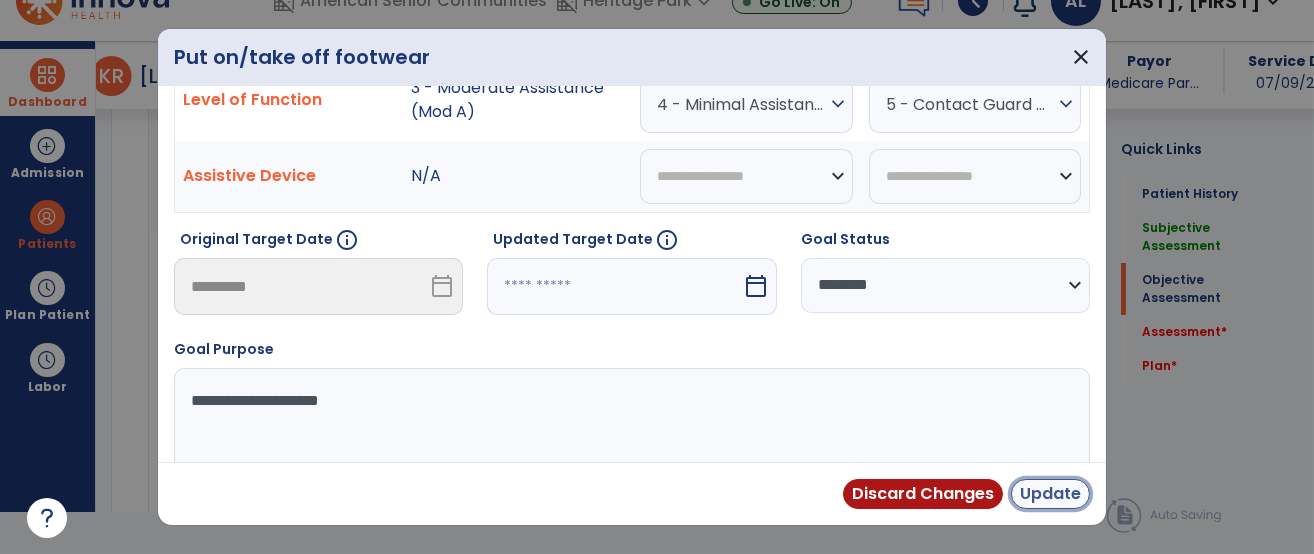 click on "Update" at bounding box center [1050, 494] 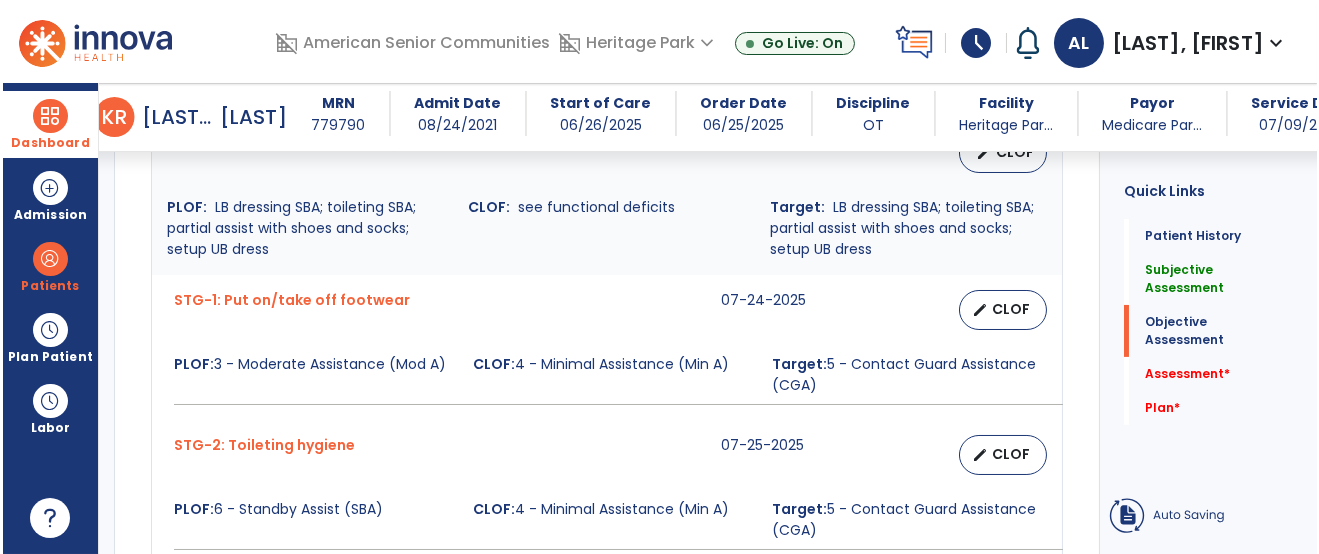 scroll, scrollTop: 41, scrollLeft: 0, axis: vertical 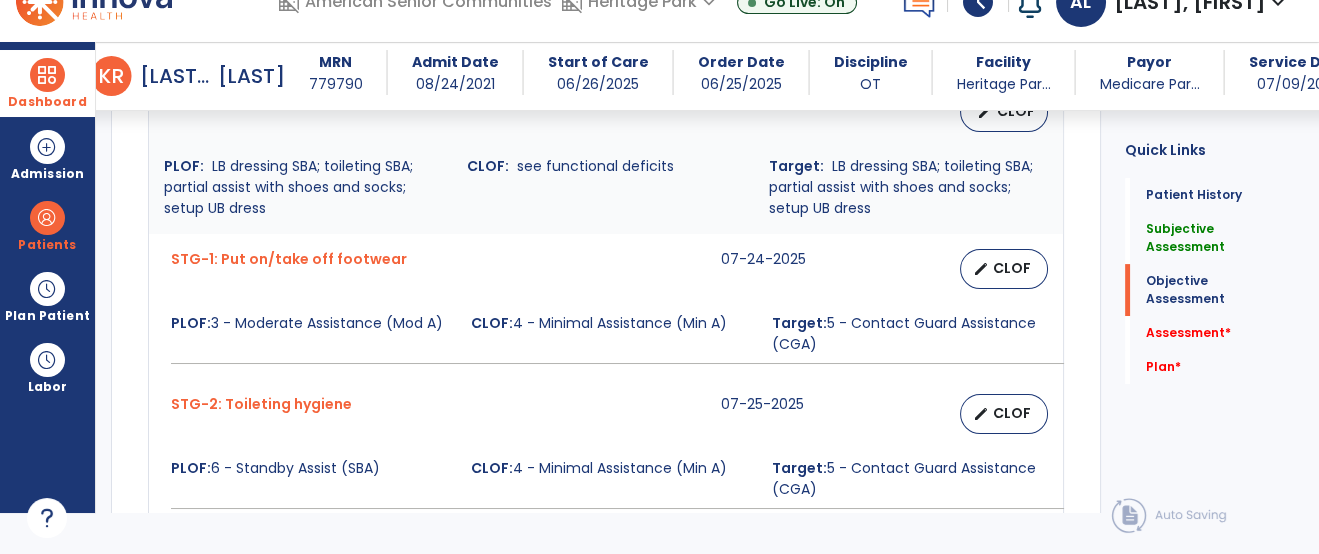 click on "Quick Links  Patient History   Patient History   Subjective Assessment   Subjective Assessment   Objective Assessment   Objective Assessment   Assessment   *  Assessment   *  Plan   *  Plan   *" 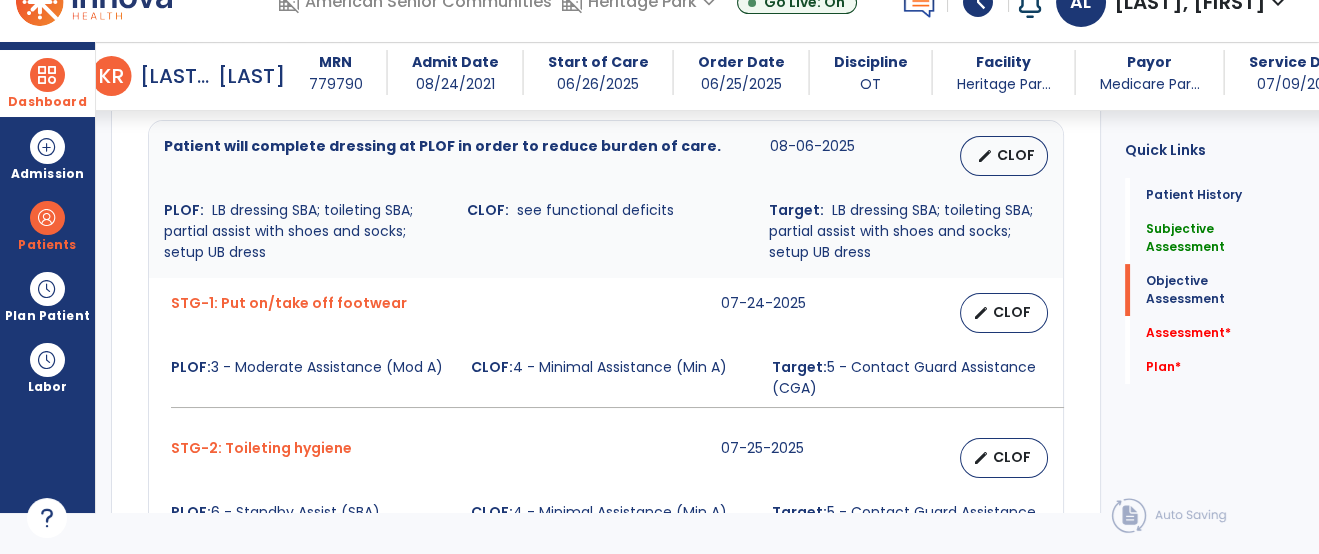scroll, scrollTop: 889, scrollLeft: 0, axis: vertical 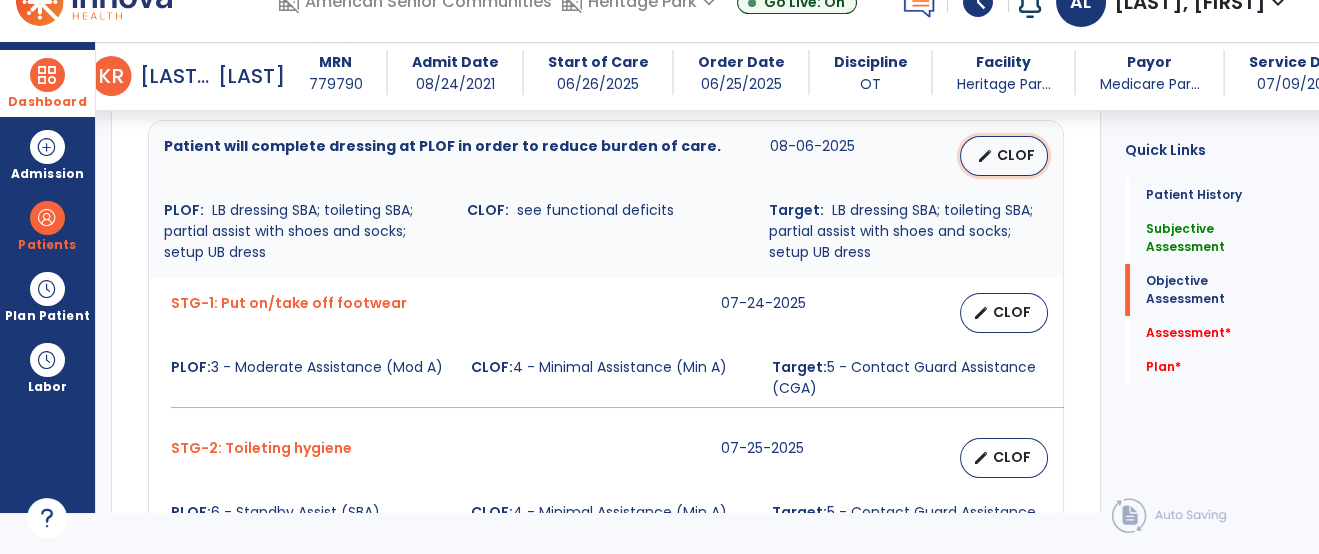 click on "CLOF" at bounding box center (1016, 155) 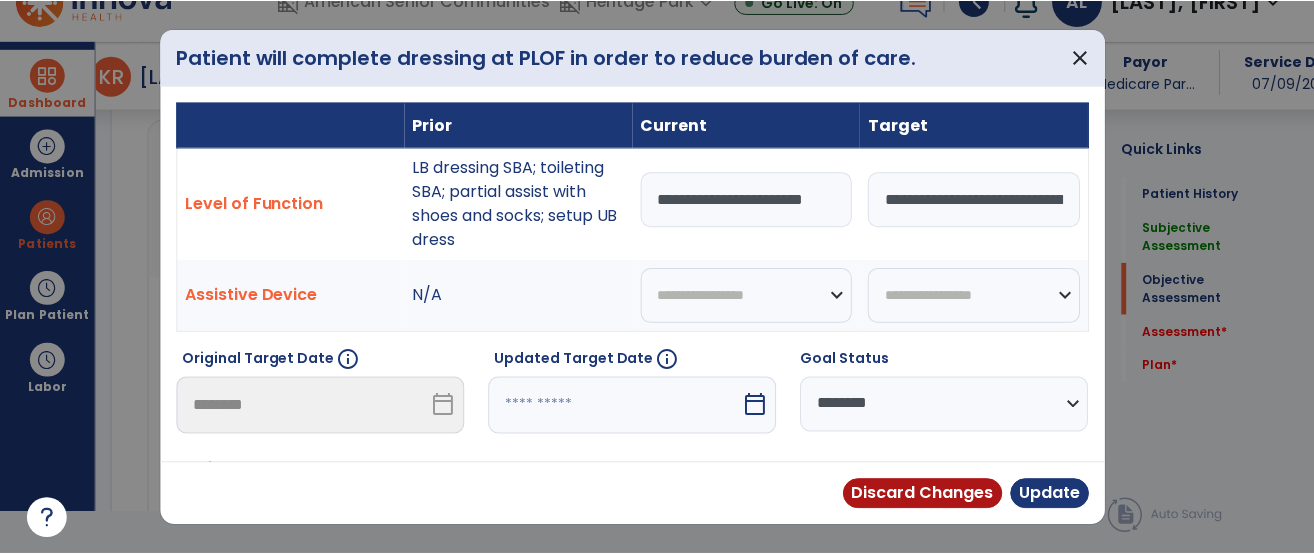 scroll, scrollTop: 0, scrollLeft: 0, axis: both 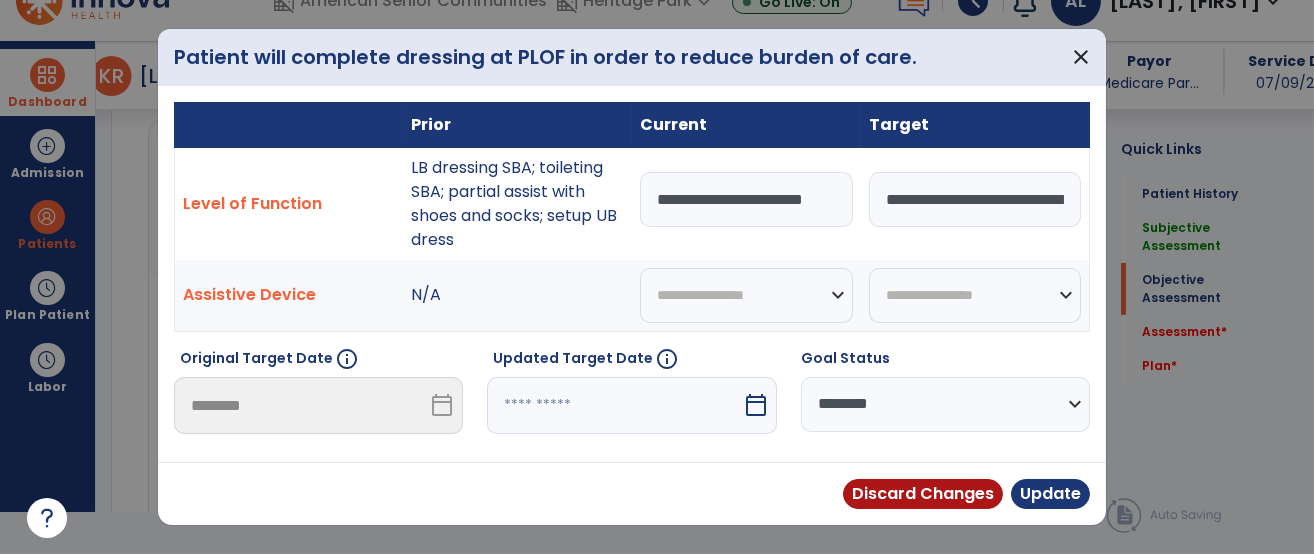 click on "**********" at bounding box center (746, 199) 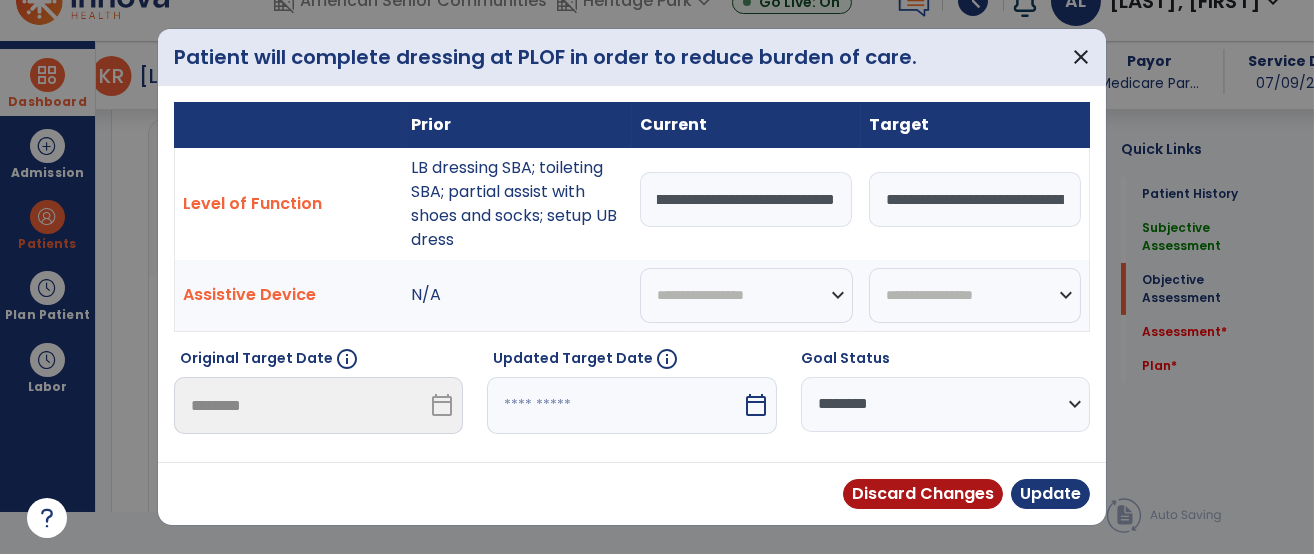 scroll, scrollTop: 0, scrollLeft: 140, axis: horizontal 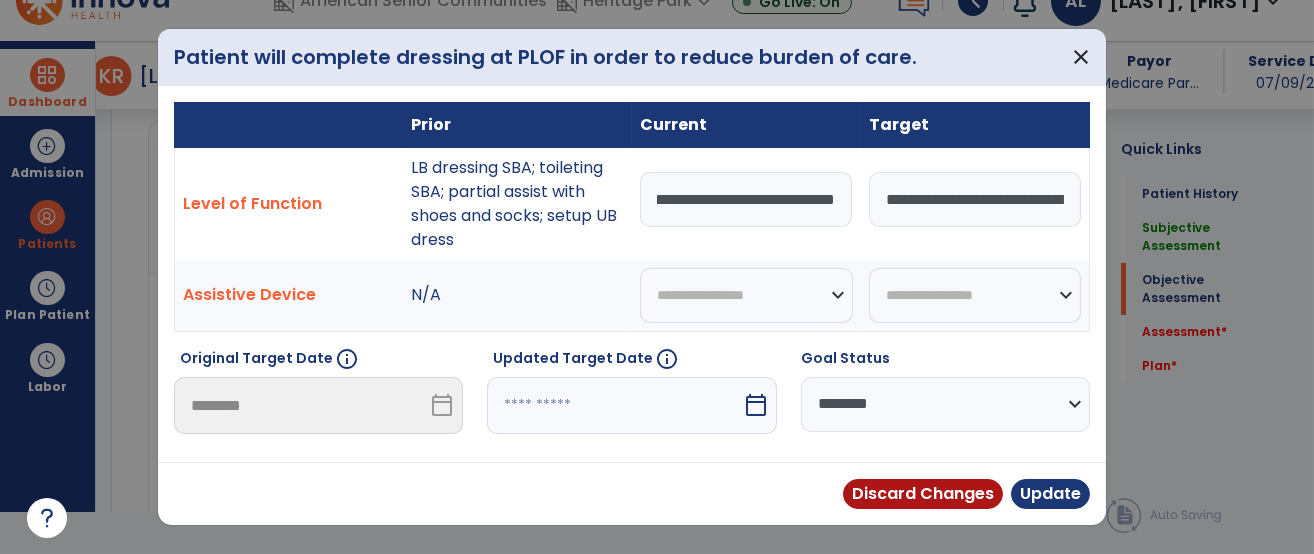 type on "**********" 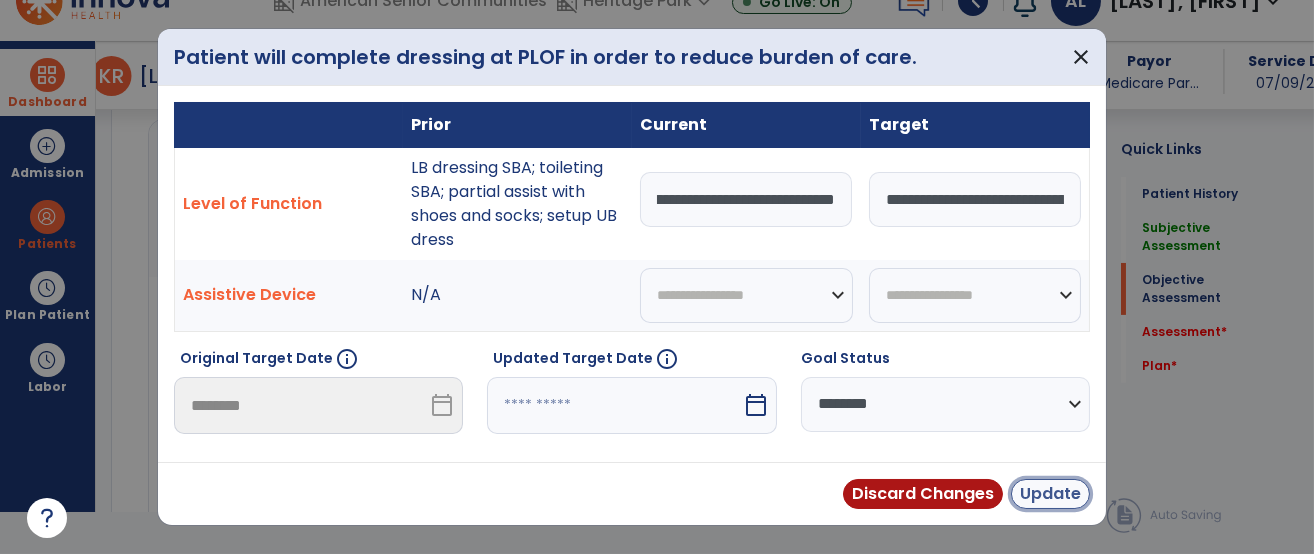 click on "Update" at bounding box center [1050, 494] 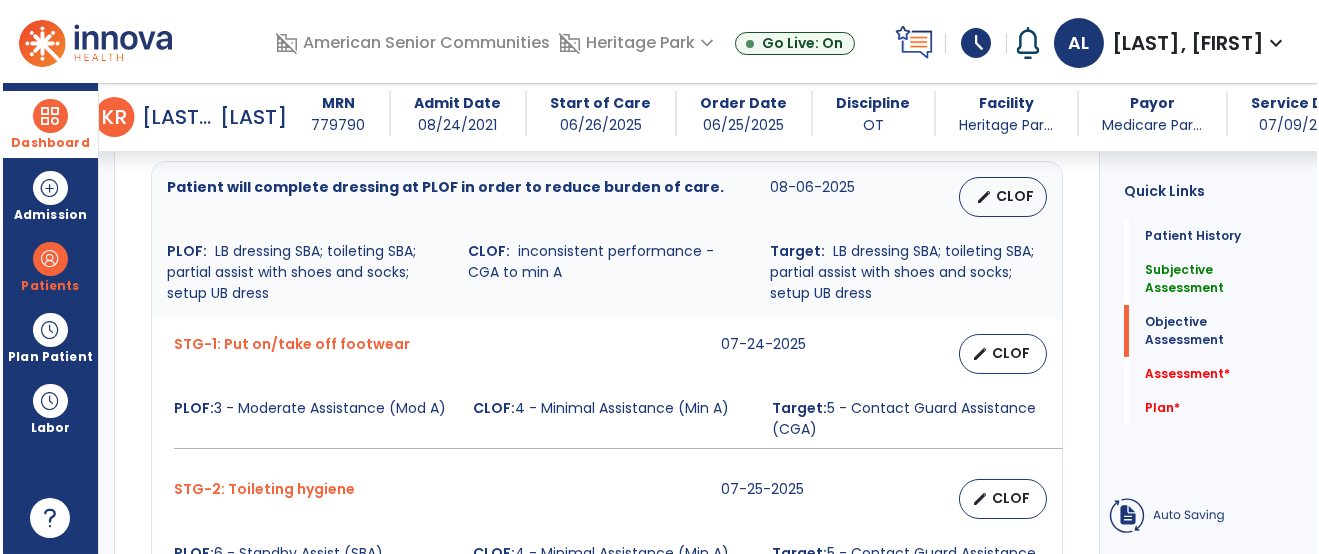 scroll, scrollTop: 41, scrollLeft: 0, axis: vertical 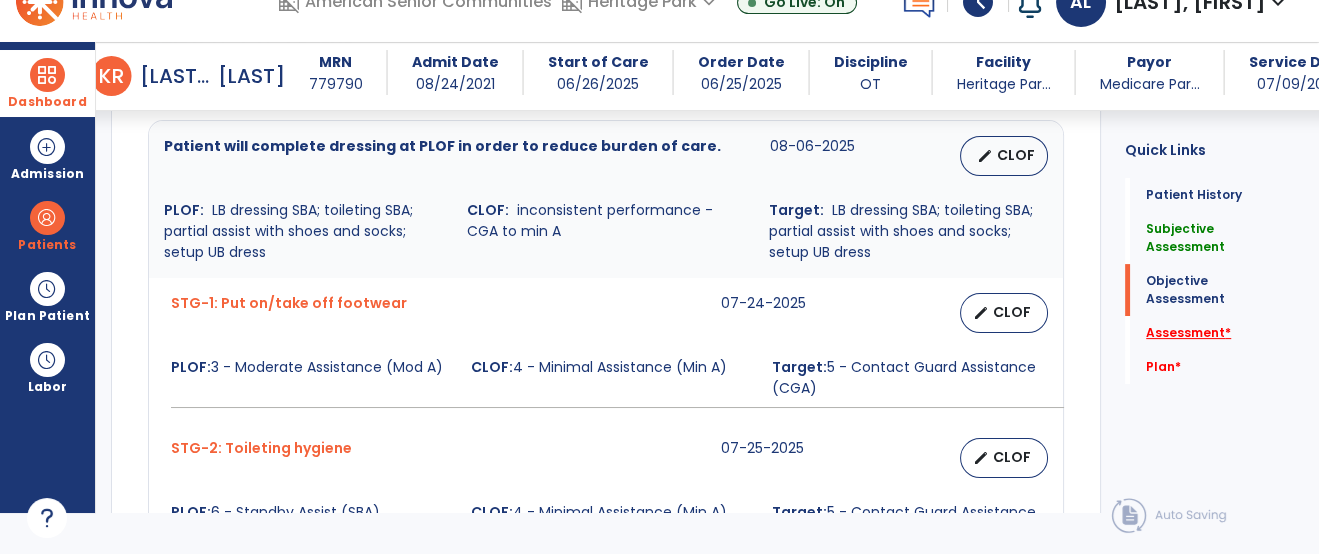 click on "Assessment   *" 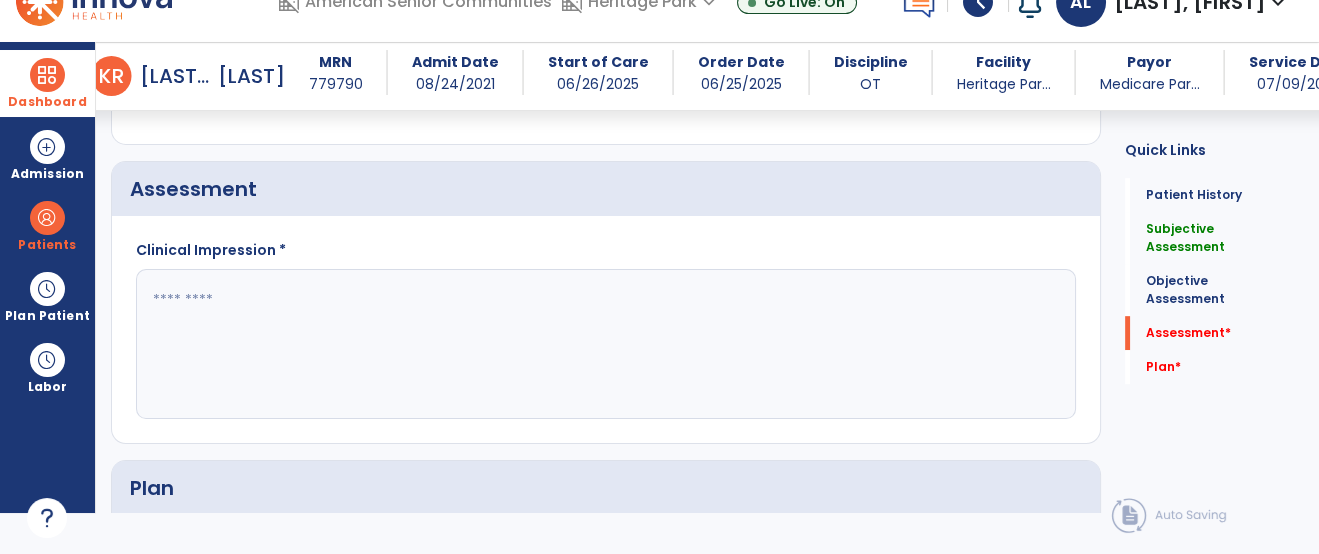scroll, scrollTop: 1725, scrollLeft: 0, axis: vertical 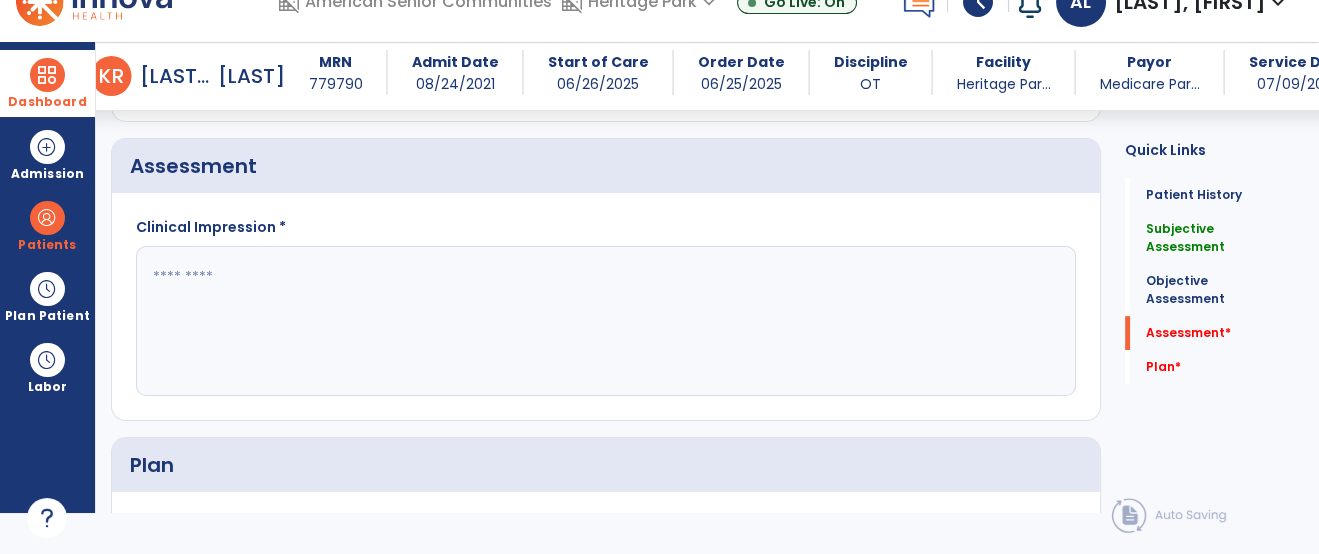 click 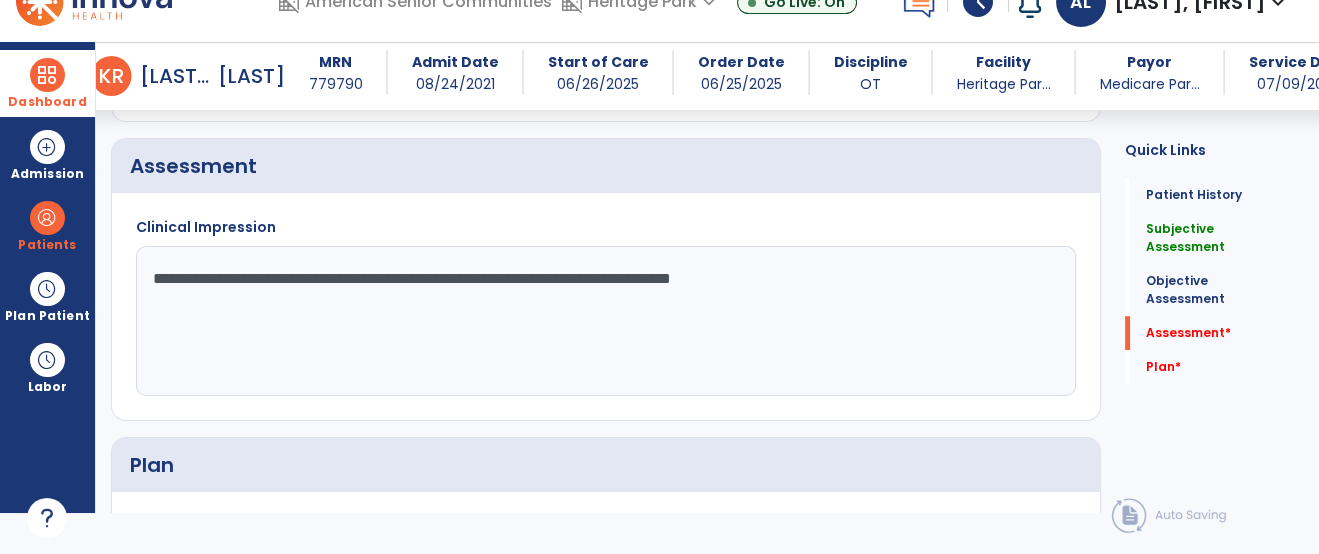 click on "Patient History   Patient History" 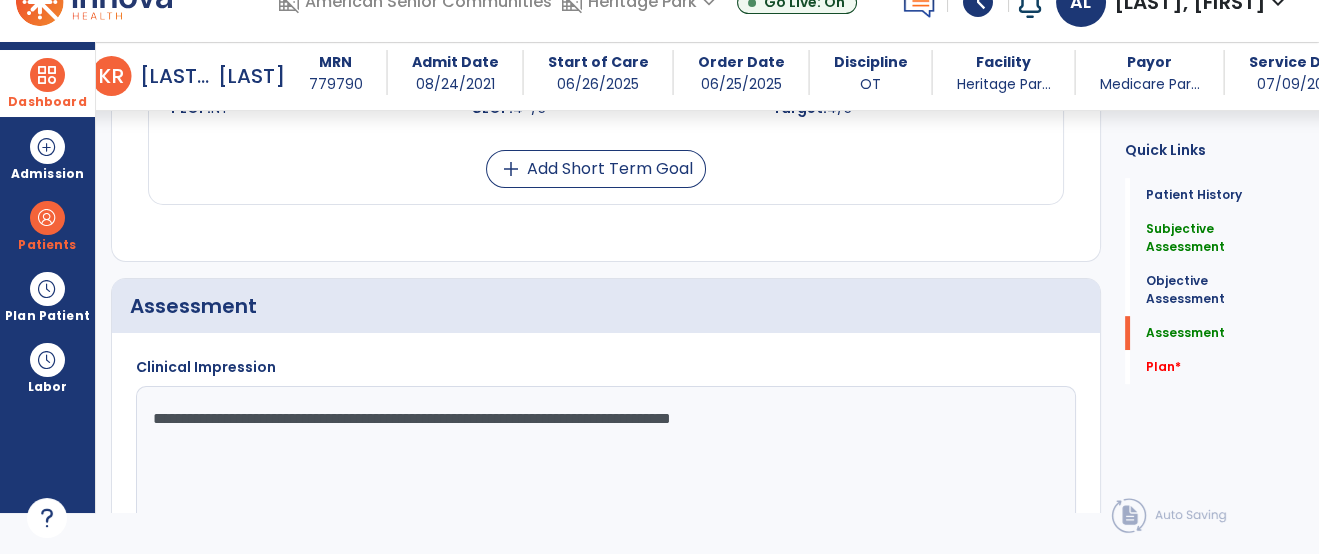 scroll, scrollTop: 1636, scrollLeft: 0, axis: vertical 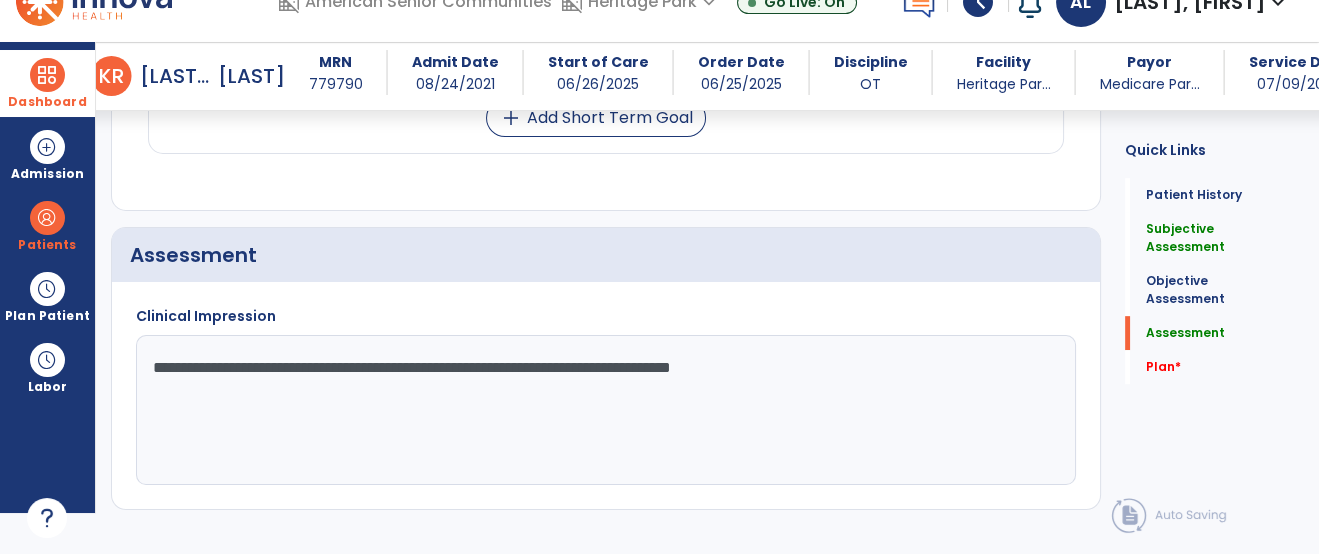 click on "**********" 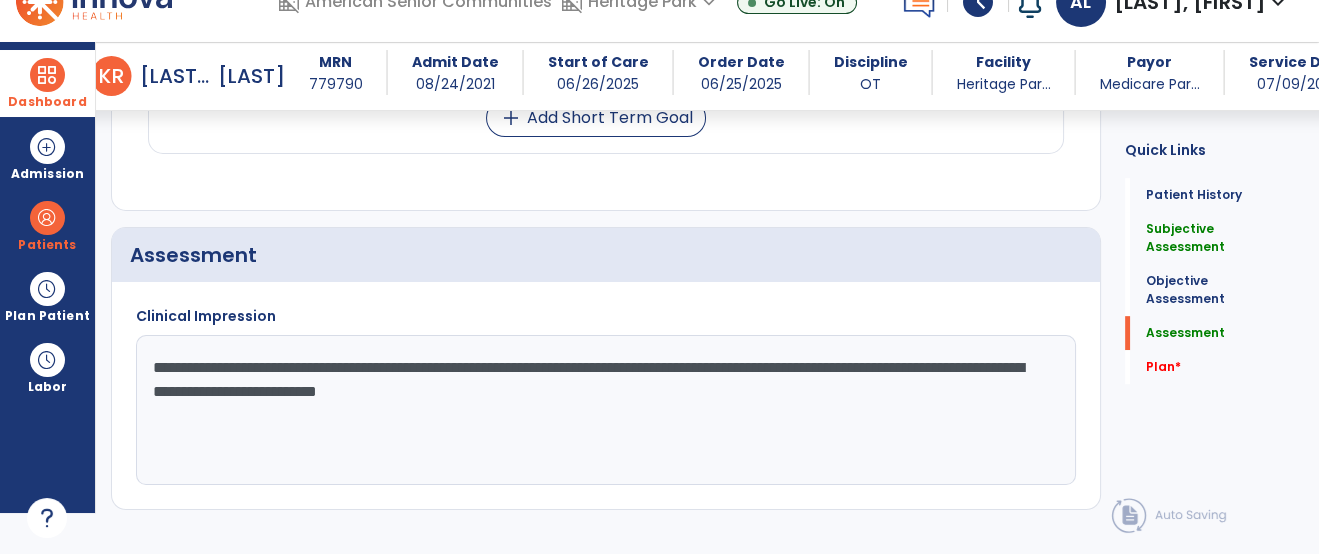 click on "**********" 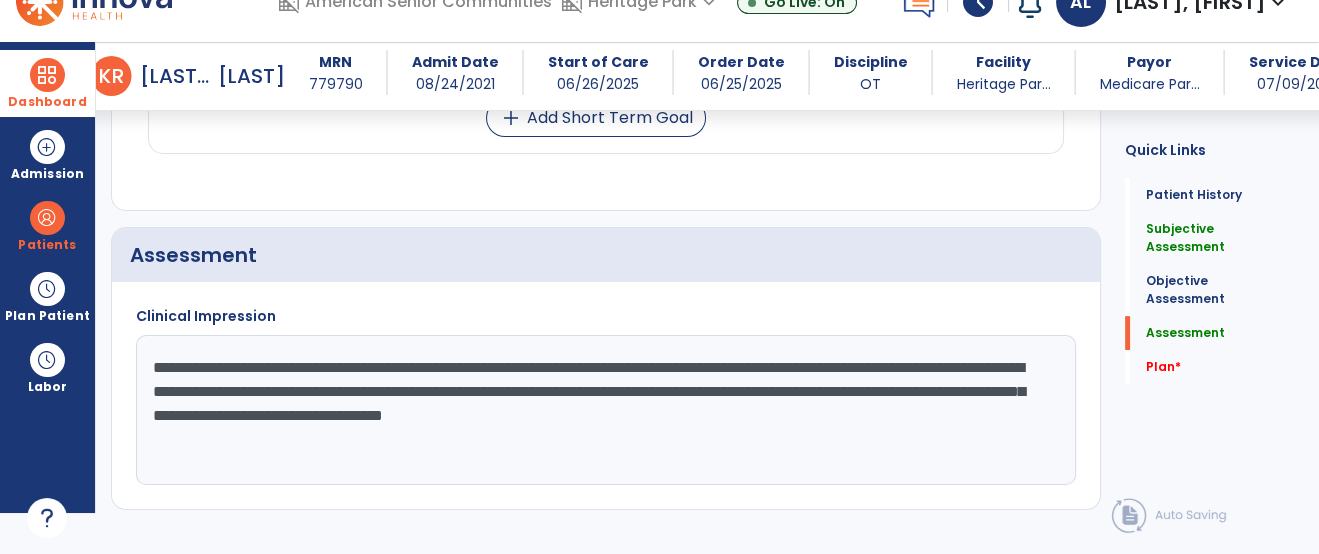 click on "**********" 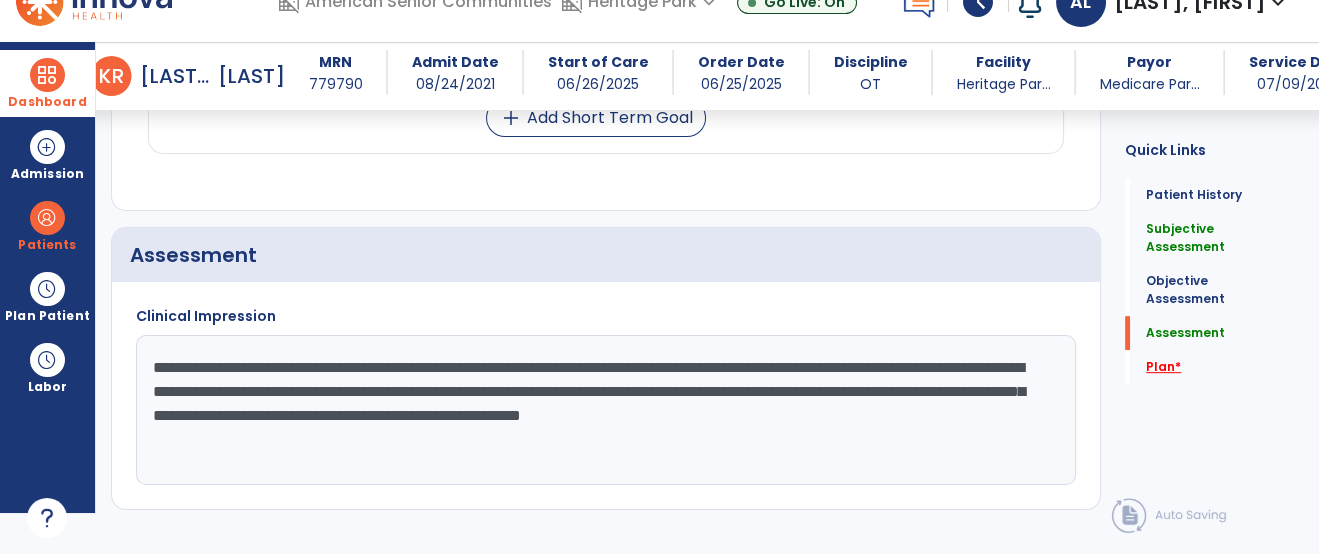 type on "**********" 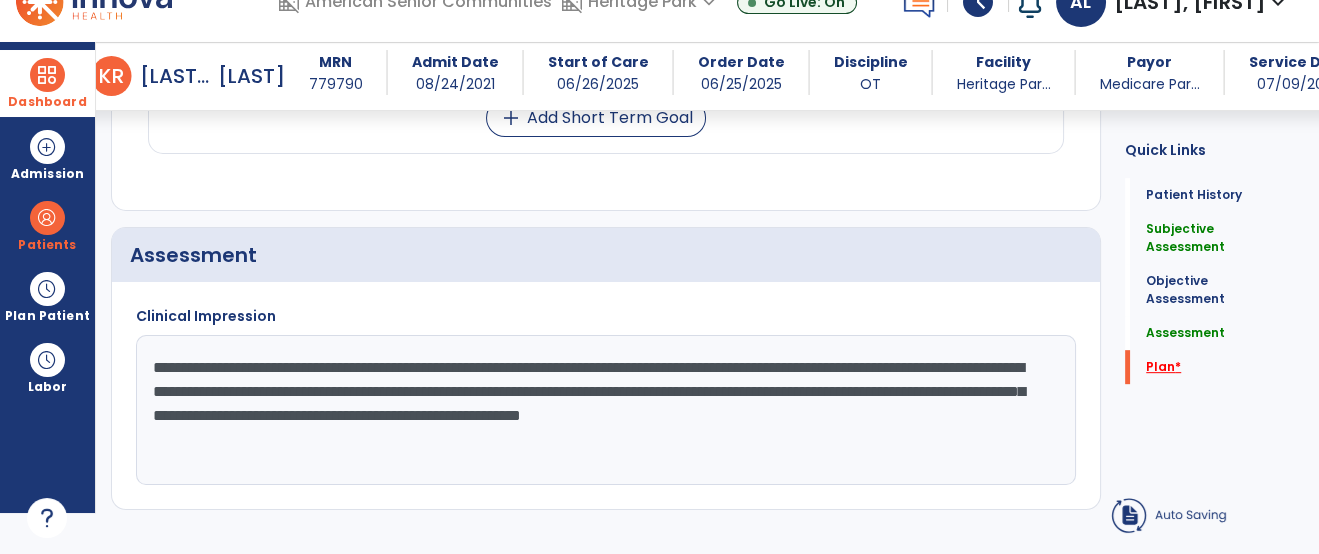 scroll, scrollTop: 1793, scrollLeft: 0, axis: vertical 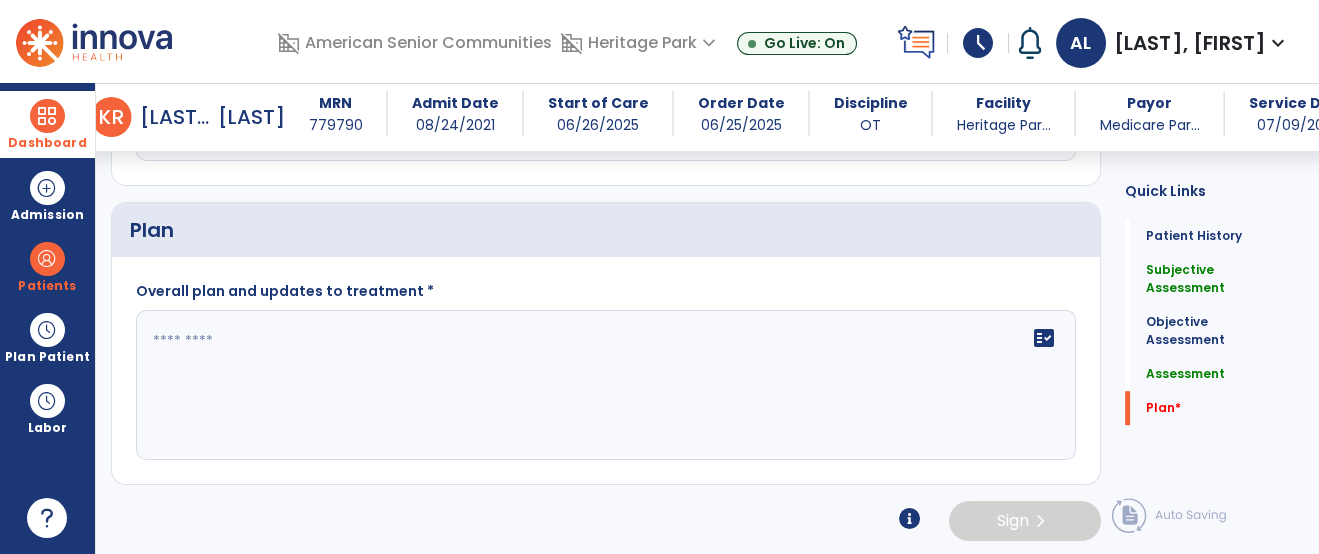 click on "fact_check" 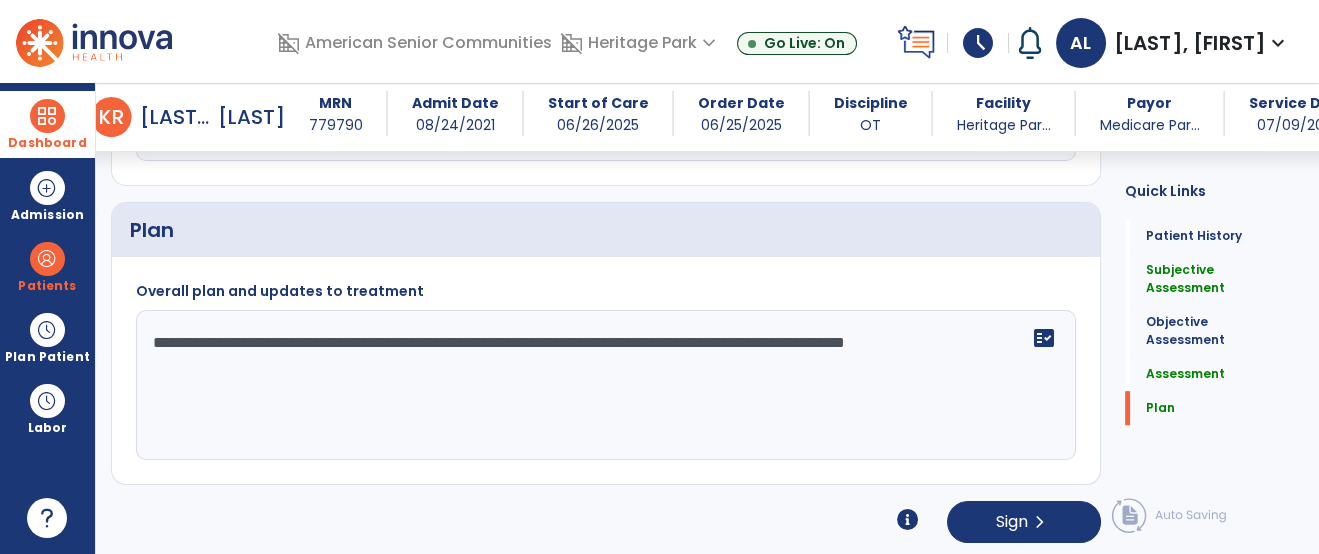 click on "**********" 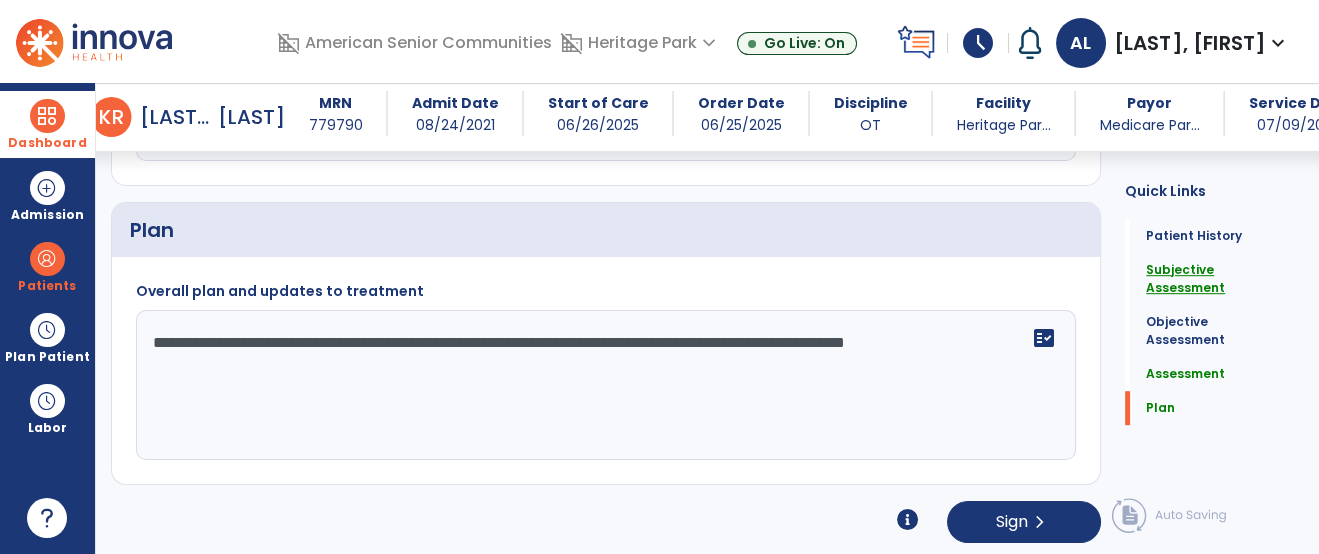 click on "Subjective Assessment" 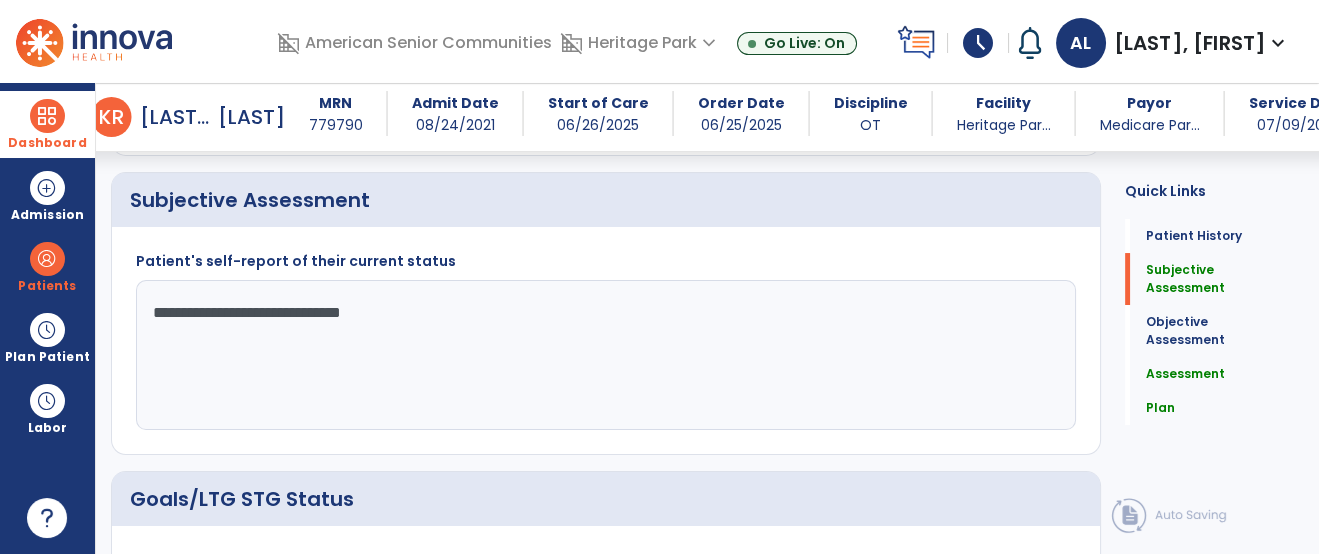 scroll, scrollTop: 470, scrollLeft: 0, axis: vertical 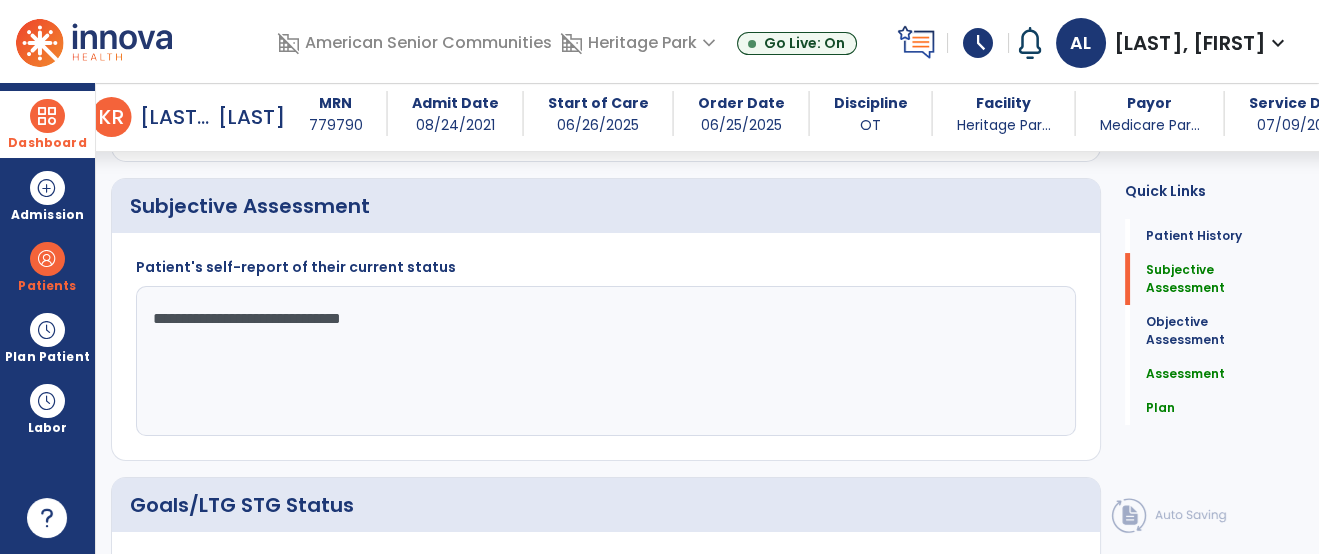 click on "**********" 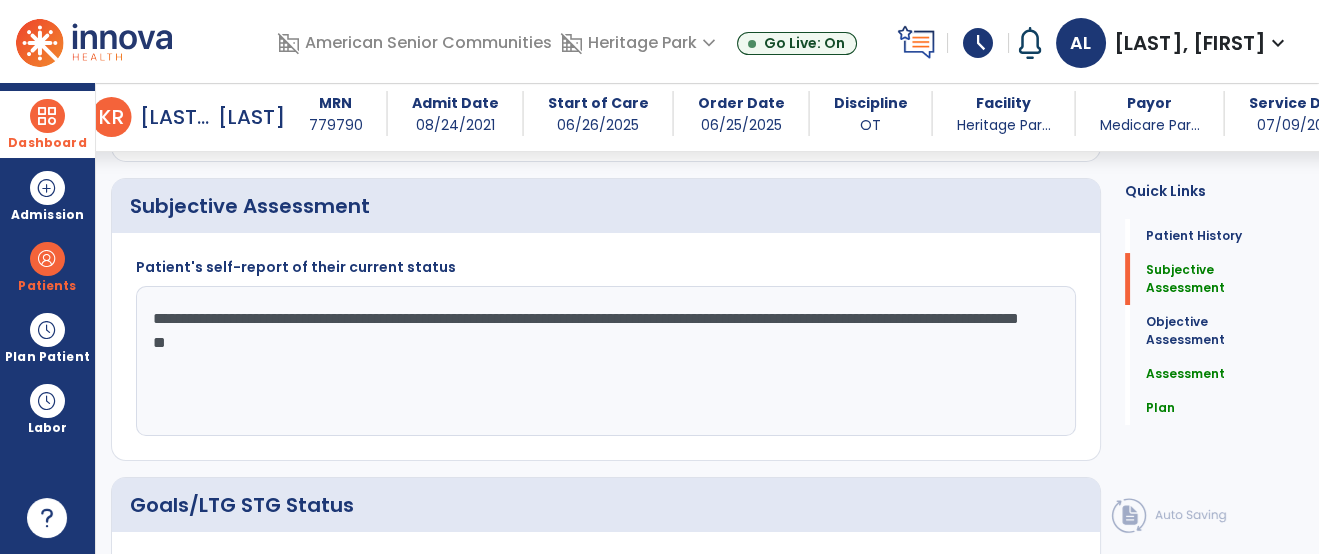 click on "**********" 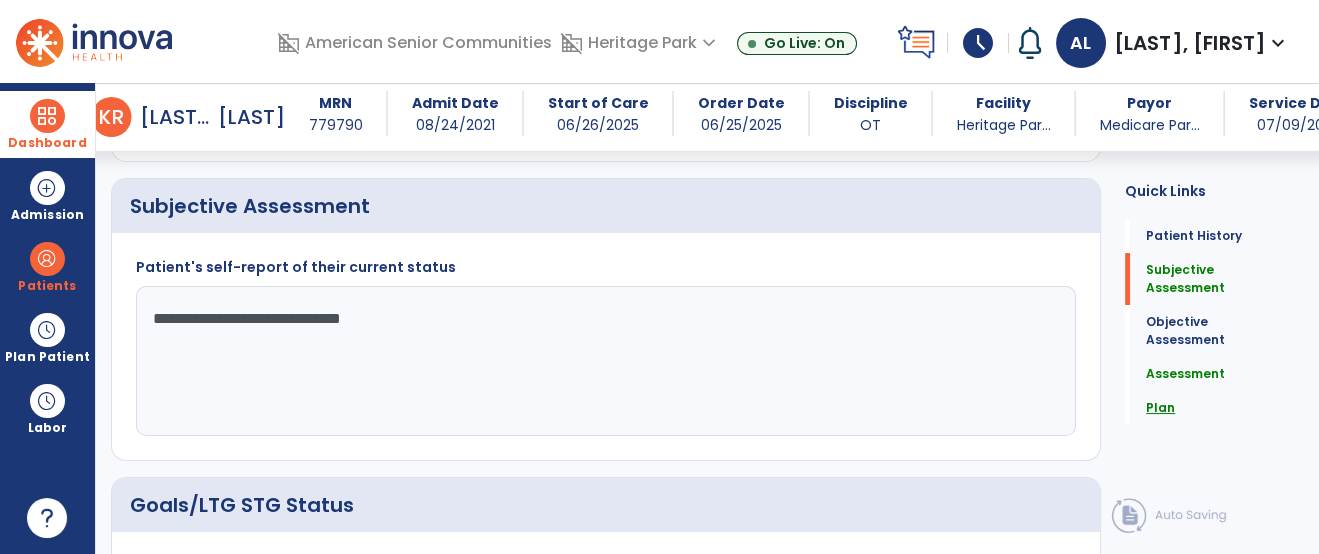 click on "Plan" 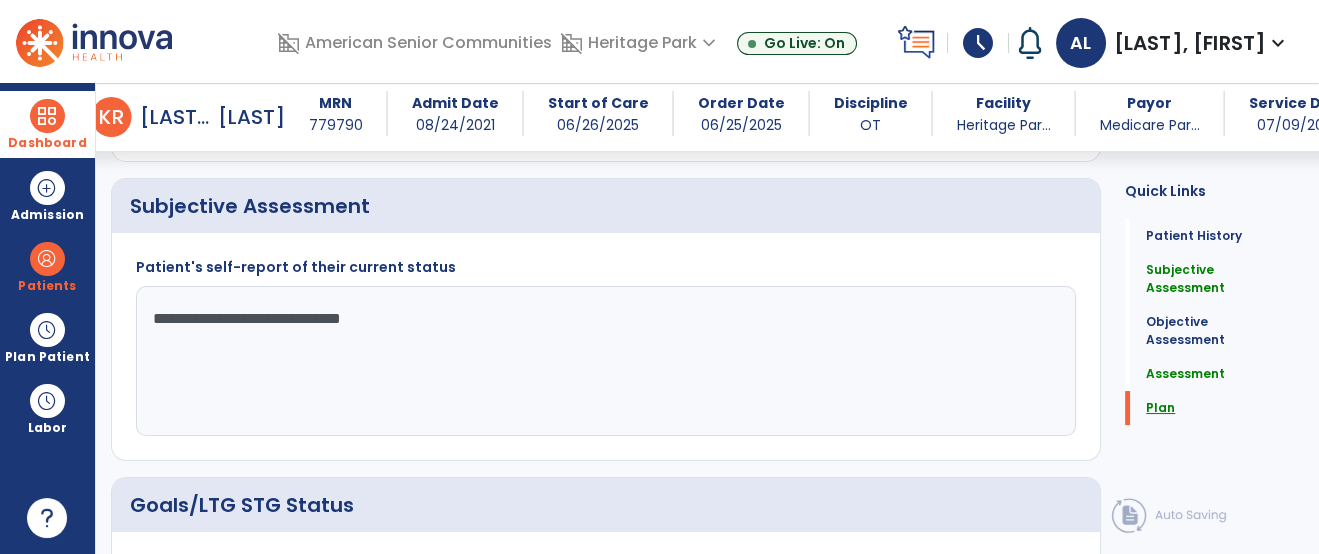 scroll, scrollTop: 61, scrollLeft: 0, axis: vertical 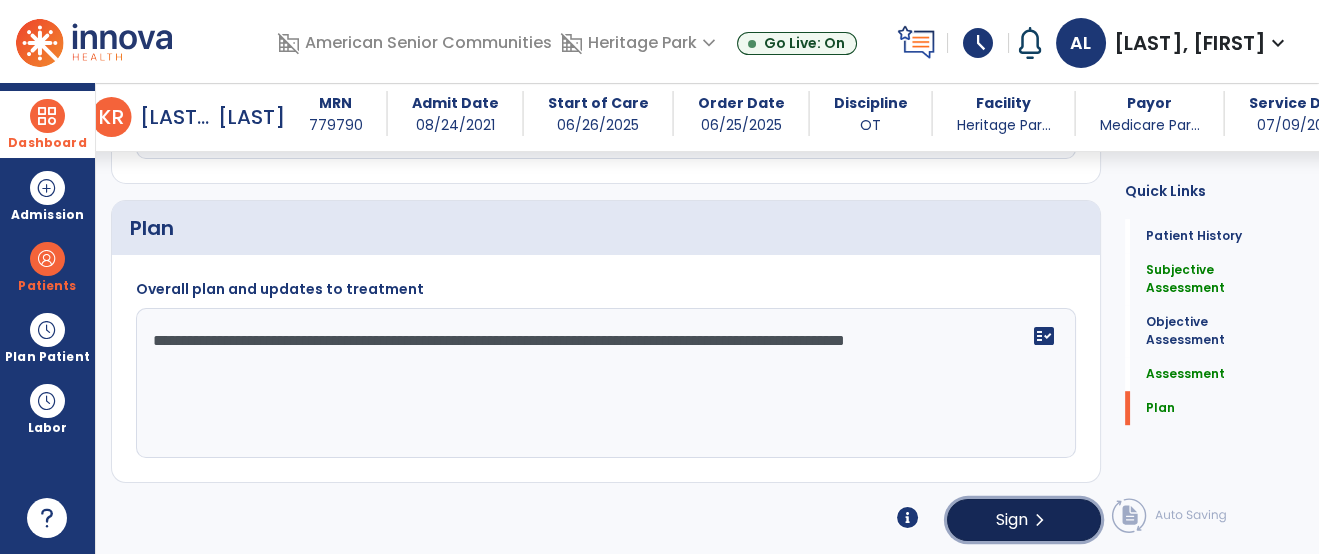 click on "chevron_right" 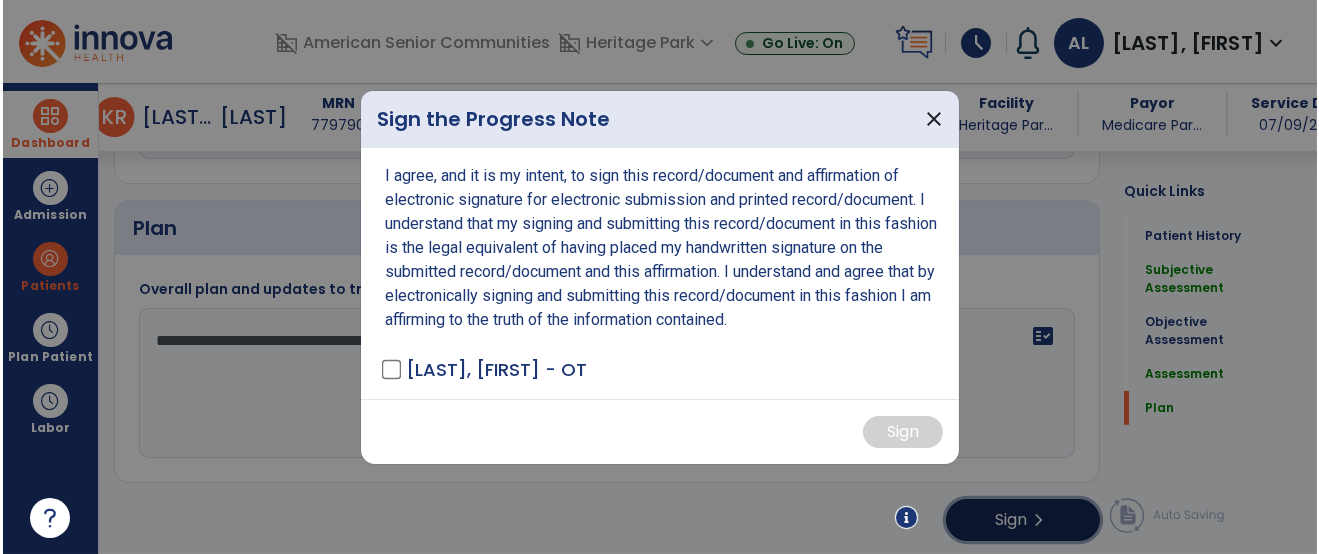 scroll, scrollTop: 2003, scrollLeft: 0, axis: vertical 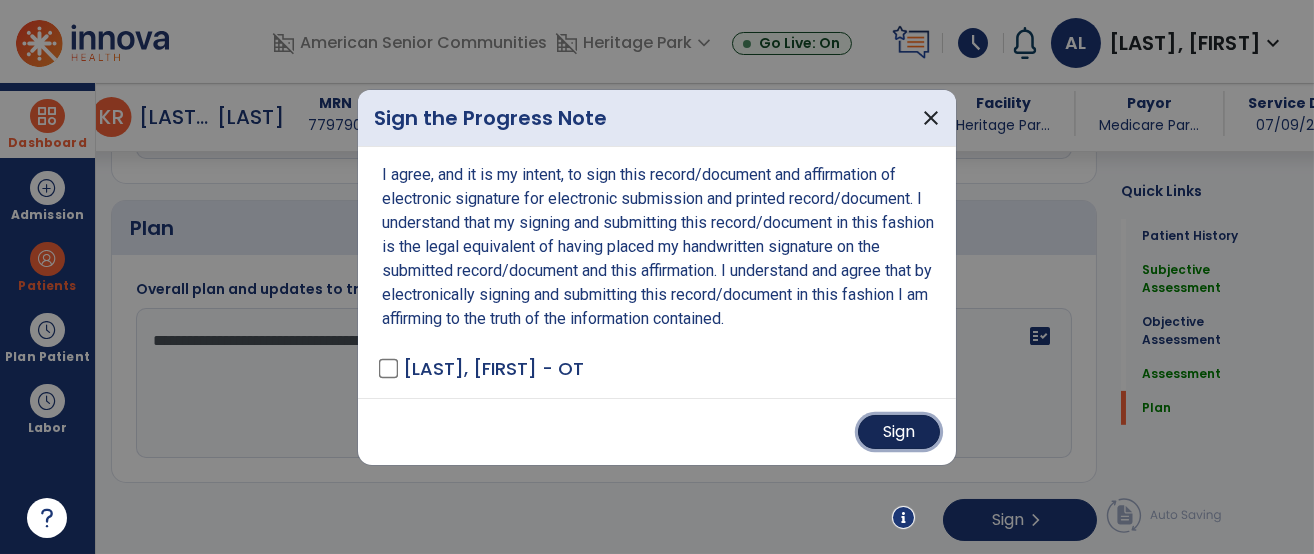 click on "Sign" at bounding box center (899, 432) 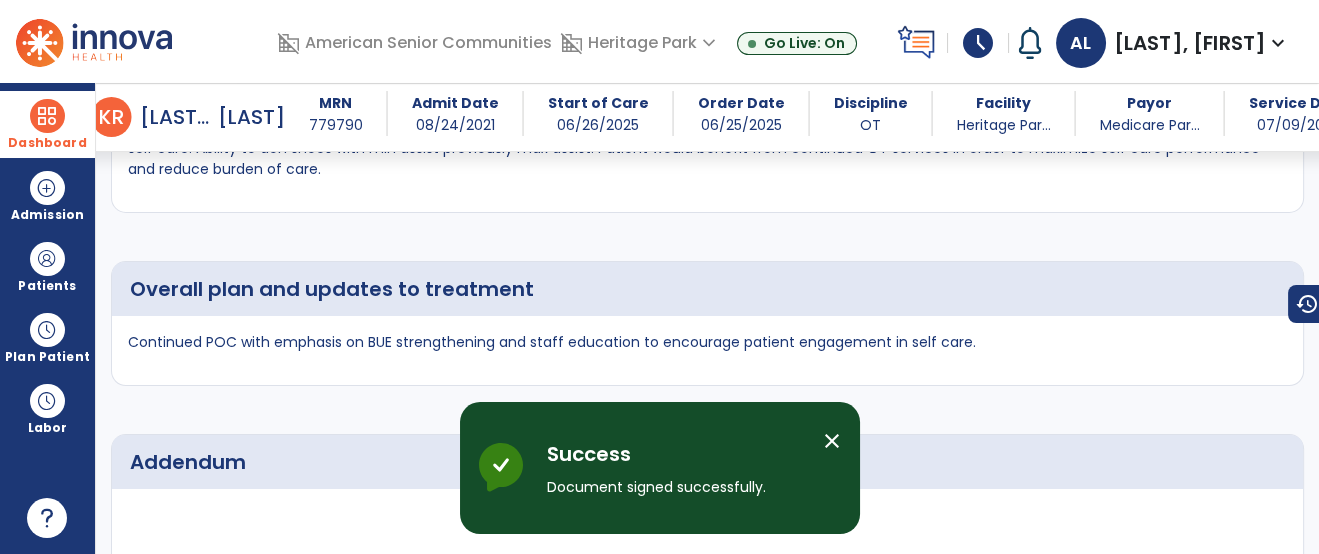 click at bounding box center (47, 116) 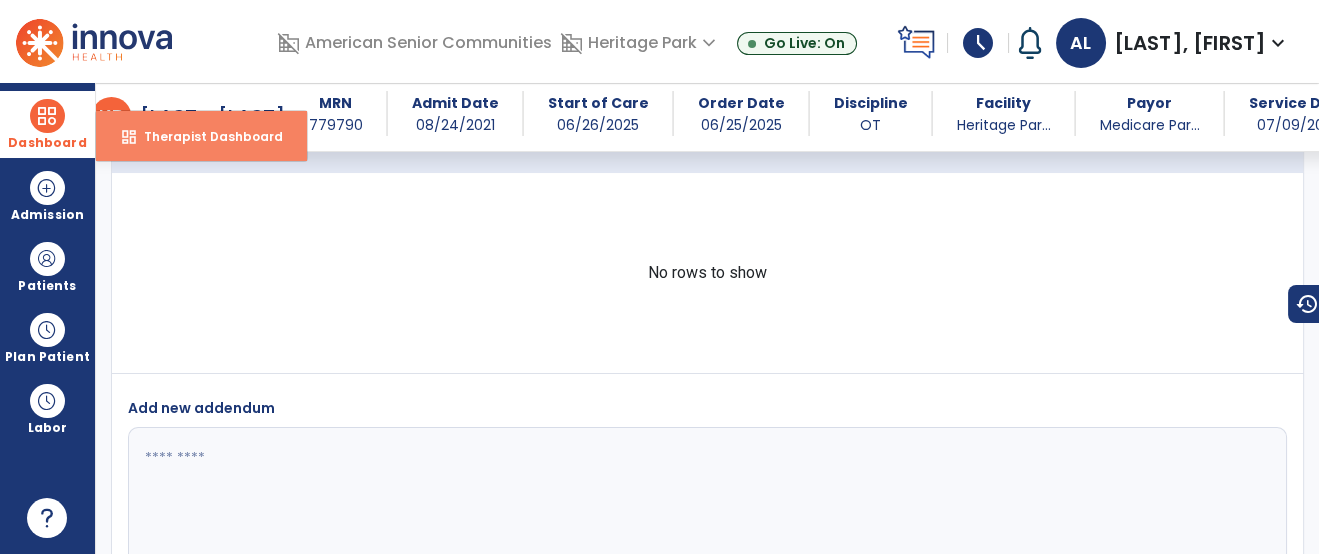 click on "dashboard  Therapist Dashboard" at bounding box center (201, 136) 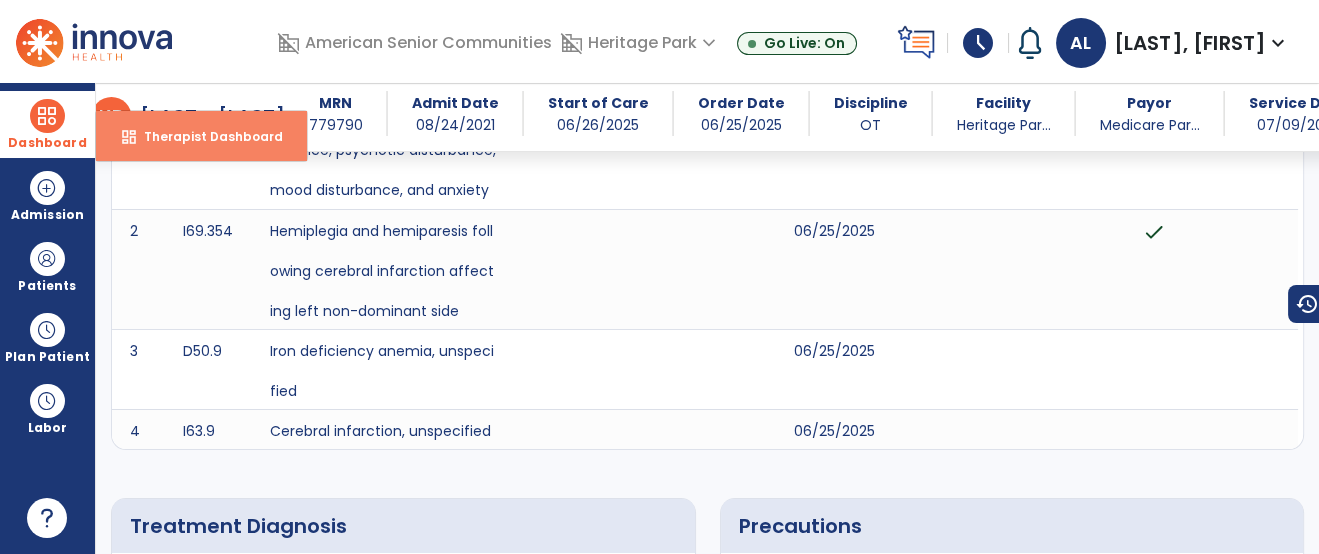 select on "****" 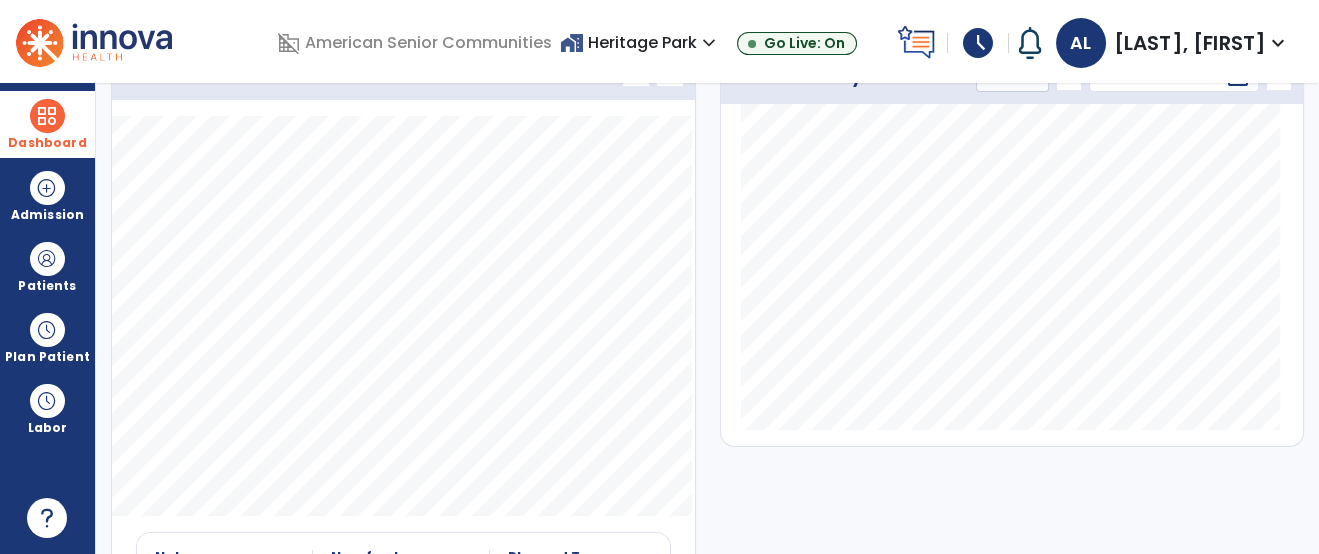 click on "Caseload   open_in_new   chevron_left   chevron_right
Notes
No. of notes
Planned Tx
0" 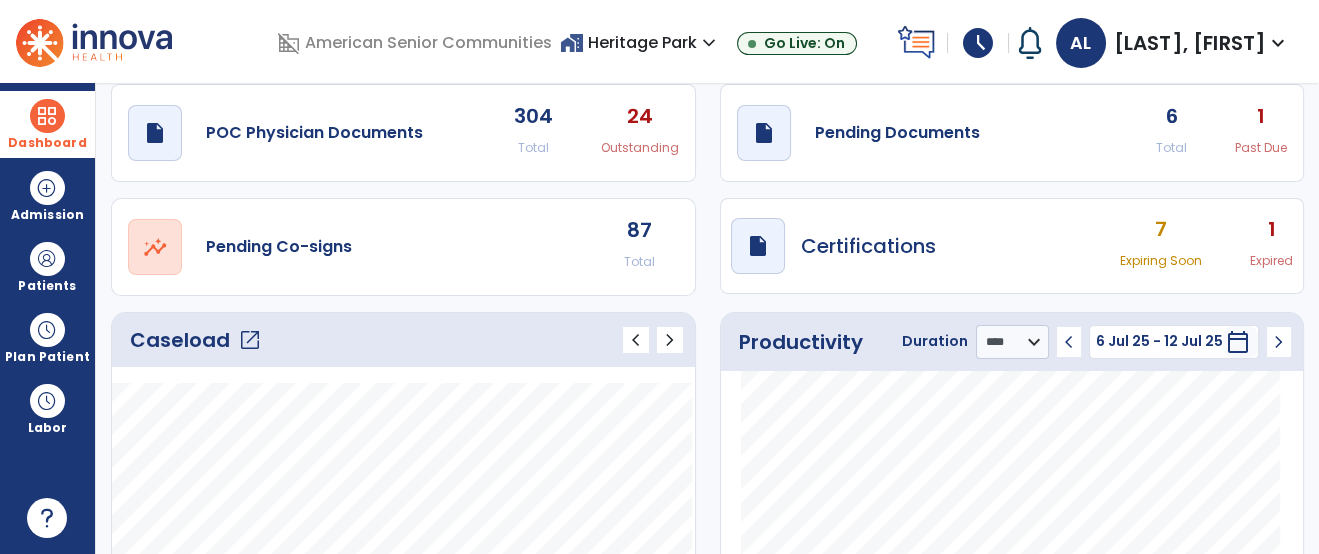scroll, scrollTop: 0, scrollLeft: 0, axis: both 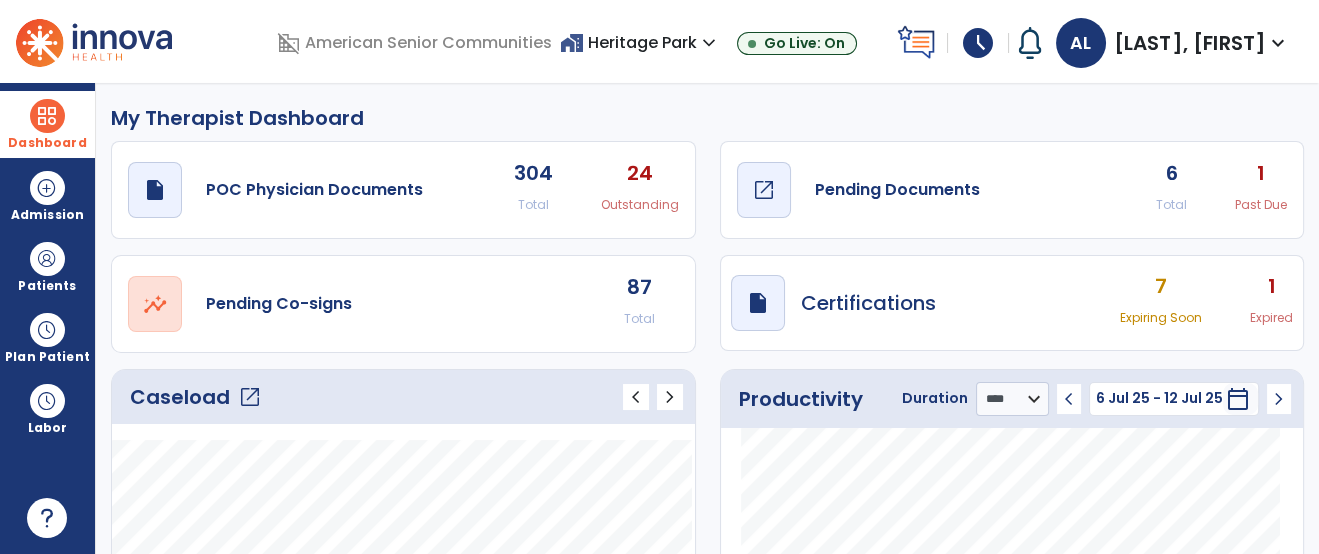 click on "Pending Documents" 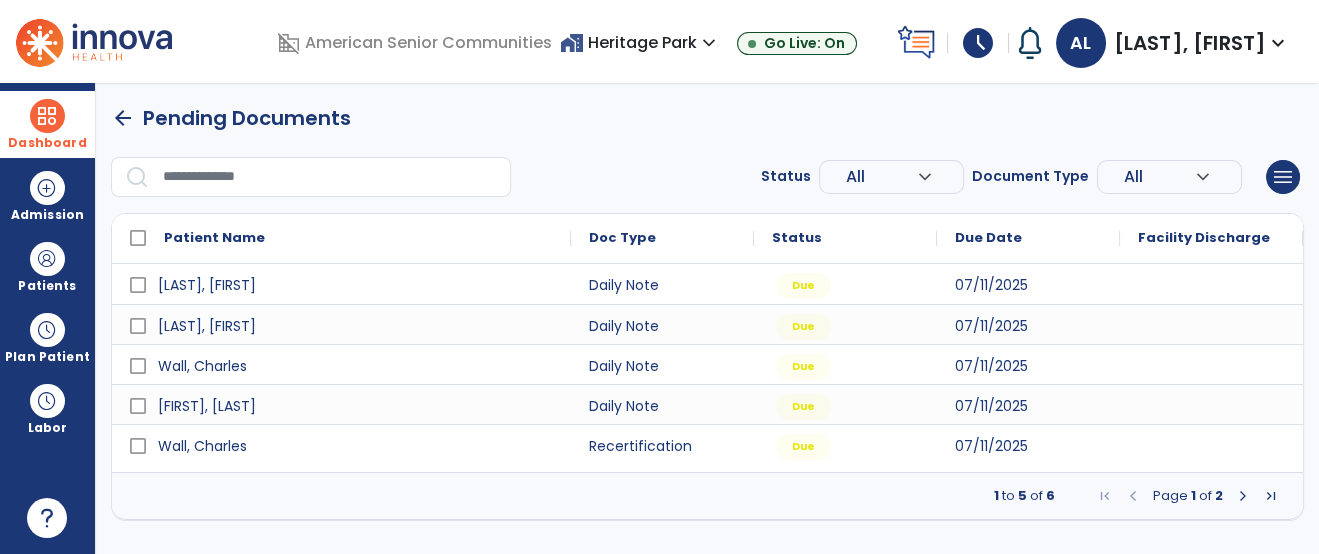 click at bounding box center [330, 177] 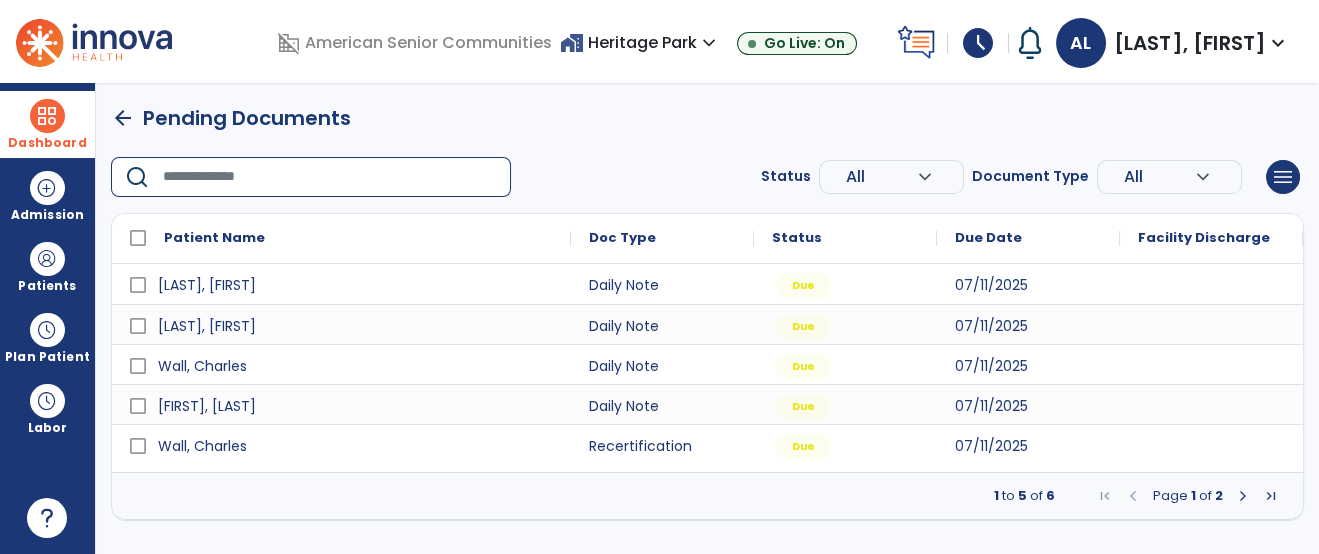 paste on "**********" 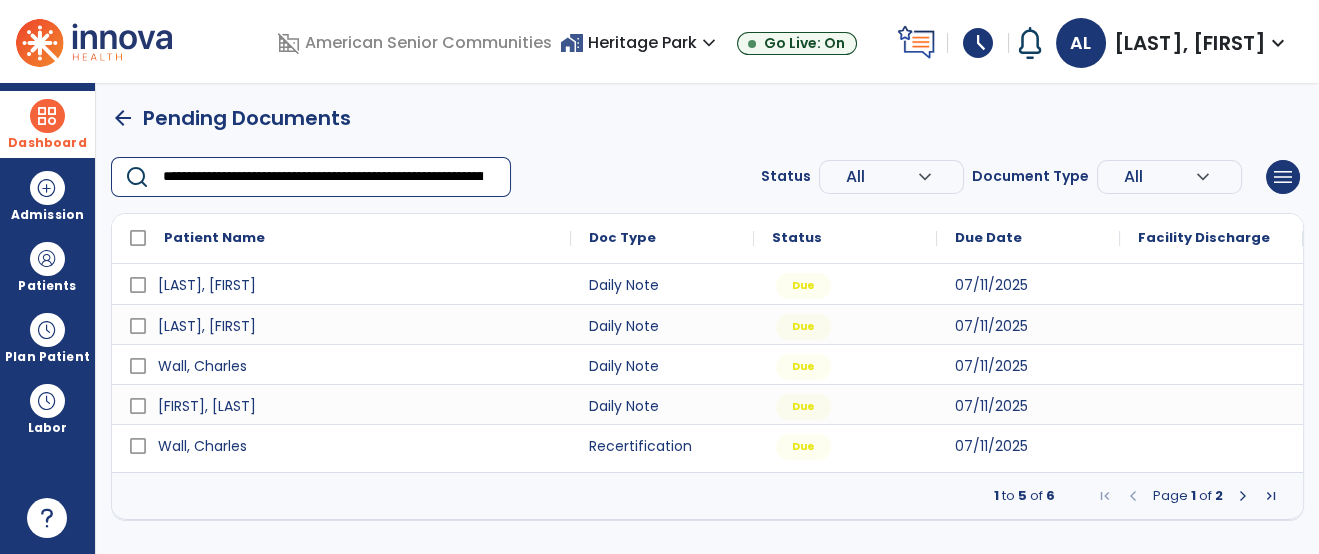 scroll, scrollTop: 0, scrollLeft: 722, axis: horizontal 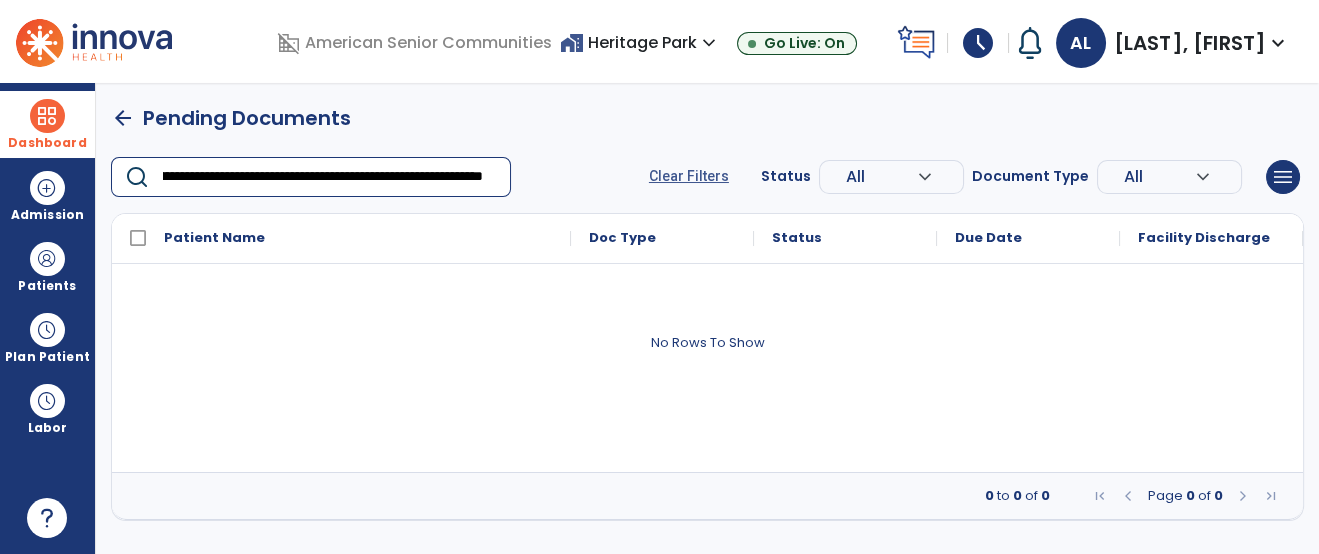 click on "arrow_back" at bounding box center [123, 118] 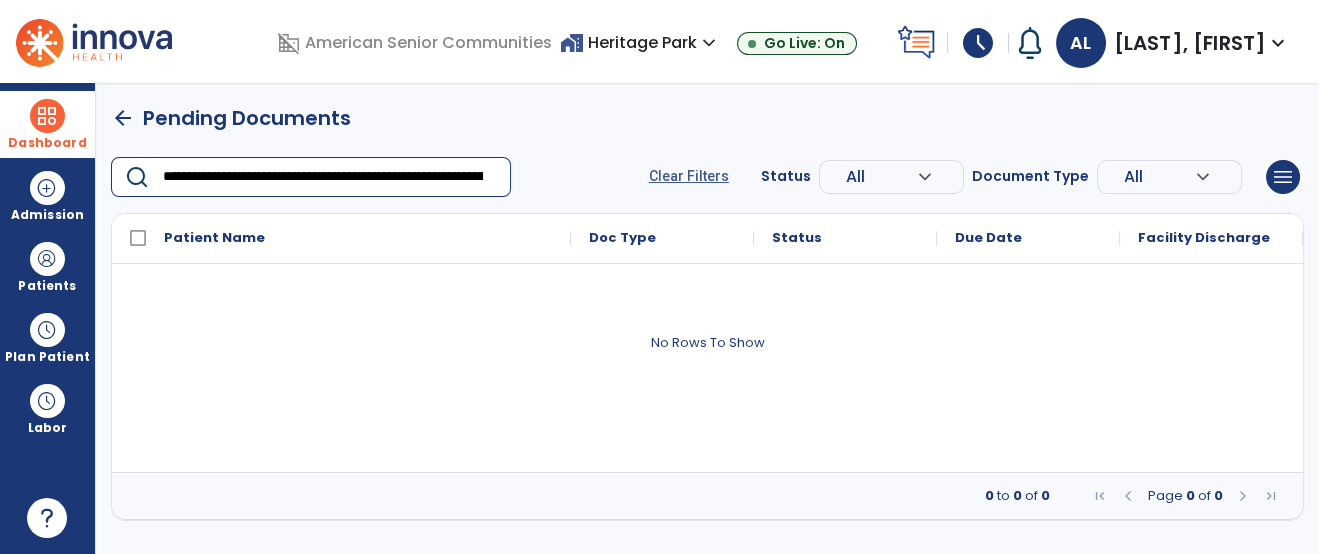 select on "****" 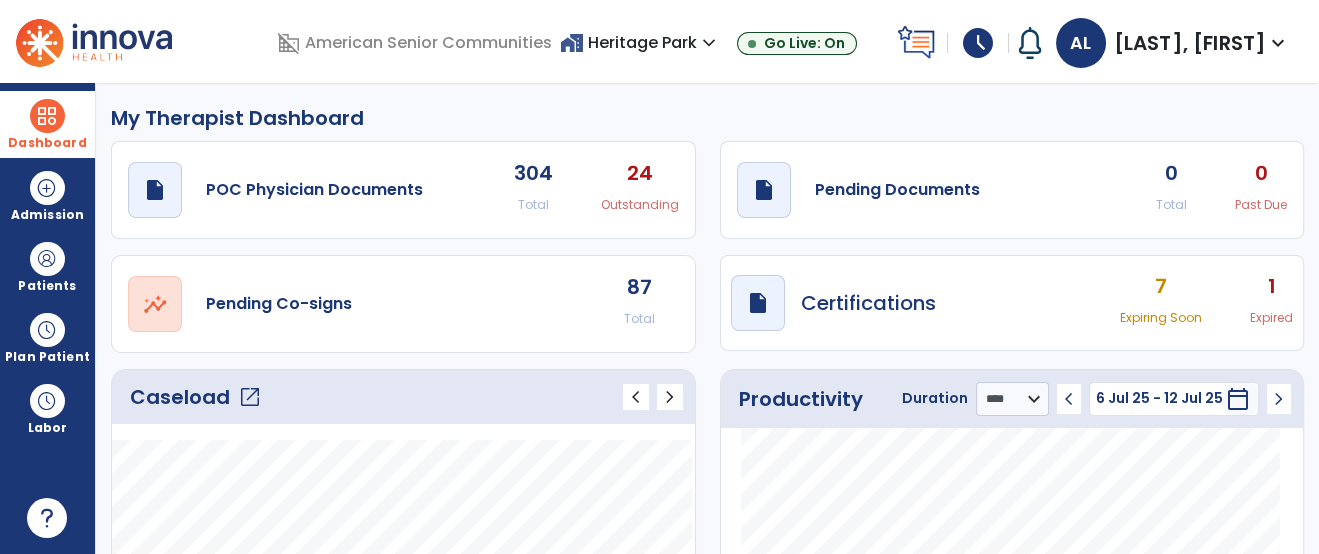 click on "draft   open_in_new  Pending Documents 0 Total 0 Past Due" 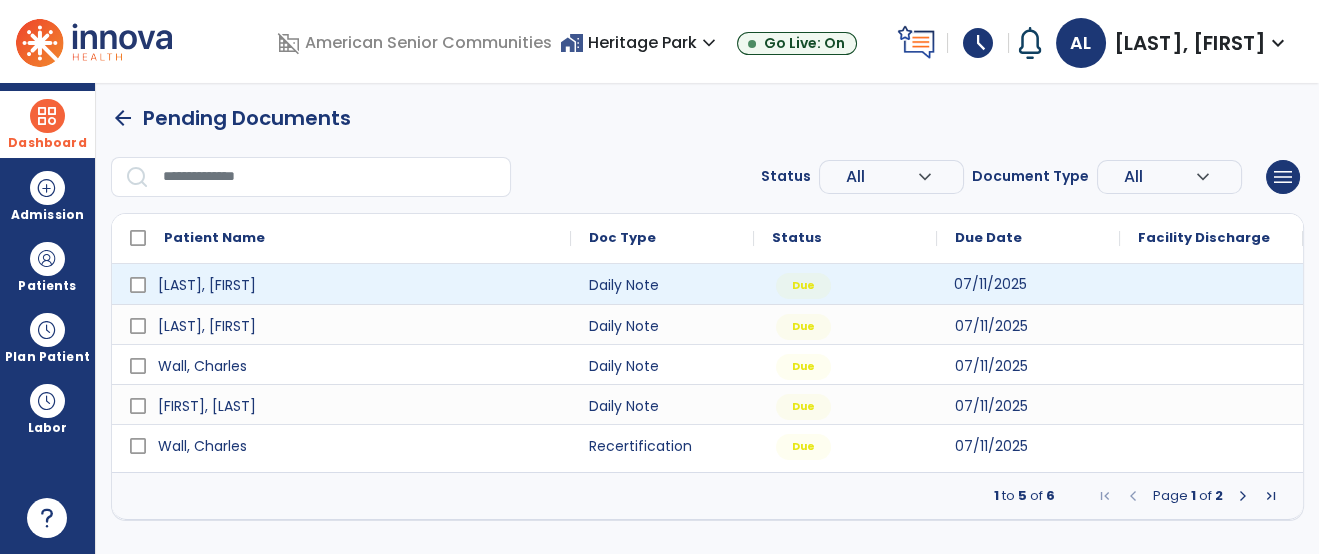 click on "07/11/2025" at bounding box center (1028, 284) 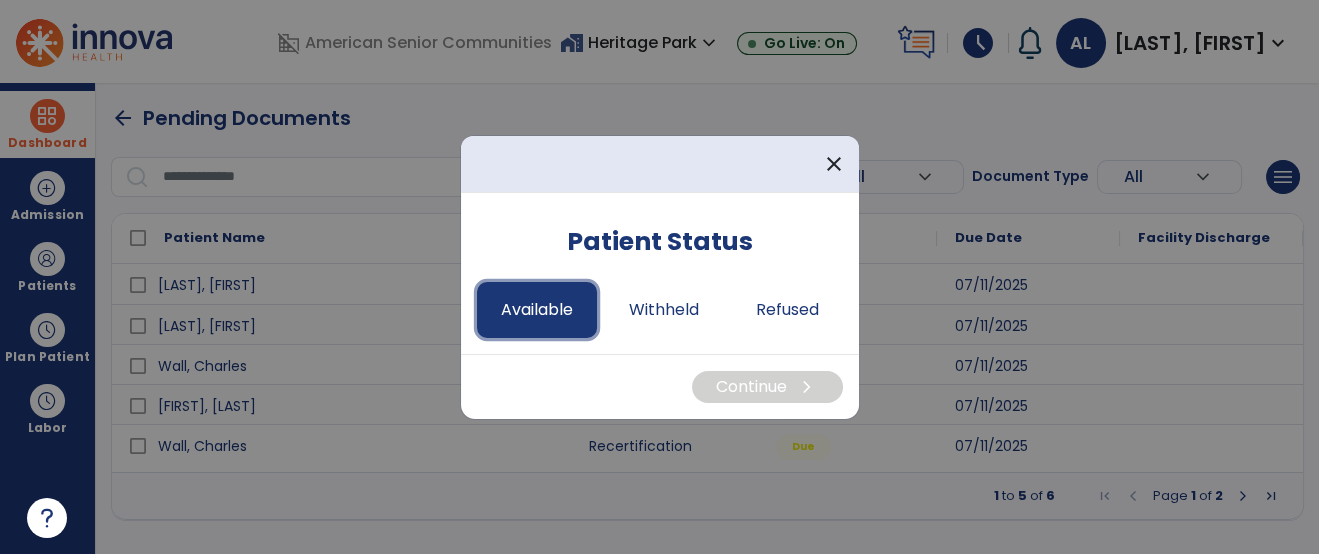click on "Available" at bounding box center (537, 310) 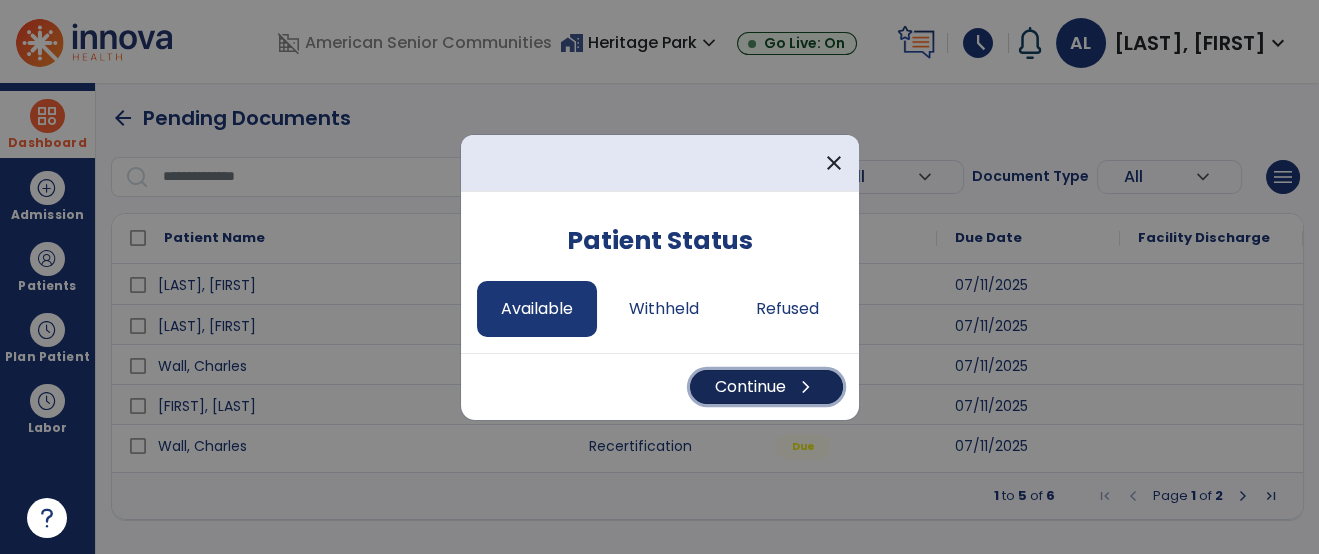 click on "Continue   chevron_right" at bounding box center [766, 387] 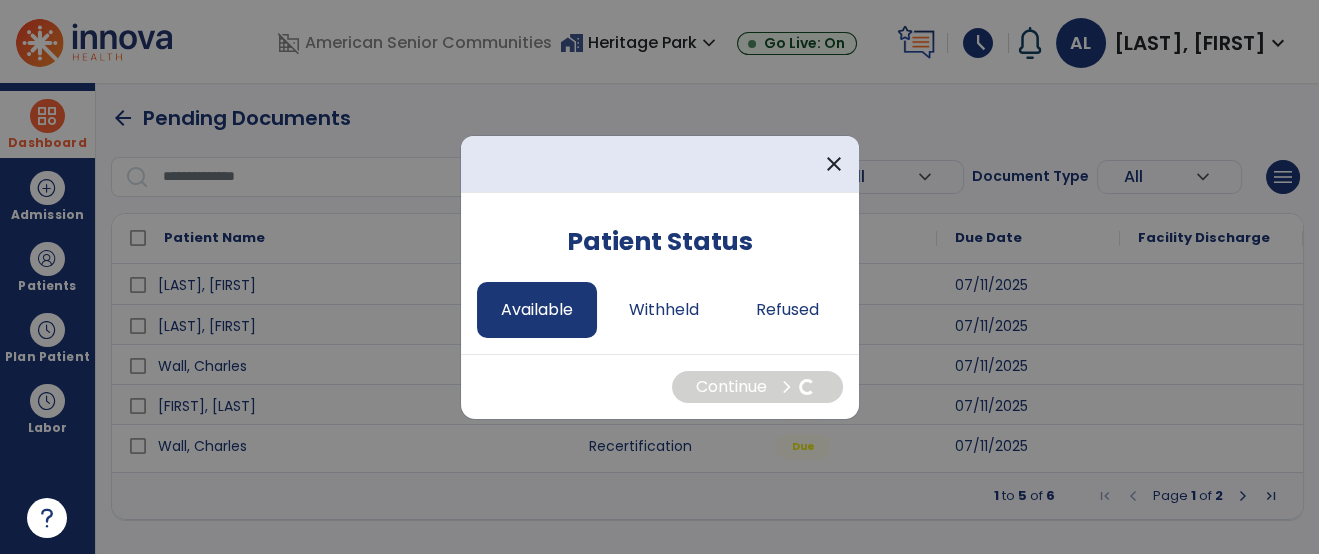 select on "*" 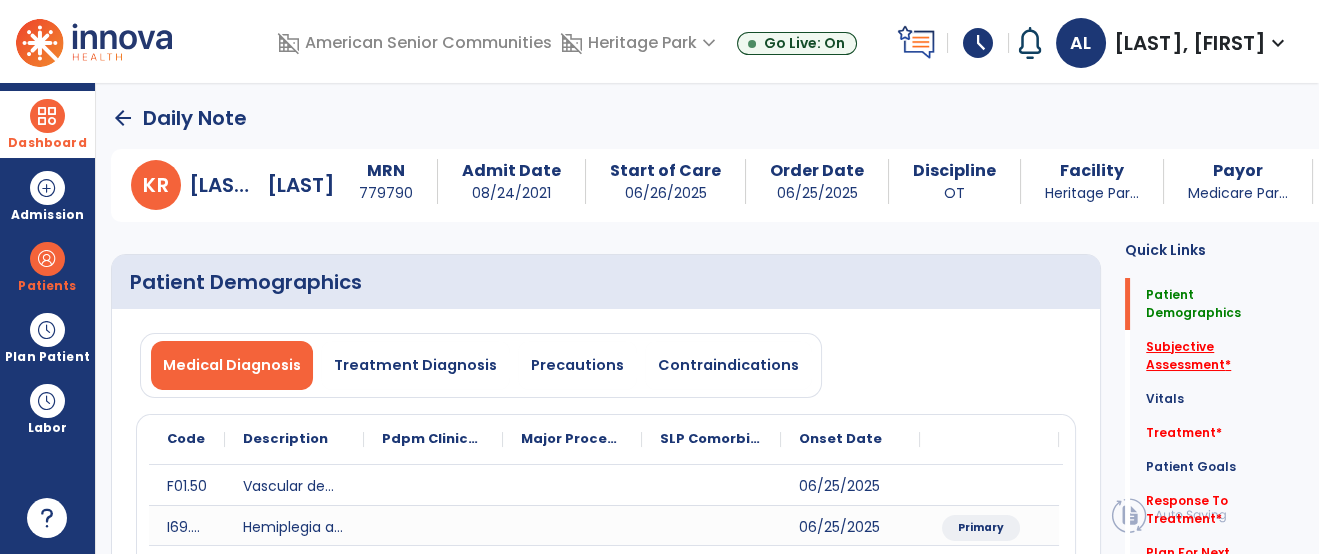 click on "Subjective Assessment   *" 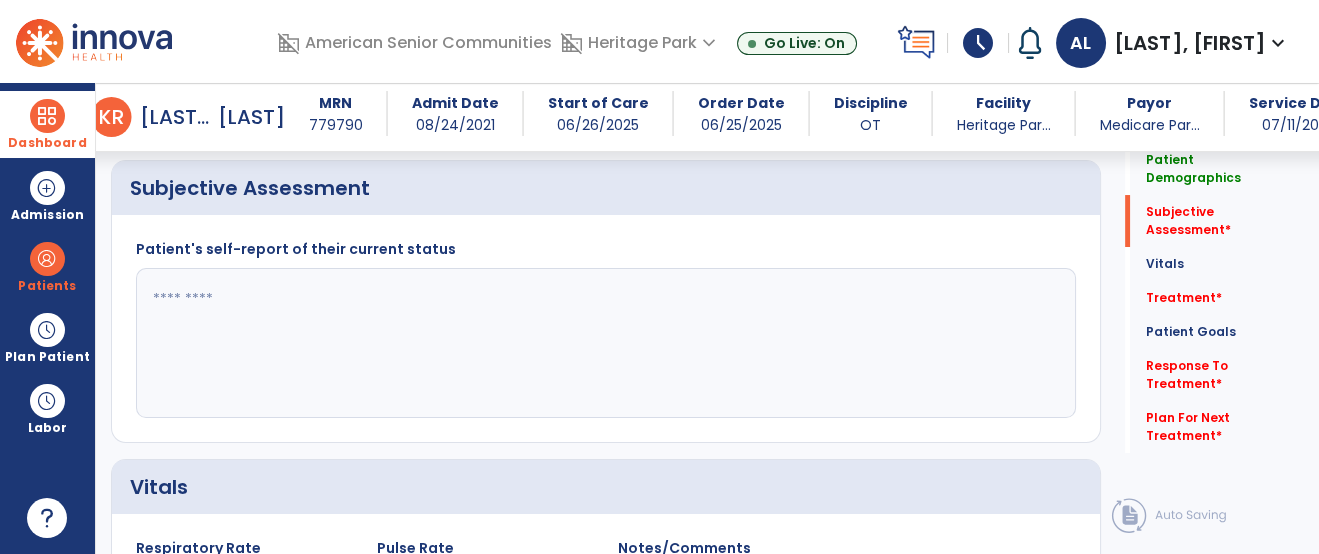 scroll, scrollTop: 489, scrollLeft: 0, axis: vertical 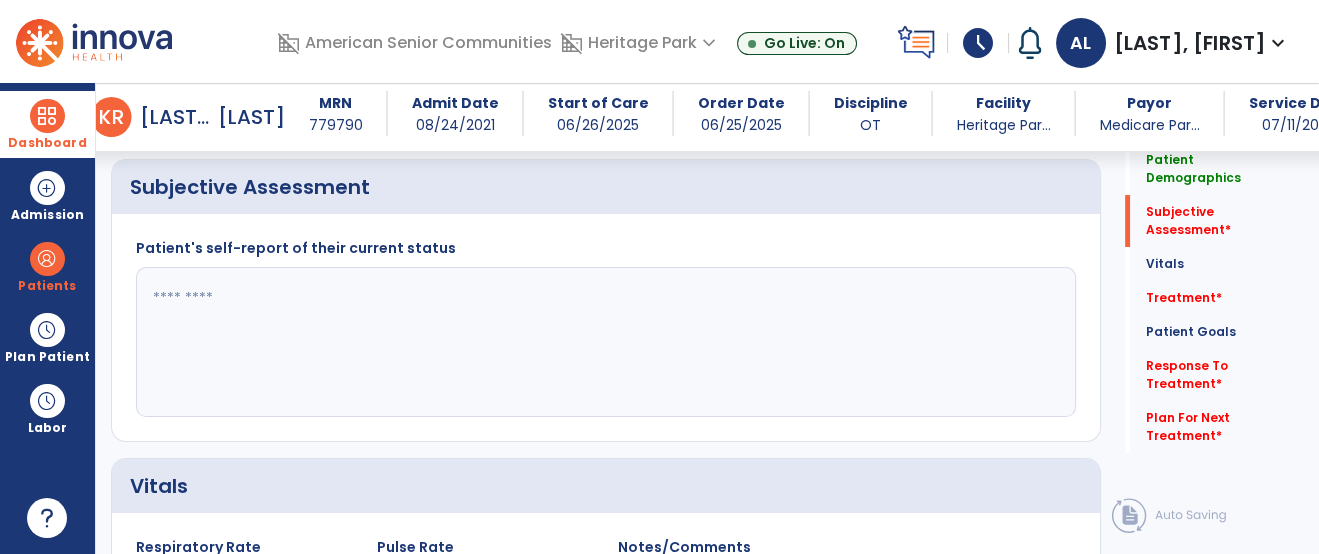 click 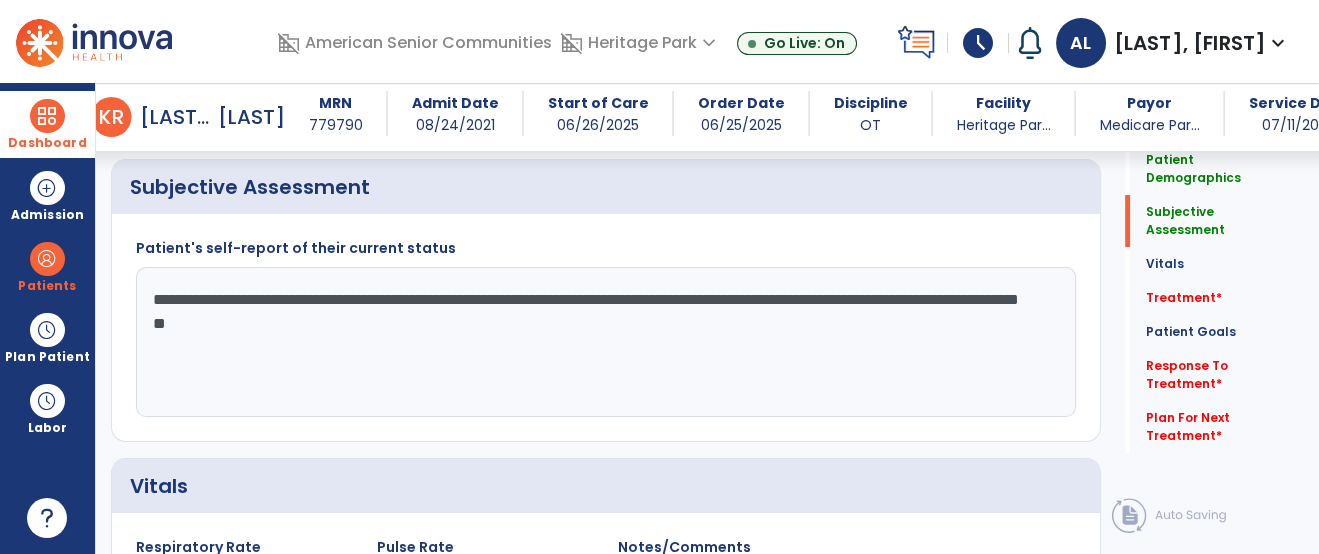 click on "**********" 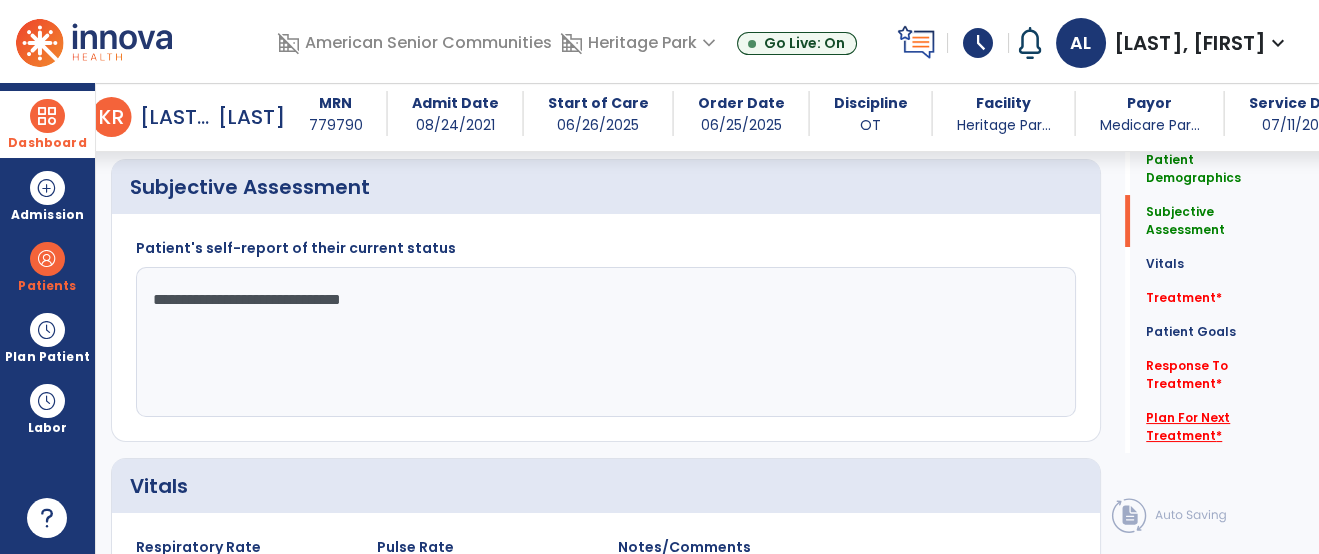 type on "**********" 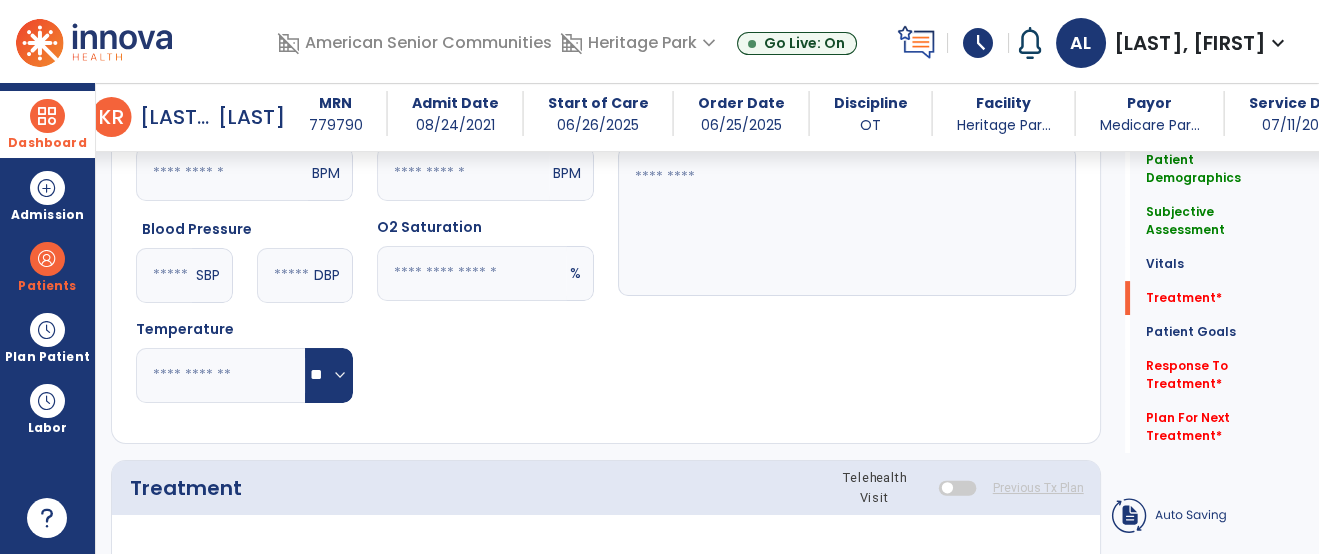 scroll, scrollTop: 2595, scrollLeft: 0, axis: vertical 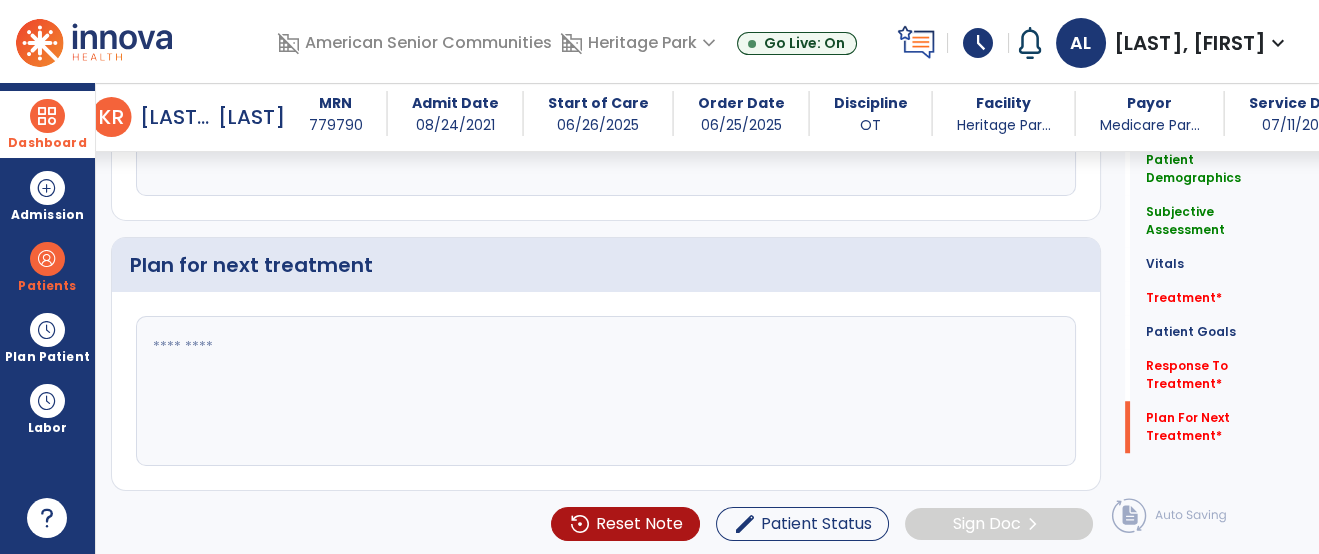 click 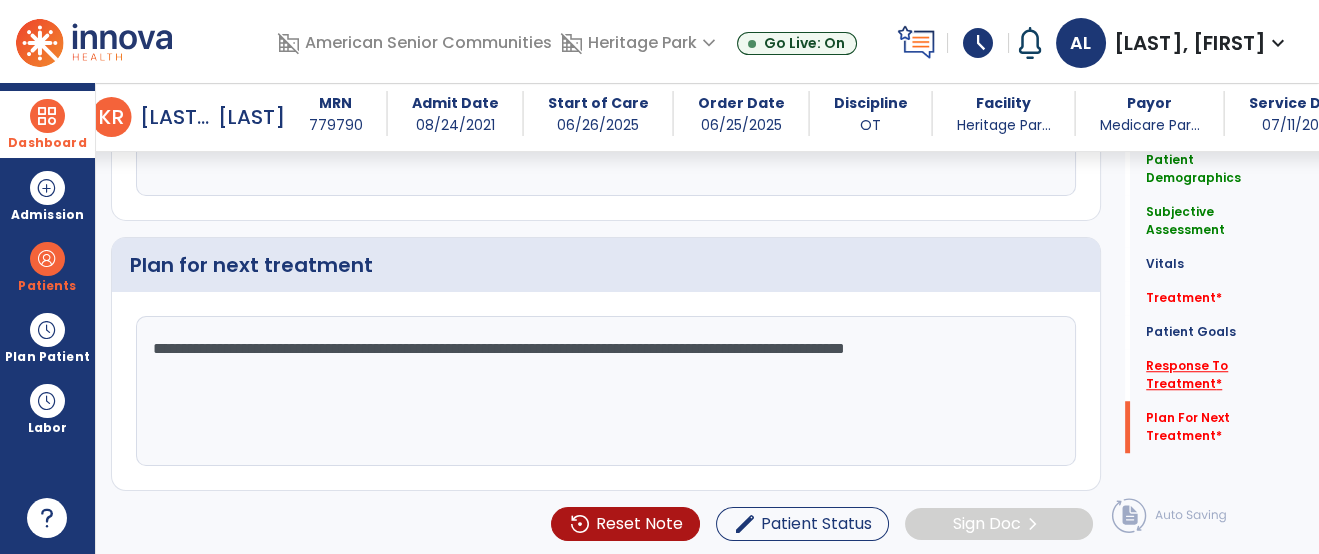type on "**********" 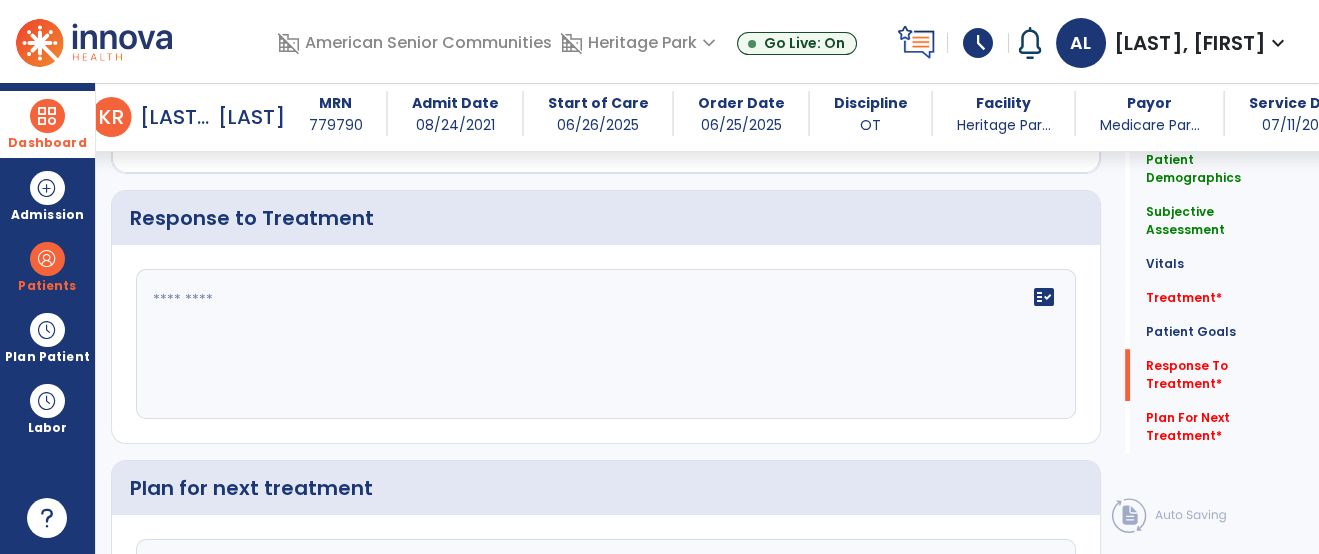 scroll, scrollTop: 2368, scrollLeft: 0, axis: vertical 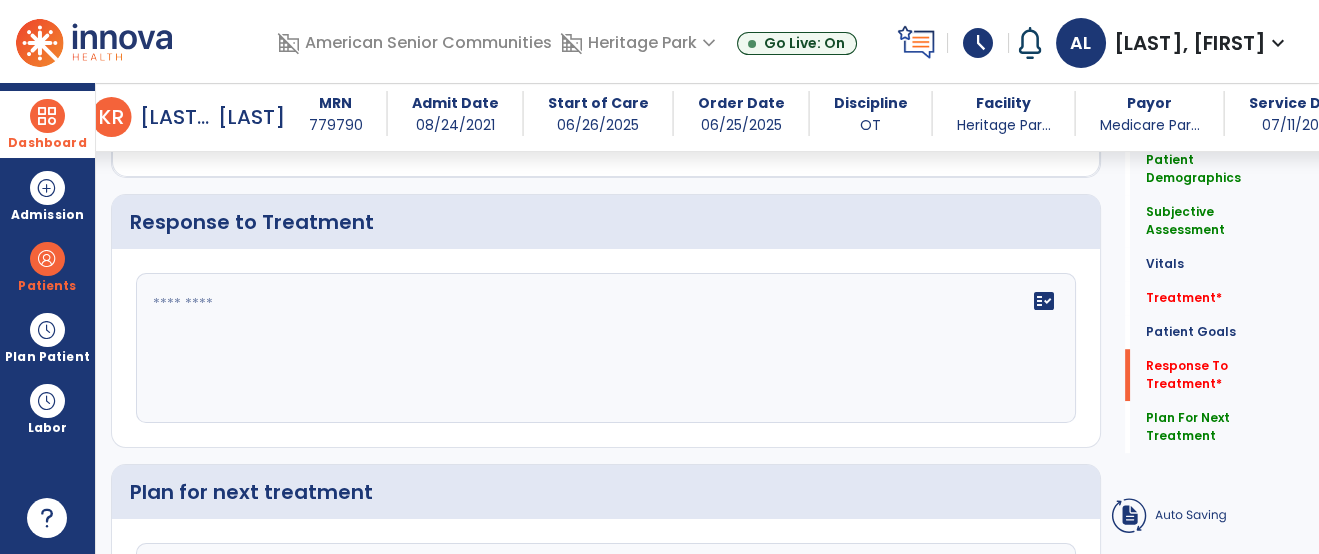 click on "fact_check" 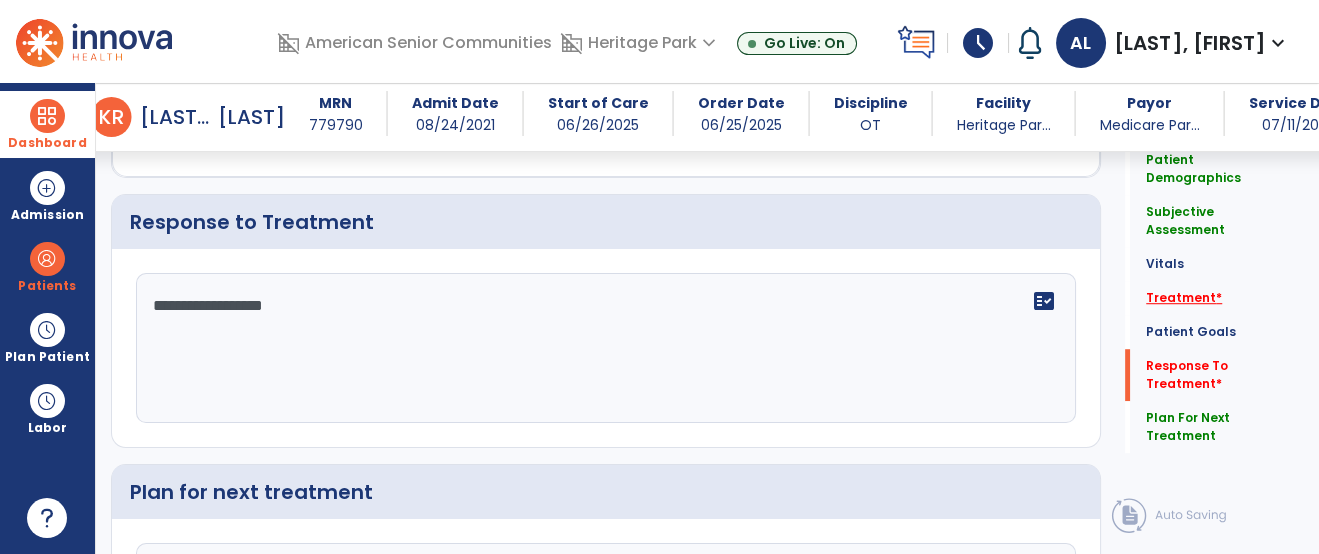 type on "**********" 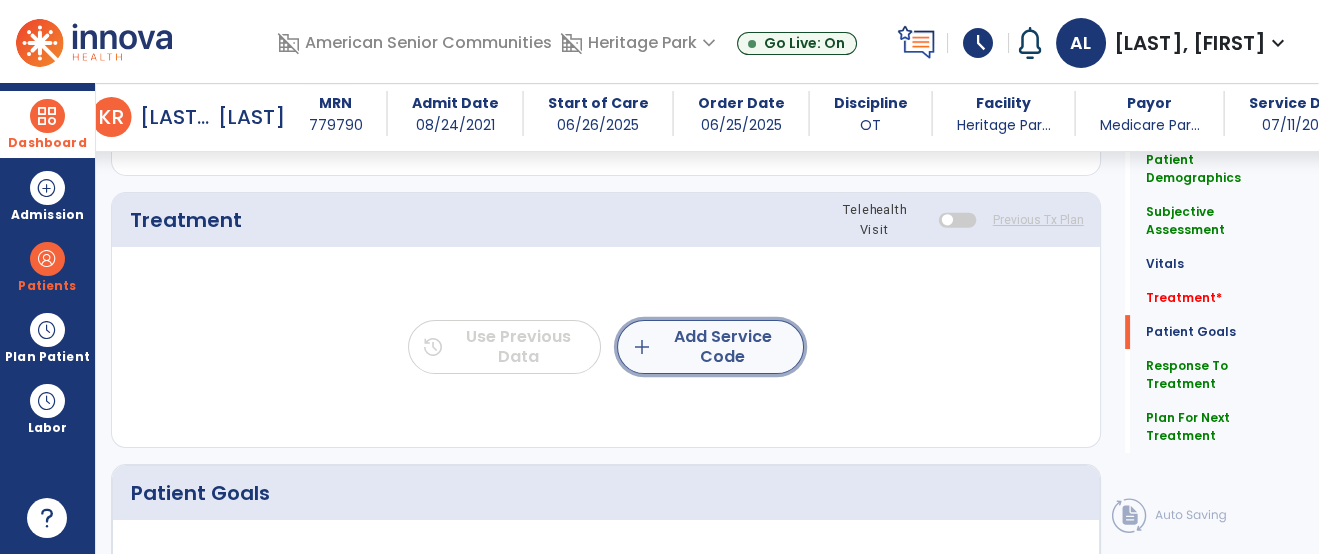 click on "add  Add Service Code" 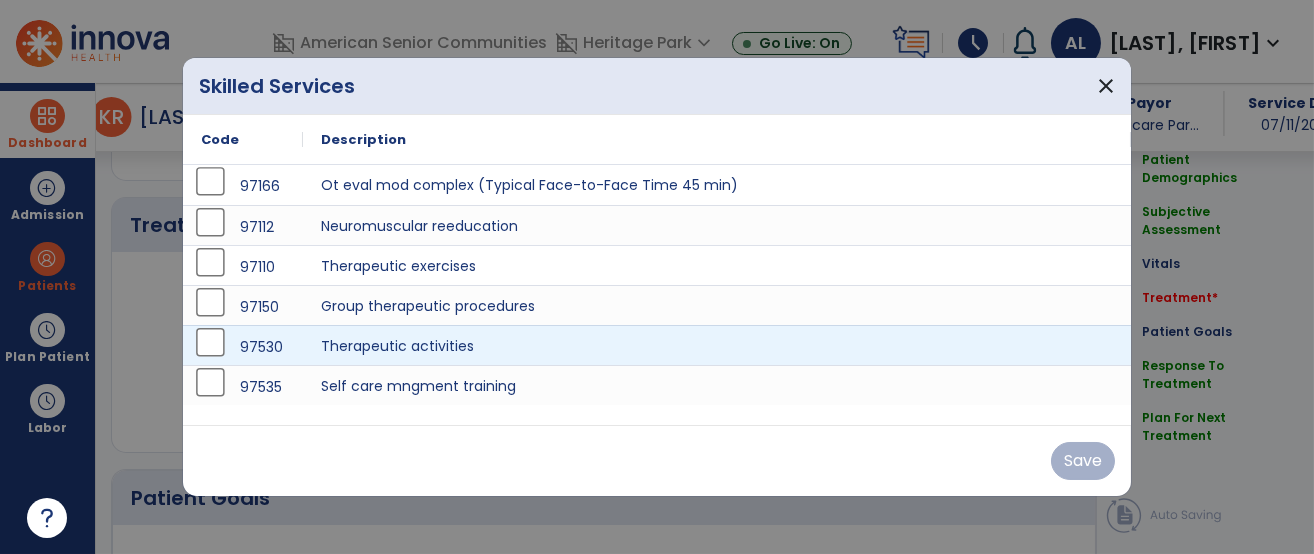 scroll, scrollTop: 1177, scrollLeft: 0, axis: vertical 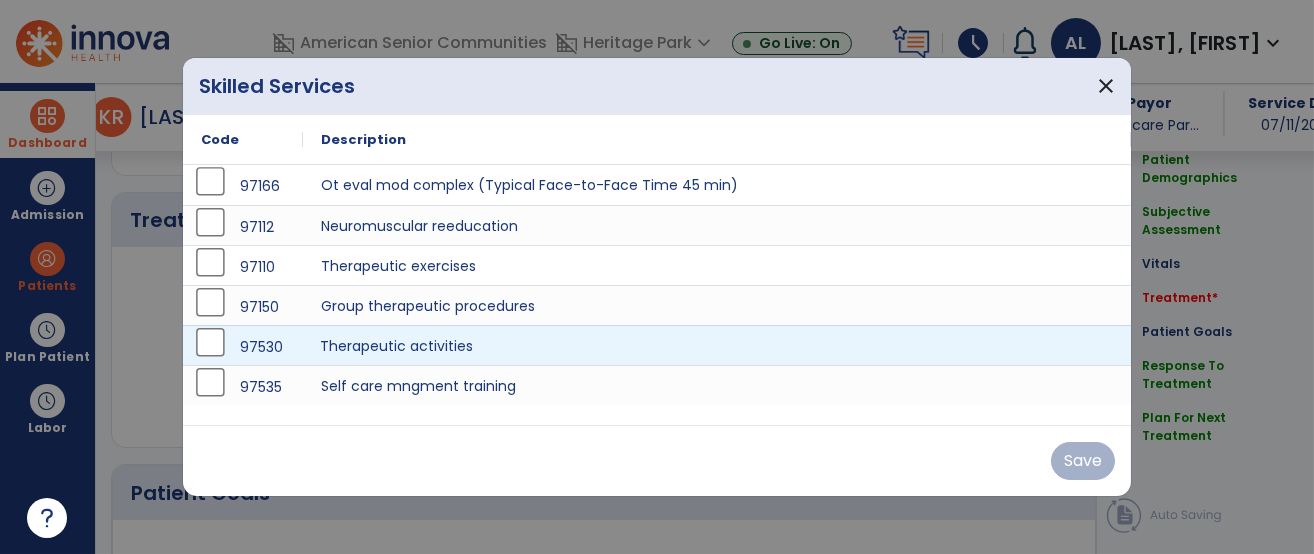 click on "Therapeutic activities" at bounding box center [717, 345] 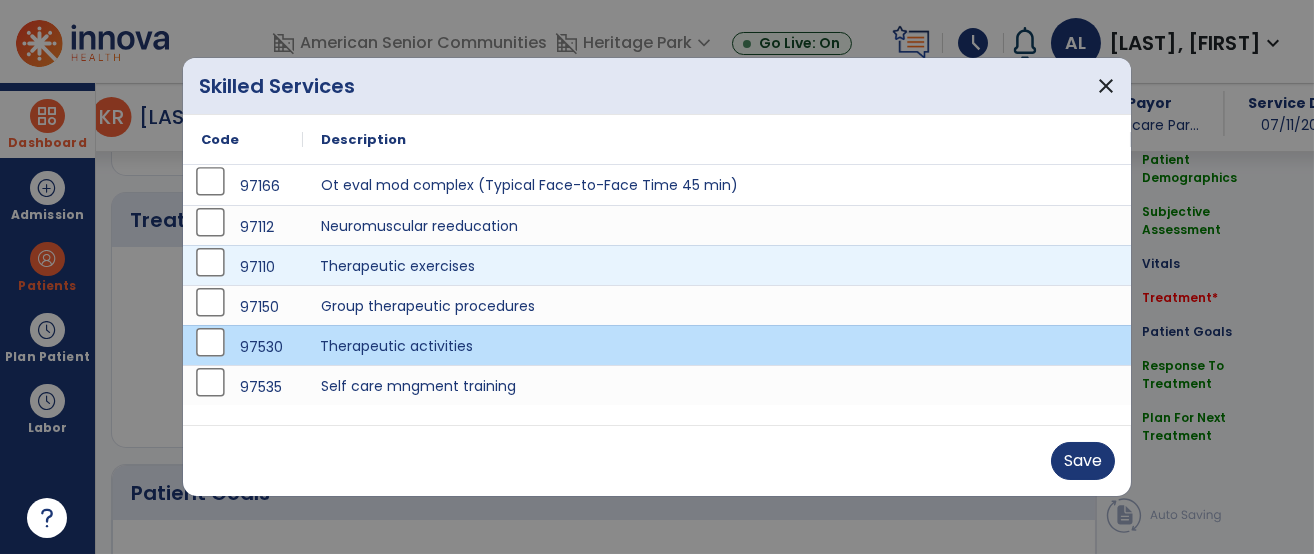 click on "Therapeutic exercises" at bounding box center [717, 265] 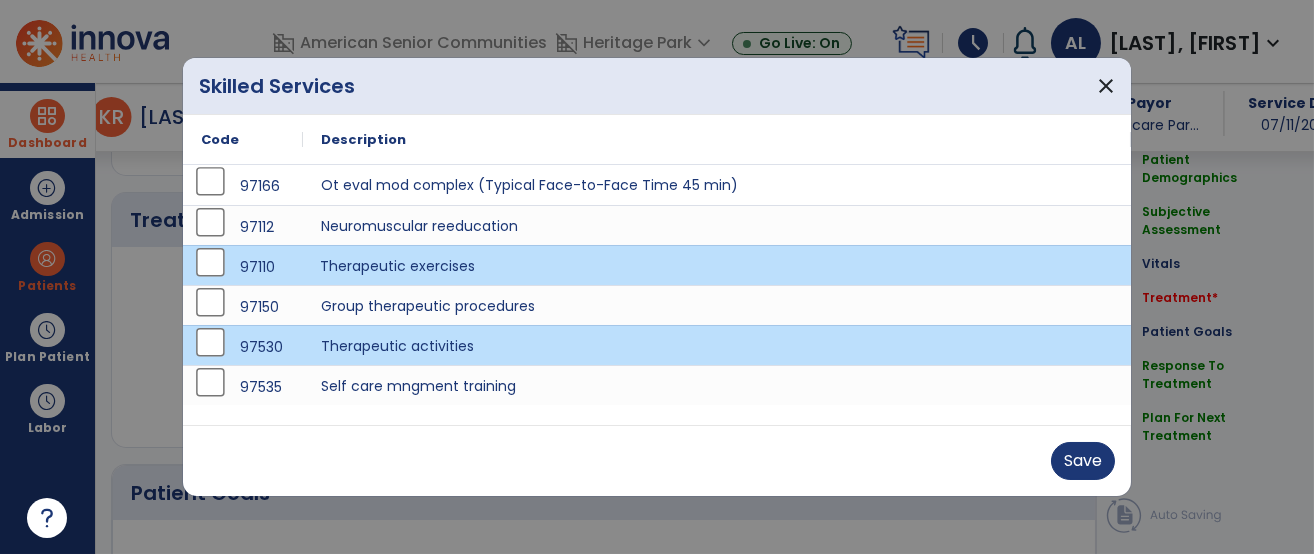 click on "Therapeutic exercises" at bounding box center [717, 265] 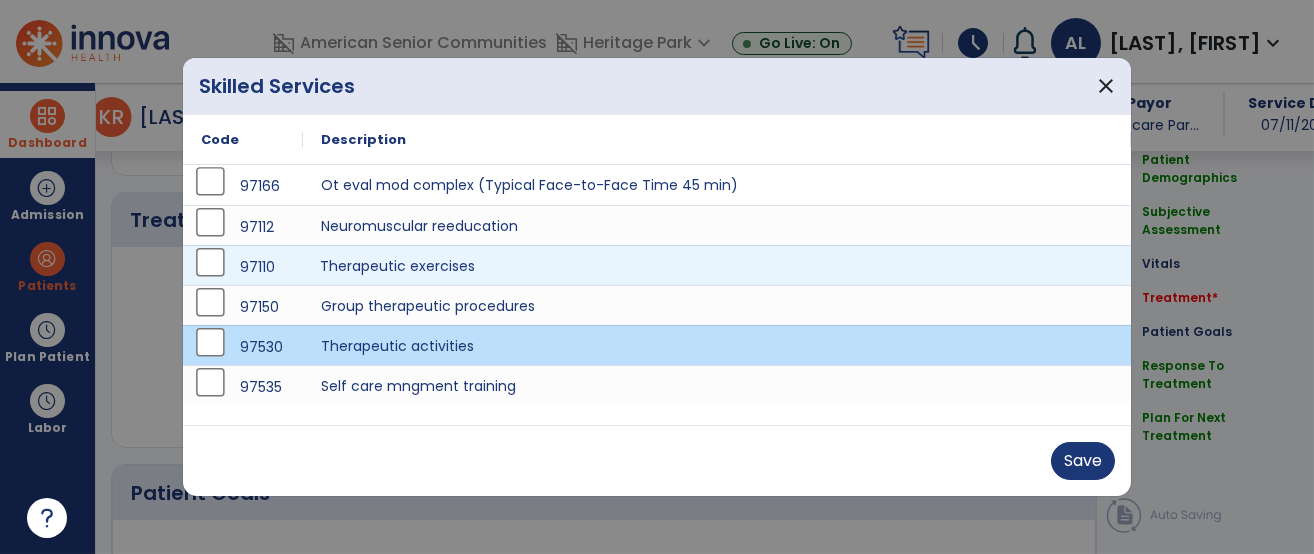 click on "Therapeutic exercises" at bounding box center [717, 265] 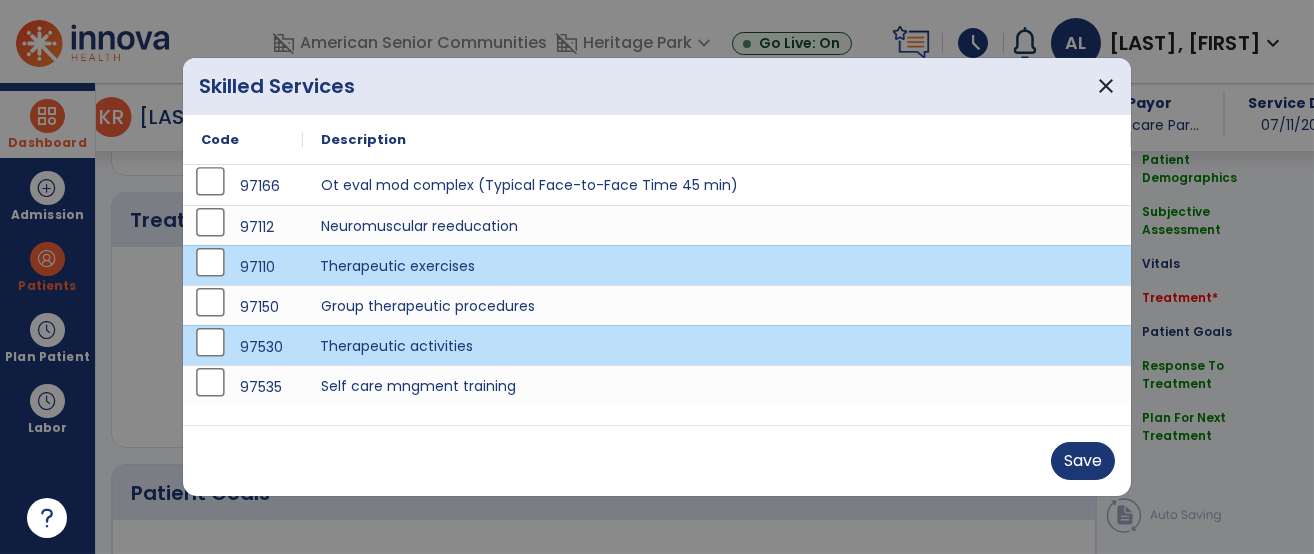 click on "Therapeutic activities" at bounding box center (717, 345) 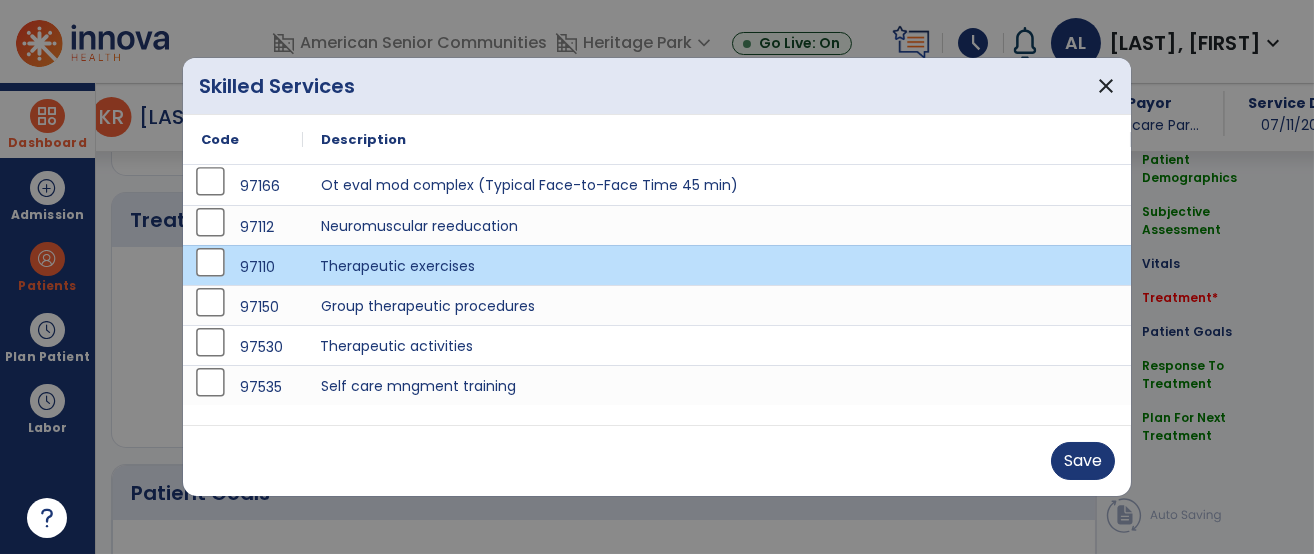 click on "Therapeutic exercises" at bounding box center (717, 265) 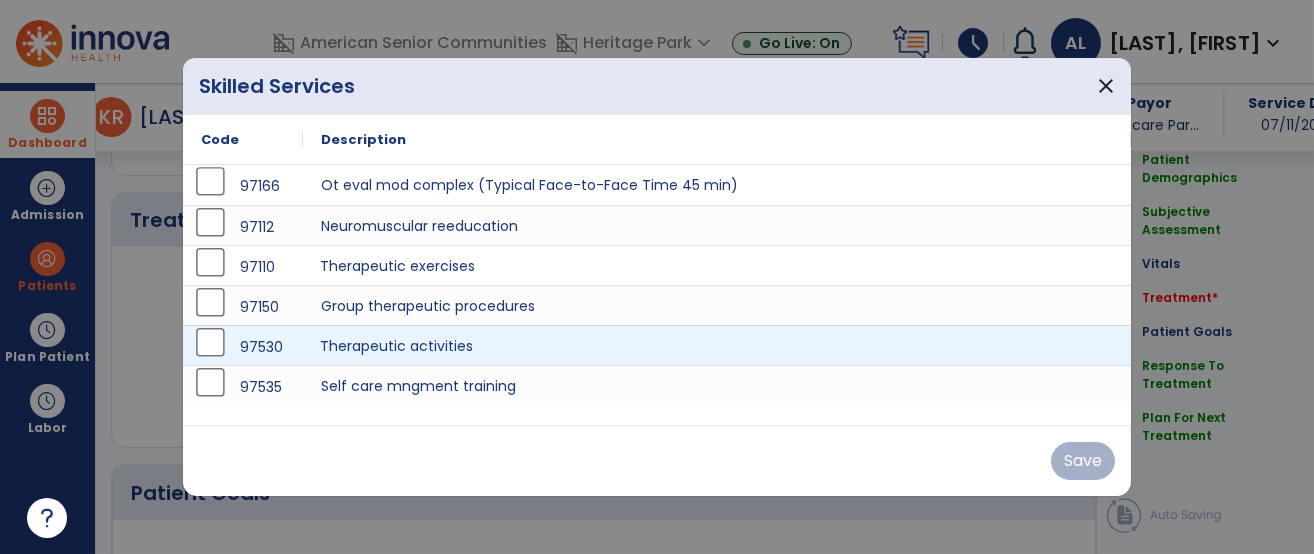 click on "Therapeutic activities" at bounding box center [717, 345] 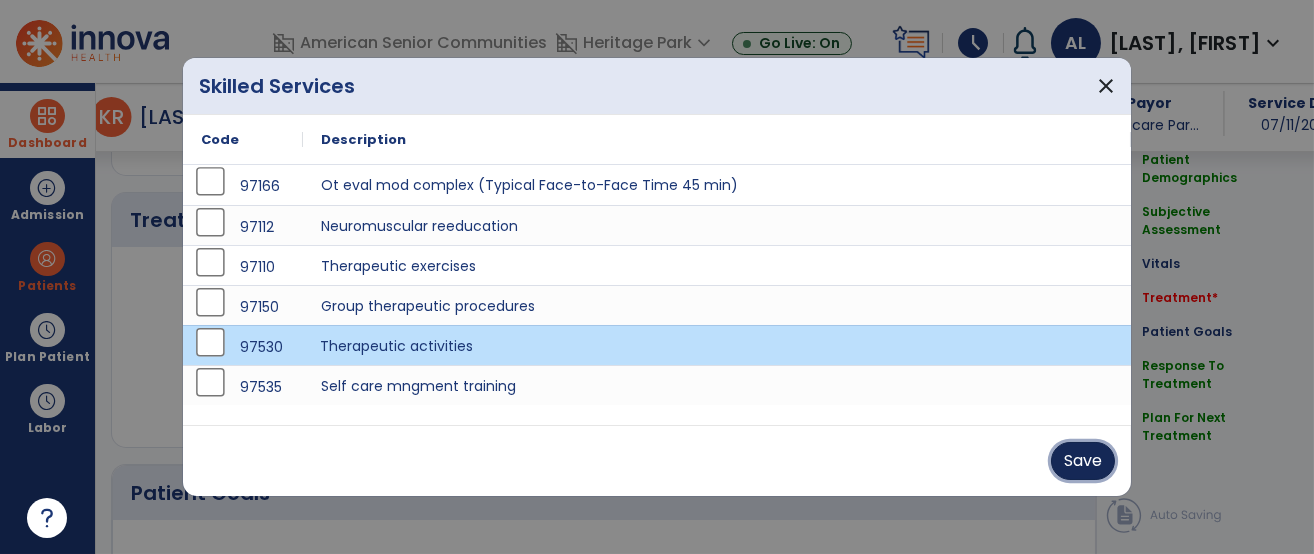 click on "Save" at bounding box center (1083, 461) 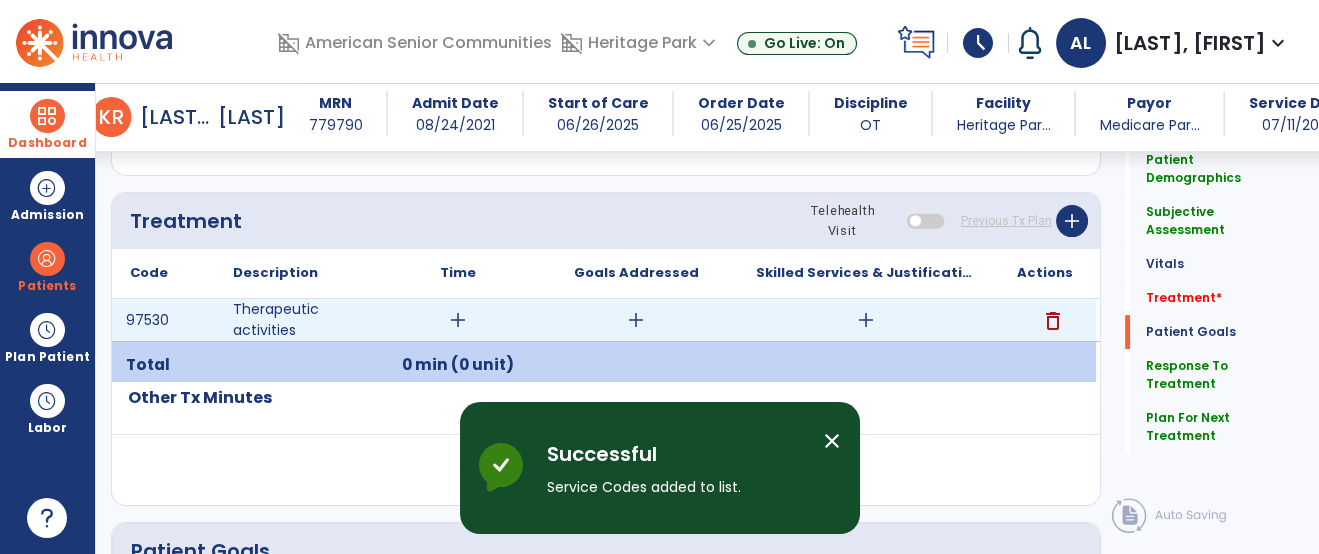 click on "add" at bounding box center (866, 320) 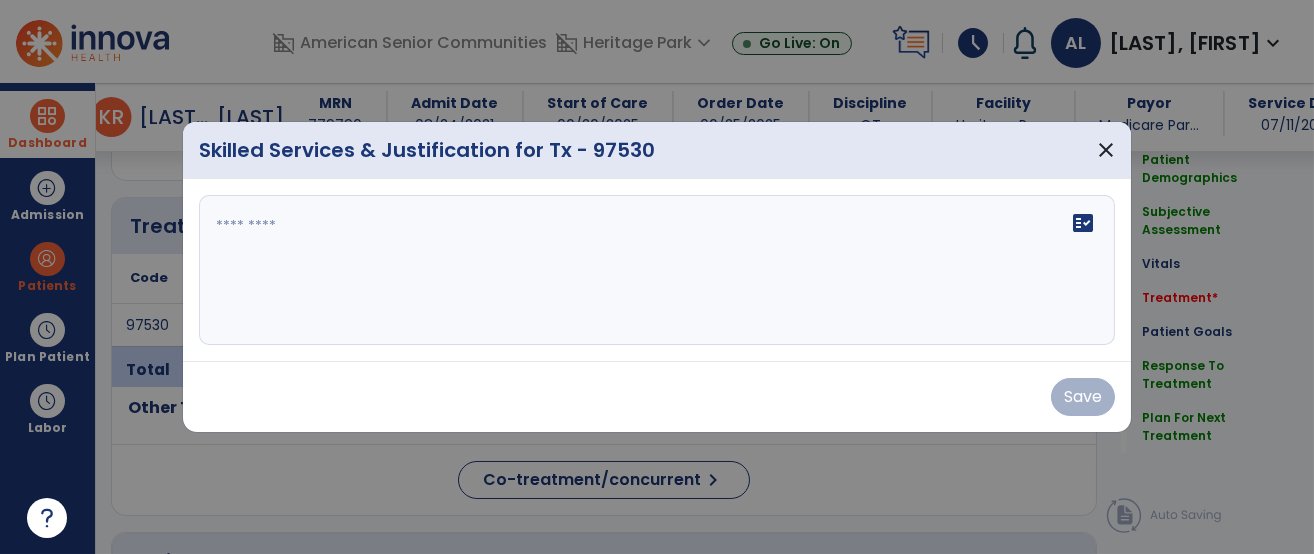 click on "fact_check" at bounding box center [657, 270] 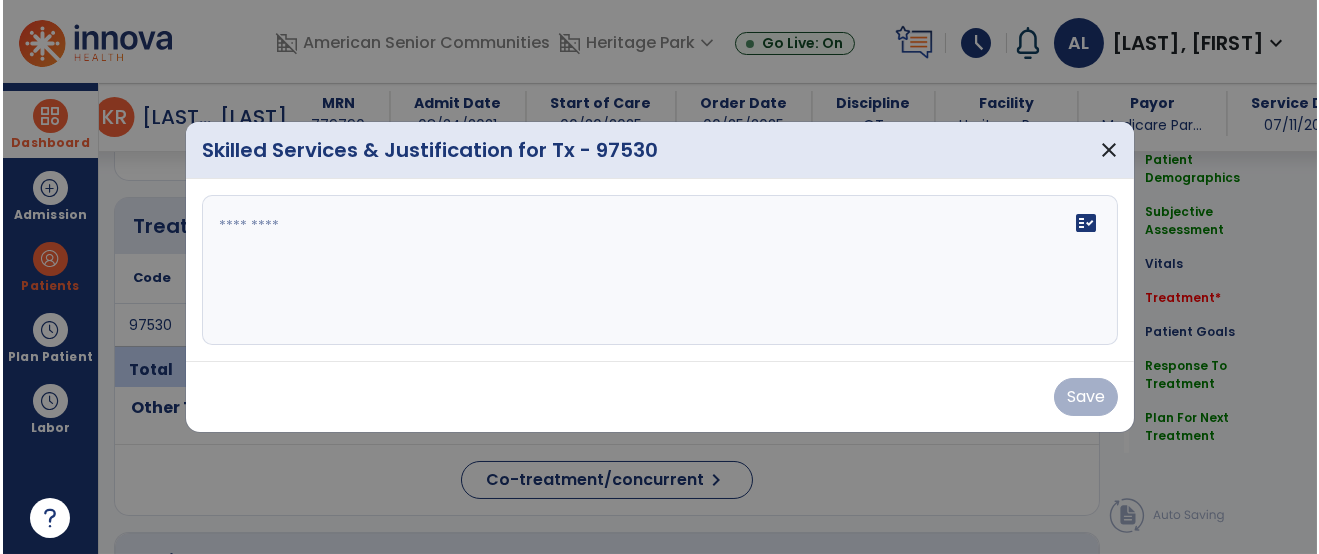 scroll, scrollTop: 1177, scrollLeft: 0, axis: vertical 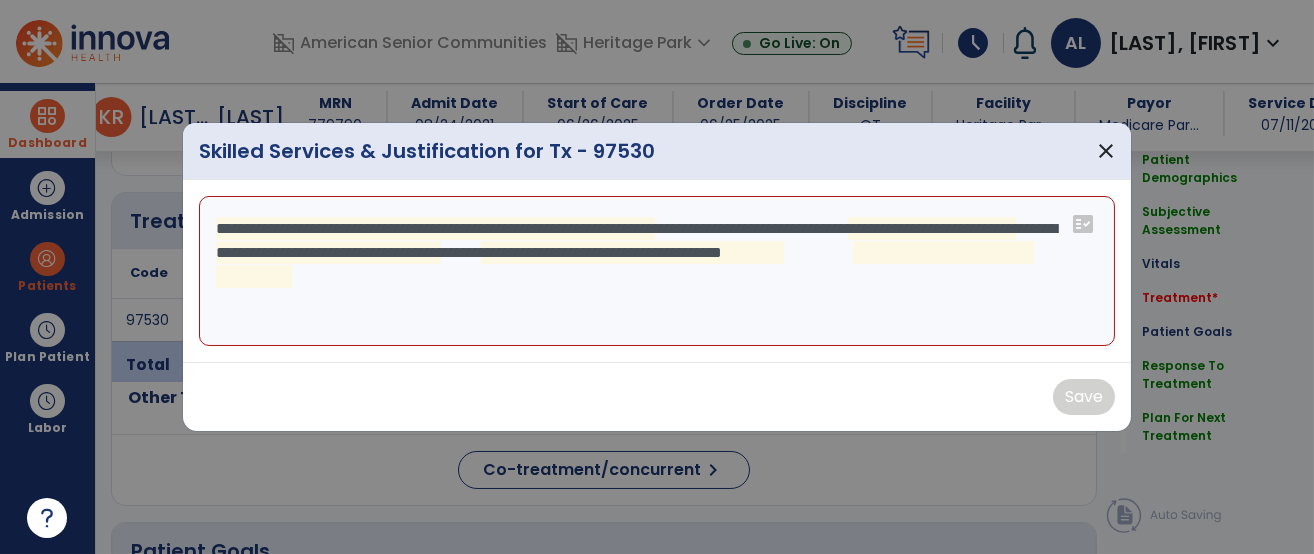 click on "**********" at bounding box center (657, 271) 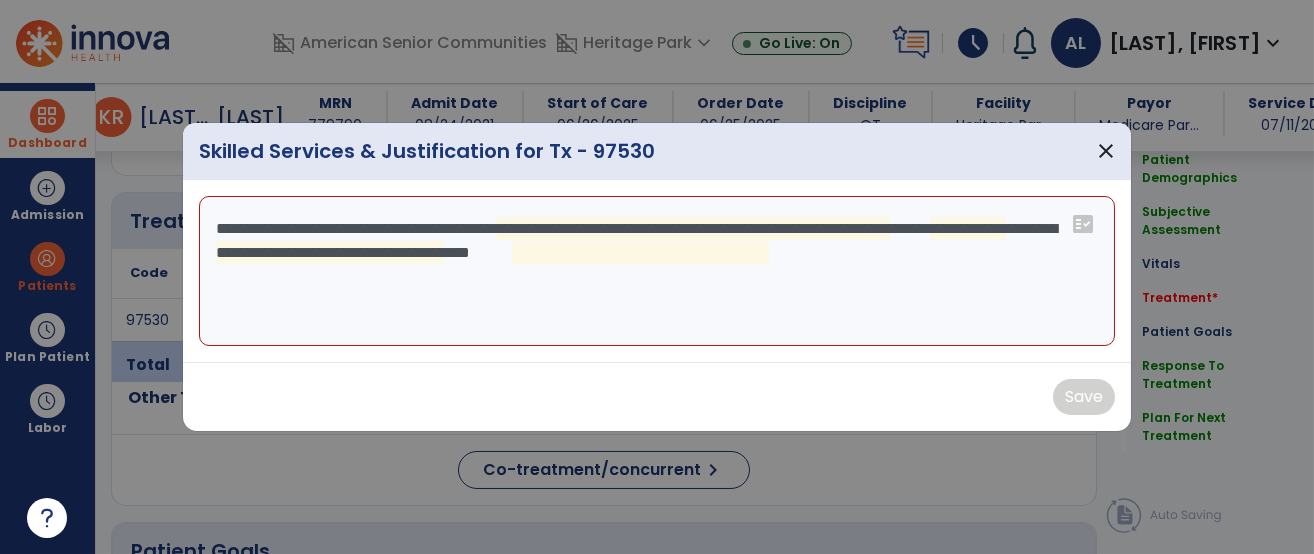 click on "**********" at bounding box center (657, 271) 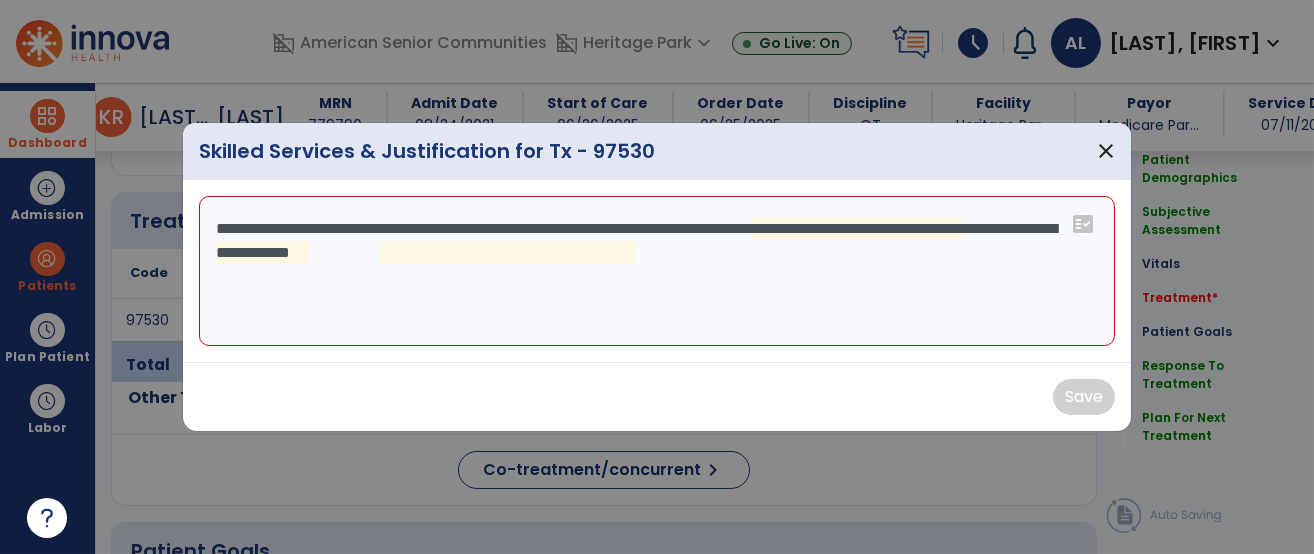 click on "**********" at bounding box center [657, 271] 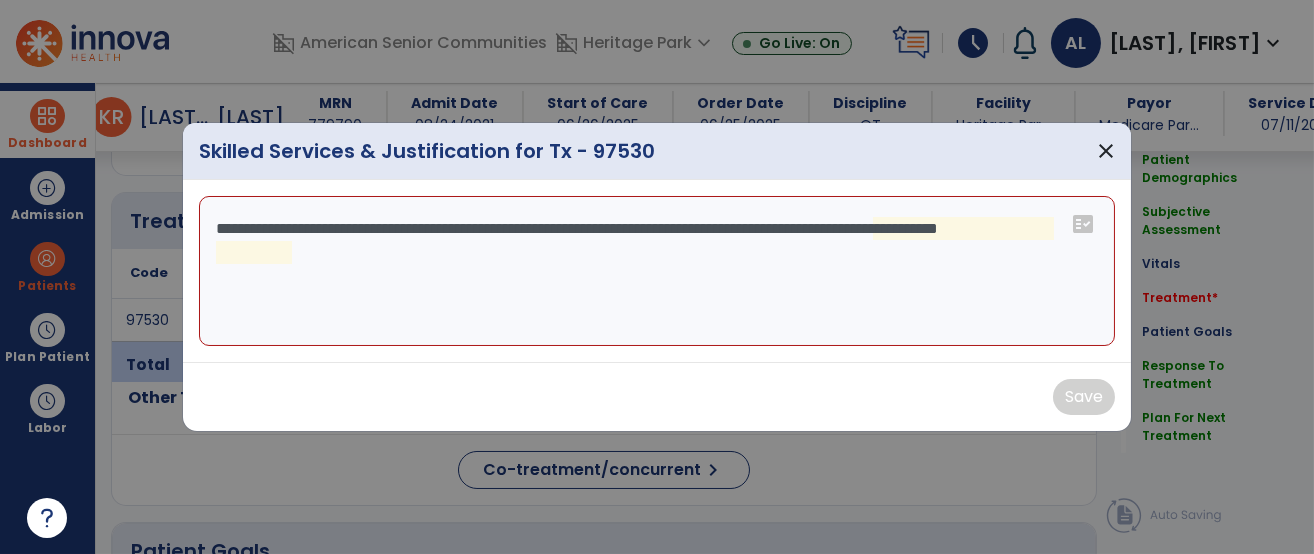 click on "**********" at bounding box center (657, 271) 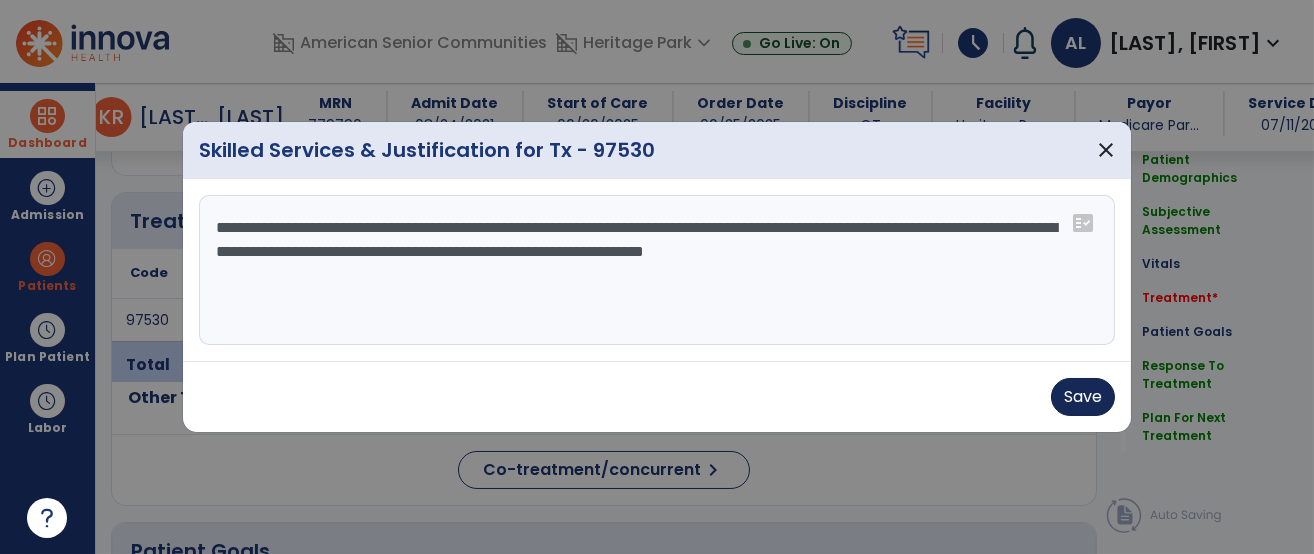 type on "**********" 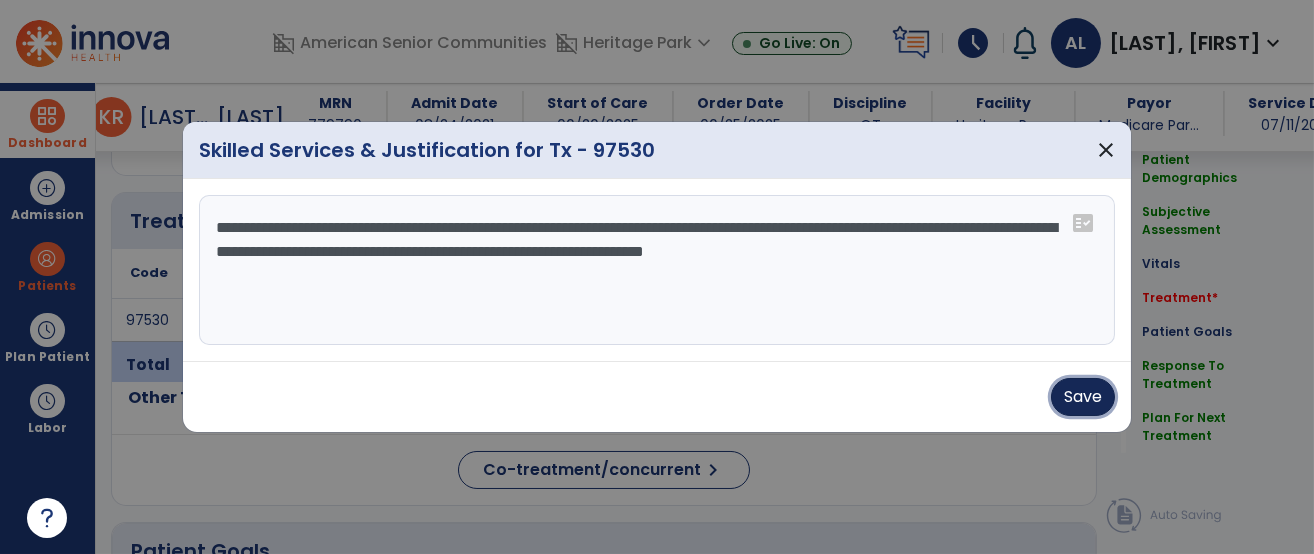 click on "Save" at bounding box center (1083, 397) 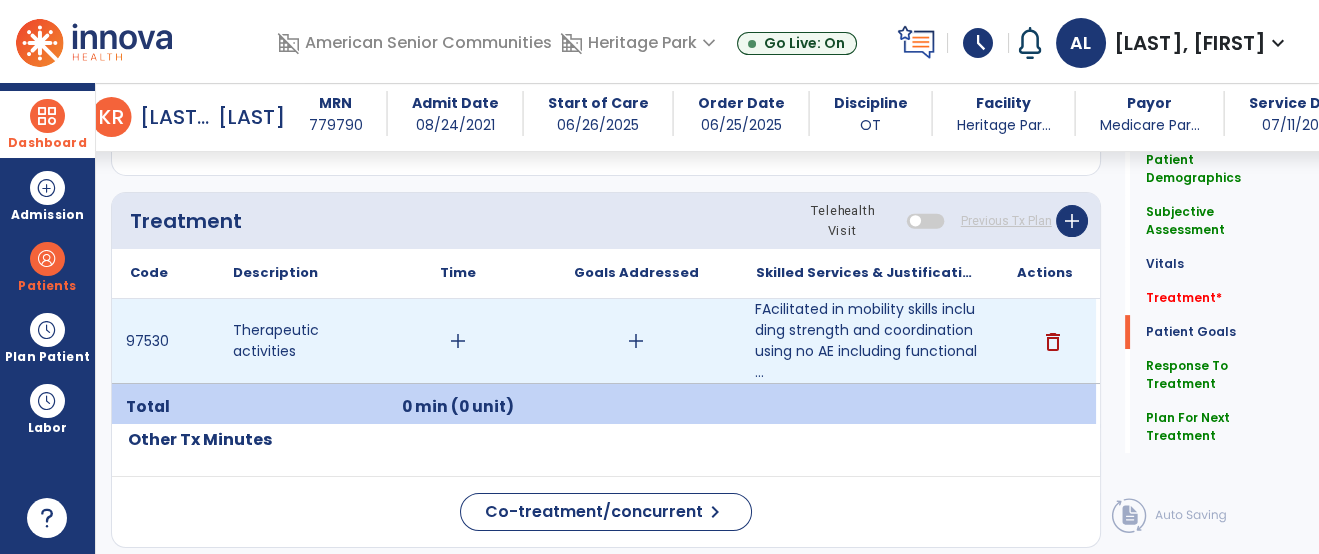 click on "add" at bounding box center [458, 341] 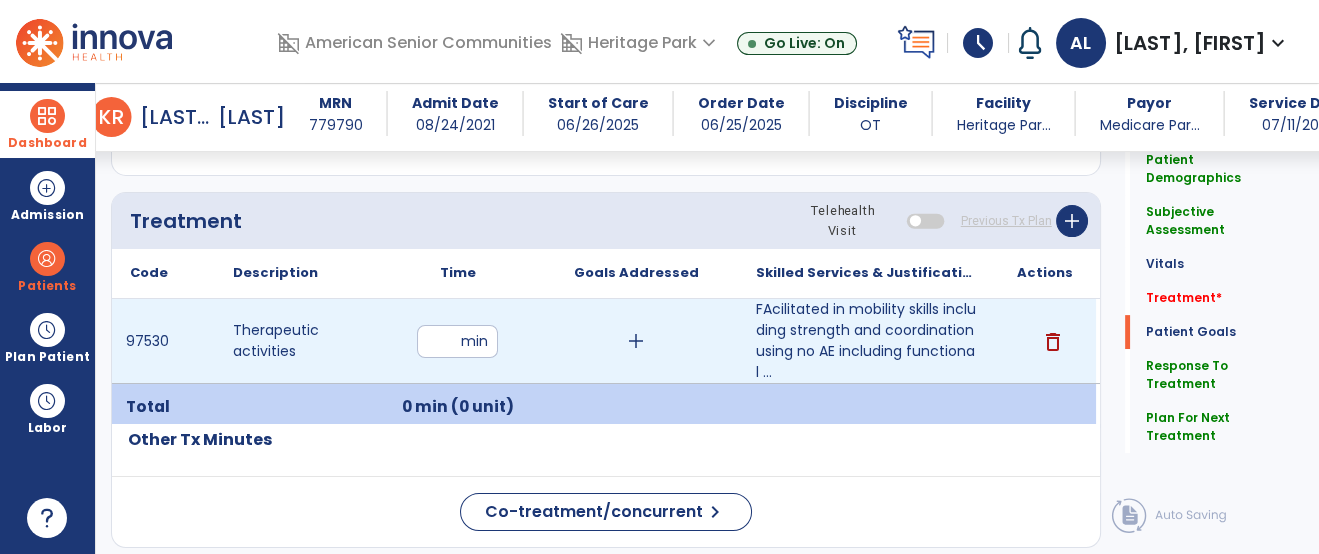 type on "**" 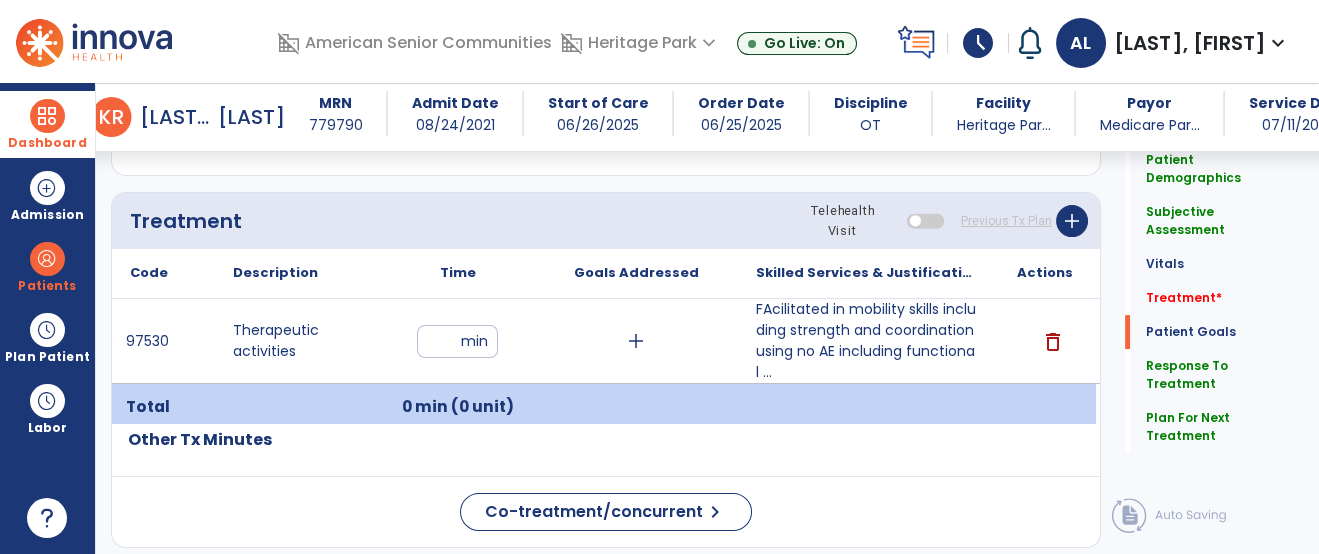 click on "Quick Links  Patient Demographics   Patient Demographics   Subjective Assessment   Subjective Assessment   Vitals   Vitals   Treatment   *  Treatment   *  Patient Goals   Patient Goals   Response To Treatment   Response To Treatment   Plan For Next Treatment   Plan For Next Treatment" 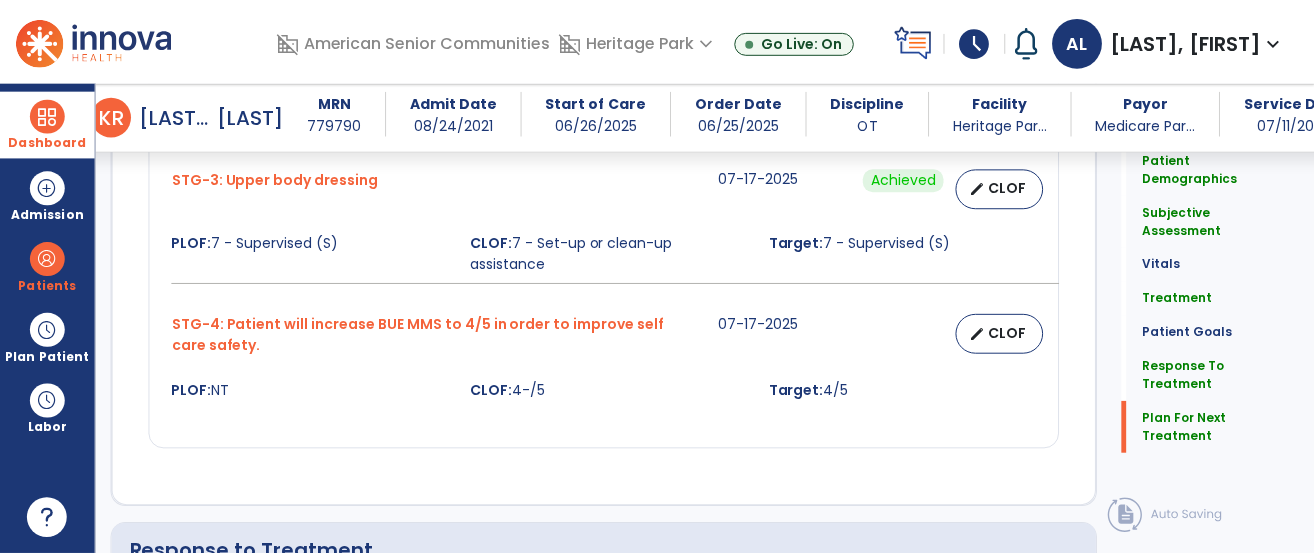 scroll, scrollTop: 2695, scrollLeft: 0, axis: vertical 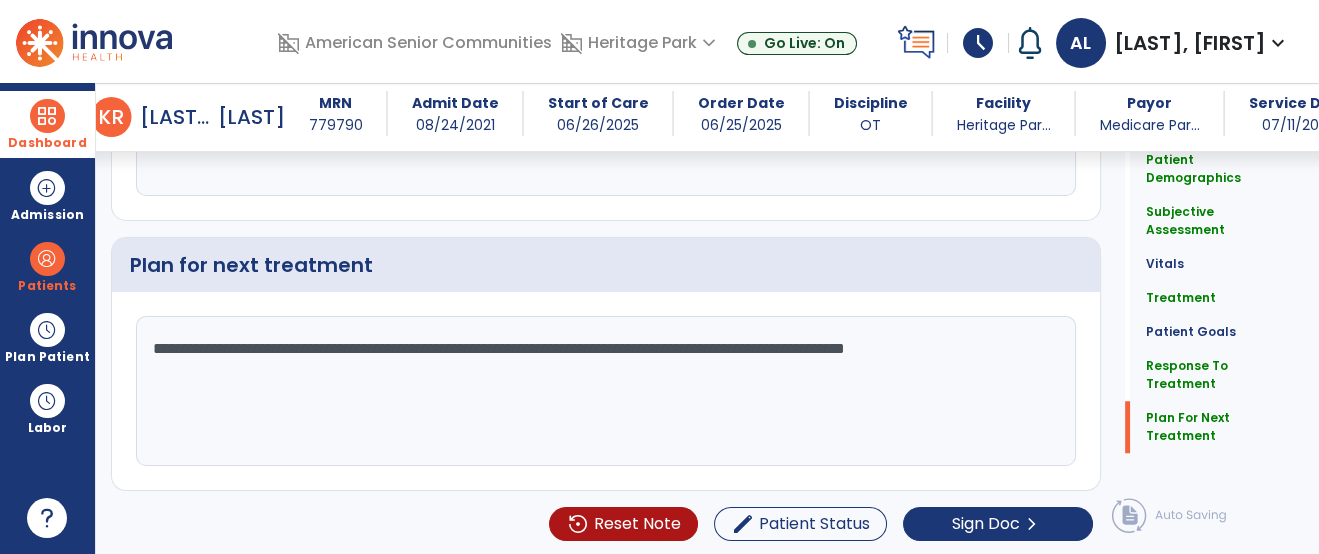 click on "**********" 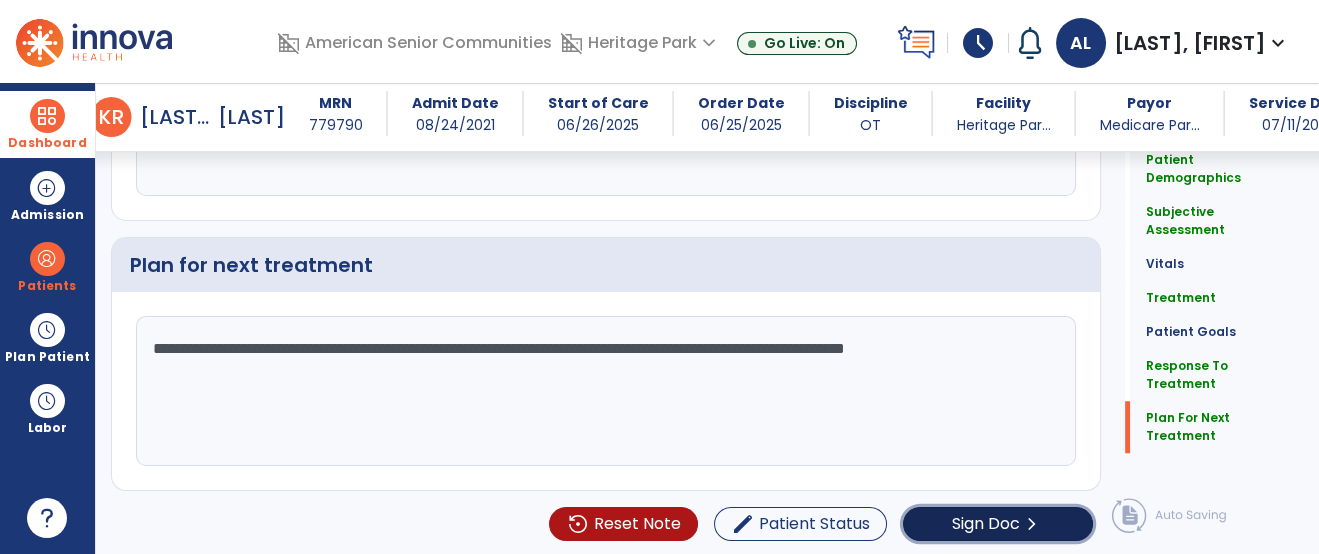 click on "chevron_right" 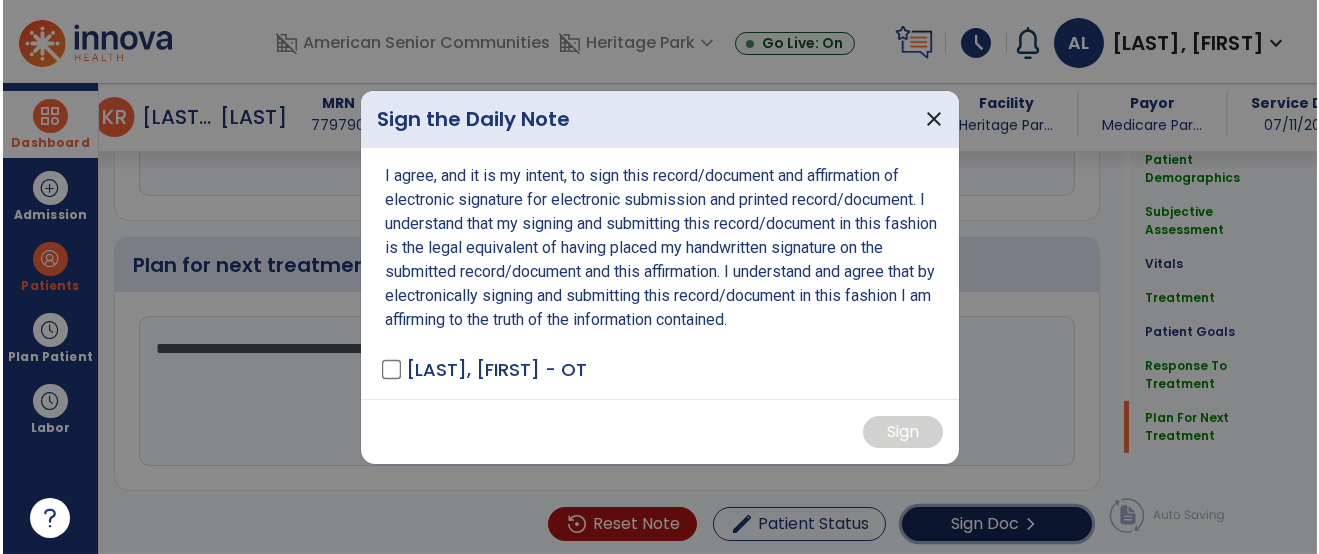scroll, scrollTop: 2695, scrollLeft: 0, axis: vertical 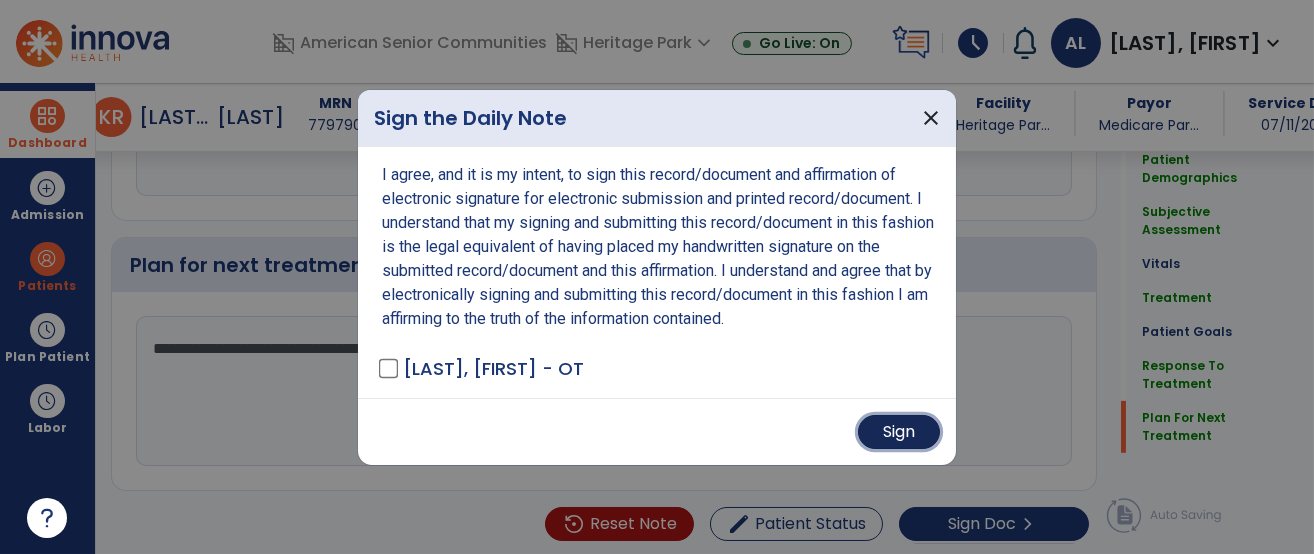 click on "Sign" at bounding box center [899, 432] 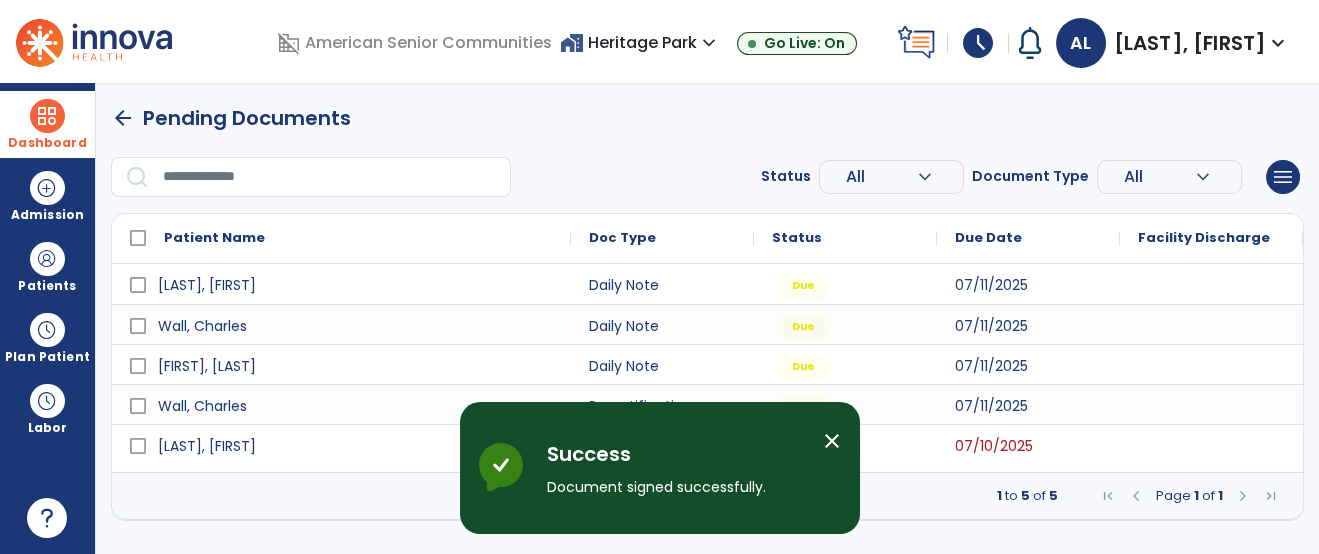 scroll, scrollTop: 0, scrollLeft: 0, axis: both 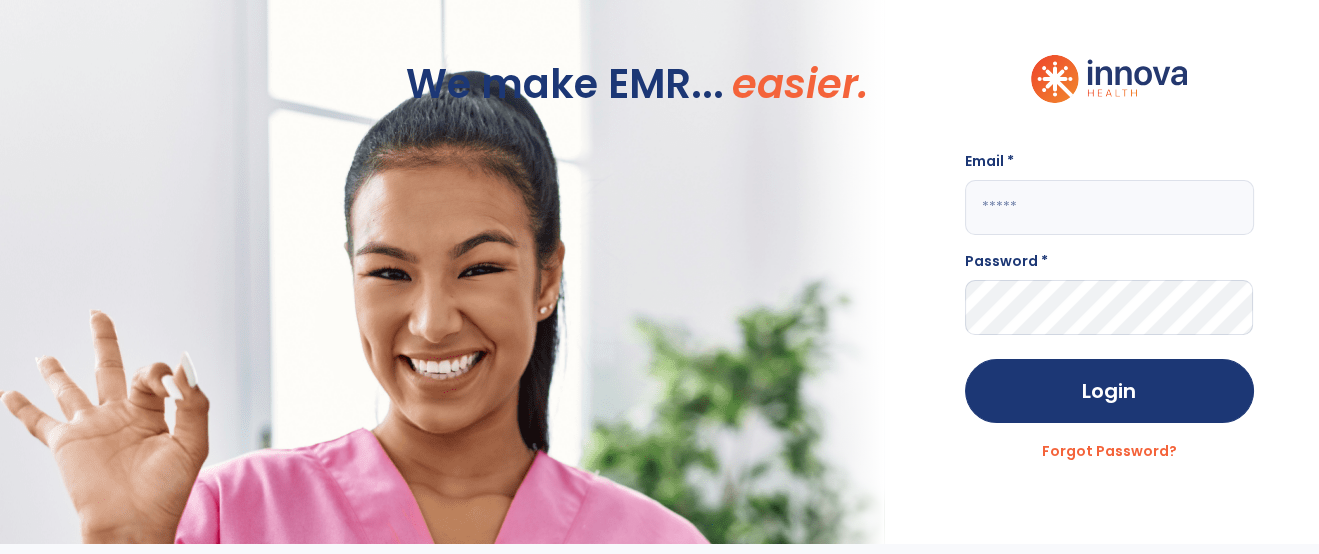 click 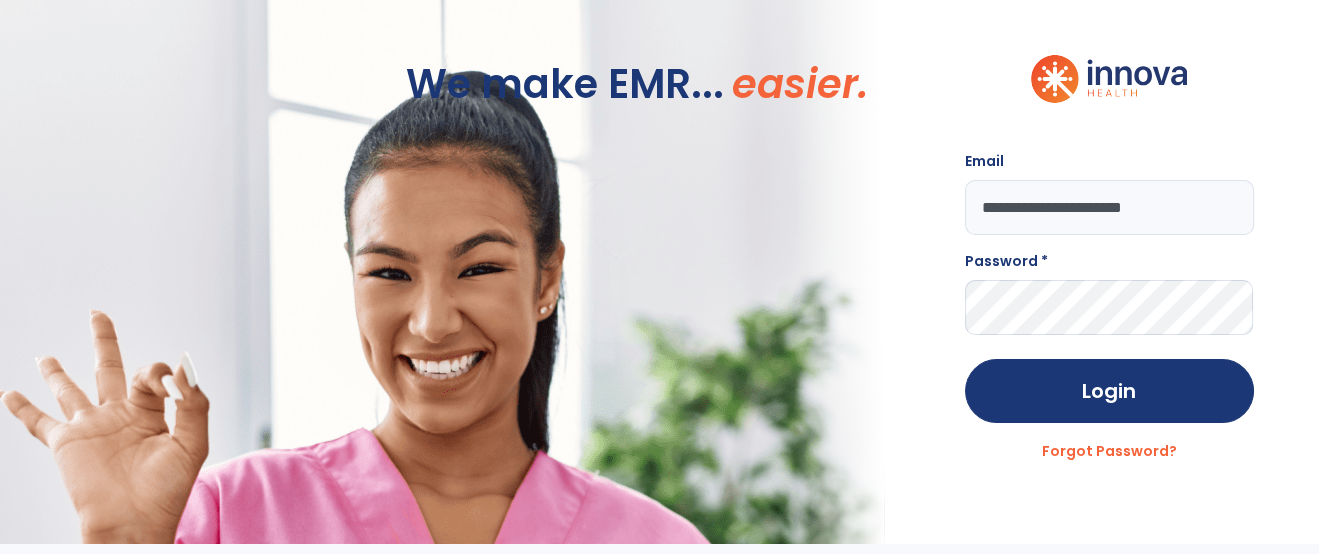 type on "**********" 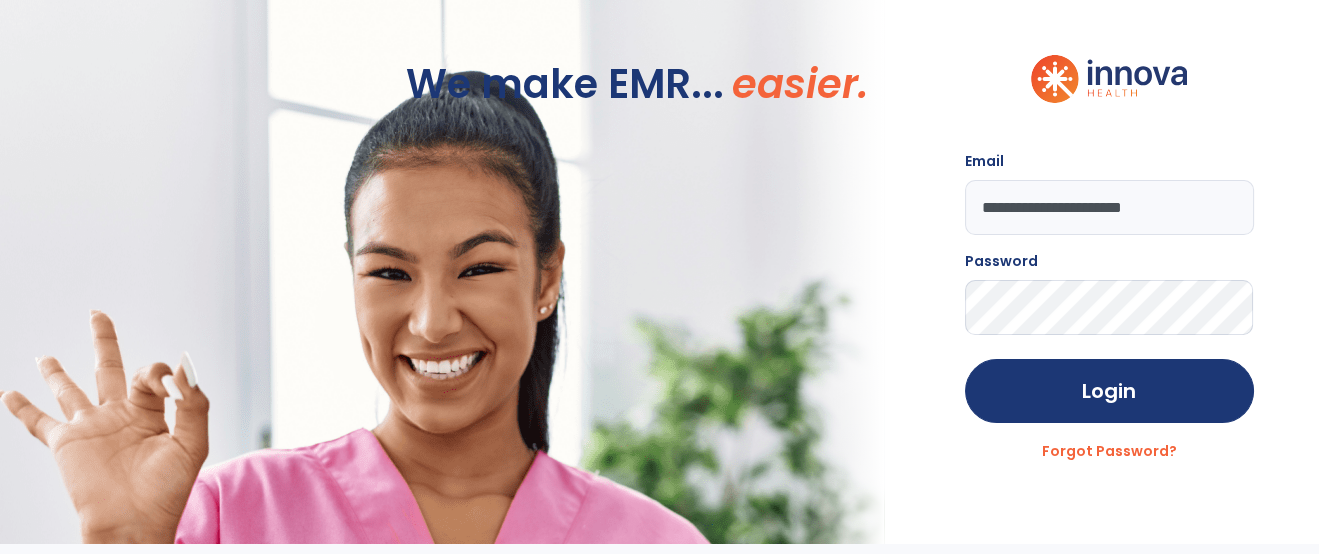 click on "Login" 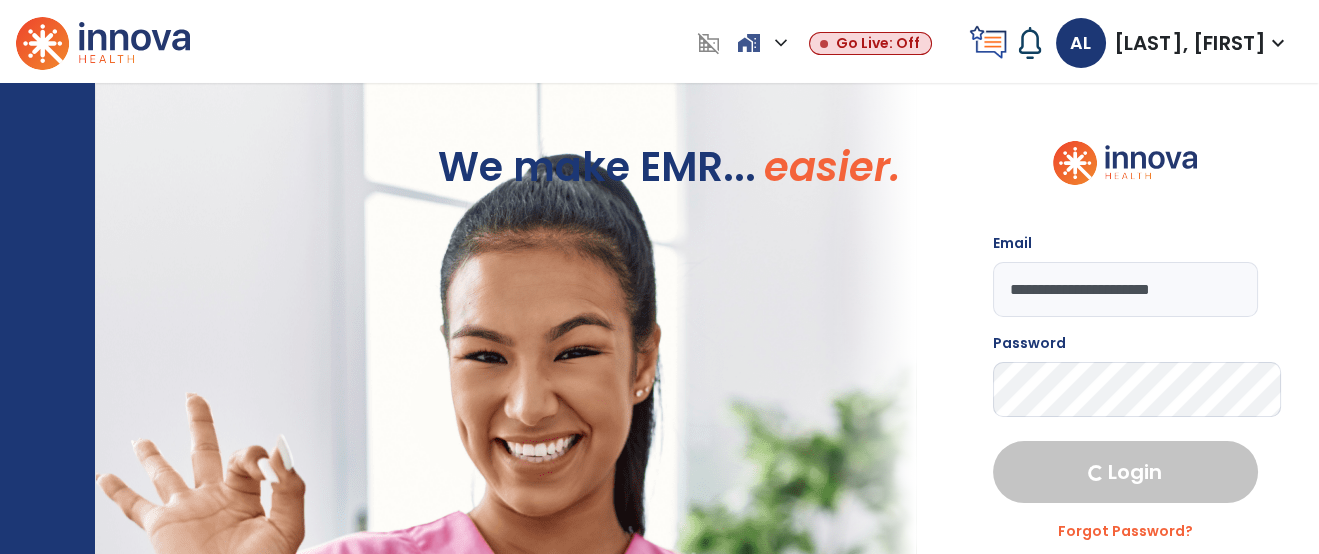 select on "****" 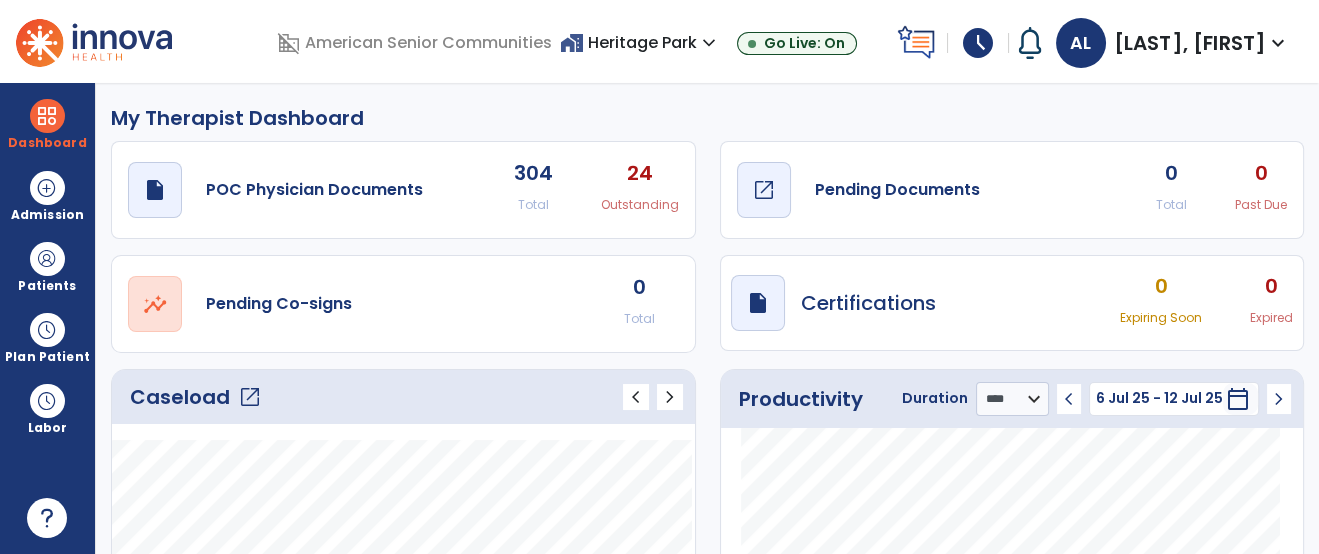 click on "draft   open_in_new  Pending Documents" 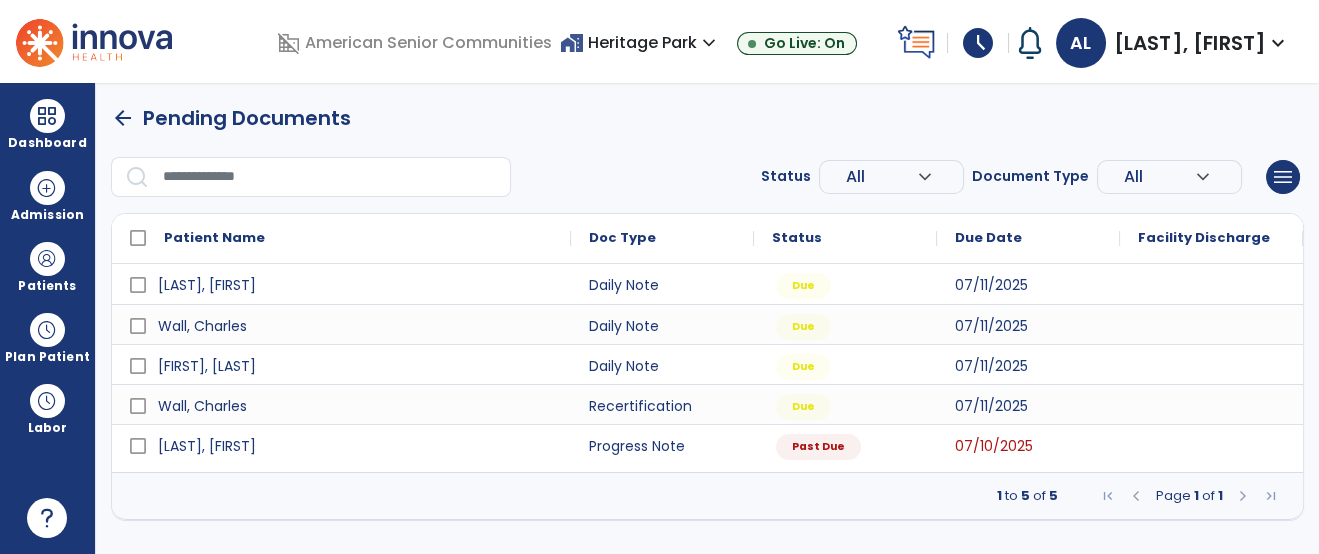 click at bounding box center (330, 177) 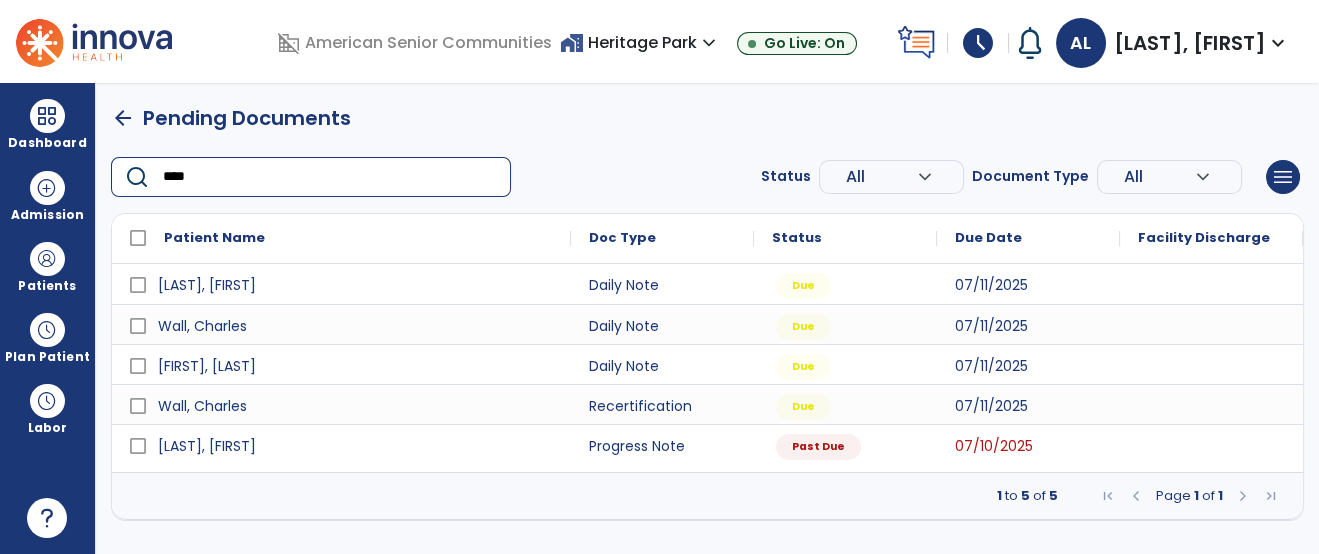 type on "*****" 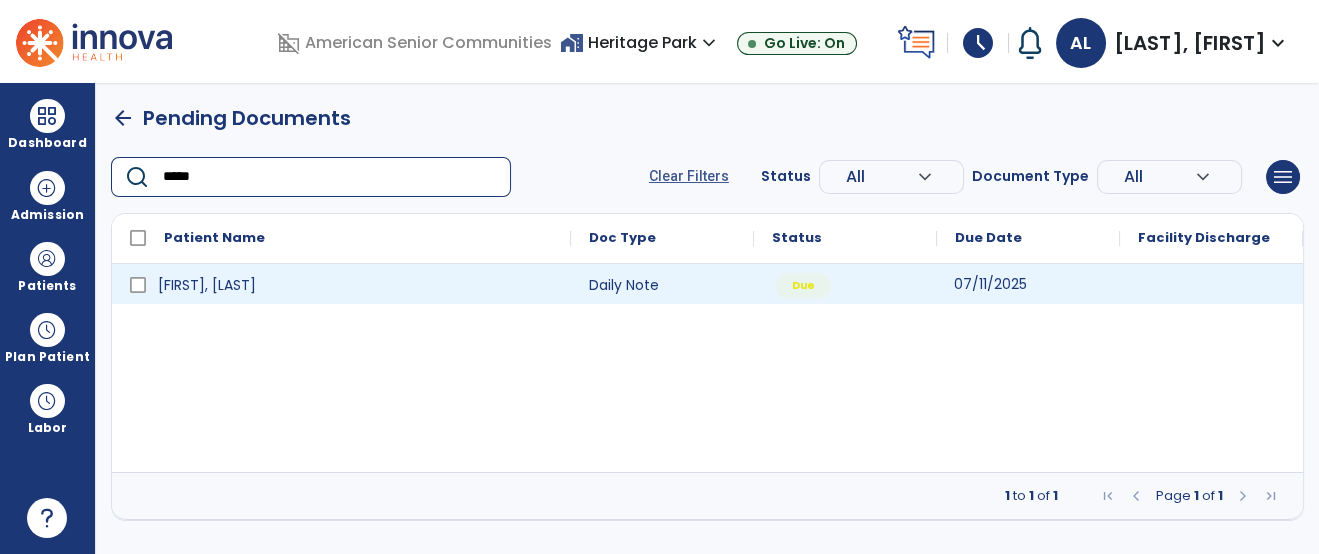 click on "07/11/2025" at bounding box center [990, 284] 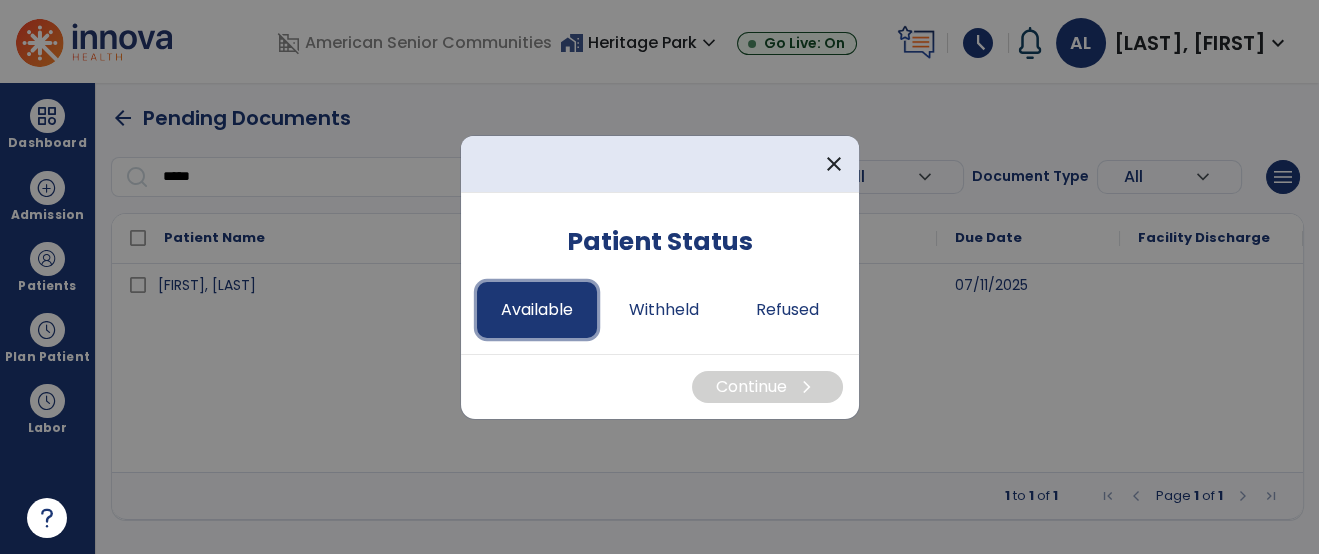 click on "Available" at bounding box center (537, 310) 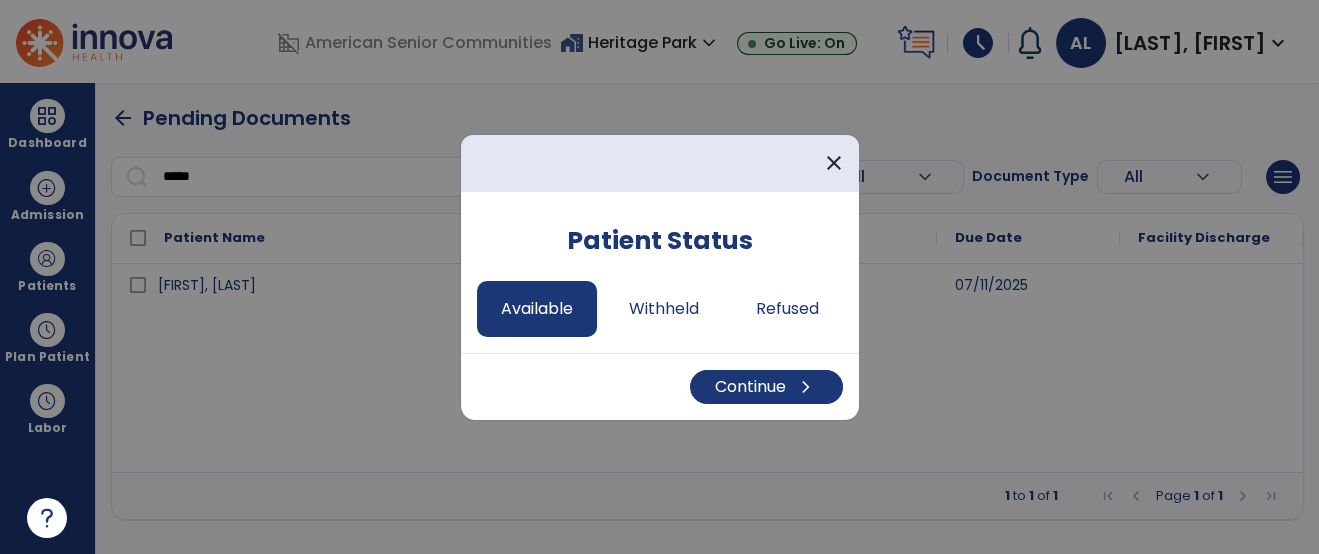 click on "Continue   chevron_right" at bounding box center (660, 386) 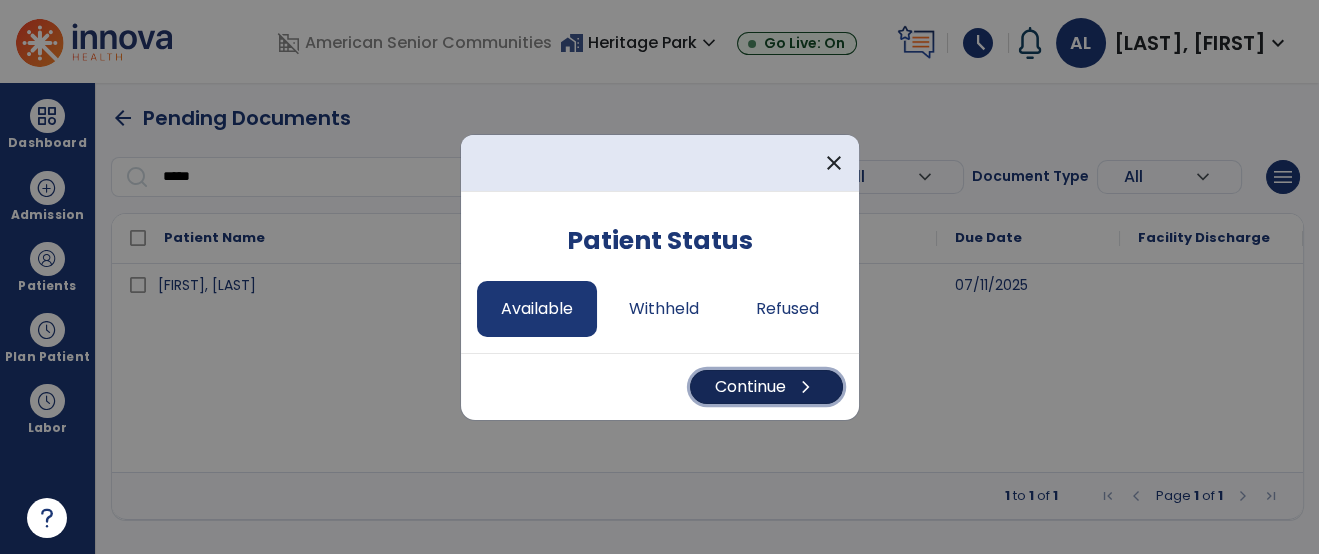 click on "Continue   chevron_right" at bounding box center (766, 387) 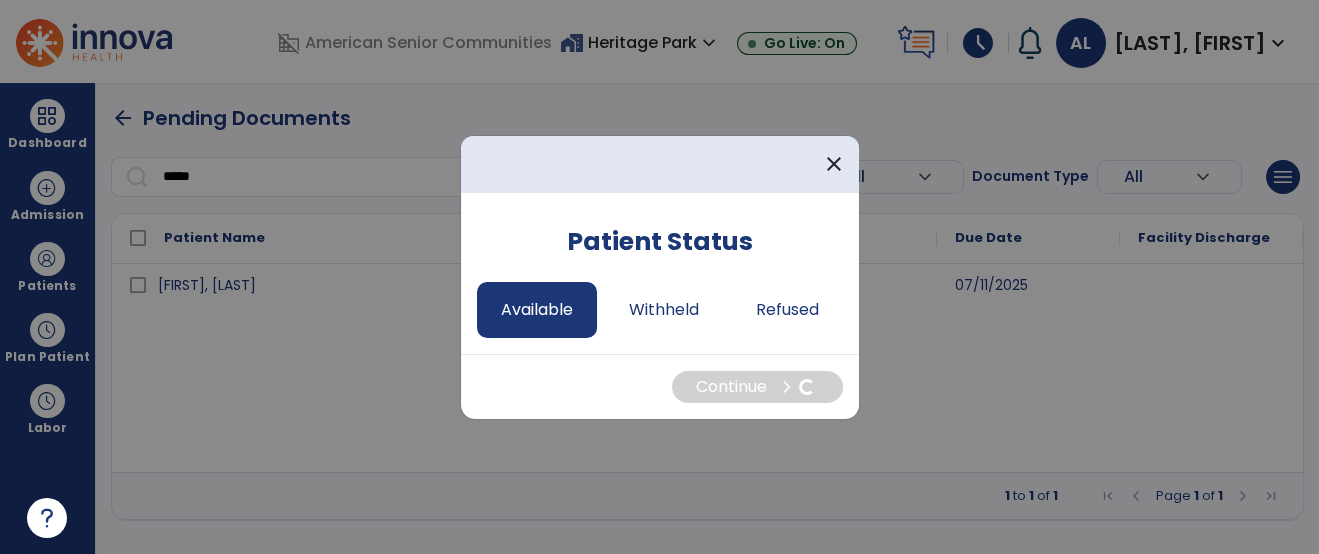 select on "*" 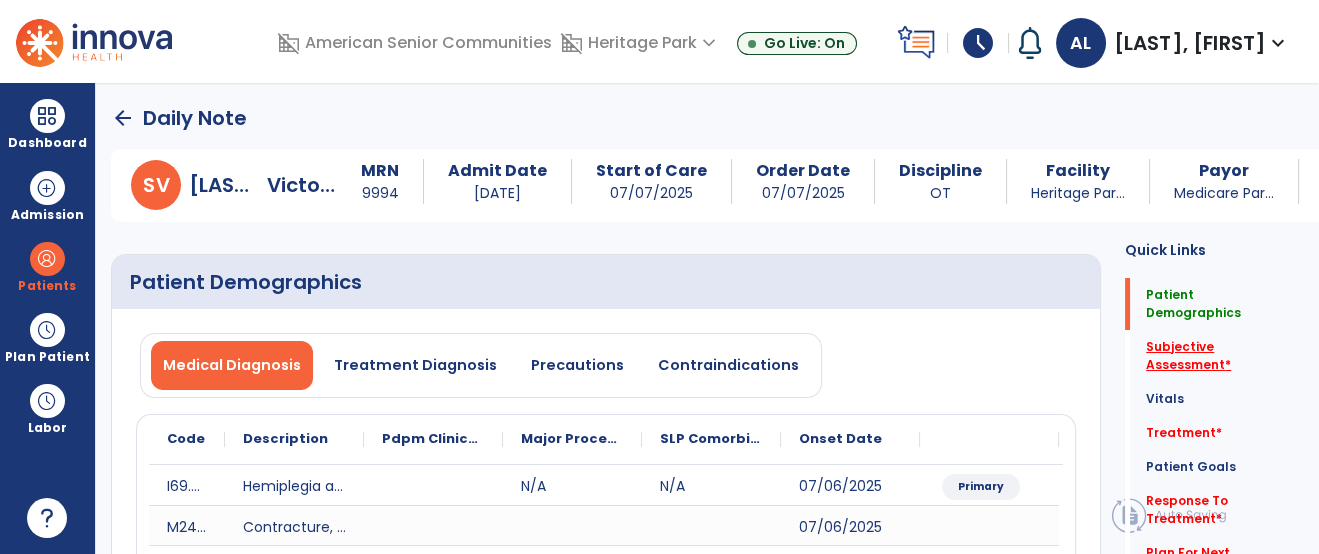 click on "Subjective Assessment   *" 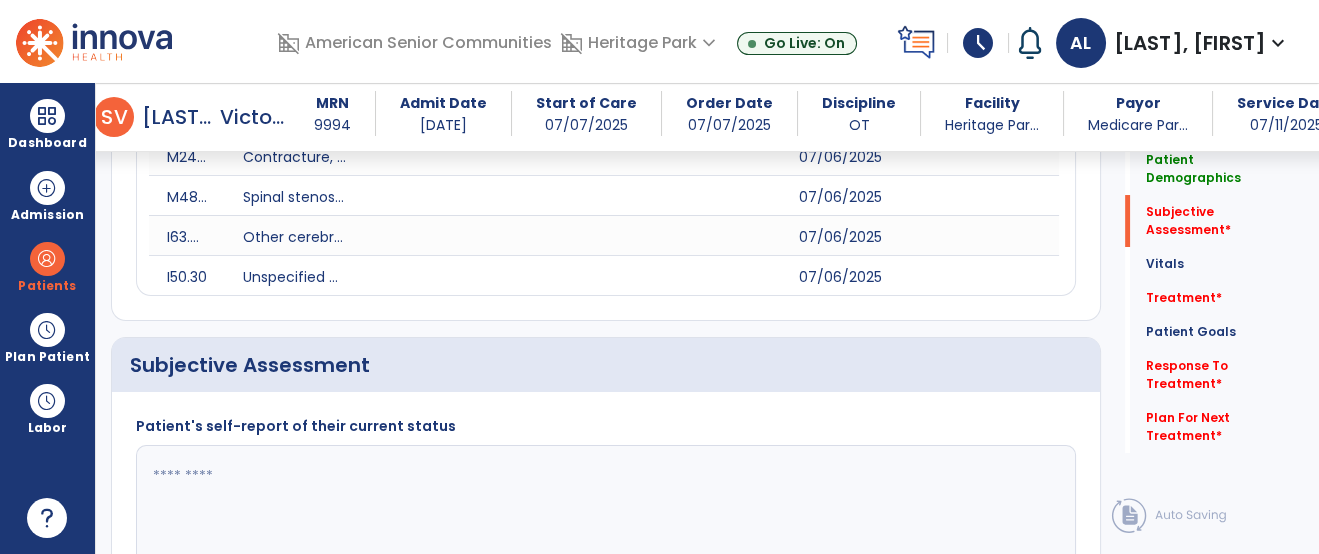 scroll, scrollTop: 529, scrollLeft: 0, axis: vertical 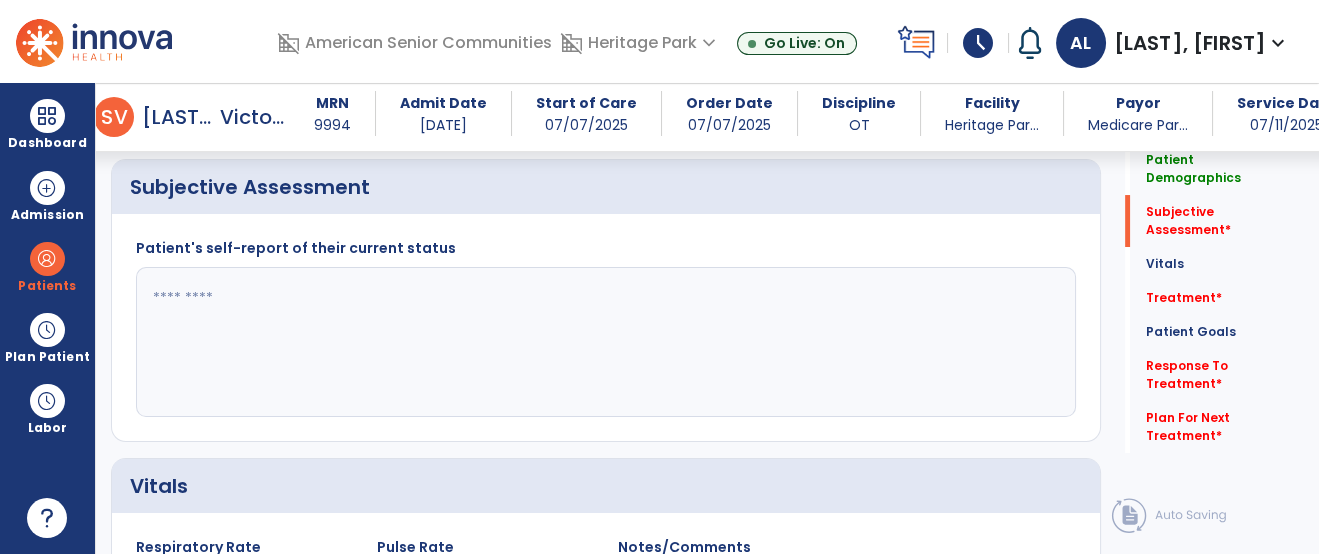 click 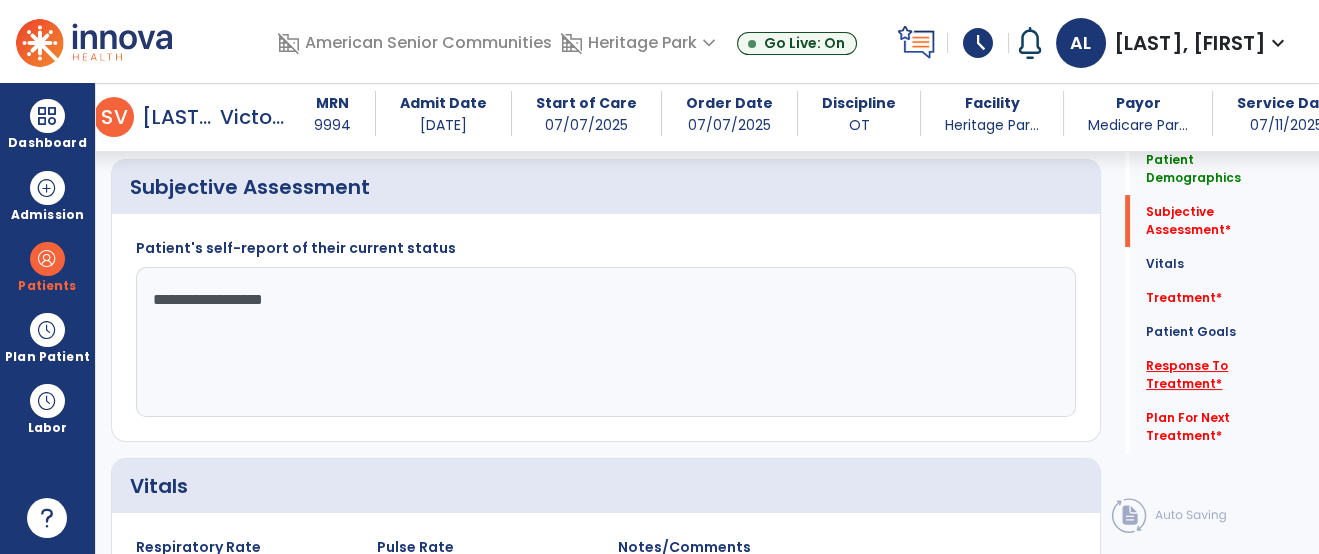 type on "**********" 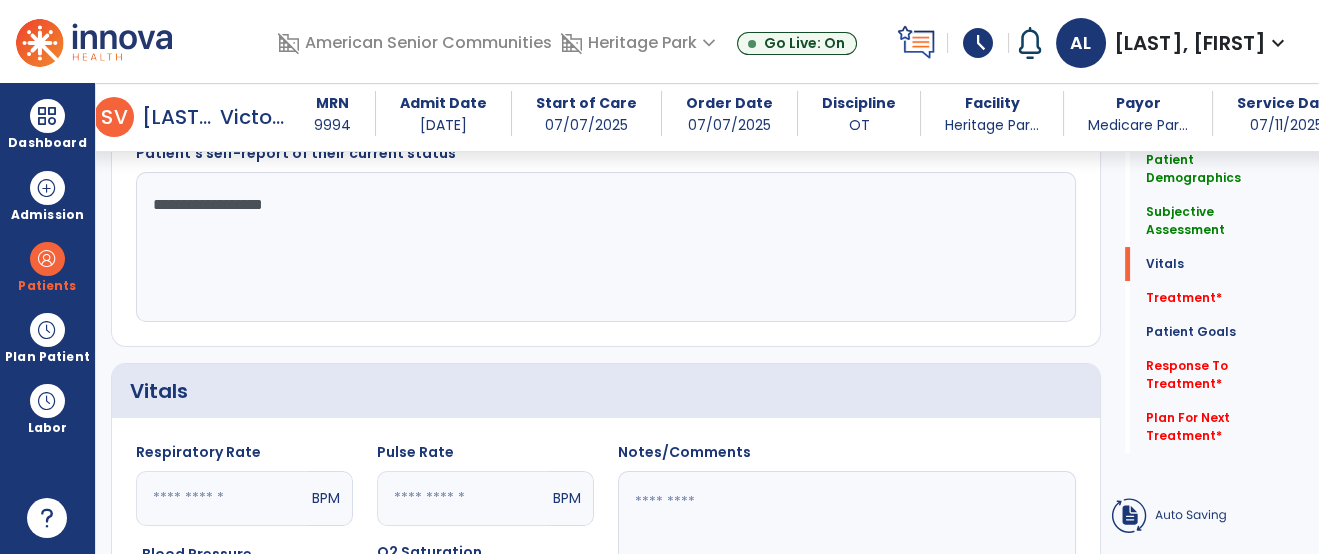 scroll, scrollTop: 2057, scrollLeft: 0, axis: vertical 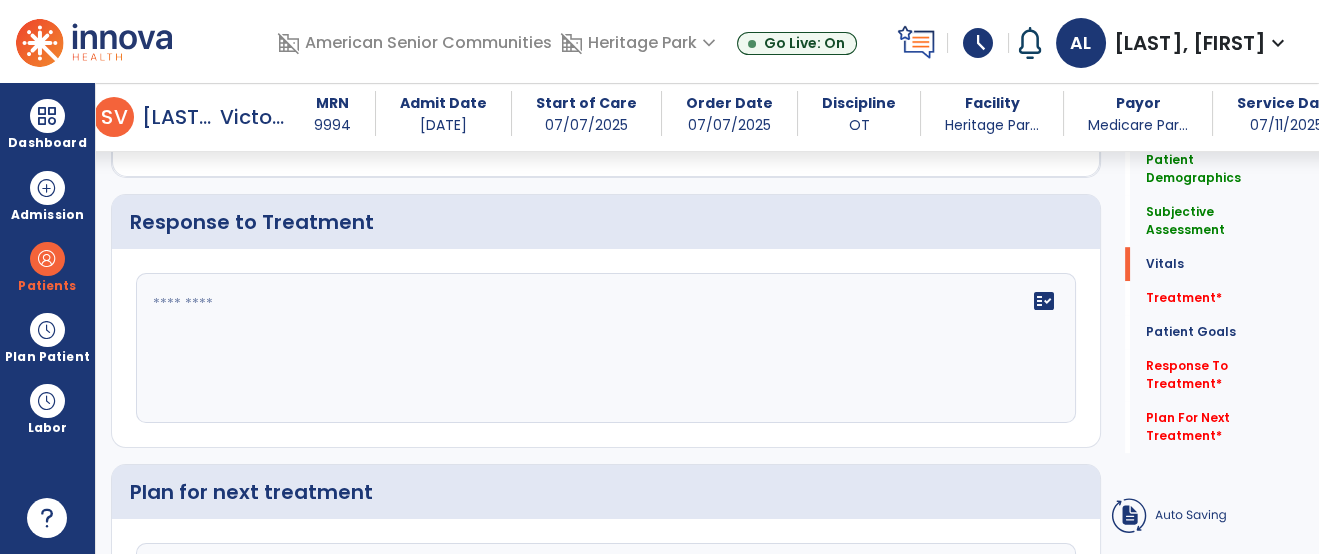 click on "fact_check" 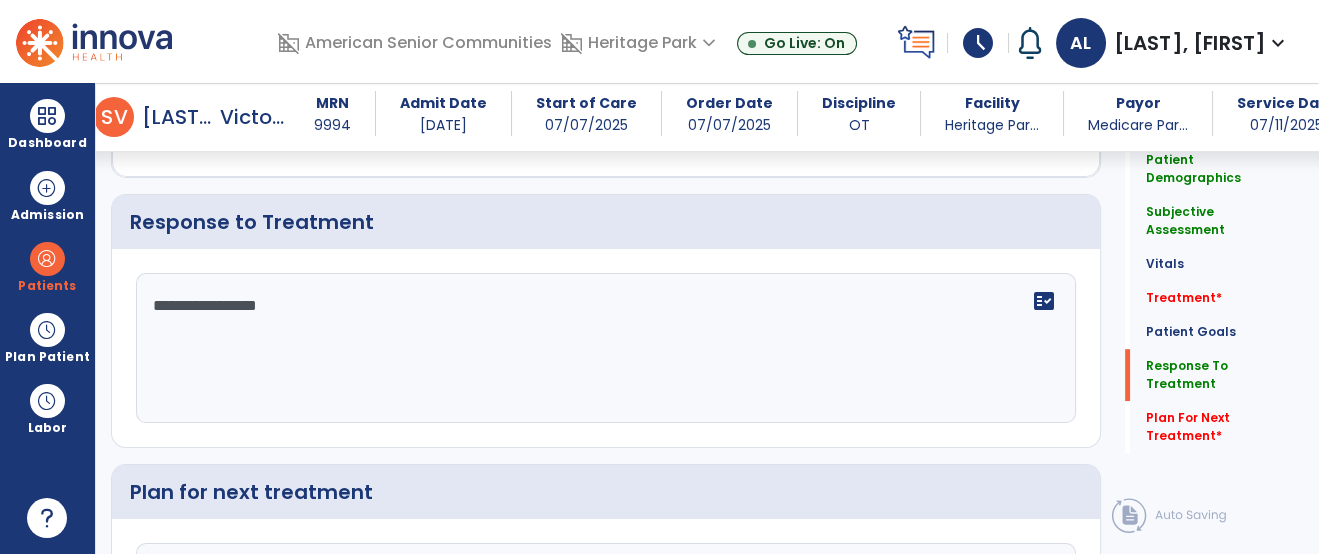 click on "**********" 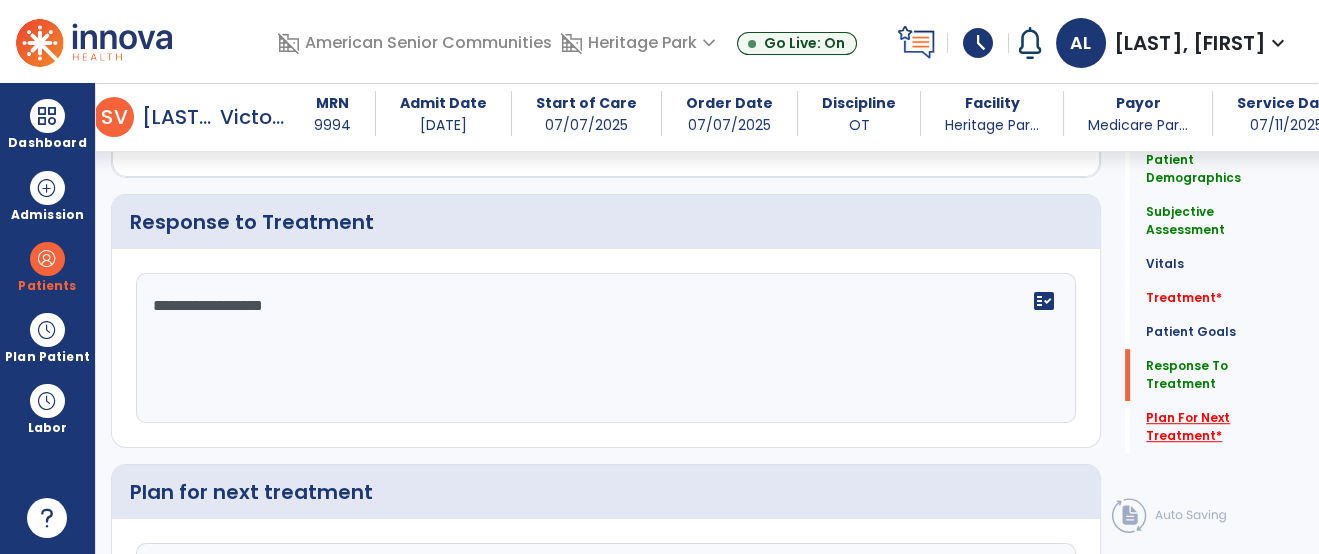 type on "**********" 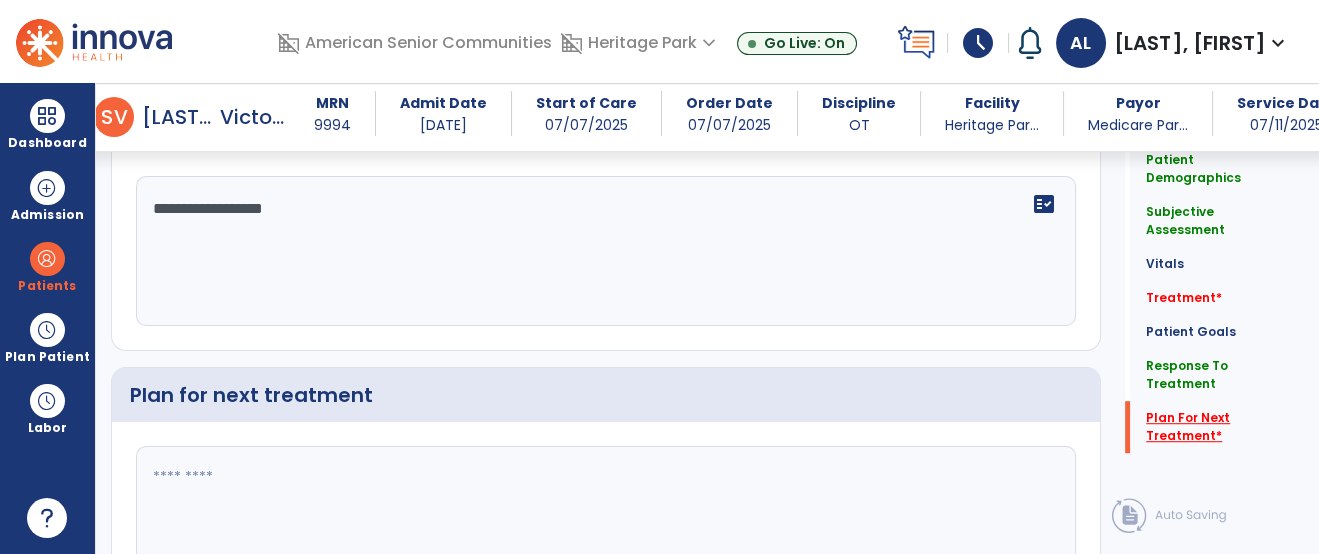 scroll, scrollTop: 2284, scrollLeft: 0, axis: vertical 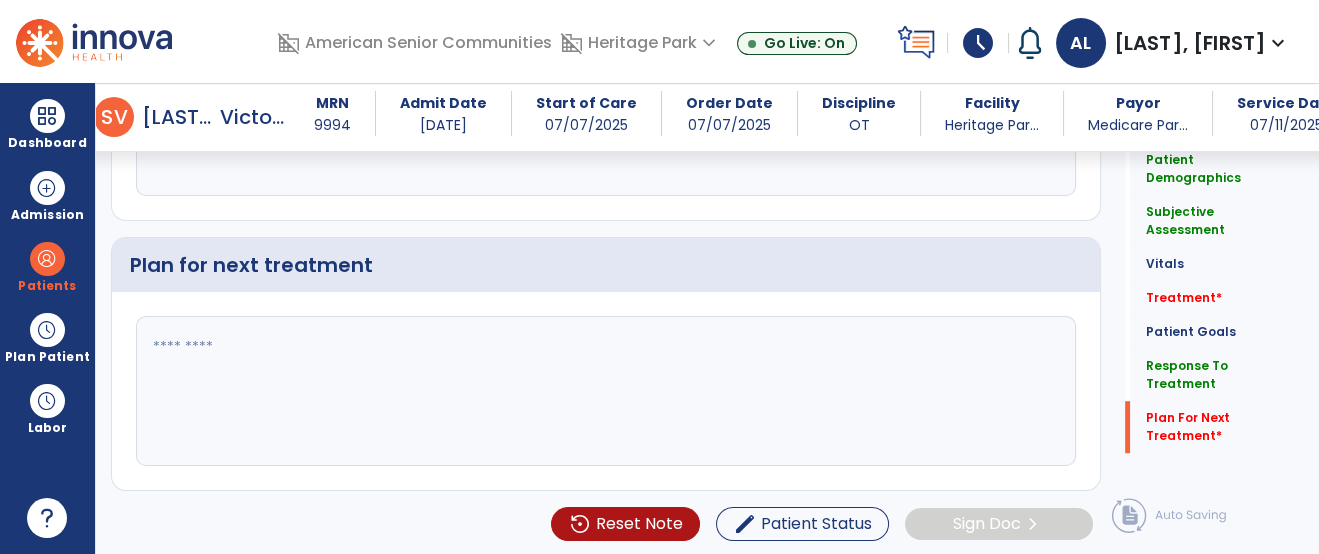 click 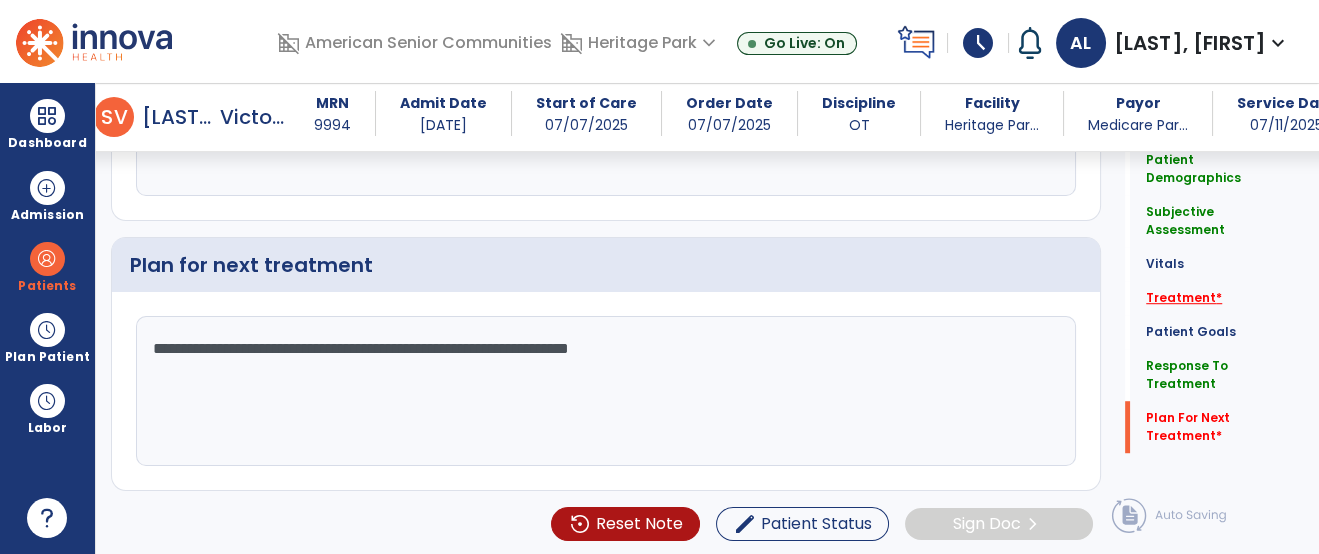 type on "**********" 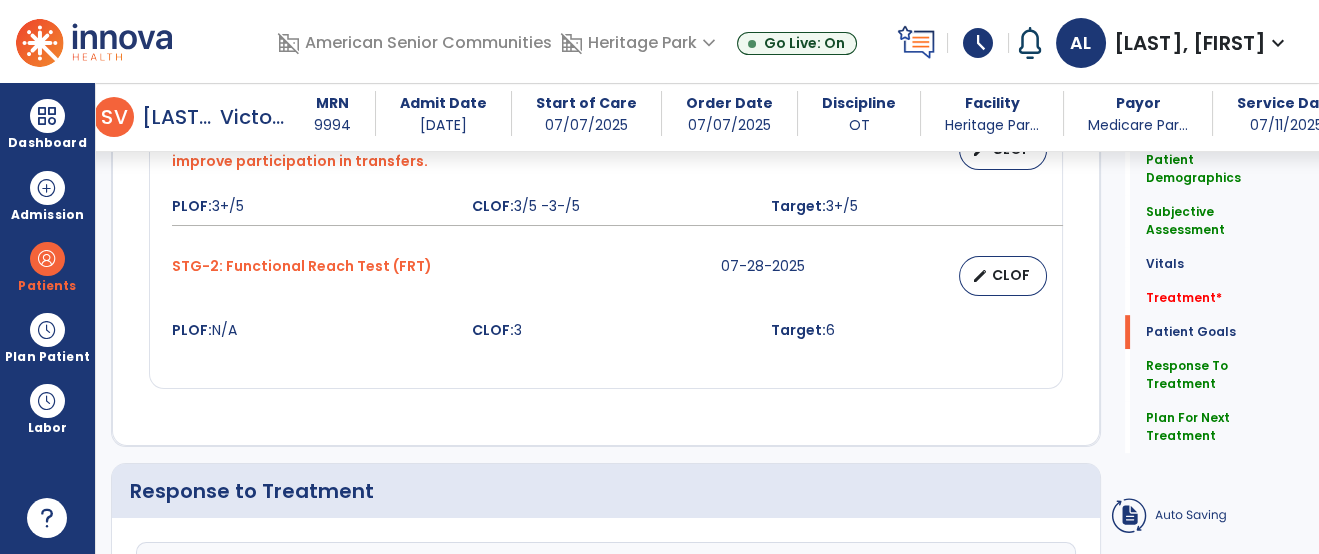 click on "add  Add Service Code" 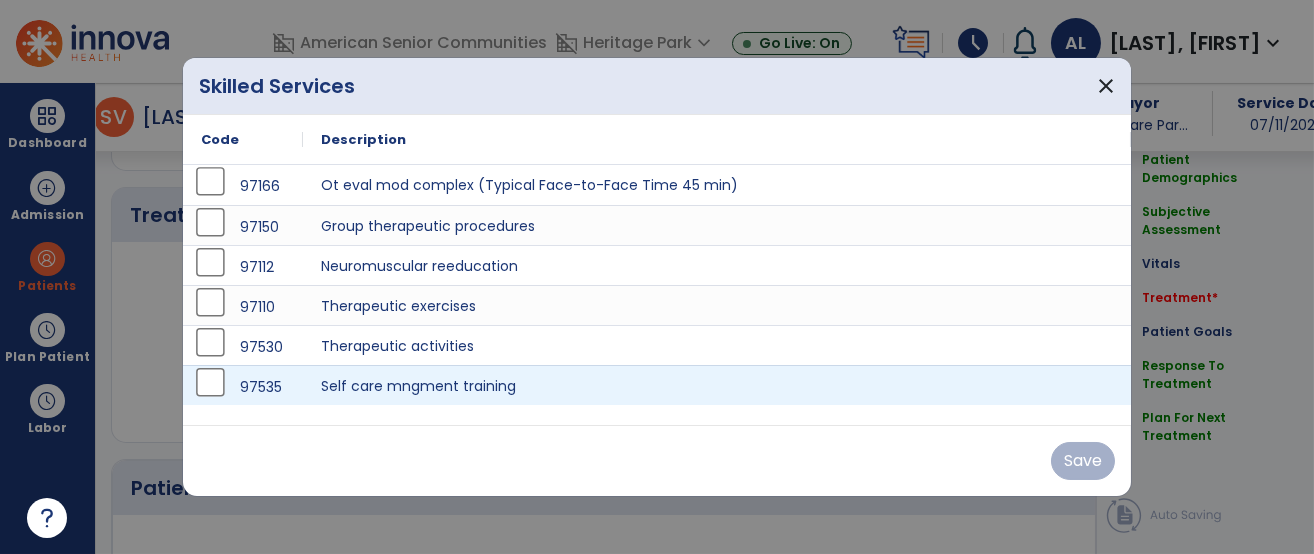 scroll, scrollTop: 1217, scrollLeft: 0, axis: vertical 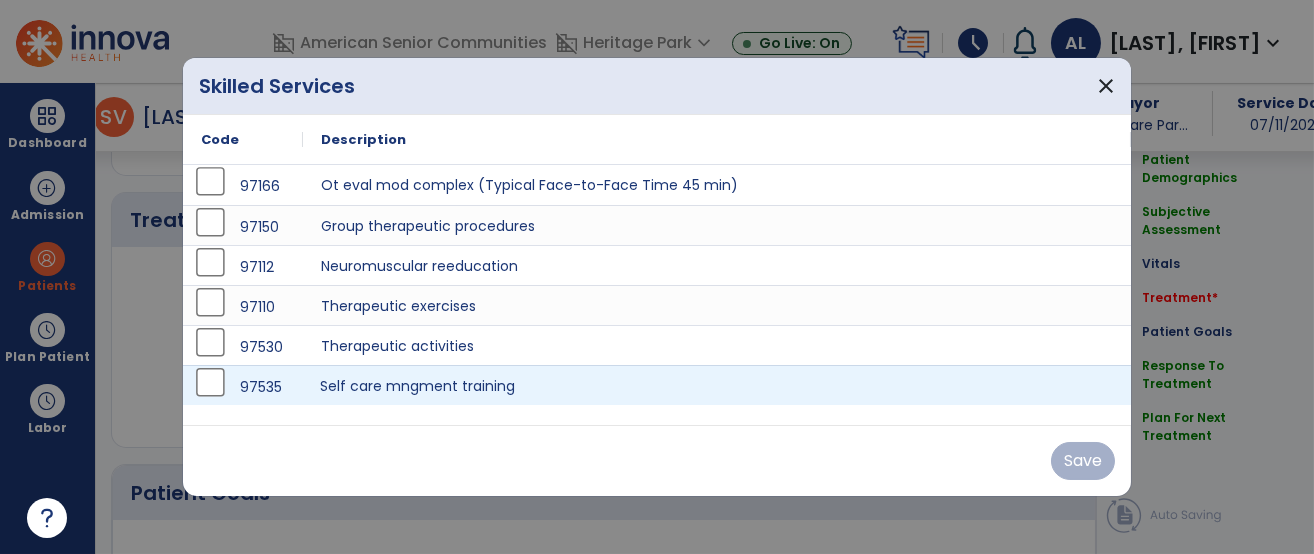 click on "Self care mngment training" at bounding box center [717, 385] 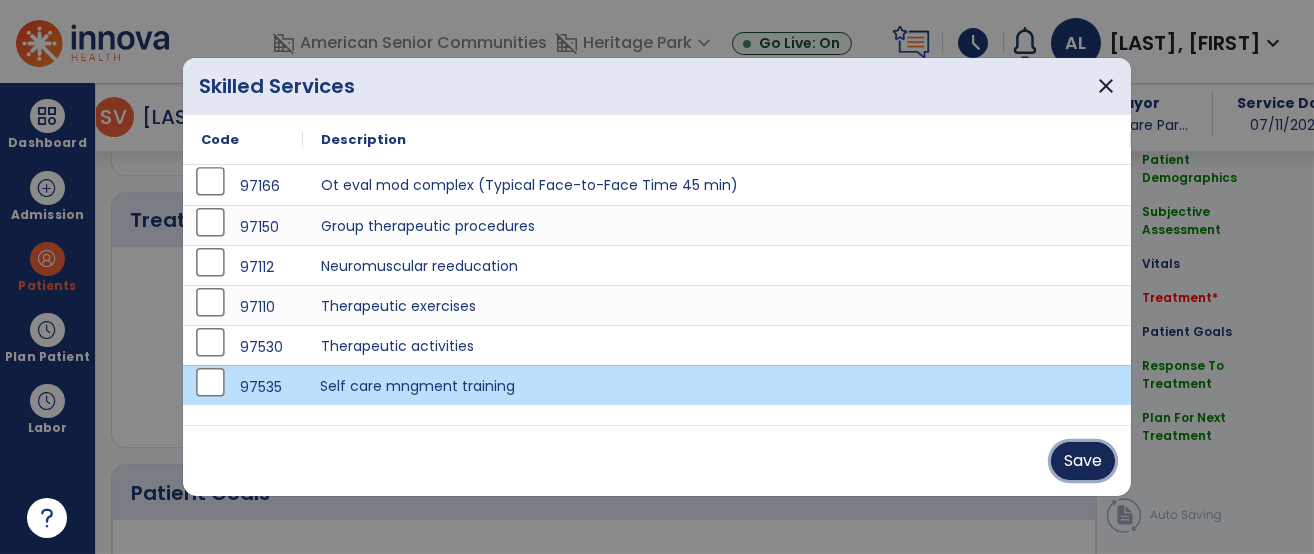 click on "Save" at bounding box center (1083, 461) 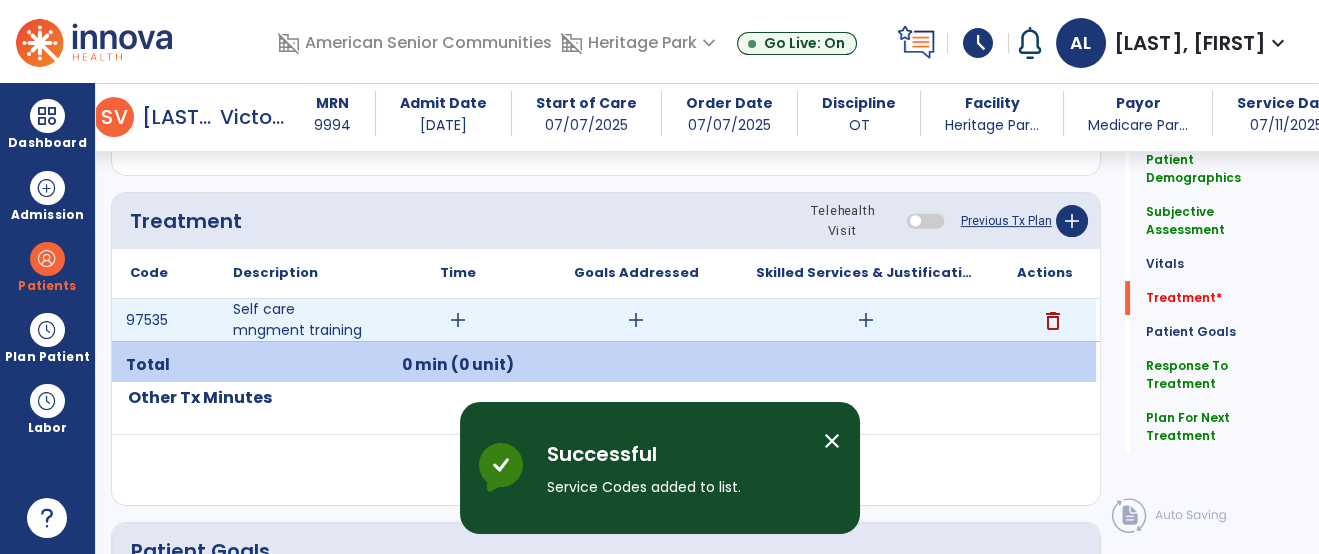 click on "add" at bounding box center (866, 320) 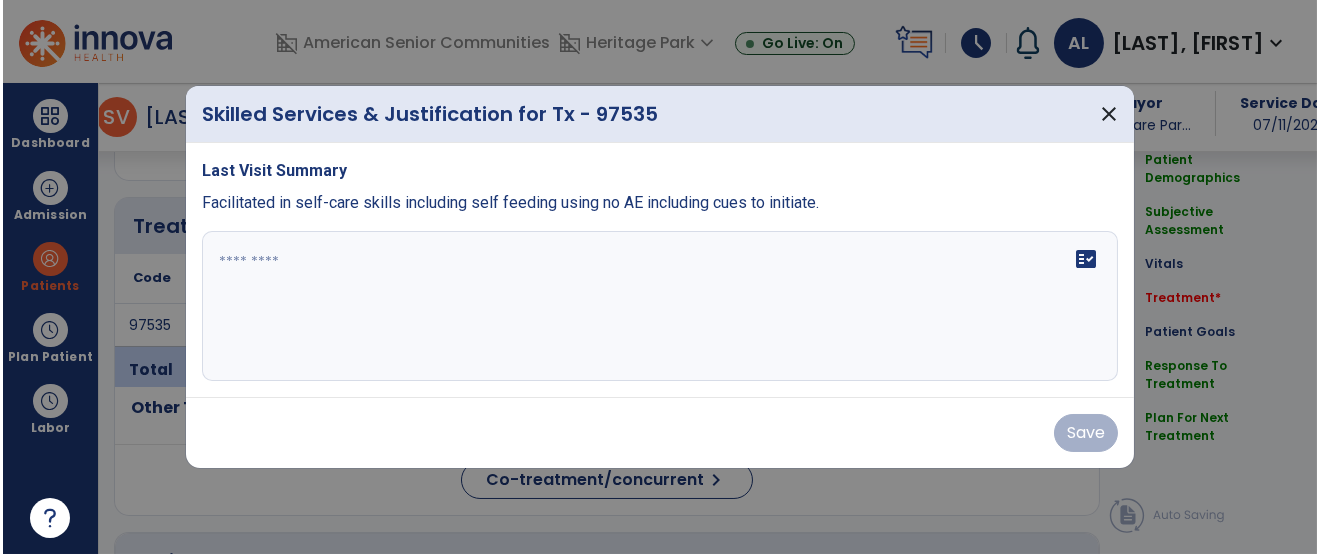scroll, scrollTop: 1217, scrollLeft: 0, axis: vertical 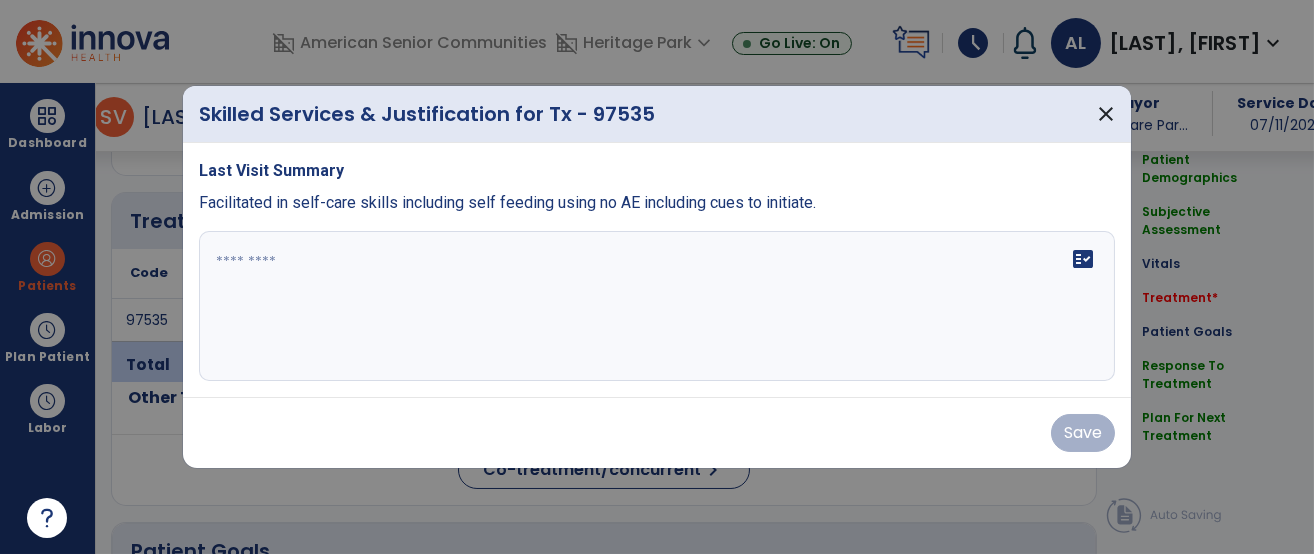 click at bounding box center (657, 306) 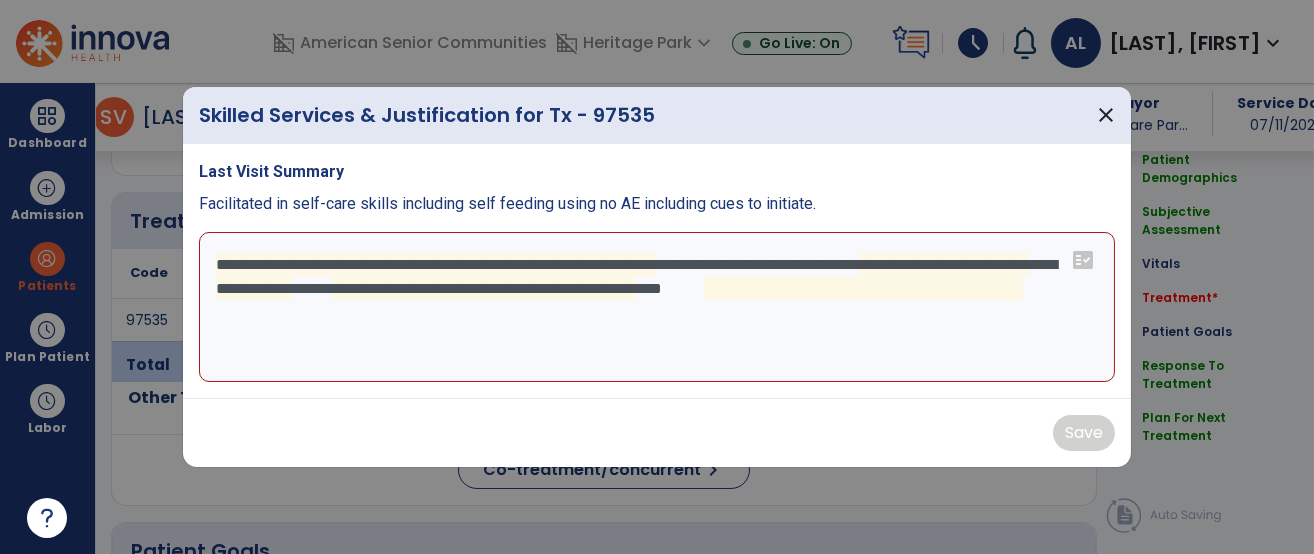 click on "**********" at bounding box center (657, 307) 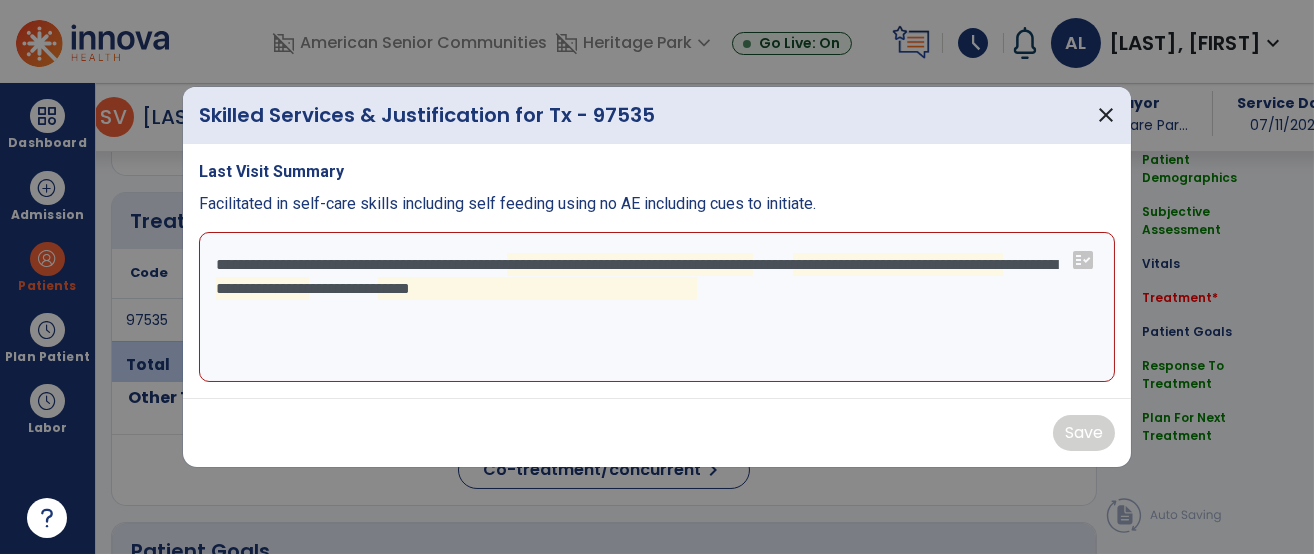 click on "**********" at bounding box center (657, 307) 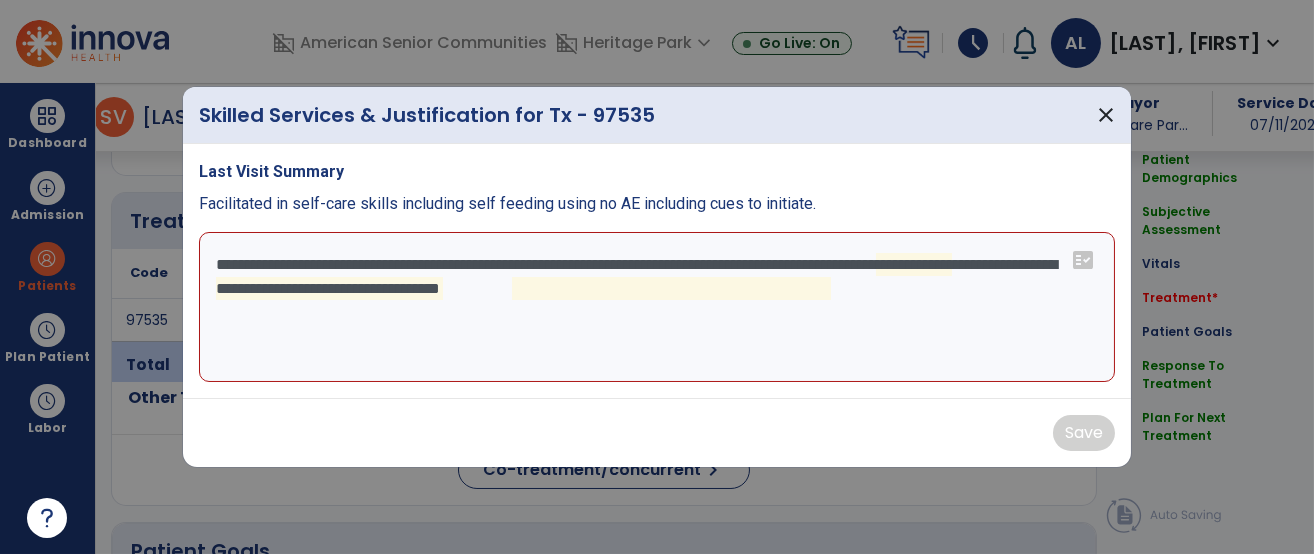 click on "**********" at bounding box center (657, 307) 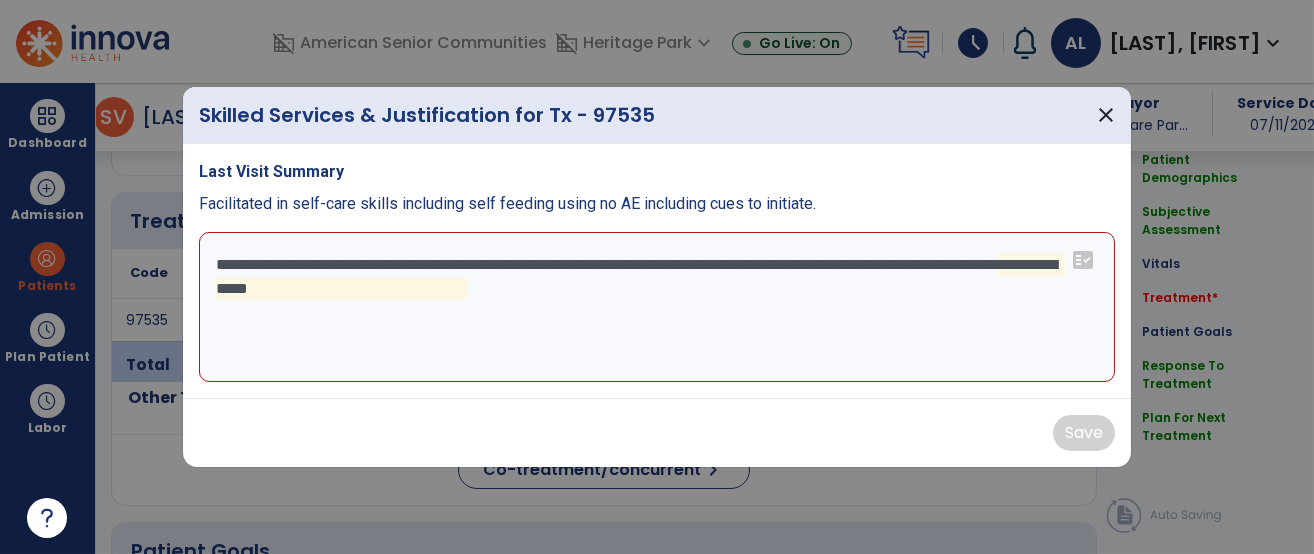 click on "**********" at bounding box center (657, 307) 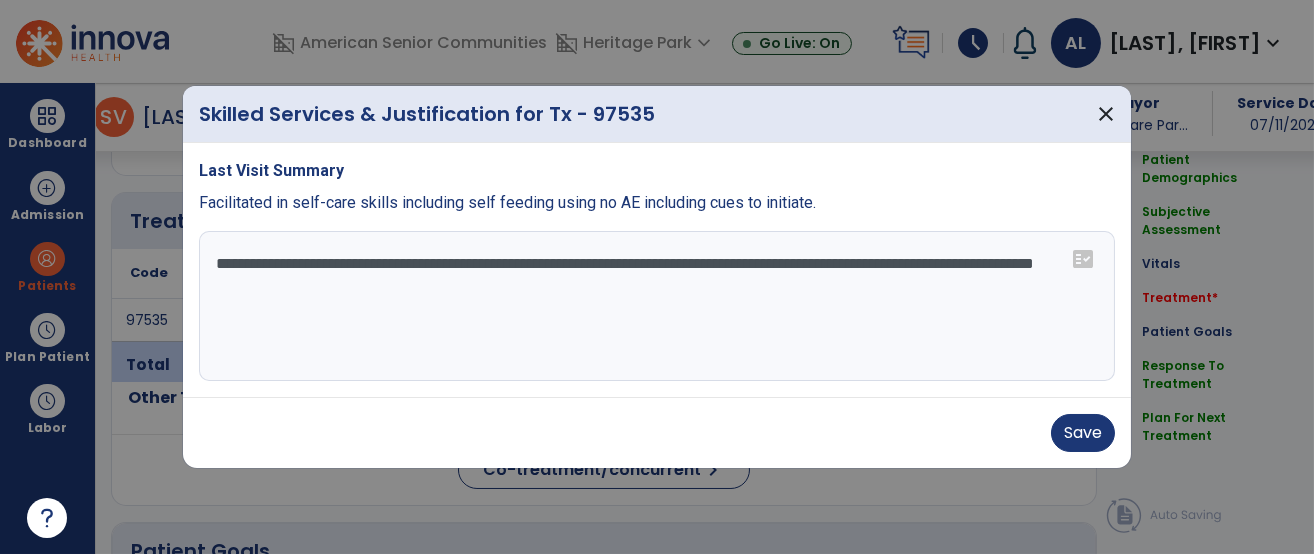 click on "**********" at bounding box center (657, 306) 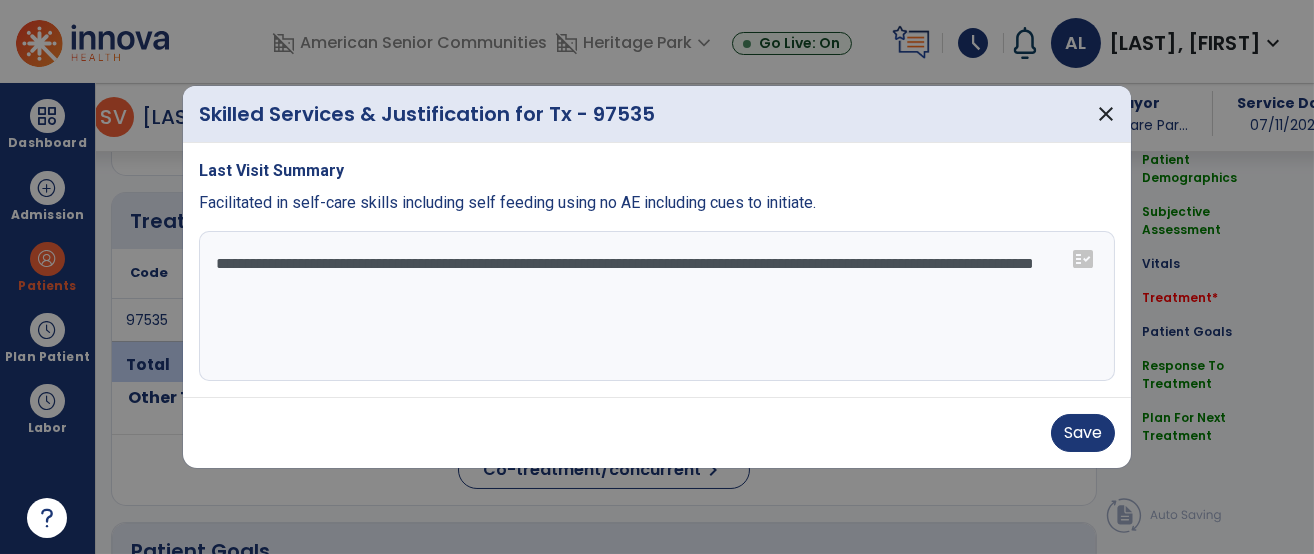 click on "**********" at bounding box center (657, 306) 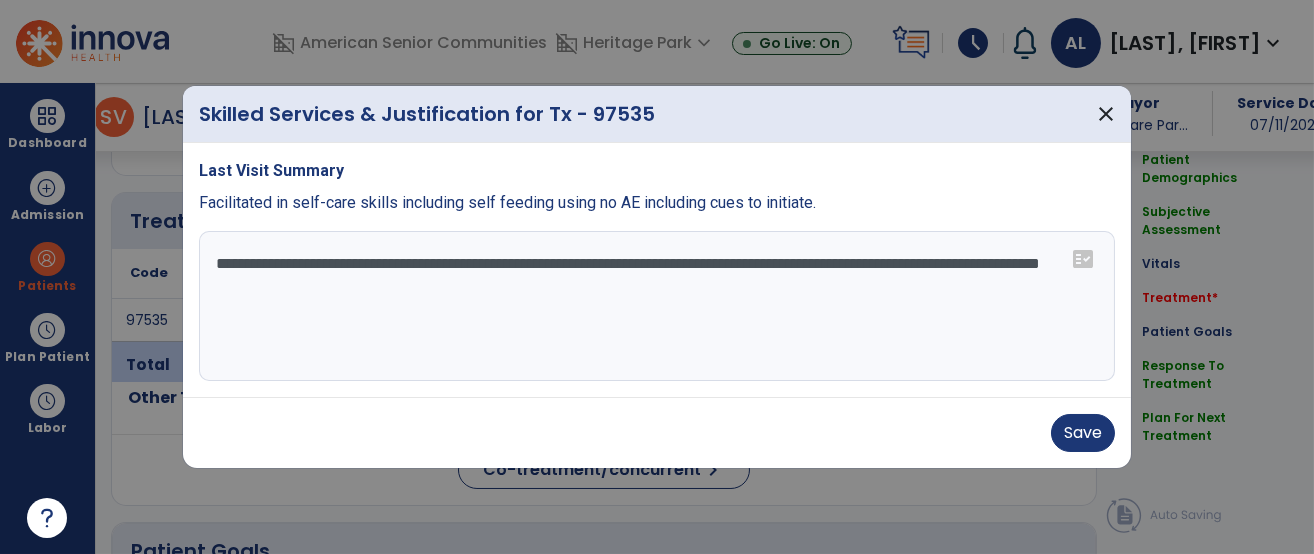 click on "**********" at bounding box center [657, 306] 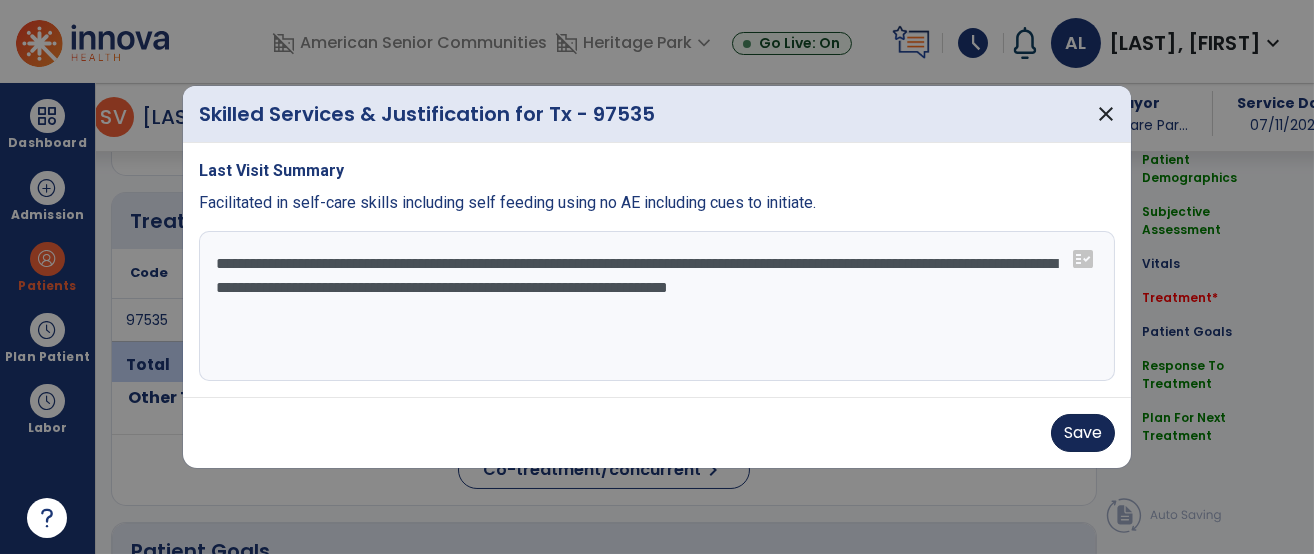 type on "**********" 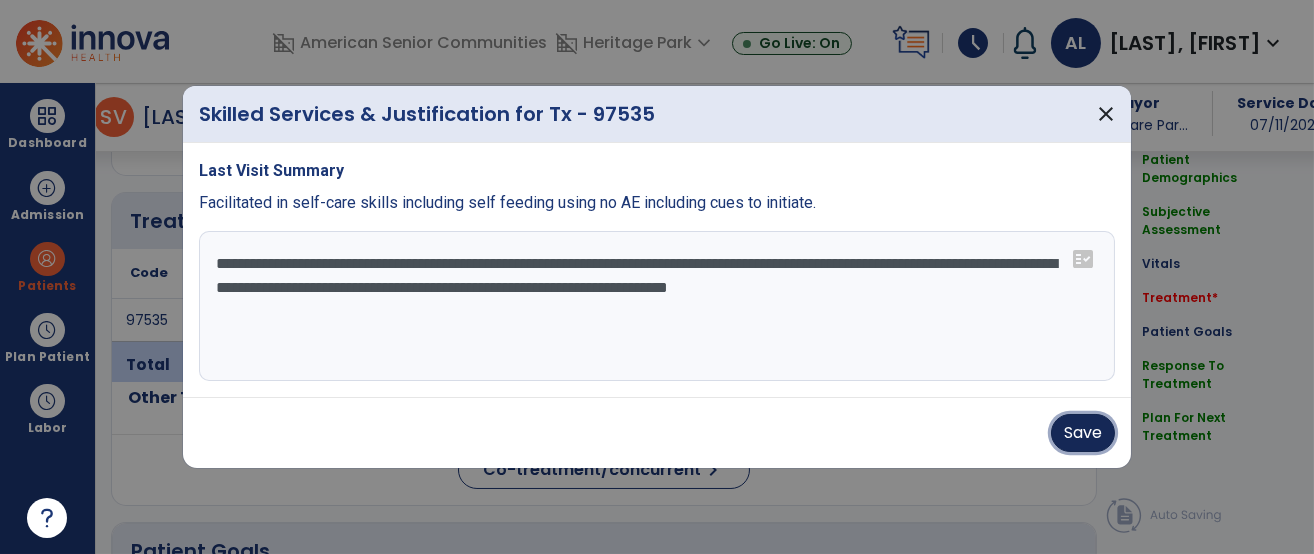 click on "Save" at bounding box center (1083, 433) 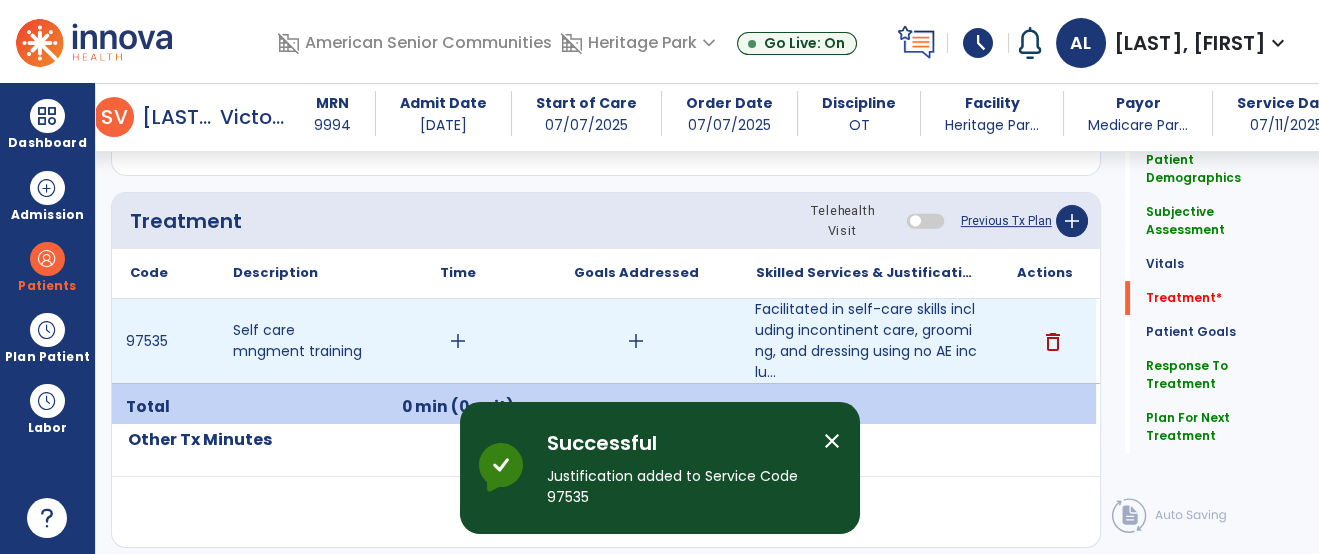 click on "add" at bounding box center [458, 341] 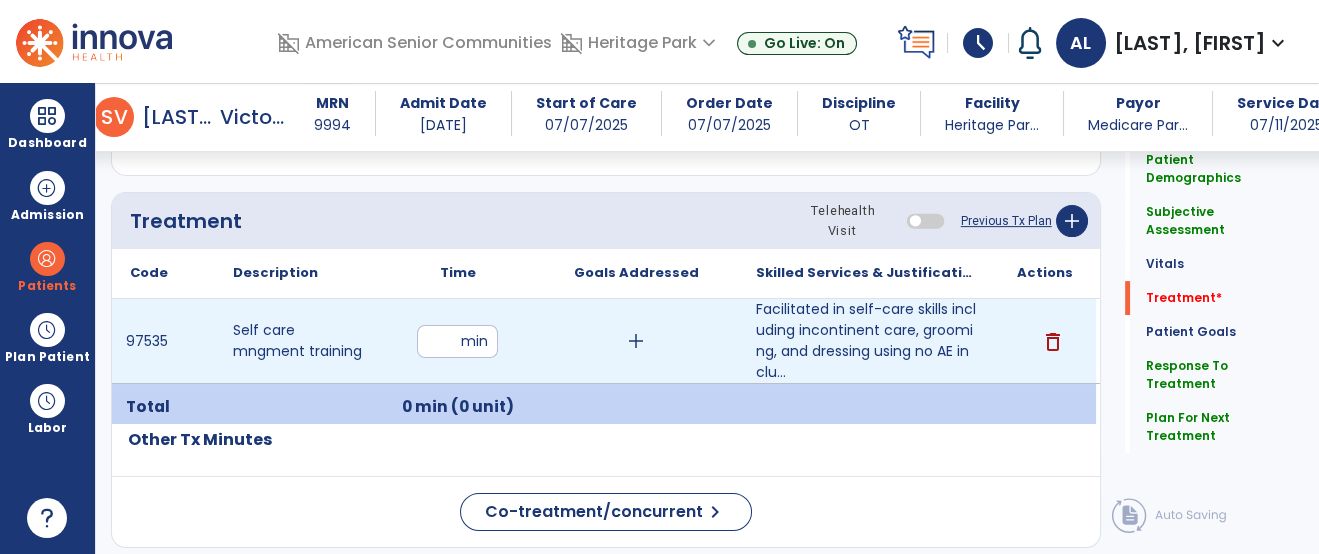 type on "**" 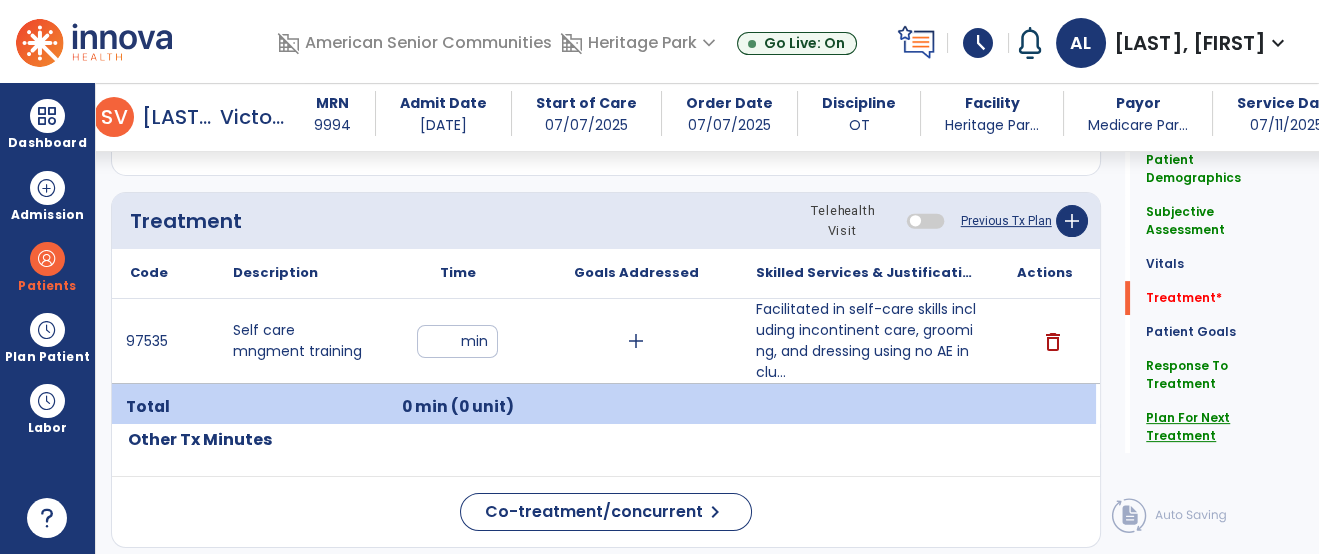 click on "Plan For Next Treatment" 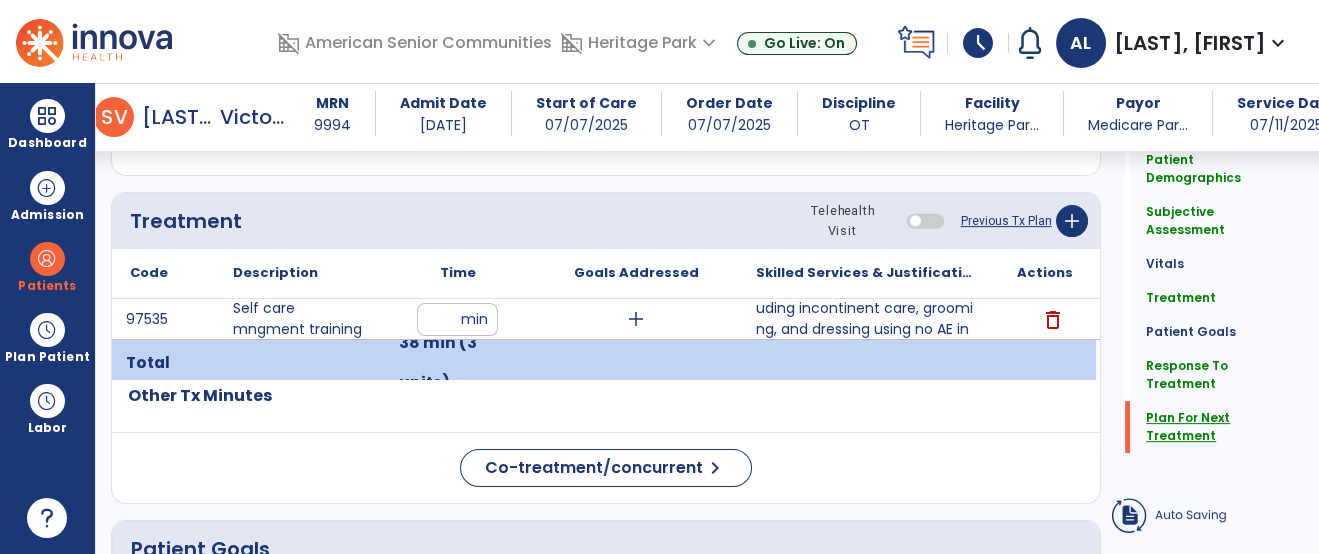 click on "Plan For Next Treatment" 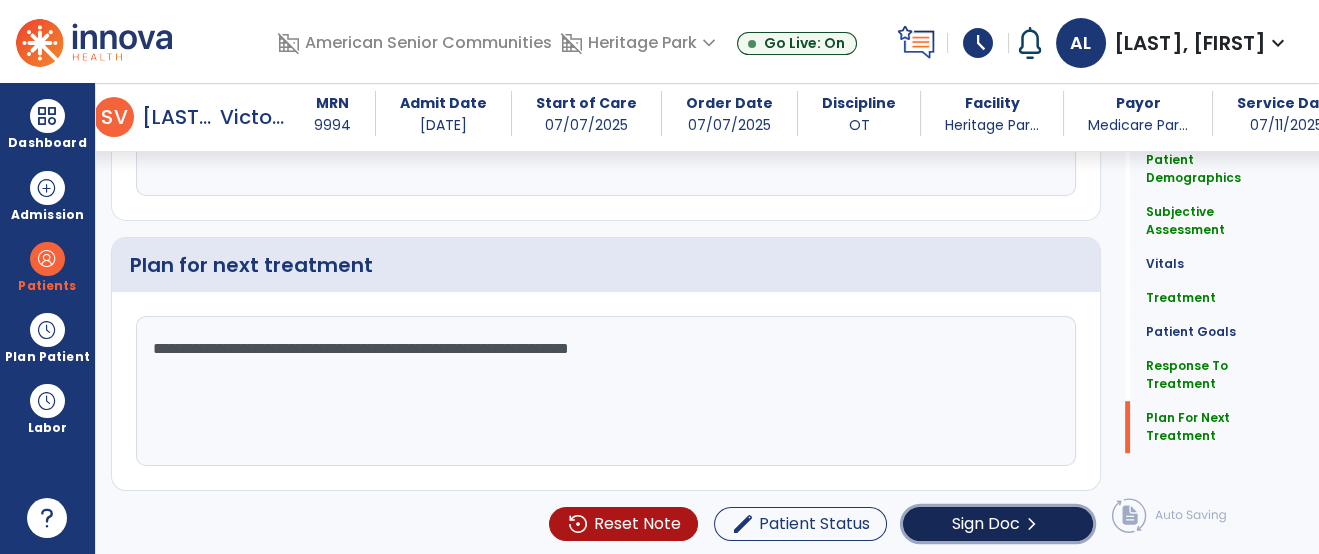 click on "Sign Doc  chevron_right" 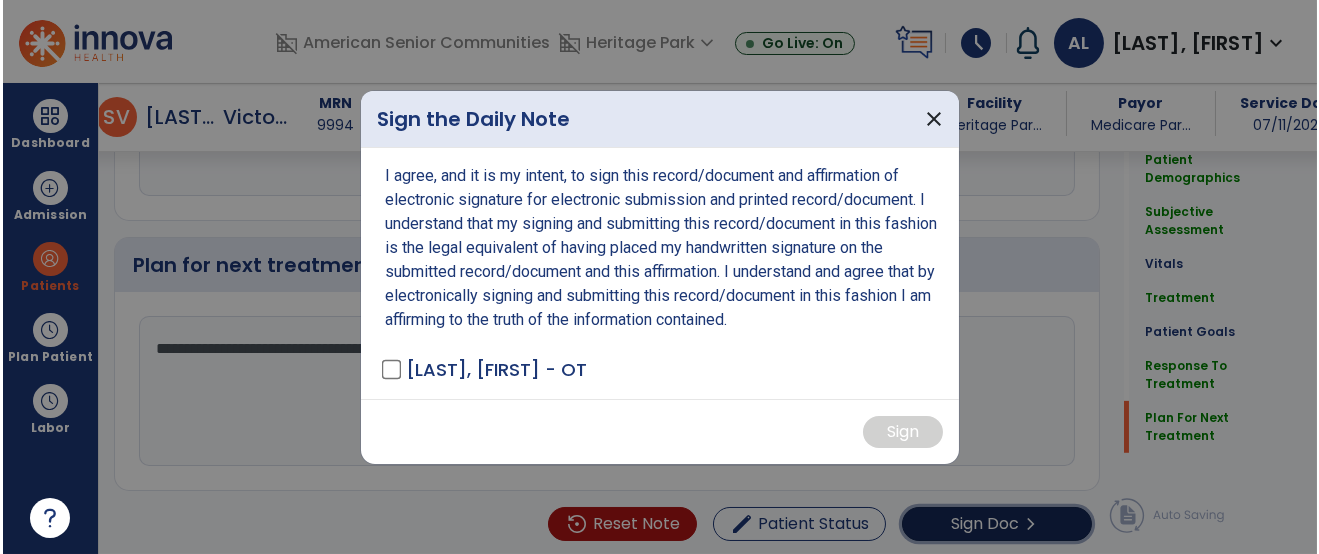 scroll, scrollTop: 2384, scrollLeft: 0, axis: vertical 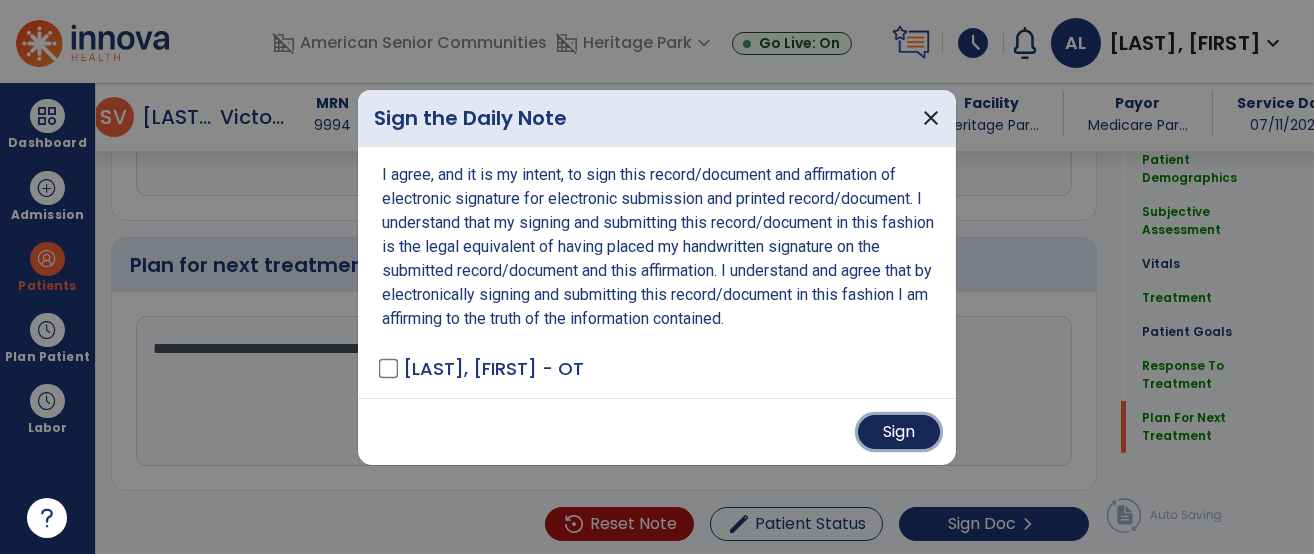 click on "Sign" at bounding box center [899, 432] 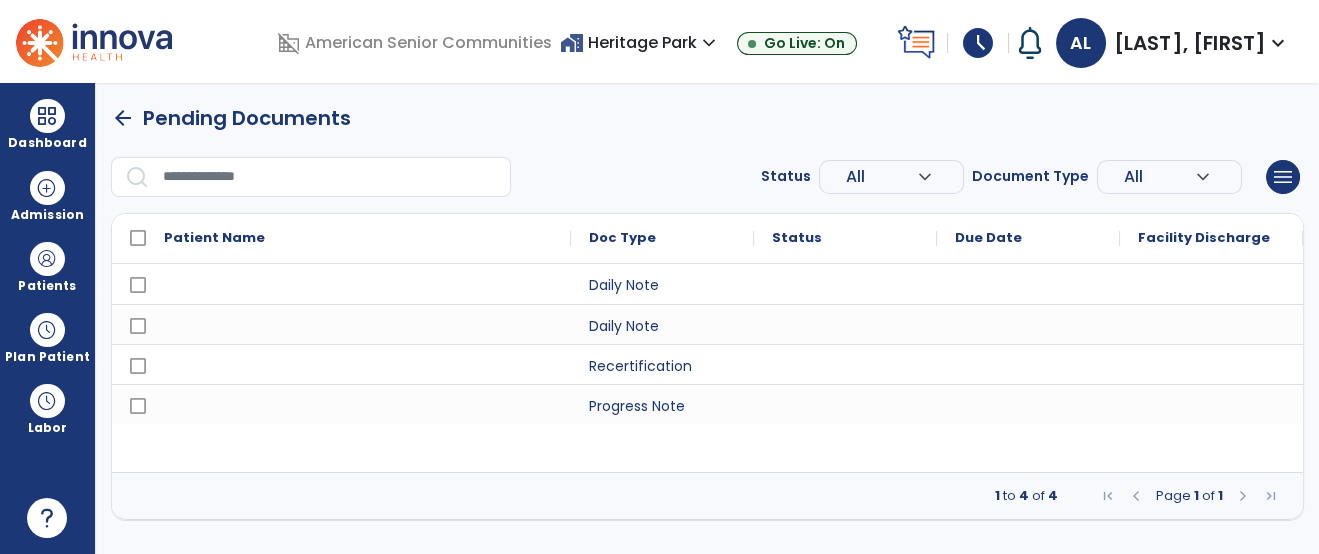 scroll, scrollTop: 0, scrollLeft: 0, axis: both 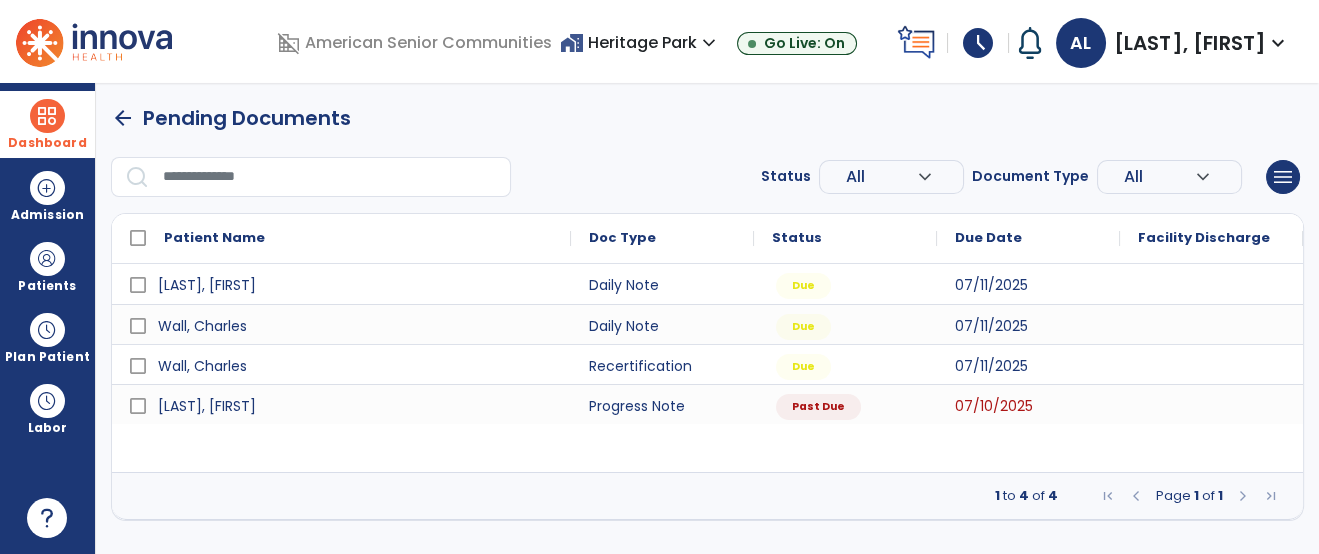 click at bounding box center [47, 116] 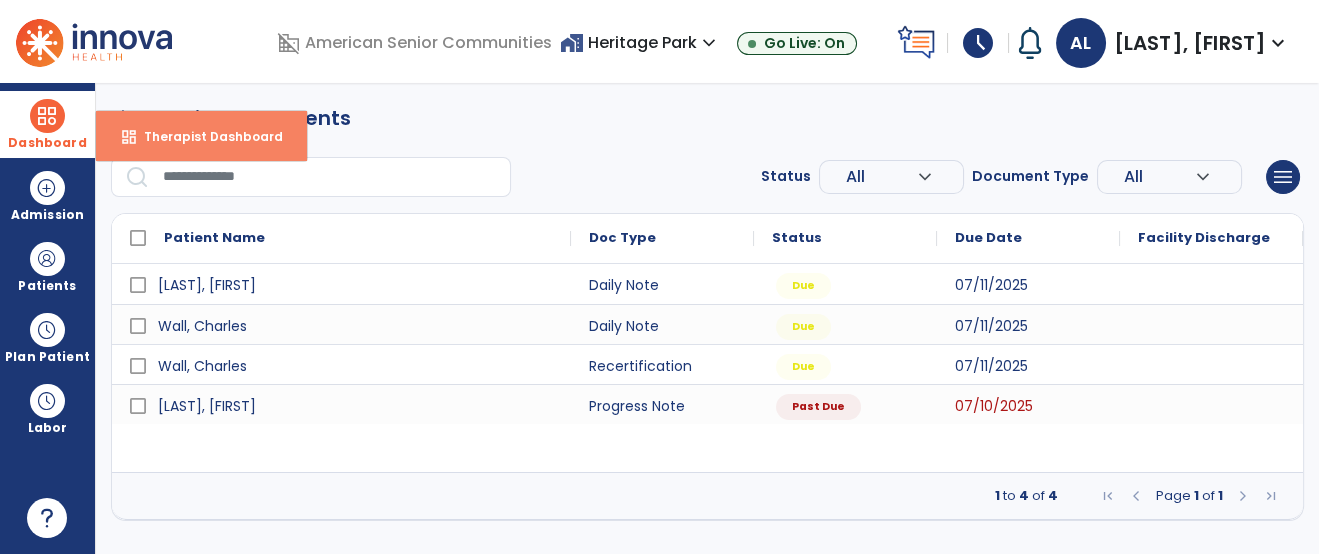 click on "dashboard  Therapist Dashboard" at bounding box center (201, 136) 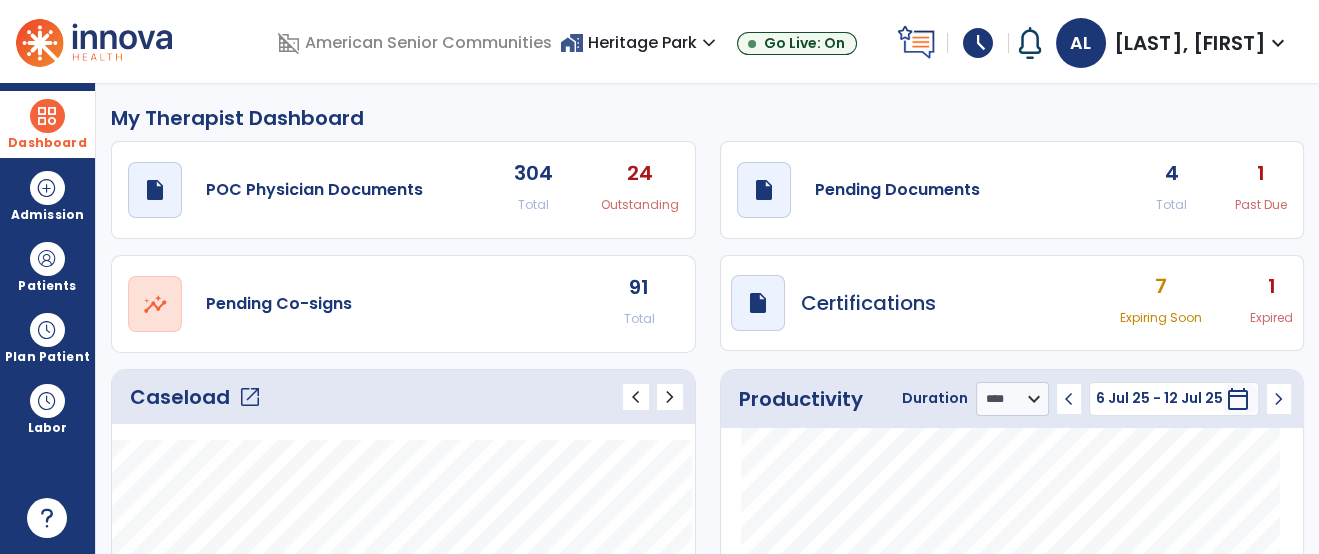 click on "open_in_new Pending Co-signs [NUMBER] Total" 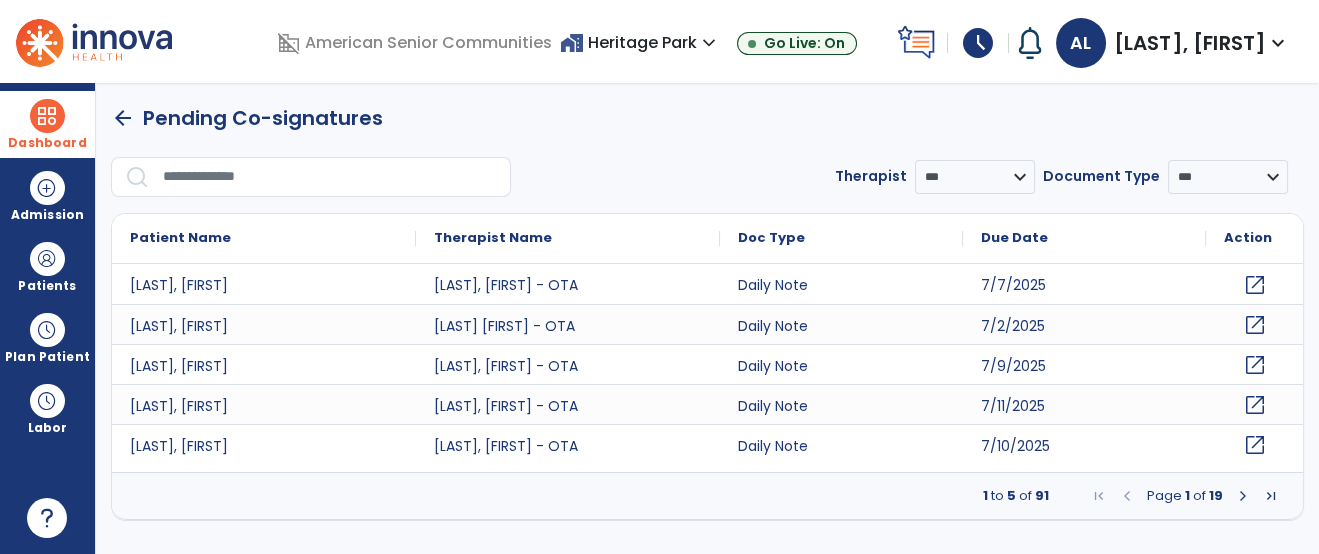 click at bounding box center (330, 177) 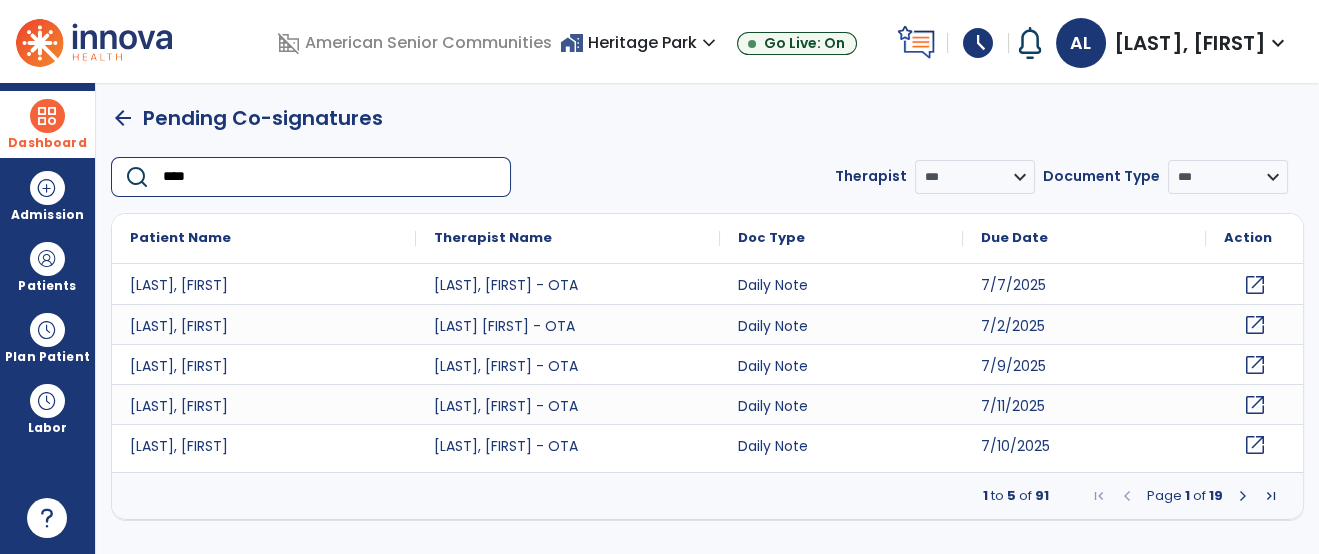 type on "*****" 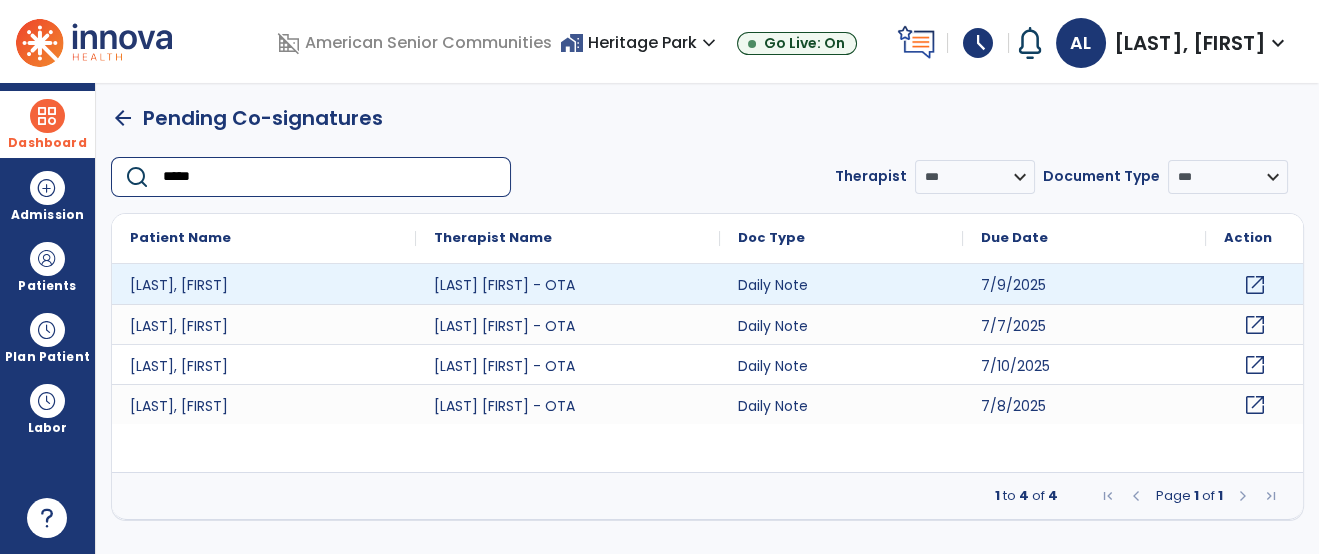 click on "open_in_new" 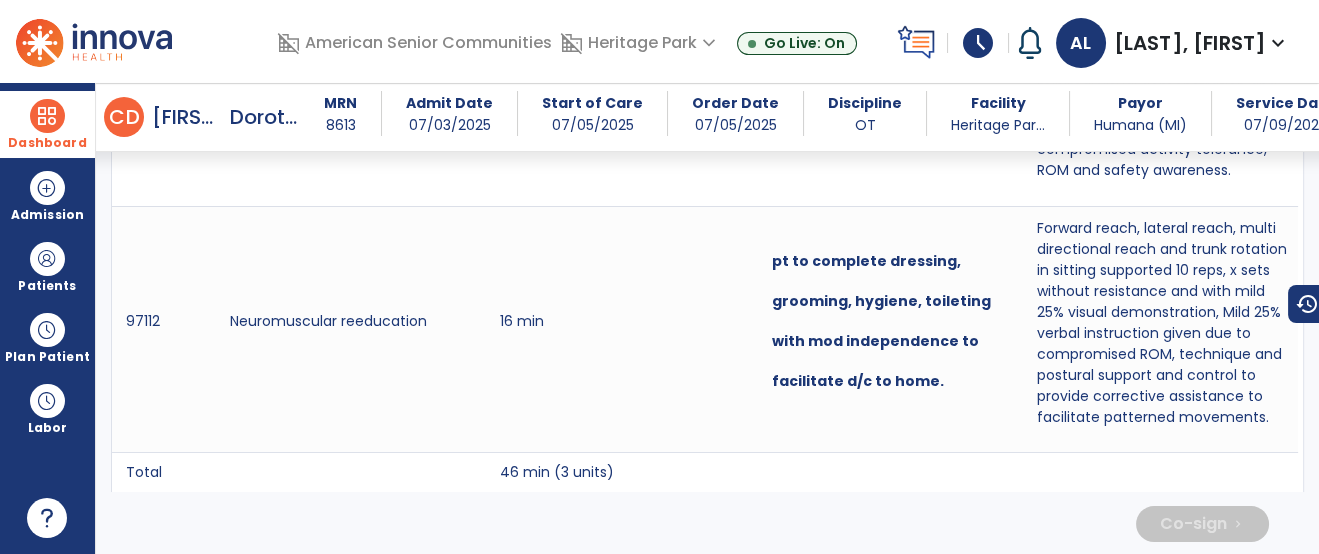 scroll, scrollTop: 3750, scrollLeft: 0, axis: vertical 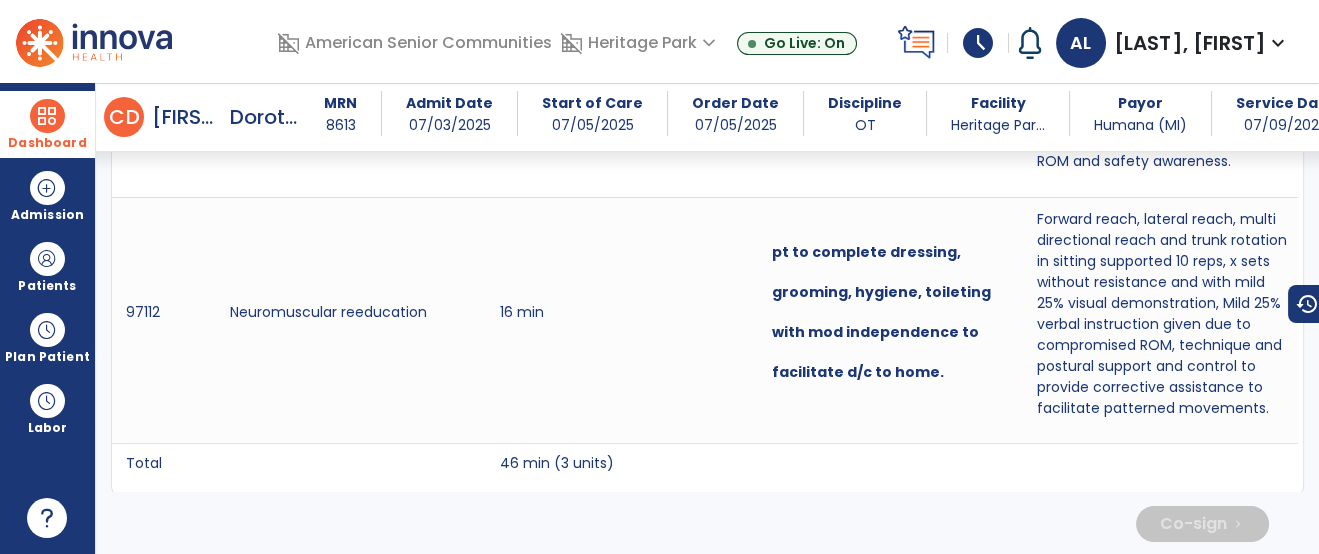 click at bounding box center (1162, 471) 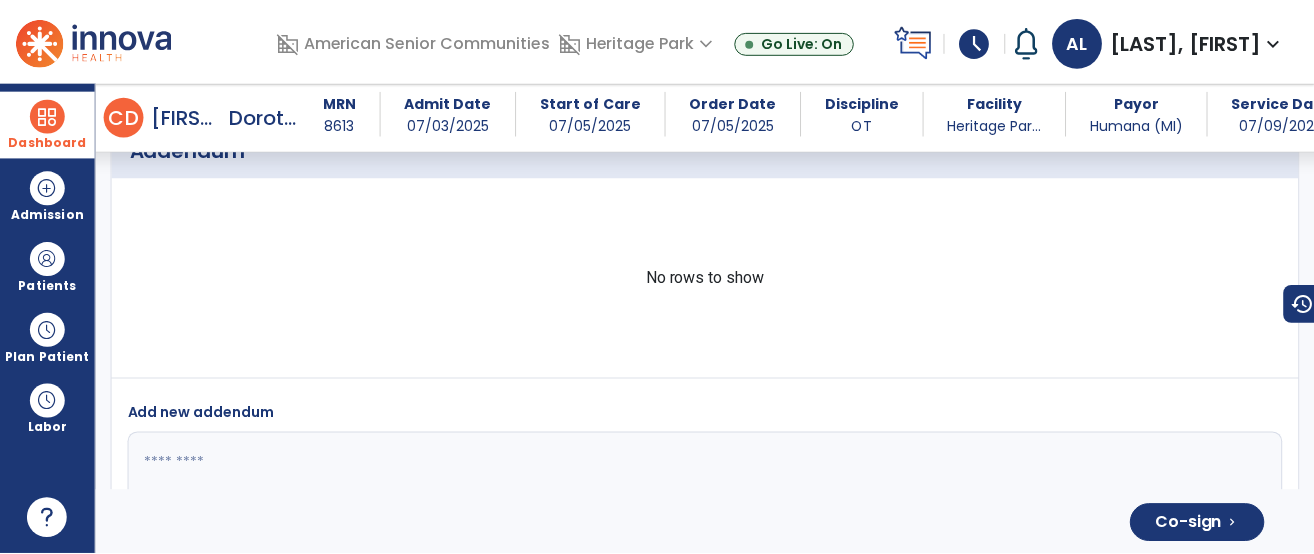 scroll, scrollTop: 6254, scrollLeft: 0, axis: vertical 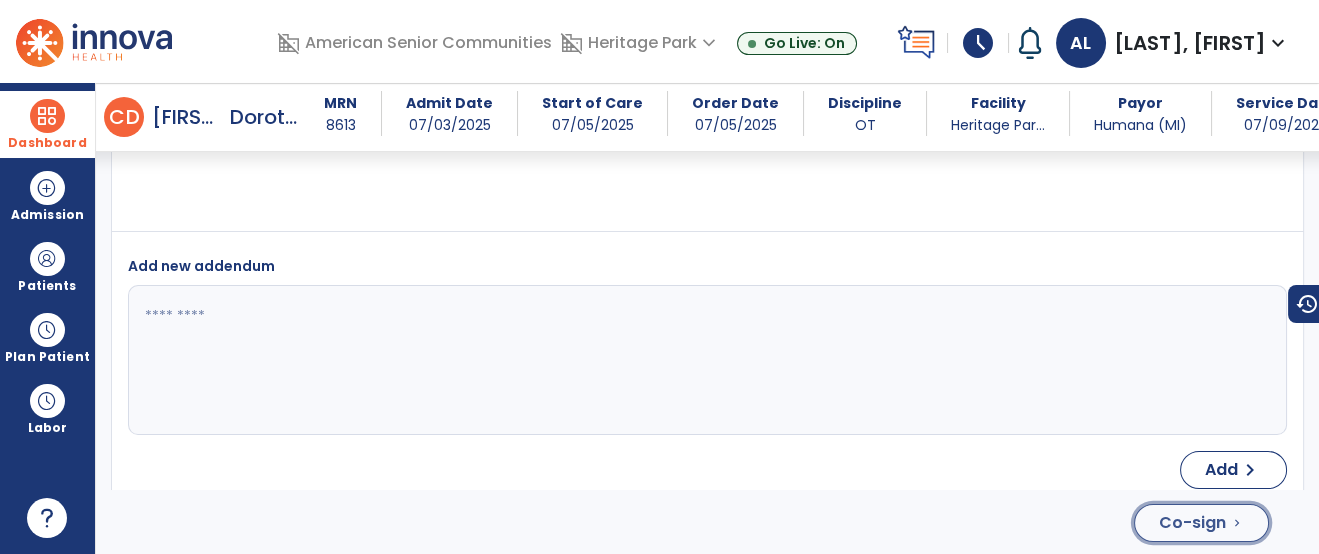 click on "Co-sign" 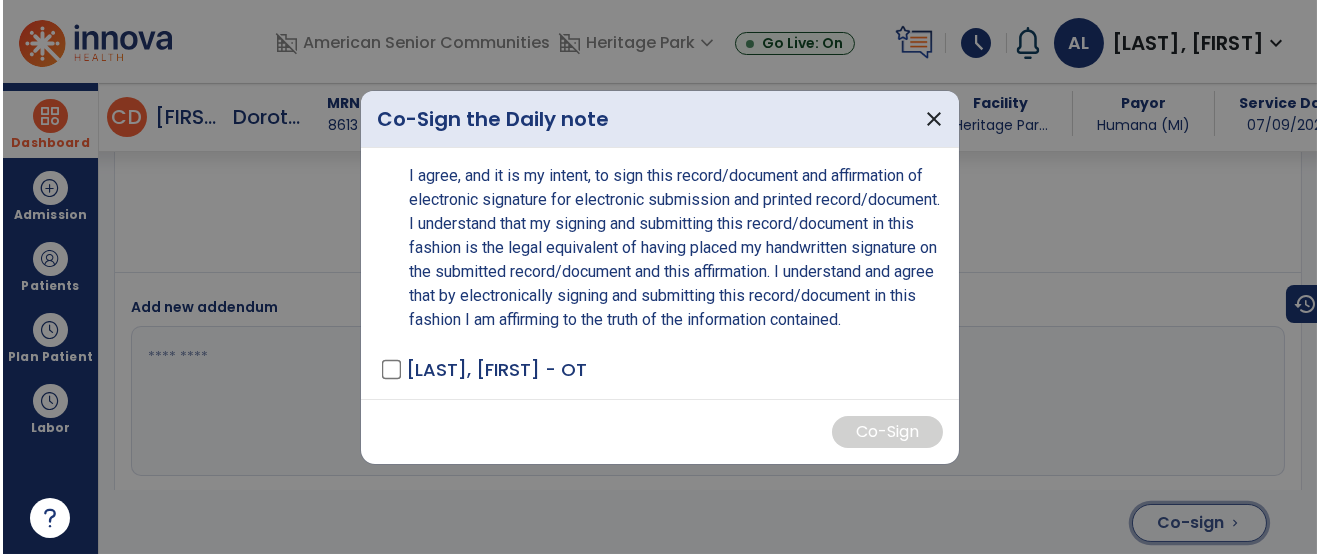 scroll, scrollTop: 6275, scrollLeft: 0, axis: vertical 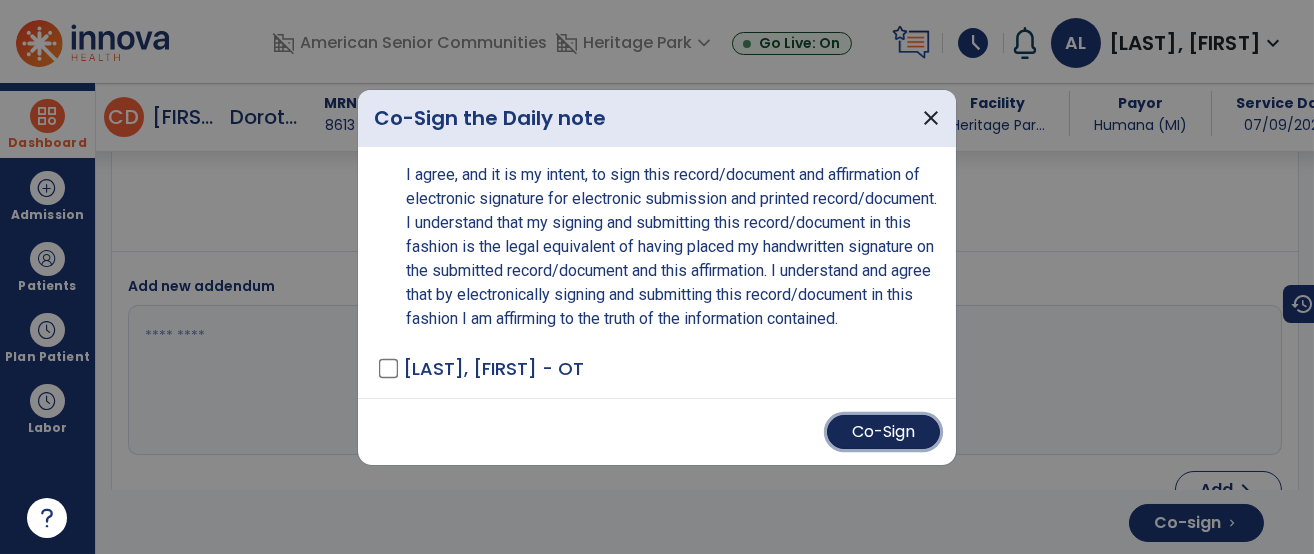 click on "Co-Sign" at bounding box center (883, 432) 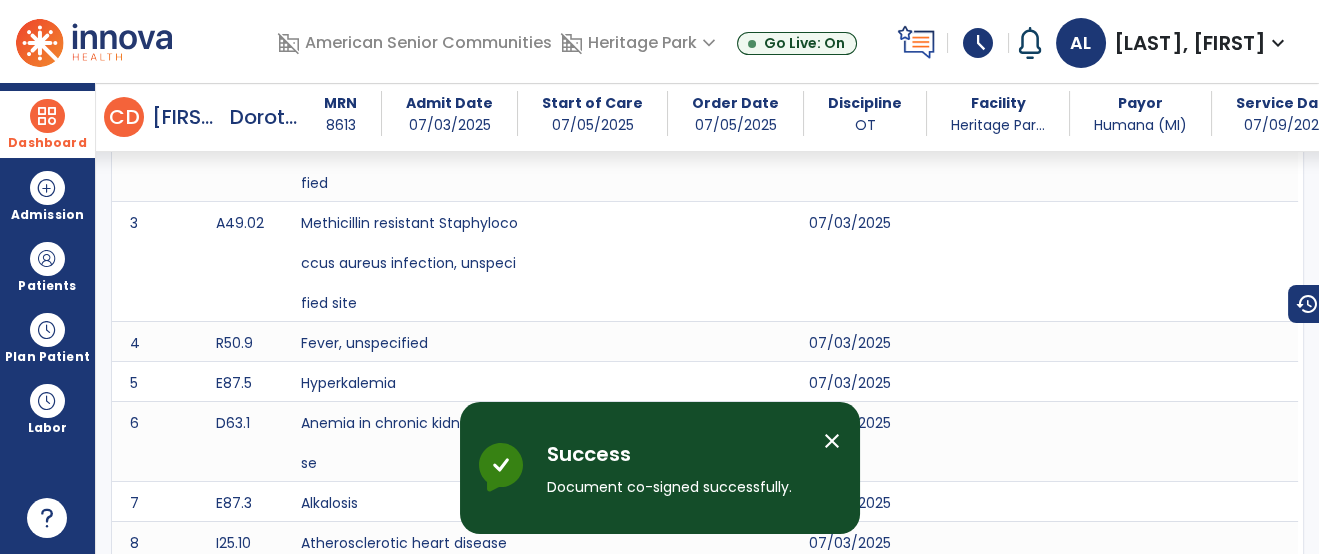 scroll, scrollTop: 0, scrollLeft: 0, axis: both 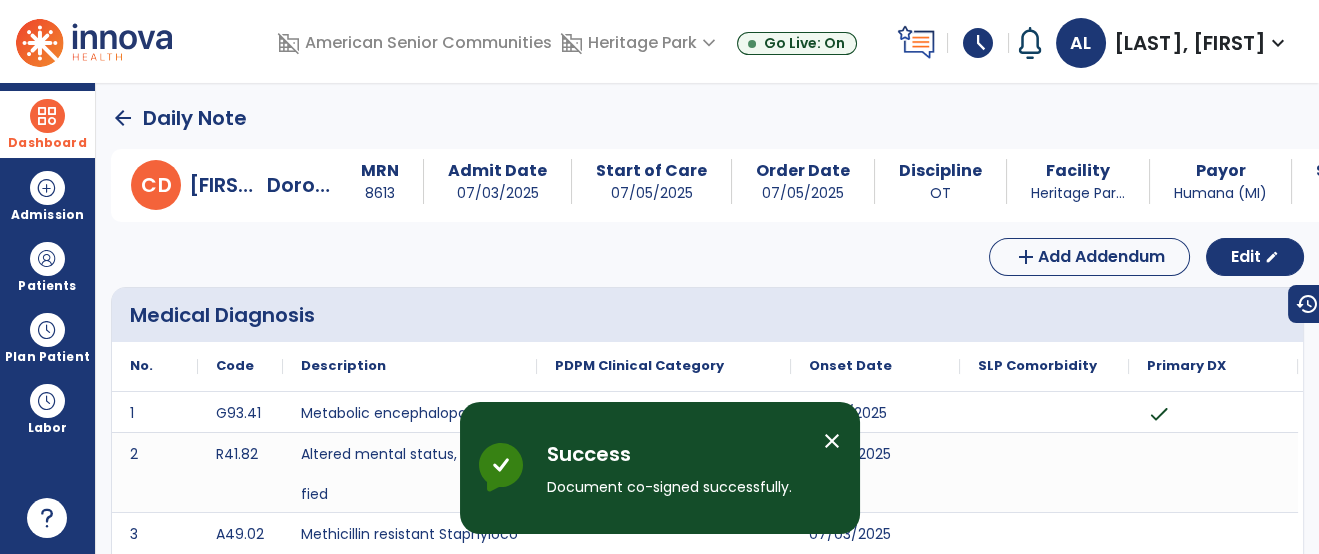 click on "arrow_back   Daily Note" 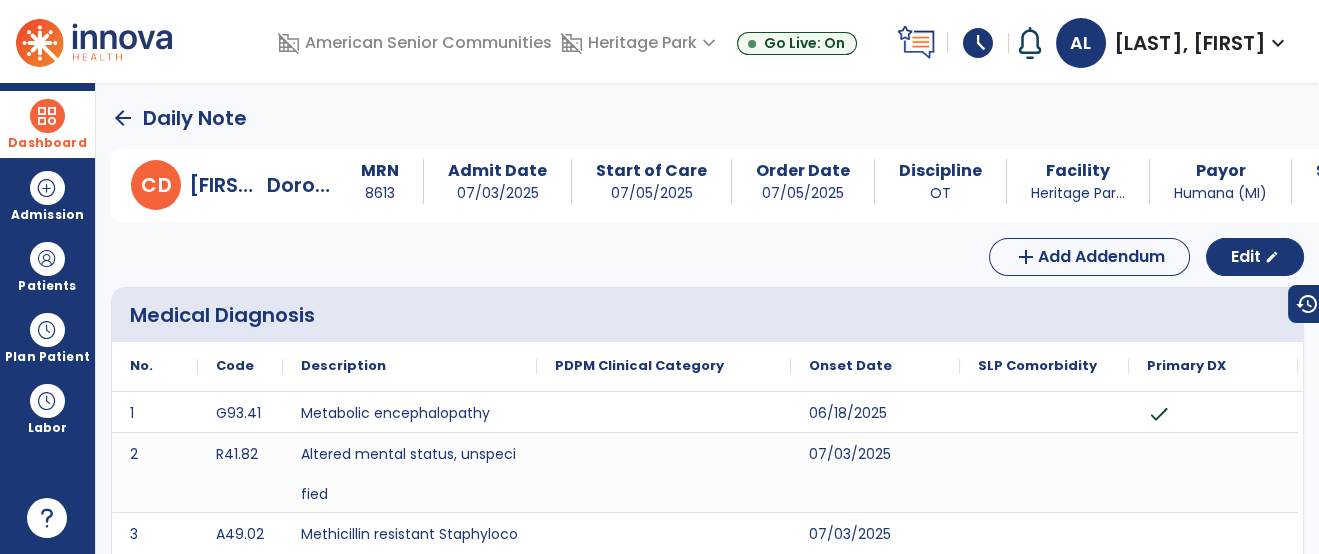 click on "arrow_back" 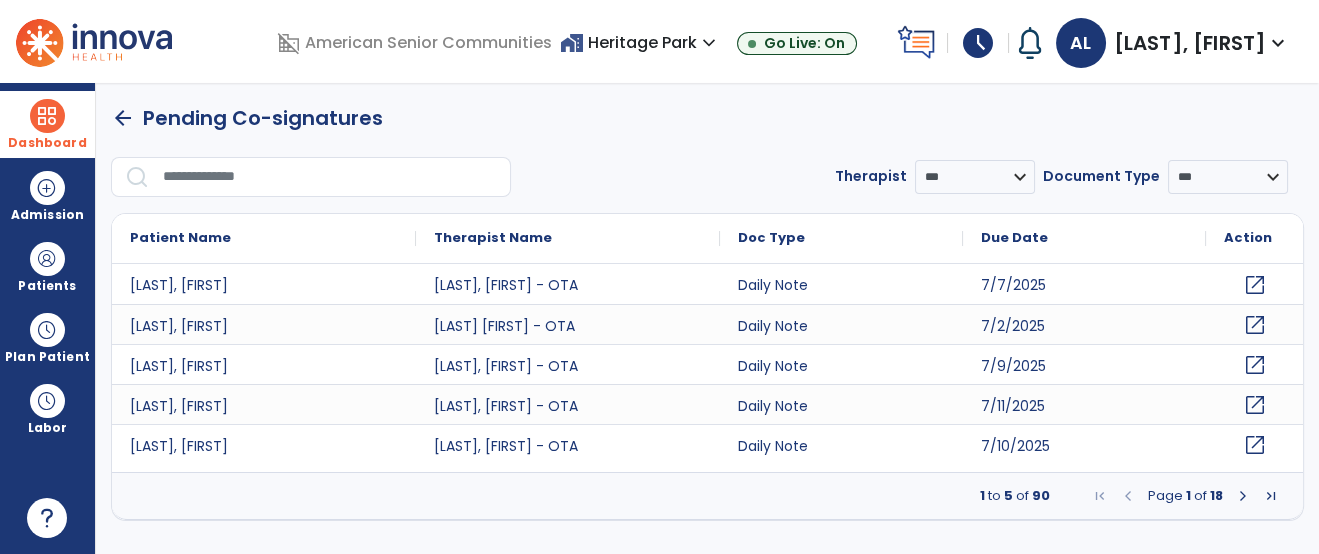 click at bounding box center [330, 177] 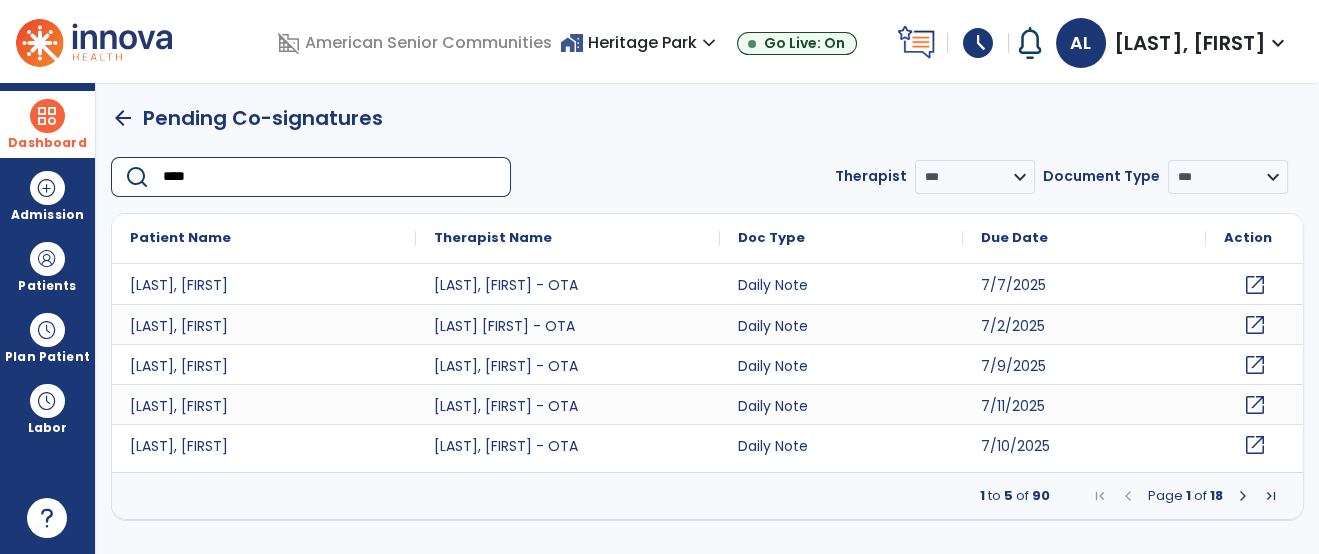 type on "*****" 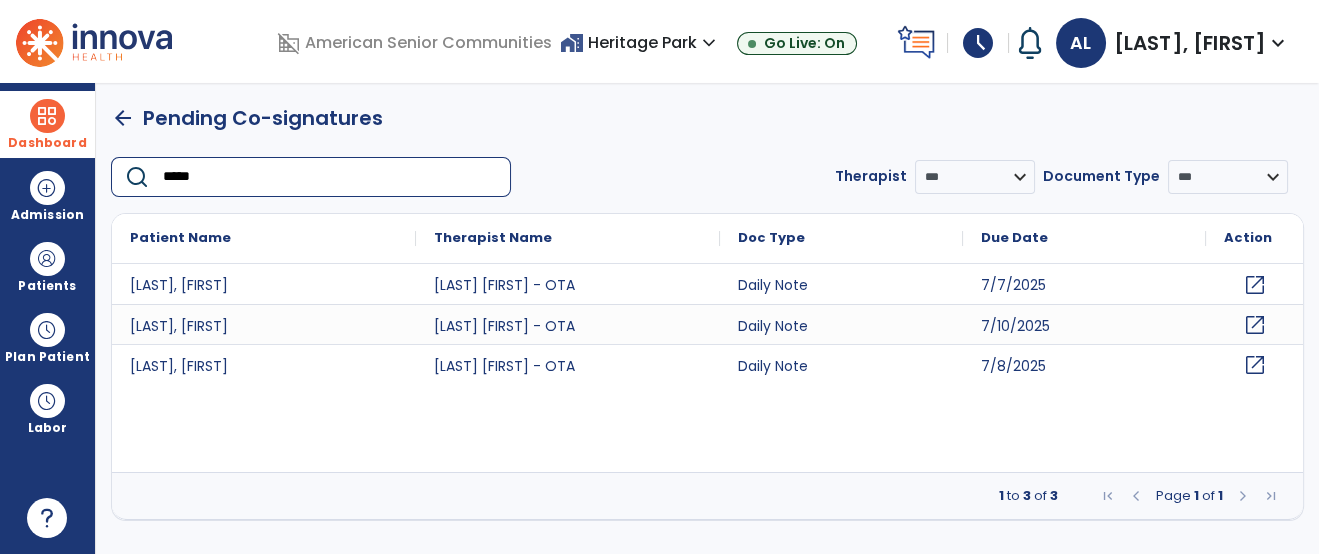 click on "open_in_new" 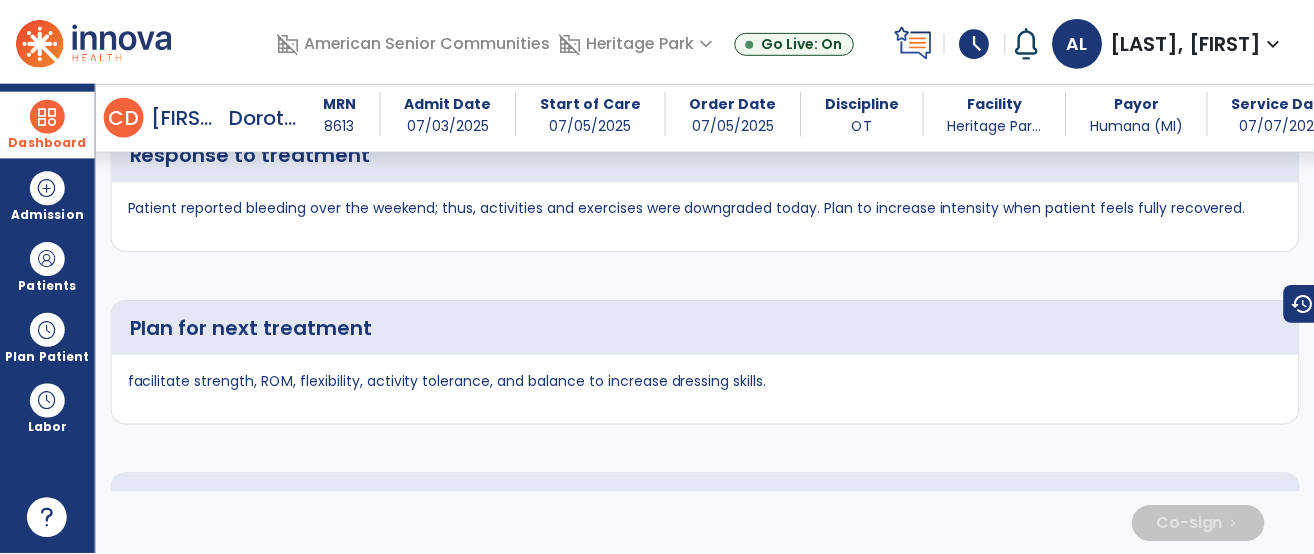 scroll, scrollTop: 6401, scrollLeft: 0, axis: vertical 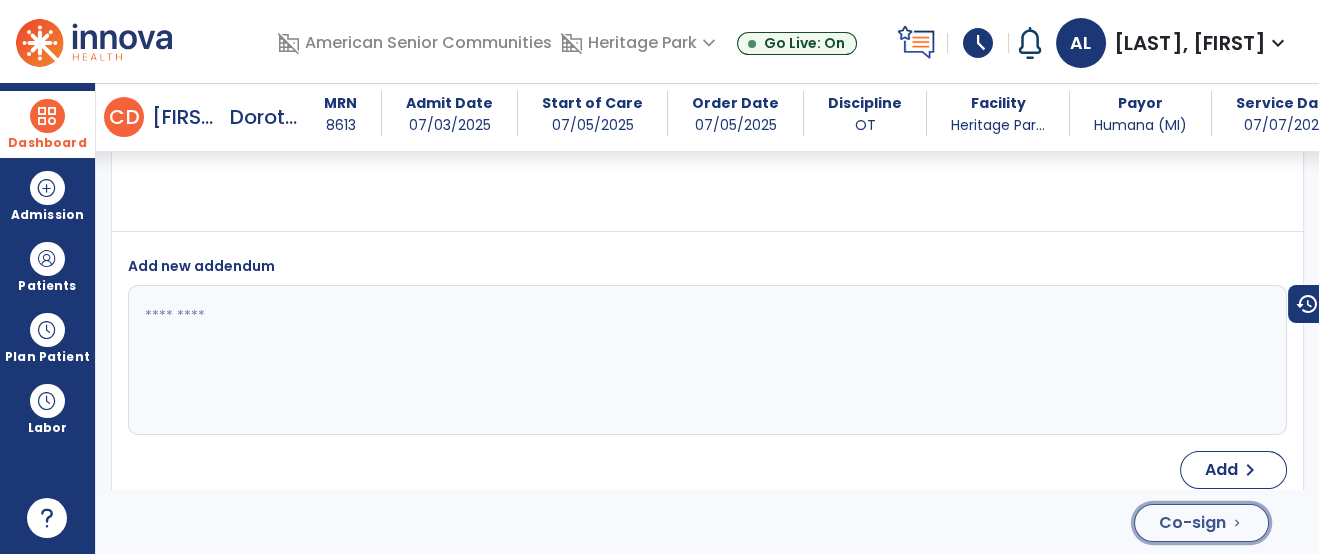 click on "Co-sign" 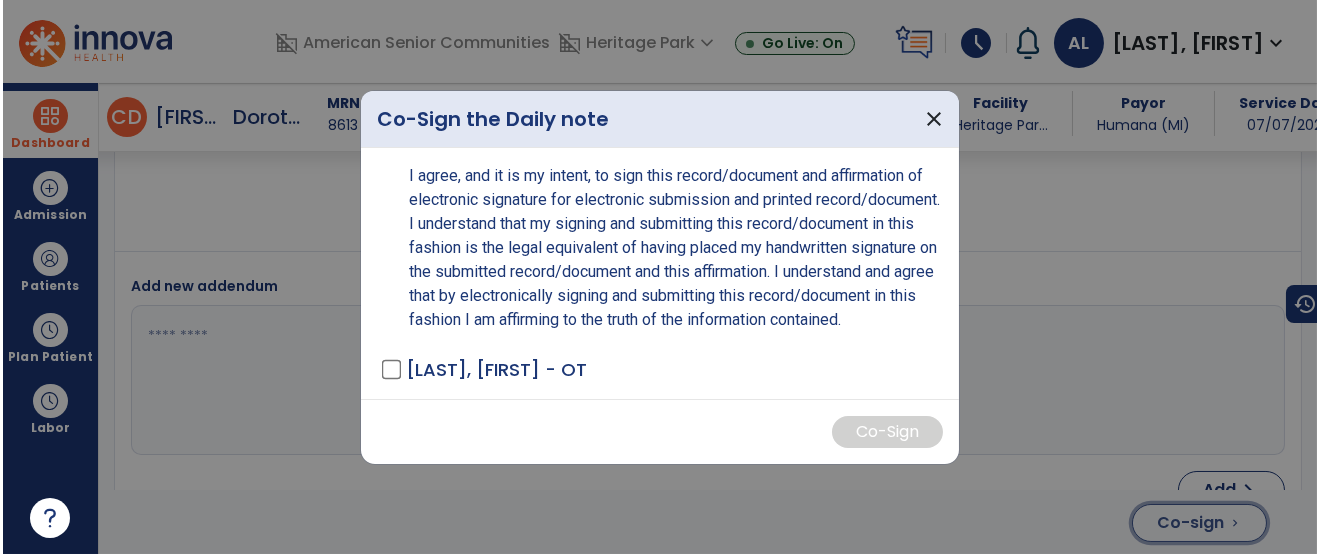 scroll, scrollTop: 6401, scrollLeft: 0, axis: vertical 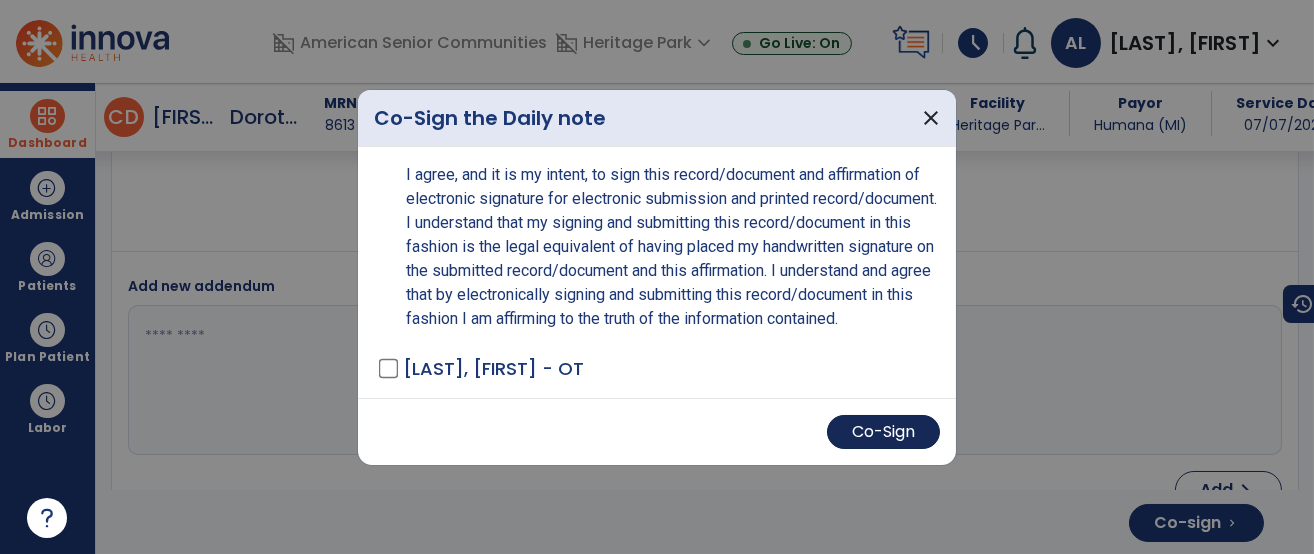 click on "Co-Sign" at bounding box center [883, 432] 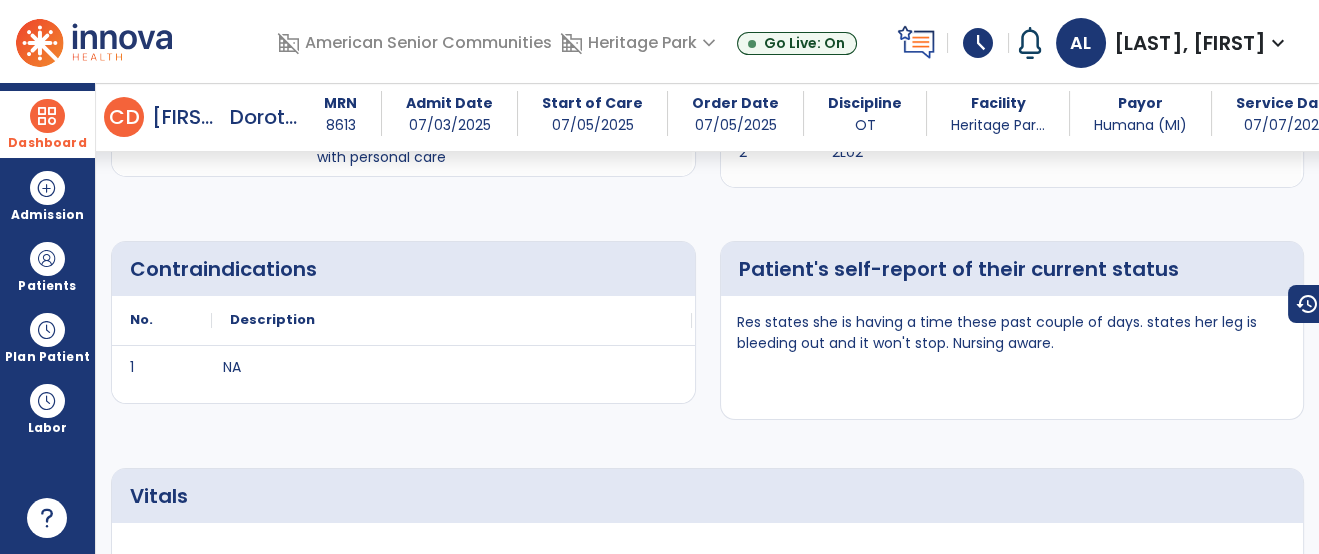 scroll, scrollTop: 0, scrollLeft: 0, axis: both 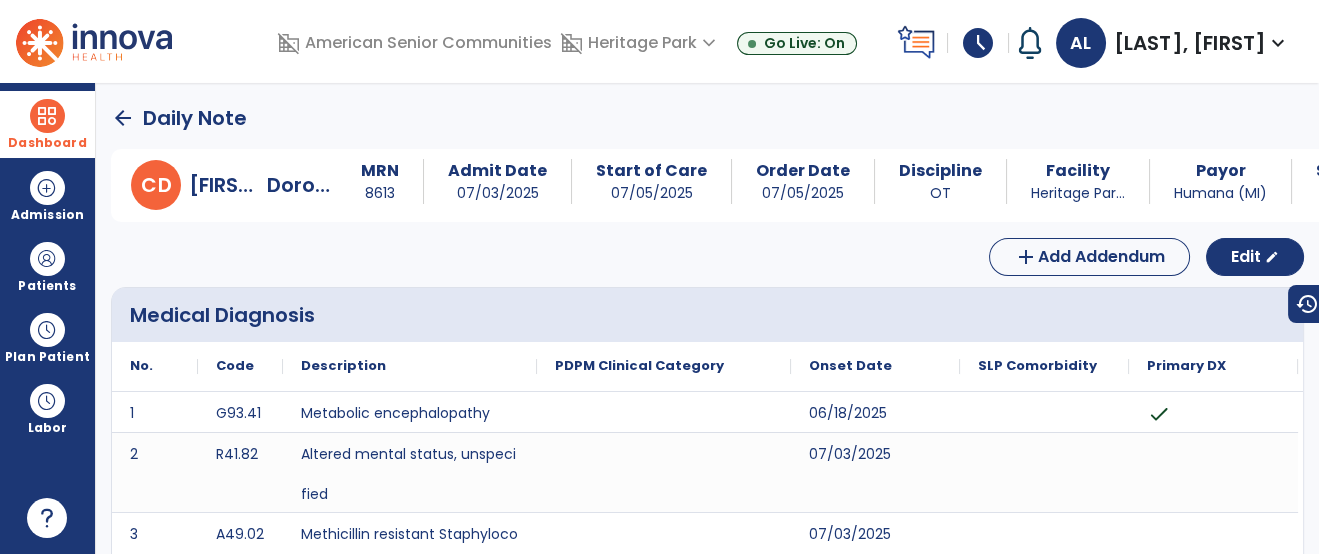 click on "arrow_back" 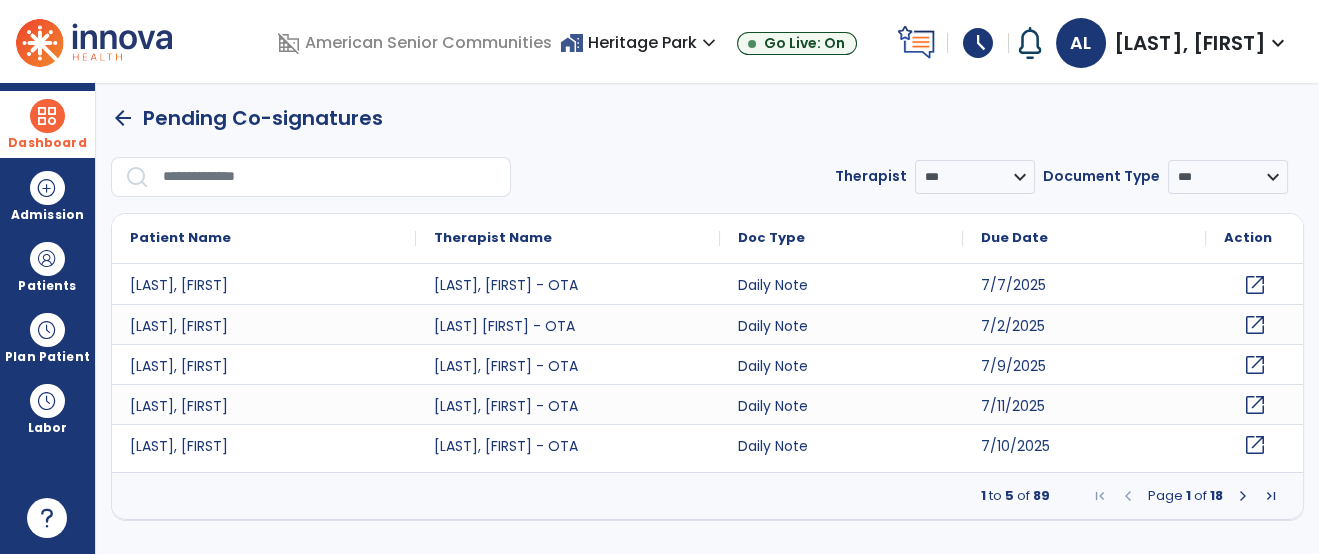 click at bounding box center [330, 177] 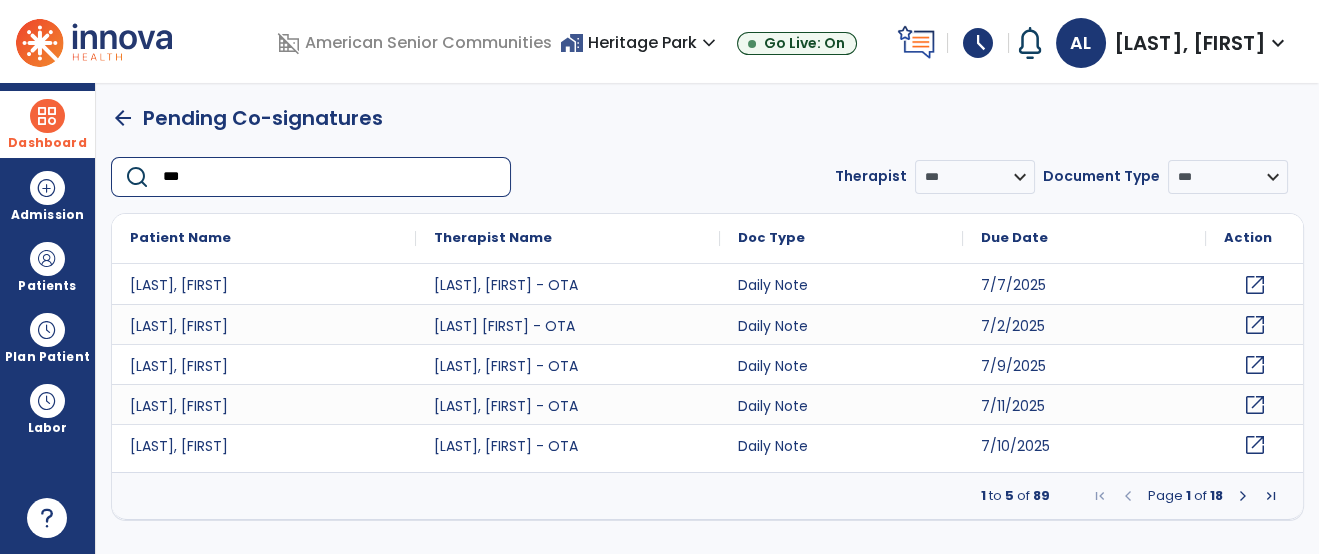 type on "****" 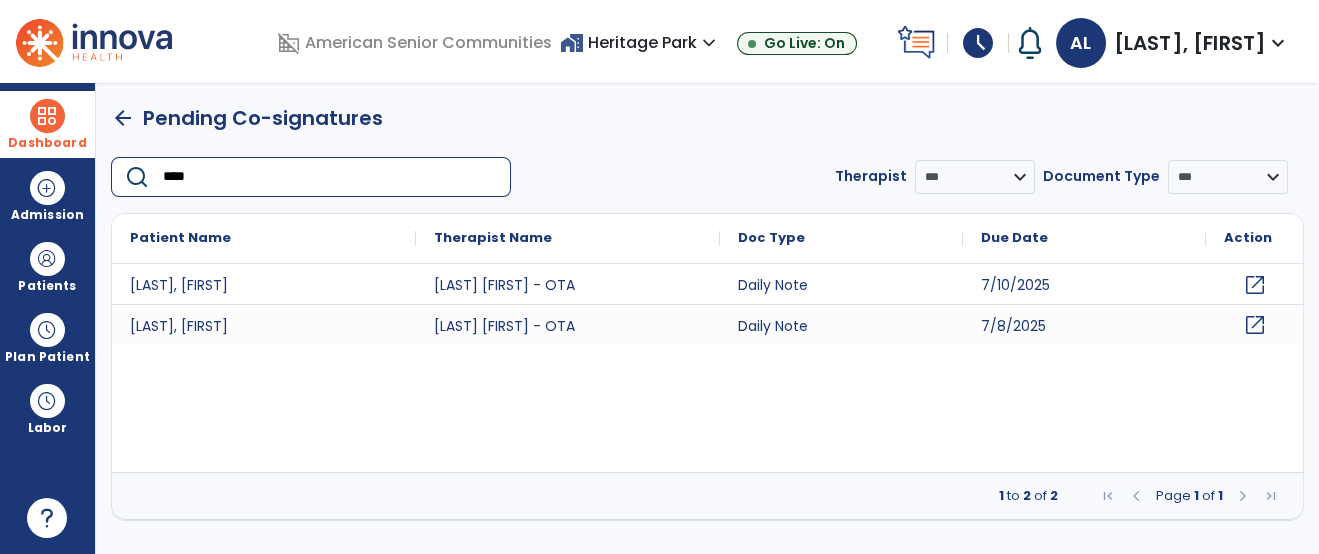 click on "open_in_new" 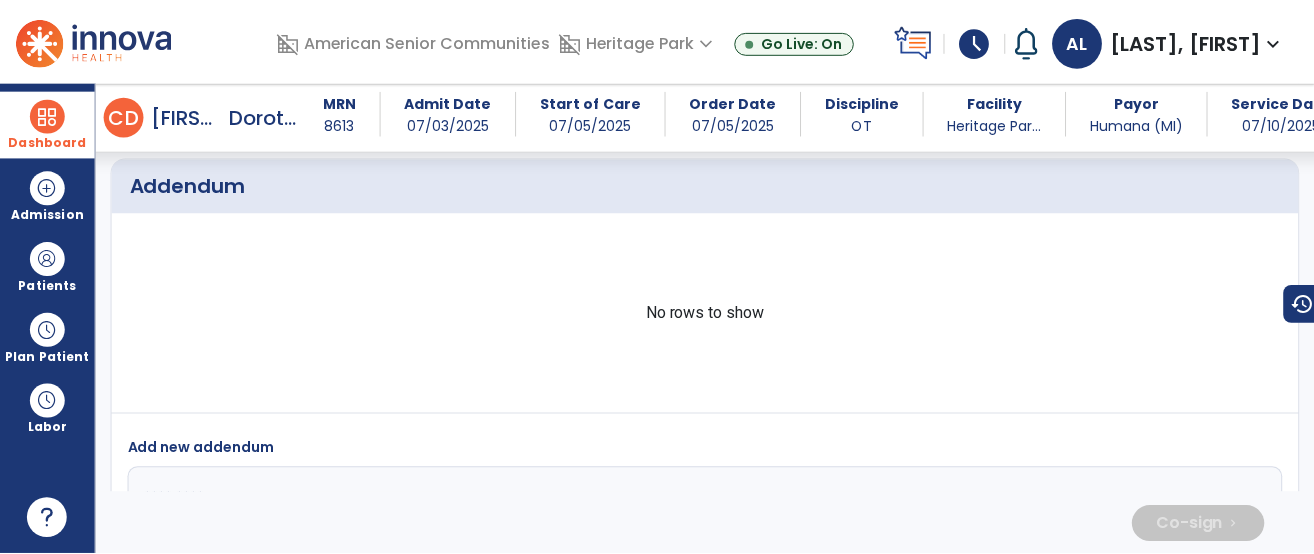scroll, scrollTop: 6365, scrollLeft: 0, axis: vertical 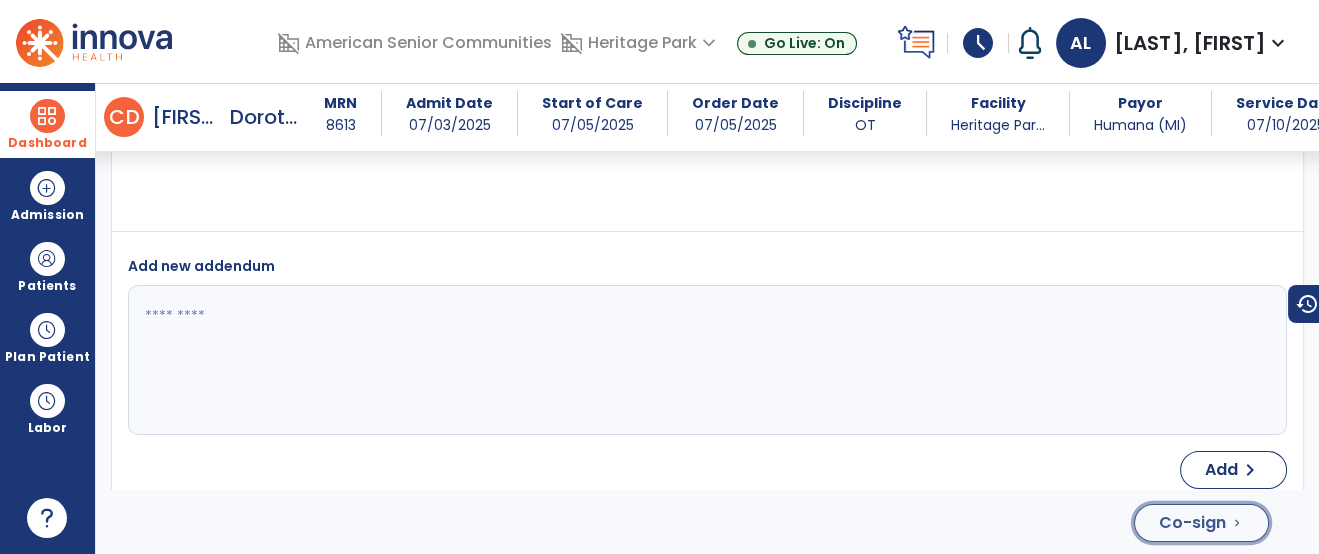 click on "Co-sign" 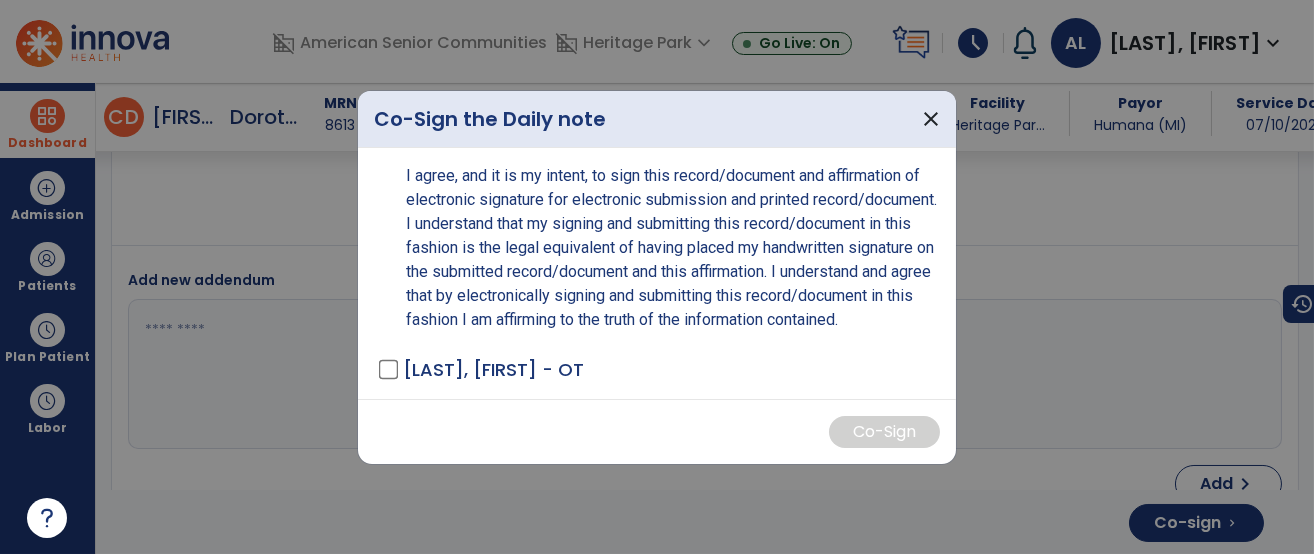 click on "I agree, and it is my intent, to sign this record/document and affirmation of electronic signature for electronic submission and printed record/document. I understand that my signing and submitting this record/document in this fashion is the legal equivalent of having placed my handwritten signature on the submitted record/document and this affirmation. I understand and agree that by electronically signing and submitting this record/document in this fashion I am affirming to the truth of the information contained. LEIST, [LAST] - OT" at bounding box center [657, 273] 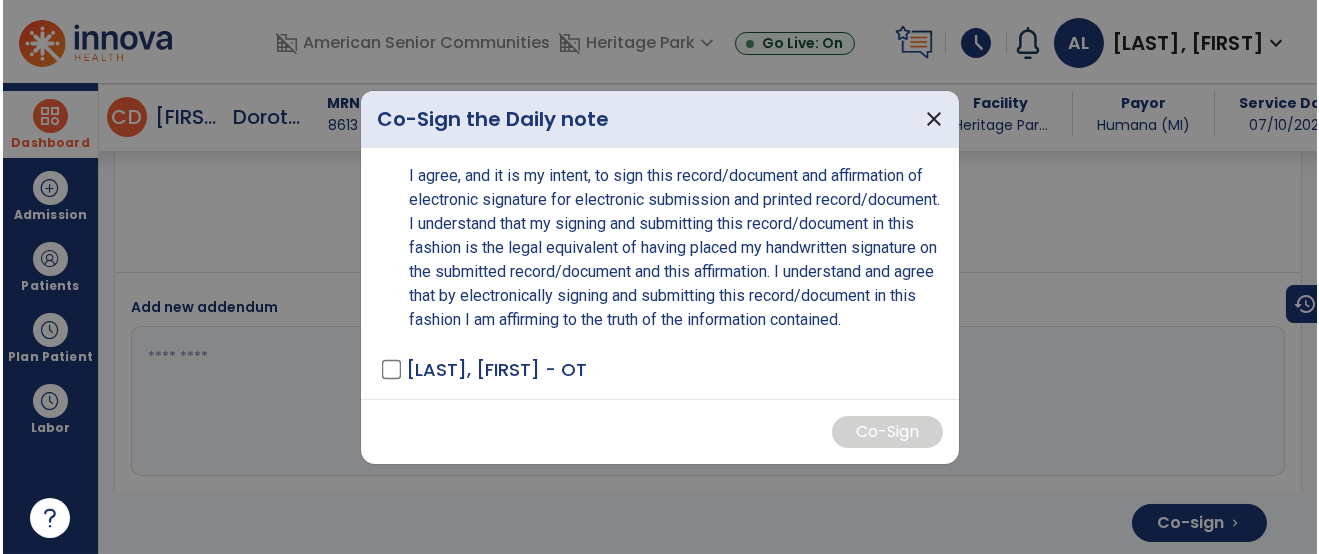 scroll, scrollTop: 6386, scrollLeft: 0, axis: vertical 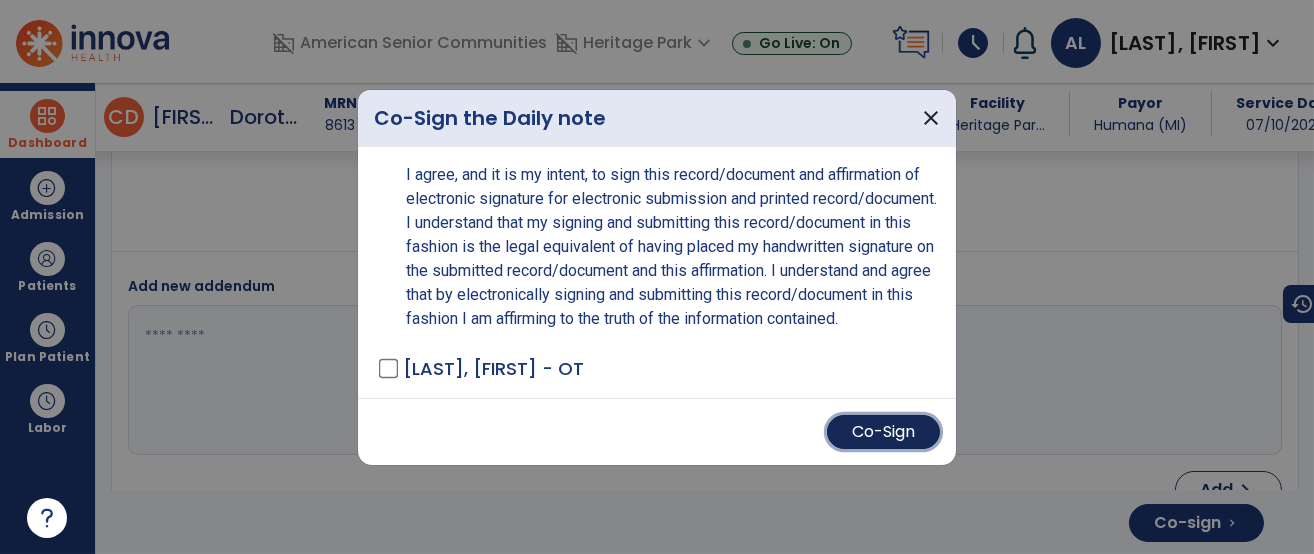 click on "Co-Sign" at bounding box center [883, 432] 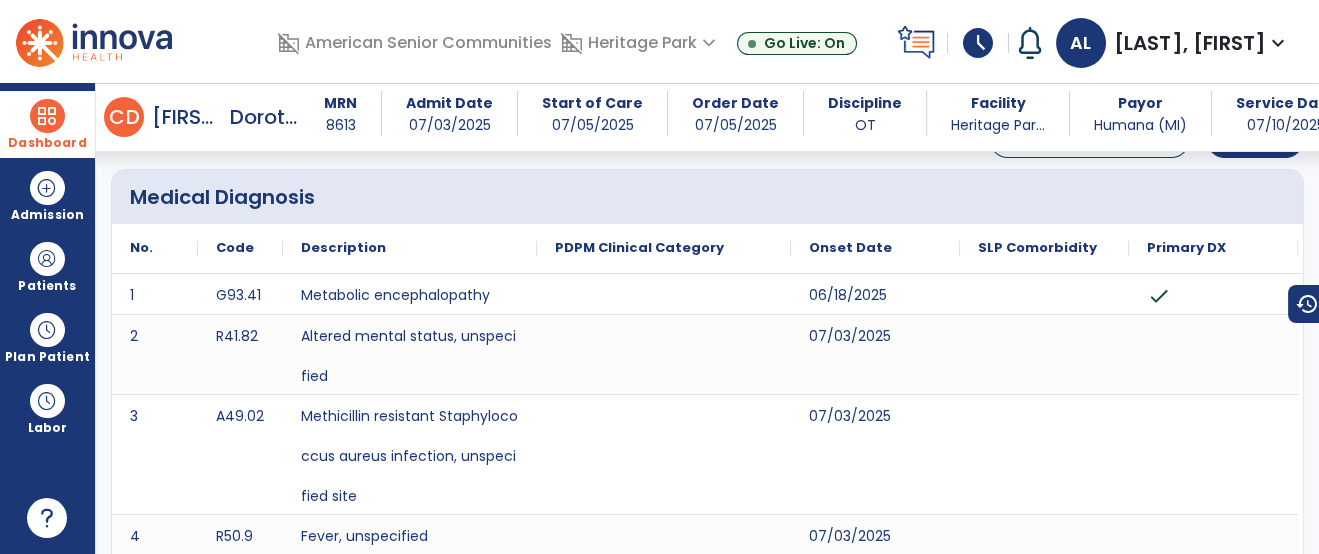scroll, scrollTop: 0, scrollLeft: 0, axis: both 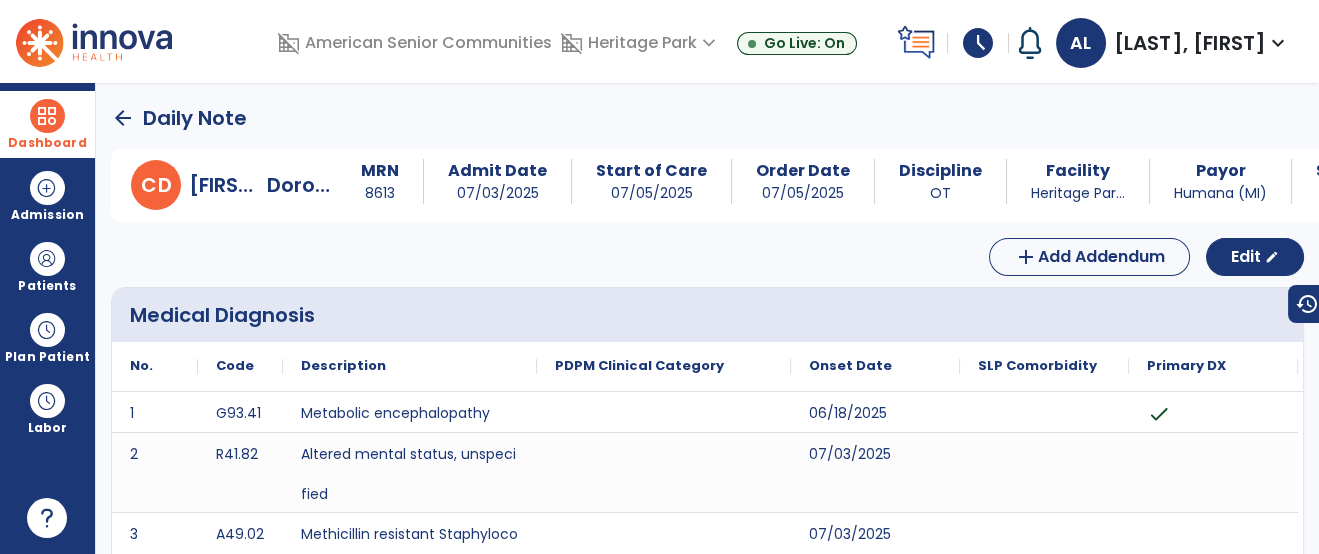 click on "arrow_back" 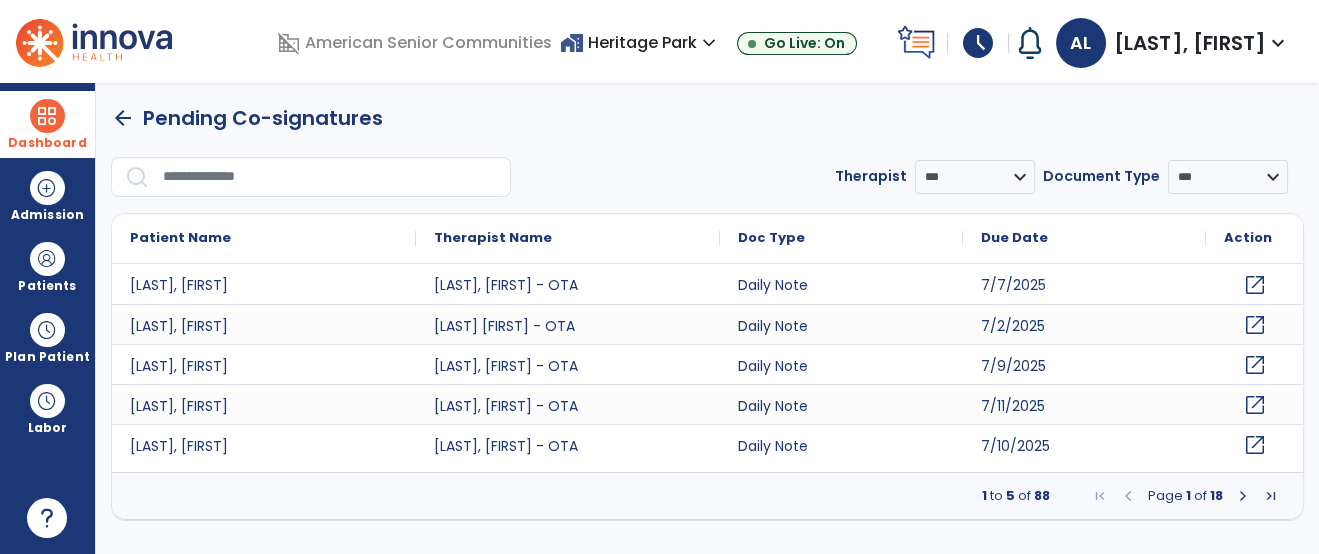 click at bounding box center (330, 177) 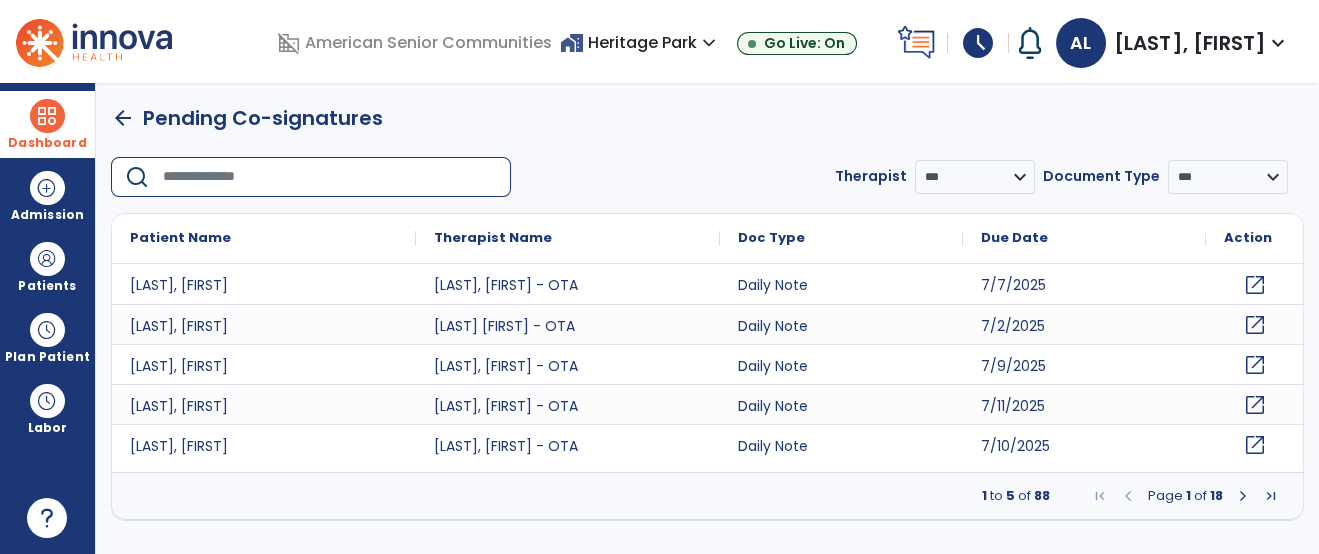 click at bounding box center [330, 177] 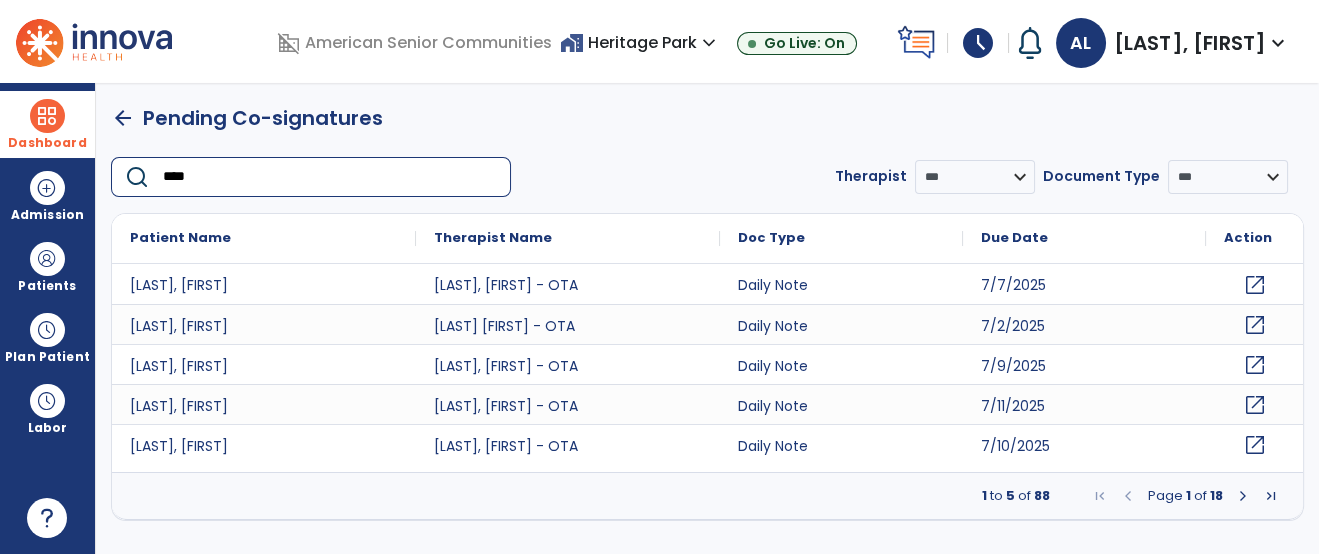 type on "*****" 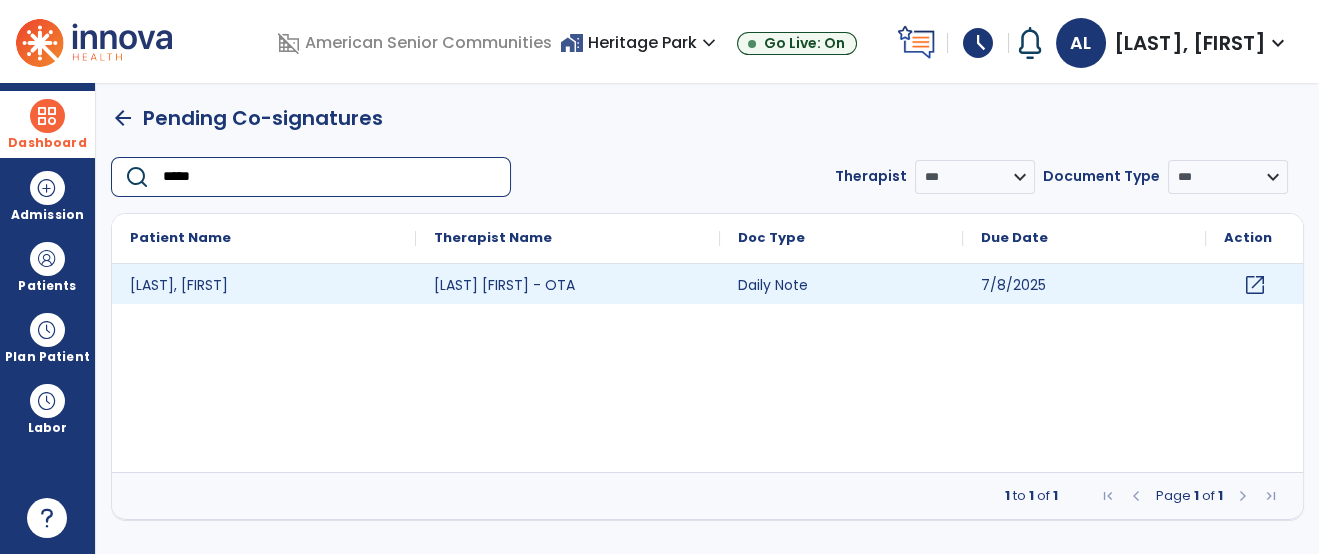 click on "open_in_new" 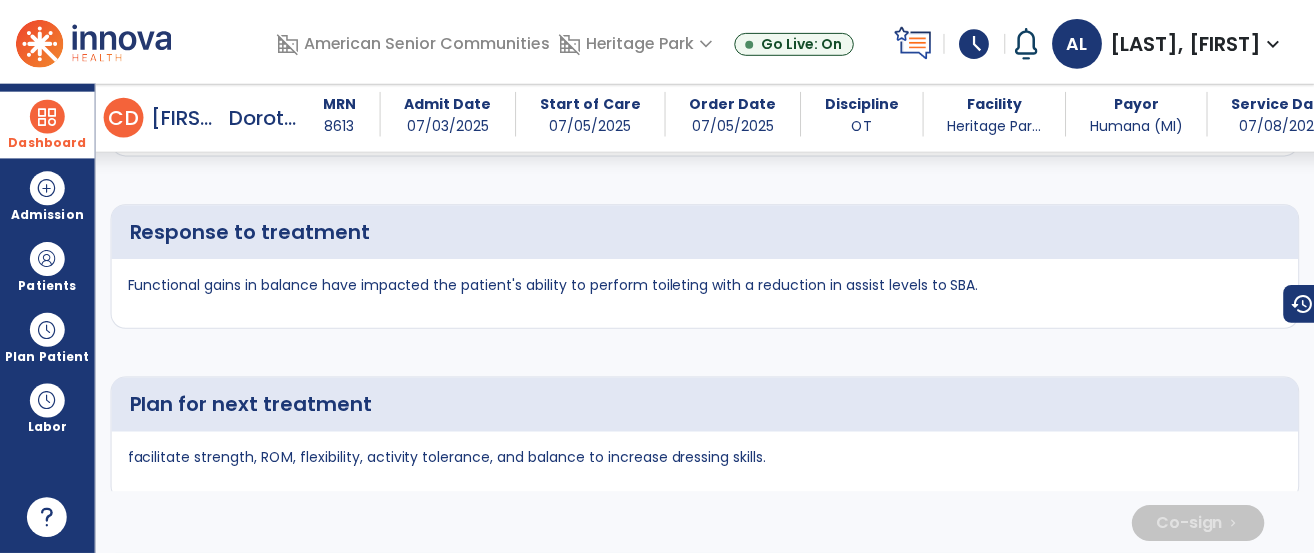scroll, scrollTop: 6324, scrollLeft: 0, axis: vertical 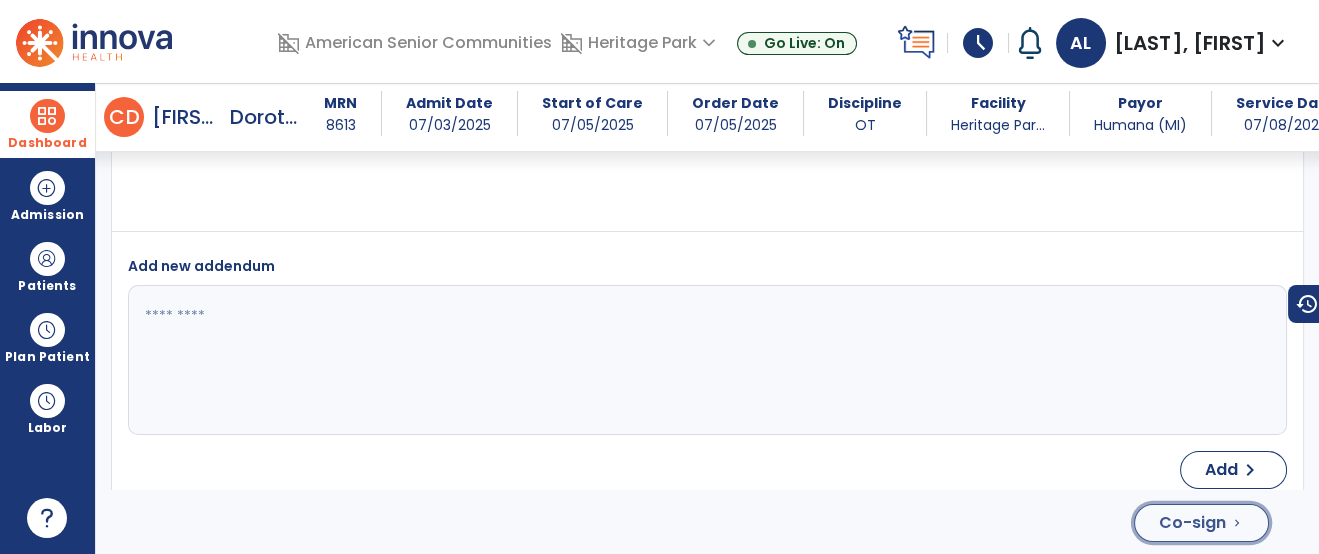 click on "Co-sign" 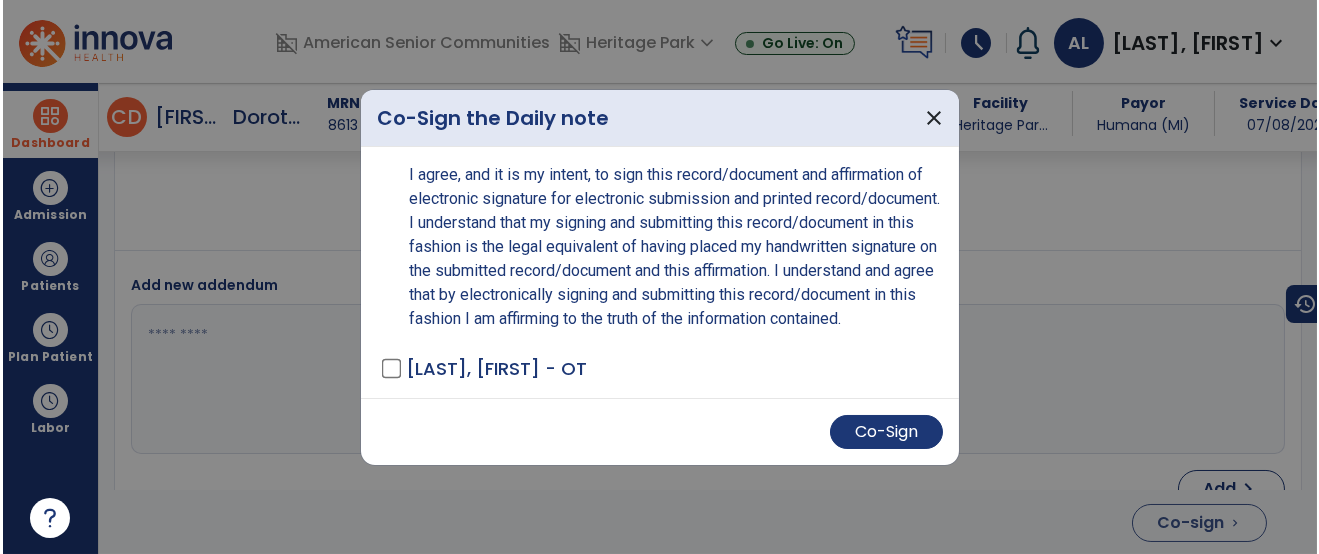 scroll, scrollTop: 6324, scrollLeft: 0, axis: vertical 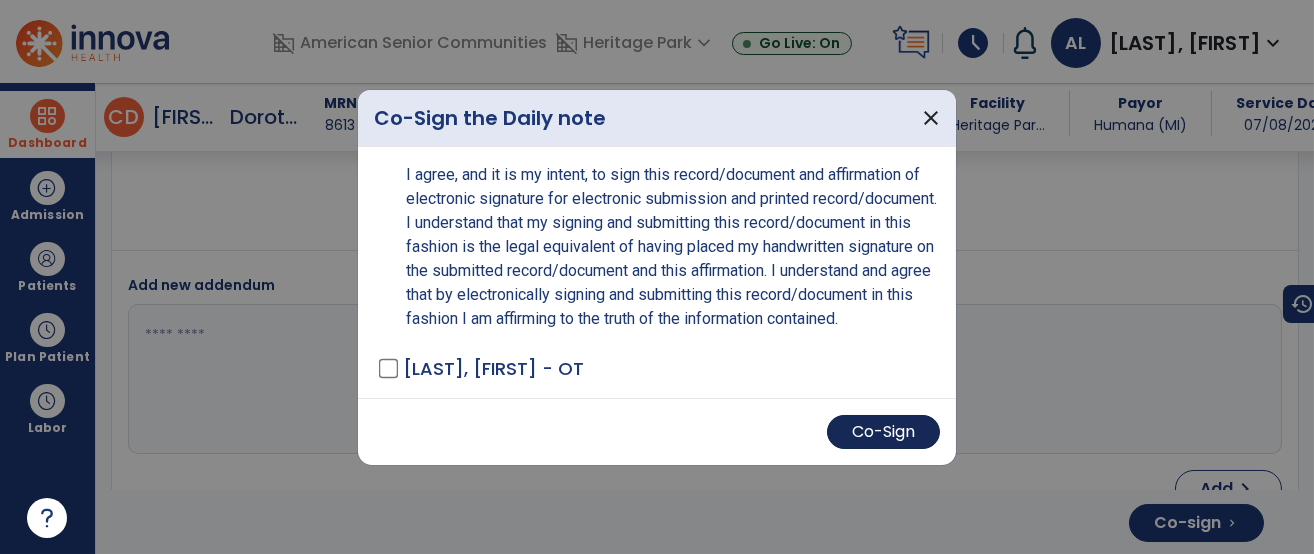 click on "Co-Sign" at bounding box center (883, 432) 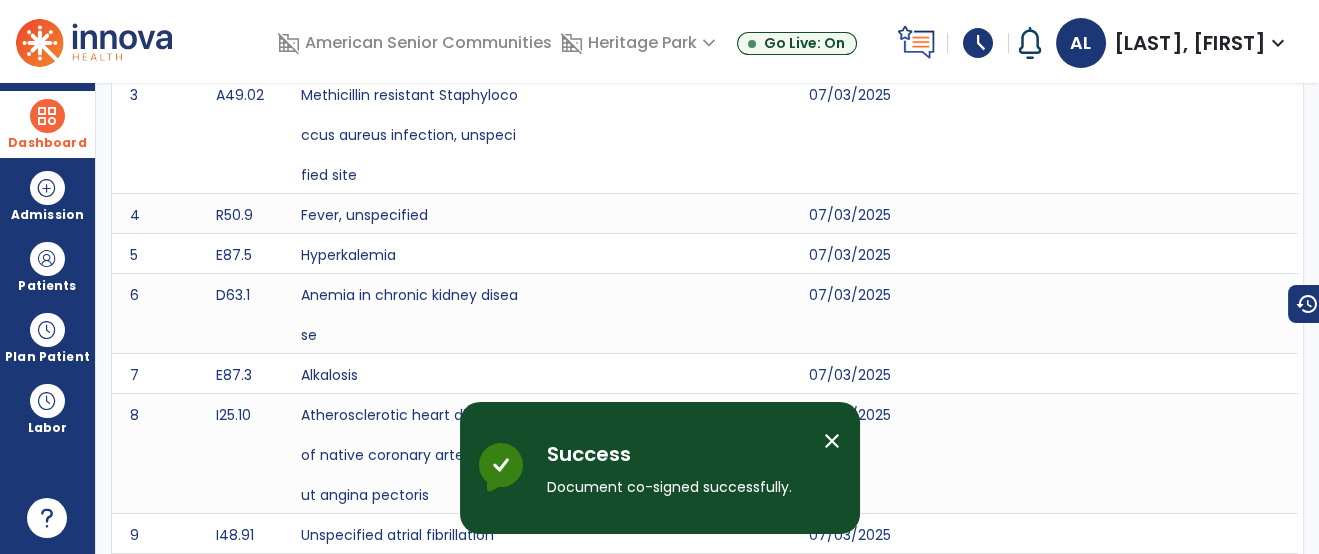 scroll, scrollTop: 0, scrollLeft: 0, axis: both 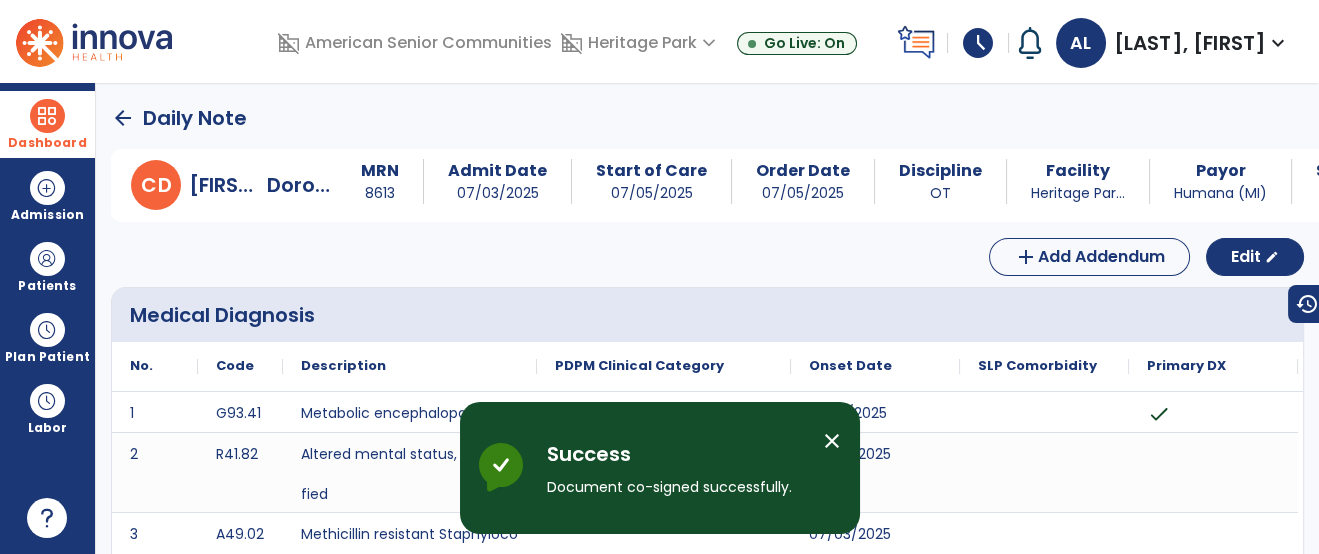 click on "arrow_back" 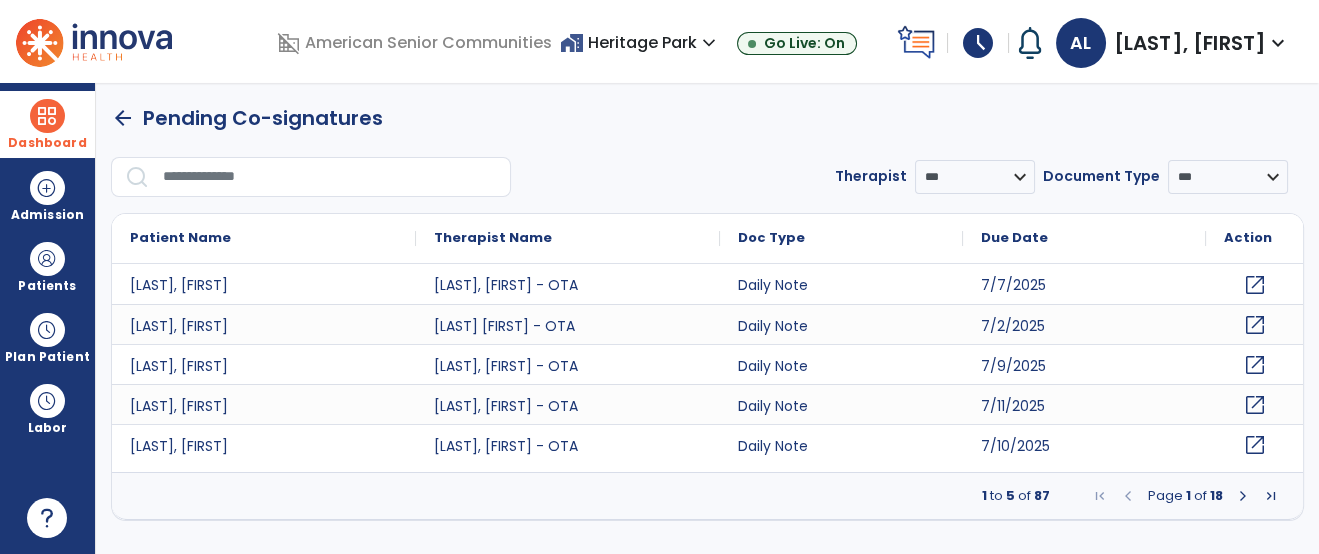 click at bounding box center (330, 177) 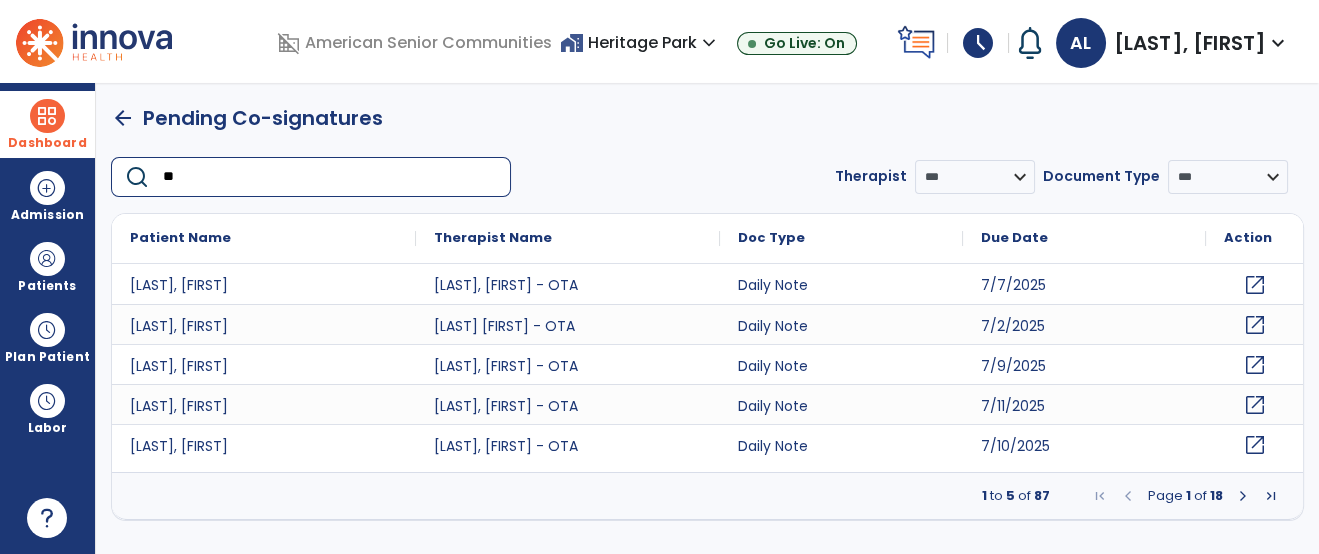 type on "***" 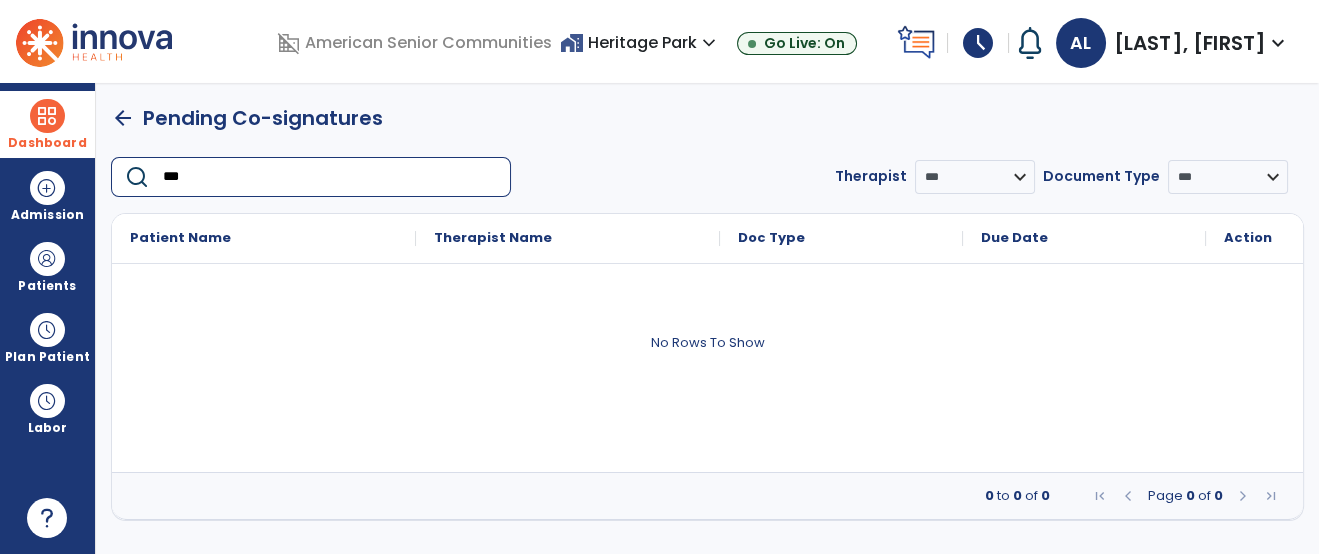 click on "arrow_back" 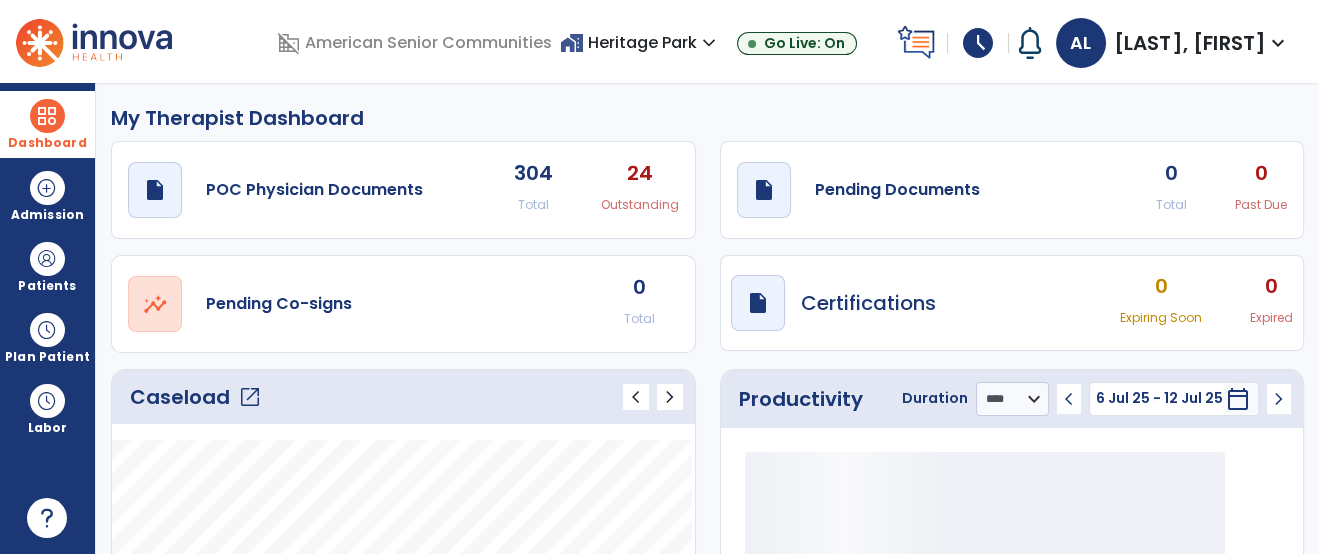click on "0 Total 0 Past Due" 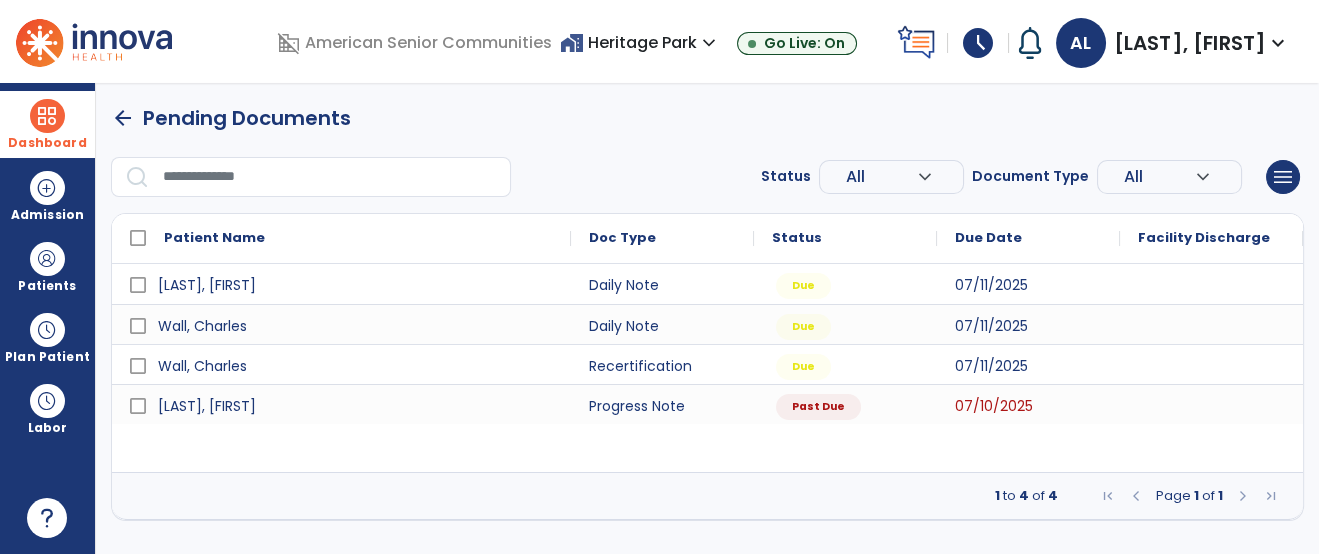 click at bounding box center (330, 177) 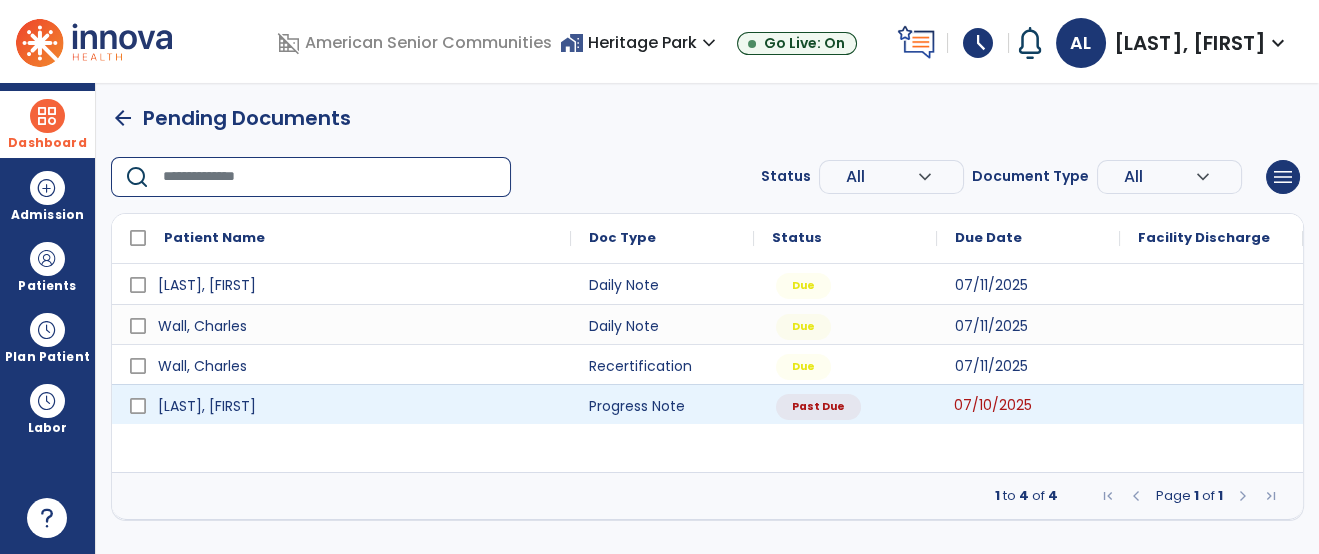 click on "07/10/2025" at bounding box center [1028, 404] 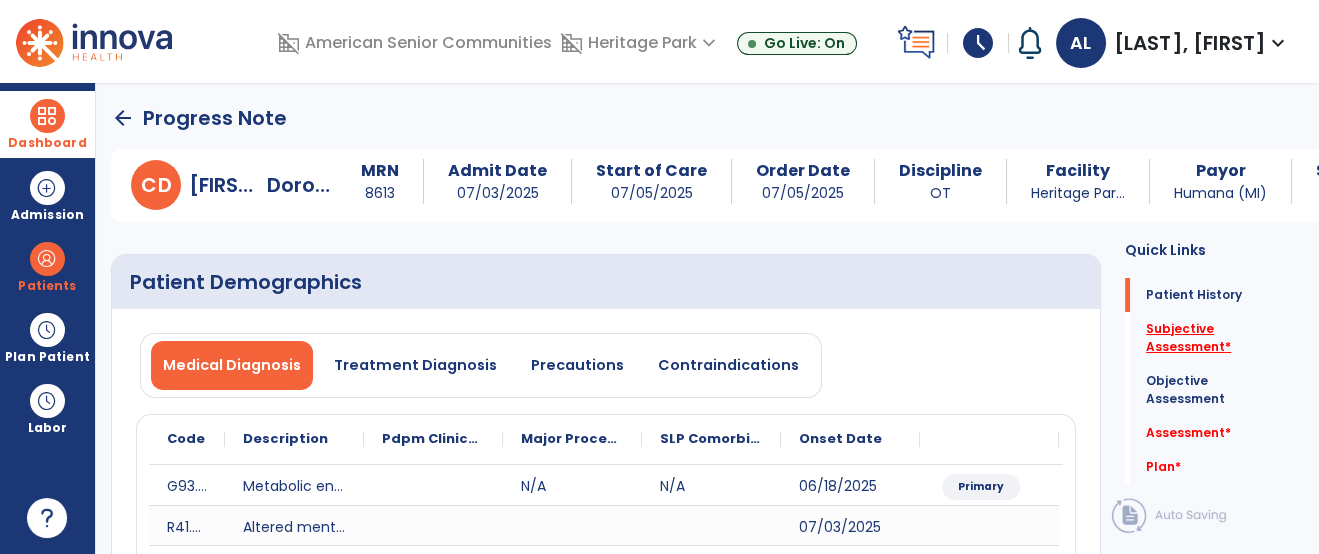 click on "Subjective Assessment   *" 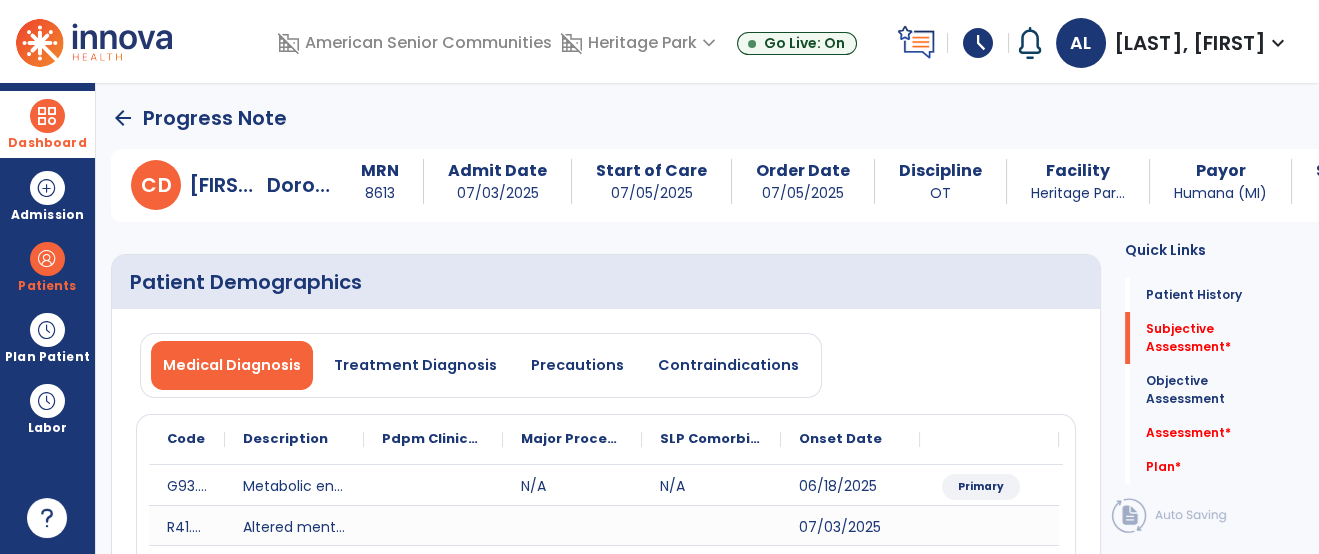scroll, scrollTop: 198, scrollLeft: 0, axis: vertical 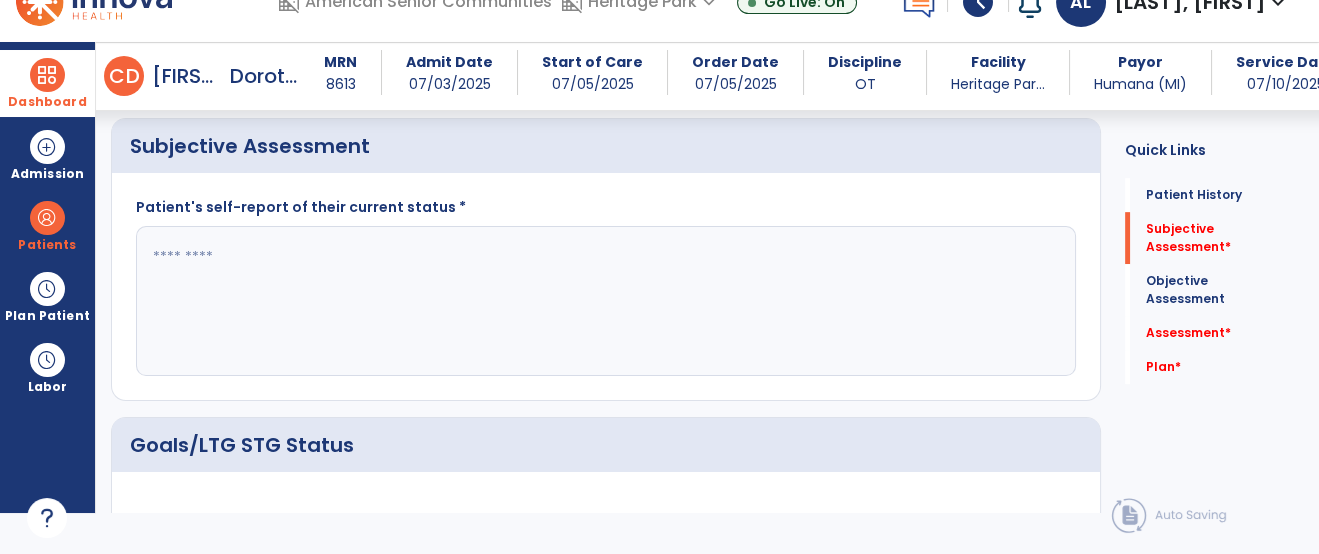 click 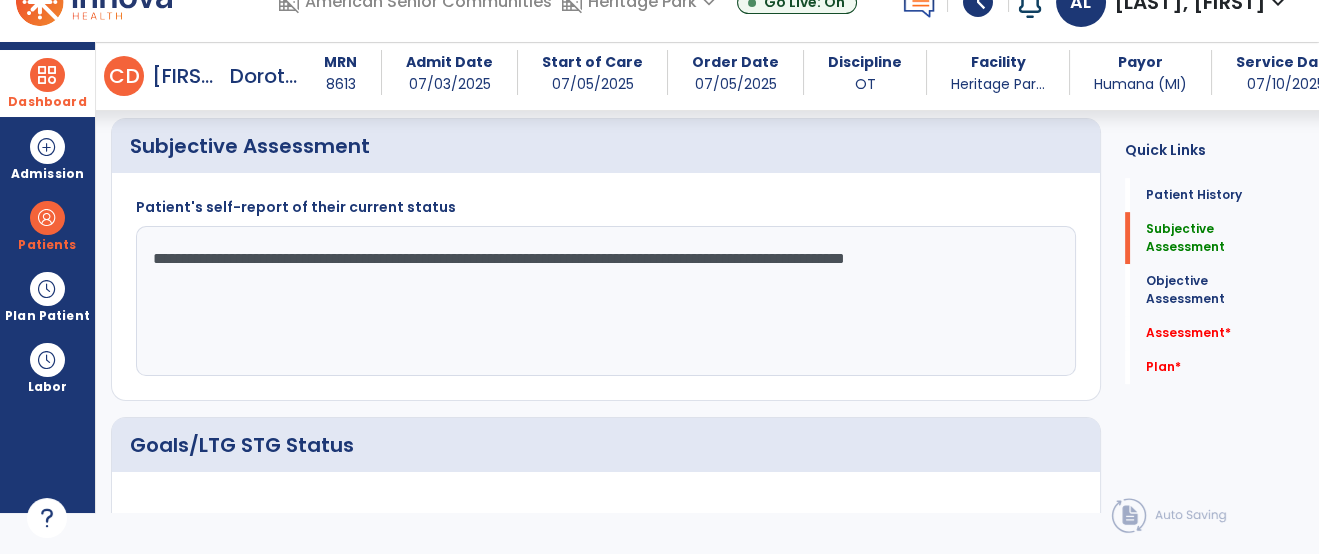 click on "**********" 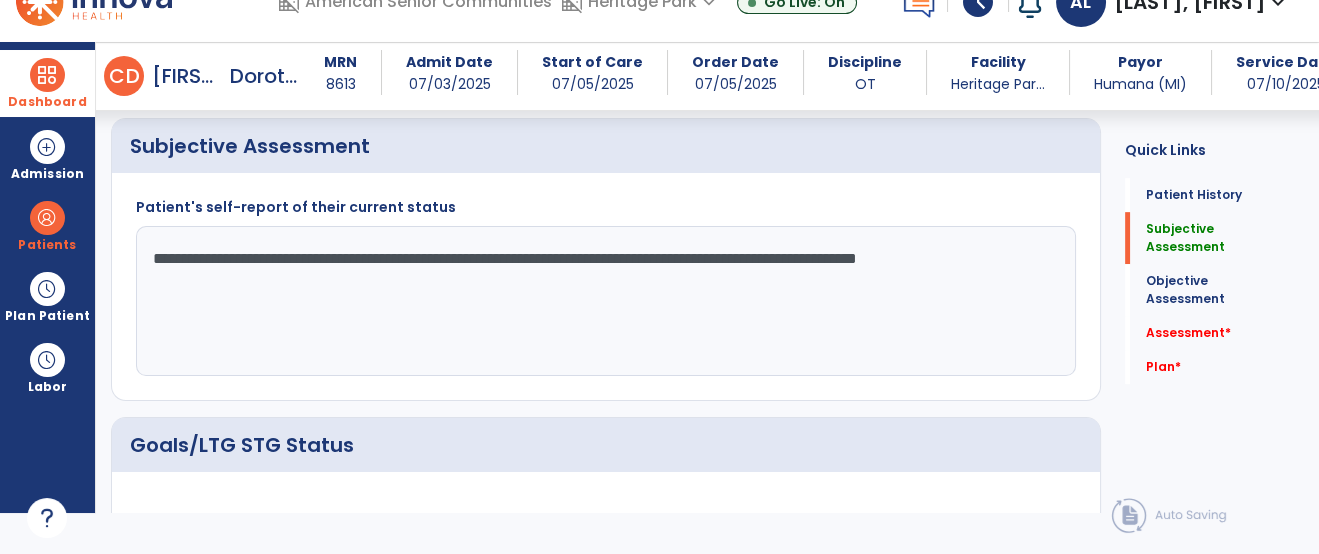 type on "**********" 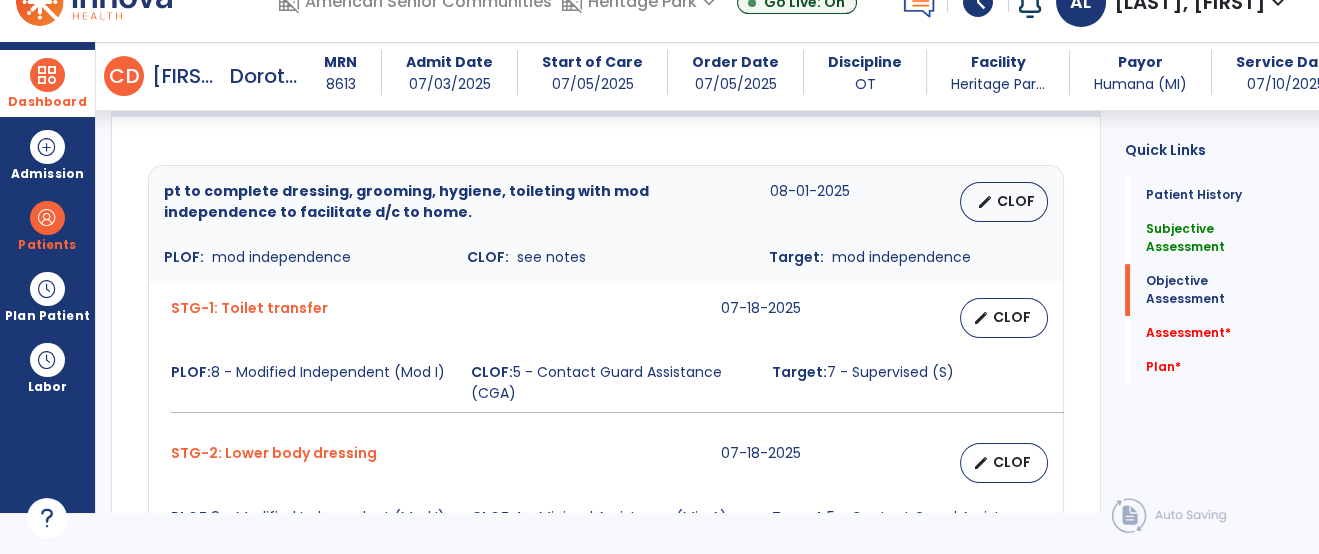 scroll, scrollTop: 2009, scrollLeft: 0, axis: vertical 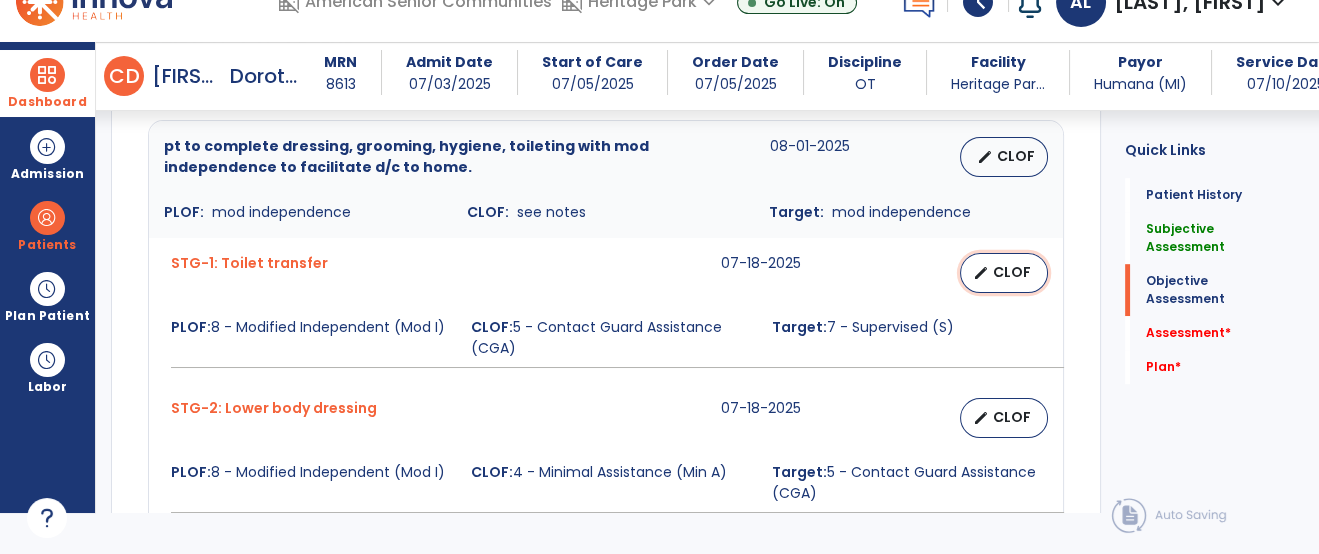 click on "CLOF" at bounding box center [1012, 272] 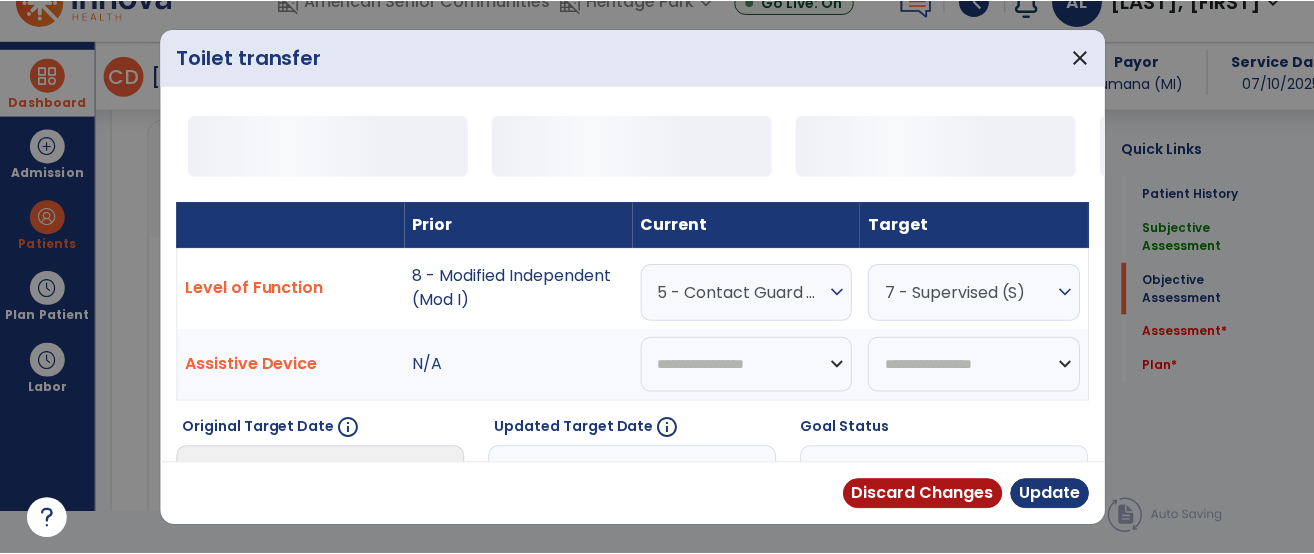 scroll, scrollTop: 0, scrollLeft: 0, axis: both 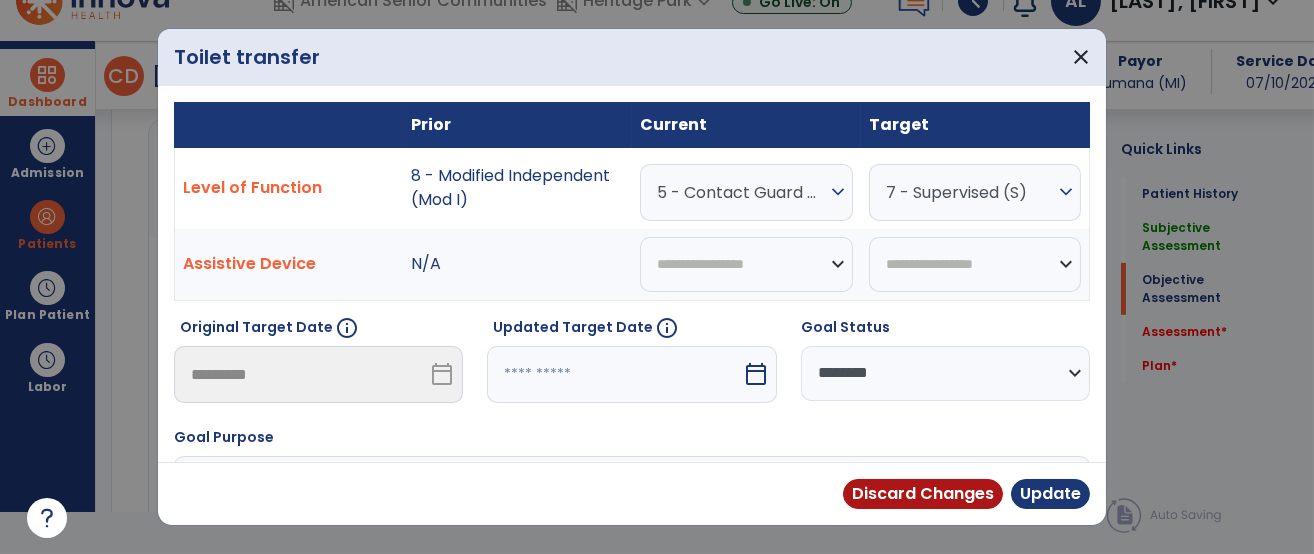 click on "5 - Contact Guard Assistance (CGA)" at bounding box center (741, 192) 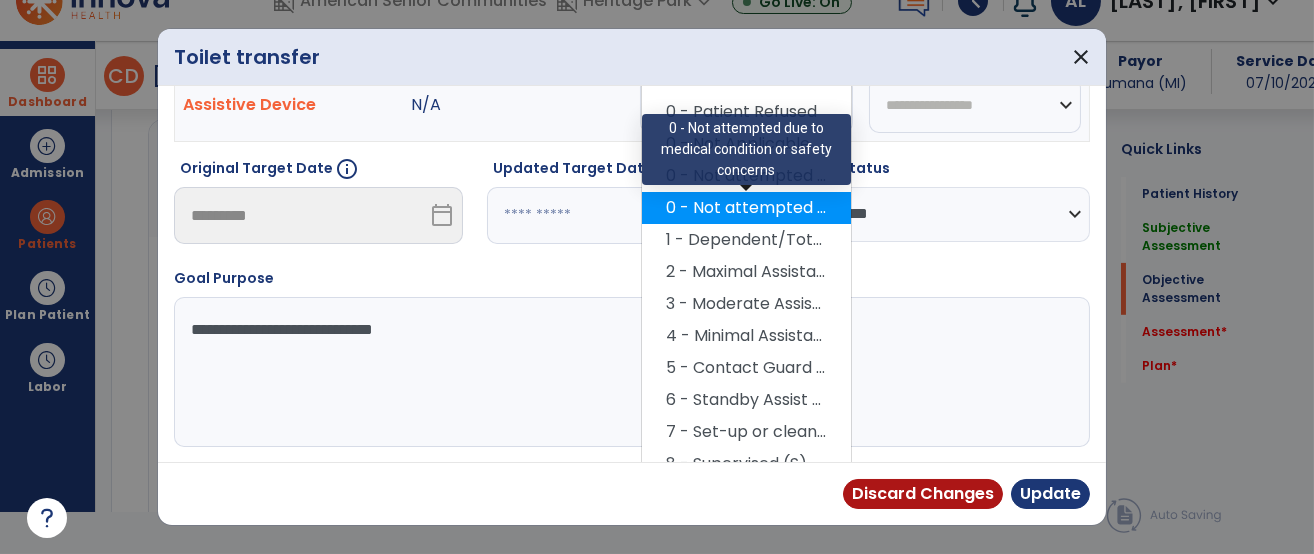 scroll, scrollTop: 159, scrollLeft: 0, axis: vertical 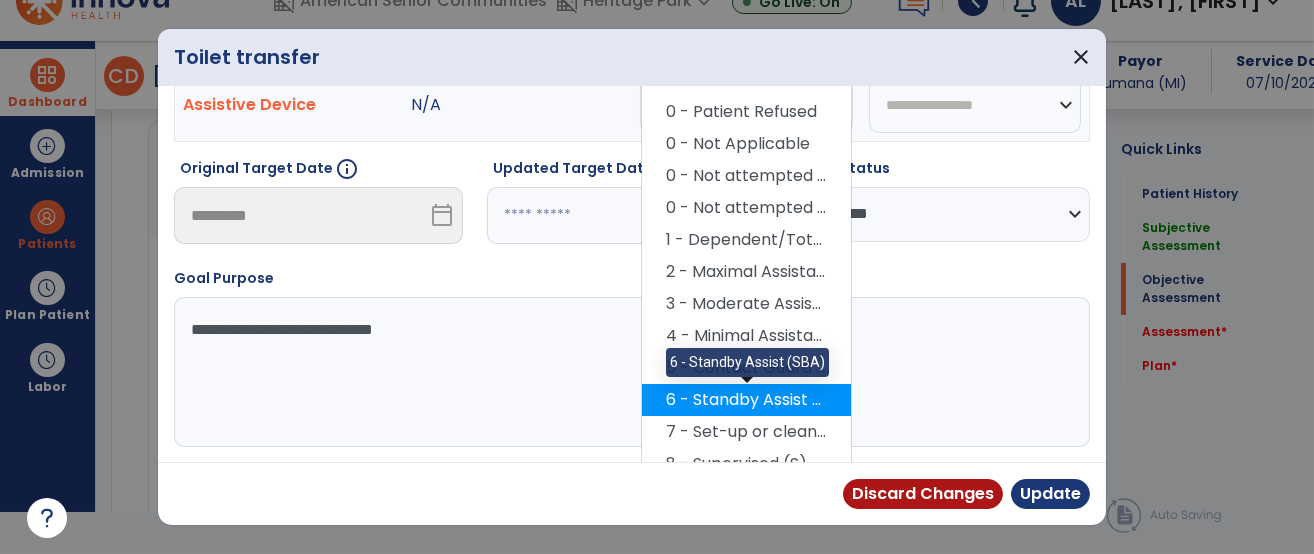 click on "6 - Standby Assist (SBA)" at bounding box center (746, 400) 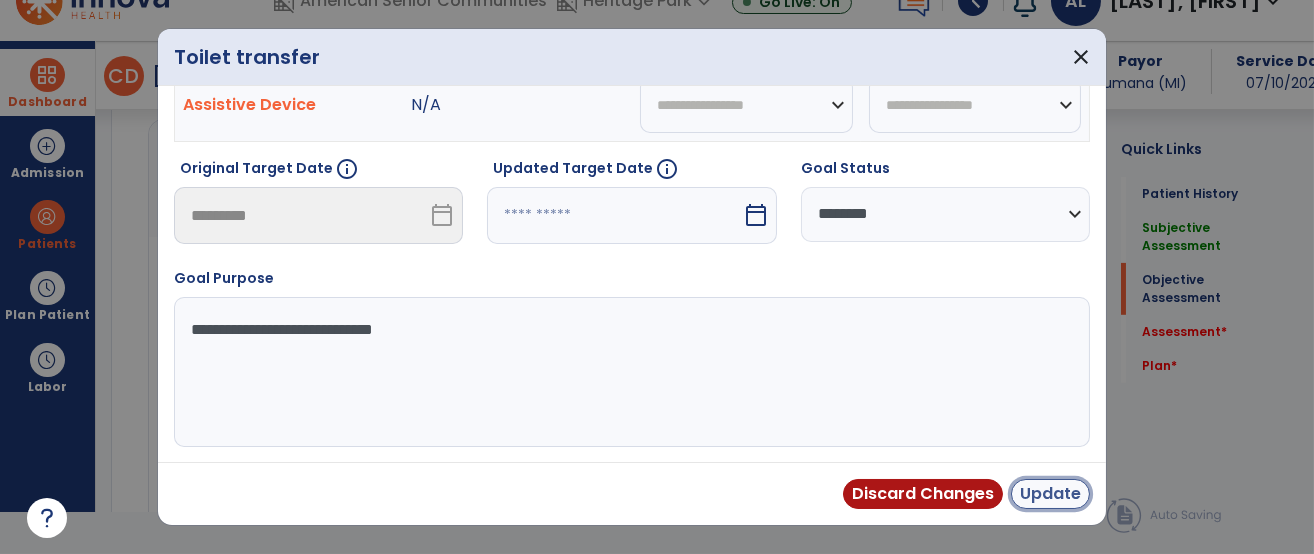 click on "Update" at bounding box center (1050, 494) 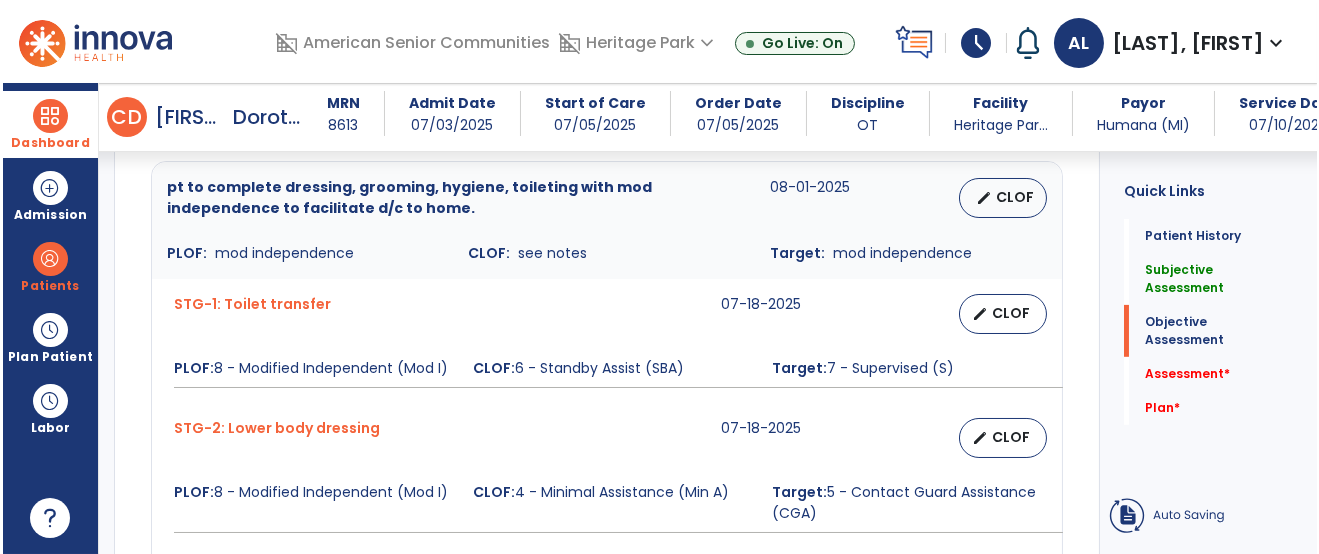scroll, scrollTop: 41, scrollLeft: 0, axis: vertical 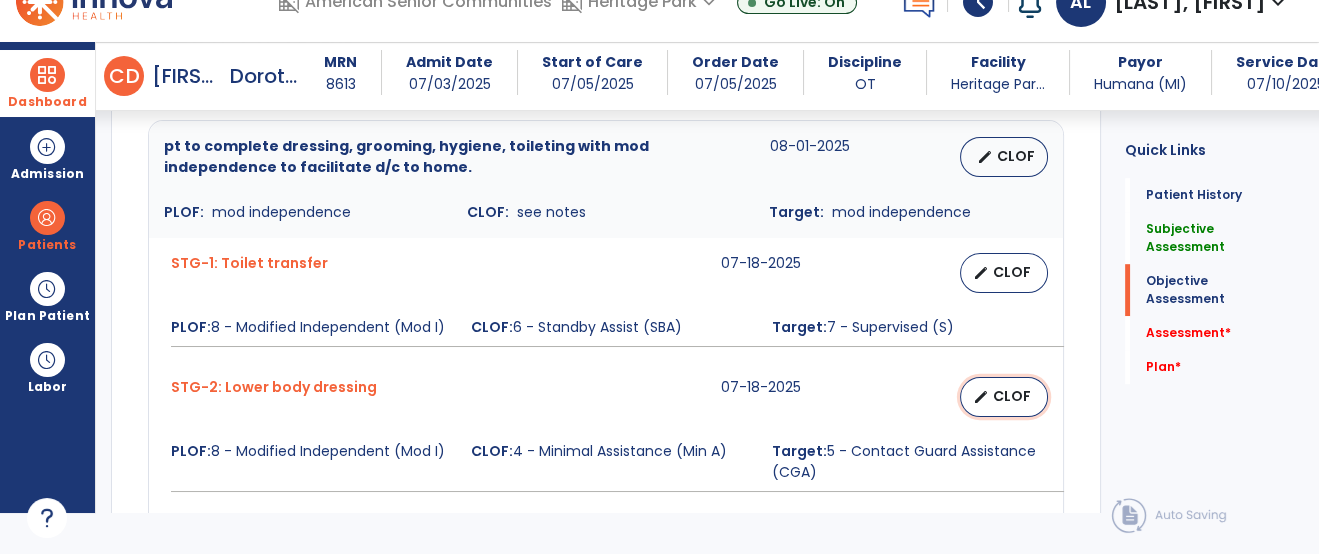 click on "CLOF" at bounding box center [1012, 396] 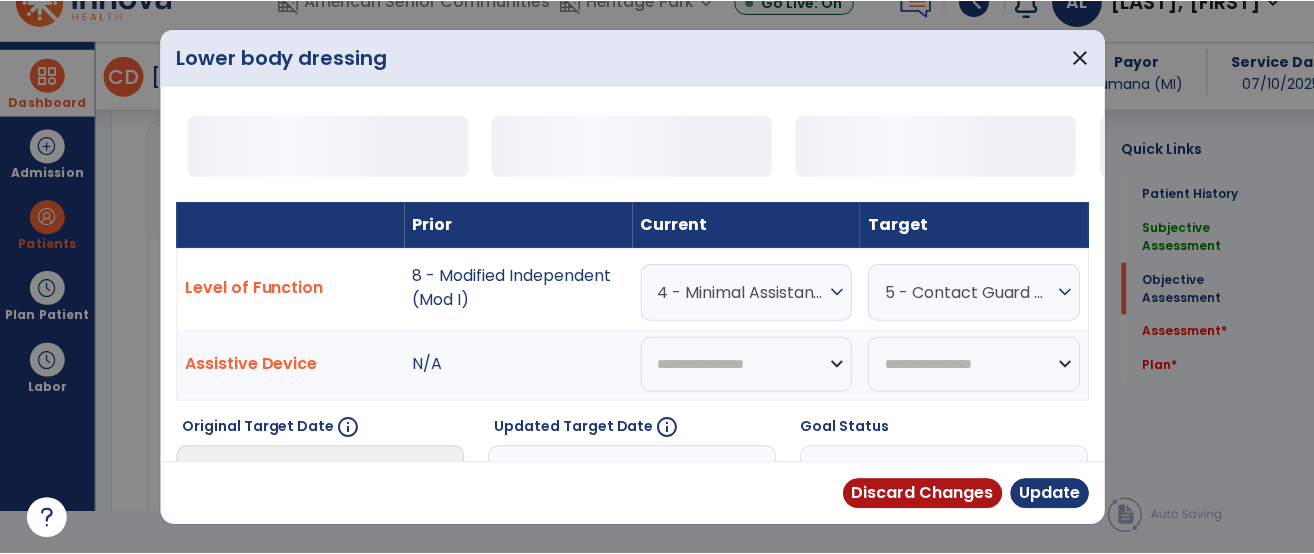 scroll, scrollTop: 0, scrollLeft: 0, axis: both 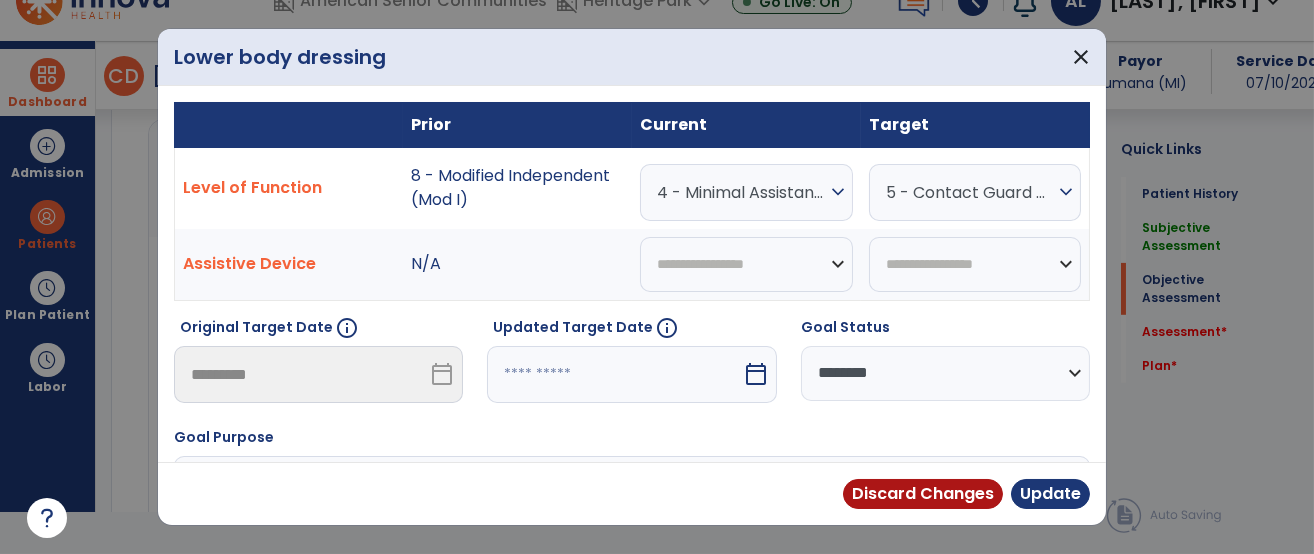 click on "4 - Minimal Assistance (Min A)" at bounding box center [741, 192] 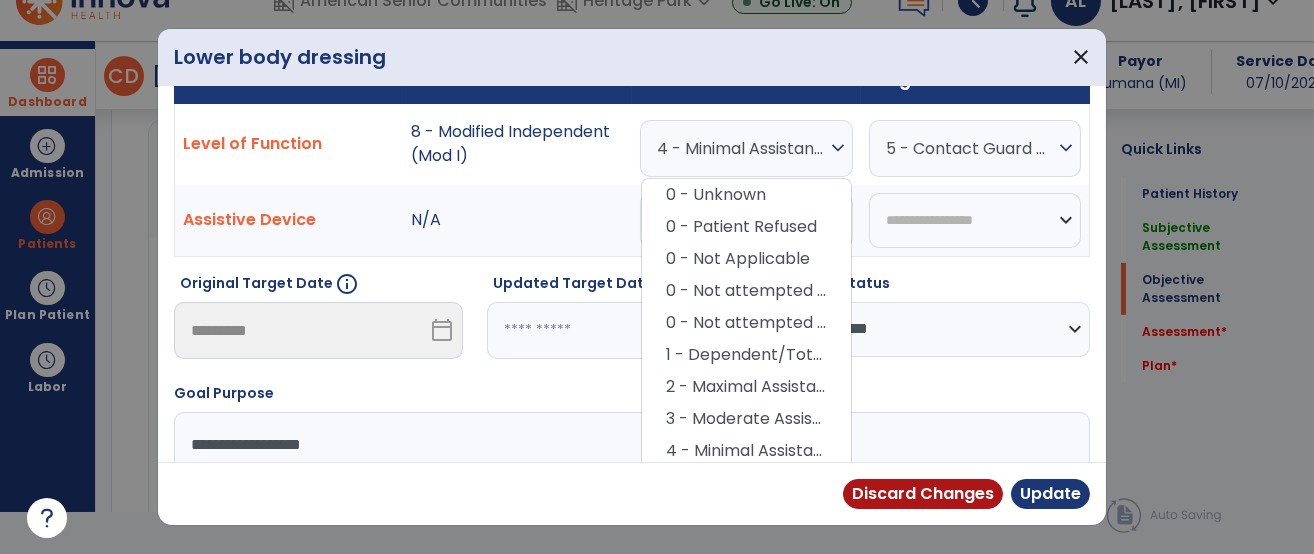 scroll, scrollTop: 159, scrollLeft: 0, axis: vertical 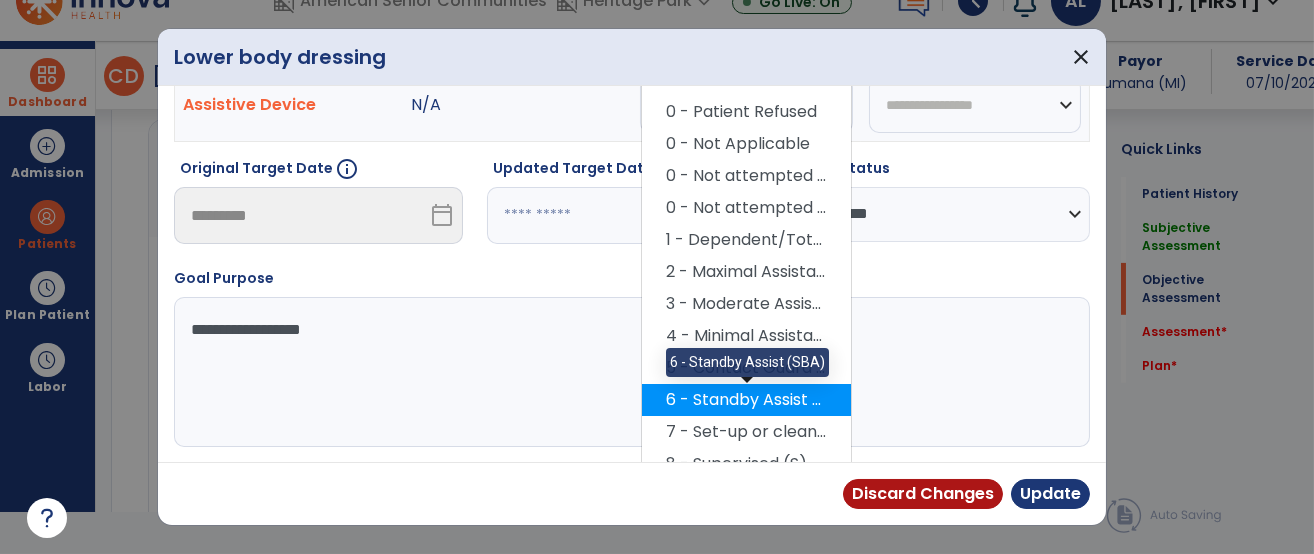 click on "6 - Standby Assist (SBA)" at bounding box center (746, 400) 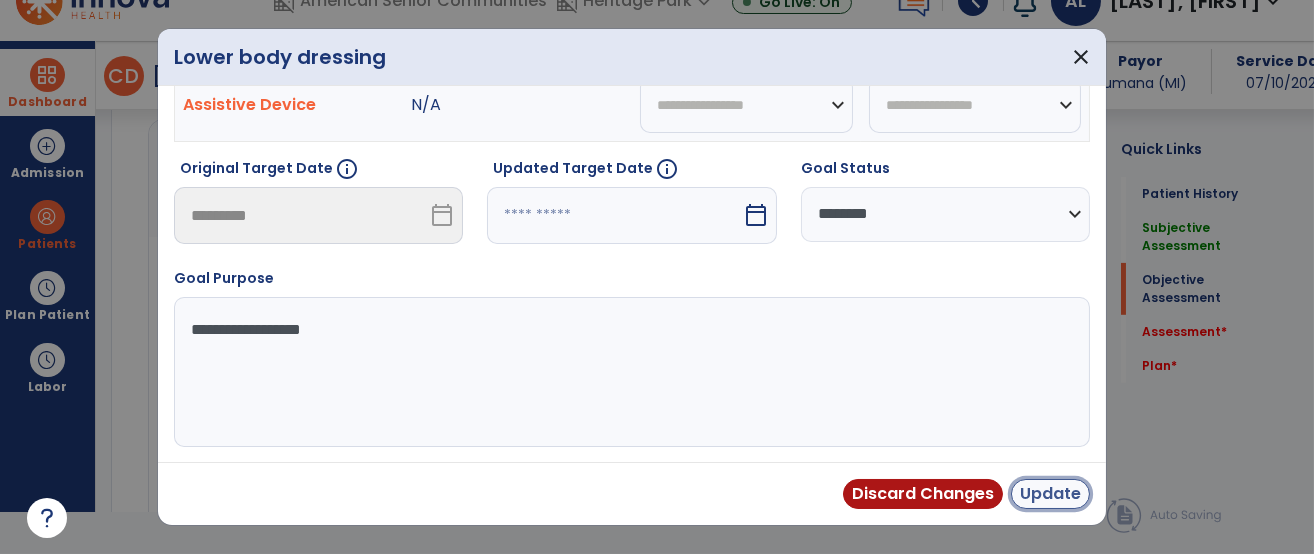 click on "Update" at bounding box center [1050, 494] 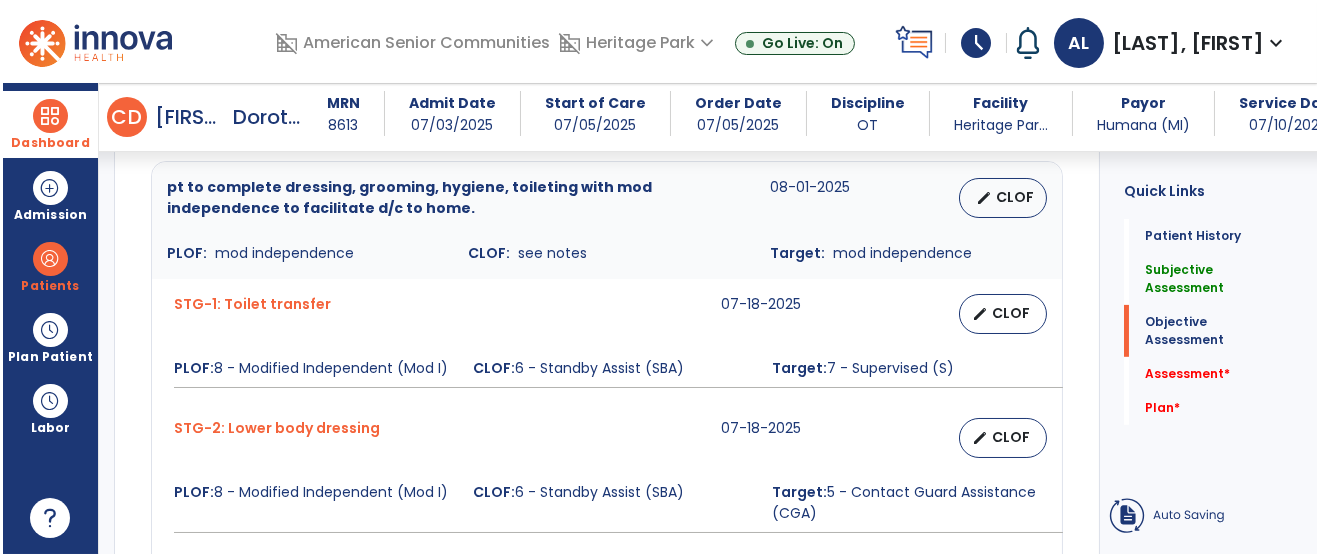 scroll, scrollTop: 41, scrollLeft: 0, axis: vertical 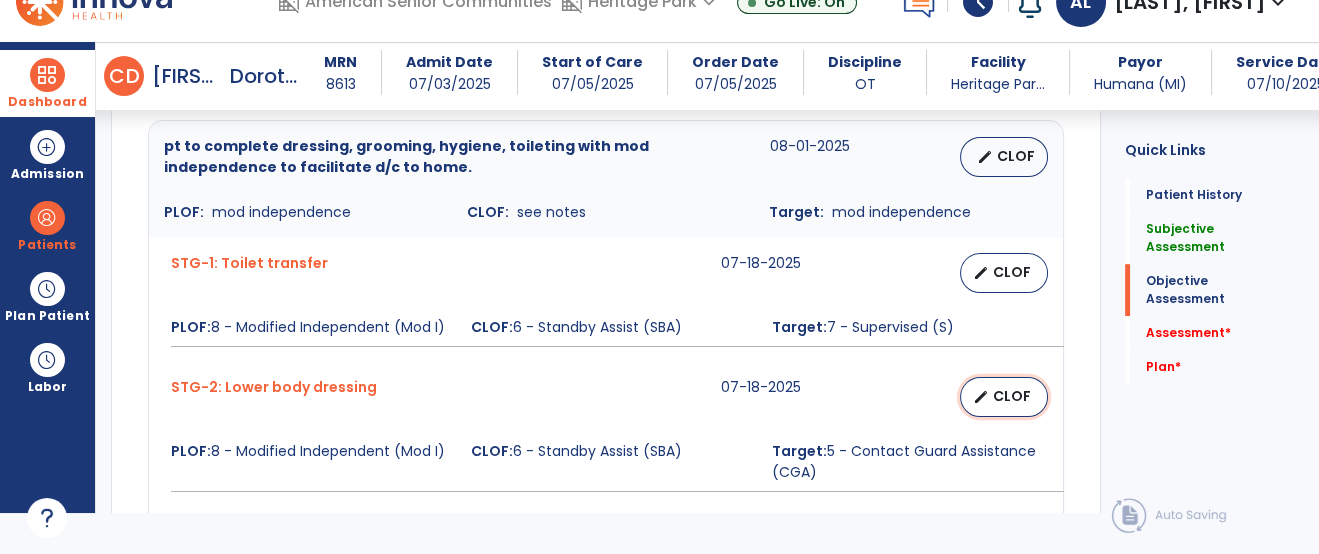 click on "CLOF" at bounding box center (1012, 396) 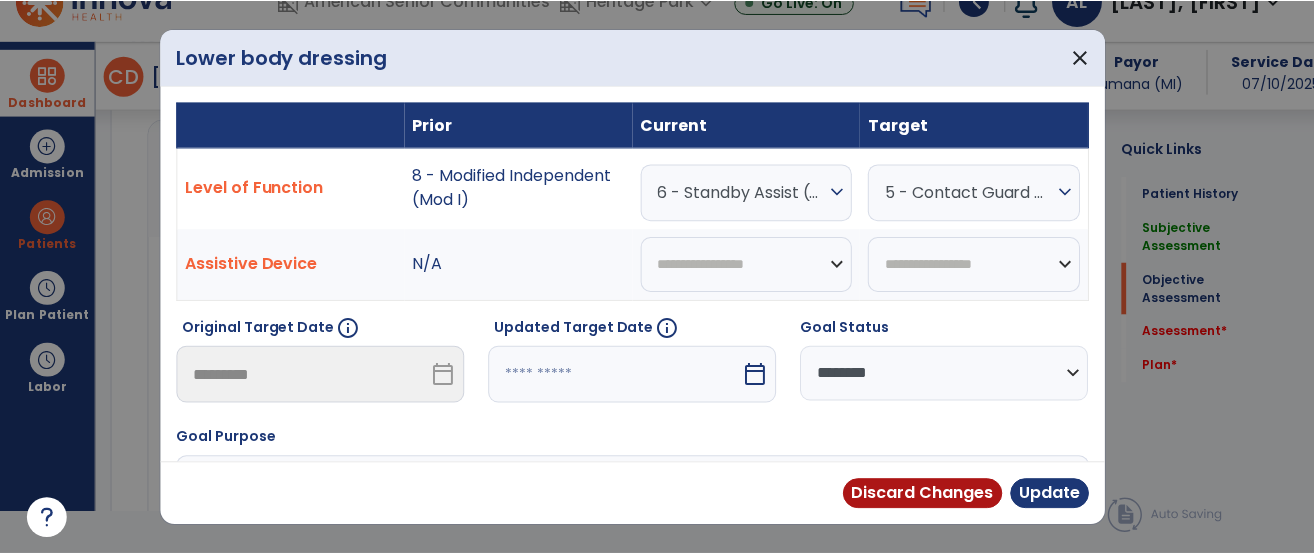 scroll, scrollTop: 0, scrollLeft: 0, axis: both 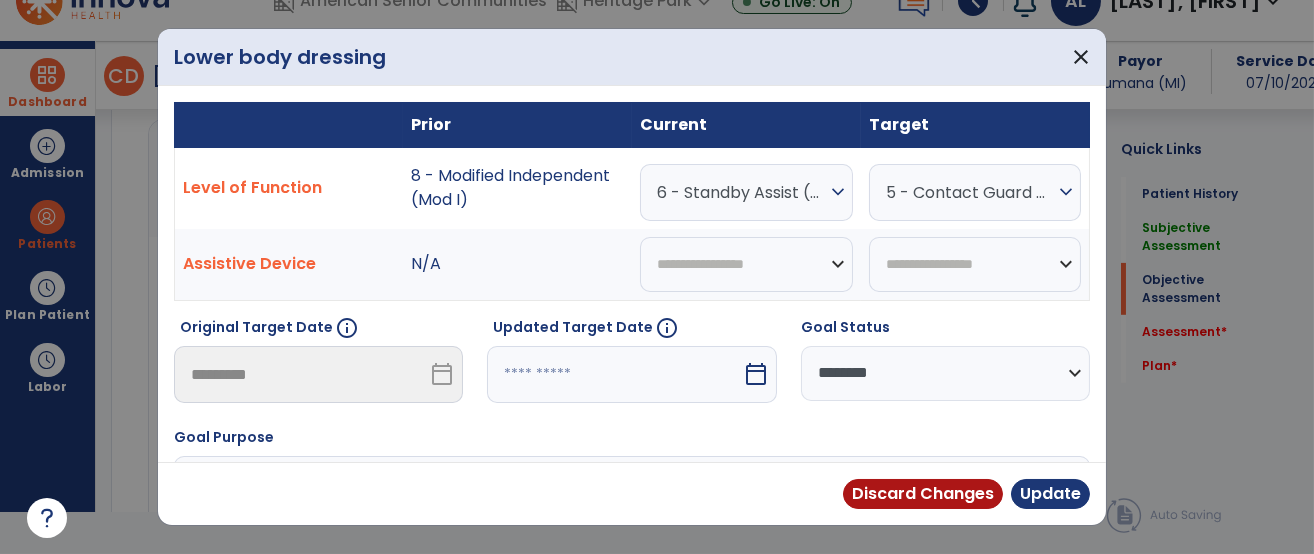 click on "5 - Contact Guard Assistance (CGA)" at bounding box center (741, 192) 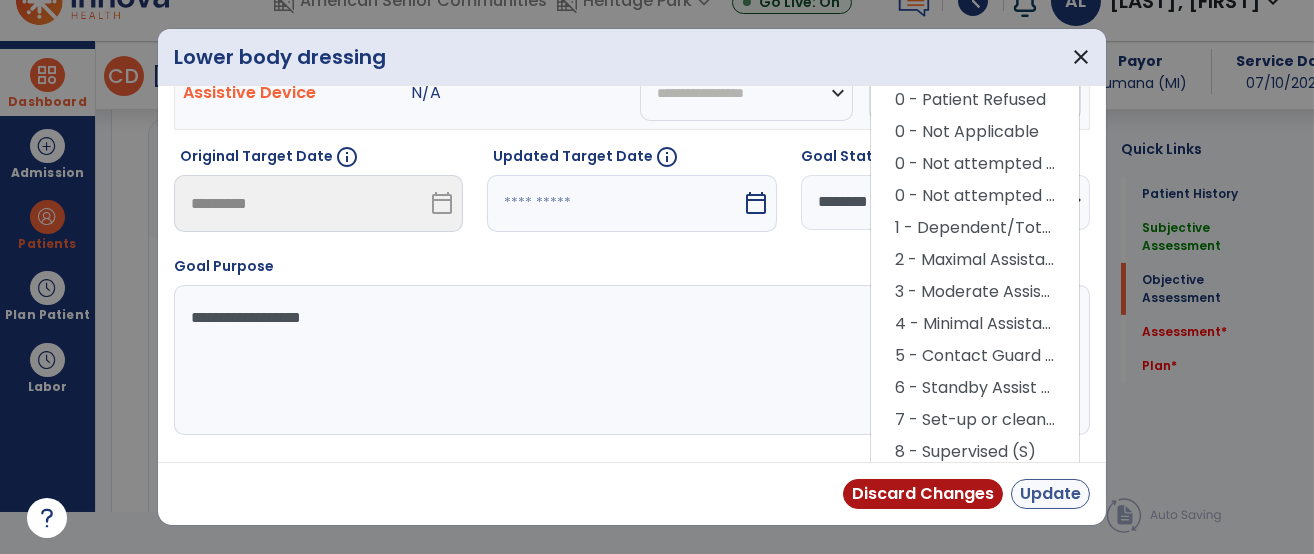 scroll, scrollTop: 159, scrollLeft: 0, axis: vertical 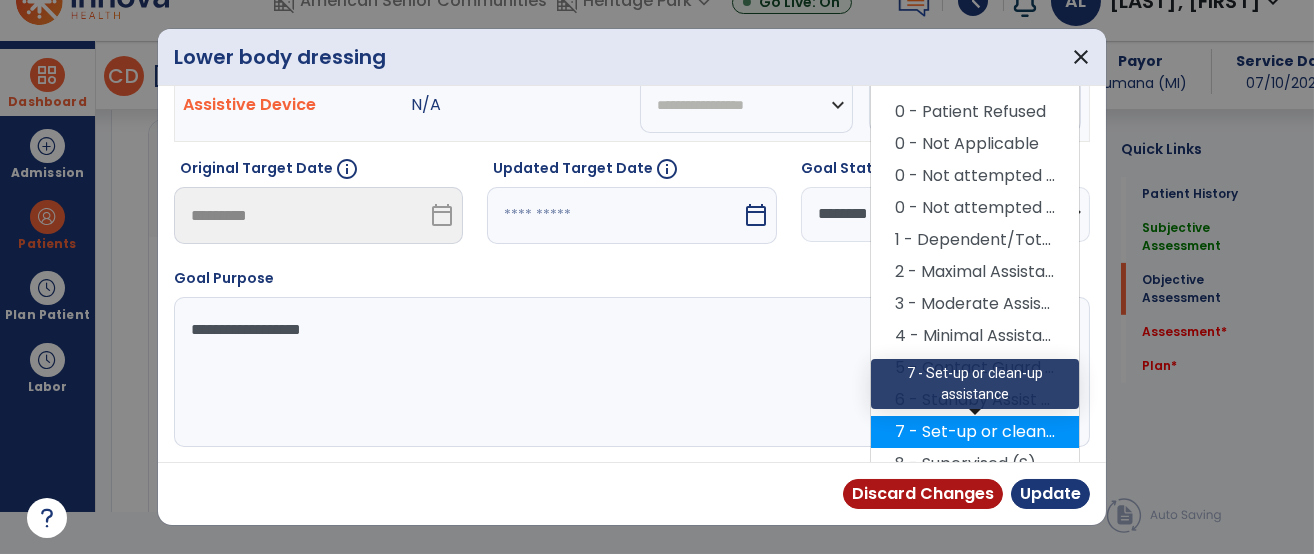 click on "7 - Set-up or clean-up assistance" at bounding box center [975, 432] 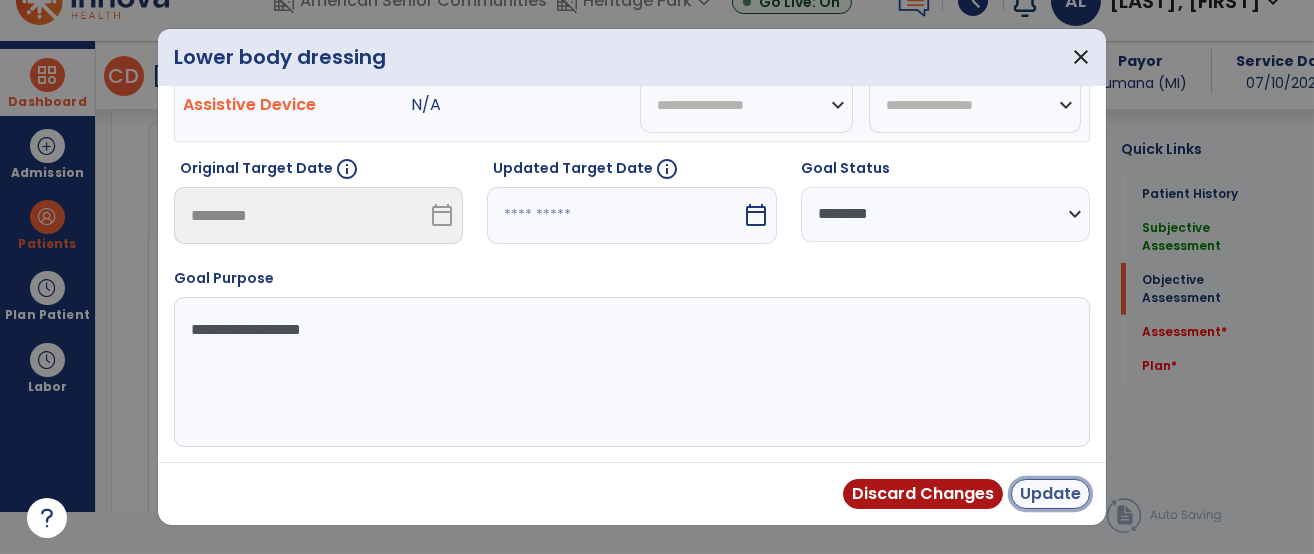 click on "Update" at bounding box center [1050, 494] 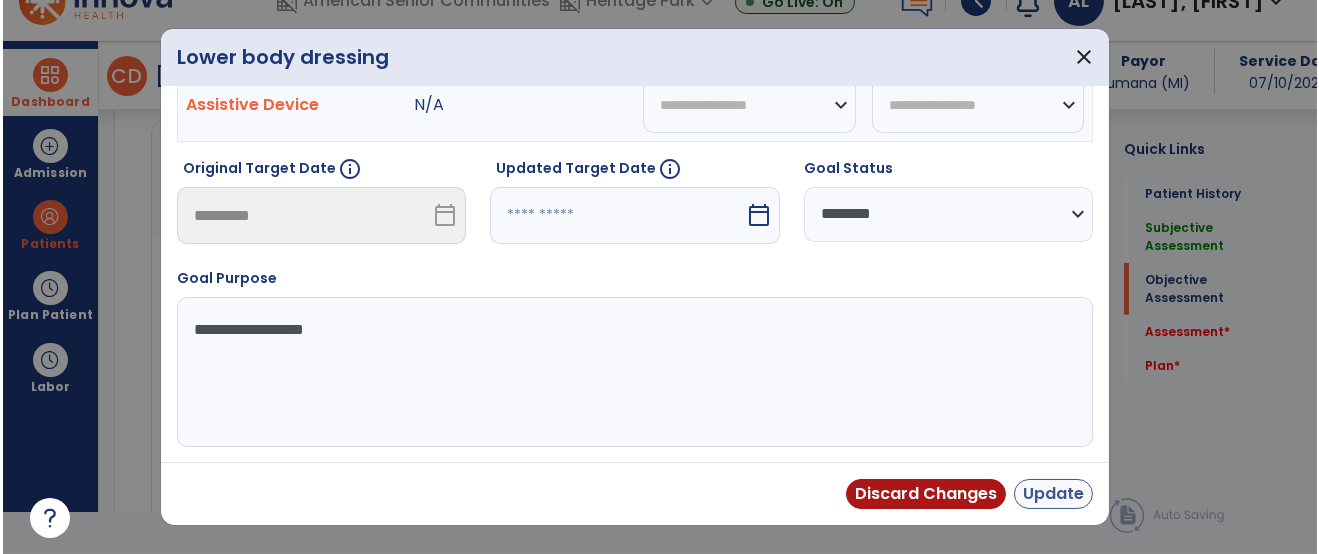 scroll, scrollTop: 41, scrollLeft: 0, axis: vertical 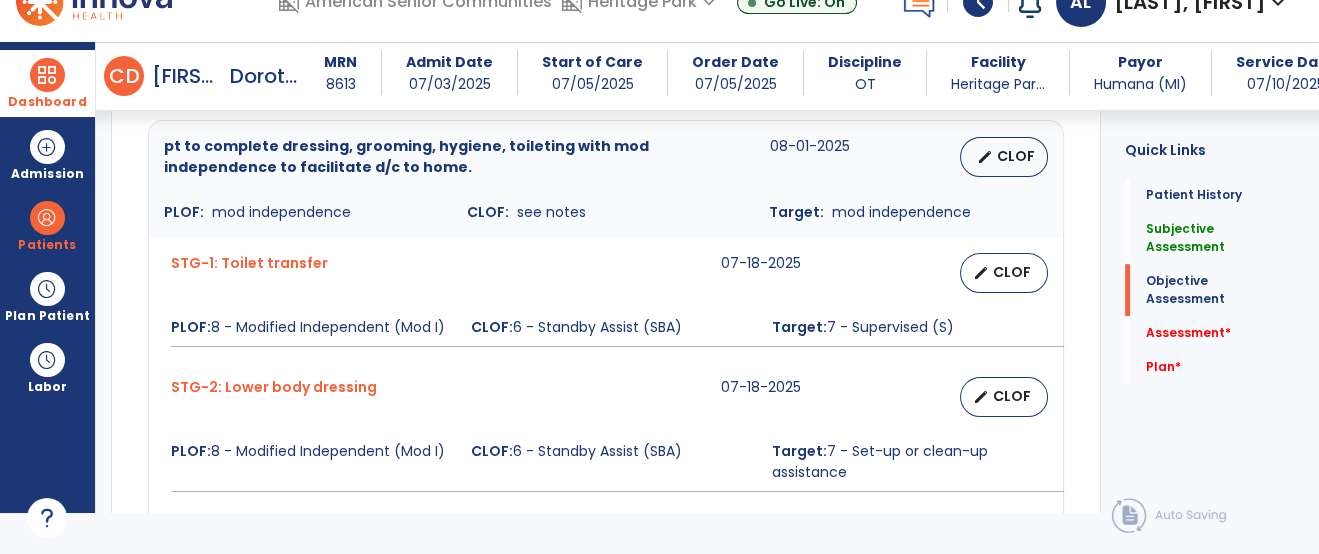 click on "pt to complete dressing, grooming, hygiene, toileting with mod independence to facilitate d/c to home.  08-01-2025   edit   CLOF PLOF:    mod independence CLOF:    see notes Target:    mod independence STG-1: Toilet transfer  07-18-2025   edit   CLOF PLOF:  8 - Modified Independent (Mod I)  CLOF:  6 - Standby Assist (SBA)  Target:  7 - Supervised (S)  STG-2: Lower body dressing  07-18-2025   edit   CLOF PLOF:  8 - Modified Independent (Mod I)  CLOF:  6 - Standby Assist (SBA)  Target:  7 - Set-up or clean-up assistance  STG-3: Toileting hygiene  07-18-2025   edit   CLOF PLOF:  8 - Modified Independent (Mod I)  CLOF:  6 - Standby Assist (SBA)  Target:  7 - Supervised (S)  STG-4: Functional Reach Test (FRT)  07-18-2025   edit   CLOF PLOF:  N/A  CLOF:  4  Target:  7  STG-5: pt to tolerate at least 6 minutes of standing activity without rest break to promote increased safety and independence with ADL/IADL tasks including meal prep  07-18-2025   edit   CLOF PLOF:  WFL  CLOF:  4 minutes  add" 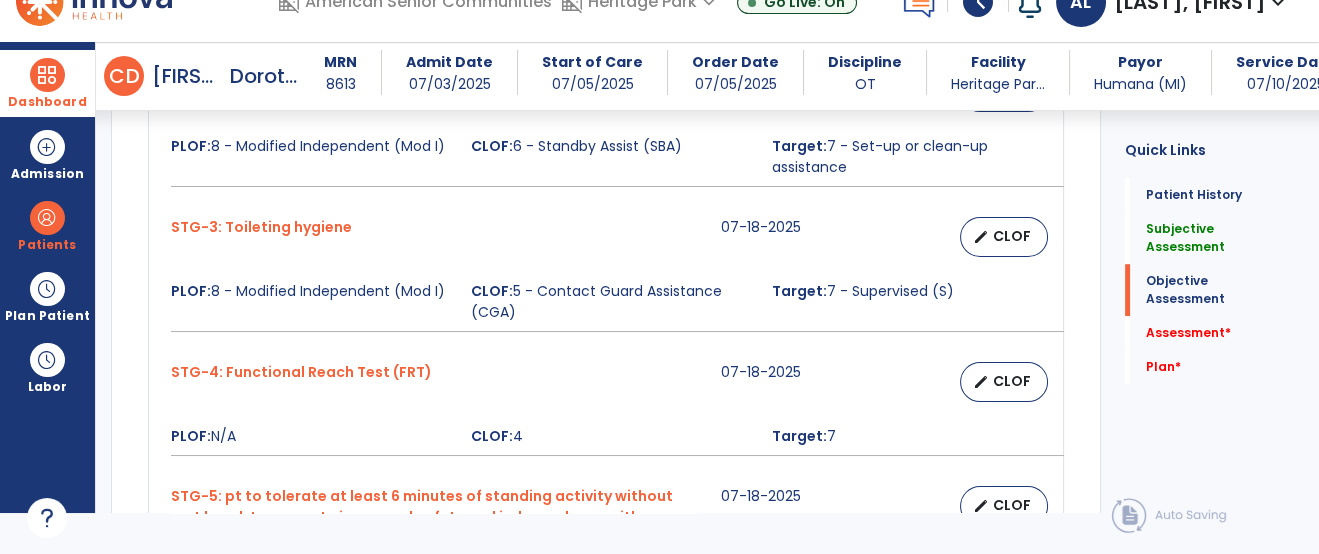 scroll, scrollTop: 2320, scrollLeft: 0, axis: vertical 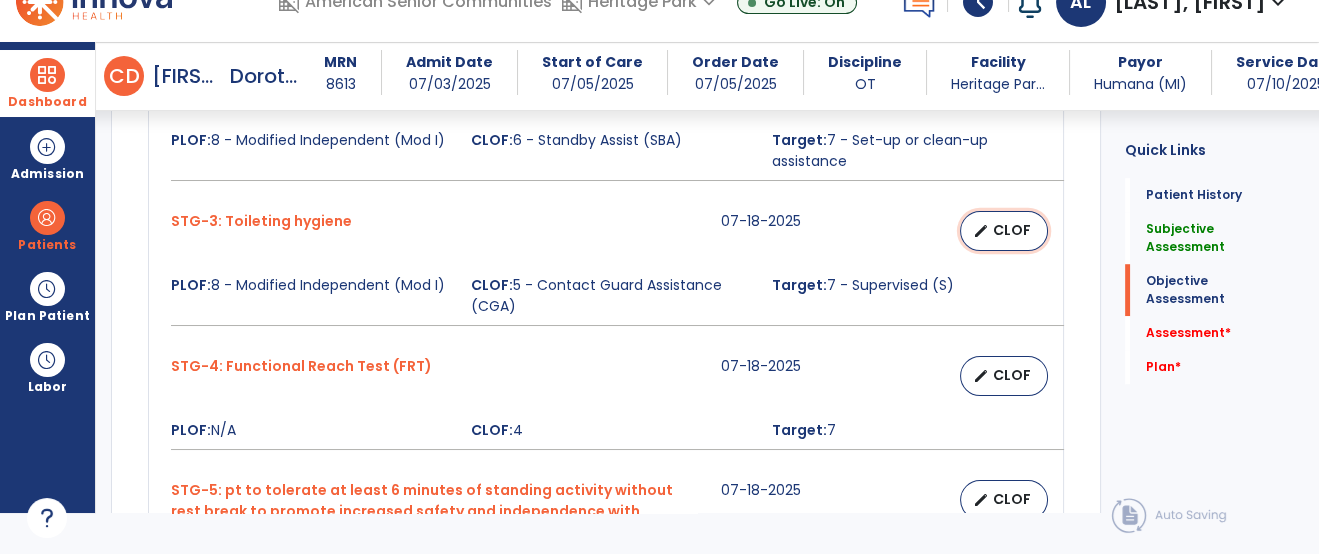 click on "CLOF" at bounding box center [1012, 230] 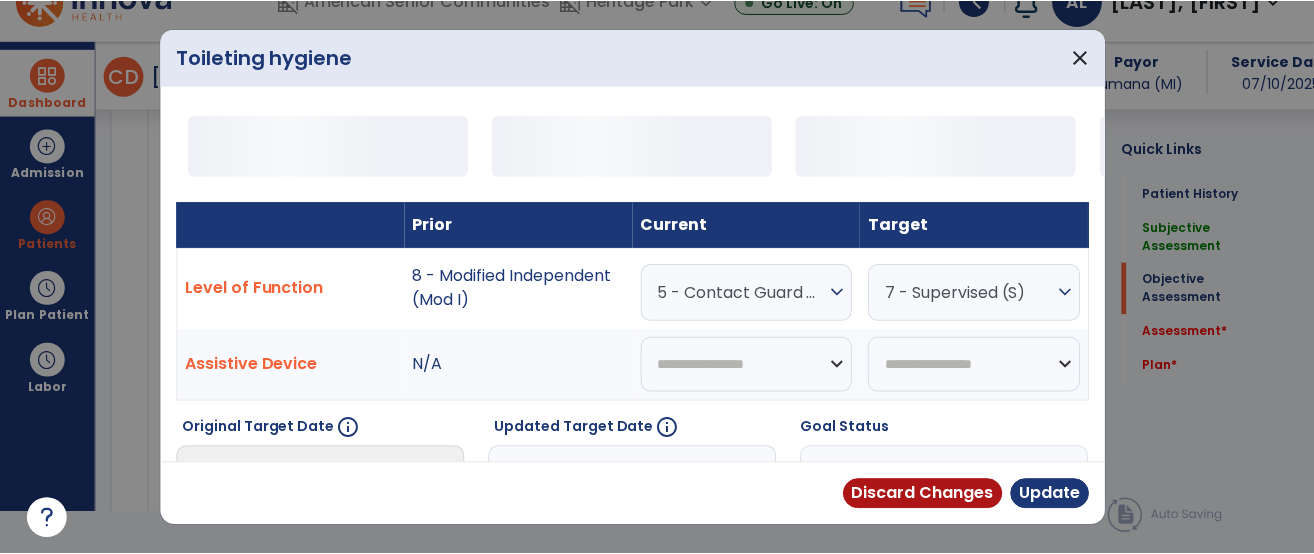 scroll, scrollTop: 0, scrollLeft: 0, axis: both 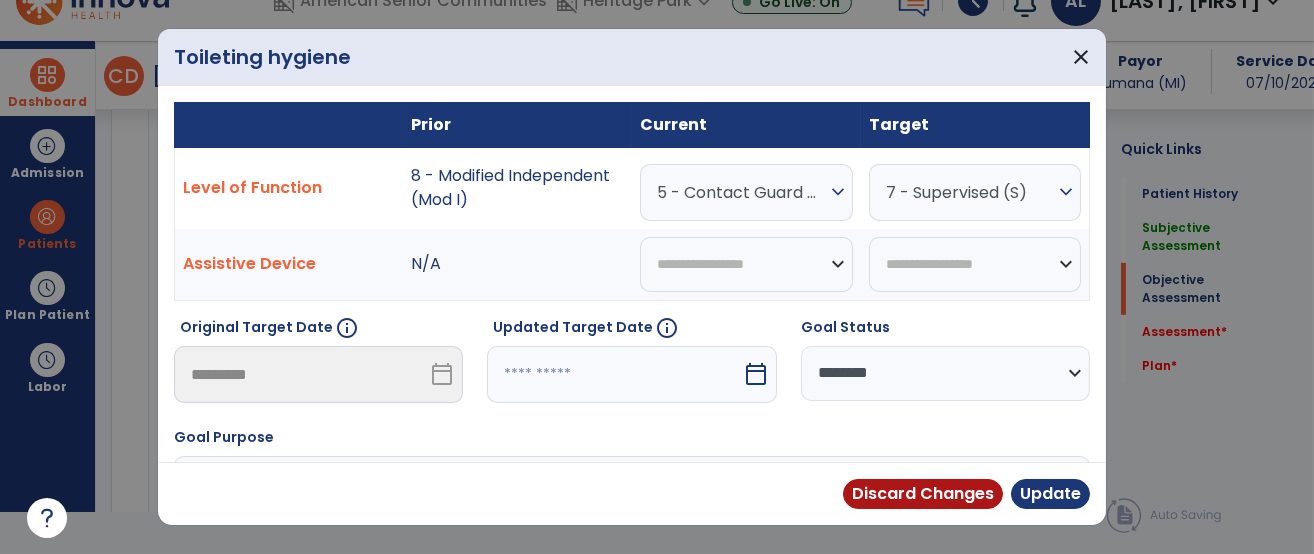 click on "5 - Contact Guard Assistance (CGA)" at bounding box center (741, 192) 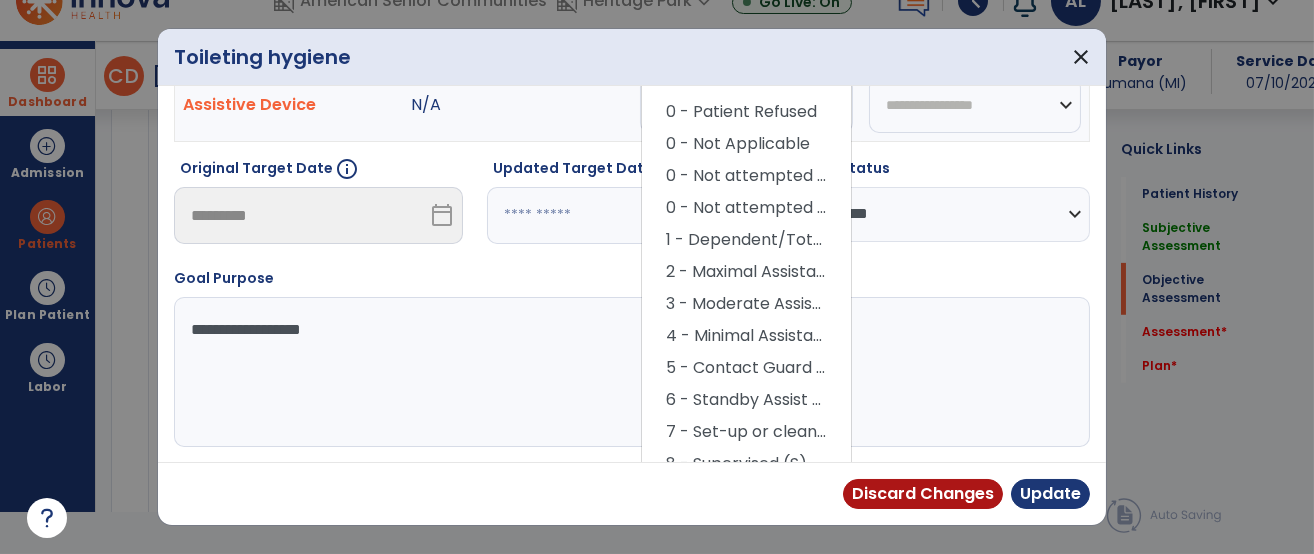 scroll, scrollTop: 159, scrollLeft: 0, axis: vertical 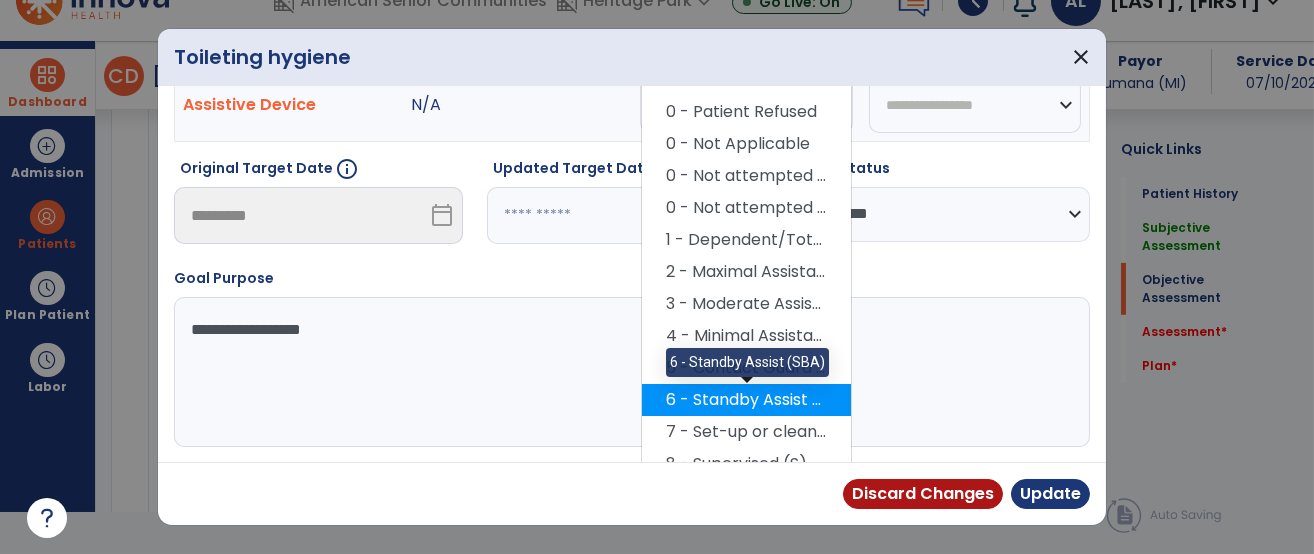click on "6 - Standby Assist (SBA)" at bounding box center (746, 400) 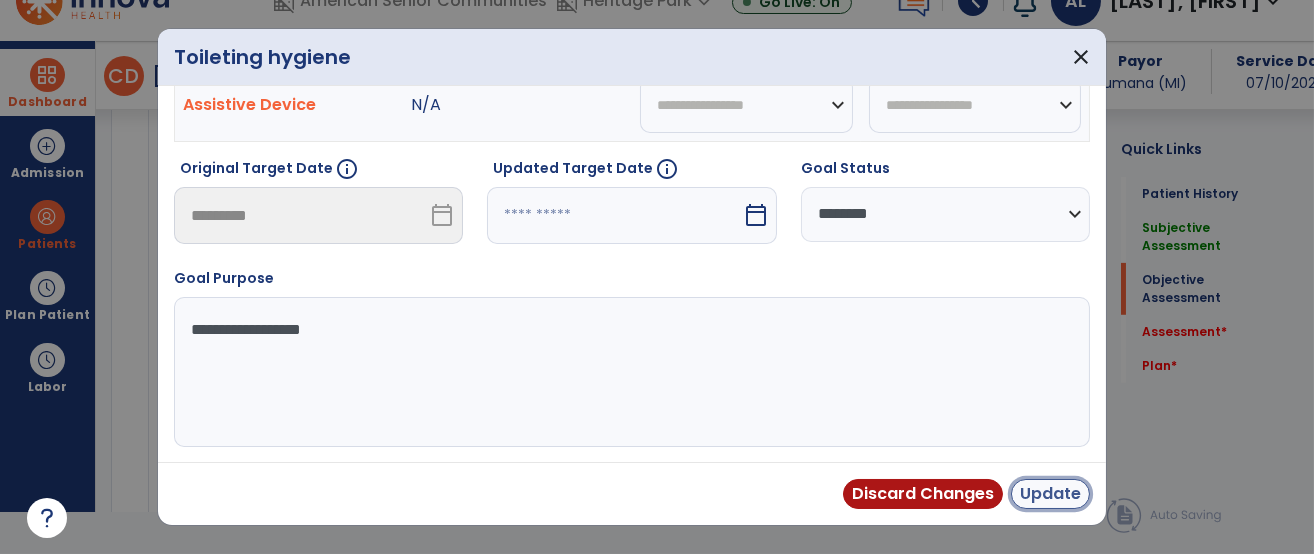 click on "Update" at bounding box center (1050, 494) 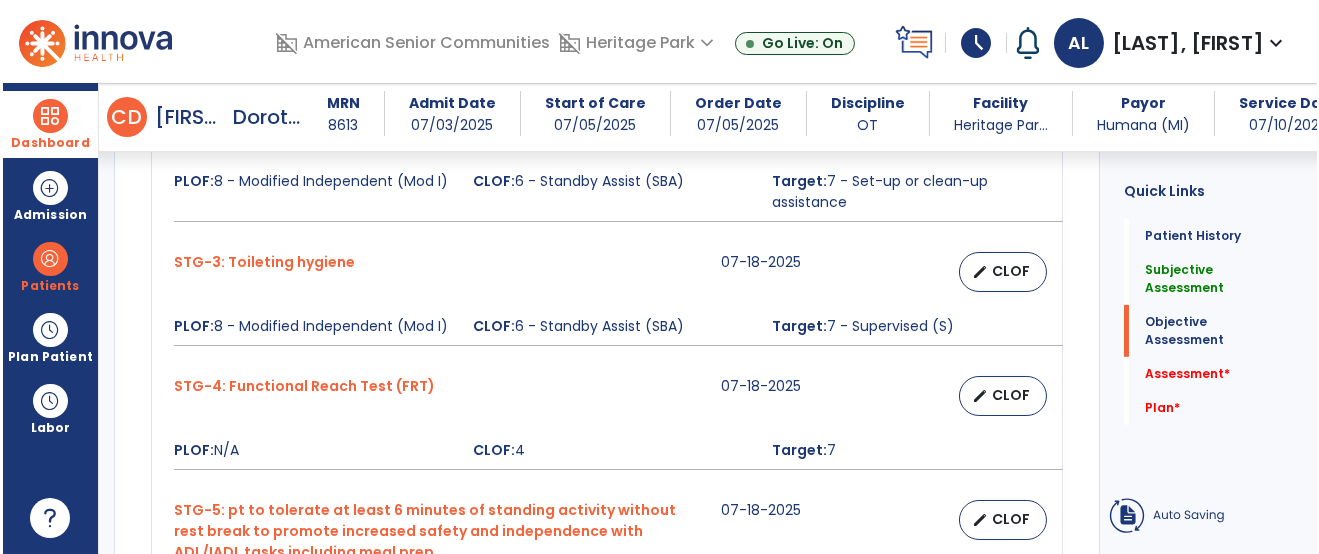 scroll, scrollTop: 41, scrollLeft: 0, axis: vertical 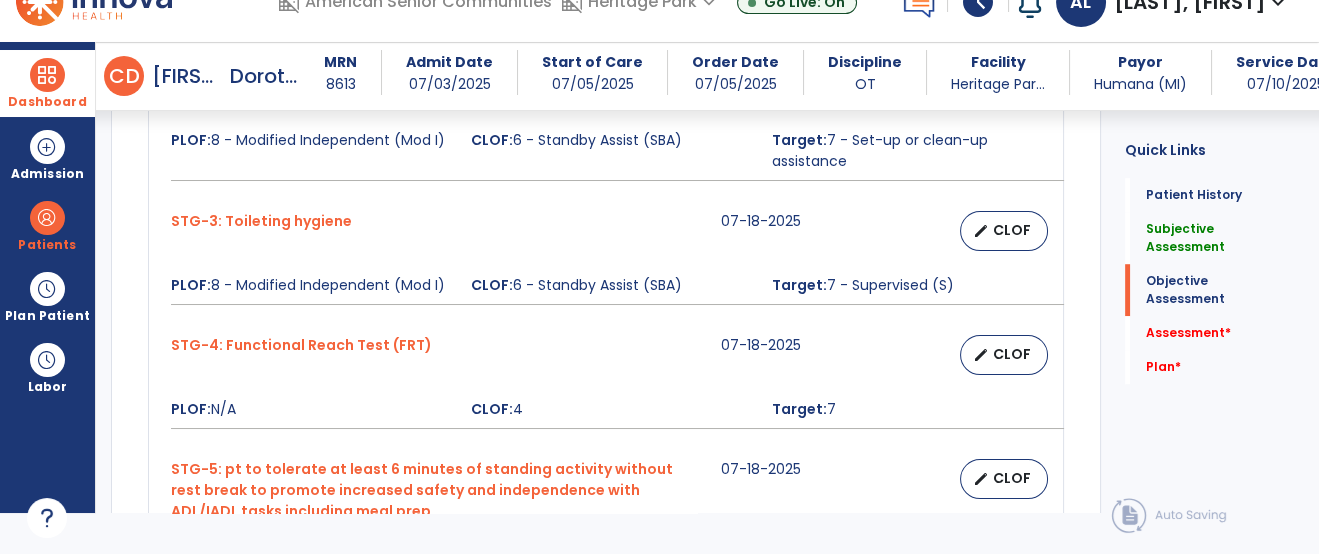 click on "pt to complete dressing, grooming, hygiene, toileting with mod independence to facilitate d/c to home.  08-01-2025   edit   CLOF PLOF:    mod independence CLOF:    see notes Target:    mod independence STG-1: Toilet transfer  07-18-2025   edit   CLOF PLOF:  8 - Modified Independent (Mod I)  CLOF:  6 - Standby Assist (SBA)  Target:  7 - Supervised (S)  STG-2: Lower body dressing  07-18-2025   edit   CLOF PLOF:  8 - Modified Independent (Mod I)  CLOF:  6 - Standby Assist (SBA)  Target:  7 - Set-up or clean-up assistance  STG-3: Toileting hygiene  07-18-2025   edit   CLOF PLOF:  8 - Modified Independent (Mod I)  CLOF:  6 - Standby Assist (SBA)  Target:  7 - Supervised (S)  STG-4: Functional Reach Test (FRT)  07-18-2025   edit   CLOF PLOF:  N/A  CLOF:  4  Target:  7  STG-5: pt to tolerate at least 6 minutes of standing activity without rest break to promote increased safety and independence with ADL/IADL tasks including meal prep  07-18-2025   edit   CLOF PLOF:  WFL  CLOF:  4 minutes  add" 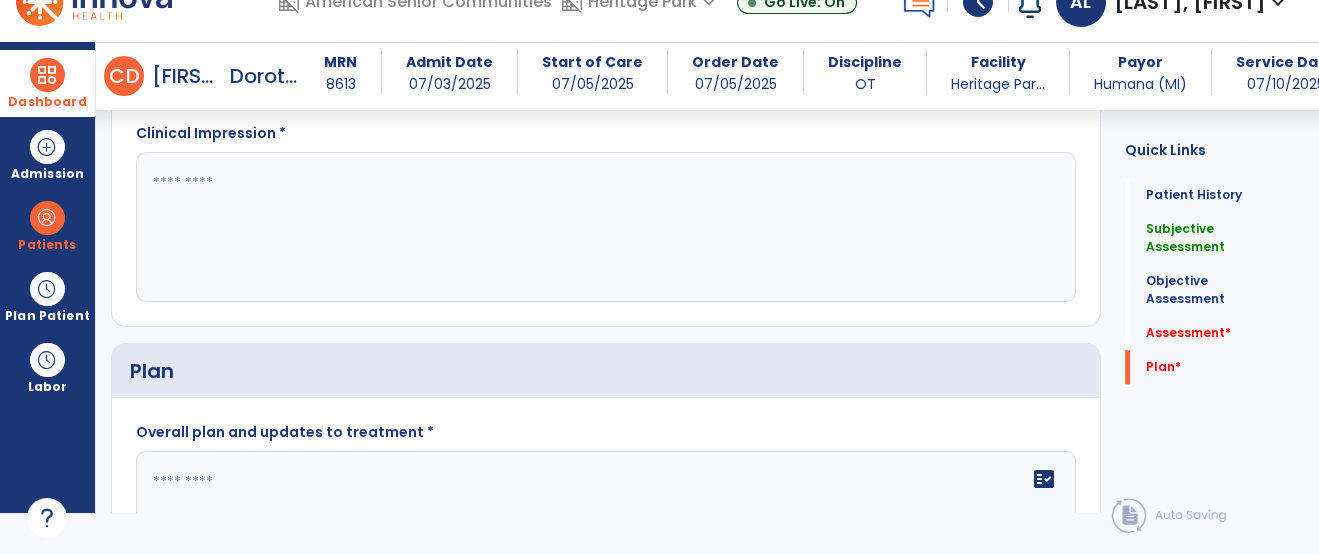 scroll, scrollTop: 3030, scrollLeft: 0, axis: vertical 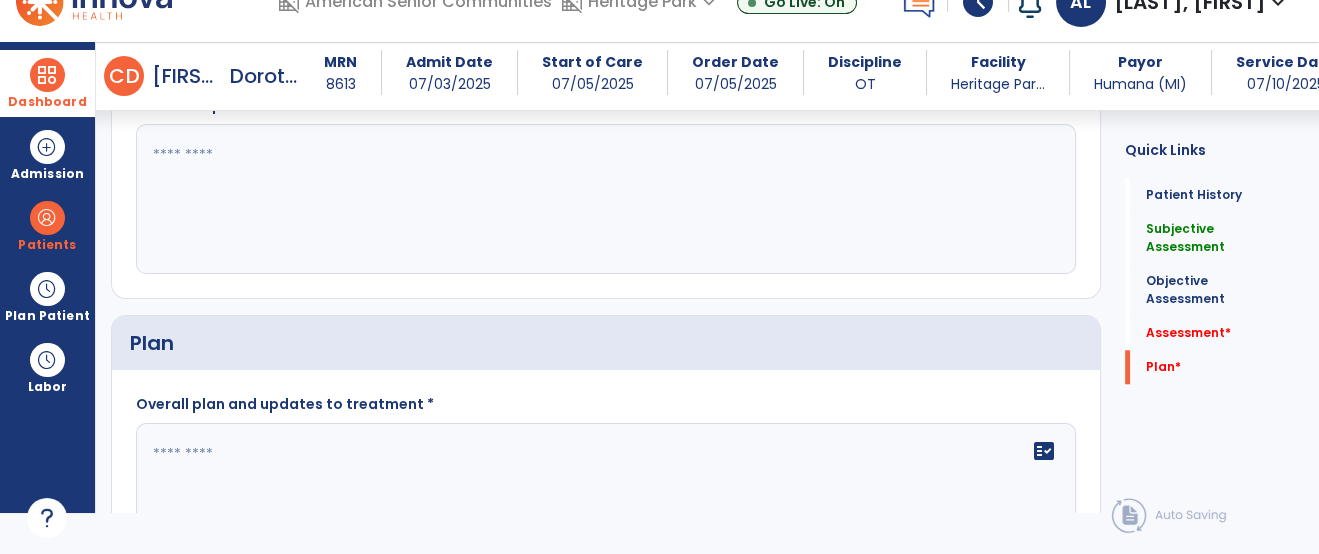 click 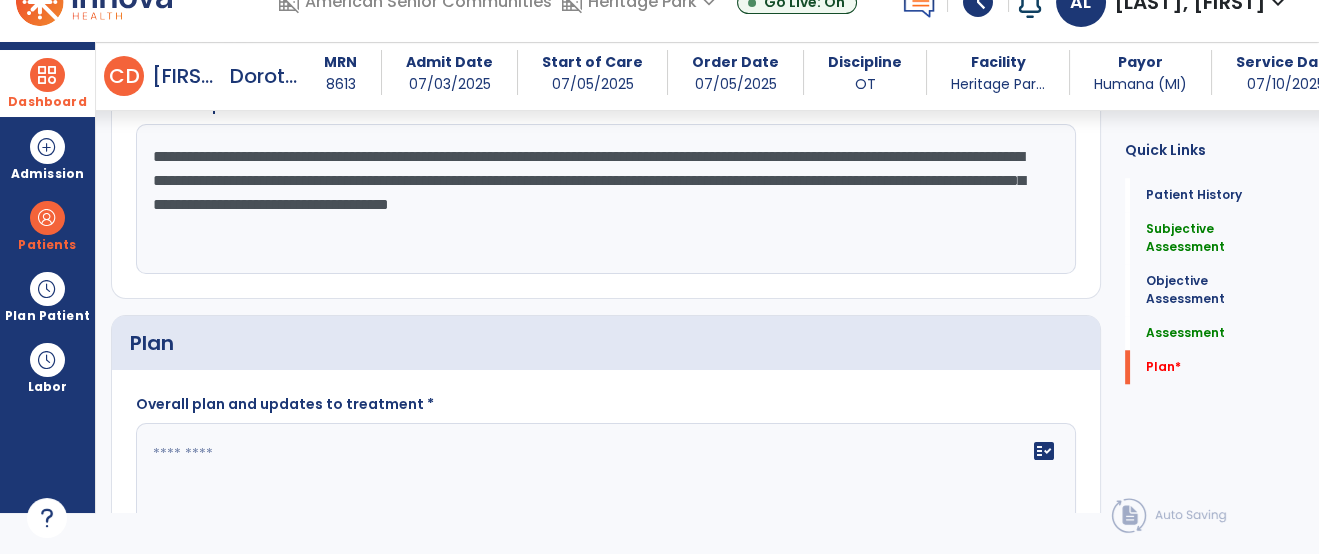 type on "**********" 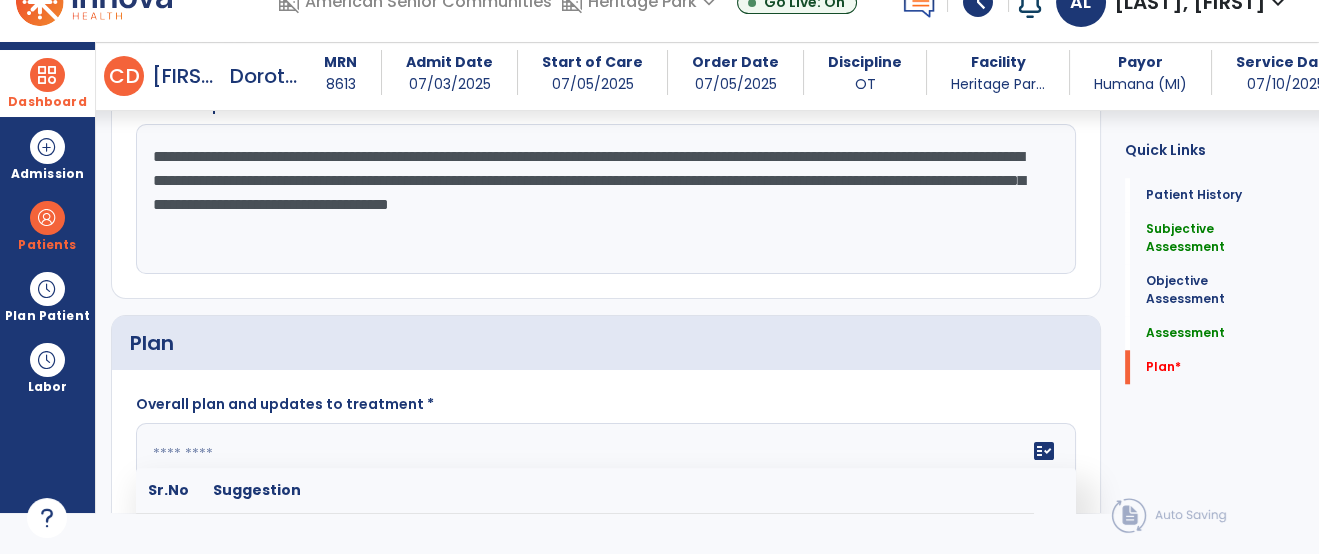 scroll, scrollTop: 3073, scrollLeft: 0, axis: vertical 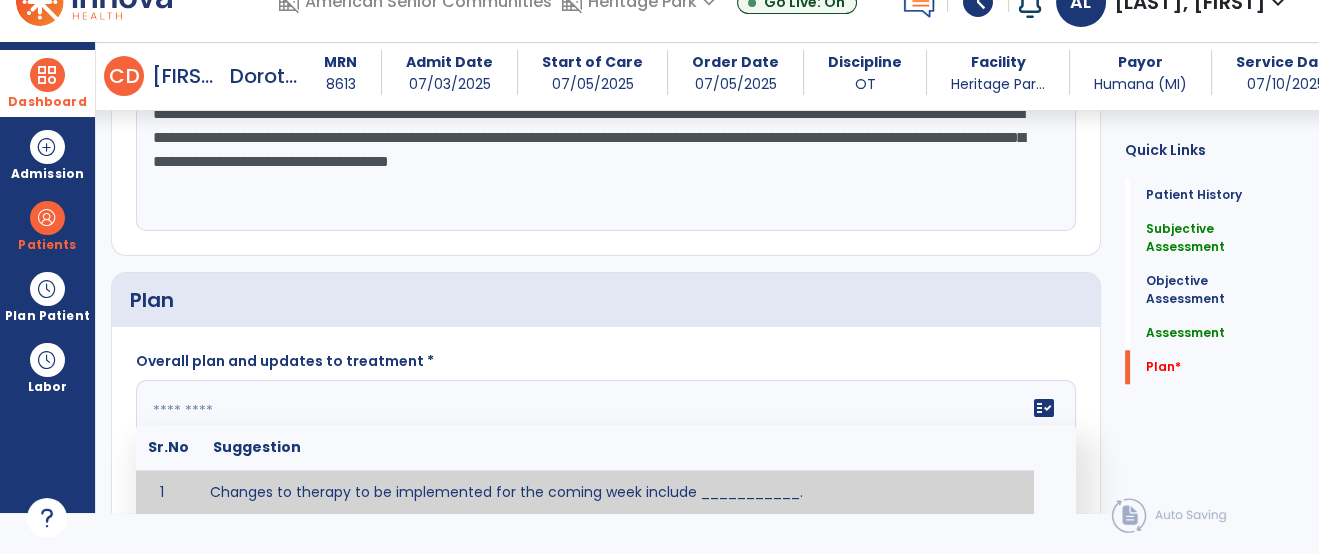 type on "*" 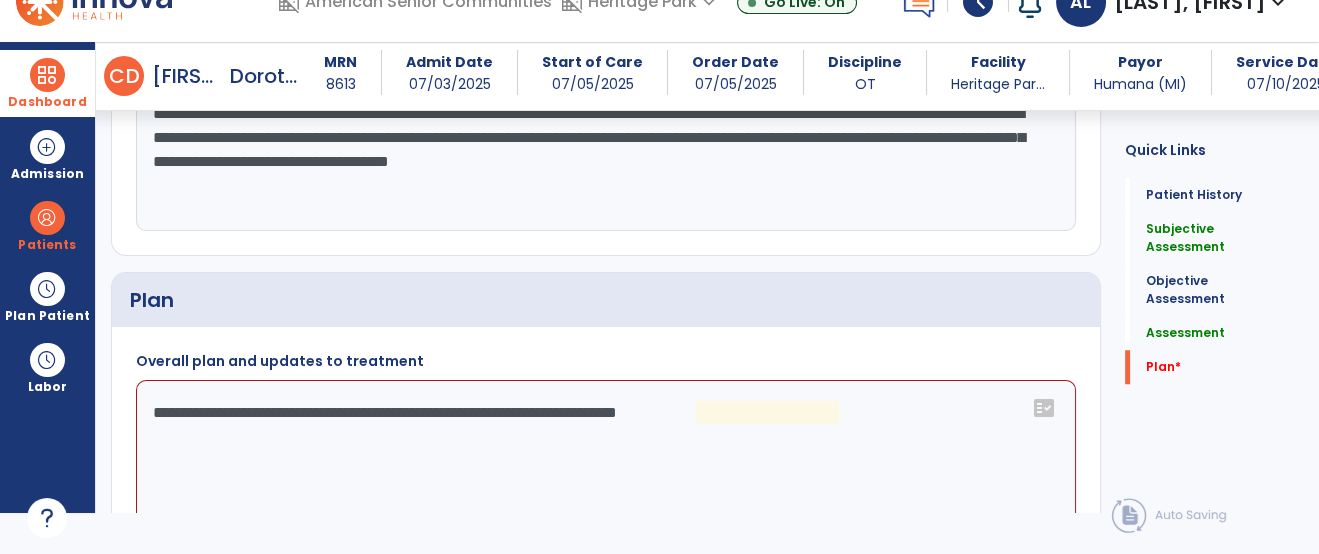 click on "**********" 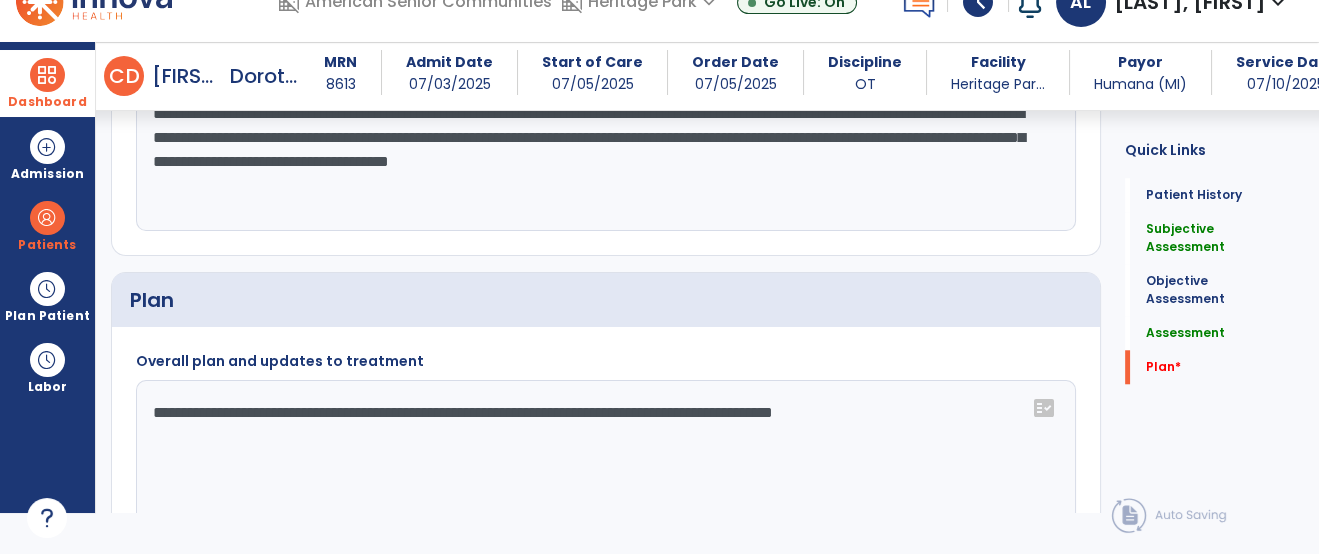 click on "**********" 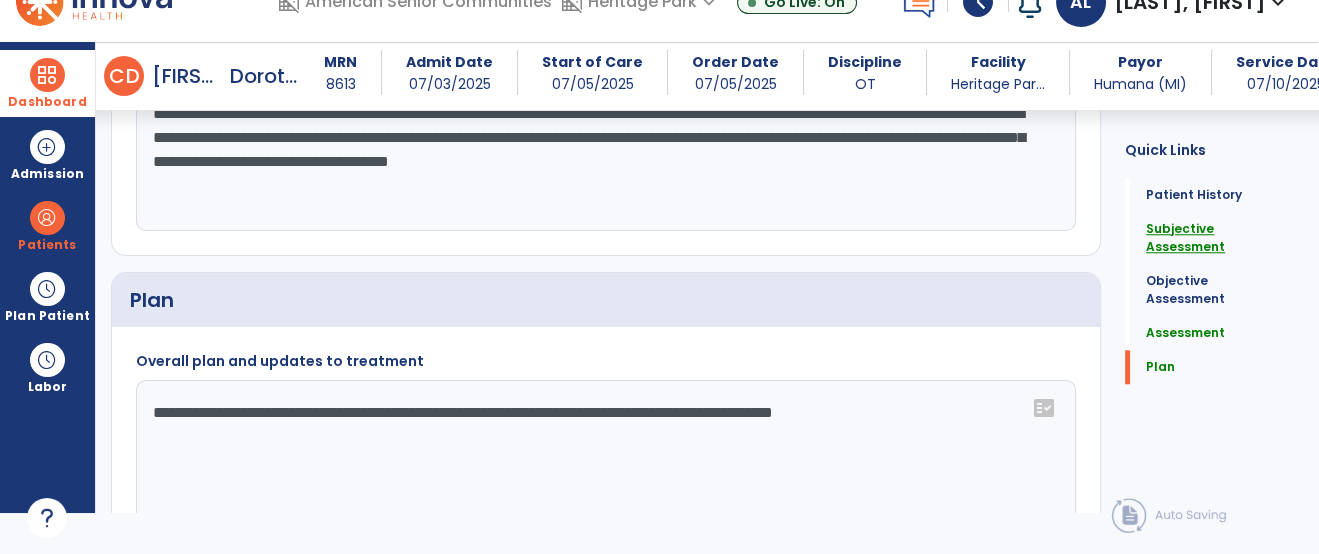 type on "**********" 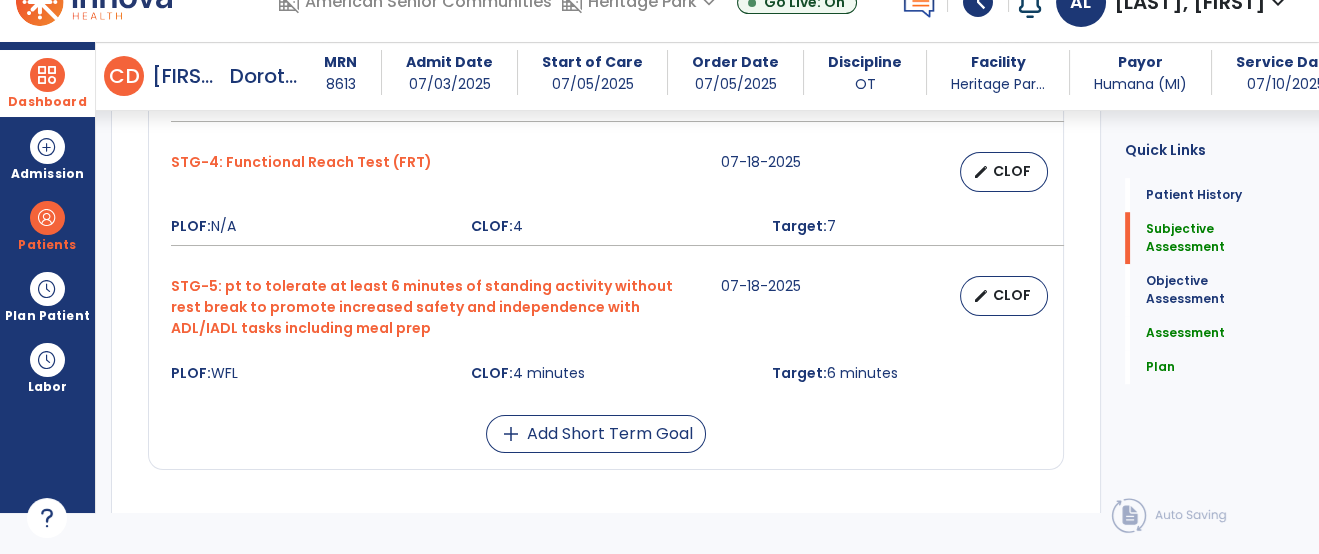 scroll, scrollTop: 1590, scrollLeft: 0, axis: vertical 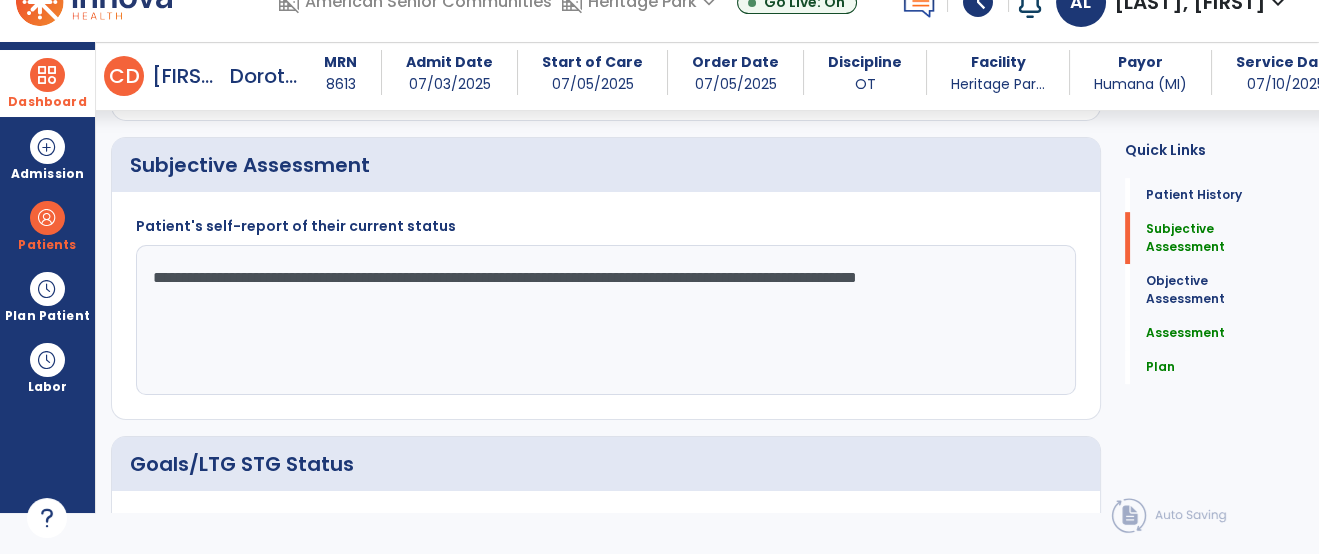 click on "**********" 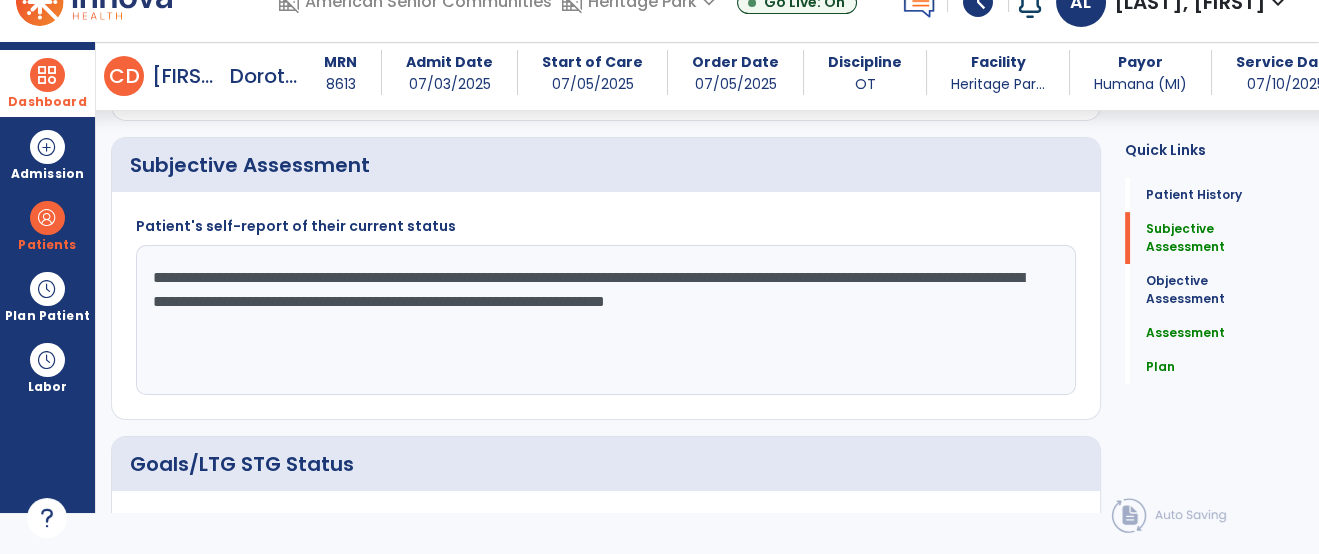 click on "**********" 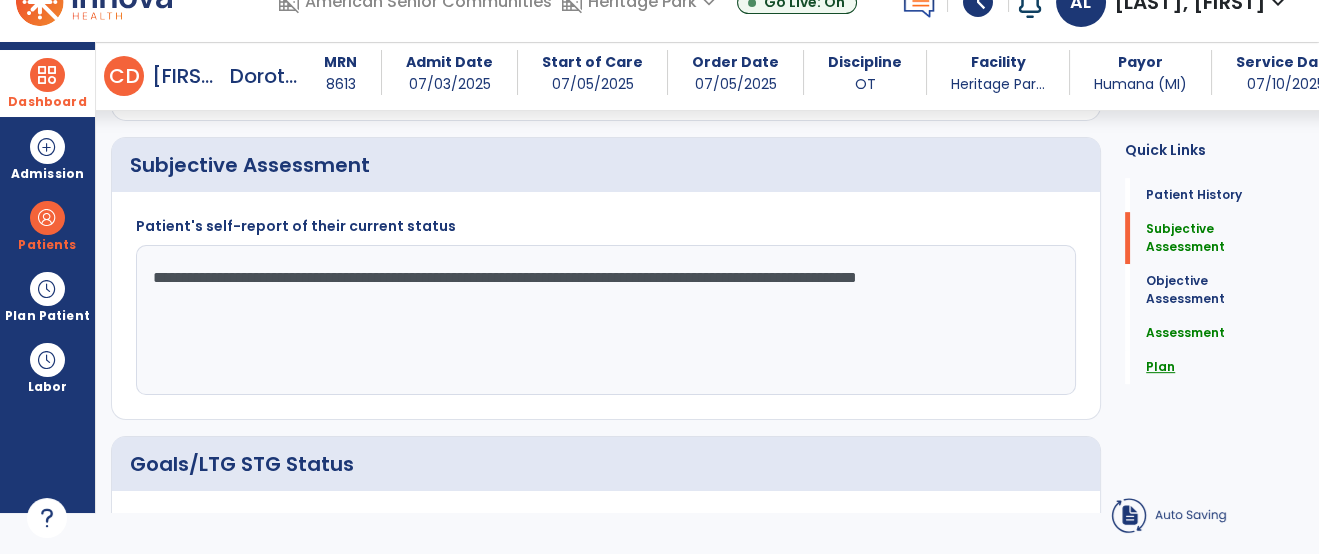 click on "Plan" 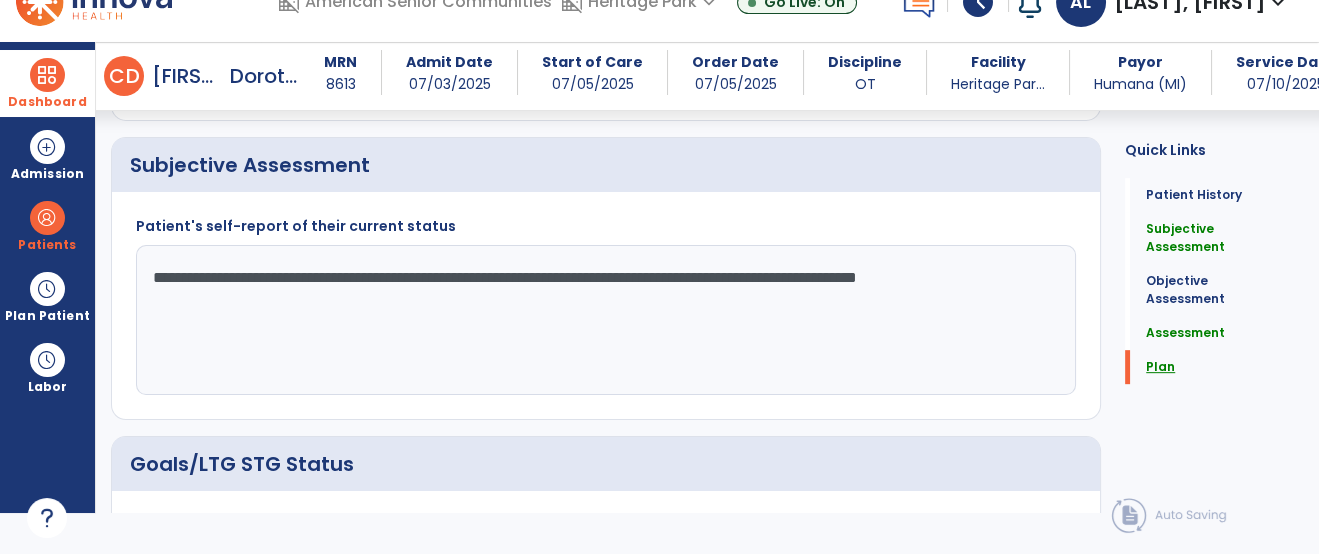 scroll, scrollTop: 61, scrollLeft: 0, axis: vertical 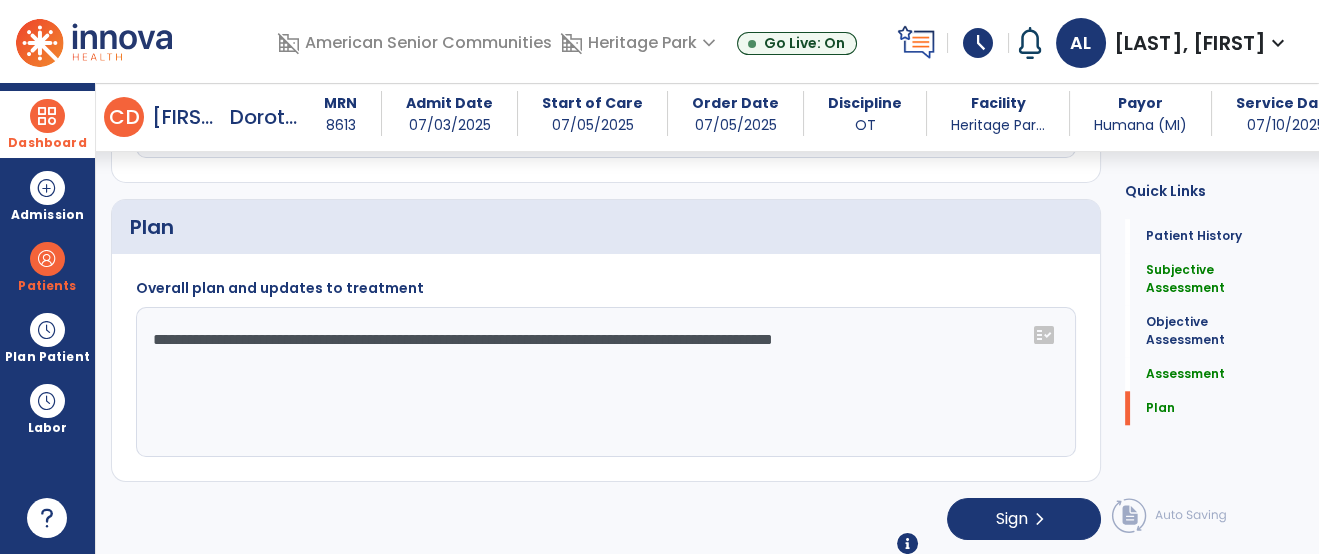 click at bounding box center (47, 116) 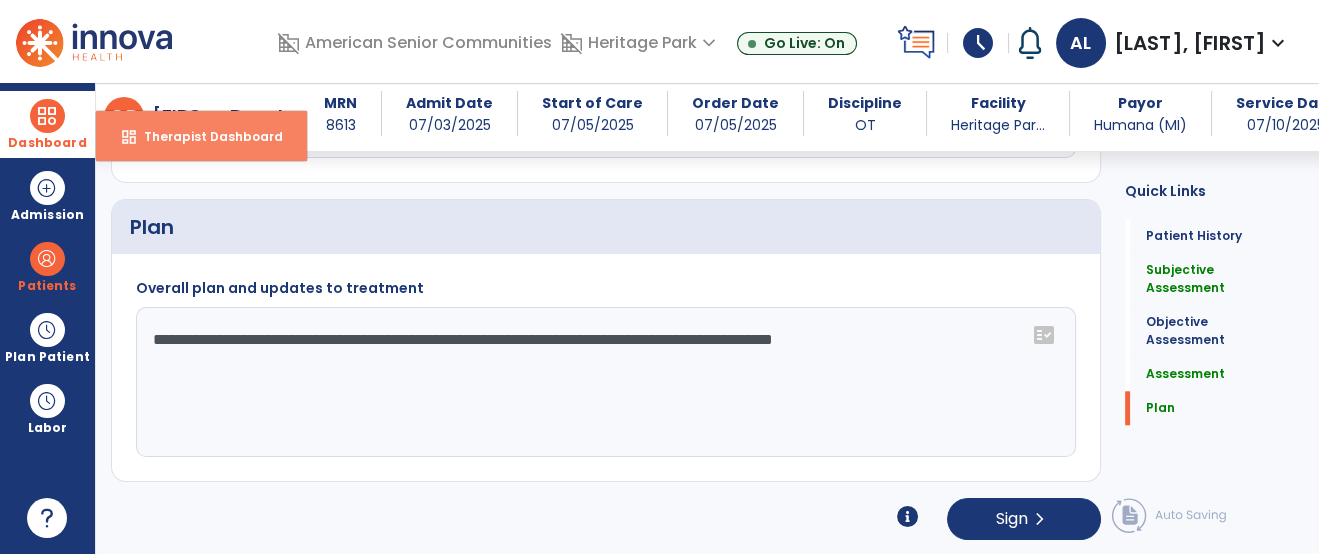 click on "dashboard  Therapist Dashboard" at bounding box center (201, 136) 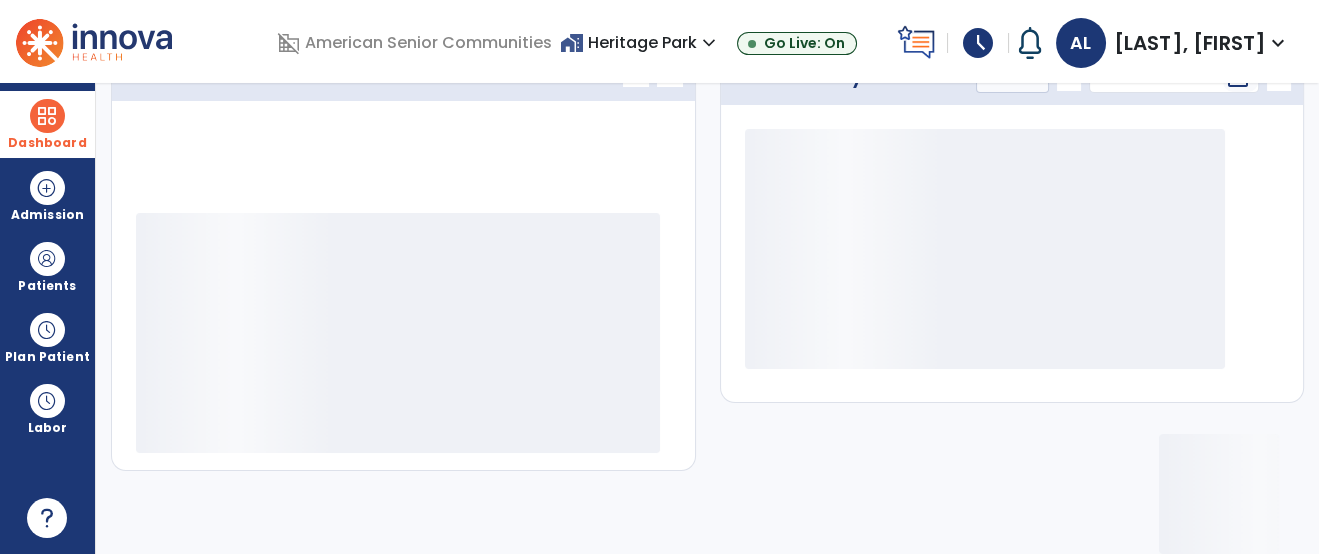 scroll, scrollTop: 324, scrollLeft: 0, axis: vertical 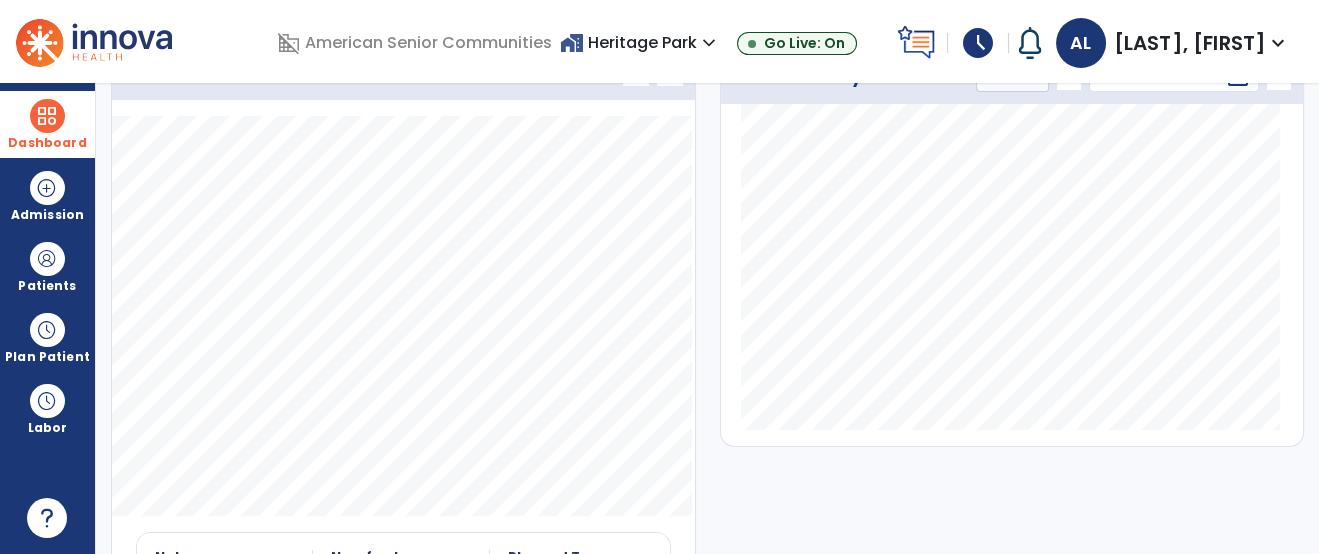 click on "Productivity Duration  ******** **** *** chevron_left 6 Jul 25 - 12 Jul 25  ********  calendar_today  chevron_right" 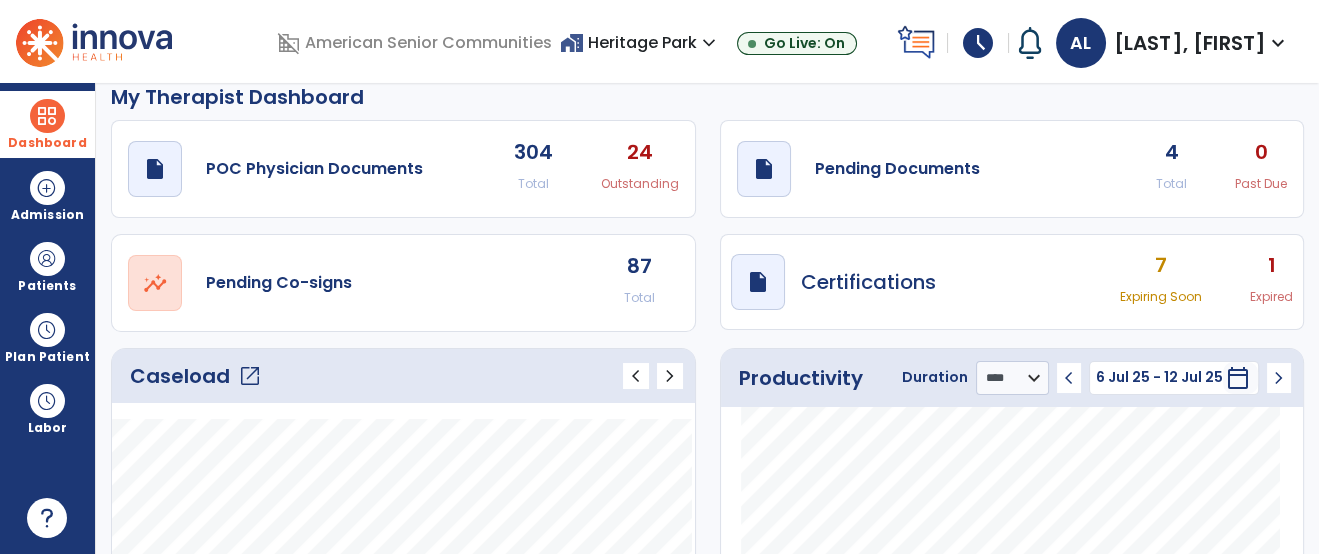 scroll, scrollTop: 0, scrollLeft: 0, axis: both 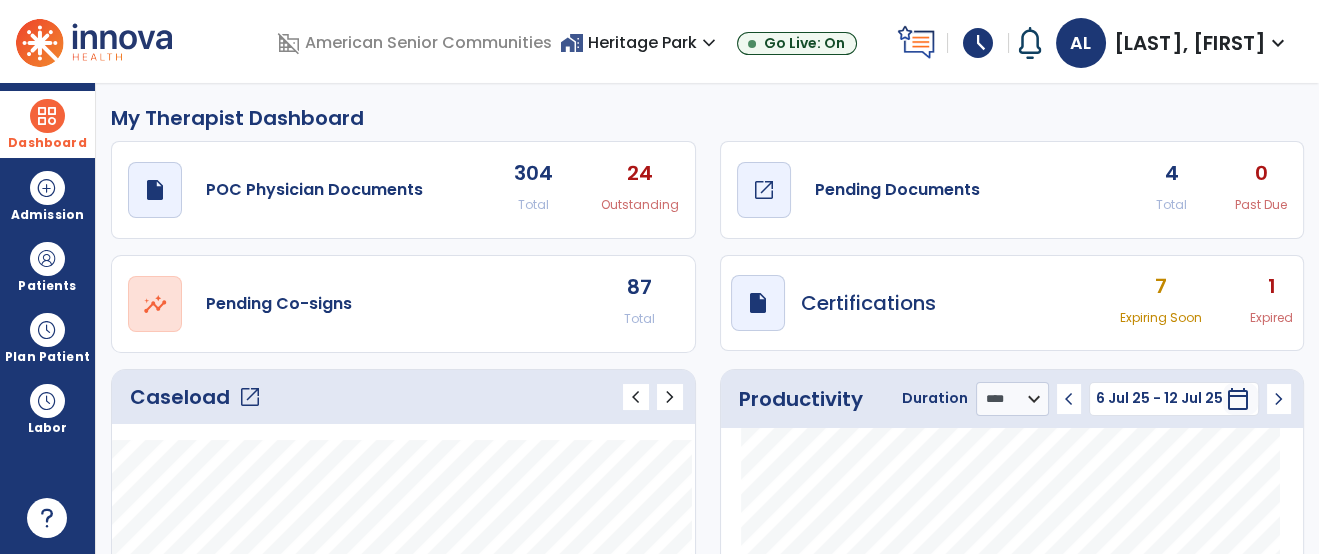 click on "draft   open_in_new  Pending Documents" 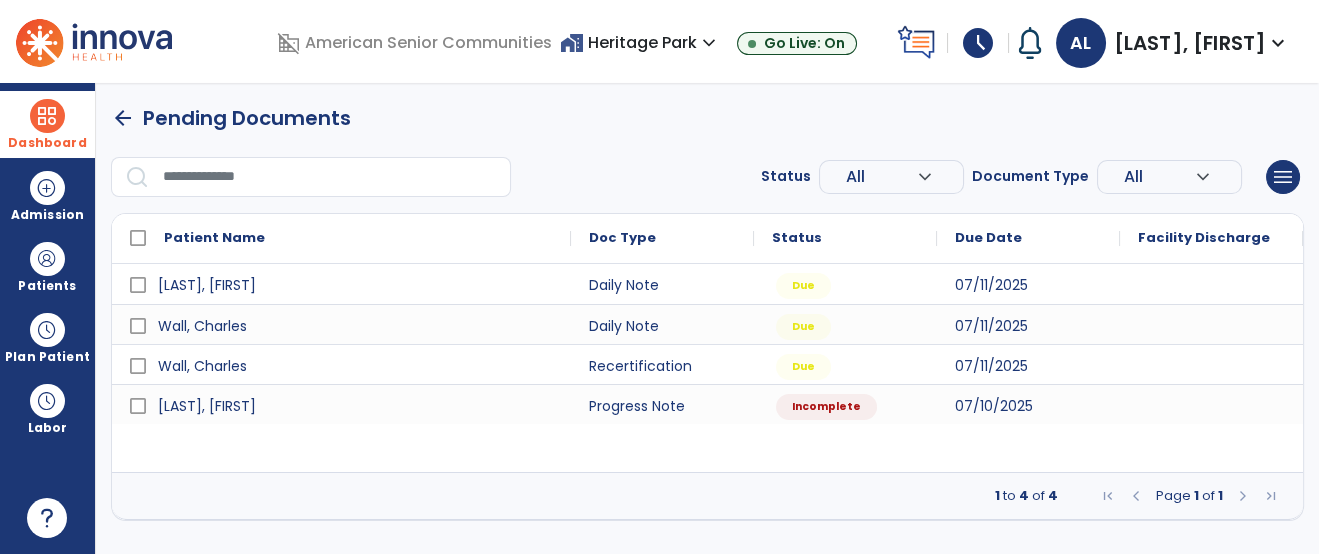 click at bounding box center (330, 177) 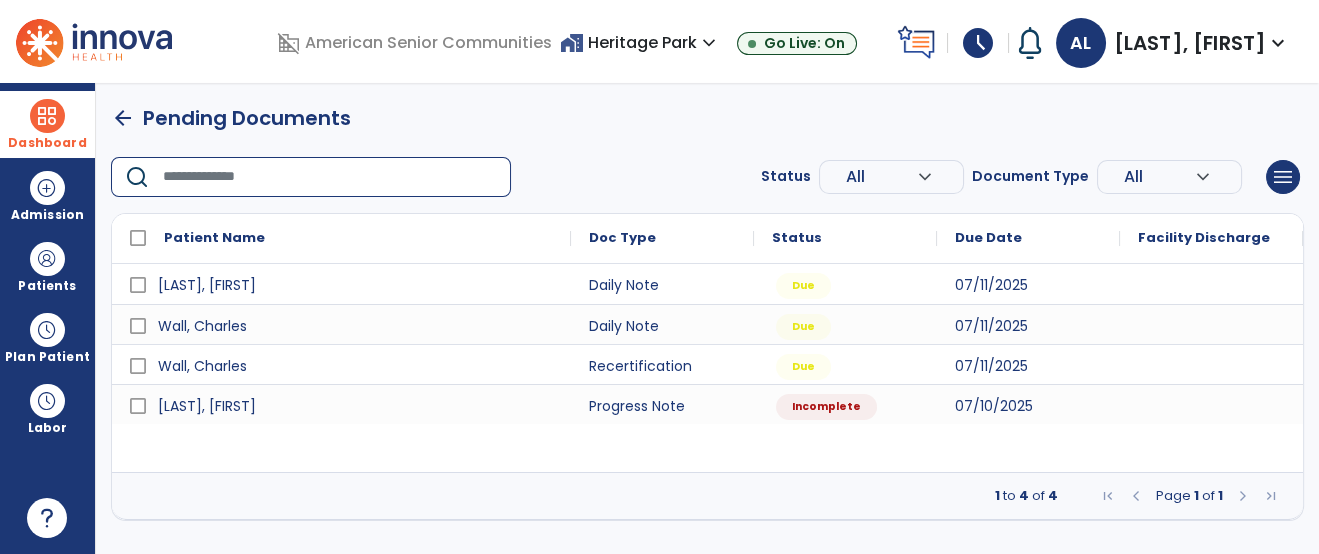 type on "*" 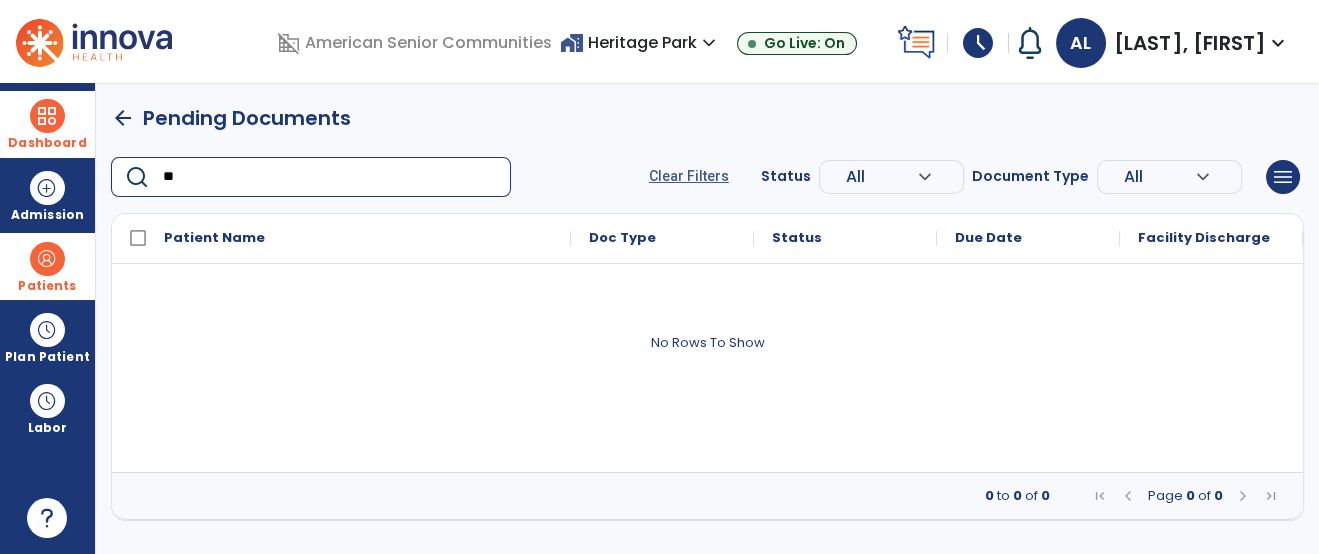 type on "**" 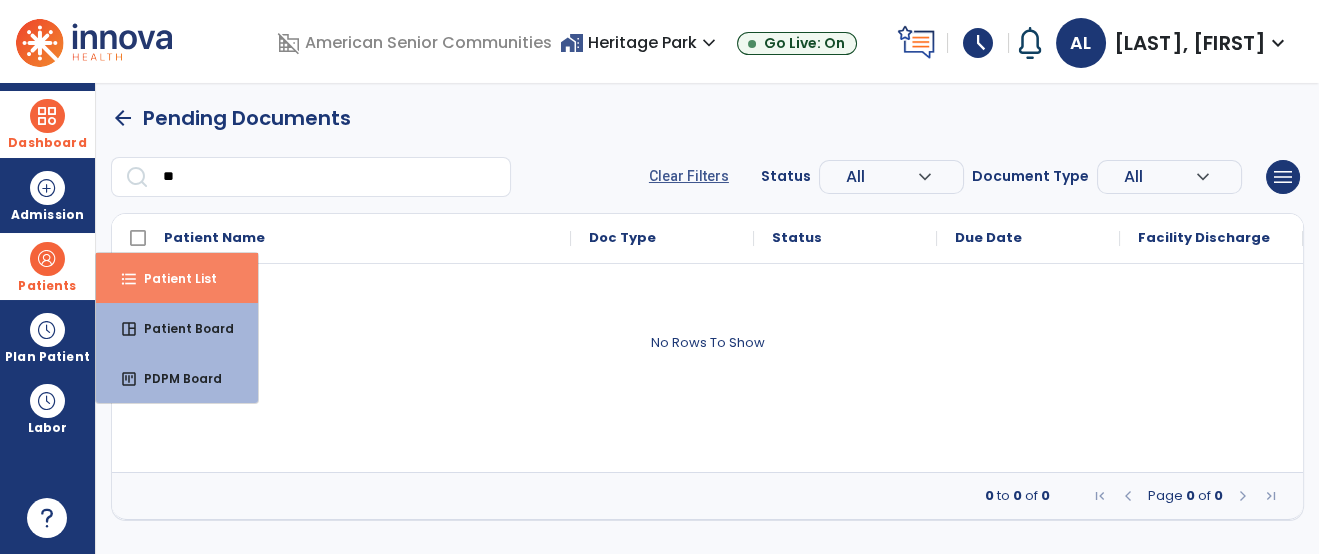 click on "format_list_bulleted  Patient List" at bounding box center (177, 278) 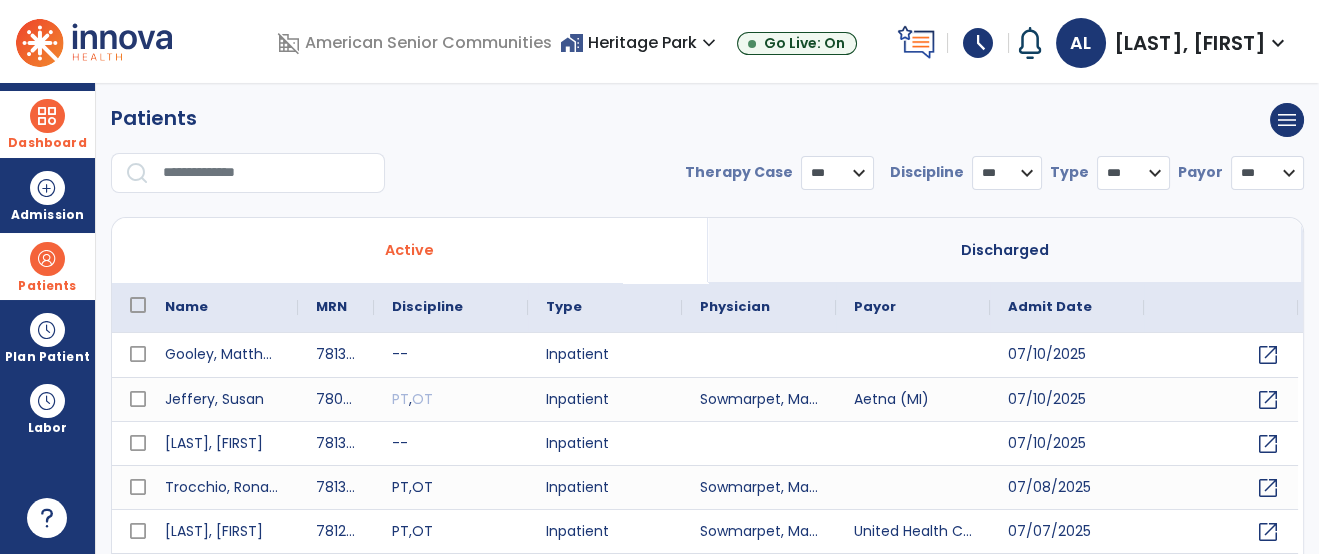 click at bounding box center [267, 173] 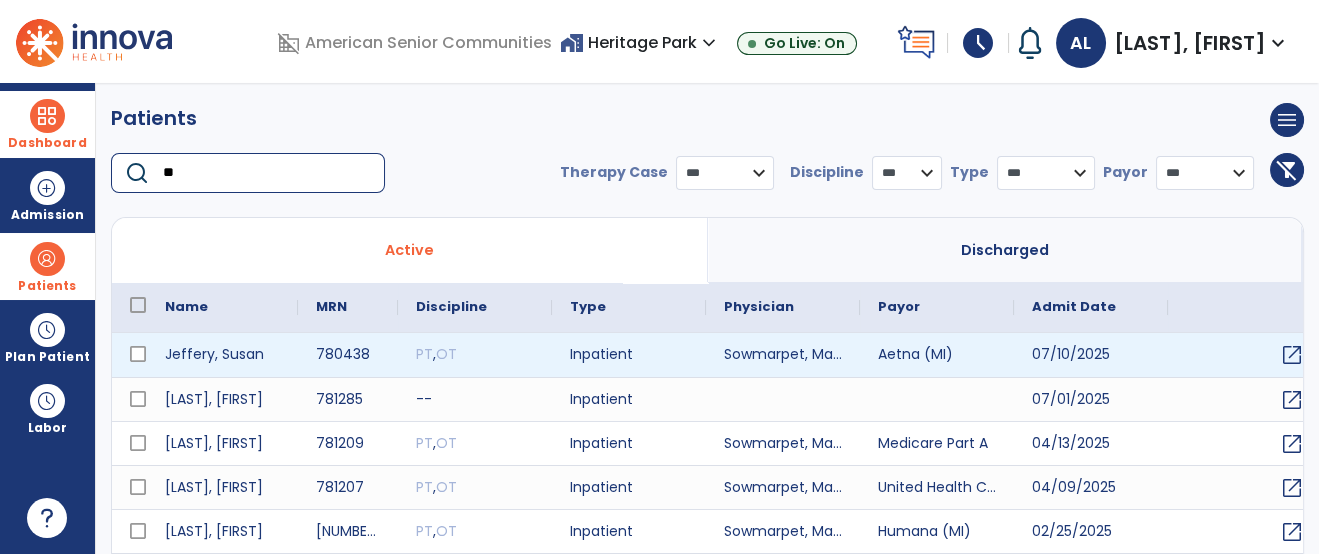 type on "**" 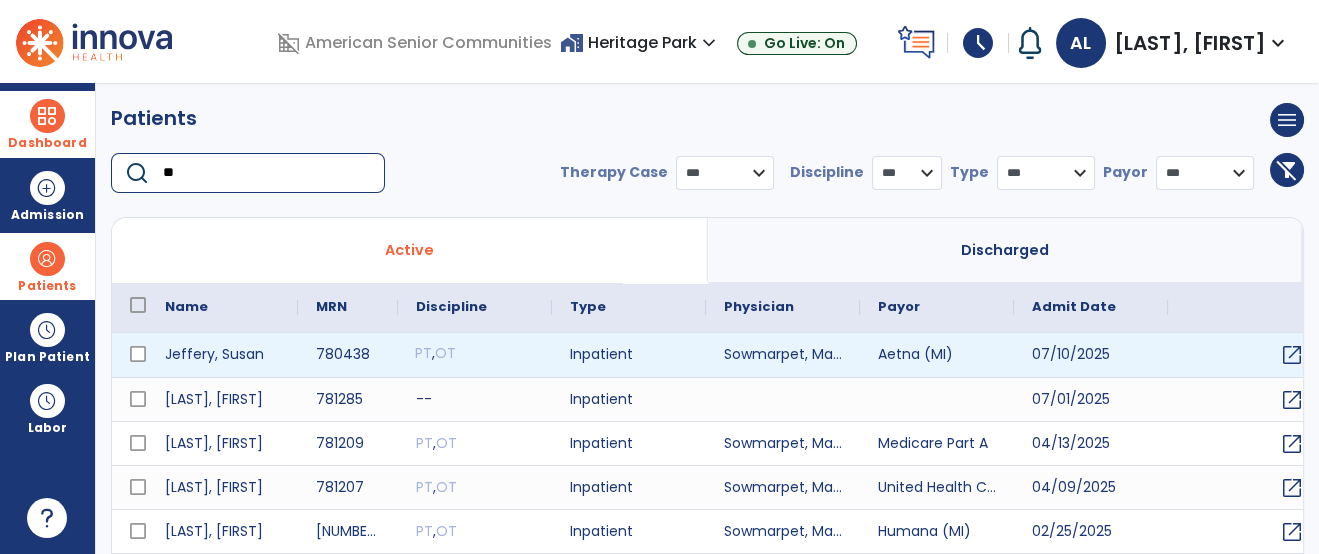 click on "OT" at bounding box center (445, 353) 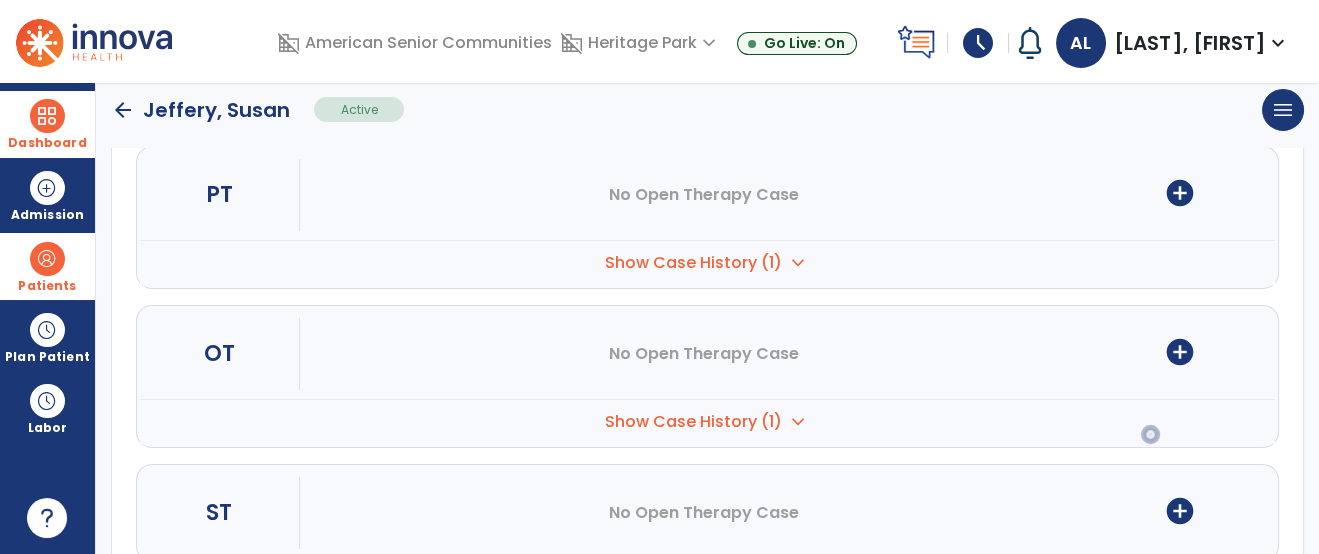 scroll, scrollTop: 266, scrollLeft: 0, axis: vertical 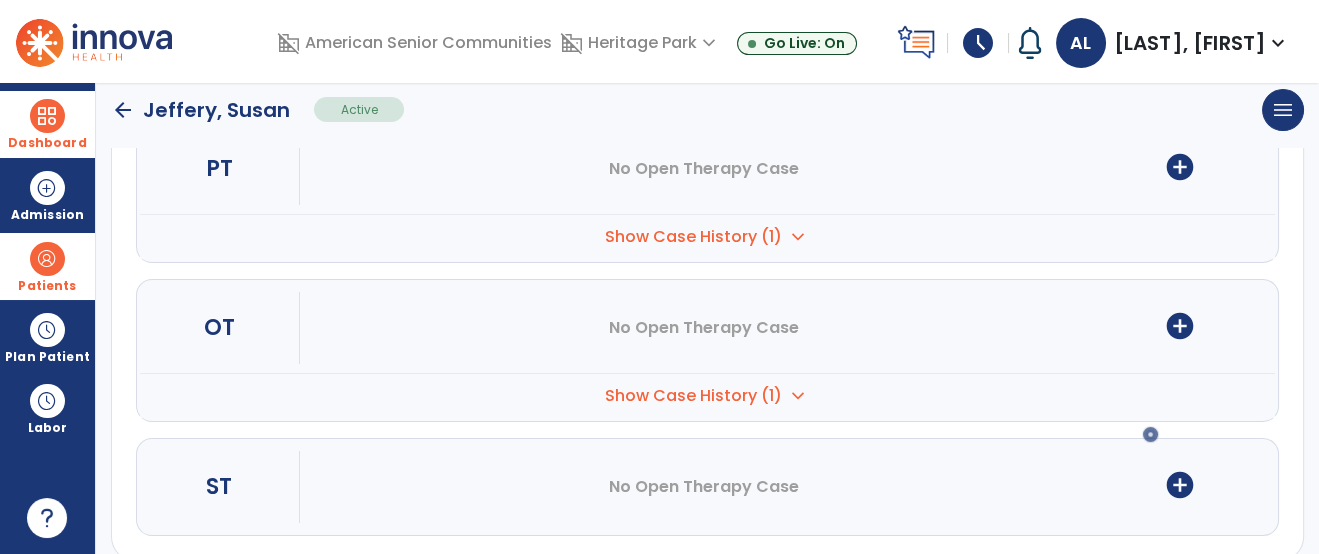 click on "add_circle" at bounding box center [1180, 326] 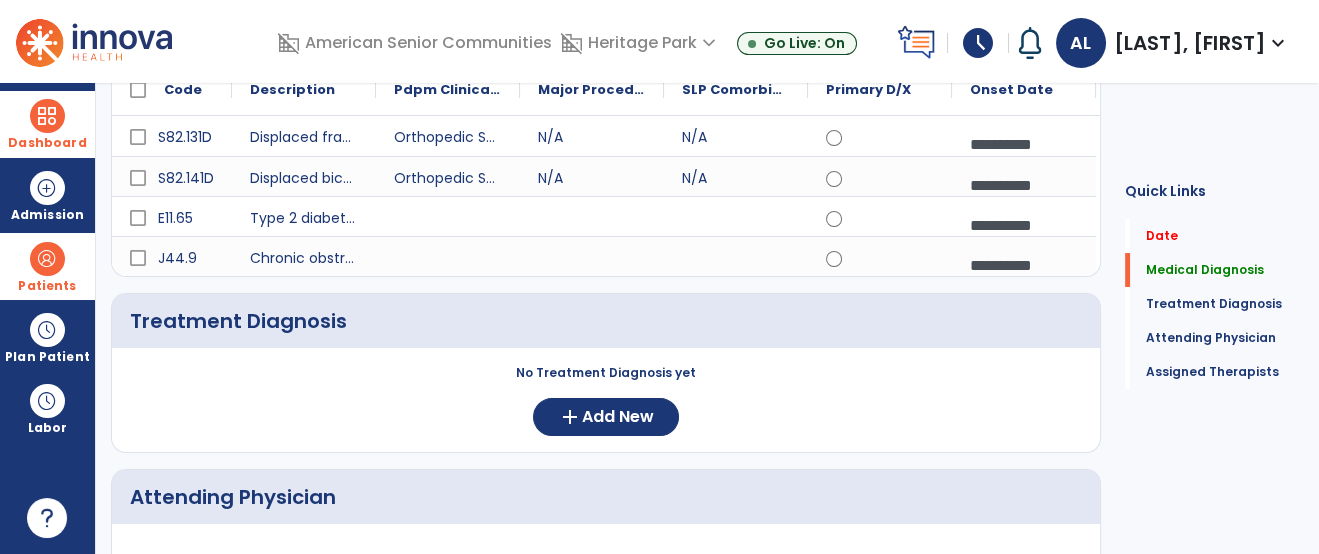click on "Quick Links  Date   Date   Medical Diagnosis   Medical Diagnosis   Treatment Diagnosis   Treatment Diagnosis   Attending Physician   Attending Physician   Assigned Therapists   Assigned Therapists" 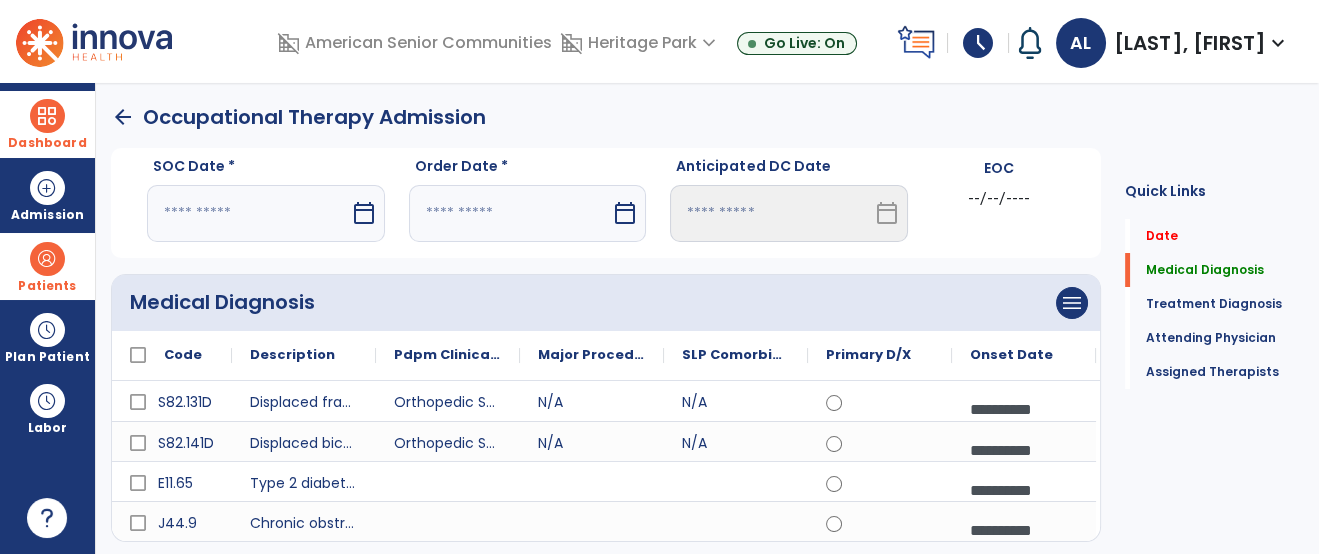 scroll, scrollTop: 0, scrollLeft: 0, axis: both 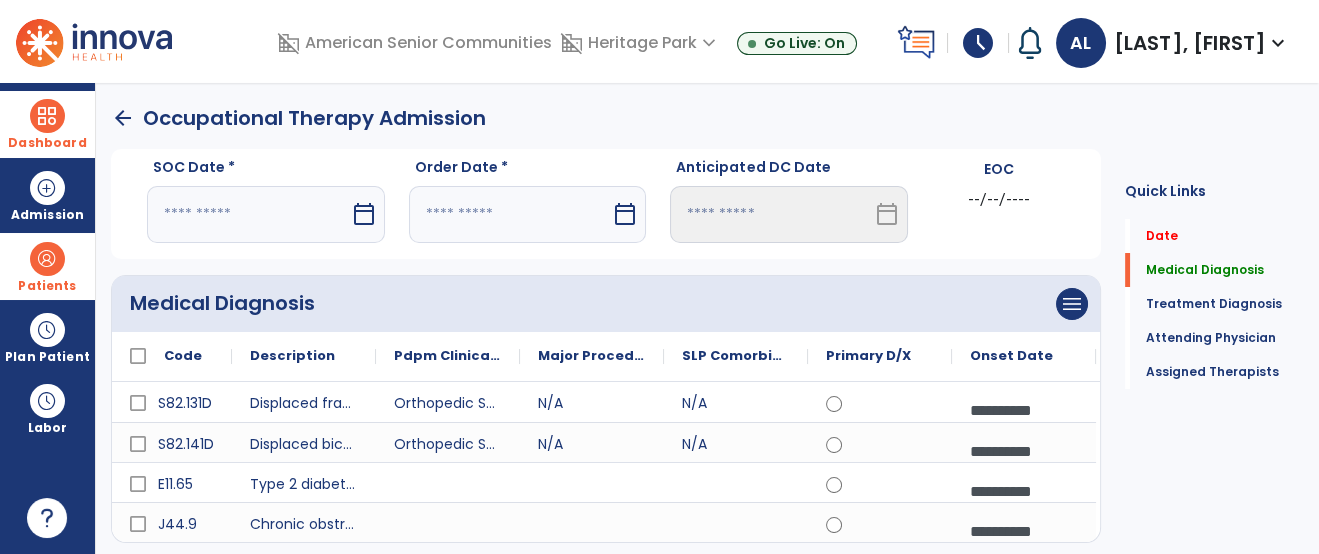 click at bounding box center [248, 214] 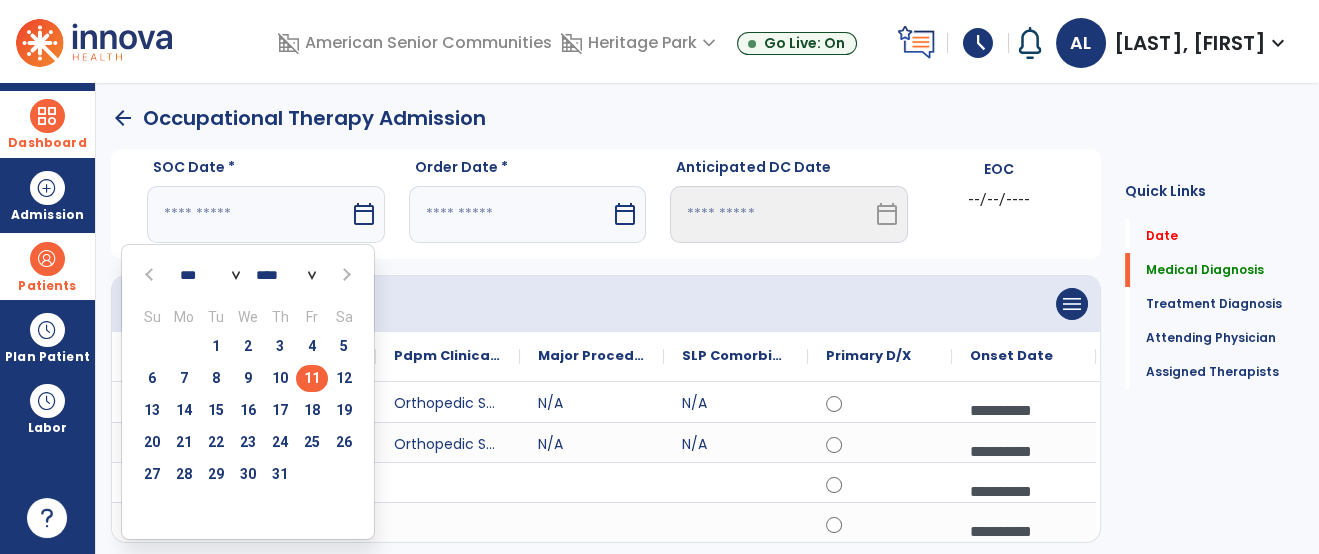 click on "11" at bounding box center (312, 378) 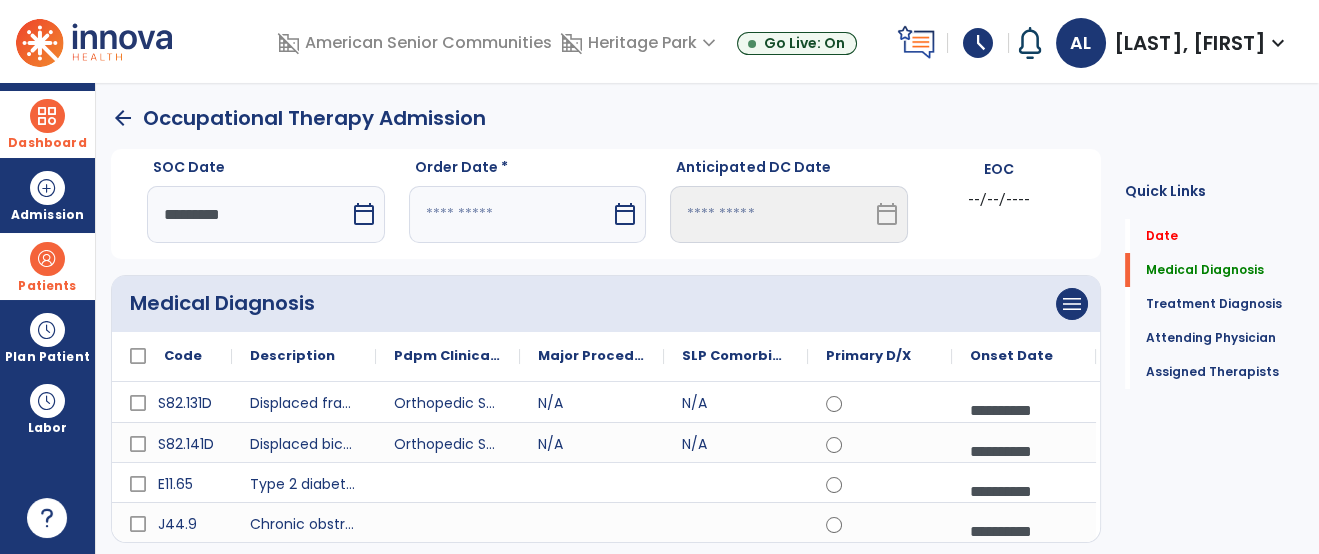 click at bounding box center (510, 214) 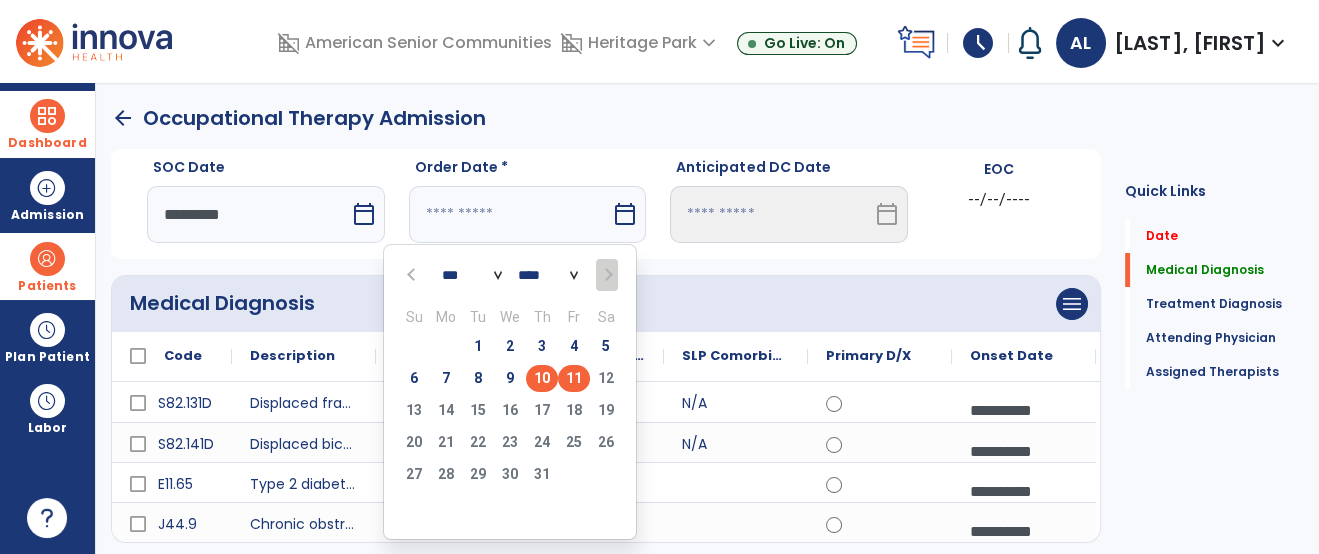 click on "10" at bounding box center (542, 378) 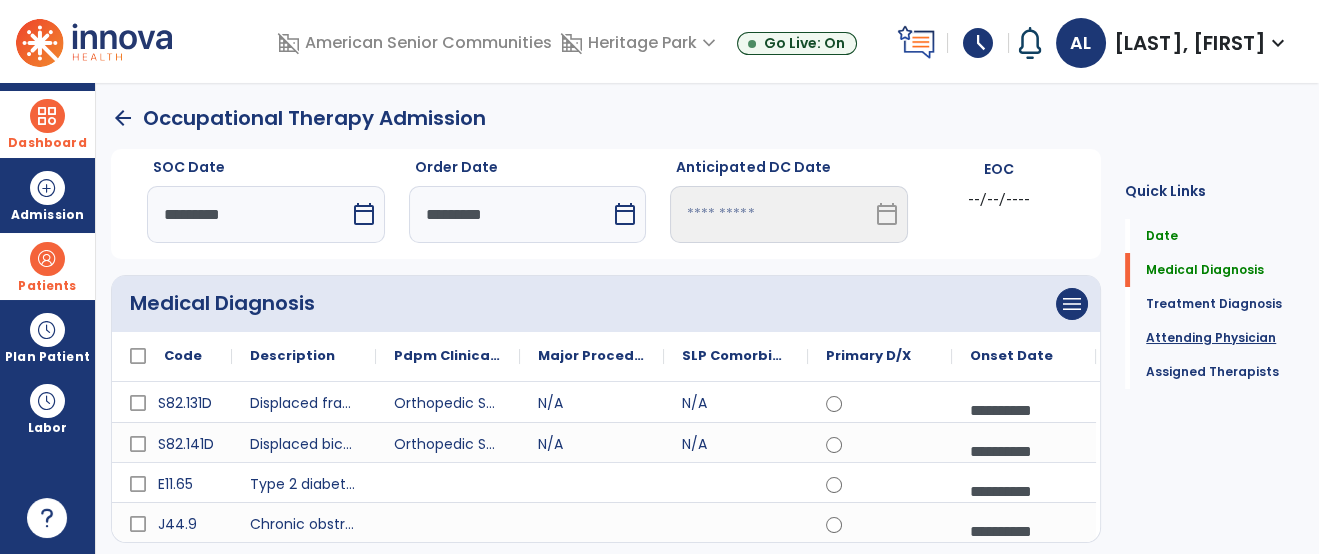 click on "Attending Physician" 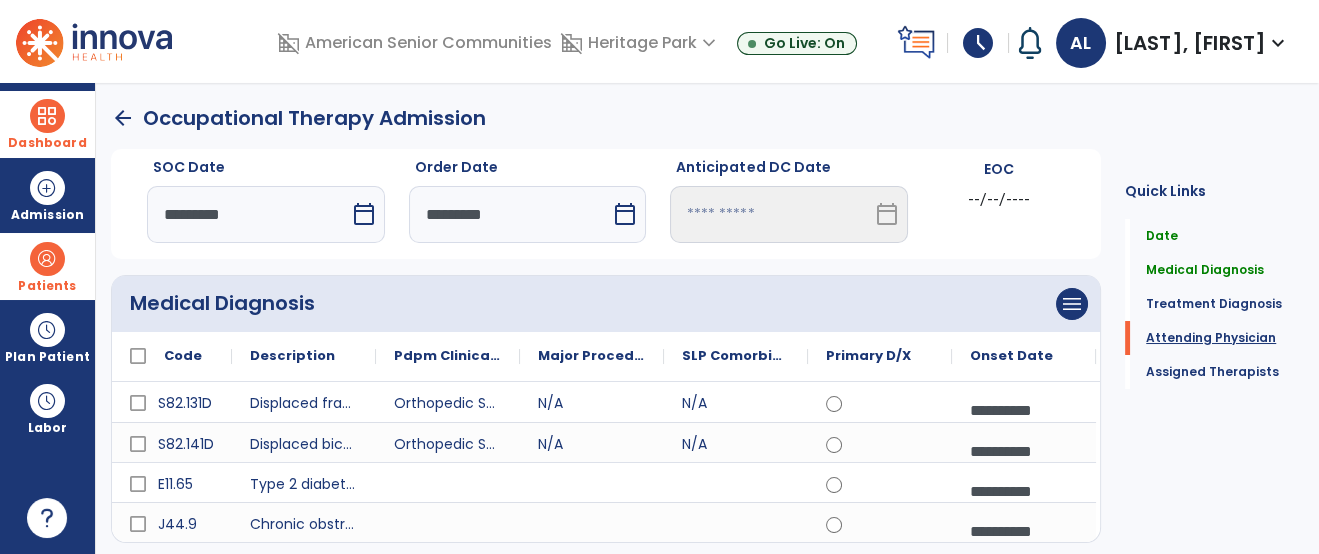 scroll, scrollTop: 348, scrollLeft: 0, axis: vertical 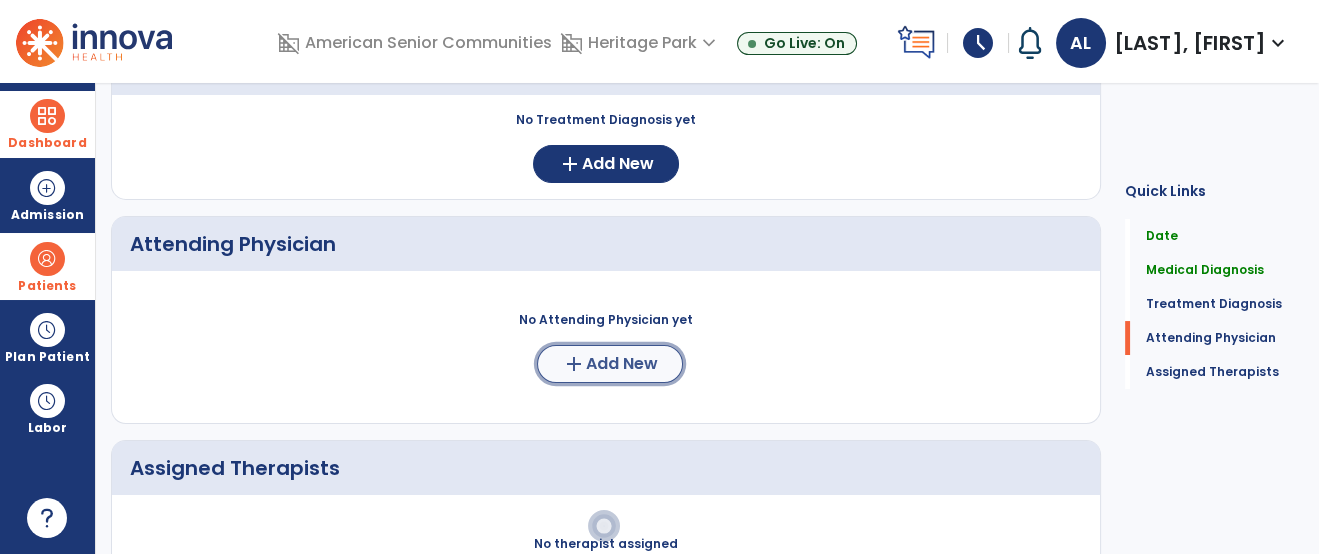 click on "add  Add New" 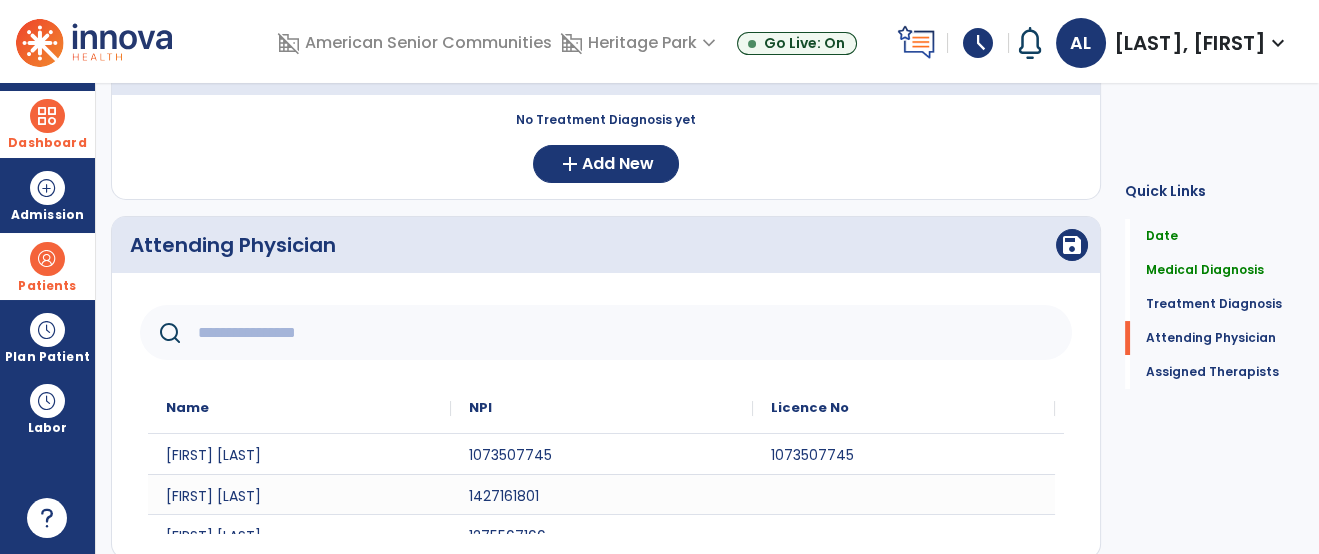 click 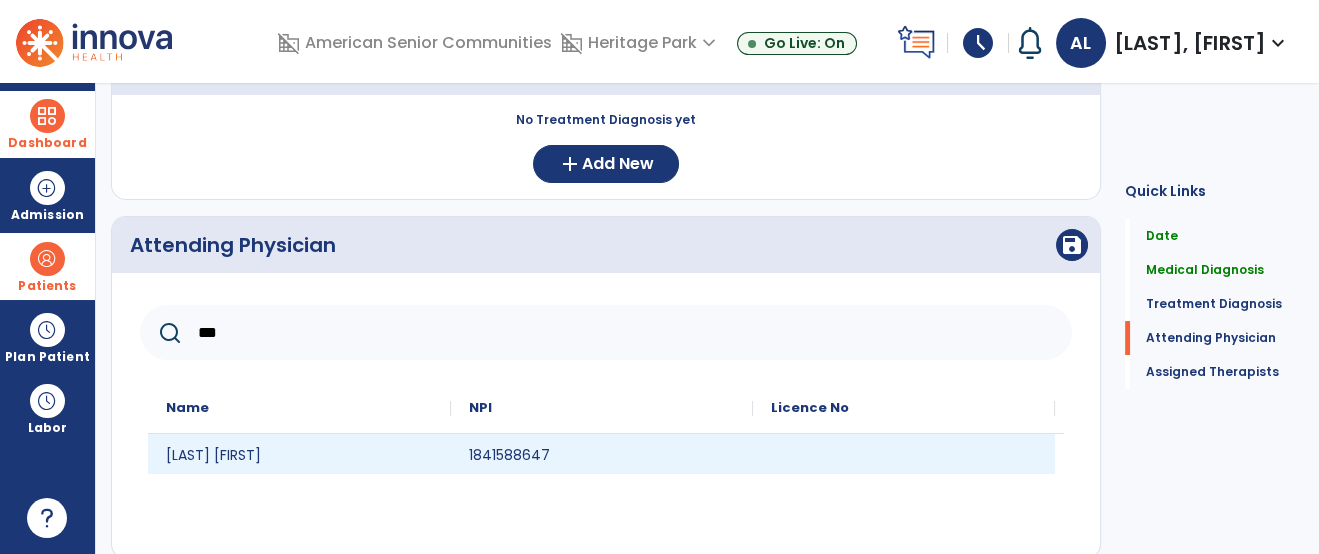 type on "***" 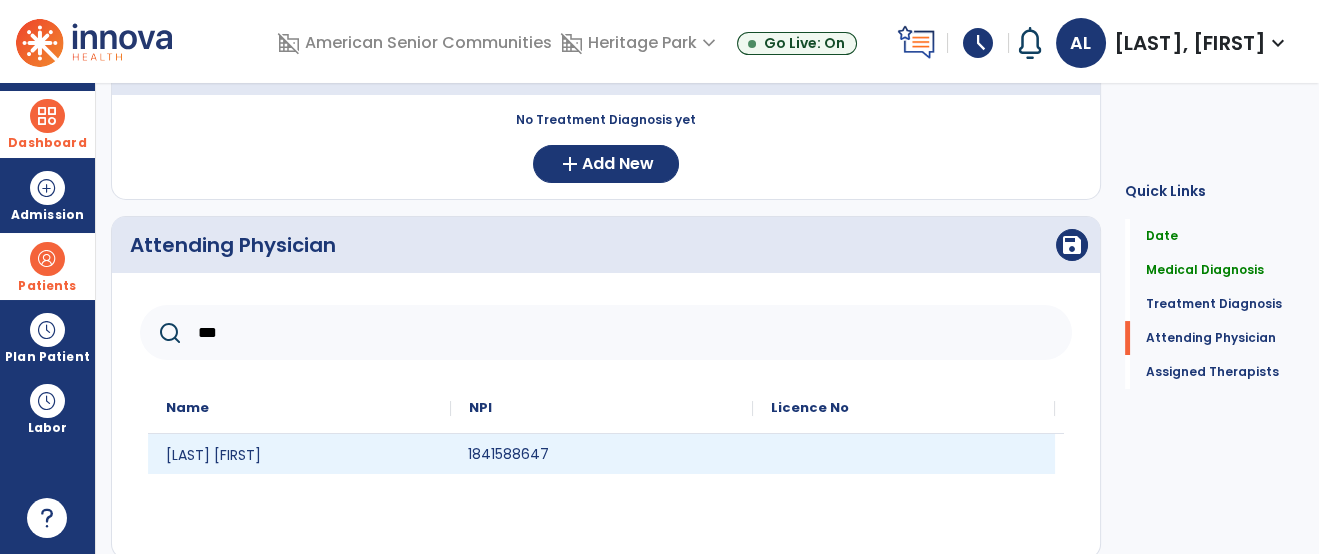 click on "1841588647" 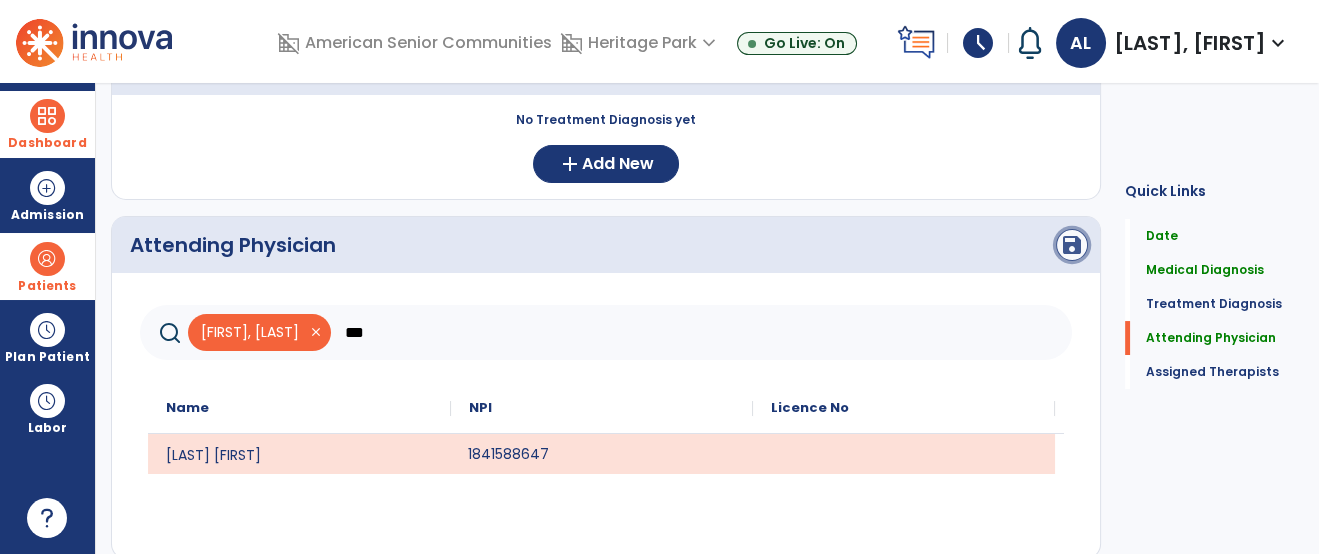 click on "save" 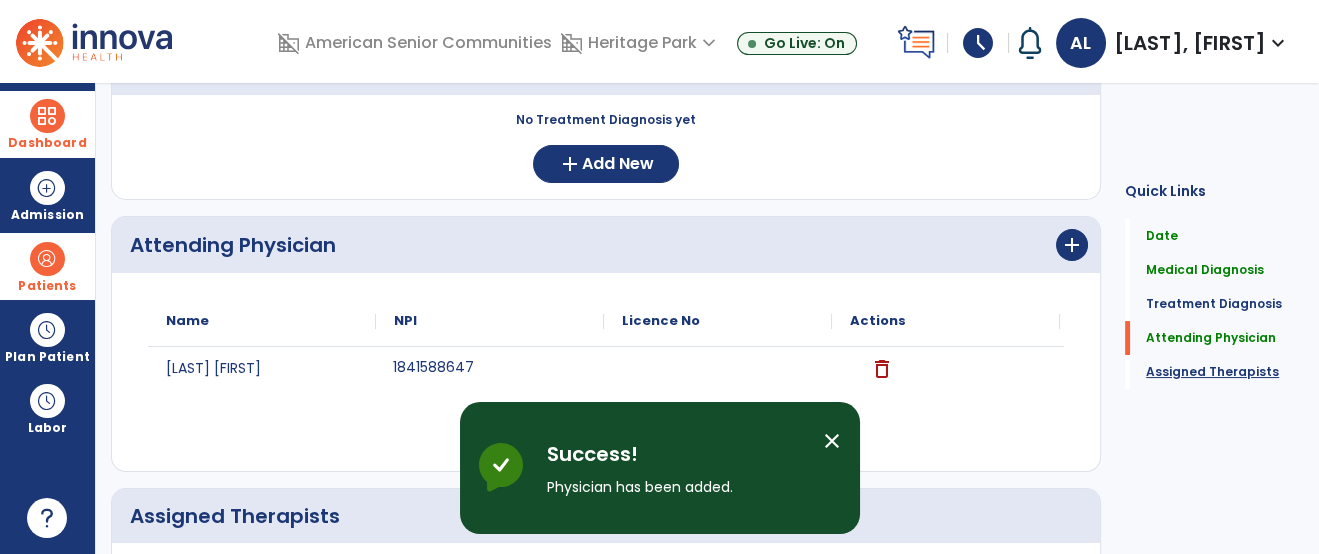 click on "Assigned Therapists" 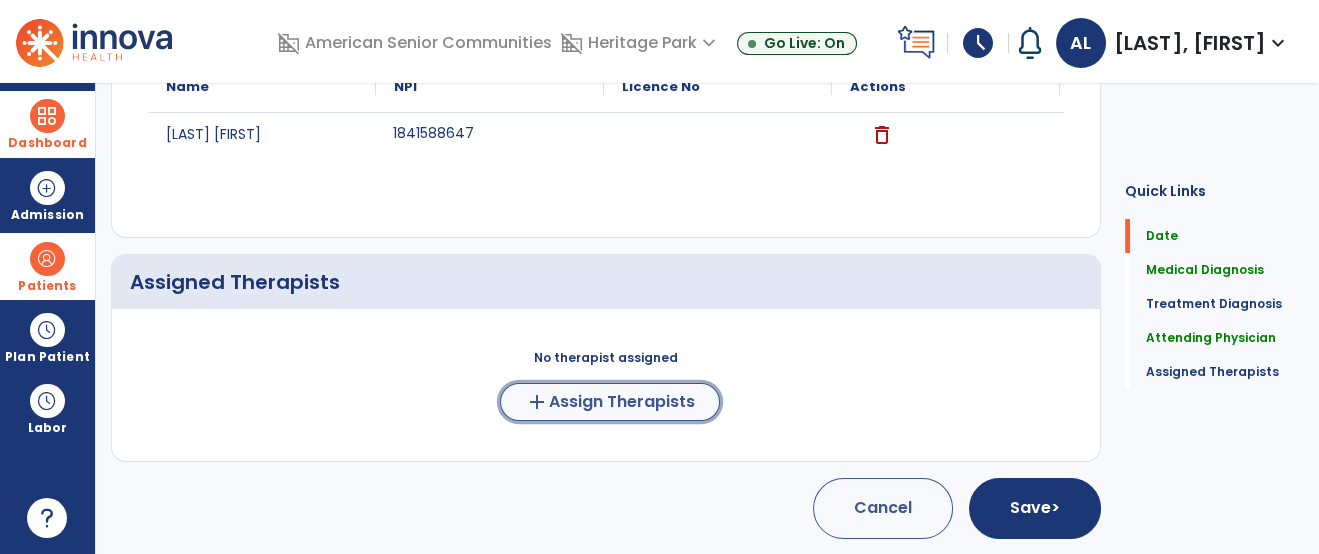 click on "add  Assign Therapists" 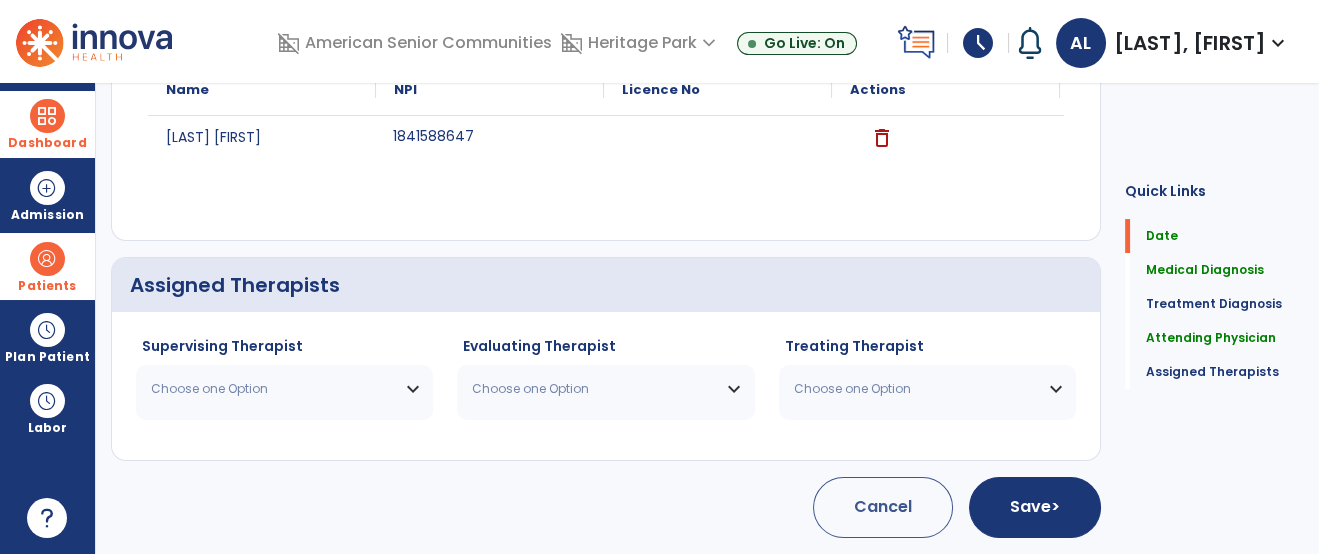 scroll, scrollTop: 749, scrollLeft: 0, axis: vertical 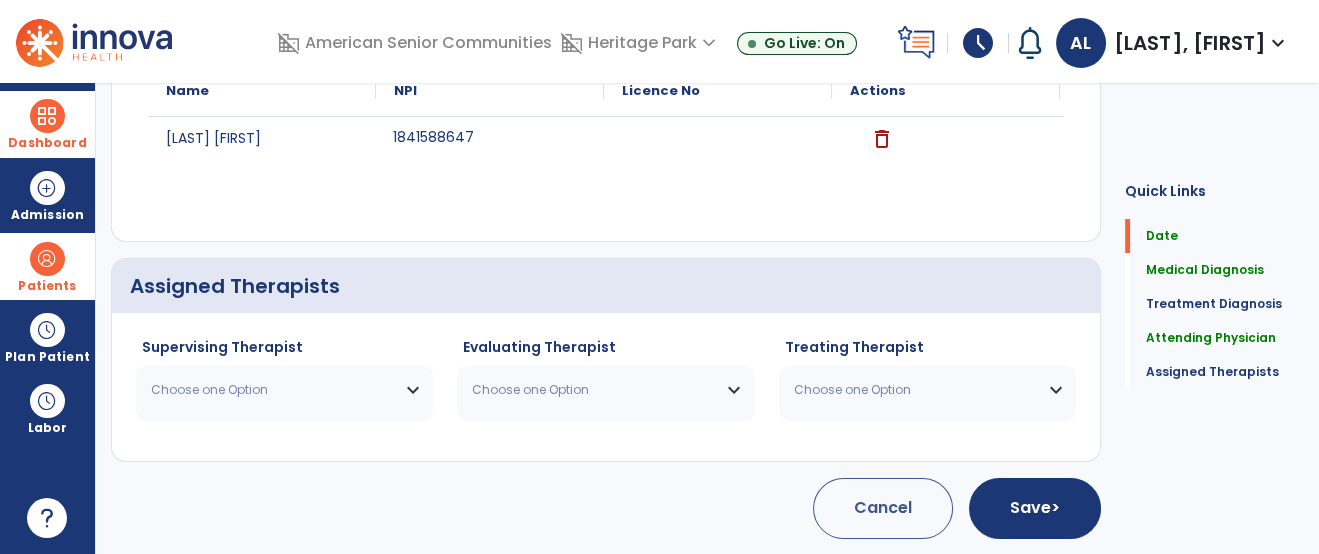 click on "Choose one Option" at bounding box center (272, 390) 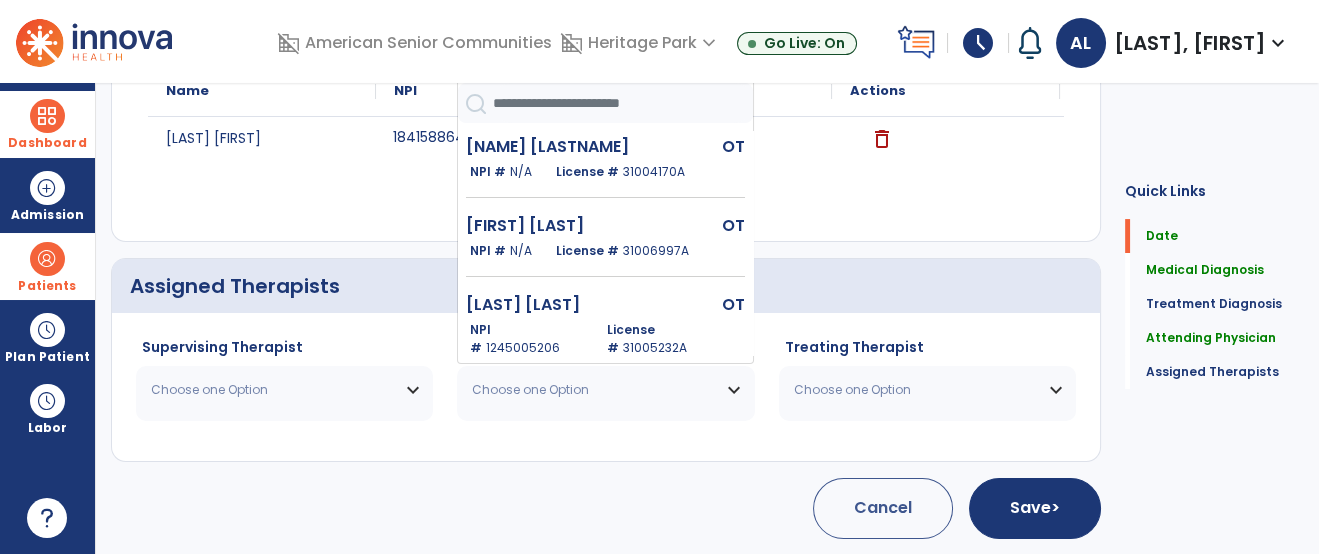 click 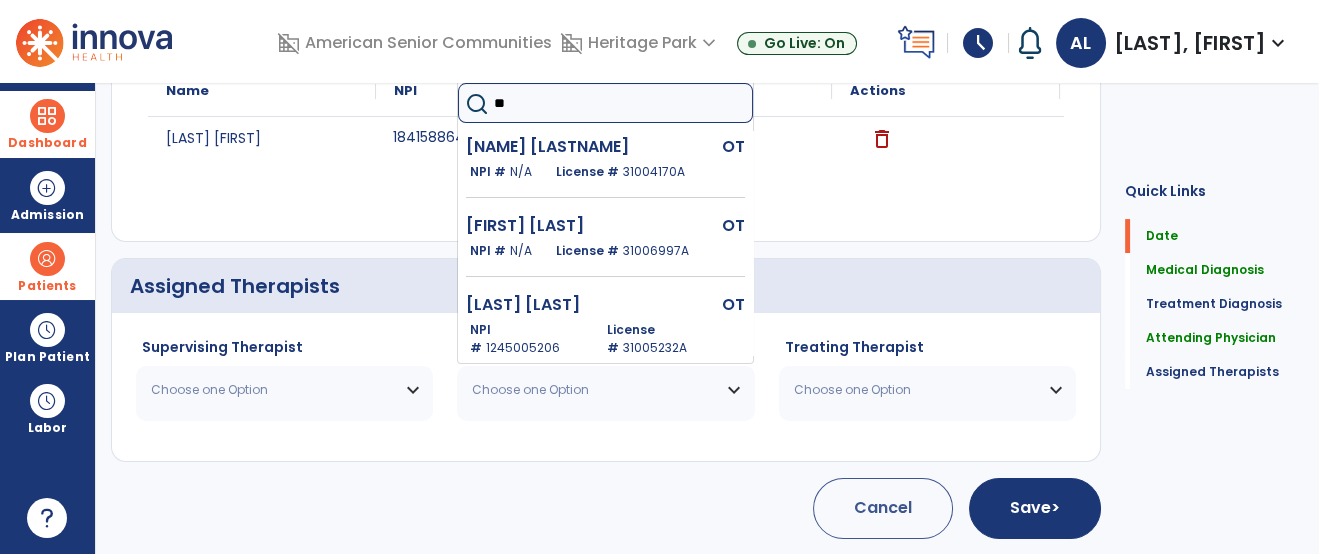 type on "***" 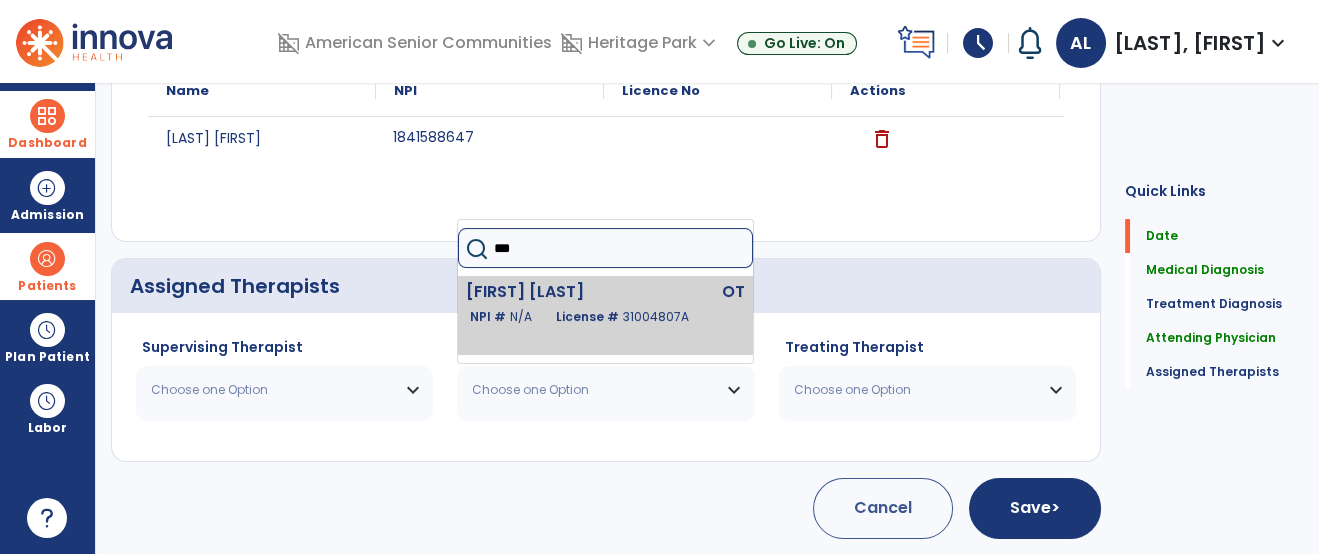 click on "[FIRST] [LAST] OT NPI # N/A License # 31004807A" 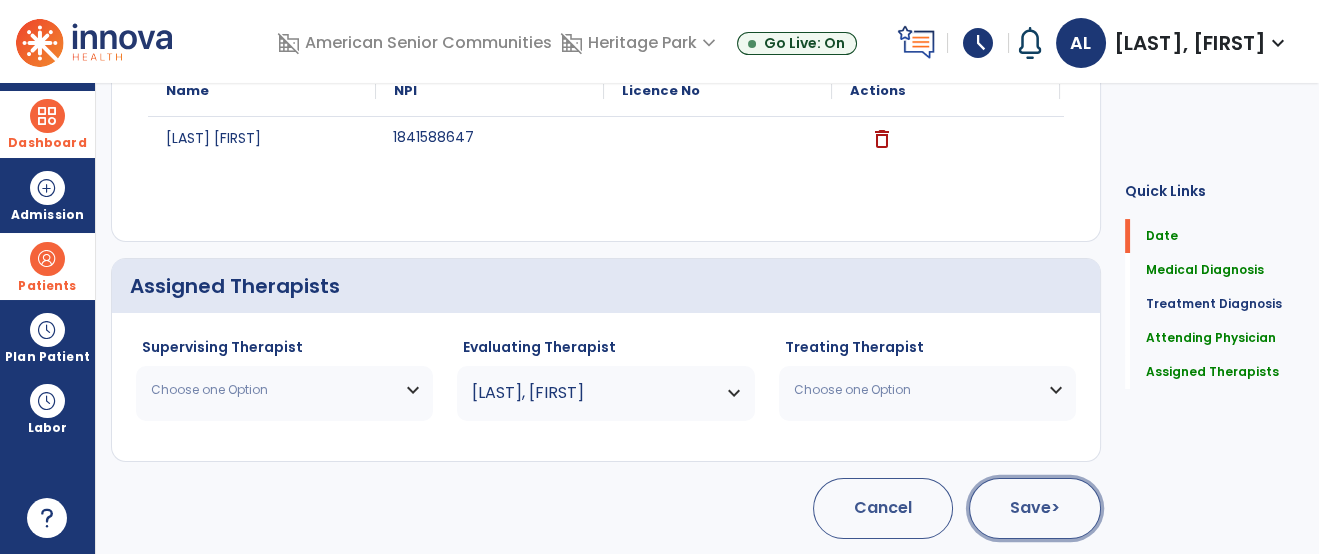 click on "Save  >" 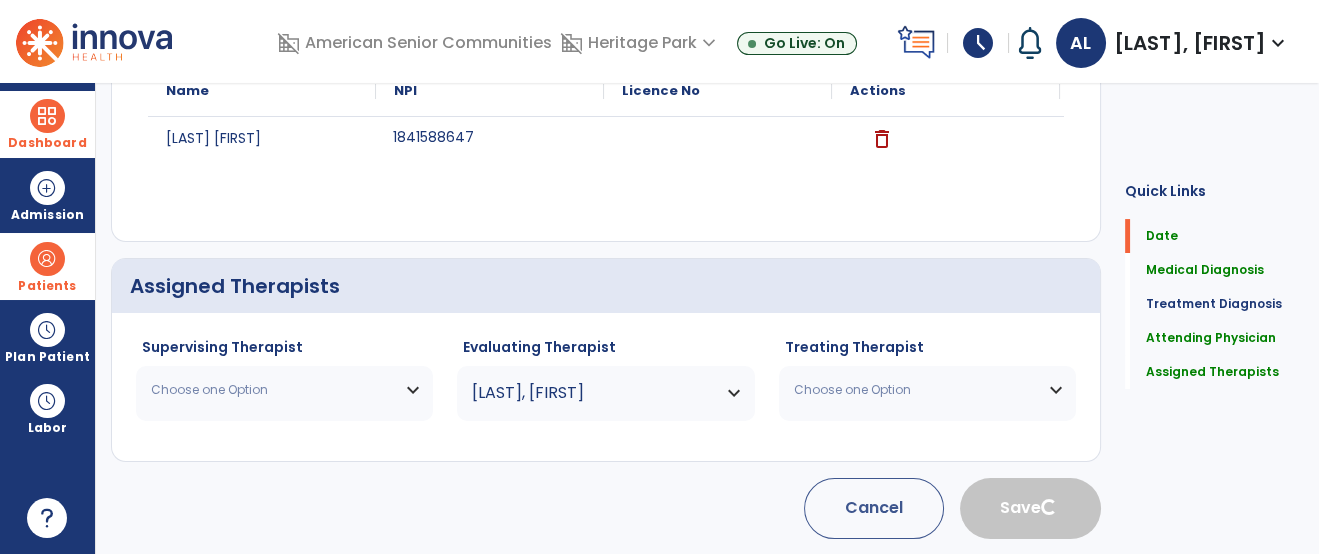 type 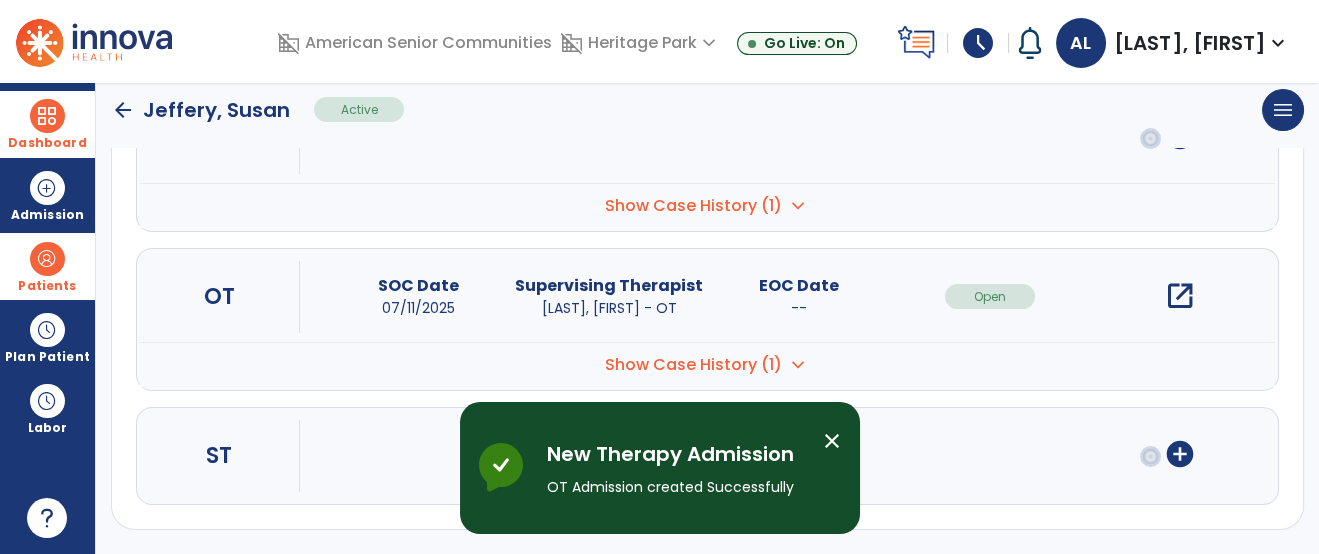 scroll, scrollTop: 295, scrollLeft: 0, axis: vertical 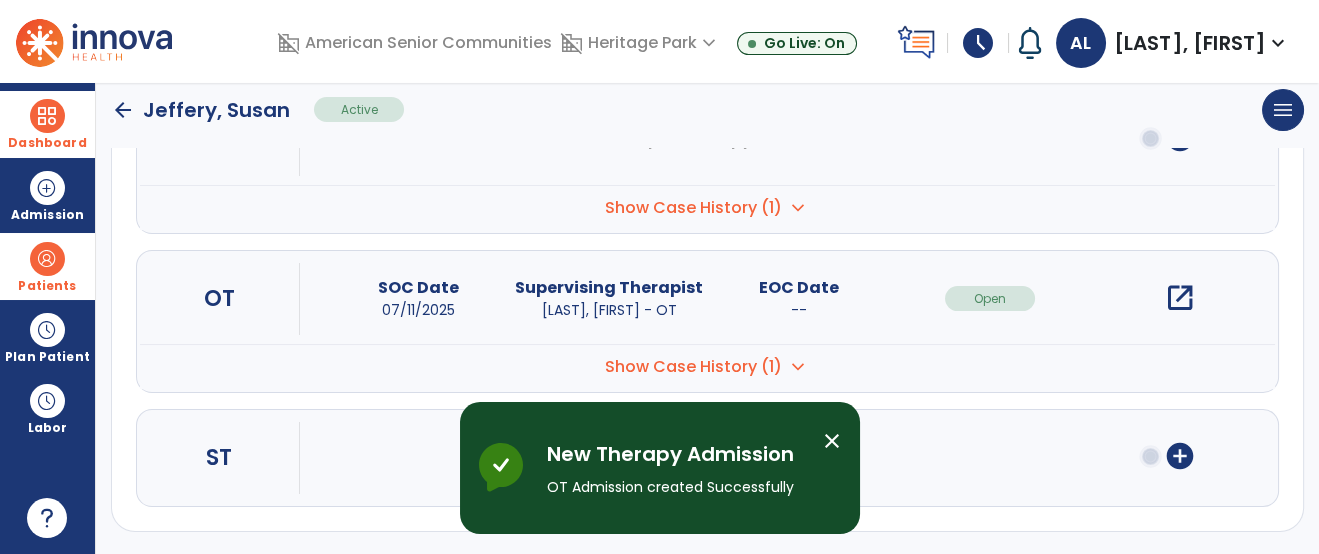 click on "open_in_new" at bounding box center (1180, 298) 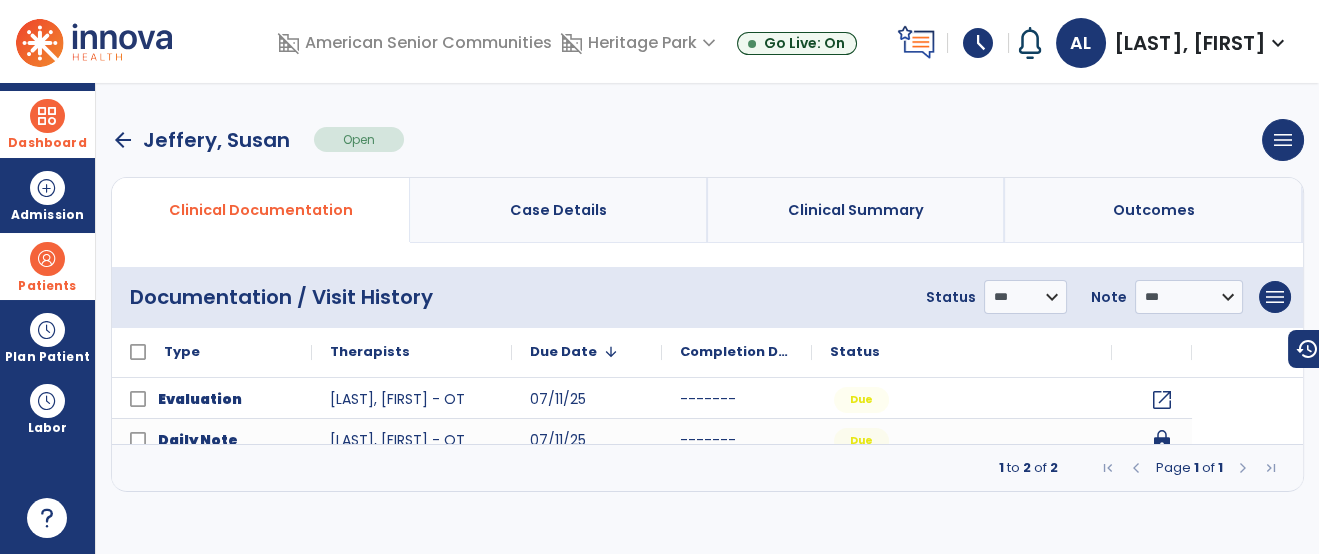 scroll, scrollTop: 0, scrollLeft: 0, axis: both 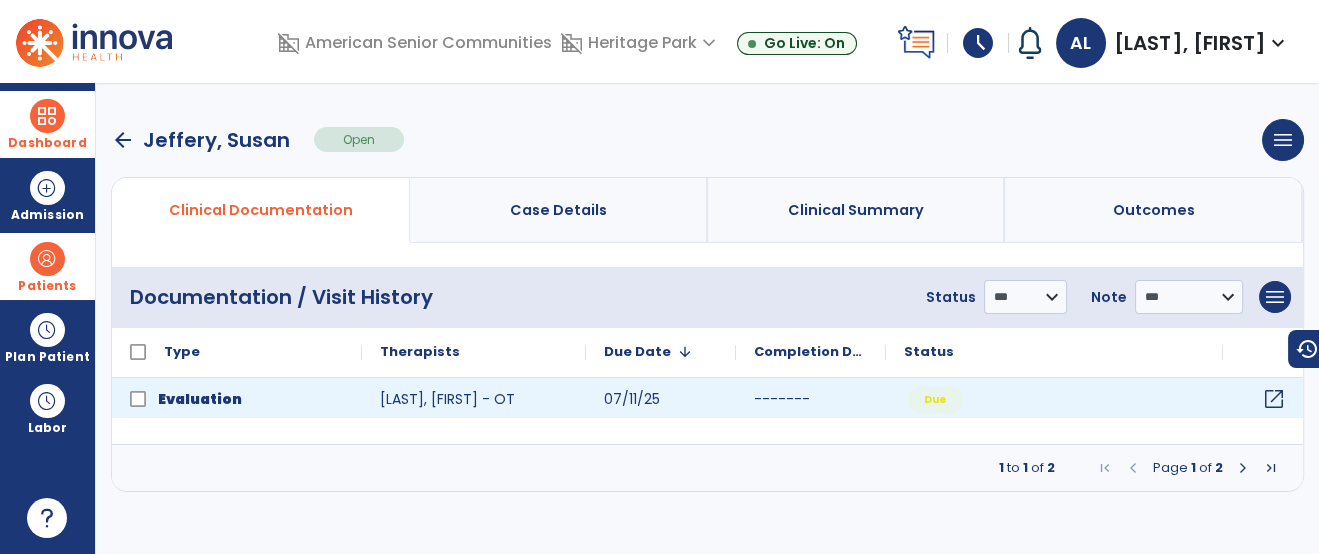 click on "open_in_new" 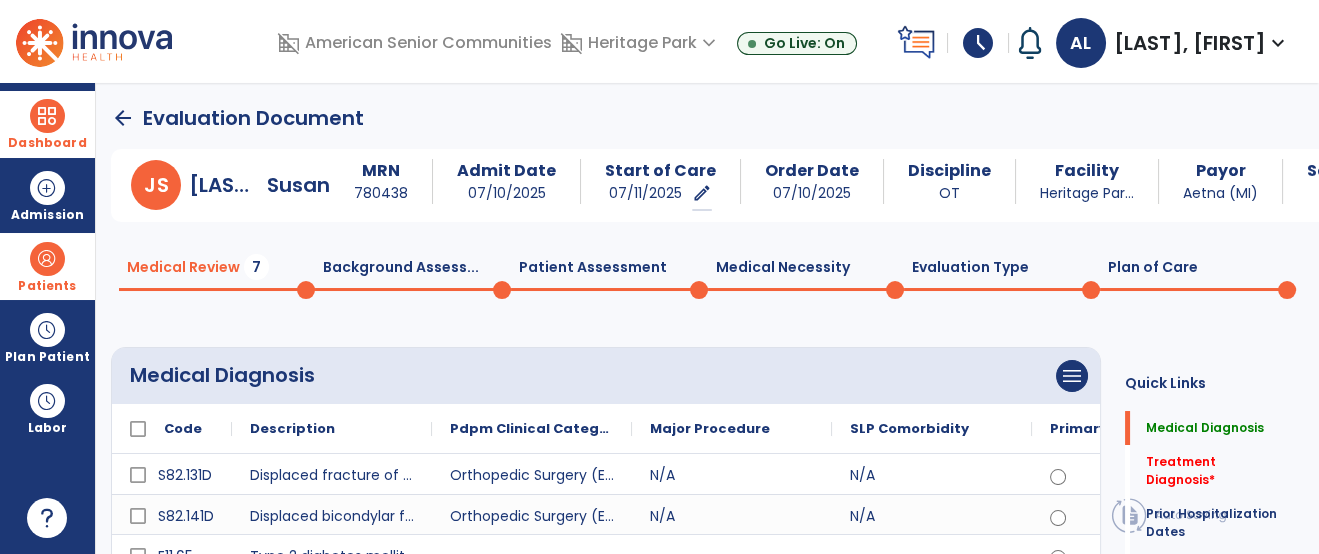 click on "Quick Links  Medical Diagnosis   Medical Diagnosis   Treatment Diagnosis   *  Treatment Diagnosis   *  Prior Hospitalization Dates   Prior Hospitalization Dates   Past Medical History   *  Past Medical History   *  Reason For Referral   *  Reason For Referral   *  Chief Complaint   *  Chief Complaint   *  Precautions   *  Precautions   *  Contraindications   *  Contraindications   *  Medications   *  Medications   *" 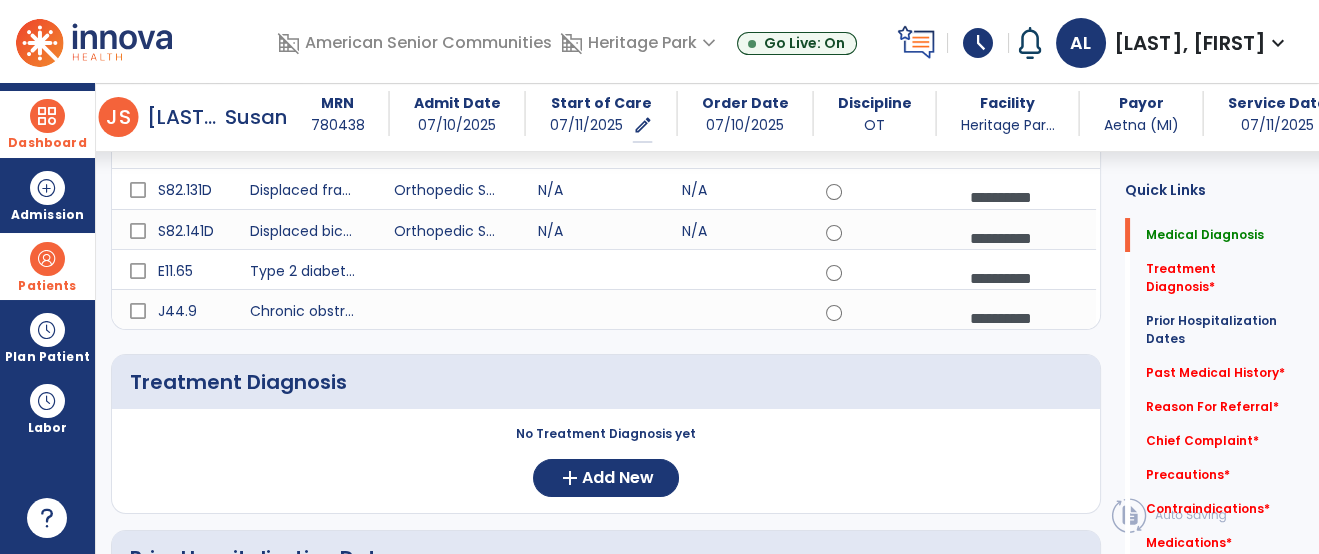 scroll, scrollTop: 222, scrollLeft: 0, axis: vertical 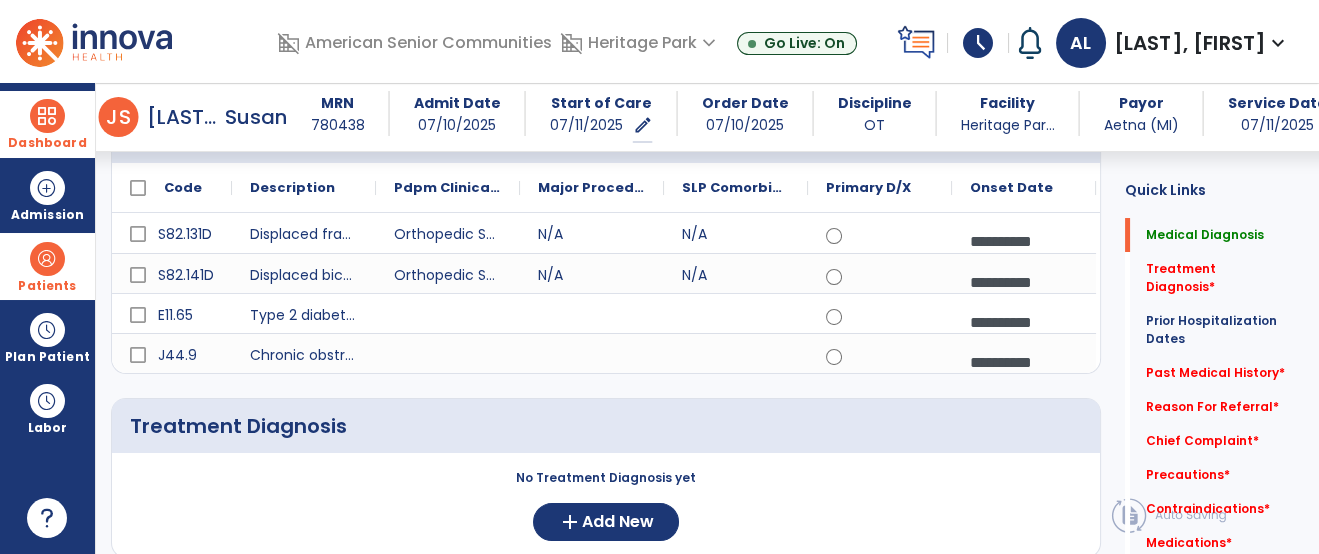 drag, startPoint x: 374, startPoint y: 189, endPoint x: 658, endPoint y: 215, distance: 285.18765 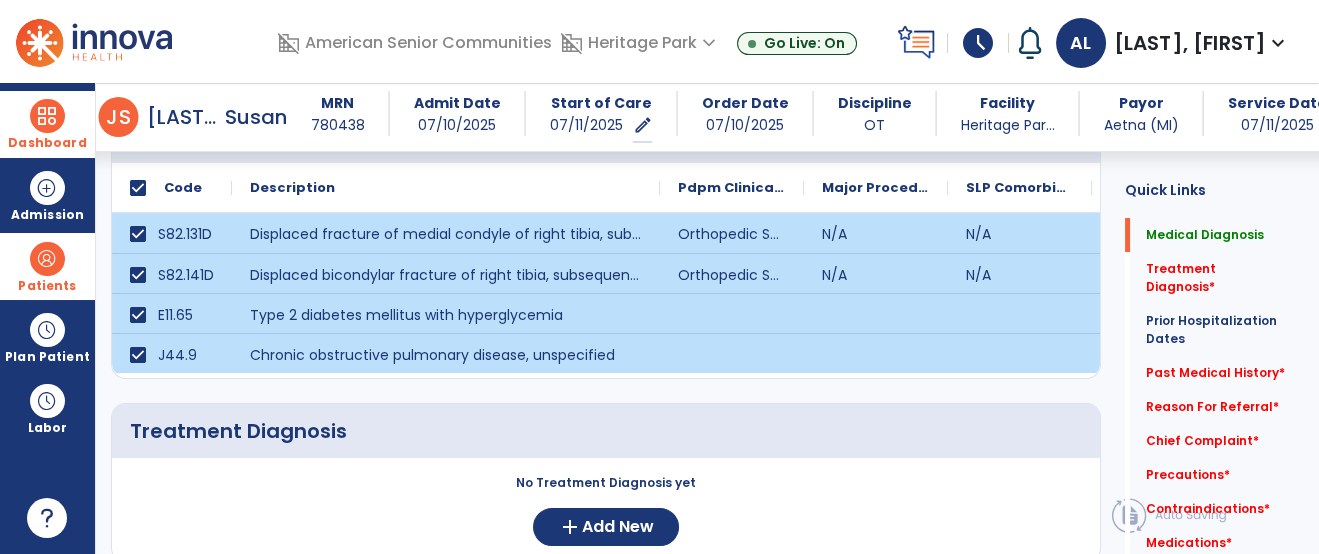 click on "Quick Links  Medical Diagnosis   Medical Diagnosis   Treatment Diagnosis   *  Treatment Diagnosis   *  Prior Hospitalization Dates   Prior Hospitalization Dates   Past Medical History   *  Past Medical History   *  Reason For Referral   *  Reason For Referral   *  Chief Complaint   *  Chief Complaint   *  Precautions   *  Precautions   *  Contraindications   *  Contraindications   *  Medications   *  Medications   *" 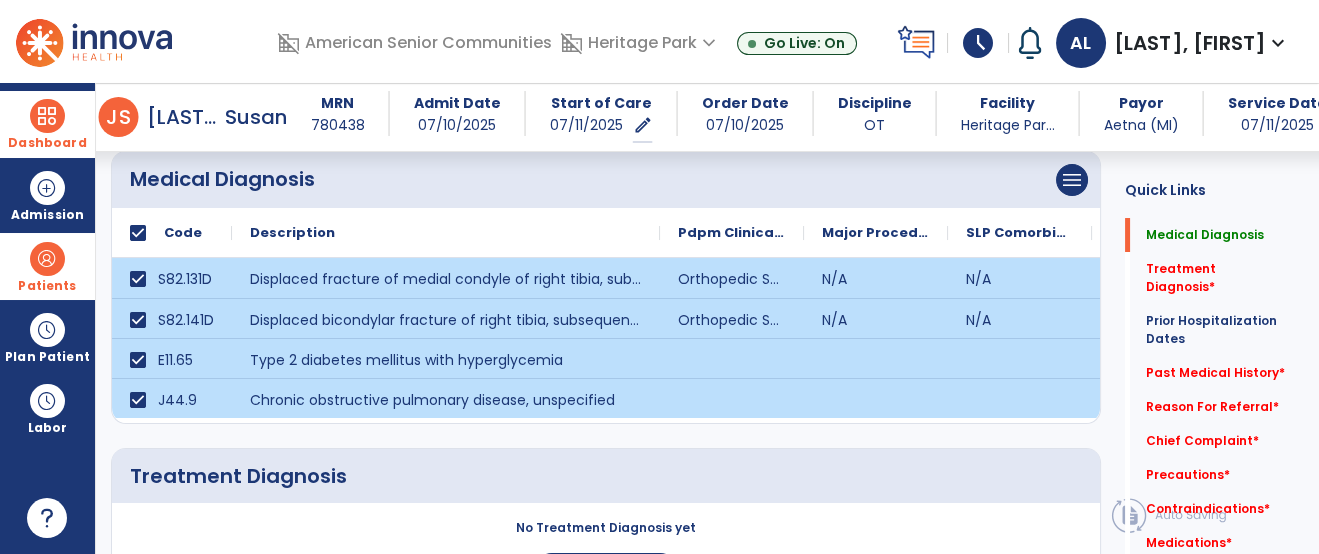 scroll, scrollTop: 133, scrollLeft: 0, axis: vertical 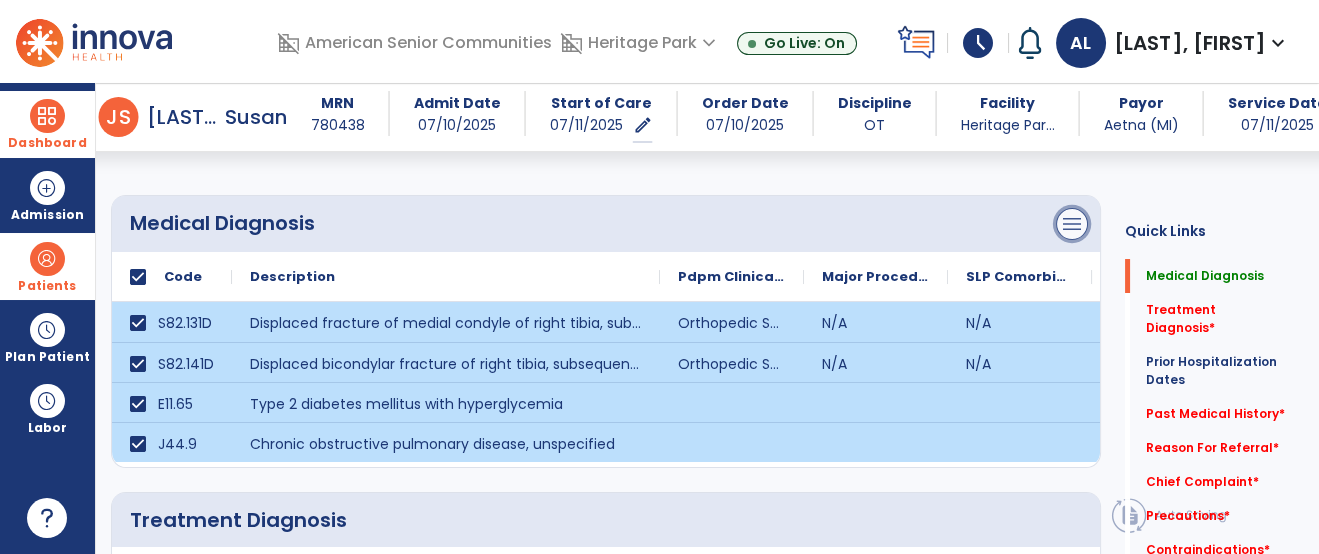 click on "menu" at bounding box center [1072, 224] 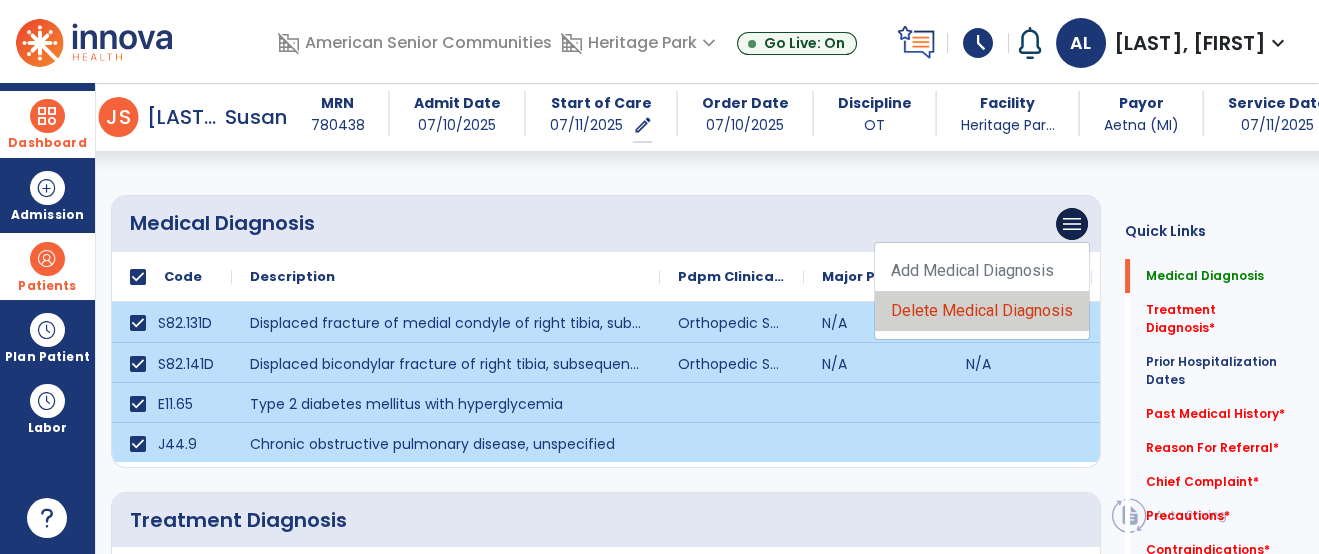 click on "Delete Medical Diagnosis" 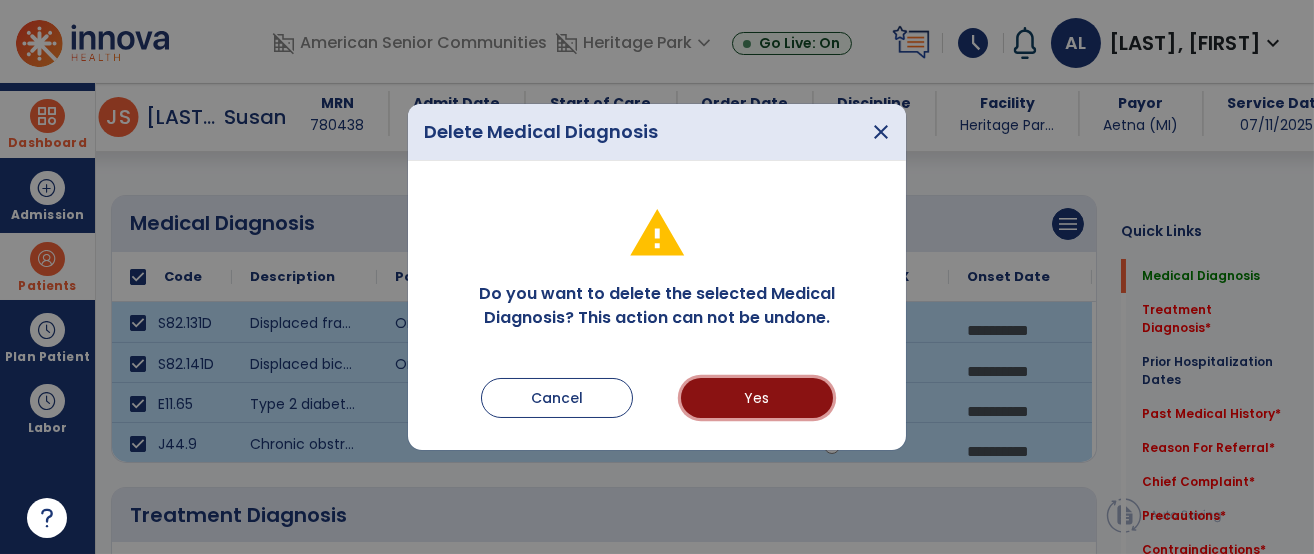 click on "Yes" at bounding box center (757, 398) 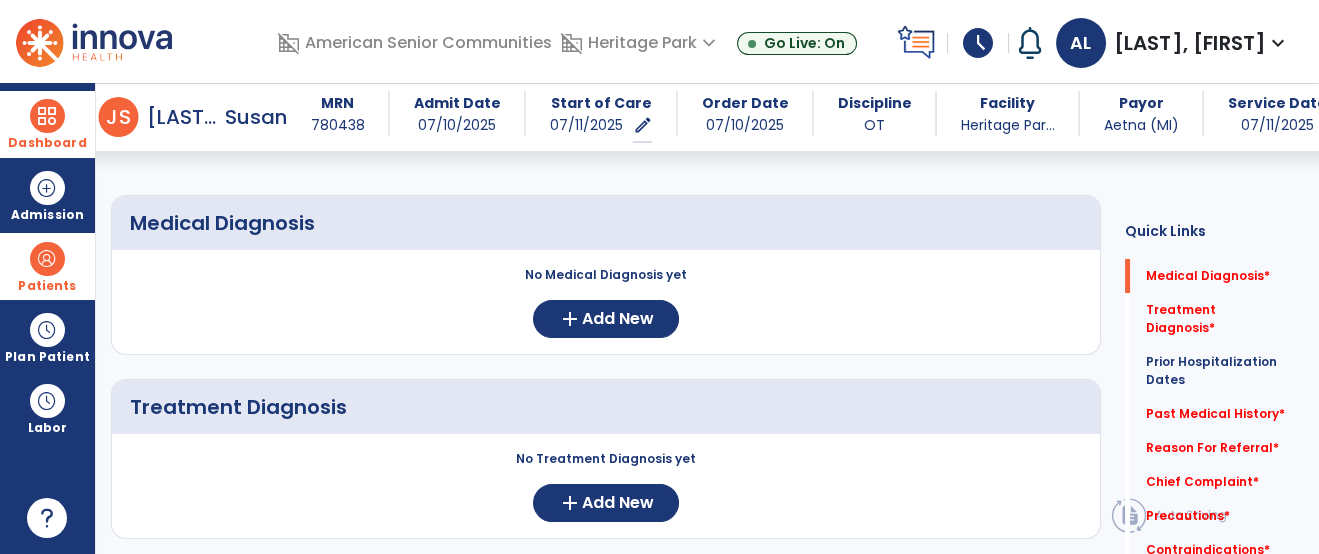click on "Quick Links  Medical Diagnosis   *  Medical Diagnosis   *  Treatment Diagnosis   *  Treatment Diagnosis   *  Prior Hospitalization Dates   Prior Hospitalization Dates   Past Medical History   *  Past Medical History   *  Reason For Referral   *  Reason For Referral   *  Chief Complaint   *  Chief Complaint   *  Precautions   *  Precautions   *  Contraindications   *  Contraindications   *  Medications   *  Medications   *" 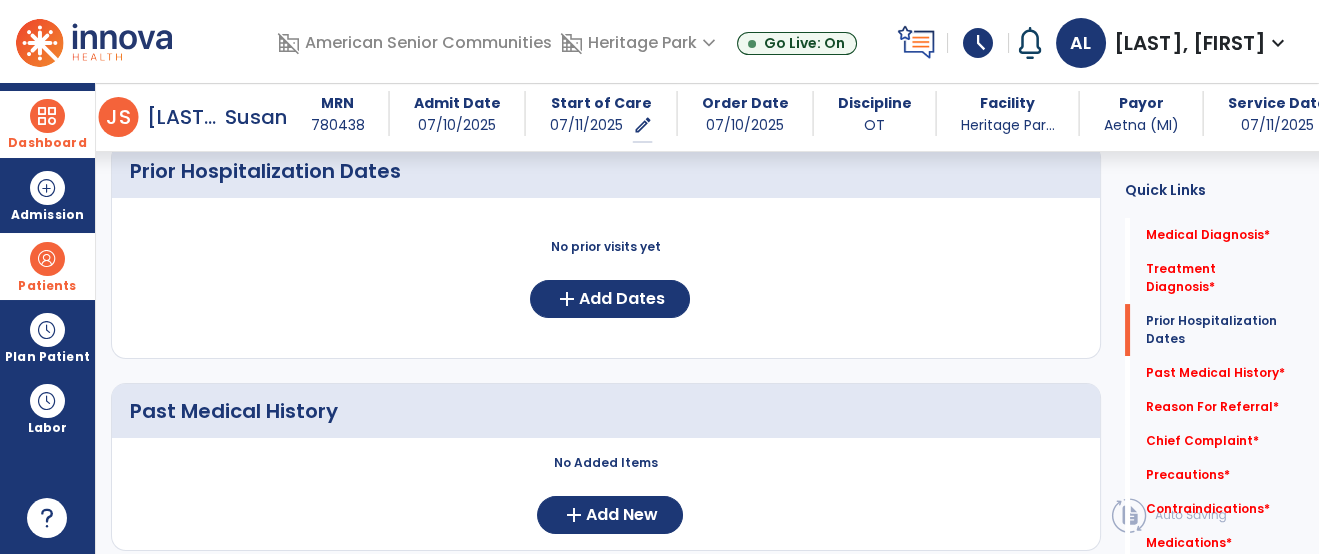 click on "No prior visits yet  add  Add Dates" 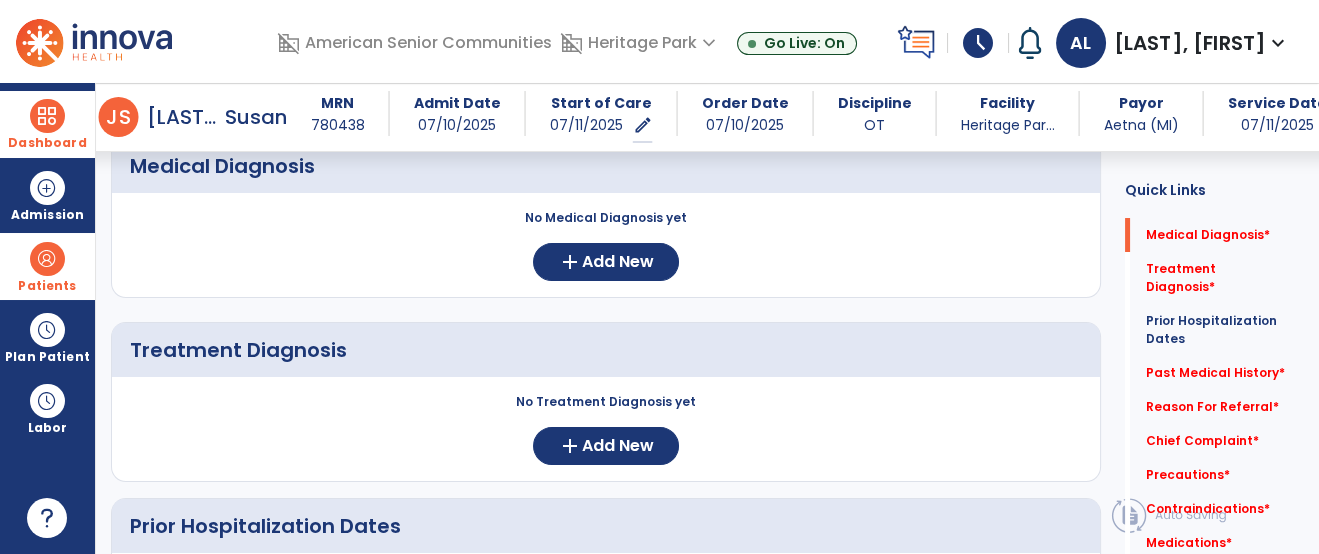 scroll, scrollTop: 145, scrollLeft: 0, axis: vertical 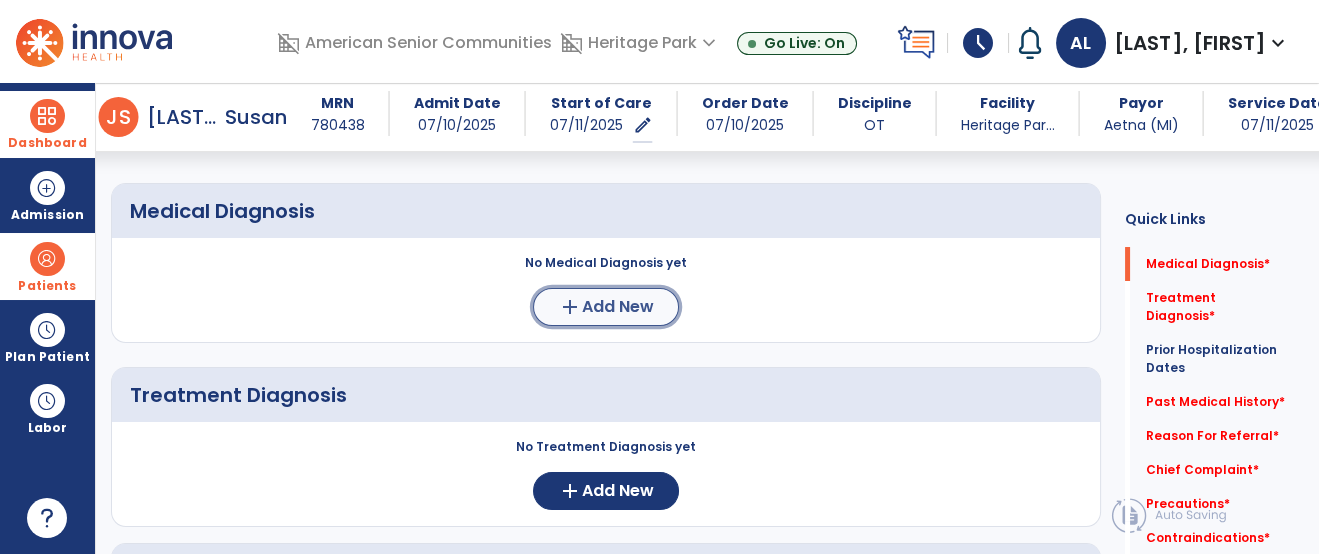 click on "Add New" 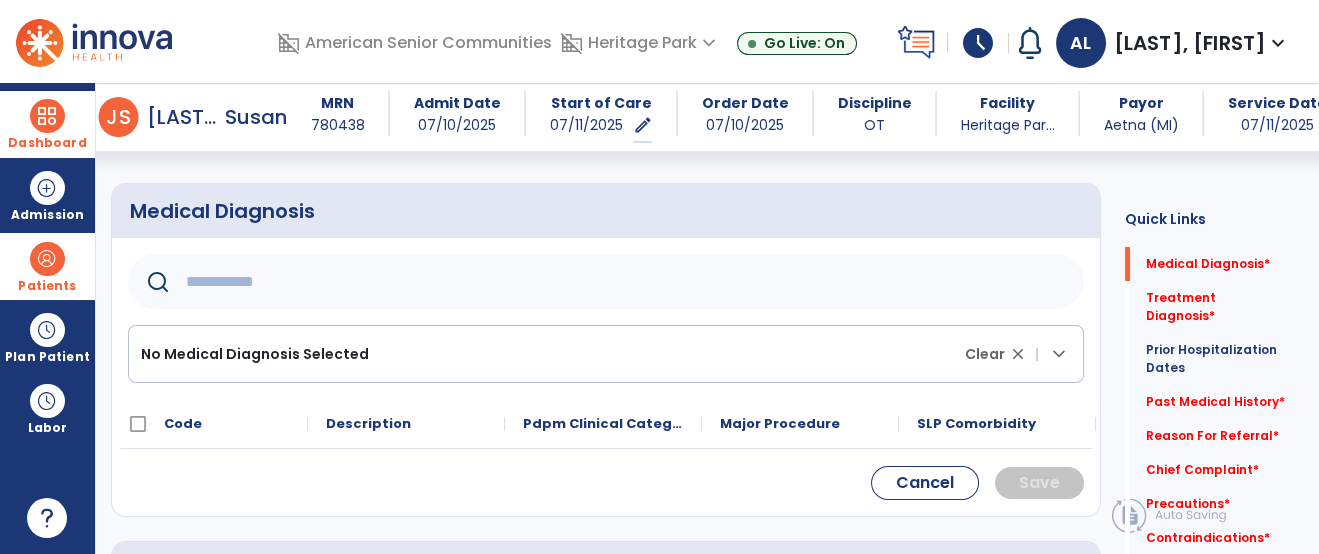 click 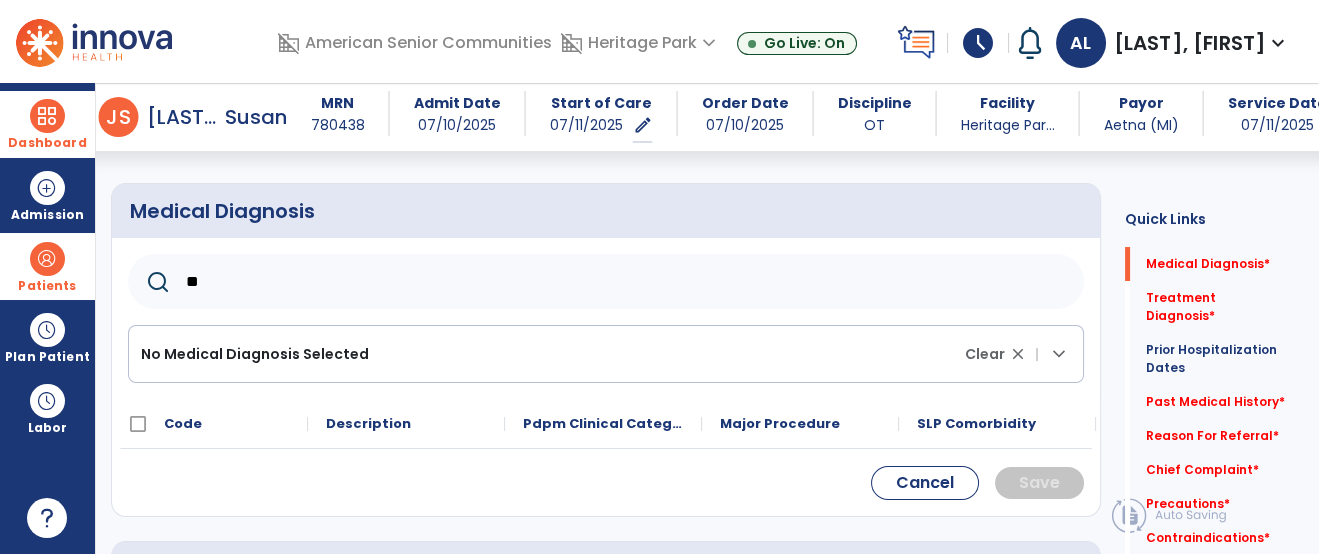 type on "***" 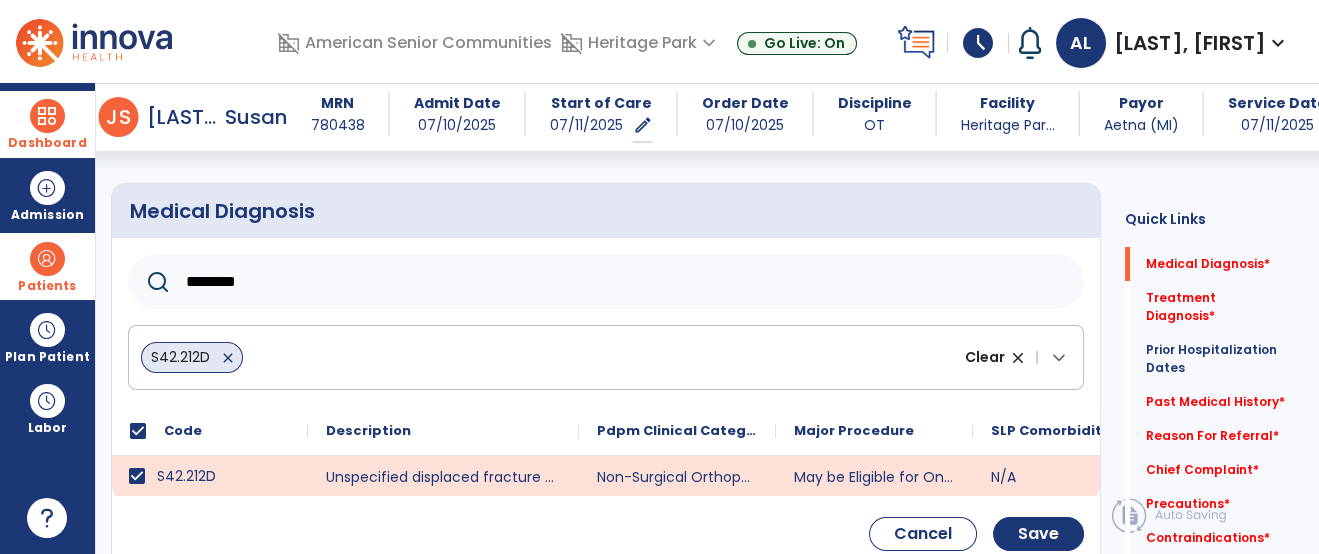 drag, startPoint x: 502, startPoint y: 427, endPoint x: 576, endPoint y: 386, distance: 84.59905 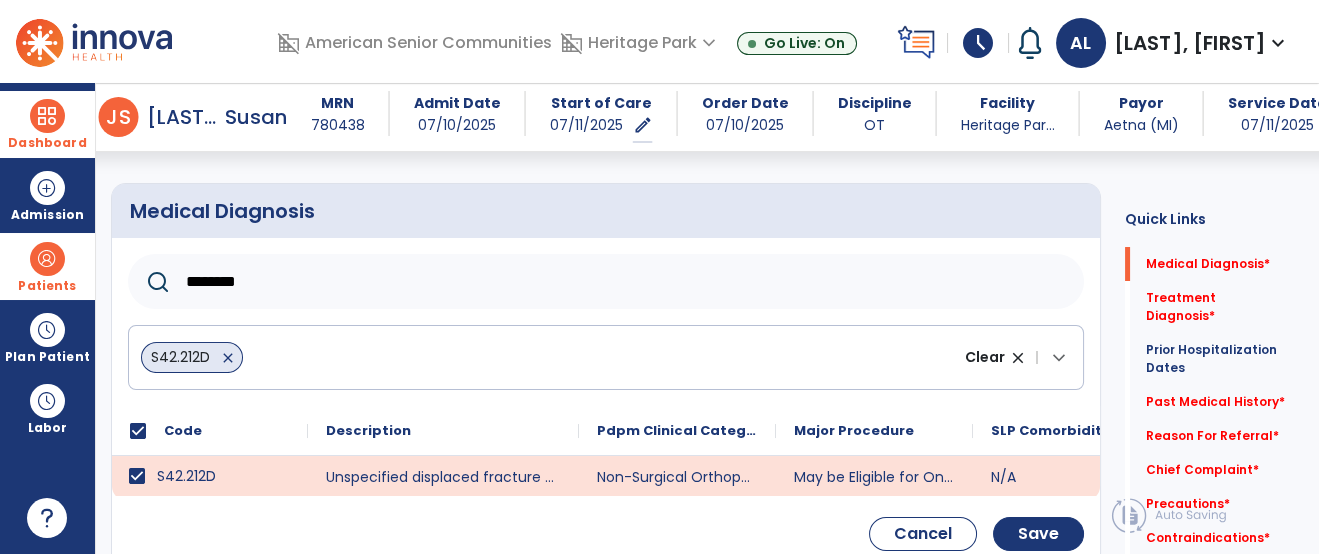 click on "********" 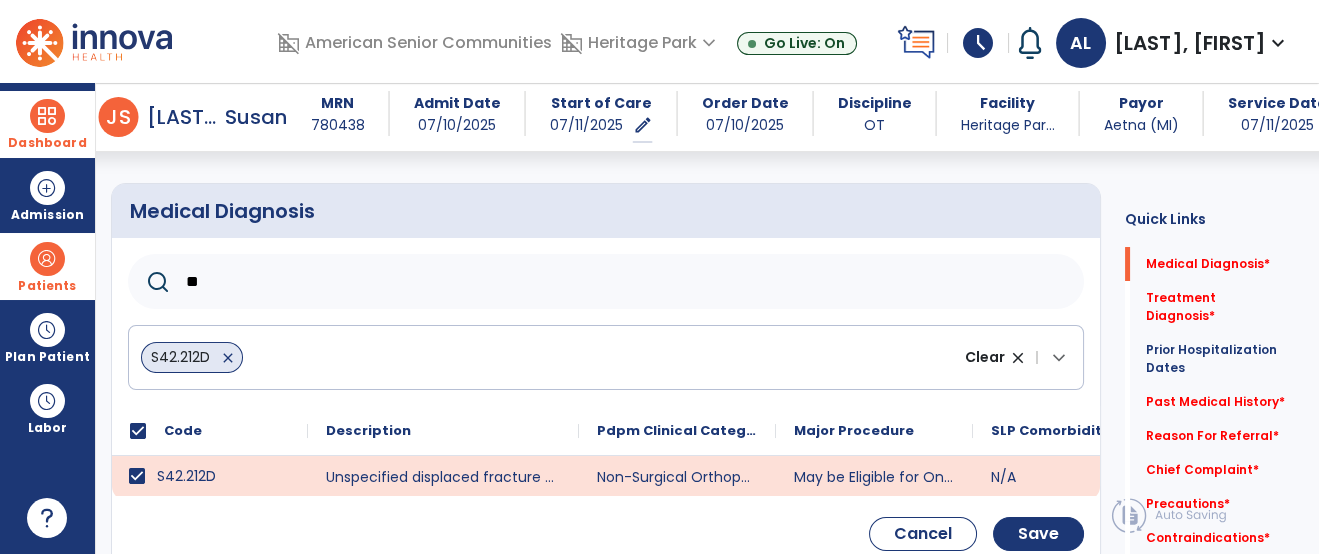 type on "*" 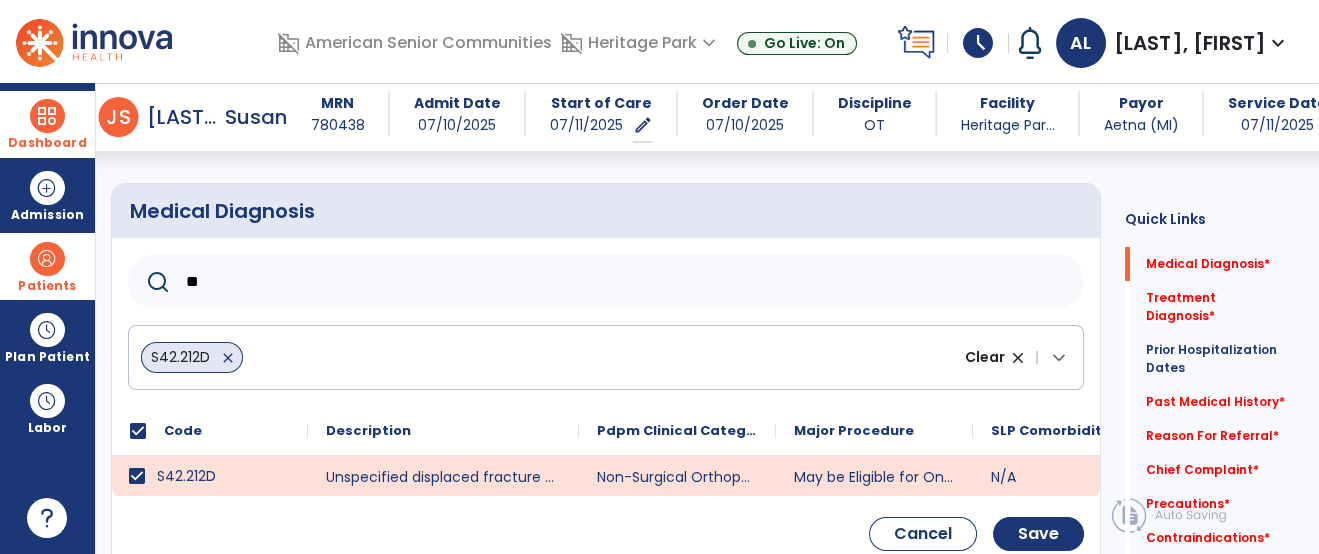 type on "***" 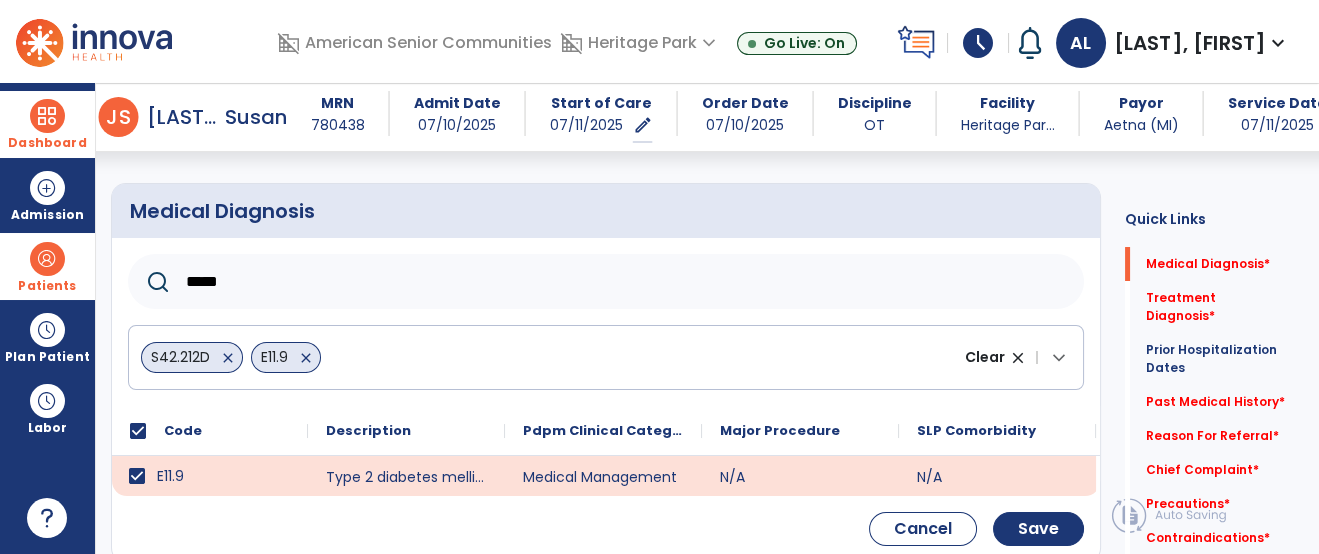 click on "*****" 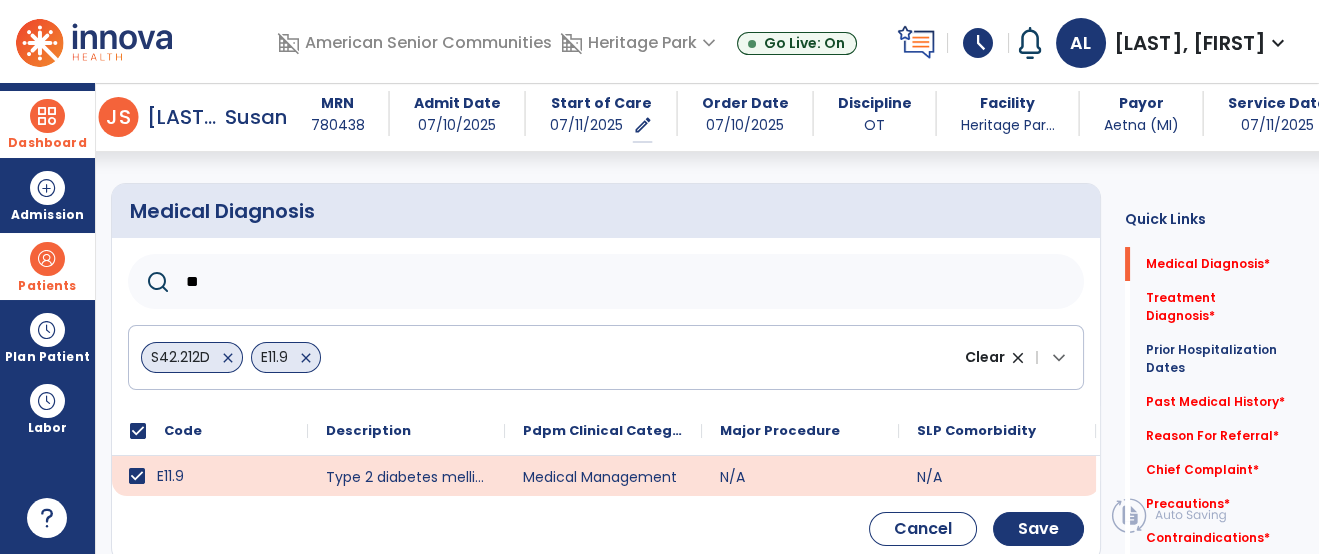 type on "*" 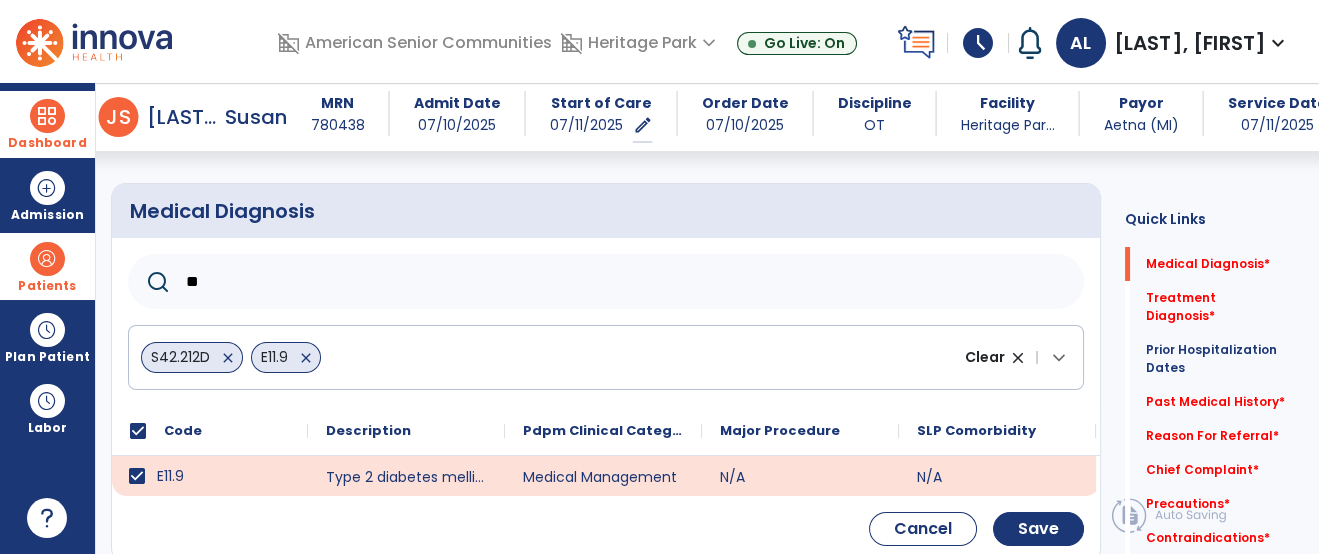 type on "***" 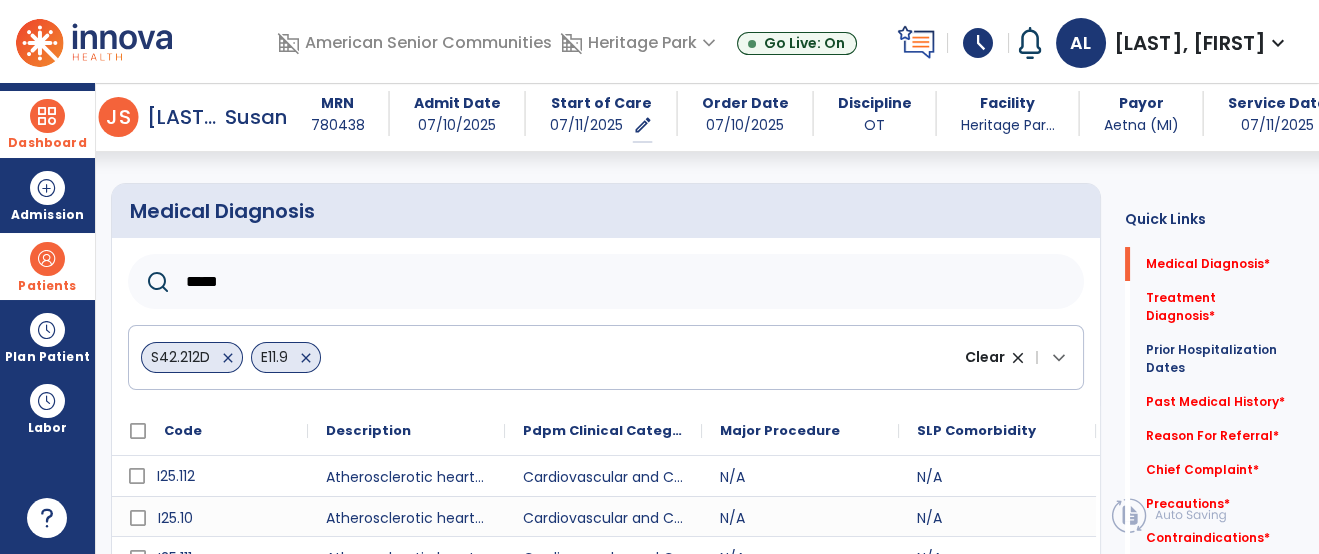 type on "*****" 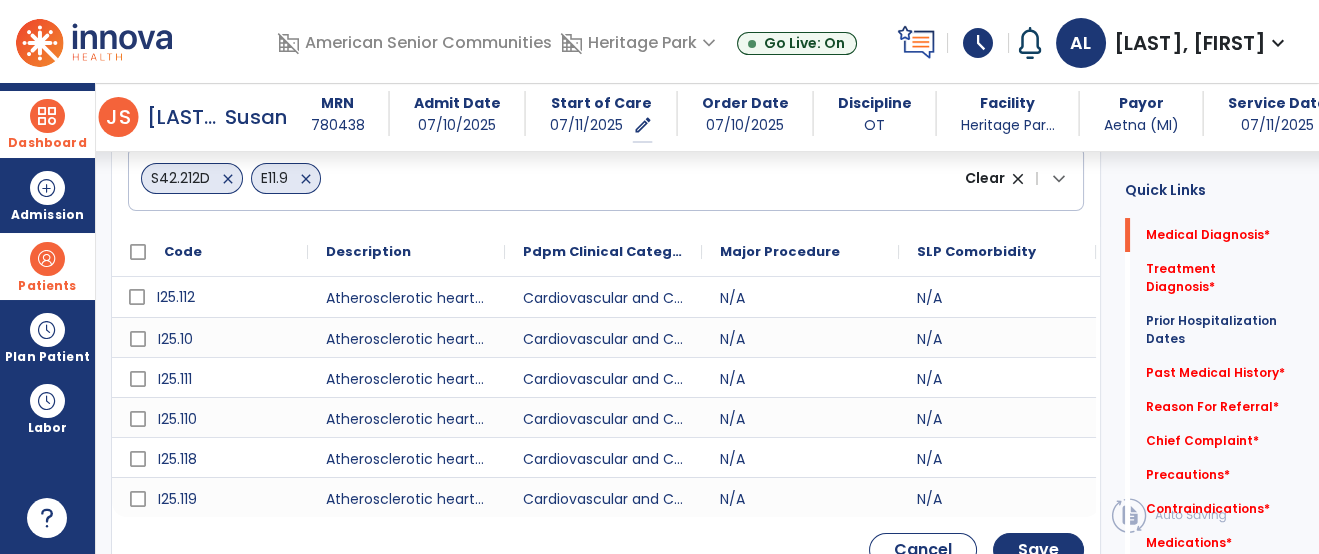 scroll, scrollTop: 323, scrollLeft: 0, axis: vertical 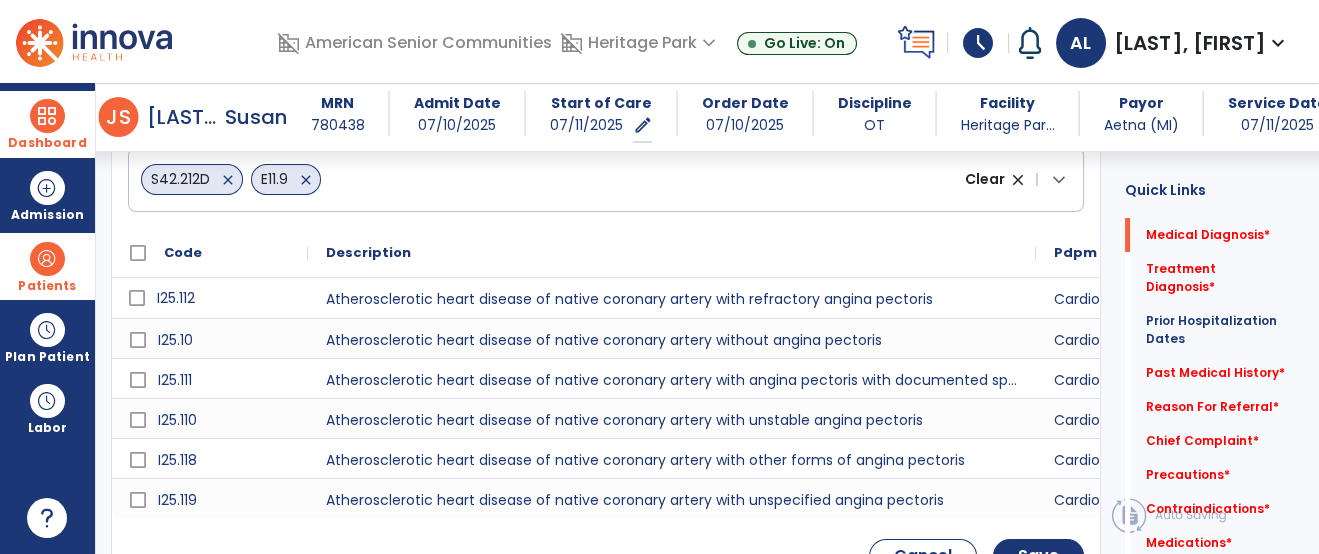 drag, startPoint x: 504, startPoint y: 254, endPoint x: 1035, endPoint y: 246, distance: 531.06024 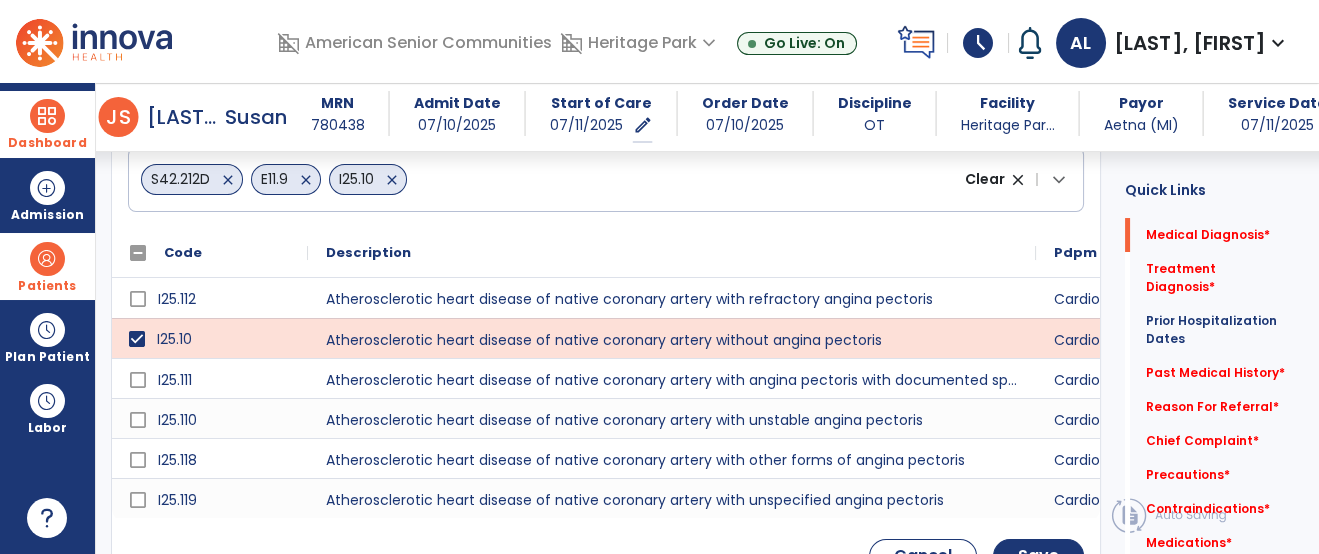click on "Quick Links  Medical Diagnosis   *  Medical Diagnosis   *  Treatment Diagnosis   *  Treatment Diagnosis   *  Prior Hospitalization Dates   Prior Hospitalization Dates   Past Medical History   *  Past Medical History   *  Reason For Referral   *  Reason For Referral   *  Chief Complaint   *  Chief Complaint   *  Precautions   *  Precautions   *  Contraindications   *  Contraindications   *  Medications   *  Medications   *" 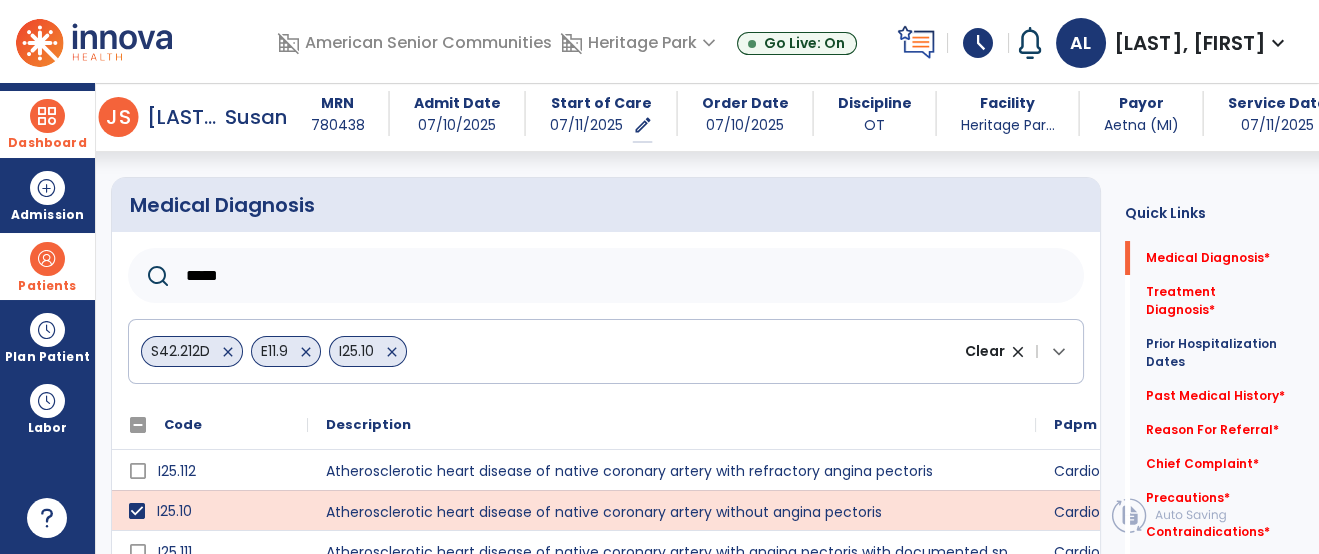scroll, scrollTop: 145, scrollLeft: 0, axis: vertical 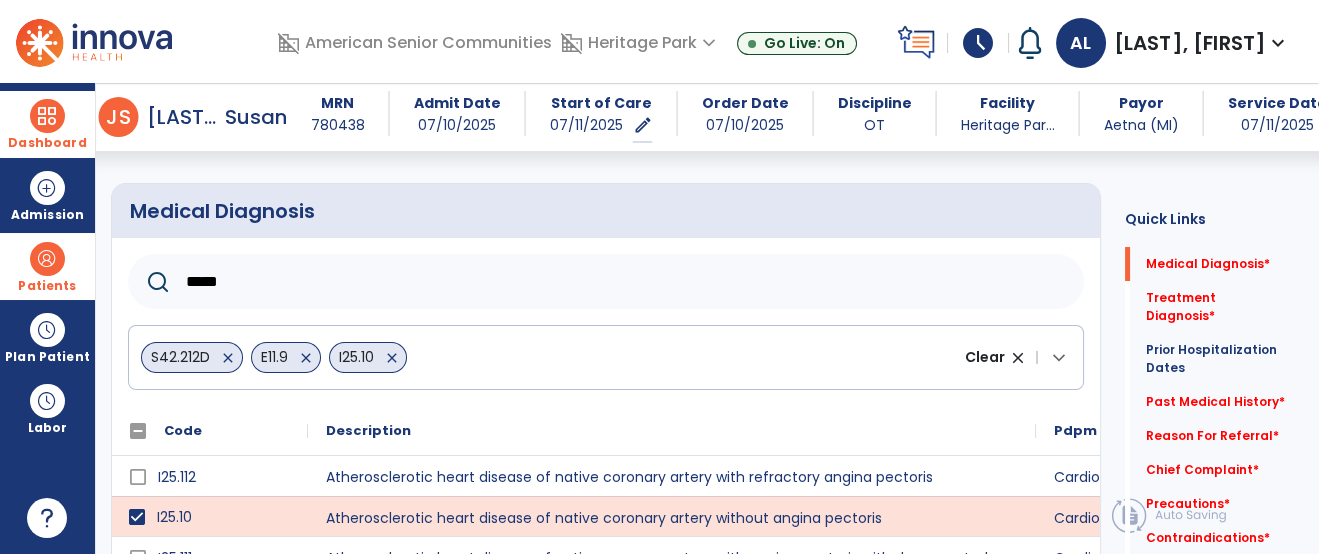 click on "*****" 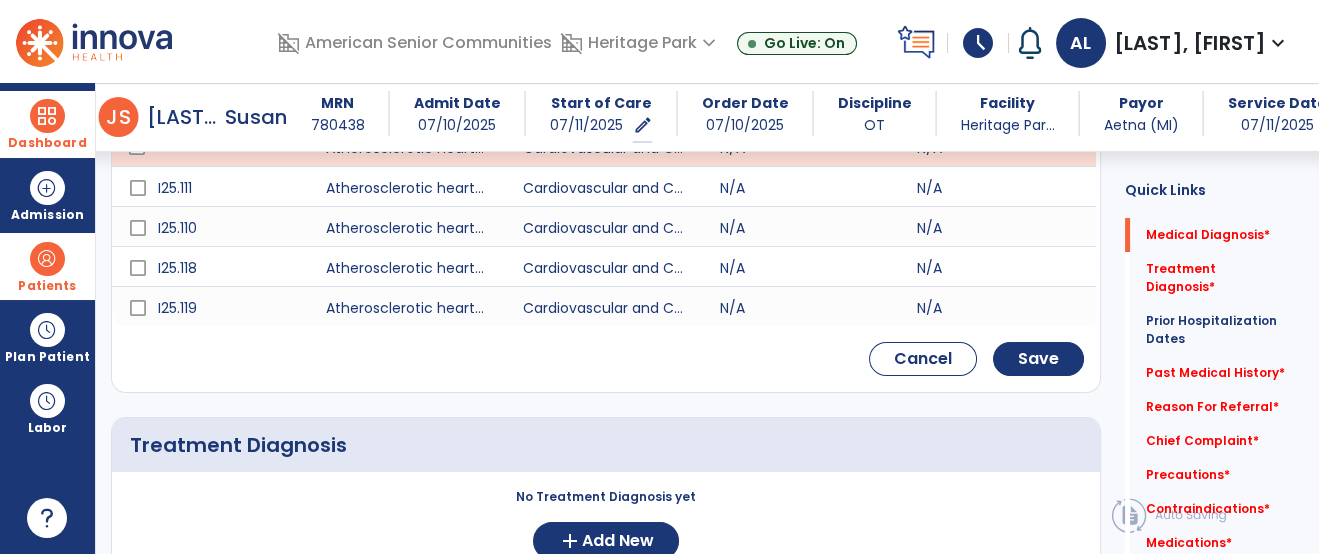 scroll, scrollTop: 545, scrollLeft: 0, axis: vertical 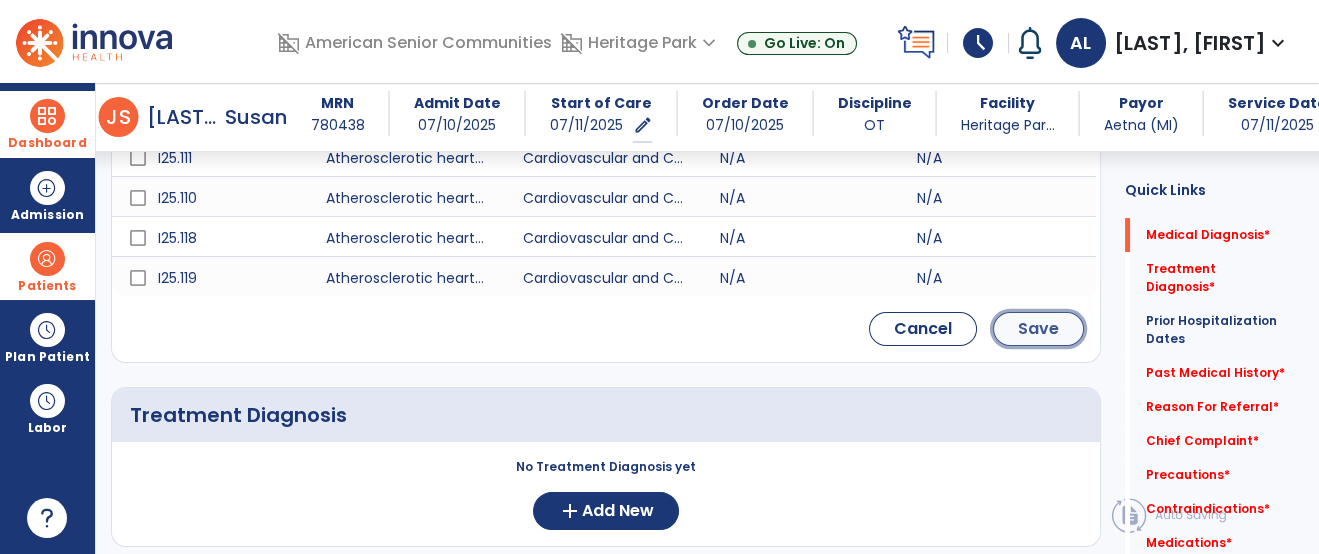 click on "Save" 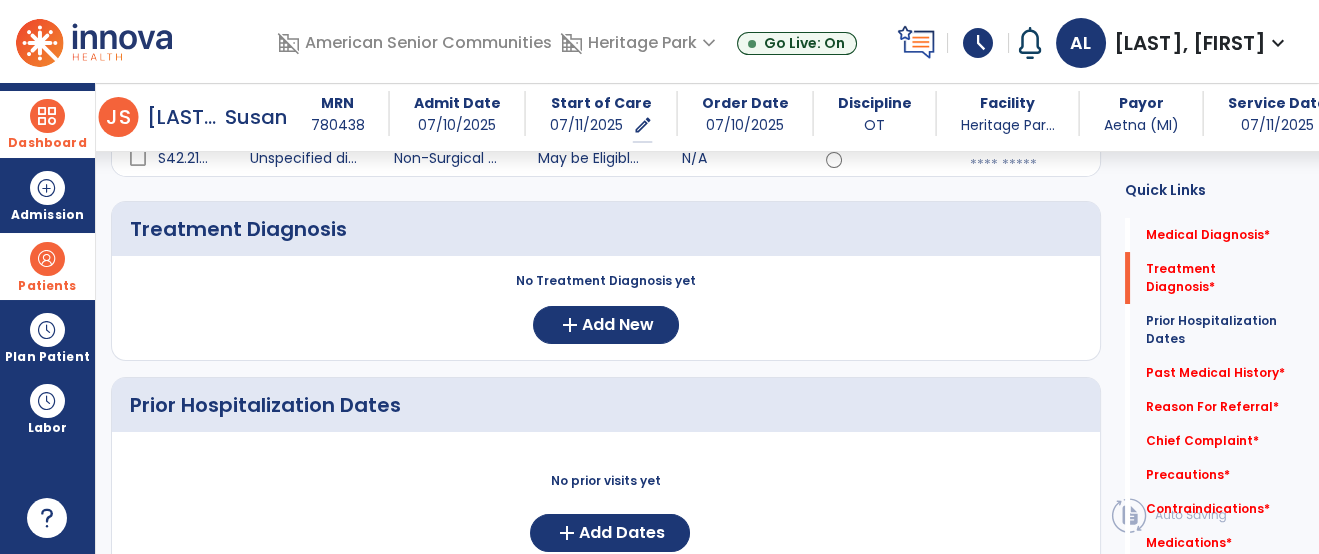 scroll, scrollTop: 157, scrollLeft: 0, axis: vertical 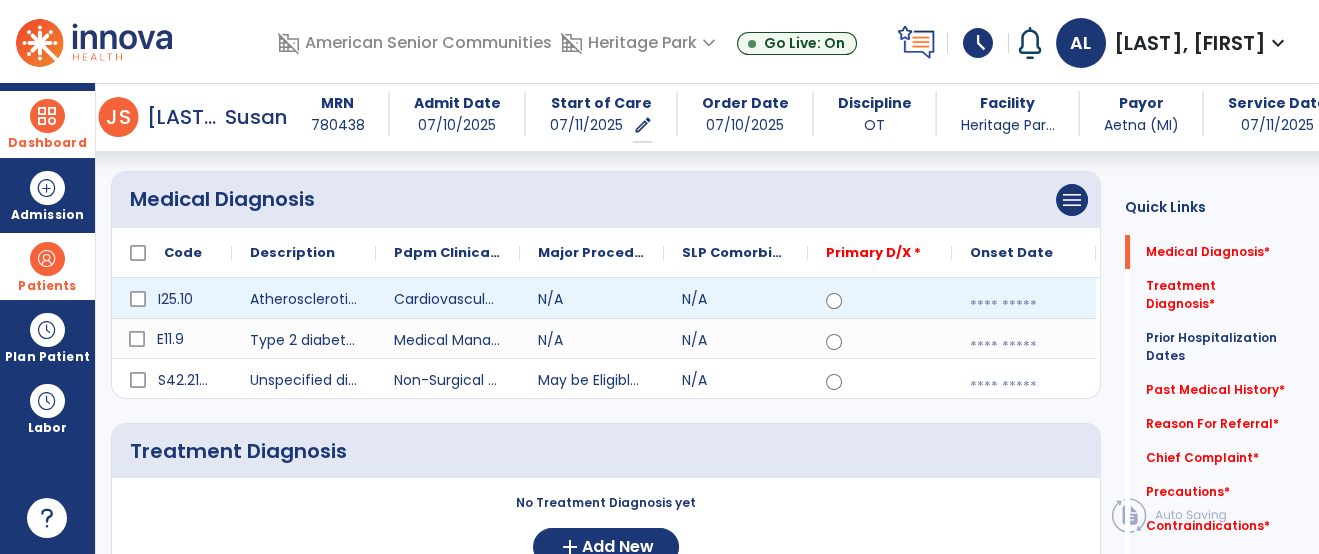 click at bounding box center [1024, 306] 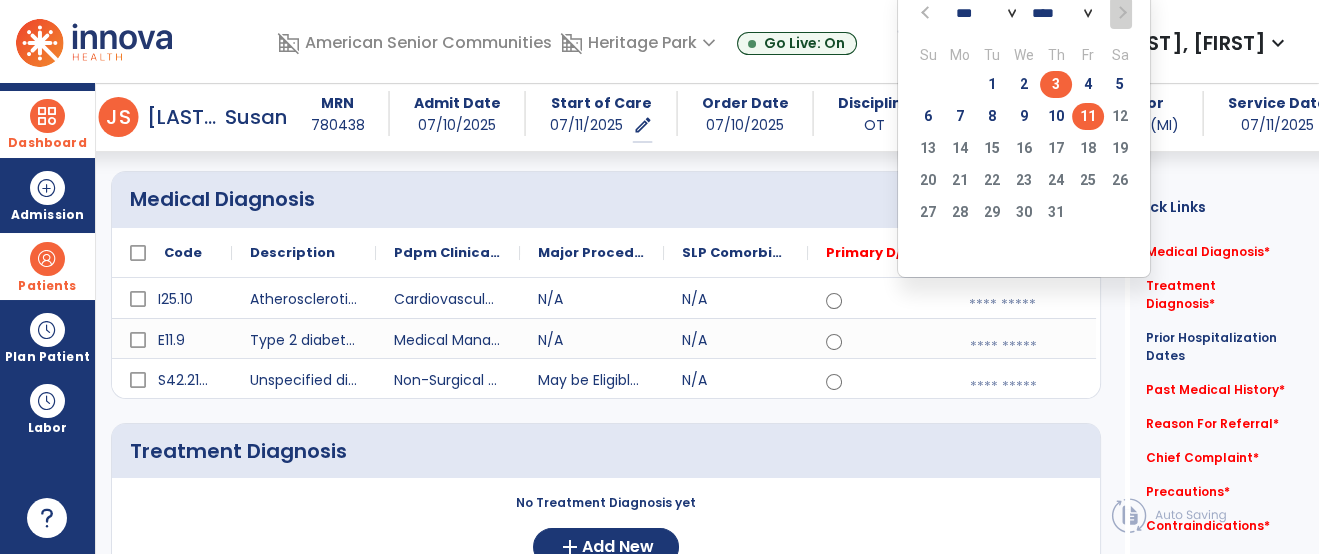 click on "3" 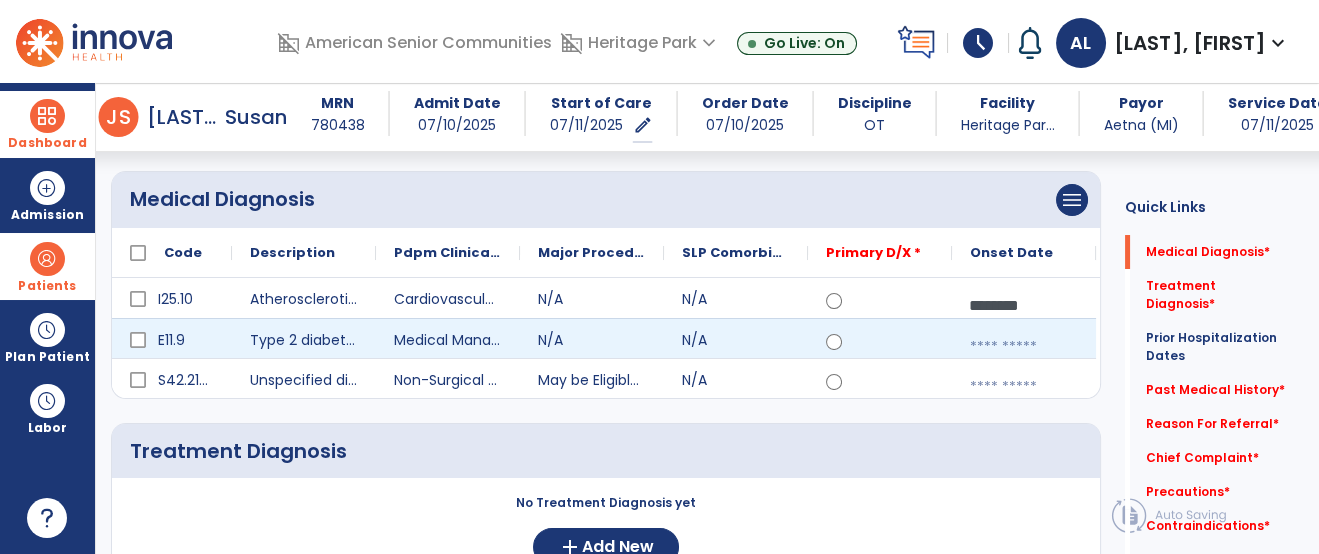 click at bounding box center [1024, 347] 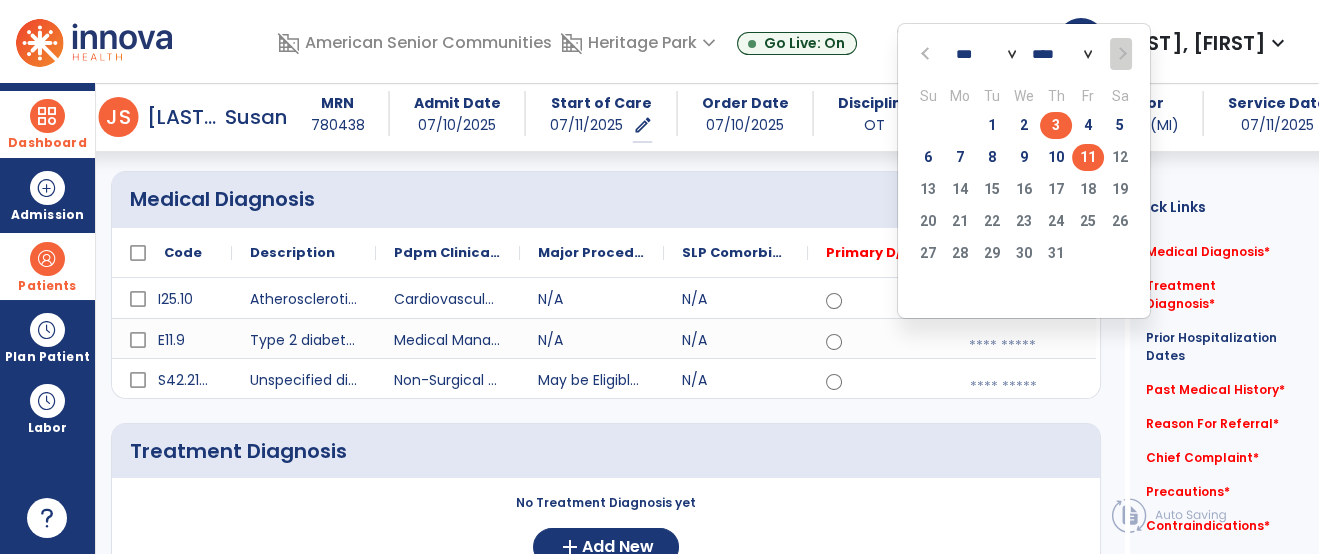 click on "3" 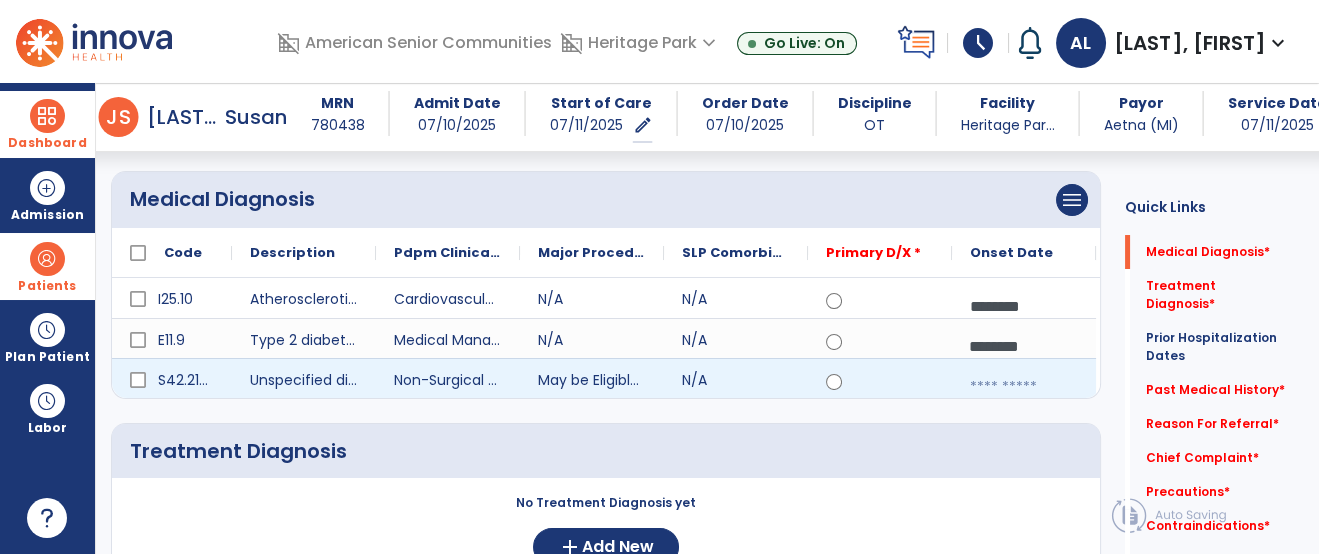 click at bounding box center (1024, 387) 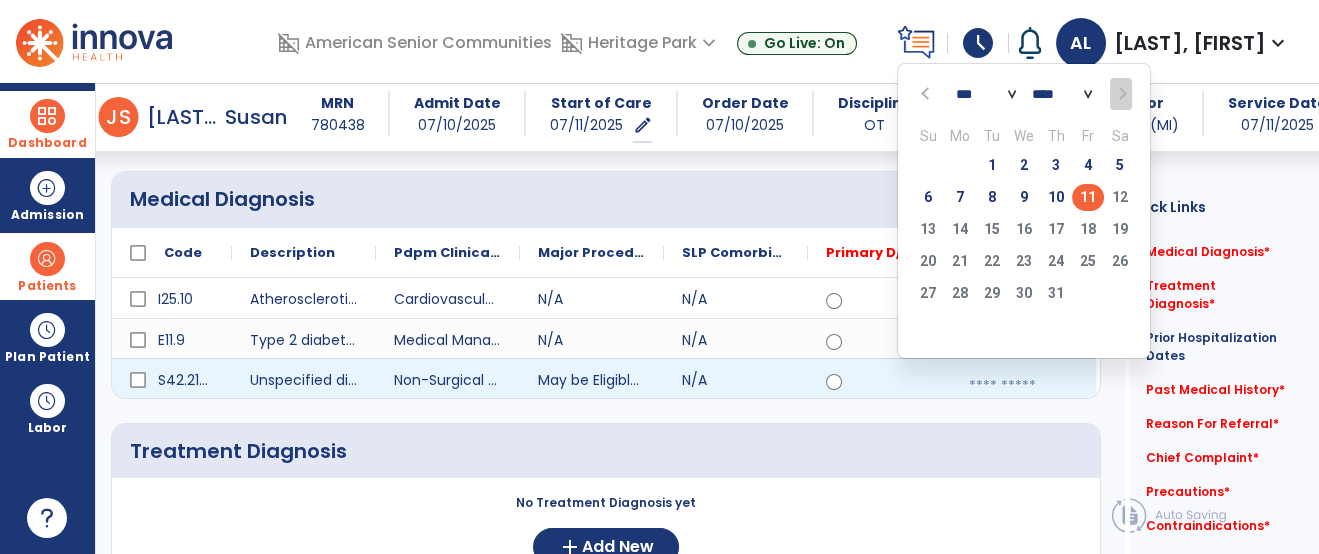 click at bounding box center (1024, 386) 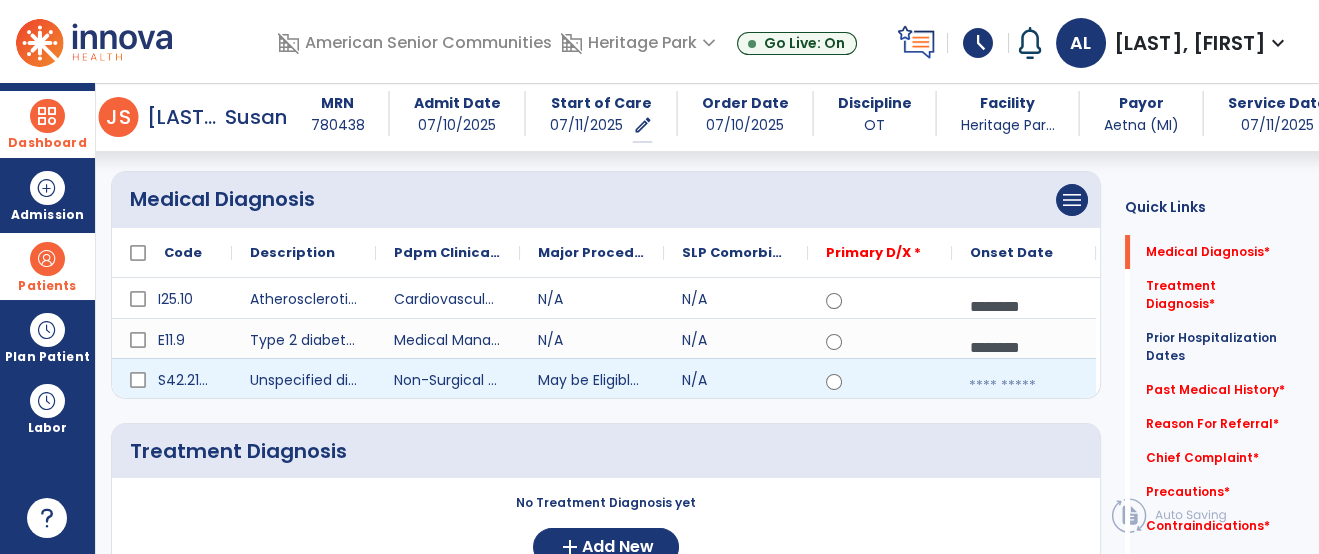 click at bounding box center (1024, 386) 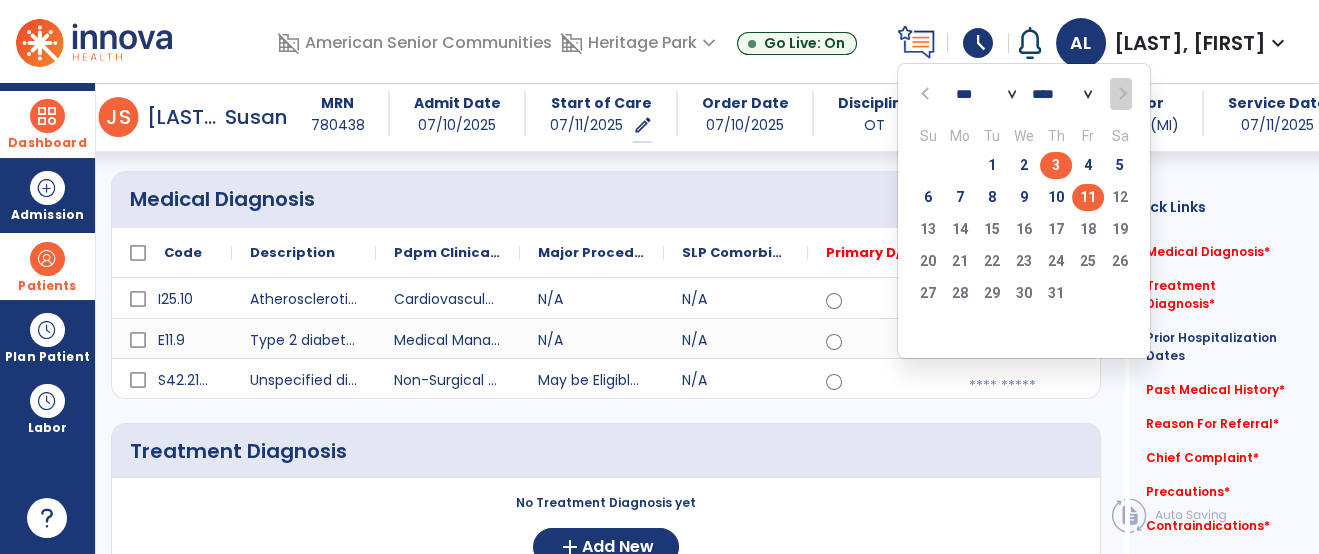click on "3" 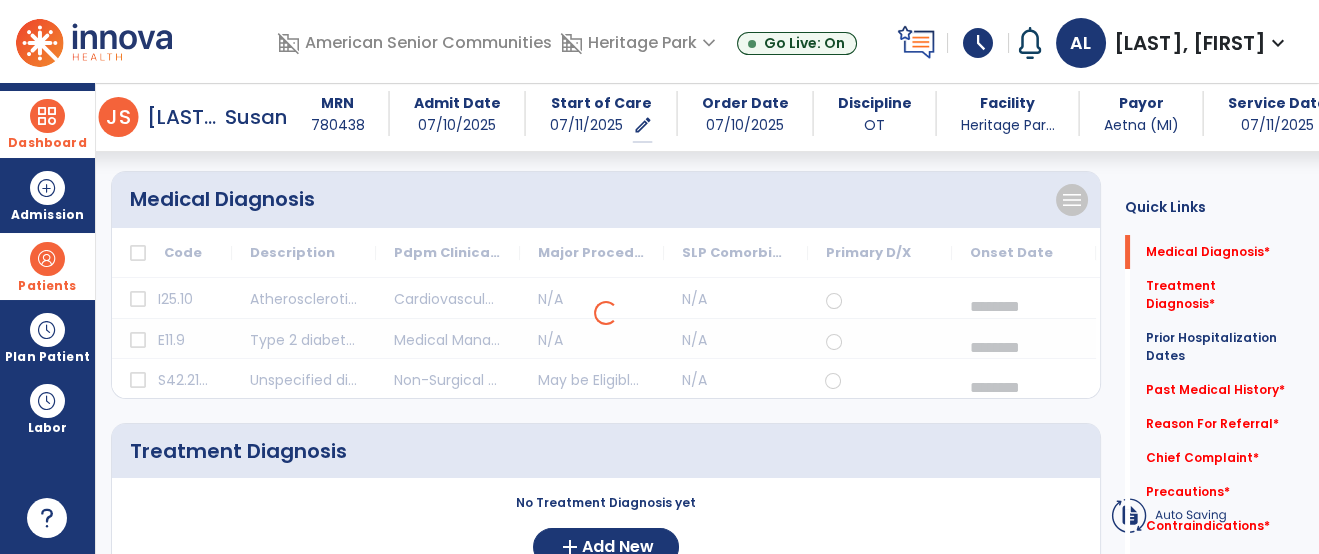 click on "Treatment Diagnosis" 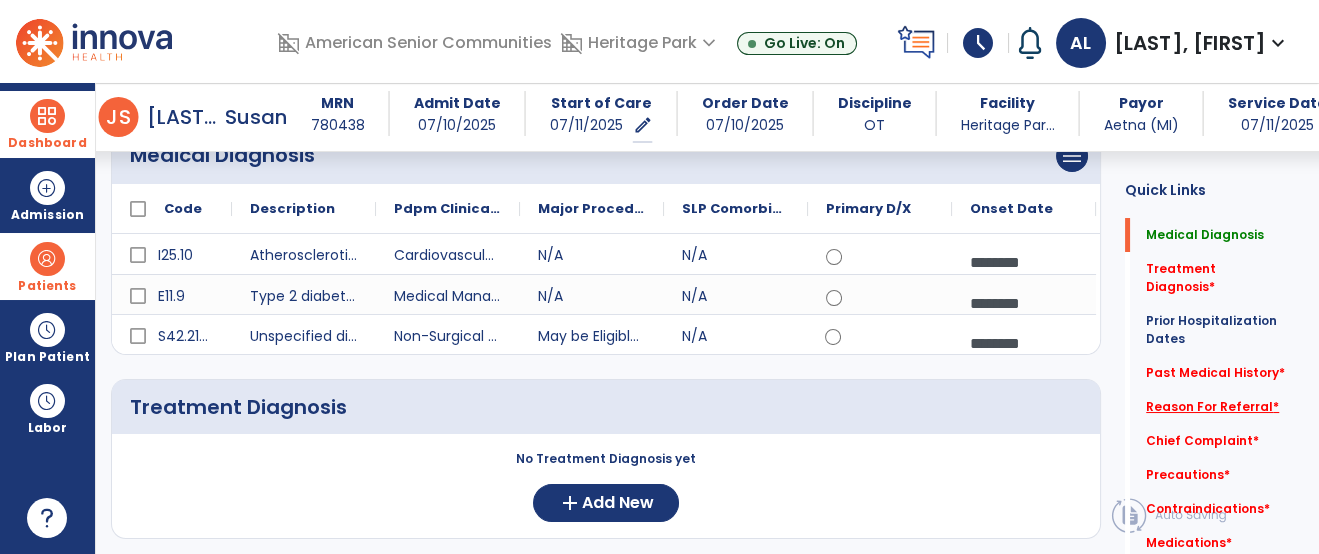 click on "Reason For Referral   *" 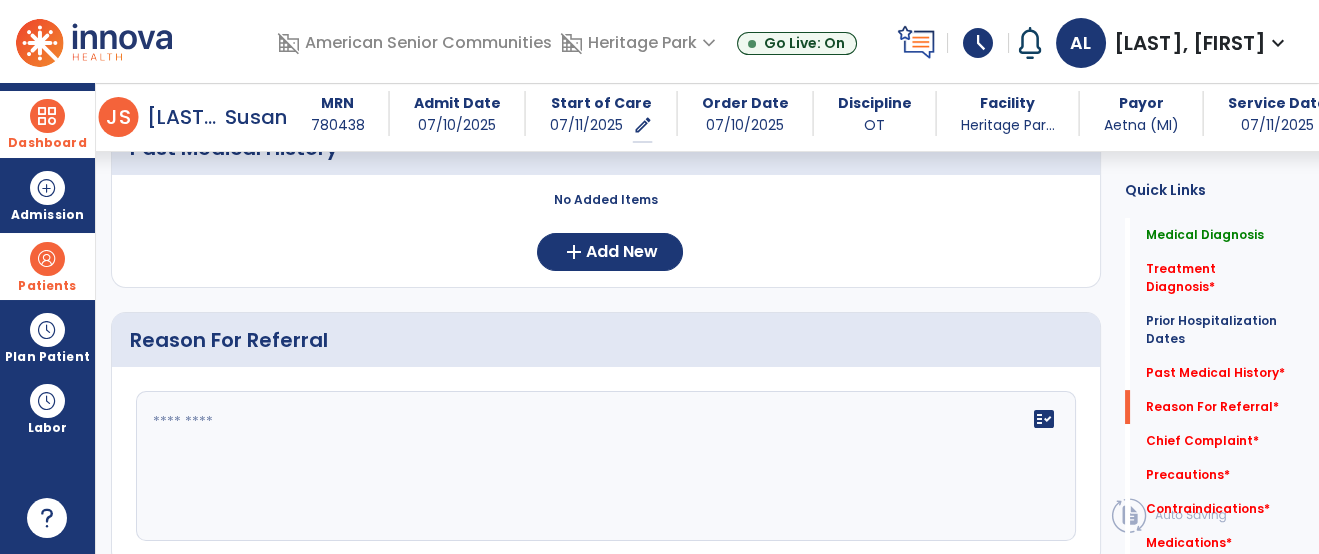 scroll, scrollTop: 996, scrollLeft: 0, axis: vertical 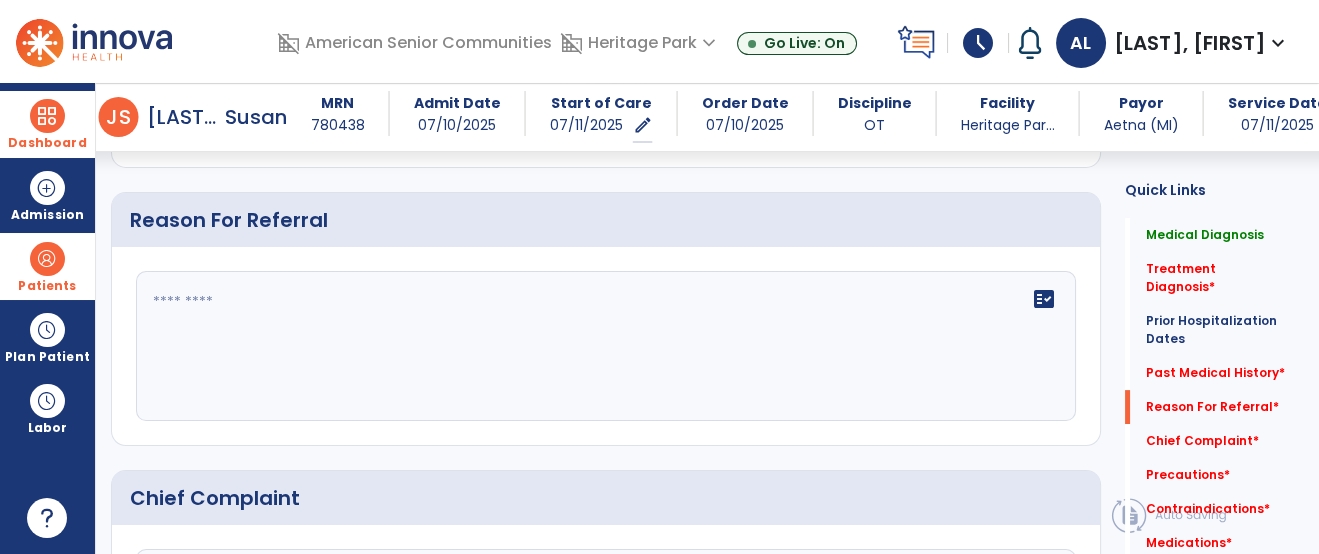 click on "fact_check" 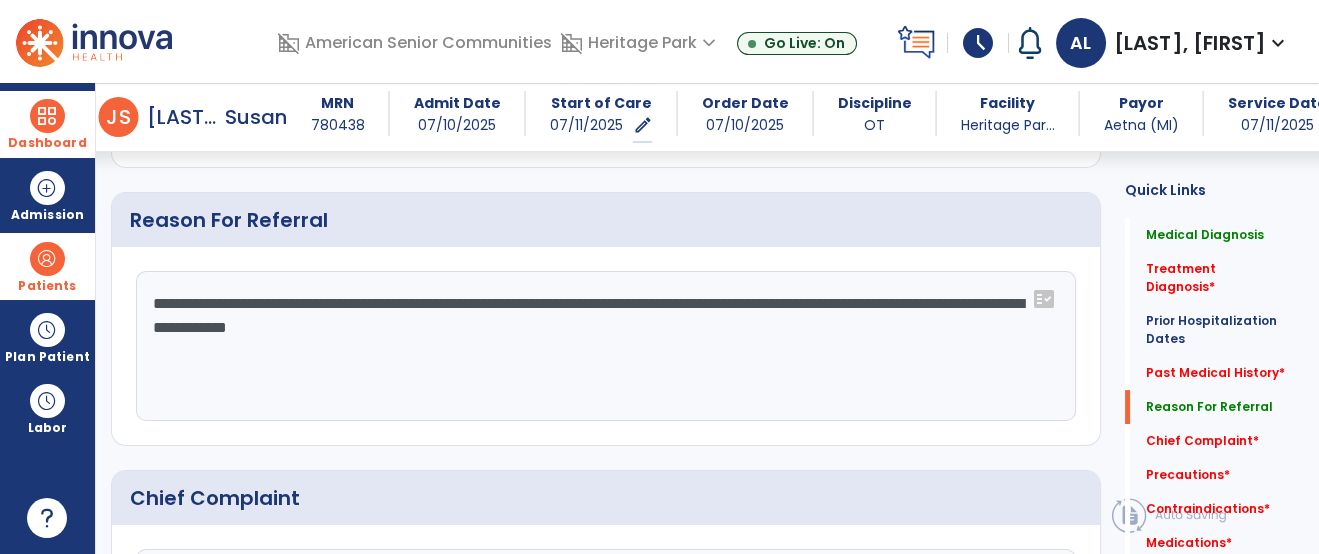 type on "**********" 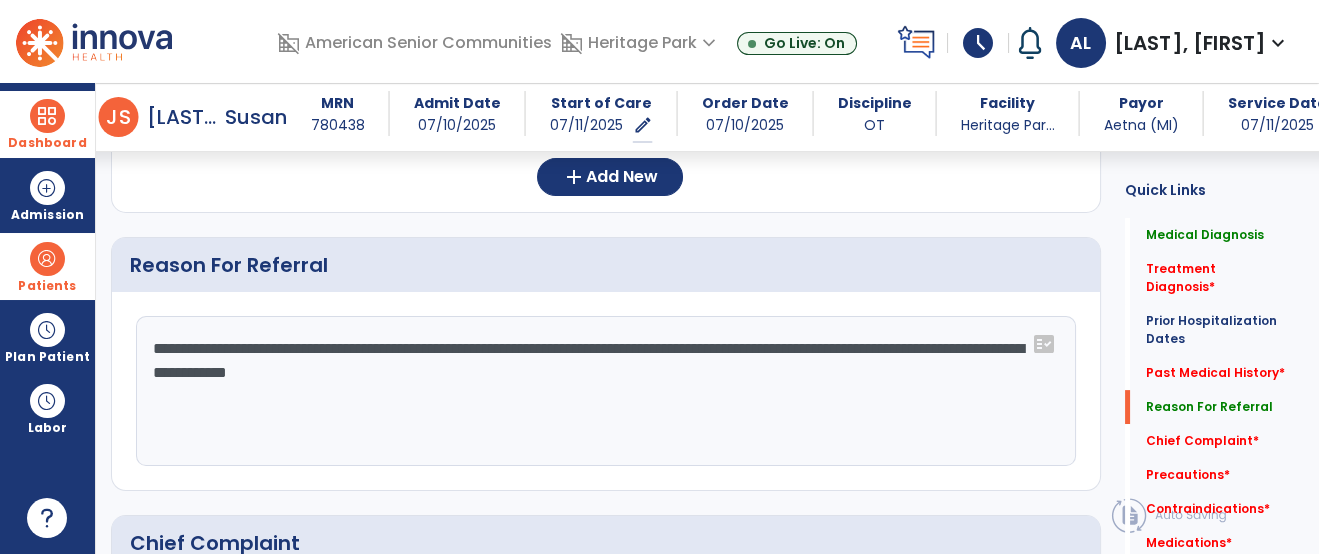 click on "**********" 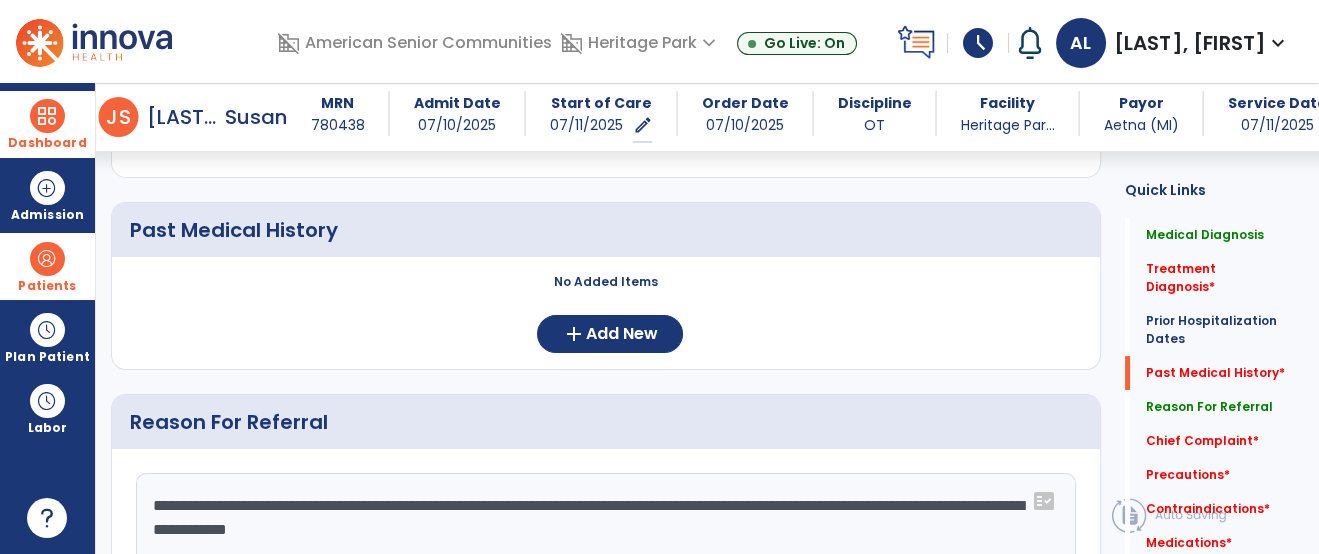 scroll, scrollTop: 729, scrollLeft: 0, axis: vertical 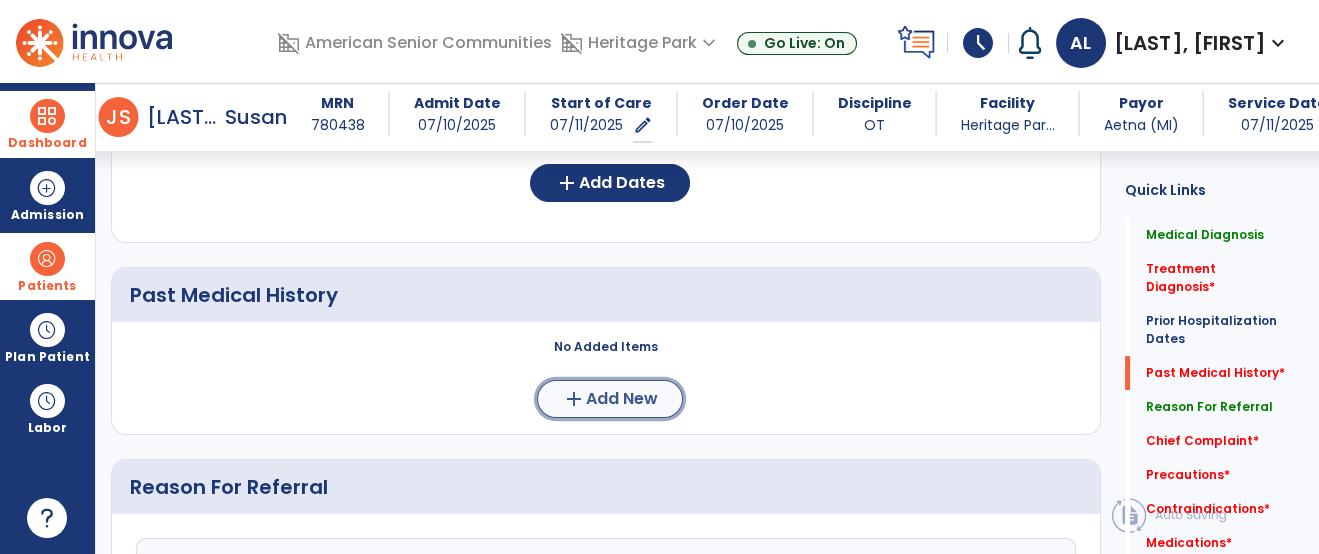 click on "add" 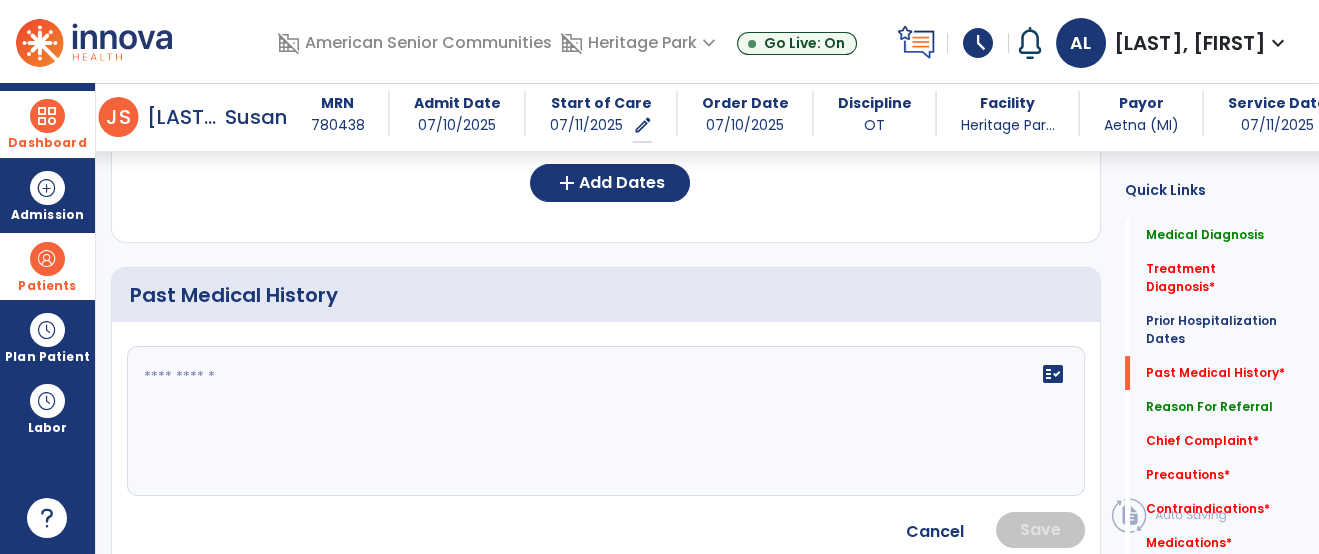 click 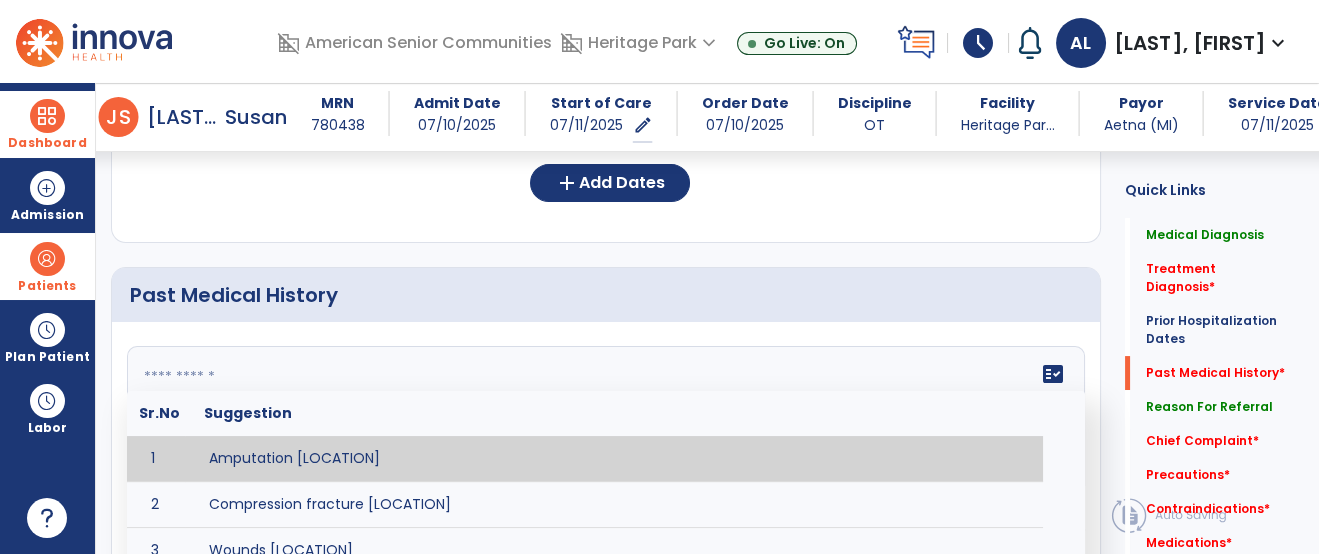 paste on "**********" 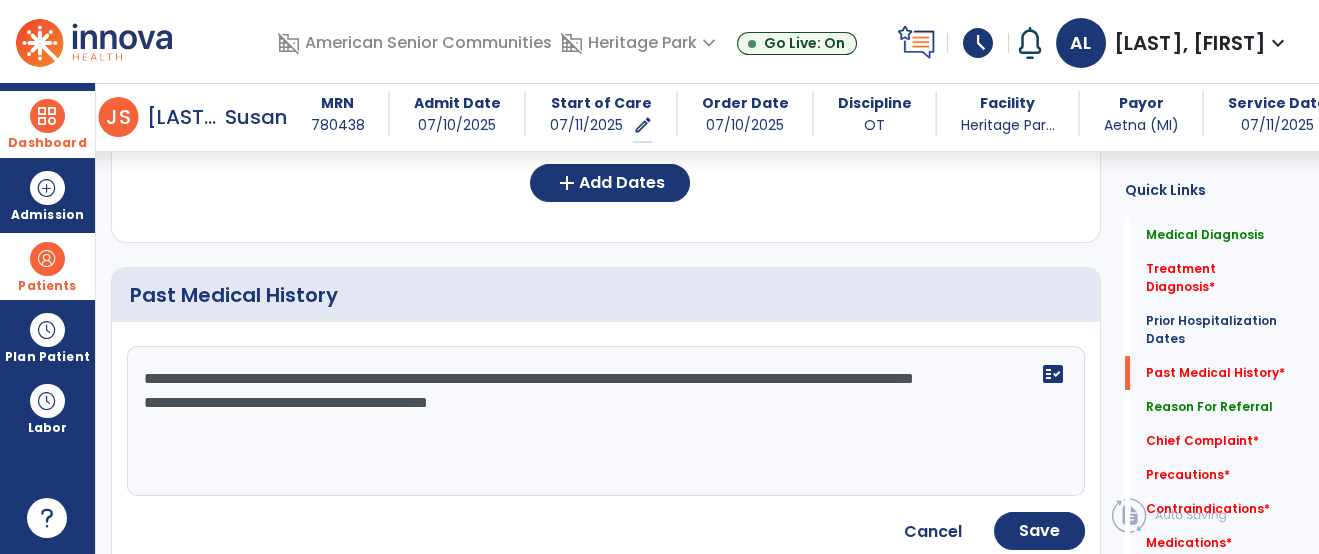 click on "**********" 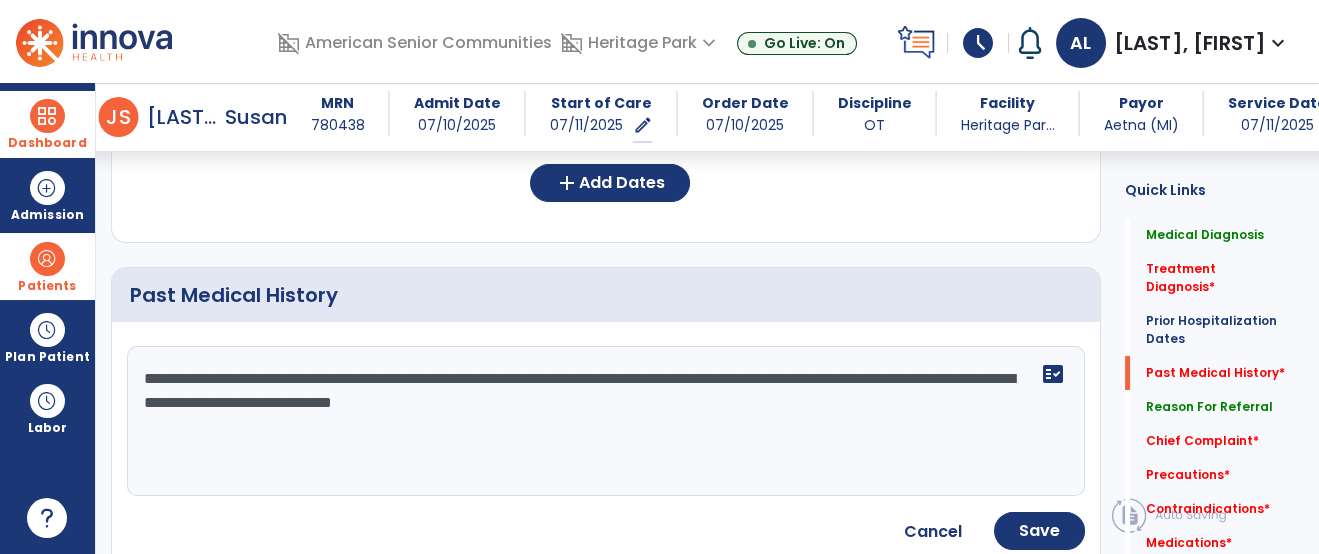 click on "**********" 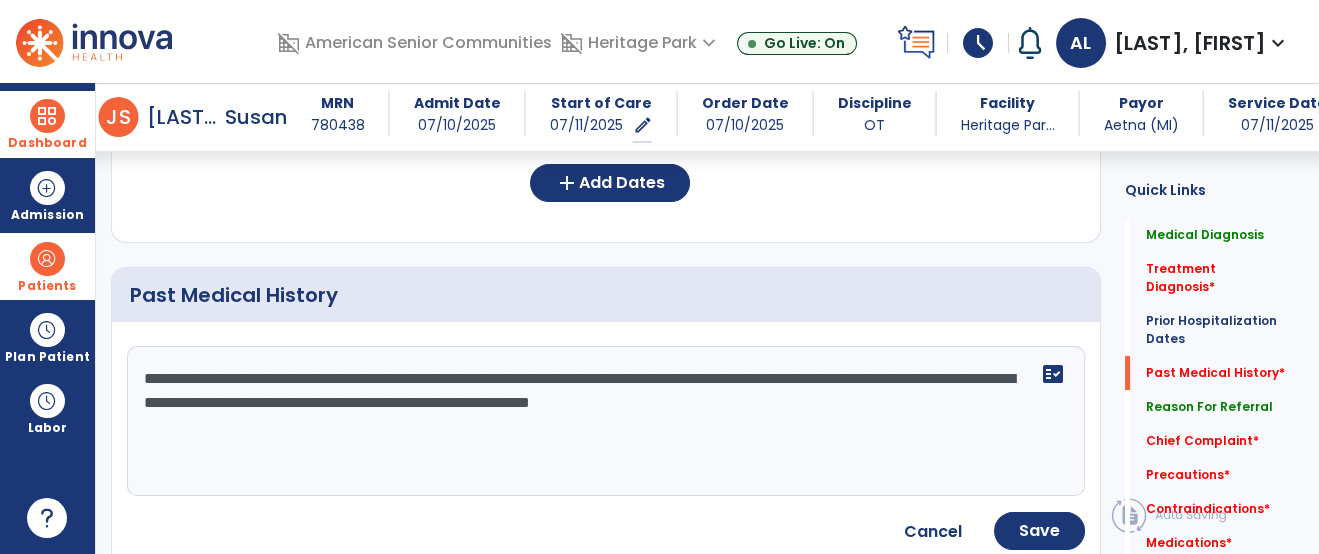 type on "**********" 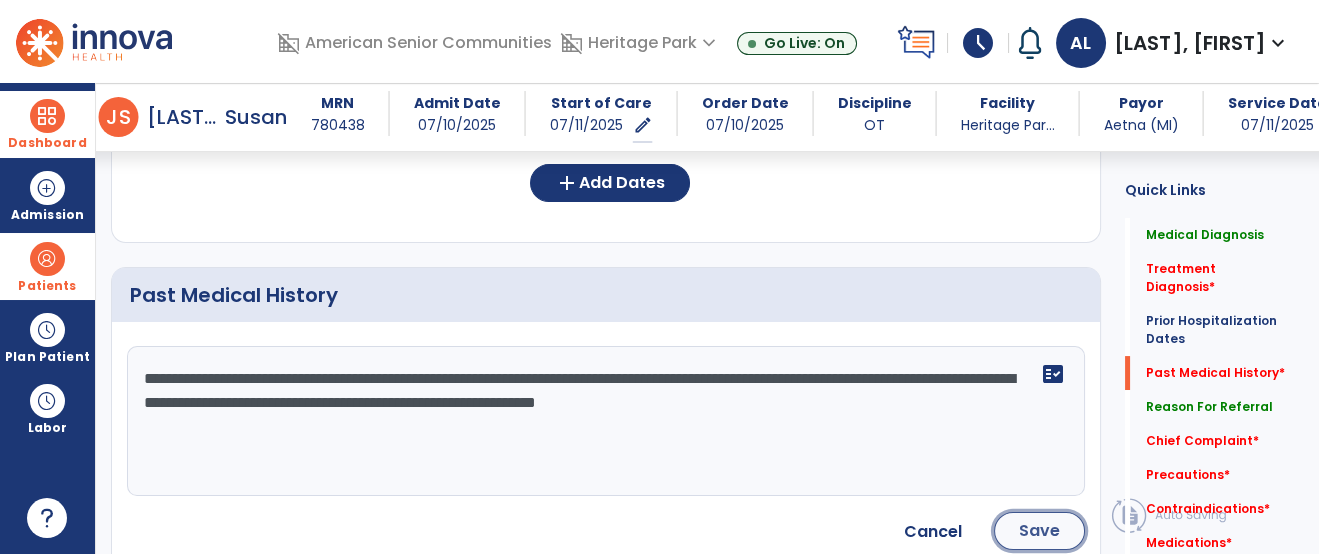 click on "Save" 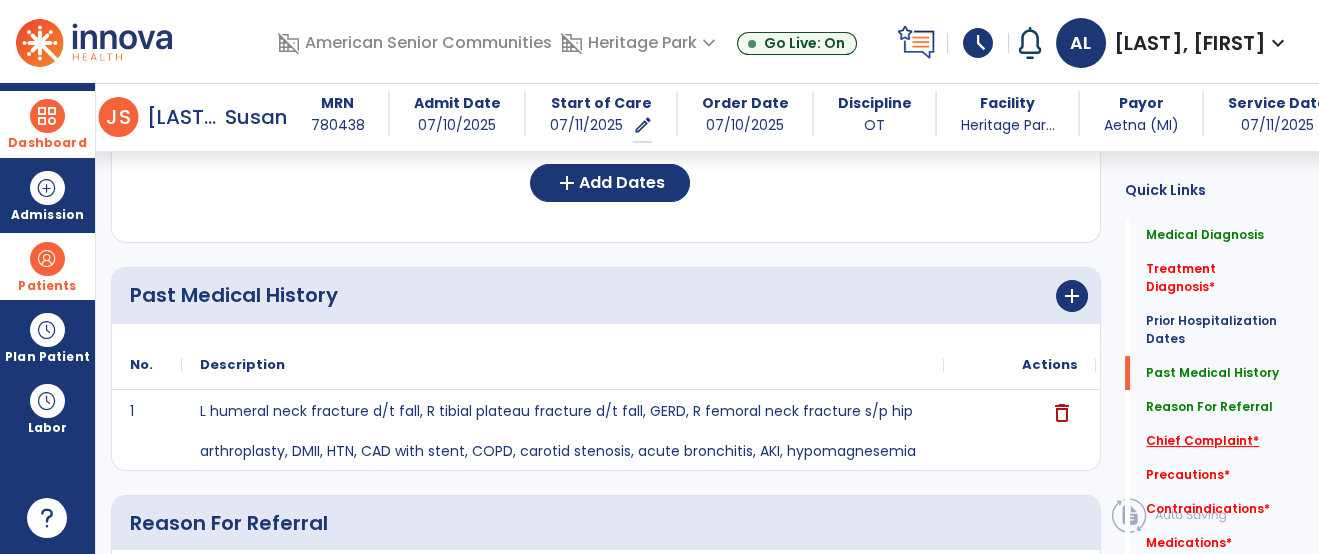 click on "Chief Complaint   *" 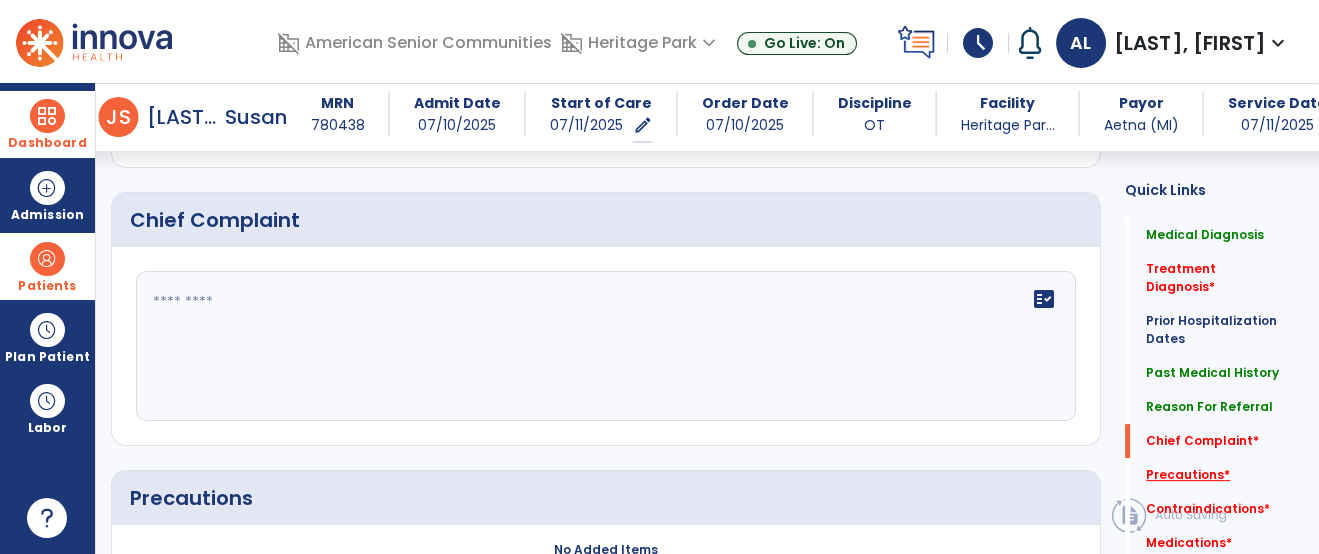 click on "Precautions   *" 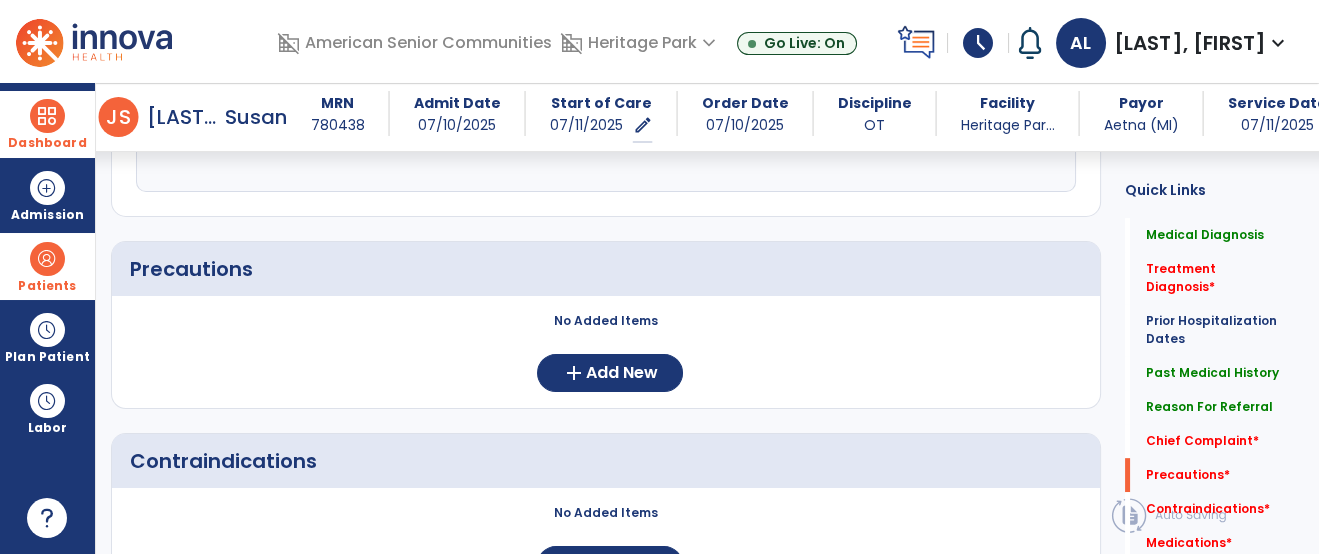 scroll, scrollTop: 1544, scrollLeft: 0, axis: vertical 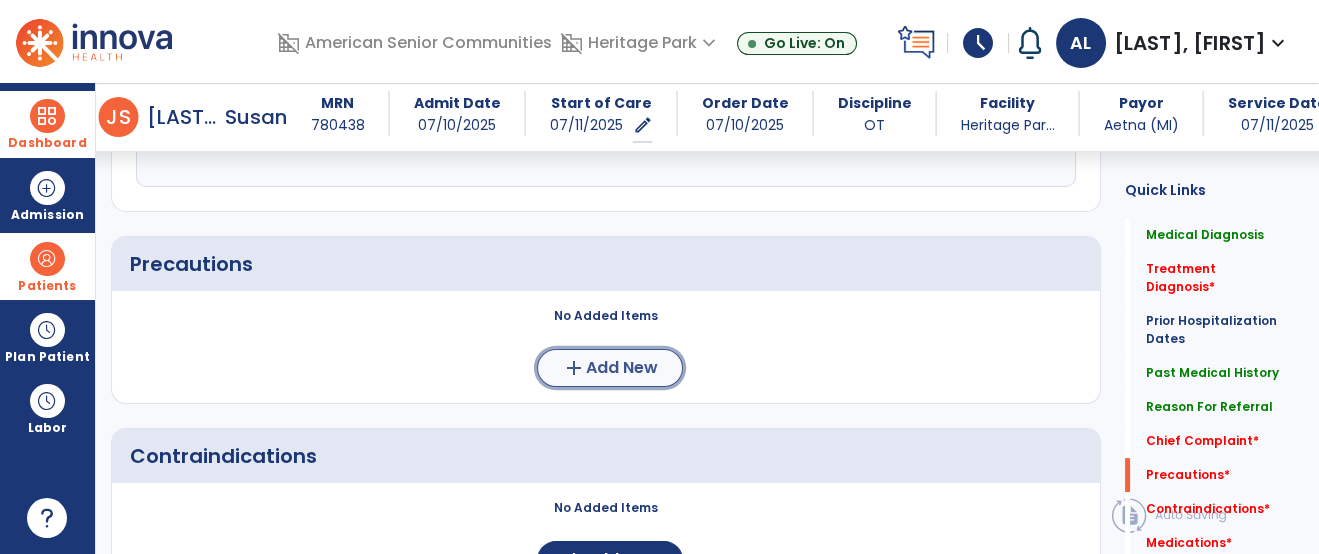 click on "add  Add New" 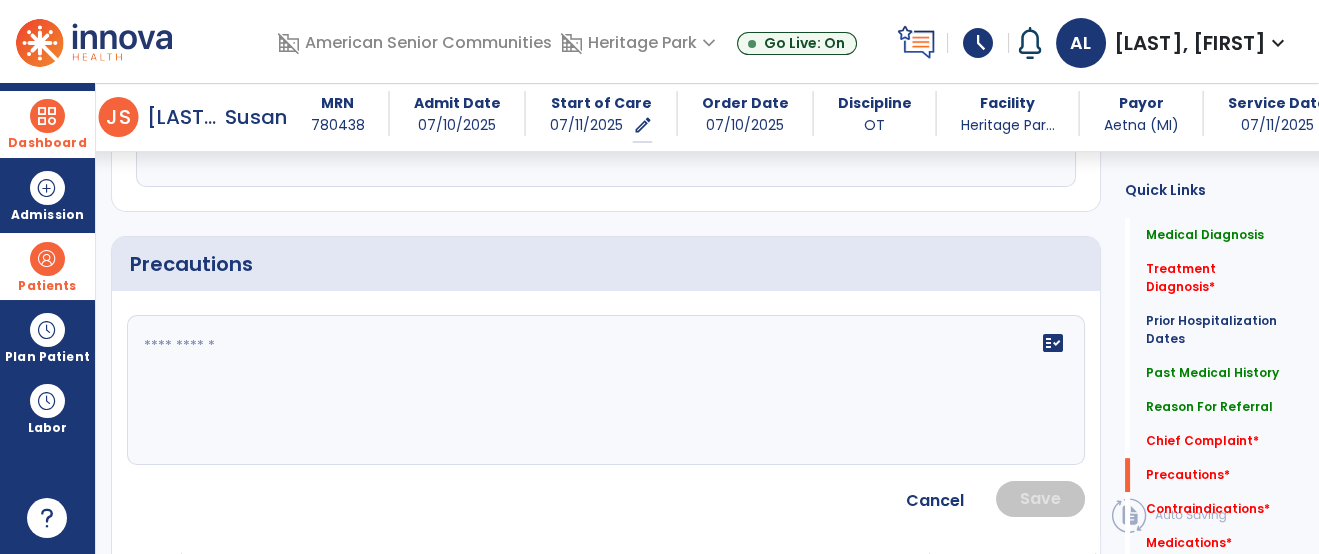 click 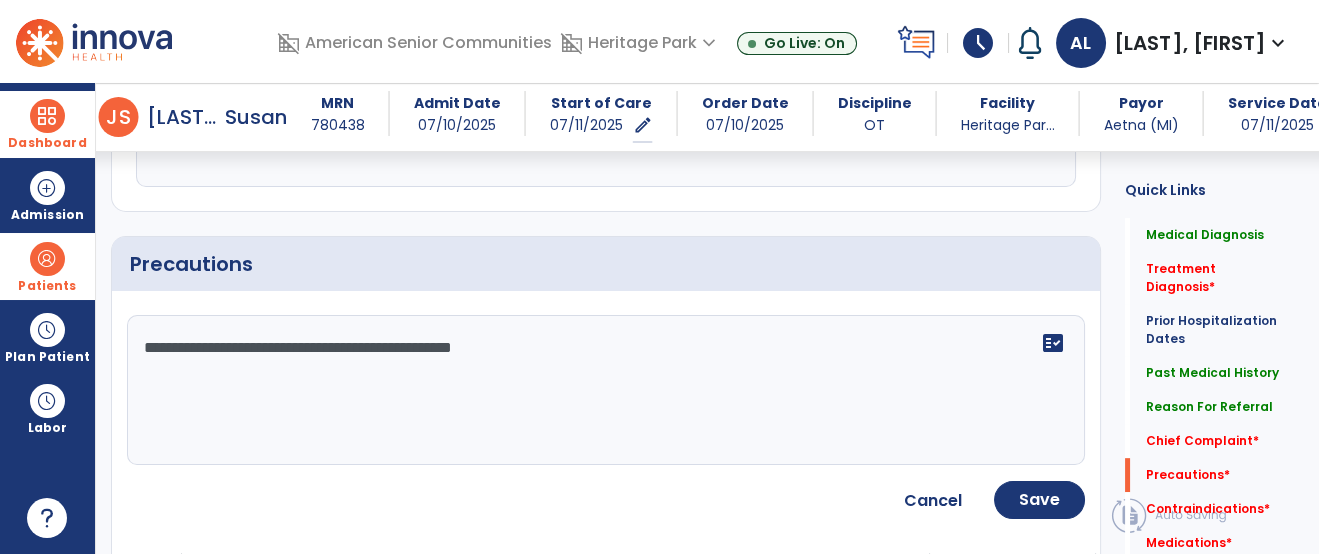 type on "**********" 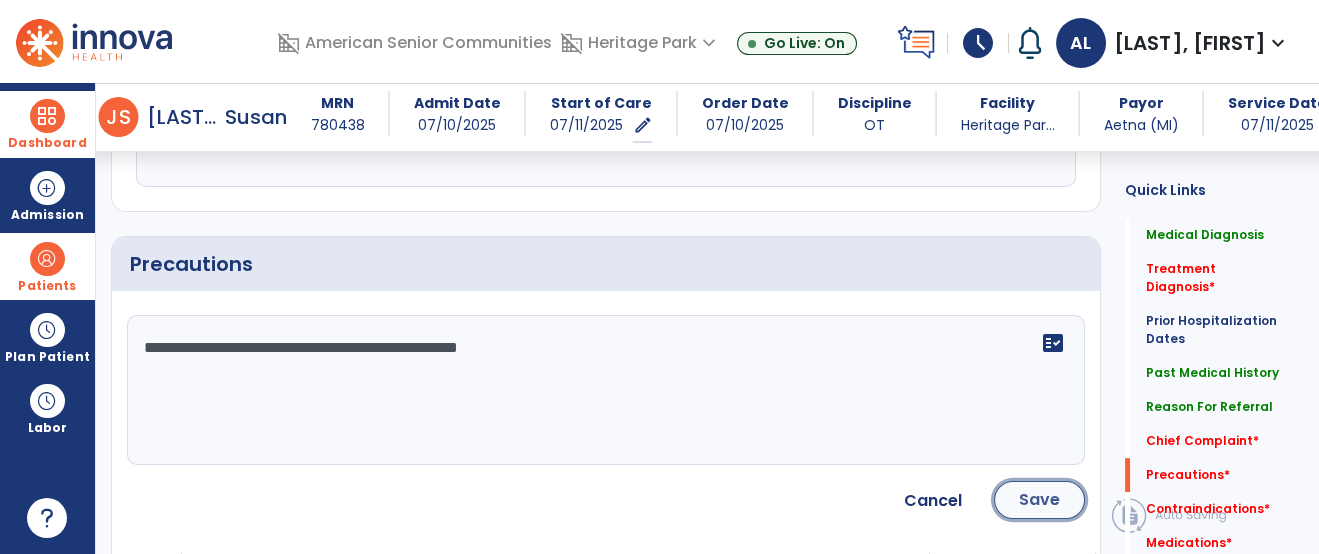 click on "Save" 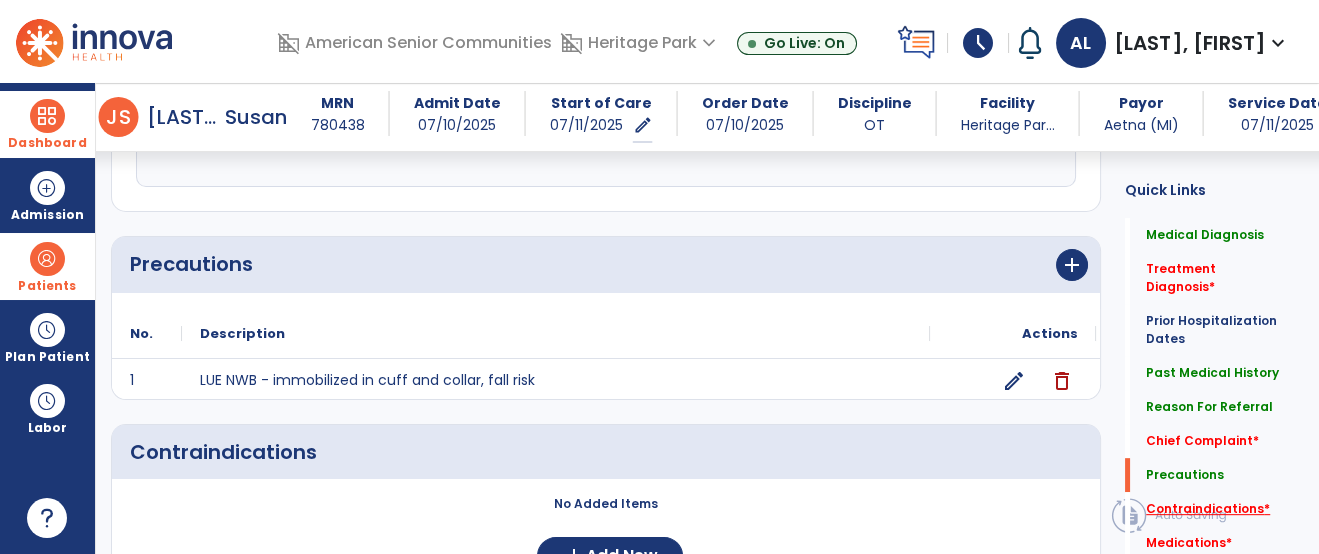 click on "Contraindications   *" 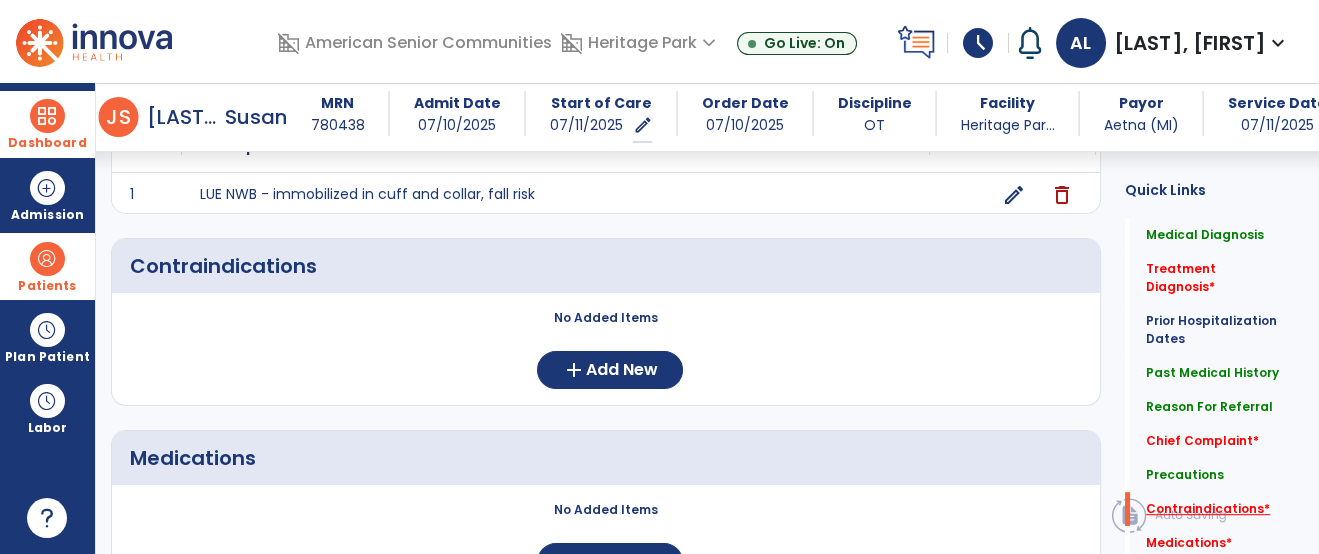 scroll, scrollTop: 1732, scrollLeft: 0, axis: vertical 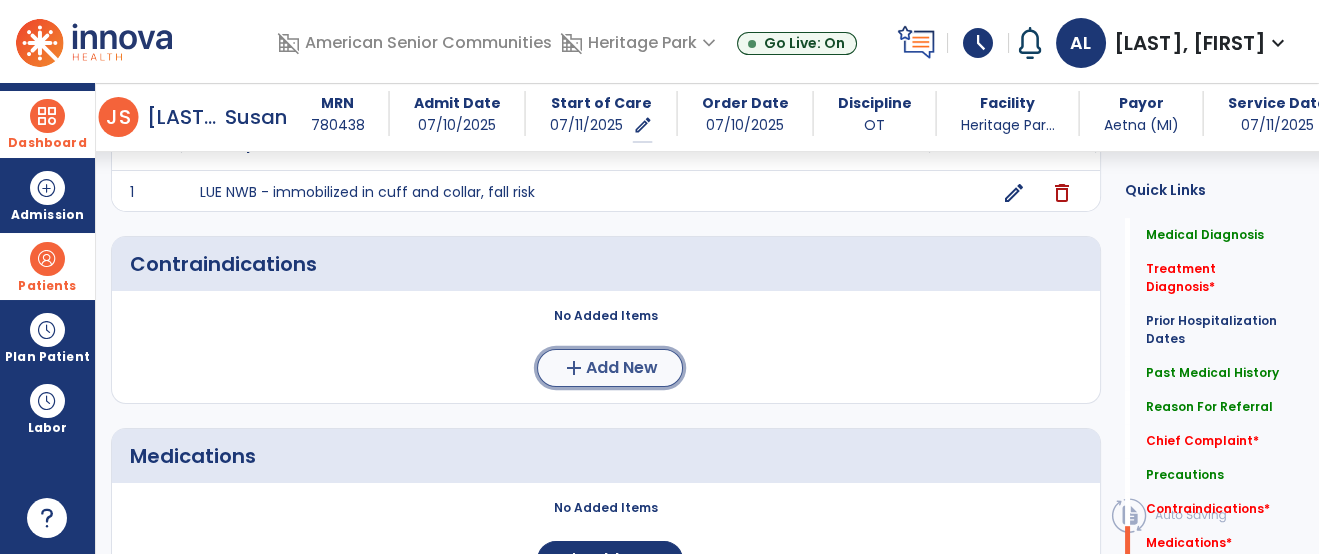 click on "add" 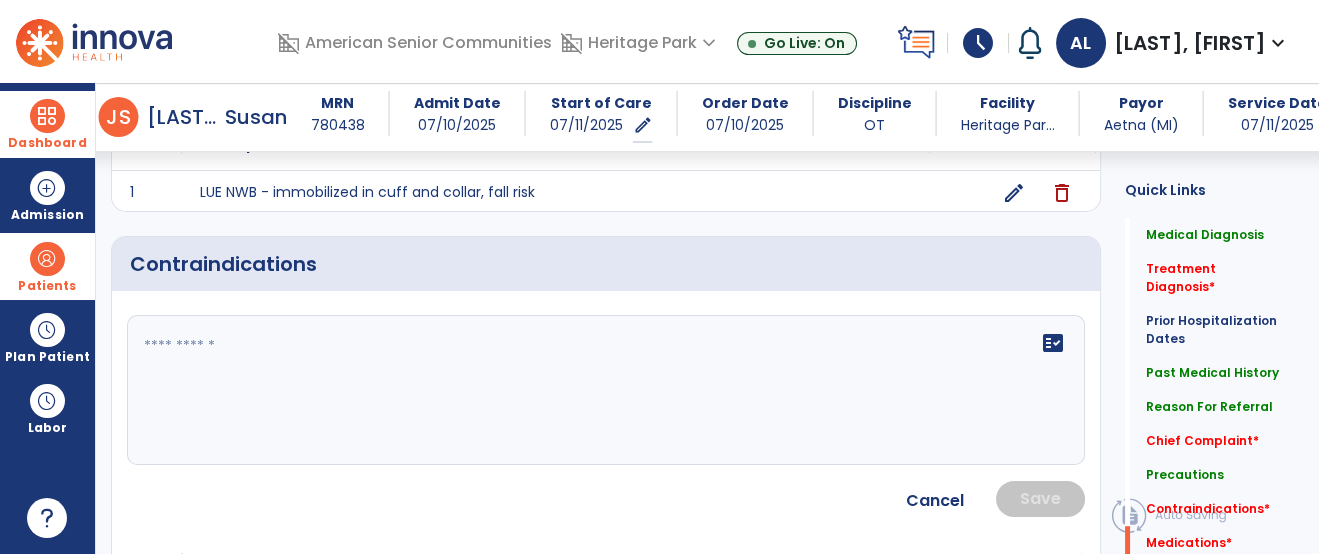 click on "fact_check" 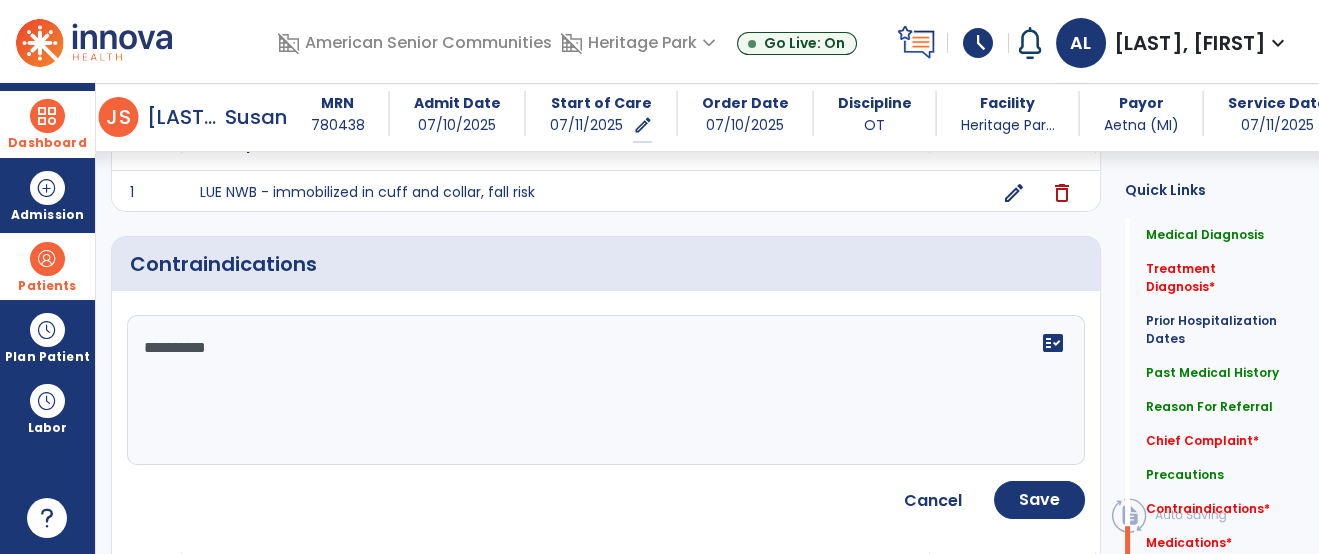 type on "**********" 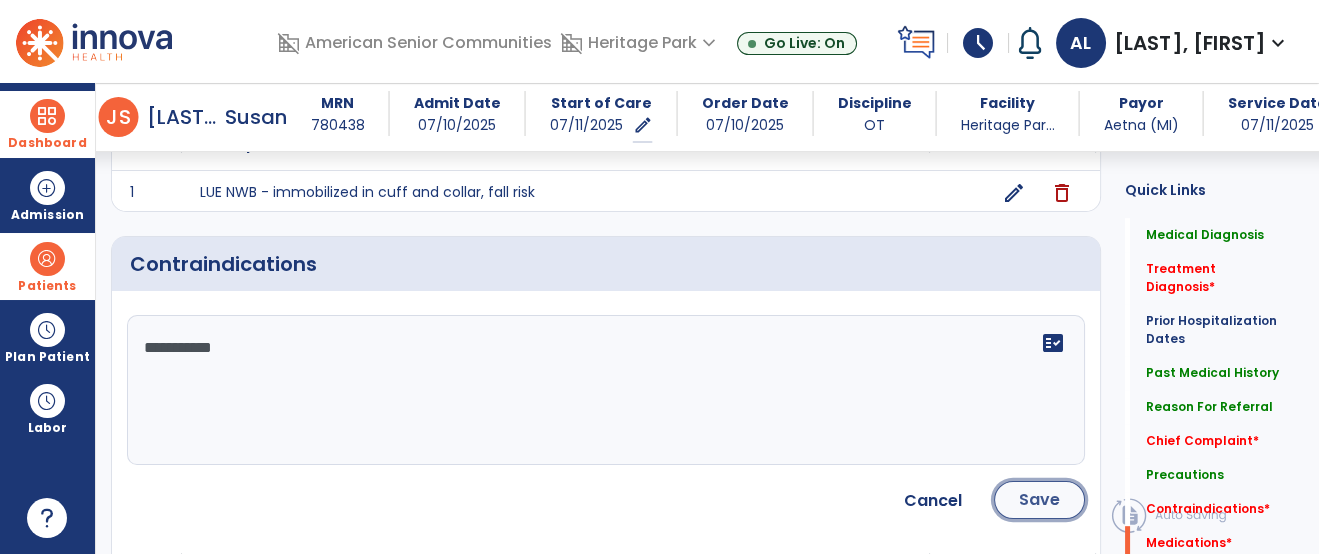 click on "Save" 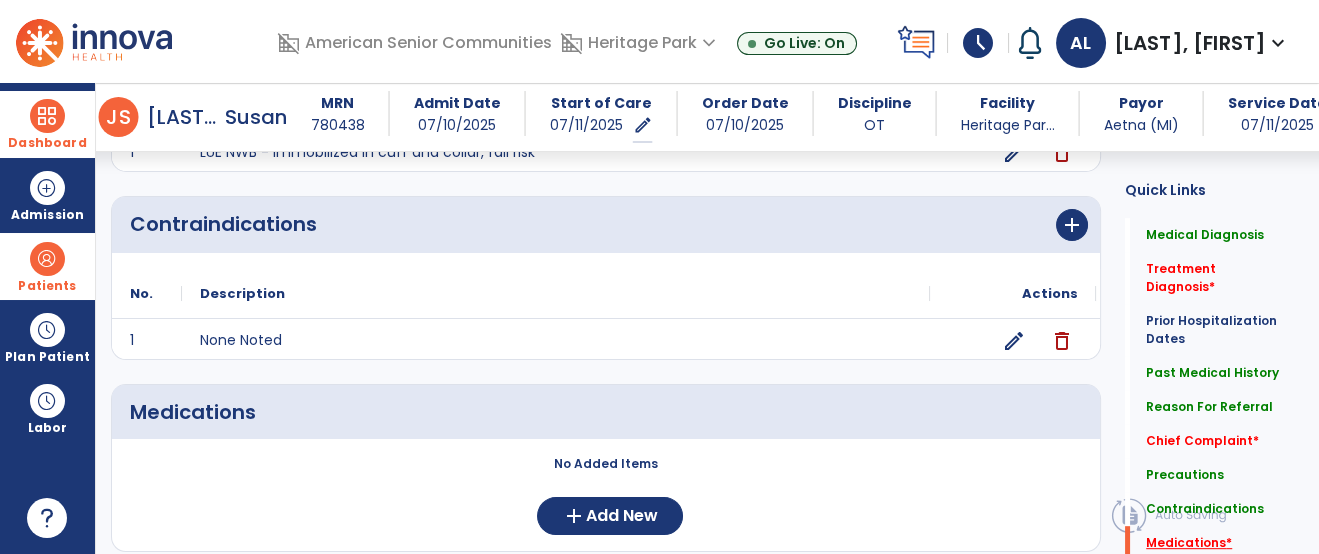 click on "Medications   *" 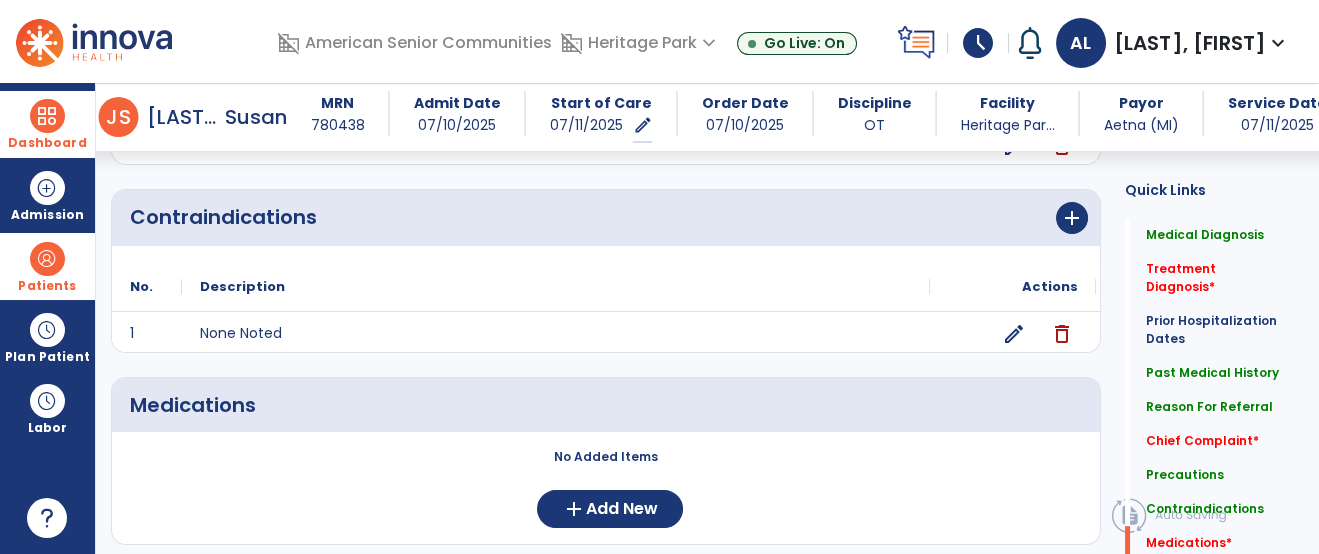 scroll, scrollTop: 1838, scrollLeft: 0, axis: vertical 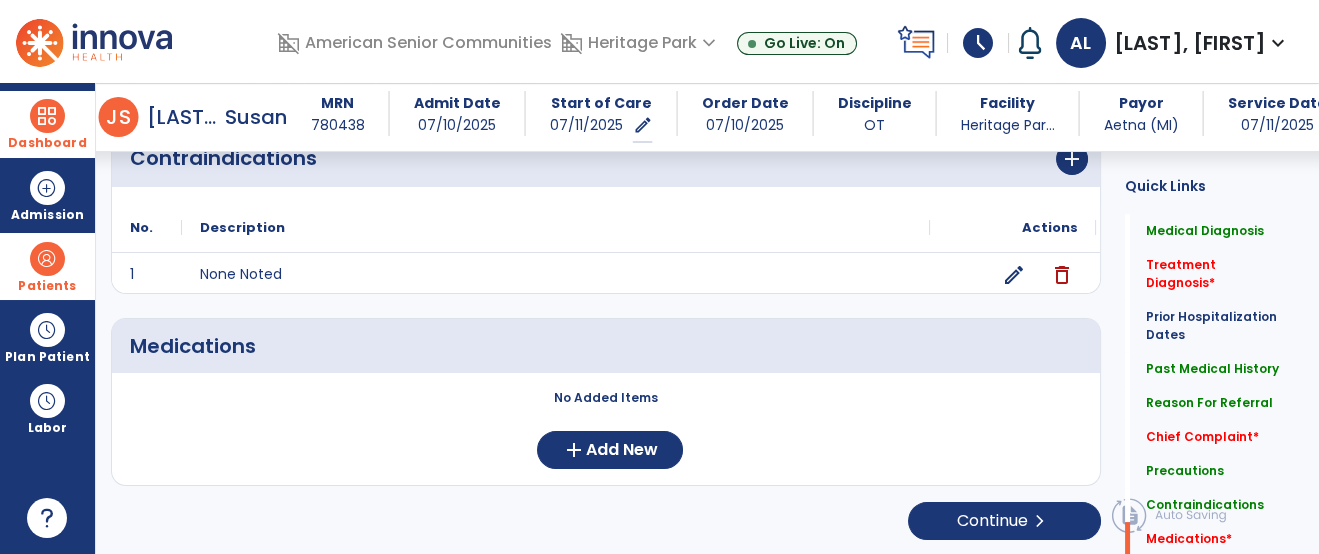 click on "No Added Items  add  Add New" 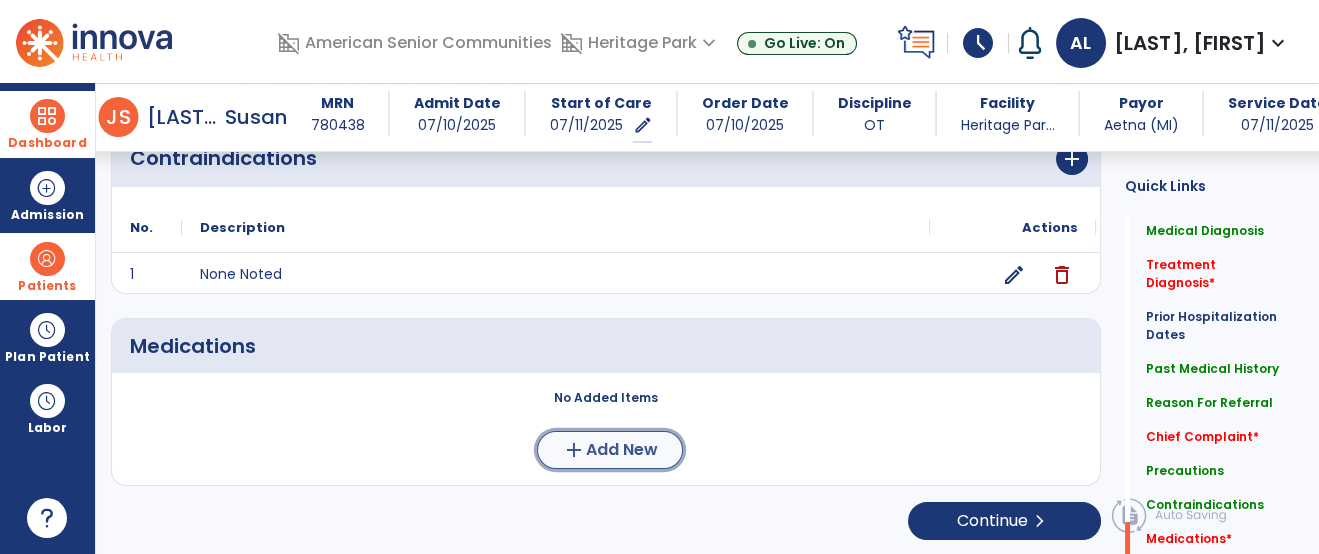 click on "Add New" 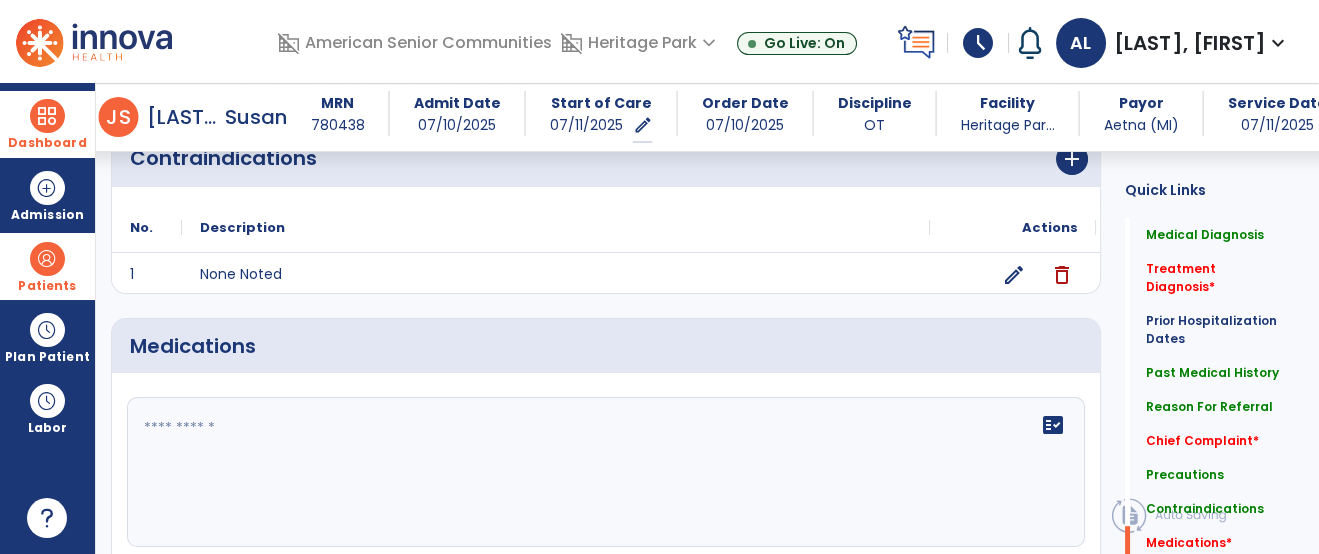 click on "fact_check" 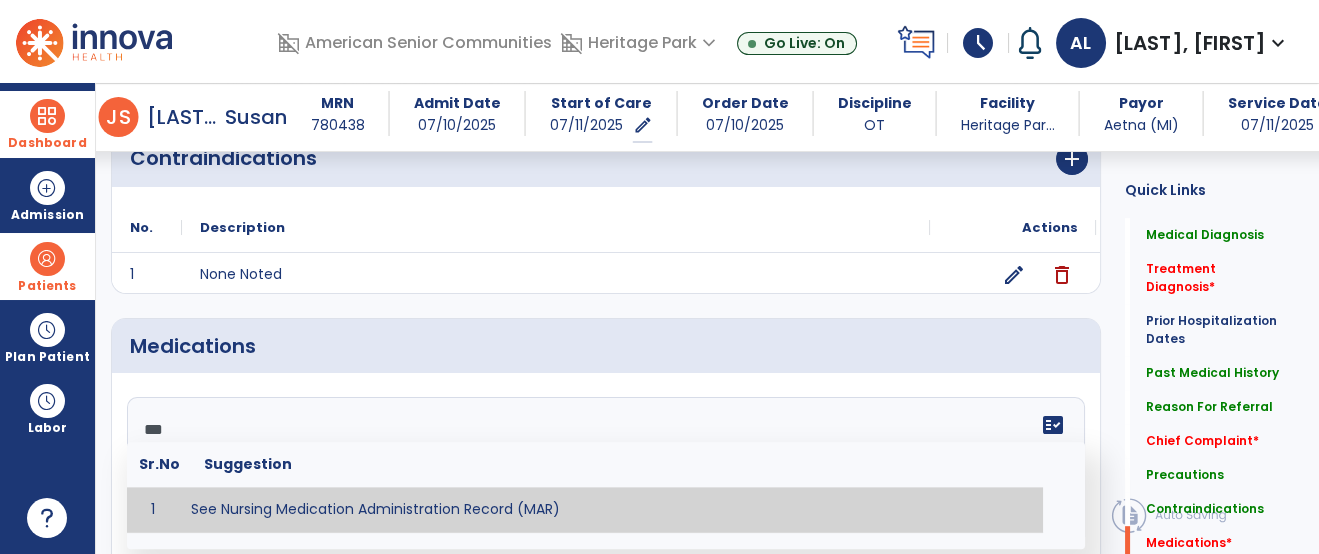 type on "**********" 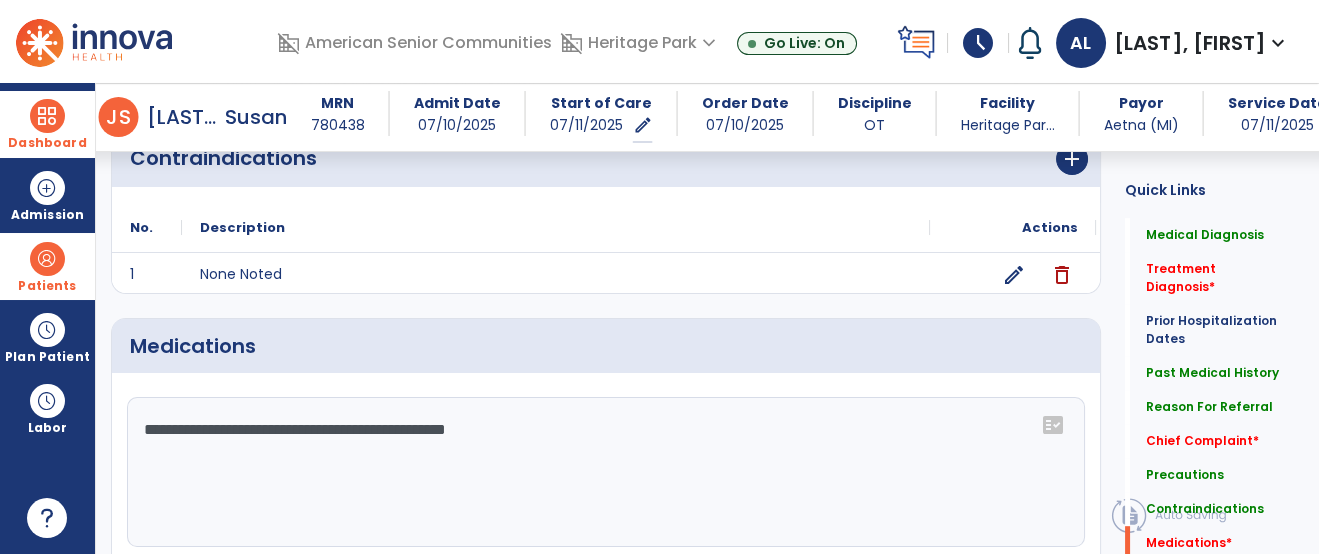 click on "**********" 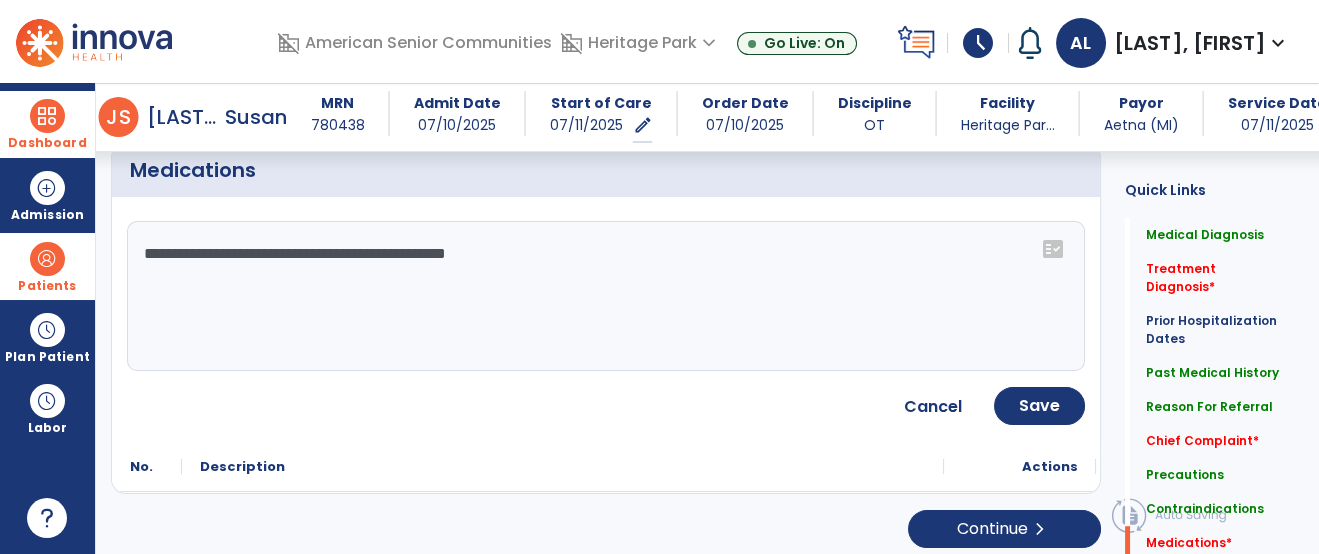 scroll, scrollTop: 2015, scrollLeft: 0, axis: vertical 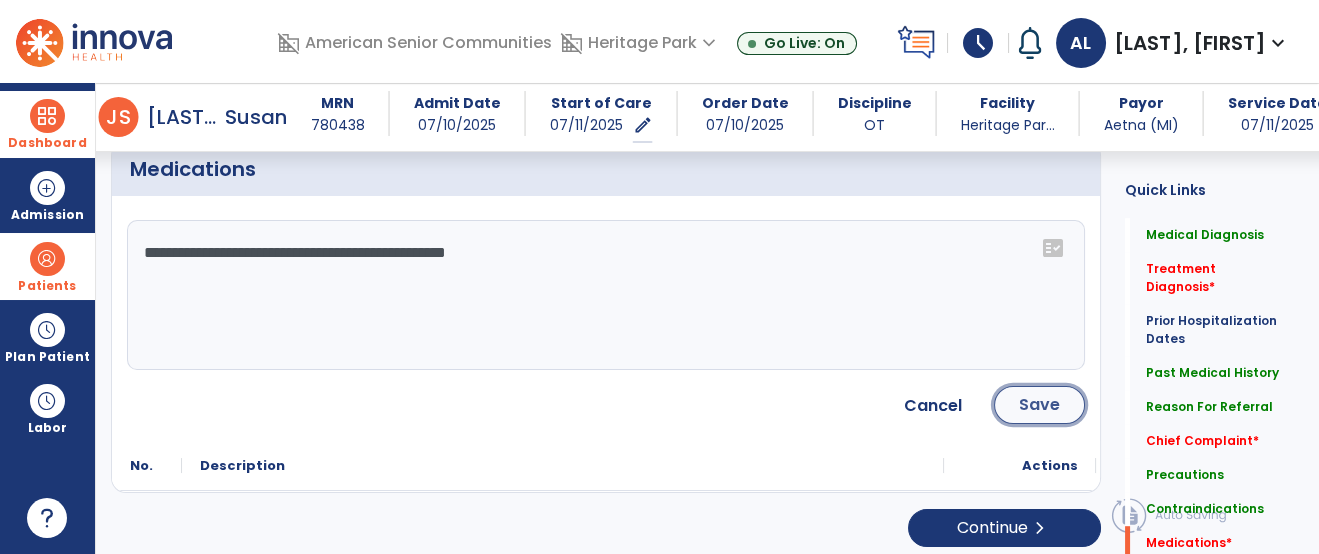 click on "Save" 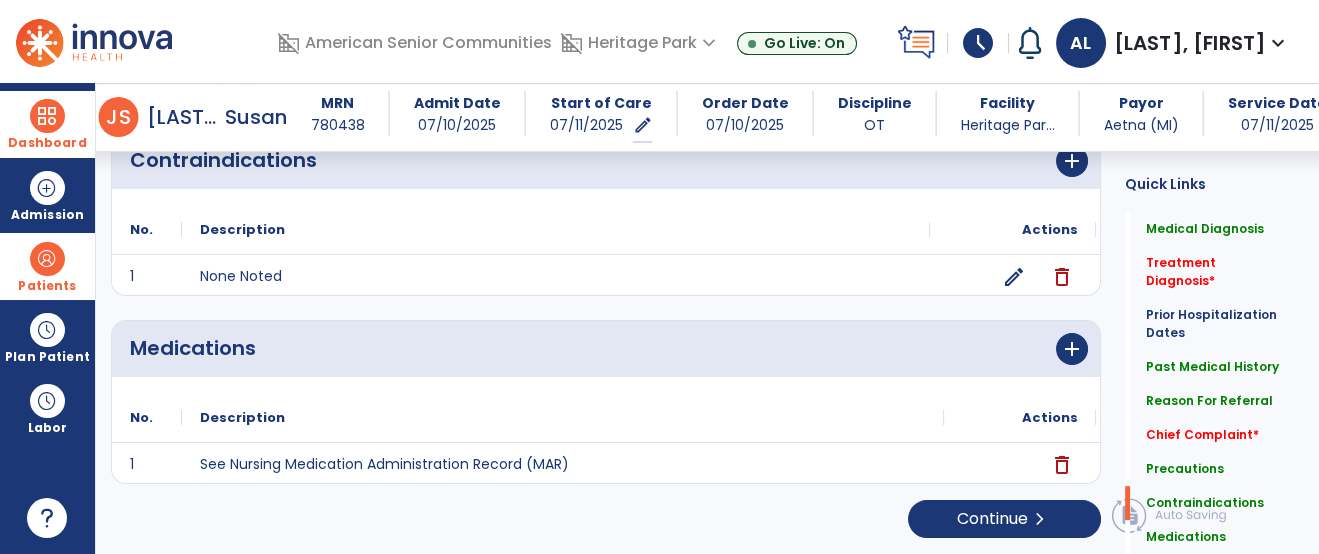 scroll, scrollTop: 1834, scrollLeft: 0, axis: vertical 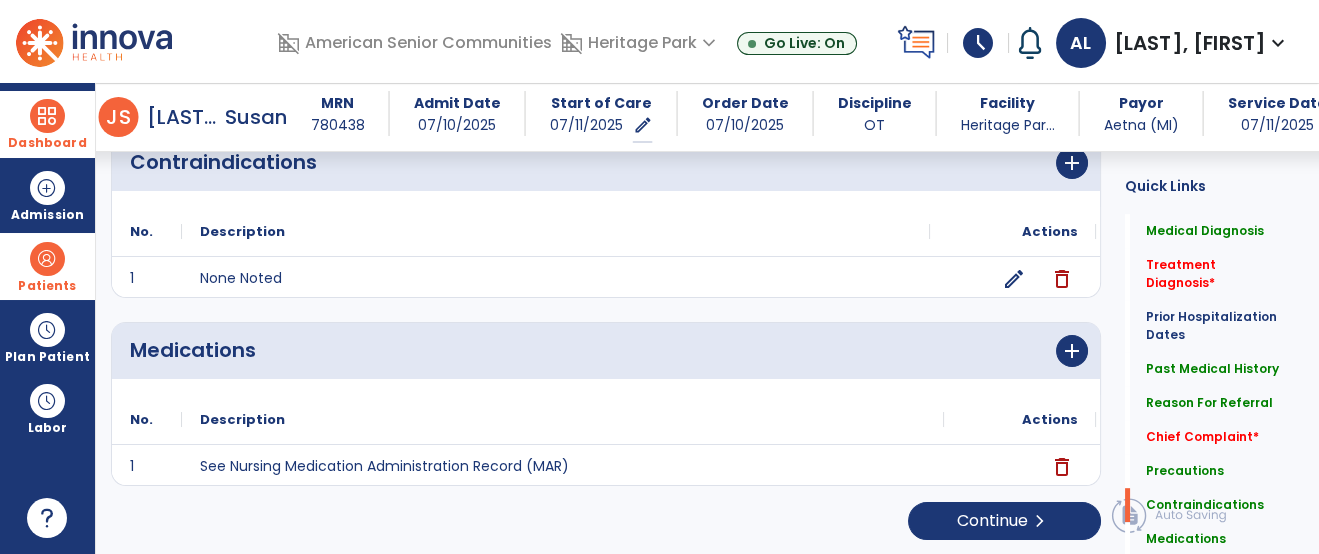 click on "Medications      add" 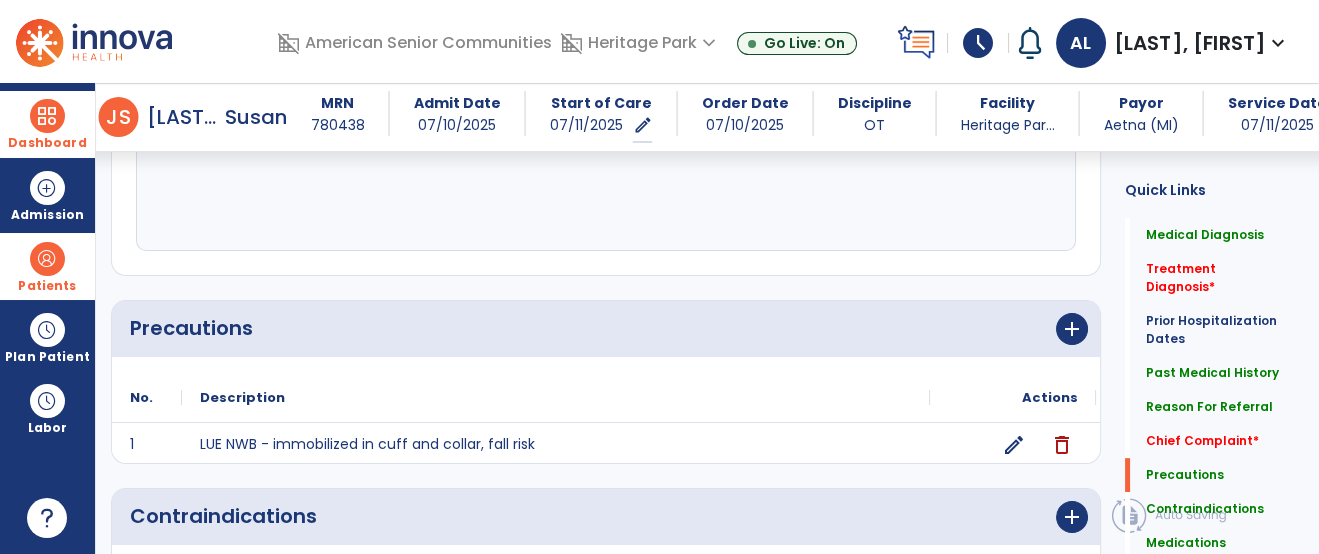 scroll, scrollTop: 1479, scrollLeft: 0, axis: vertical 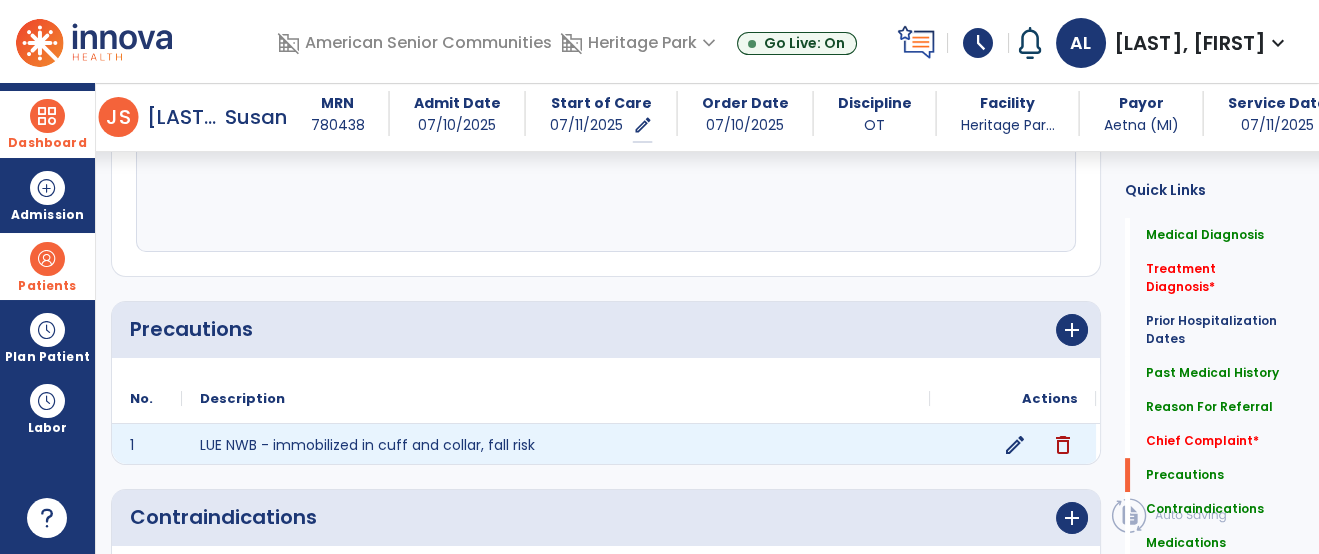 click on "edit" 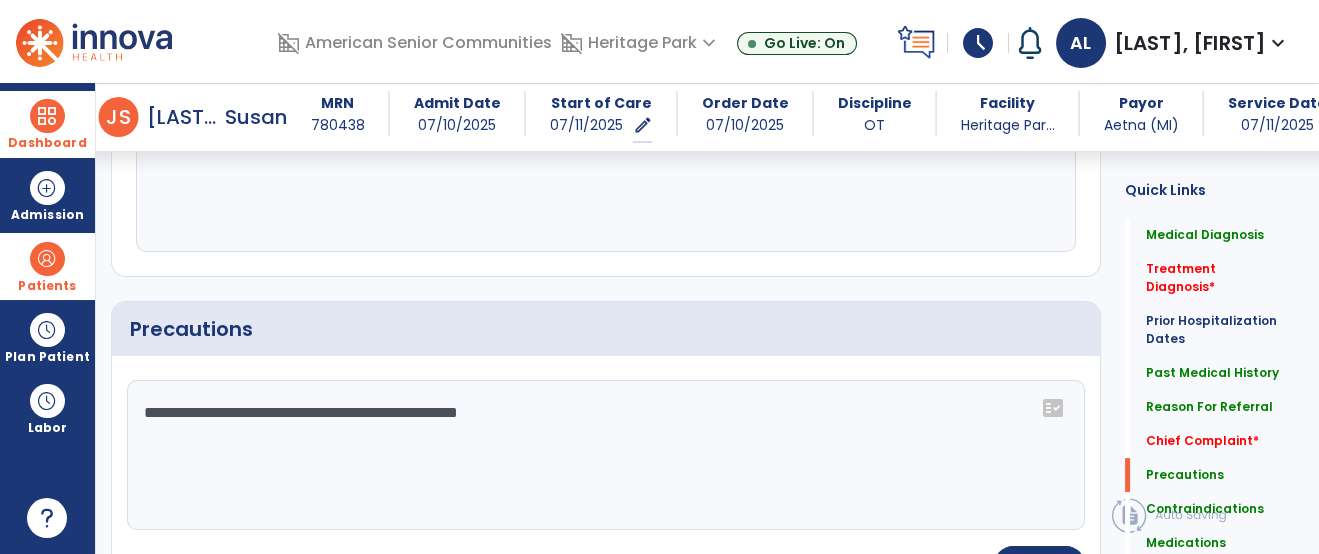 click on "**********" 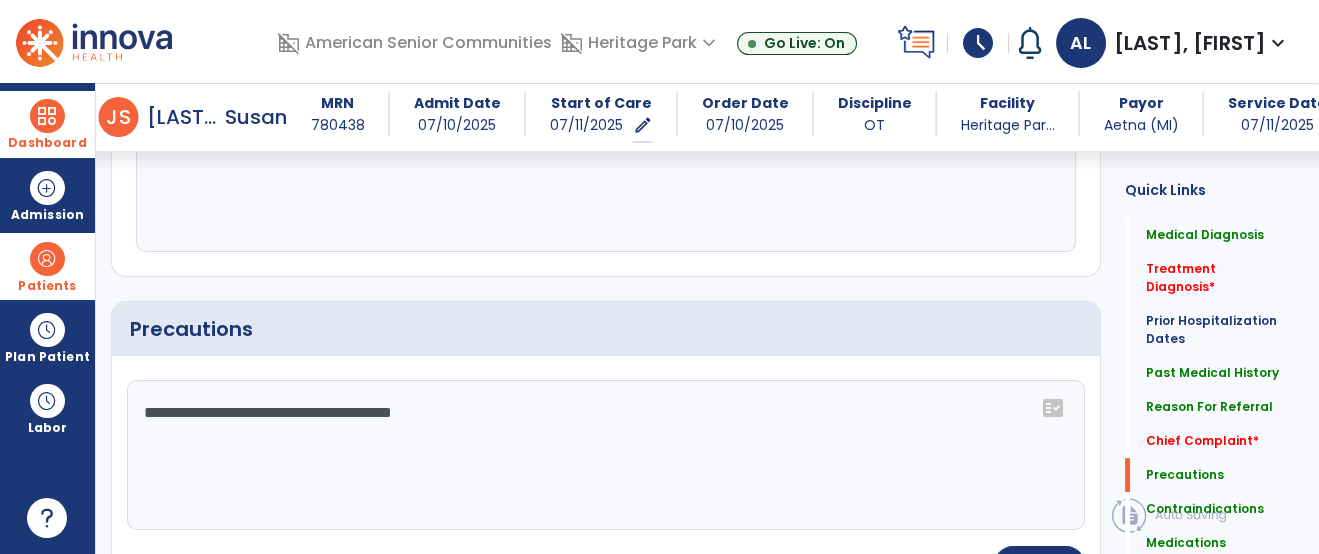 type on "**********" 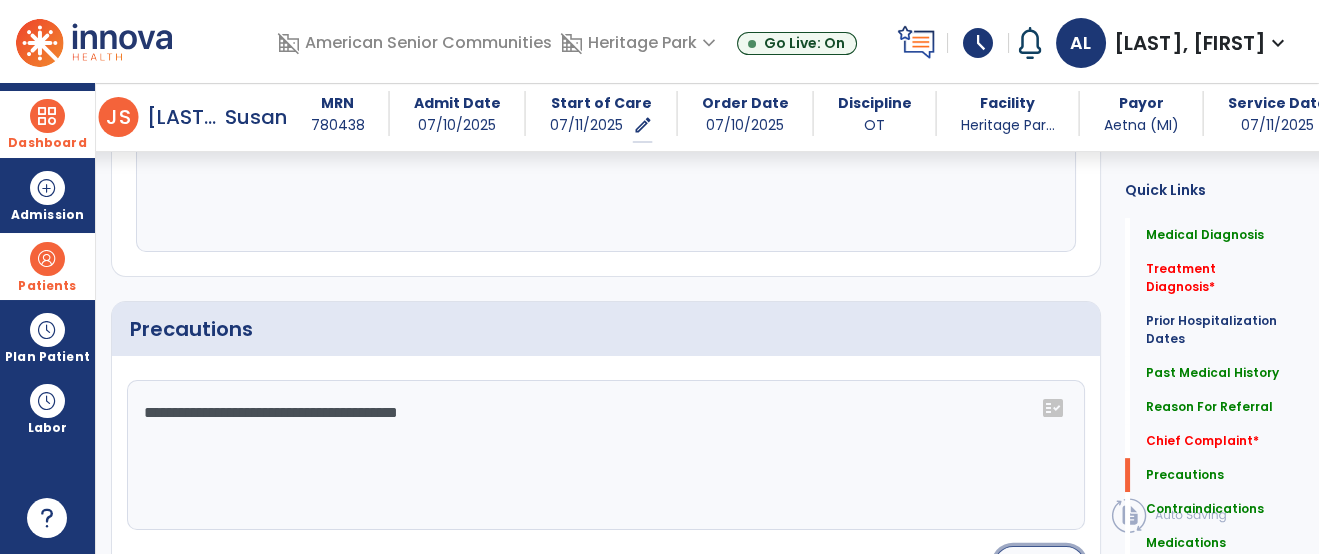 click on "Save" 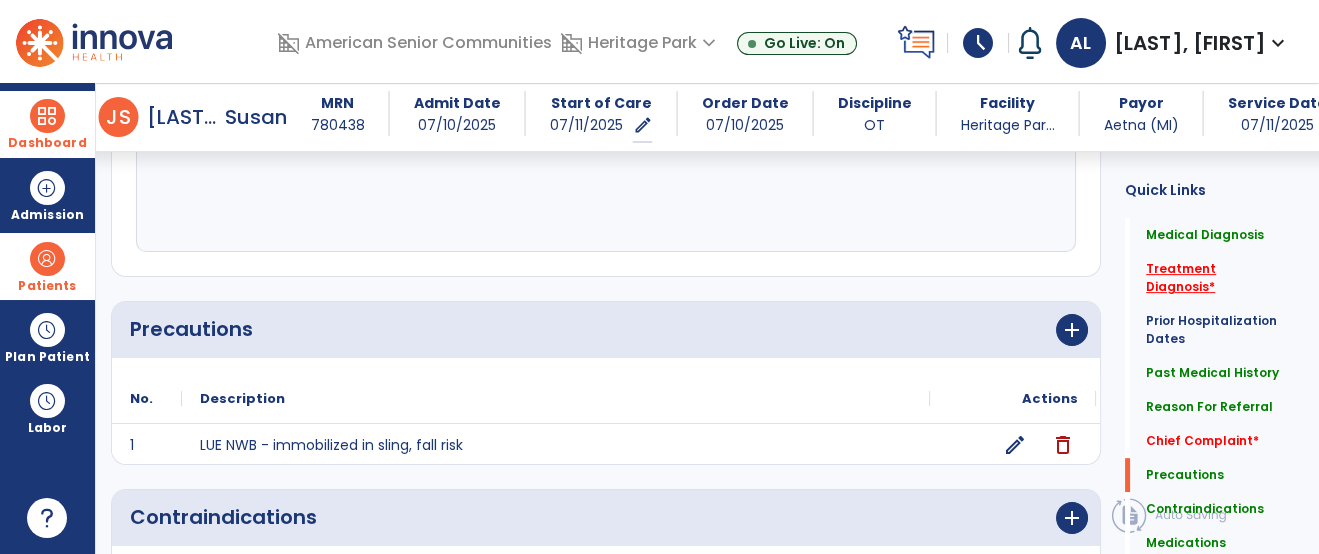click on "Treatment Diagnosis   *" 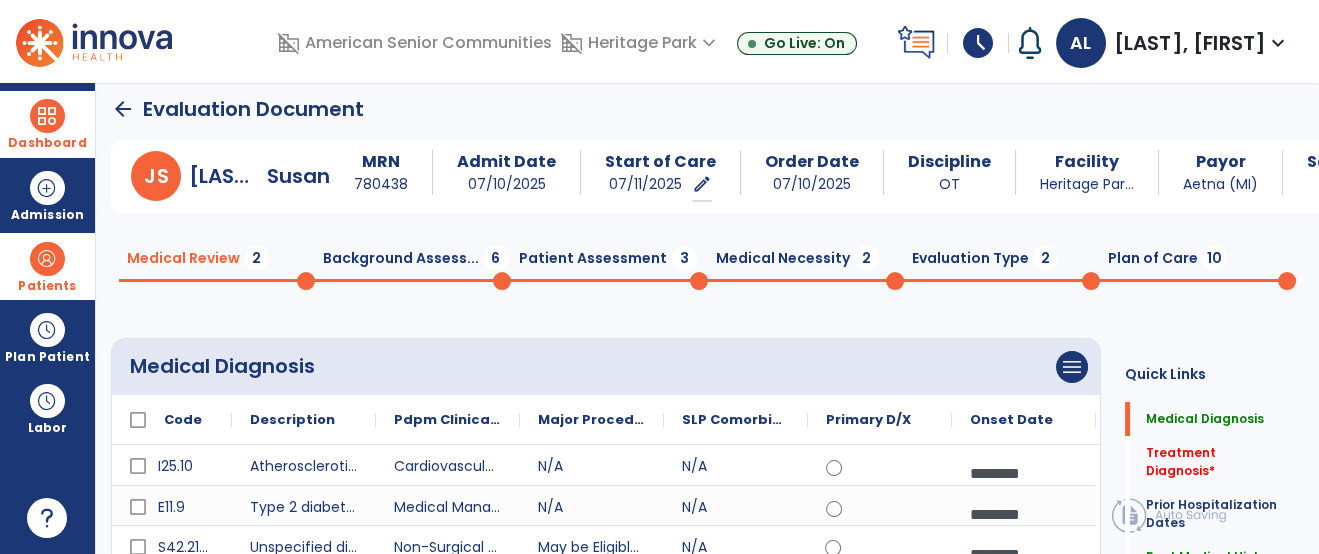 scroll, scrollTop: 8, scrollLeft: 0, axis: vertical 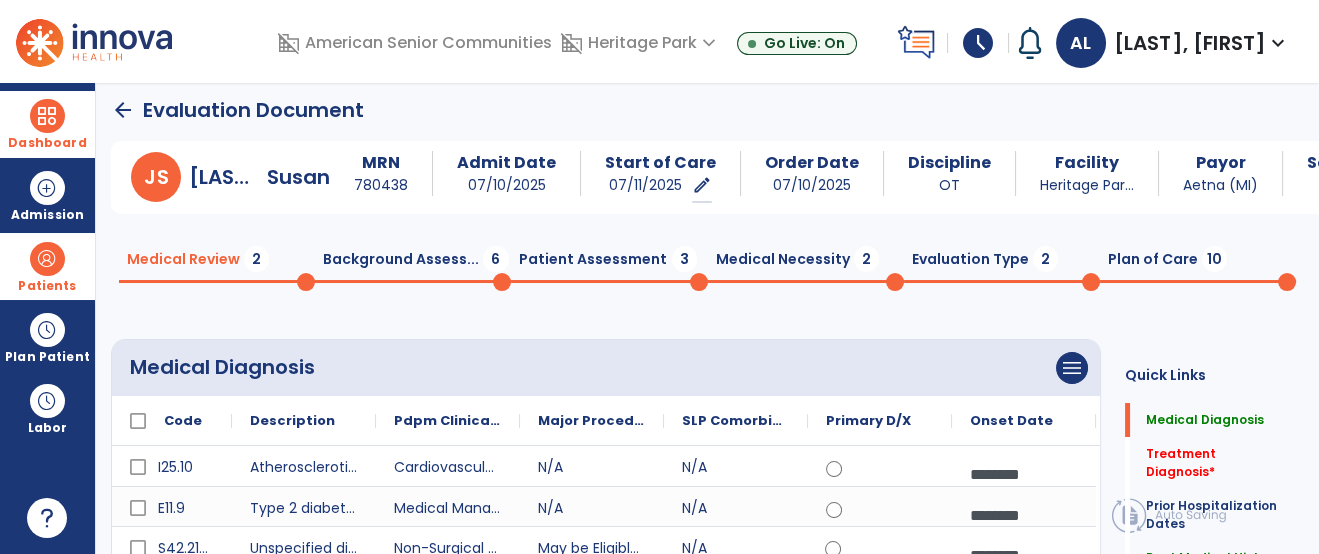 click on "Background Assess...  6" 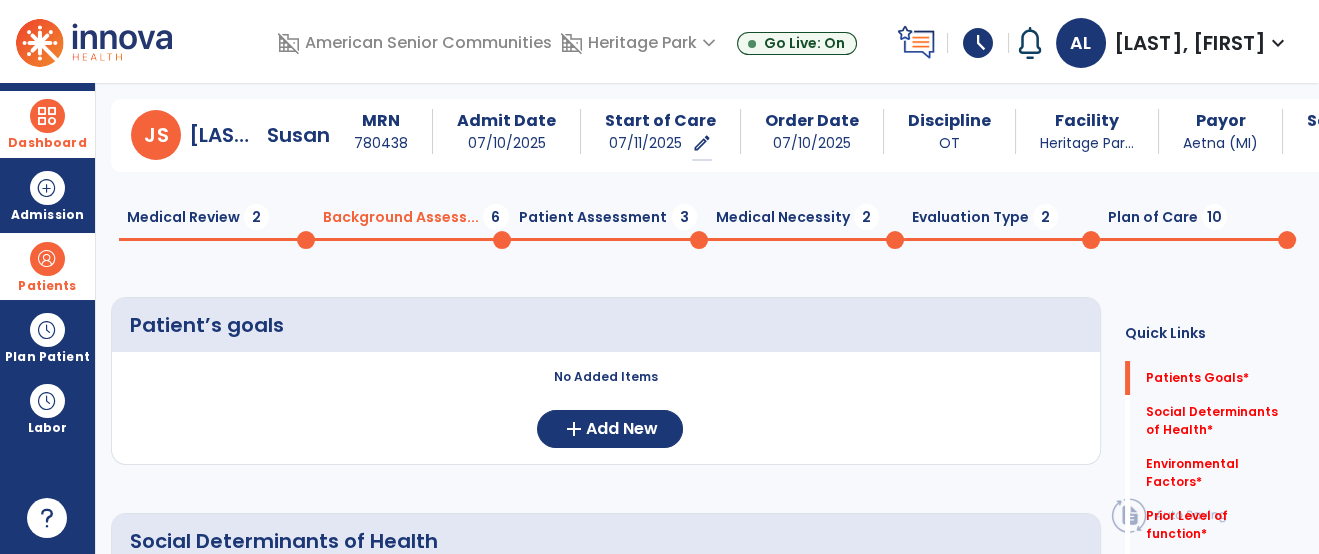 scroll, scrollTop: 53, scrollLeft: 0, axis: vertical 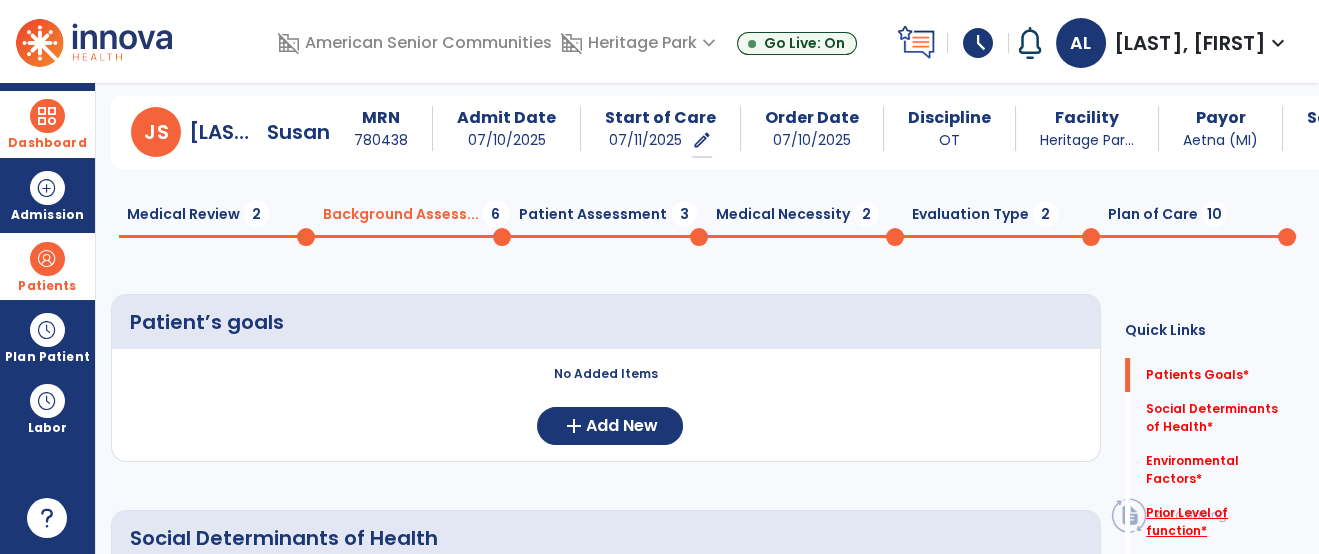 click on "Prior Level of function   *" 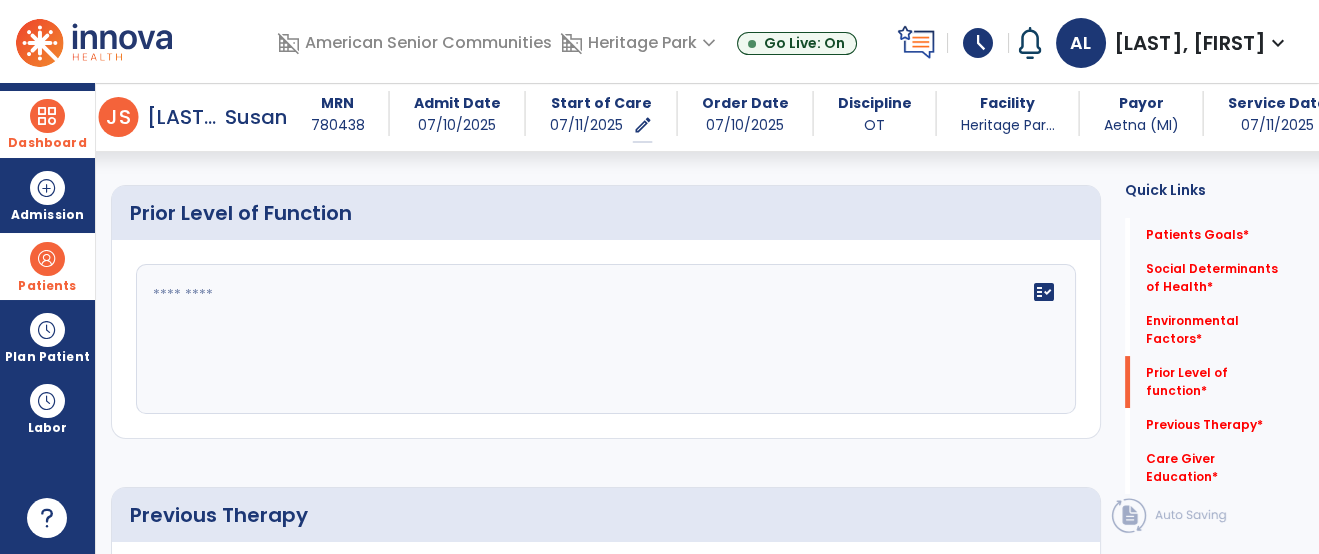scroll, scrollTop: 830, scrollLeft: 0, axis: vertical 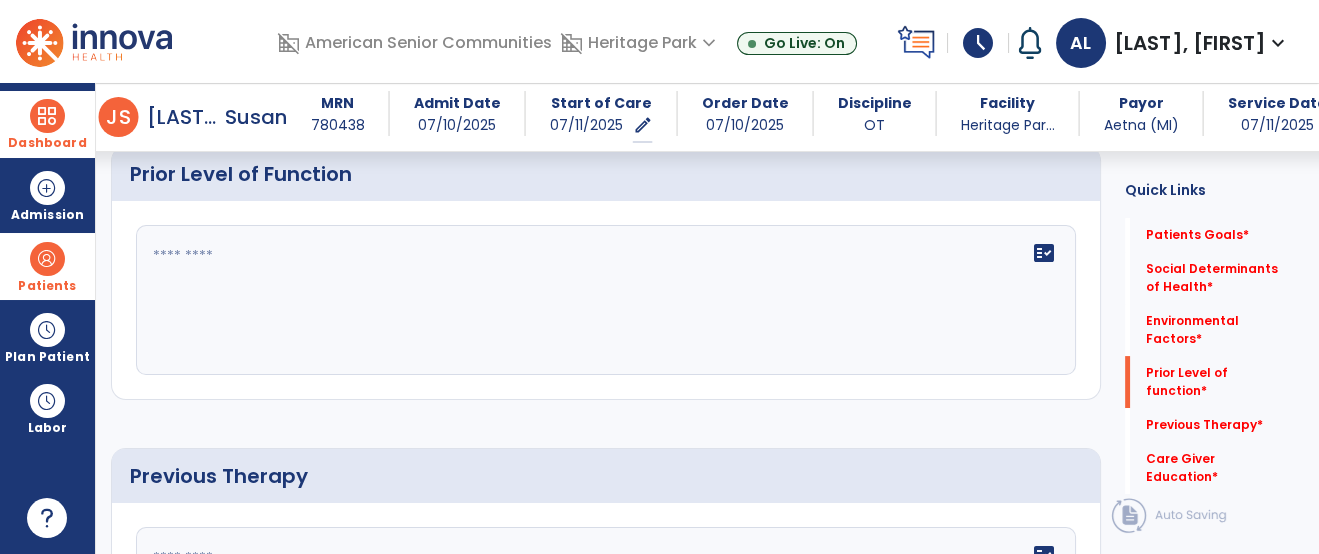 click on "fact_check" 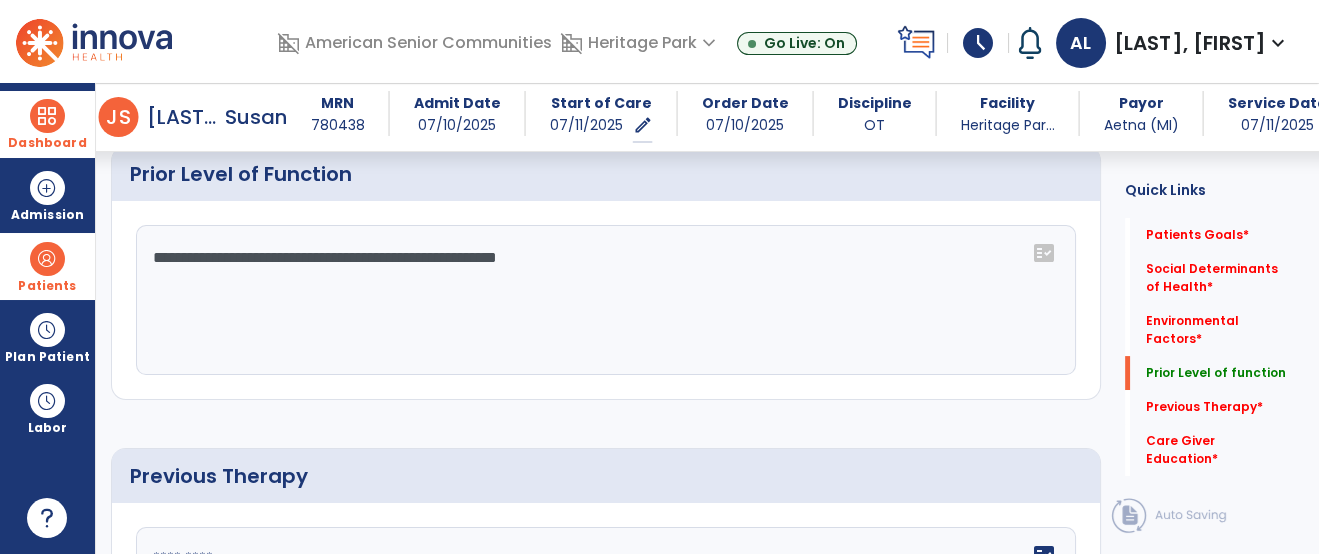 type on "**********" 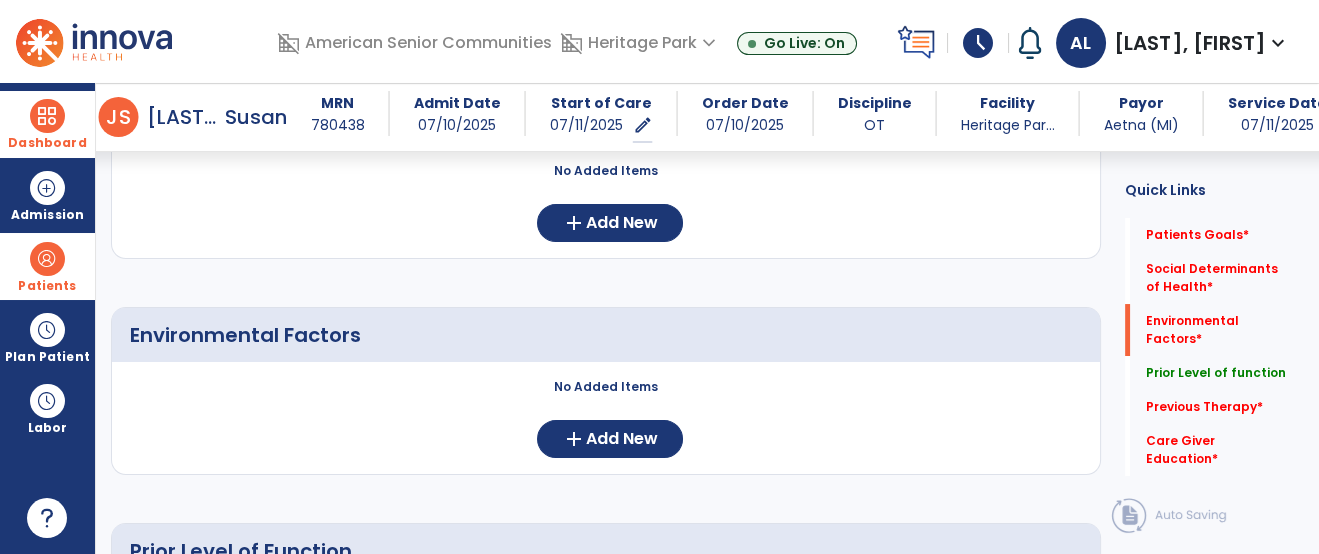 scroll, scrollTop: 430, scrollLeft: 0, axis: vertical 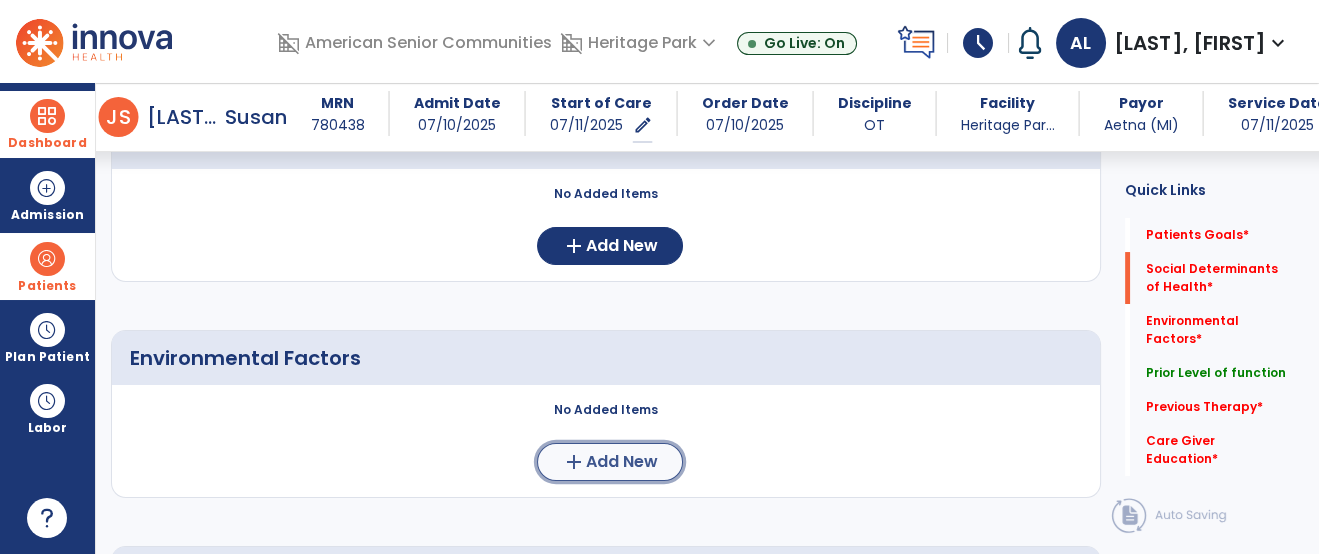 click on "Add New" 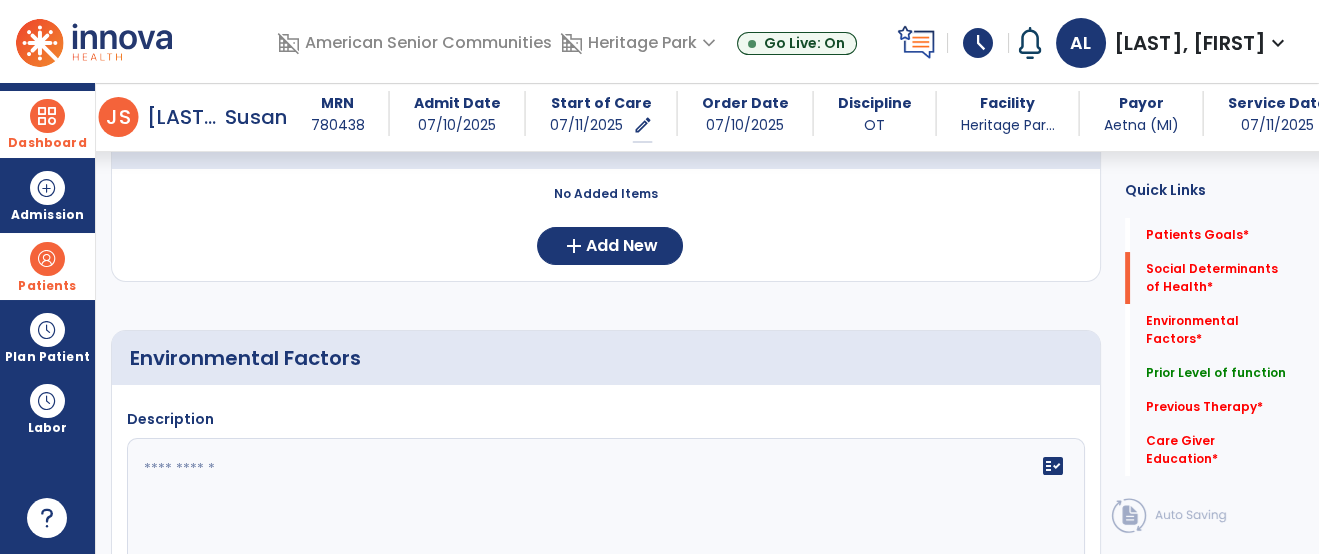 click 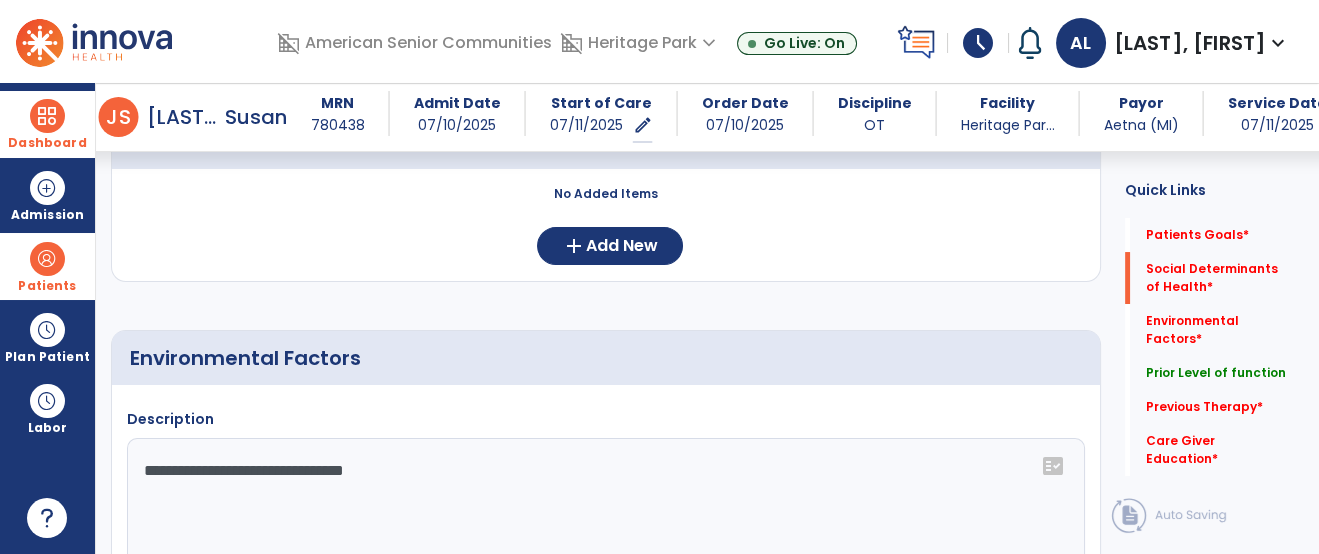 click on "**********" 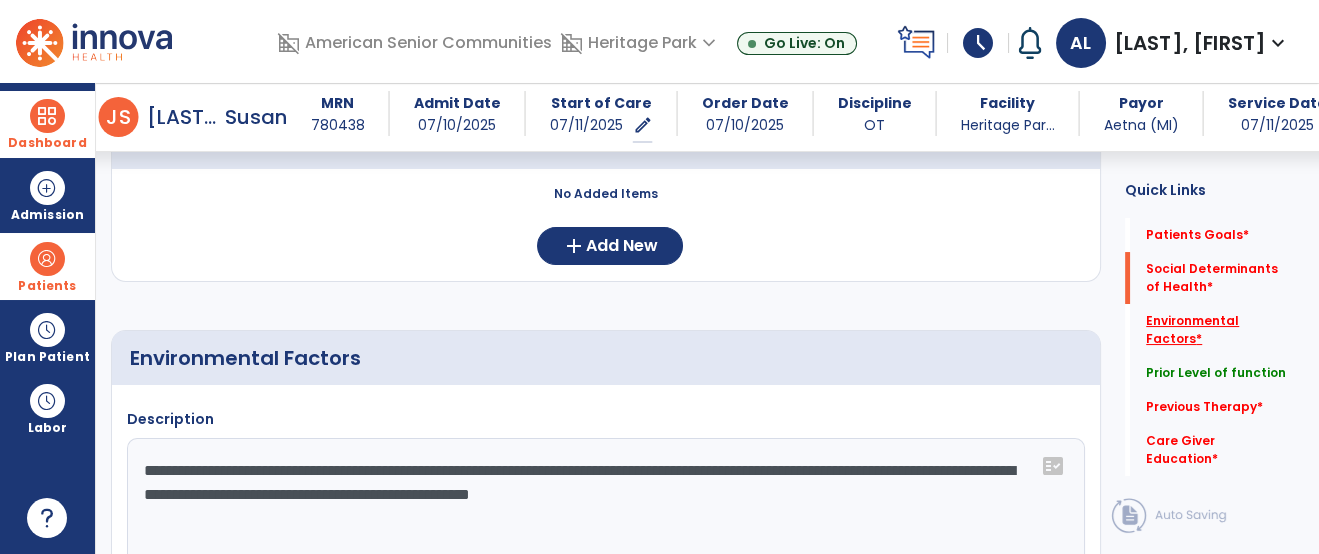 type on "**********" 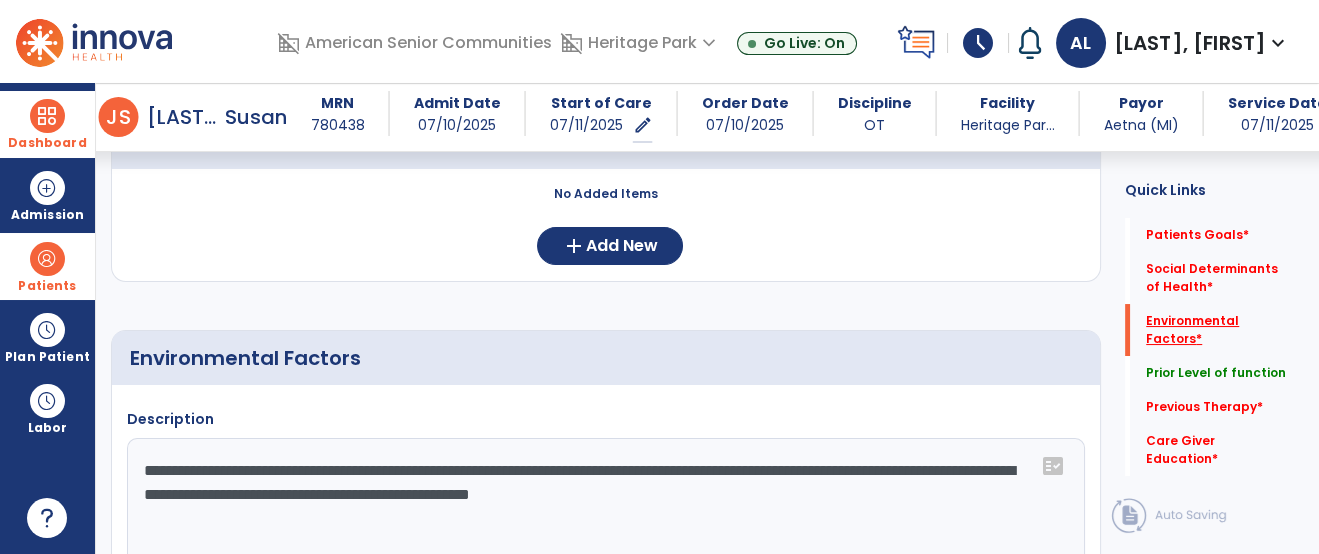 scroll, scrollTop: 608, scrollLeft: 0, axis: vertical 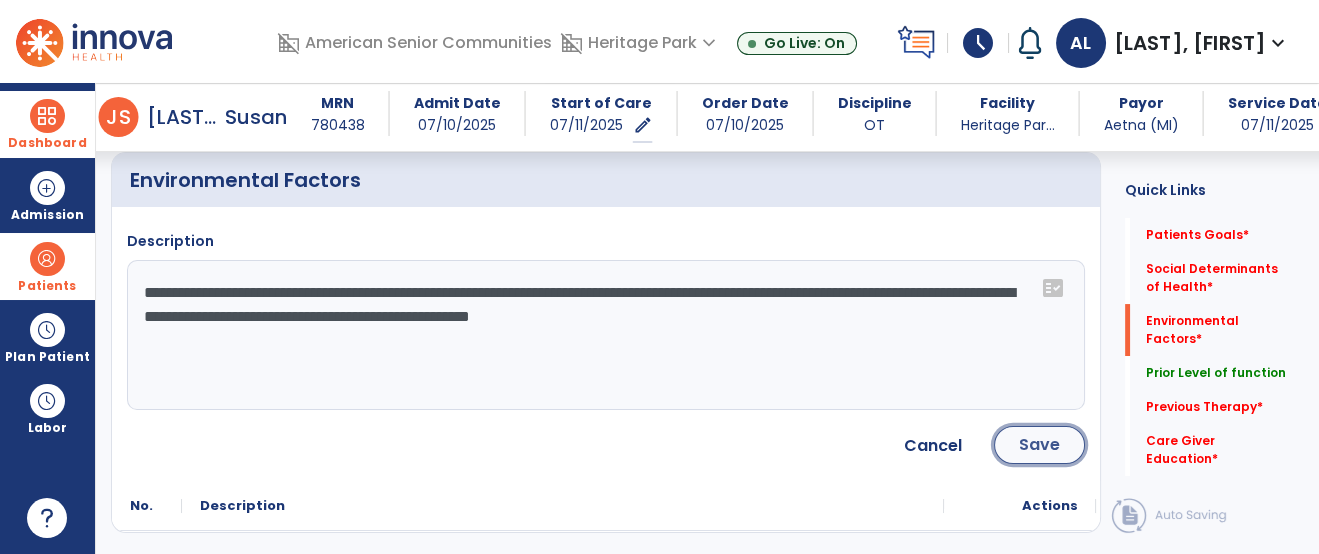 click on "Save" 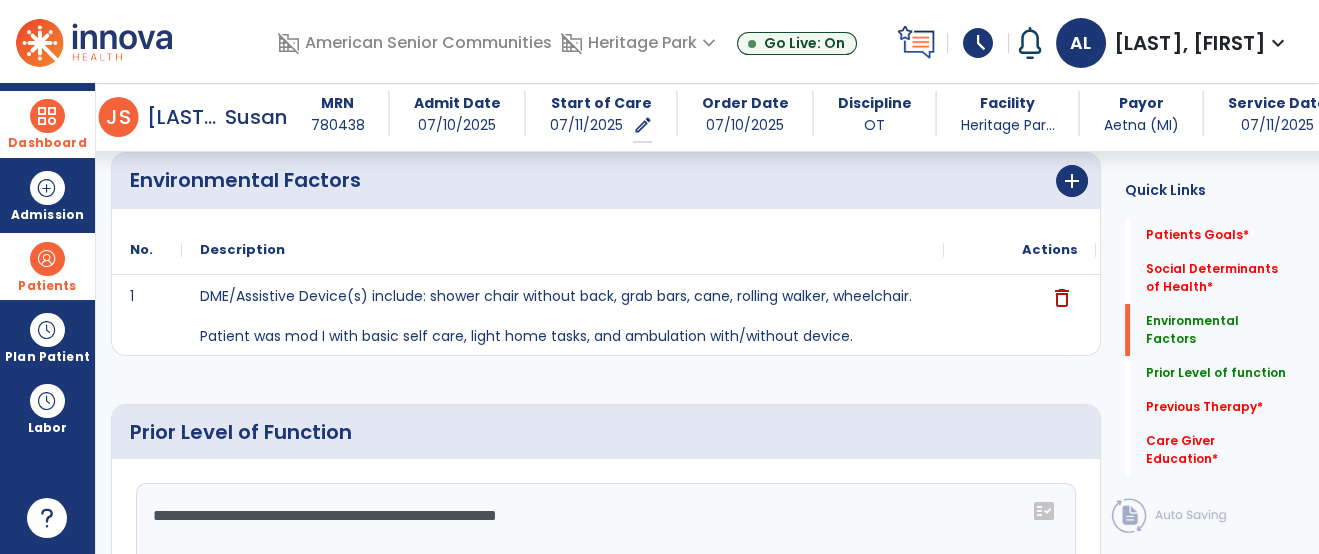 click on "Previous Therapy   *  Previous Therapy   *" 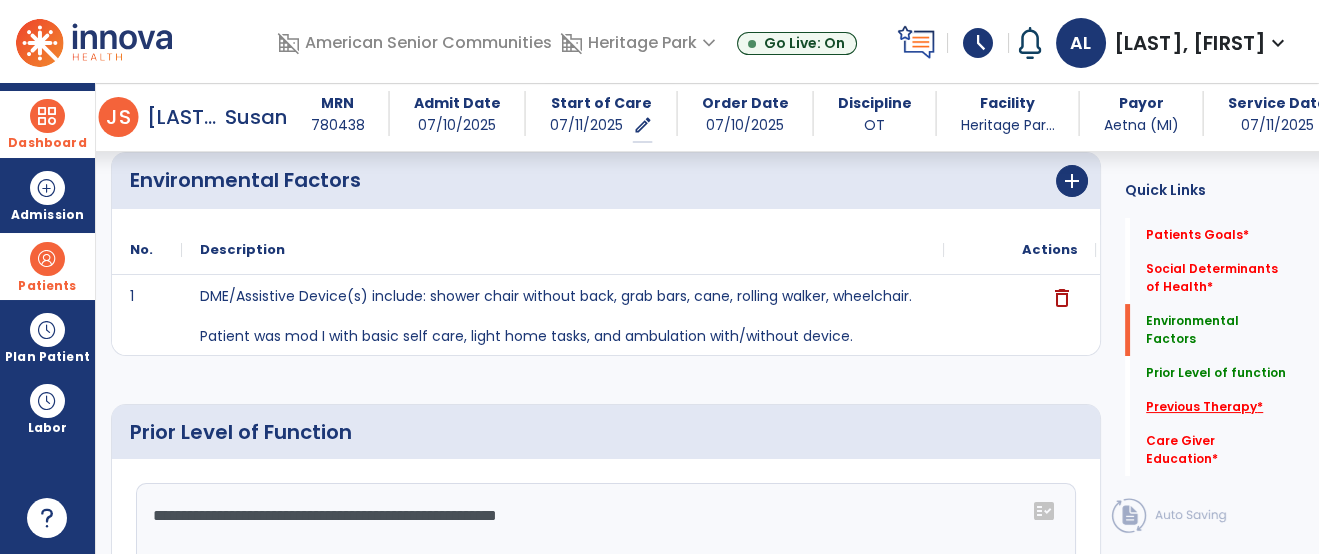 click on "Previous Therapy   *" 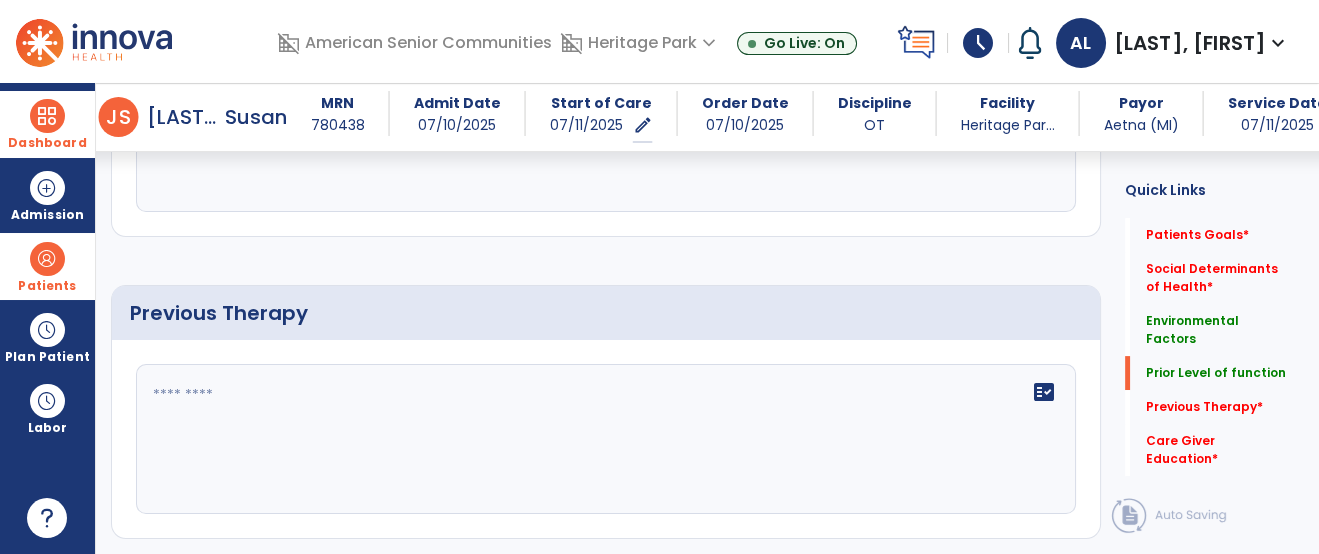 scroll, scrollTop: 1148, scrollLeft: 0, axis: vertical 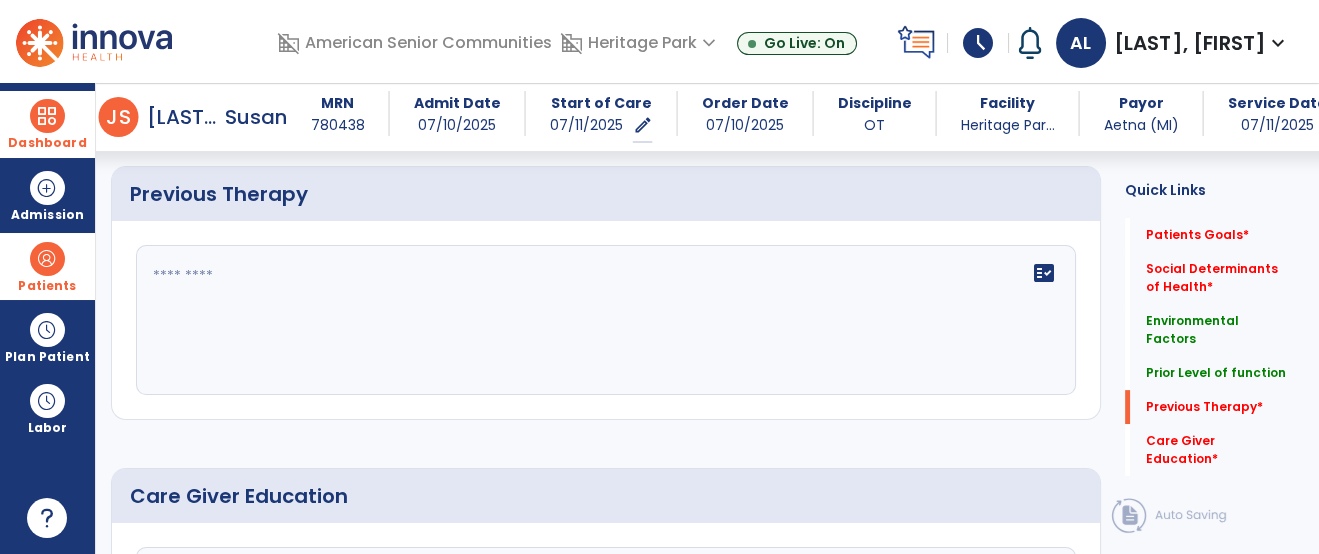 click on "fact_check" 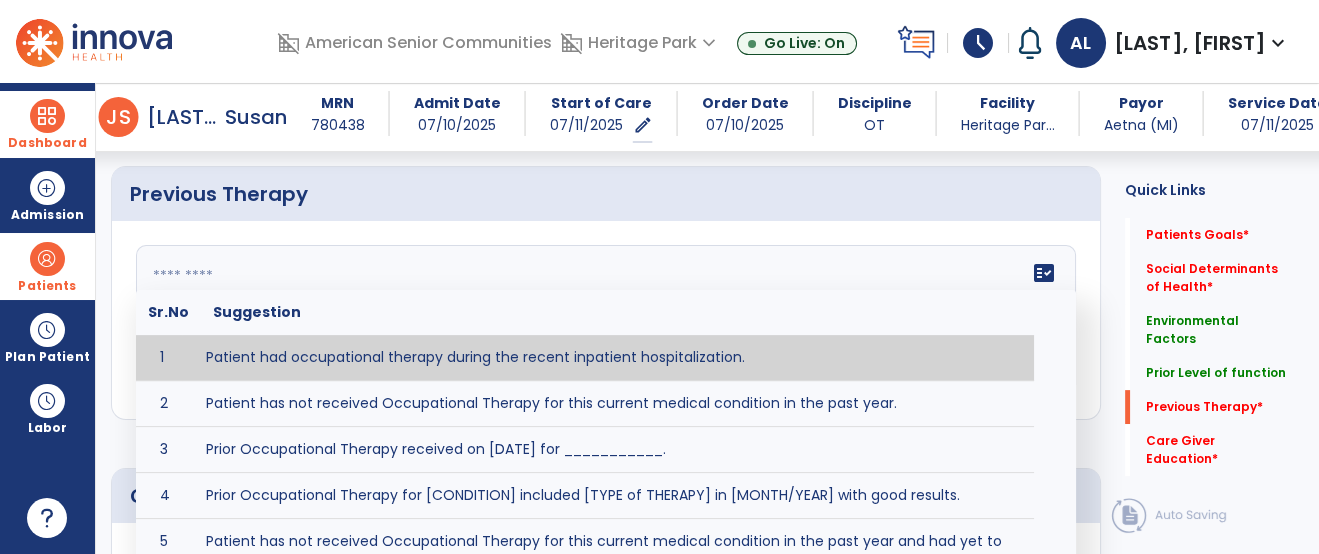 type on "**********" 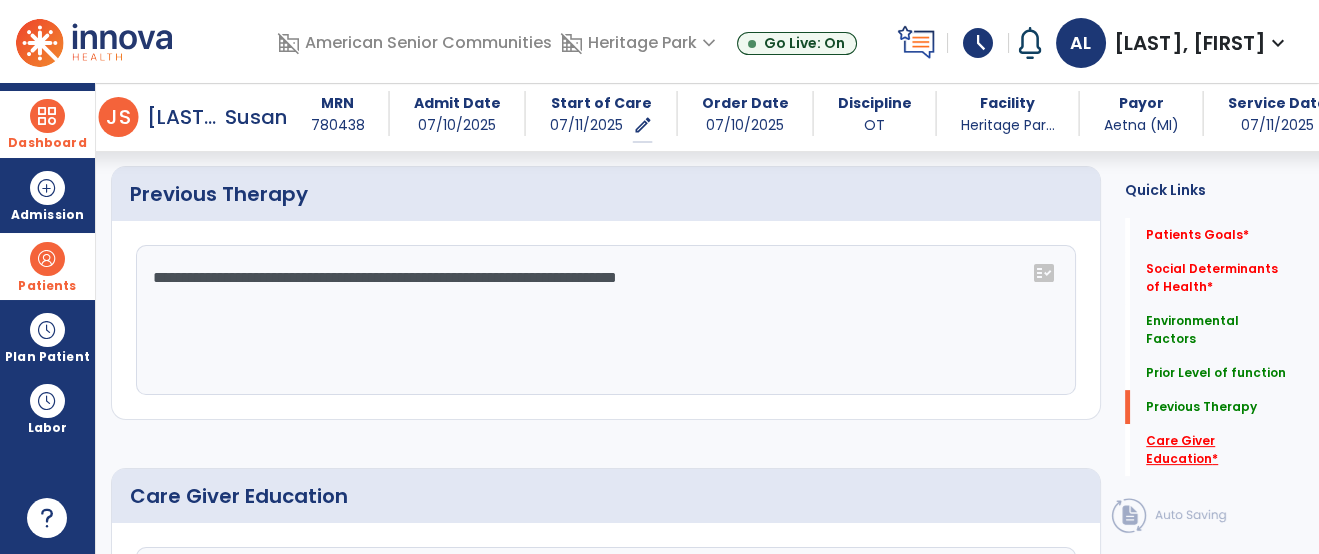 click on "Care Giver Education   *" 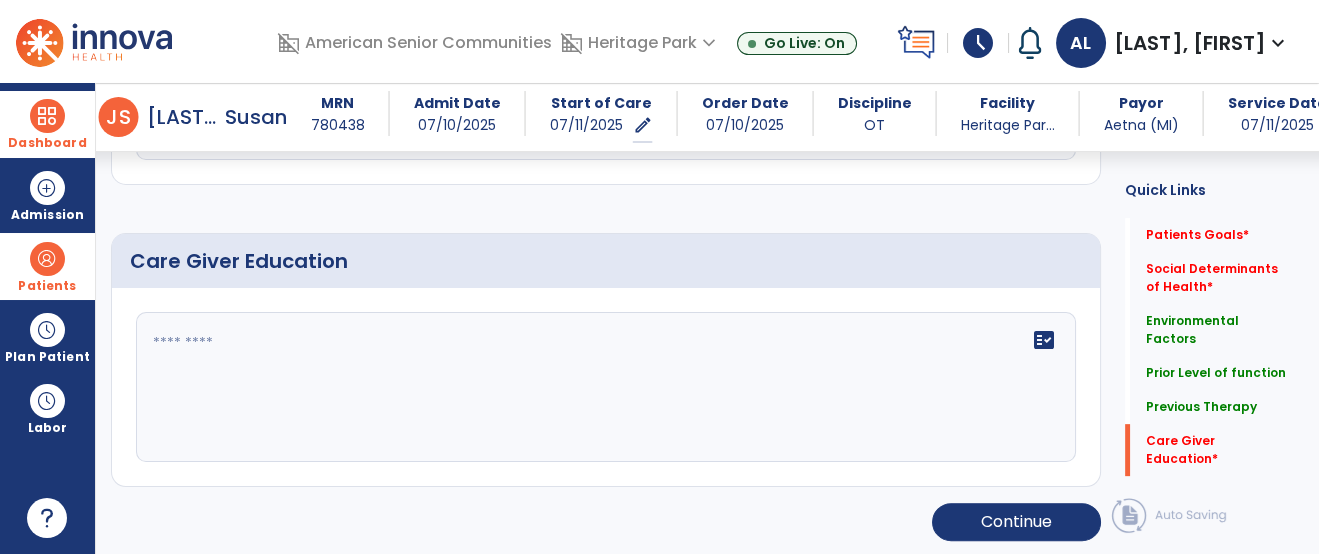 scroll, scrollTop: 1384, scrollLeft: 0, axis: vertical 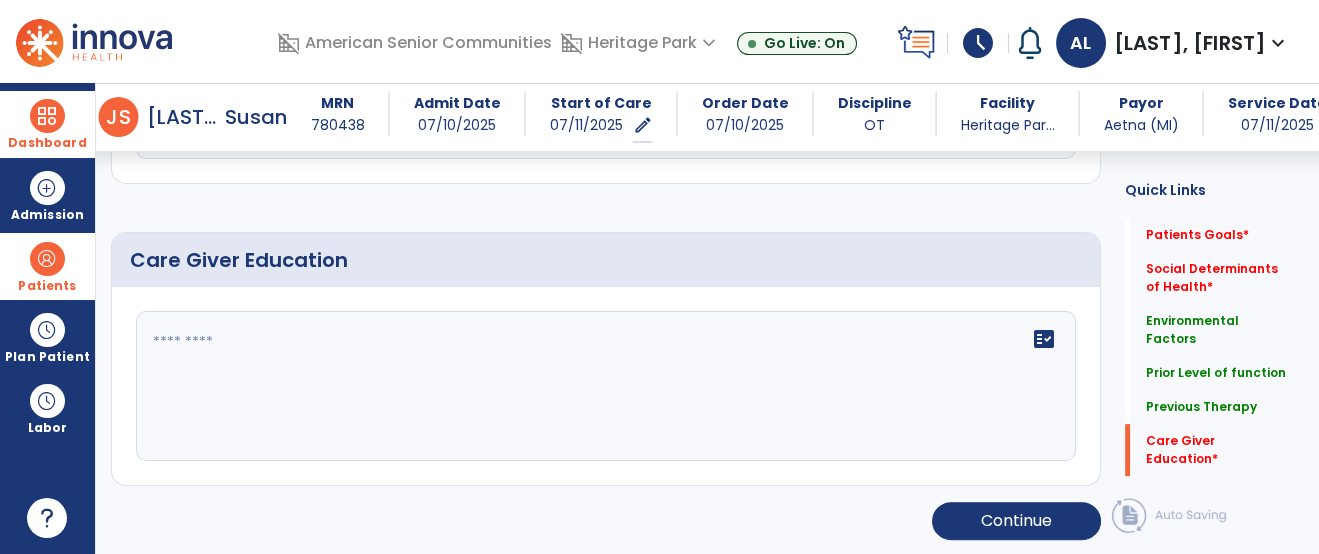 click on "fact_check" 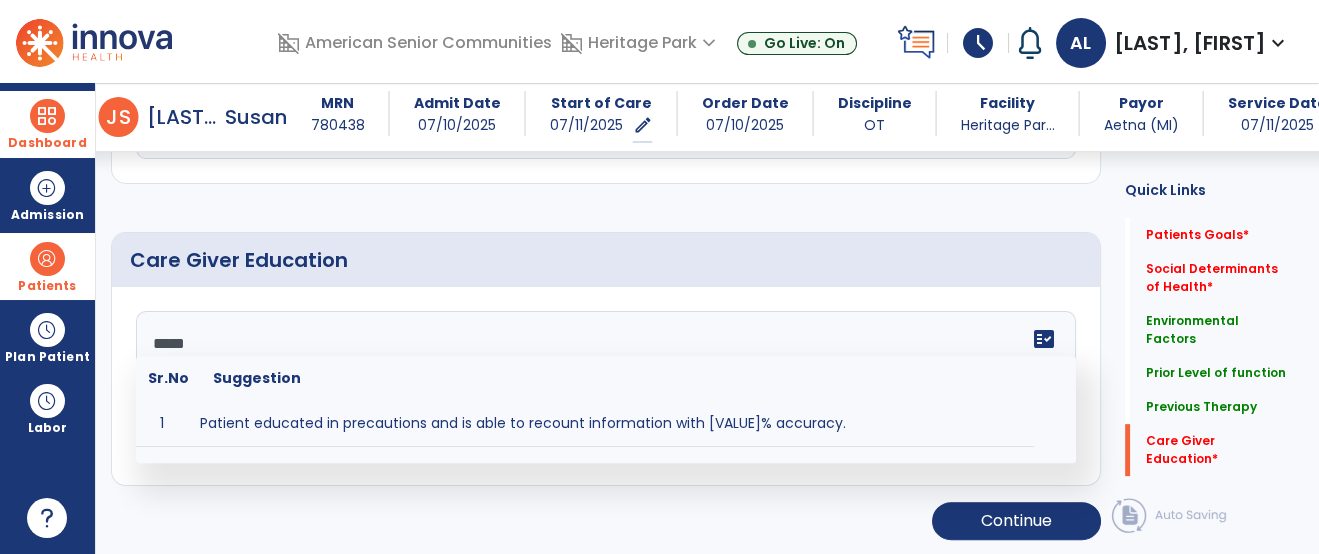 type on "******" 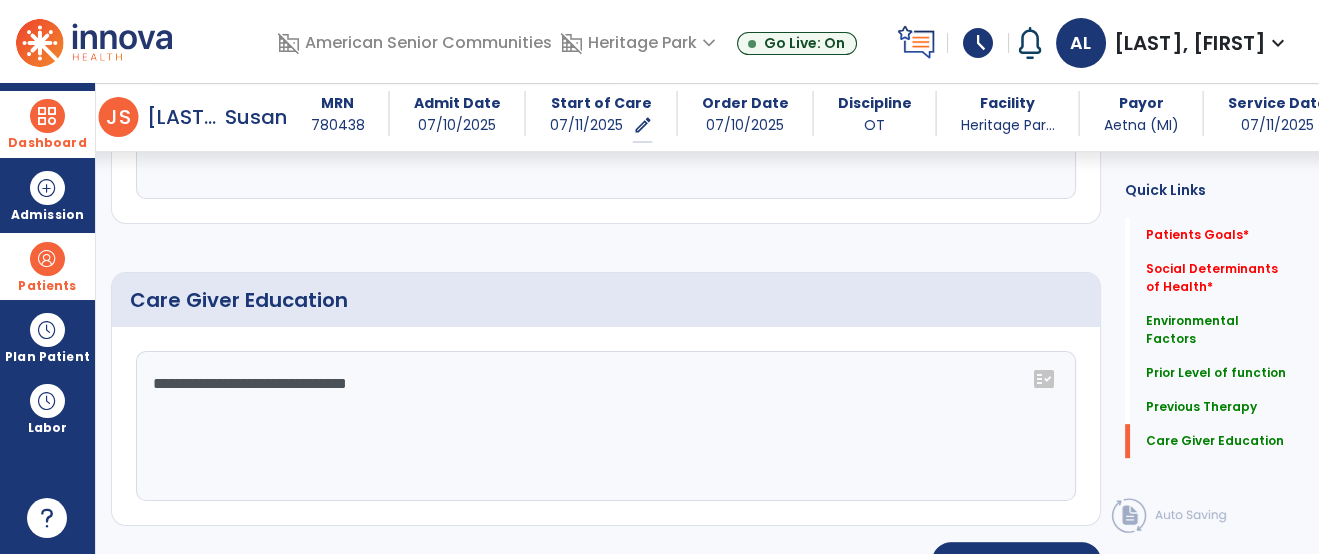 scroll, scrollTop: 1384, scrollLeft: 0, axis: vertical 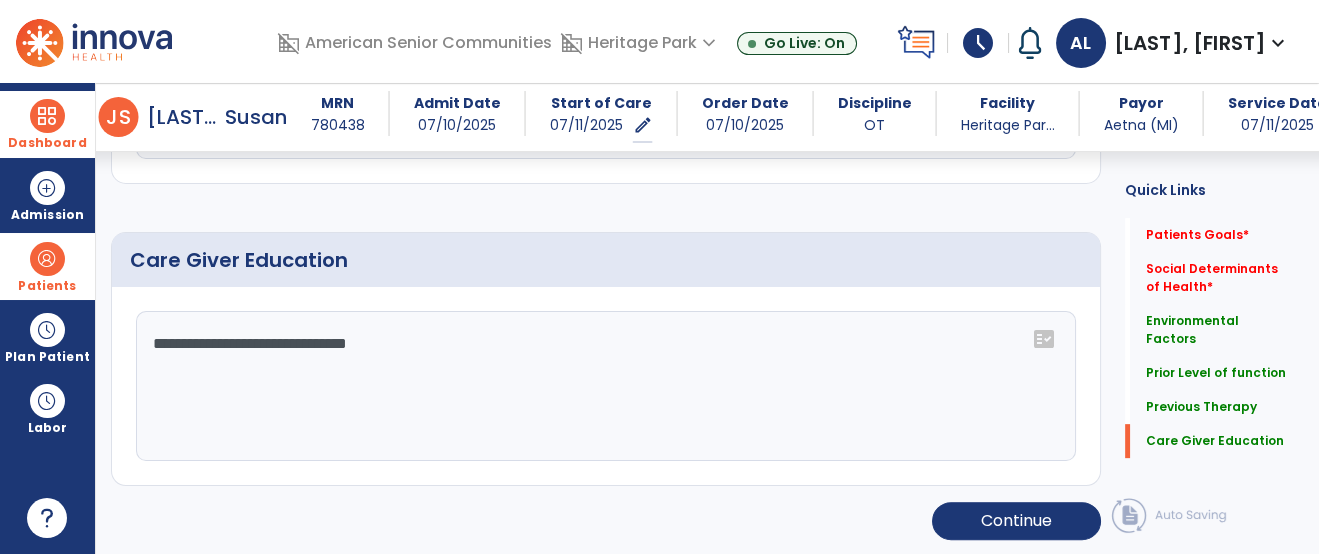 type on "**********" 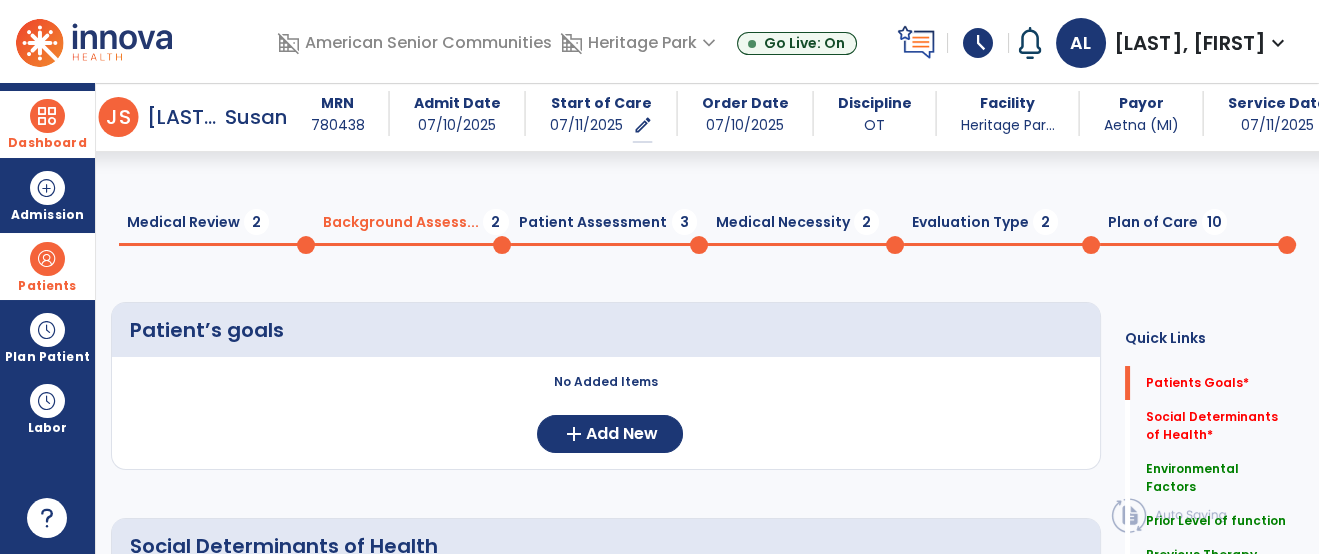 scroll, scrollTop: 0, scrollLeft: 0, axis: both 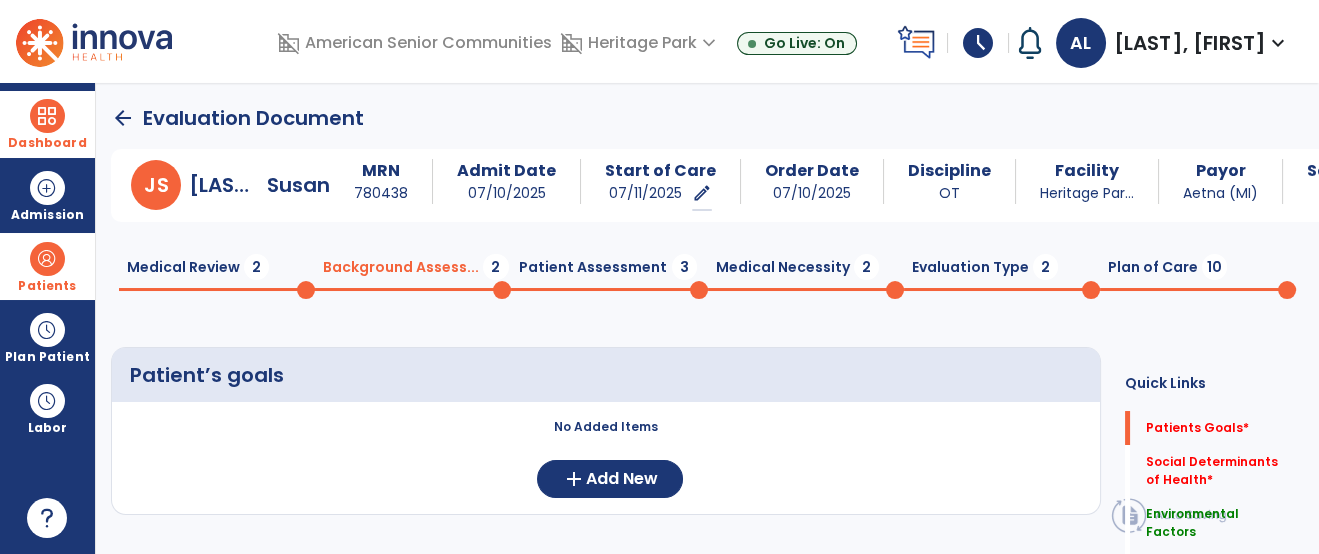 click on "Medical Review  2  Background Assess...  2  Patient Assessment  3  Medical Necessity  2  Evaluation Type  2  Plan of Care  10" 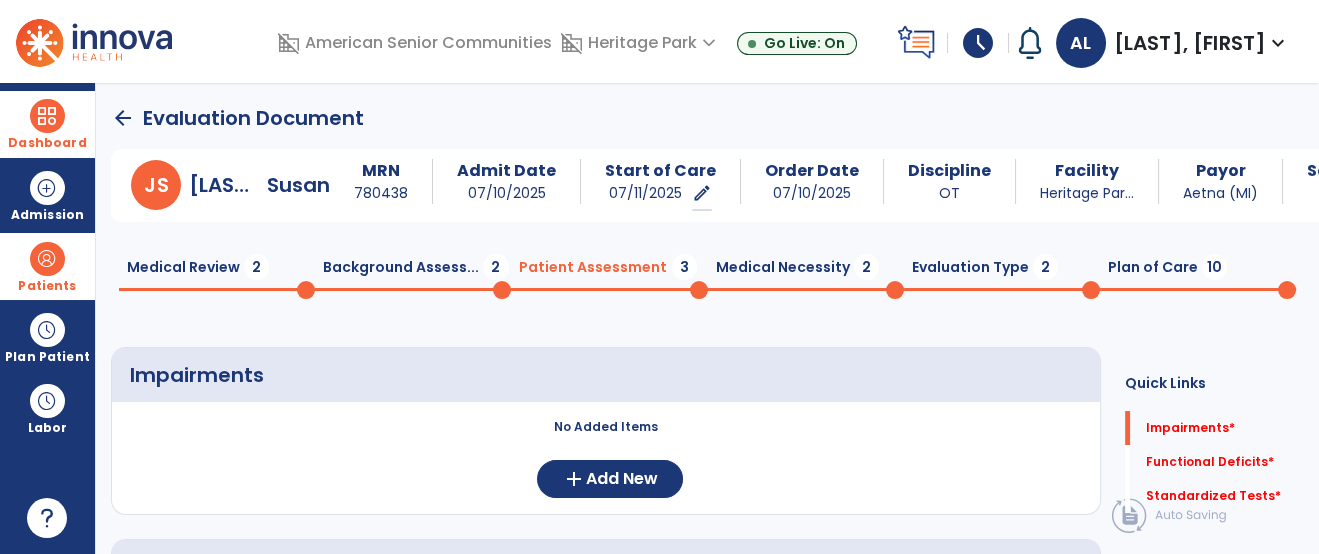 click on "Impairments     No Added Items  add  Add New Functional Deficits     No Added Items  add  Add New Standardized Tests     No Added Items  add  Add New  Continue  chevron_right" 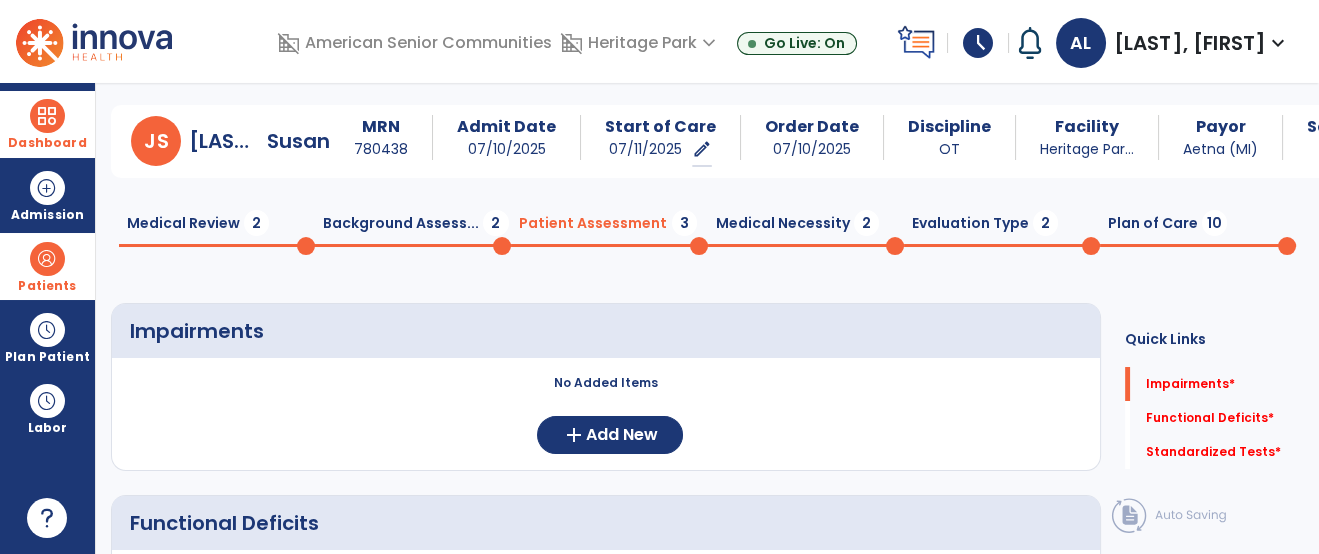 scroll, scrollTop: 88, scrollLeft: 0, axis: vertical 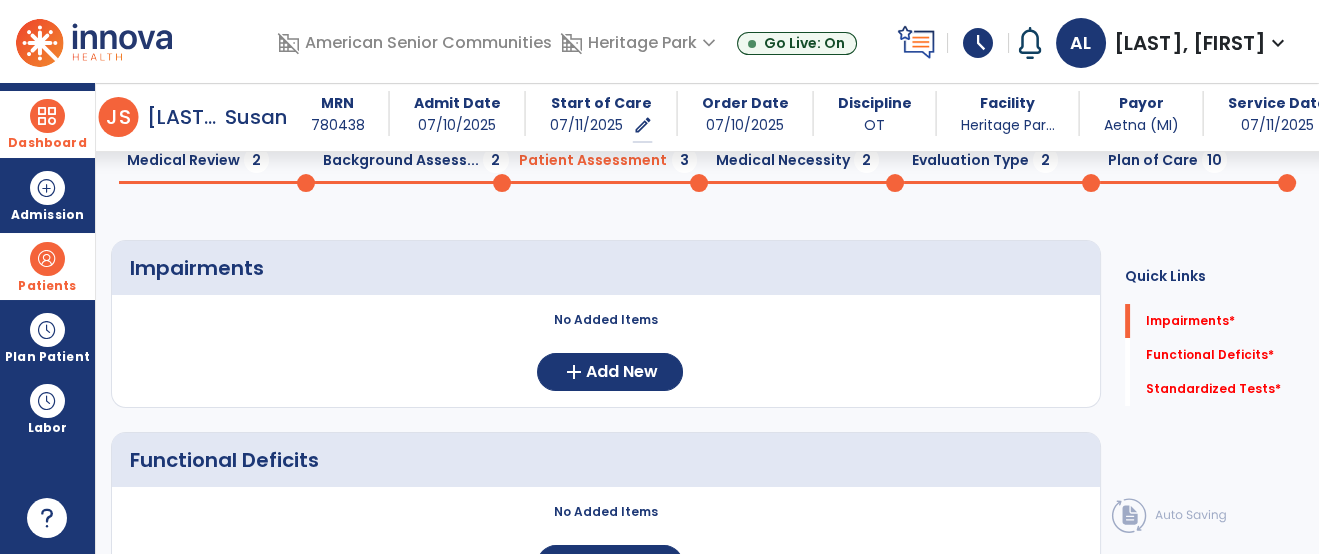 click on "Plan of Care  10" 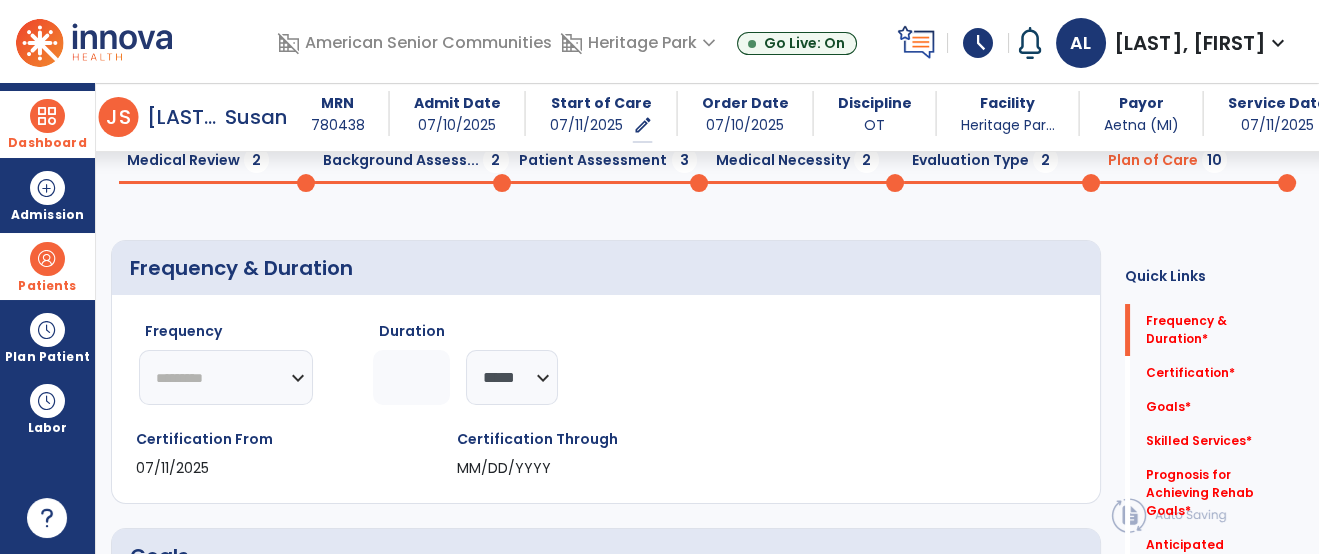 click on "********* ** ** ** ** ** ** **" 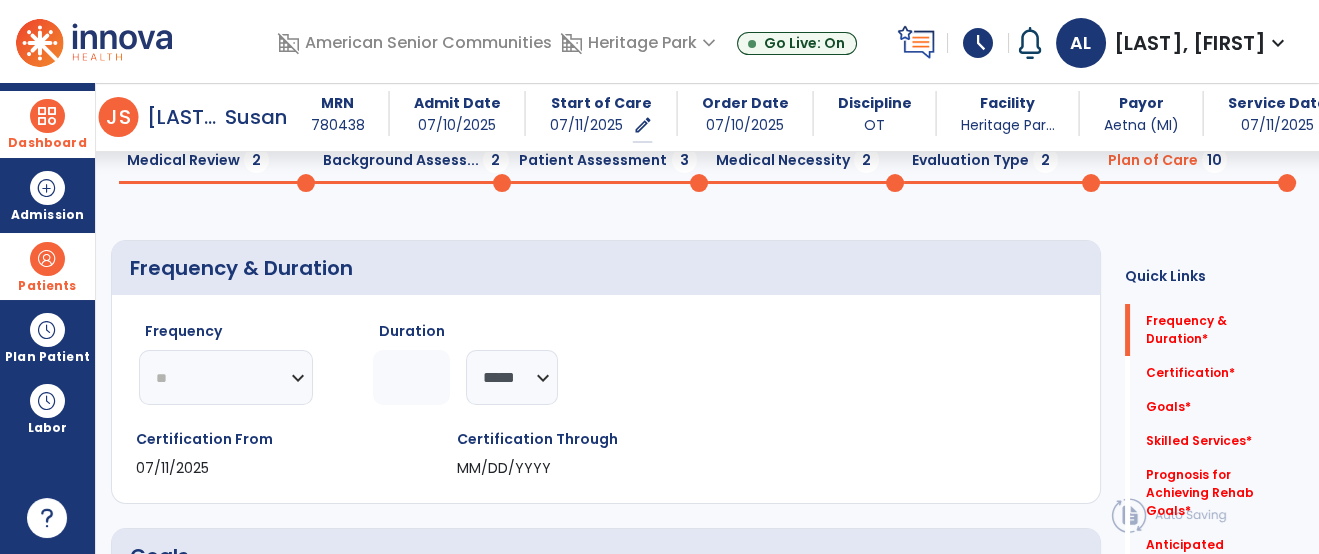 click on "********* ** ** ** ** ** ** **" 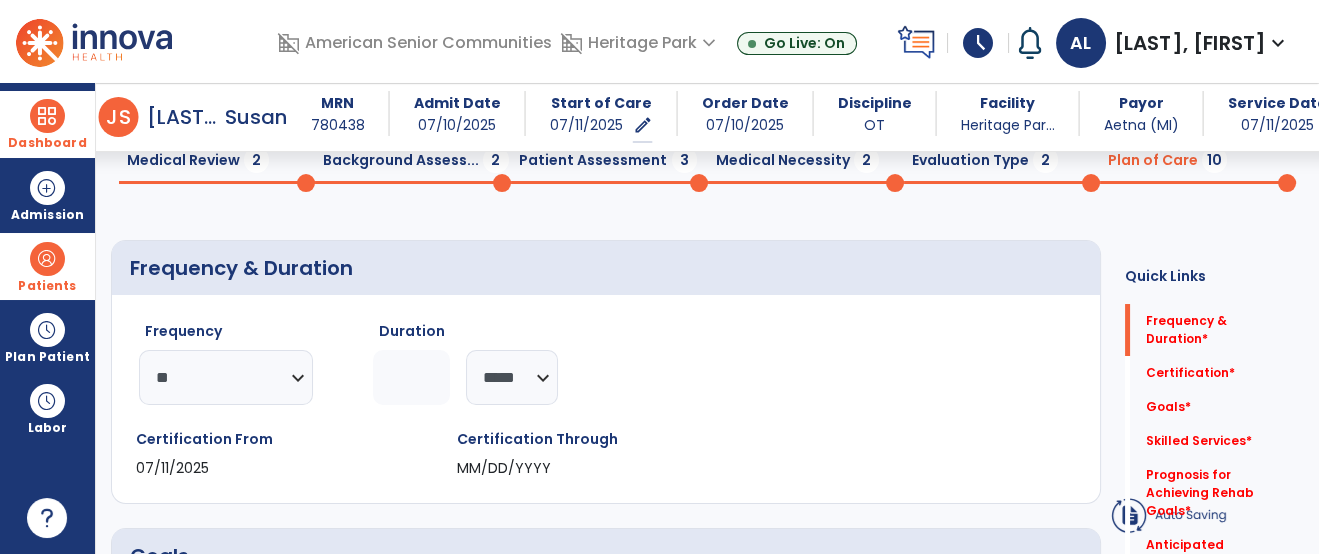 click 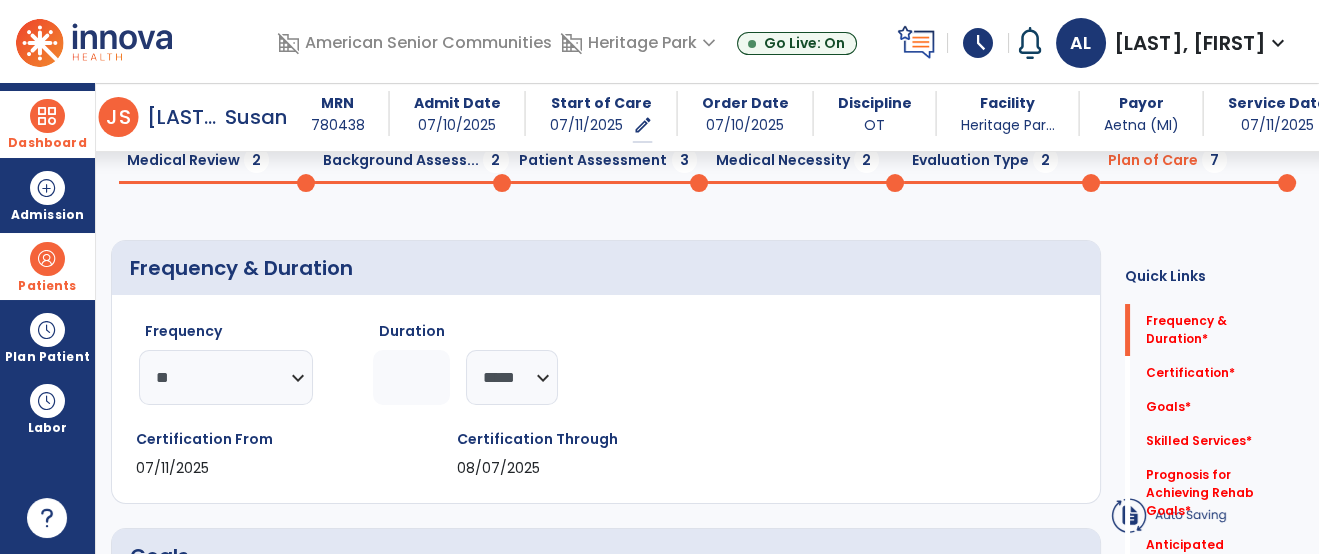 type on "*" 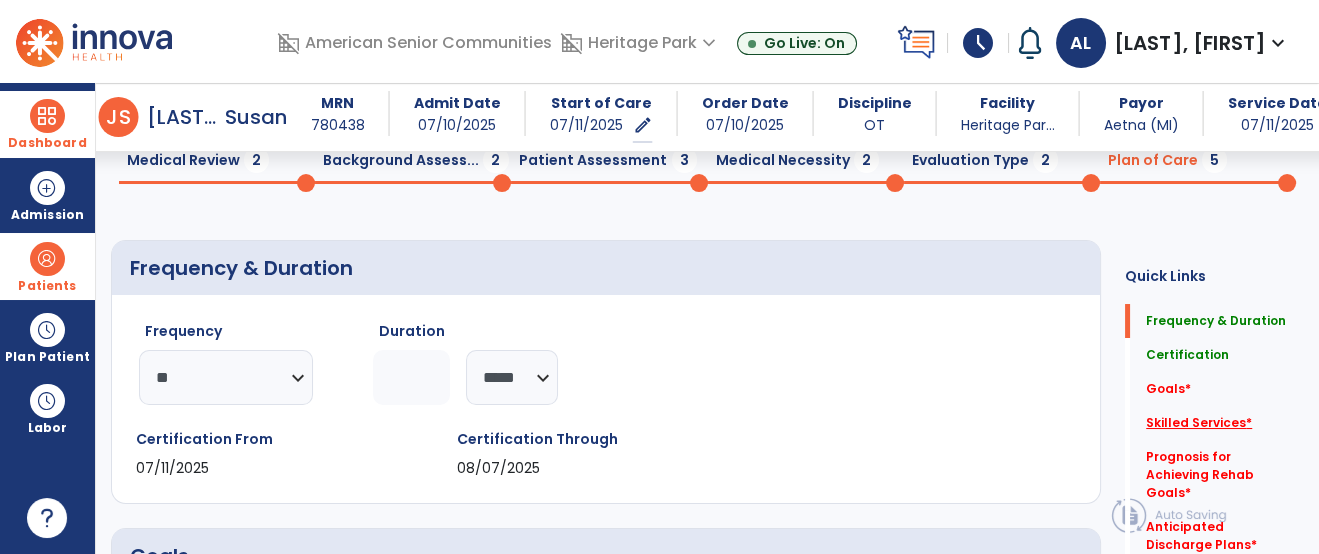 click on "Skilled Services   *" 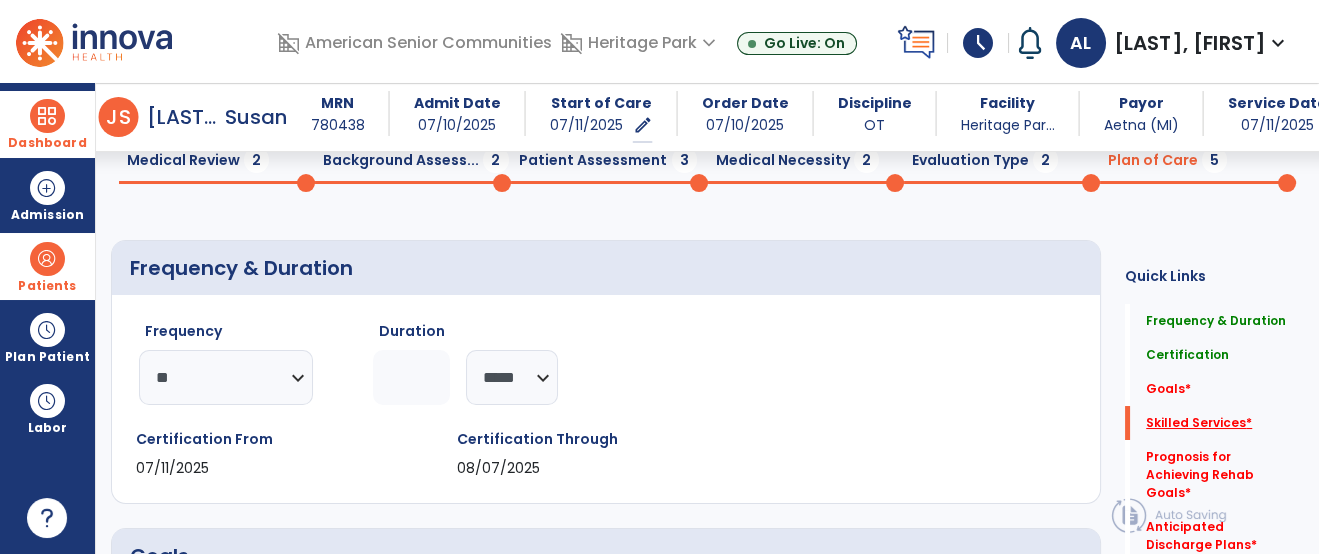 scroll, scrollTop: 187, scrollLeft: 0, axis: vertical 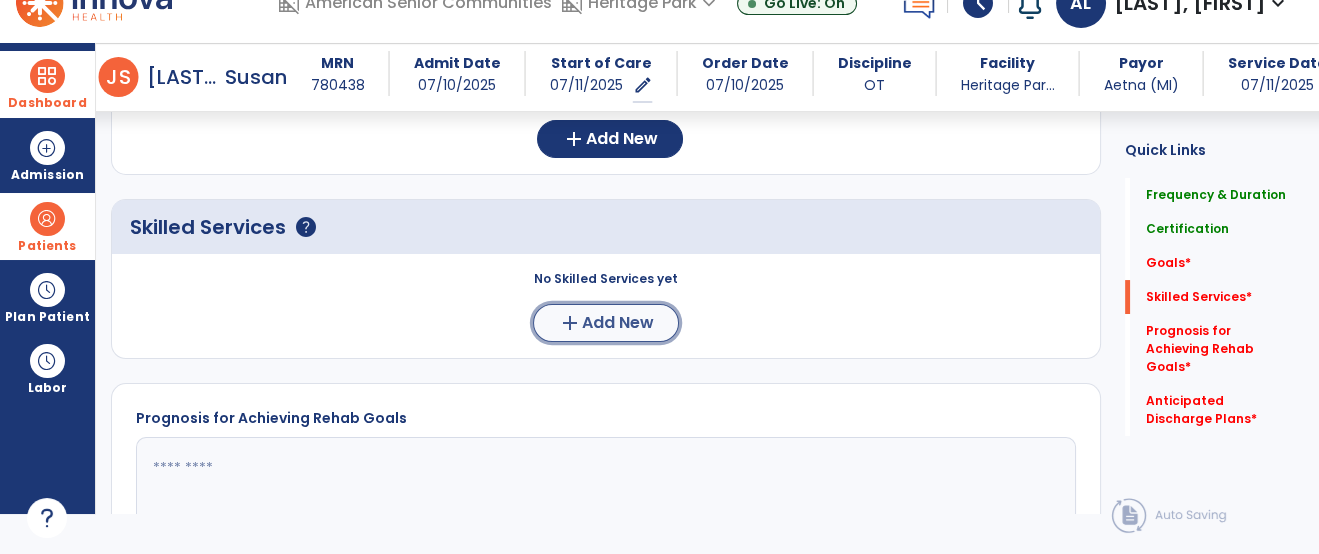 click on "add  Add New" 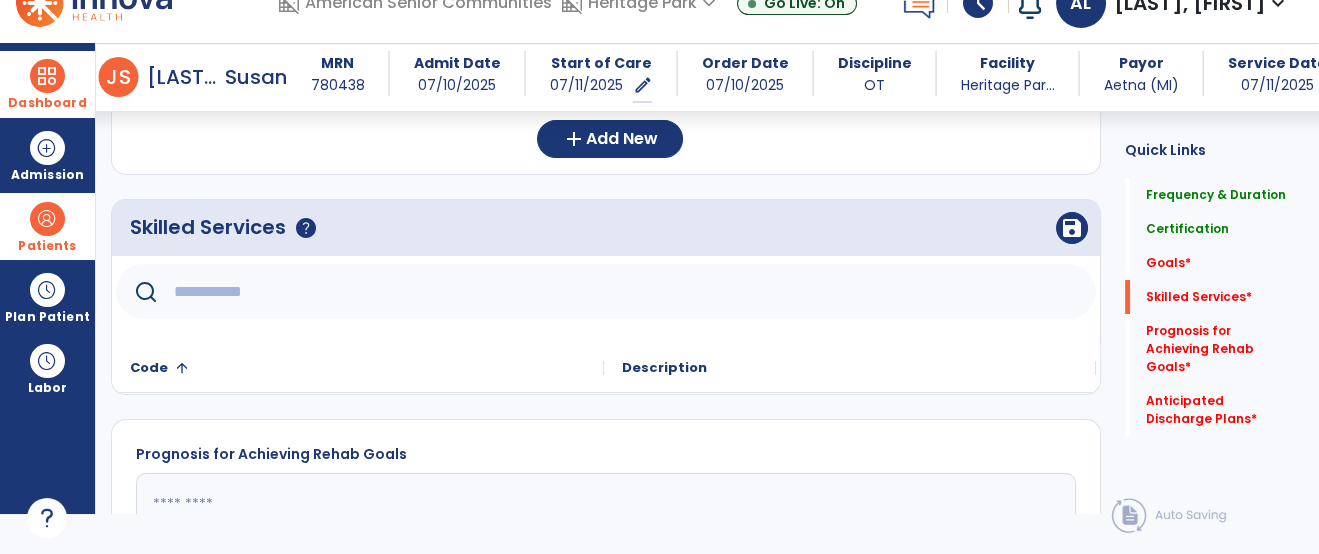 click 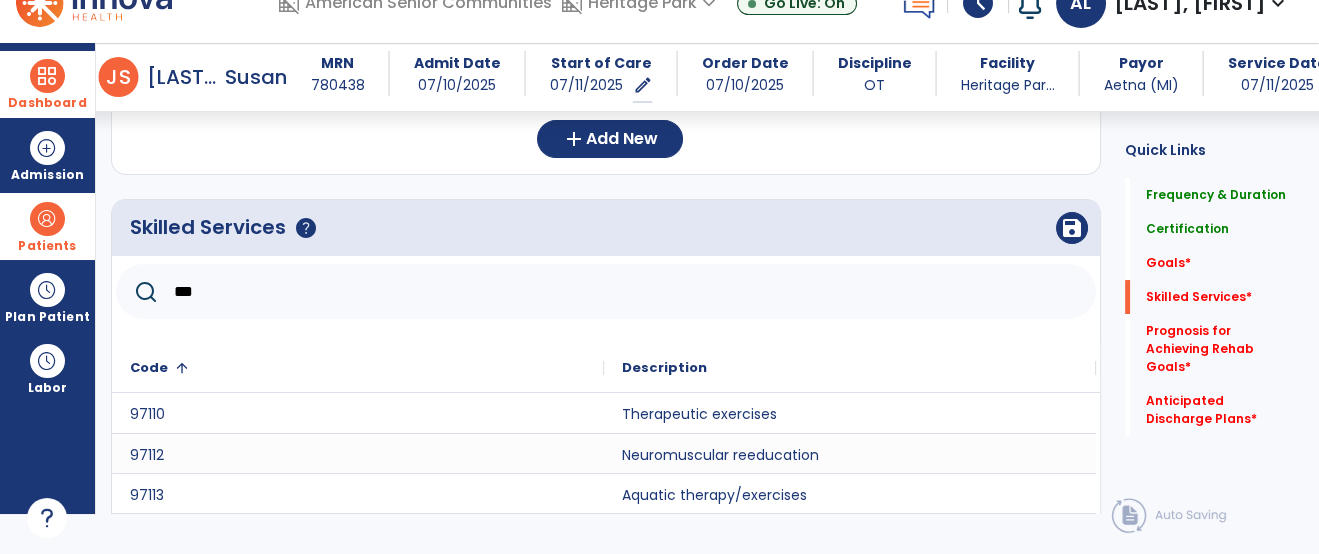 scroll, scrollTop: 0, scrollLeft: 0, axis: both 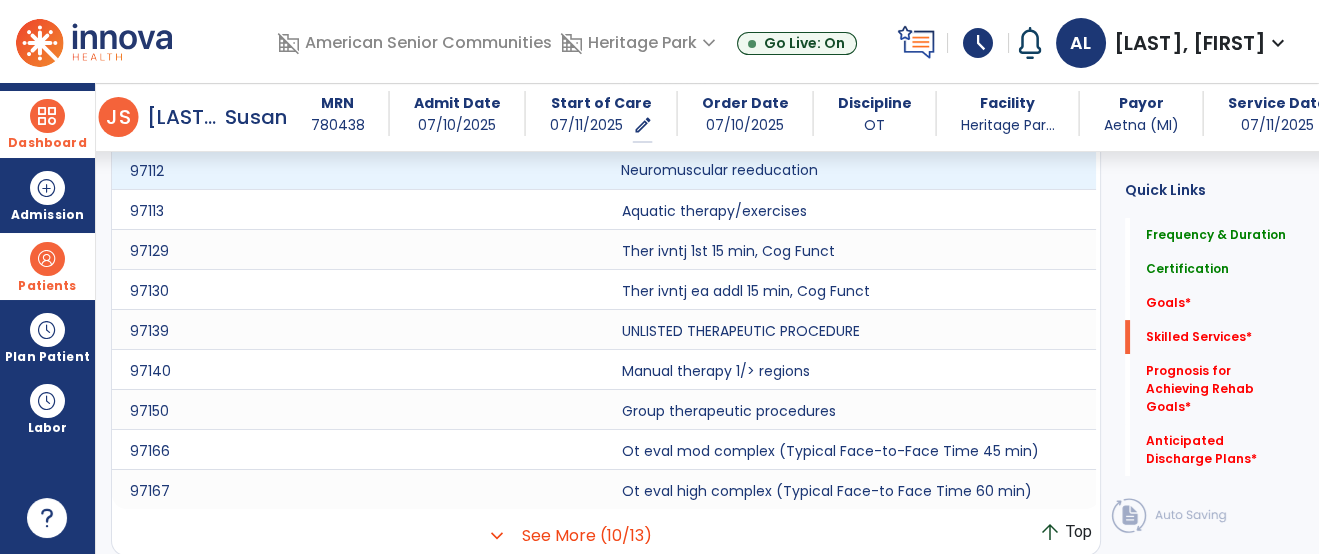 click on "Neuromuscular reeducation" 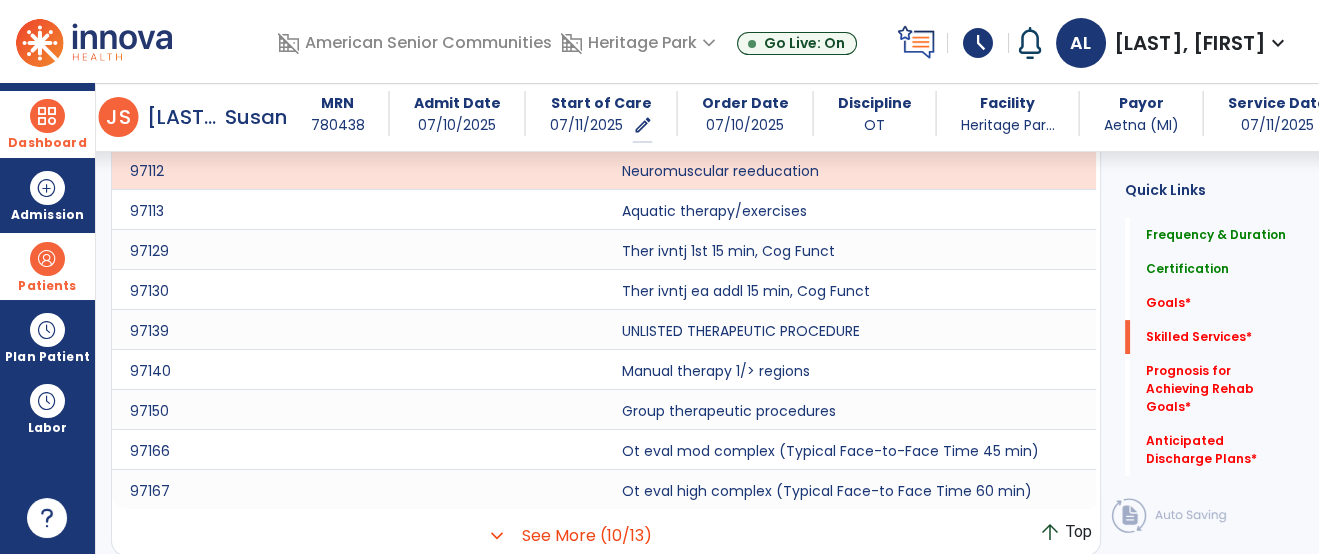 scroll, scrollTop: 868, scrollLeft: 0, axis: vertical 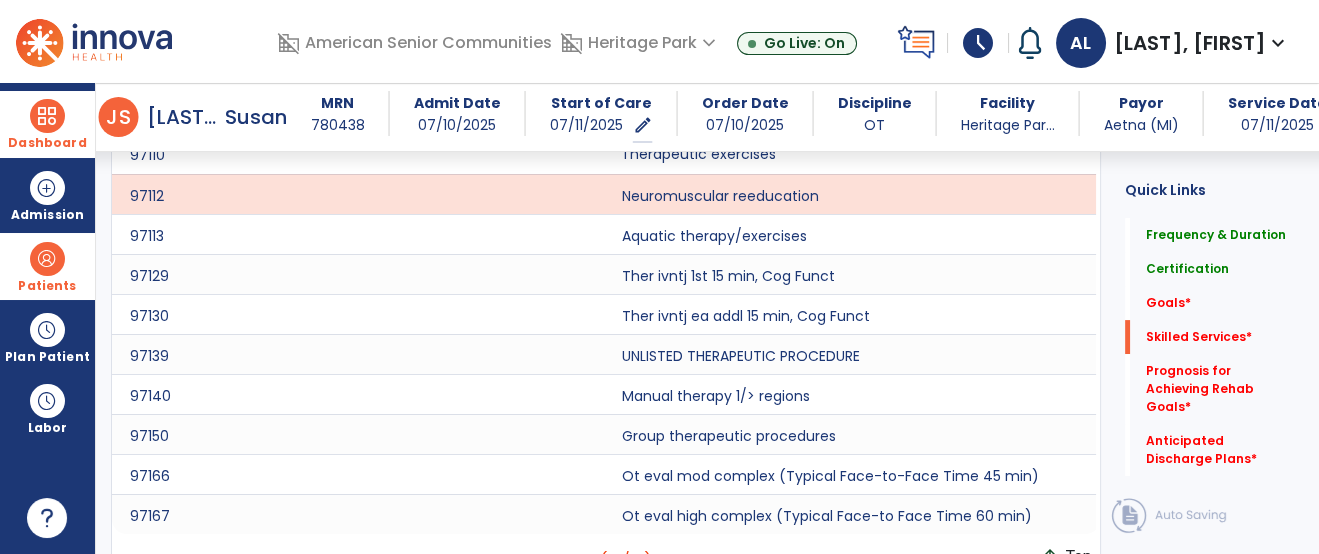 click on "Quick Links  Frequency & Duration   Frequency & Duration   Certification   Certification   Goals   *  Goals   *  Skilled Services   *  Skilled Services   *  Prognosis for Achieving Rehab Goals   *  Prognosis for Achieving Rehab Goals   *  Anticipated Discharge Plans   *  Anticipated Discharge Plans   *" 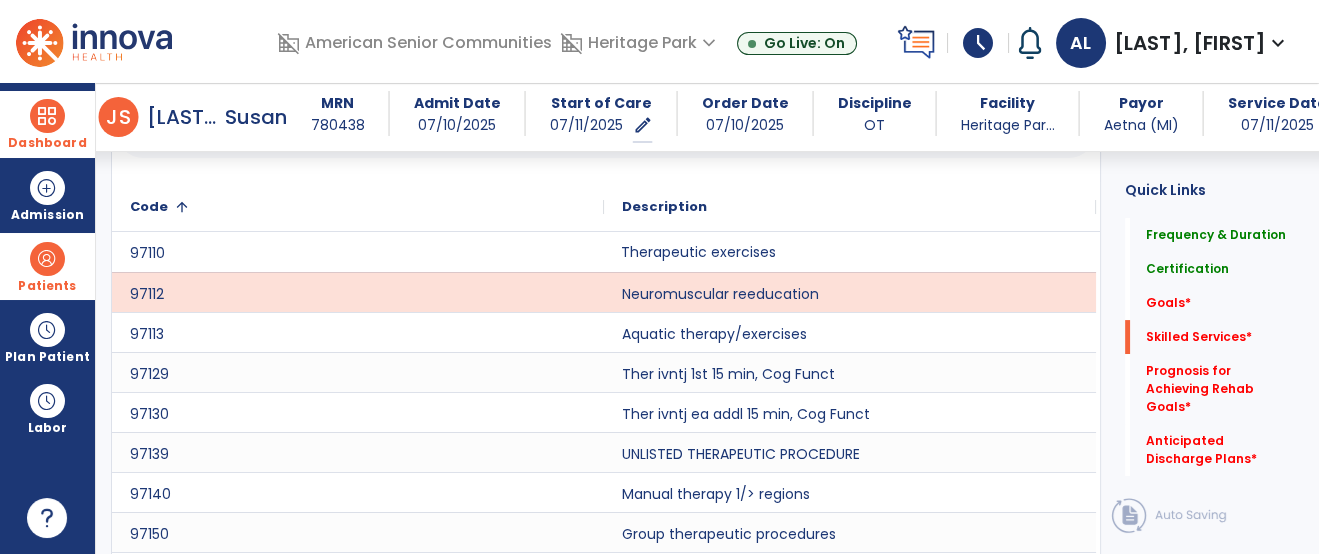 scroll, scrollTop: 735, scrollLeft: 0, axis: vertical 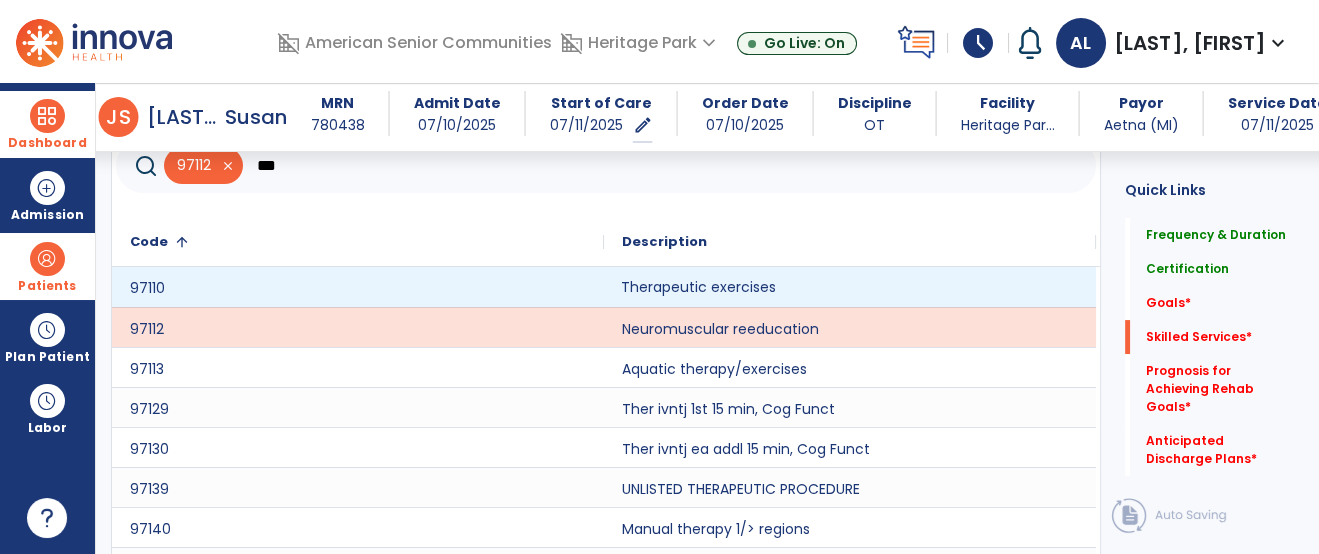 click on "Therapeutic exercises" 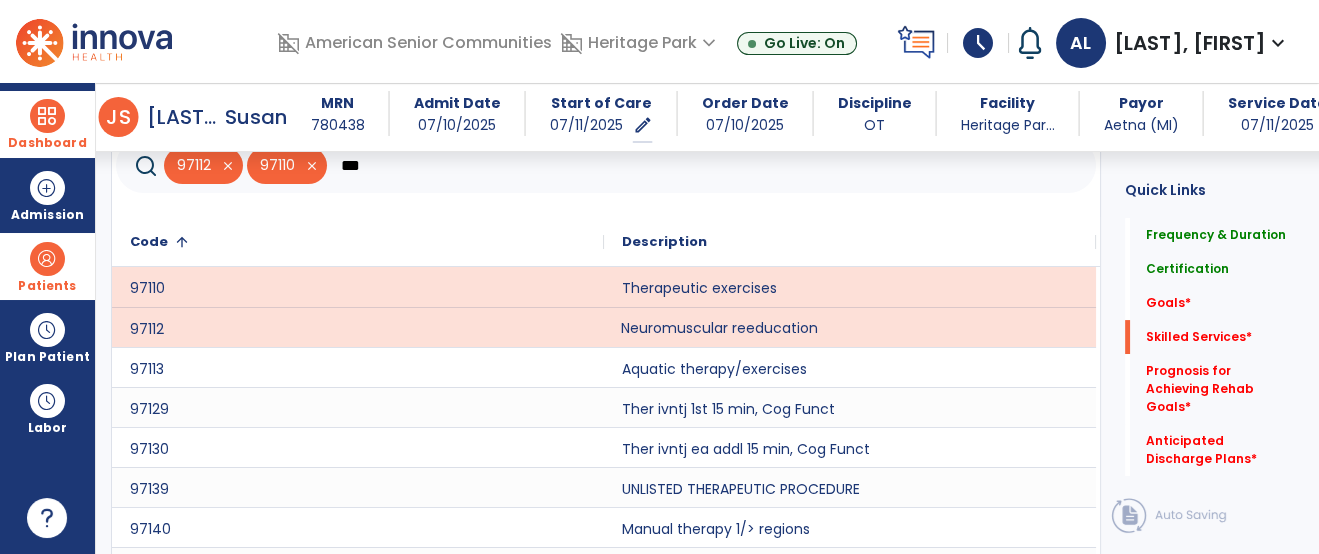 click on "Quick Links  Frequency & Duration   Frequency & Duration   Certification   Certification   Goals   *  Goals   *  Skilled Services   *  Skilled Services   *  Prognosis for Achieving Rehab Goals   *  Prognosis for Achieving Rehab Goals   *  Anticipated Discharge Plans   *  Anticipated Discharge Plans   *" 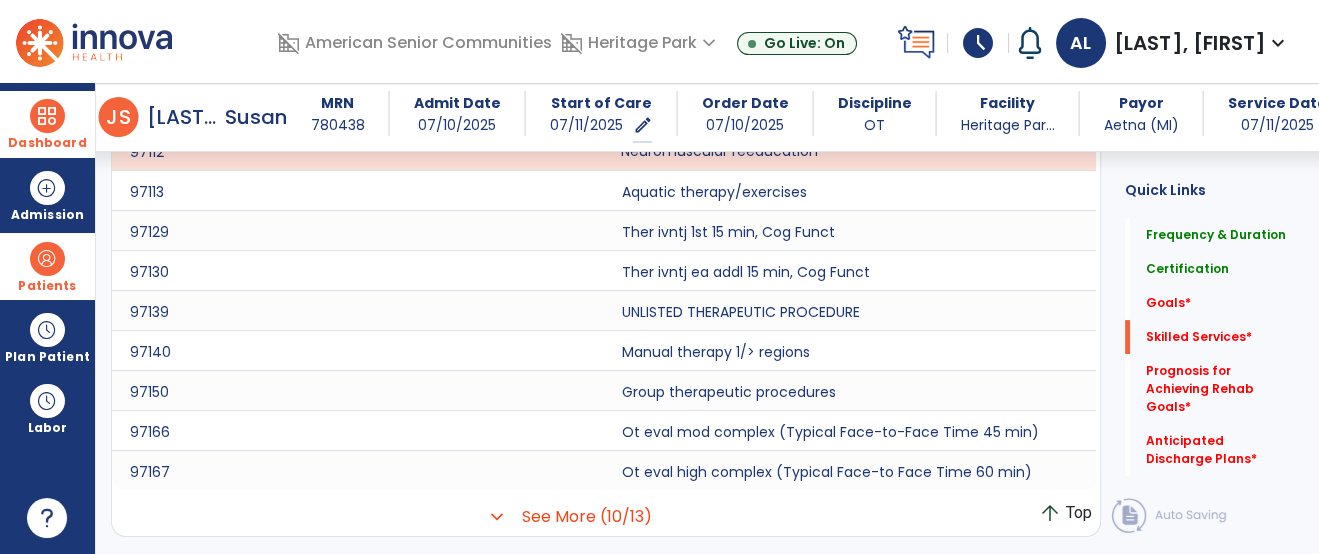 scroll, scrollTop: 913, scrollLeft: 0, axis: vertical 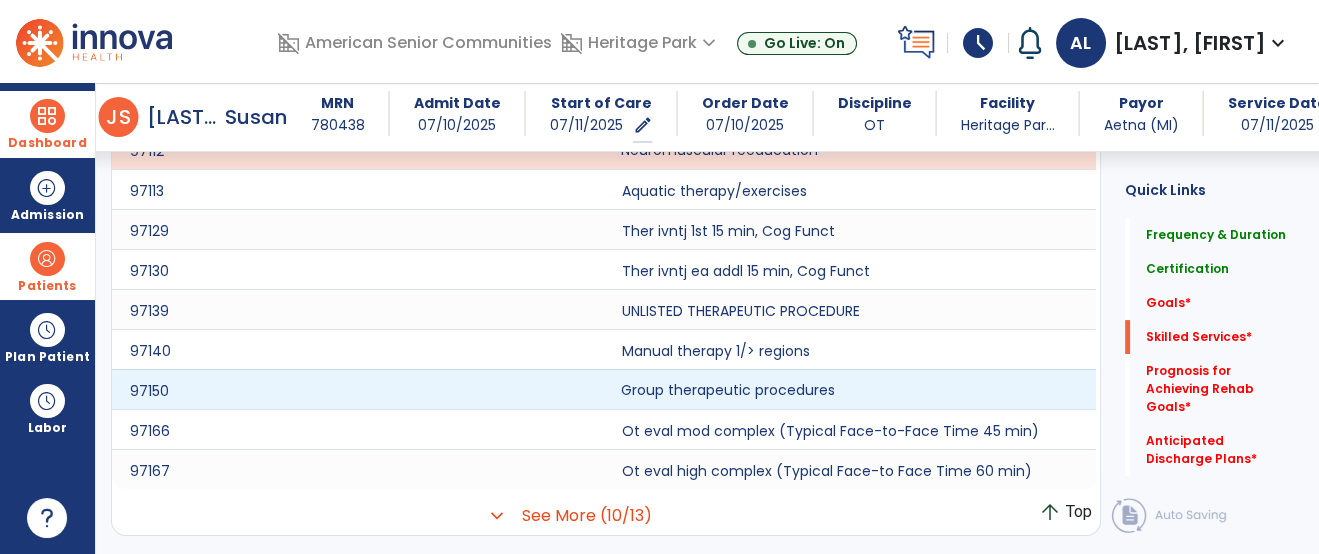 click on "Group therapeutic procedures" 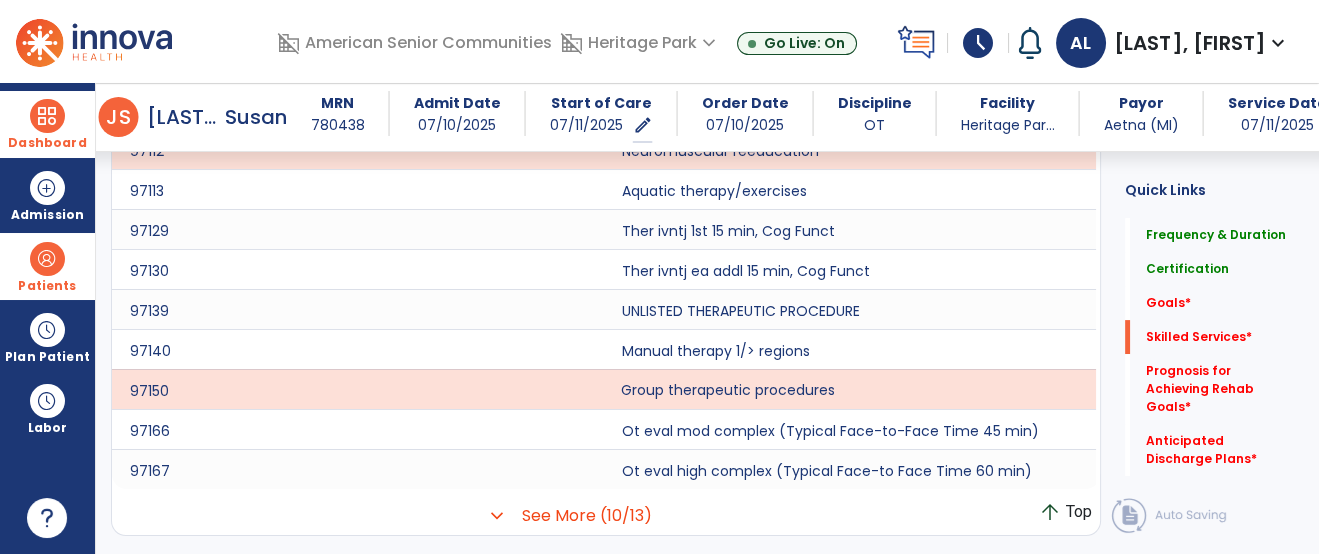 click on "Quick Links  Frequency & Duration   Frequency & Duration   Certification   Certification   Goals   *  Goals   *  Skilled Services   *  Skilled Services   *  Prognosis for Achieving Rehab Goals   *  Prognosis for Achieving Rehab Goals   *  Anticipated Discharge Plans   *  Anticipated Discharge Plans   *" 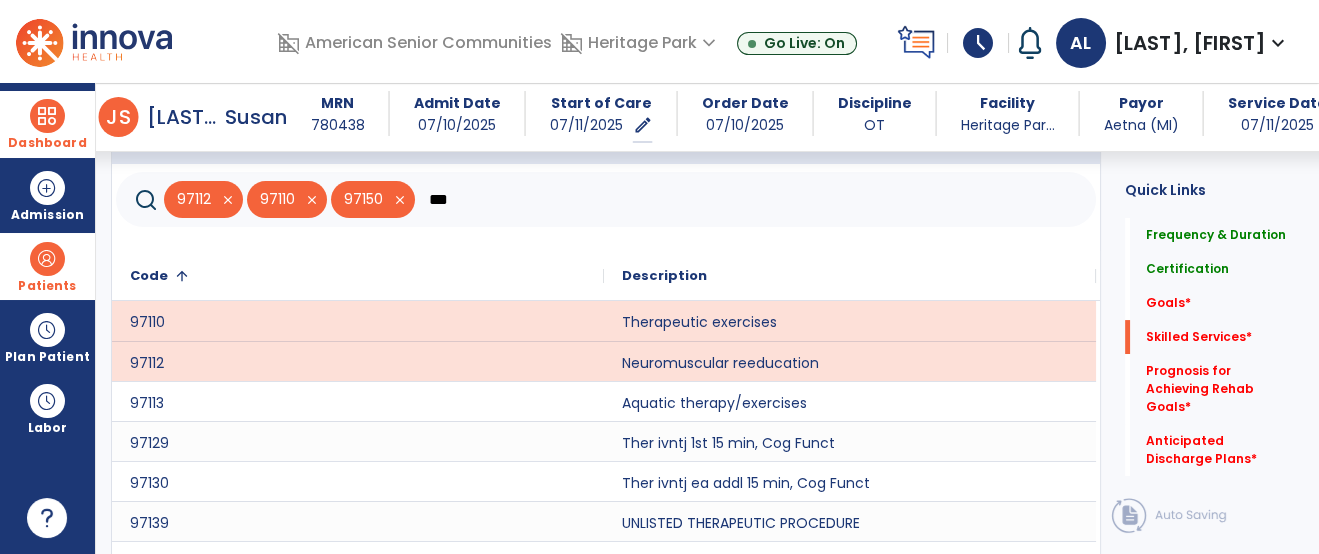 scroll, scrollTop: 602, scrollLeft: 0, axis: vertical 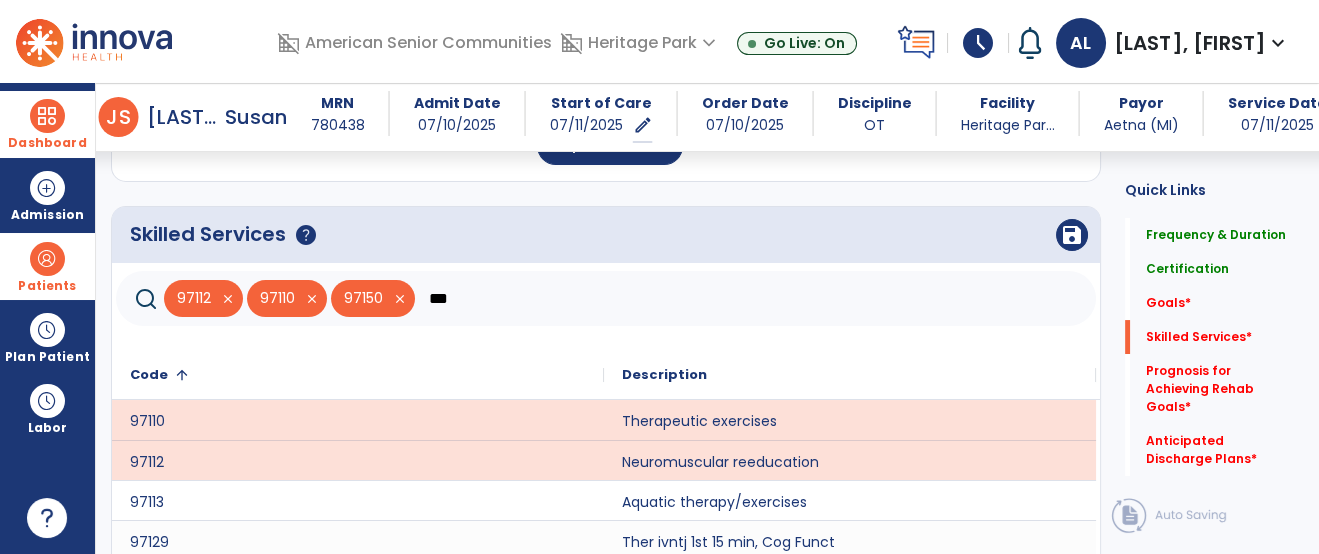 click on "***" 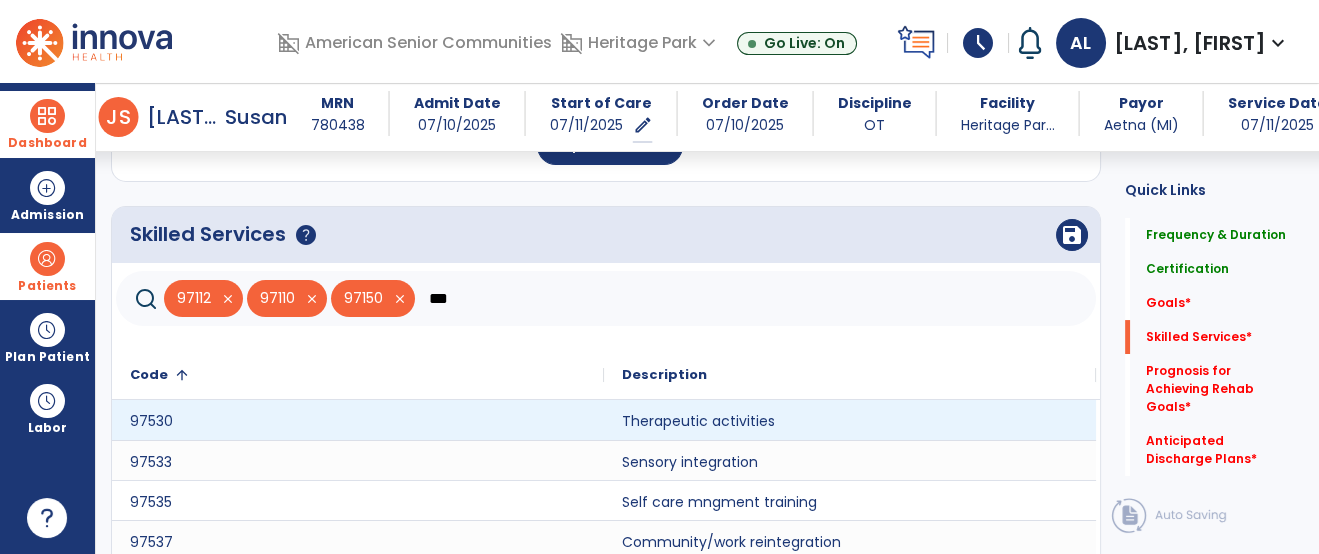 type on "***" 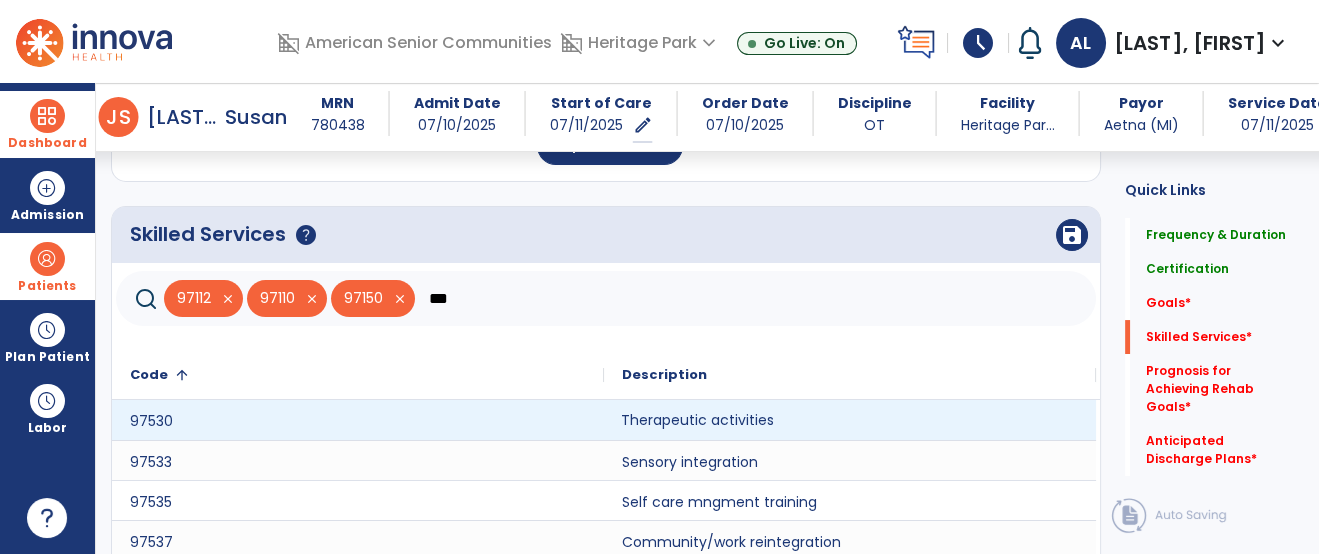 click on "Therapeutic activities" 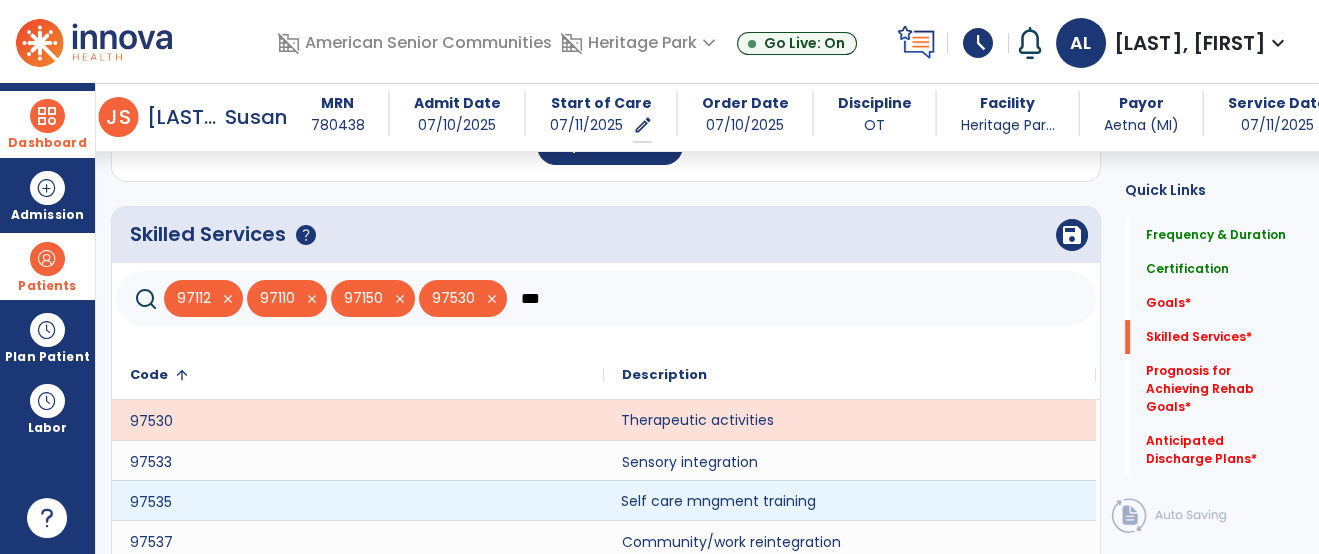 click on "Self care mngment training" 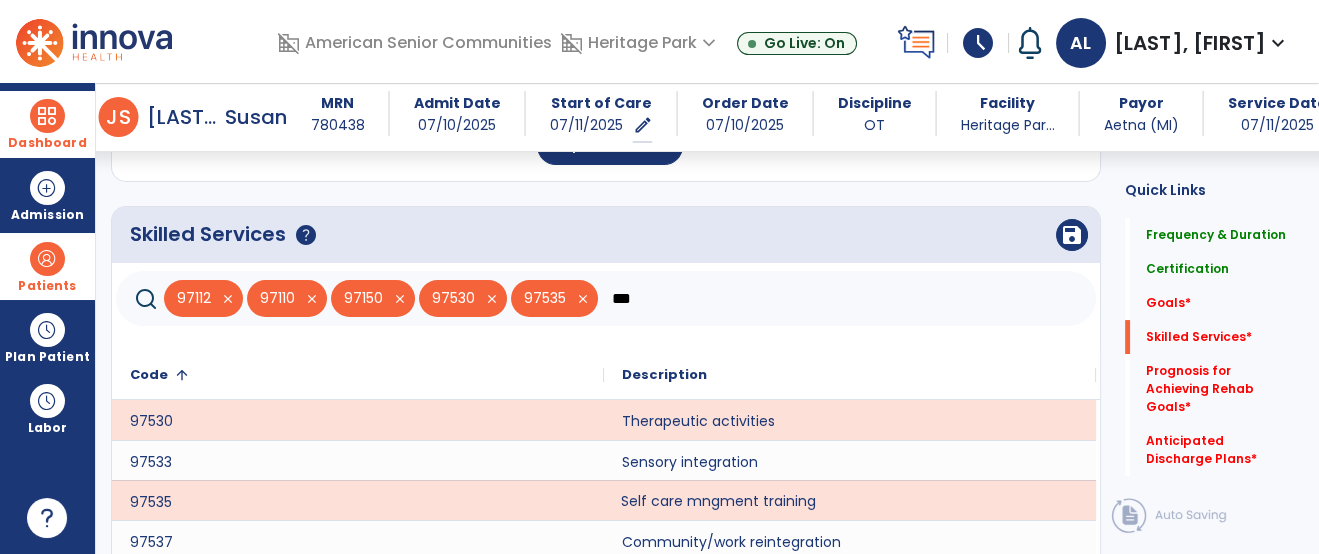 click on "Goals   *  Goals   *" 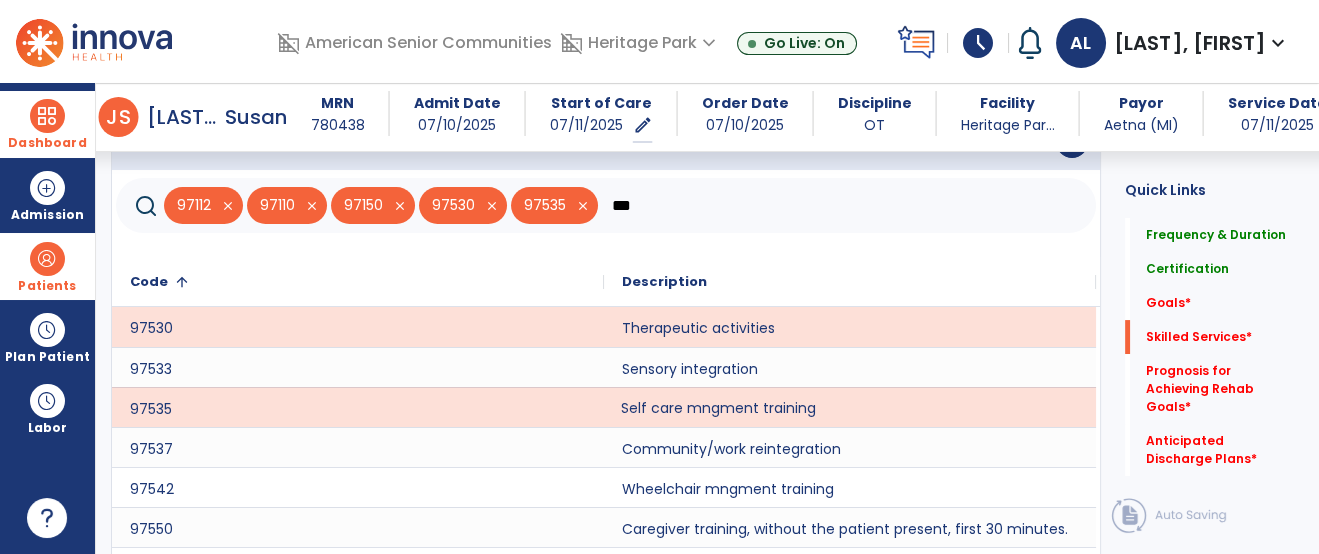 scroll, scrollTop: 691, scrollLeft: 0, axis: vertical 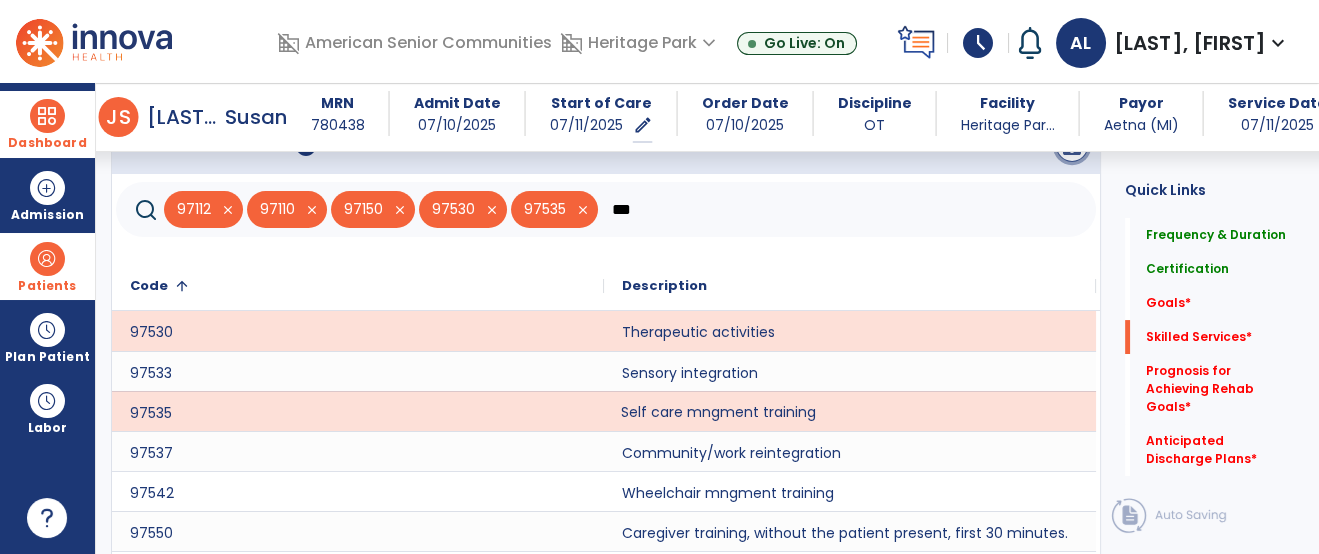 click on "save" 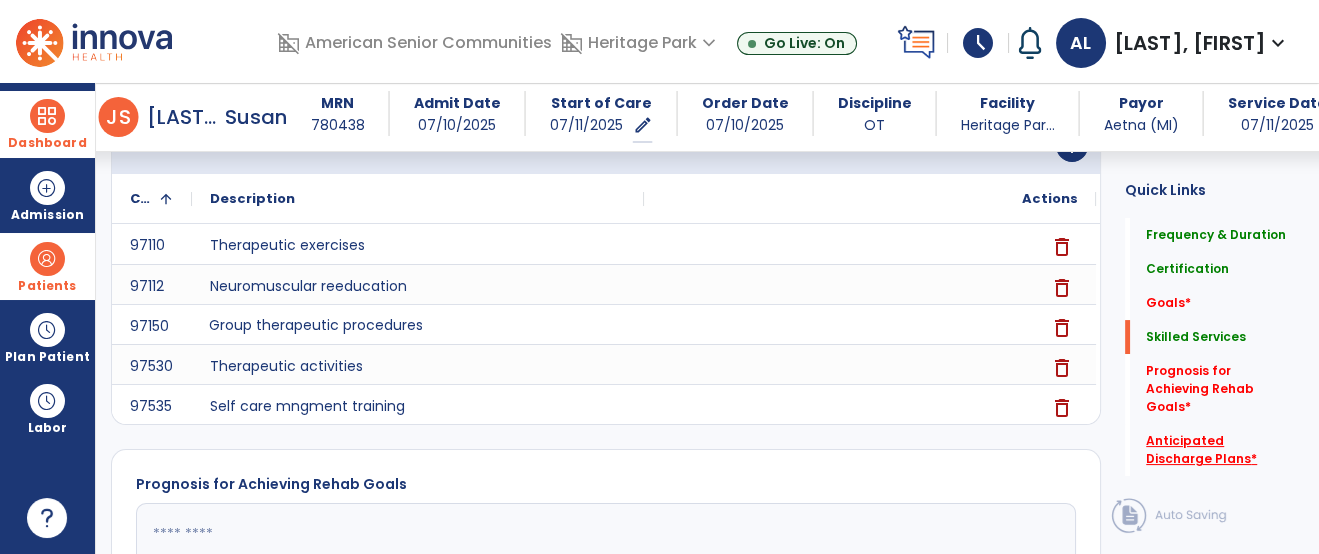 click on "Anticipated Discharge Plans   *" 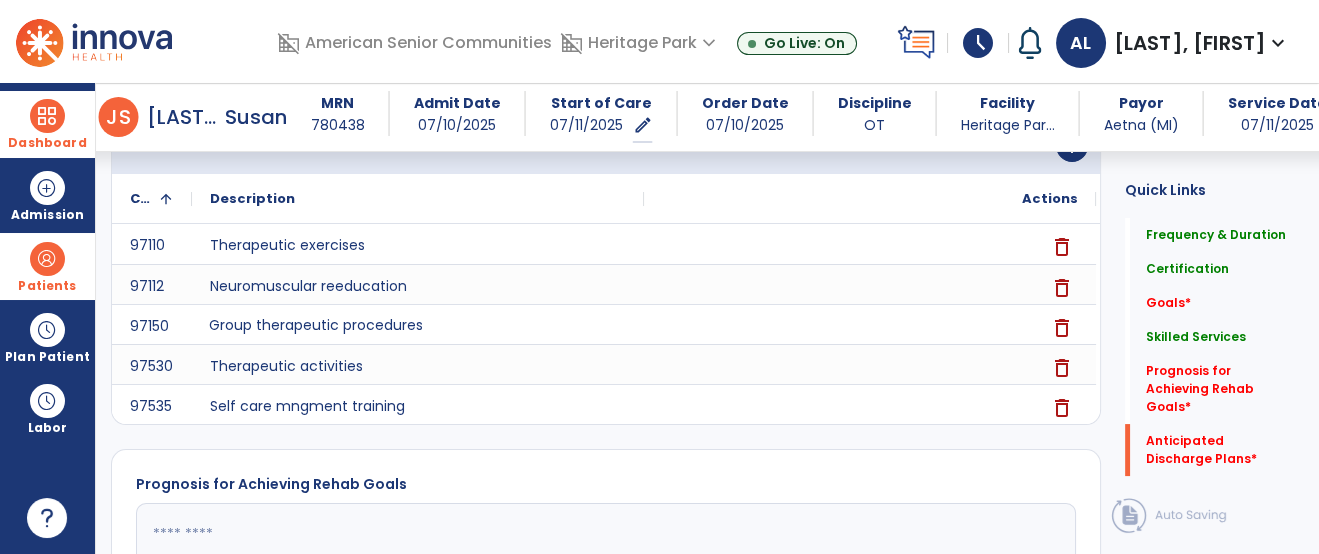 click 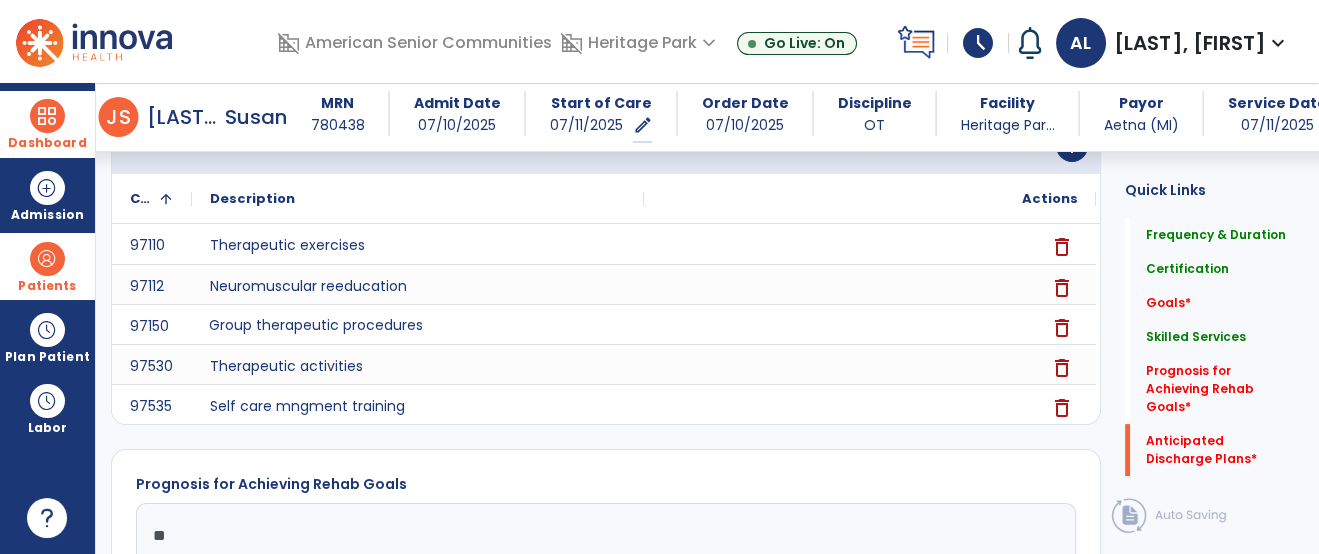 type on "*" 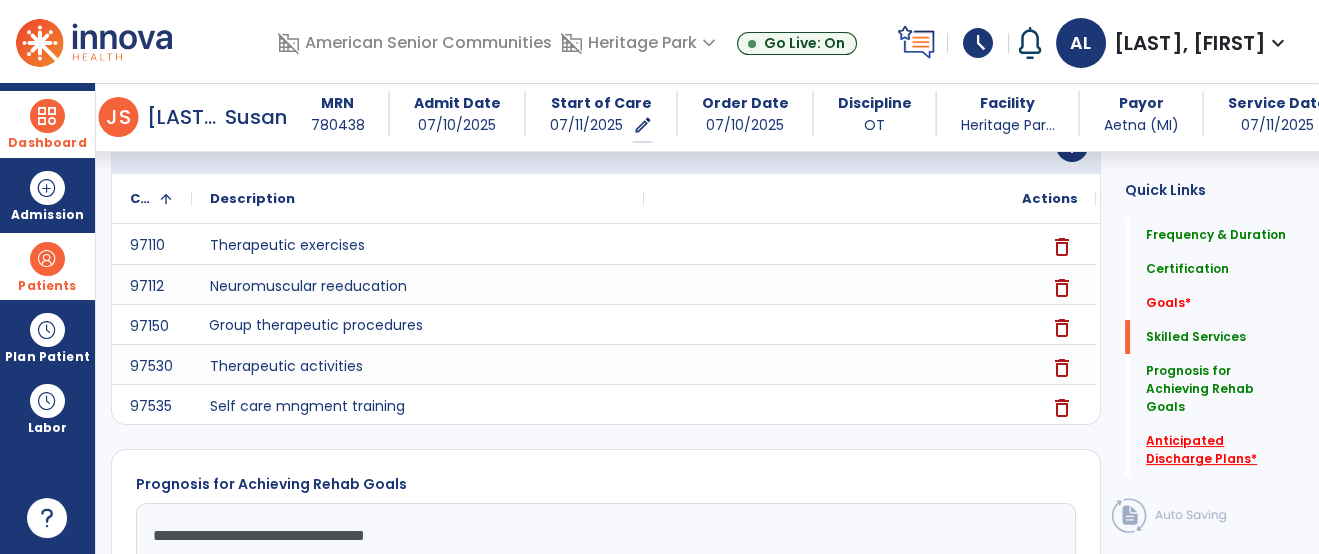 type on "**********" 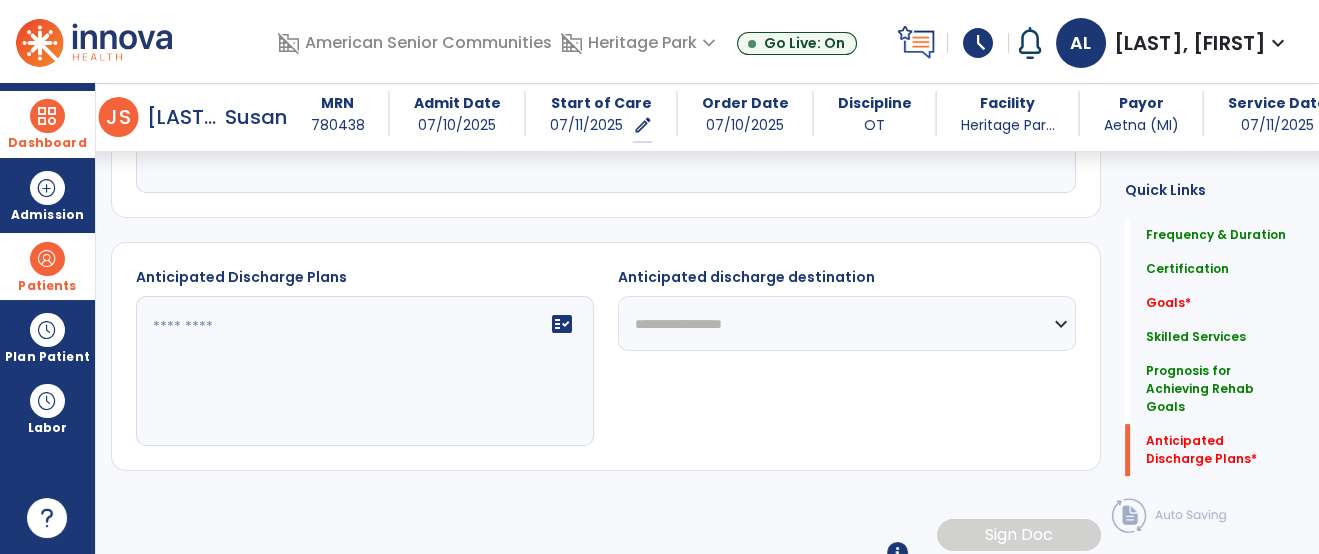 scroll, scrollTop: 1163, scrollLeft: 0, axis: vertical 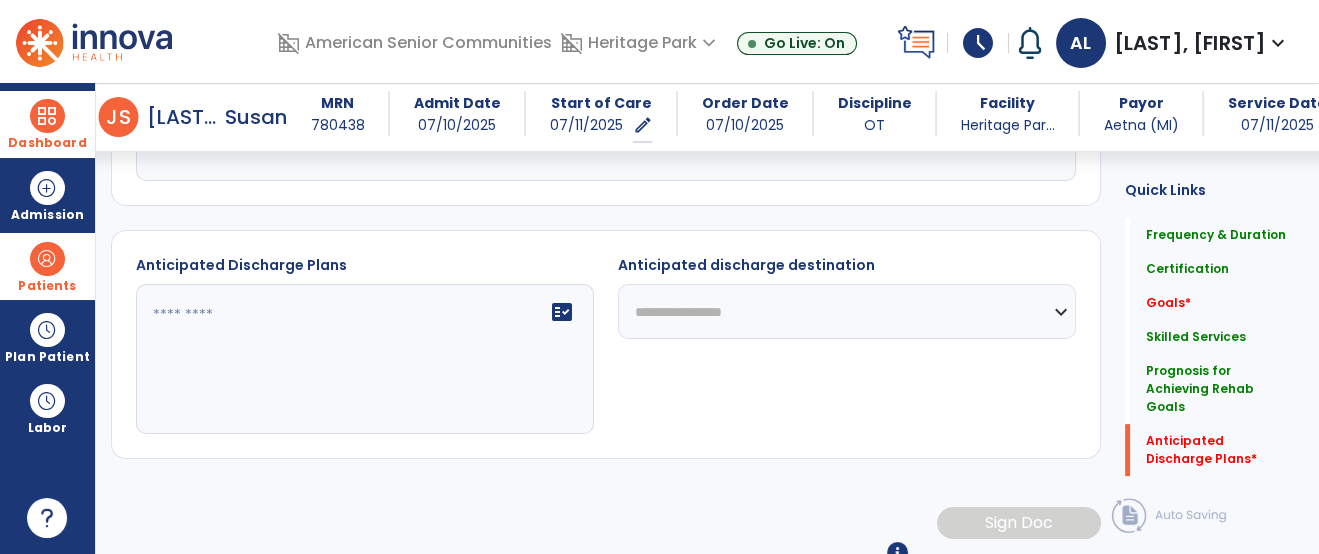 click on "**********" 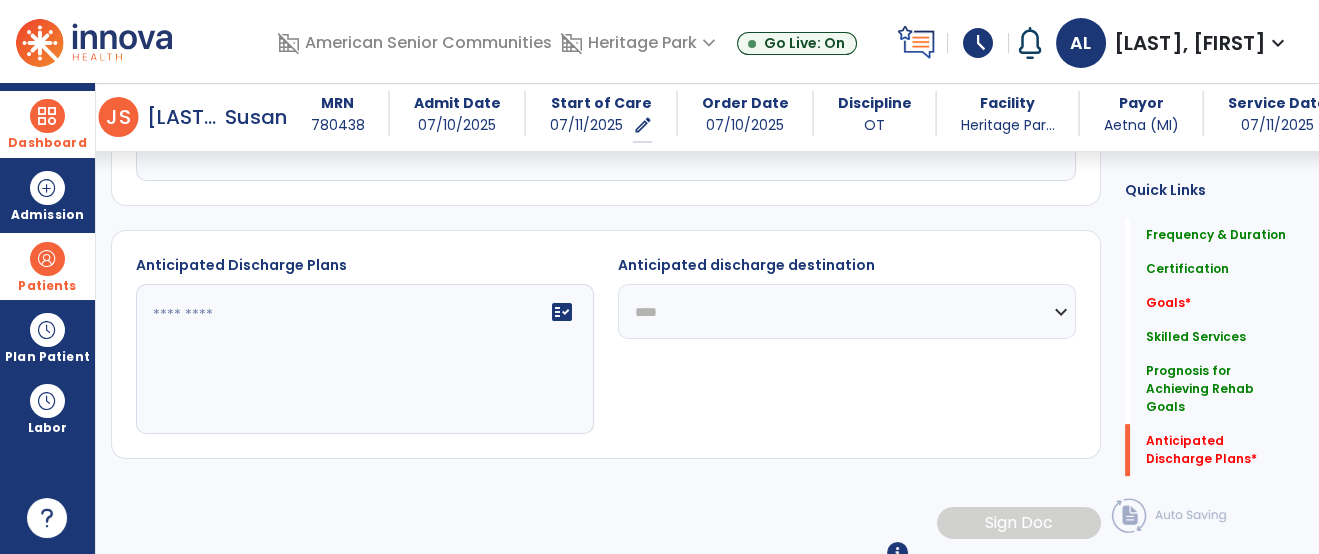 click on "**********" 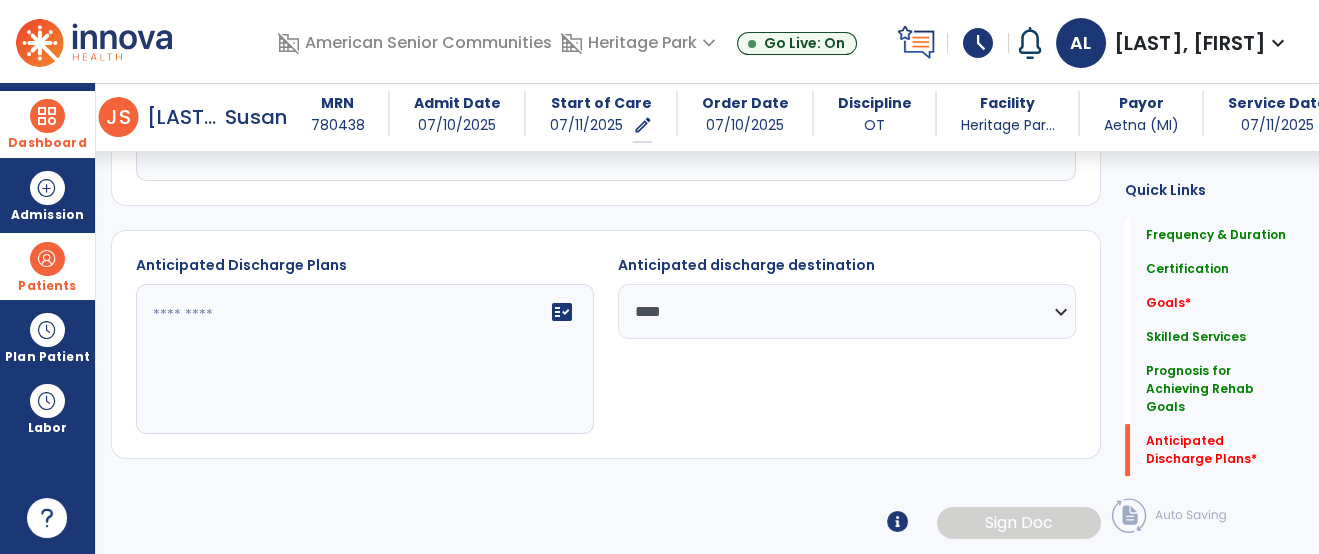 click on "fact_check" 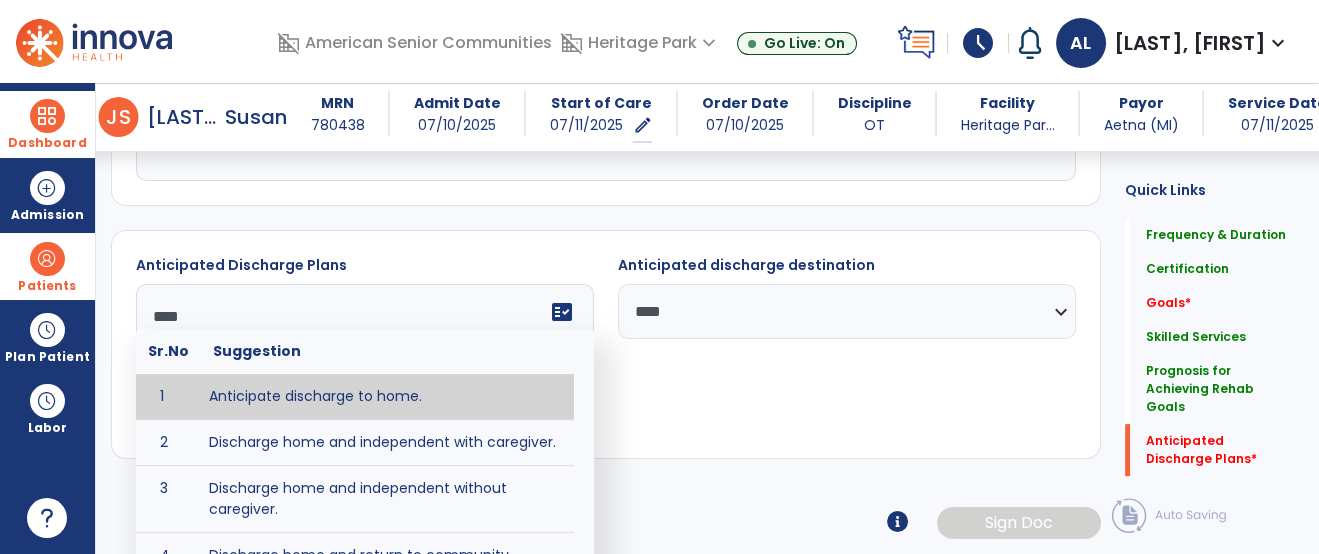 type on "**********" 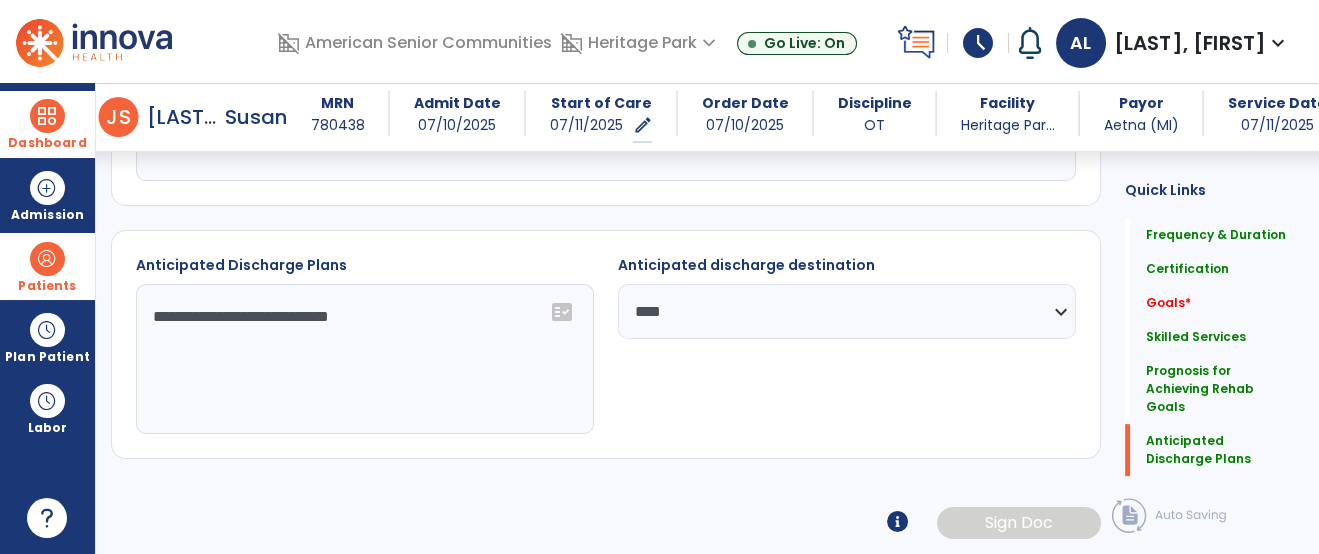 click on "Quick Links  Frequency & Duration   Frequency & Duration   Certification   Certification   Goals   *  Goals   *  Skilled Services   Skilled Services   Prognosis for Achieving Rehab Goals   Prognosis for Achieving Rehab Goals   Anticipated Discharge Plans   Anticipated Discharge Plans" 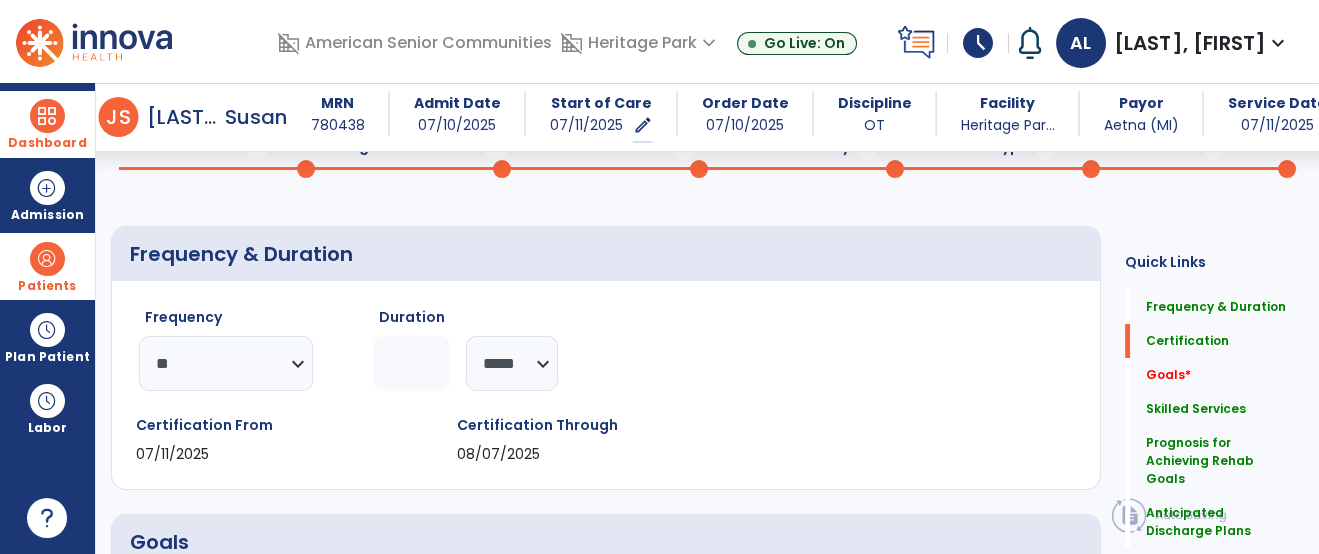 scroll, scrollTop: 0, scrollLeft: 0, axis: both 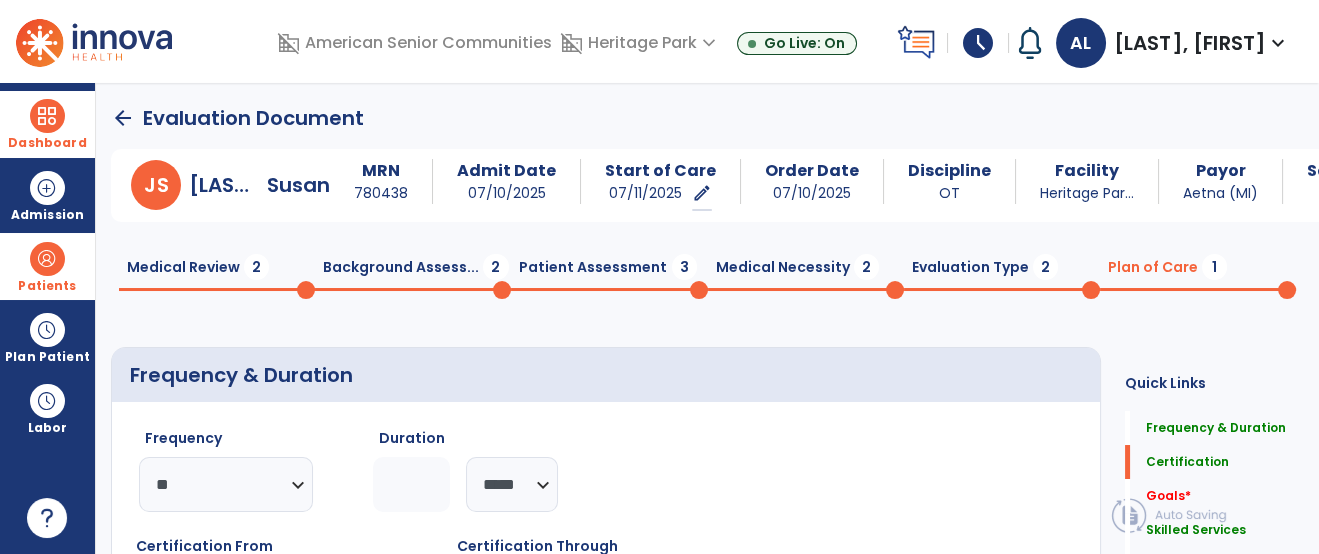 click on "Background Assess...  2" 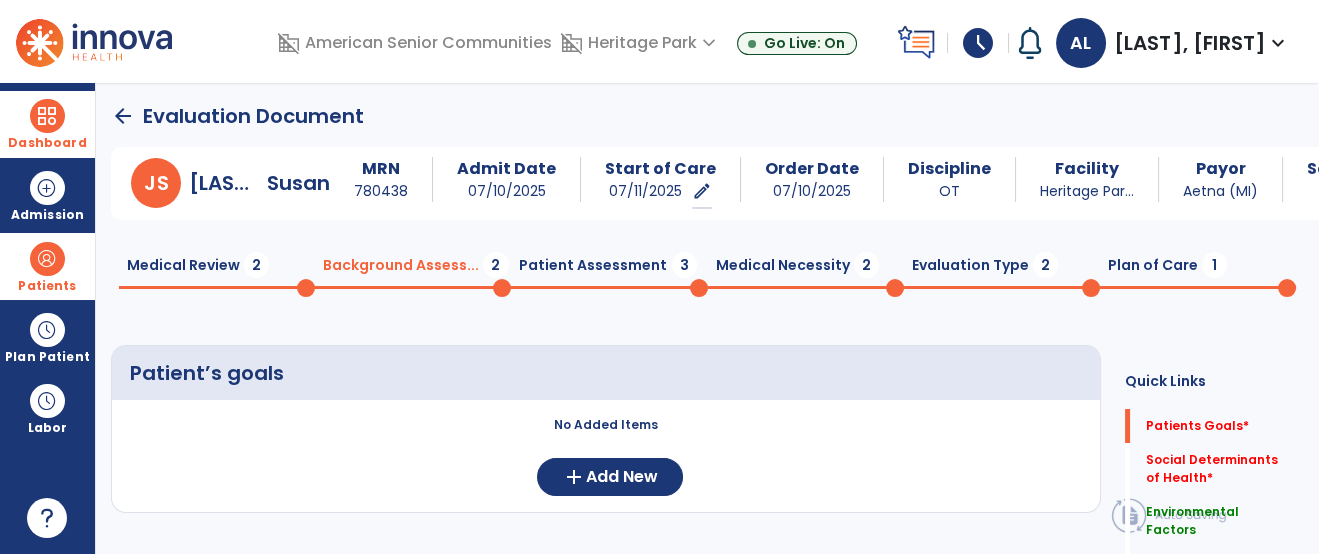 scroll, scrollTop: 0, scrollLeft: 0, axis: both 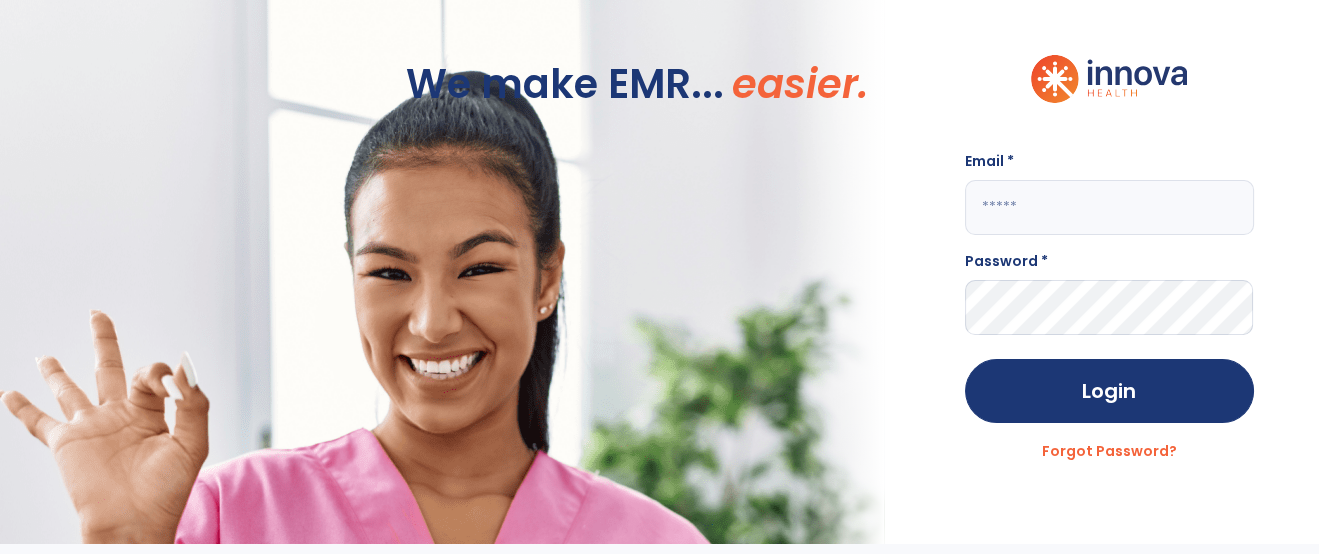 click 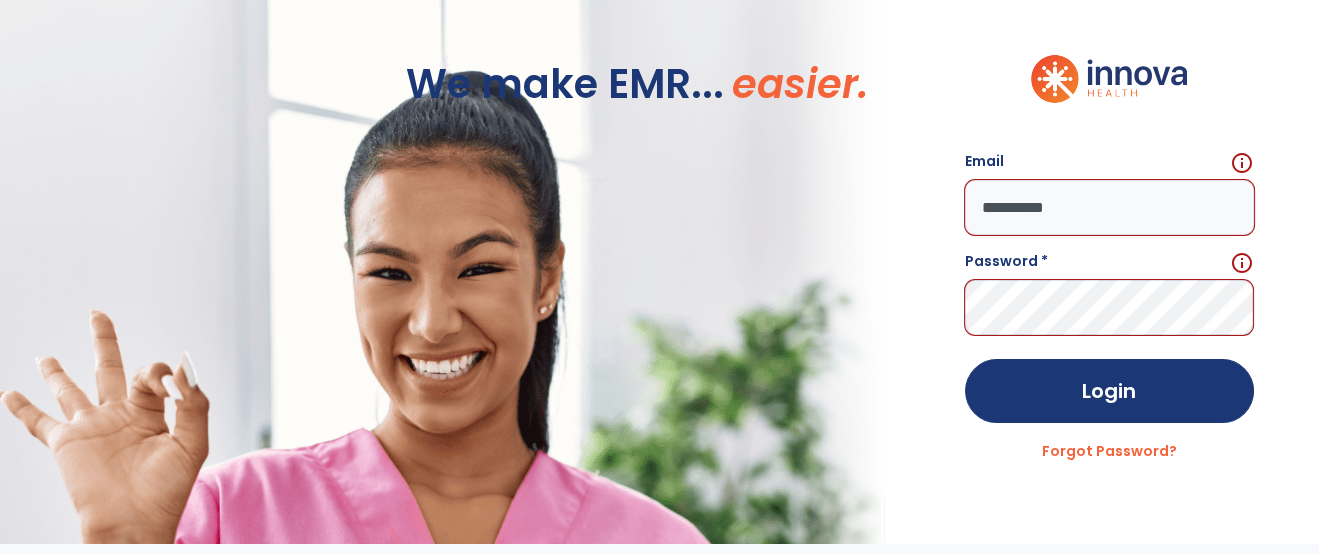 click on "**********" 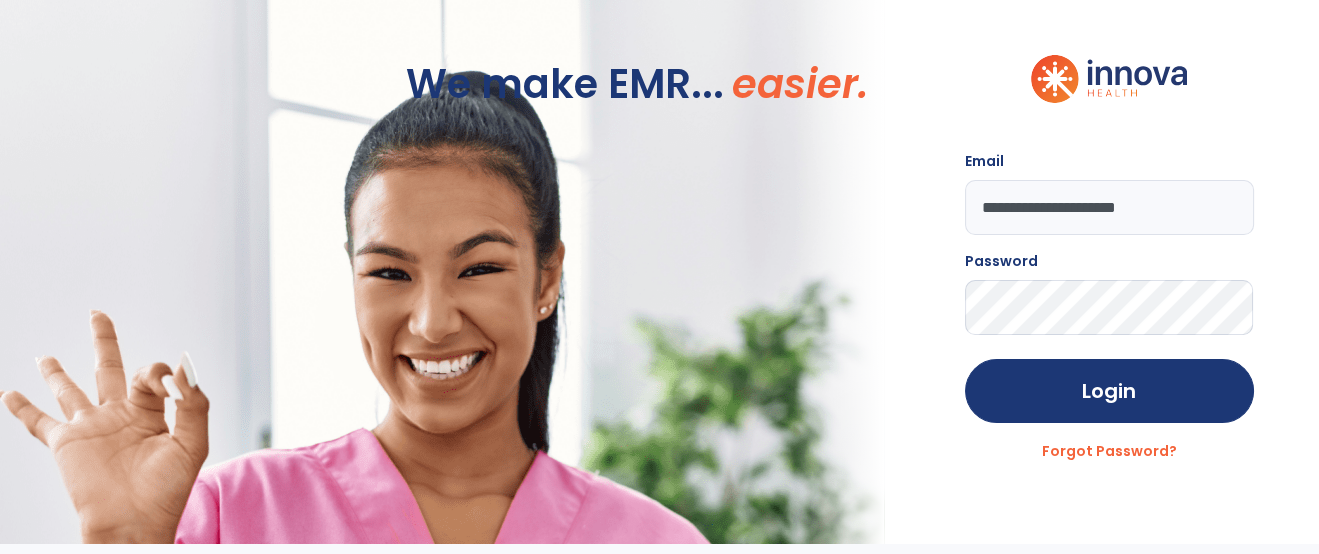 click on "Login" 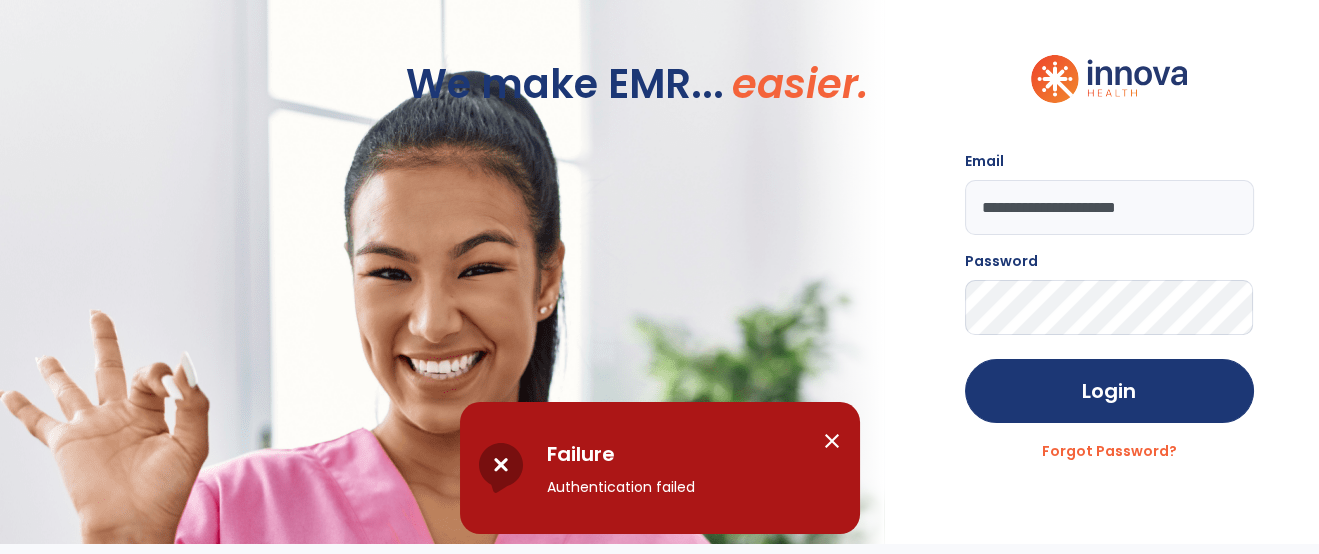 click on "**********" 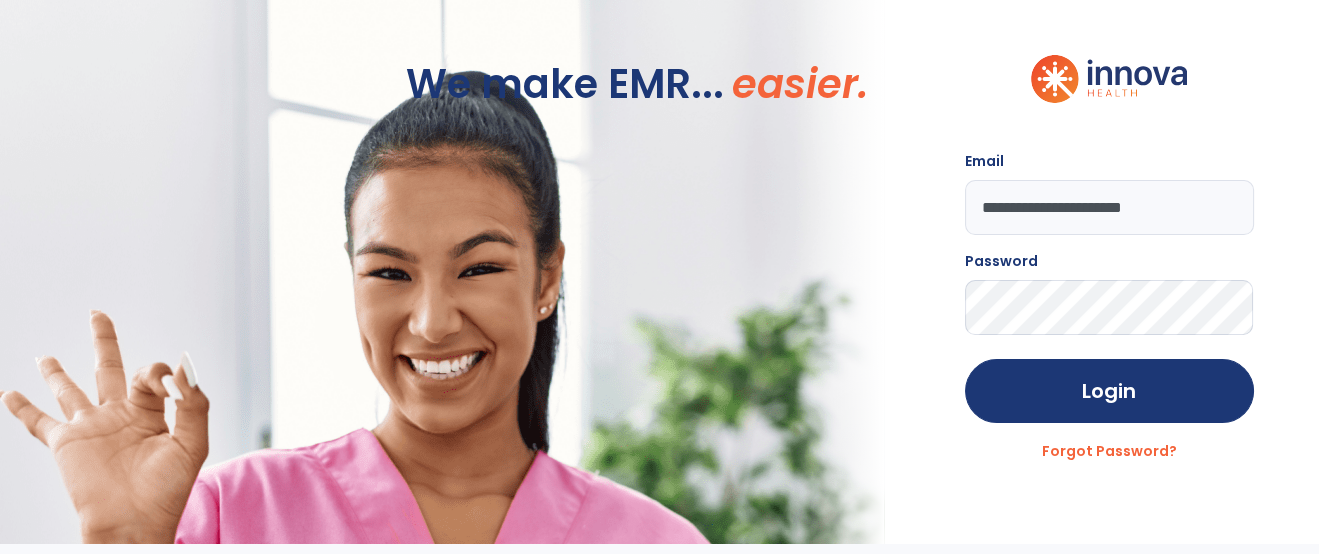 type on "**********" 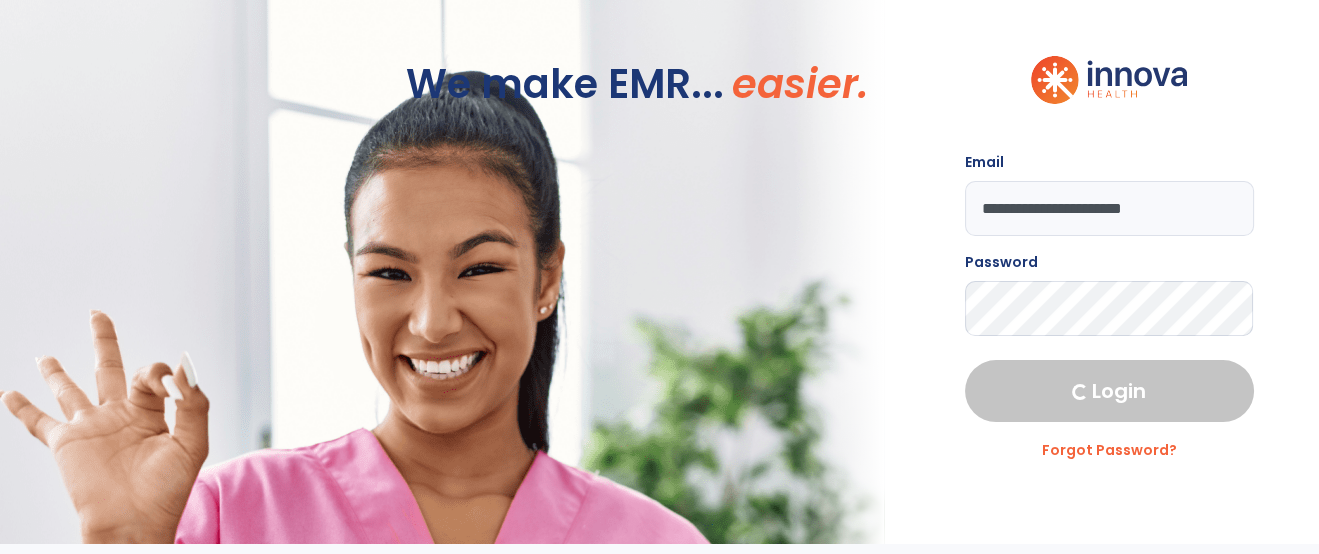 select on "****" 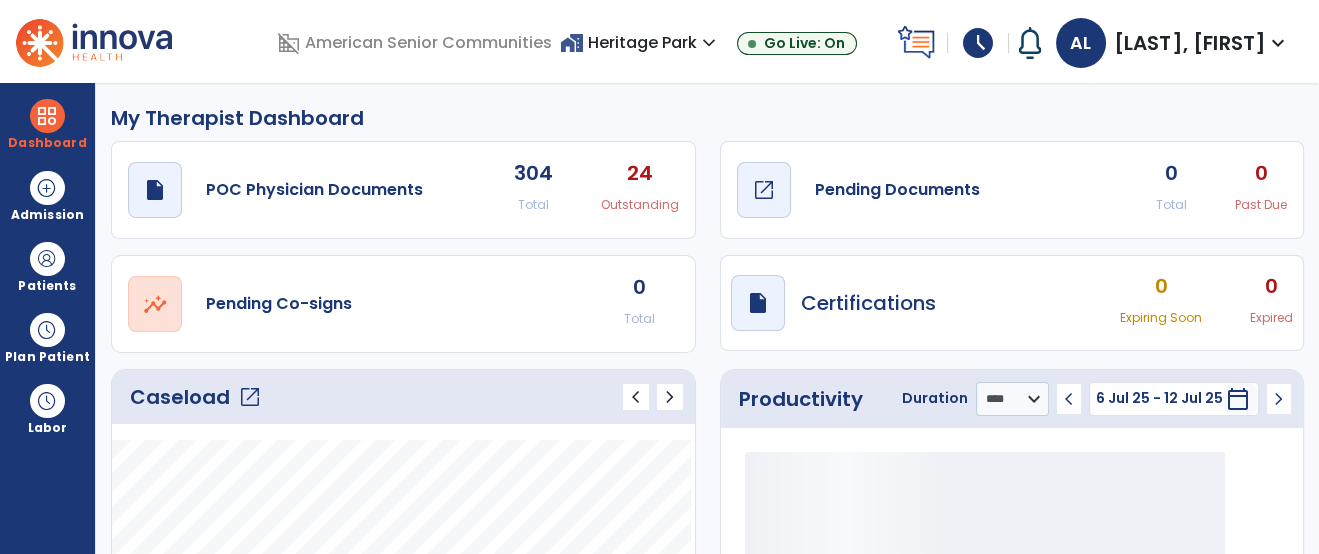 click on "draft   open_in_new  Pending Documents" 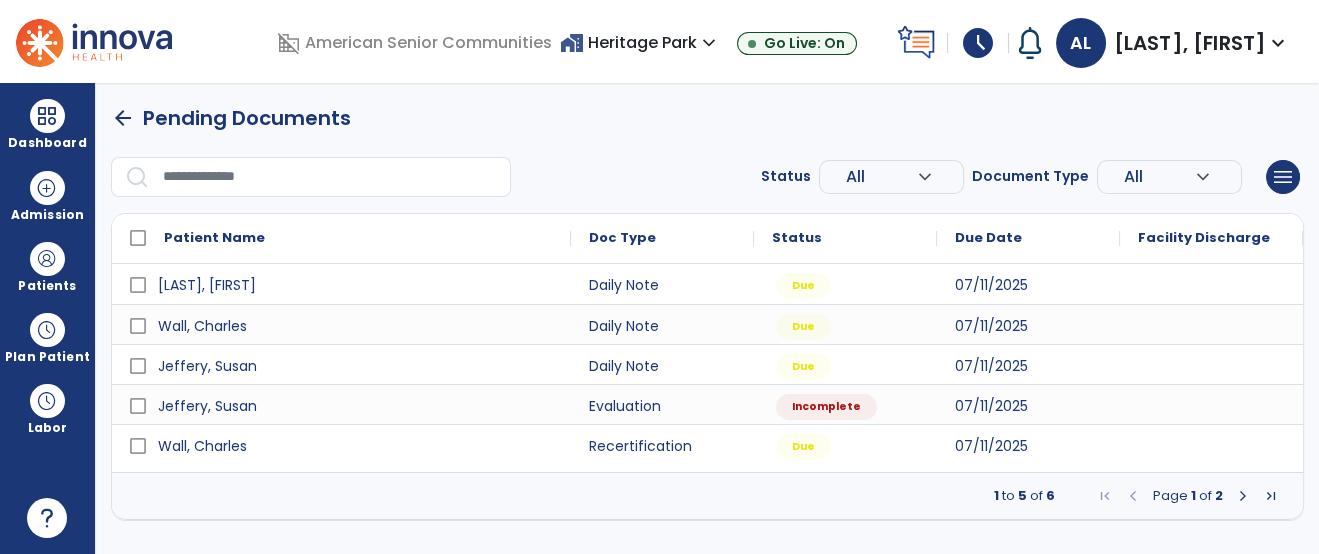 click at bounding box center [311, 177] 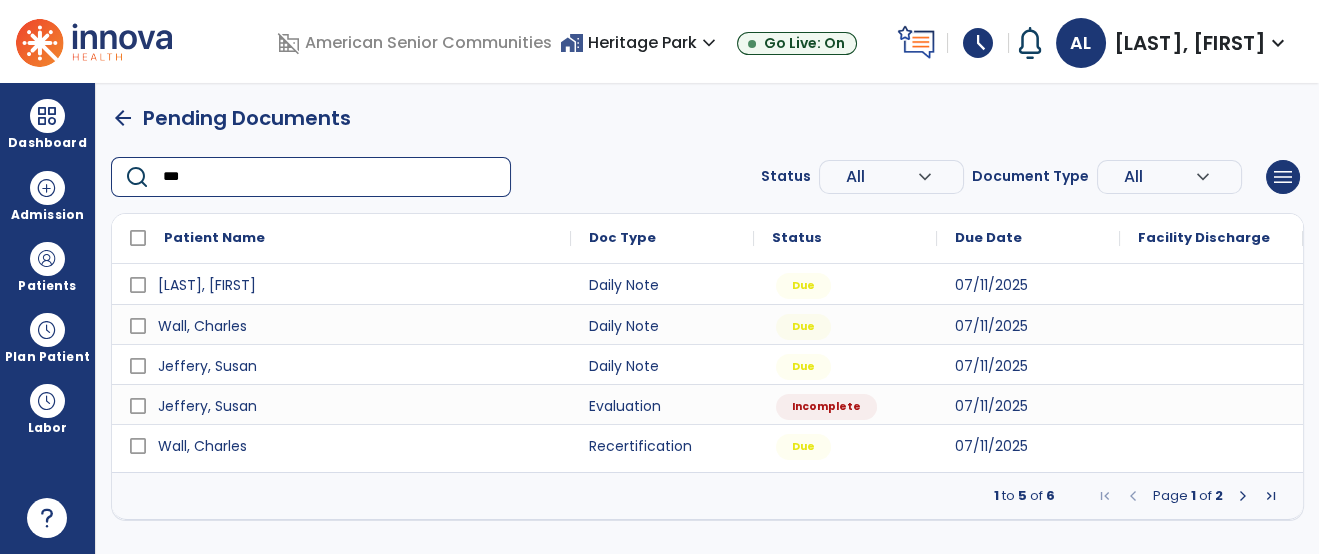 type on "****" 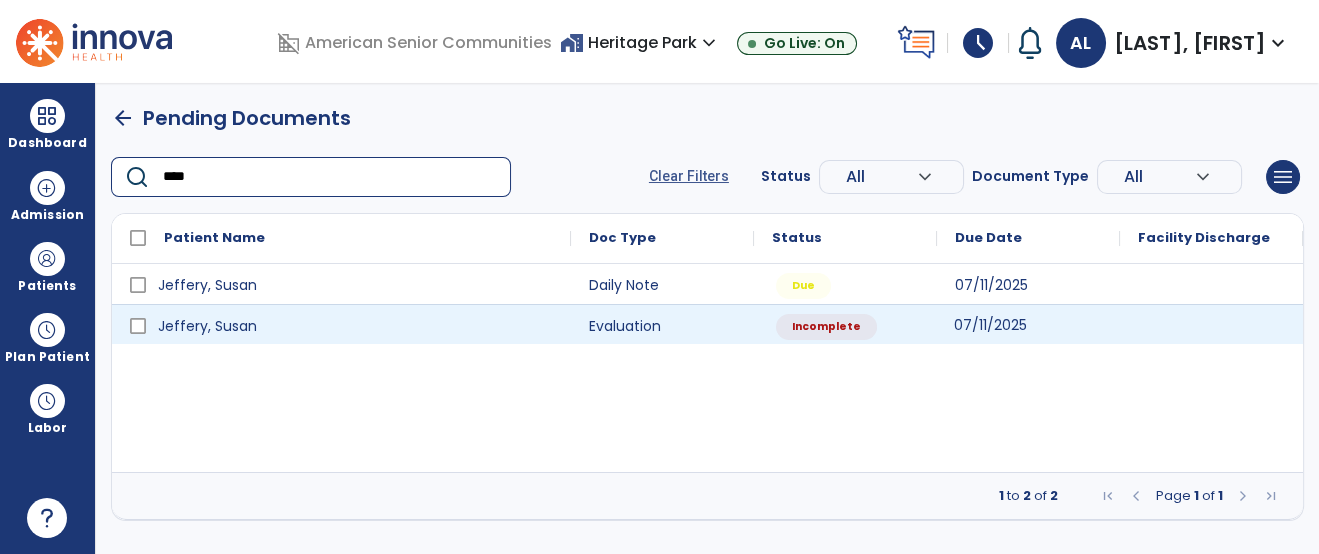 click on "07/11/2025" at bounding box center (990, 325) 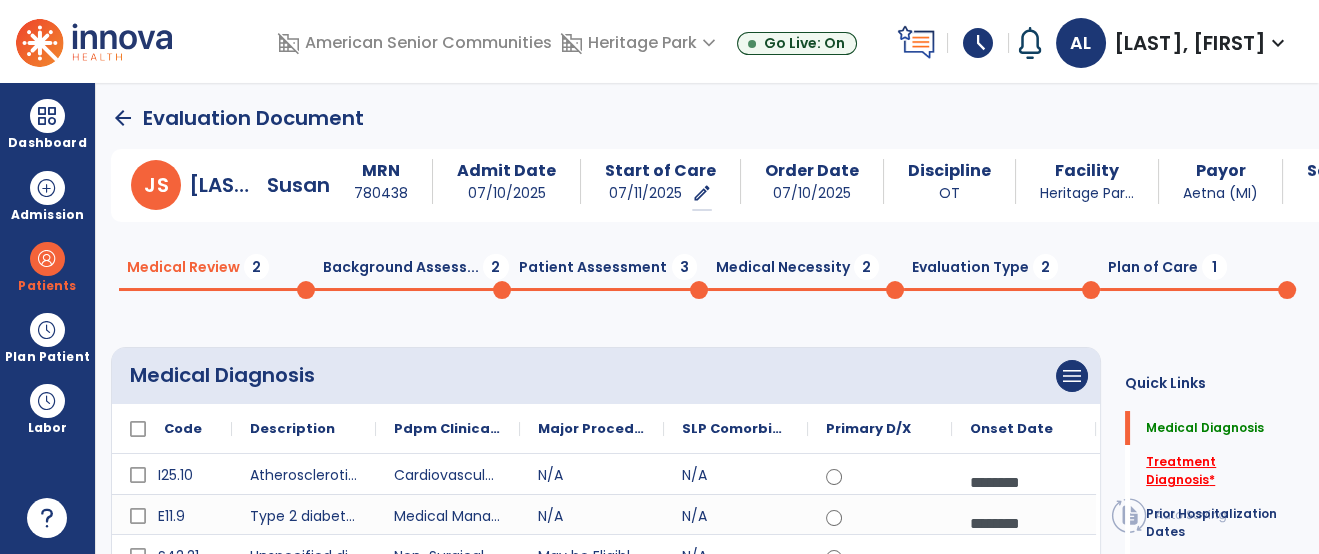 click on "Treatment Diagnosis   *" 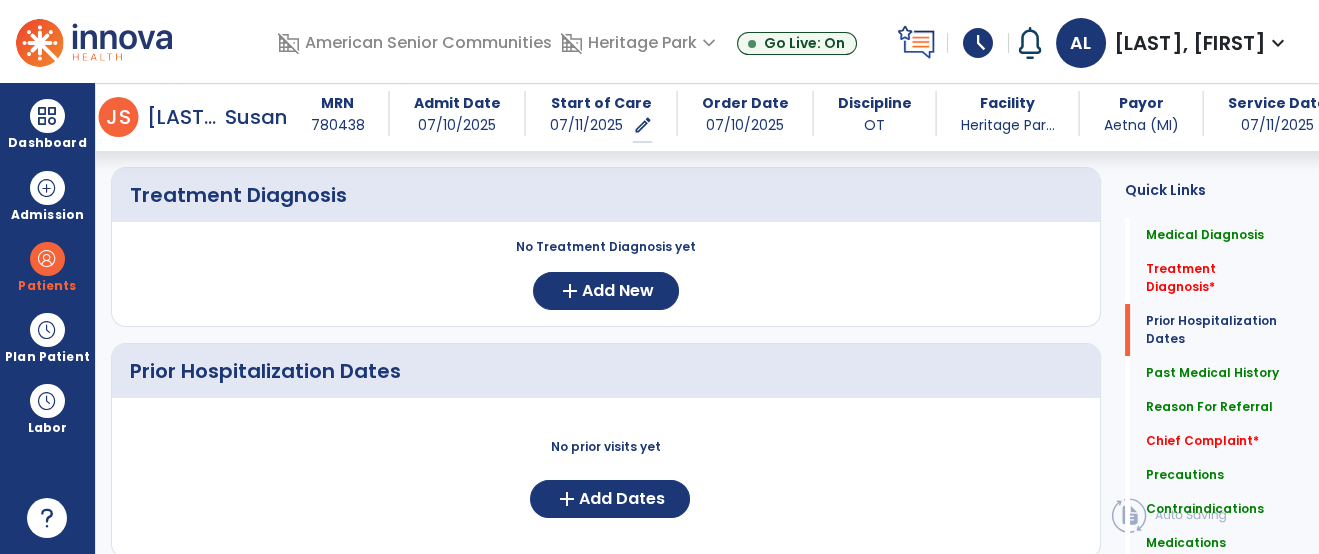 scroll, scrollTop: 516, scrollLeft: 0, axis: vertical 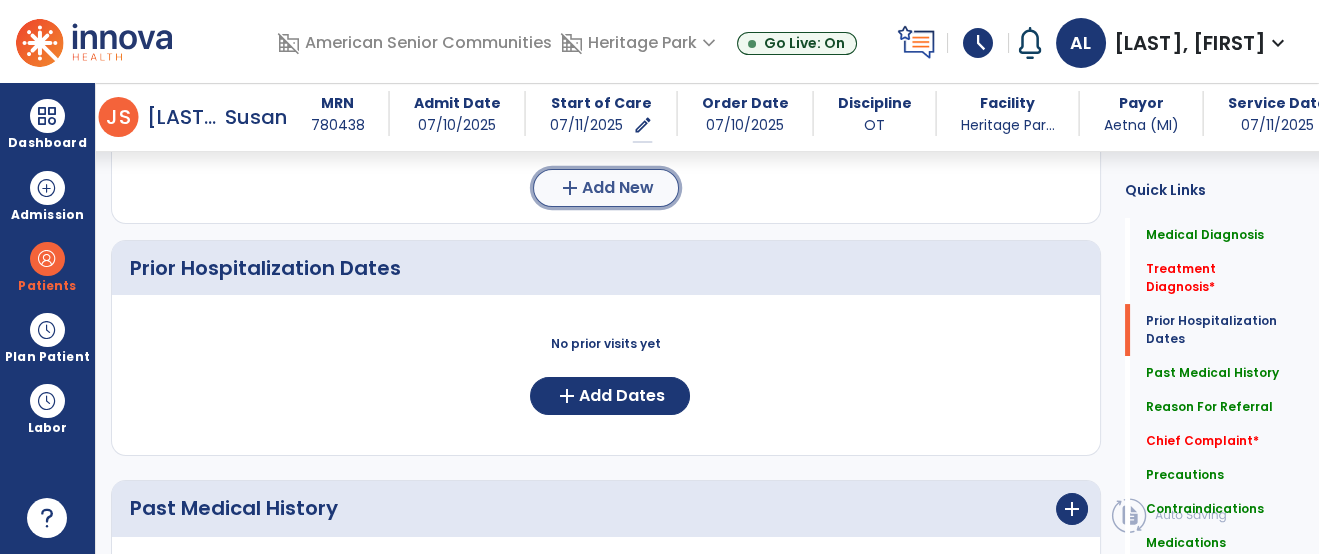 click on "add  Add New" 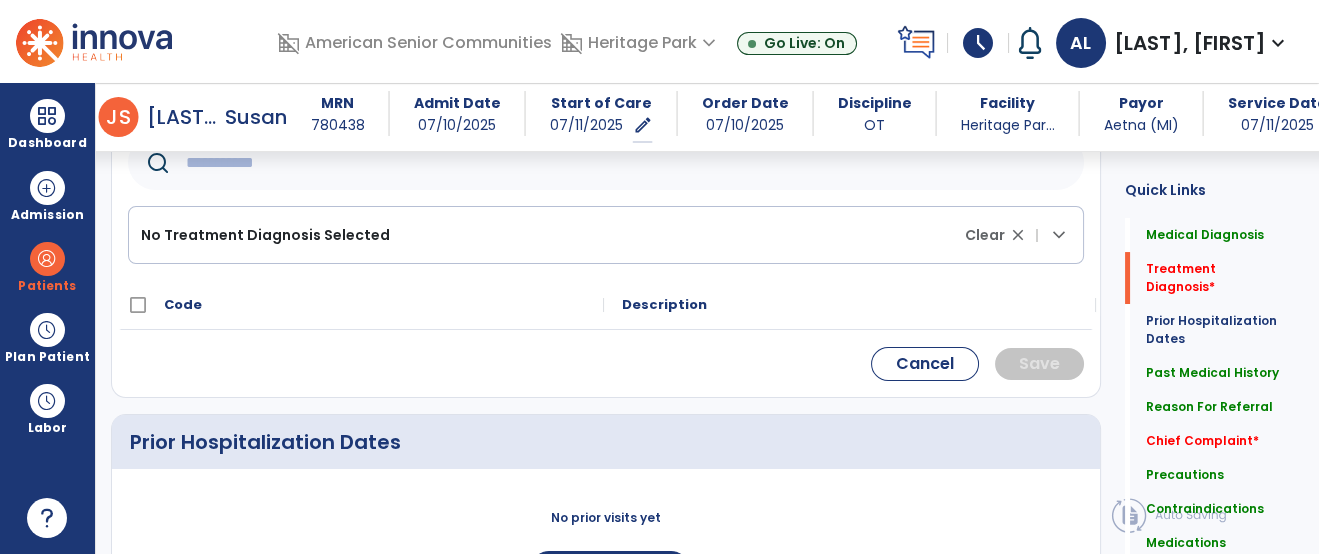 click on "No Treatment Diagnosis Selected Clear close |  keyboard_arrow_down" 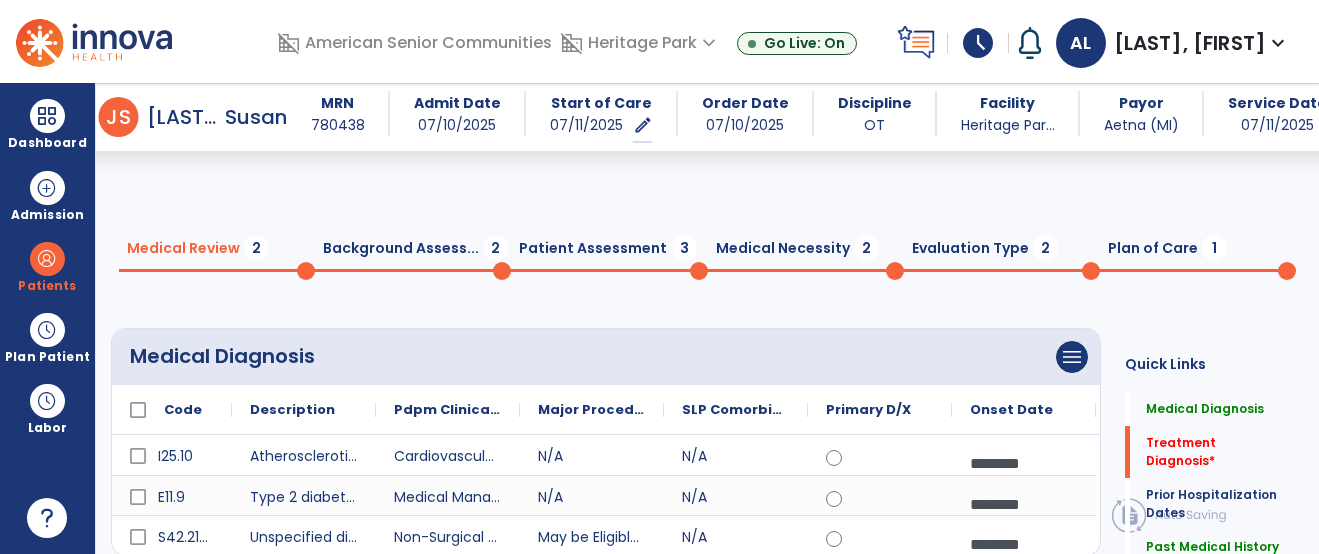 scroll, scrollTop: 0, scrollLeft: 0, axis: both 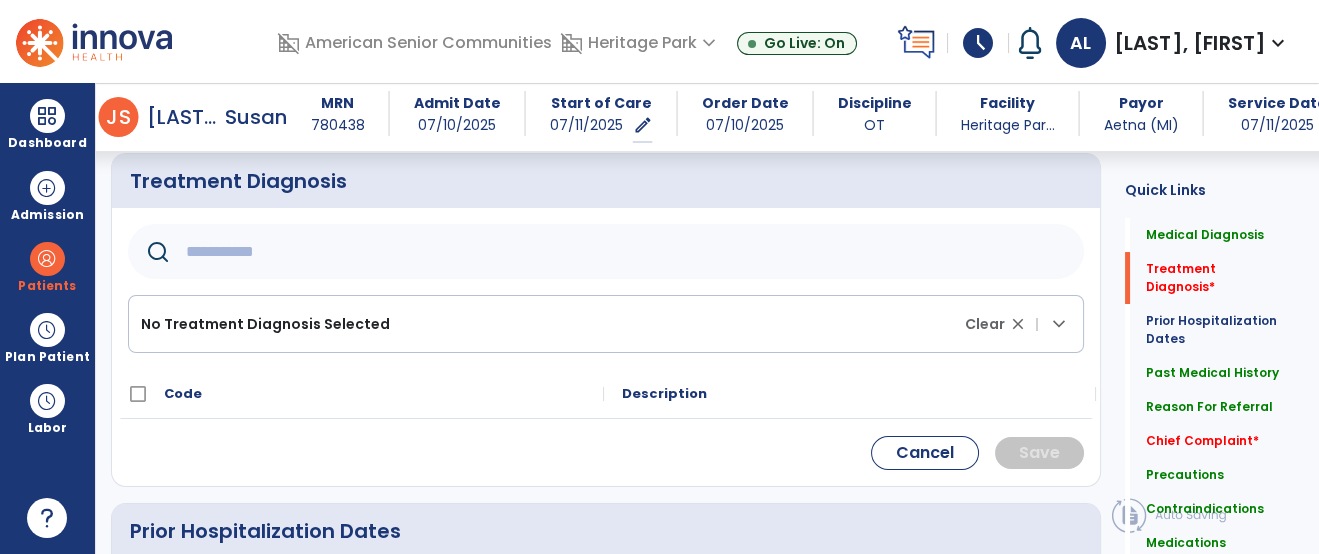 click 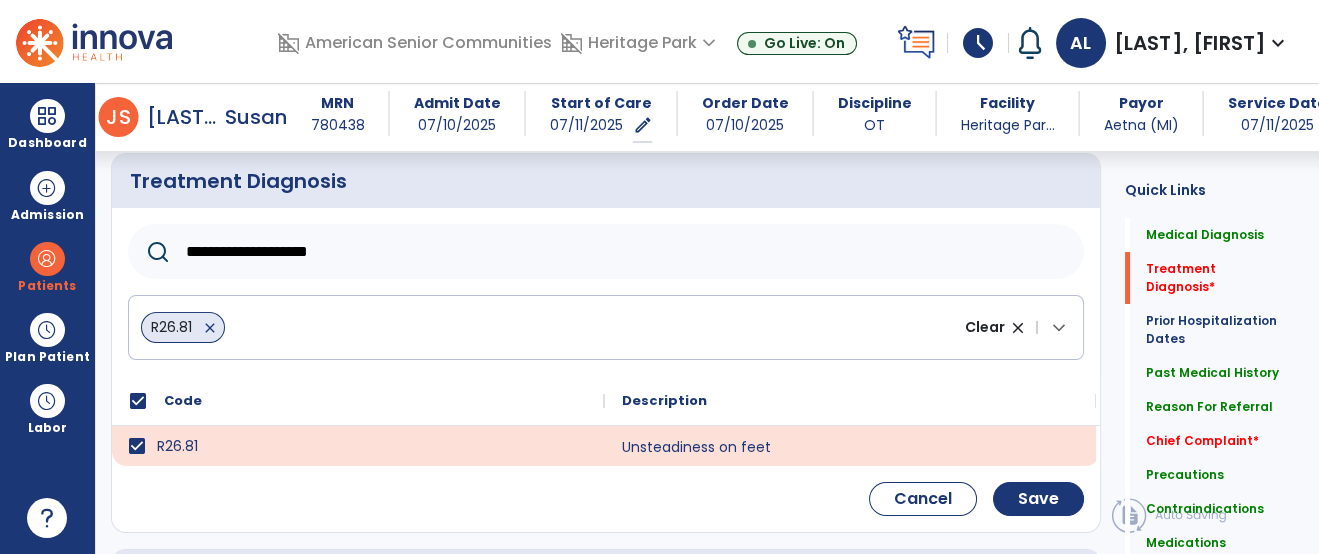 click on "**********" 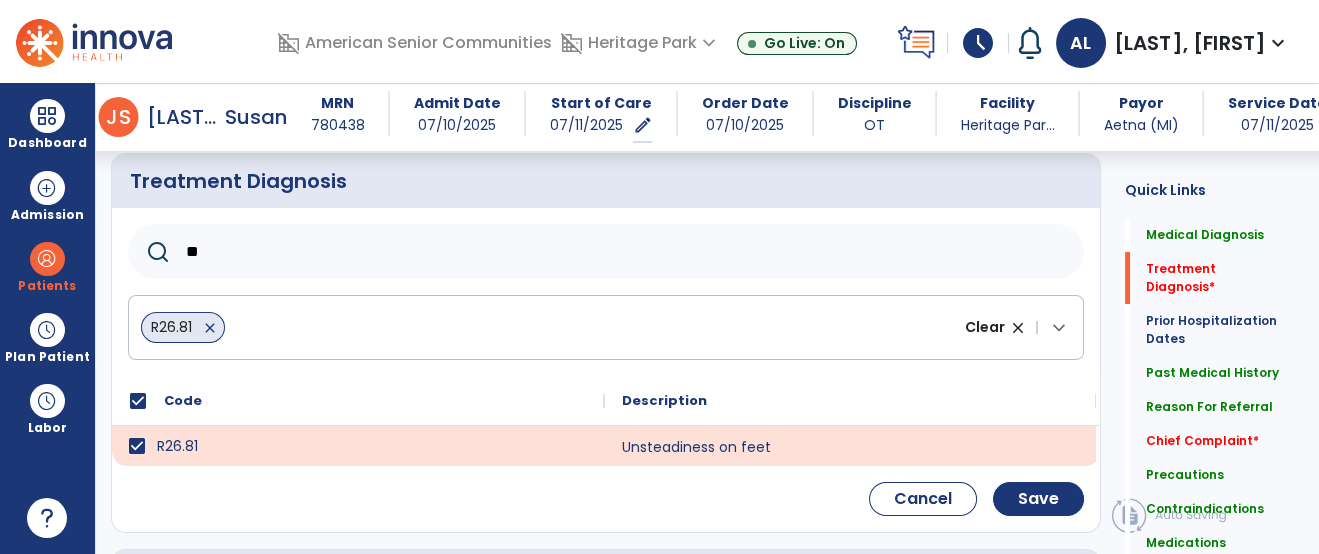 type on "*" 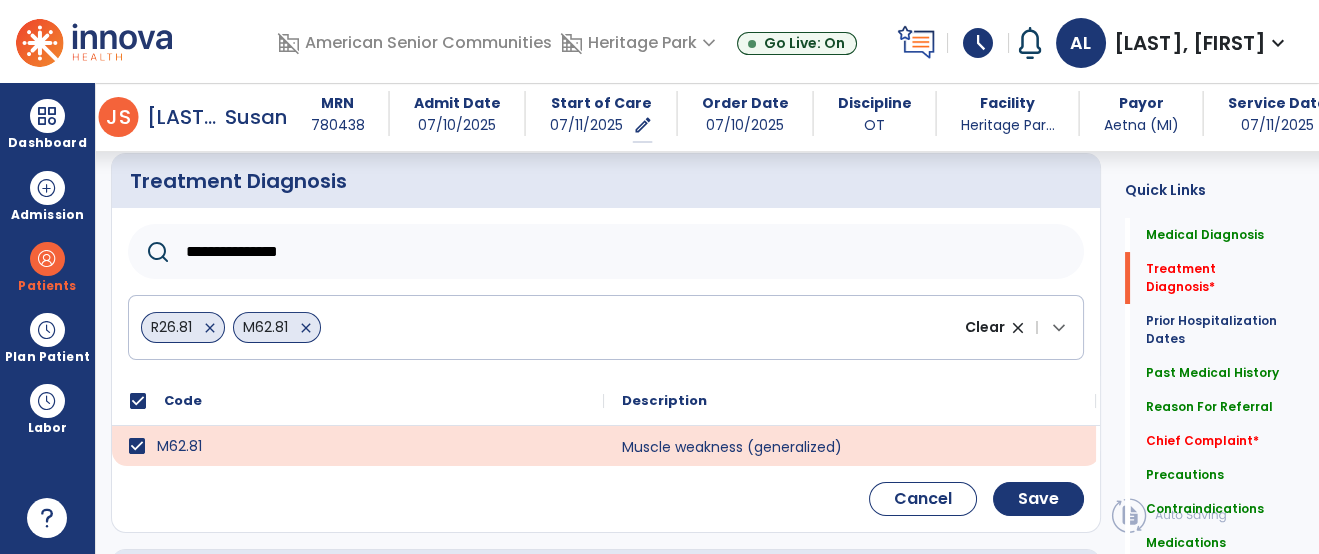 click on "**********" 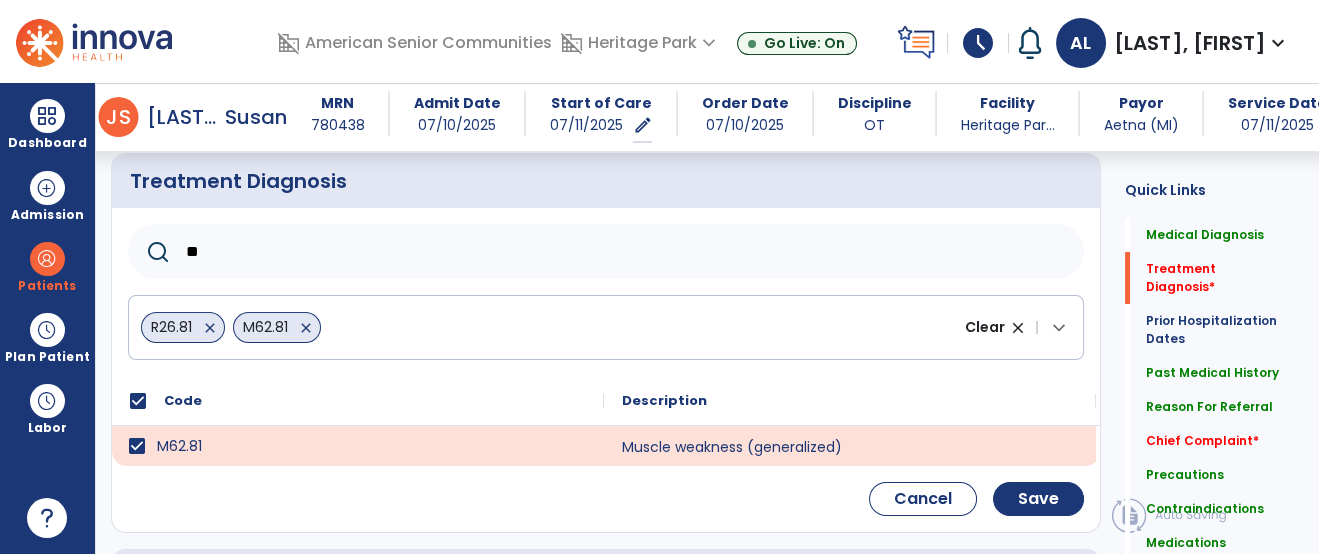 type on "*" 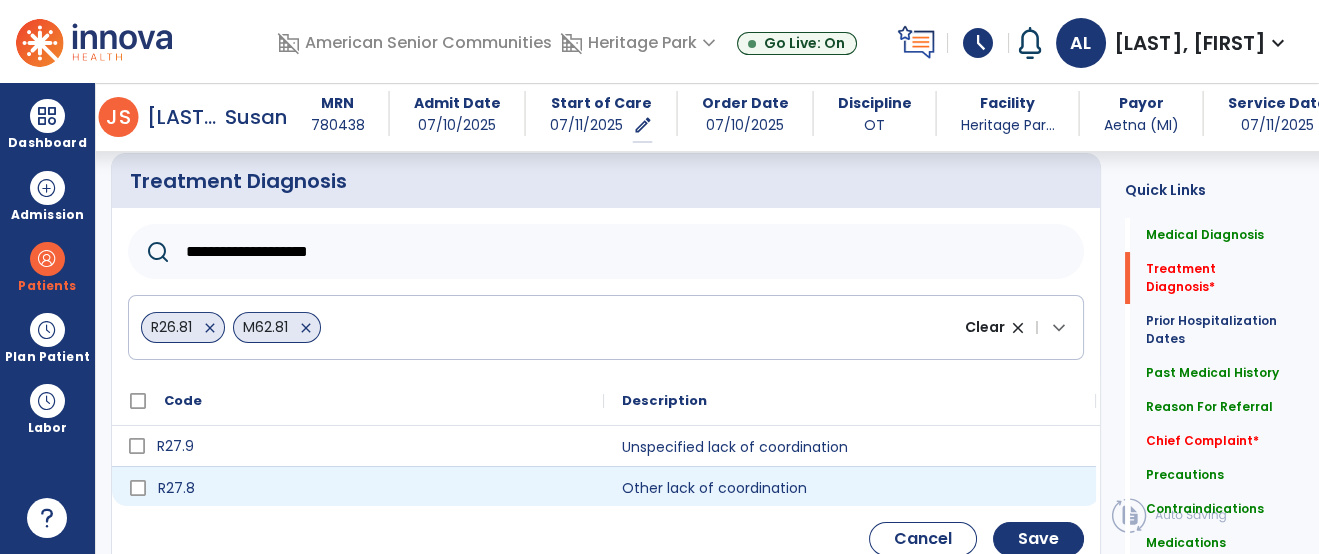 type on "**********" 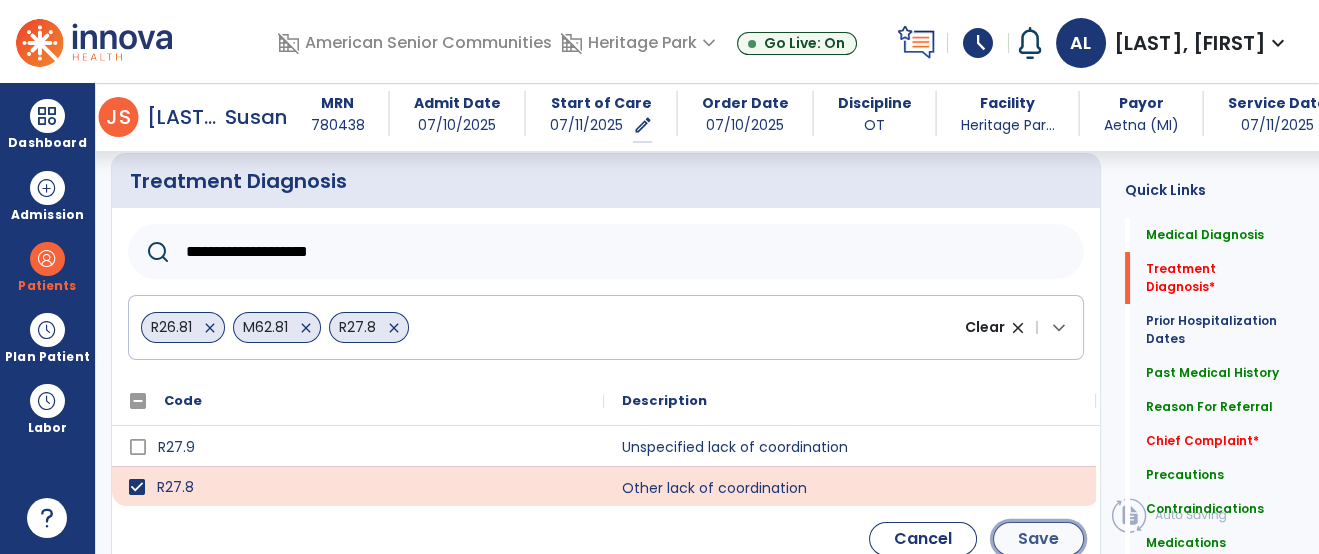 click on "Save" 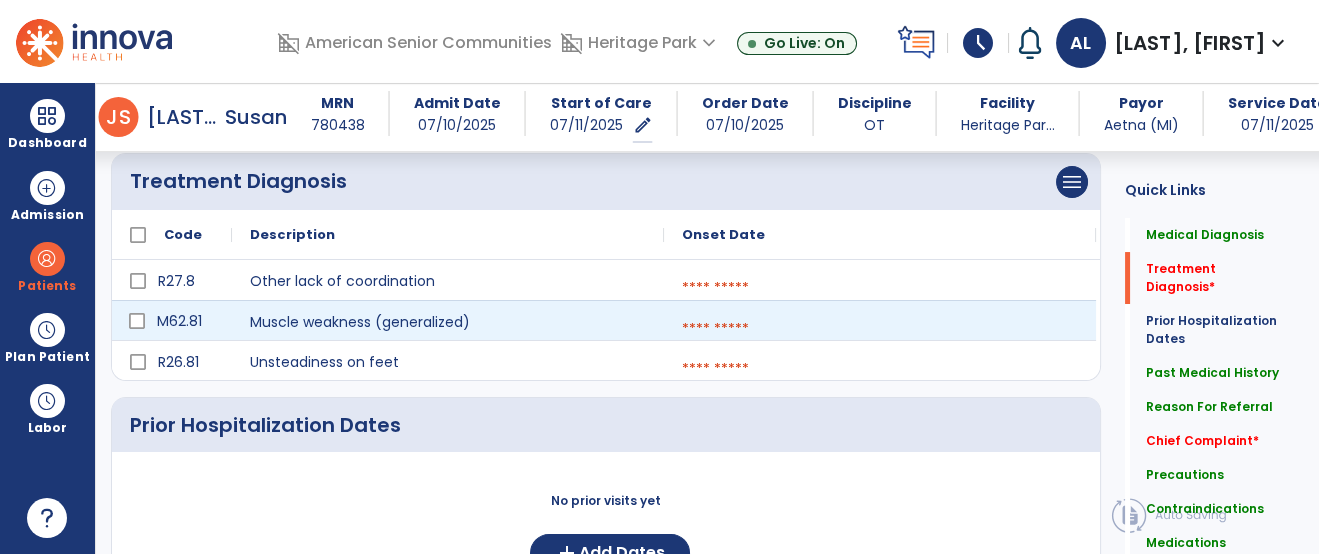 click at bounding box center (880, 288) 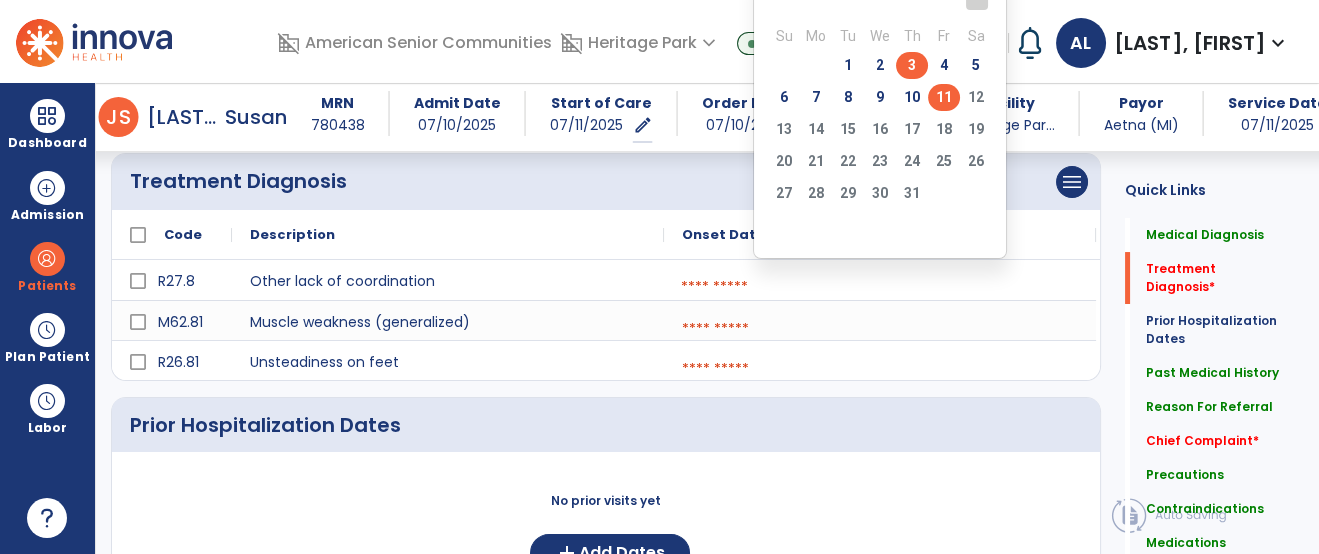 click on "3" 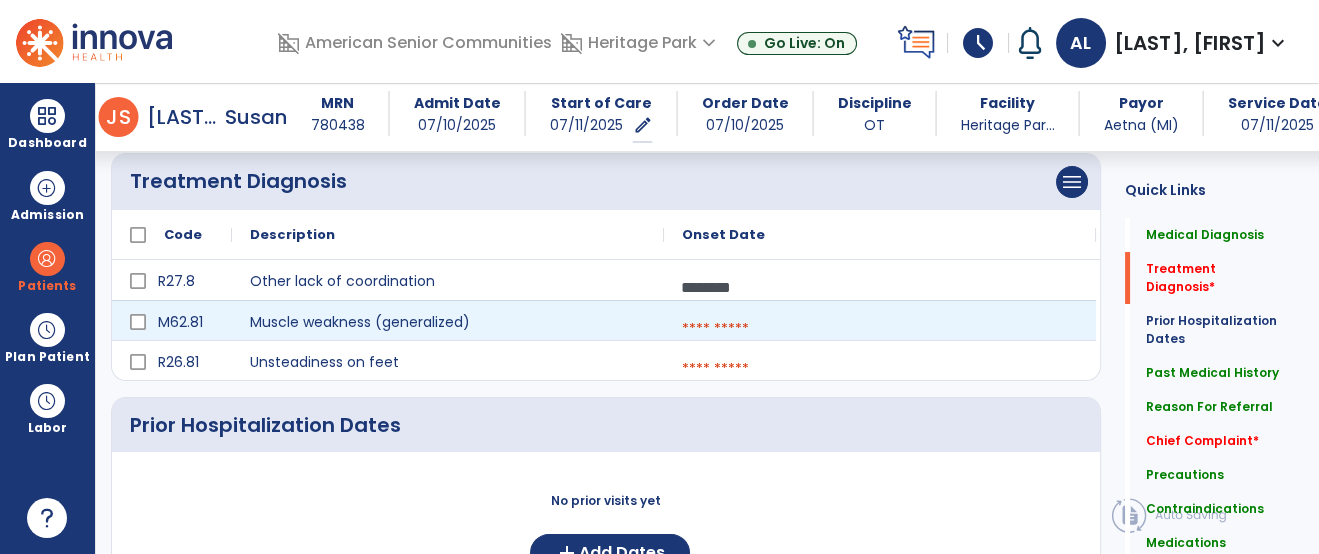 click at bounding box center [880, 329] 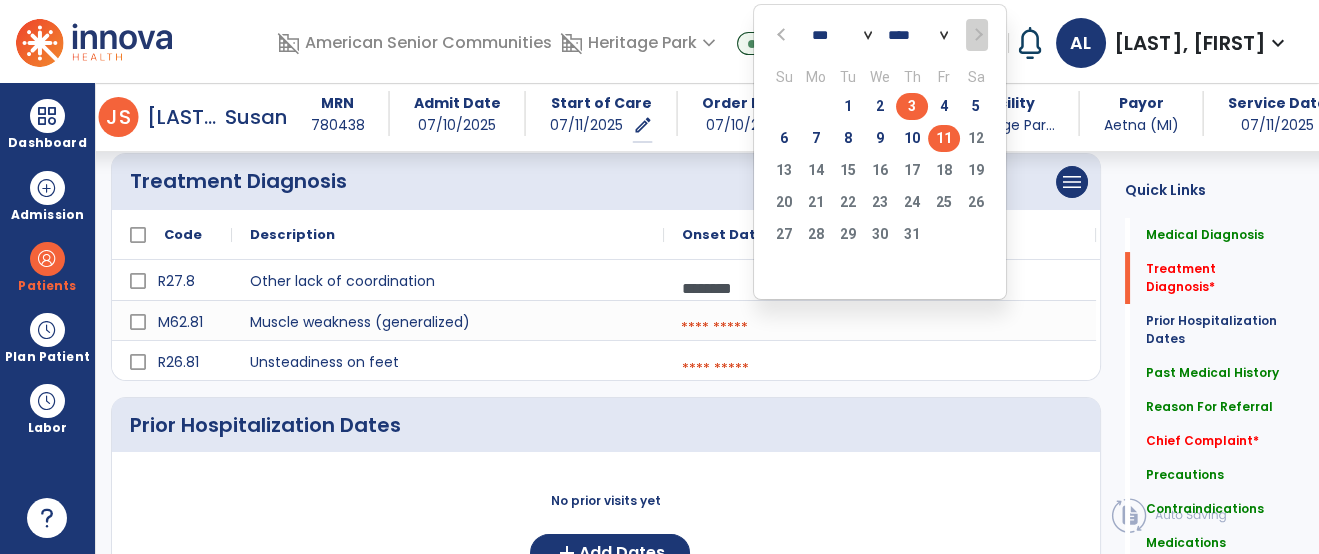 click on "3" 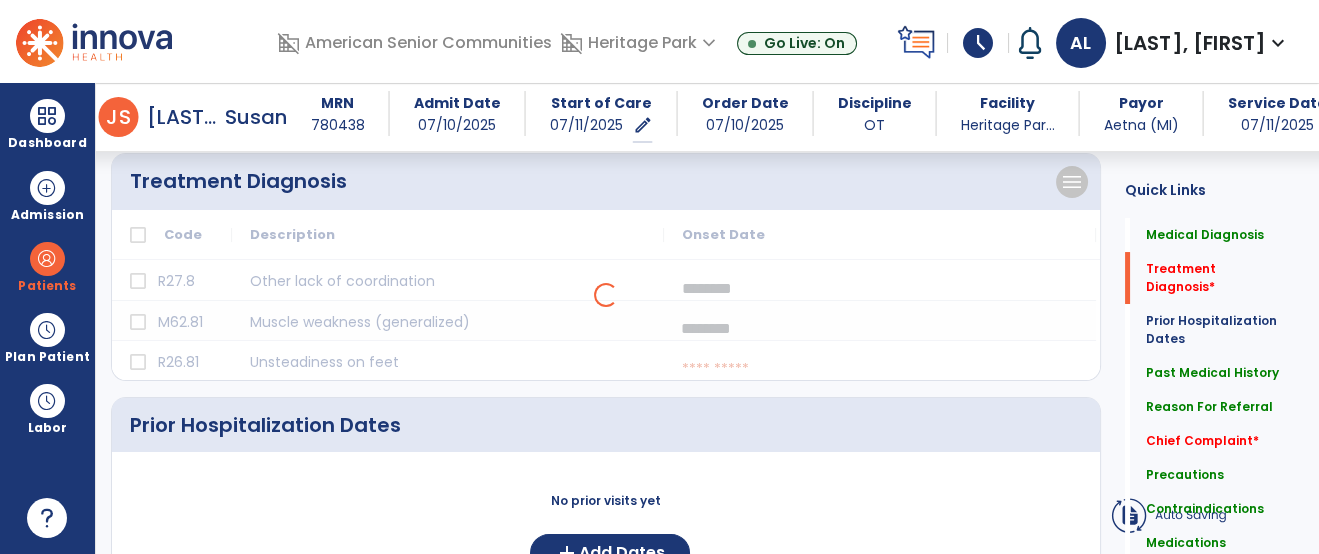 select on "*" 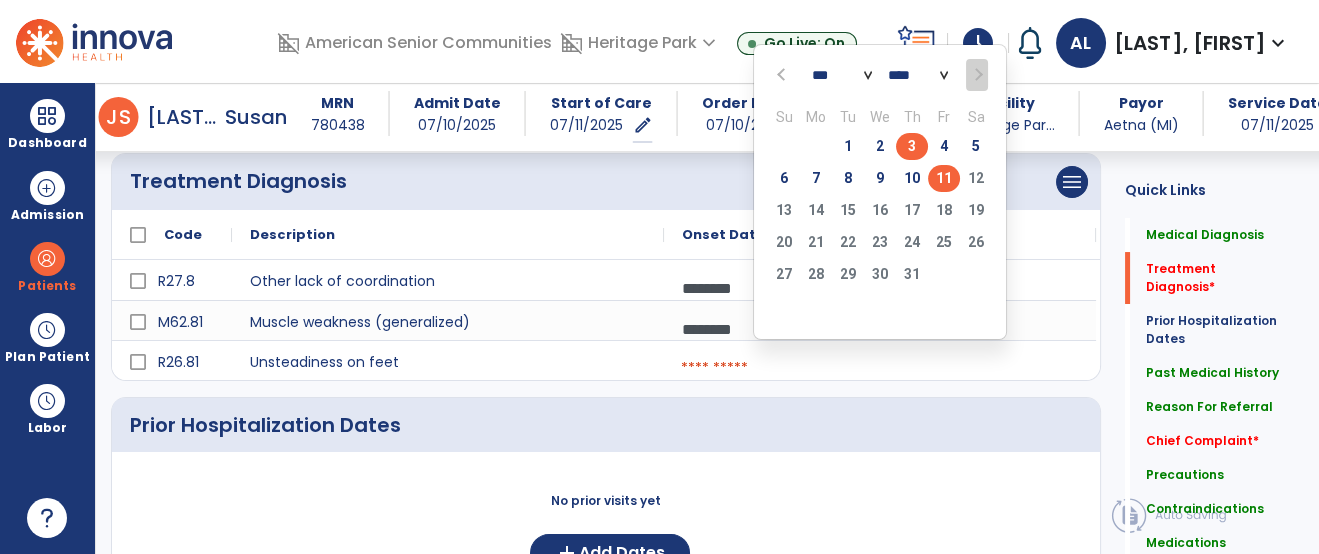 click on "3" 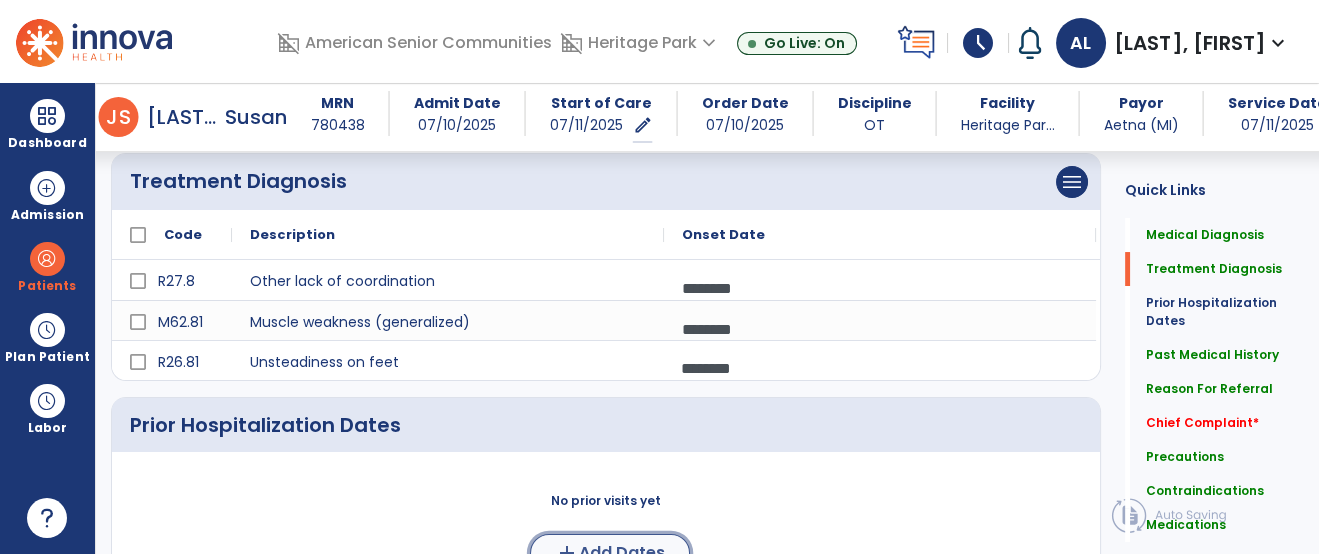 click on "Add Dates" 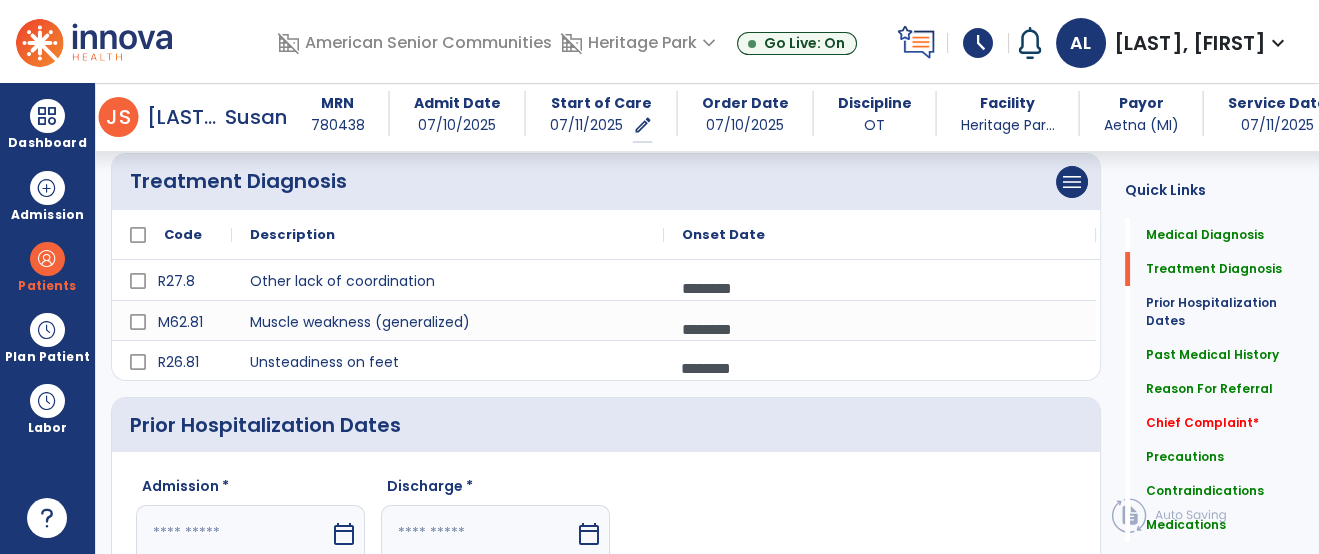 click at bounding box center [233, 533] 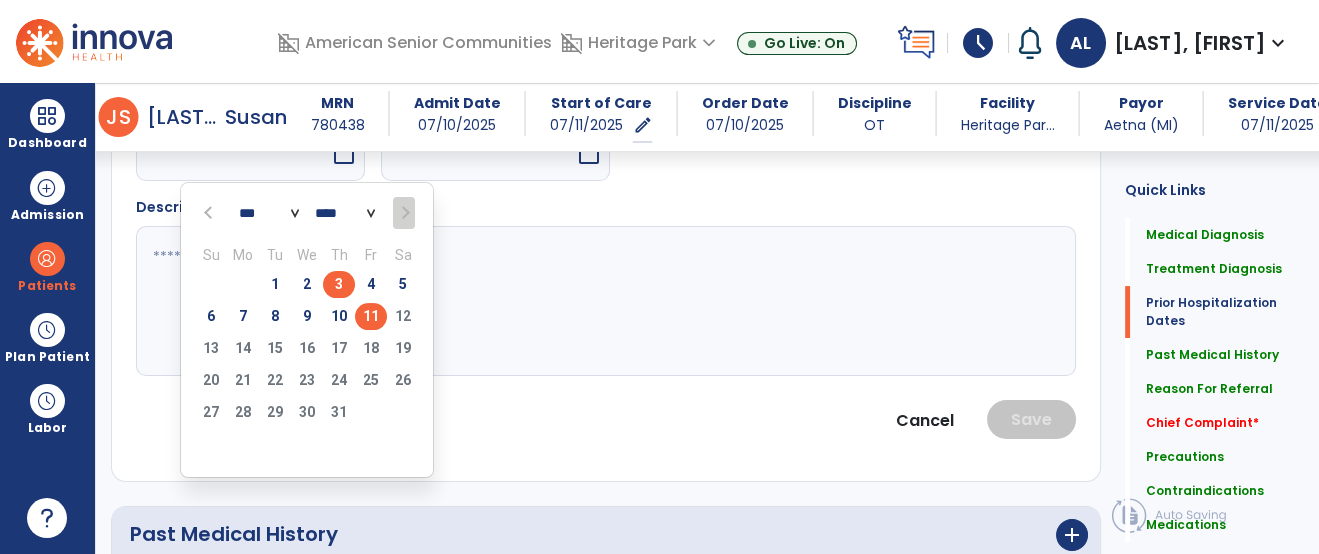 click on "3" at bounding box center (339, 284) 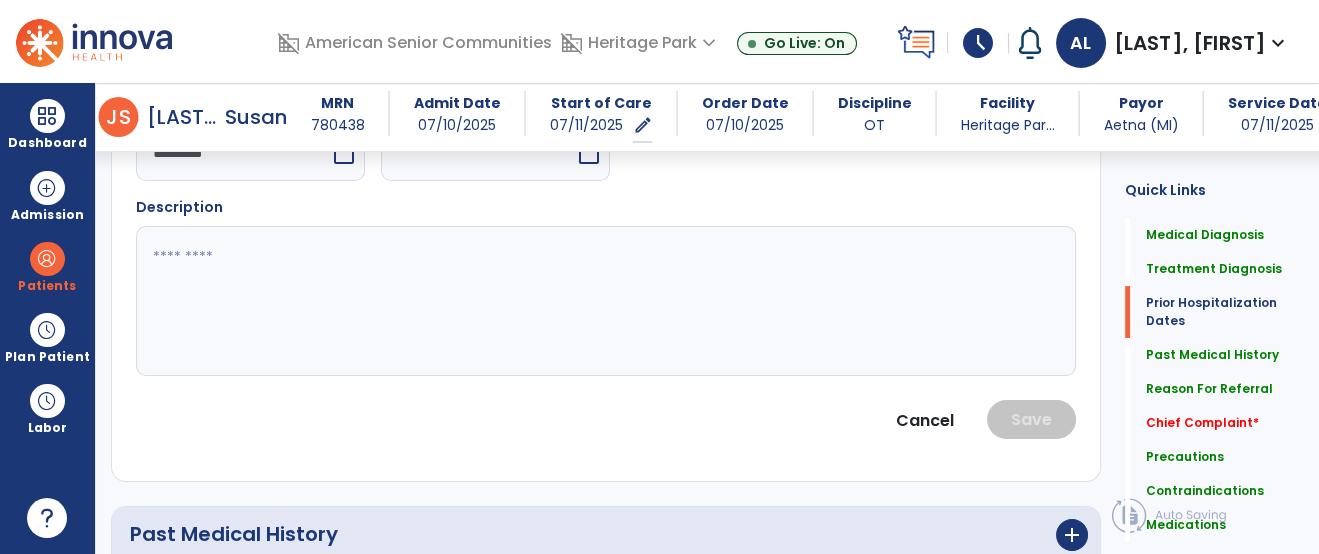 click at bounding box center (478, 152) 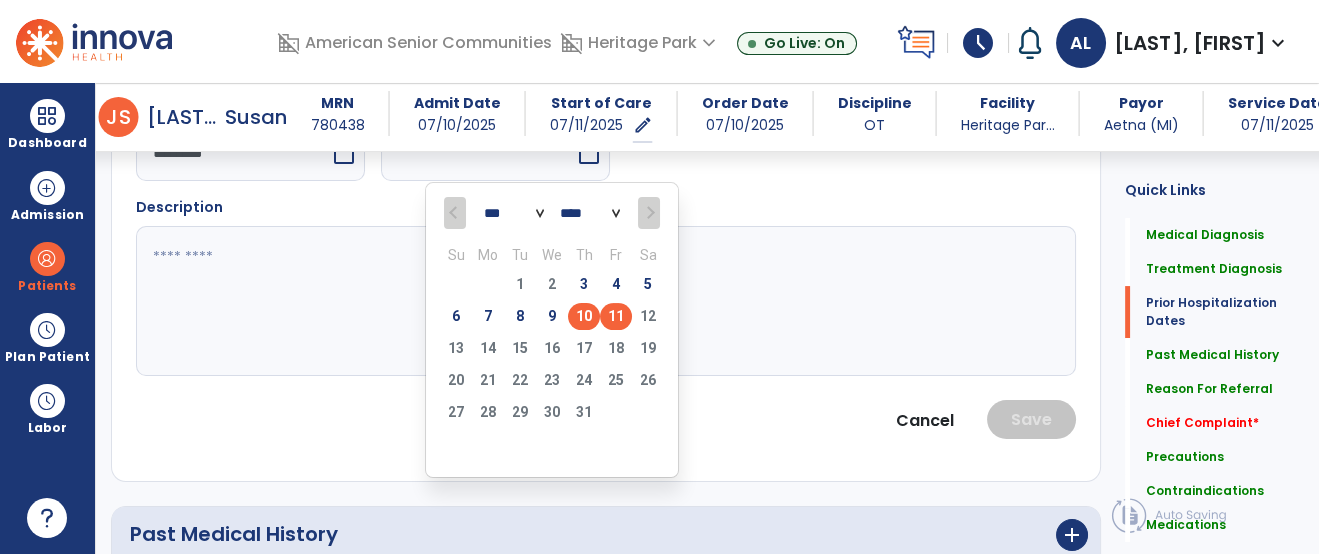 click on "10" at bounding box center (584, 316) 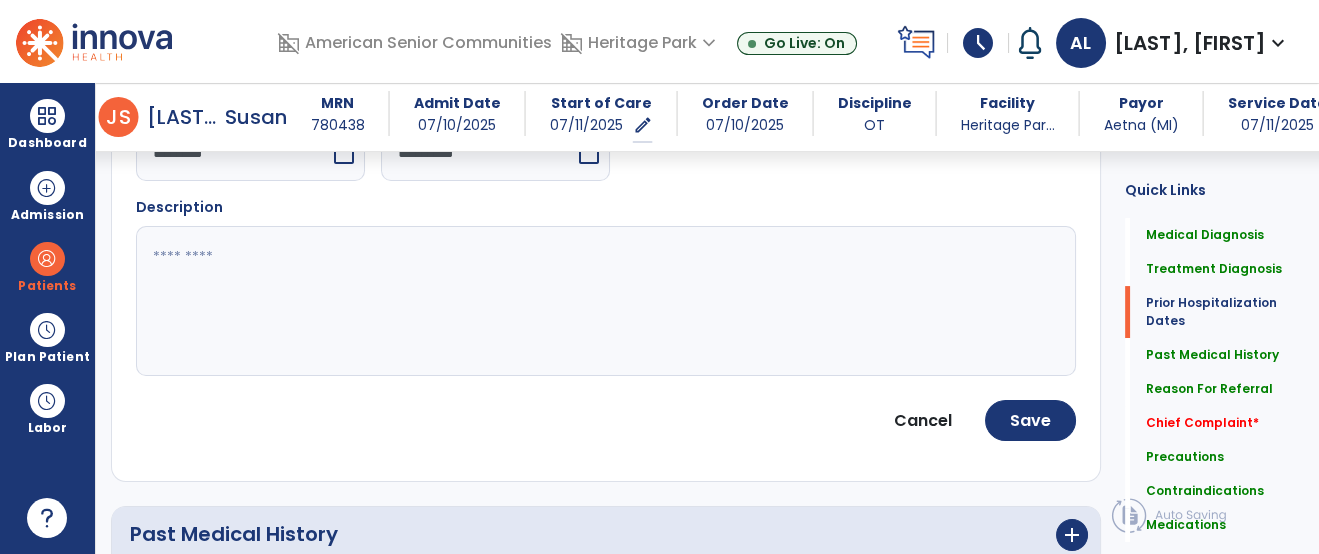 click 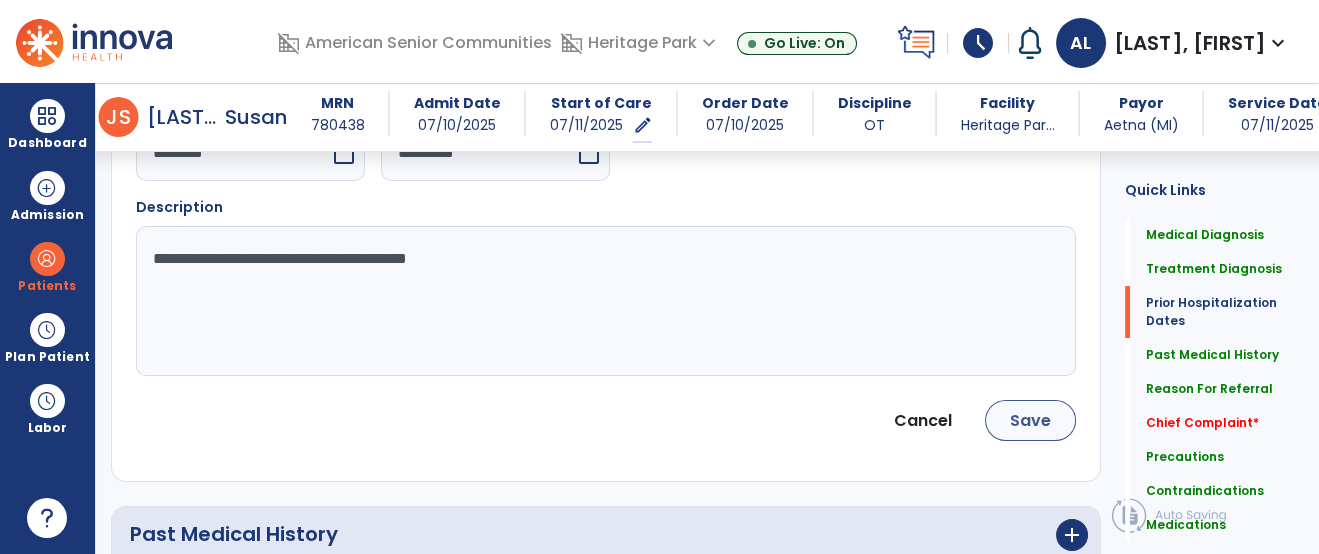 type on "**********" 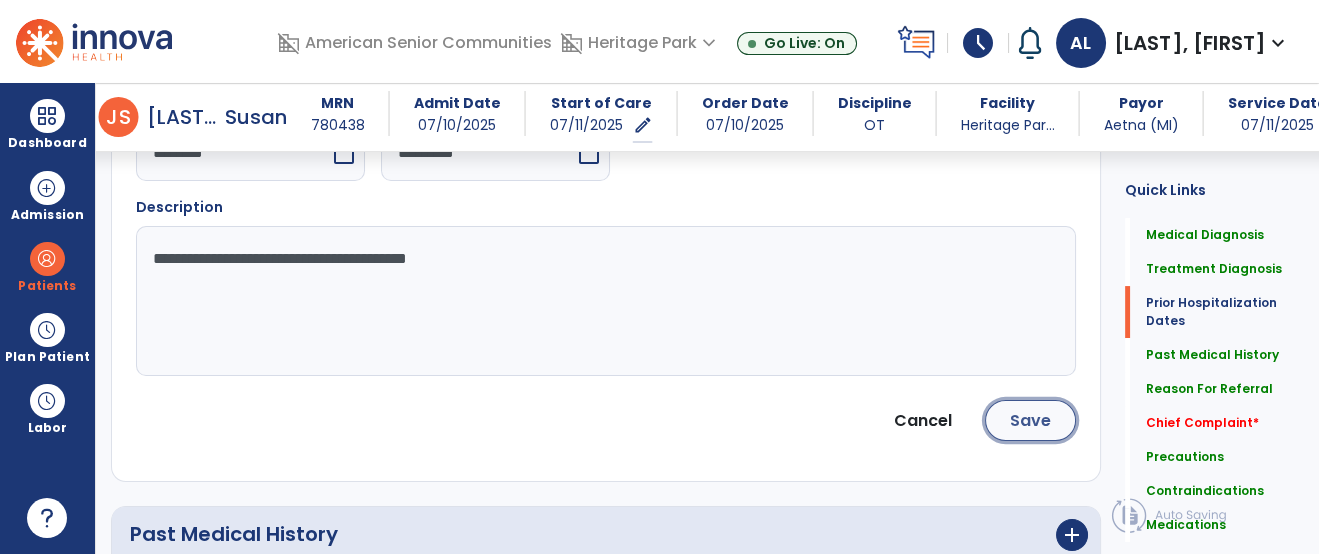 click on "Save" 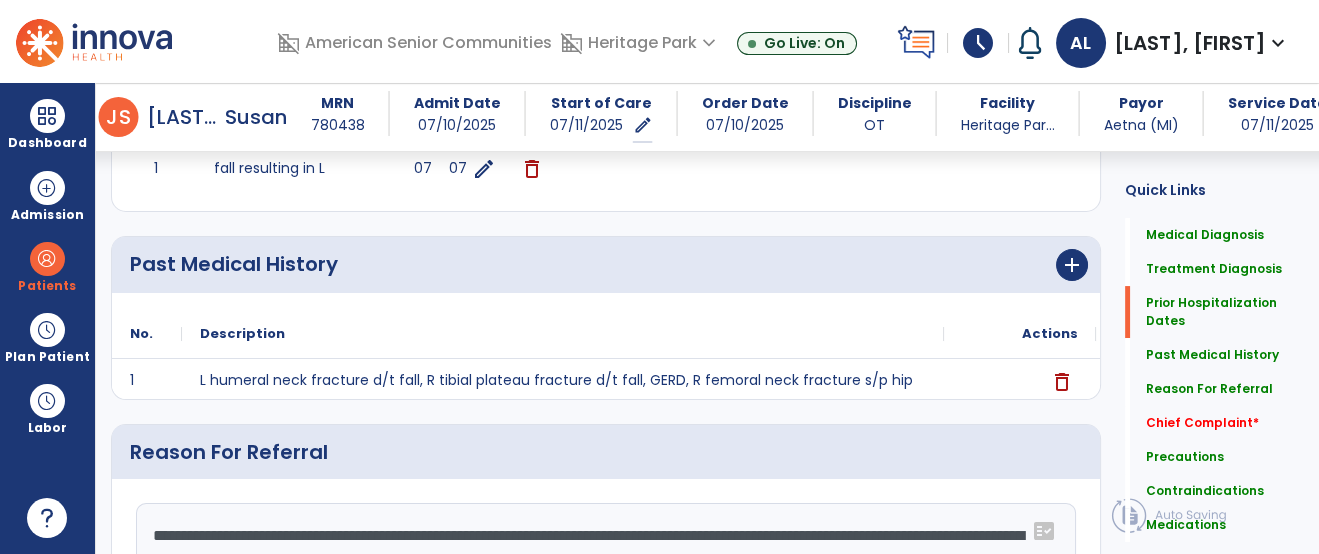 scroll, scrollTop: 833, scrollLeft: 0, axis: vertical 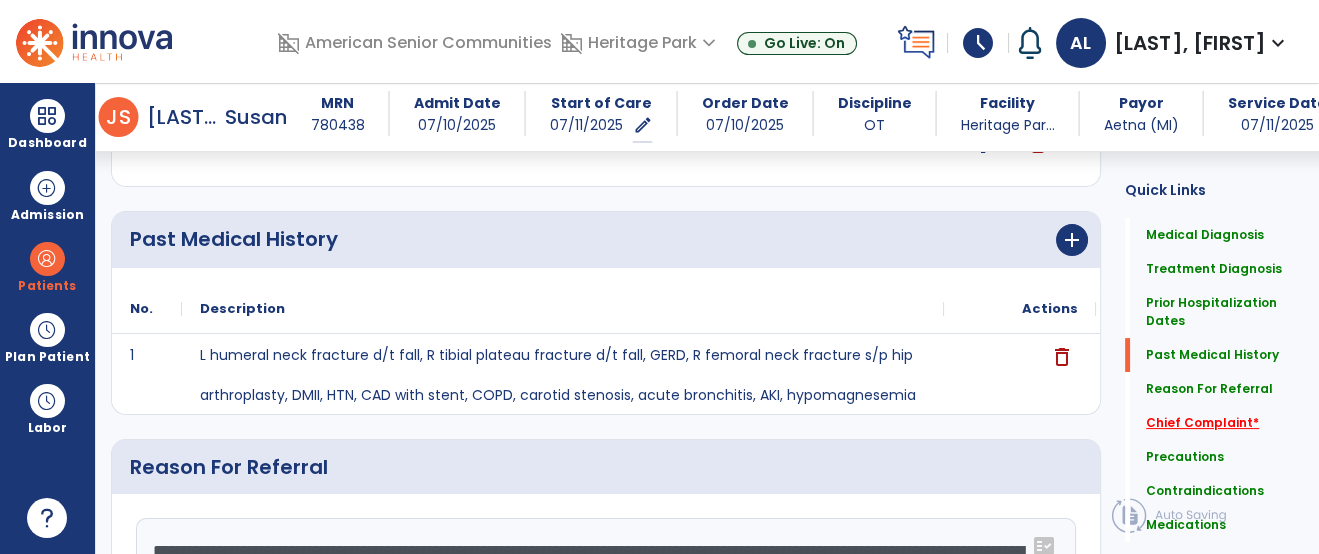 click on "Chief Complaint   *" 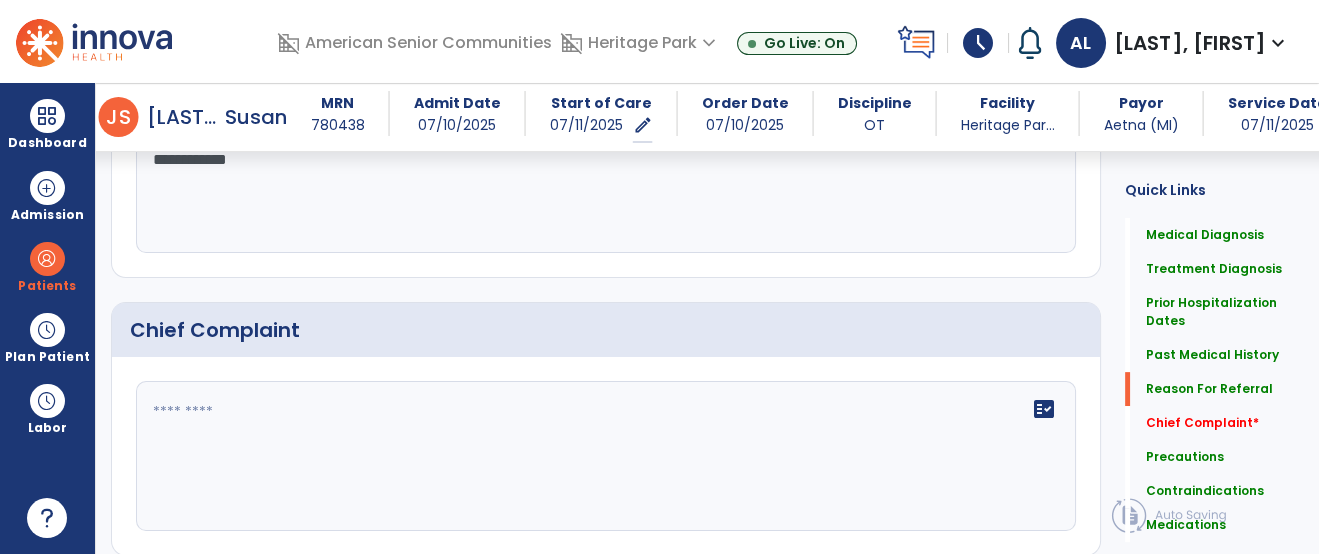 scroll, scrollTop: 1357, scrollLeft: 0, axis: vertical 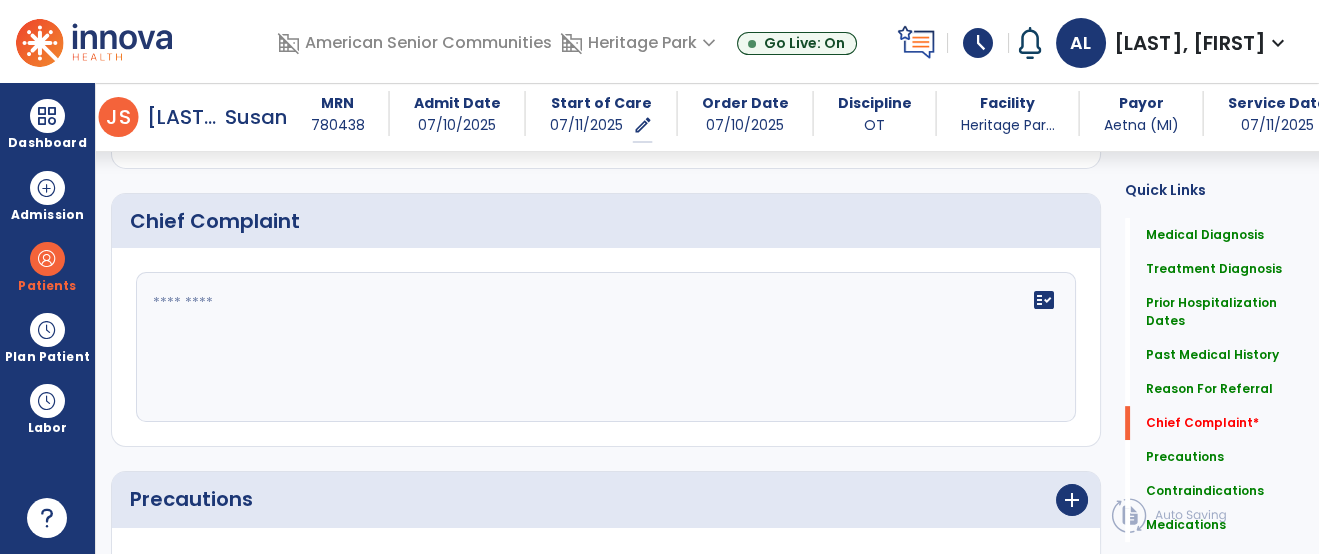 click on "fact_check" 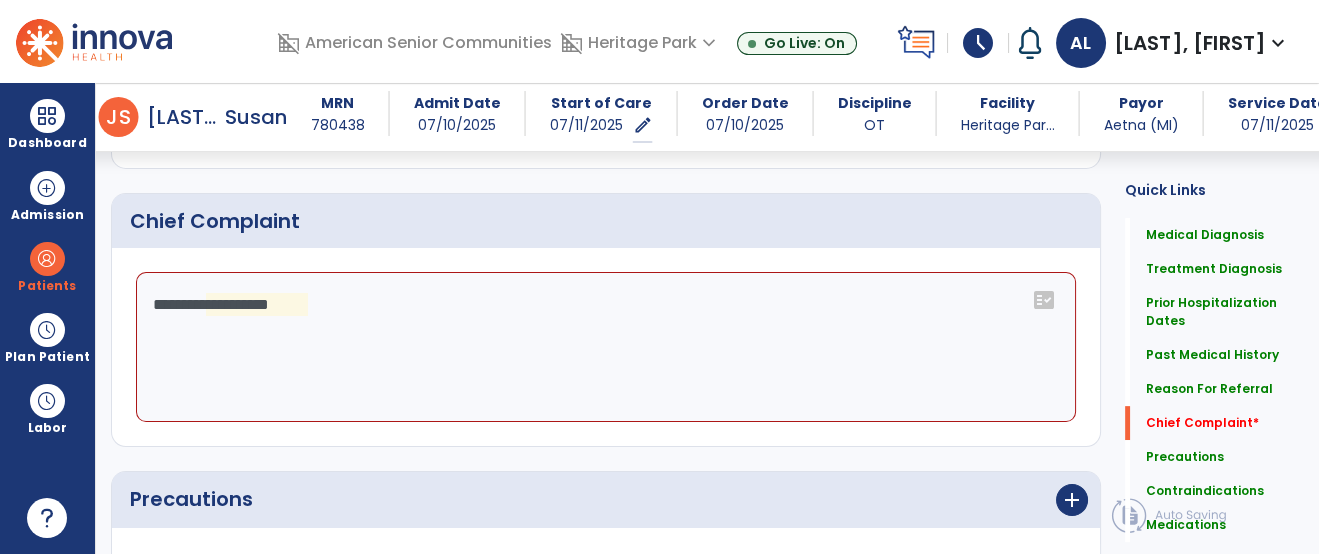 click on "**********" 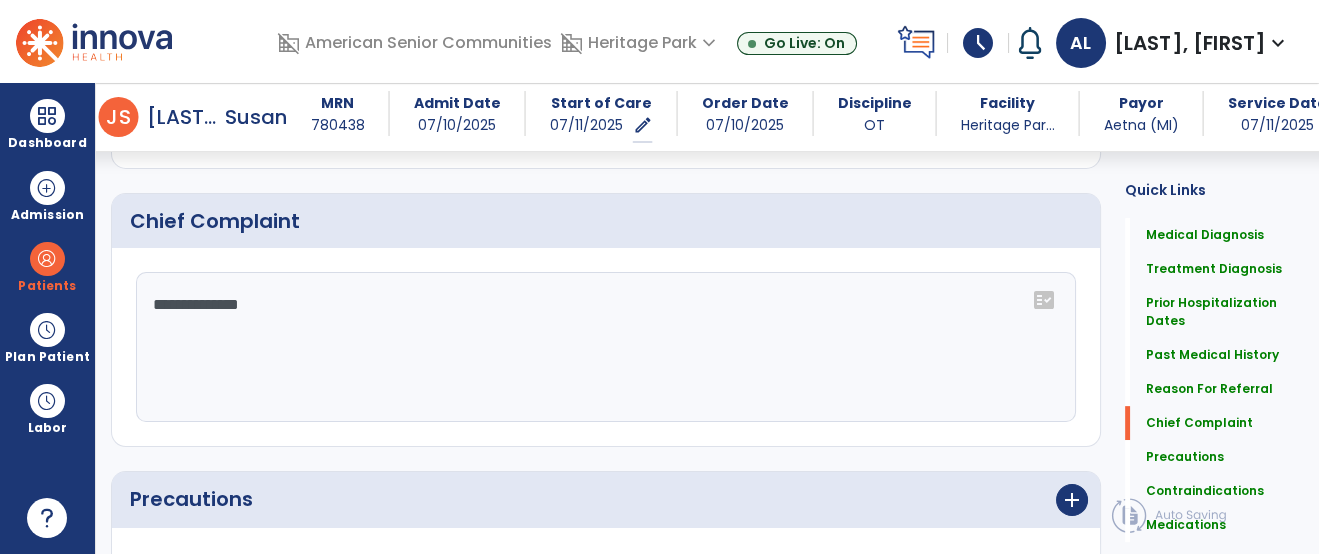 scroll, scrollTop: 1357, scrollLeft: 0, axis: vertical 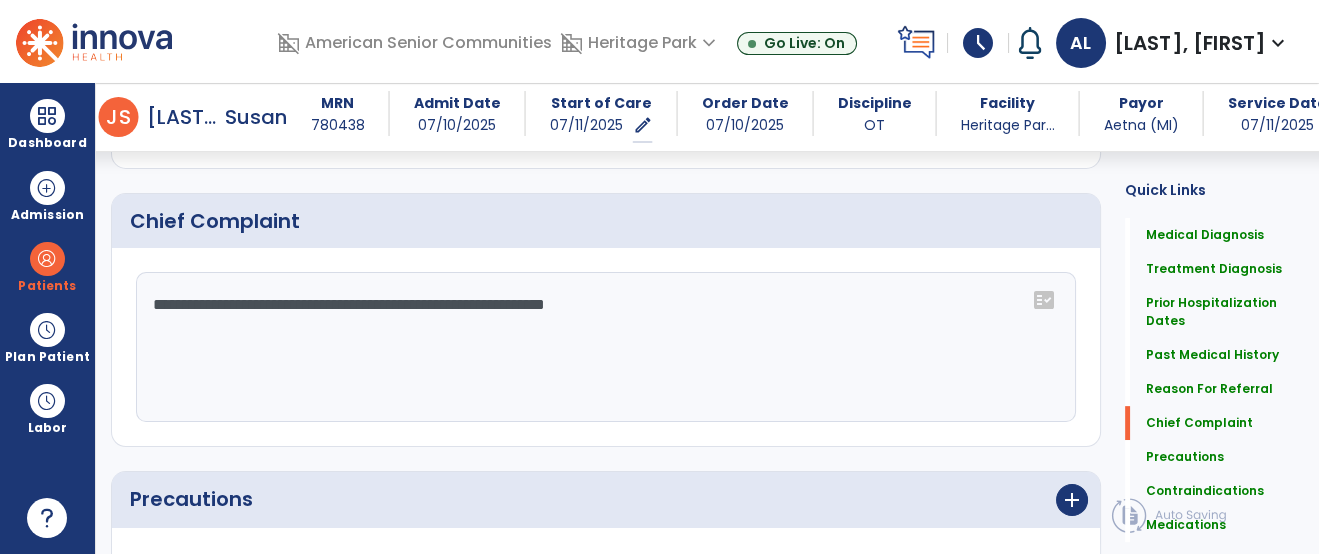 type on "**********" 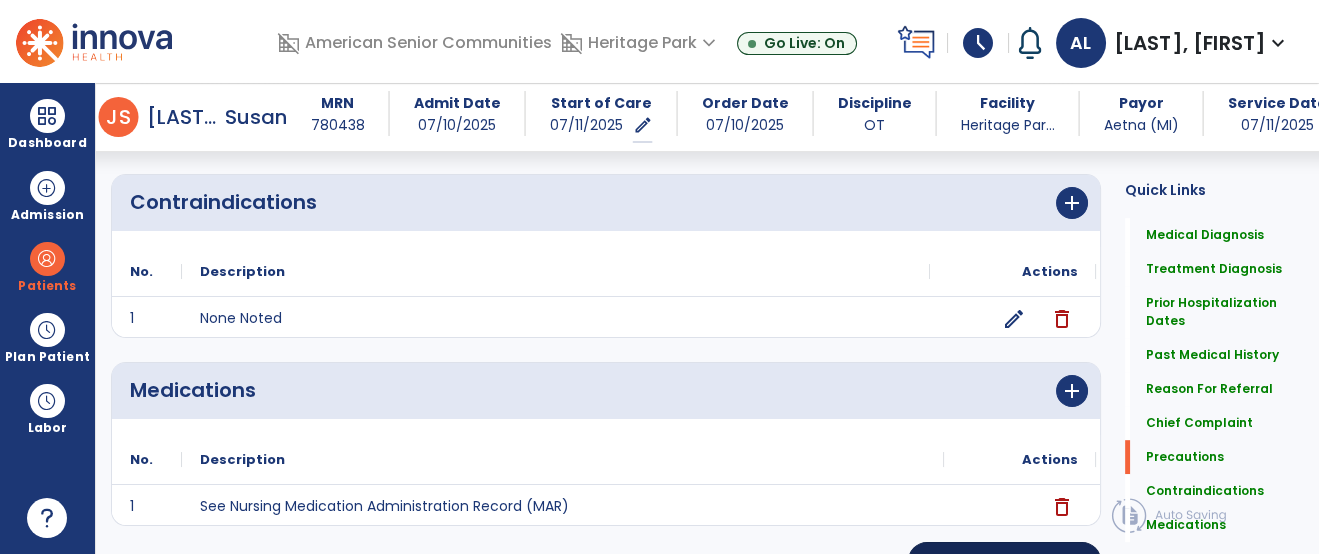 scroll, scrollTop: 1881, scrollLeft: 0, axis: vertical 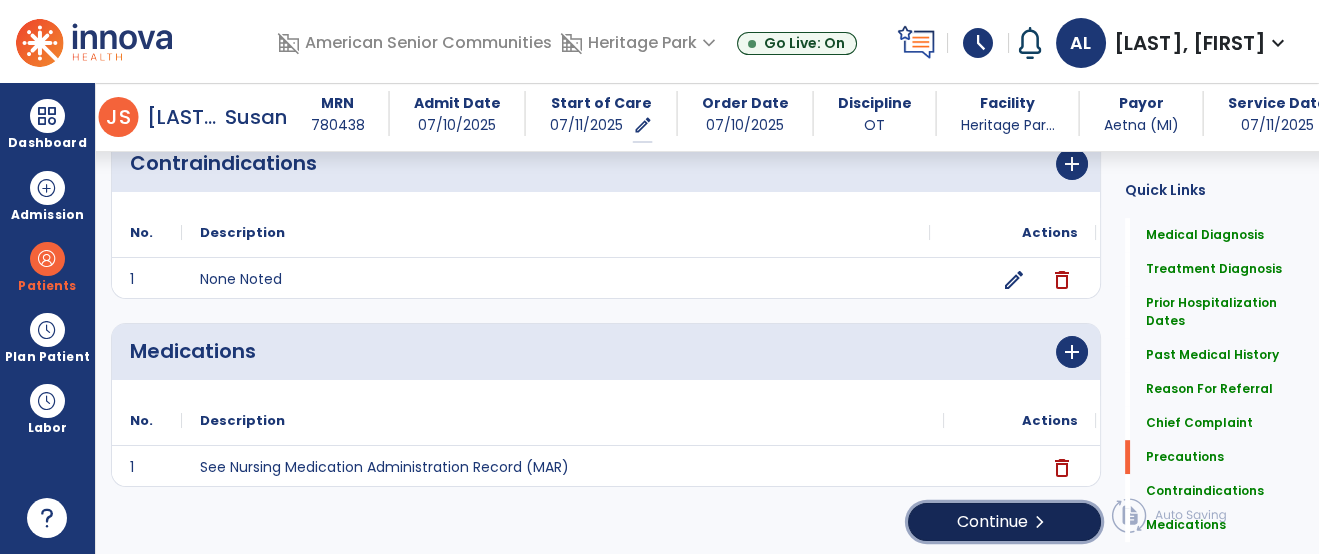 click on "Continue  chevron_right" 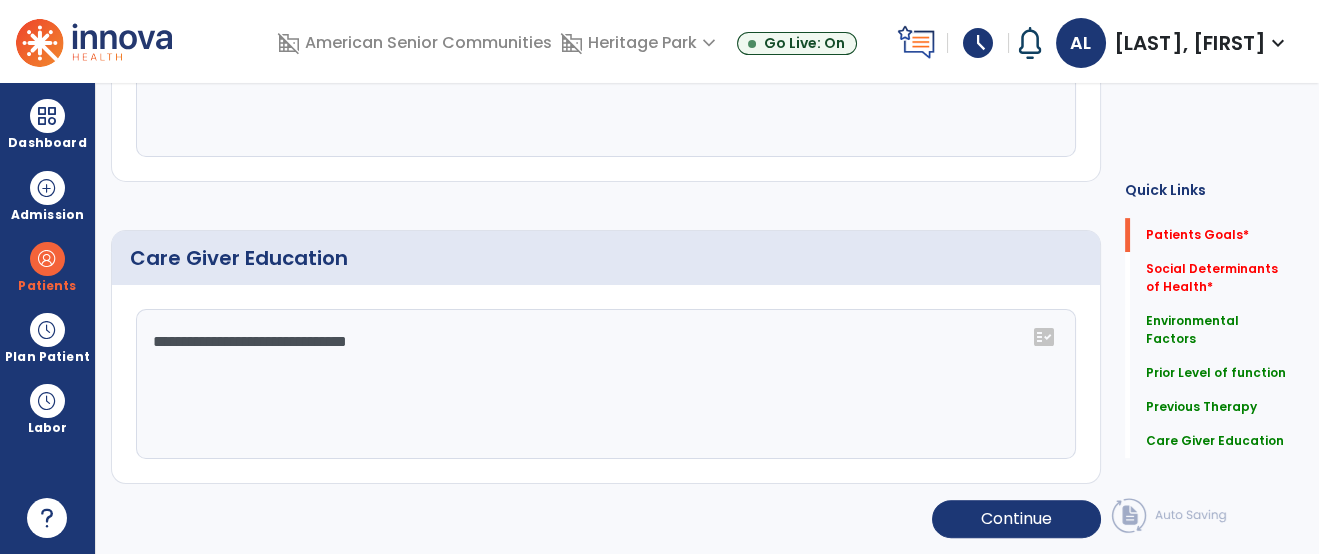 scroll, scrollTop: 18, scrollLeft: 0, axis: vertical 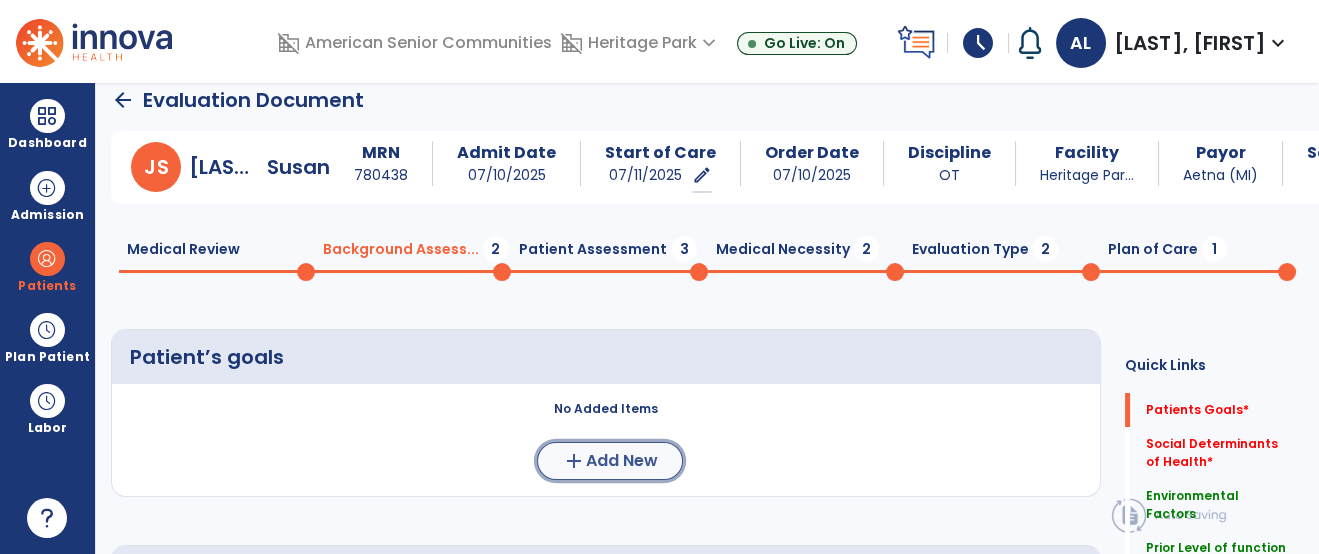 click on "Add New" 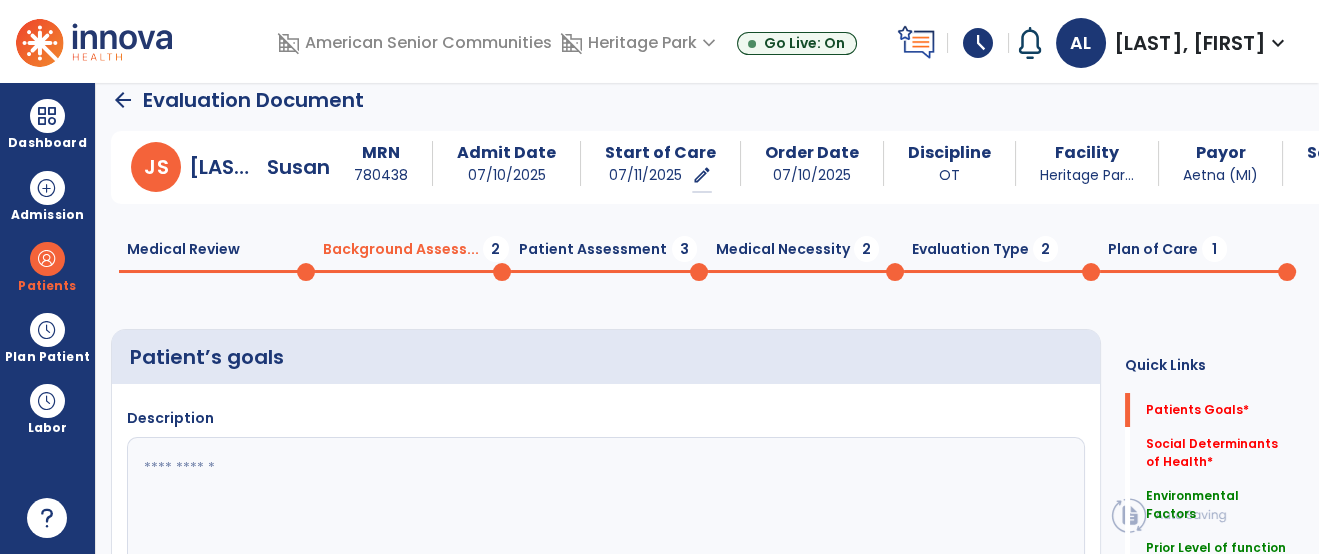 click 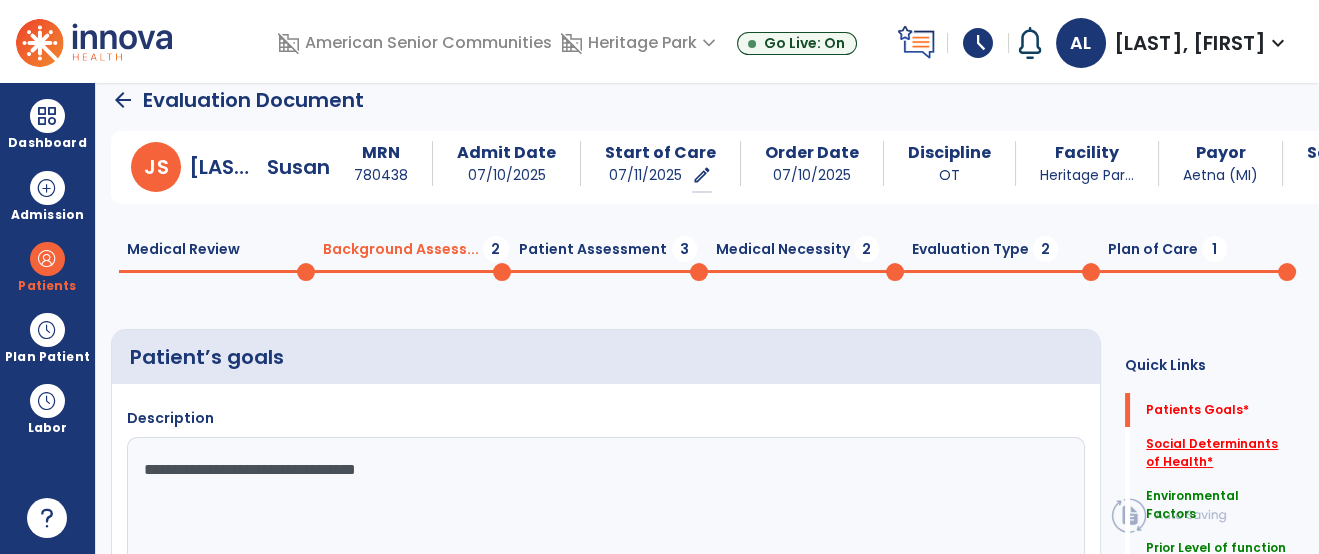 type on "**********" 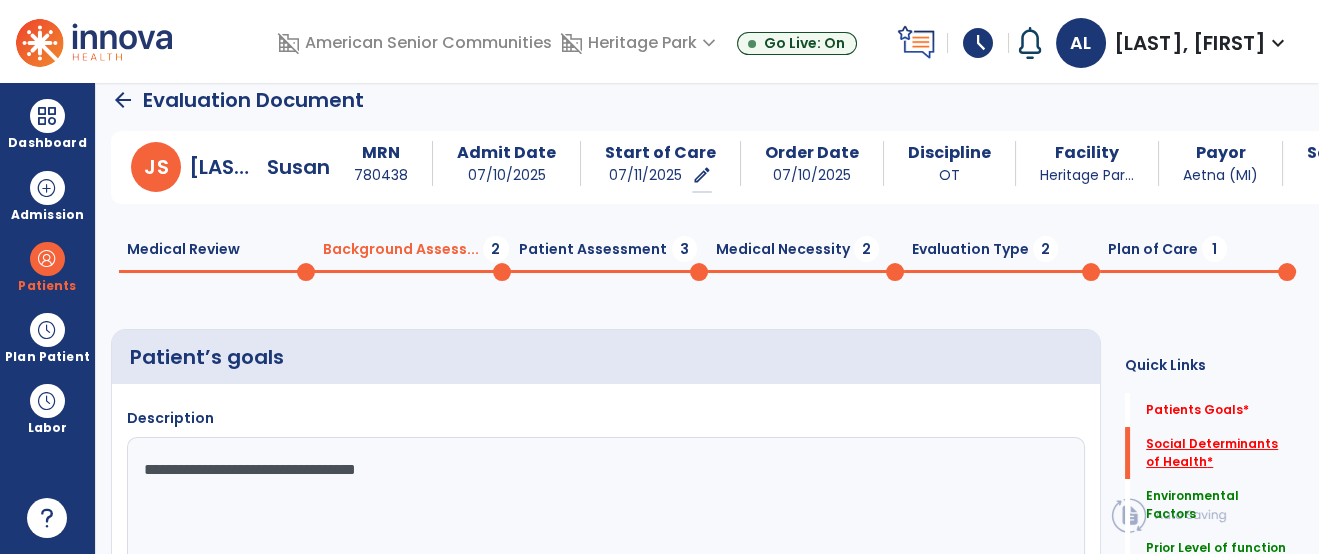 click on "Social Determinants of Health   *" 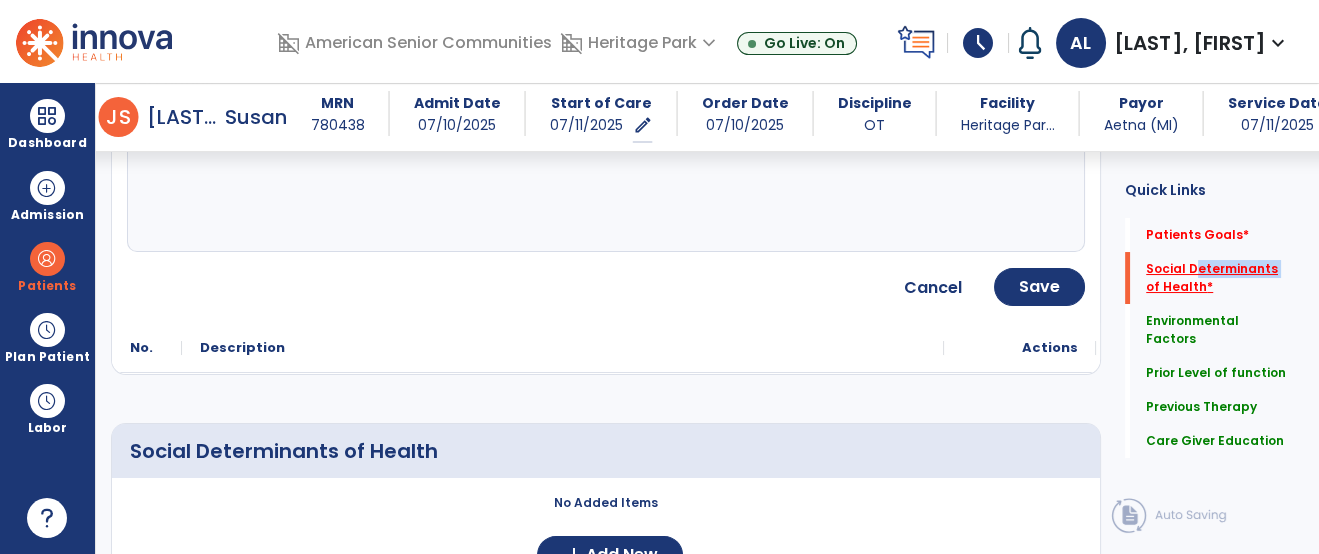 scroll, scrollTop: 373, scrollLeft: 0, axis: vertical 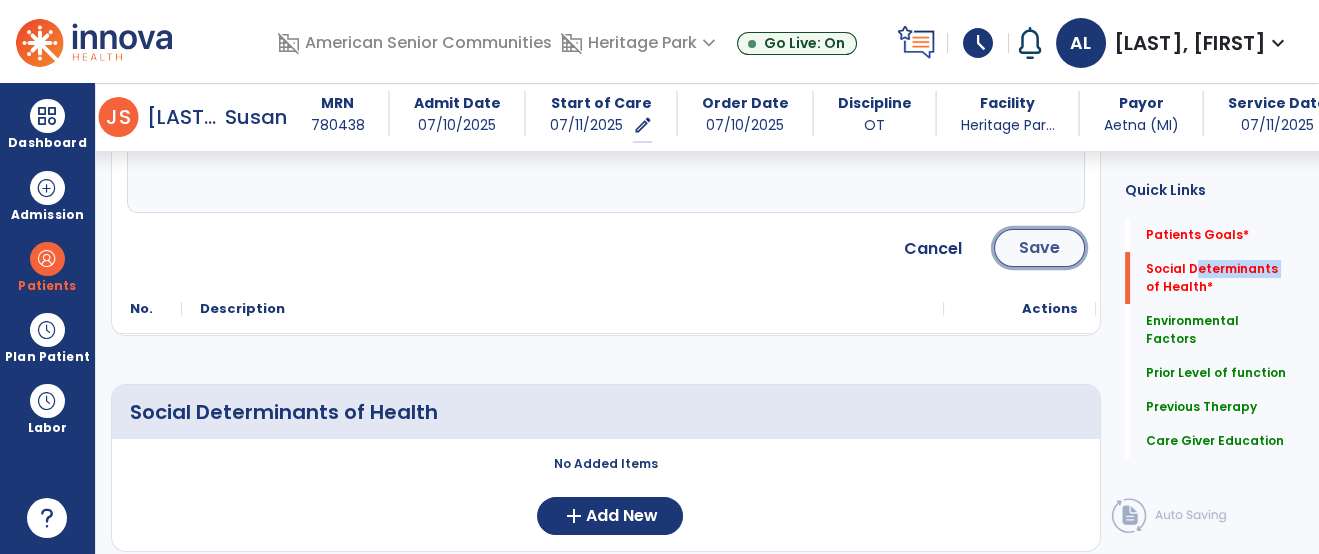 click on "Save" 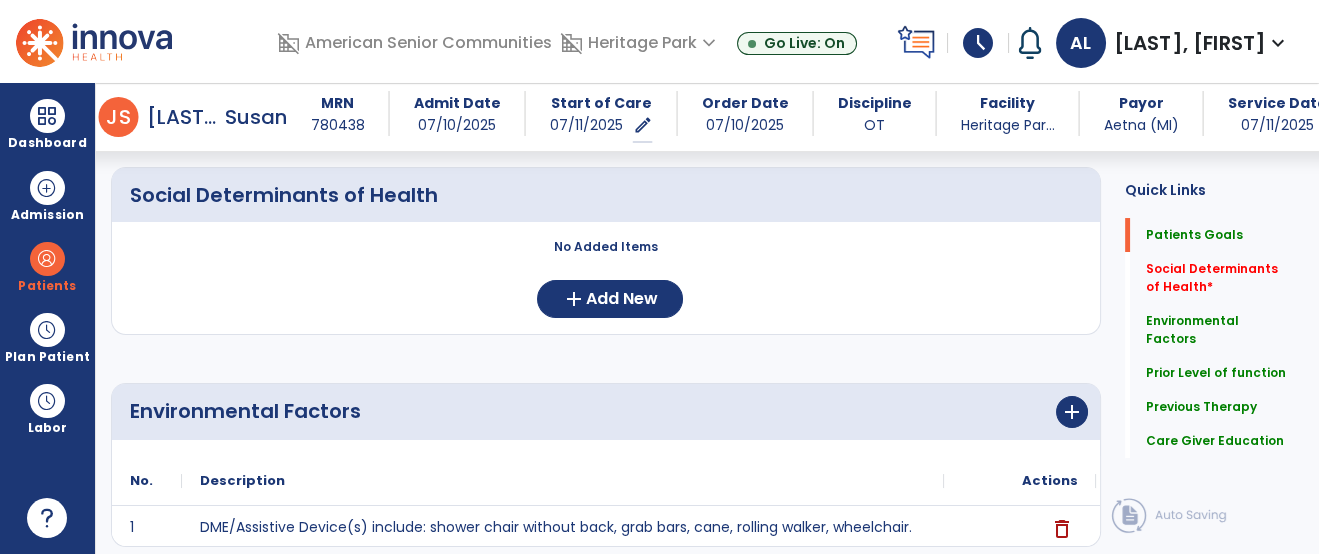 scroll, scrollTop: 165, scrollLeft: 0, axis: vertical 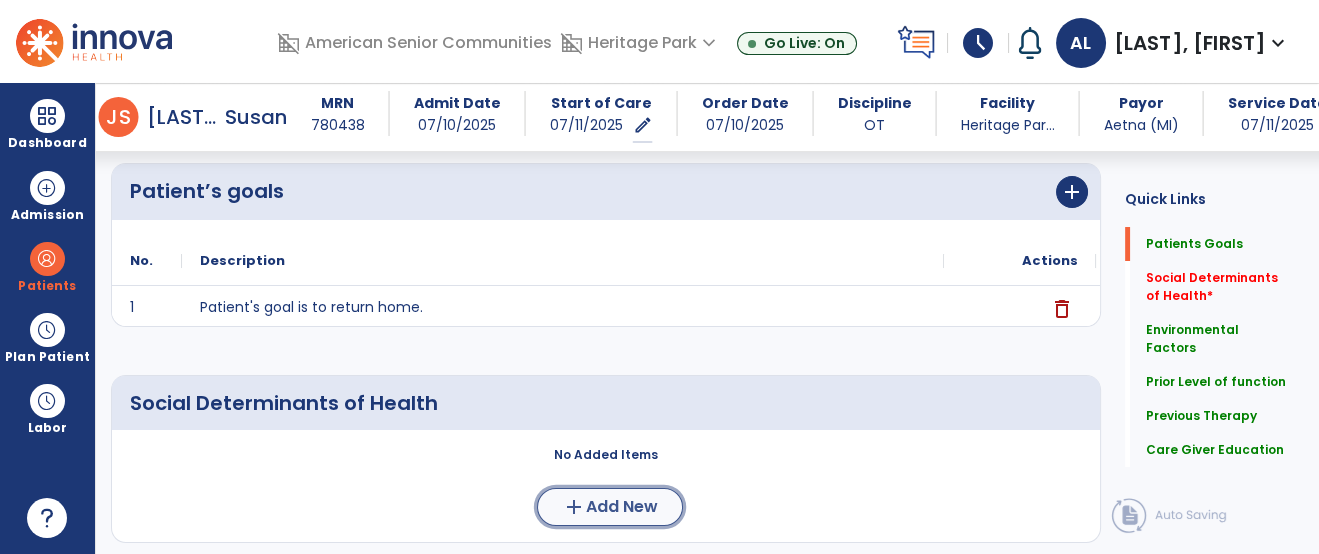 click on "Add New" 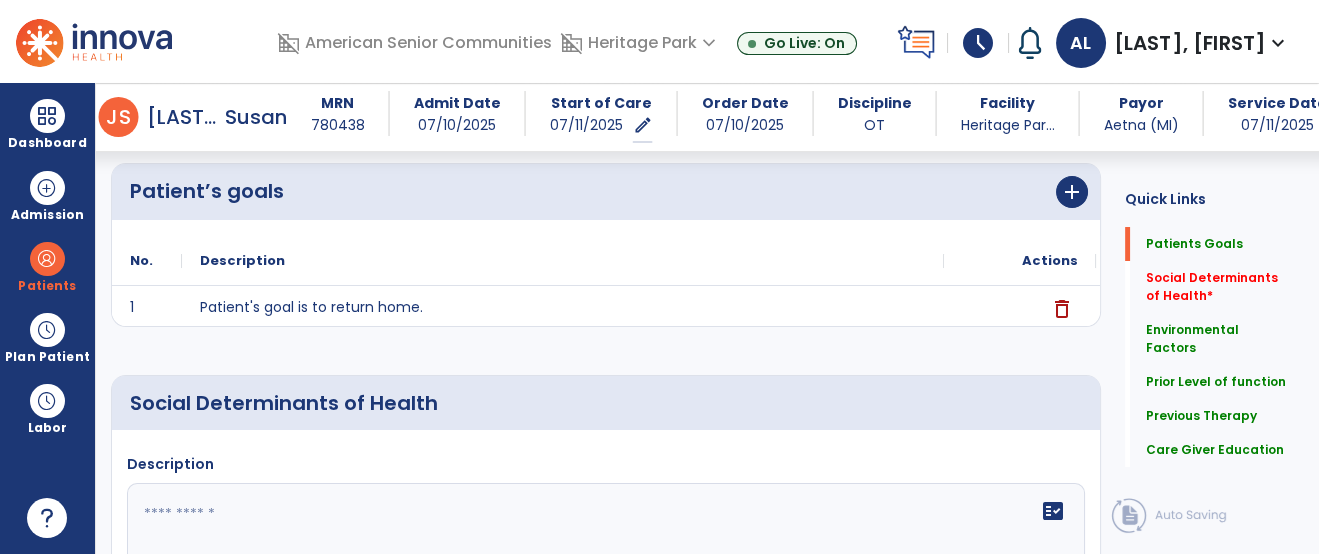 click 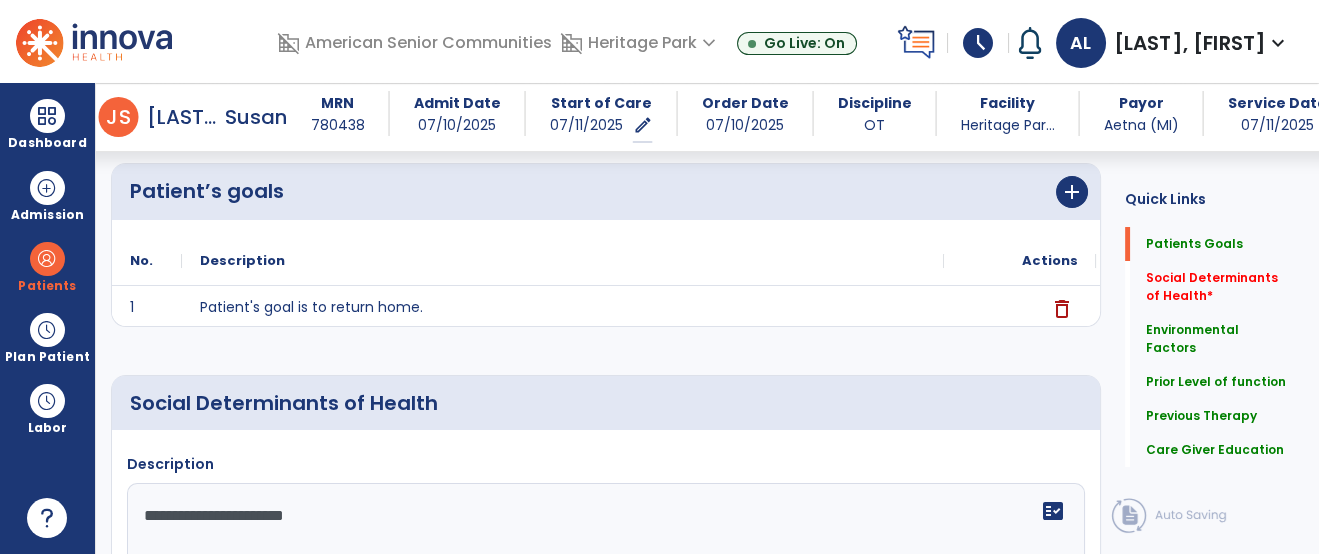 click on "**********" 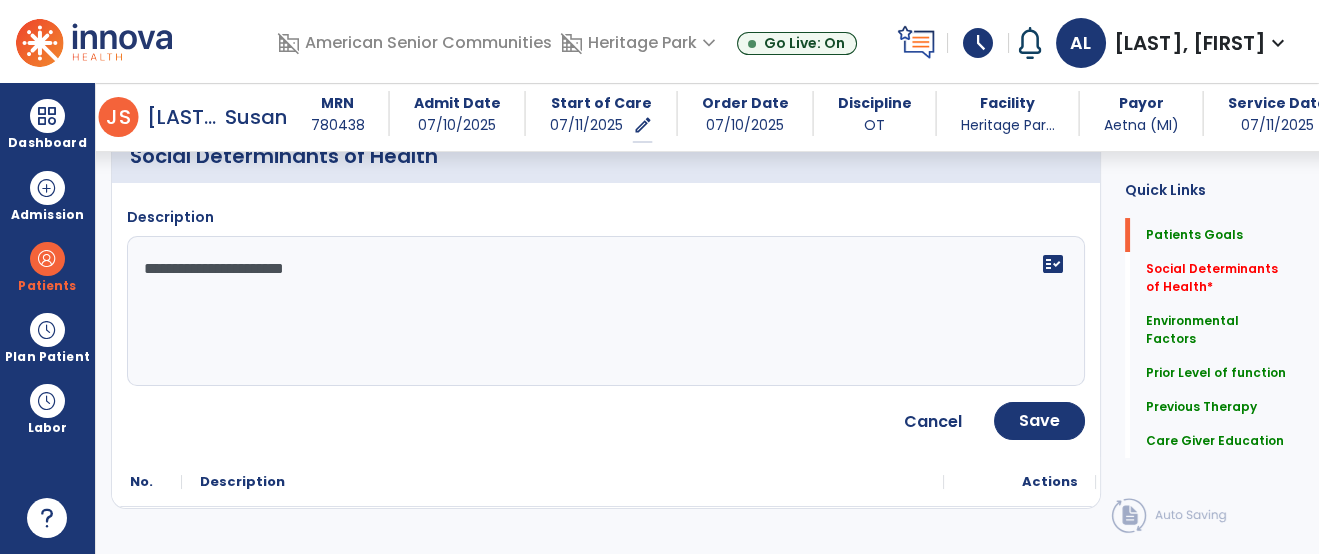 scroll, scrollTop: 431, scrollLeft: 0, axis: vertical 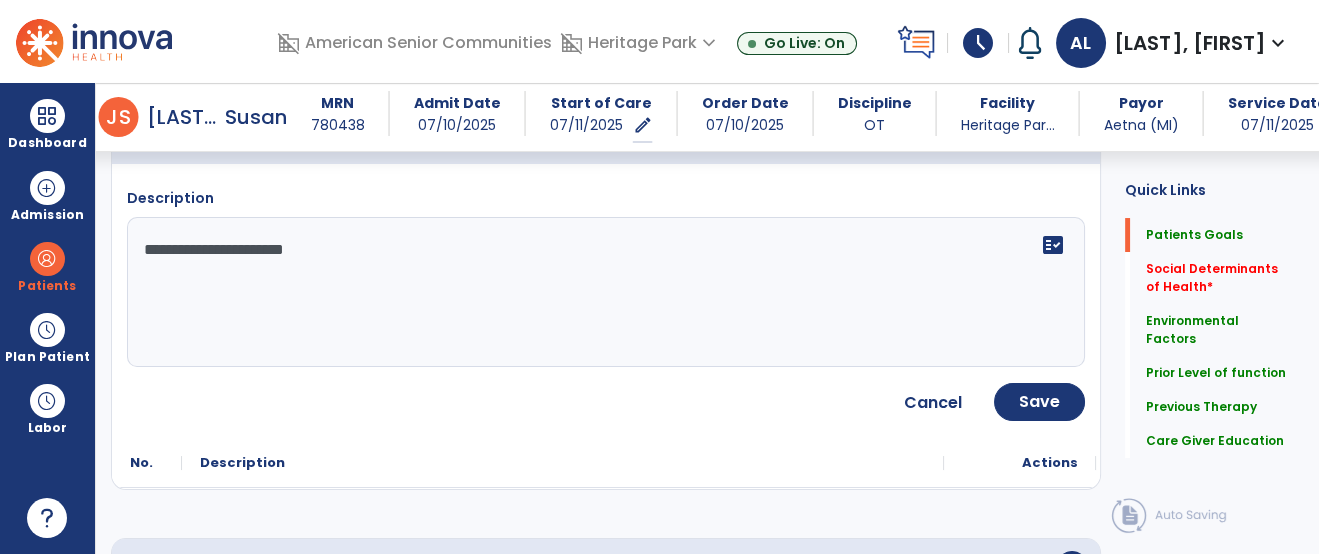 click on "**********" 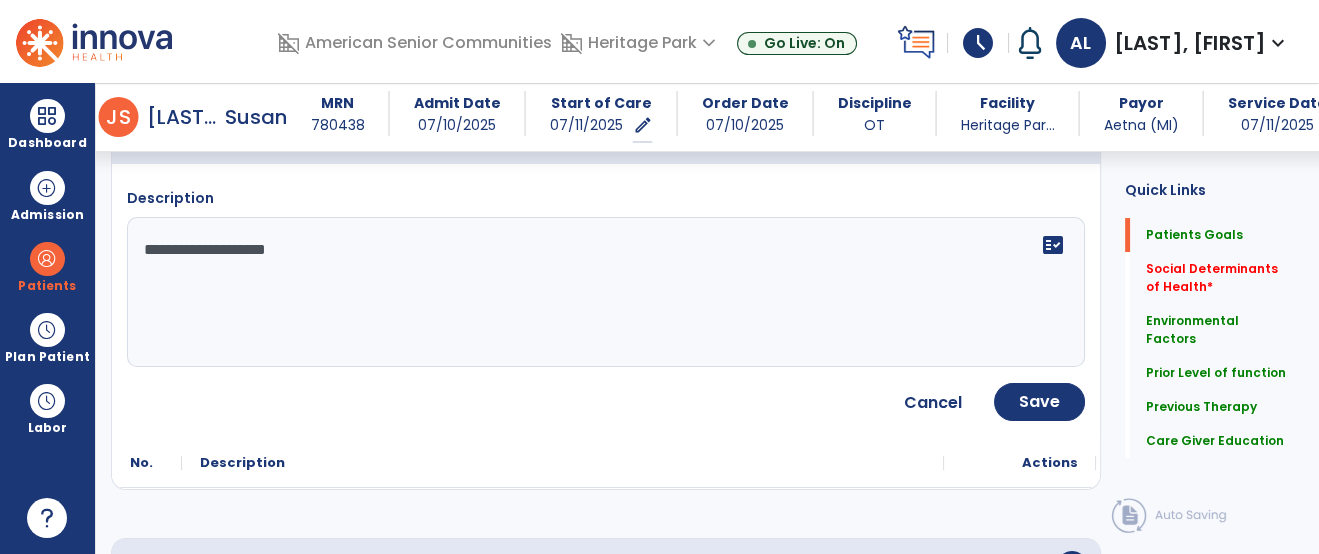 type on "**********" 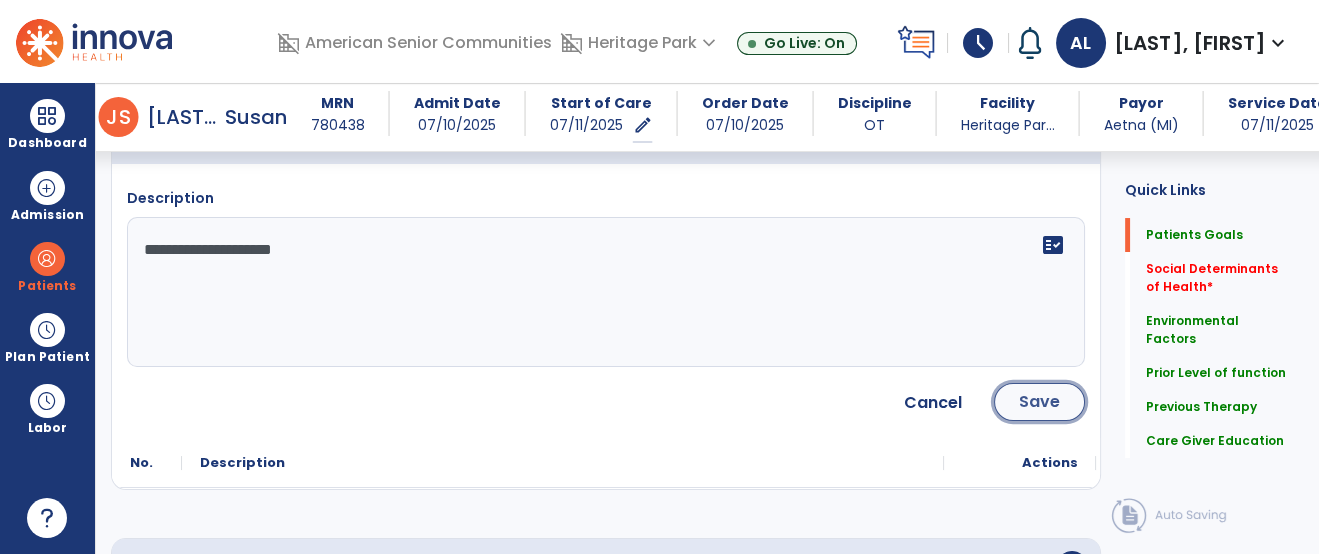 click on "Save" 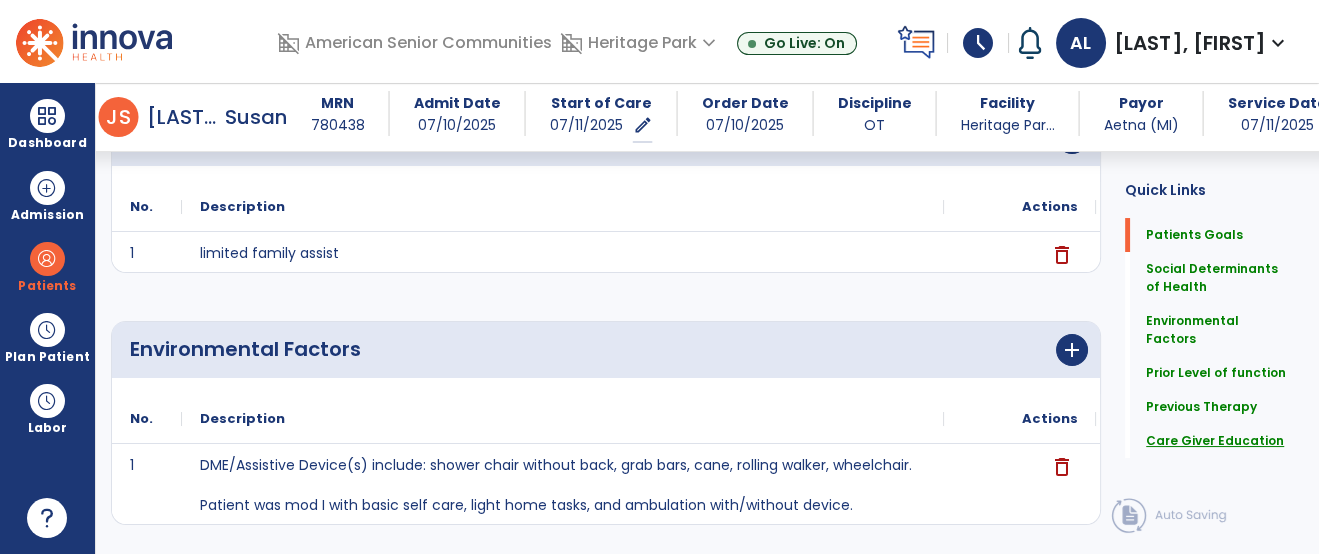 click on "Care Giver Education" 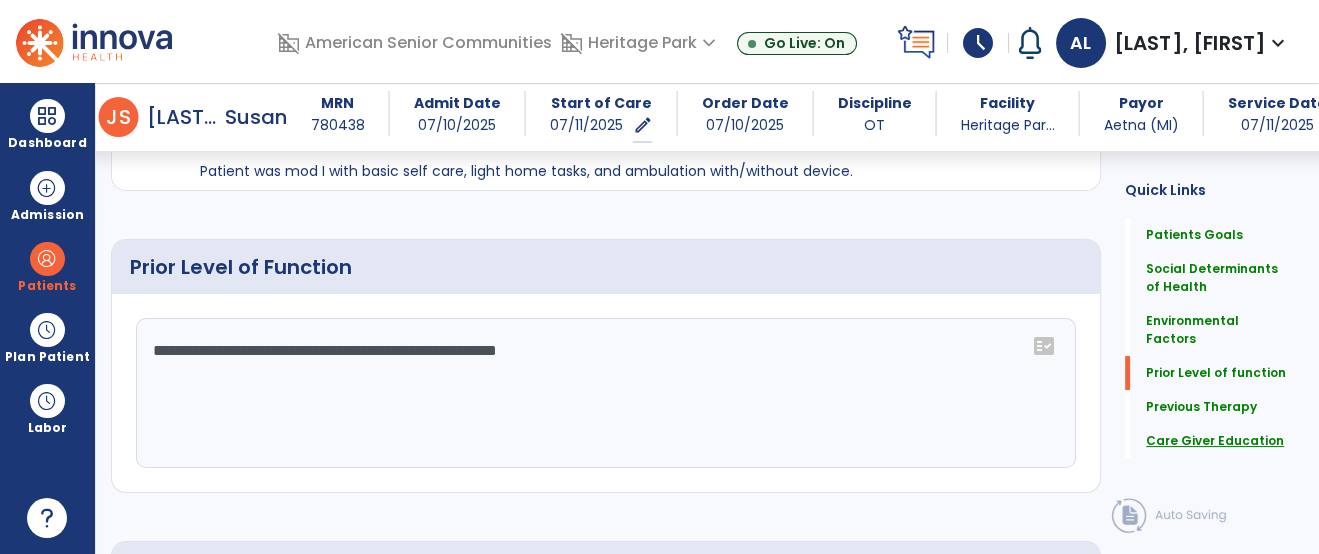 scroll, scrollTop: 1376, scrollLeft: 0, axis: vertical 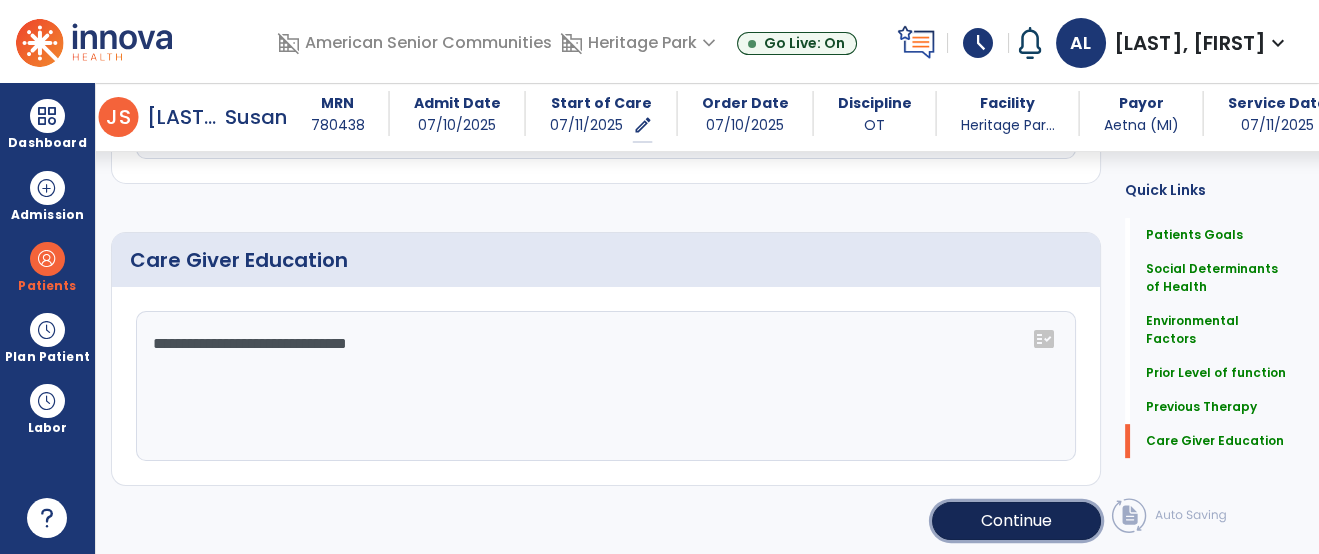 click on "Continue" 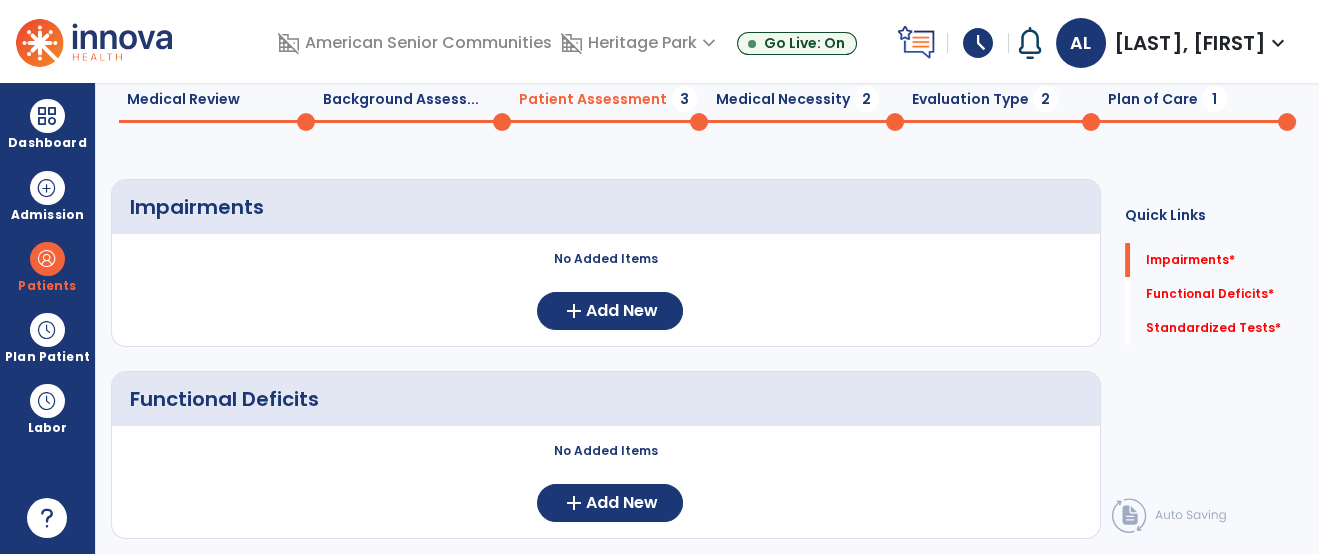 scroll, scrollTop: 0, scrollLeft: 0, axis: both 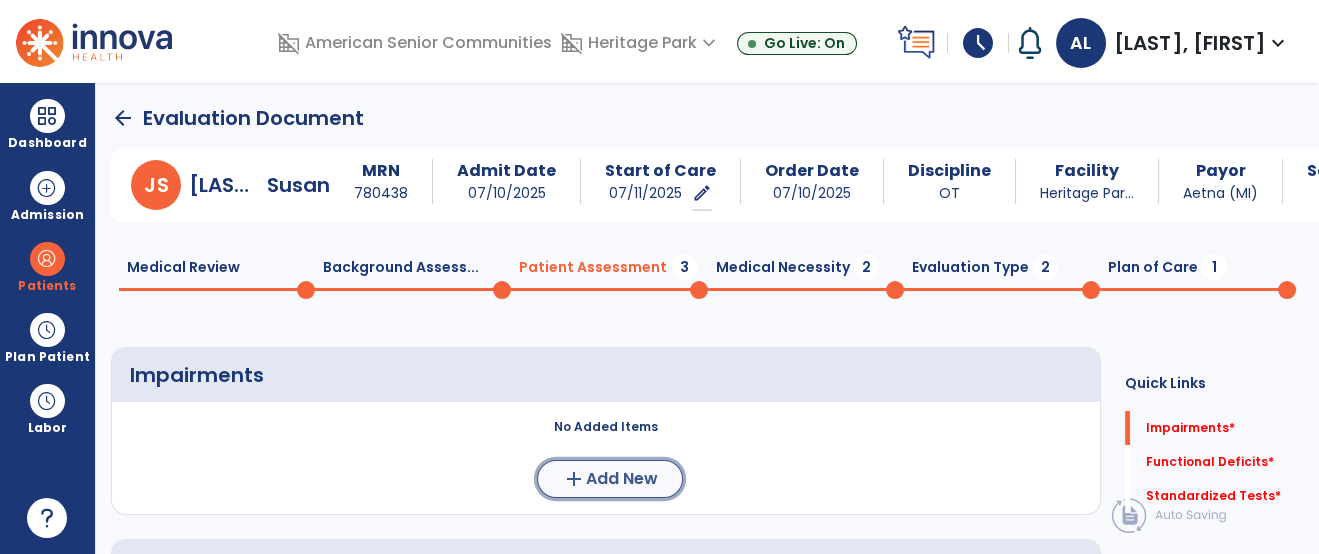 click on "Add New" 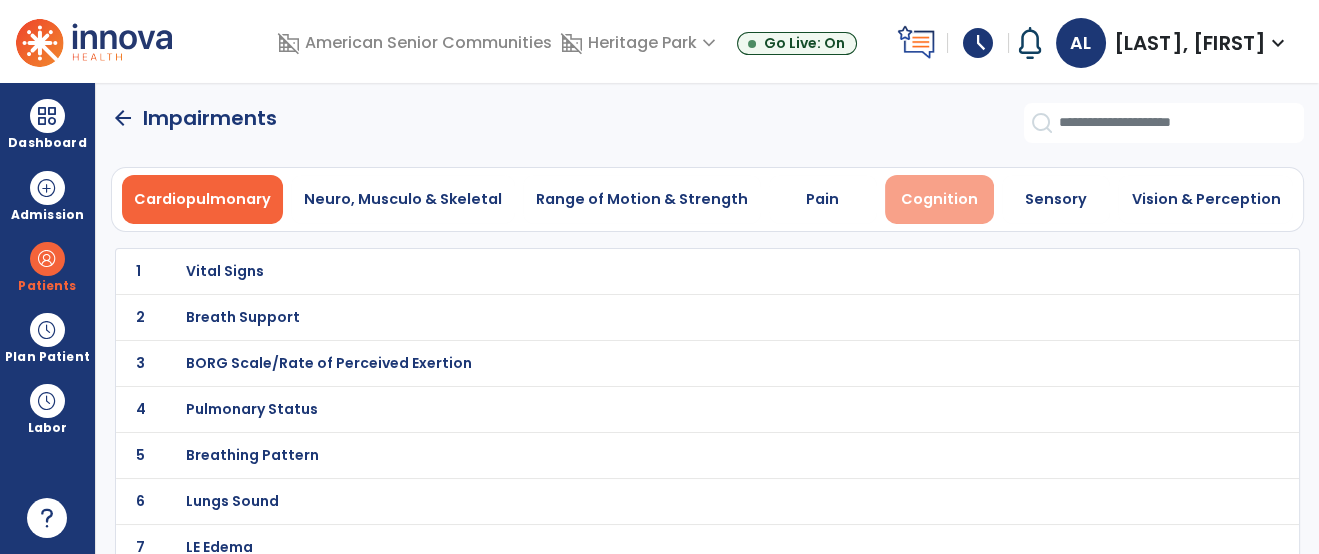 click on "Cognition" at bounding box center (939, 199) 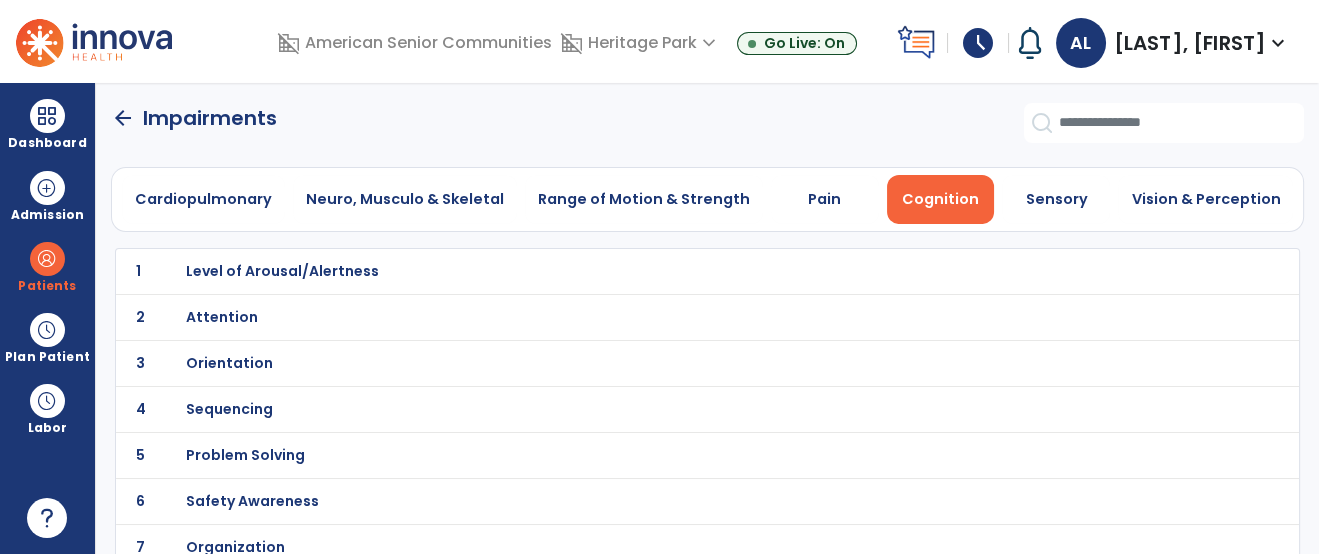 click on "Orientation" at bounding box center (663, 271) 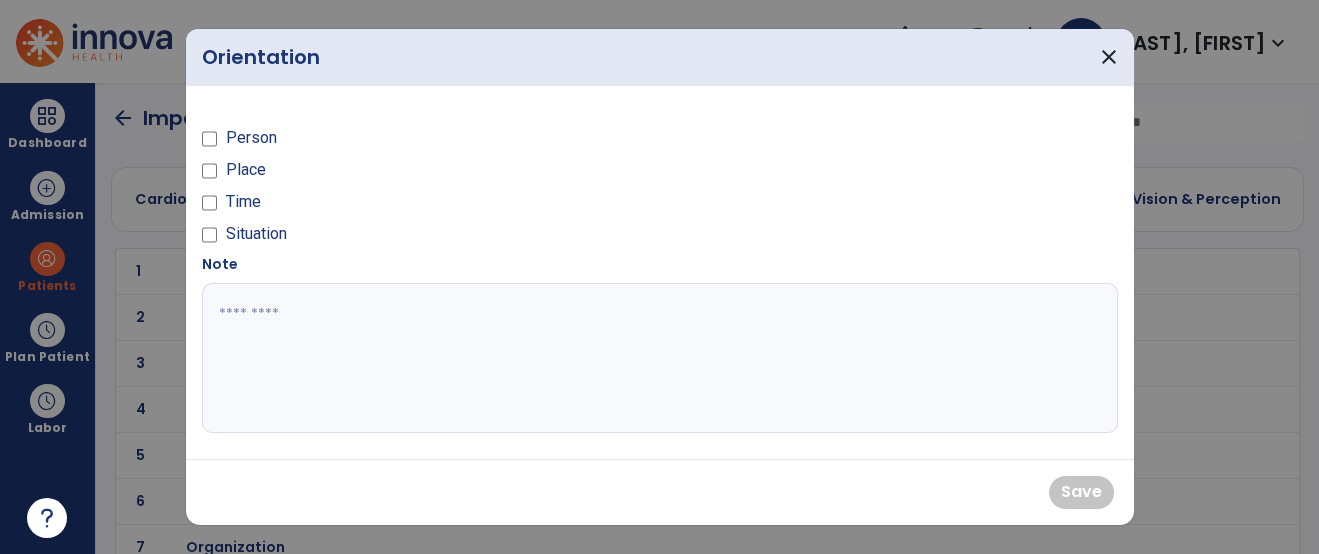 click on "Person" at bounding box center (250, 138) 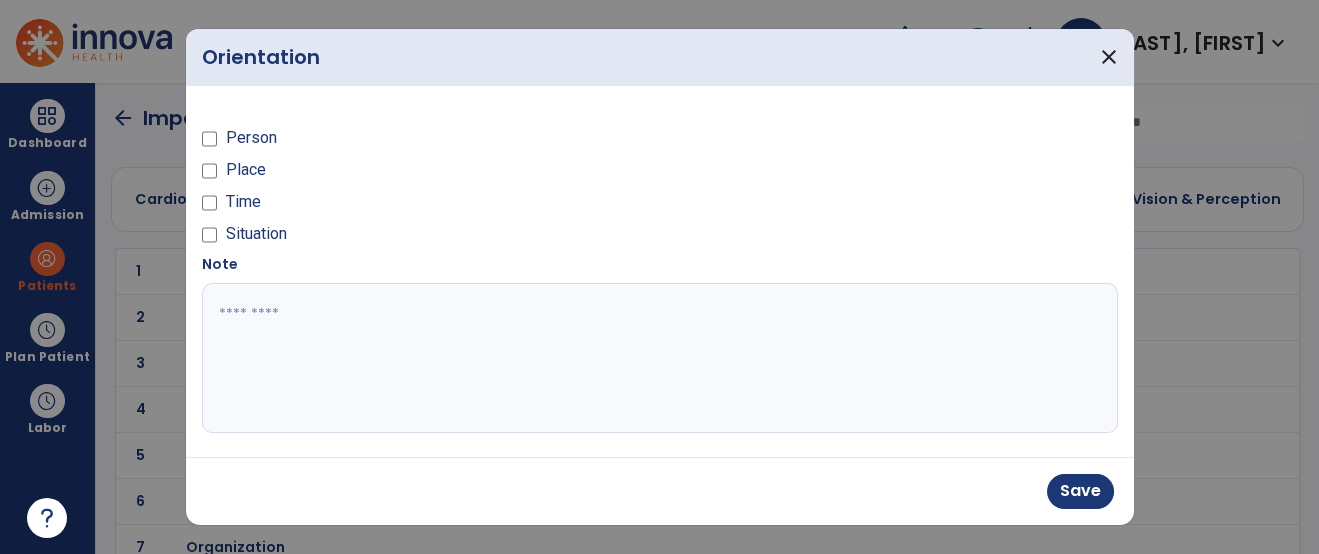 click on "Place" at bounding box center (245, 170) 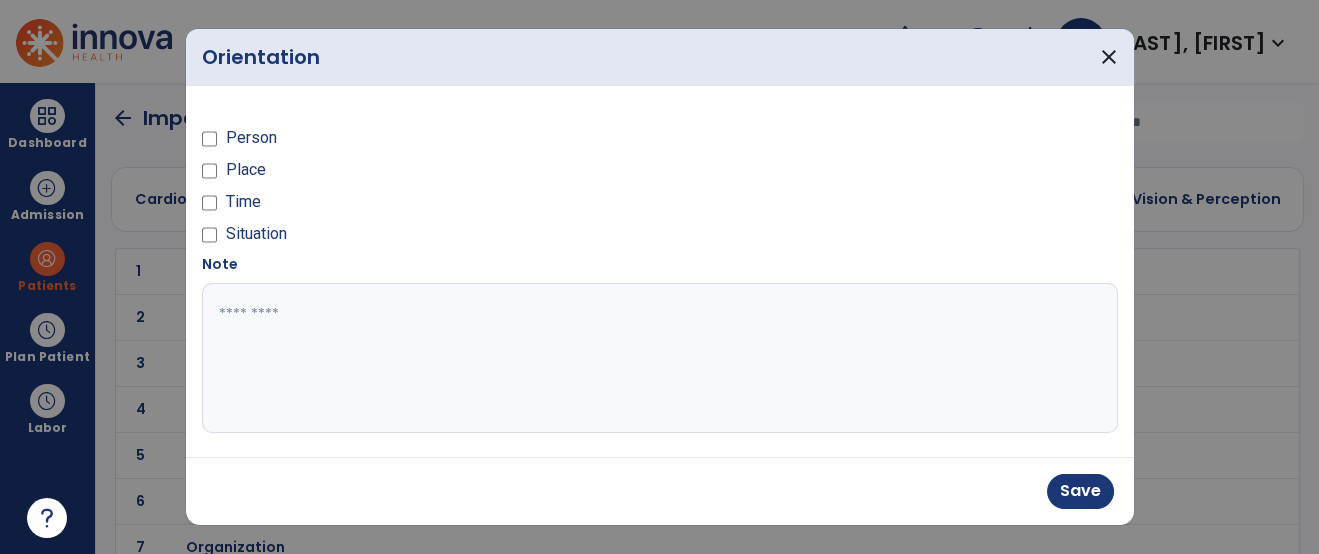 click on "Situation" at bounding box center (255, 234) 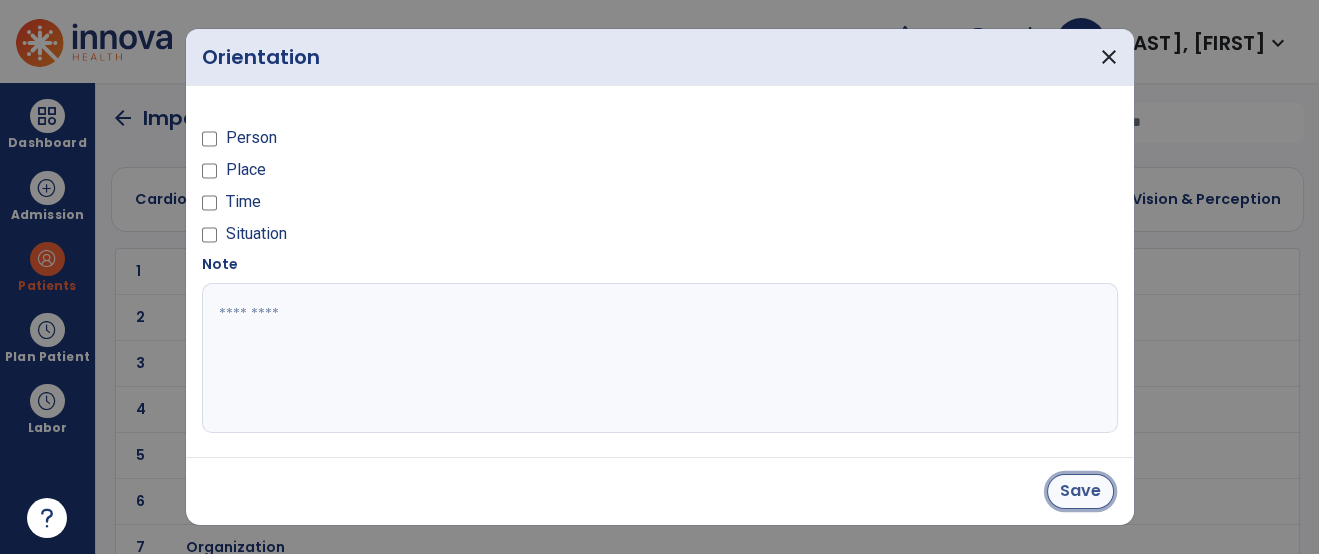 click on "Save" at bounding box center (1080, 491) 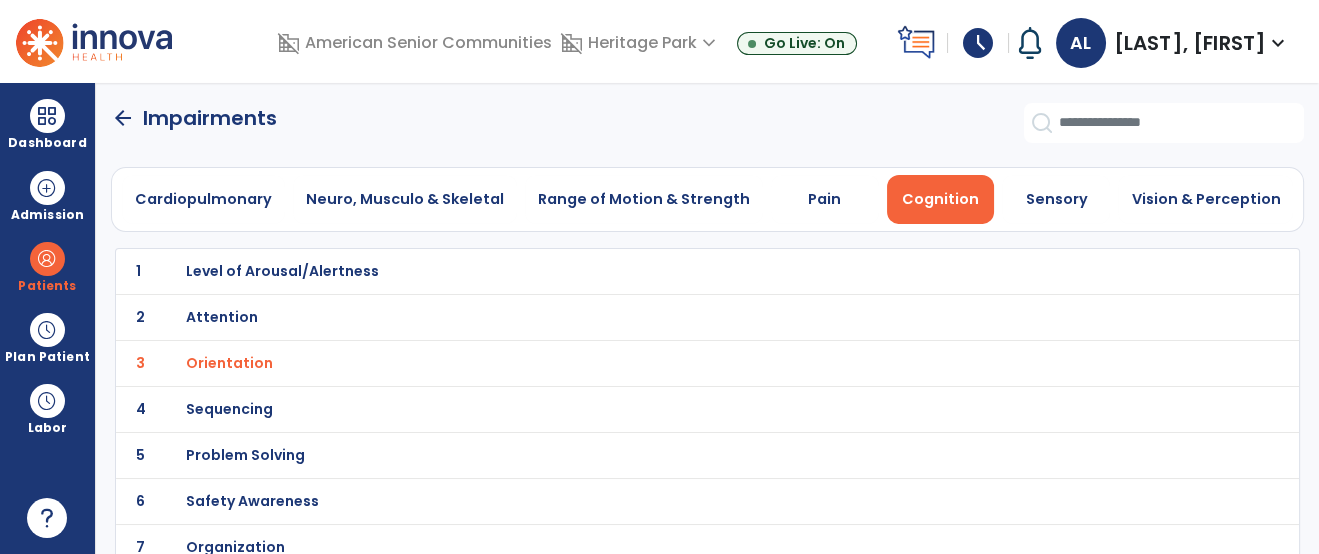 scroll, scrollTop: 384, scrollLeft: 0, axis: vertical 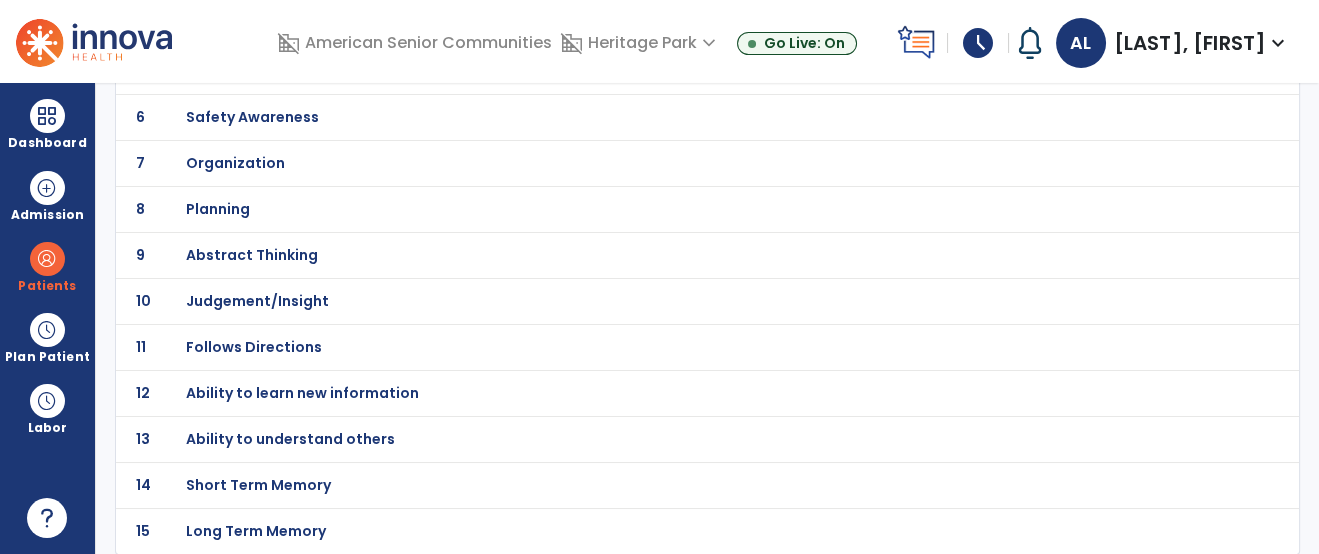 click on "12 Ability to learn new information" 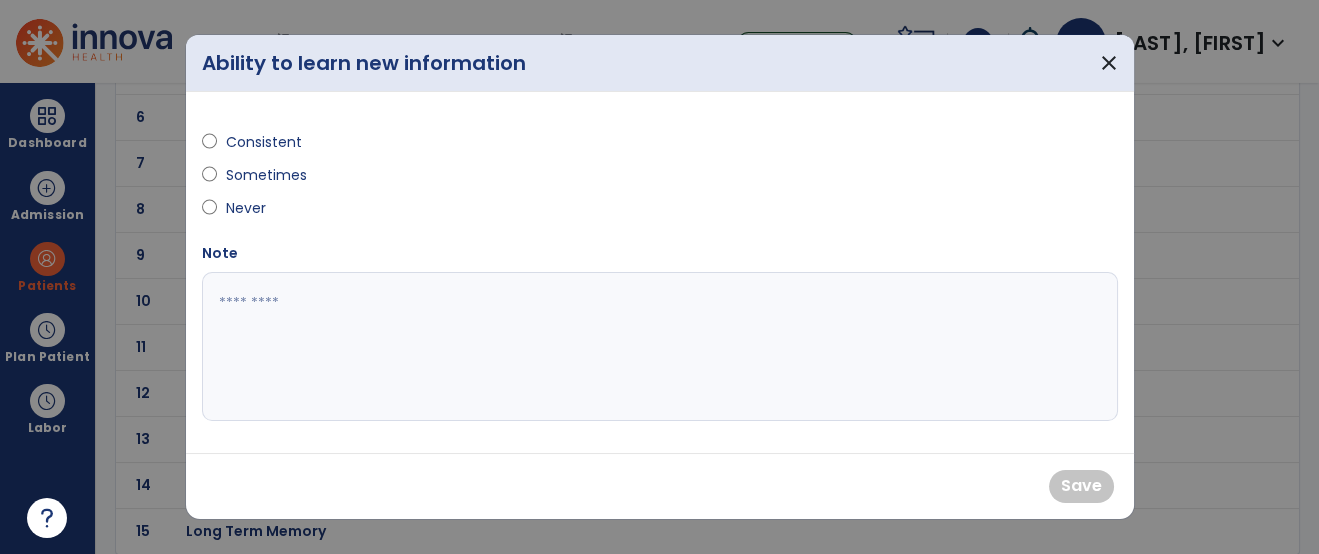 click on "Consistent" at bounding box center (263, 142) 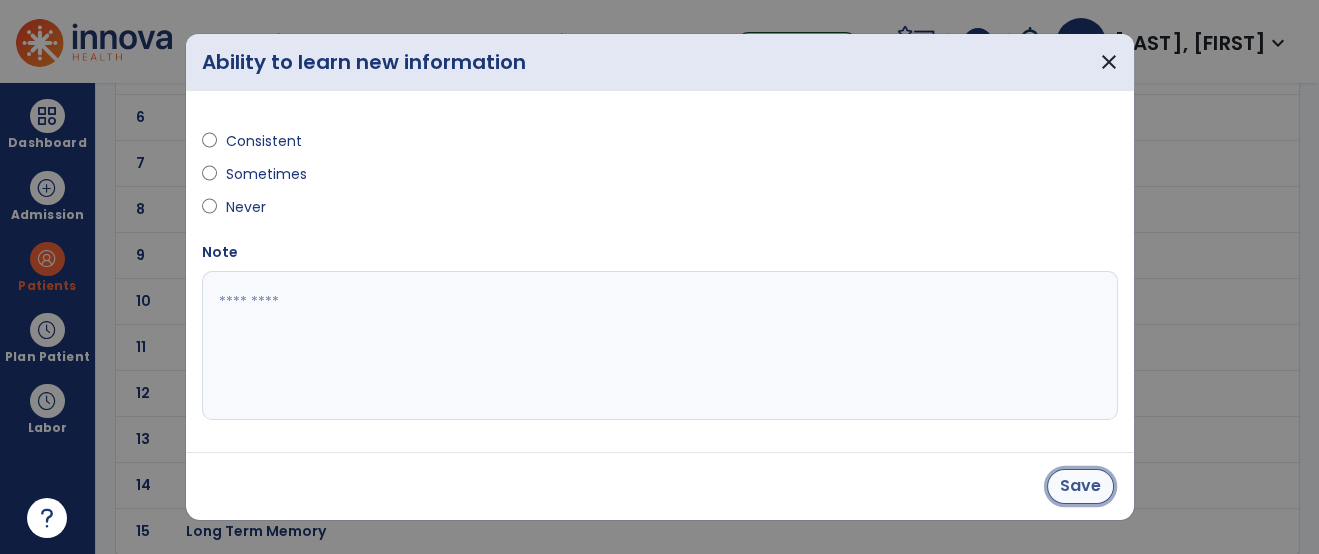 click on "Save" at bounding box center [1080, 486] 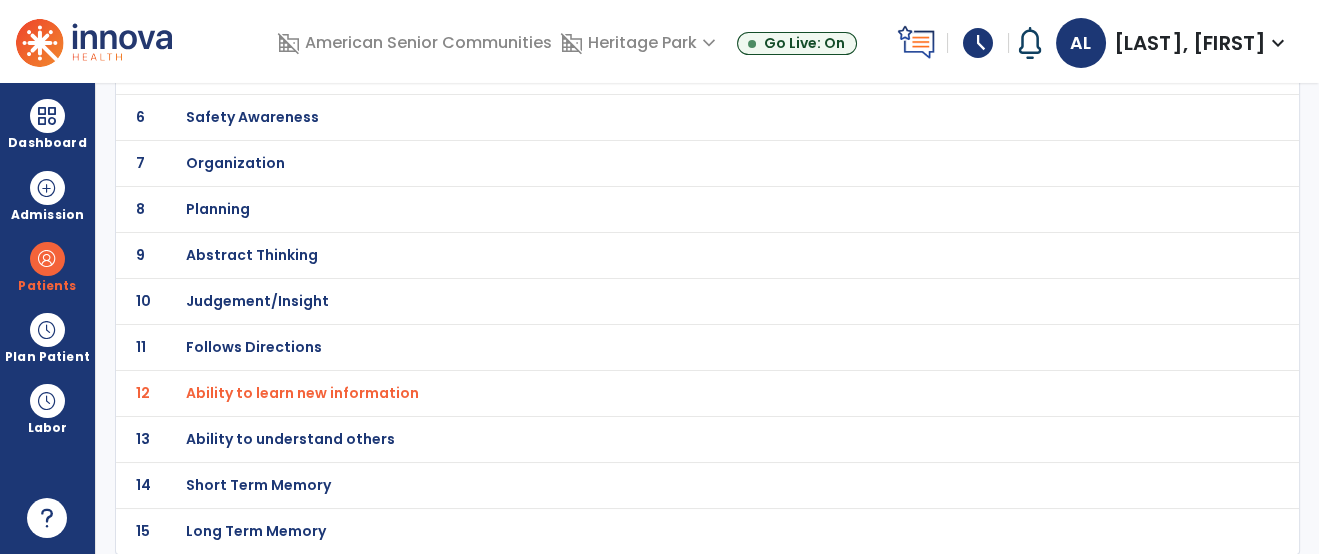 click on "Ability to understand others" at bounding box center [282, -113] 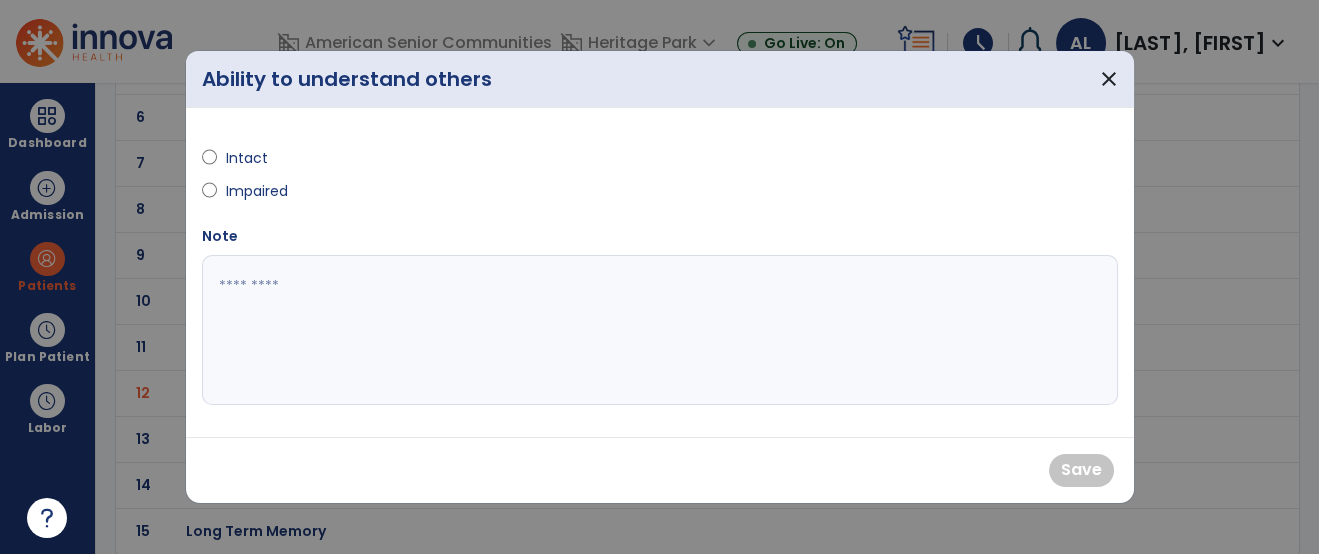 click on "Intact Impaired" at bounding box center (425, 167) 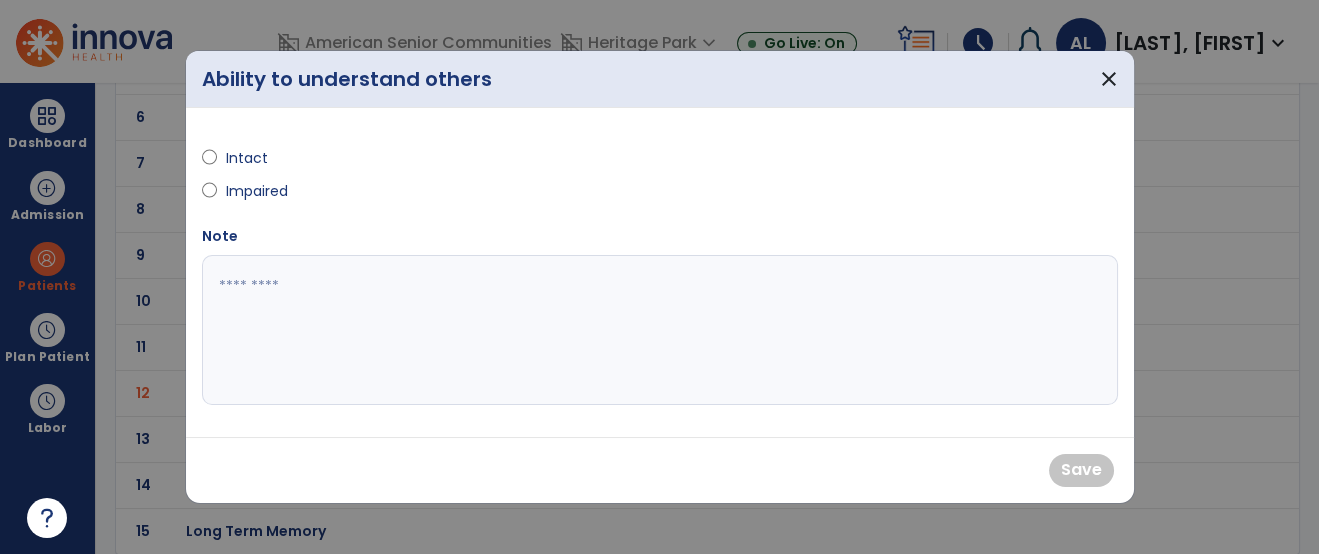 click on "Intact" at bounding box center [260, 158] 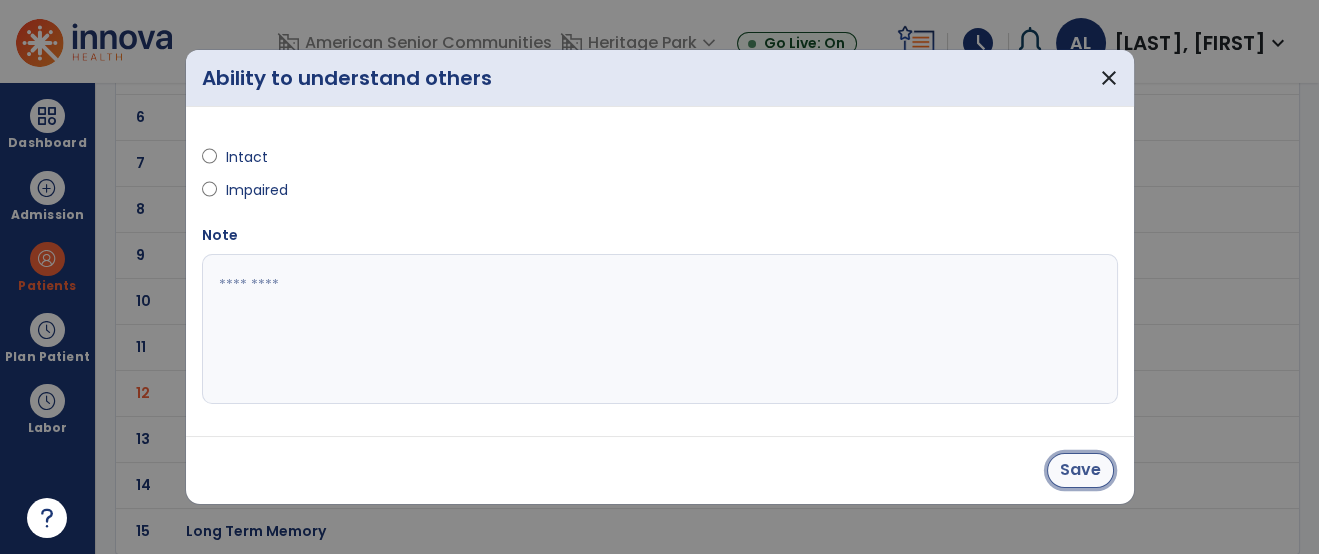click on "Save" at bounding box center (1080, 470) 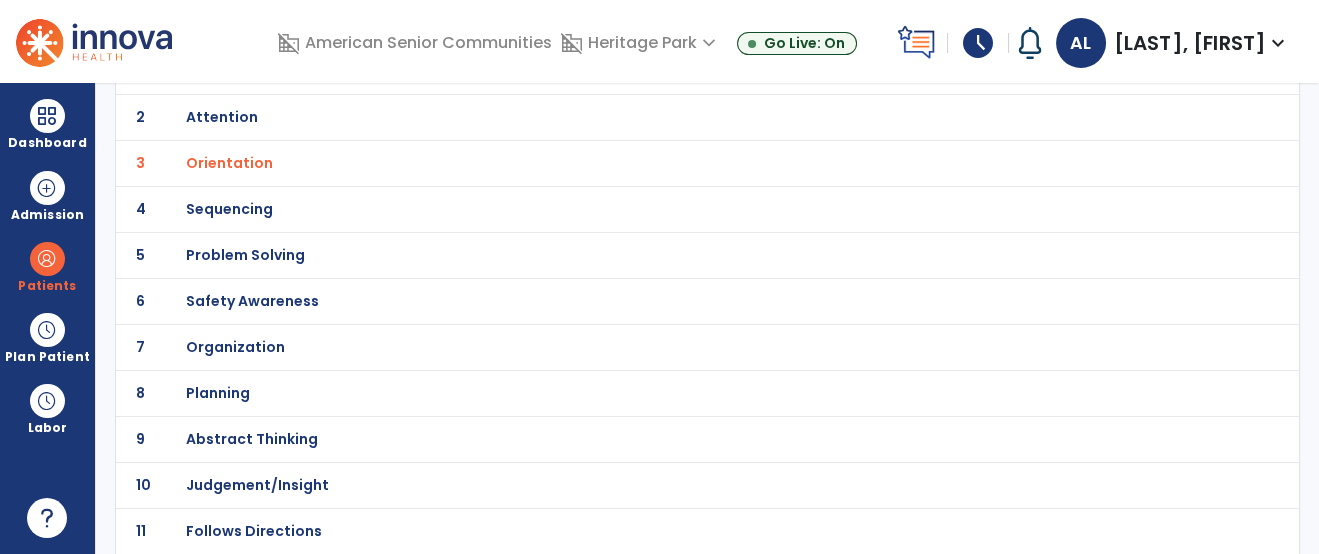 scroll, scrollTop: 222, scrollLeft: 0, axis: vertical 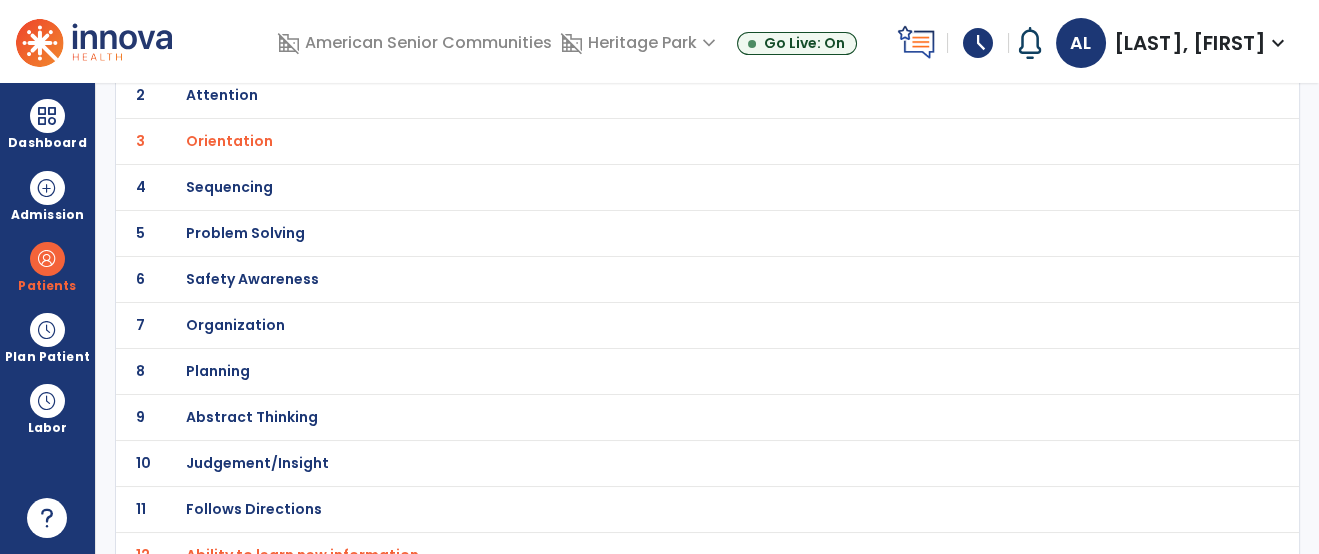 click on "11 Follows Directions" 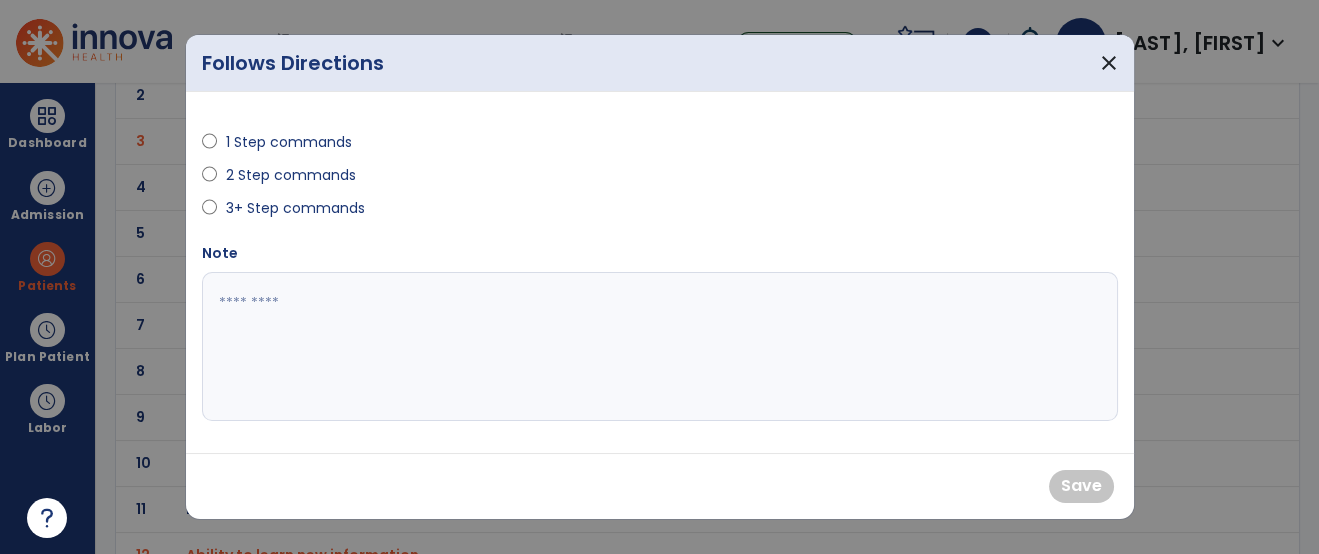 click on "1 Step commands" at bounding box center [425, 146] 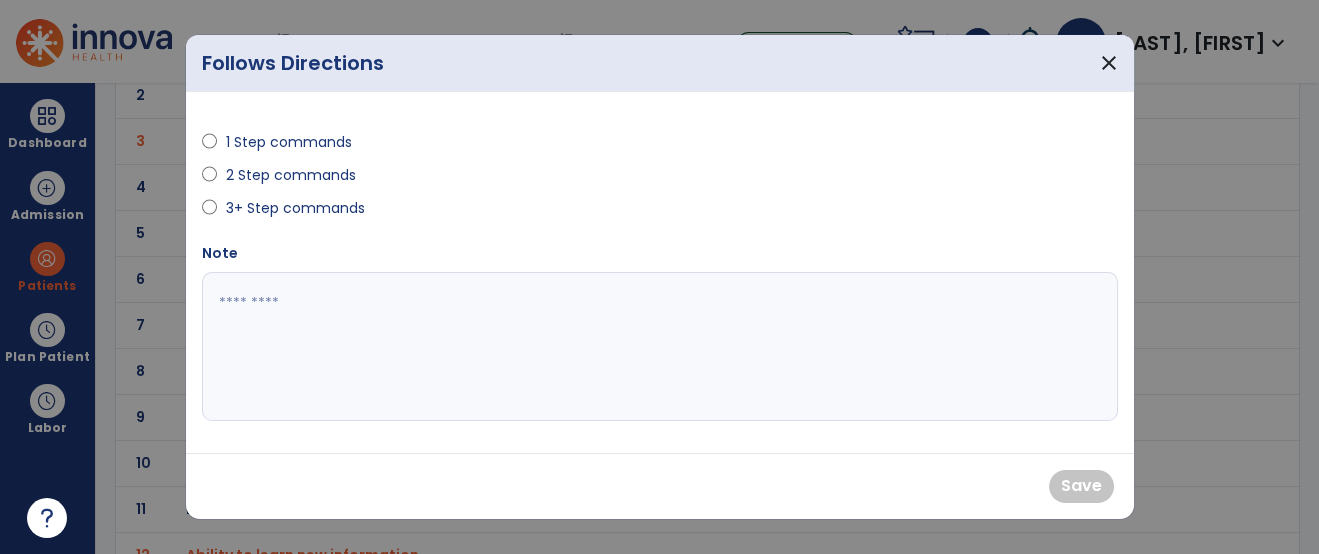 click on "1 Step commands" at bounding box center (288, 142) 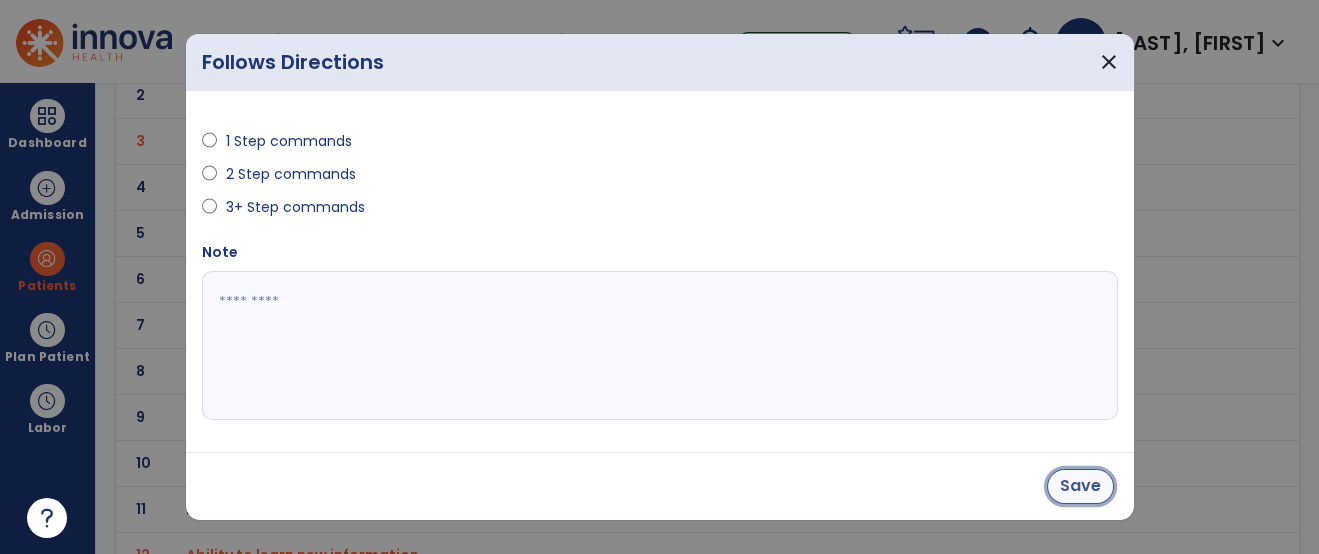 click on "Save" at bounding box center (1080, 486) 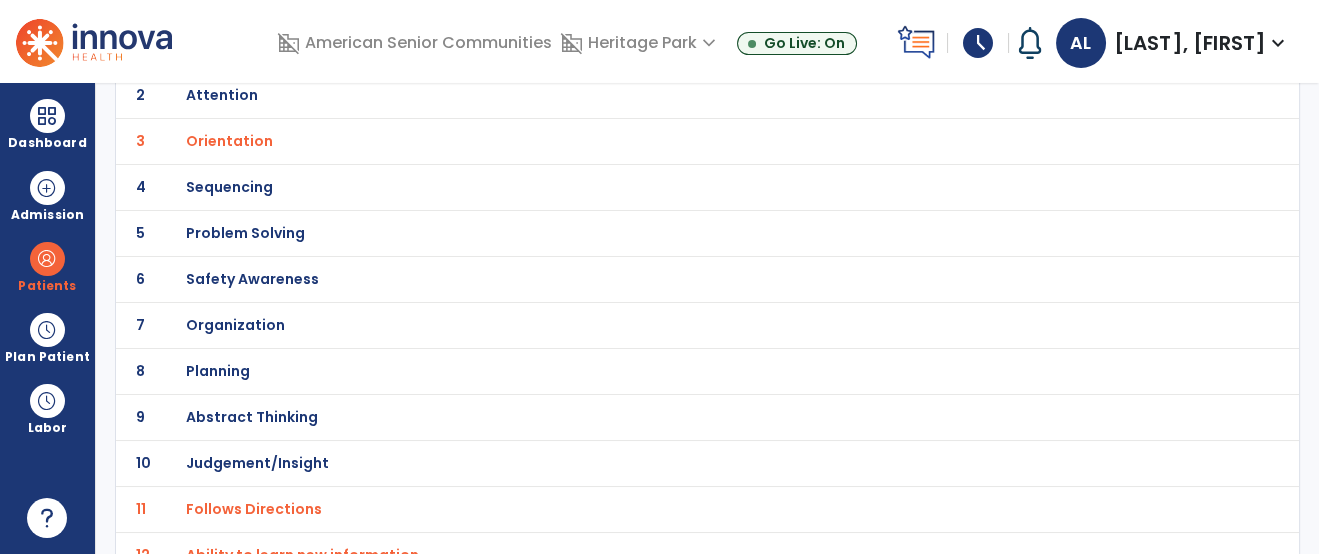 scroll, scrollTop: 0, scrollLeft: 0, axis: both 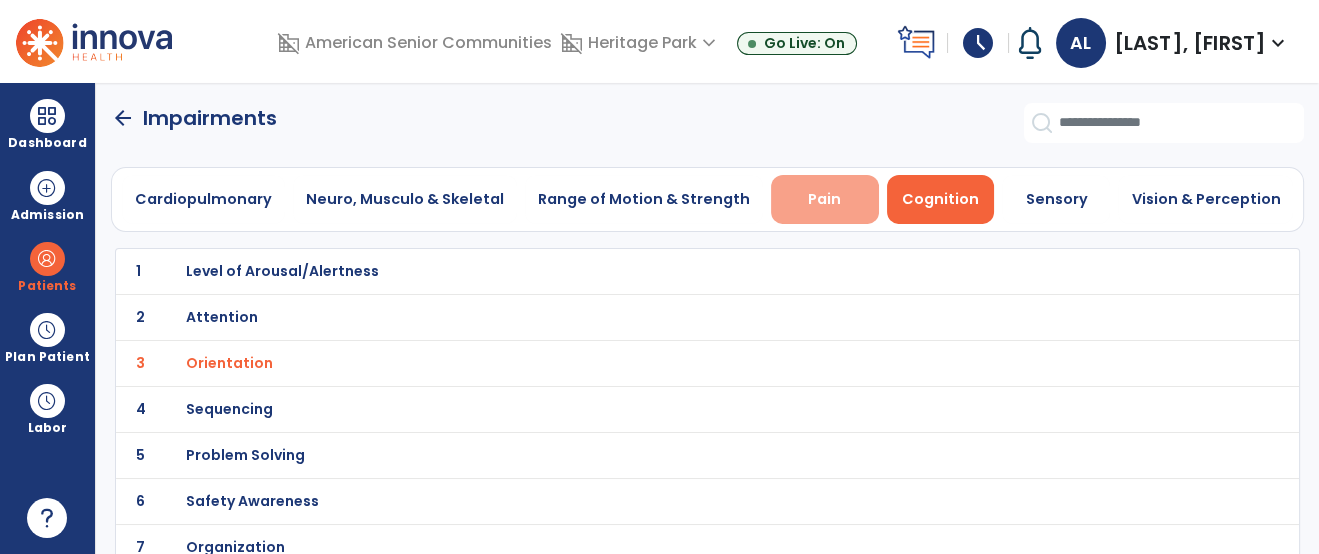 click on "Pain" at bounding box center (825, 199) 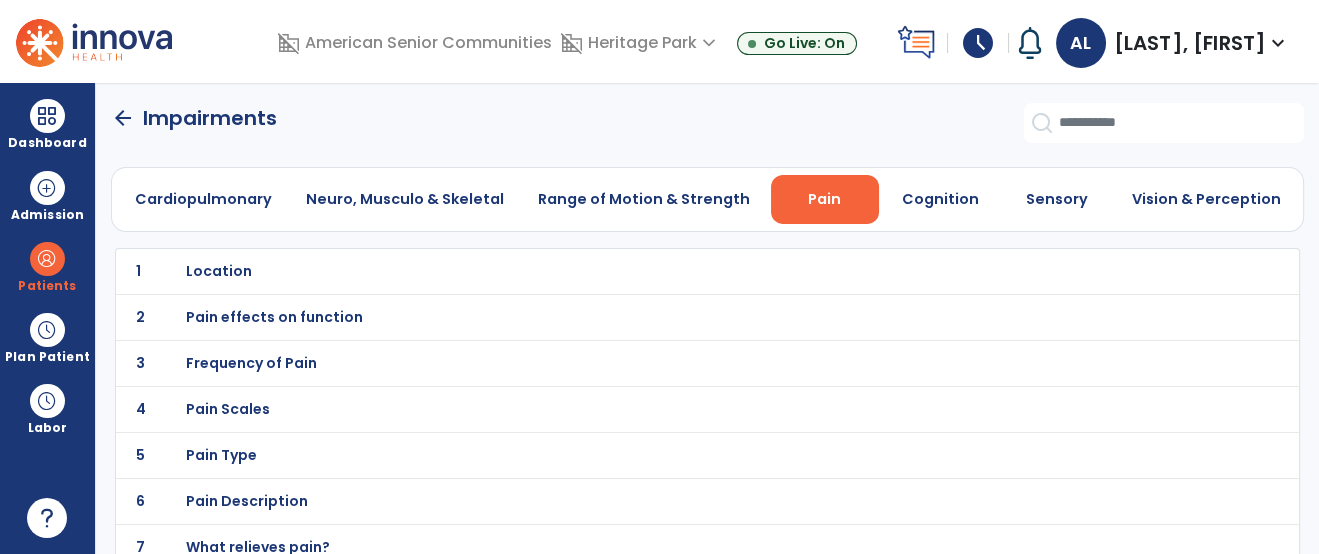 click on "Pain Scales" at bounding box center (663, 271) 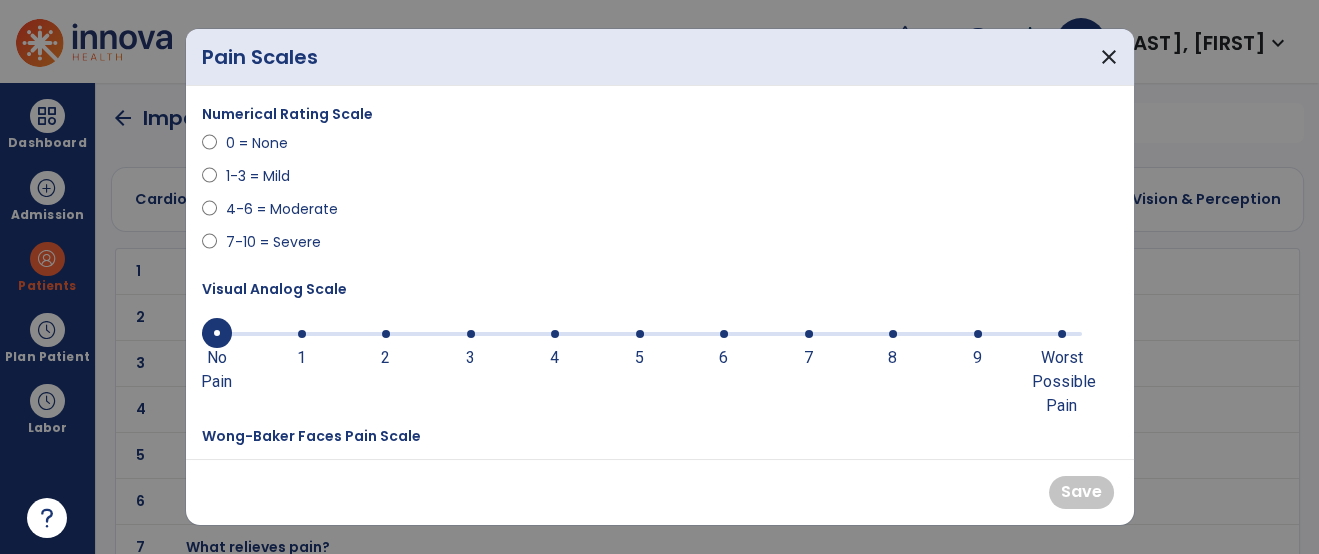 click on "0 = None" at bounding box center [260, 143] 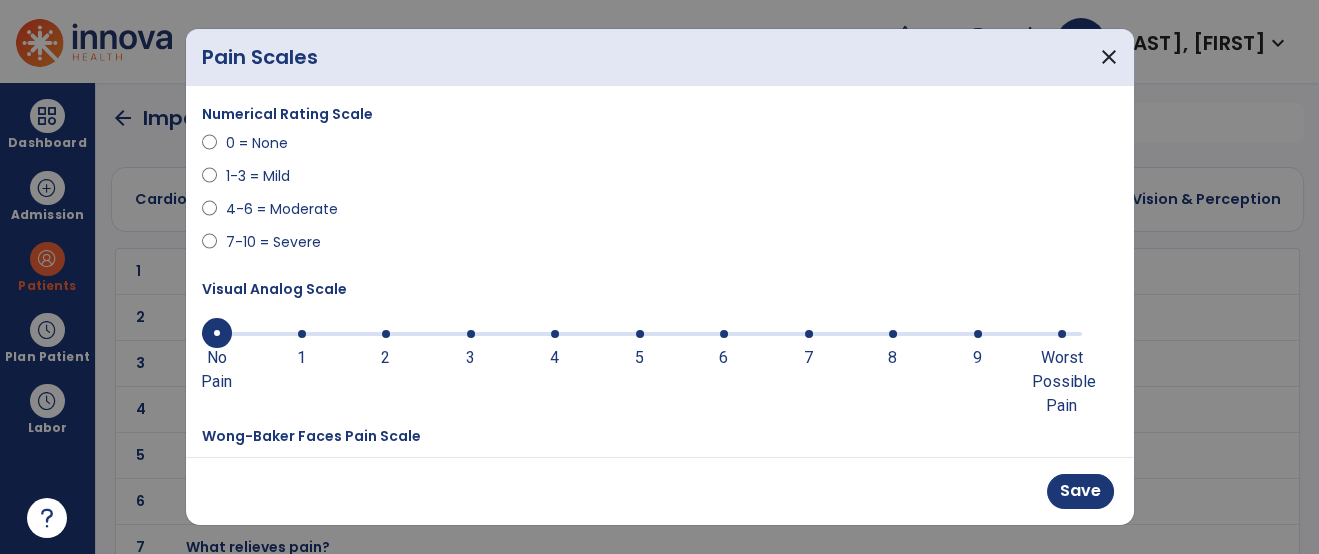 click on "7-10 = Severe" at bounding box center (272, 242) 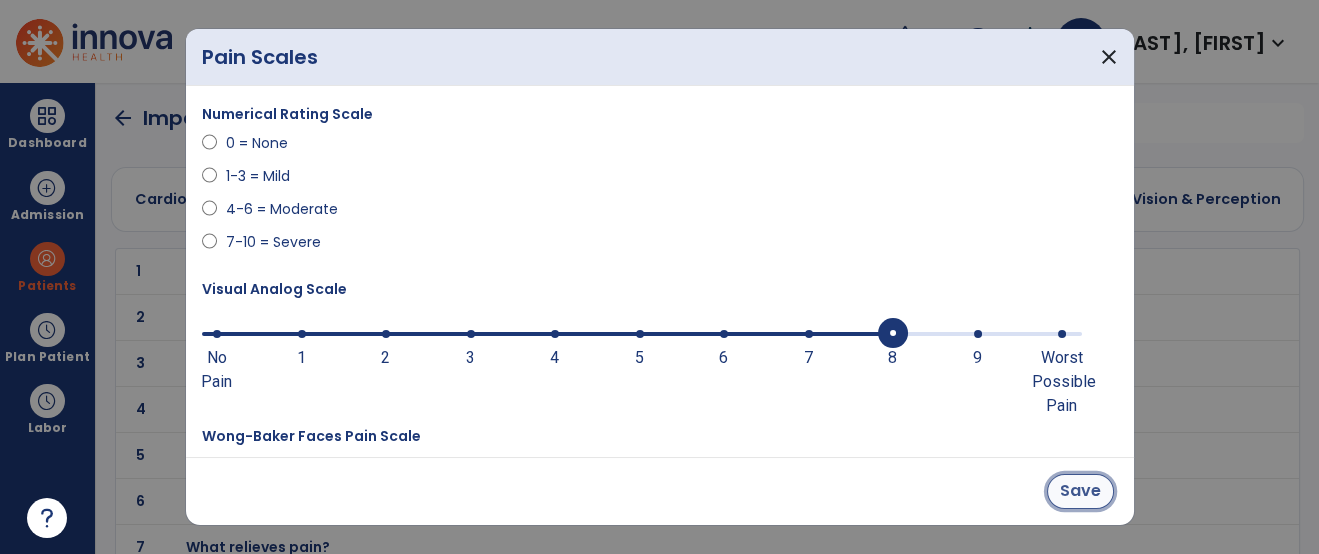 click on "Save" at bounding box center [1080, 491] 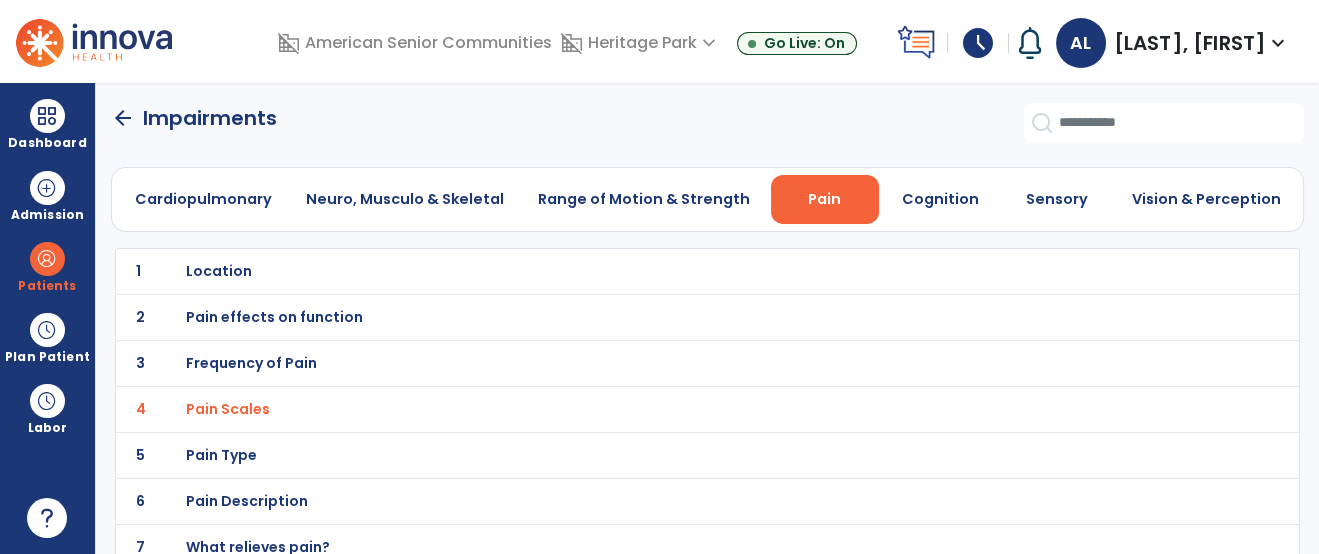 click on "Location" at bounding box center (663, 271) 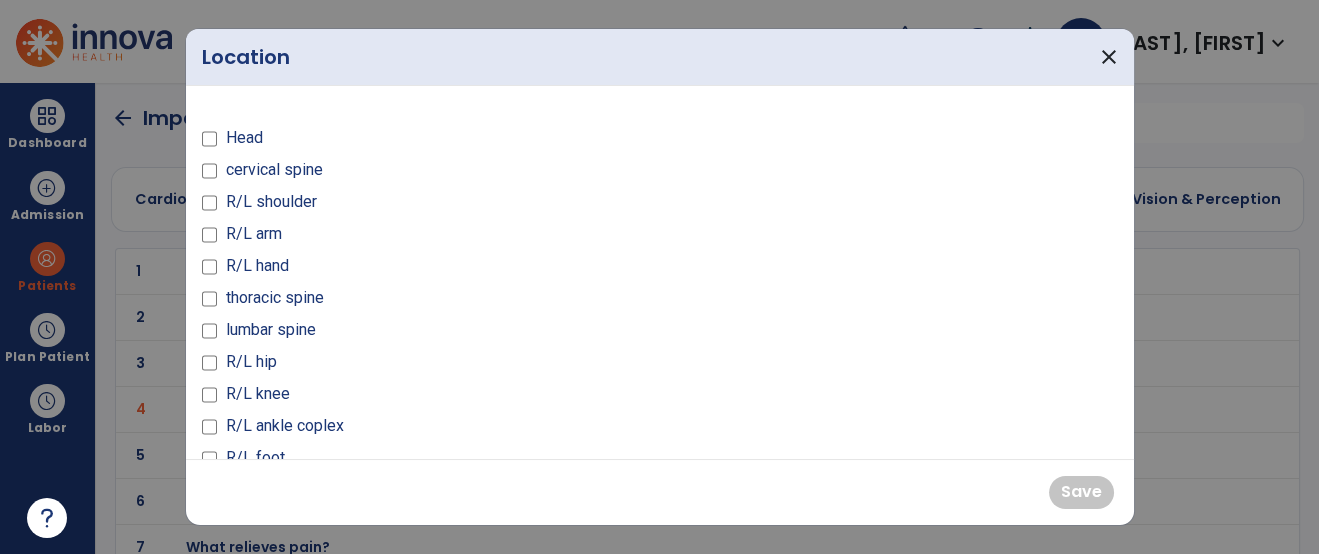 click on "R/L hip" at bounding box center (425, 366) 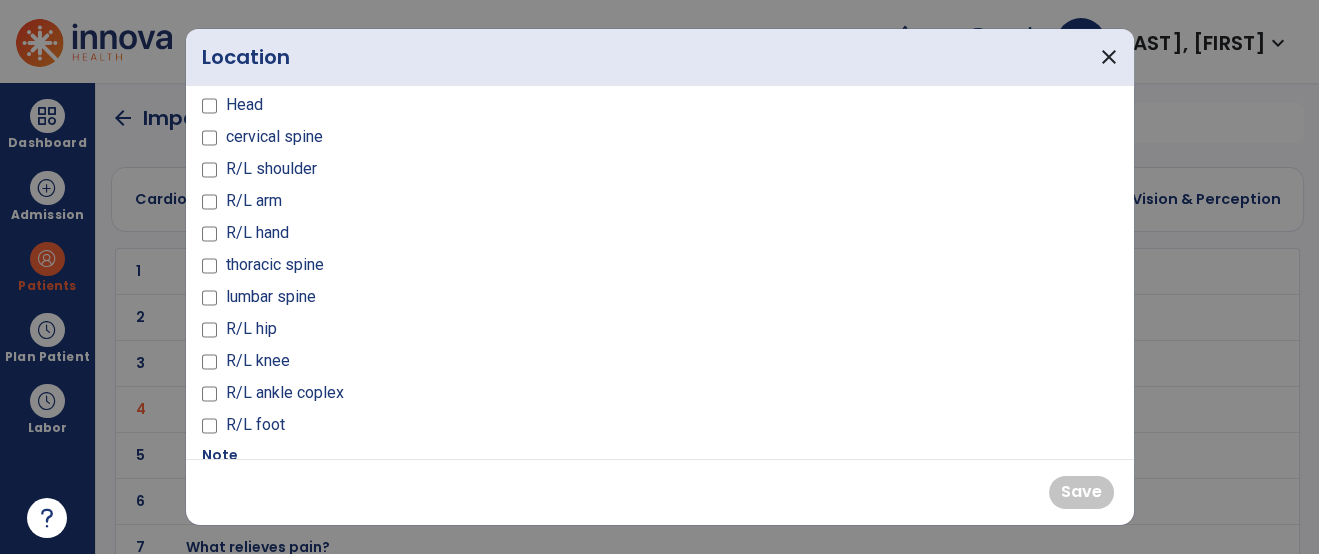 scroll, scrollTop: 0, scrollLeft: 0, axis: both 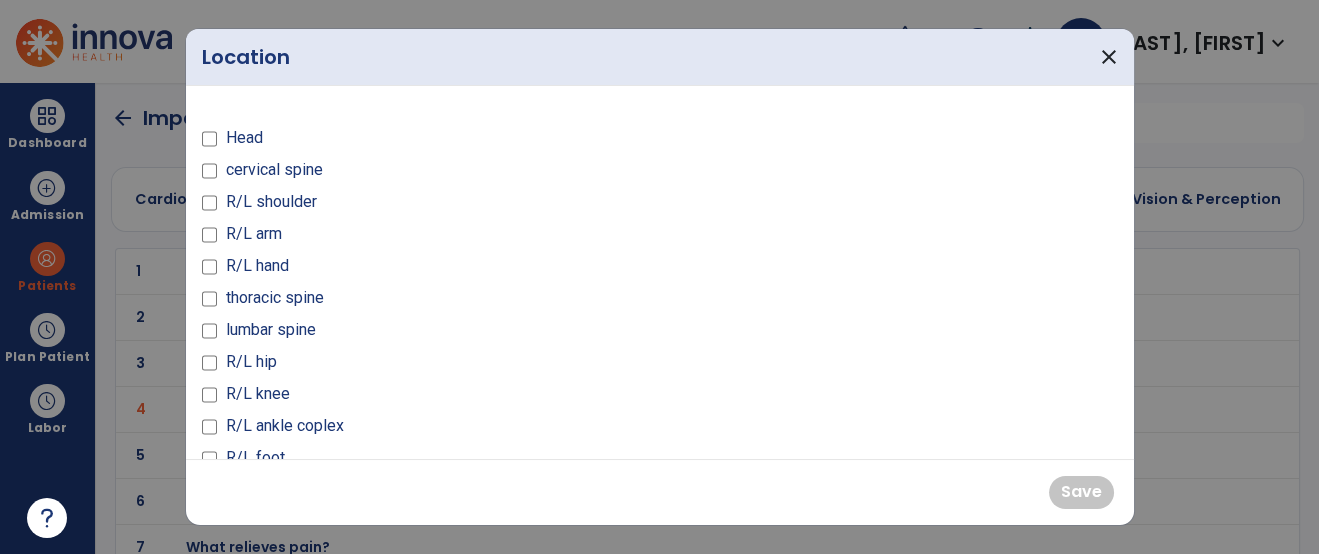 click on "R/L arm" at bounding box center (253, 234) 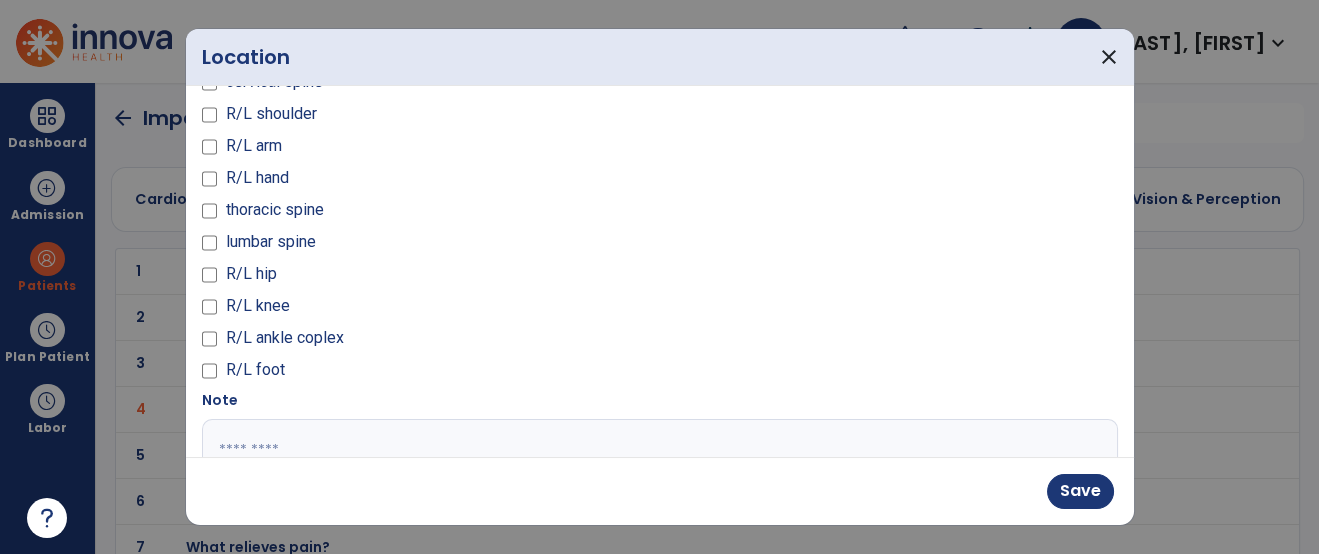 scroll, scrollTop: 44, scrollLeft: 0, axis: vertical 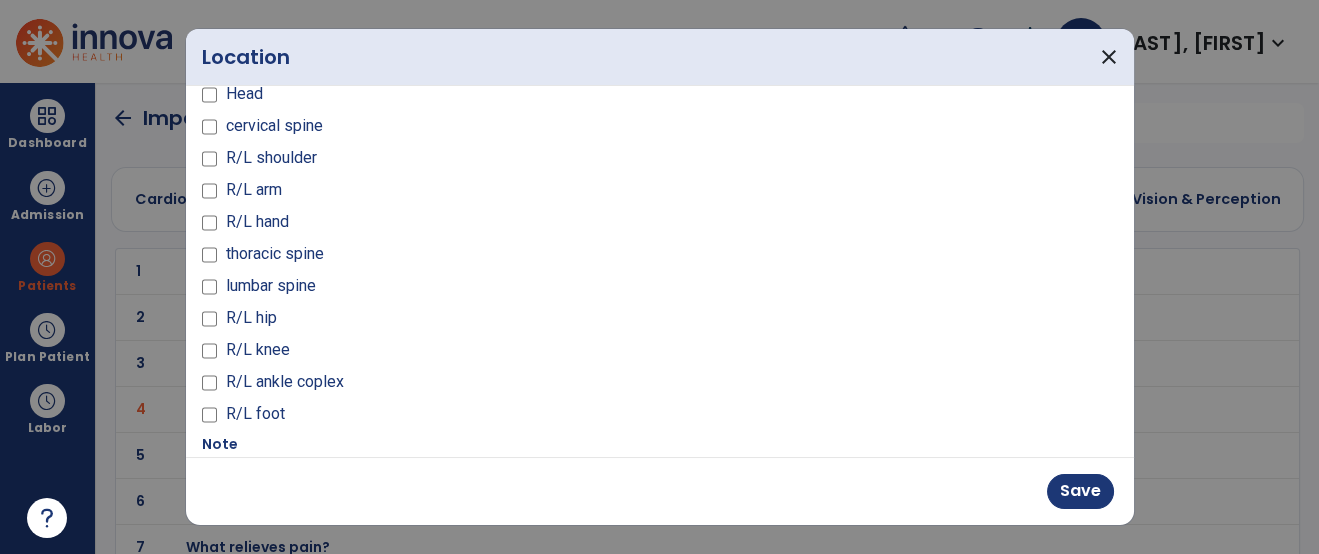 click on "R/L shoulder" at bounding box center (270, 158) 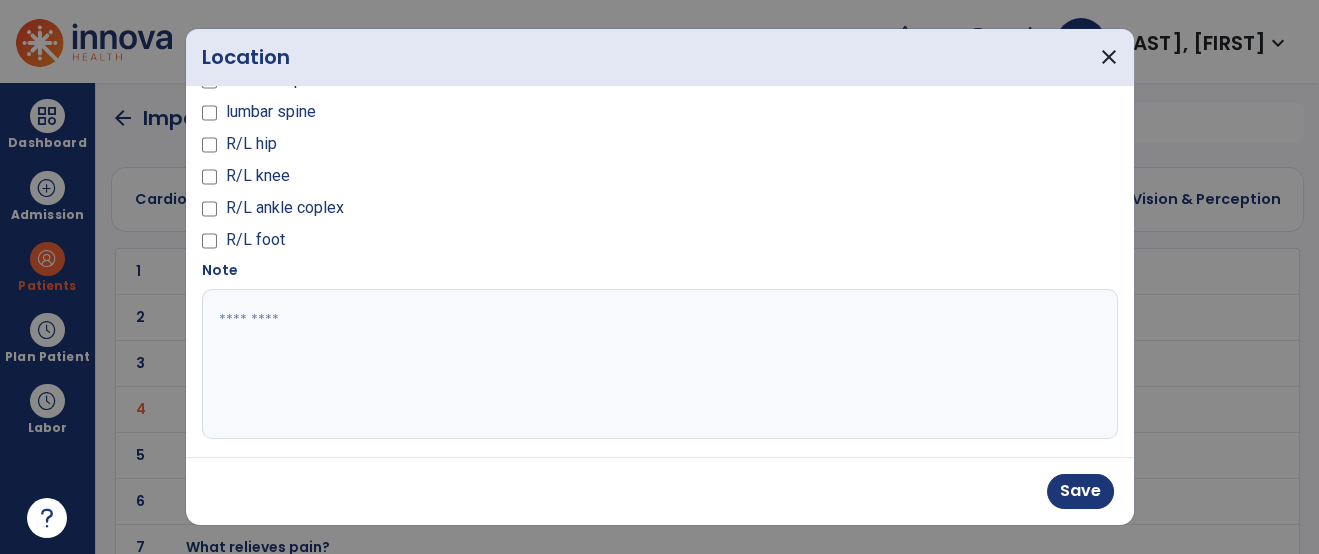 scroll, scrollTop: 229, scrollLeft: 0, axis: vertical 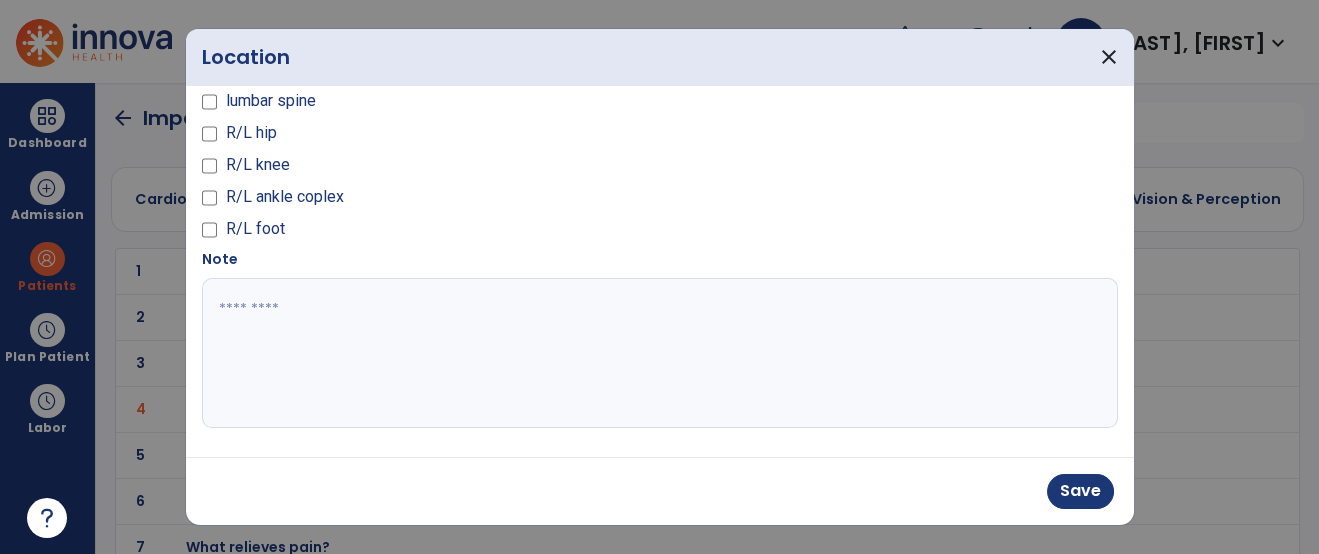 click at bounding box center (657, 353) 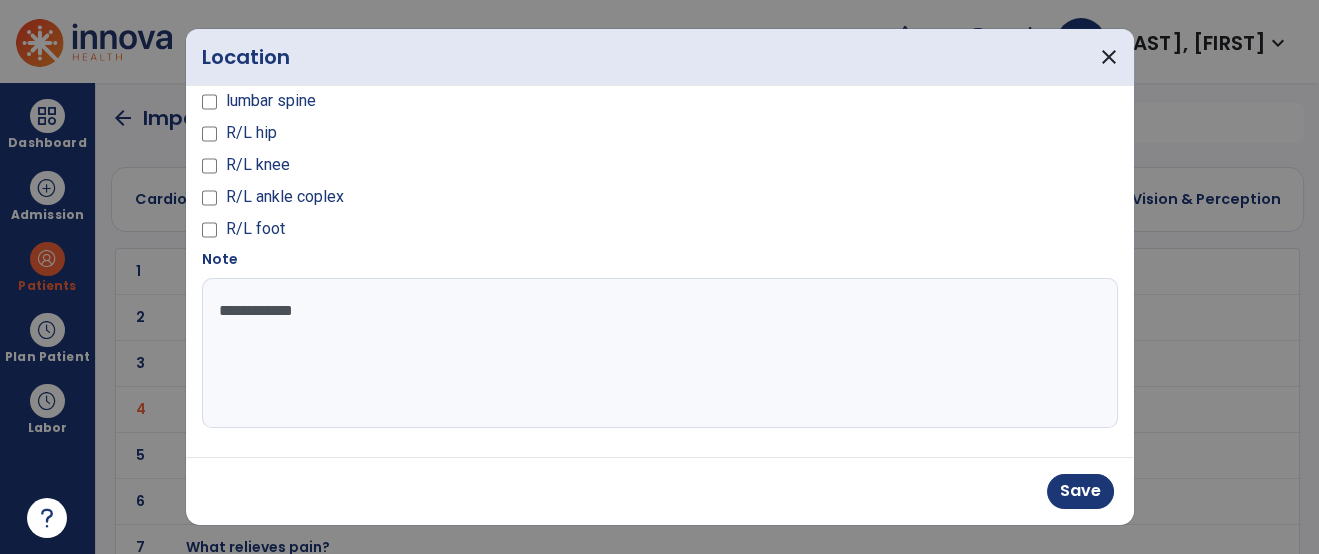type on "**********" 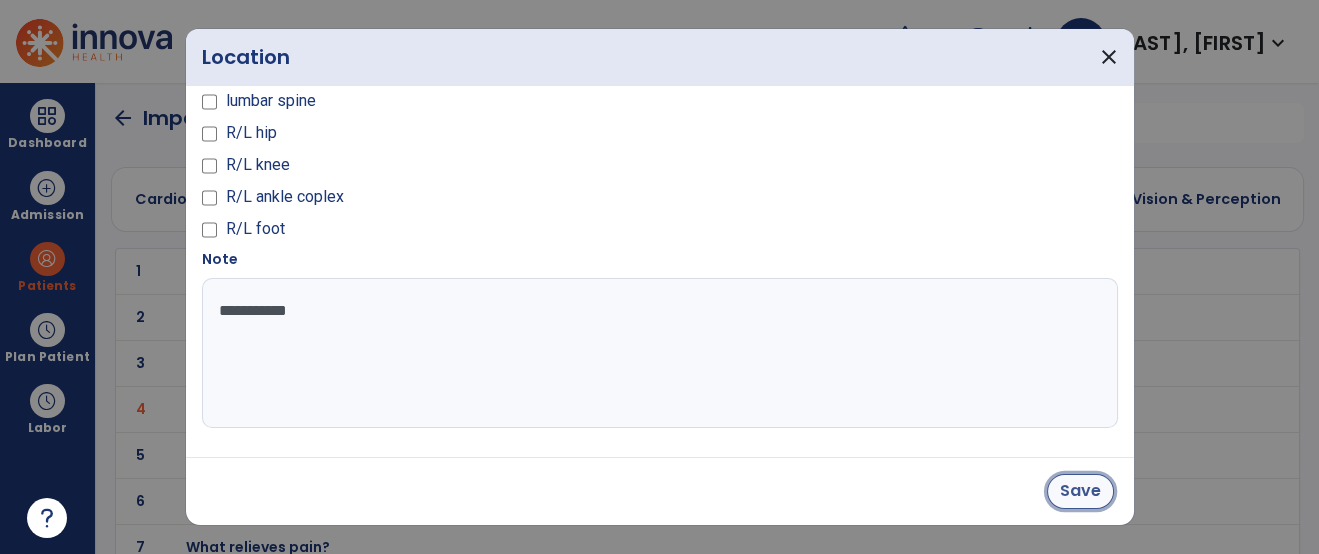 click on "Save" at bounding box center [1080, 491] 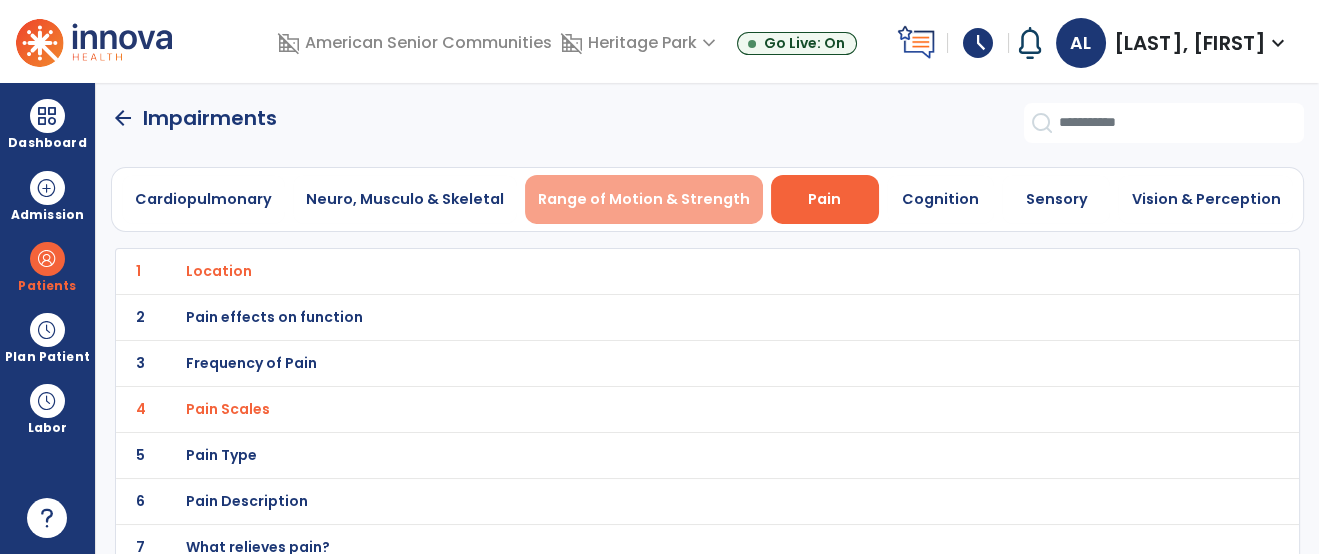 click on "Range of Motion & Strength" at bounding box center (644, 199) 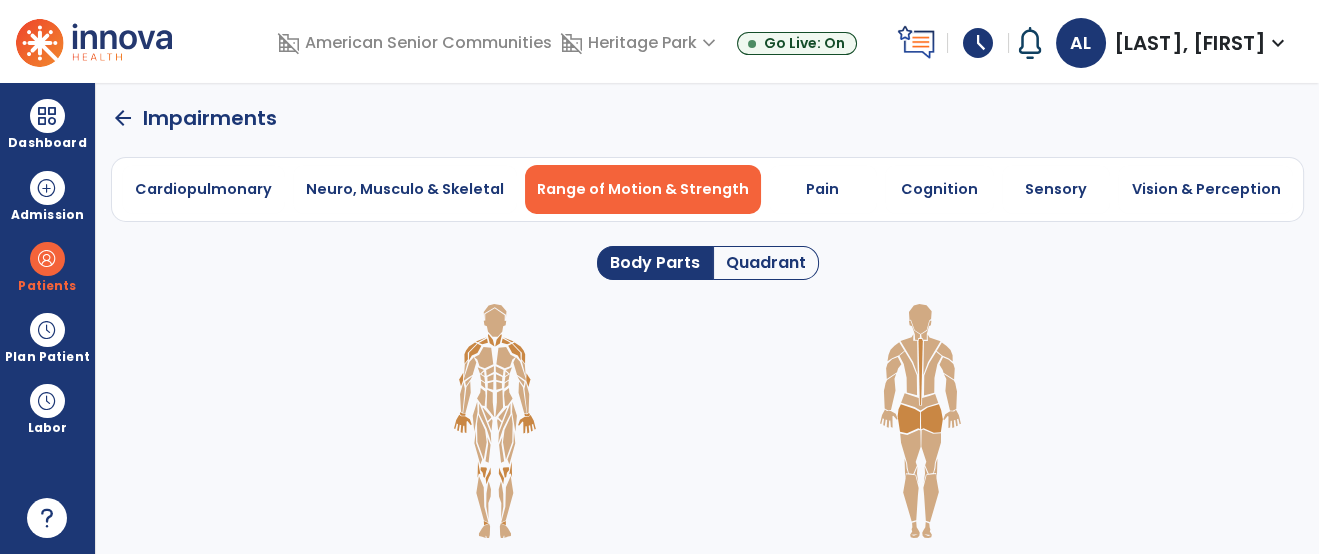 click on "Quadrant" 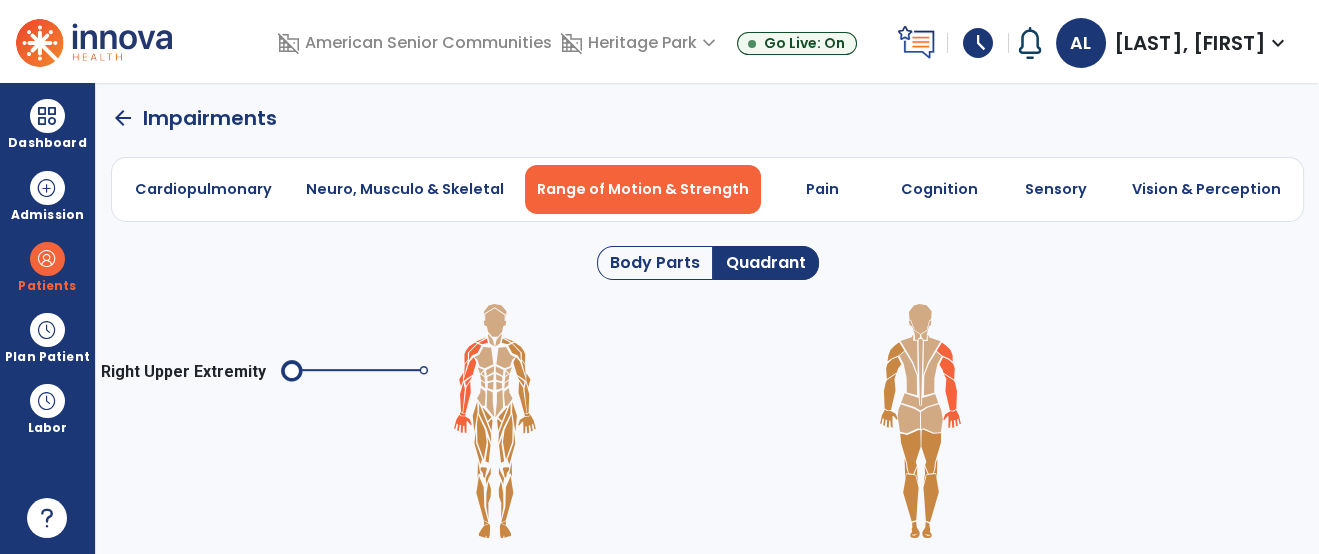 click 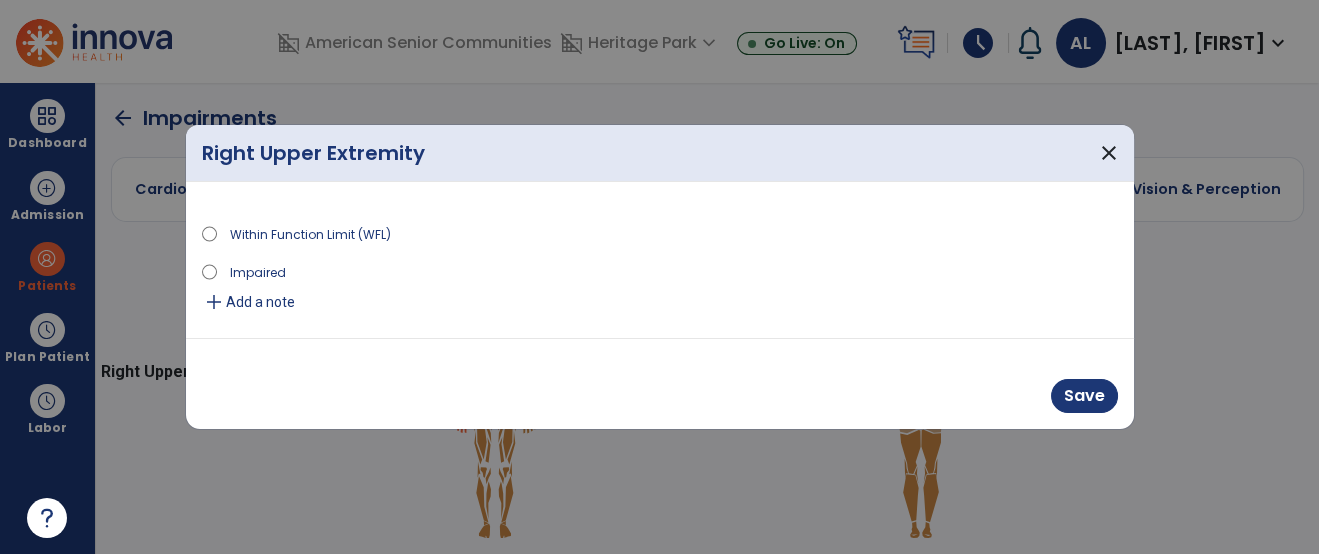 click on "Add a note" at bounding box center [260, 302] 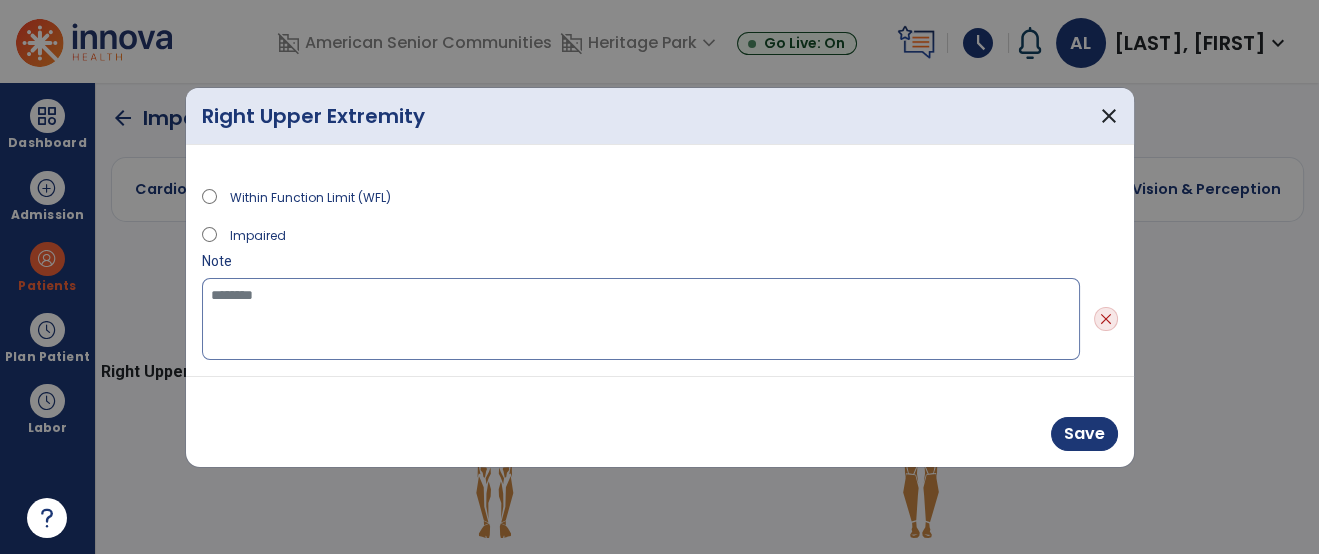 click at bounding box center [641, 319] 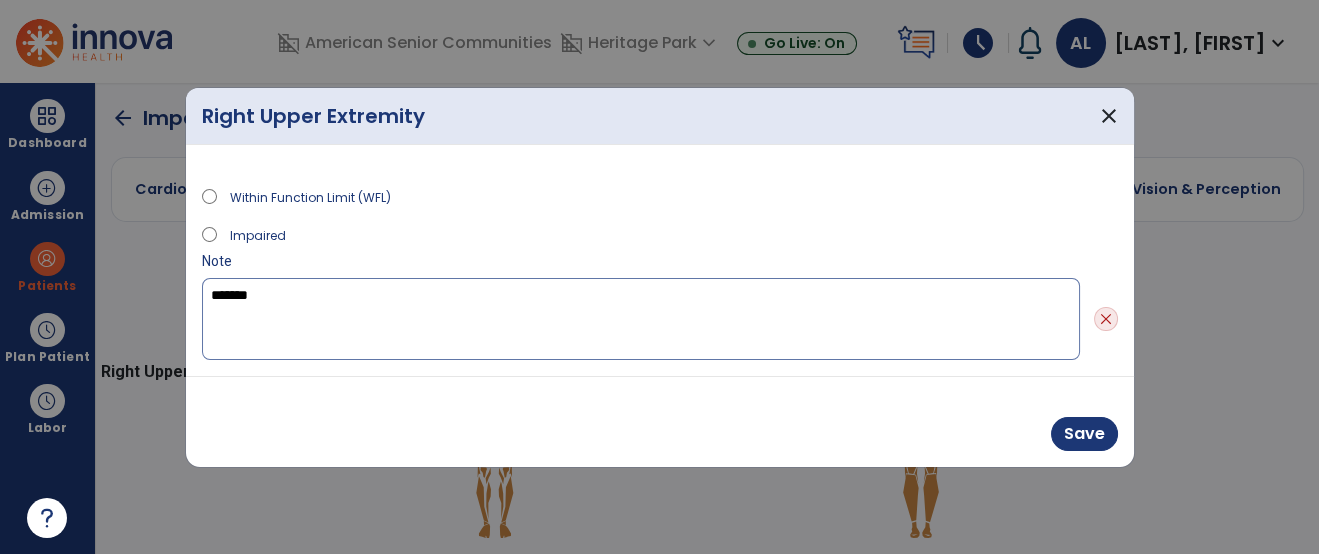 type on "********" 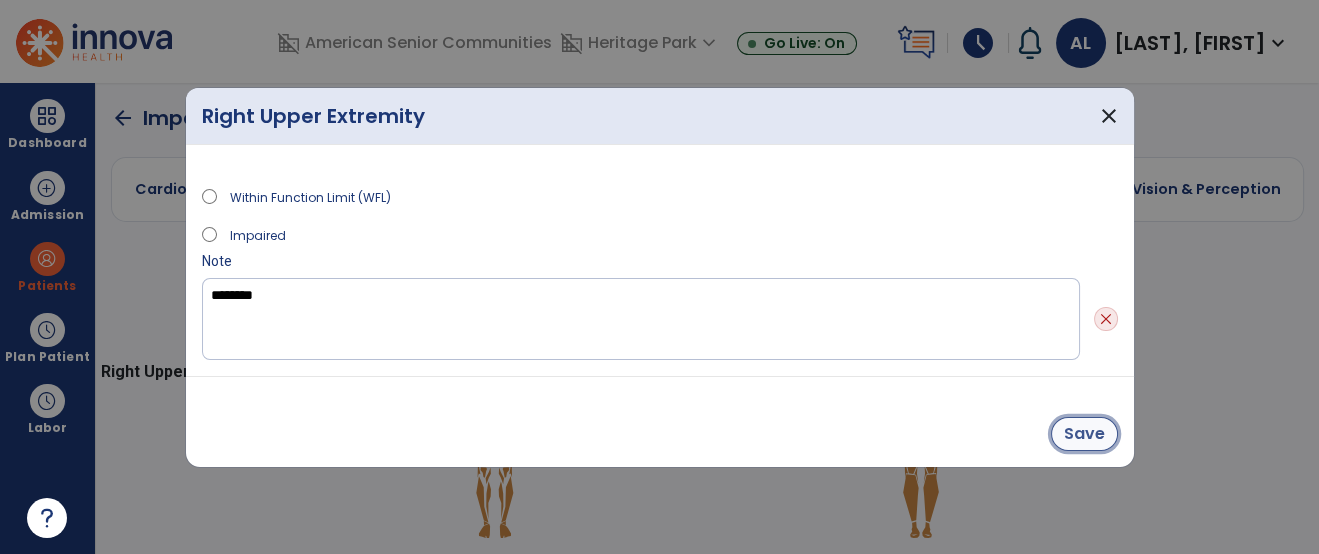click on "Save" at bounding box center (1084, 434) 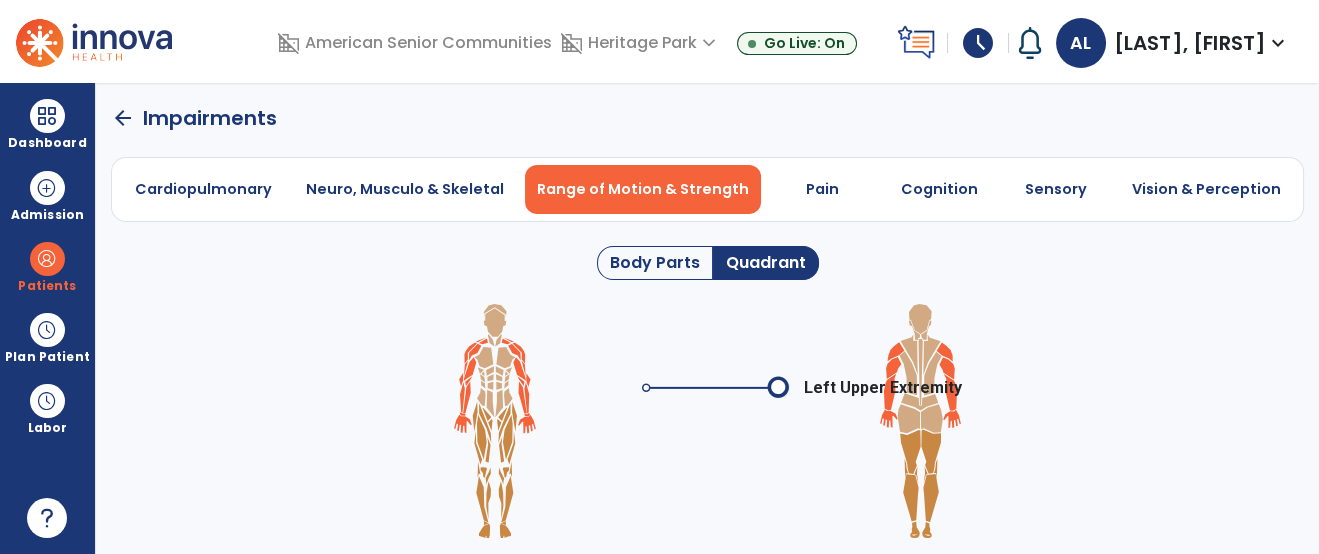 click 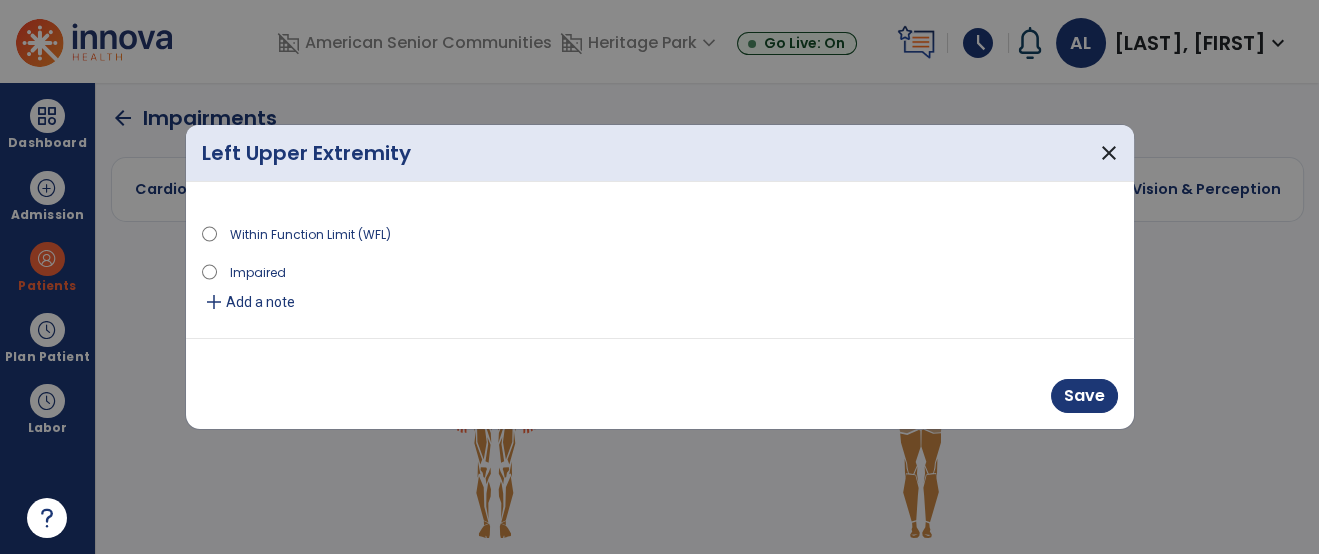 click on "Add a note" at bounding box center (260, 302) 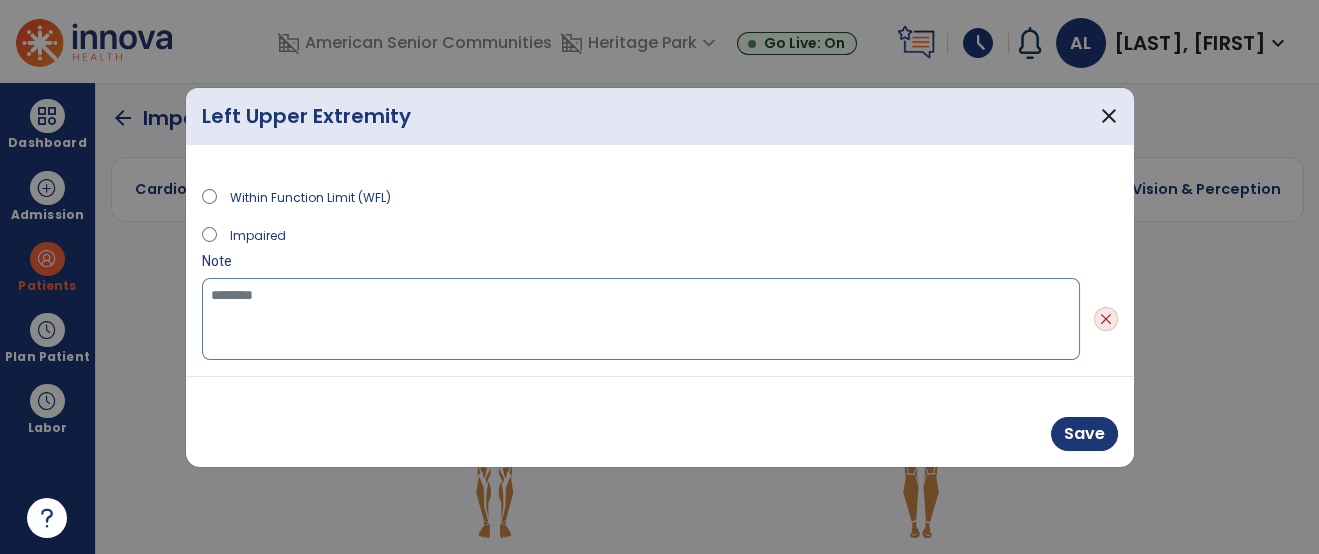 click at bounding box center (641, 319) 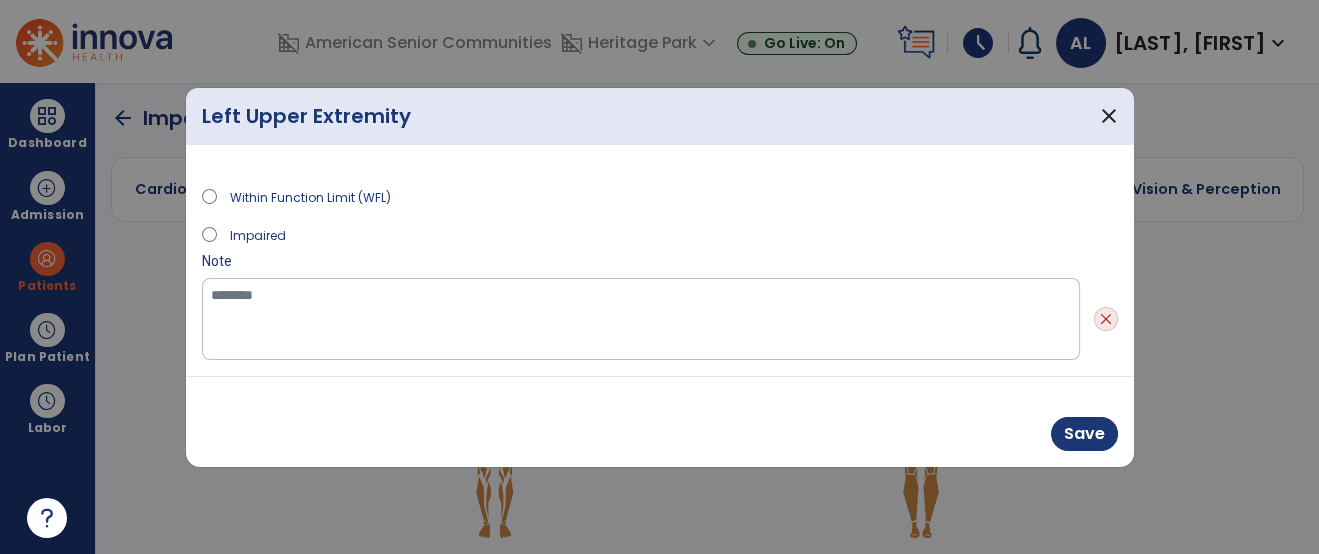 click on "Impaired" at bounding box center (257, 234) 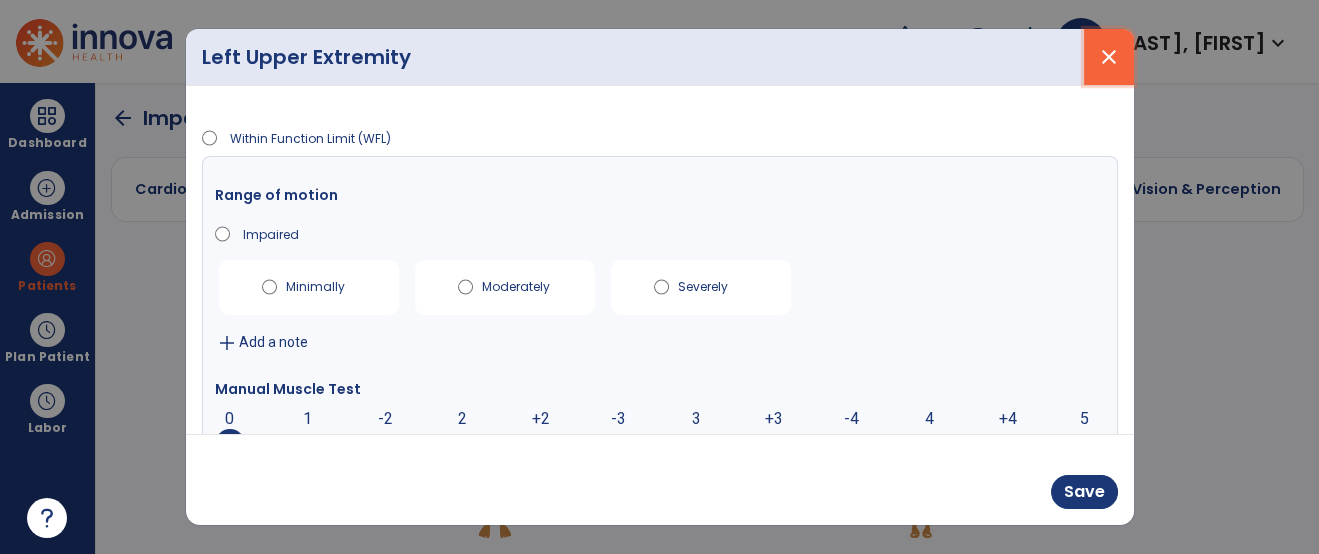 click on "close" at bounding box center [1109, 57] 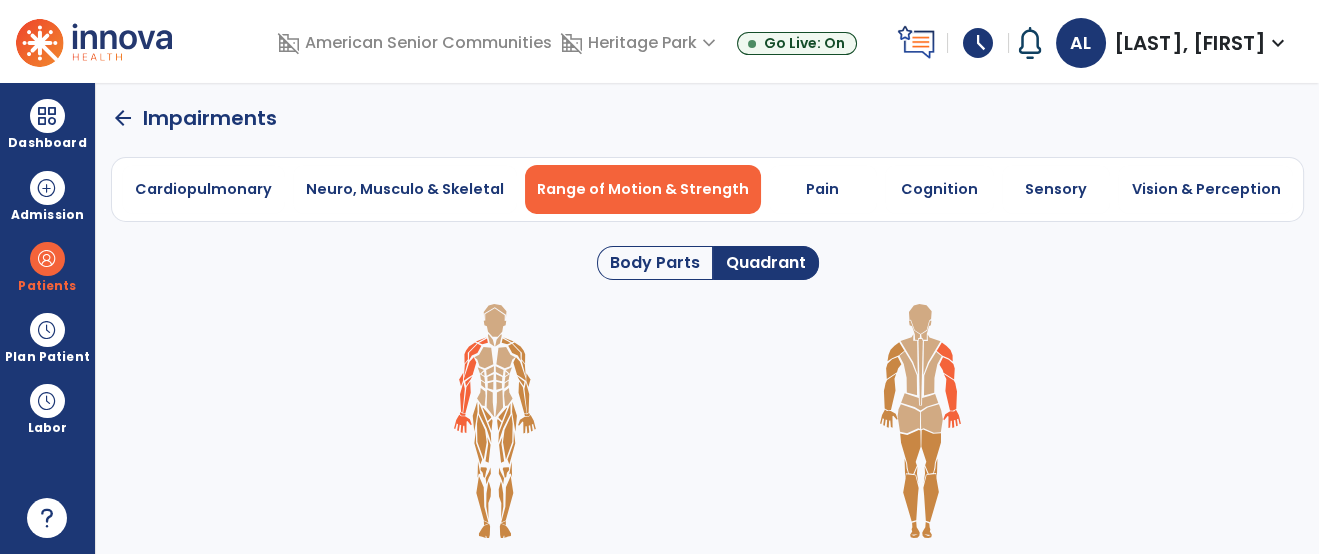 click 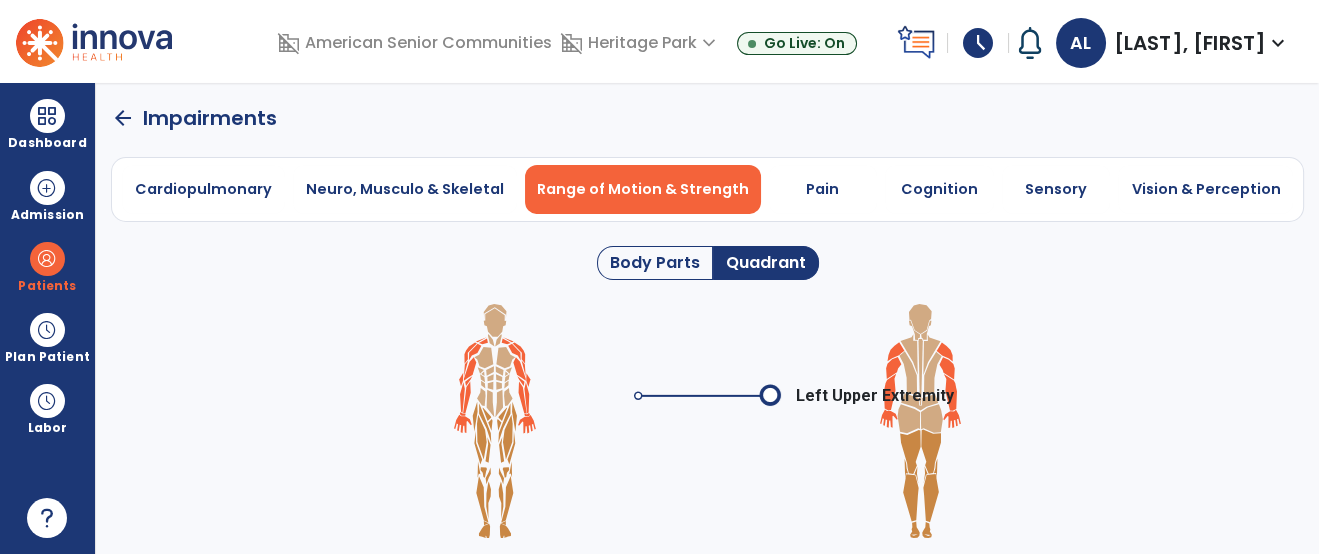 click 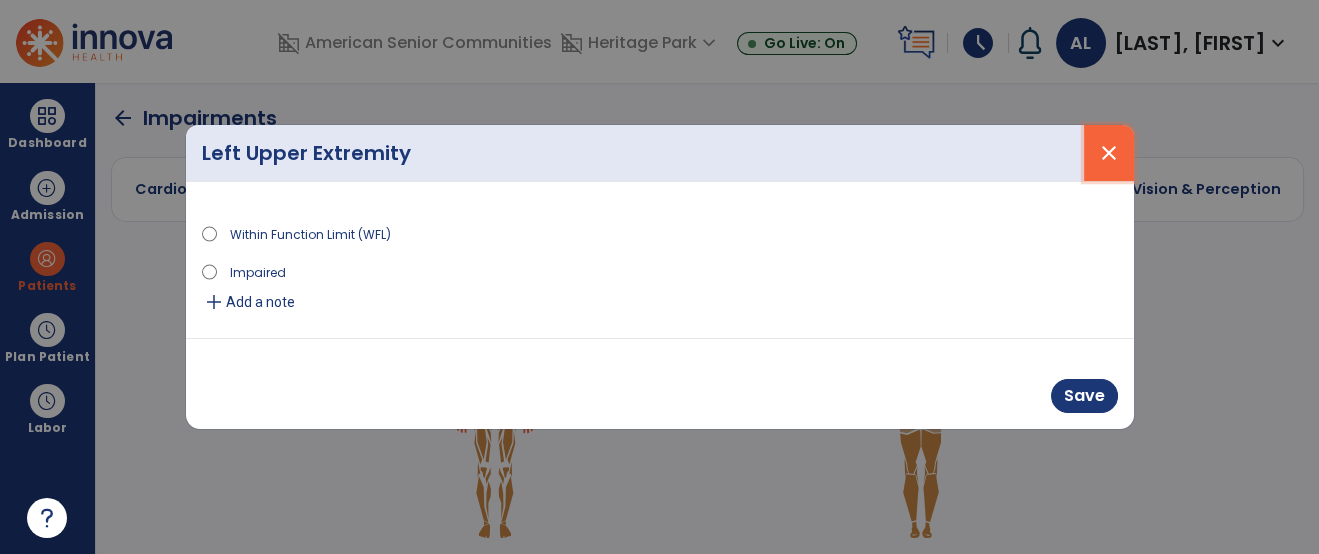 click on "close" at bounding box center [1109, 153] 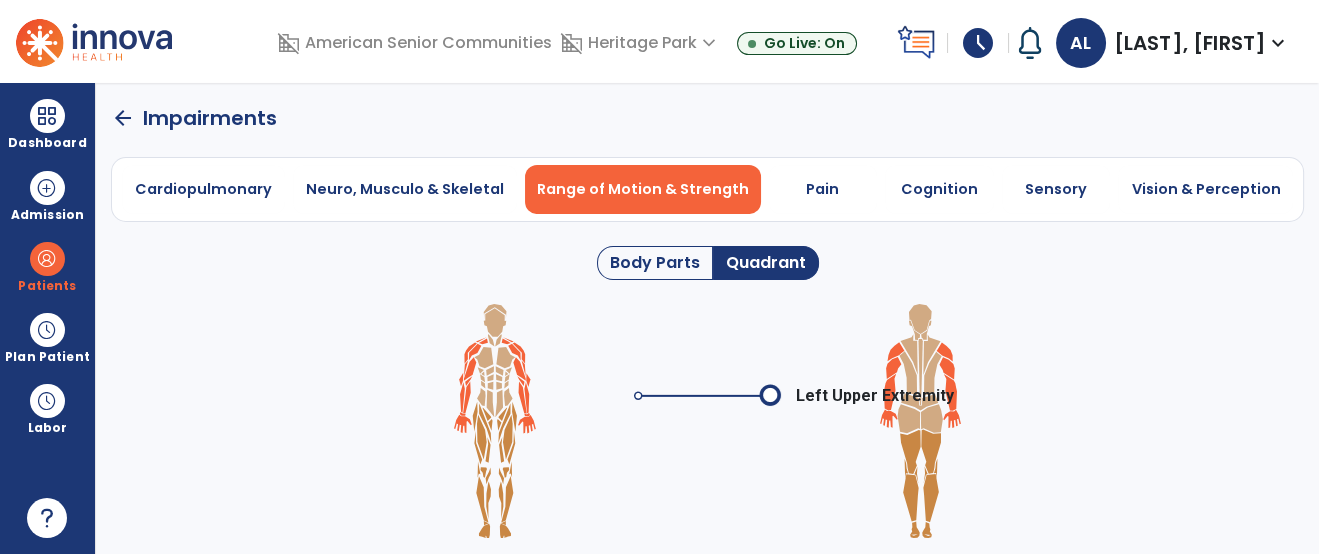 click 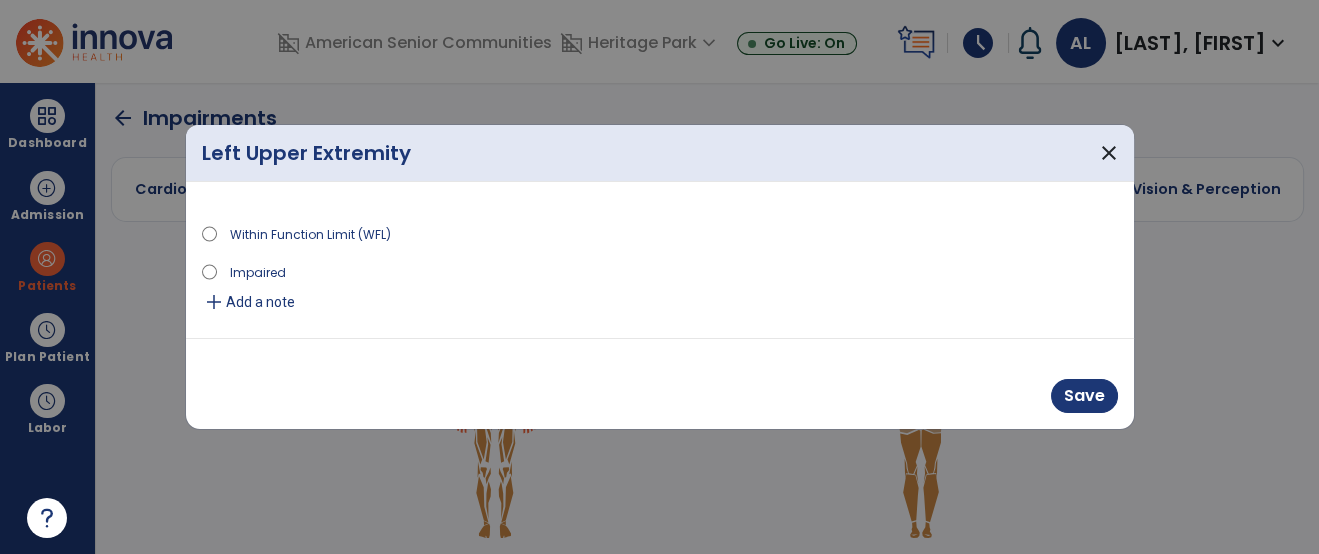 click on "Impaired" at bounding box center (257, 271) 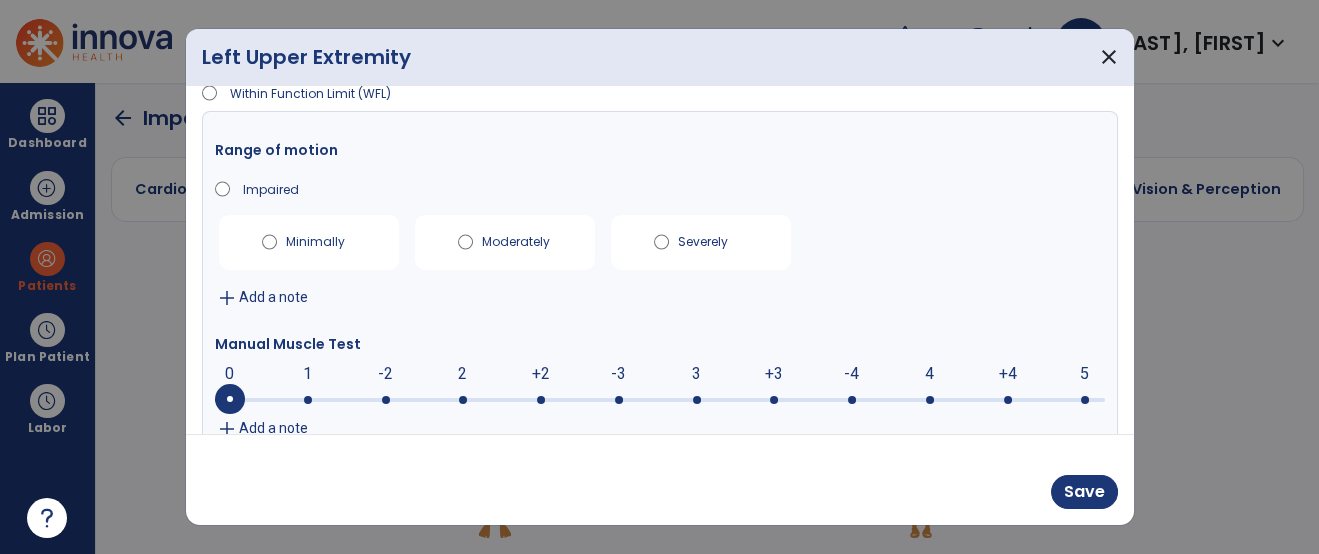 scroll, scrollTop: 86, scrollLeft: 0, axis: vertical 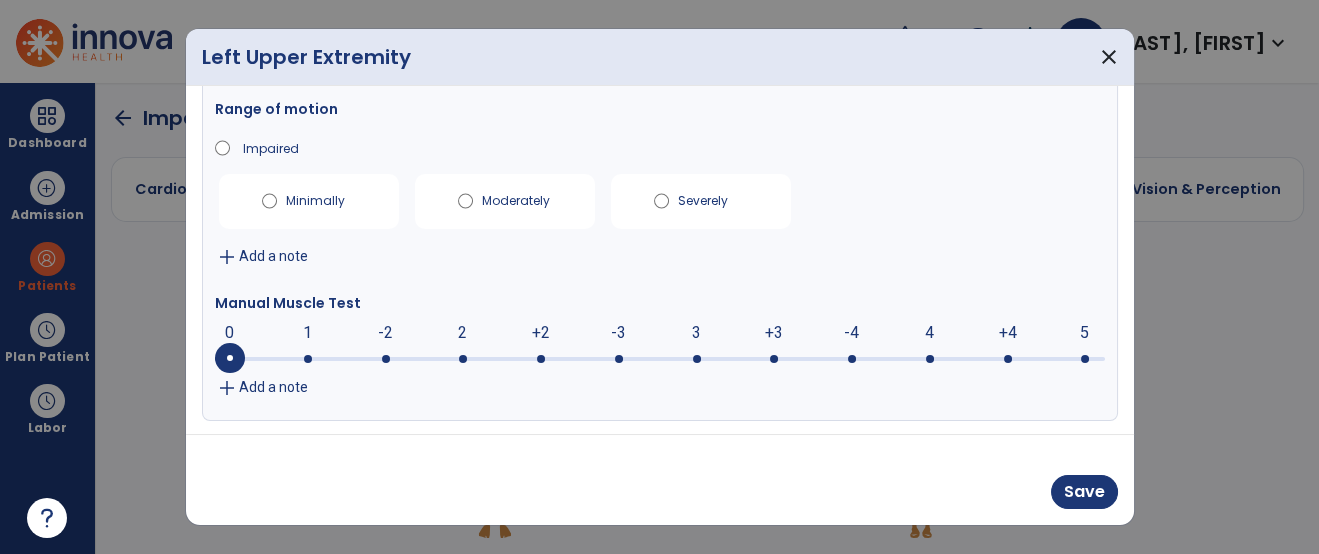 click on "Add a note" at bounding box center [273, 387] 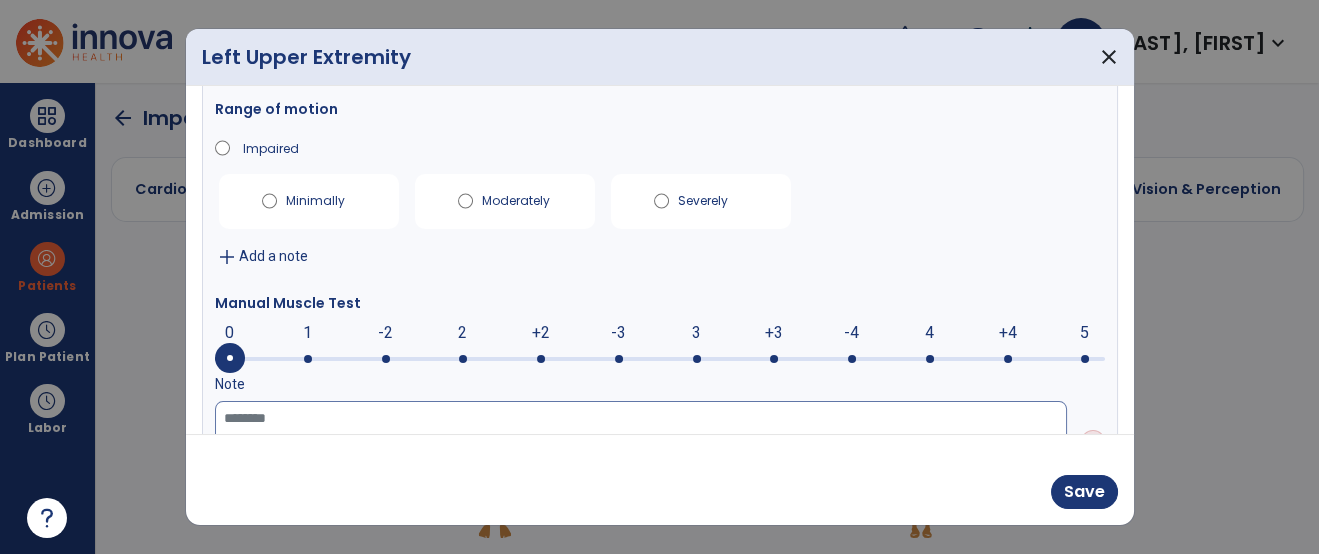 click at bounding box center [641, 442] 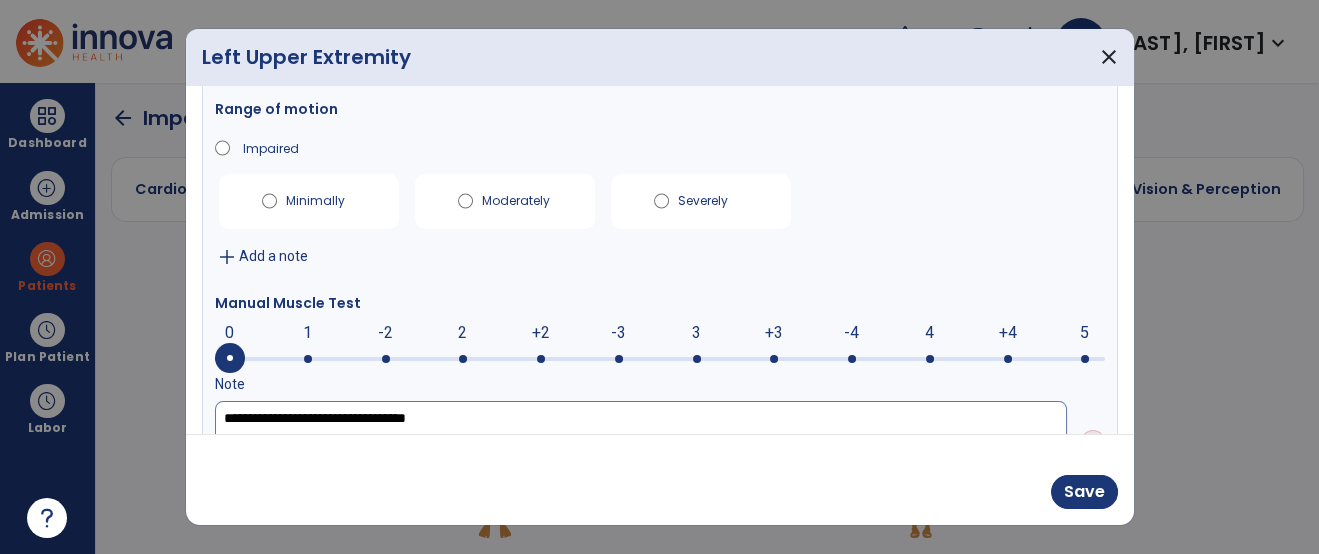 type on "**********" 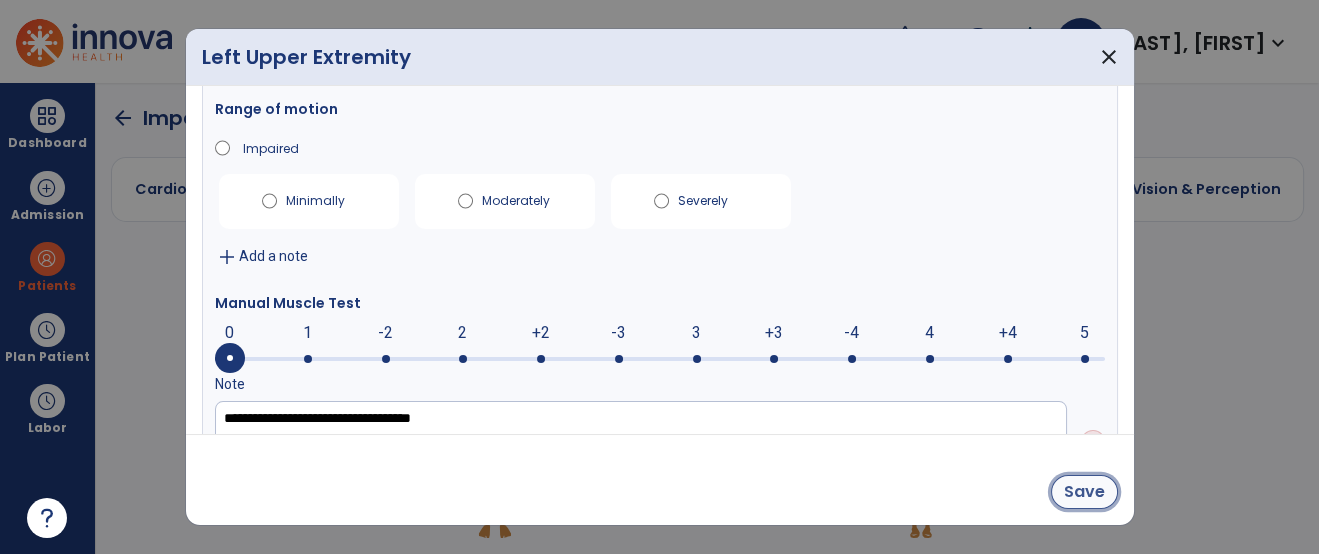 click on "Save" at bounding box center (1084, 492) 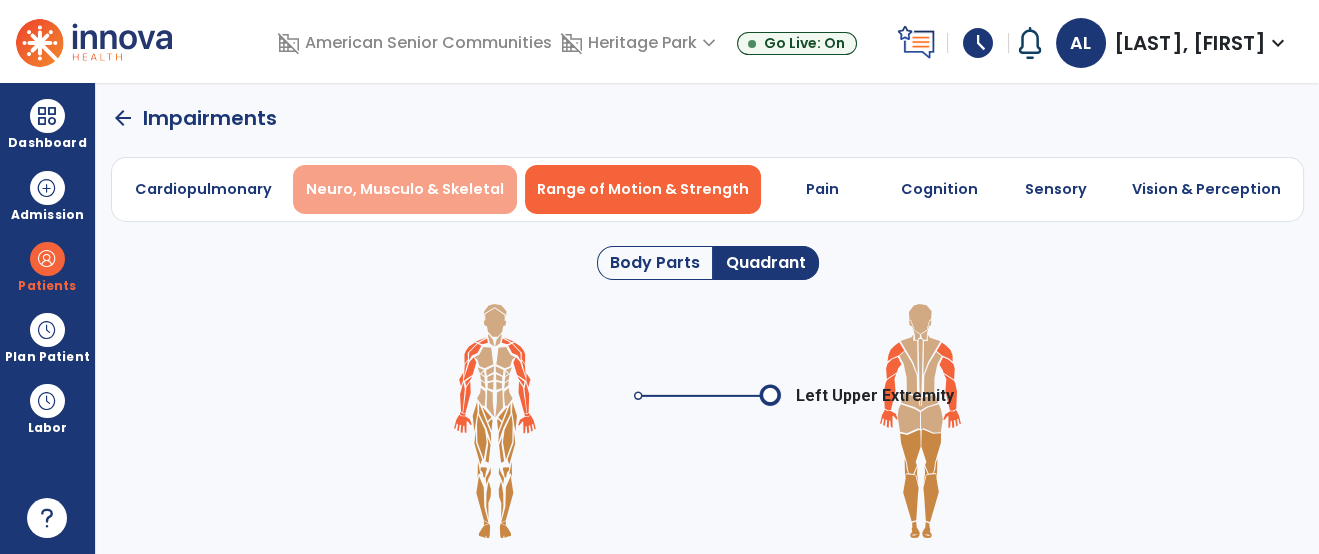 click on "Neuro, Musculo & Skeletal" at bounding box center (405, 189) 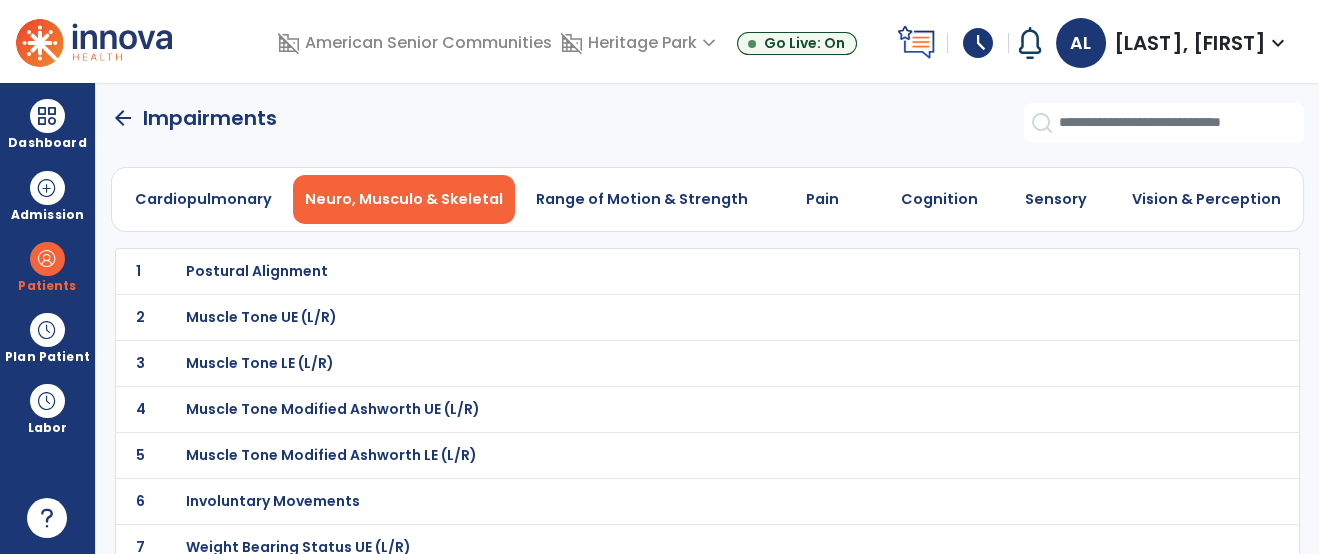 click on "arrow_back   Impairments" 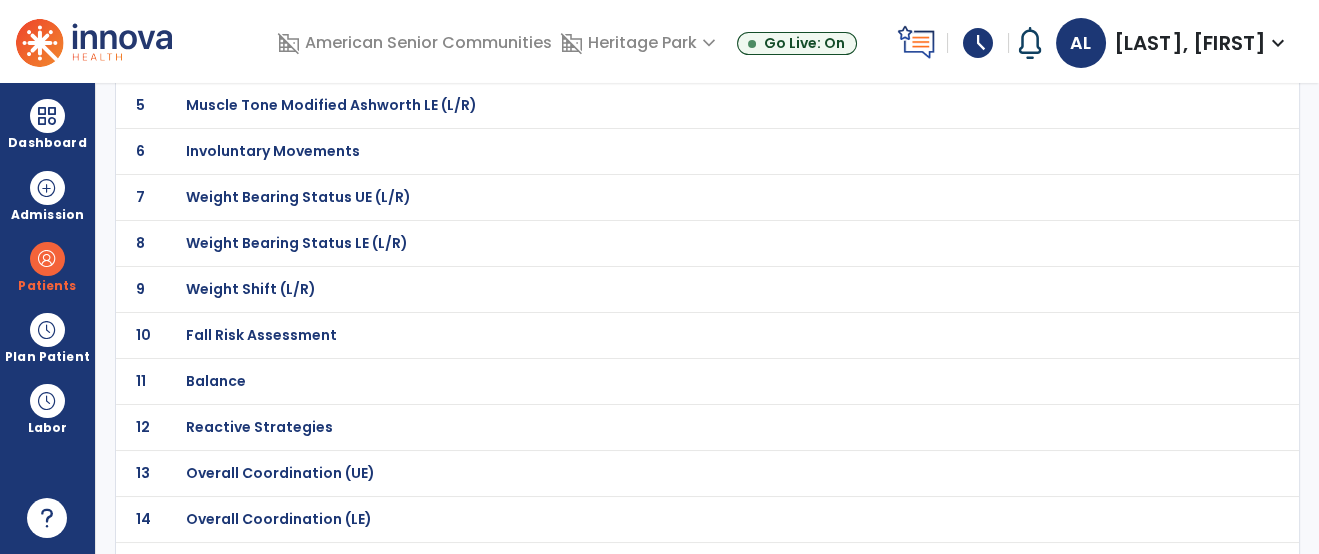 scroll, scrollTop: 355, scrollLeft: 0, axis: vertical 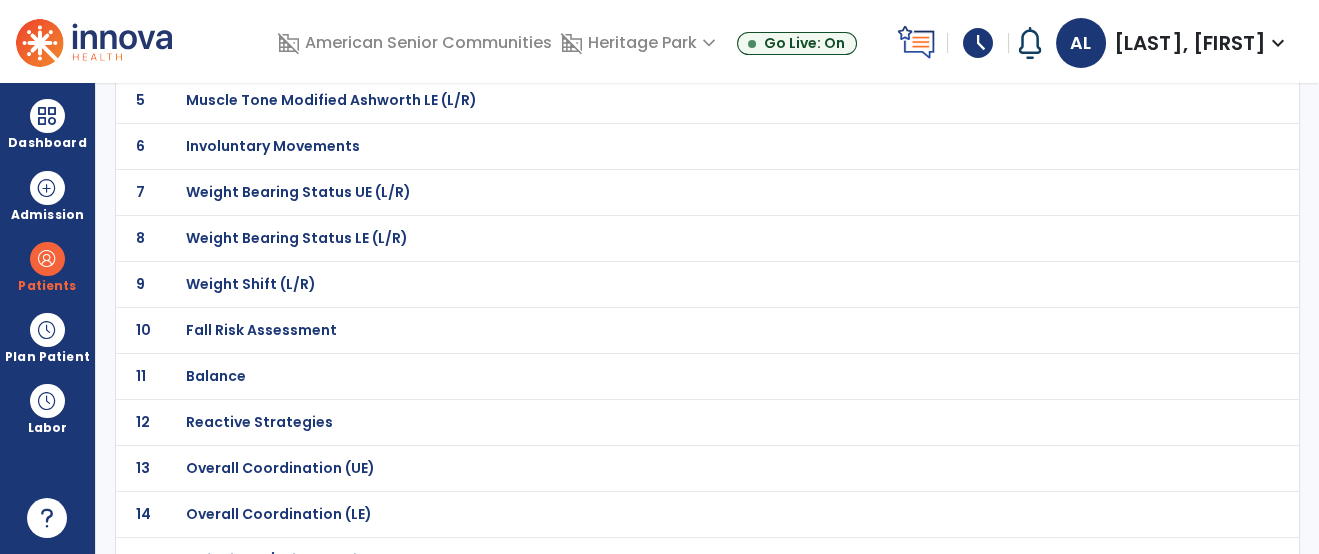 click on "Weight Bearing Status UE (L/R)" at bounding box center (257, -84) 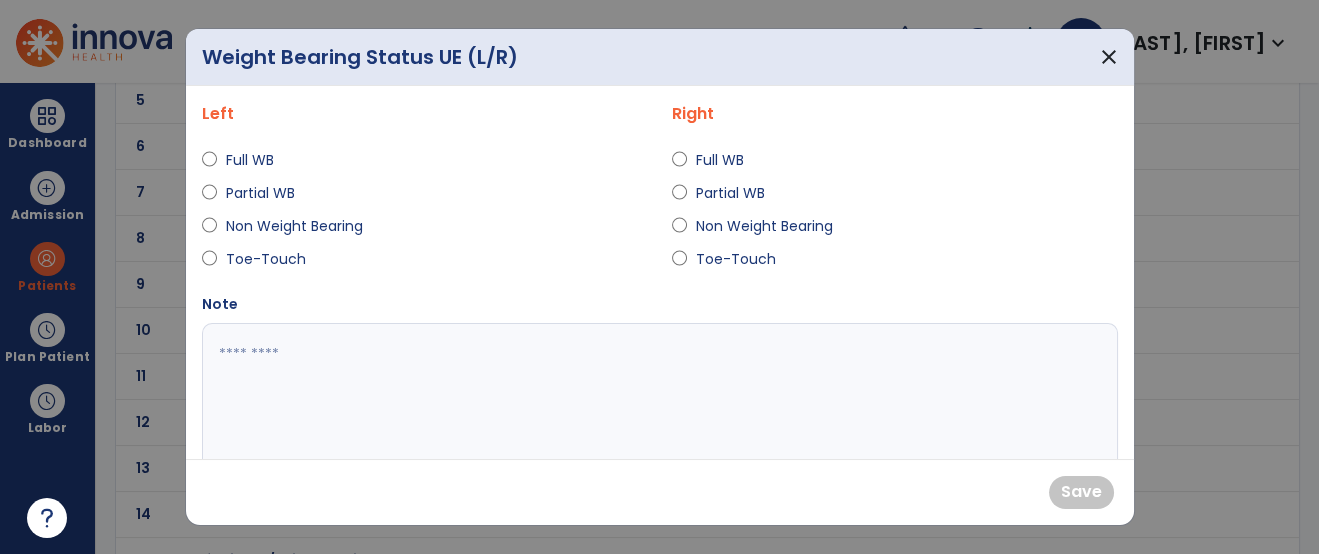 click on "Non Weight Bearing" at bounding box center [293, 226] 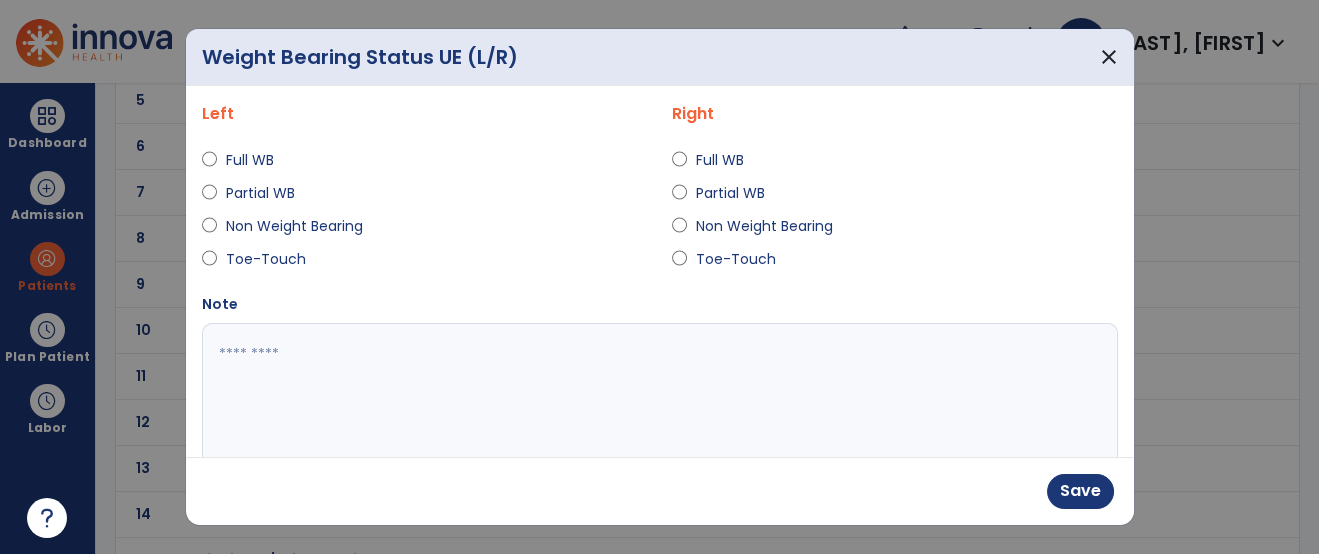 click on "Save" at bounding box center (660, 491) 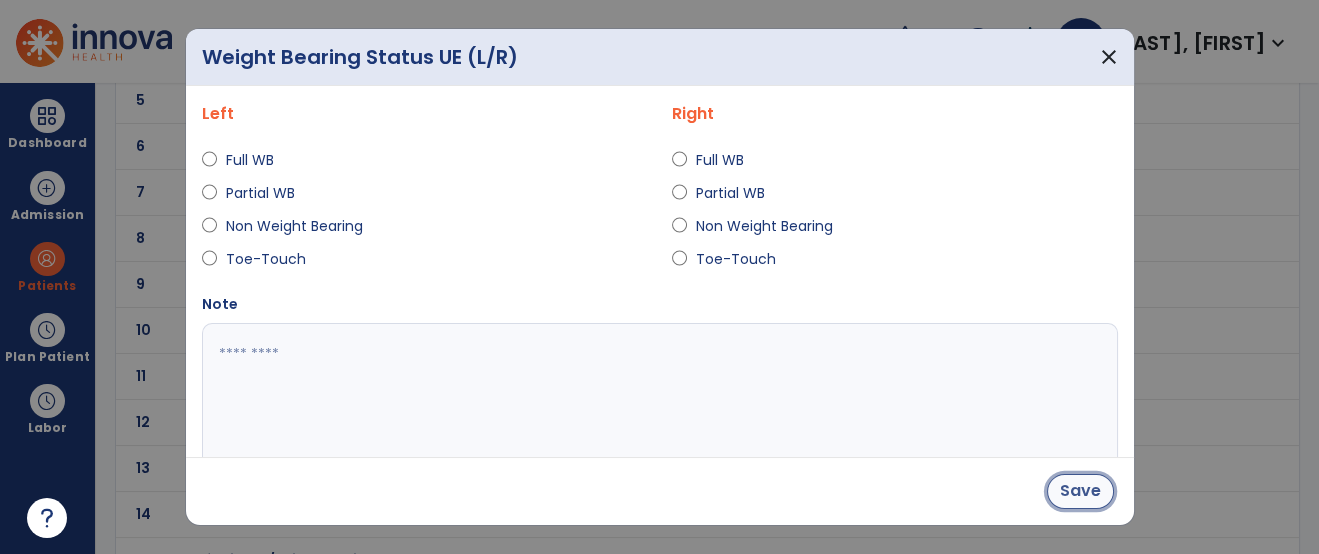 click on "Save" at bounding box center [1080, 491] 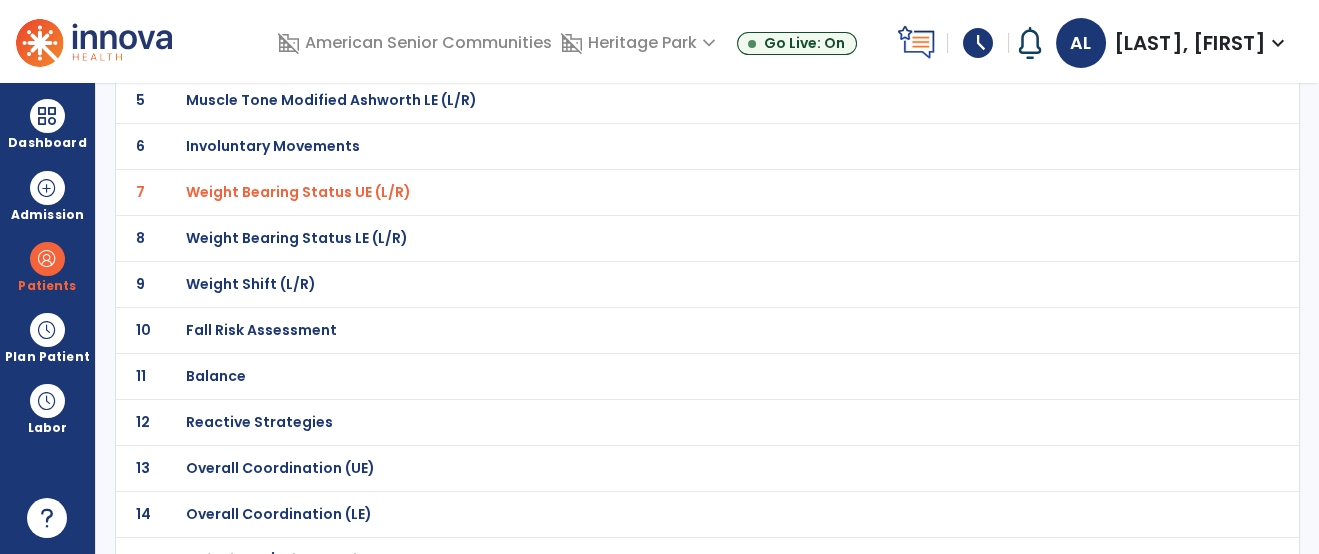 click on "Fall Risk Assessment" at bounding box center [663, -84] 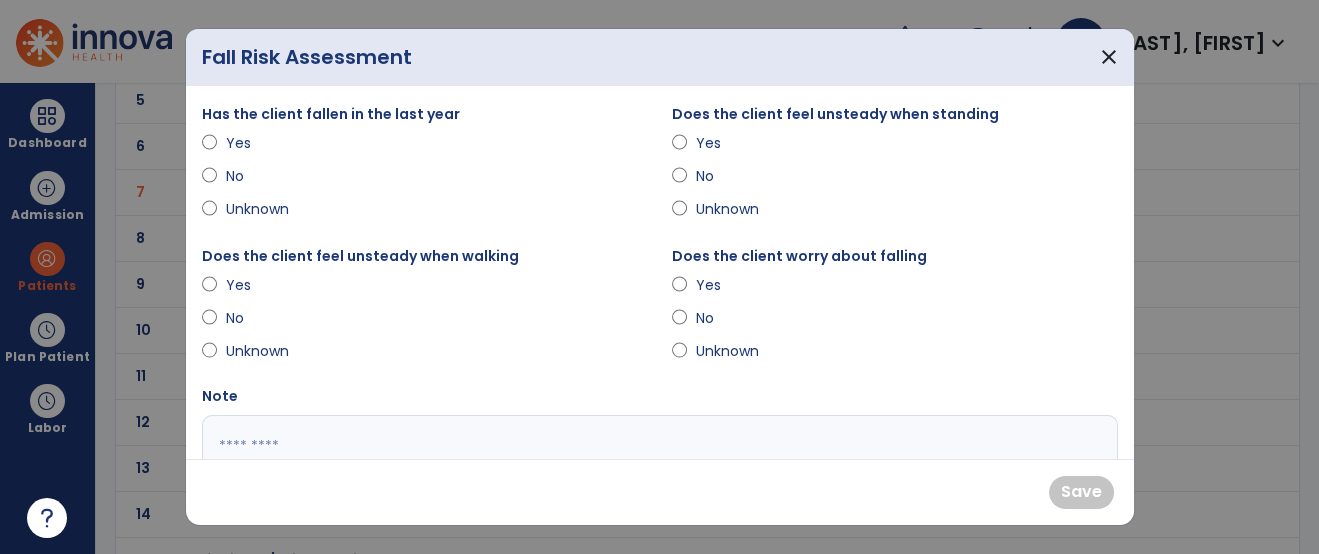 click on "Yes" at bounding box center (260, 143) 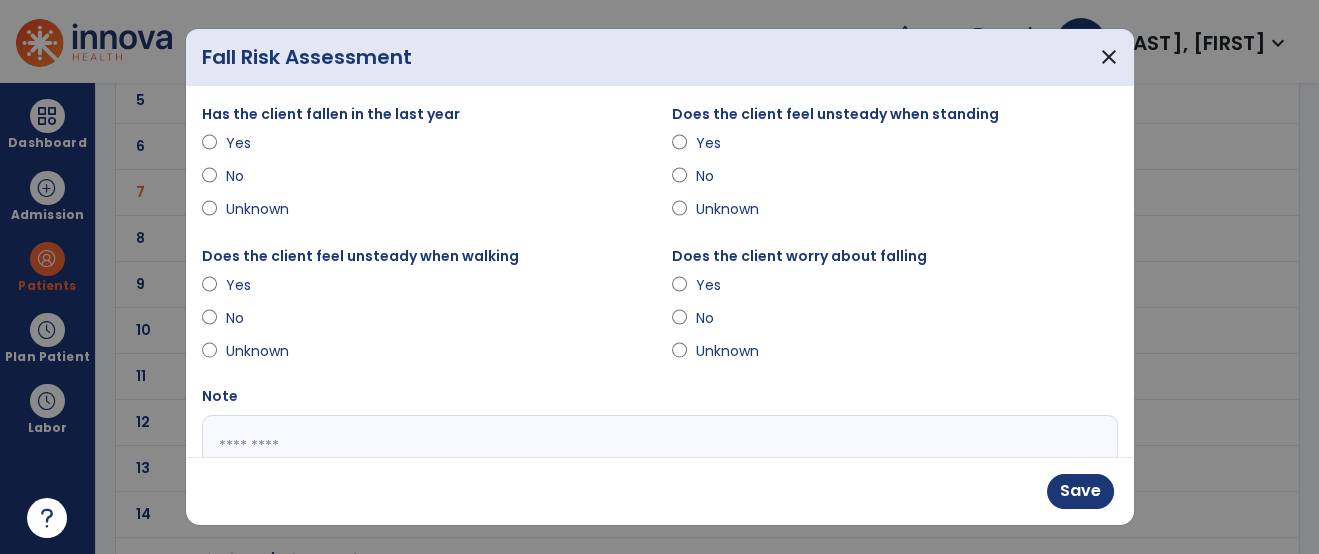 click on "Yes" at bounding box center [260, 285] 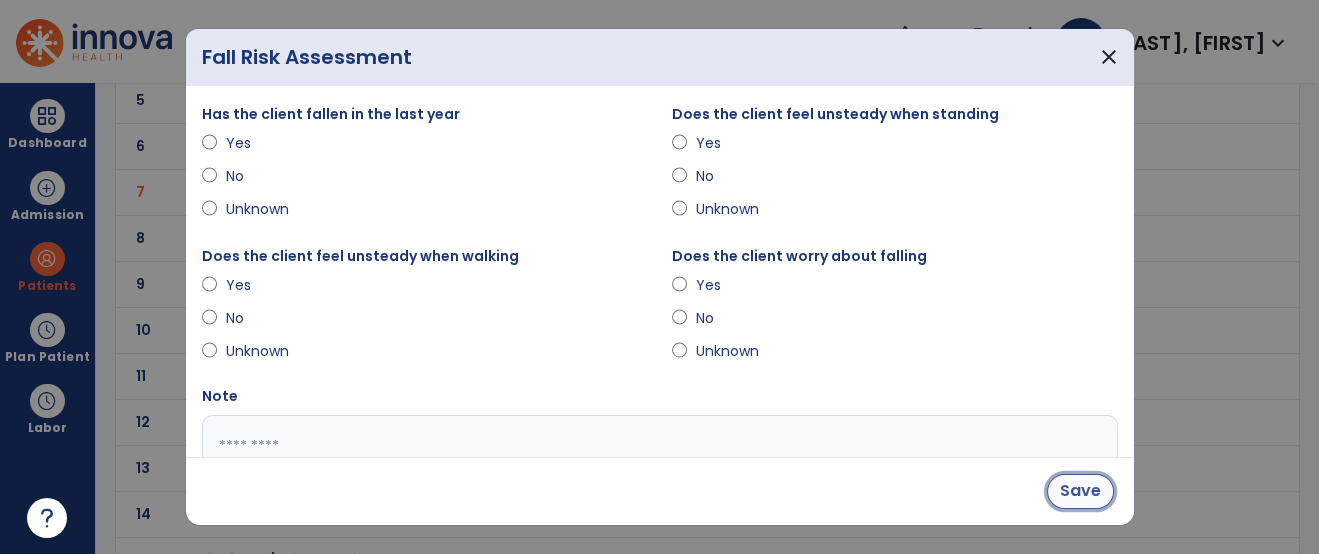 click on "Save" at bounding box center (1080, 491) 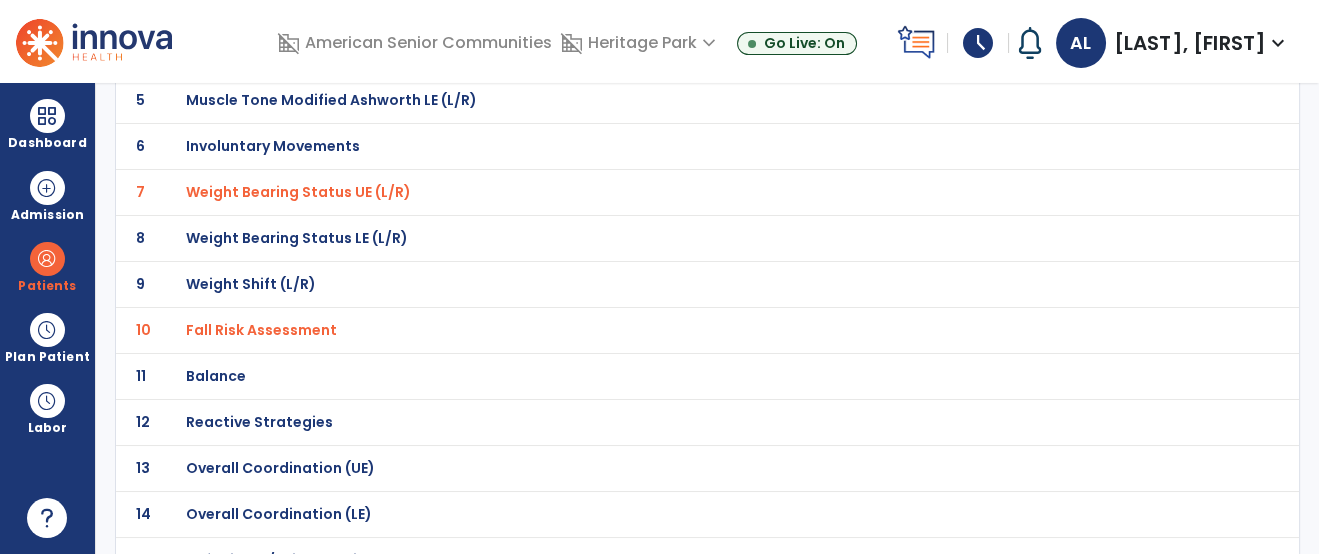 click on "Balance" at bounding box center [663, -84] 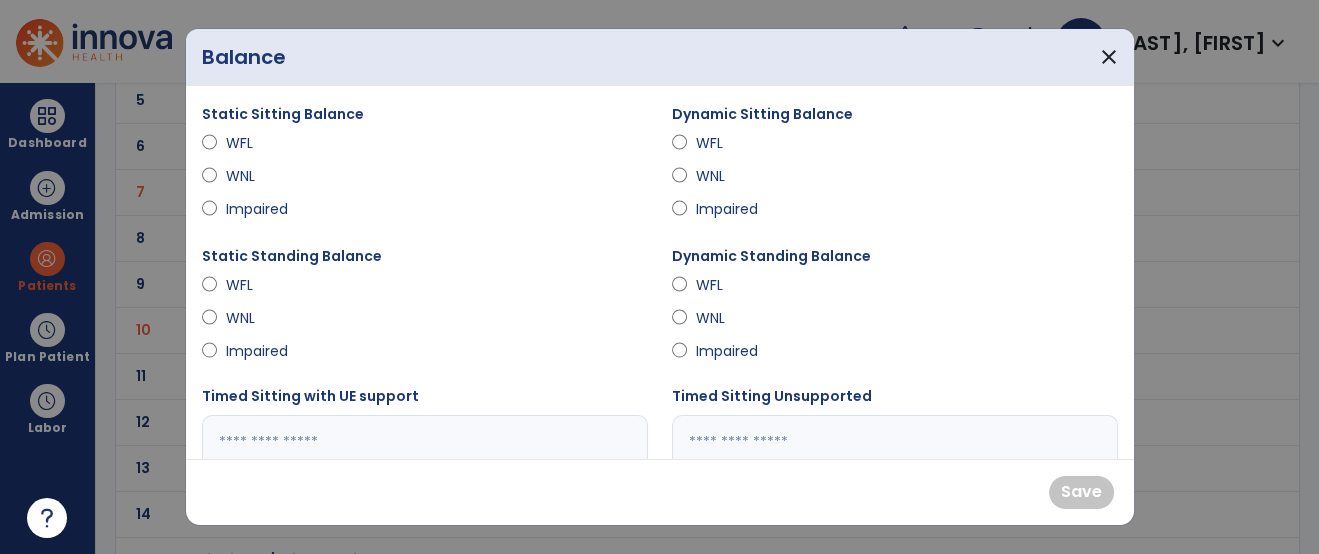 click on "Static Sitting Balance WFL WNL Impaired" at bounding box center [425, 165] 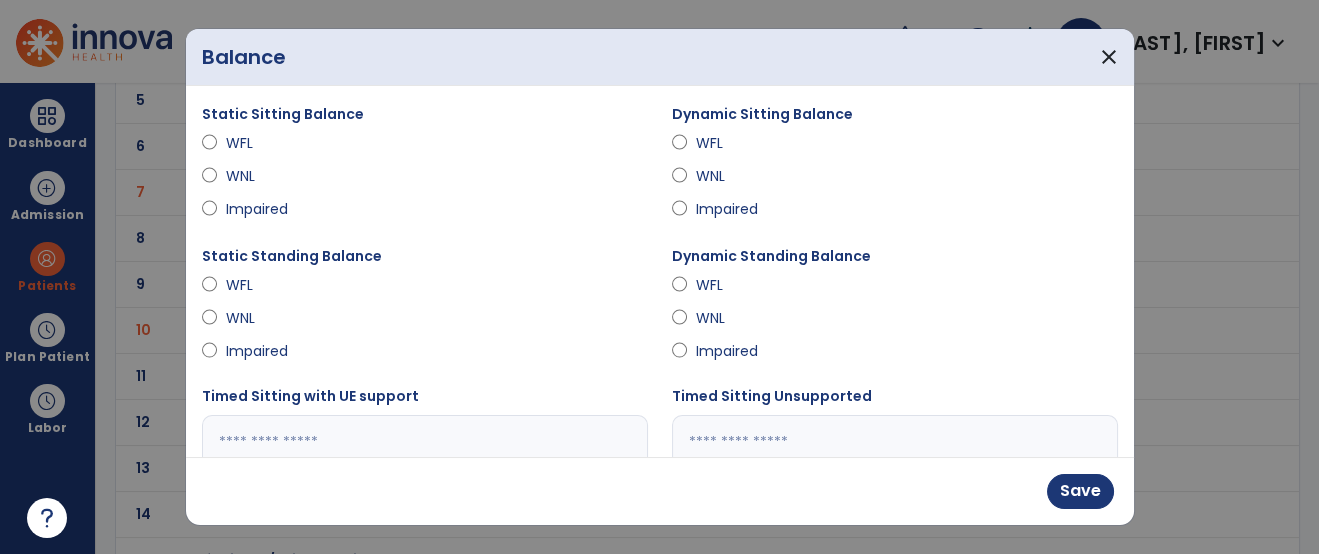 click on "Impaired" at bounding box center [730, 209] 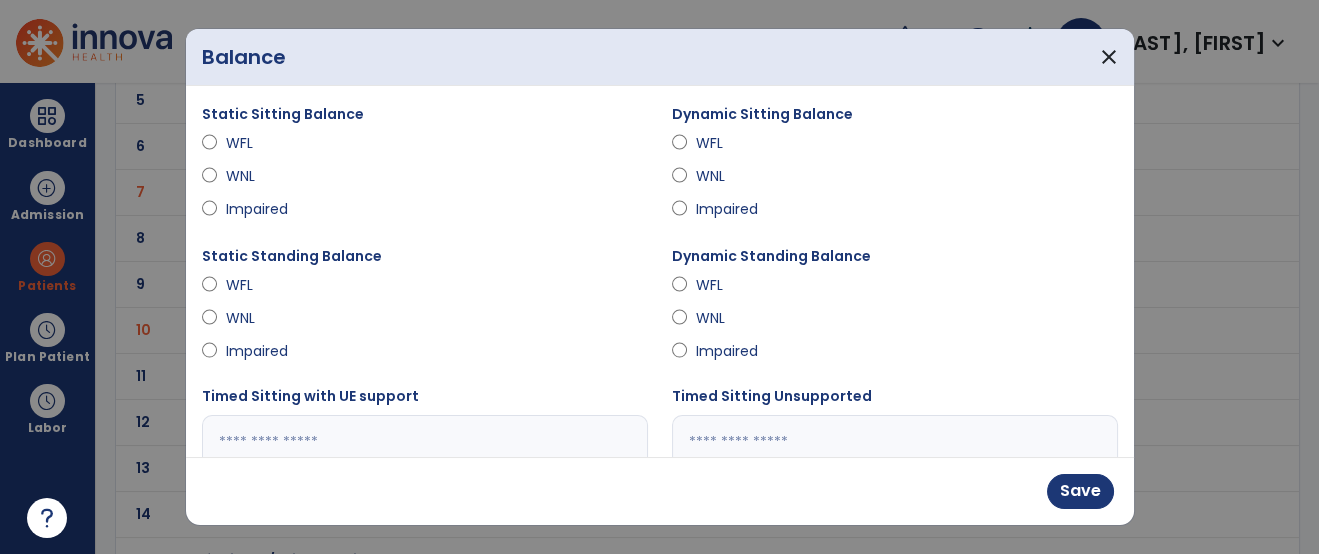 click on "Impaired" at bounding box center [730, 351] 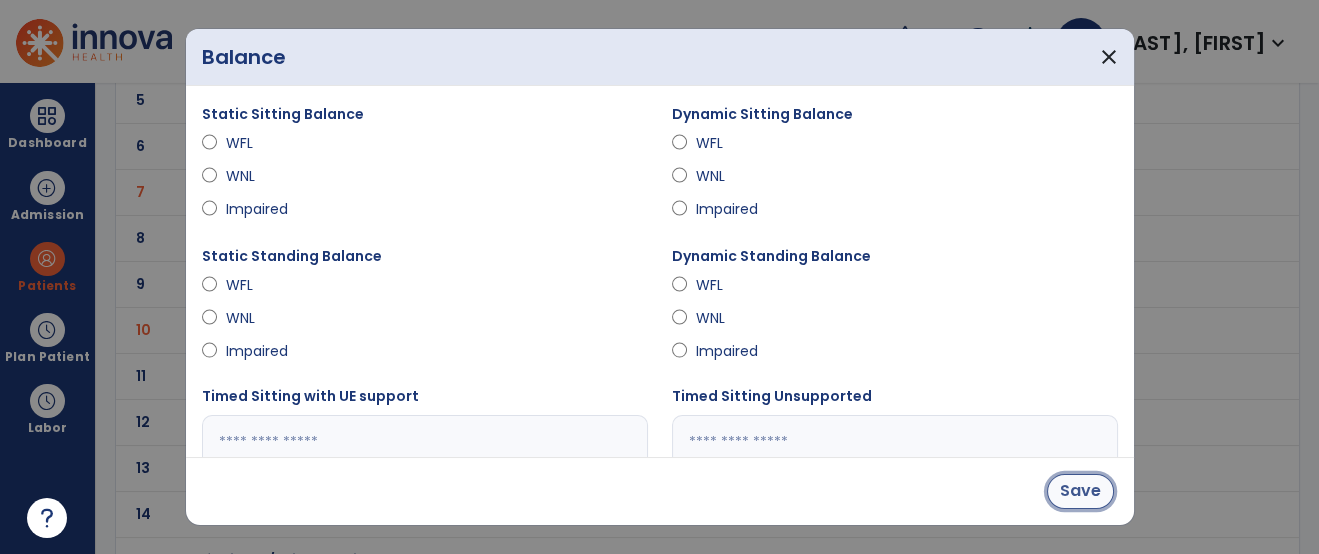 click on "Save" at bounding box center (1080, 491) 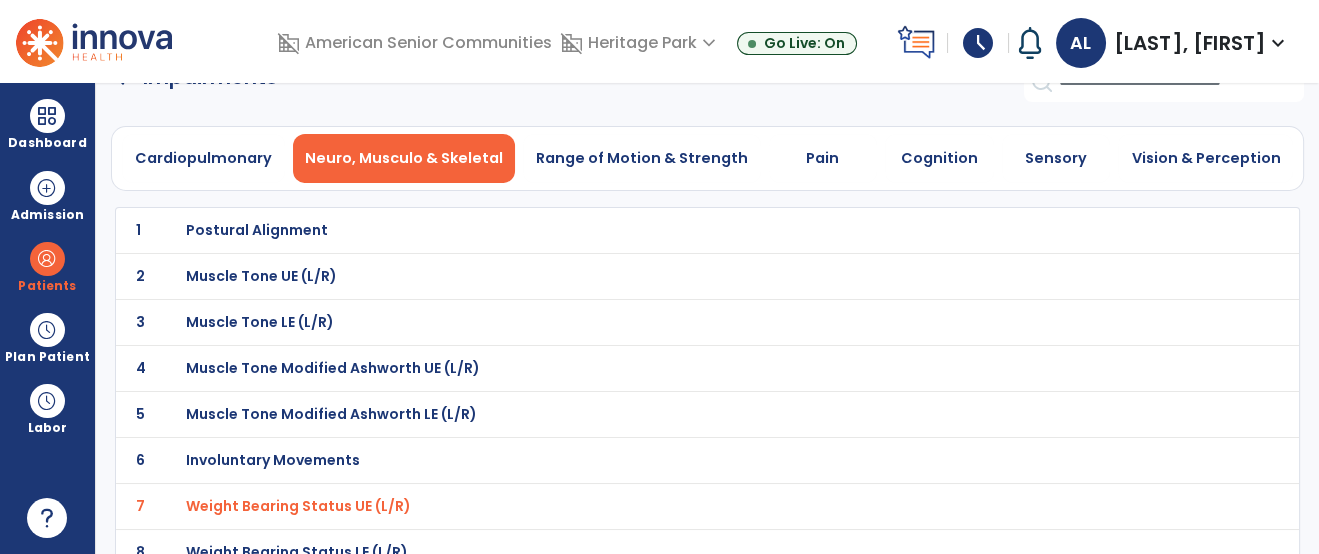 scroll, scrollTop: 0, scrollLeft: 0, axis: both 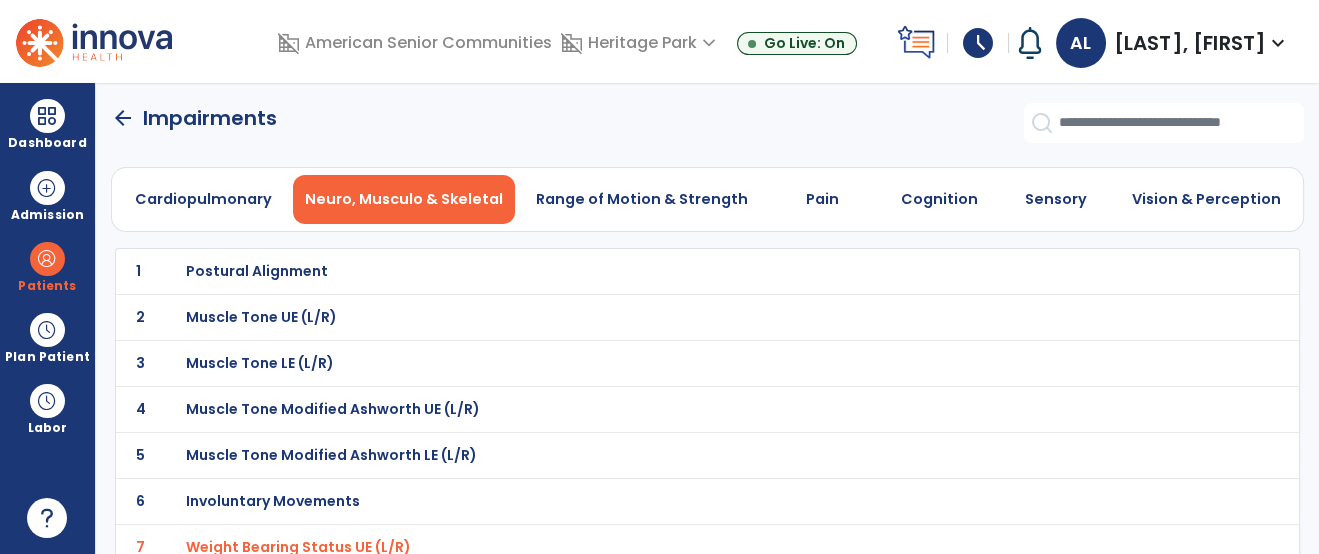 click on "arrow_back" 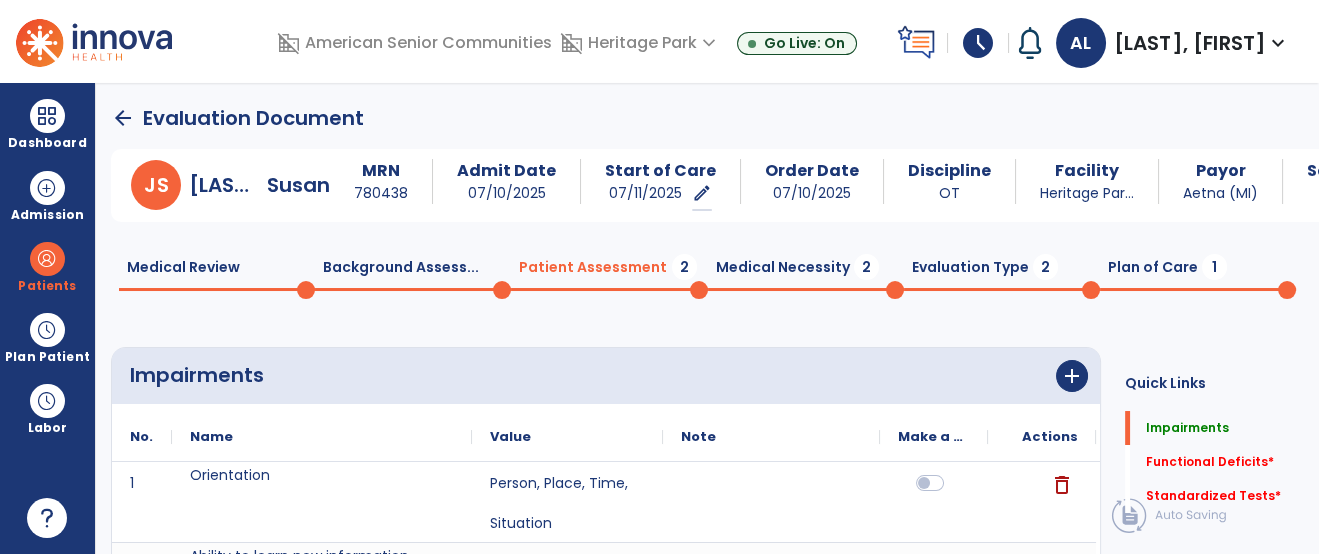 click on "Functional Deficits   *  Functional Deficits   *" 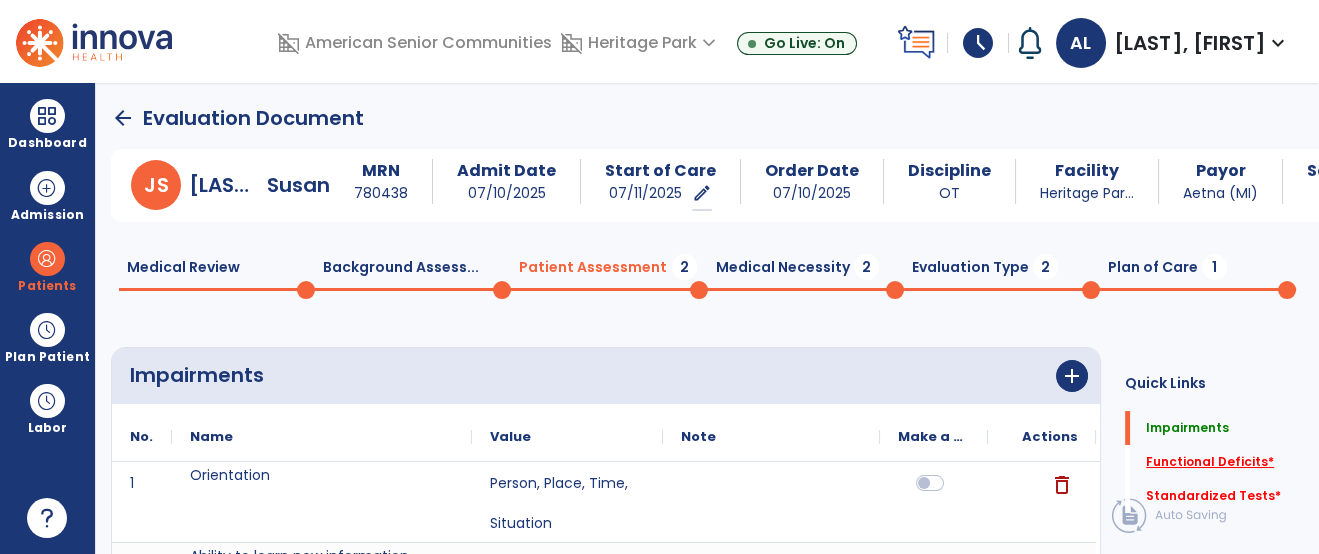 click on "Functional Deficits   *" 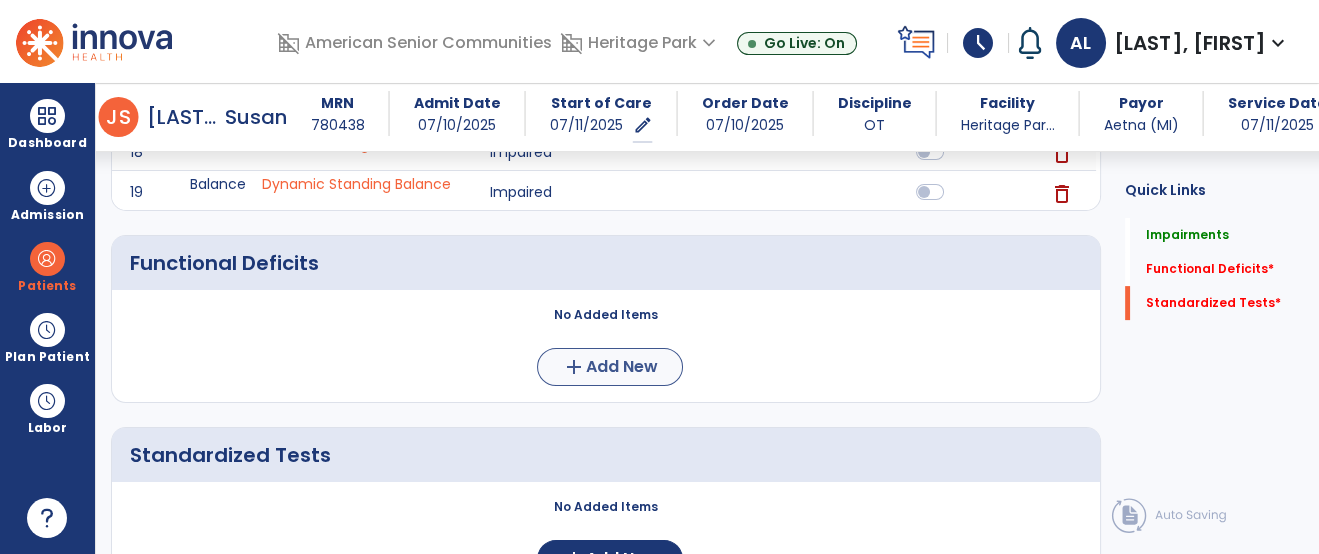 scroll, scrollTop: 1124, scrollLeft: 0, axis: vertical 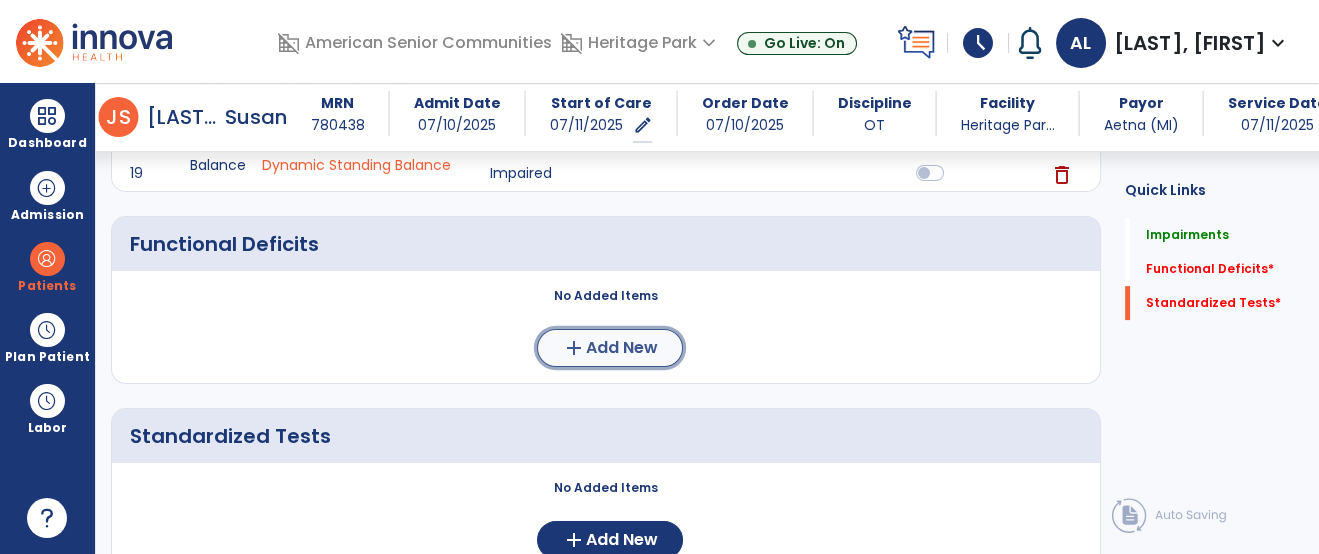 click on "add  Add New" 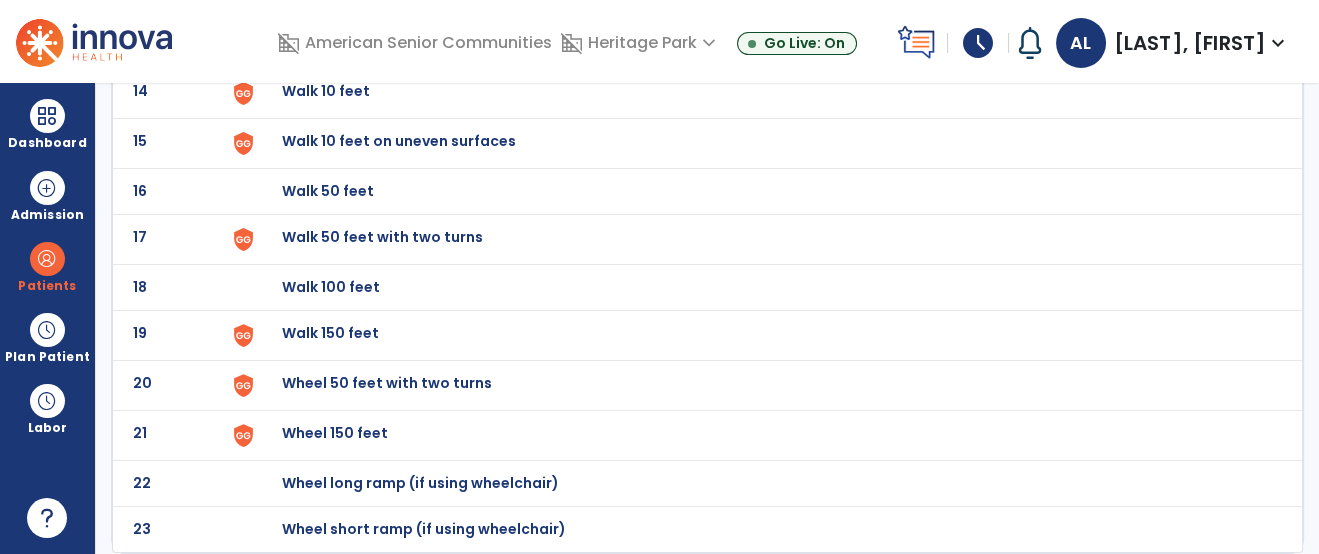 scroll, scrollTop: 0, scrollLeft: 0, axis: both 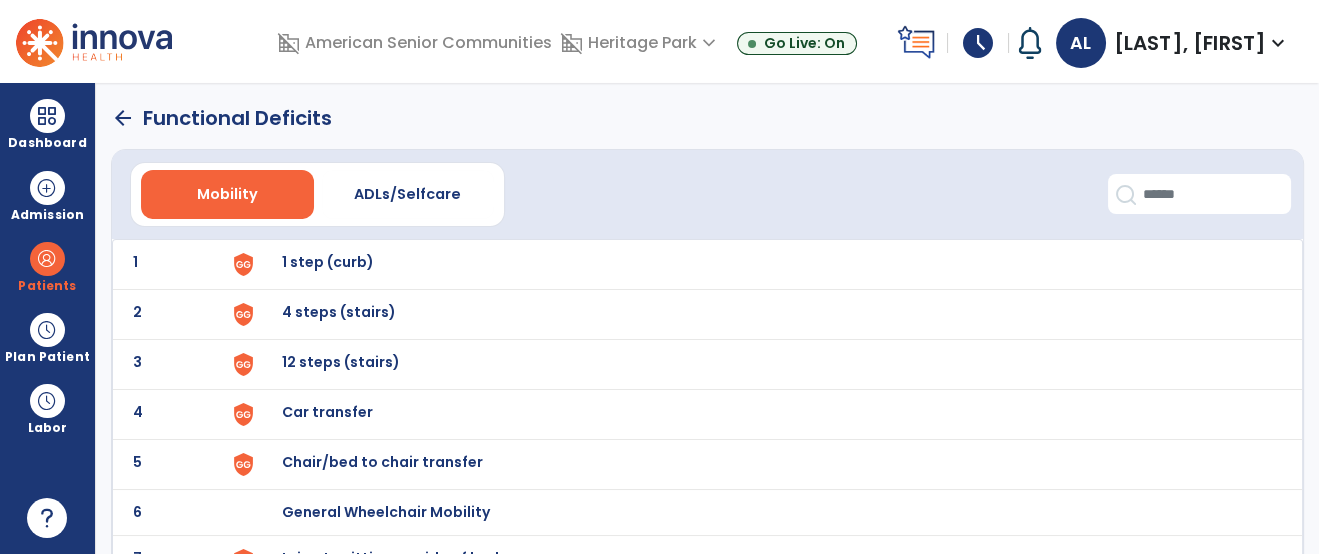click on "Mobility   ADLs/Selfcare" 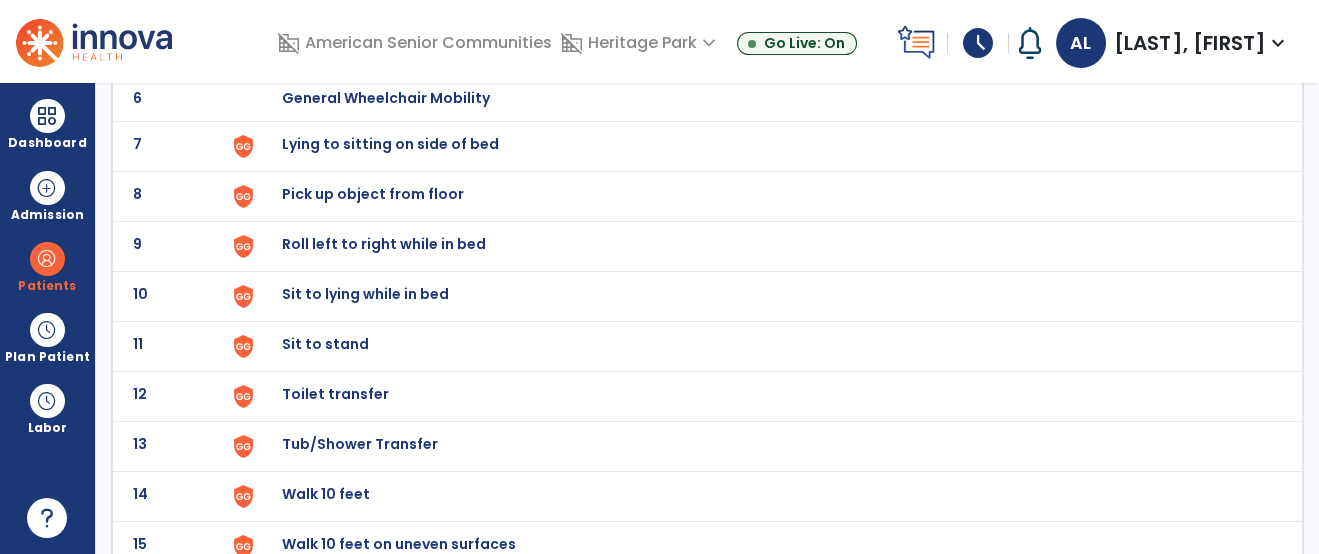 scroll, scrollTop: 532, scrollLeft: 0, axis: vertical 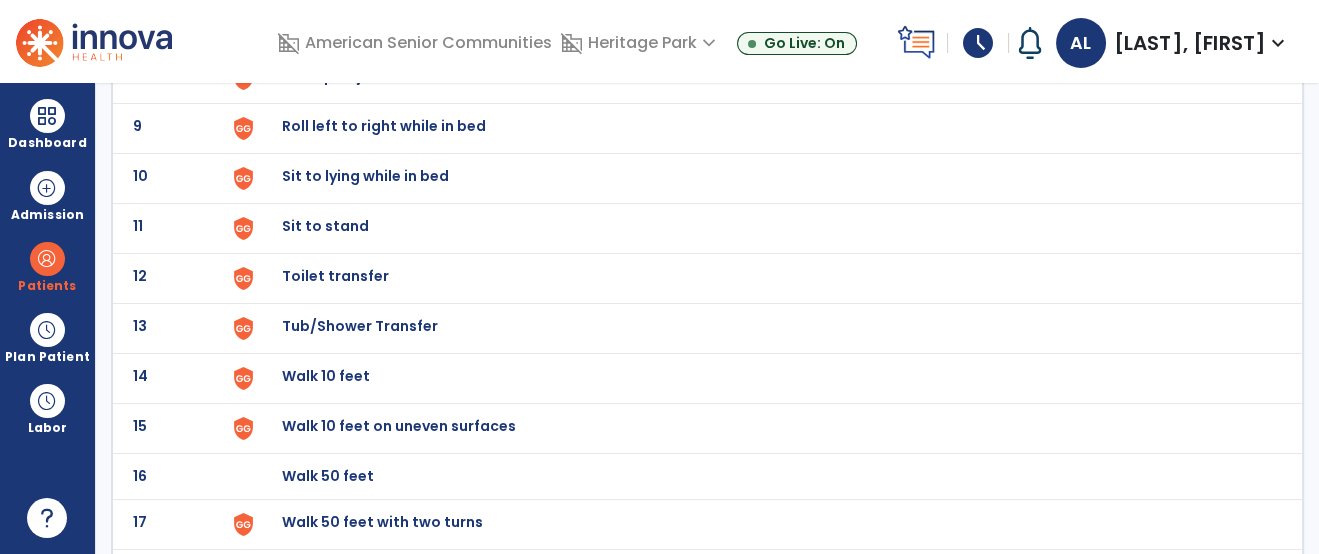 click on "Toilet transfer" at bounding box center (328, -270) 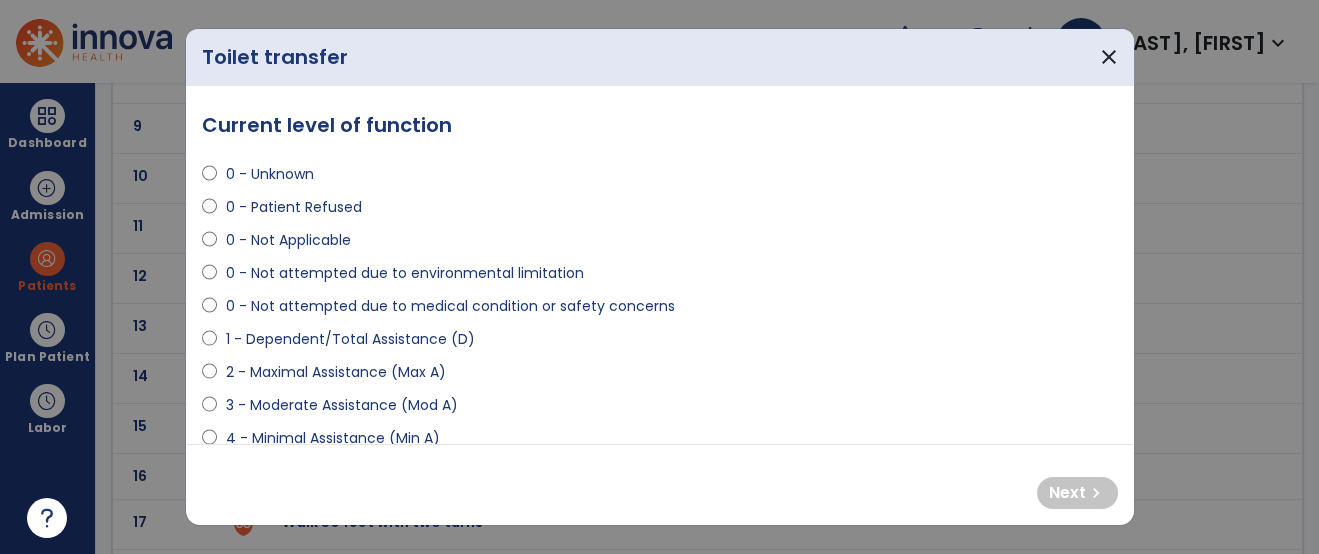 click on "1 - Dependent/Total Assistance (D)" at bounding box center (660, 343) 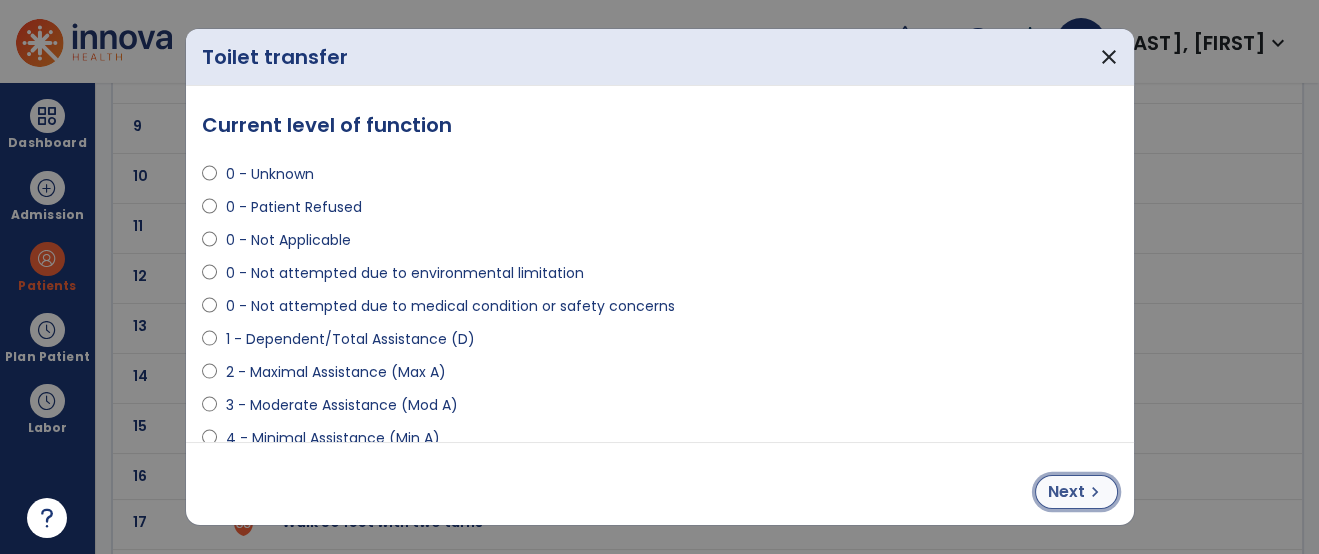 click on "Next" at bounding box center (1066, 492) 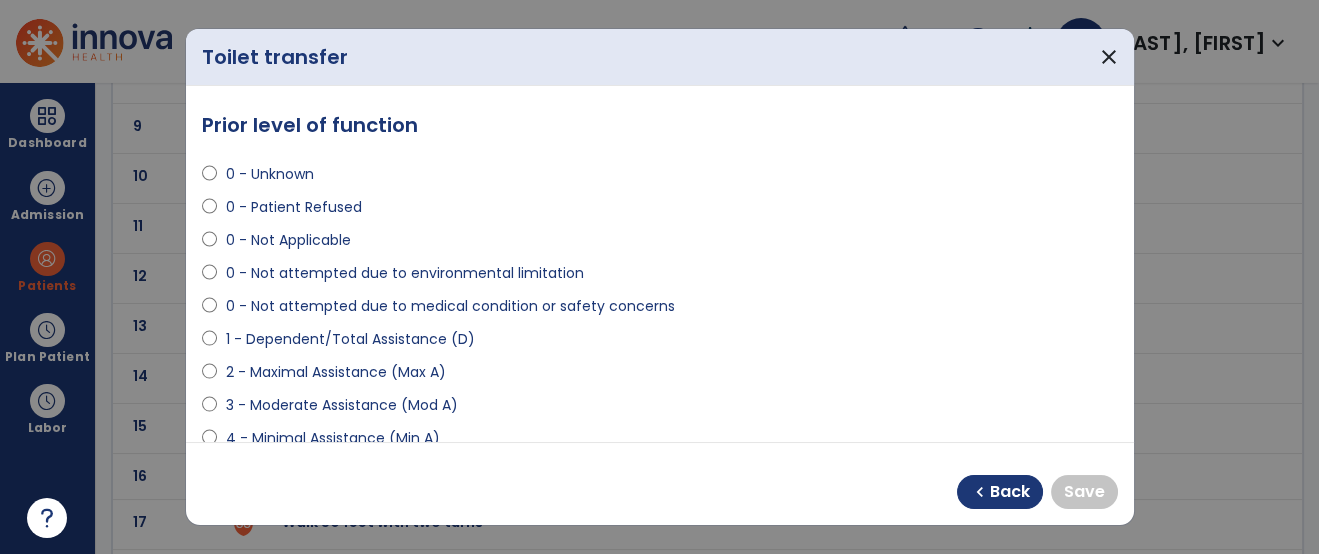 click on "0 - Patient Refused" at bounding box center (660, 211) 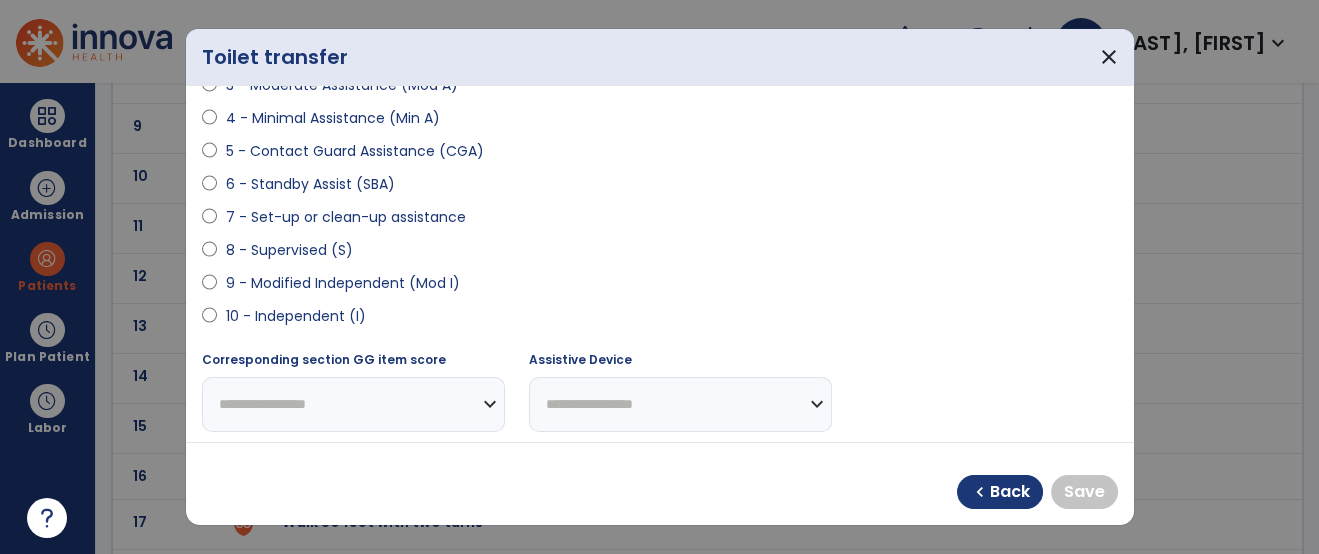 scroll, scrollTop: 355, scrollLeft: 0, axis: vertical 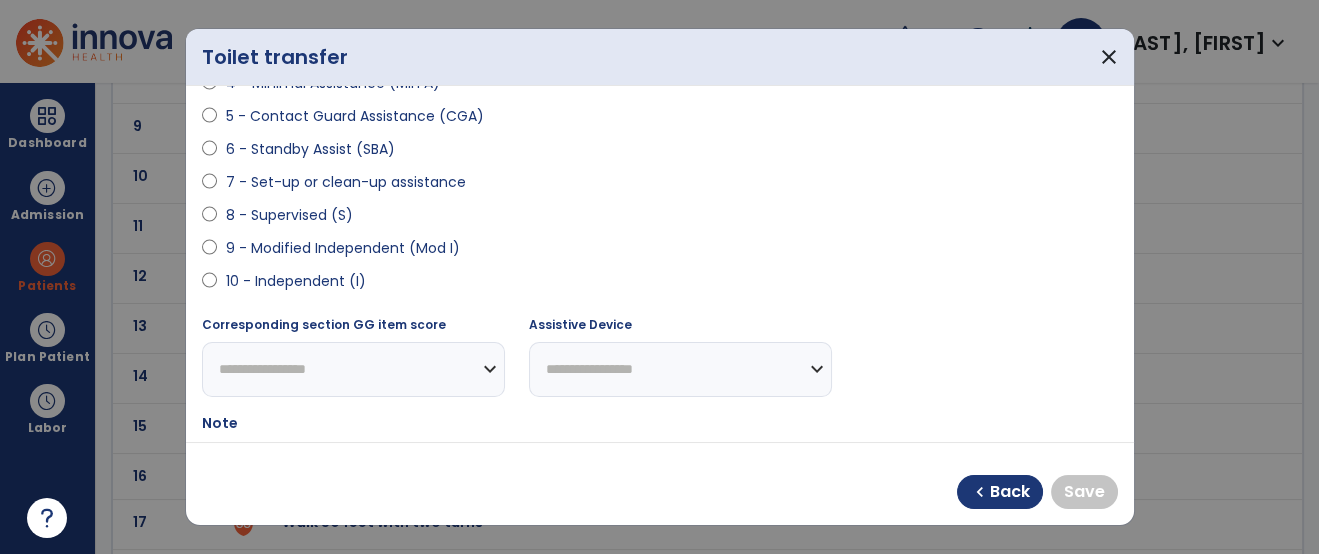 click on "9 - Modified Independent (Mod I)" at bounding box center [342, 248] 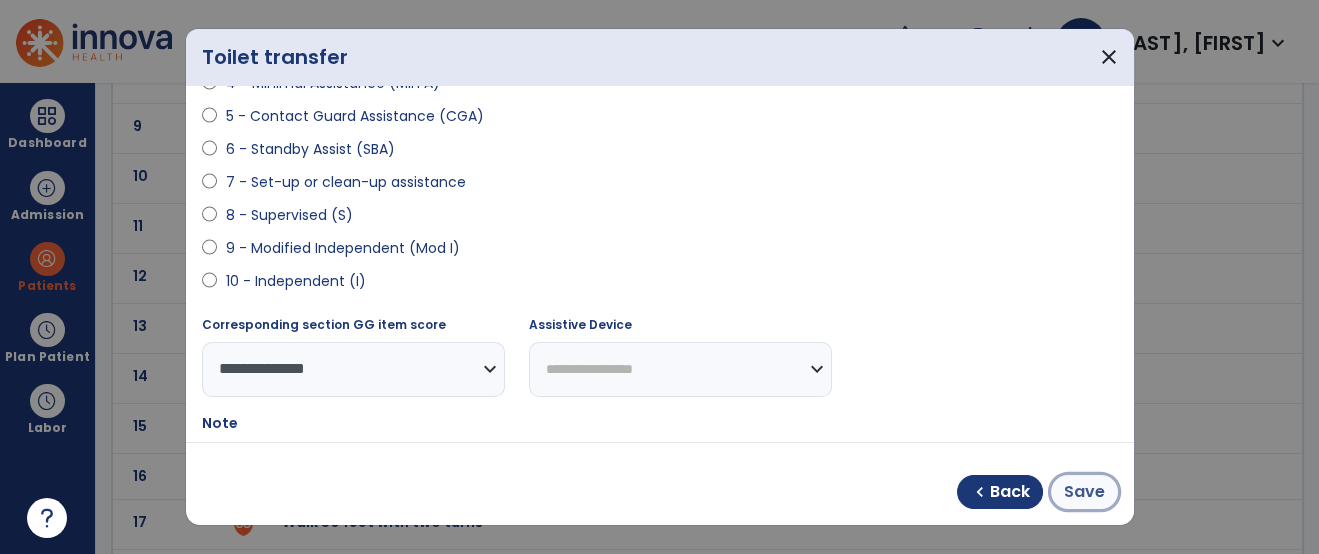 click on "Save" at bounding box center (1084, 492) 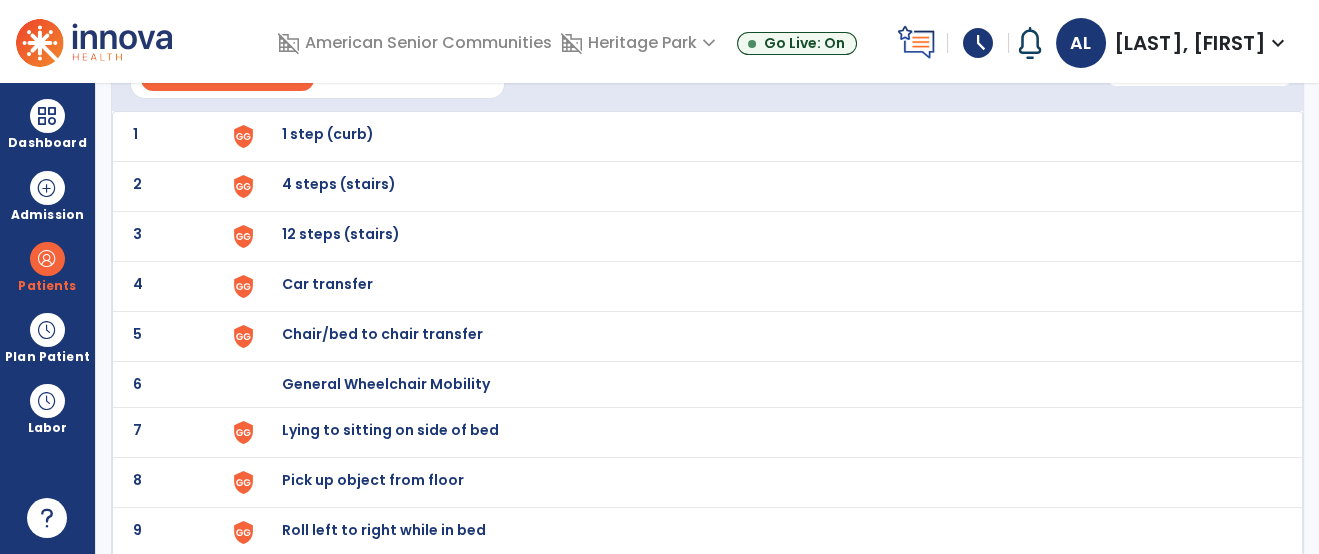 scroll, scrollTop: 120, scrollLeft: 0, axis: vertical 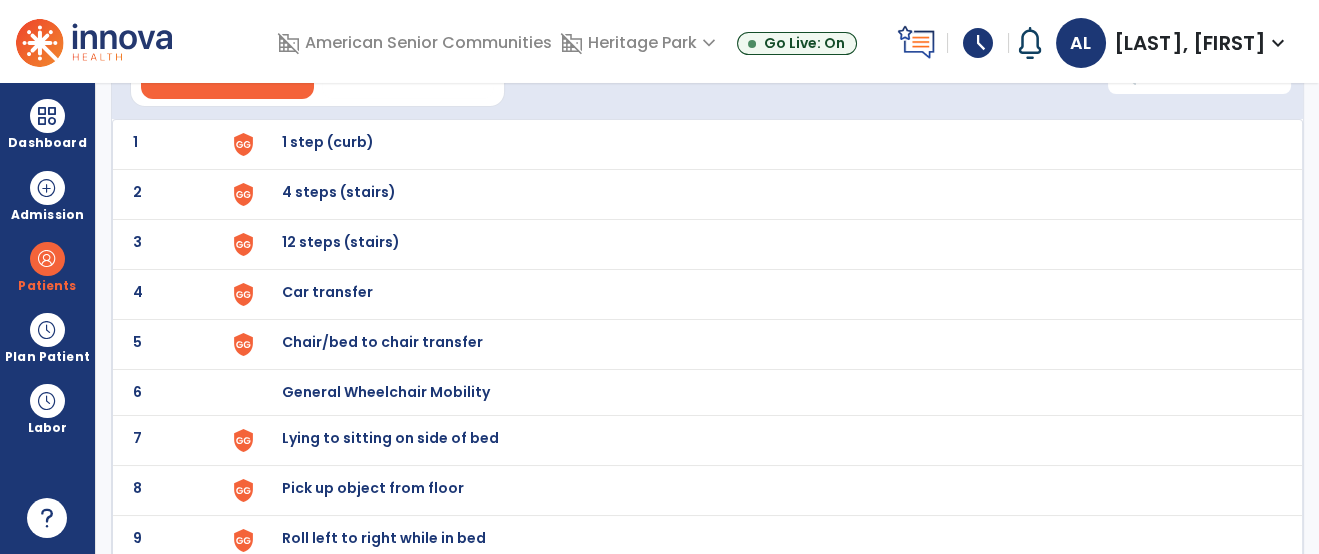 click on "domain_disabled   American Senior Communities   domain_disabled   Heritage Park   expand_more   Bethlehem Woods   Canterbury Nursing and Rehab   Heritage Park  Go Live: On schedule My Time:   Friday, Jul 11   Open your timecard  arrow_right Notifications  No Notifications yet   AL   Leist, Ashlee   expand_more   home   Home   person   Profile   help   Help   logout   Log out" at bounding box center (659, 41) 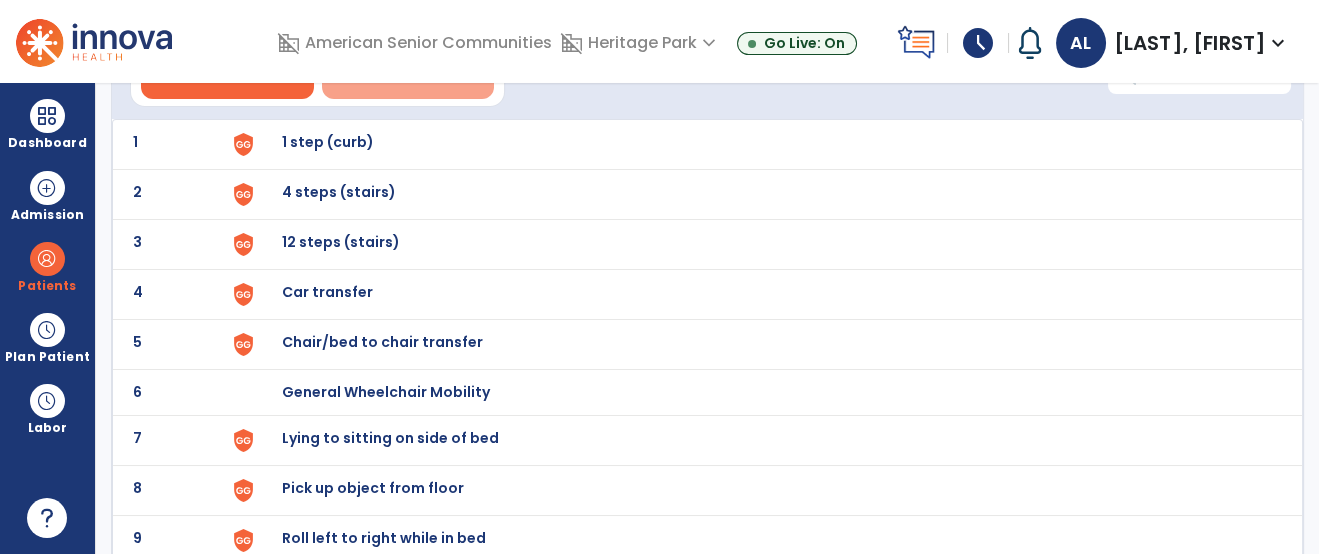 click on "ADLs/Selfcare" at bounding box center (408, 74) 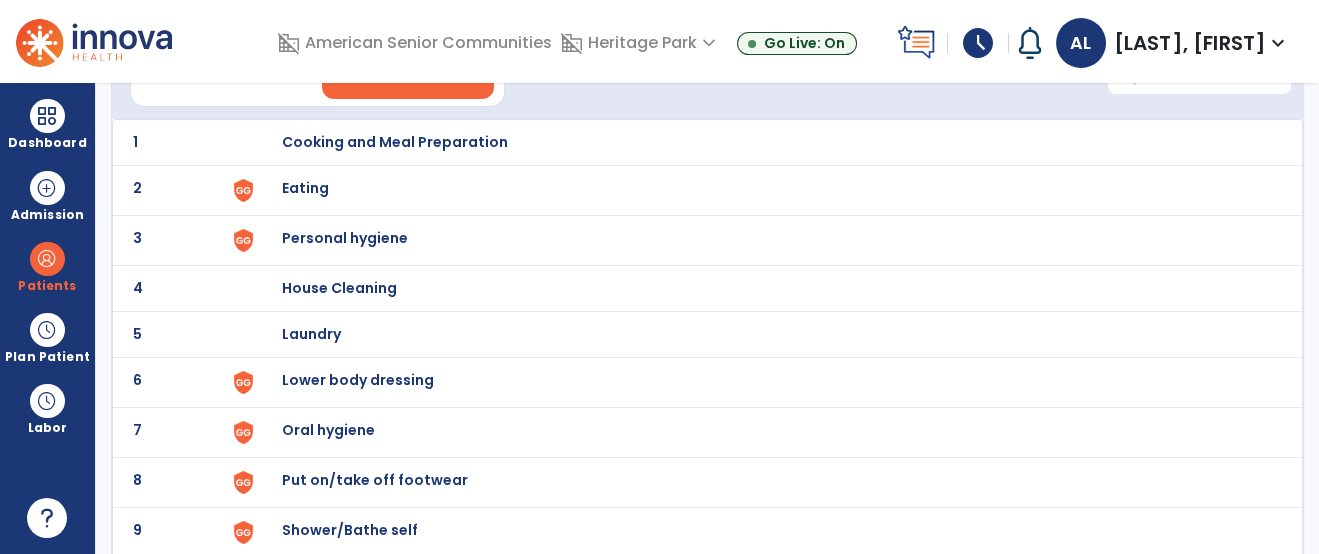 click on "Eating" at bounding box center (762, 142) 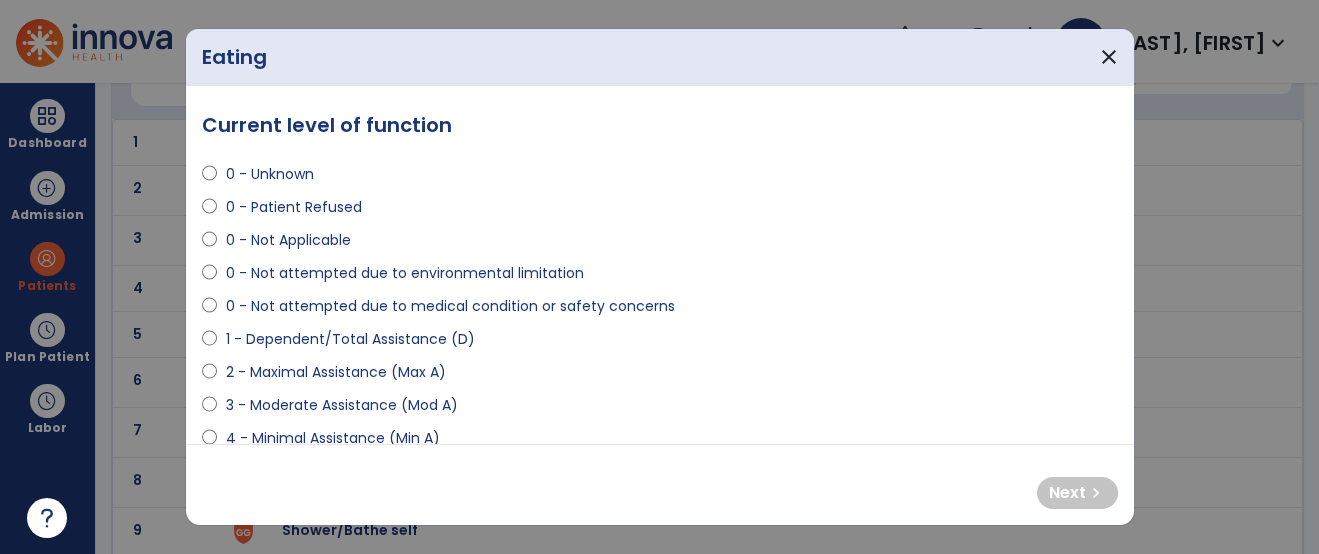 click on "0 - Not Applicable" at bounding box center (660, 244) 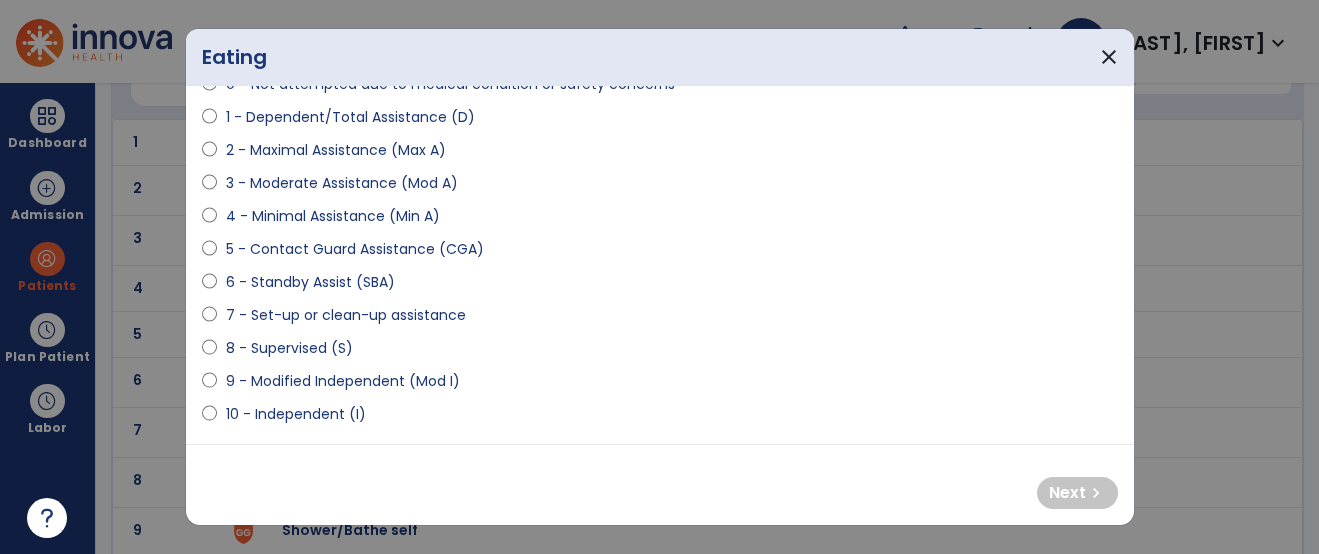 scroll, scrollTop: 177, scrollLeft: 0, axis: vertical 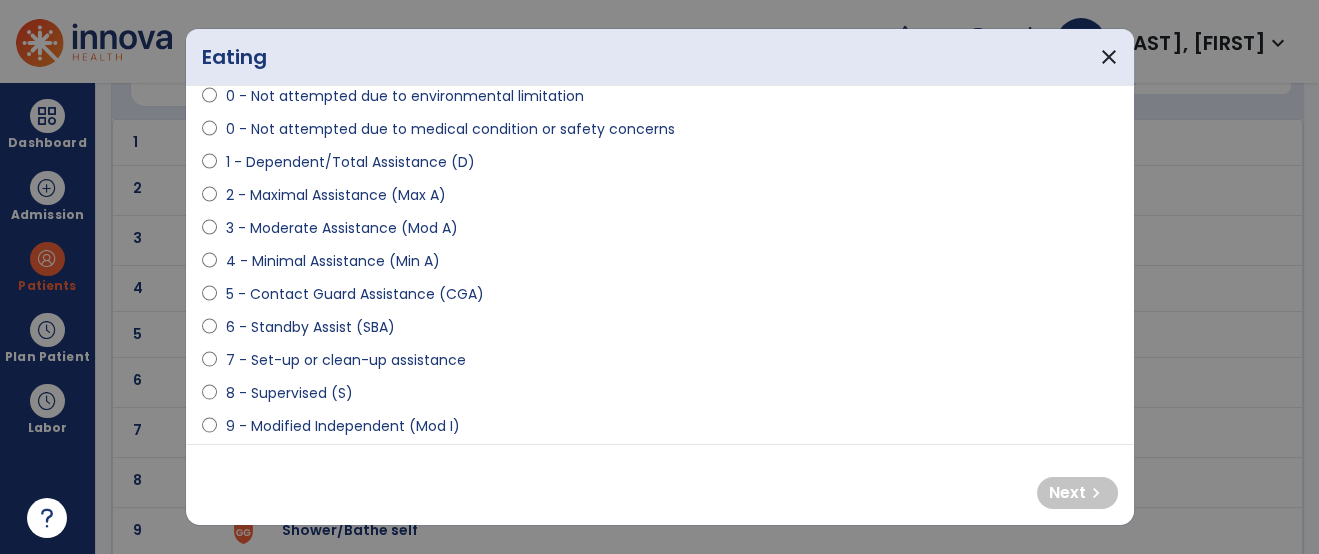 click on "7 - Set-up or clean-up assistance" at bounding box center [345, 360] 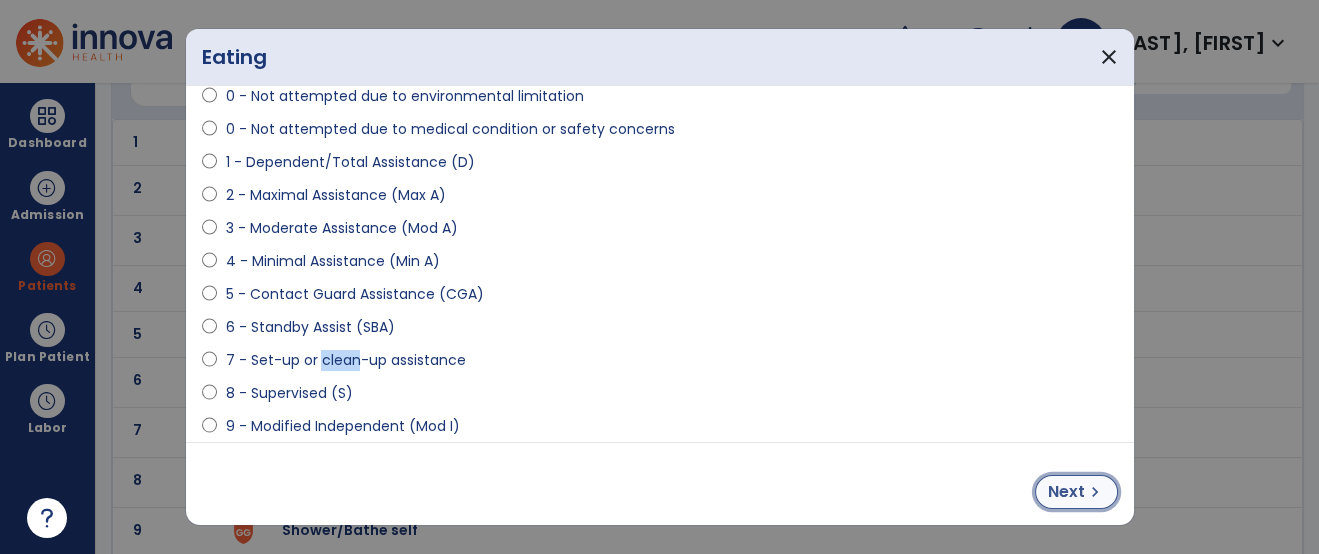 click on "Next" at bounding box center (1066, 492) 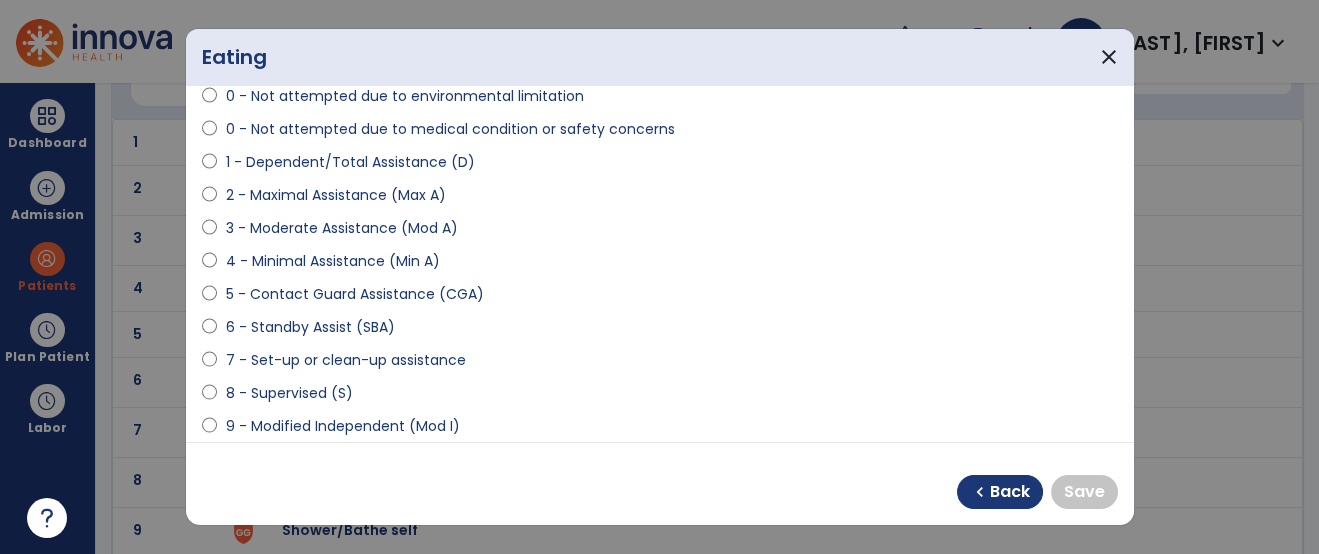 click on "9 - Modified Independent (Mod I)" at bounding box center [342, 426] 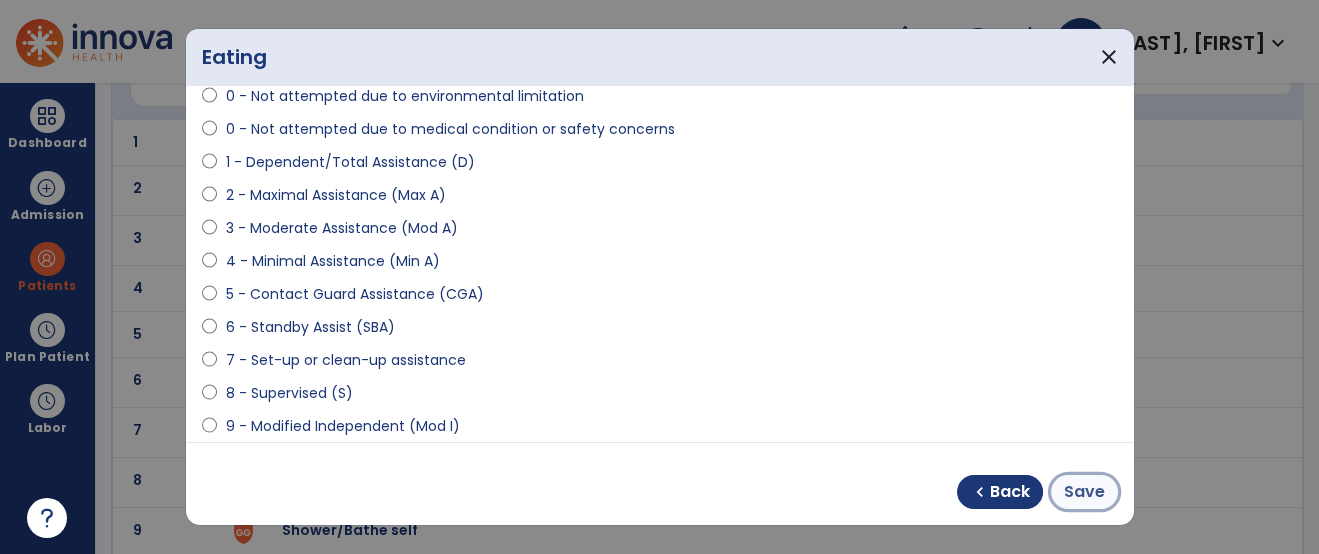 click on "Save" at bounding box center (1084, 492) 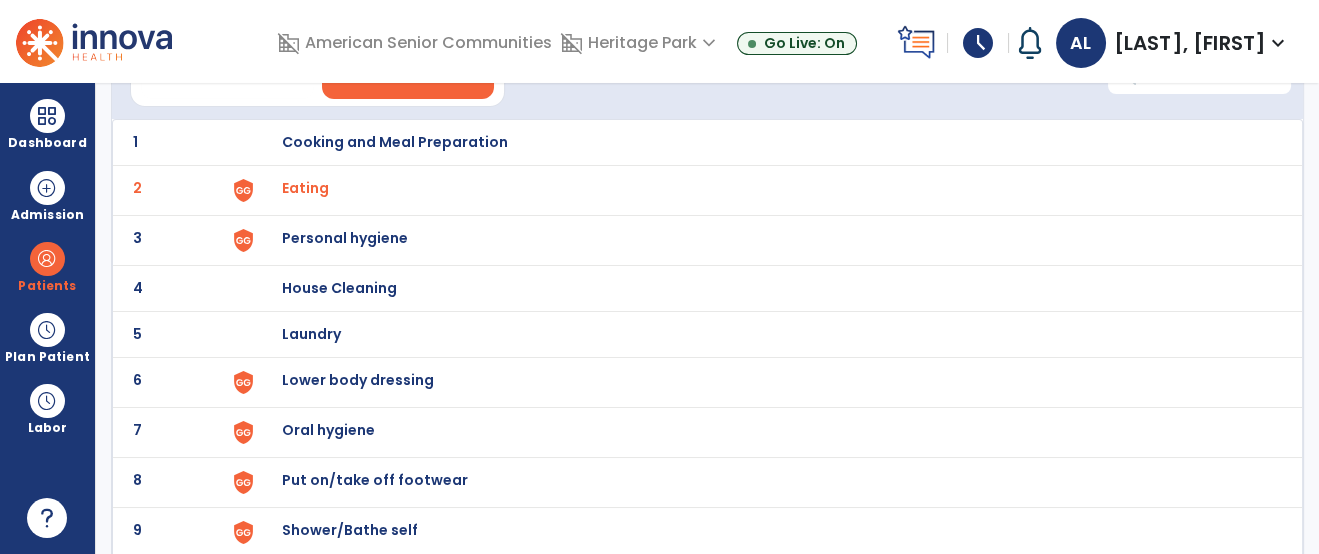 click on "3 Personal hygiene" 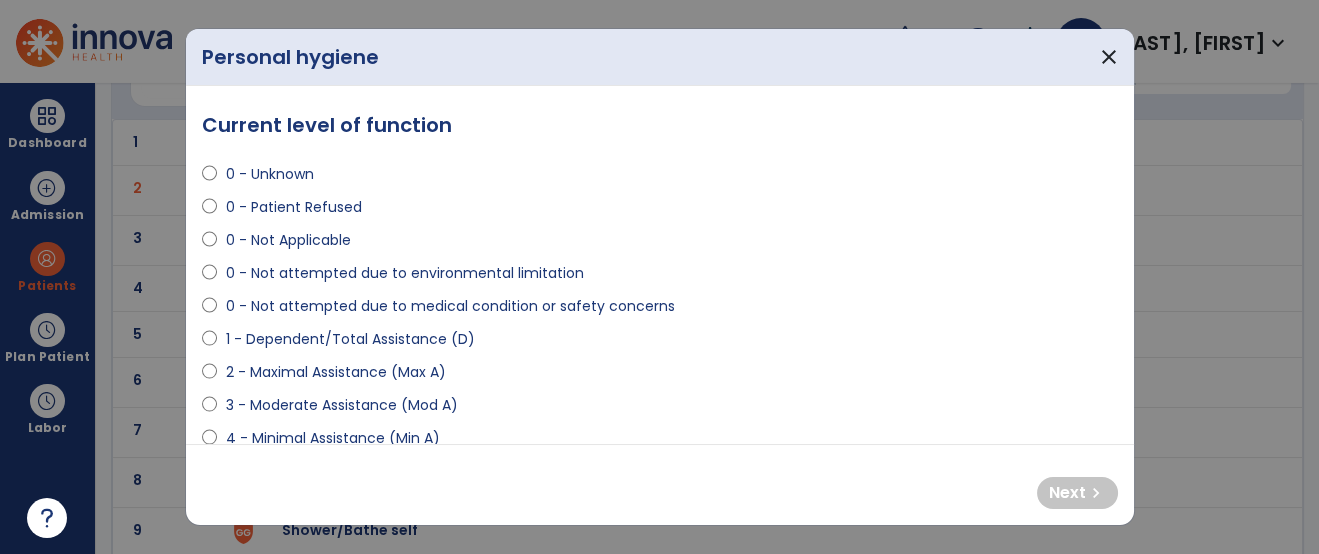 click on "3 - Moderate Assistance (Mod A)" at bounding box center (341, 405) 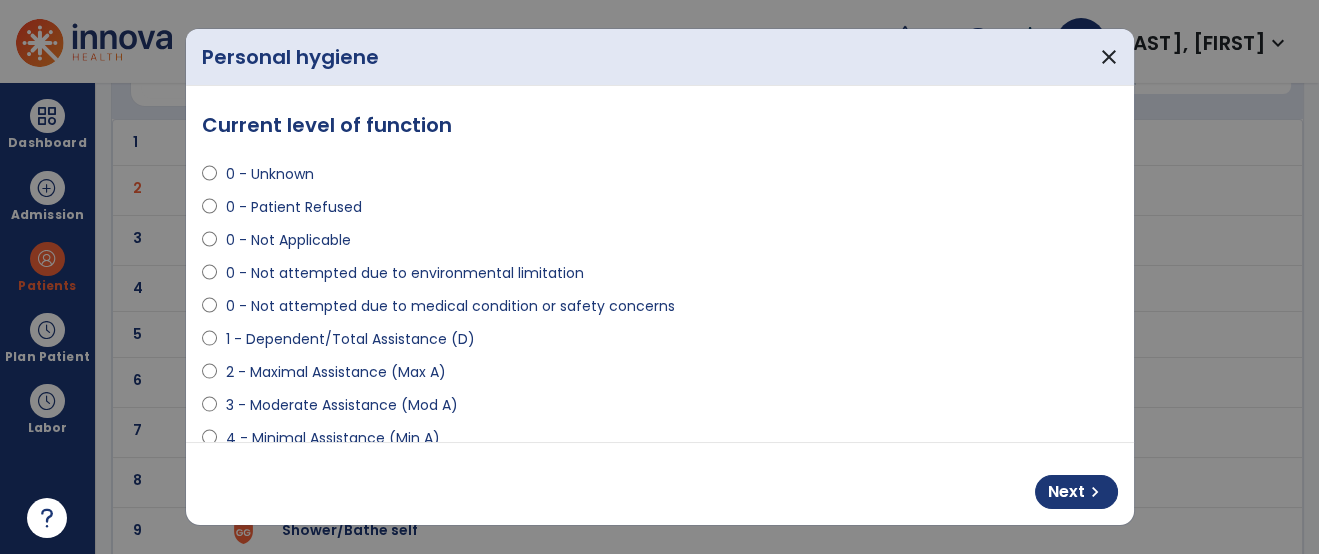 click on "4 - Minimal Assistance (Min A)" at bounding box center (660, 442) 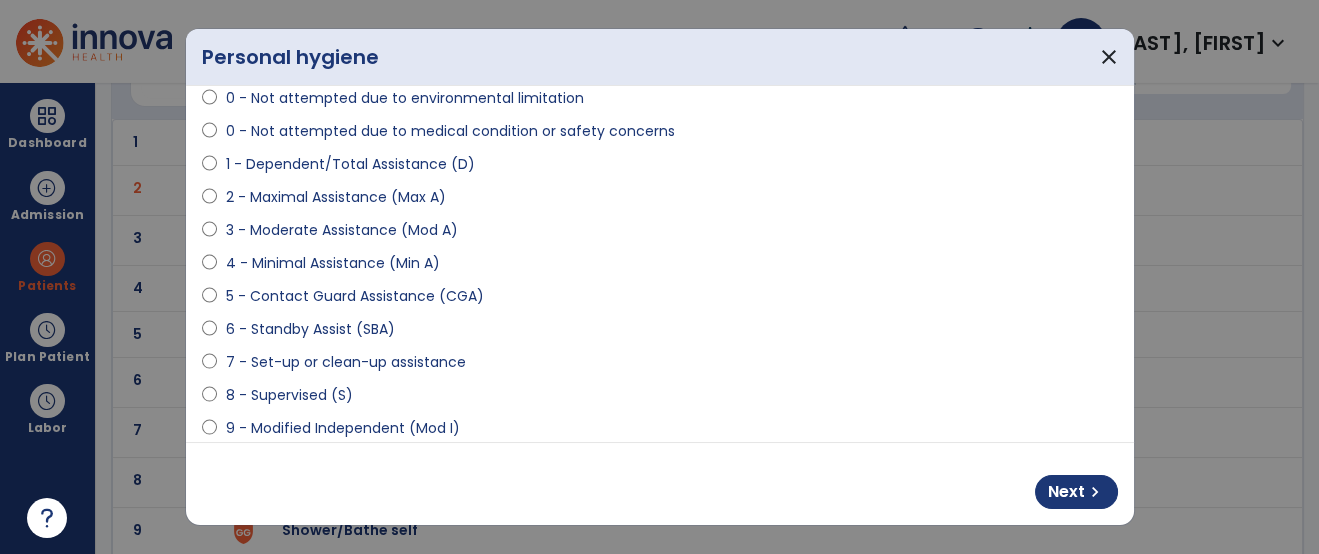scroll, scrollTop: 177, scrollLeft: 0, axis: vertical 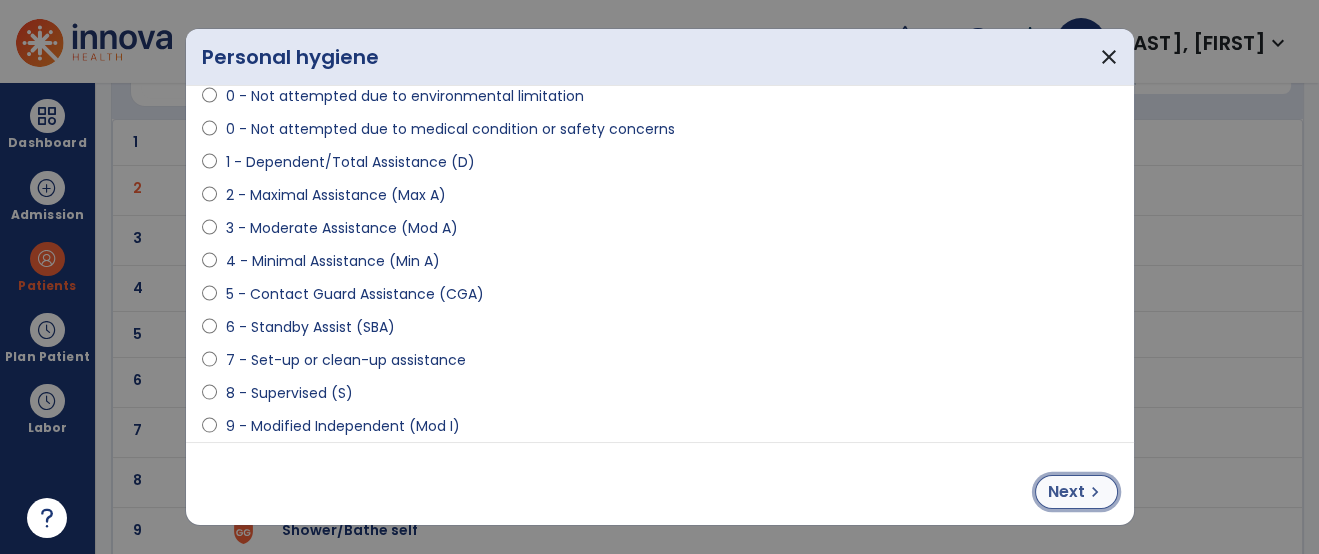 click on "Next" at bounding box center [1066, 492] 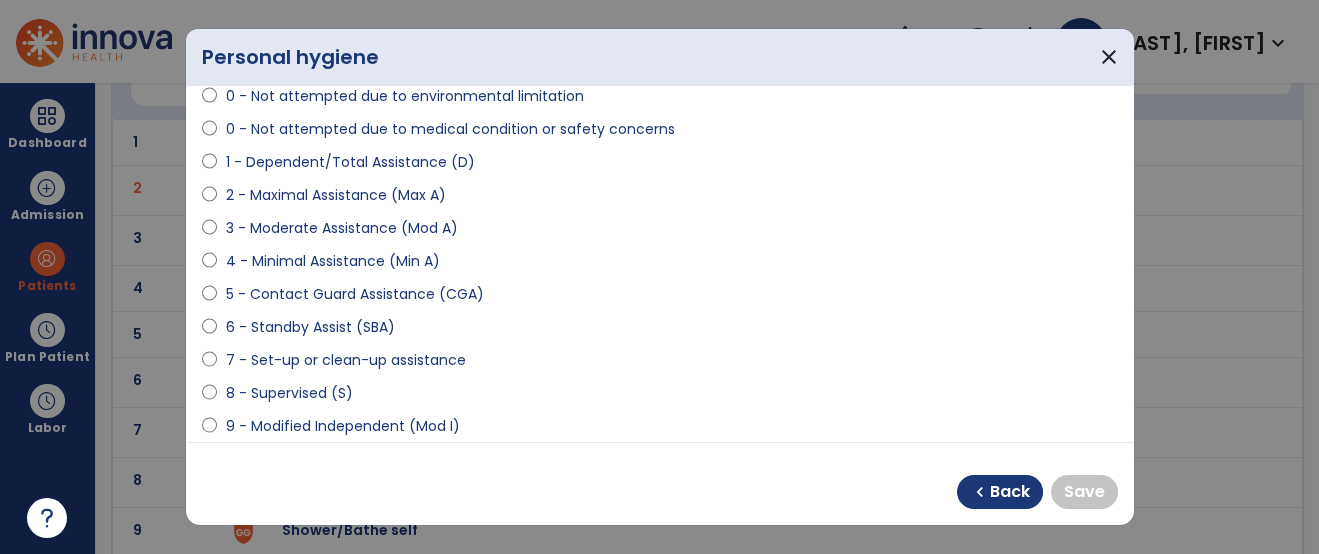 click on "9 - Modified Independent (Mod I)" at bounding box center [342, 426] 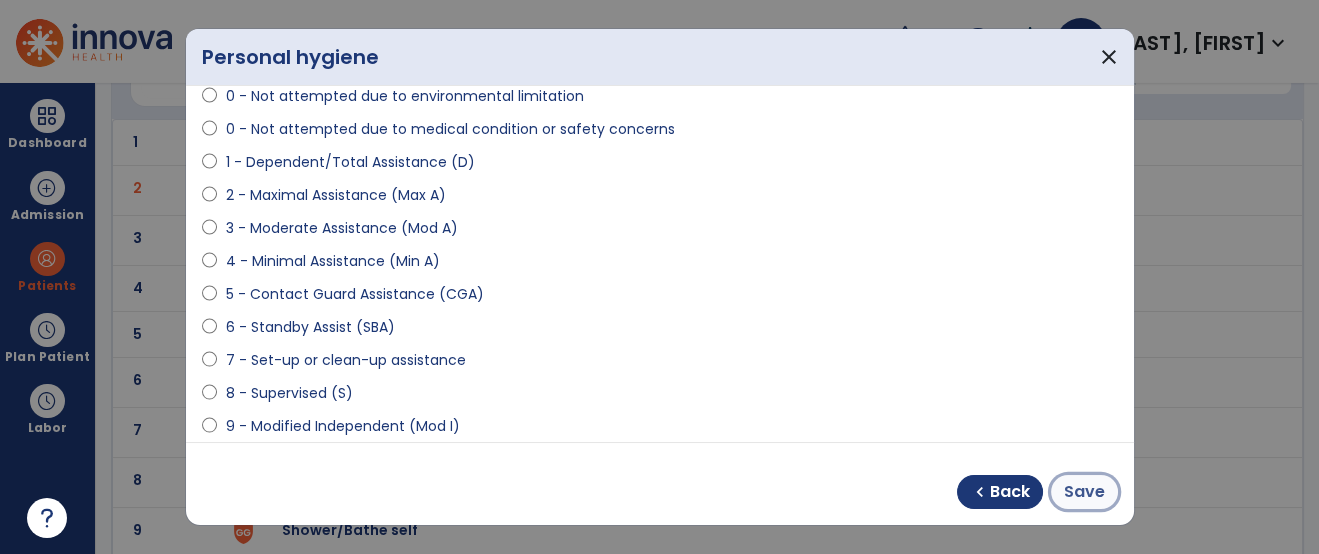 click on "Save" at bounding box center [1084, 492] 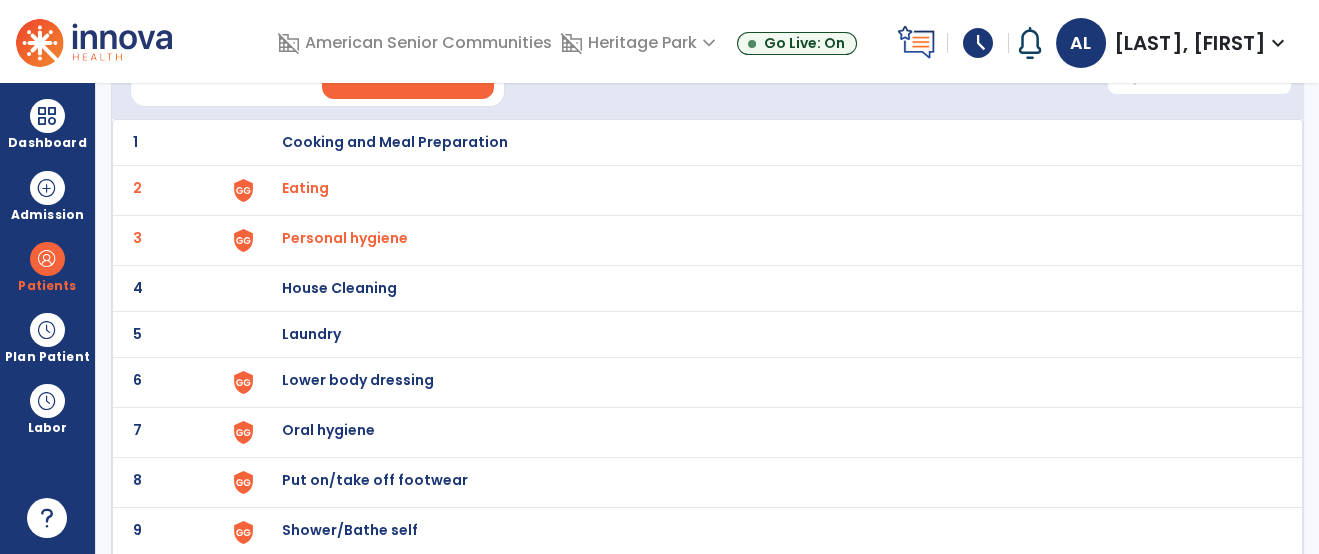 click on "Lower body dressing" at bounding box center (762, 142) 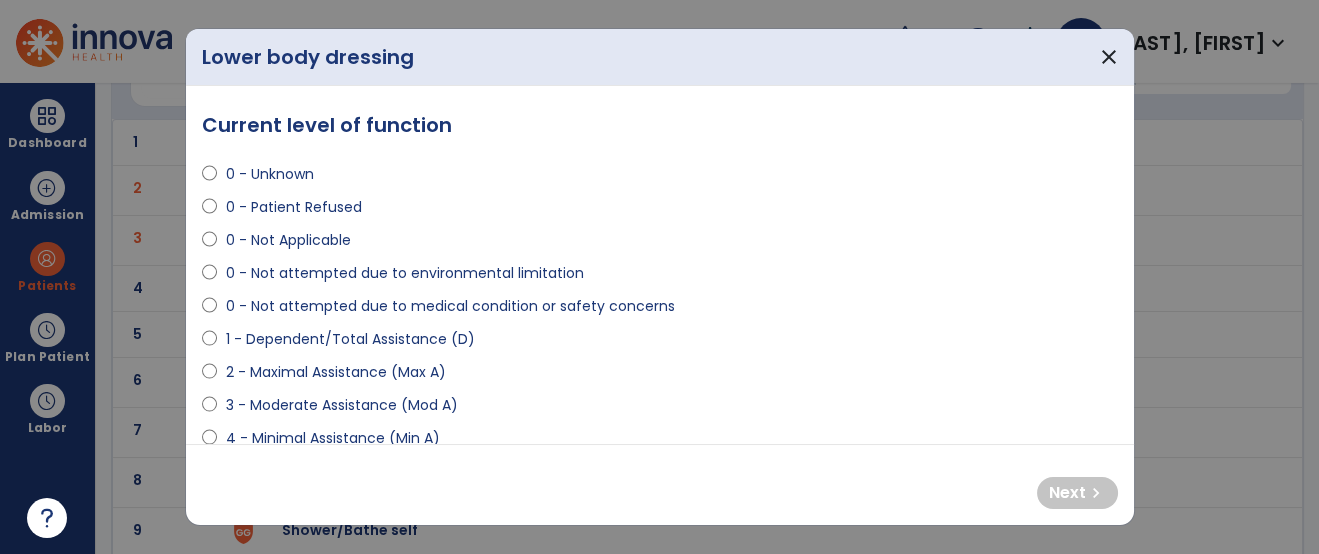 click on "1 - Dependent/Total Assistance (D)" at bounding box center [349, 339] 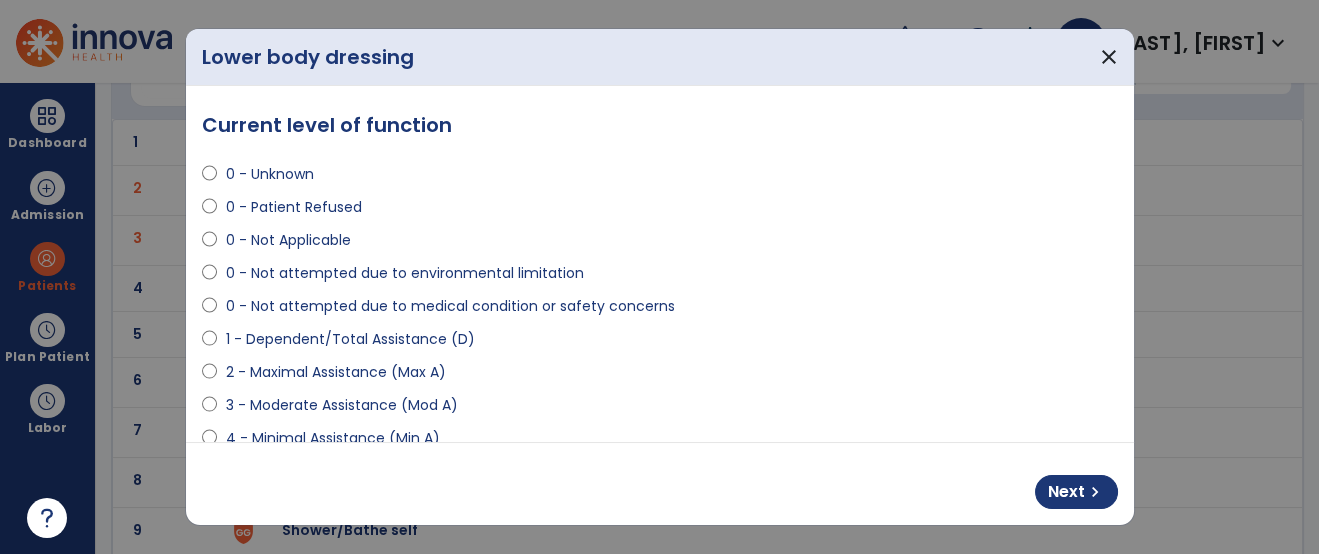 click on "2 - Maximal Assistance (Max A)" at bounding box center (335, 372) 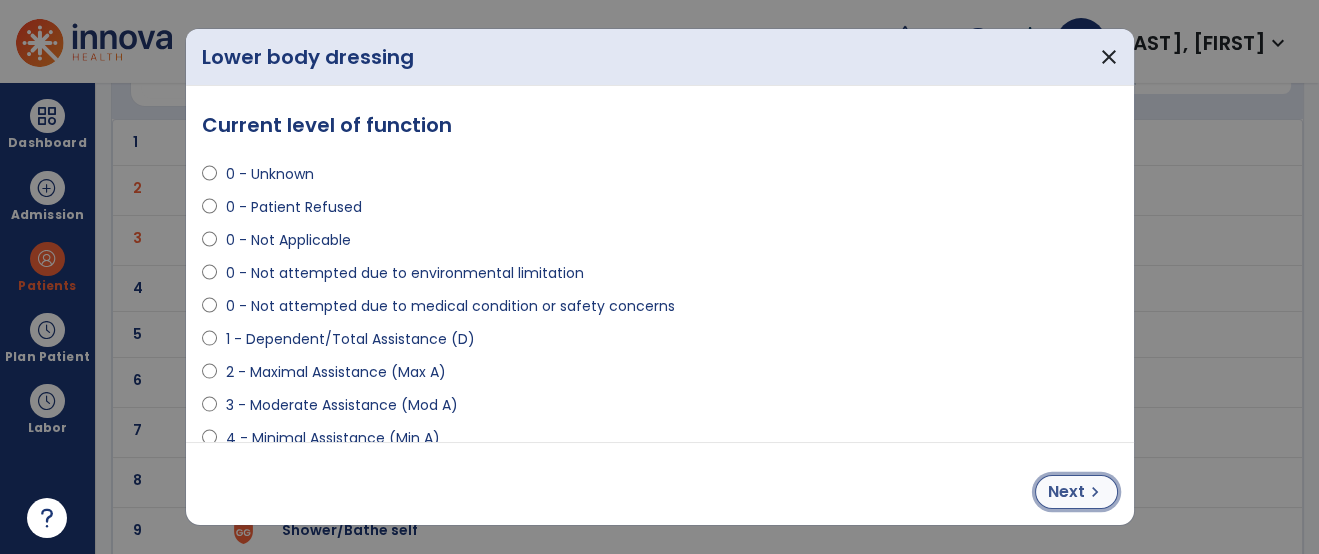 click on "Next" at bounding box center (1066, 492) 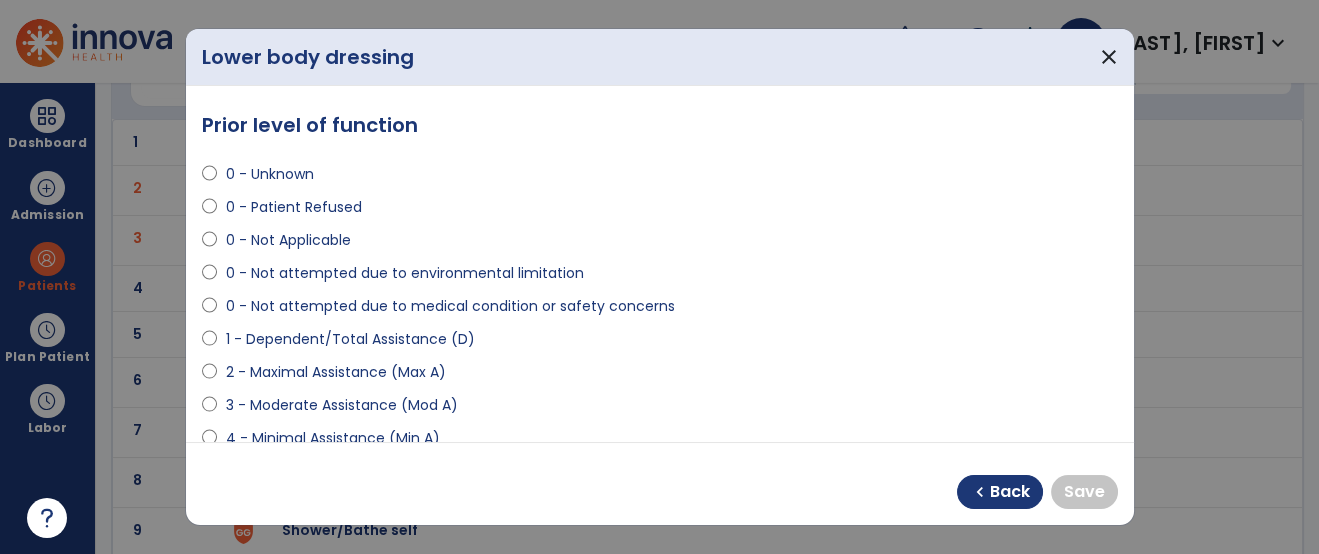 click on "2 - Maximal Assistance (Max A)" at bounding box center (660, 376) 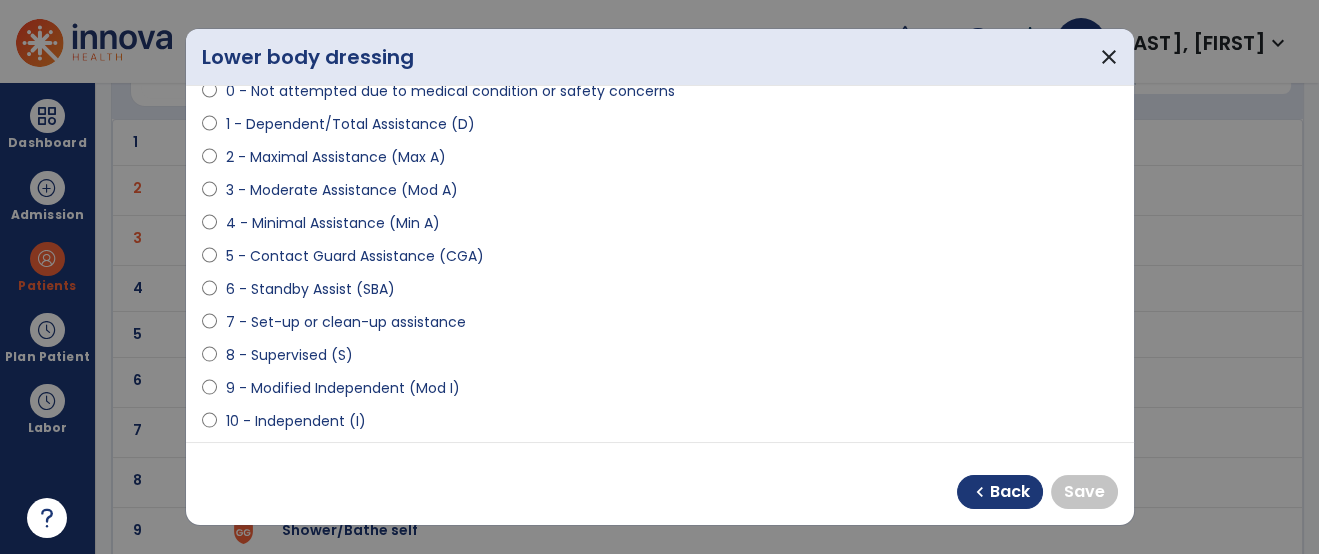 scroll, scrollTop: 266, scrollLeft: 0, axis: vertical 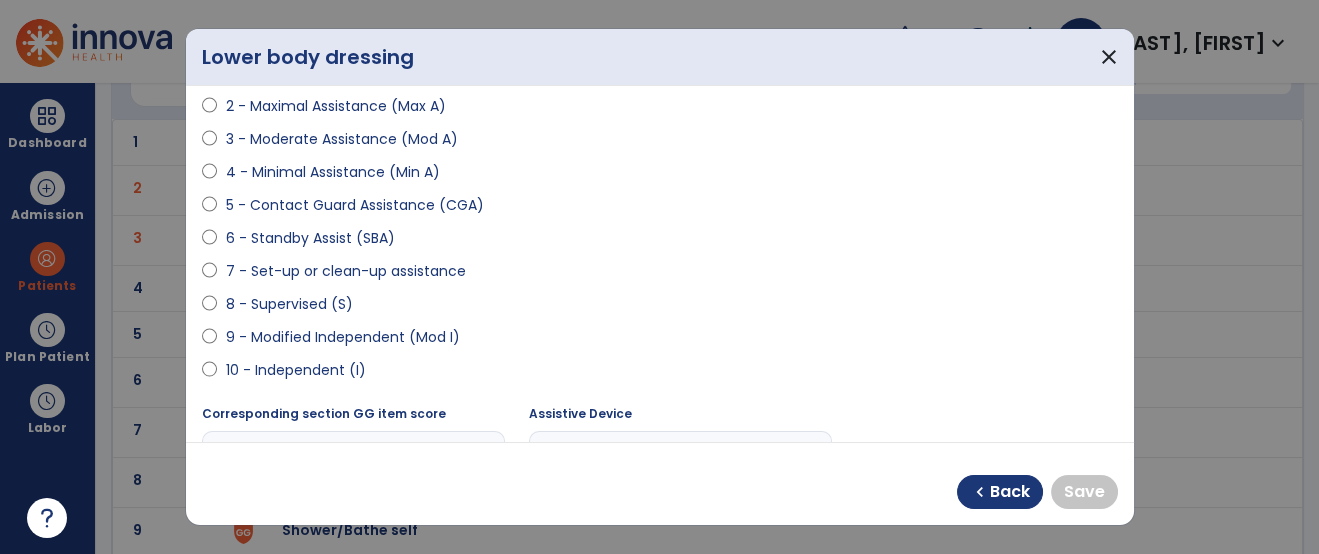 click on "9 - Modified Independent (Mod I)" at bounding box center (342, 337) 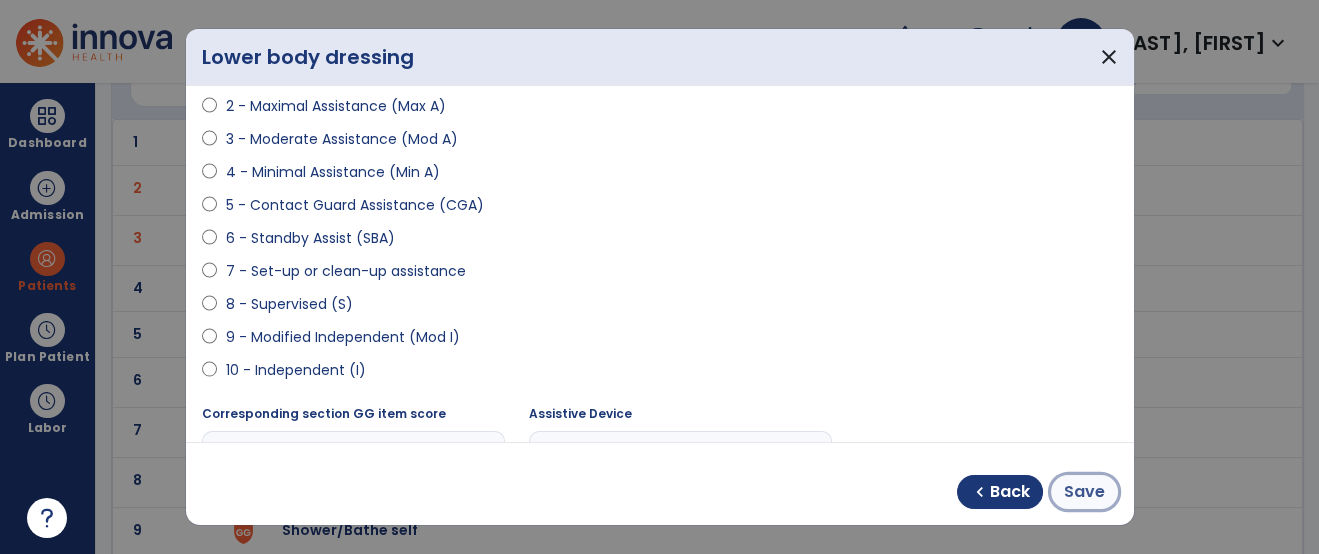 click on "Save" at bounding box center (1084, 492) 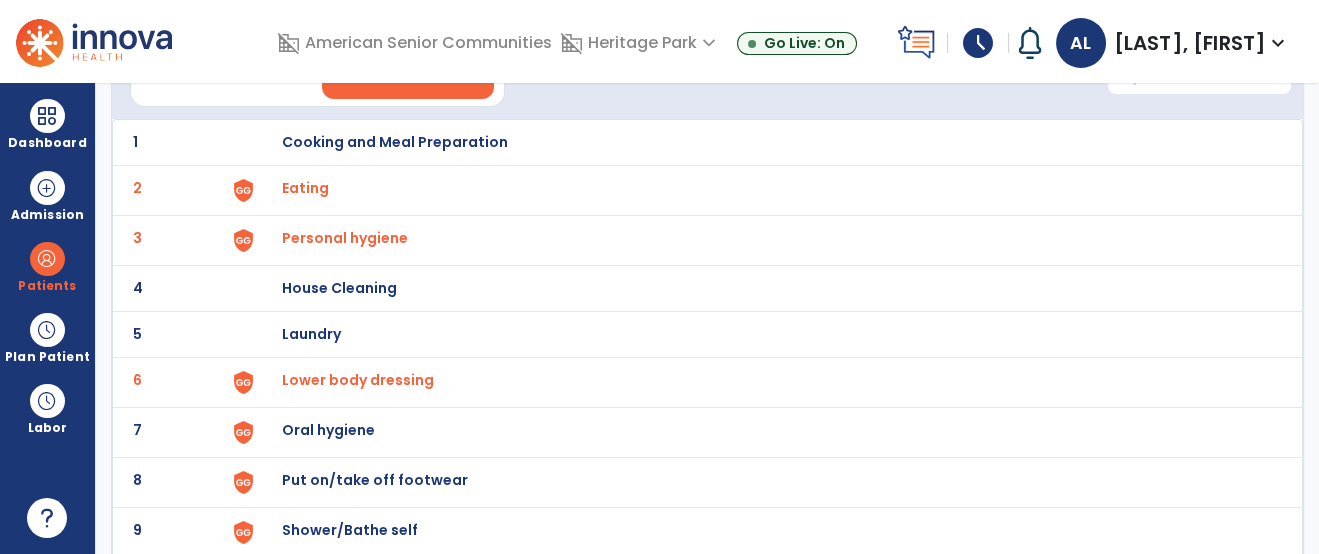 click on "Oral hygiene" at bounding box center (762, 142) 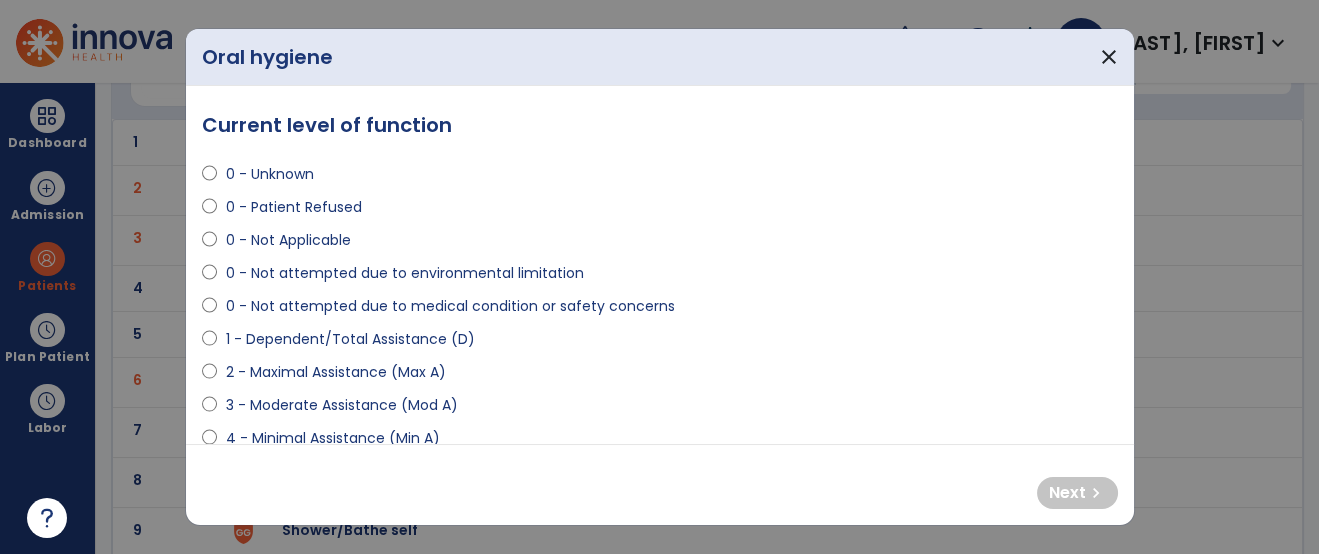 click on "2 - Maximal Assistance (Max A)" at bounding box center (660, 376) 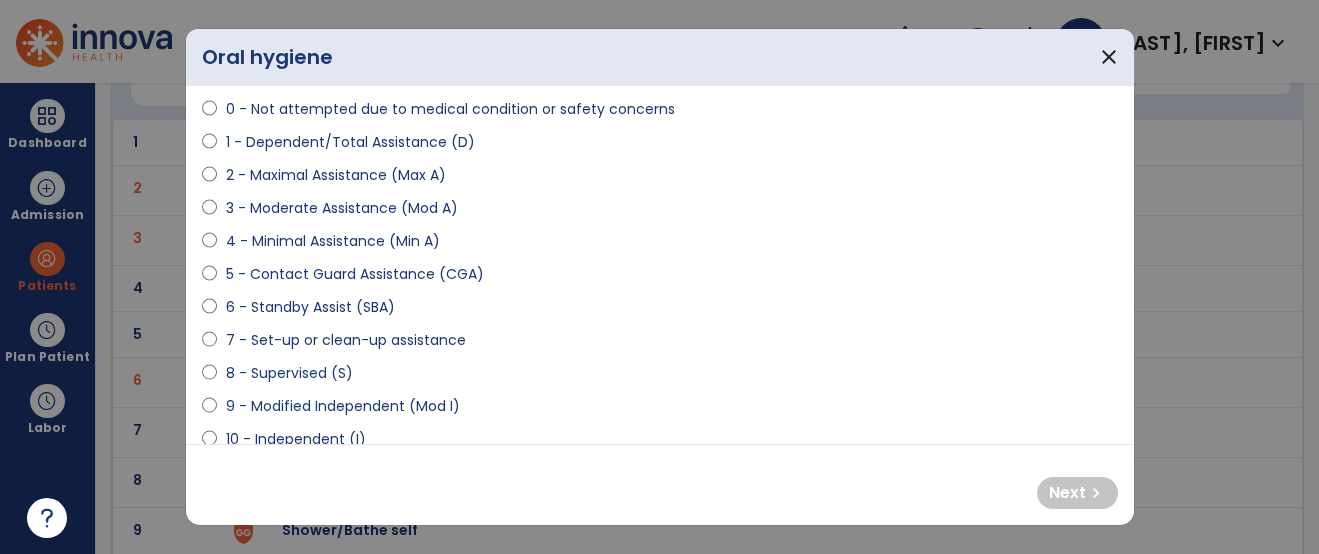 scroll, scrollTop: 222, scrollLeft: 0, axis: vertical 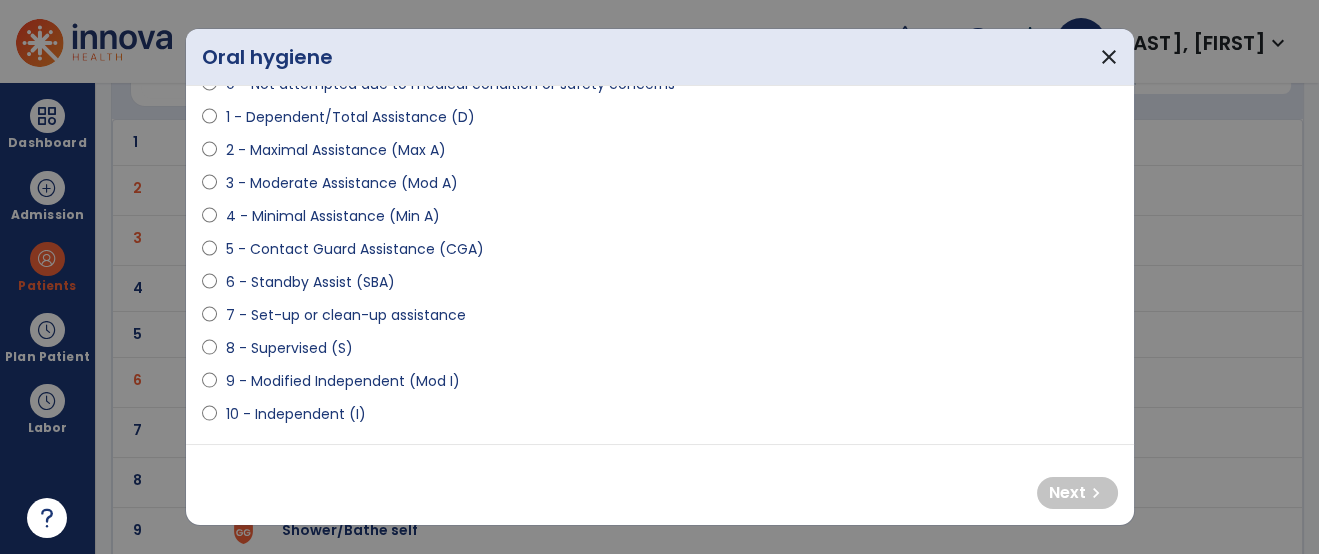 click on "6 - Standby Assist (SBA)" at bounding box center (309, 282) 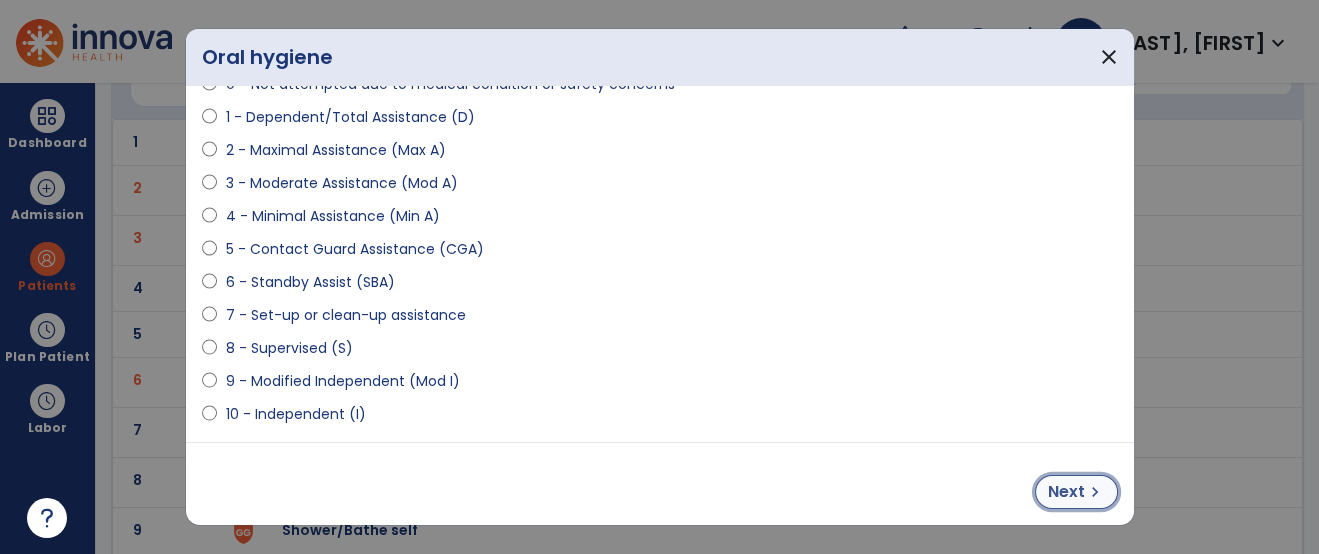 click on "Next" at bounding box center [1066, 492] 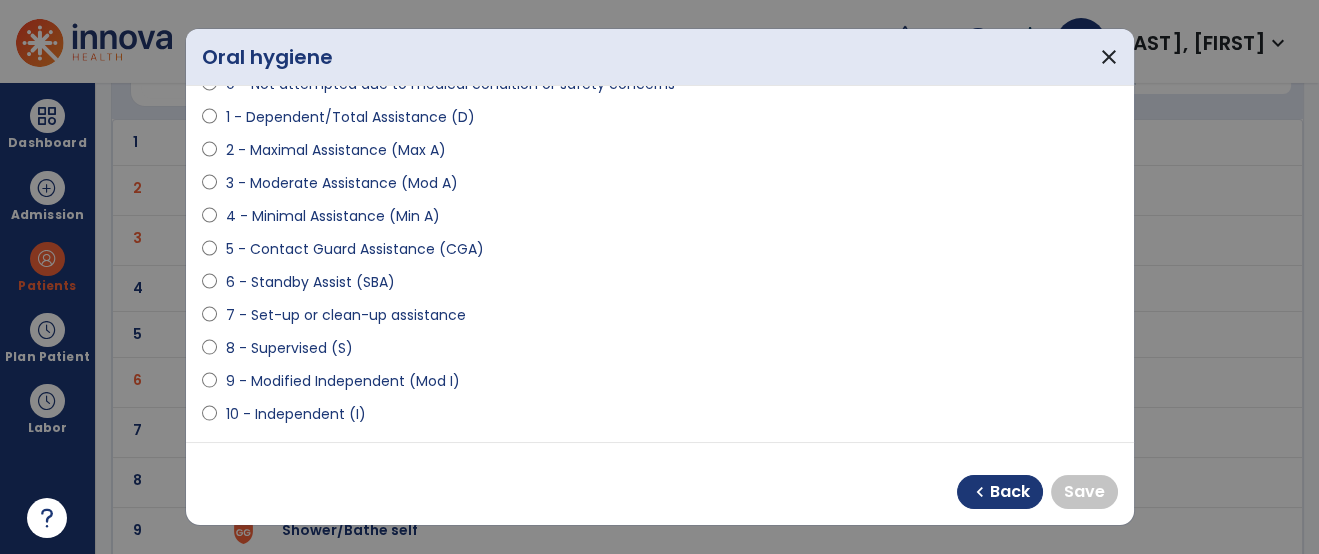 click on "9 - Modified Independent (Mod I)" at bounding box center (342, 381) 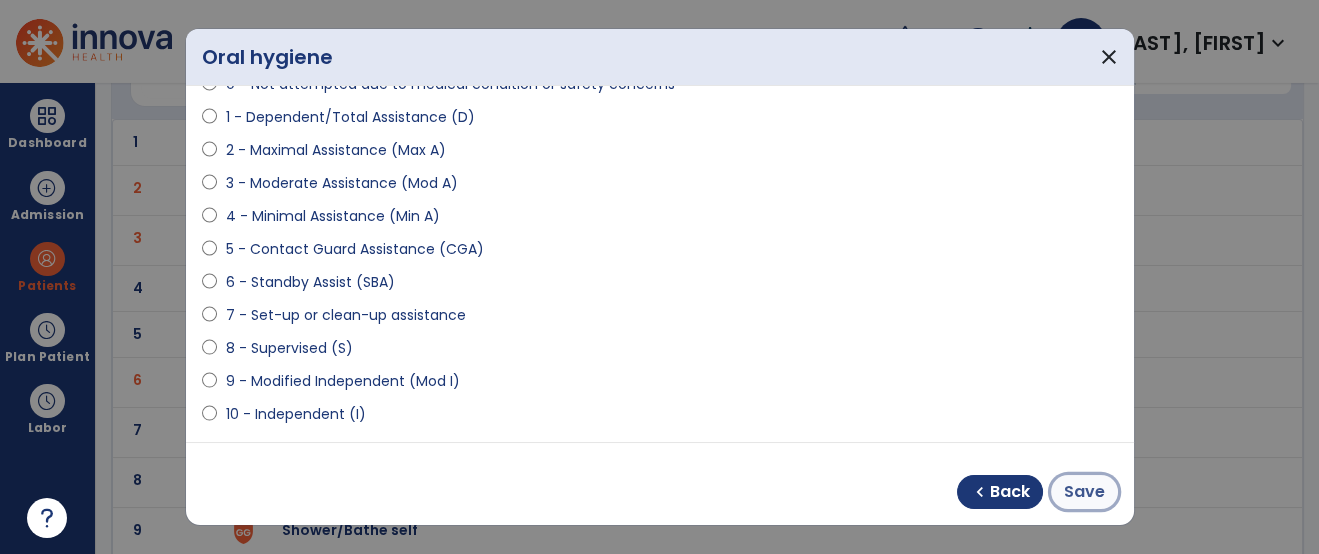 click on "Save" at bounding box center [1084, 492] 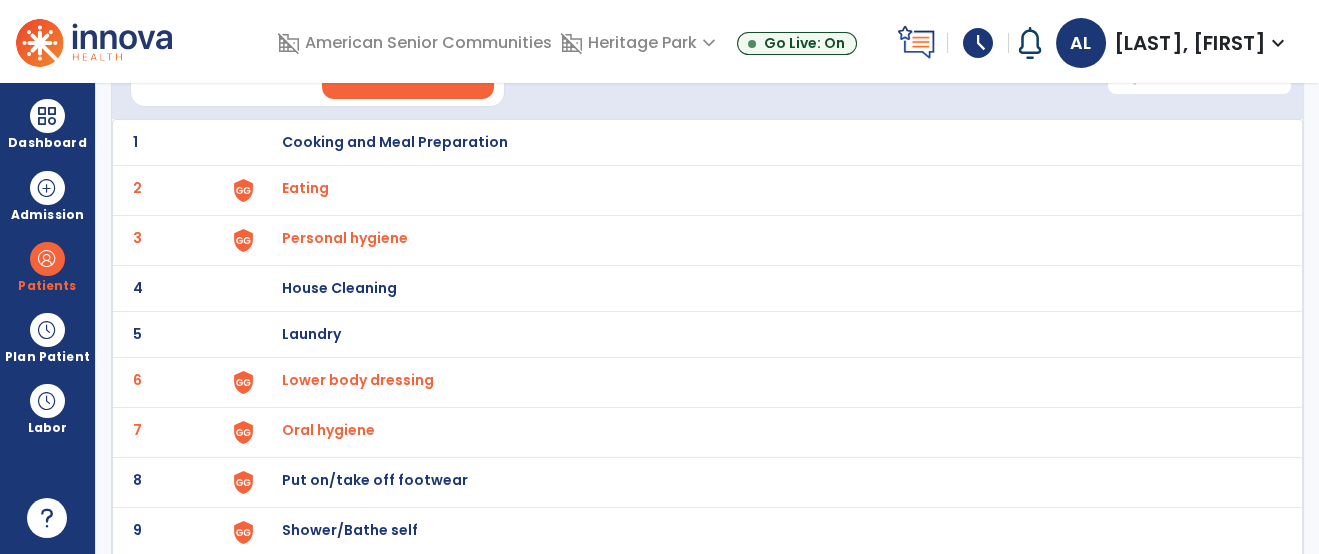 click on "Put on/take off footwear" at bounding box center [395, 142] 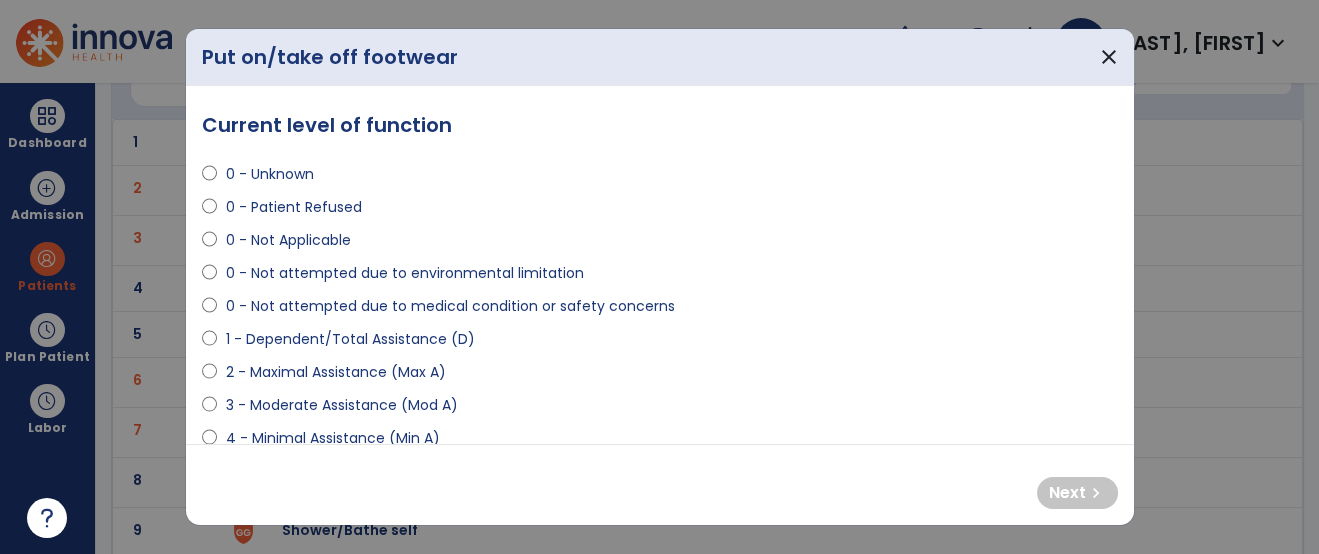 click on "1 - Dependent/Total Assistance (D)" at bounding box center (349, 339) 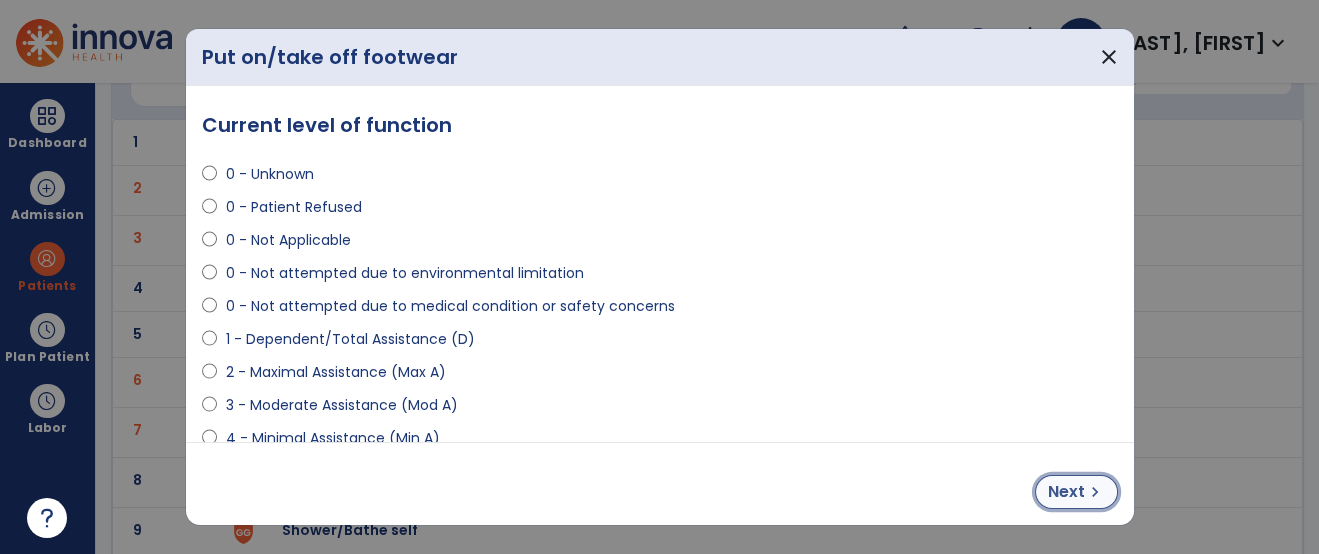 click on "Next" at bounding box center [1066, 492] 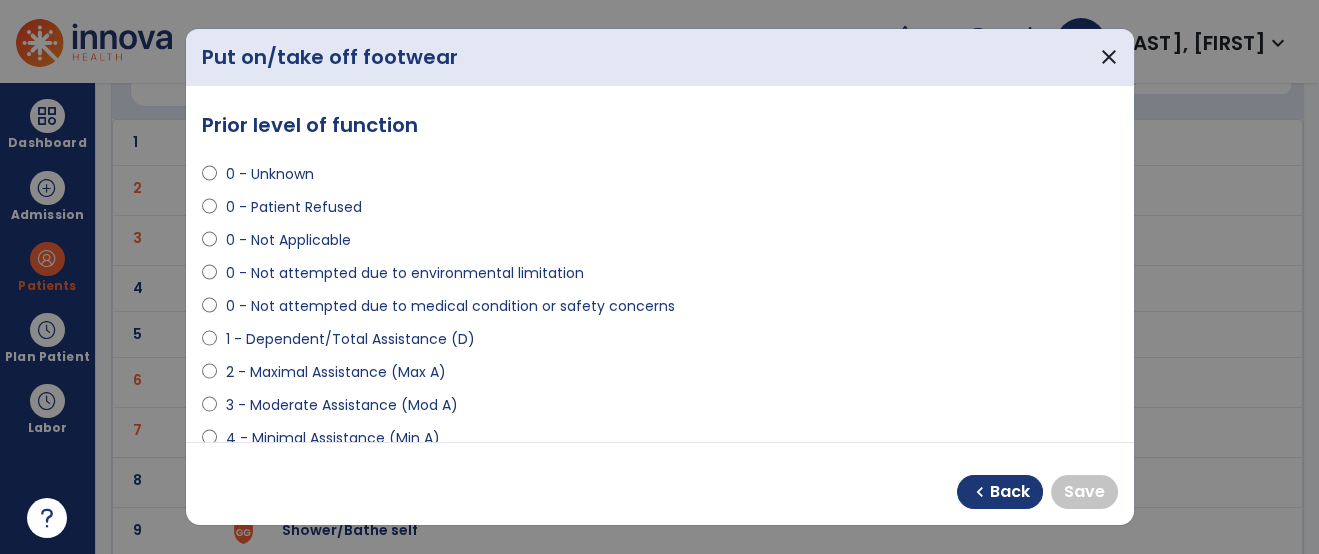 click on "1 - Dependent/Total Assistance (D)" at bounding box center (660, 343) 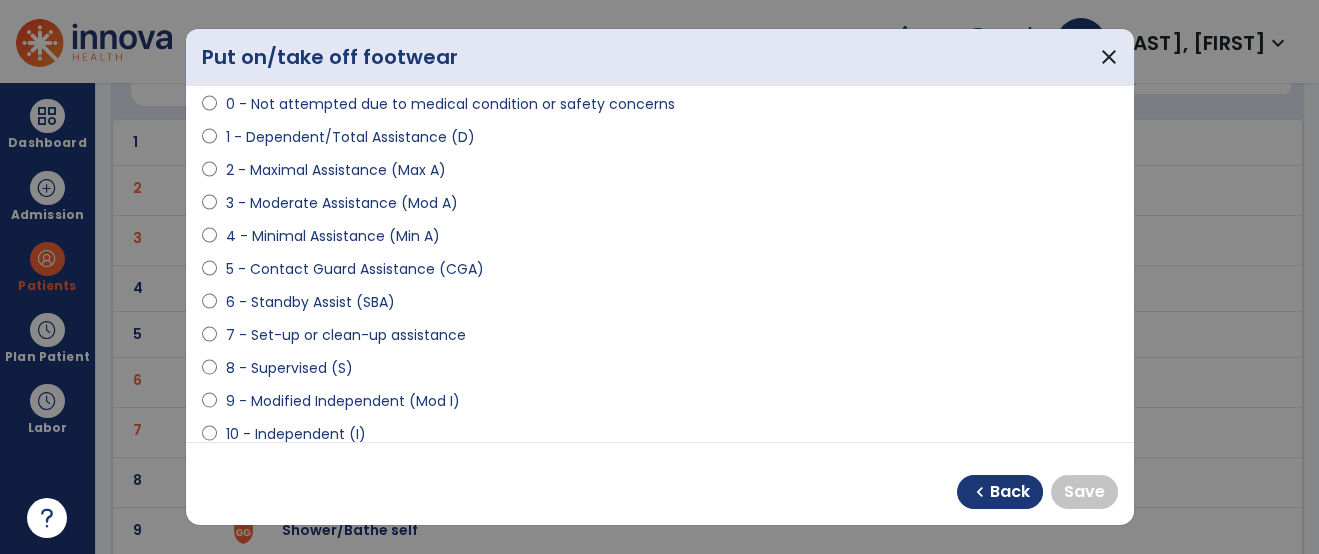 scroll, scrollTop: 266, scrollLeft: 0, axis: vertical 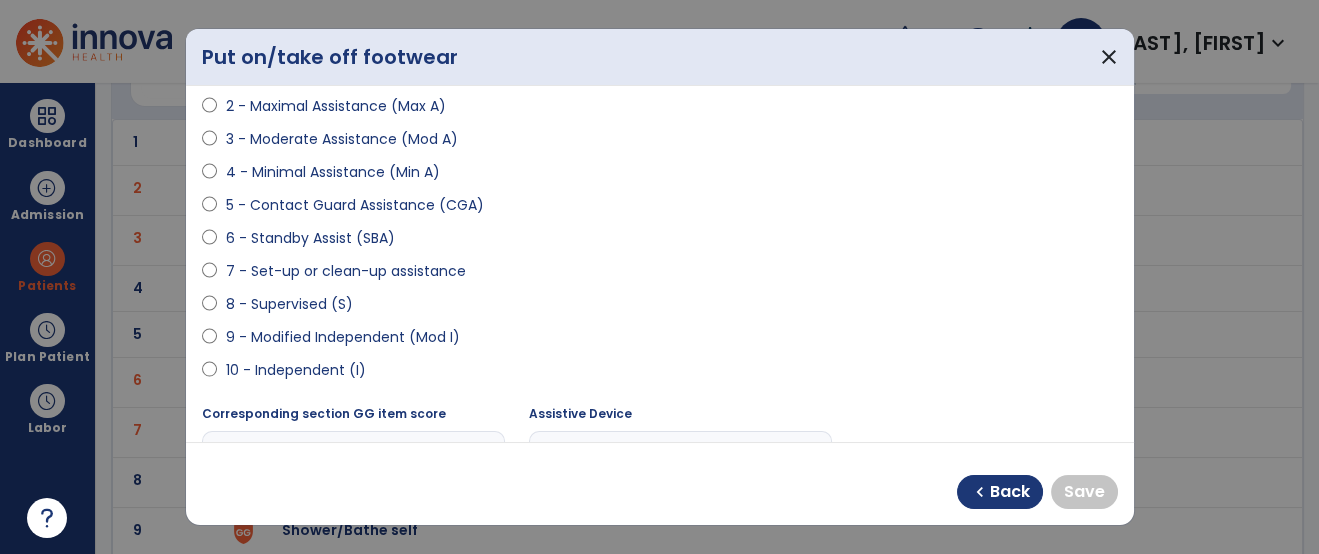 click on "9 - Modified Independent (Mod I)" at bounding box center (342, 337) 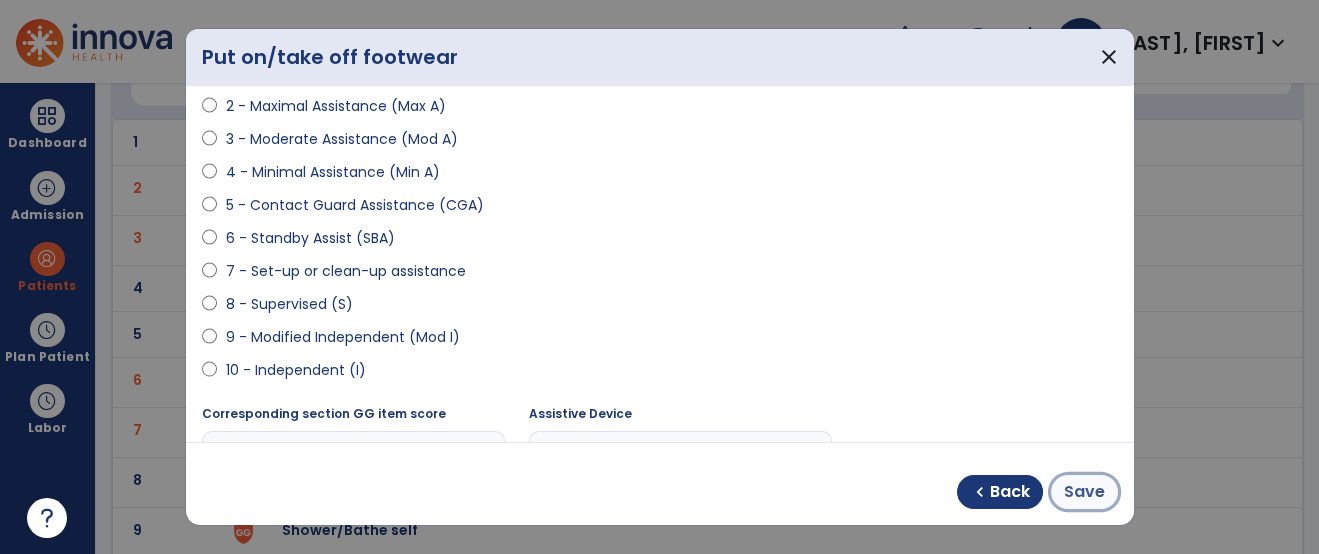 click on "Save" at bounding box center (1084, 492) 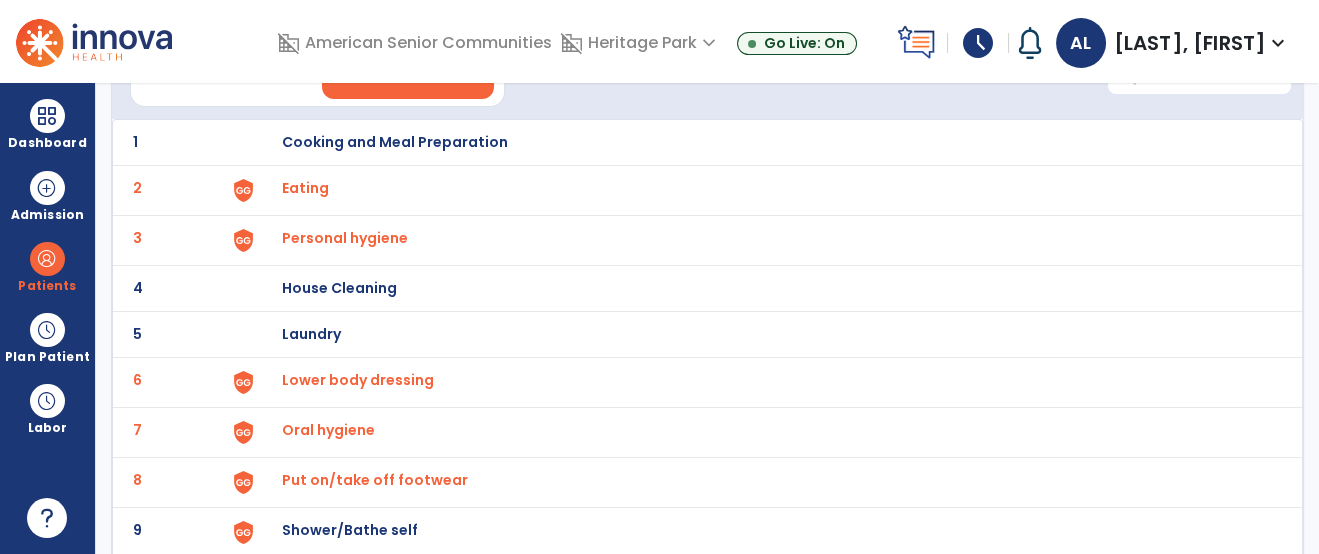 click on "9 Shower/Bathe self" 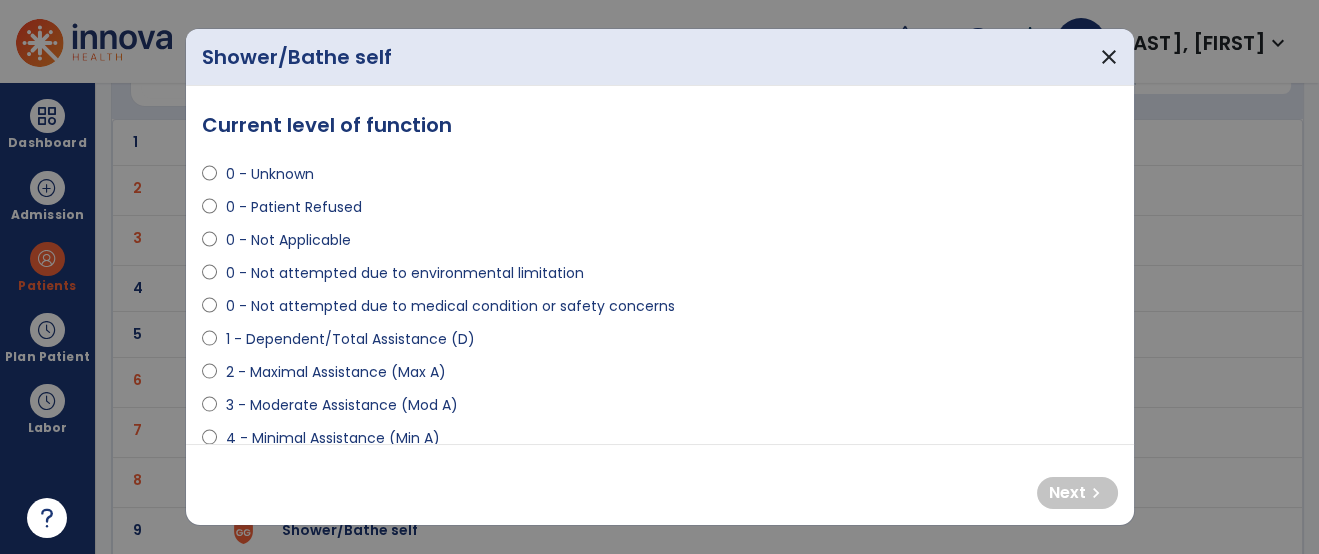 click on "1 - Dependent/Total Assistance (D)" at bounding box center (349, 339) 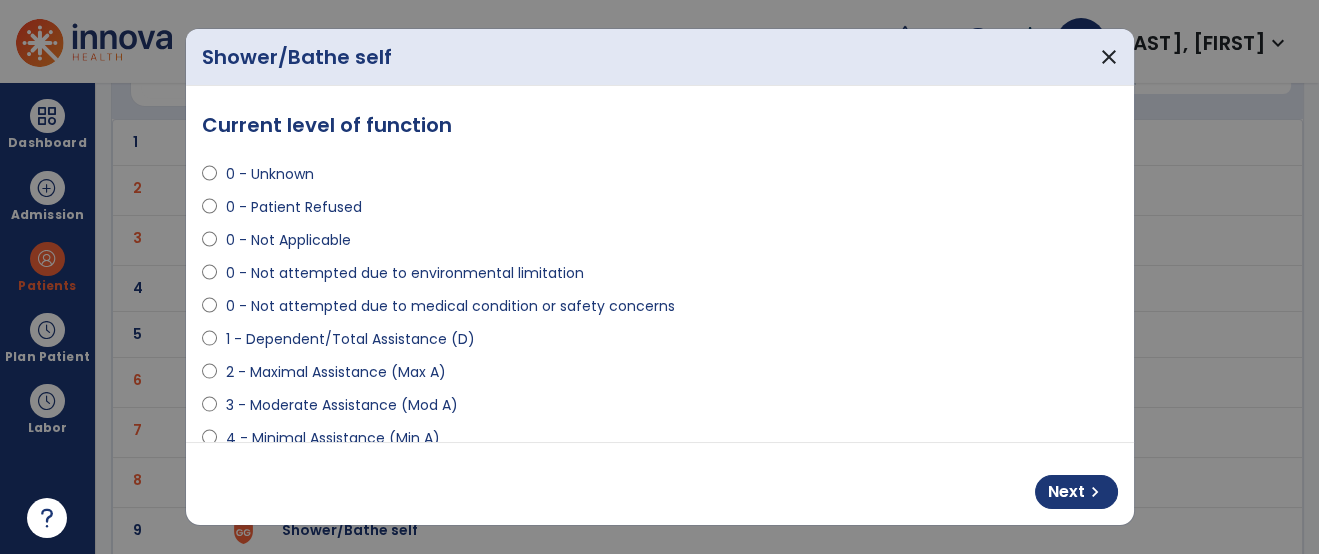 click on "2 - Maximal Assistance (Max A)" at bounding box center [335, 372] 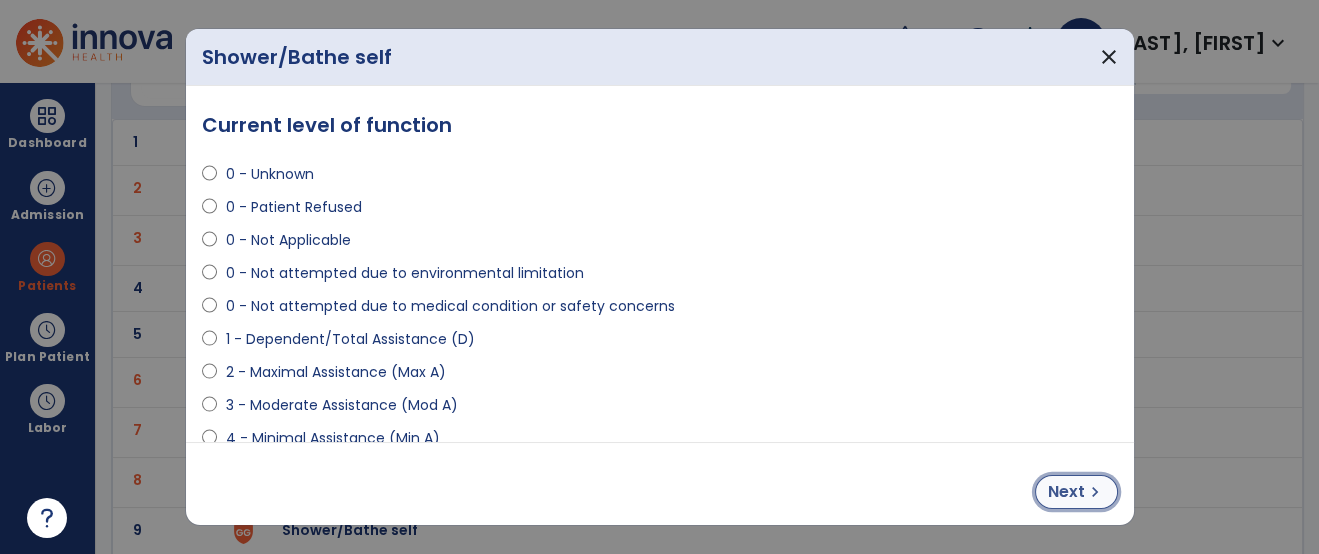click on "Next  chevron_right" at bounding box center (1076, 492) 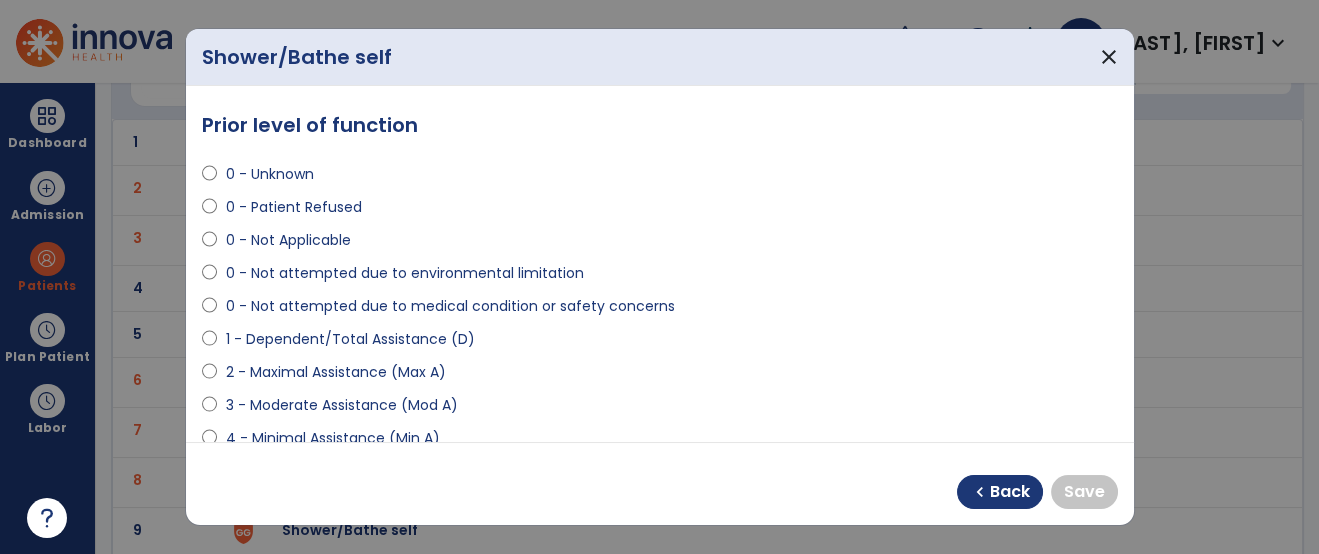 click on "0 - Not attempted due to environmental limitation" at bounding box center [660, 277] 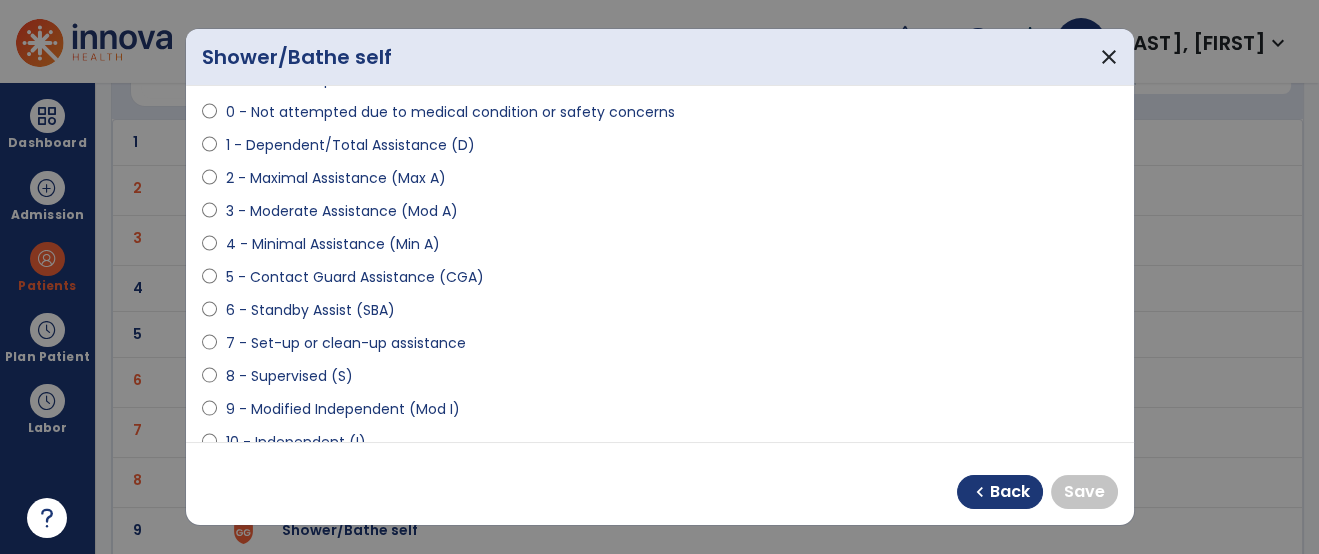scroll, scrollTop: 222, scrollLeft: 0, axis: vertical 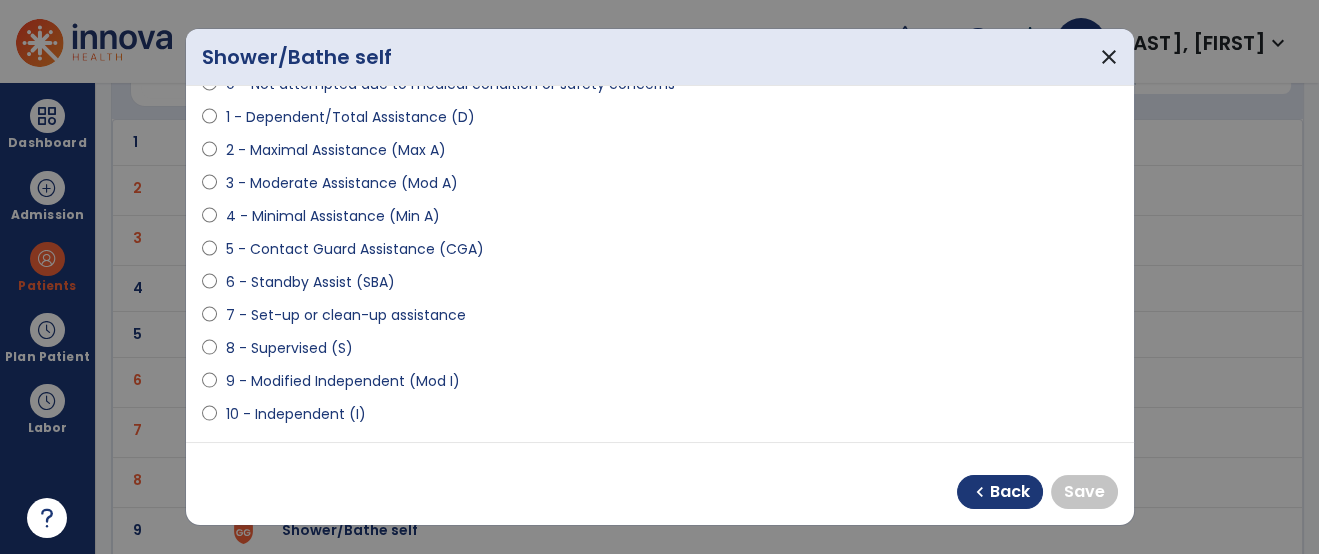 click on "9 - Modified Independent (Mod I)" at bounding box center (342, 381) 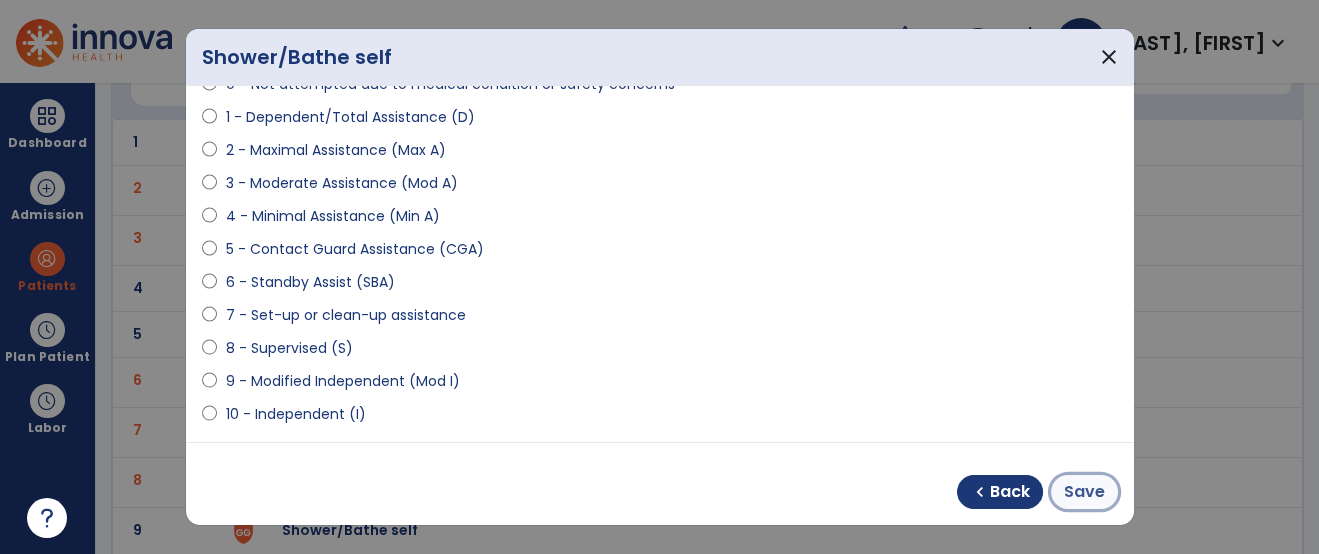 click on "Save" at bounding box center [1084, 492] 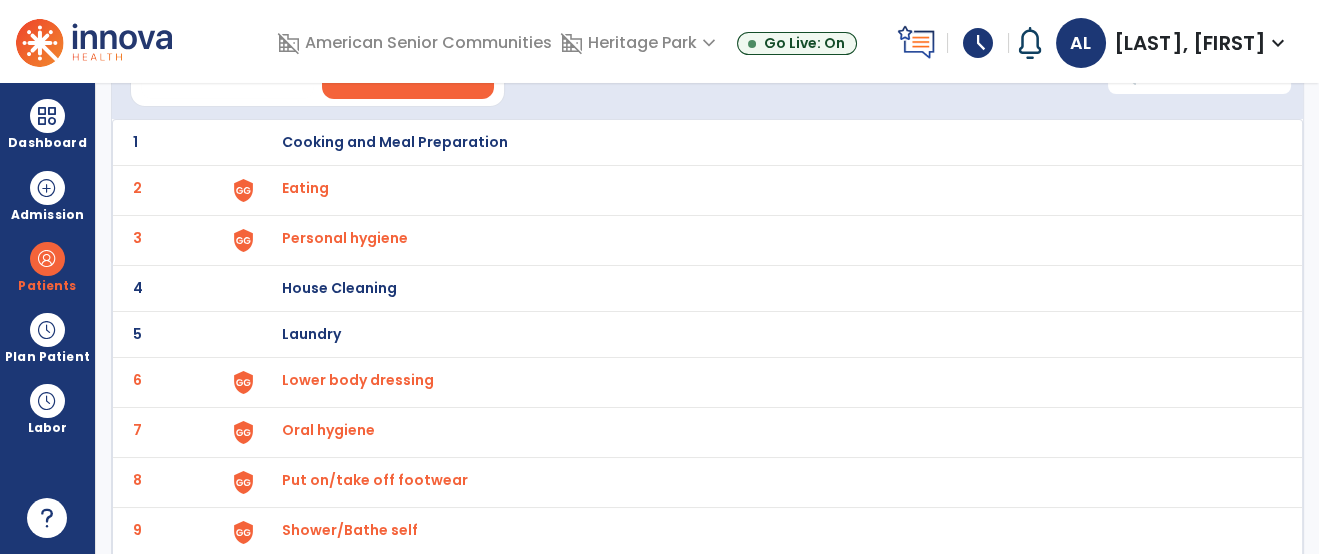 scroll, scrollTop: 315, scrollLeft: 0, axis: vertical 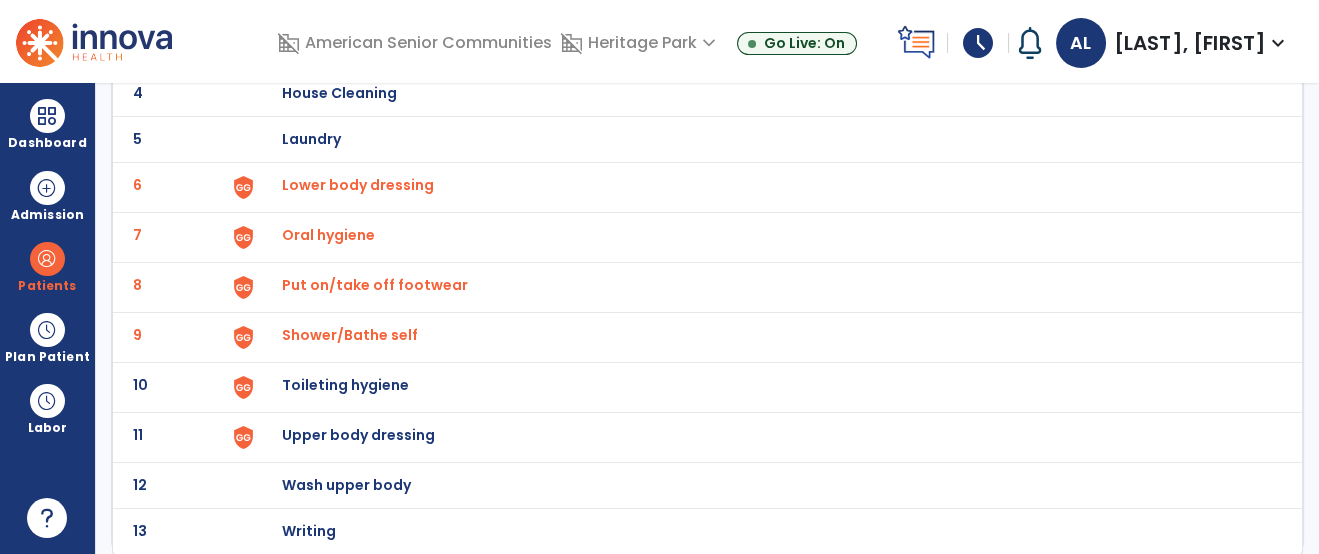 click on "Toileting hygiene" at bounding box center [762, -53] 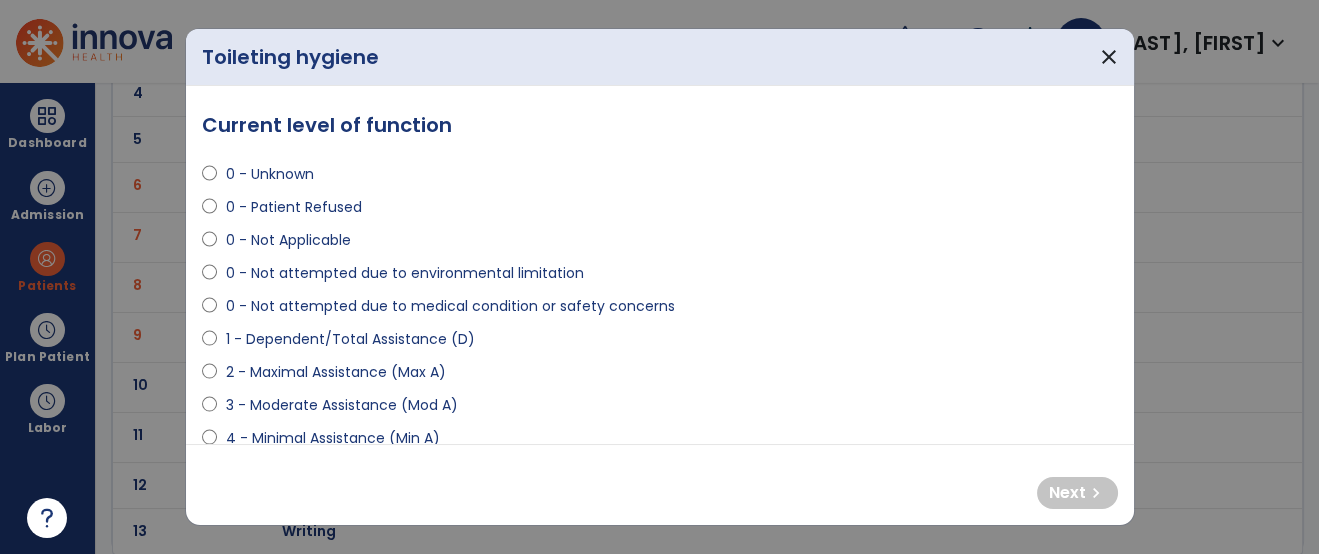 click on "1 - Dependent/Total Assistance (D)" at bounding box center (349, 339) 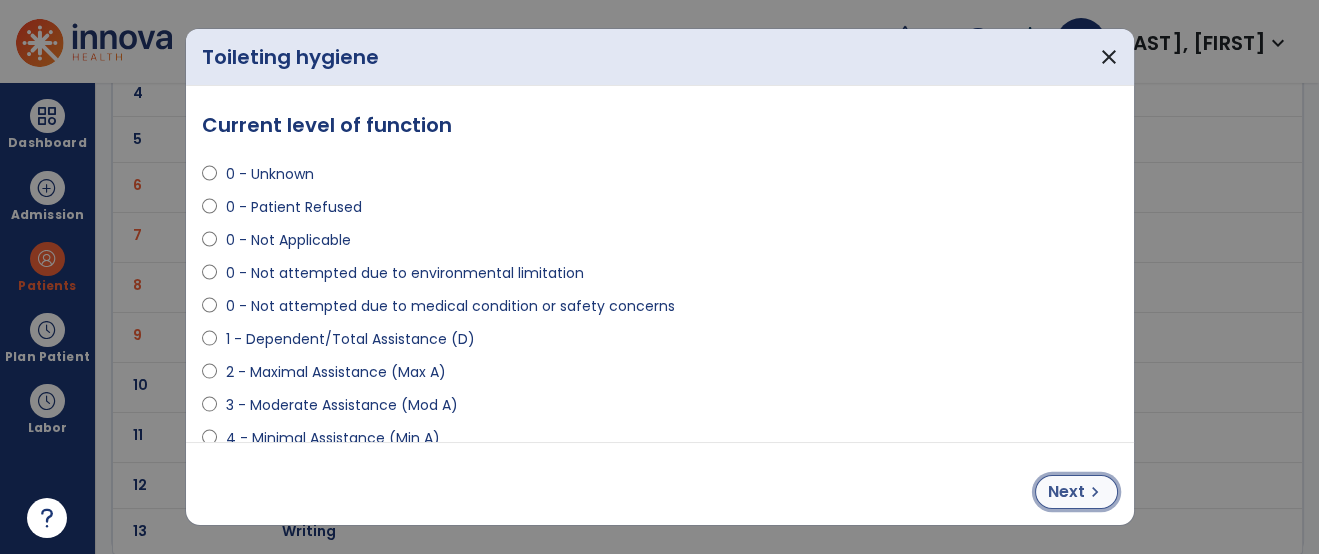 click on "Next" at bounding box center (1066, 492) 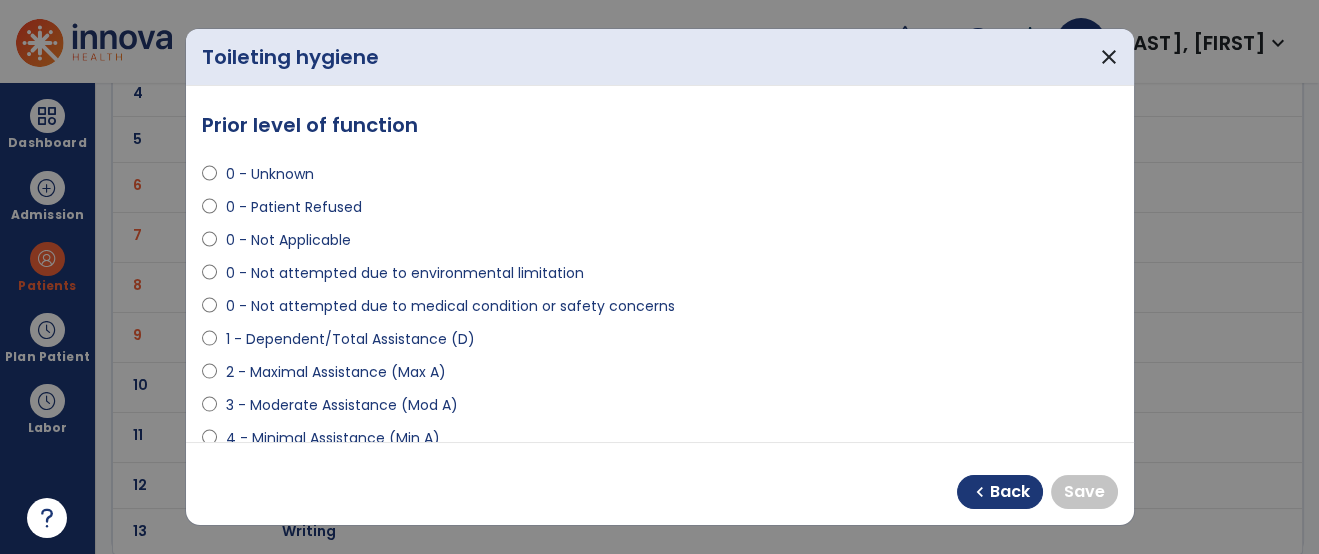 click on "1 - Dependent/Total Assistance (D)" at bounding box center [660, 343] 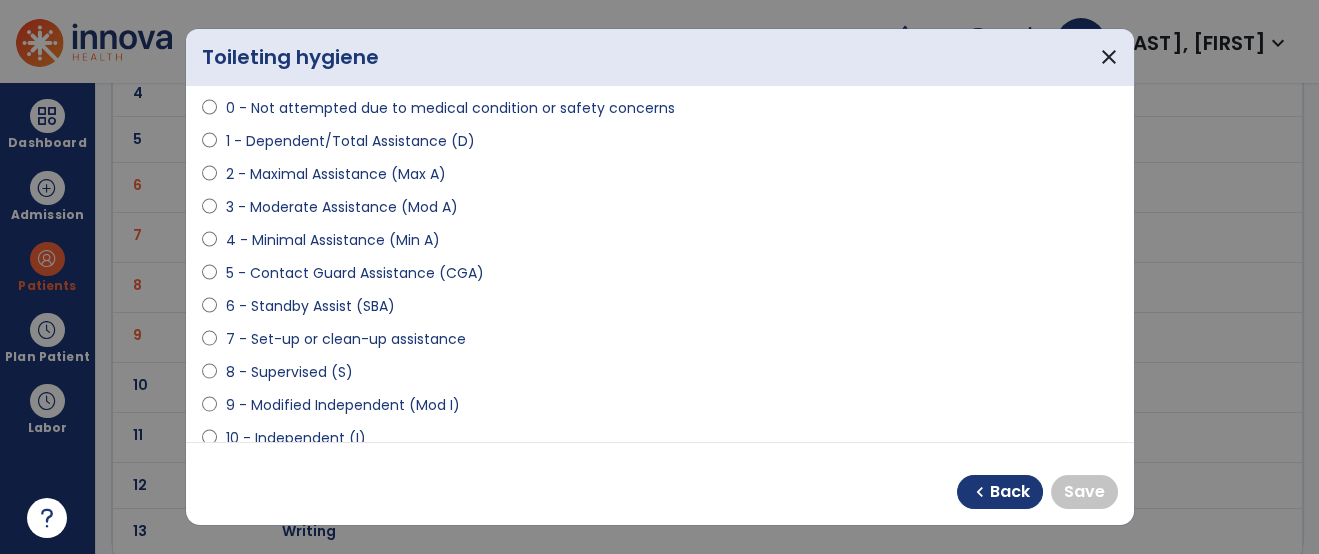 scroll, scrollTop: 222, scrollLeft: 0, axis: vertical 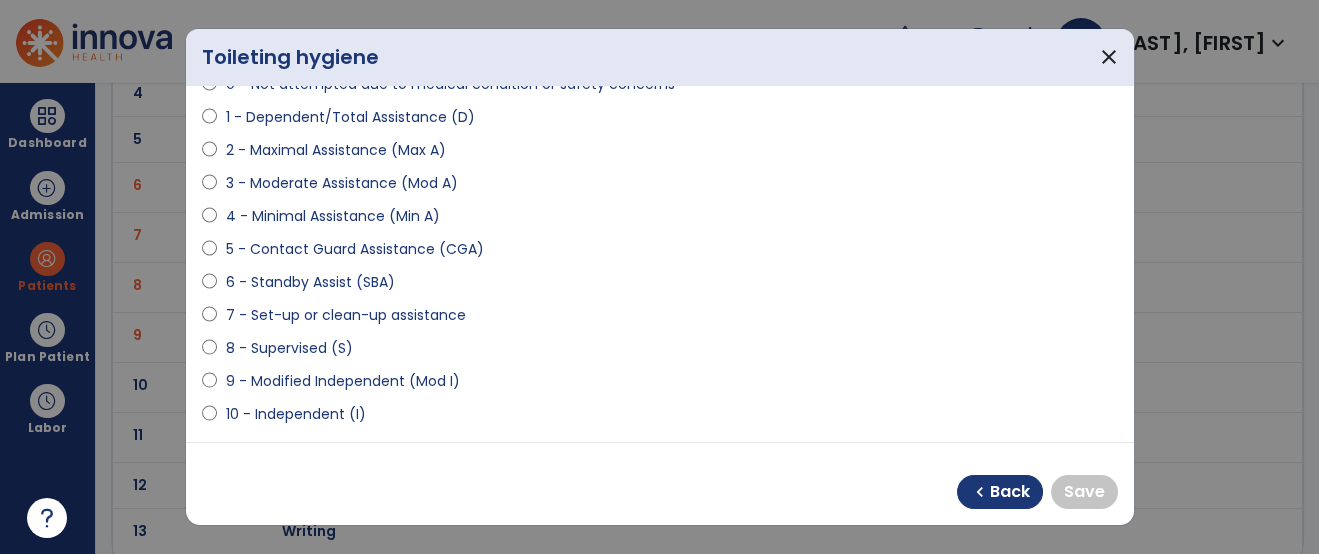 click on "9 - Modified Independent (Mod I)" at bounding box center [342, 381] 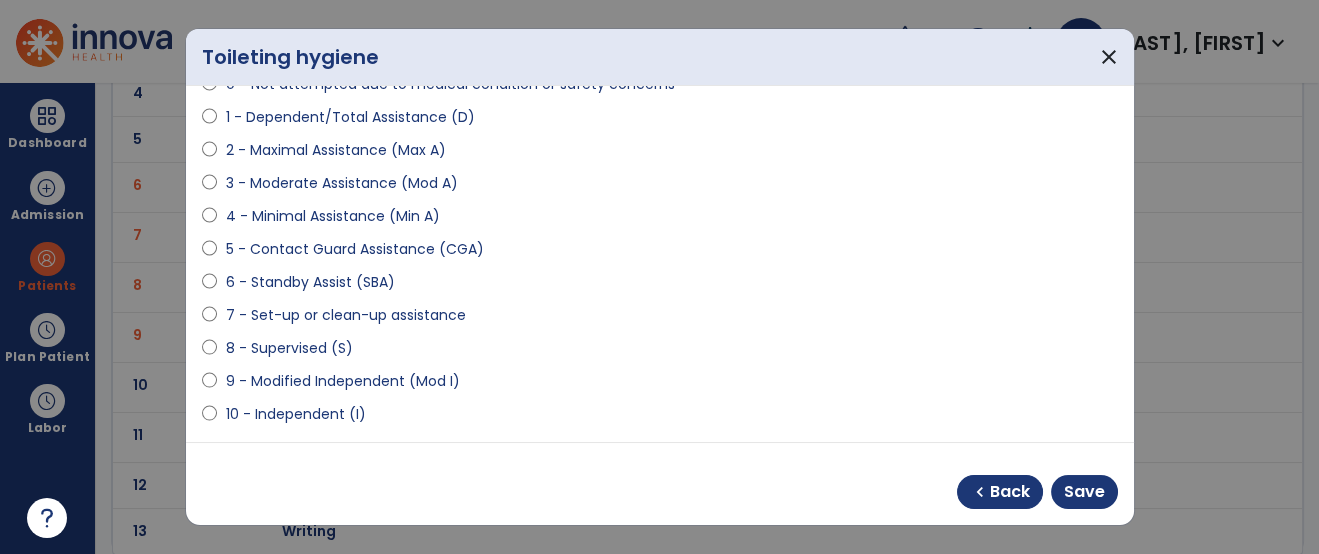 click on "chevron_left  Back Save" at bounding box center (660, 484) 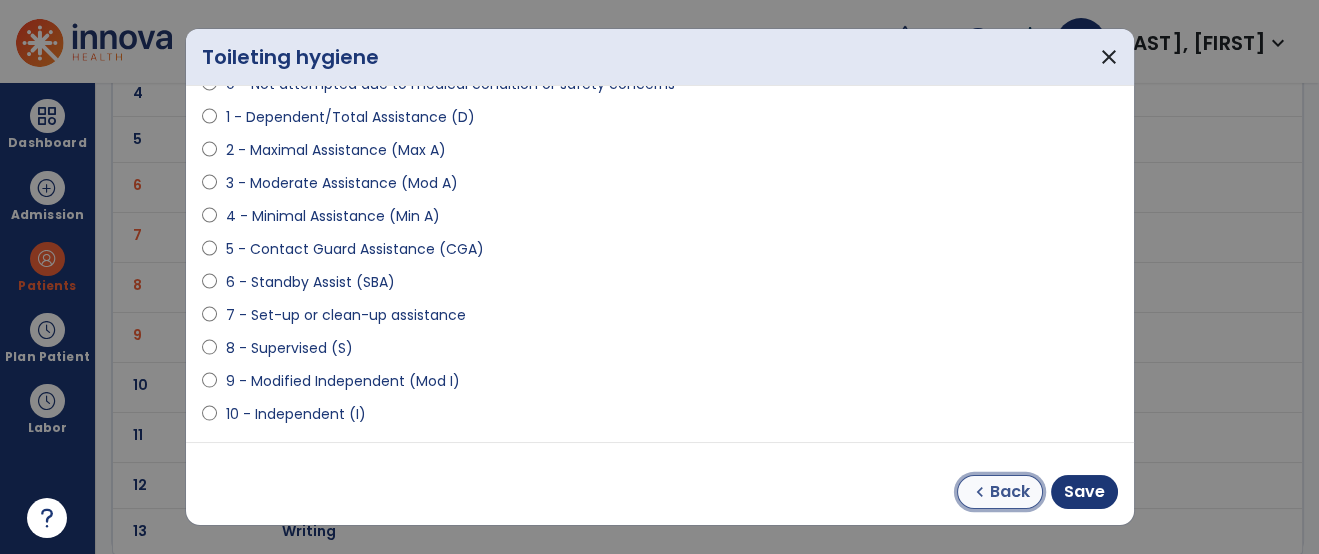 click on "Back" at bounding box center [1010, 492] 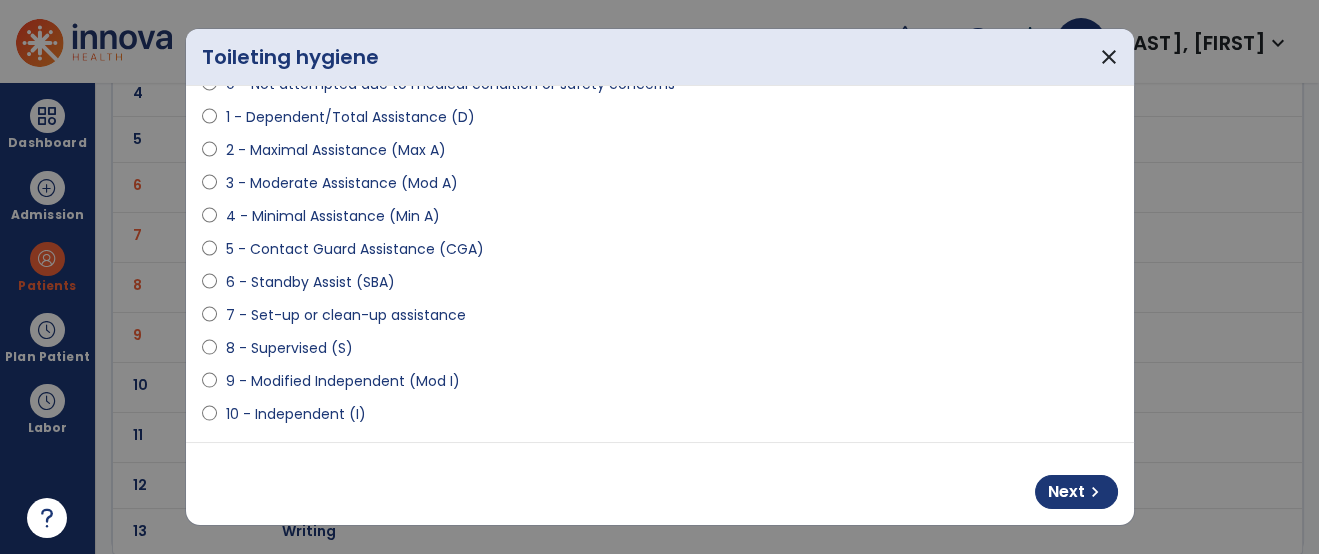 click on "2 - Maximal Assistance (Max A)" at bounding box center [335, 150] 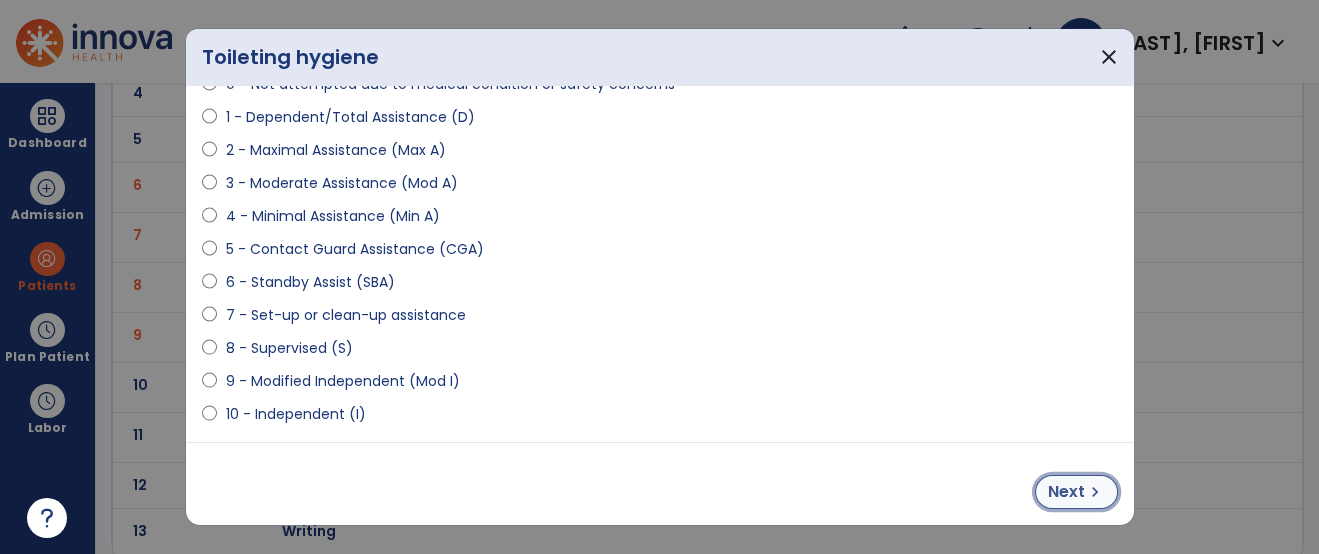 click on "chevron_right" at bounding box center (1095, 492) 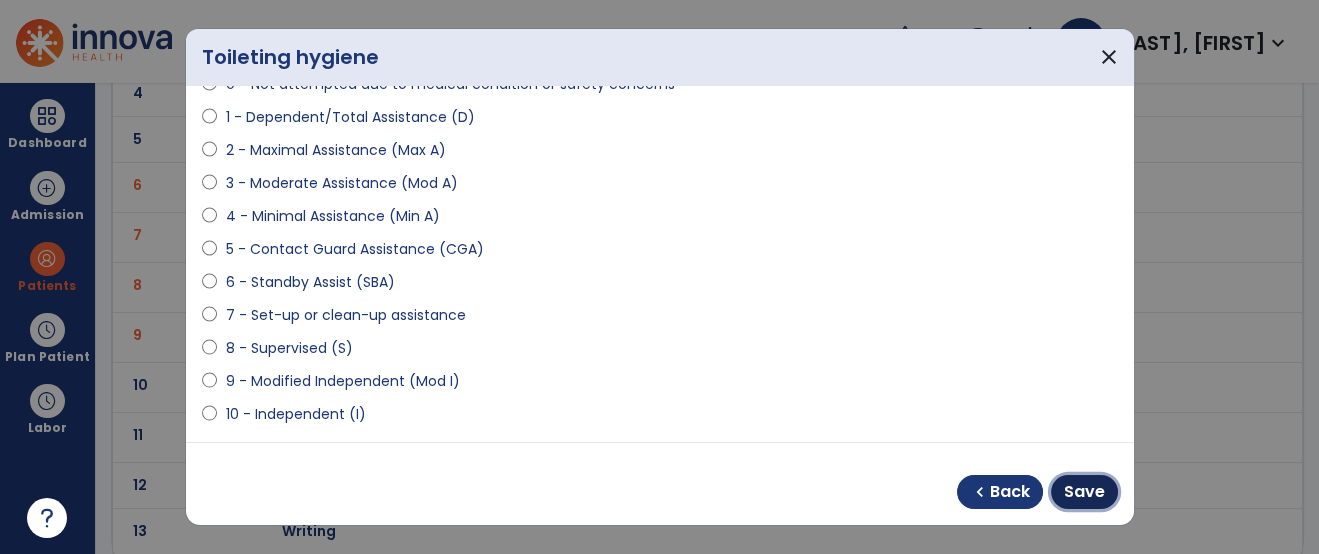 click on "Save" at bounding box center (1084, 492) 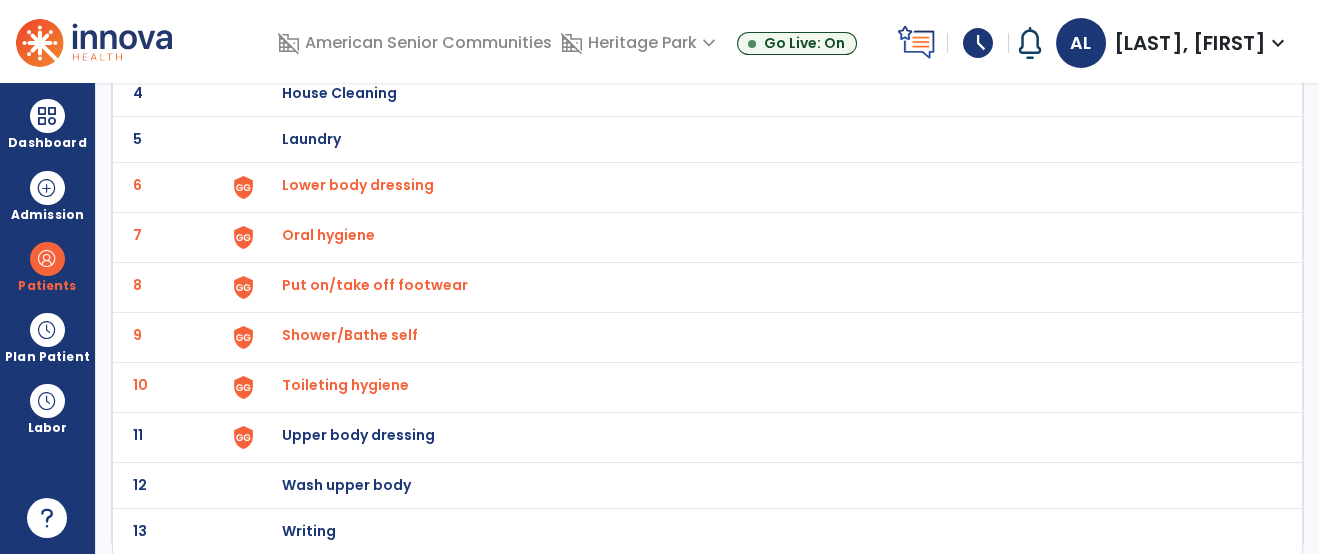 click on "Upper body dressing" at bounding box center (762, -53) 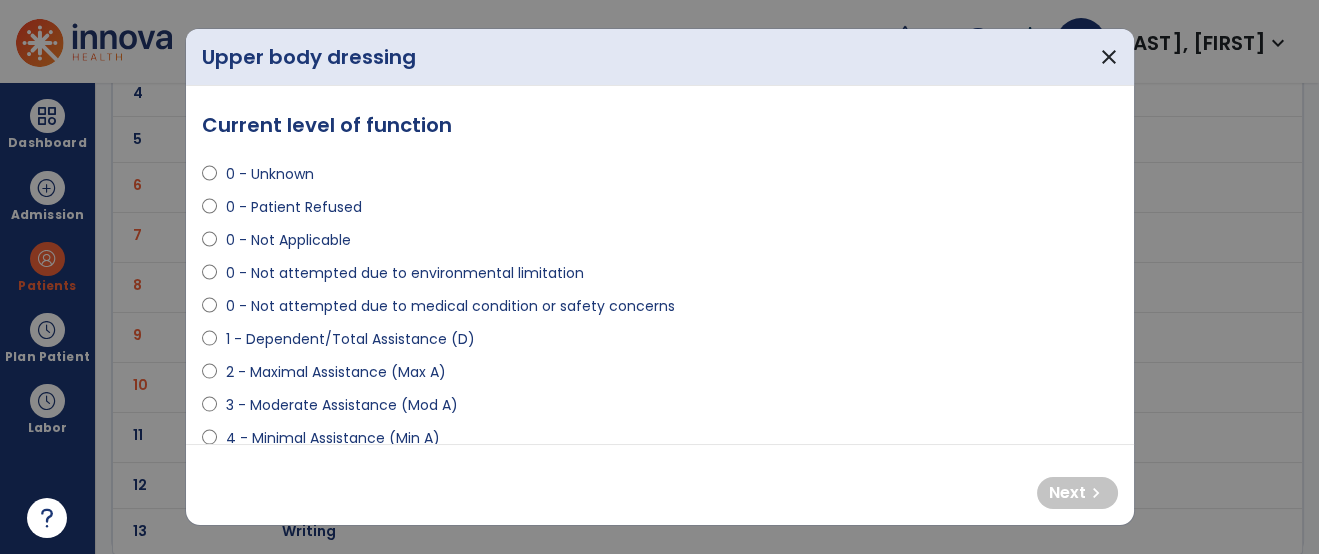 click on "2 - Maximal Assistance (Max A)" at bounding box center [335, 372] 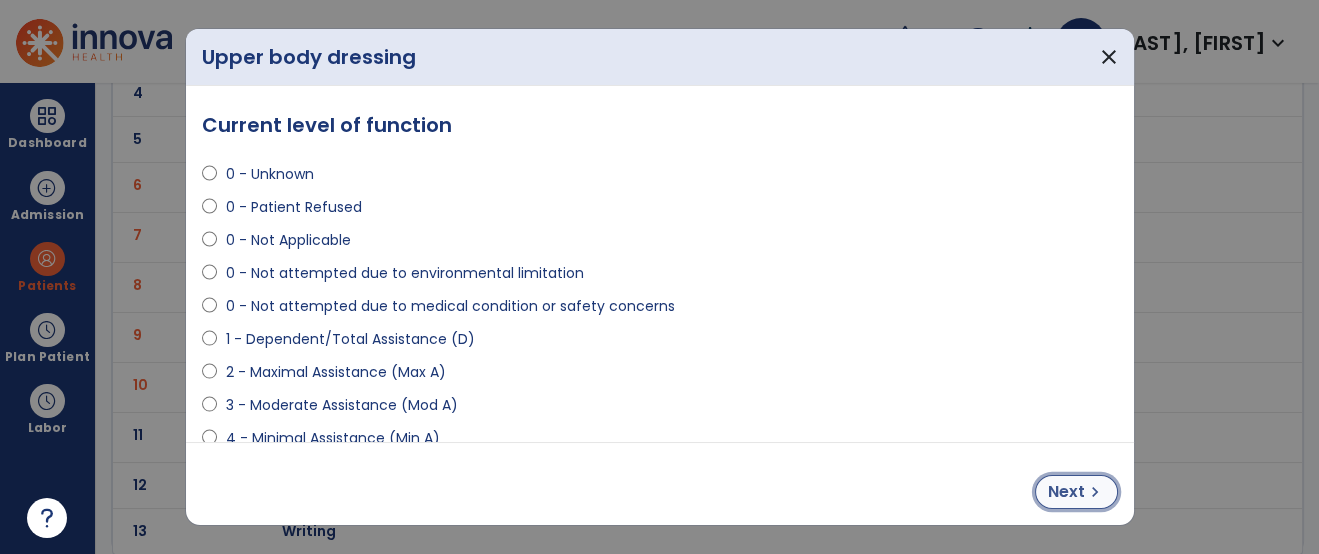click on "Next  chevron_right" at bounding box center [1076, 492] 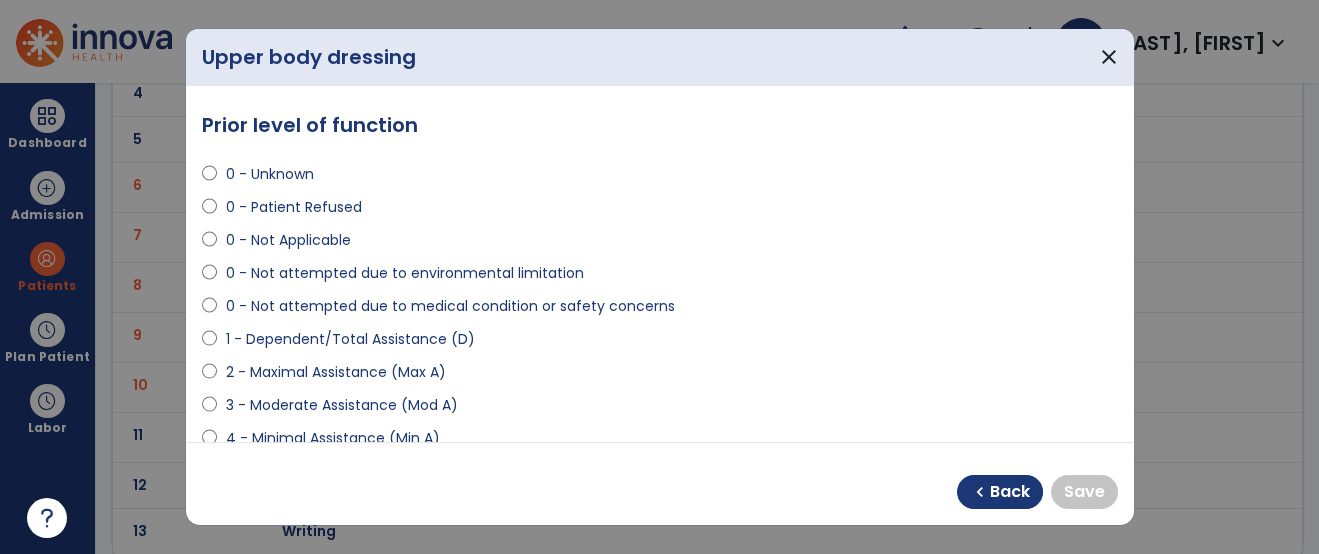 click on "0 - Not attempted due to medical condition or safety concerns" at bounding box center (660, 310) 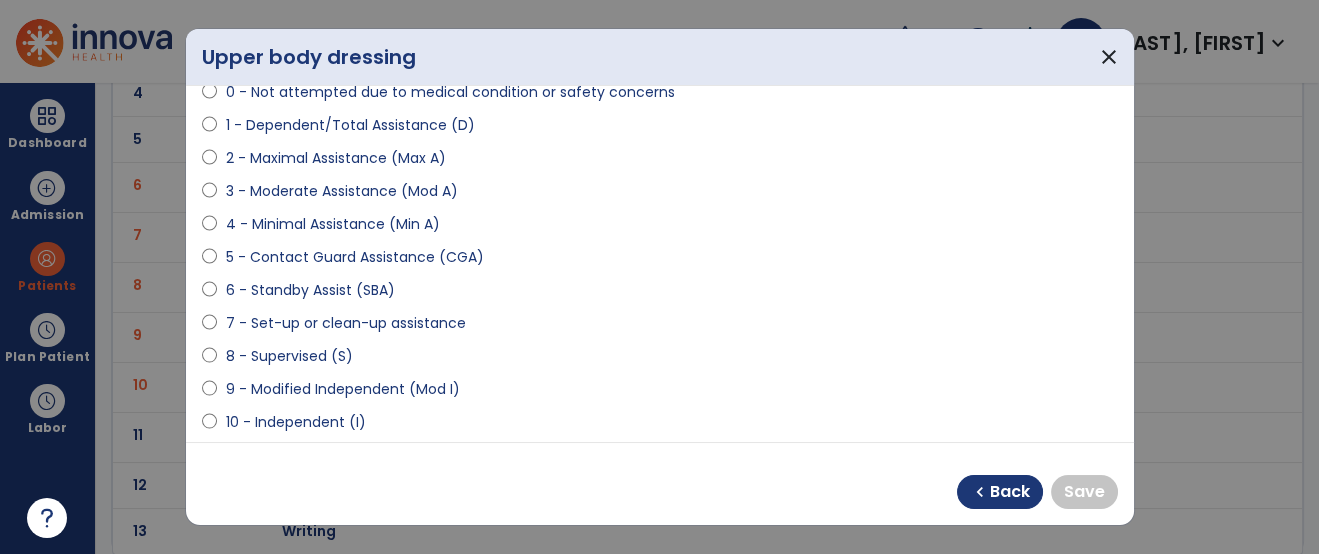 scroll, scrollTop: 222, scrollLeft: 0, axis: vertical 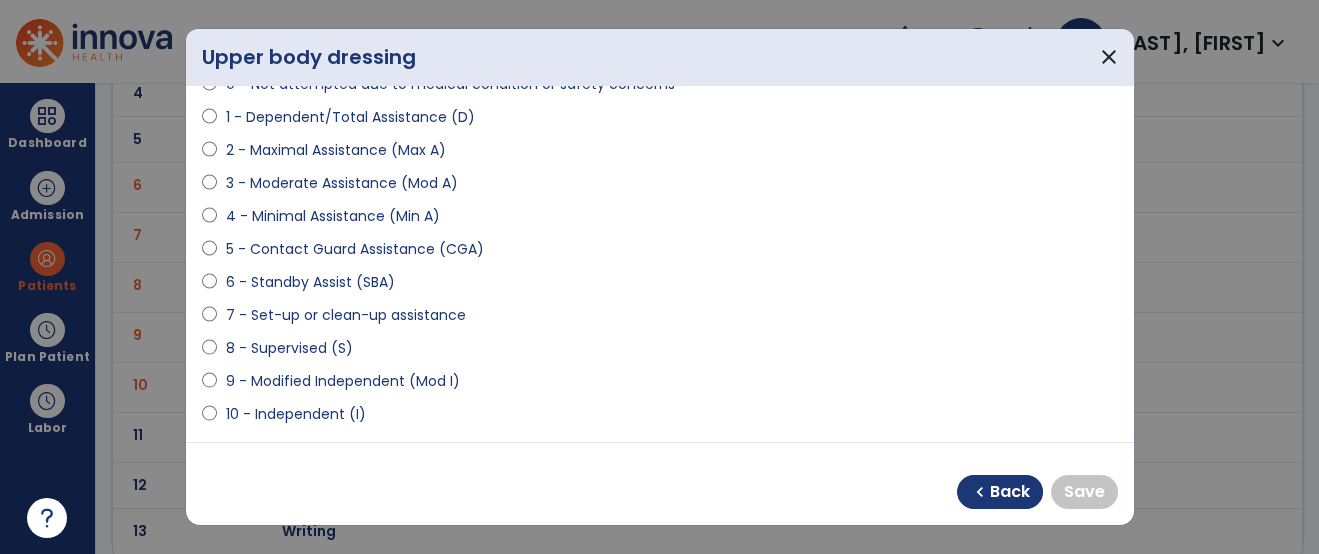 click on "9 - Modified Independent (Mod I)" at bounding box center [342, 381] 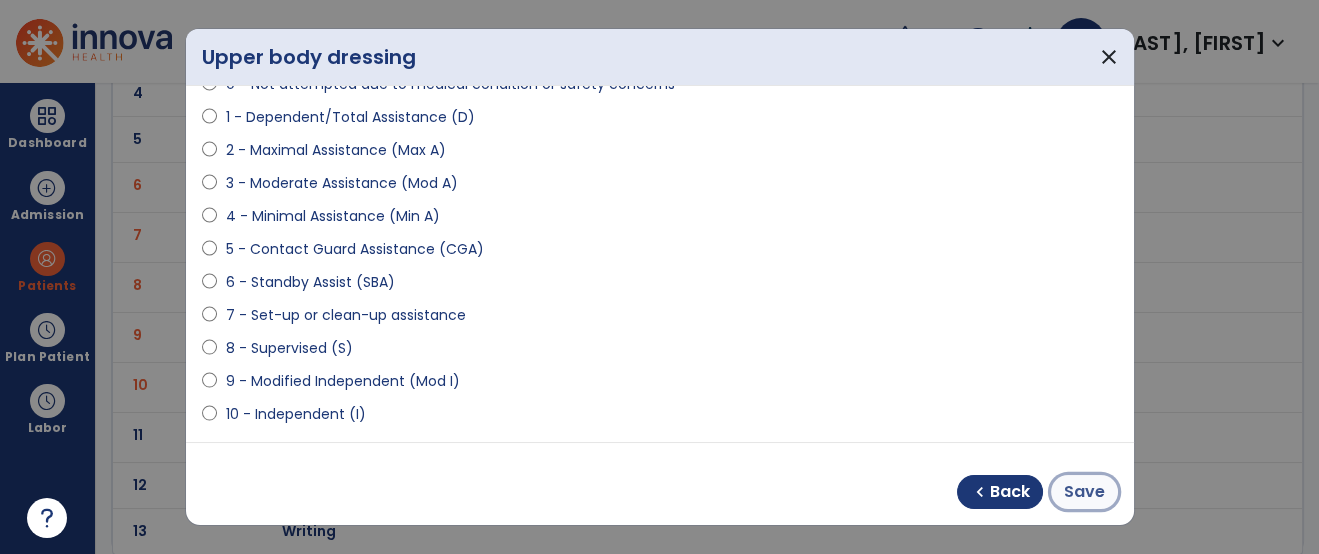 click on "Save" at bounding box center [1084, 492] 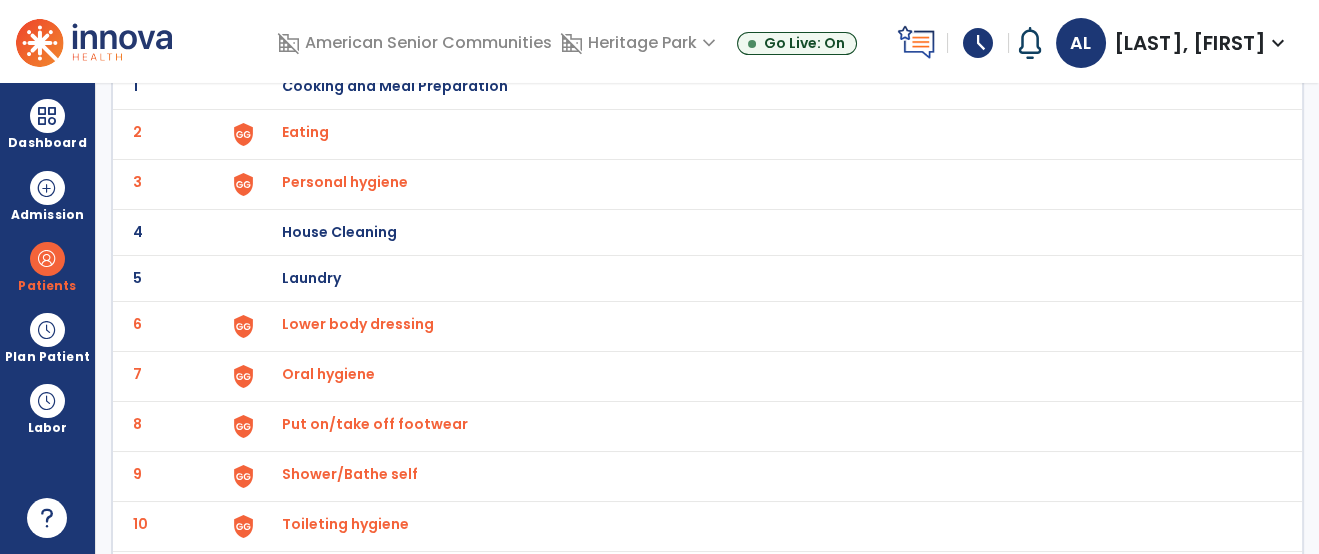 scroll, scrollTop: 0, scrollLeft: 0, axis: both 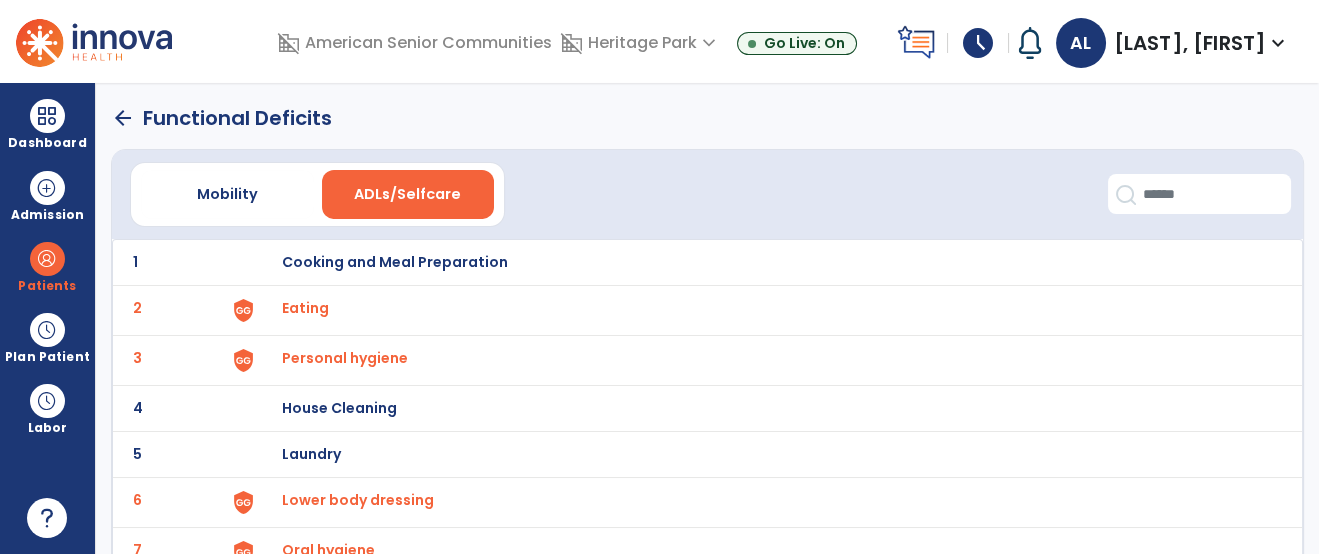 click on "arrow_back   Functional Deficits" 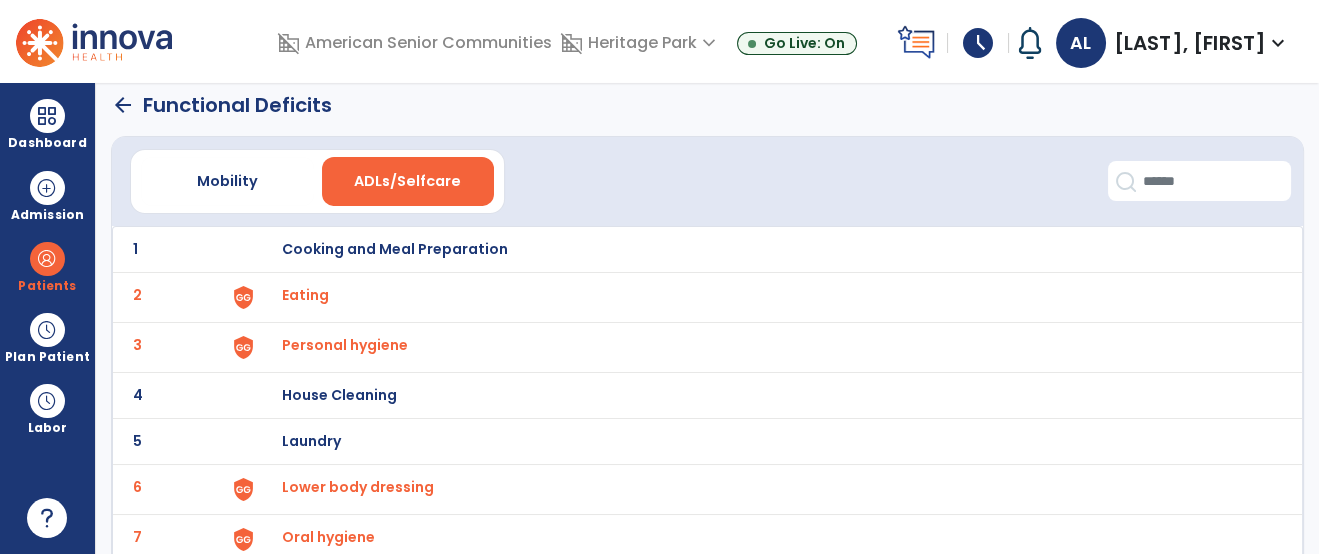 scroll, scrollTop: 0, scrollLeft: 0, axis: both 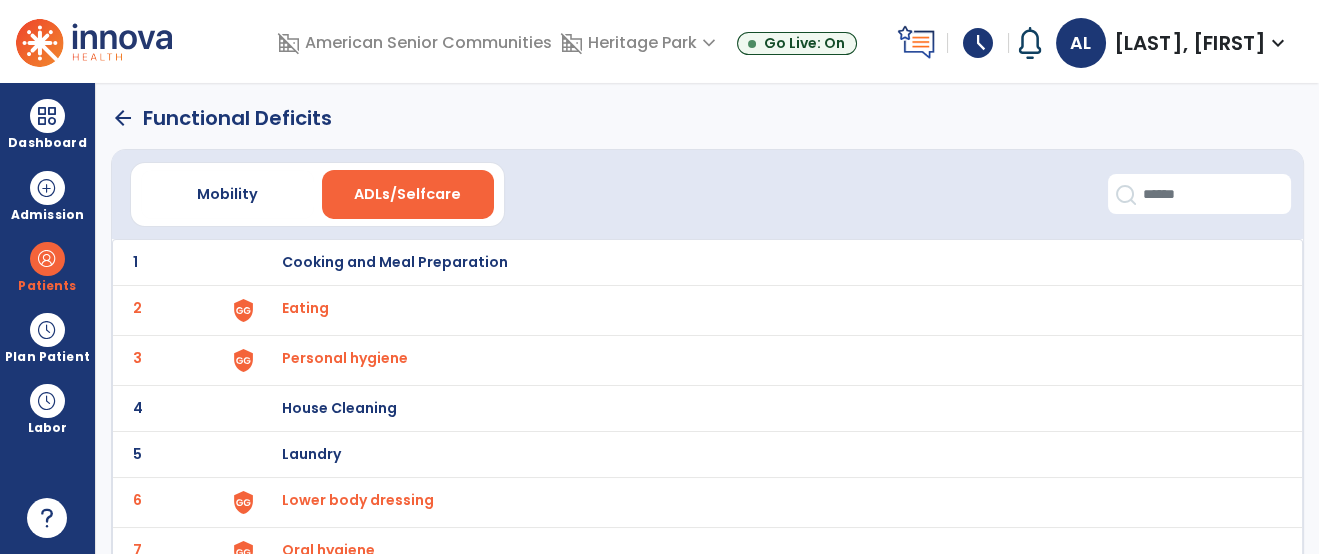 click on "arrow_back   Functional Deficits" 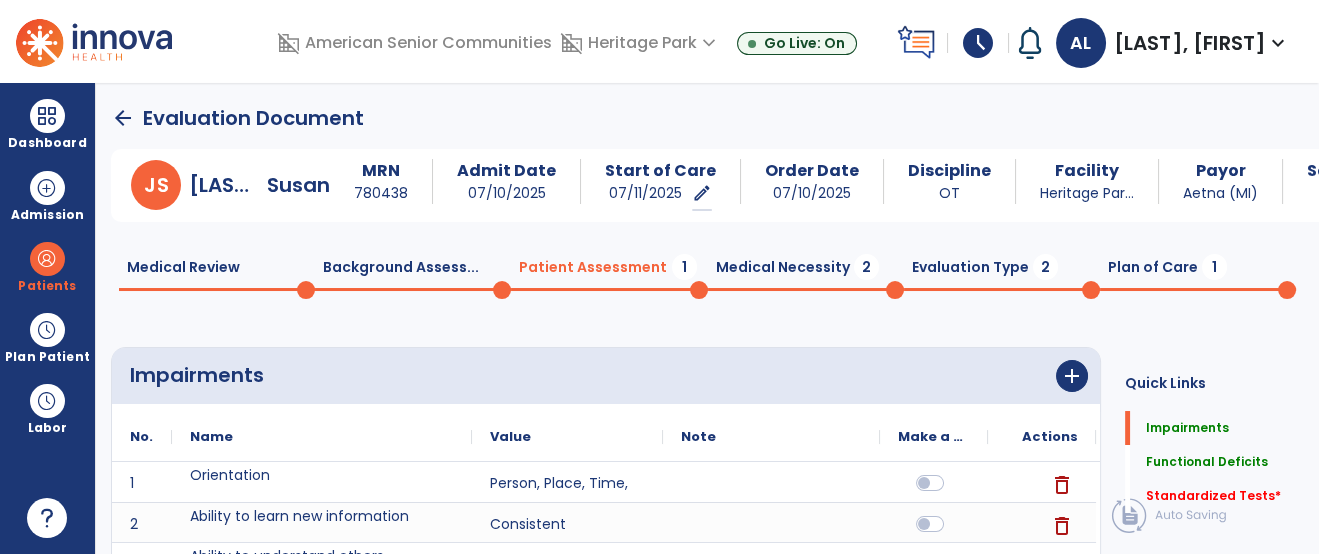 scroll, scrollTop: 20, scrollLeft: 0, axis: vertical 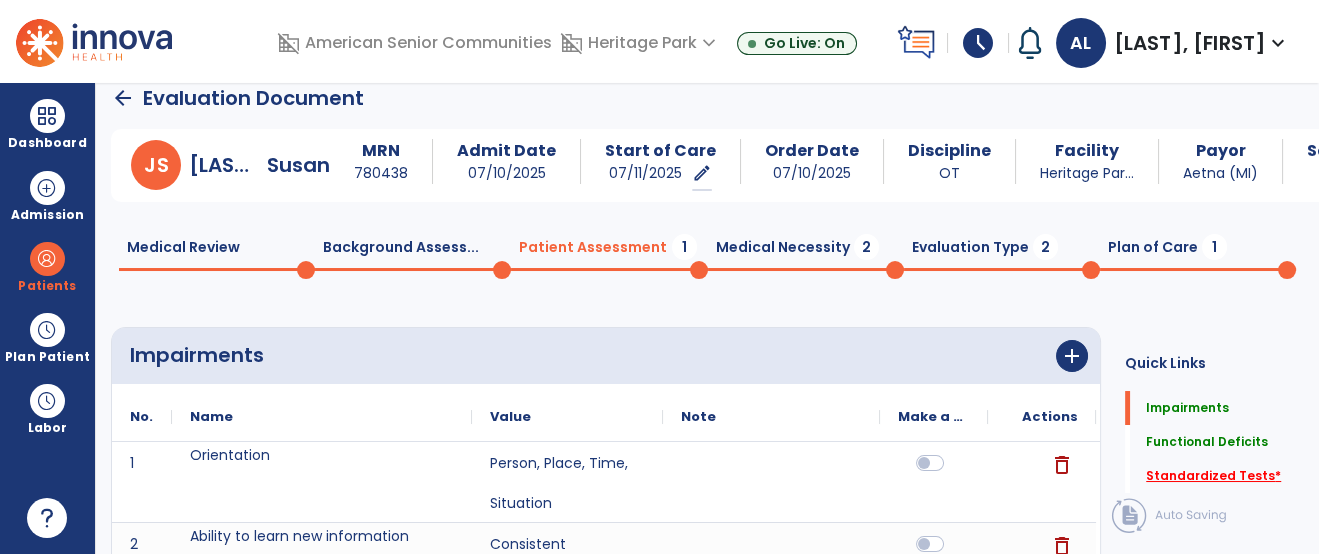 click on "Standardized Tests   *" 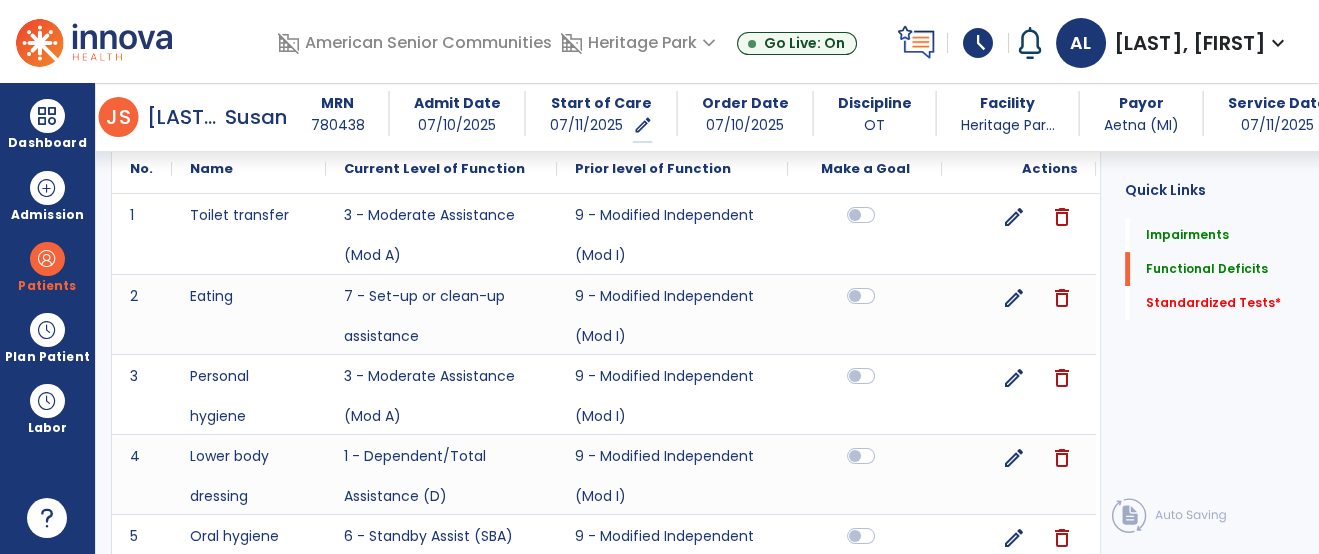 scroll, scrollTop: 1883, scrollLeft: 0, axis: vertical 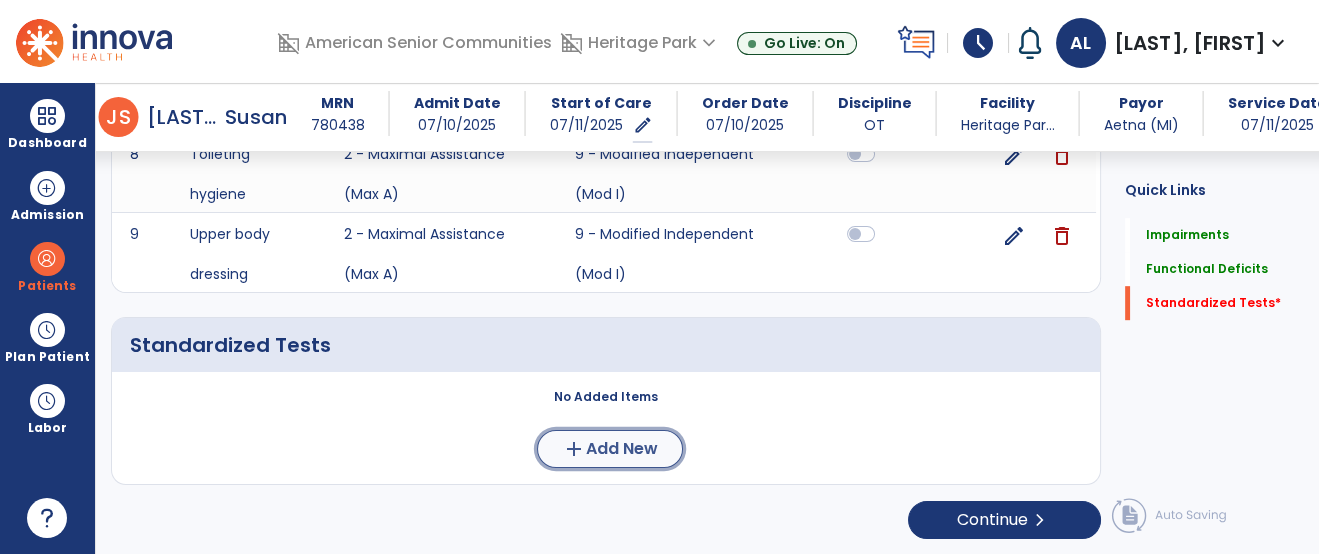 click on "add  Add New" 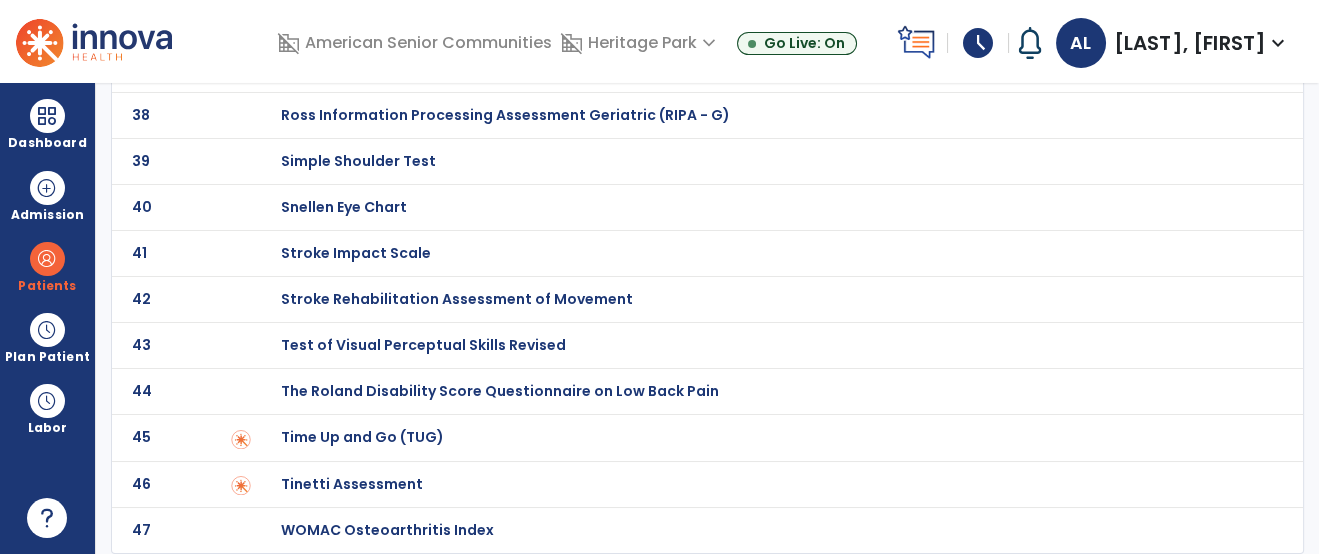 scroll, scrollTop: 0, scrollLeft: 0, axis: both 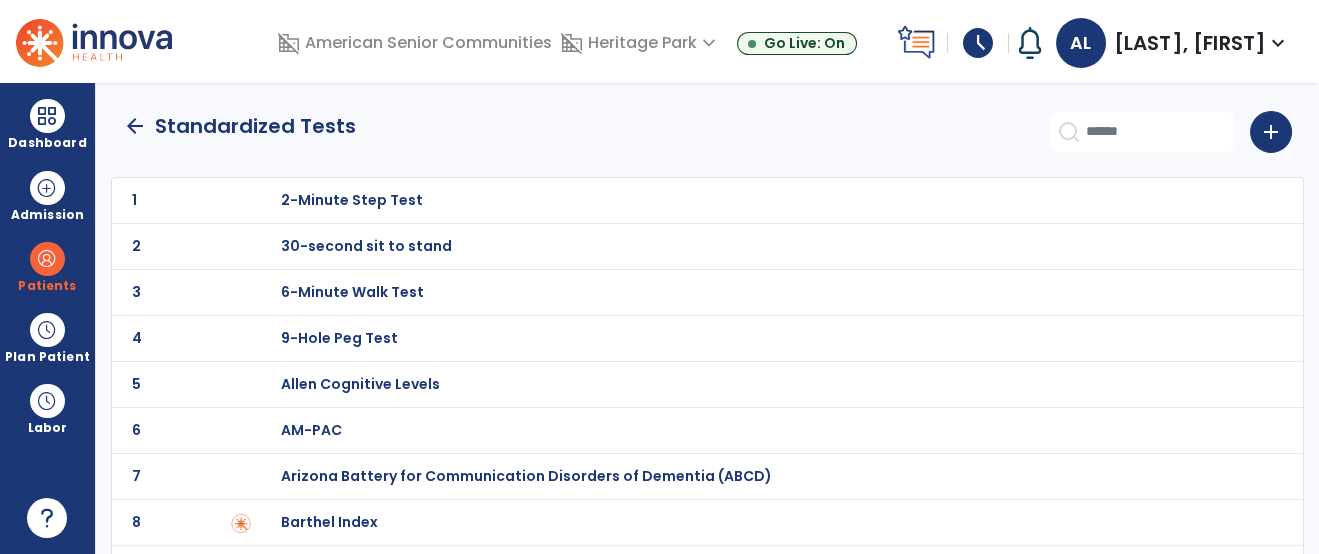 click on "Barthel Index" at bounding box center [762, 200] 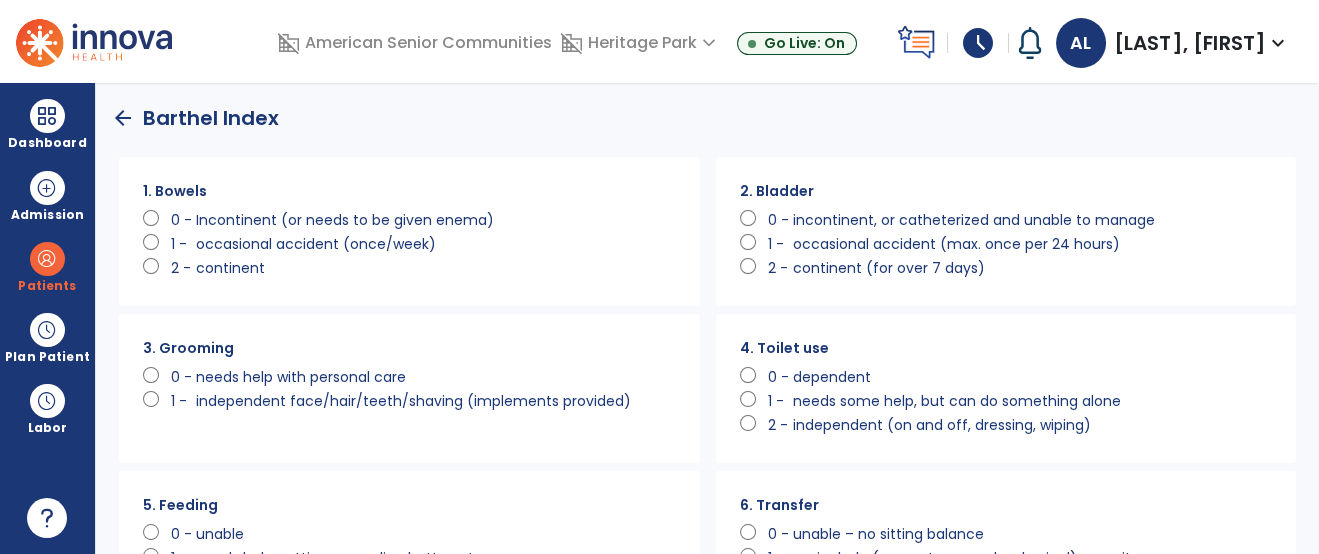 scroll, scrollTop: 0, scrollLeft: 0, axis: both 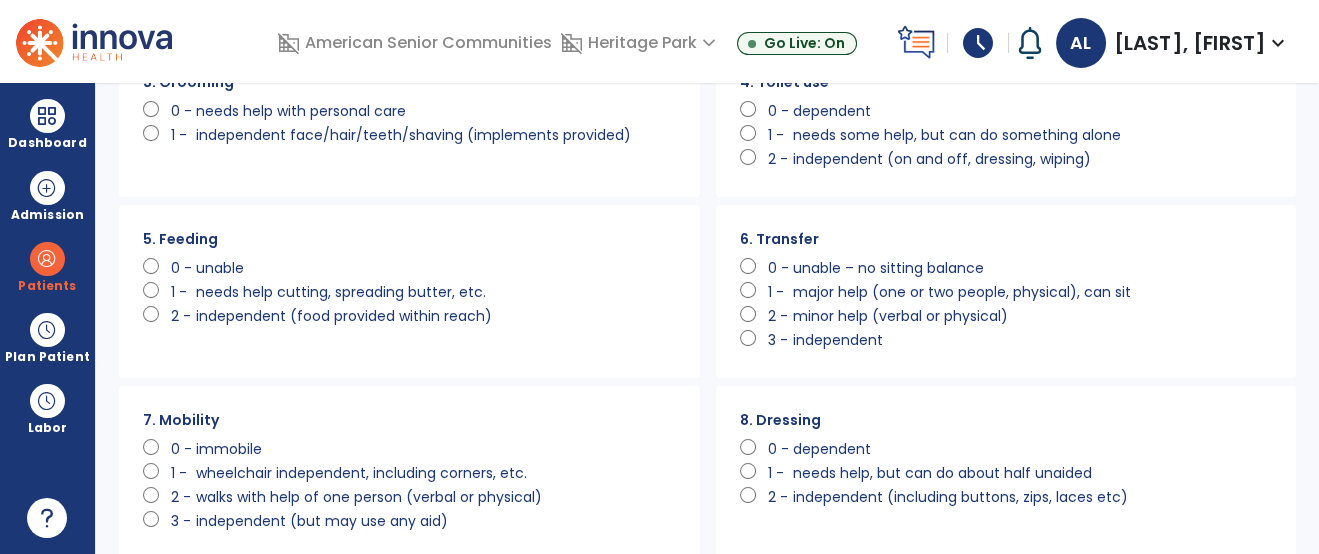 click on "major help (one or two people, physical), can sit" 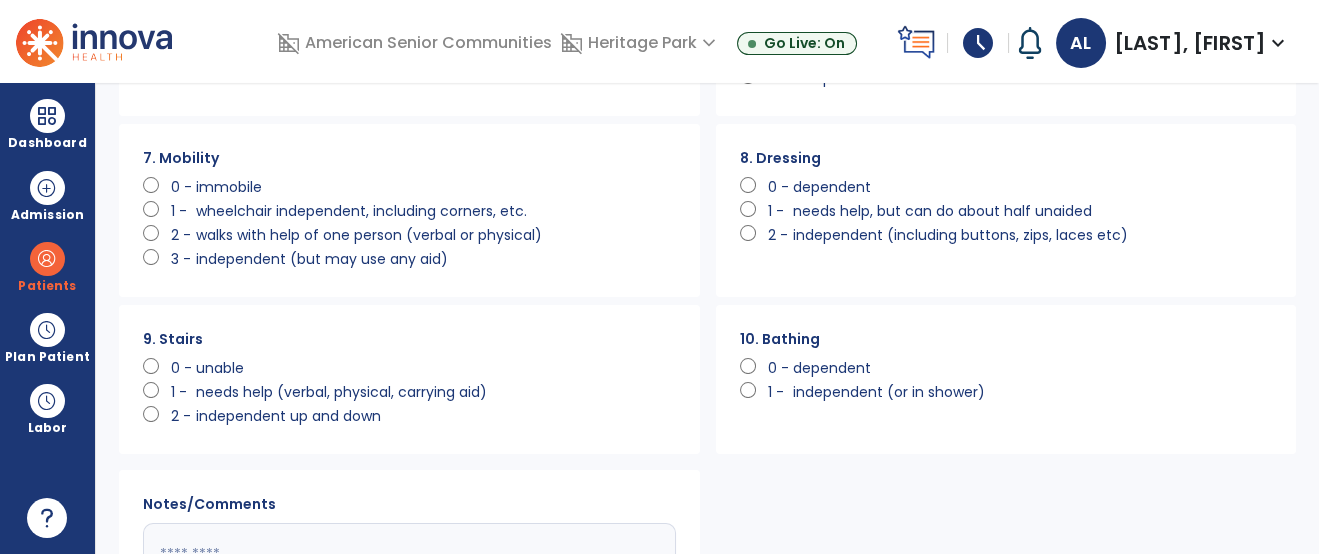 scroll, scrollTop: 532, scrollLeft: 0, axis: vertical 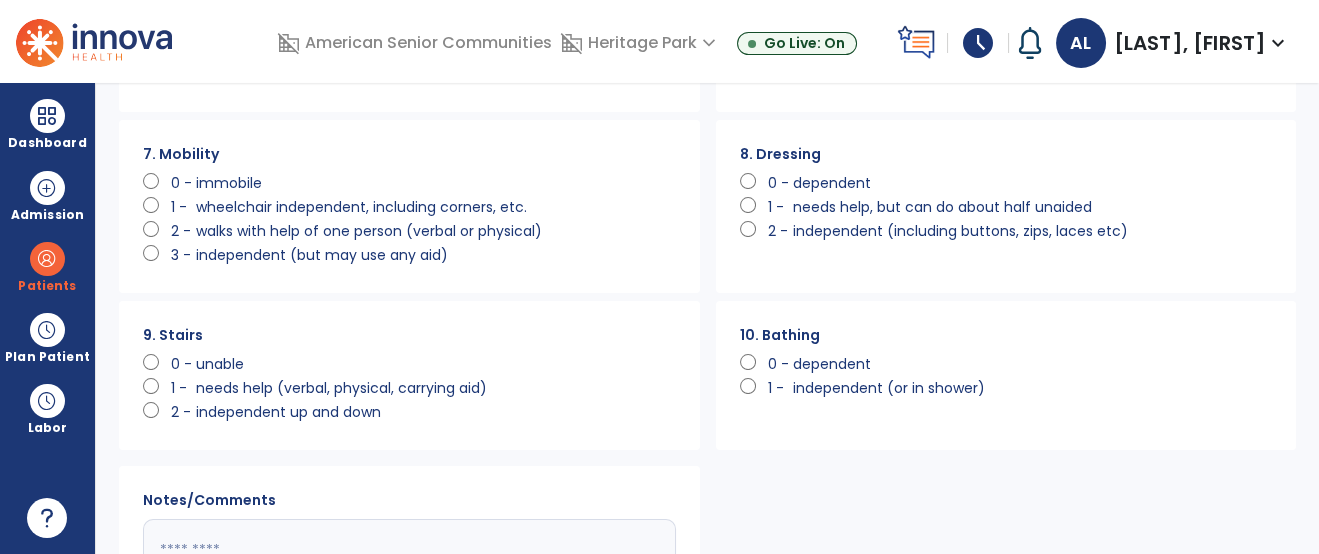 click on "dependent" 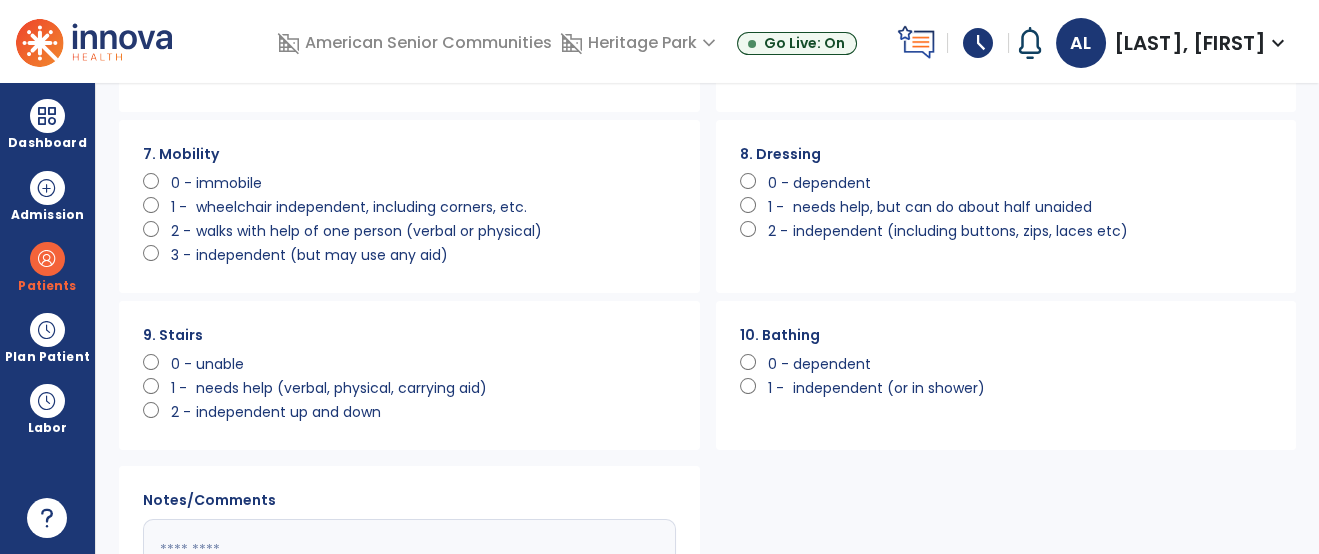 click on "unable" 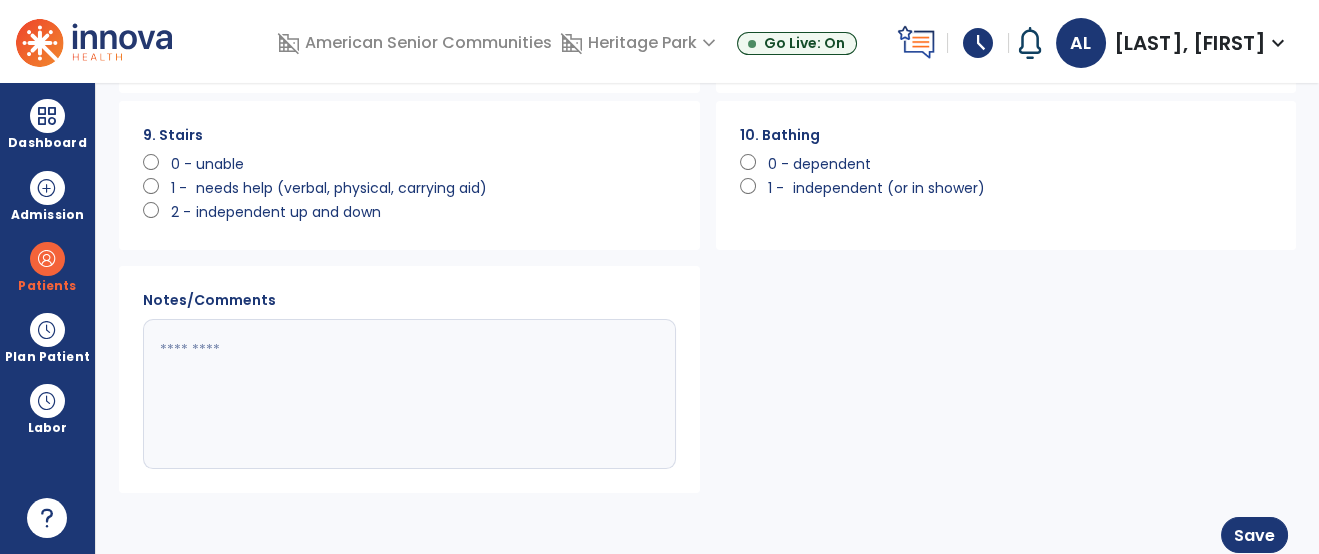 scroll, scrollTop: 754, scrollLeft: 0, axis: vertical 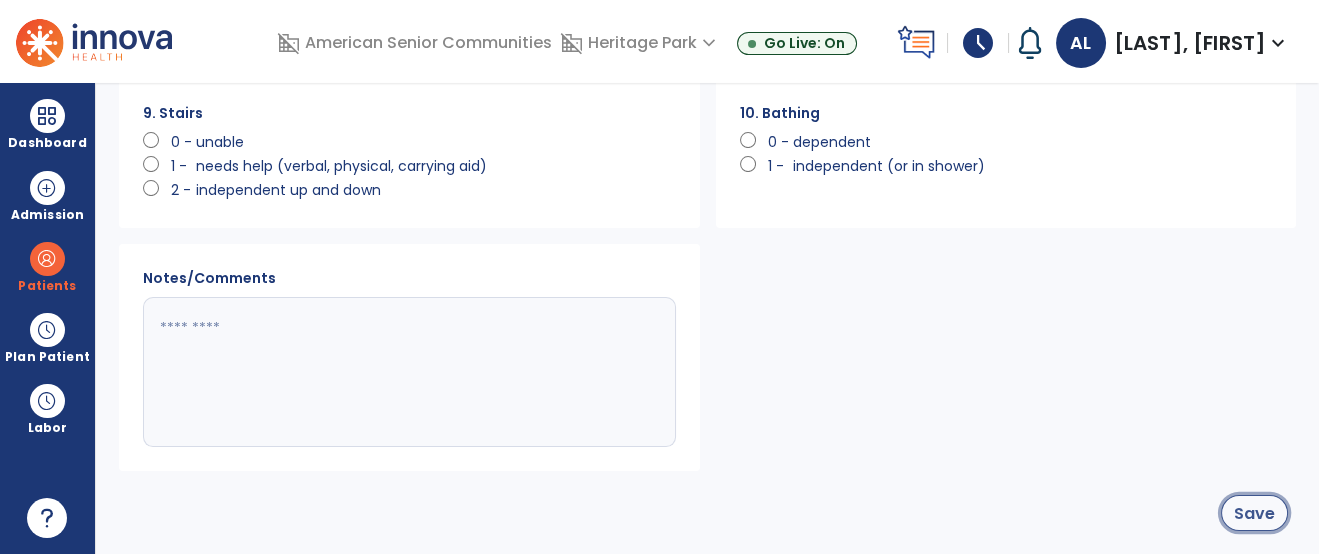 click on "Save" 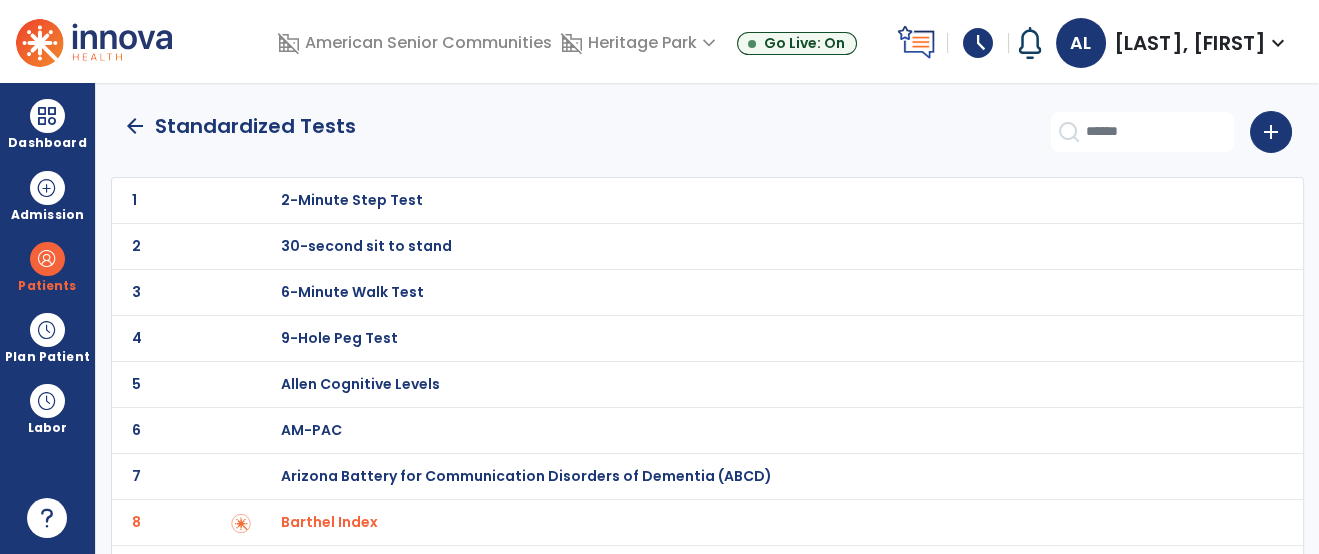 scroll, scrollTop: 0, scrollLeft: 0, axis: both 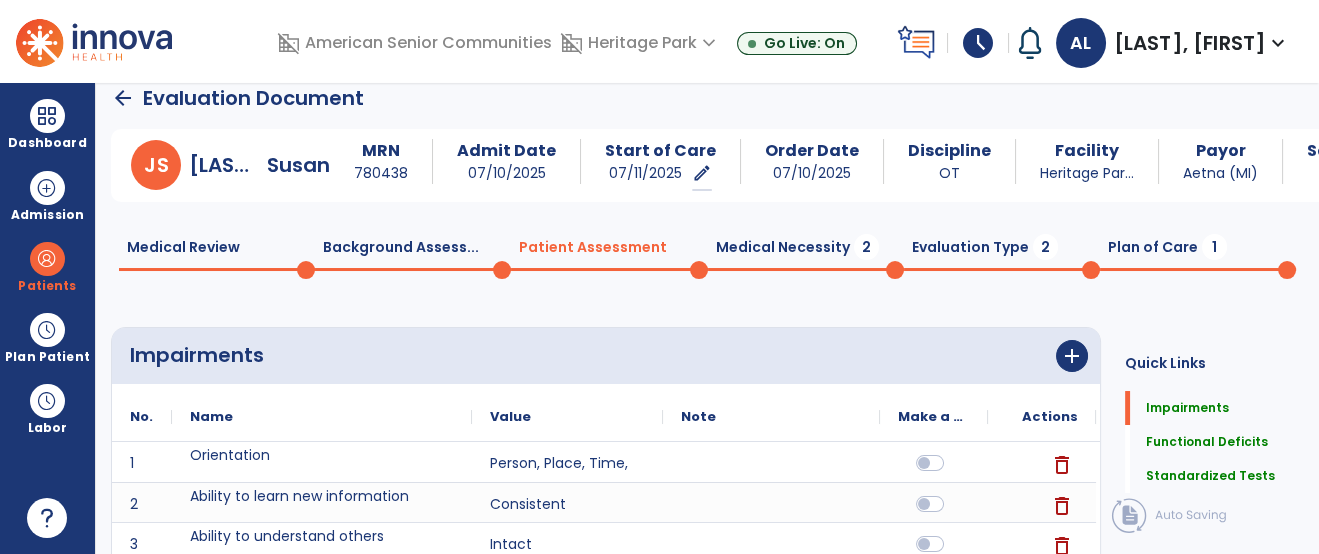 click 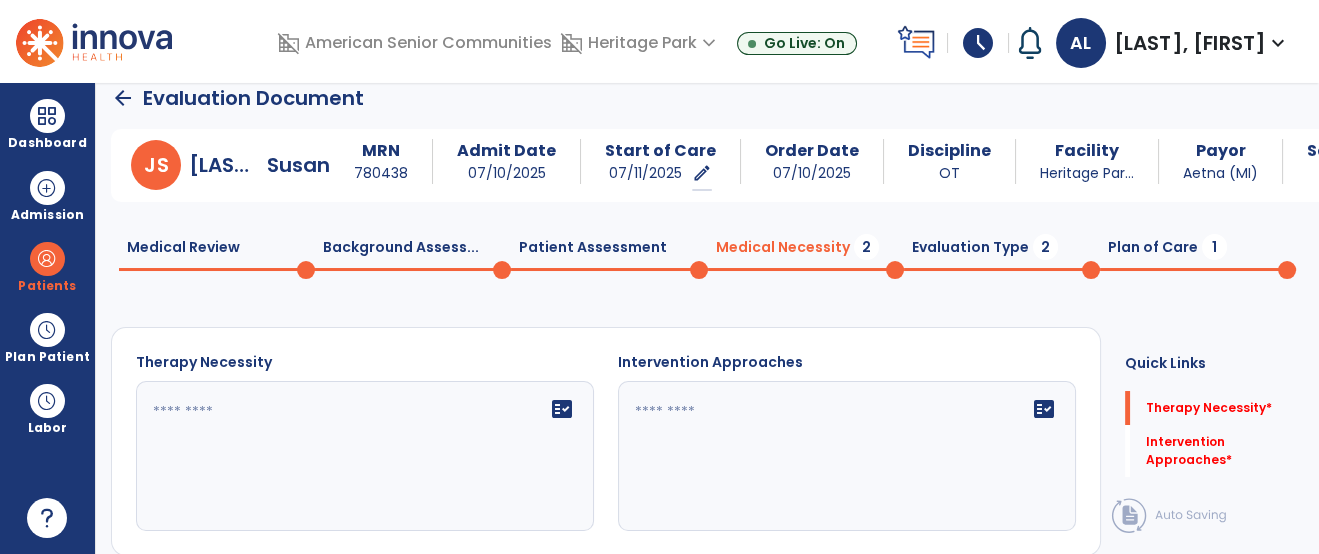click 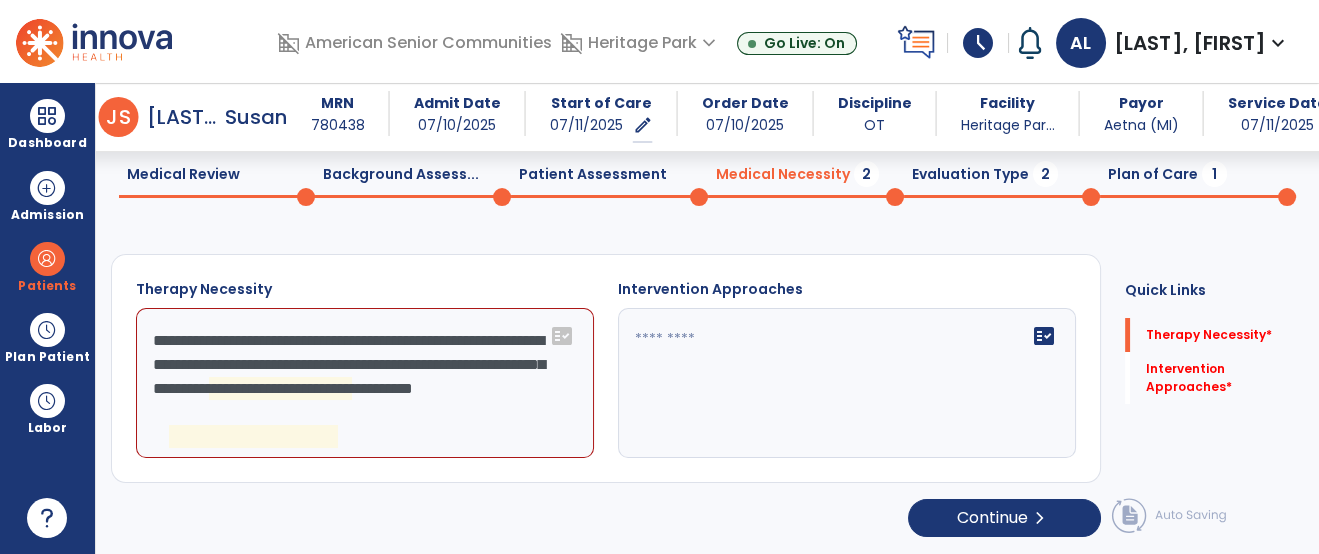 scroll, scrollTop: 73, scrollLeft: 0, axis: vertical 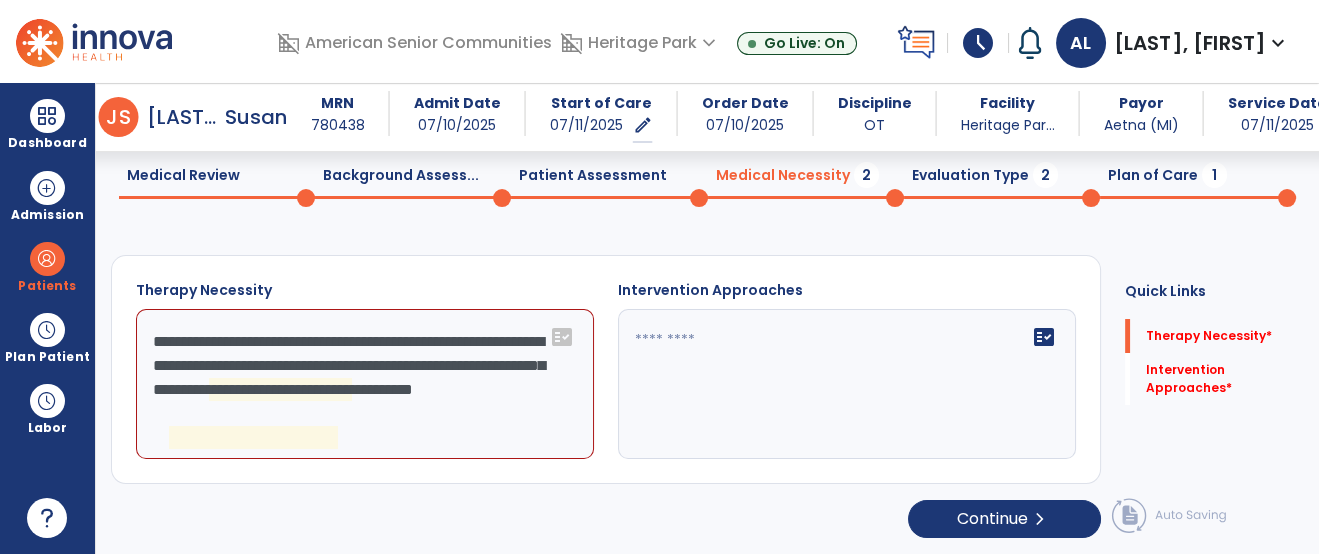 click on "**********" 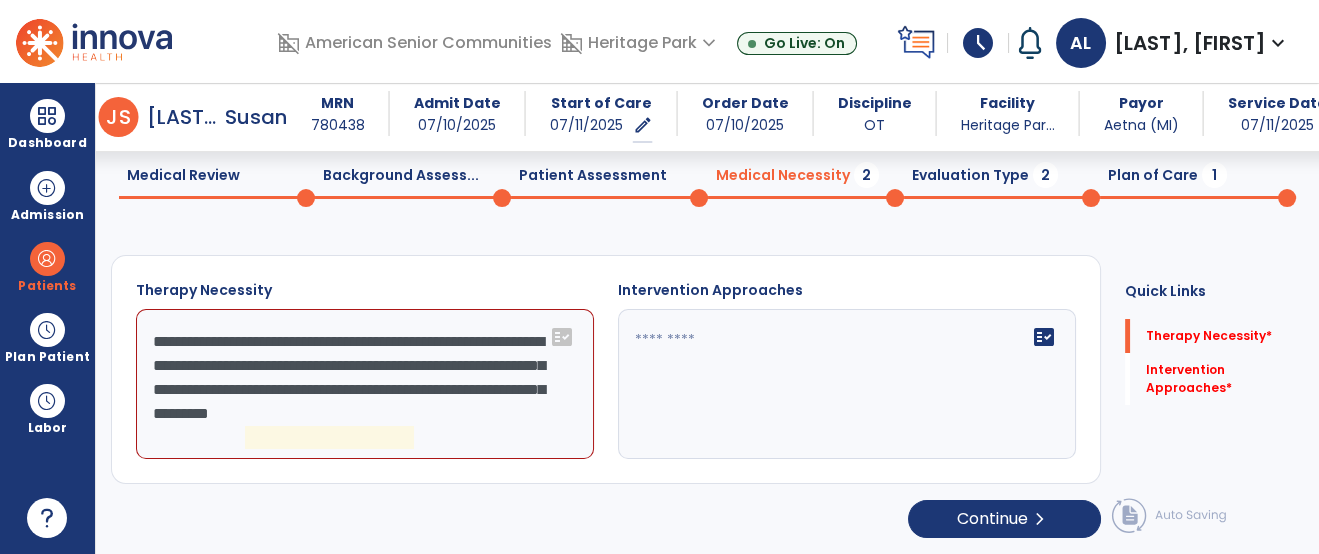 click on "**********" 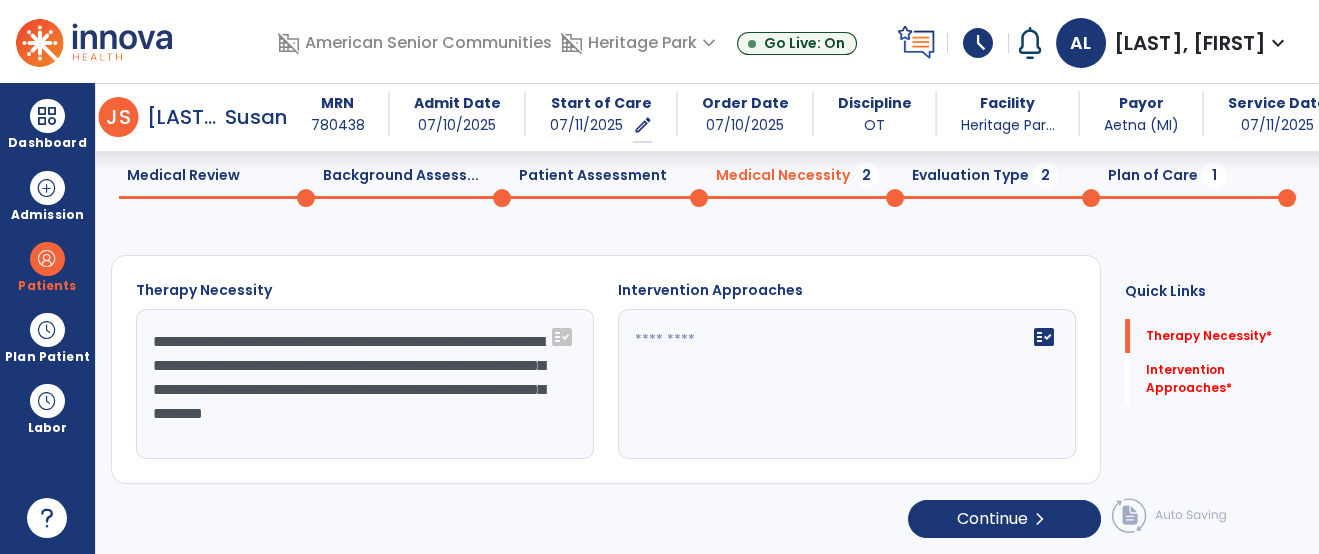 type on "**********" 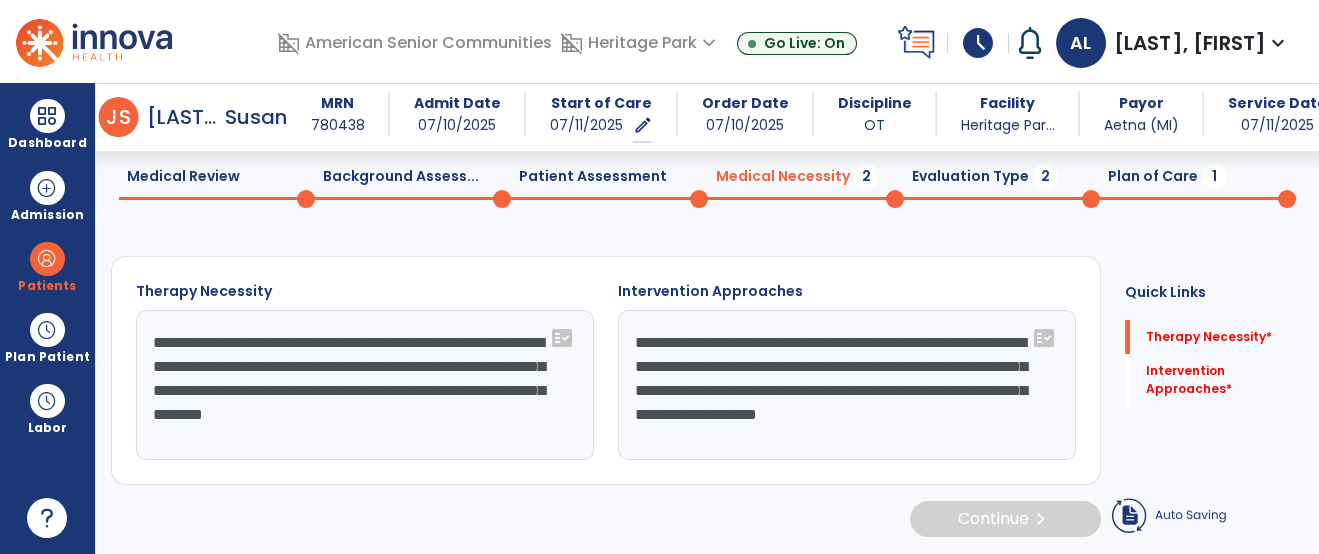 type on "**********" 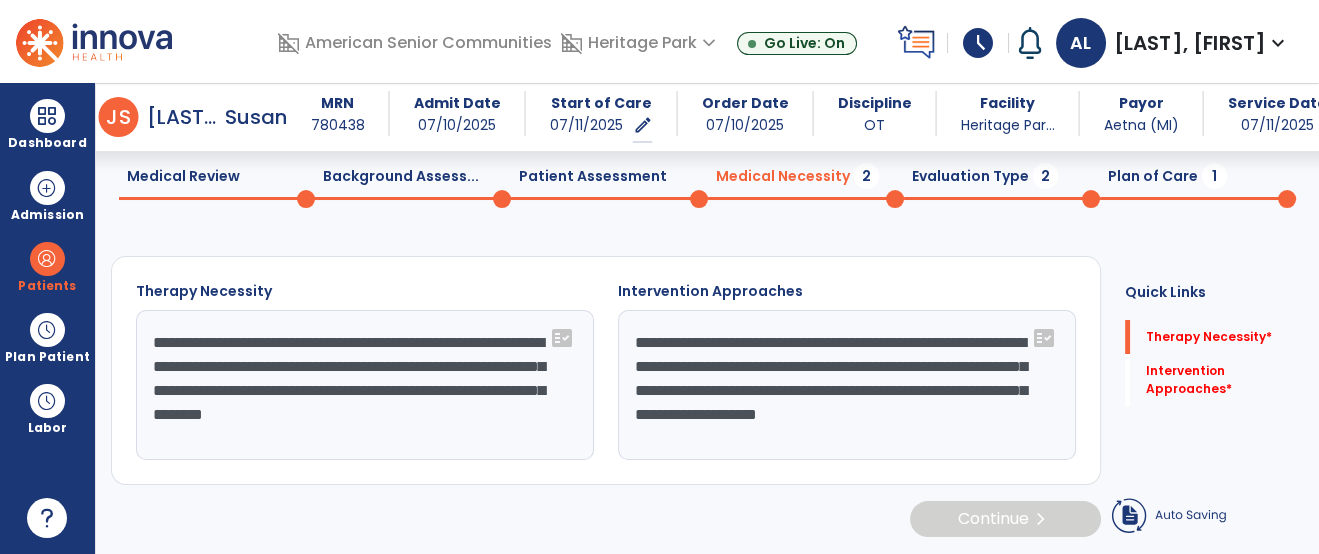 scroll, scrollTop: 71, scrollLeft: 0, axis: vertical 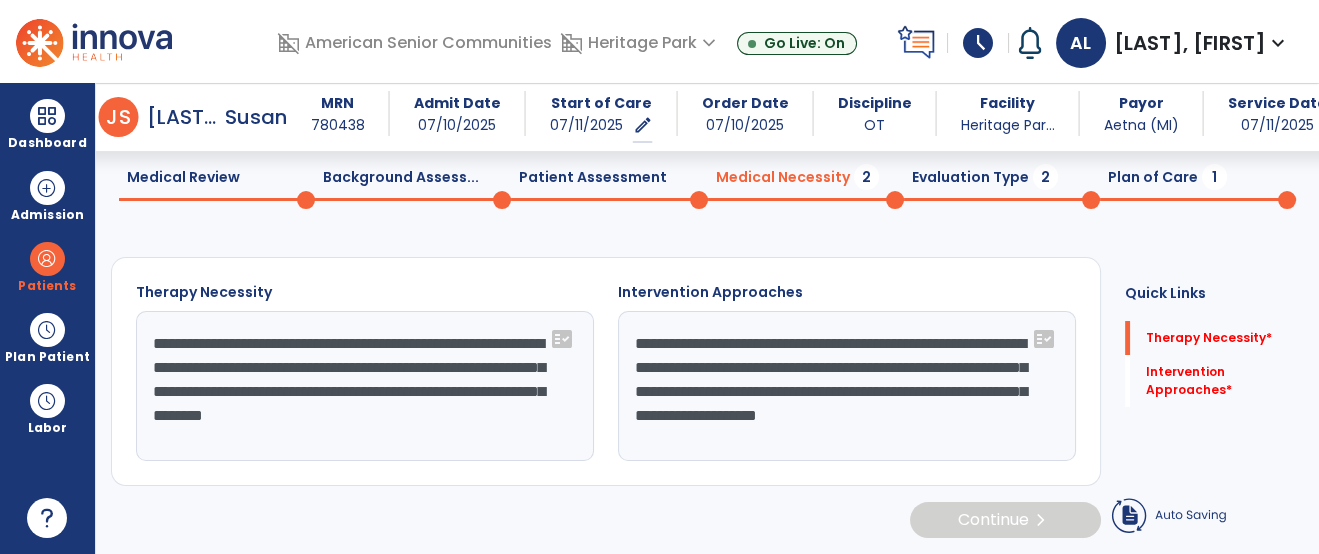 type on "**********" 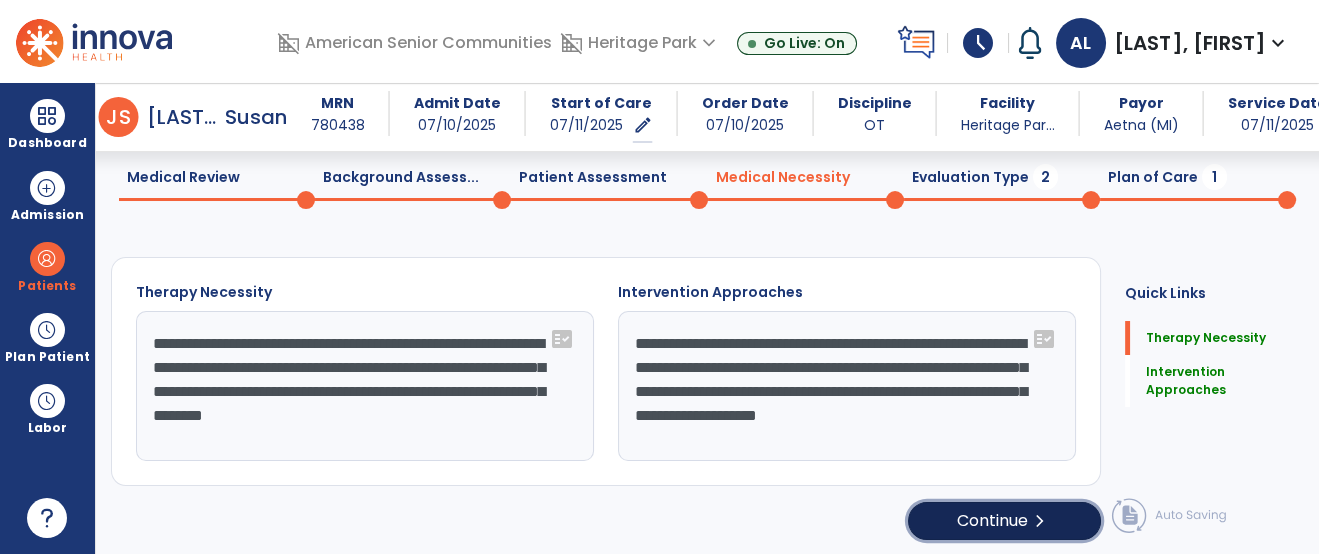 click on "Continue  chevron_right" 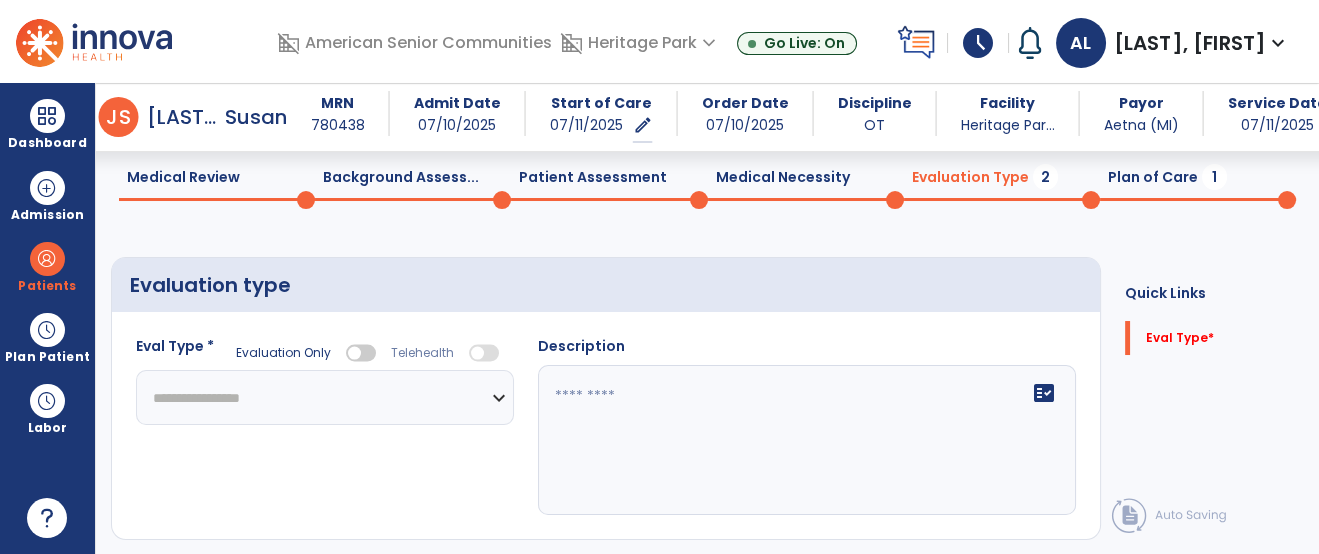 click on "**********" 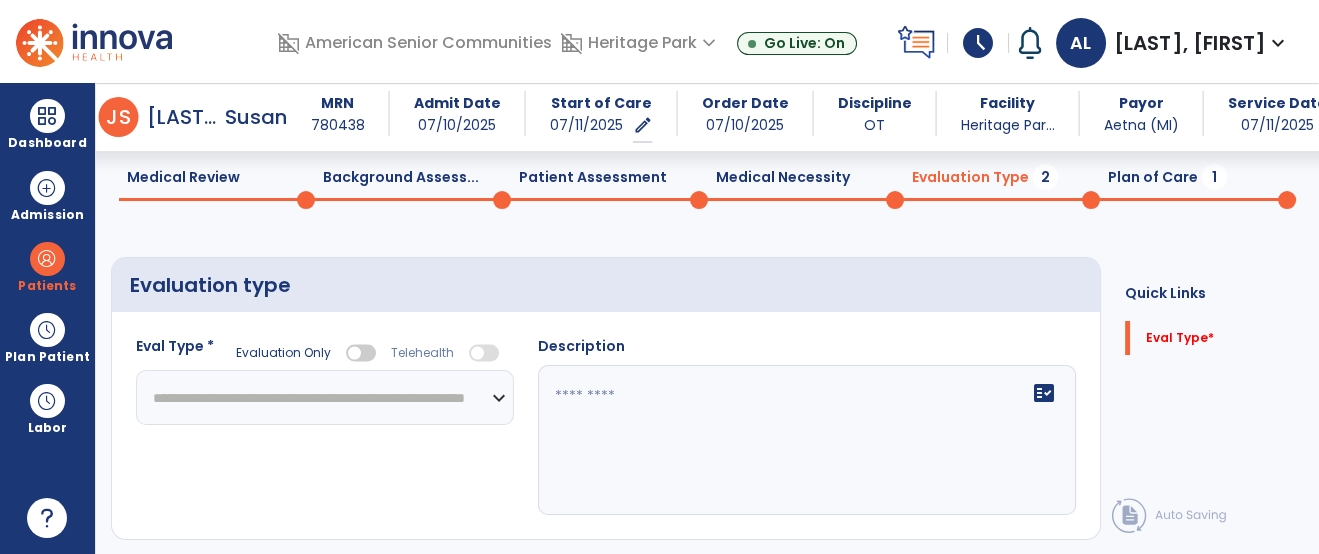 click on "**********" 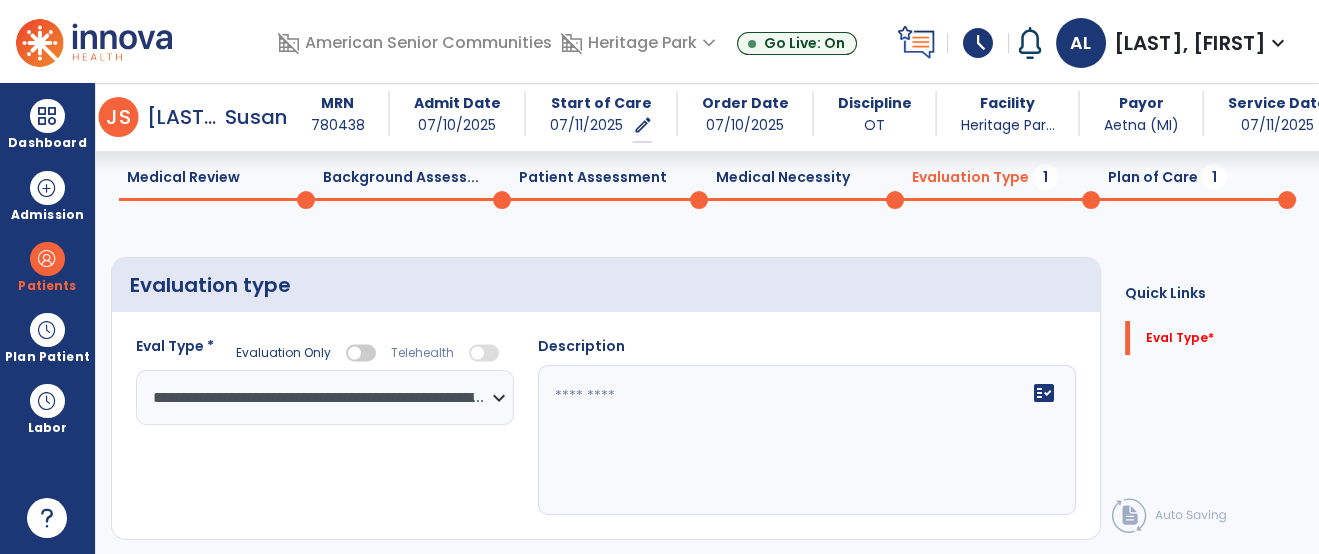 click on "fact_check" 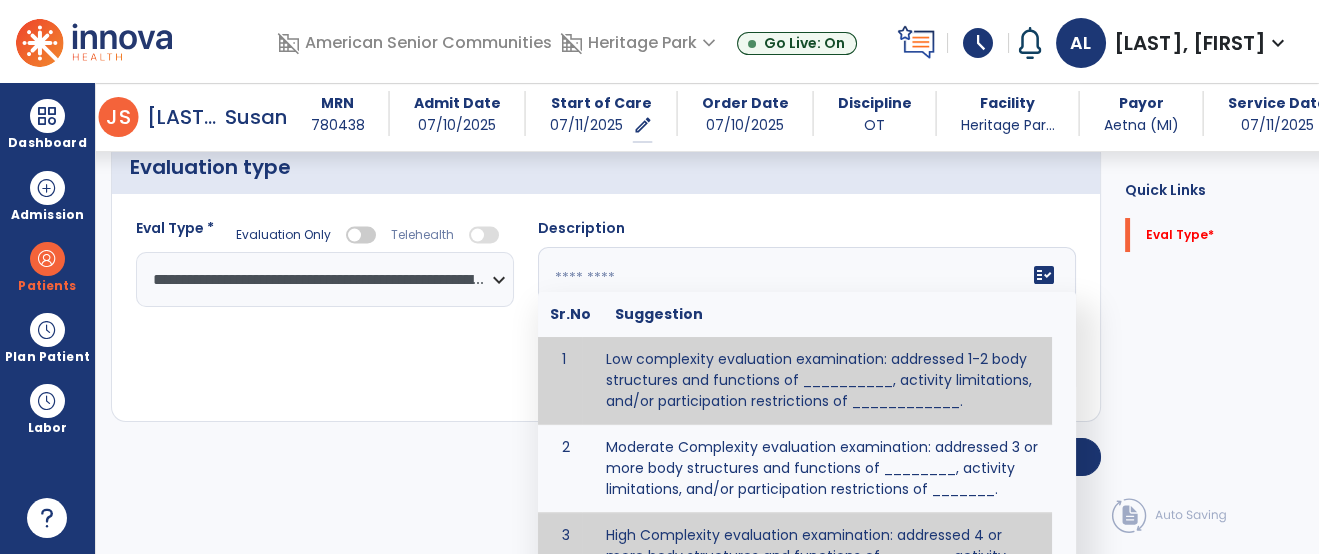 scroll, scrollTop: 222, scrollLeft: 0, axis: vertical 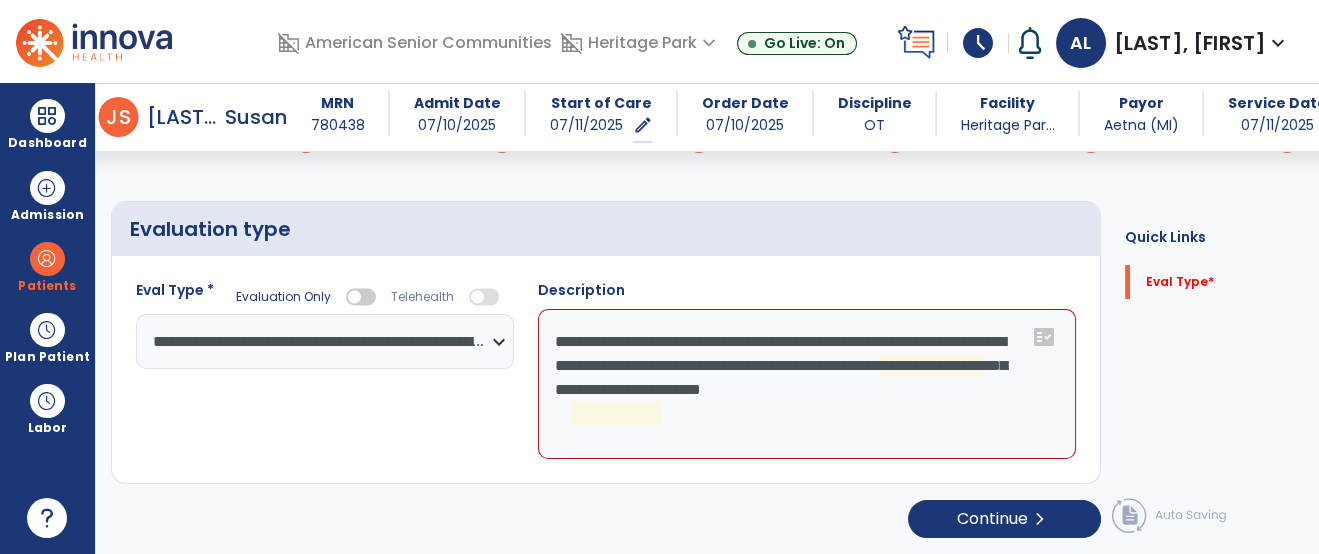 click on "**********" 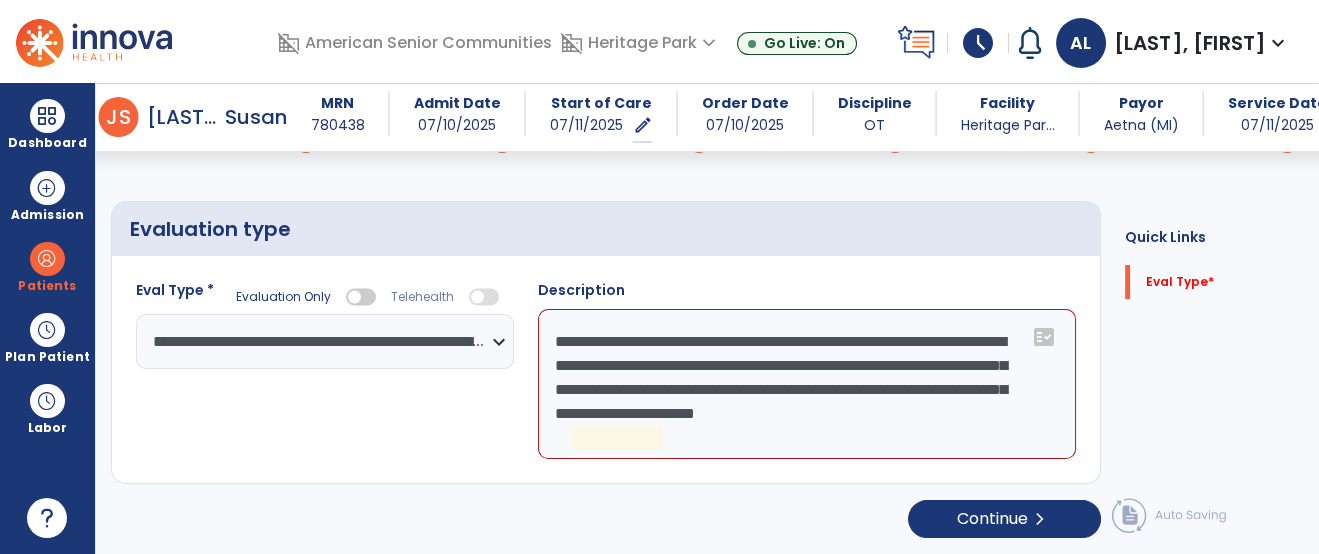 click on "**********" 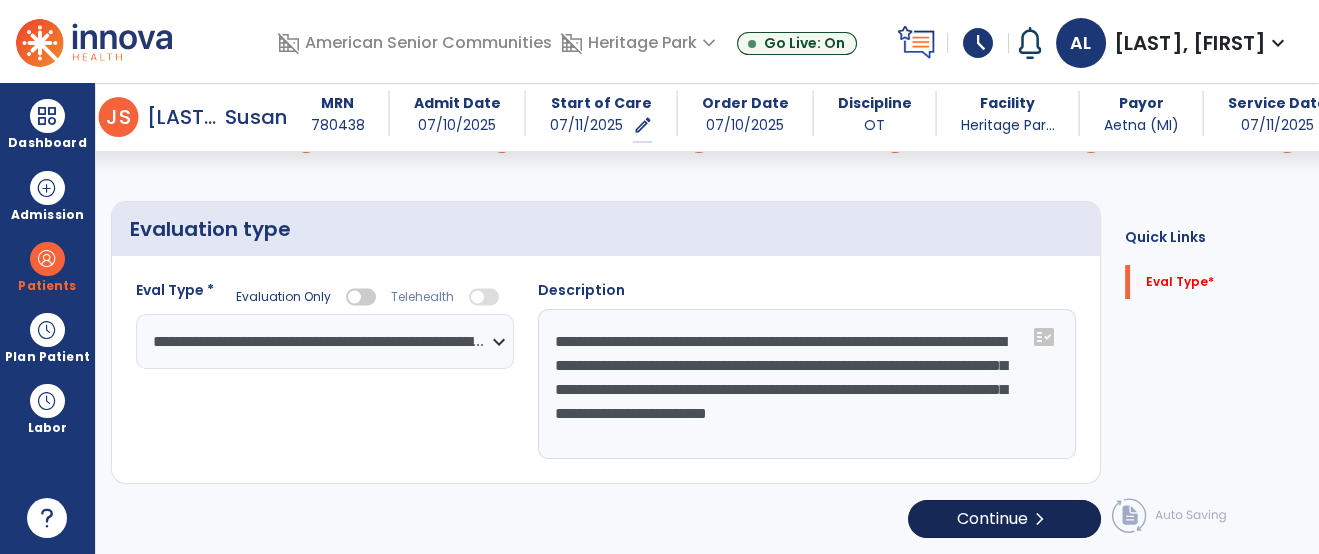 type on "**********" 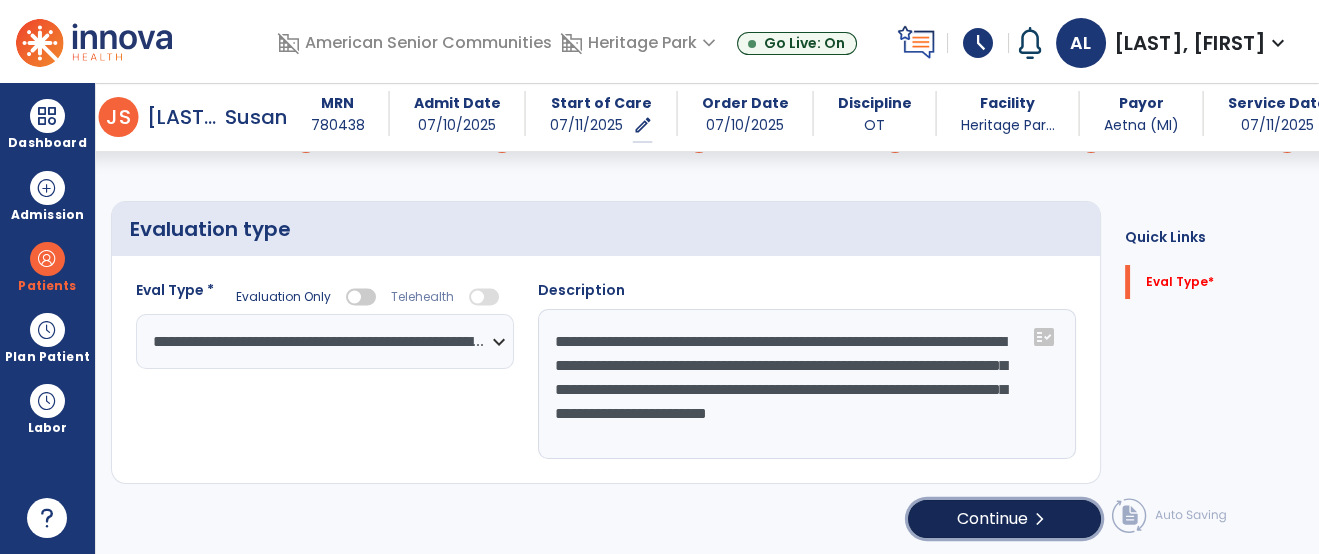 click on "Continue  chevron_right" 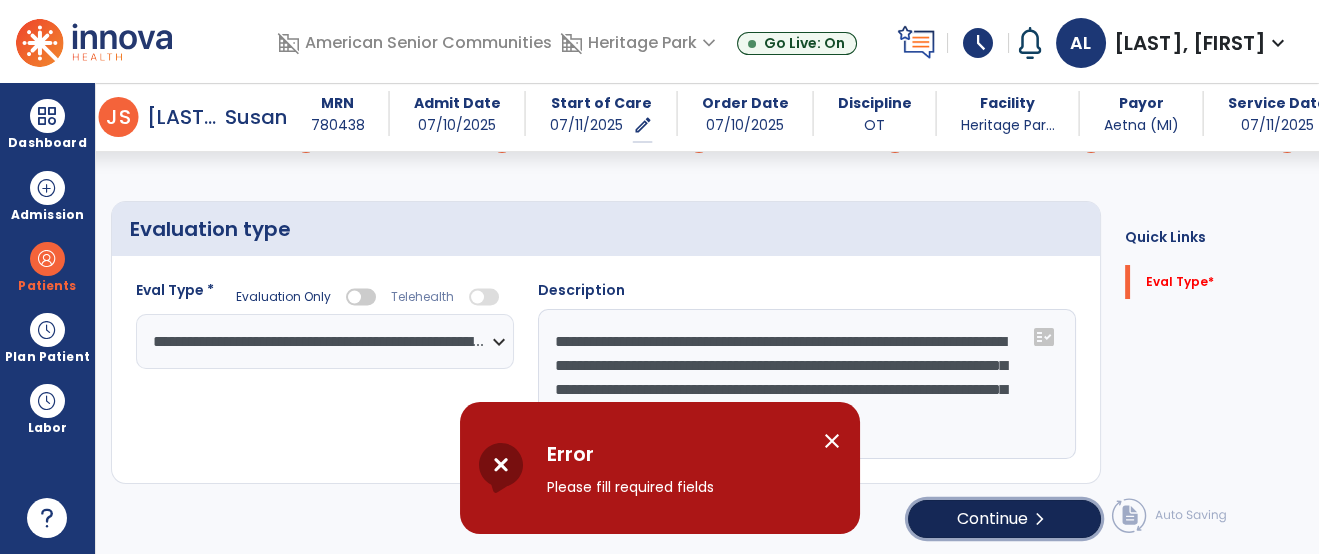 click on "Continue  chevron_right" 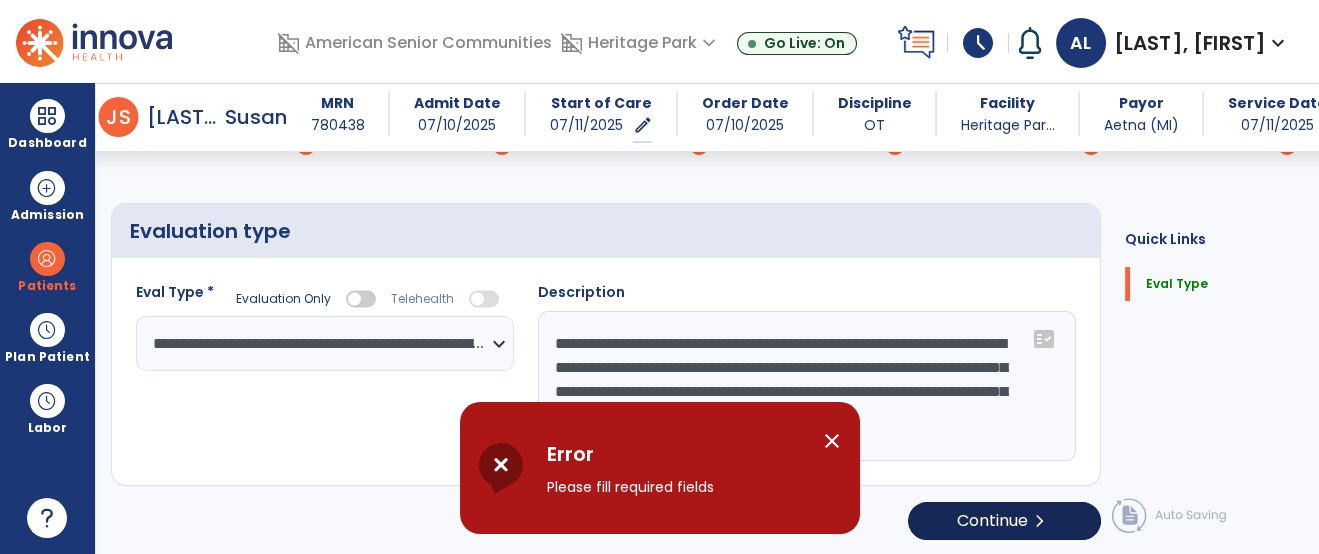 scroll, scrollTop: 127, scrollLeft: 0, axis: vertical 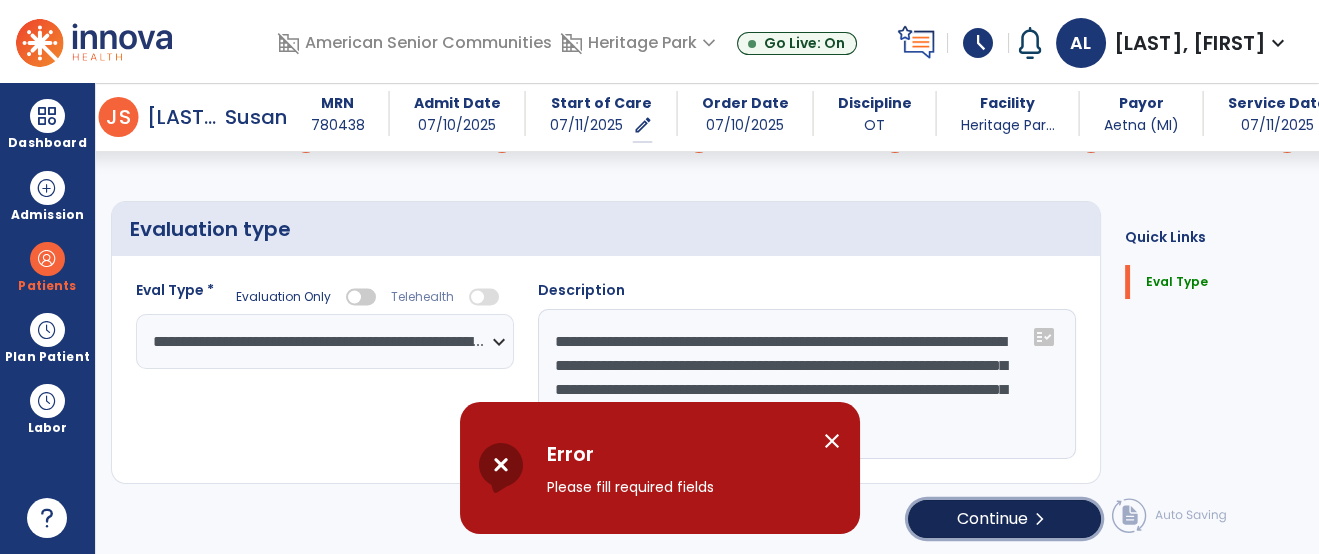 click on "Continue  chevron_right" 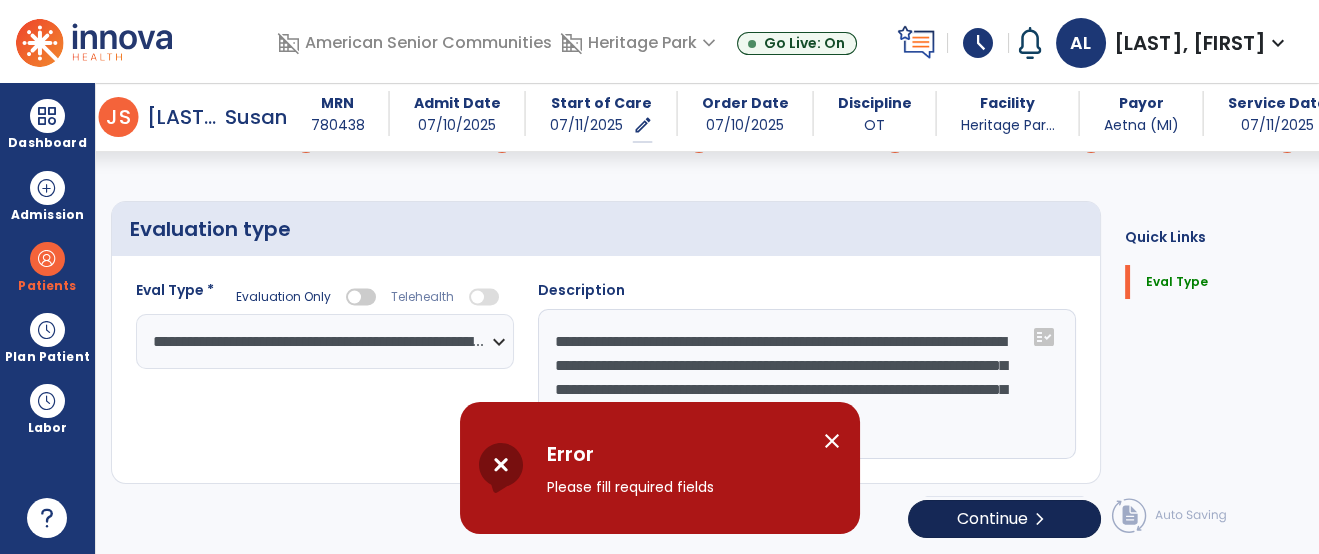 select on "**" 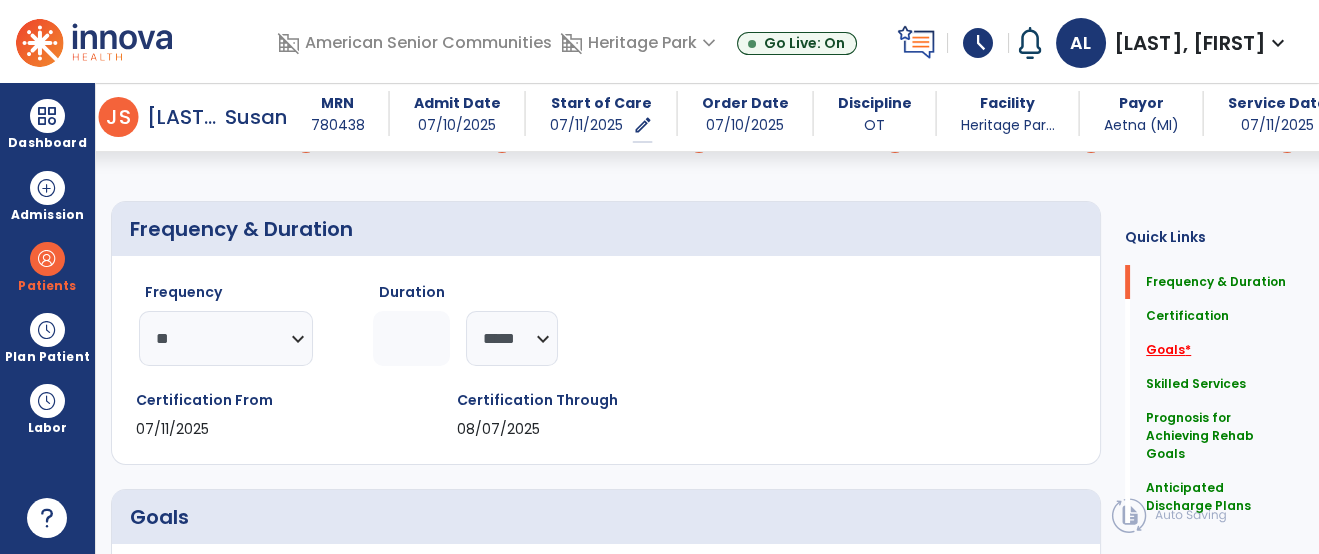 click on "Goals   *" 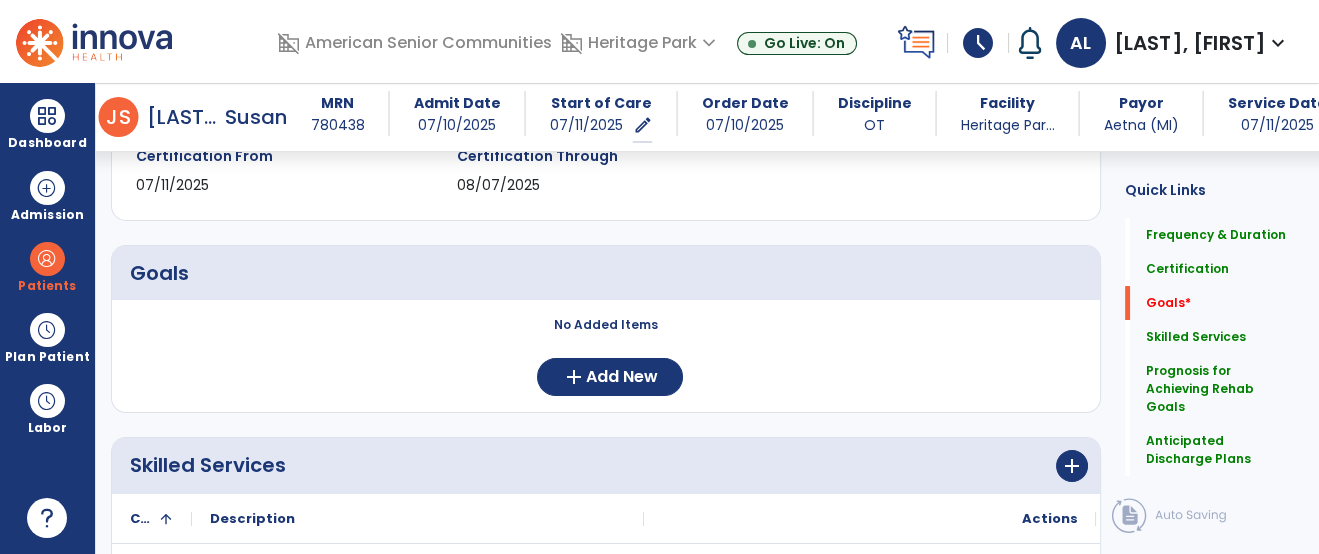 scroll, scrollTop: 381, scrollLeft: 0, axis: vertical 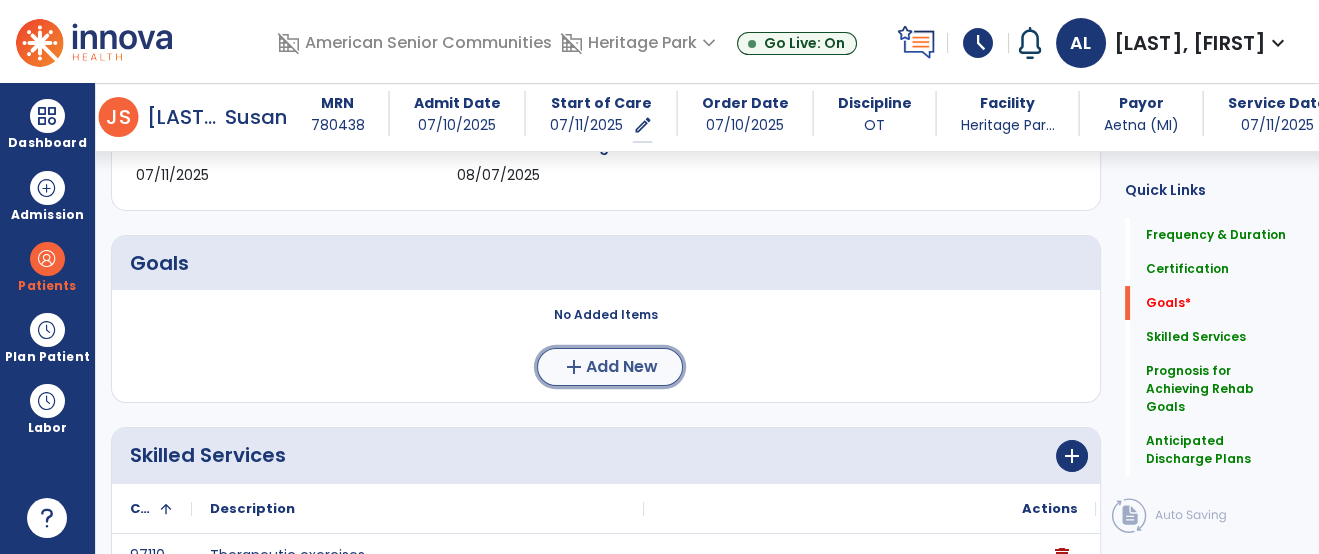 click on "Add New" at bounding box center [622, 367] 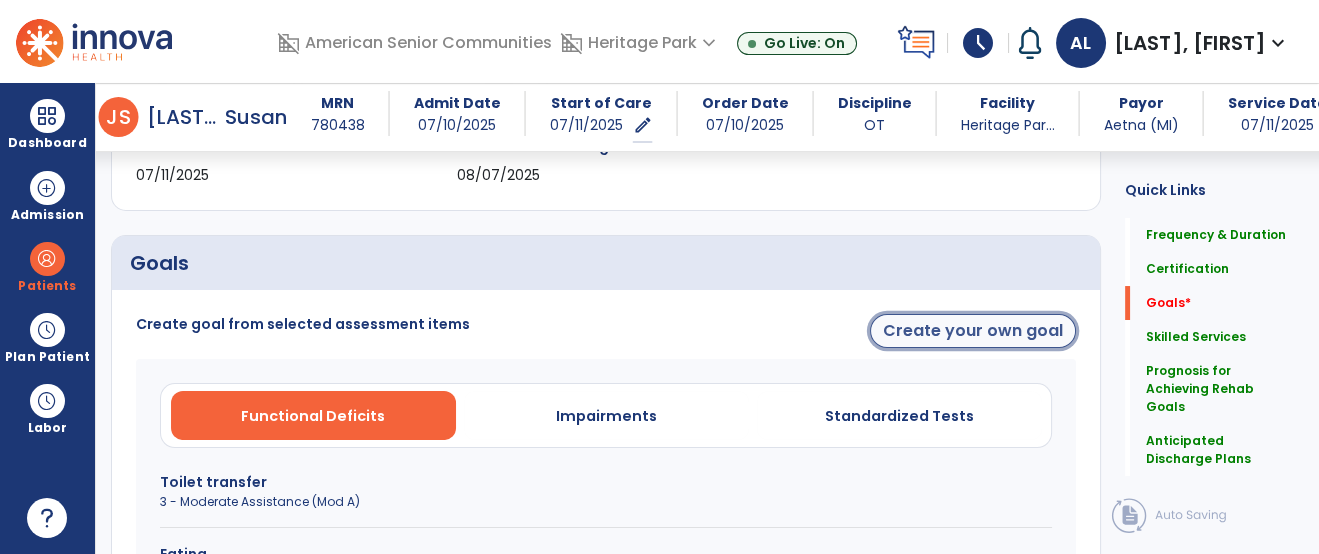click on "Create your own goal" at bounding box center [973, 331] 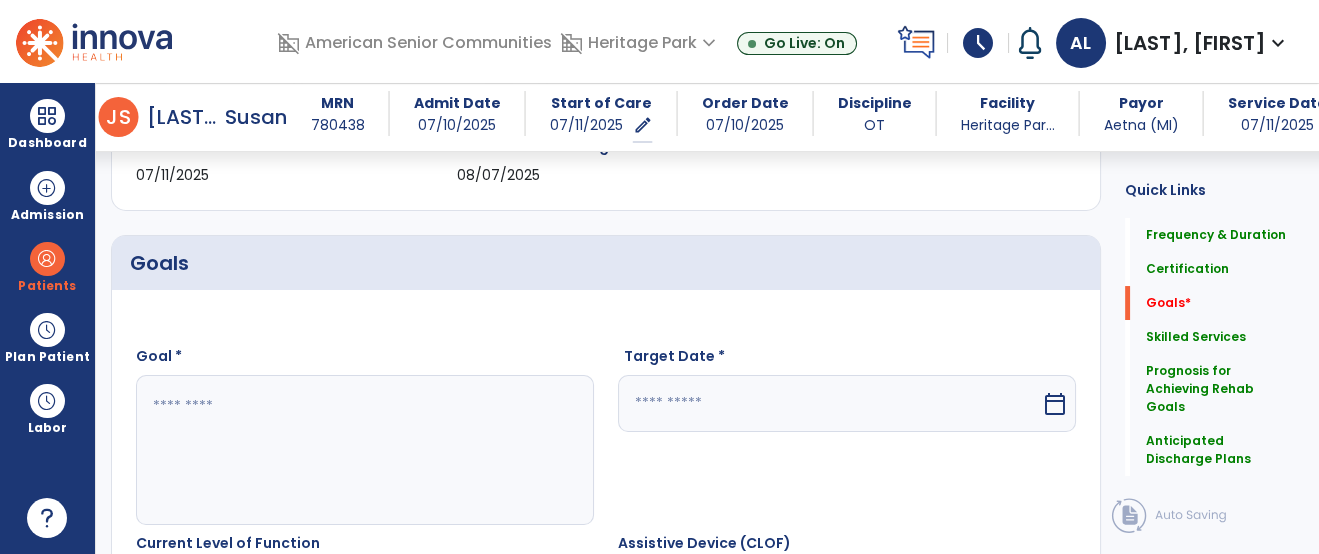 click at bounding box center (364, 450) 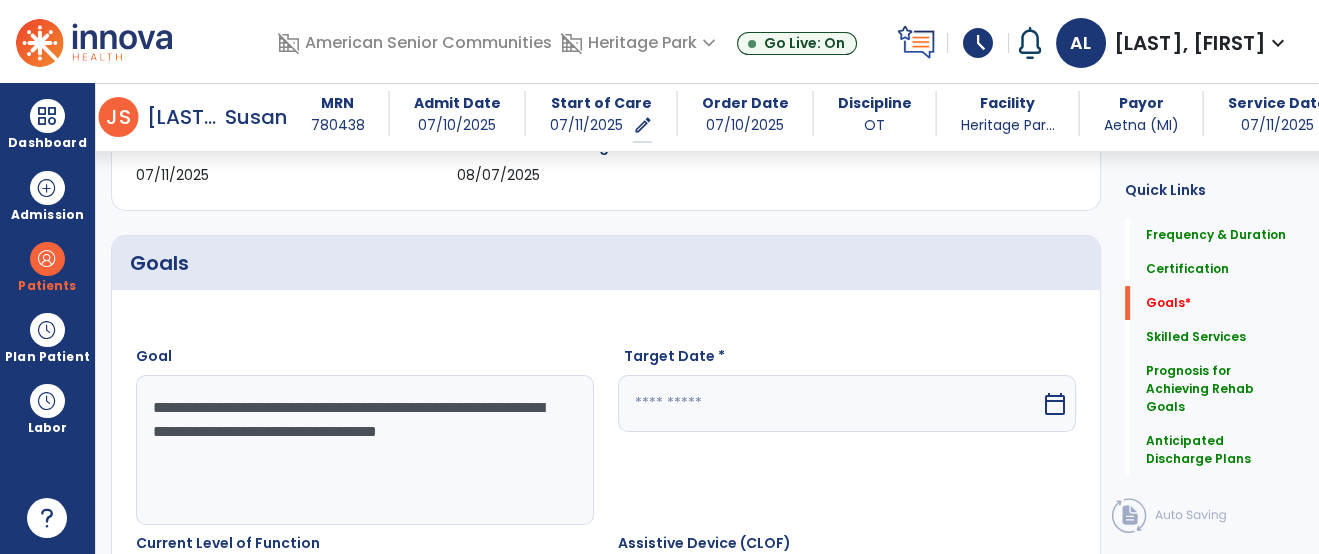 type on "**********" 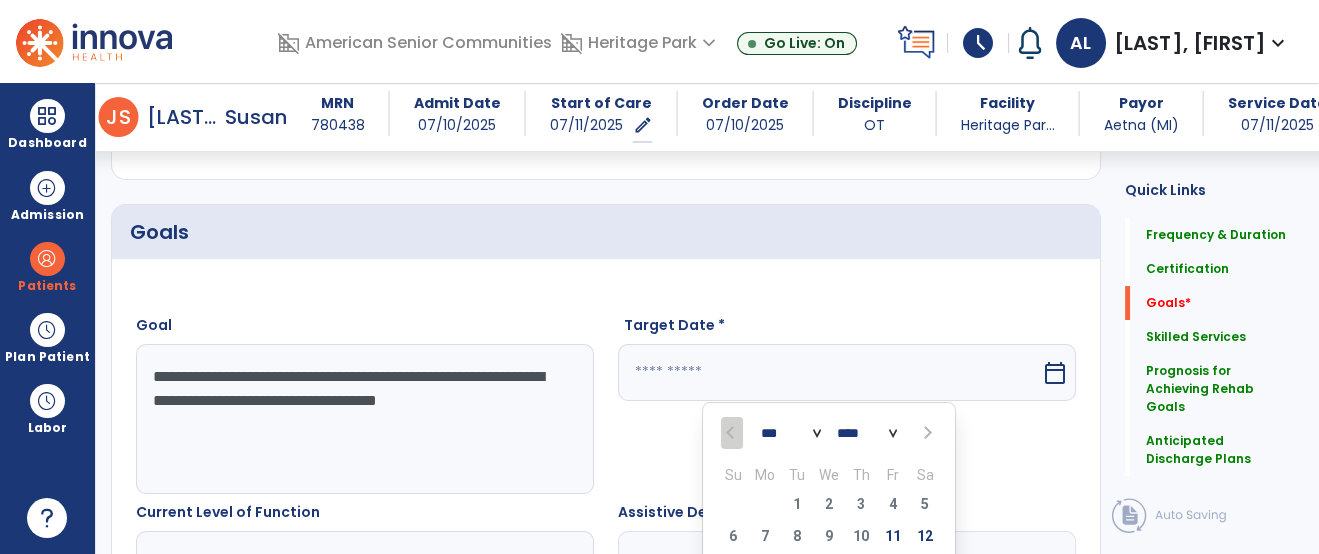 scroll, scrollTop: 664, scrollLeft: 0, axis: vertical 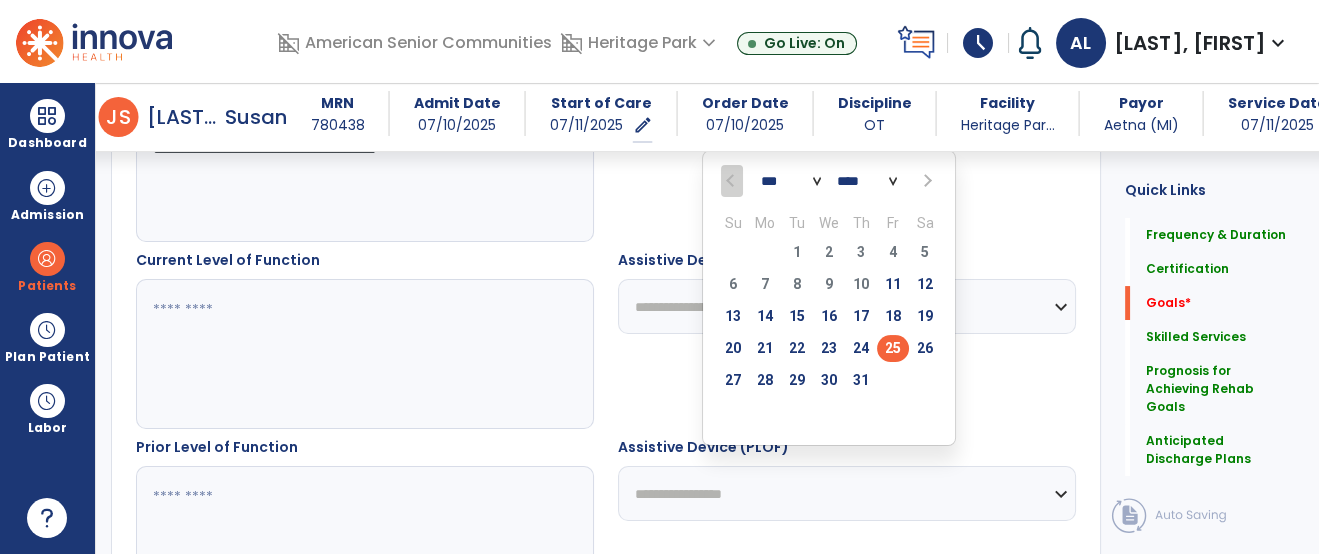 select on "*" 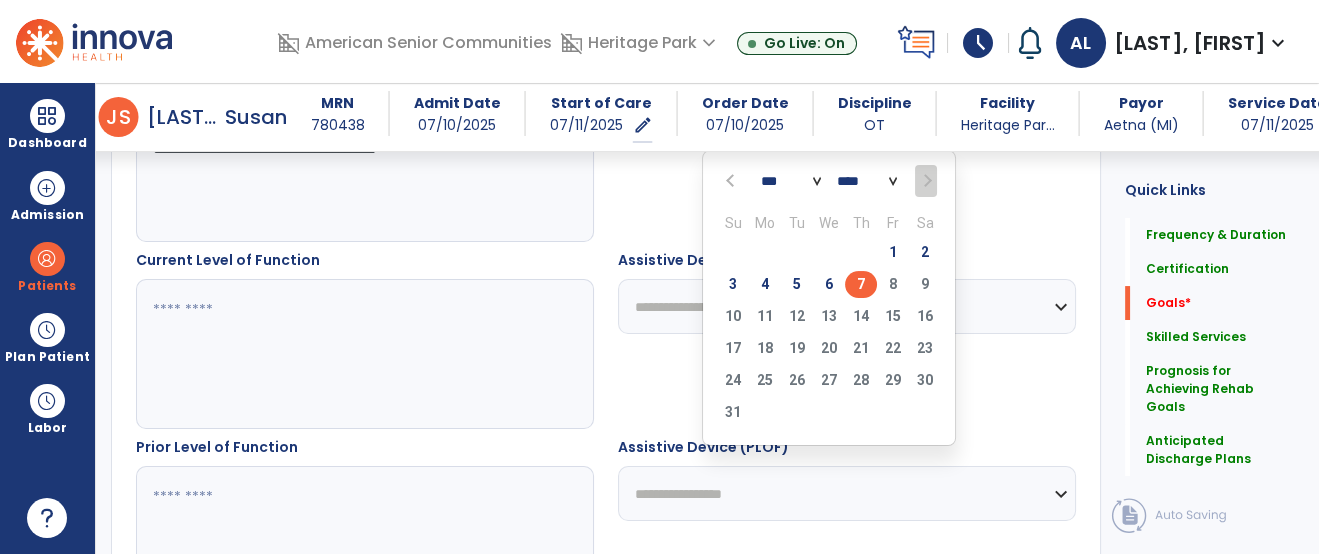 type on "********" 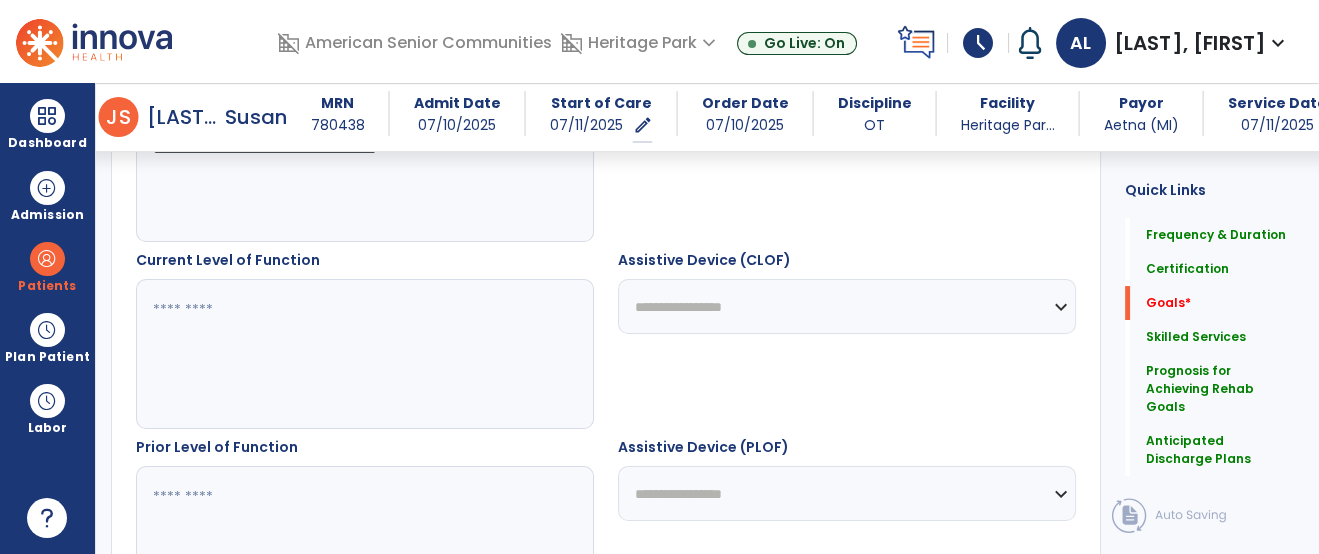 click at bounding box center [364, 354] 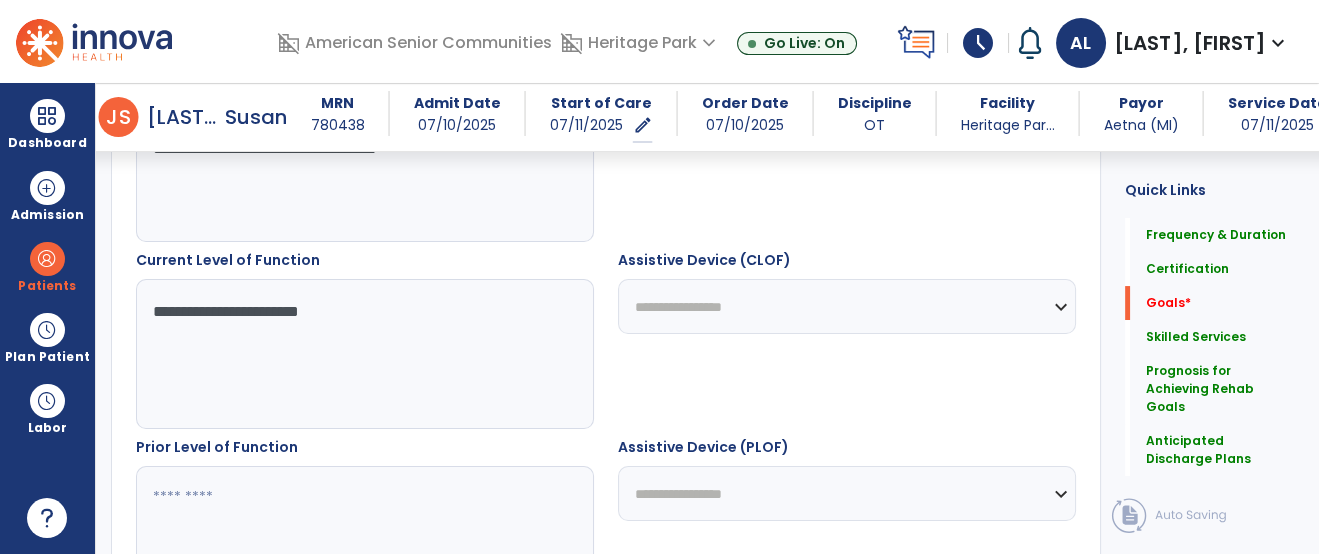 type on "**********" 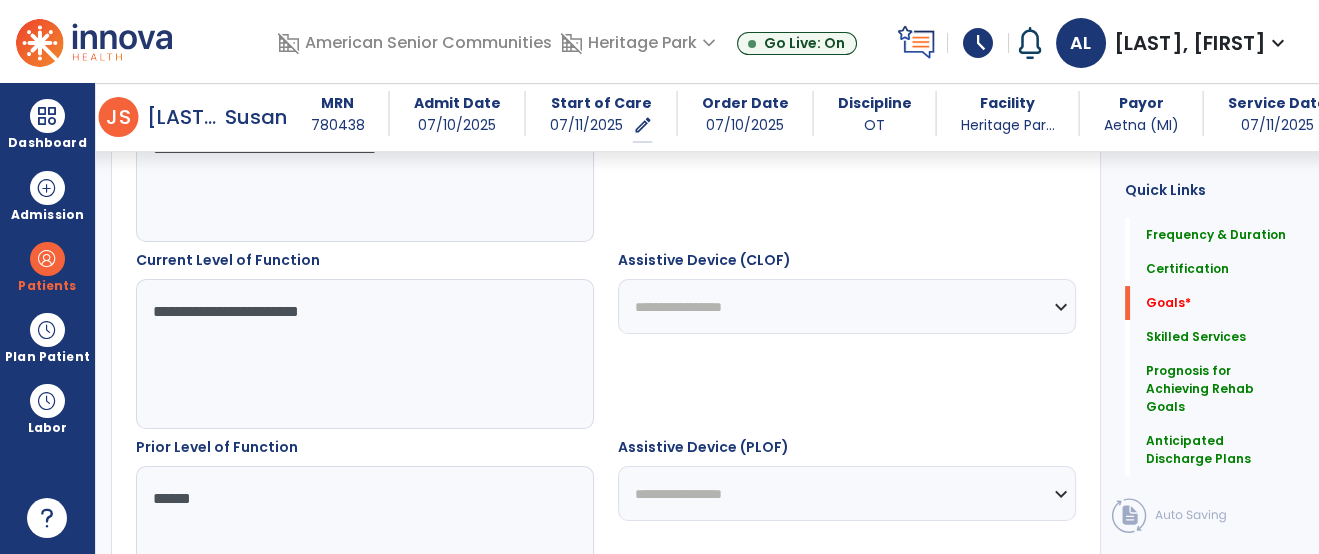 type on "*****" 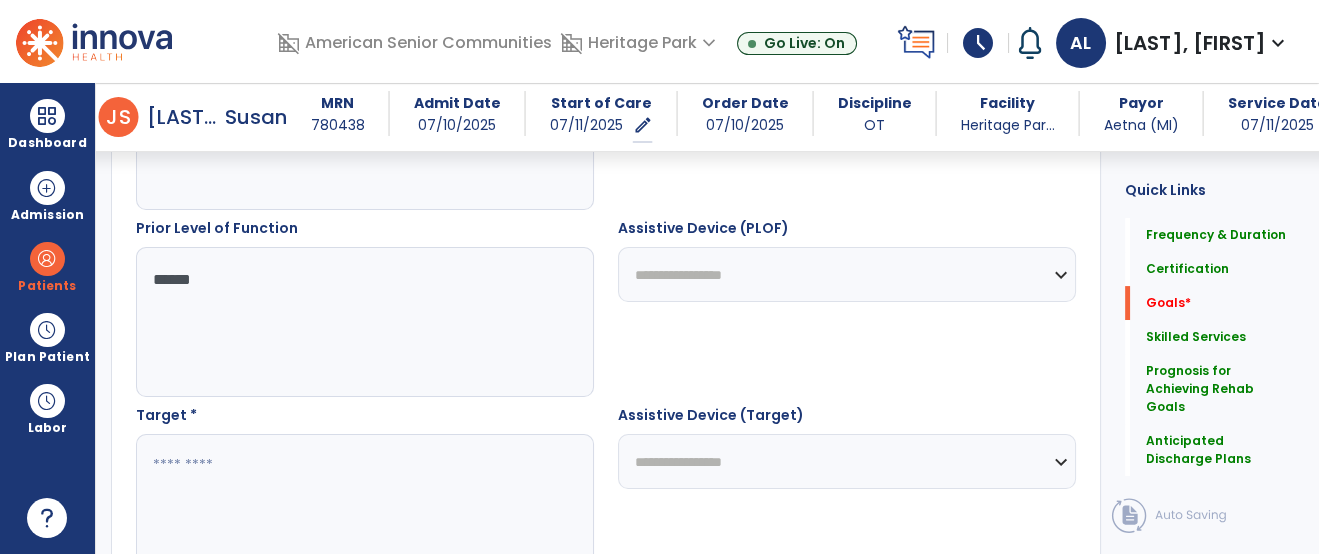scroll, scrollTop: 1019, scrollLeft: 0, axis: vertical 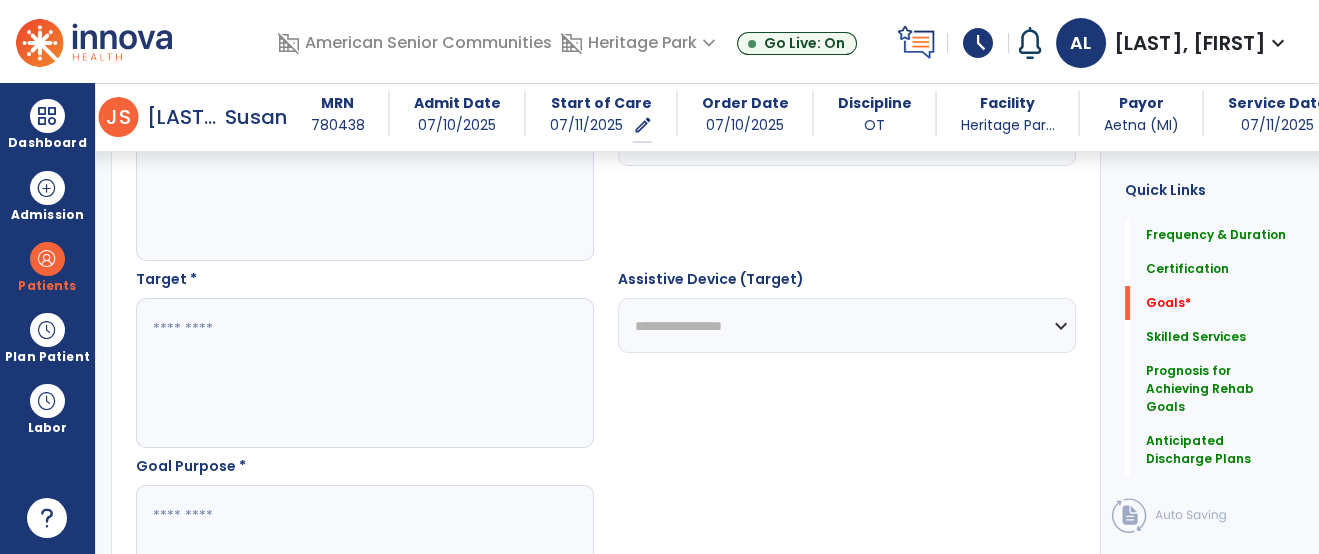 click at bounding box center (364, 373) 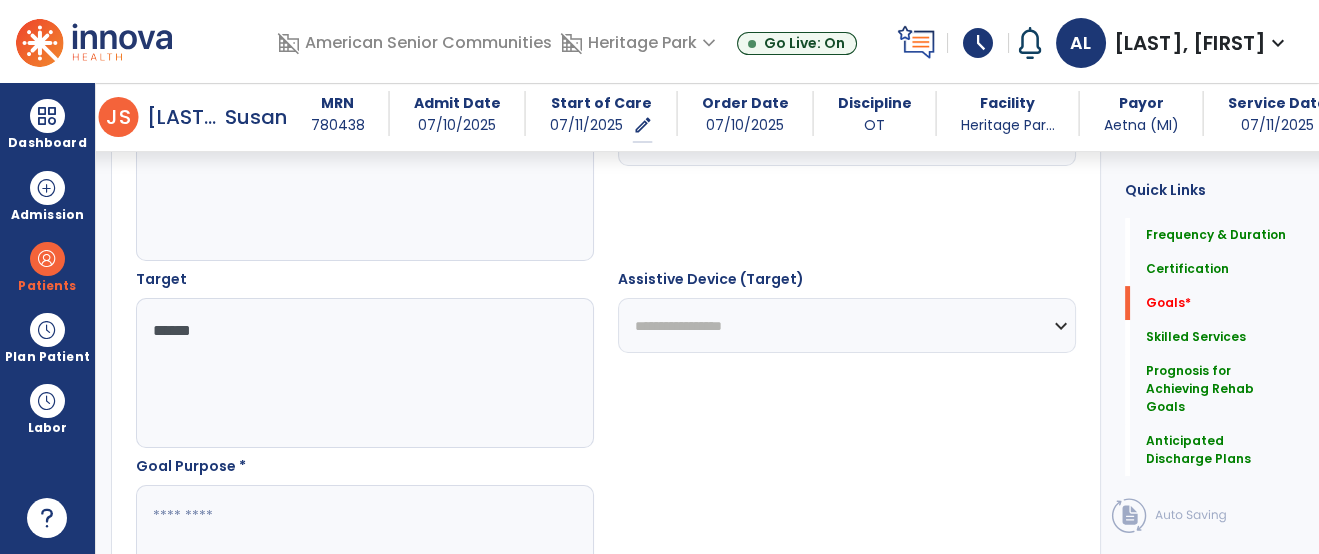 type on "*****" 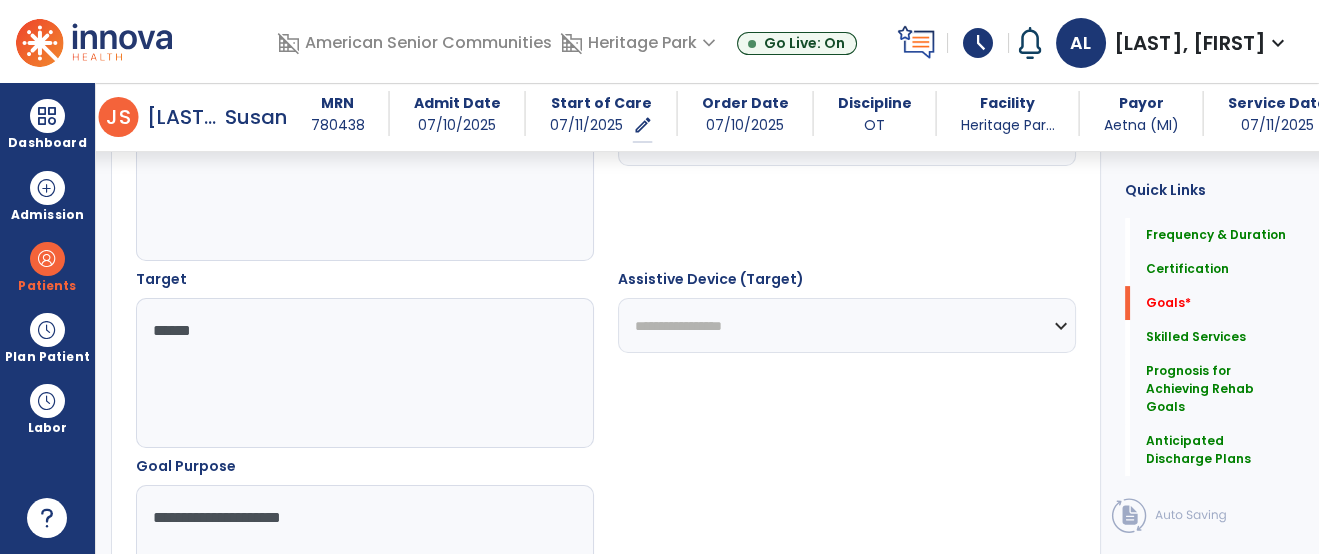type on "**********" 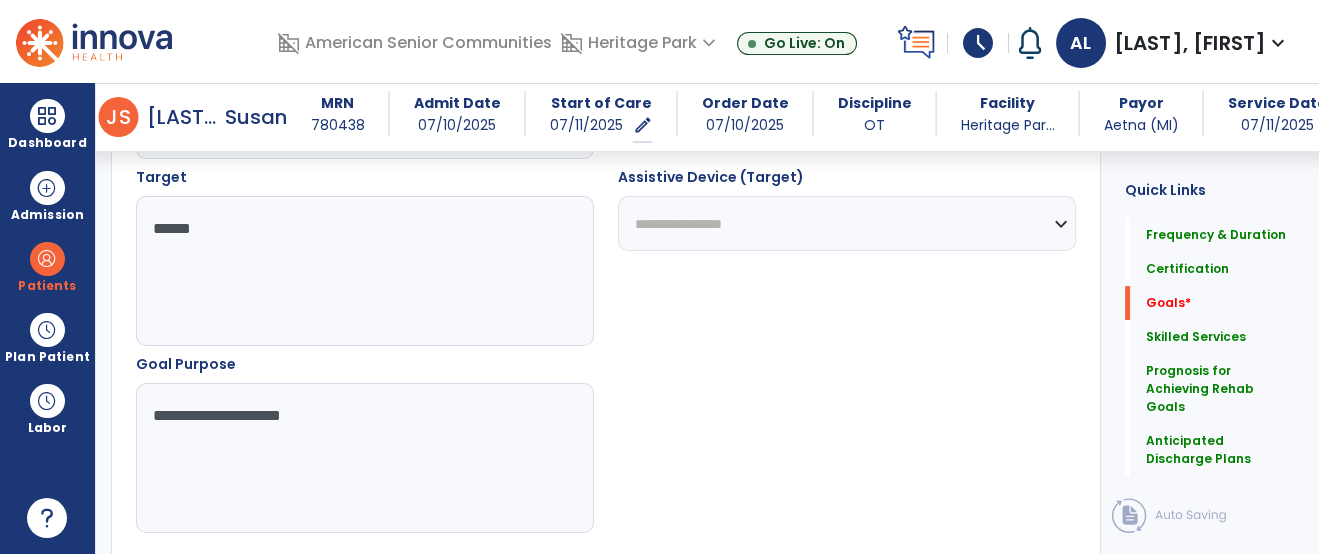scroll, scrollTop: 1330, scrollLeft: 0, axis: vertical 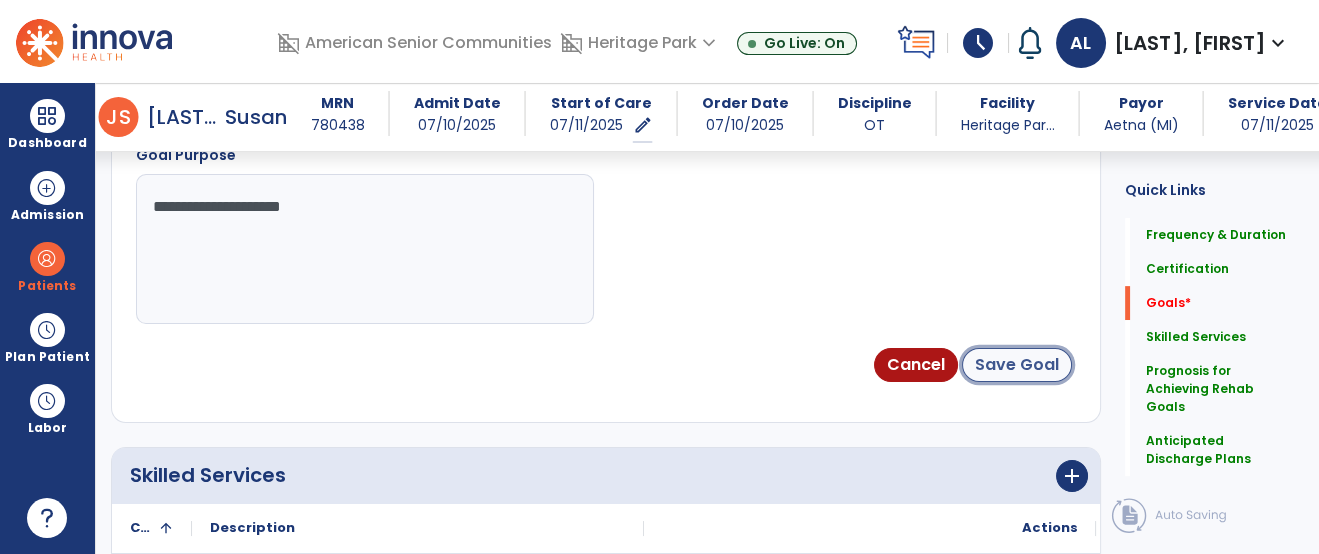 click on "Save Goal" at bounding box center (1017, 365) 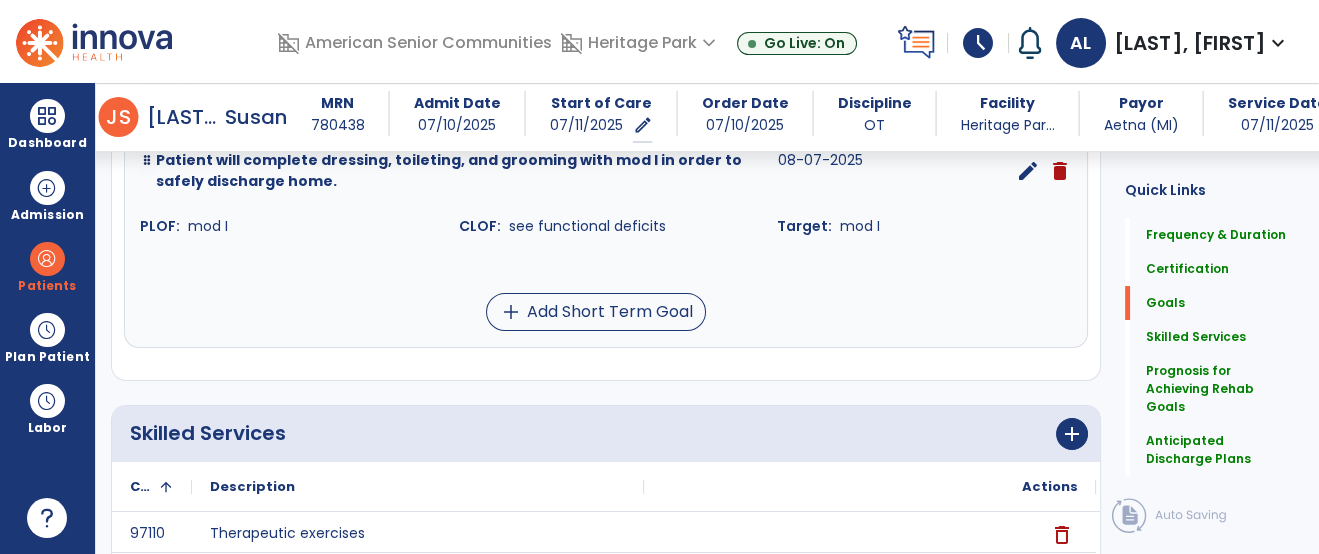 scroll, scrollTop: 519, scrollLeft: 0, axis: vertical 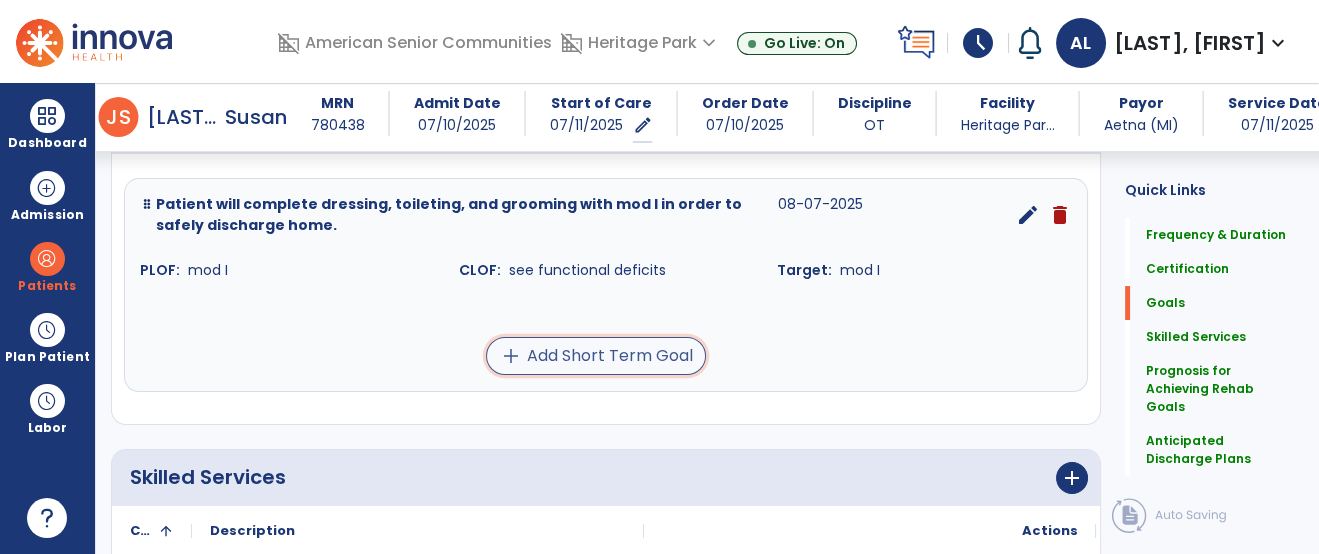 click on "add  Add Short Term Goal" at bounding box center (596, 356) 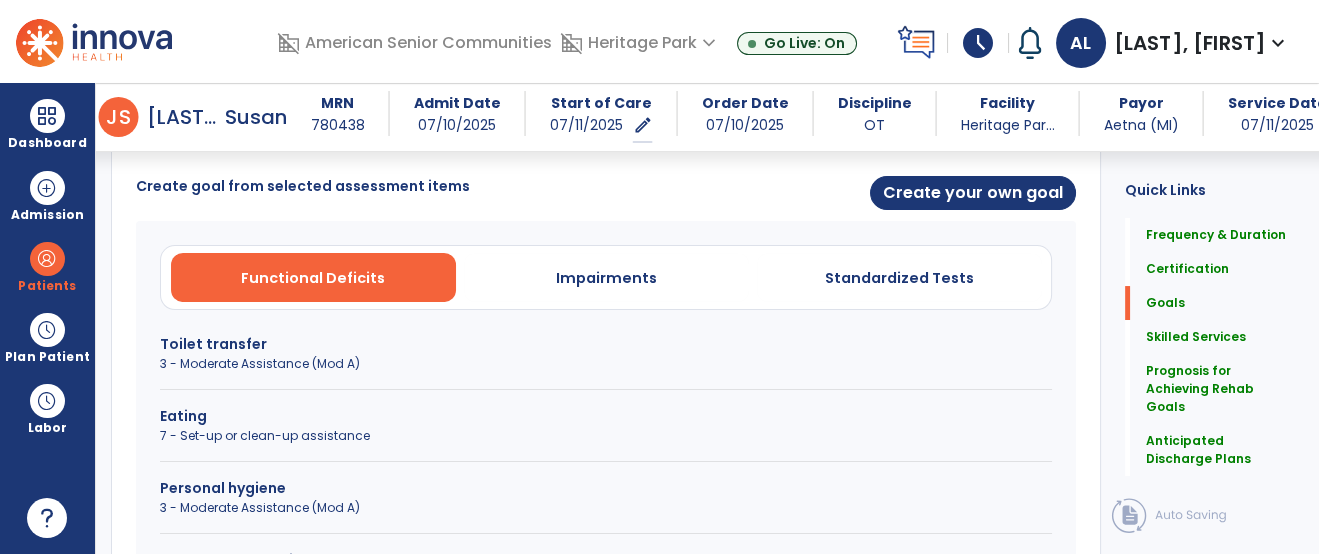 click on "Toilet transfer" at bounding box center [606, 344] 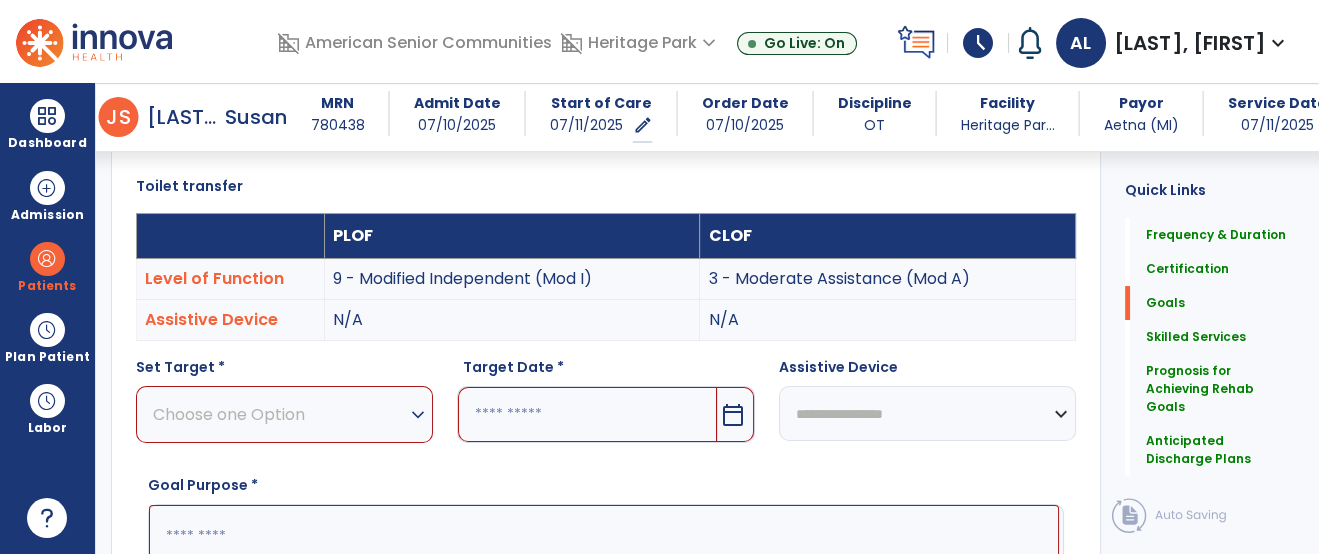 click on "Choose one Option" at bounding box center (279, 414) 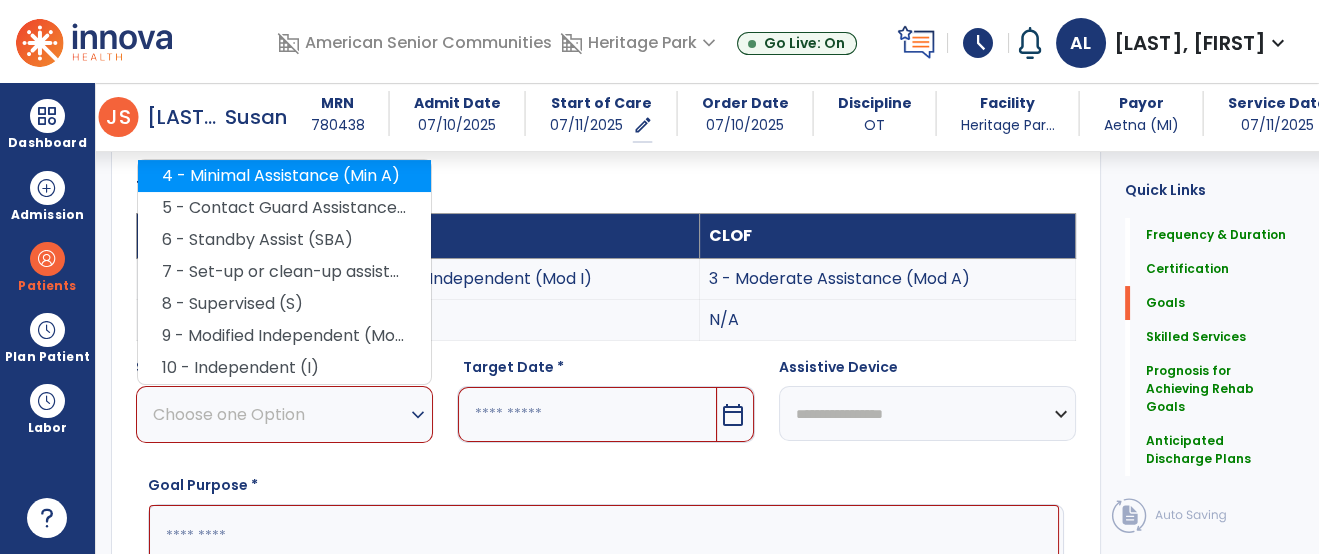 click on "4 - Minimal Assistance (Min A)" at bounding box center [284, 176] 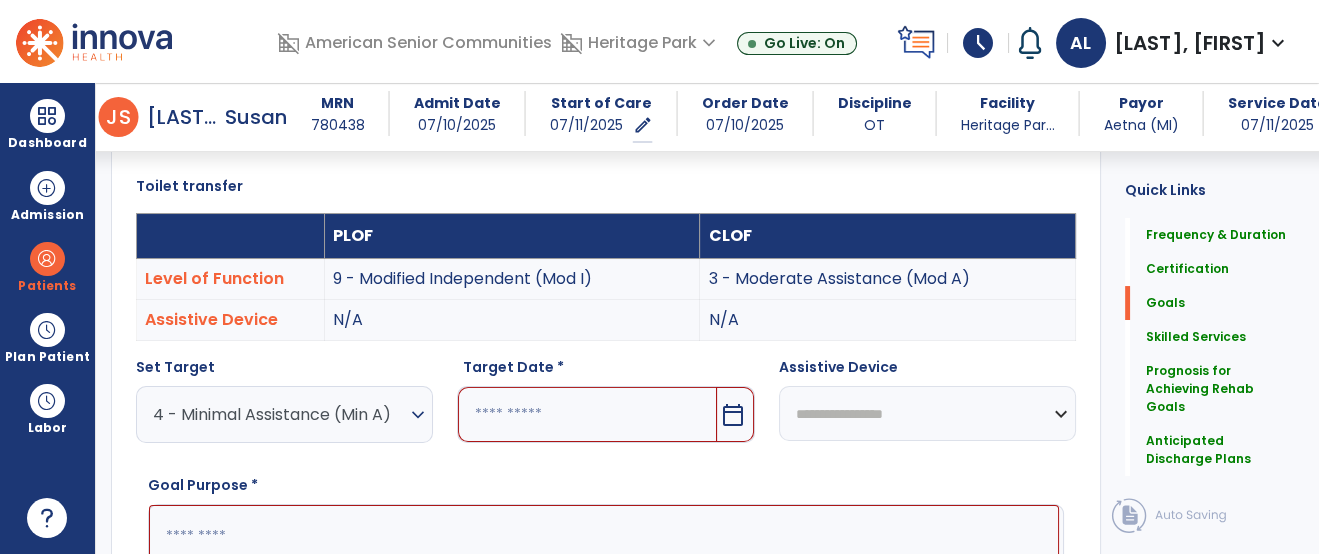 click at bounding box center (587, 414) 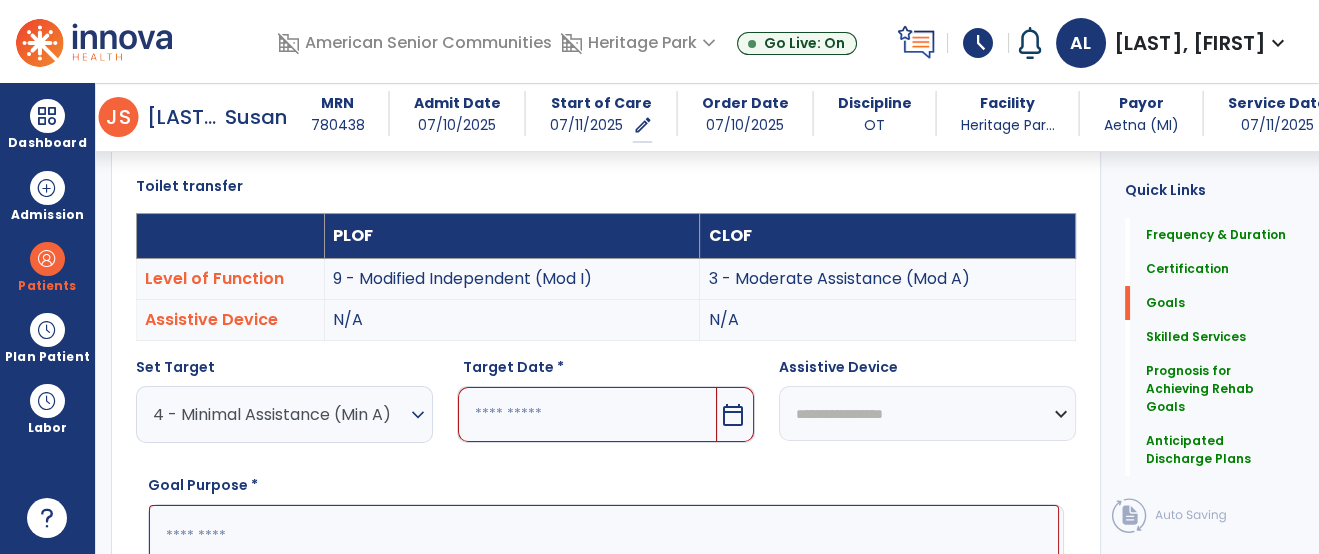 scroll, scrollTop: 781, scrollLeft: 0, axis: vertical 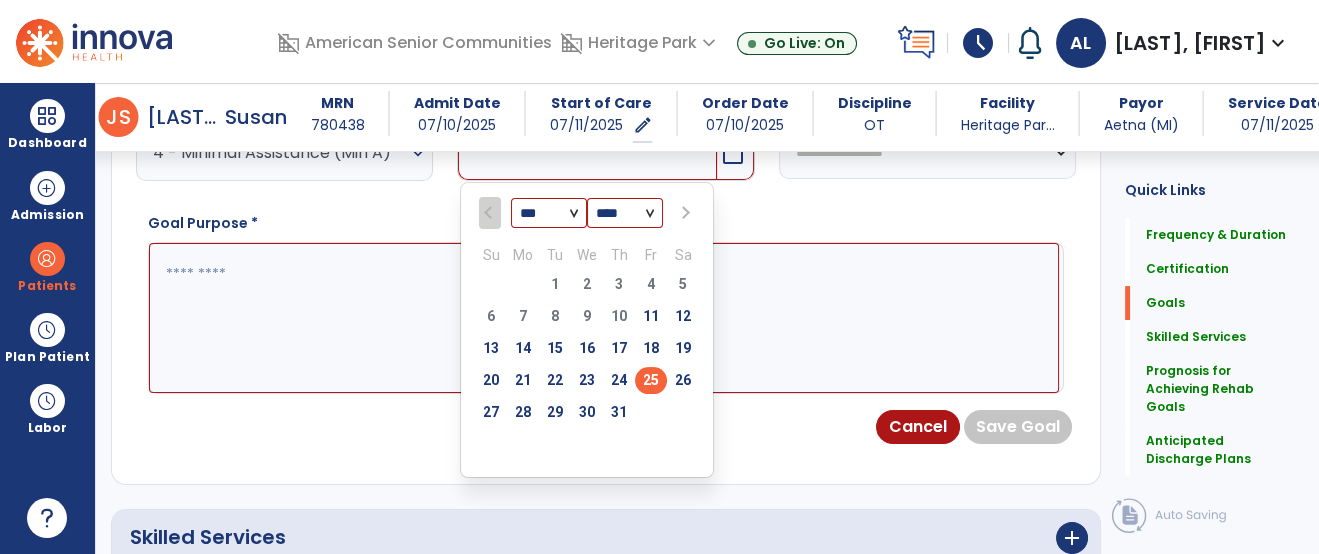 type on "*********" 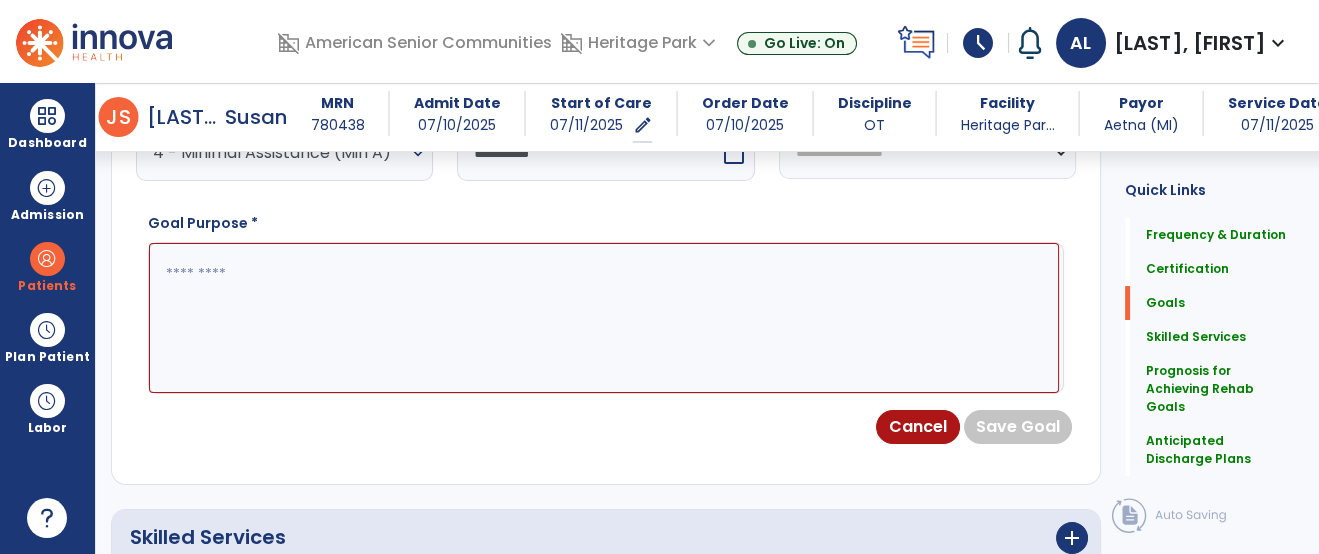click at bounding box center [604, 318] 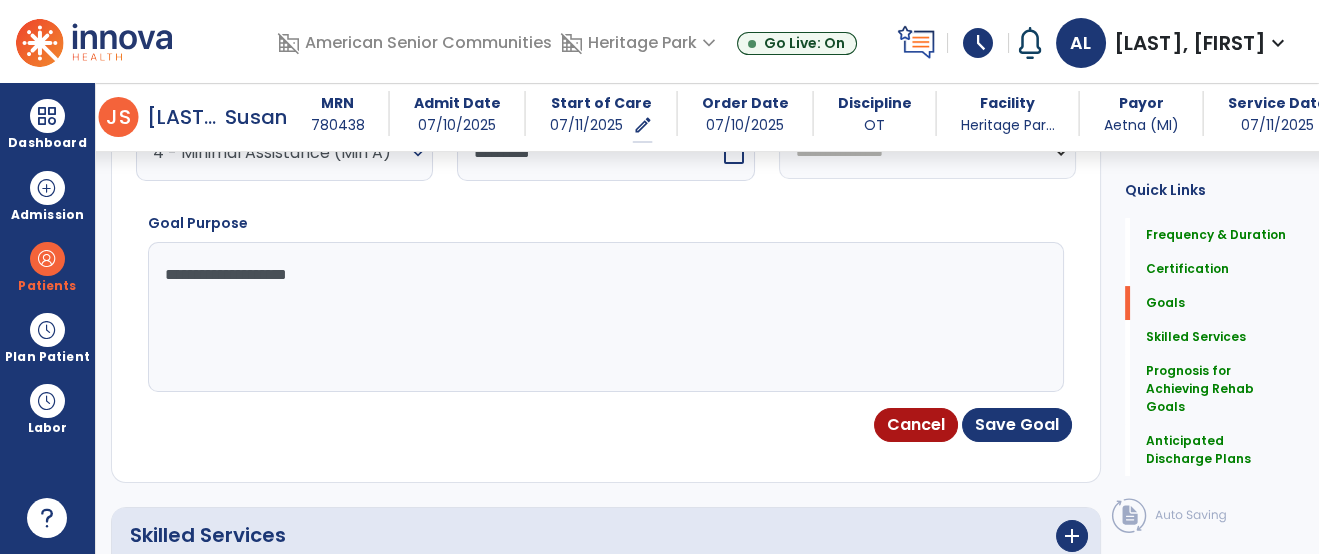 type on "**********" 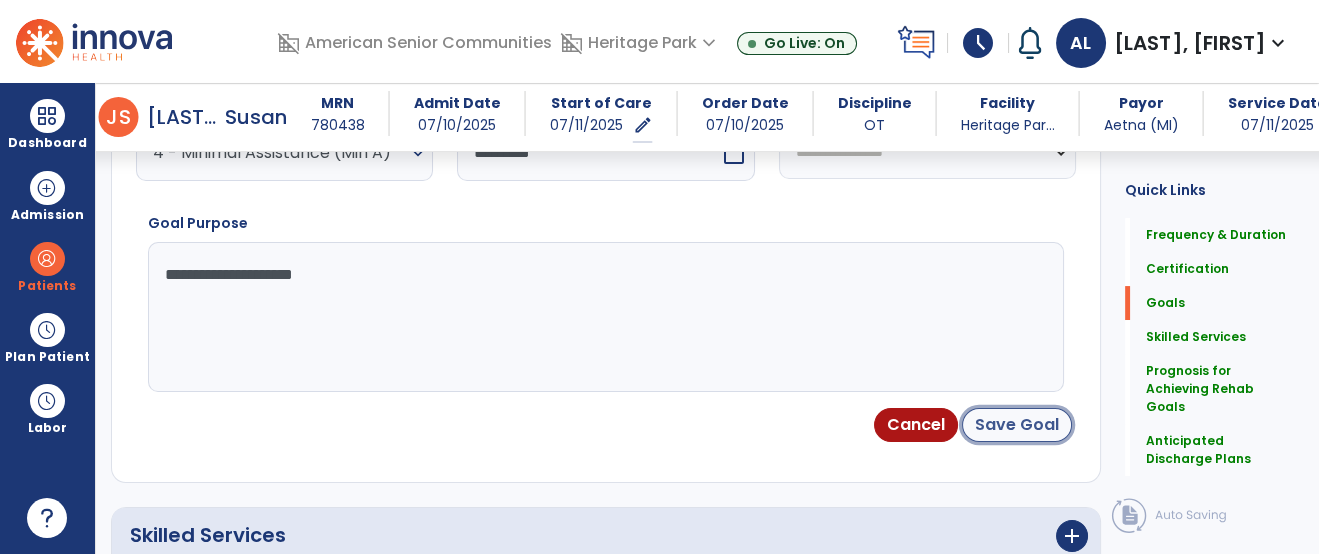 click on "Save Goal" at bounding box center [1017, 425] 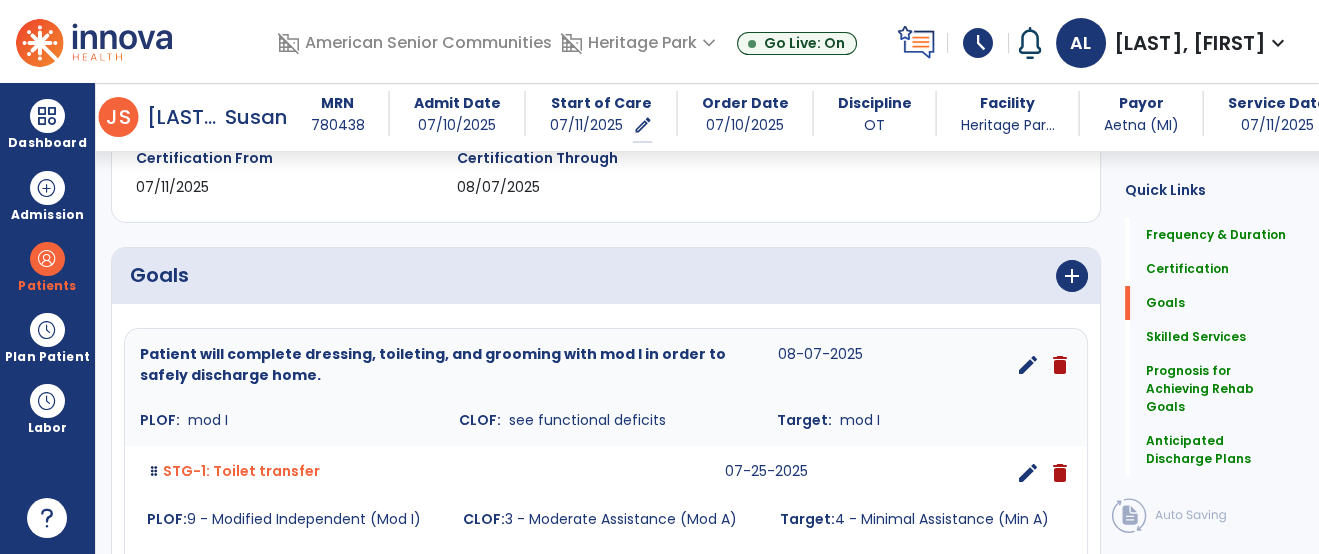 scroll, scrollTop: 414, scrollLeft: 0, axis: vertical 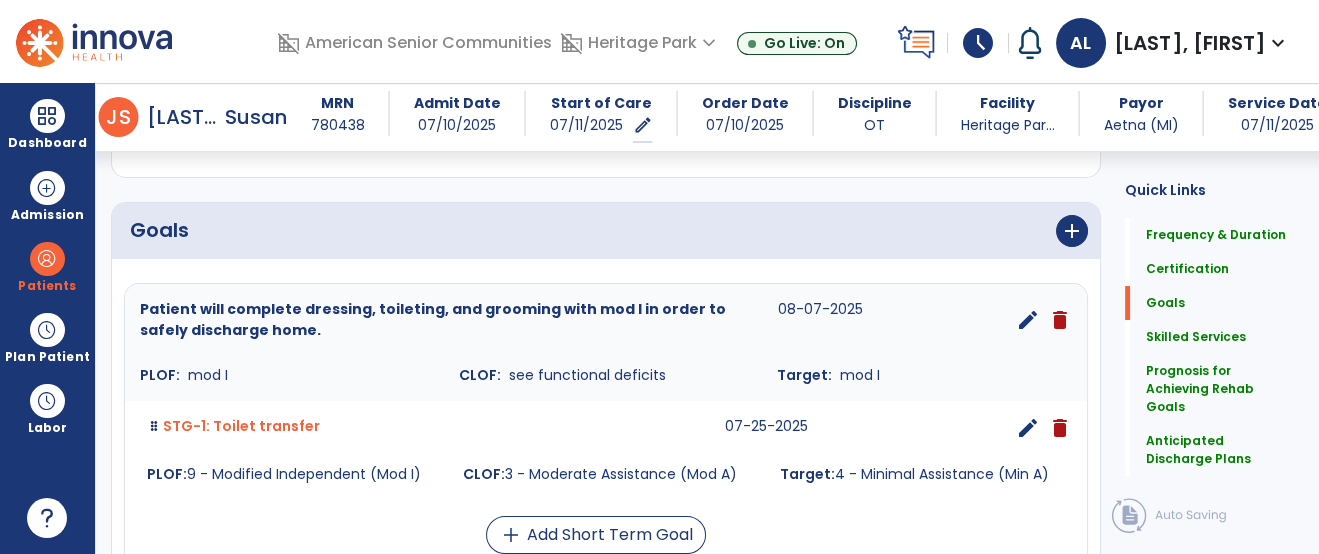 click on "edit" at bounding box center [1028, 320] 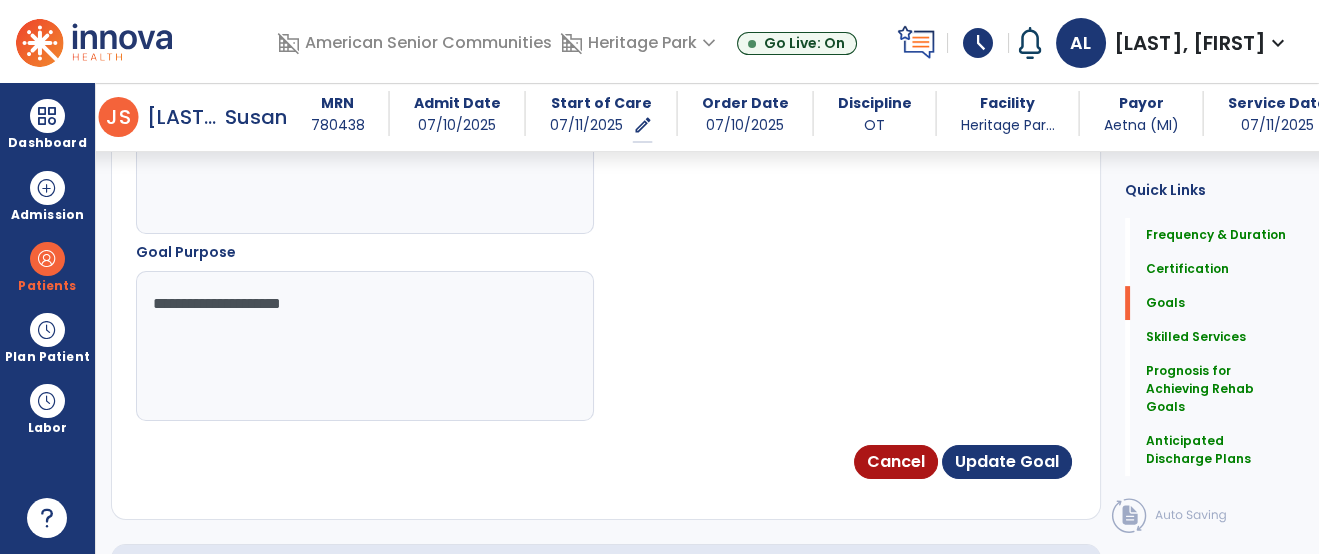 scroll, scrollTop: 1243, scrollLeft: 0, axis: vertical 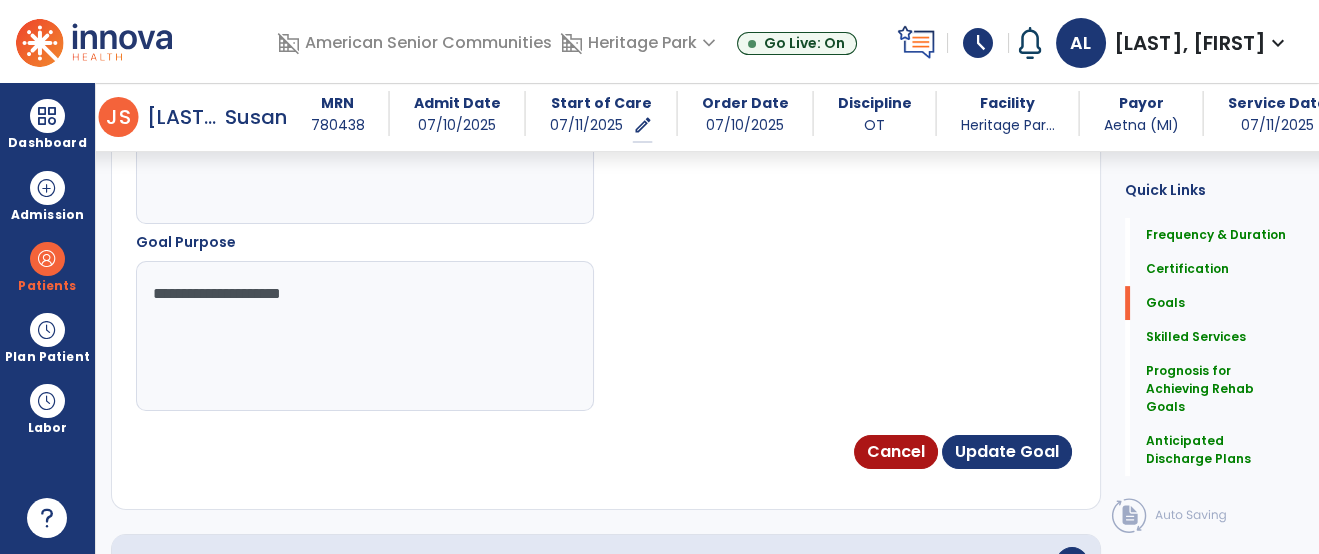 click on "**********" at bounding box center (364, 336) 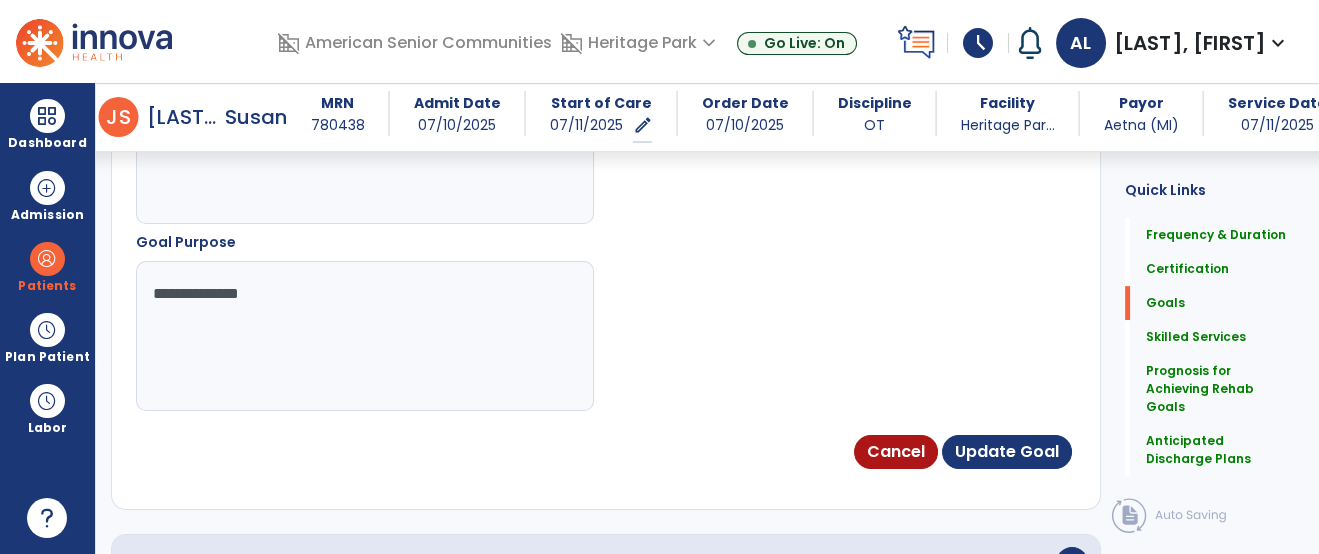 type on "**********" 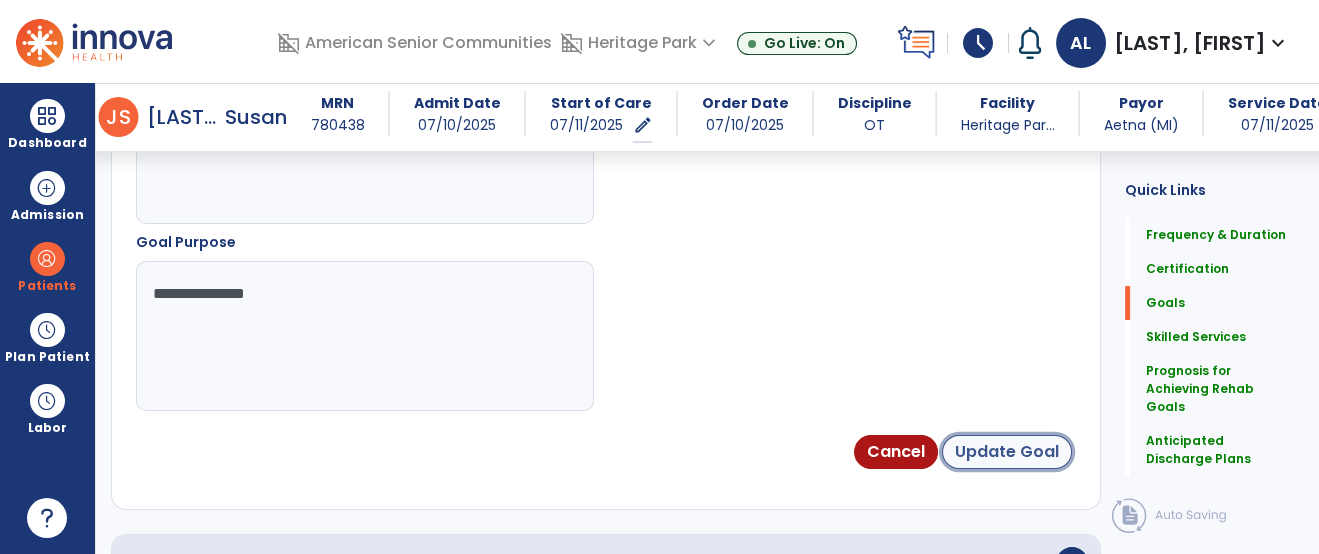 click on "Update Goal" at bounding box center (1007, 452) 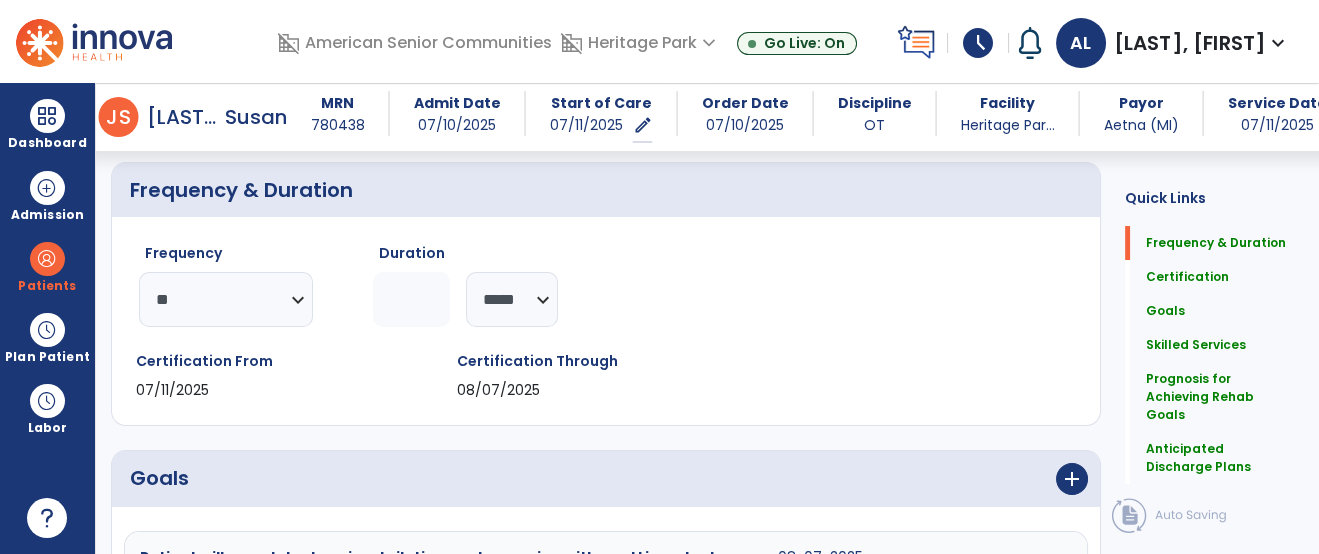 click on "add" at bounding box center (854, 479) 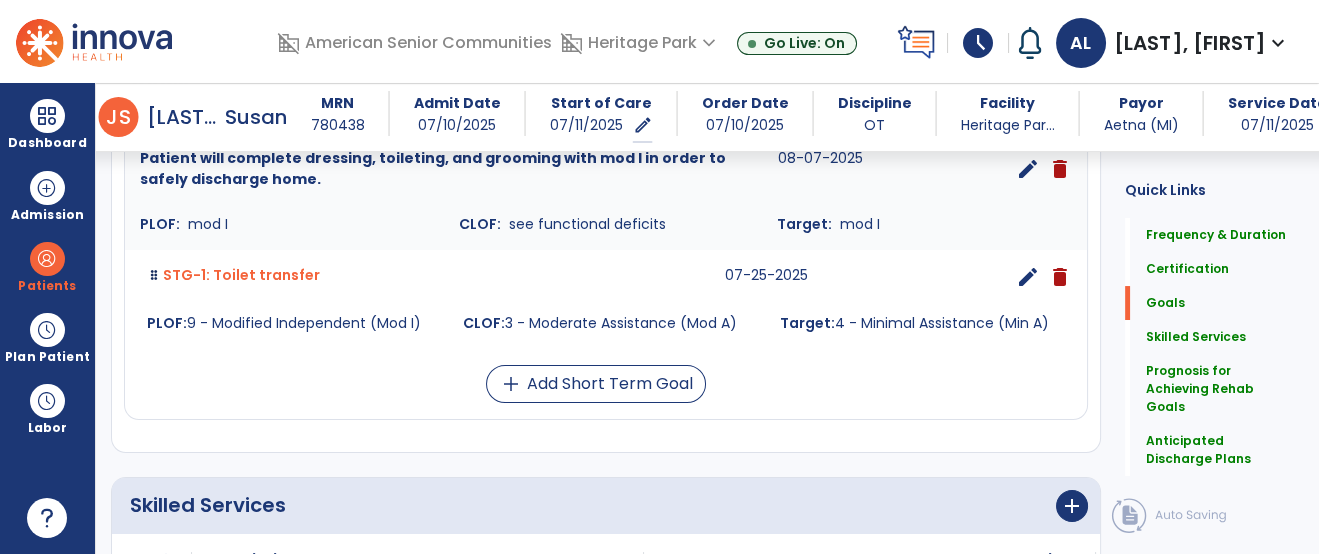 scroll, scrollTop: 521, scrollLeft: 0, axis: vertical 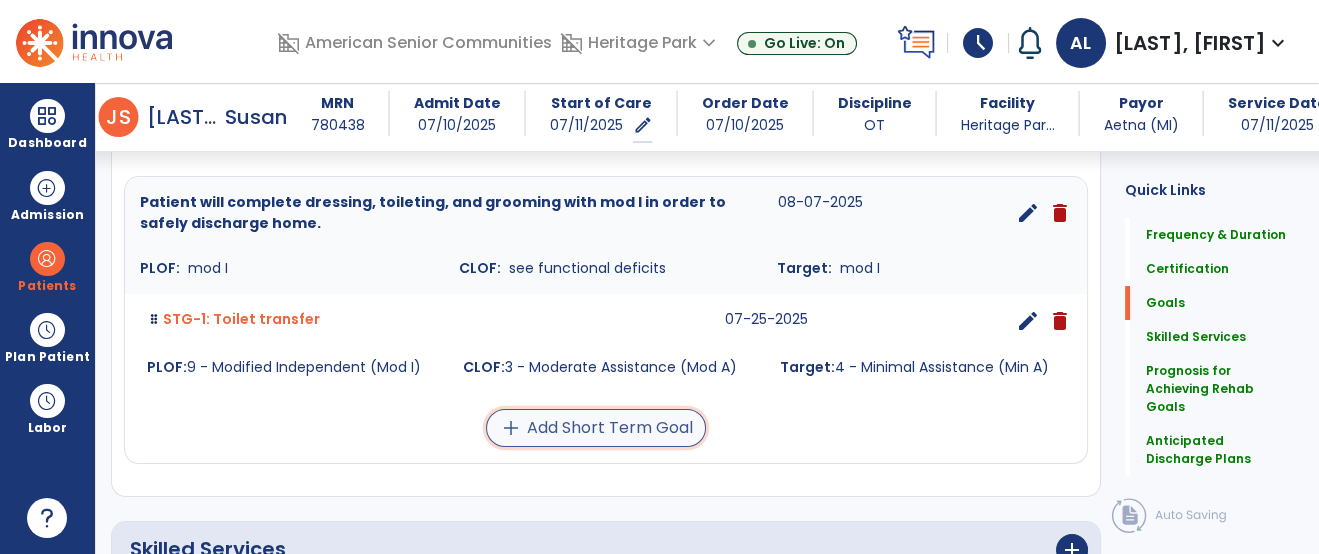 click on "add  Add Short Term Goal" at bounding box center (596, 428) 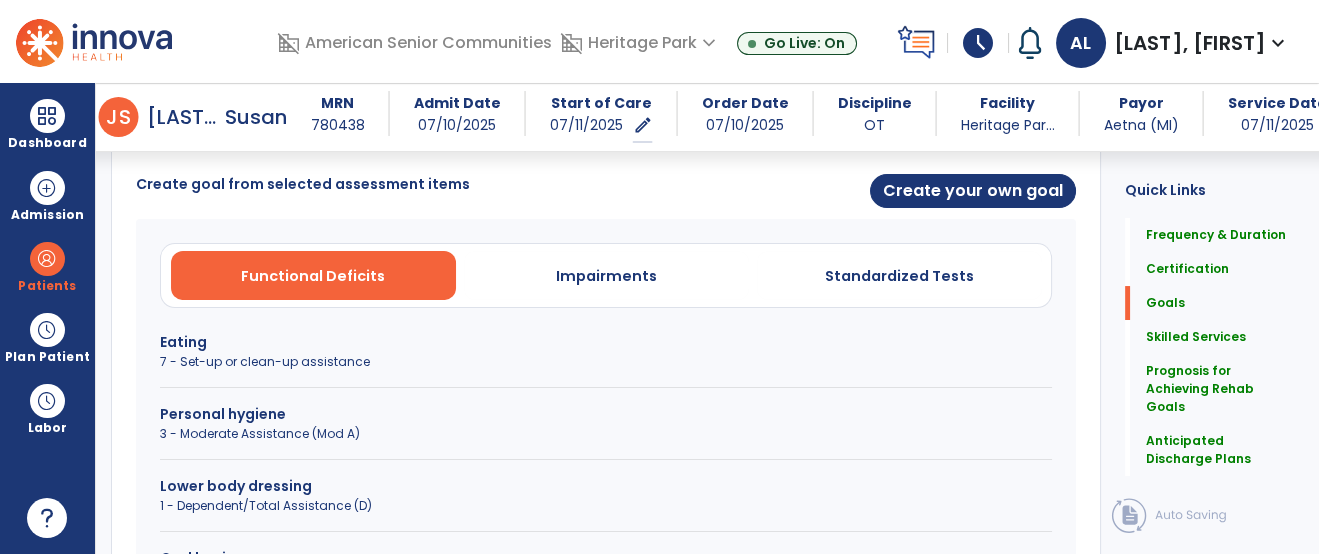 click on "Lower body dressing" at bounding box center [606, 486] 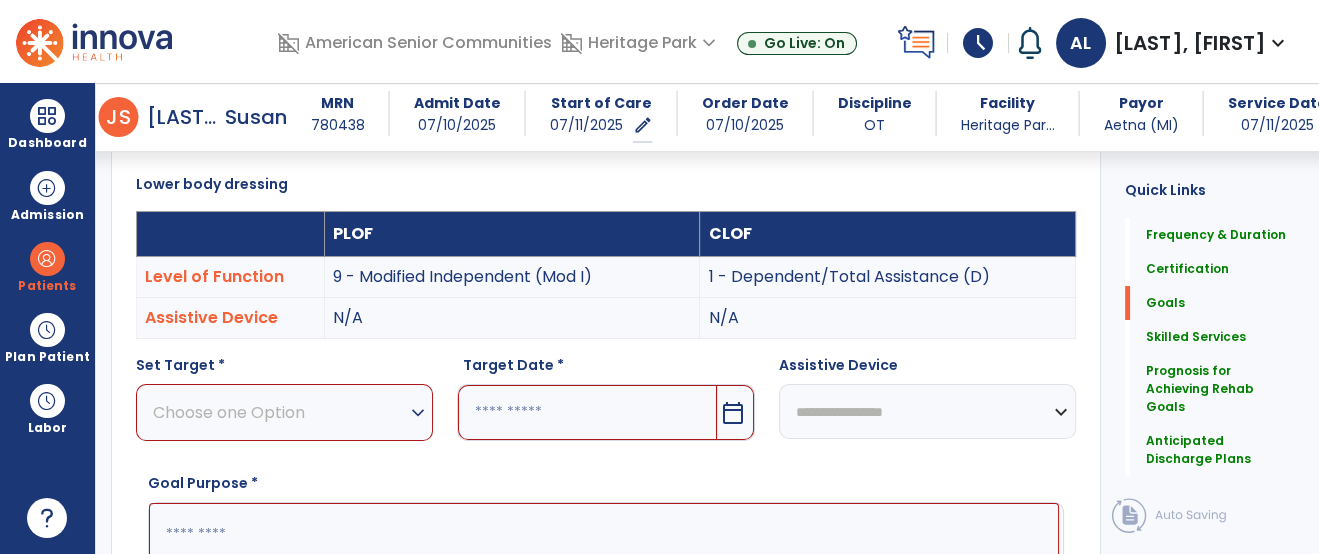 click on "Choose one Option" at bounding box center (279, 412) 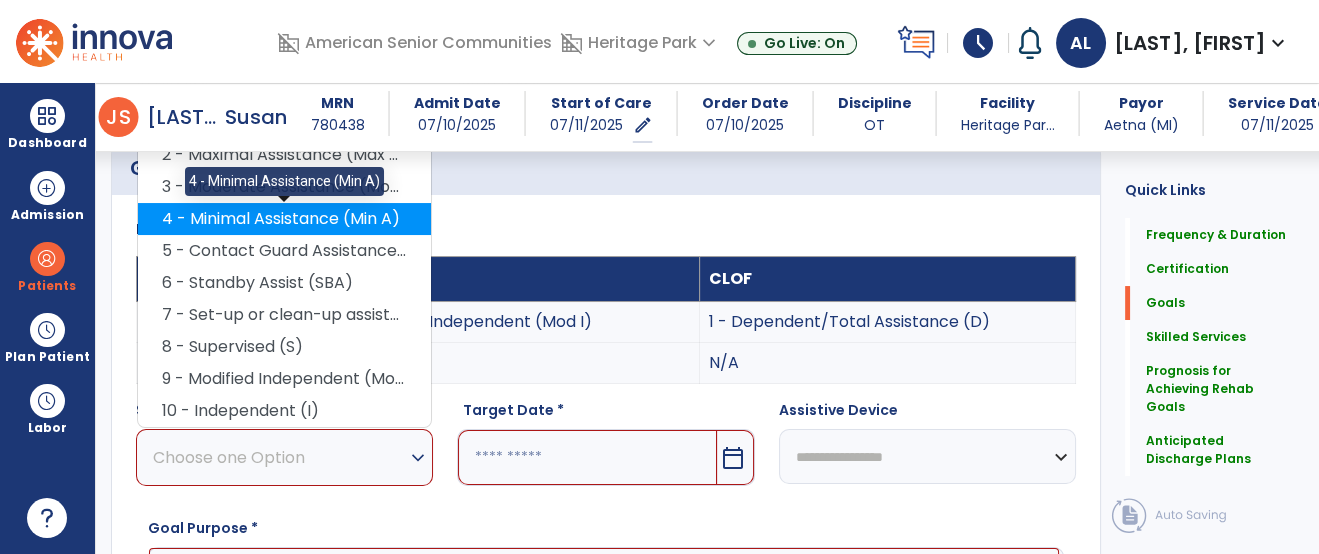 scroll, scrollTop: 432, scrollLeft: 0, axis: vertical 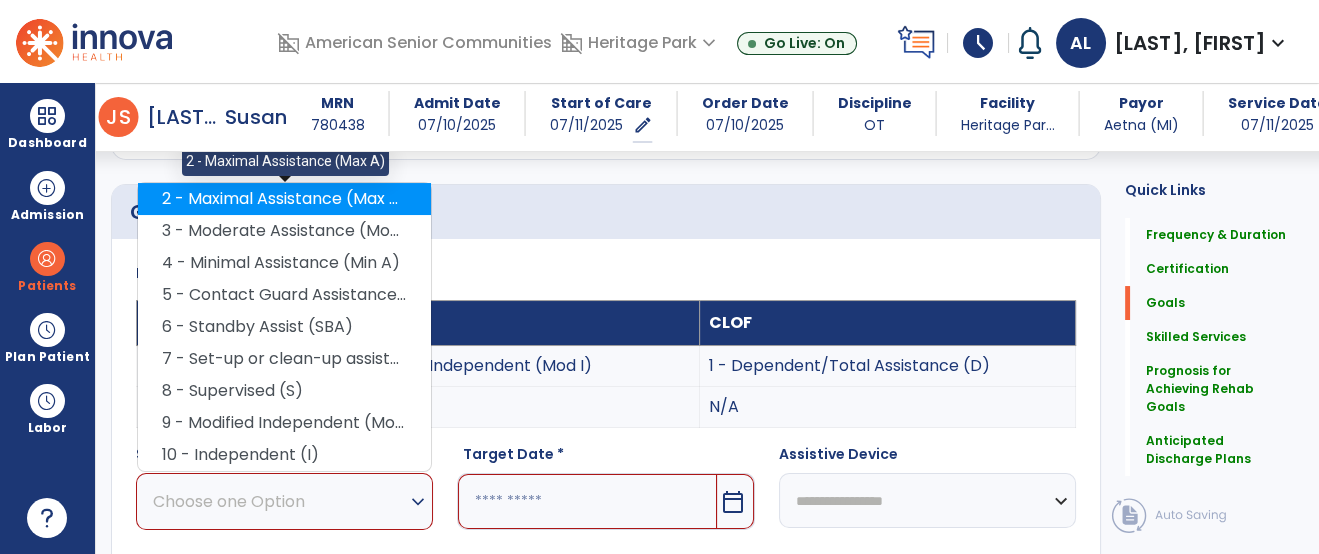 click on "2 - Maximal Assistance (Max A)" at bounding box center (284, 199) 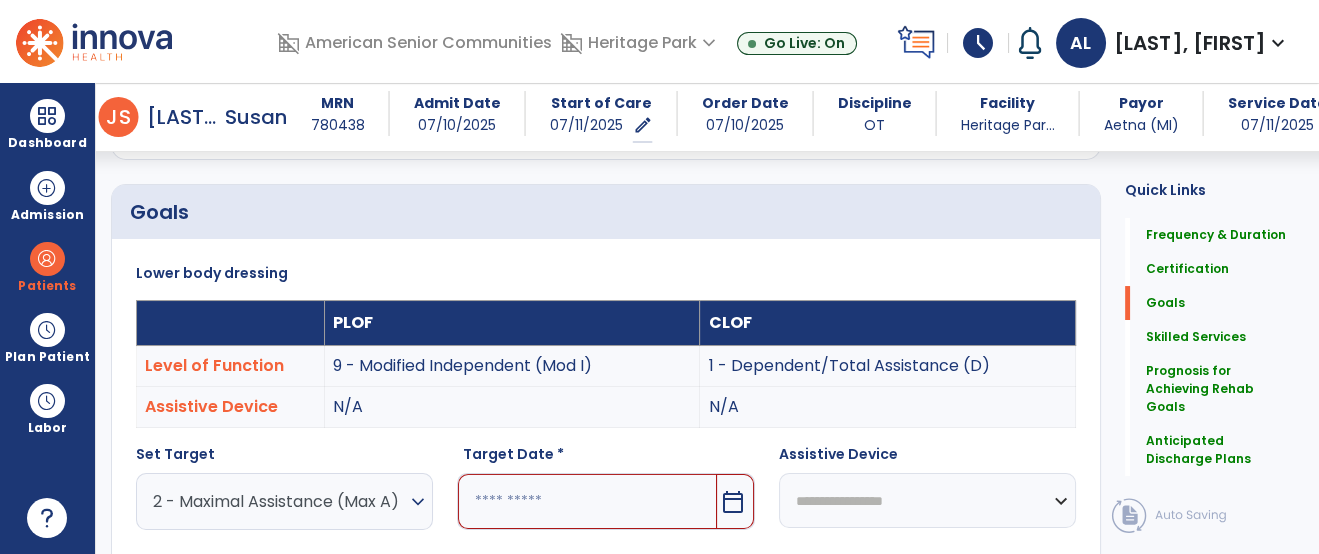 click at bounding box center (587, 501) 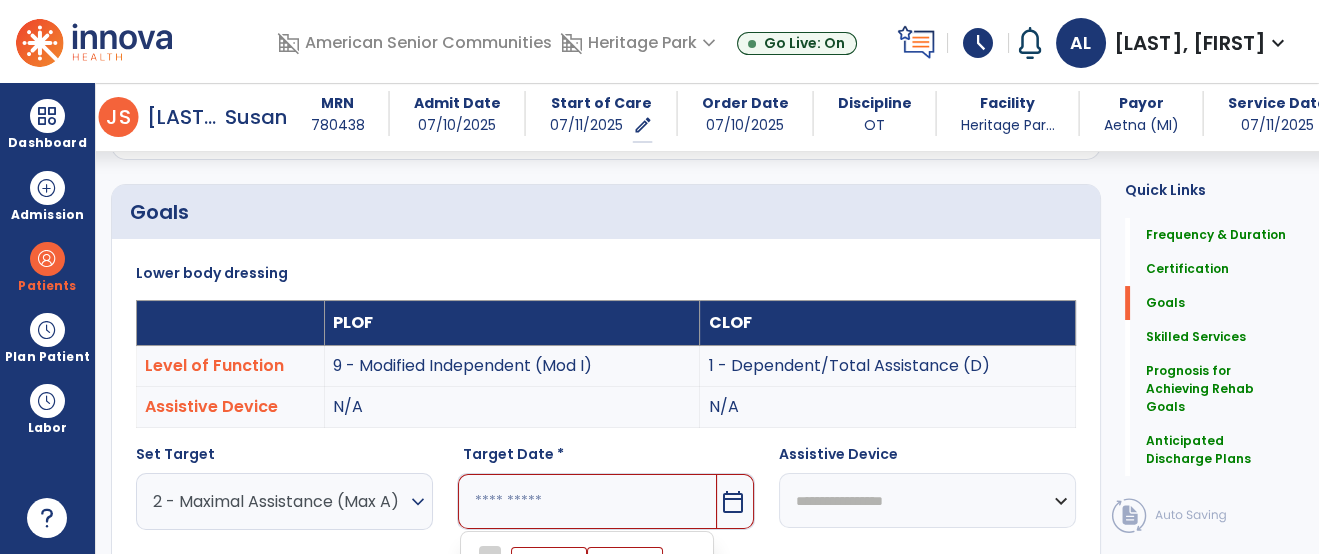 scroll, scrollTop: 781, scrollLeft: 0, axis: vertical 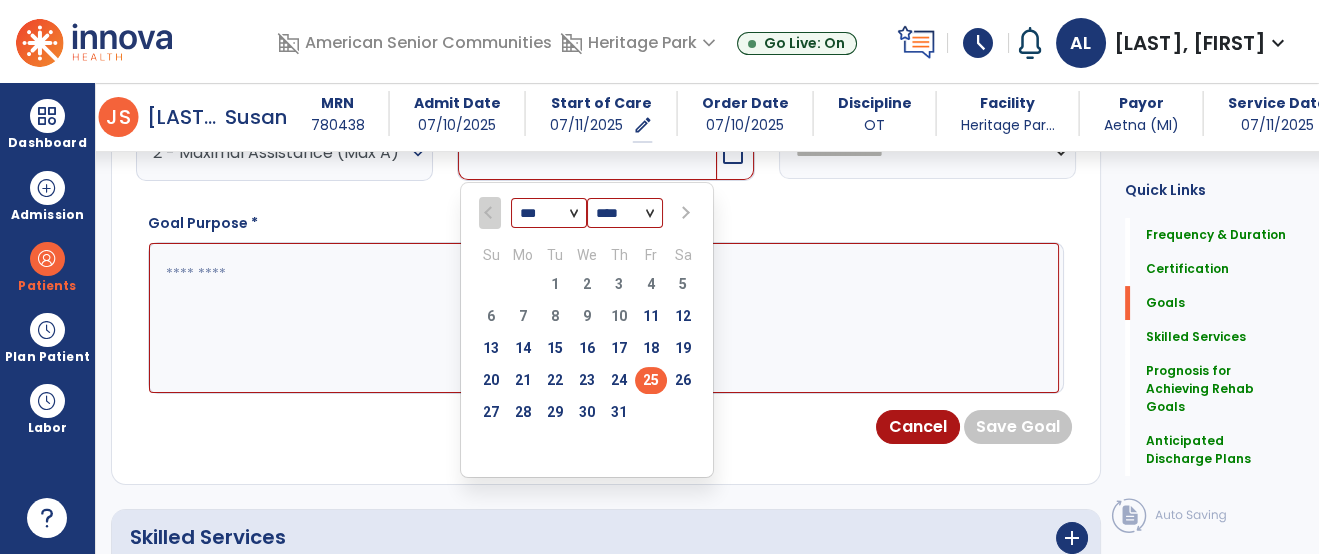 type on "*********" 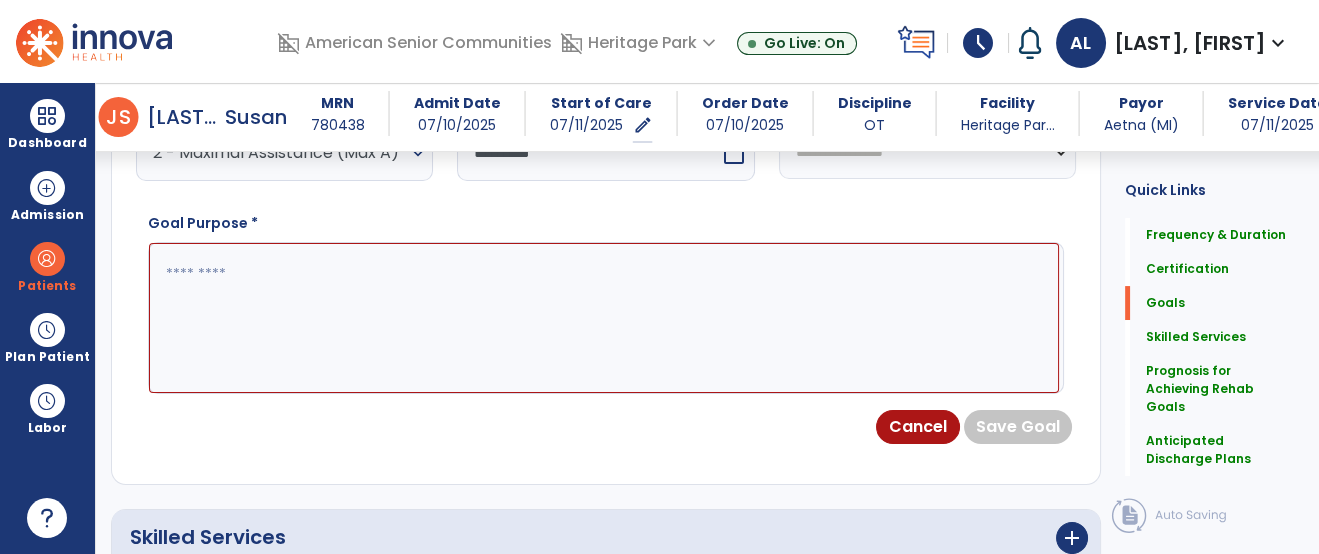 click on "Cancel   Save Goal" at bounding box center (606, 427) 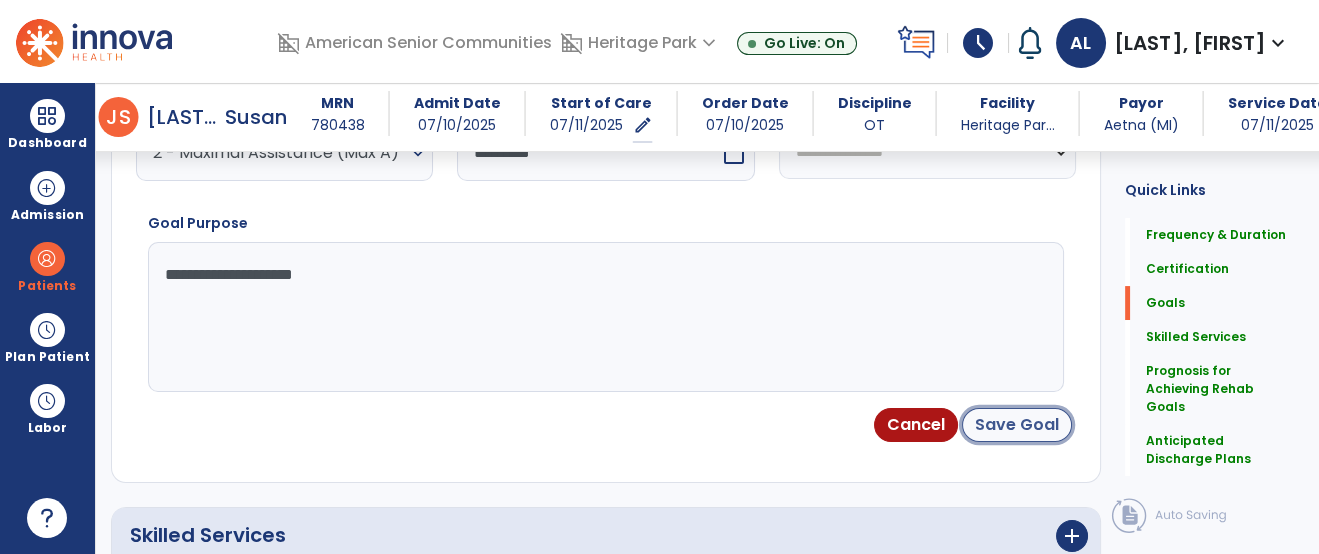 click on "Save Goal" at bounding box center (1017, 425) 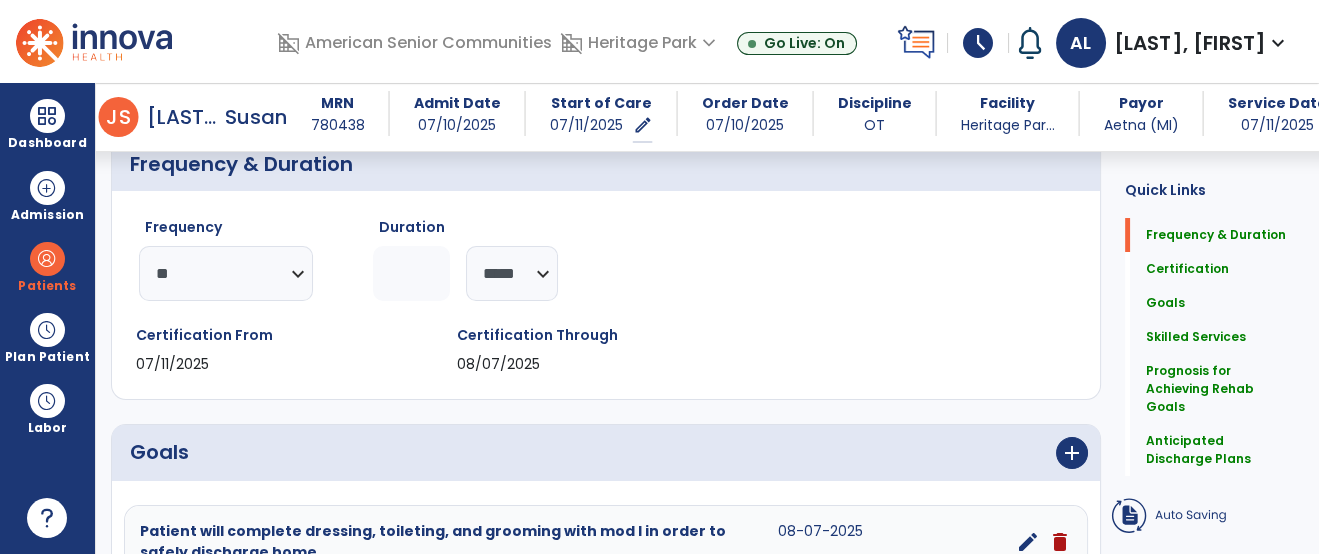scroll, scrollTop: 236, scrollLeft: 0, axis: vertical 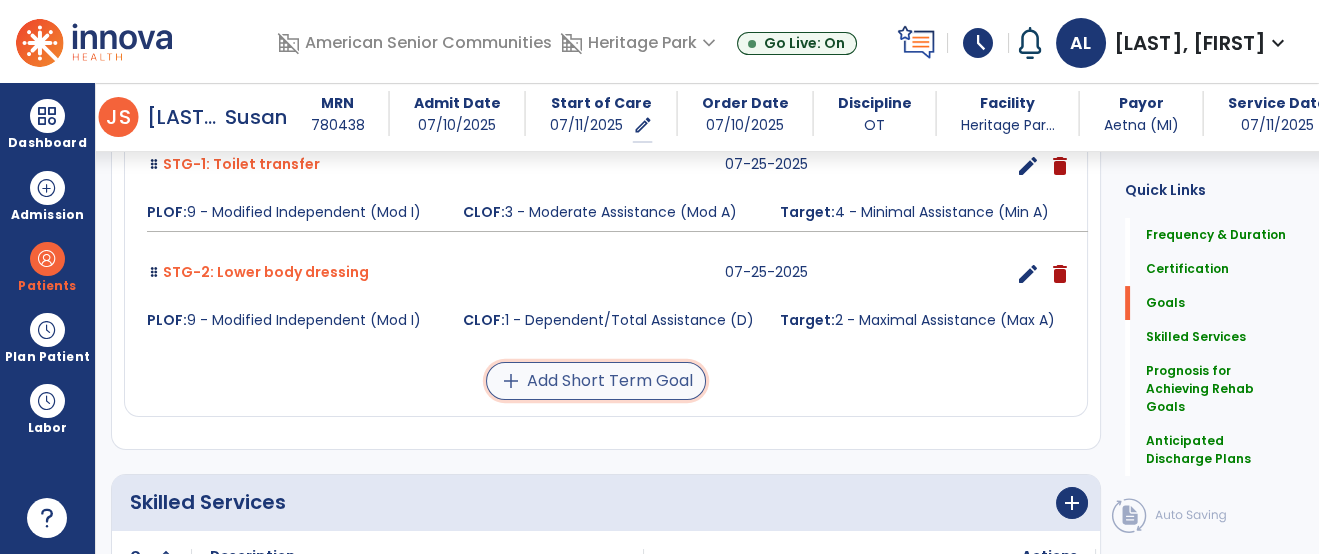 click on "add  Add Short Term Goal" at bounding box center (596, 381) 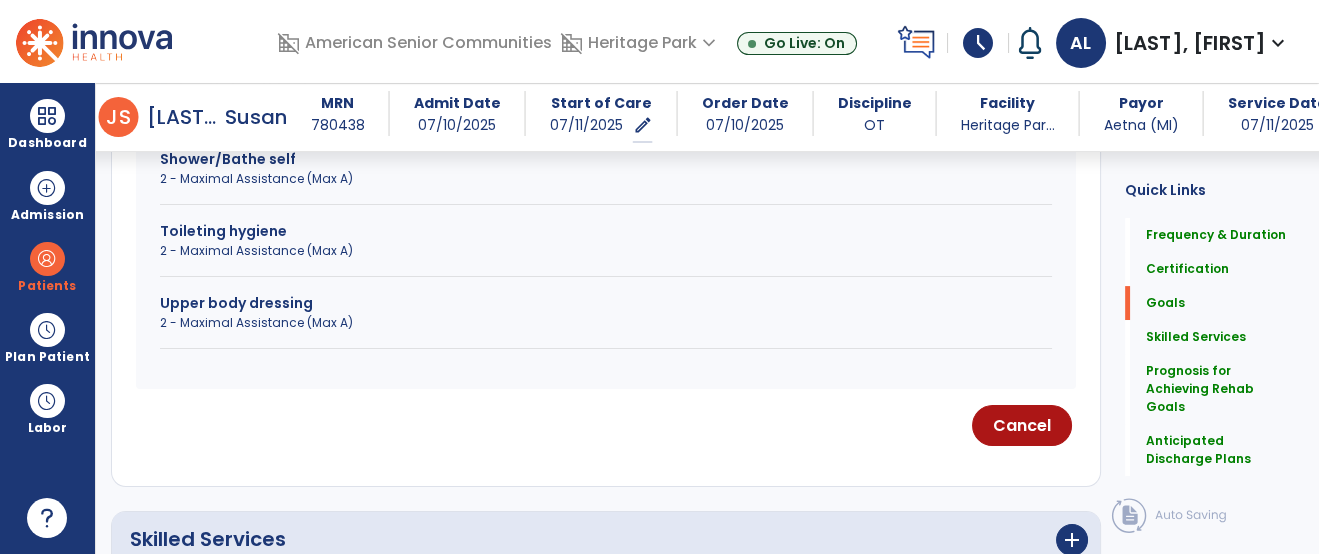 scroll, scrollTop: 948, scrollLeft: 0, axis: vertical 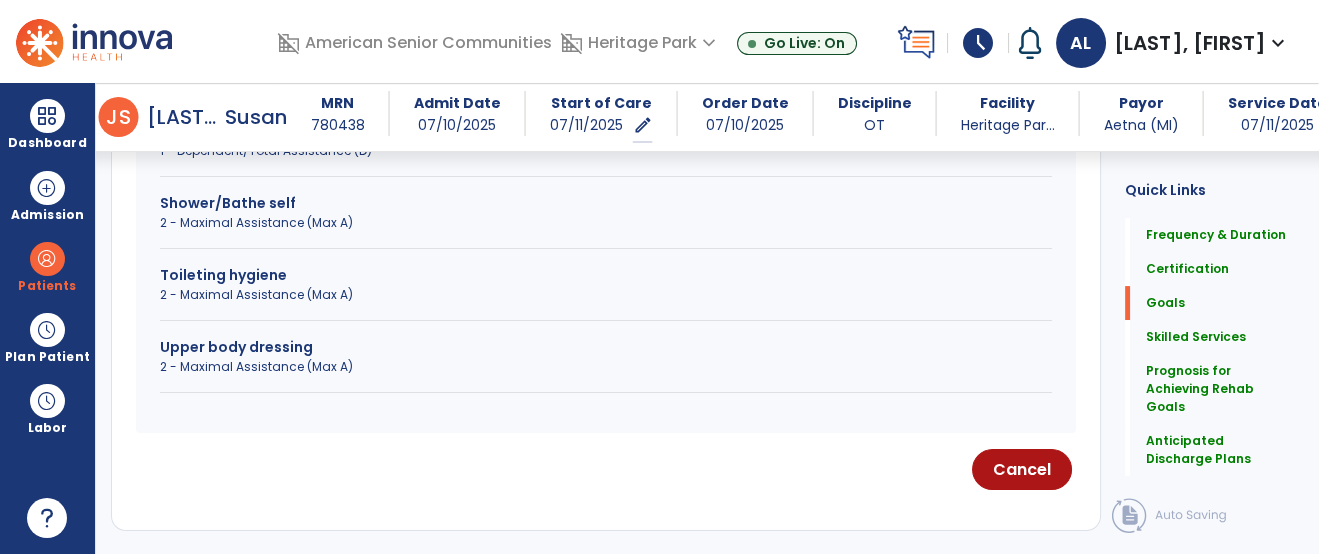 click on "2 - Maximal Assistance (Max A)" at bounding box center (606, 367) 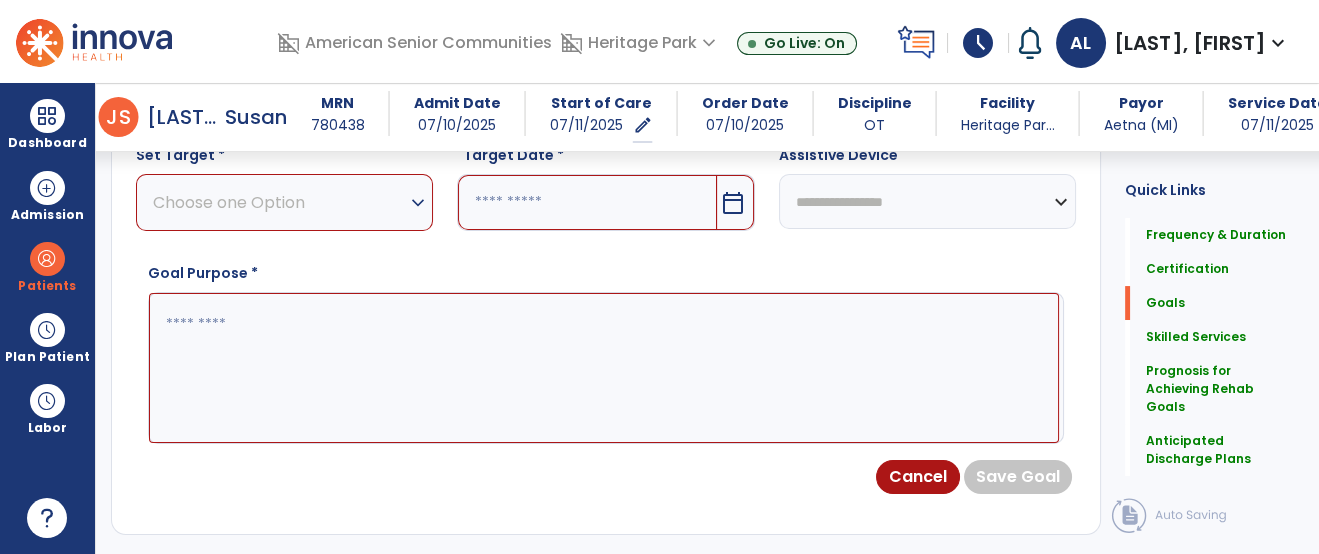 scroll, scrollTop: 681, scrollLeft: 0, axis: vertical 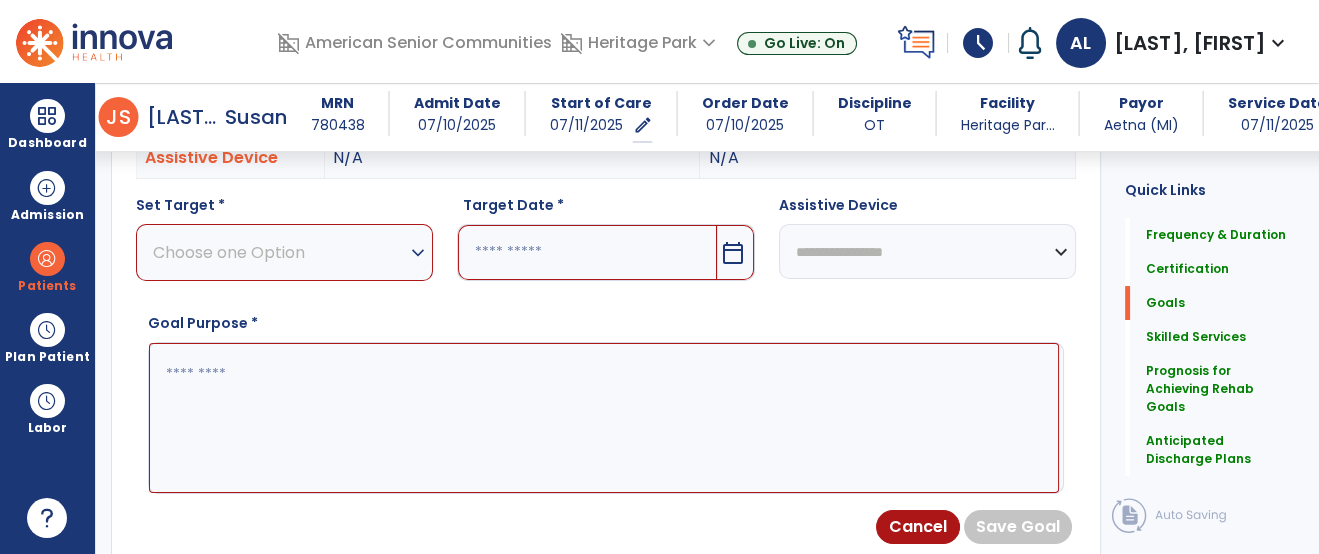 click on "Choose one Option" at bounding box center [279, 252] 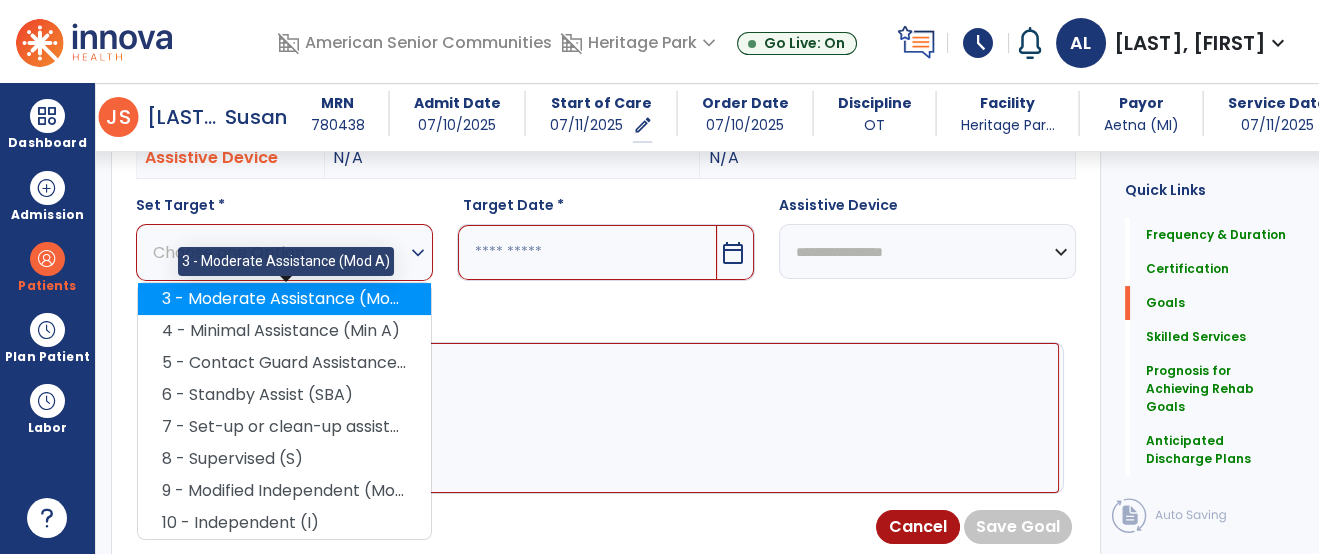 click on "3 - Moderate Assistance (Mod A)" at bounding box center [284, 299] 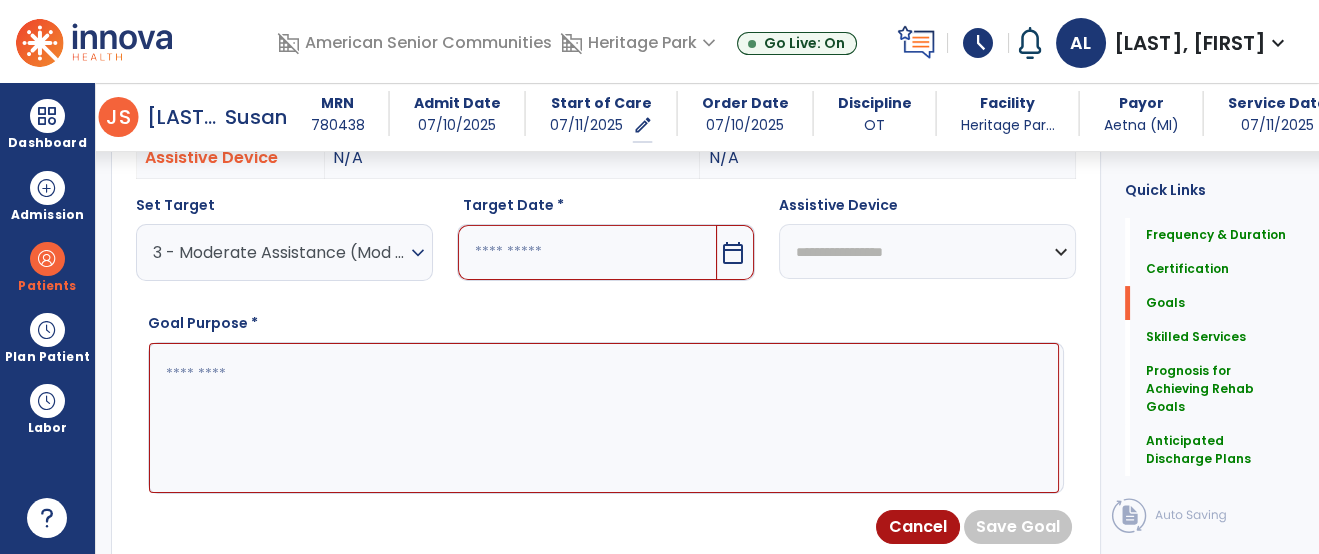 click at bounding box center [587, 252] 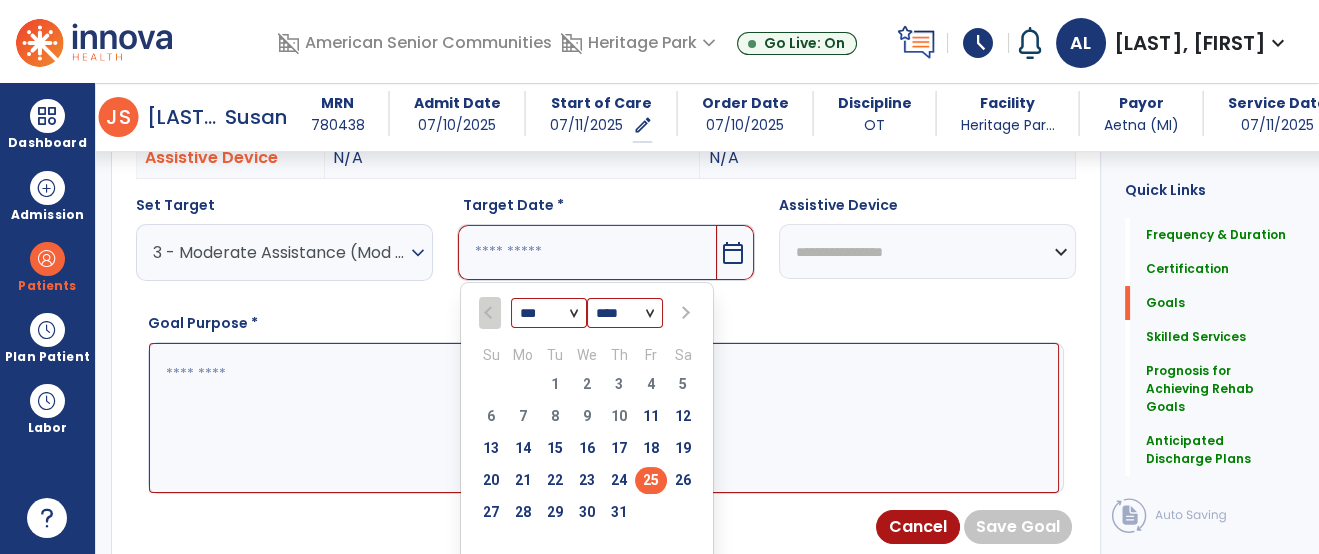 type on "*********" 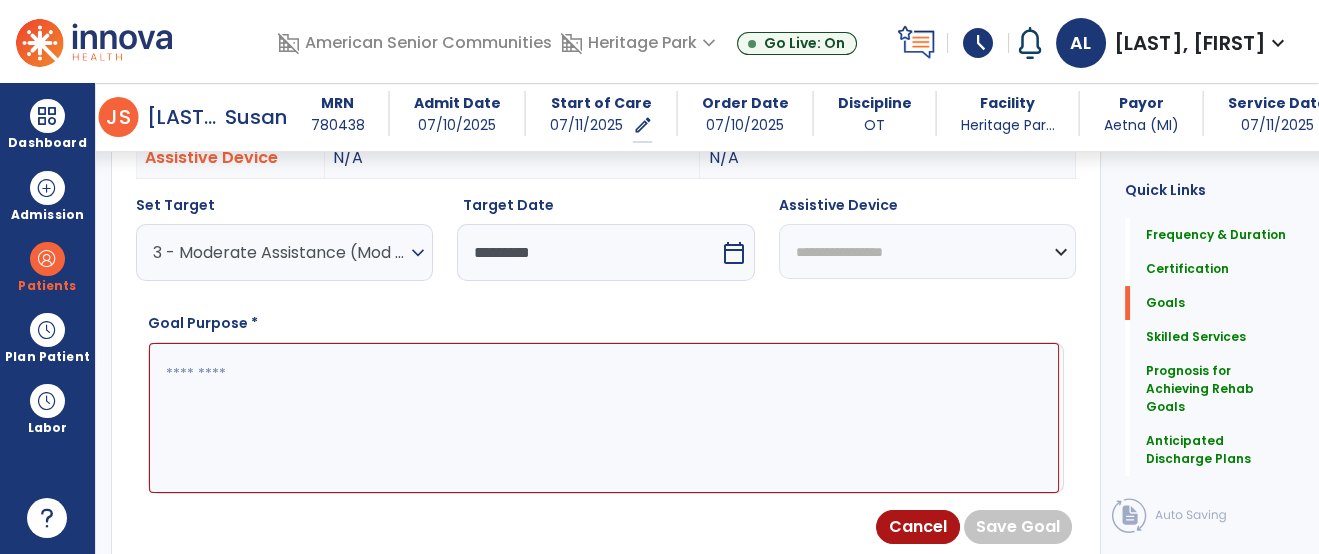 click at bounding box center (604, 418) 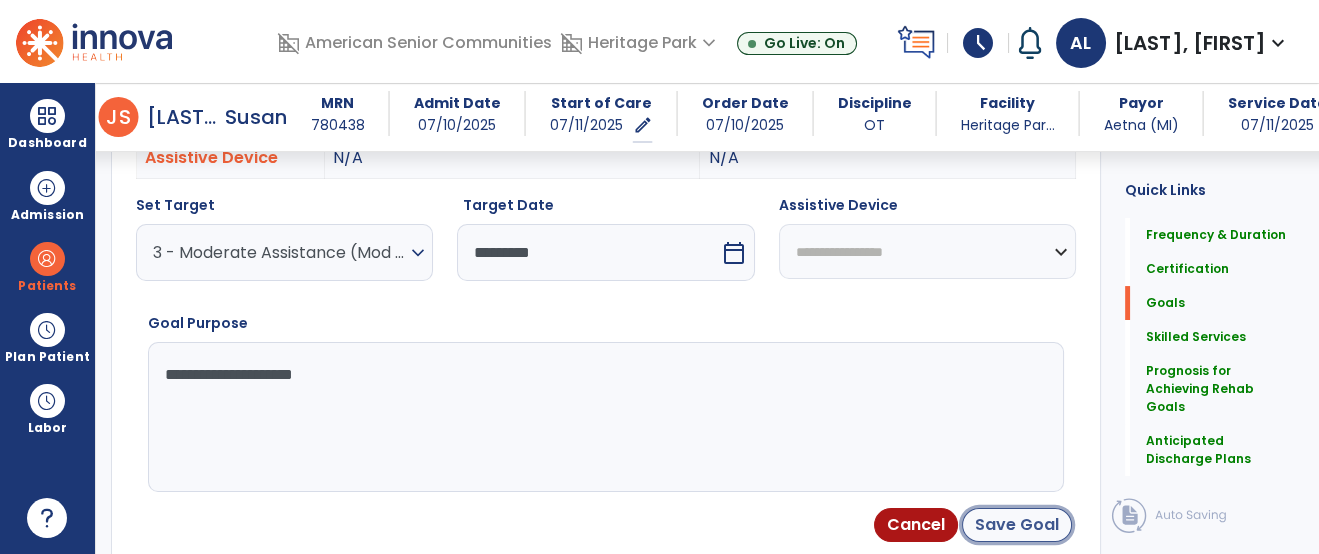 click on "Save Goal" at bounding box center [1017, 525] 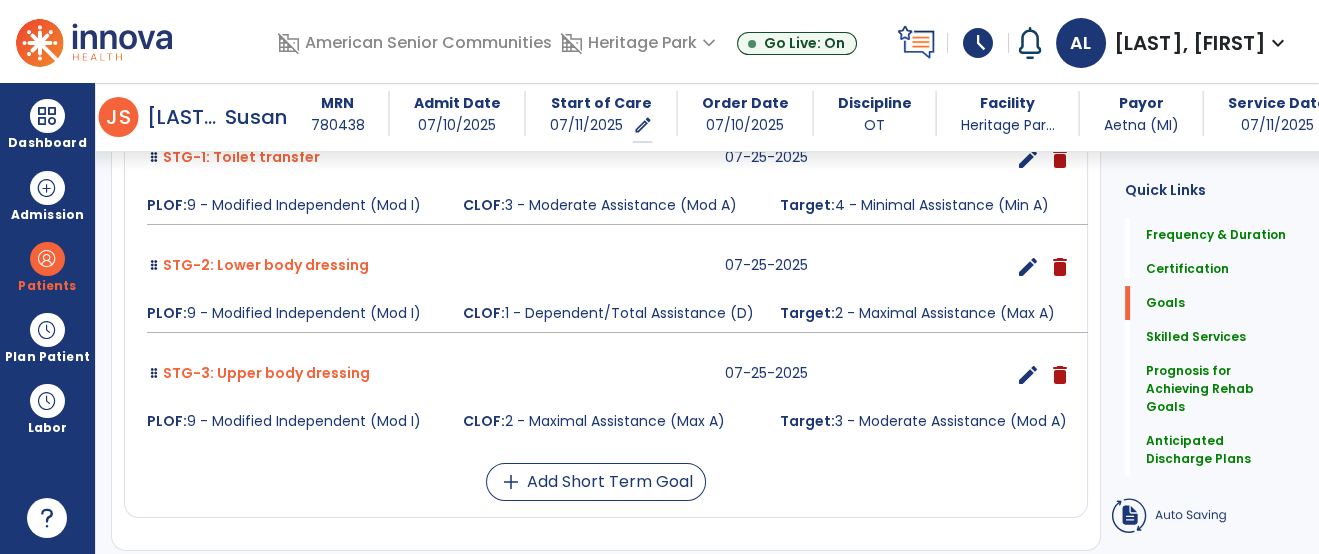 scroll, scrollTop: 639, scrollLeft: 0, axis: vertical 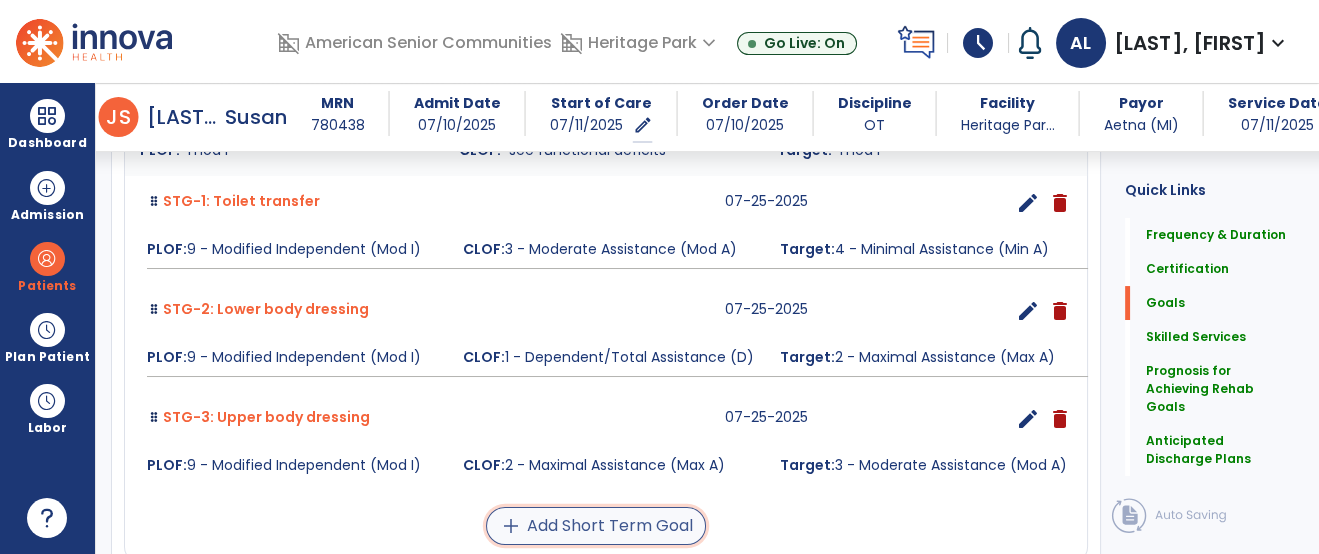 click on "add  Add Short Term Goal" at bounding box center (596, 526) 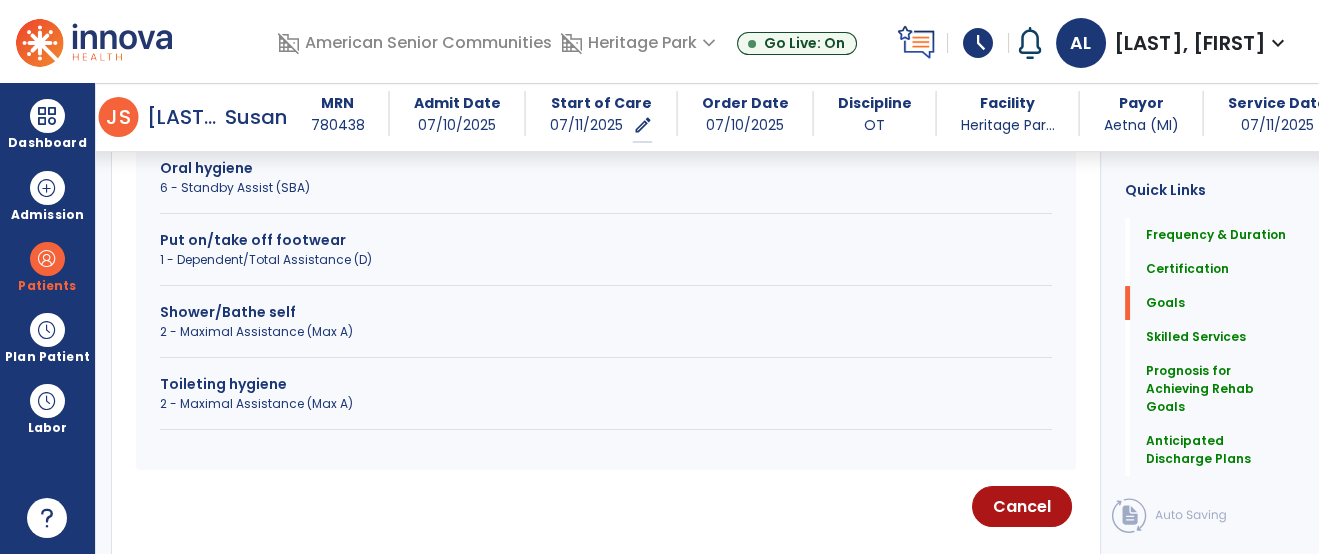 scroll, scrollTop: 705, scrollLeft: 0, axis: vertical 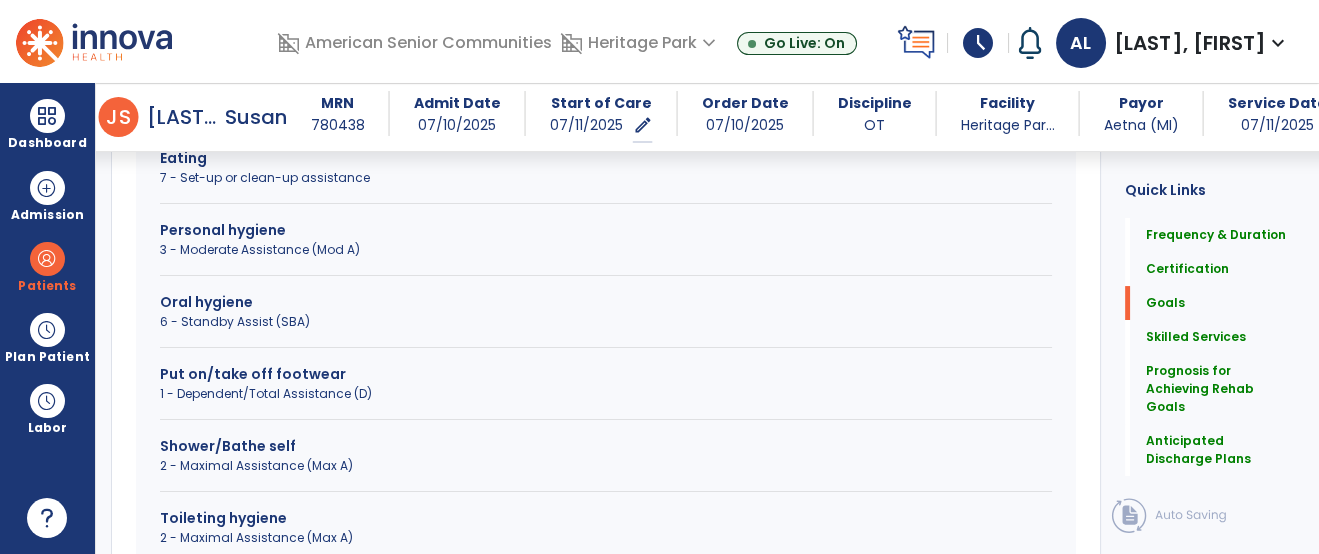 click on "Toileting hygiene" at bounding box center [606, 518] 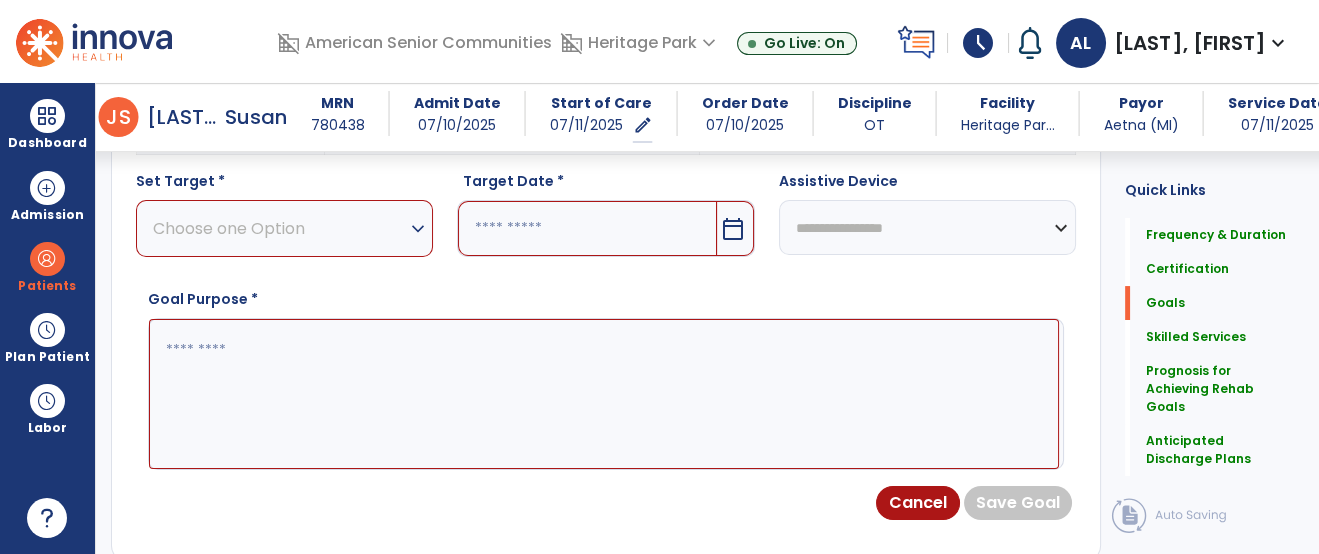 click on "Choose one Option" at bounding box center [279, 228] 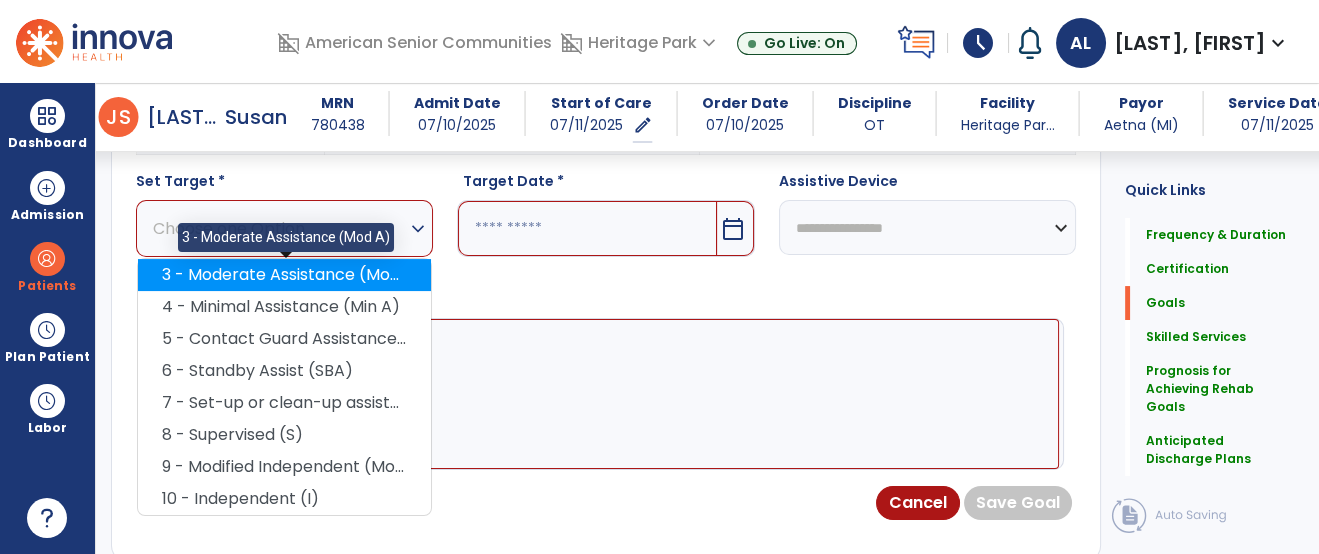 click on "3 - Moderate Assistance (Mod A)" at bounding box center (284, 275) 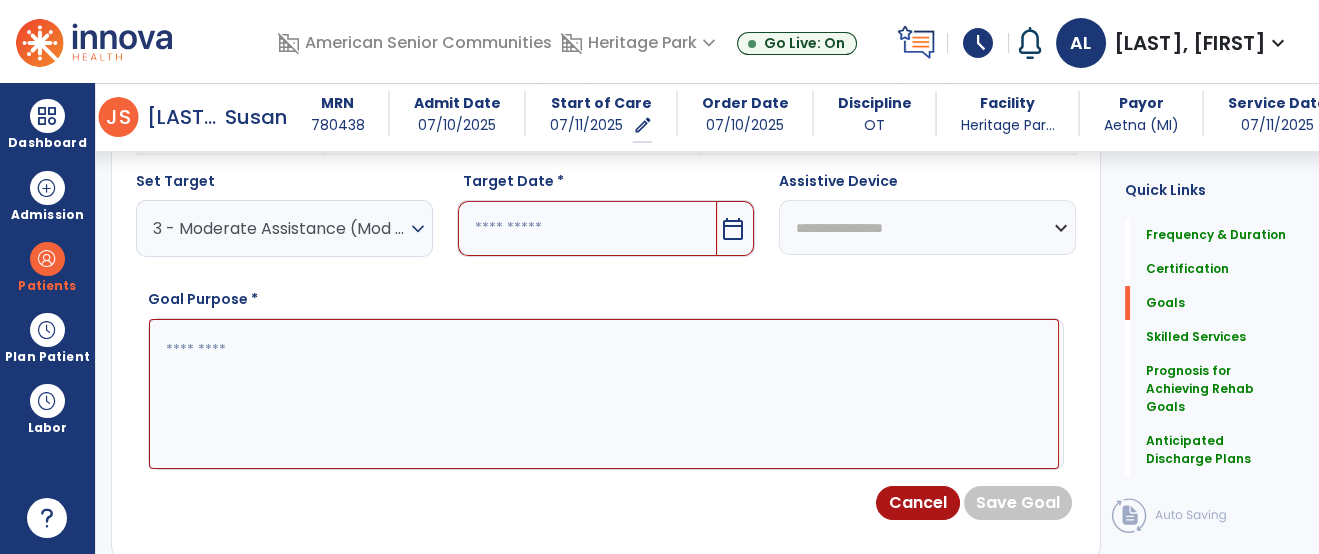 click at bounding box center [587, 228] 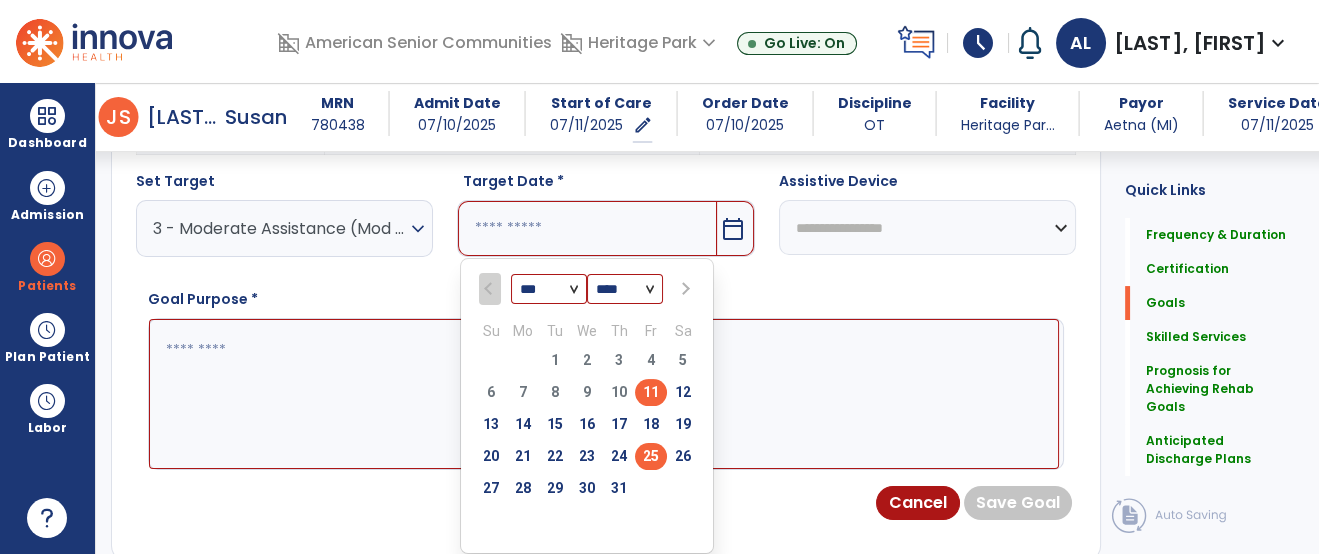click on "25" at bounding box center [651, 456] 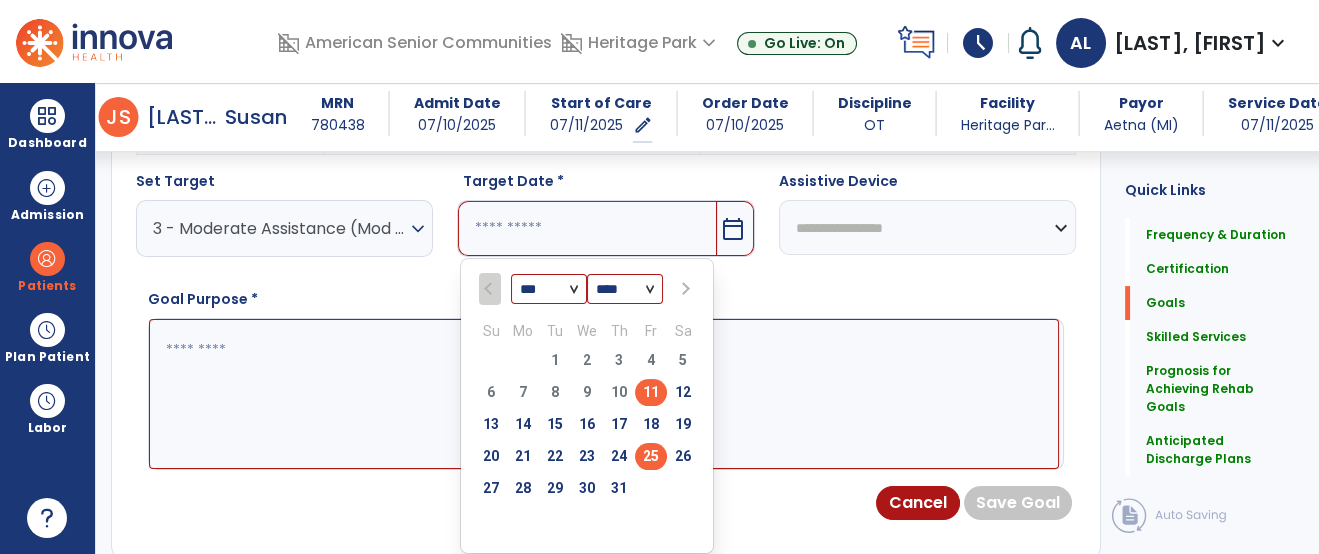 type on "*********" 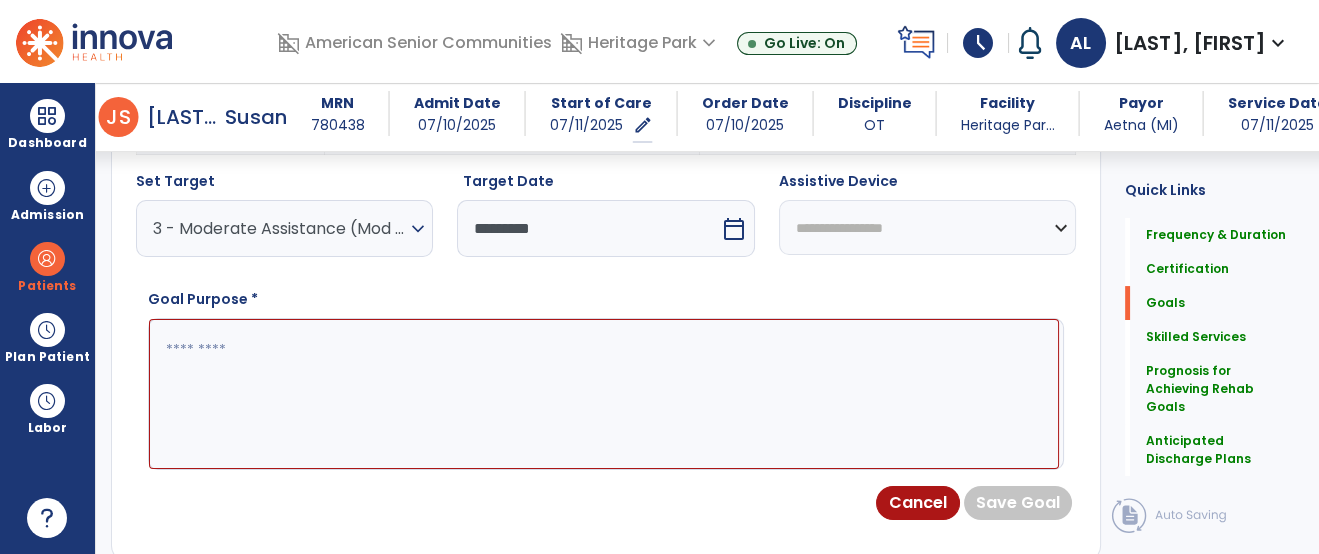 click at bounding box center [604, 394] 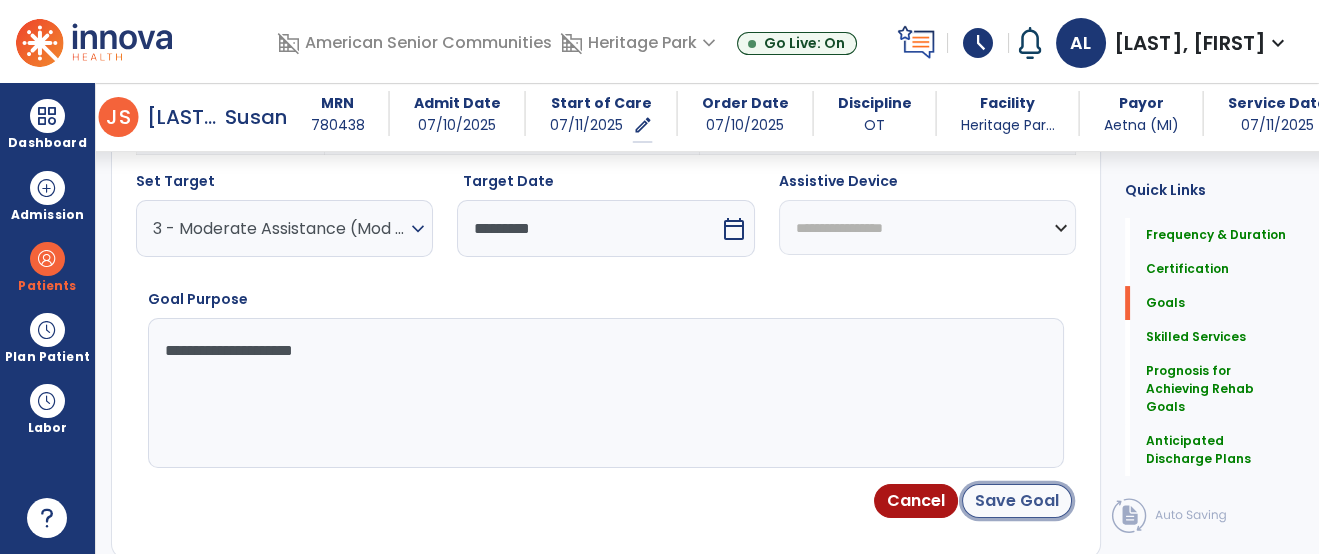 click on "Save Goal" at bounding box center [1017, 501] 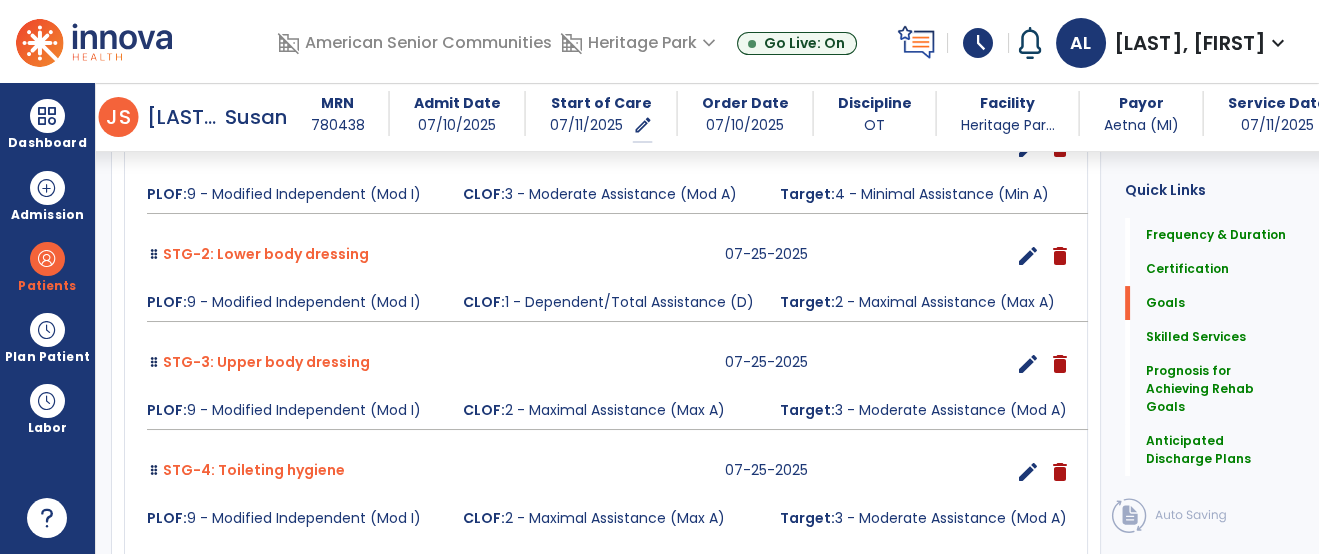 scroll, scrollTop: 840, scrollLeft: 0, axis: vertical 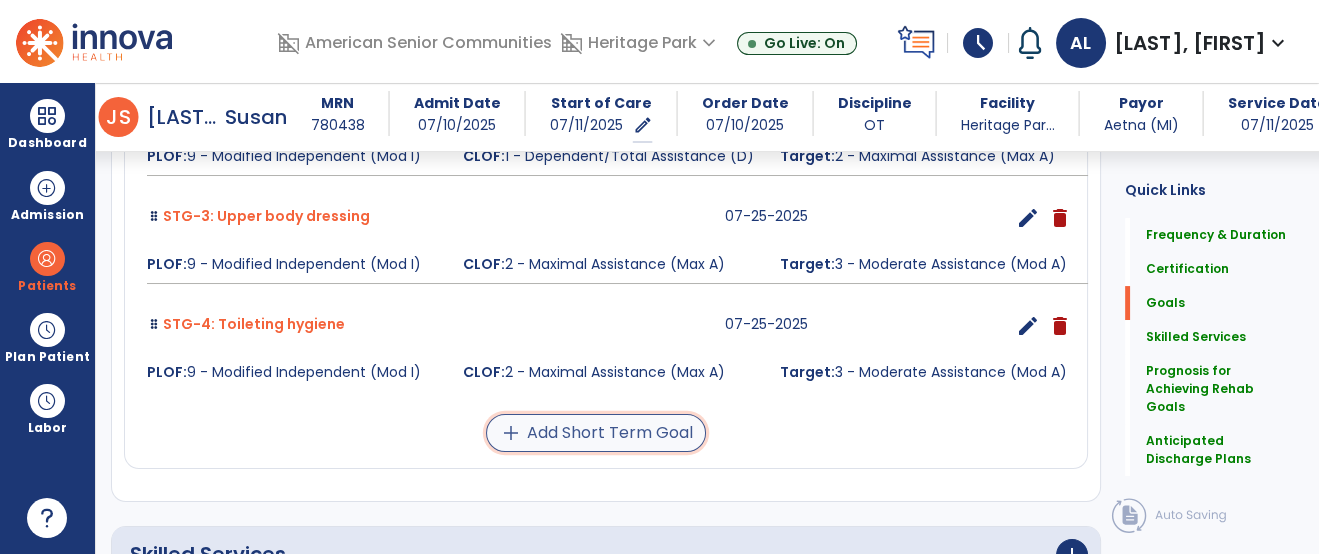 click on "add  Add Short Term Goal" at bounding box center [596, 433] 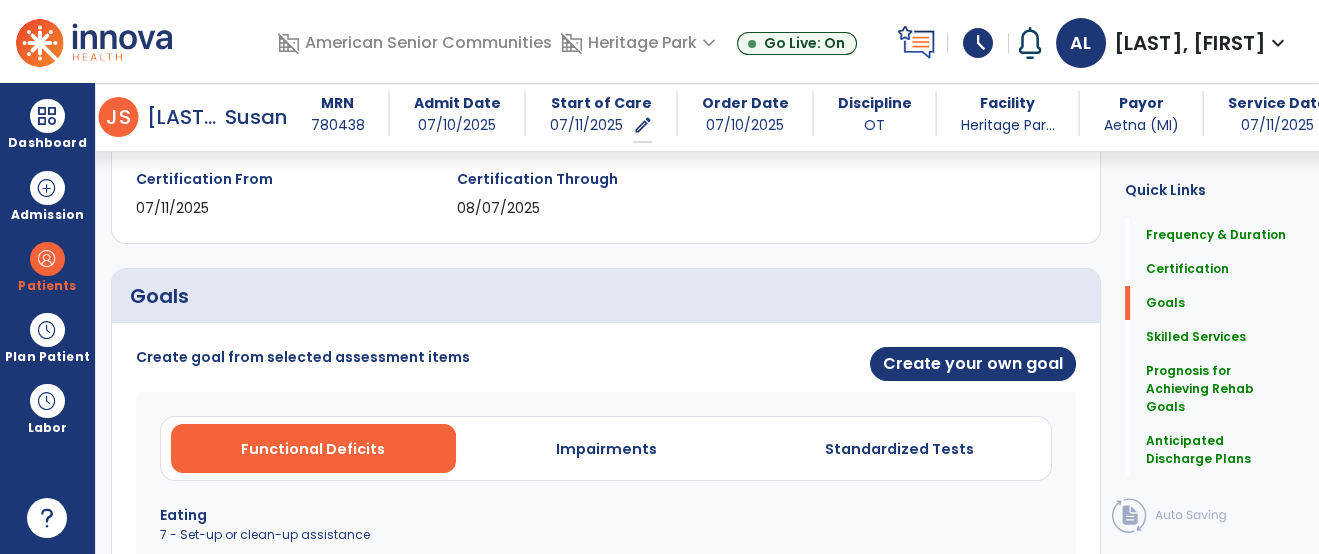 scroll, scrollTop: 346, scrollLeft: 0, axis: vertical 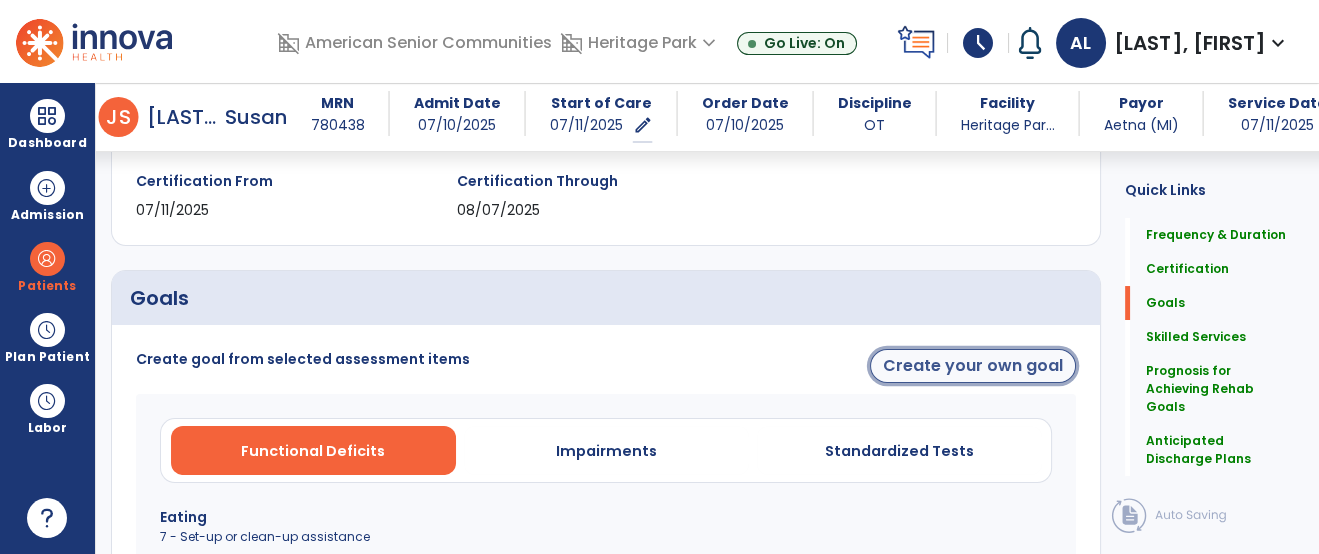 click on "Create your own goal" at bounding box center [973, 366] 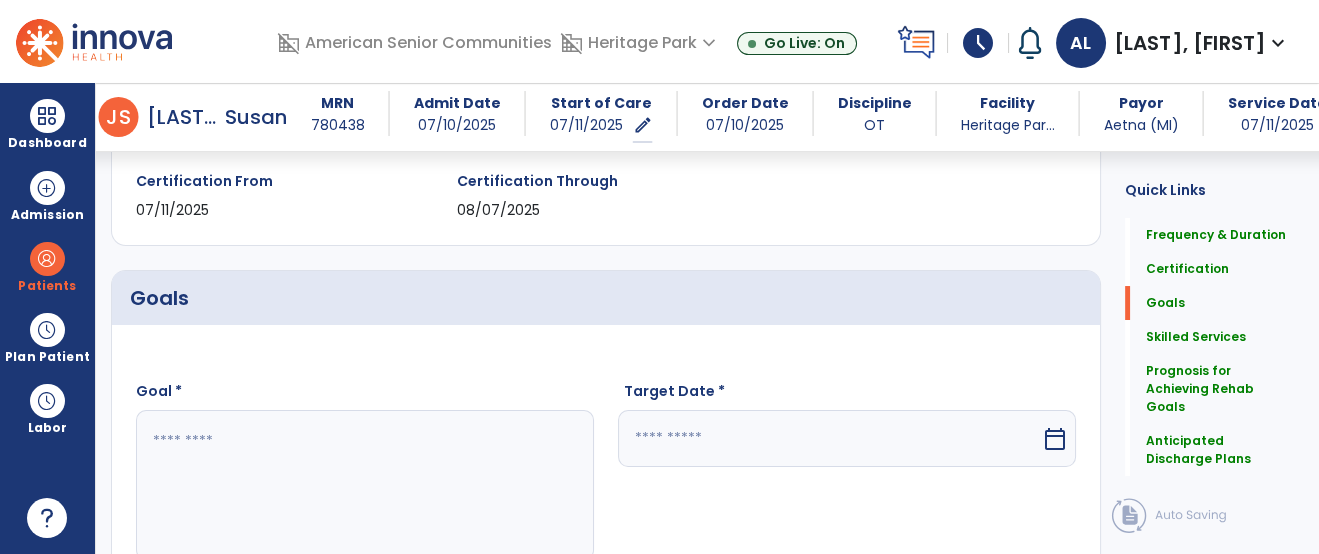 click at bounding box center [364, 485] 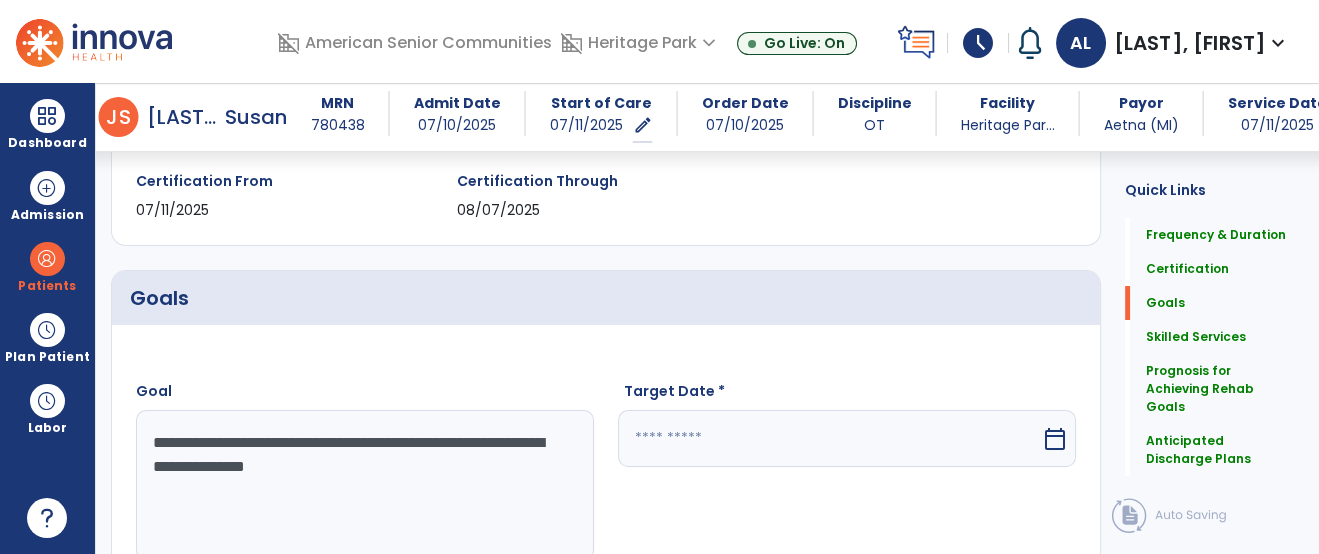 type on "**********" 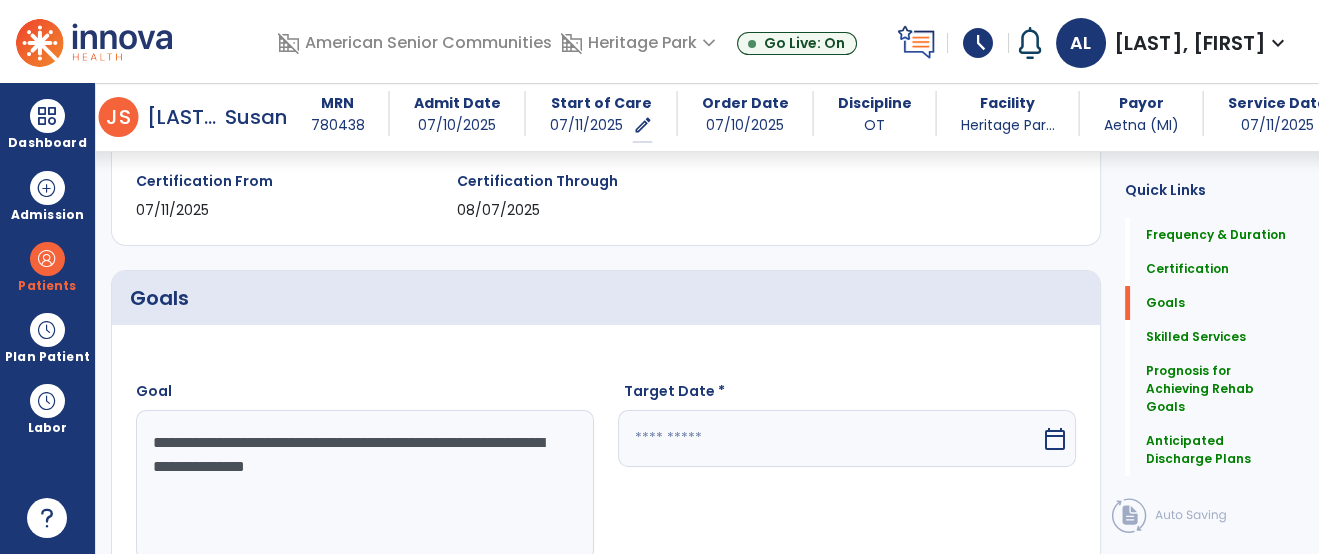 click at bounding box center (829, 438) 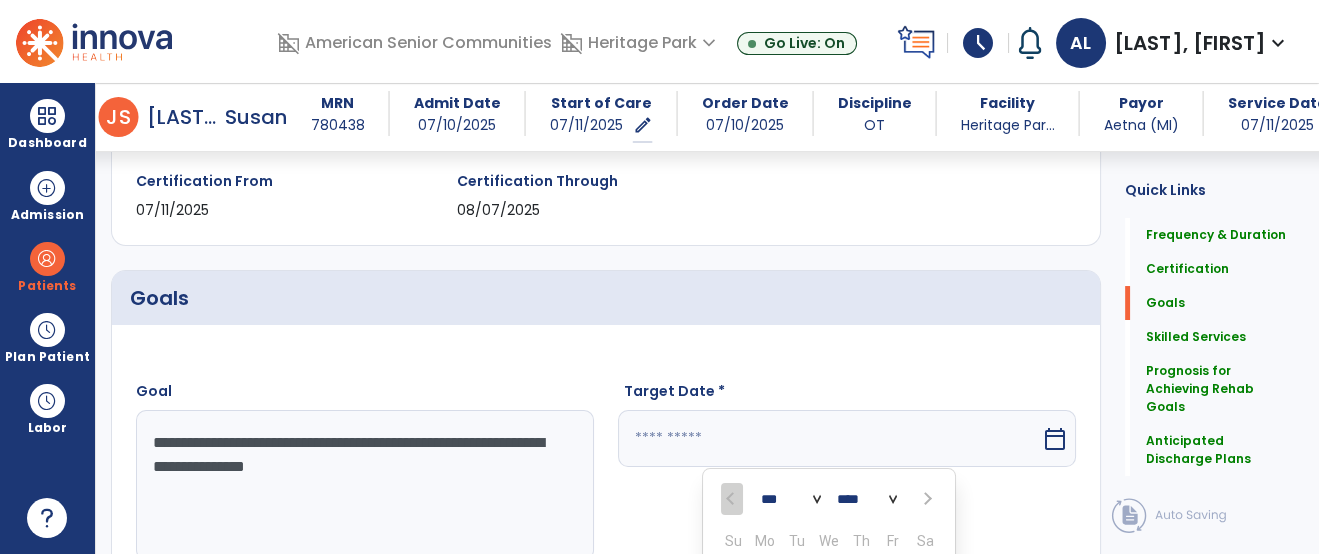 scroll, scrollTop: 632, scrollLeft: 0, axis: vertical 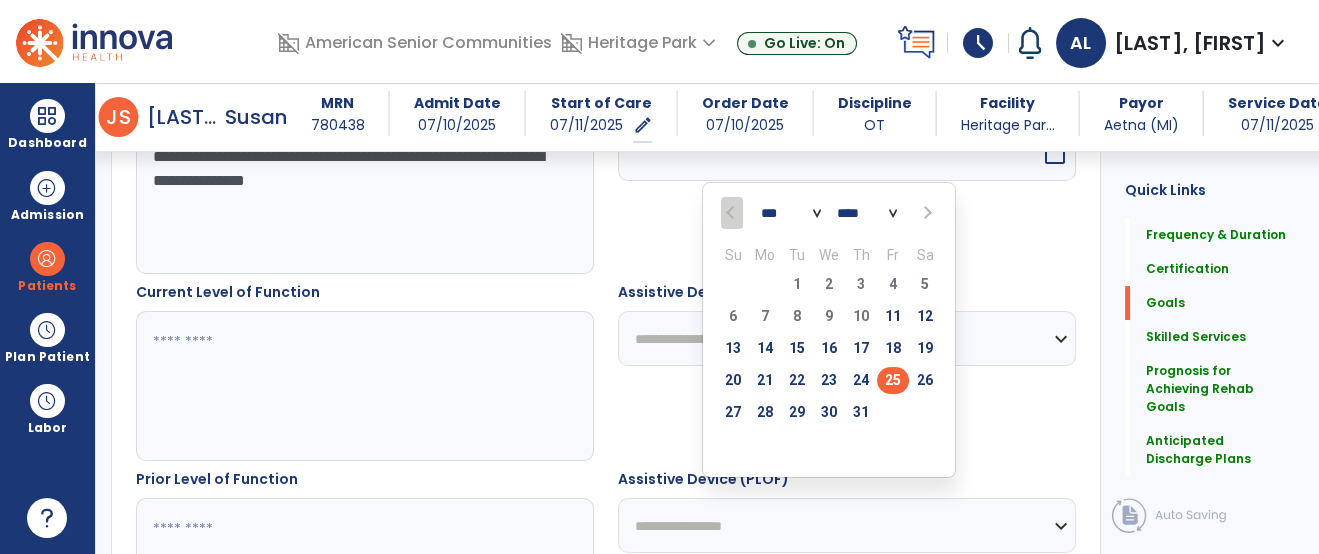 type on "*********" 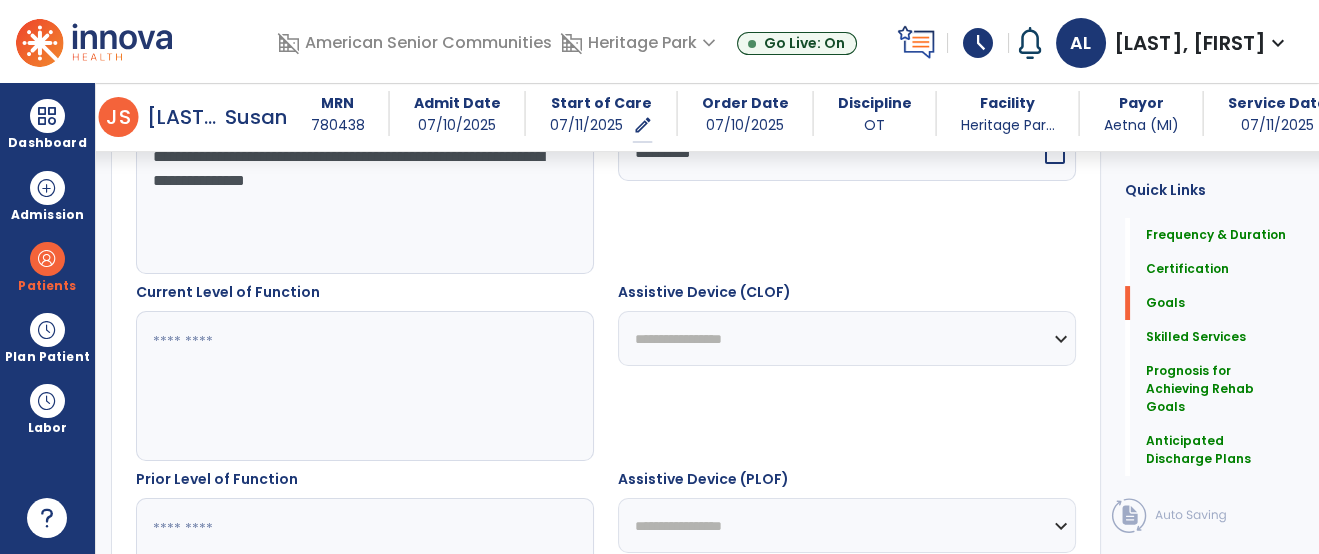 click at bounding box center [364, 386] 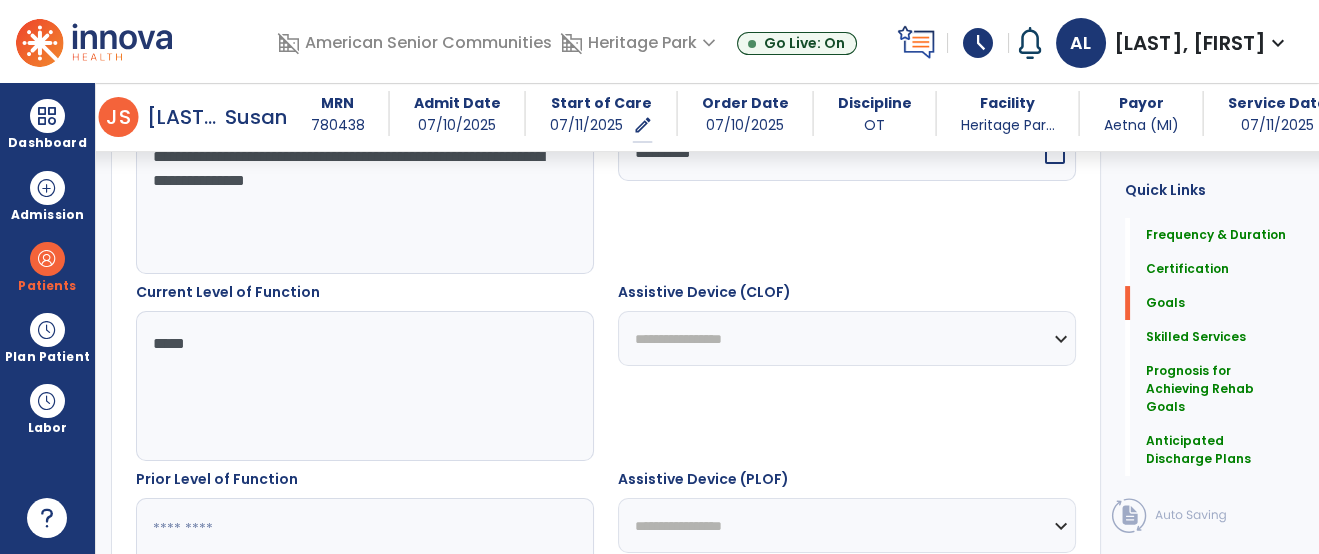 type on "****" 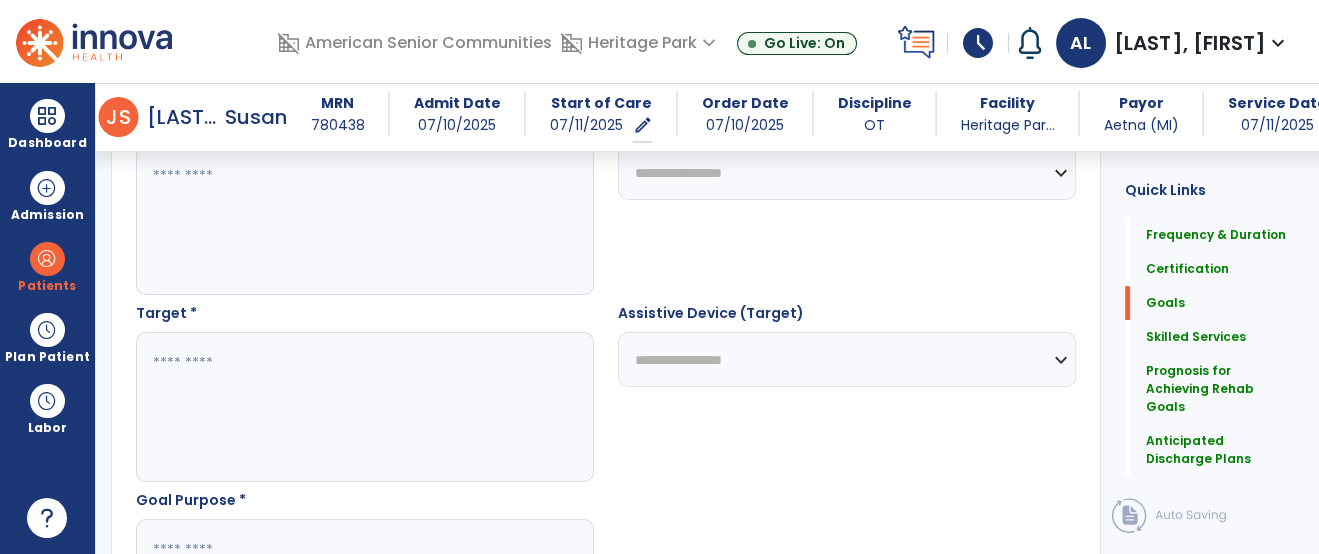 scroll, scrollTop: 987, scrollLeft: 0, axis: vertical 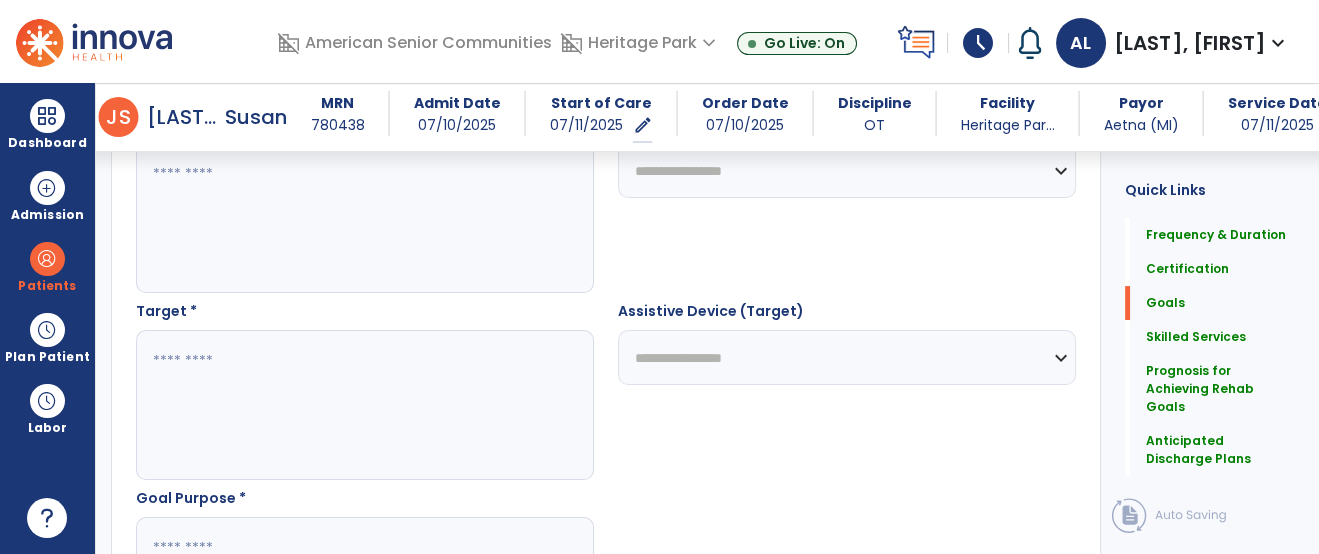 click at bounding box center (364, 218) 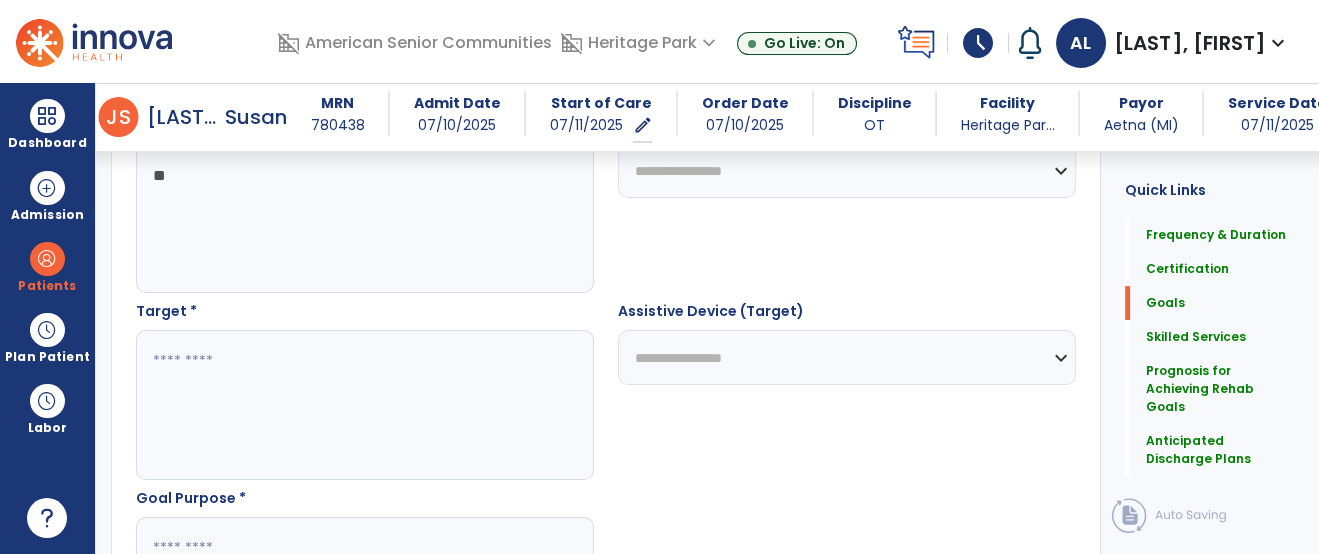 type on "**" 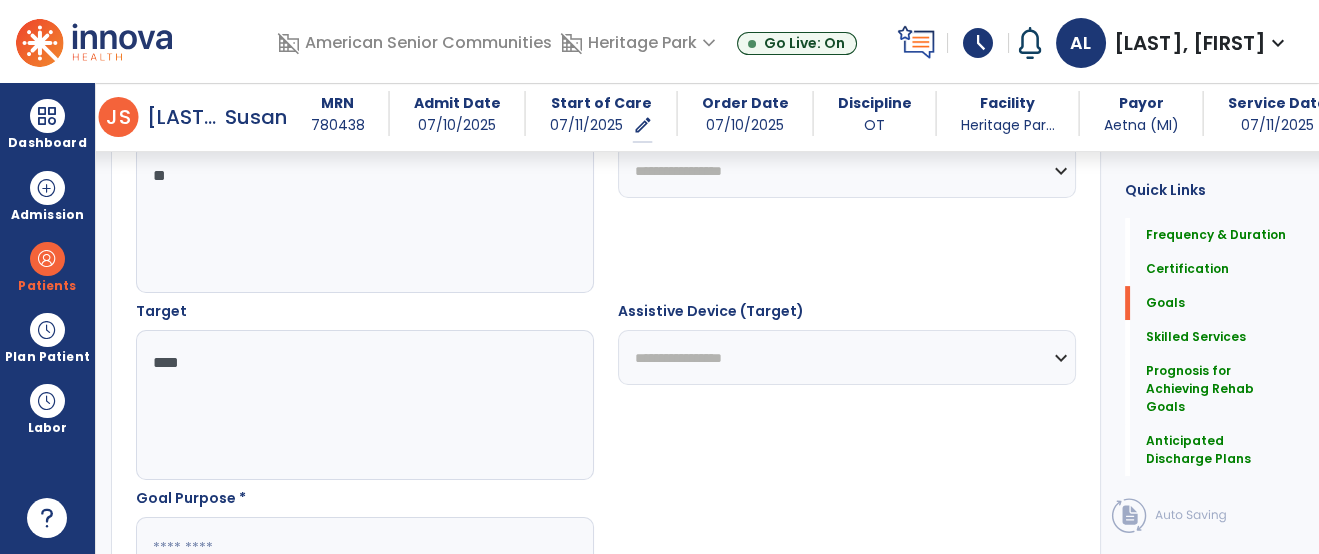 type on "***" 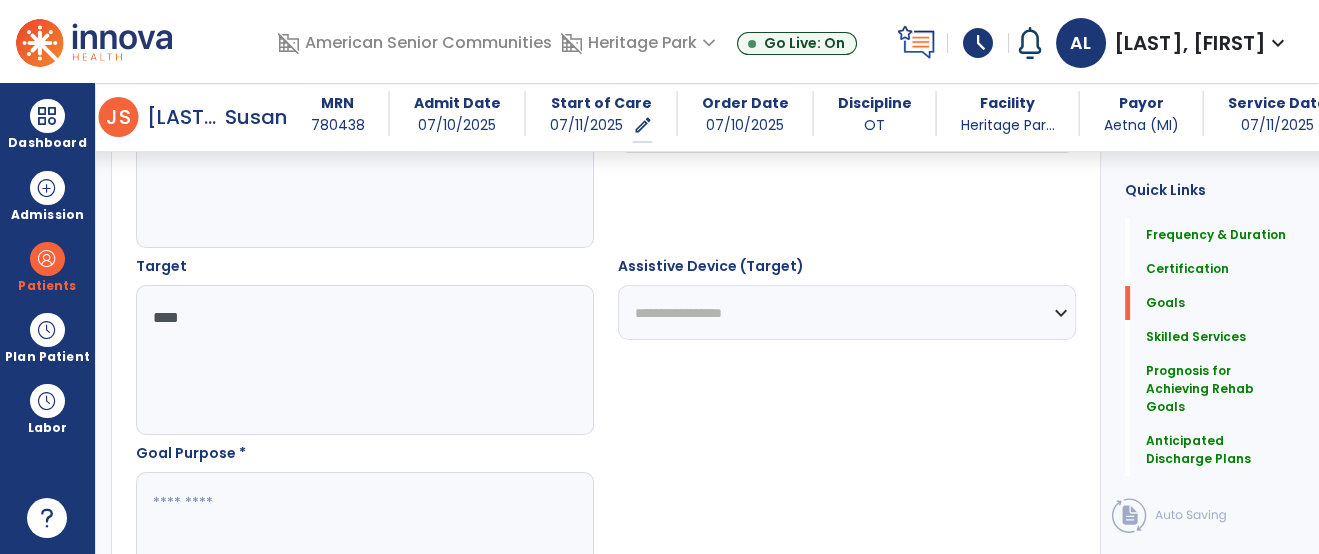 scroll, scrollTop: 1165, scrollLeft: 0, axis: vertical 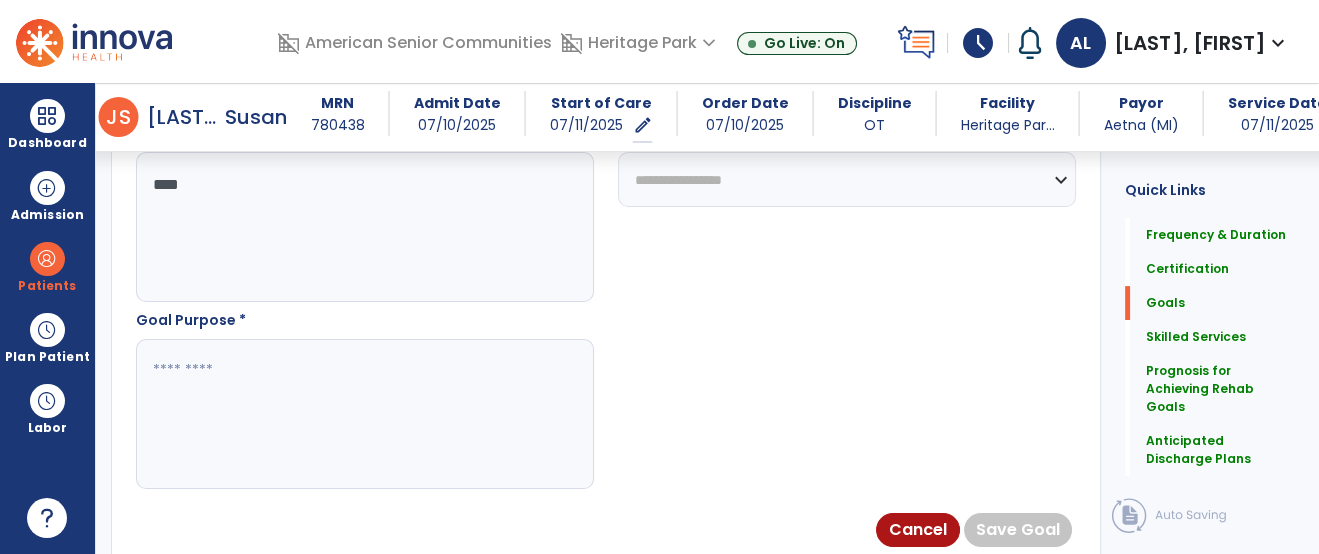 click at bounding box center [364, 414] 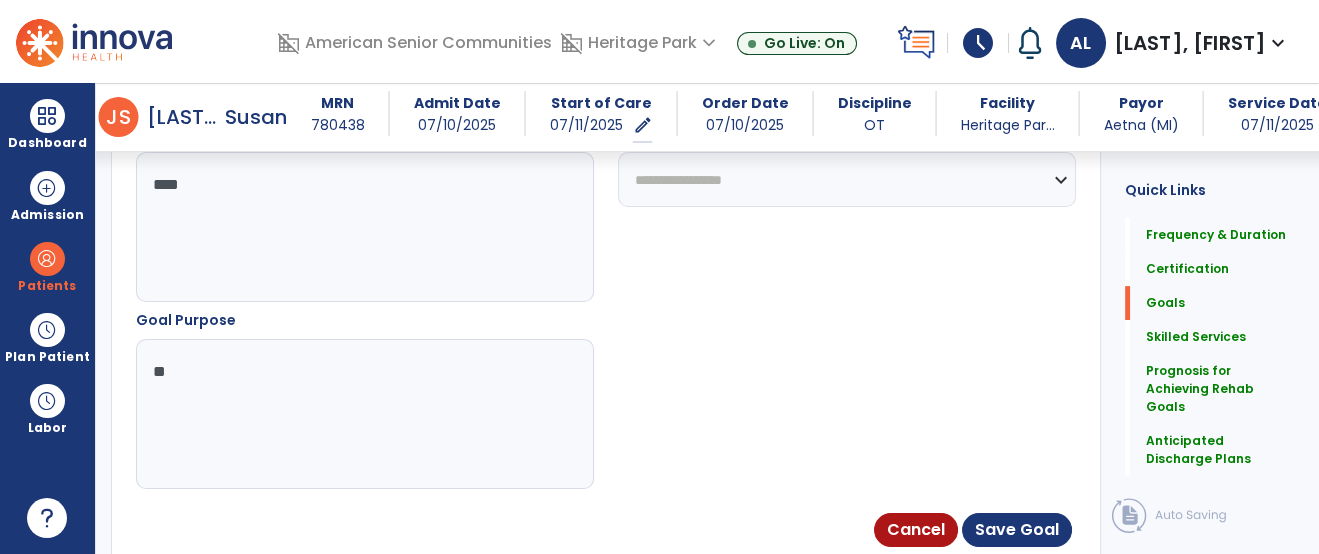 type on "*" 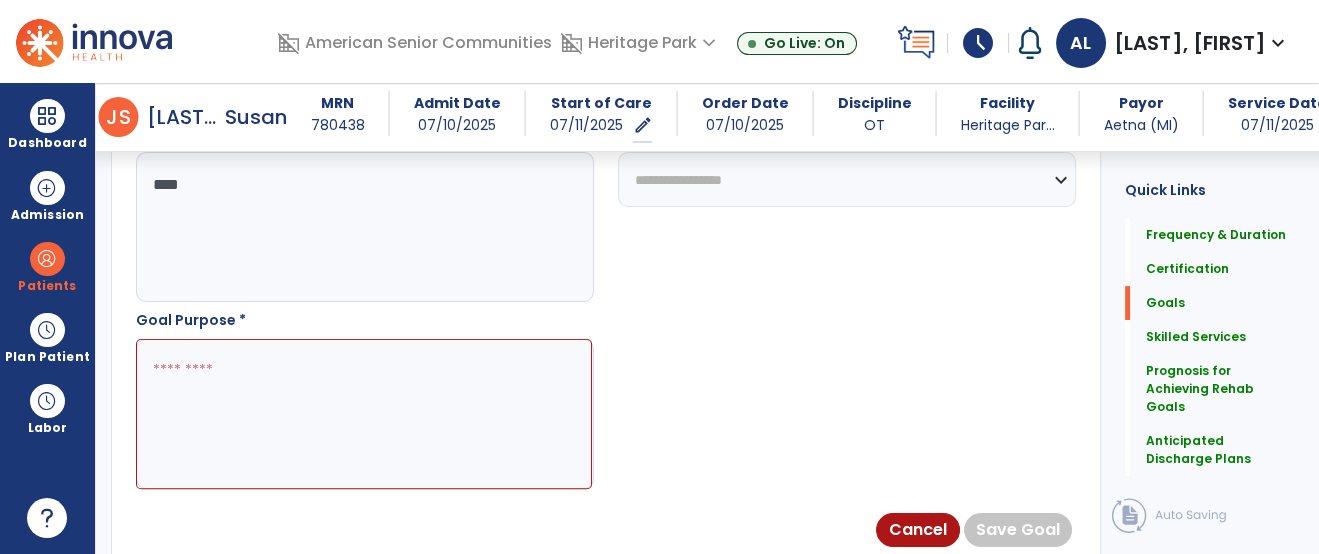 paste on "**********" 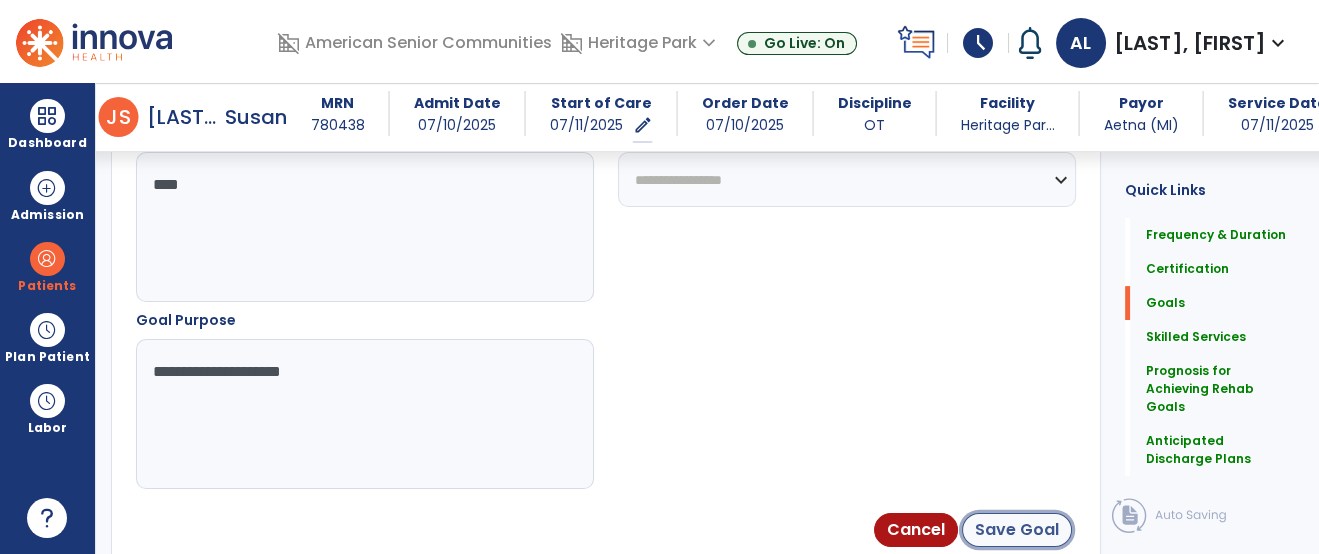 click on "Save Goal" at bounding box center (1017, 530) 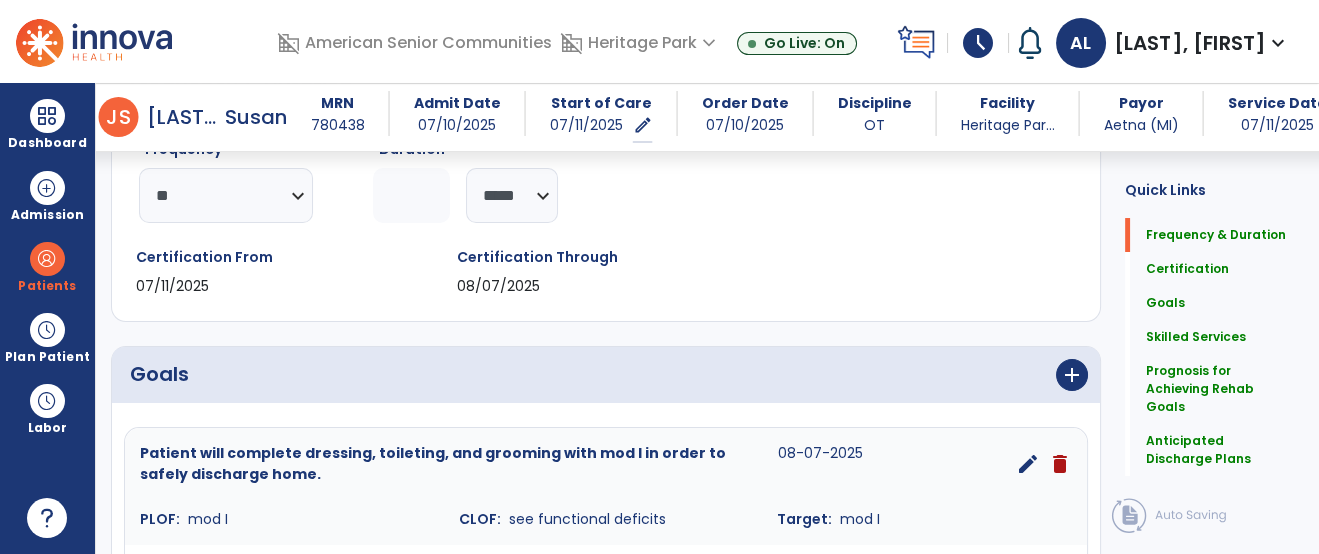 scroll, scrollTop: 355, scrollLeft: 0, axis: vertical 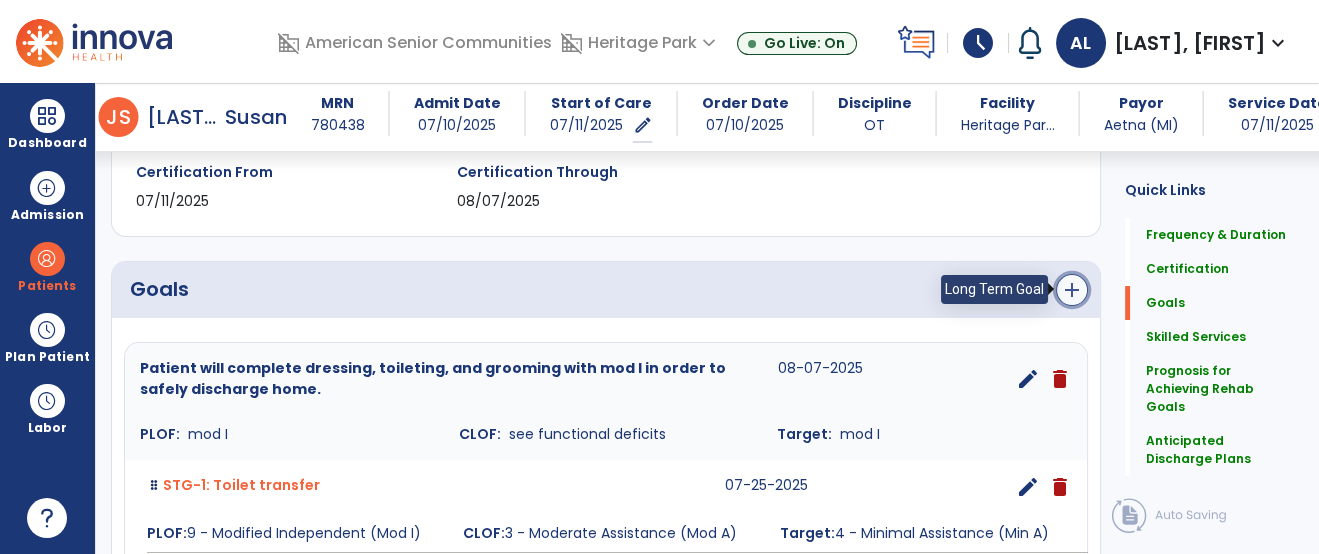 click on "add" at bounding box center [1072, 290] 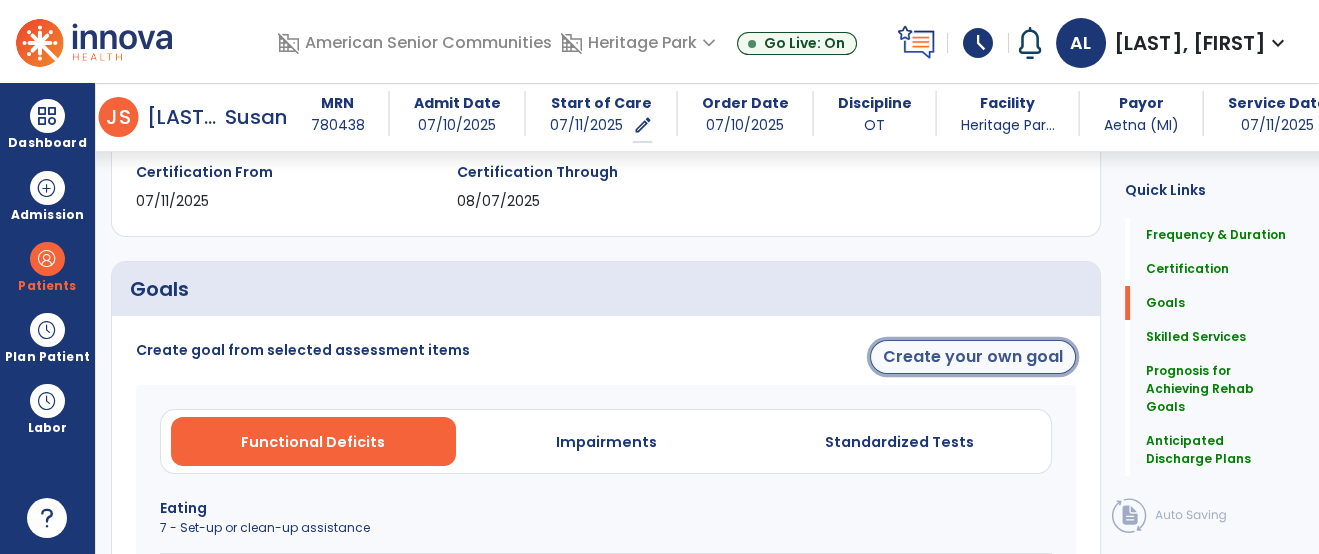 click on "Create your own goal" at bounding box center [973, 357] 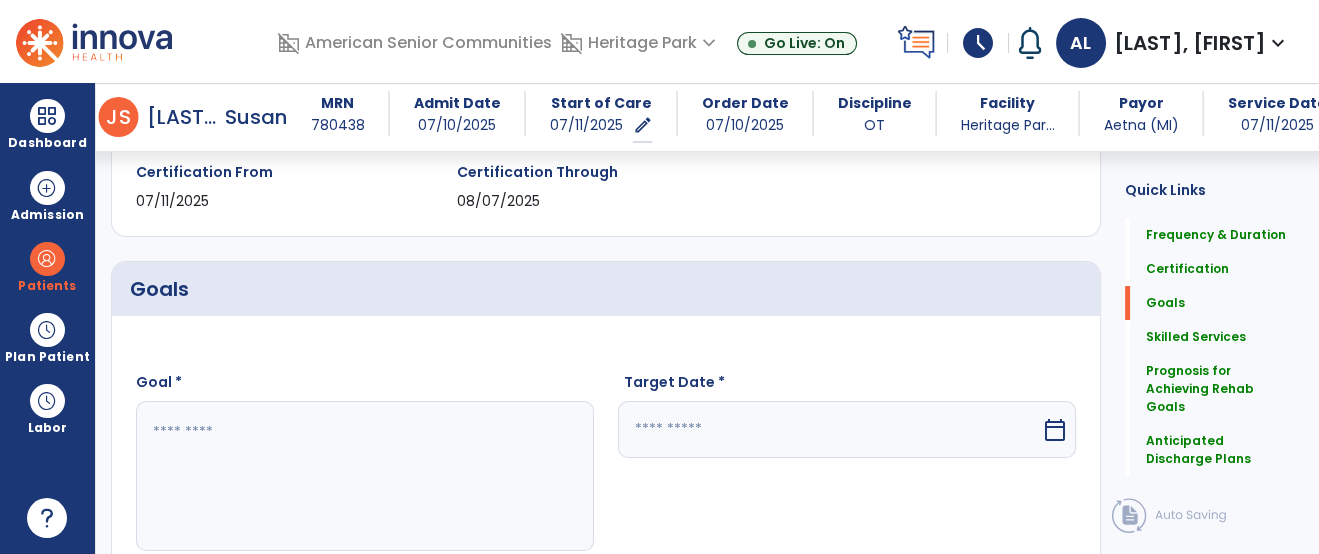 click at bounding box center [364, 476] 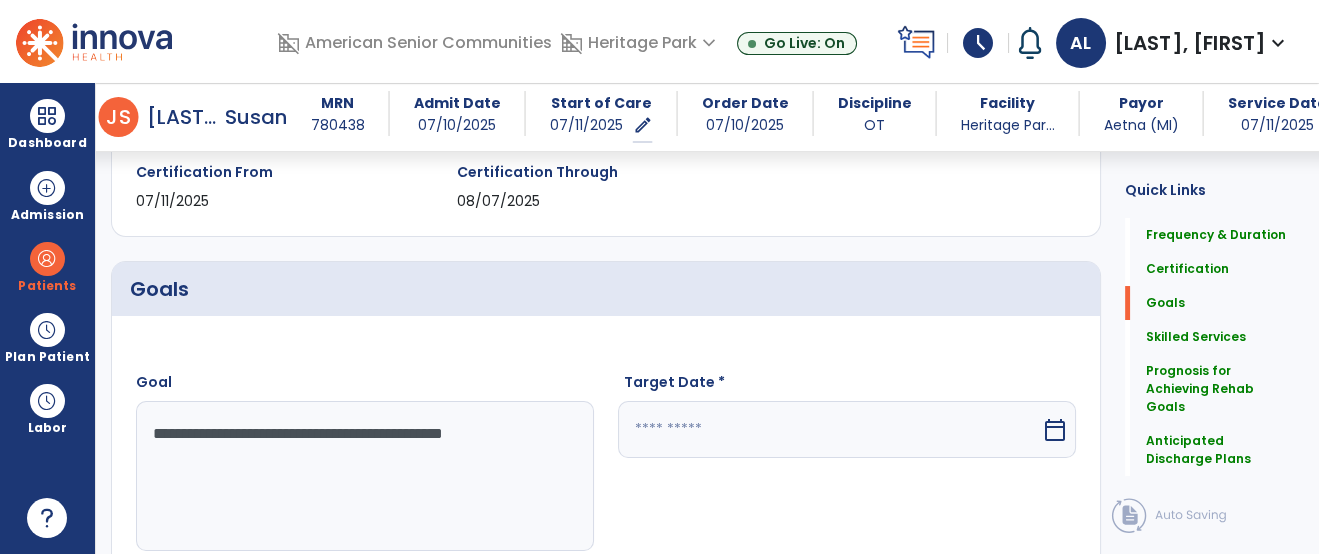 type on "**********" 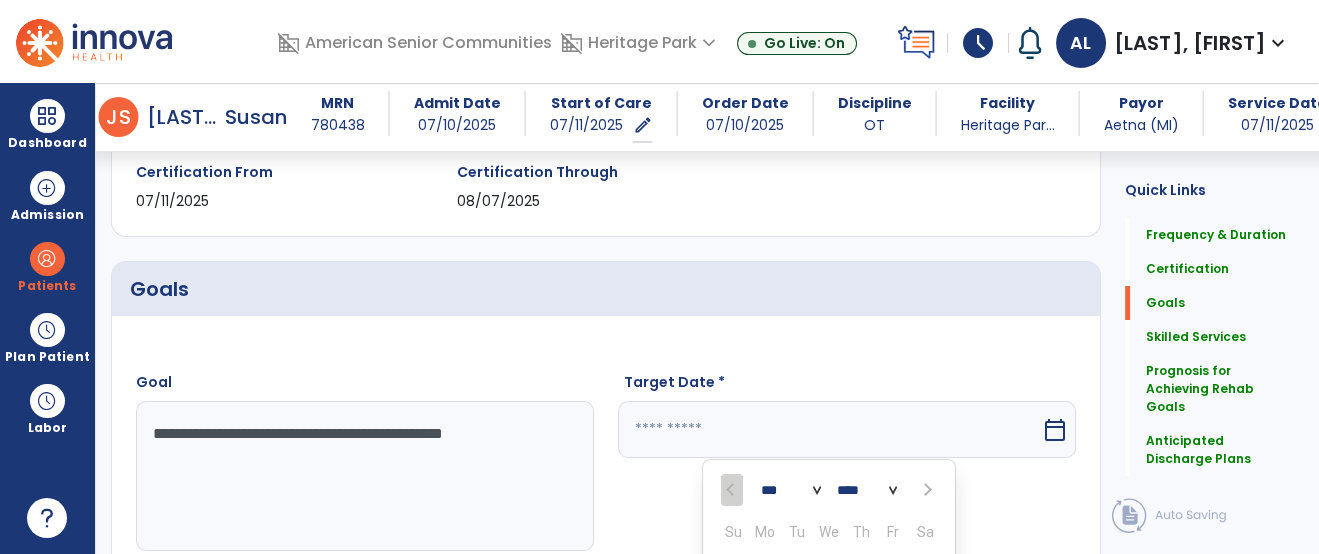 scroll, scrollTop: 632, scrollLeft: 0, axis: vertical 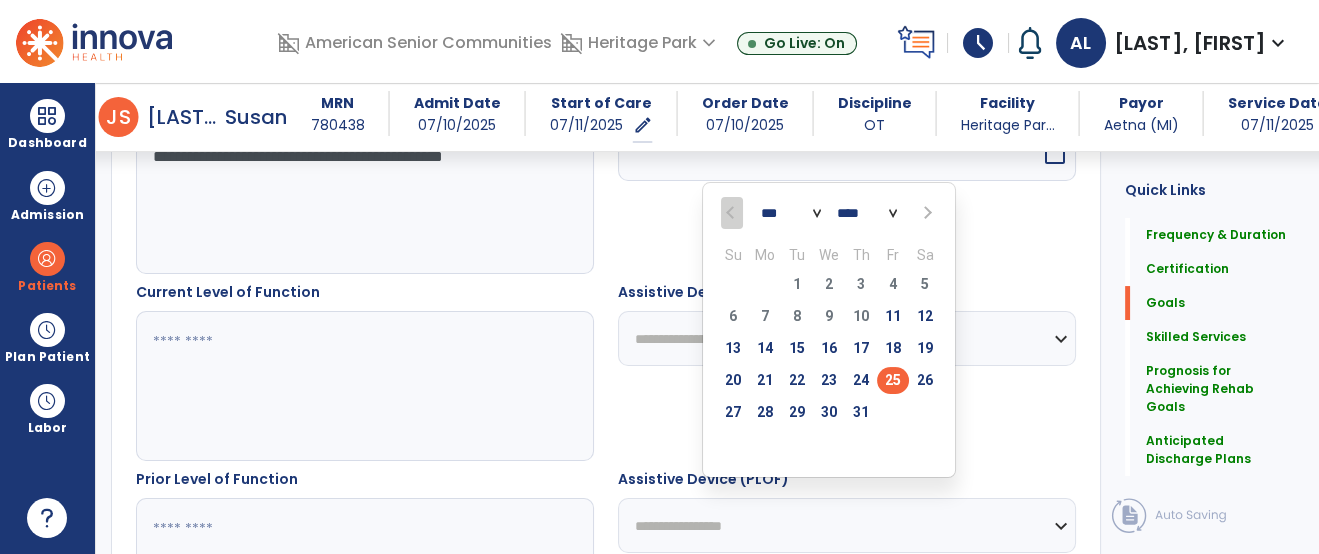 select on "*" 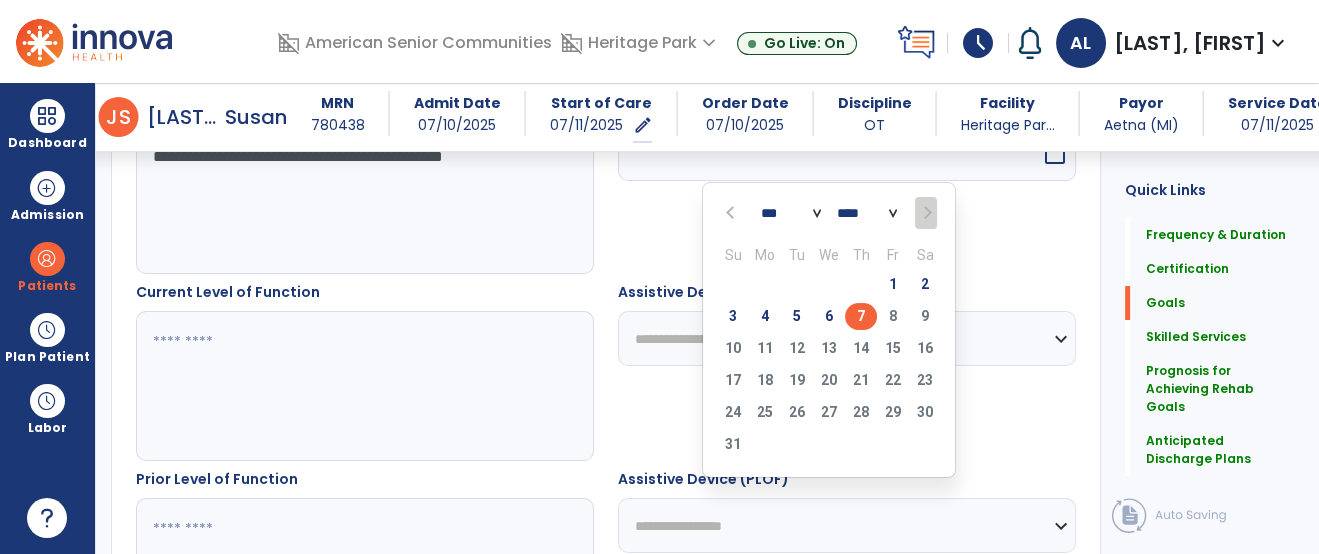 type on "********" 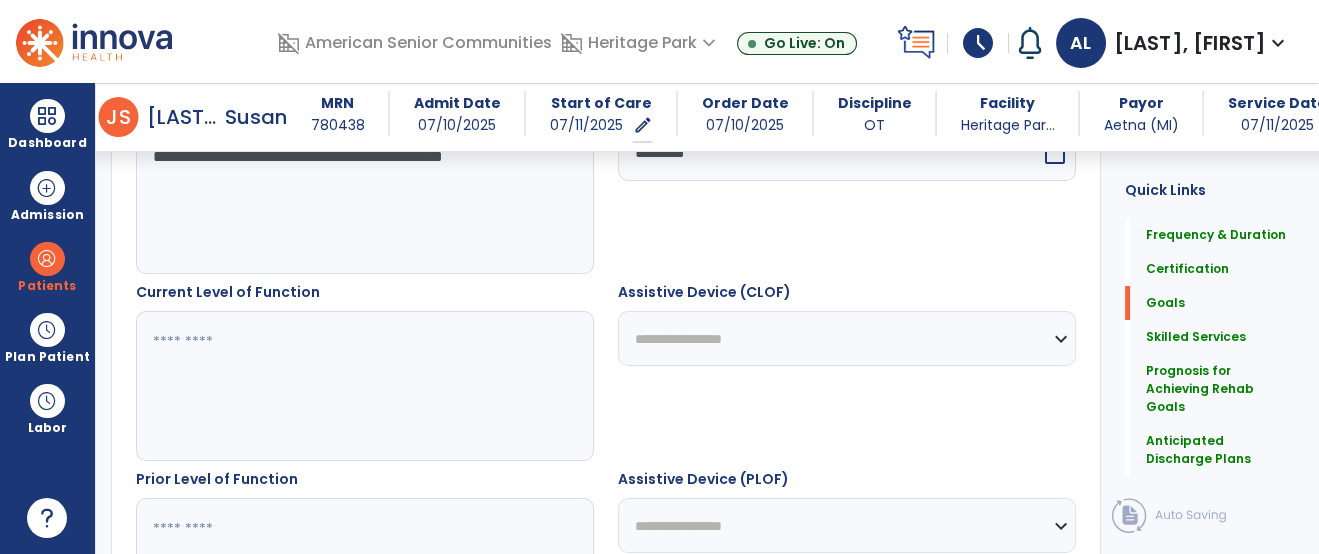 click at bounding box center (364, 386) 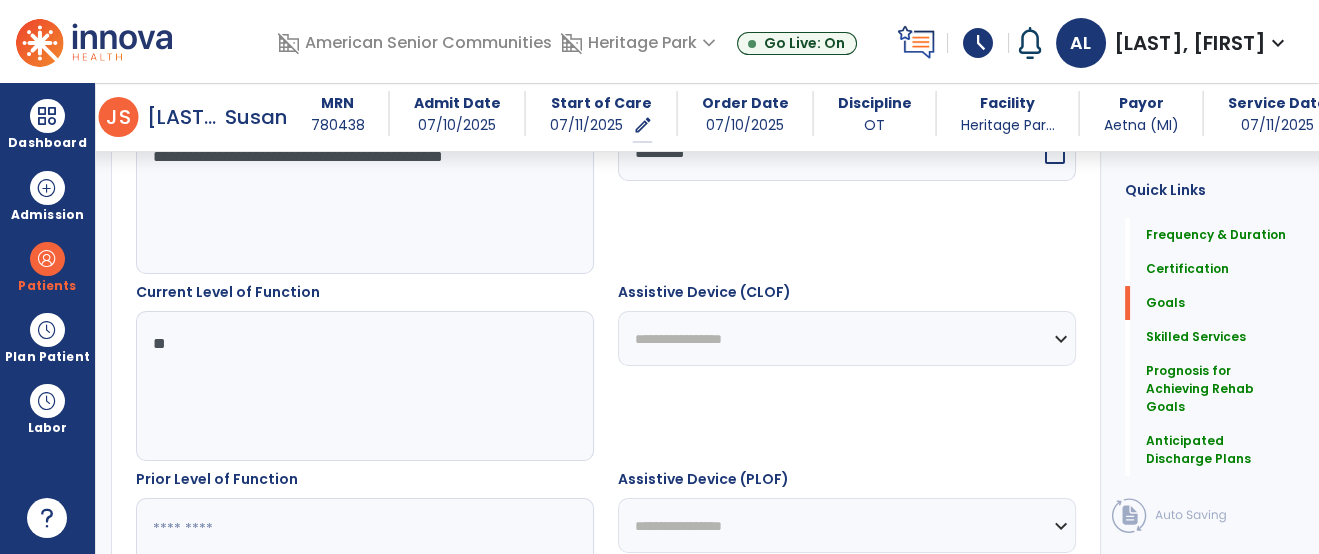 type on "*" 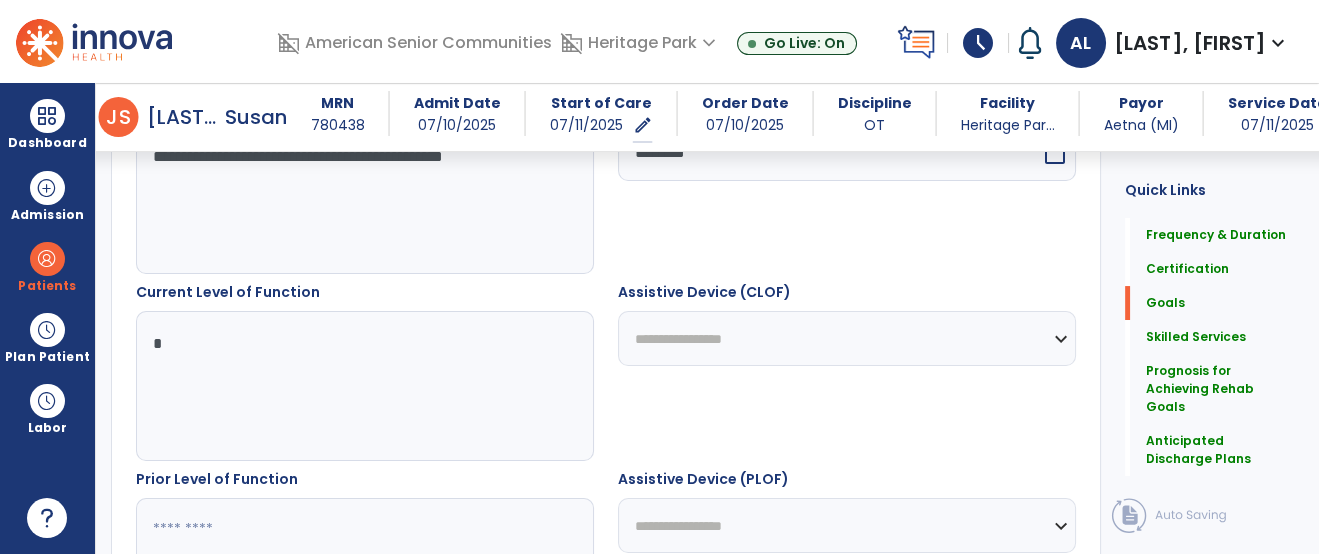 type on "*" 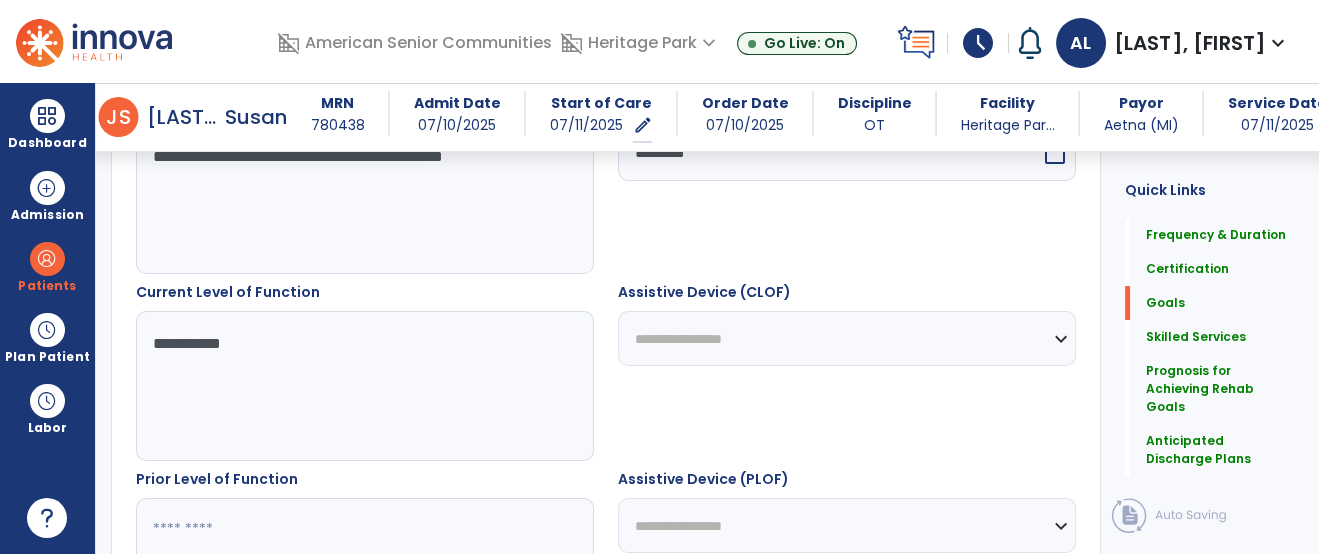 type on "**********" 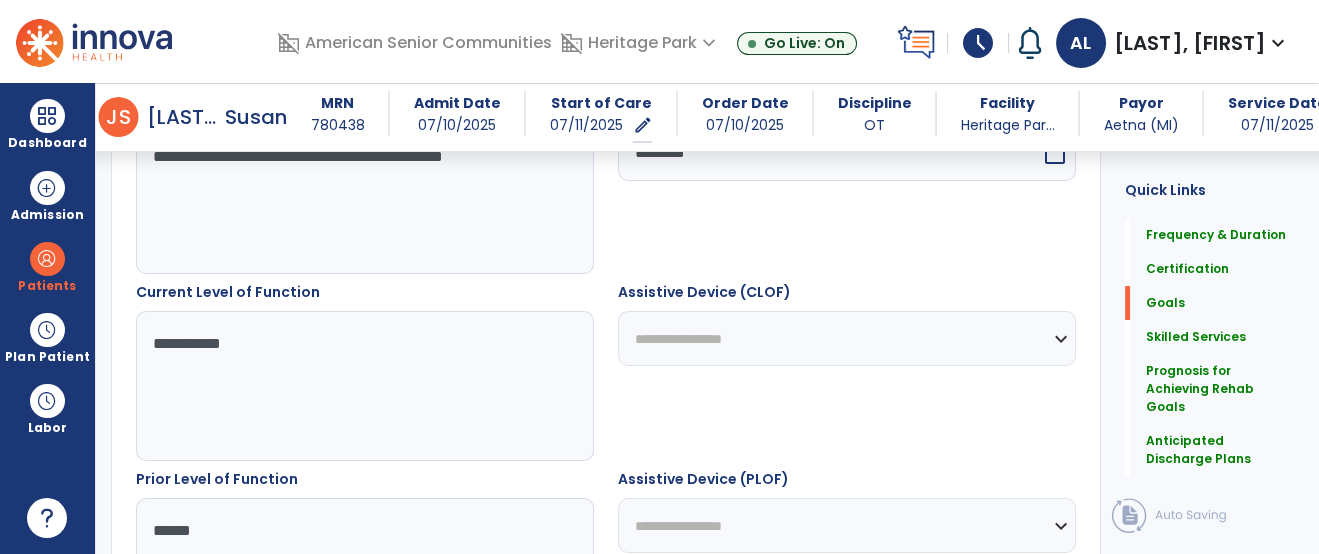 type on "*****" 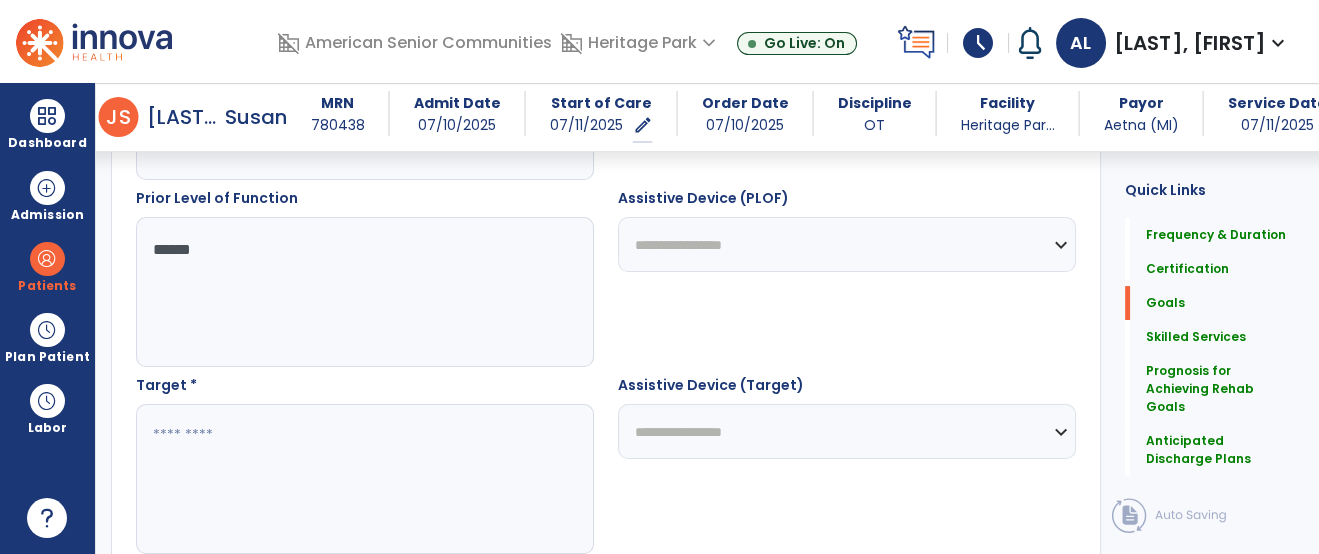 scroll, scrollTop: 987, scrollLeft: 0, axis: vertical 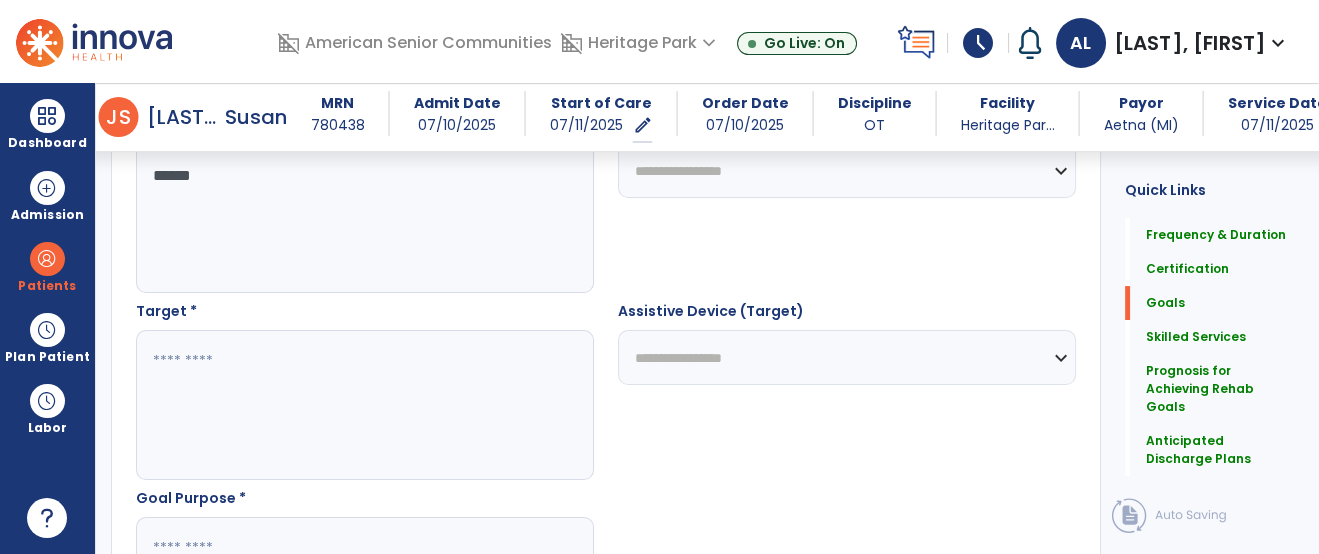 click at bounding box center (364, 405) 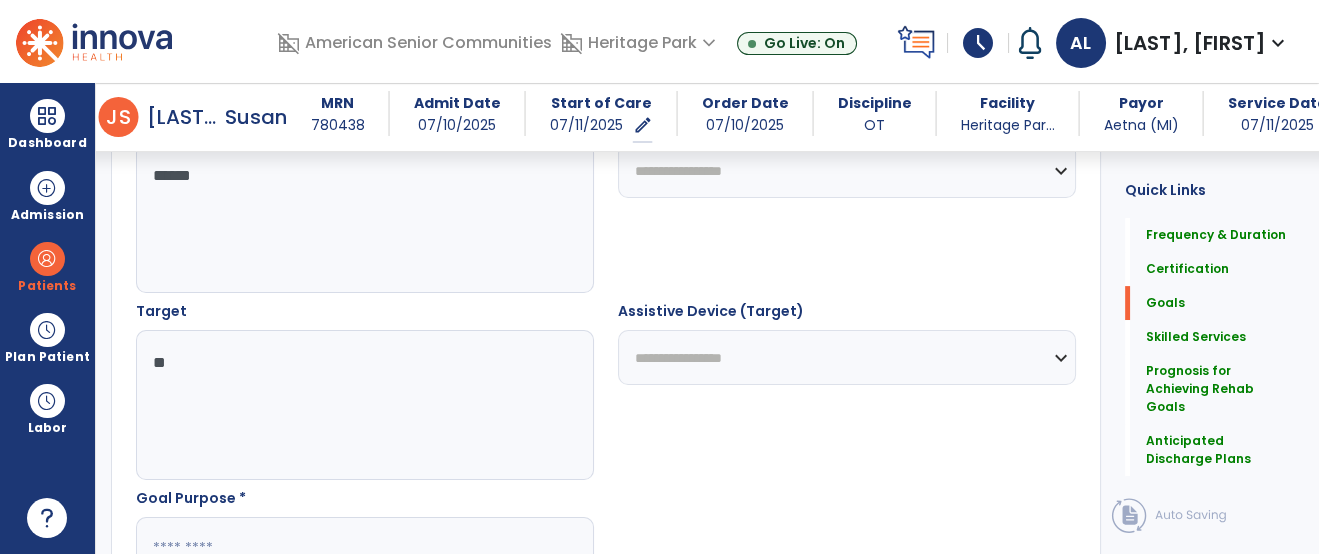 type on "*" 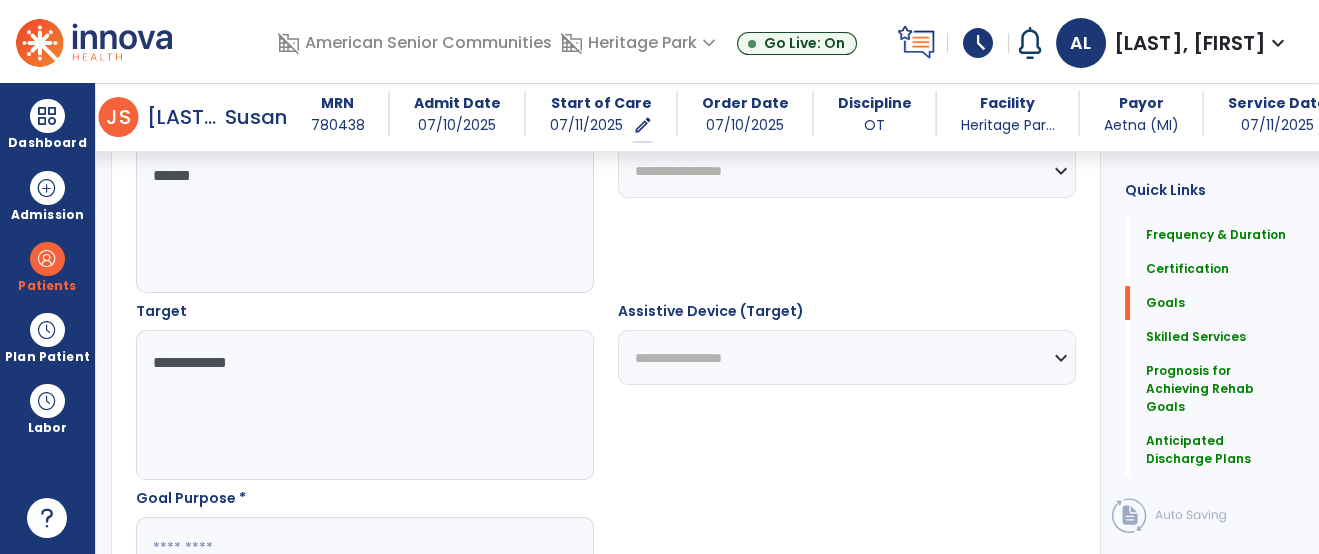 type on "**********" 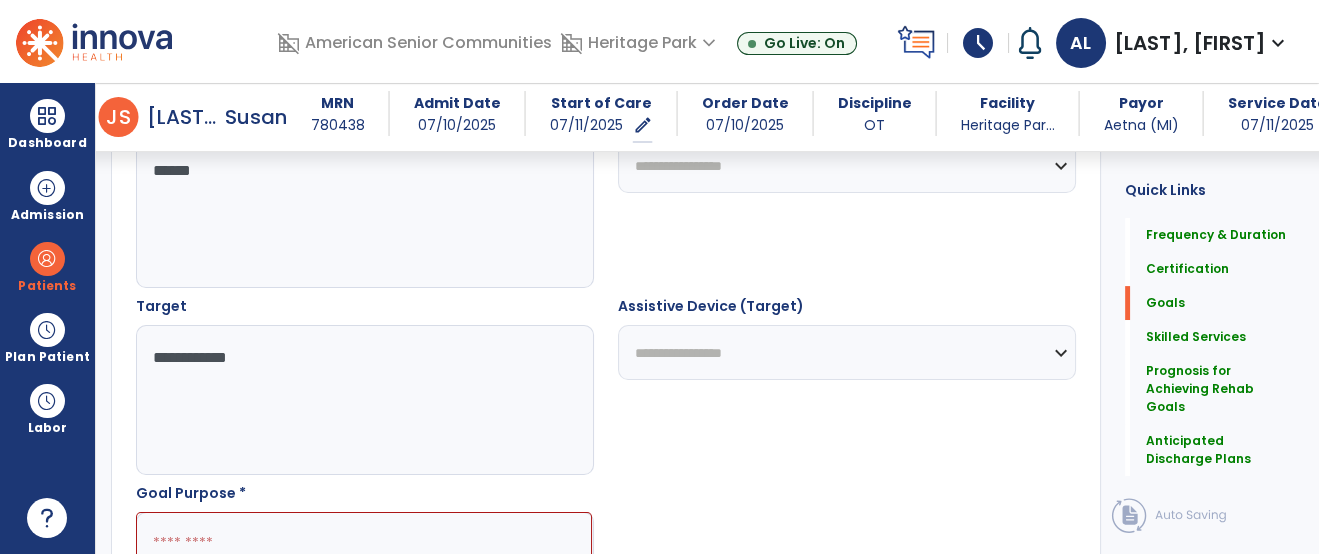 scroll, scrollTop: 993, scrollLeft: 0, axis: vertical 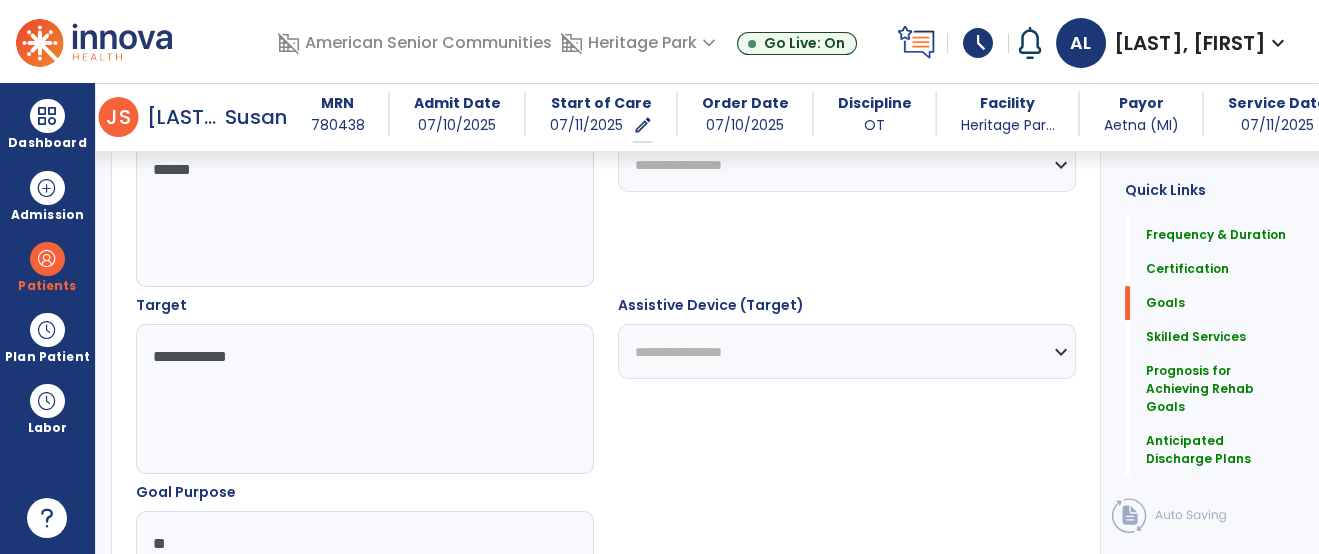 type on "*" 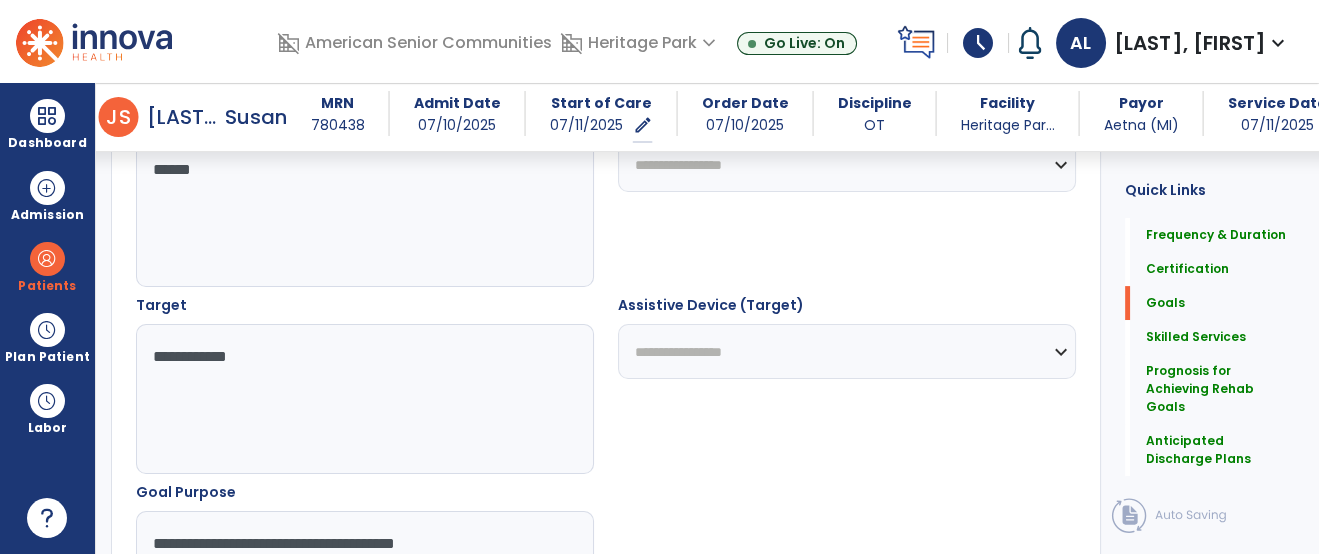 type on "**********" 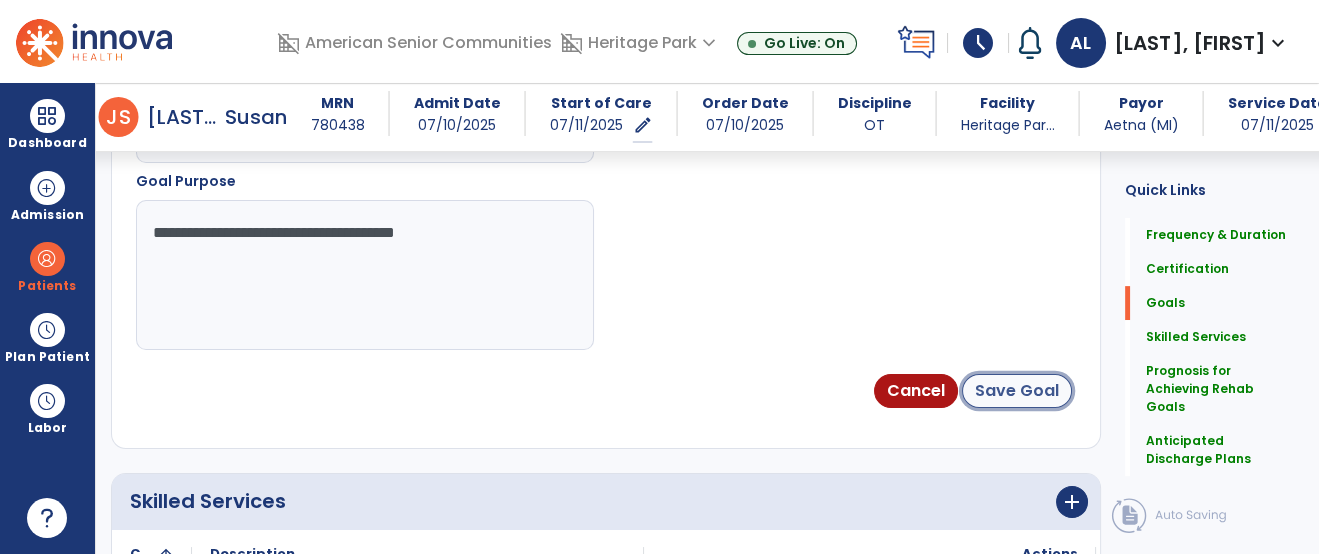 click on "Save Goal" at bounding box center (1017, 391) 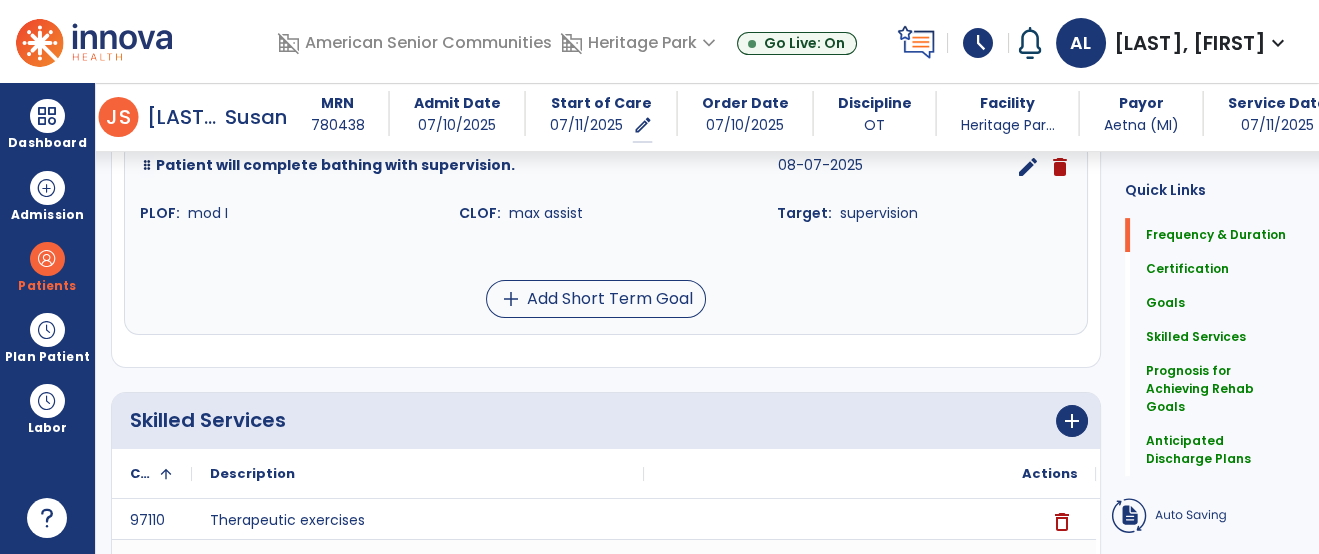 scroll, scrollTop: 226, scrollLeft: 0, axis: vertical 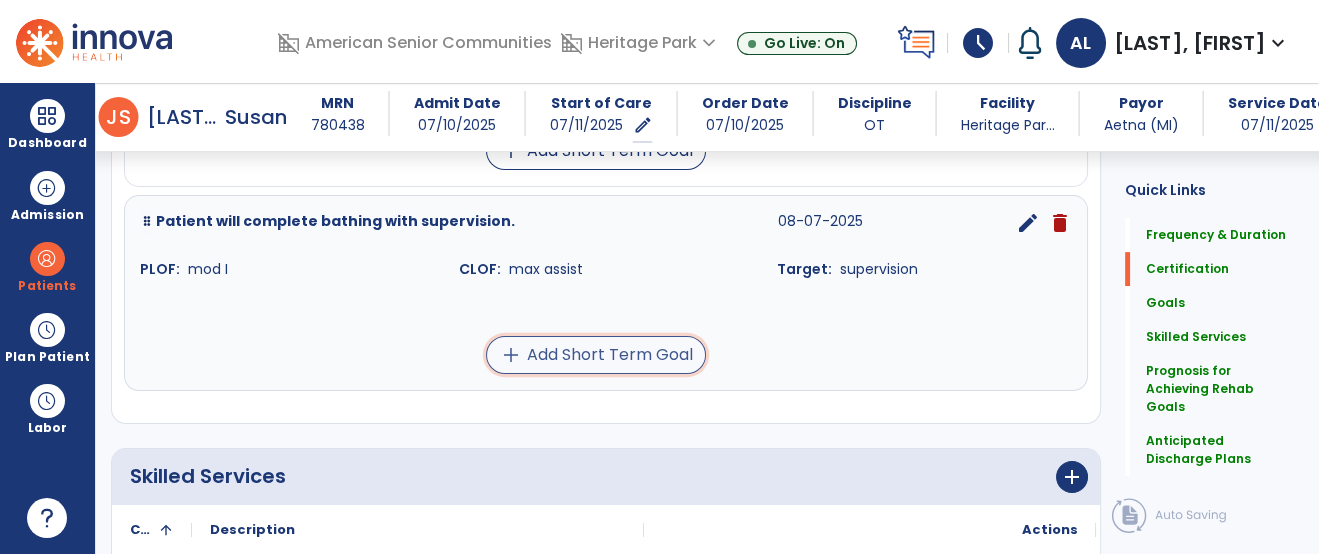click on "add  Add Short Term Goal" at bounding box center [596, 355] 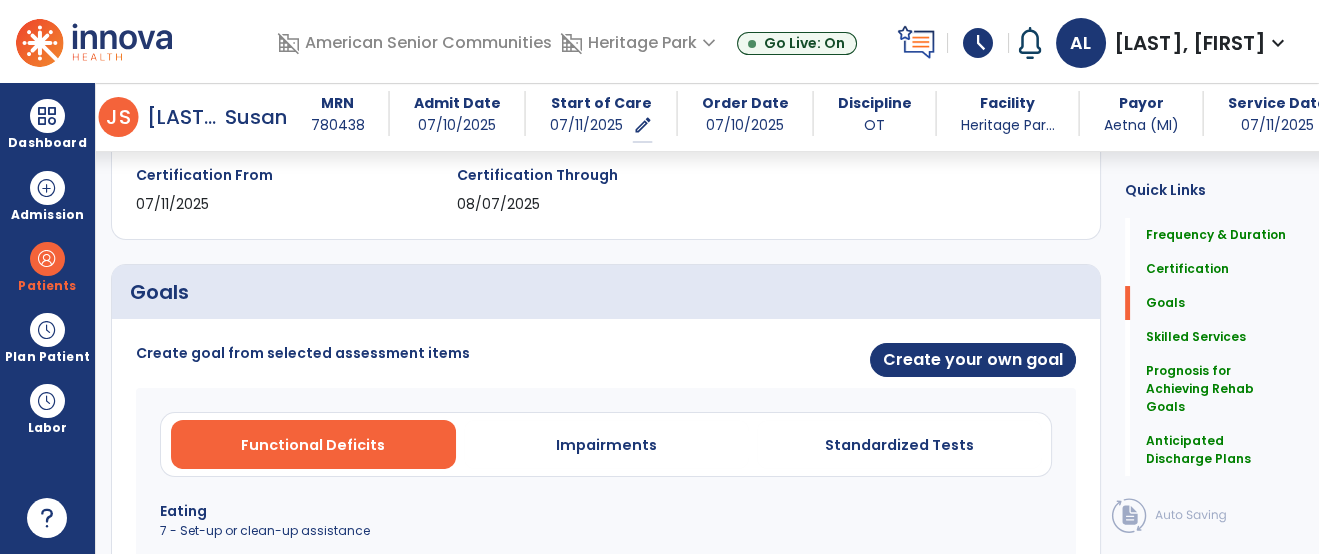 scroll, scrollTop: 335, scrollLeft: 0, axis: vertical 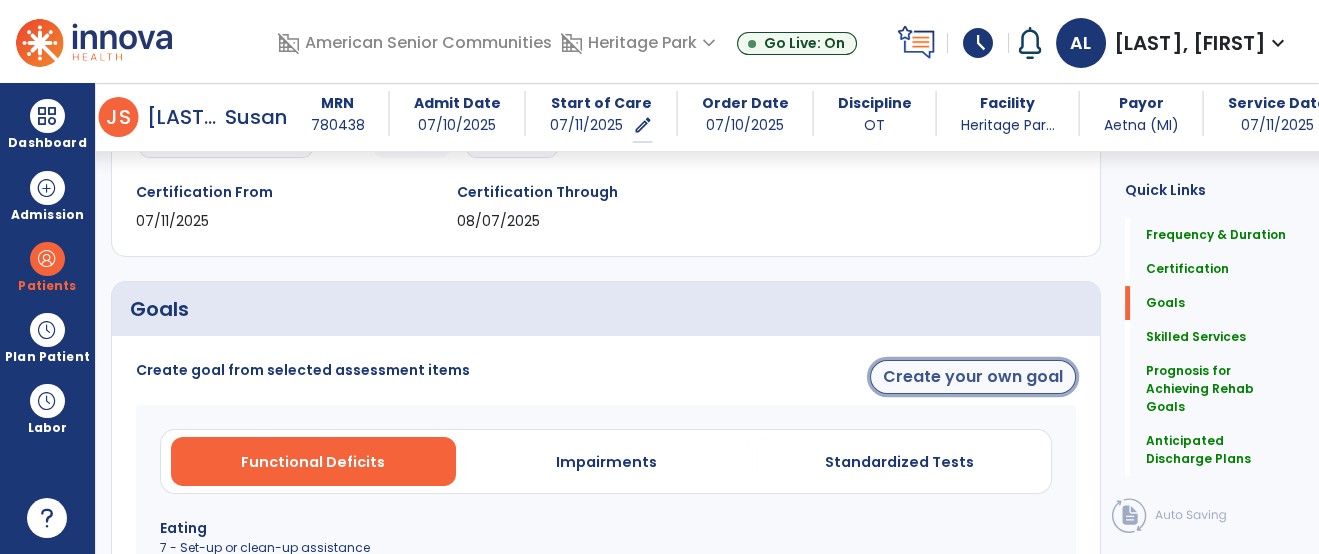 click on "Create your own goal" at bounding box center (973, 377) 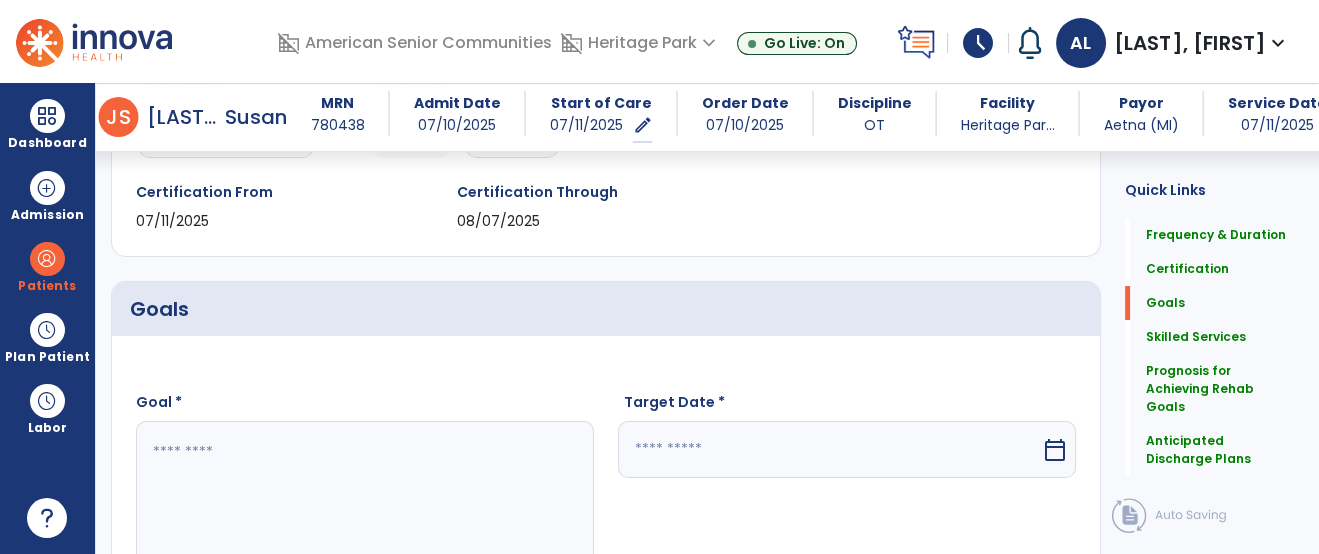 click at bounding box center (364, 496) 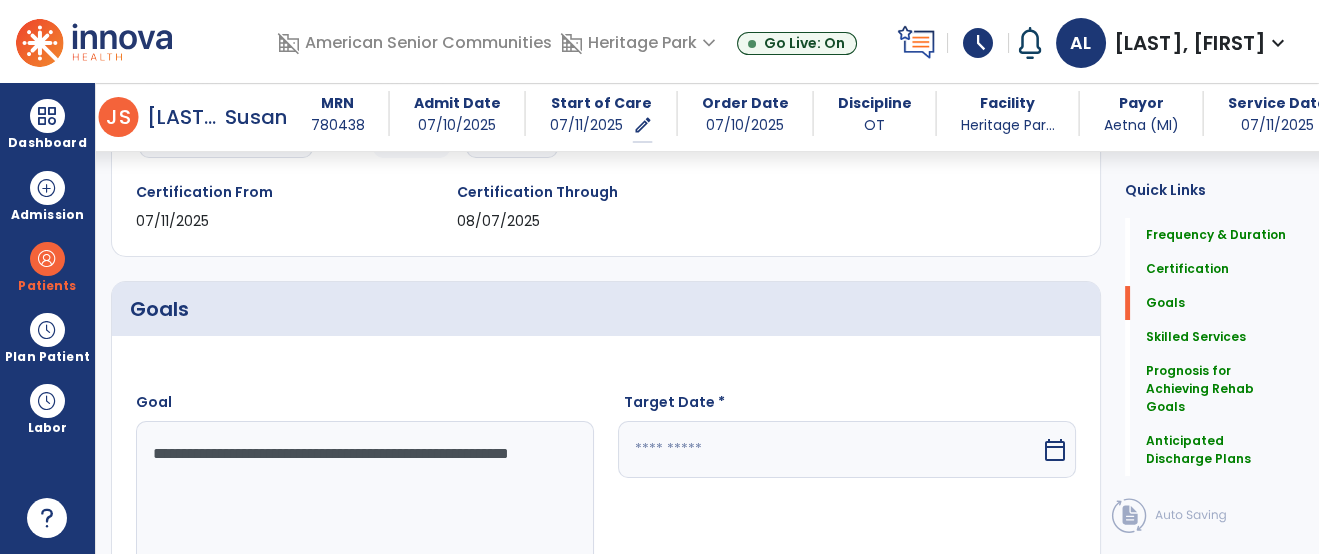 type on "**********" 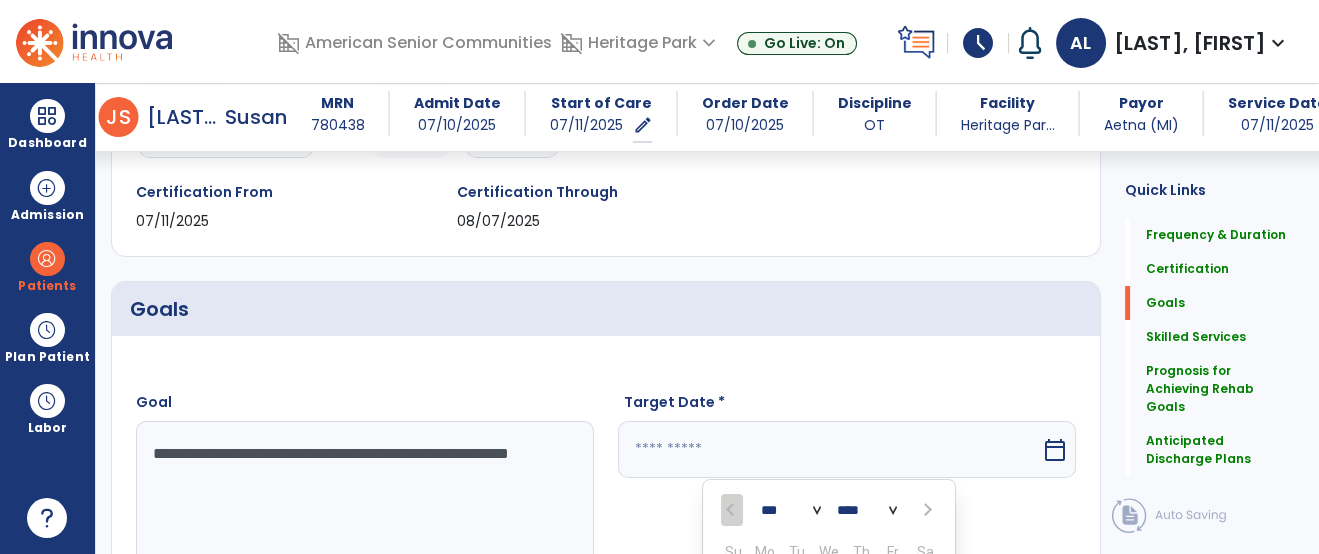 scroll, scrollTop: 632, scrollLeft: 0, axis: vertical 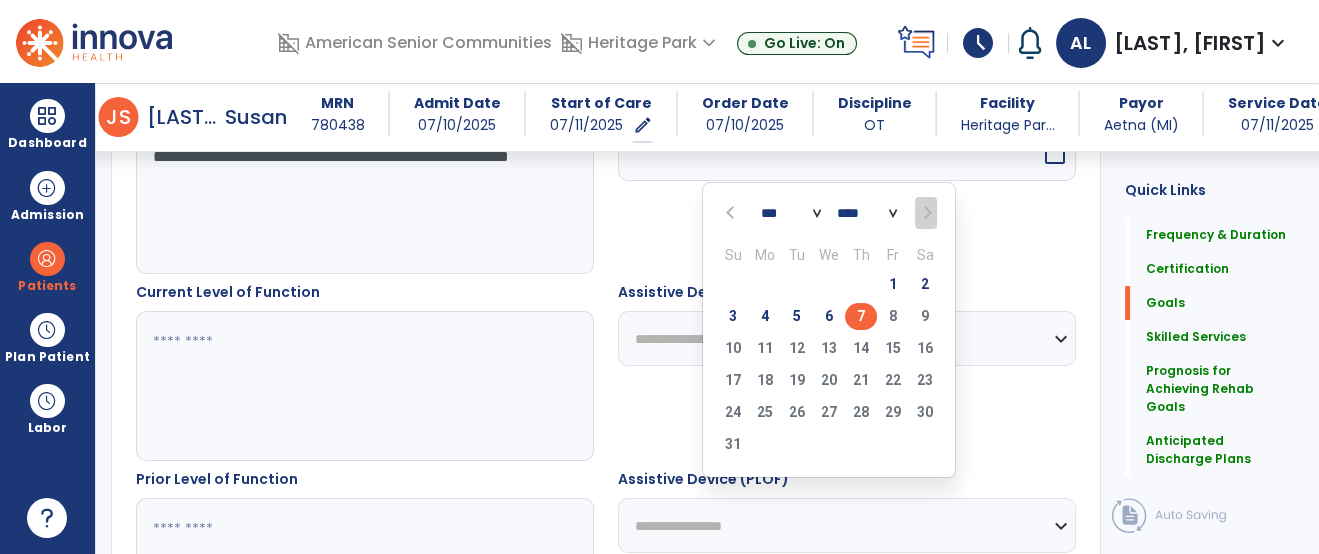 select on "*" 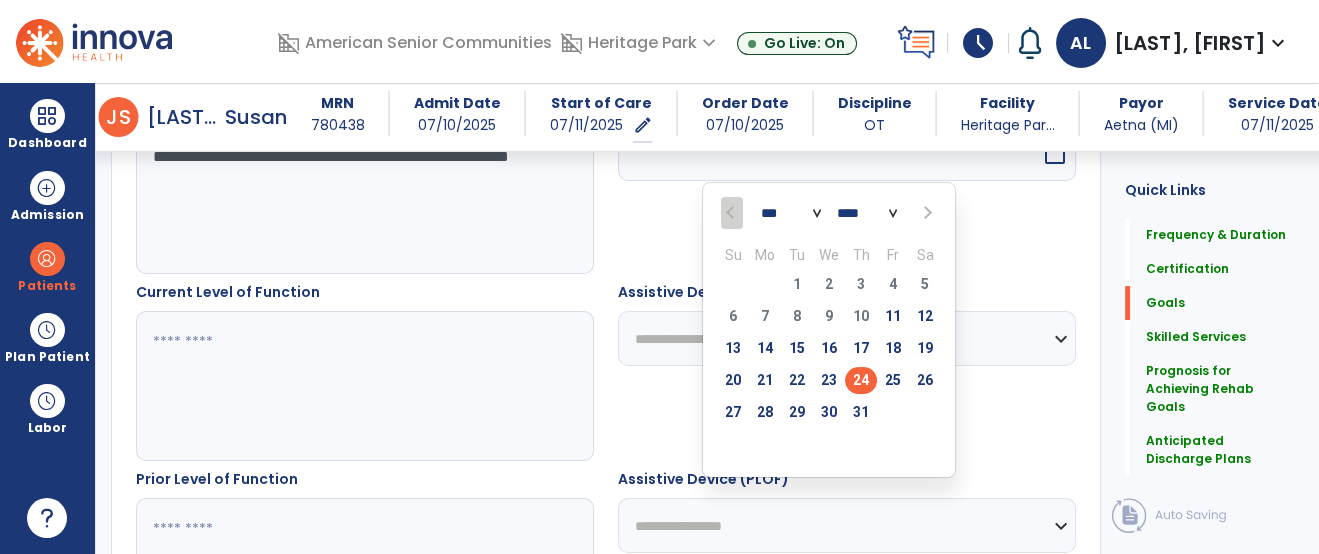 type on "*********" 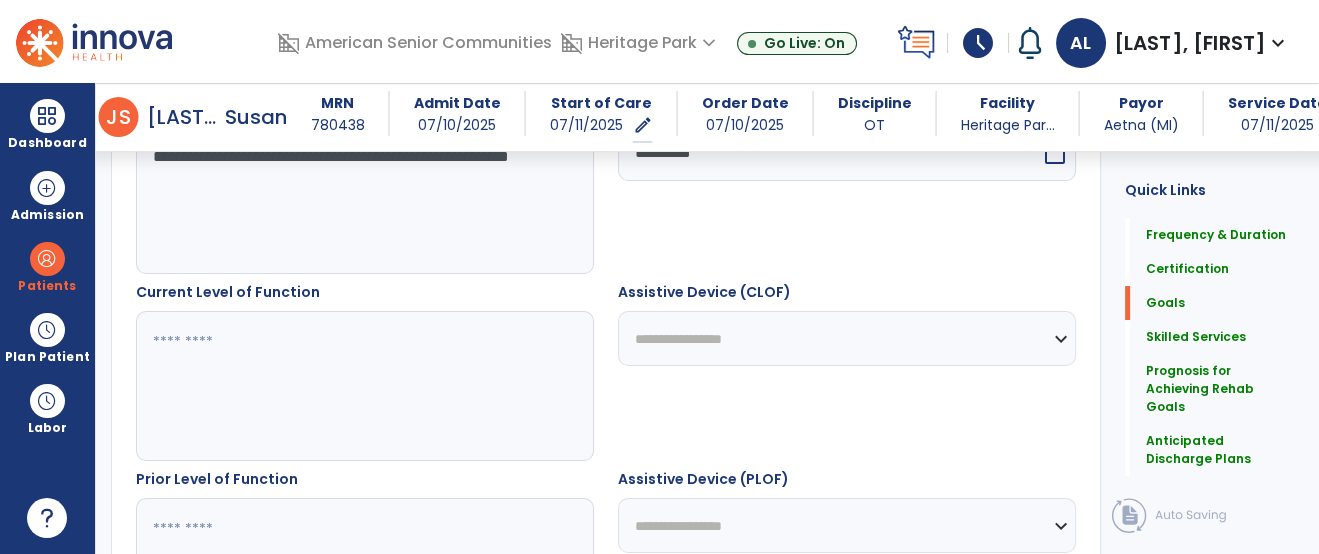 click at bounding box center [364, 386] 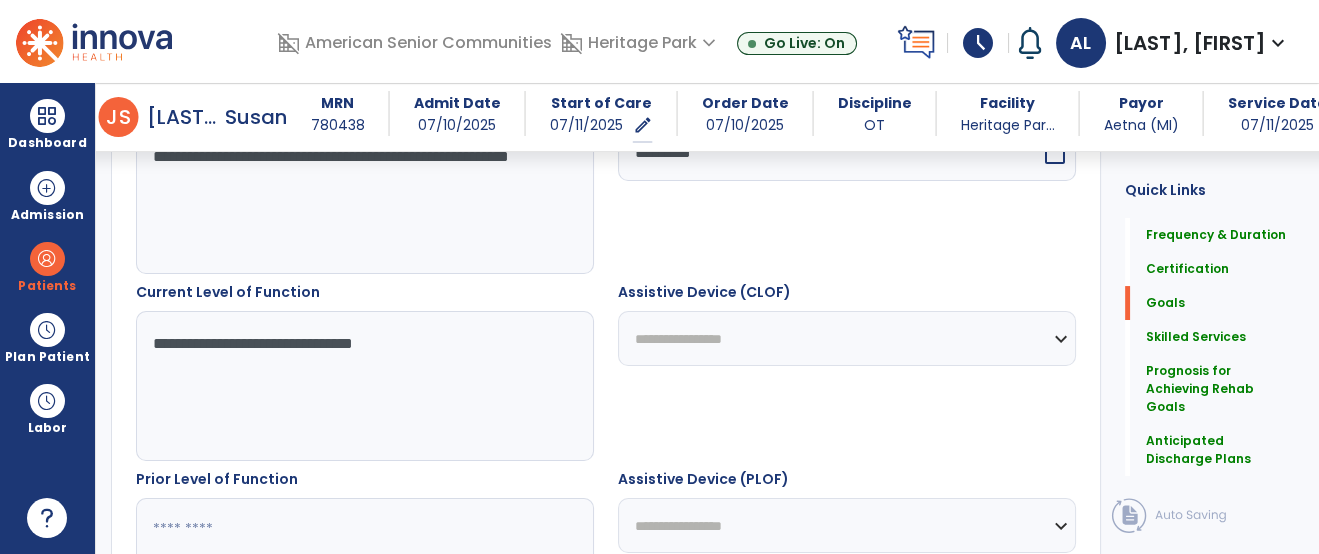 type on "**********" 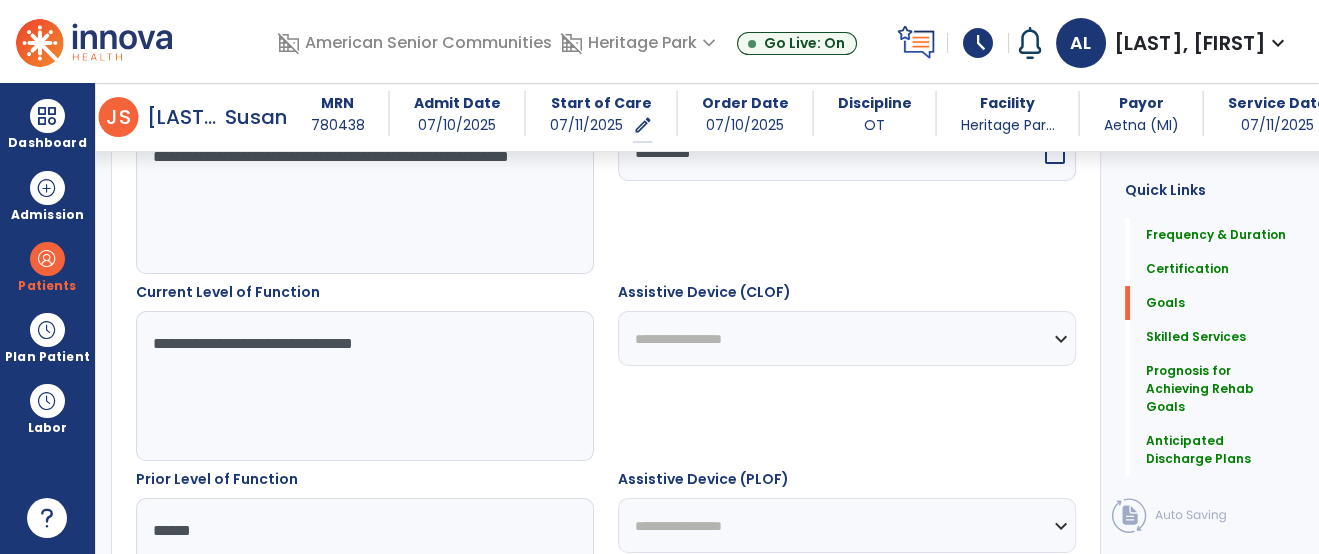 type on "*****" 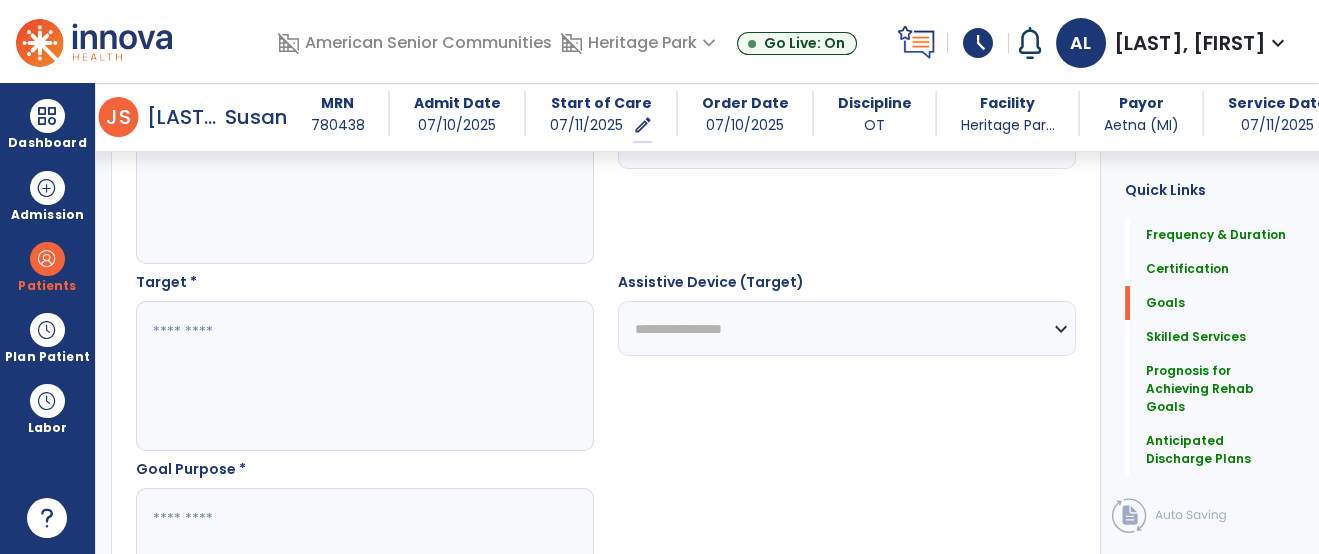 scroll, scrollTop: 1076, scrollLeft: 0, axis: vertical 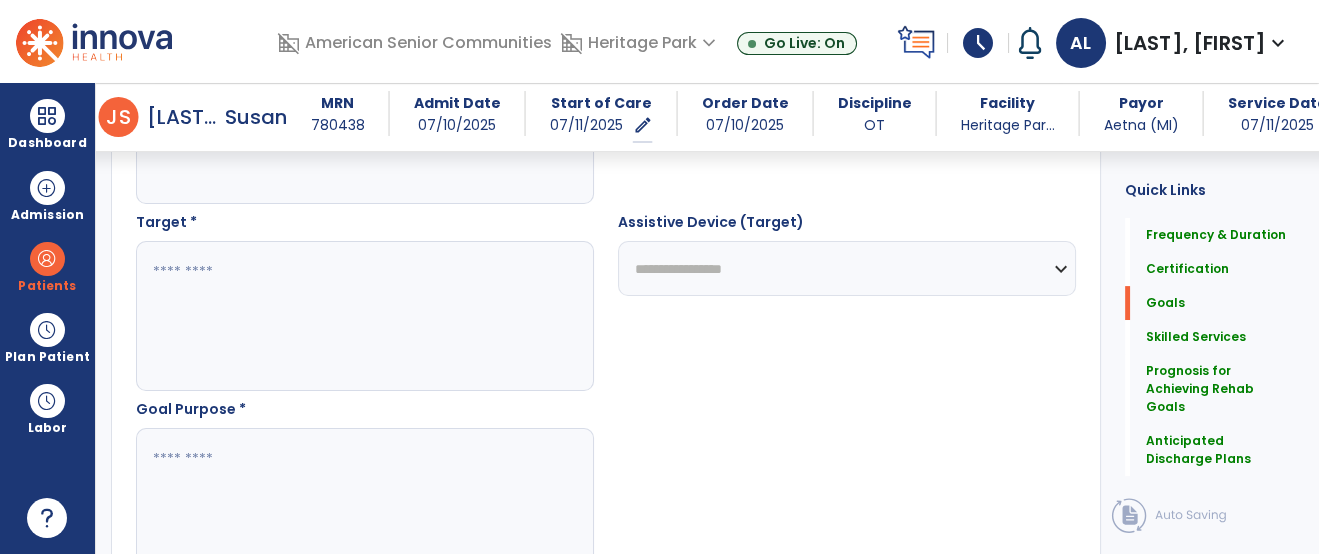 click at bounding box center (364, 316) 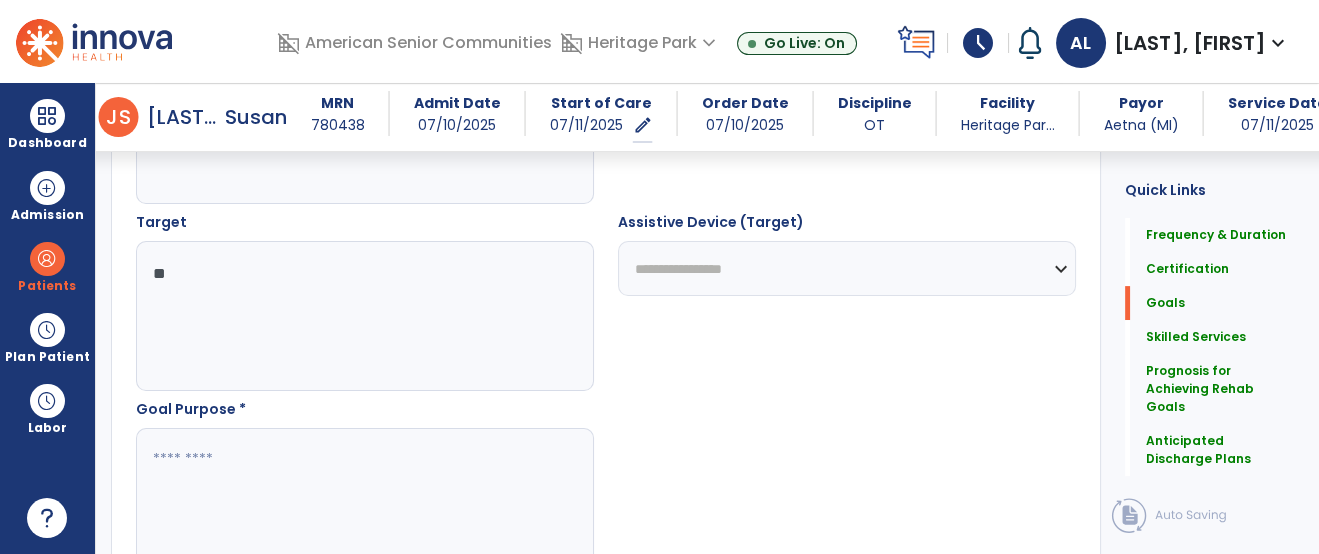 type on "*" 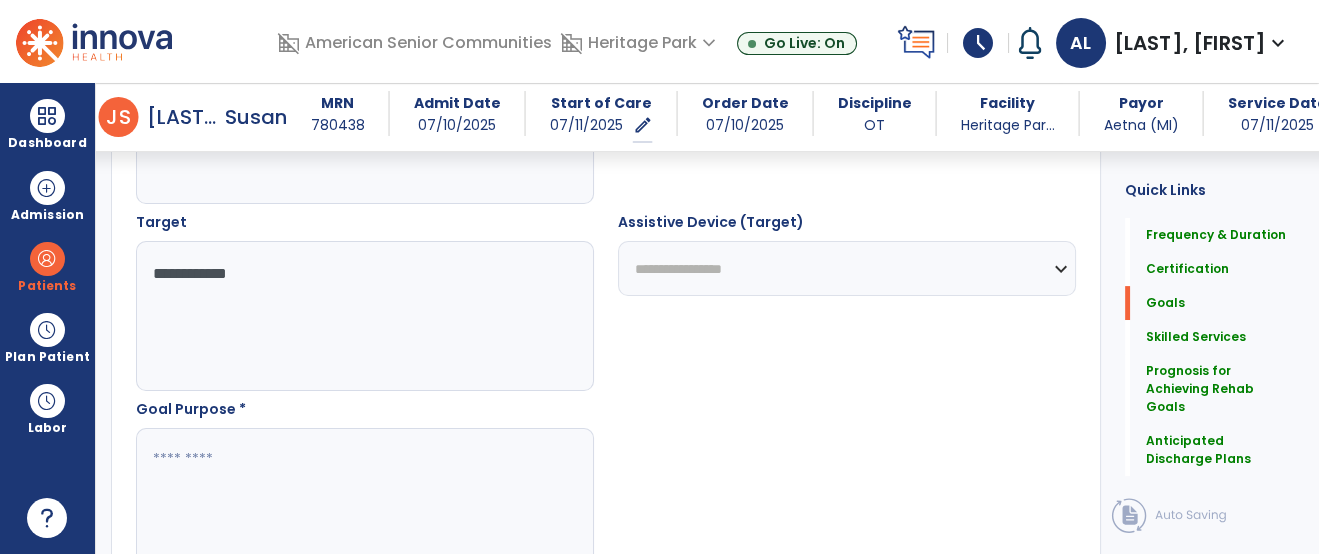 type on "**********" 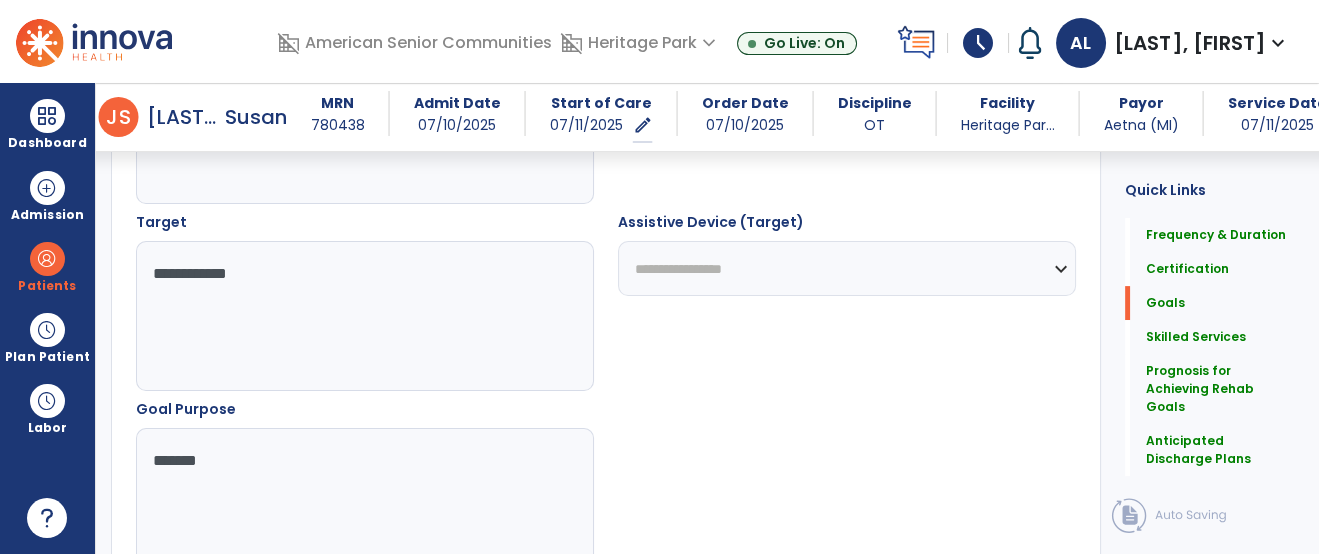 type on "********" 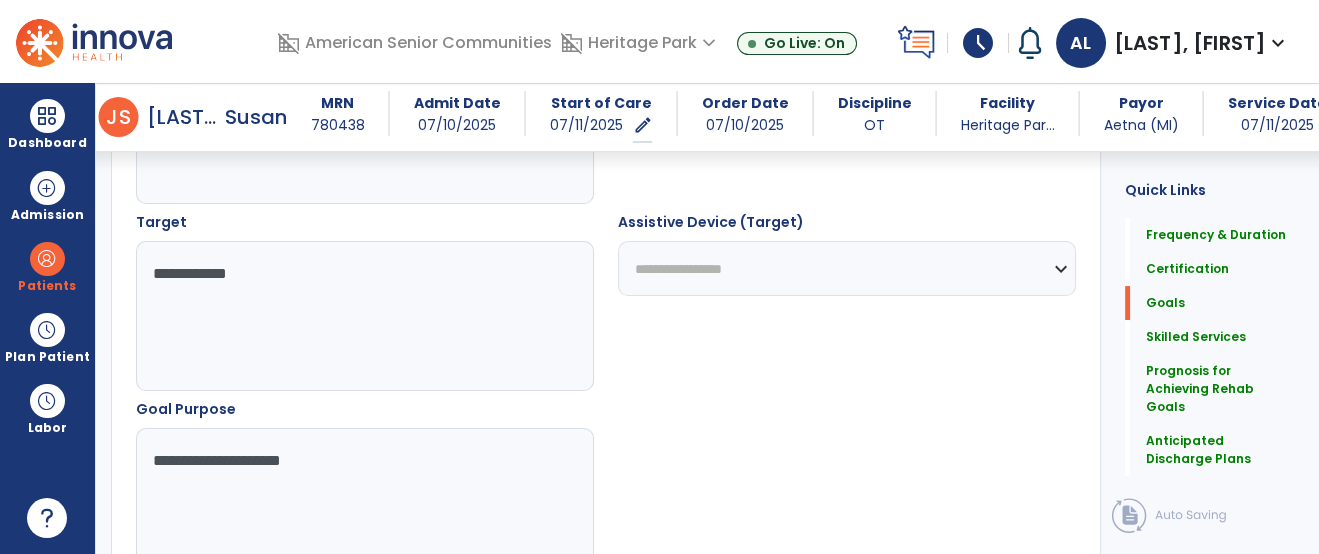 type on "**********" 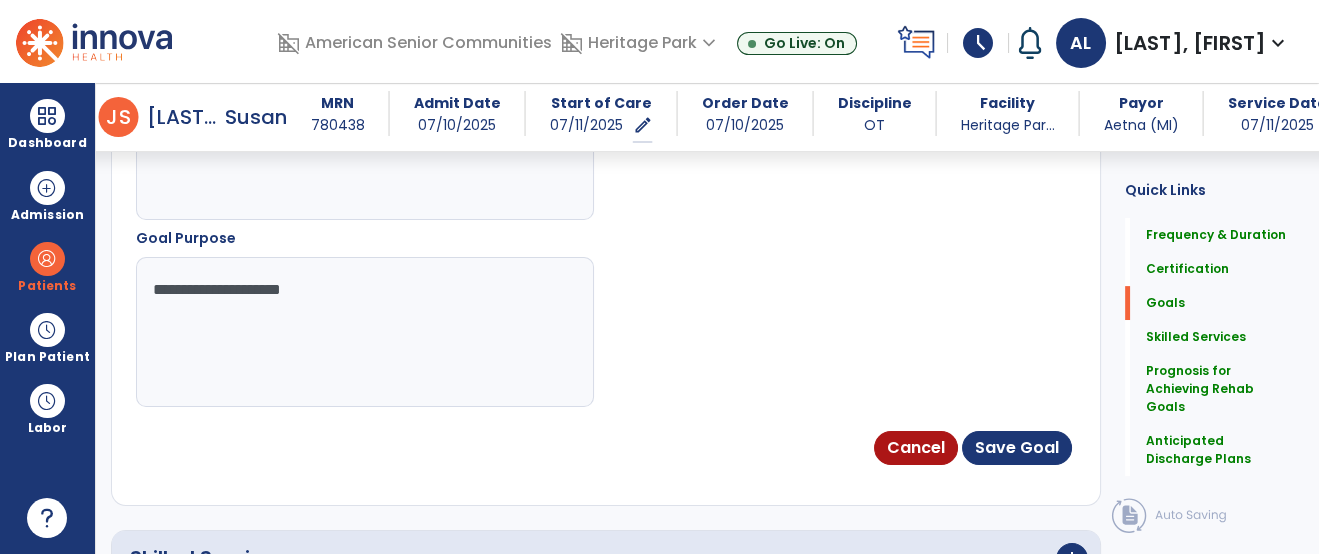 scroll, scrollTop: 1387, scrollLeft: 0, axis: vertical 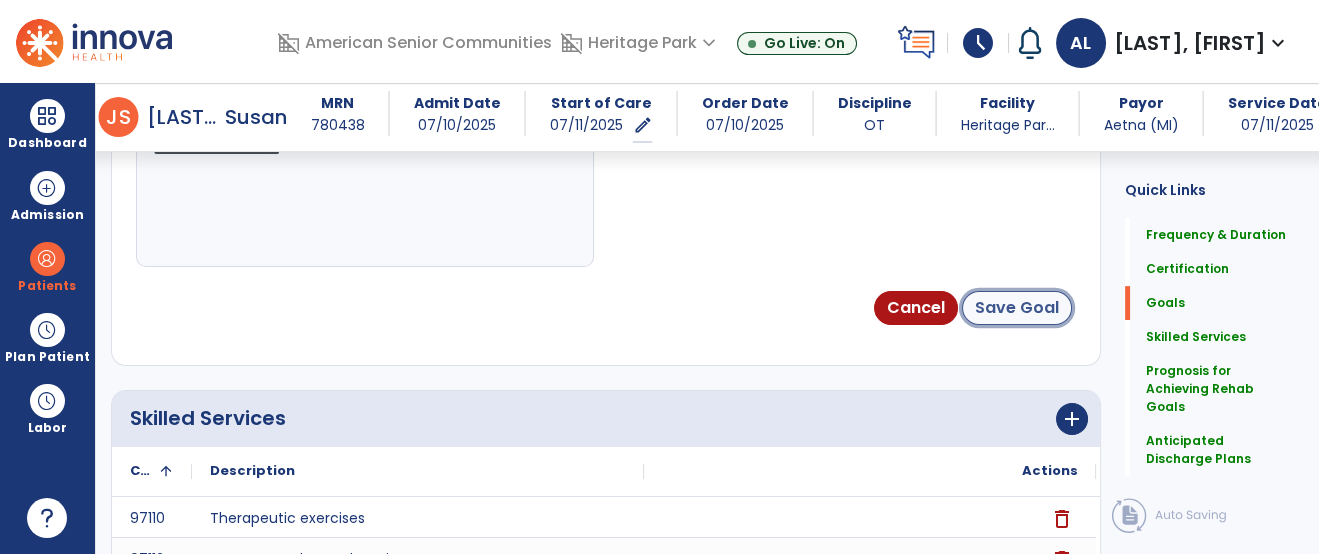 click on "Save Goal" at bounding box center (1017, 308) 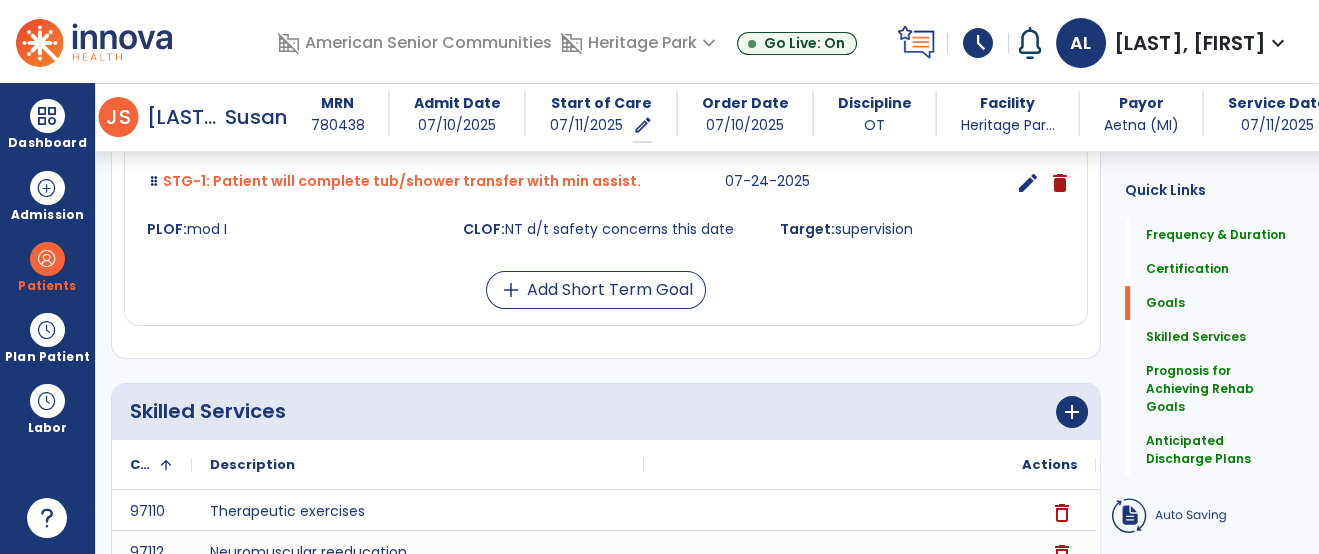 scroll, scrollTop: 308, scrollLeft: 0, axis: vertical 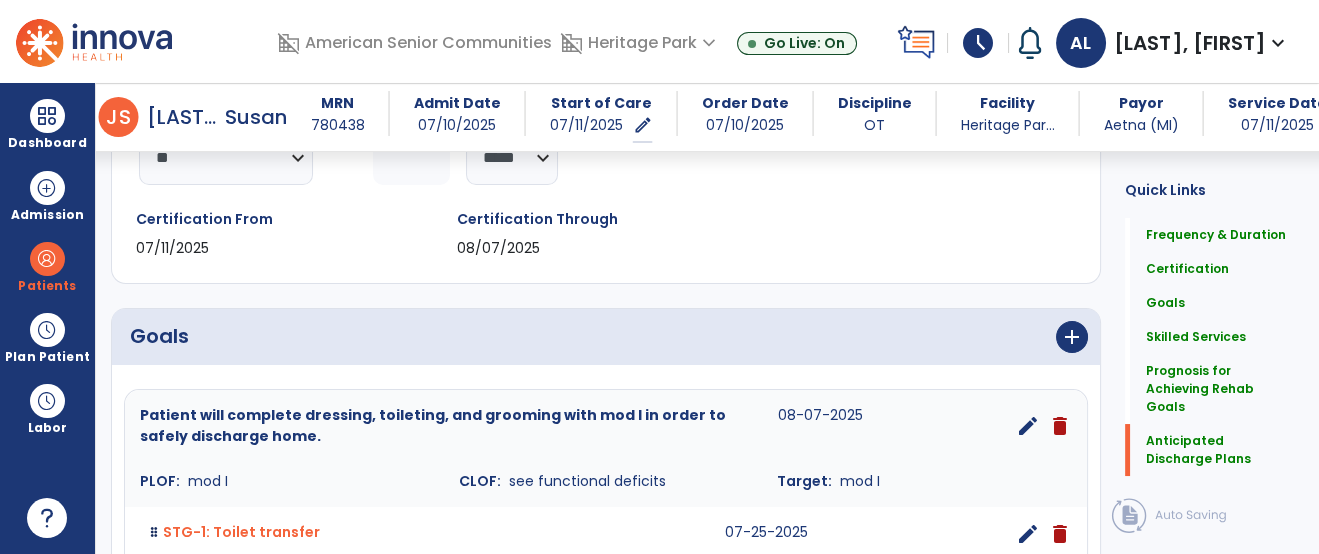 click on "Anticipated Discharge Plans" 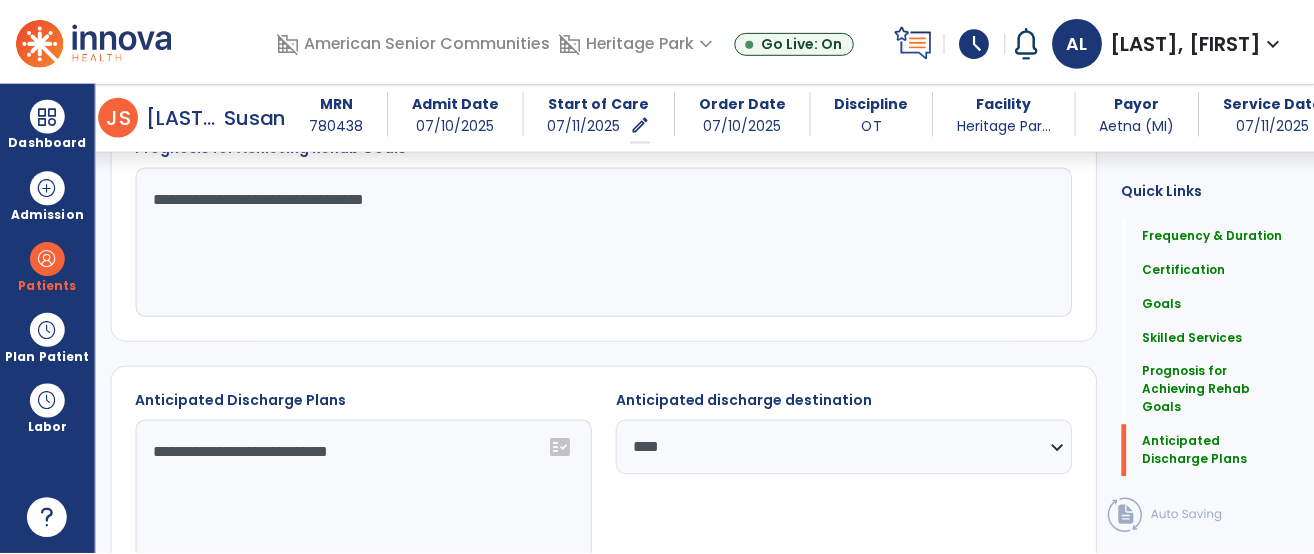 scroll, scrollTop: 2166, scrollLeft: 0, axis: vertical 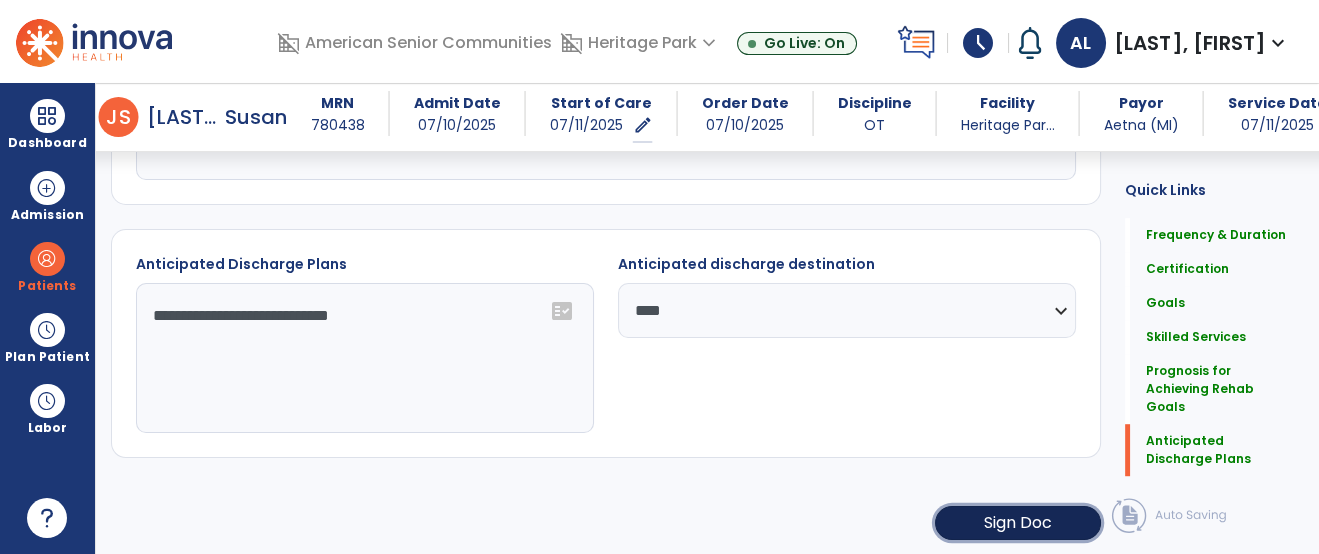 click on "Sign Doc" 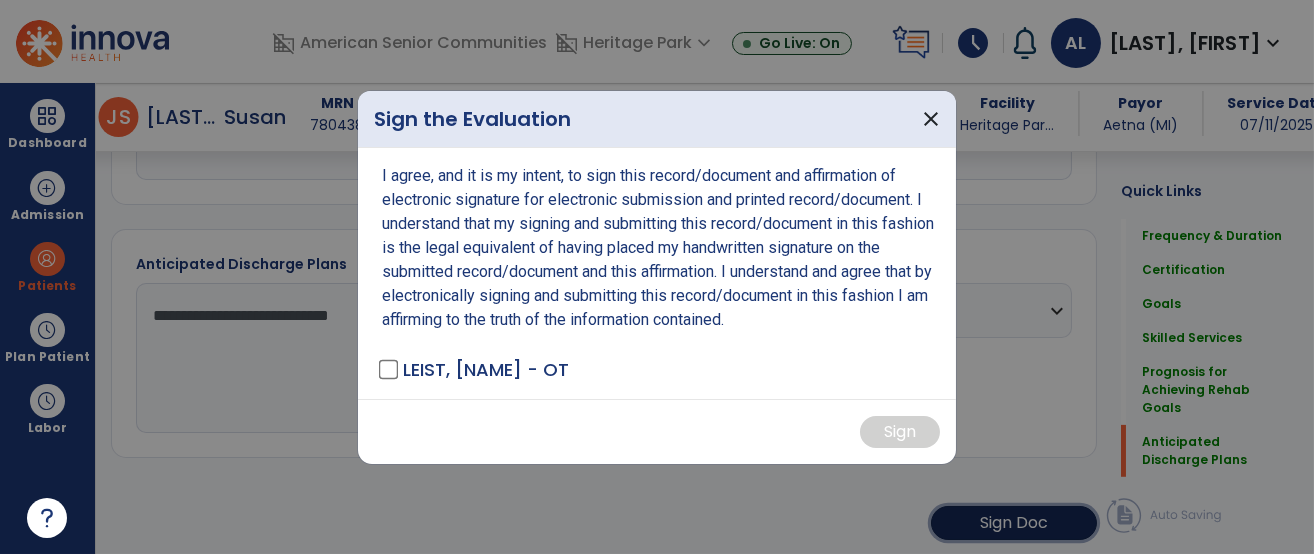 scroll, scrollTop: 2166, scrollLeft: 0, axis: vertical 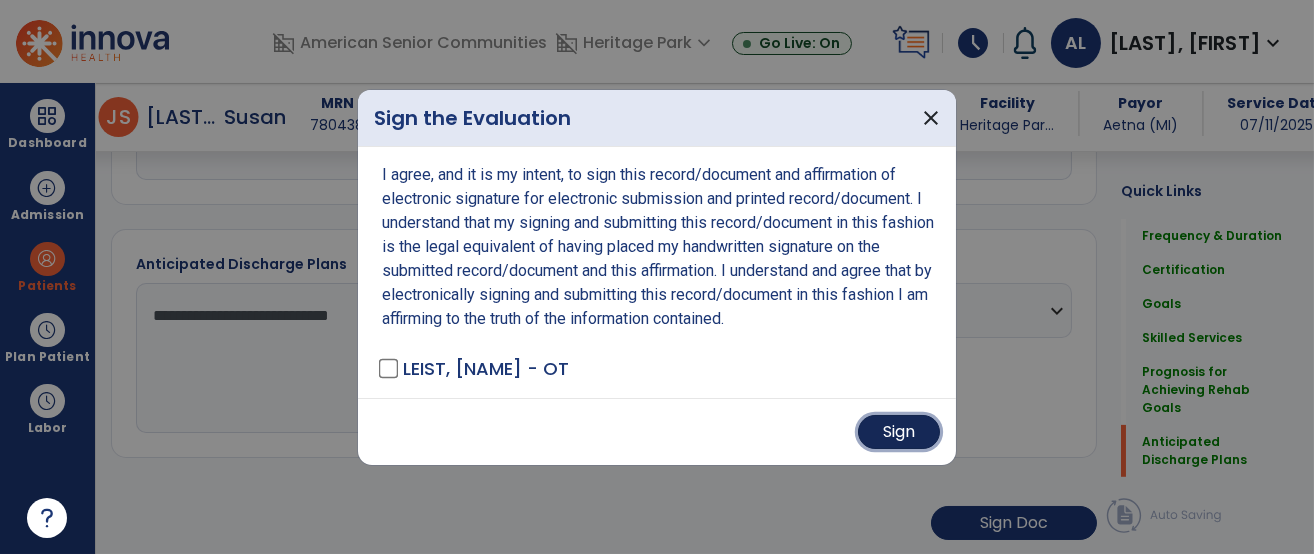 click on "Sign" at bounding box center (899, 432) 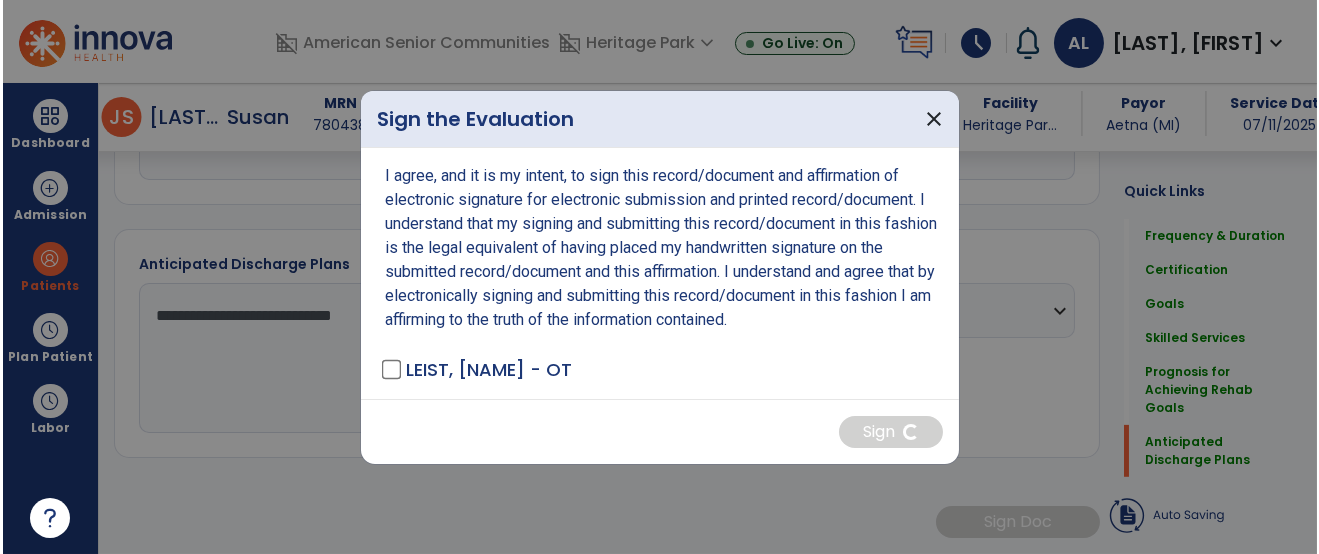 scroll, scrollTop: 2164, scrollLeft: 0, axis: vertical 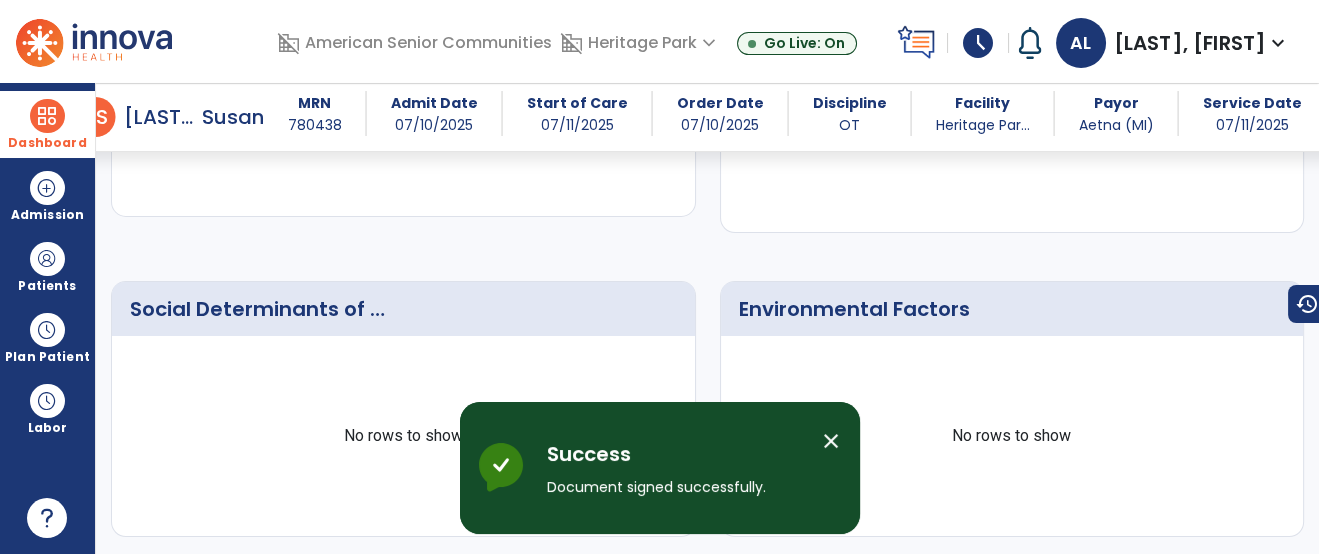 click at bounding box center (47, 116) 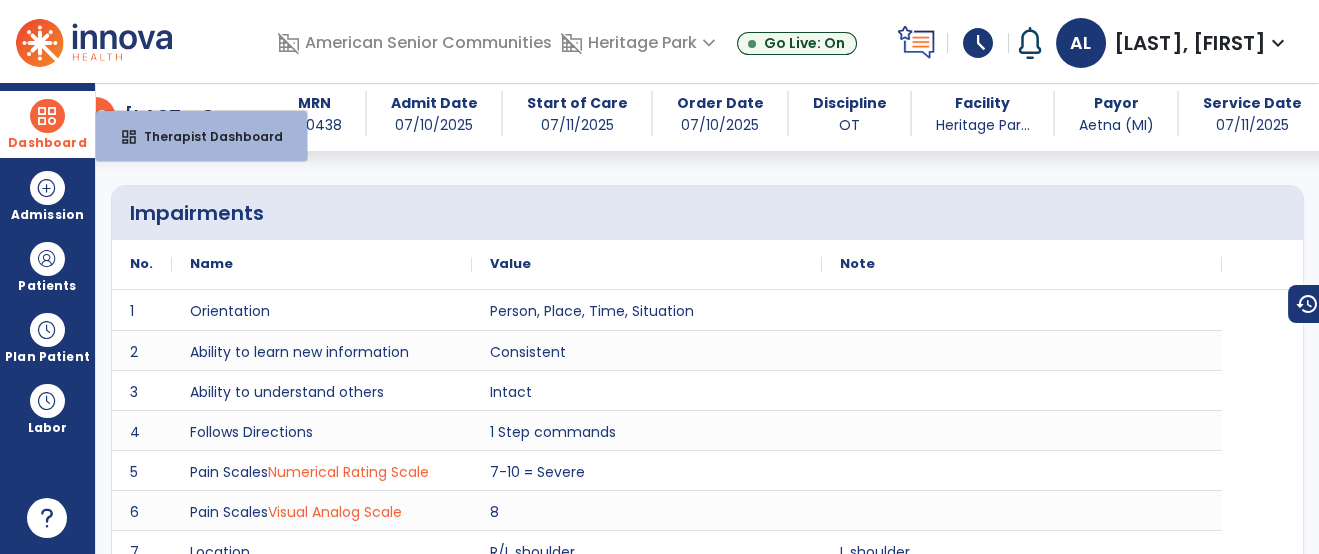 click at bounding box center (47, 116) 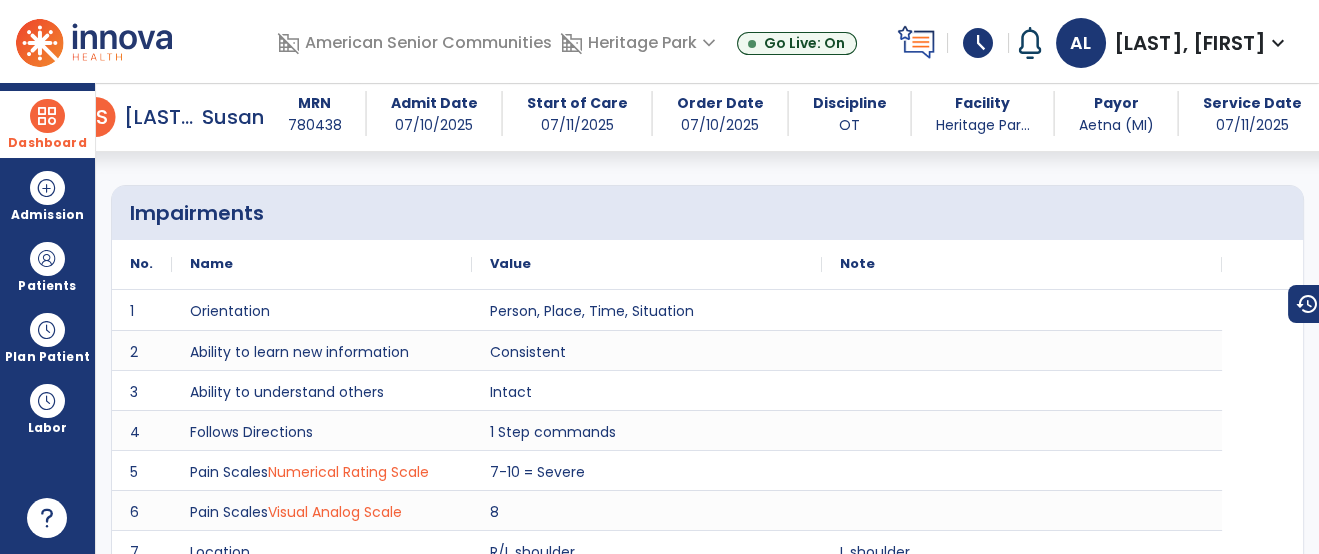 scroll, scrollTop: 1490, scrollLeft: 0, axis: vertical 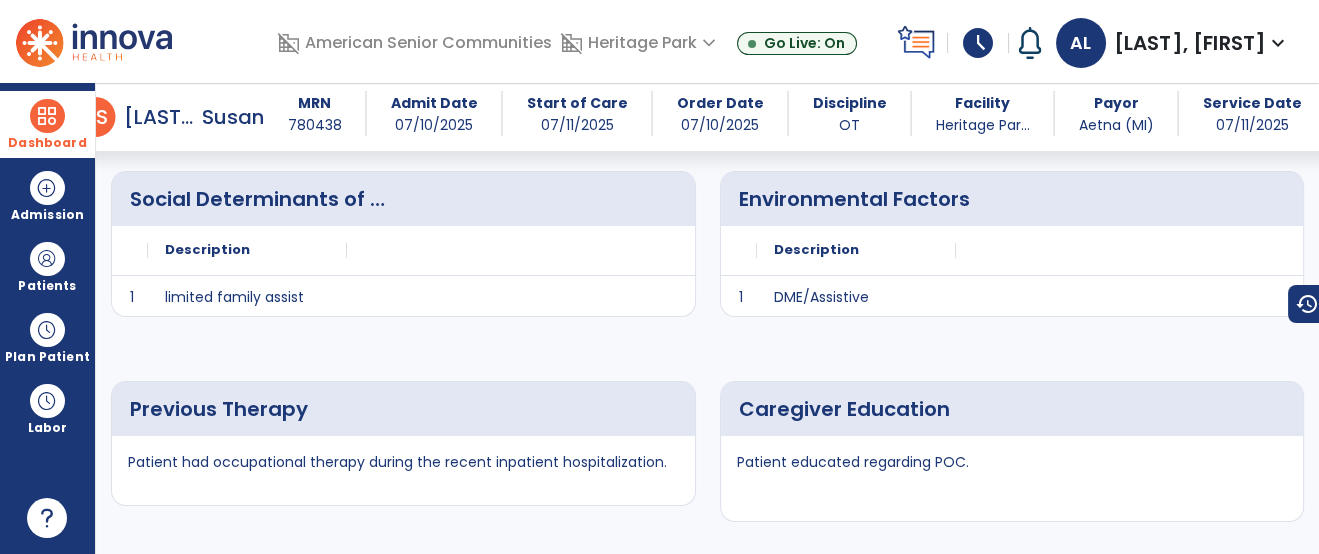 click on "Dashboard" at bounding box center [47, 124] 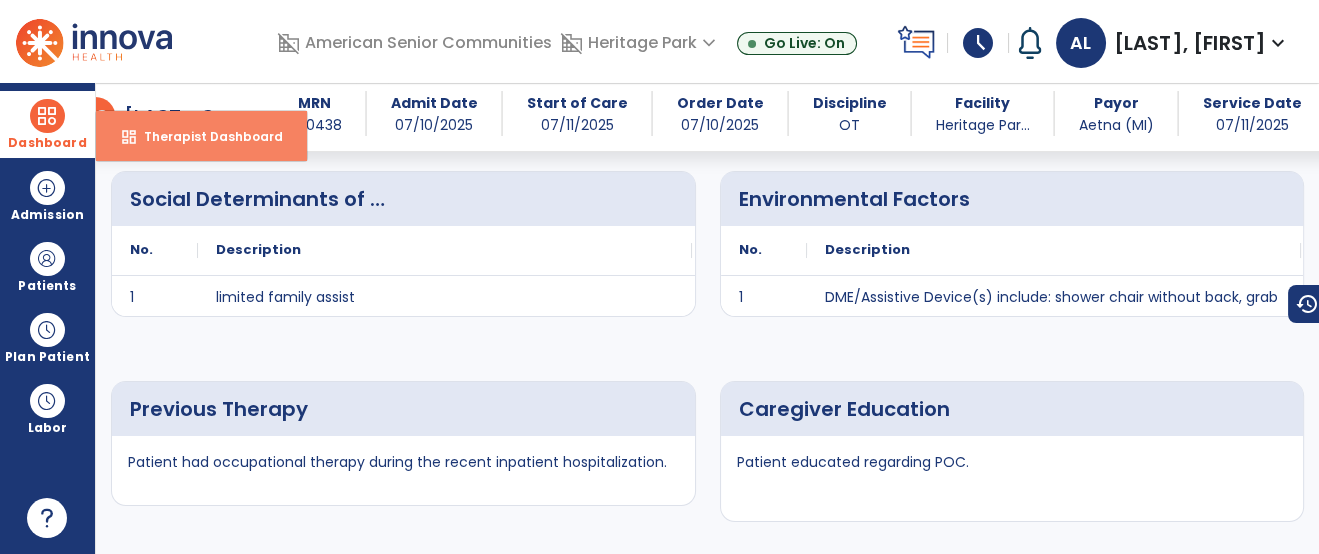click on "Therapist Dashboard" at bounding box center (205, 136) 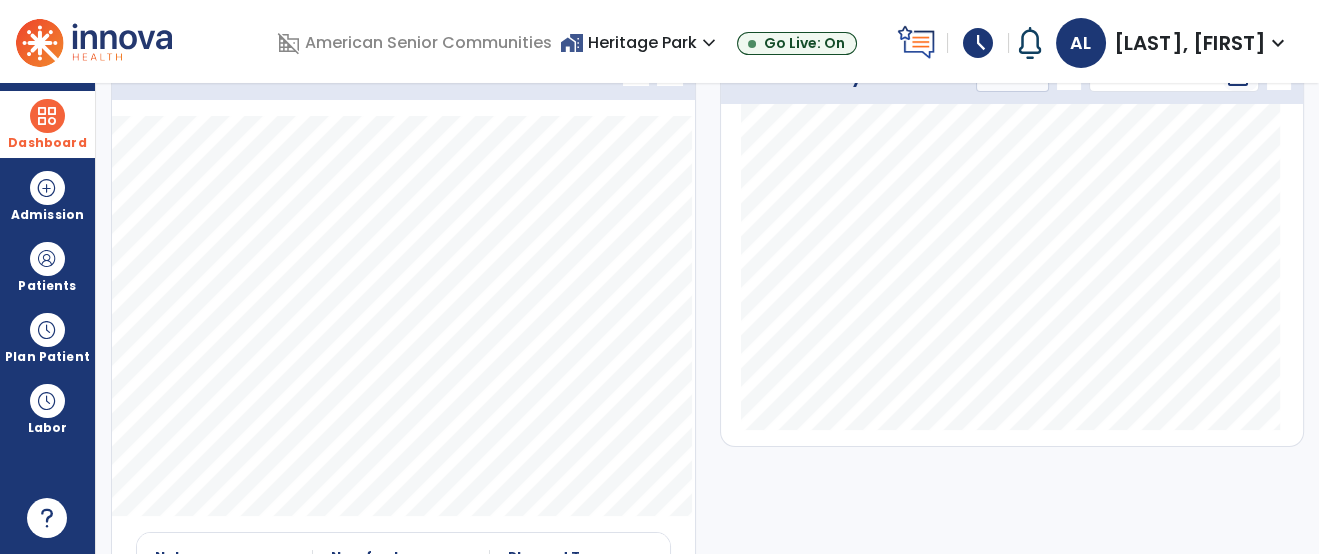 scroll, scrollTop: 0, scrollLeft: 0, axis: both 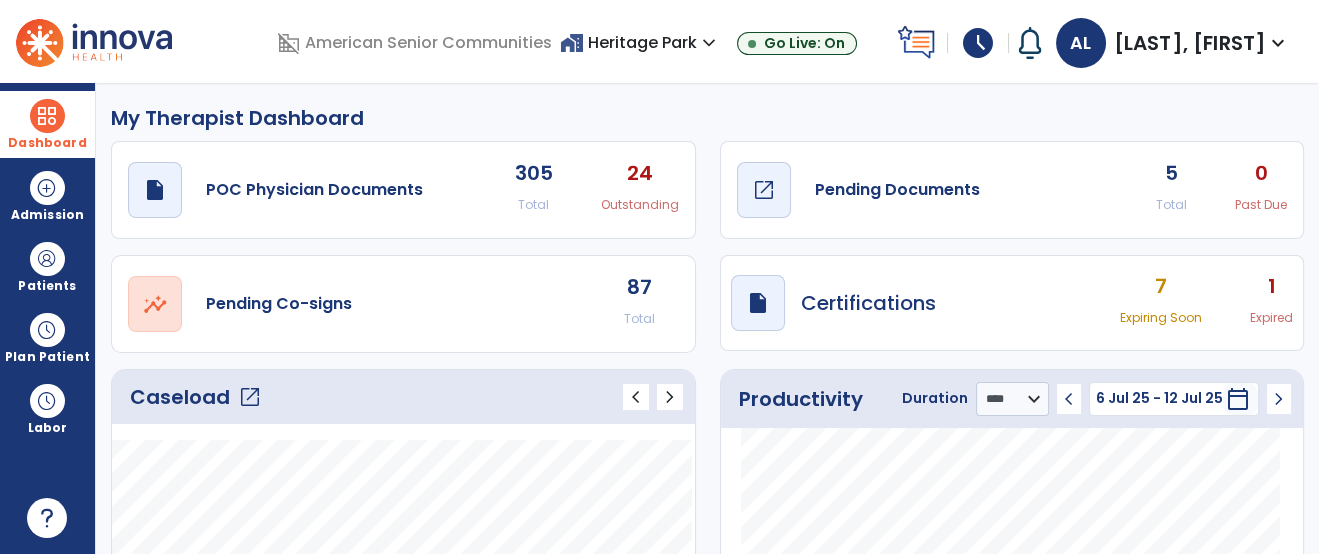 click on "draft   open_in_new  Pending Documents" 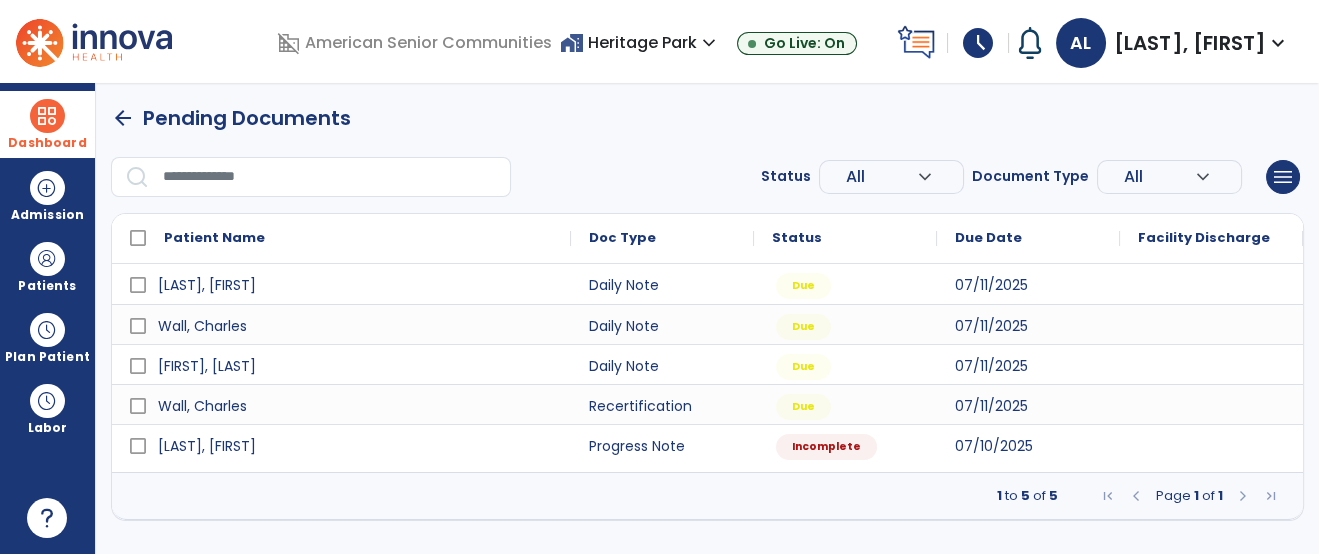 click at bounding box center [330, 177] 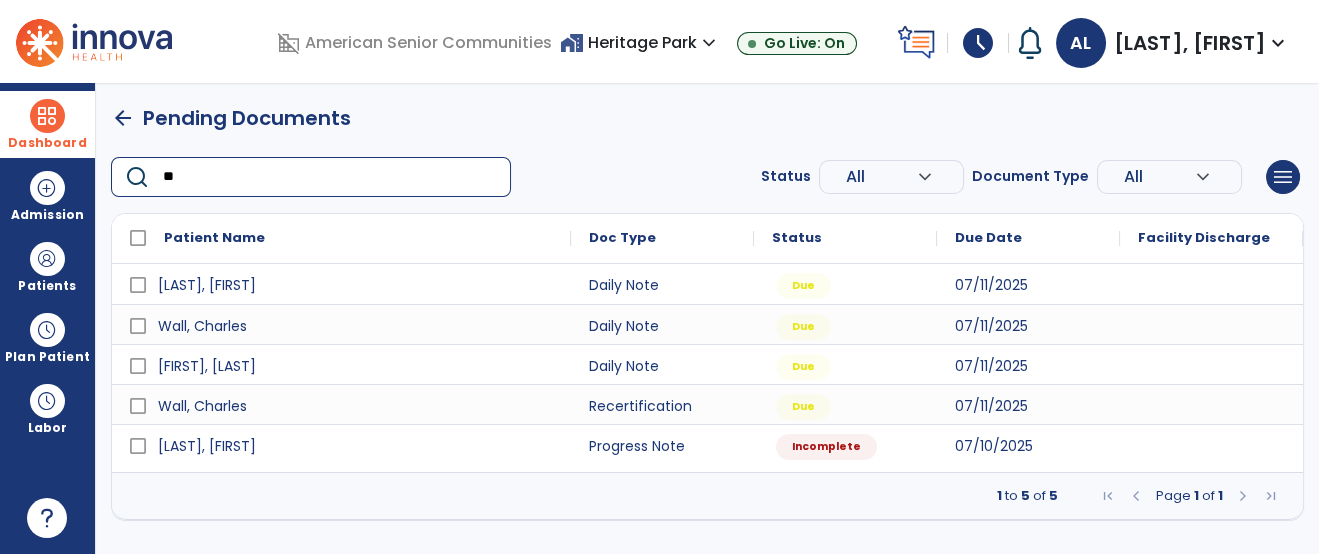 type on "***" 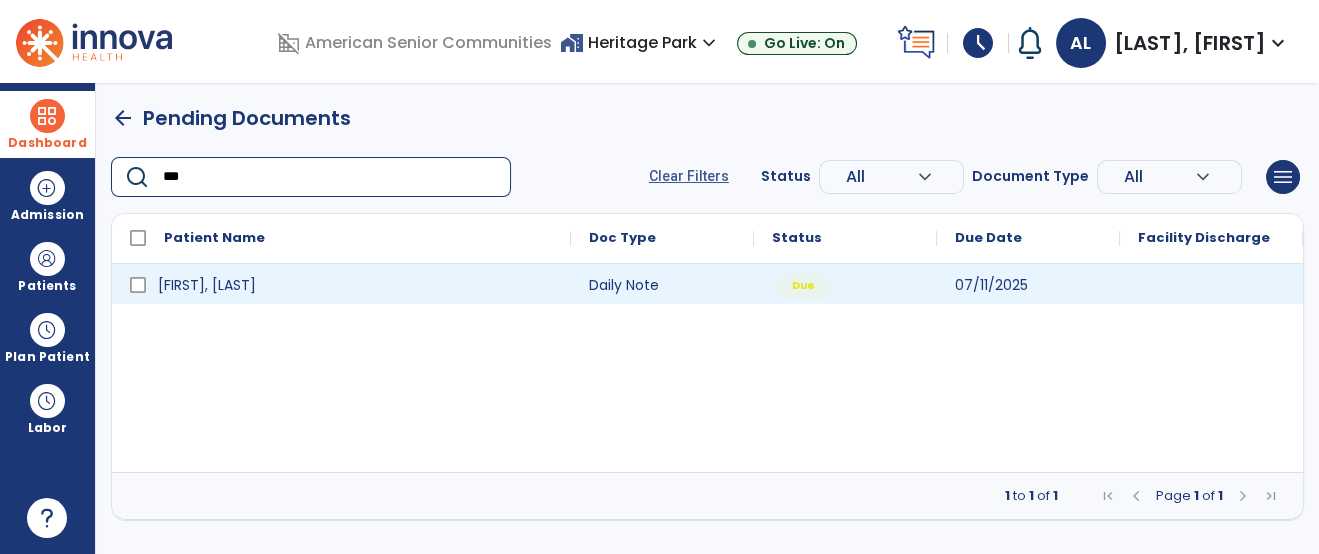 click at bounding box center (1211, 284) 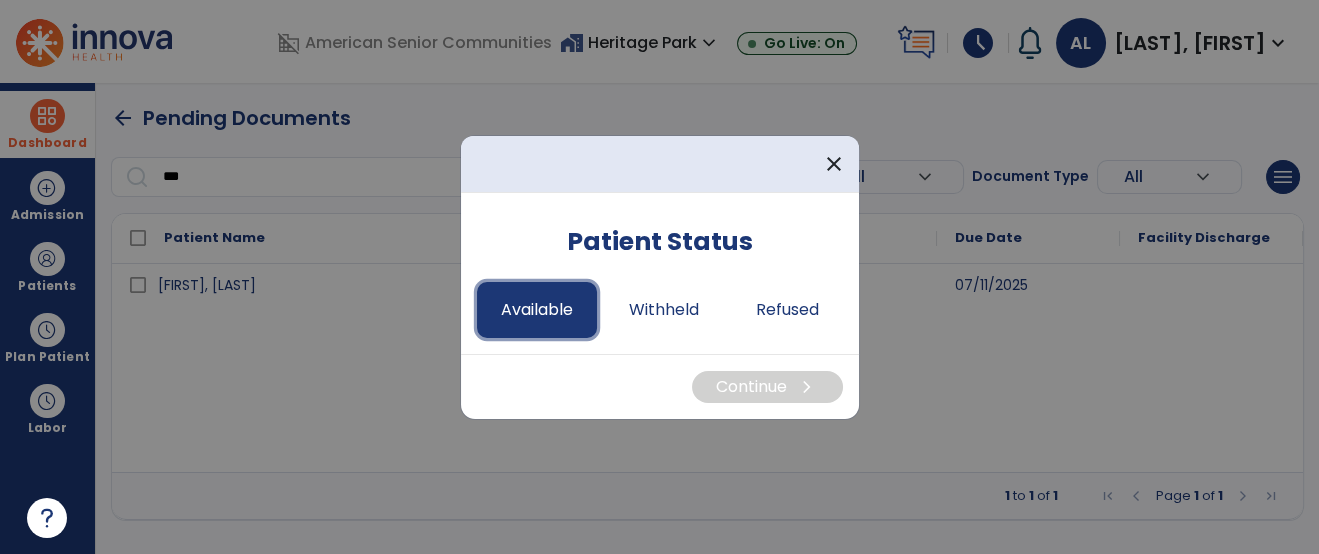 click on "Available" at bounding box center [537, 310] 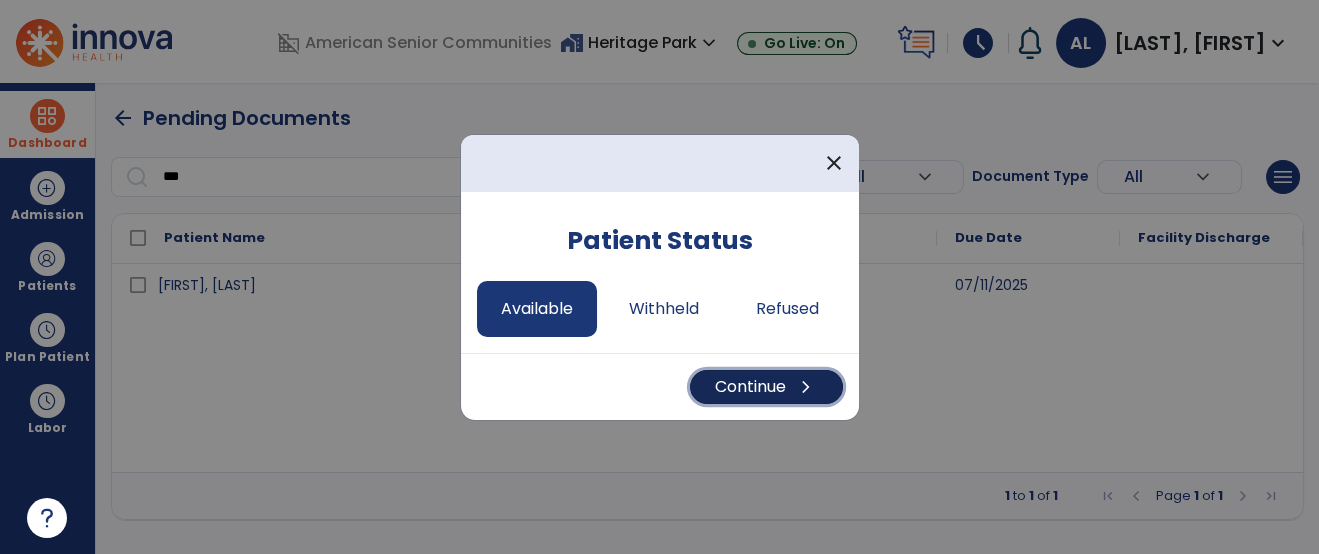 click on "Continue   chevron_right" at bounding box center [766, 387] 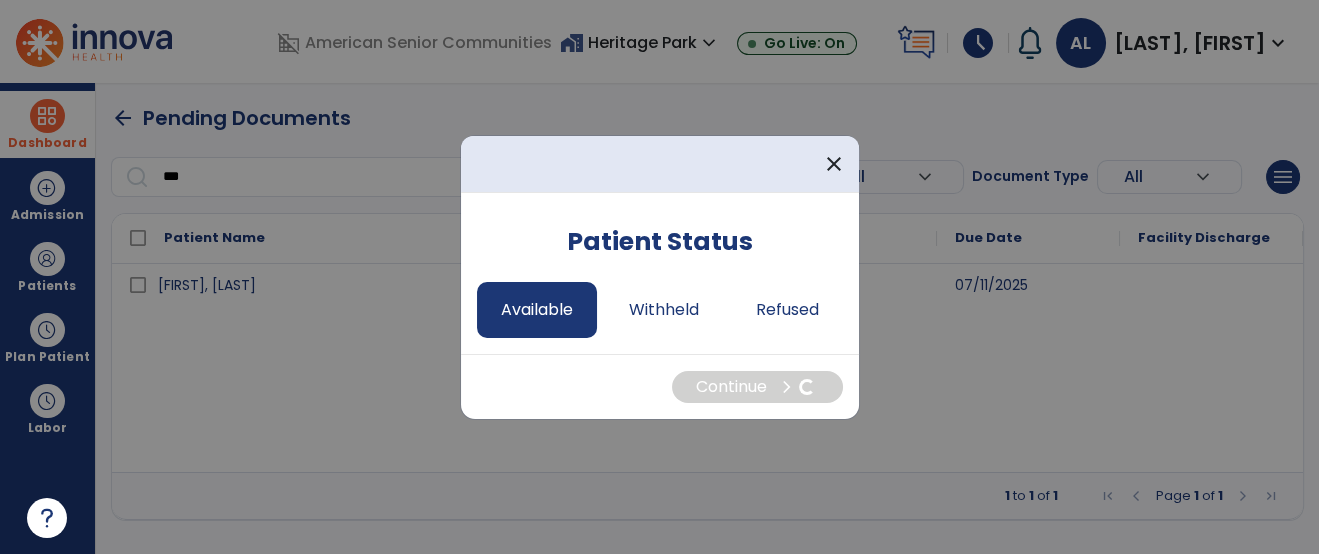 select on "*" 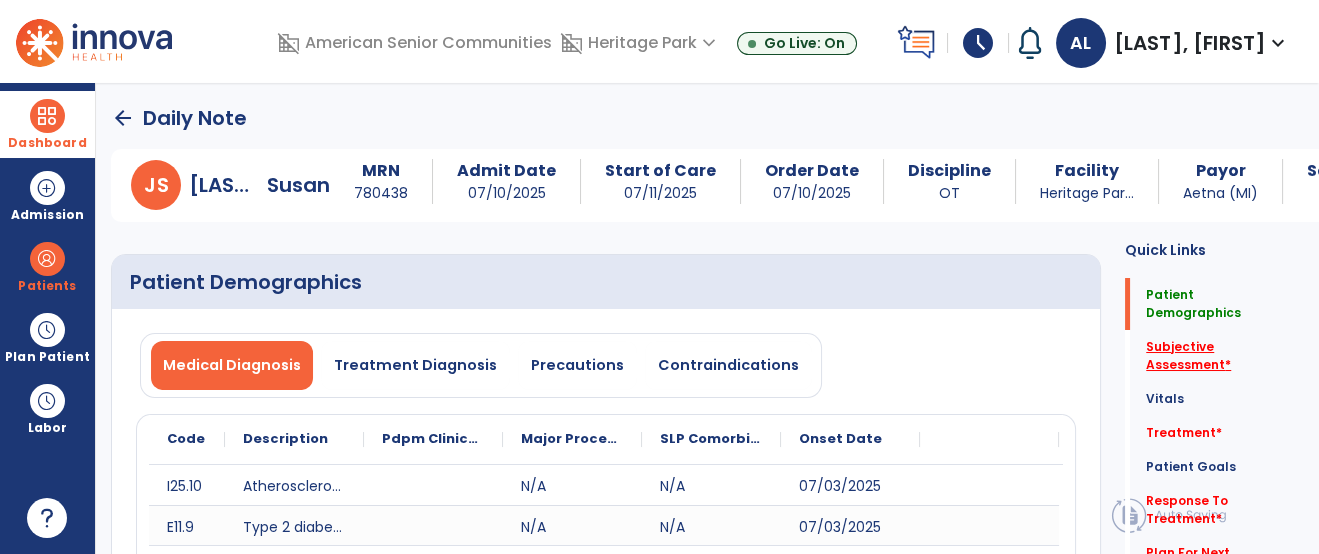 click on "Subjective Assessment   *" 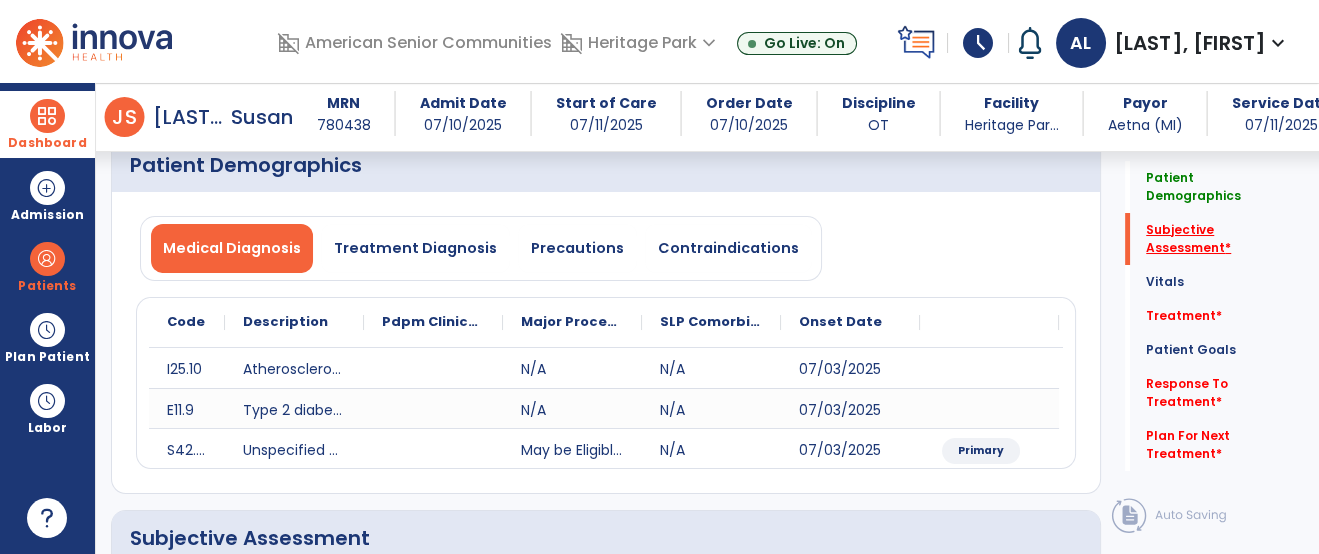 scroll, scrollTop: 448, scrollLeft: 0, axis: vertical 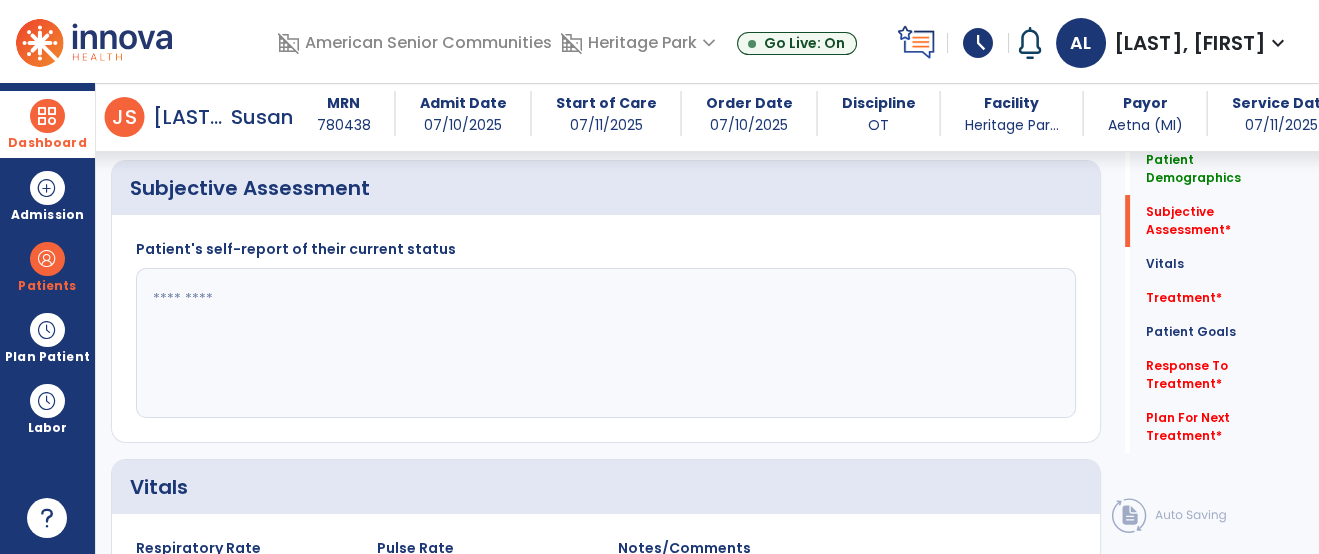 click 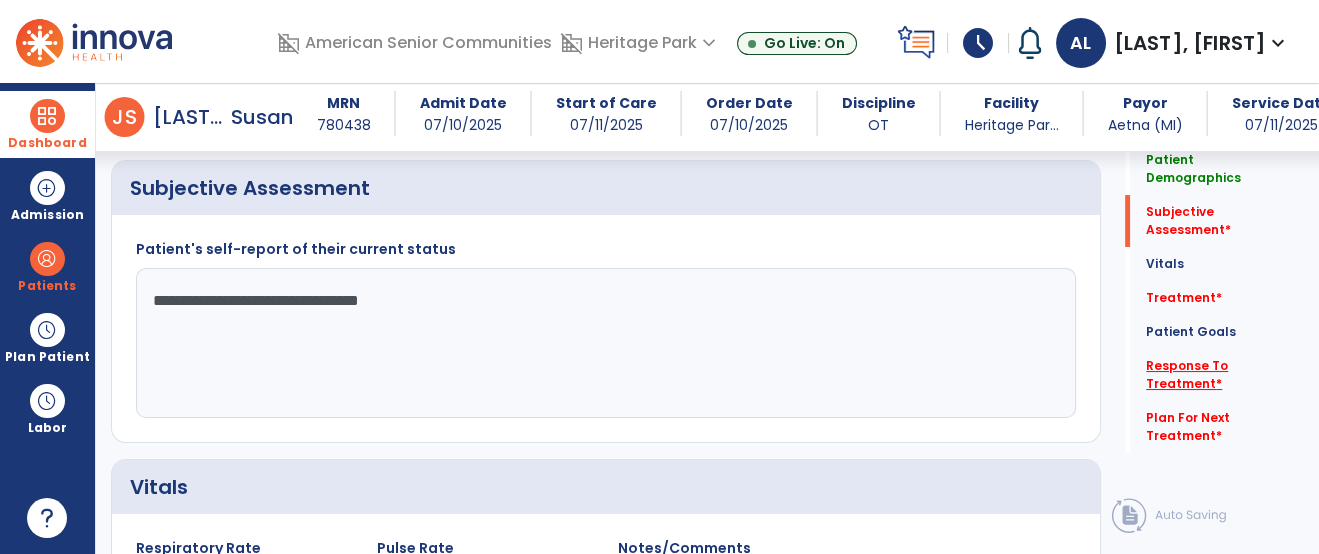 type on "**********" 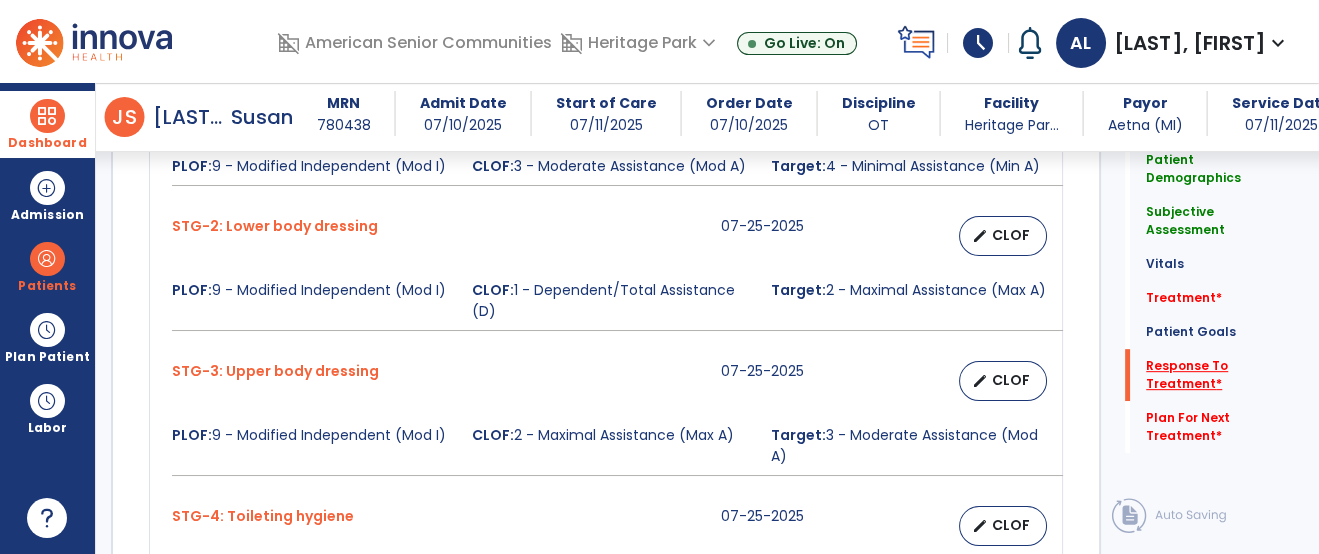 scroll, scrollTop: 2684, scrollLeft: 0, axis: vertical 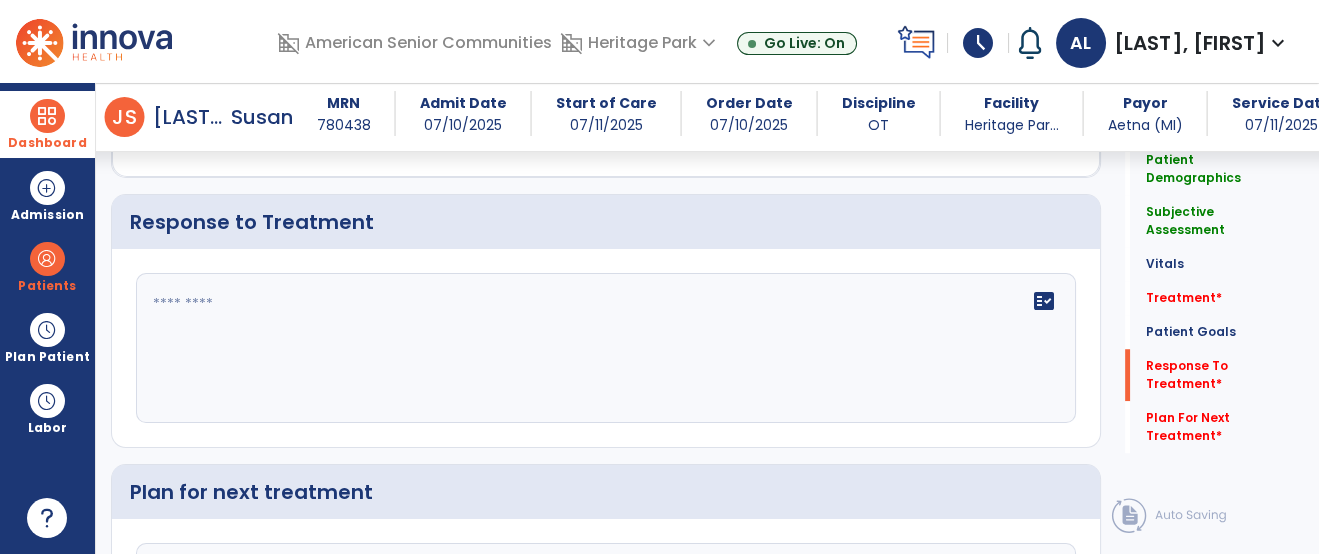 click on "fact_check" 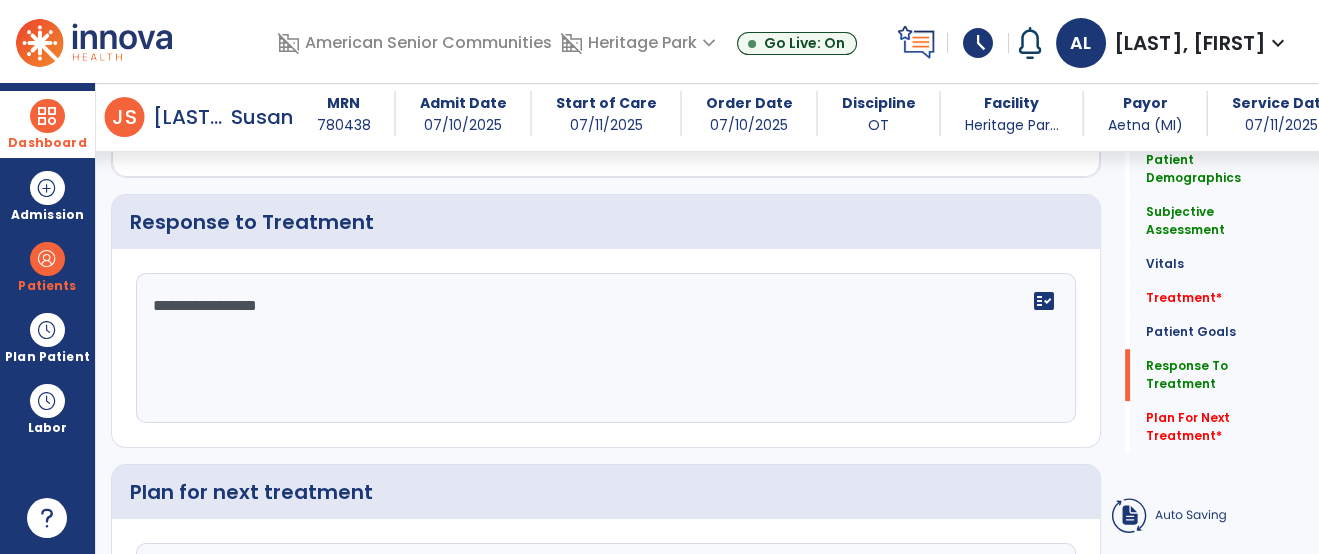 click on "**********" 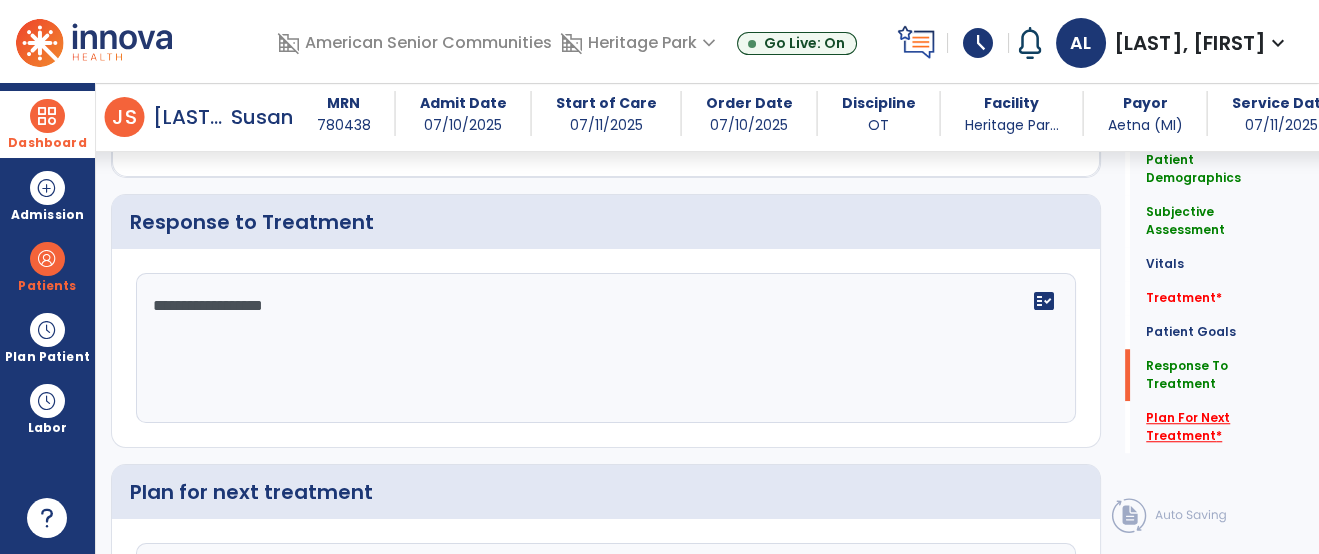 type on "**********" 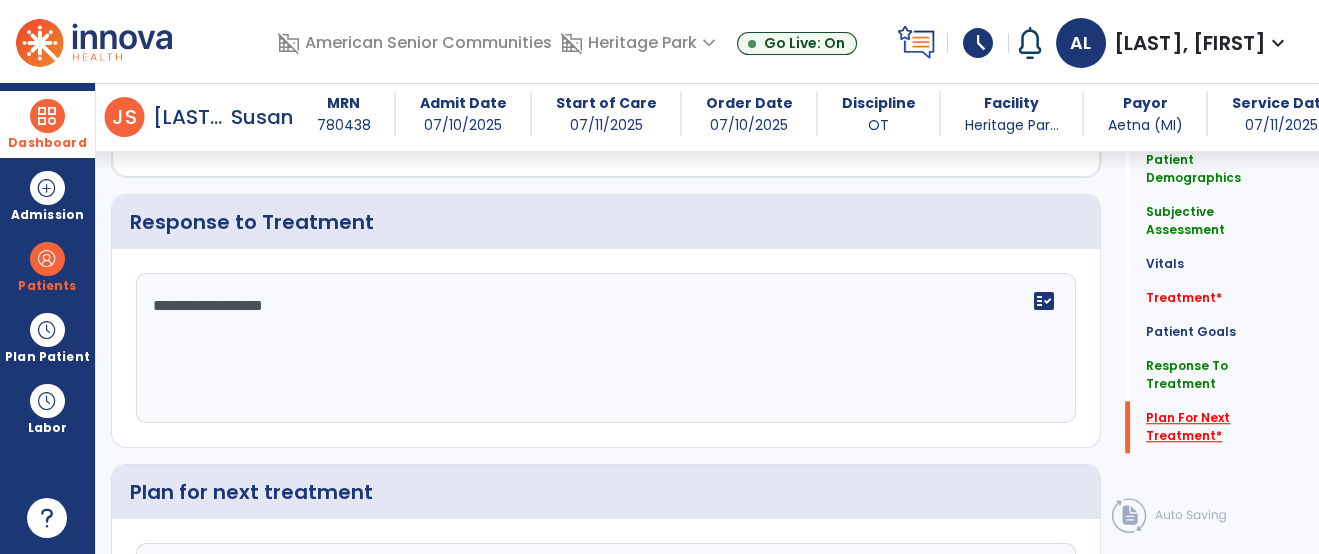 scroll, scrollTop: 2911, scrollLeft: 0, axis: vertical 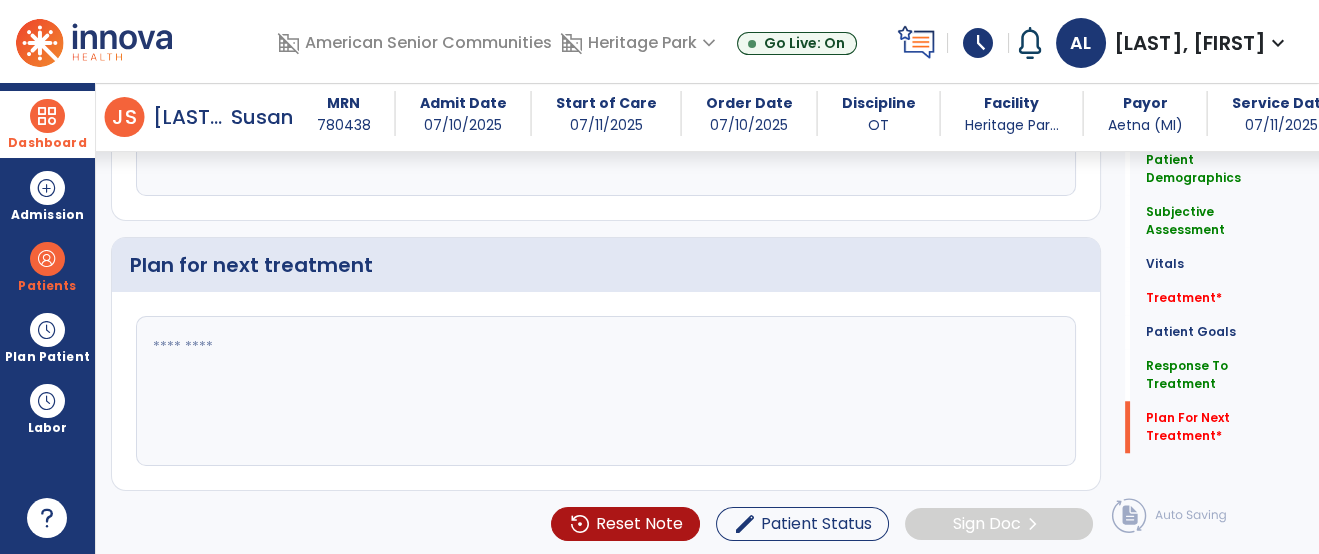 click 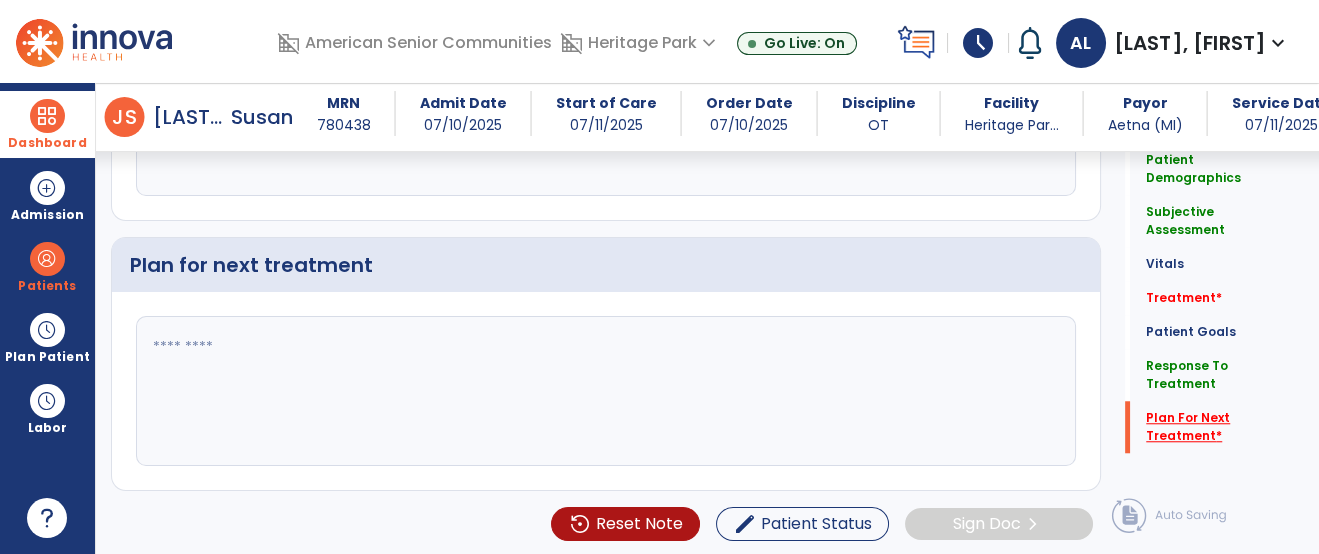 click on "Plan For Next Treatment   *" 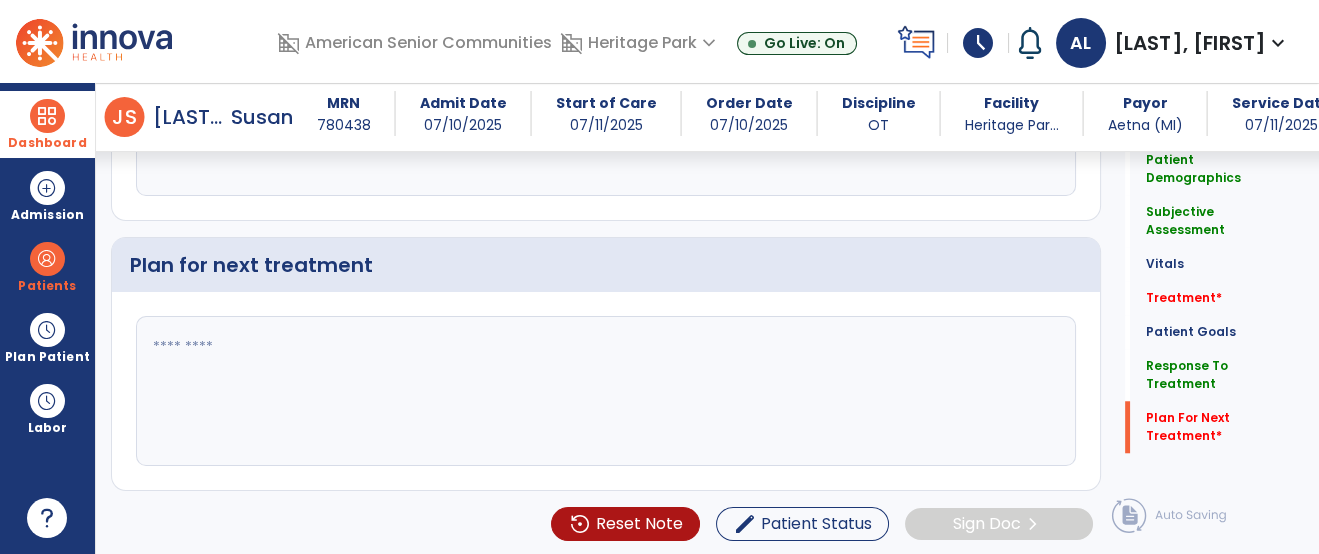 click 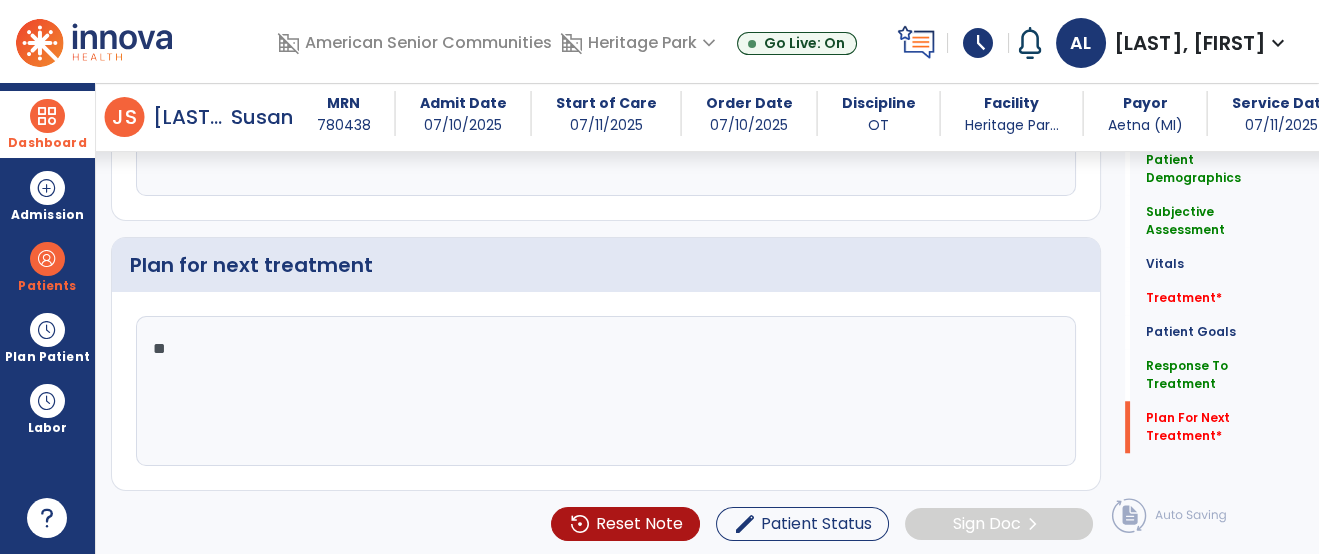 type on "*" 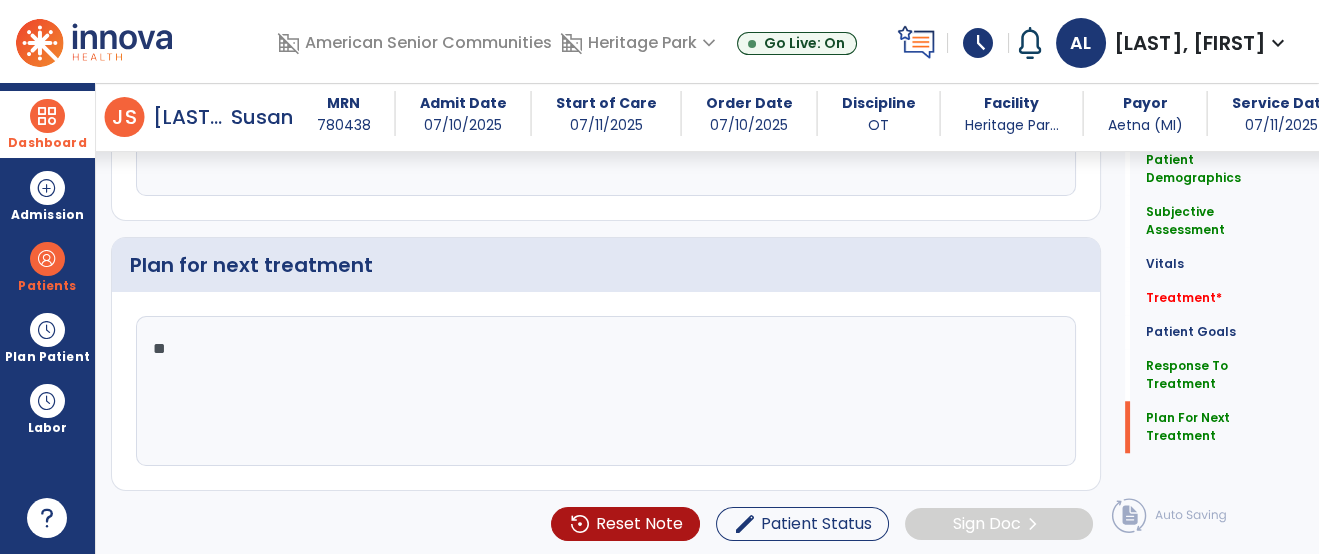 type on "*" 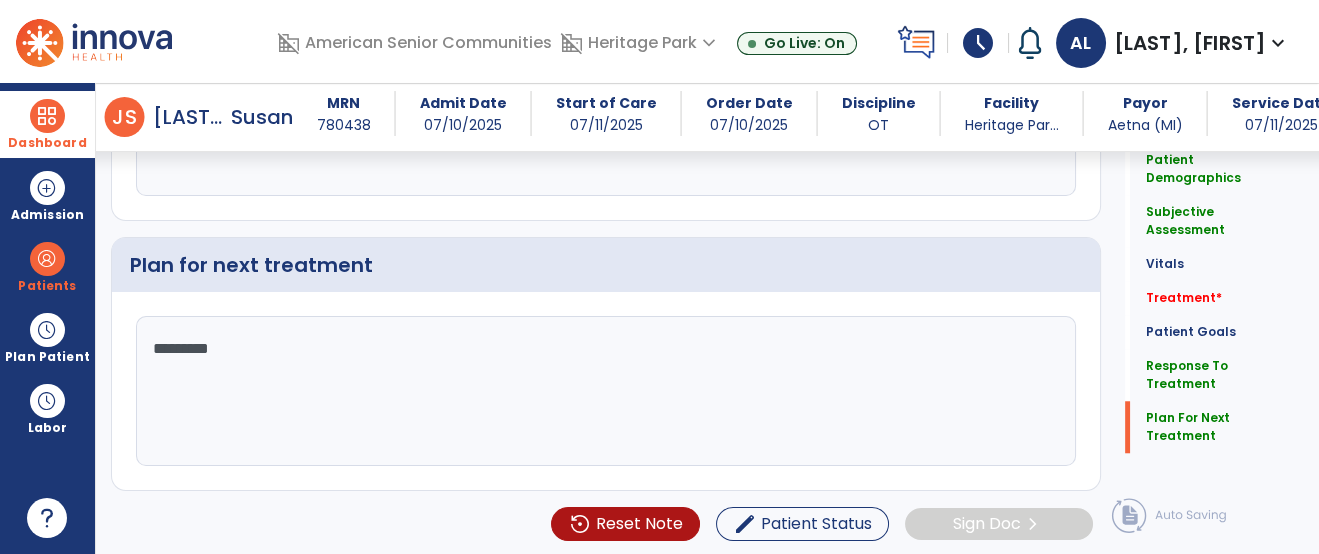 type on "**********" 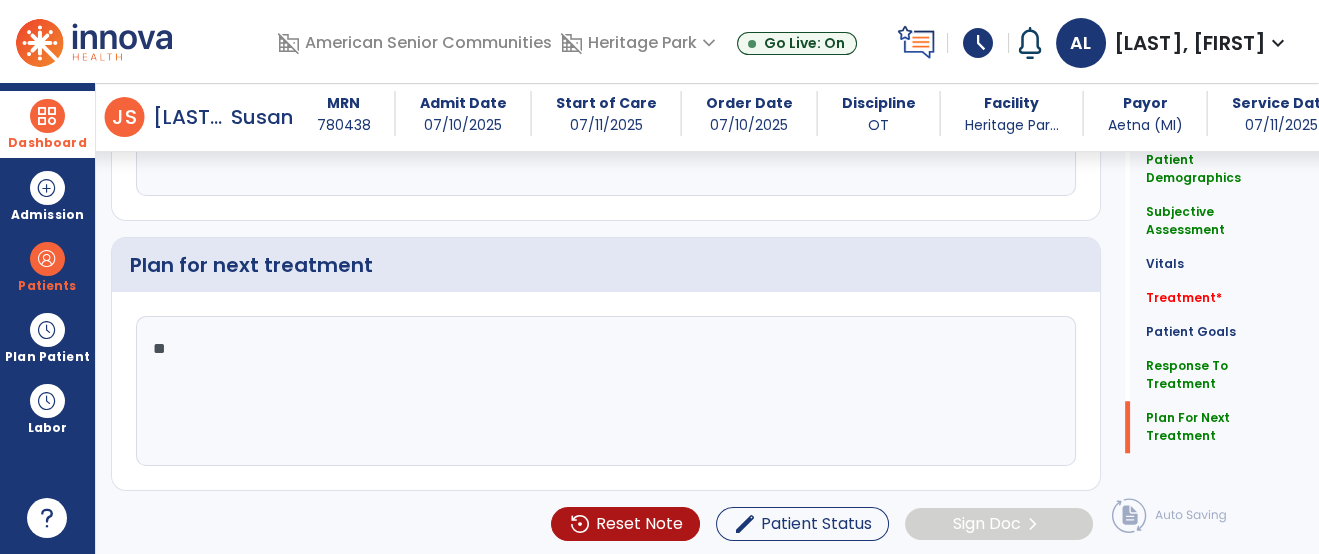 type on "*" 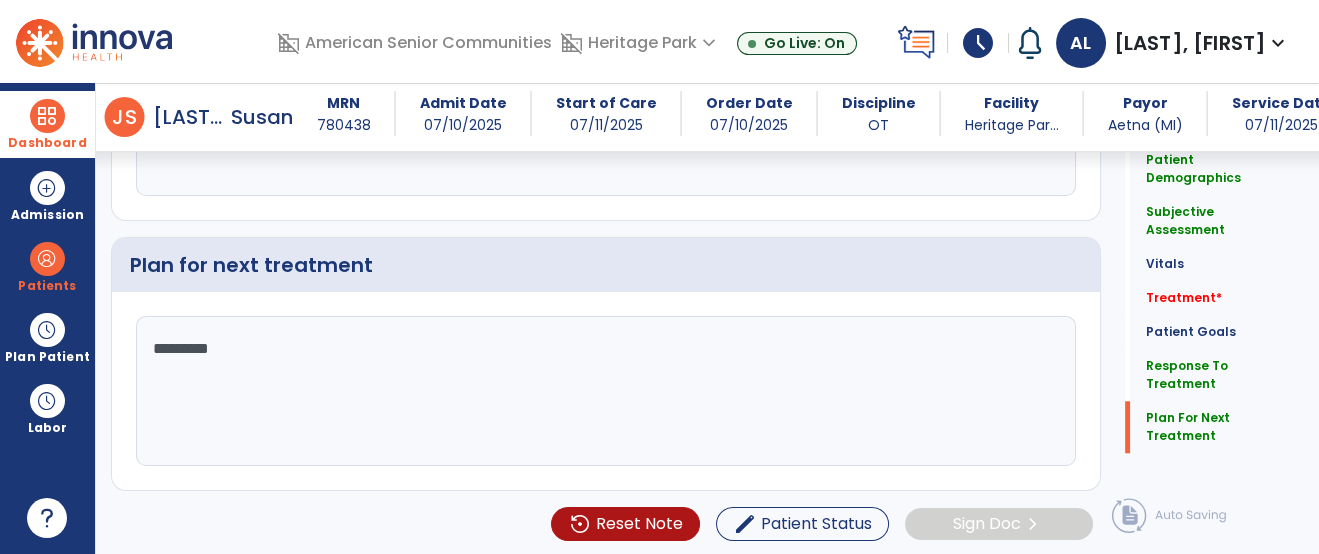 click on "********" 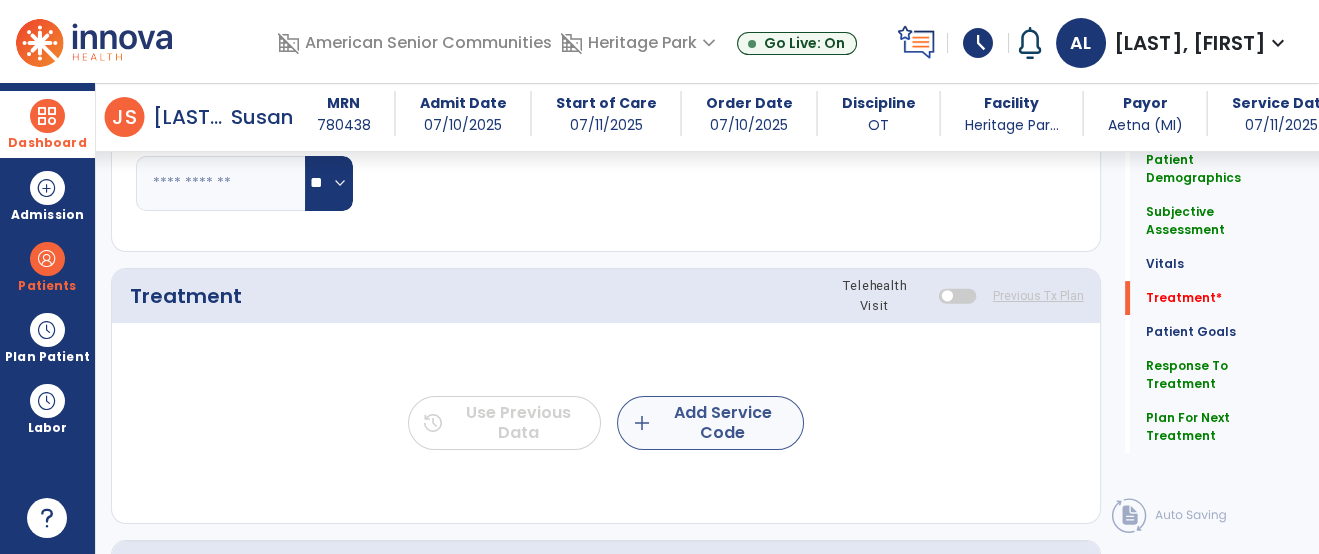 type on "**********" 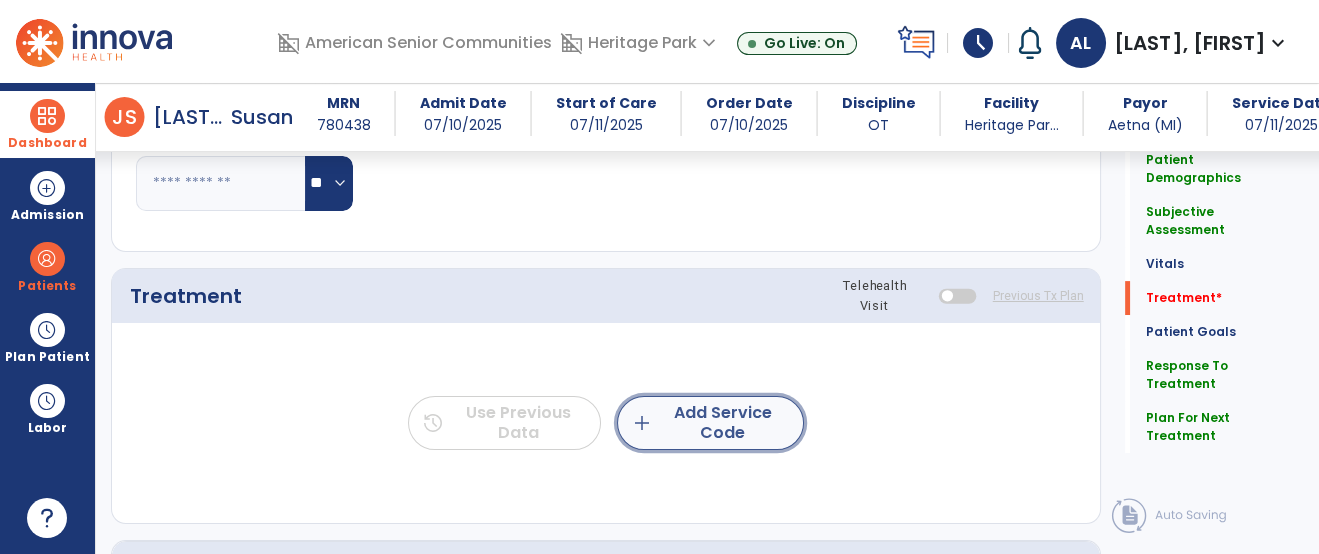 click on "add  Add Service Code" 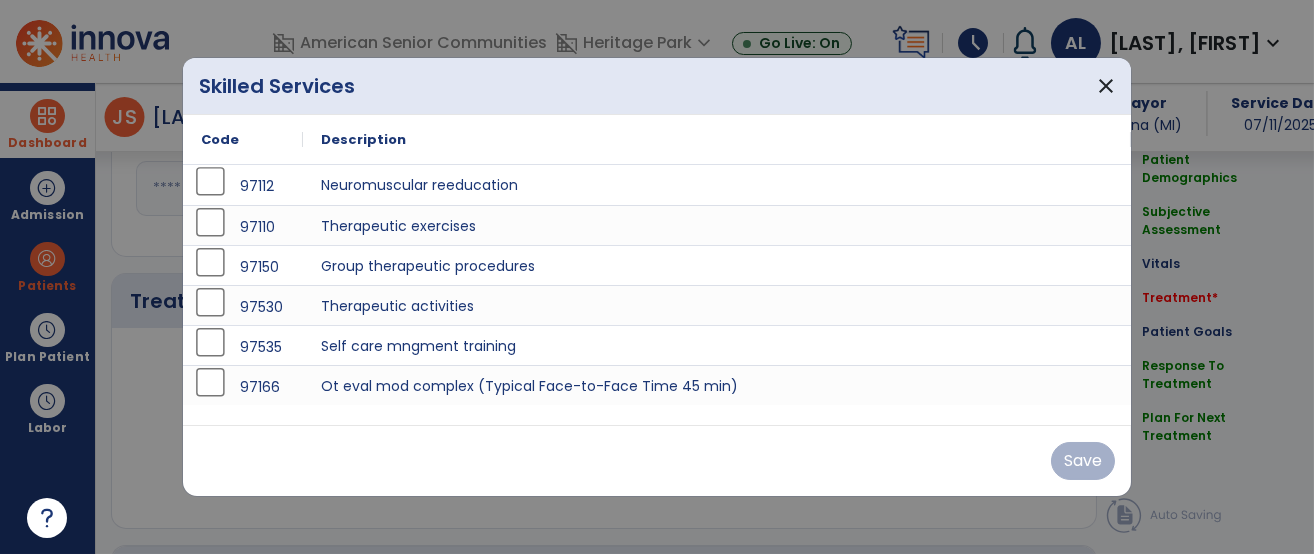 scroll, scrollTop: 1061, scrollLeft: 0, axis: vertical 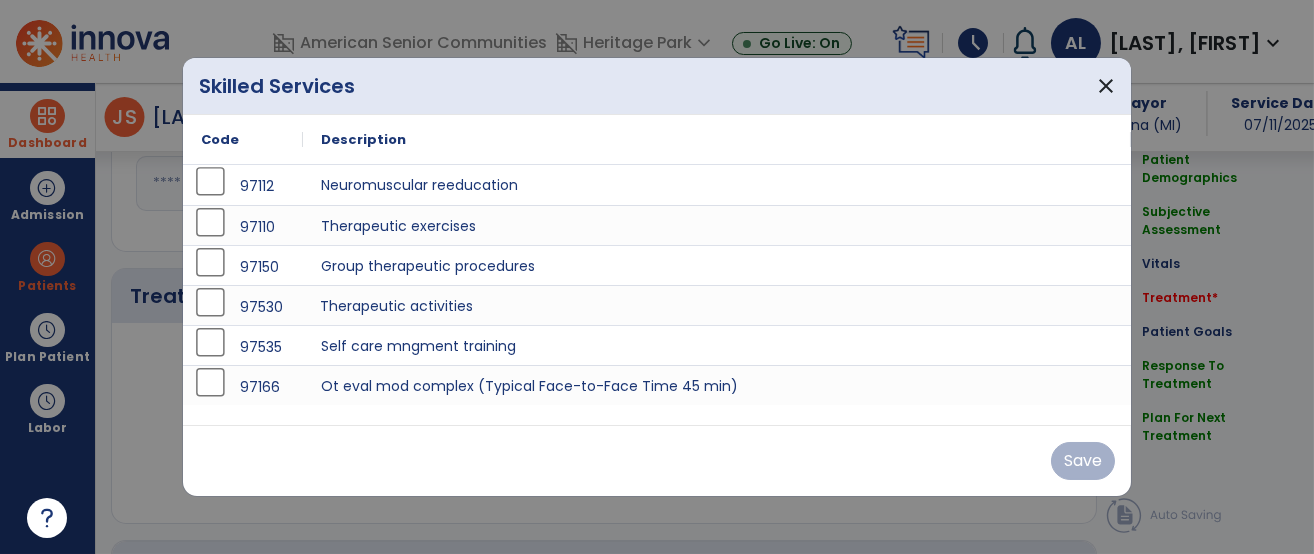 click on "Therapeutic activities" at bounding box center [717, 305] 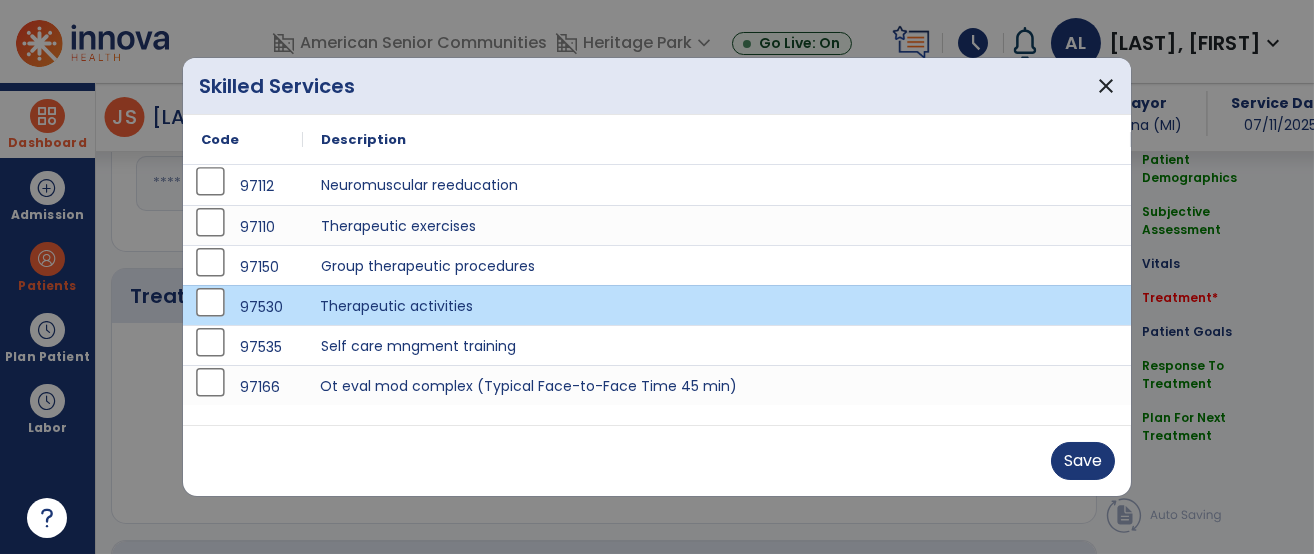 click on "Ot eval mod complex (Typical Face-to-Face Time 45 min)" at bounding box center [717, 385] 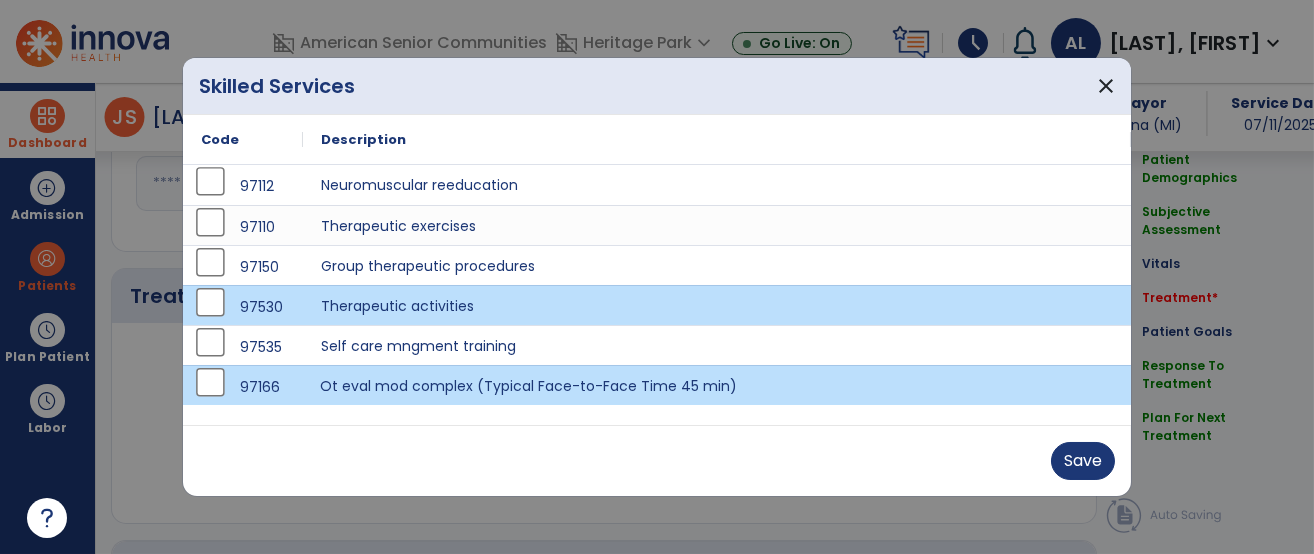 click on "Save" at bounding box center [657, 460] 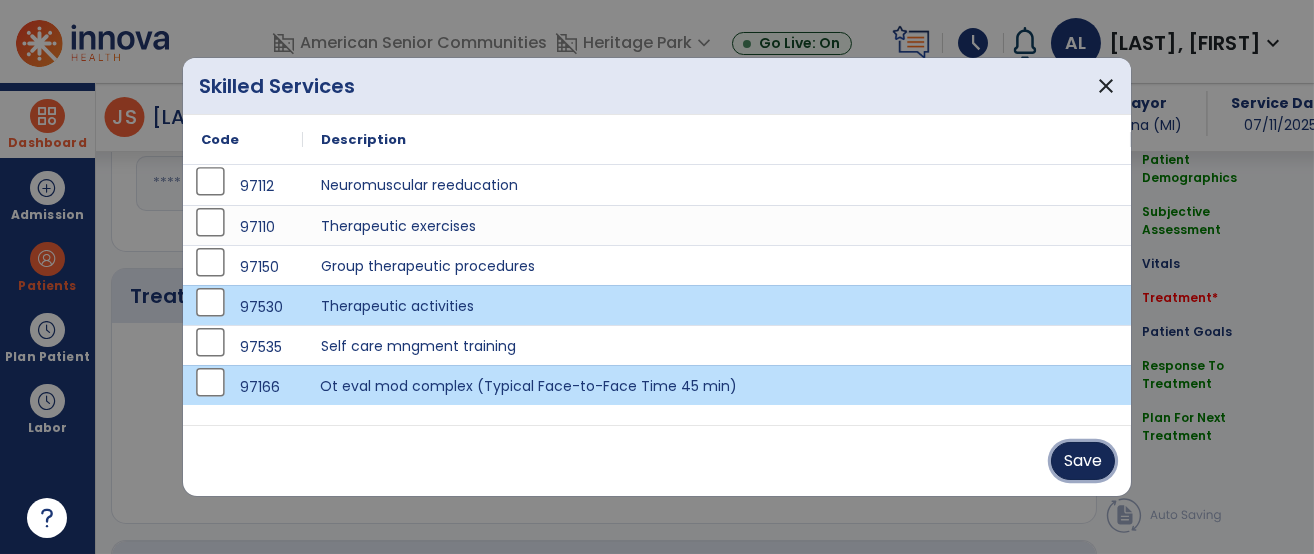 click on "Save" at bounding box center [1083, 461] 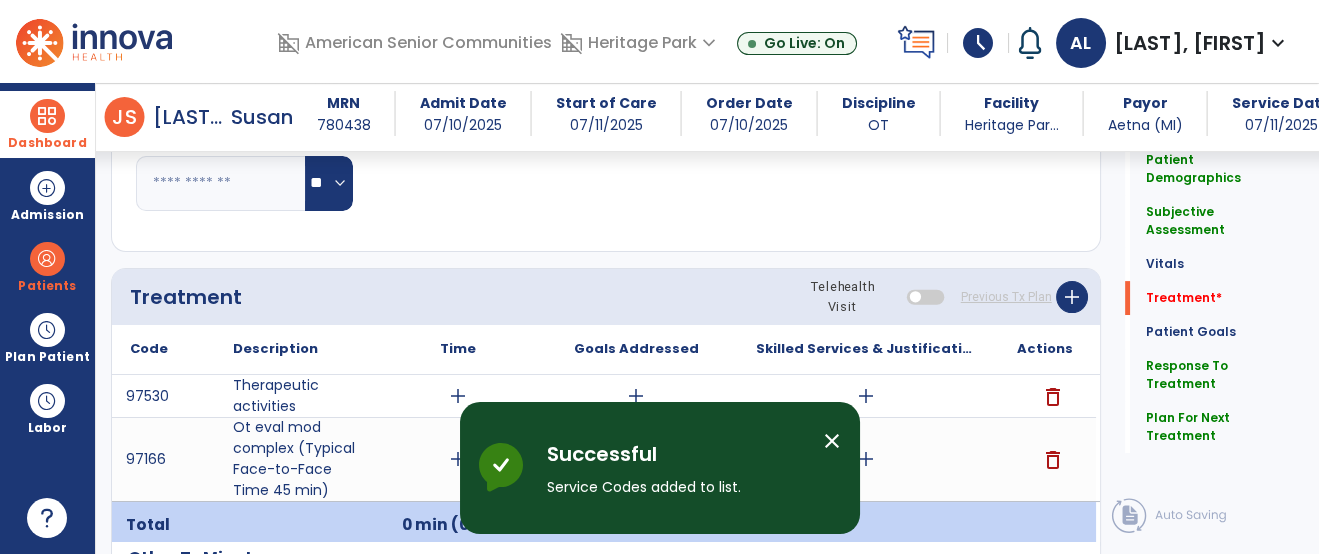 click on "add" at bounding box center [866, 396] 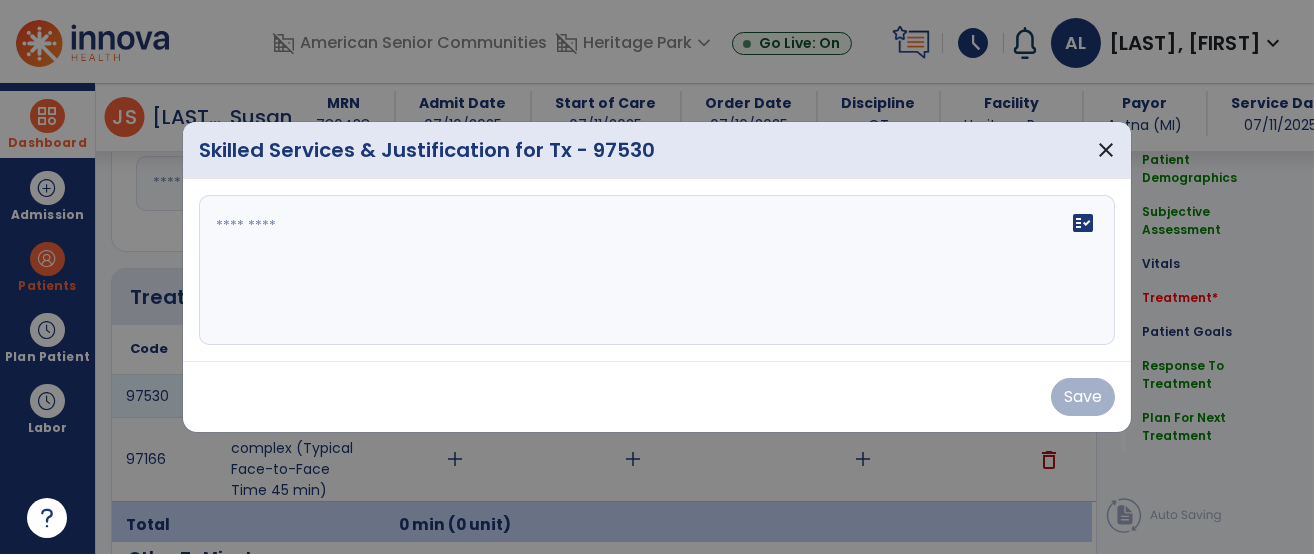 scroll, scrollTop: 1061, scrollLeft: 0, axis: vertical 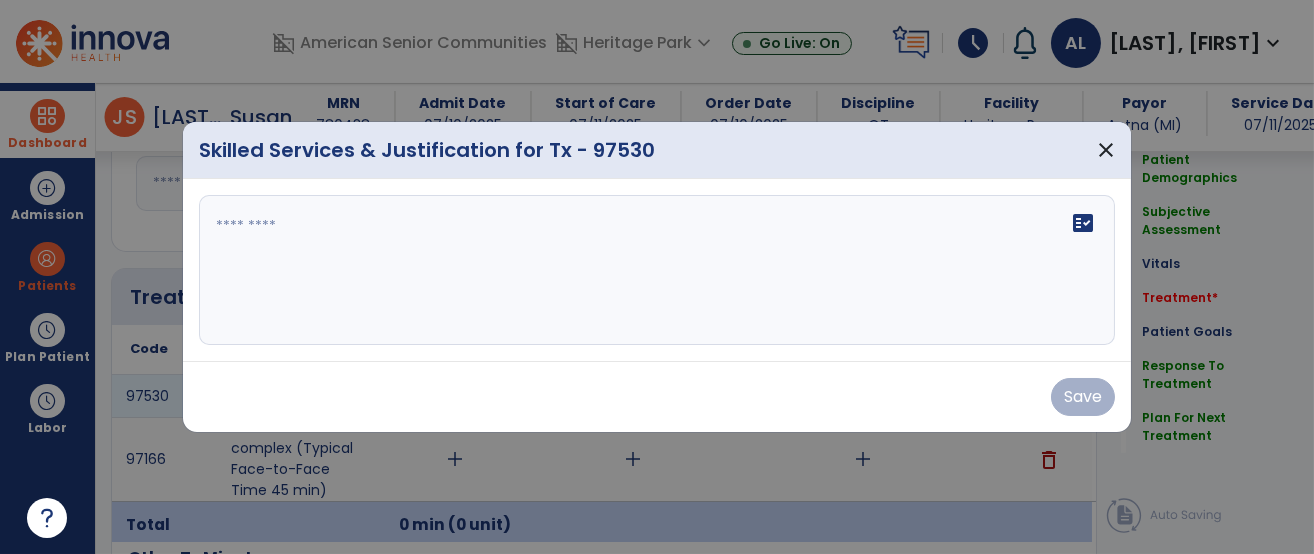 click on "fact_check" at bounding box center [657, 270] 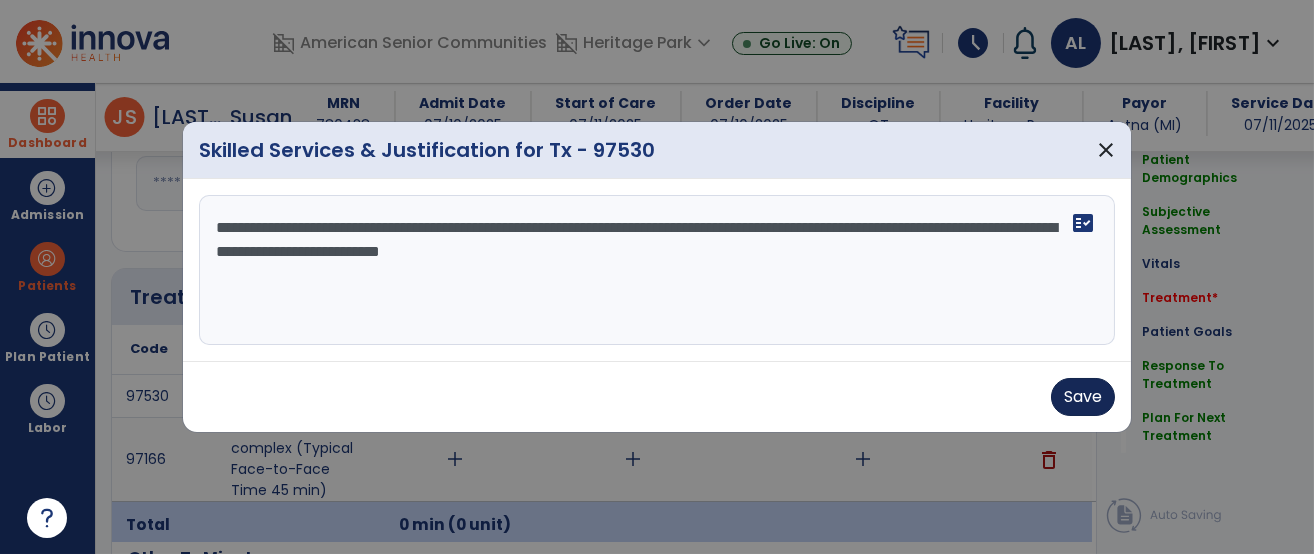 type on "**********" 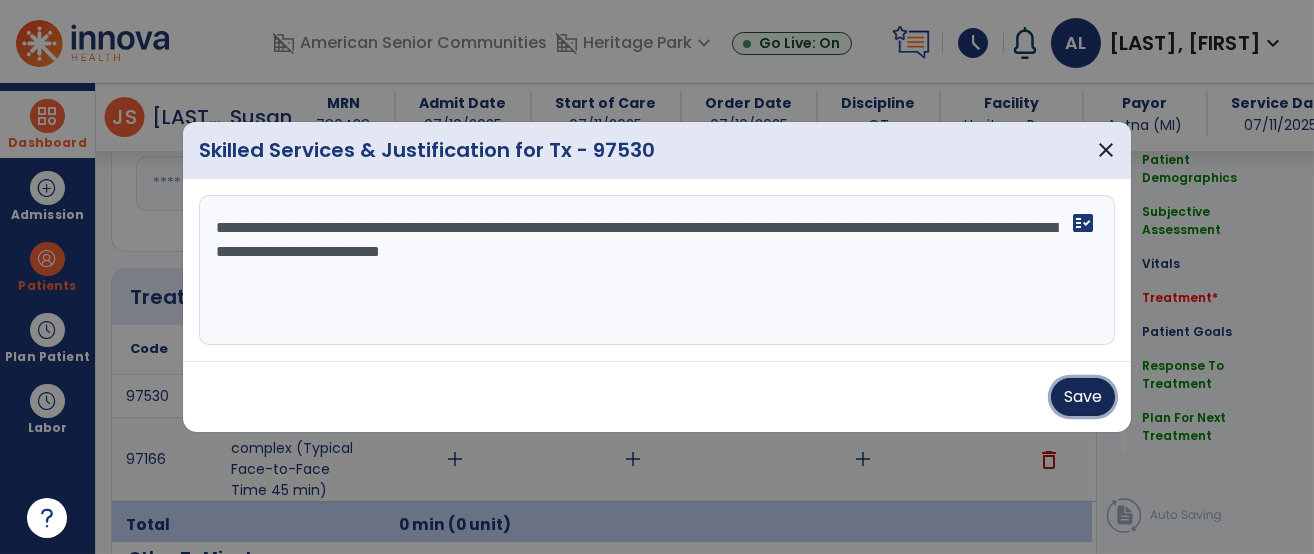 click on "Save" at bounding box center (1083, 397) 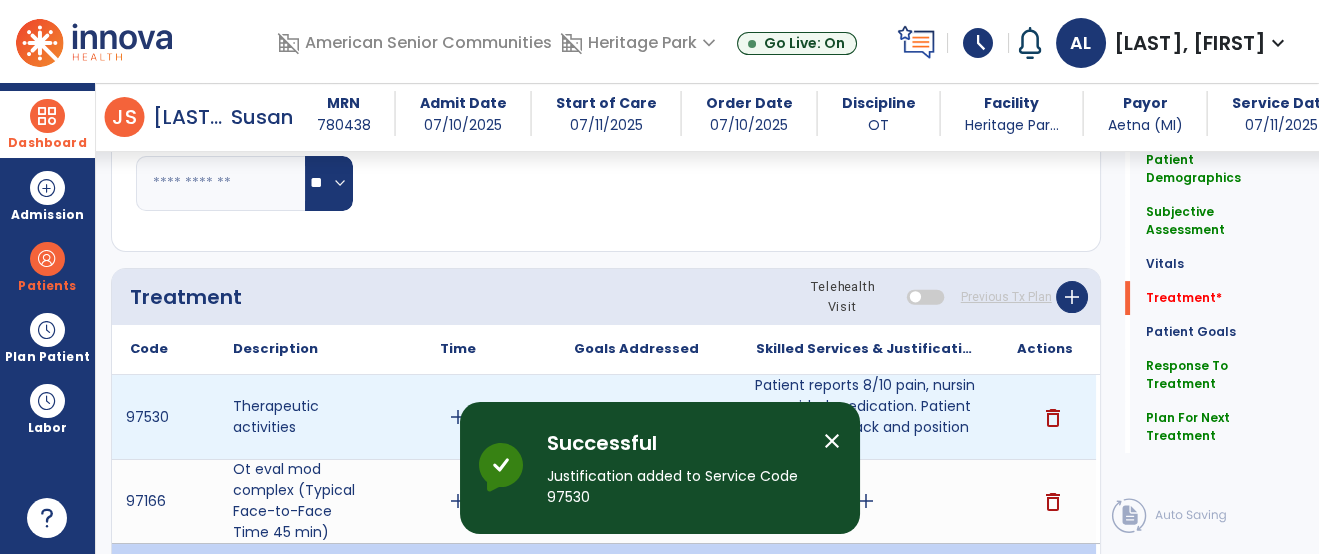 click on "add" at bounding box center [458, 417] 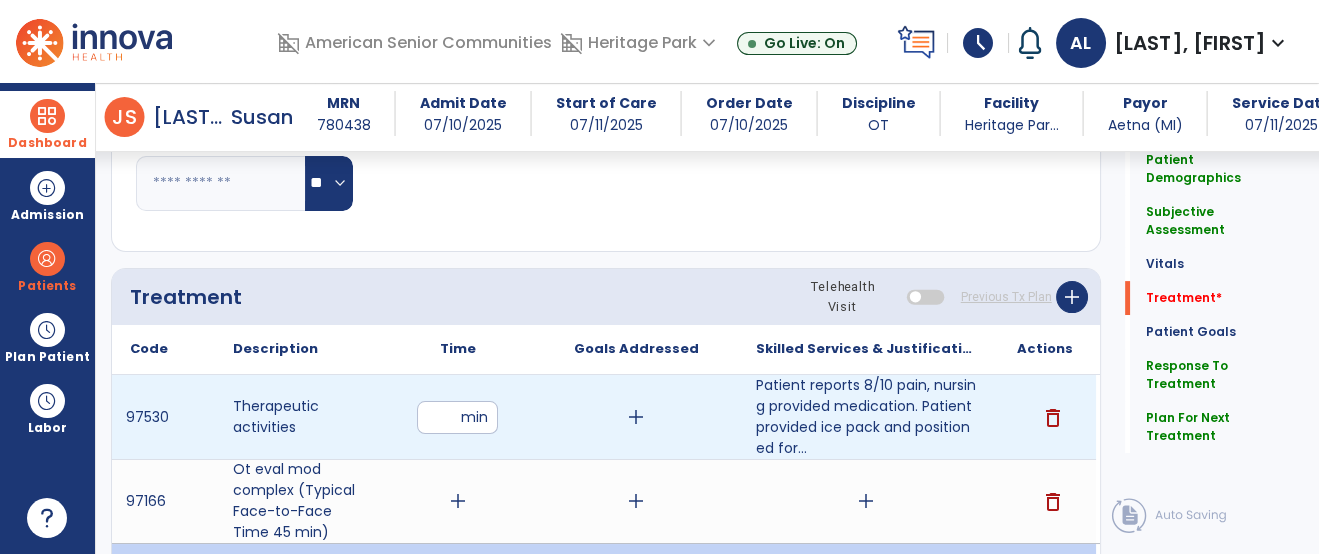 type on "**" 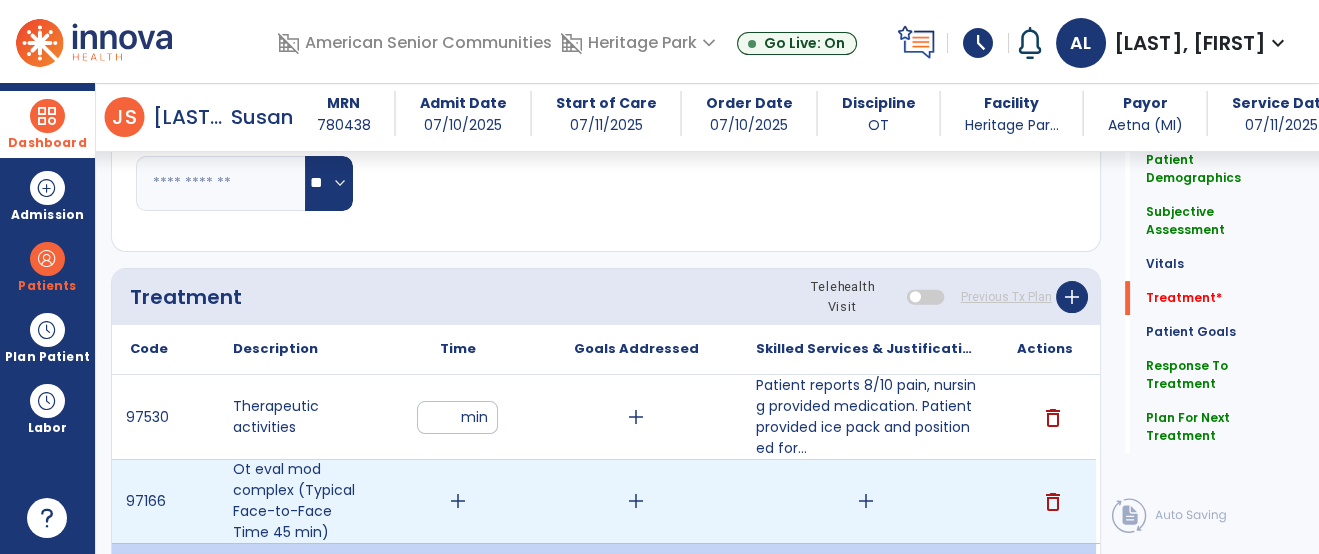 click on "add" at bounding box center (866, 501) 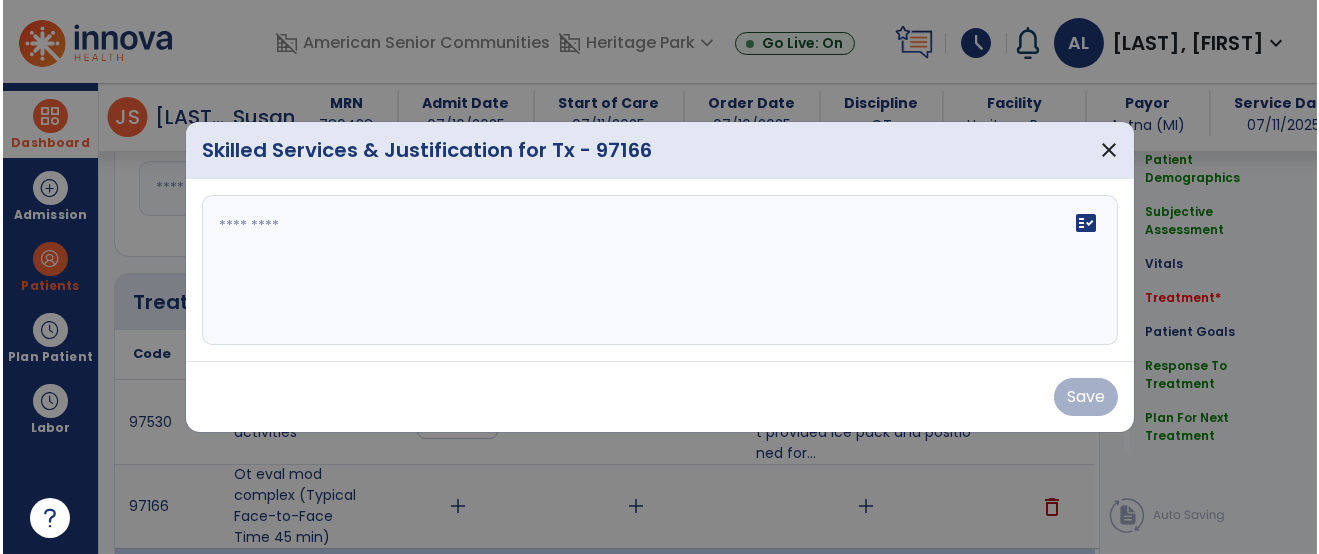 scroll, scrollTop: 1061, scrollLeft: 0, axis: vertical 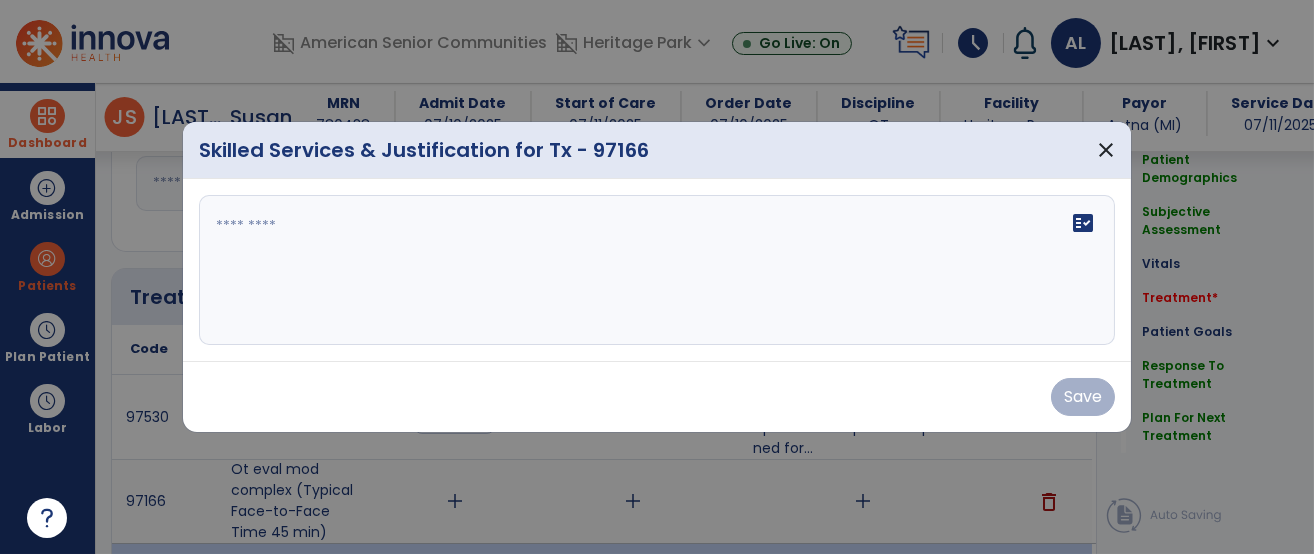 click on "fact_check" at bounding box center [657, 270] 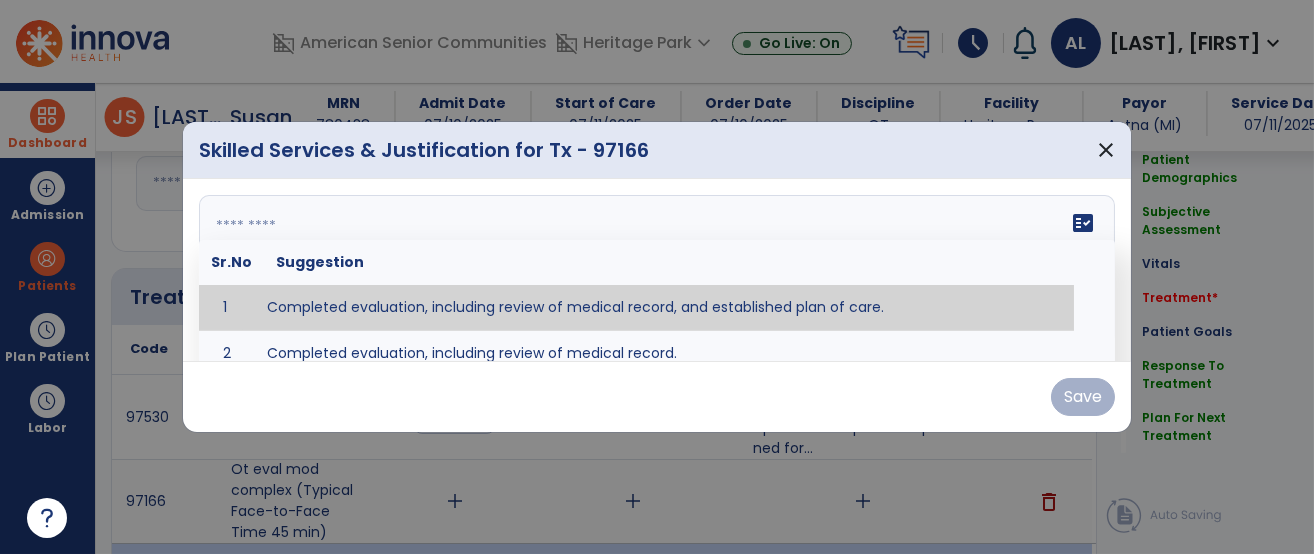 type on "**********" 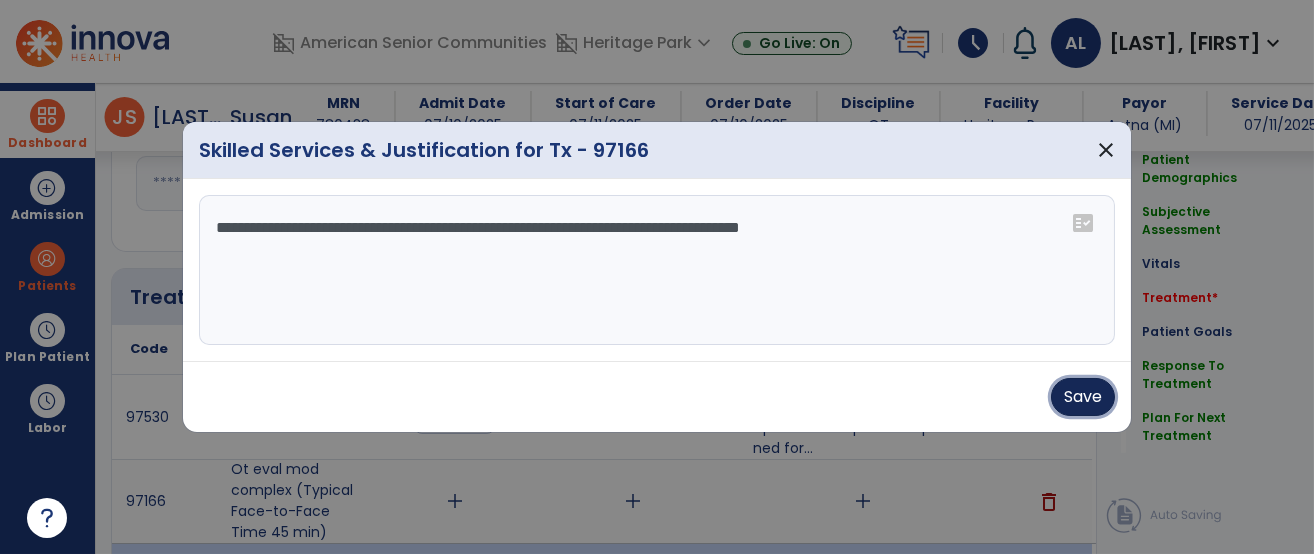 click on "Save" at bounding box center [1083, 397] 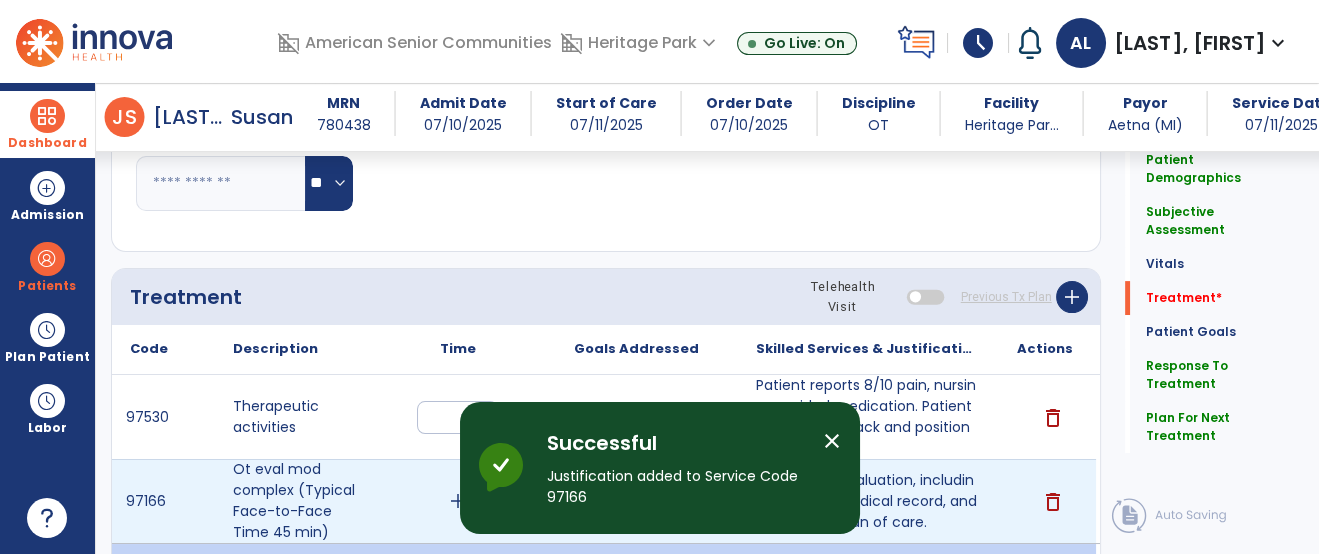 click on "add" at bounding box center (457, 501) 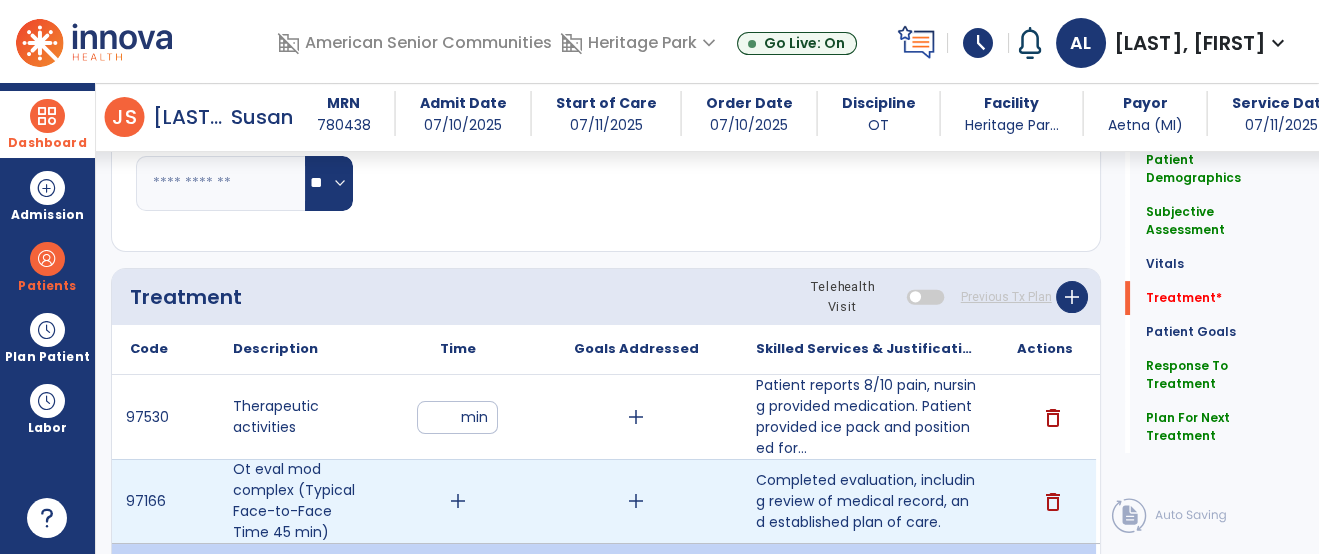click on "add" at bounding box center (458, 501) 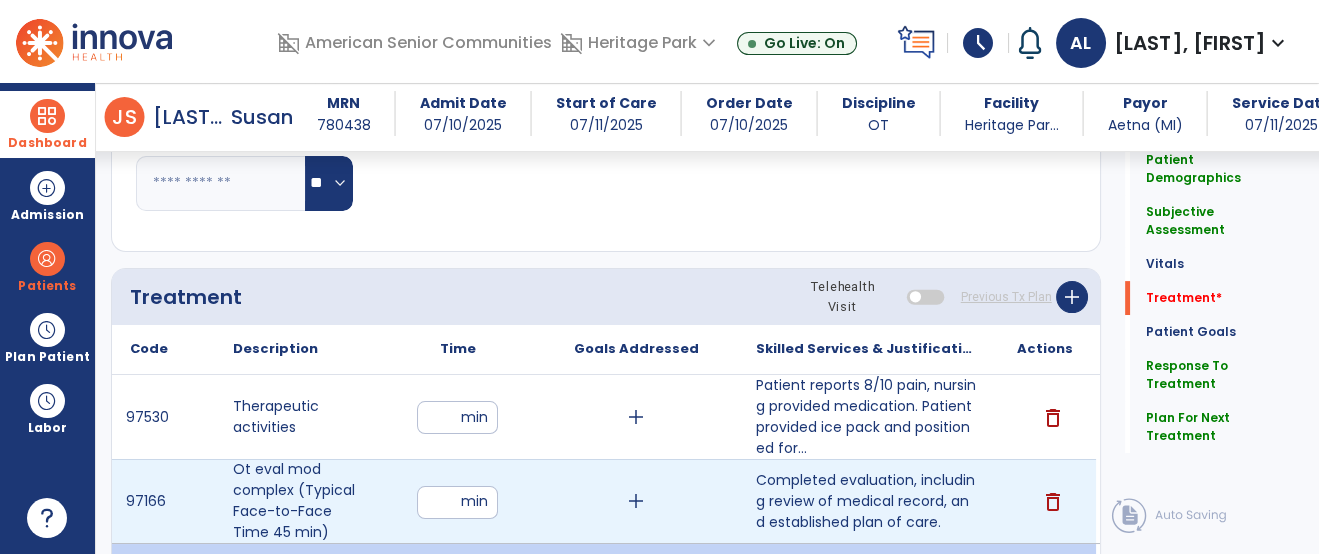 type on "**" 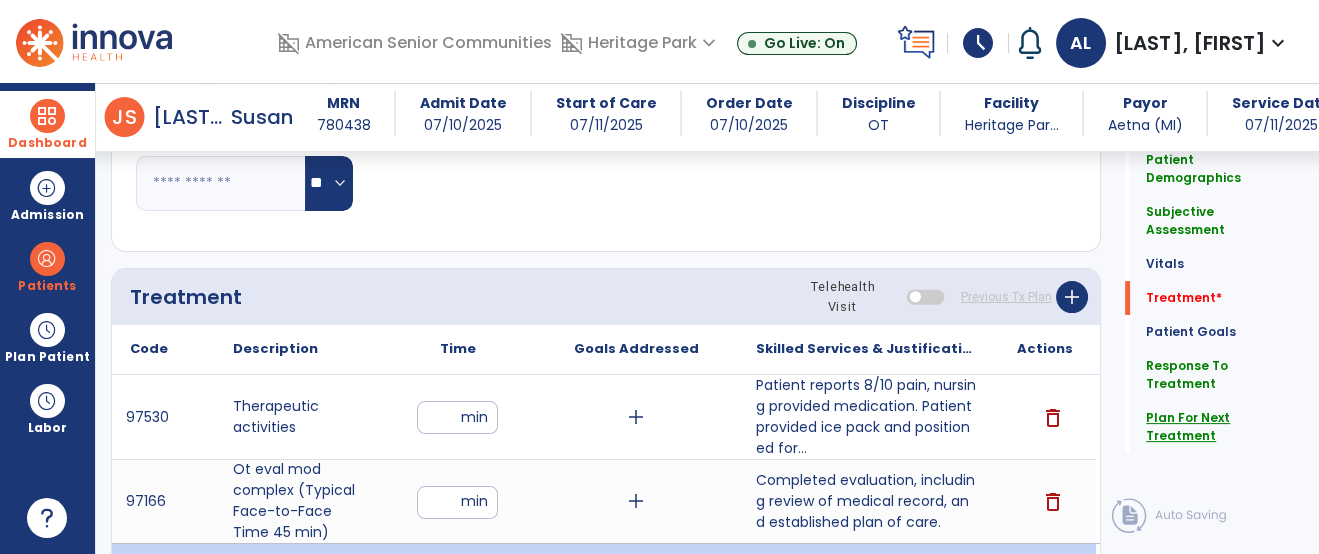 click on "Plan For Next Treatment" 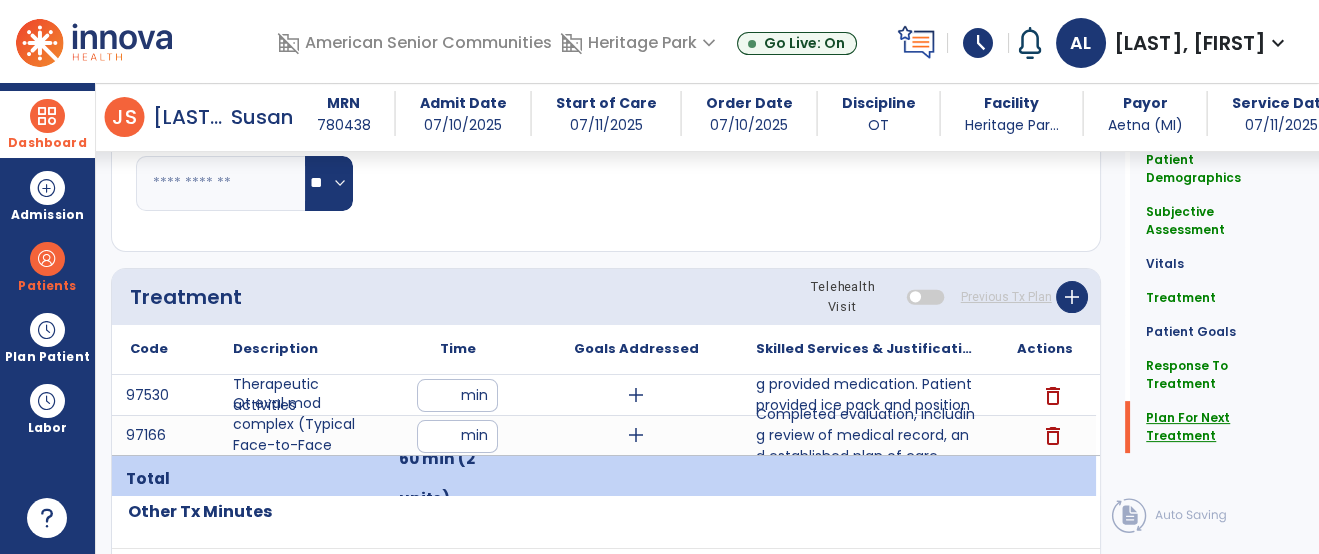 click on "Plan For Next Treatment" 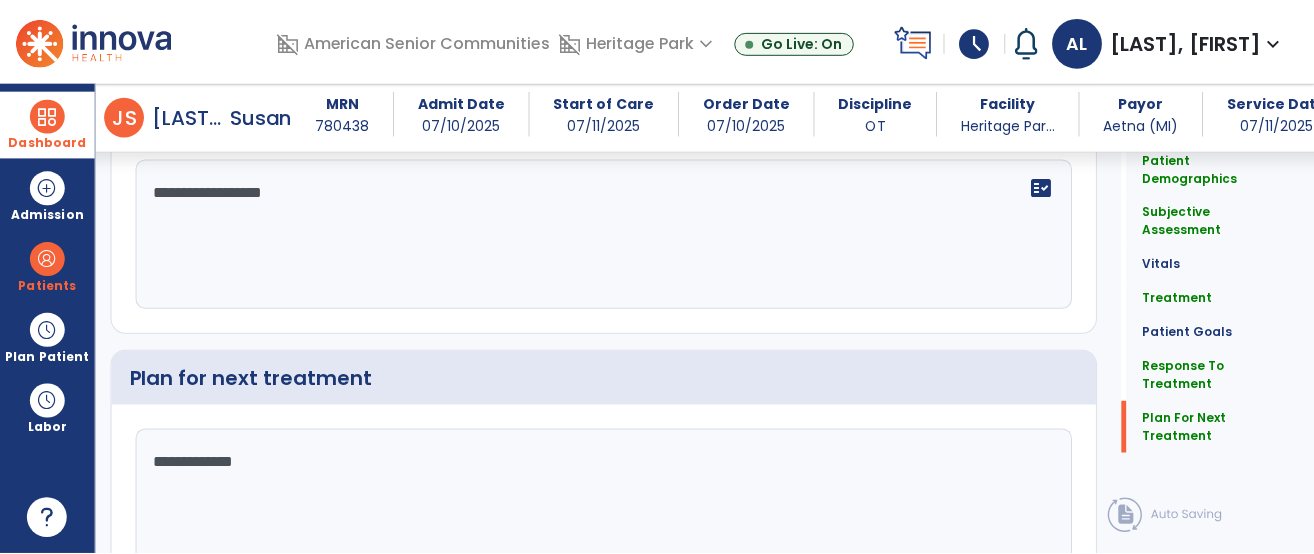 scroll, scrollTop: 3095, scrollLeft: 0, axis: vertical 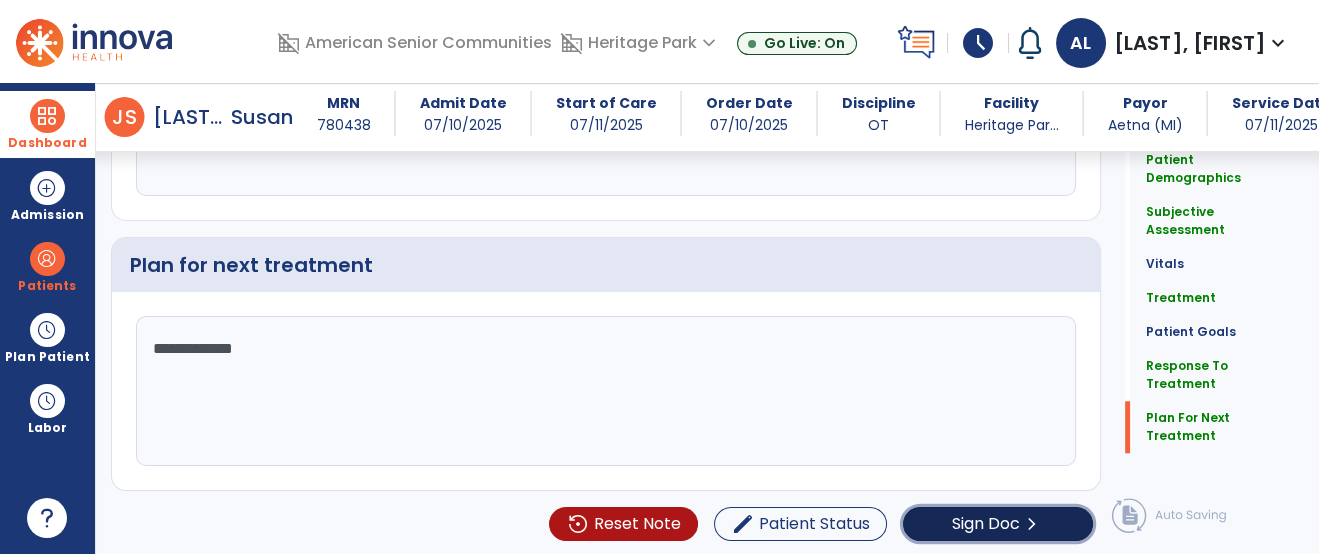 click on "Sign Doc  chevron_right" 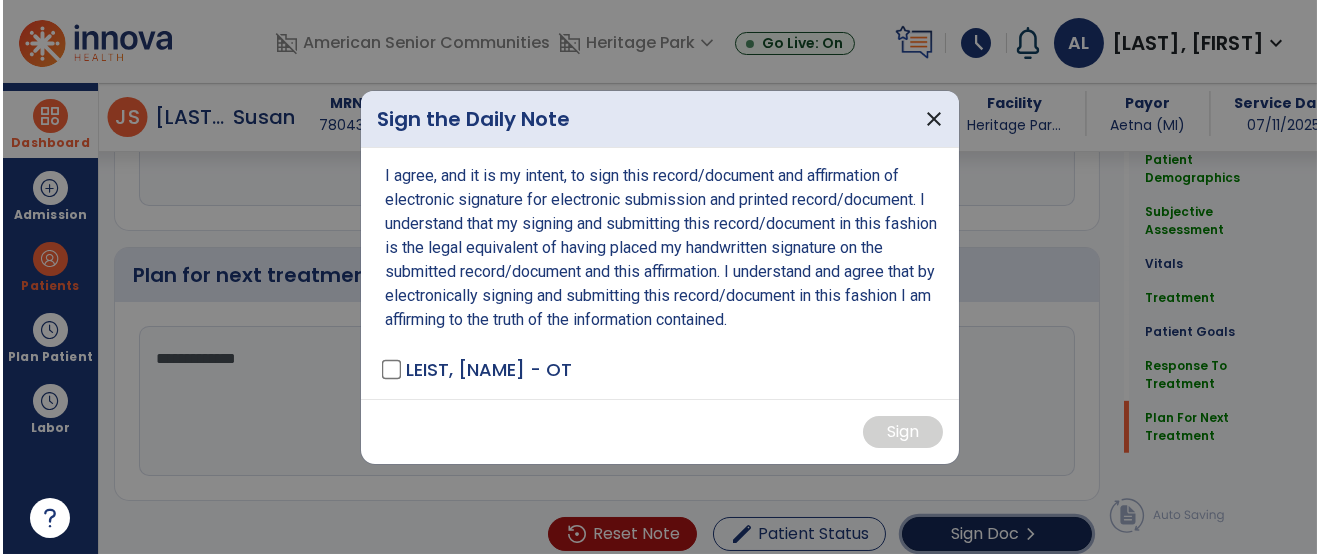scroll, scrollTop: 3116, scrollLeft: 0, axis: vertical 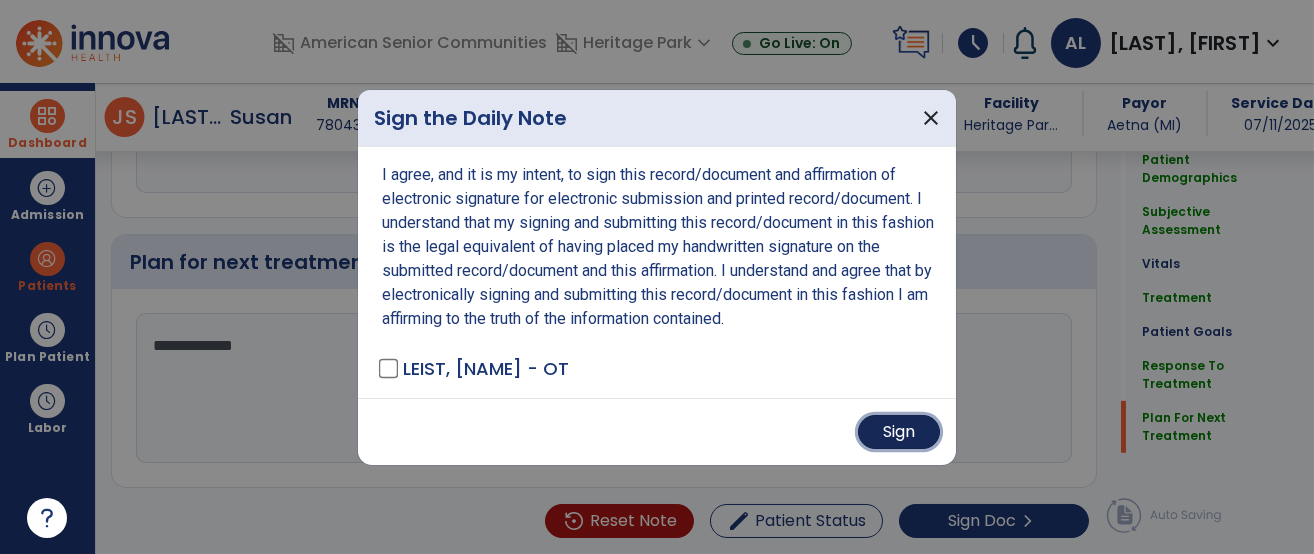 click on "Sign" at bounding box center [899, 432] 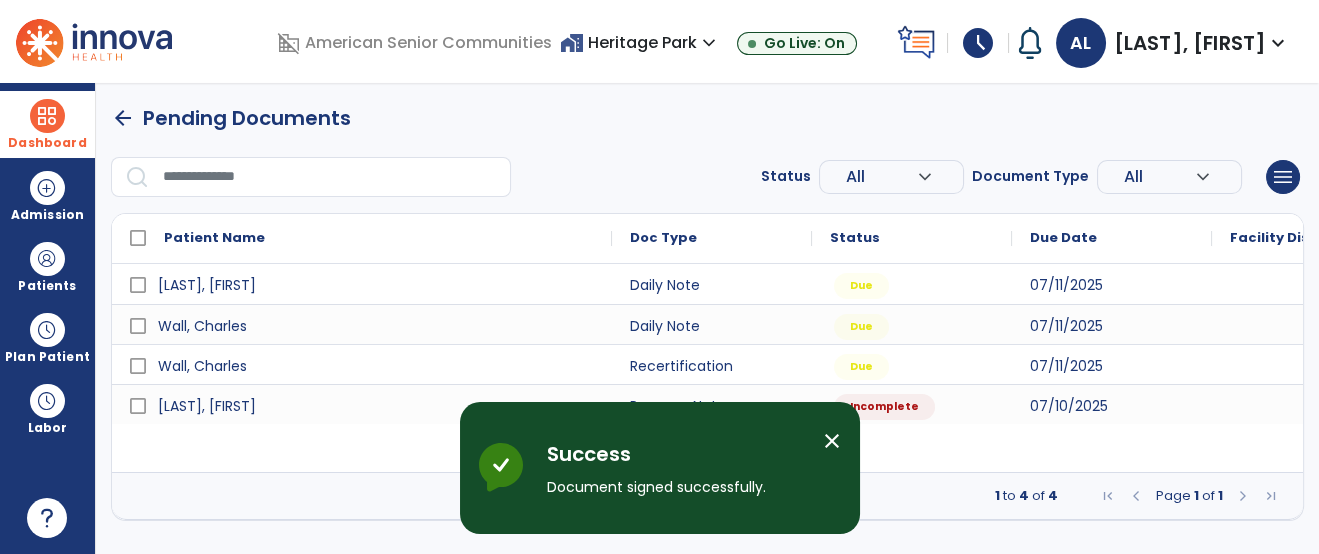 scroll, scrollTop: 0, scrollLeft: 0, axis: both 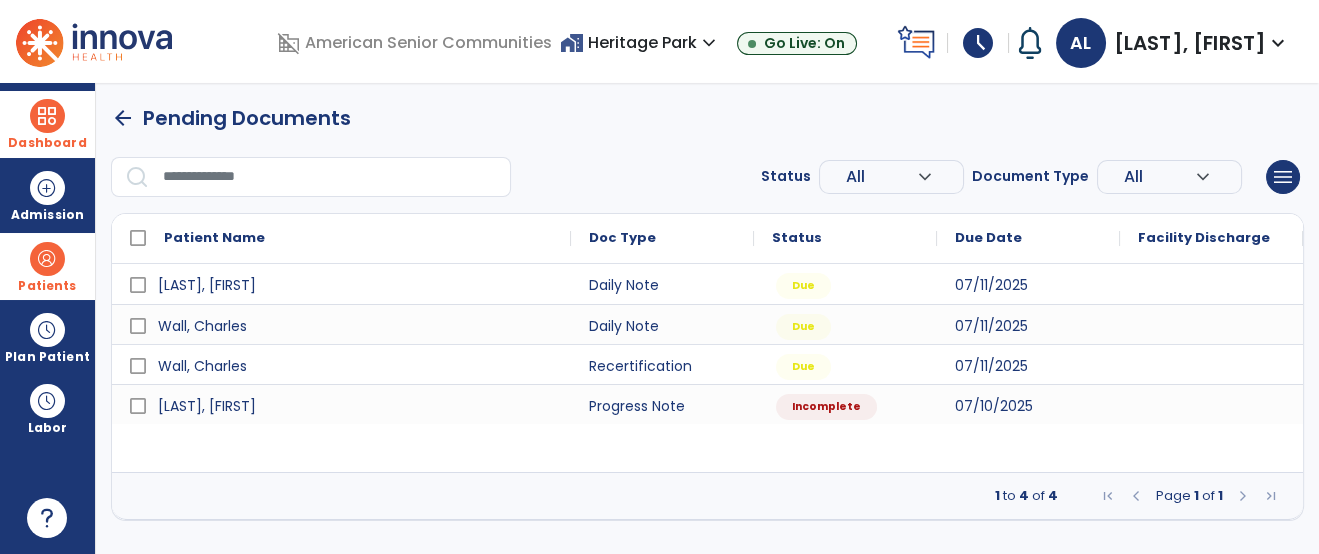 click on "Patients" at bounding box center [47, 266] 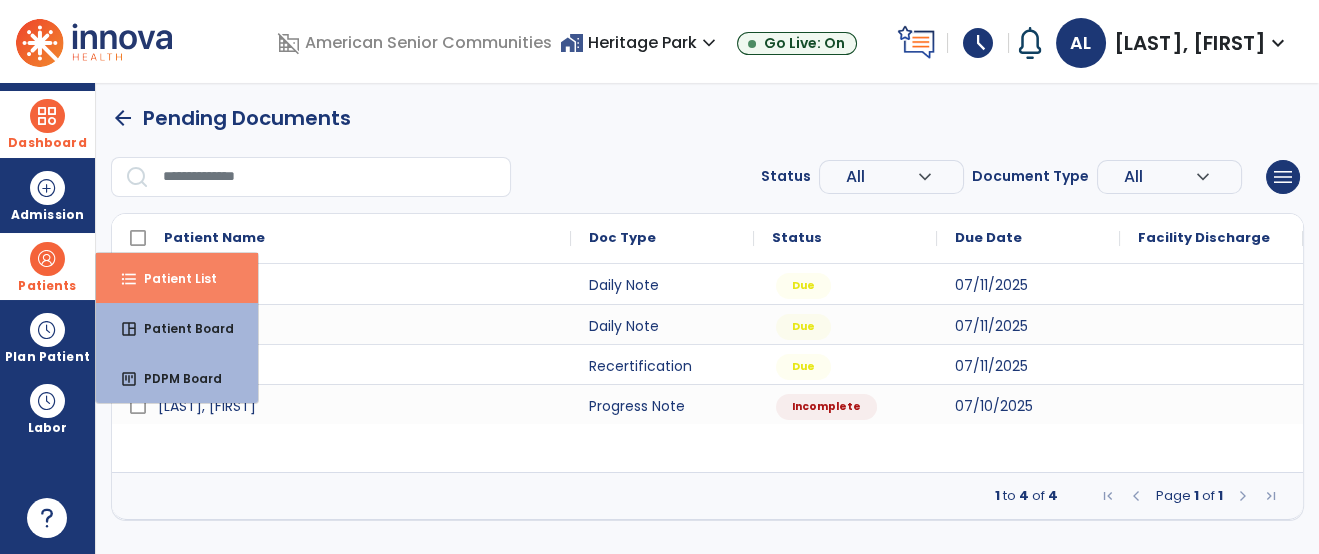 click on "Patient List" at bounding box center (172, 278) 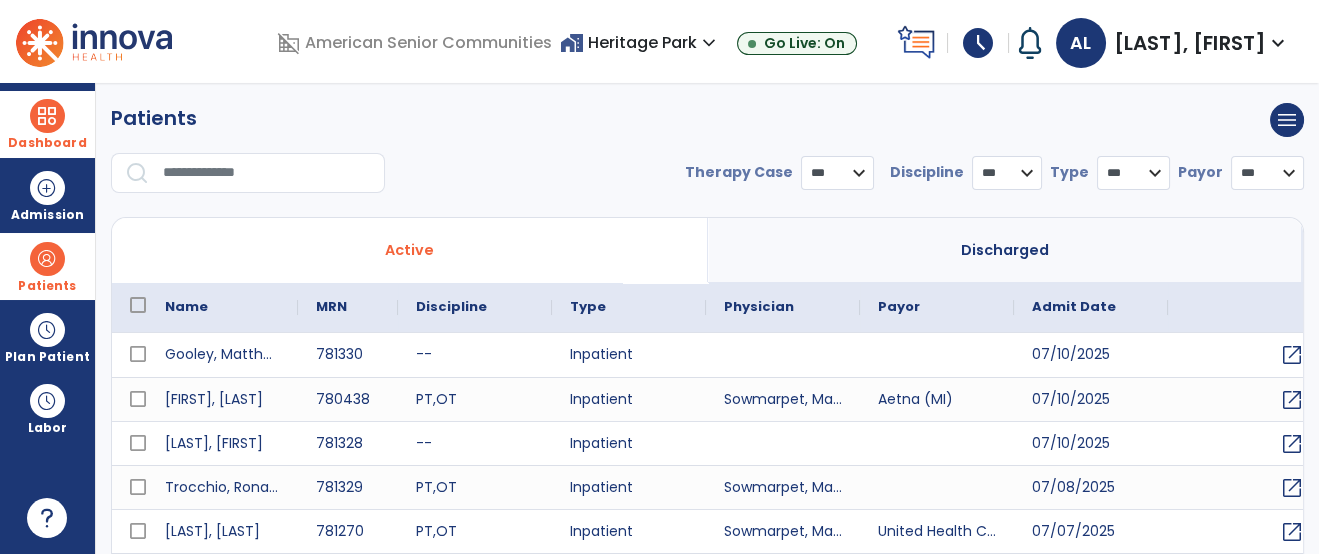 select on "***" 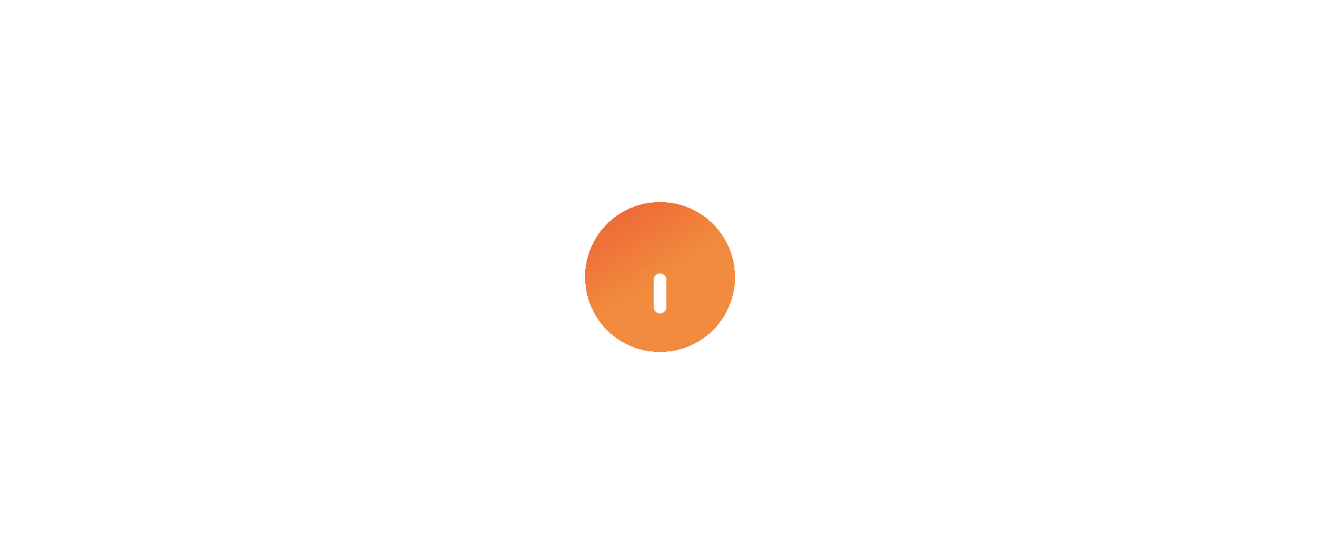 scroll, scrollTop: 0, scrollLeft: 0, axis: both 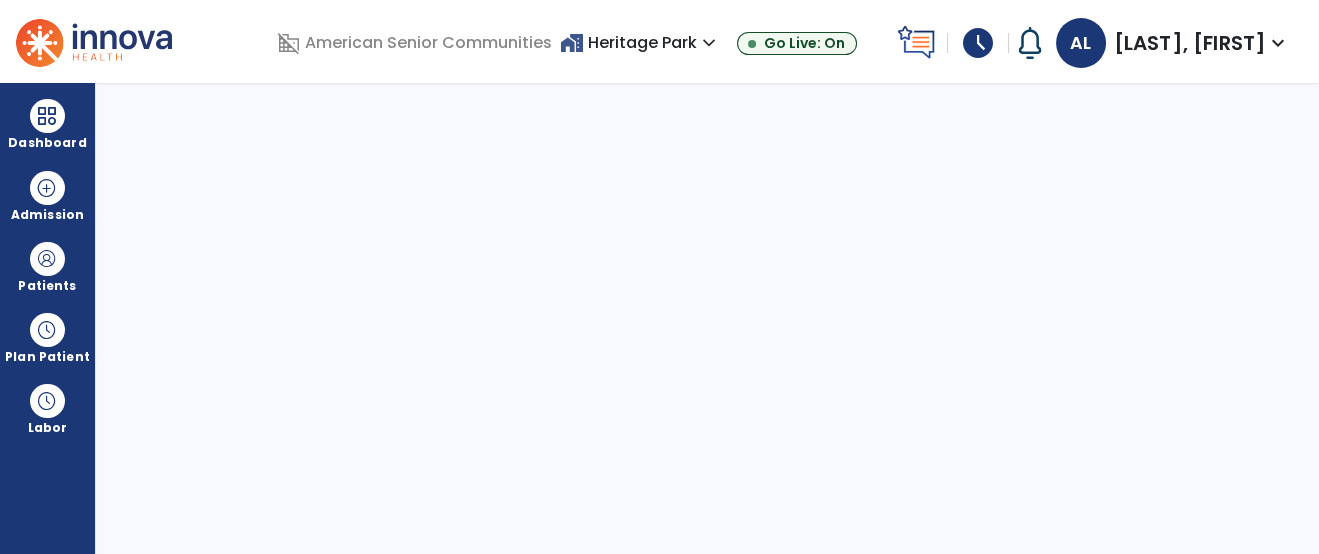 select on "****" 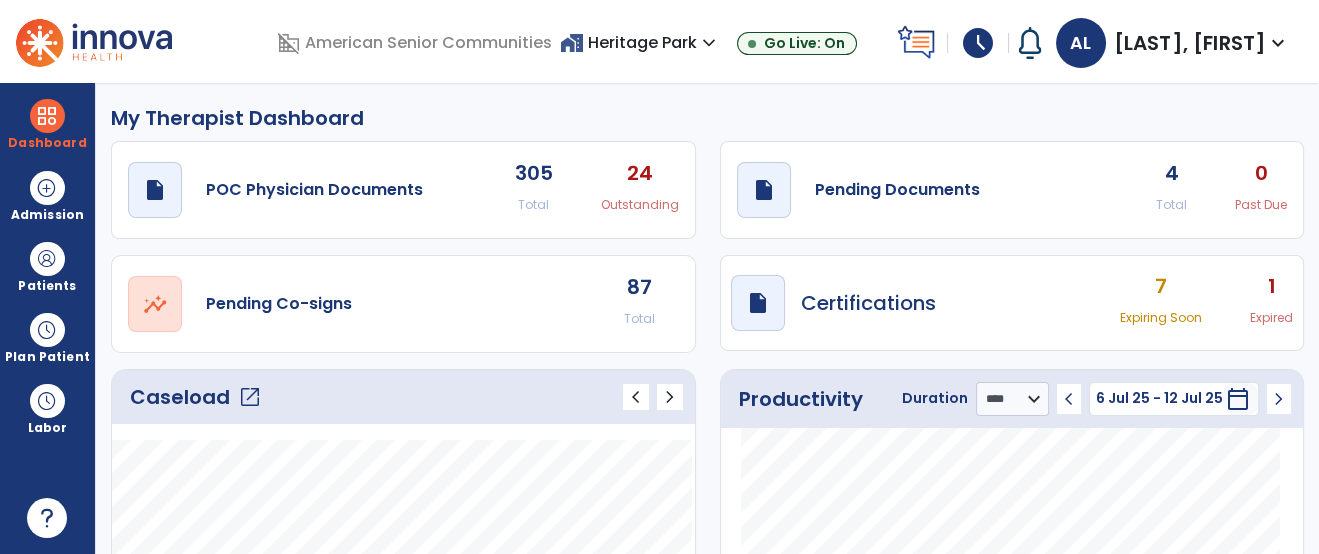 click on "open_in_new  Pending Co-signs 87 Total" 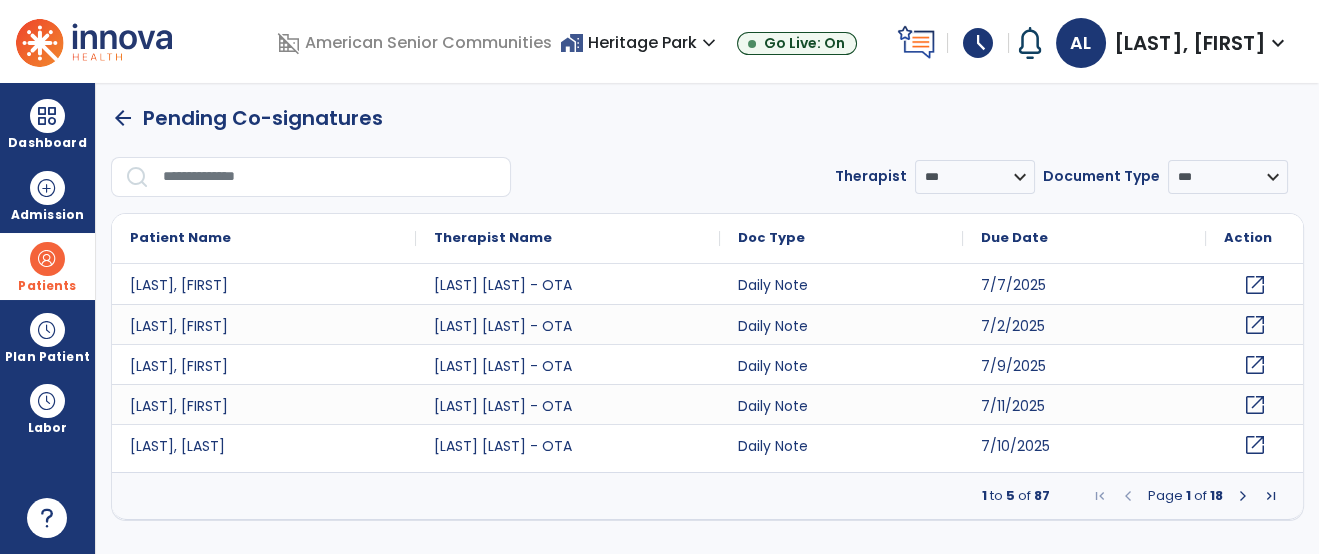 click at bounding box center [47, 259] 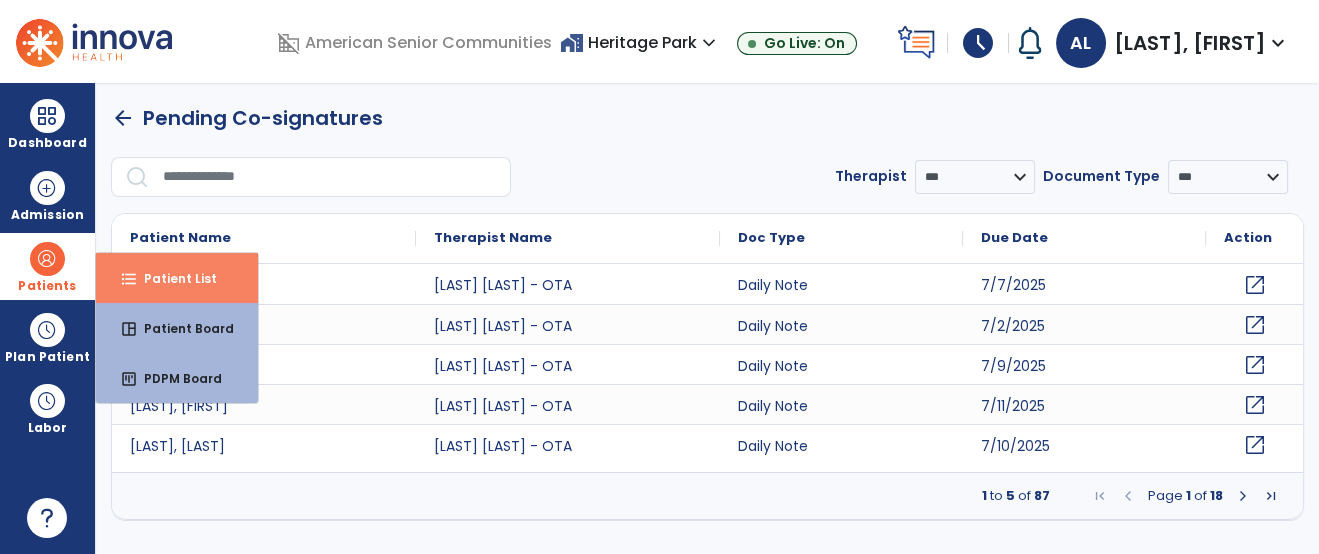 click on "format_list_bulleted  Patient List" at bounding box center [177, 278] 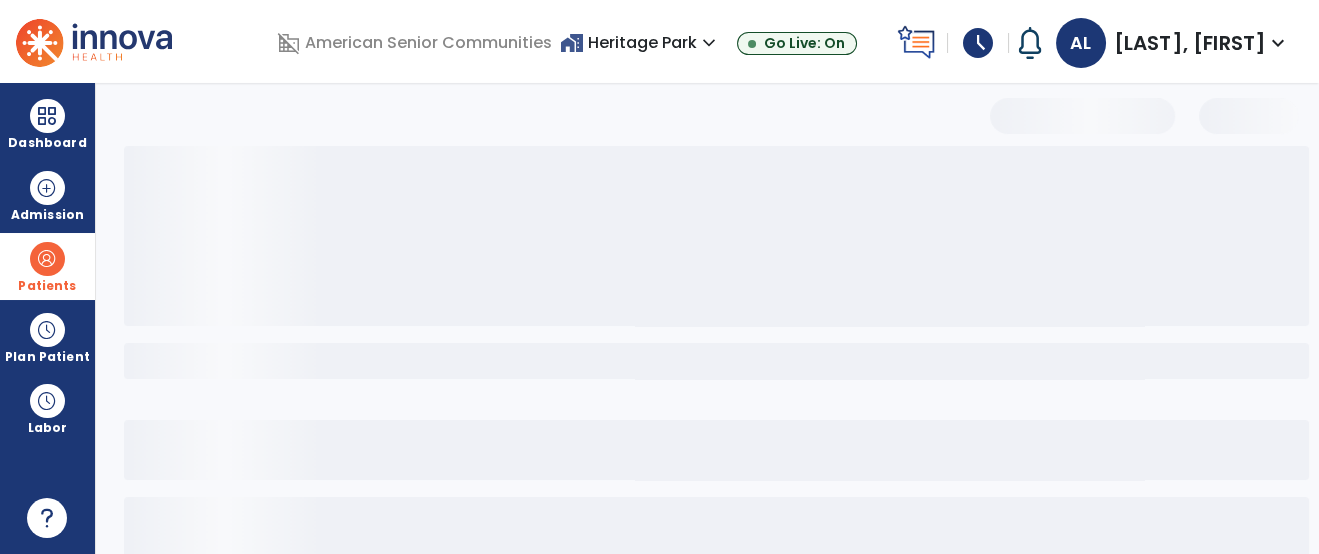 select on "***" 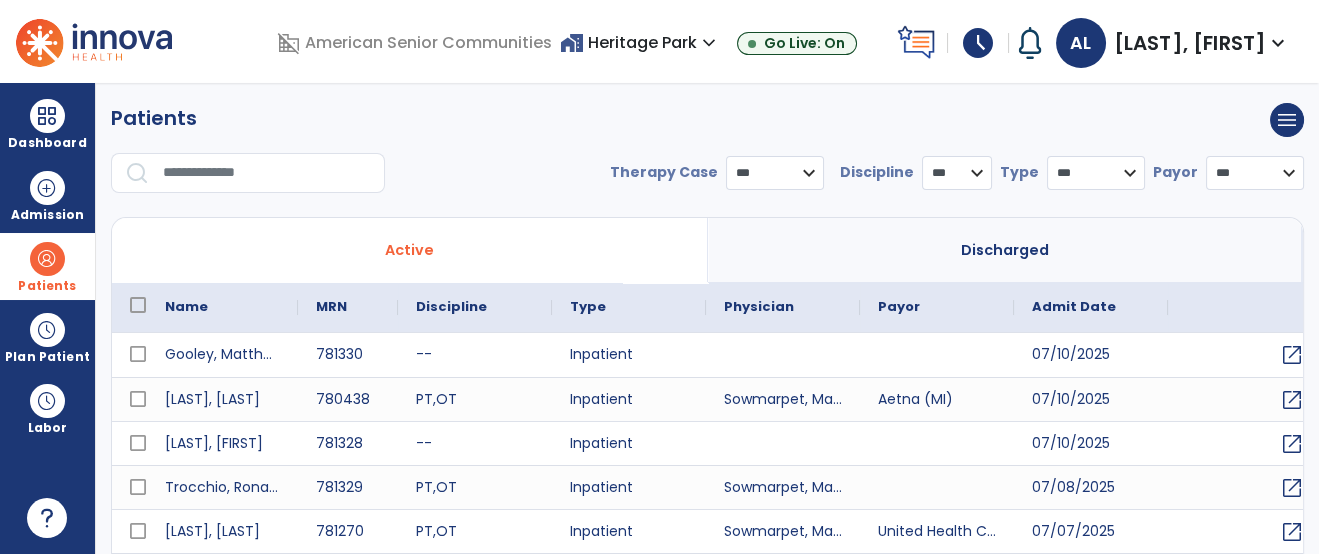 click at bounding box center (267, 173) 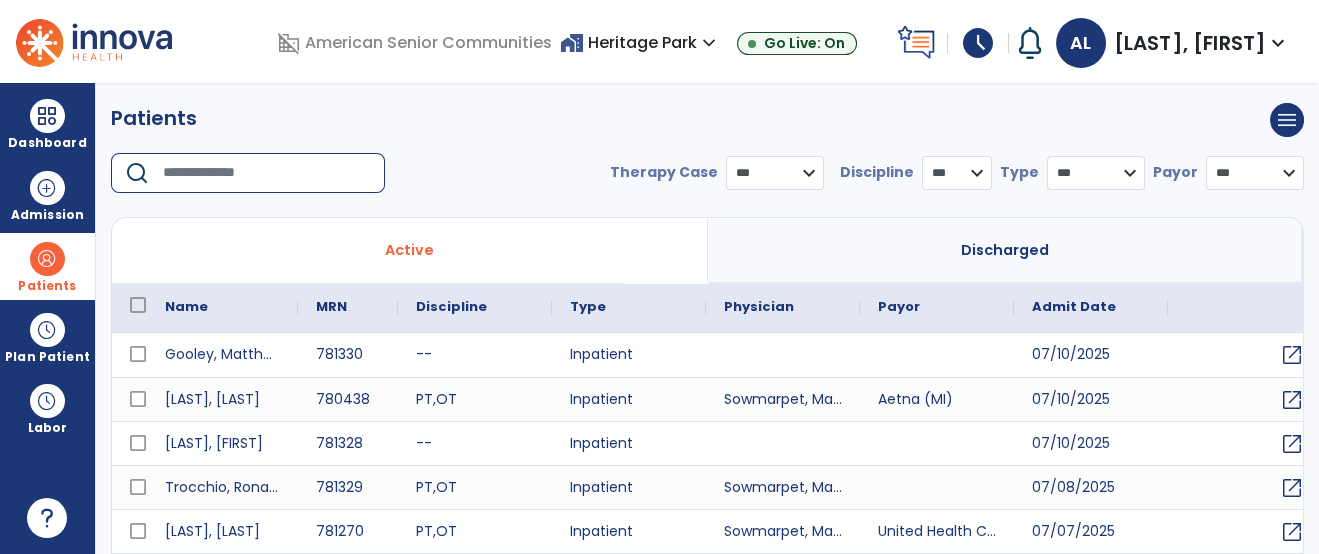 type on "*" 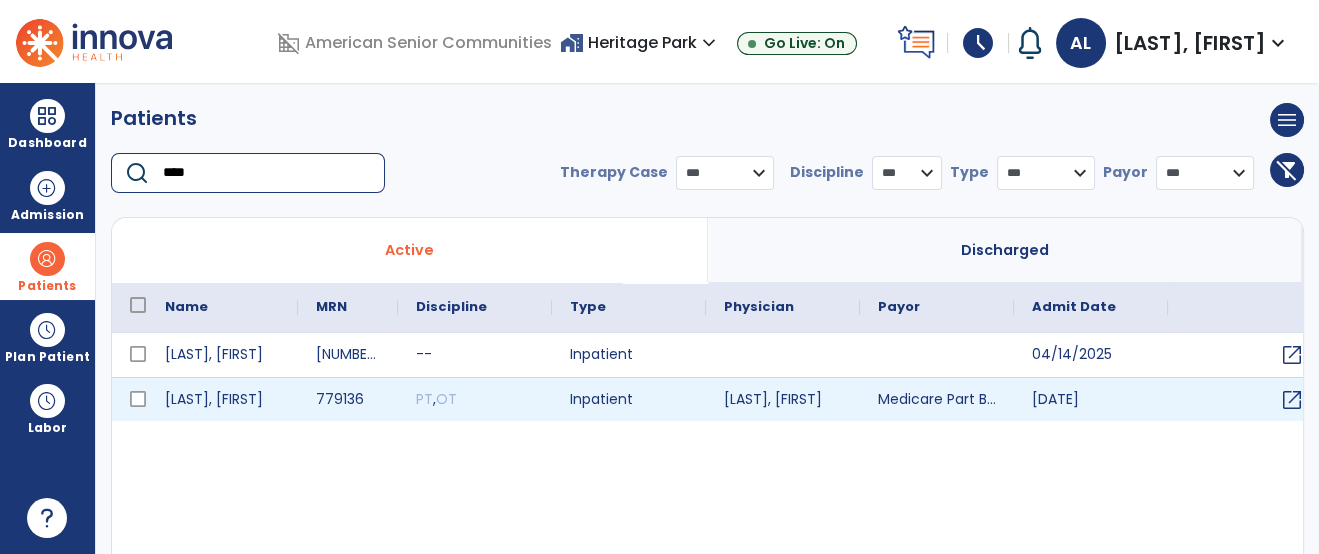 type on "****" 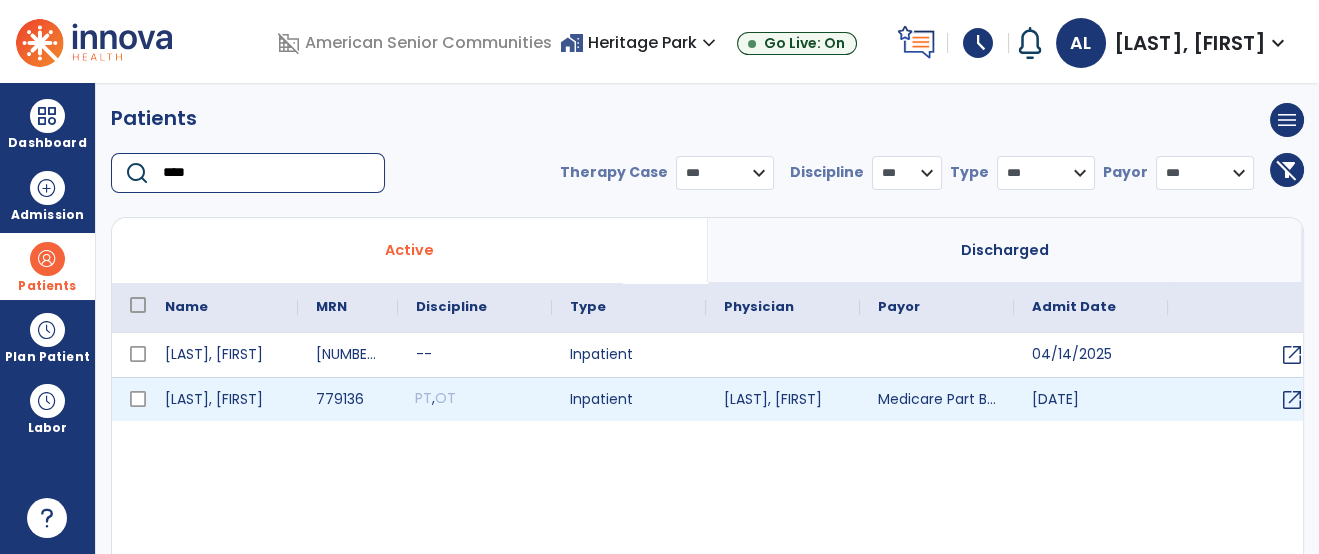 click on "PT , OT" at bounding box center (475, 399) 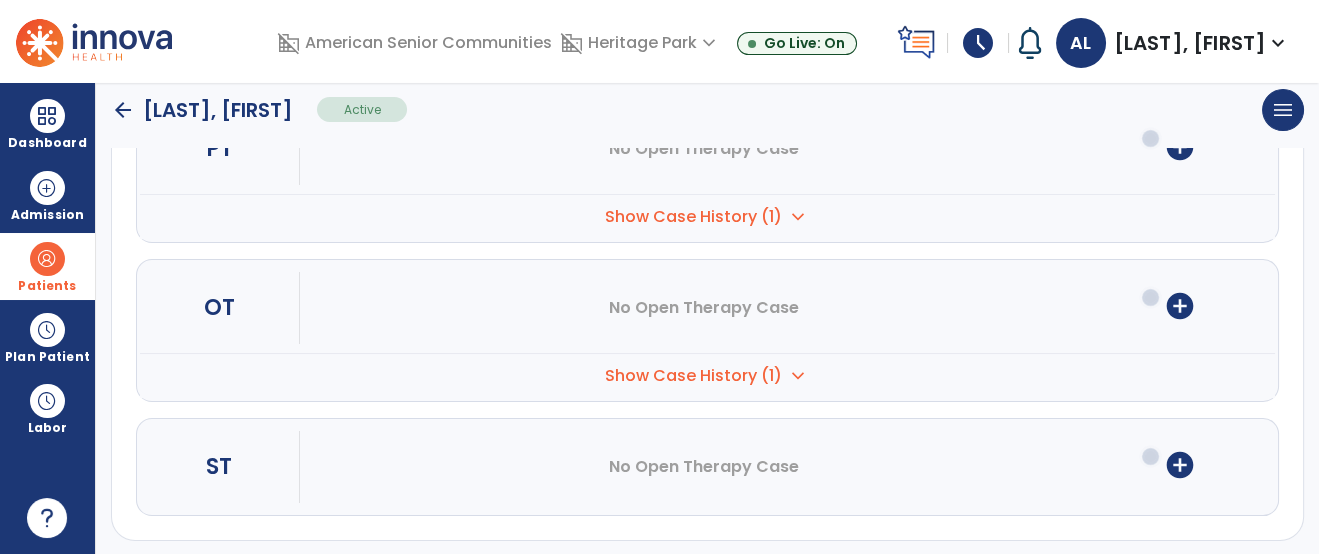 scroll, scrollTop: 295, scrollLeft: 0, axis: vertical 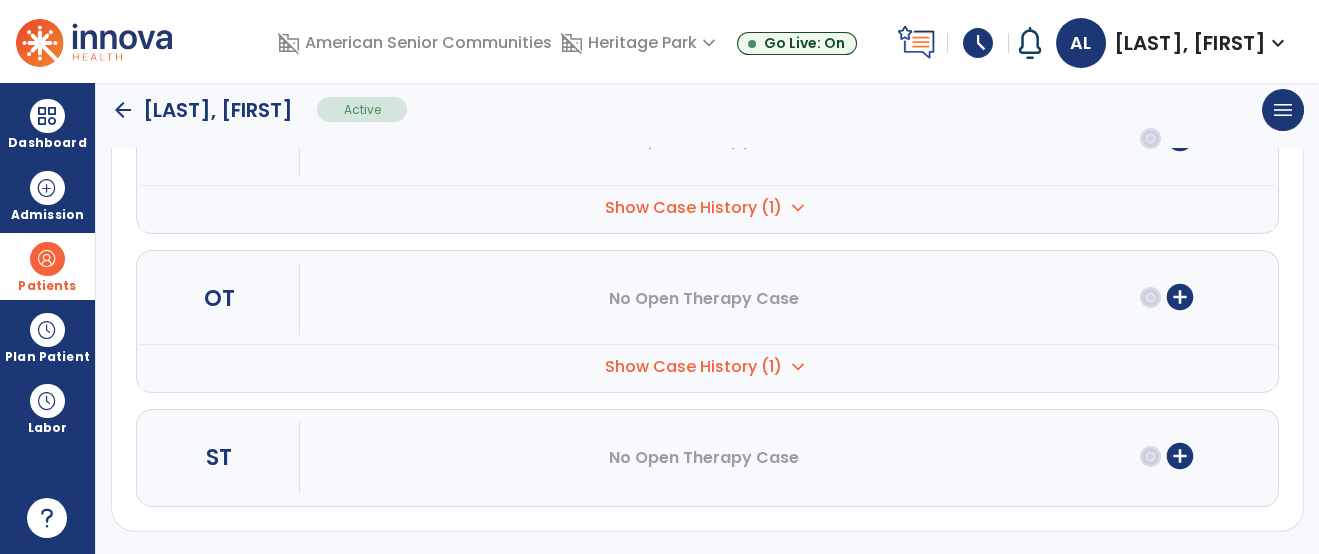 click on "Show Case History (1)" at bounding box center (693, 208) 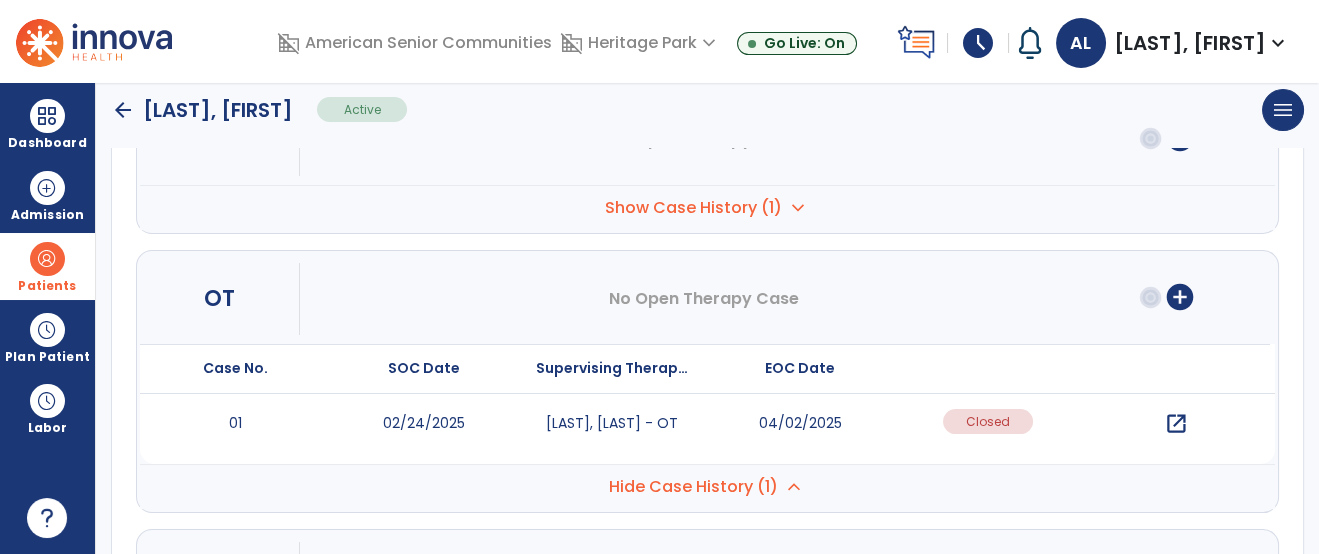click on "add_circle" at bounding box center (1180, 297) 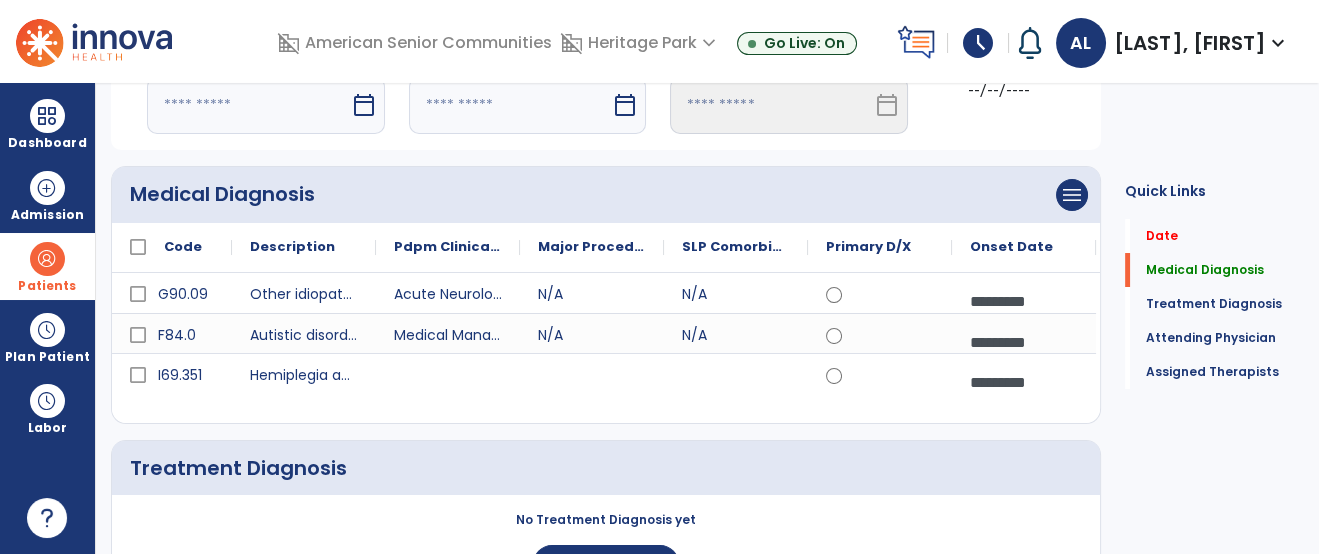 scroll, scrollTop: 0, scrollLeft: 0, axis: both 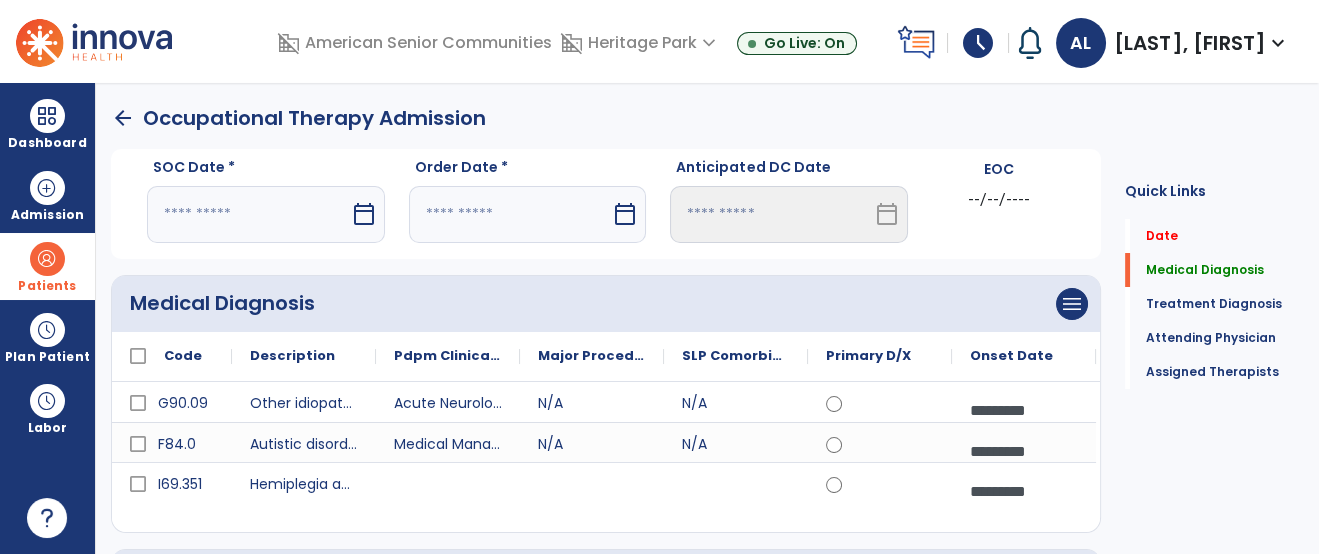 click at bounding box center [248, 214] 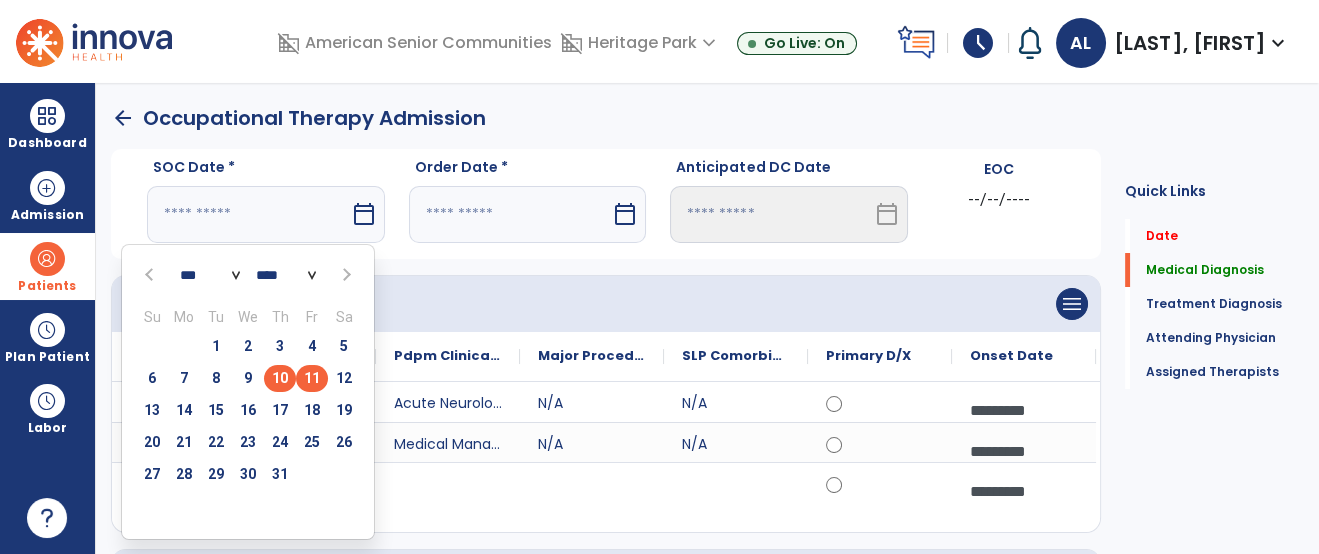 click on "10" at bounding box center [280, 378] 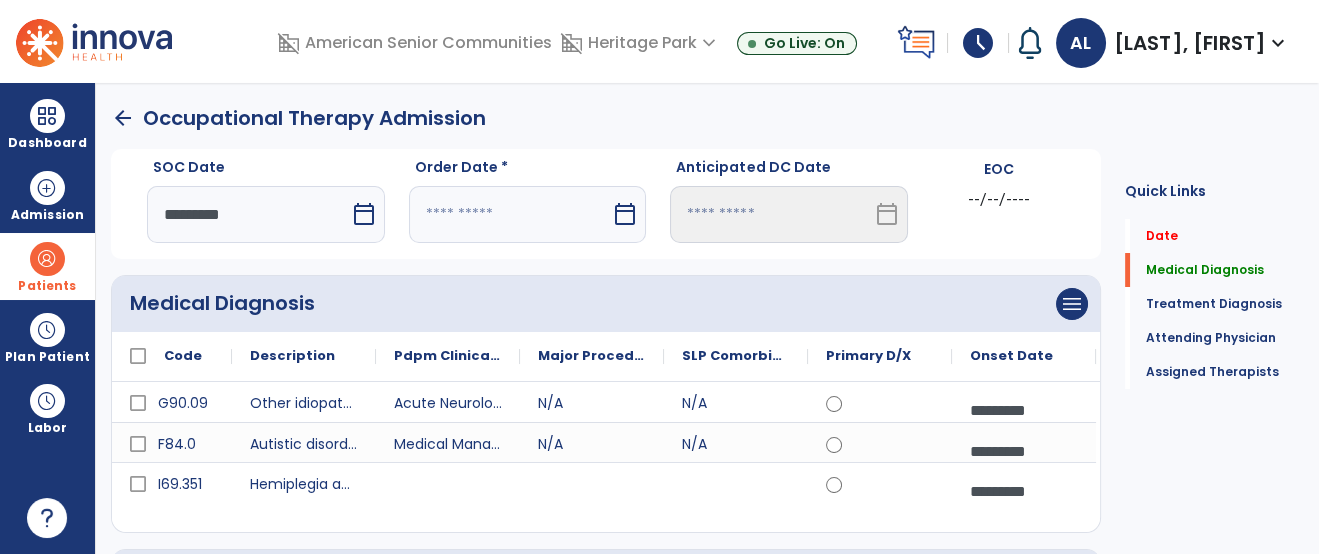 click on "calendar_today" at bounding box center [625, 214] 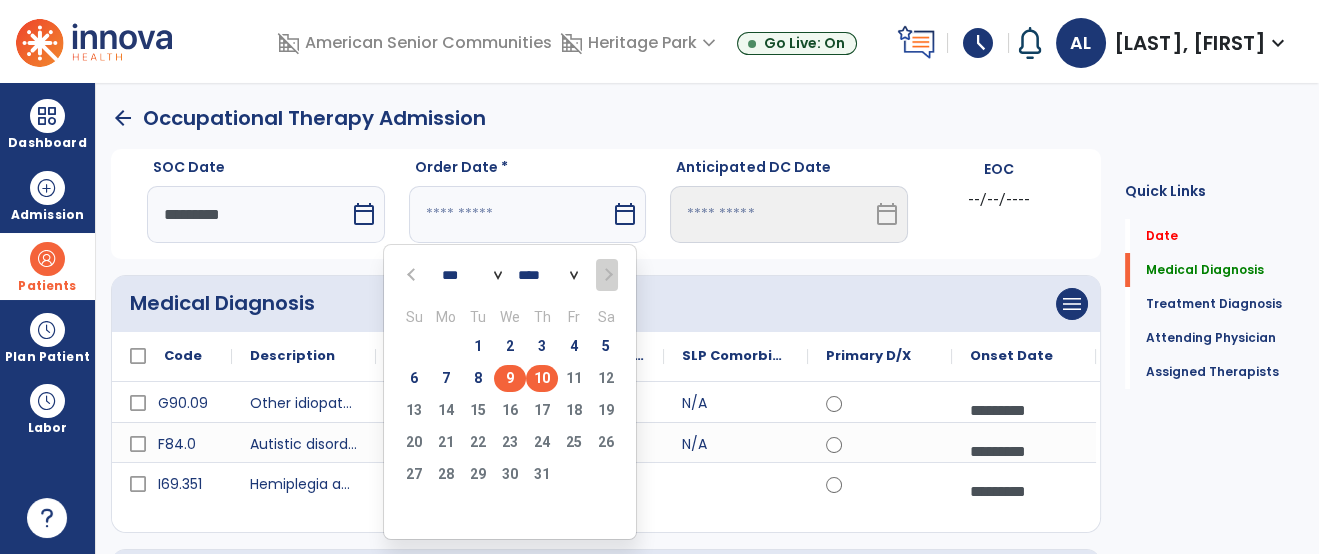 click on "9" at bounding box center (510, 378) 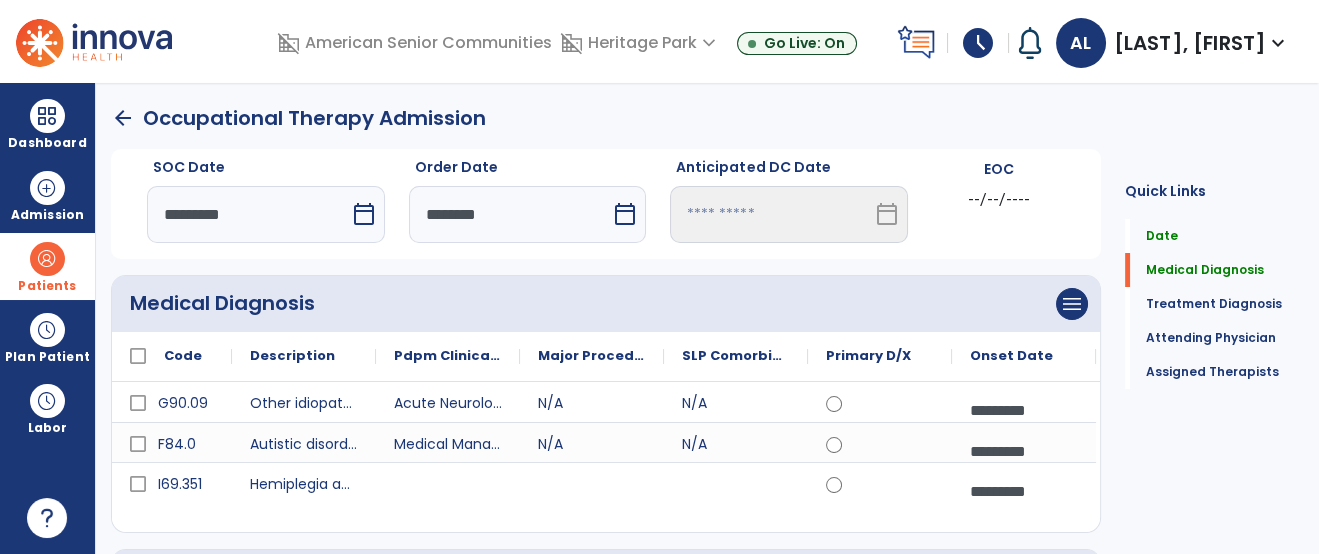 click on "calendar_today" at bounding box center [364, 214] 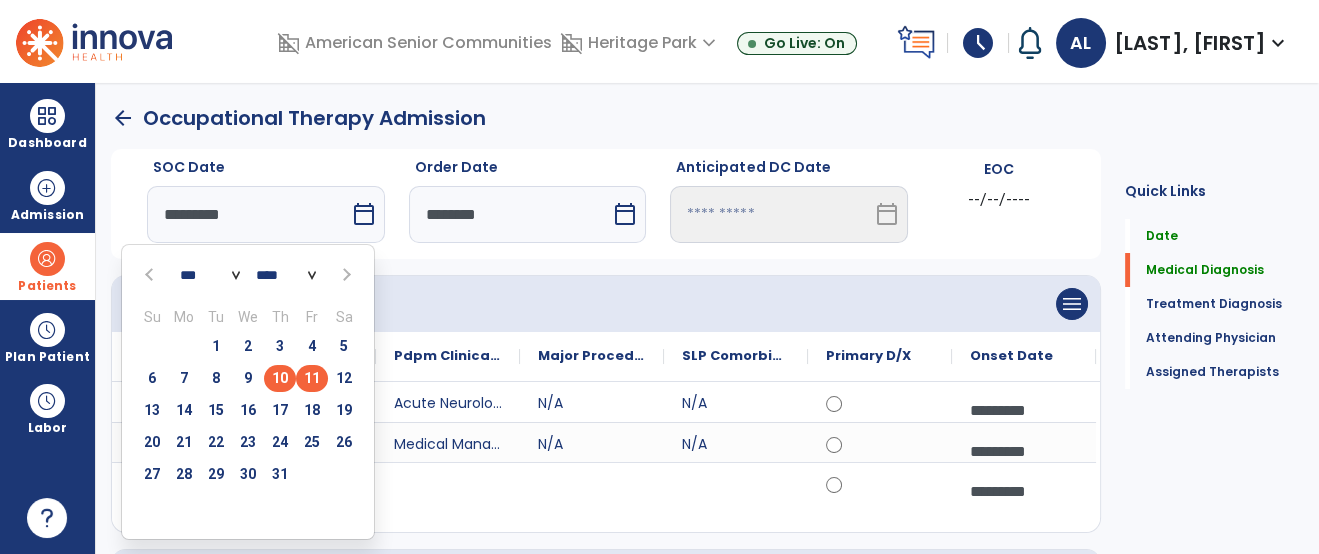 click on "11" at bounding box center (312, 378) 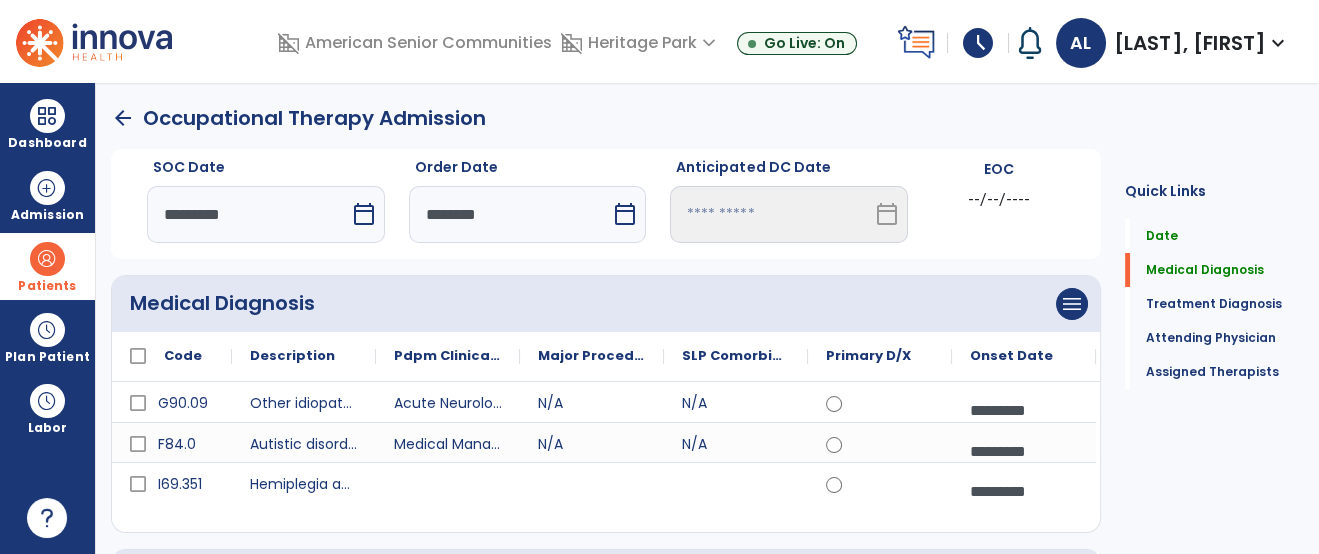 click on "********" at bounding box center [510, 214] 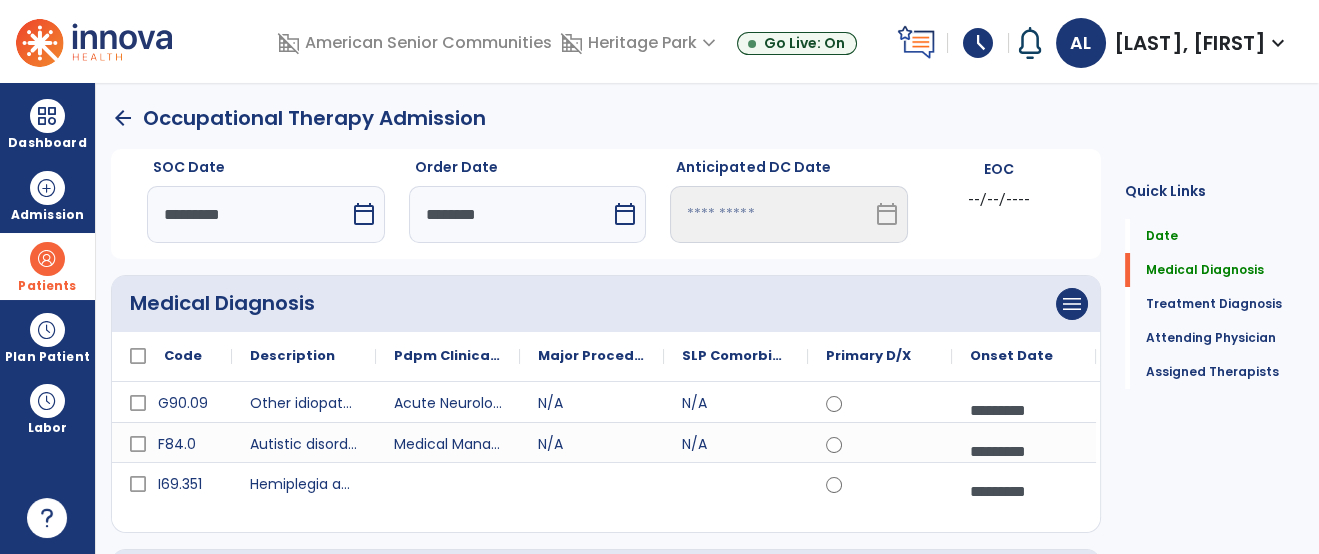 select on "*" 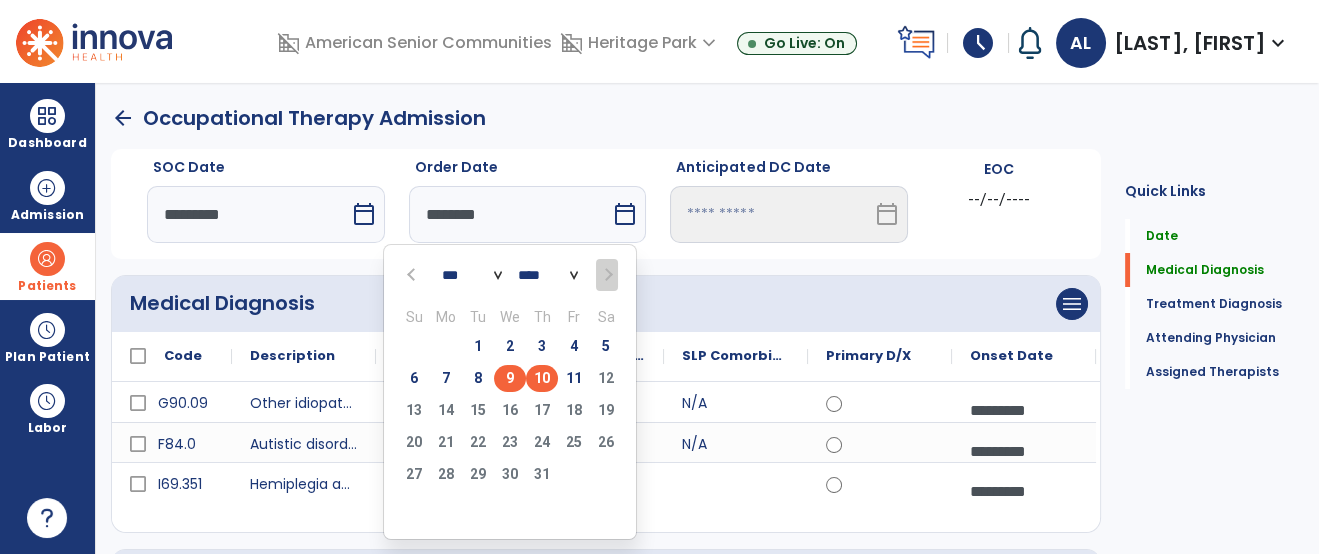 click on "10" at bounding box center [542, 378] 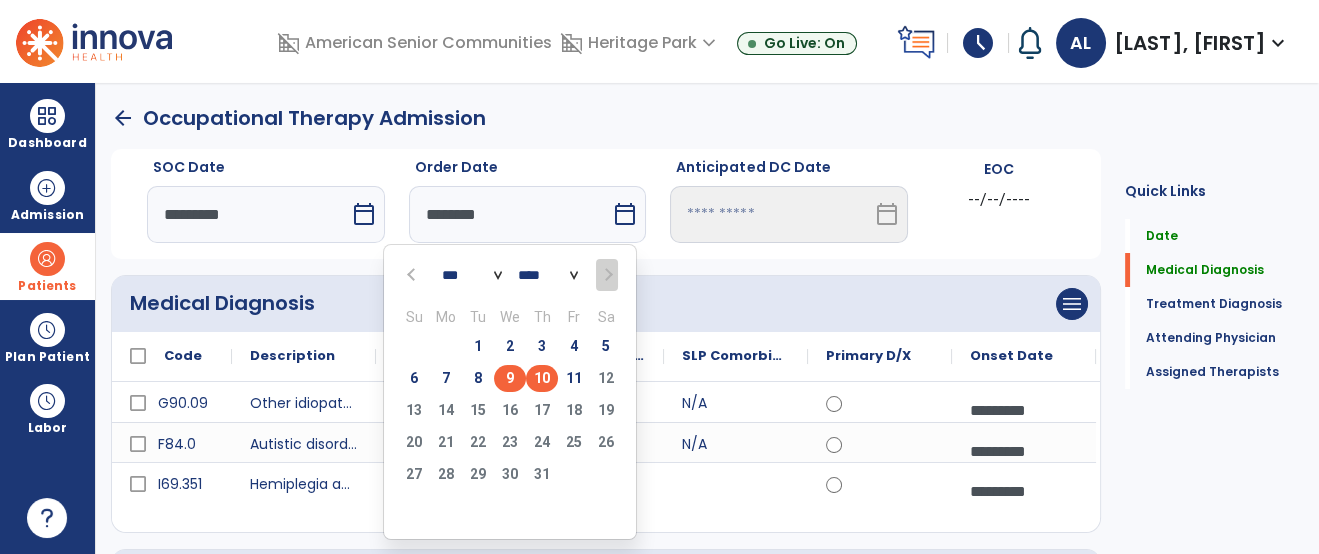 type on "*********" 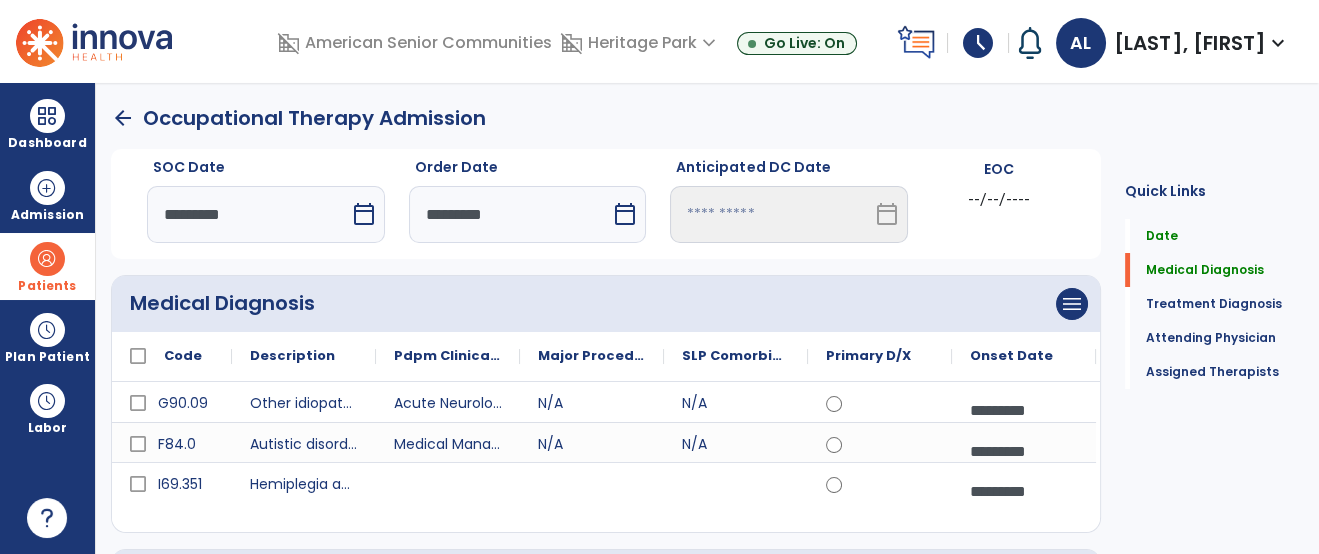 click on "arrow_back   Occupational Therapy Admission  SOC Date  *********  calendar_today  Order Date  *********  calendar_today  Anticipated DC Date   calendar_today  EOC --/--/---- Medical Diagnosis      menu   Add Medical Diagnosis   Delete Medical Diagnosis
Code
Description
G90.09" 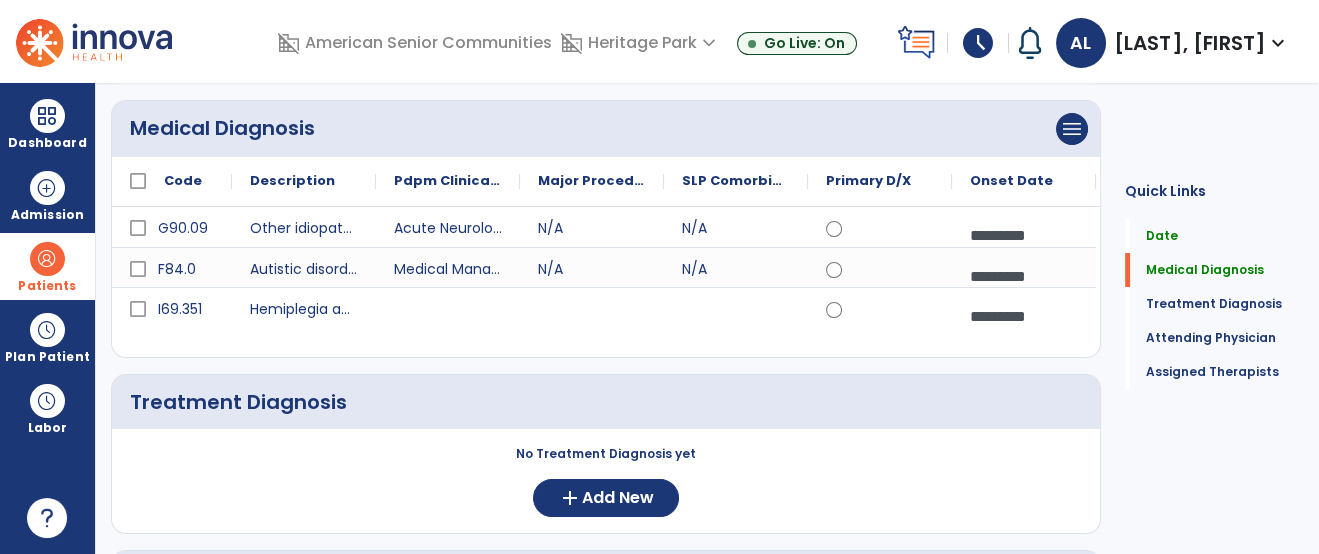 scroll, scrollTop: 177, scrollLeft: 0, axis: vertical 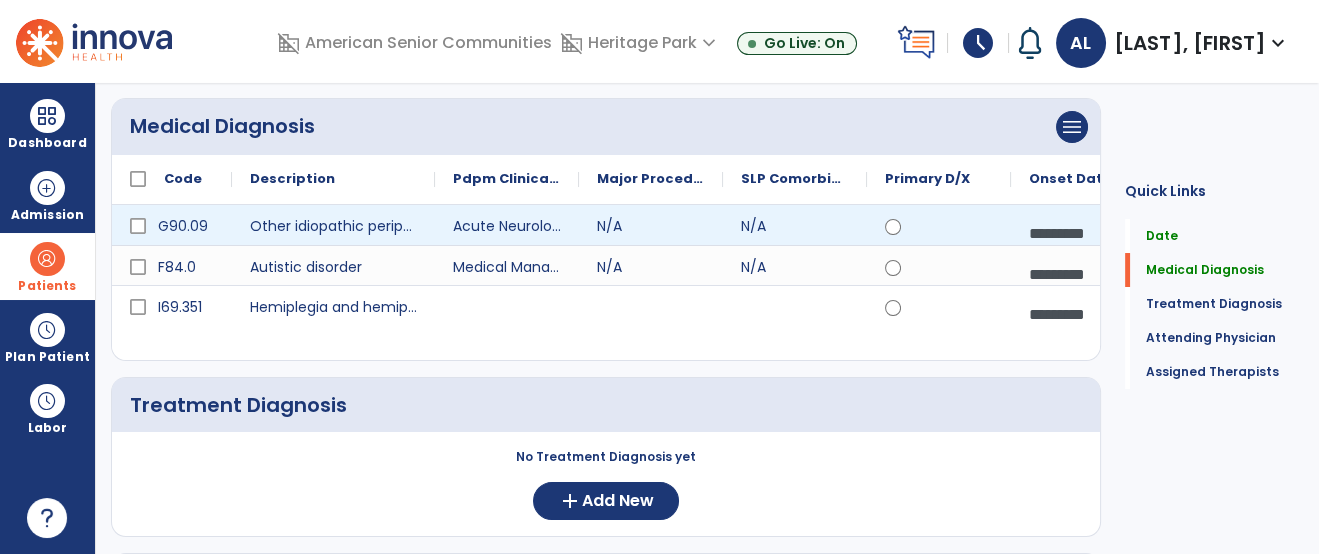 drag, startPoint x: 374, startPoint y: 183, endPoint x: 433, endPoint y: 215, distance: 67.11929 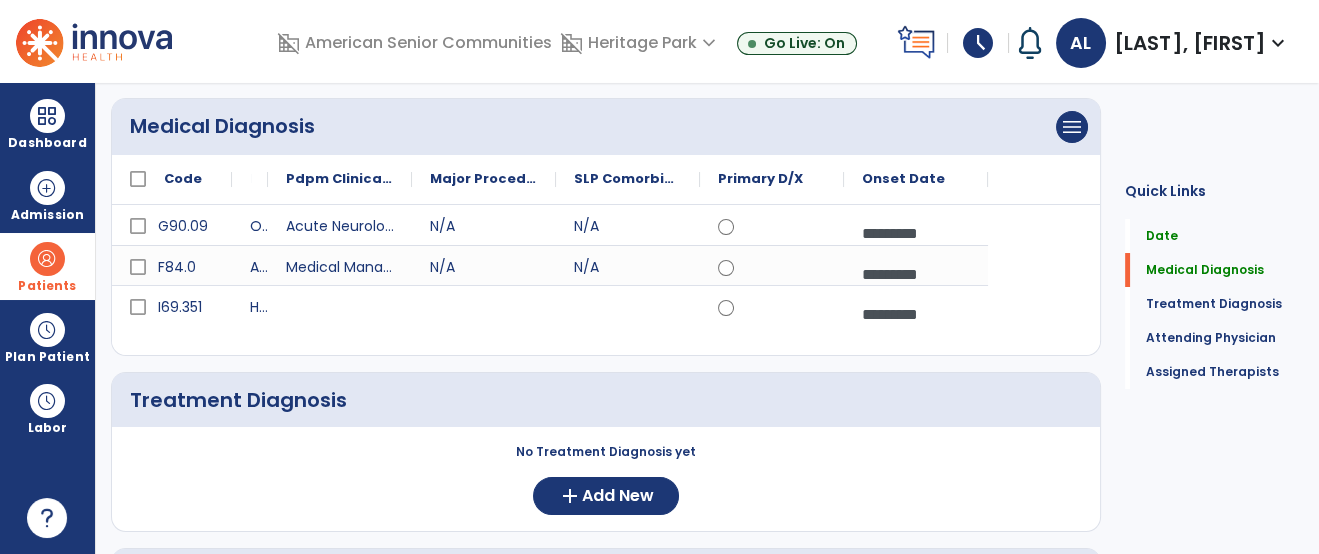 drag, startPoint x: 434, startPoint y: 180, endPoint x: 271, endPoint y: 170, distance: 163.30646 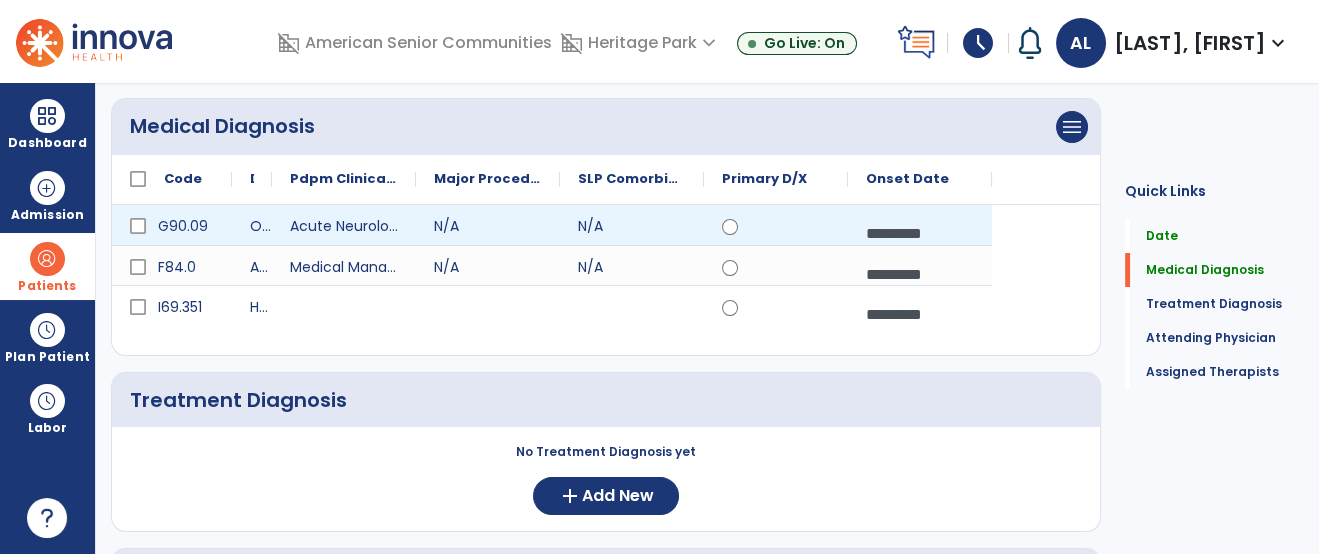 click on "*********" at bounding box center (920, 233) 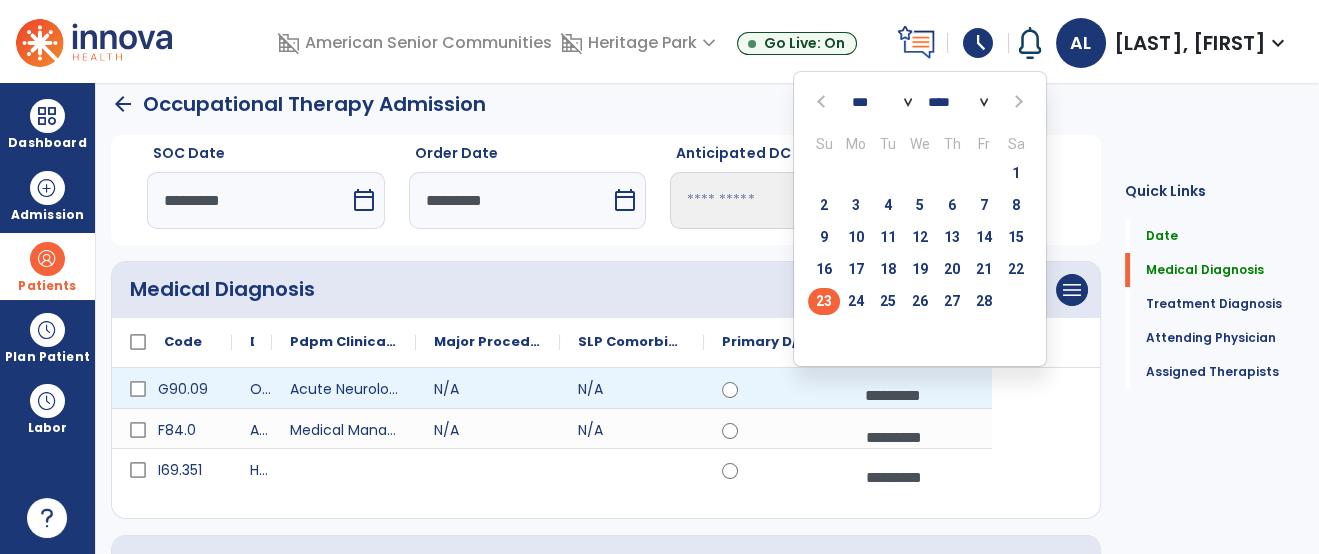 scroll, scrollTop: 21, scrollLeft: 0, axis: vertical 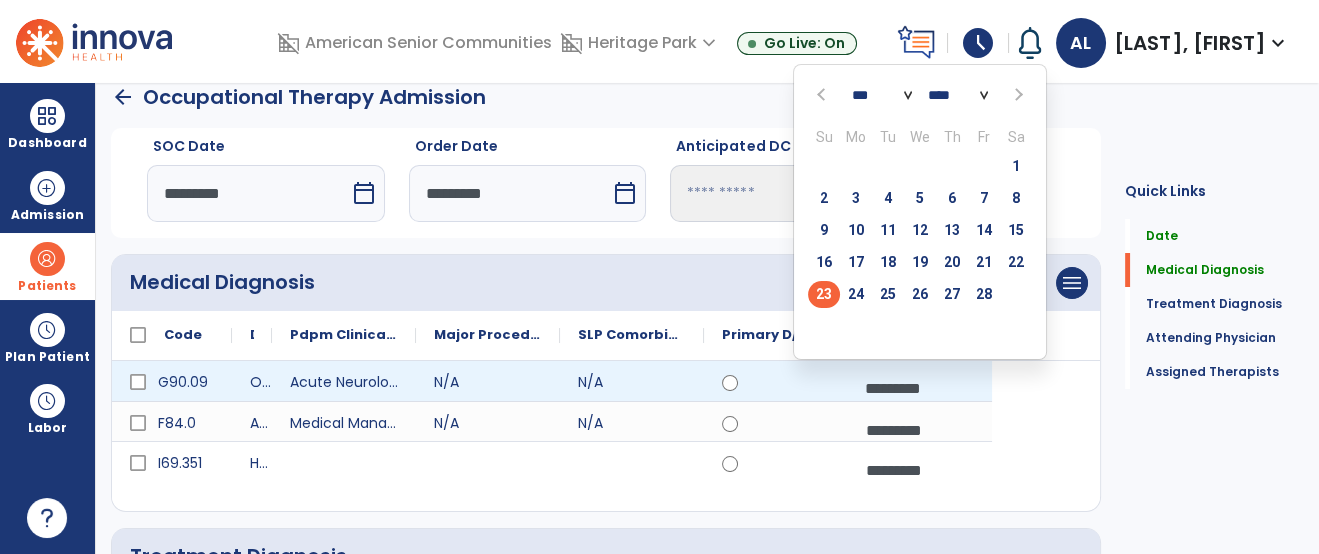 click on "*** *** *** *** *** *** ***" 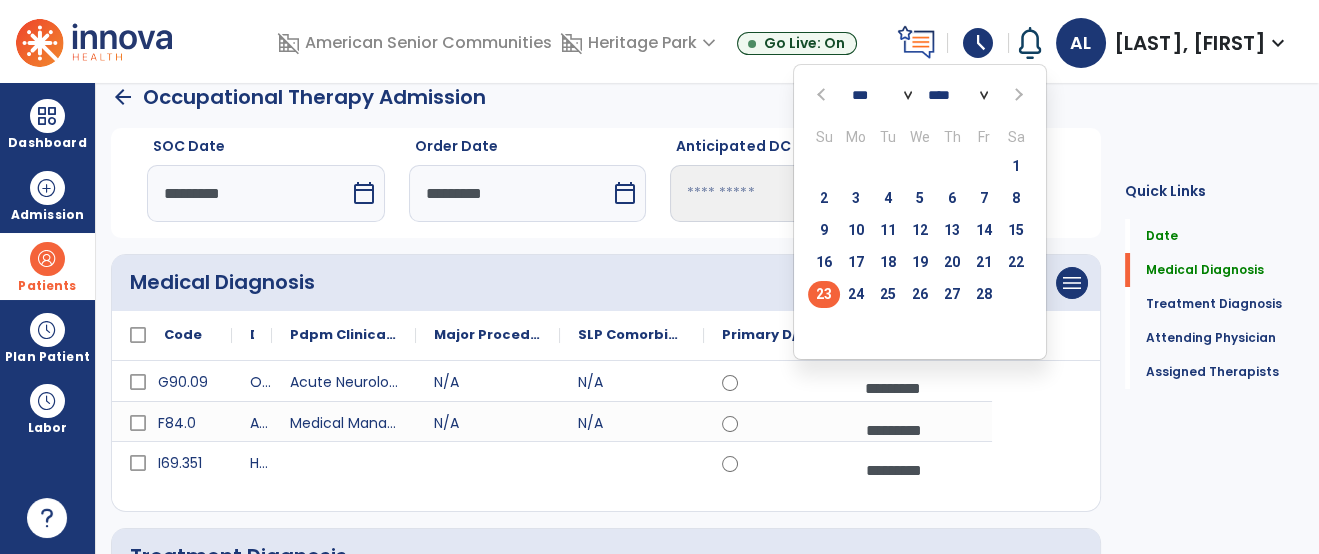 select on "*" 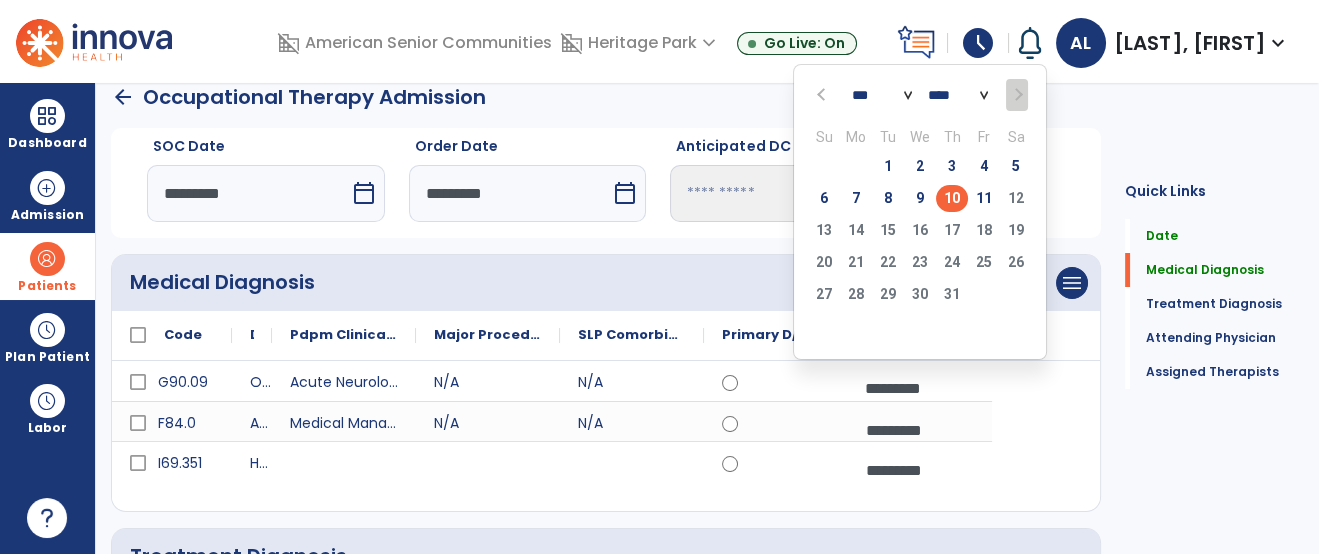 click on "10" 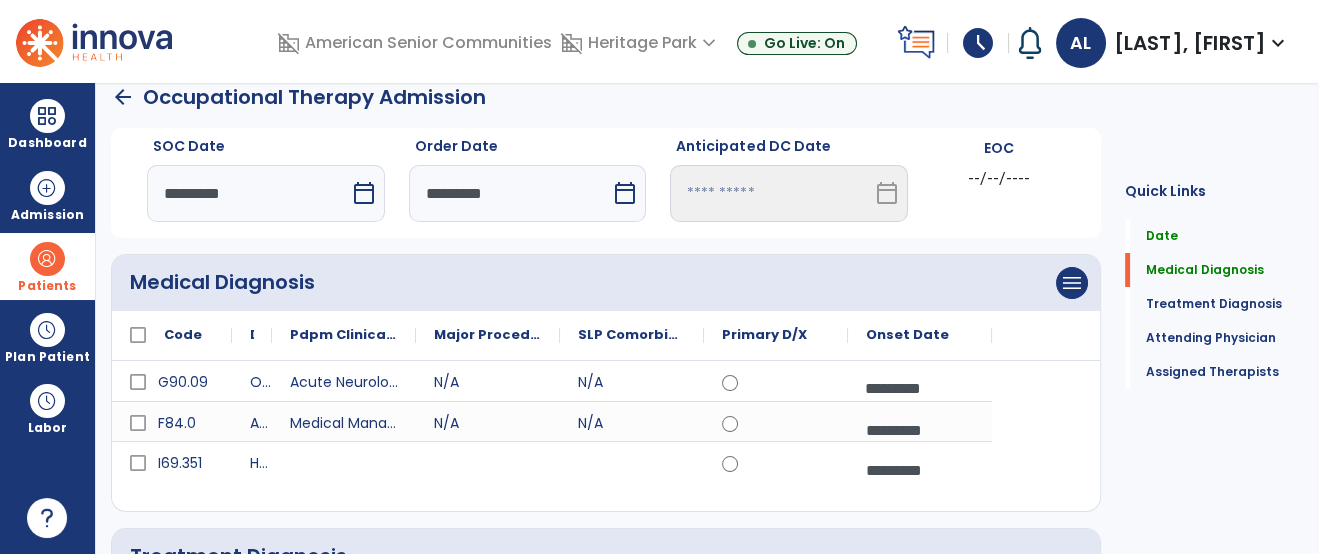 click on "*********" at bounding box center [920, 430] 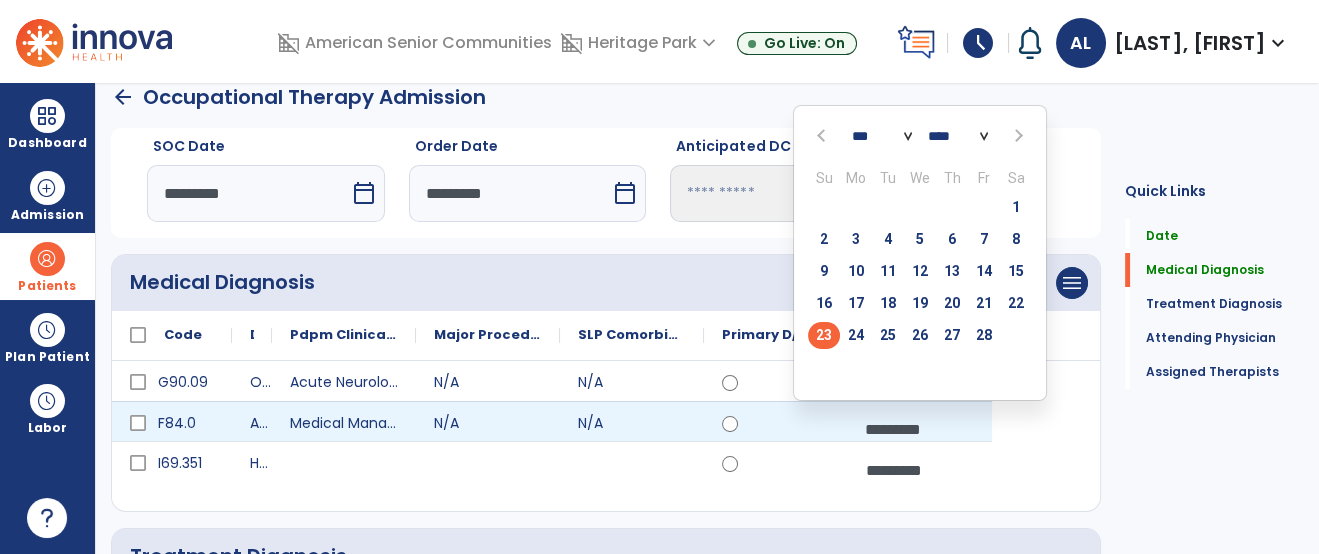 click on "*** *** *** *** *** *** ***" 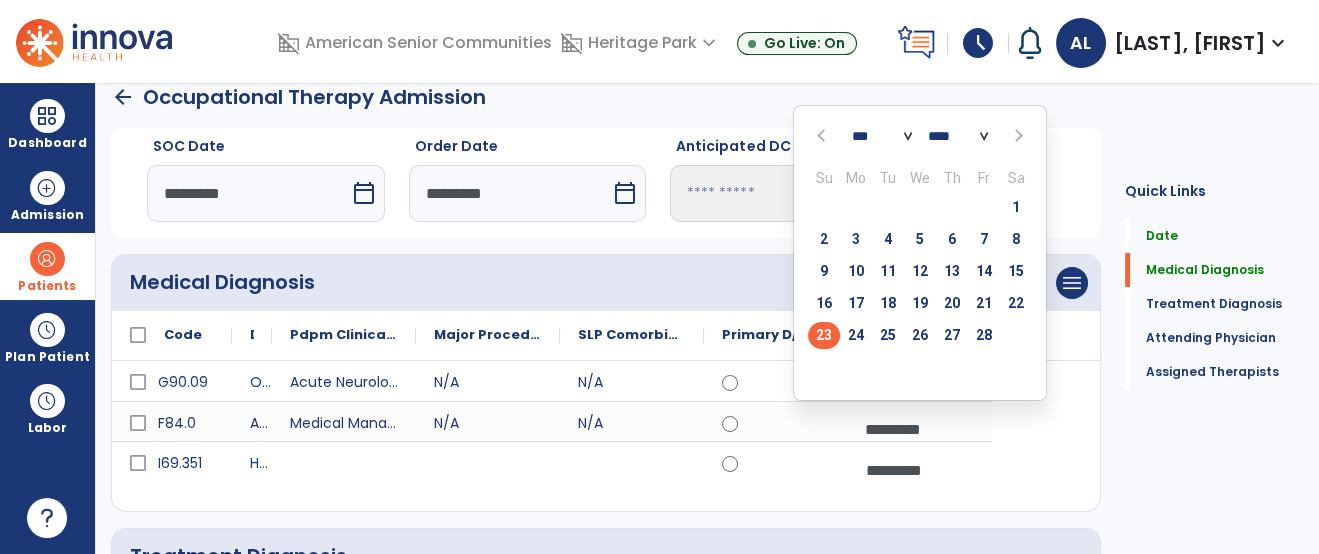 select on "*" 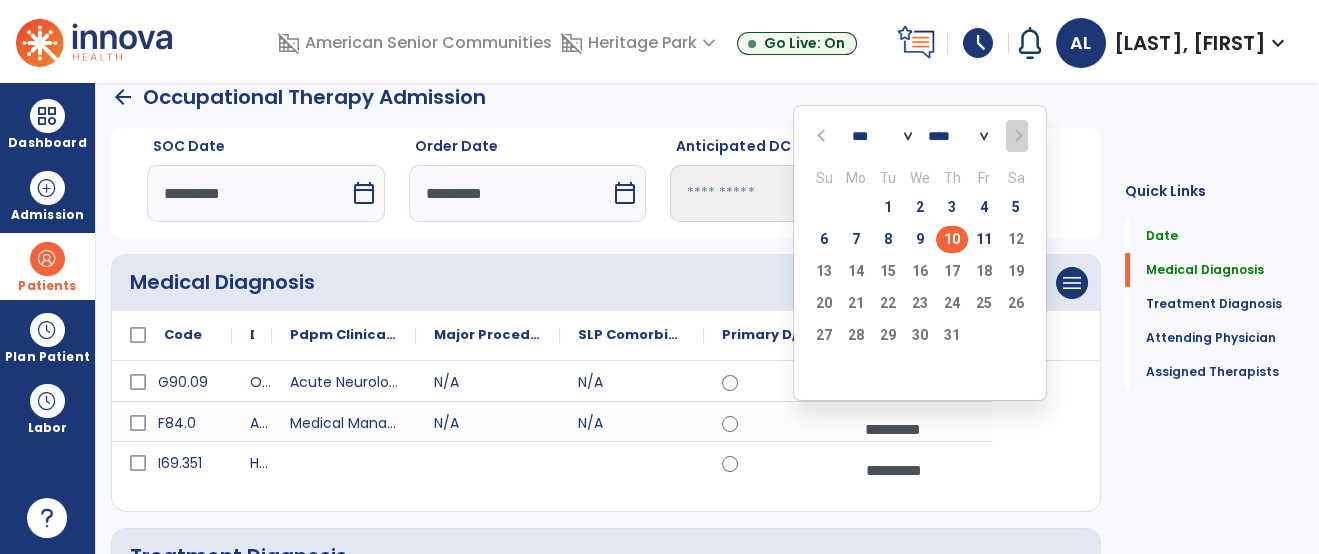 click on "10" 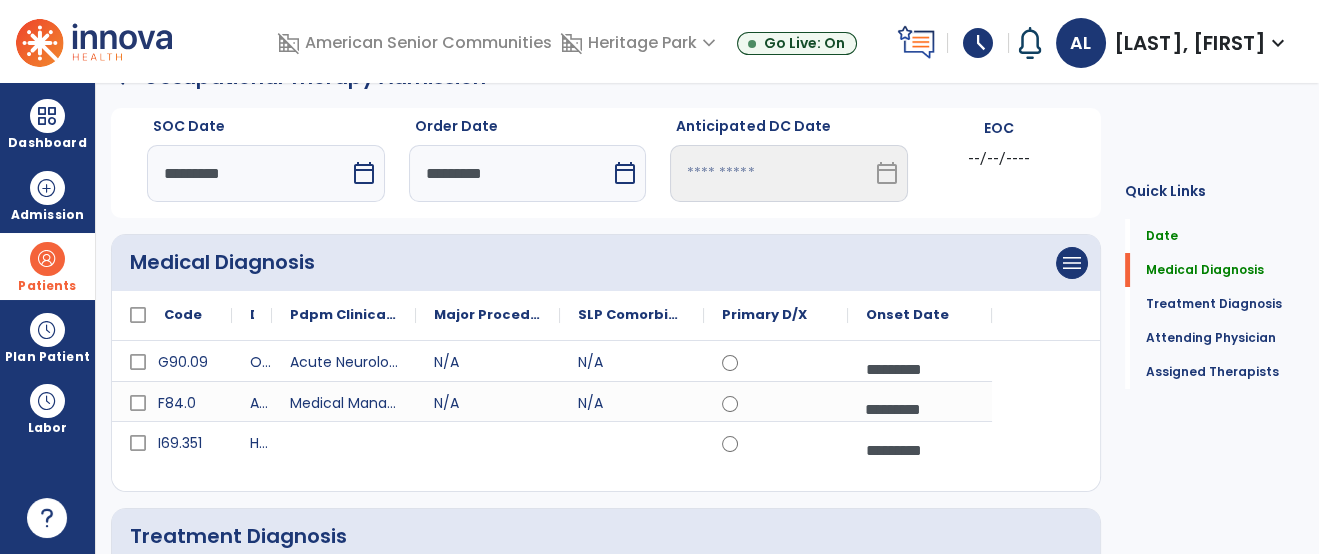 scroll, scrollTop: 49, scrollLeft: 0, axis: vertical 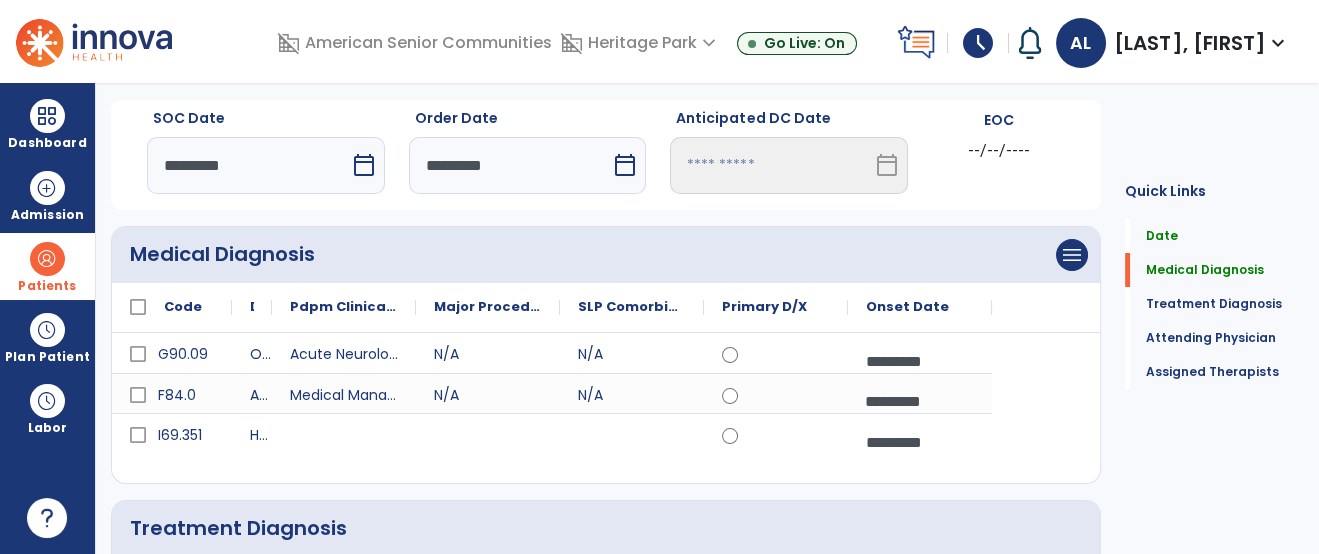 click on "*********" at bounding box center [920, 442] 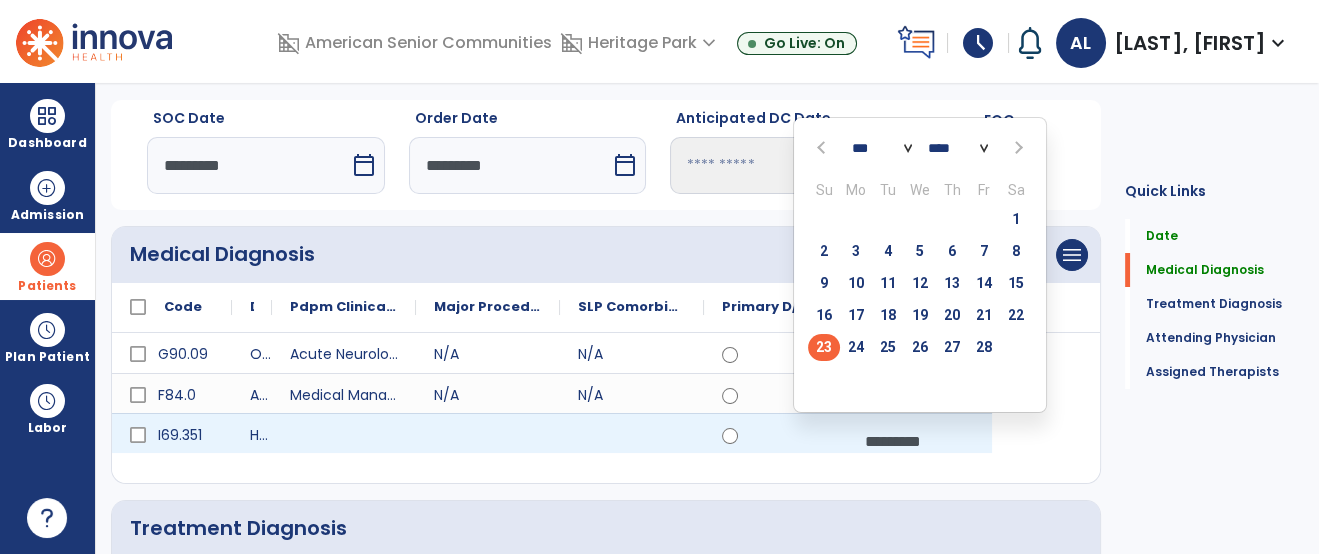 click on "*** *** *** *** *** *** ***" 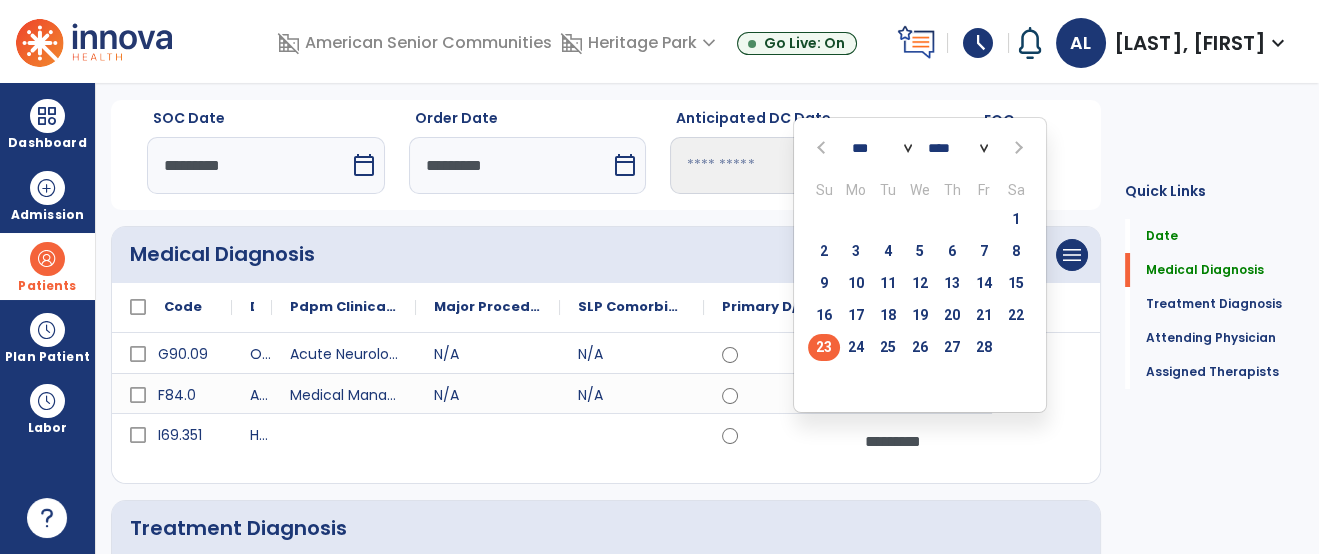 select on "*" 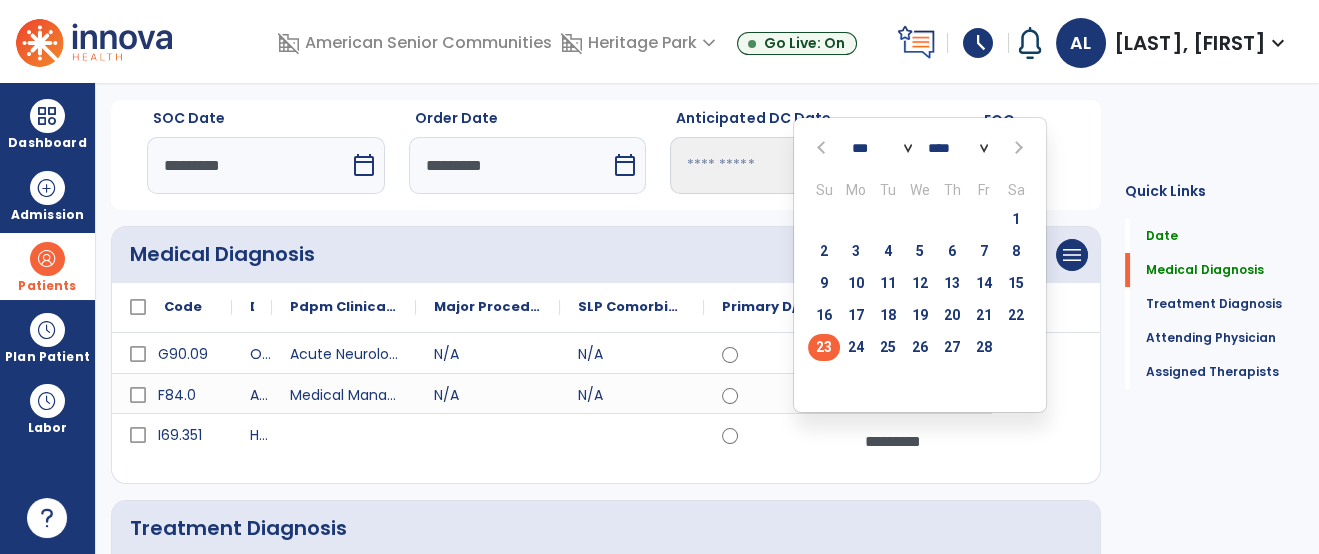 click on "*** *** *** *** *** *** ***" 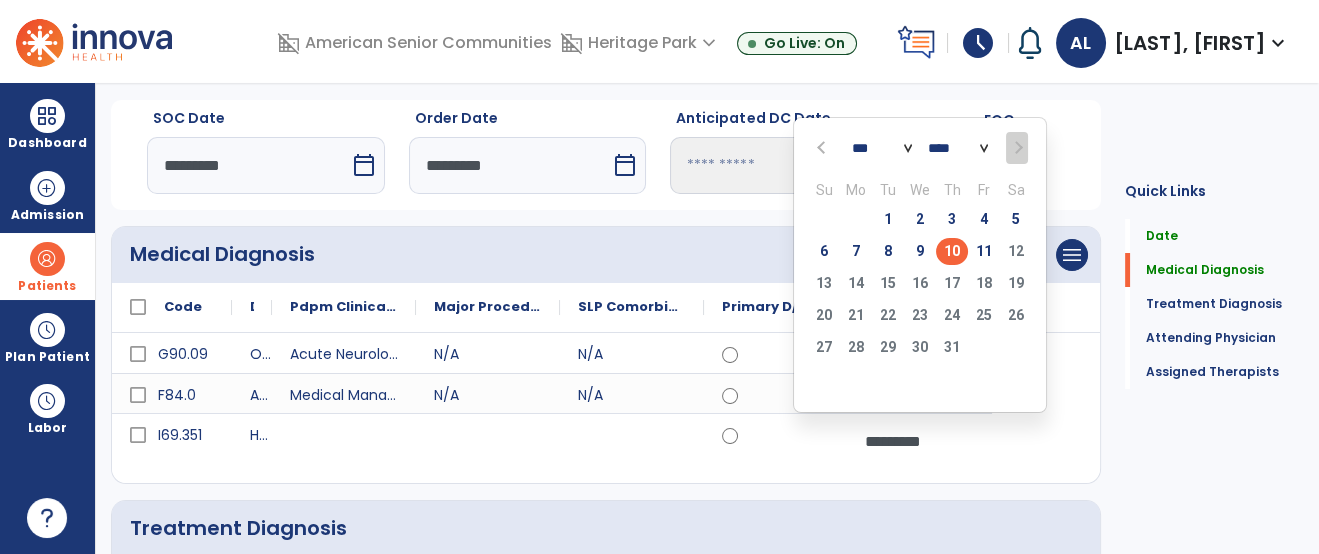 click on "10" 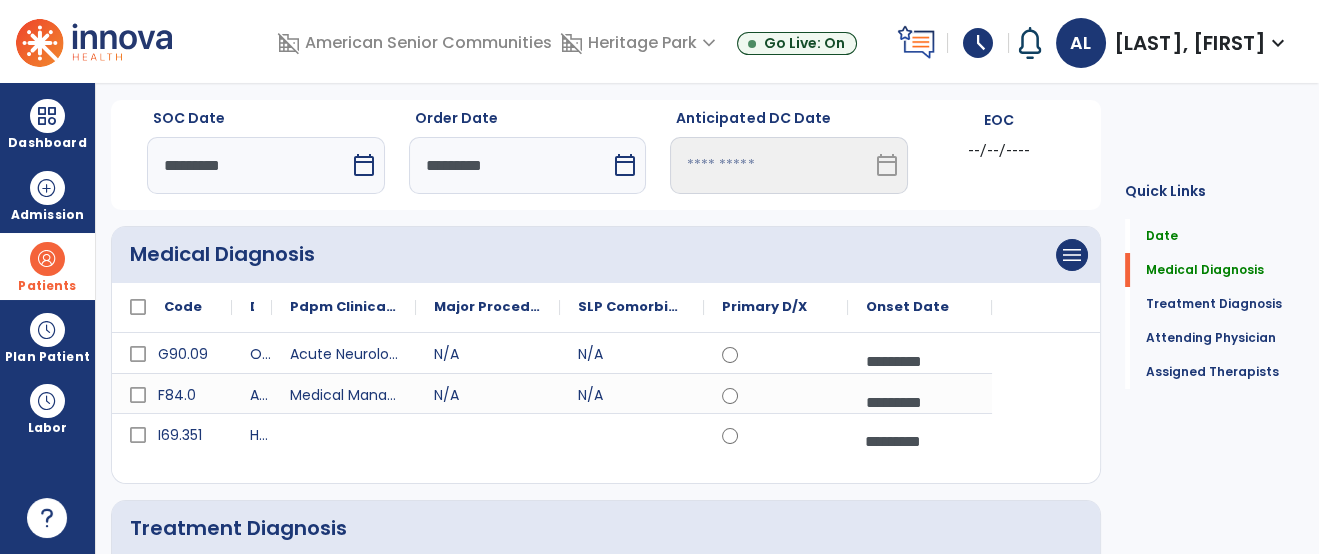 click on "Quick Links  Date   Date   Medical Diagnosis   Medical Diagnosis   Treatment Diagnosis   Treatment Diagnosis   Attending Physician   Attending Physician   Assigned Therapists   Assigned Therapists" 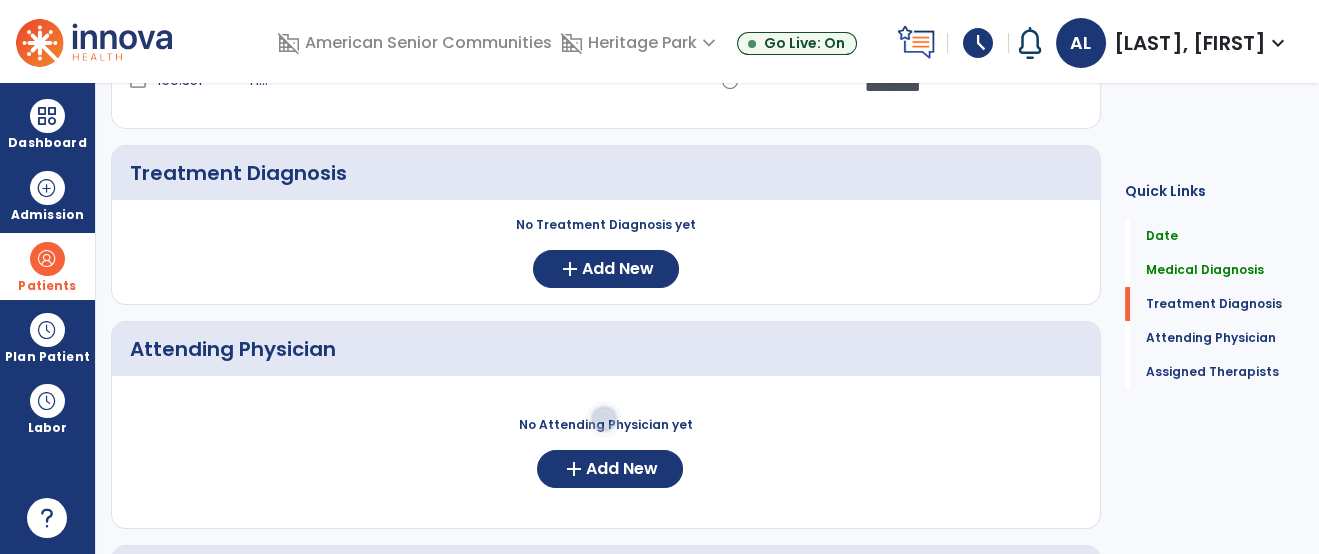 scroll, scrollTop: 493, scrollLeft: 0, axis: vertical 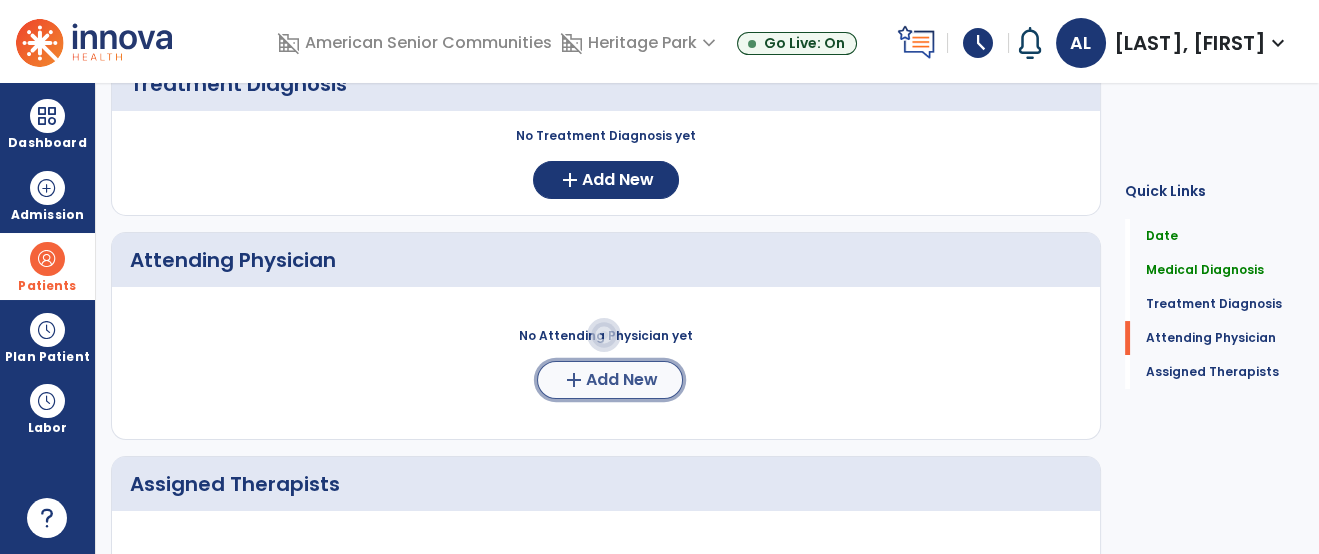 click on "Add New" 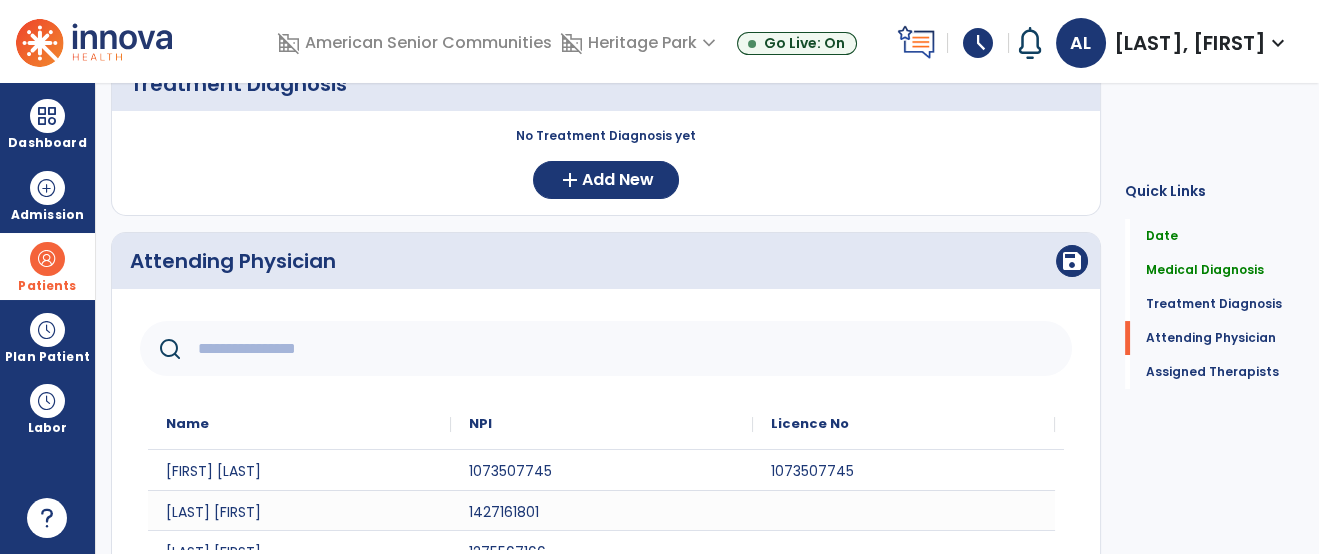 click 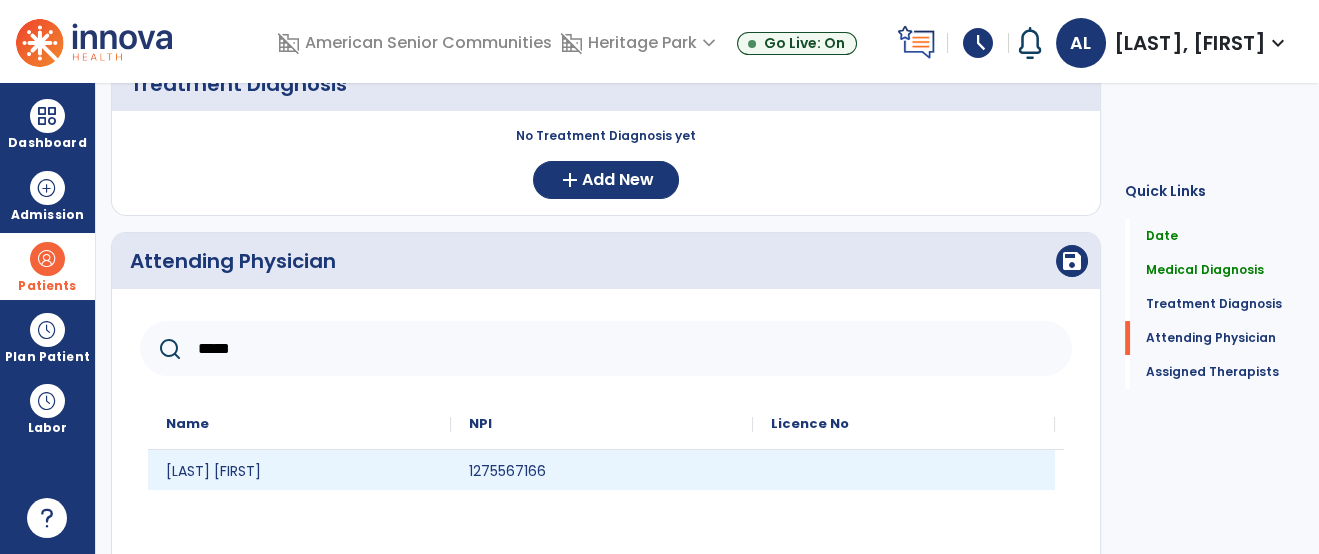 type on "*****" 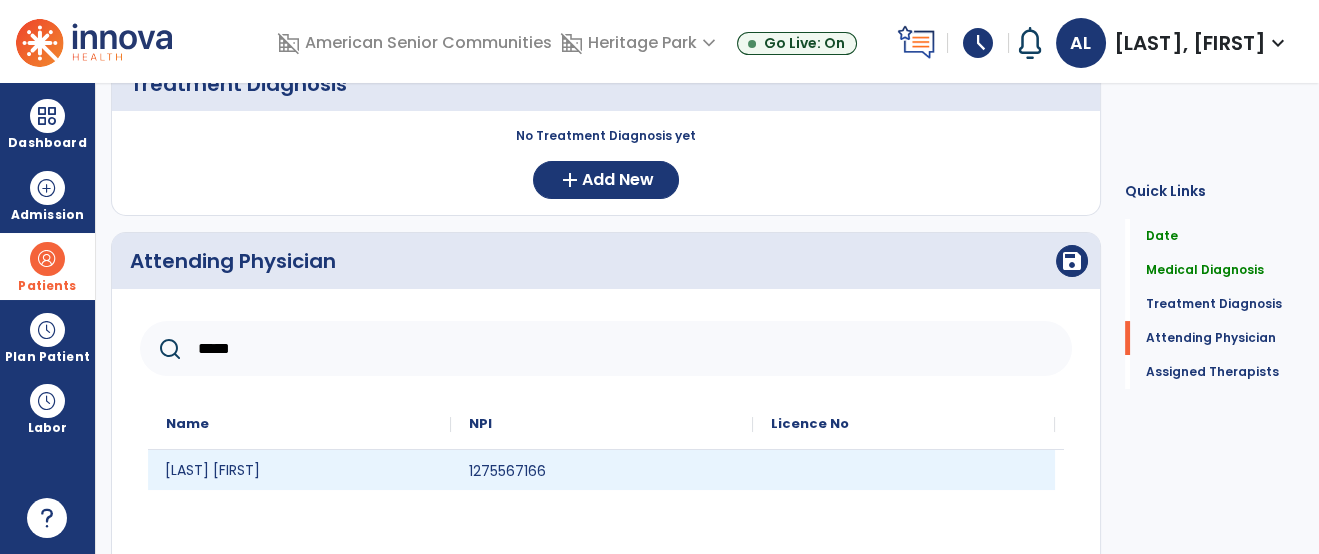 click on "[FIRST] [LAST]" 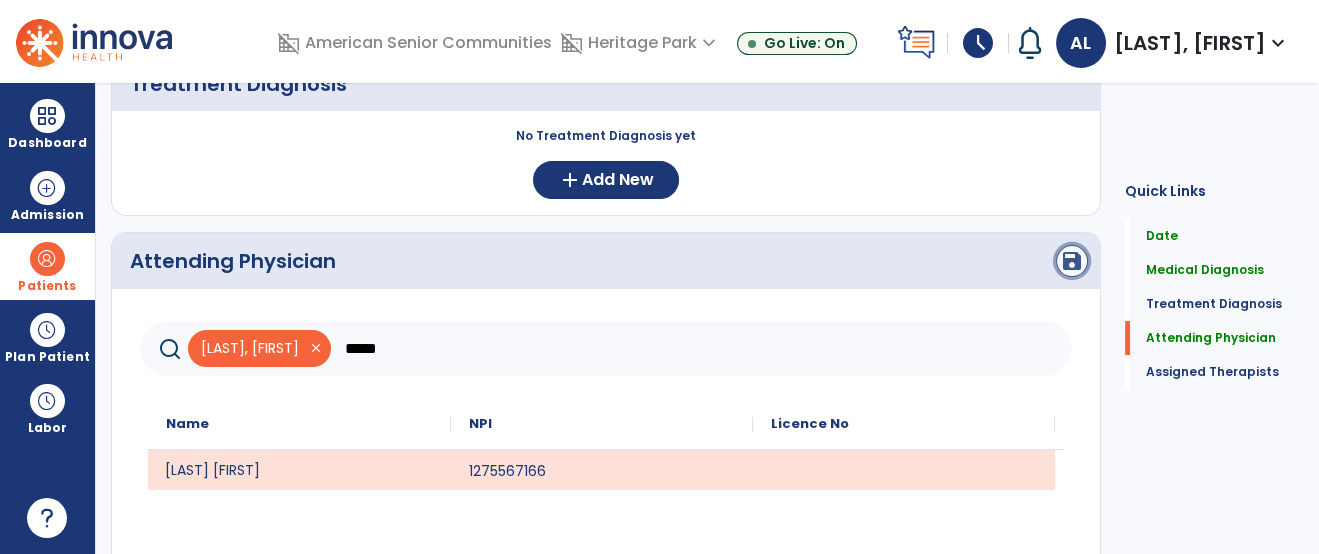 click on "save" 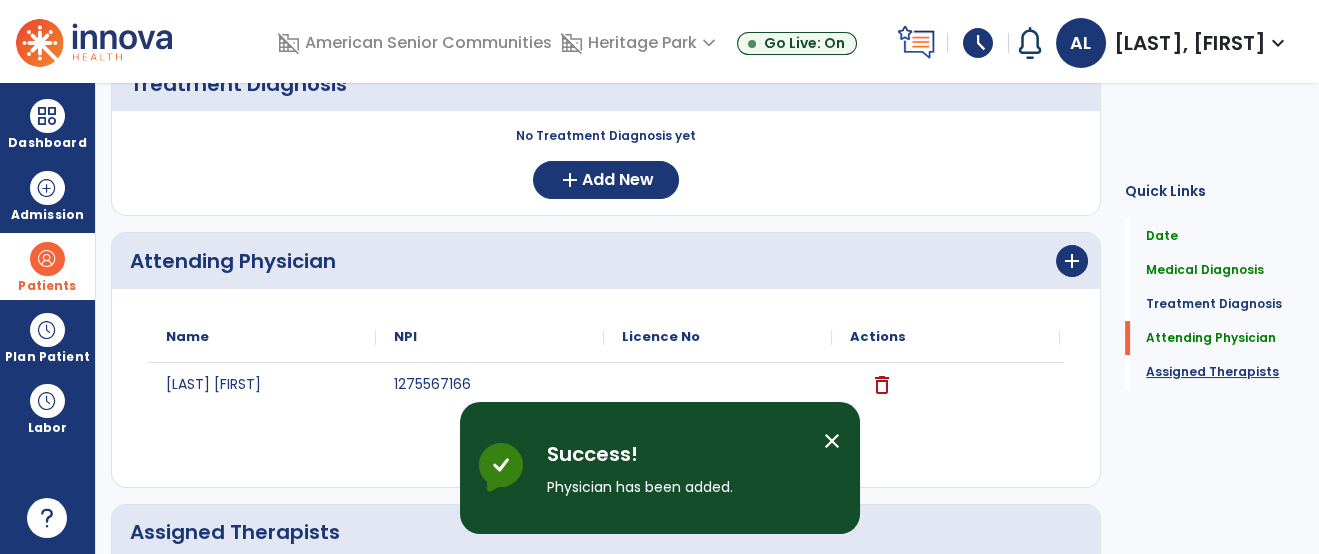 click on "Assigned Therapists" 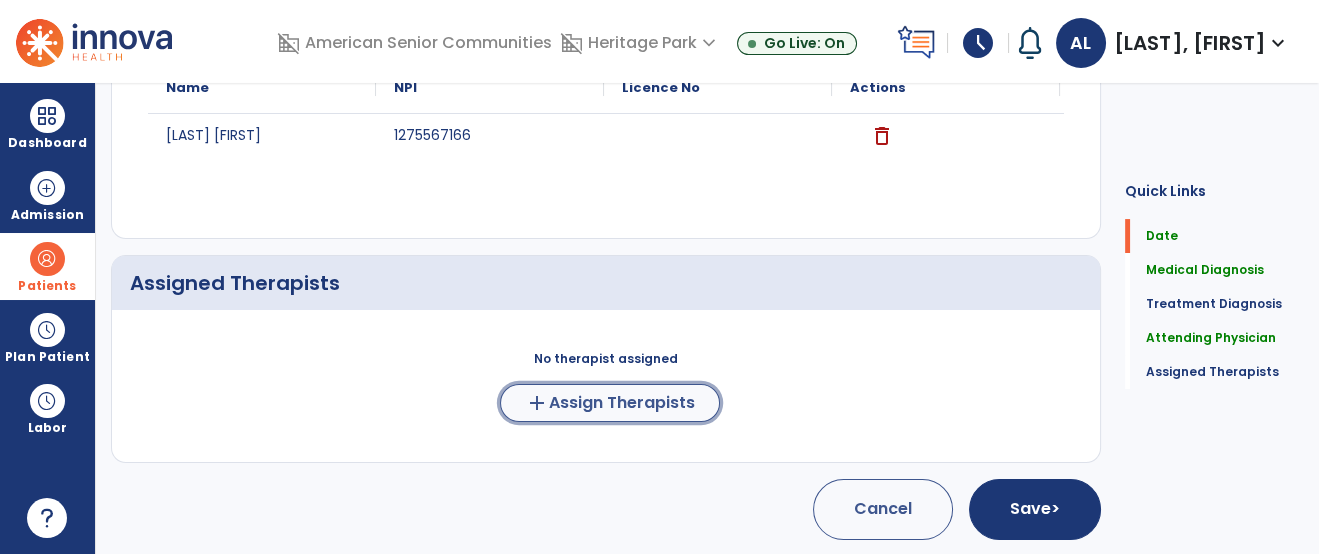 click on "Assign Therapists" 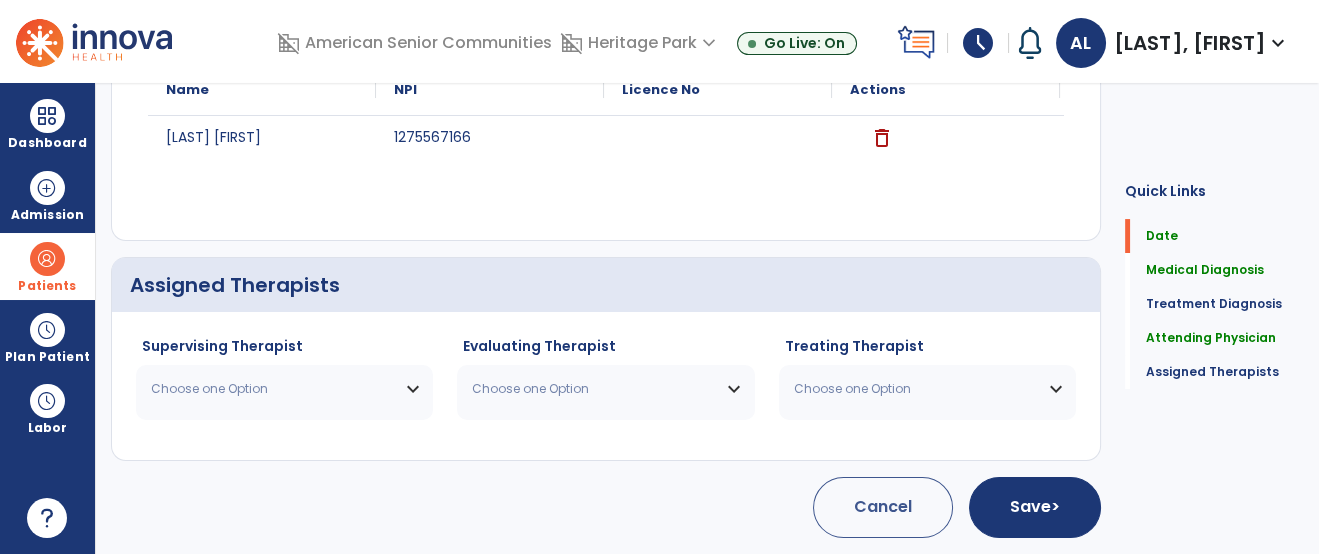 scroll, scrollTop: 739, scrollLeft: 0, axis: vertical 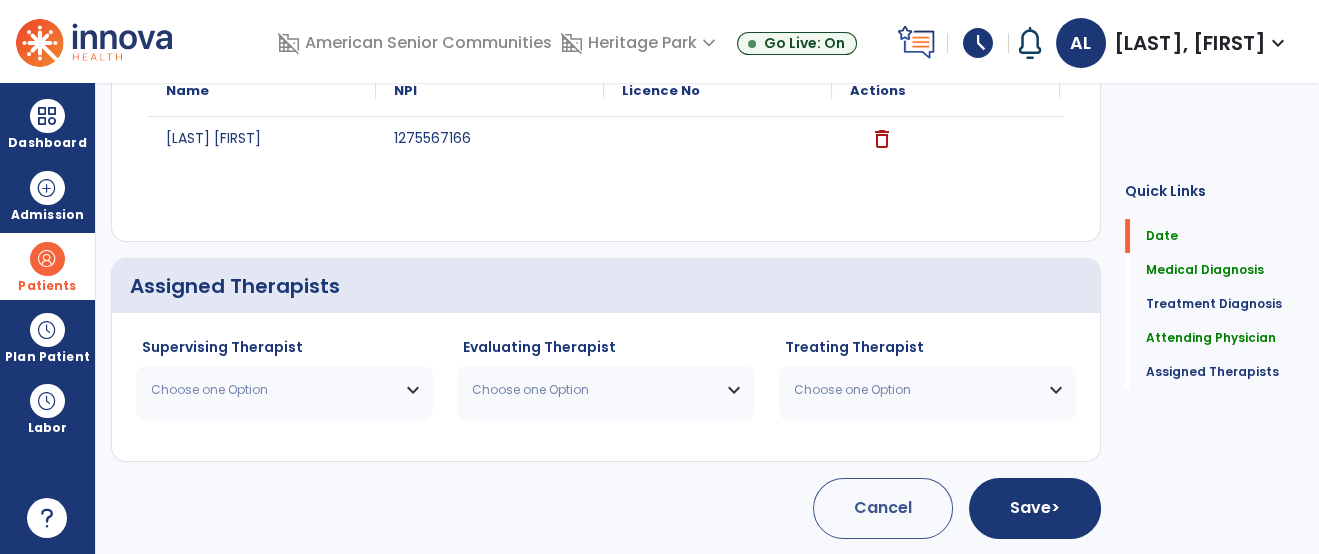 click on "Choose one Option" at bounding box center (272, 390) 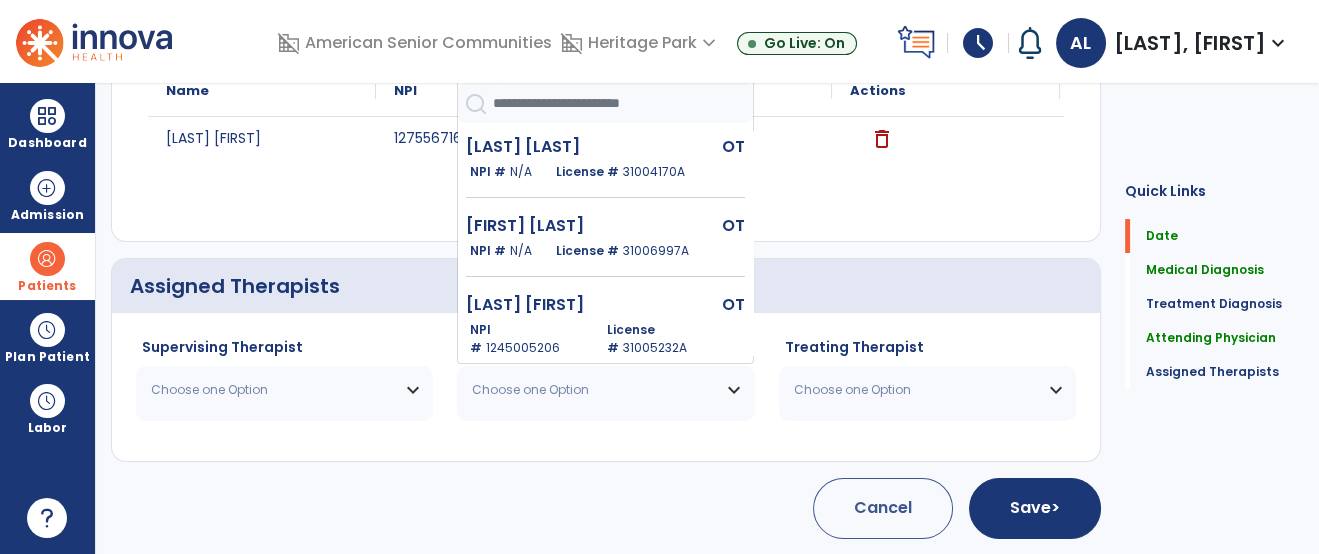 click 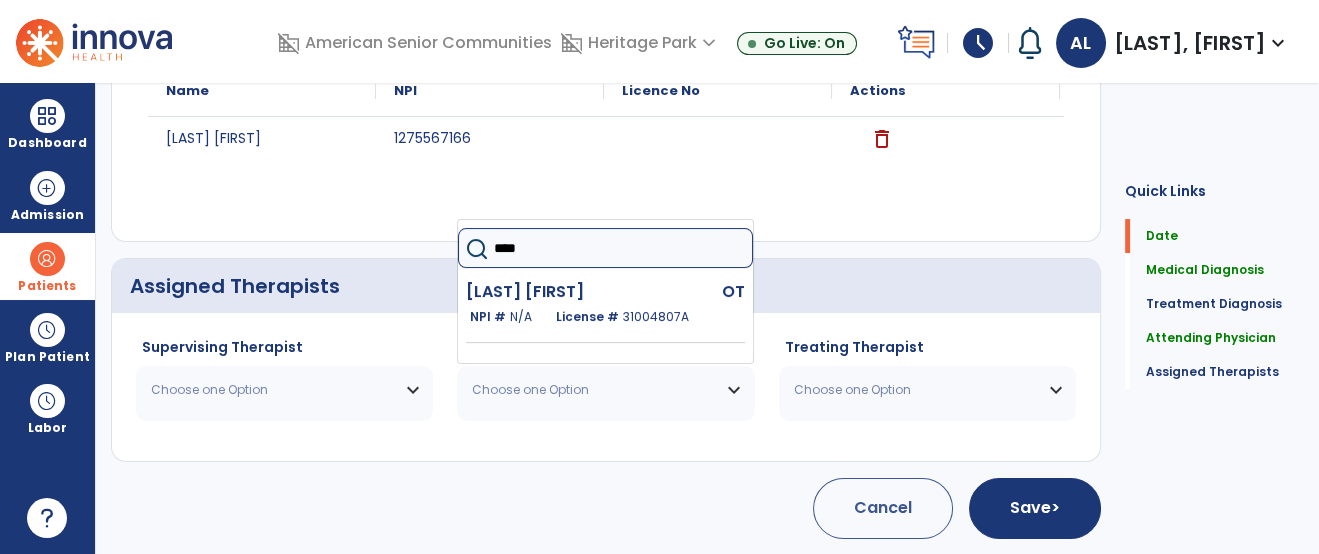 type on "*****" 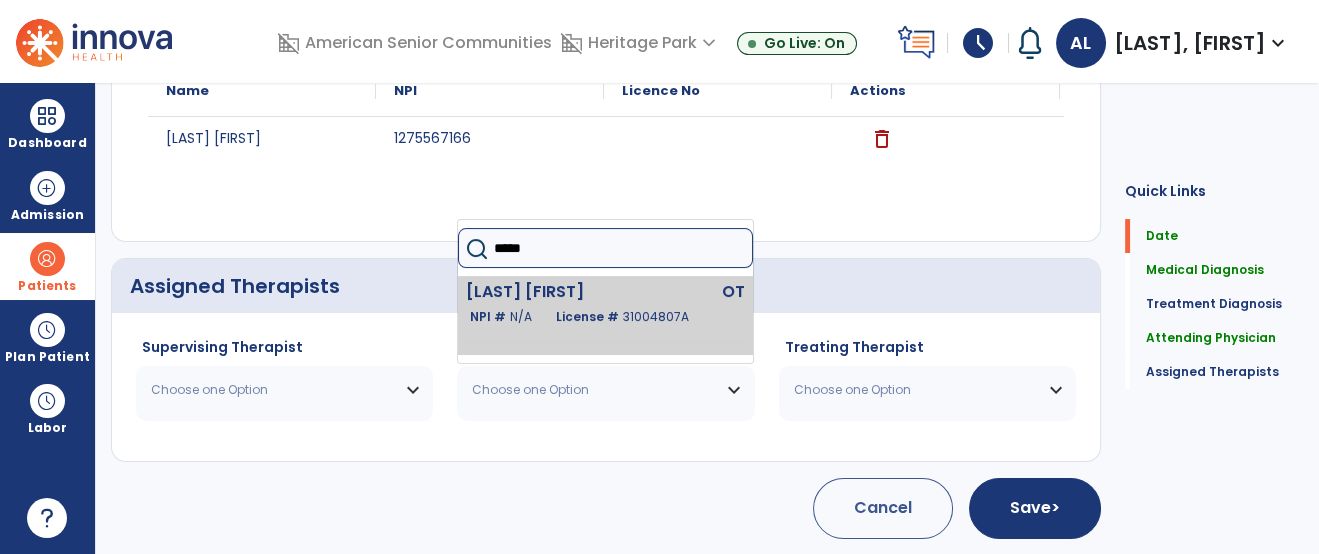 click on "License #  31004807A" 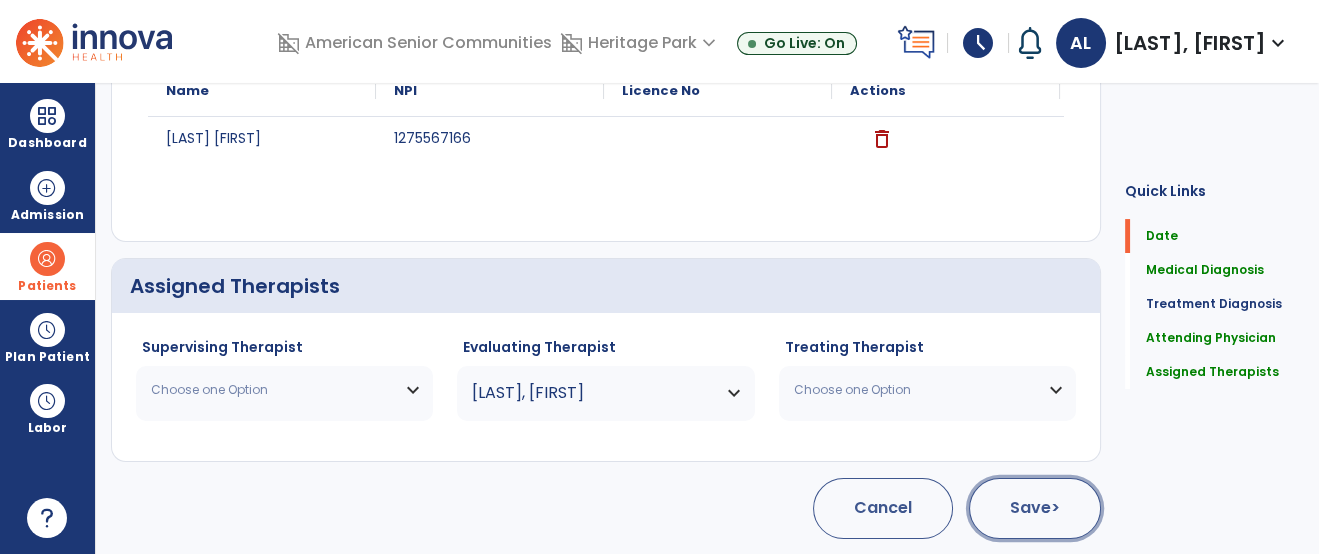 click on ">" 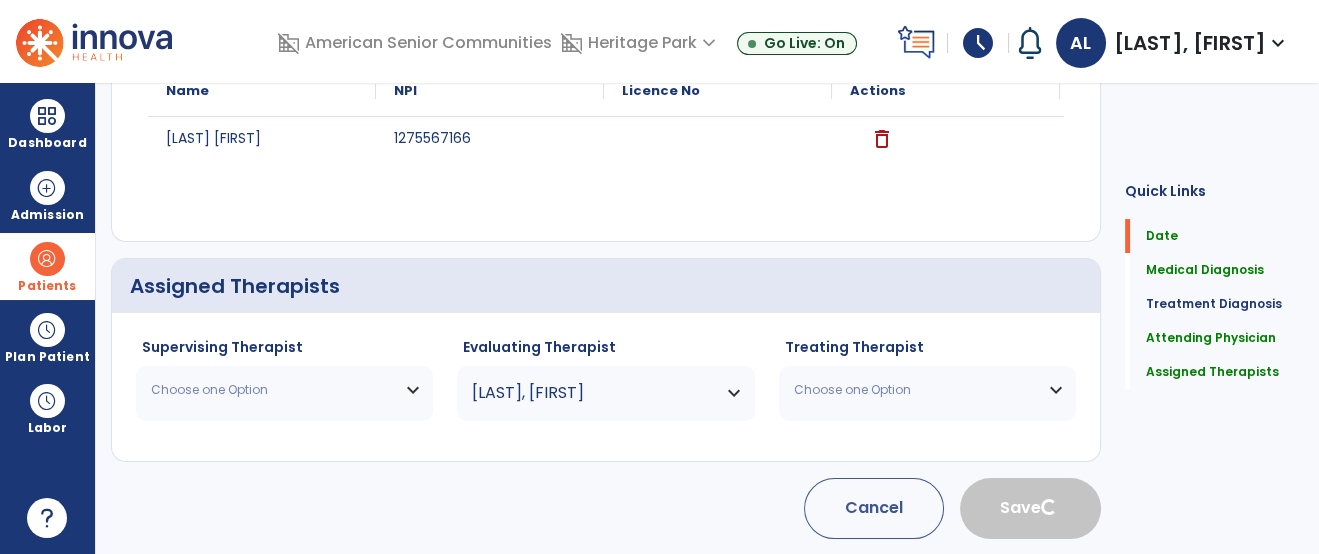 type 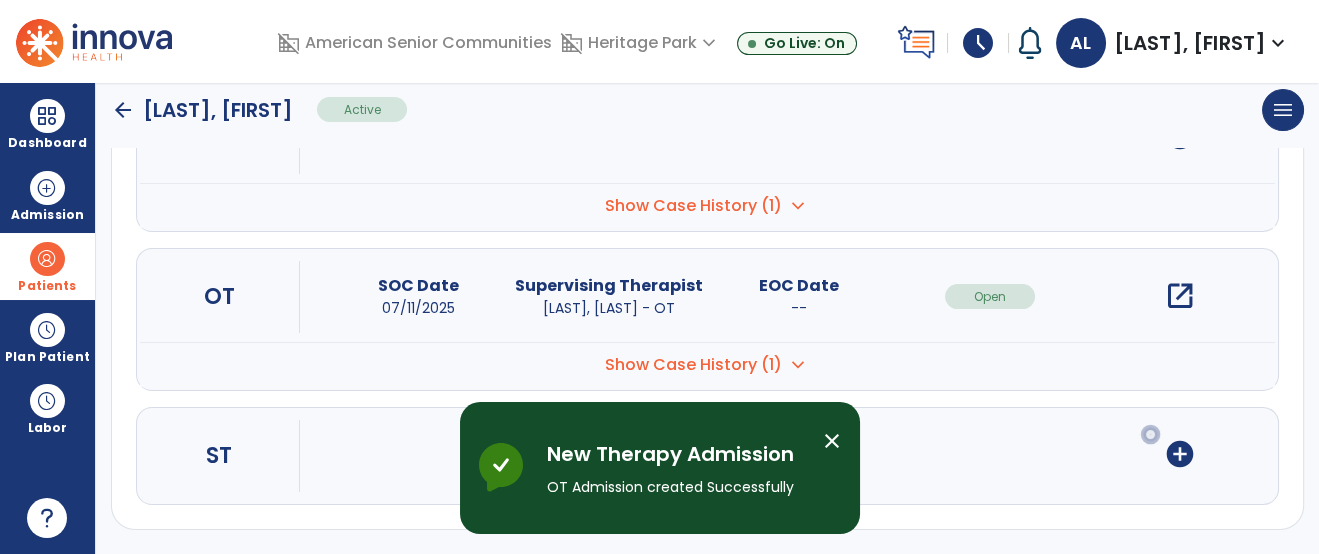 scroll, scrollTop: 0, scrollLeft: 0, axis: both 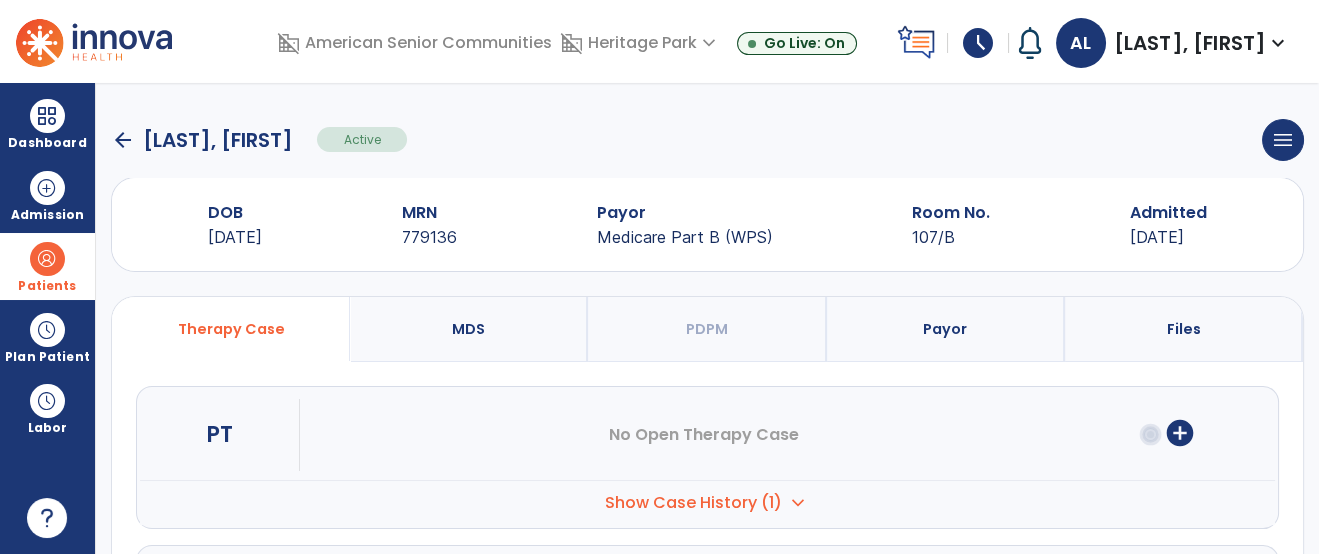 click on "arrow_back" 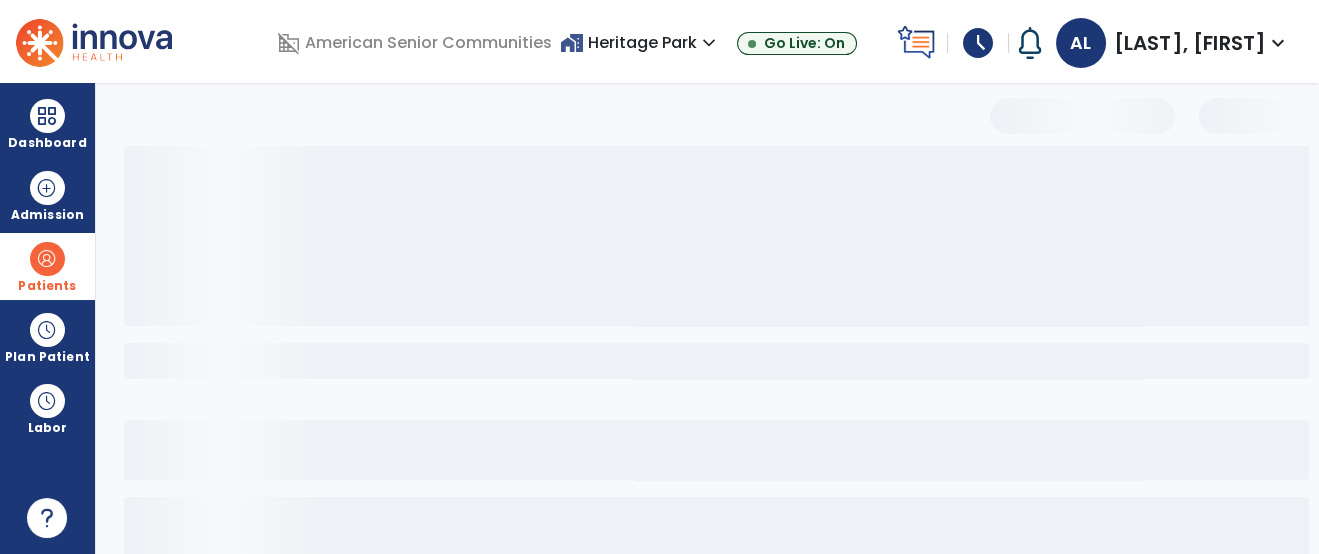 select on "***" 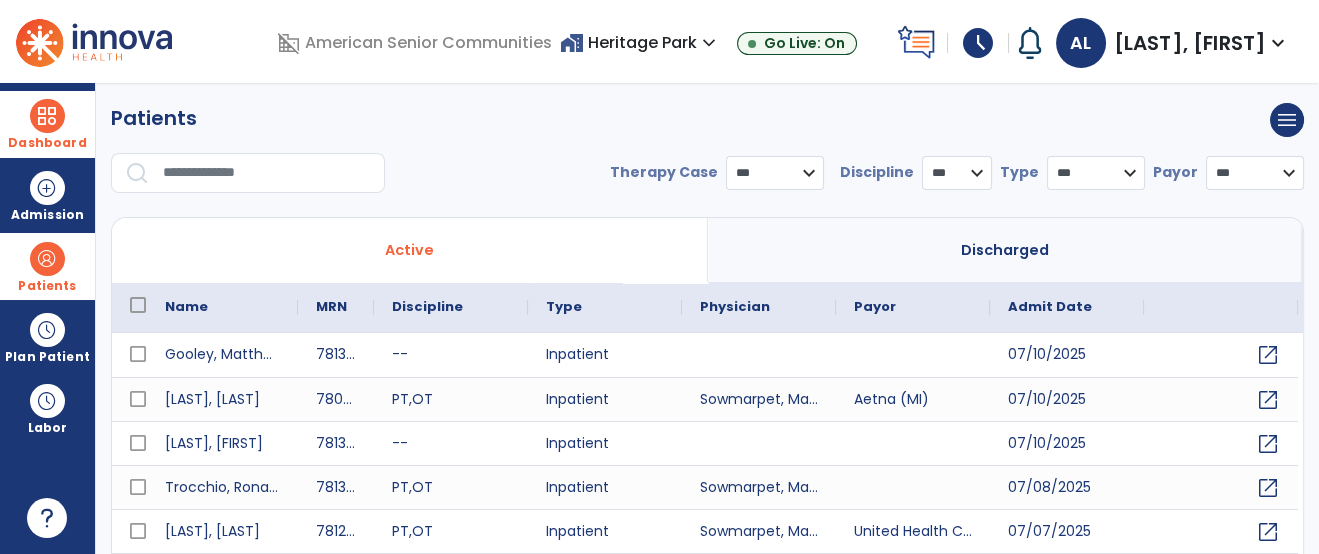 click on "Dashboard" at bounding box center [47, 143] 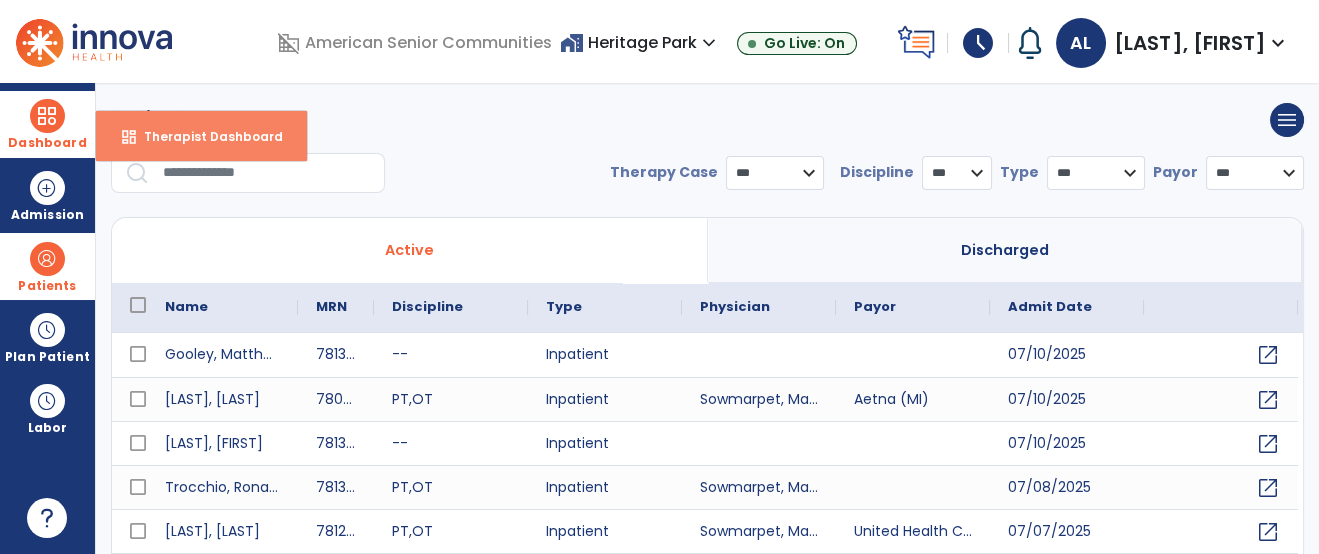 click on "dashboard  Therapist Dashboard" at bounding box center (201, 136) 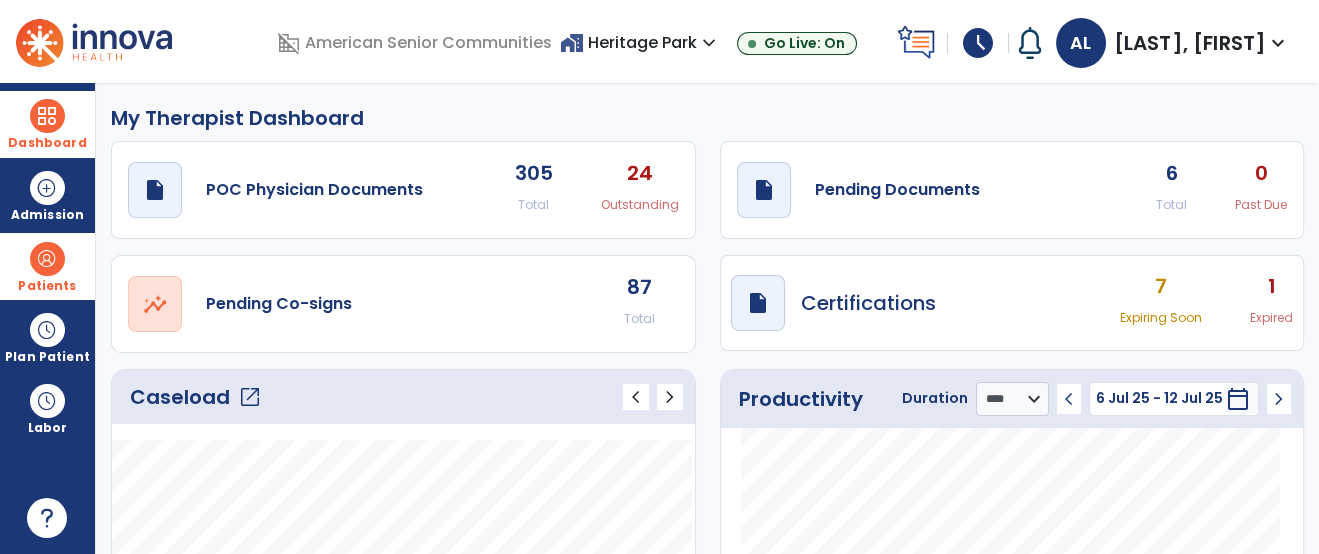 click on "draft   open_in_new  Pending Documents 6 Total 0 Past Due" 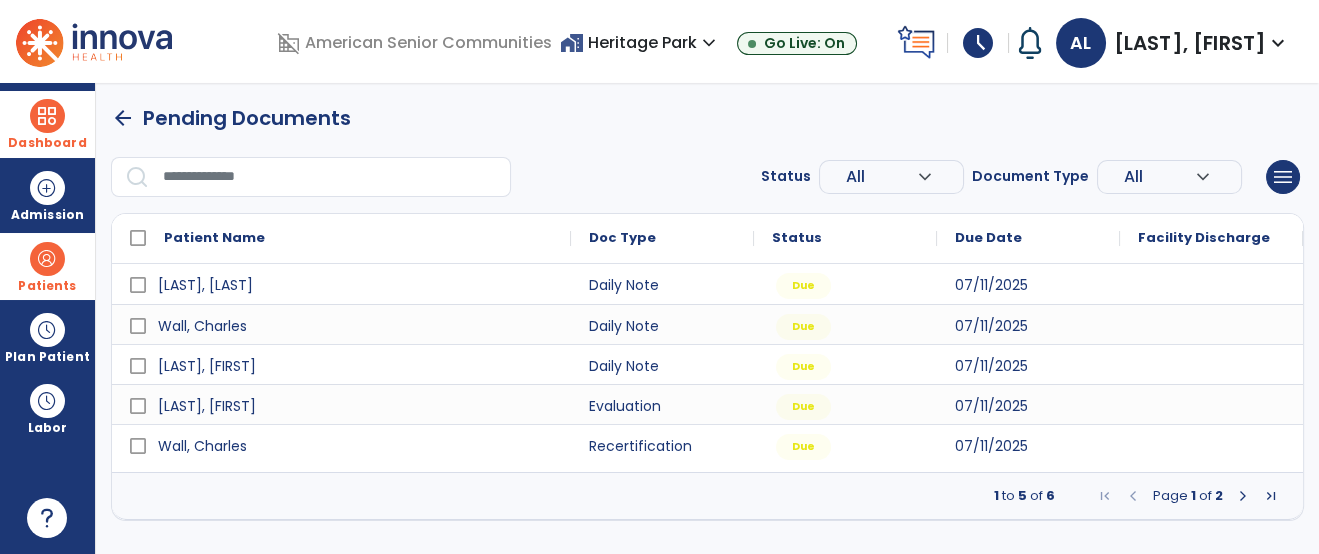 click at bounding box center (330, 177) 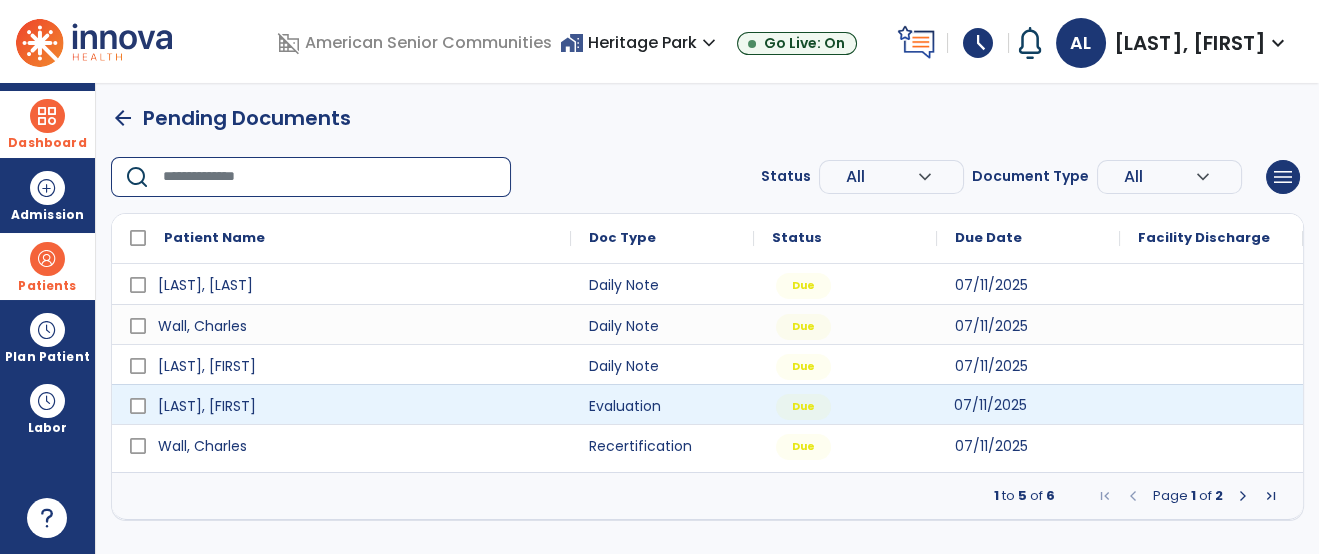 click on "07/11/2025" at bounding box center (1028, 404) 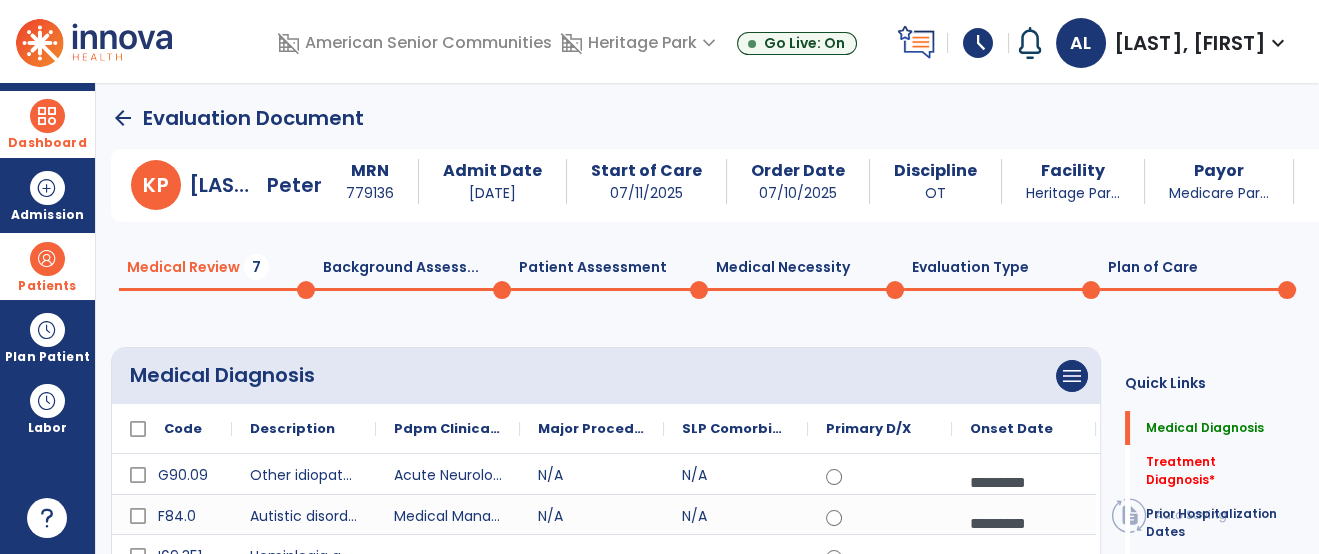 click on "Quick Links  Medical Diagnosis   Medical Diagnosis   Treatment Diagnosis   *  Treatment Diagnosis   *  Prior Hospitalization Dates   Prior Hospitalization Dates   Past Medical History   *  Past Medical History   *  Reason For Referral   *  Reason For Referral   *  Chief Complaint   *  Chief Complaint   *  Precautions   *  Precautions   *  Contraindications   *  Contraindications   *  Medications   *  Medications   *" 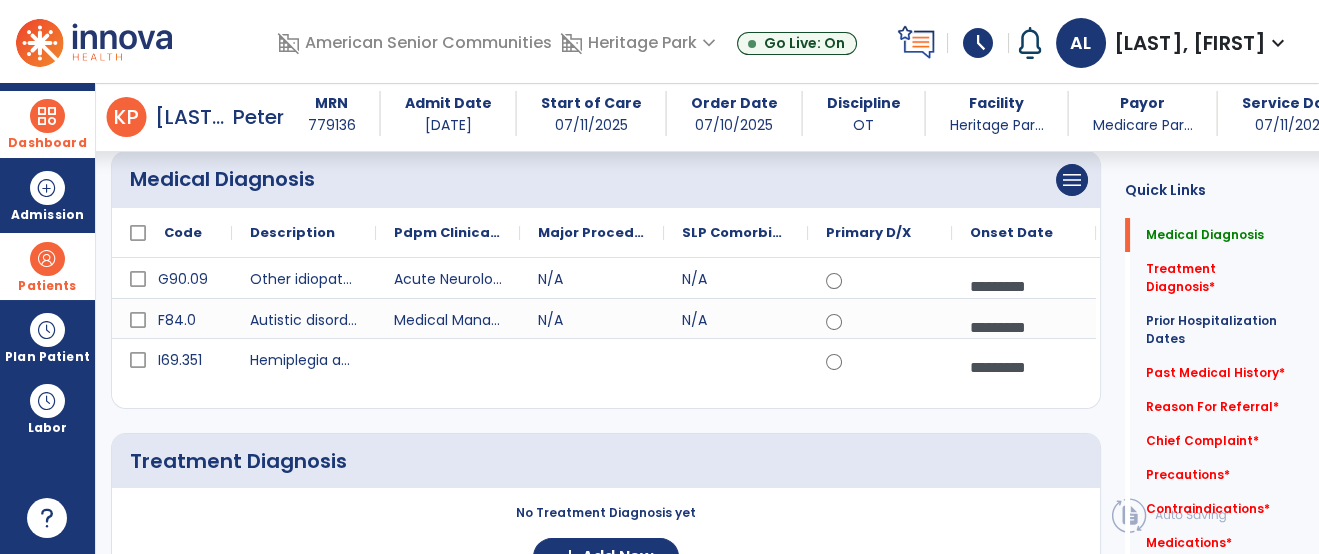 scroll, scrollTop: 266, scrollLeft: 0, axis: vertical 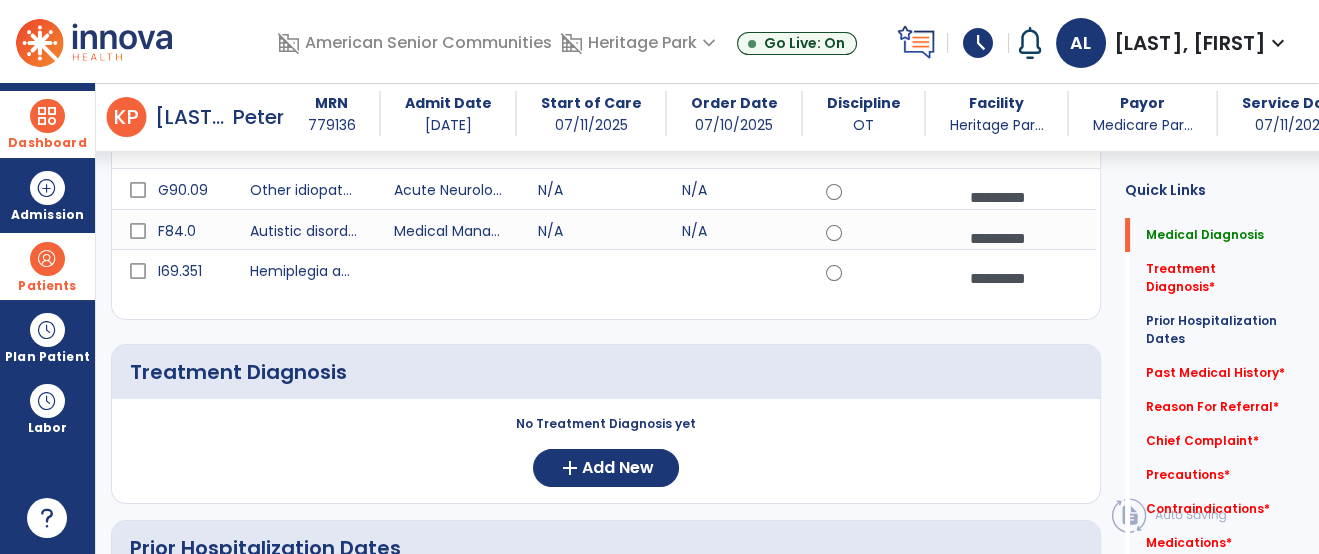 click on "Treatment Diagnosis   *  Treatment Diagnosis   *" 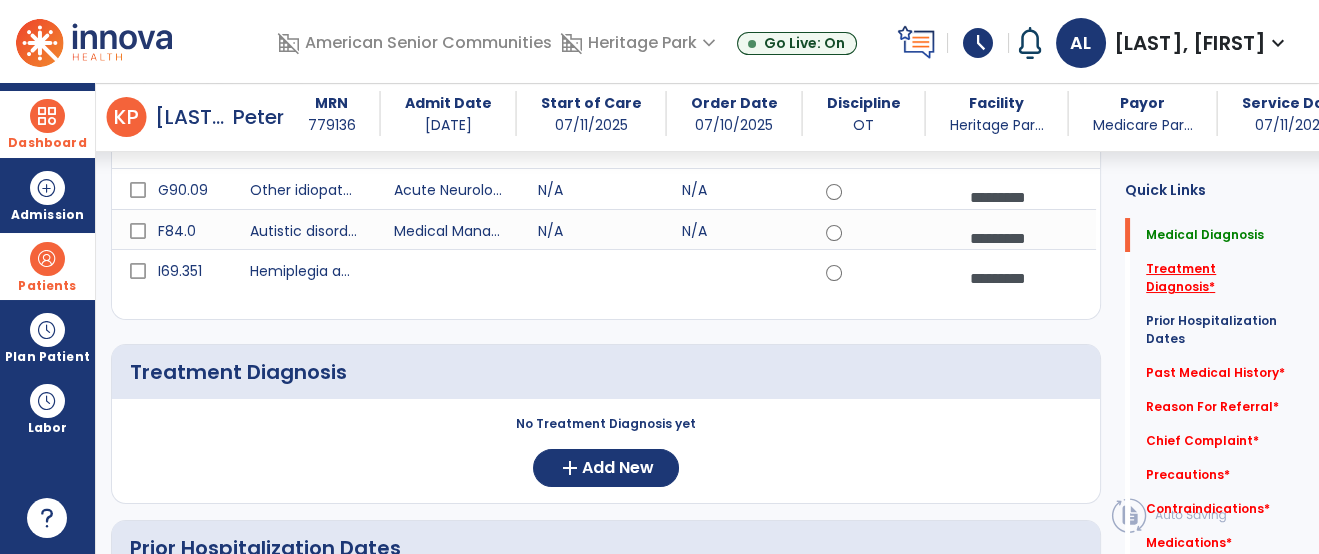 click on "Treatment Diagnosis   *" 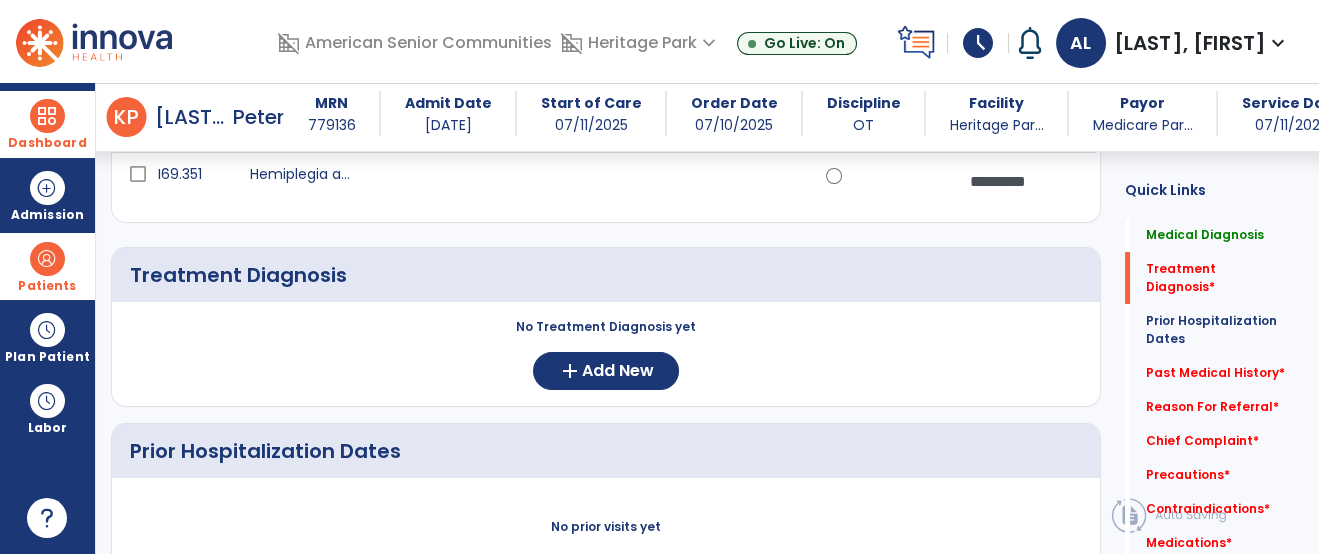 scroll, scrollTop: 527, scrollLeft: 0, axis: vertical 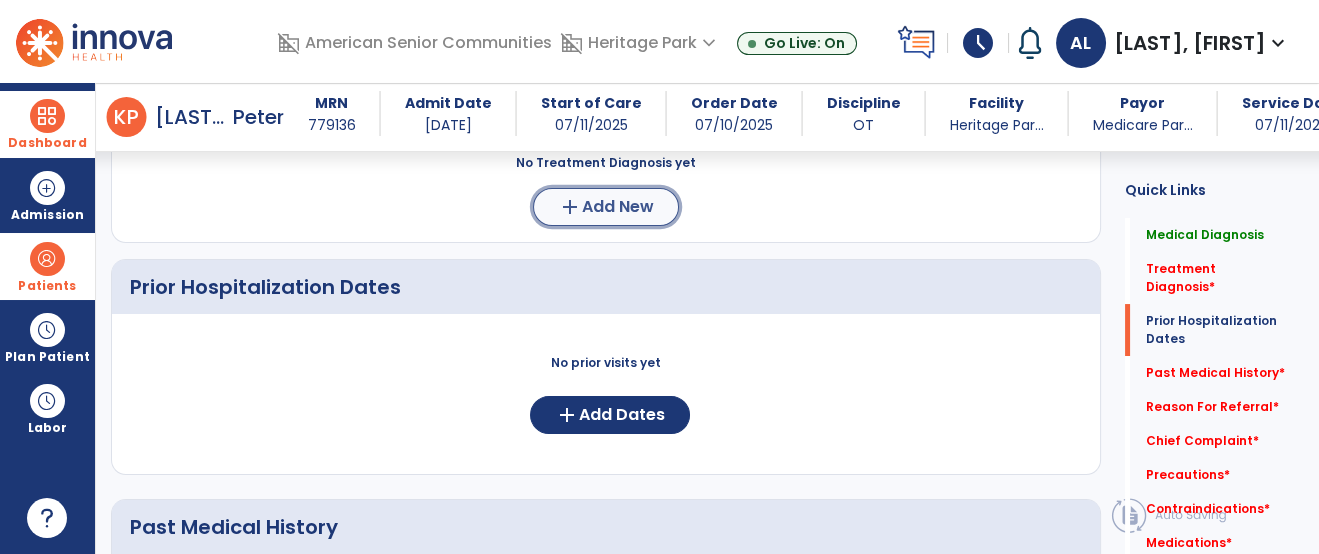 click on "add  Add New" 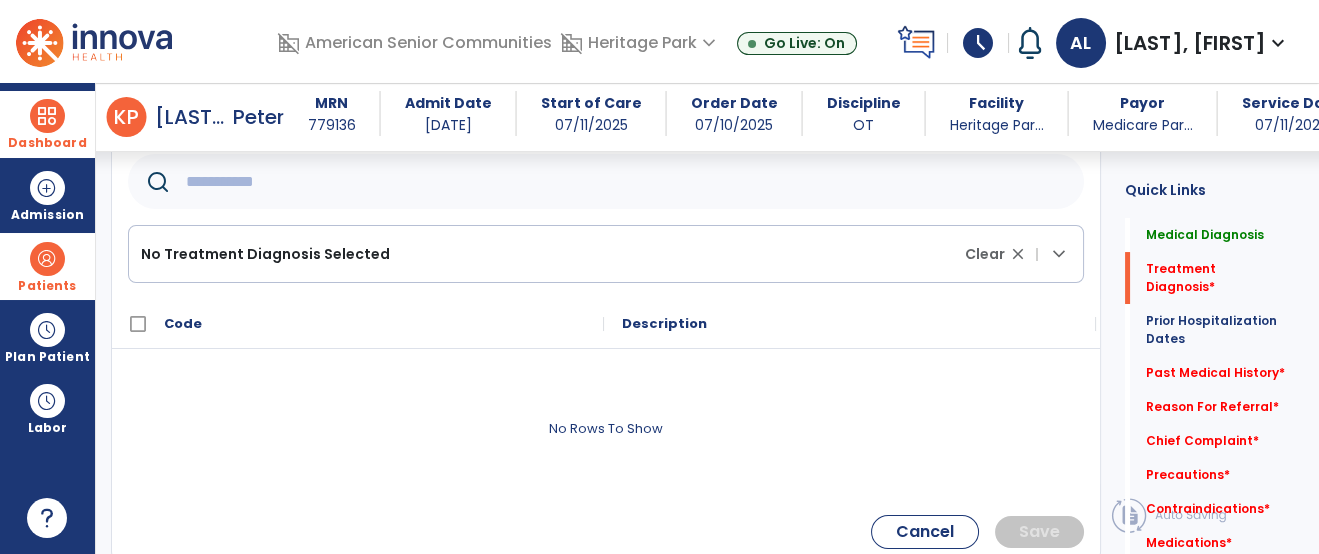 click 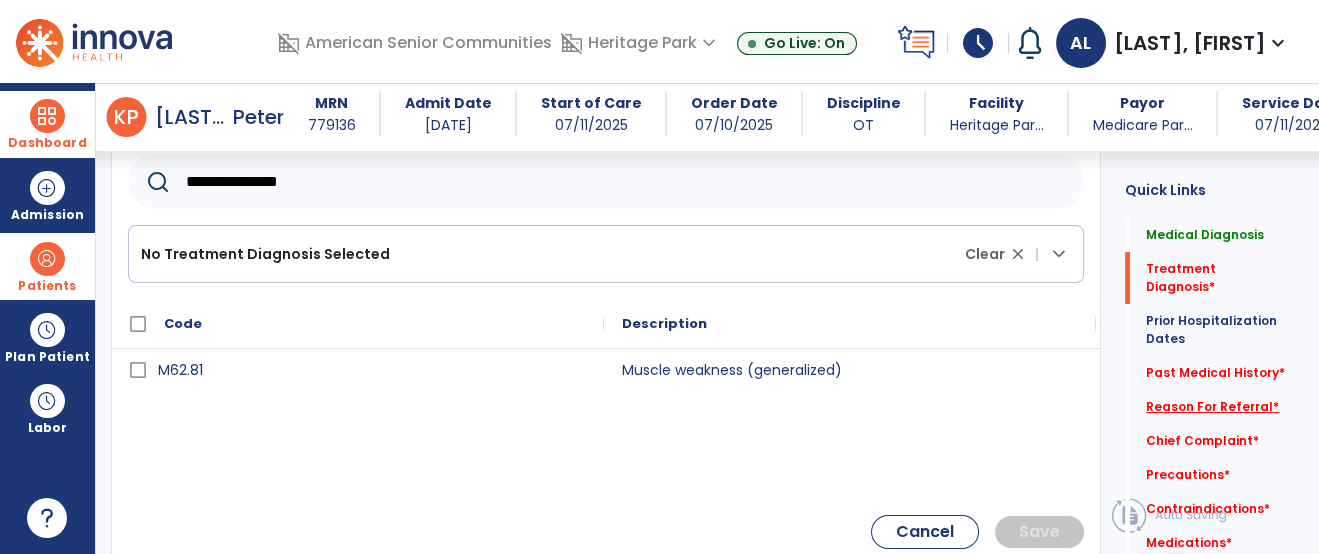 type on "**********" 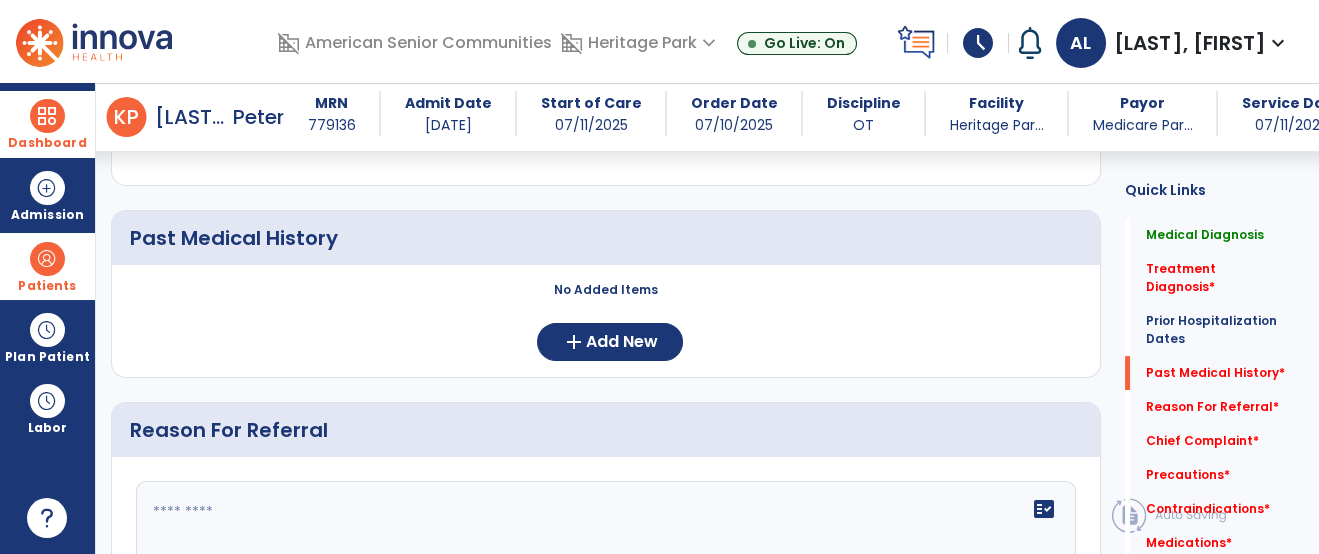scroll, scrollTop: 1348, scrollLeft: 0, axis: vertical 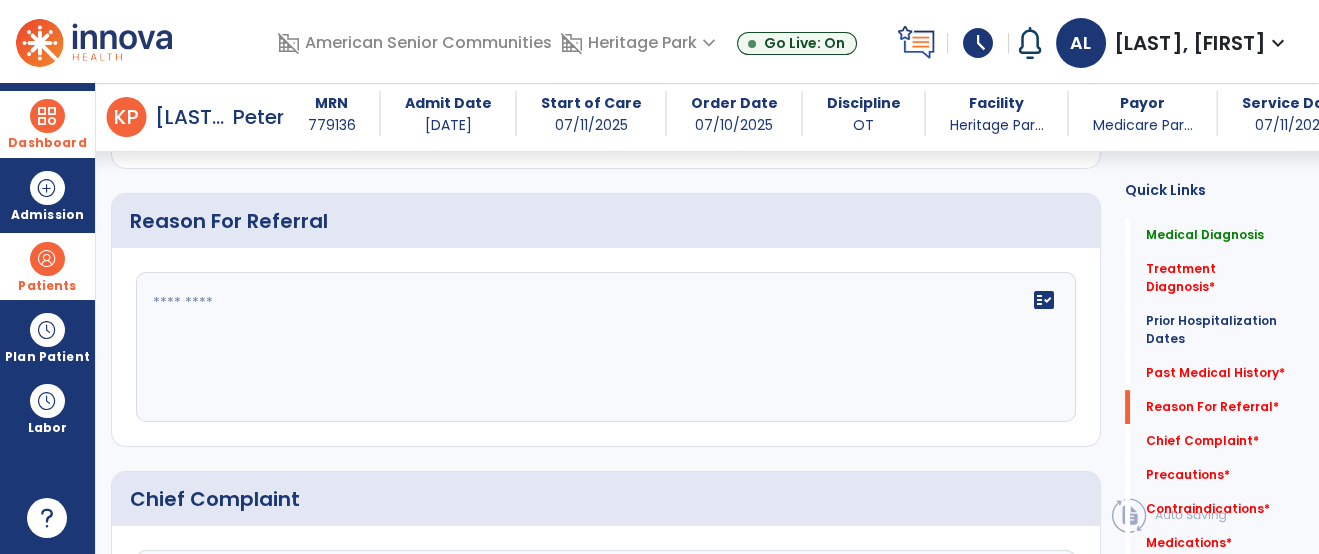 click 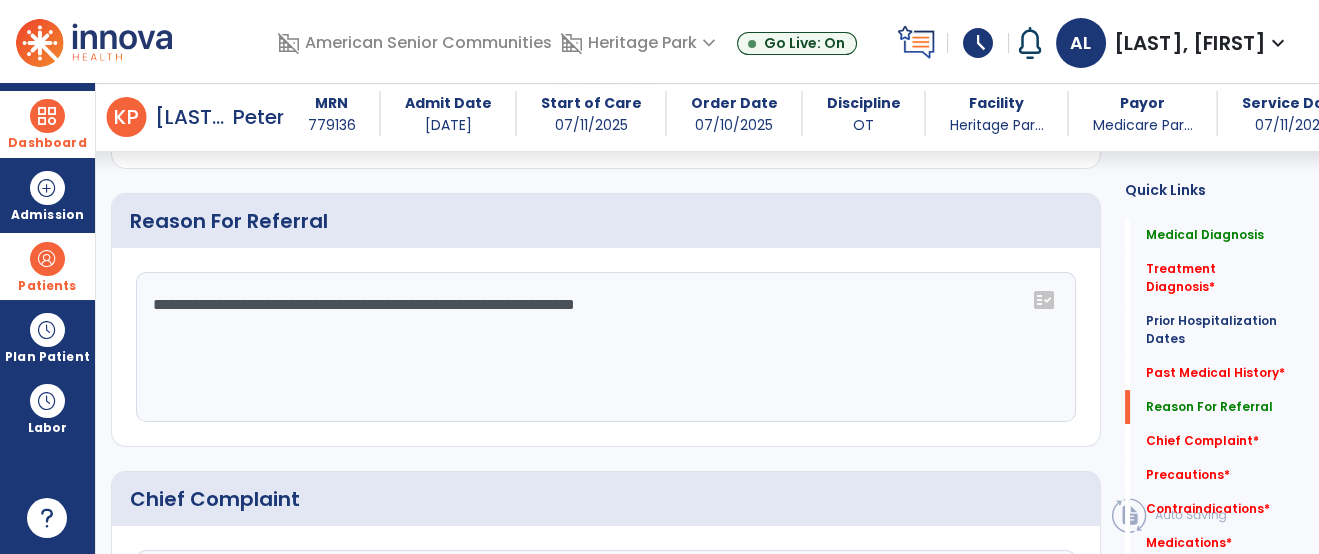 type on "**********" 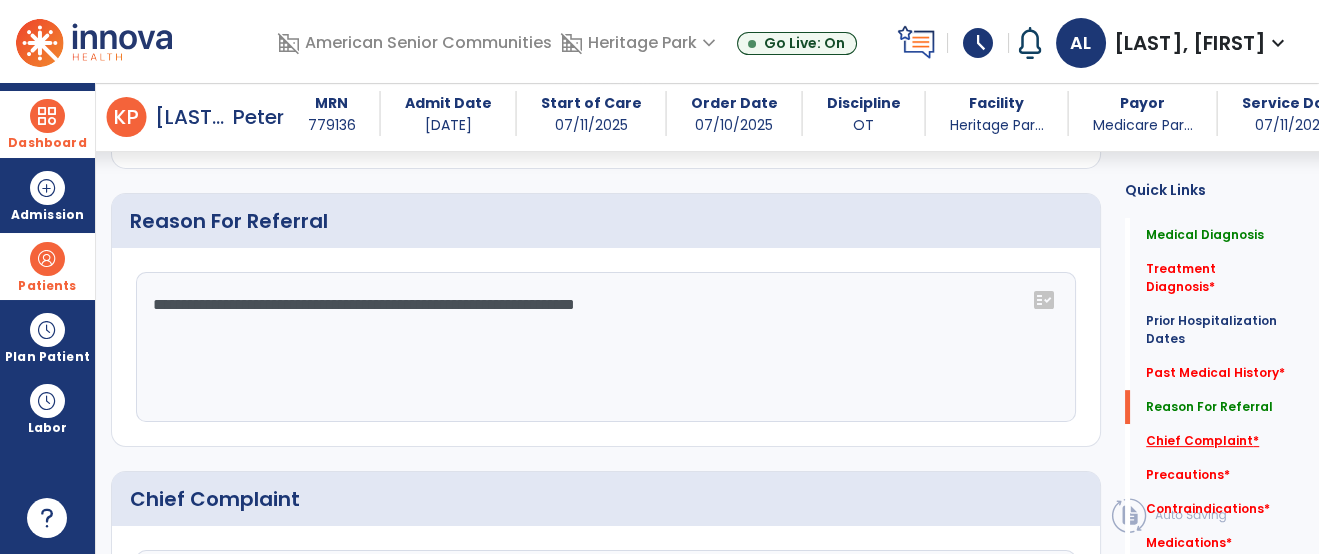 click on "Chief Complaint   *" 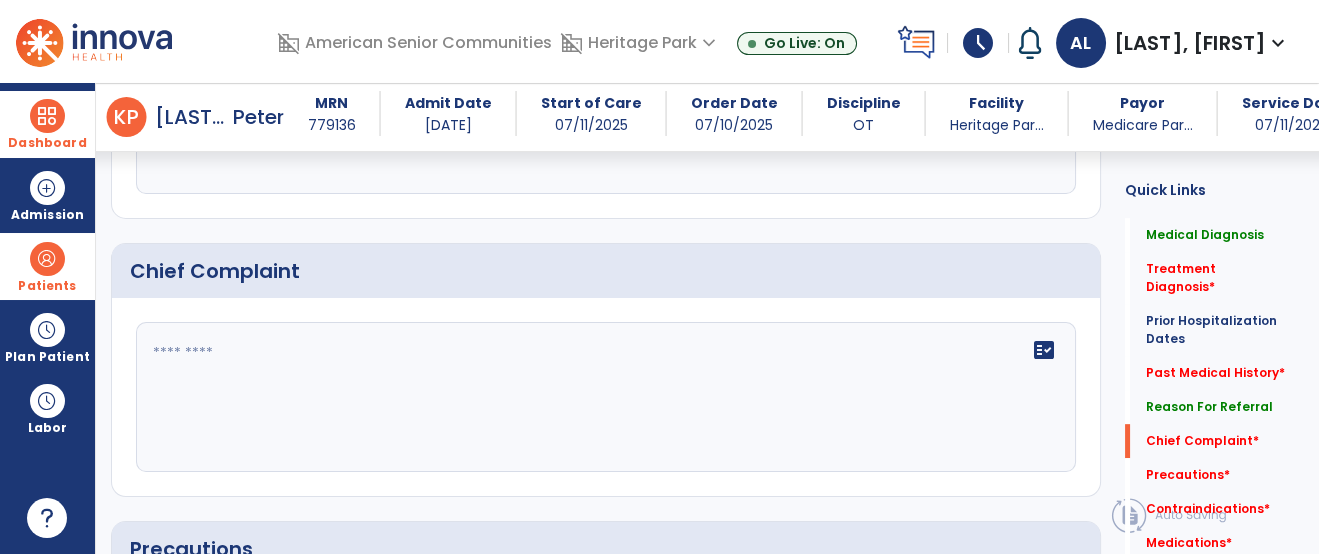 scroll, scrollTop: 1626, scrollLeft: 0, axis: vertical 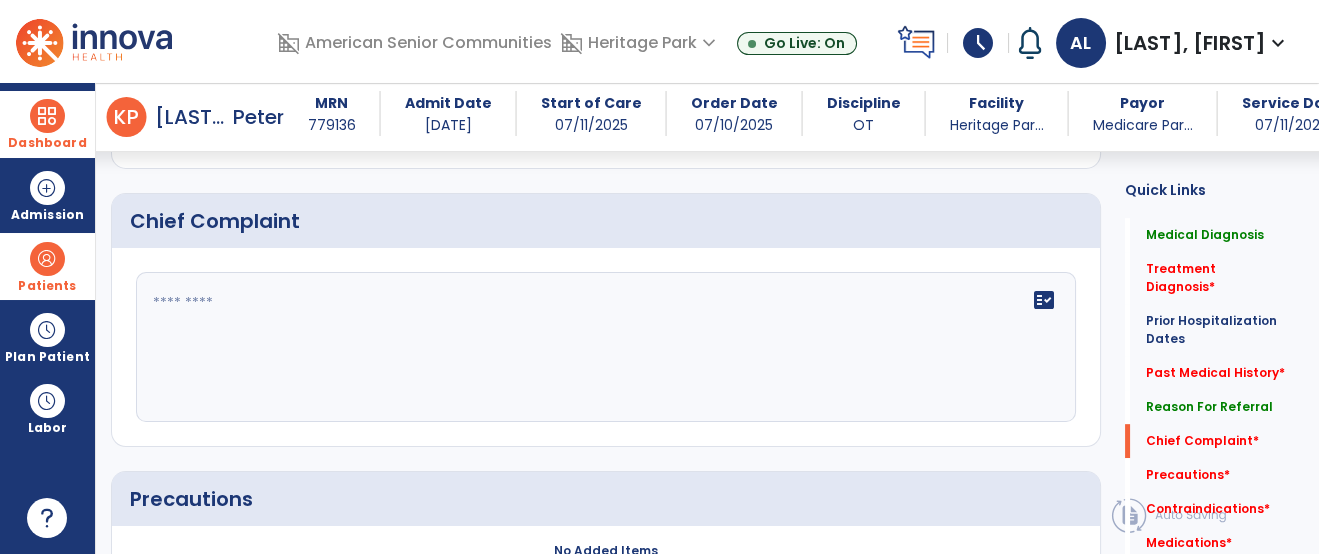 click on "fact_check" 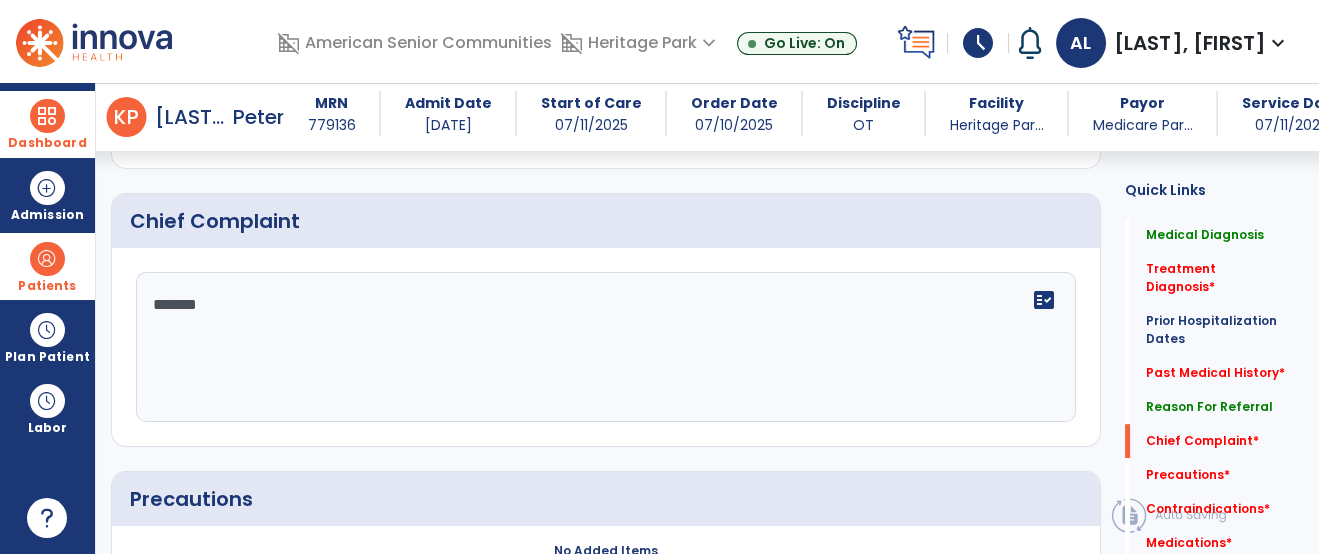 type on "********" 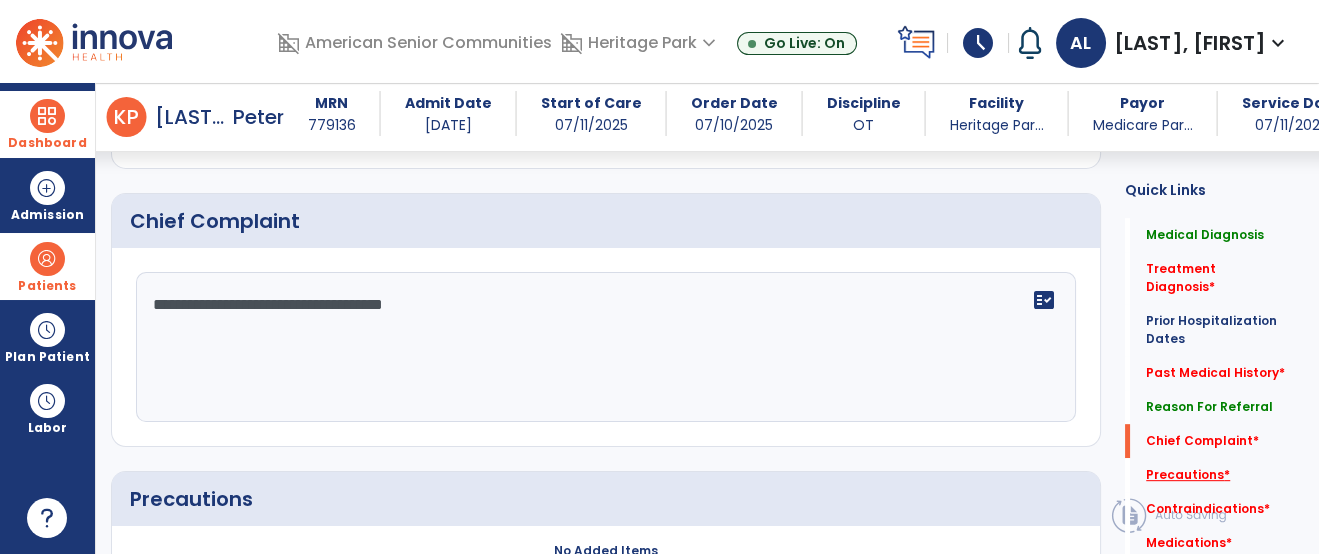 type on "**********" 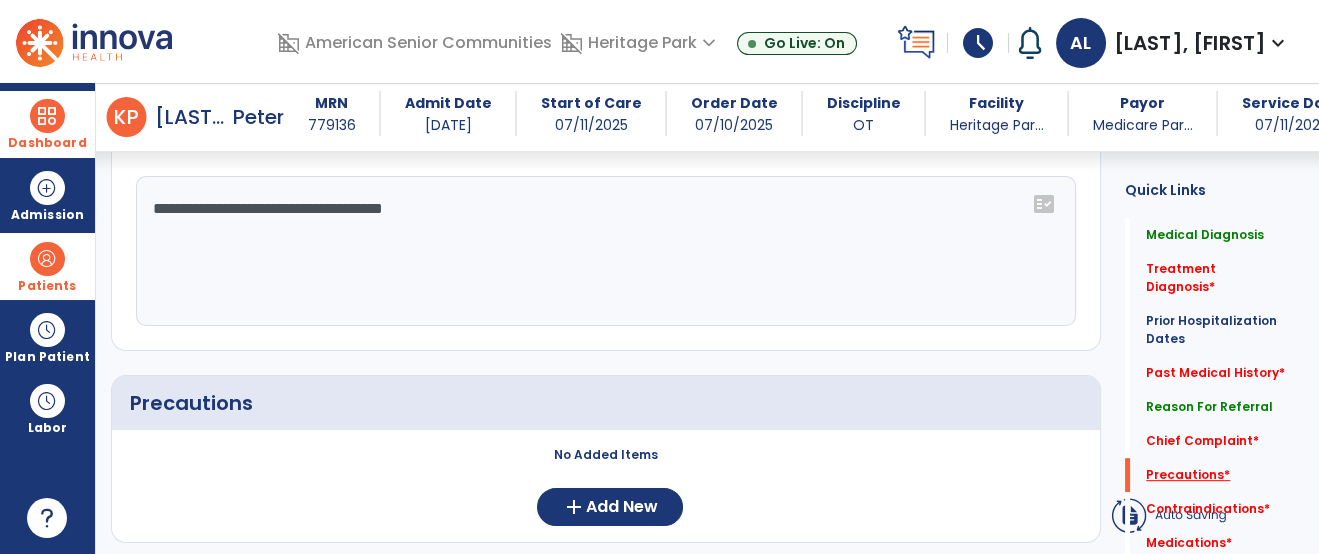 scroll, scrollTop: 1861, scrollLeft: 0, axis: vertical 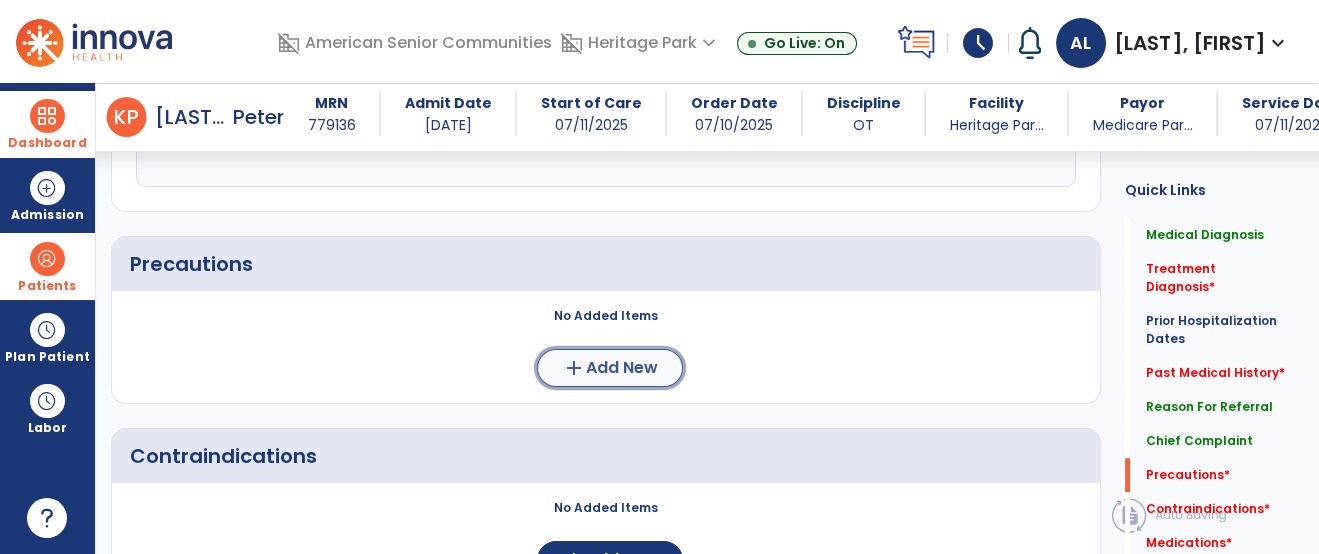 click on "Add New" 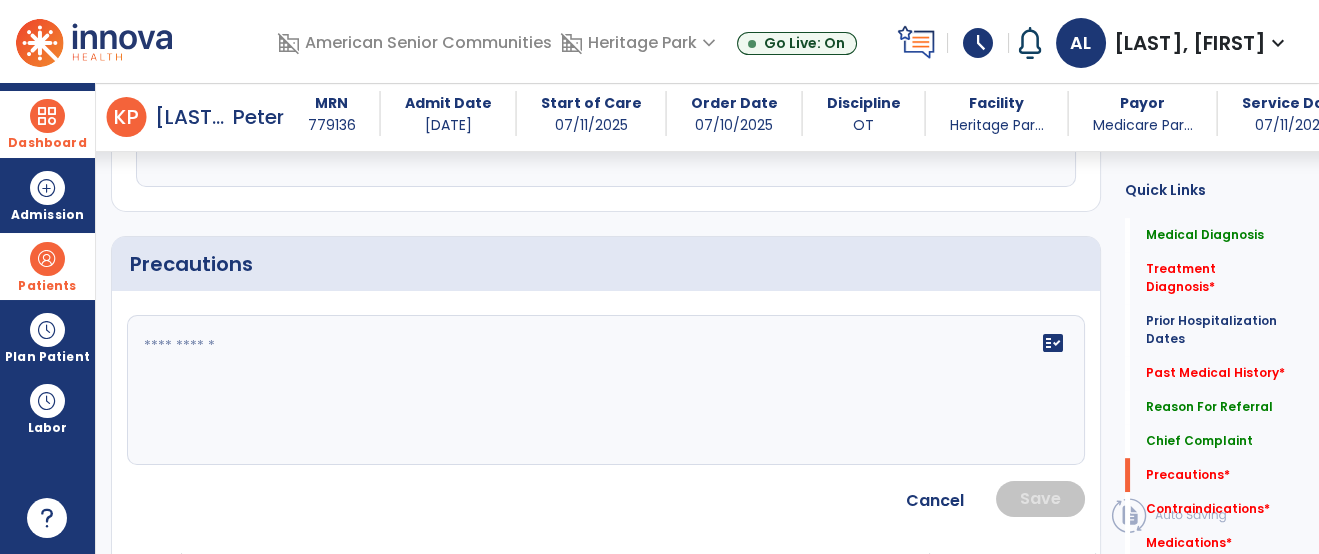 click on "fact_check" 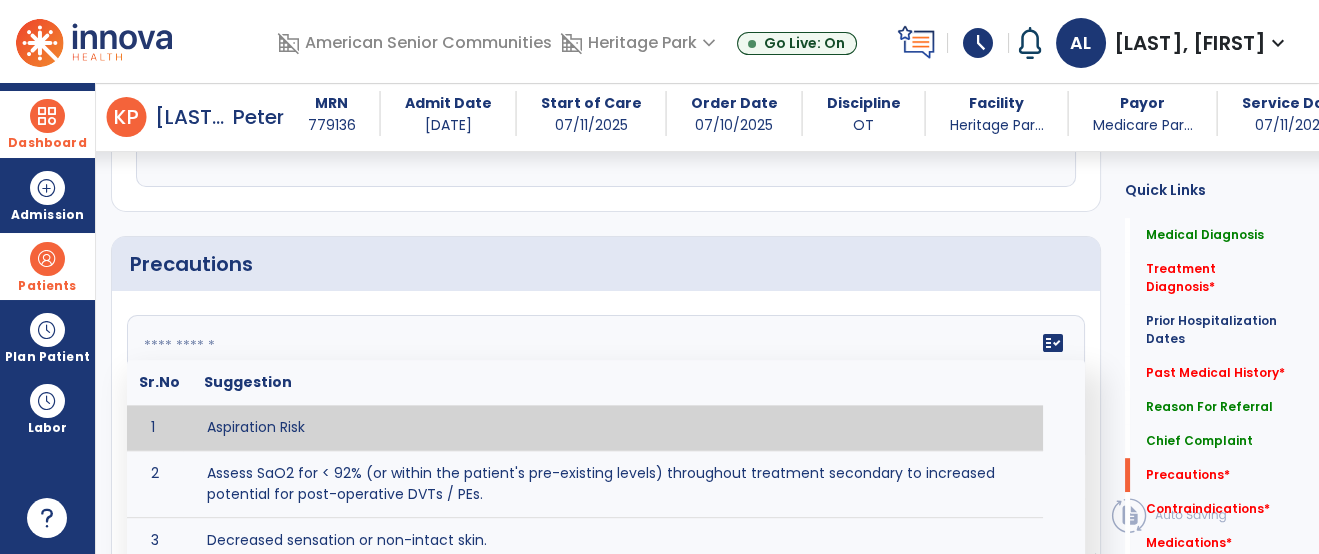 type on "*" 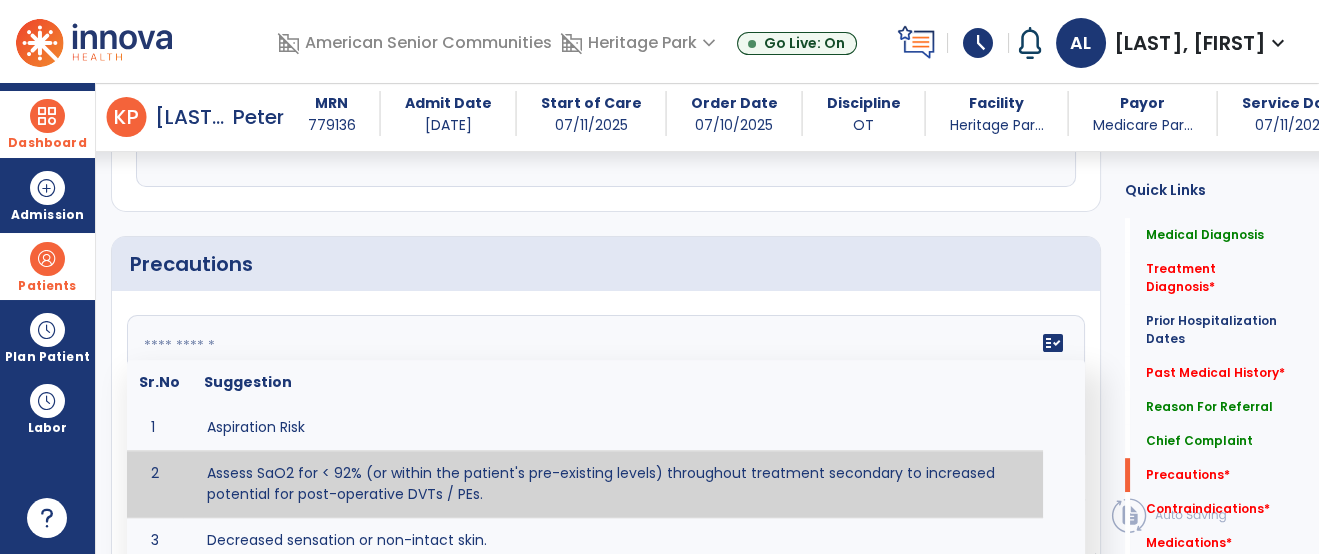 paste on "**********" 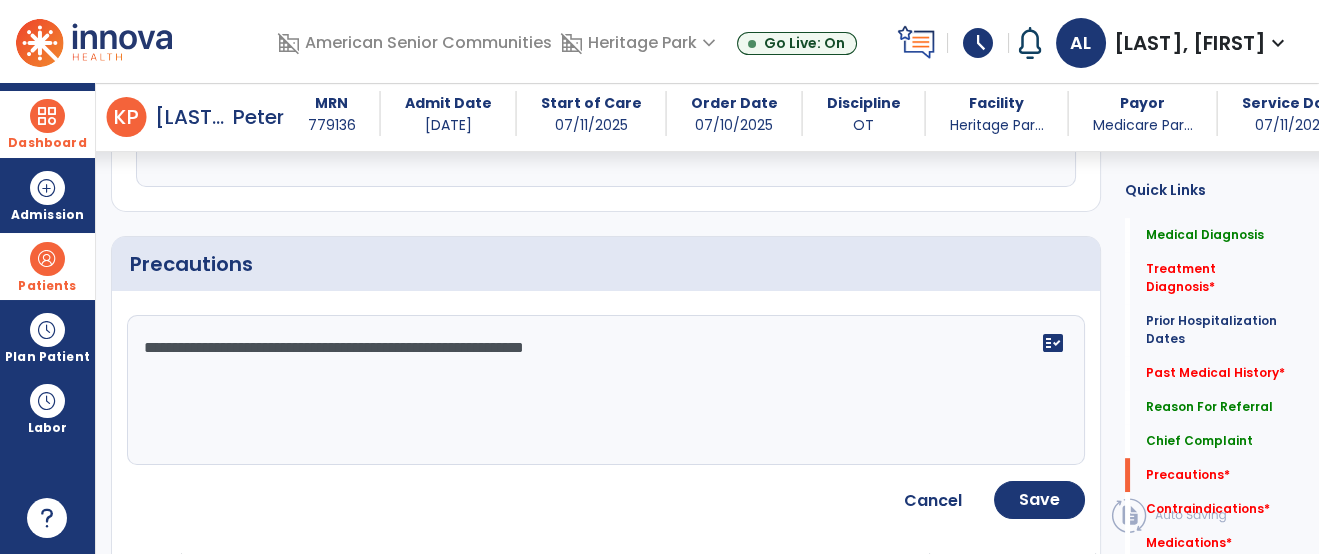click on "**********" 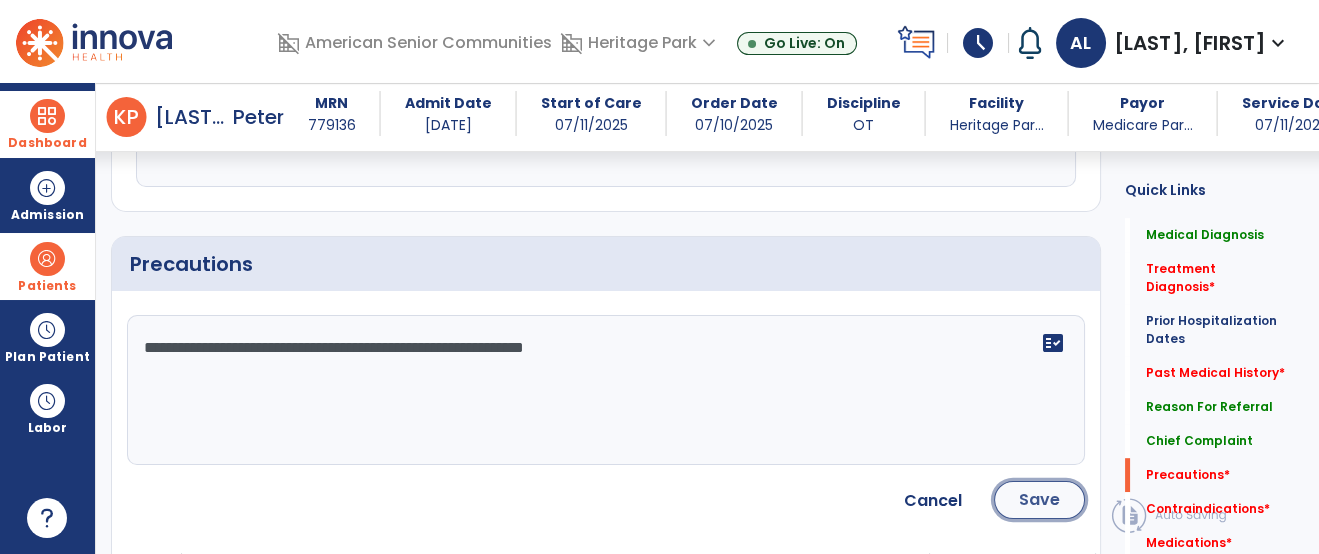 click on "Save" 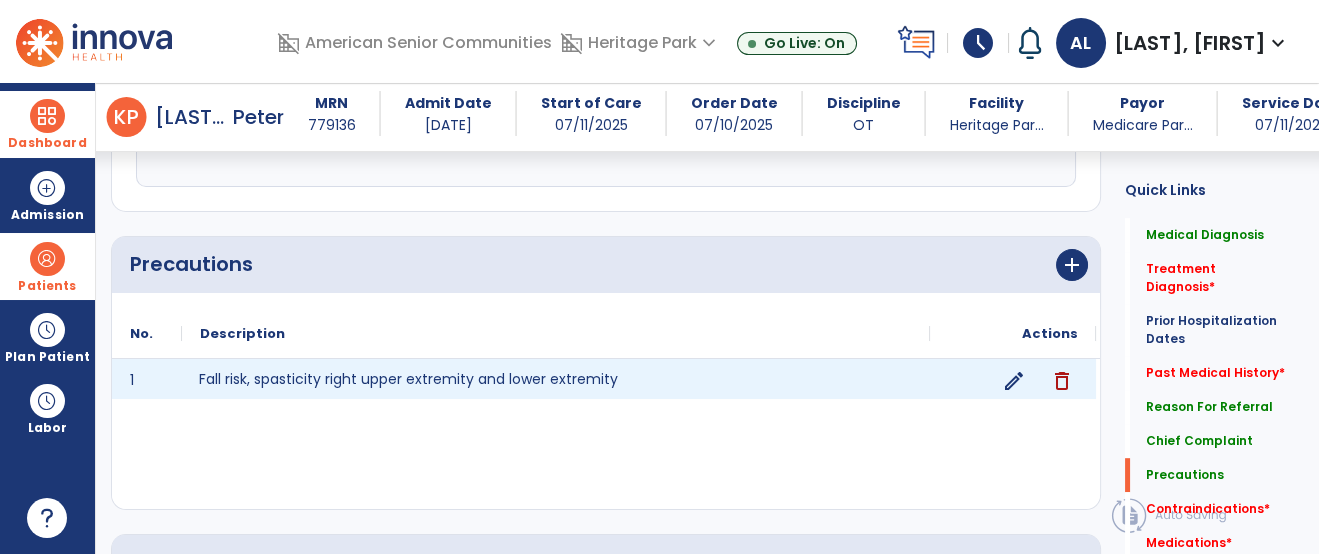 click on "Fall risk, spasticity right upper extremity and lower extremity" 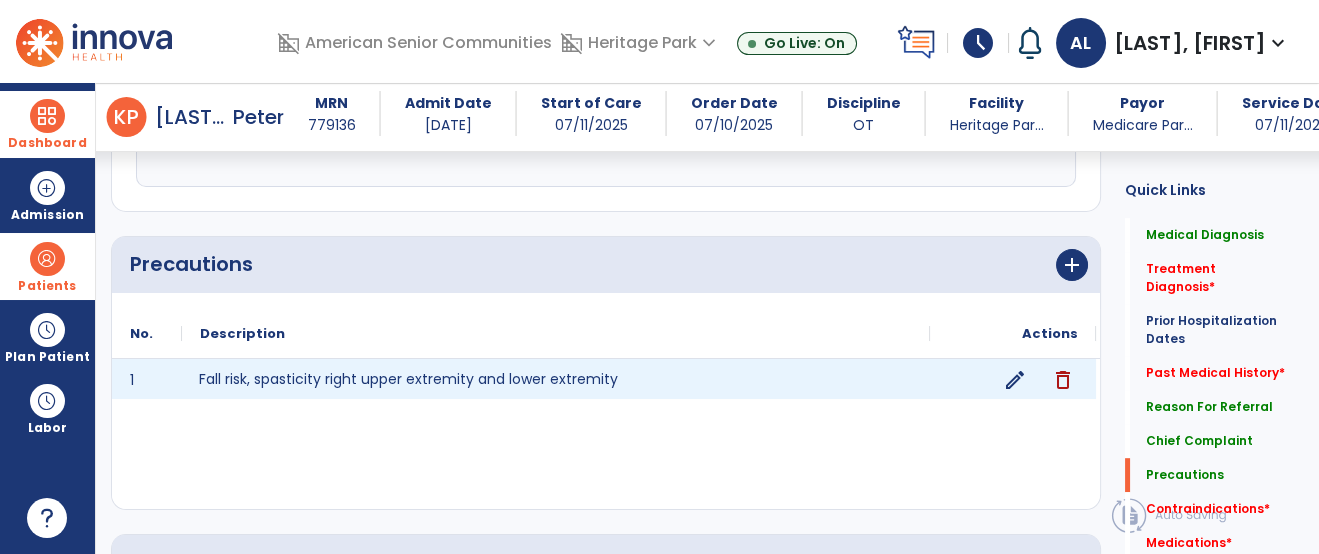 click on "edit" 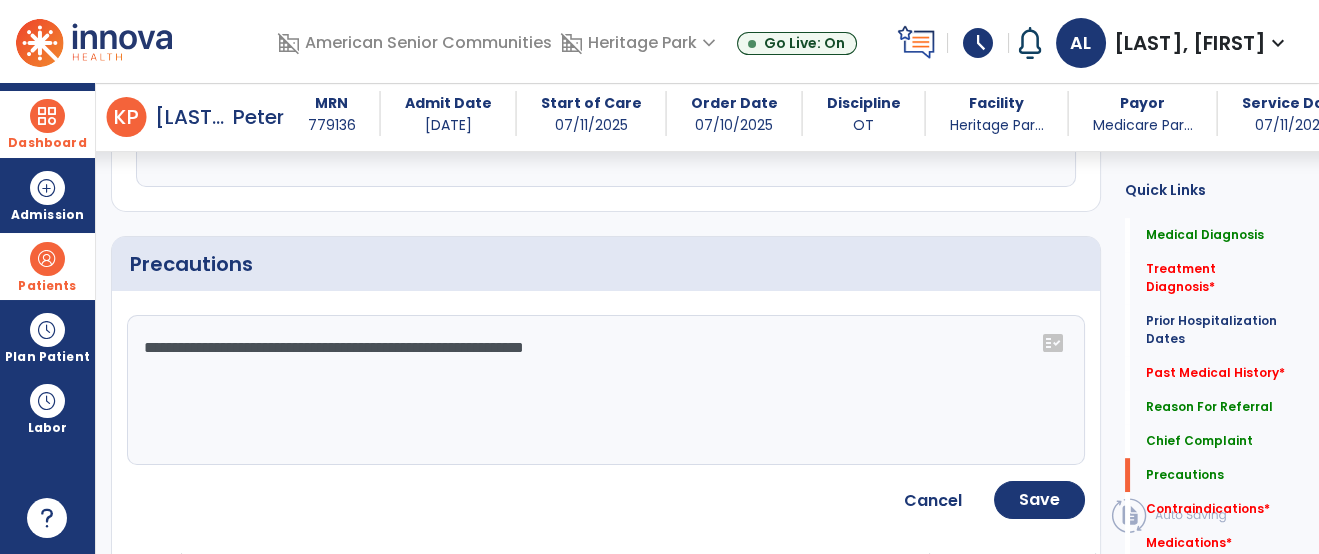 click on "**********" 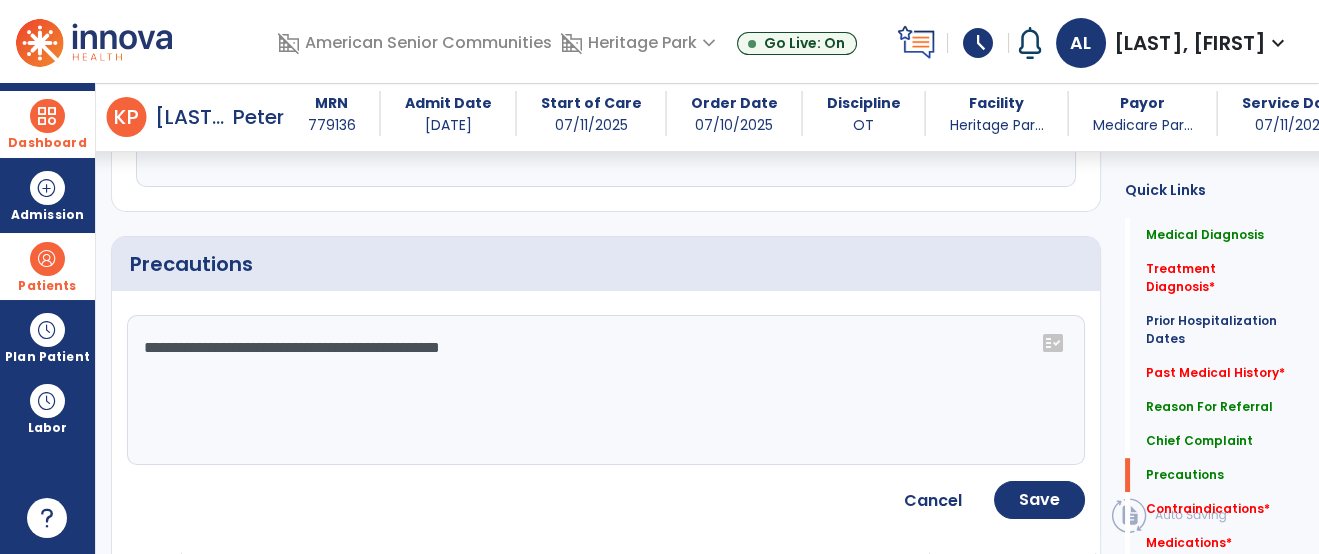 type on "**********" 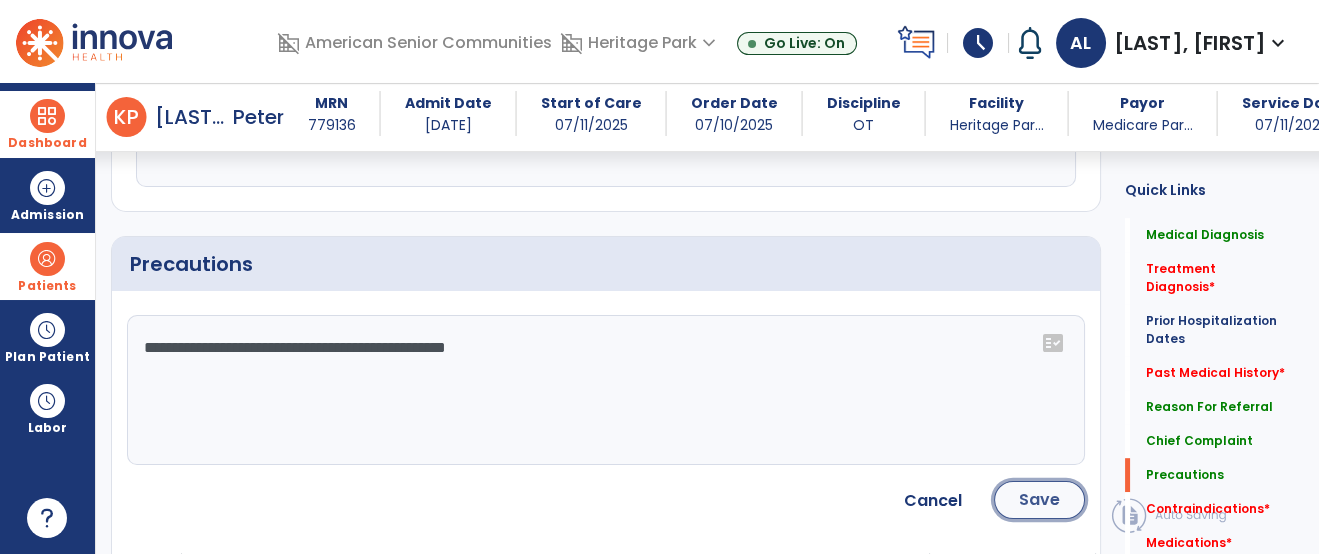 click on "Save" 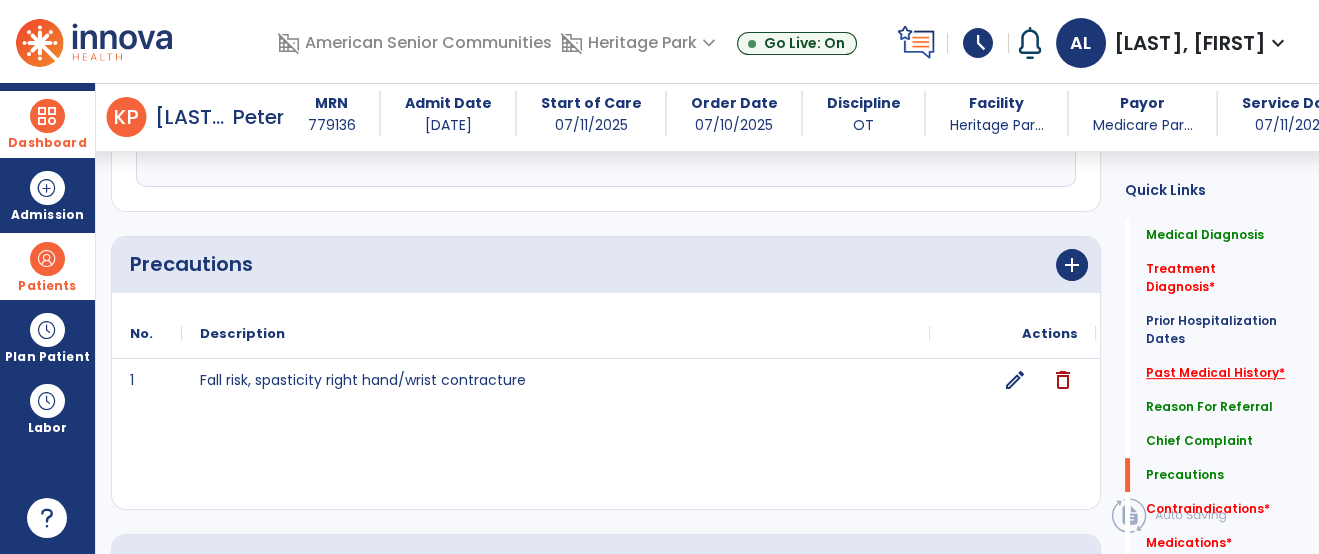 click on "Past Medical History   *" 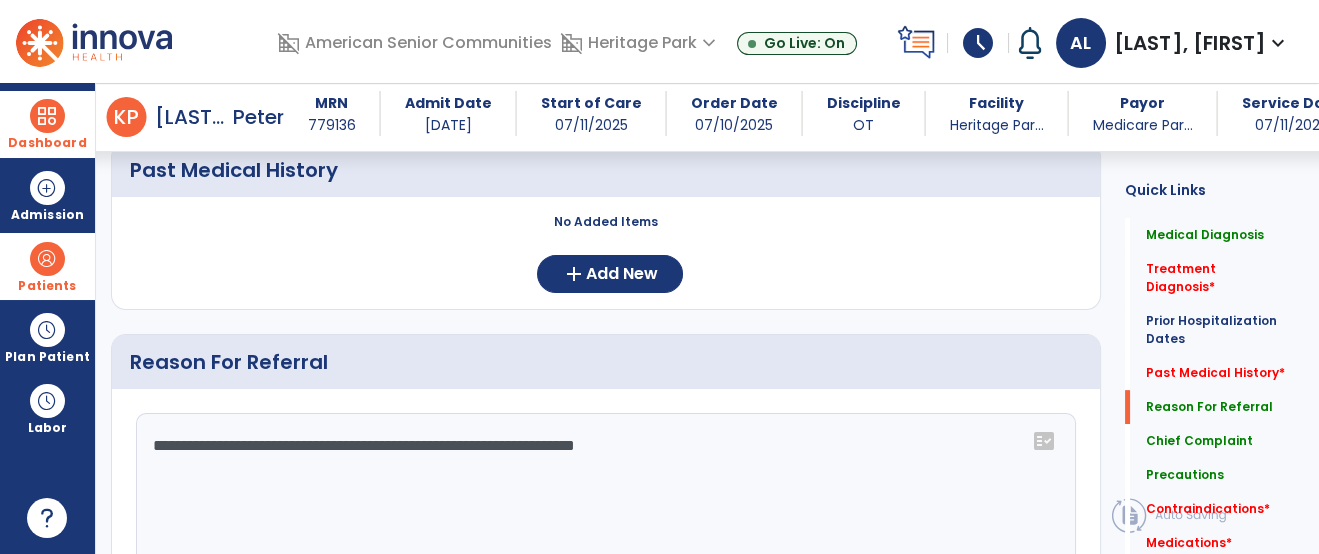 scroll, scrollTop: 1114, scrollLeft: 0, axis: vertical 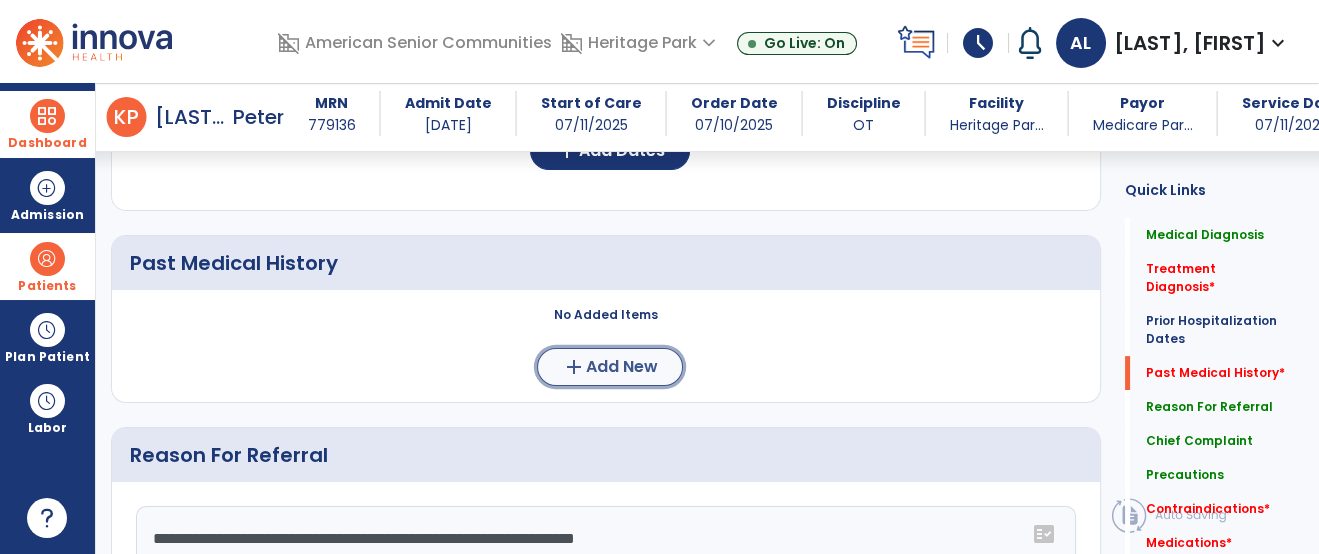 click on "add  Add New" 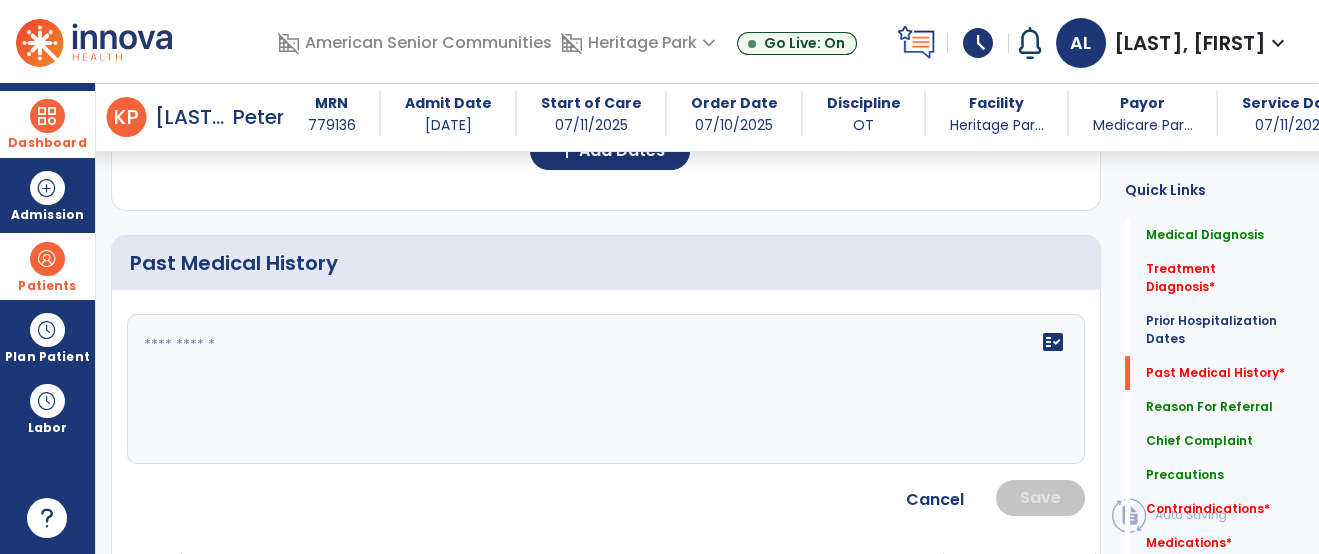 click on "fact_check" 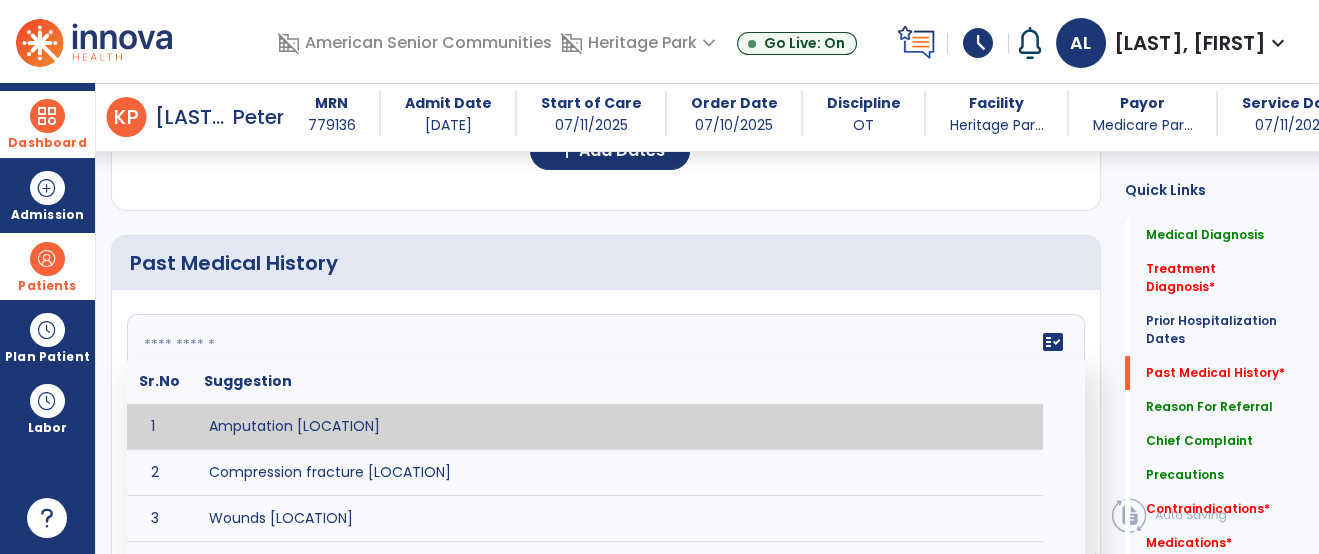 paste on "**********" 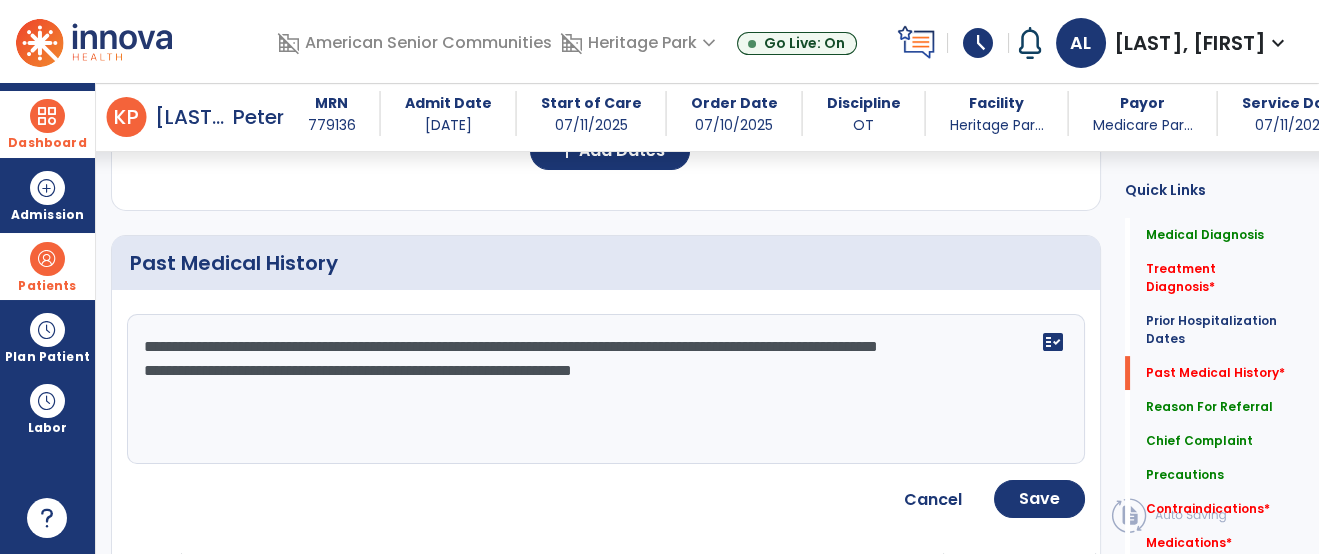 click on "**********" 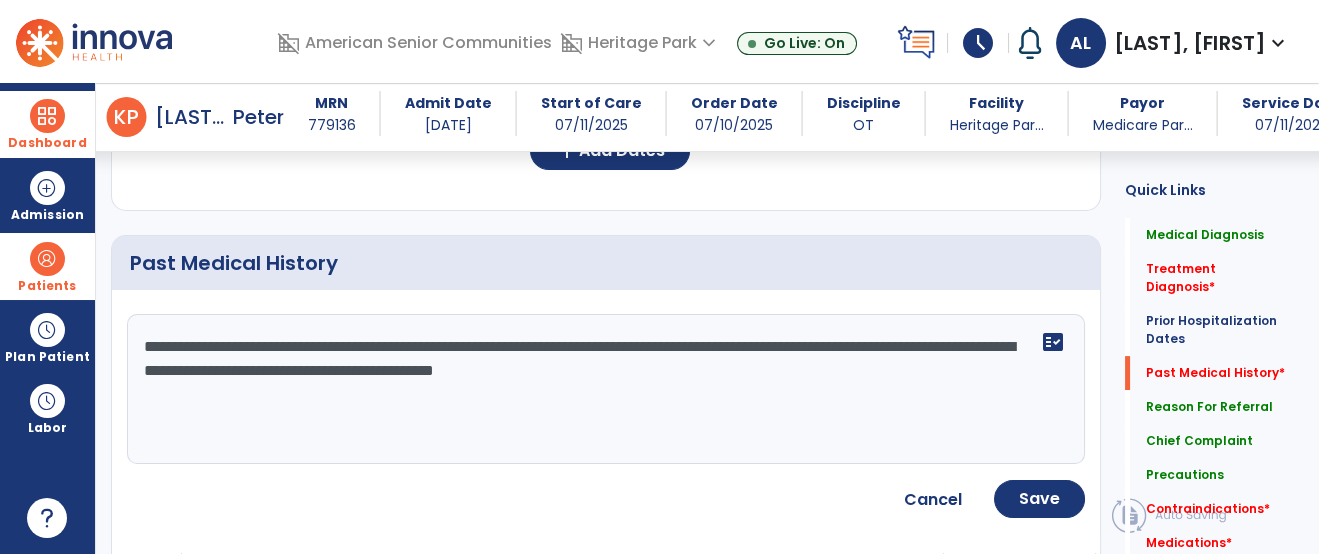 type on "**********" 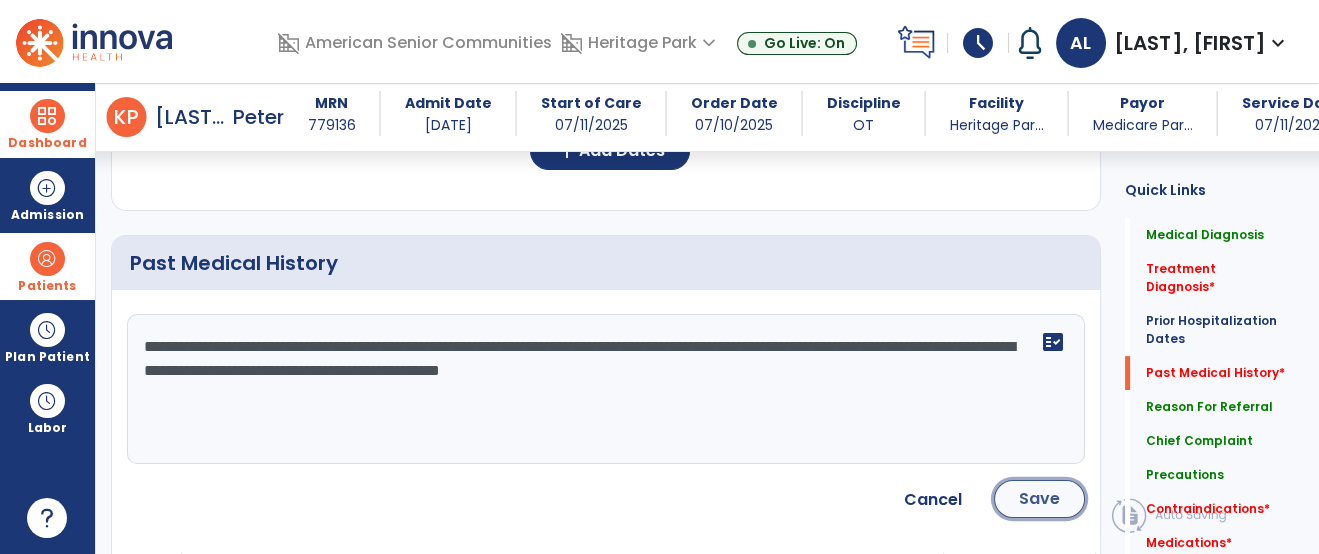 click on "Save" 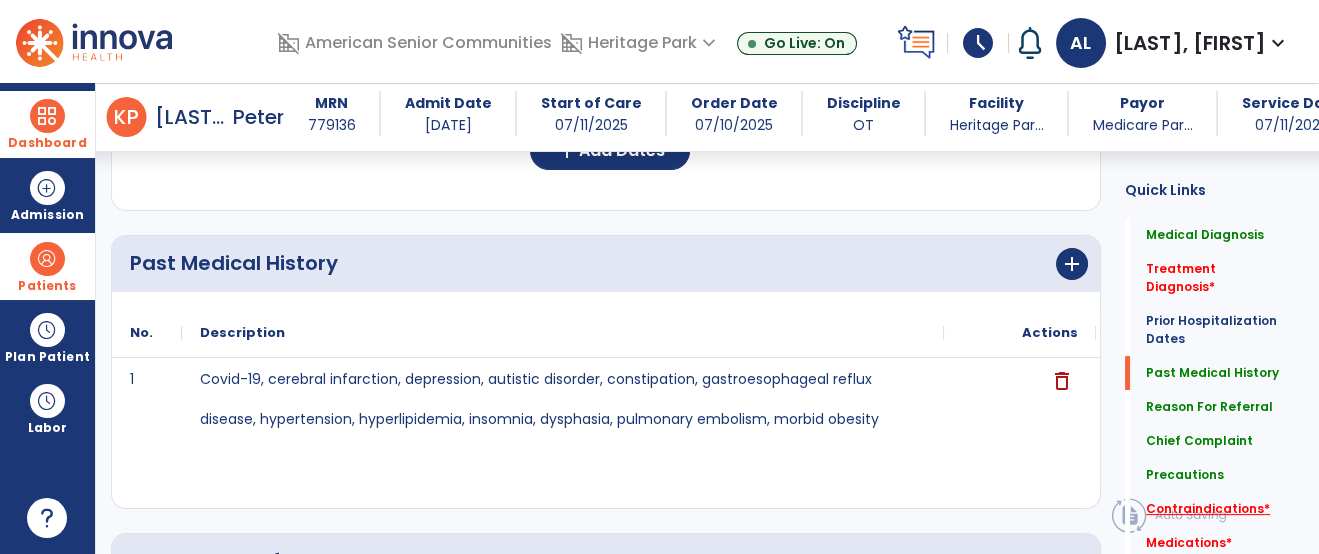 click on "Contraindications   *" 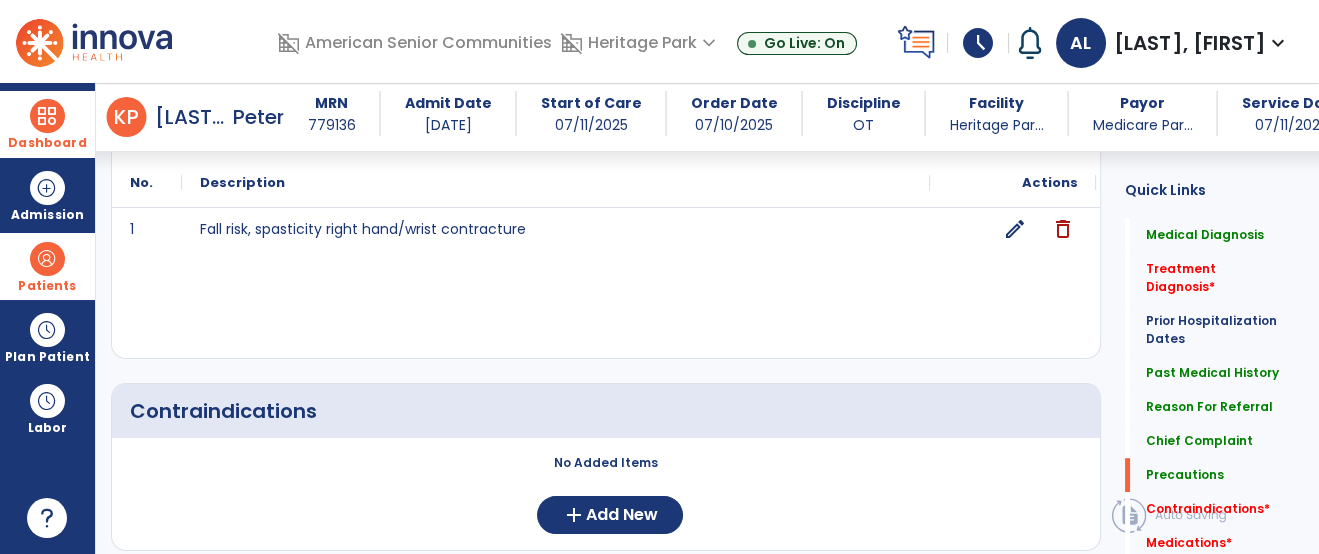 scroll, scrollTop: 2265, scrollLeft: 0, axis: vertical 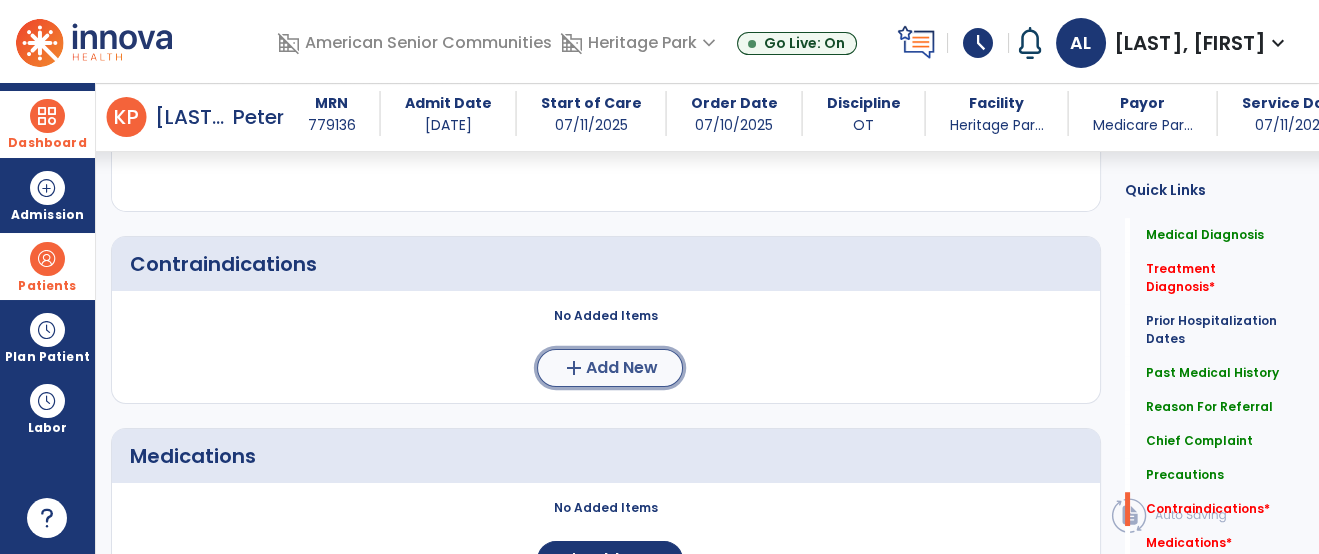 click on "add  Add New" 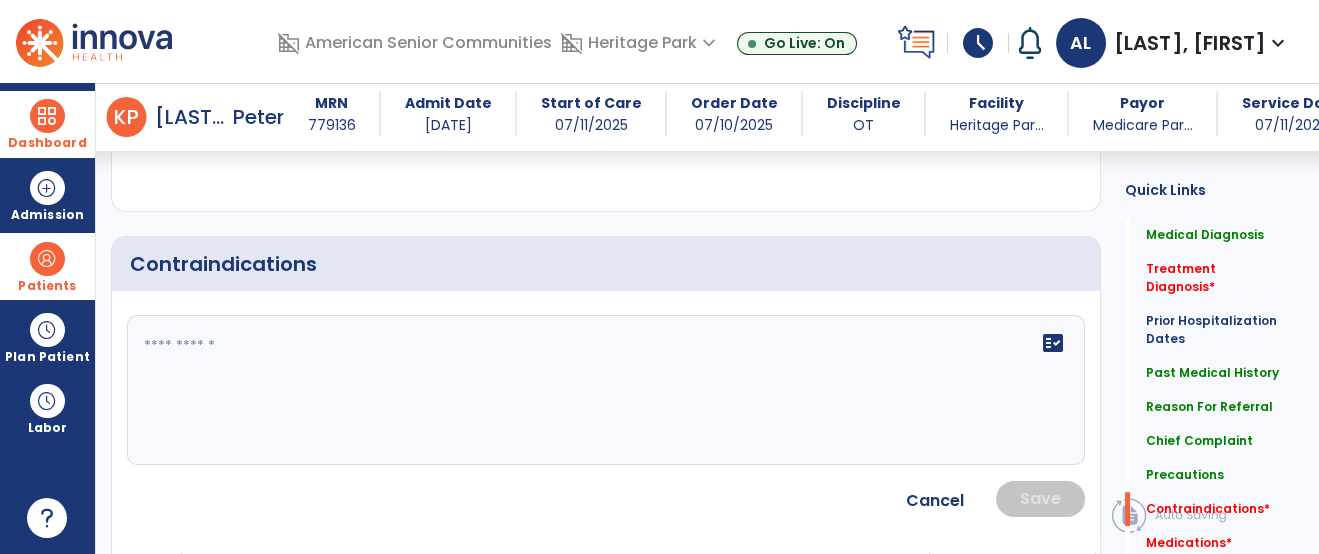 click 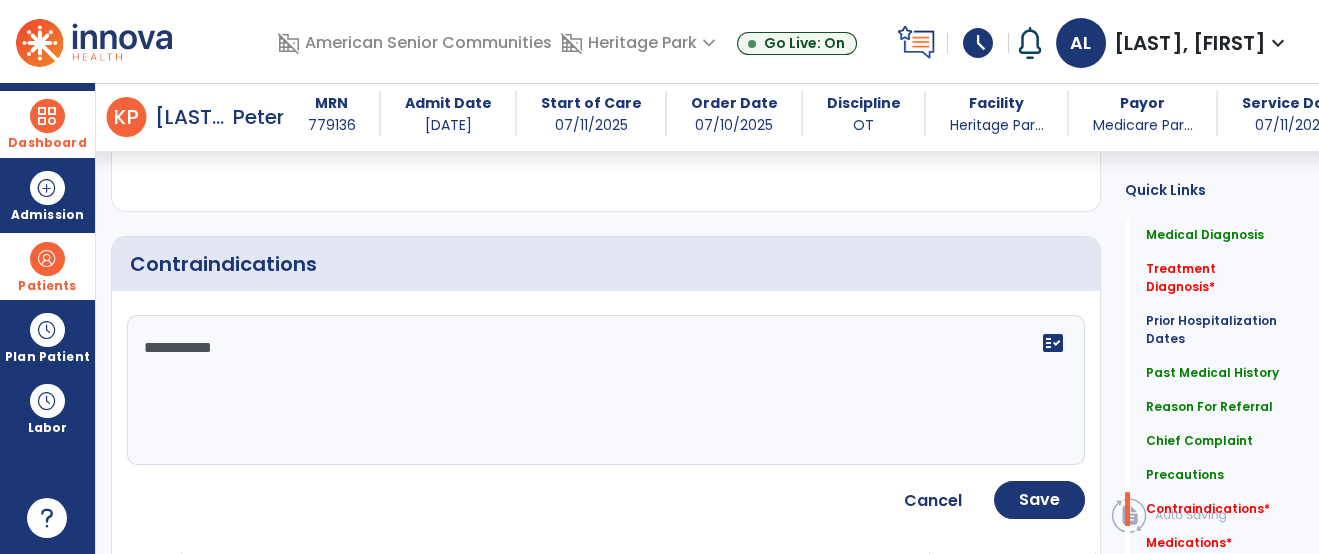 type on "**********" 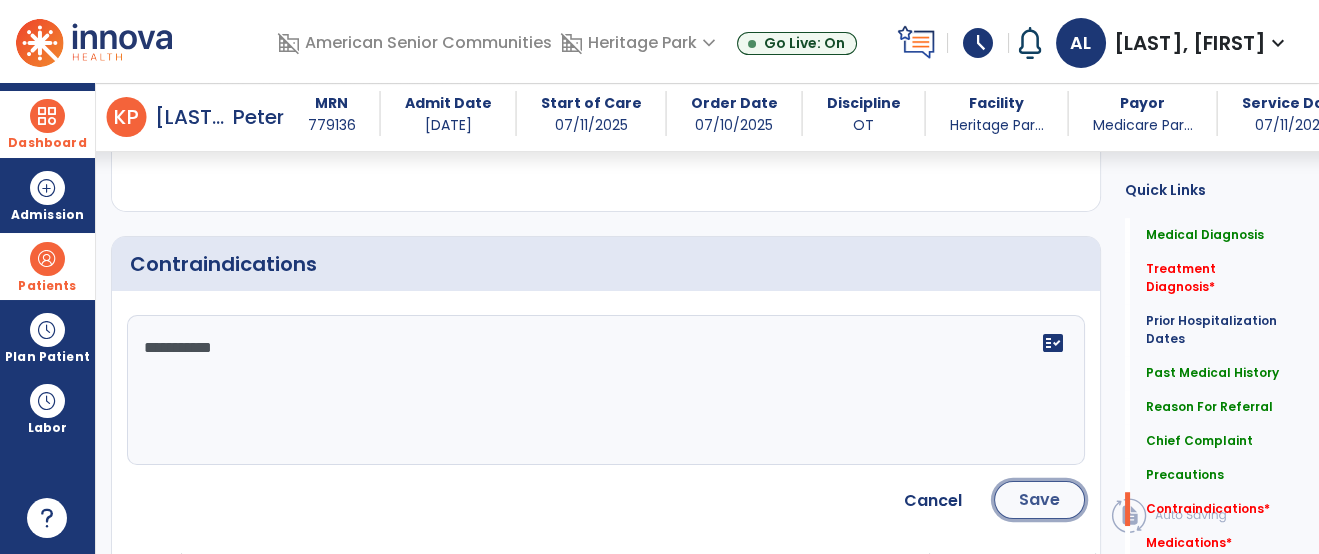 click on "Save" 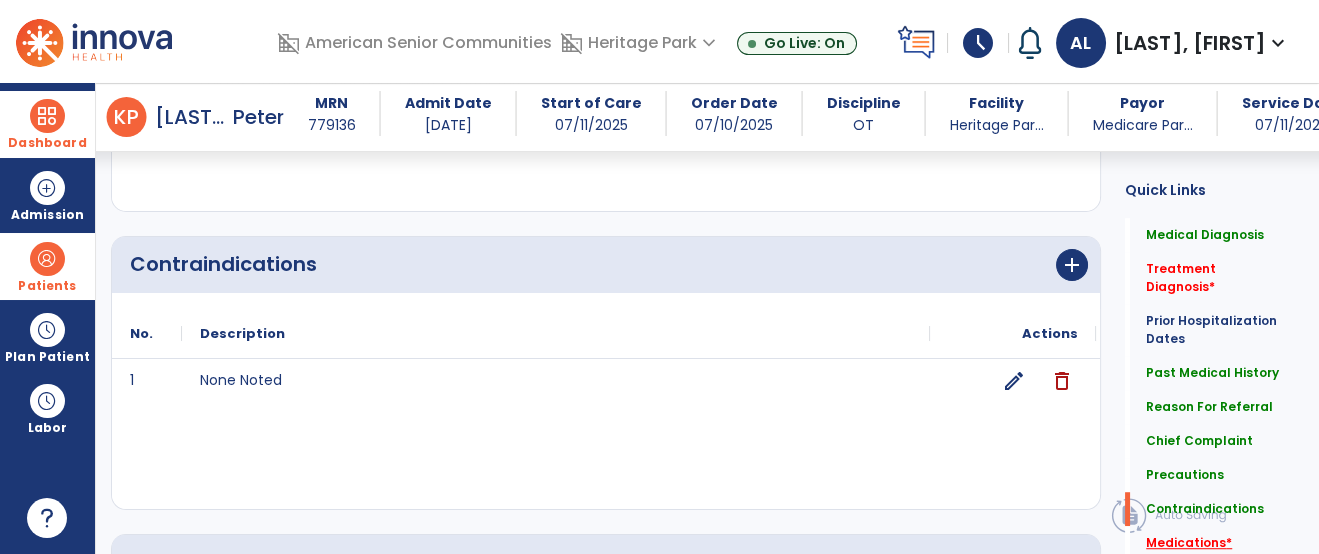 click on "Medications   *" 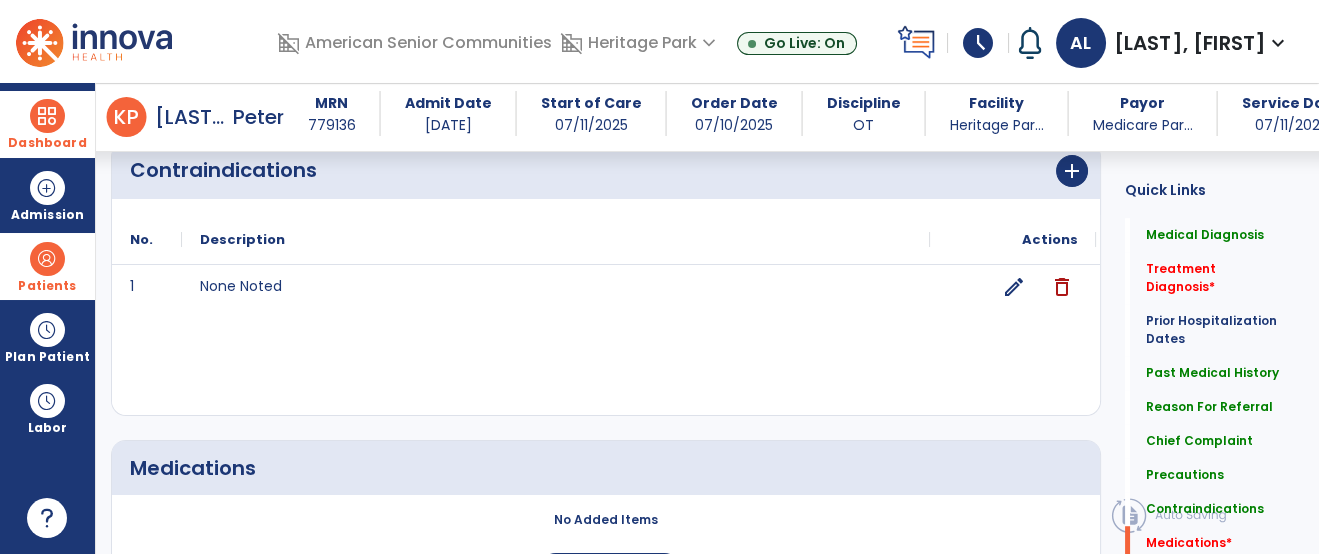 scroll, scrollTop: 2481, scrollLeft: 0, axis: vertical 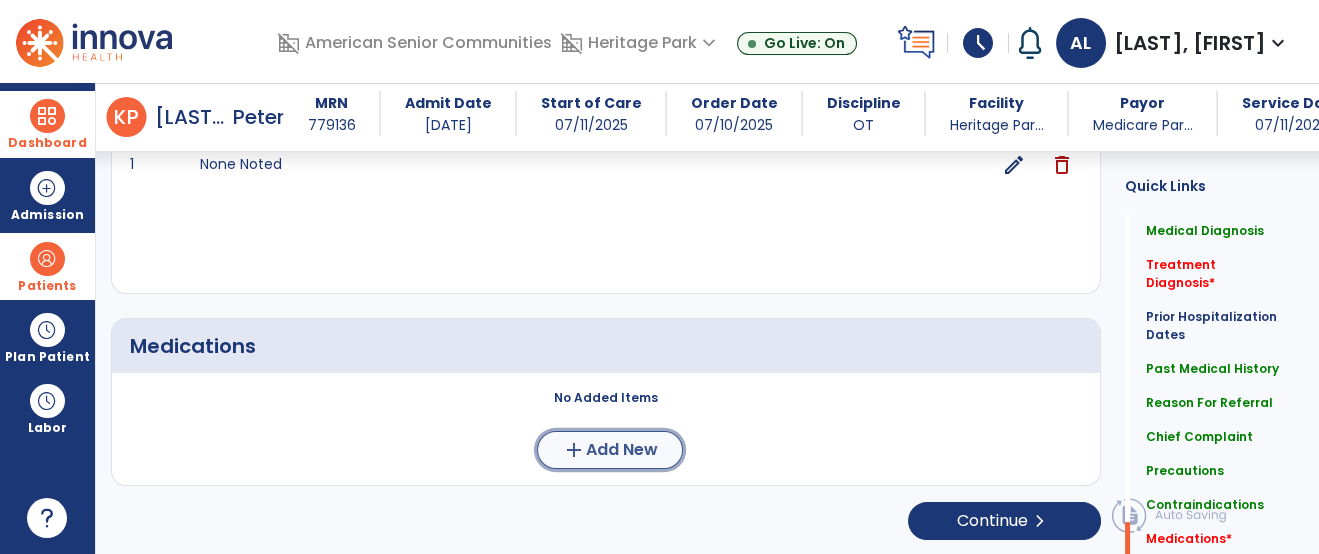 click on "Add New" 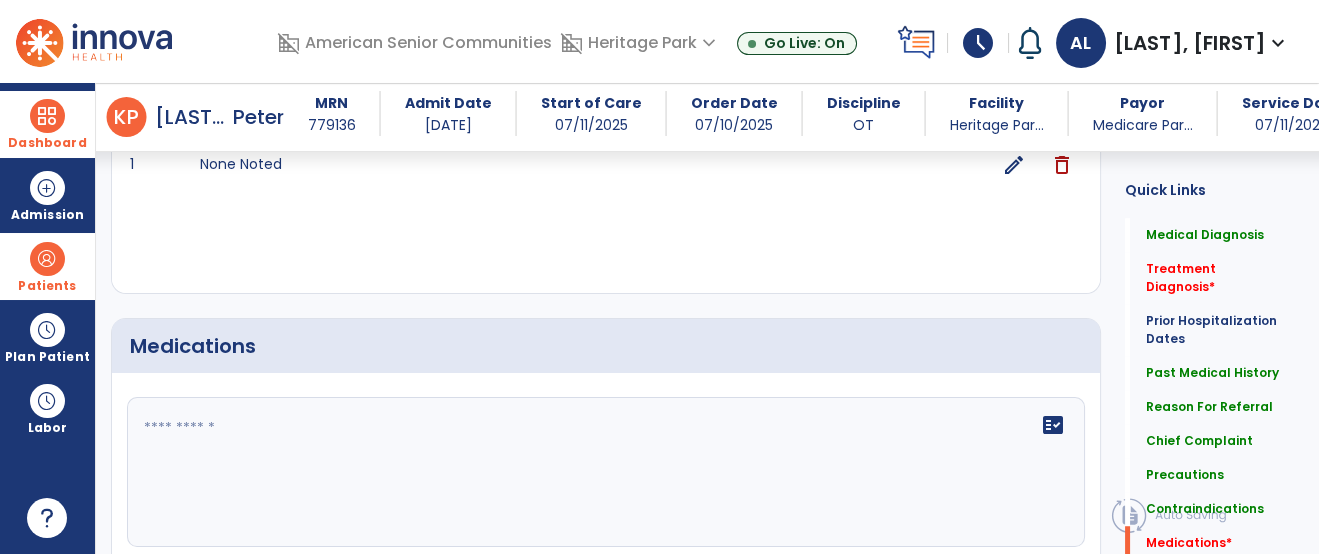 click 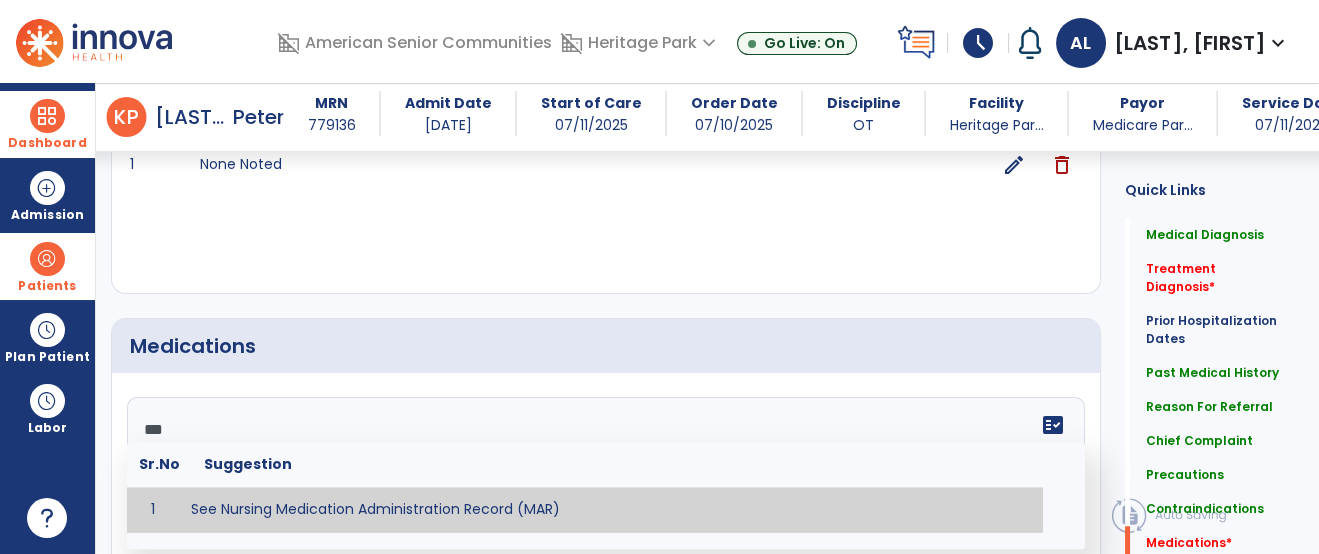 type on "**********" 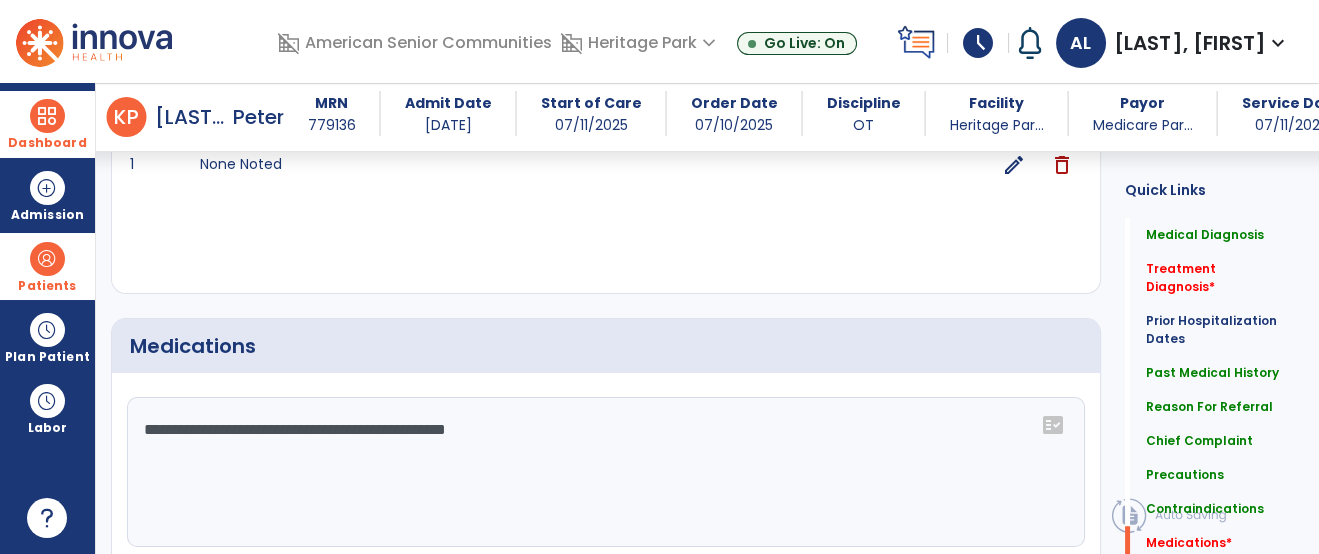 click 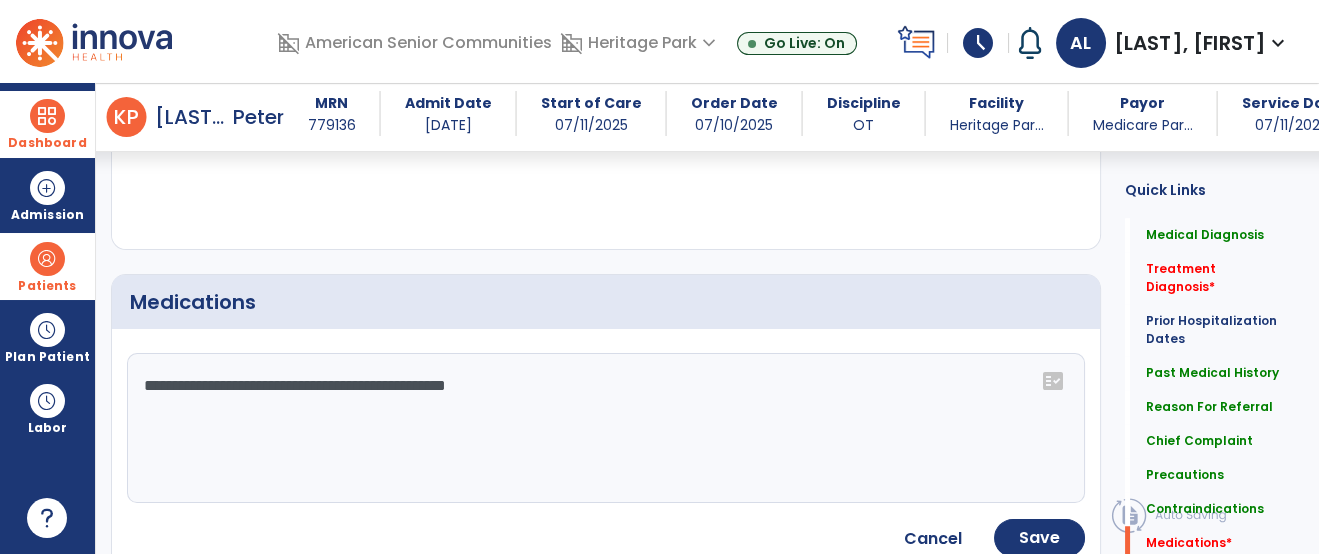 scroll, scrollTop: 2614, scrollLeft: 0, axis: vertical 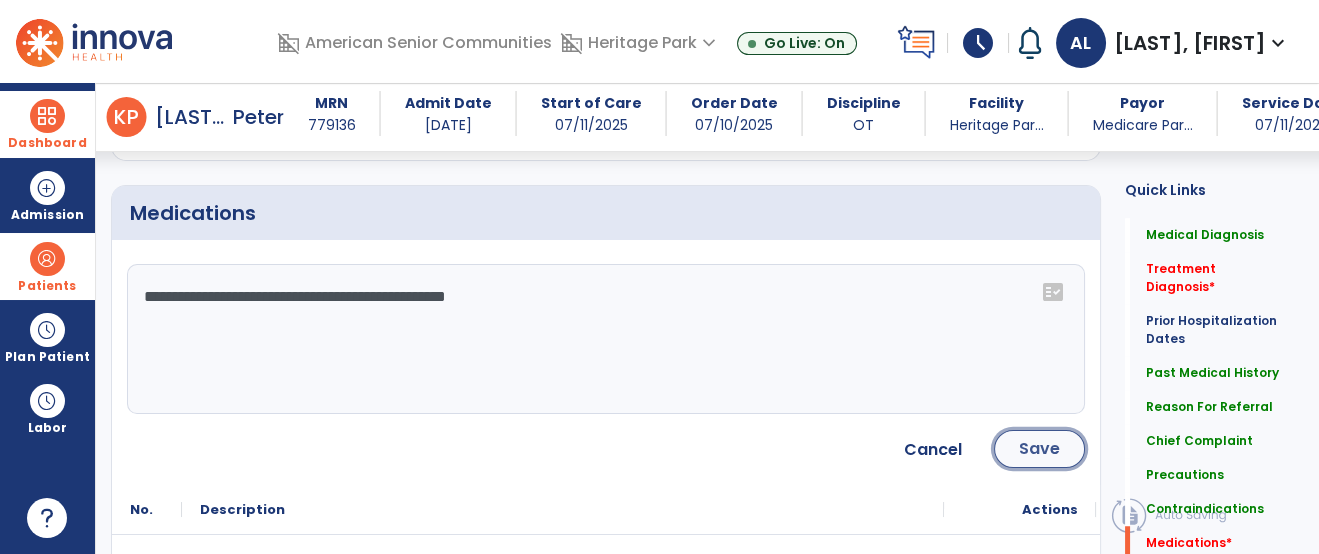 click on "Save" 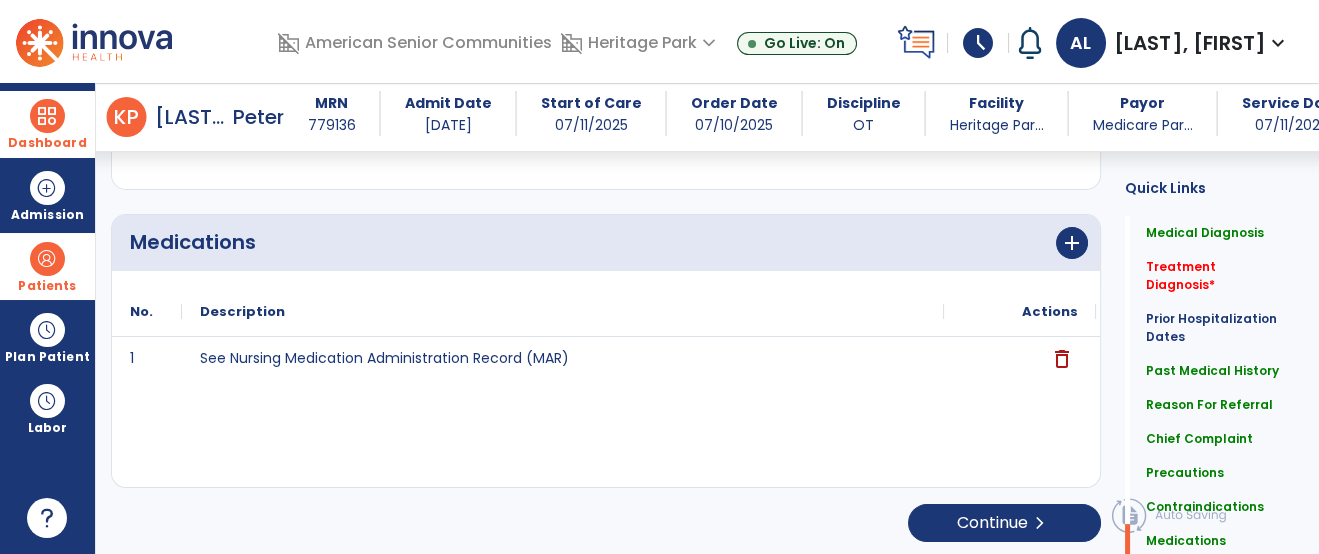 scroll, scrollTop: 2587, scrollLeft: 0, axis: vertical 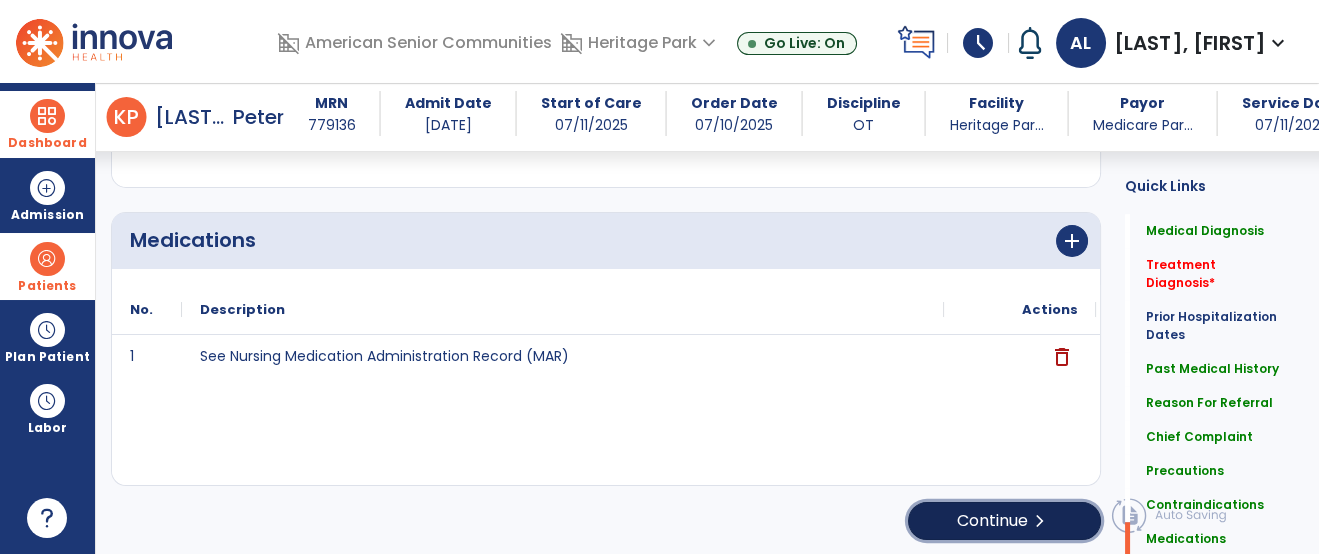 click on "Continue  chevron_right" 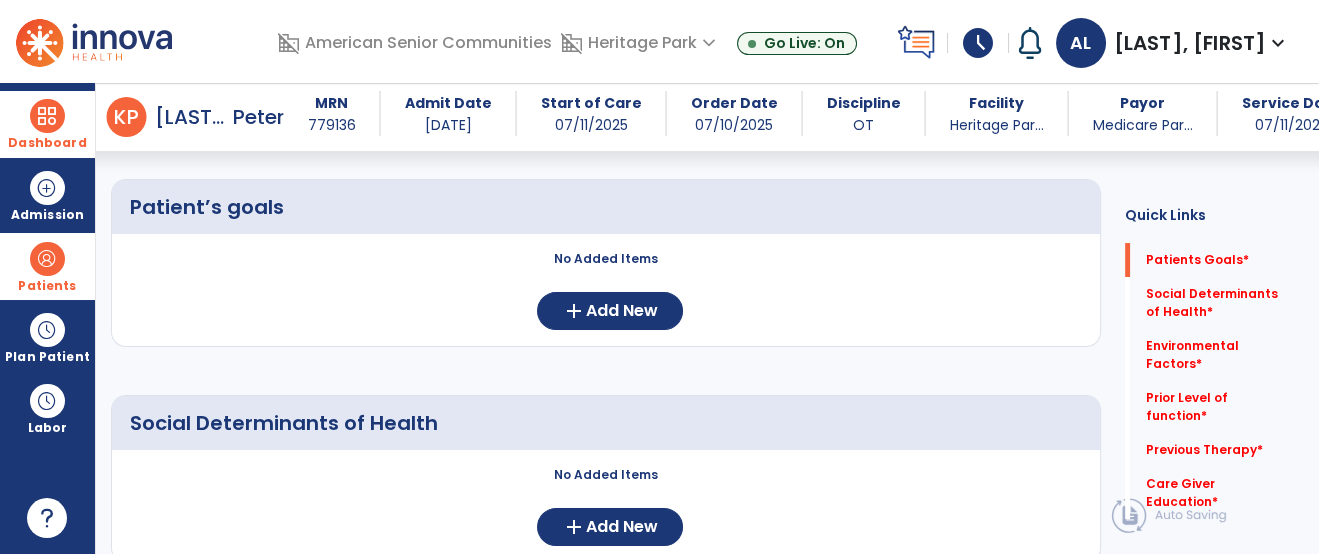 scroll, scrollTop: 105, scrollLeft: 0, axis: vertical 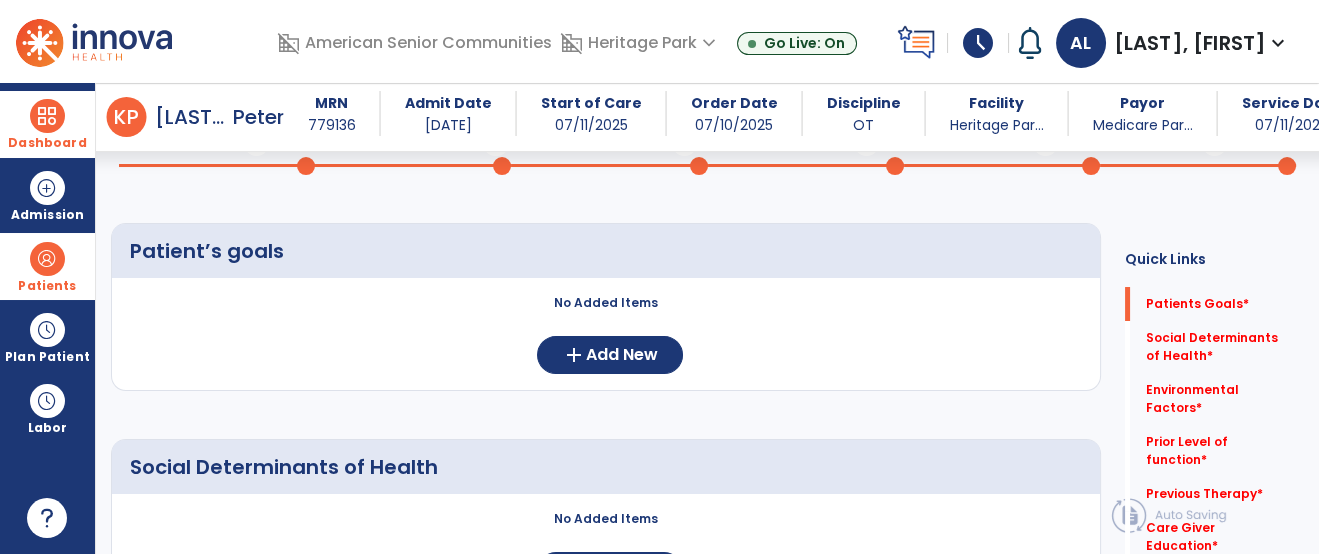 click on "Quick Links  Patients Goals   *  Patients Goals   *  Social Determinants of Health   *  Social Determinants of Health   *  Environmental Factors   *  Environmental Factors   *  Prior Level of function   *  Prior Level of function   *  Previous Therapy   *  Previous Therapy   *  Care Giver Education   *  Care Giver Education   *" 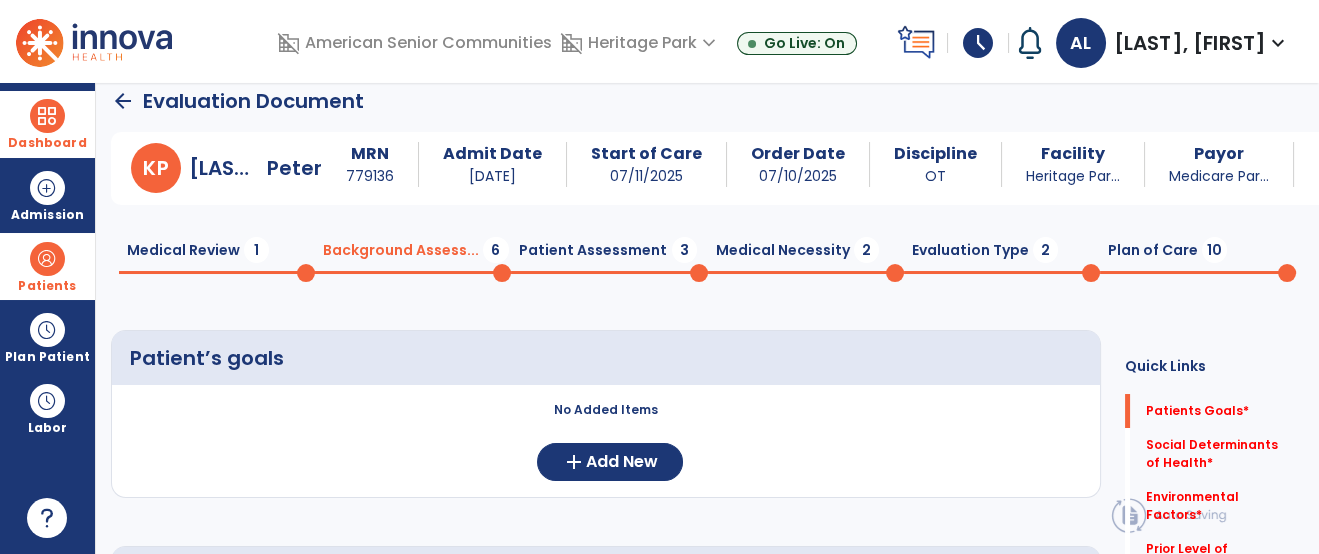 scroll, scrollTop: 16, scrollLeft: 0, axis: vertical 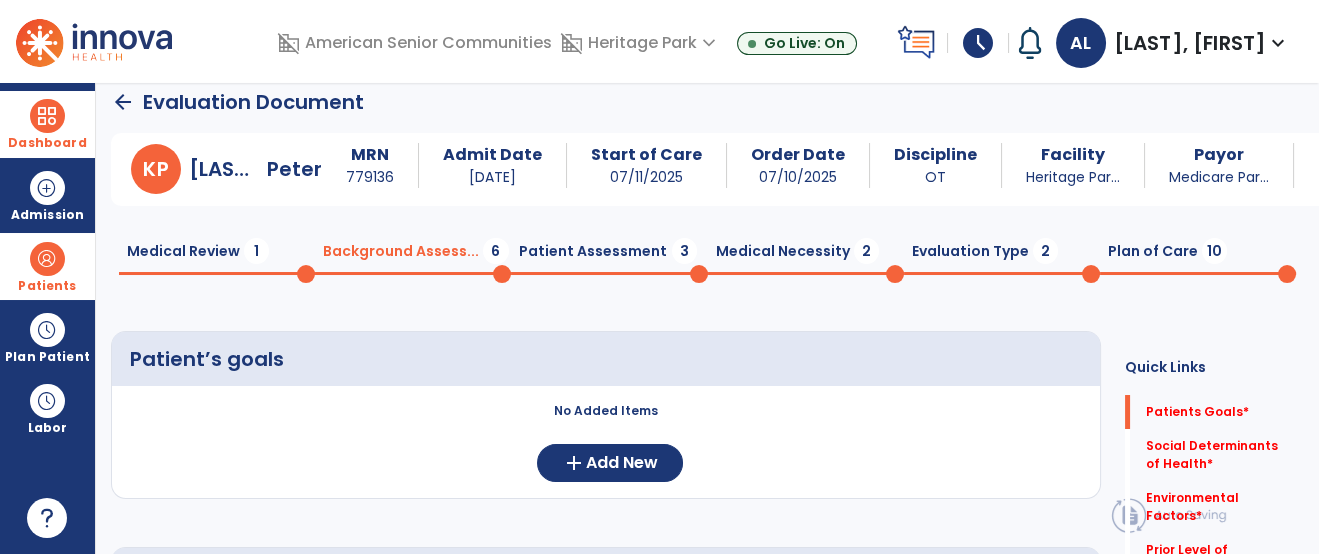 click on "10" 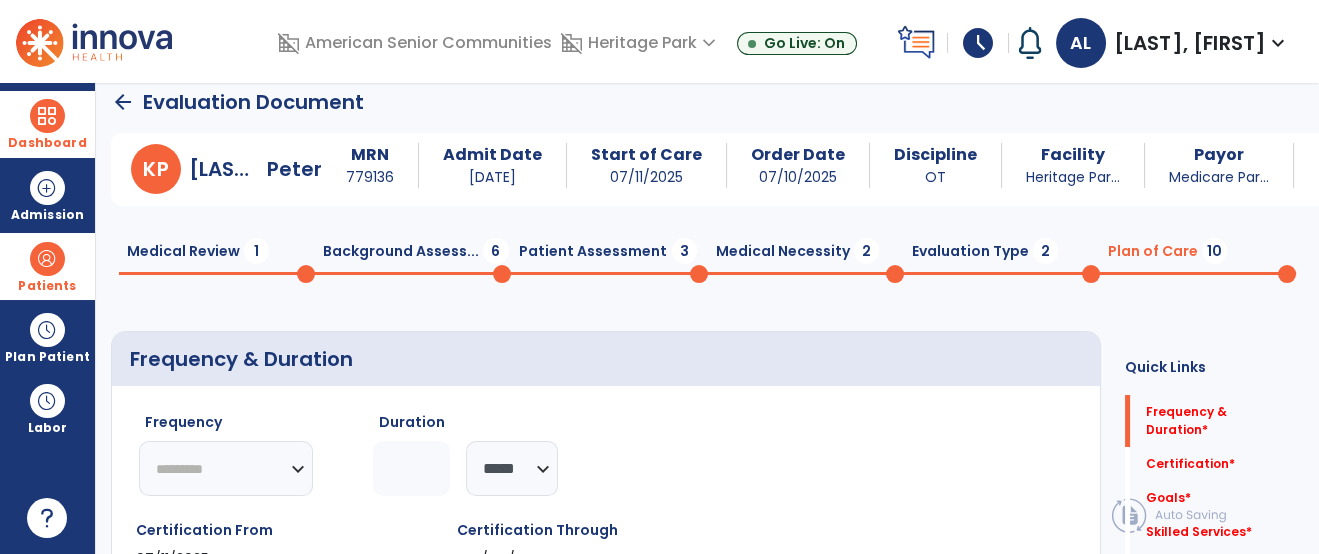 click on "********* ** ** ** ** ** ** **" 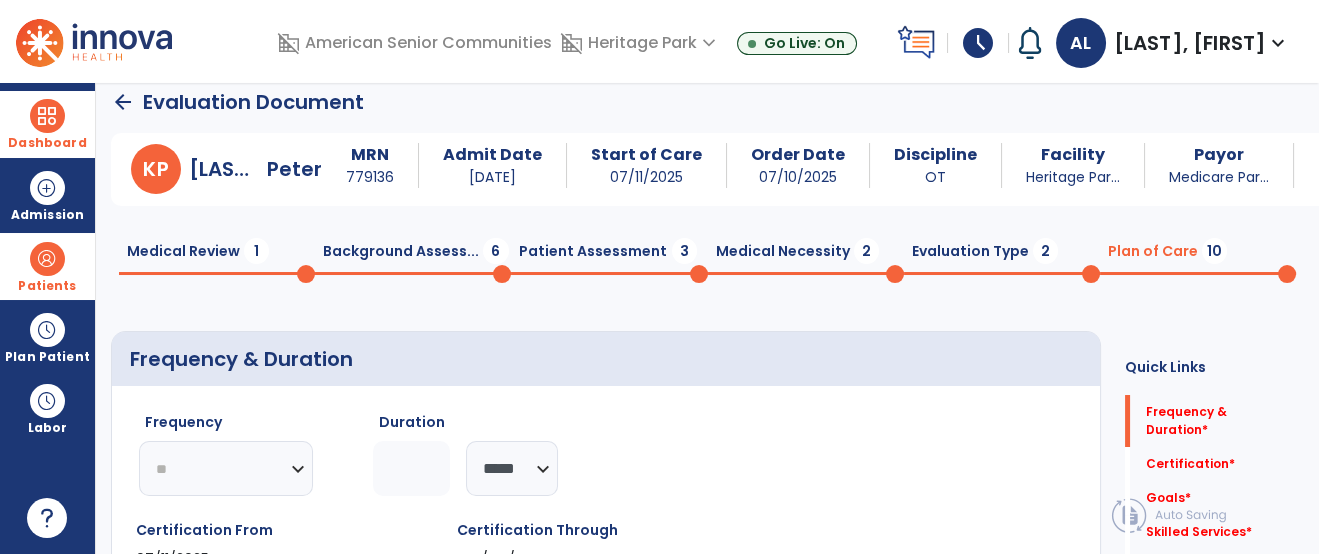 click on "********* ** ** ** ** ** ** **" 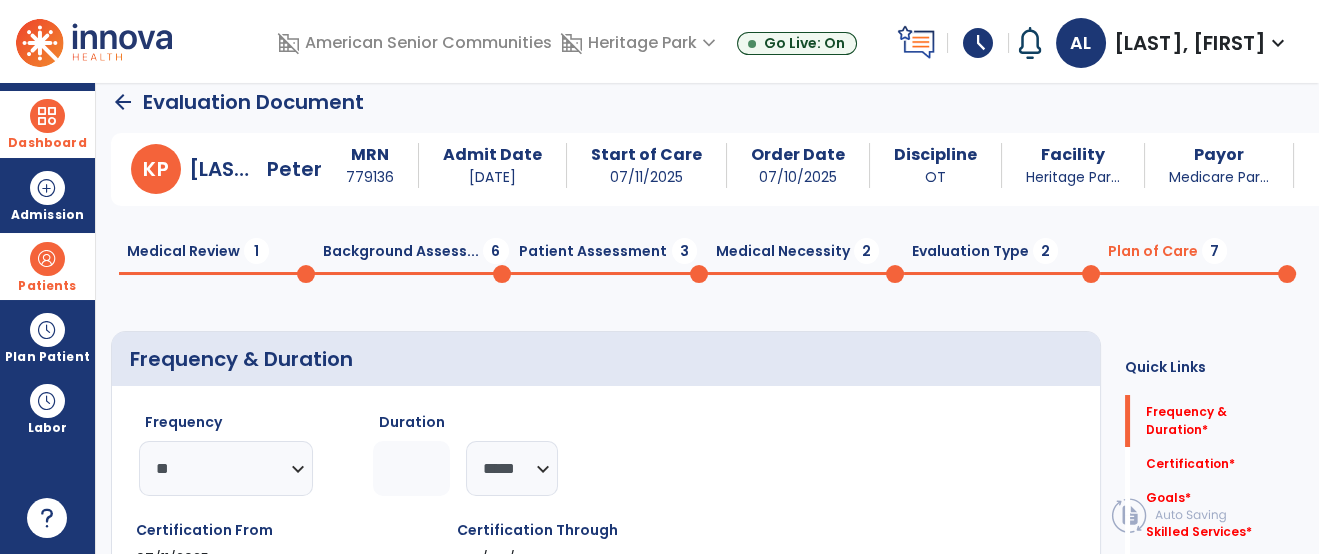 click 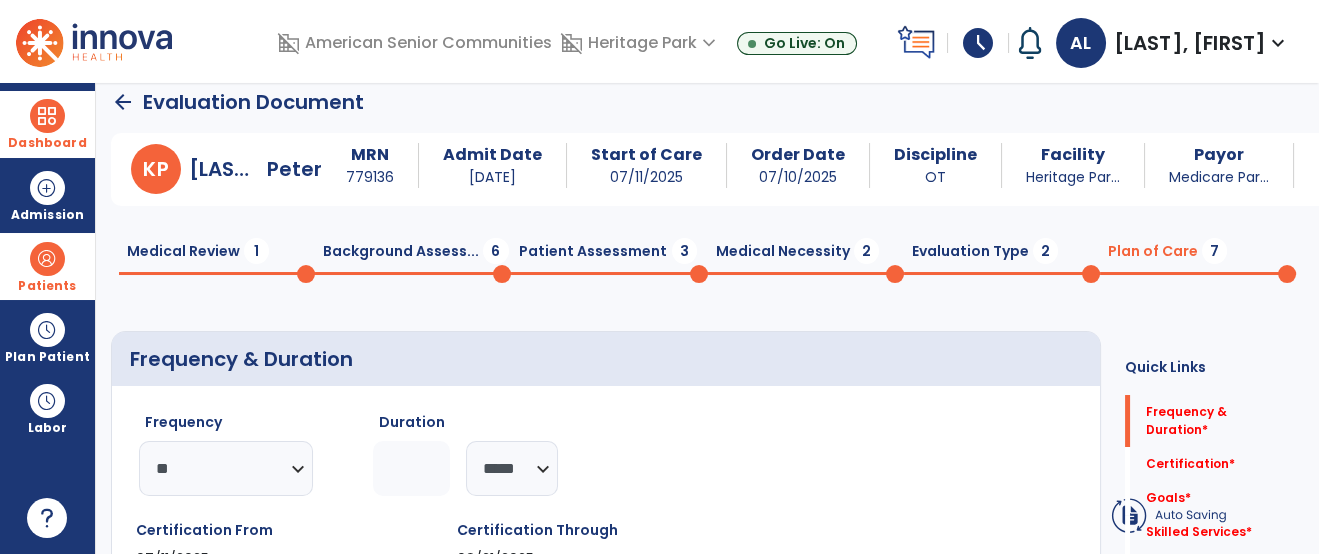 type on "*" 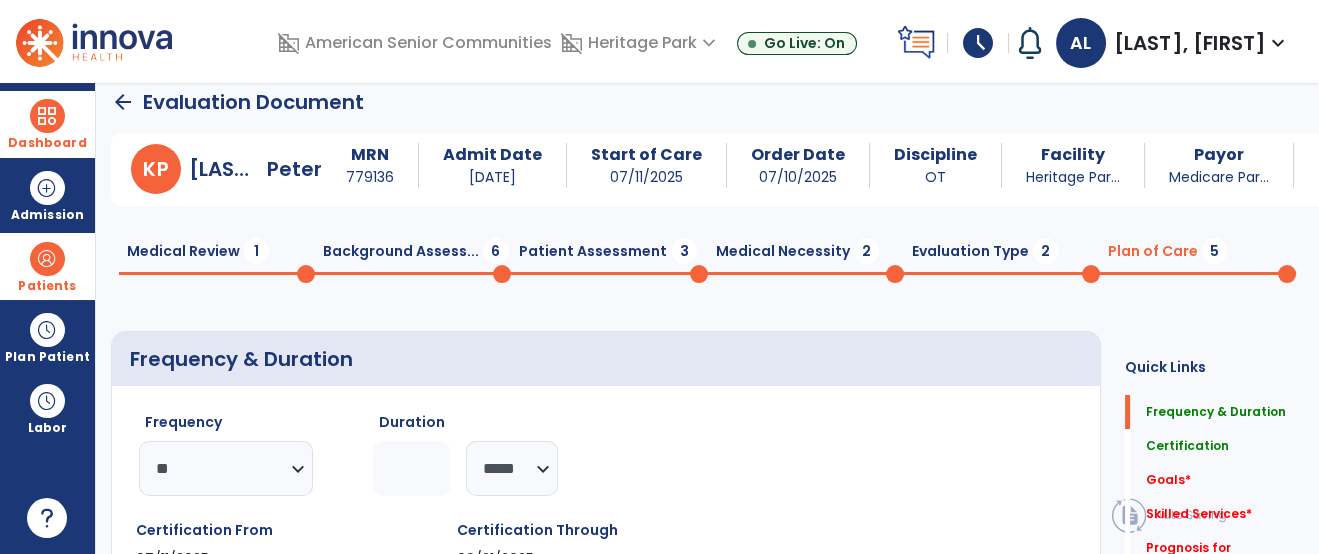 click on "Goals   *  Goals   *" 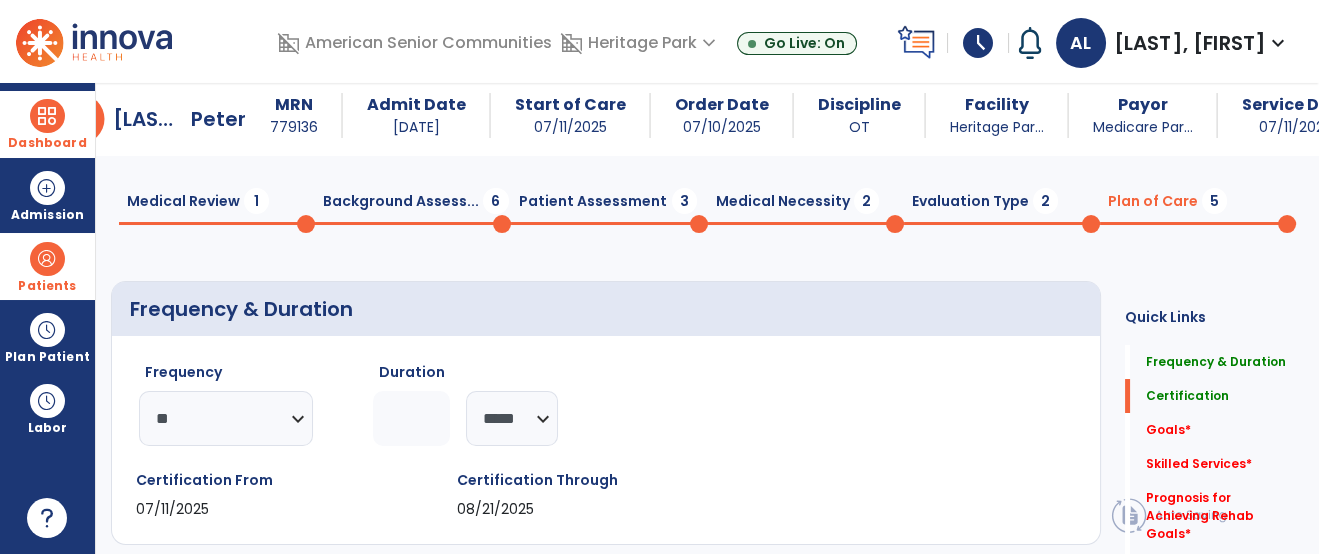 scroll, scrollTop: 0, scrollLeft: 0, axis: both 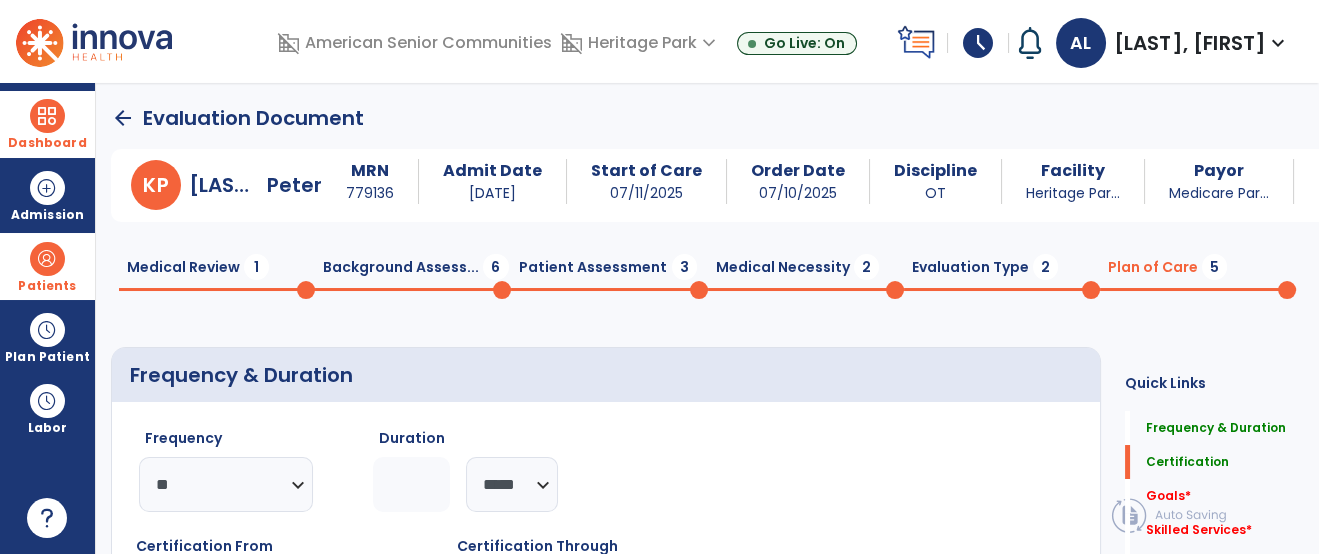 click on "Patient Assessment  3" 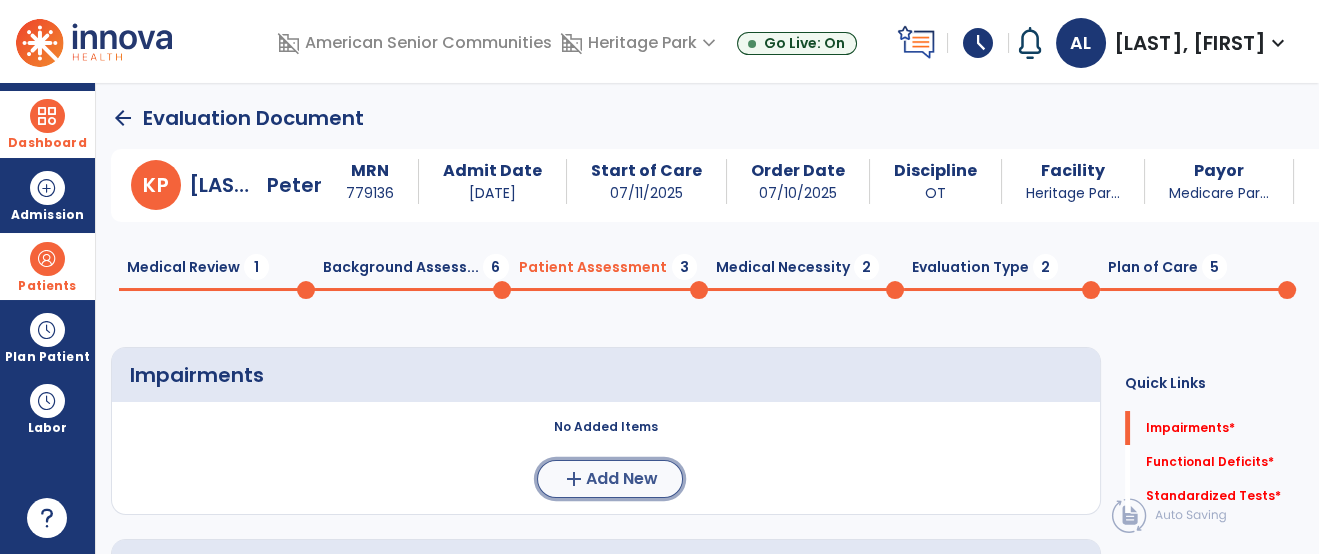 click on "Add New" 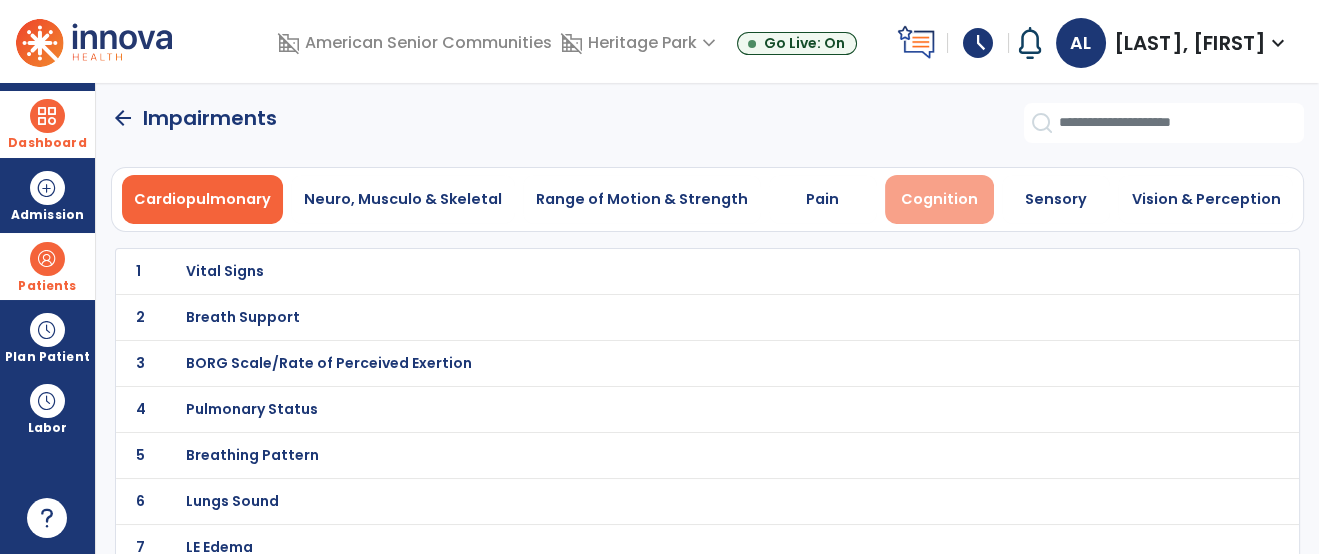 click on "Cognition" at bounding box center (939, 199) 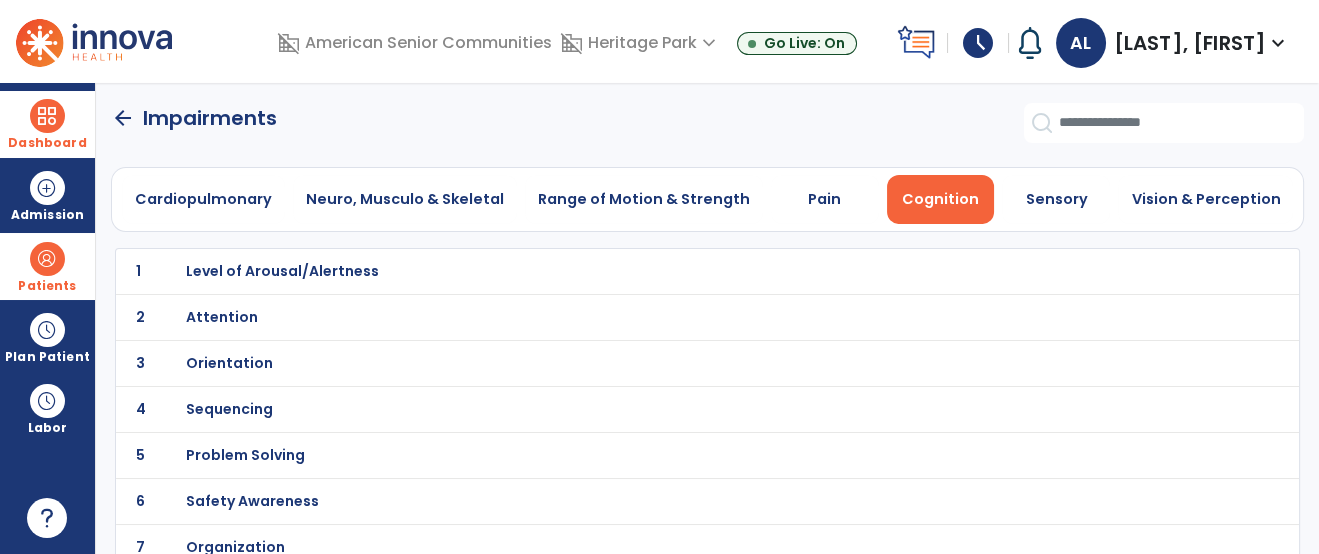 click on "Orientation" at bounding box center [663, 271] 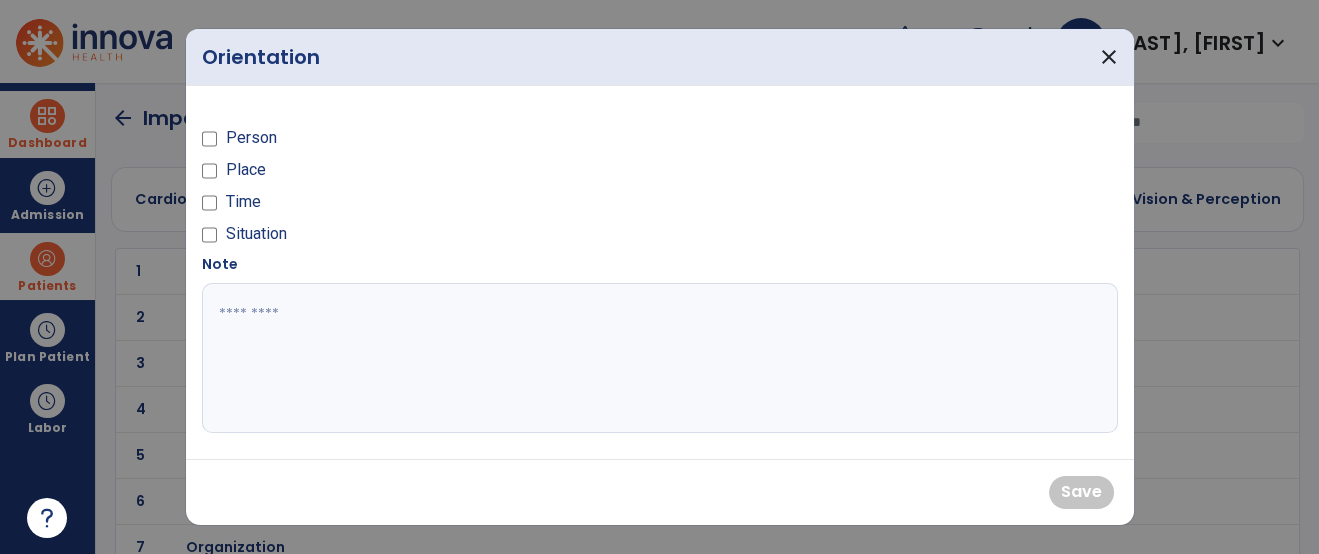 click on "Person" at bounding box center [250, 138] 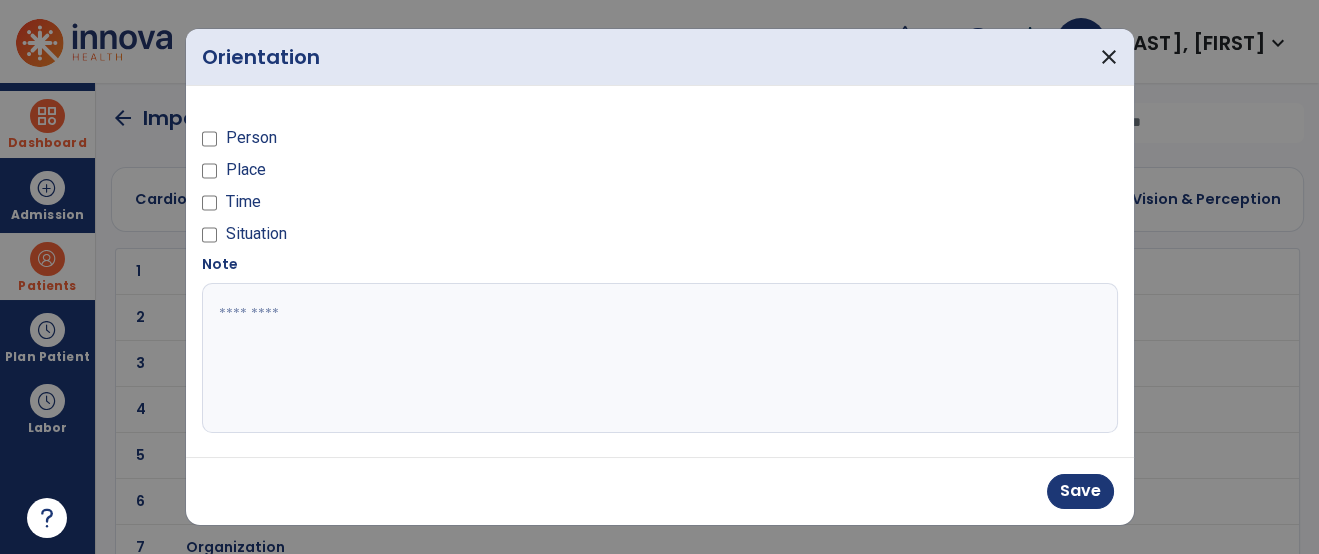 click on "Place" at bounding box center [245, 170] 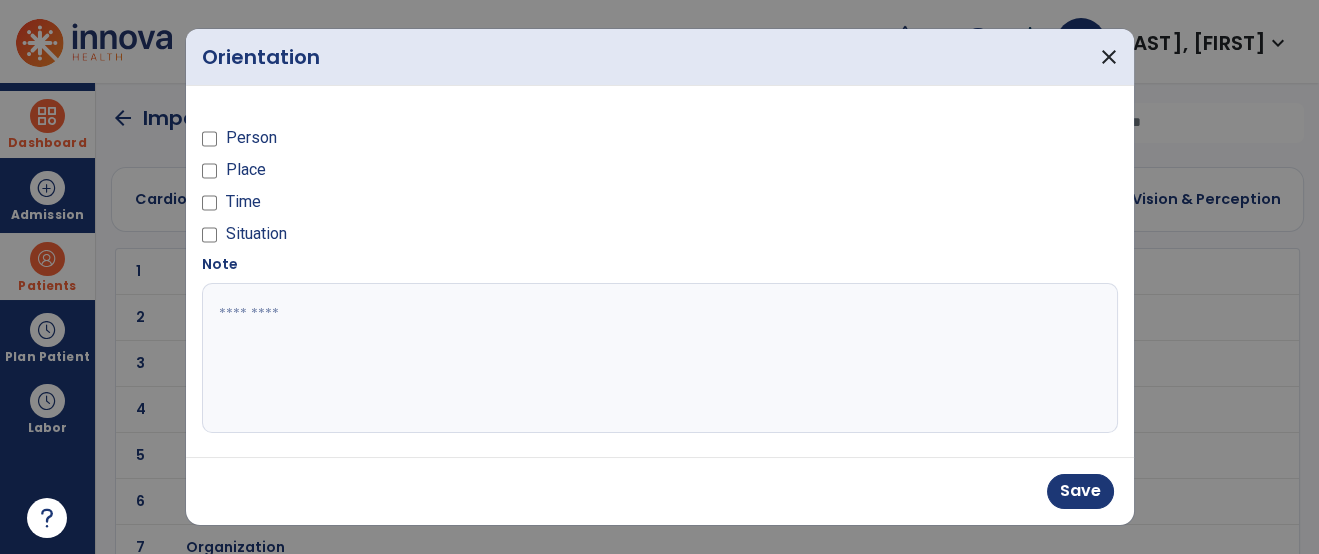 click on "Time" at bounding box center (242, 202) 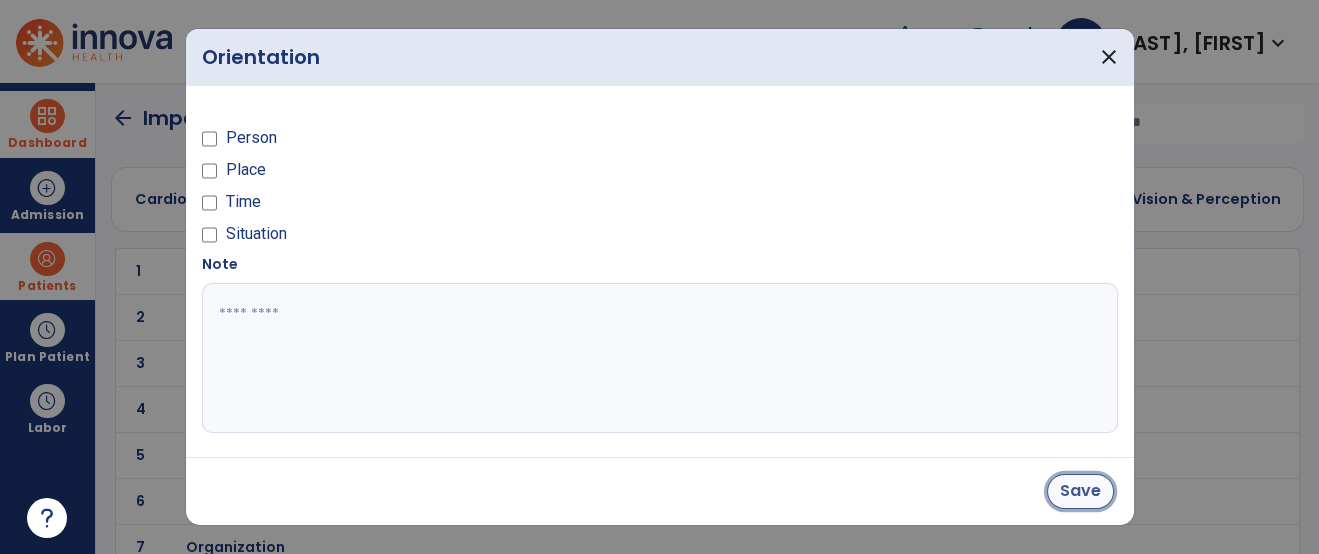 click on "Save" at bounding box center [1080, 491] 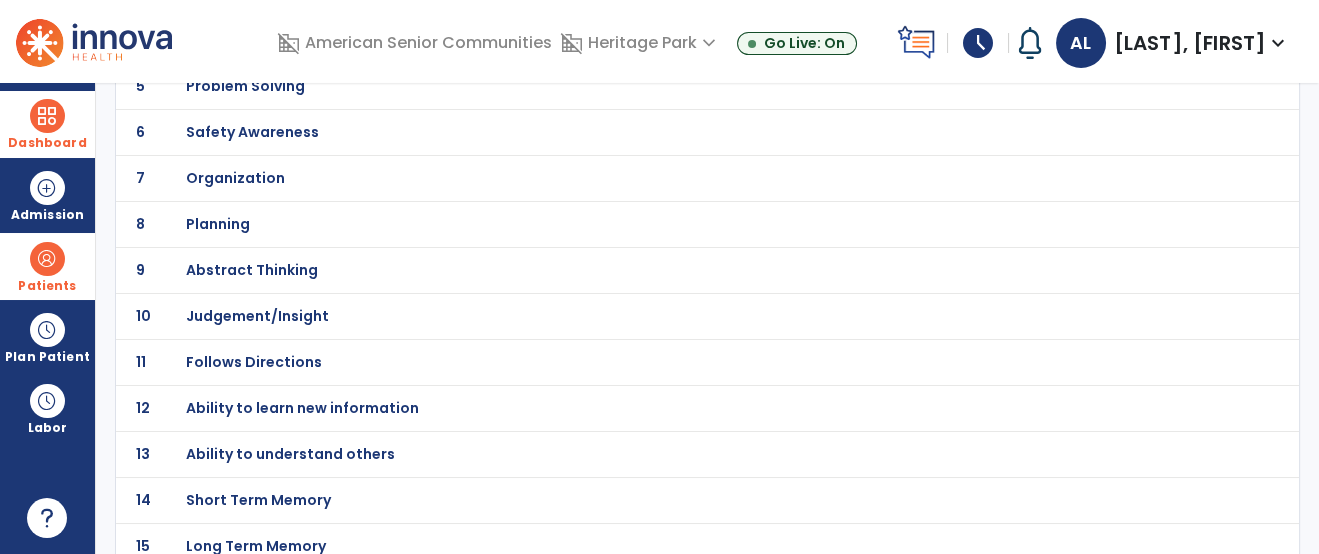 scroll, scrollTop: 384, scrollLeft: 0, axis: vertical 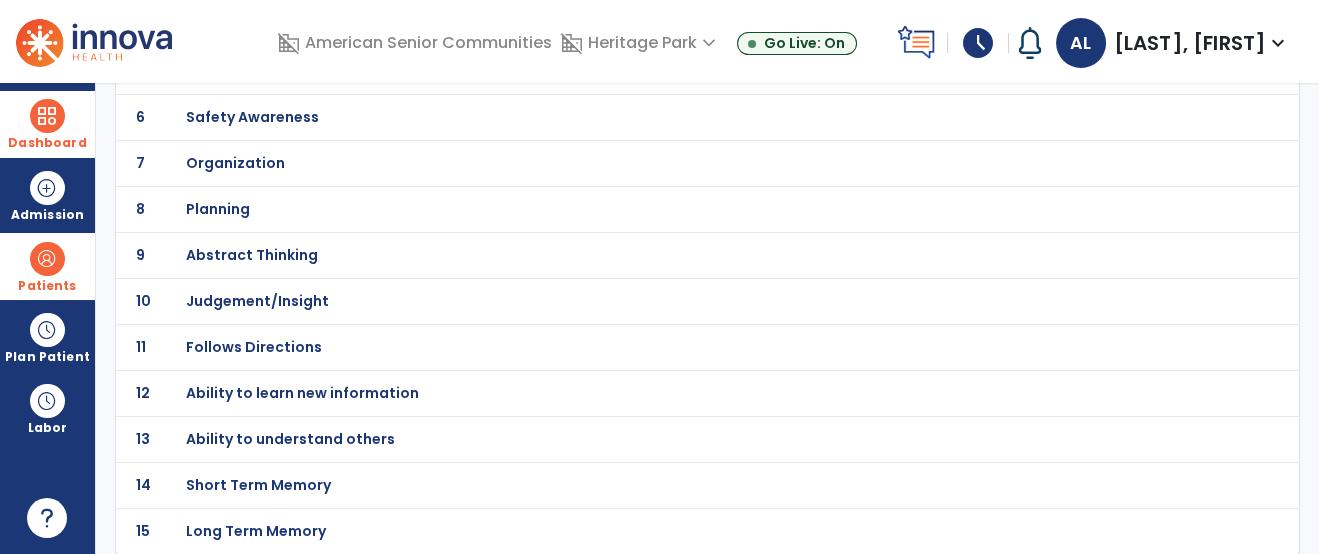 click on "12 Ability to learn new information" 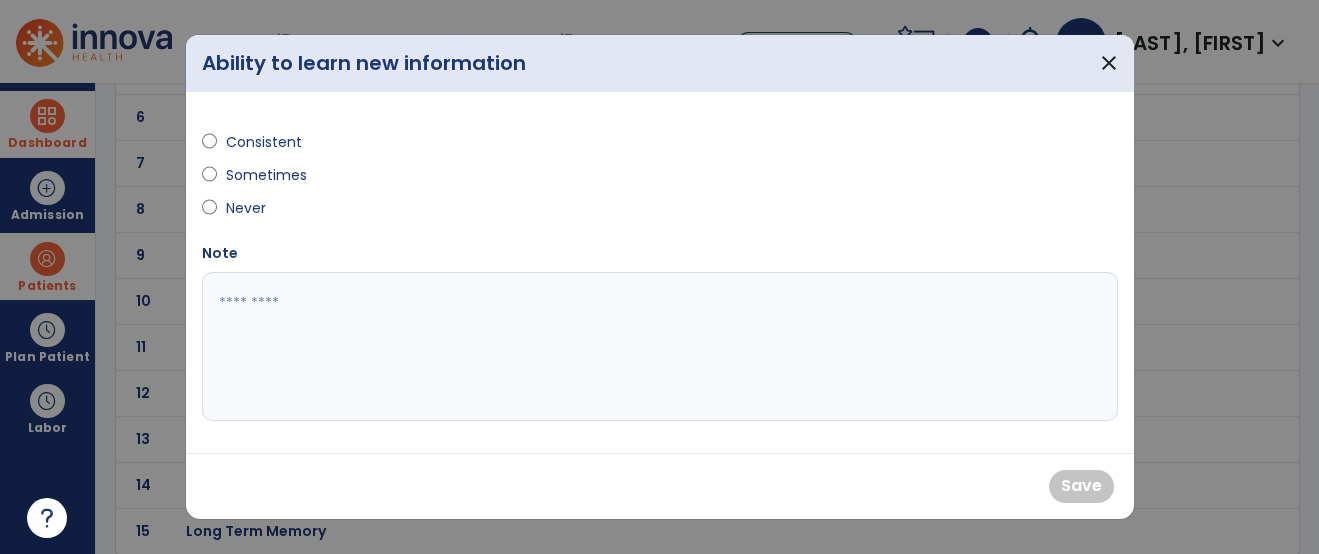 click on "Consistent" at bounding box center (263, 142) 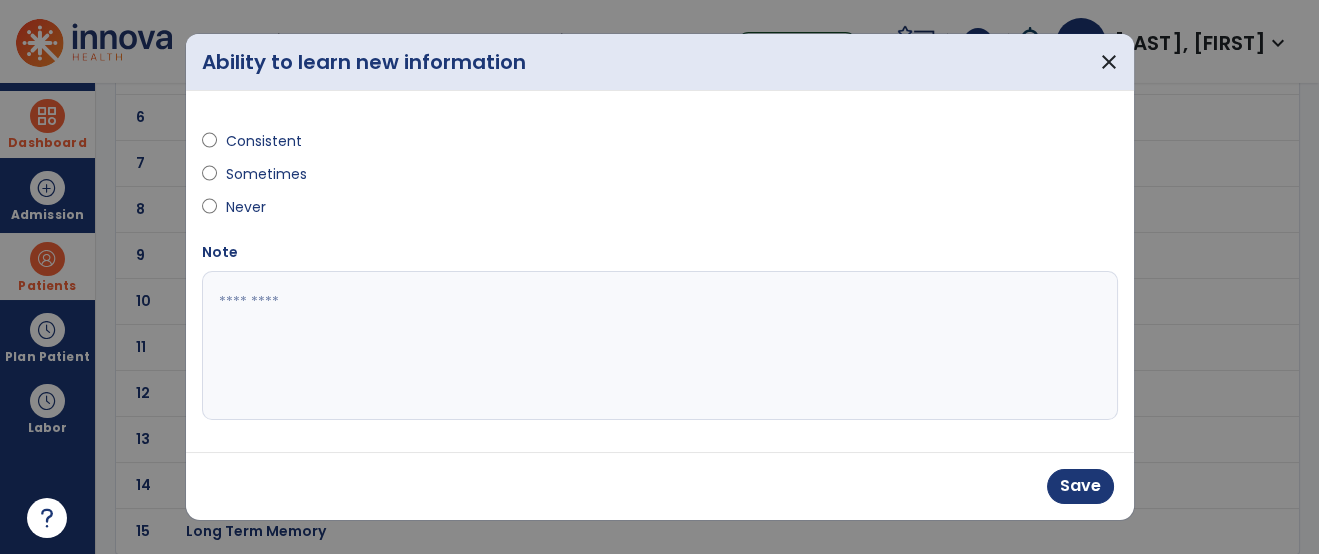 click on "Sometimes" at bounding box center (265, 174) 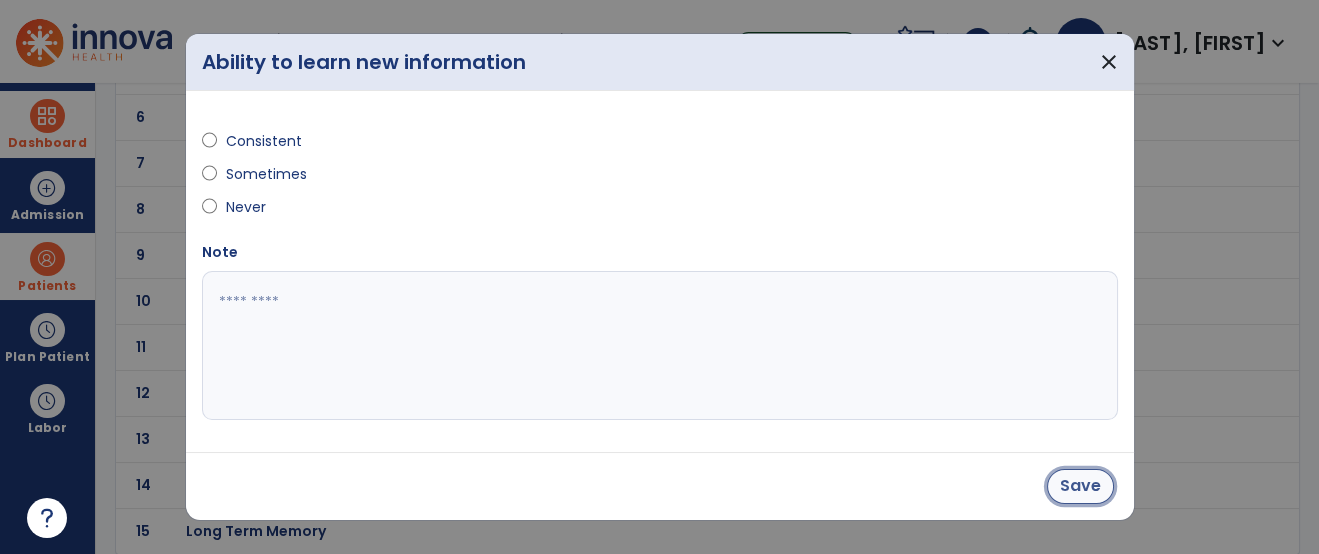 click on "Save" at bounding box center (1080, 486) 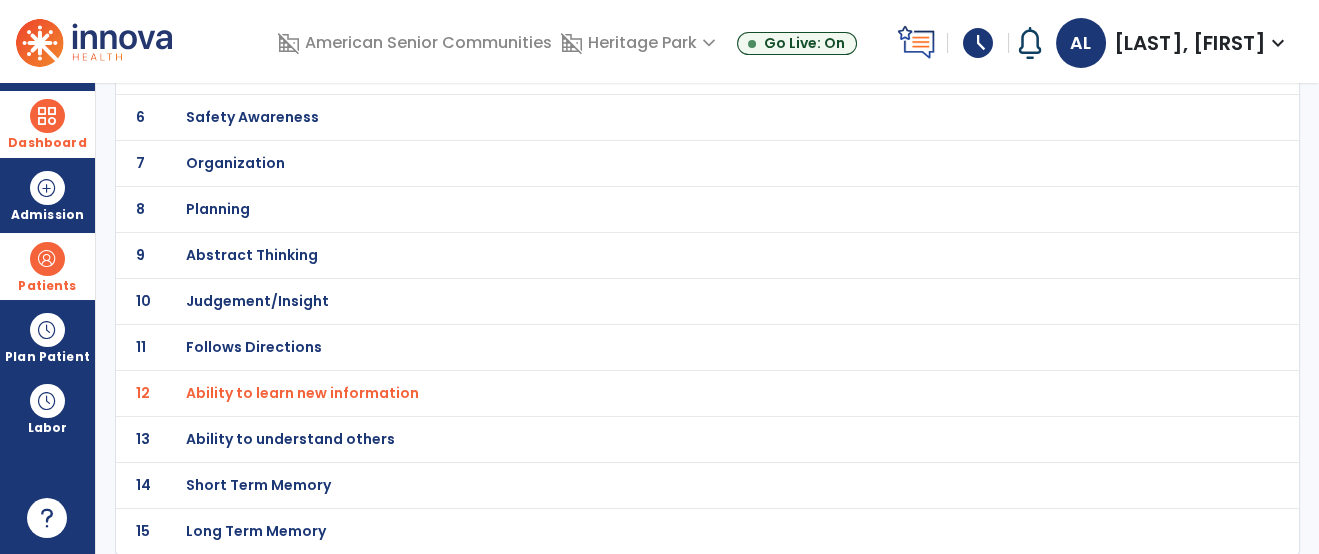 click on "13 Ability to understand others" 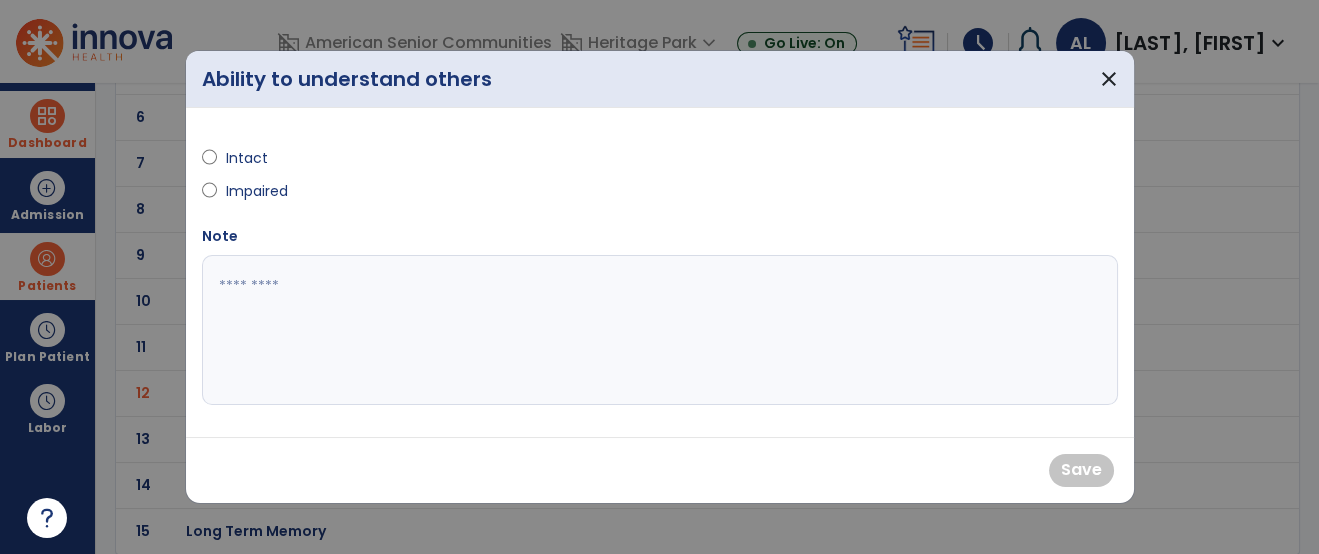 click on "Intact" at bounding box center [260, 158] 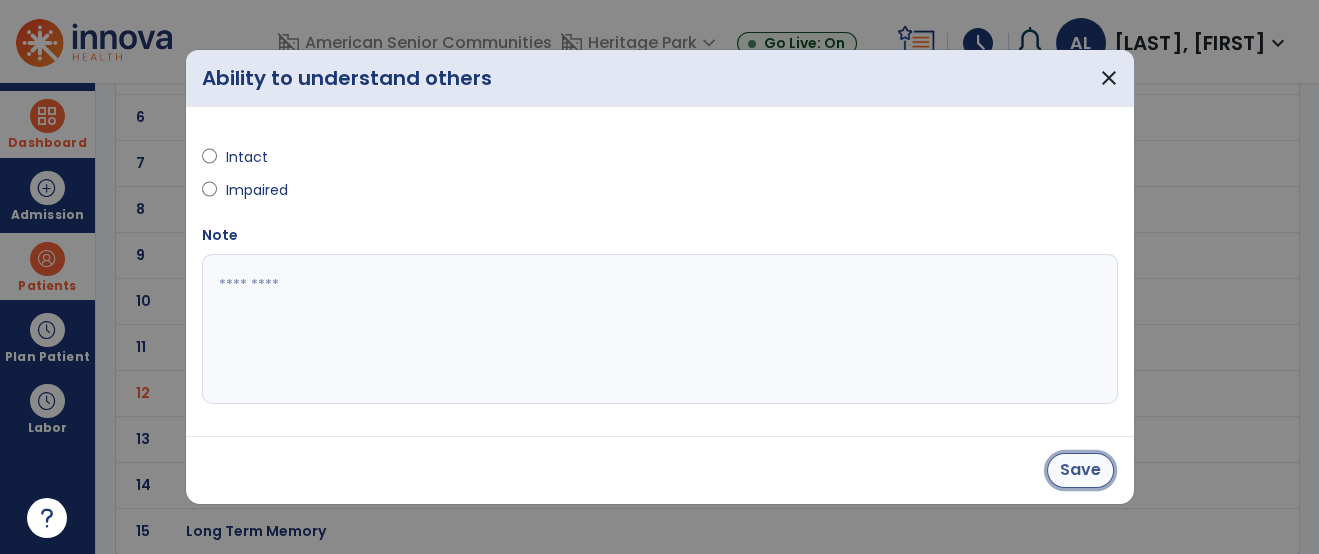 click on "Save" at bounding box center (1080, 470) 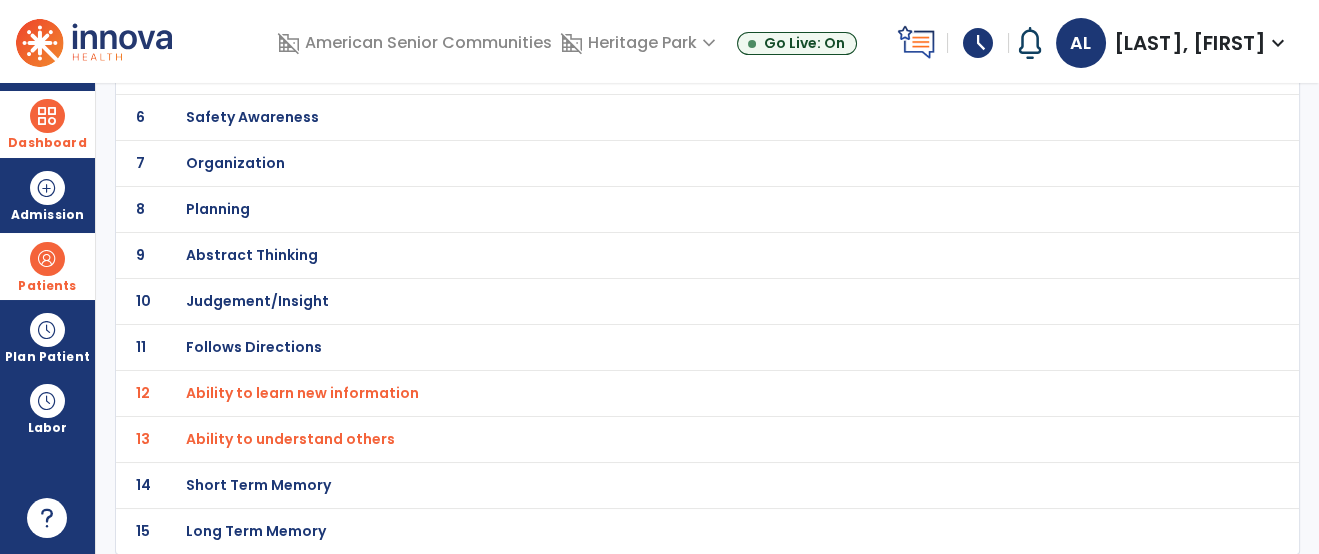 click on "Follows Directions" at bounding box center (282, -113) 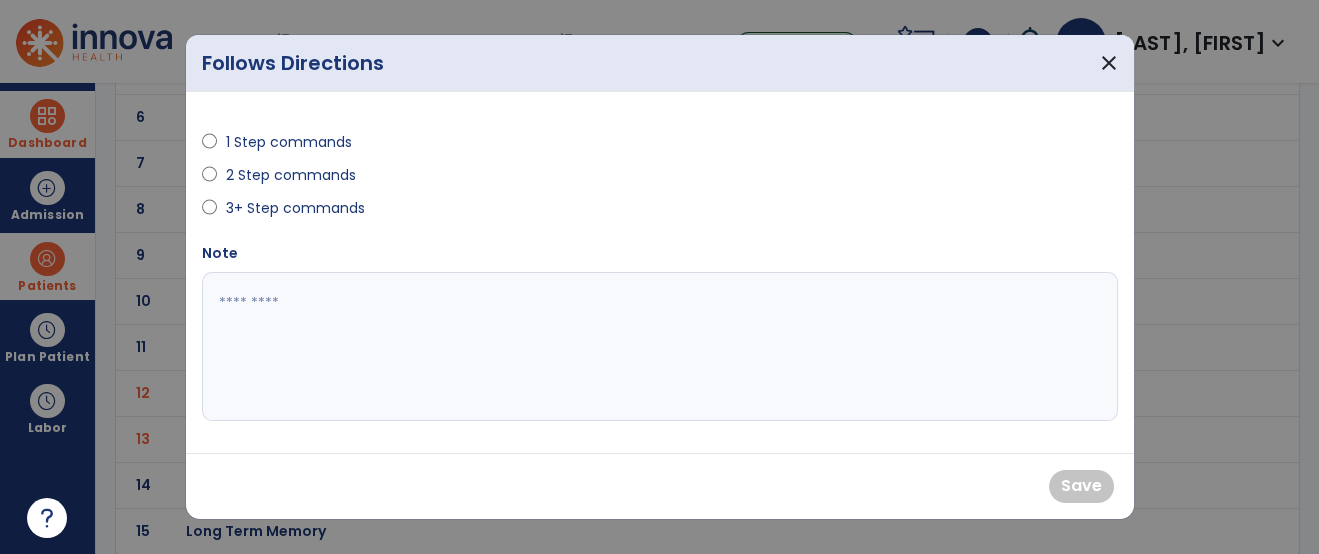 click on "1 Step commands" at bounding box center (288, 142) 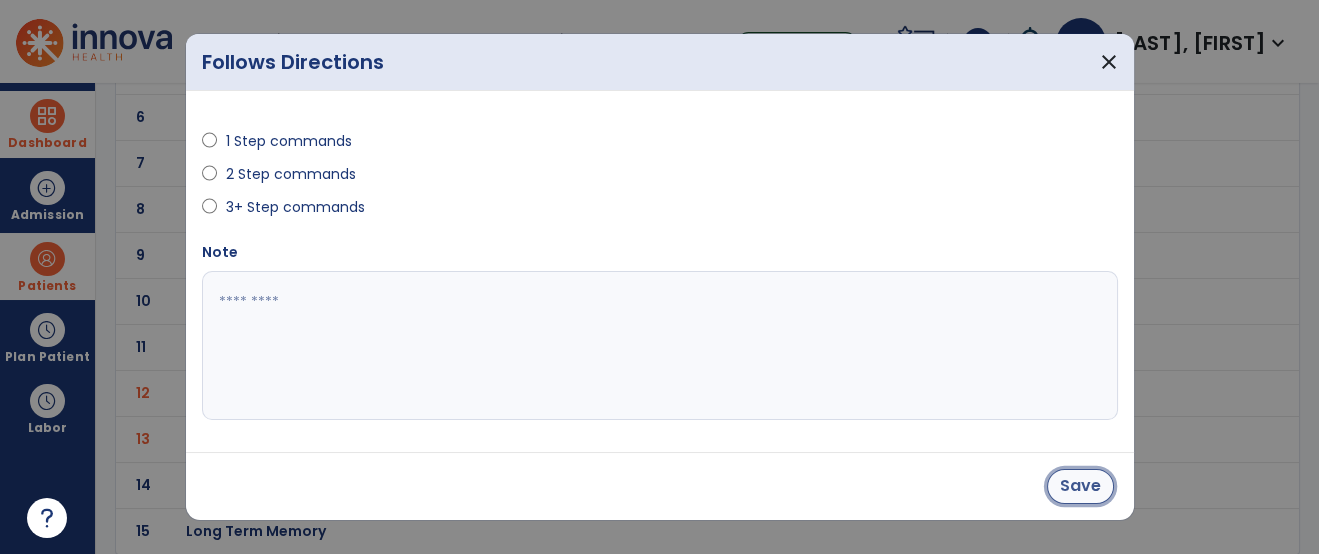 click on "Save" at bounding box center (1080, 486) 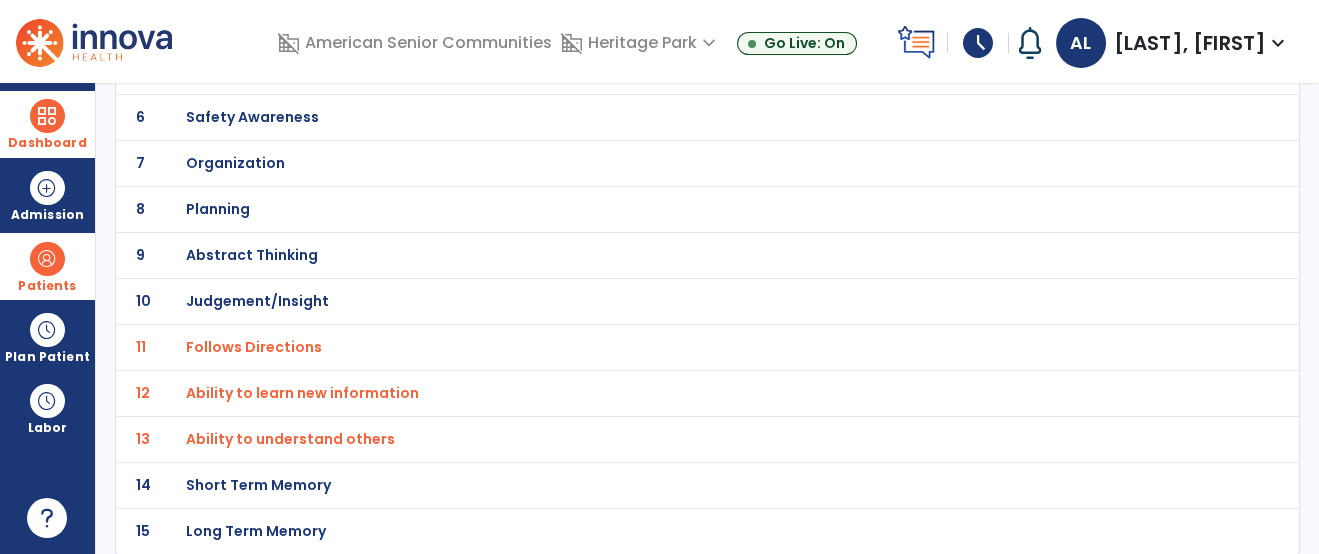 scroll, scrollTop: 0, scrollLeft: 0, axis: both 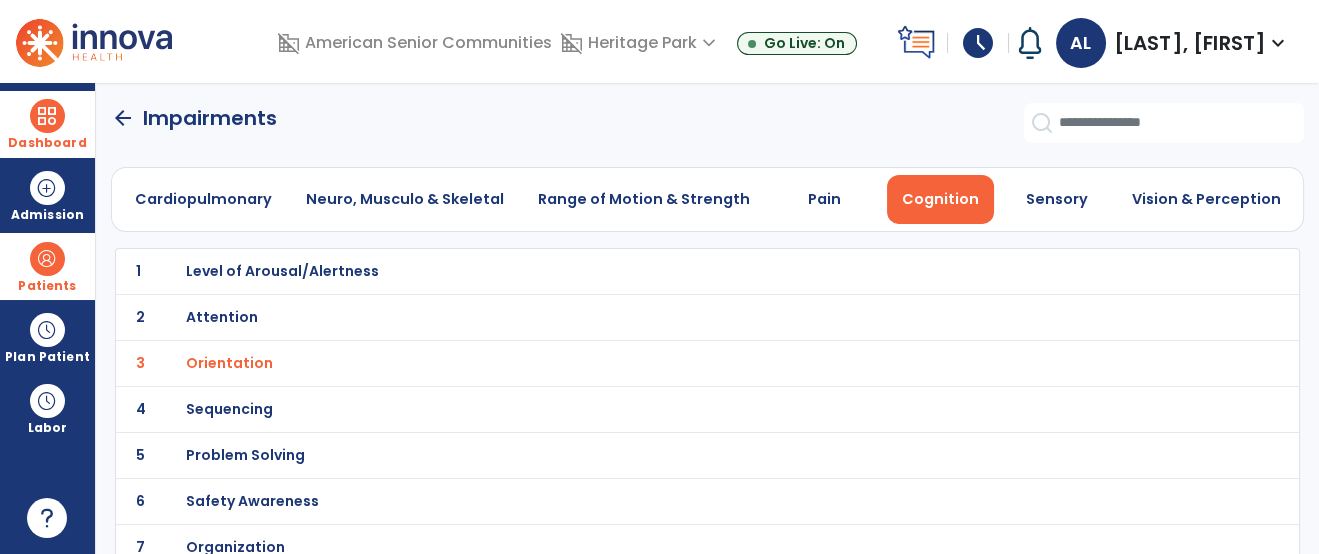 click on "Safety Awareness" at bounding box center (282, 271) 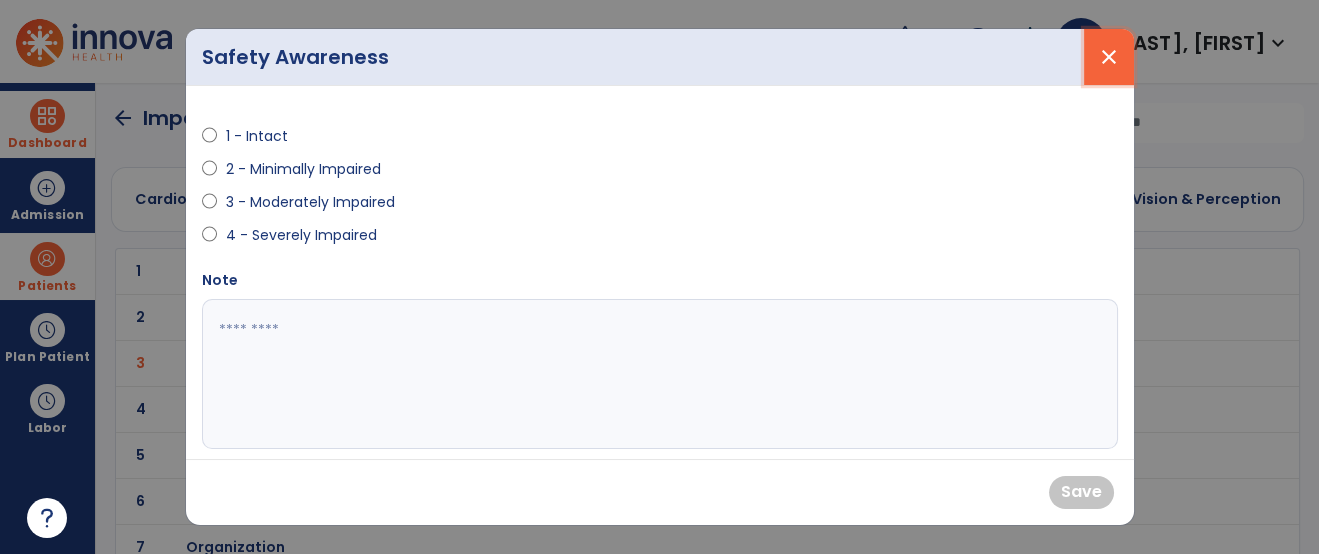 click on "close" at bounding box center [1109, 57] 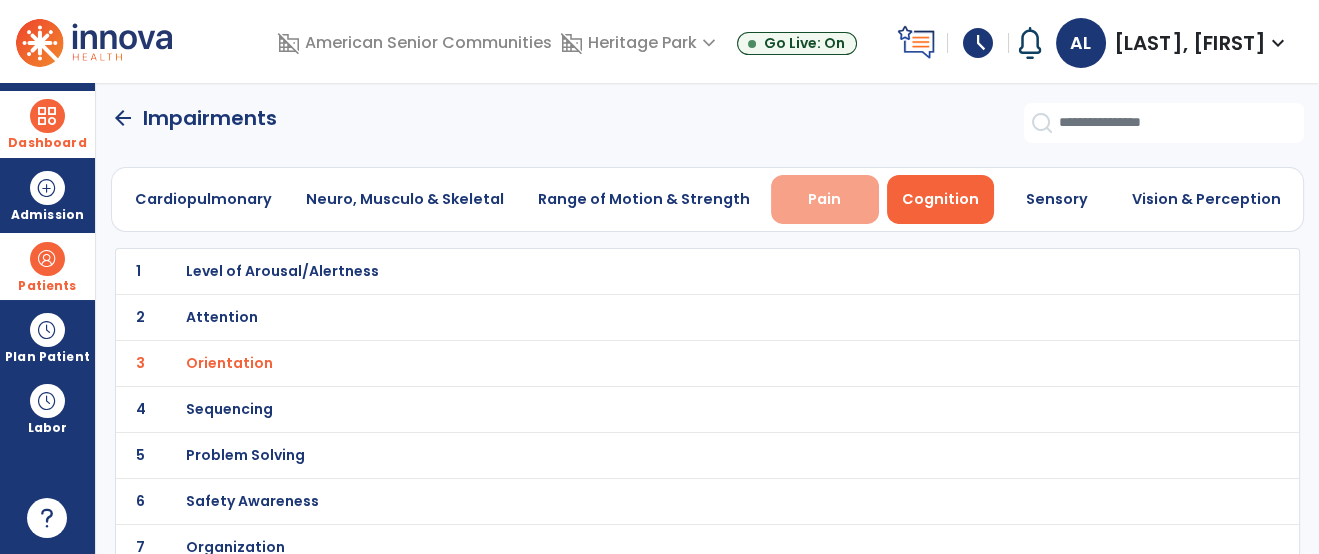 click on "Pain" at bounding box center [825, 199] 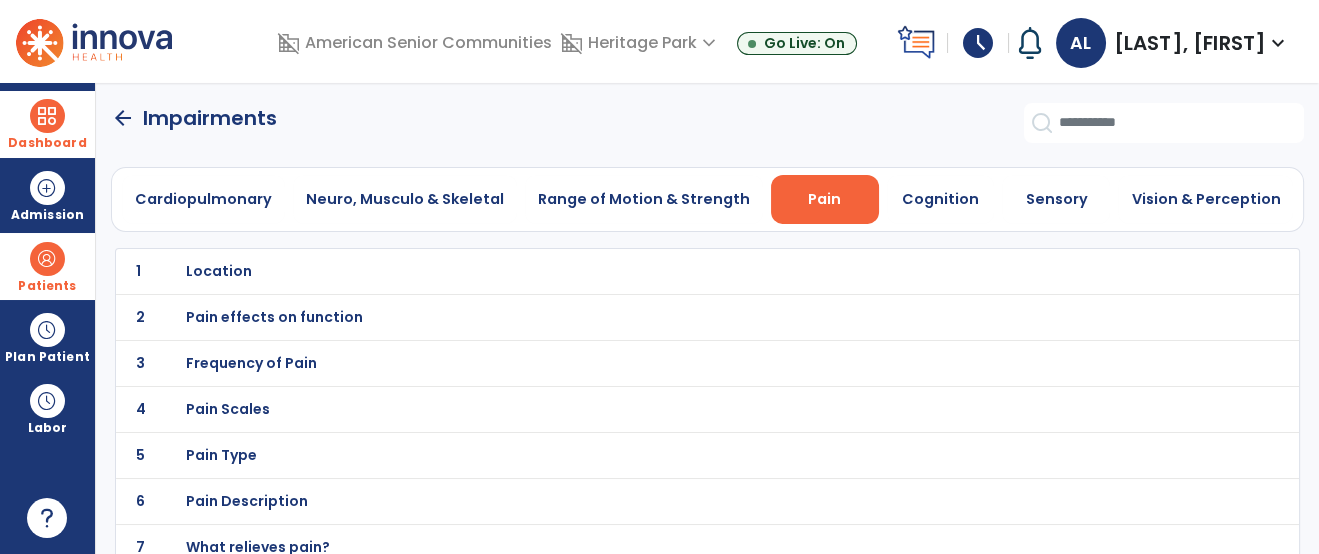 click on "Pain Scales" at bounding box center [663, 271] 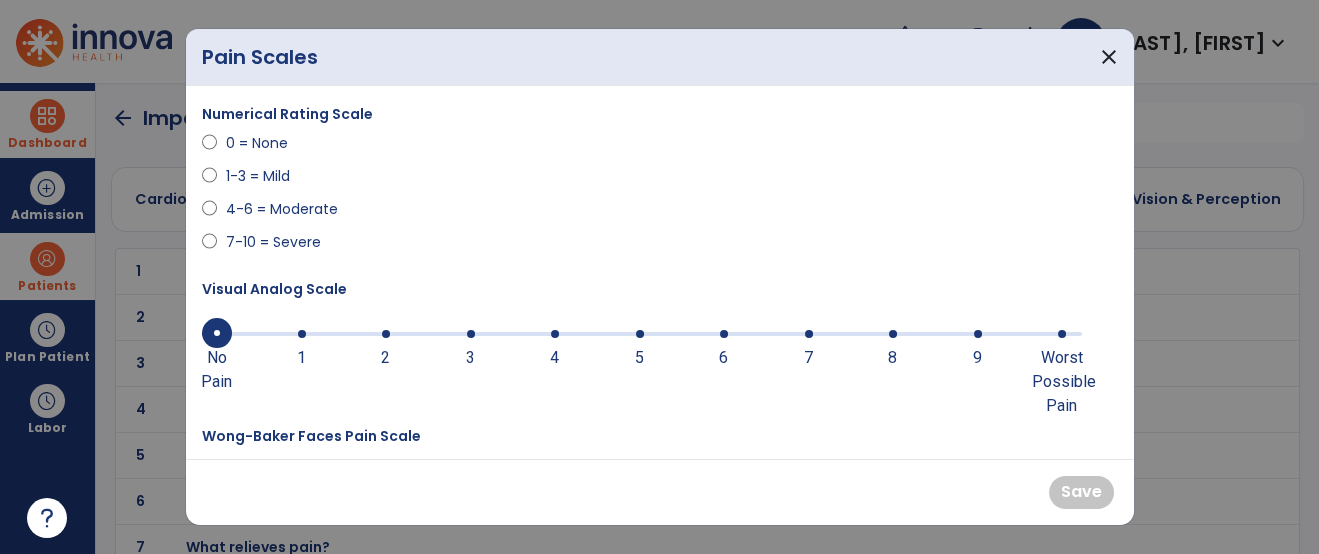 click on "0 = None" at bounding box center (260, 143) 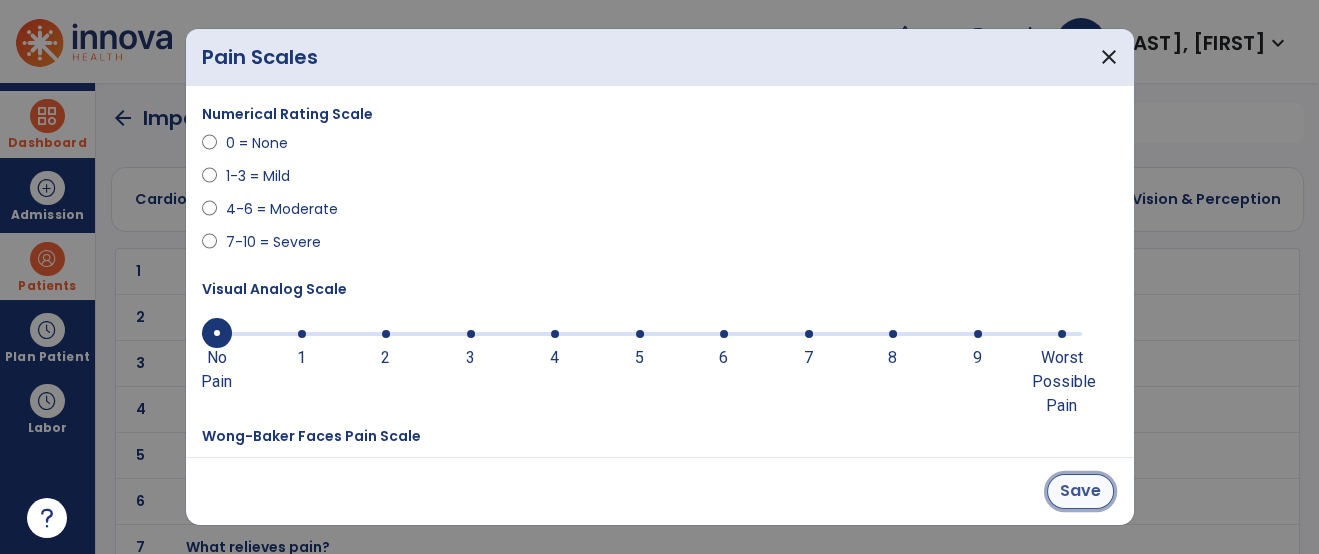 click on "Save" at bounding box center (1080, 491) 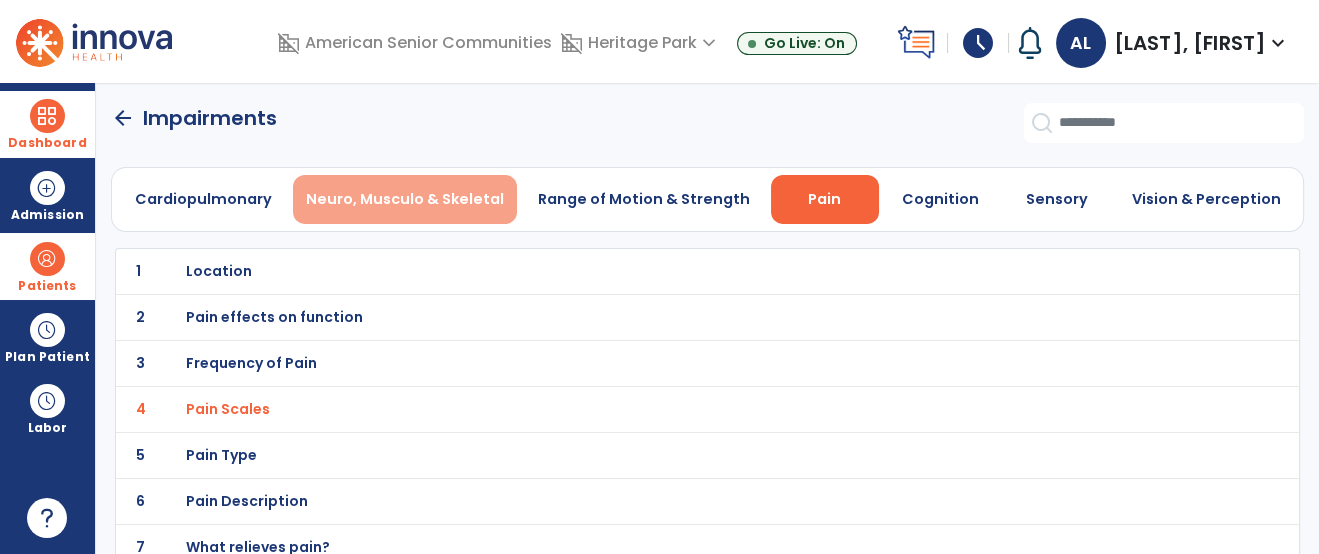 click on "Neuro, Musculo & Skeletal" at bounding box center [405, 199] 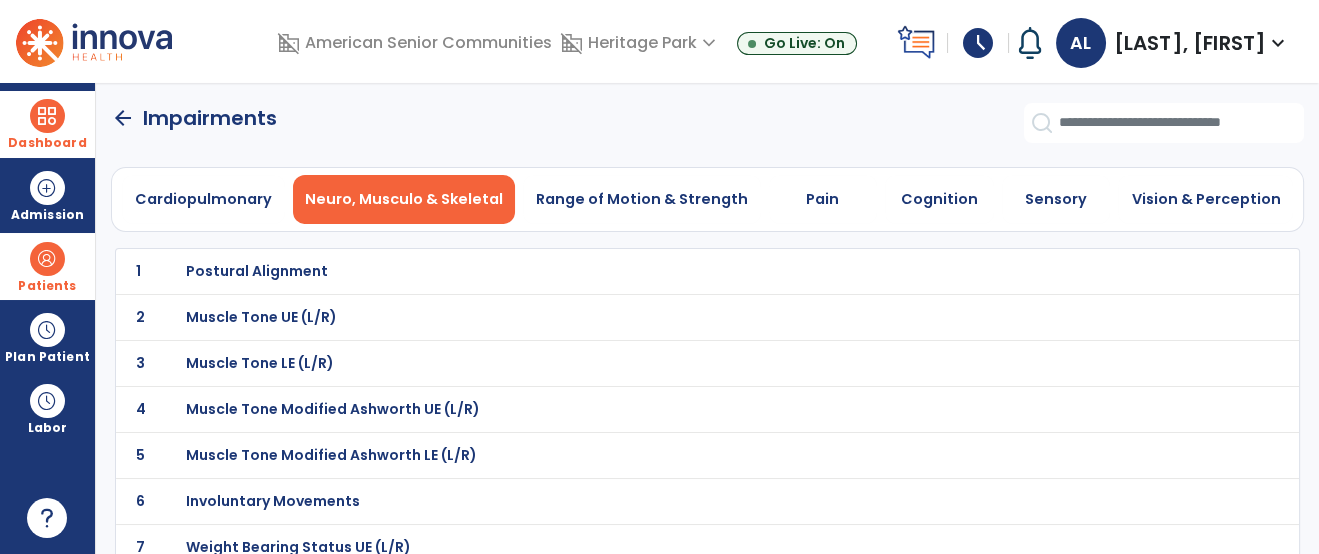 click on "arrow_back   Impairments" 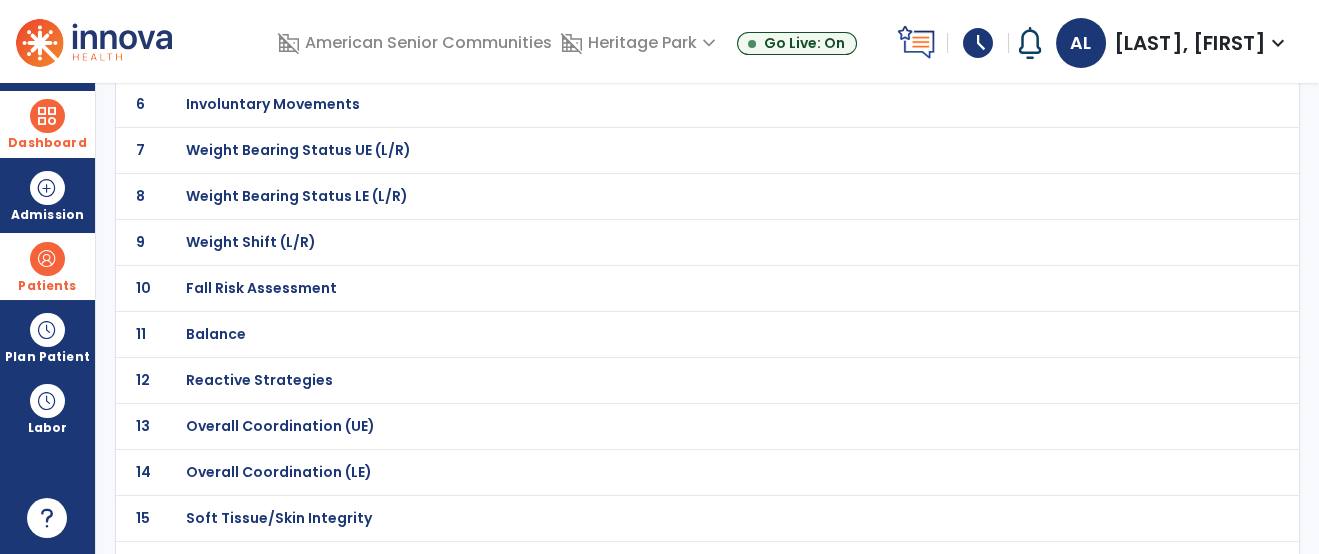 scroll, scrollTop: 444, scrollLeft: 0, axis: vertical 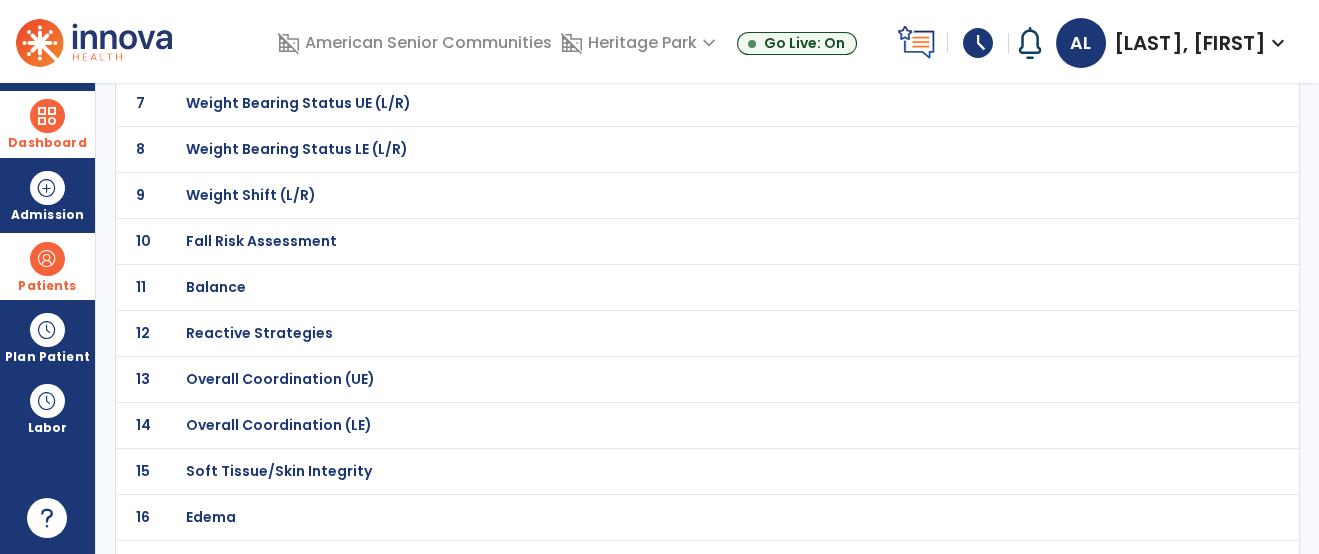 click on "10 Fall Risk Assessment" 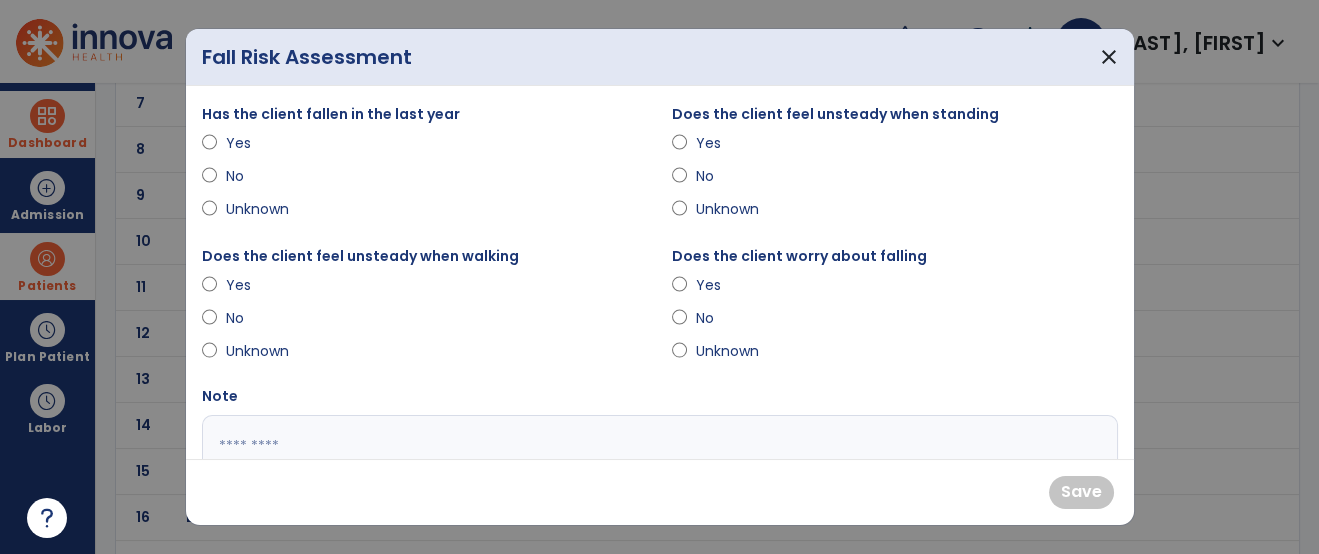 click on "No" at bounding box center (260, 176) 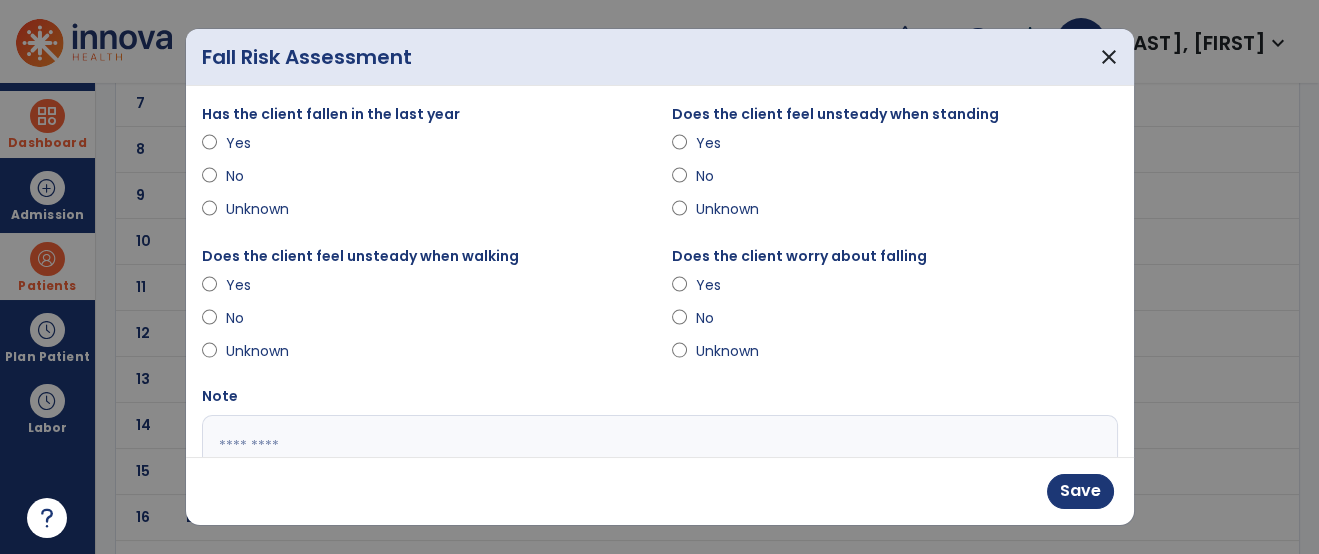 click on "No" at bounding box center [730, 318] 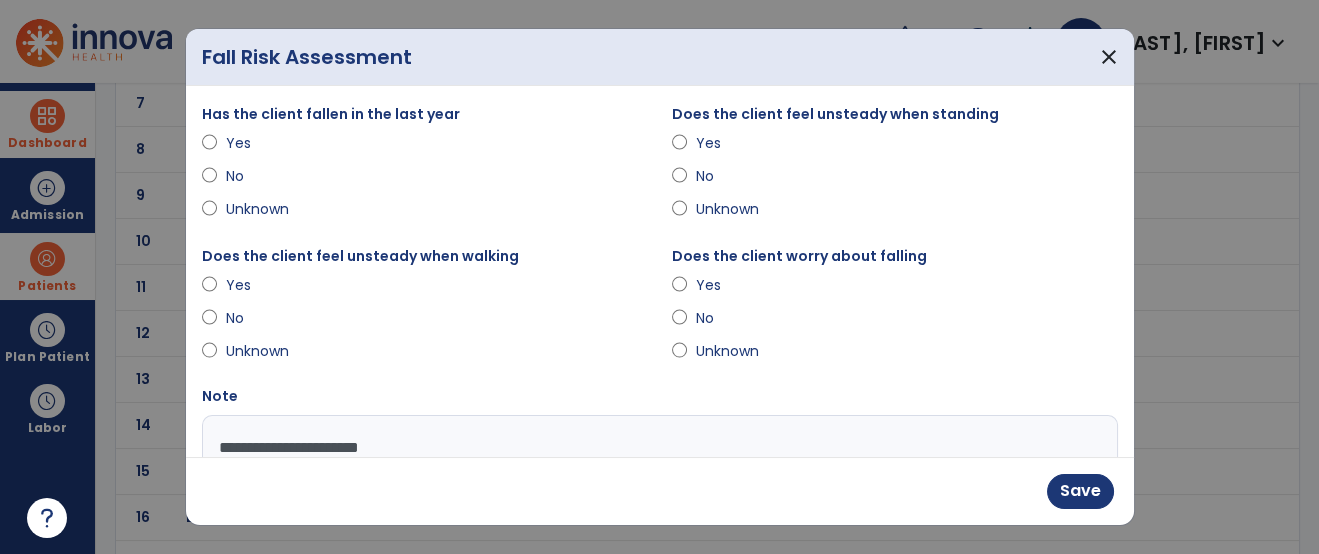 type on "**********" 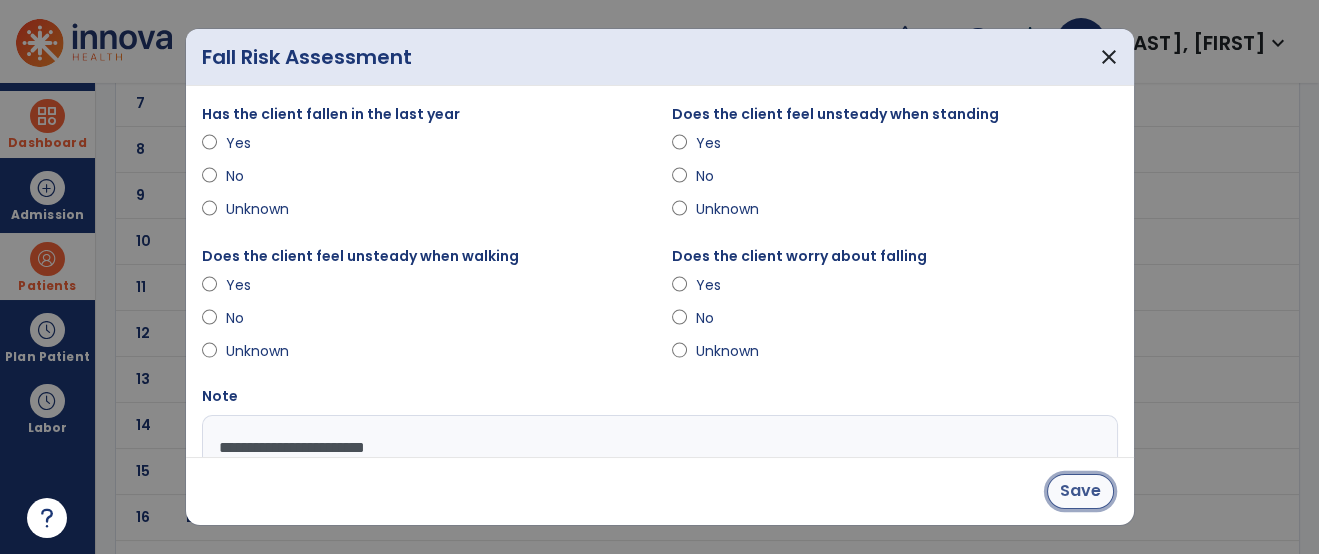 click on "Save" at bounding box center (1080, 491) 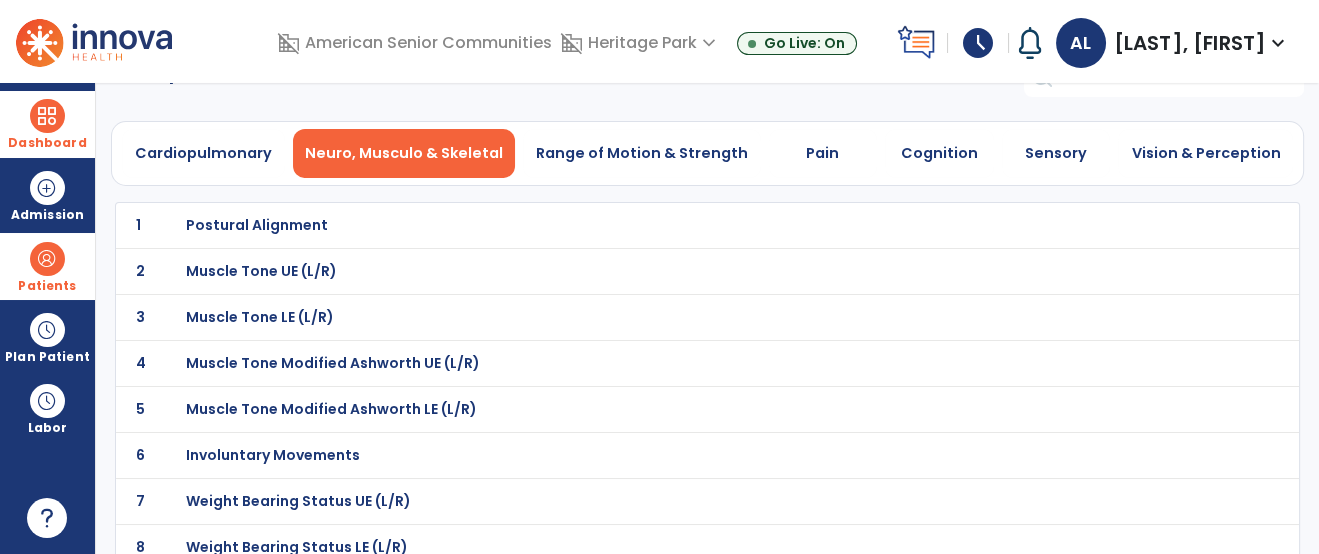 scroll, scrollTop: 40, scrollLeft: 0, axis: vertical 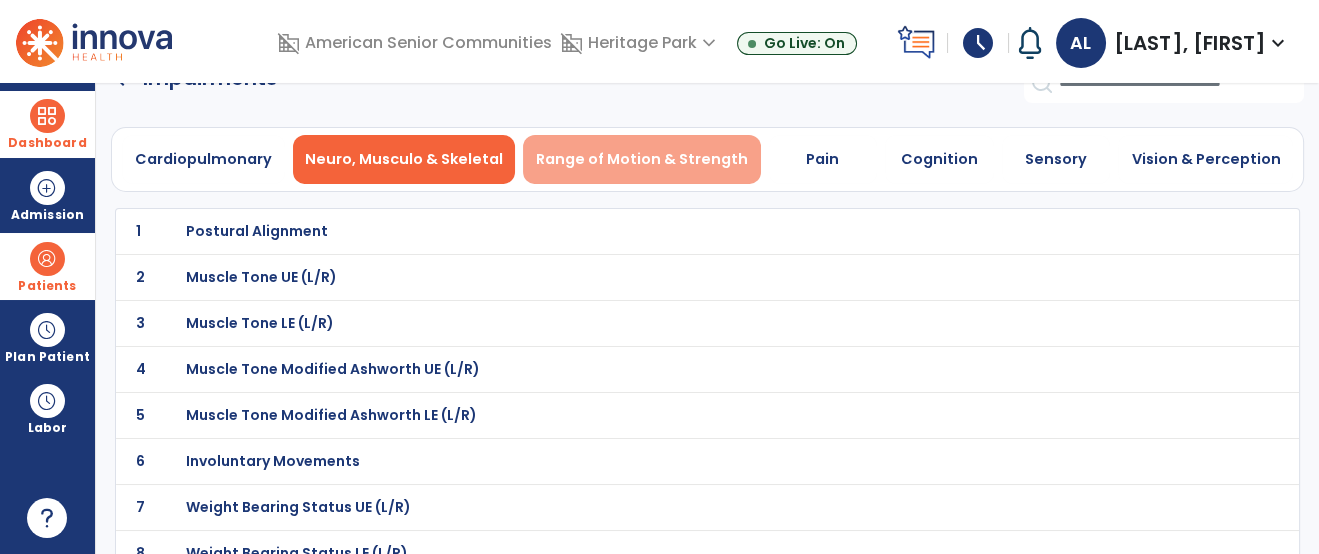 click on "Range of Motion & Strength" at bounding box center (642, 159) 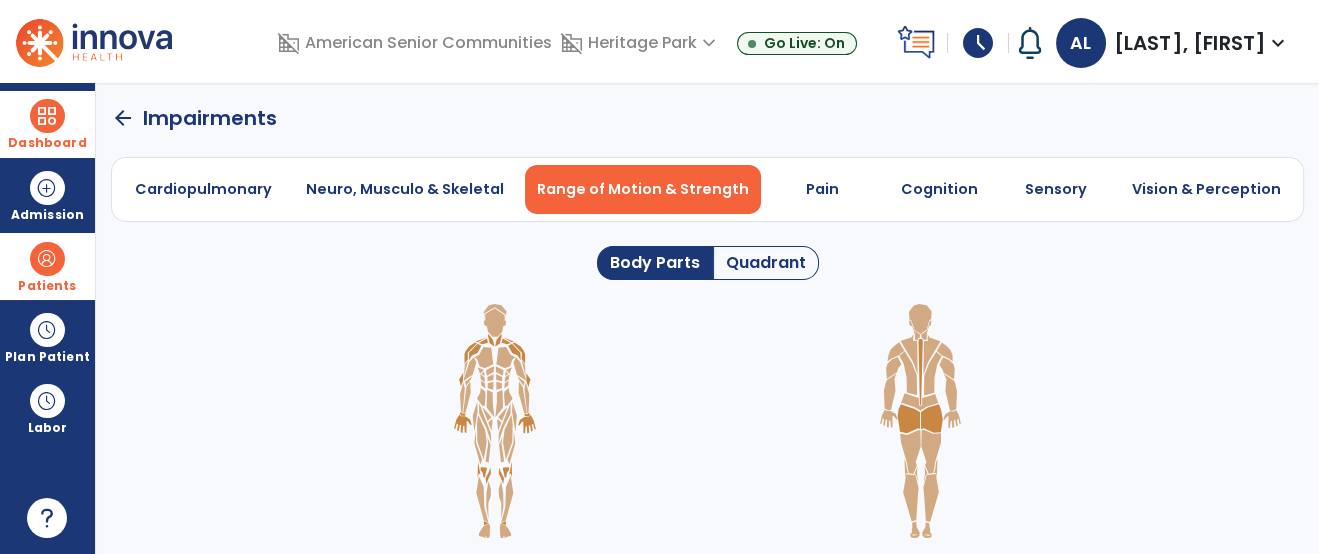 scroll, scrollTop: 0, scrollLeft: 0, axis: both 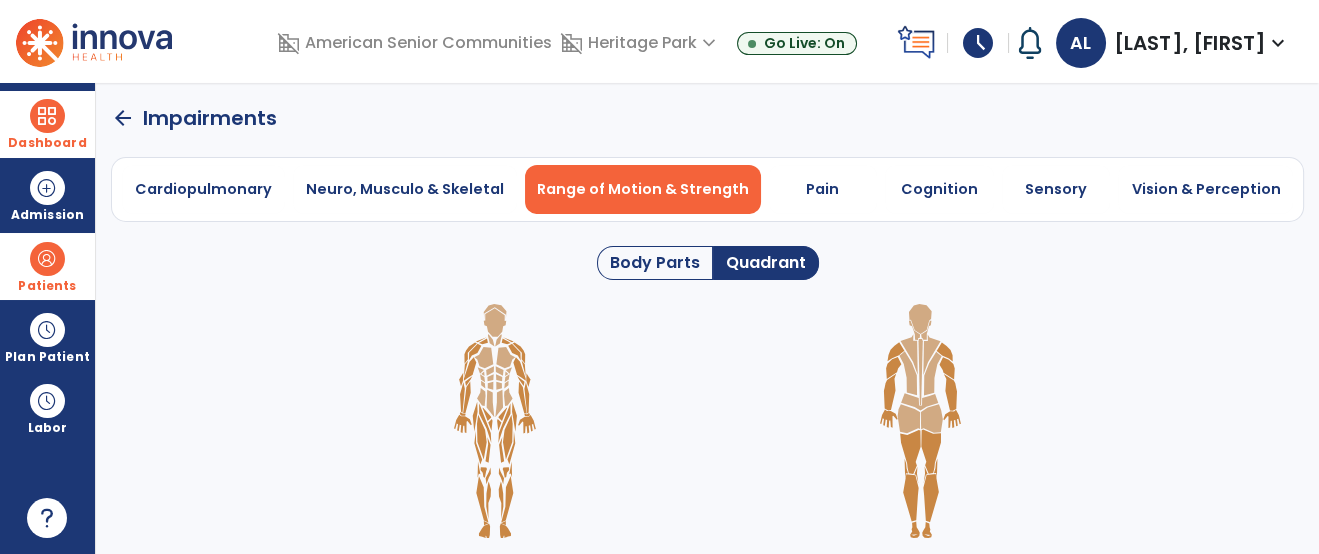 click 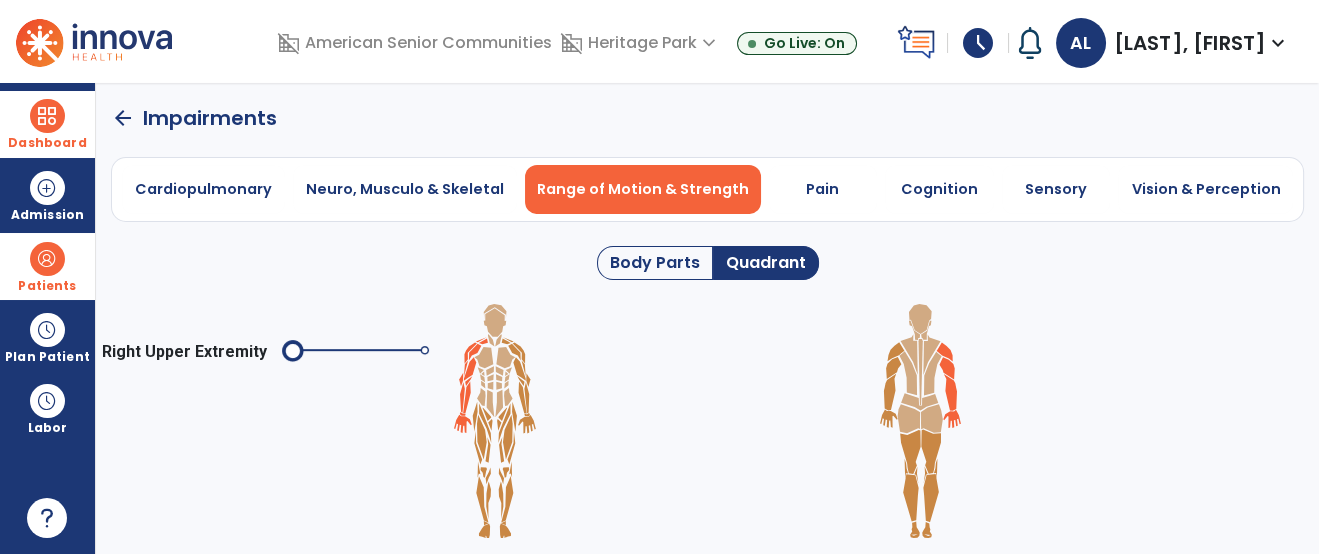 click 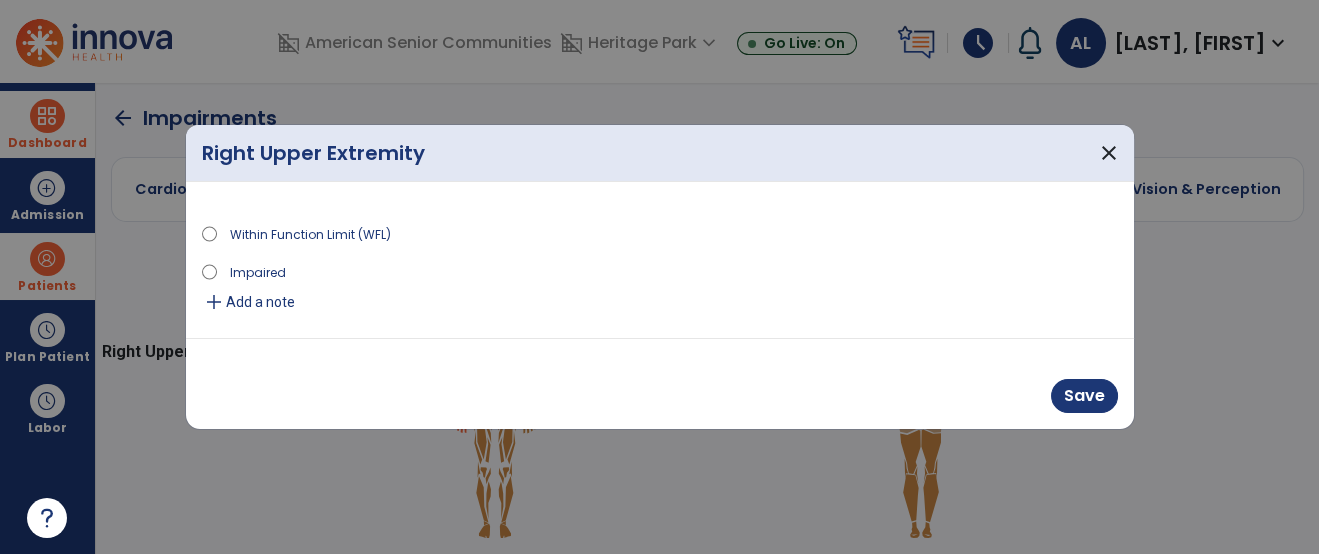 click on "Impaired" at bounding box center (257, 271) 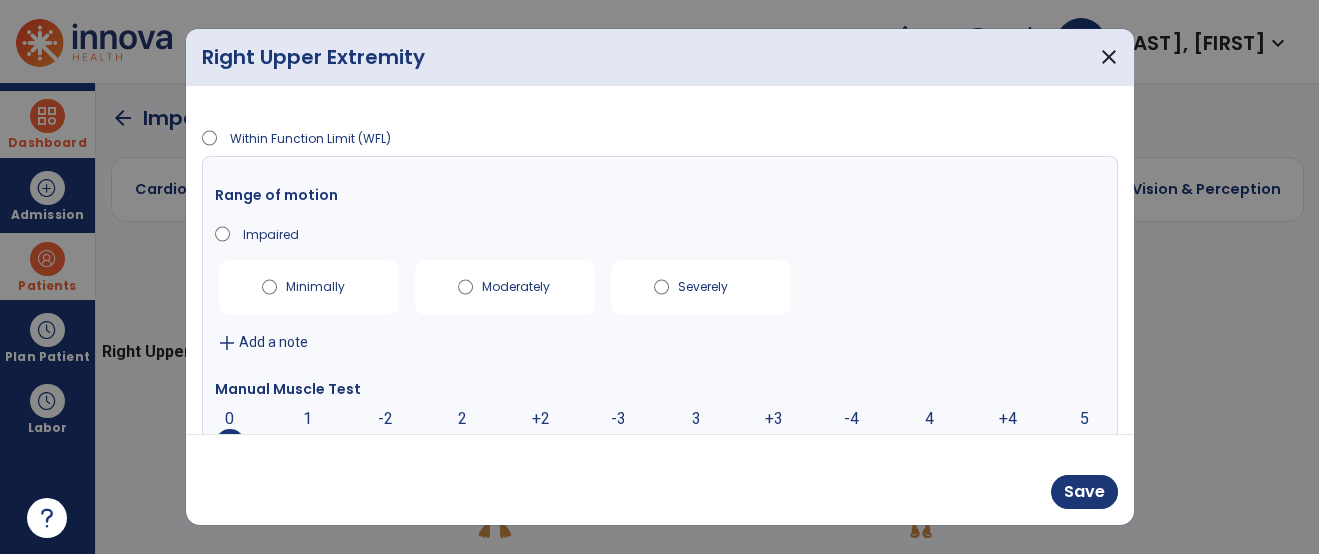 scroll, scrollTop: 86, scrollLeft: 0, axis: vertical 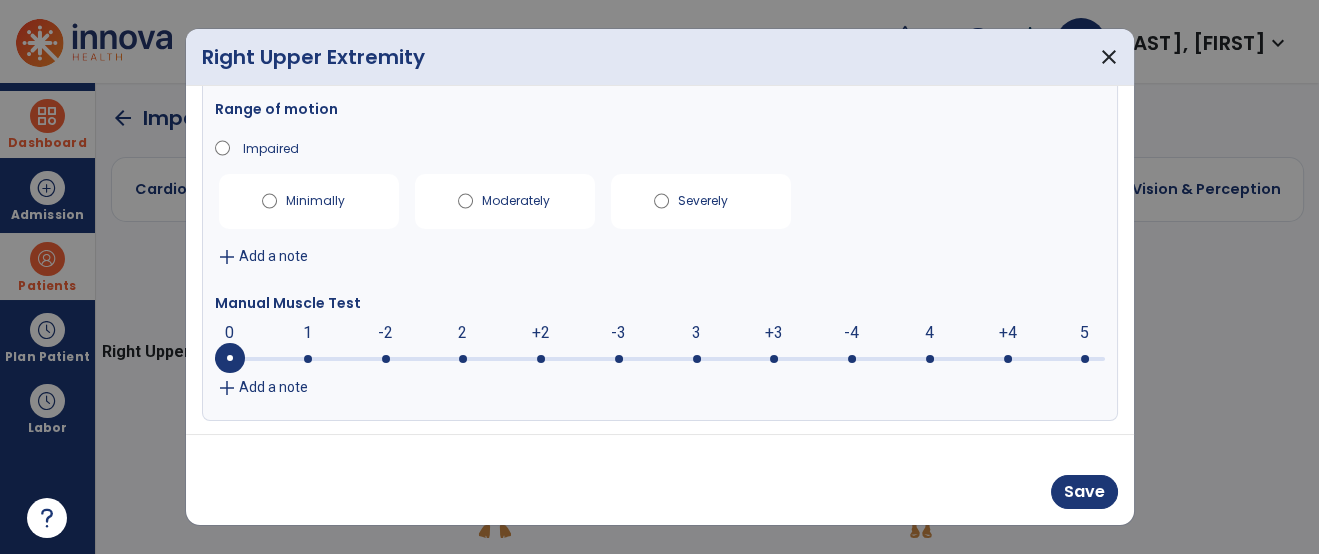 click on "Add a note" at bounding box center (273, 387) 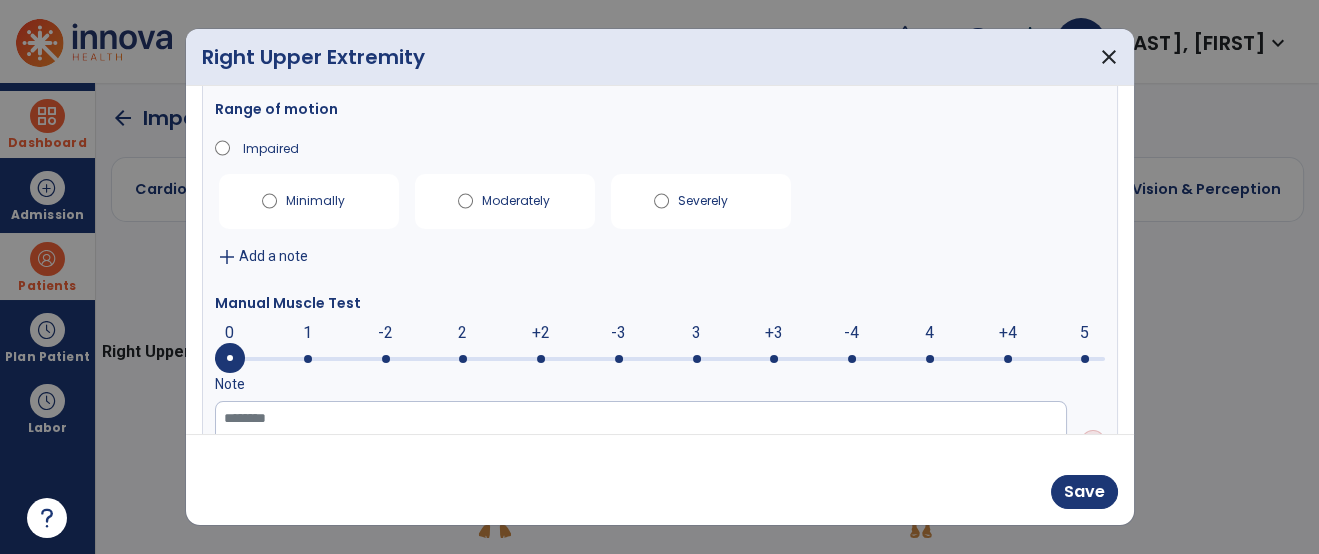click on "Note" at bounding box center (660, 384) 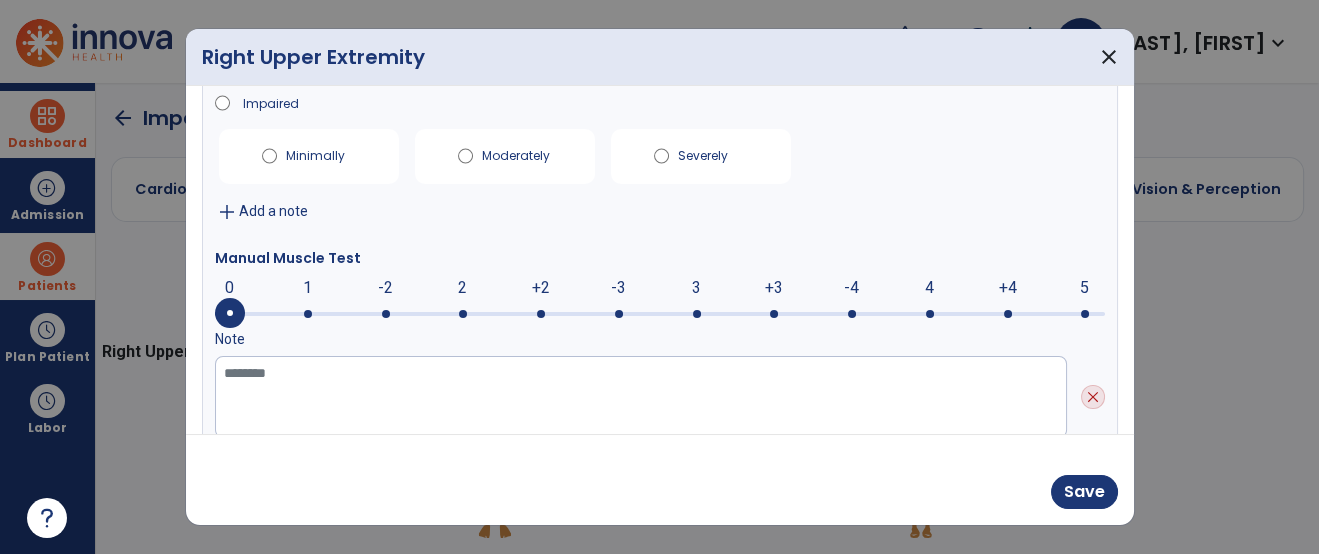 scroll, scrollTop: 162, scrollLeft: 0, axis: vertical 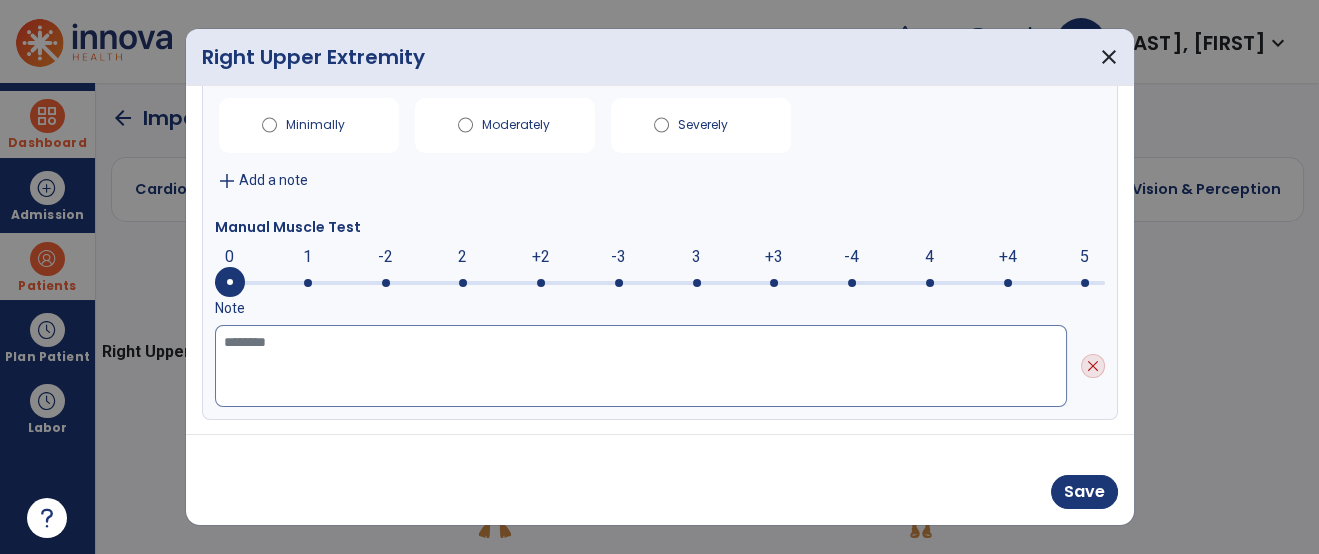 click at bounding box center [641, 366] 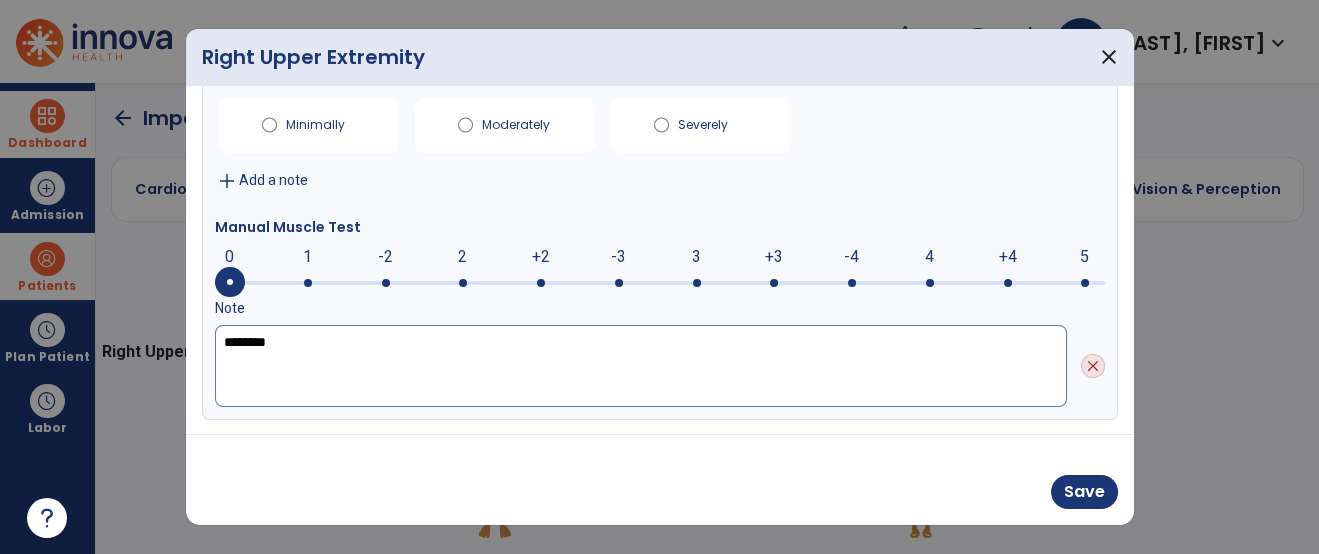 type on "*********" 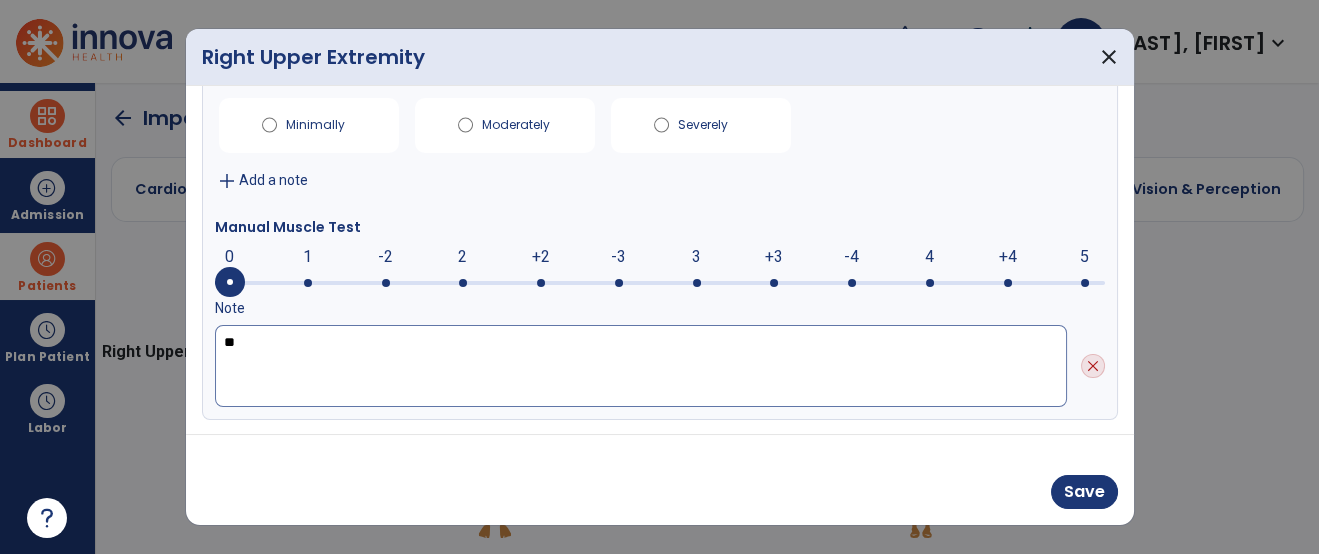 type on "*" 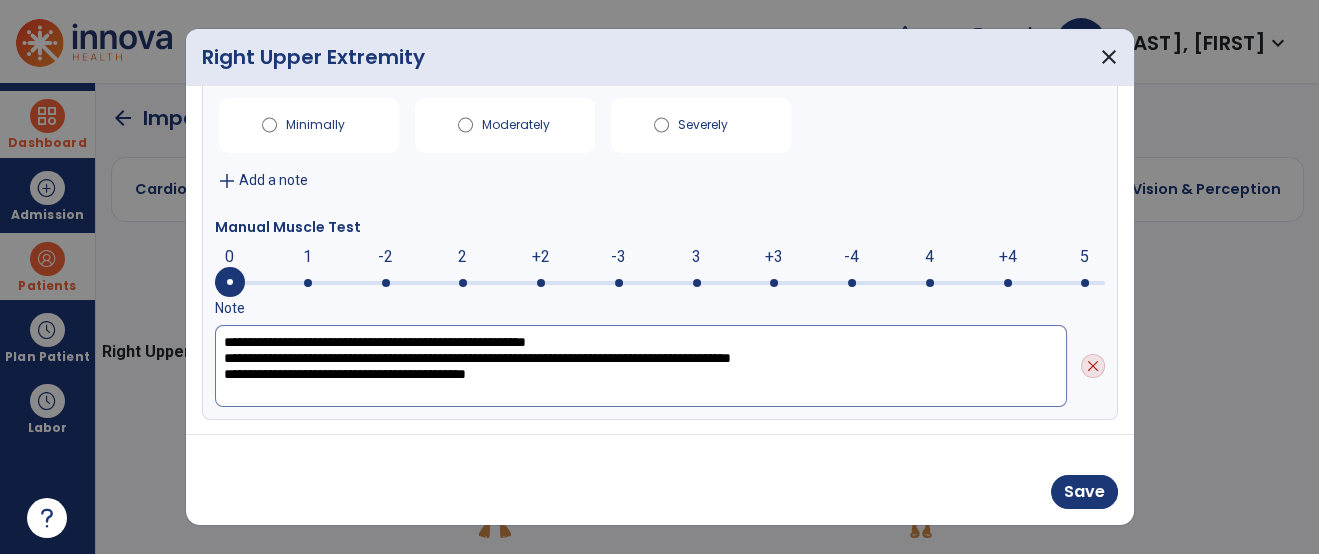 type on "**********" 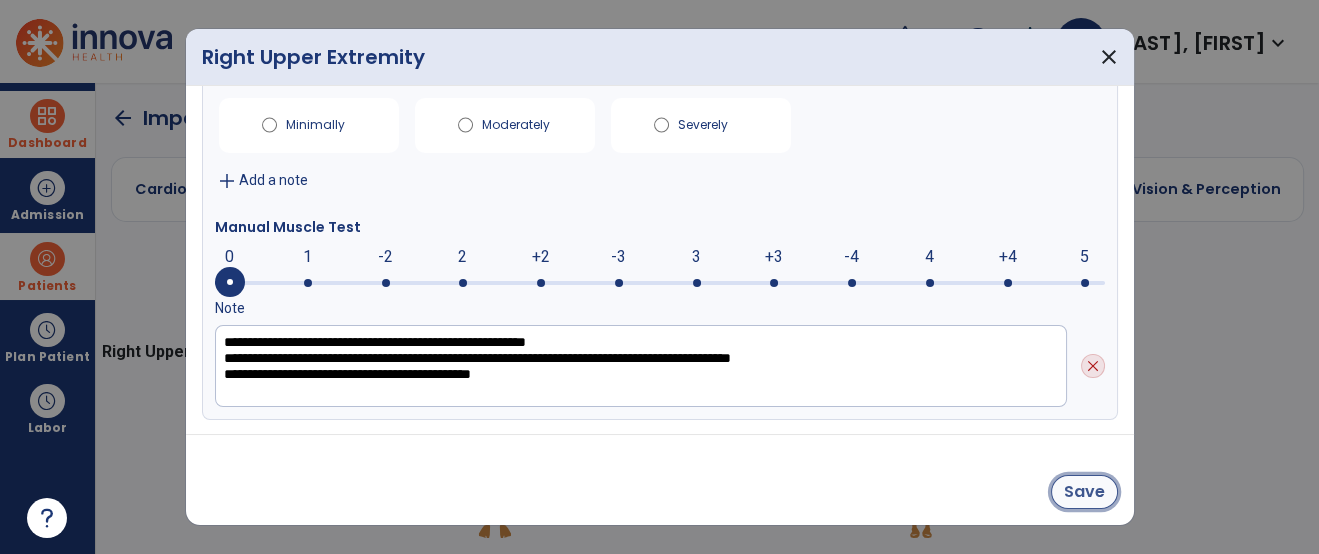 click on "Save" at bounding box center [1084, 492] 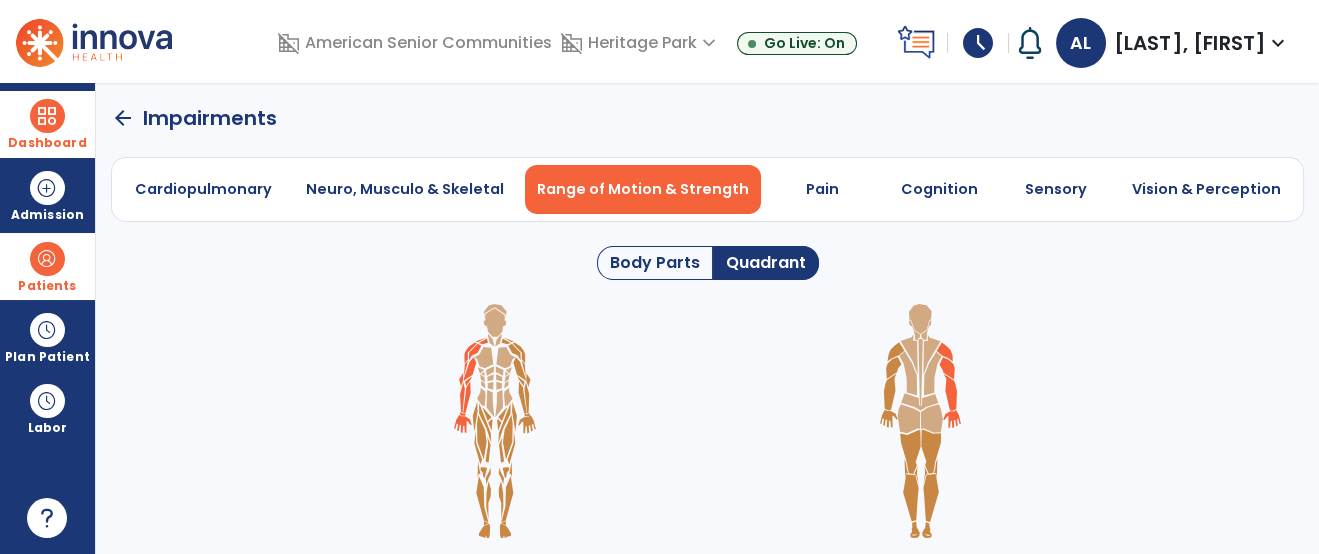 click 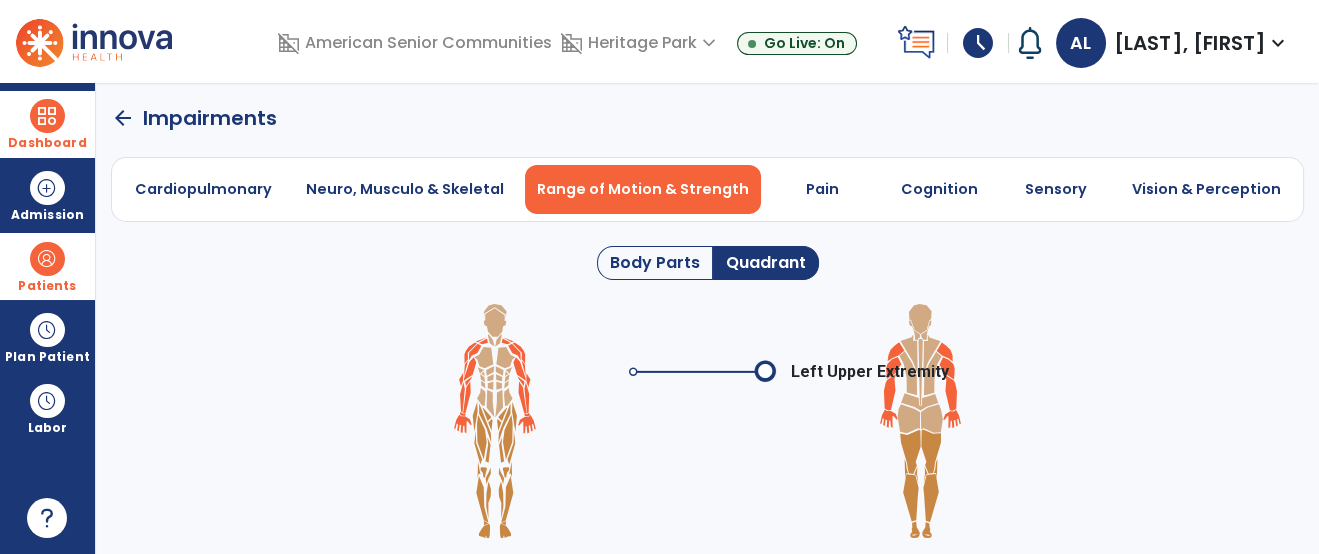 click 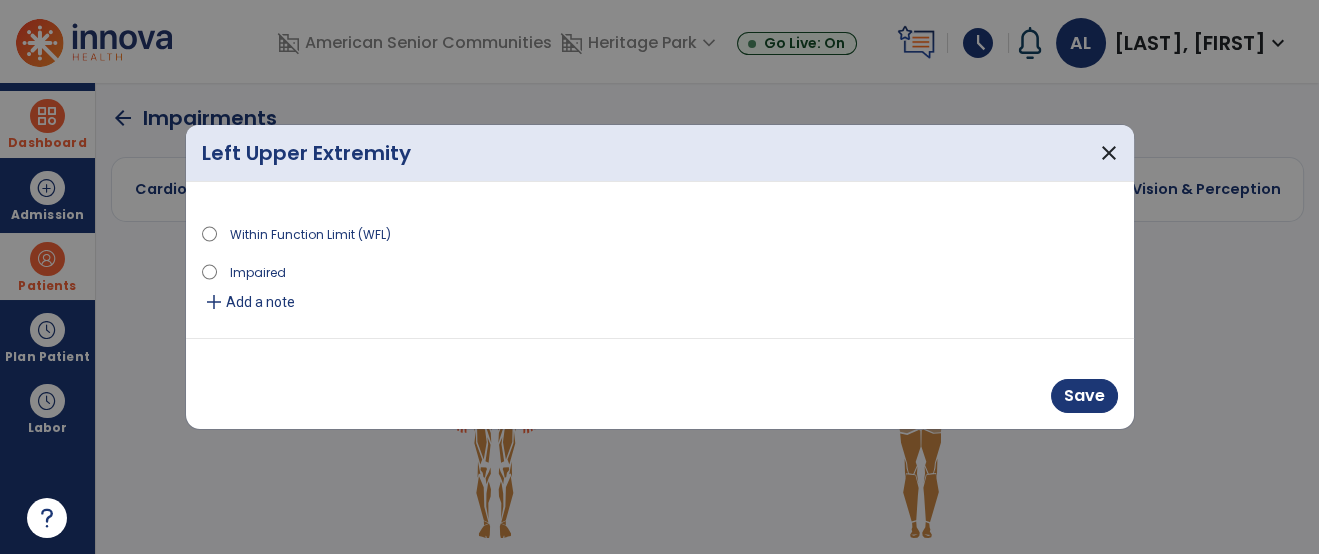 click on "Add a note" at bounding box center (260, 302) 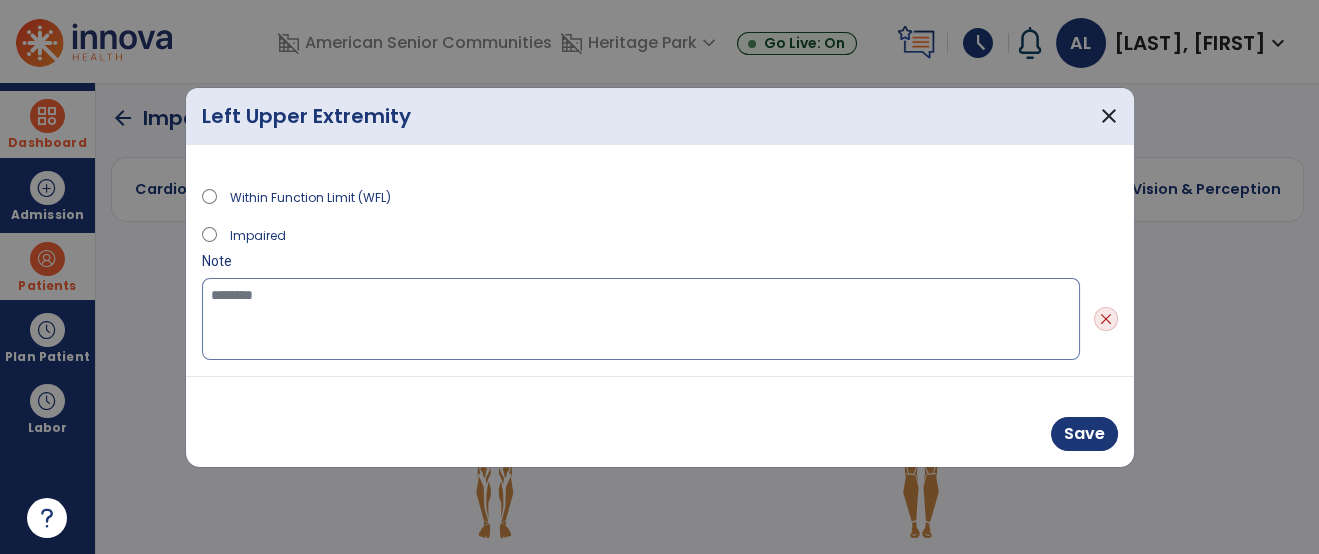 click at bounding box center (641, 319) 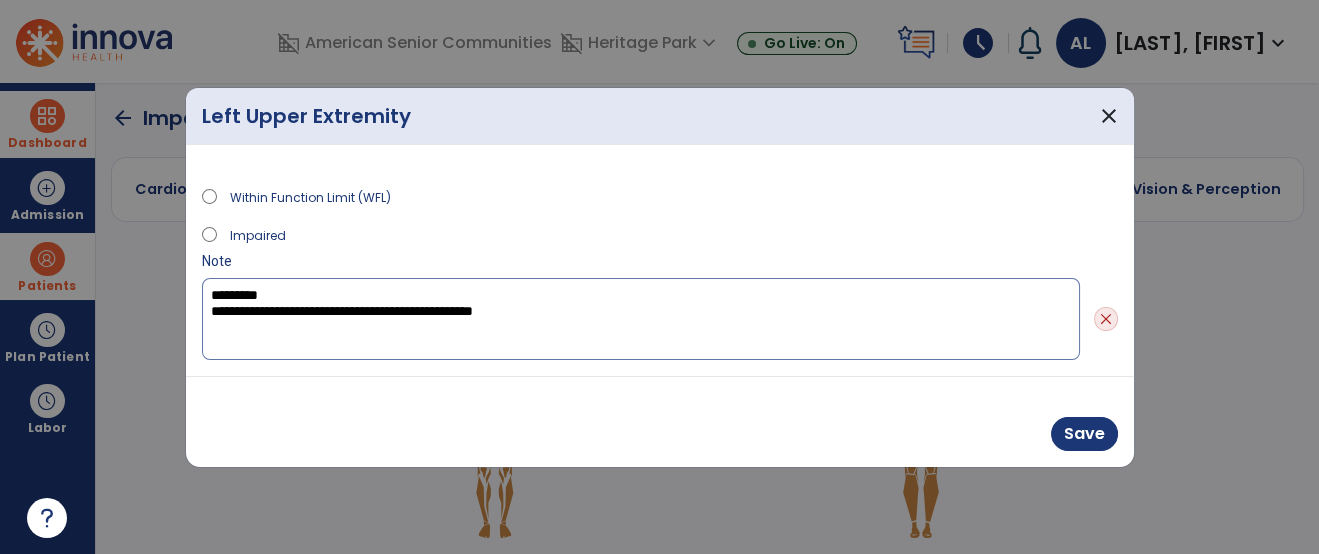 type on "**********" 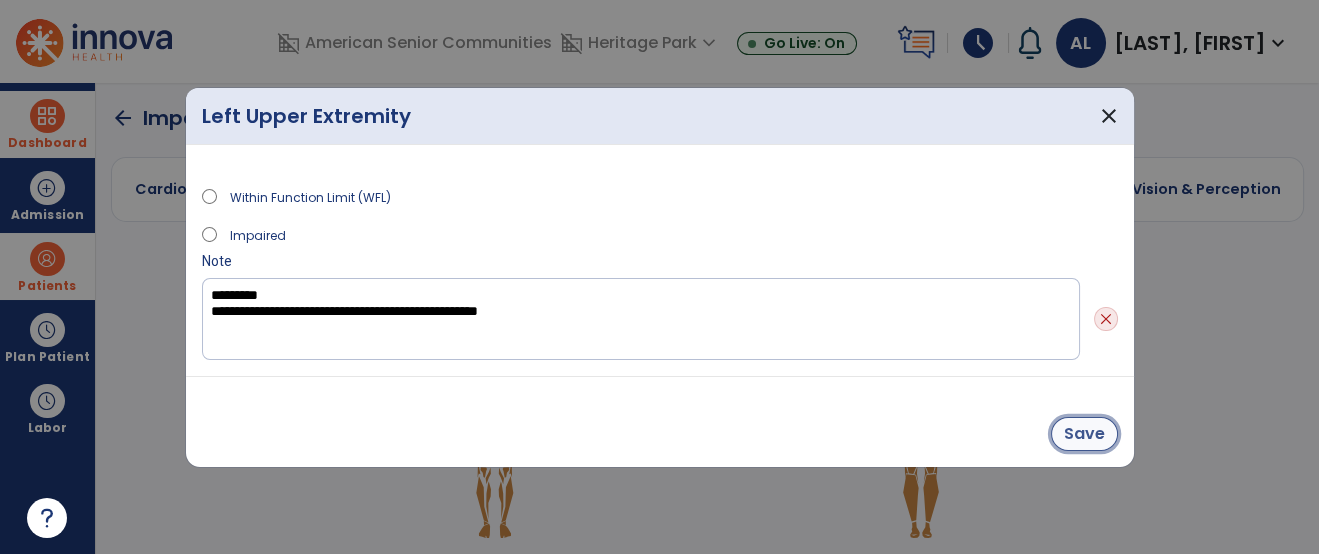 click on "Save" at bounding box center [1084, 434] 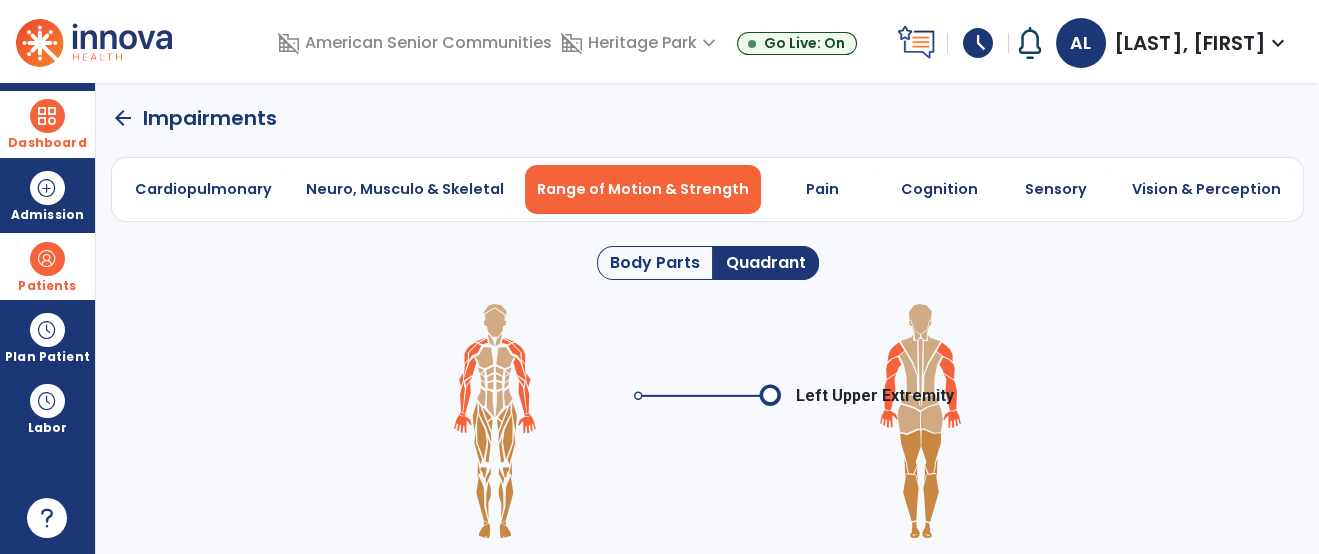 click 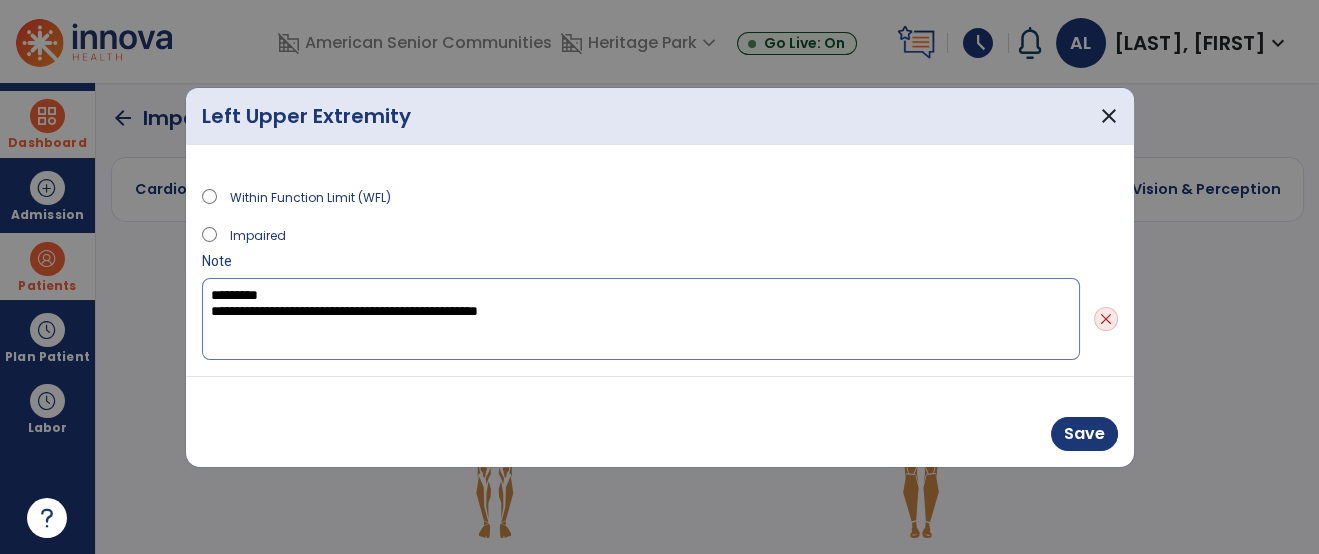 click on "**********" at bounding box center [641, 319] 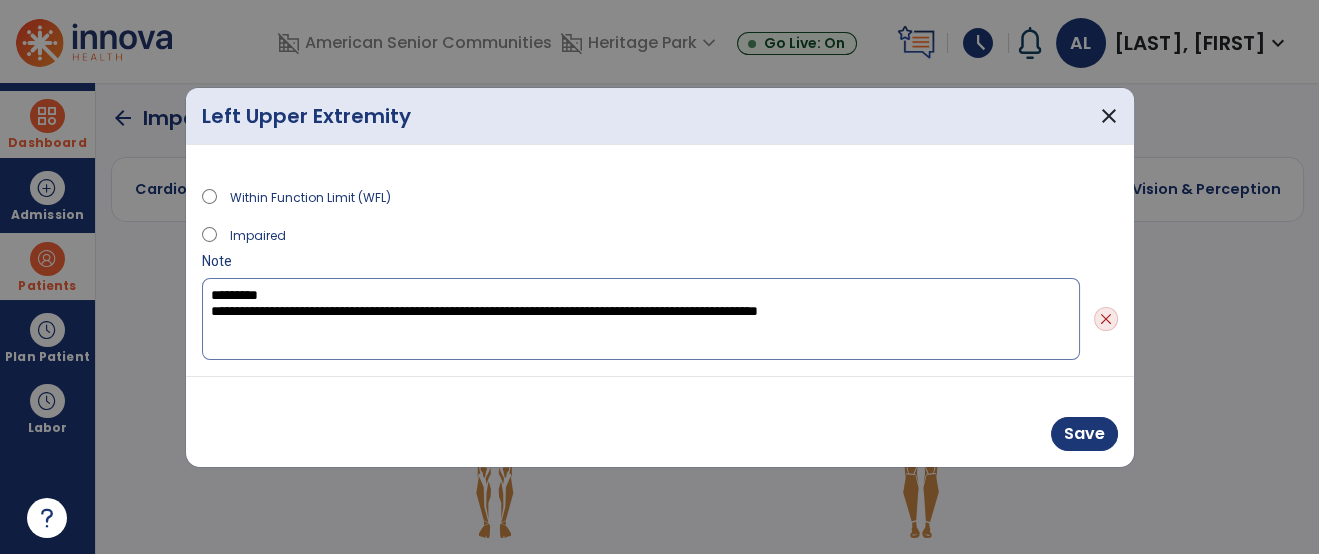 type on "**********" 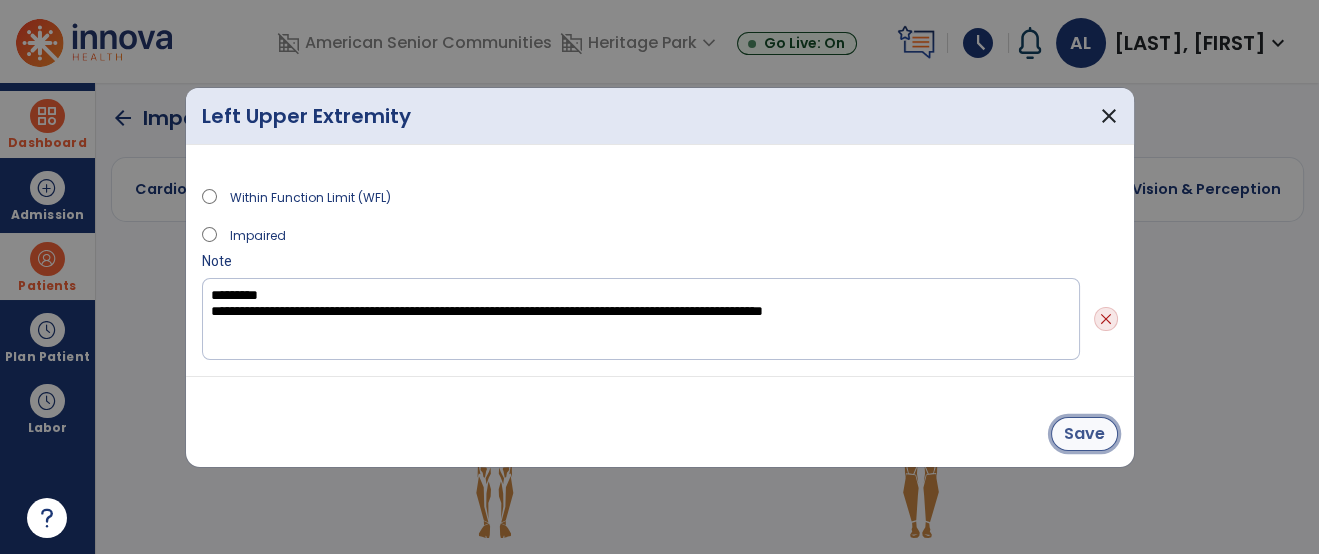 click on "Save" at bounding box center (1084, 434) 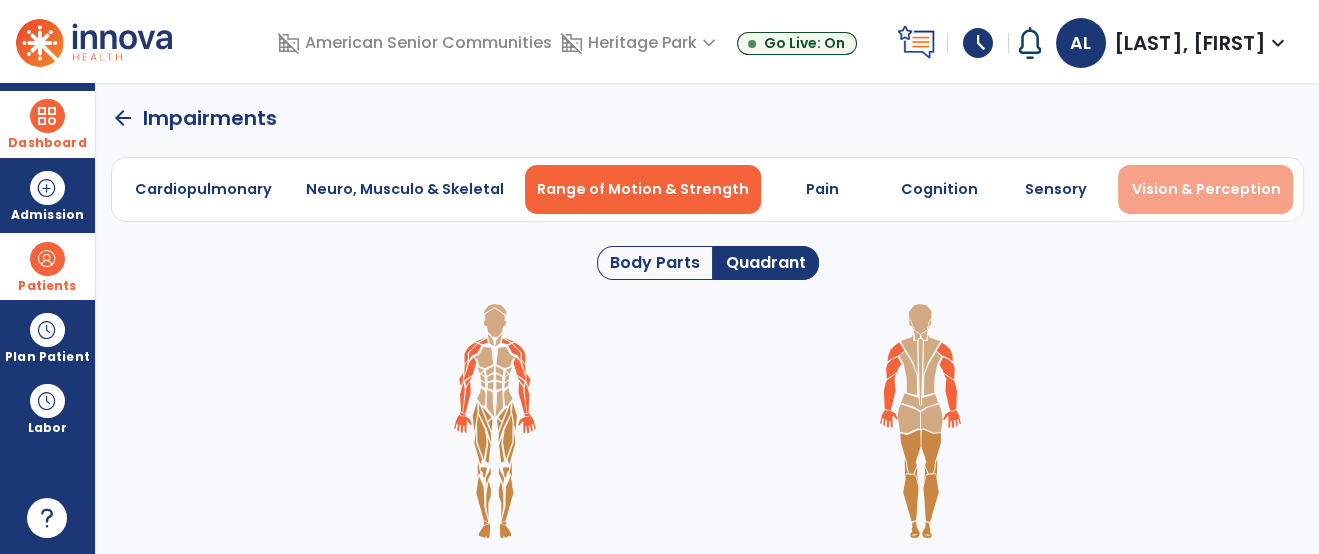 click on "Vision & Perception" at bounding box center [1205, 189] 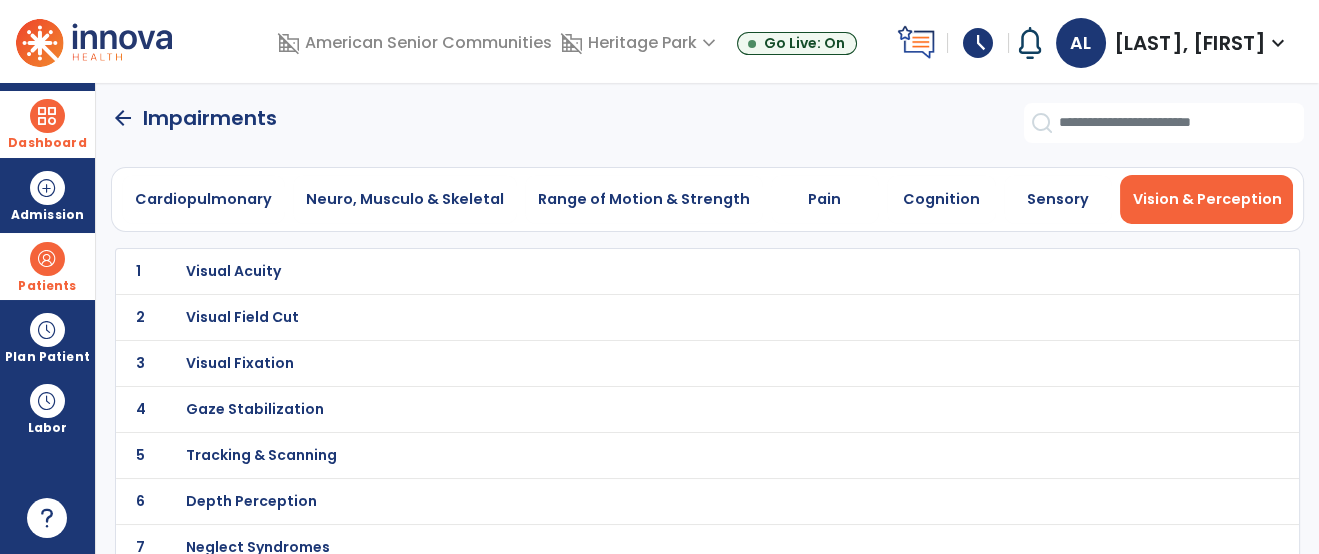 click on "Vision & Perception" at bounding box center (1206, 199) 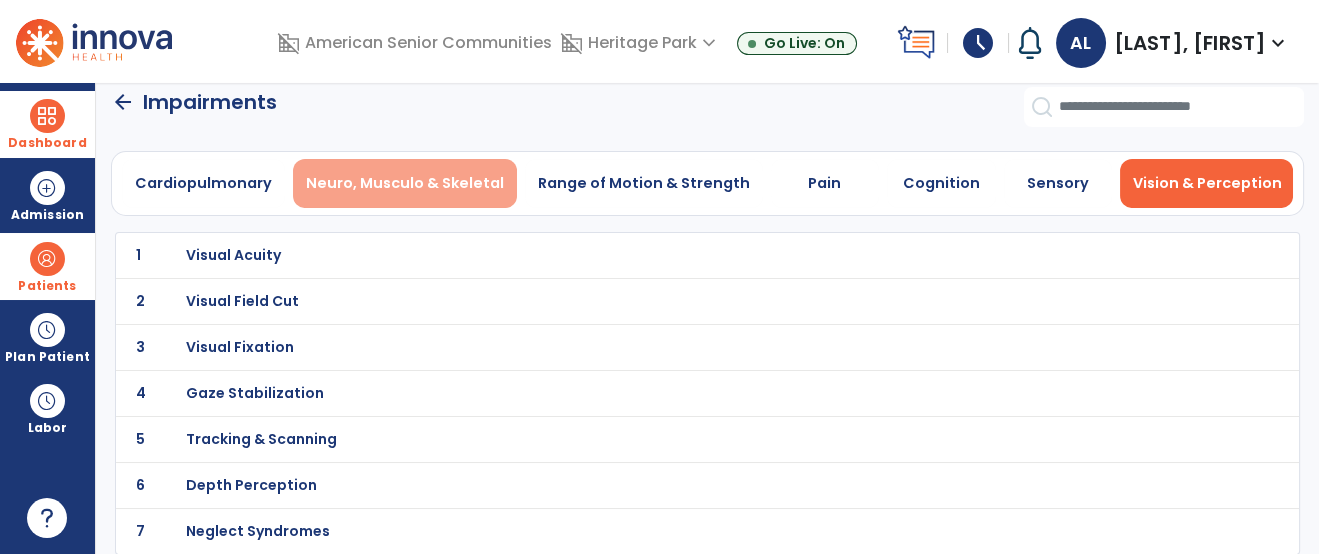 click on "Neuro, Musculo & Skeletal" at bounding box center [405, 183] 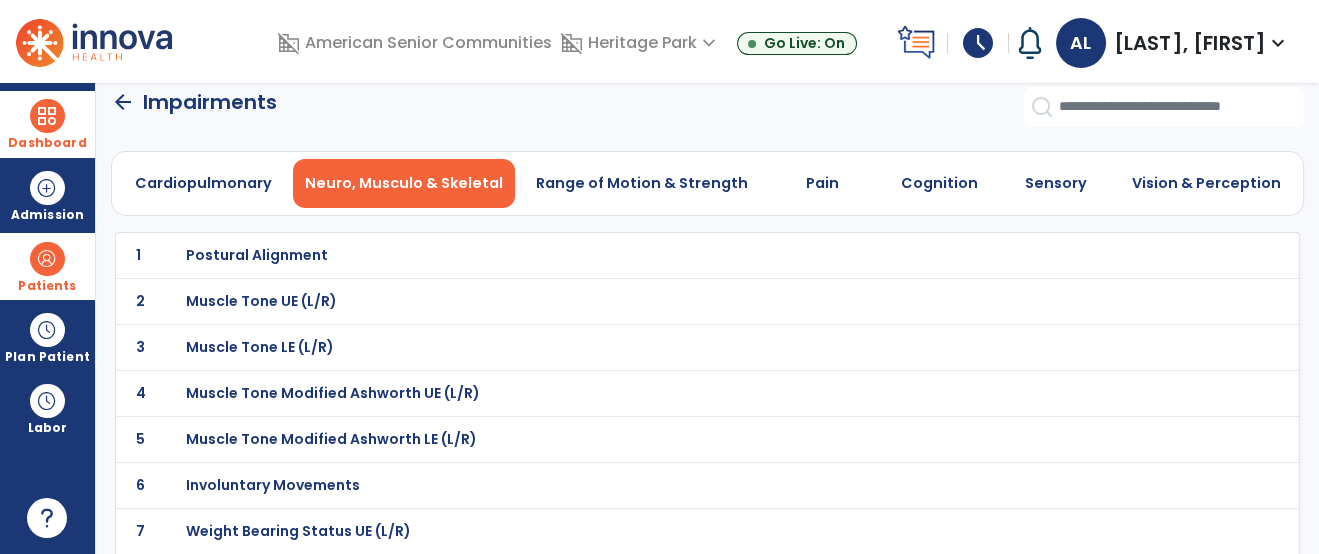 click on "Muscle Tone UE (L/R)" at bounding box center (257, 255) 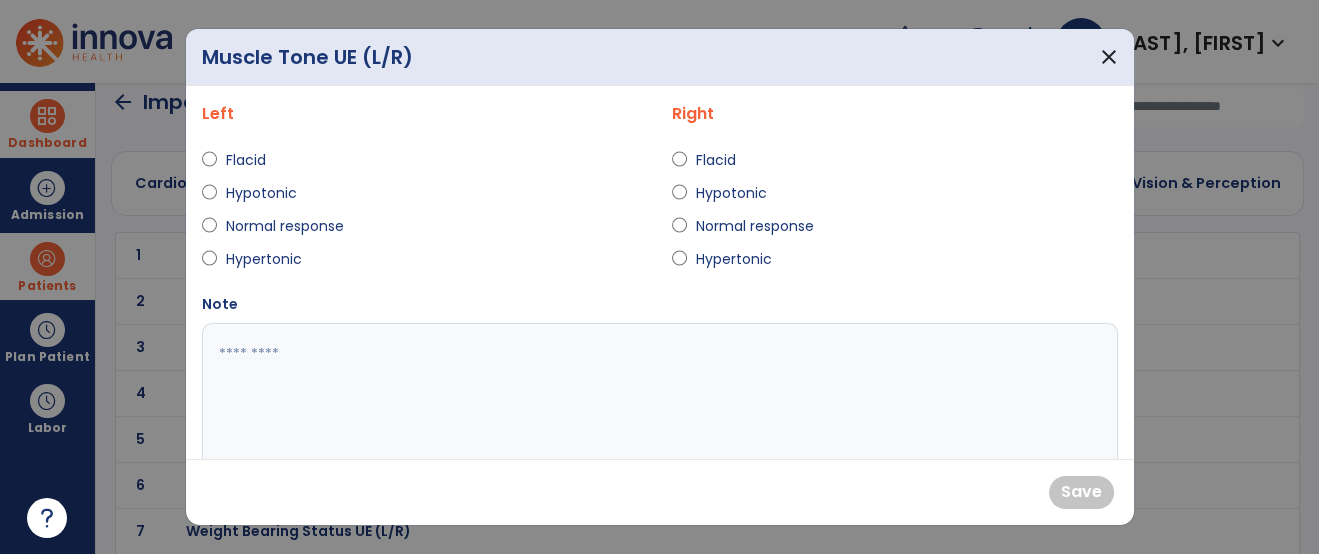 click on "Hypertonic" at bounding box center (733, 259) 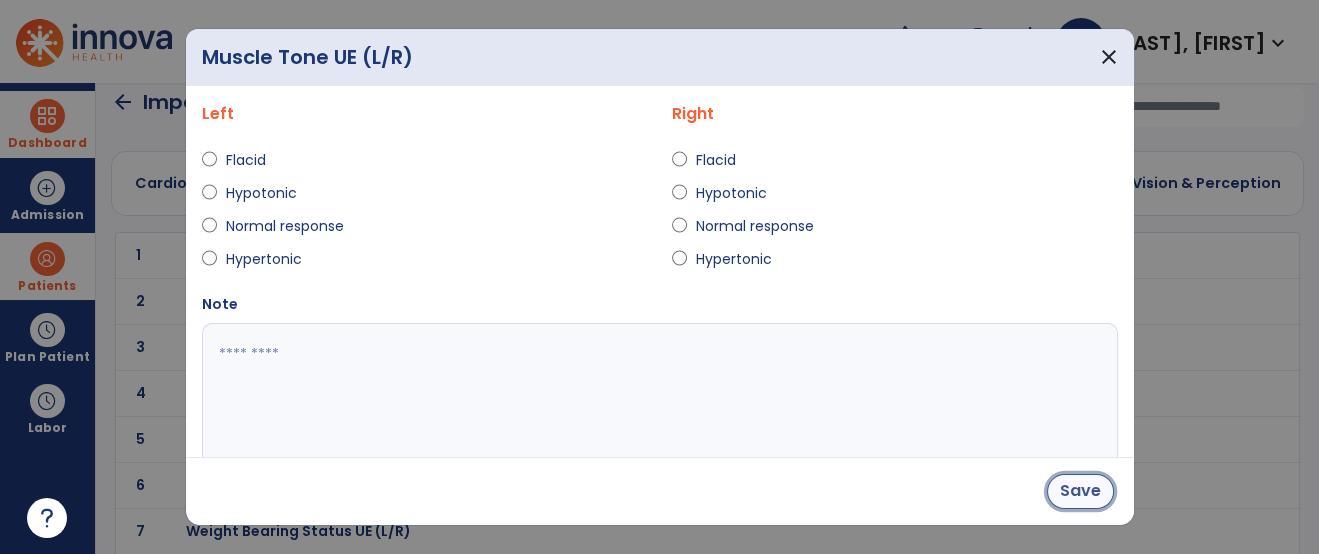 click on "Save" at bounding box center (1080, 491) 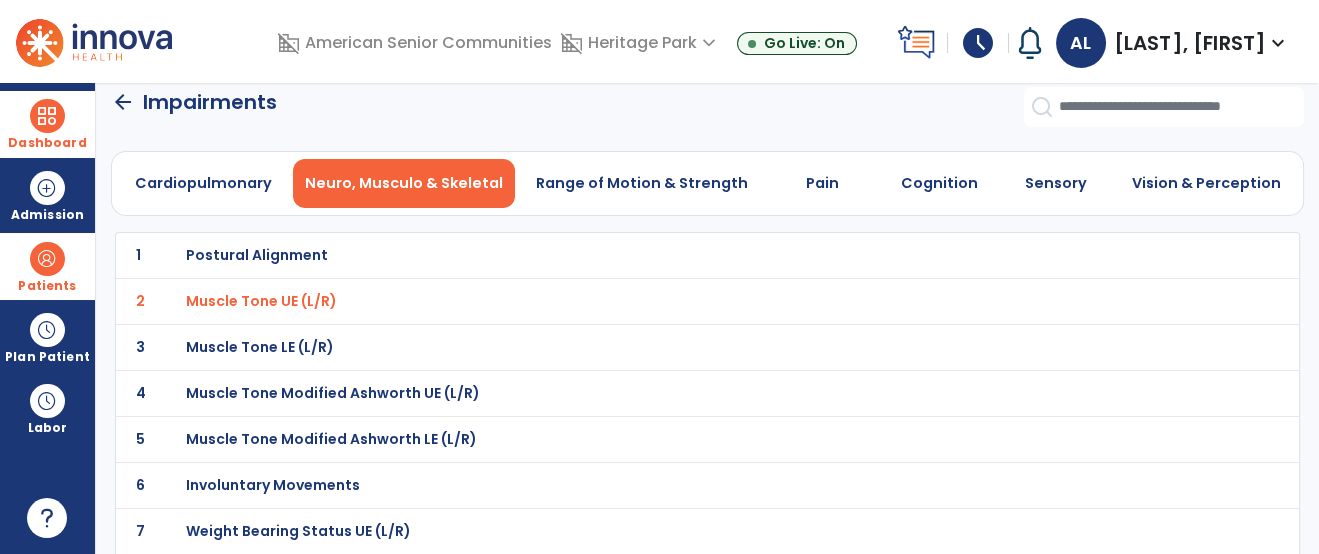 click on "arrow_back   Impairments" 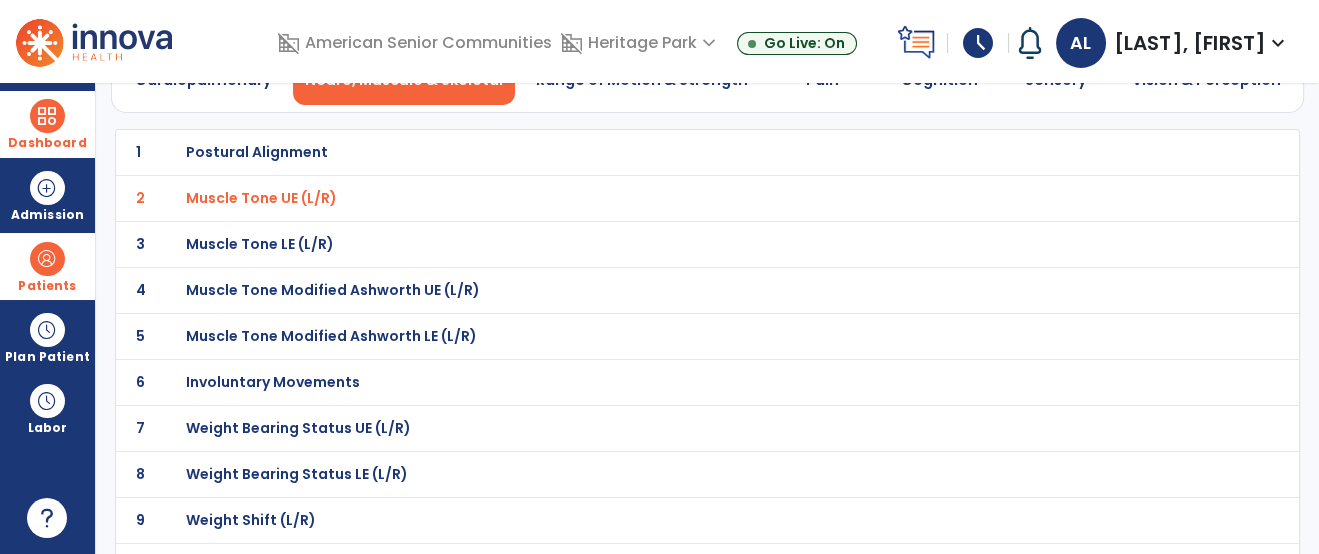 scroll, scrollTop: 0, scrollLeft: 0, axis: both 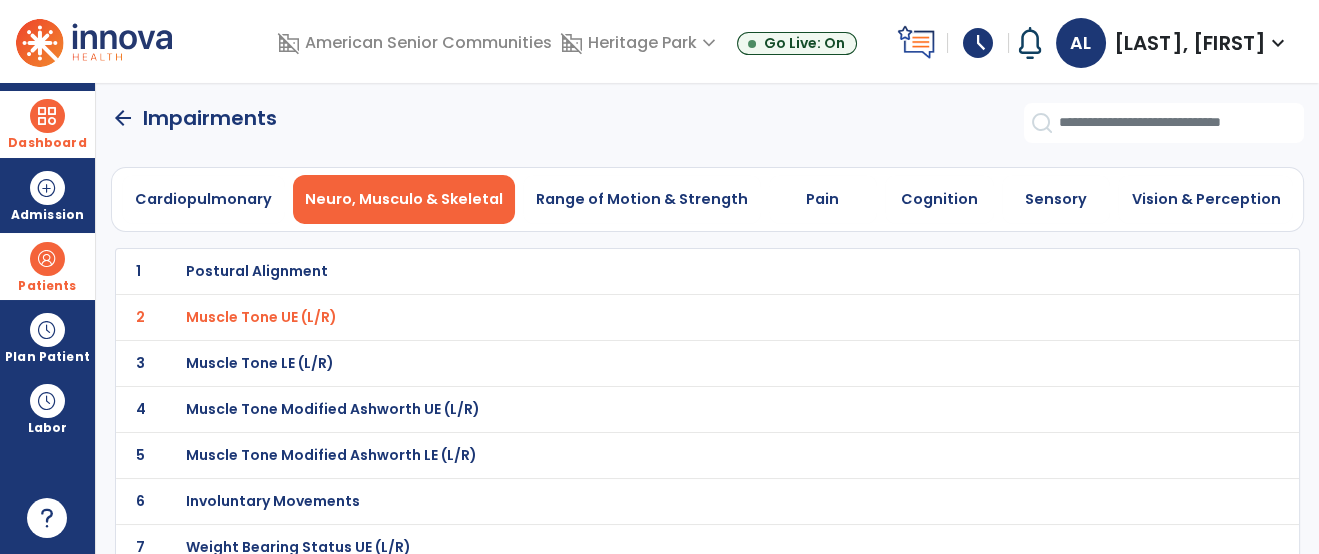 click on "arrow_back" 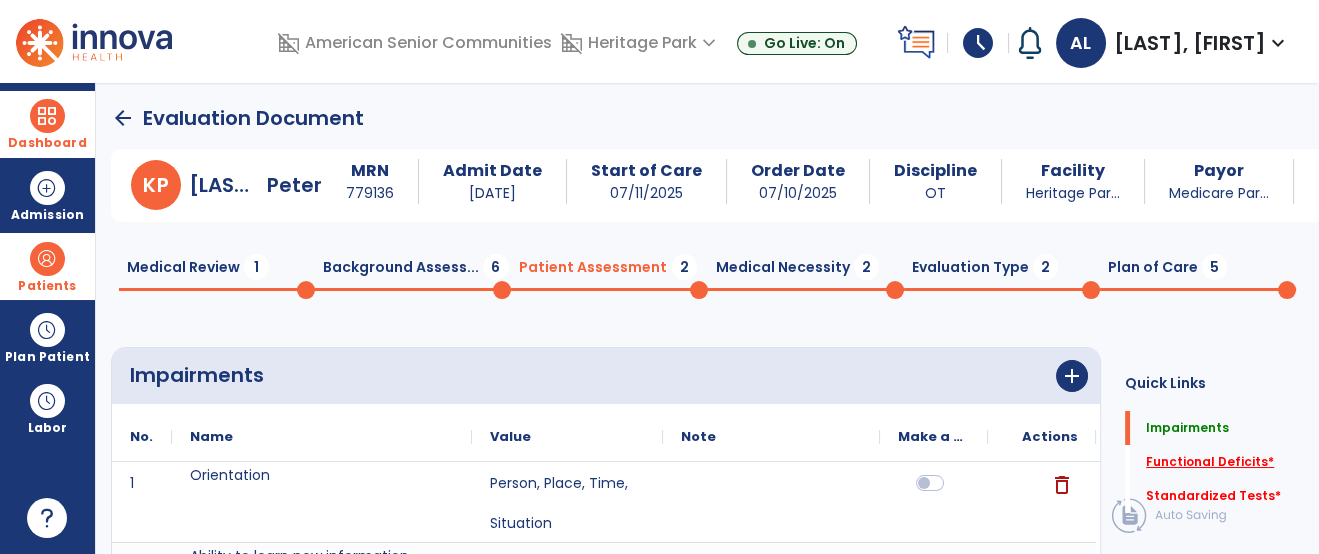click on "Functional Deficits   *" 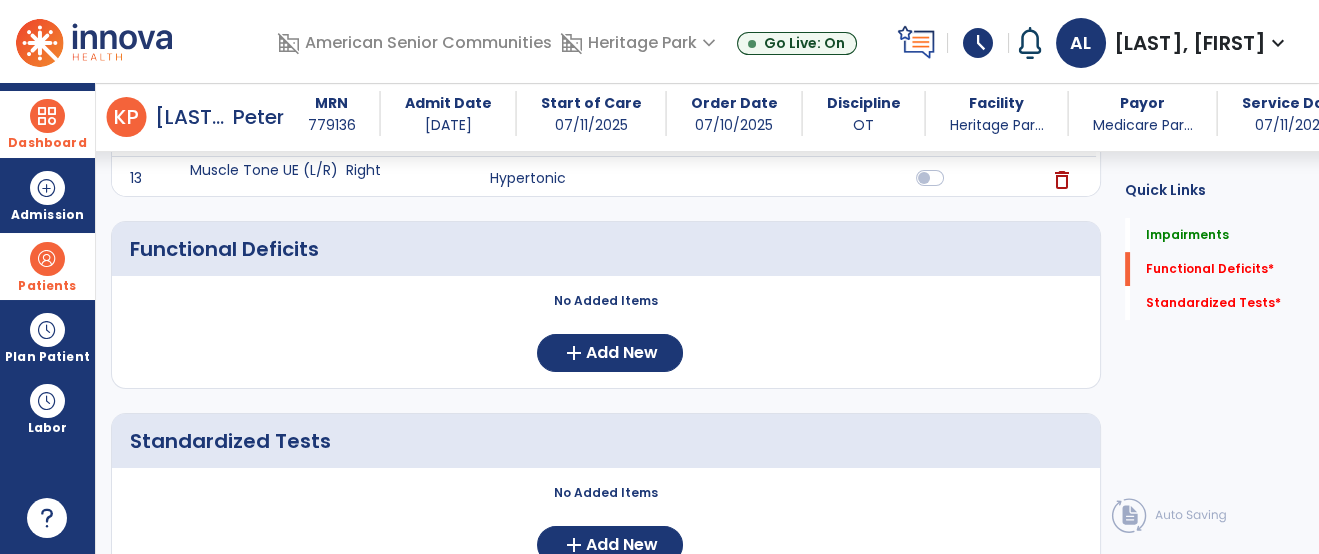 scroll, scrollTop: 1364, scrollLeft: 0, axis: vertical 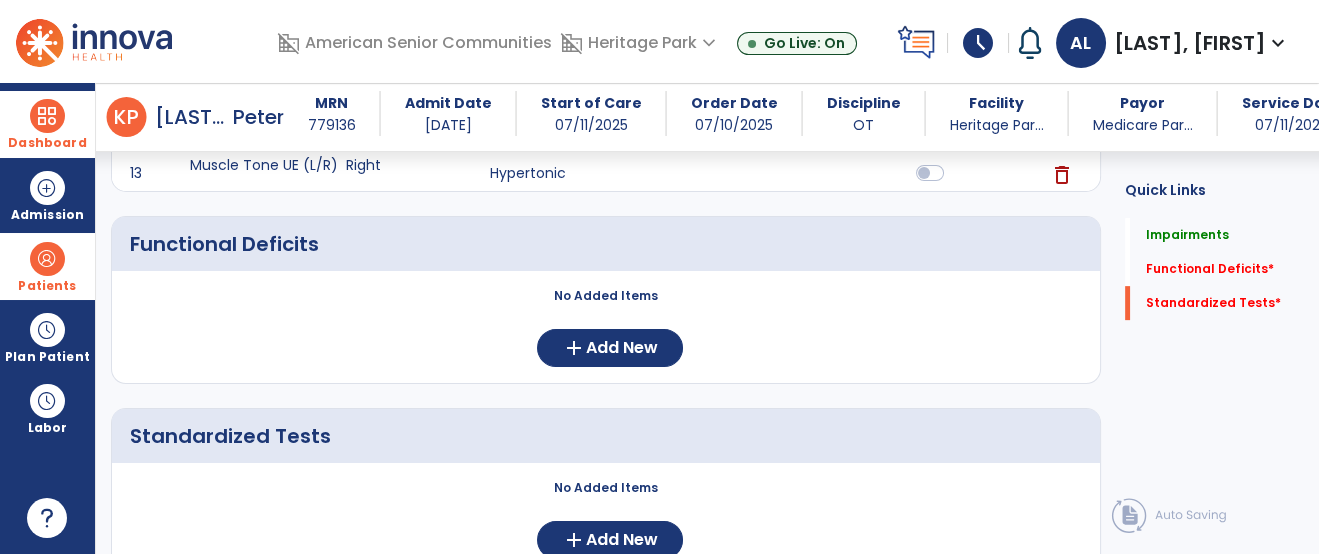 click on "No Added Items  add  Add New" 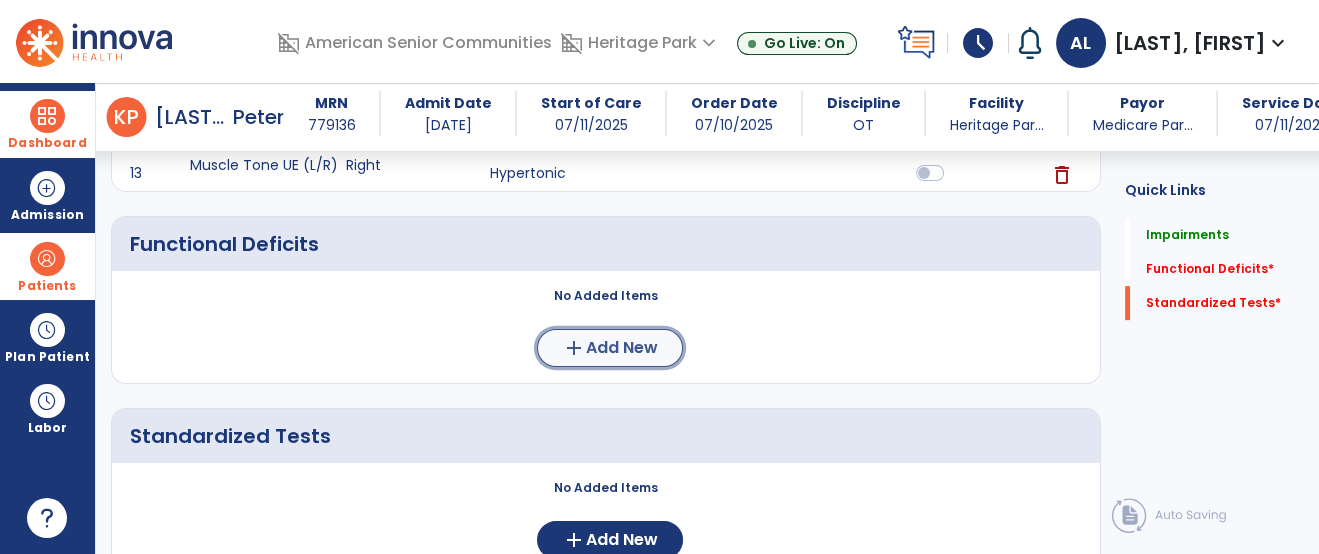 click on "add  Add New" 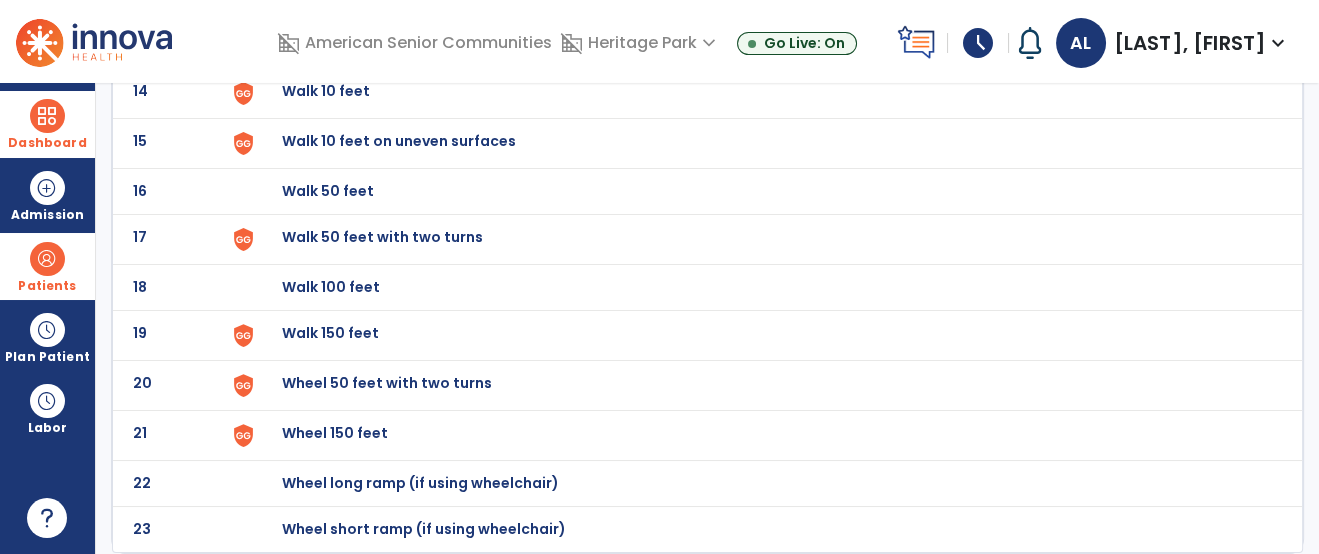 scroll, scrollTop: 0, scrollLeft: 0, axis: both 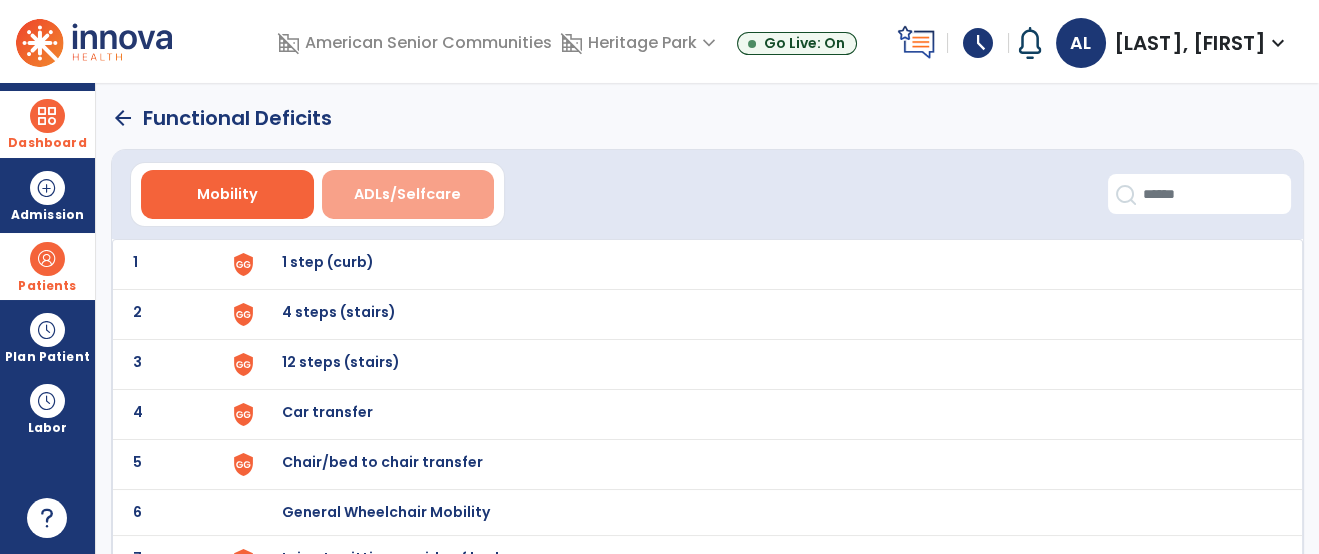 click on "ADLs/Selfcare" at bounding box center (408, 194) 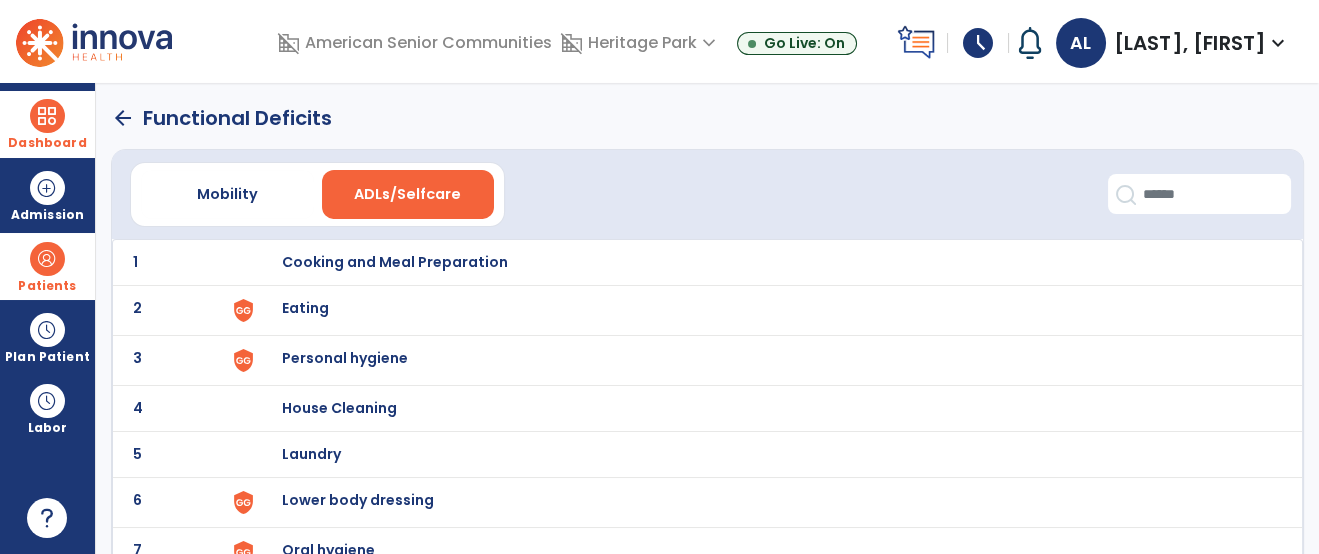 click on "Personal hygiene" at bounding box center (762, 262) 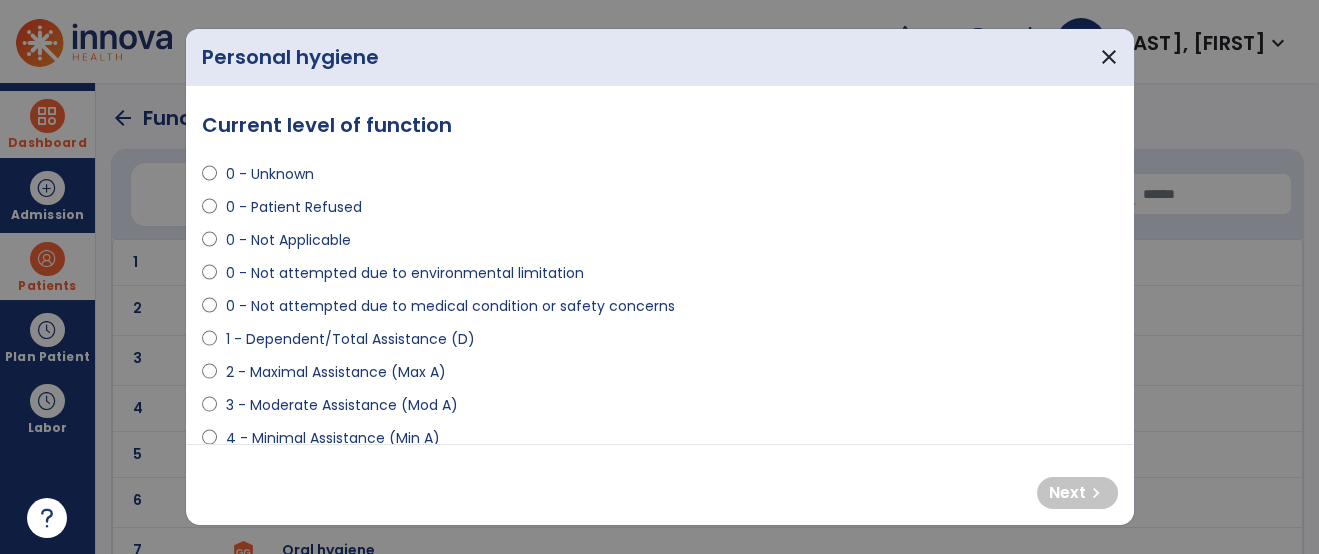 click on "2 - Maximal Assistance (Max A)" at bounding box center [660, 376] 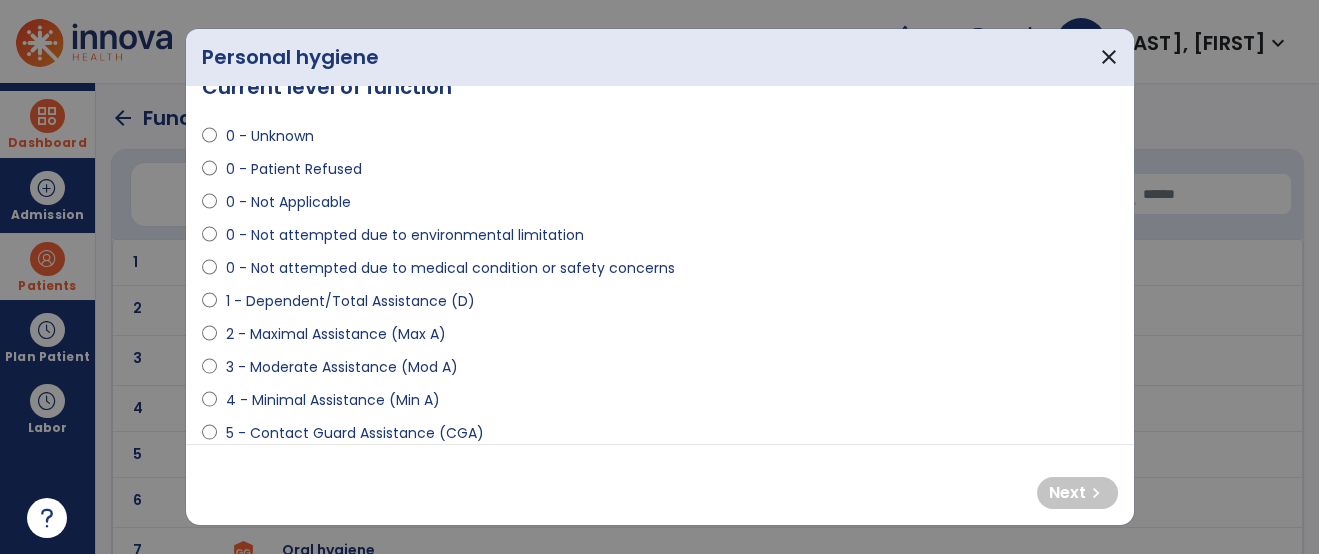 scroll, scrollTop: 44, scrollLeft: 0, axis: vertical 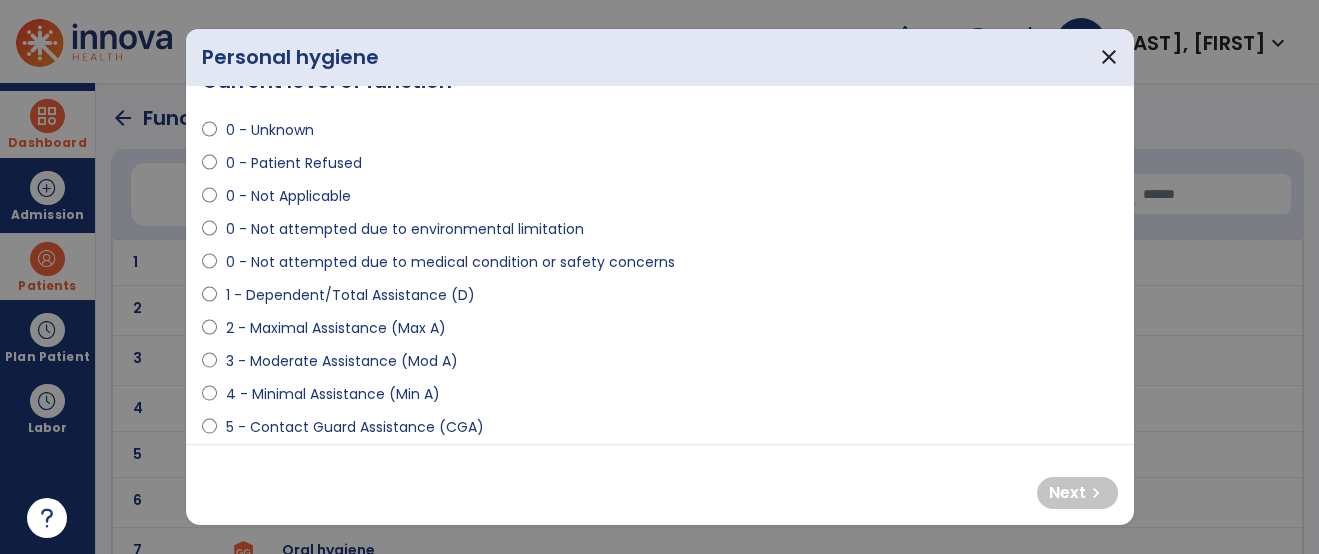 click on "3 - Moderate Assistance (Mod A)" at bounding box center (341, 361) 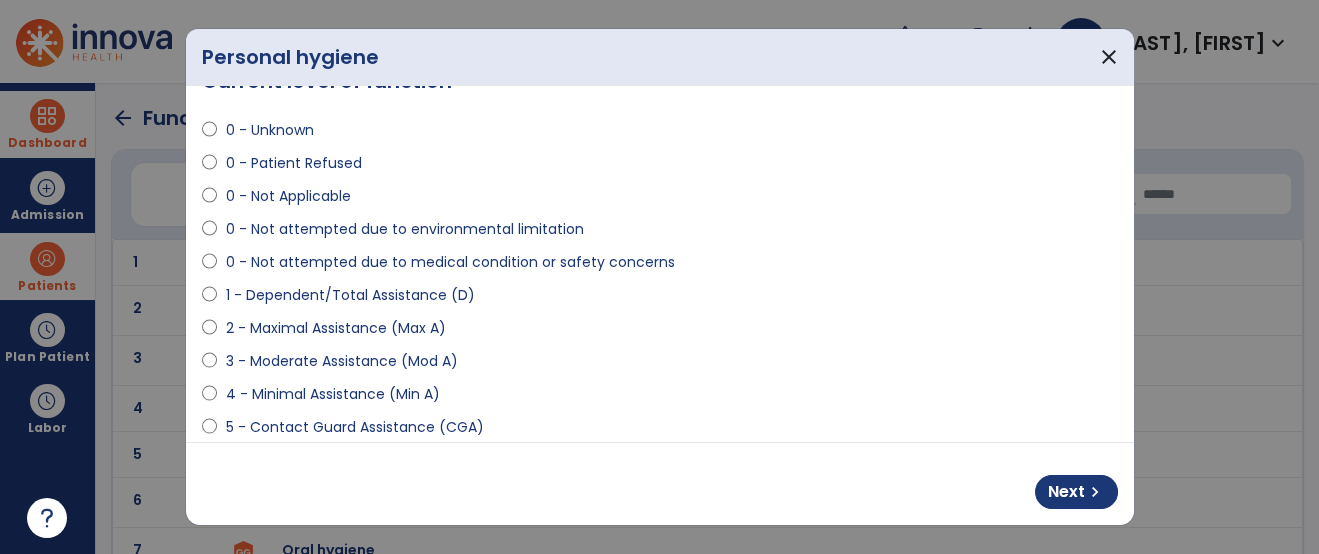 click on "4 - Minimal Assistance (Min A)" at bounding box center (332, 394) 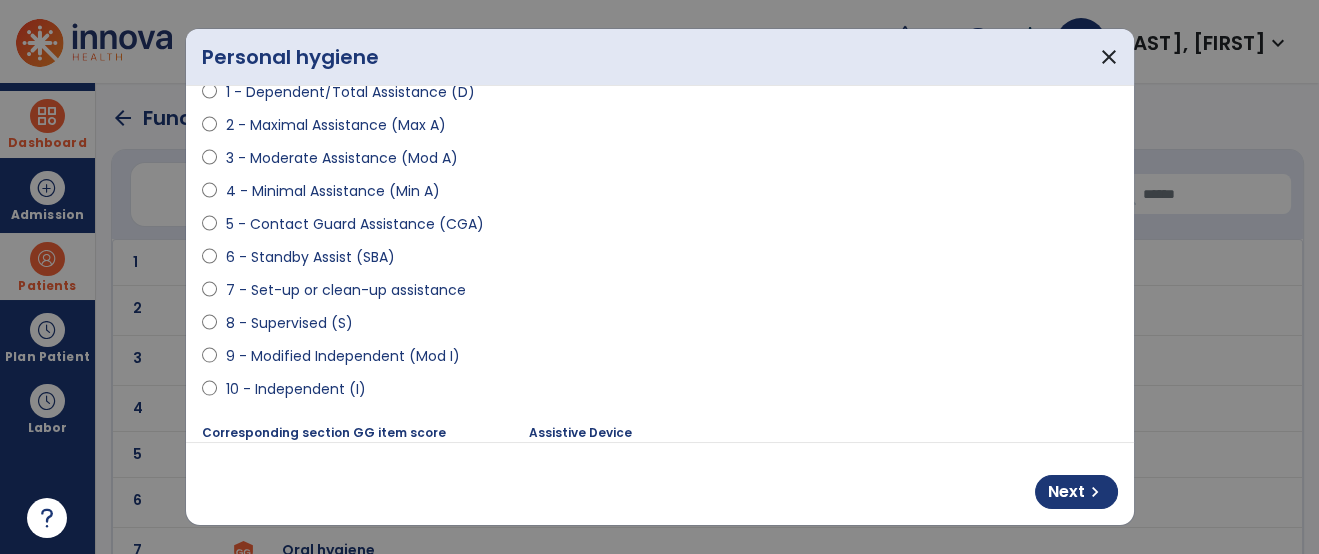scroll, scrollTop: 310, scrollLeft: 0, axis: vertical 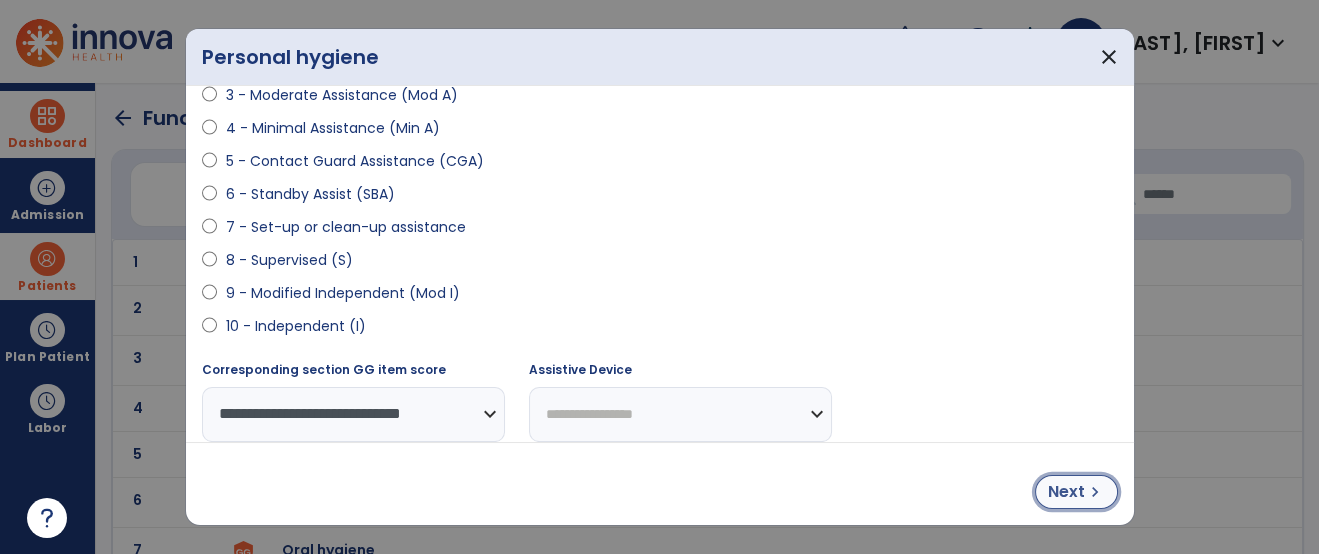 click on "Next" at bounding box center [1066, 492] 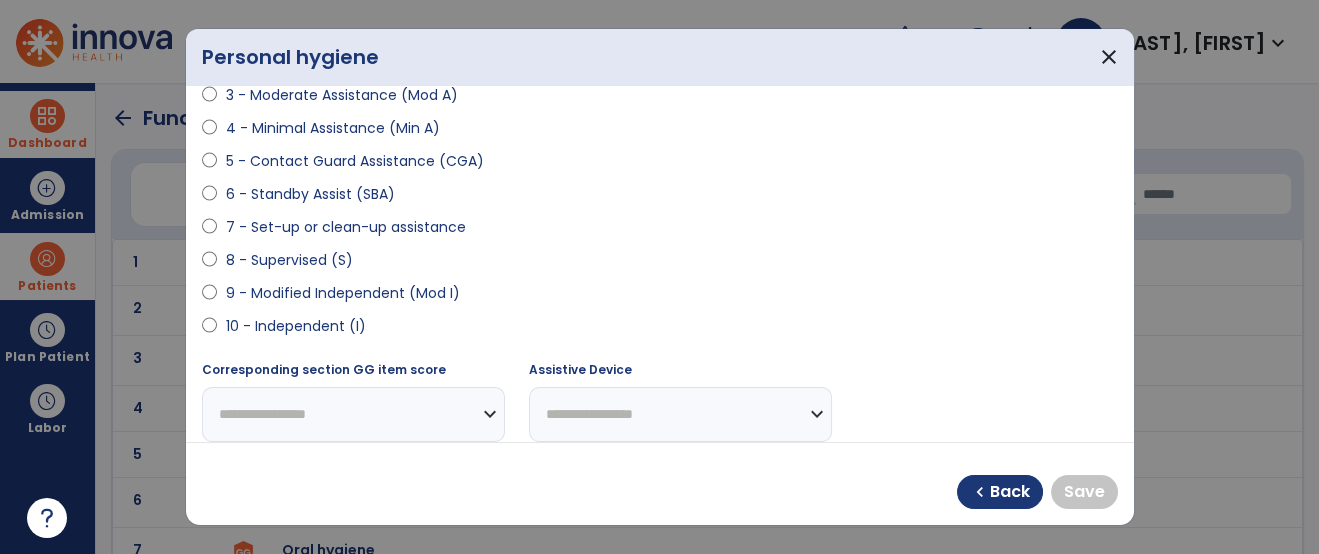 click on "8 - Supervised (S)" at bounding box center (288, 260) 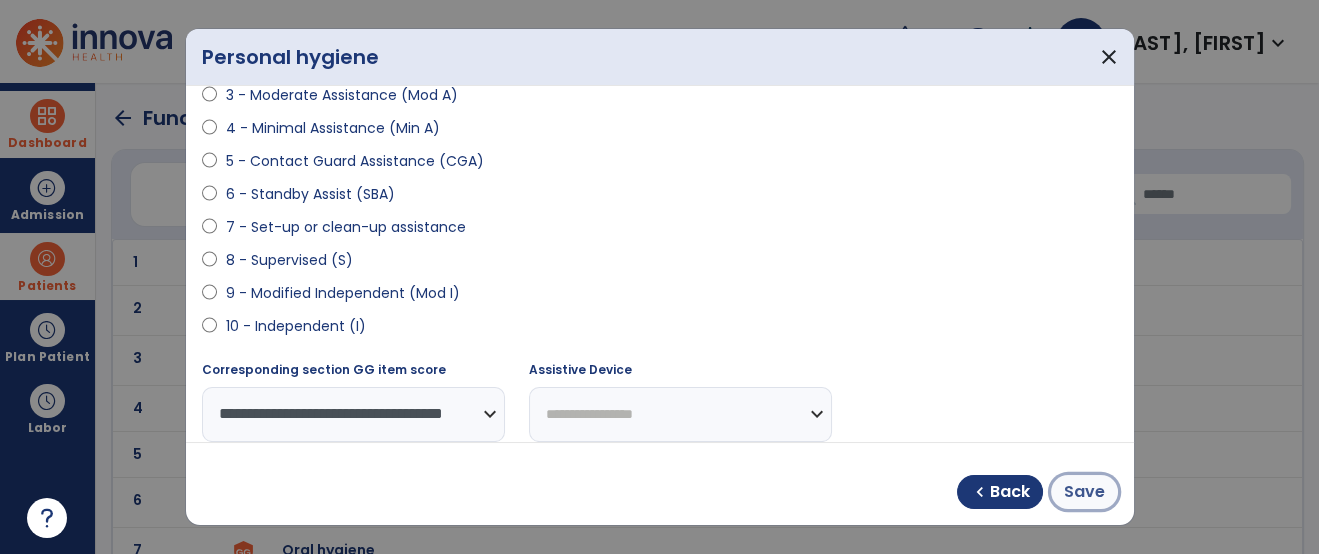 click on "Save" at bounding box center (1084, 492) 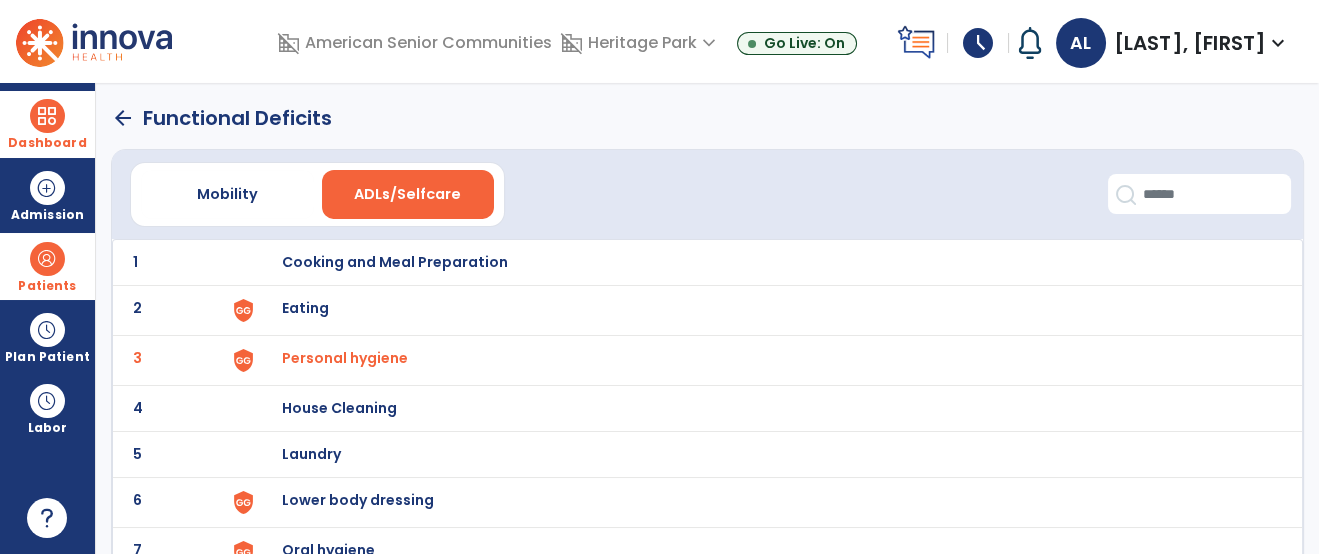 click on "arrow_back   Functional Deficits" 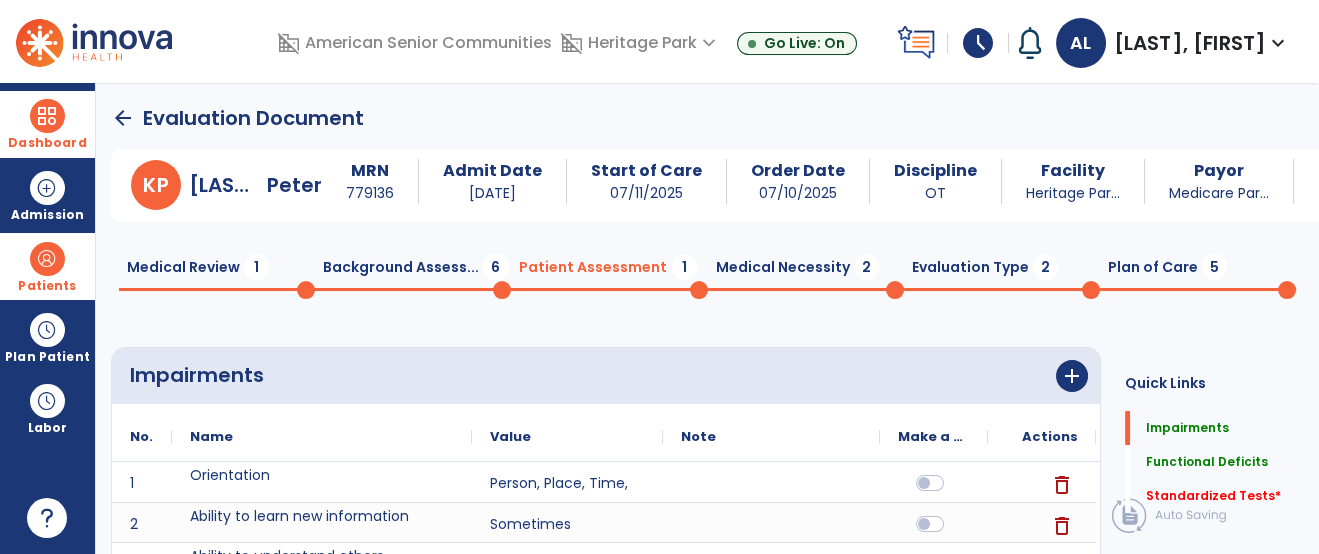 scroll, scrollTop: 20, scrollLeft: 0, axis: vertical 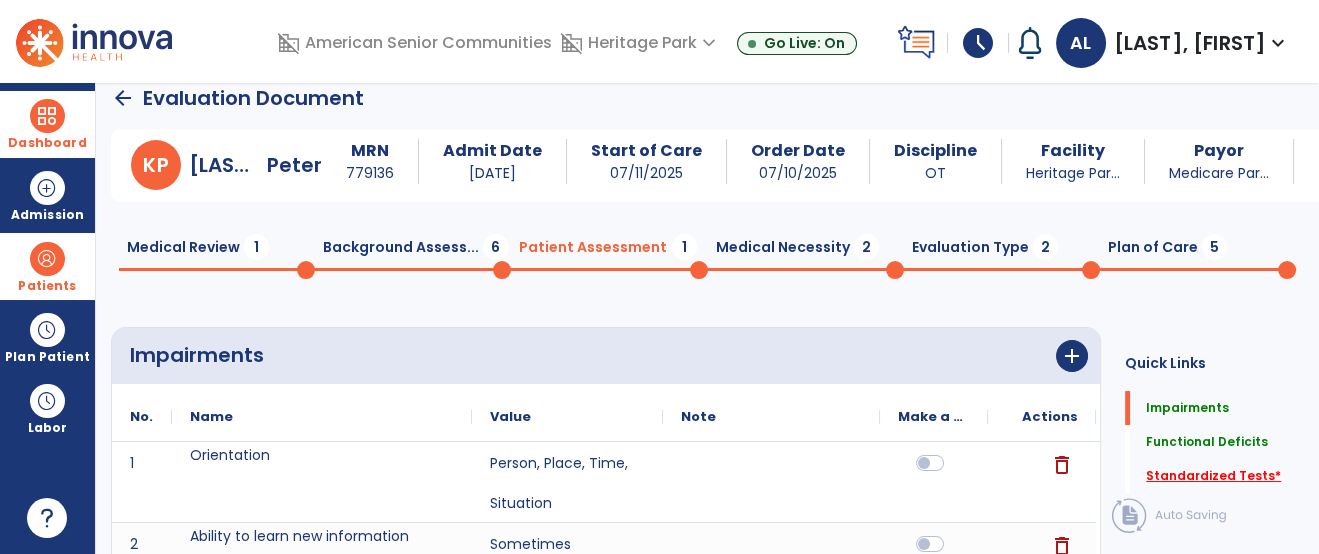click on "Standardized Tests   *" 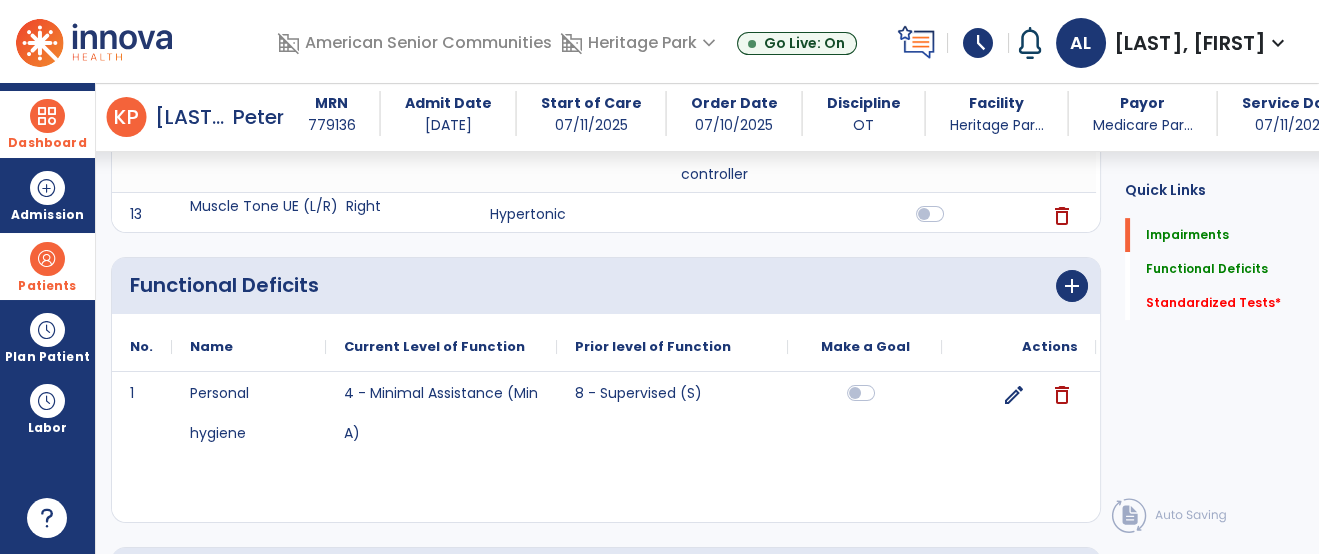 scroll, scrollTop: 1553, scrollLeft: 0, axis: vertical 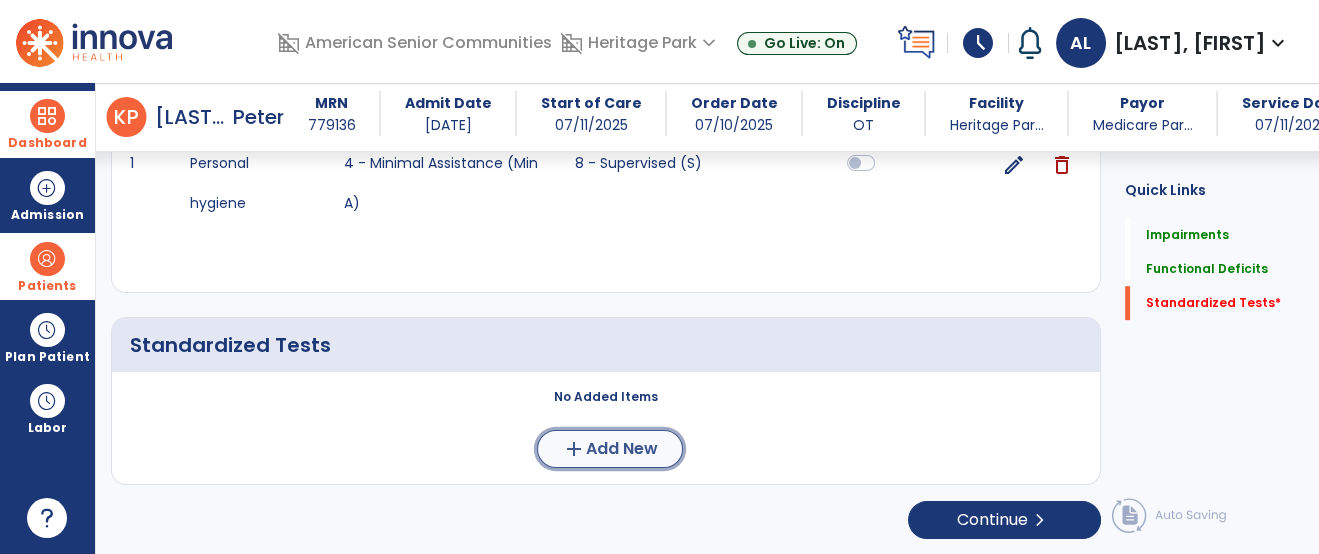 click on "add  Add New" 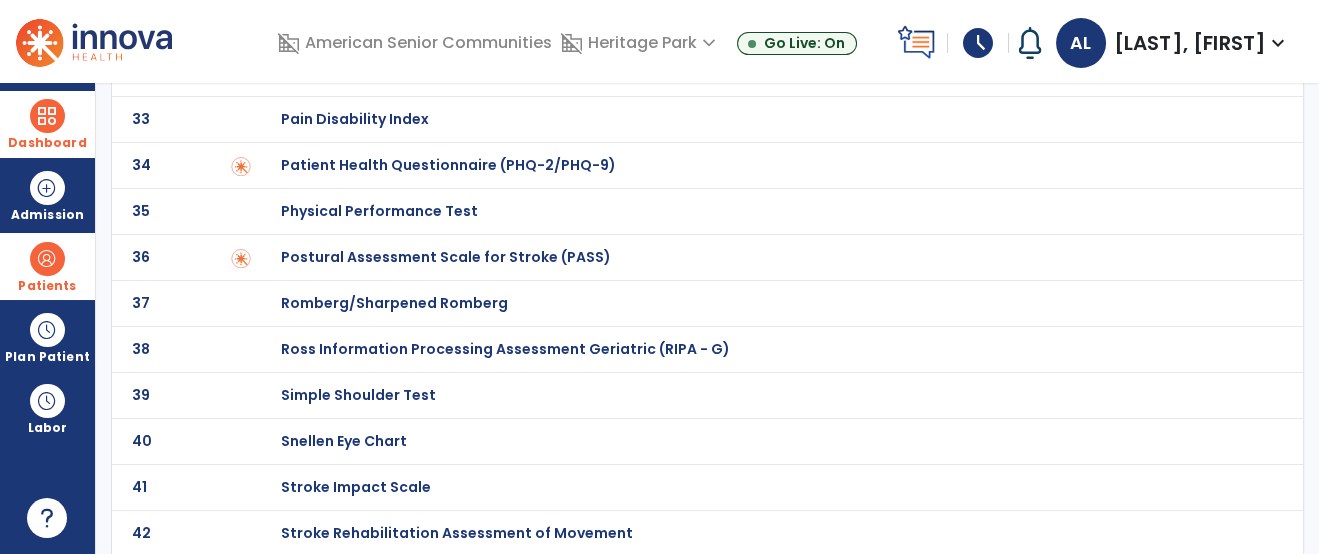 scroll, scrollTop: 0, scrollLeft: 0, axis: both 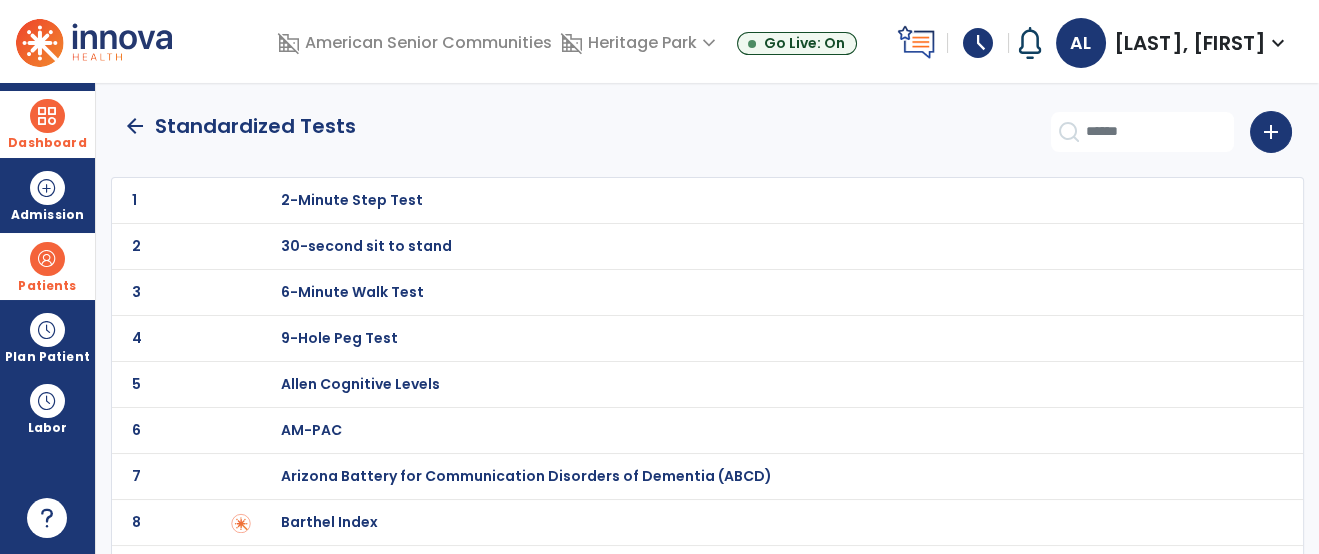 click on "Barthel Index" at bounding box center (762, 200) 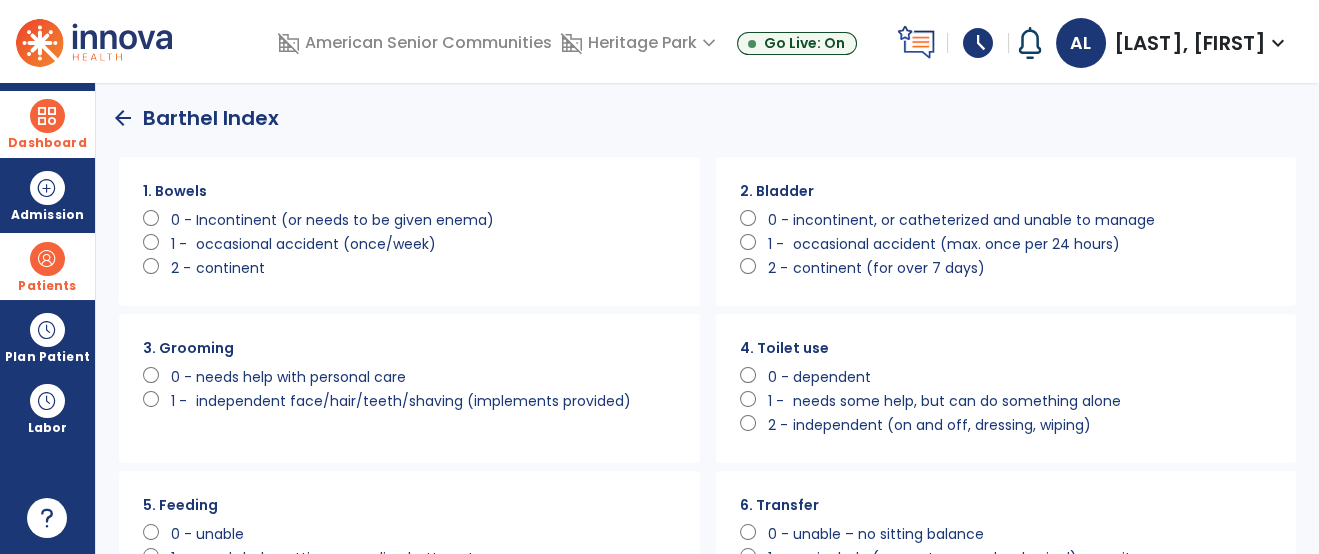 scroll, scrollTop: 0, scrollLeft: 0, axis: both 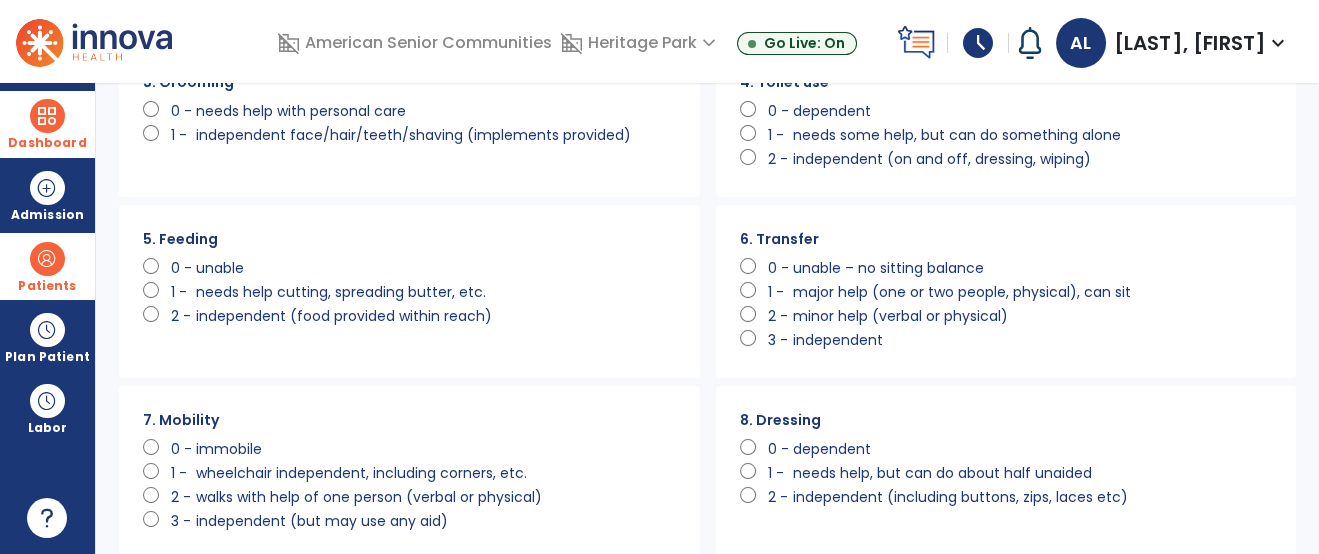 click on "6. Transfer" 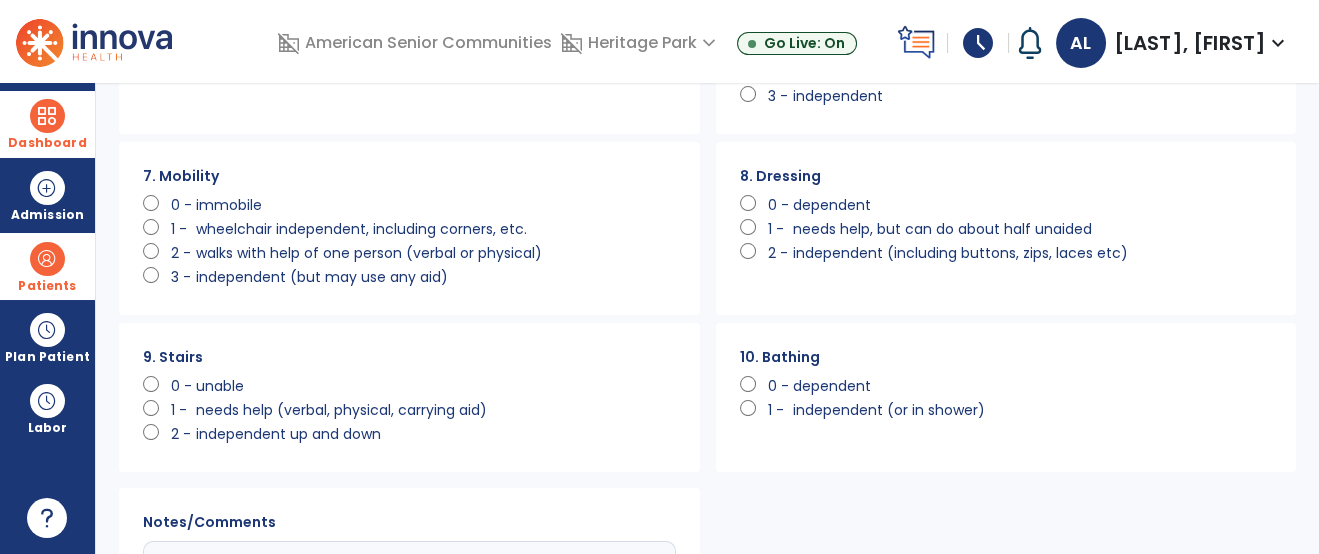scroll, scrollTop: 532, scrollLeft: 0, axis: vertical 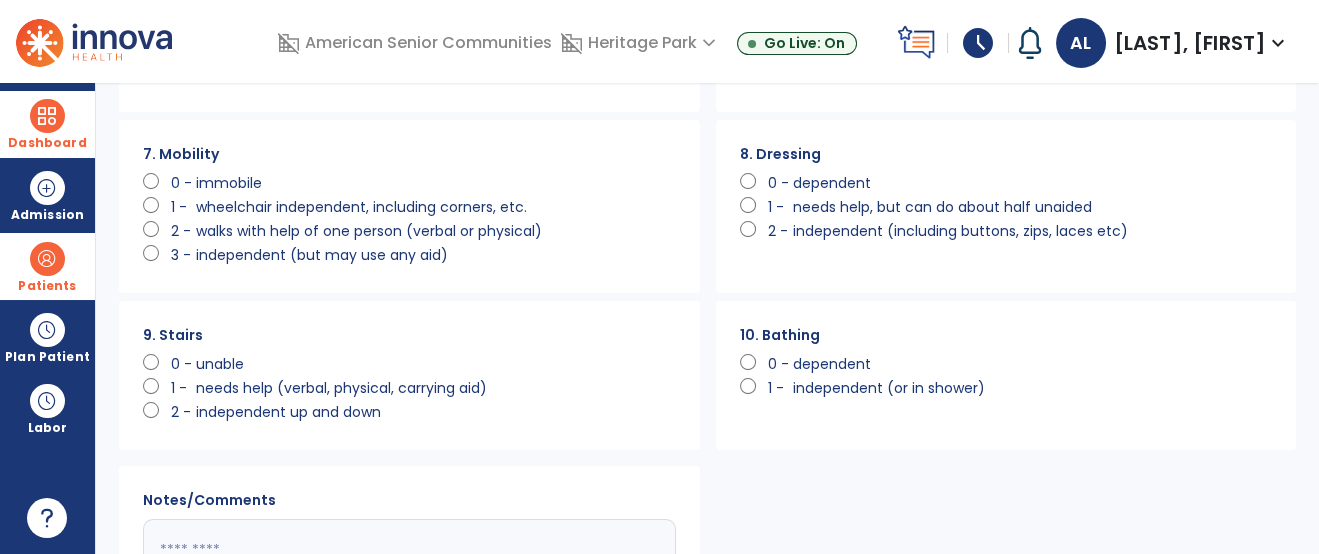 click on "dependent" 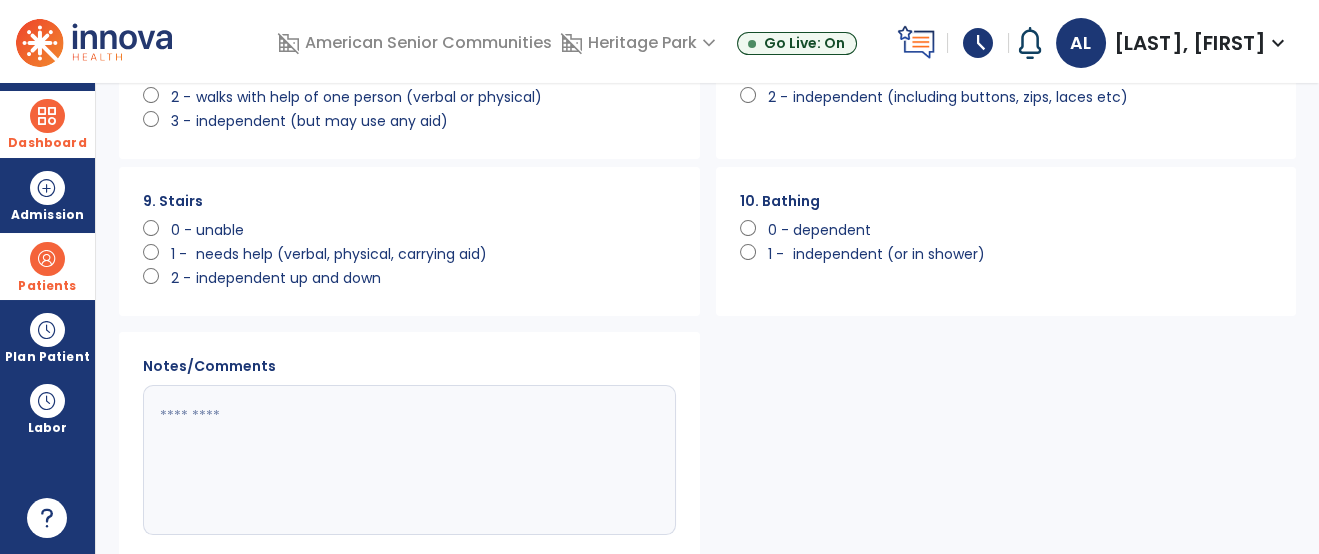 scroll, scrollTop: 754, scrollLeft: 0, axis: vertical 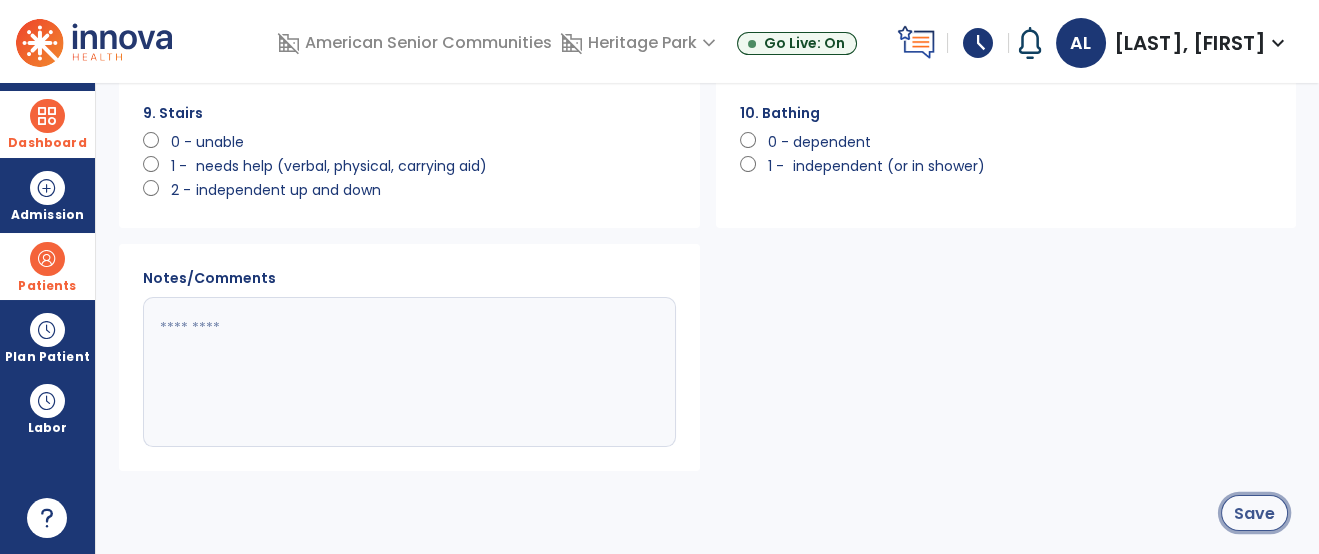 click on "Save" 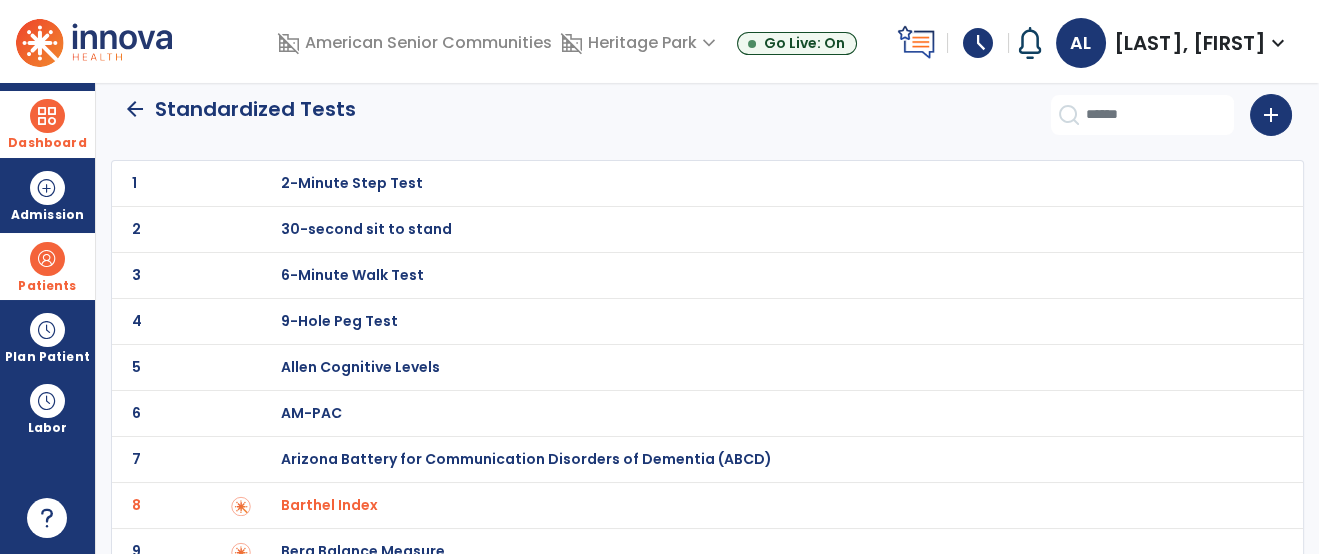 scroll, scrollTop: 0, scrollLeft: 0, axis: both 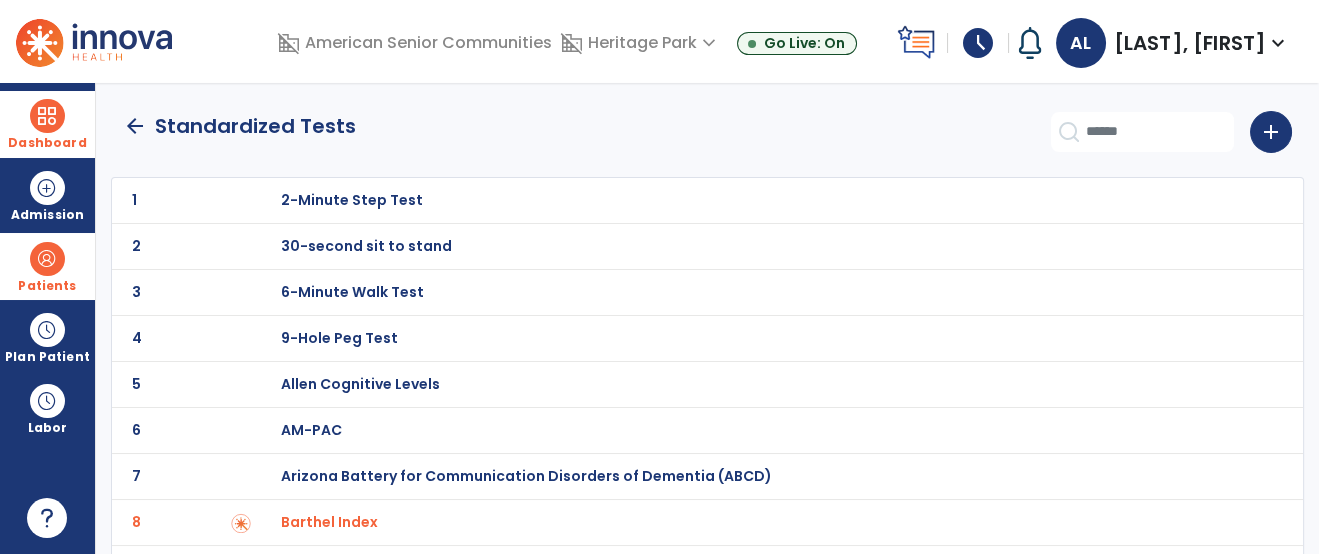 click on "arrow_back" 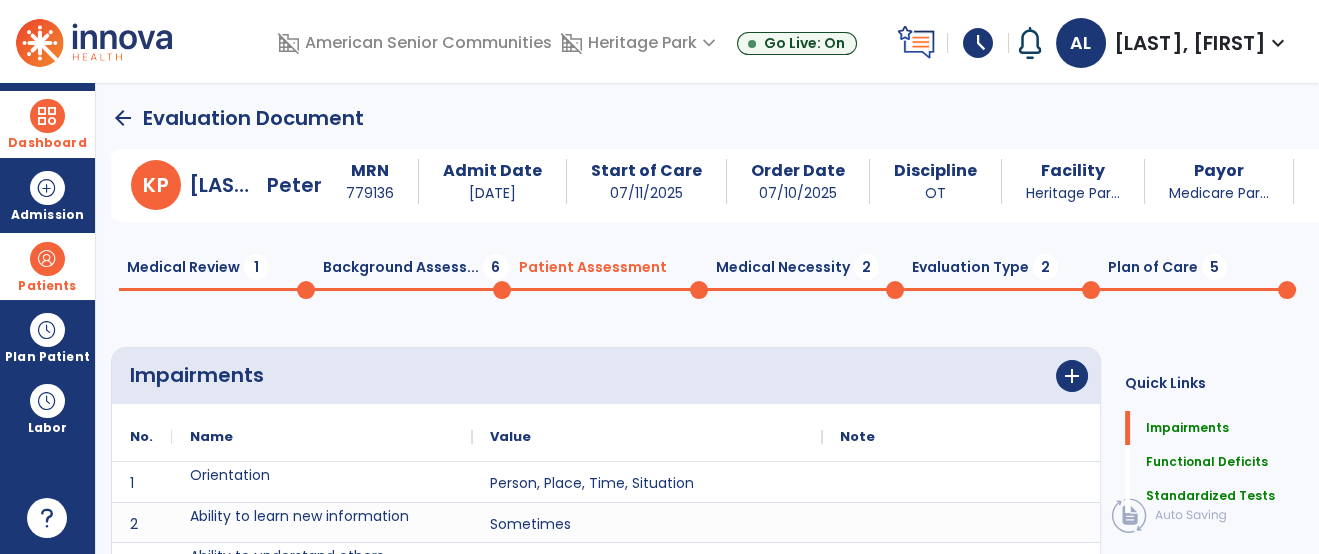 scroll, scrollTop: 20, scrollLeft: 0, axis: vertical 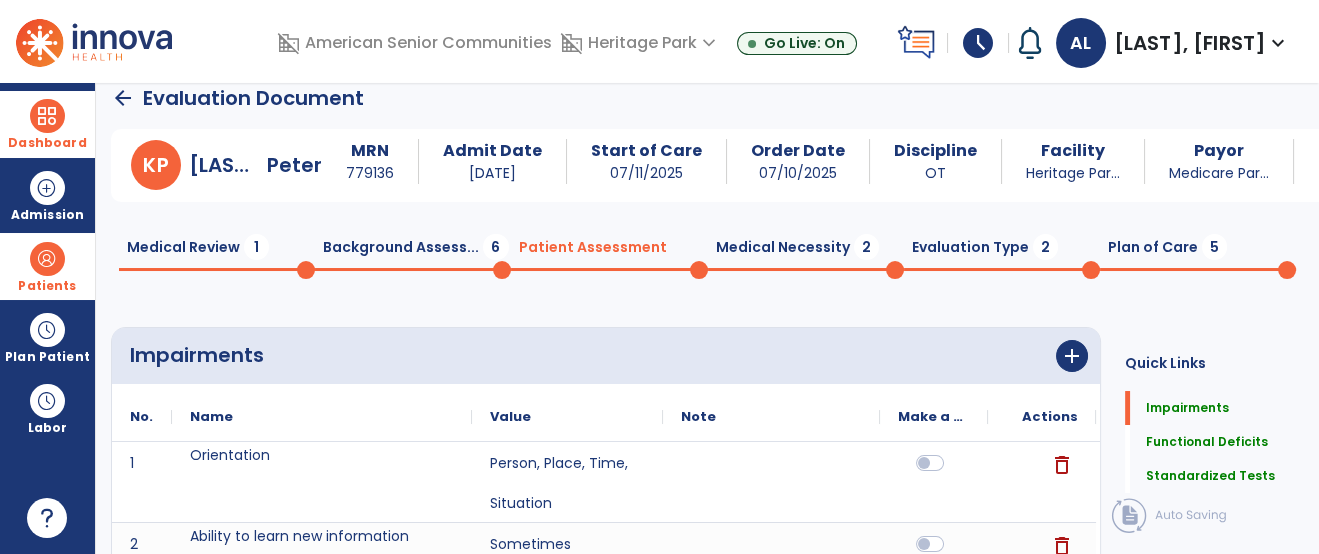 click on "Background Assess...  6" 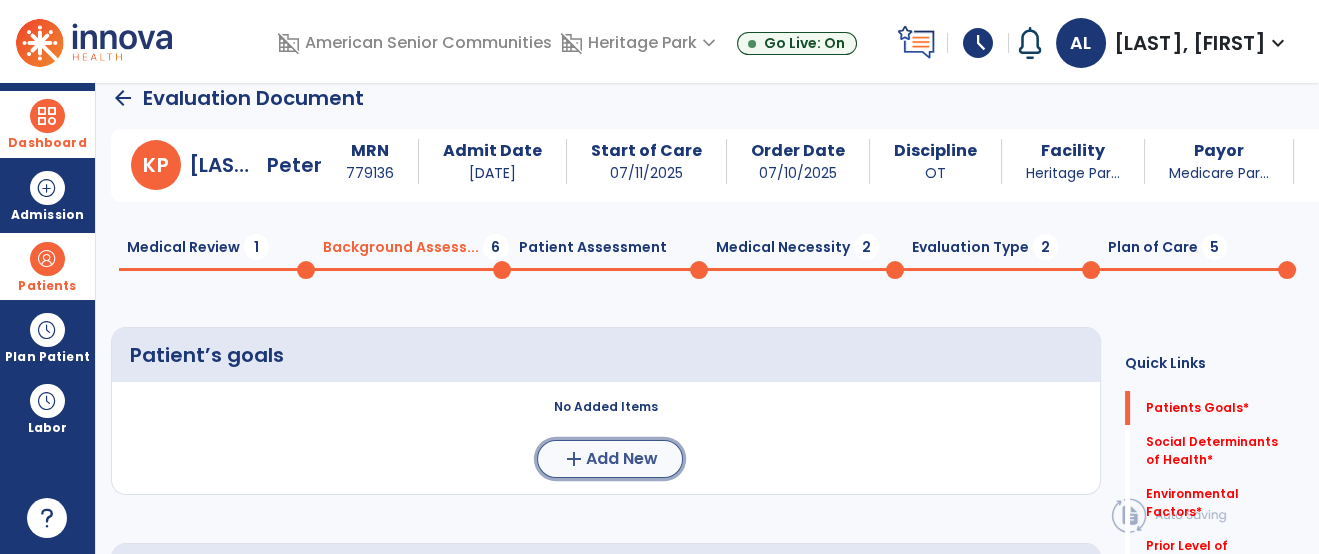 click on "Add New" 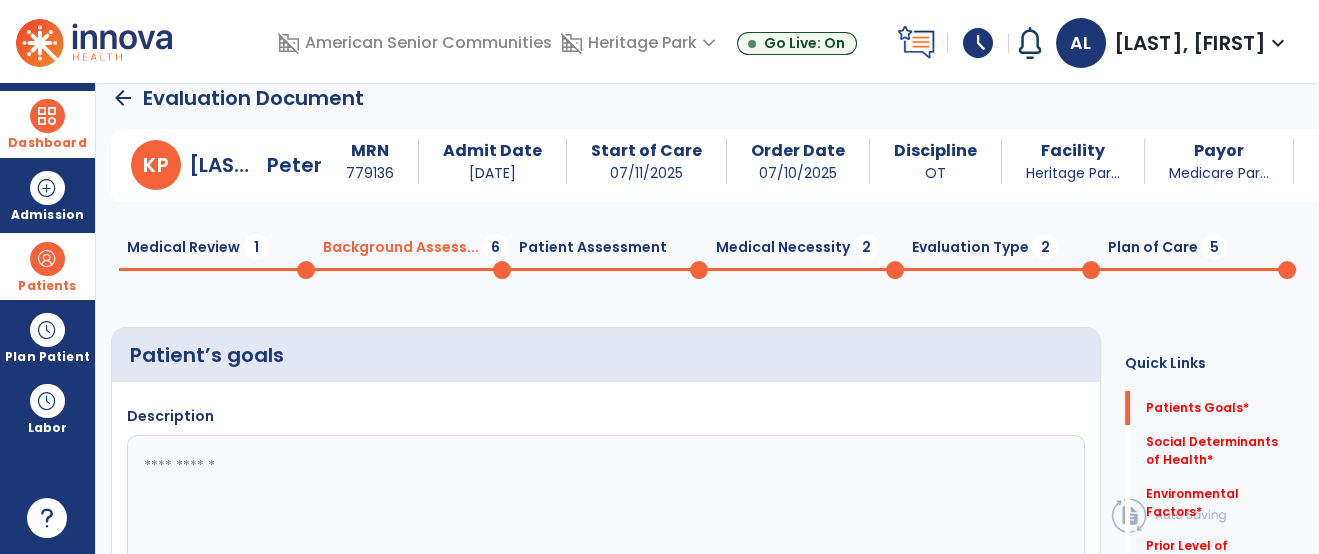 click 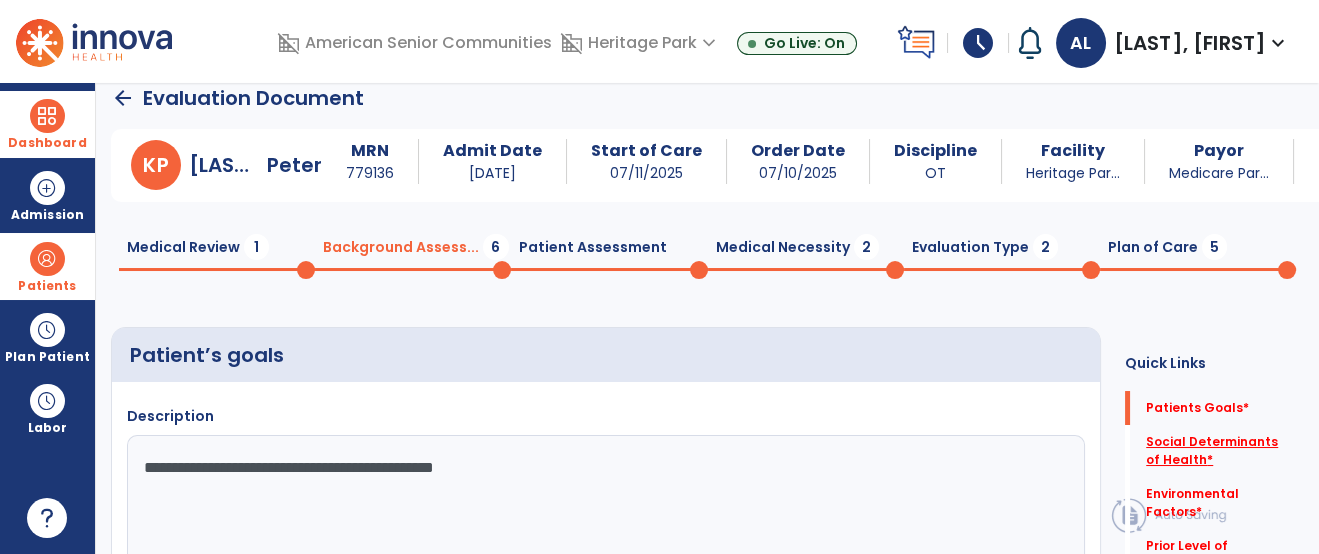 type on "**********" 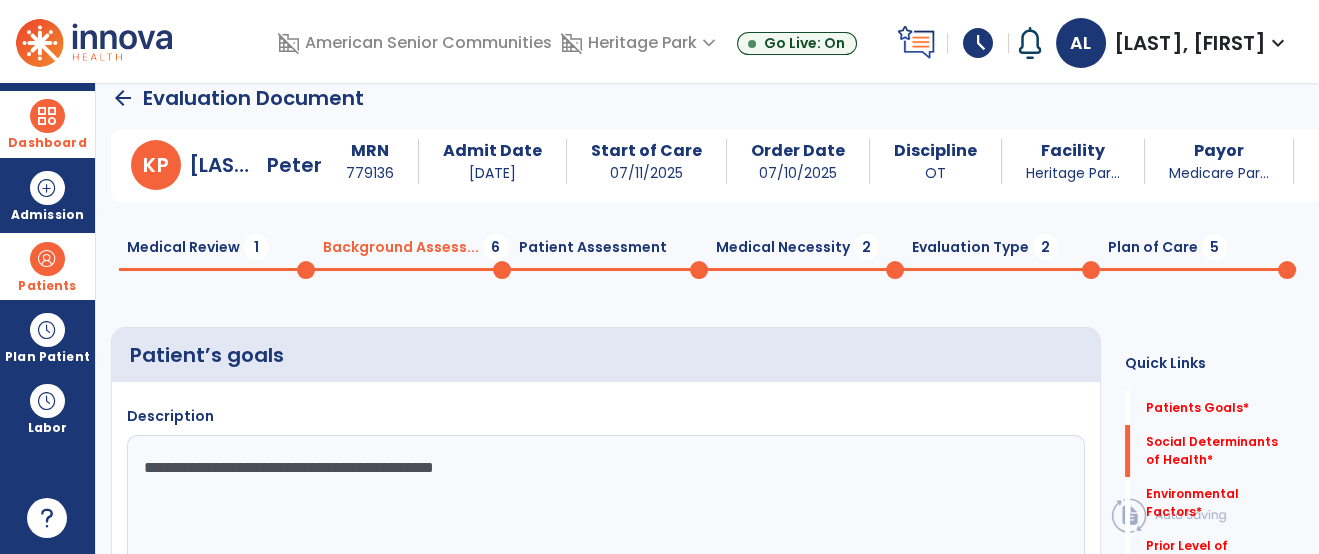 click on "**********" 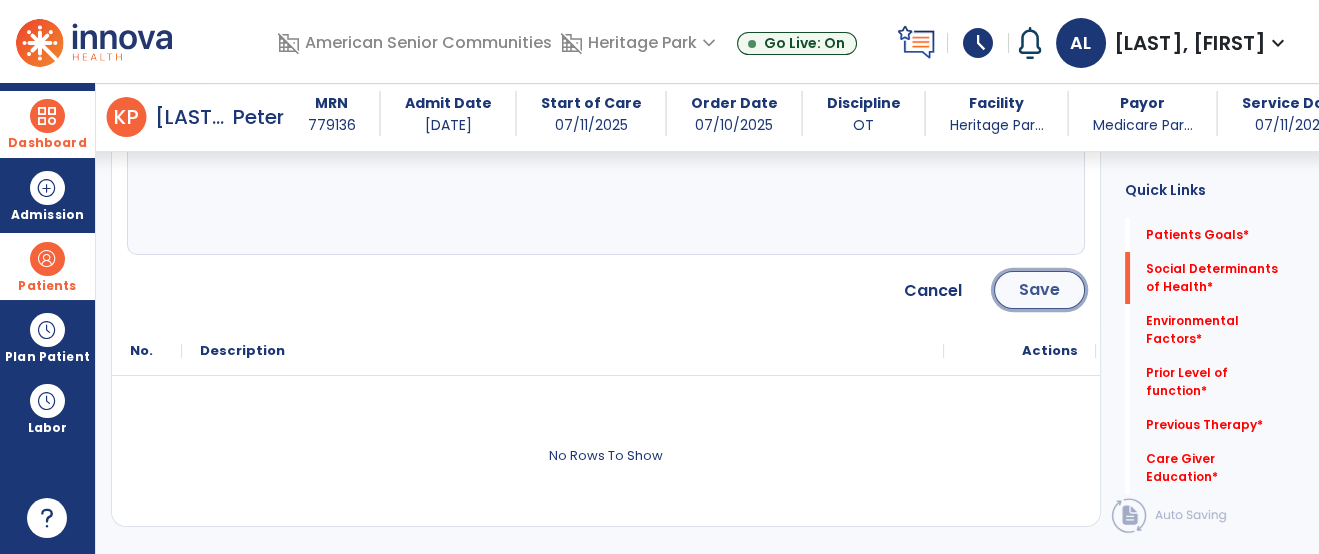 click on "Save" 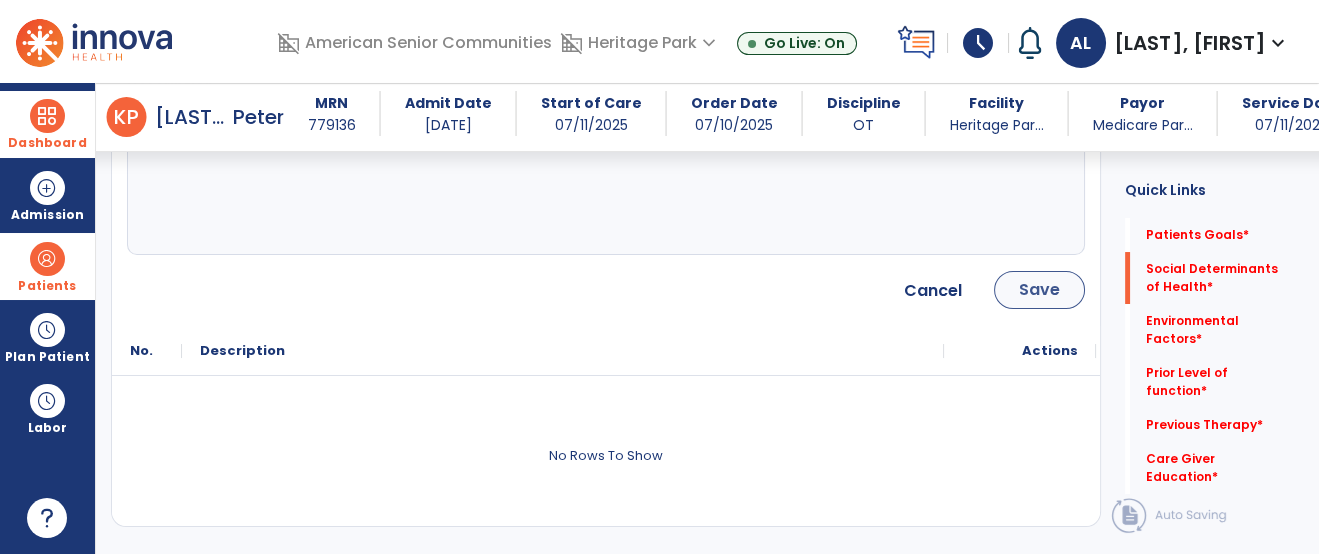 scroll, scrollTop: 122, scrollLeft: 0, axis: vertical 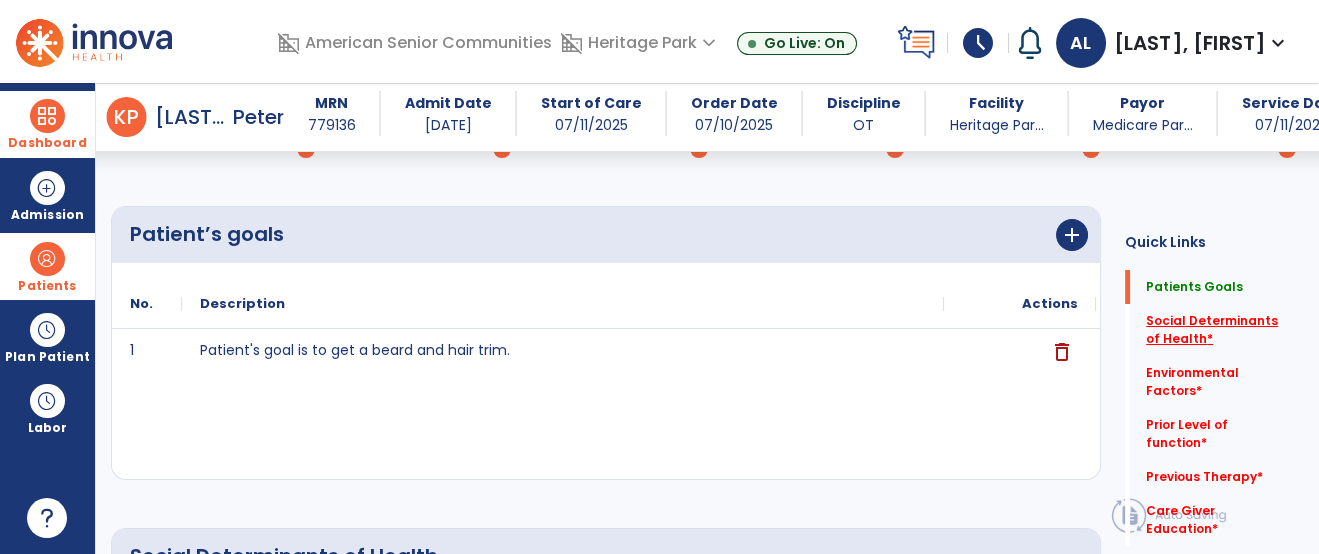 click on "Social Determinants of Health   *" 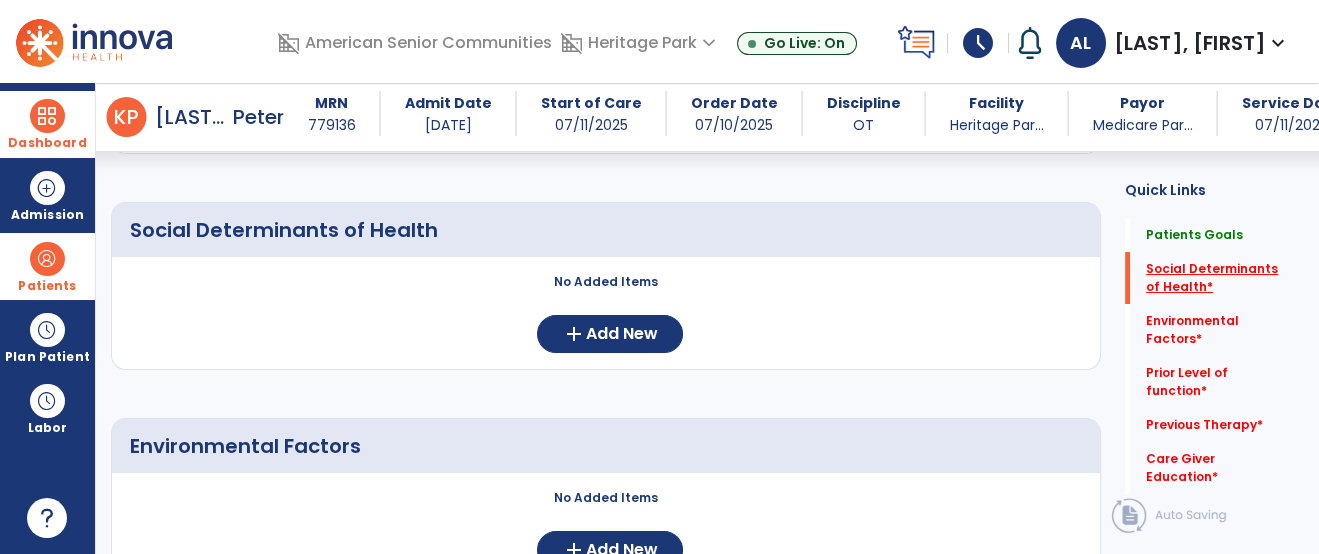 scroll, scrollTop: 477, scrollLeft: 0, axis: vertical 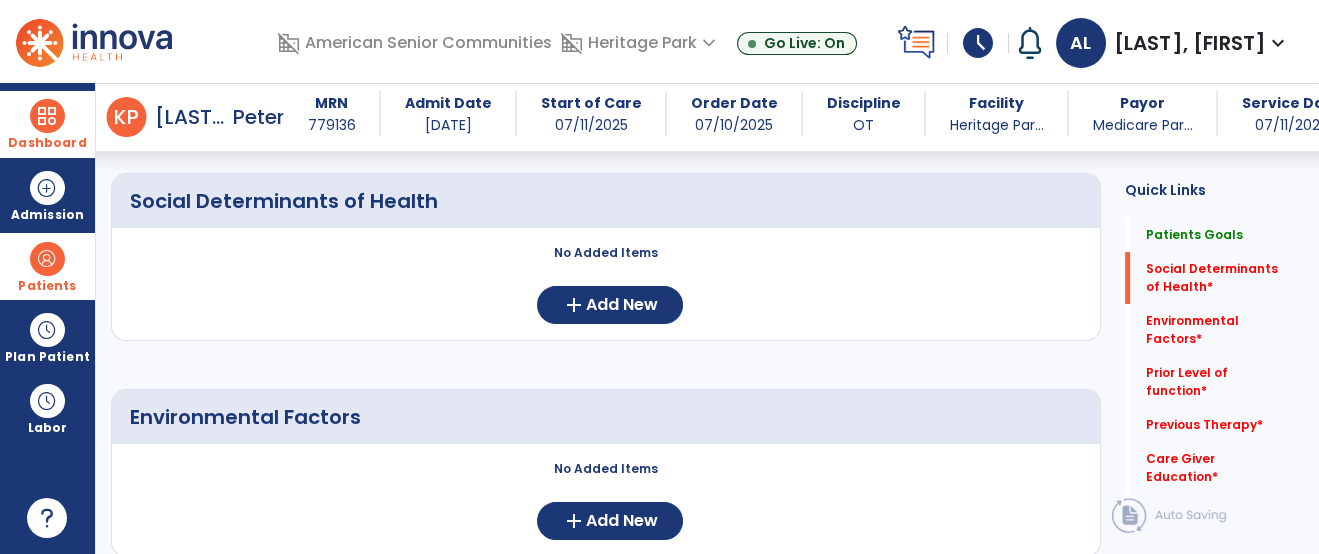 click on "Social Determinants of Health     No Added Items  add  Add New" 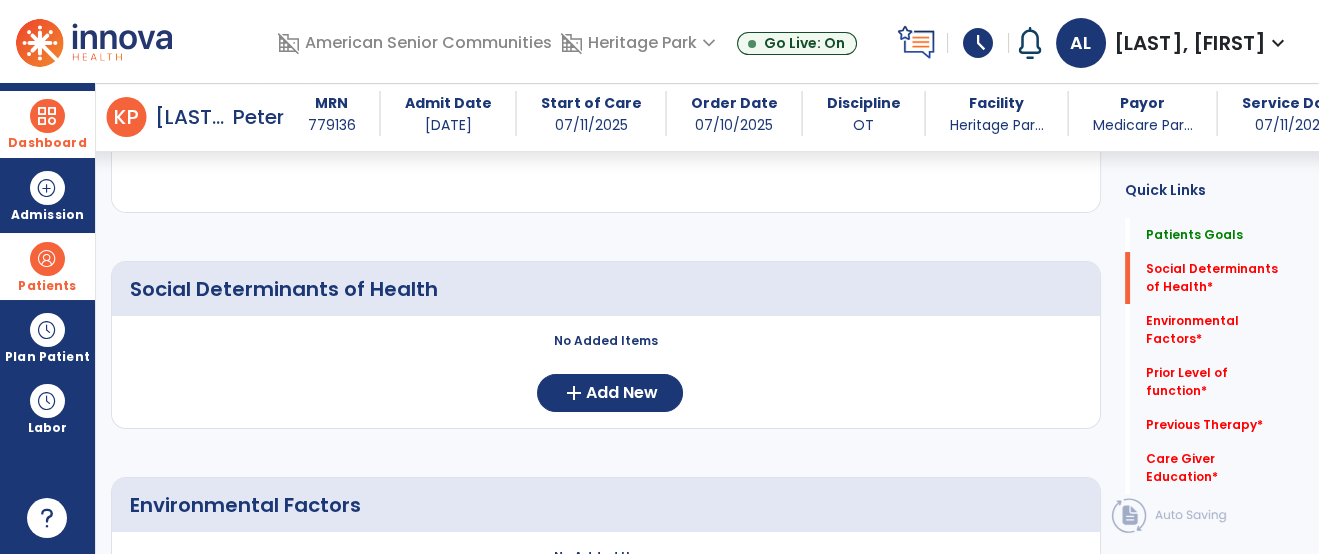 scroll, scrollTop: 433, scrollLeft: 0, axis: vertical 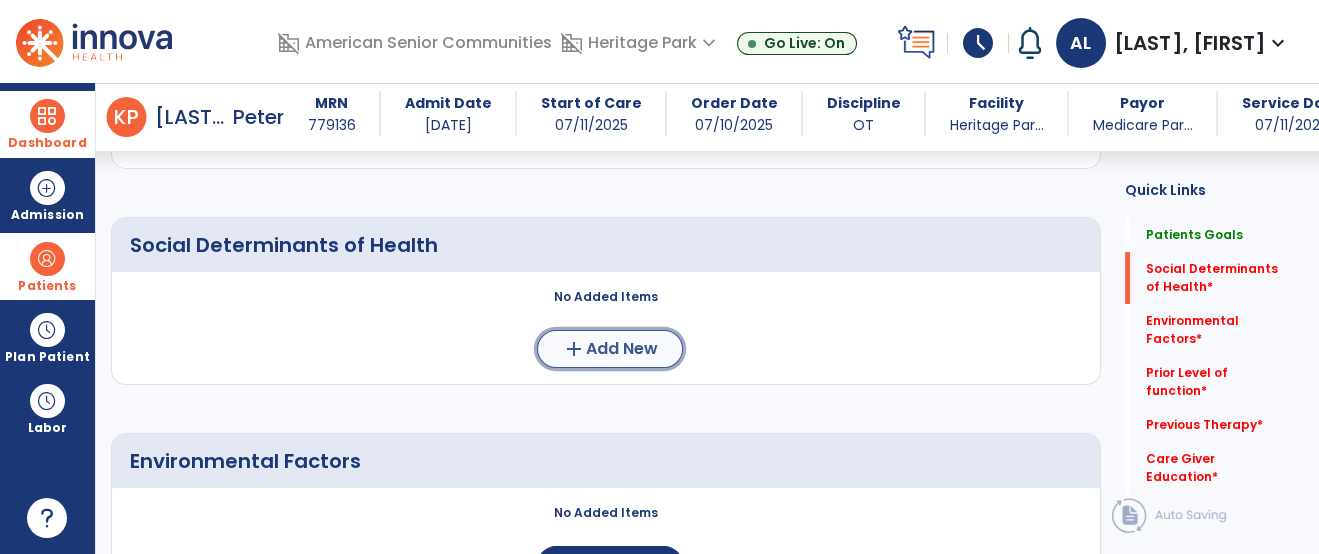 click on "Add New" 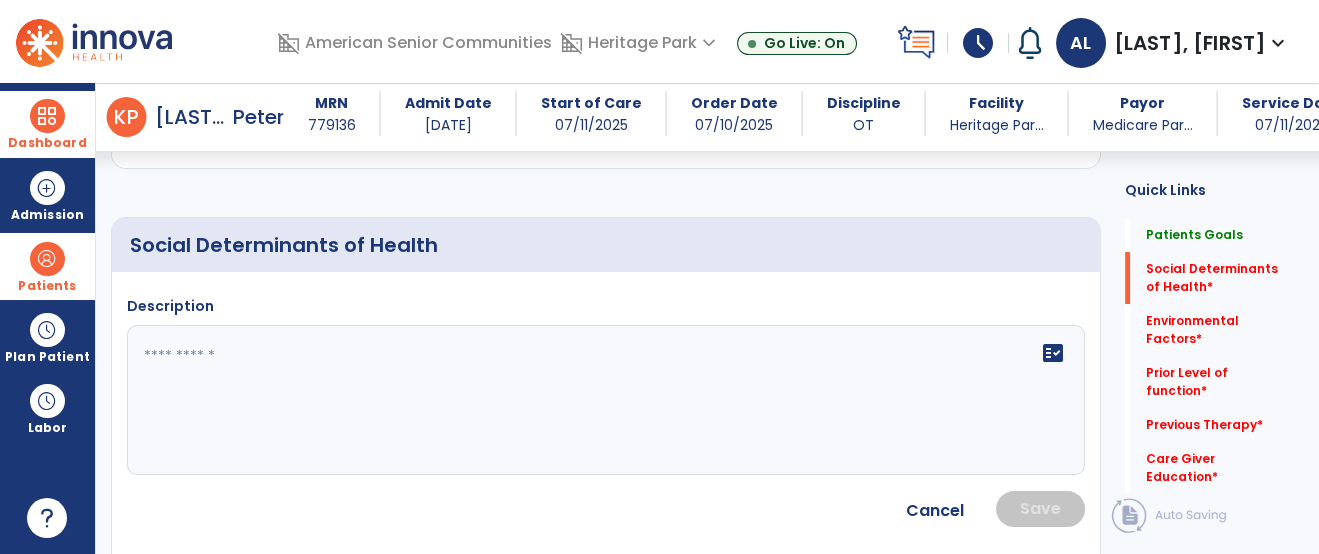 click 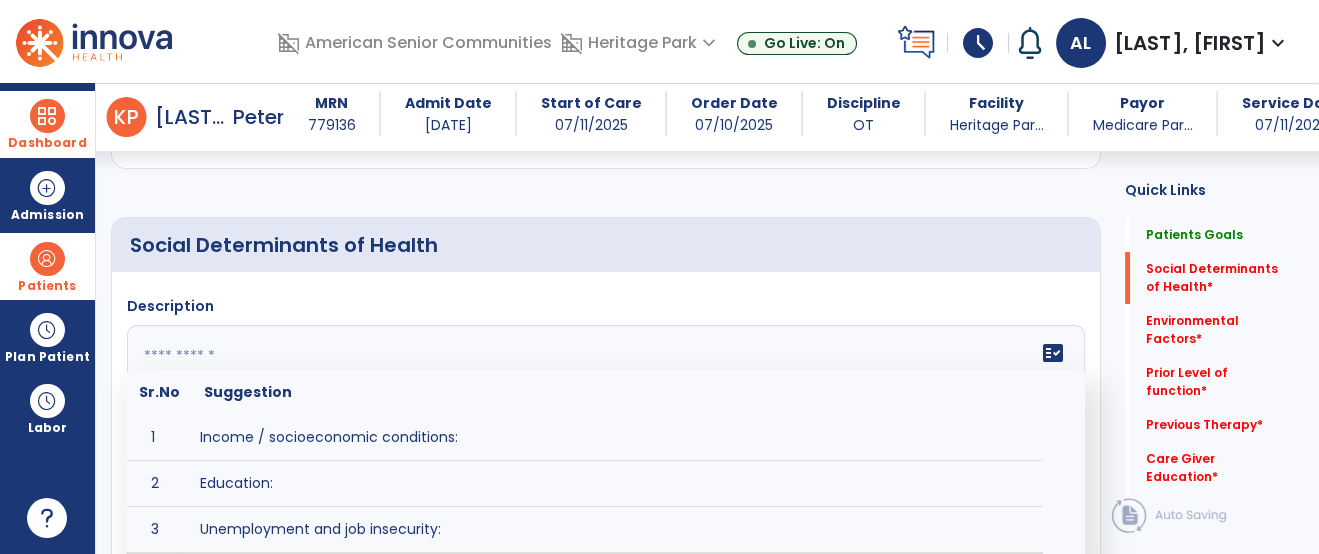 scroll, scrollTop: 476, scrollLeft: 0, axis: vertical 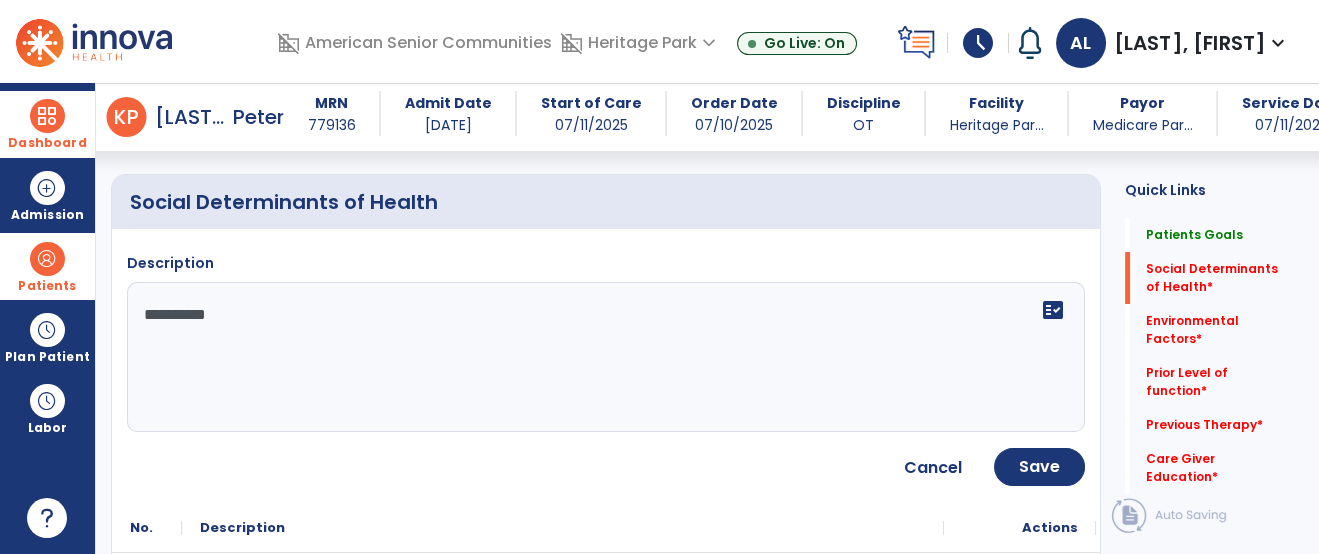 type on "**********" 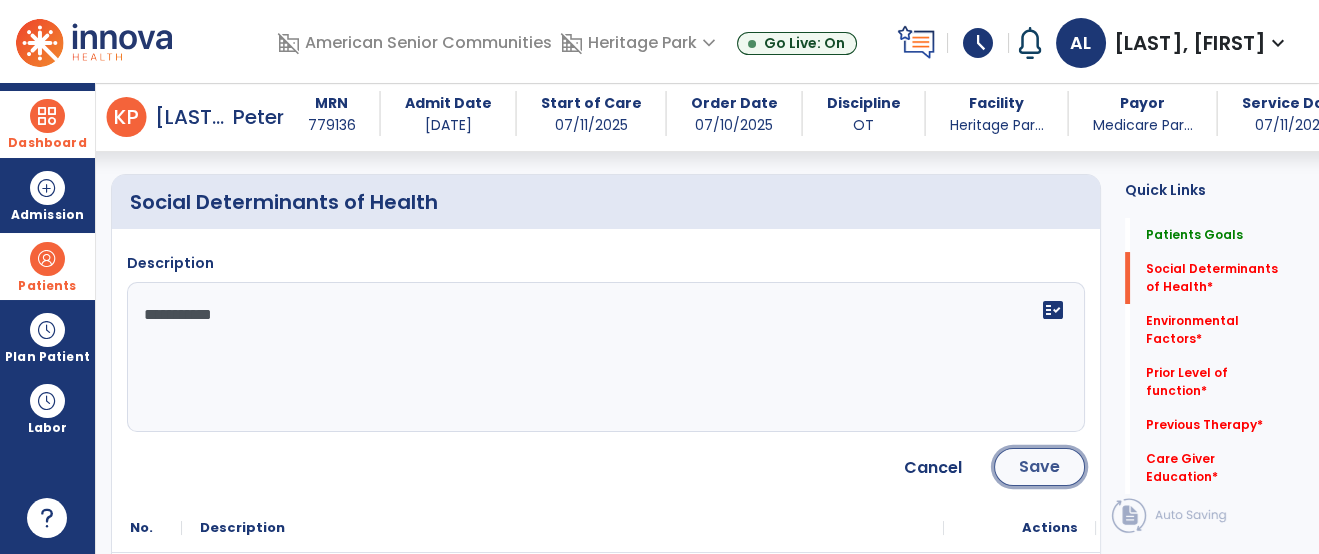 click on "Save" 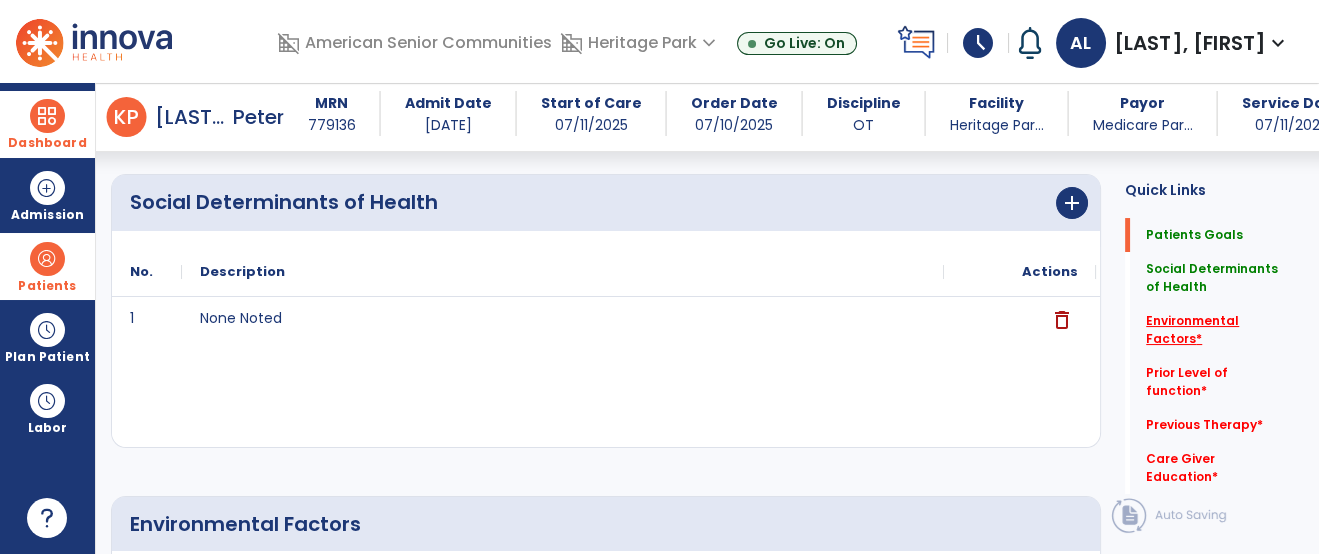 click on "Environmental Factors   *" 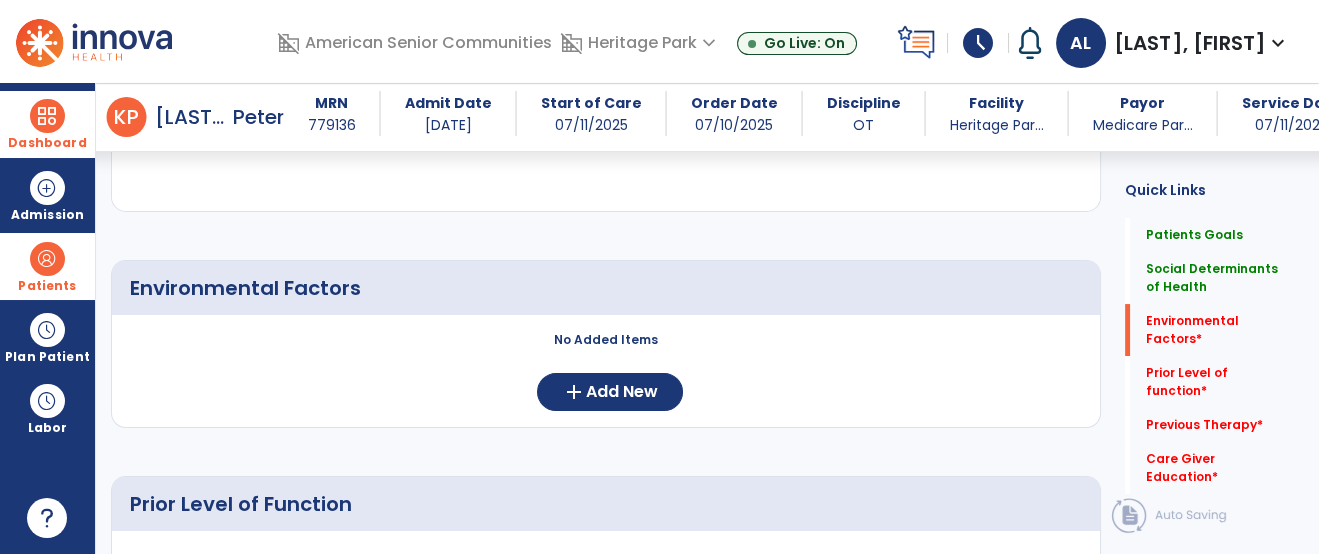 scroll, scrollTop: 713, scrollLeft: 0, axis: vertical 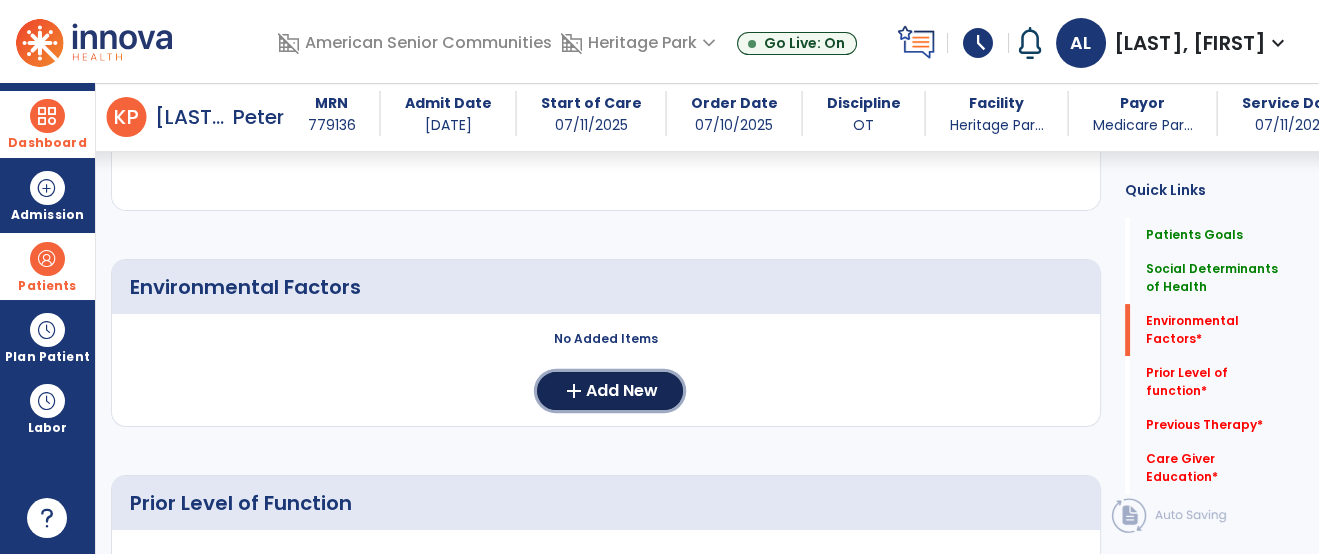click on "Add New" 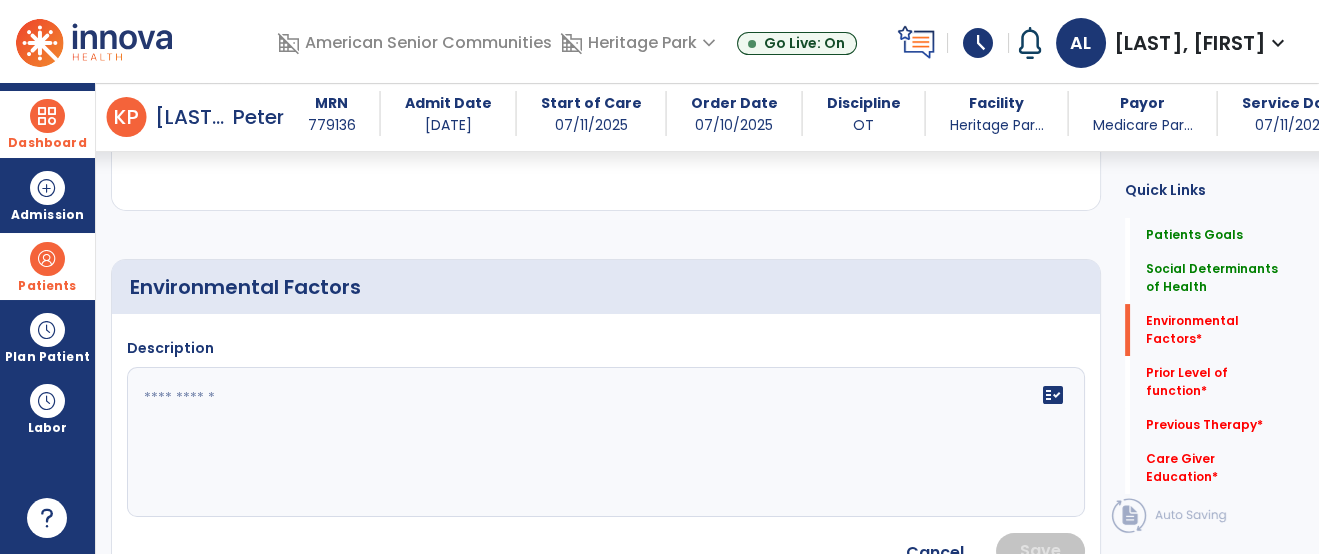 click 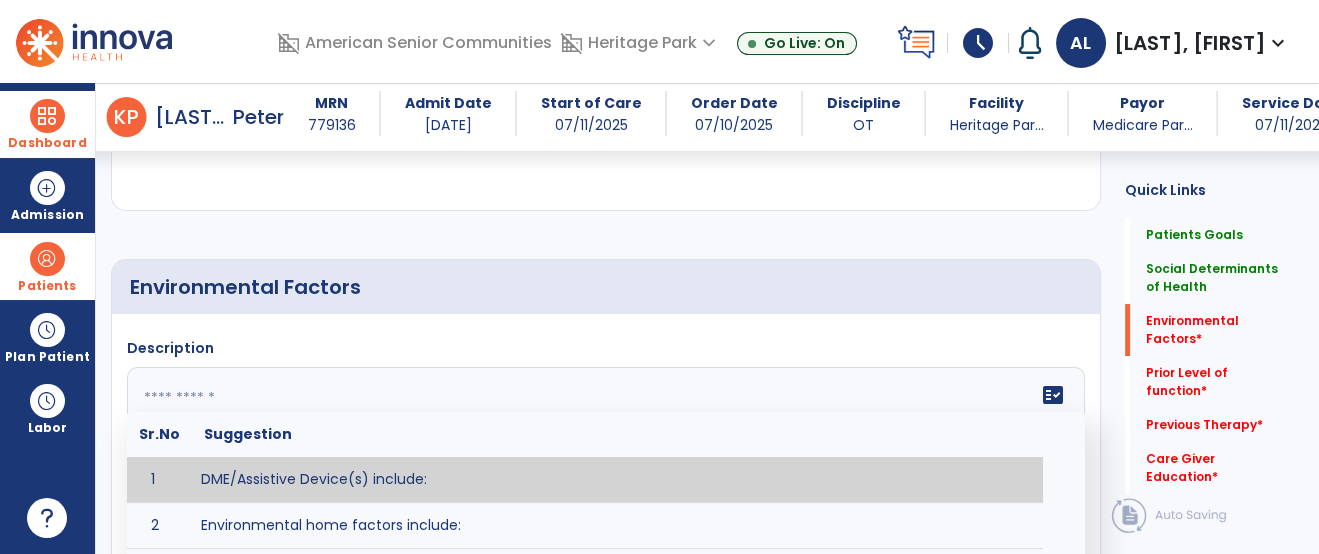 paste on "**********" 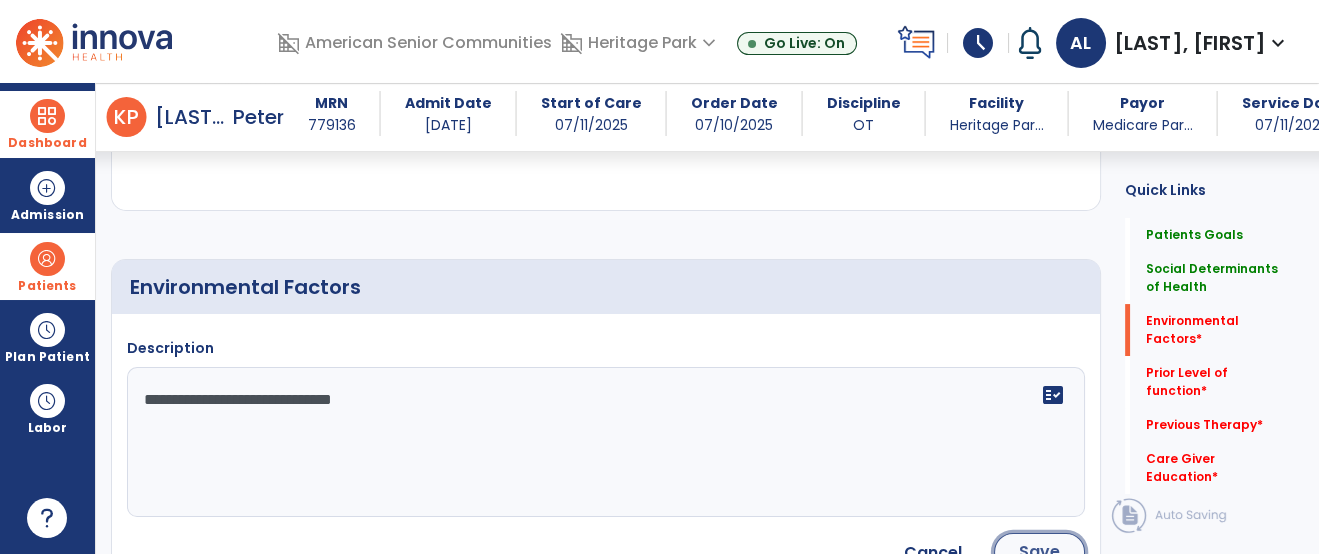 click on "Save" 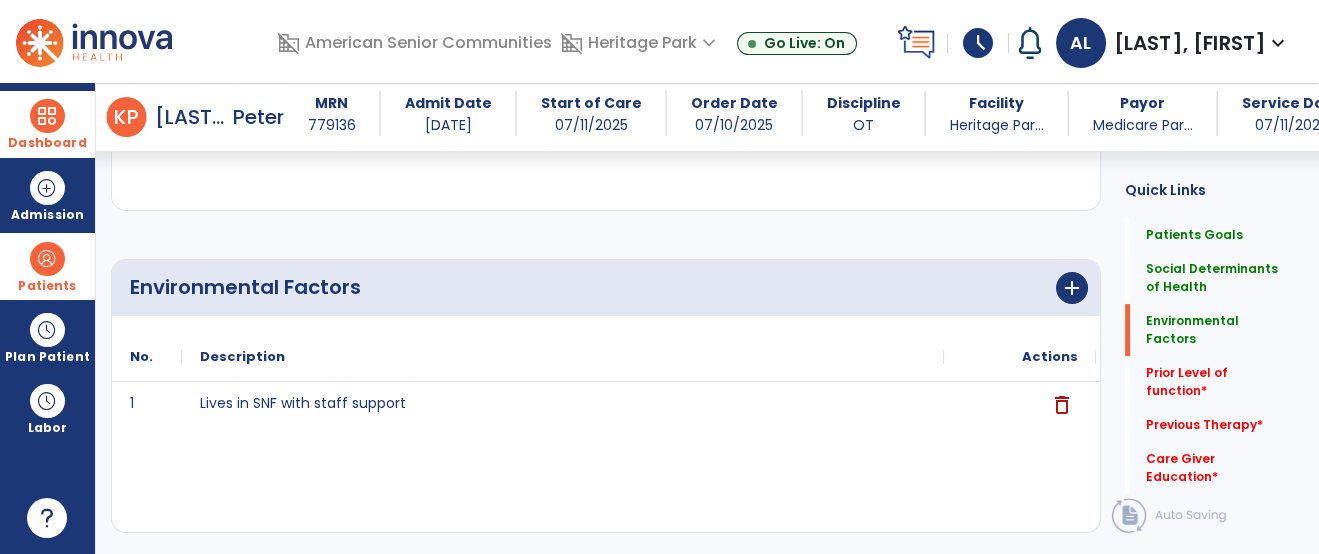 click on "Previous Therapy   *  Previous Therapy   *" 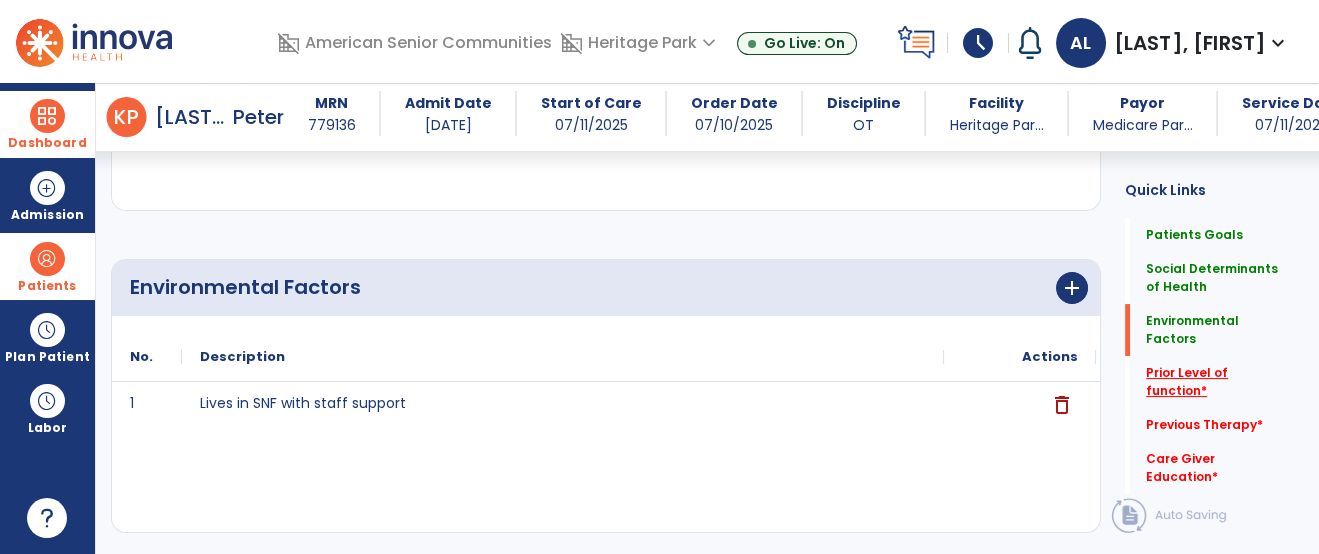 click on "Prior Level of function   *" 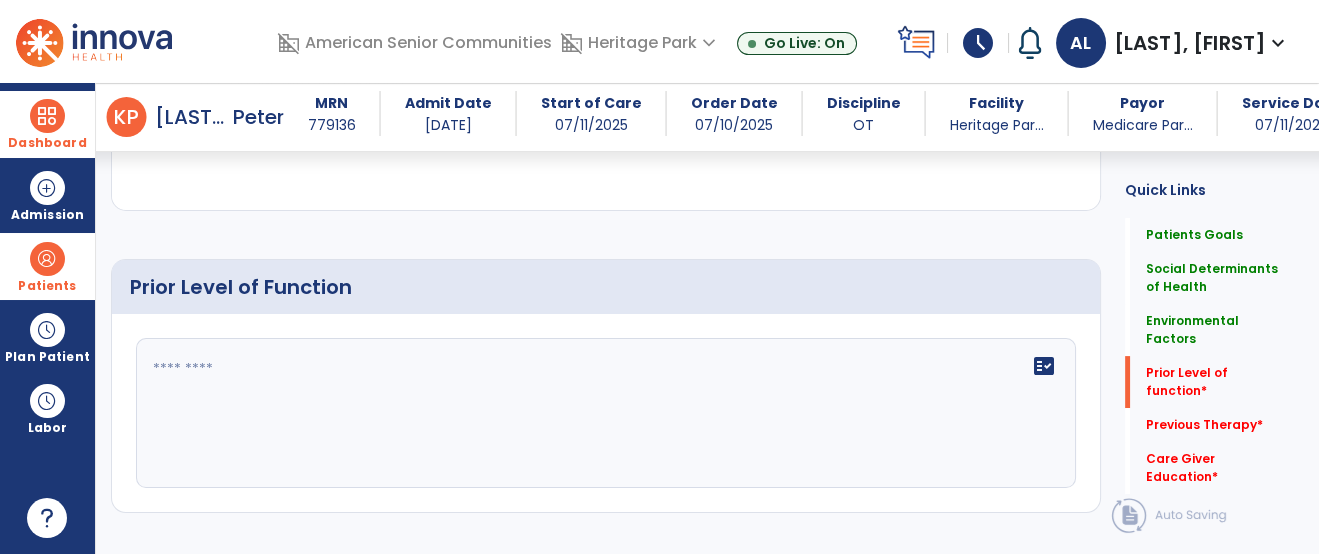 scroll, scrollTop: 1129, scrollLeft: 0, axis: vertical 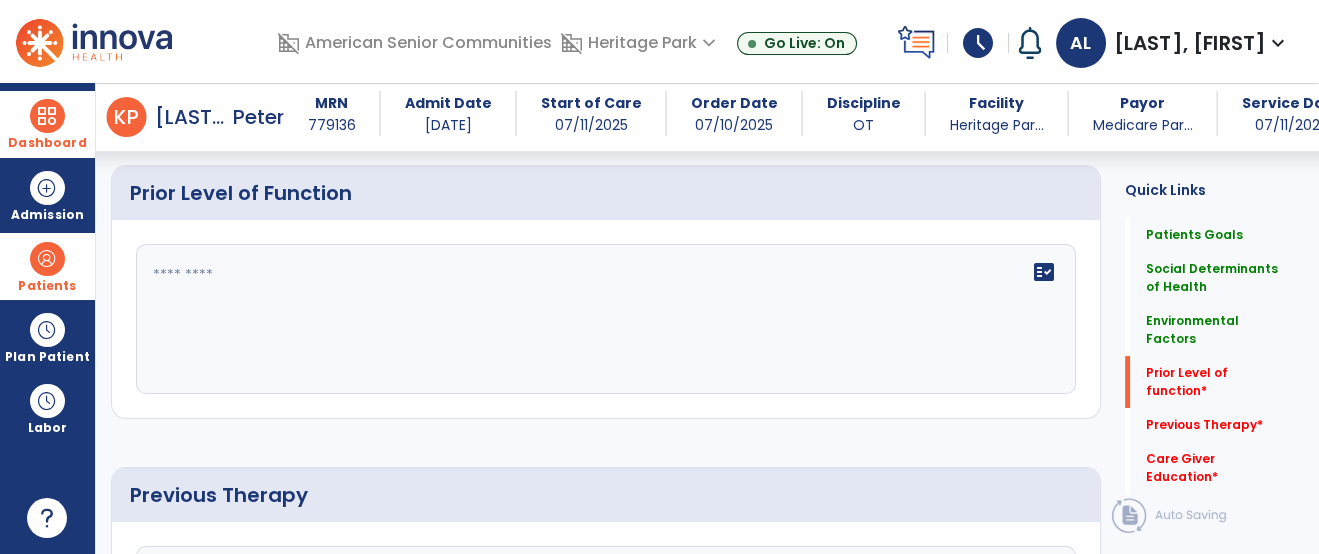 click on "fact_check" 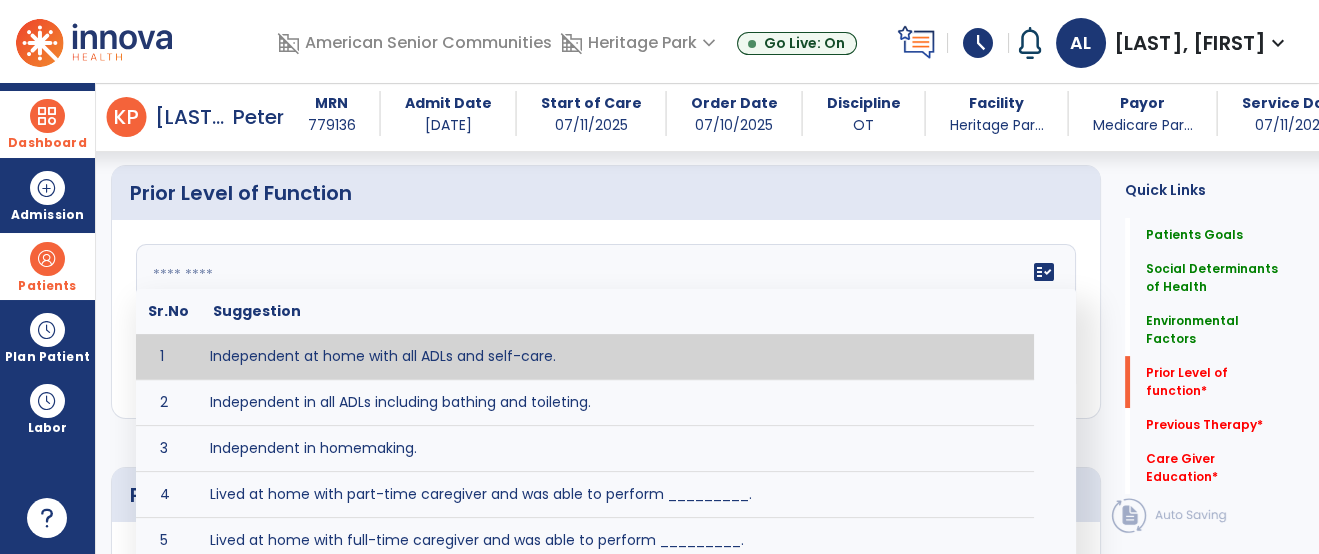 paste on "**********" 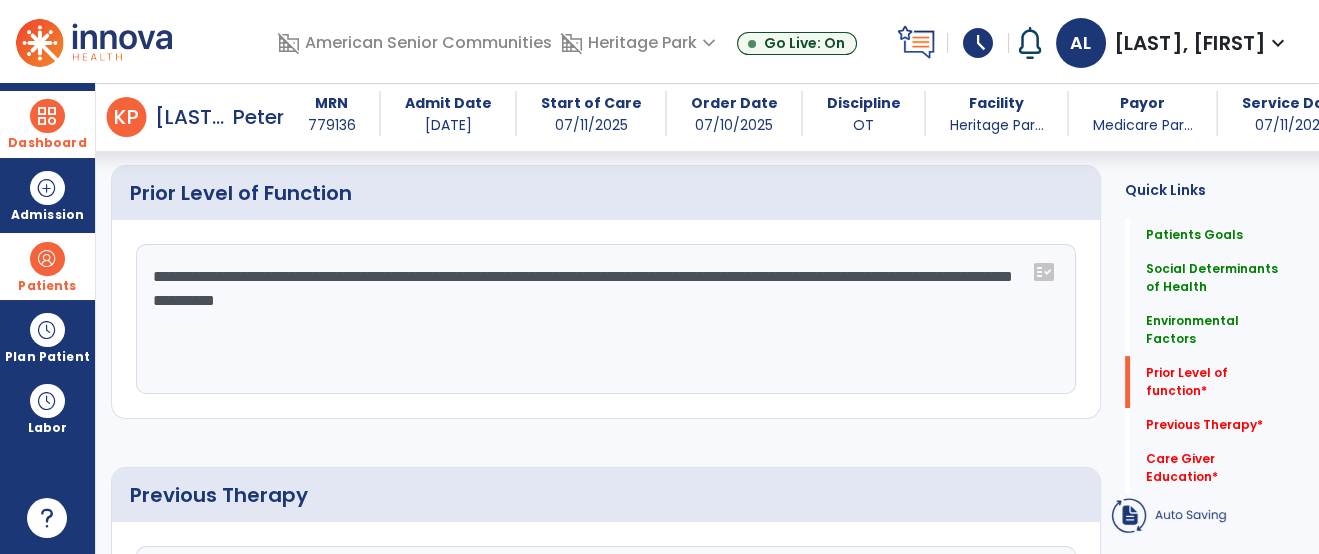 click on "**********" 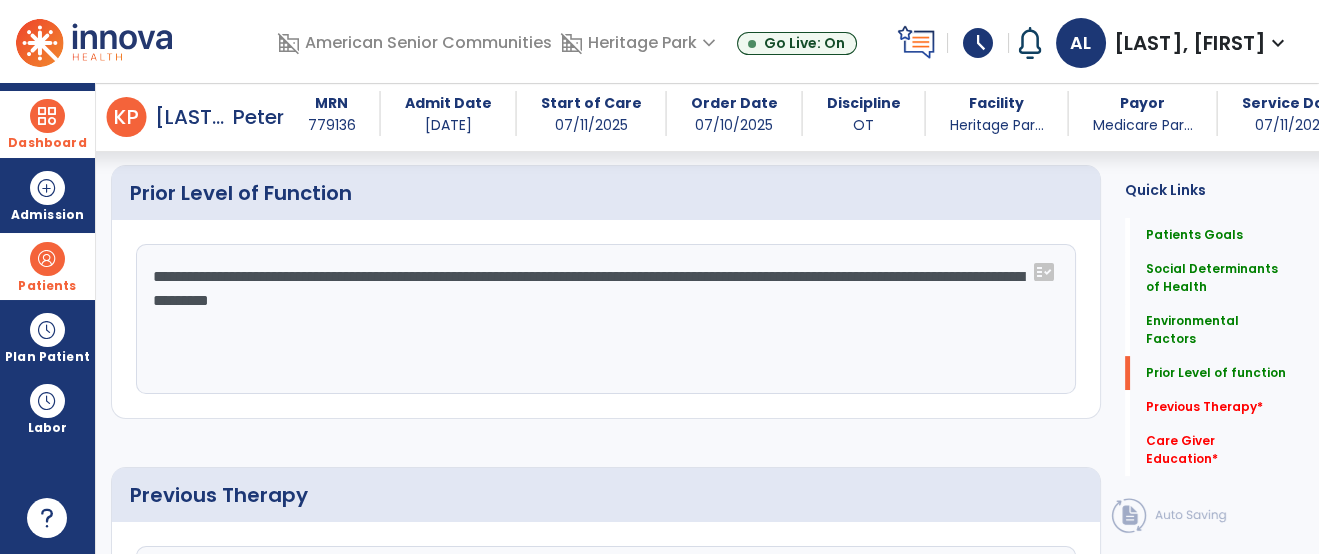 click on "**********" 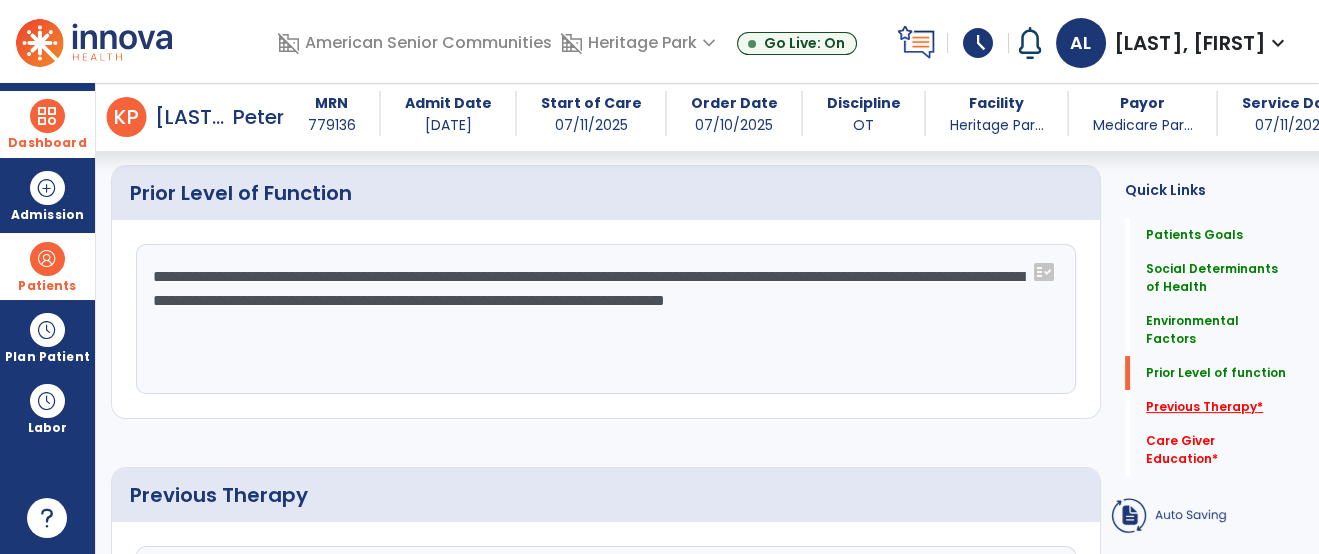 type on "**********" 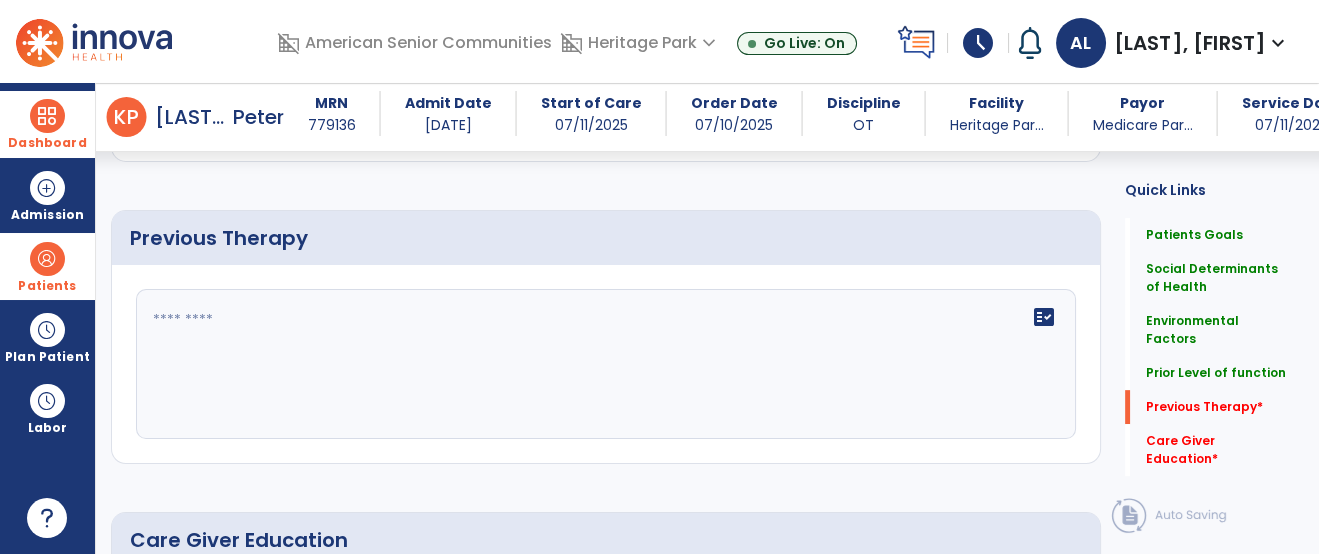scroll, scrollTop: 1430, scrollLeft: 0, axis: vertical 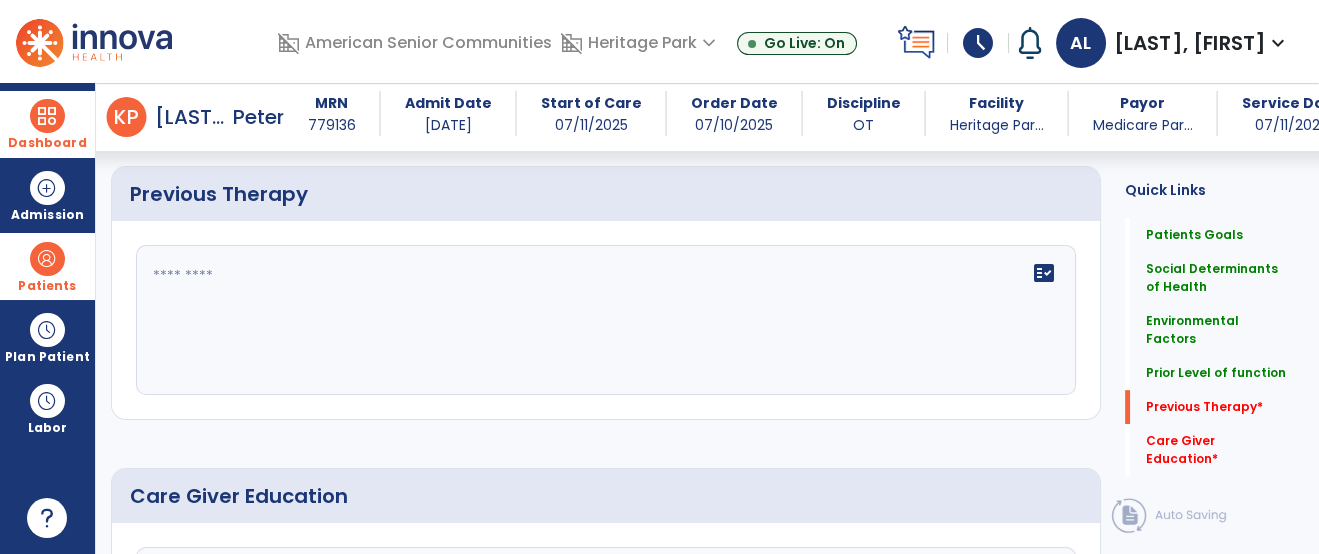 click on "fact_check" 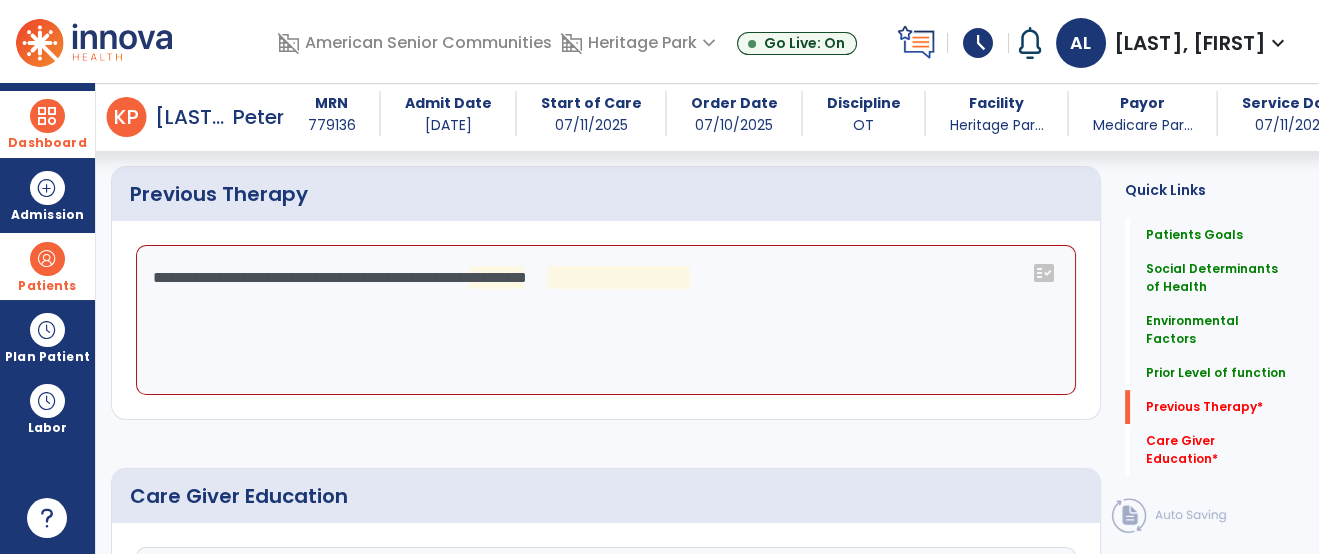 click on "**********" 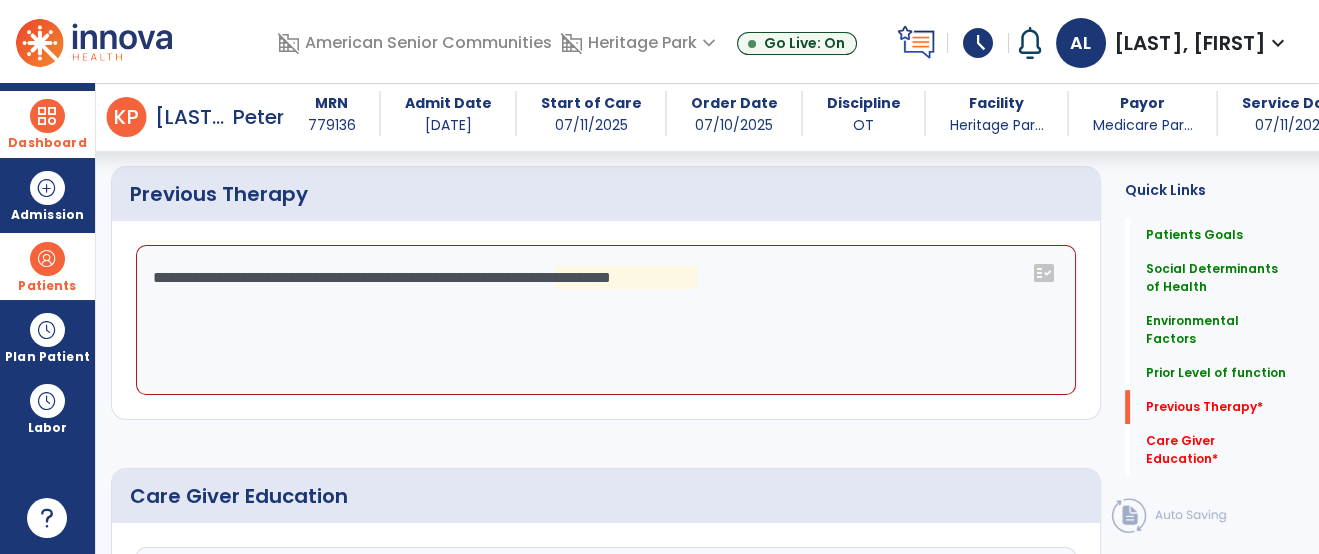 click on "**********" 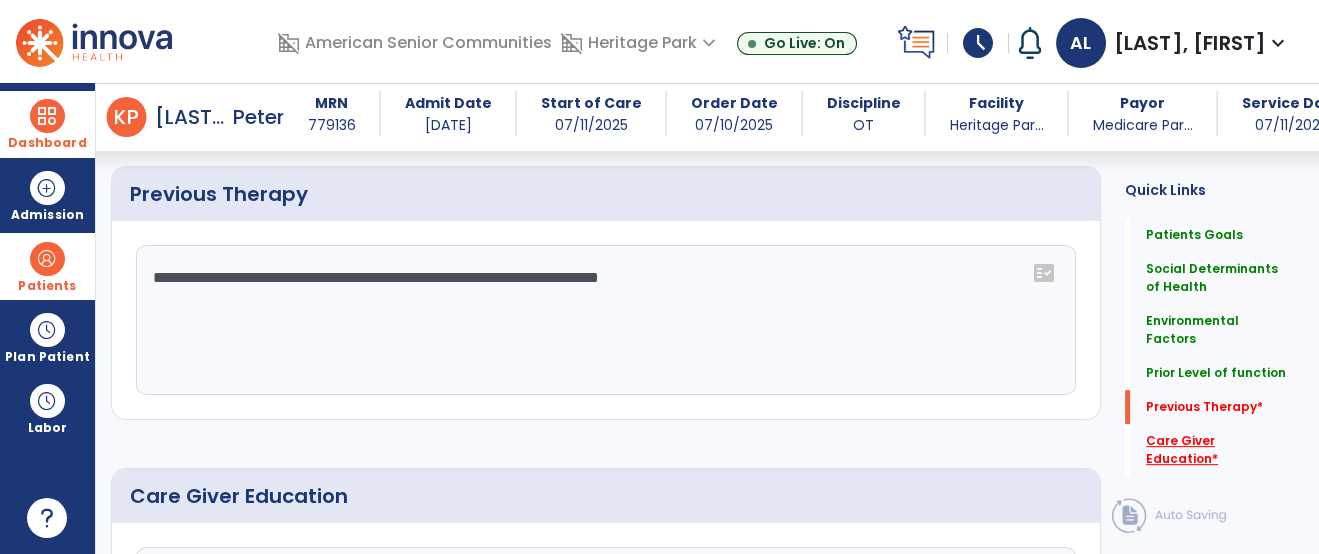 type on "**********" 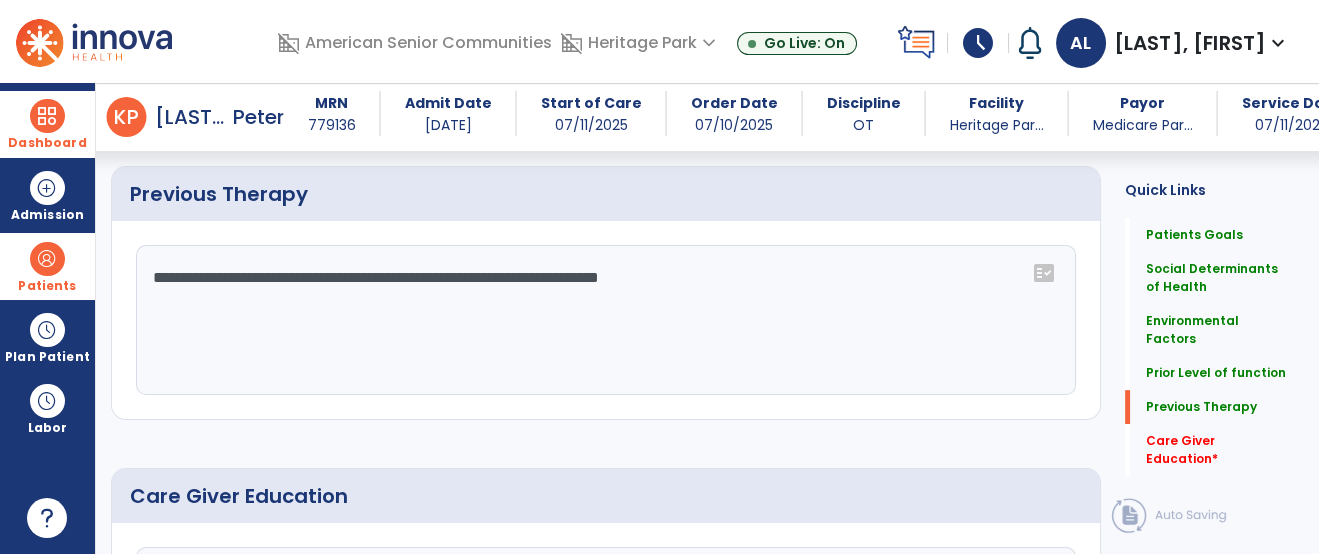 scroll, scrollTop: 1665, scrollLeft: 0, axis: vertical 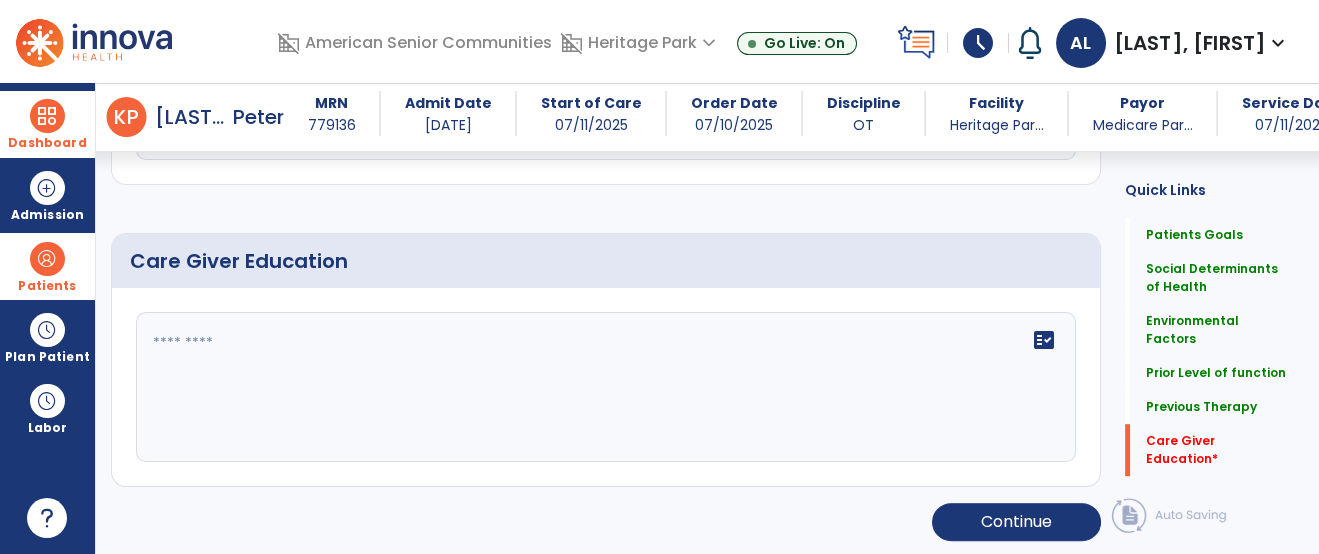 click on "fact_check" 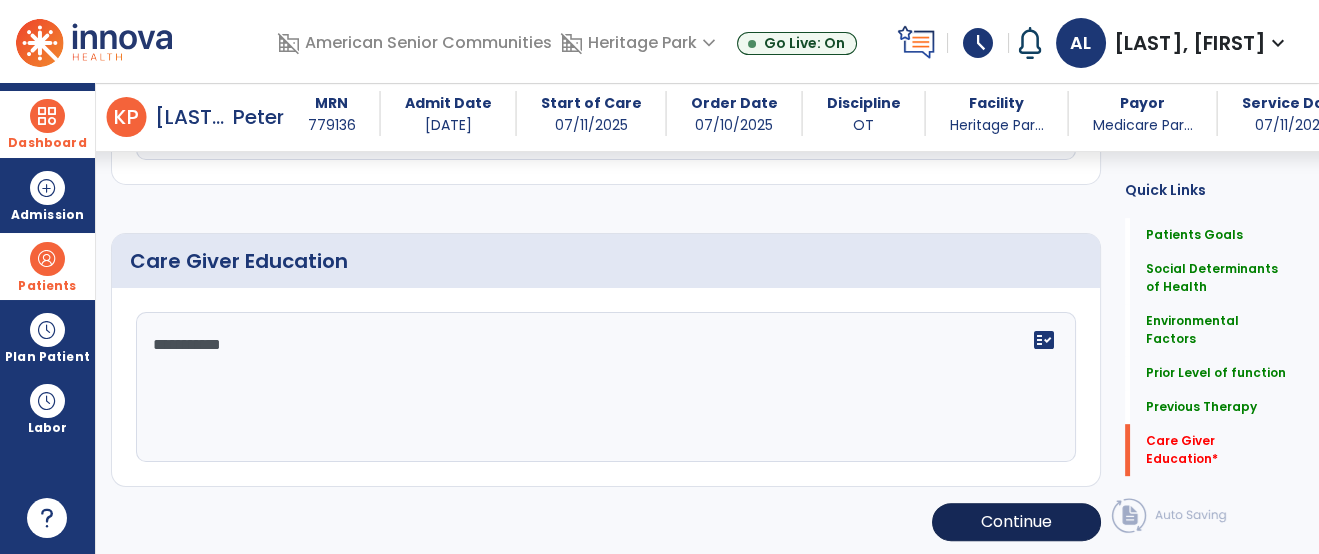 type on "**********" 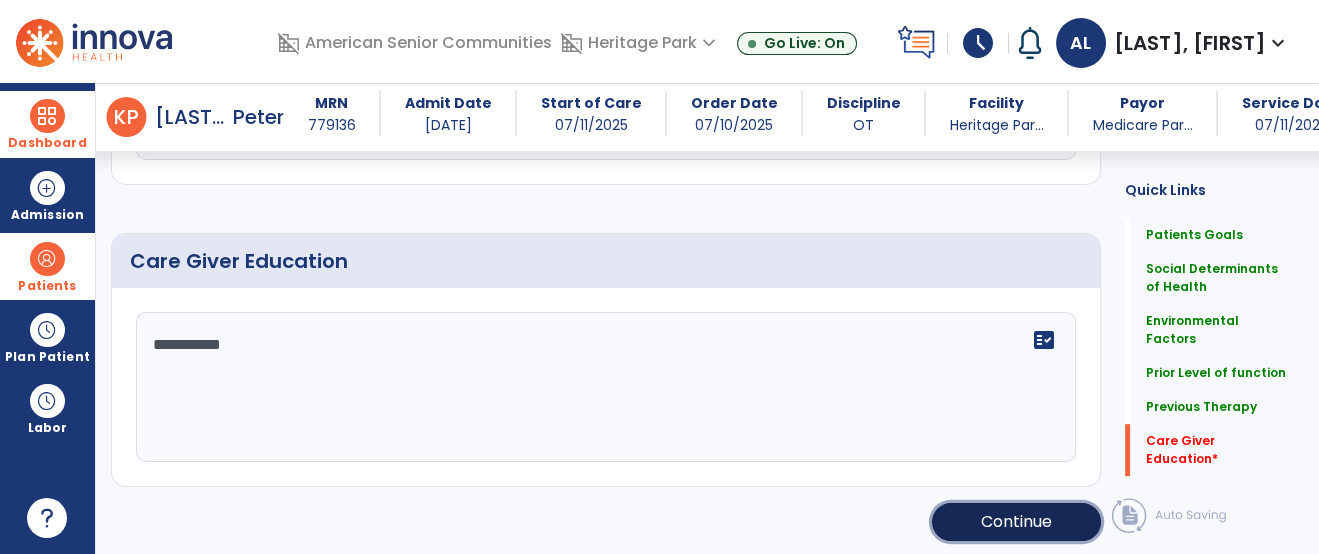 click on "Continue" 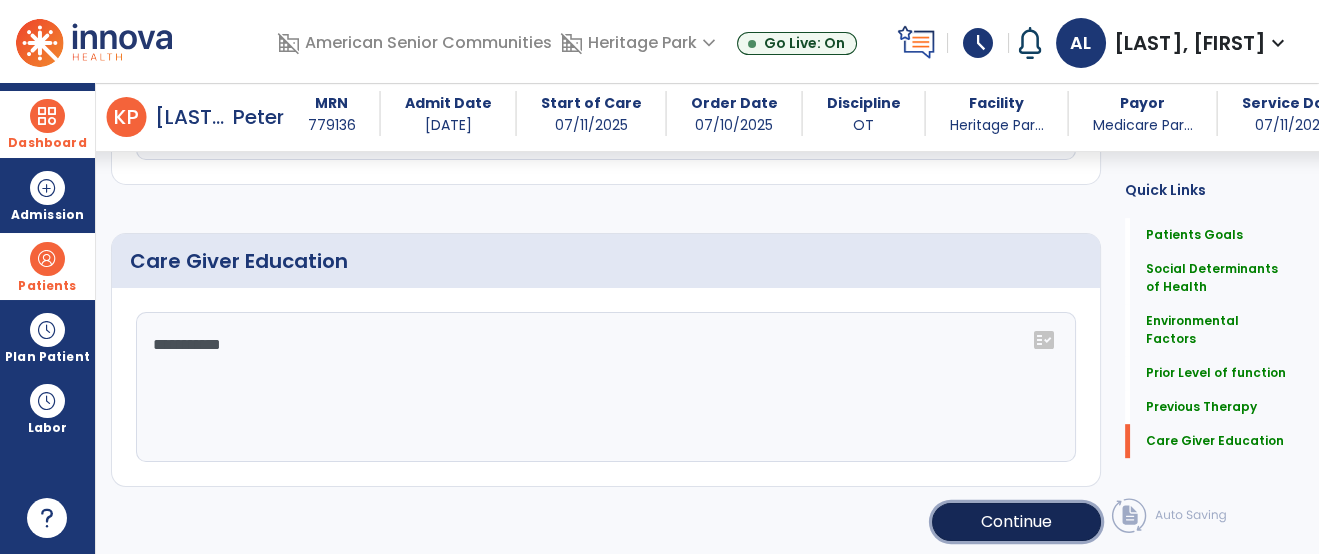 click on "Continue" 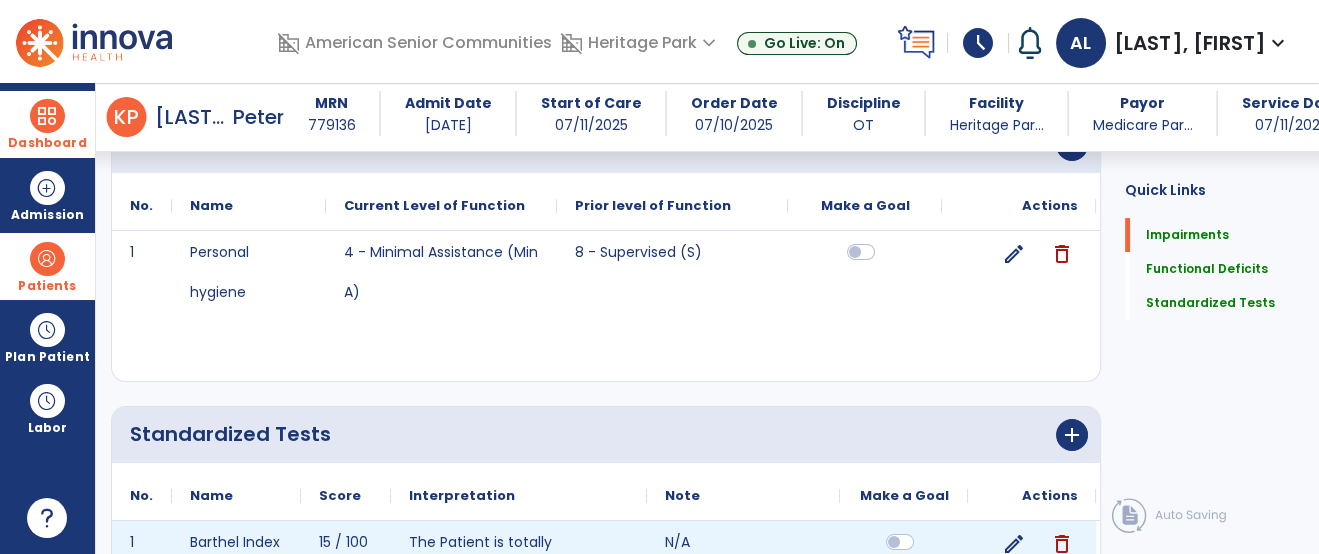 scroll, scrollTop: 1064, scrollLeft: 0, axis: vertical 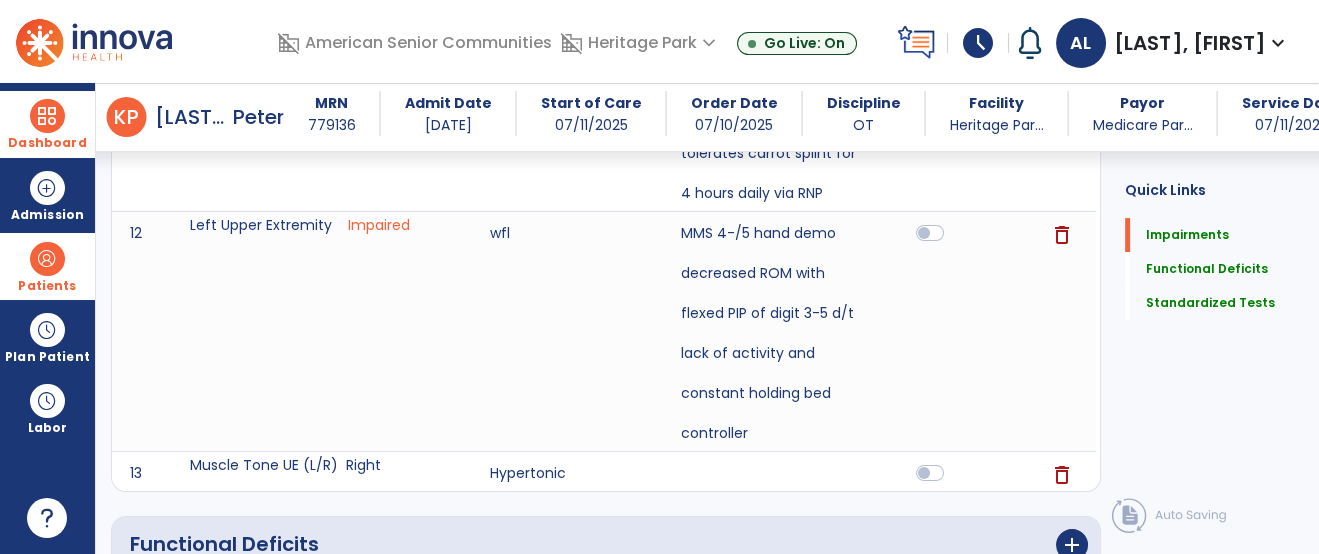 click on "Quick Links  Impairments   Impairments   Functional Deficits   Functional Deficits   Standardized Tests   Standardized Tests" 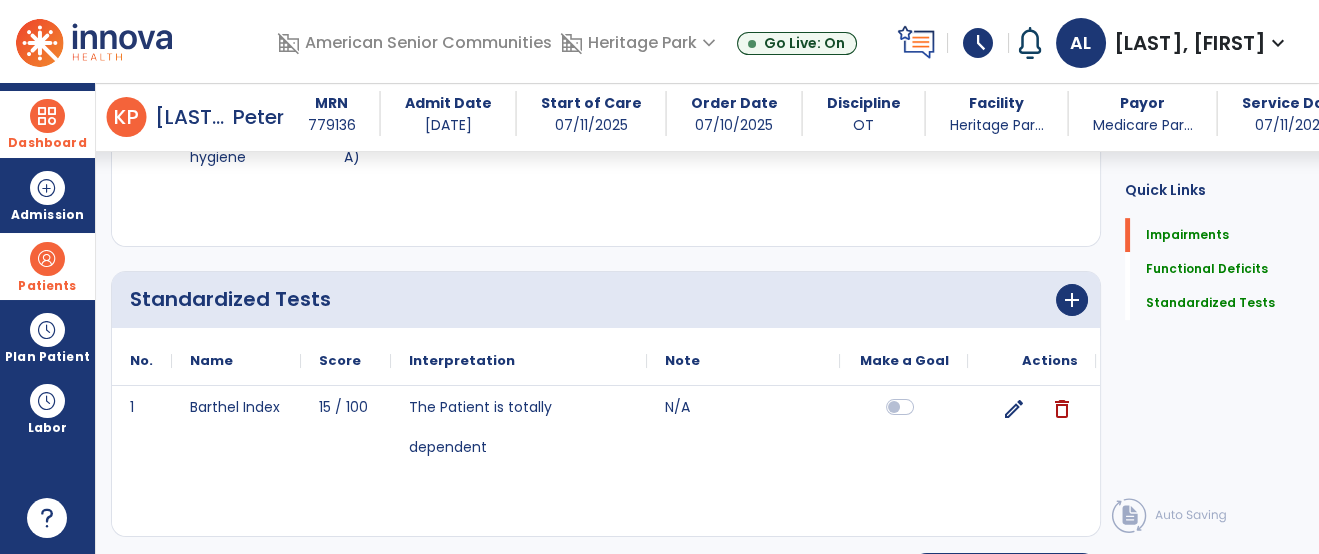 scroll, scrollTop: 1651, scrollLeft: 0, axis: vertical 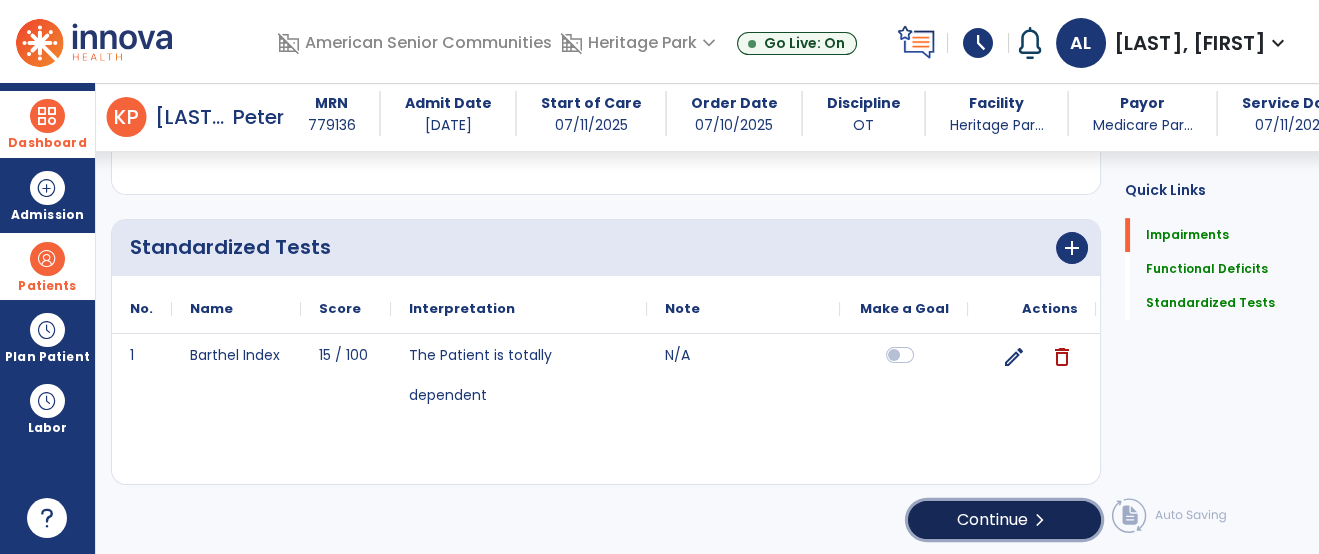 click on "Continue  chevron_right" 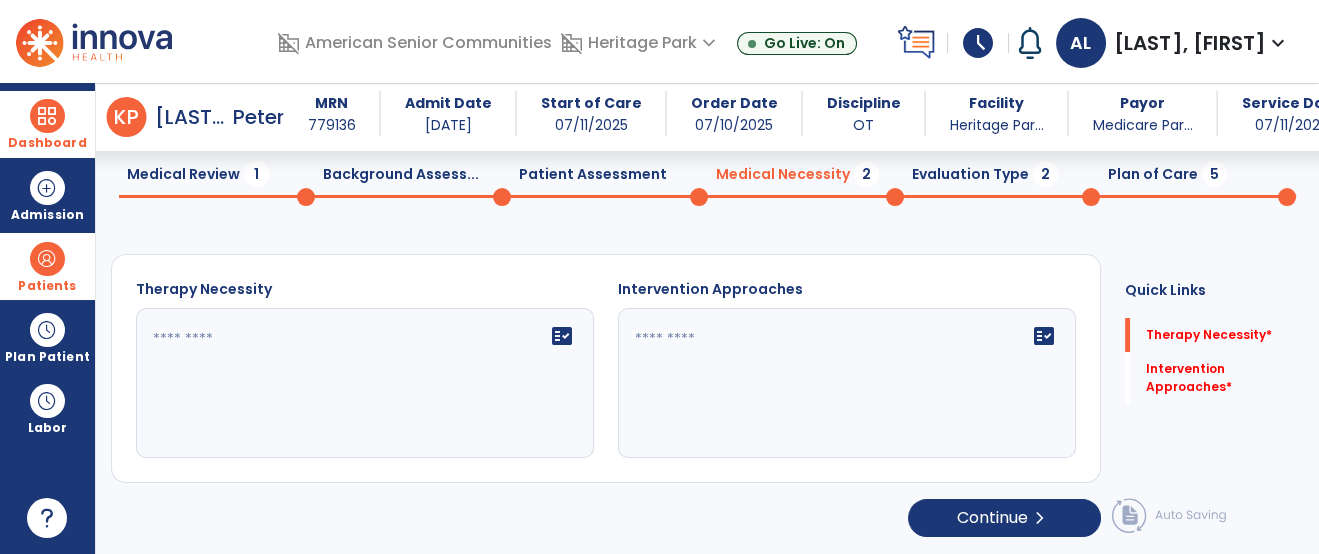 scroll, scrollTop: 73, scrollLeft: 0, axis: vertical 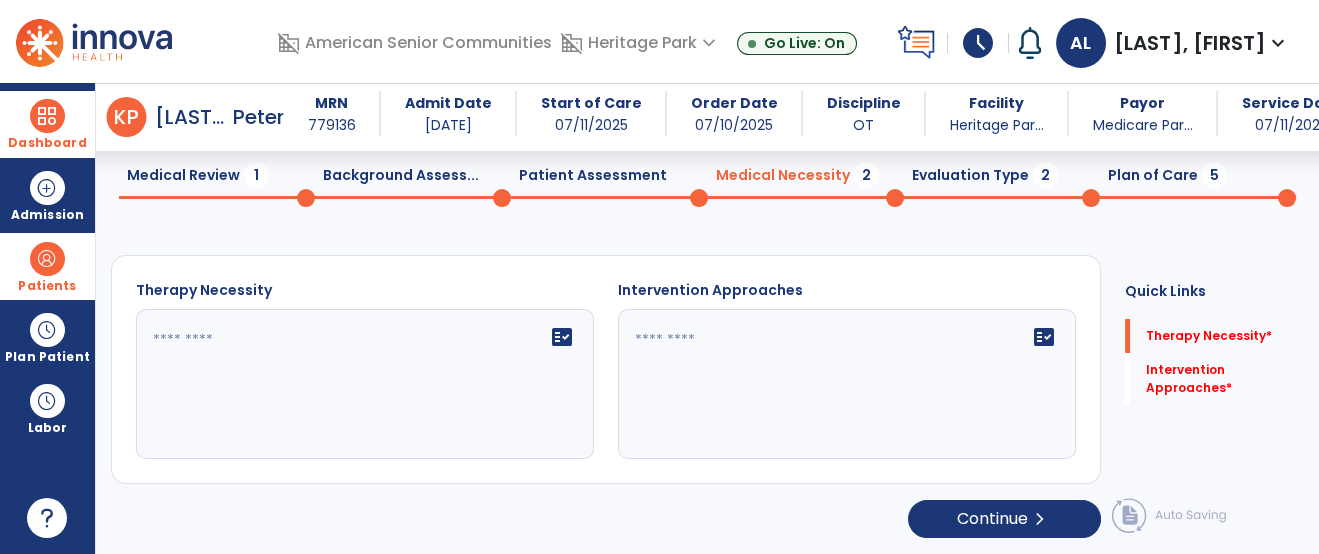 click on "fact_check" 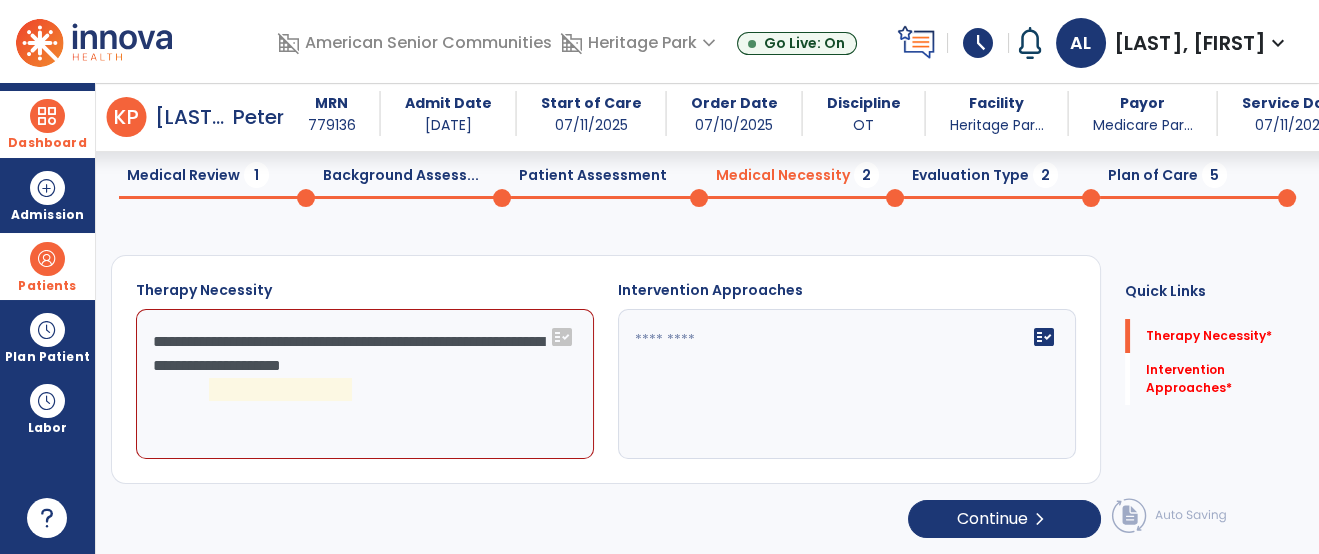 click on "**********" 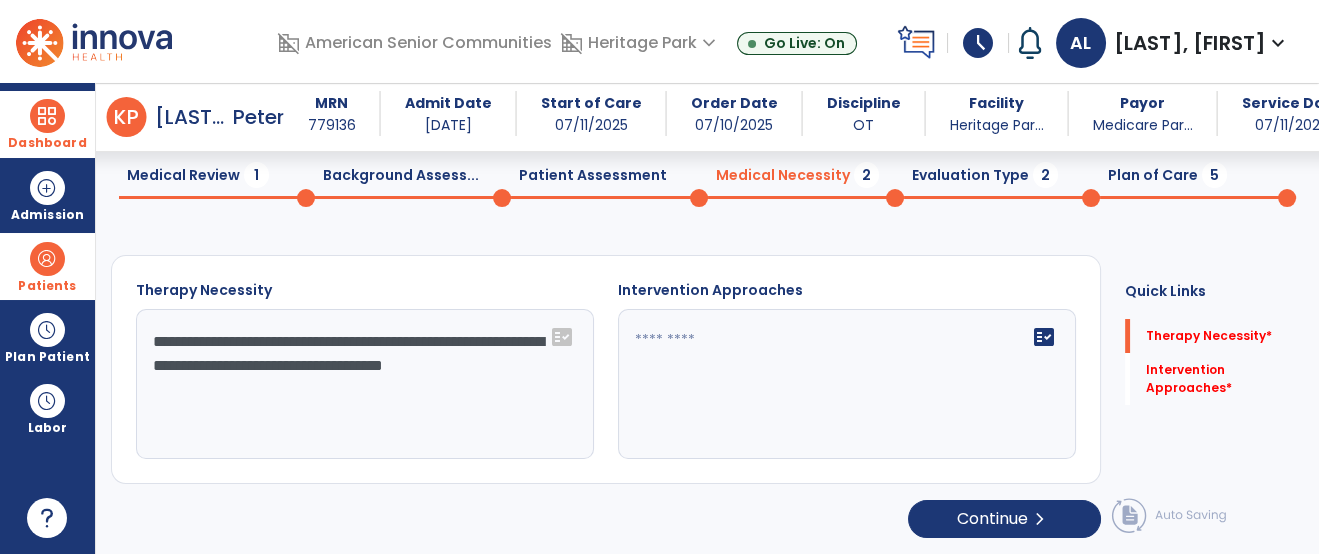 type on "**********" 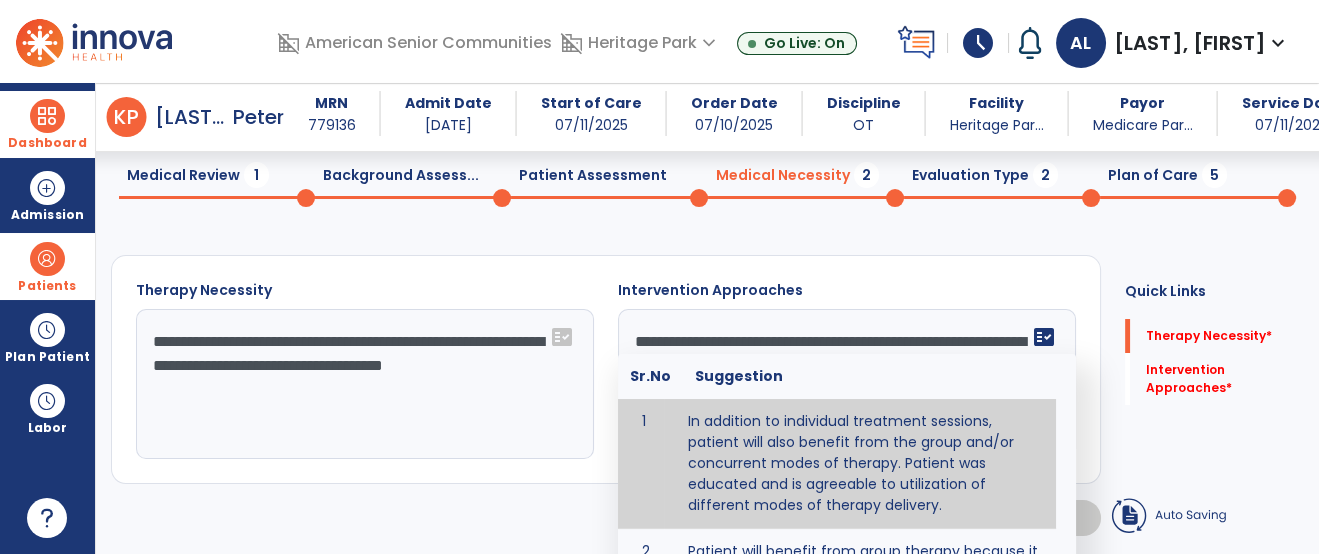 scroll, scrollTop: 71, scrollLeft: 0, axis: vertical 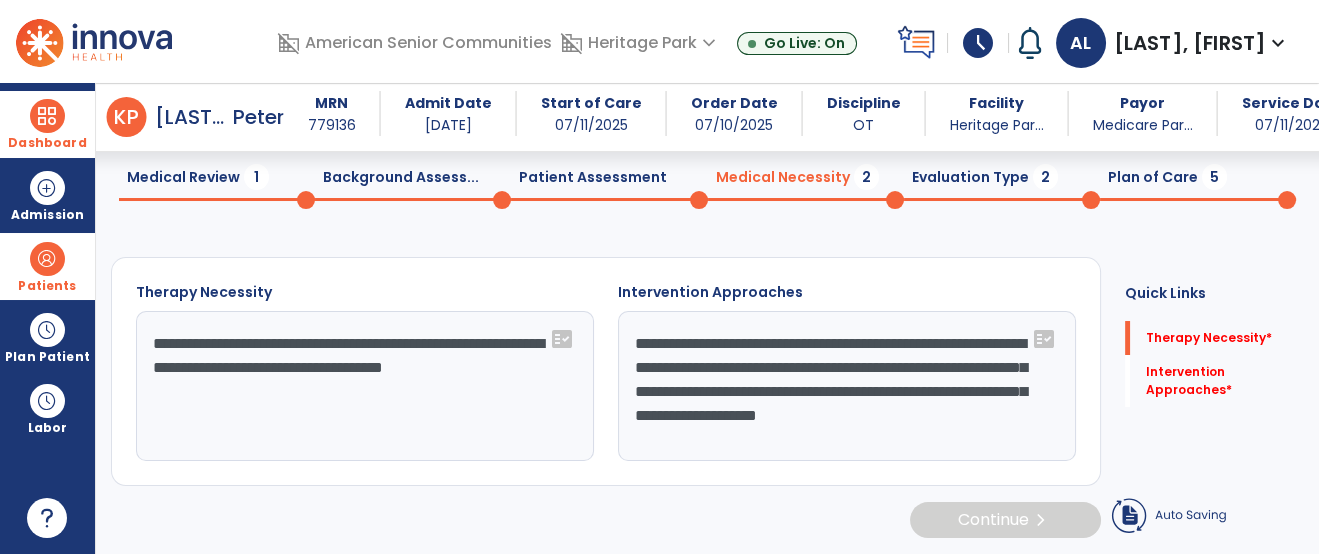 type on "**********" 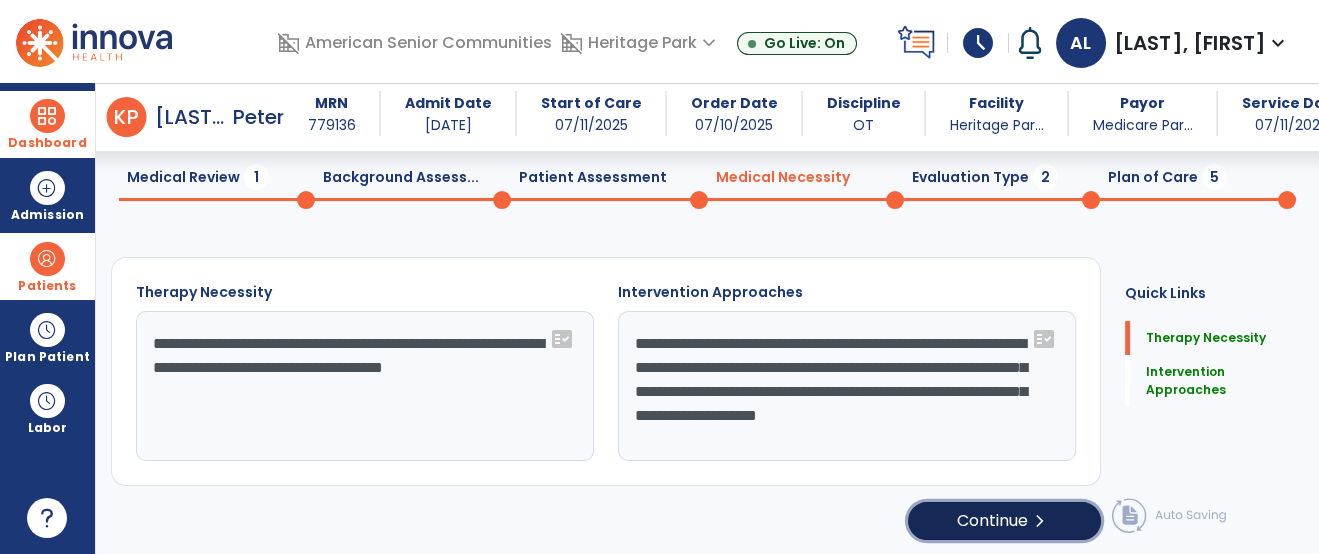 click on "Continue  chevron_right" 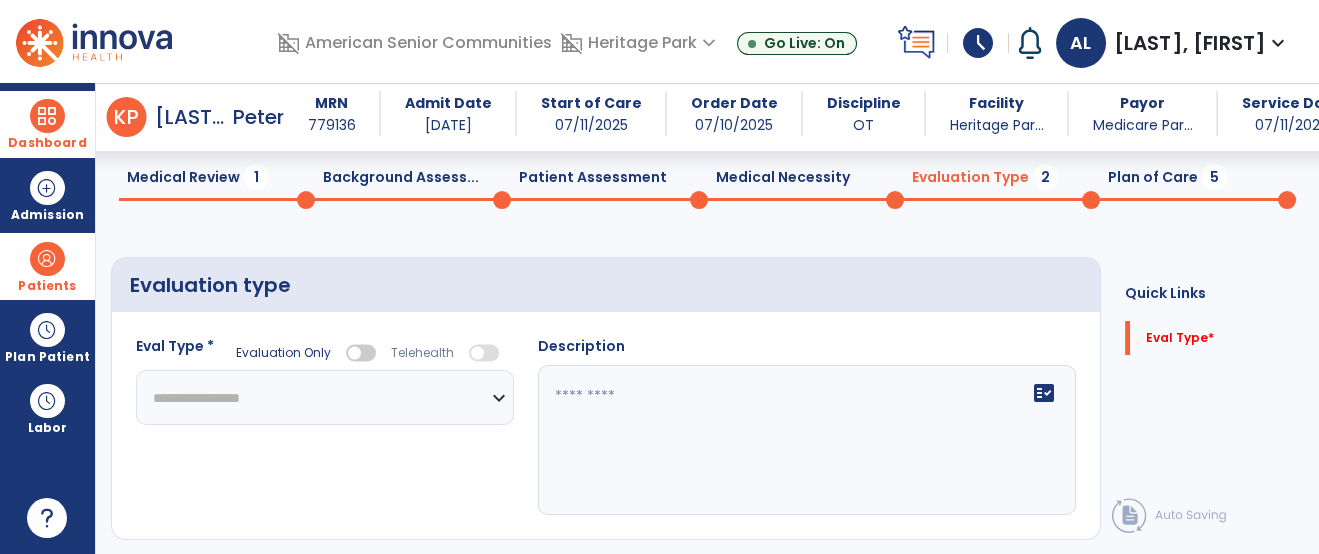 click on "**********" 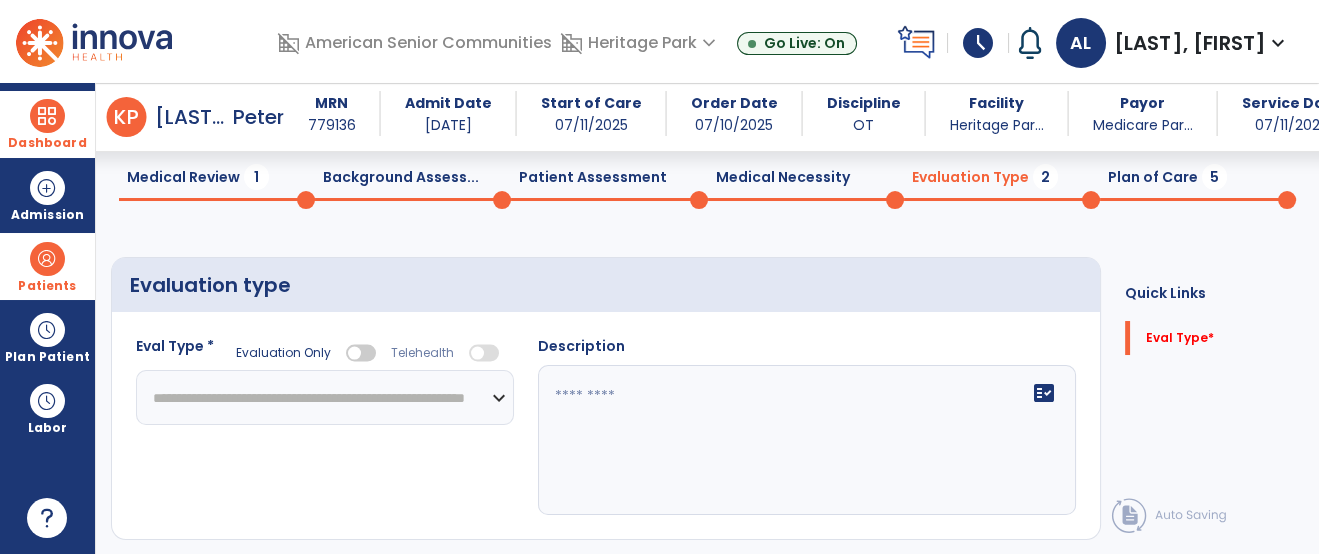 click on "**********" 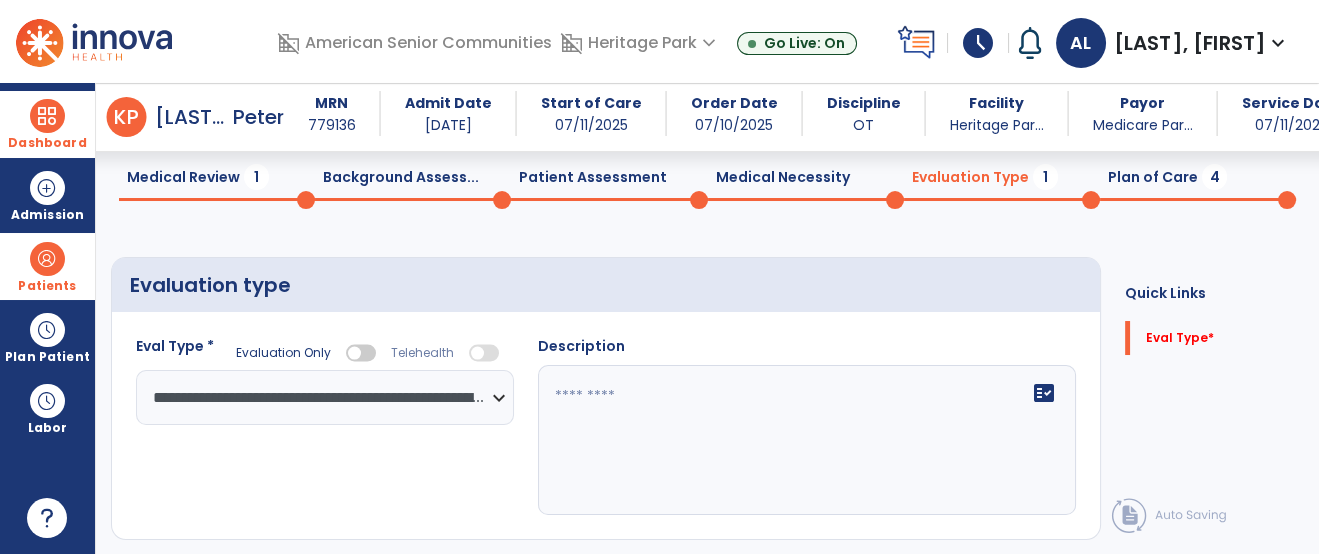 click on "fact_check" 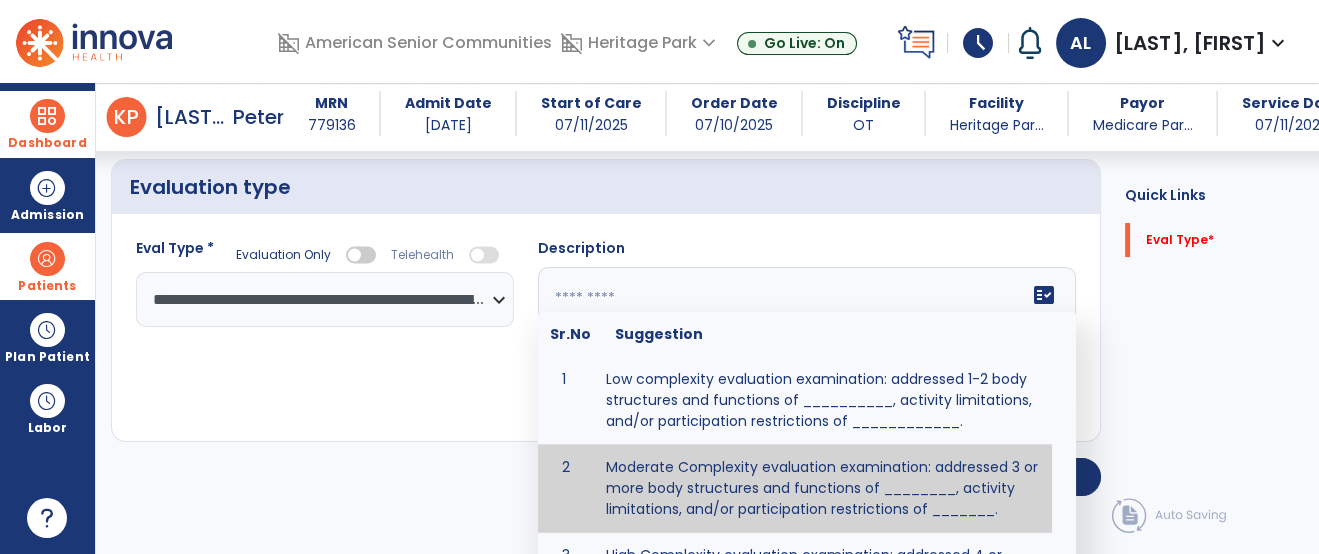 scroll, scrollTop: 189, scrollLeft: 0, axis: vertical 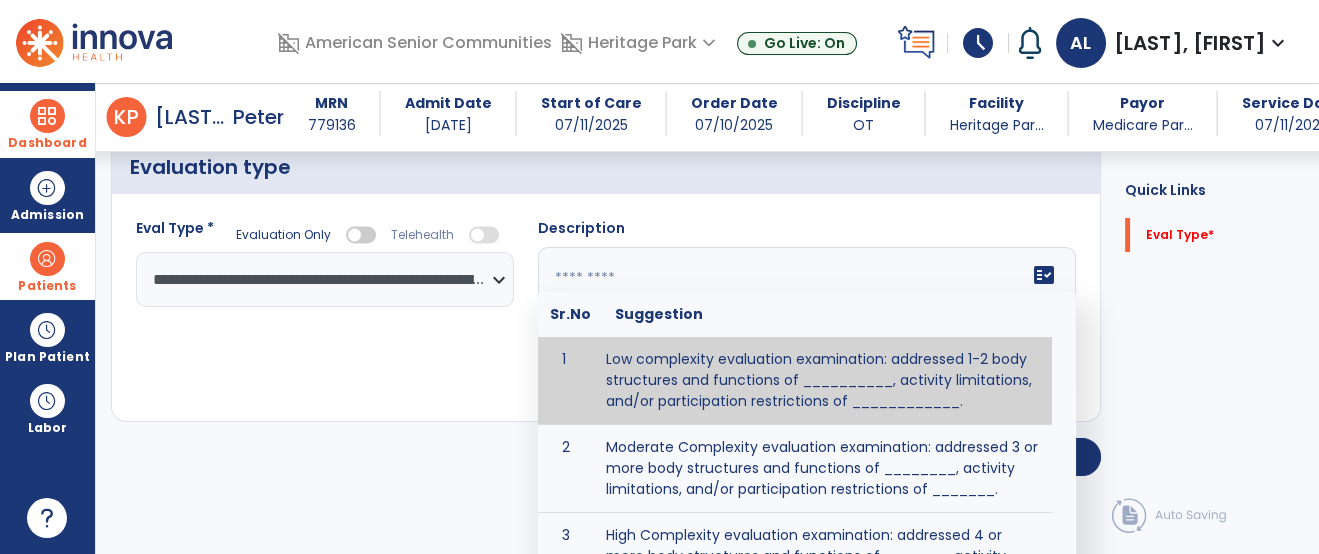 type on "**********" 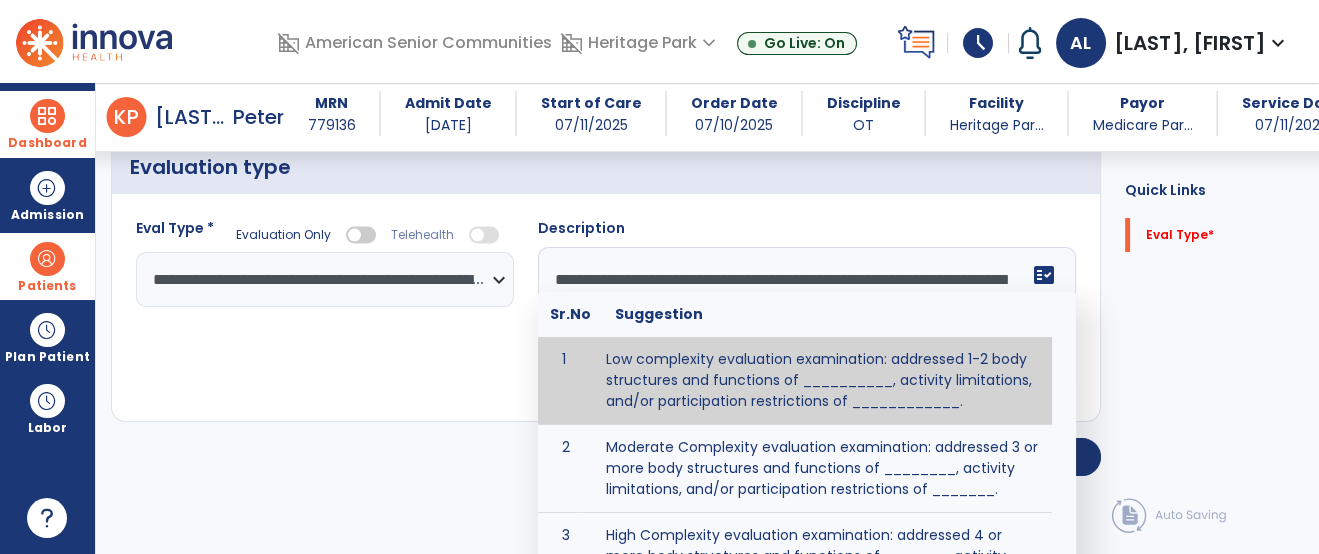 scroll, scrollTop: 127, scrollLeft: 0, axis: vertical 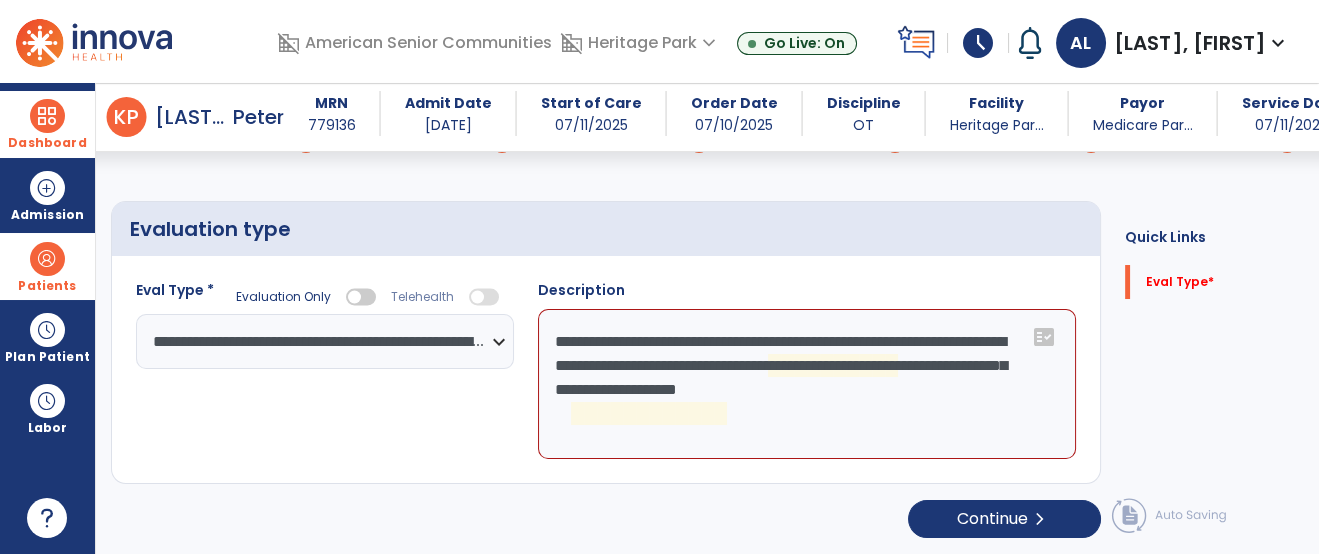 click on "**********" 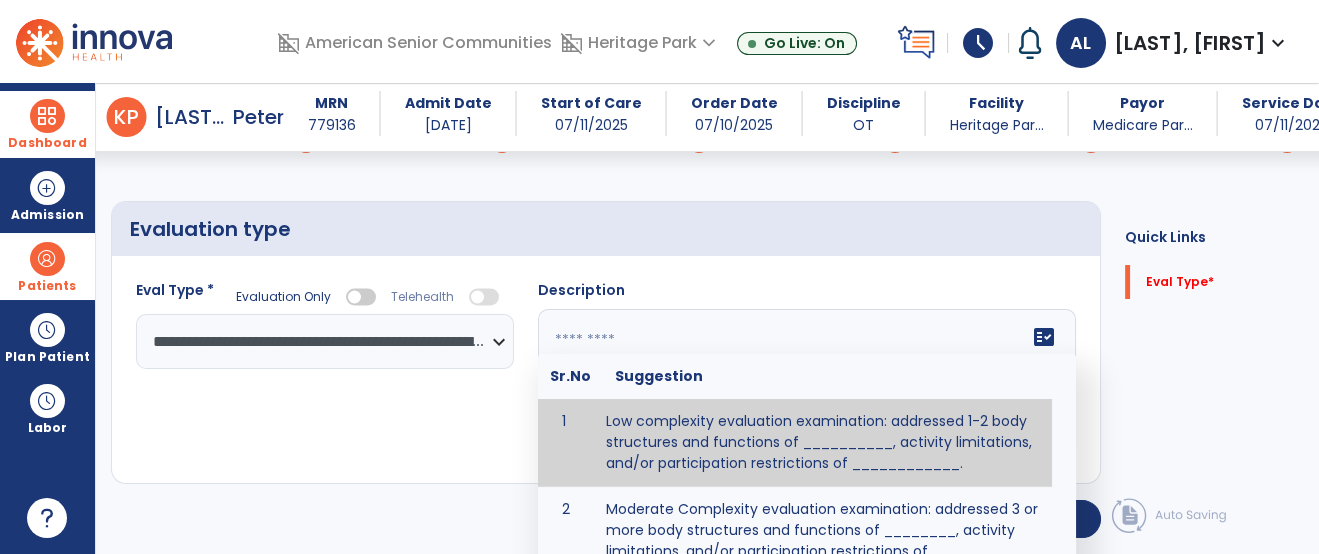 type 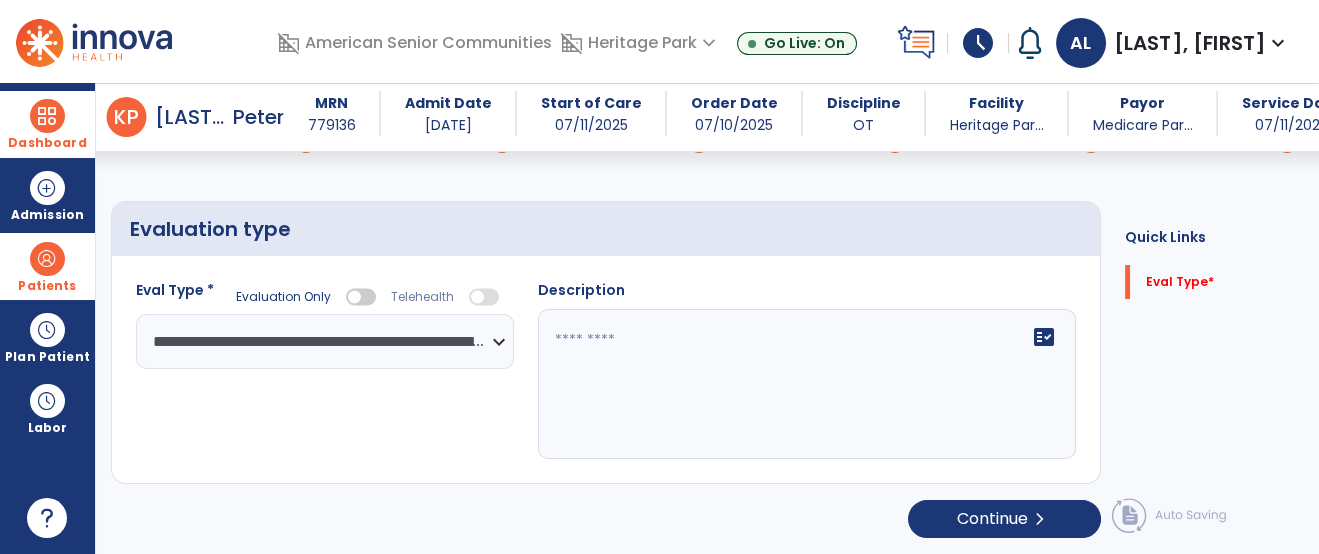 select on "**********" 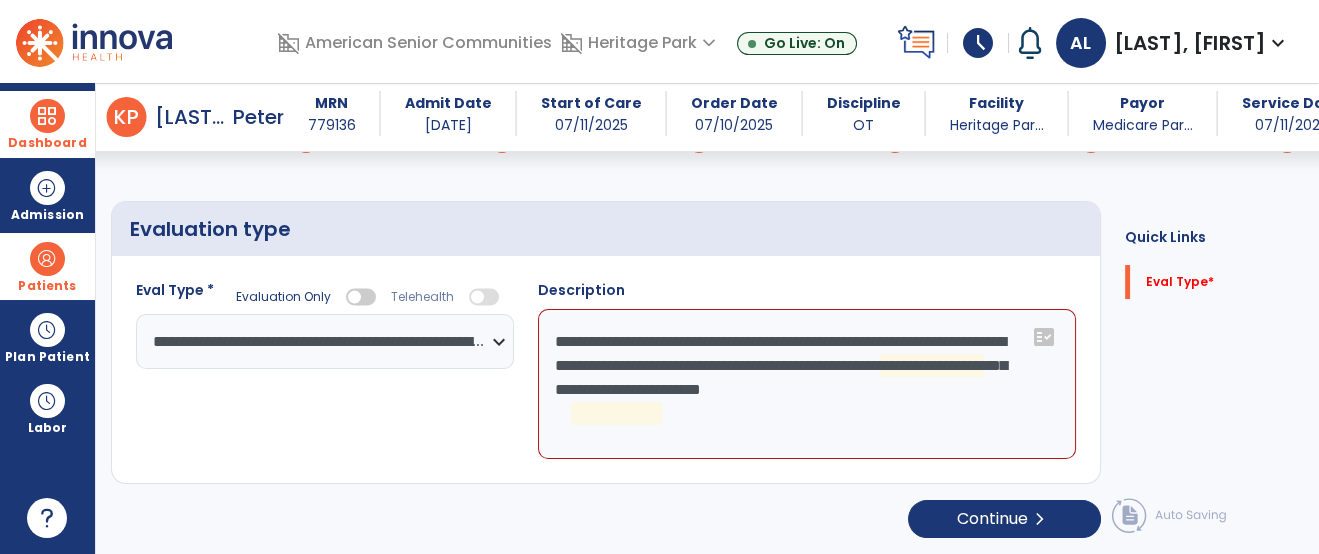 click on "**********" 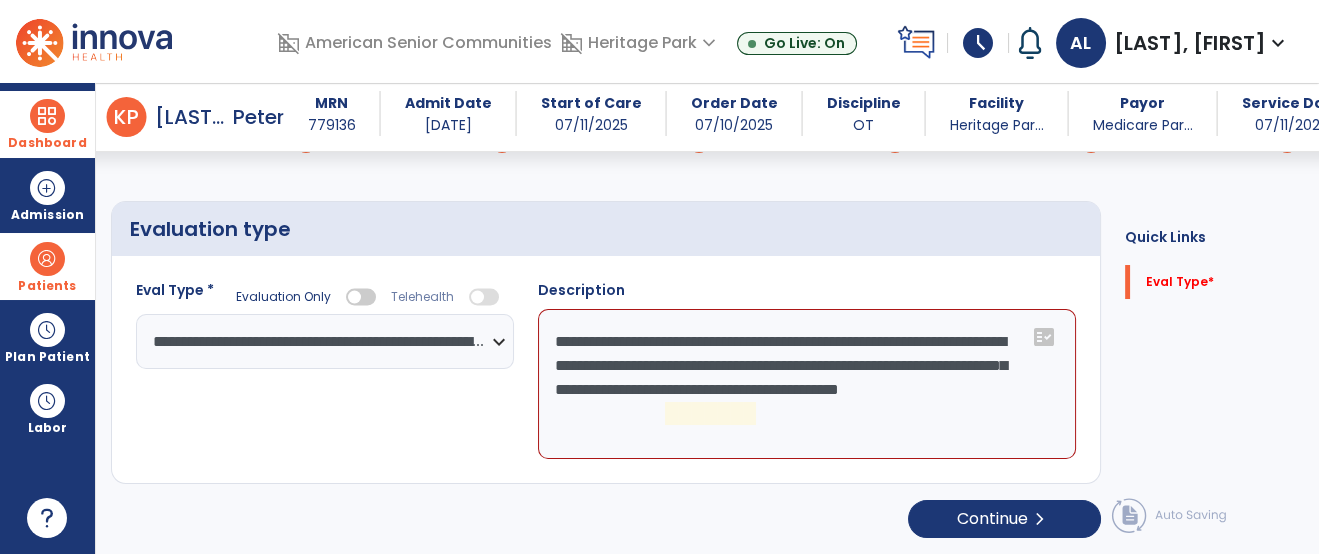 click on "**********" 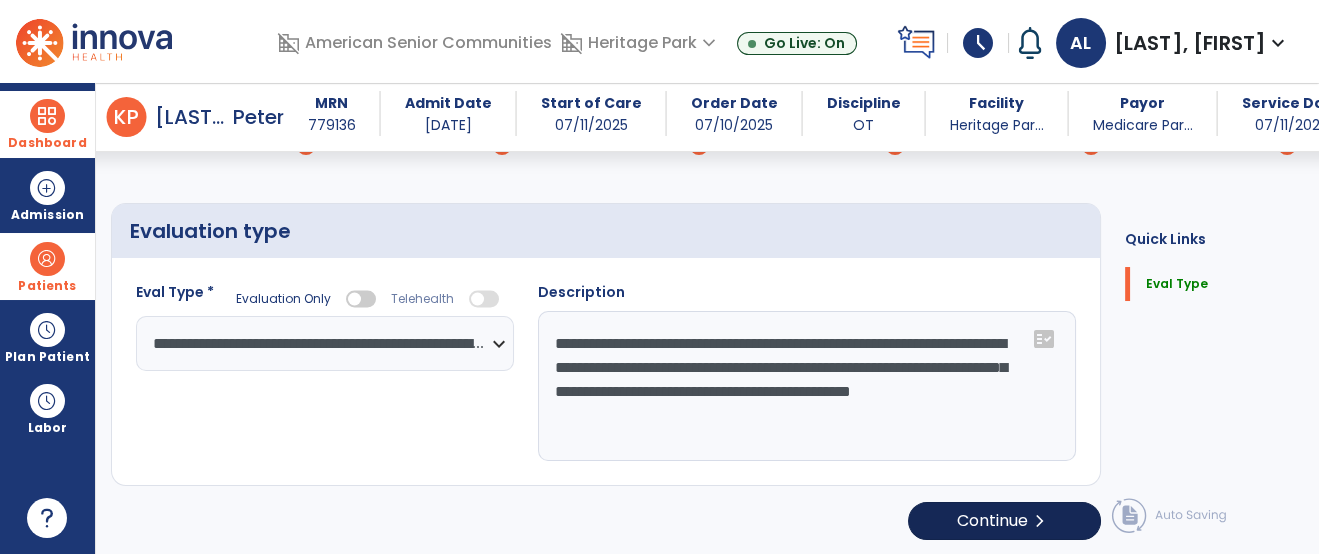 scroll, scrollTop: 127, scrollLeft: 0, axis: vertical 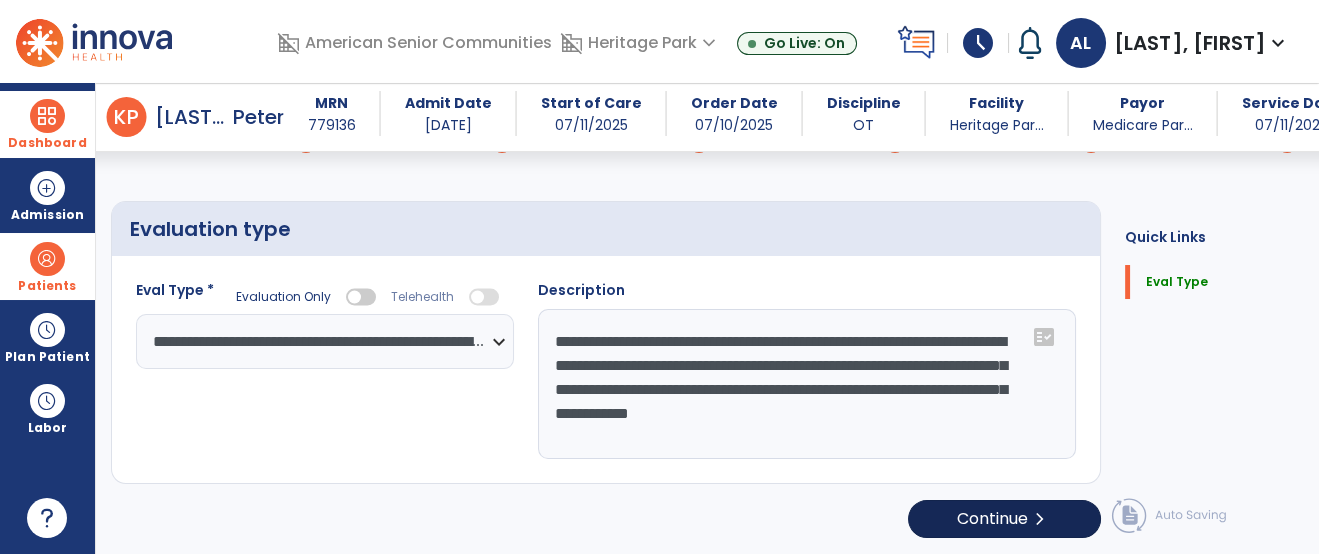 type on "**********" 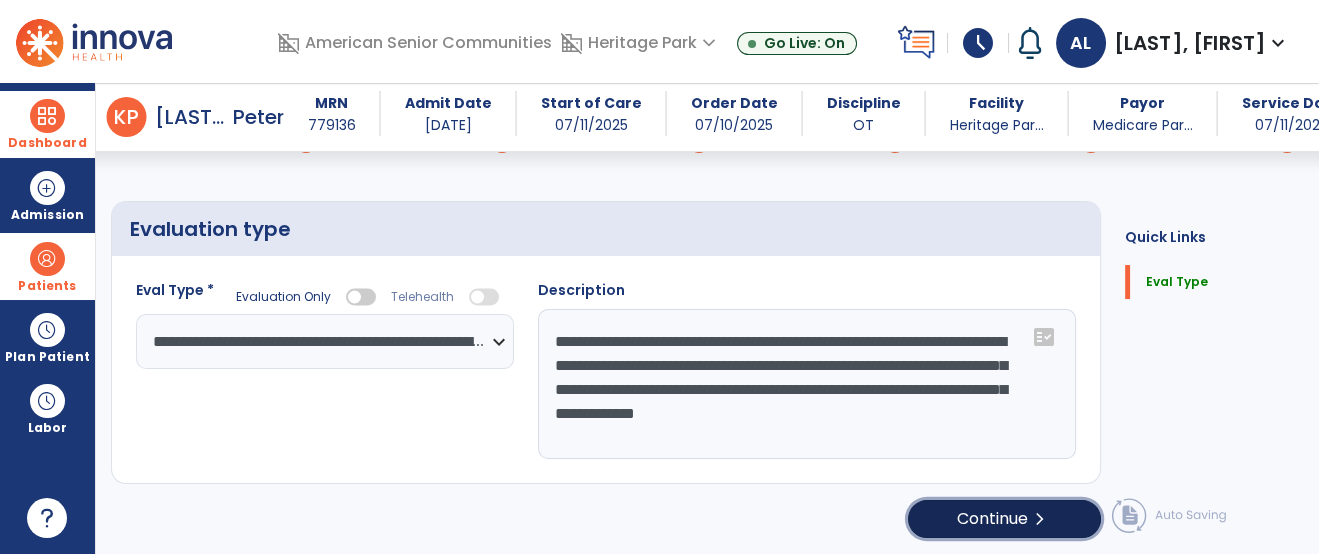 click on "Continue  chevron_right" 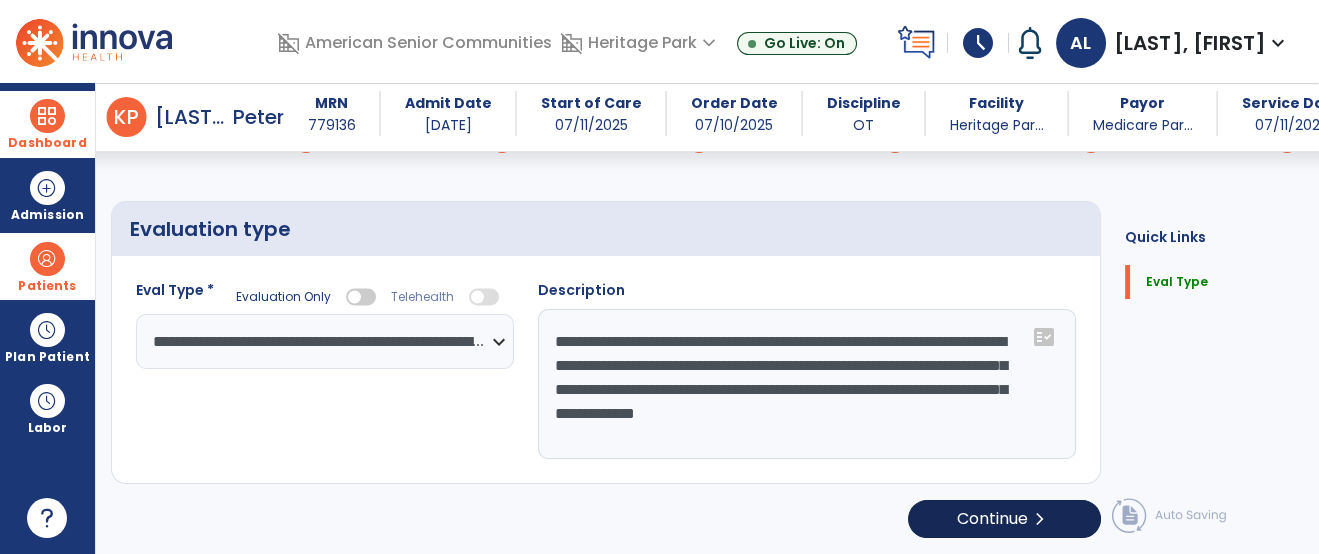 select on "**" 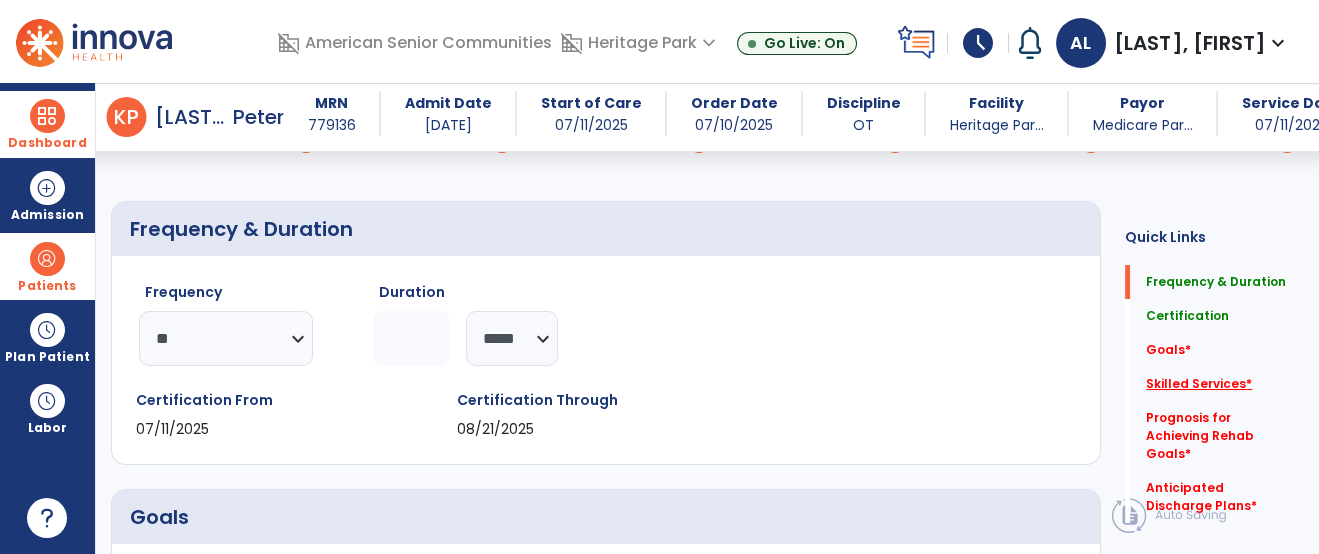 click on "Skilled Services   *" 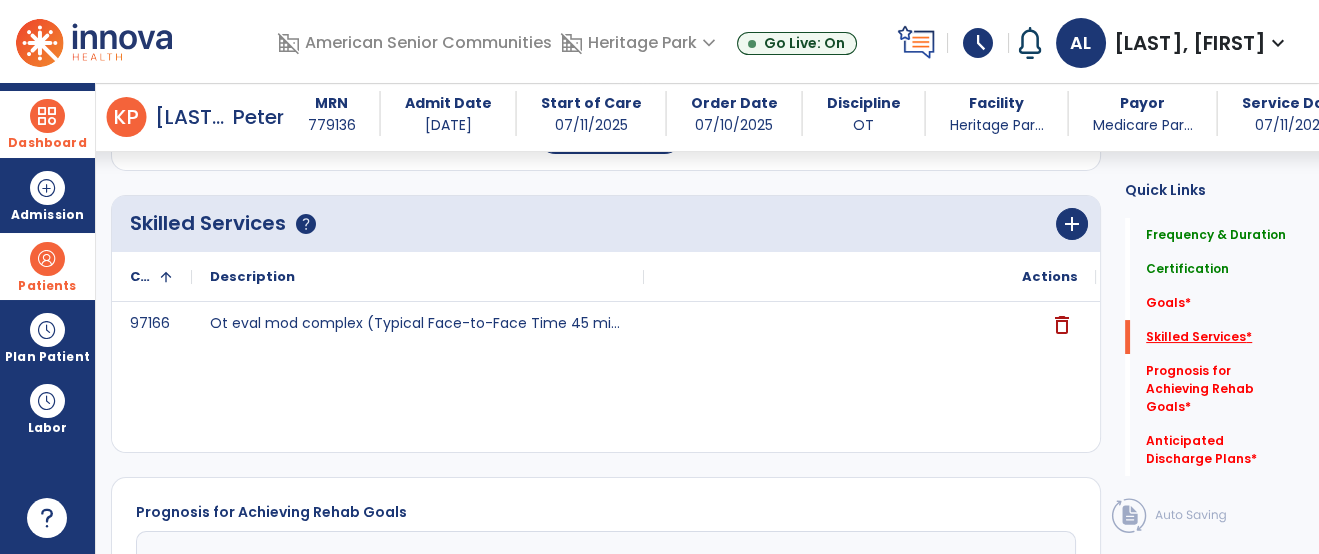 scroll, scrollTop: 617, scrollLeft: 0, axis: vertical 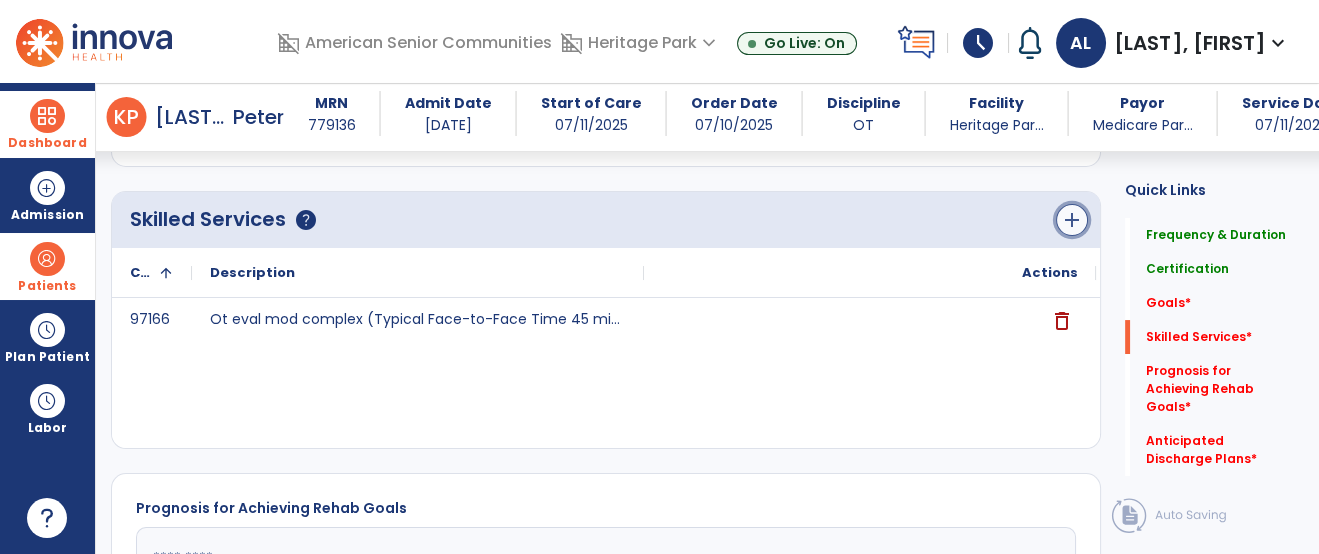 click on "add" 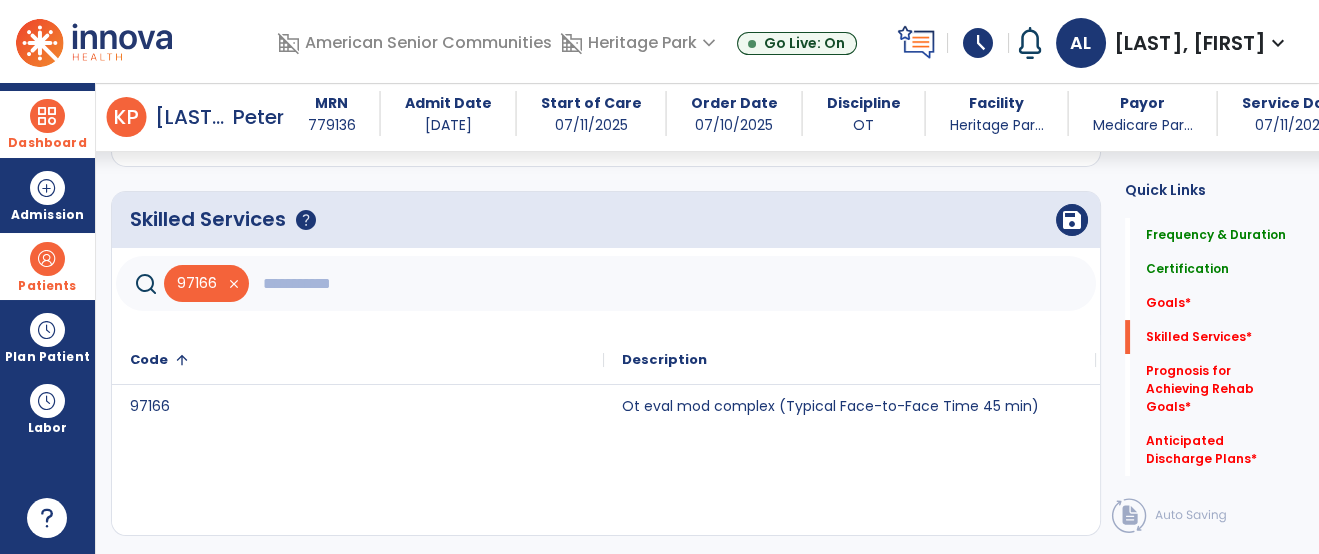 click 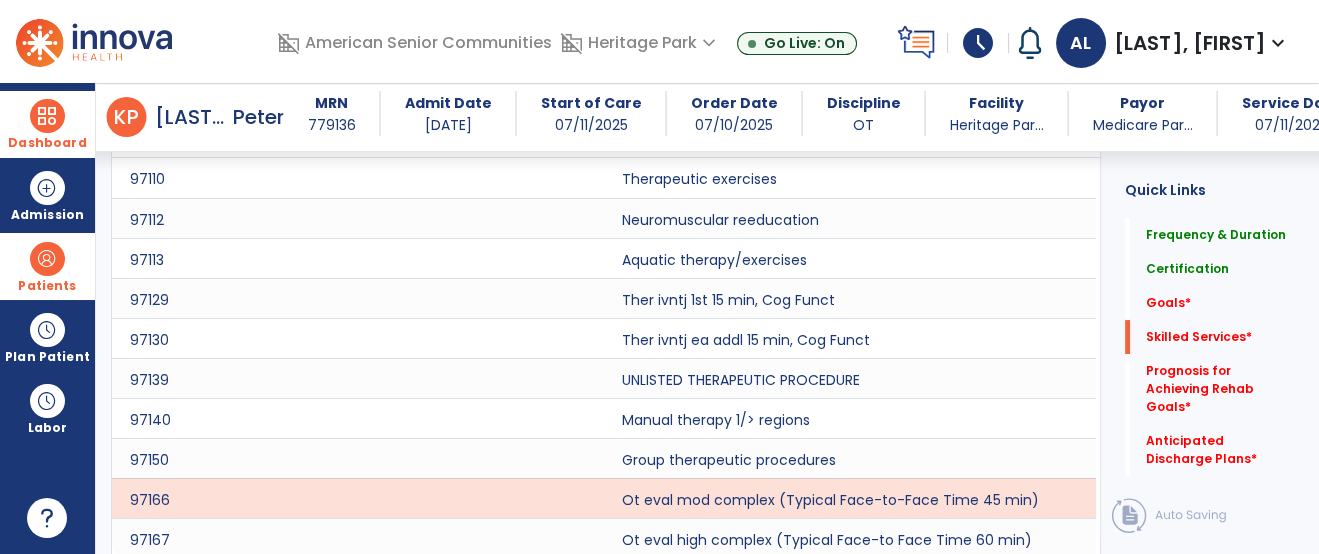scroll, scrollTop: 893, scrollLeft: 0, axis: vertical 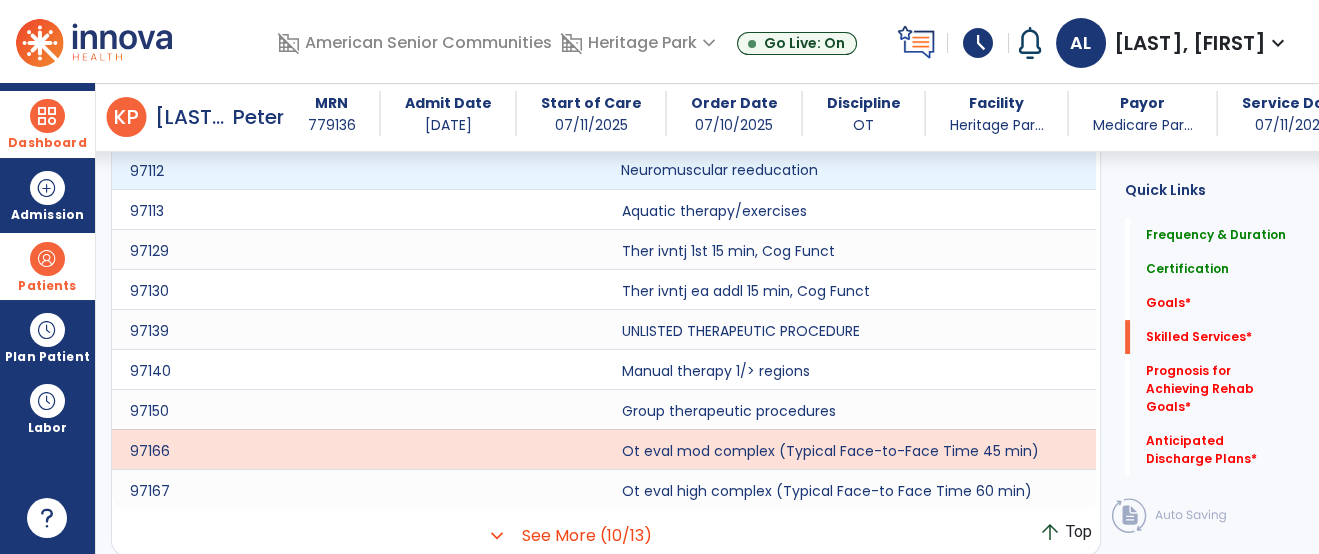 click on "Neuromuscular reeducation" 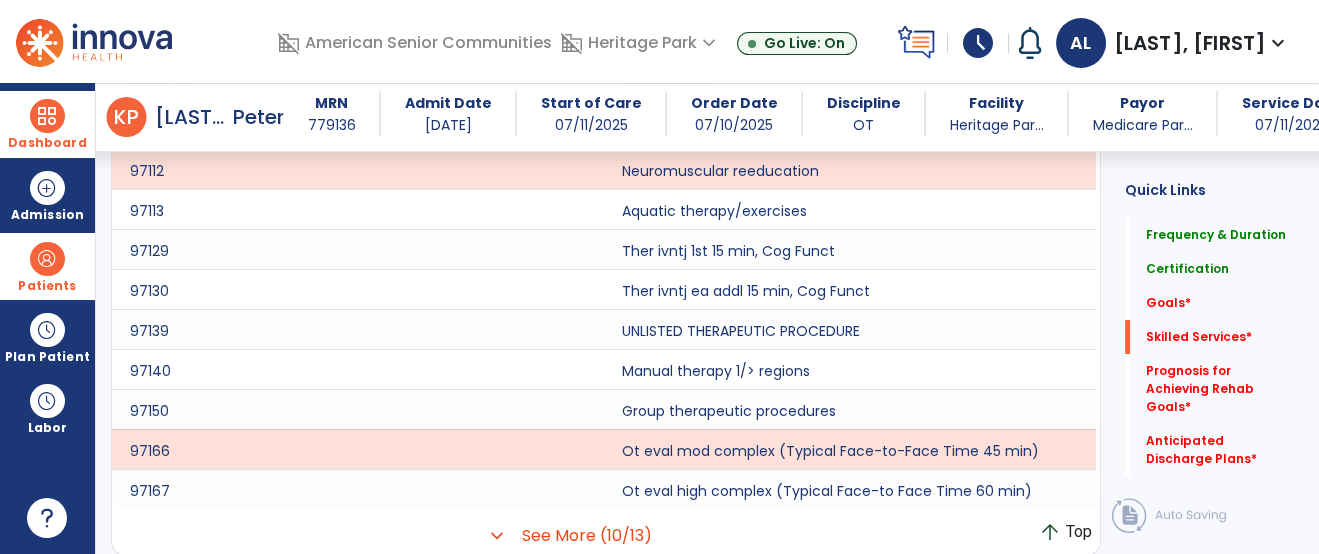 scroll, scrollTop: 868, scrollLeft: 0, axis: vertical 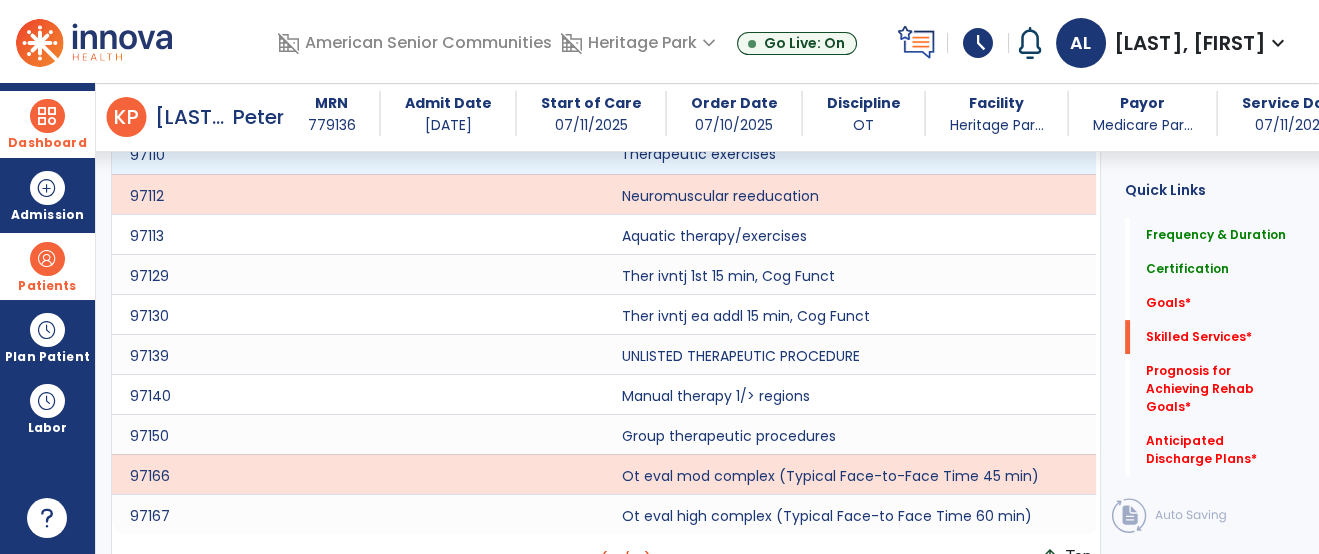 click on "Therapeutic exercises" 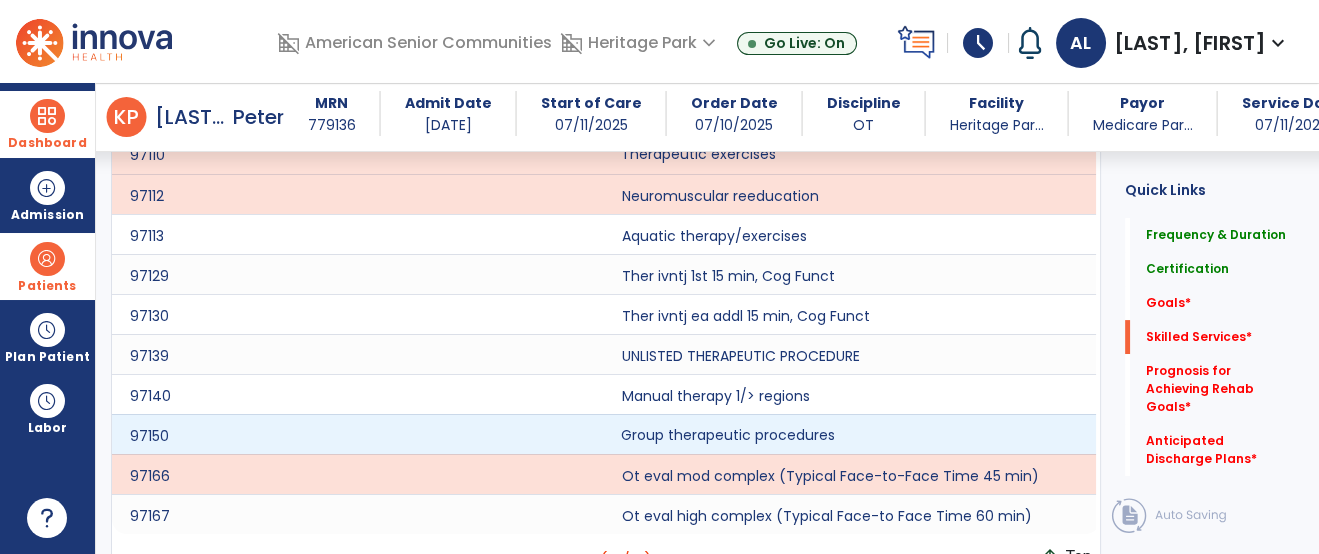click on "Group therapeutic procedures" 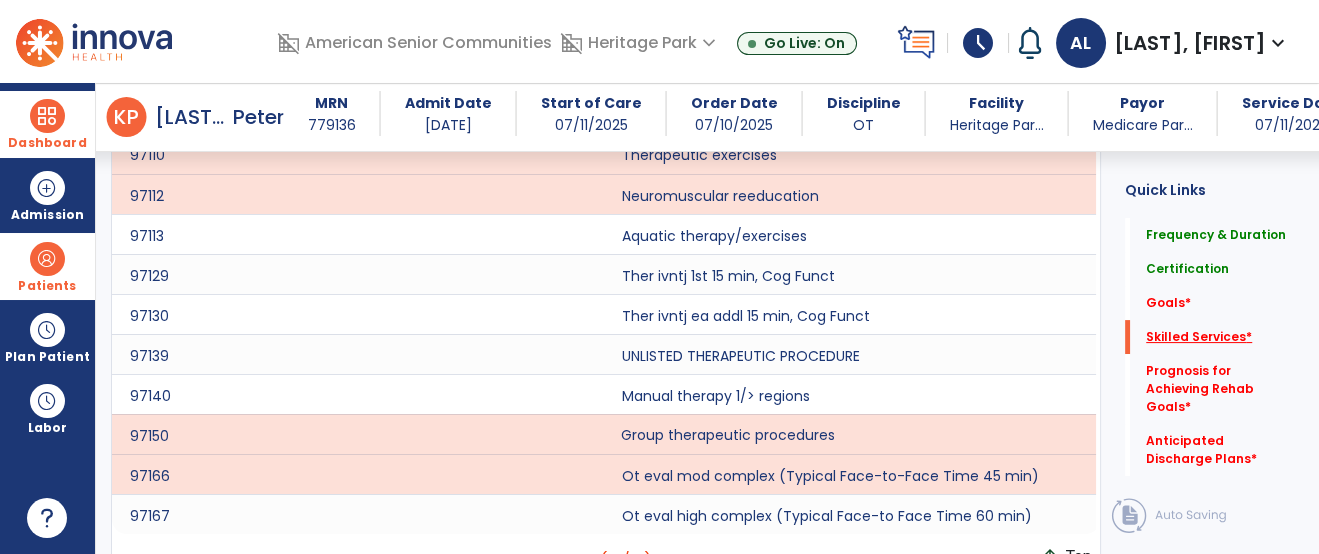 click on "Skilled Services   *" 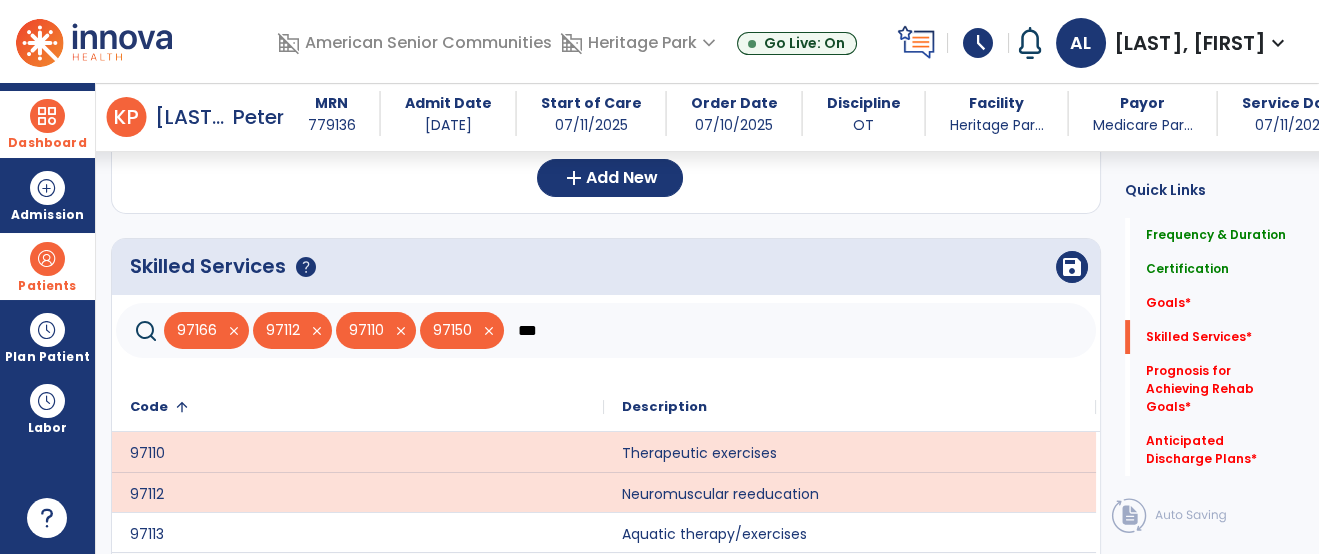 scroll, scrollTop: 499, scrollLeft: 0, axis: vertical 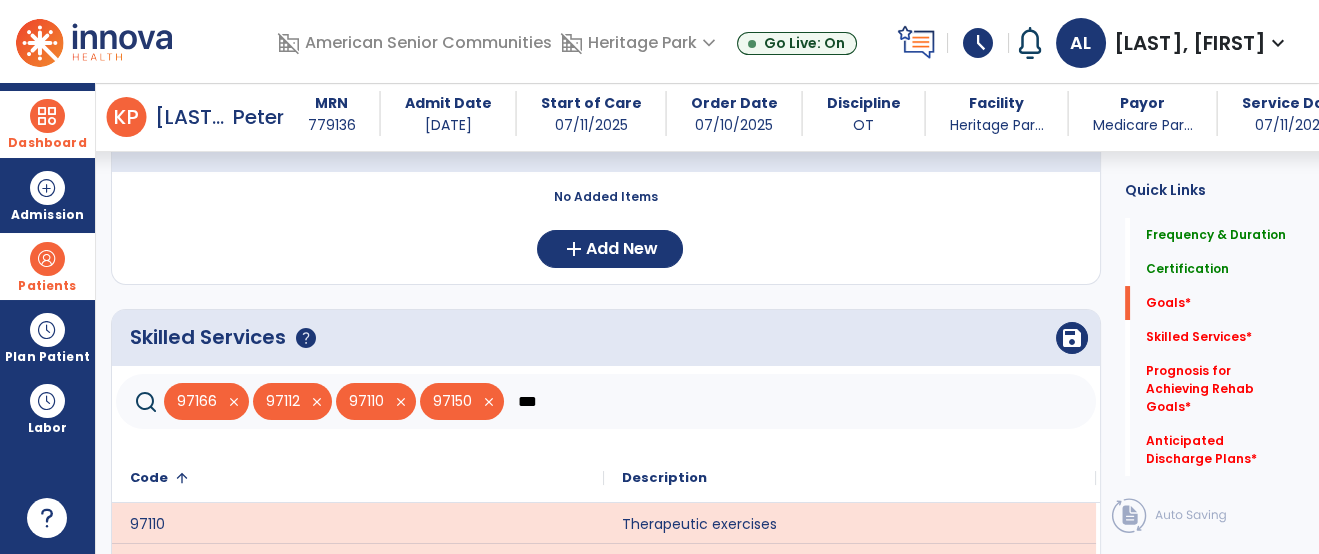 click on "***" 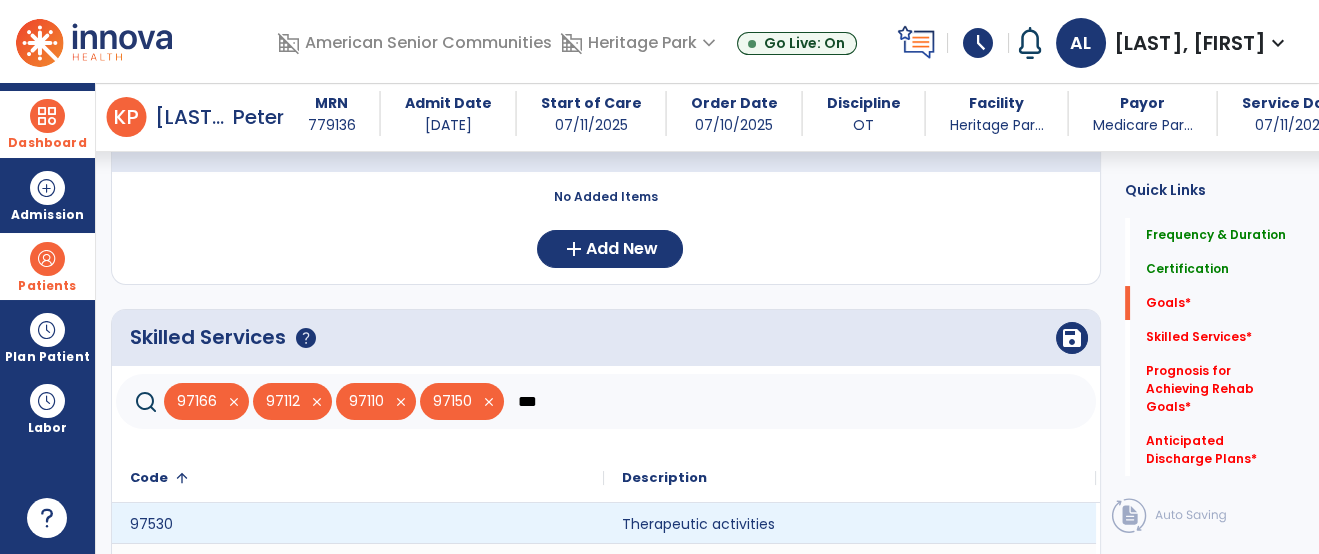 type on "***" 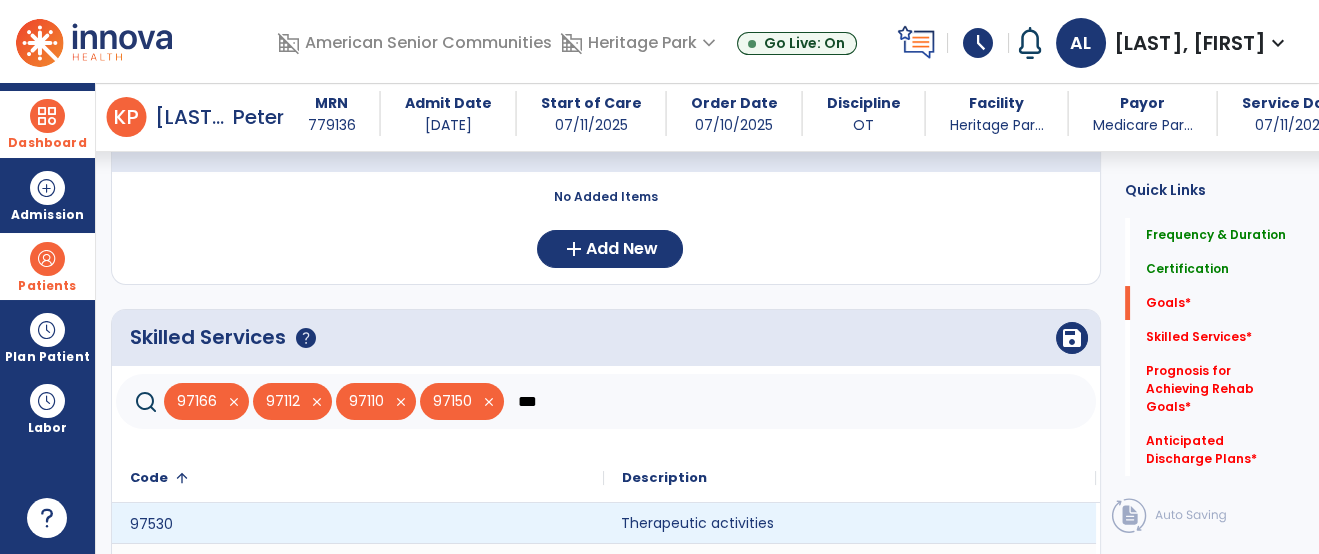click on "Therapeutic activities" 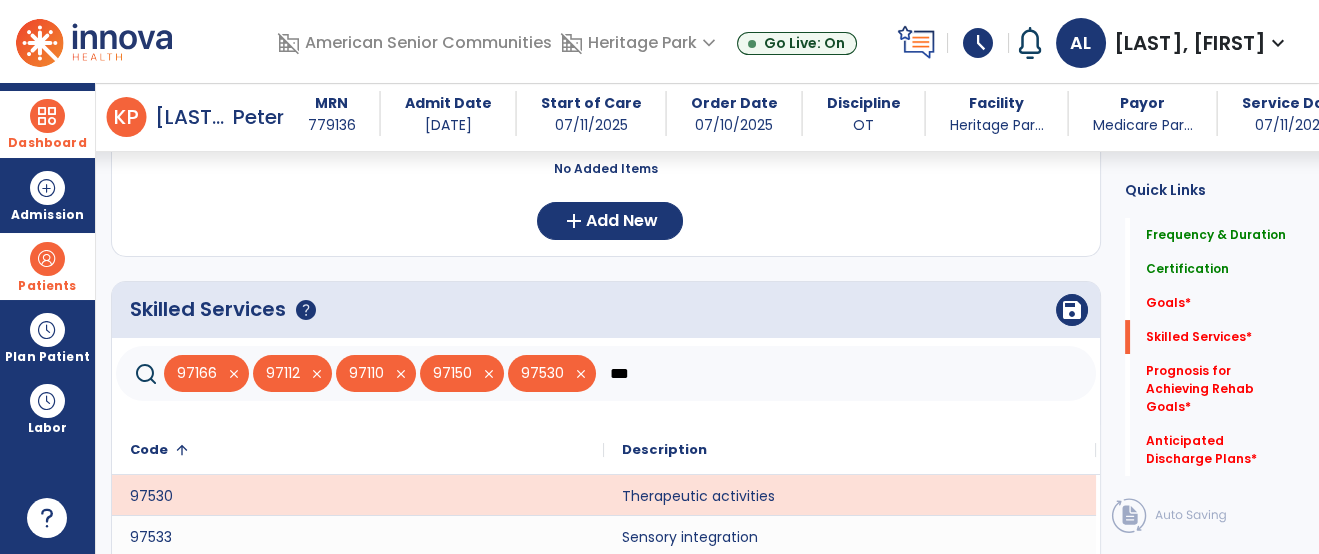 scroll, scrollTop: 783, scrollLeft: 0, axis: vertical 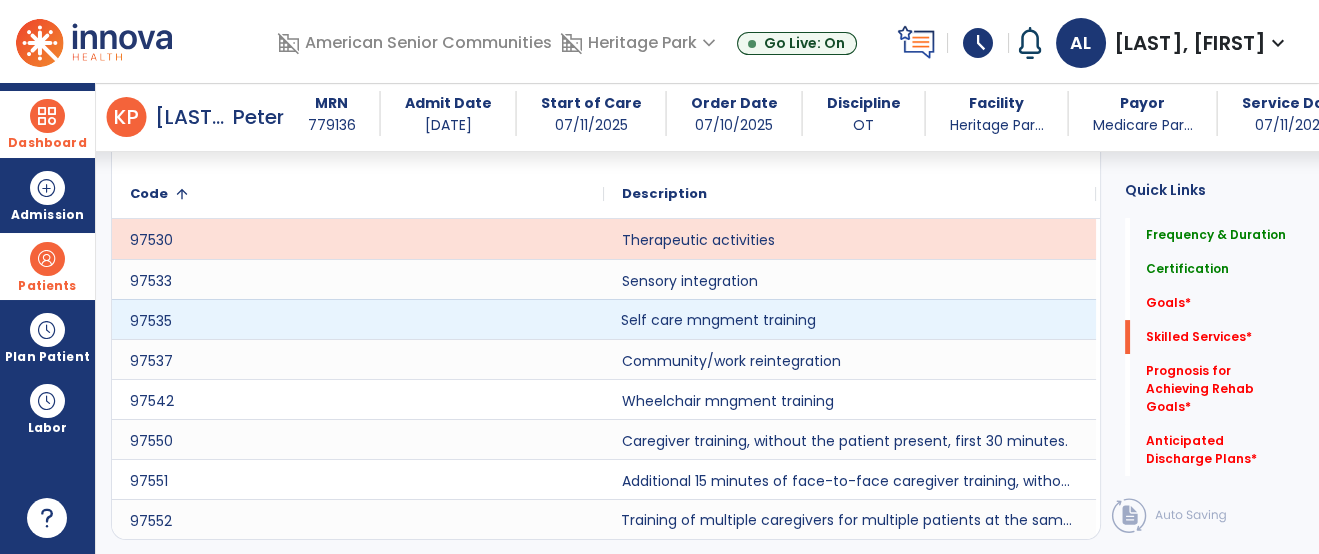 click on "Self care mngment training" 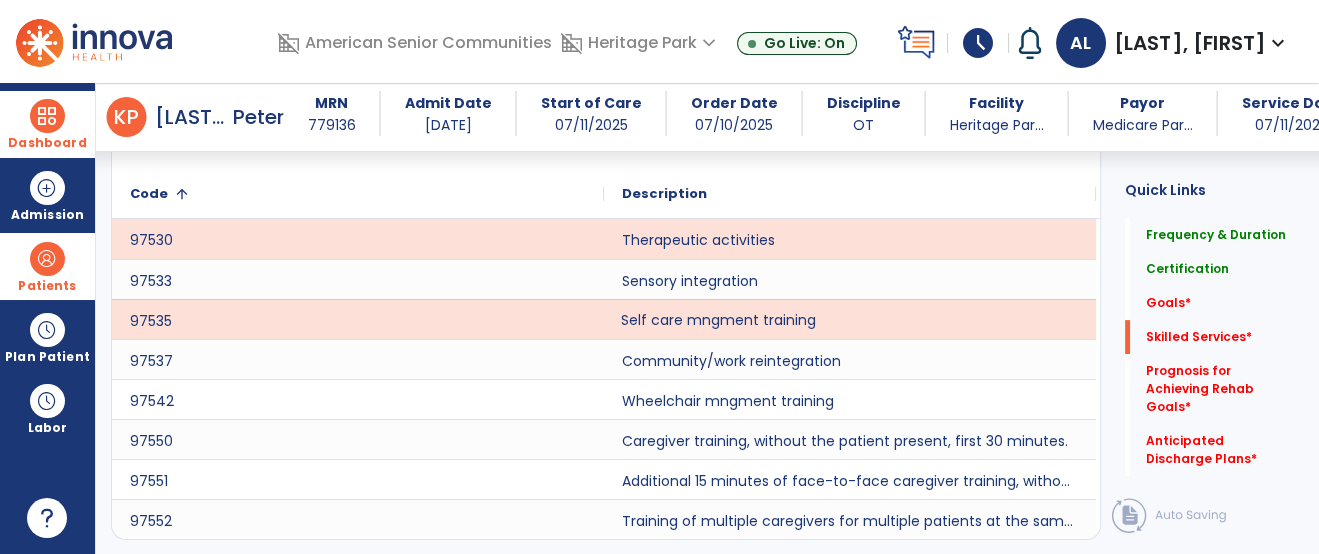 click on "Quick Links  Frequency & Duration   Frequency & Duration   Certification   Certification   Goals   *  Goals   *  Skilled Services   *  Skilled Services   *  Prognosis for Achieving Rehab Goals   *  Prognosis for Achieving Rehab Goals   *  Anticipated Discharge Plans   *  Anticipated Discharge Plans   *" 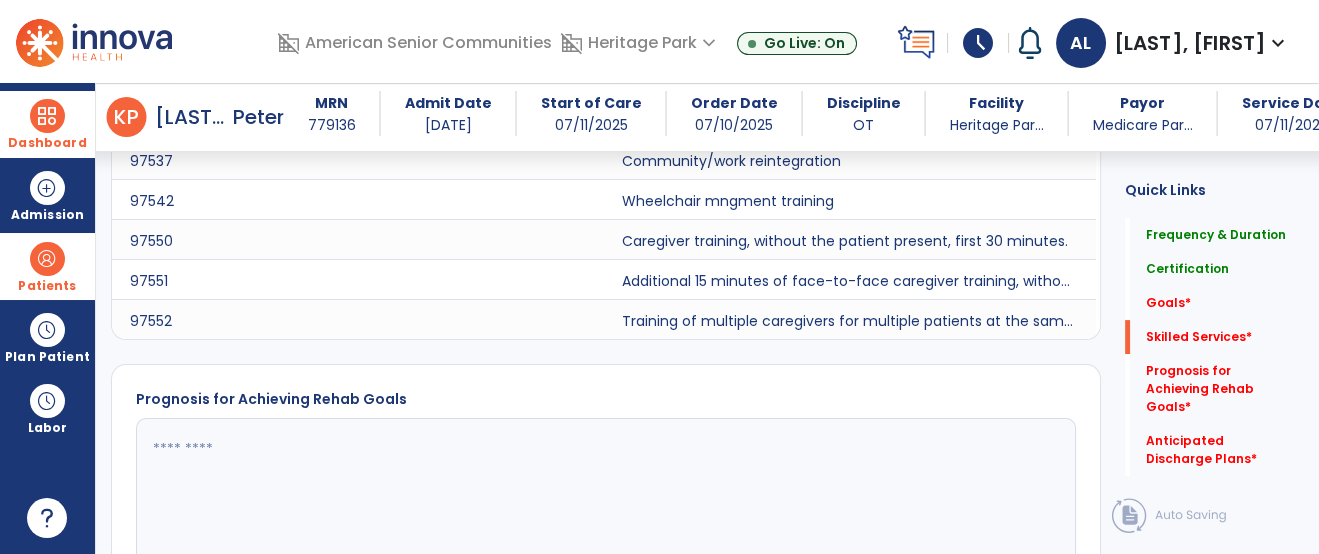 scroll, scrollTop: 1006, scrollLeft: 0, axis: vertical 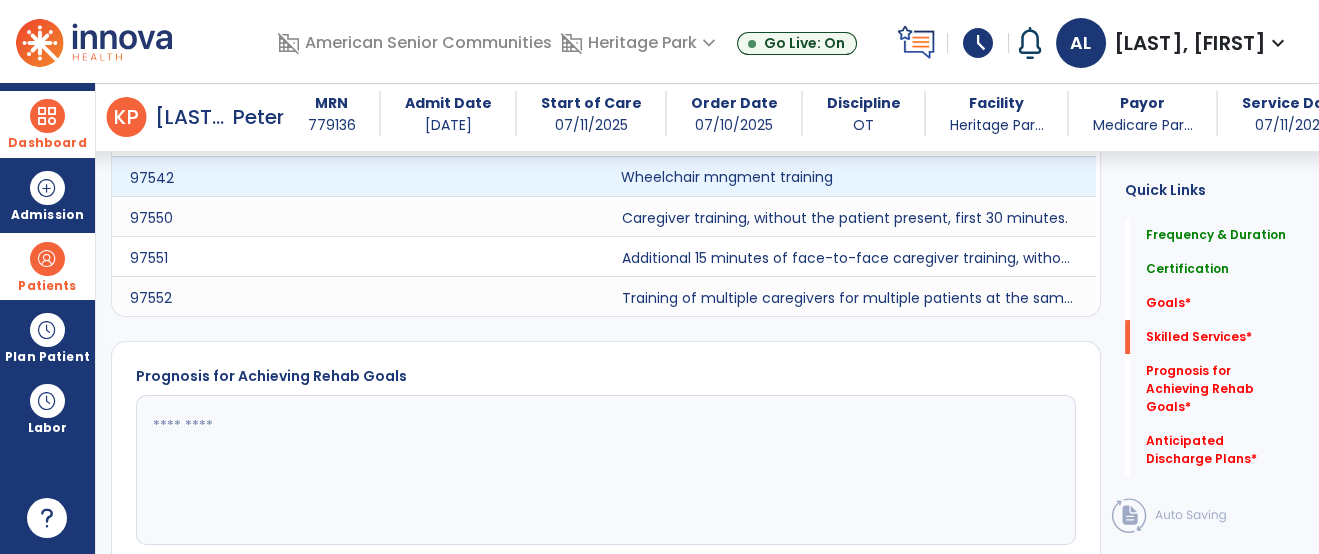 click on "Wheelchair mngment training" 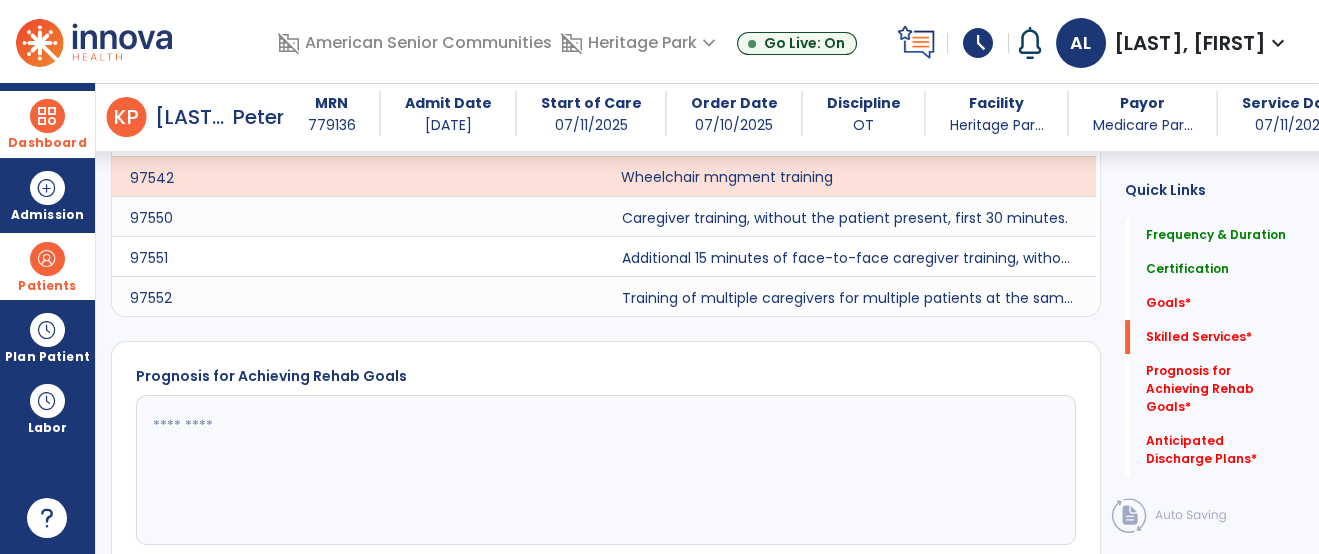 scroll, scrollTop: 593, scrollLeft: 0, axis: vertical 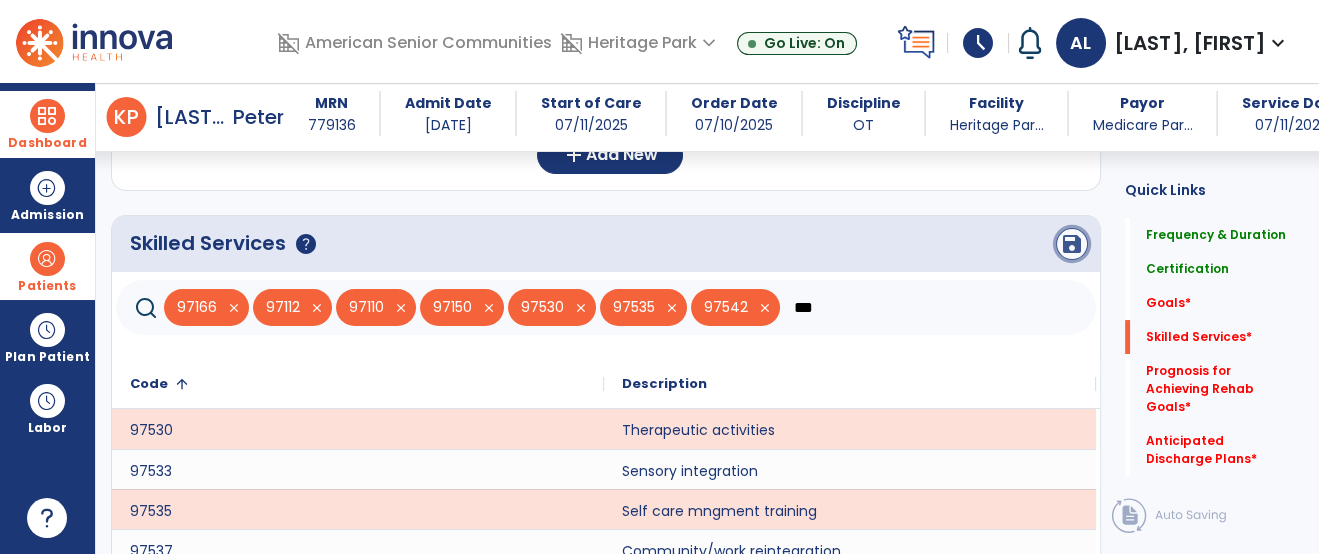 click on "save" 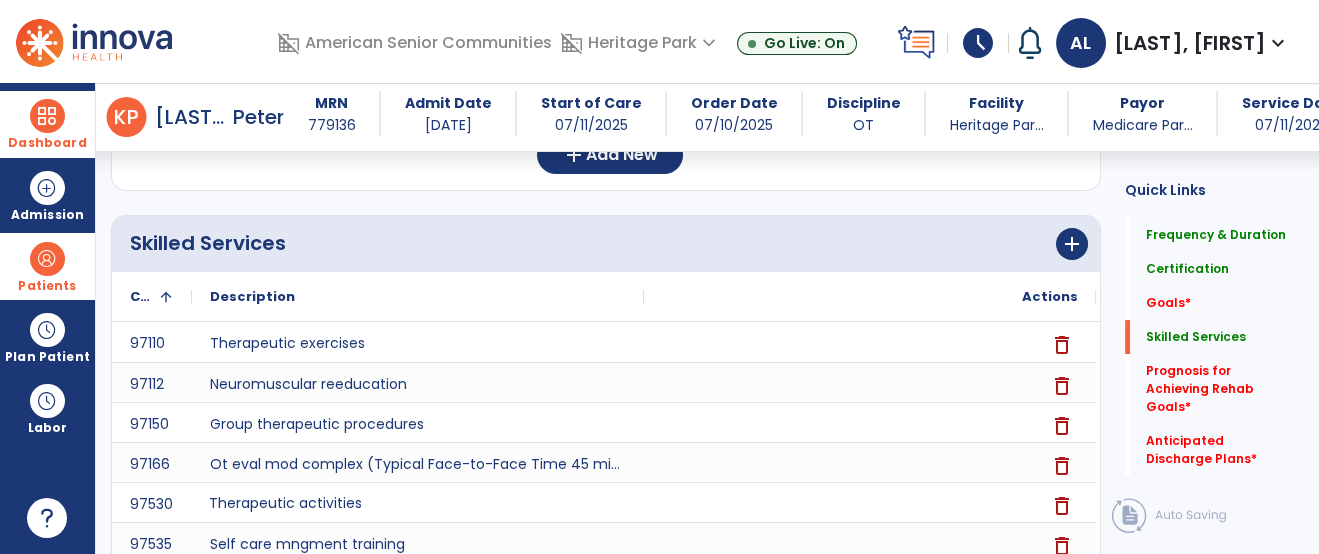 click on "Prognosis for Achieving Rehab Goals   *" 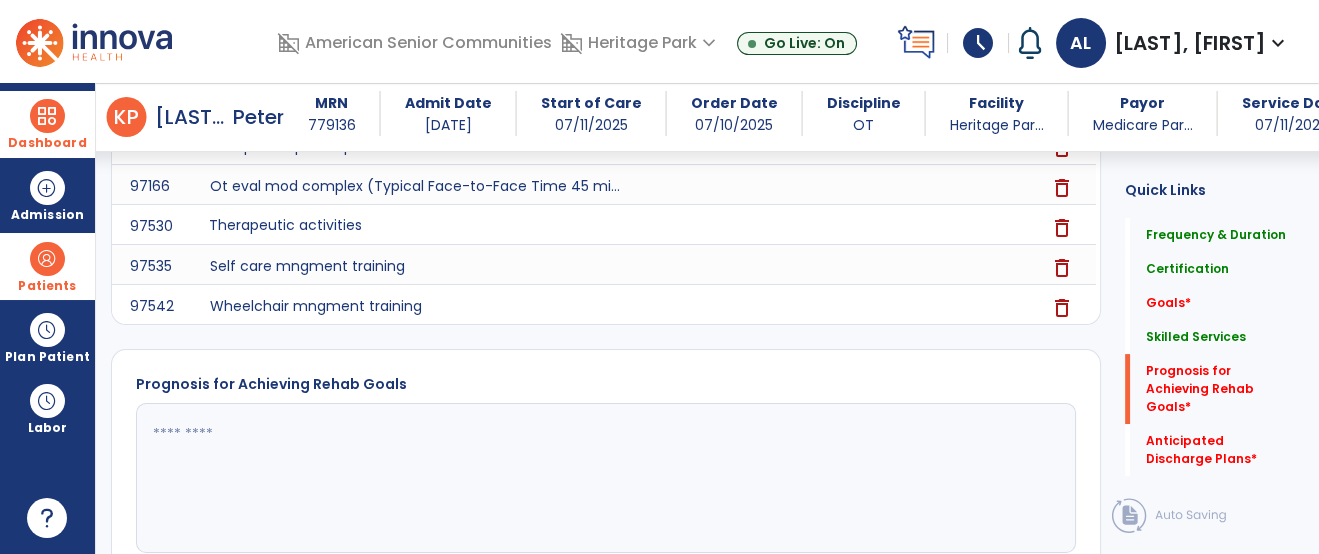 scroll, scrollTop: 901, scrollLeft: 0, axis: vertical 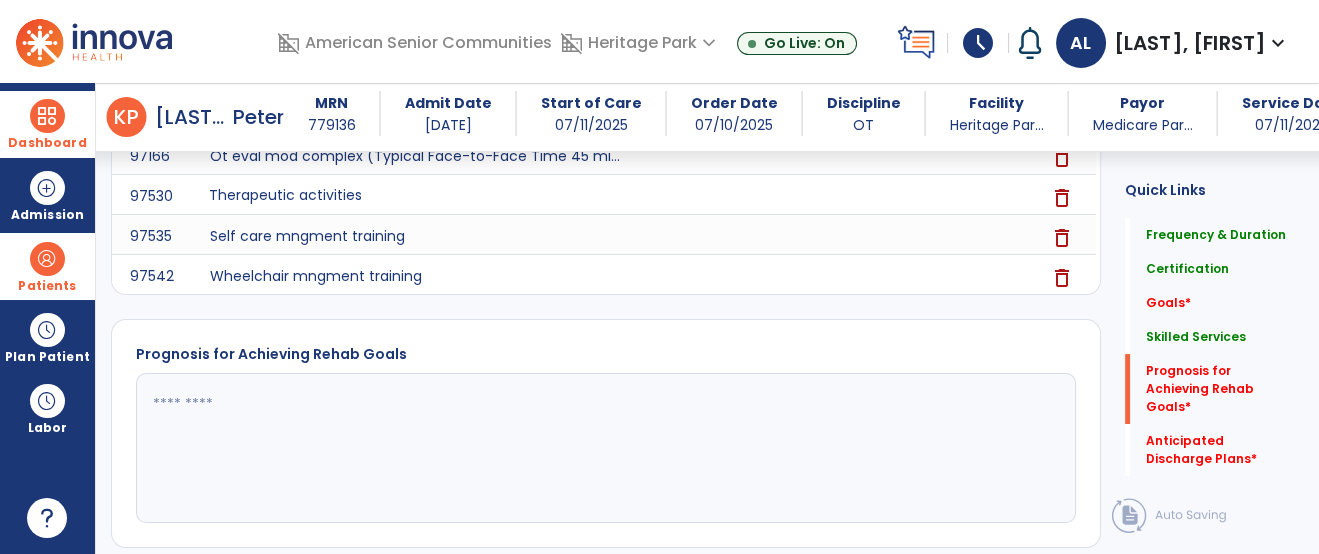 click 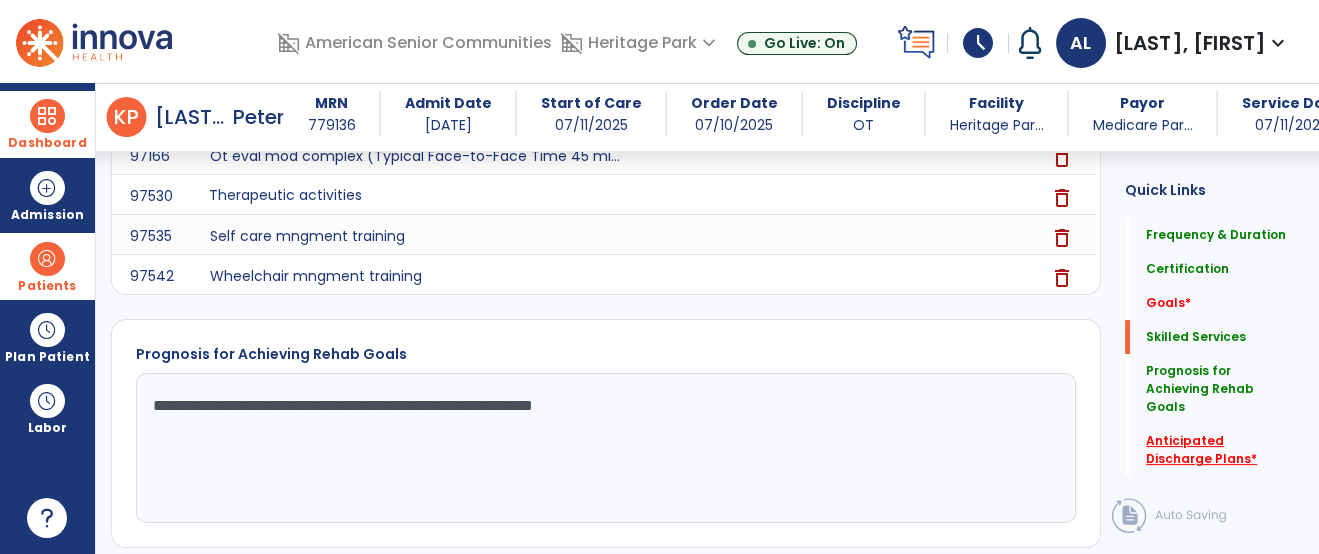 type on "**********" 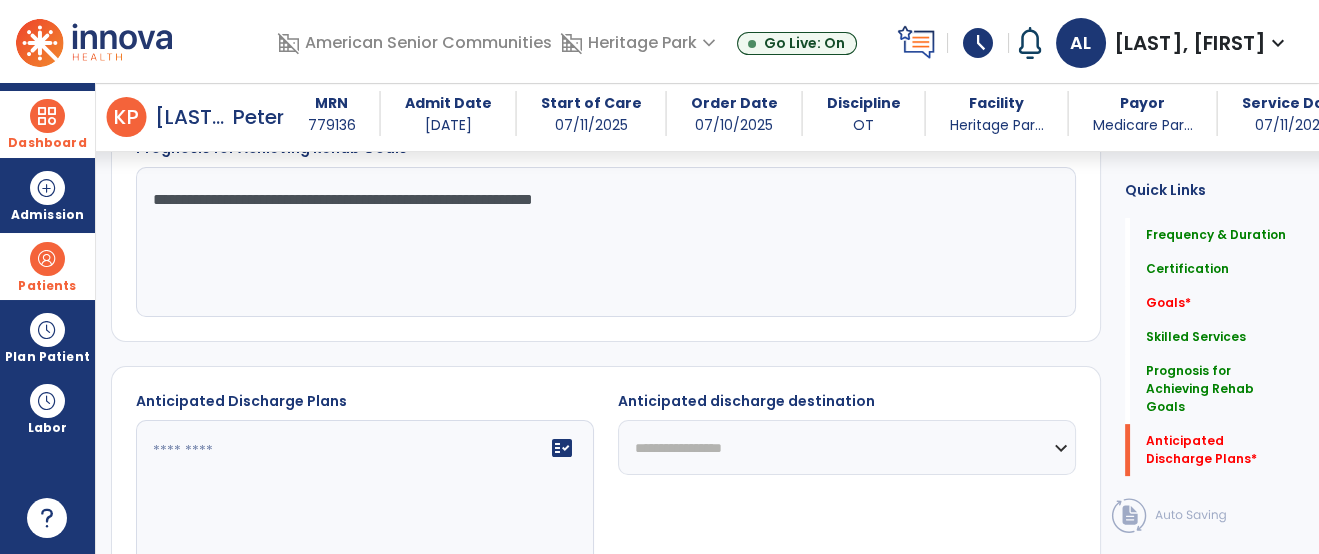 scroll, scrollTop: 1212, scrollLeft: 0, axis: vertical 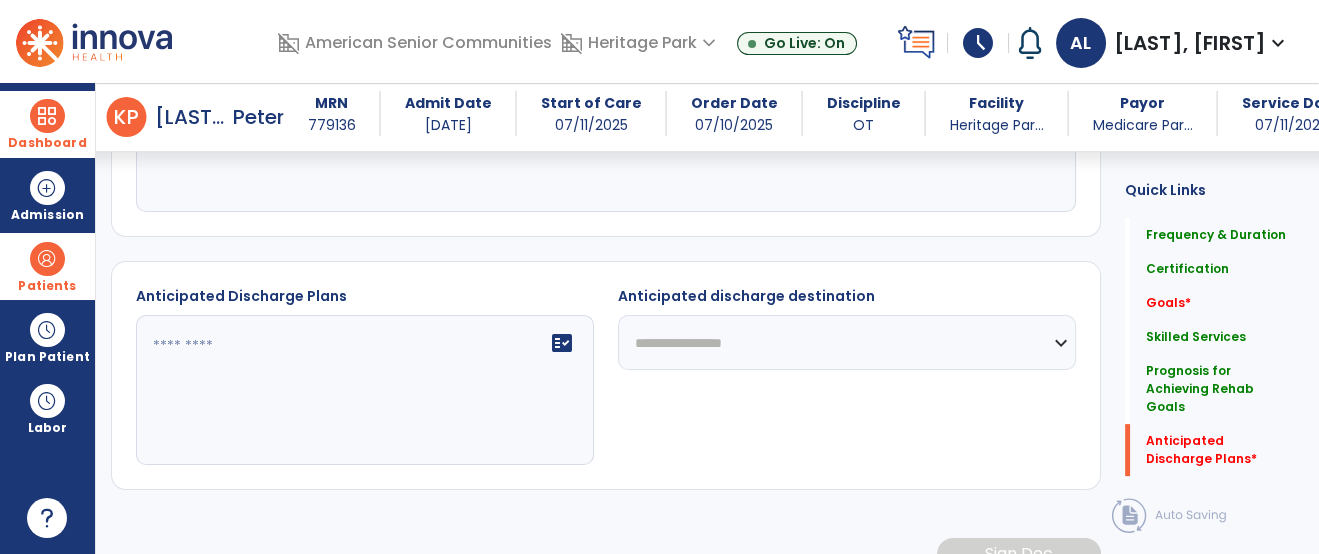 click on "**********" 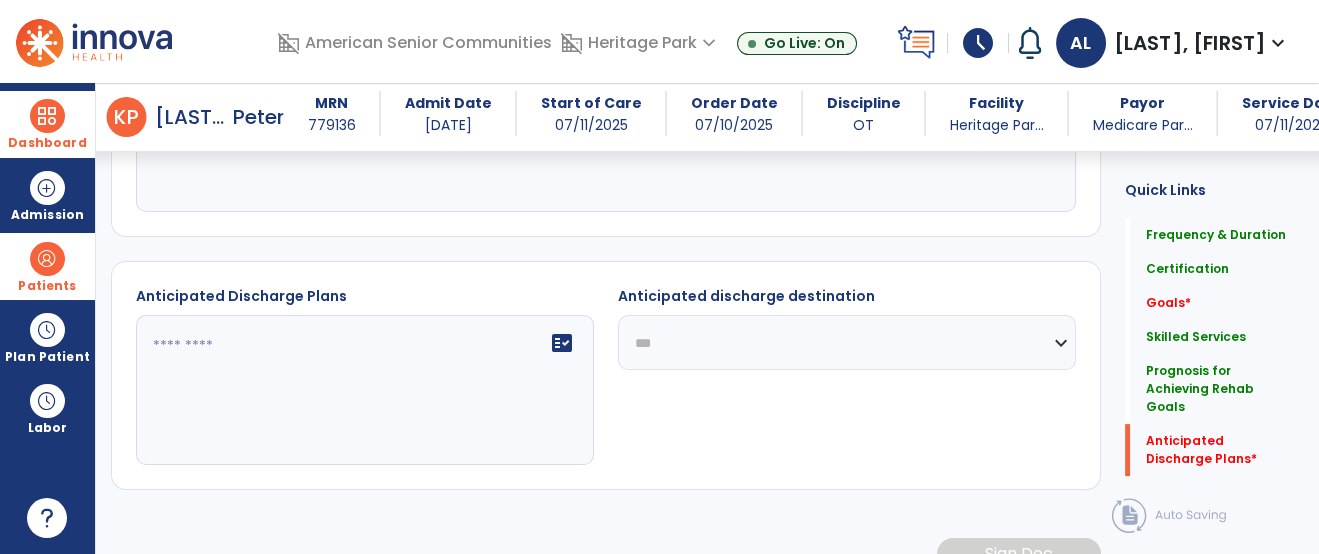 click on "**********" 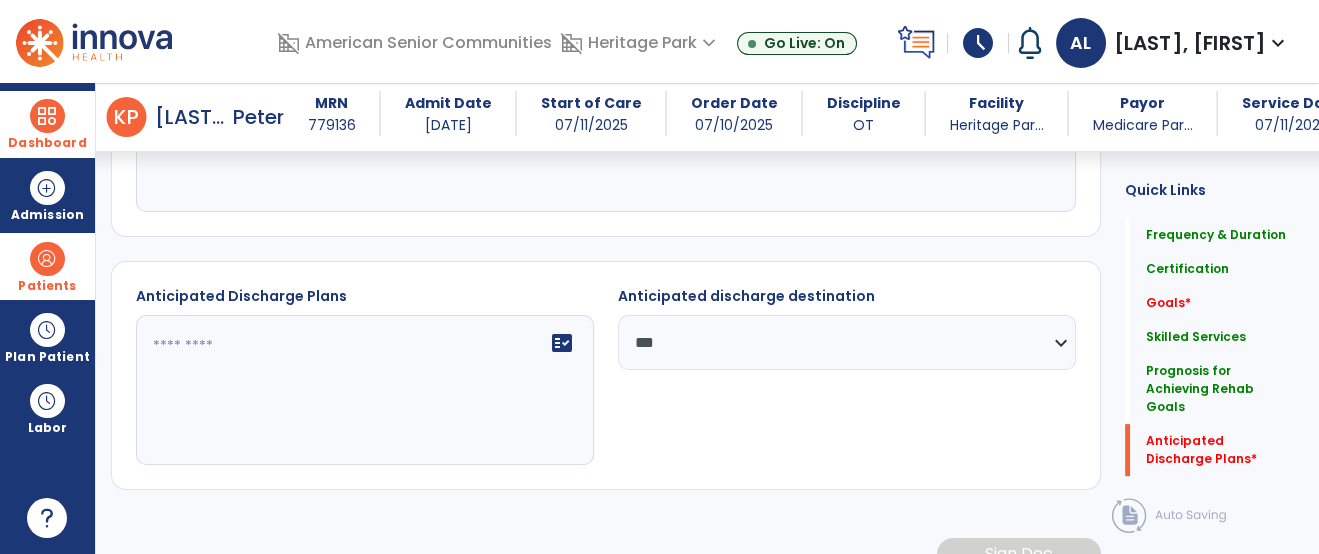 click on "fact_check" 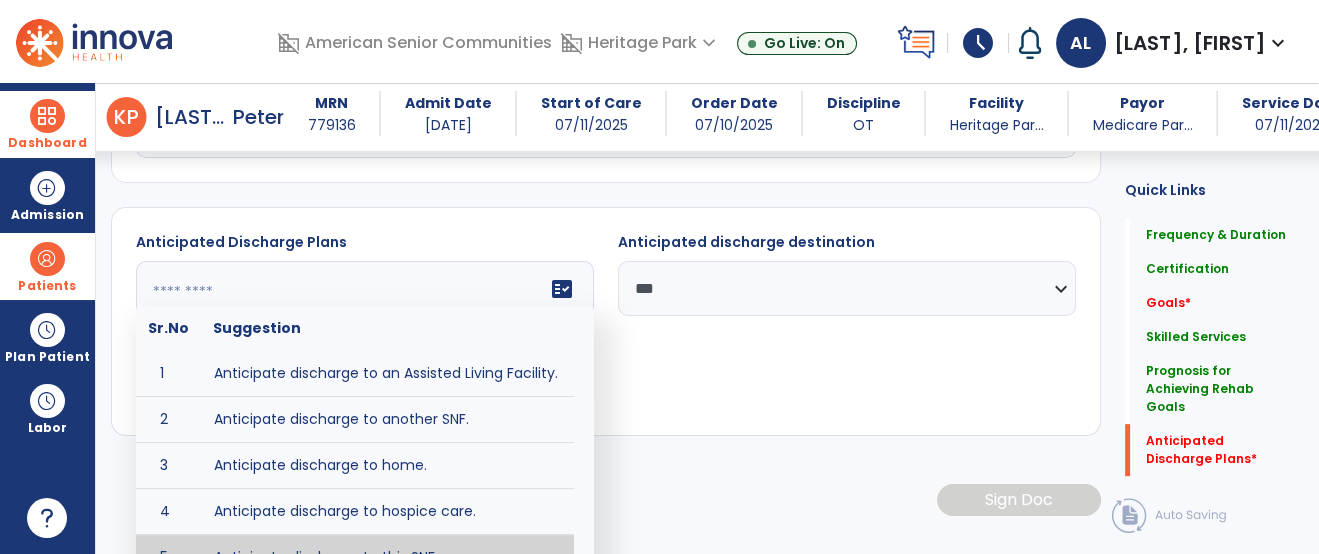 scroll, scrollTop: 1312, scrollLeft: 0, axis: vertical 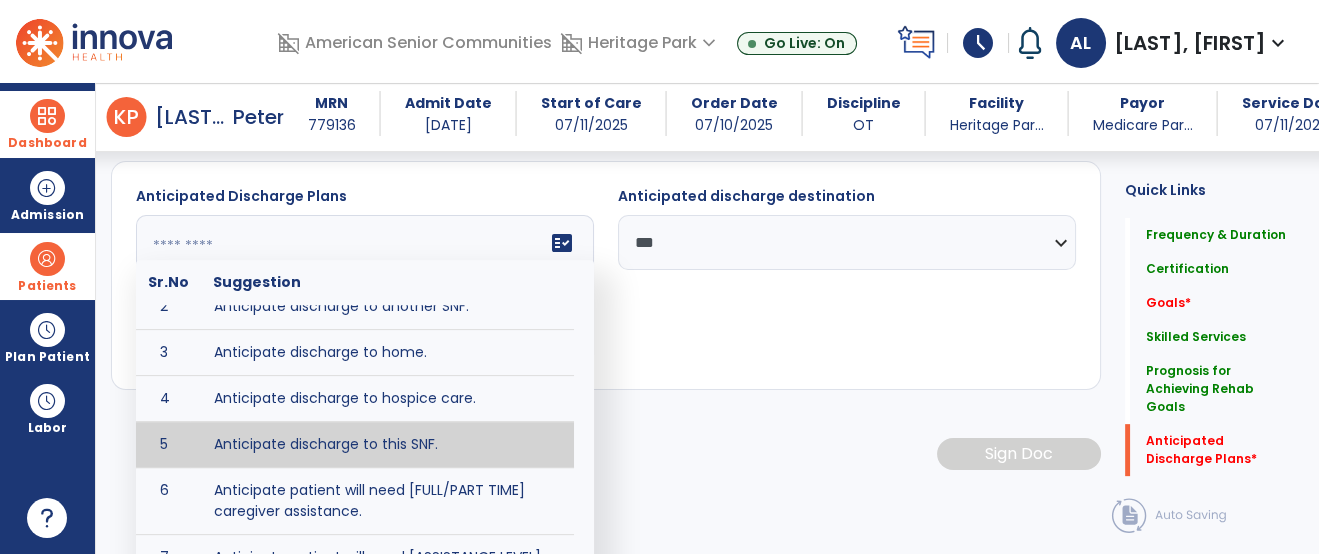 type on "**********" 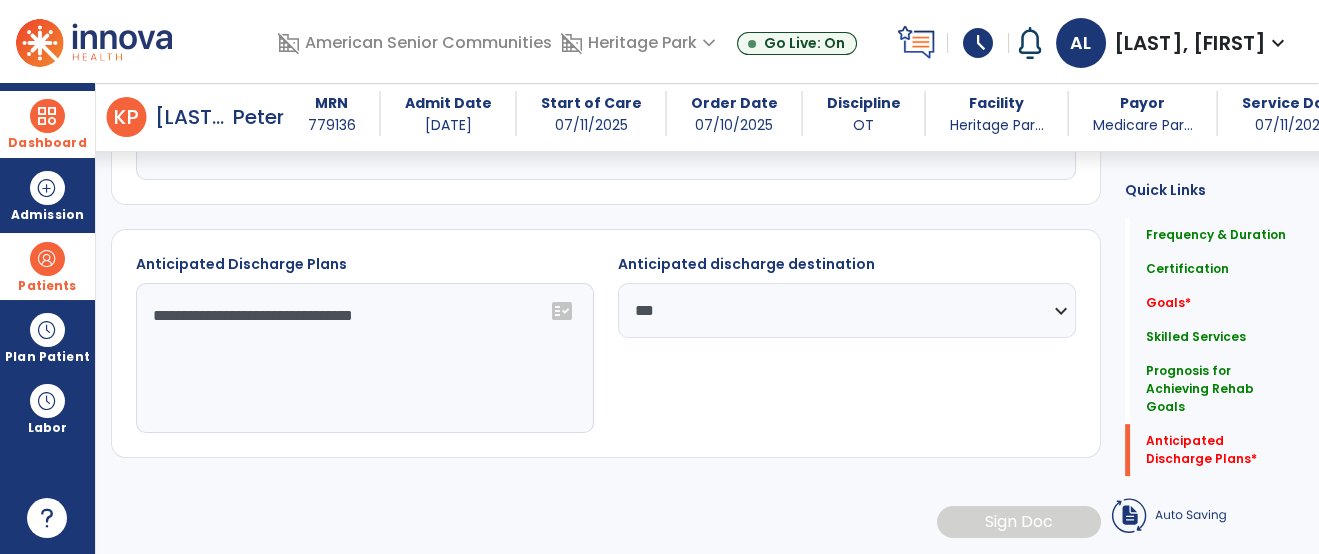 scroll, scrollTop: 1243, scrollLeft: 0, axis: vertical 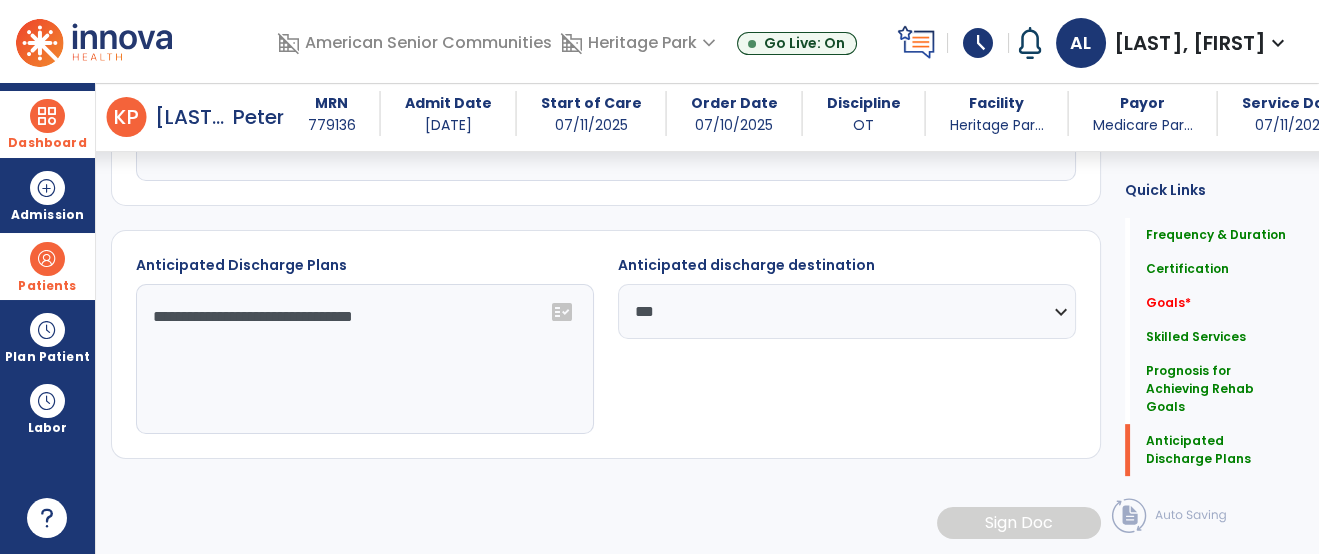 click on "Goals   *  Goals   *" 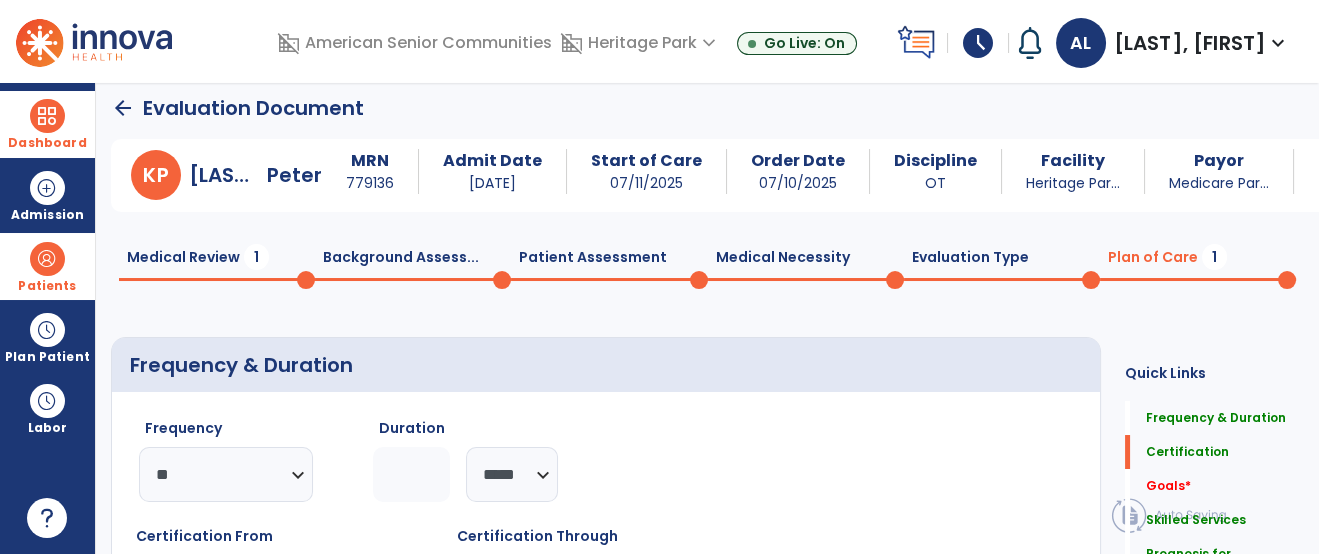 scroll, scrollTop: 0, scrollLeft: 0, axis: both 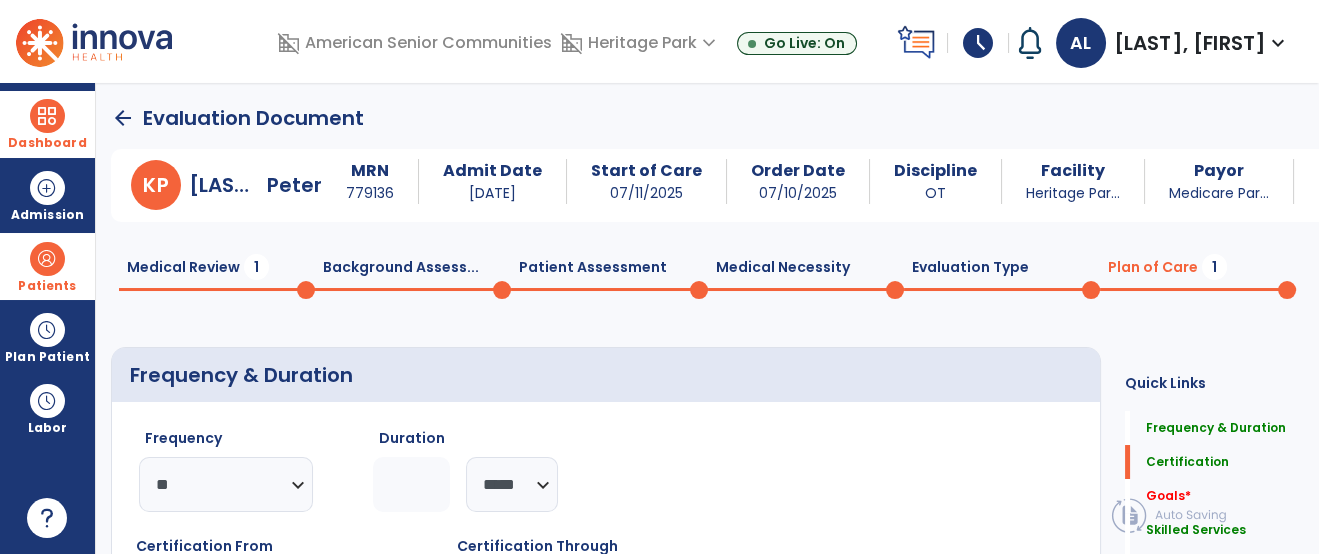 click on "Medical Review  1" 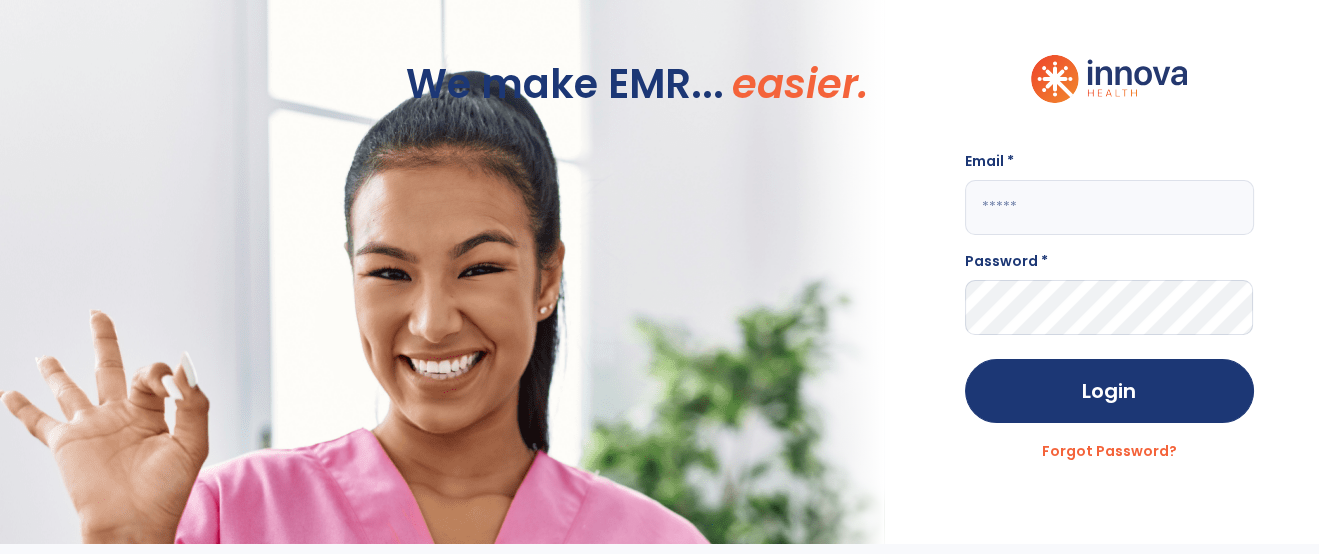 click on "Password *" 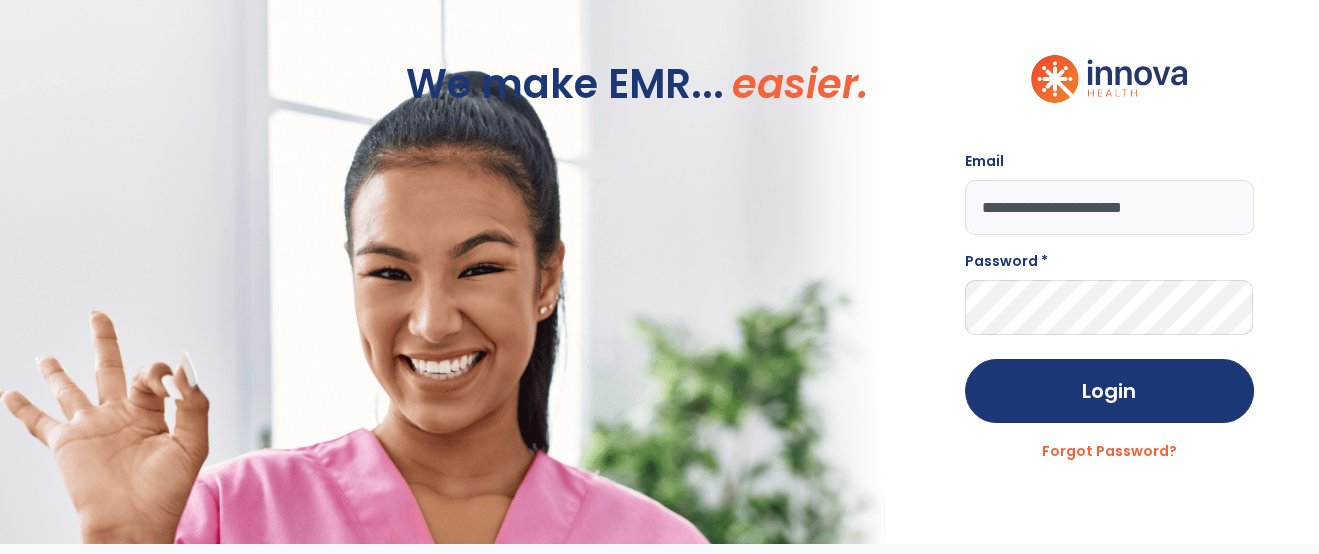 type on "**********" 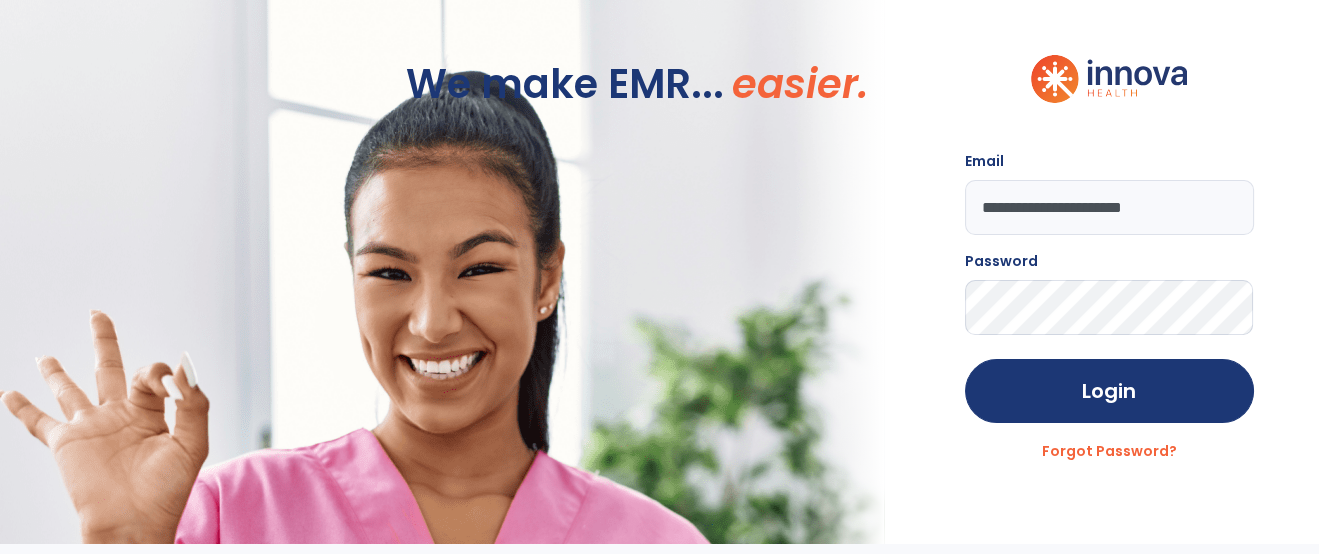click on "Login" 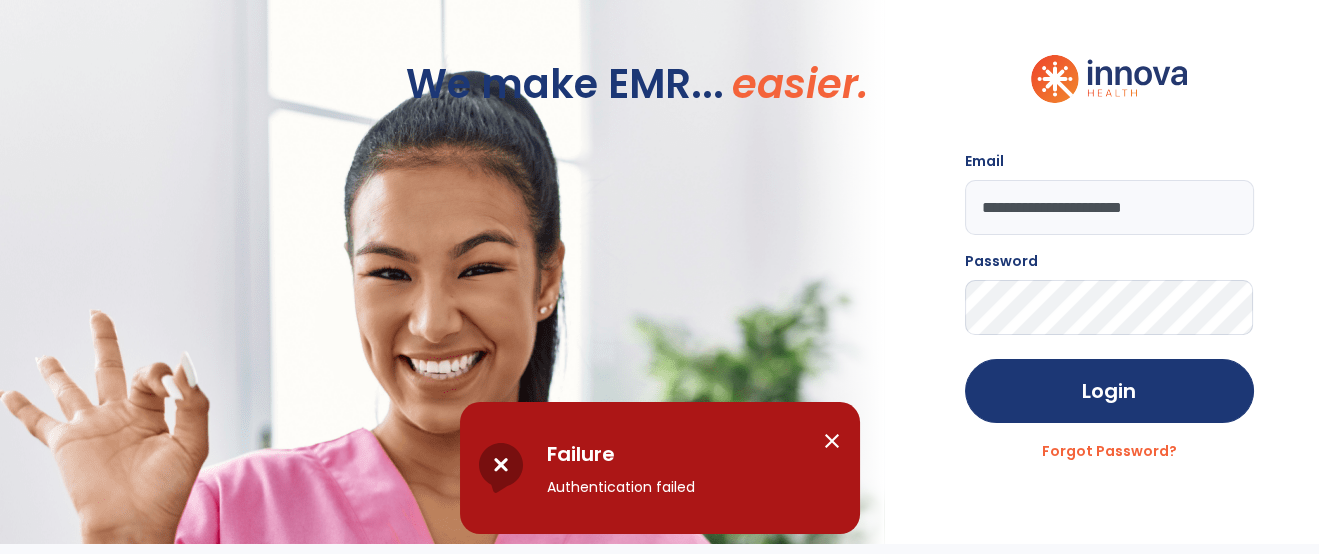 click on "Login" 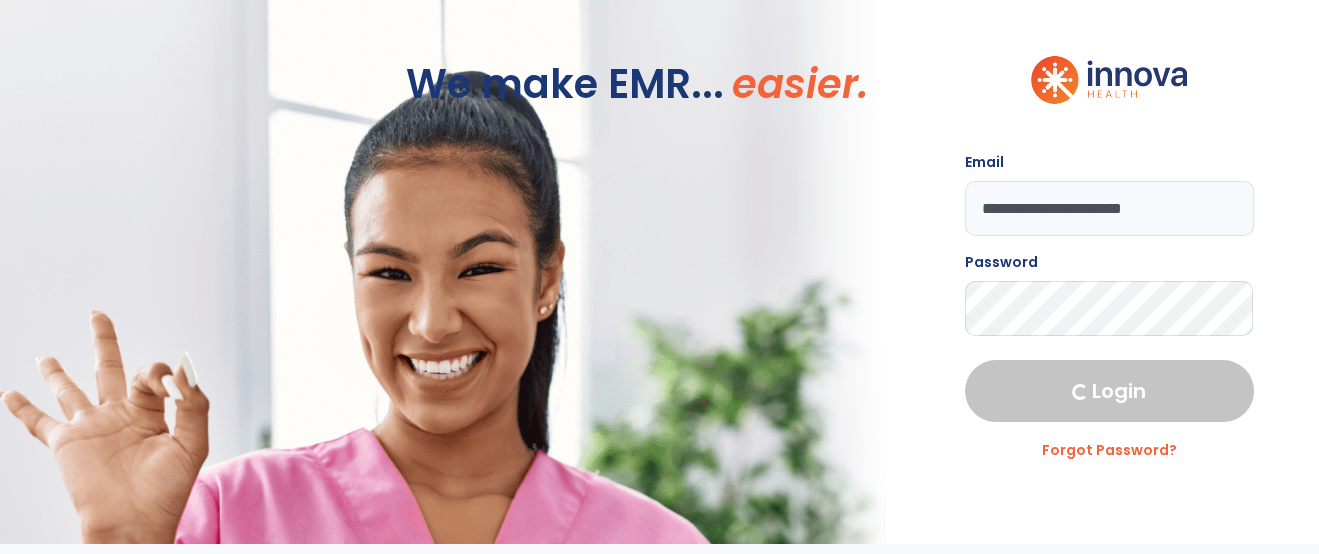 select on "****" 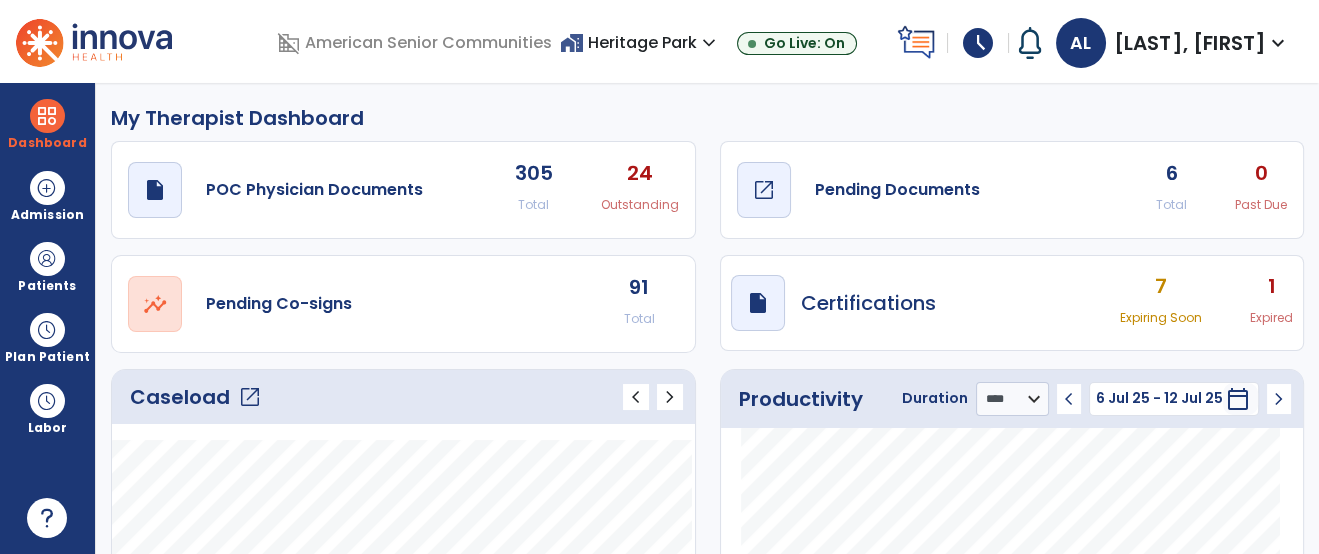 click on "draft   open_in_new  Pending Documents" 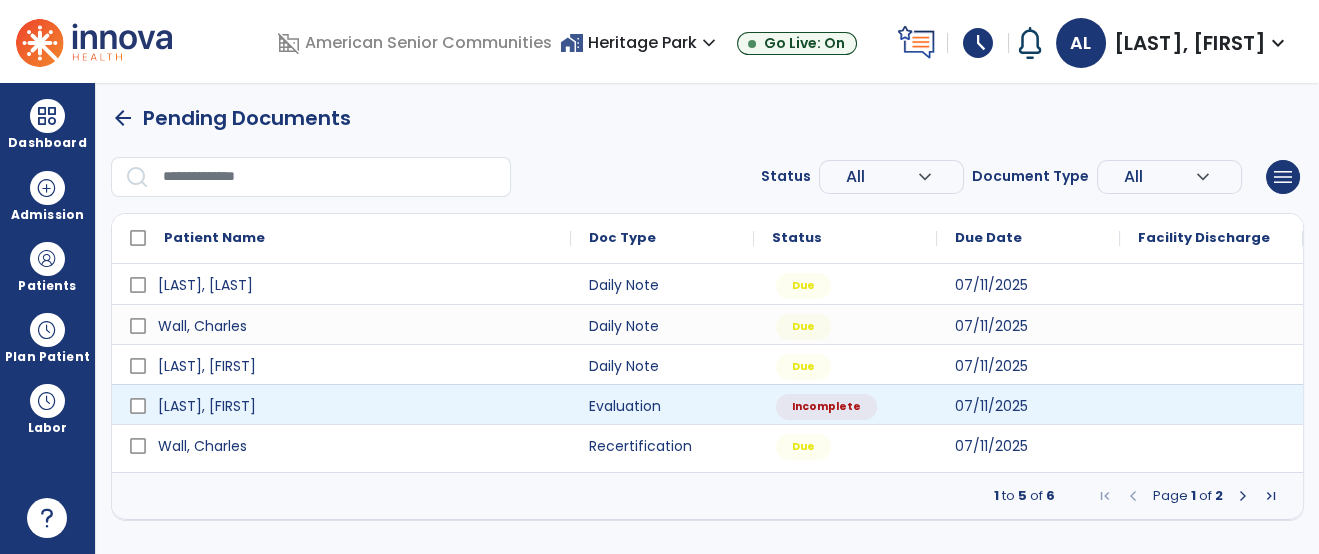 click at bounding box center (1211, 404) 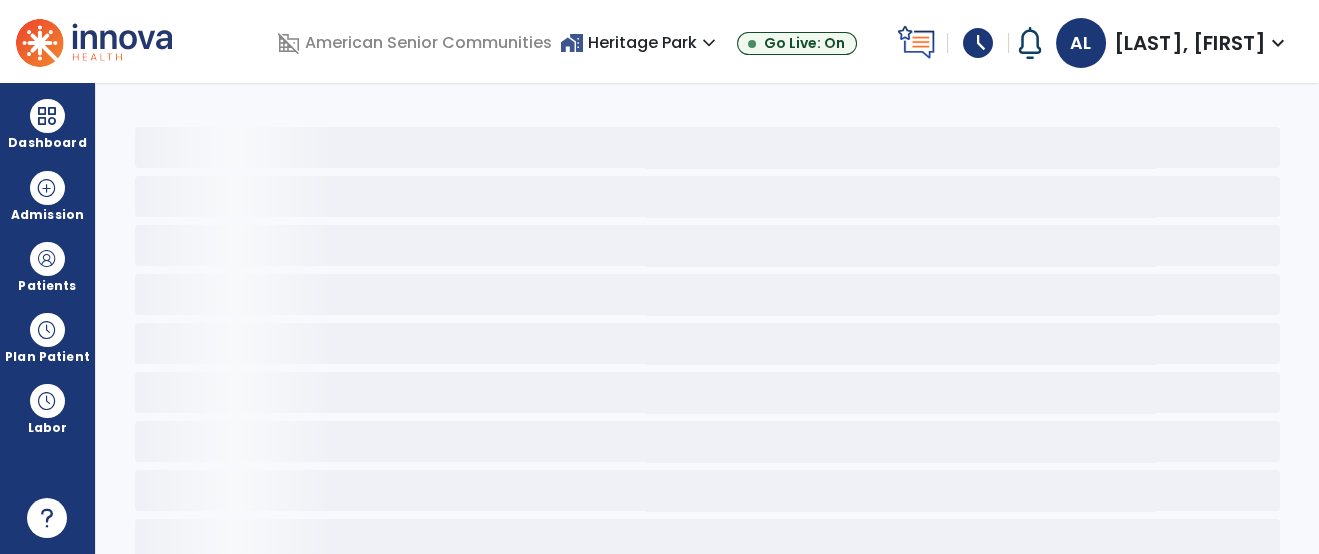 click 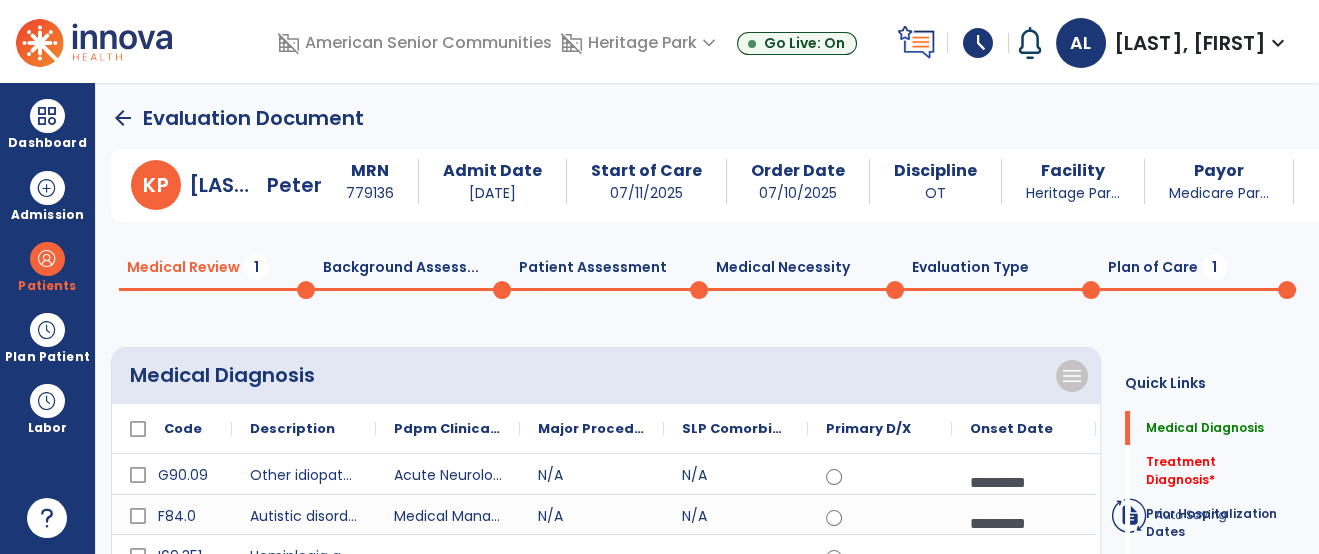 click on "Treatment Diagnosis   *  Treatment Diagnosis   *" 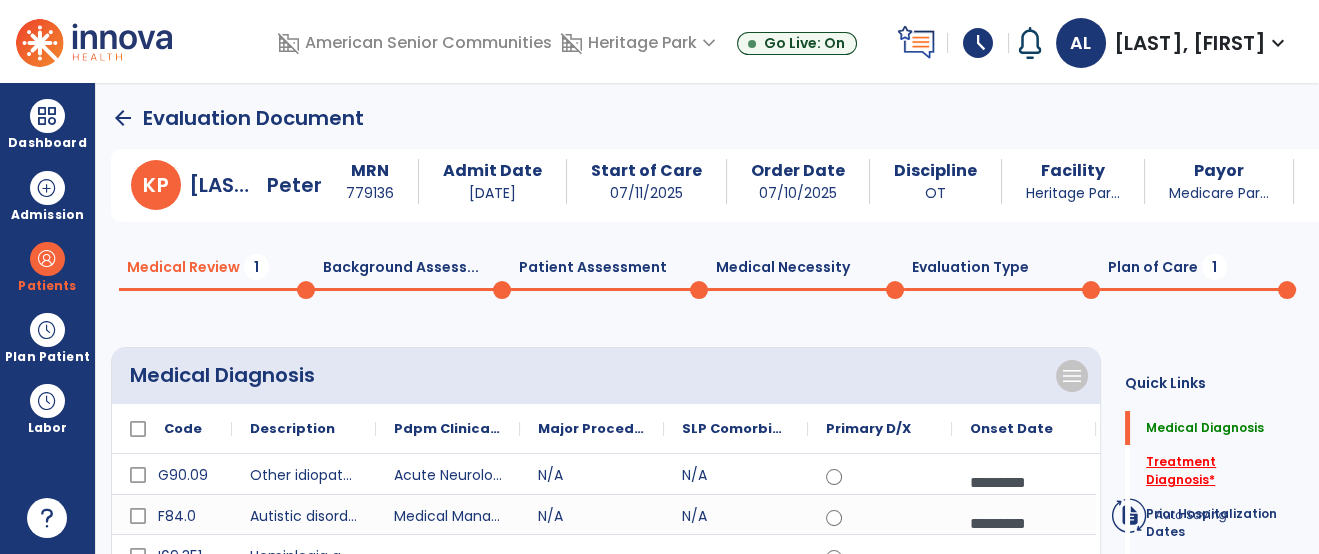 click on "Treatment Diagnosis   *" 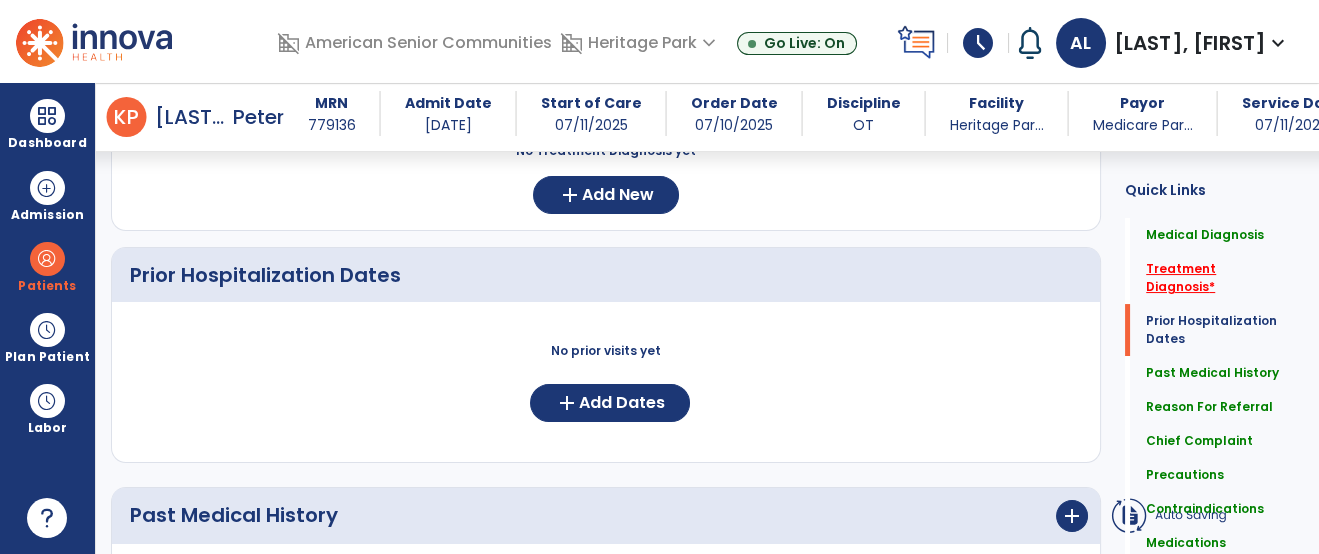 scroll, scrollTop: 546, scrollLeft: 0, axis: vertical 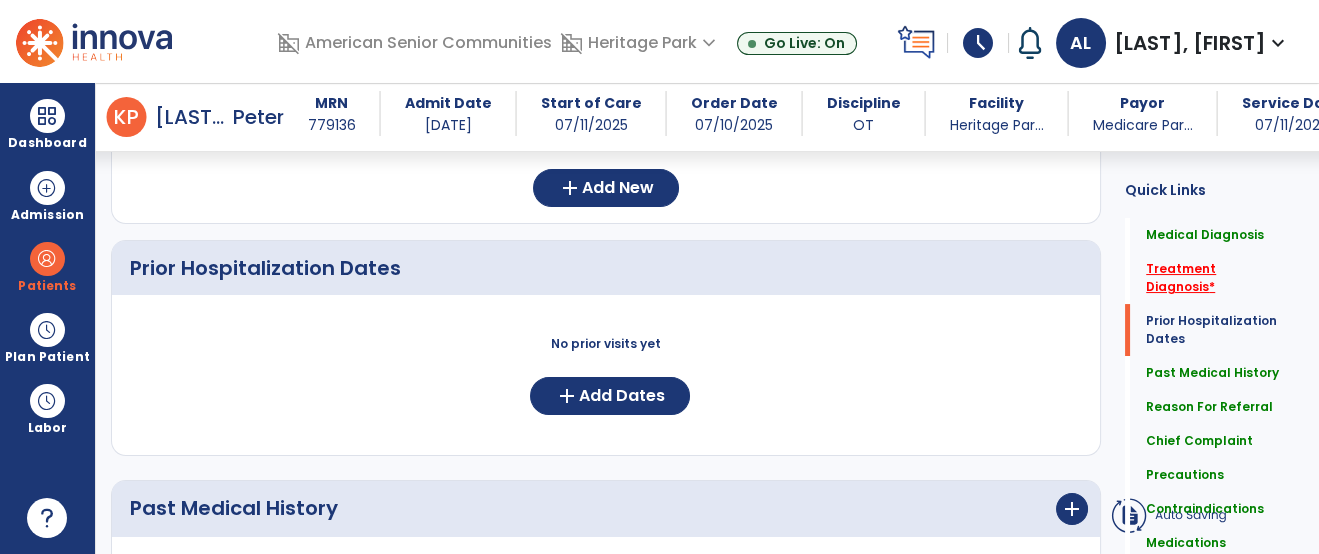 click on "Treatment Diagnosis   *" 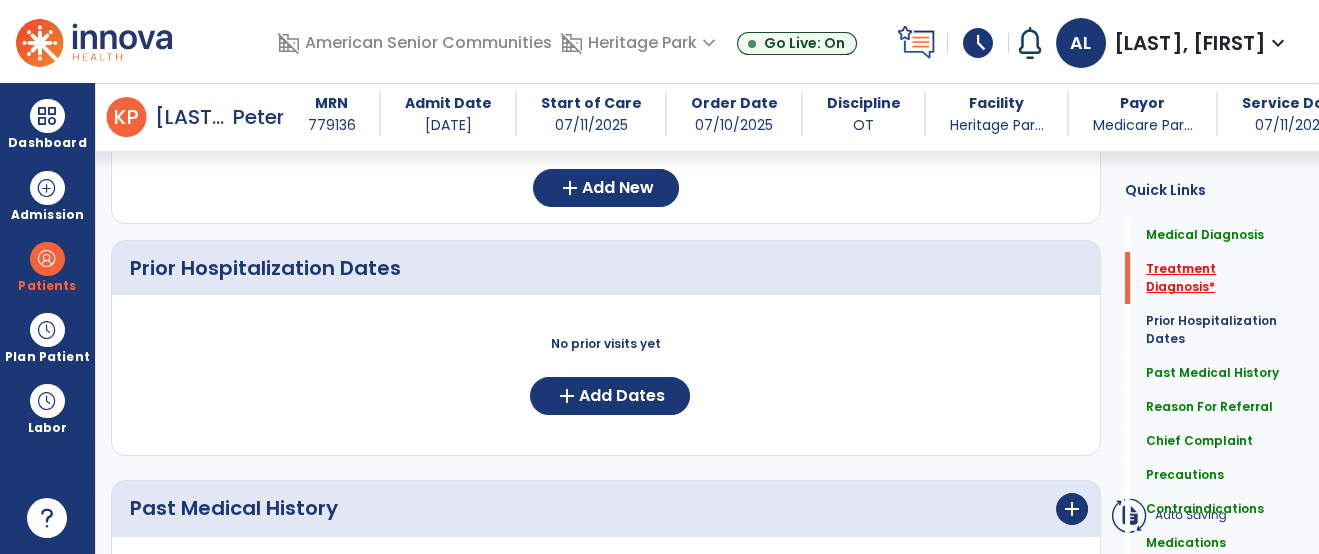 scroll, scrollTop: 527, scrollLeft: 0, axis: vertical 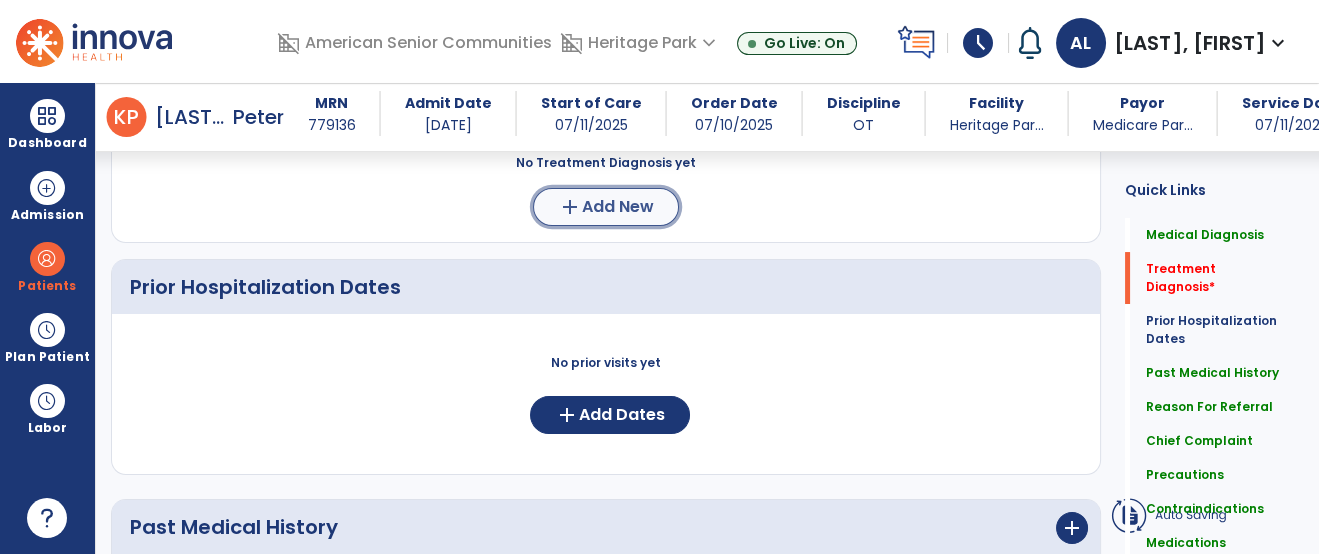 click on "add  Add New" 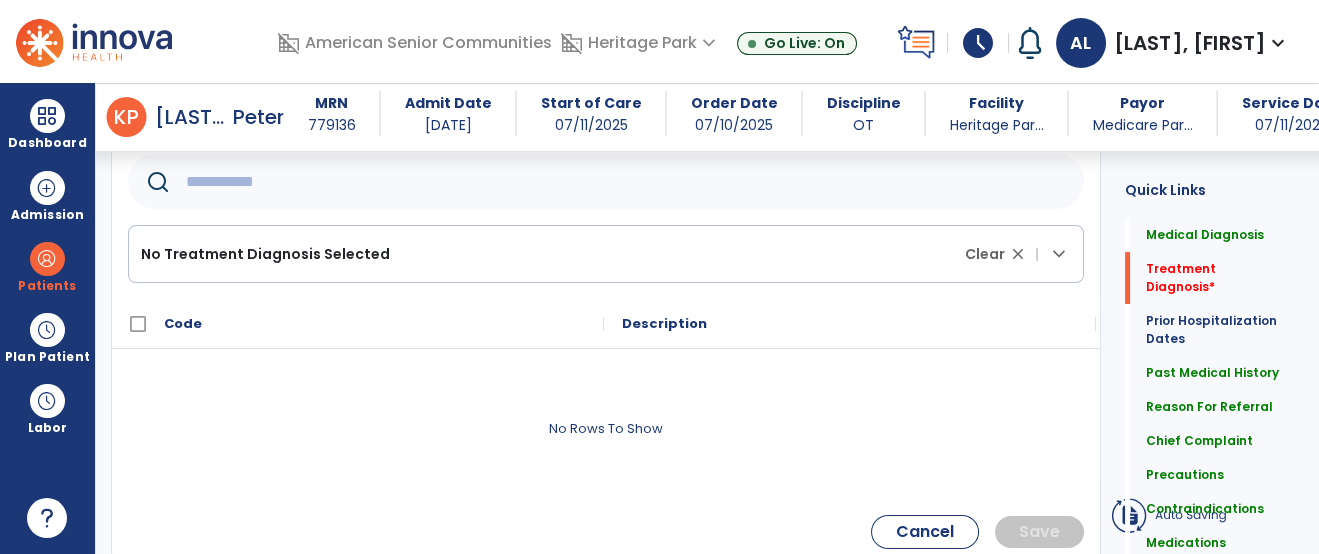 click 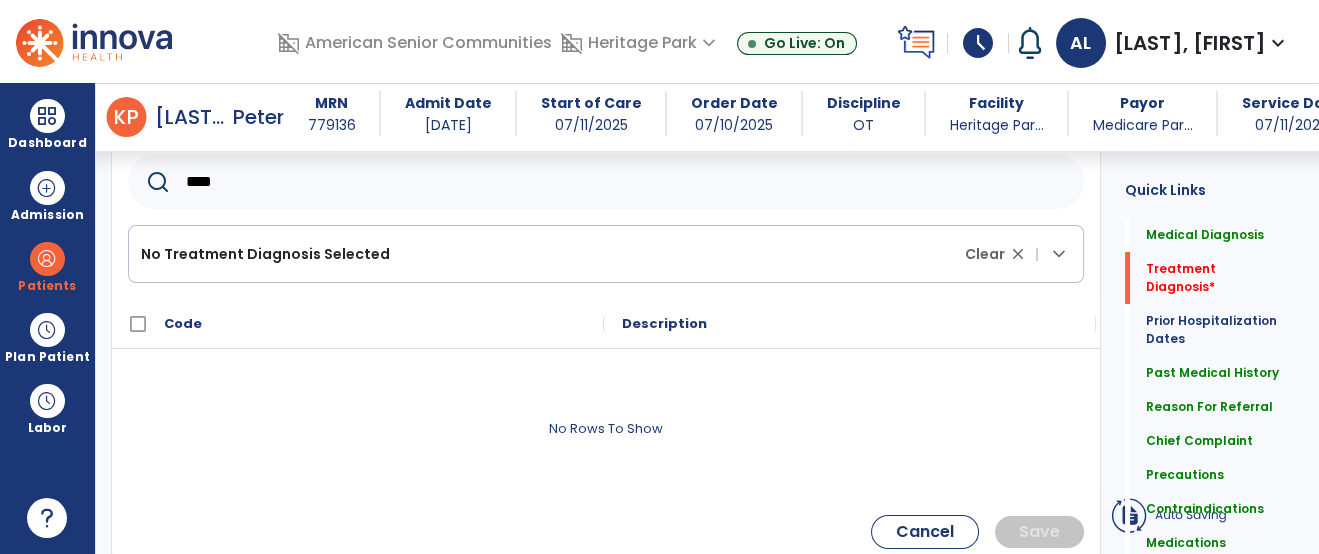 type on "*****" 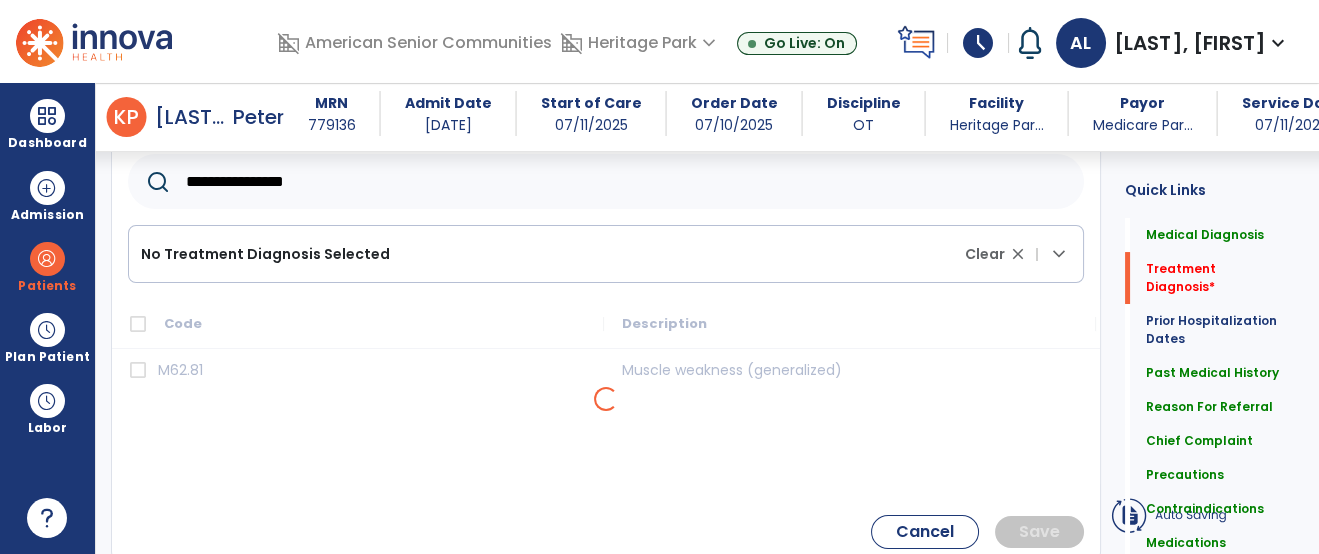 click 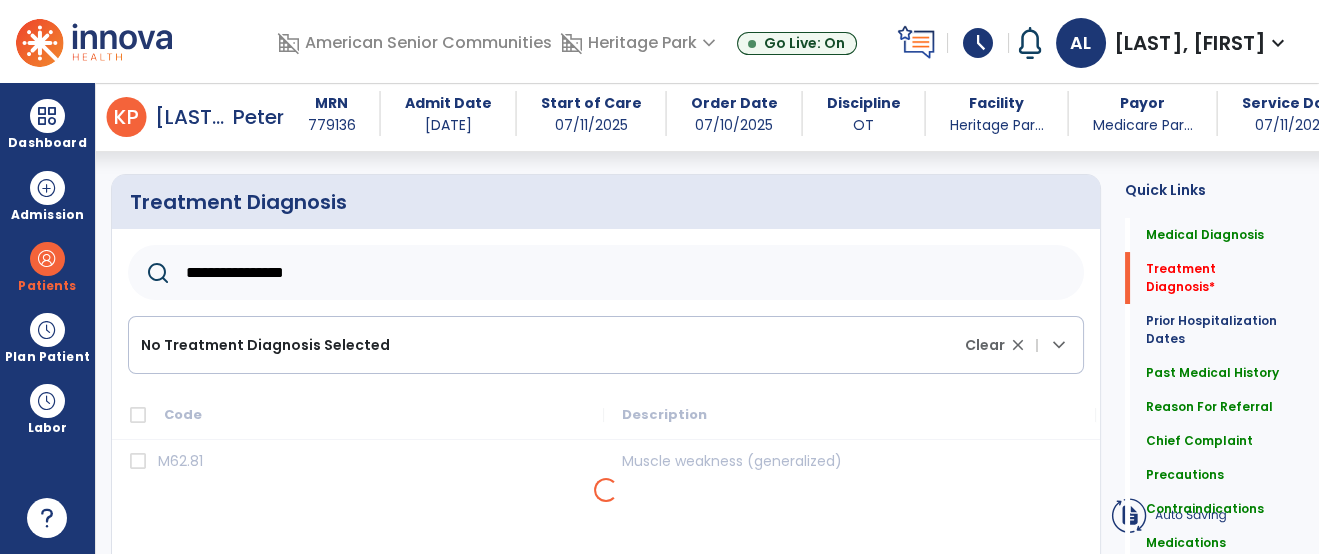 scroll, scrollTop: 393, scrollLeft: 0, axis: vertical 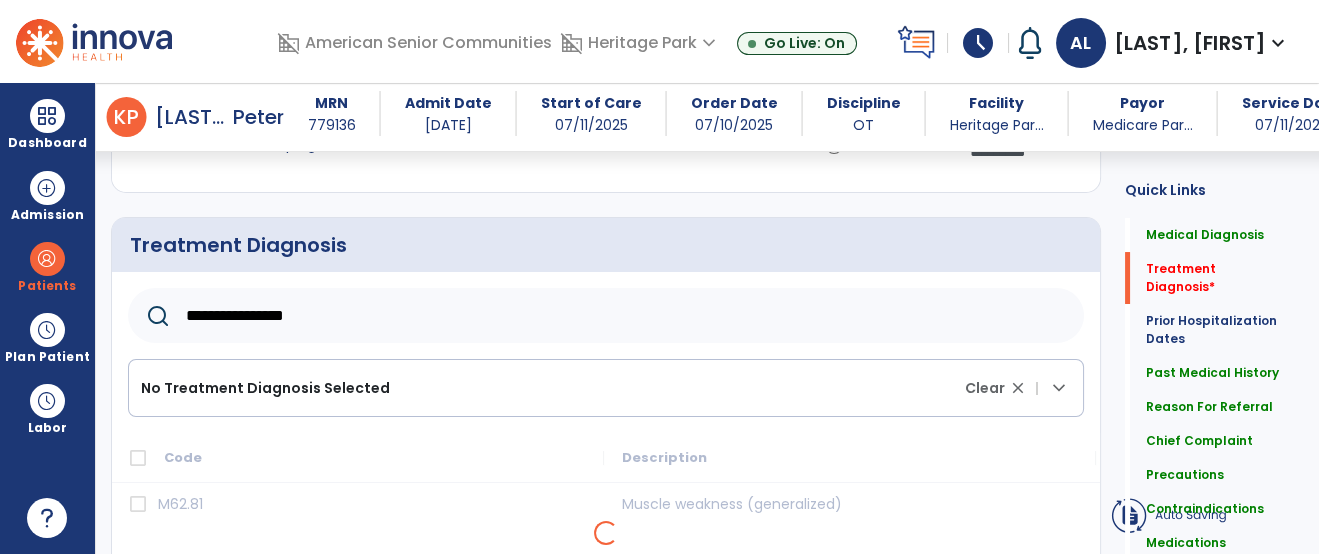 click on "**********" 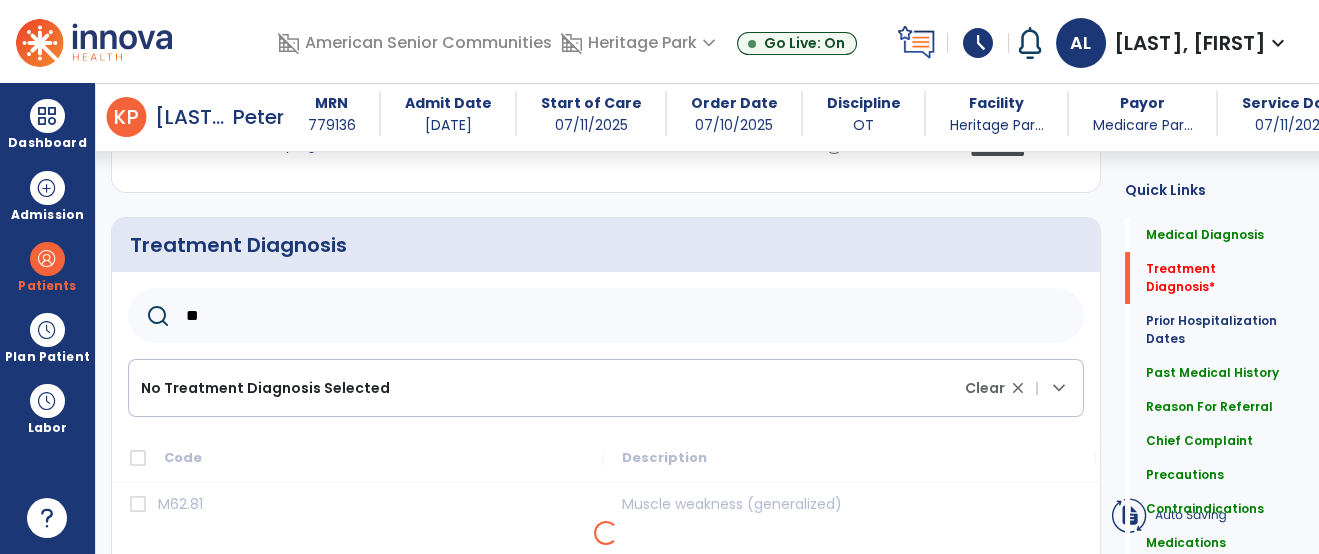type on "*" 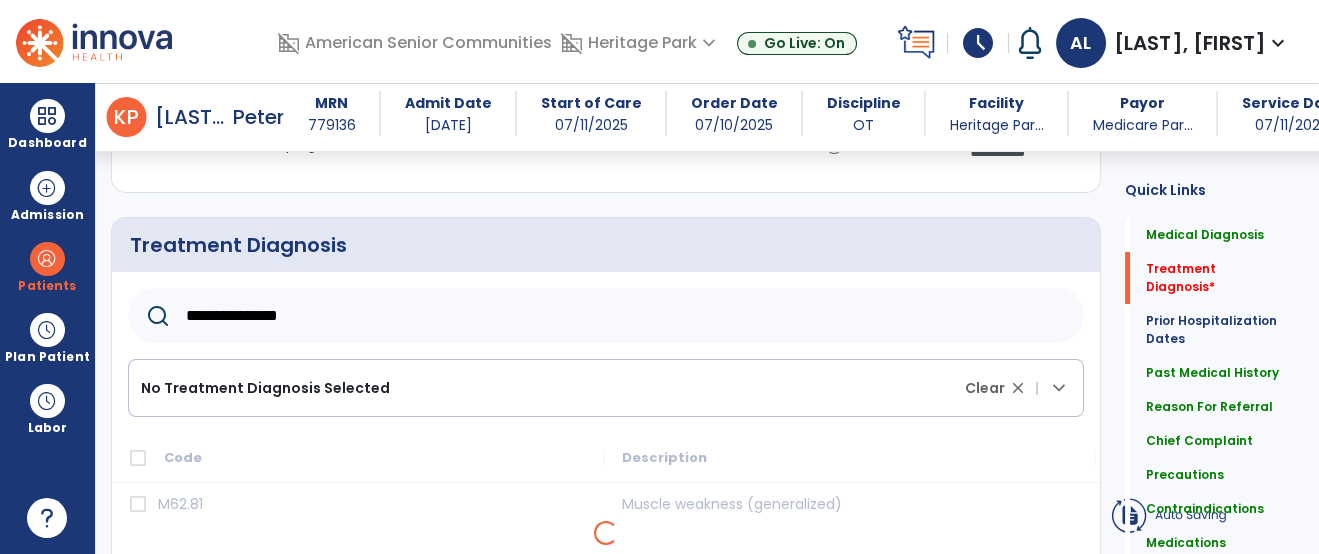 type on "**********" 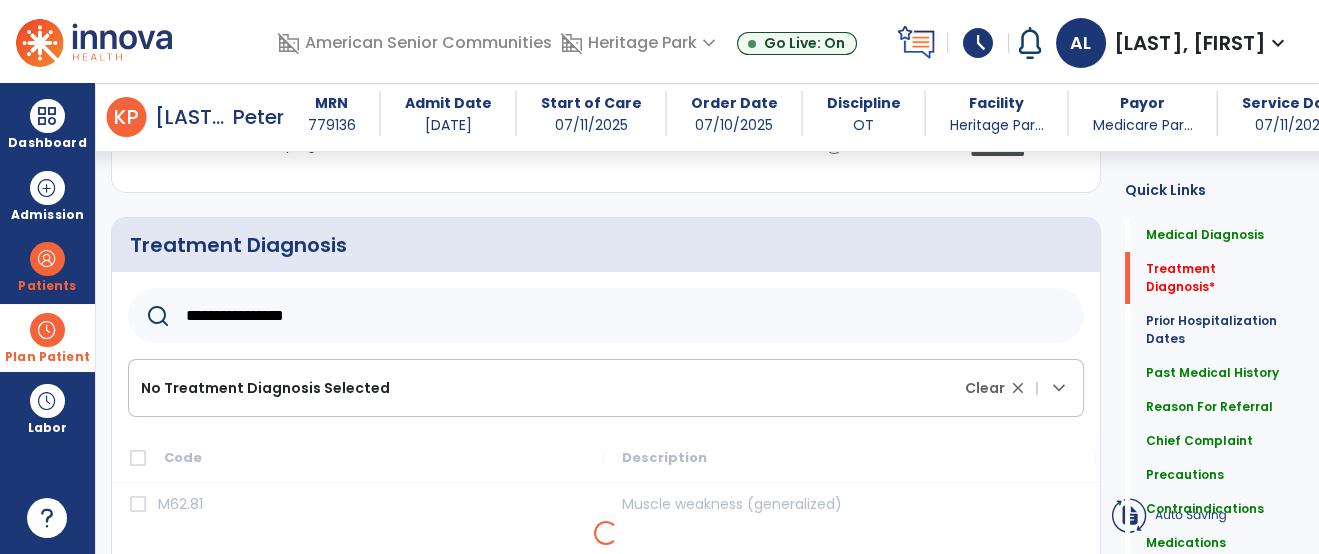 click at bounding box center (47, 330) 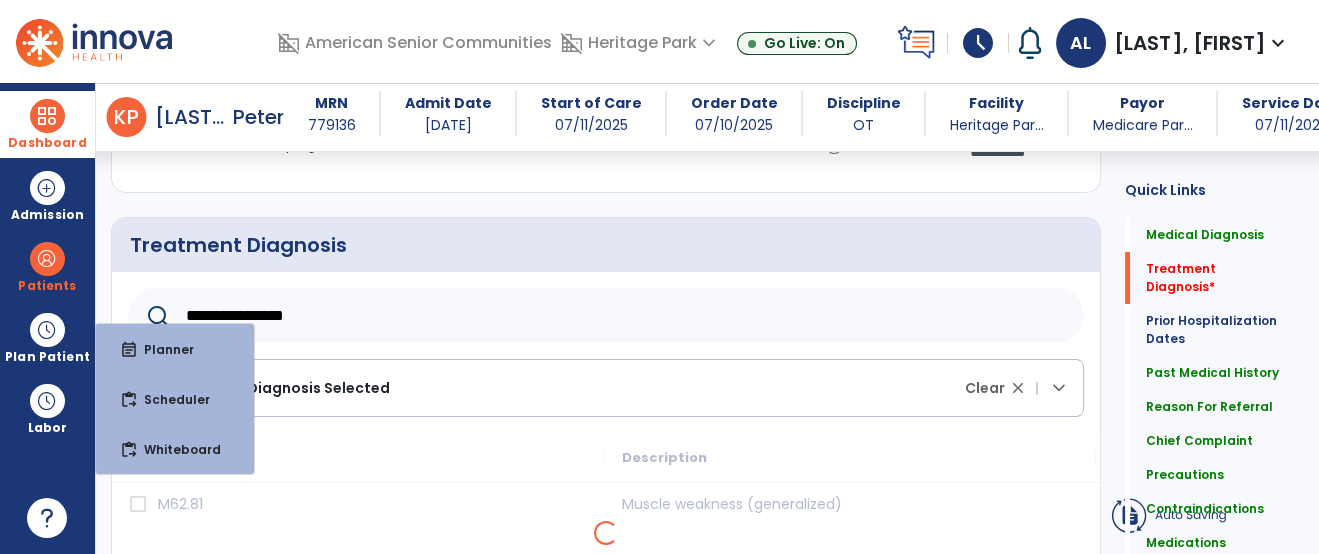 click at bounding box center (47, 116) 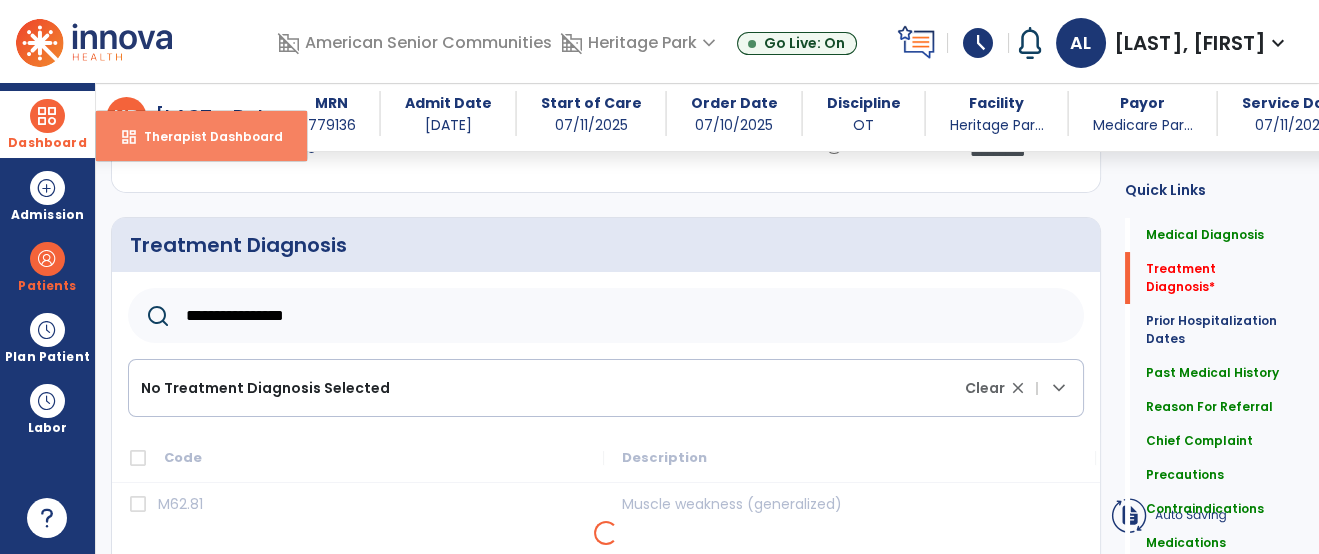 click on "Therapist Dashboard" at bounding box center (205, 136) 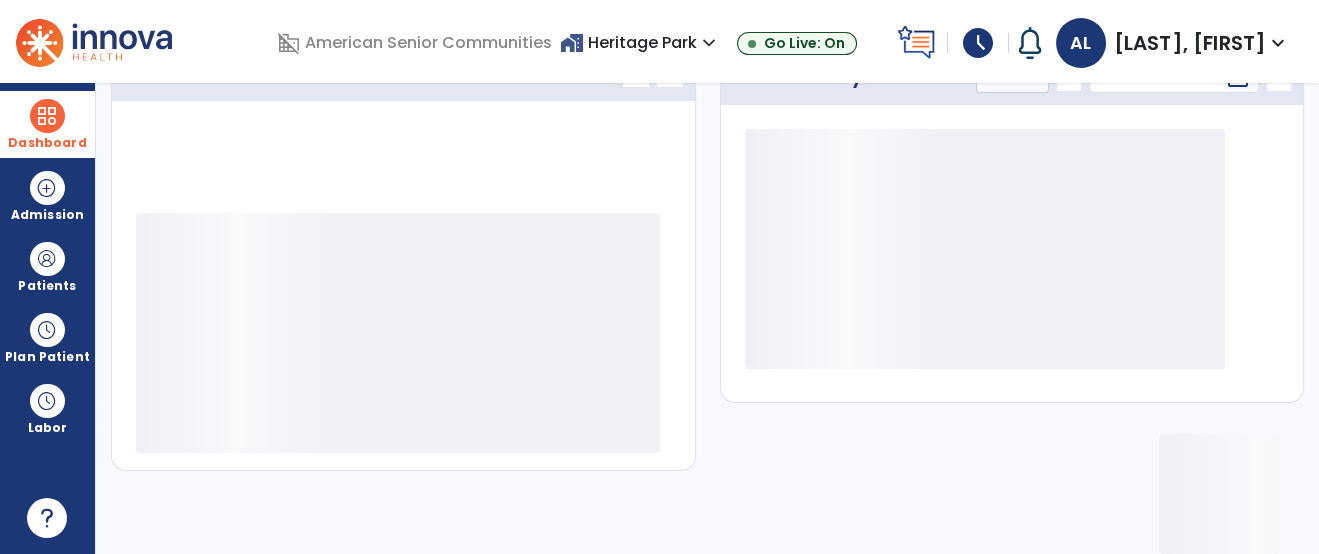 scroll, scrollTop: 324, scrollLeft: 0, axis: vertical 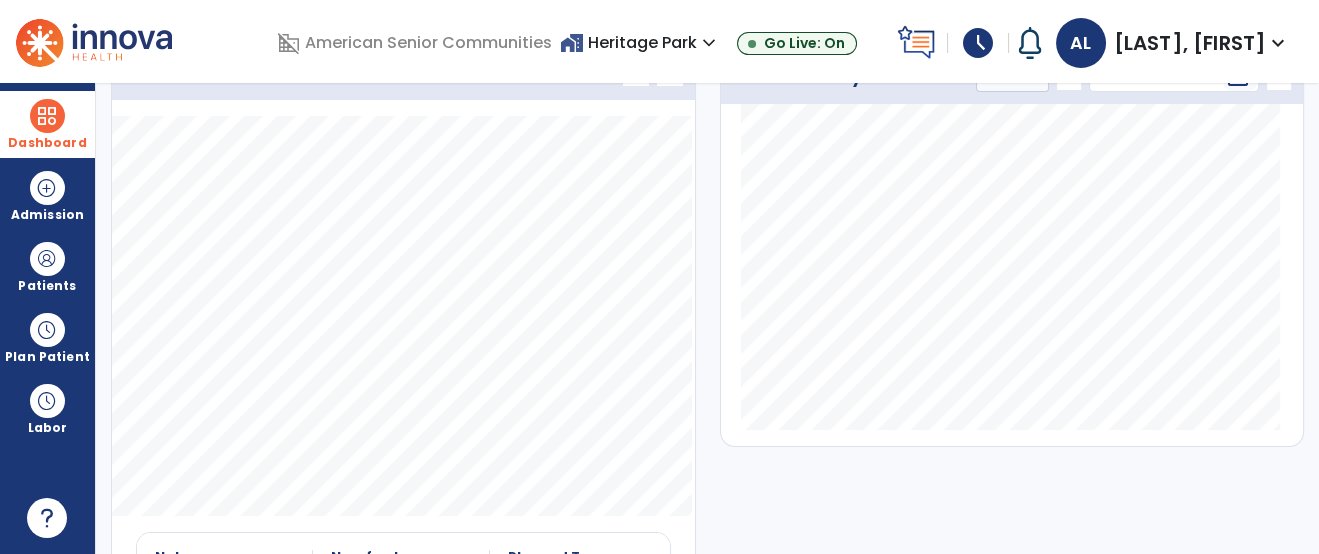 click on "Caseload   open_in_new   chevron_left   chevron_right
Notes
No. of notes
Planned Tx
2" 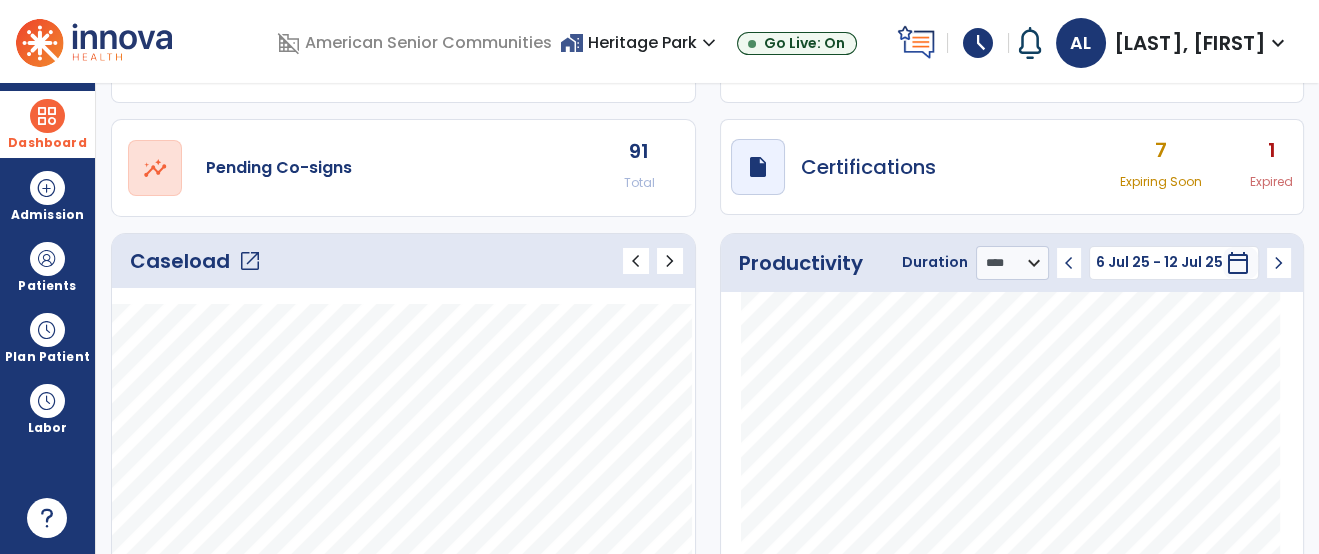 scroll, scrollTop: 0, scrollLeft: 0, axis: both 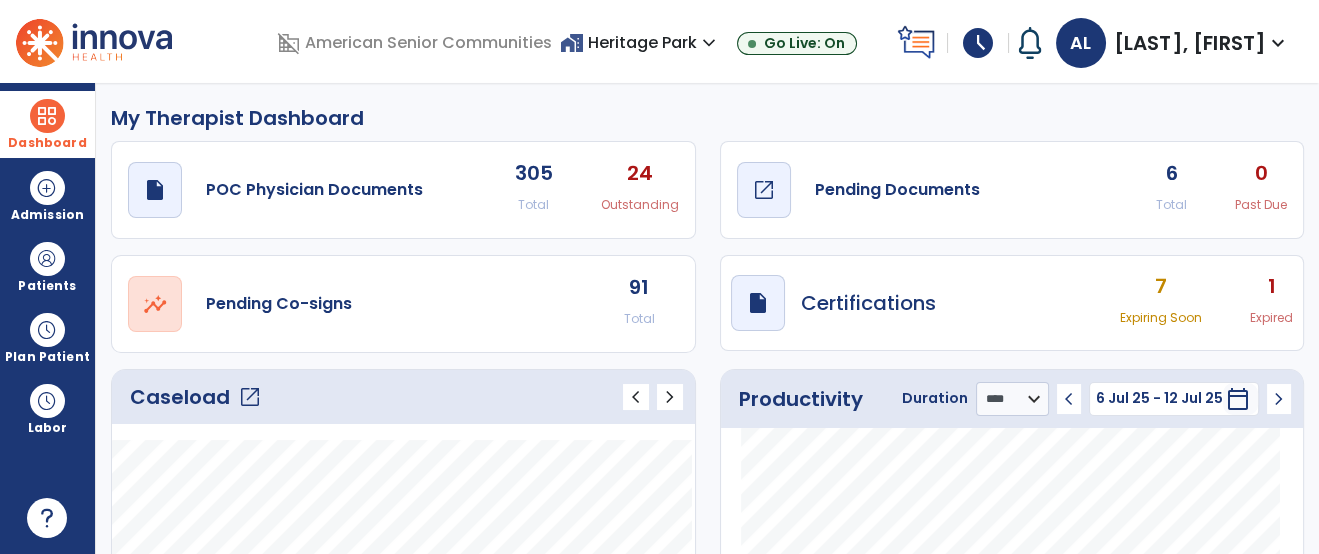 click on "Pending Documents" 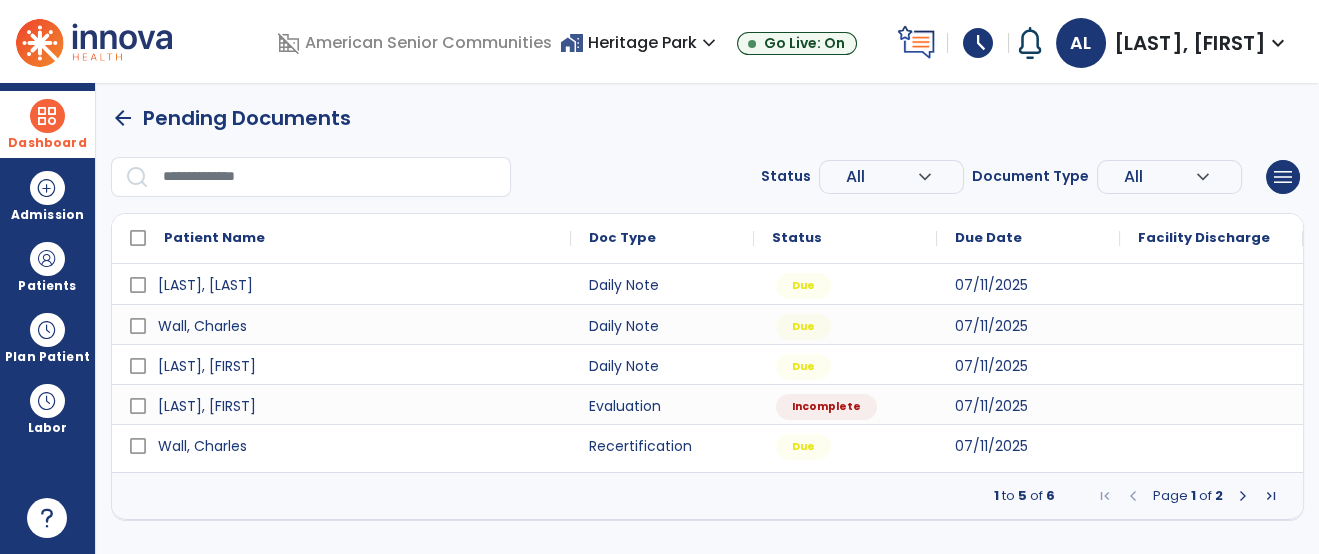 click at bounding box center (330, 177) 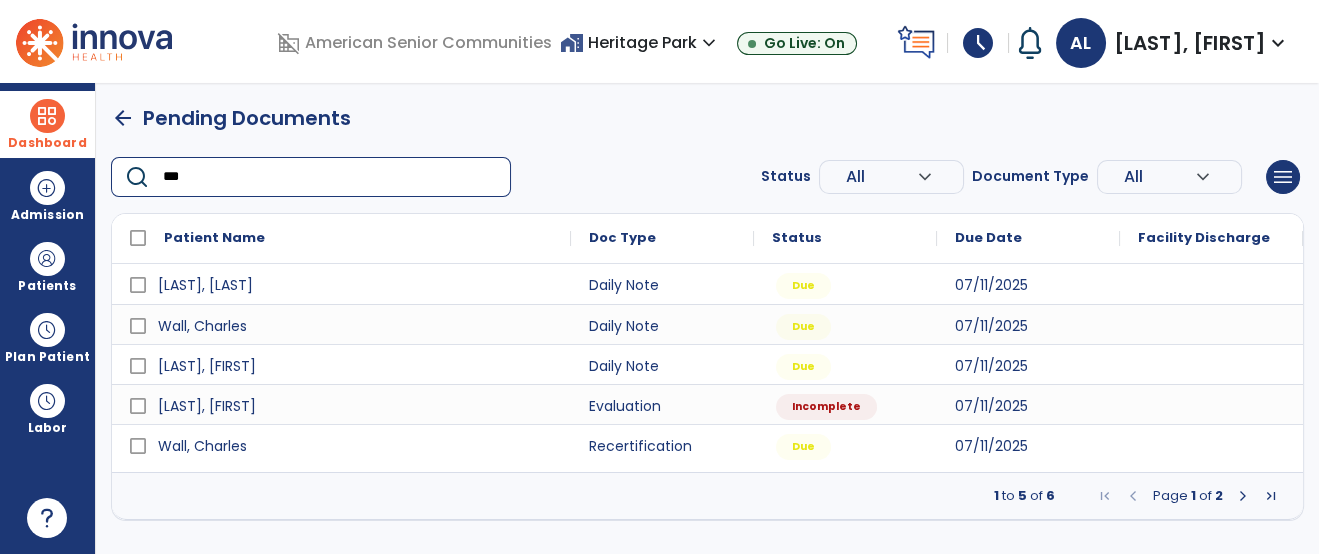 type on "****" 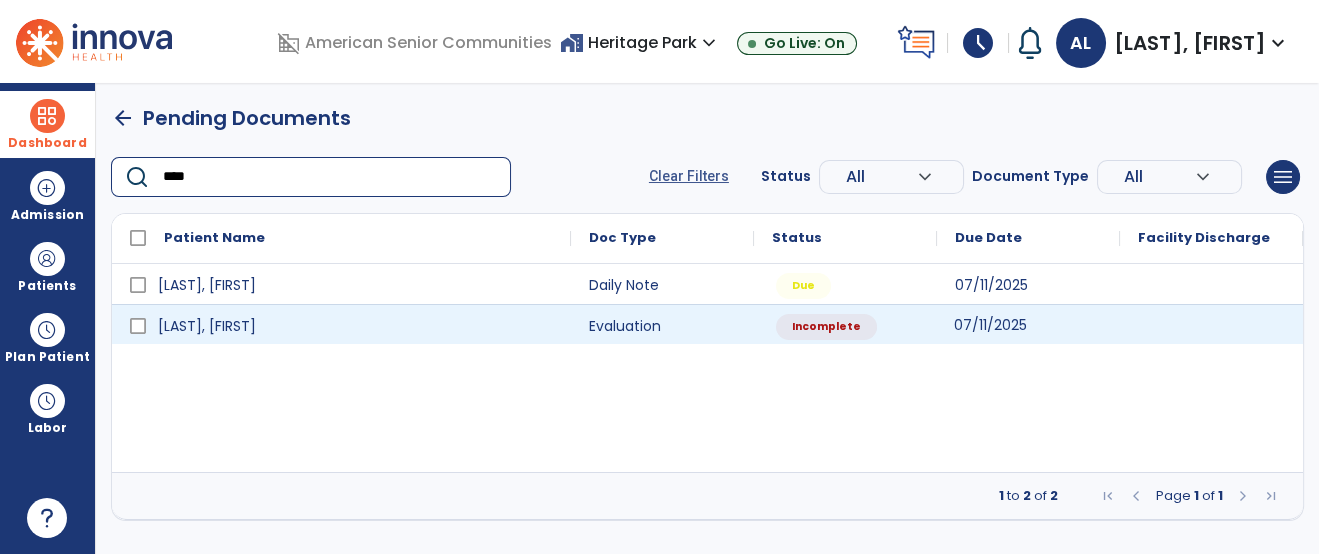 click on "07/11/2025" at bounding box center (1028, 324) 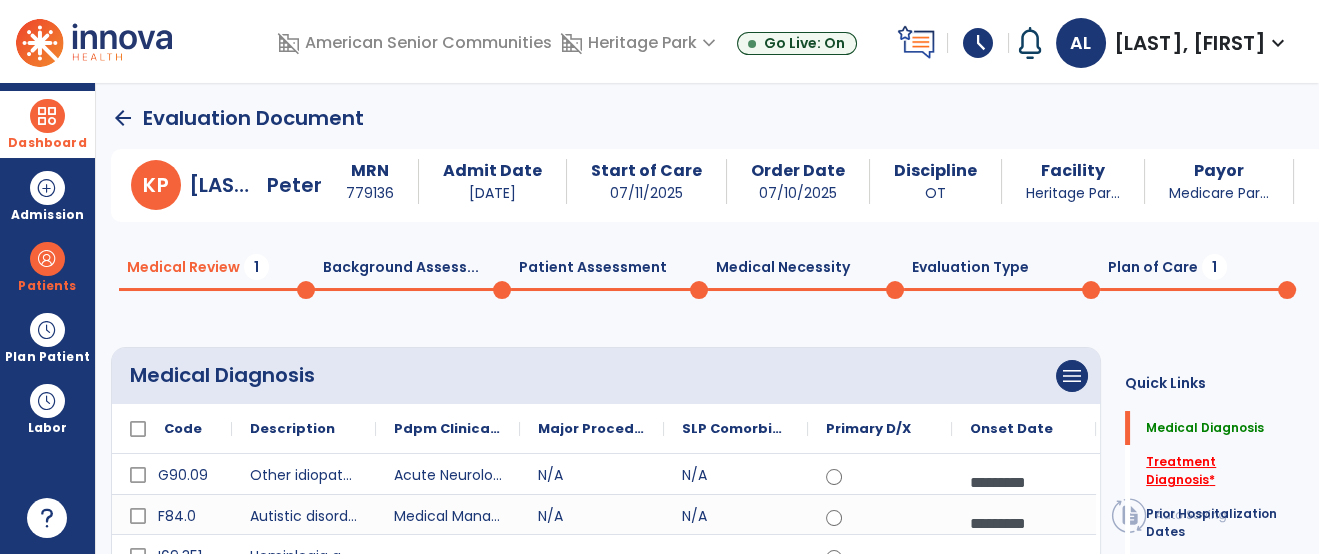 click on "Treatment Diagnosis   *" 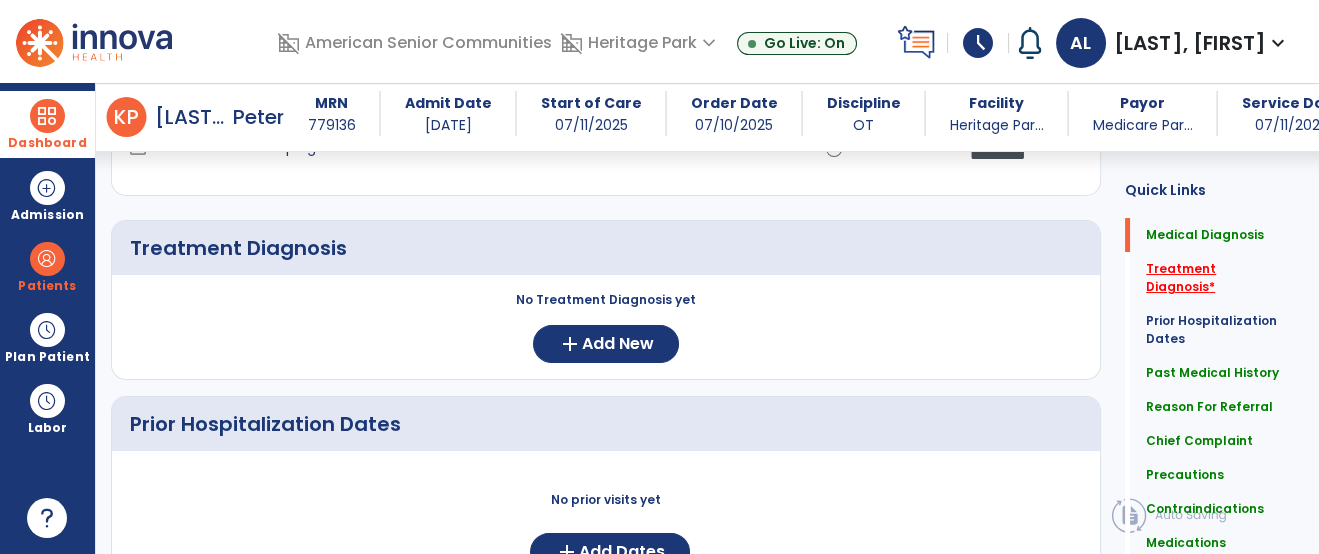 scroll, scrollTop: 546, scrollLeft: 0, axis: vertical 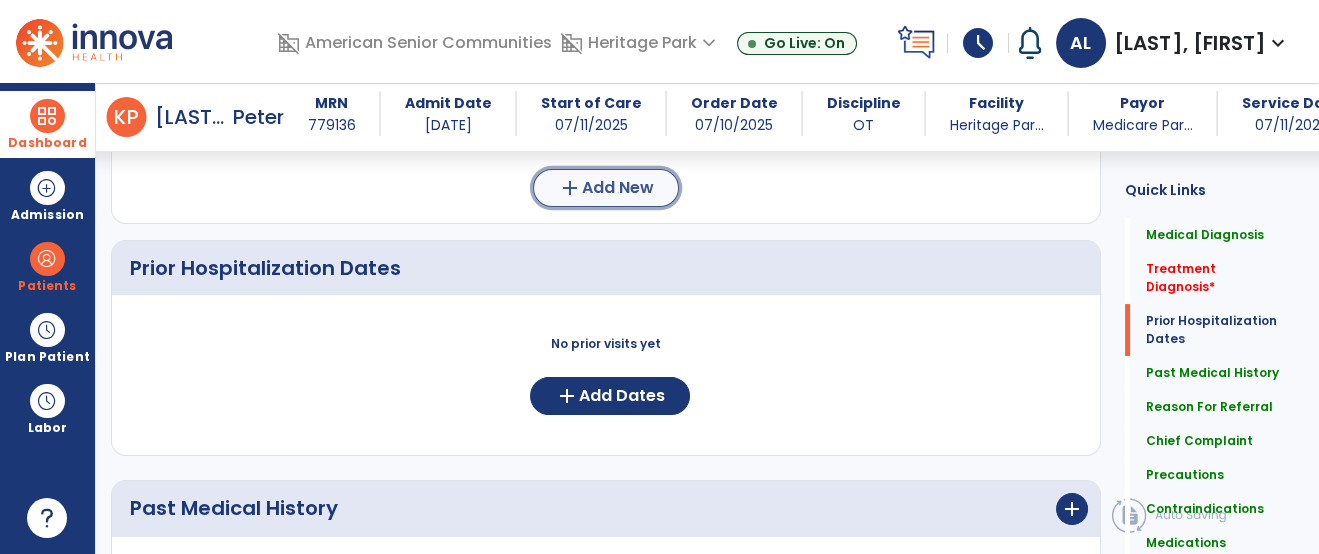 click on "add  Add New" 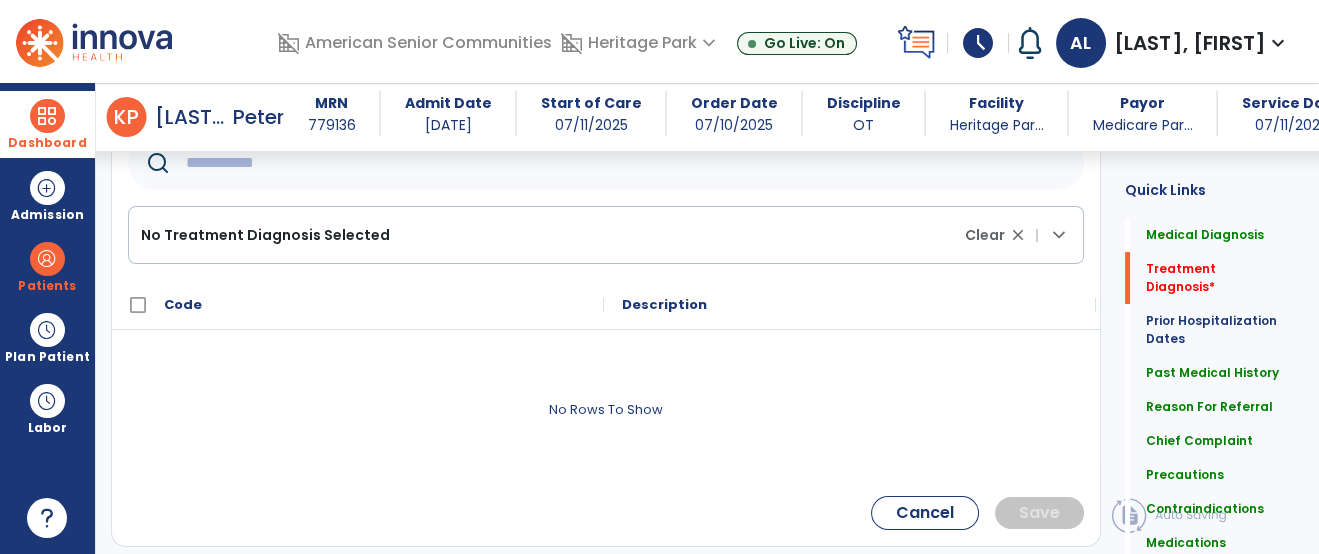 click 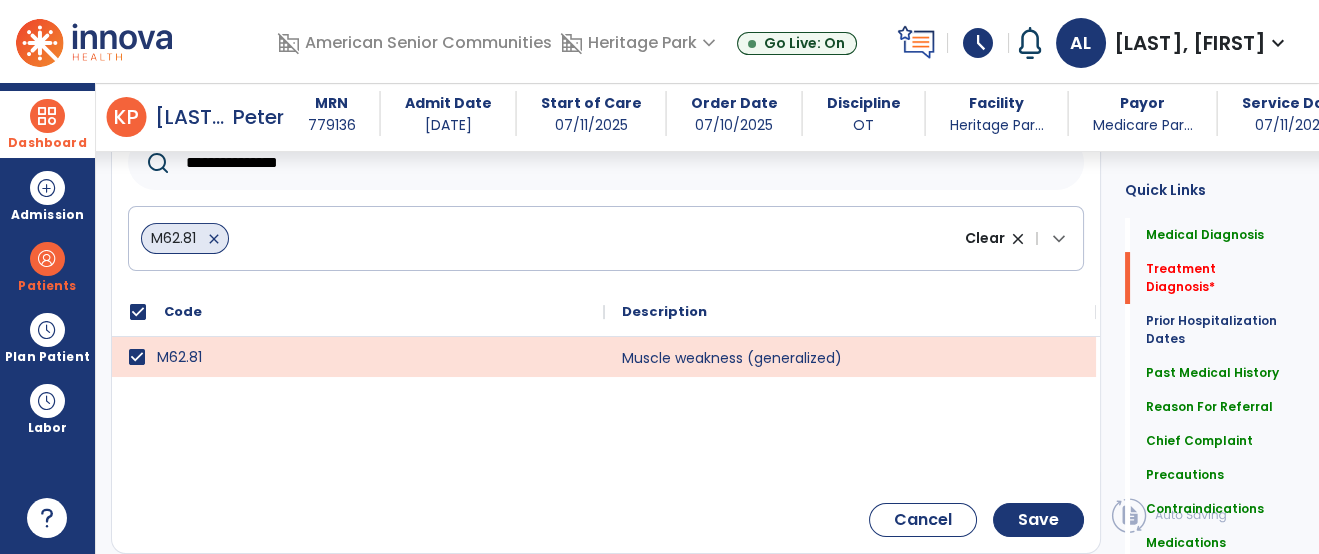 click on "**********" 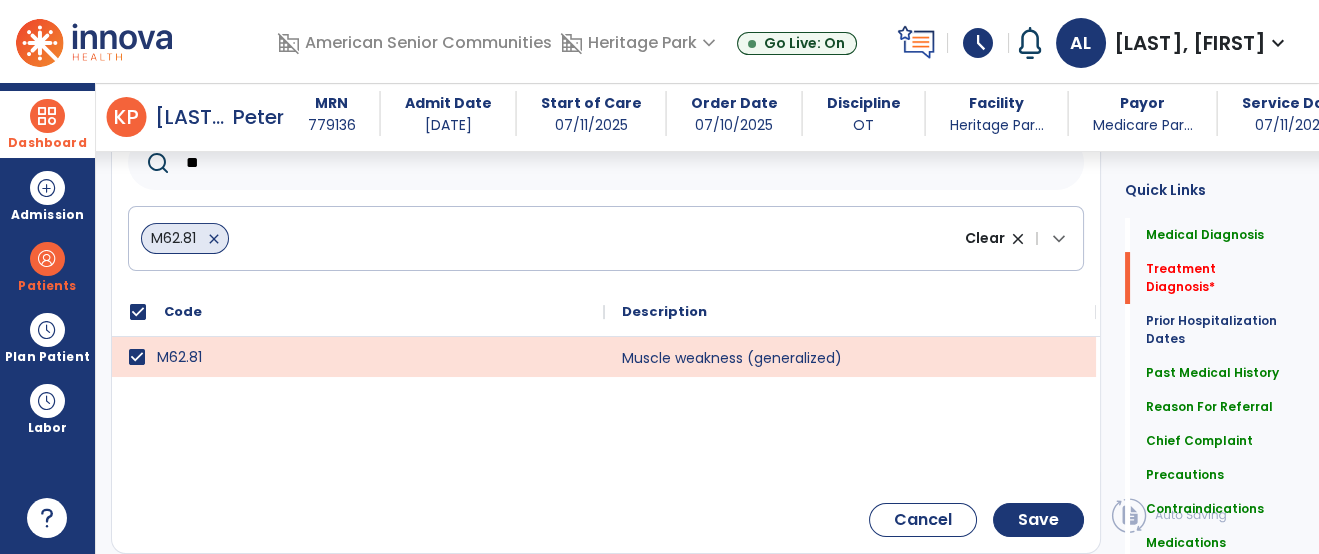 type on "*" 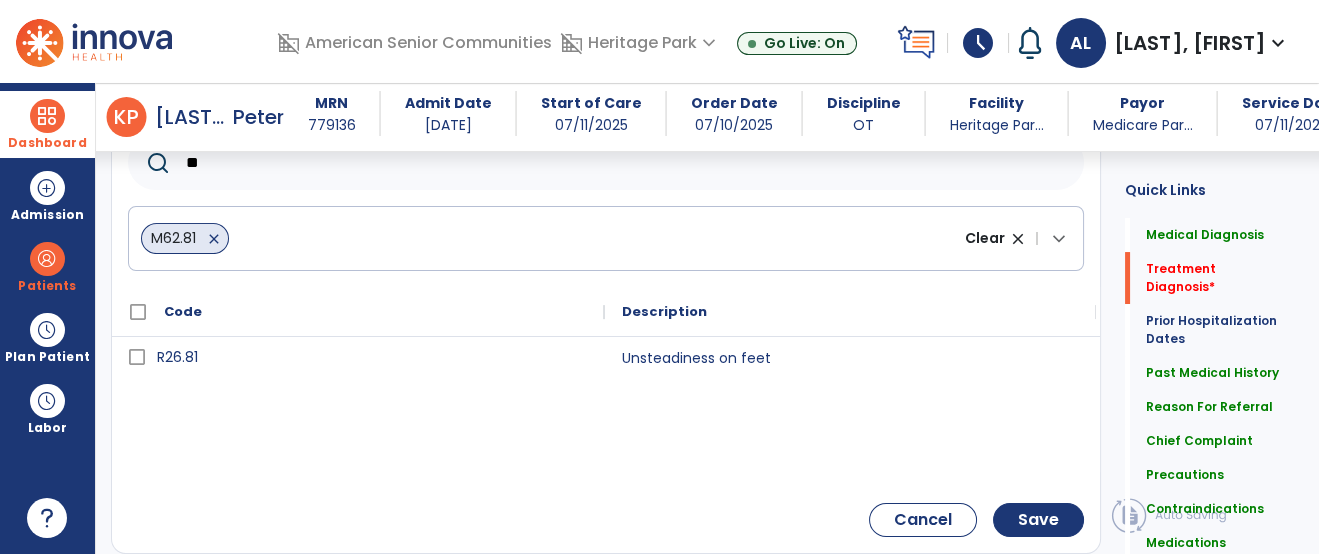 type on "*" 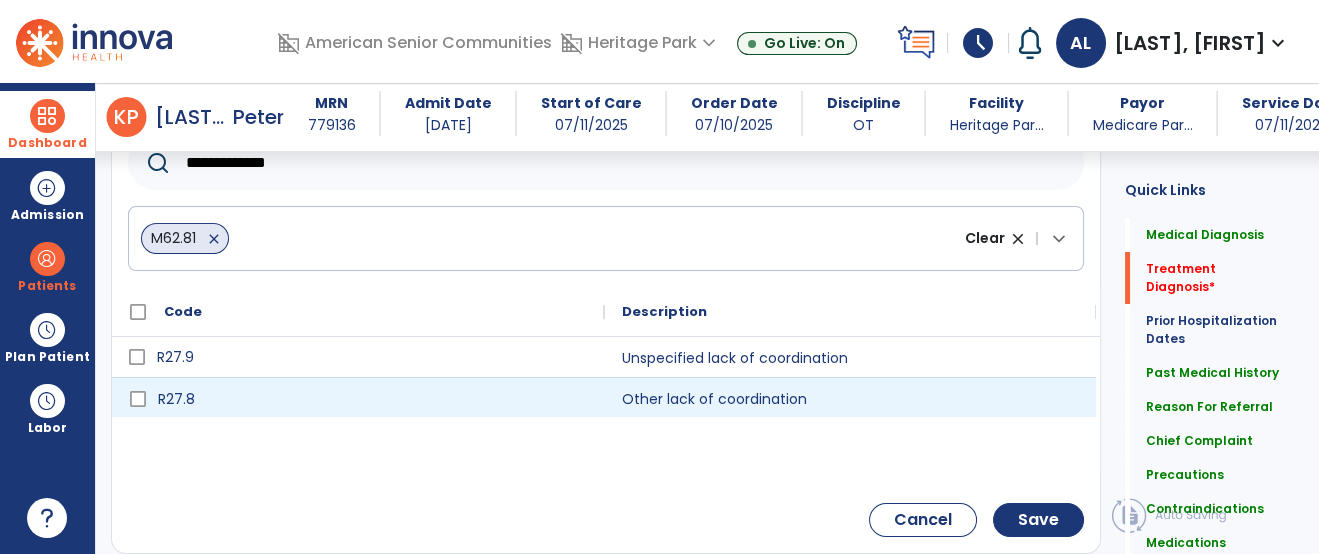 type on "**********" 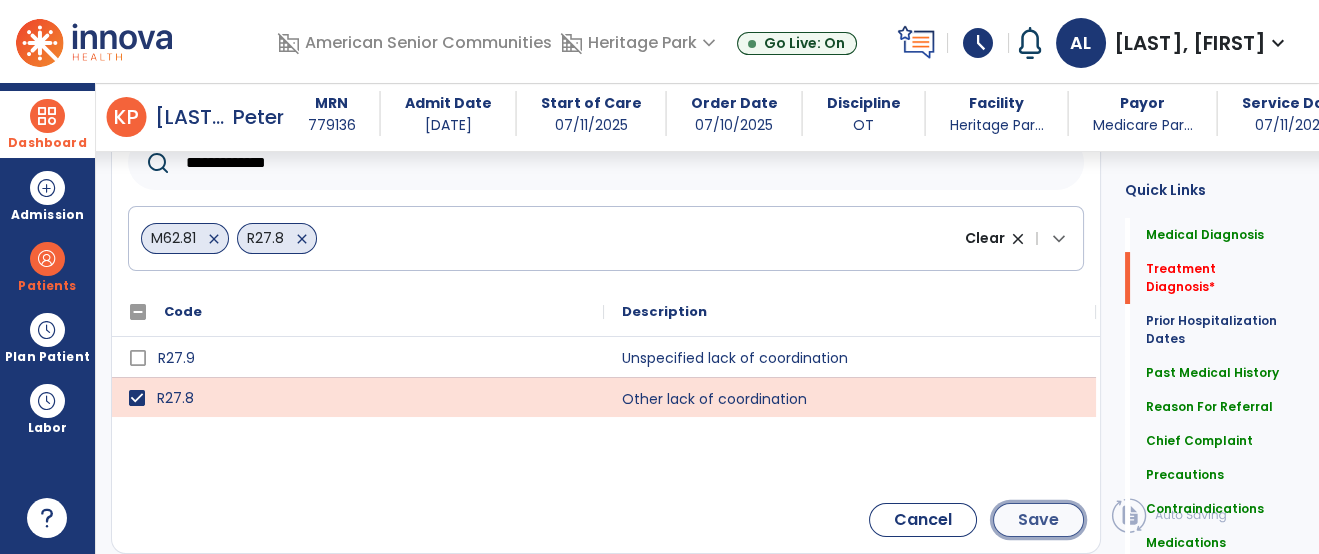 click on "Save" 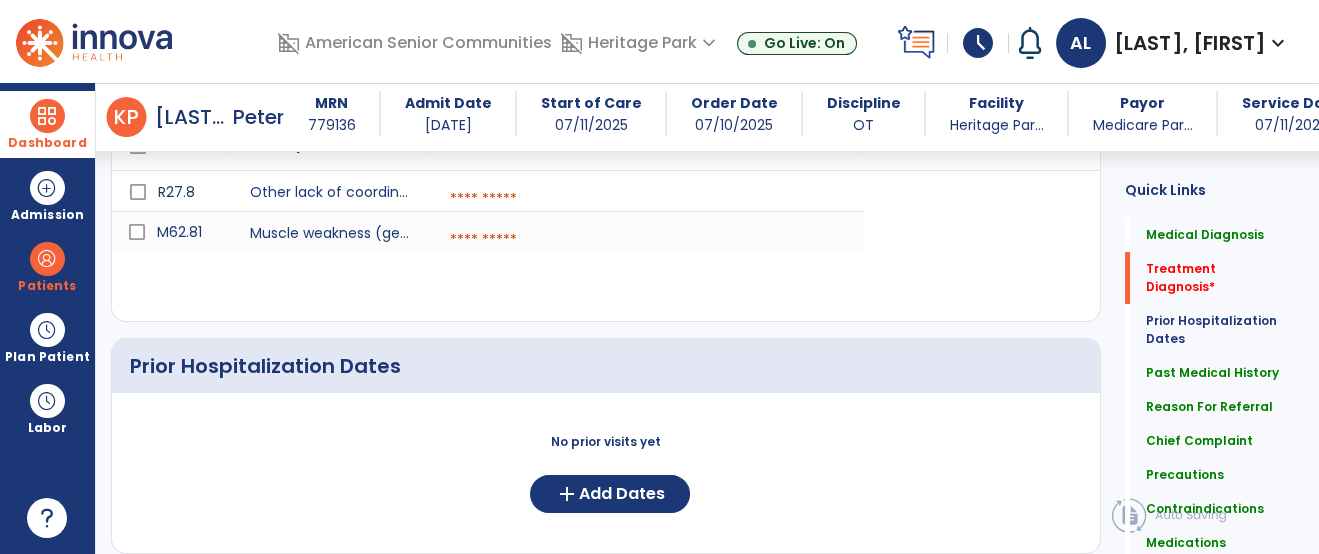 click on "No prior visits yet  add  Add Dates" 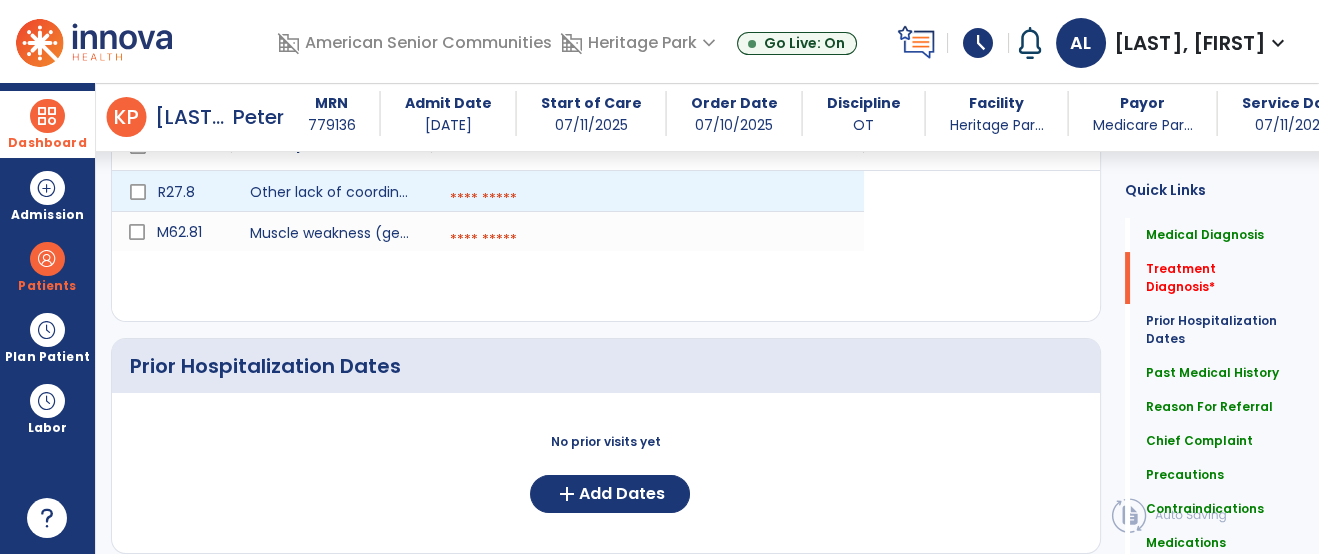 click at bounding box center [648, 199] 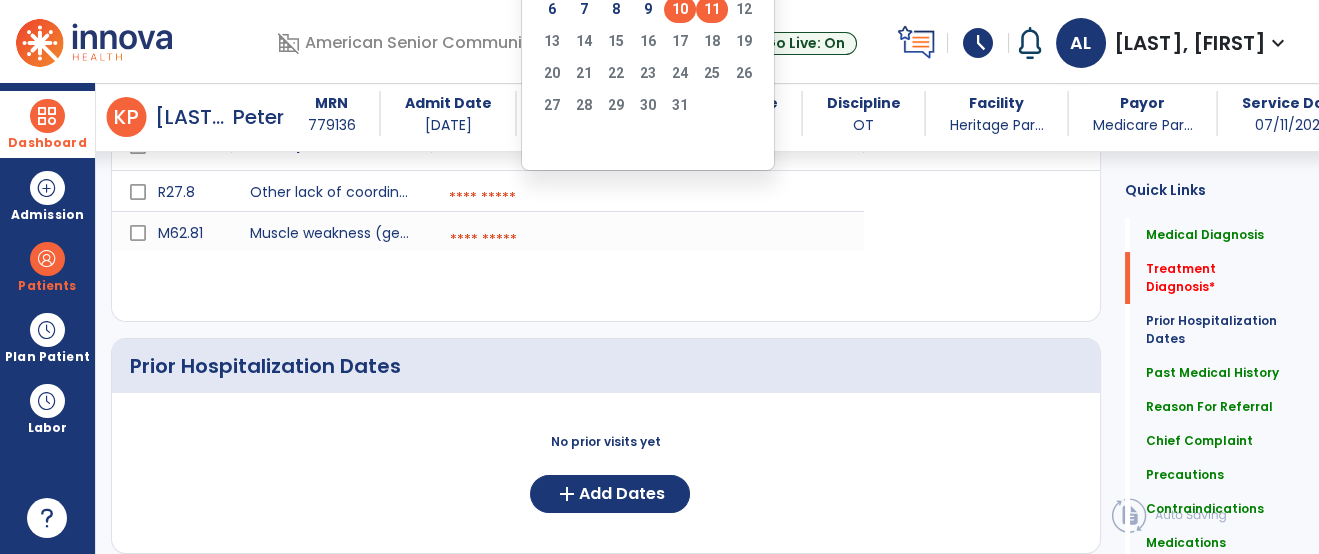 click on "10" 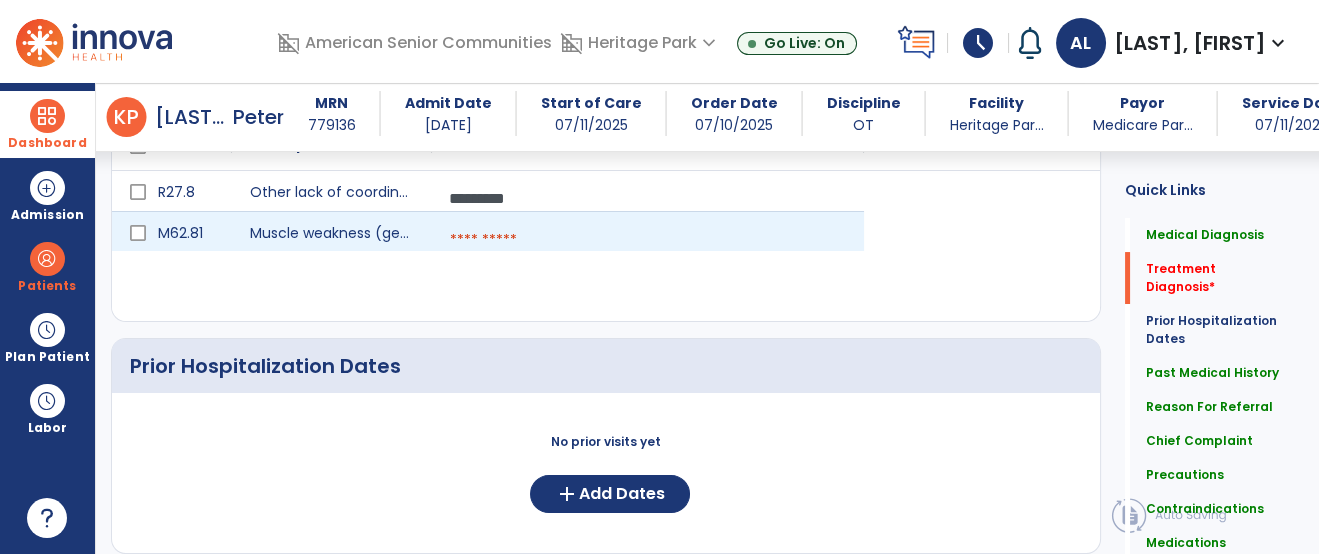 click at bounding box center [648, 240] 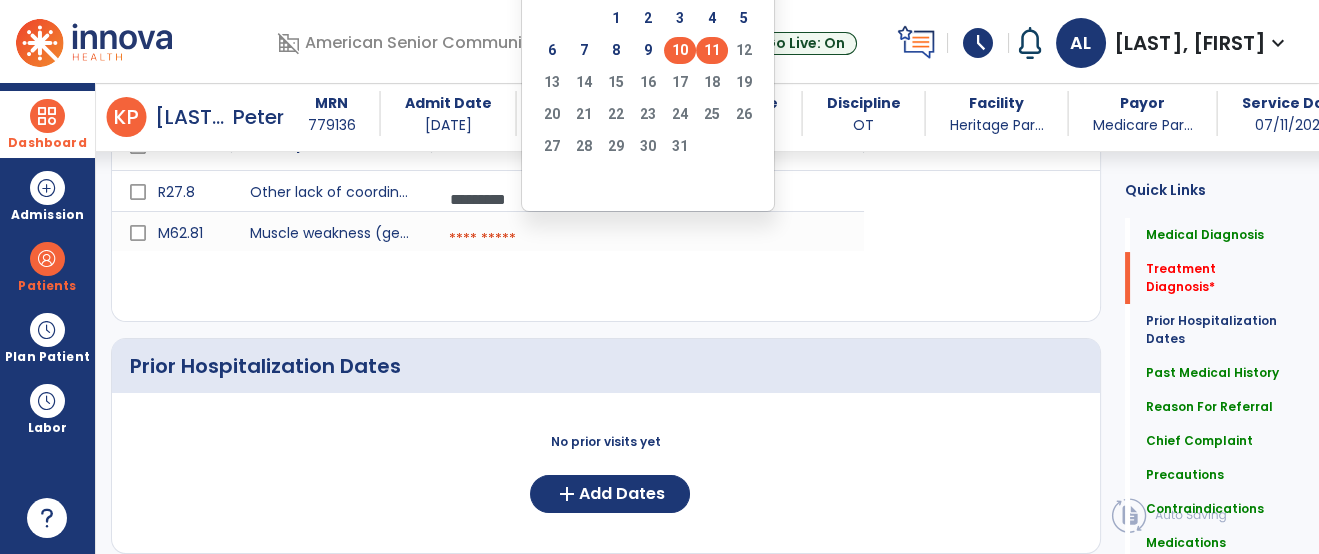 click on "10" 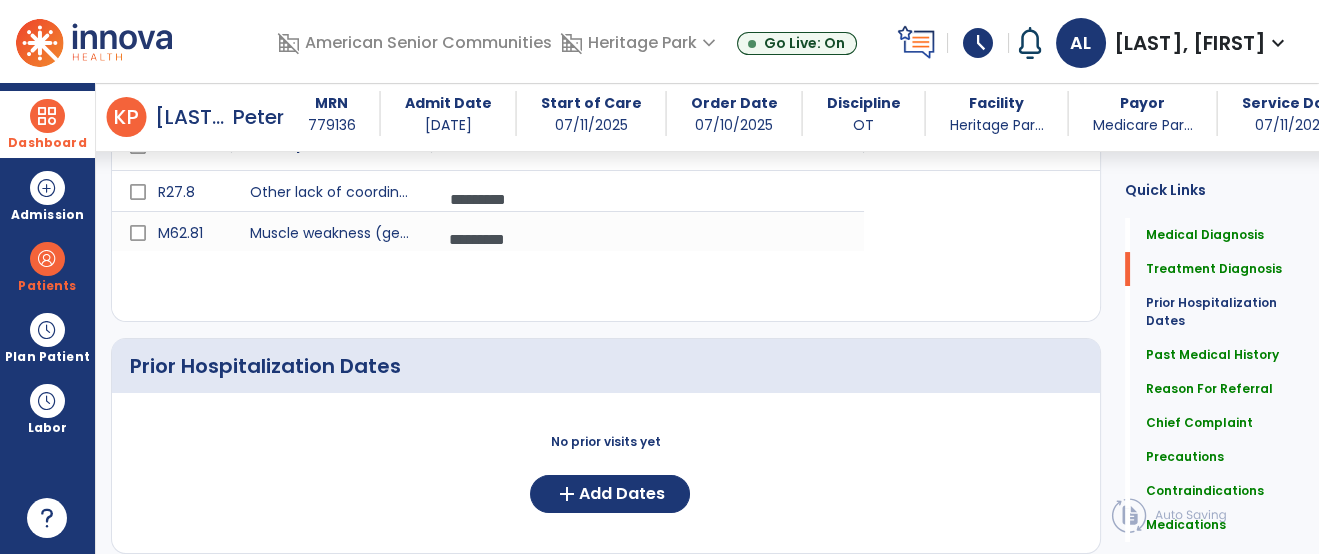 click on "Quick Links  Medical Diagnosis   Medical Diagnosis   Treatment Diagnosis   Treatment Diagnosis   Prior Hospitalization Dates   Prior Hospitalization Dates   Past Medical History   Past Medical History   Reason For Referral   Reason For Referral   Chief Complaint   Chief Complaint   Precautions   Precautions   Contraindications   Contraindications   Medications   Medications" 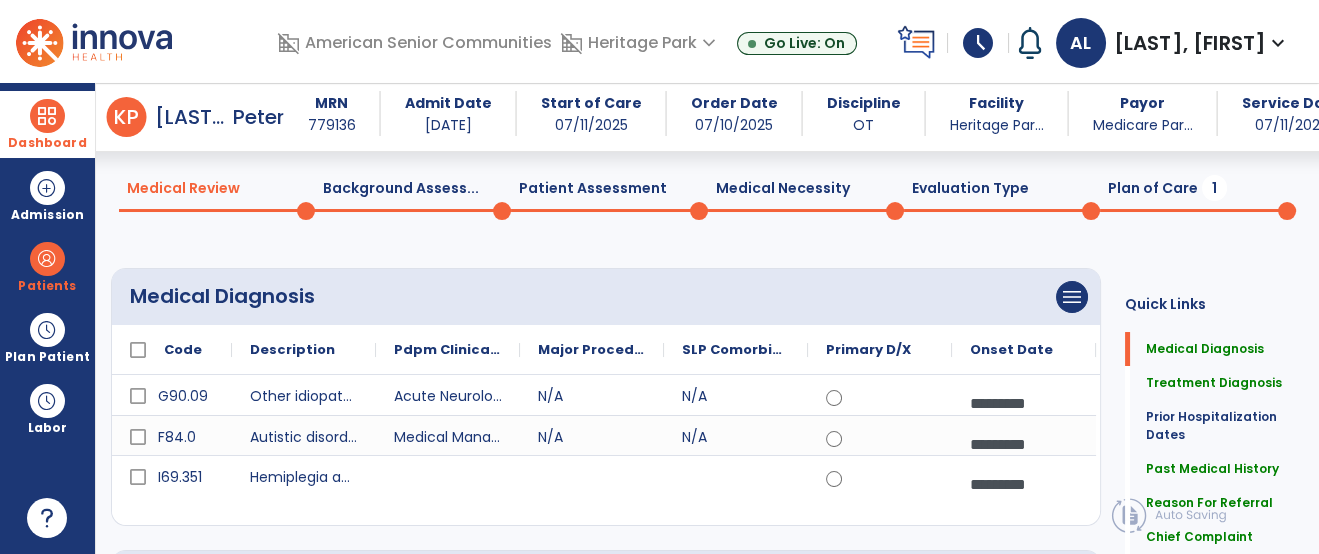 scroll, scrollTop: 0, scrollLeft: 0, axis: both 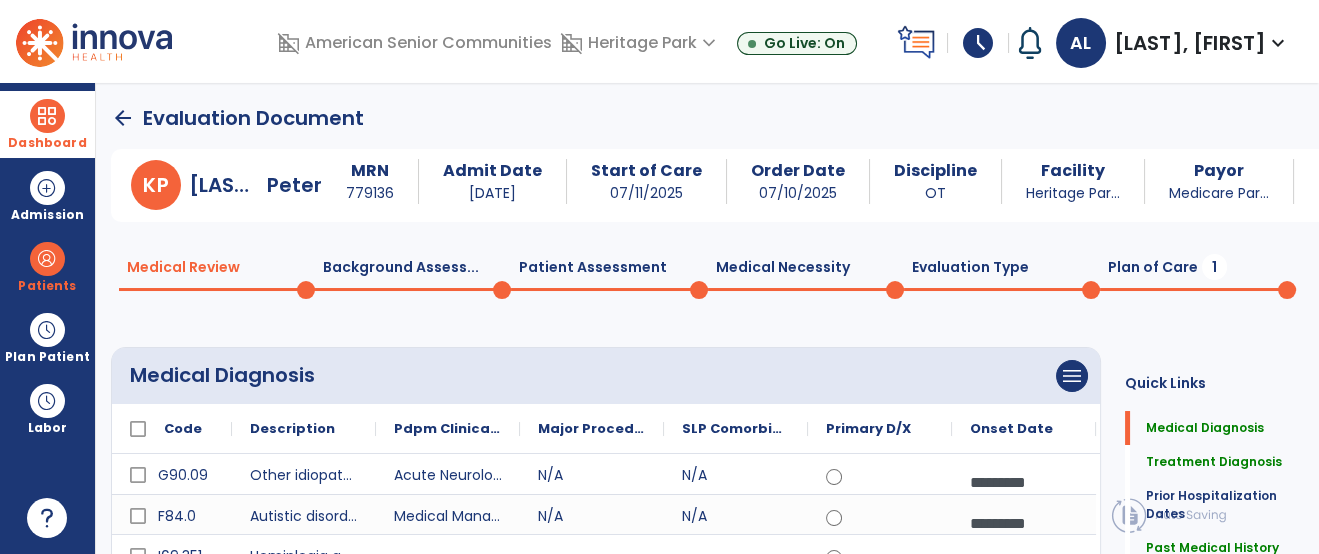 click on "Plan of Care  1" 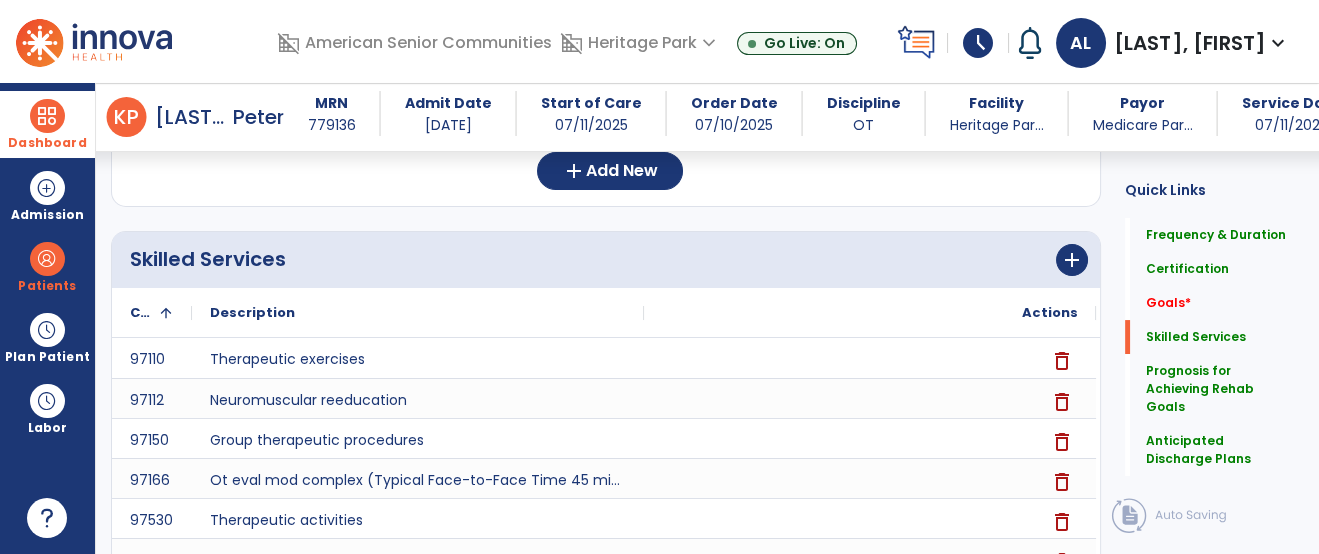 scroll, scrollTop: 444, scrollLeft: 0, axis: vertical 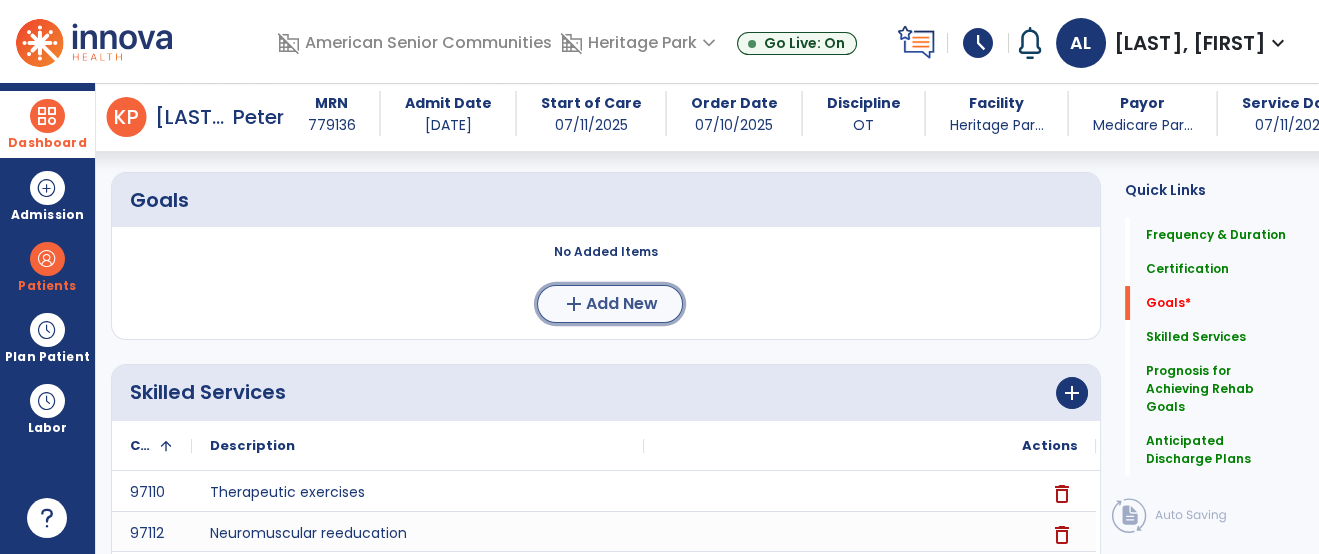 click on "Add New" at bounding box center (622, 304) 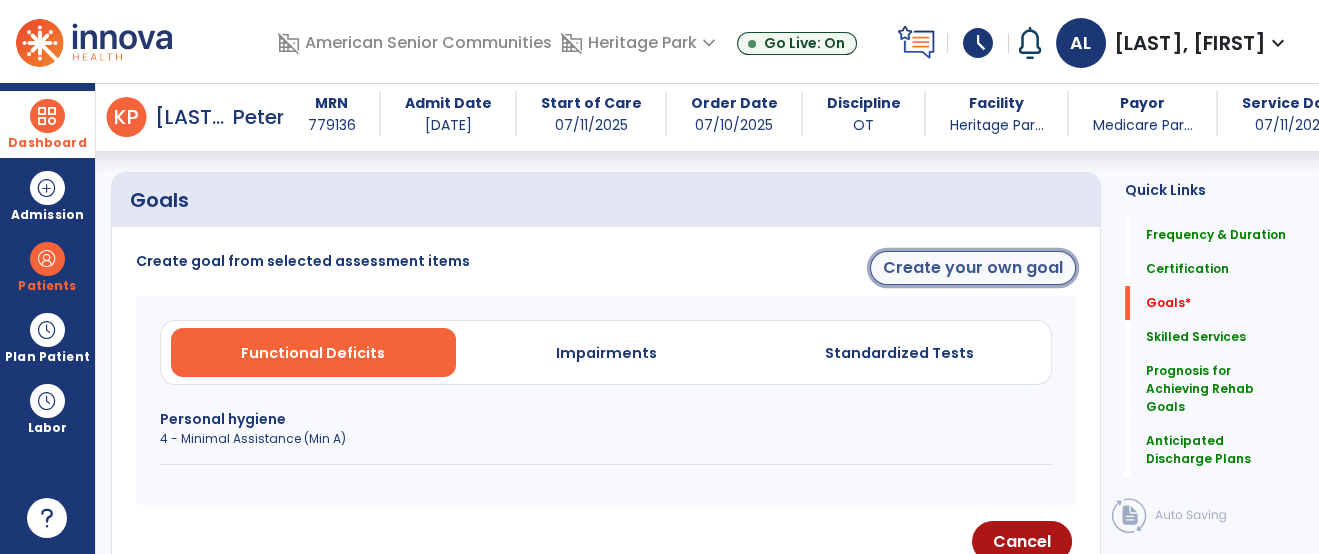 click on "Create your own goal" at bounding box center [973, 268] 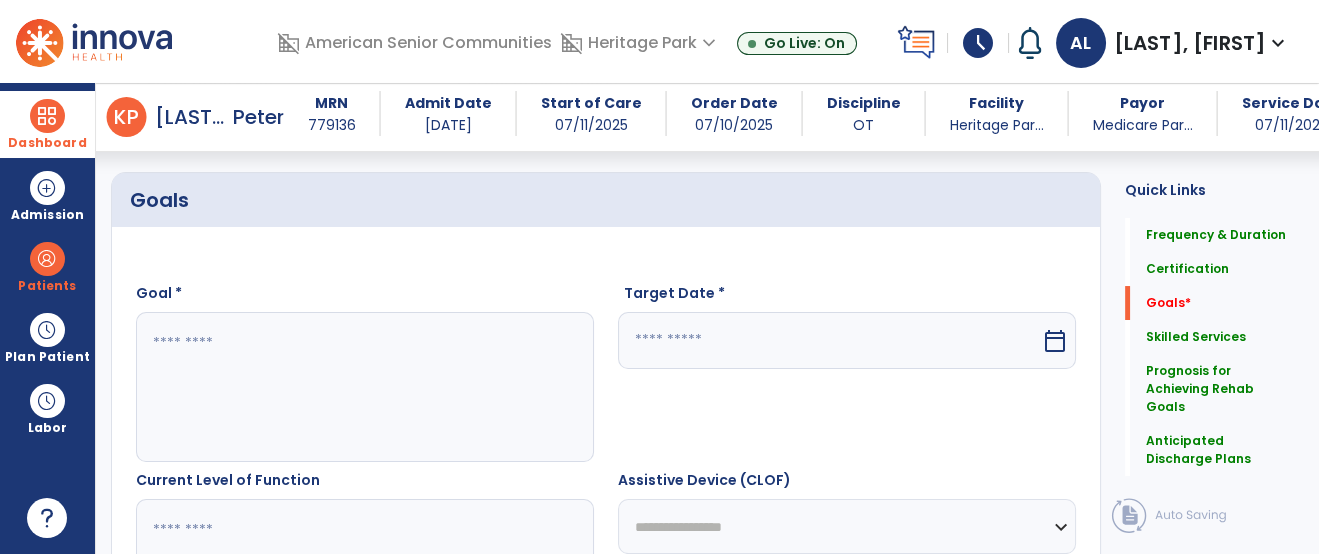 scroll, scrollTop: 856, scrollLeft: 0, axis: vertical 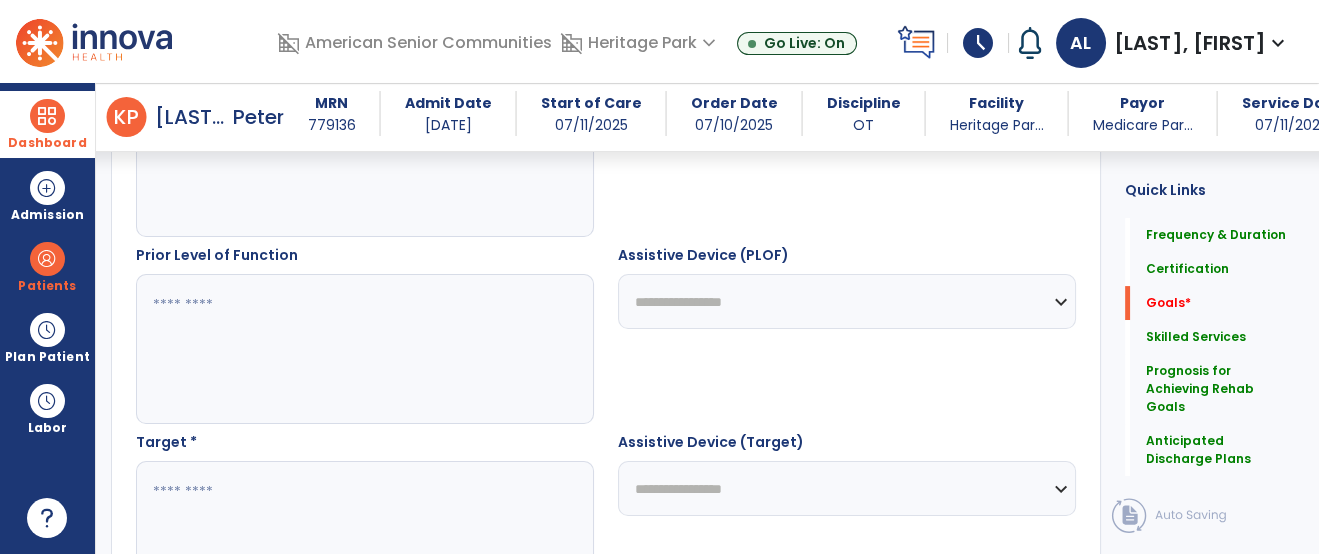 click on "**********" at bounding box center [847, 147] 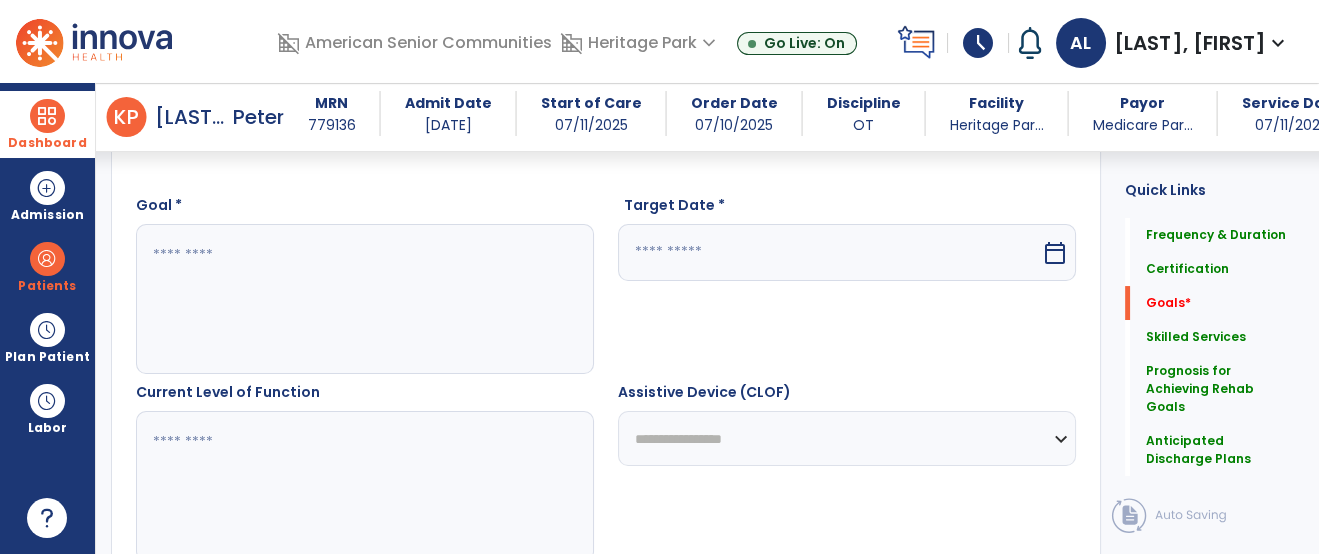 scroll, scrollTop: 501, scrollLeft: 0, axis: vertical 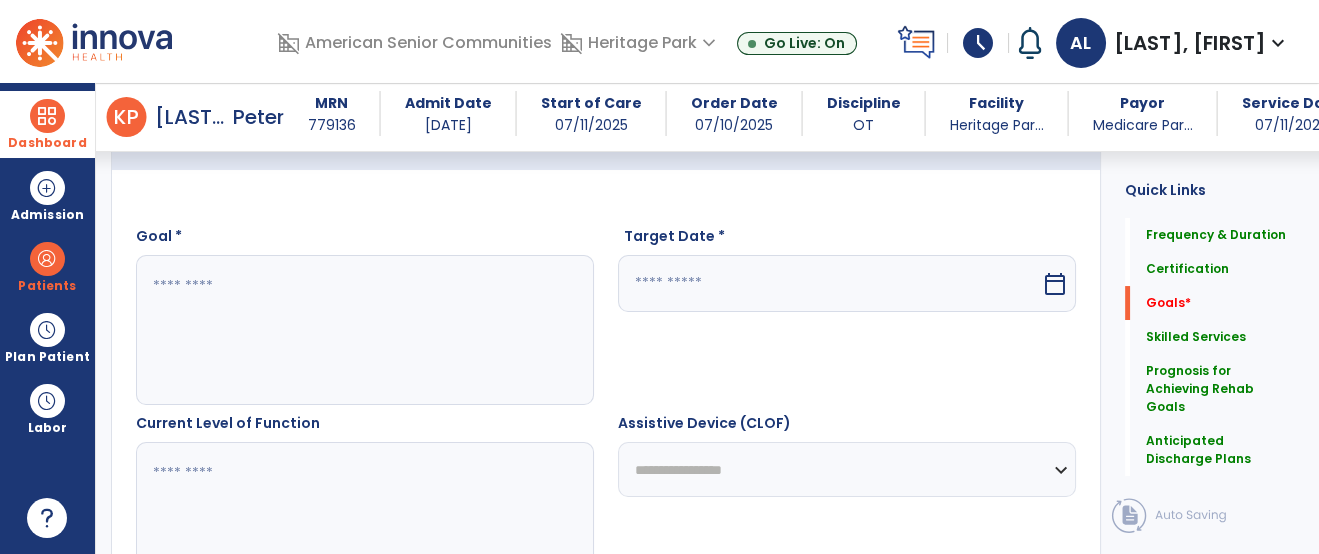 click at bounding box center (364, 330) 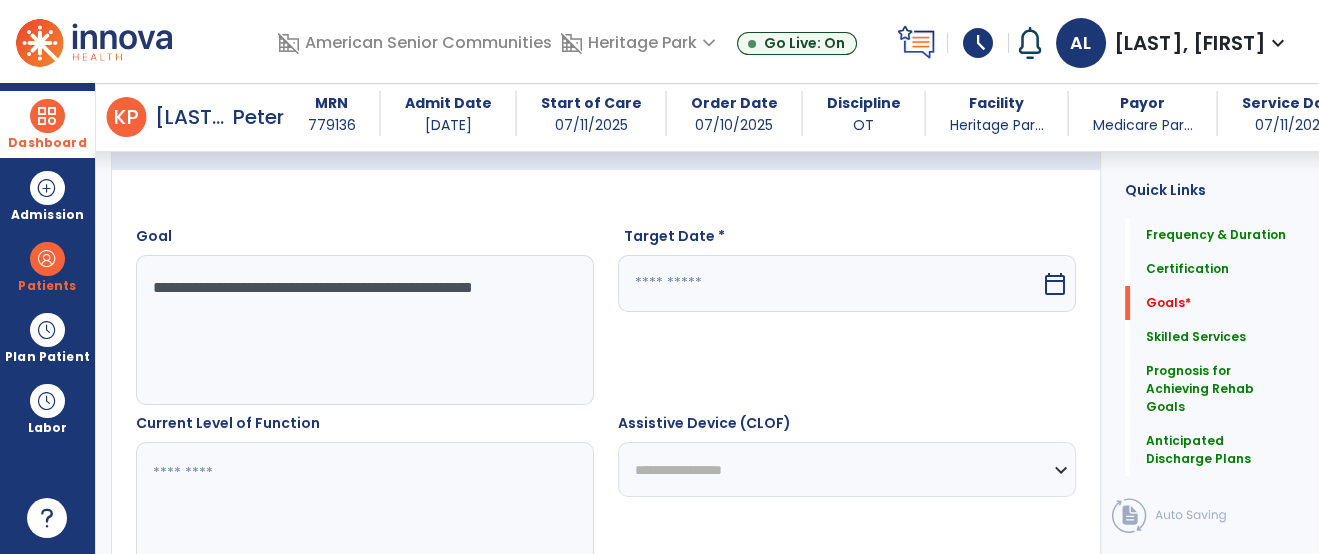 type on "**********" 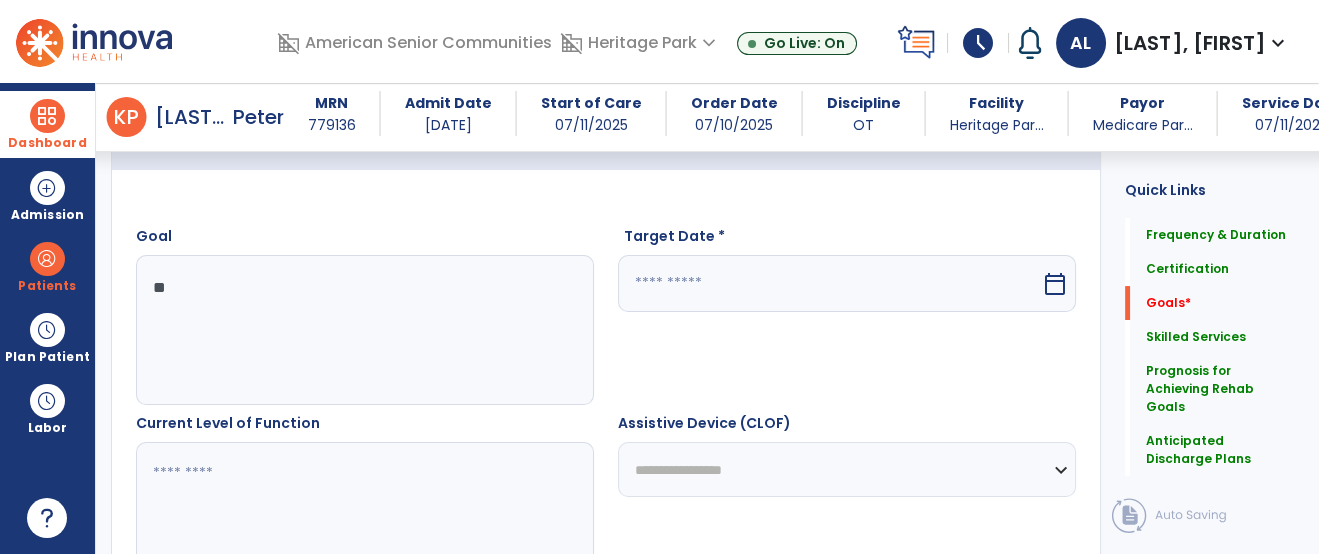 type on "*" 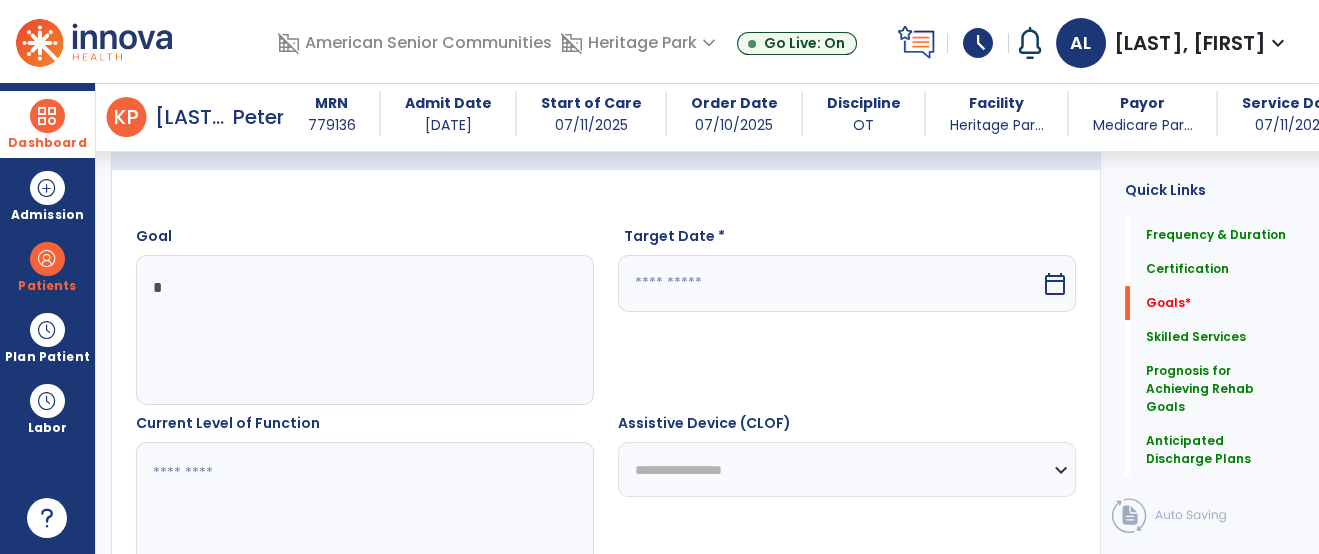 type 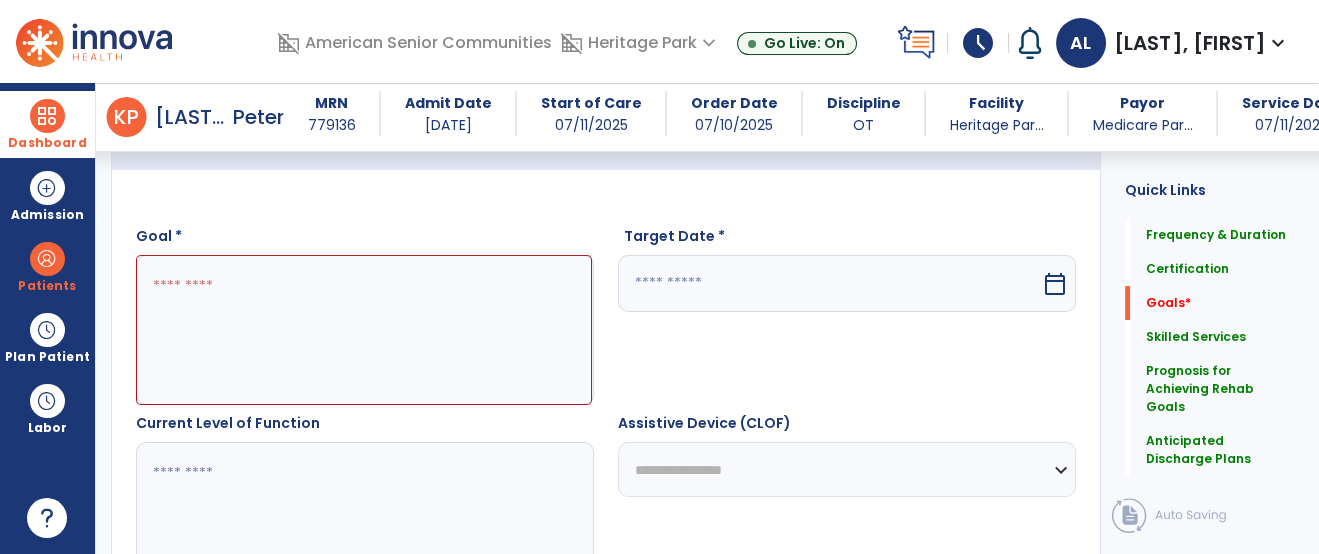 click on "Target Date *  calendar_today" at bounding box center (847, 315) 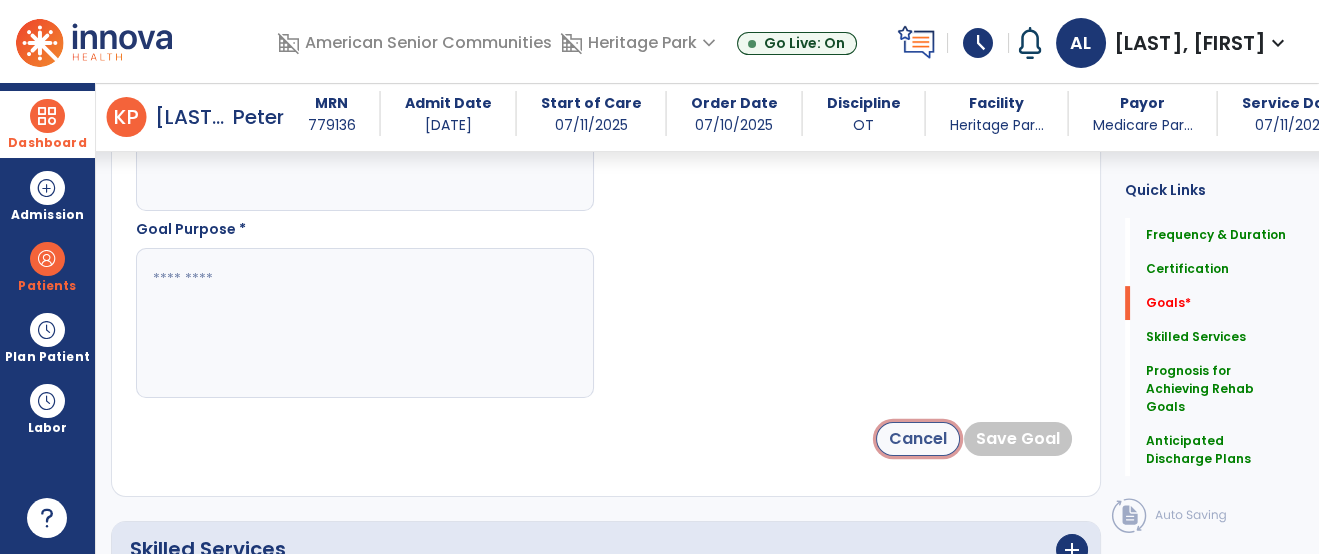 click on "Cancel" at bounding box center [918, 439] 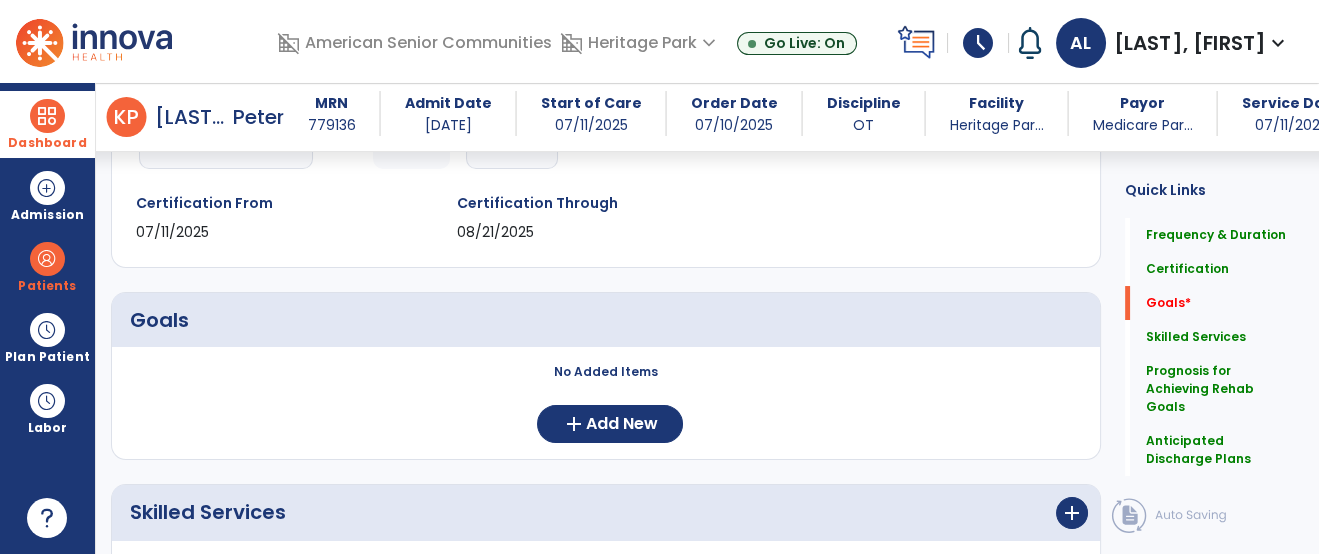 scroll, scrollTop: 310, scrollLeft: 0, axis: vertical 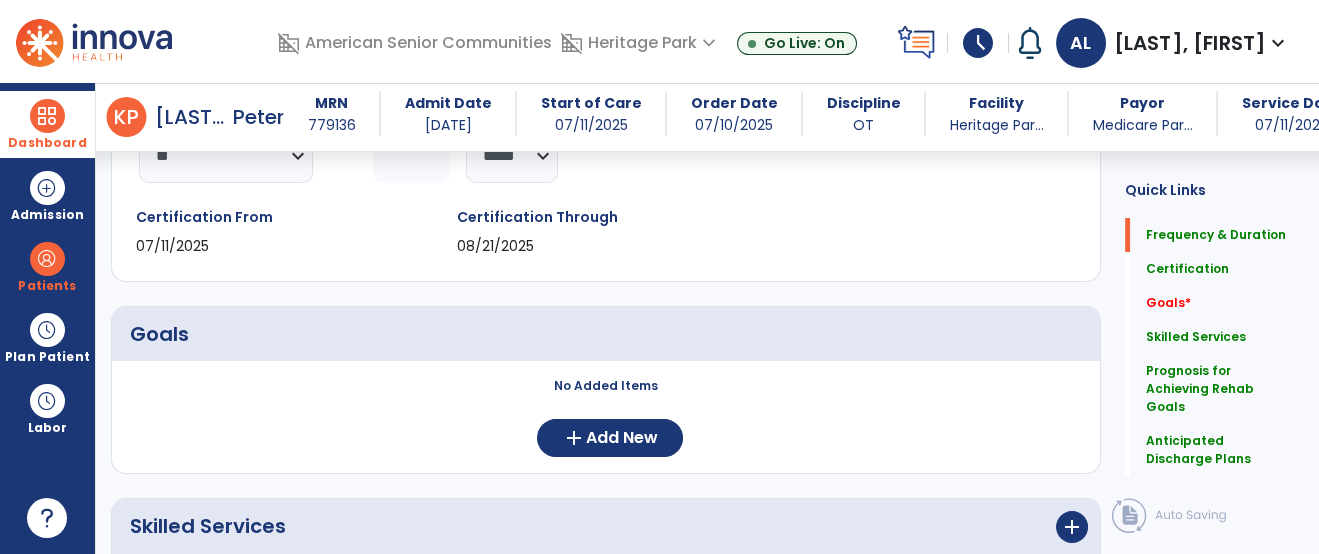 click on "No Added Items  add  Add New" at bounding box center (606, 417) 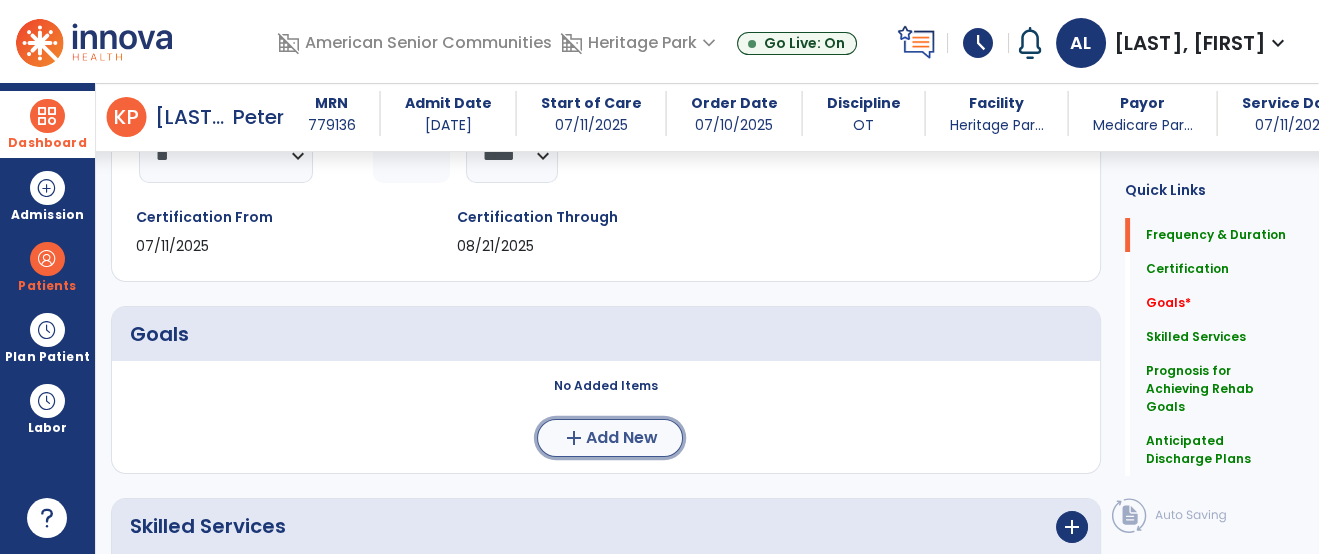 click on "Add New" at bounding box center (622, 438) 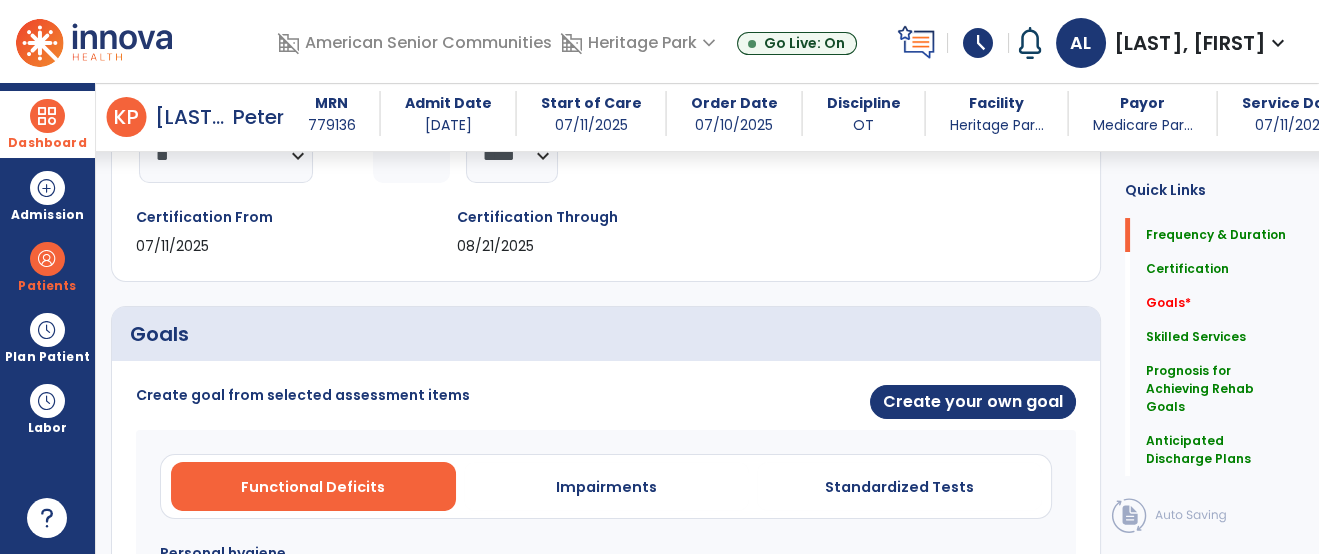click on "Goals" at bounding box center [606, 334] 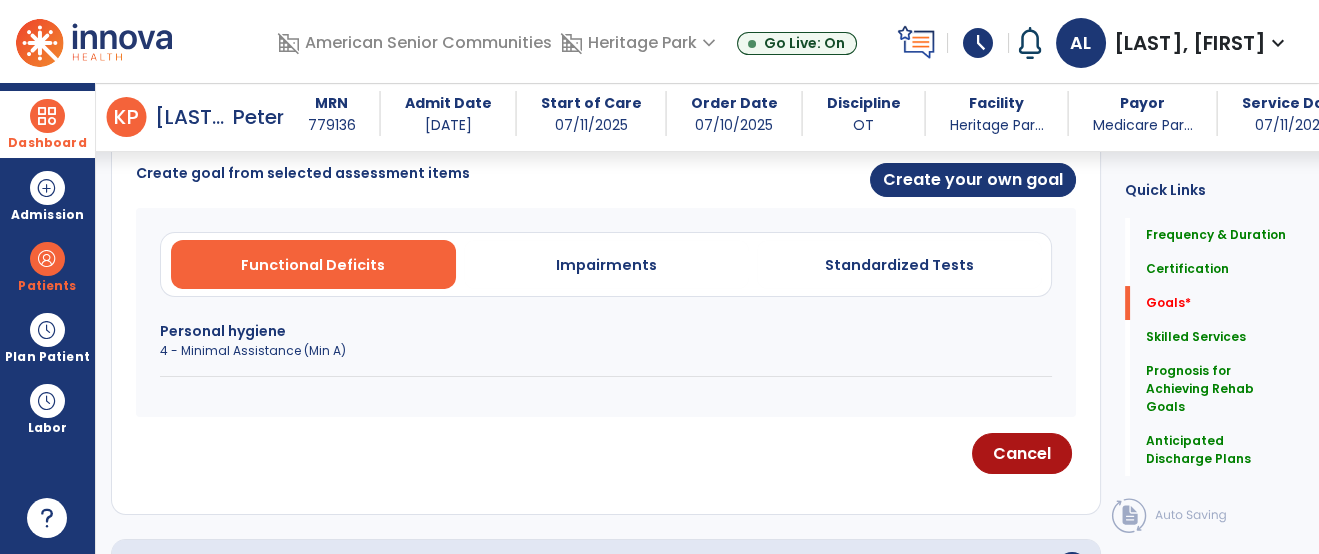 scroll, scrollTop: 577, scrollLeft: 0, axis: vertical 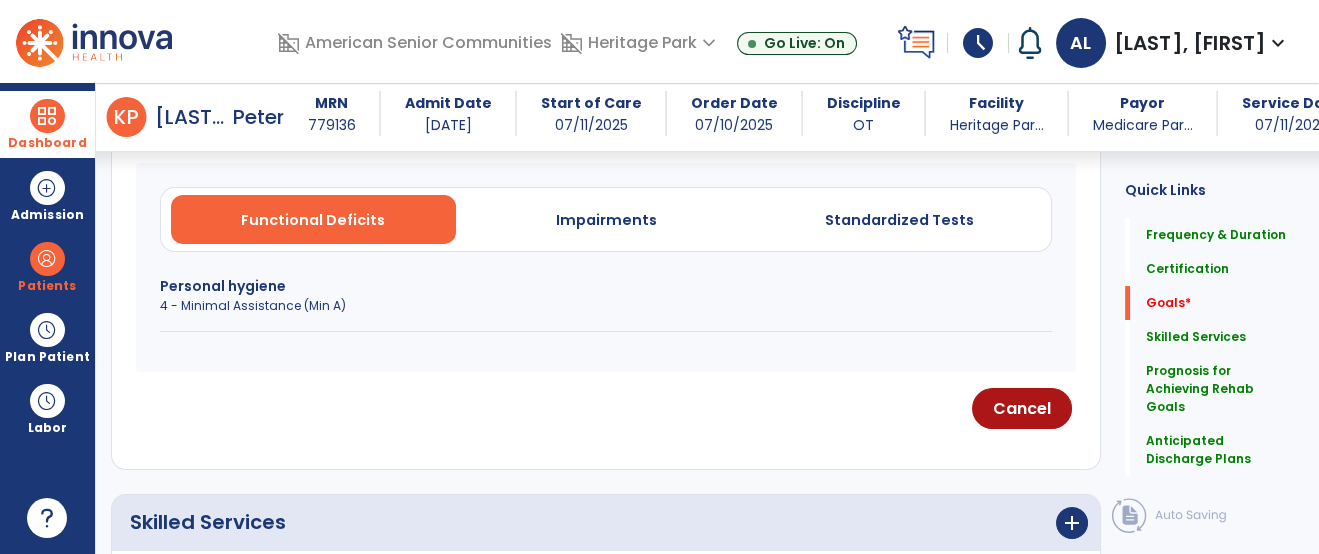 click on "Personal hygiene" at bounding box center [606, 286] 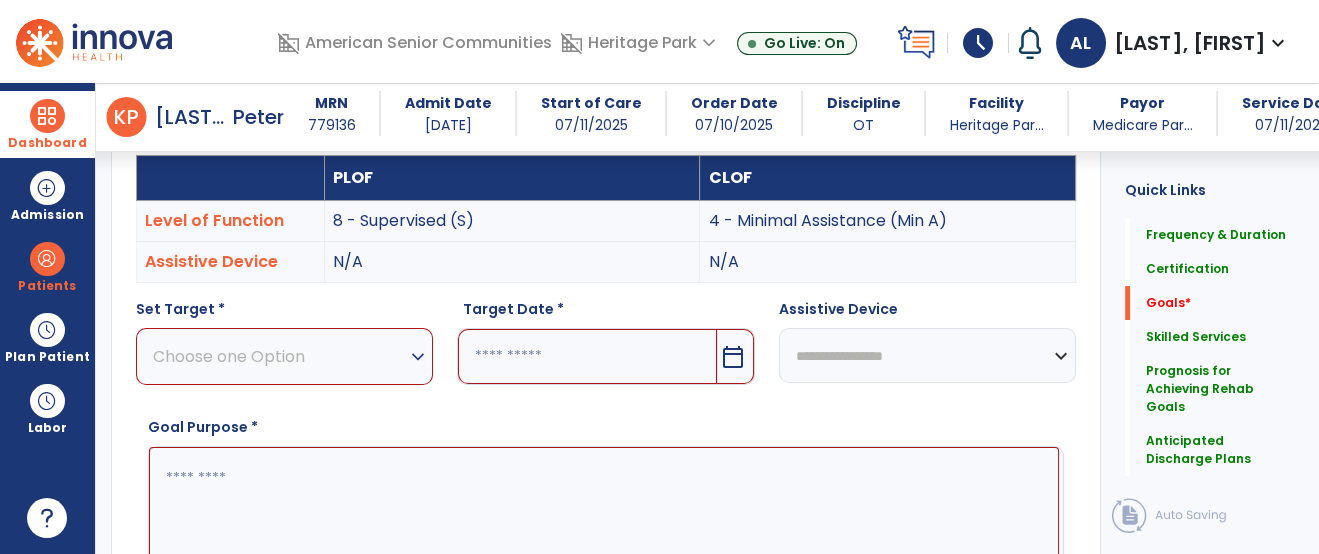 click on "Choose one Option" at bounding box center [279, 356] 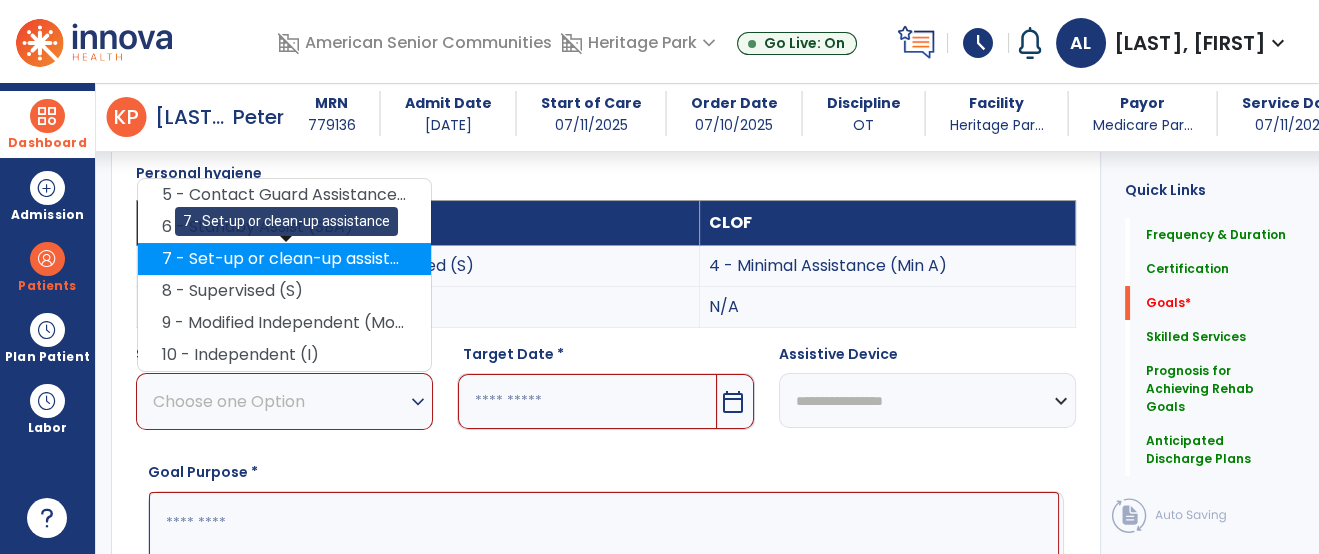 scroll, scrollTop: 488, scrollLeft: 0, axis: vertical 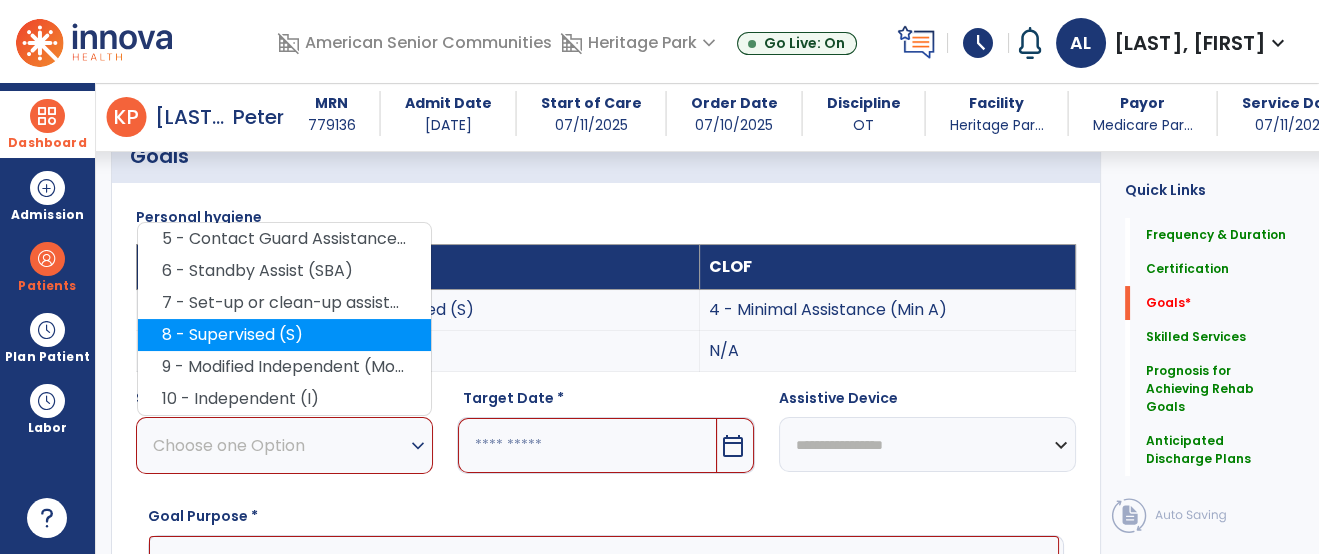 click on "8 - Supervised (S)" at bounding box center [284, 335] 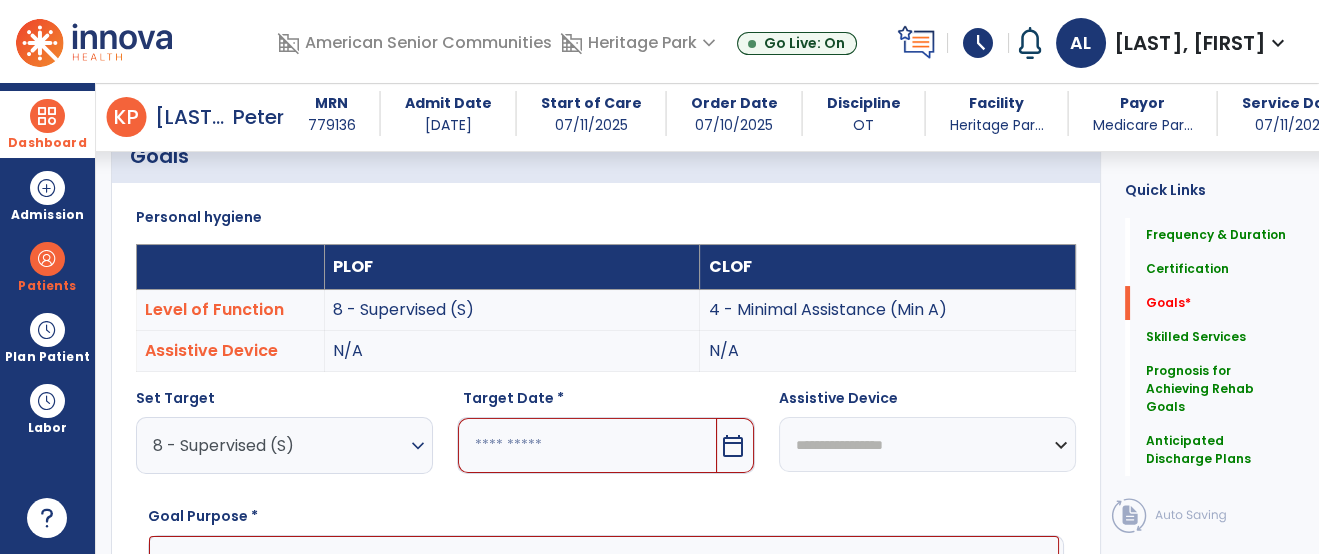 click at bounding box center [587, 445] 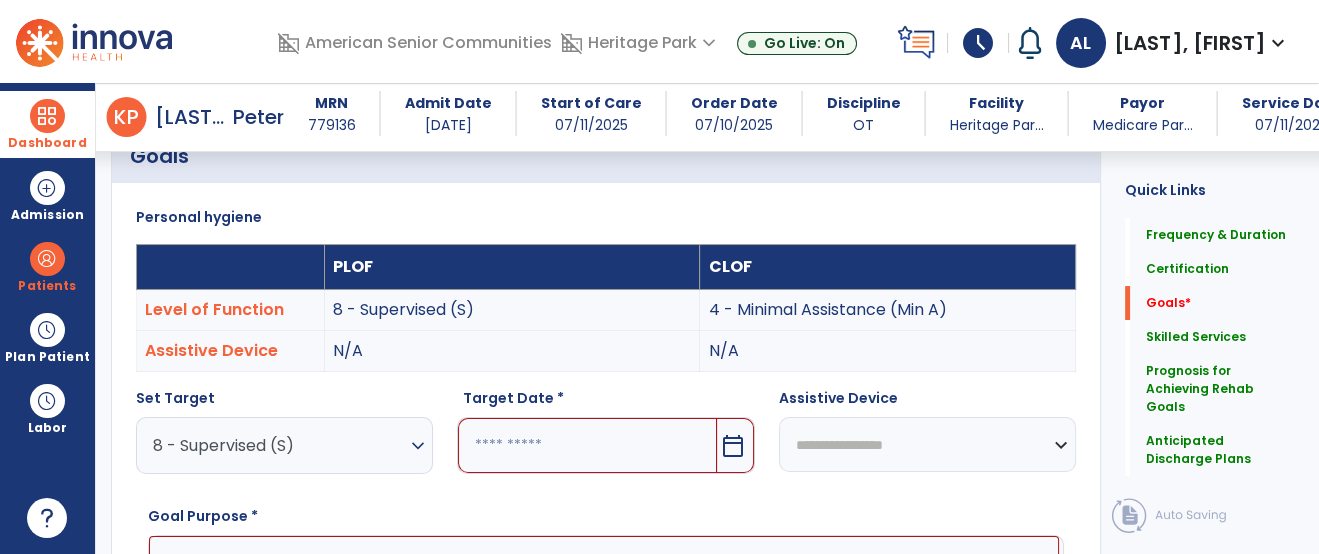 scroll, scrollTop: 781, scrollLeft: 0, axis: vertical 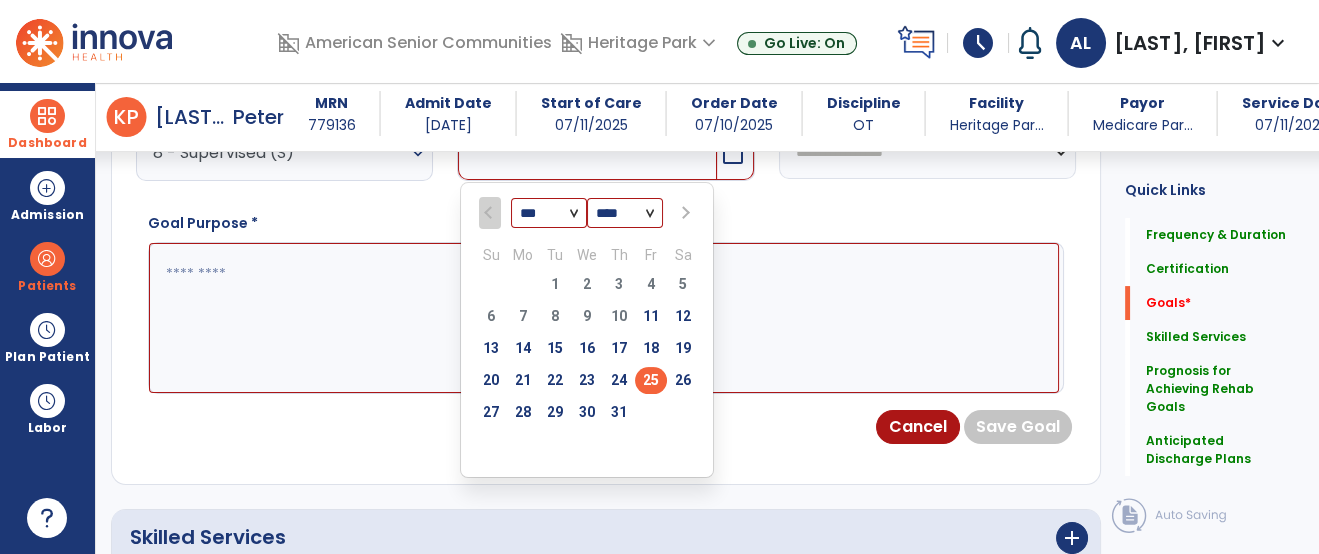 select on "*" 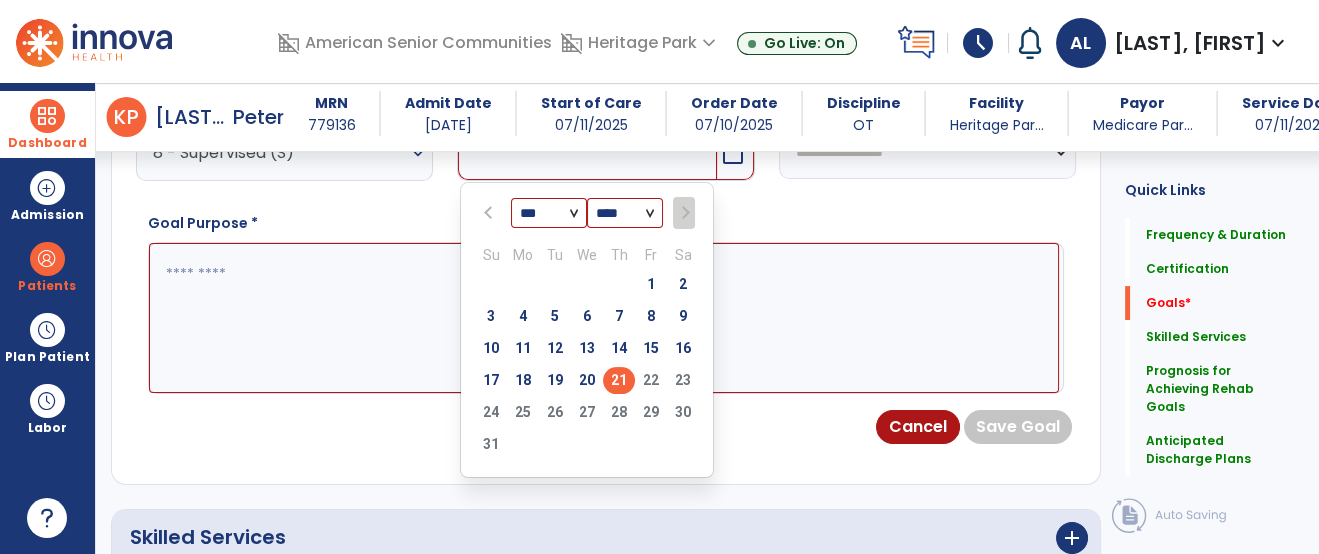 type on "*********" 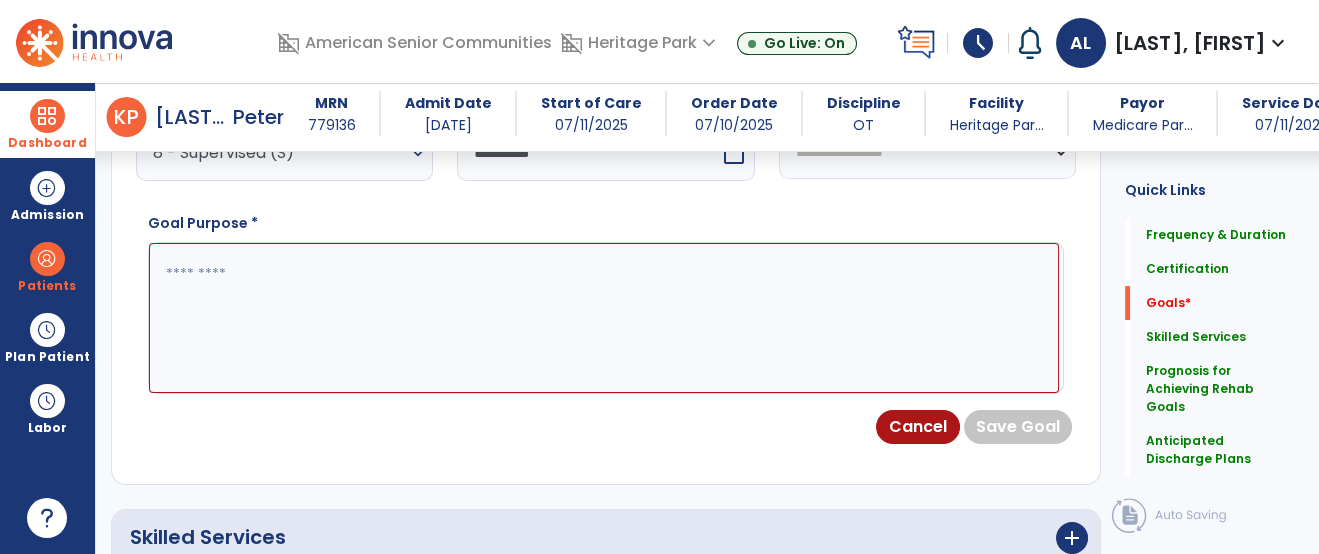 click at bounding box center [604, 318] 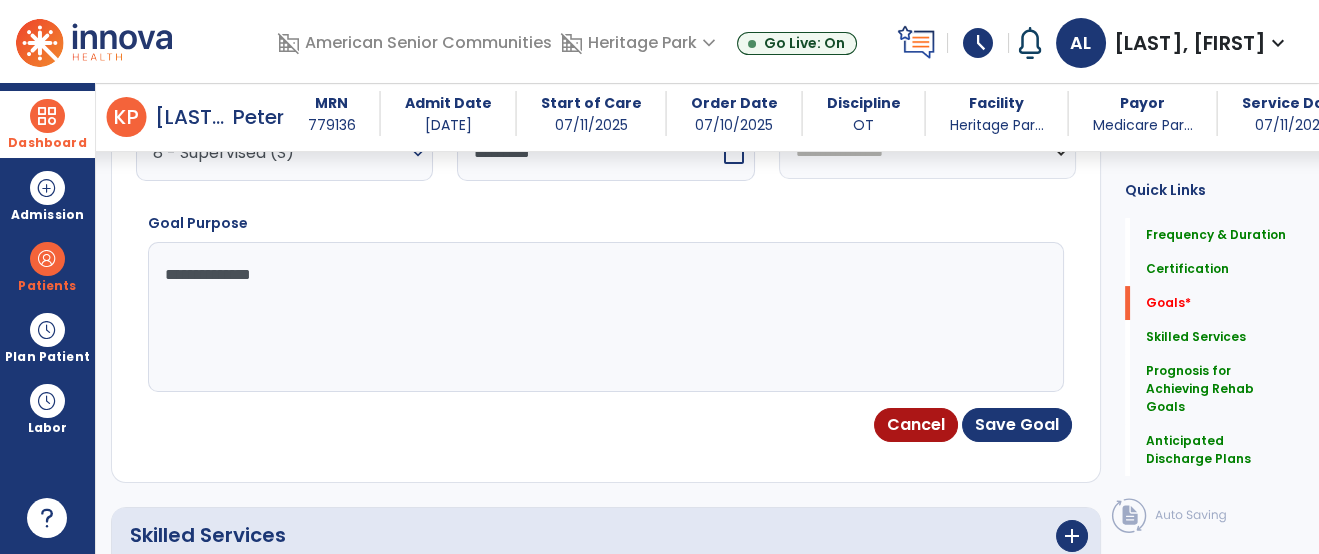 type on "**********" 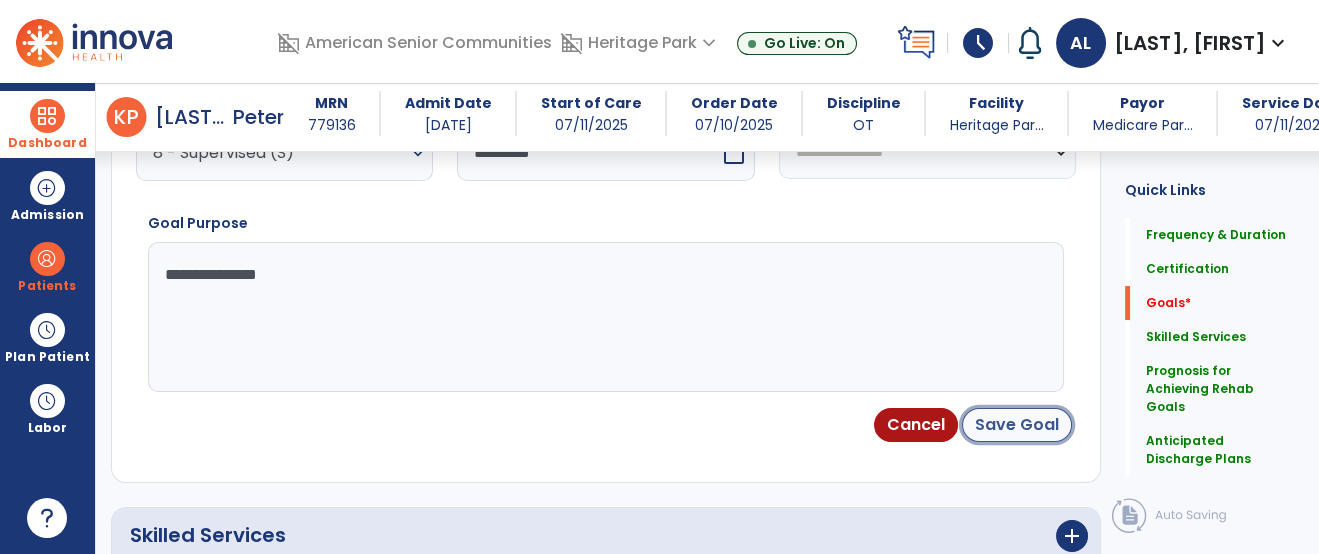 click on "Save Goal" at bounding box center [1017, 425] 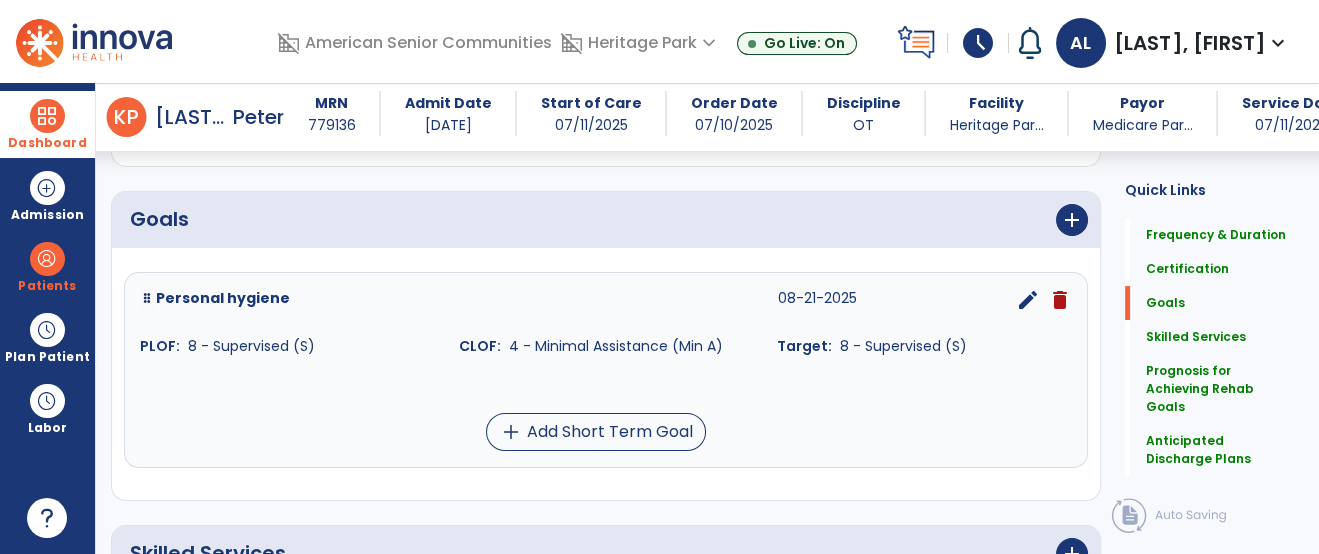 scroll, scrollTop: 503, scrollLeft: 0, axis: vertical 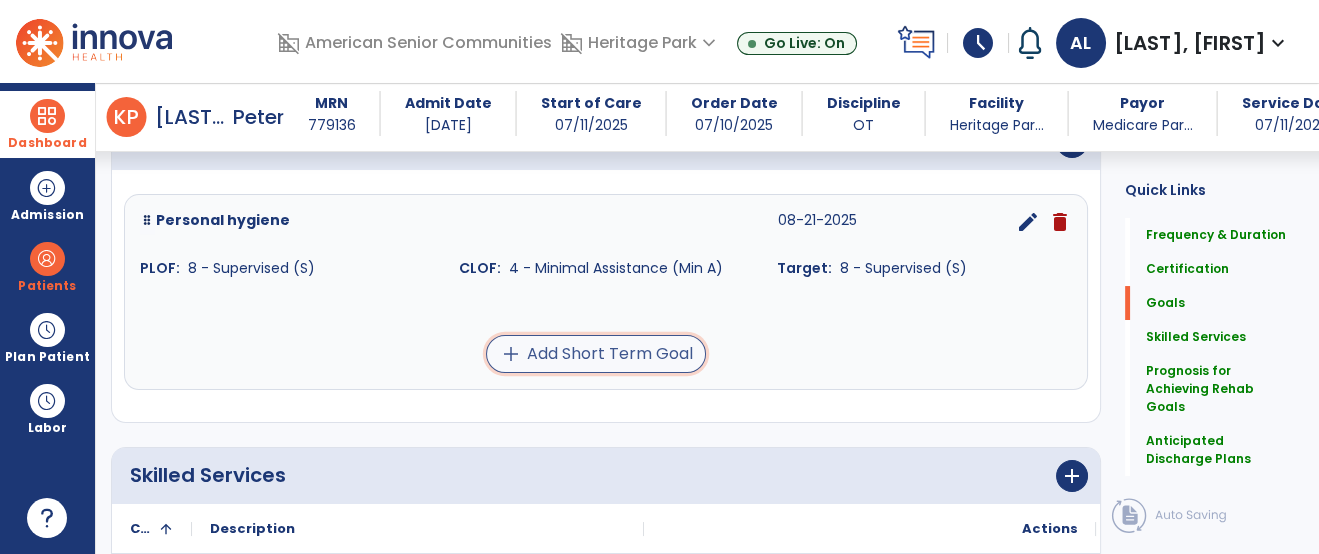 click on "add  Add Short Term Goal" at bounding box center [596, 354] 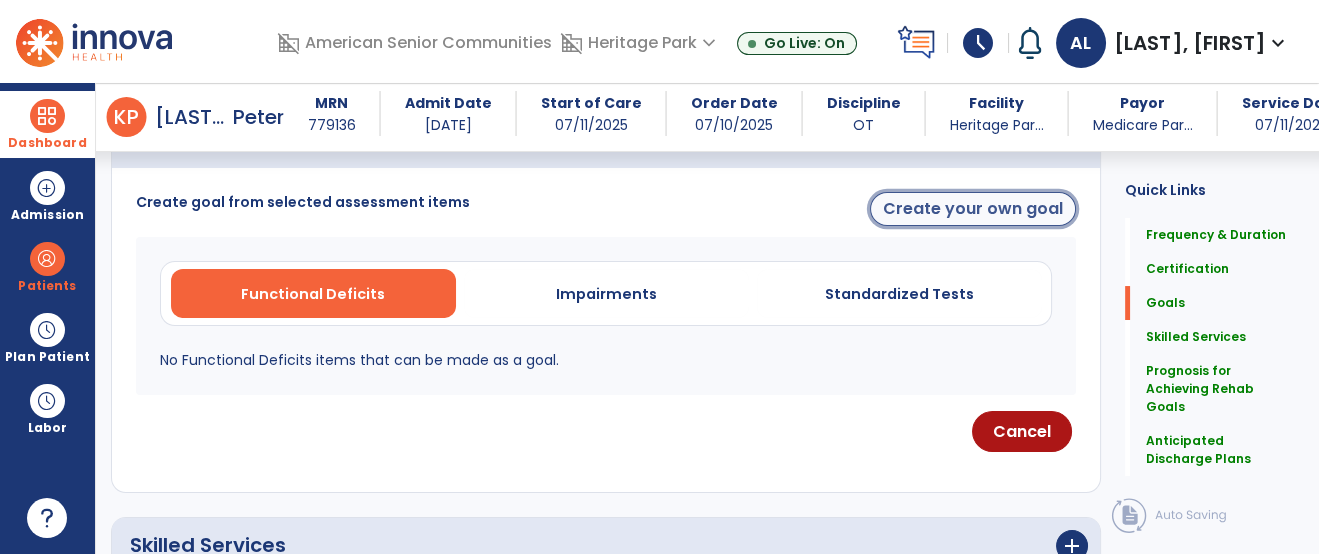 click on "Create your own goal" at bounding box center (973, 209) 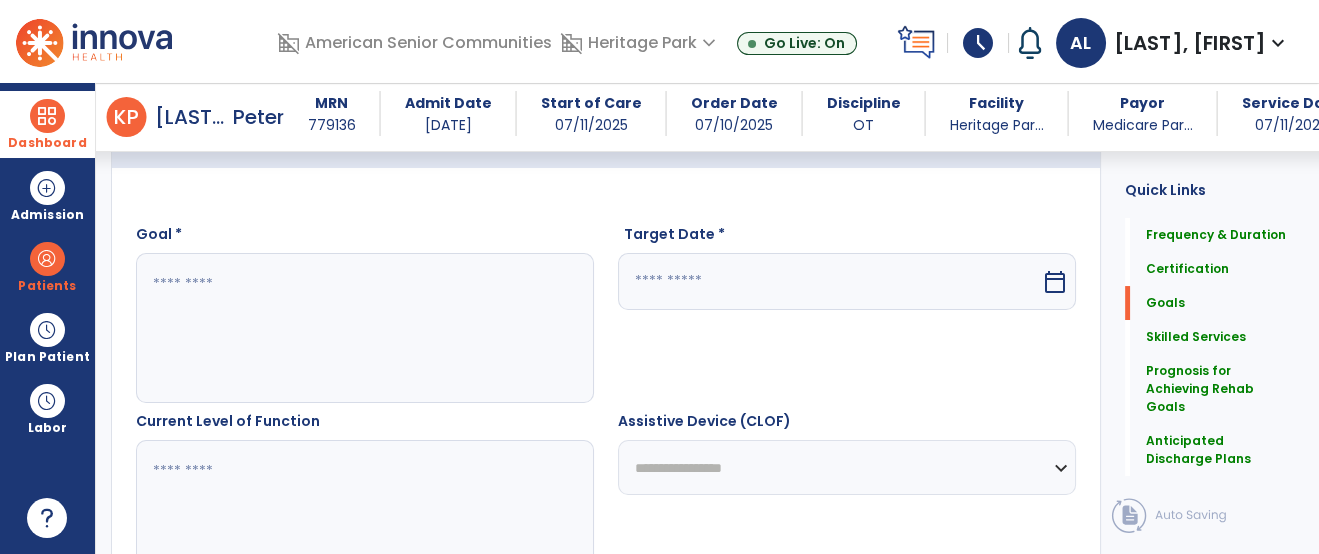 click at bounding box center (364, 328) 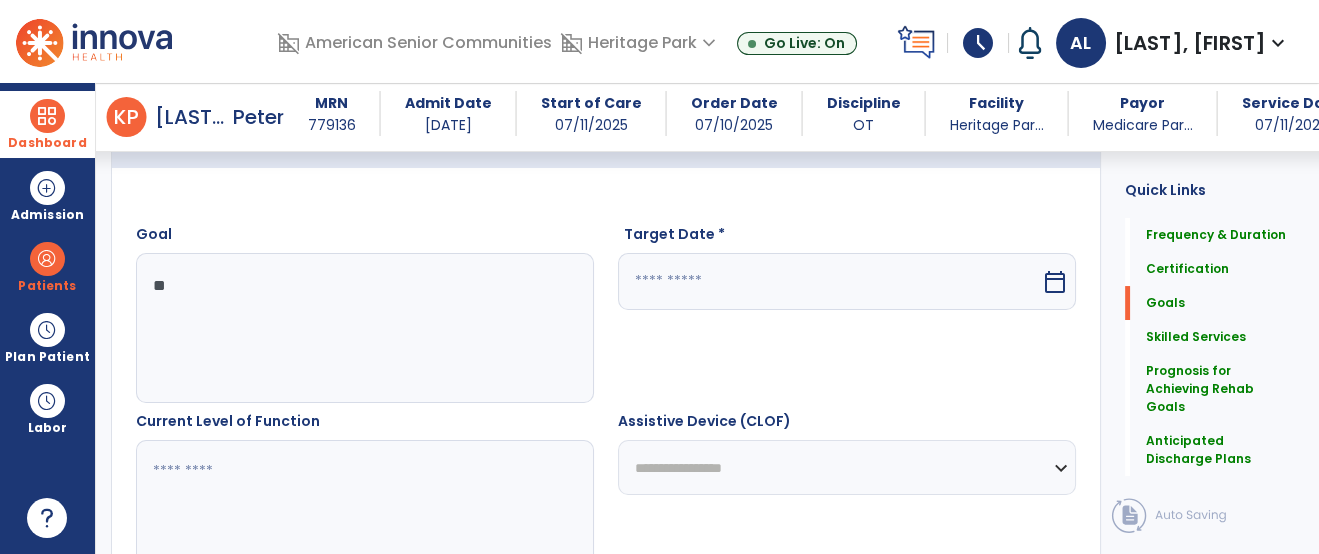 type on "*" 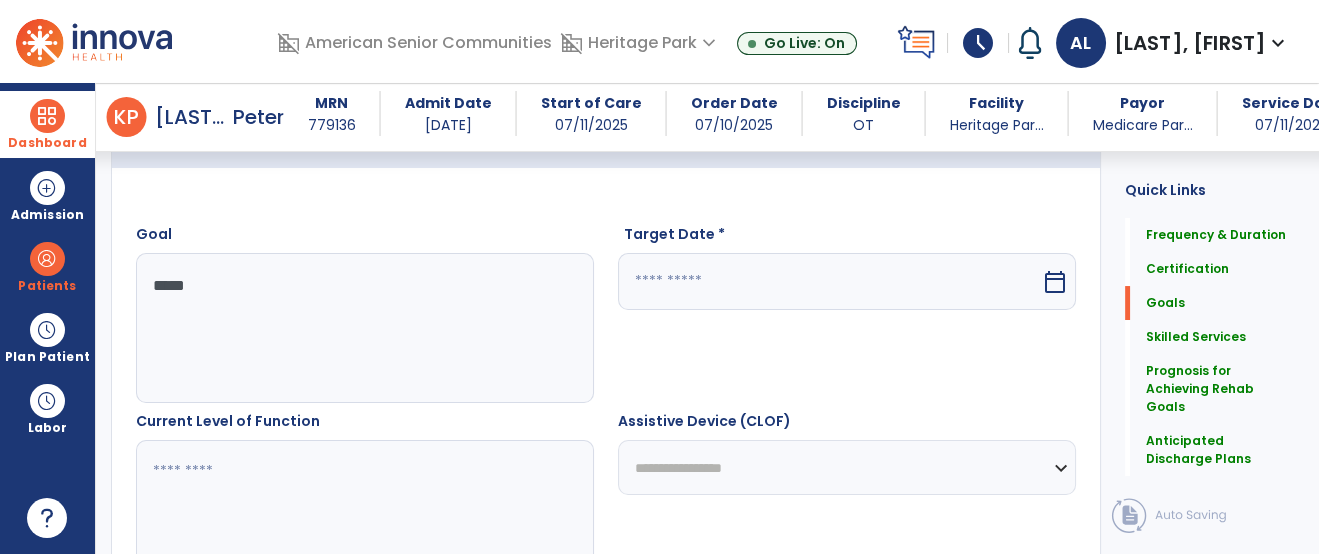 type on "******" 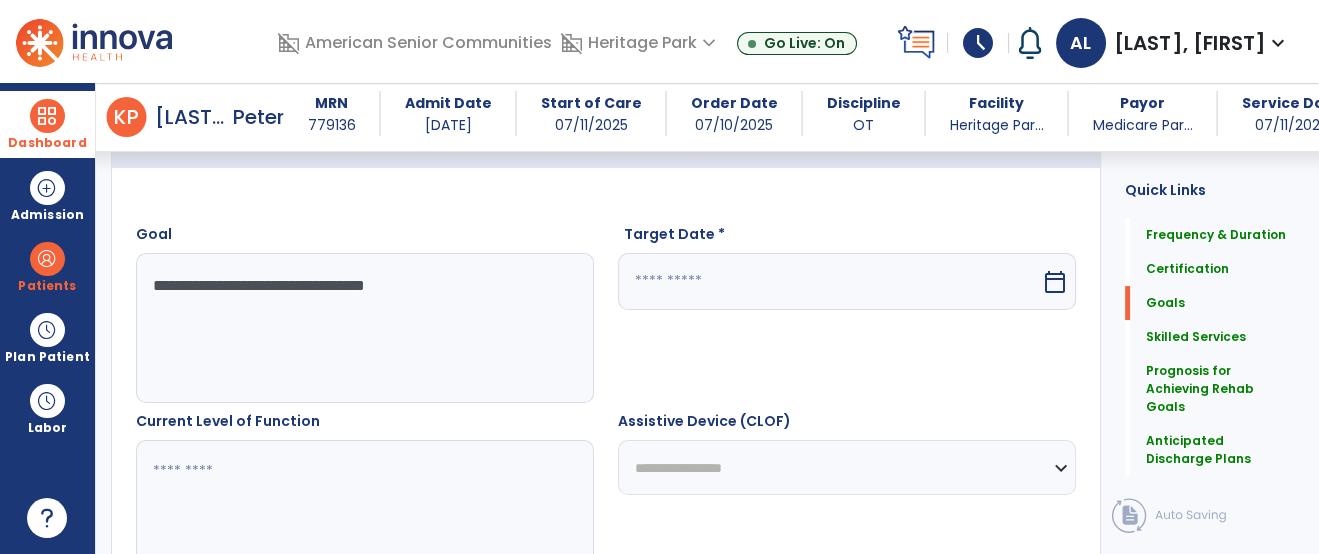 type on "**********" 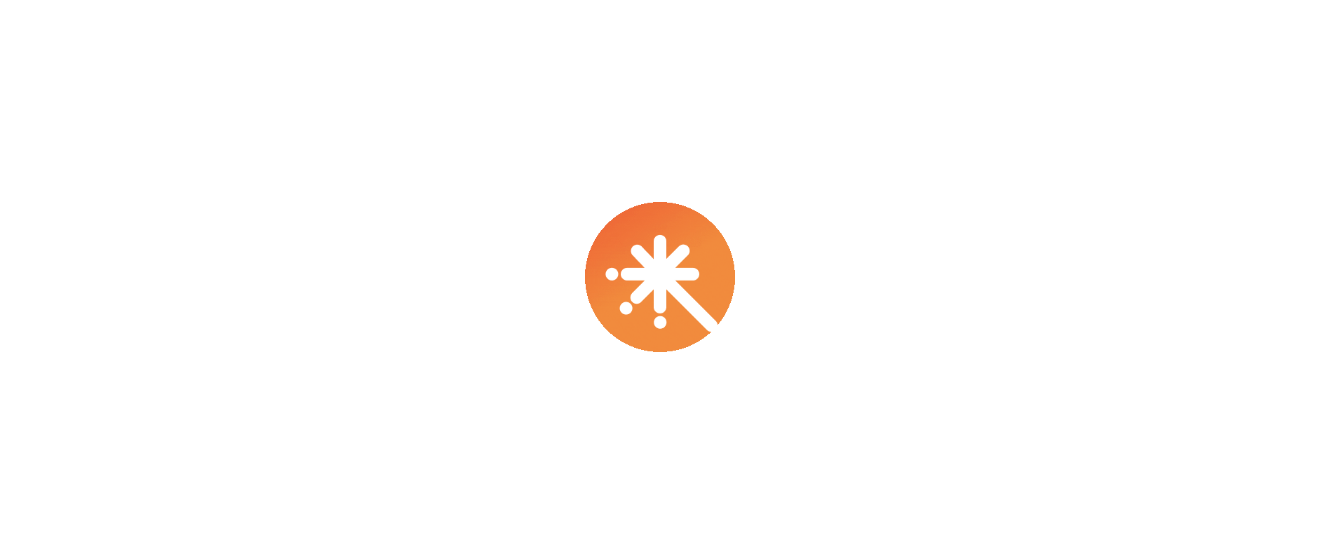 scroll, scrollTop: 0, scrollLeft: 0, axis: both 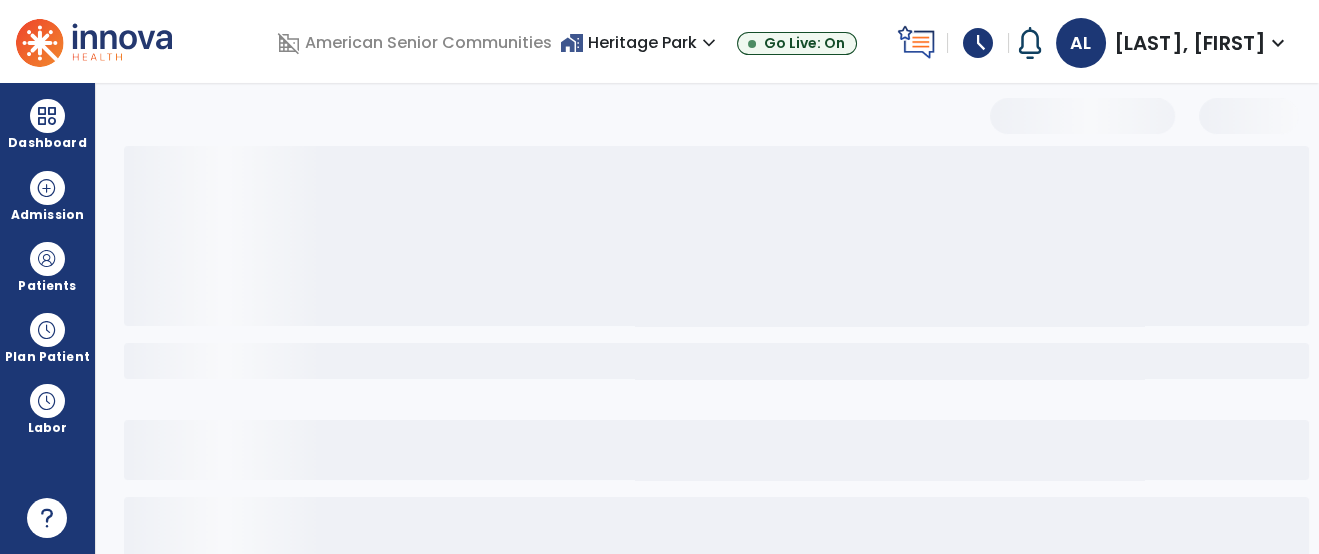 select on "**" 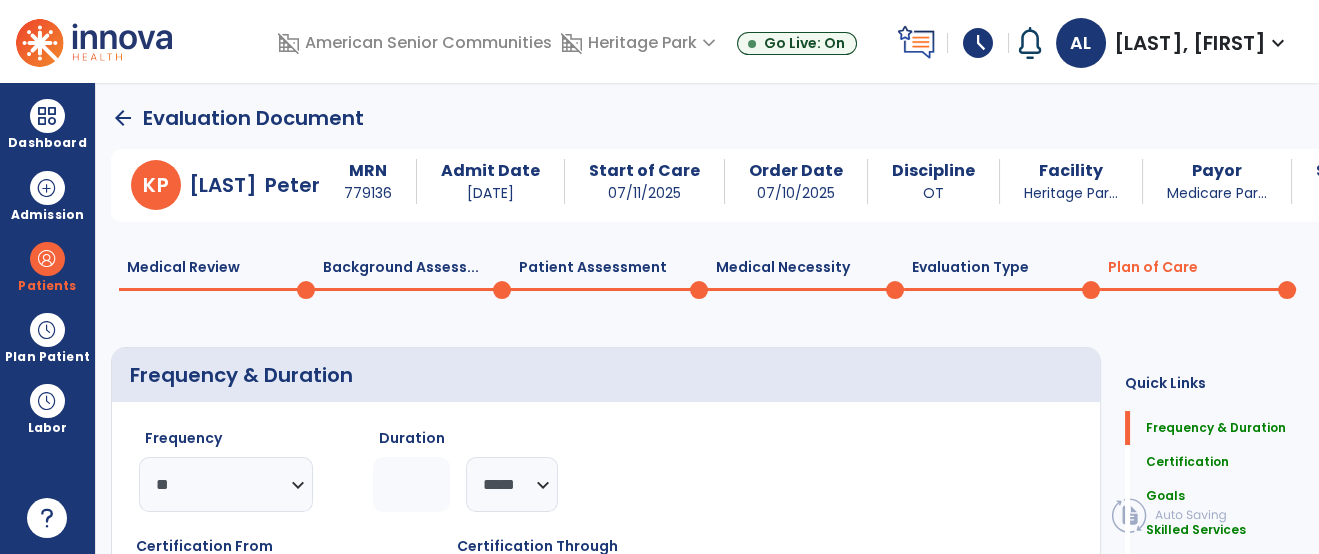 click on "Quick Links  Frequency & Duration   Frequency & Duration   Certification   Certification   Goals   Goals   Skilled Services   Skilled Services   Prognosis for Achieving Rehab Goals   Prognosis for Achieving Rehab Goals   Anticipated Discharge Plans   Anticipated Discharge Plans" 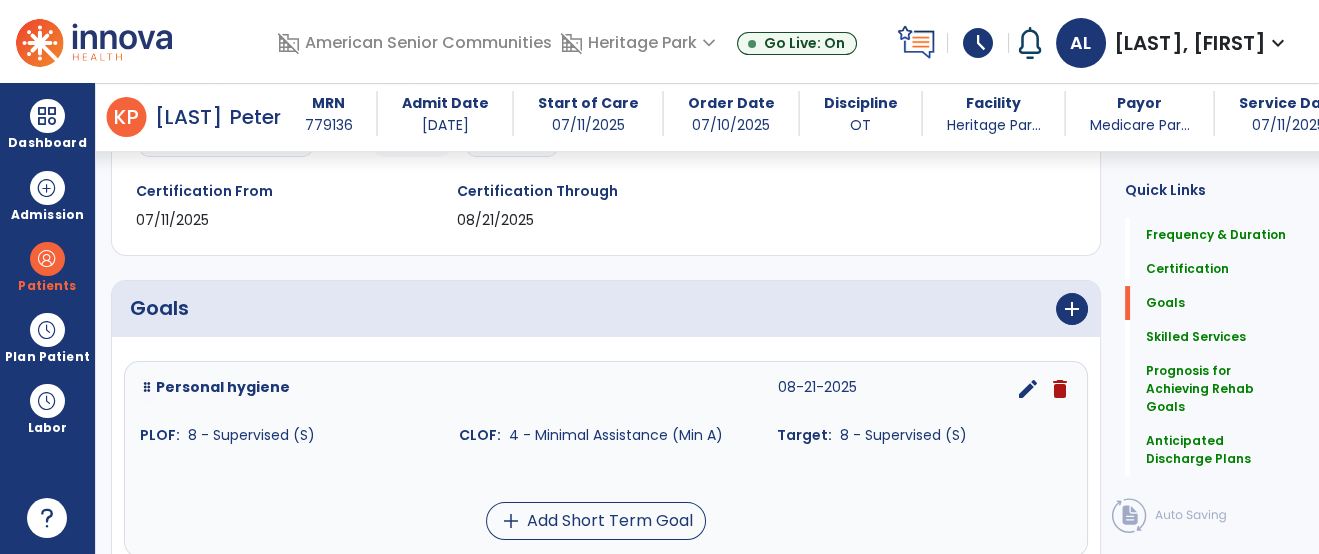 scroll, scrollTop: 577, scrollLeft: 0, axis: vertical 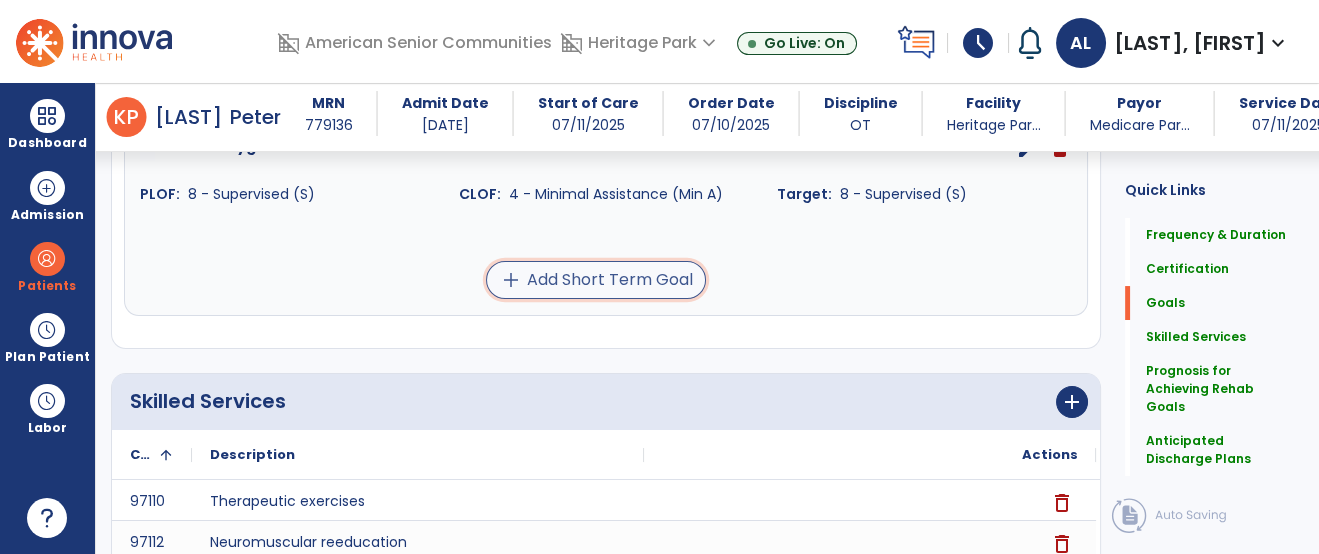 click on "add  Add Short Term Goal" at bounding box center (596, 280) 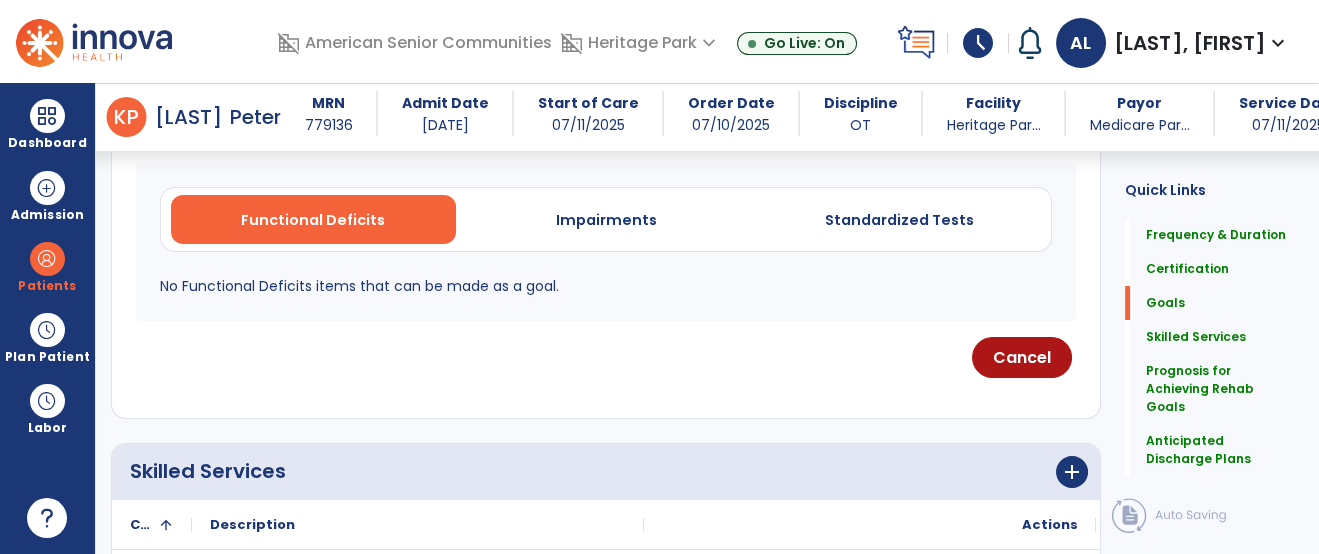 scroll, scrollTop: 532, scrollLeft: 0, axis: vertical 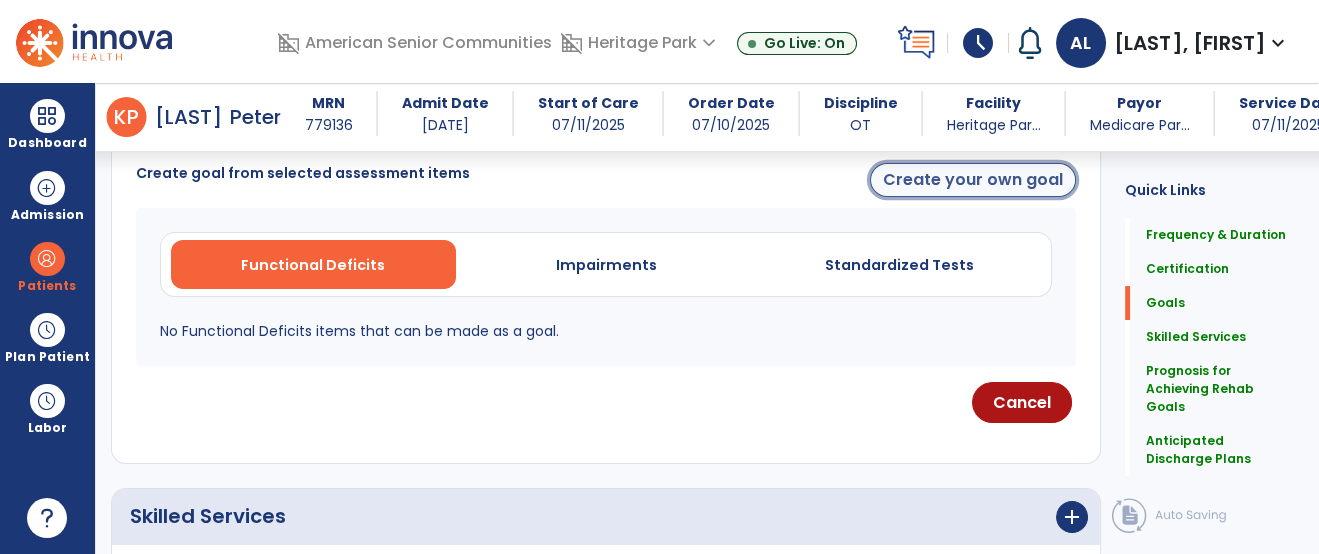 click on "Create your own goal" at bounding box center [973, 180] 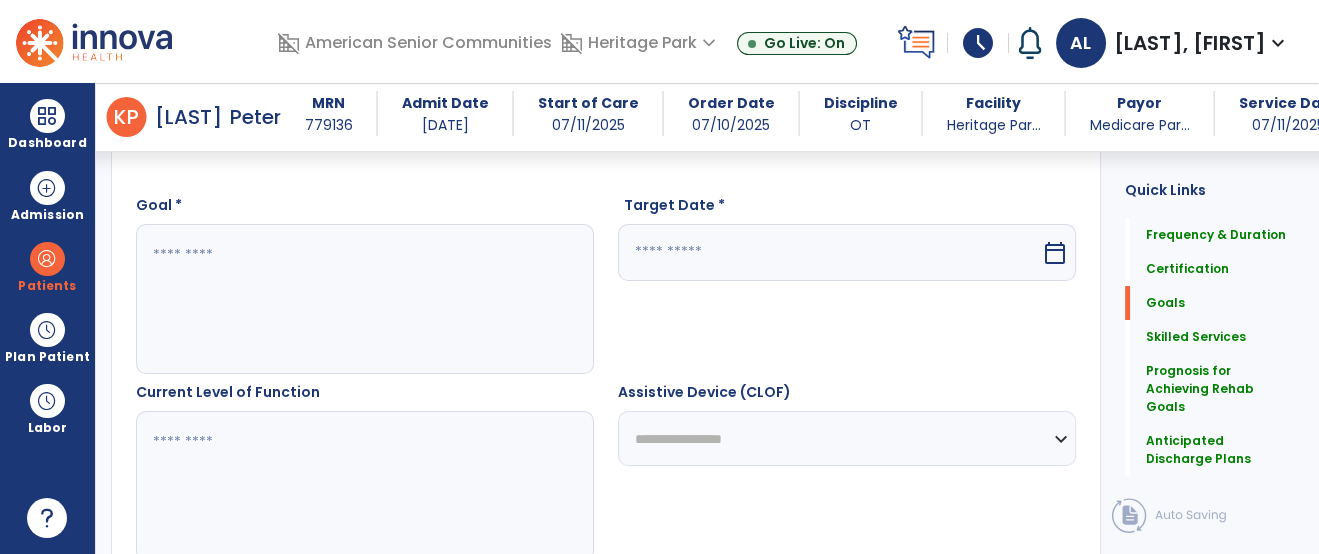 click at bounding box center [364, 299] 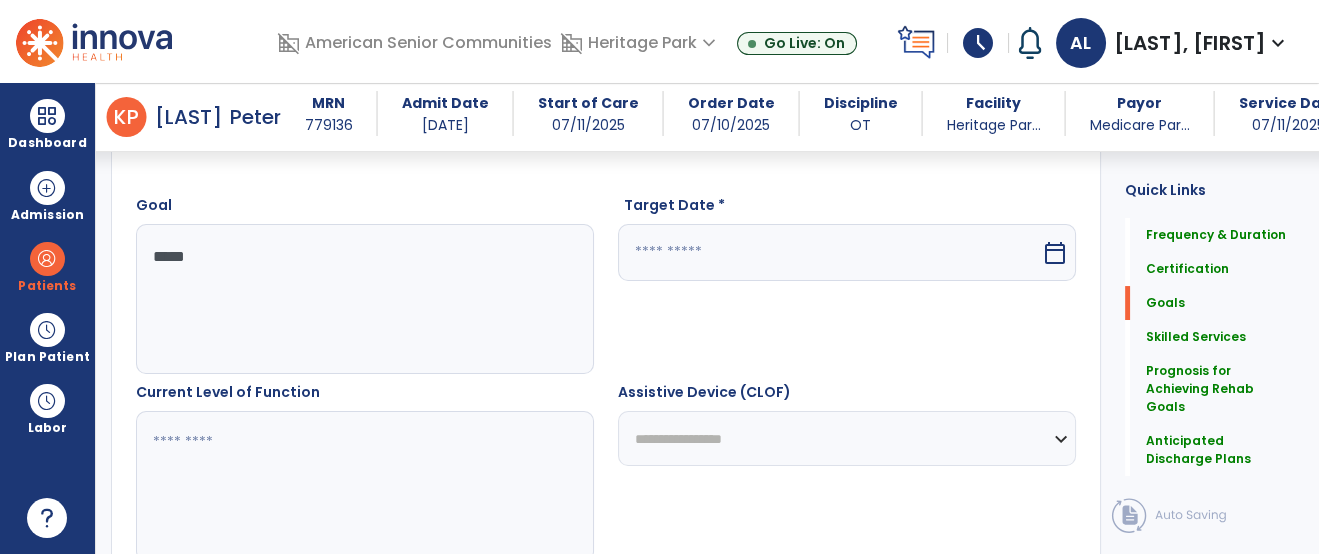 type on "******" 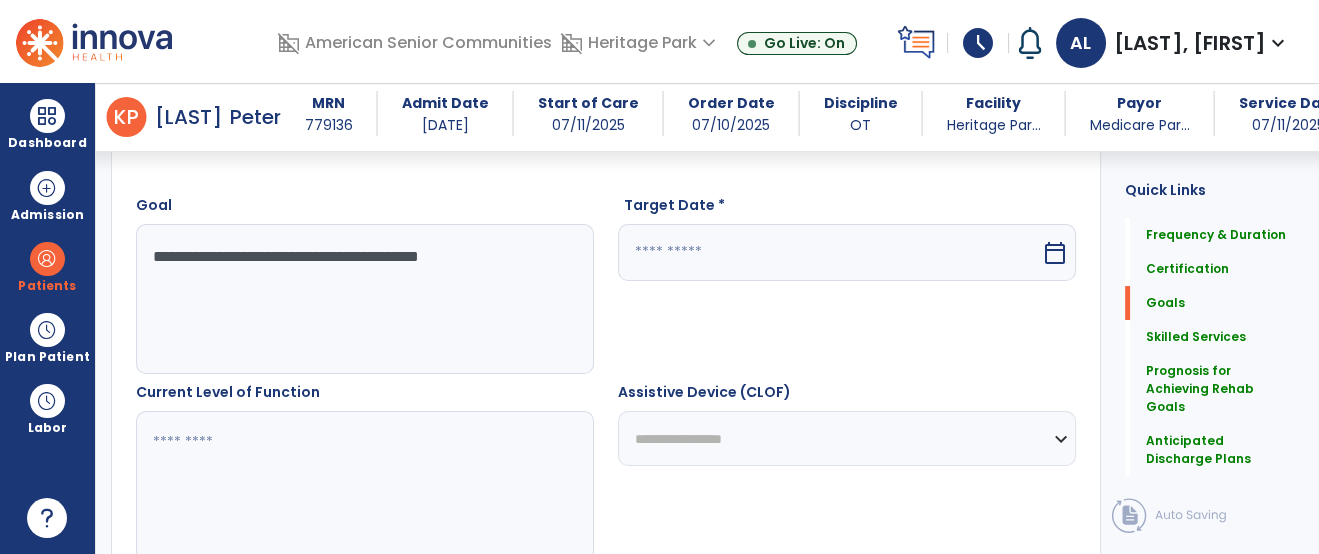 type on "**********" 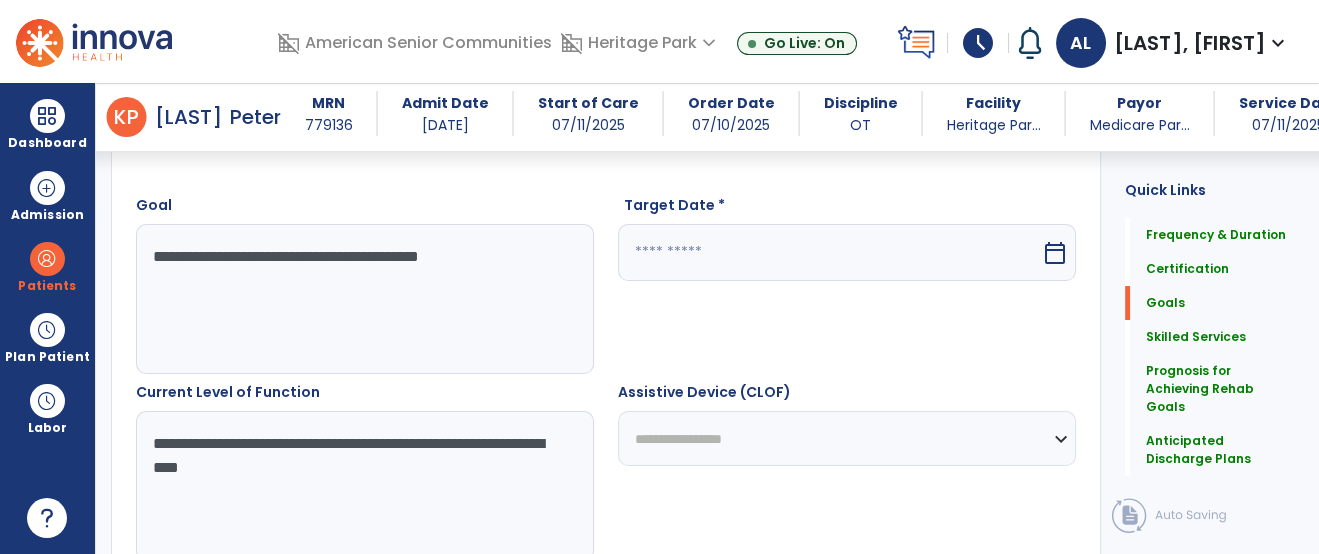 type on "**********" 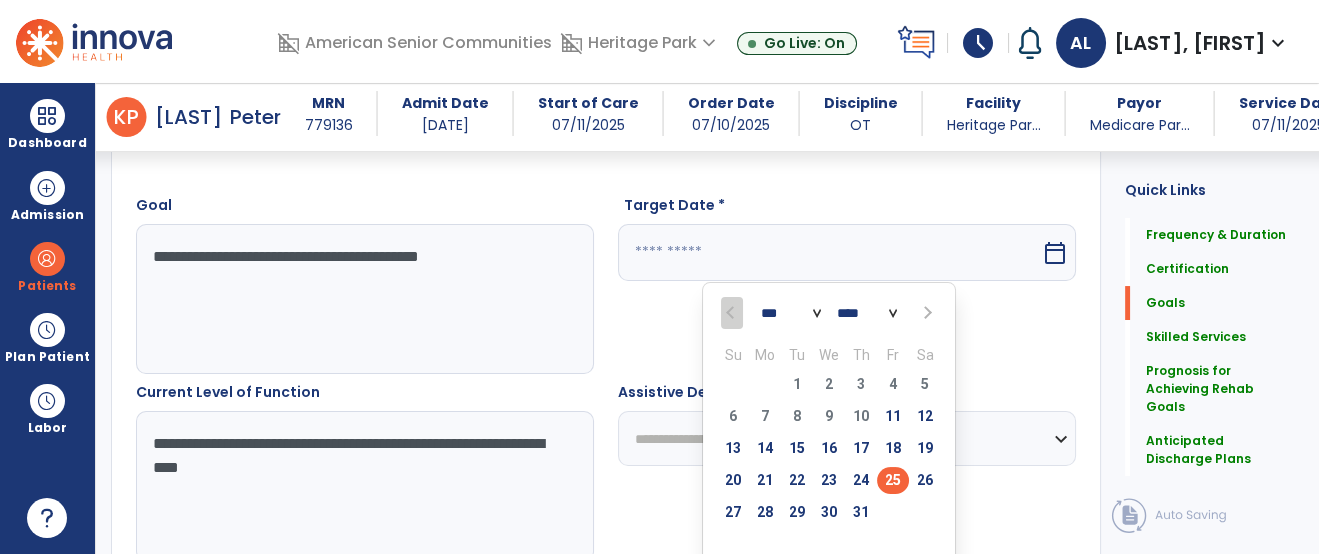 select on "*" 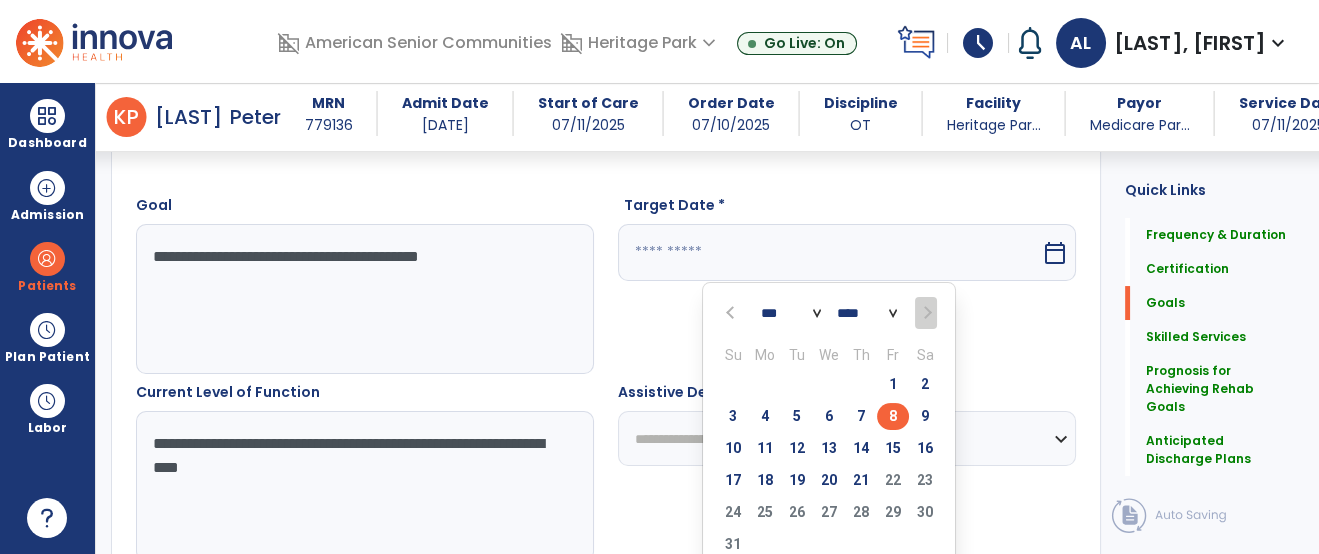 type on "********" 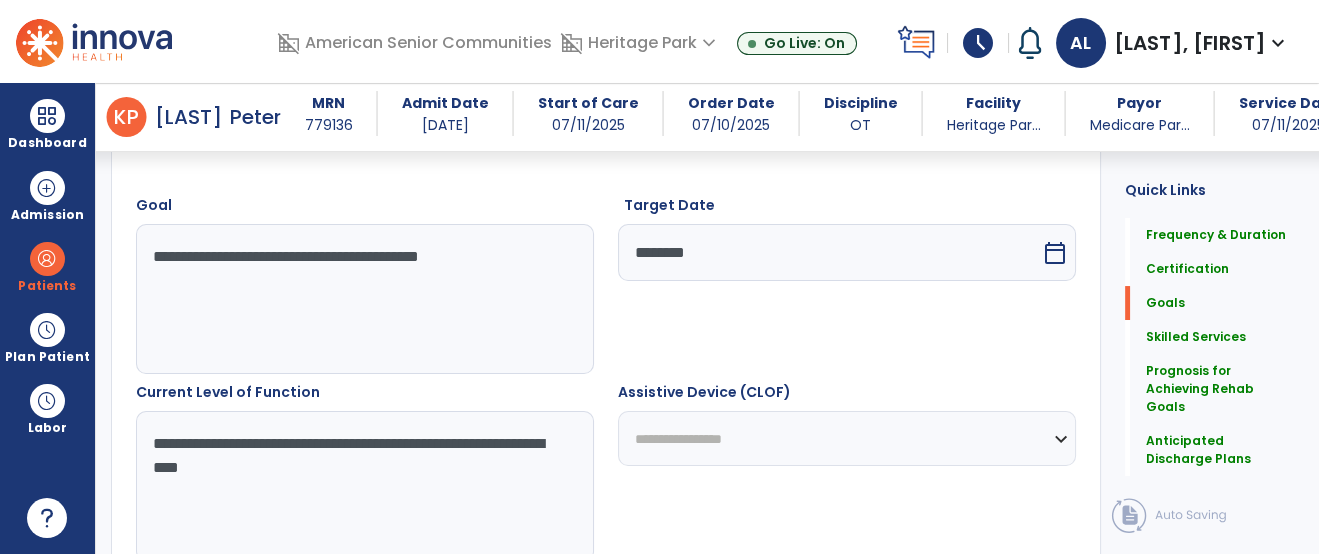 click on "********" at bounding box center (829, 252) 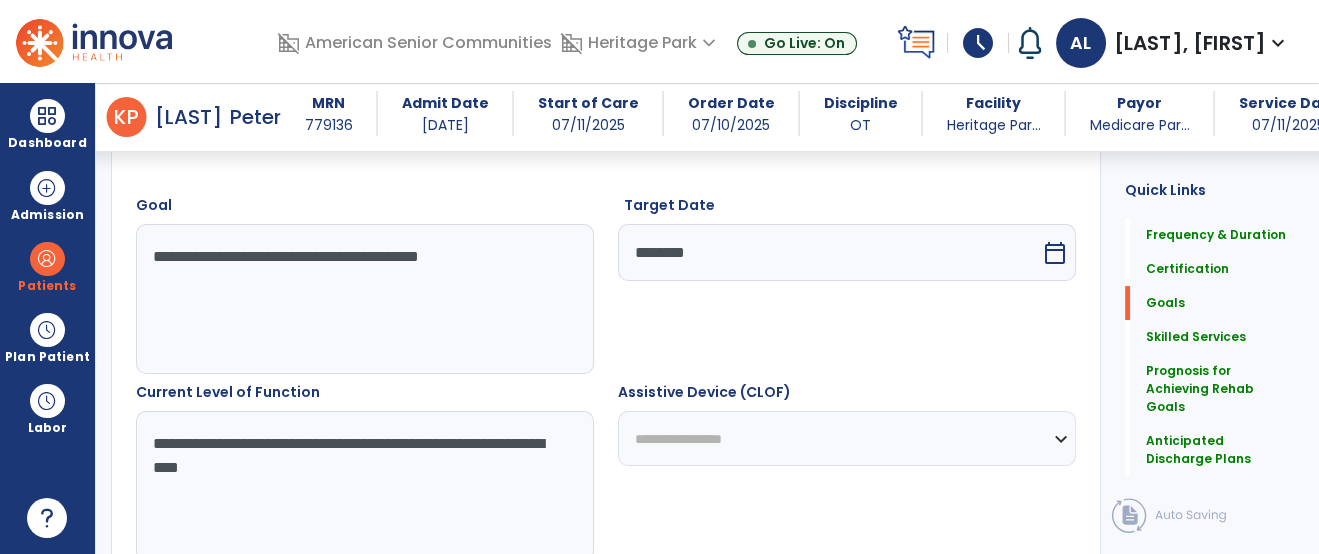 select on "*" 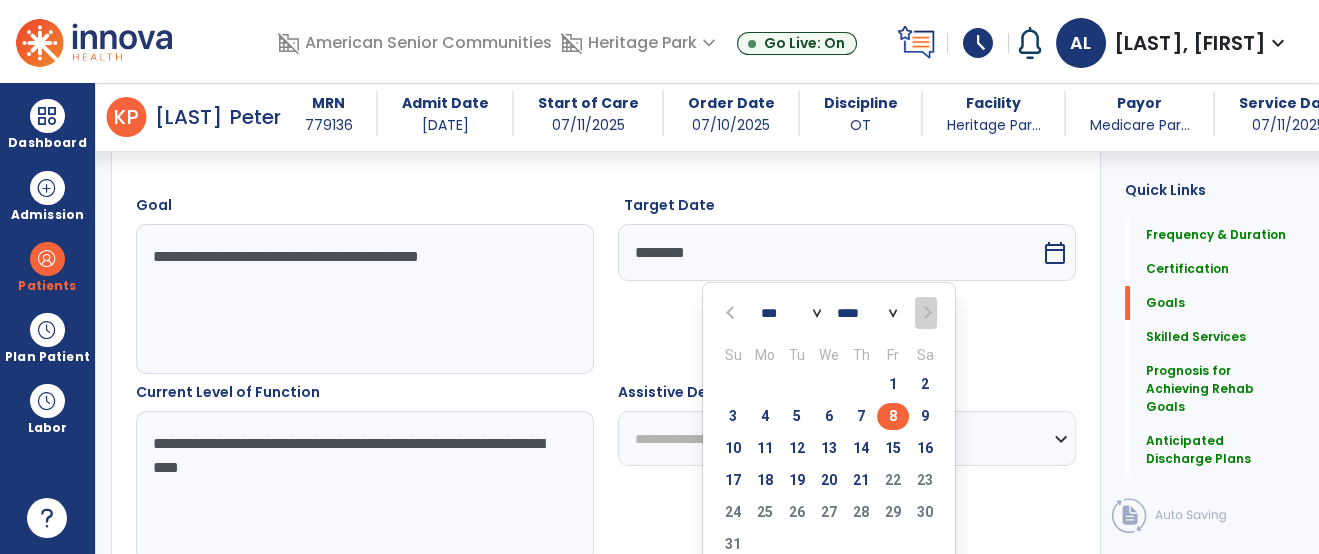 click on "Target Date  ******** *** *** **** Su Mo Tu We Th Fr Sa  27   28   29   30   31   1   2   3   4   5   6   7   8   9   10   11   12   13   14   15   16   17   18   19   20   21   22   23   24   25   26   27   28   29   30   31   1   2   3   4   5   6   calendar_today" at bounding box center (847, 284) 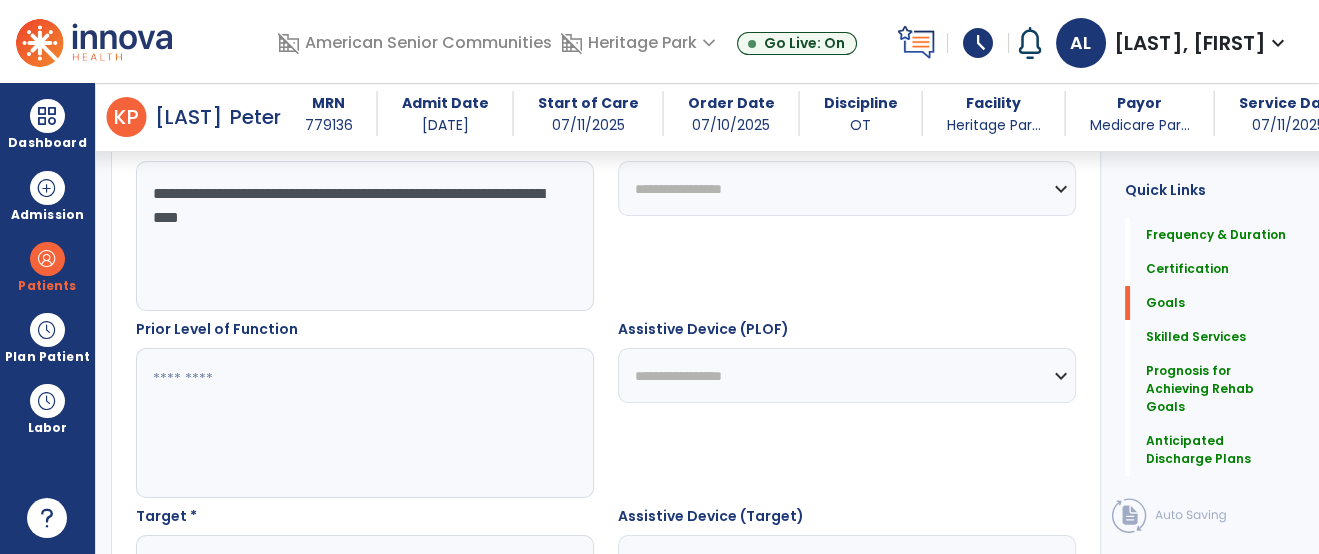 scroll, scrollTop: 888, scrollLeft: 0, axis: vertical 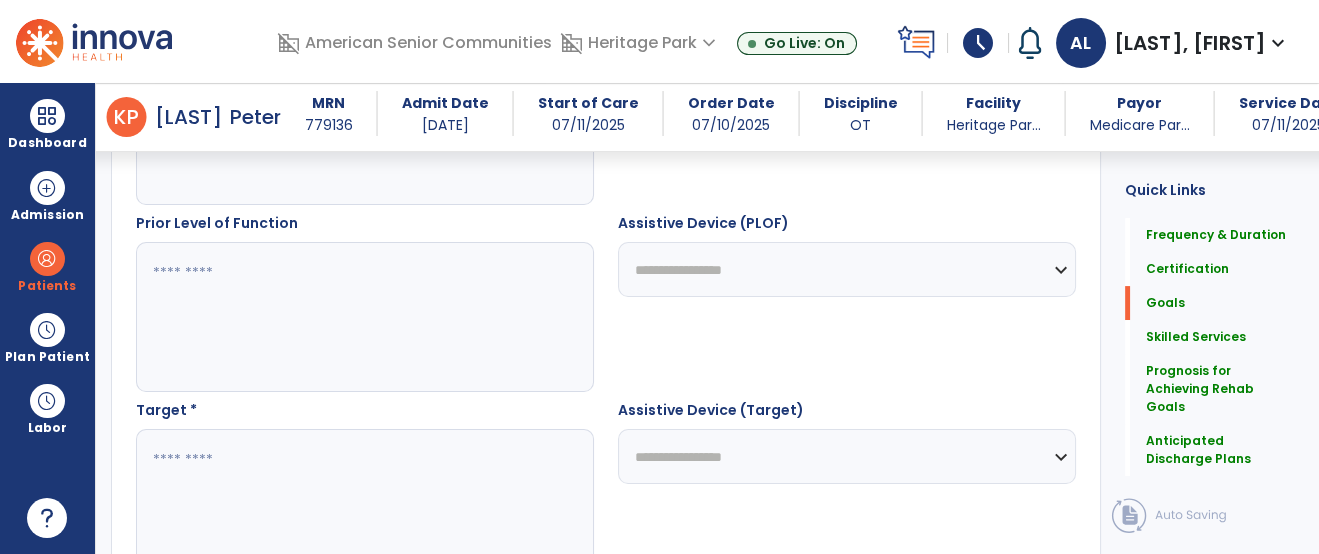 click at bounding box center [364, 317] 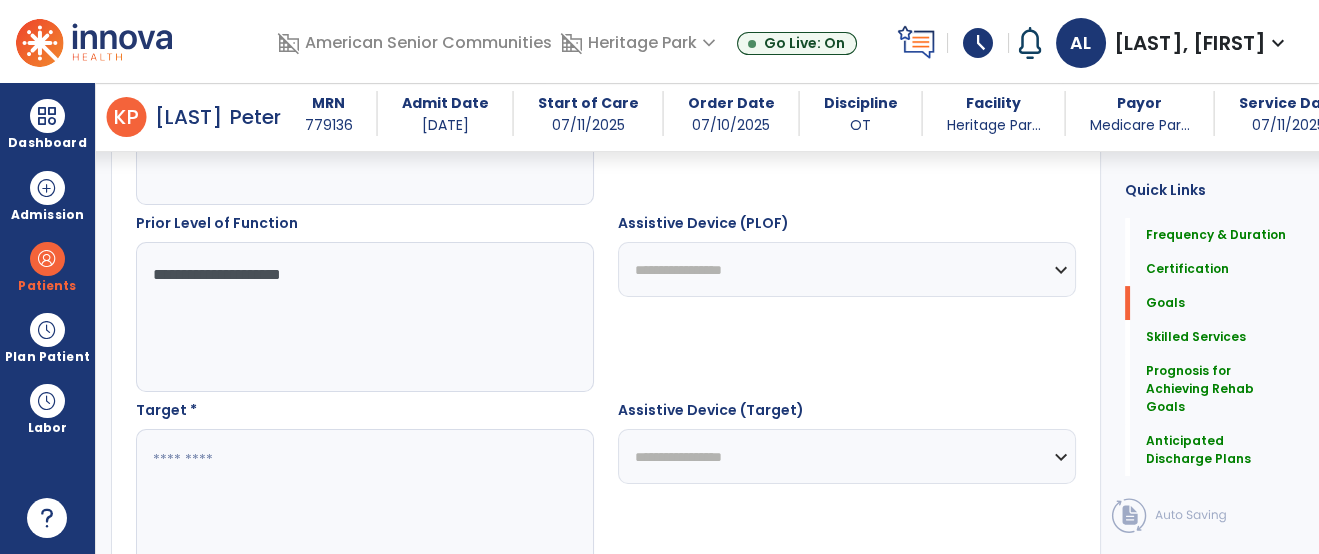 type on "**********" 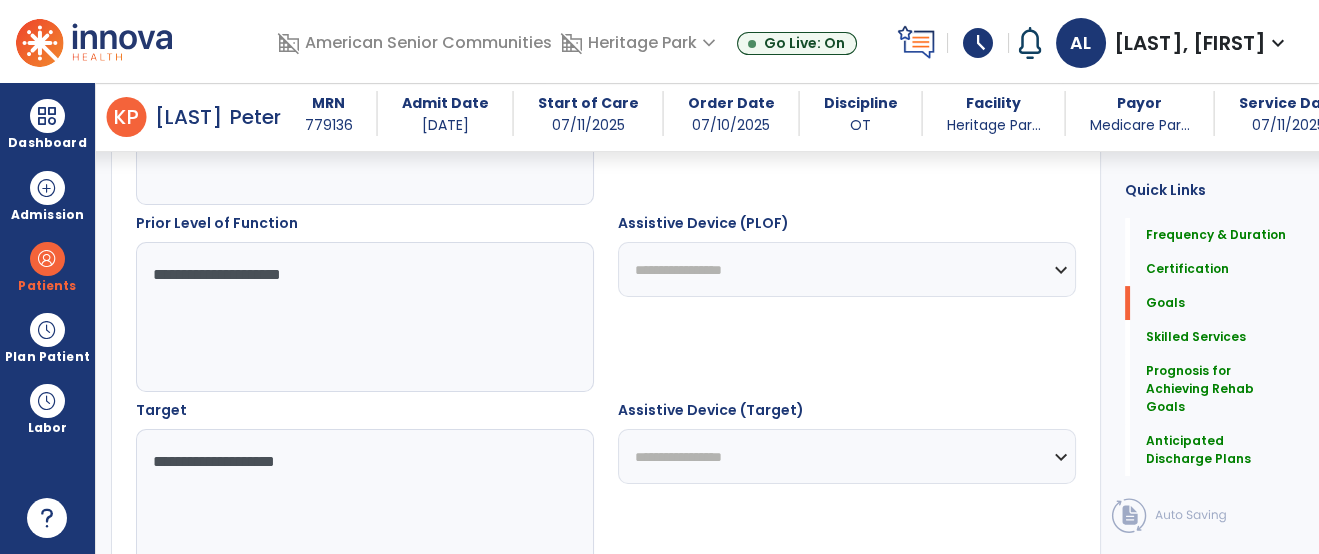 type on "**********" 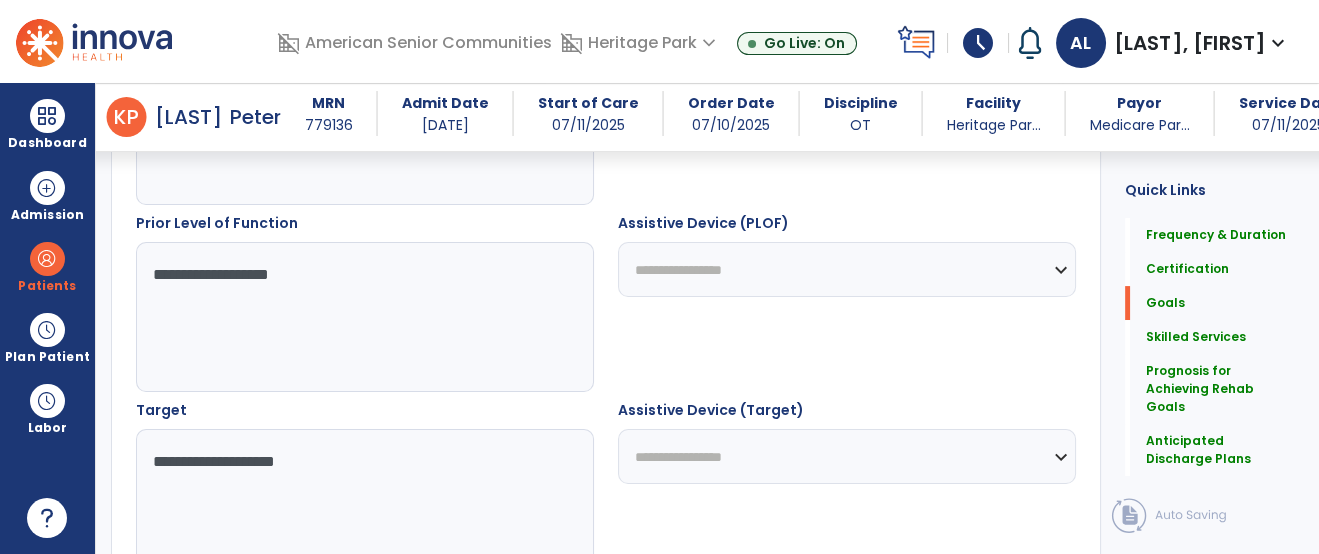 type on "**********" 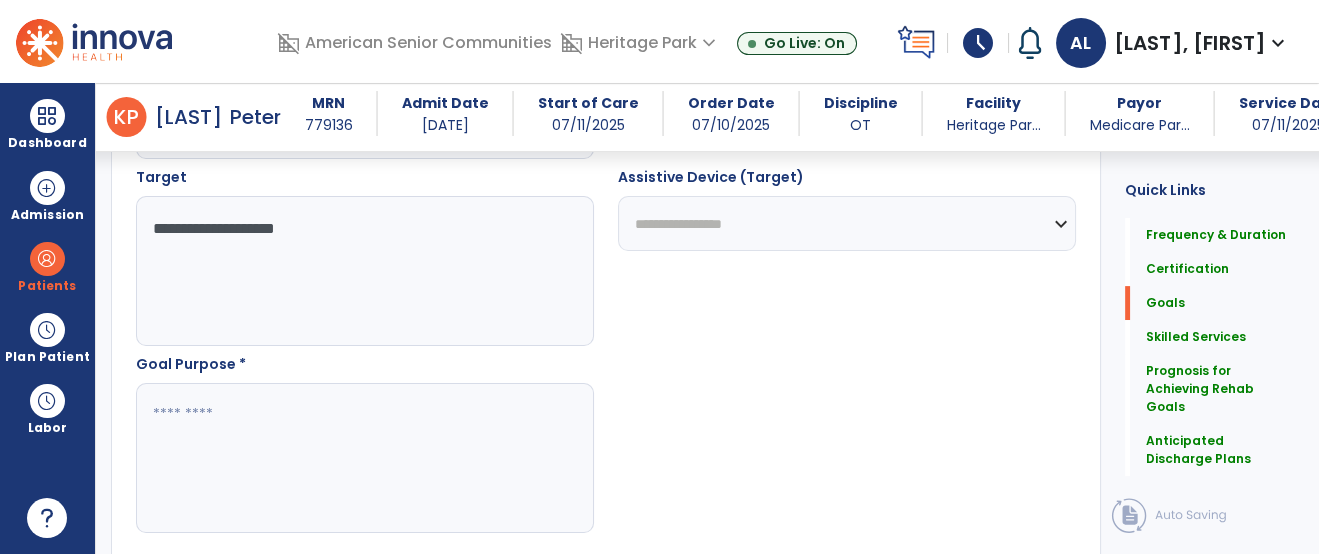 scroll, scrollTop: 1154, scrollLeft: 0, axis: vertical 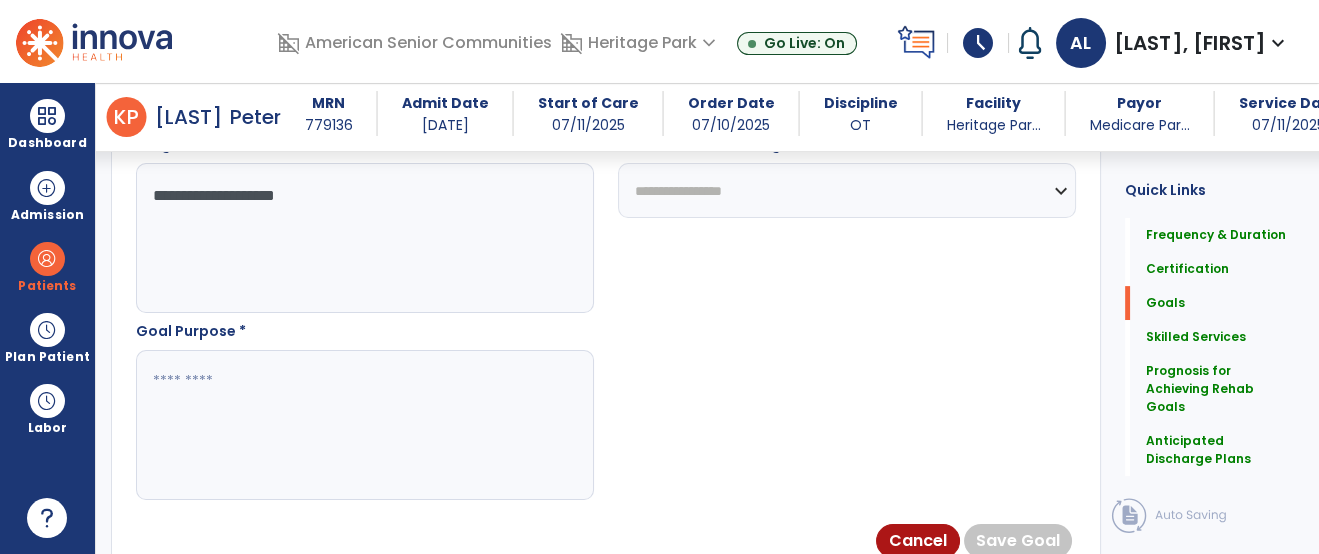 click at bounding box center (364, 425) 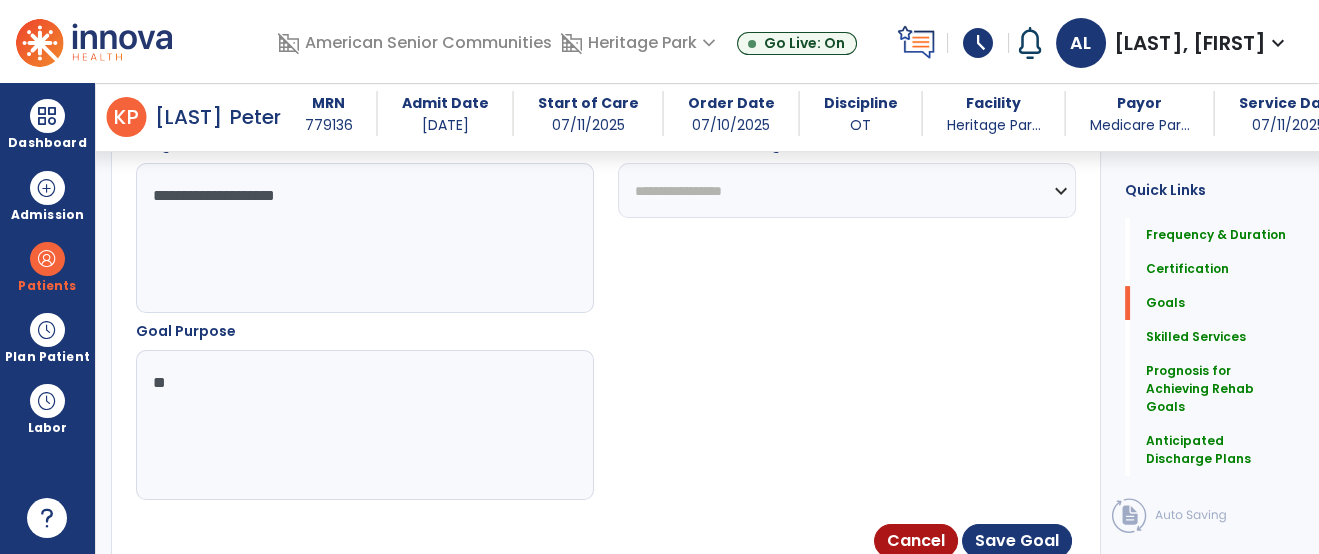 type on "*" 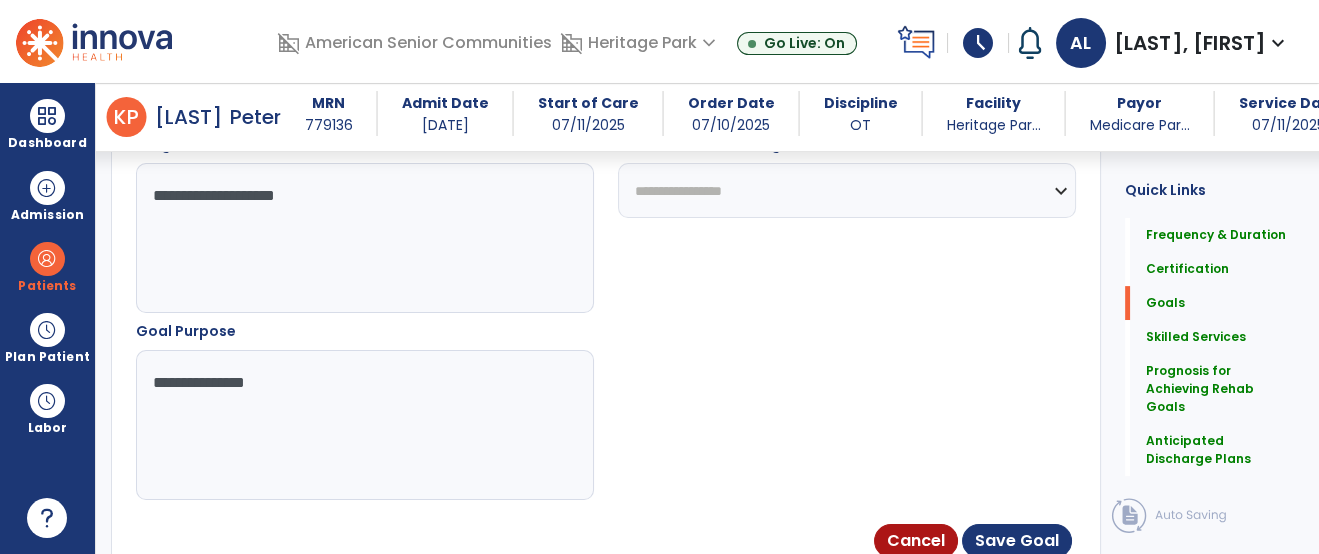 type on "**********" 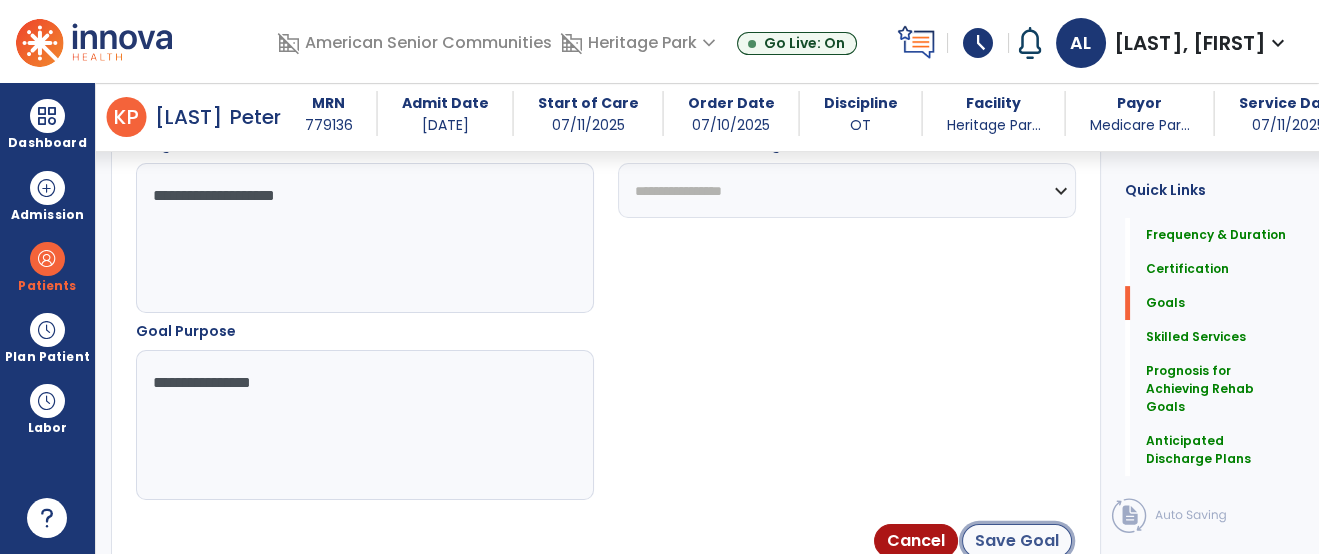 click on "Save Goal" at bounding box center (1017, 541) 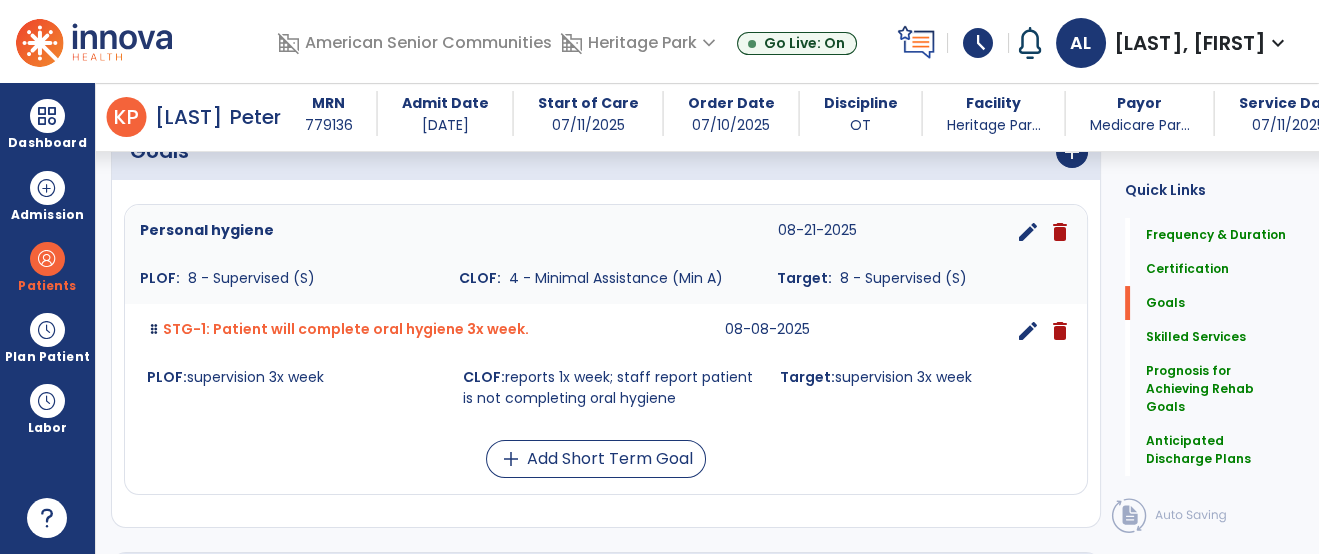 scroll, scrollTop: 489, scrollLeft: 0, axis: vertical 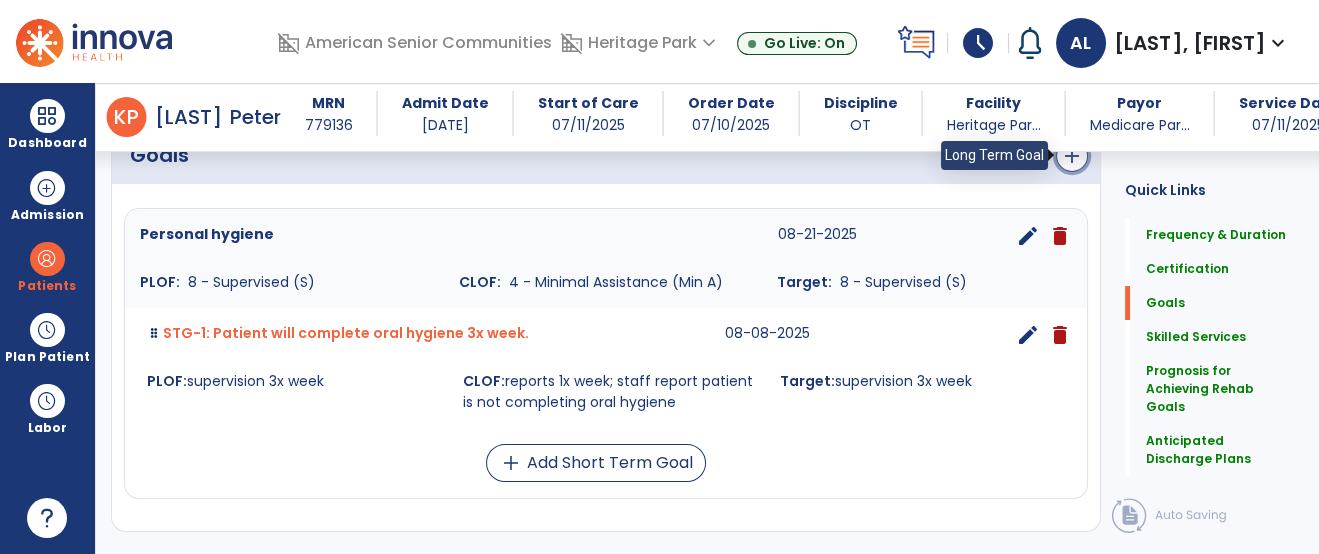 click on "add" at bounding box center (1072, 156) 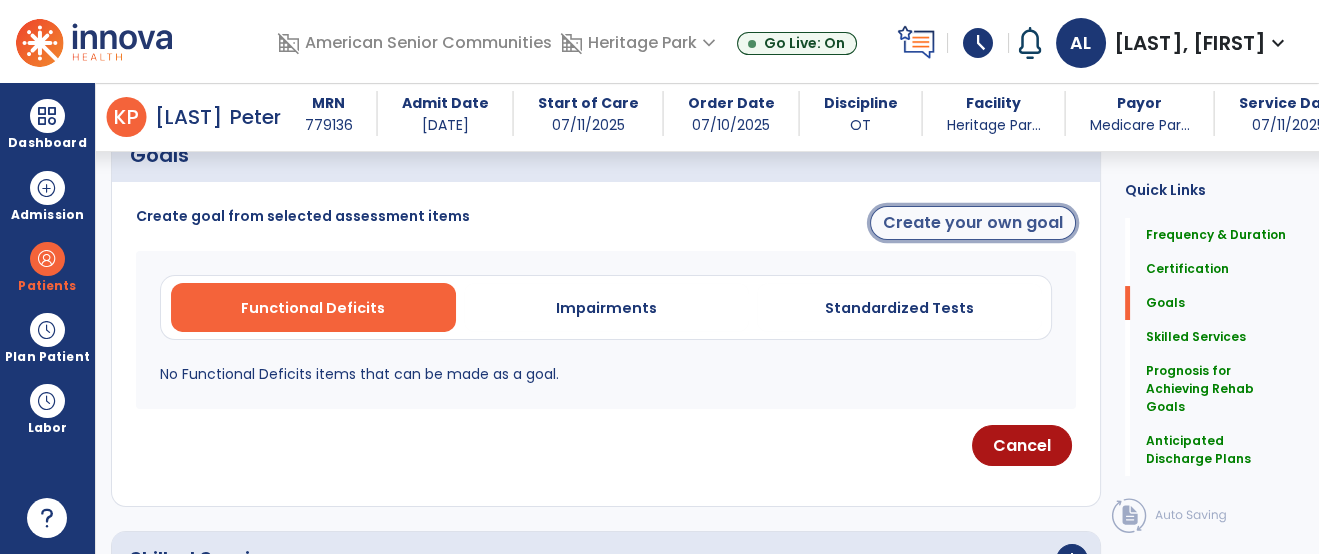 click on "Create your own goal" at bounding box center [973, 223] 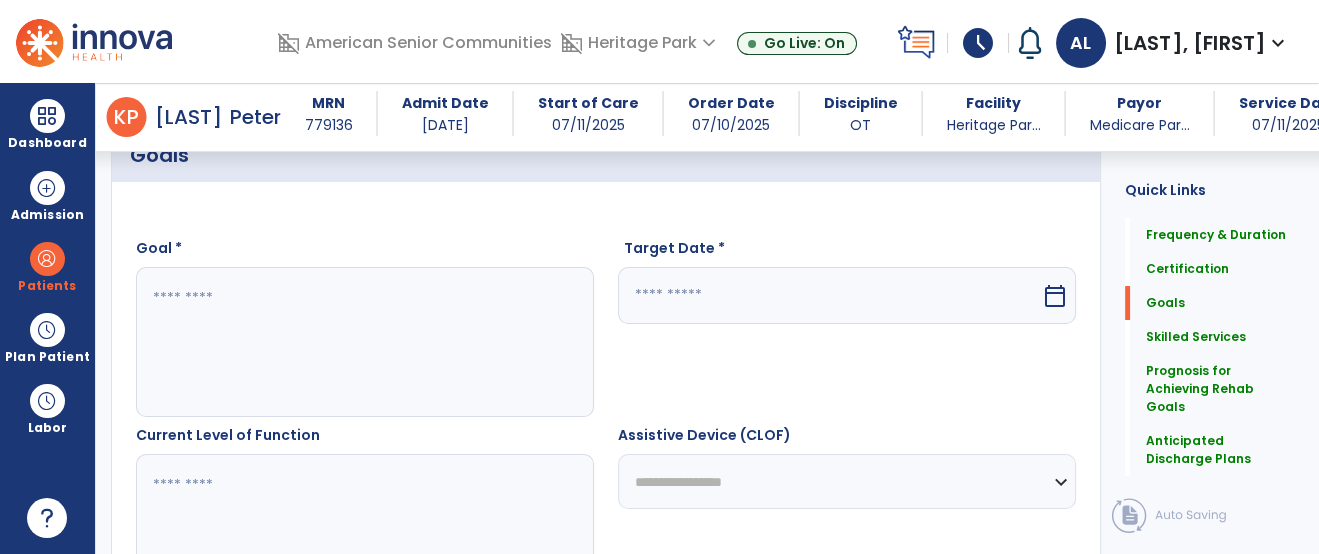 click at bounding box center (364, 342) 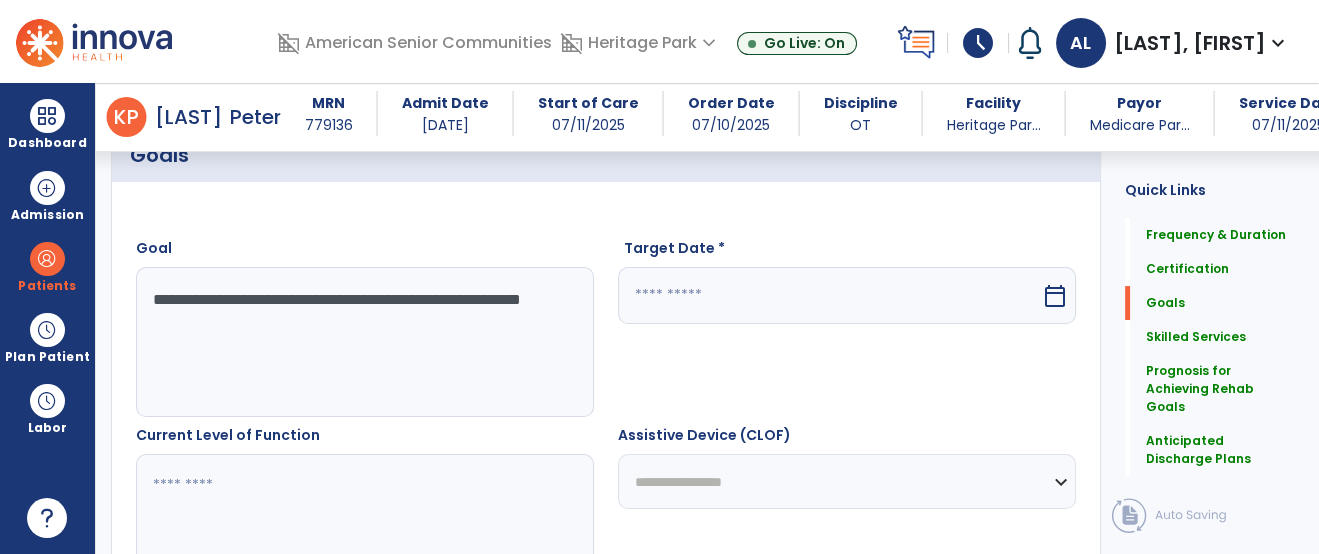 type on "**********" 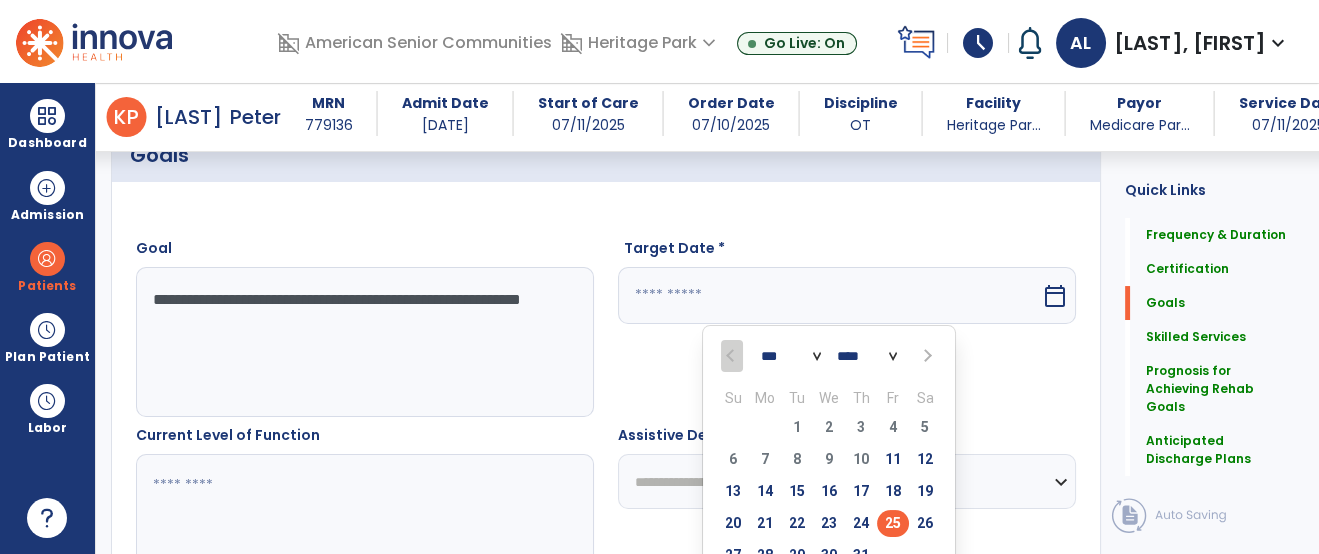 select on "*" 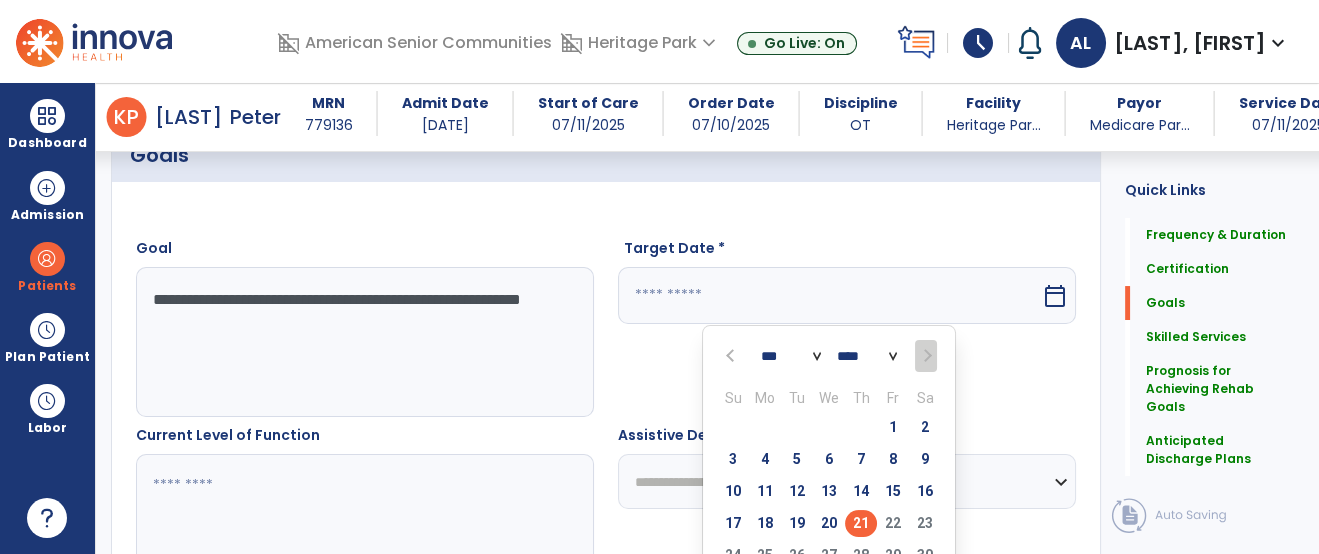 type on "*********" 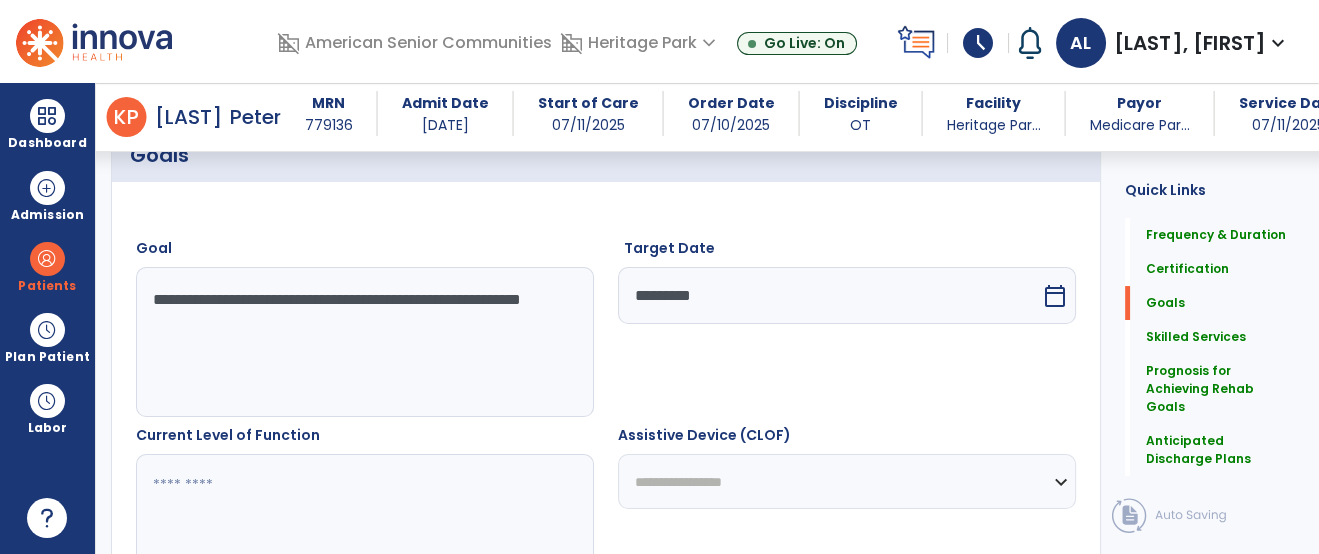 click at bounding box center (364, 529) 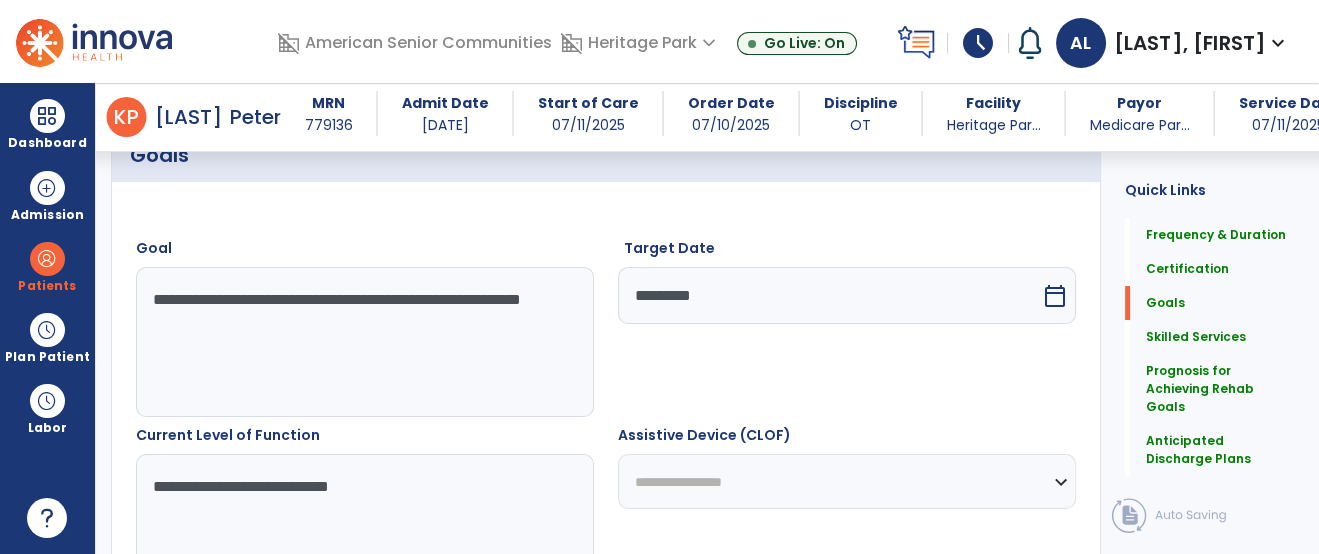 type on "**********" 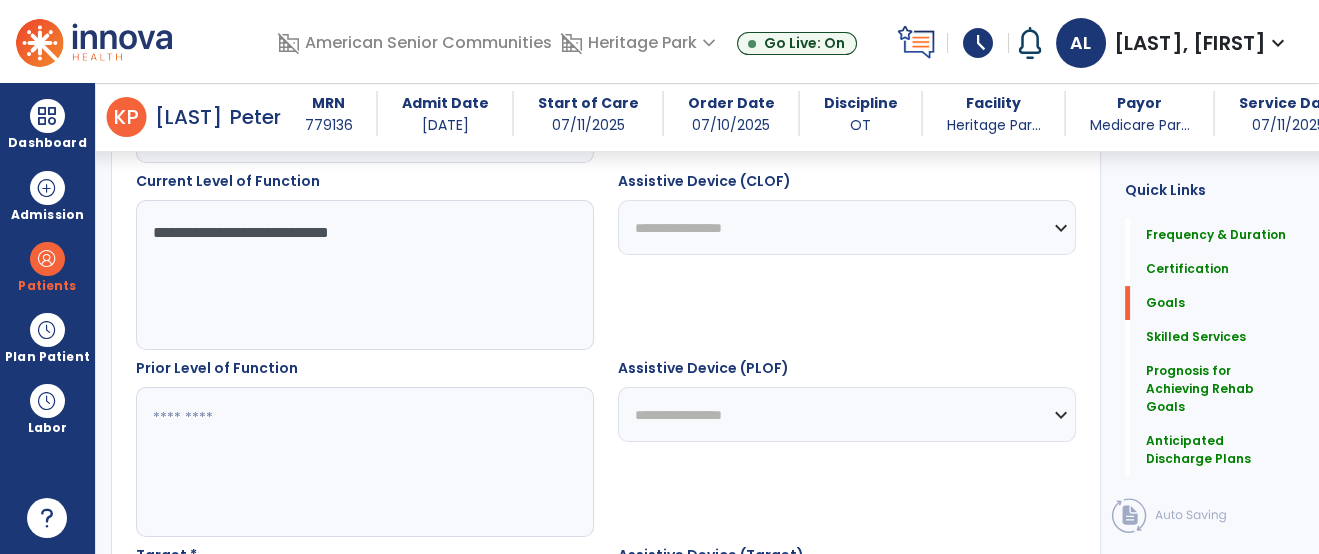 scroll, scrollTop: 844, scrollLeft: 0, axis: vertical 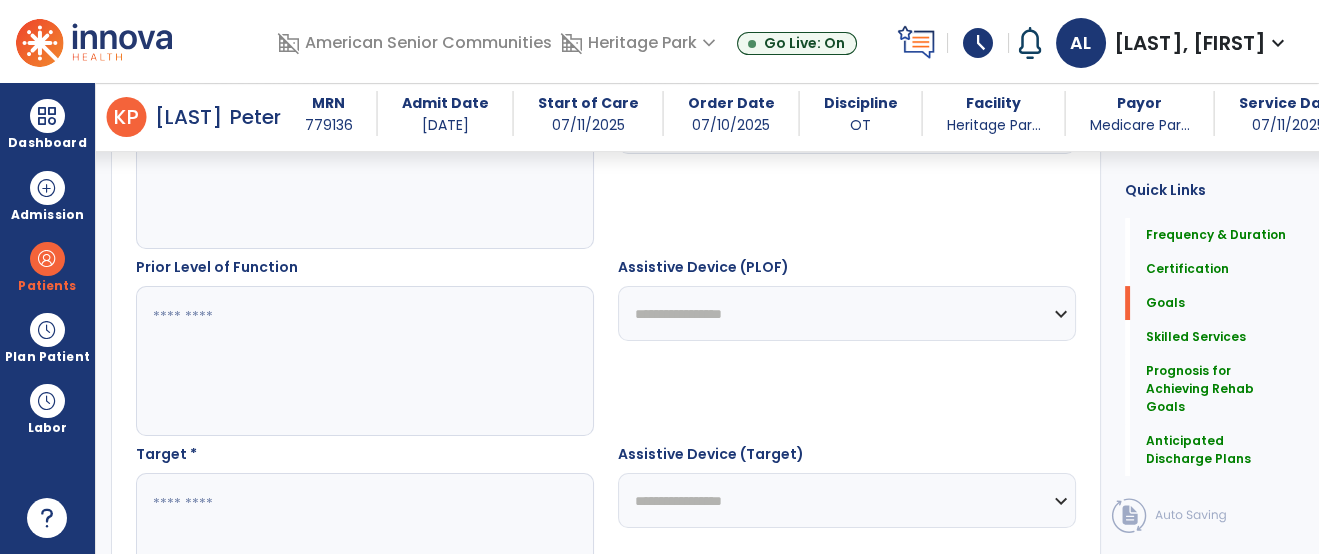 click at bounding box center [364, 361] 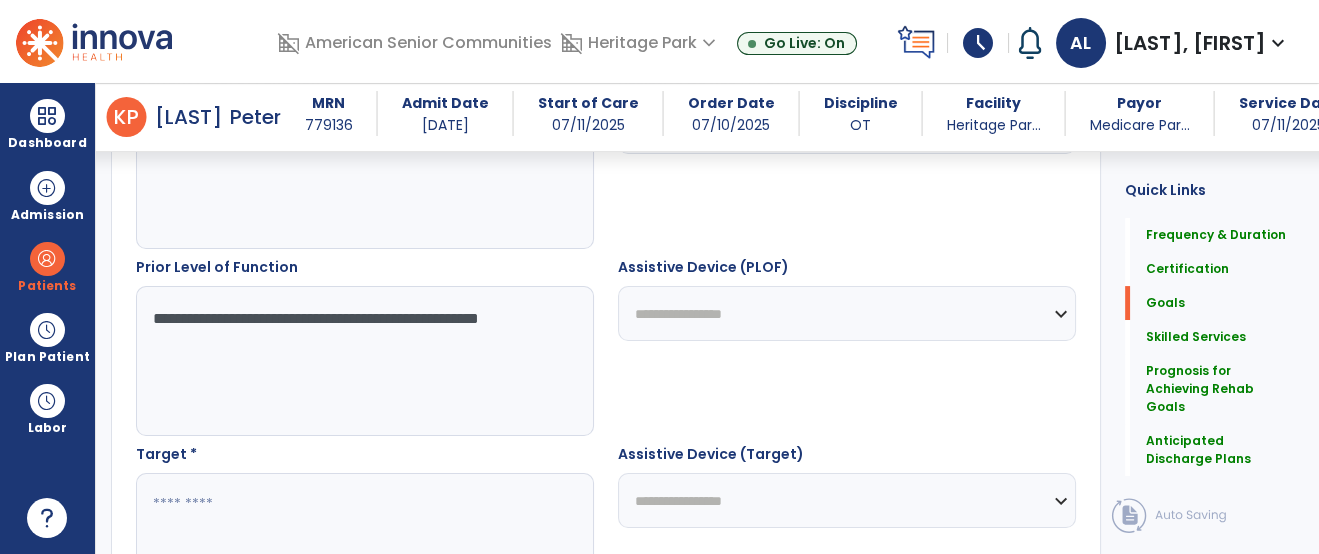 type on "**********" 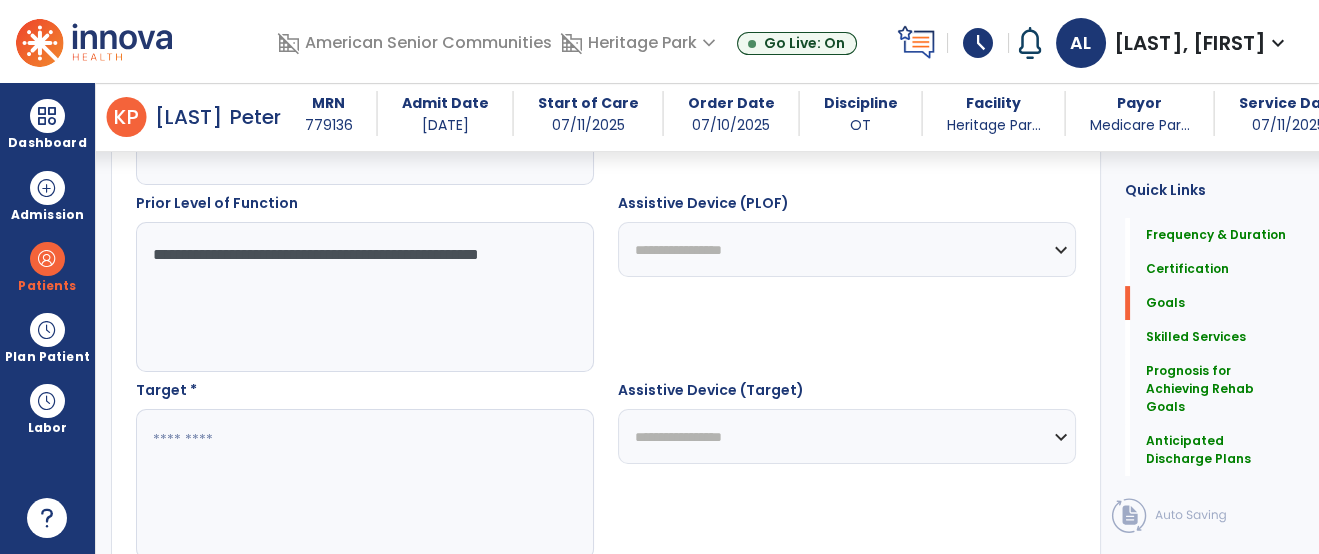scroll, scrollTop: 883, scrollLeft: 0, axis: vertical 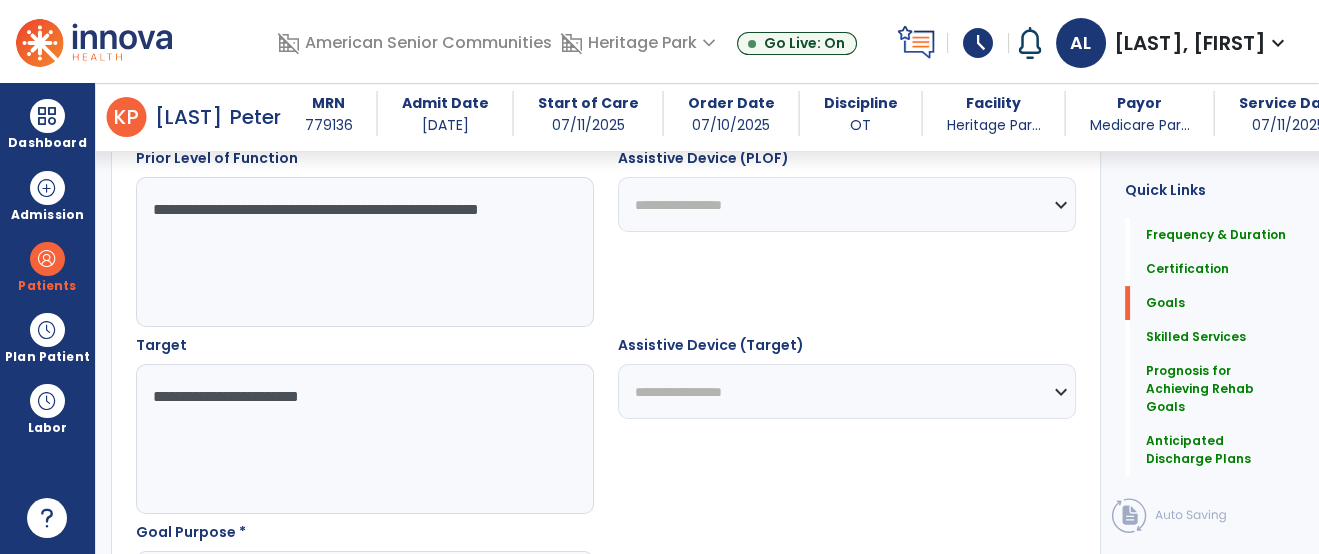 type on "**********" 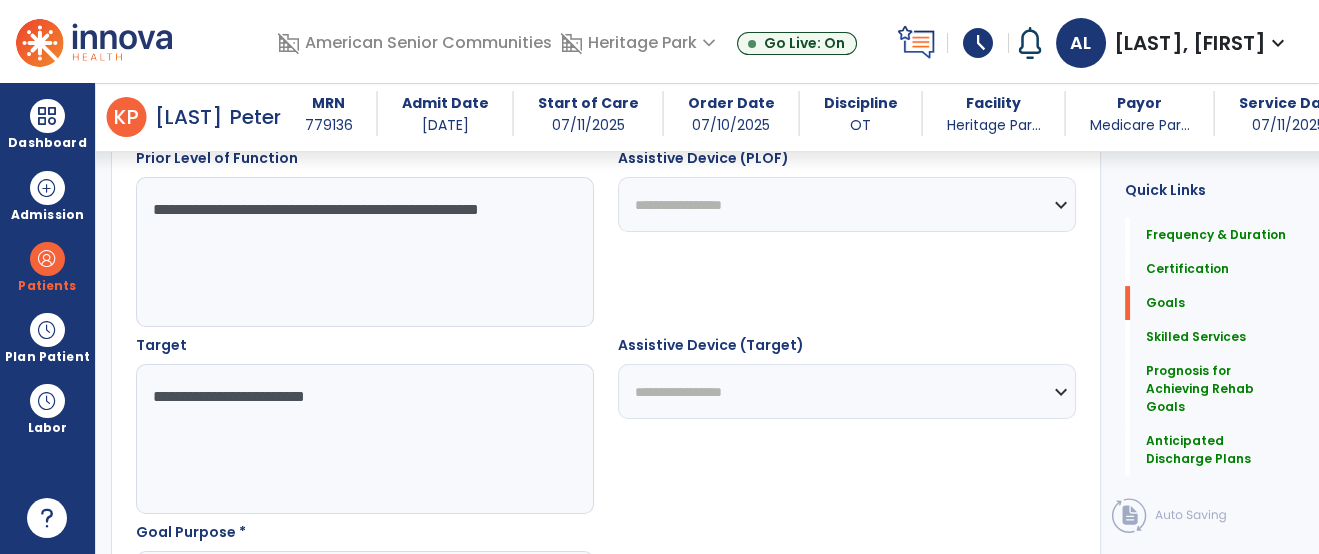 type 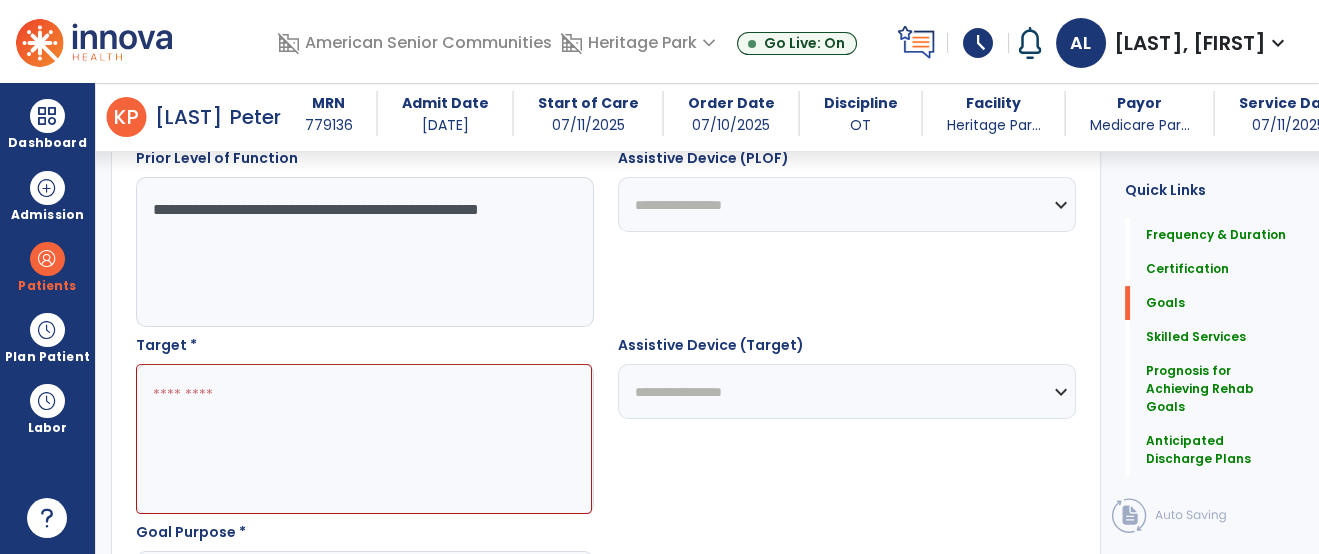click on "**********" at bounding box center (847, 424) 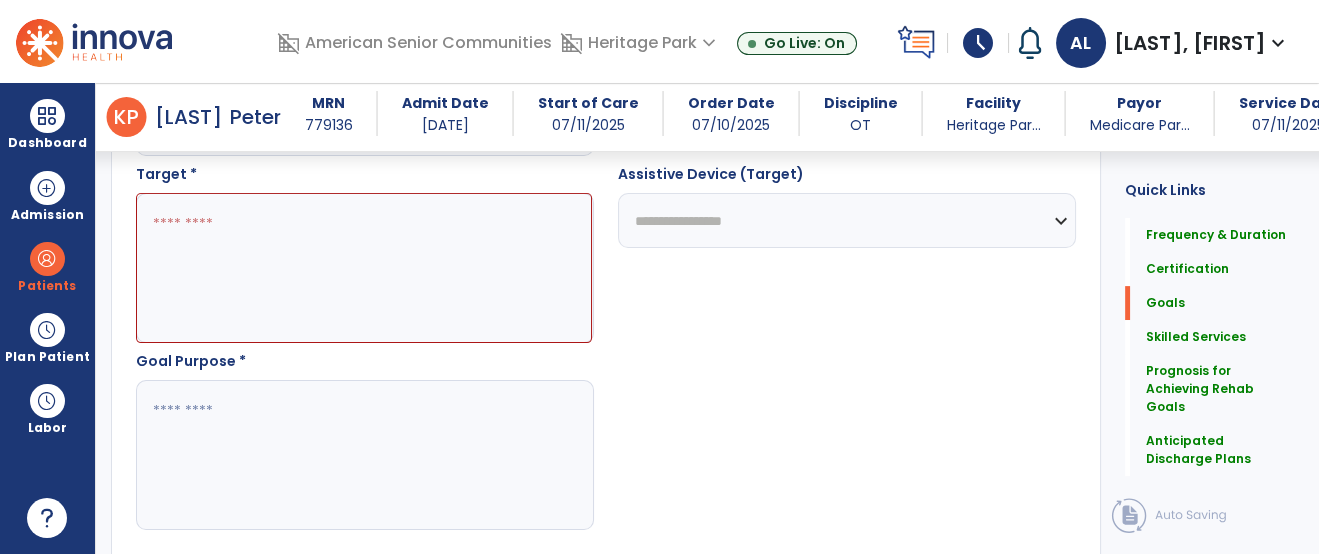 scroll, scrollTop: 1131, scrollLeft: 0, axis: vertical 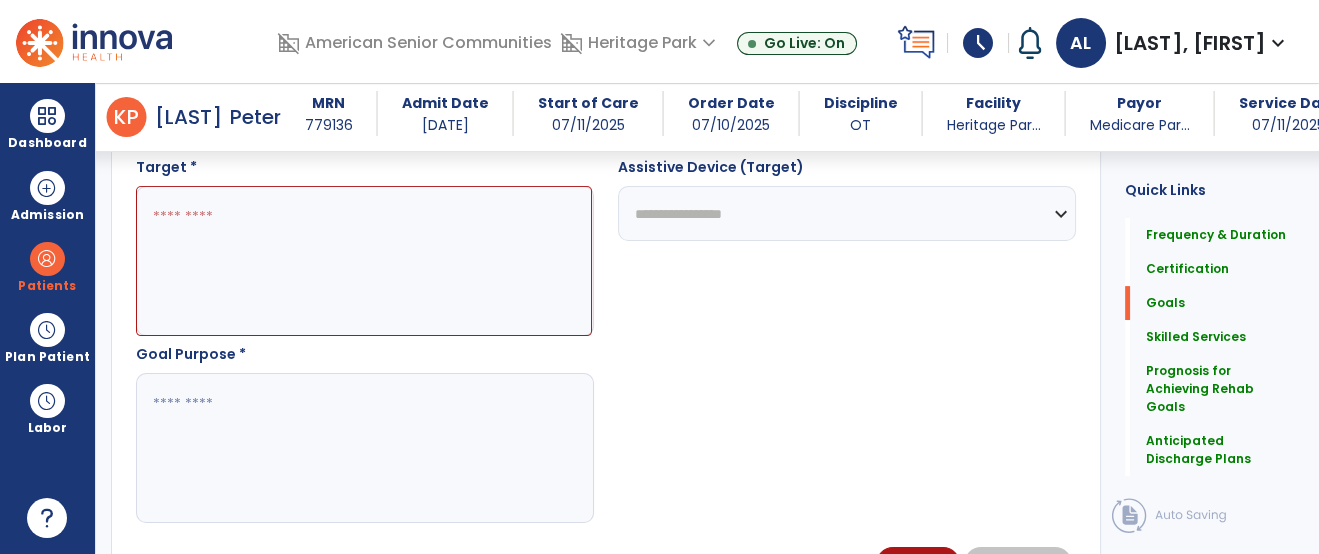 click at bounding box center (364, 448) 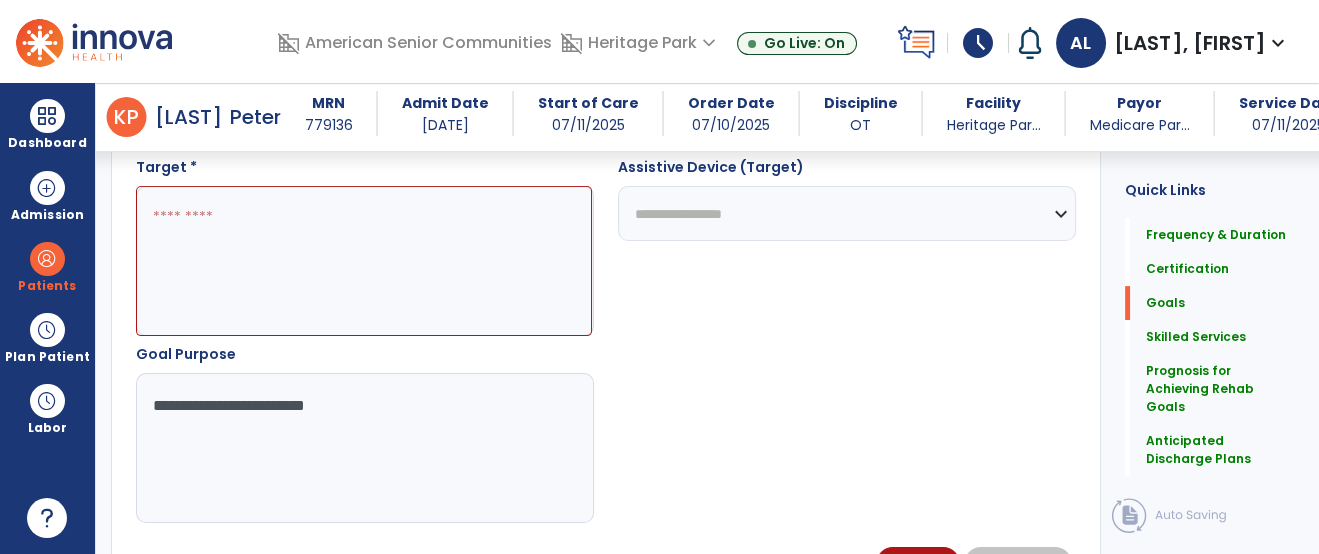 type on "**********" 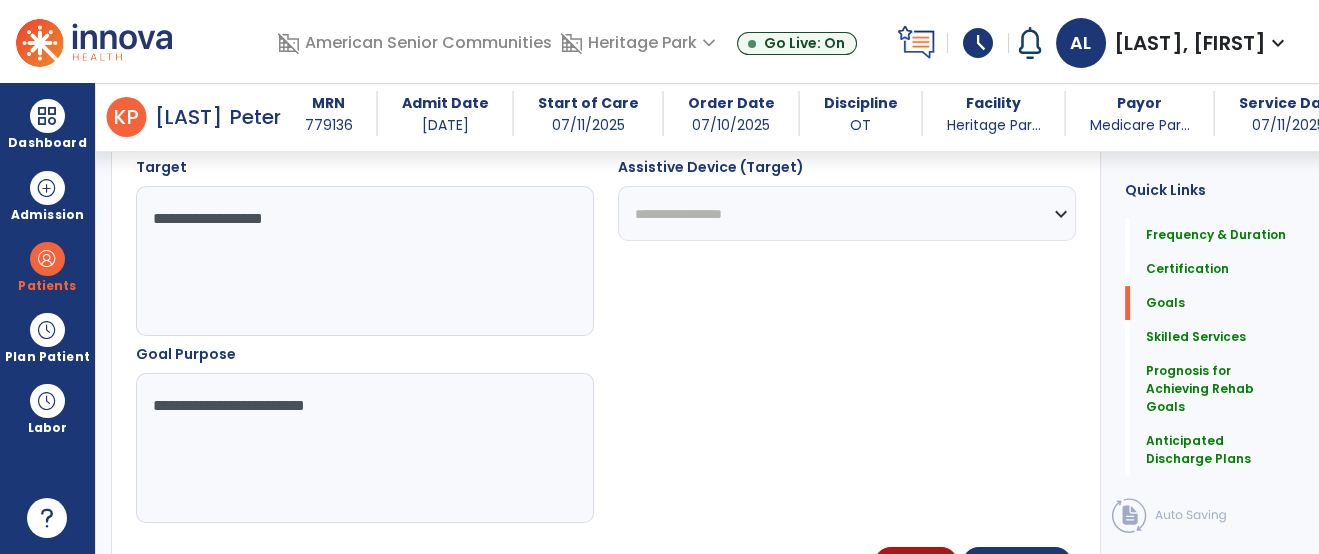 type on "**********" 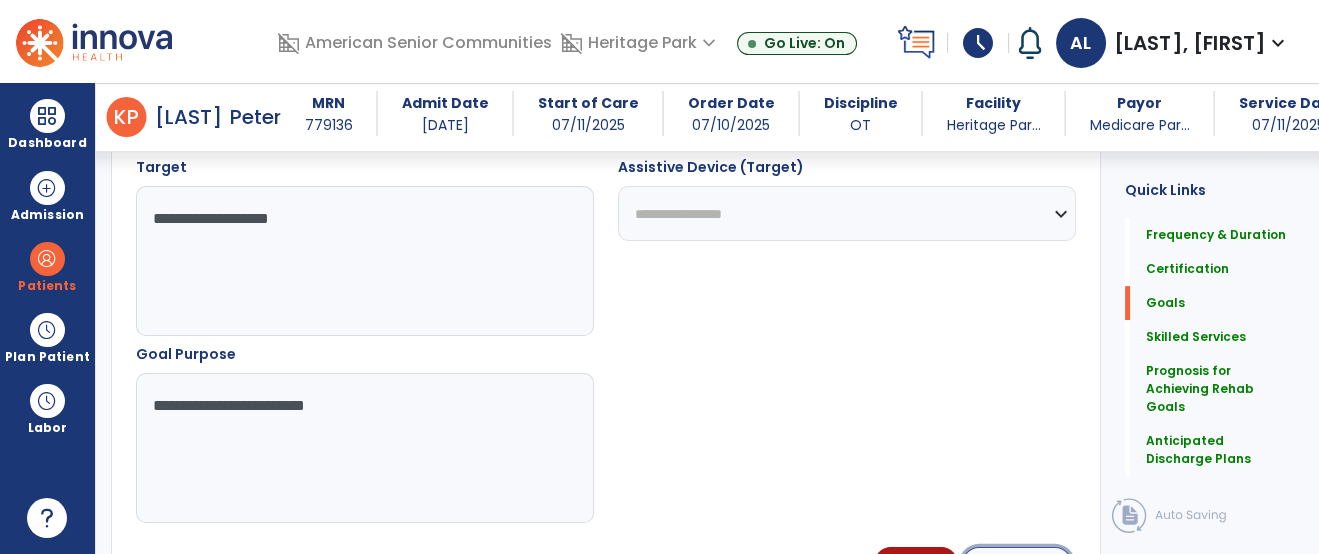 click on "Save Goal" at bounding box center (1017, 564) 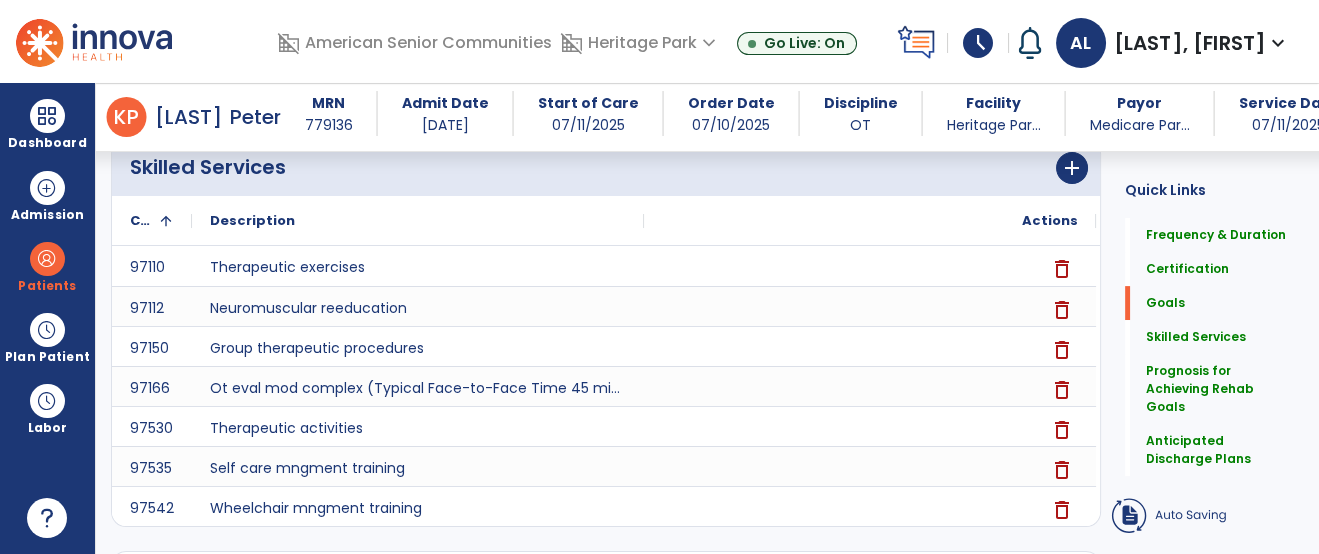 scroll, scrollTop: 1133, scrollLeft: 0, axis: vertical 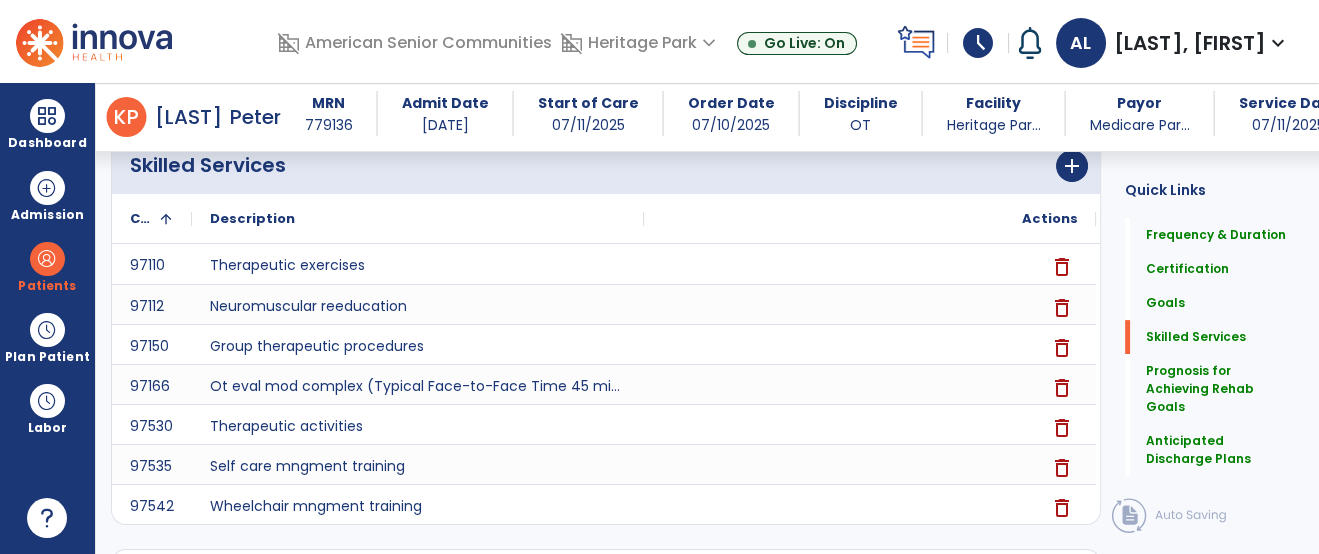 click on "Quick Links  Frequency & Duration   Frequency & Duration   Certification   Certification   Goals   Goals   Skilled Services   Skilled Services   Prognosis for Achieving Rehab Goals   Prognosis for Achieving Rehab Goals   Anticipated Discharge Plans   Anticipated Discharge Plans" 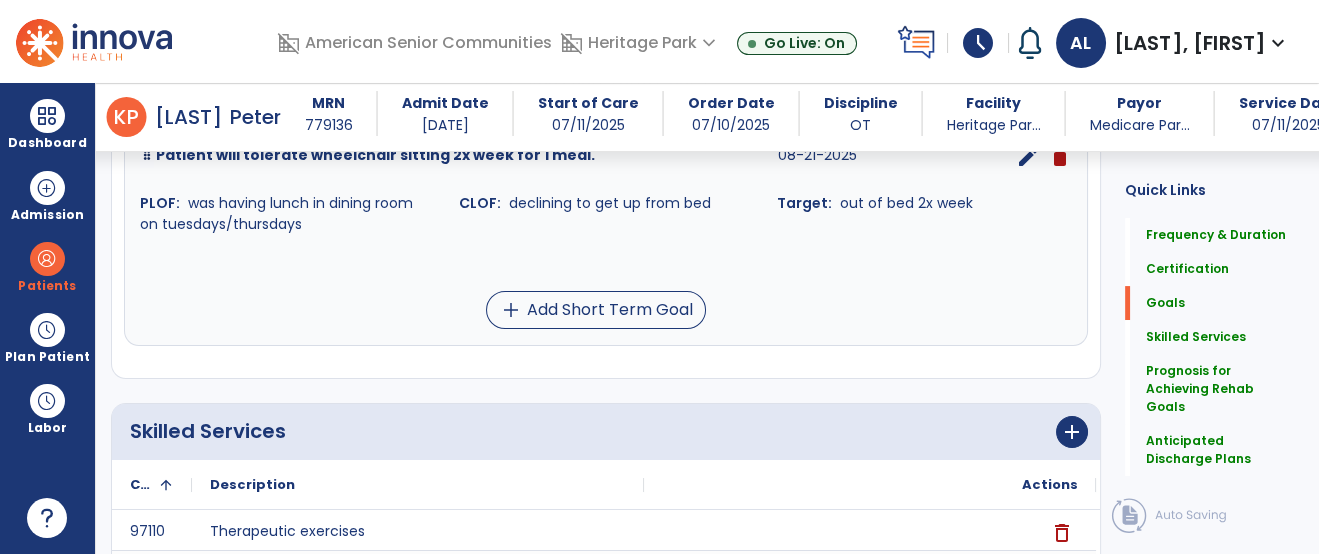 scroll, scrollTop: 822, scrollLeft: 0, axis: vertical 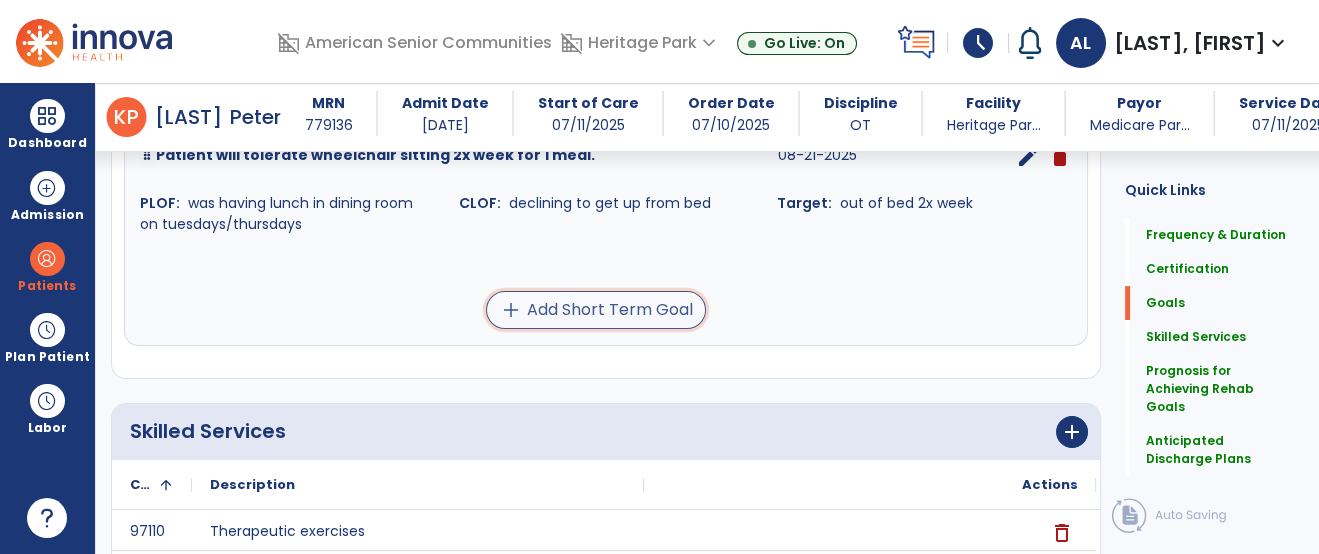 click on "add  Add Short Term Goal" at bounding box center [596, 310] 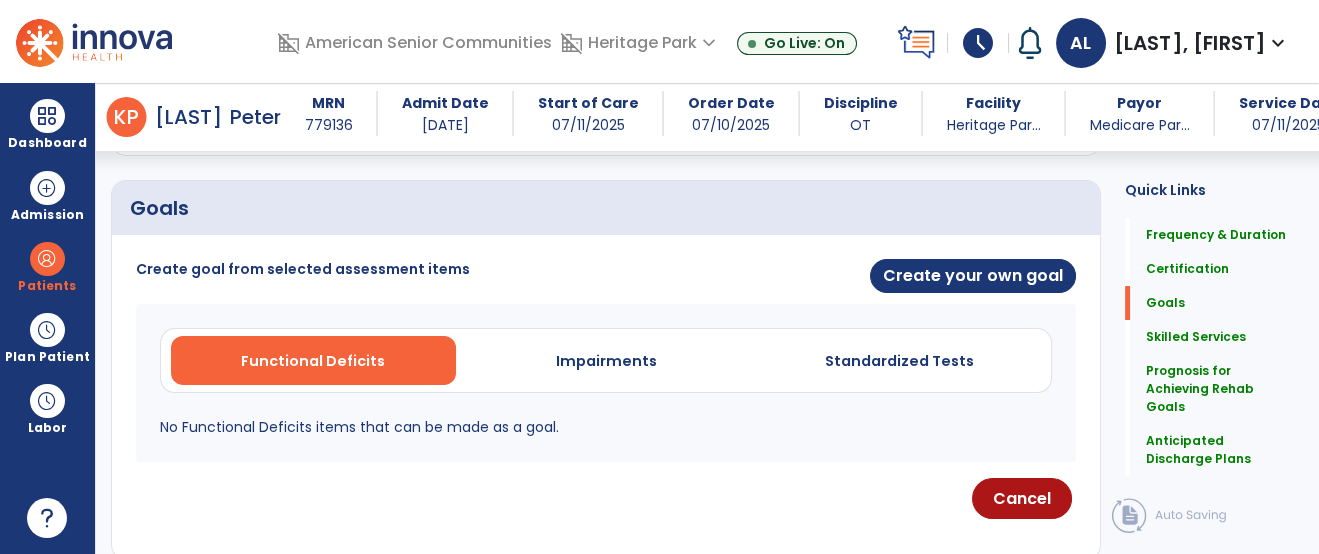 scroll, scrollTop: 433, scrollLeft: 0, axis: vertical 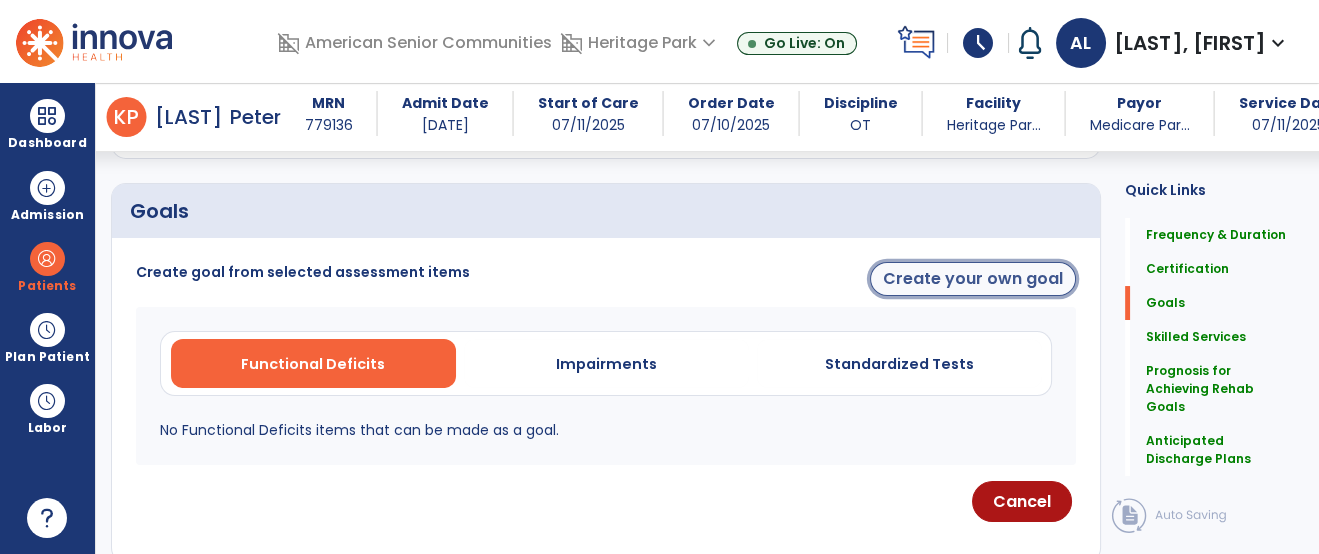 click on "Create your own goal" at bounding box center [973, 279] 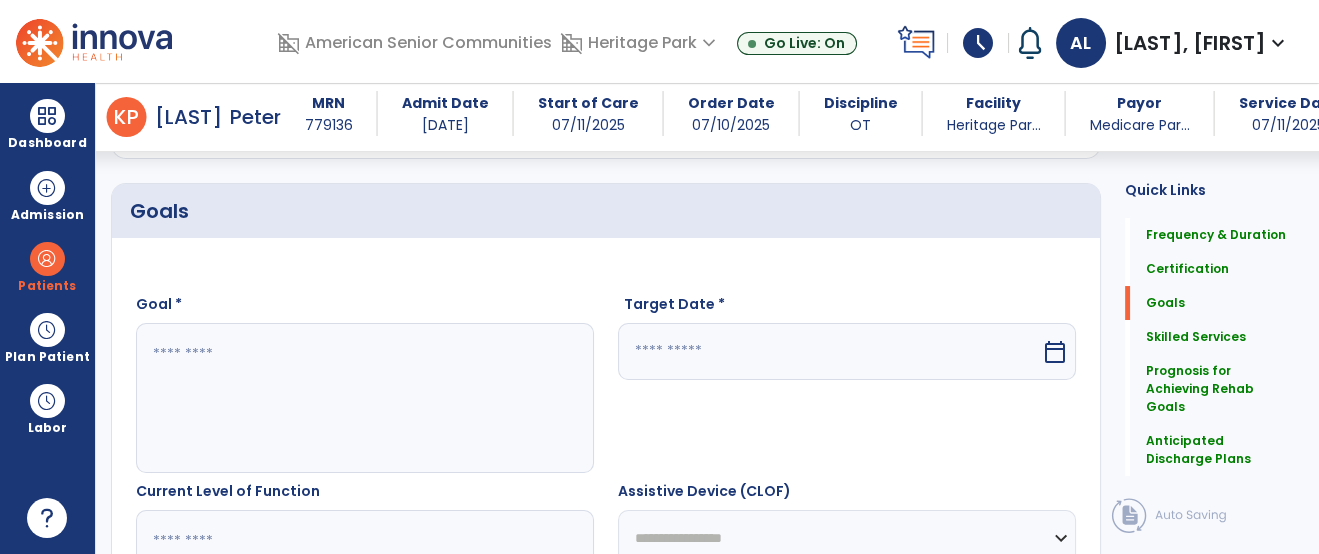 click at bounding box center [364, 398] 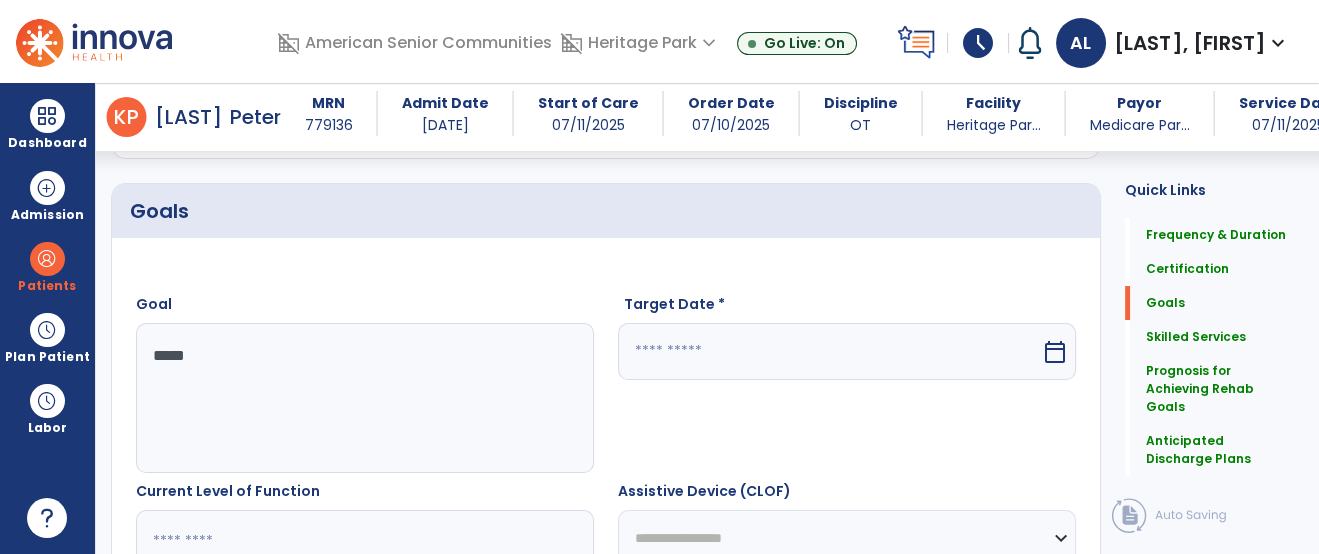 type on "******" 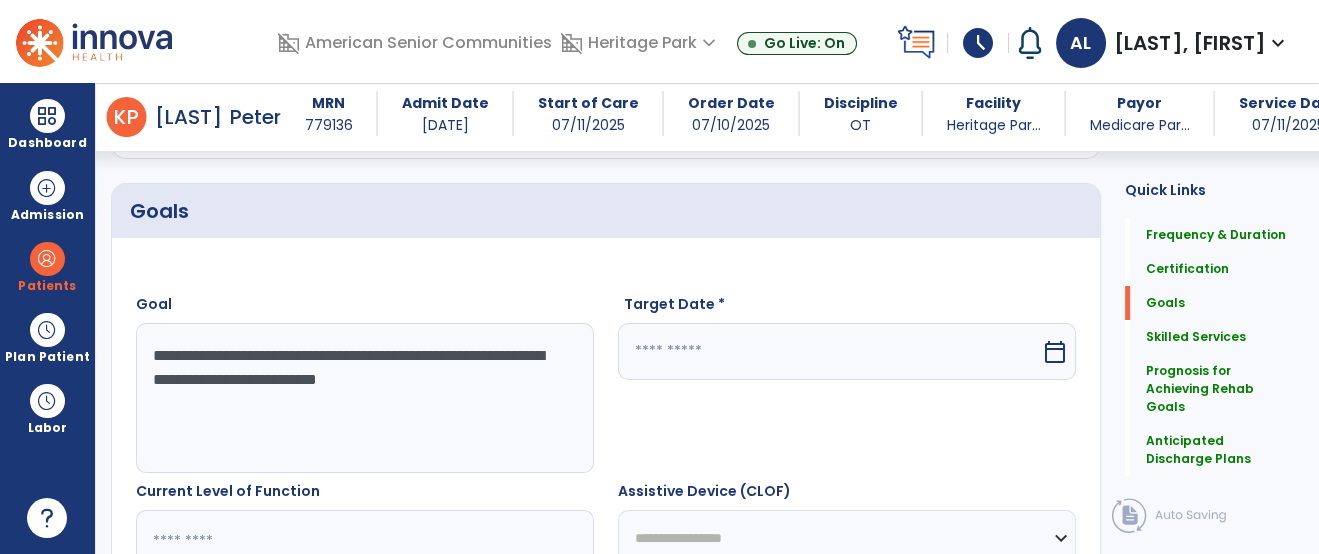 type on "**********" 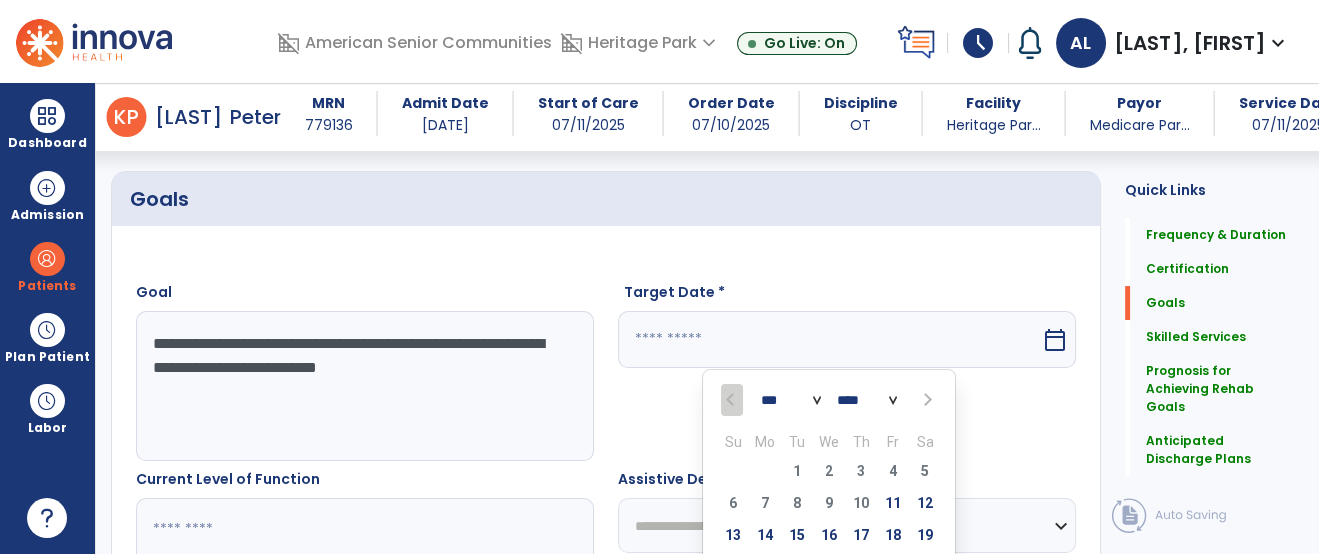 scroll, scrollTop: 476, scrollLeft: 0, axis: vertical 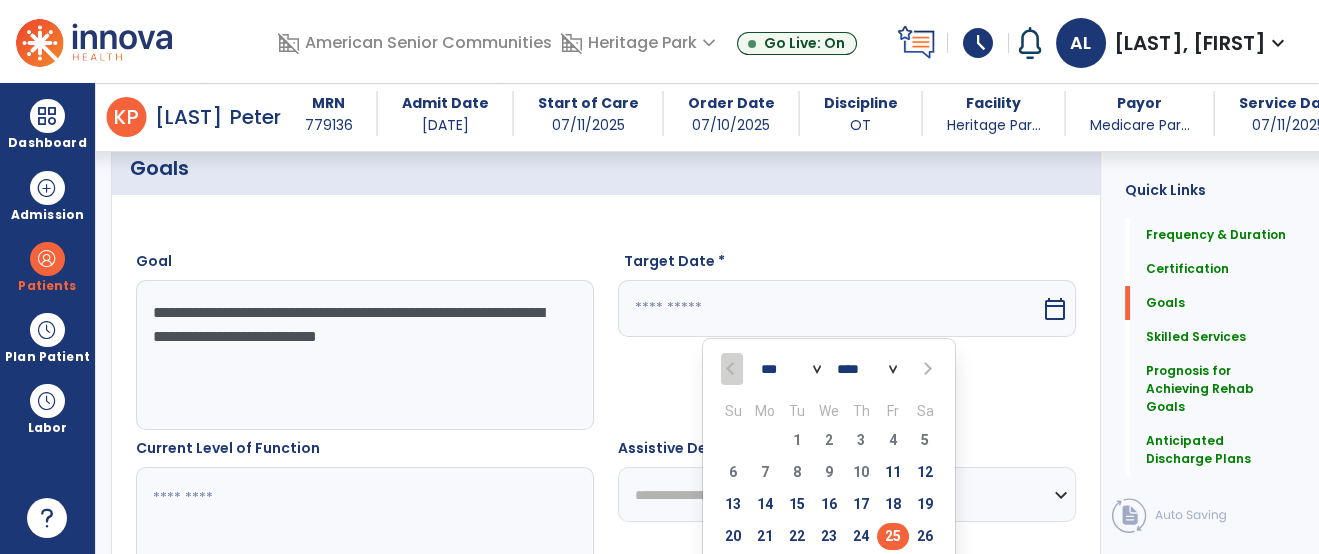 select on "*" 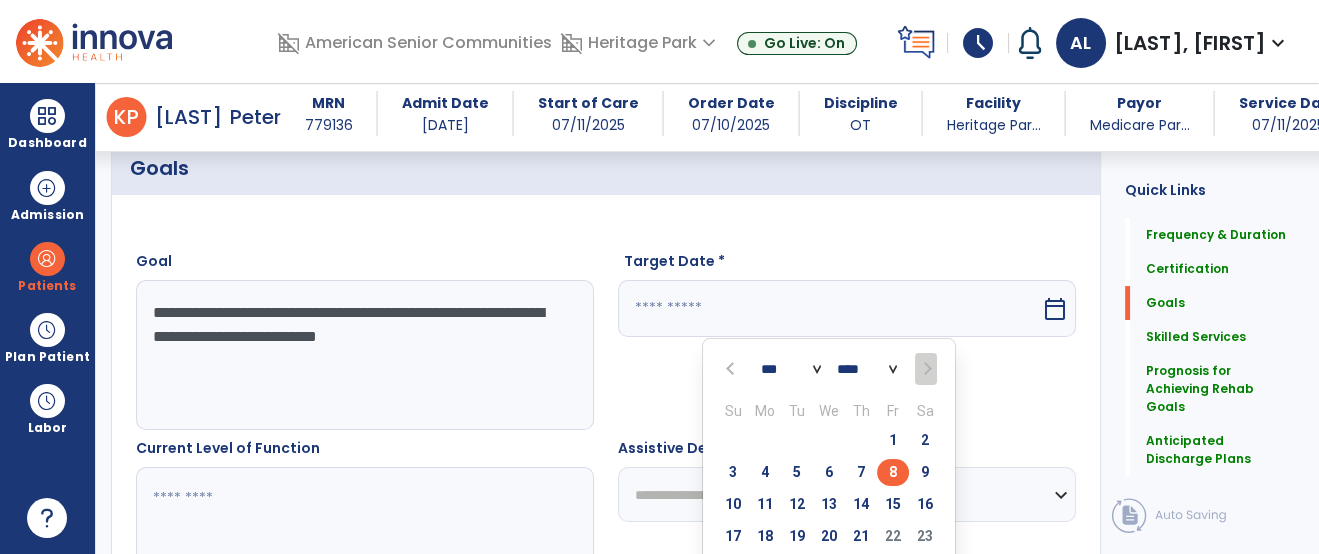 type on "********" 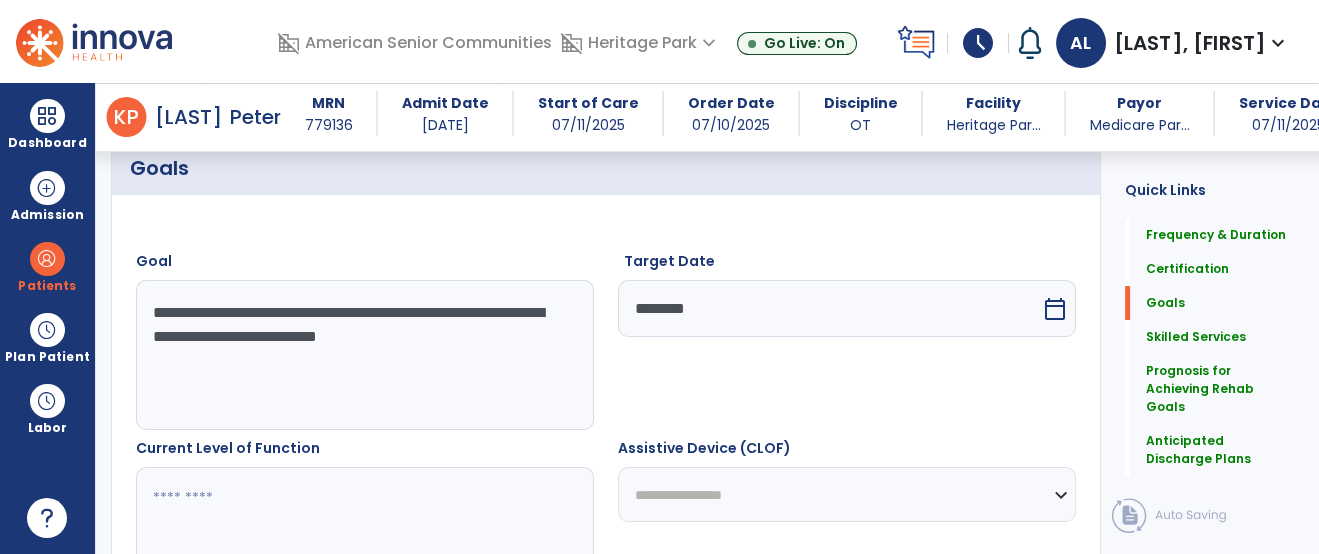 click at bounding box center (364, 542) 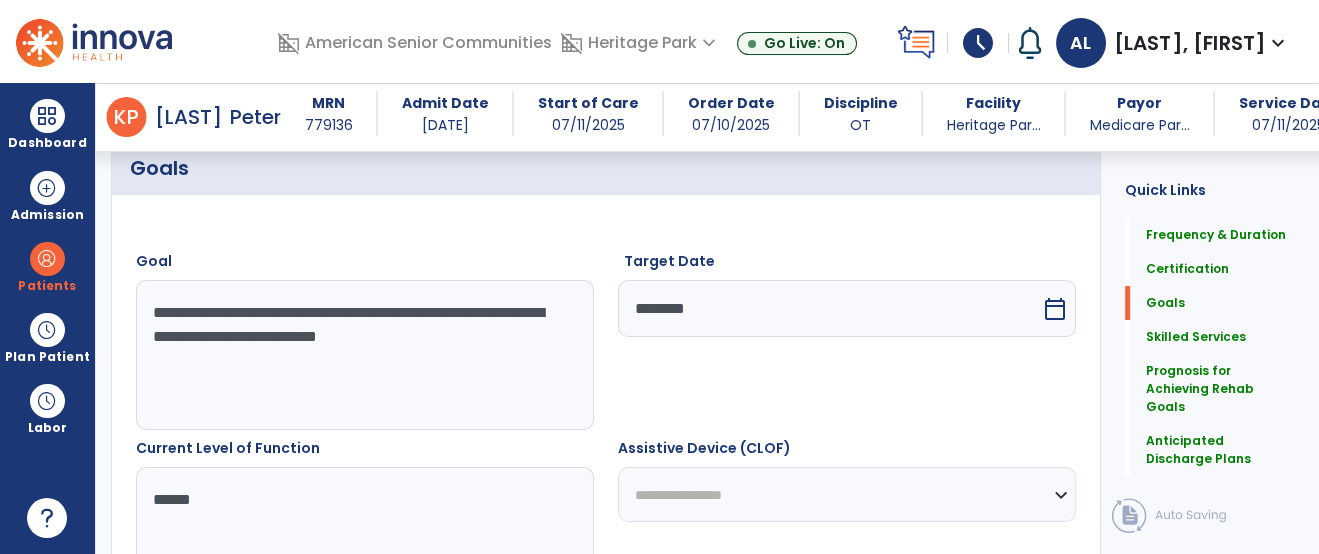type on "*******" 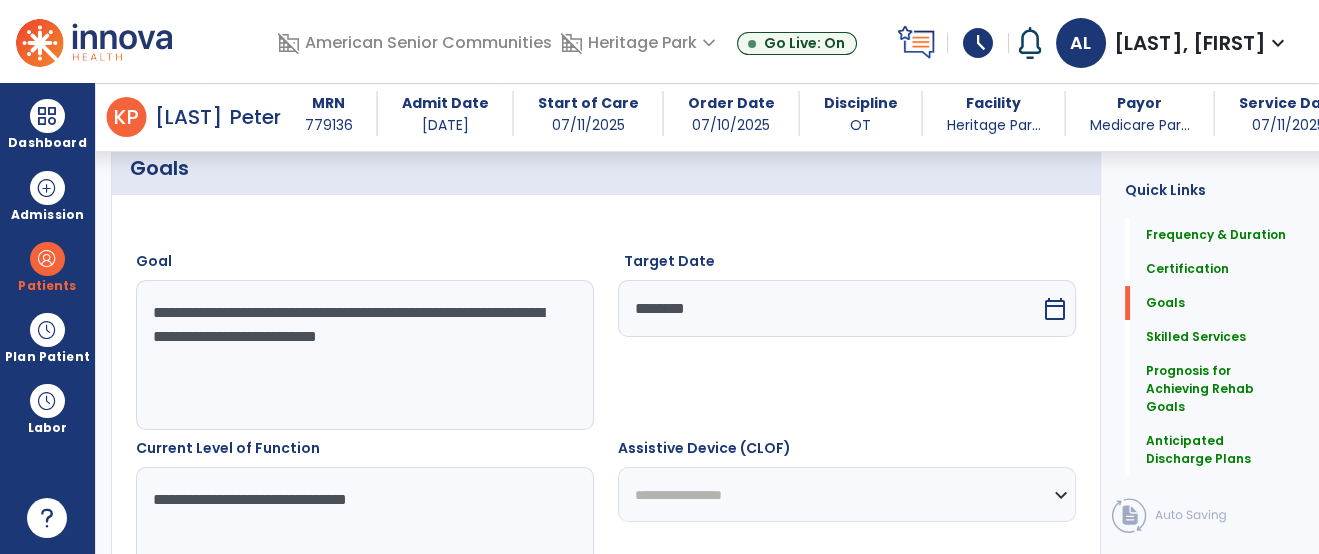 type on "**********" 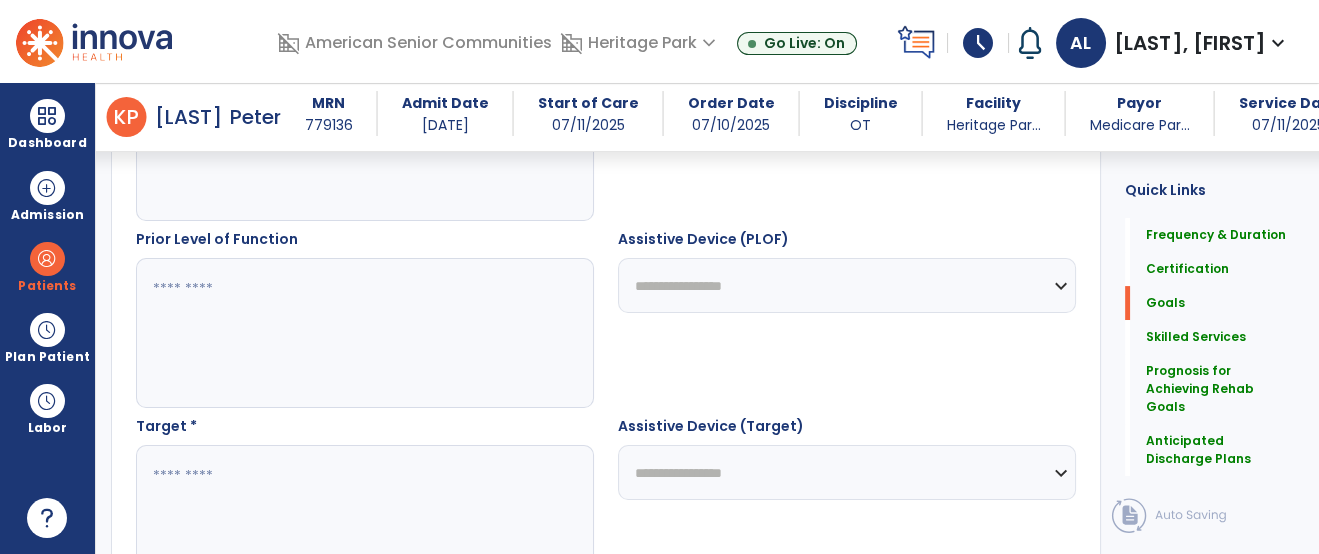 scroll, scrollTop: 876, scrollLeft: 0, axis: vertical 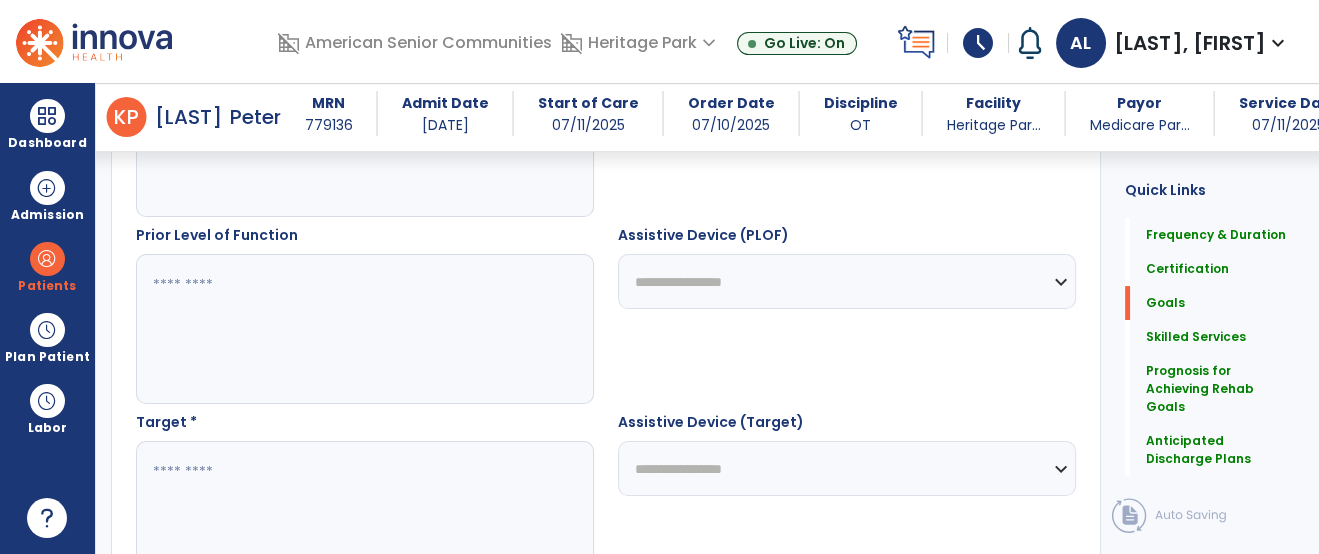 click on "**********" at bounding box center [606, 318] 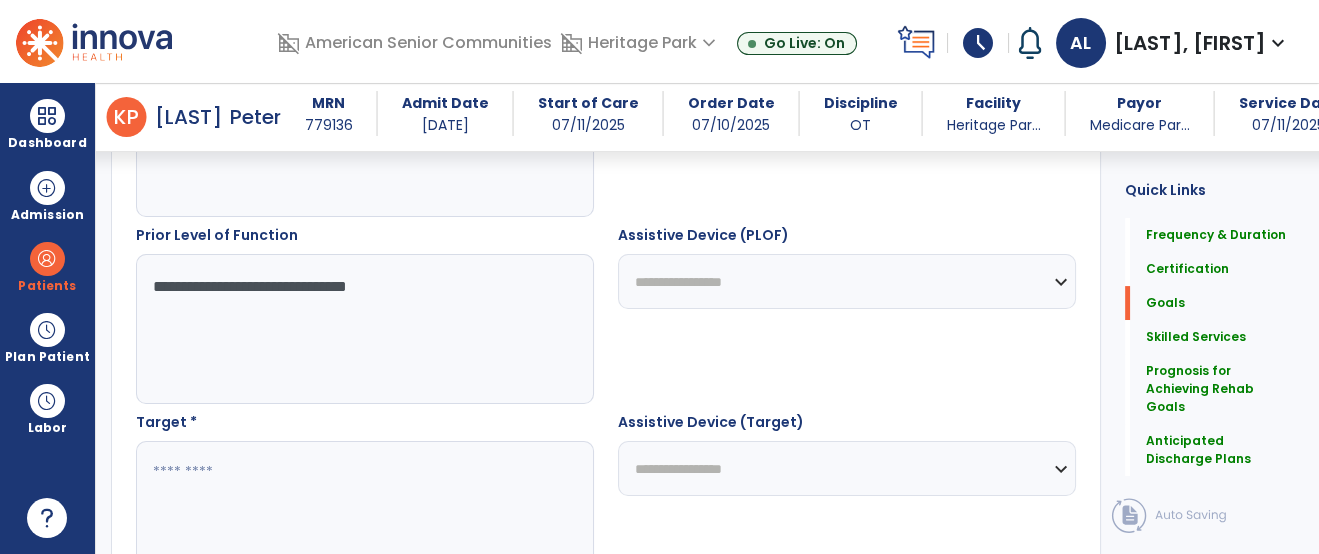 type on "**********" 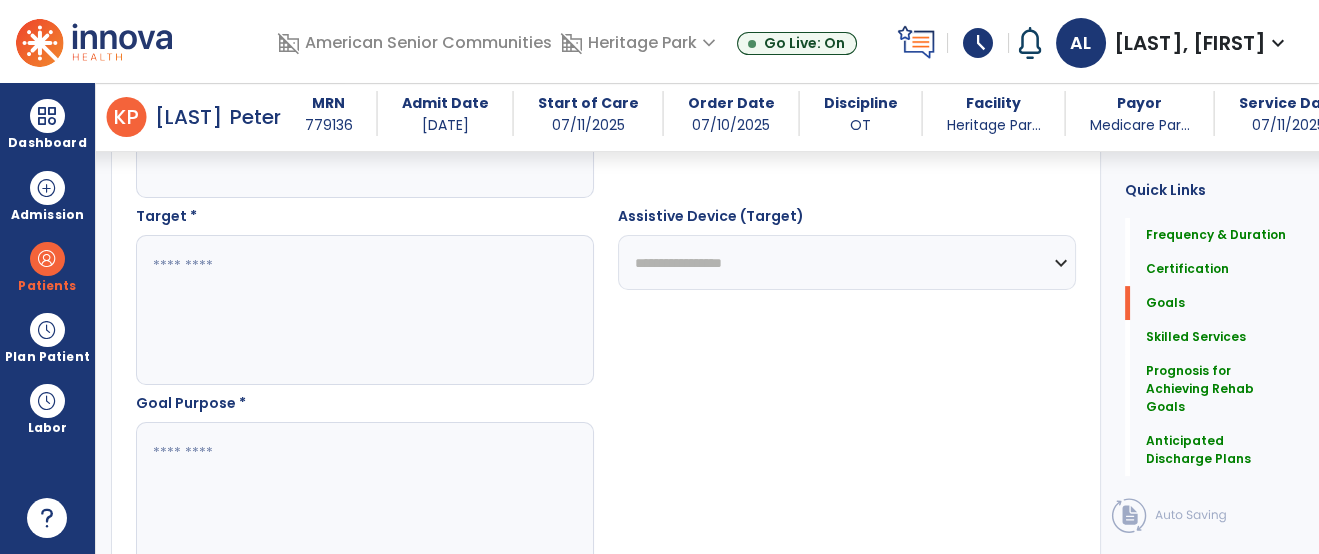 scroll, scrollTop: 1098, scrollLeft: 0, axis: vertical 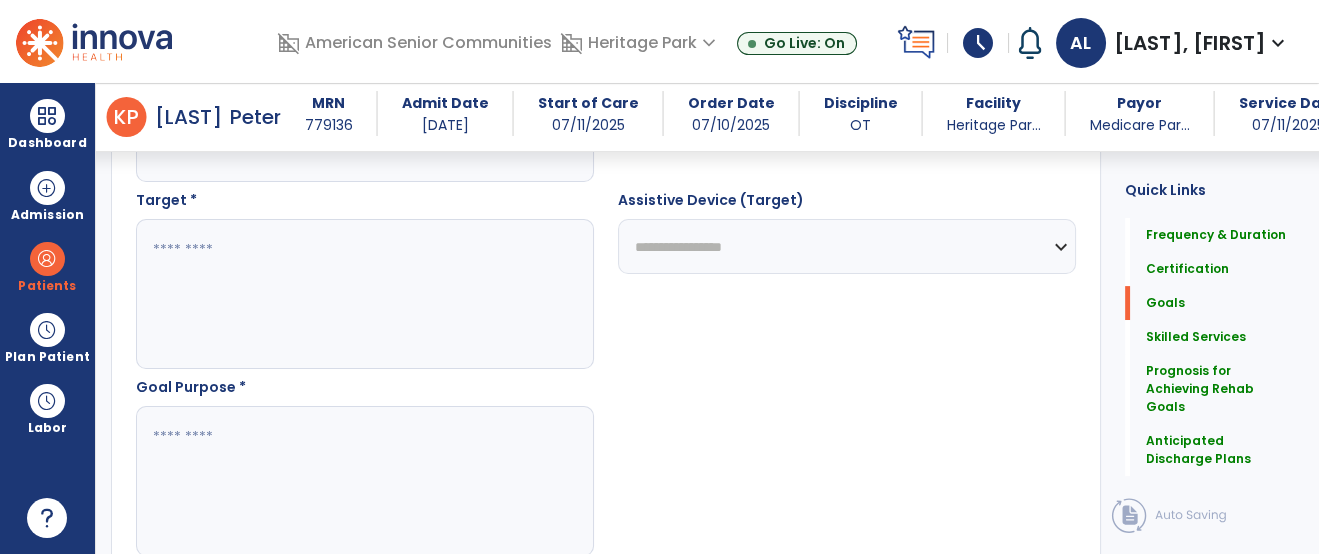 click at bounding box center [364, 294] 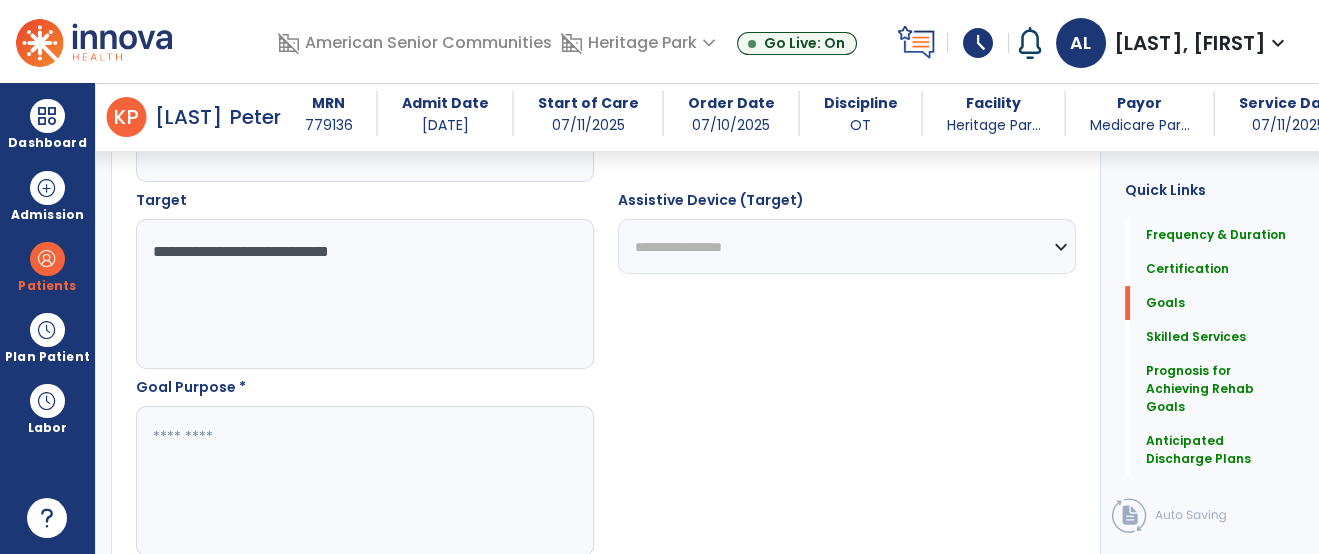 type on "**********" 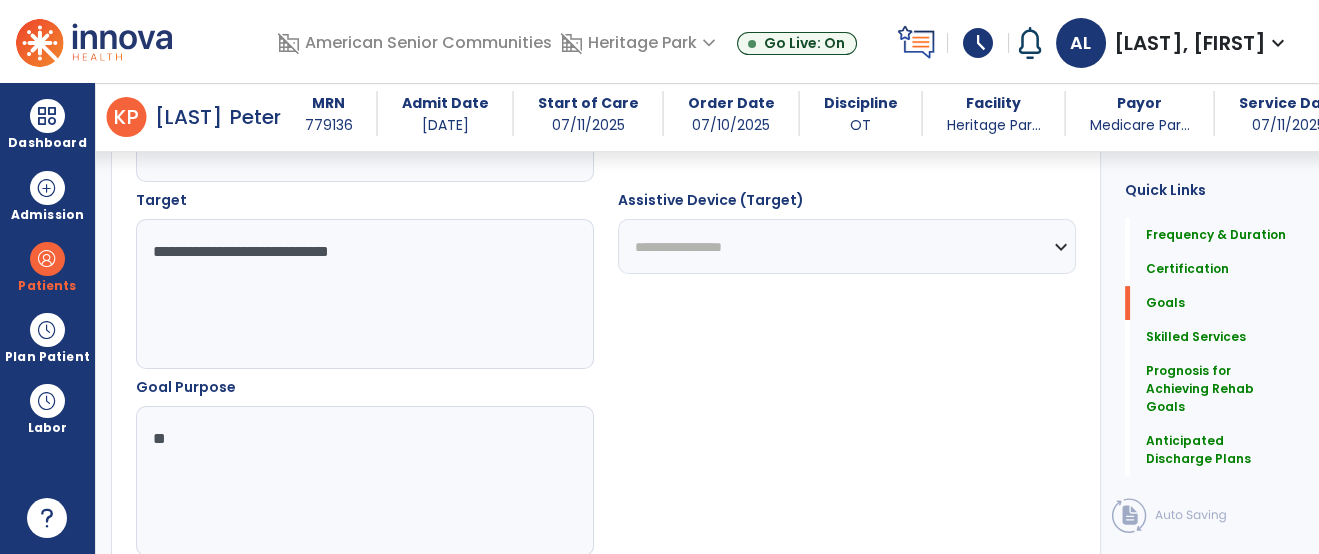 type on "*" 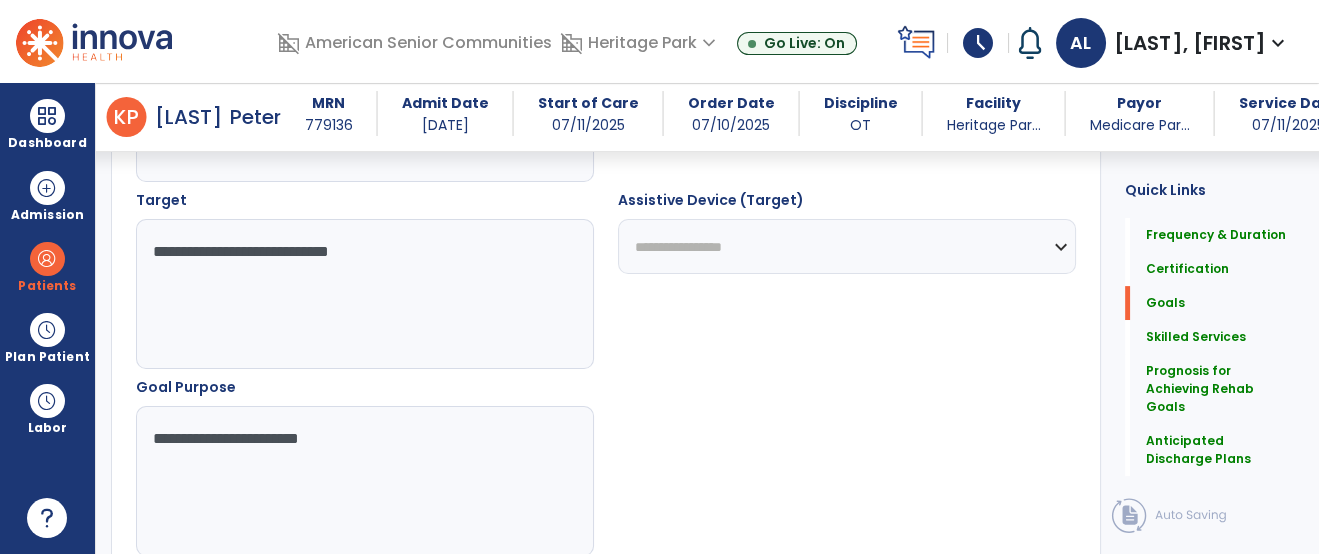 type on "**********" 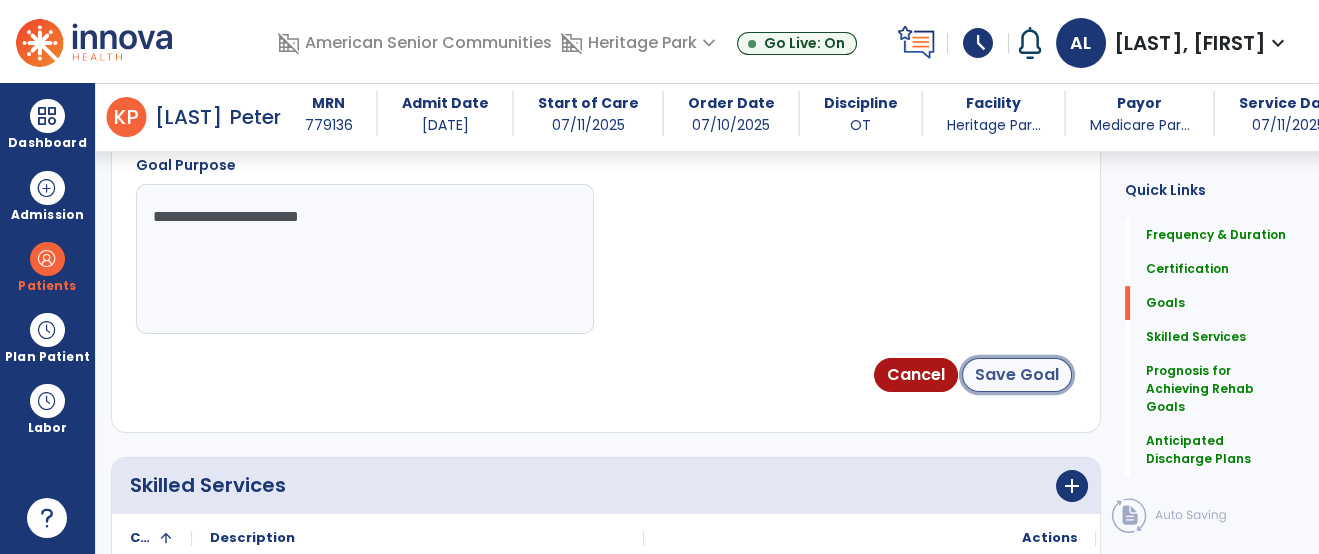 click on "Save Goal" at bounding box center [1017, 375] 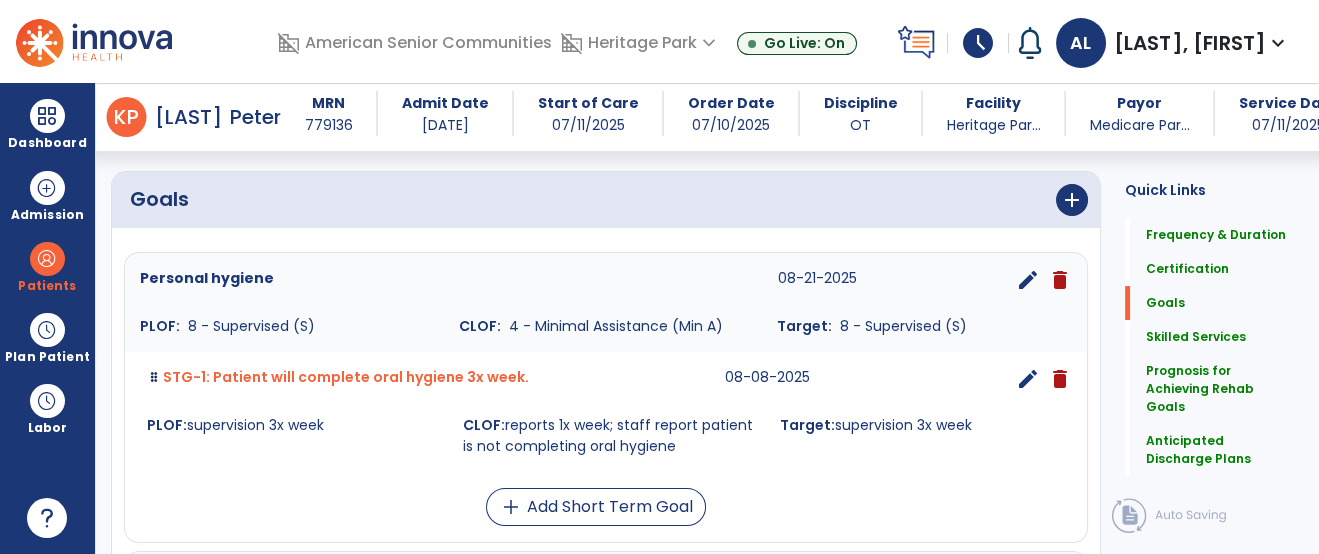 scroll, scrollTop: 376, scrollLeft: 0, axis: vertical 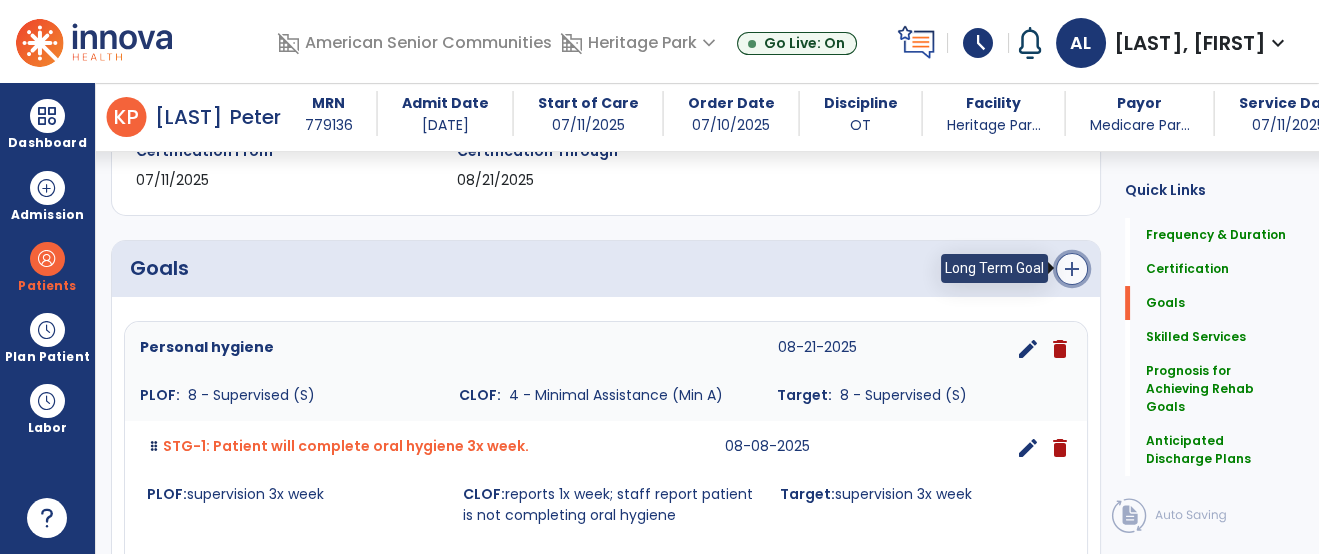 click on "add" at bounding box center (1072, 269) 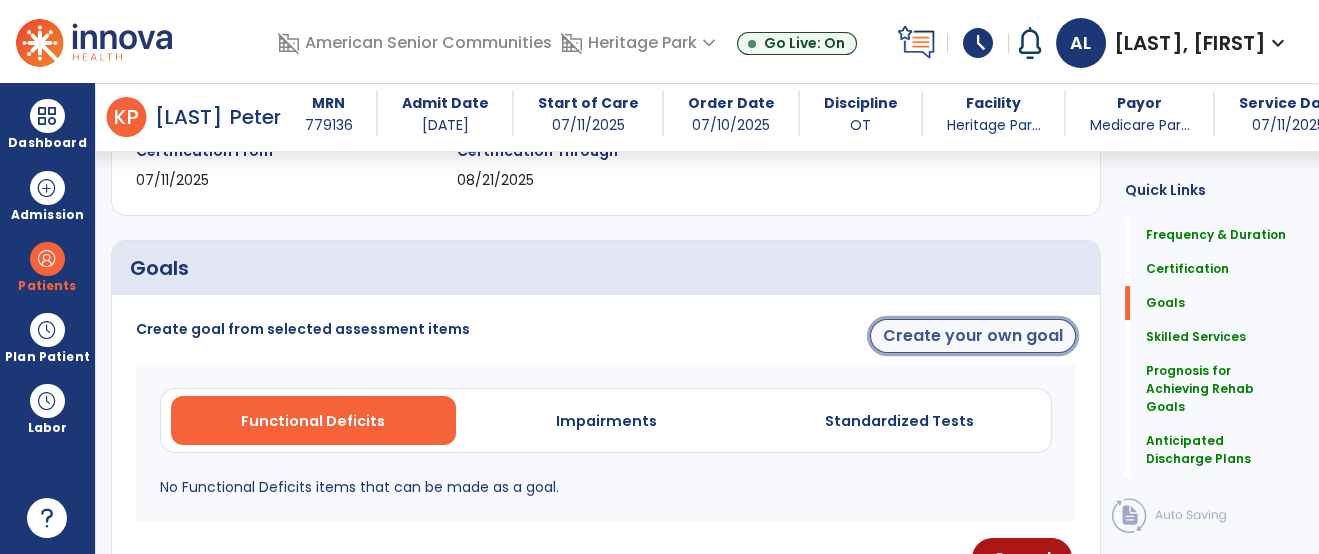 click on "Create your own goal" at bounding box center [973, 336] 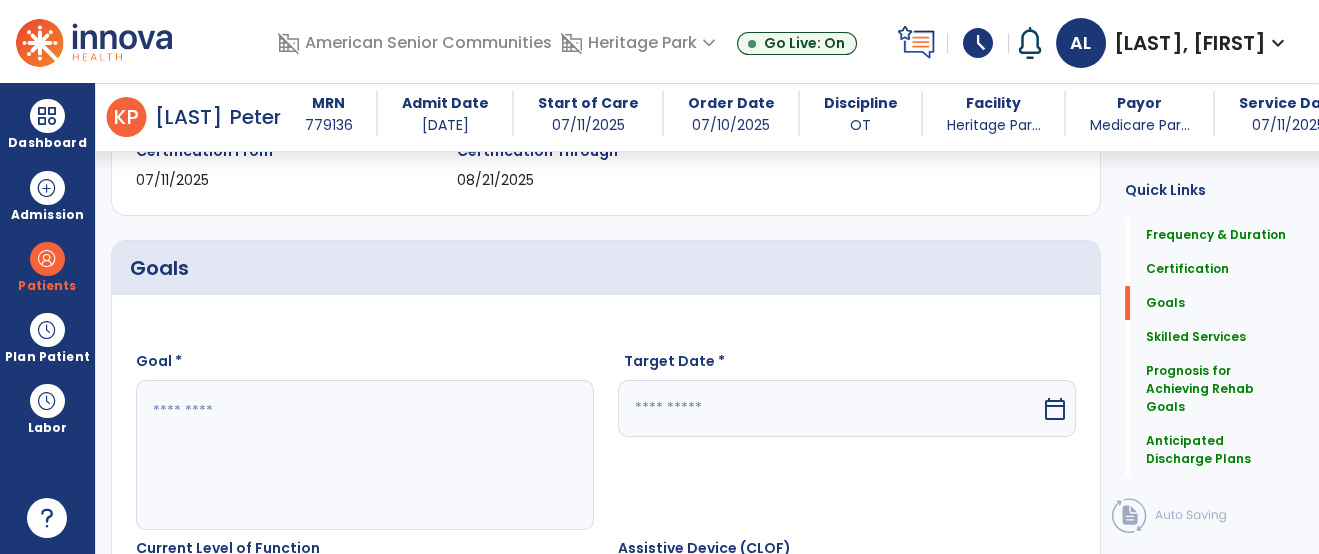 click at bounding box center [364, 455] 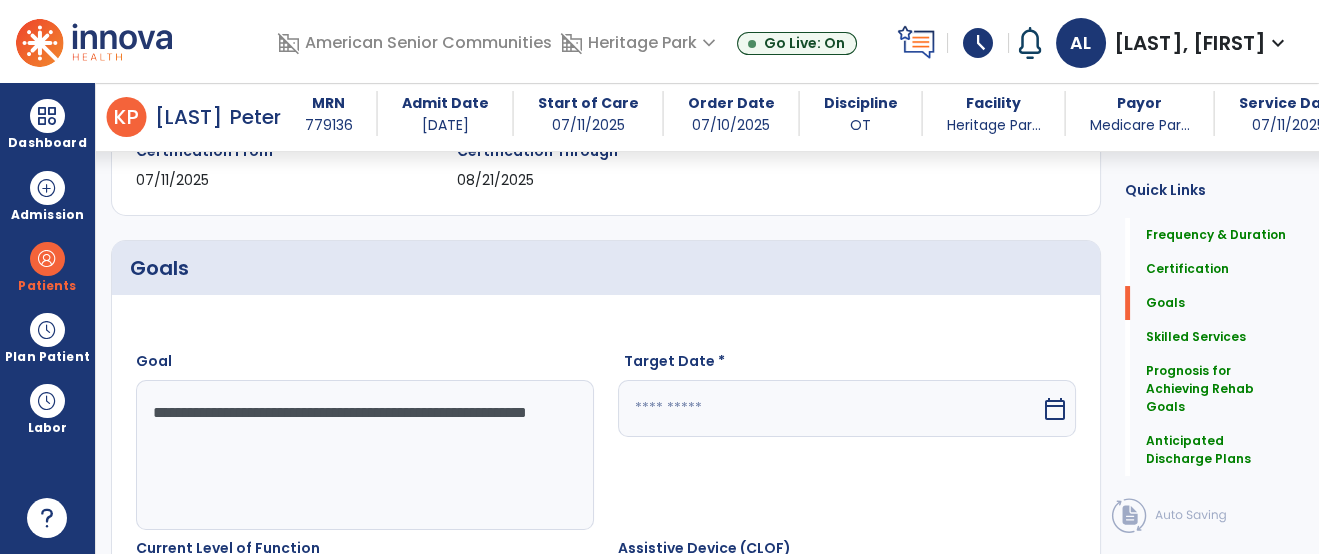 type on "**********" 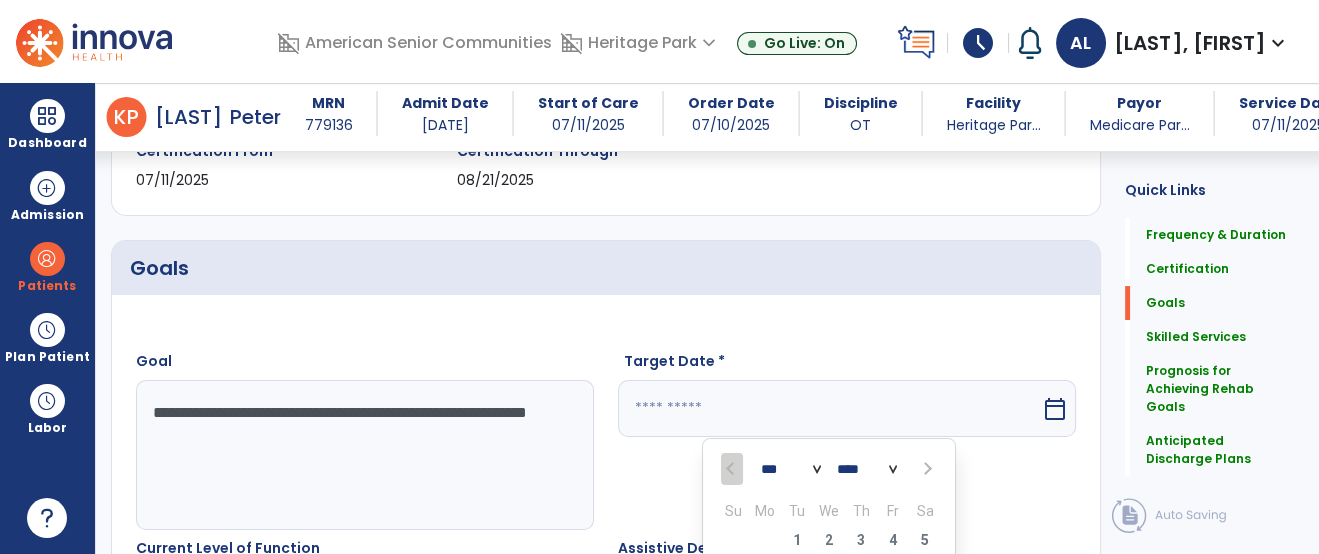 scroll, scrollTop: 632, scrollLeft: 0, axis: vertical 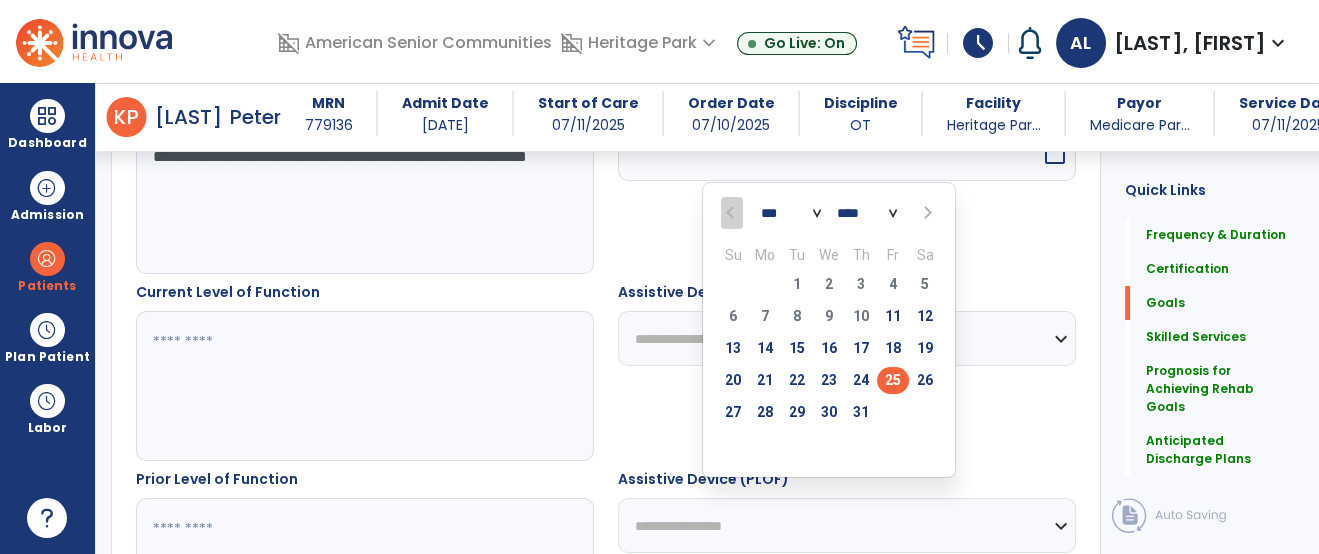 select on "*" 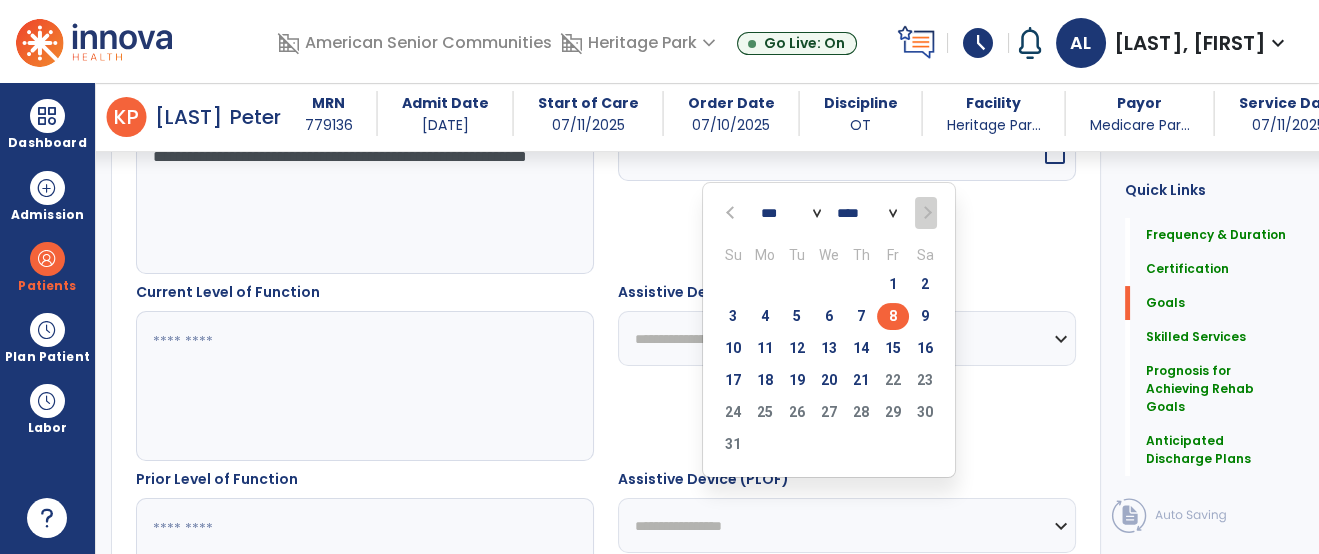 type on "********" 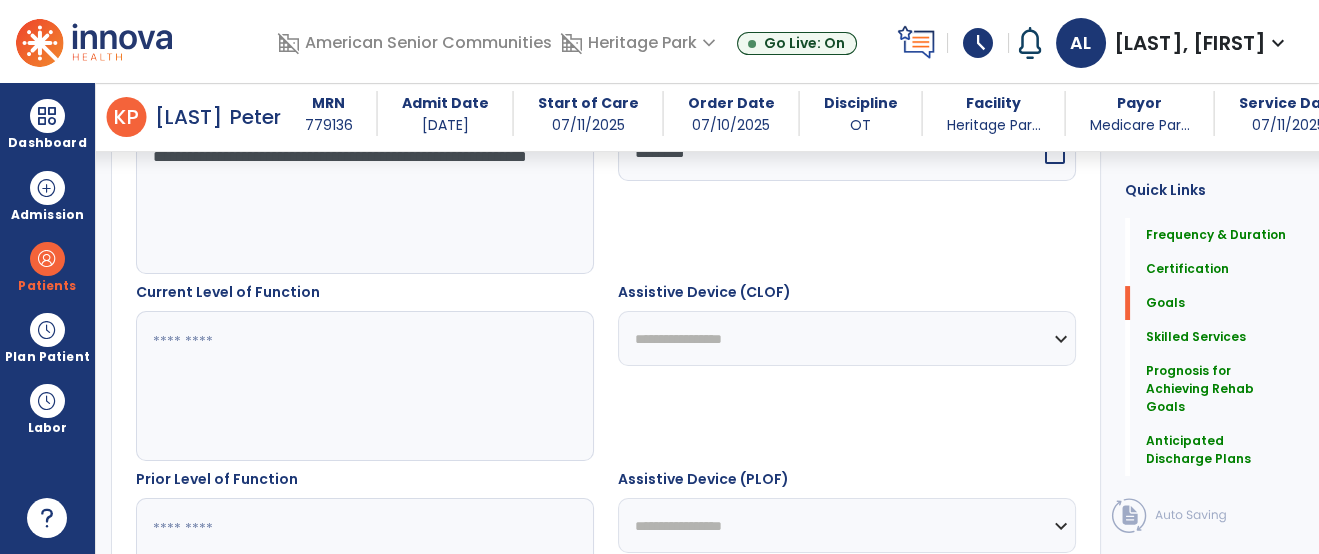 click at bounding box center (364, 386) 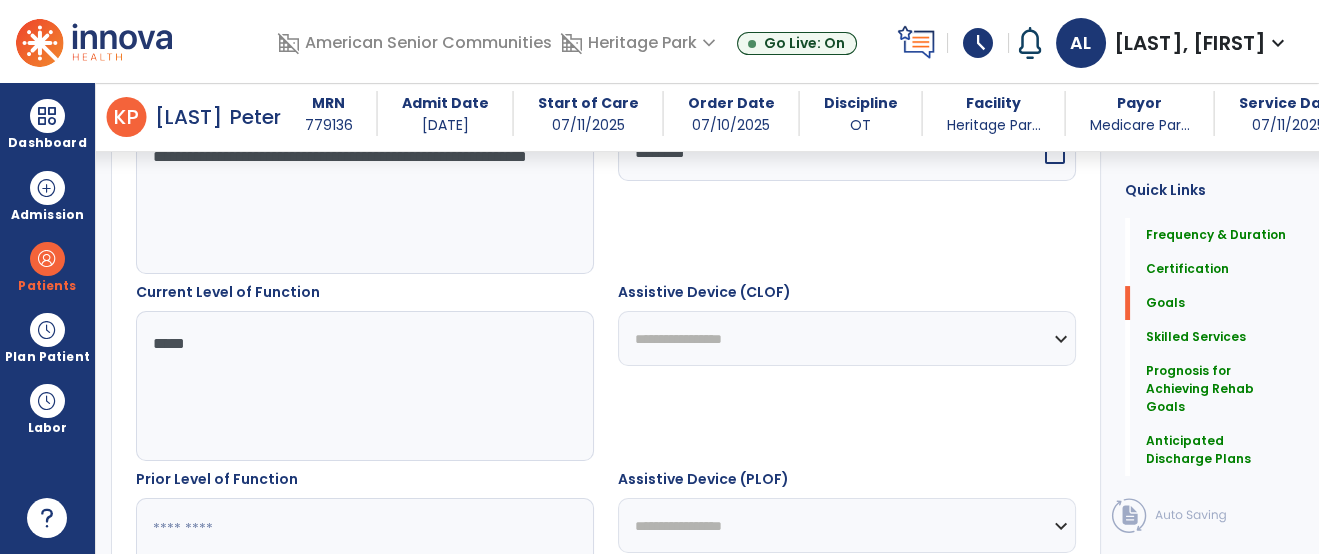 type on "******" 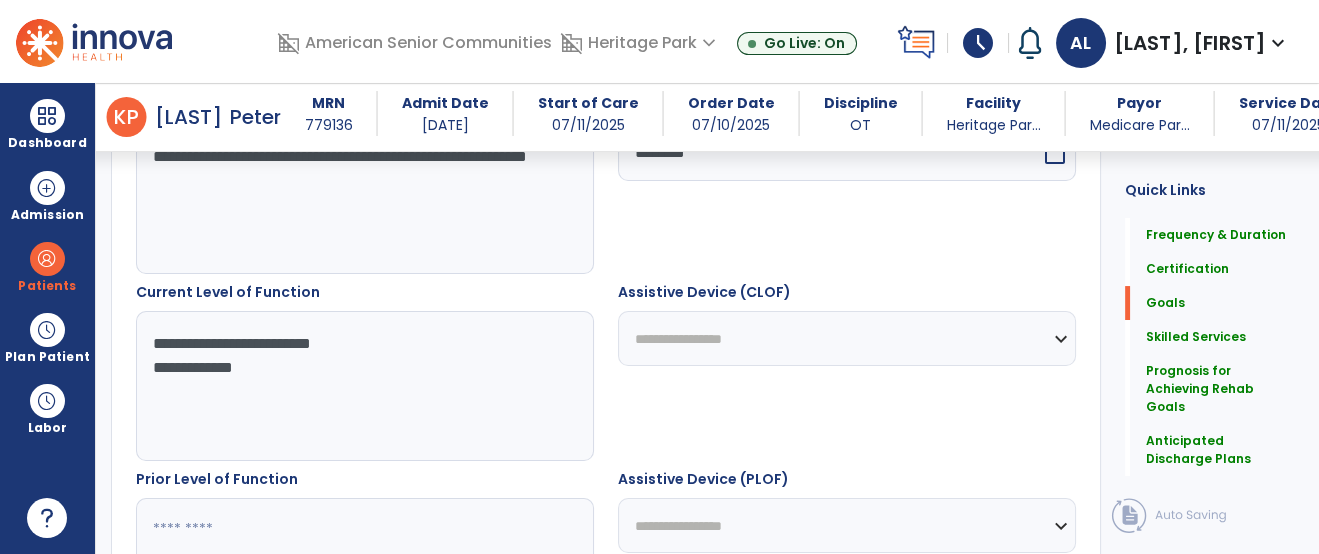 type on "**********" 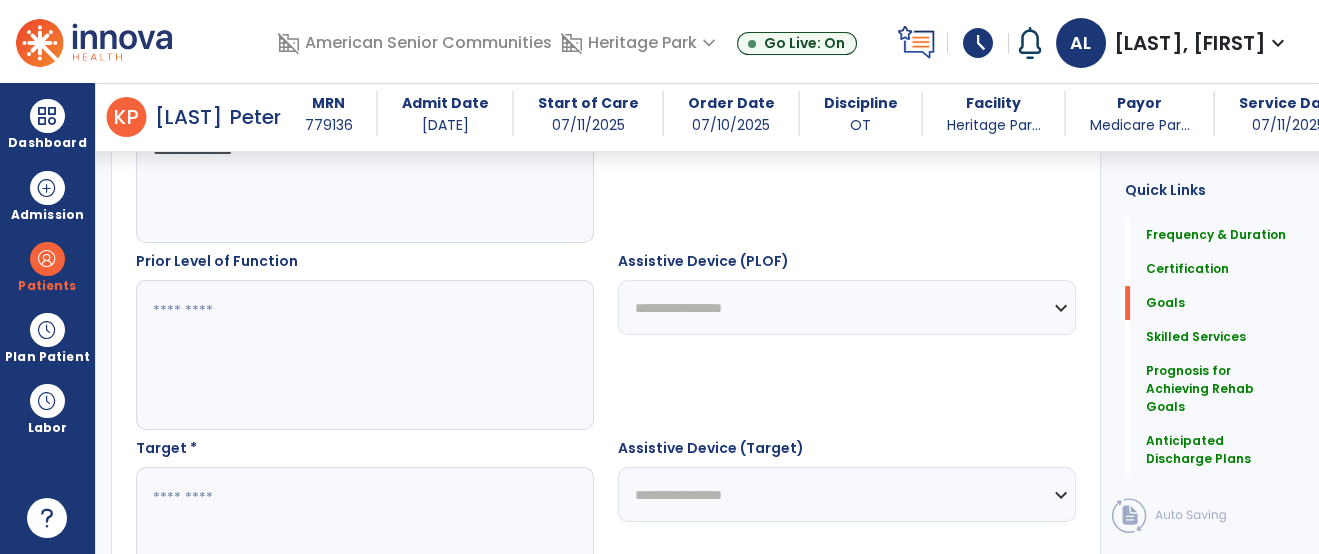 scroll, scrollTop: 898, scrollLeft: 0, axis: vertical 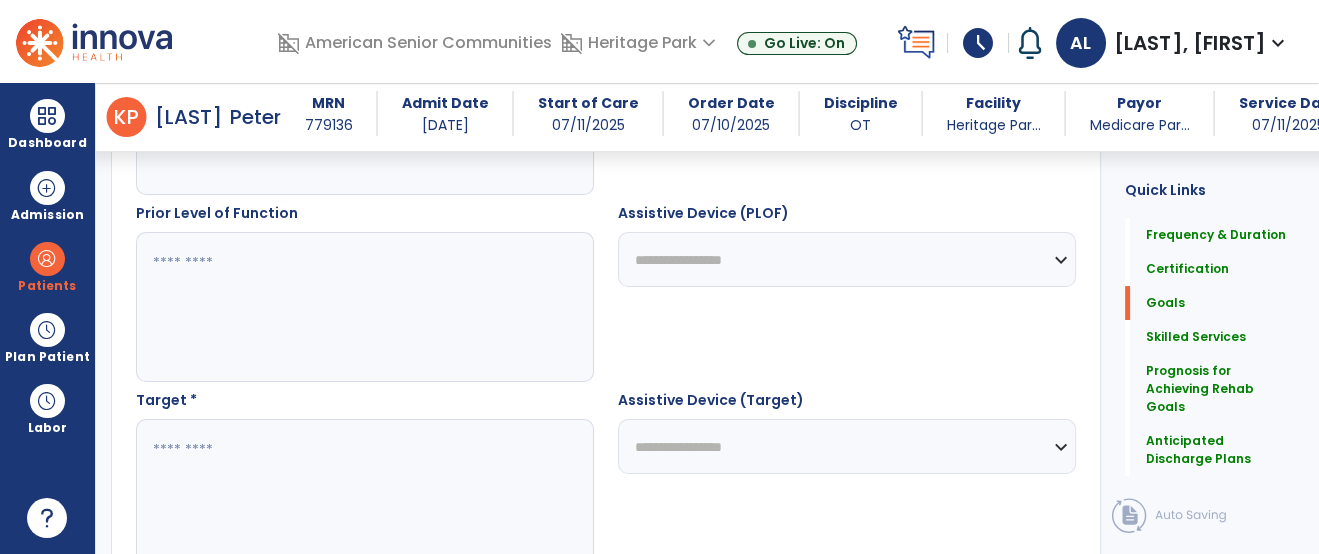 click at bounding box center [364, 494] 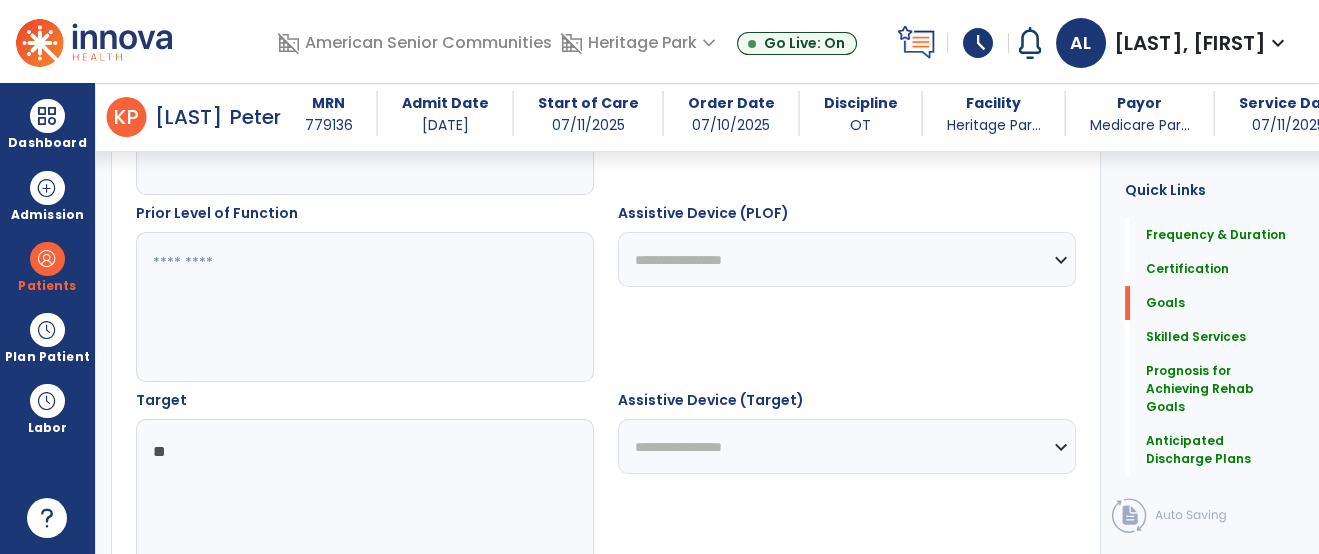 type on "*" 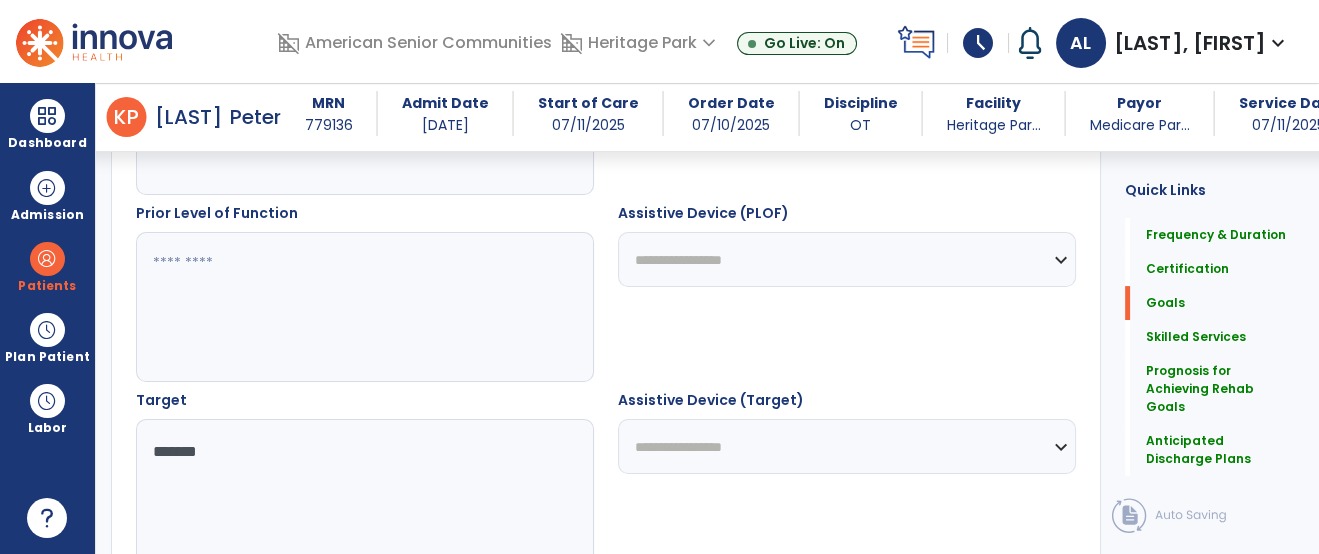 type on "********" 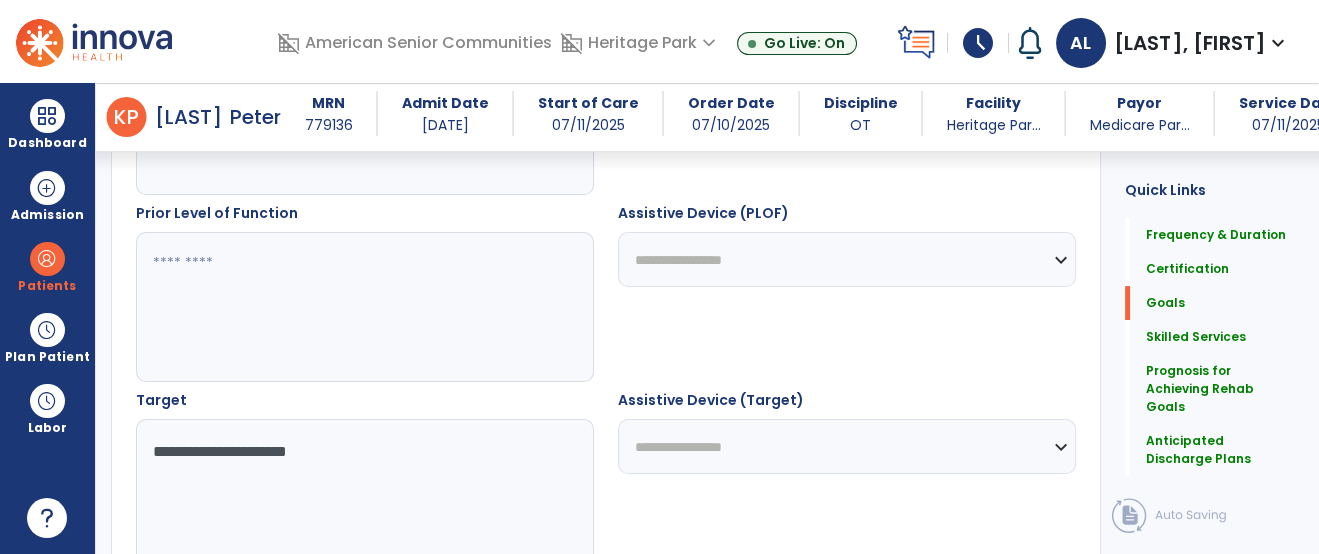 type on "**********" 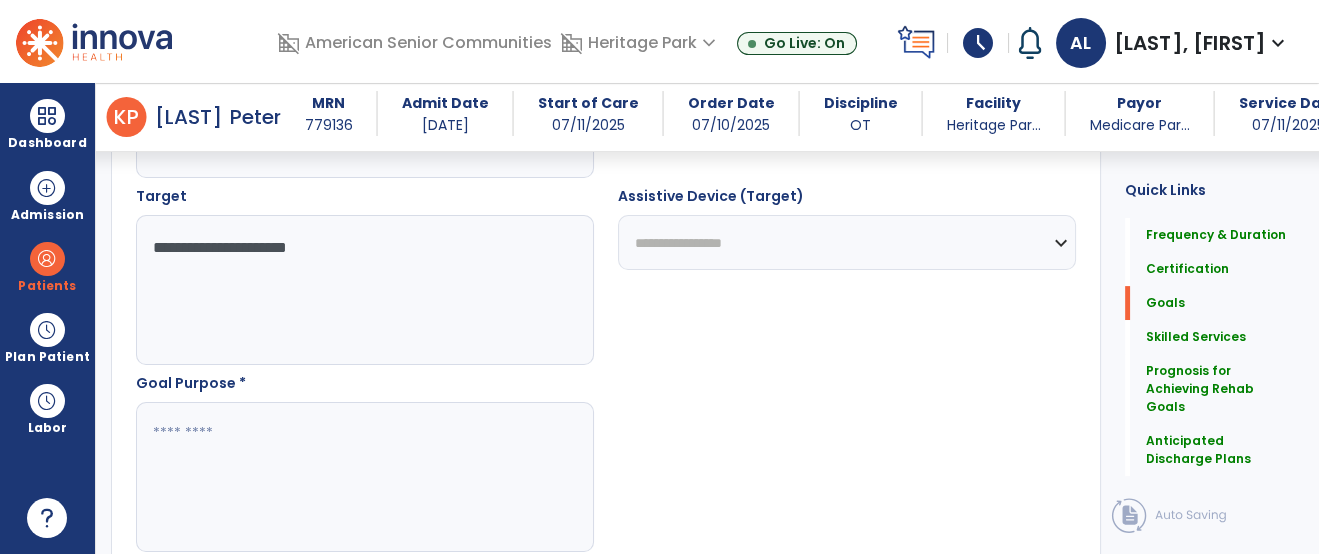 scroll, scrollTop: 1104, scrollLeft: 0, axis: vertical 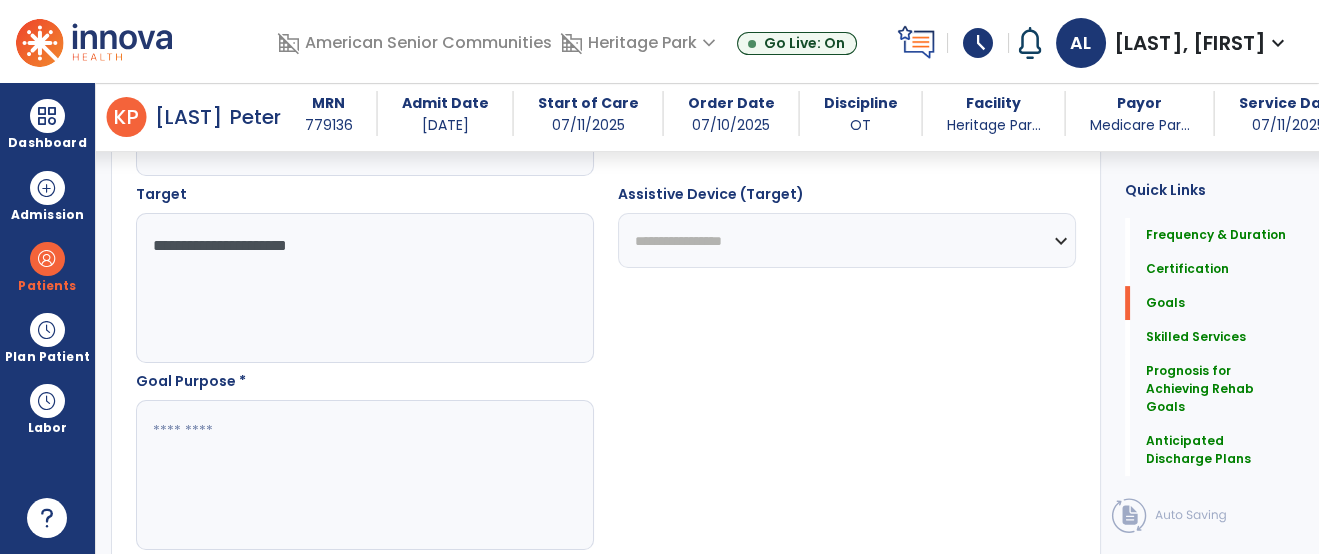 type on "**" 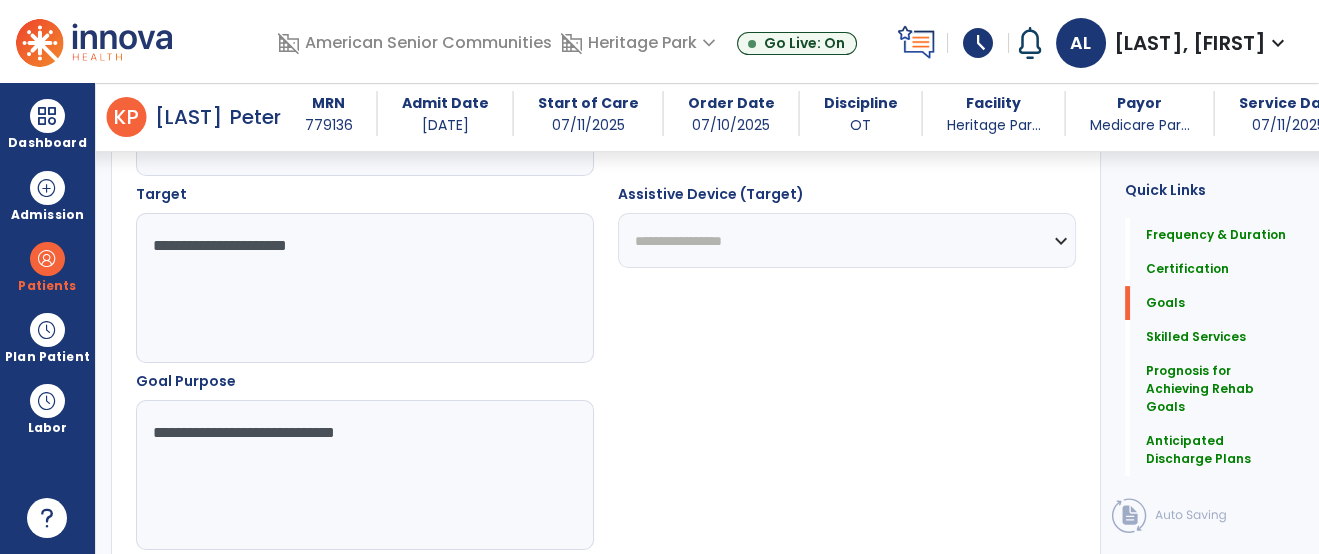 type on "**********" 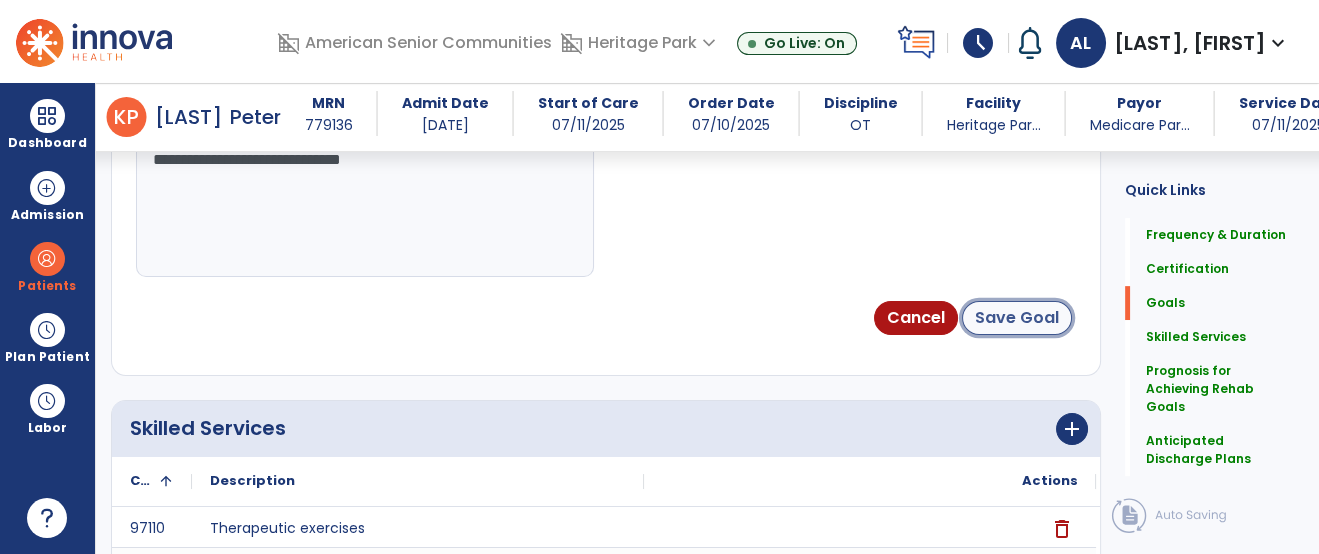 click on "Save Goal" at bounding box center [1017, 318] 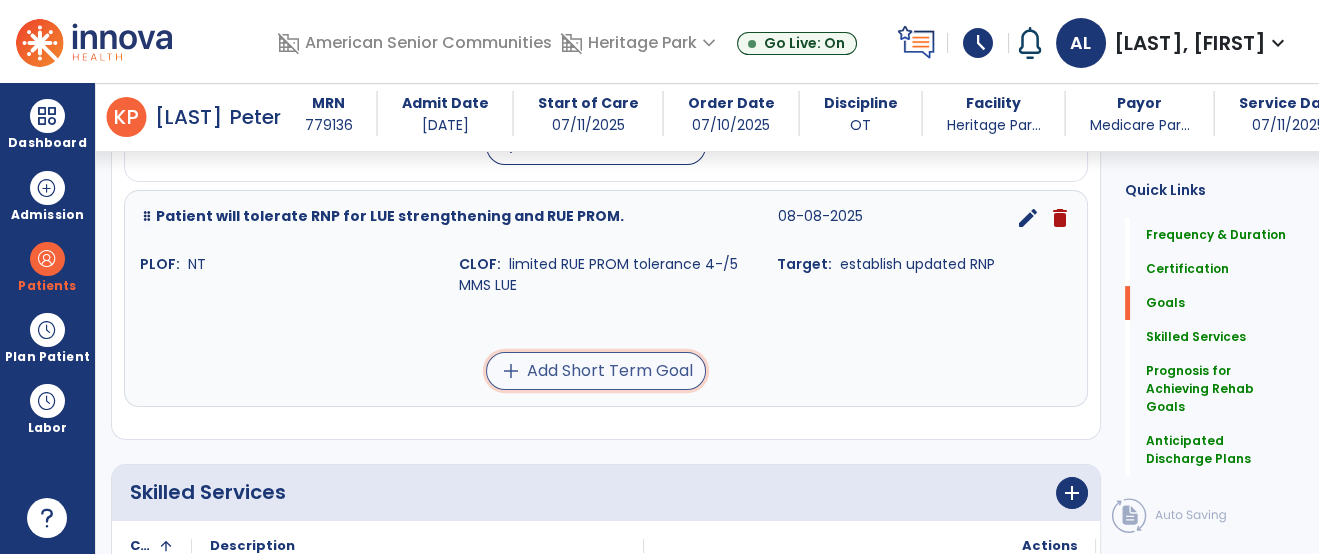 click on "add  Add Short Term Goal" at bounding box center [596, 371] 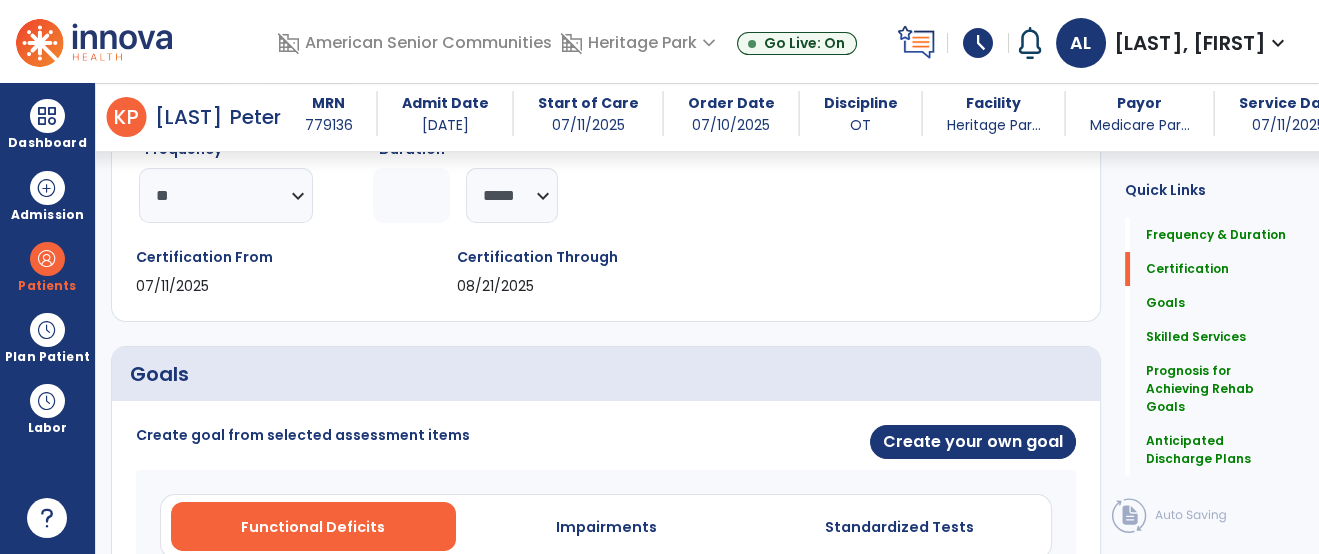 scroll, scrollTop: 336, scrollLeft: 0, axis: vertical 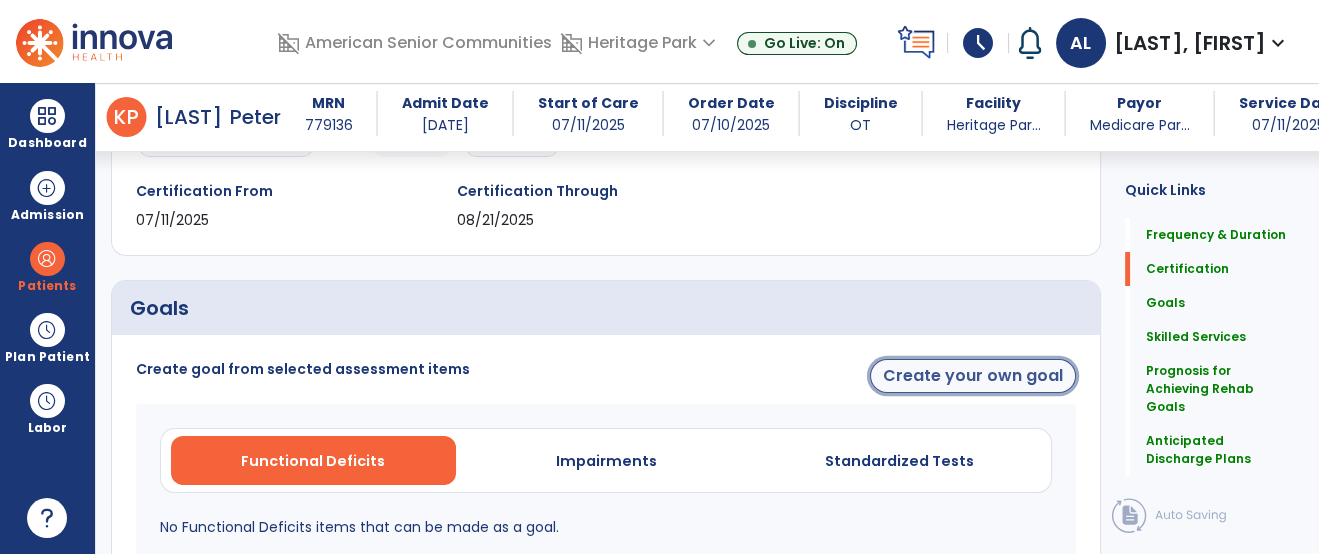 click on "Create your own goal" at bounding box center [973, 376] 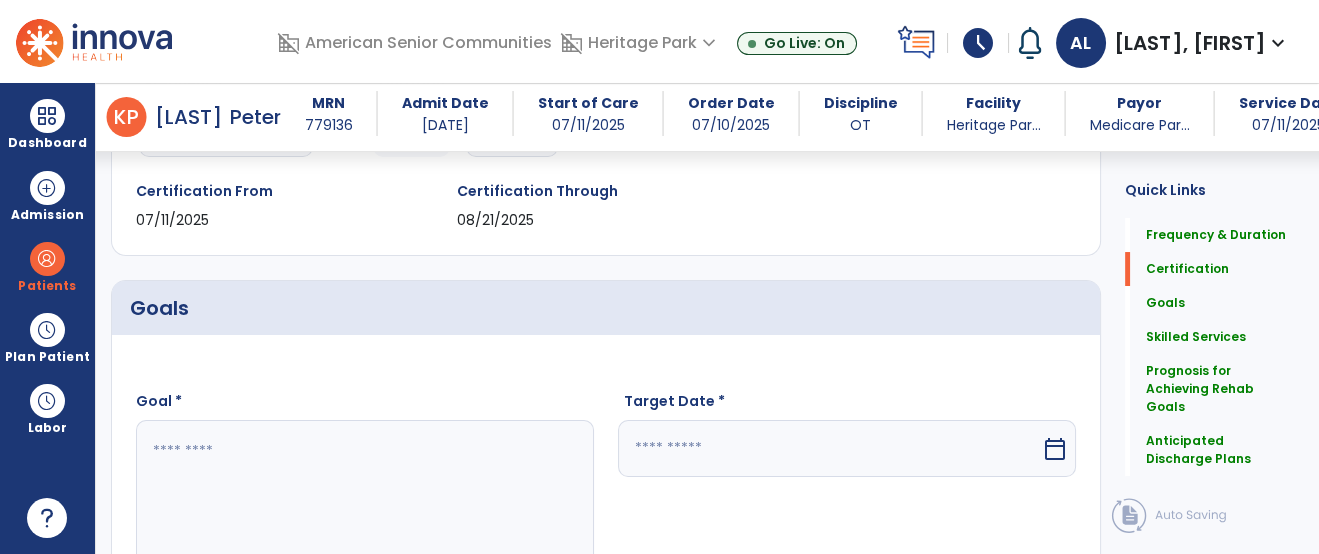 click at bounding box center [364, 495] 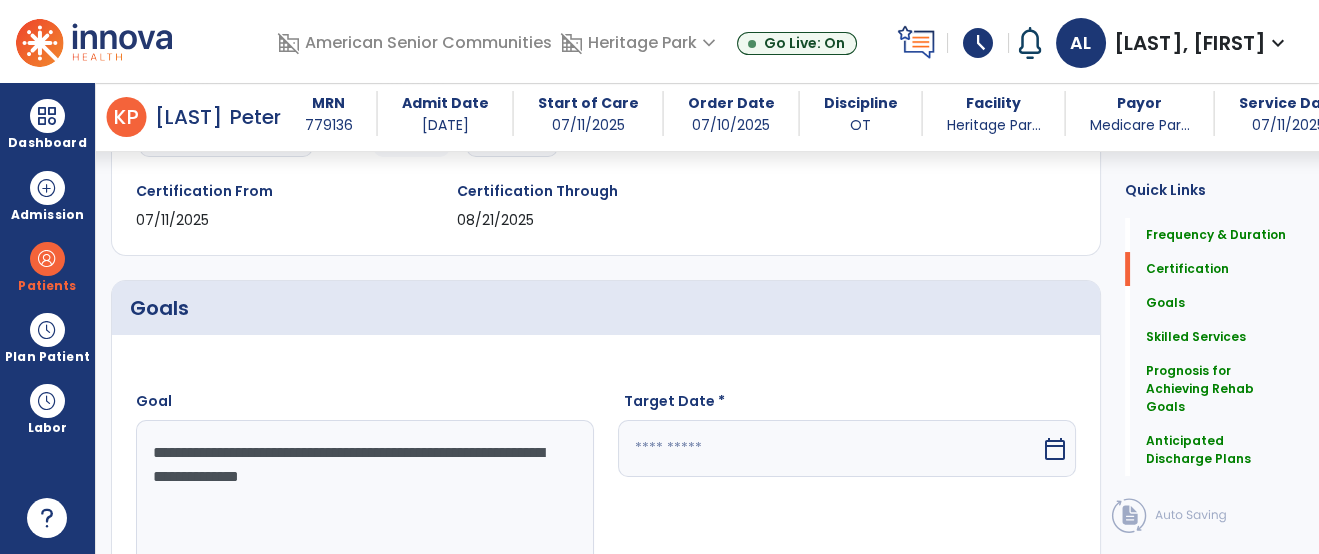 type on "**********" 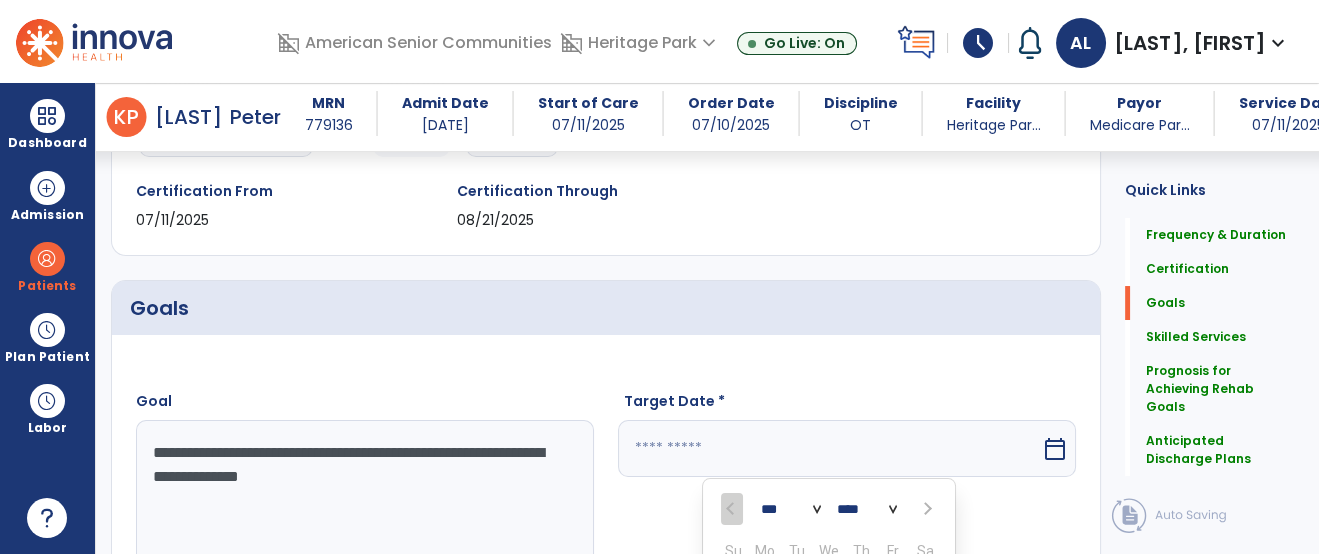scroll, scrollTop: 632, scrollLeft: 0, axis: vertical 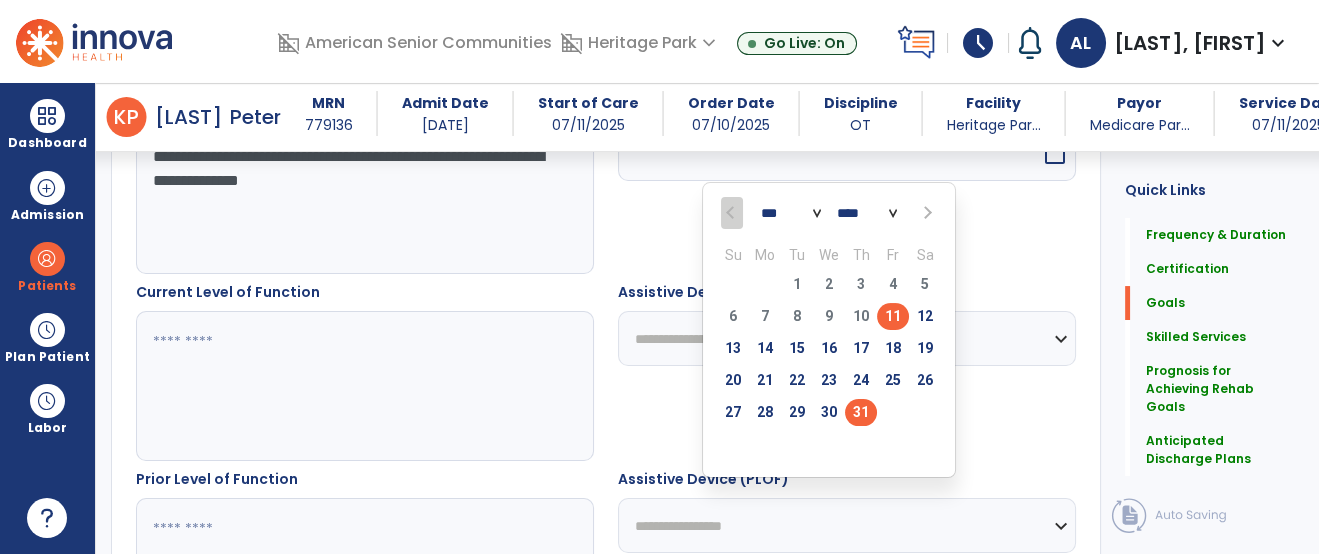 click on "31" at bounding box center (861, 412) 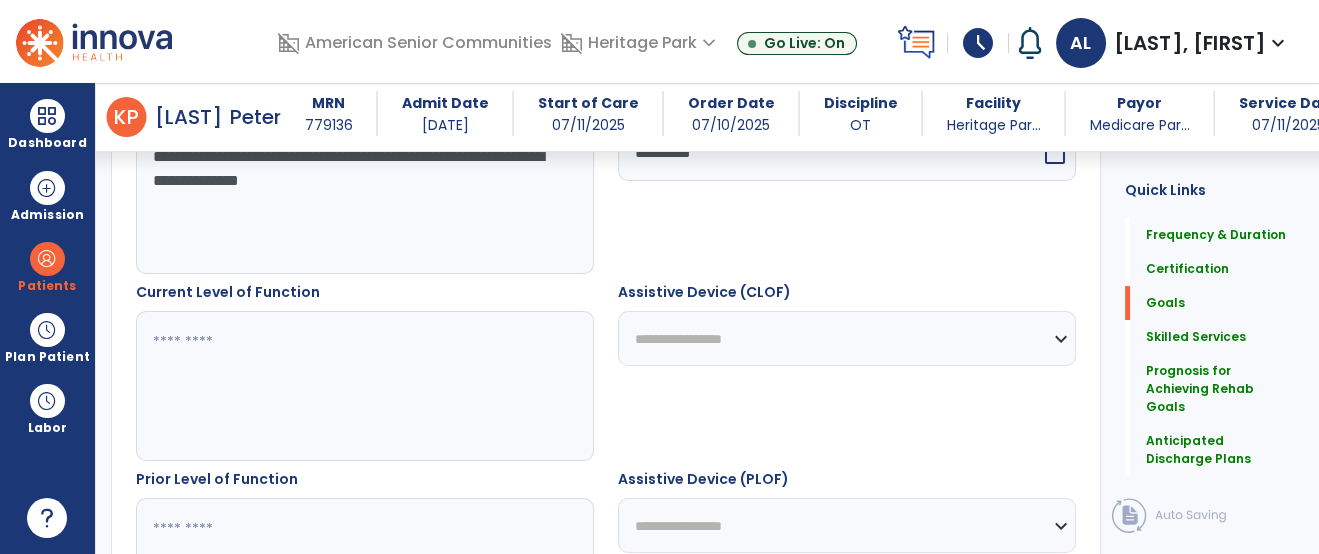 click at bounding box center [364, 386] 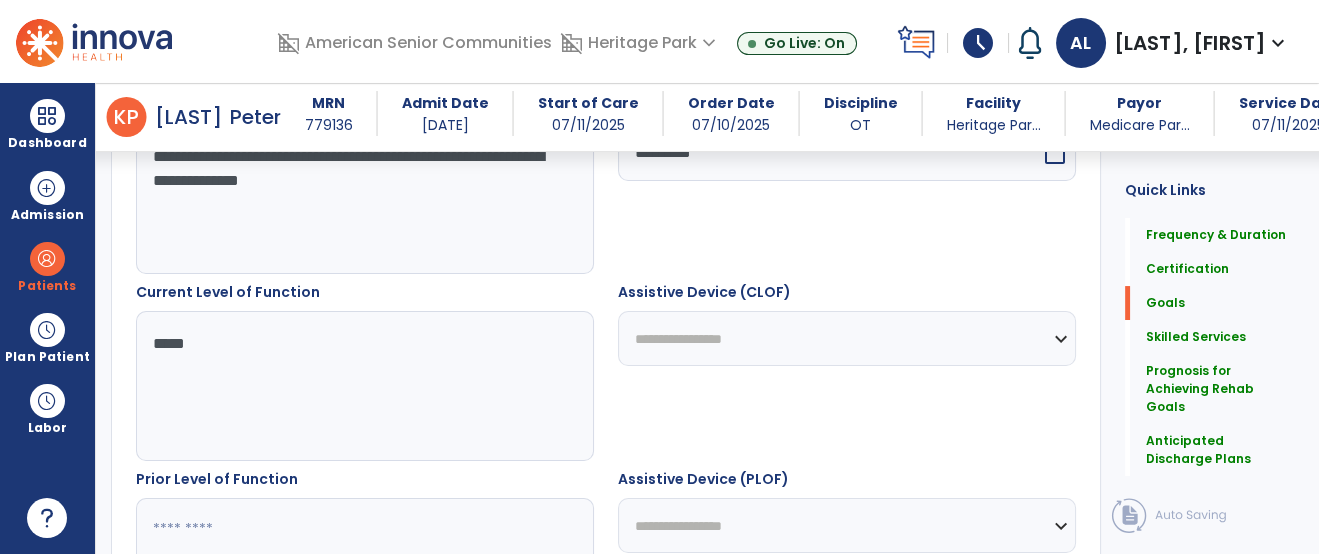 type on "****" 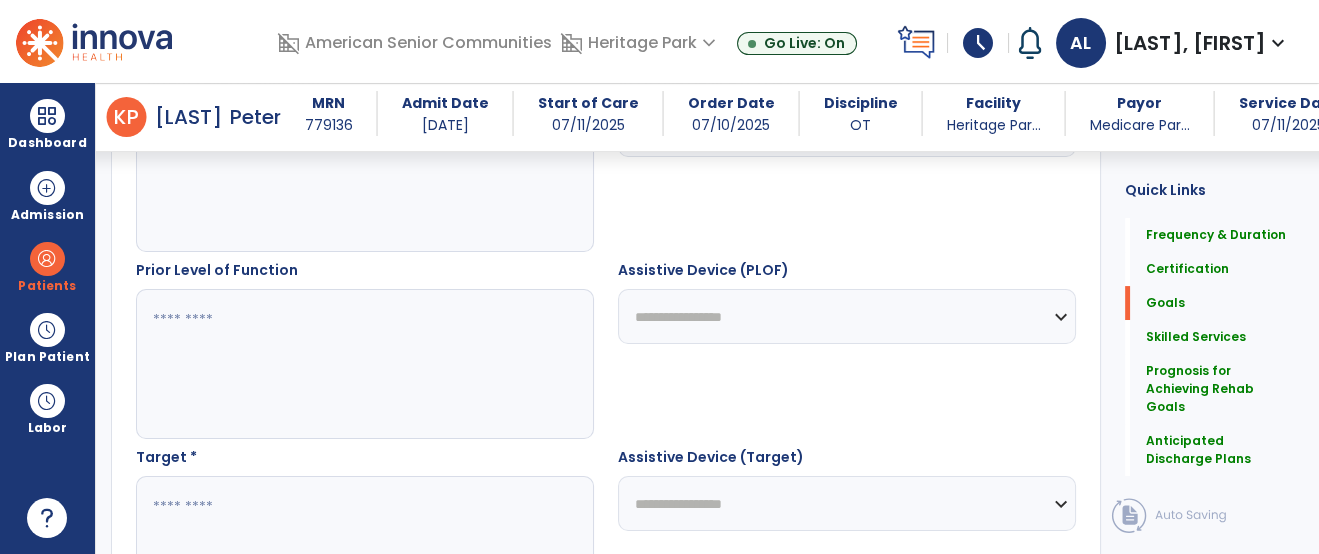 scroll, scrollTop: 854, scrollLeft: 0, axis: vertical 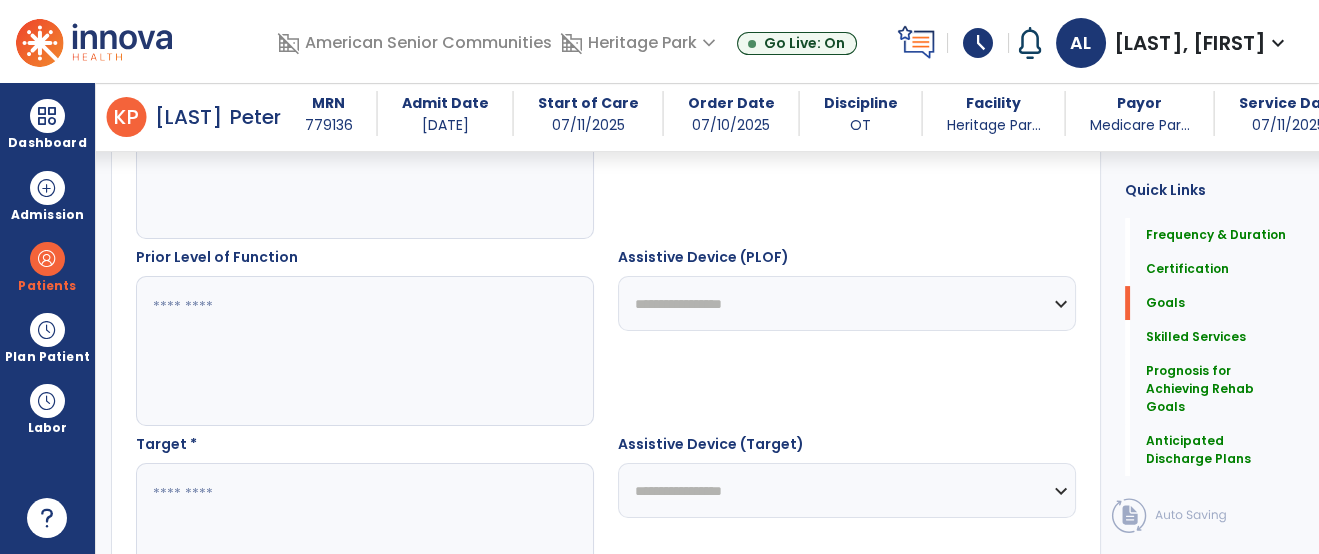 click at bounding box center [364, 351] 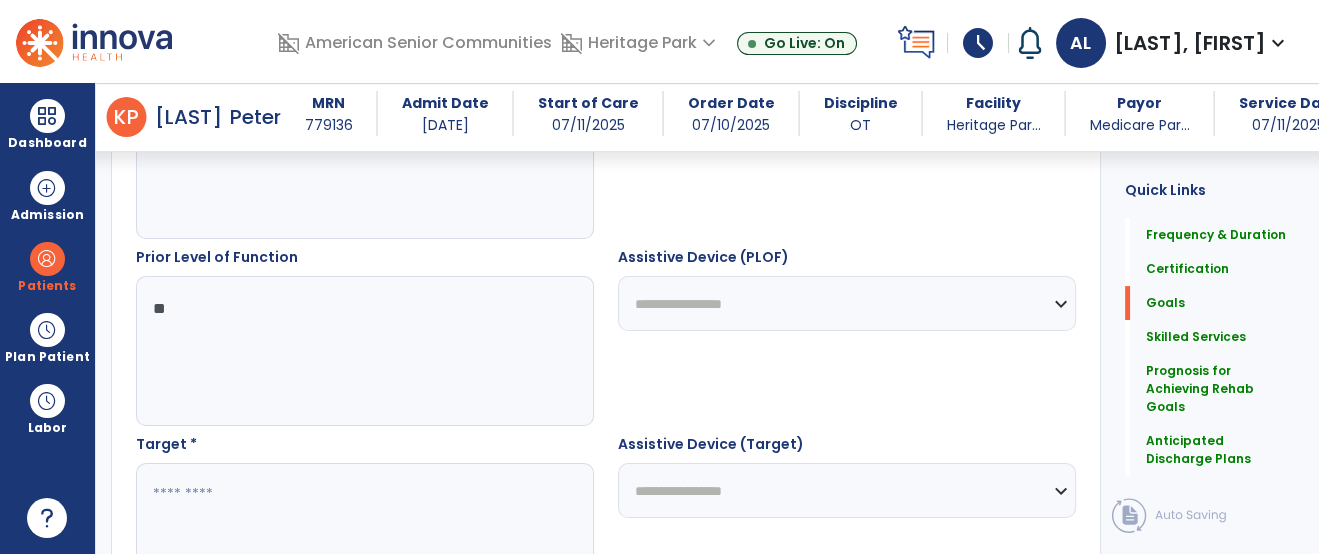 type on "**" 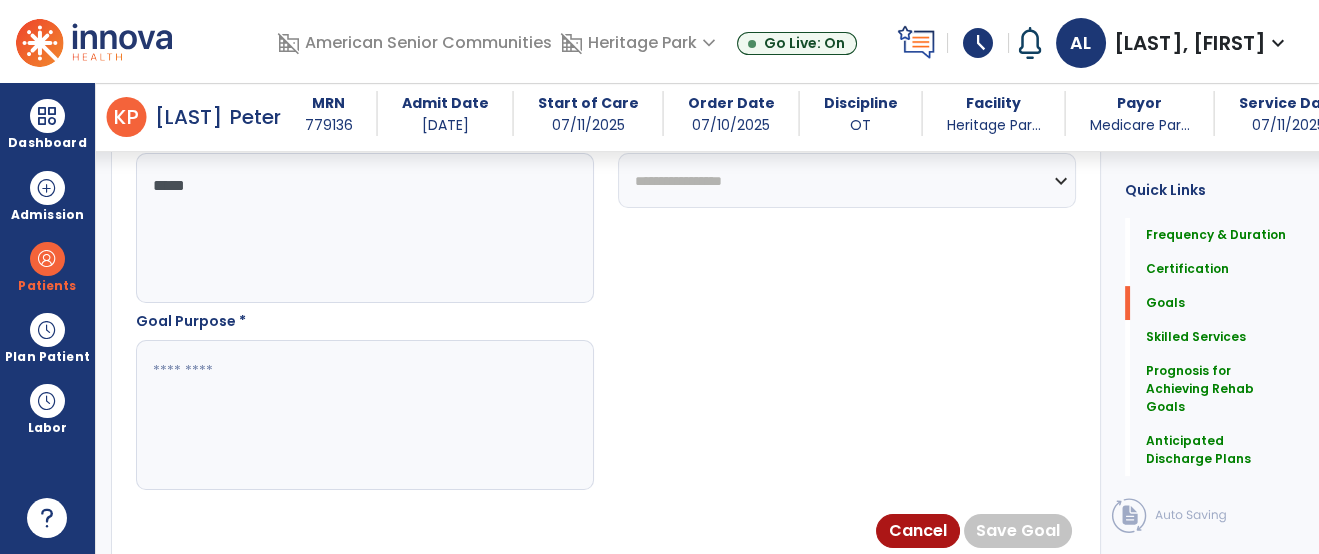 scroll, scrollTop: 1177, scrollLeft: 0, axis: vertical 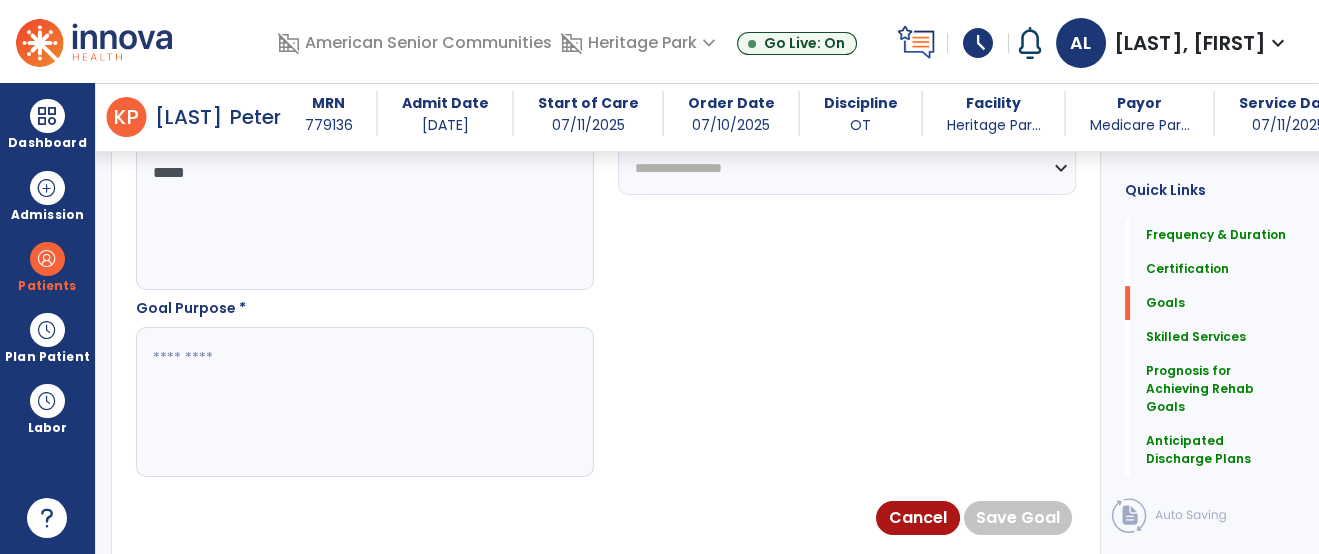 type on "****" 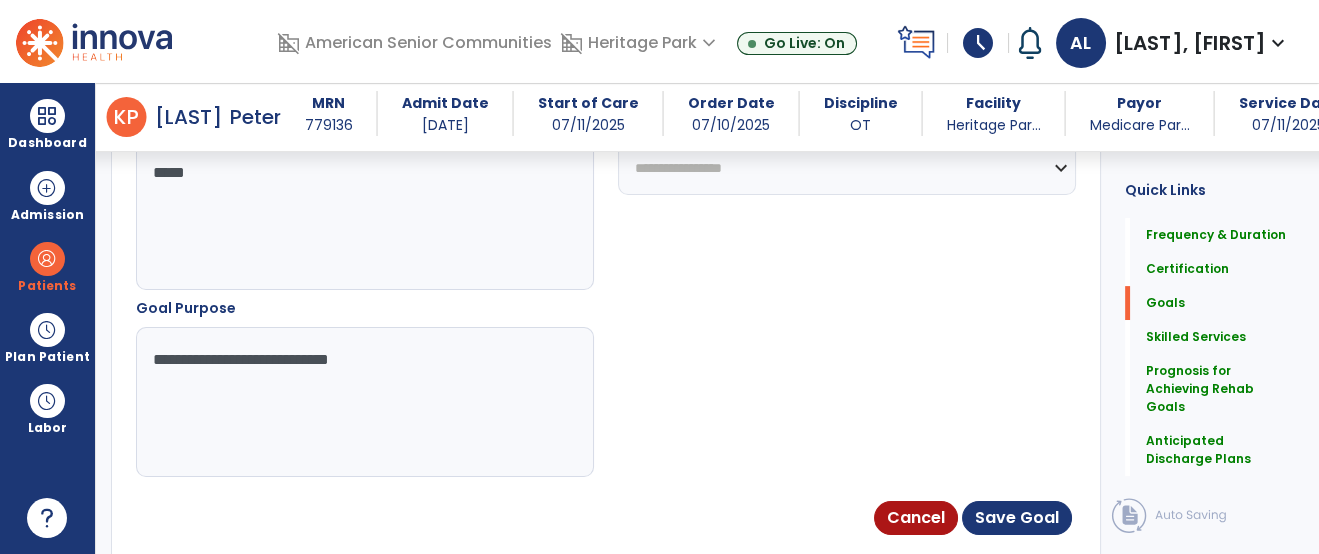 type on "**********" 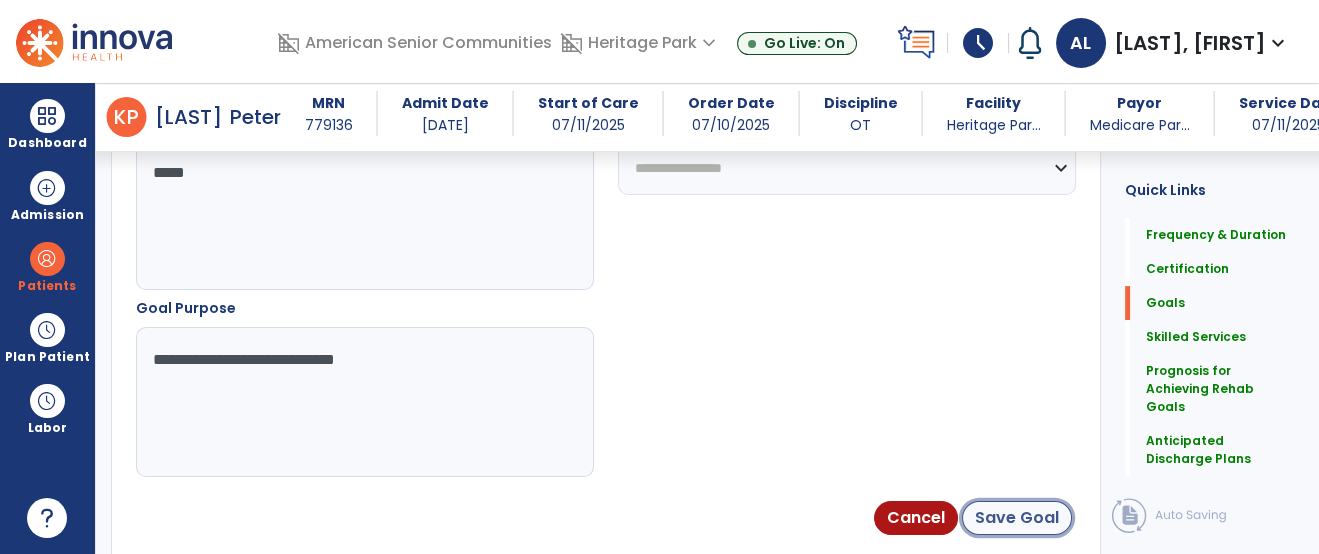click on "Save Goal" at bounding box center [1017, 518] 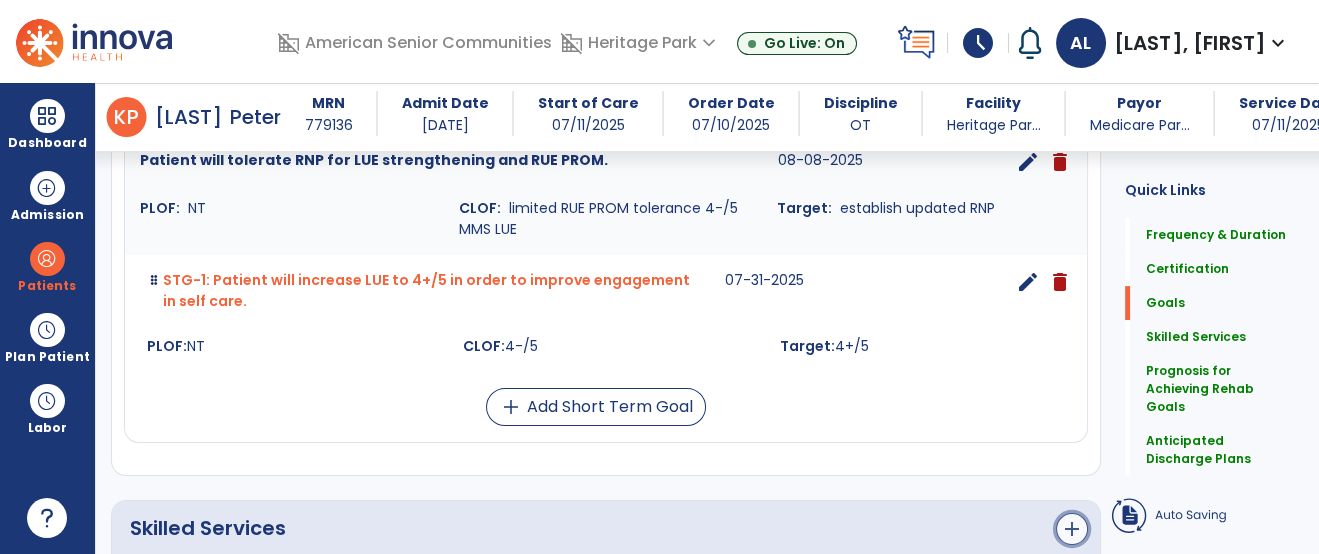 click on "add" 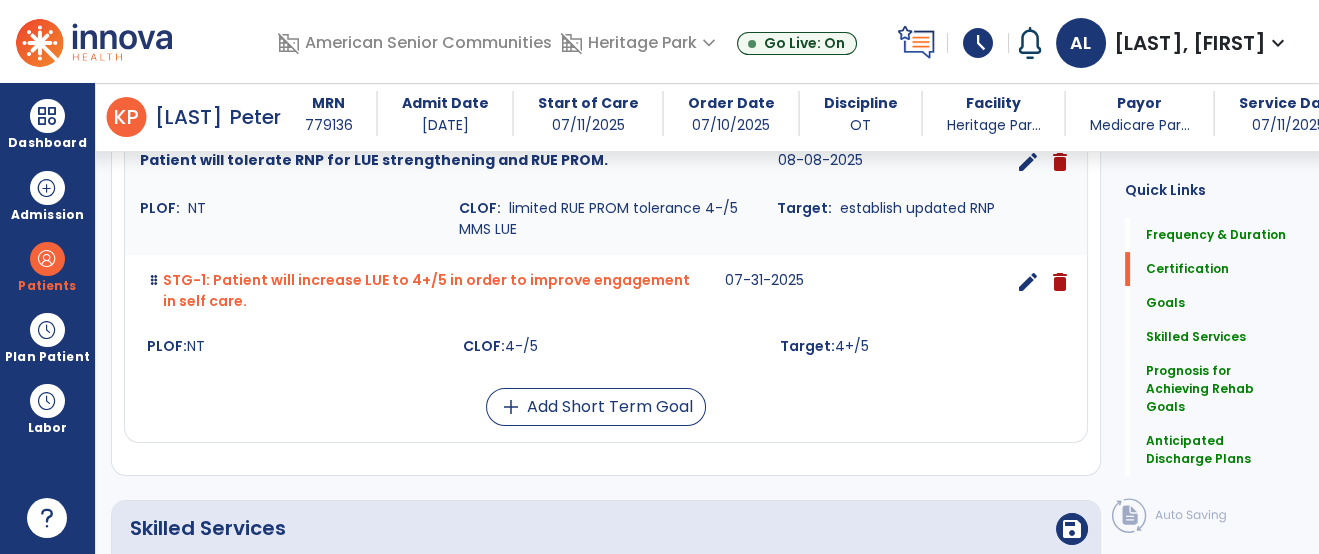 scroll, scrollTop: 247, scrollLeft: 0, axis: vertical 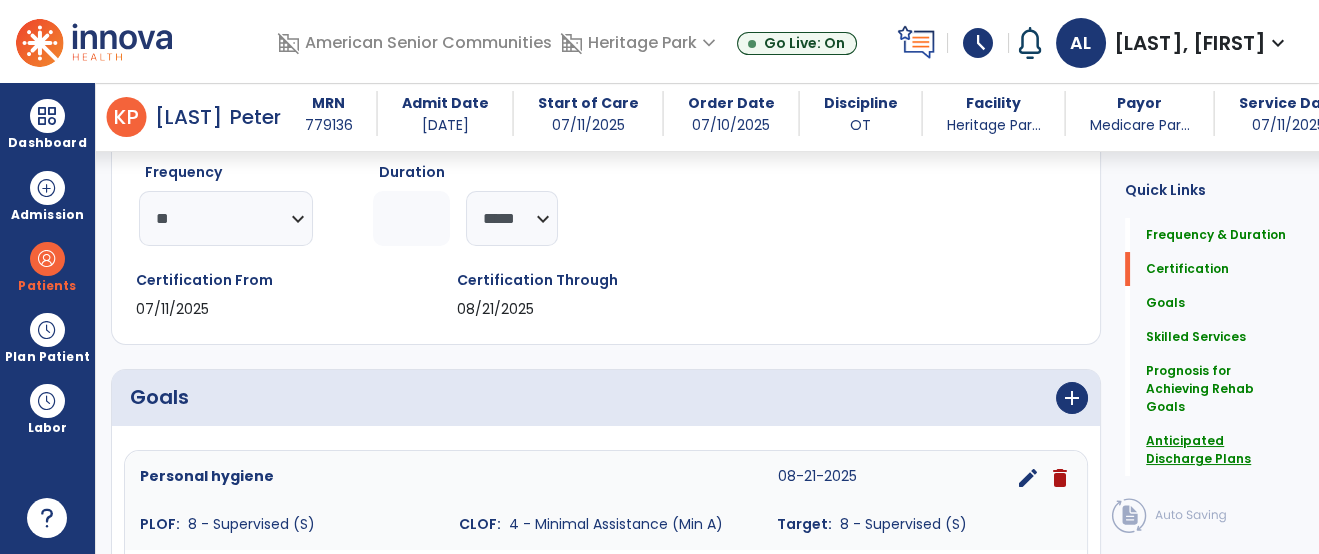 click on "Anticipated Discharge Plans" 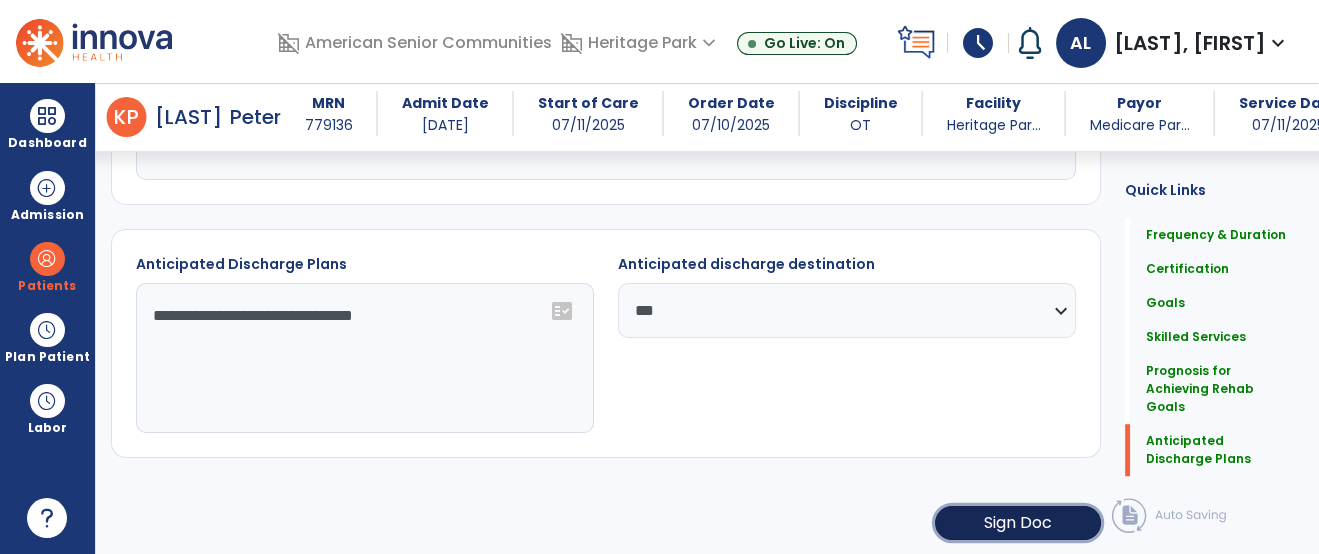click on "Sign Doc" 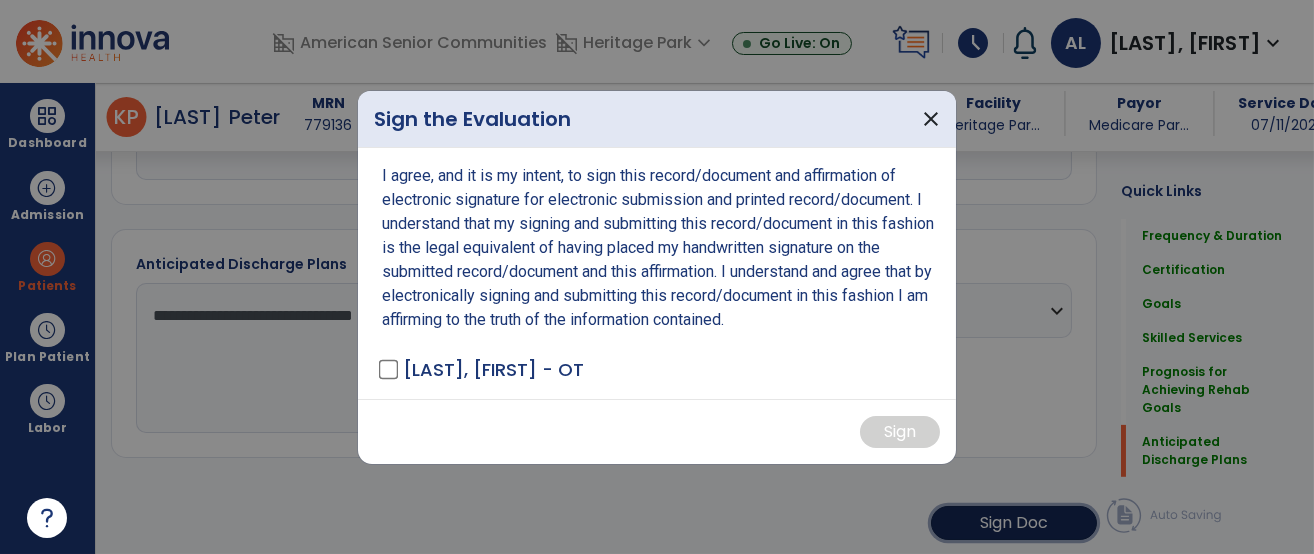 scroll, scrollTop: 2202, scrollLeft: 0, axis: vertical 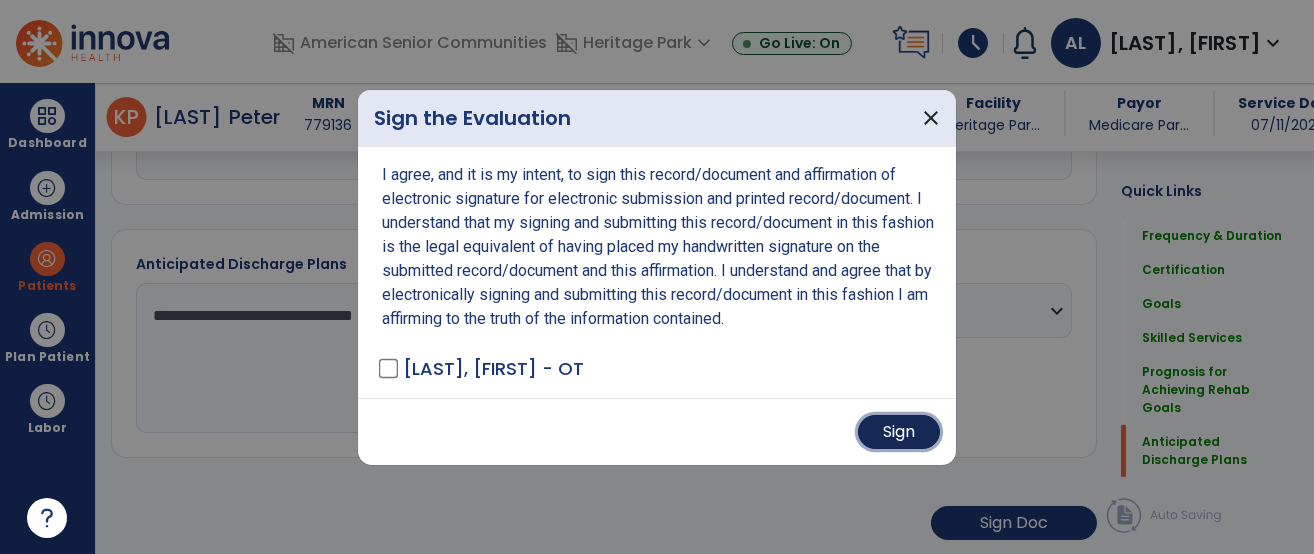 click on "Sign" at bounding box center (899, 432) 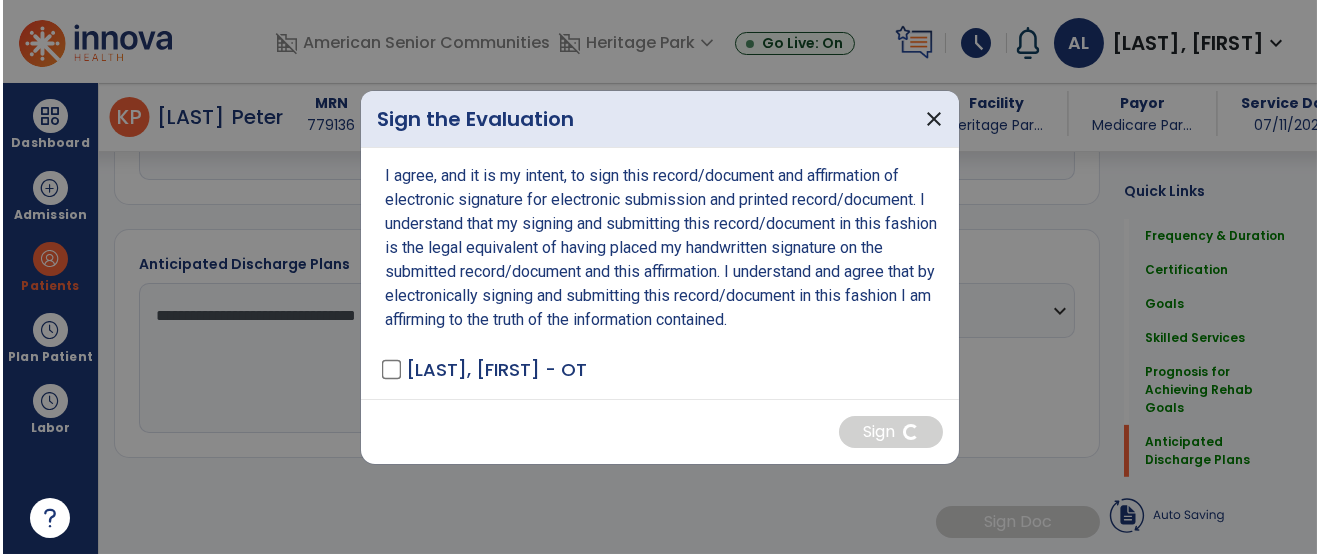scroll, scrollTop: 2200, scrollLeft: 0, axis: vertical 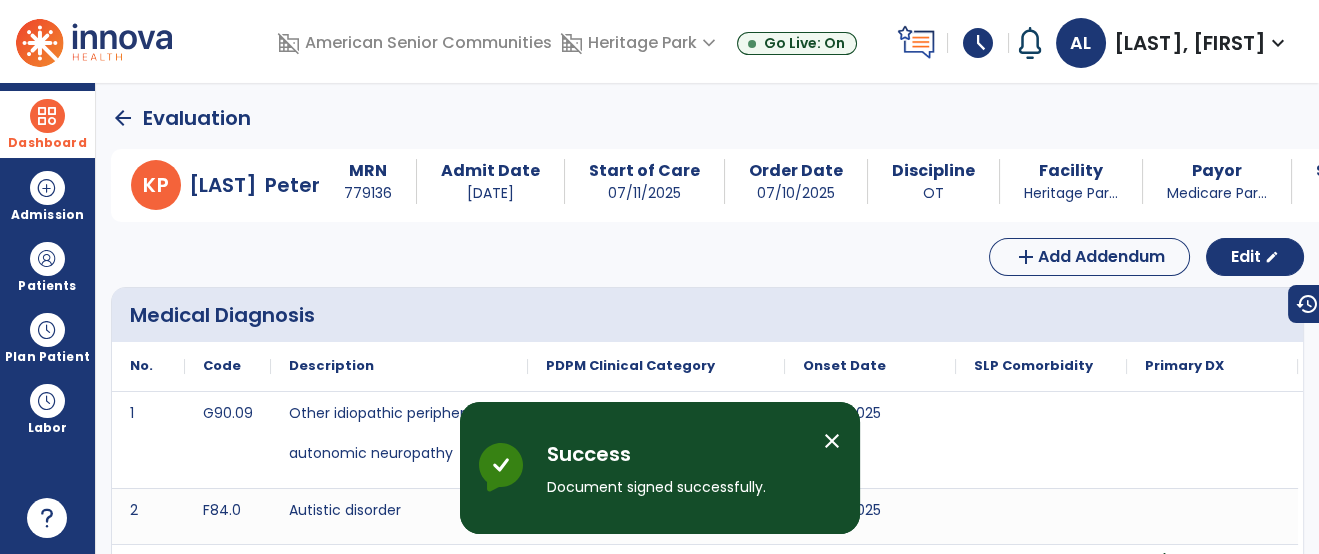 click at bounding box center [47, 116] 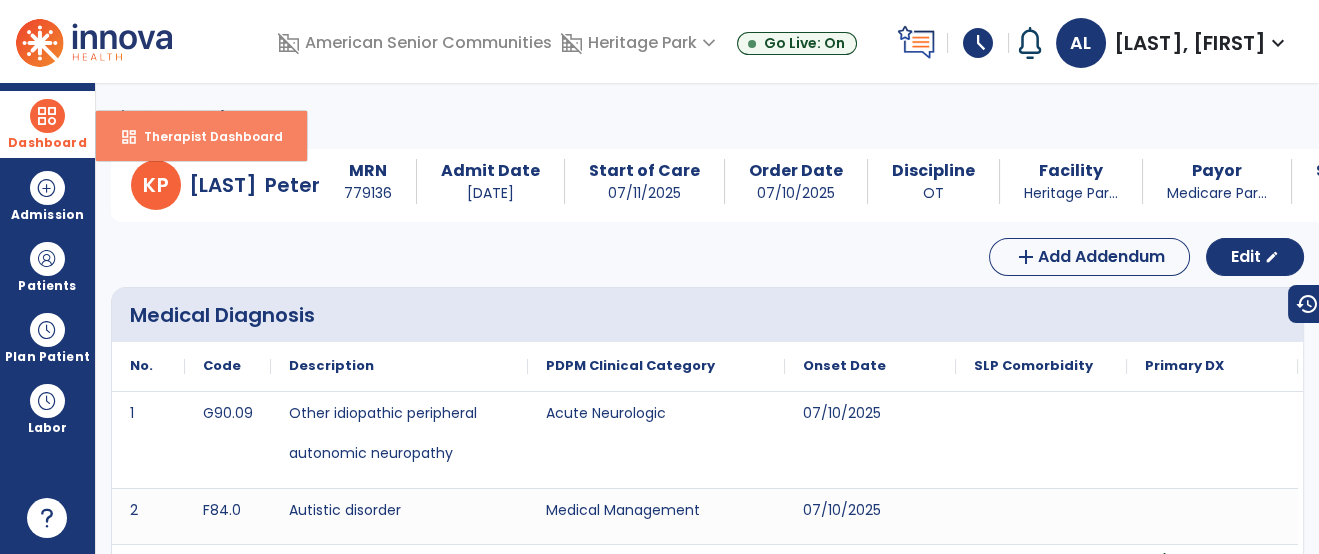 click on "dashboard  Therapist Dashboard" at bounding box center (201, 136) 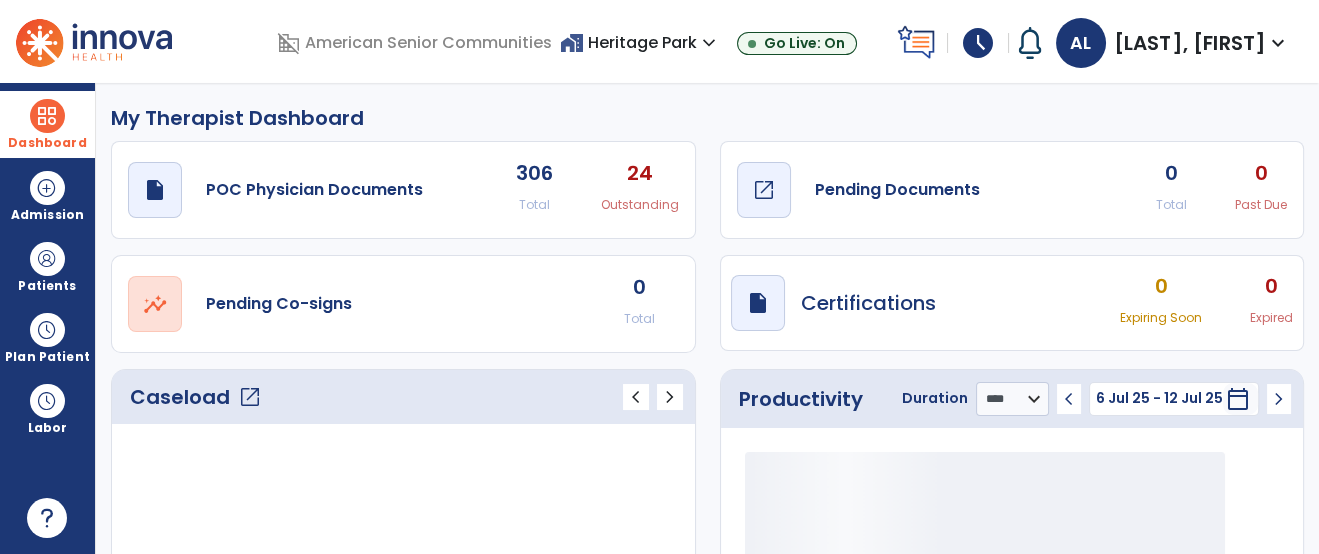 click on "Pending Documents" 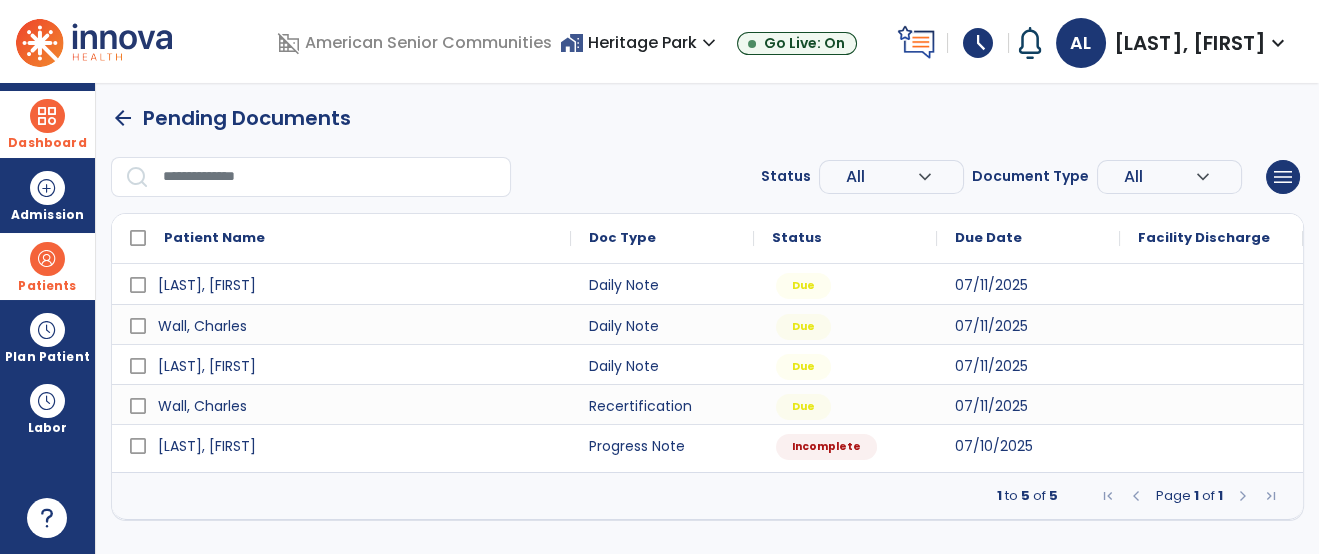 click on "Patients" at bounding box center [47, 286] 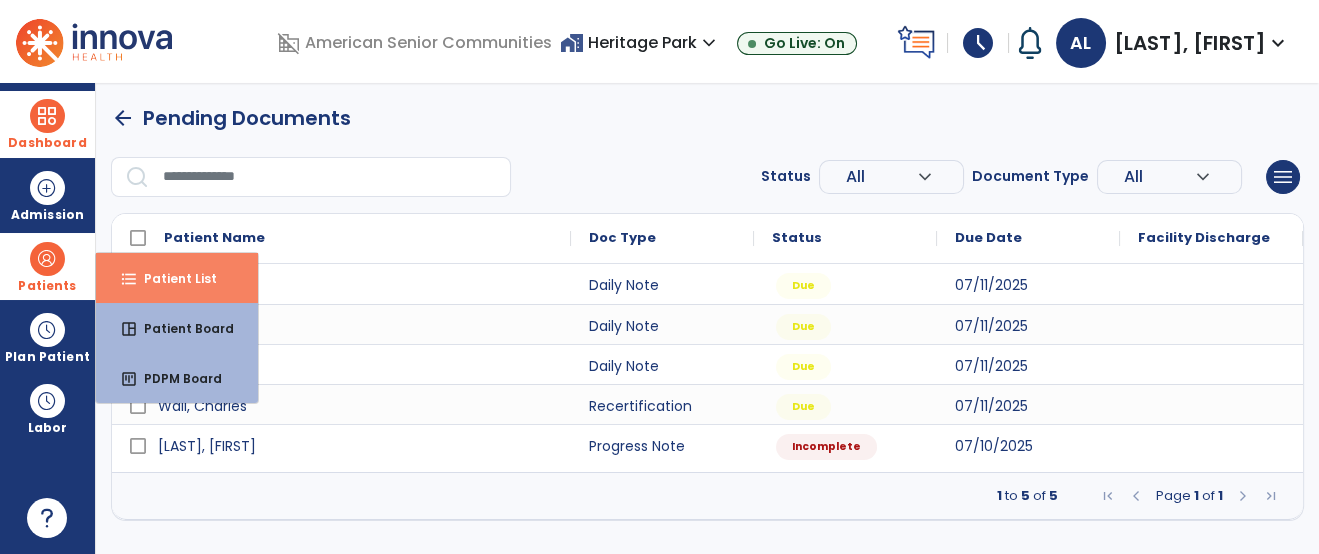 click on "Patient List" at bounding box center (172, 278) 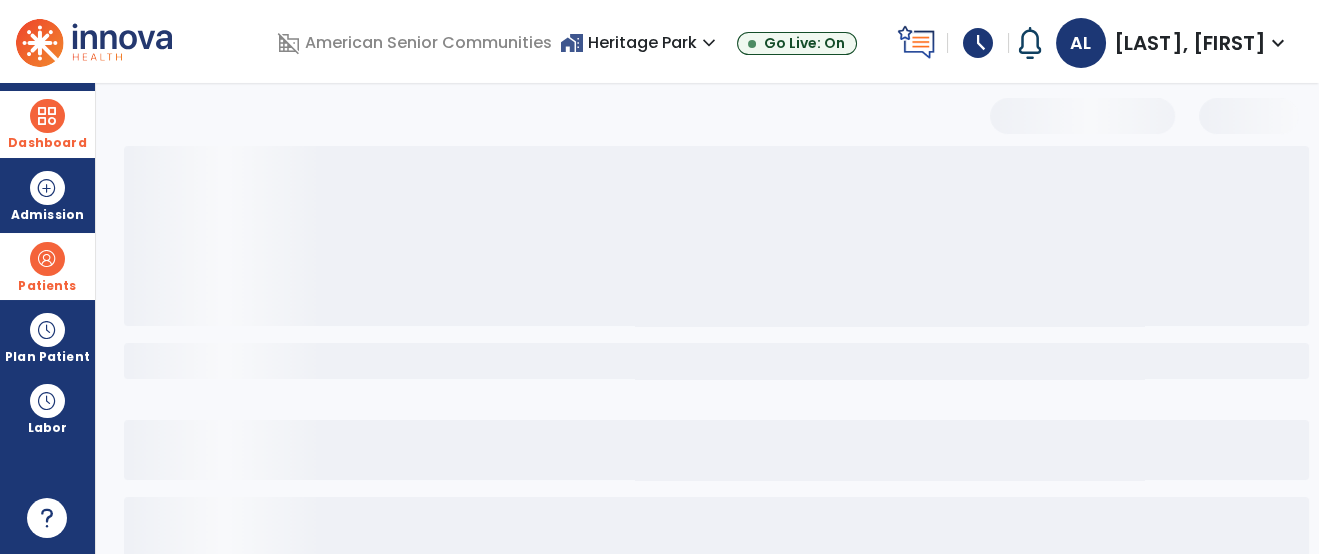 select on "***" 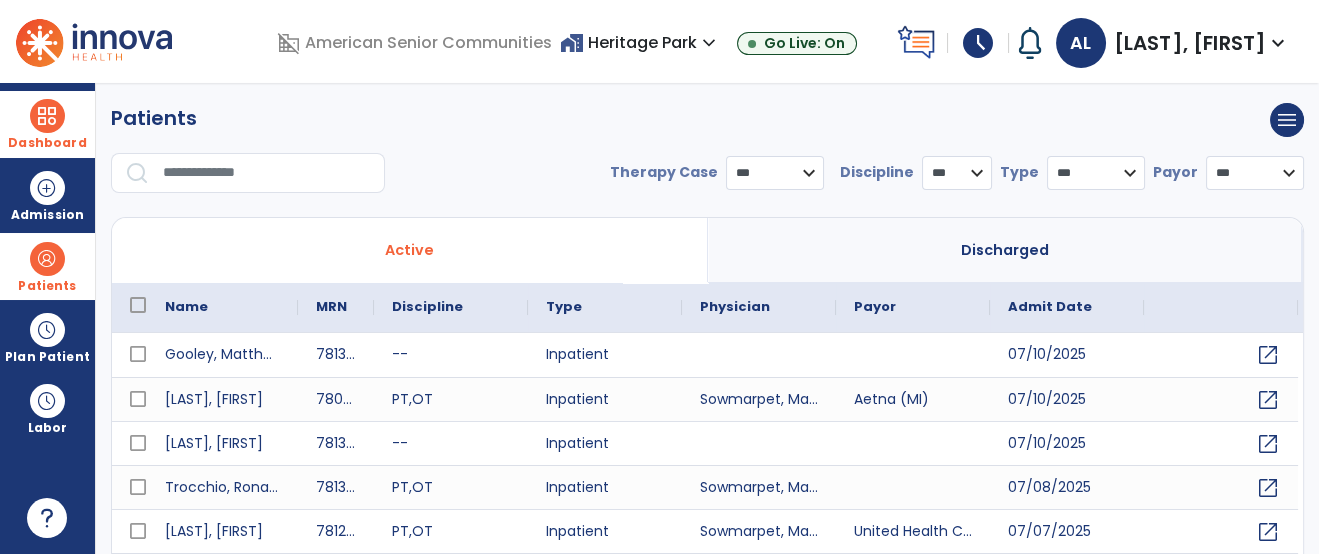 click at bounding box center (267, 173) 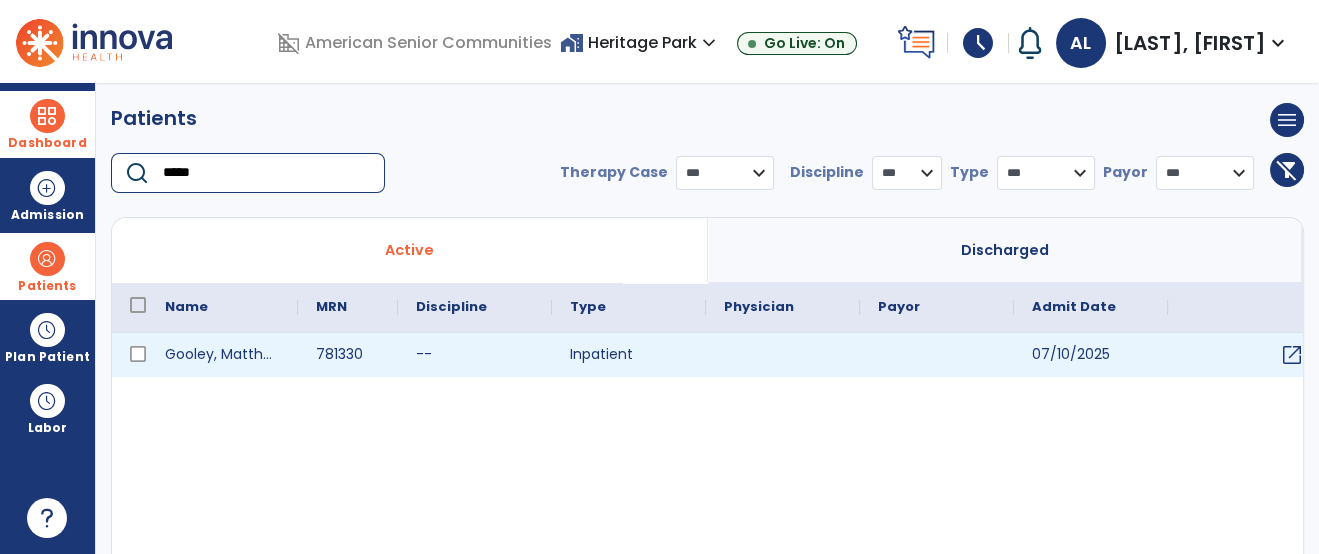 type on "*****" 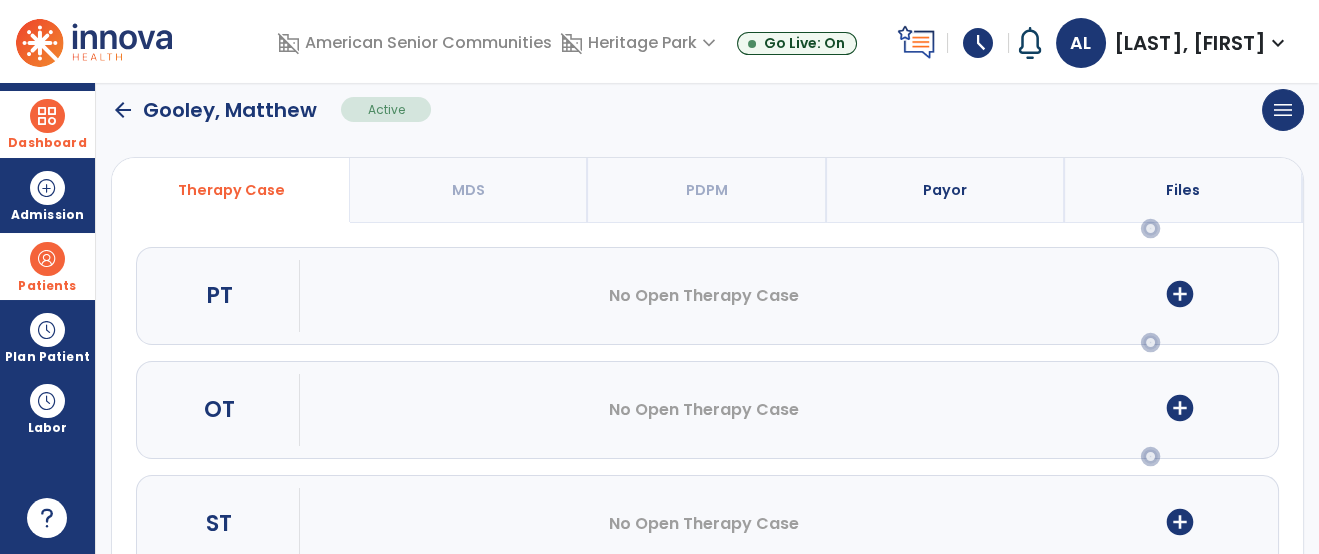 scroll, scrollTop: 205, scrollLeft: 0, axis: vertical 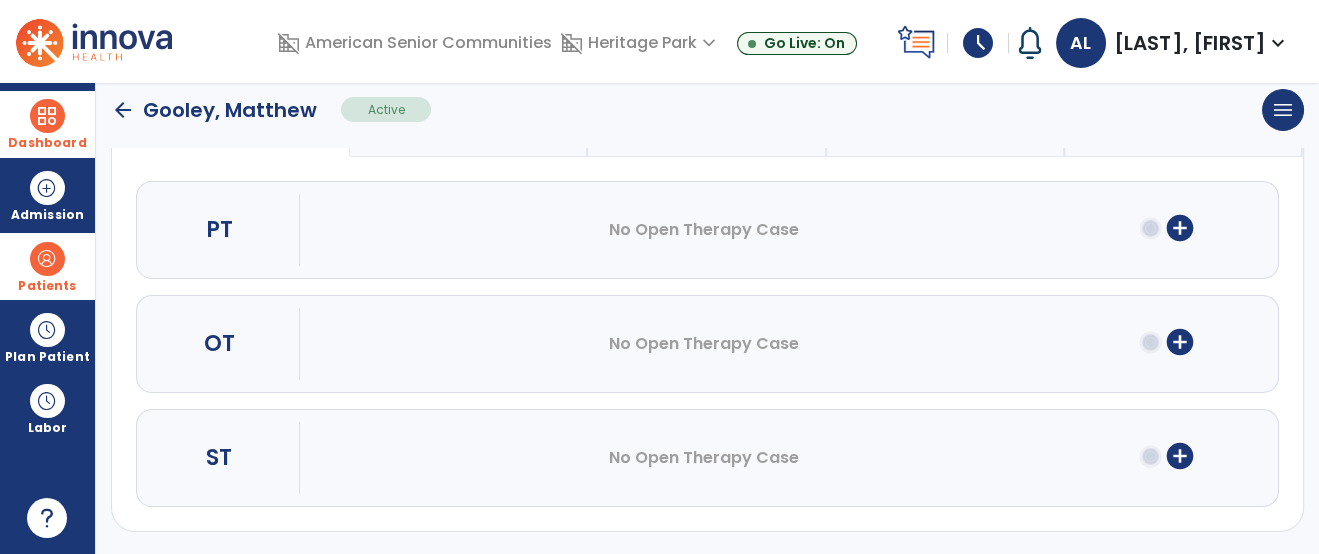 click on "add_circle" at bounding box center (1180, 342) 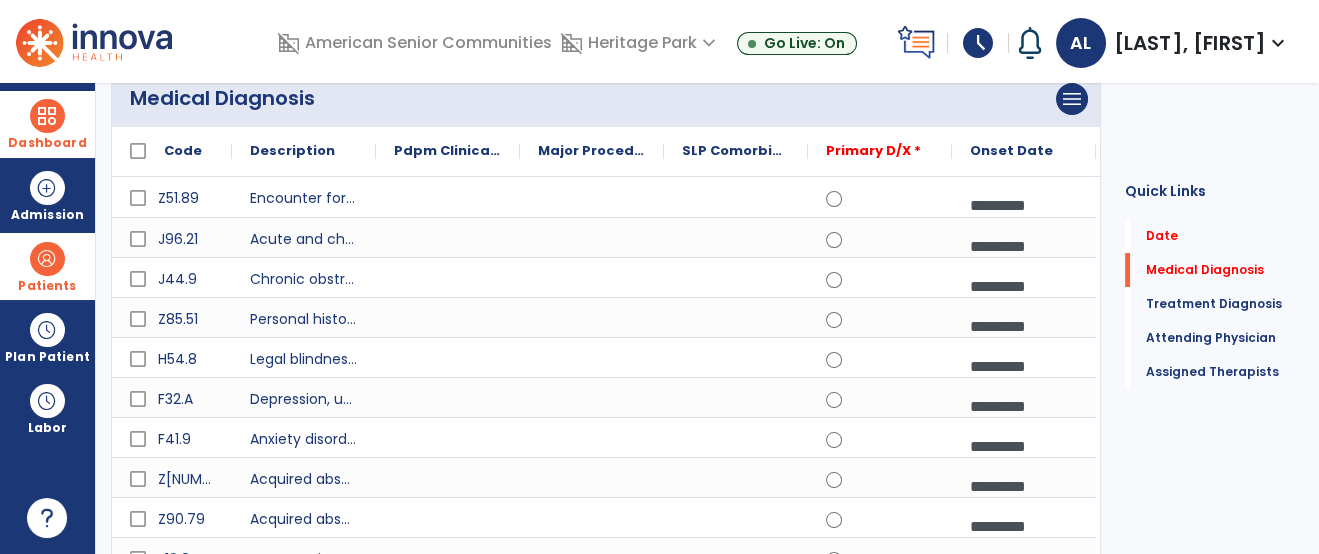 click on "Date   Date" 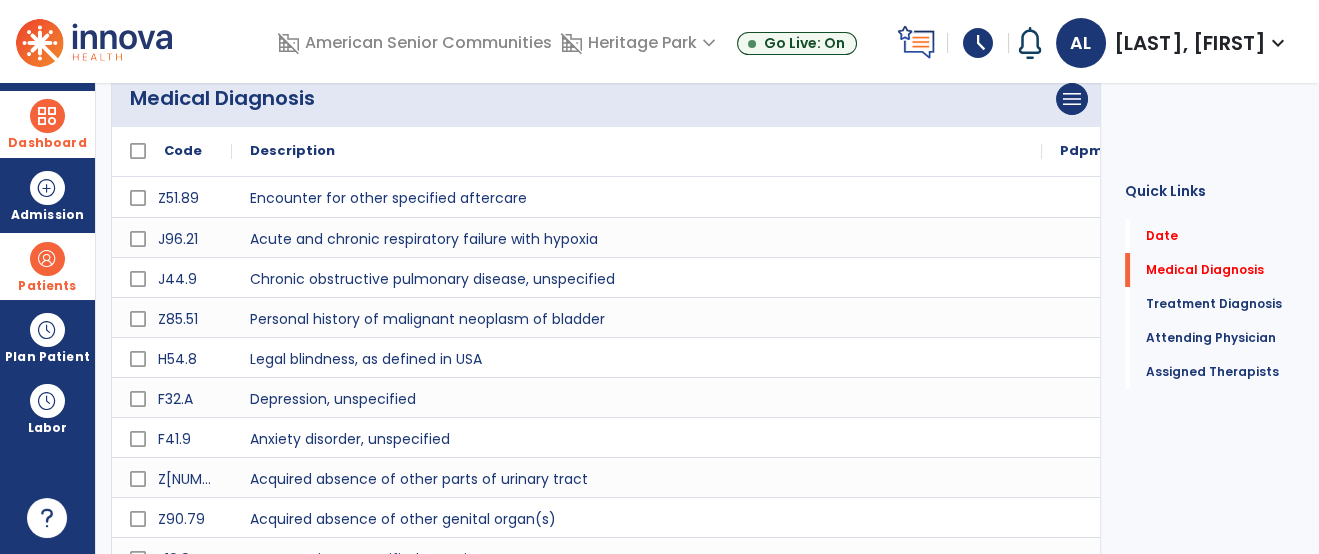 drag, startPoint x: 373, startPoint y: 151, endPoint x: 1039, endPoint y: 158, distance: 666.0368 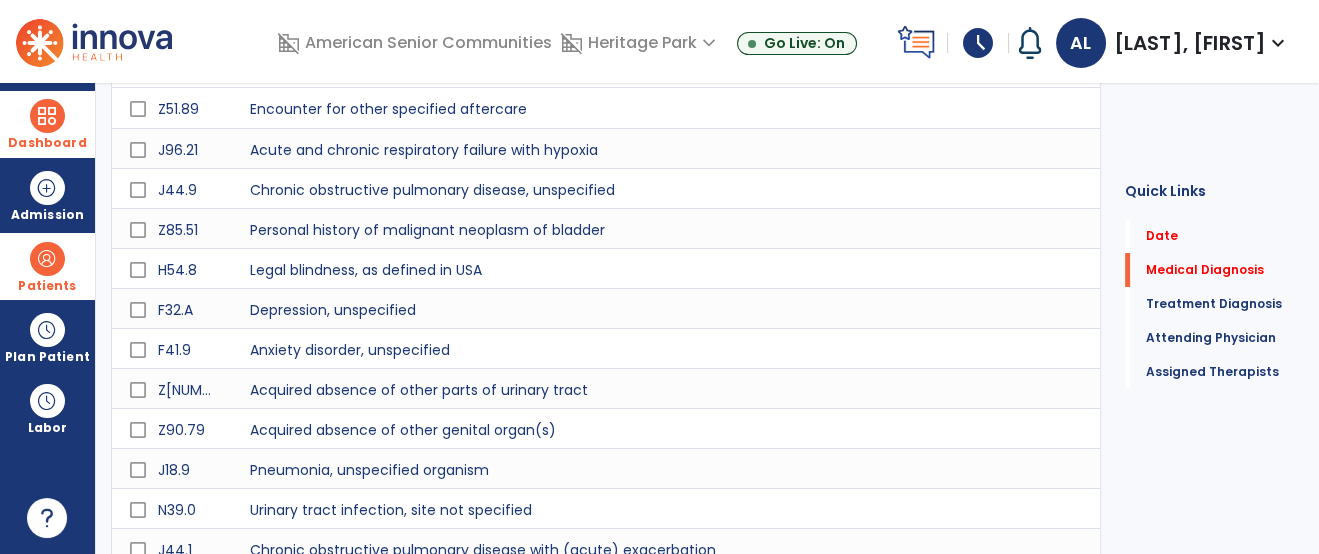 scroll, scrollTop: 250, scrollLeft: 0, axis: vertical 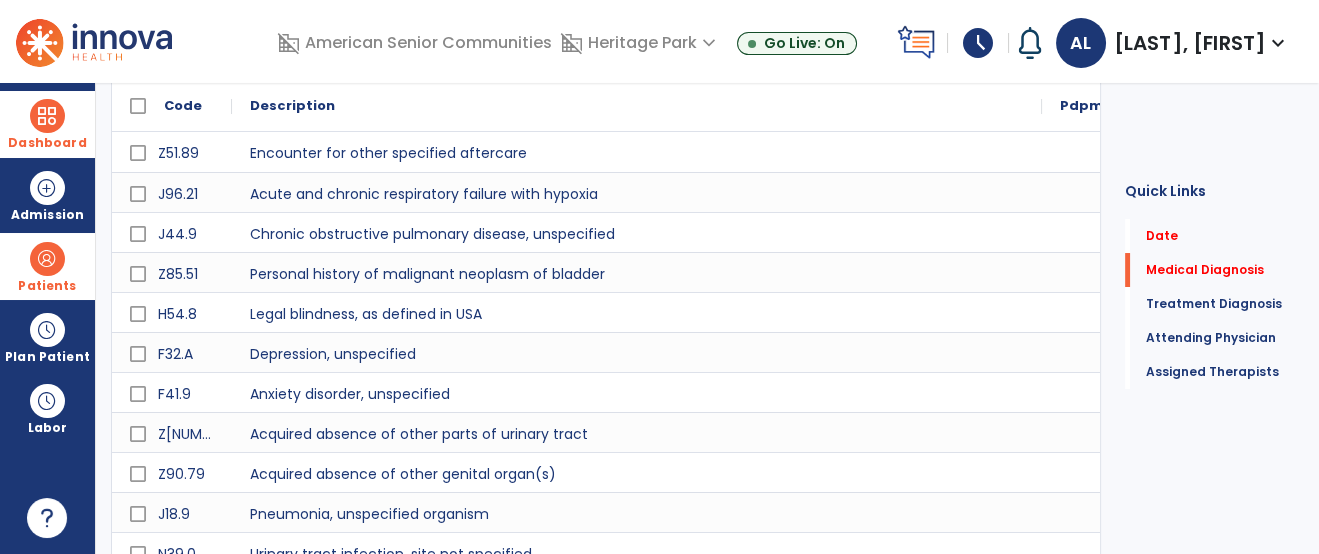 click on "Quick Links  Date   Date   Medical Diagnosis   Medical Diagnosis   Treatment Diagnosis   Treatment Diagnosis   Attending Physician   Attending Physician   Assigned Therapists   Assigned Therapists" 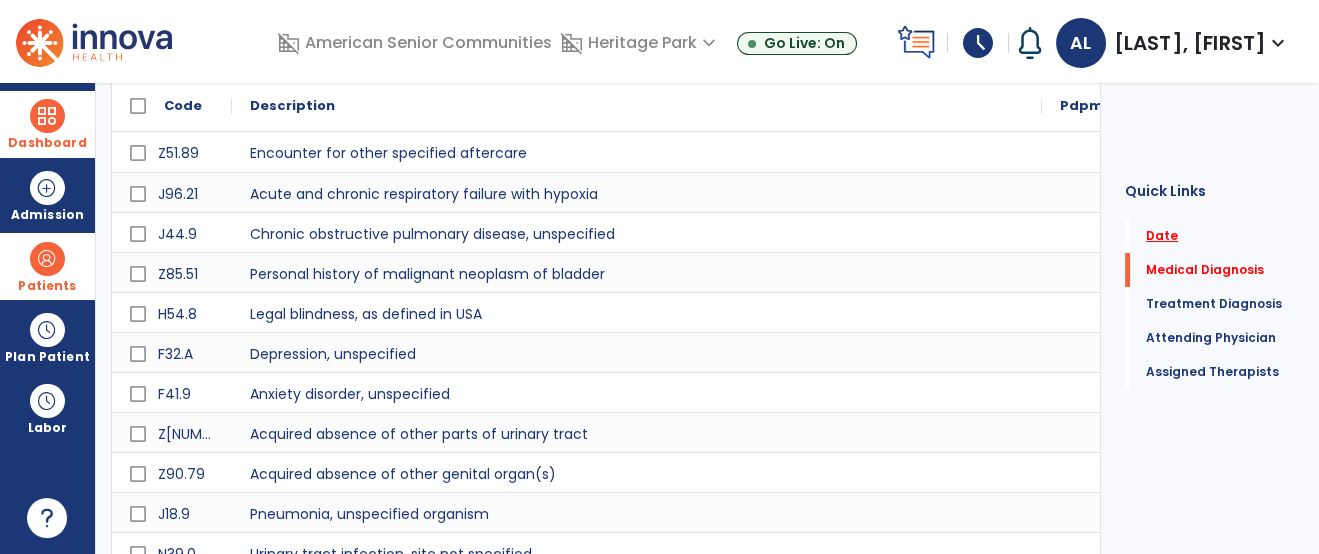 click on "Date" 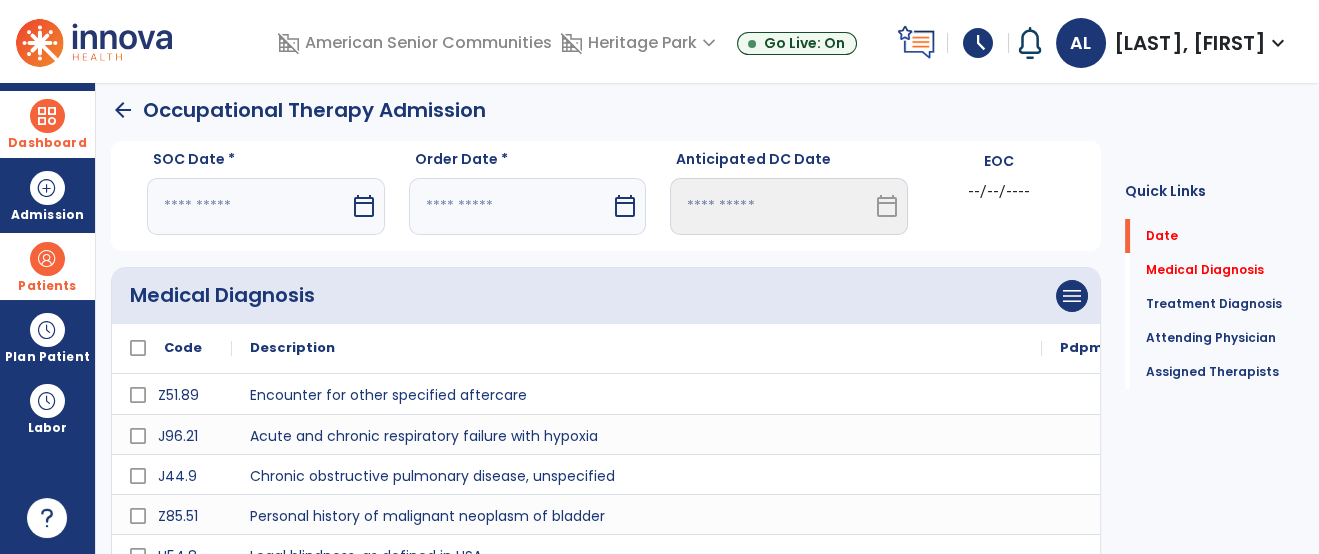 scroll, scrollTop: 0, scrollLeft: 0, axis: both 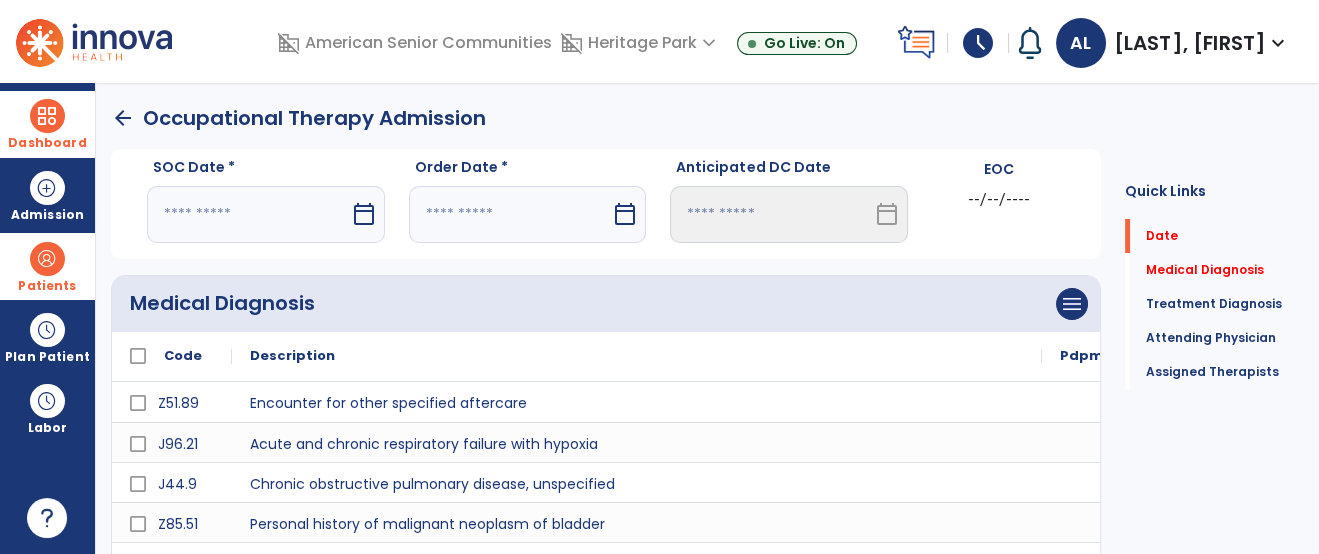 click on "SOC Date *  calendar_today" at bounding box center [266, 200] 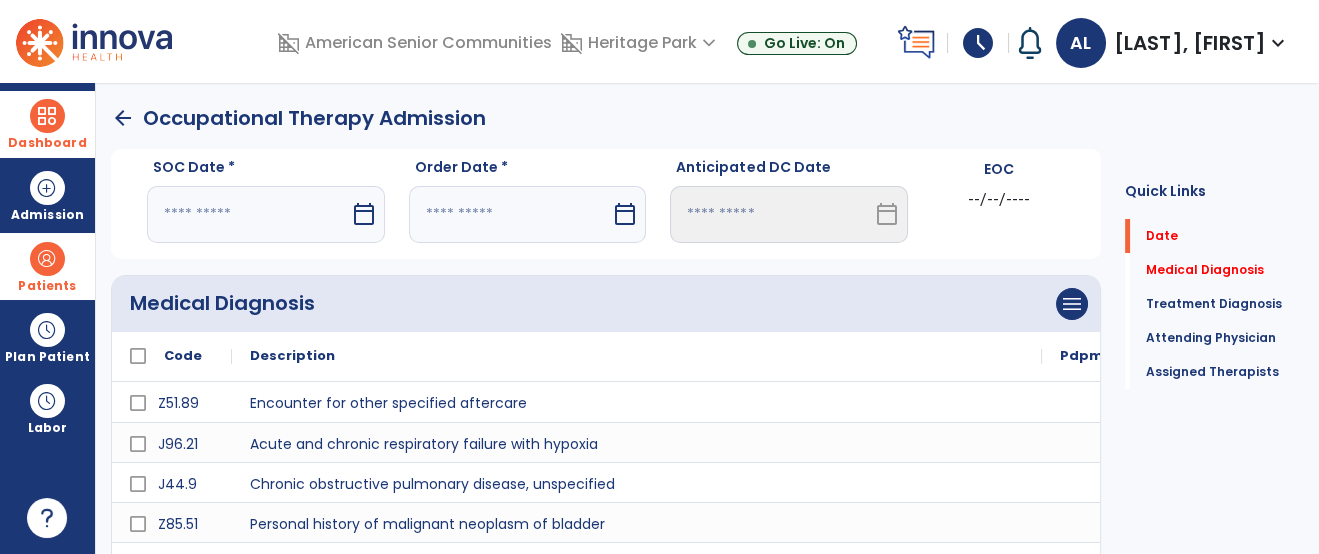 click at bounding box center [248, 214] 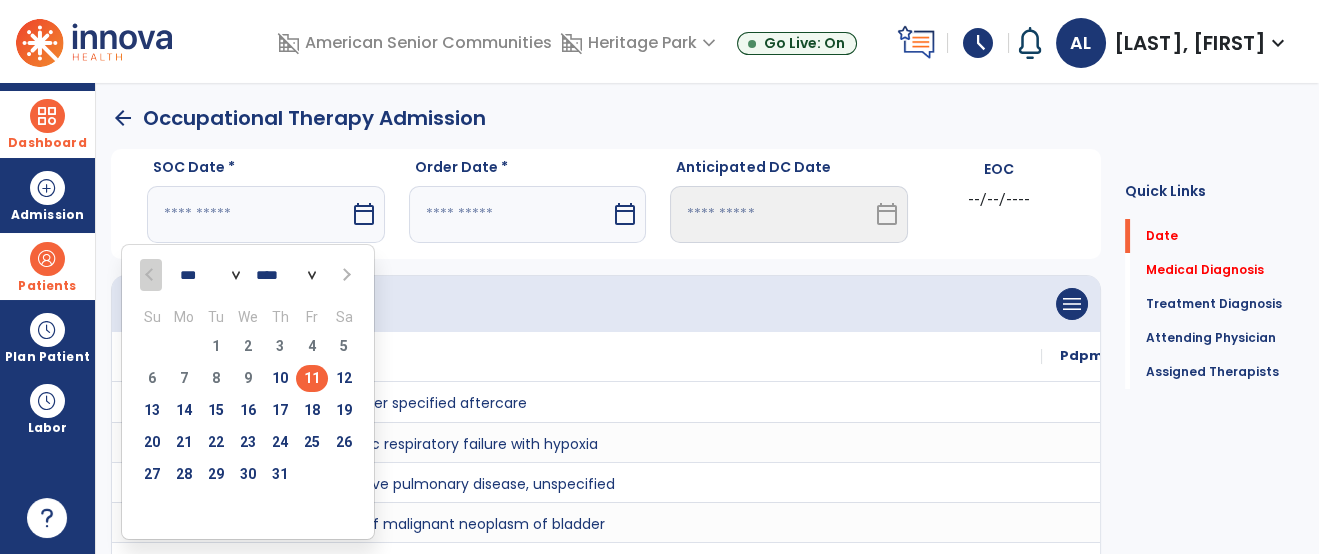 click on "11" at bounding box center [312, 378] 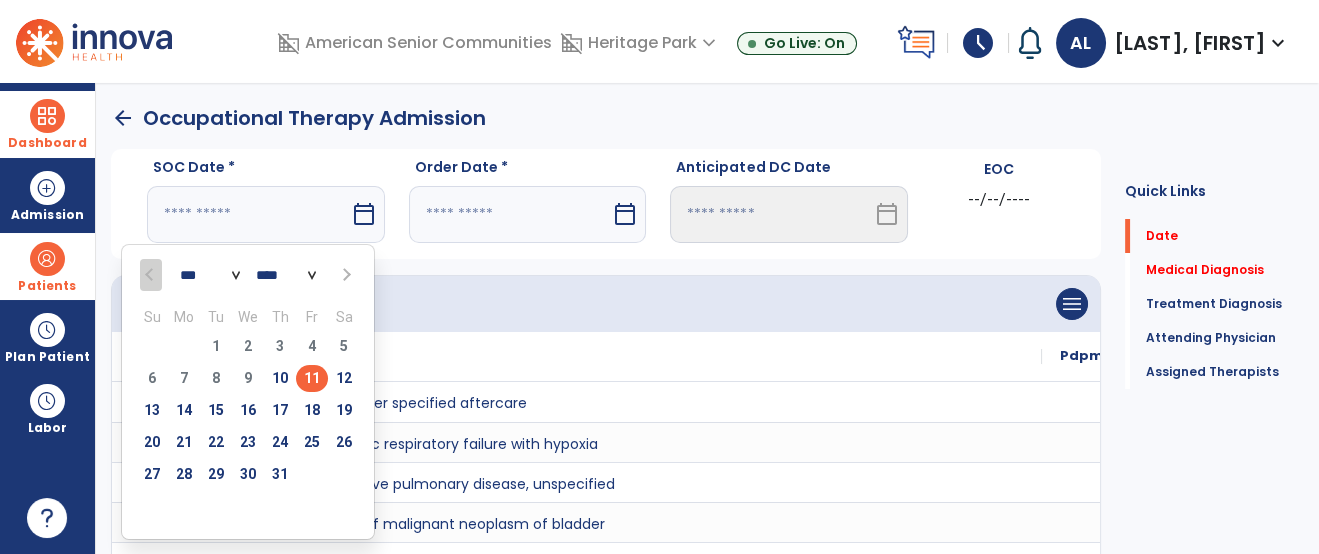 type on "*********" 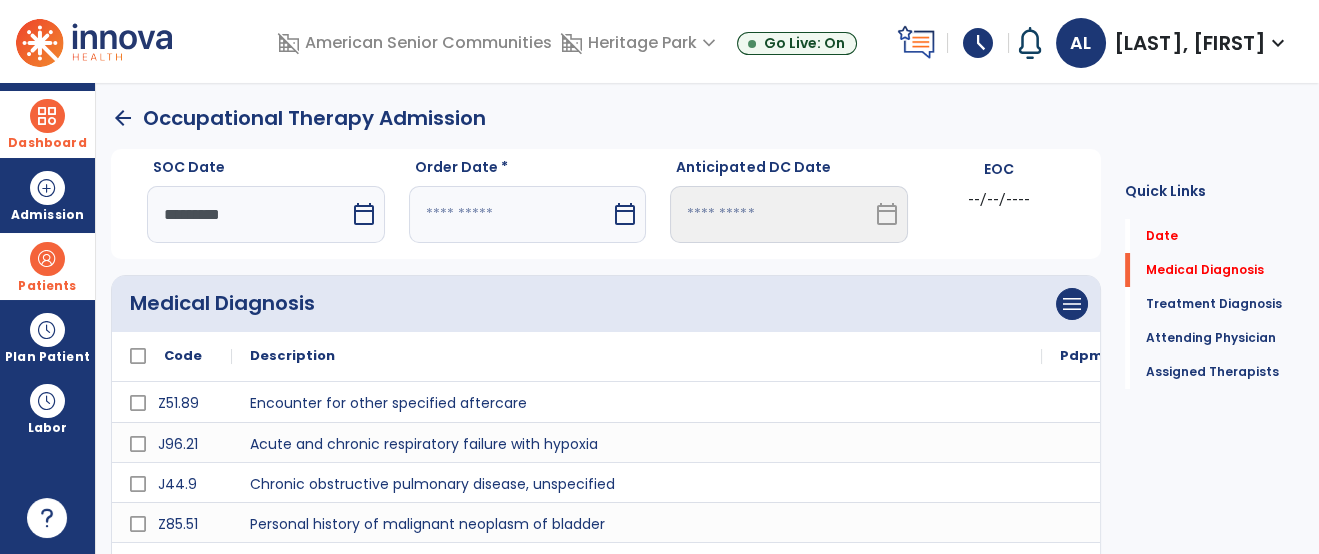 click at bounding box center [510, 214] 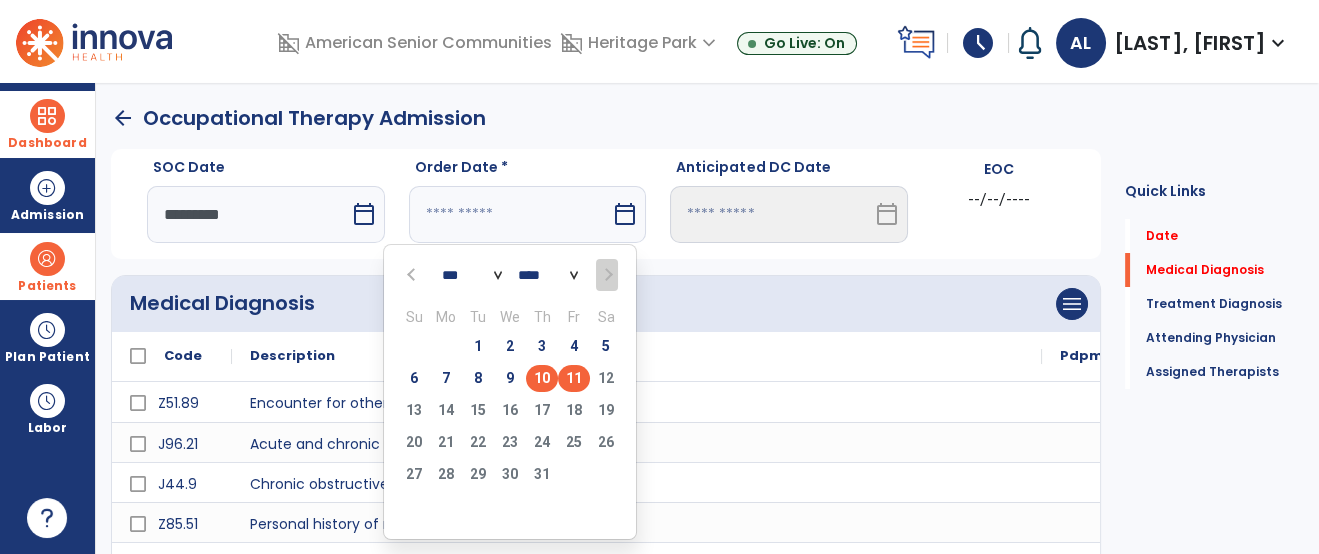 click on "10" at bounding box center (542, 378) 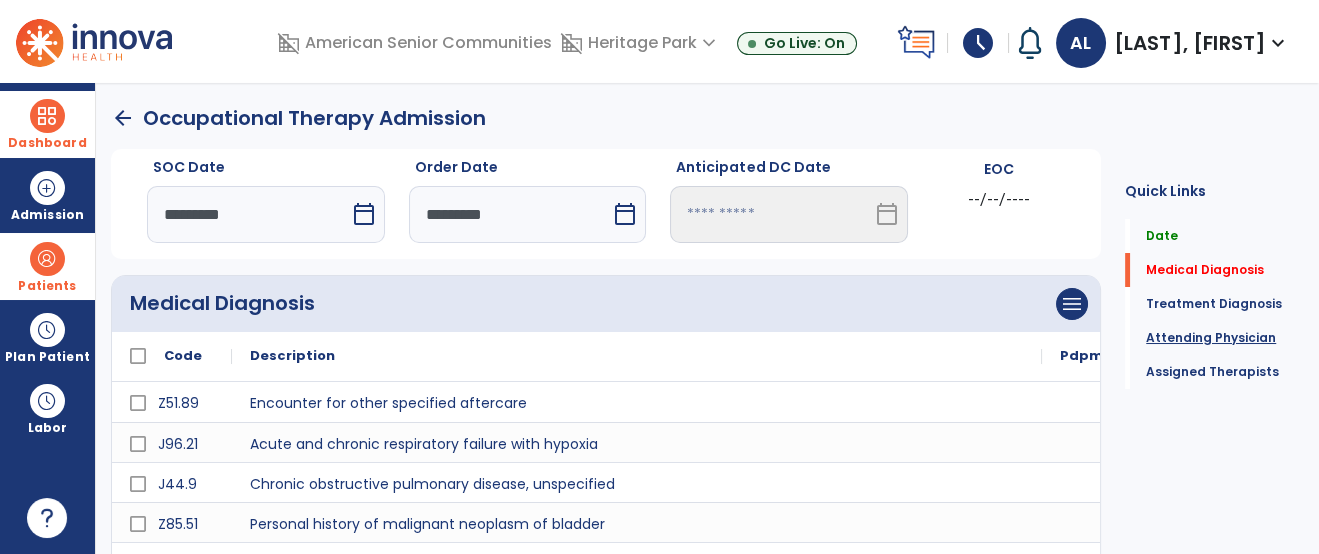 click on "Attending Physician" 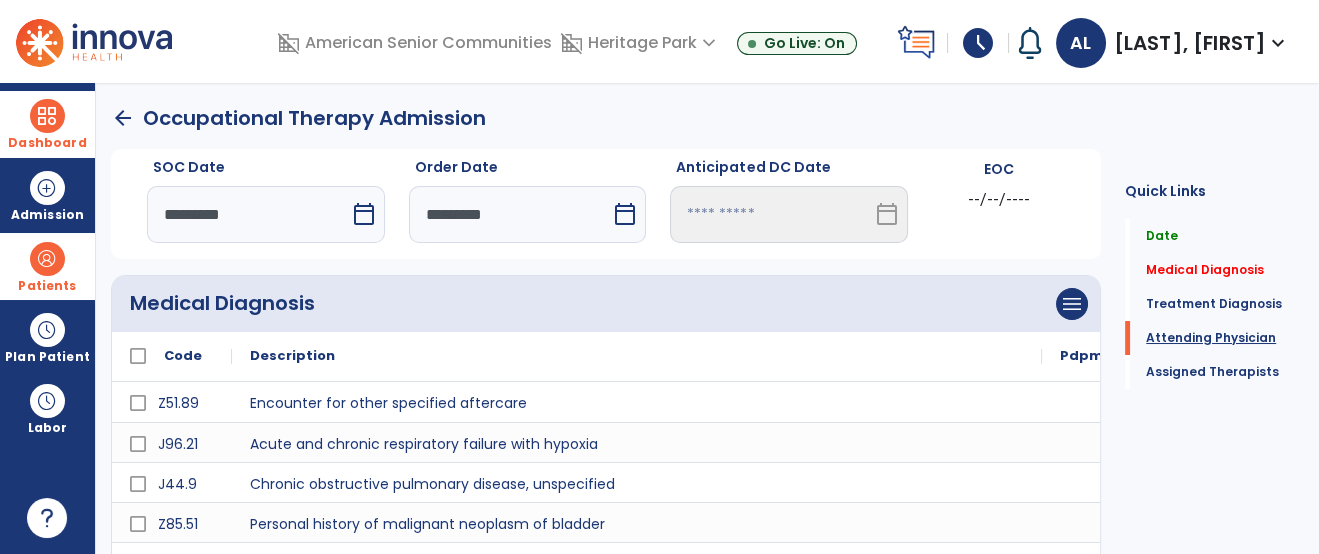 scroll, scrollTop: 391, scrollLeft: 0, axis: vertical 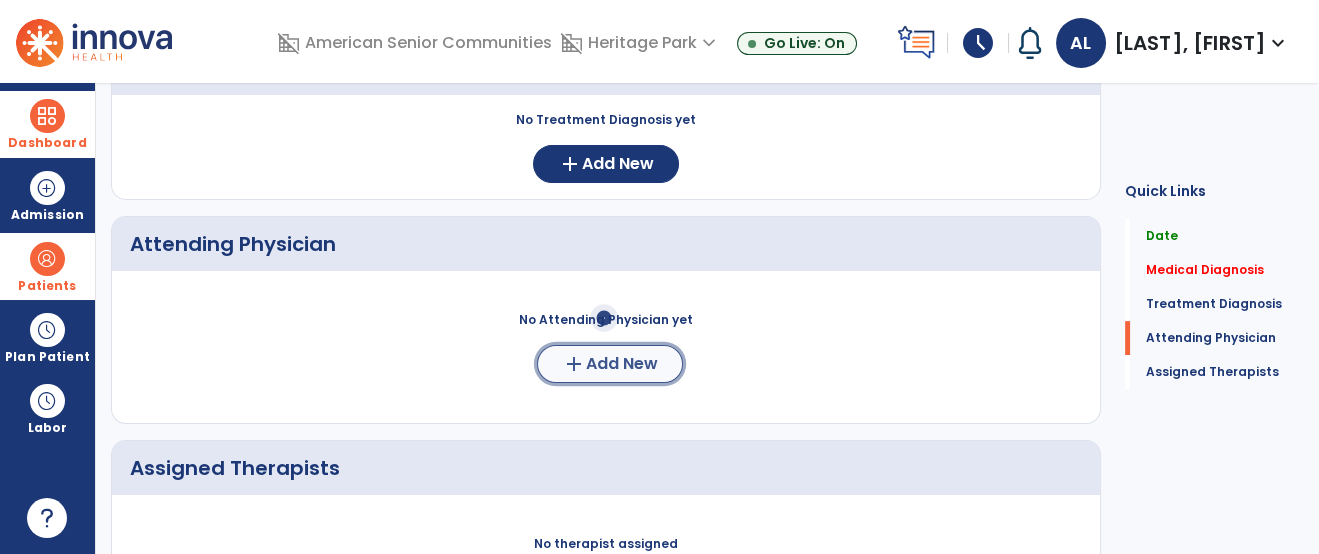 click on "Add New" 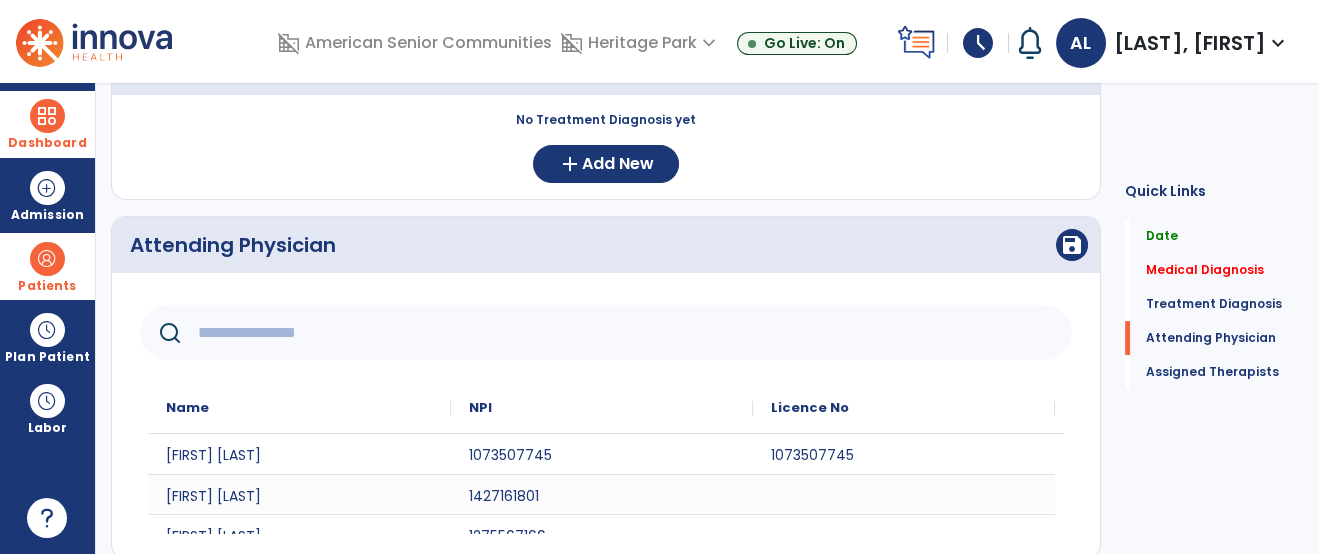 click 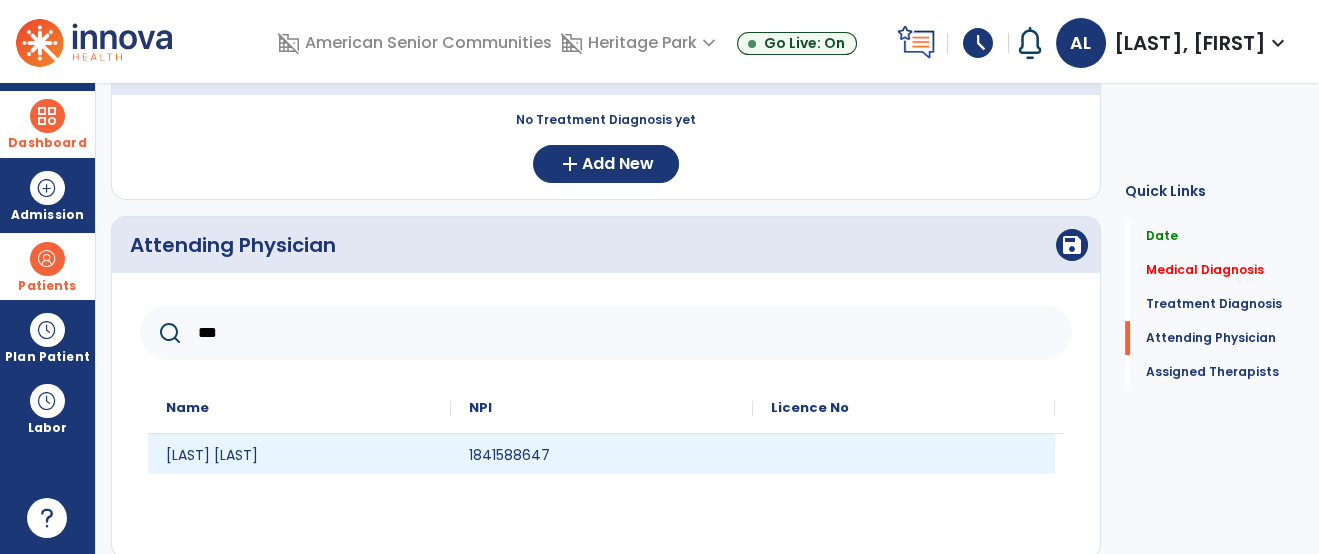 type on "***" 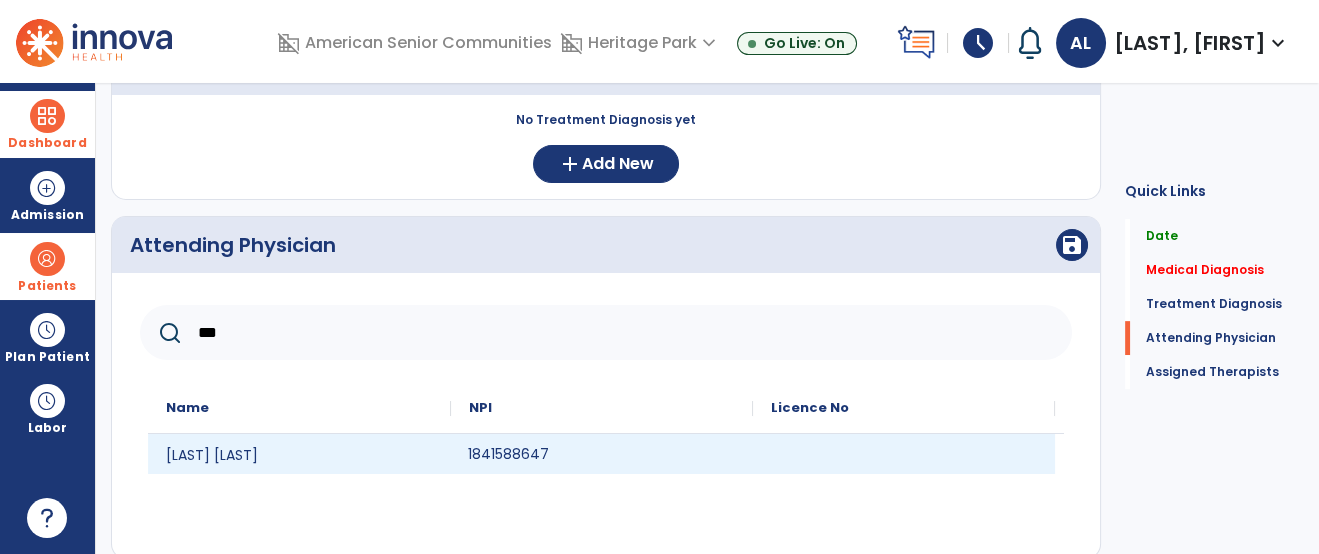 click on "1841588647" 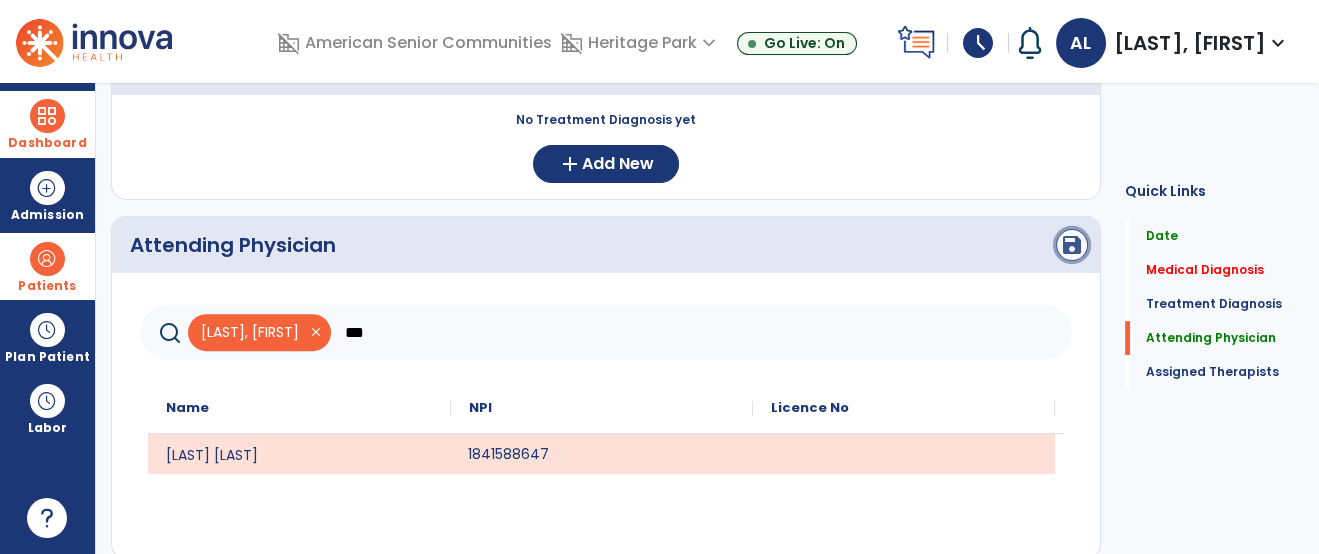 click on "save" 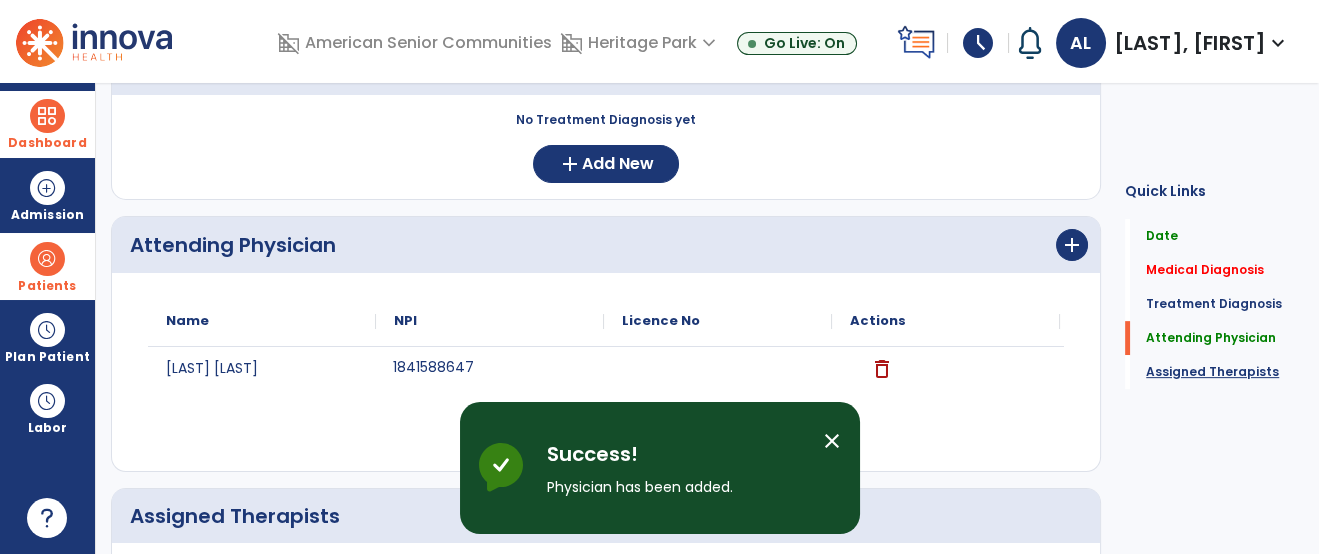 click on "Assigned Therapists" 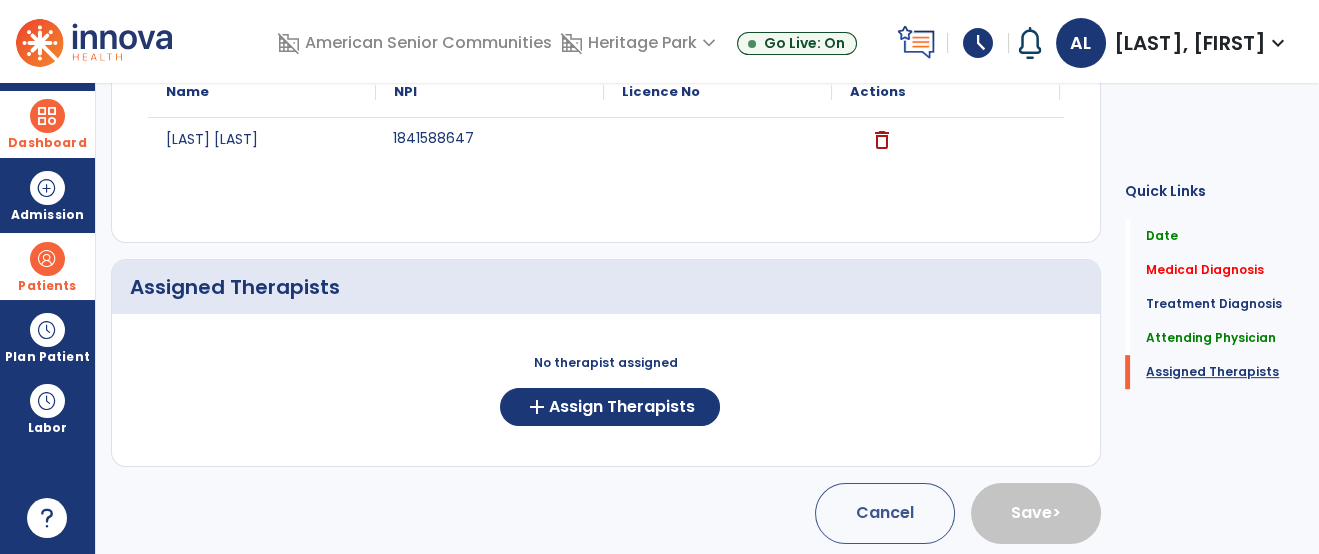 scroll, scrollTop: 1637, scrollLeft: 0, axis: vertical 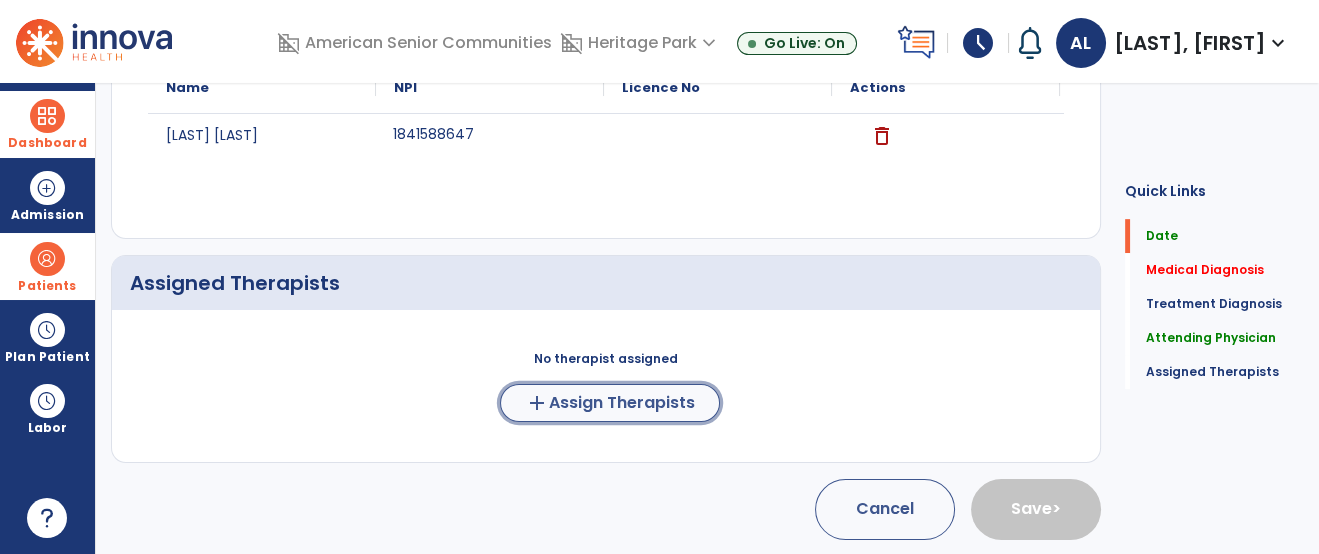 click on "Assign Therapists" 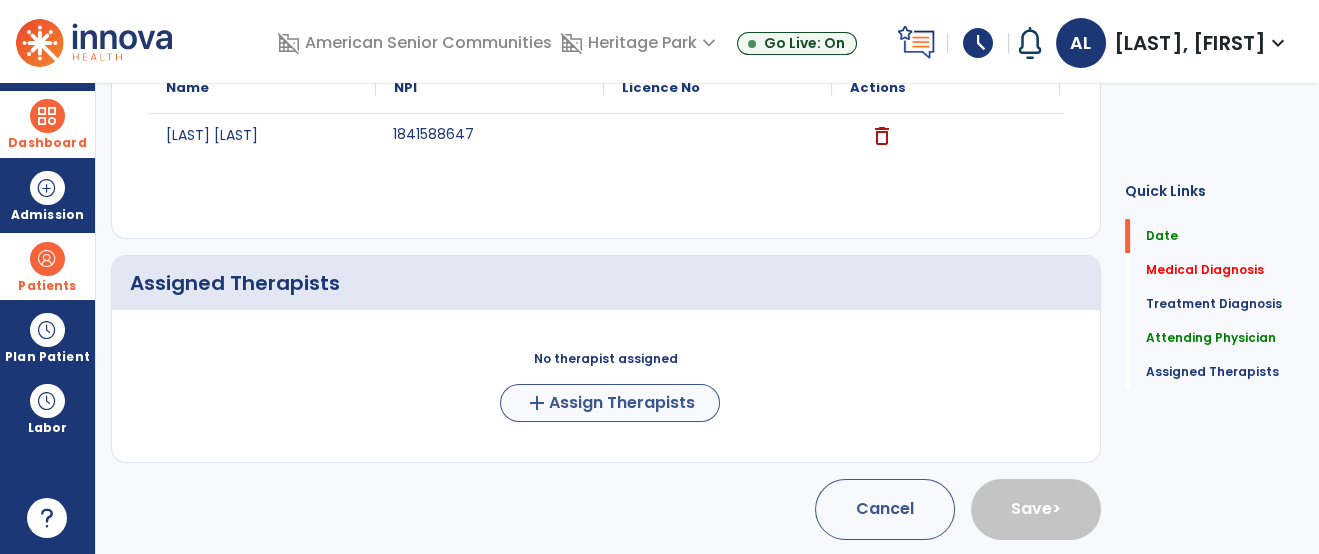scroll, scrollTop: 1633, scrollLeft: 0, axis: vertical 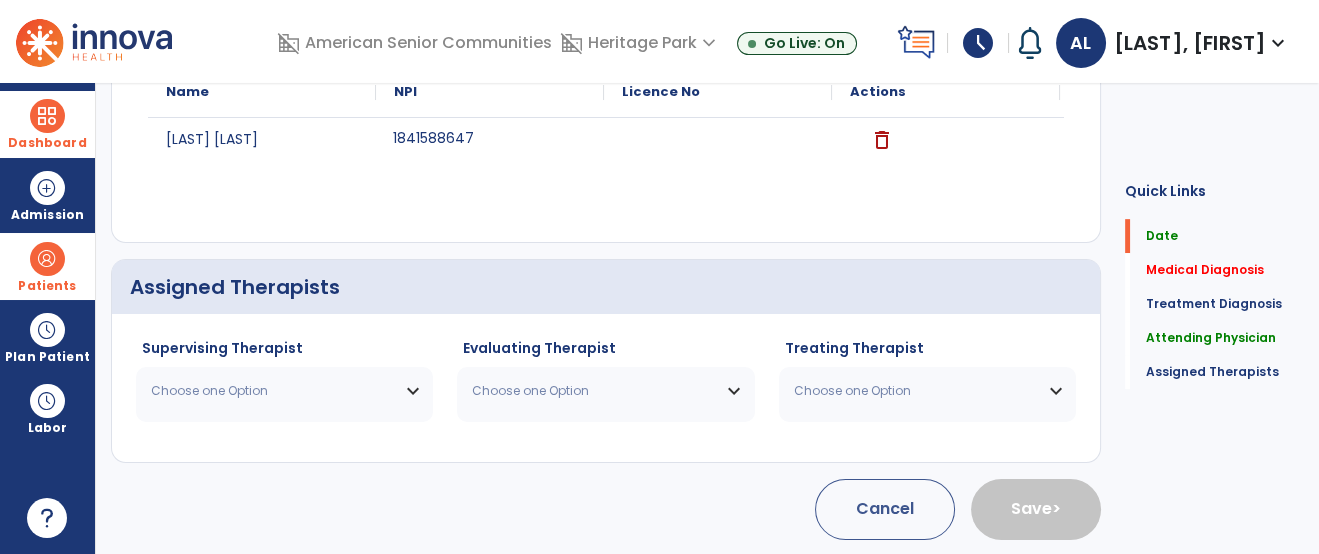 click on "Choose one Option" at bounding box center (272, 391) 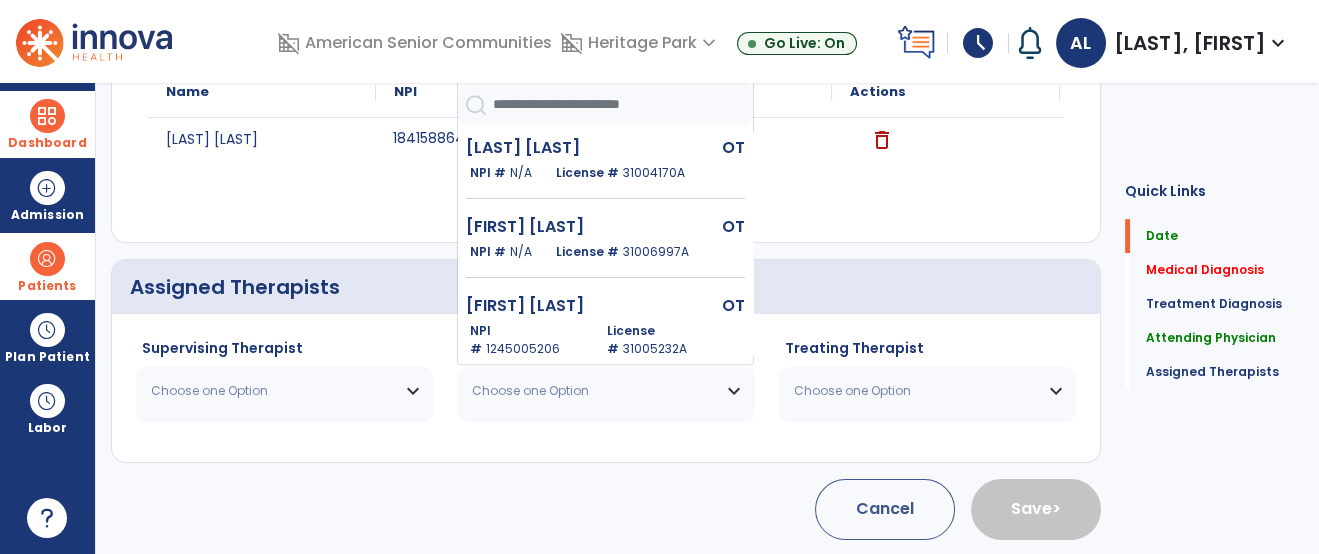 click 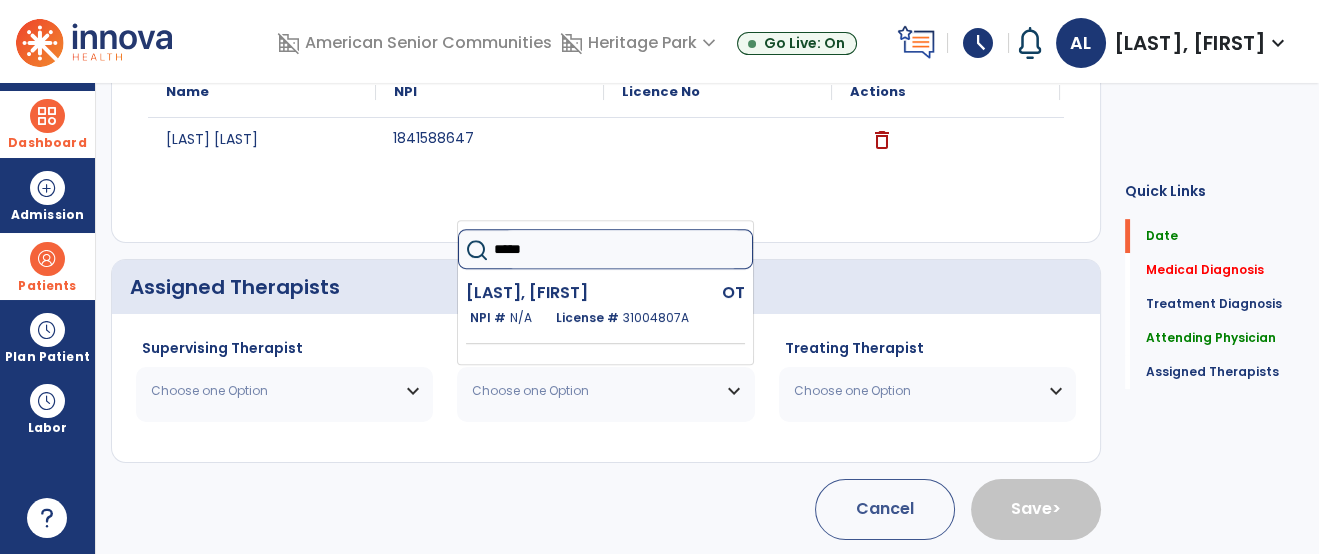 type on "*****" 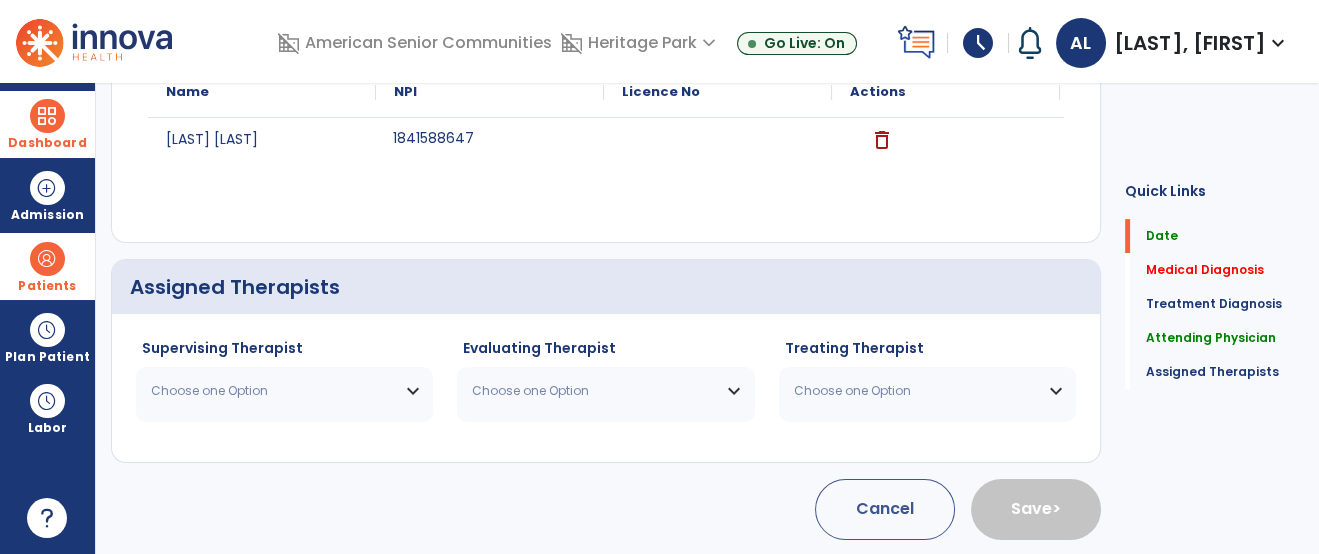 click on "Choose one Option" at bounding box center [272, 391] 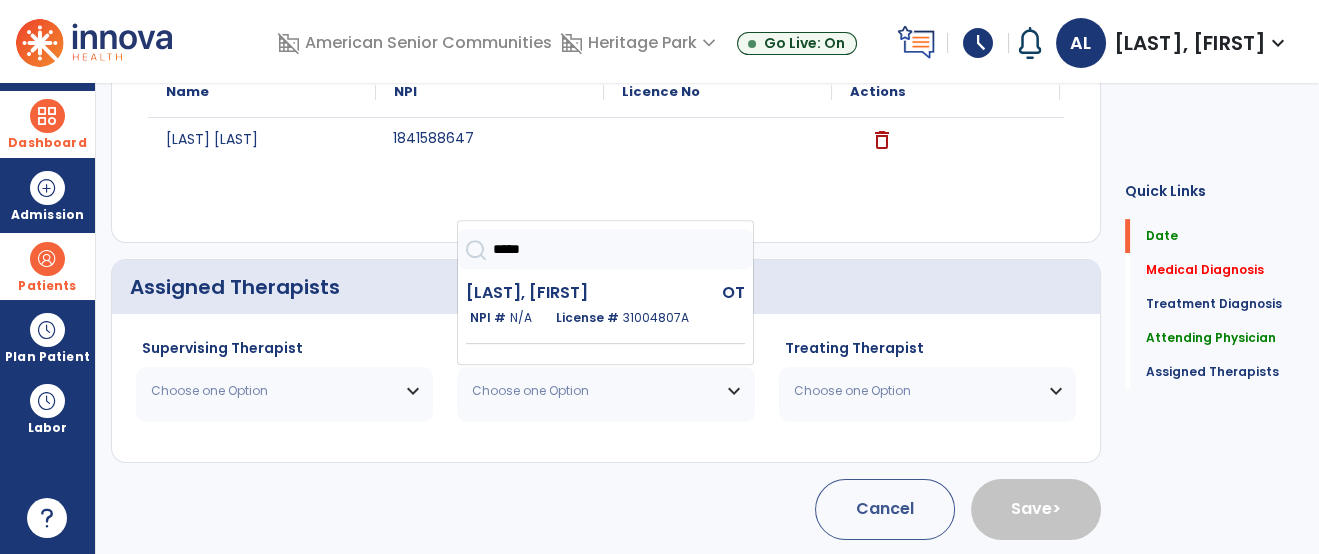 click on "*****" 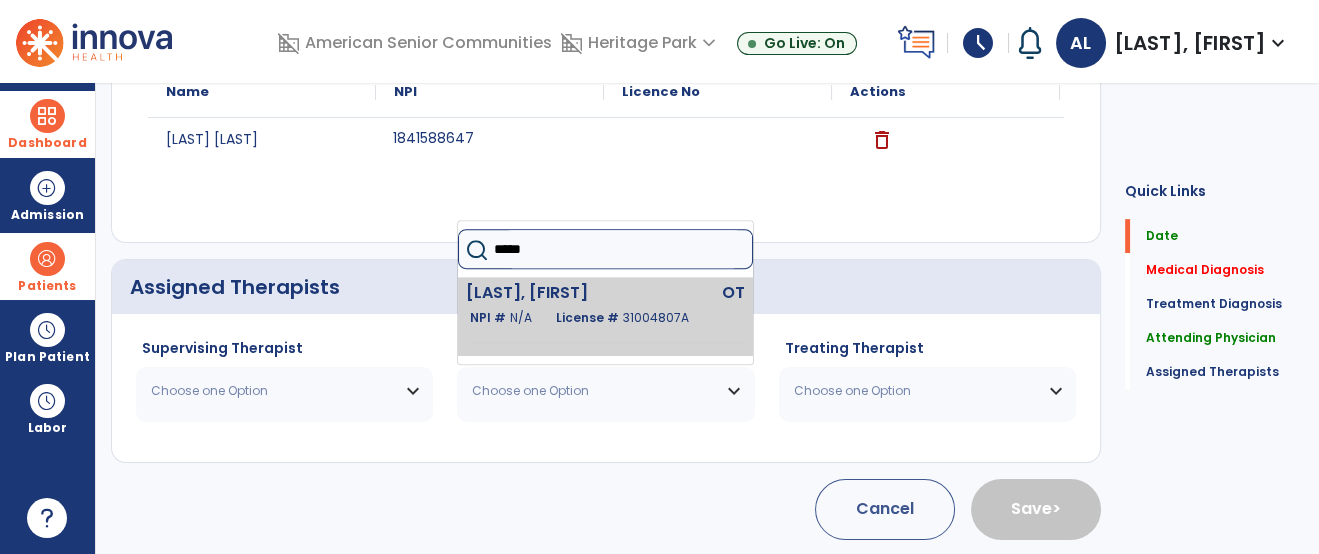 click on "[FIRST] [LAST]" 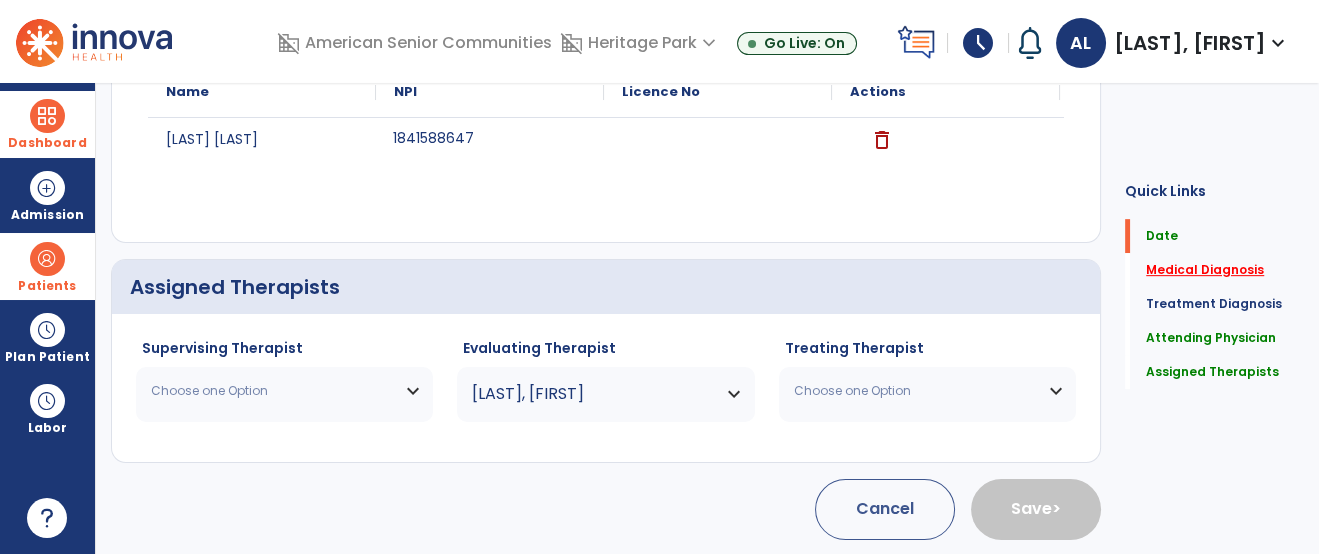 click on "Medical Diagnosis" 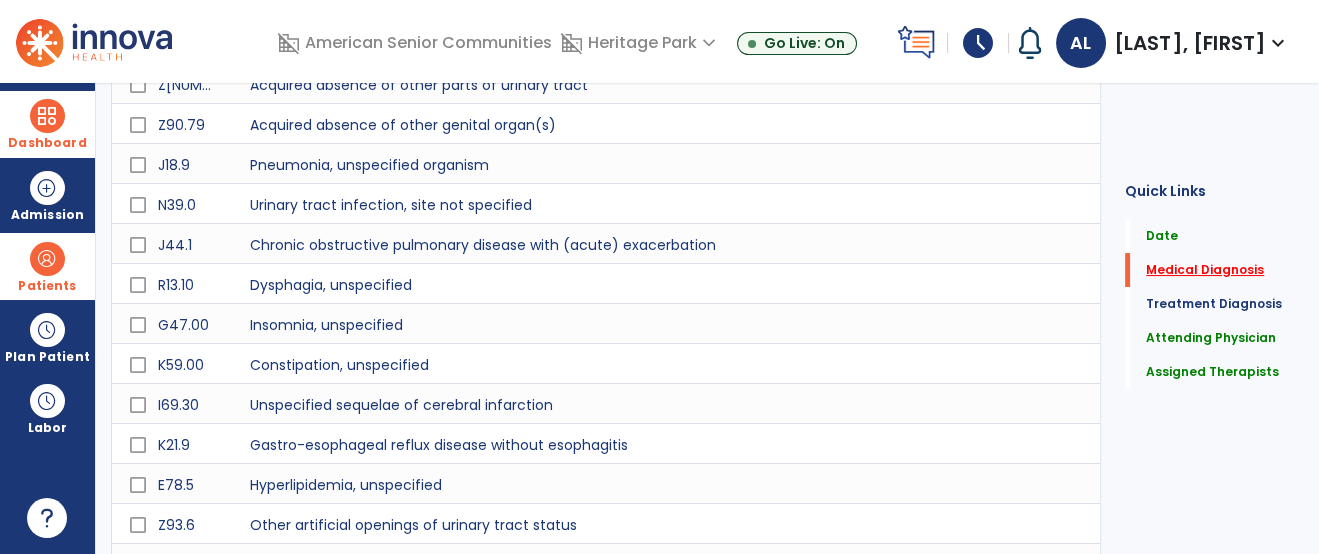 scroll, scrollTop: 532, scrollLeft: 0, axis: vertical 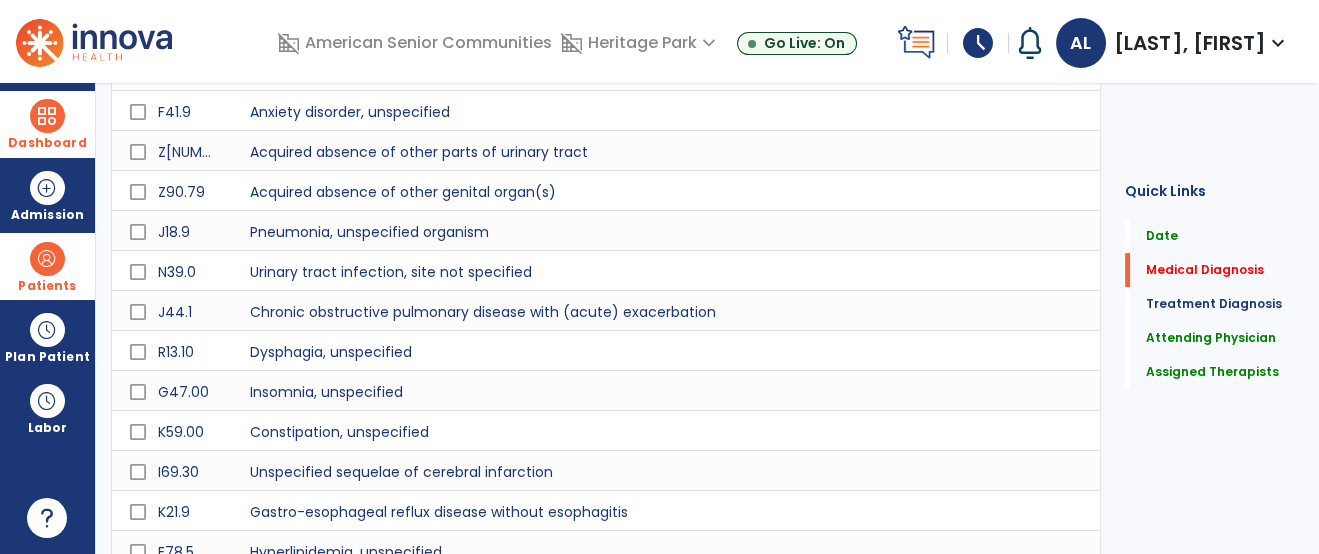 click on "Quick Links  Date   Date   Medical Diagnosis   Medical Diagnosis   Treatment Diagnosis   Treatment Diagnosis   Attending Physician   Attending Physician   Assigned Therapists   Assigned Therapists" 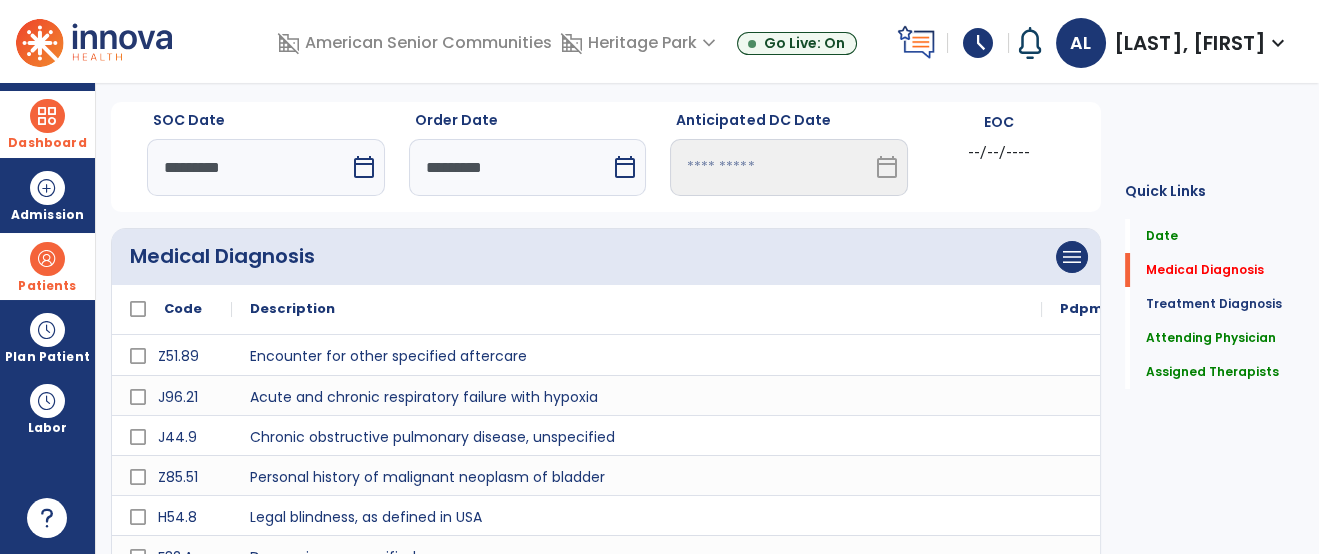 scroll, scrollTop: 0, scrollLeft: 0, axis: both 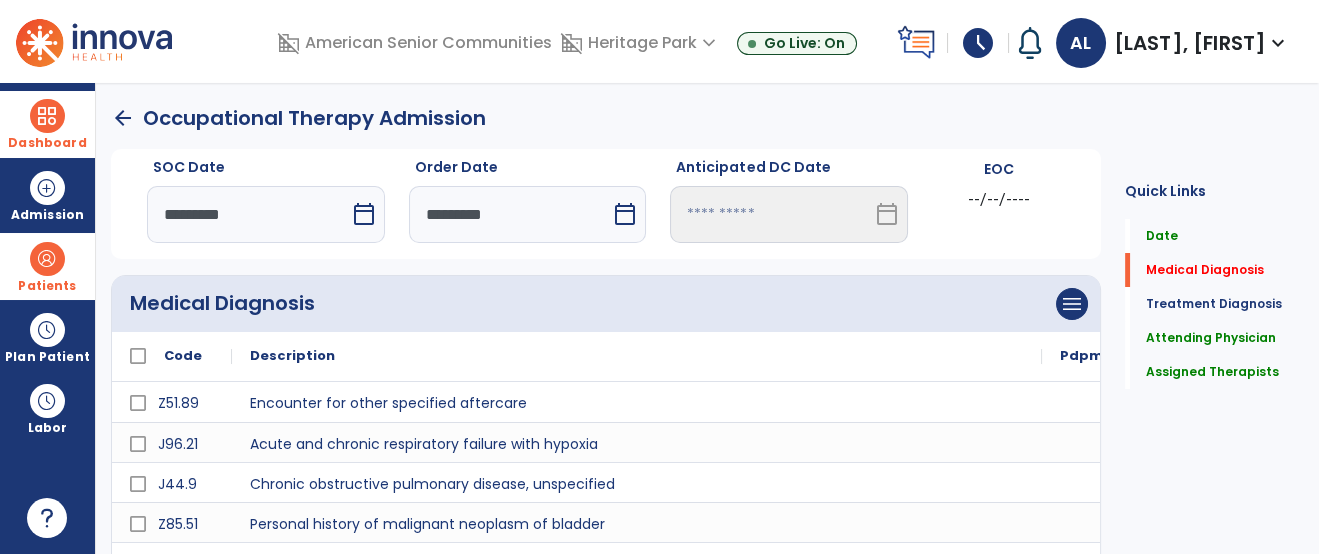drag, startPoint x: 1043, startPoint y: 357, endPoint x: 661, endPoint y: 369, distance: 382.18845 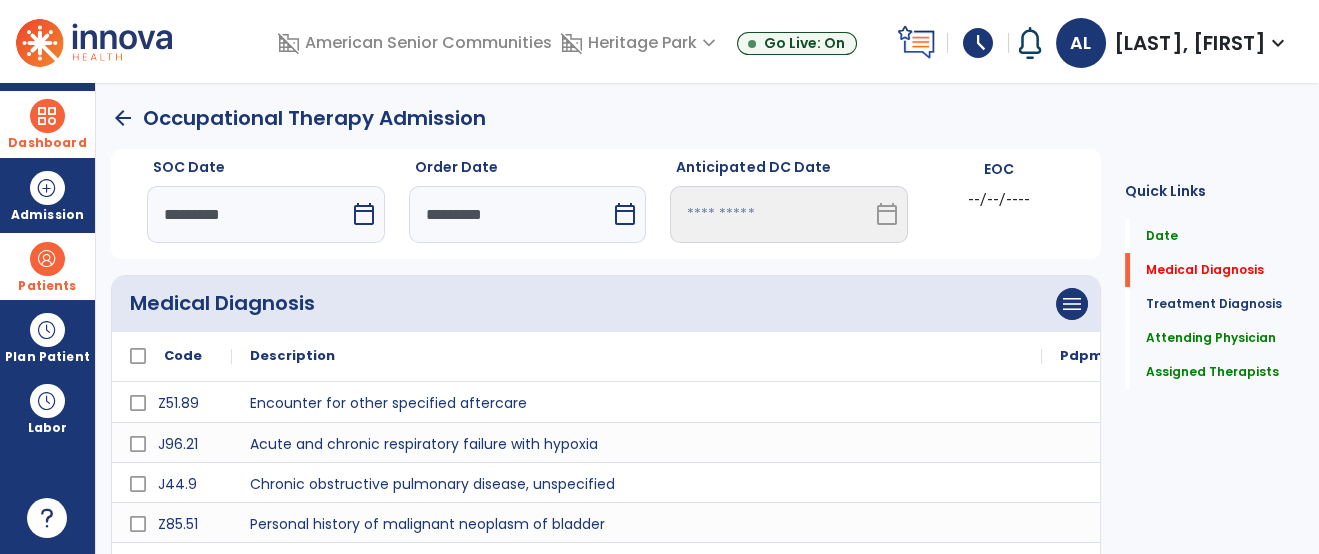 click on "Code
Description
Pdpm Clinical Category" 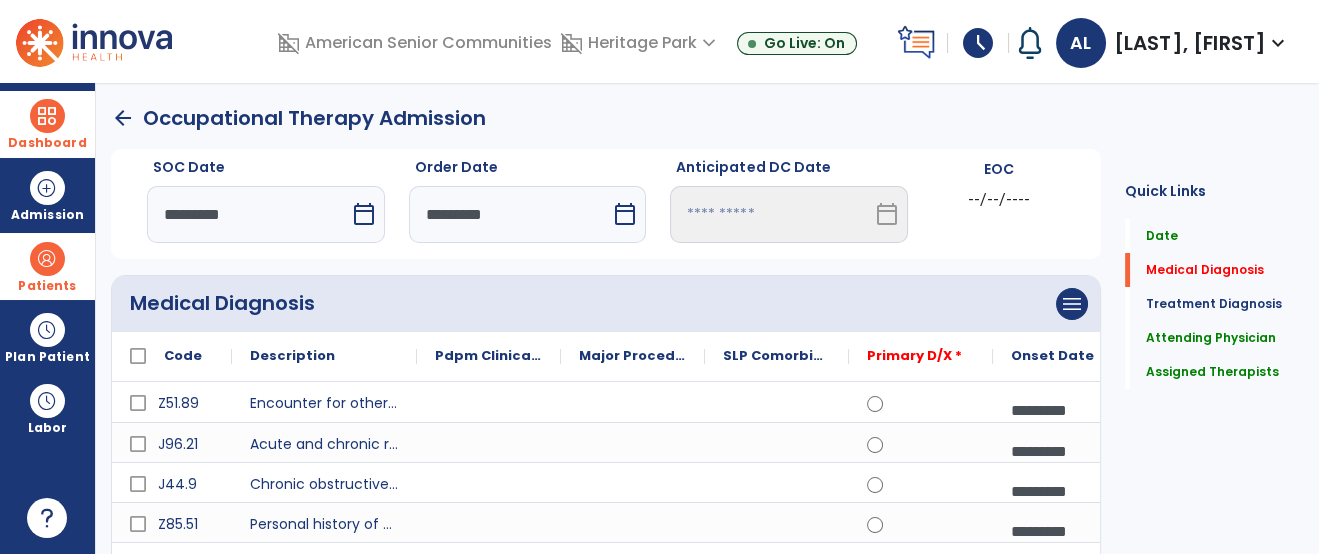 drag, startPoint x: 1039, startPoint y: 355, endPoint x: 414, endPoint y: 341, distance: 625.1568 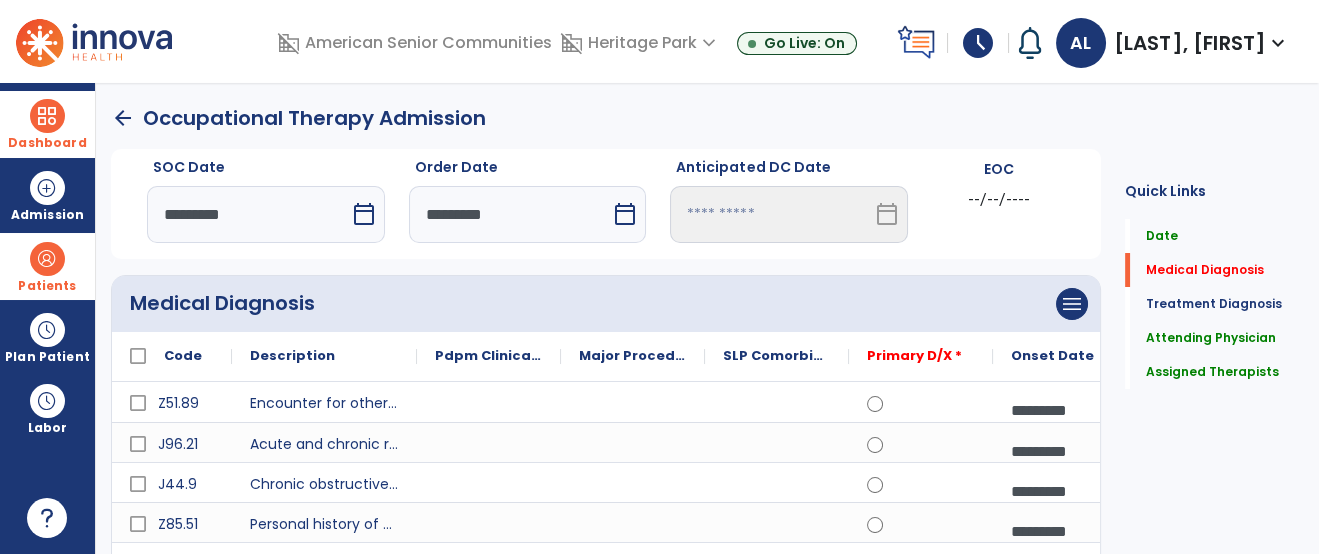 click 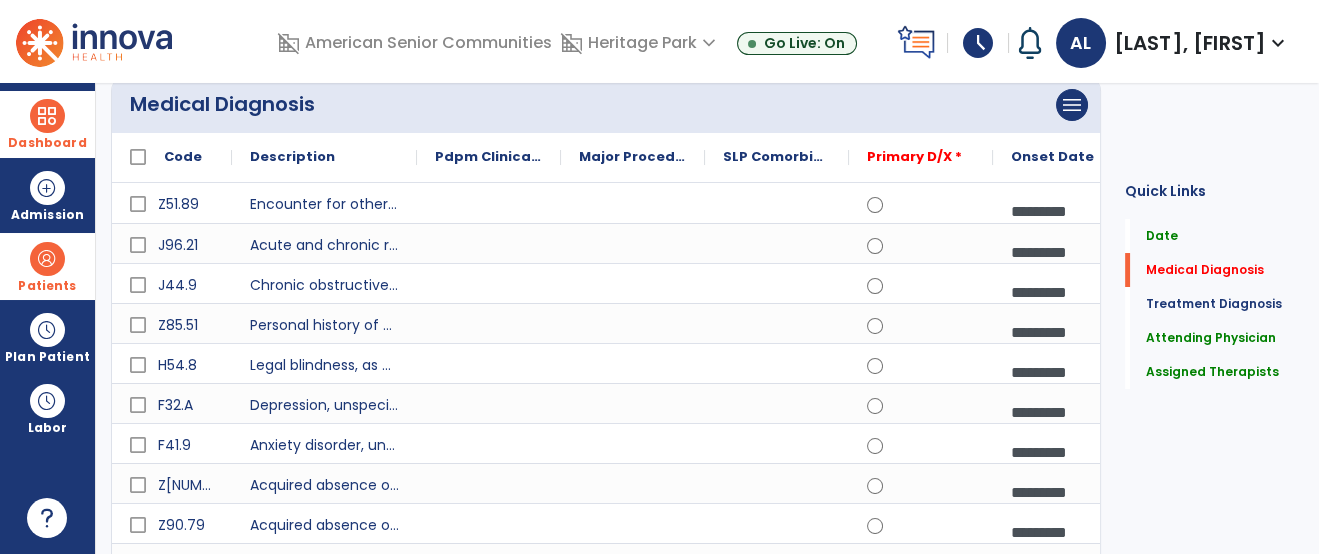 scroll, scrollTop: 222, scrollLeft: 0, axis: vertical 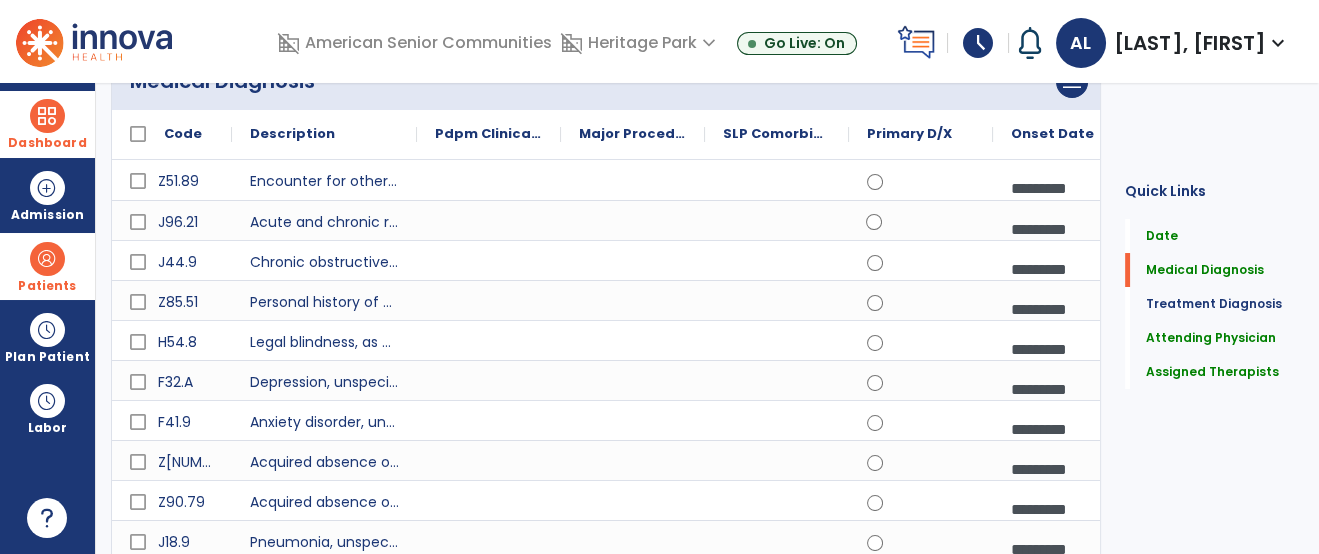 click on "Assigned Therapists   Assigned Therapists" 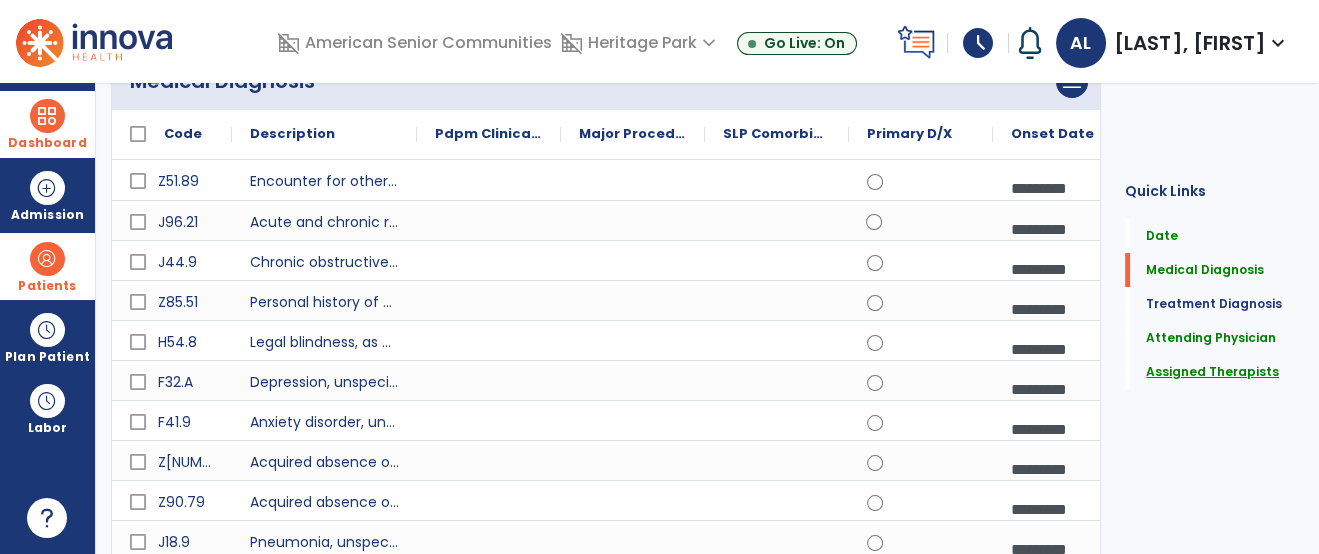 click on "Assigned Therapists" 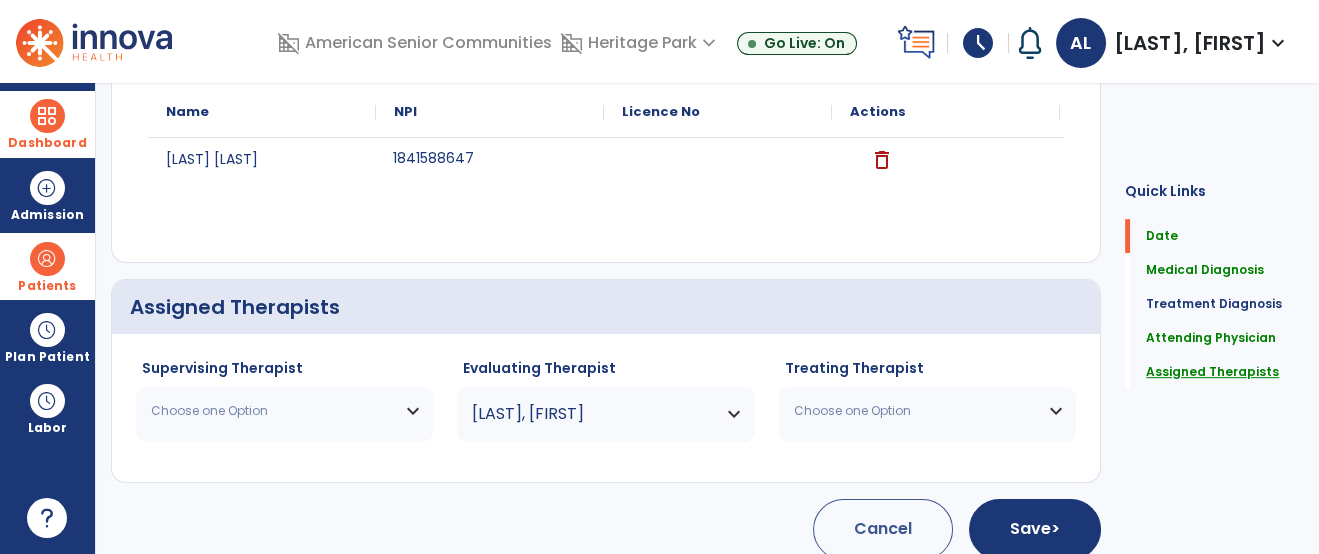 scroll, scrollTop: 1633, scrollLeft: 0, axis: vertical 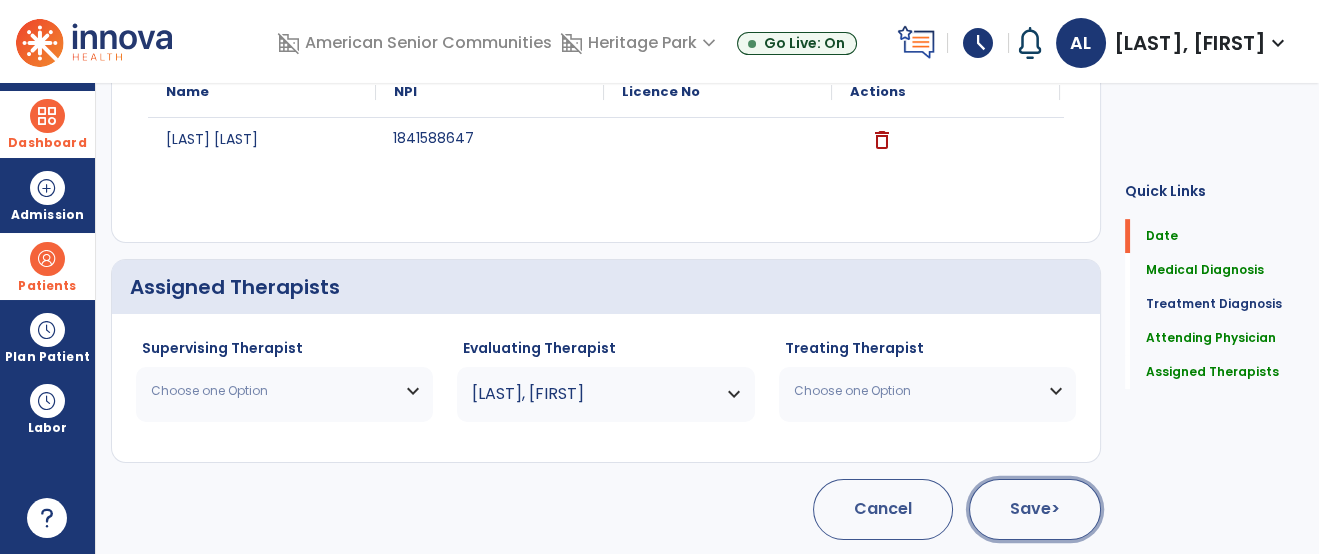 click on "Save  >" 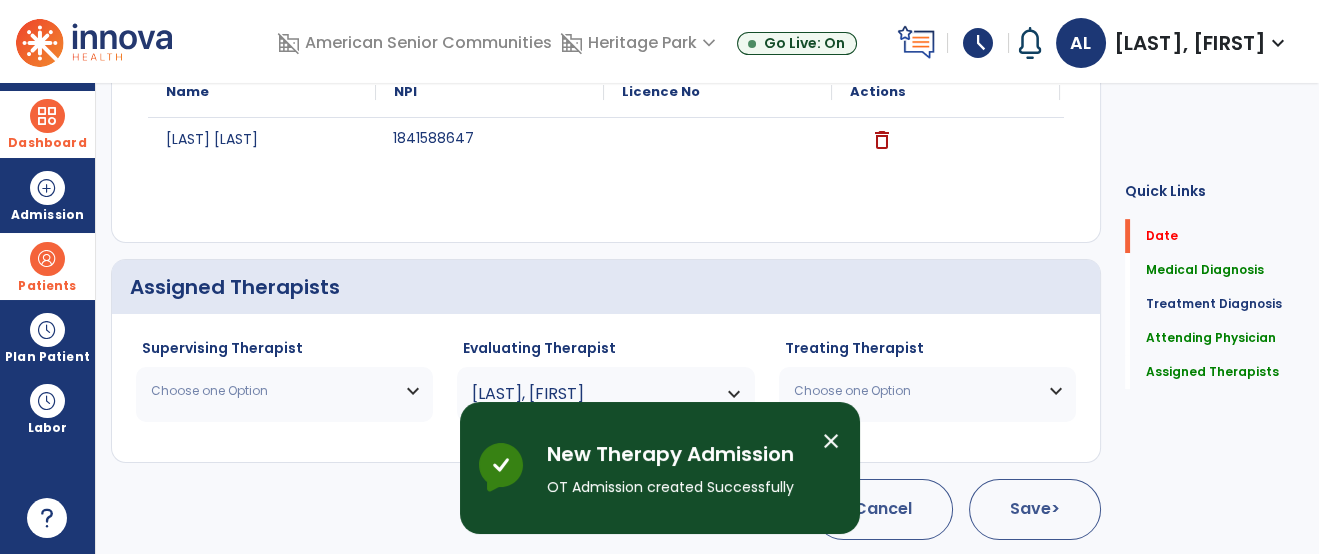 type 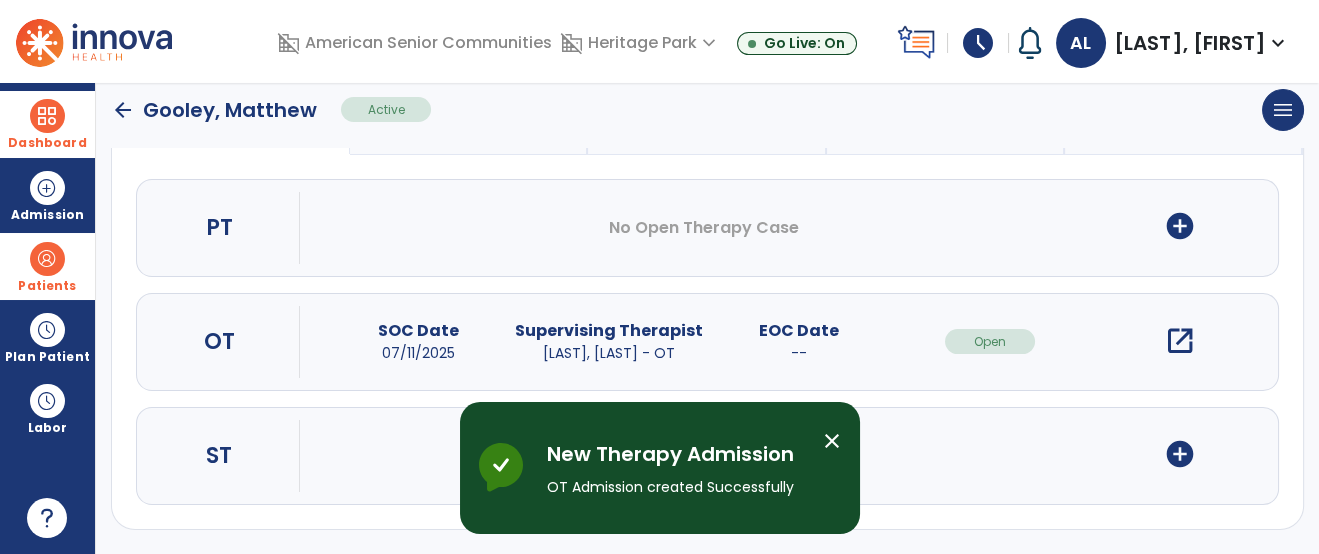 scroll, scrollTop: 205, scrollLeft: 0, axis: vertical 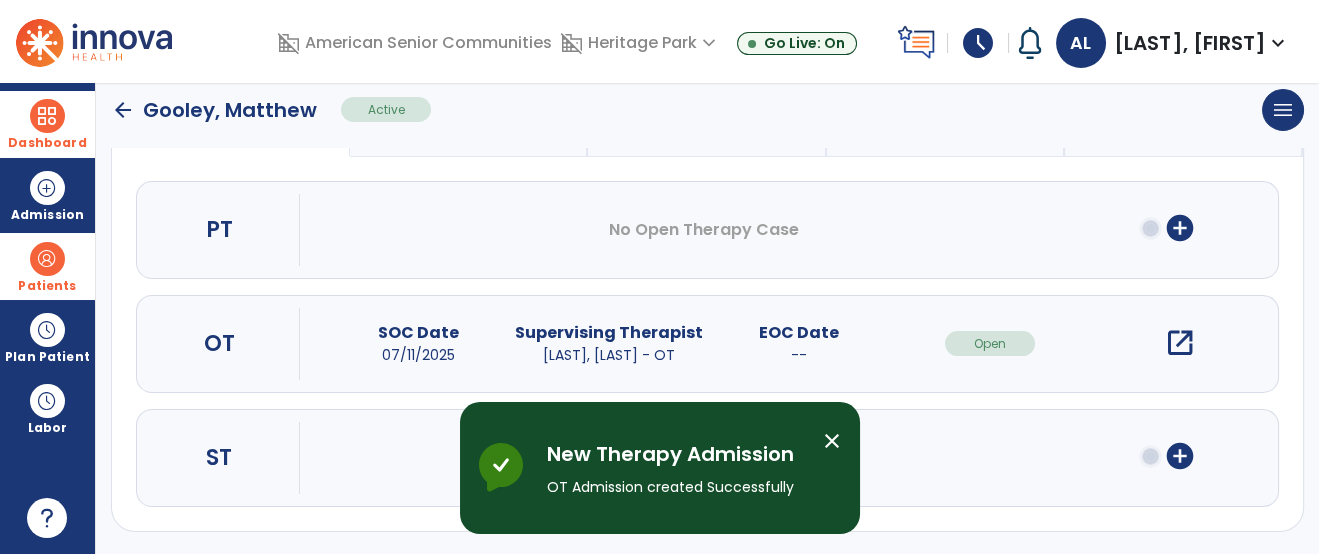 click on "open_in_new" at bounding box center [1180, 343] 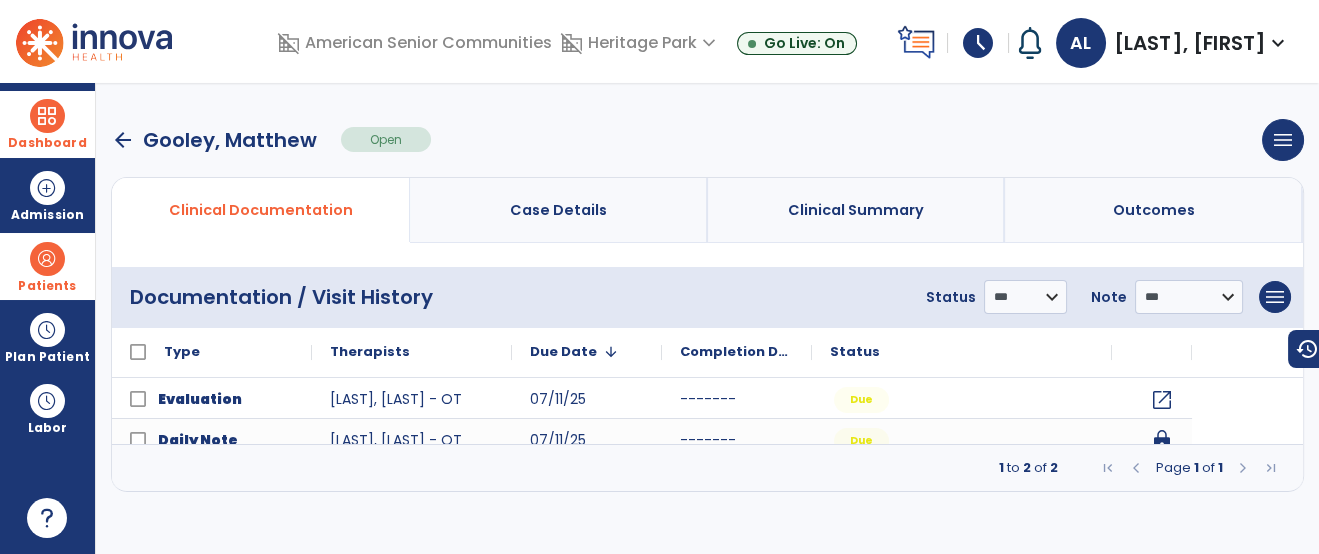 scroll, scrollTop: 0, scrollLeft: 0, axis: both 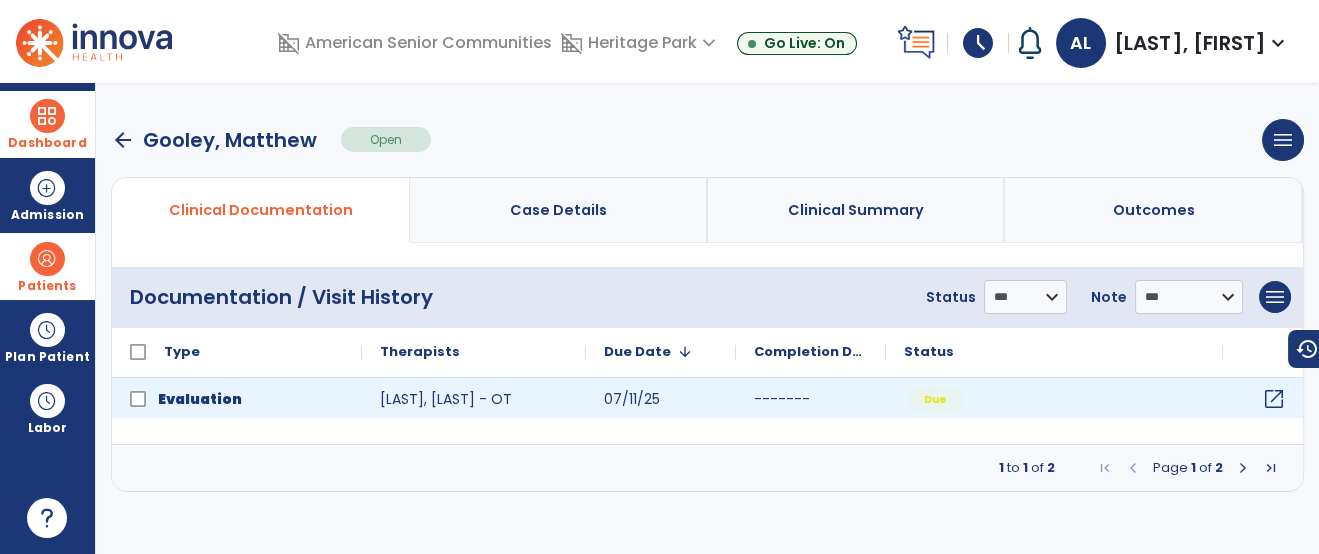click on "open_in_new" 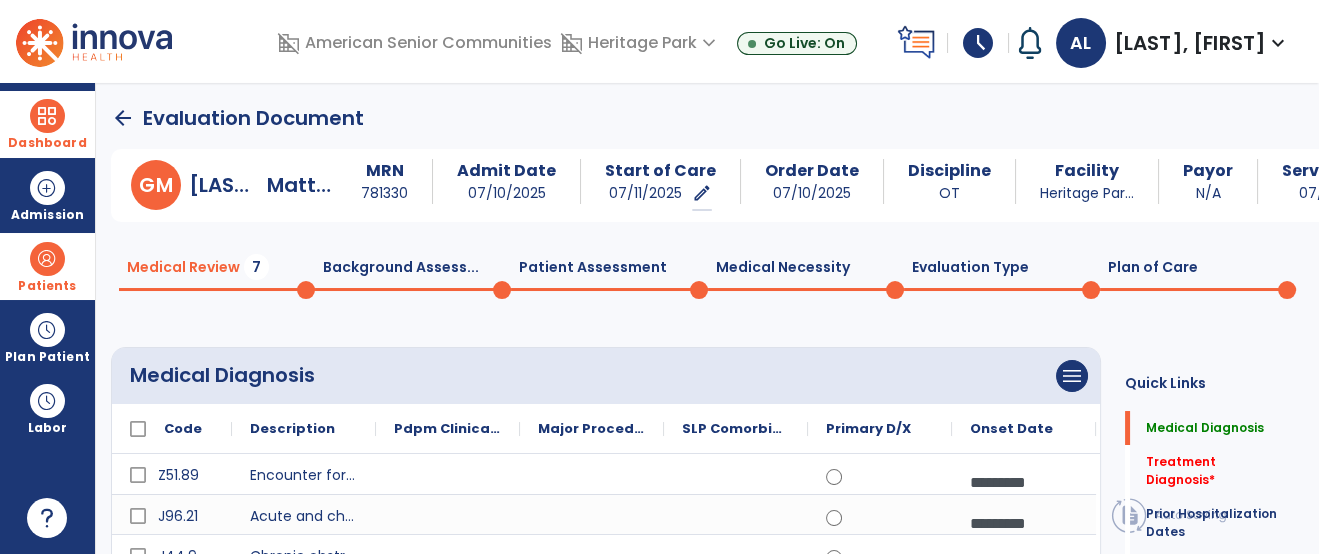 click on "Quick Links  Medical Diagnosis   Medical Diagnosis   Treatment Diagnosis   *  Treatment Diagnosis   *  Prior Hospitalization Dates   Prior Hospitalization Dates   Past Medical History   *  Past Medical History   *  Reason For Referral   *  Reason For Referral   *  Chief Complaint   *  Chief Complaint   *  Precautions   *  Precautions   *  Contraindications   *  Contraindications   *  Medications   *  Medications   *" 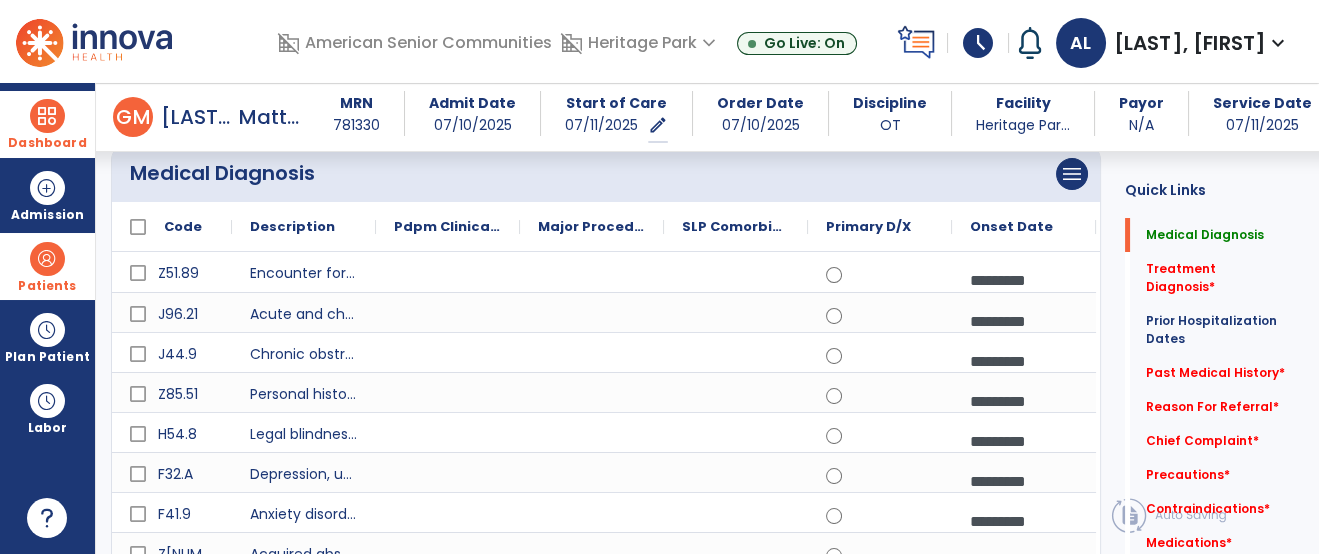 scroll, scrollTop: 177, scrollLeft: 0, axis: vertical 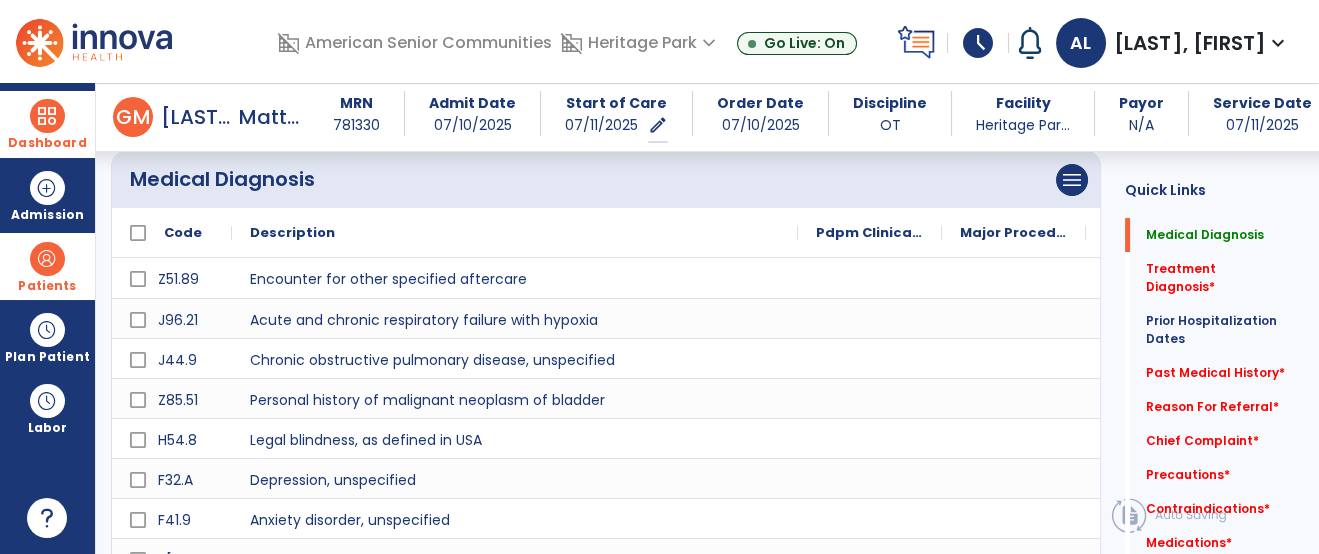 drag, startPoint x: 374, startPoint y: 231, endPoint x: 796, endPoint y: 251, distance: 422.47366 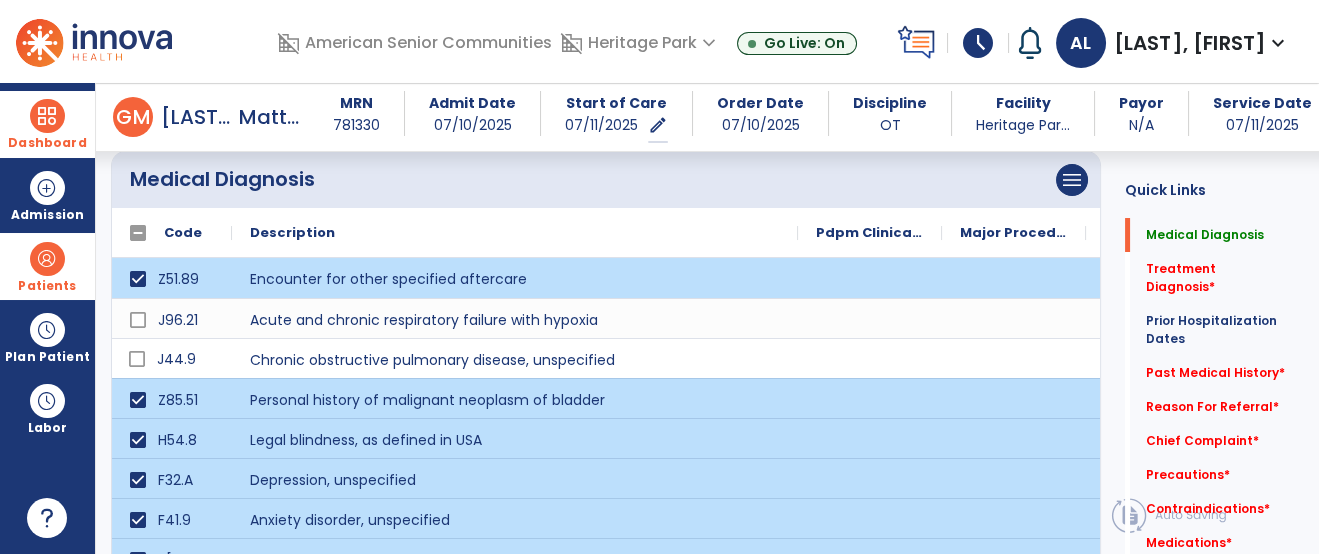 click on "Quick Links  Medical Diagnosis   Medical Diagnosis   Treatment Diagnosis   *  Treatment Diagnosis   *  Prior Hospitalization Dates   Prior Hospitalization Dates   Past Medical History   *  Past Medical History   *  Reason For Referral   *  Reason For Referral   *  Chief Complaint   *  Chief Complaint   *  Precautions   *  Precautions   *  Contraindications   *  Contraindications   *  Medications   *  Medications   *" 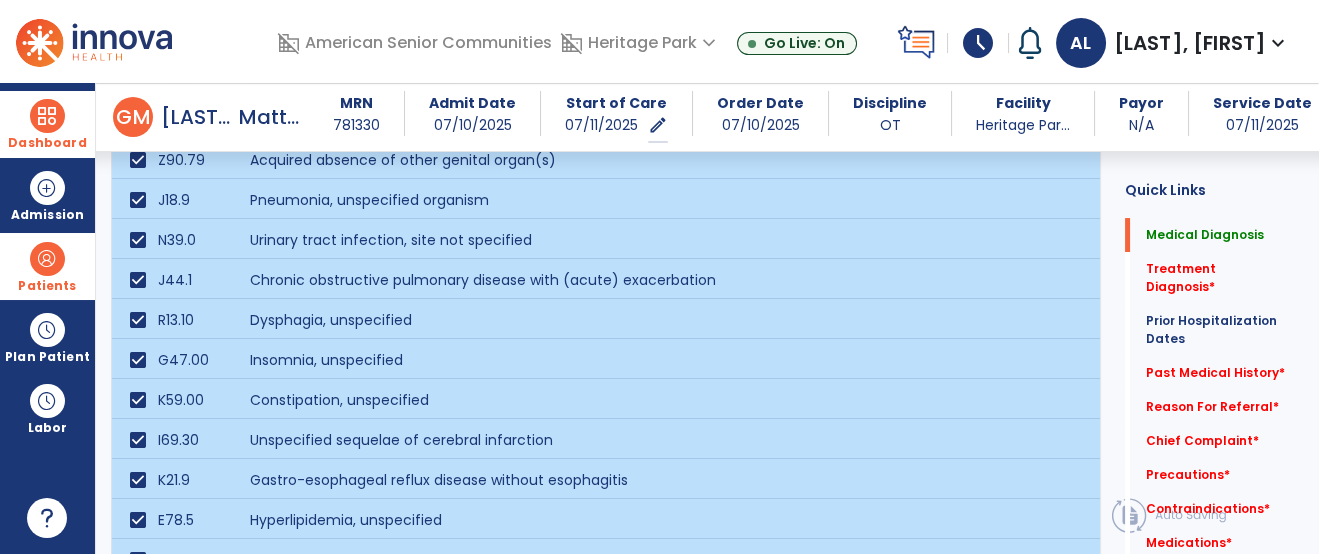 scroll, scrollTop: 621, scrollLeft: 0, axis: vertical 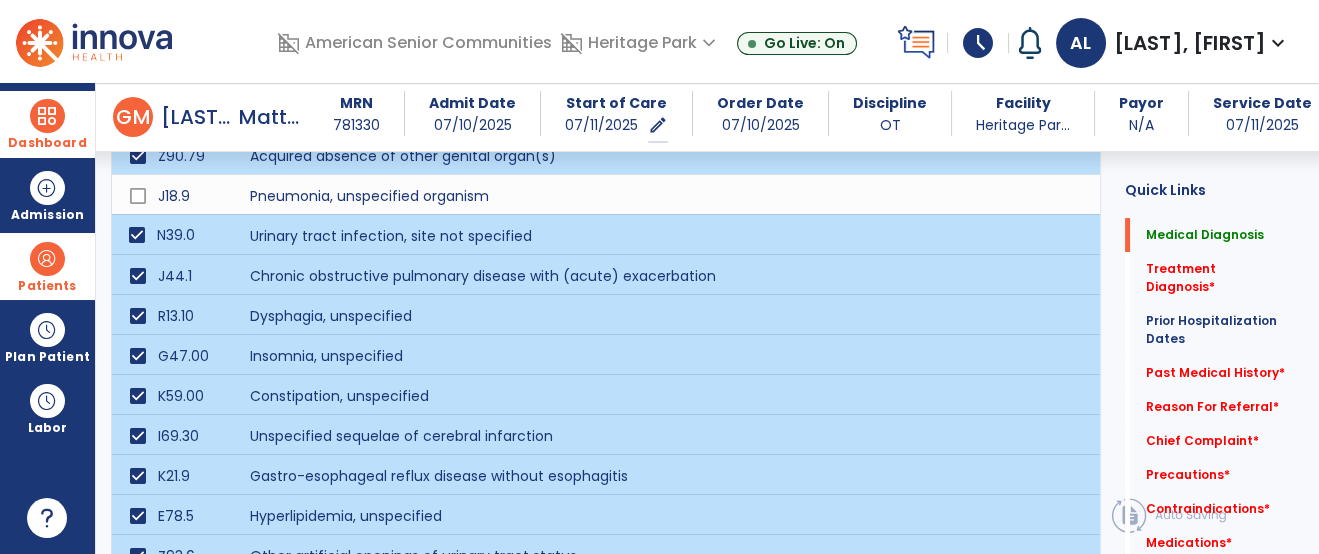 click on "Quick Links  Medical Diagnosis   Medical Diagnosis   Treatment Diagnosis   *  Treatment Diagnosis   *  Prior Hospitalization Dates   Prior Hospitalization Dates   Past Medical History   *  Past Medical History   *  Reason For Referral   *  Reason For Referral   *  Chief Complaint   *  Chief Complaint   *  Precautions   *  Precautions   *  Contraindications   *  Contraindications   *  Medications   *  Medications   *" 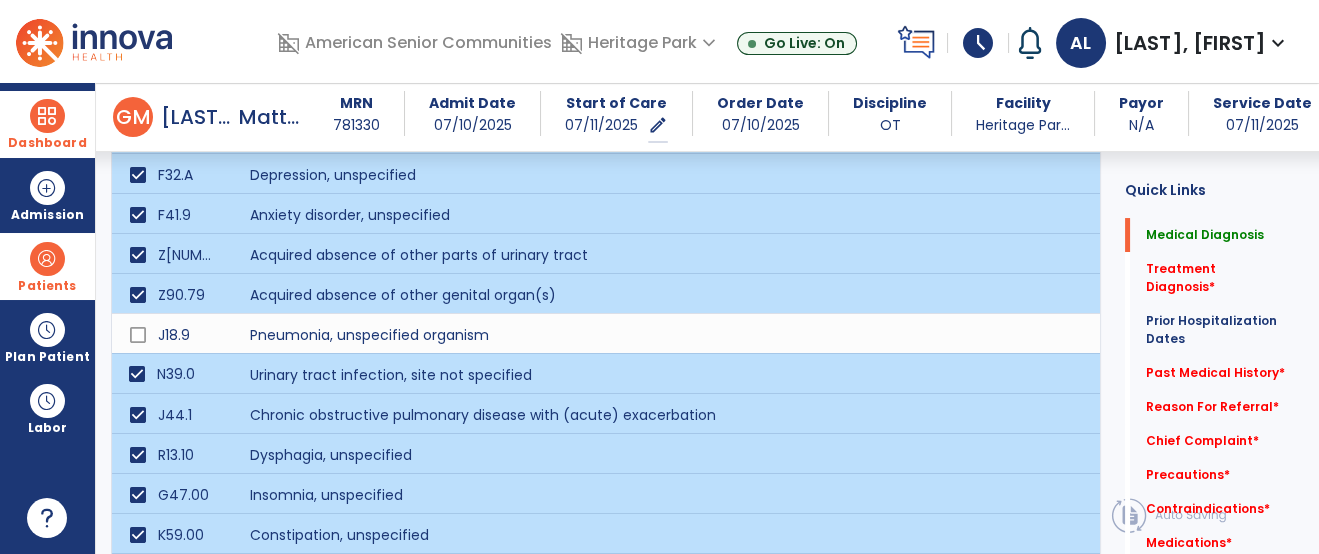 scroll, scrollTop: 488, scrollLeft: 0, axis: vertical 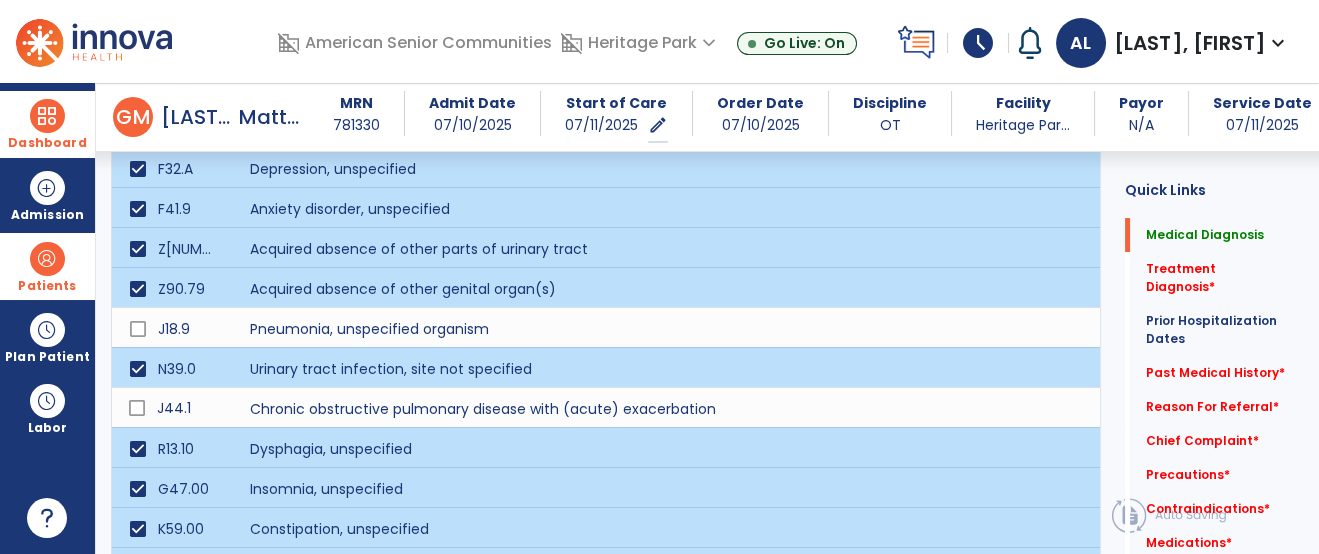 click on "Quick Links  Medical Diagnosis   Medical Diagnosis   Treatment Diagnosis   *  Treatment Diagnosis   *  Prior Hospitalization Dates   Prior Hospitalization Dates   Past Medical History   *  Past Medical History   *  Reason For Referral   *  Reason For Referral   *  Chief Complaint   *  Chief Complaint   *  Precautions   *  Precautions   *  Contraindications   *  Contraindications   *  Medications   *  Medications   *" 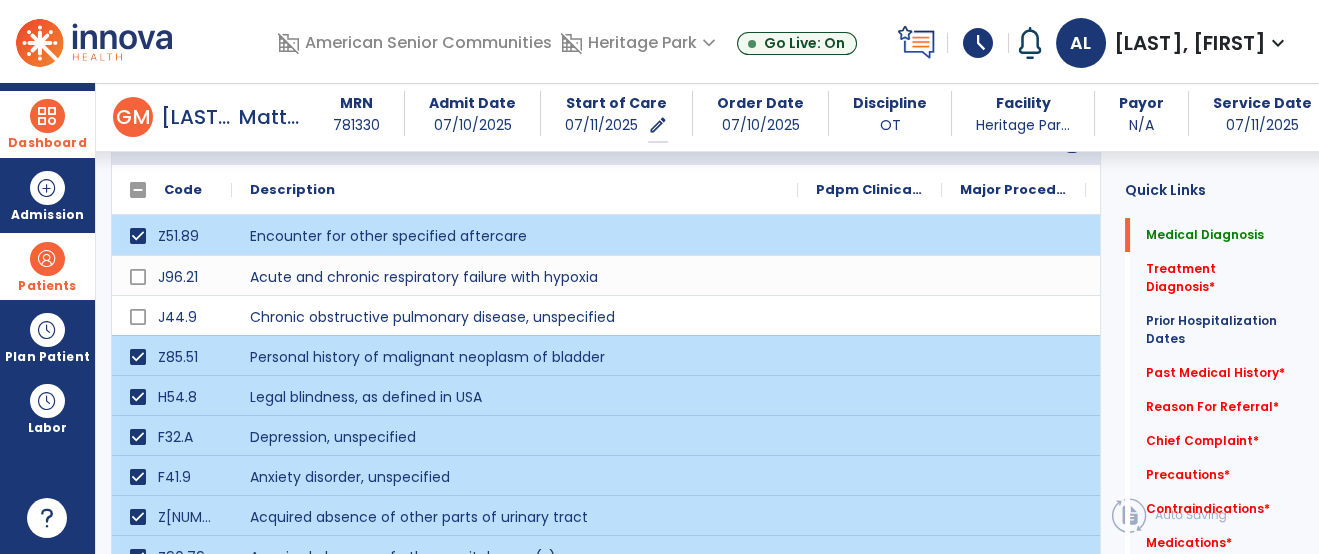 scroll, scrollTop: 177, scrollLeft: 0, axis: vertical 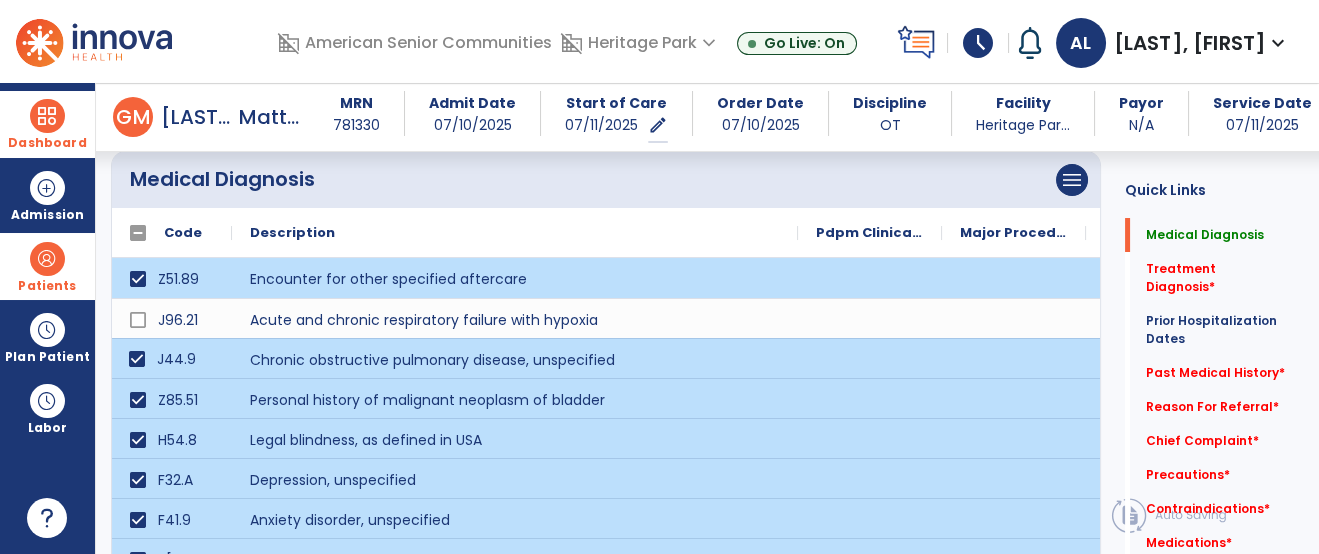 click on "Quick Links  Medical Diagnosis   Medical Diagnosis   Treatment Diagnosis   *  Treatment Diagnosis   *  Prior Hospitalization Dates   Prior Hospitalization Dates   Past Medical History   *  Past Medical History   *  Reason For Referral   *  Reason For Referral   *  Chief Complaint   *  Chief Complaint   *  Precautions   *  Precautions   *  Contraindications   *  Contraindications   *  Medications   *  Medications   *" 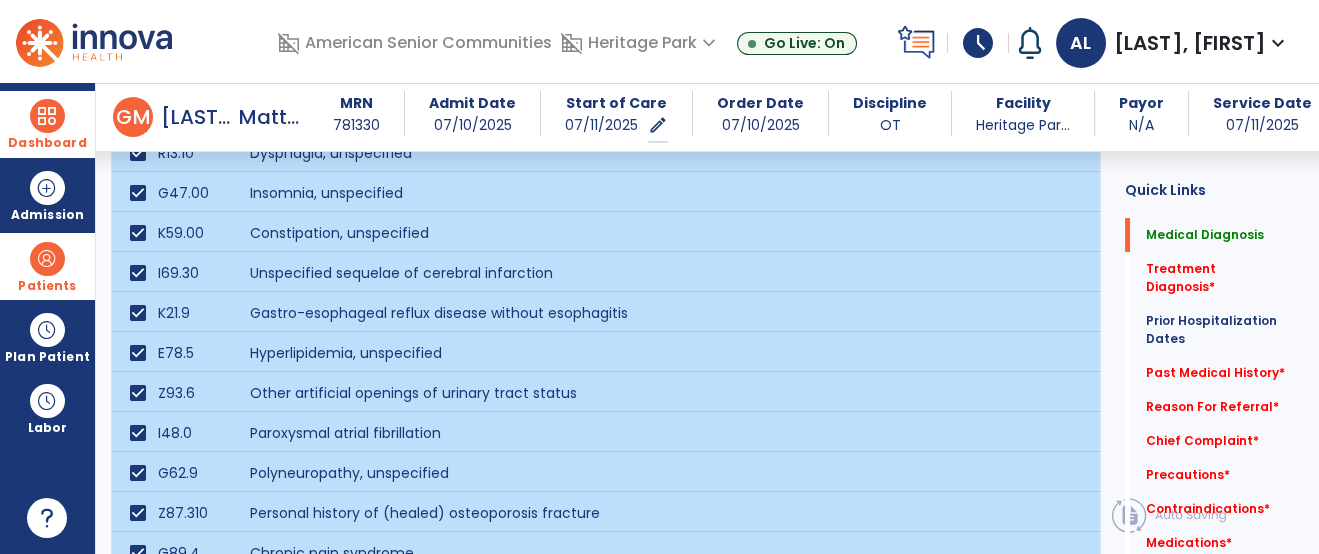 scroll, scrollTop: 710, scrollLeft: 0, axis: vertical 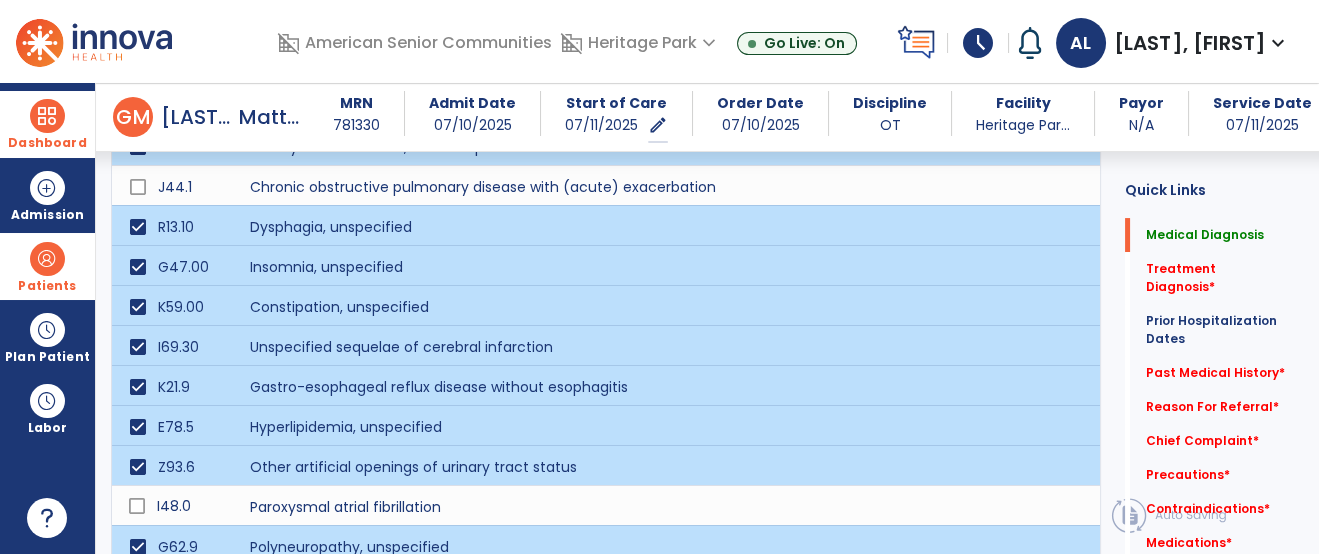 click on "Quick Links  Medical Diagnosis   Medical Diagnosis   Treatment Diagnosis   *  Treatment Diagnosis   *  Prior Hospitalization Dates   Prior Hospitalization Dates   Past Medical History   *  Past Medical History   *  Reason For Referral   *  Reason For Referral   *  Chief Complaint   *  Chief Complaint   *  Precautions   *  Precautions   *  Contraindications   *  Contraindications   *  Medications   *  Medications   *" 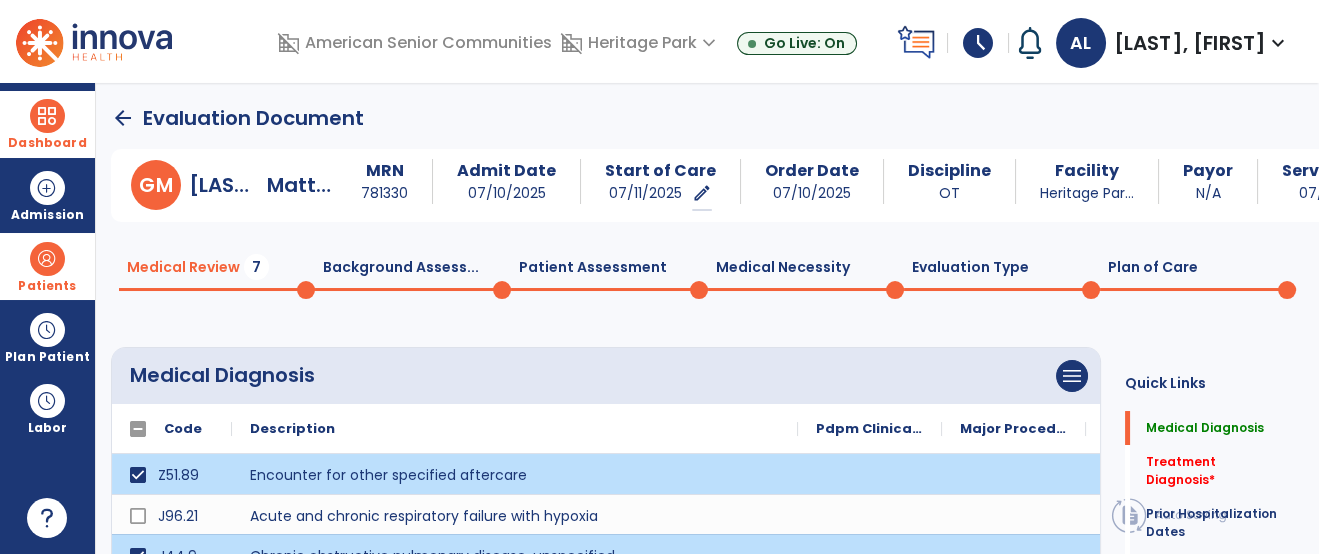 scroll, scrollTop: 0, scrollLeft: 0, axis: both 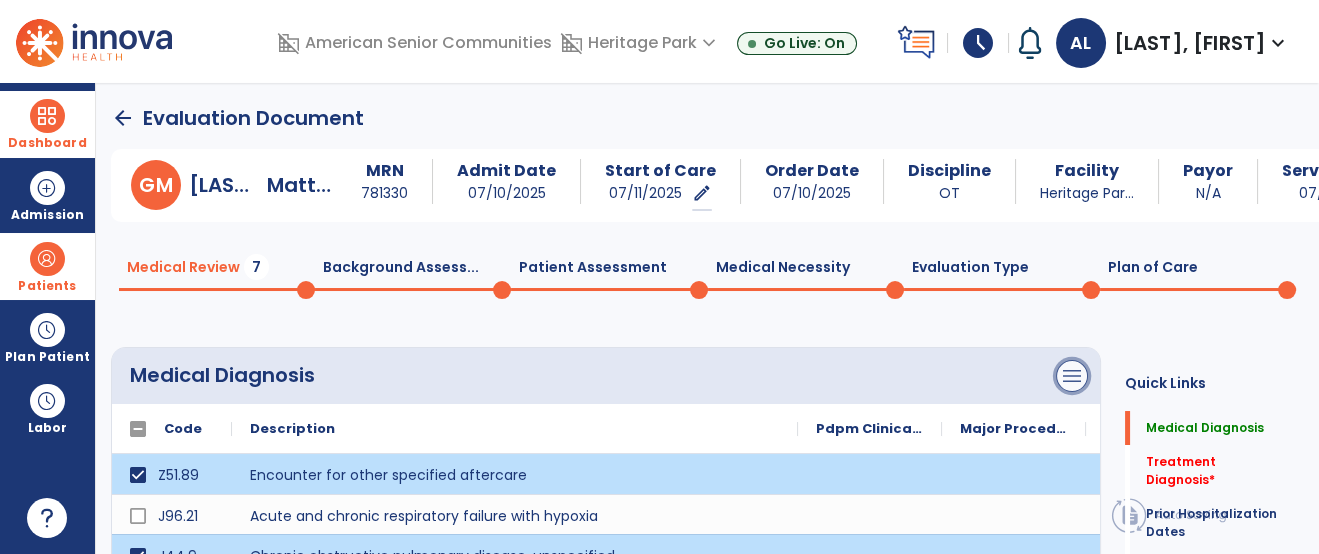 click on "menu" at bounding box center [1072, 376] 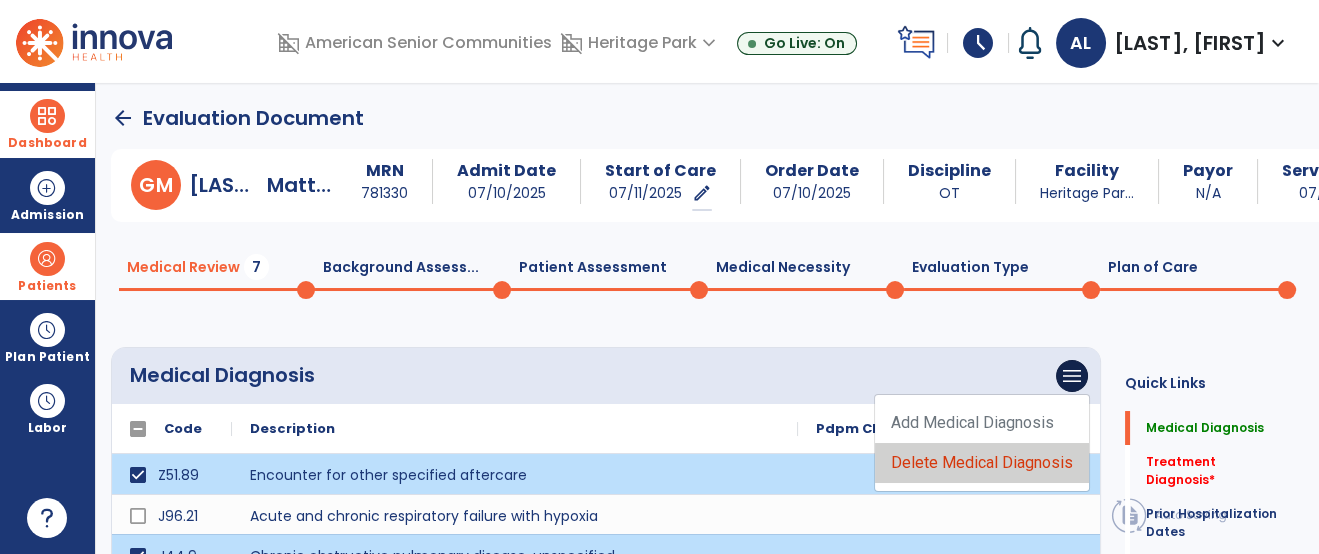 click on "Delete Medical Diagnosis" 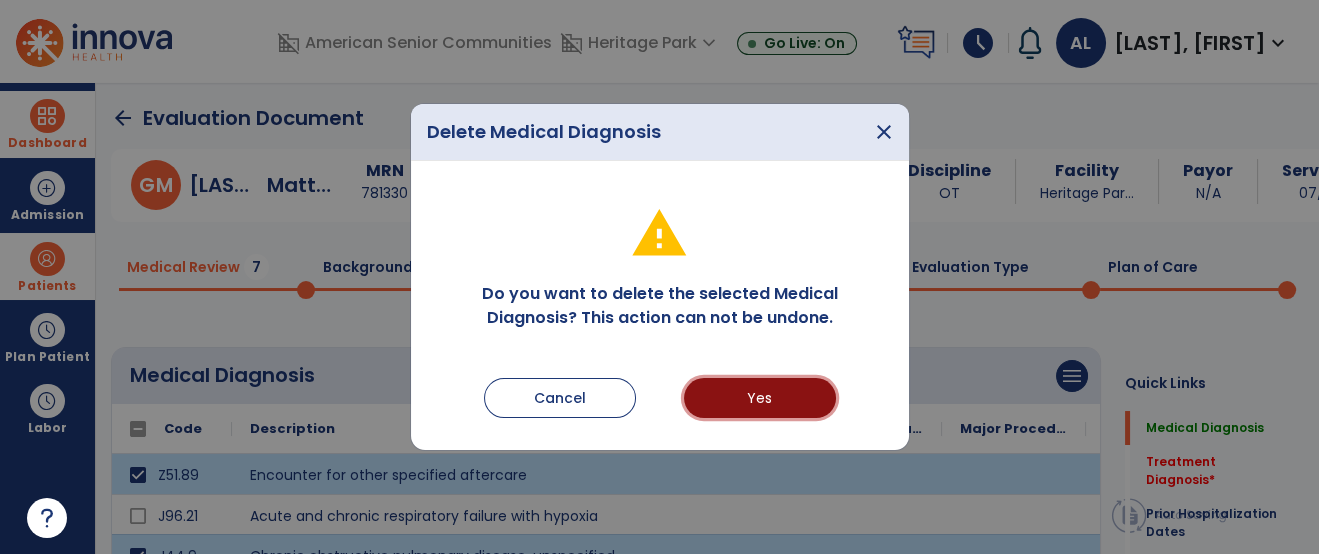 click on "Yes" at bounding box center (760, 398) 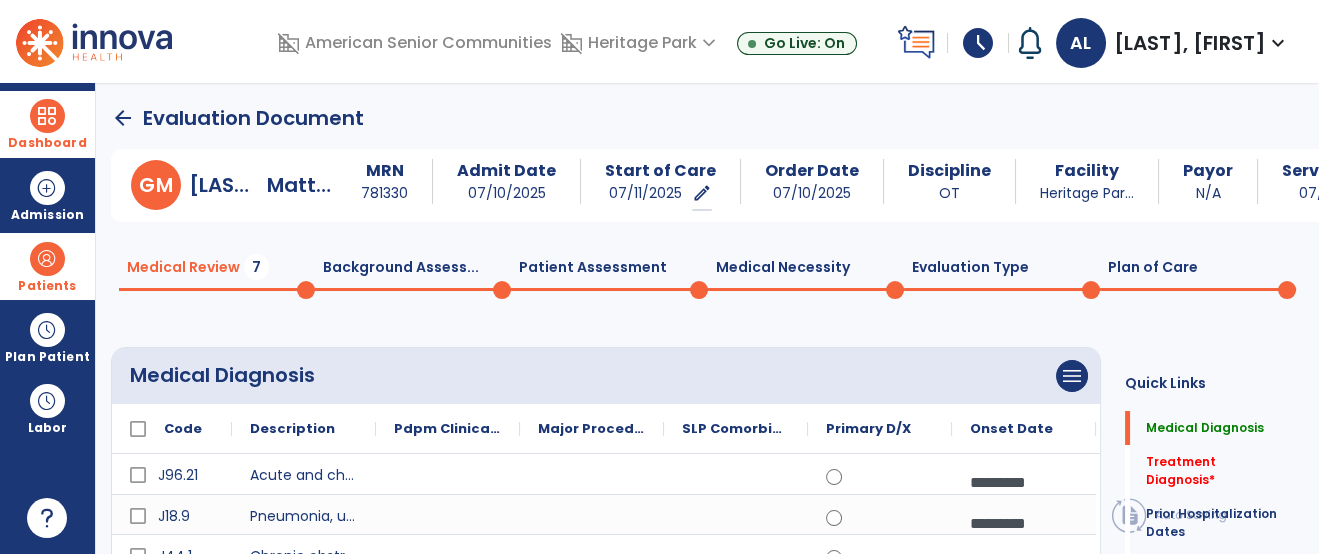 click on "Quick Links  Medical Diagnosis   Medical Diagnosis   Treatment Diagnosis   *  Treatment Diagnosis   *  Prior Hospitalization Dates   Prior Hospitalization Dates   Past Medical History   *  Past Medical History   *  Reason For Referral   *  Reason For Referral   *  Chief Complaint   *  Chief Complaint   *  Precautions   *  Precautions   *  Contraindications   *  Contraindications   *  Medications   *  Medications   *" 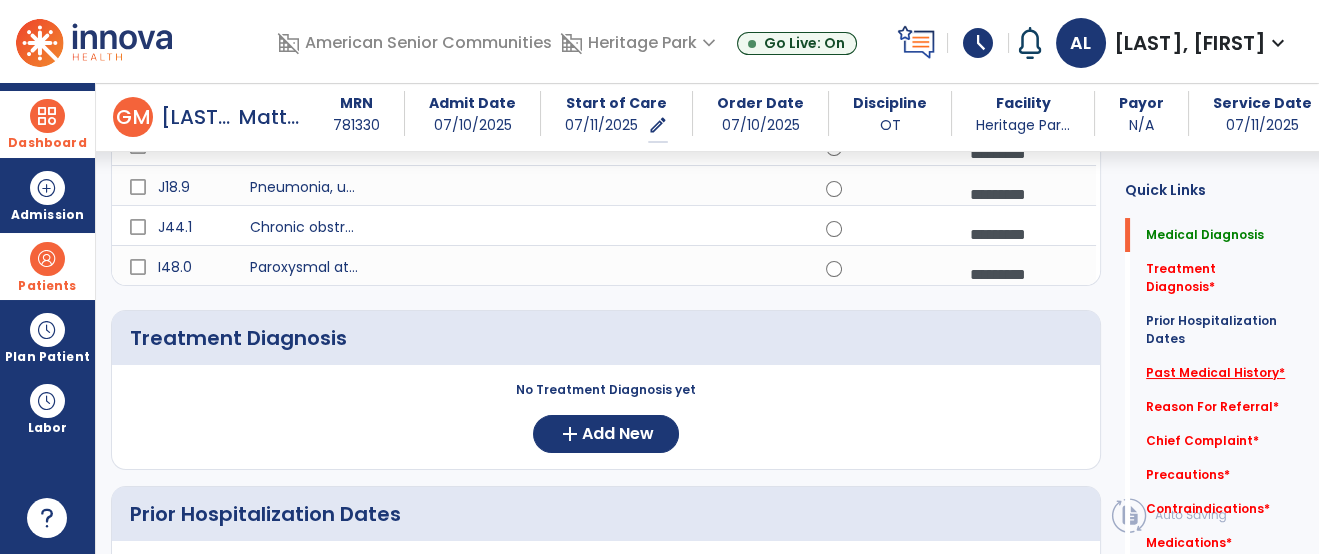 click on "Past Medical History   *" 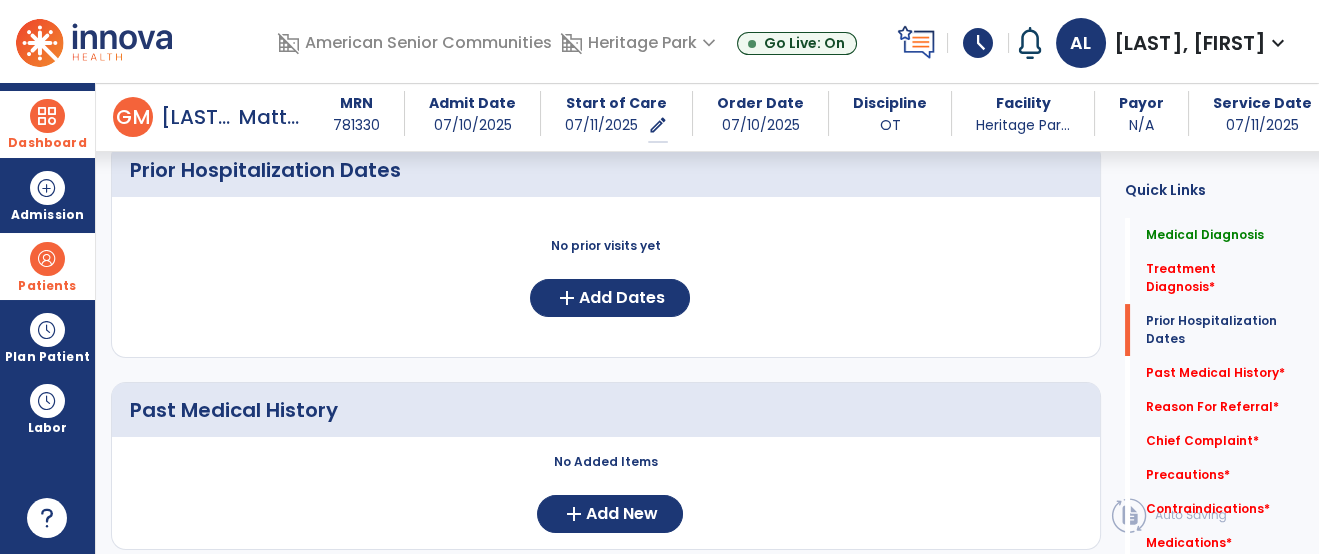 scroll, scrollTop: 801, scrollLeft: 0, axis: vertical 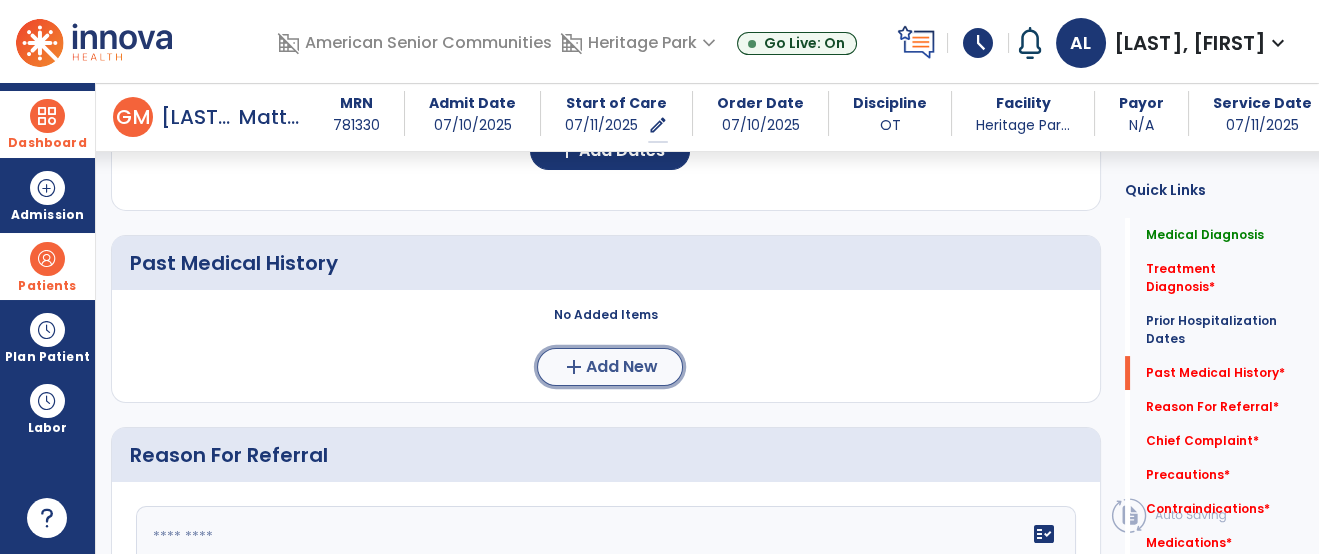 click on "add  Add New" 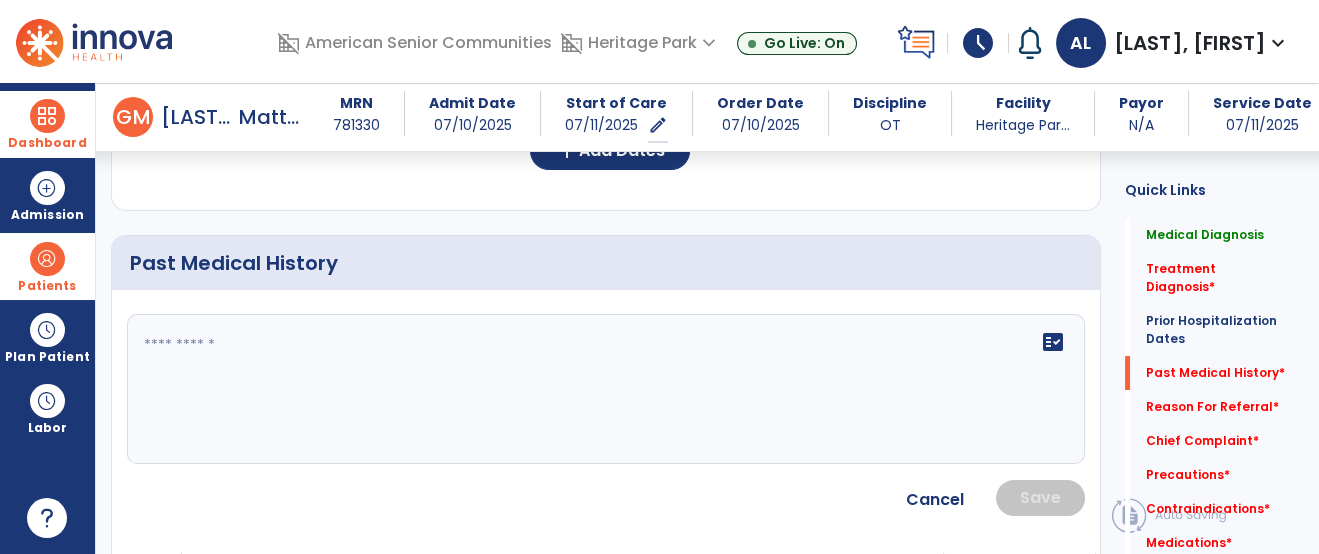 click on "fact_check" 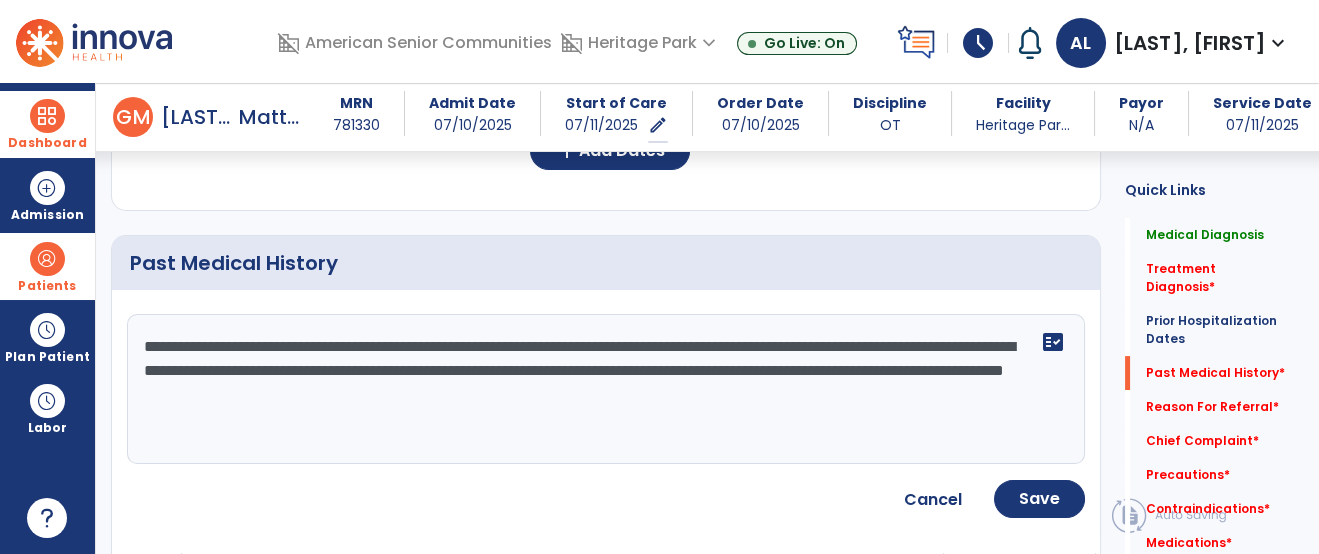 type on "**********" 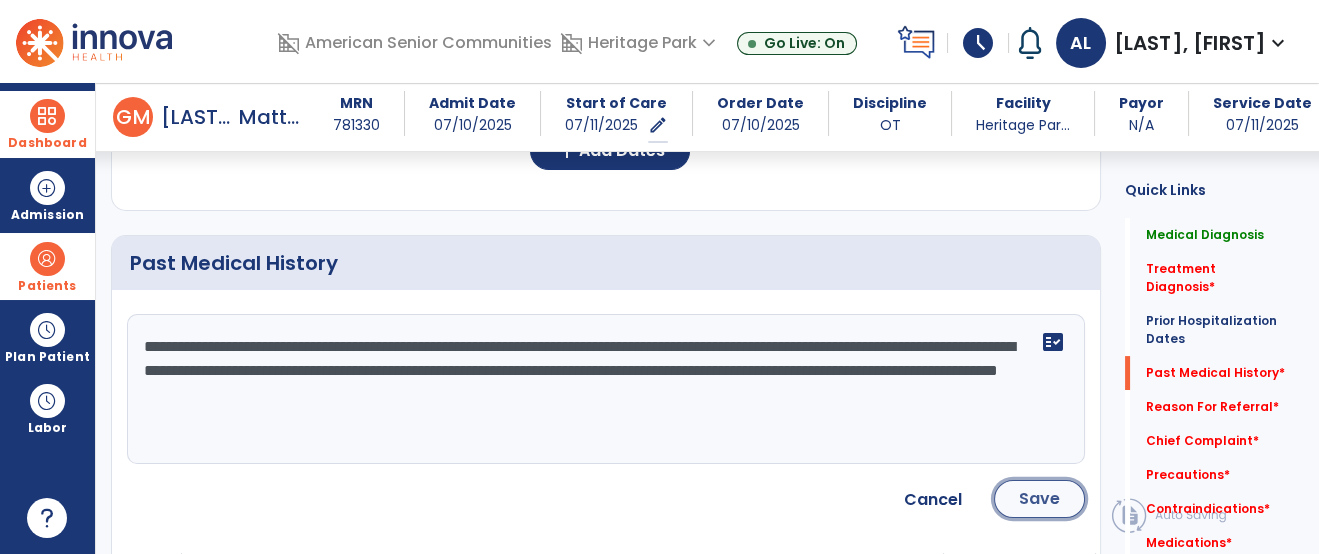 click on "Save" 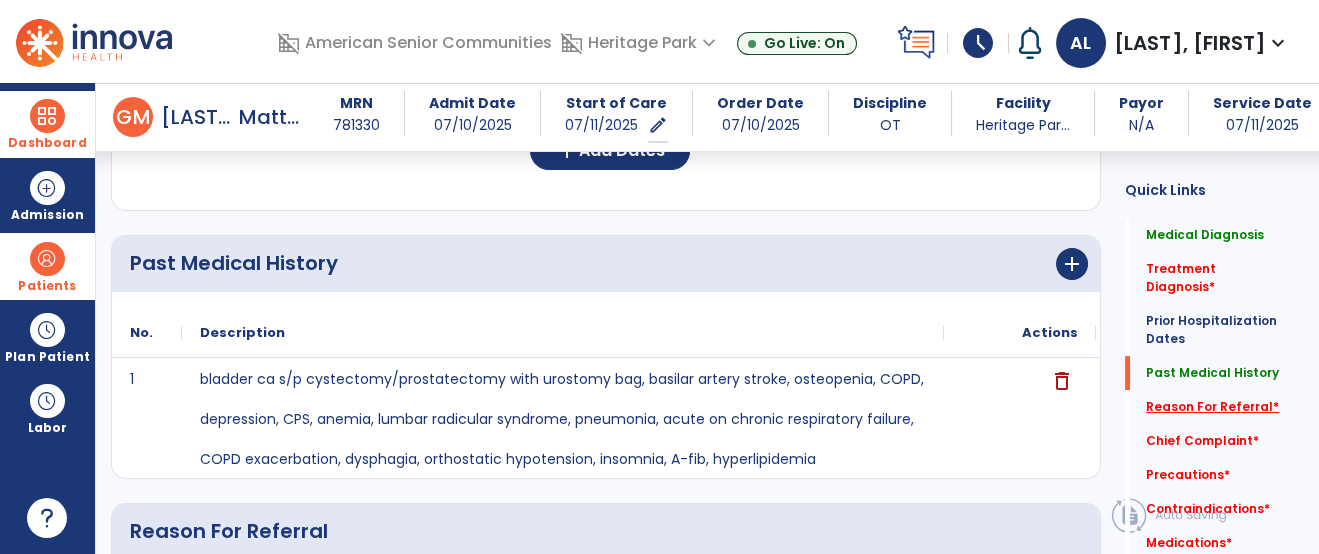 click on "Reason For Referral   *" 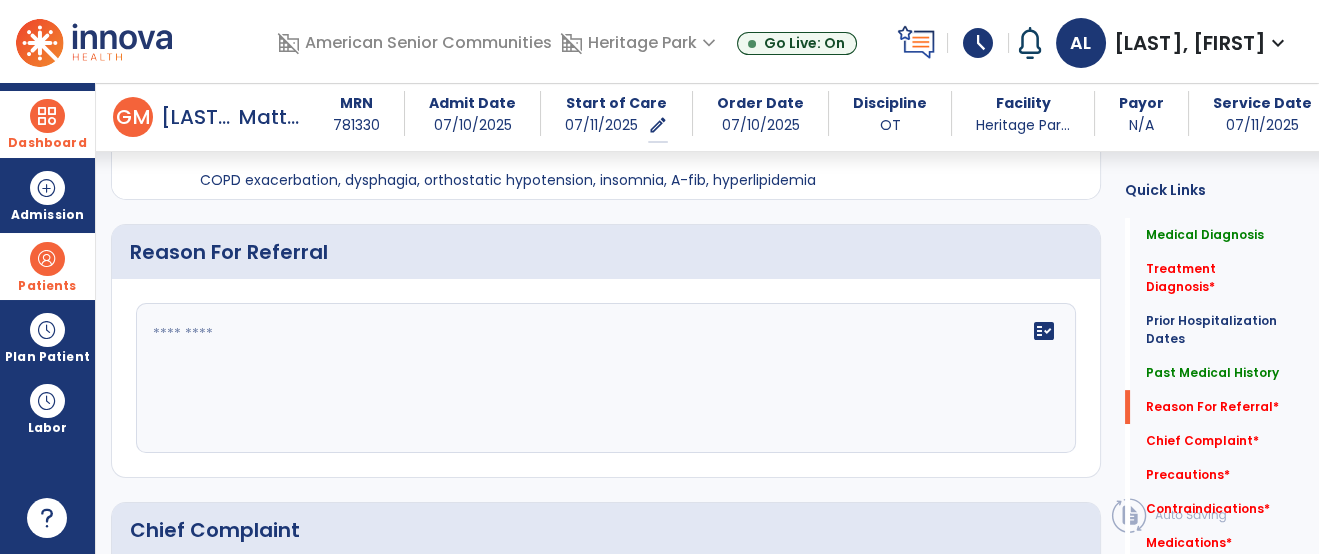 scroll, scrollTop: 1112, scrollLeft: 0, axis: vertical 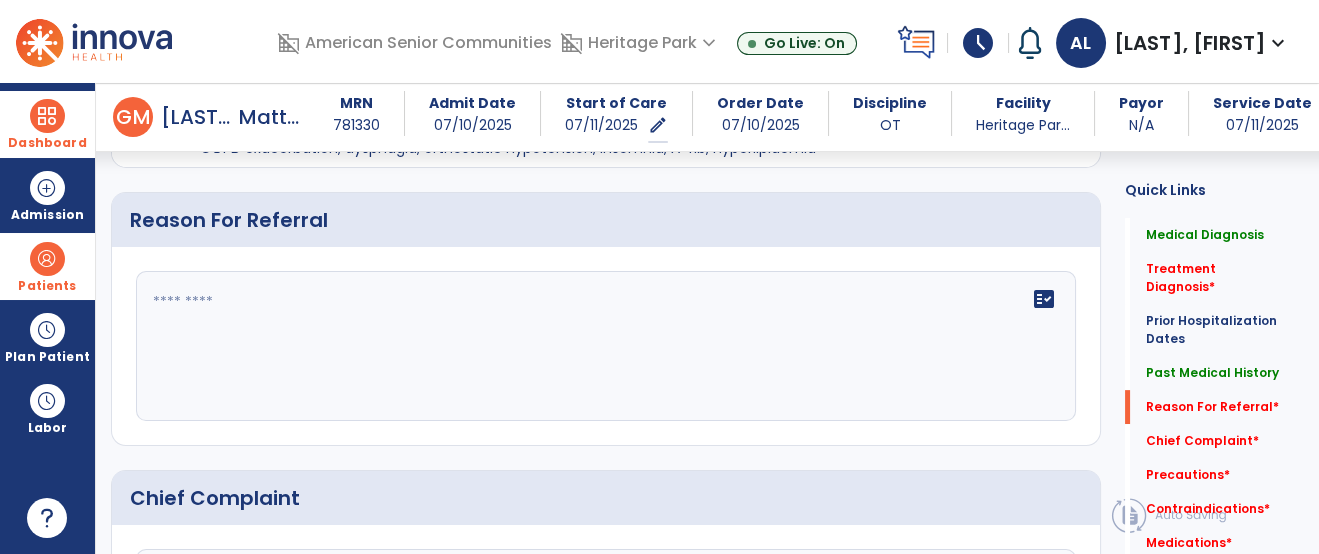 click on "fact_check" 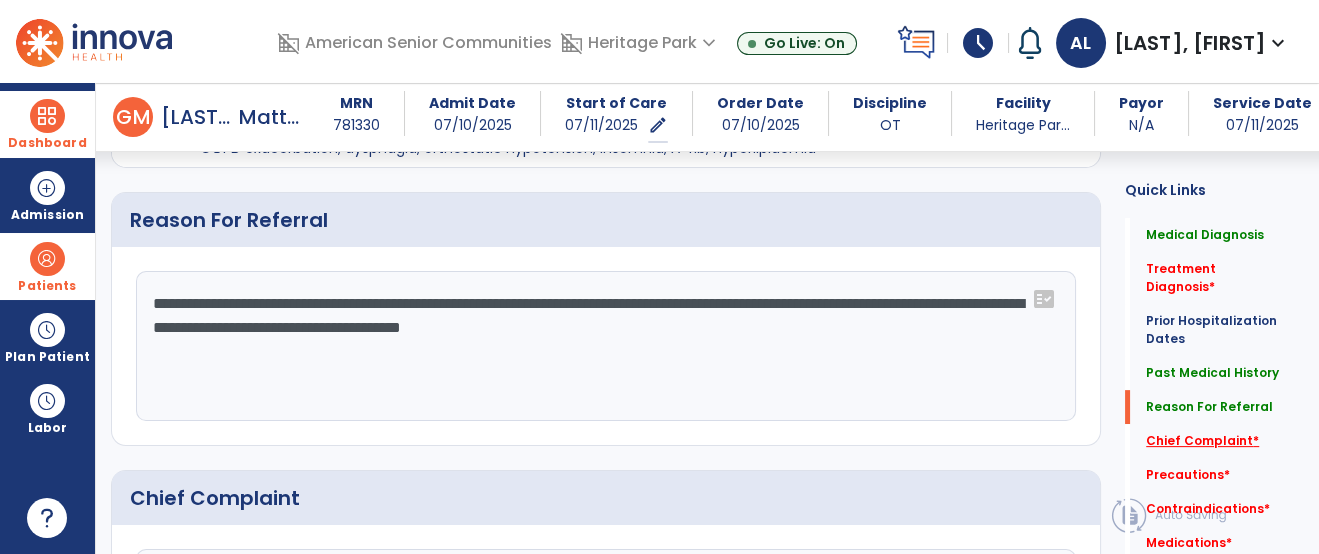 type on "**********" 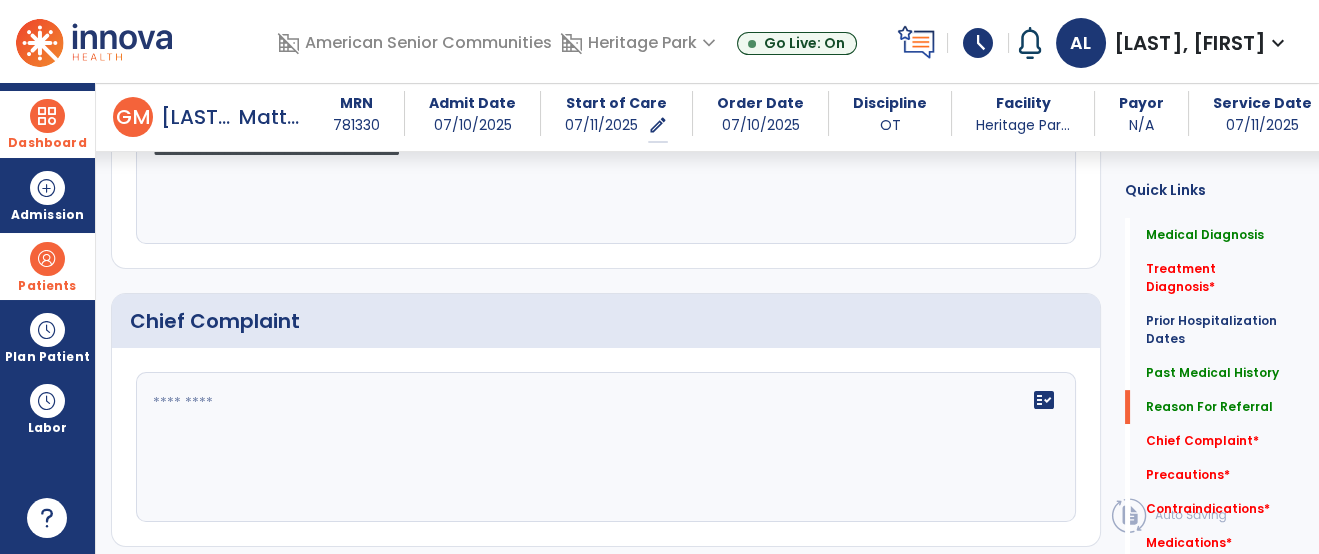 scroll, scrollTop: 1468, scrollLeft: 0, axis: vertical 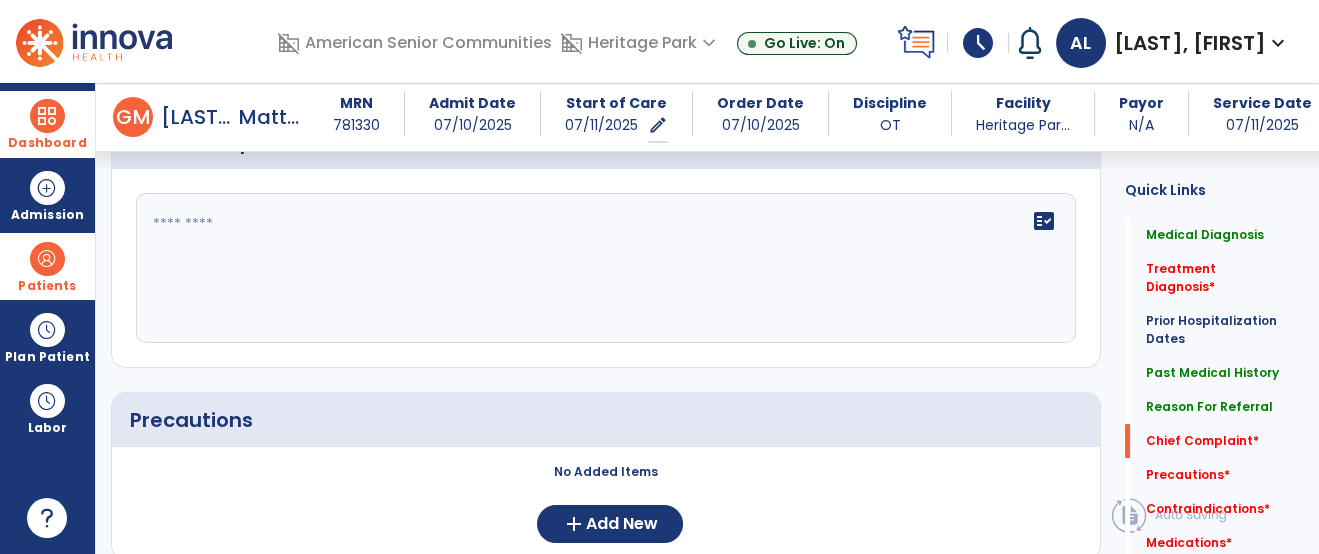 click on "fact_check" 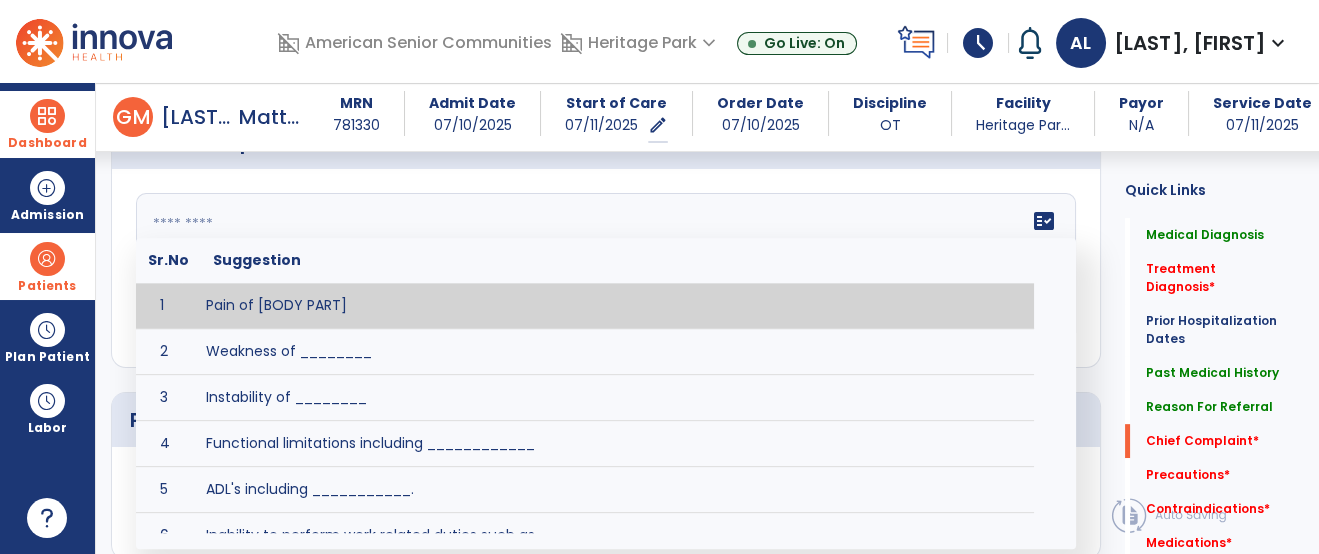 type on "**********" 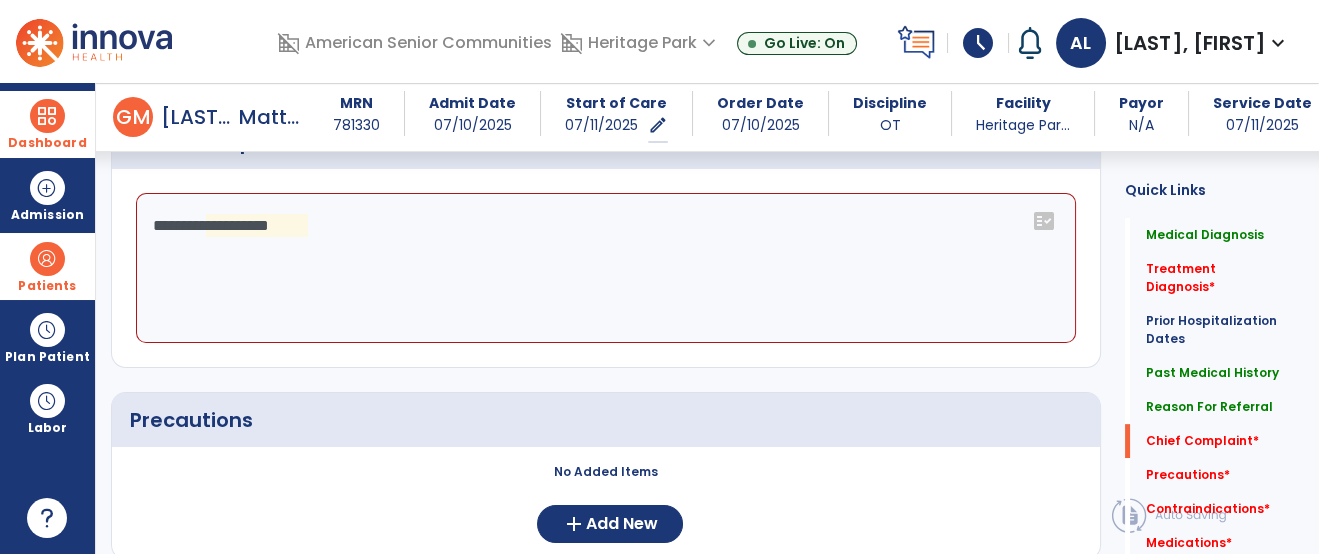 click on "**********" 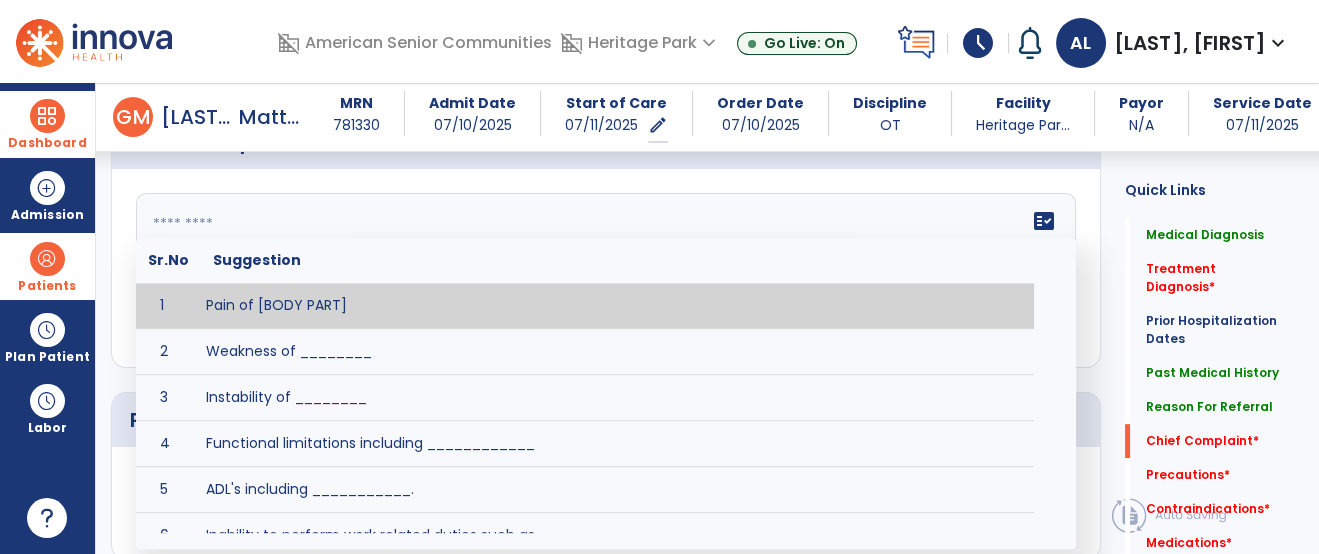 scroll, scrollTop: 1468, scrollLeft: 0, axis: vertical 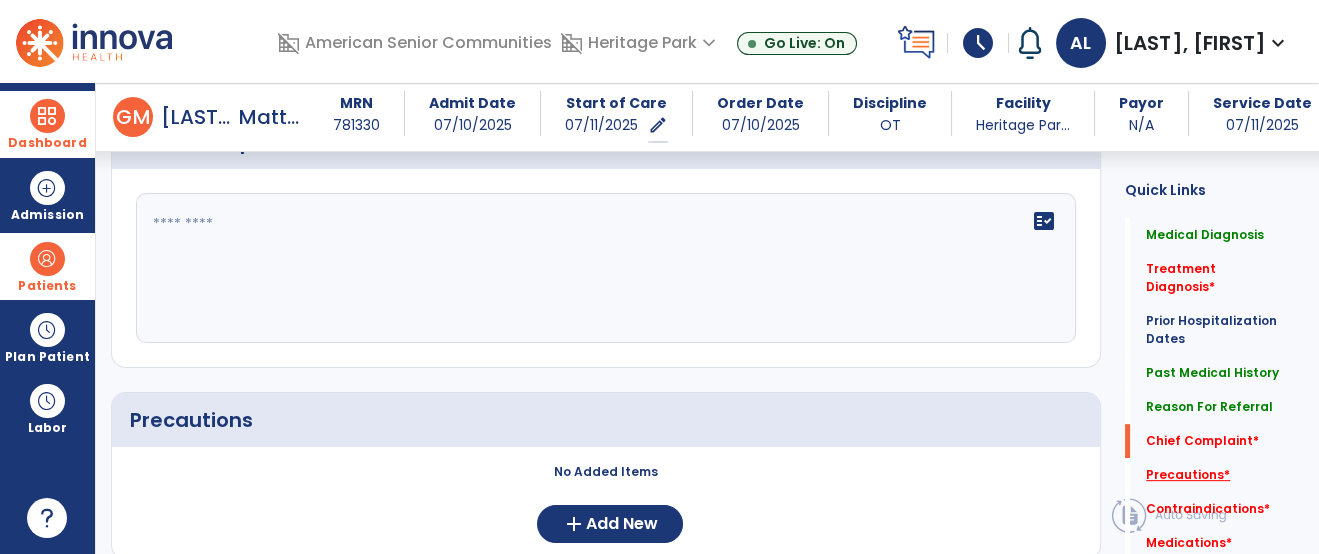 click on "Precautions   *" 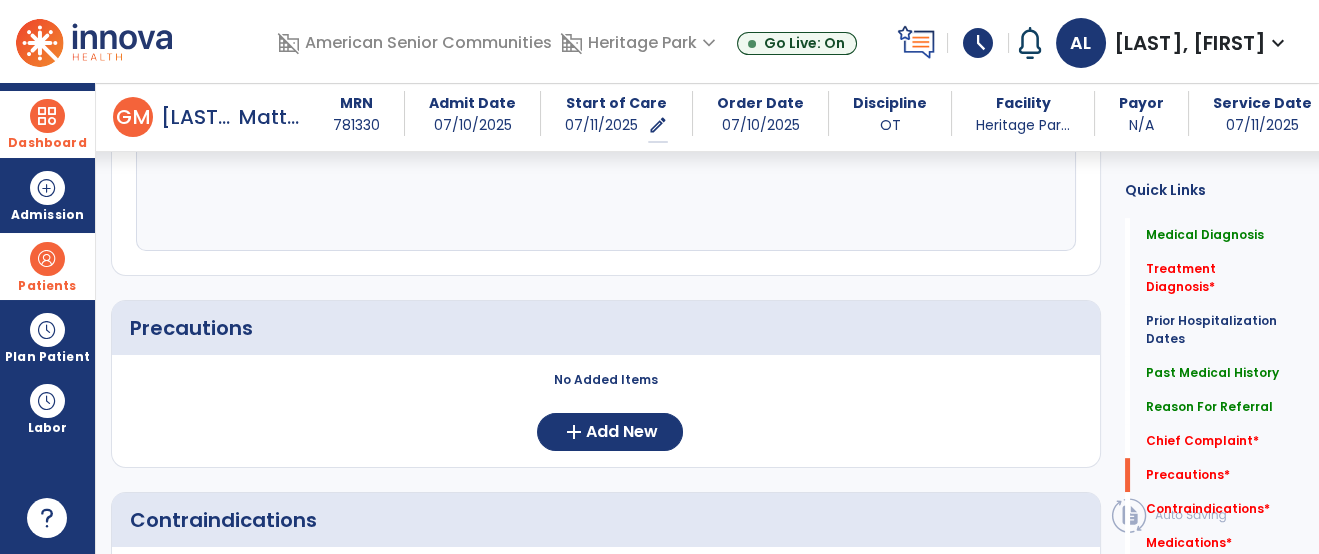scroll, scrollTop: 1624, scrollLeft: 0, axis: vertical 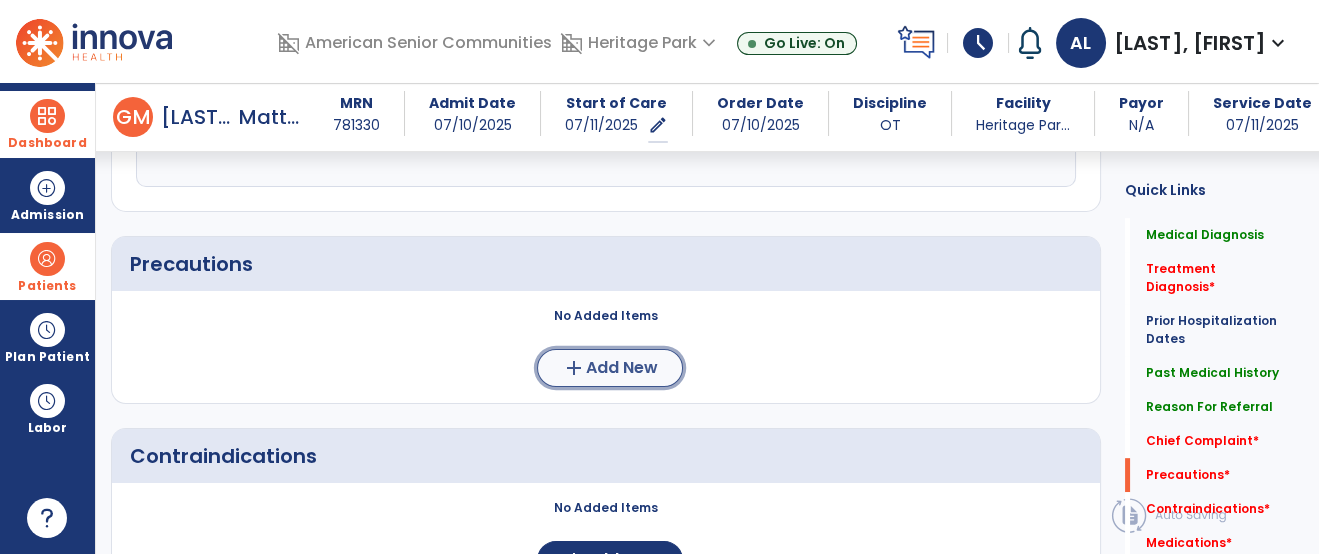 click on "add  Add New" 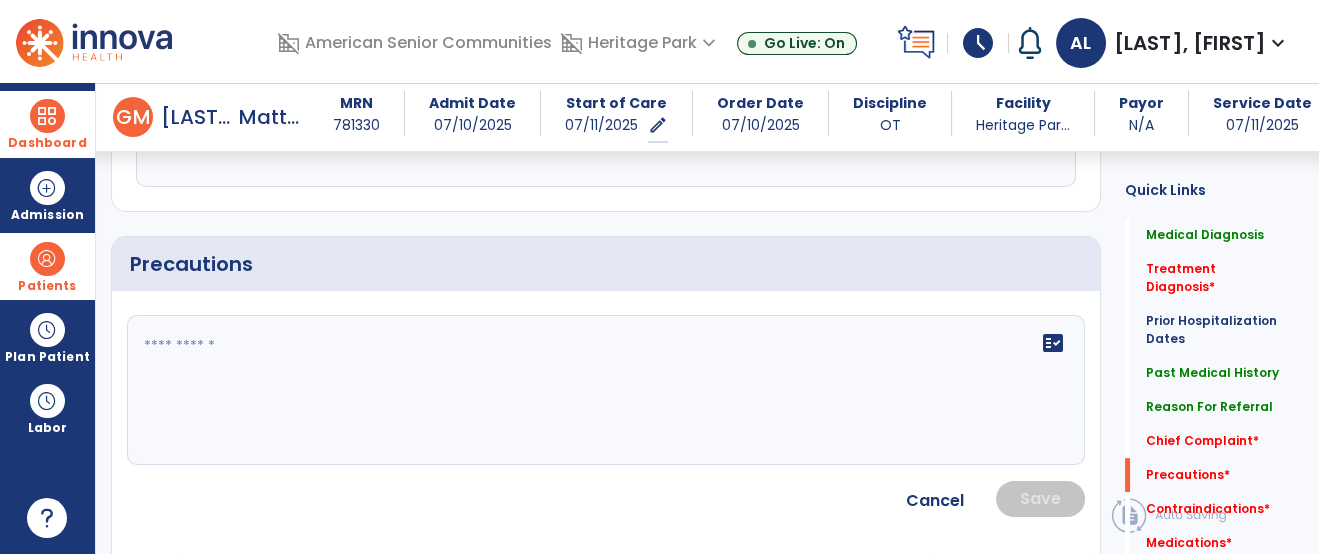 click on "fact_check" 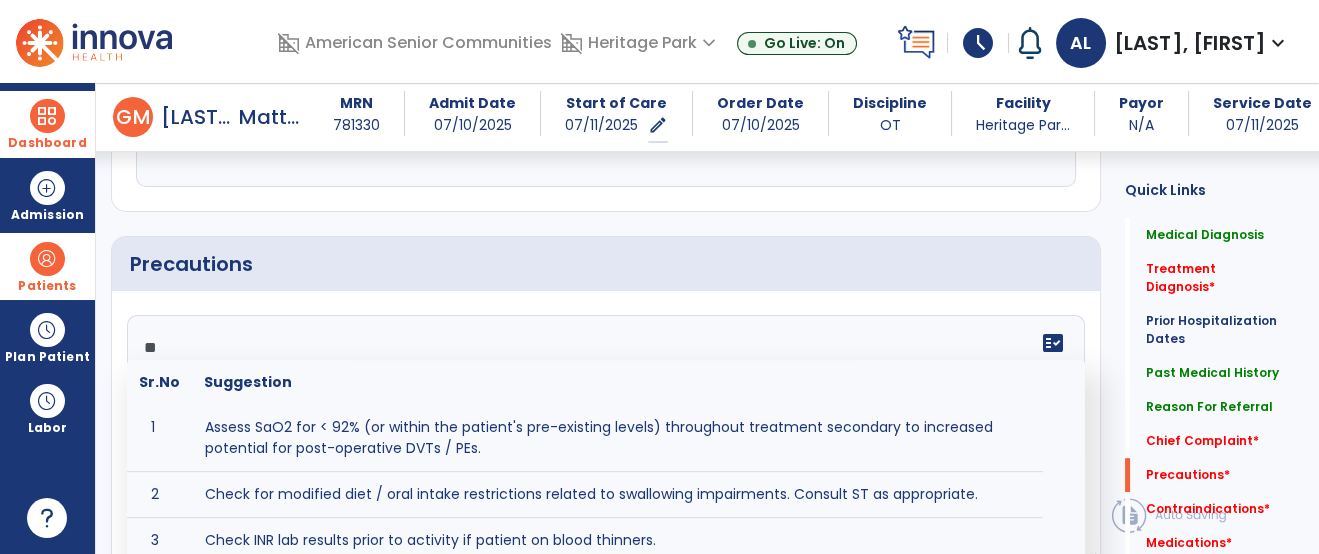 type on "***" 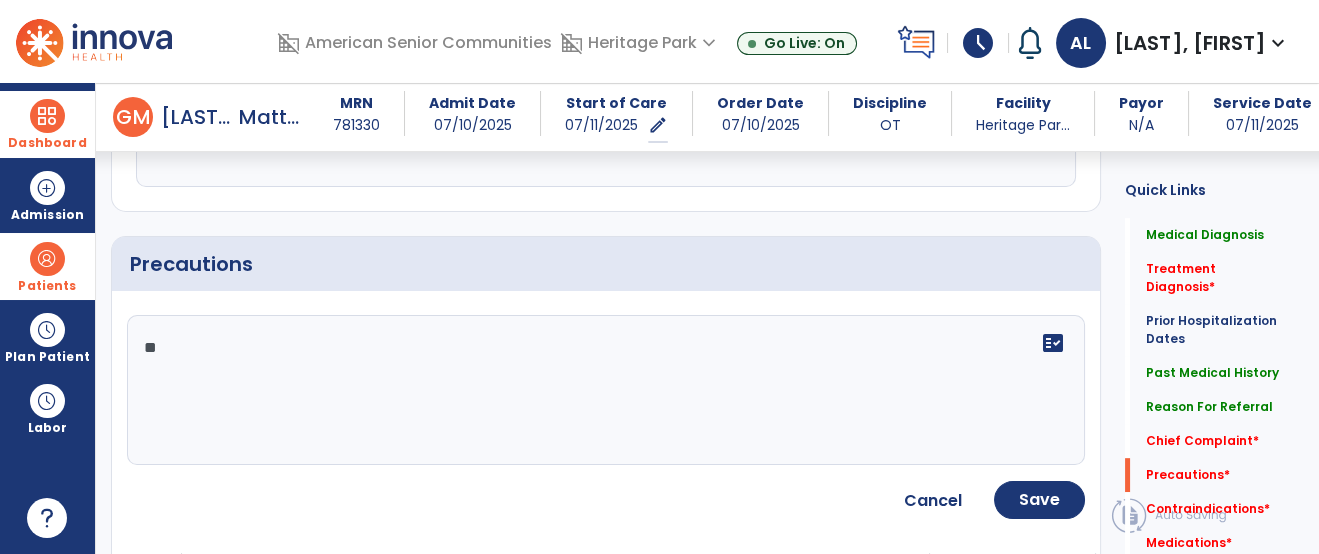 type on "*" 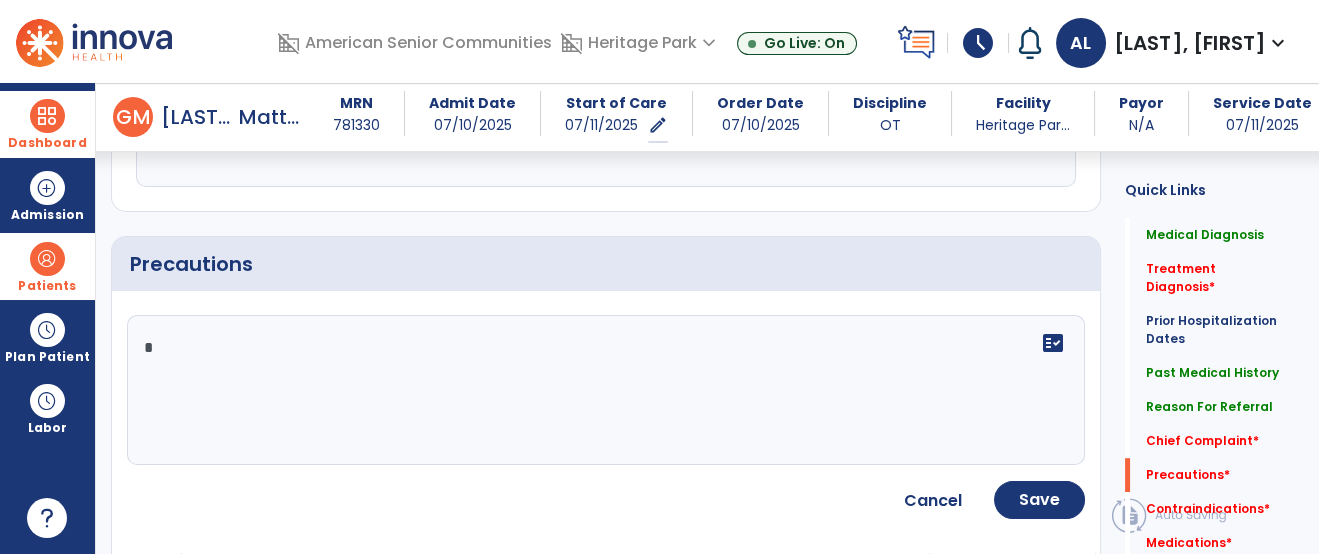 type 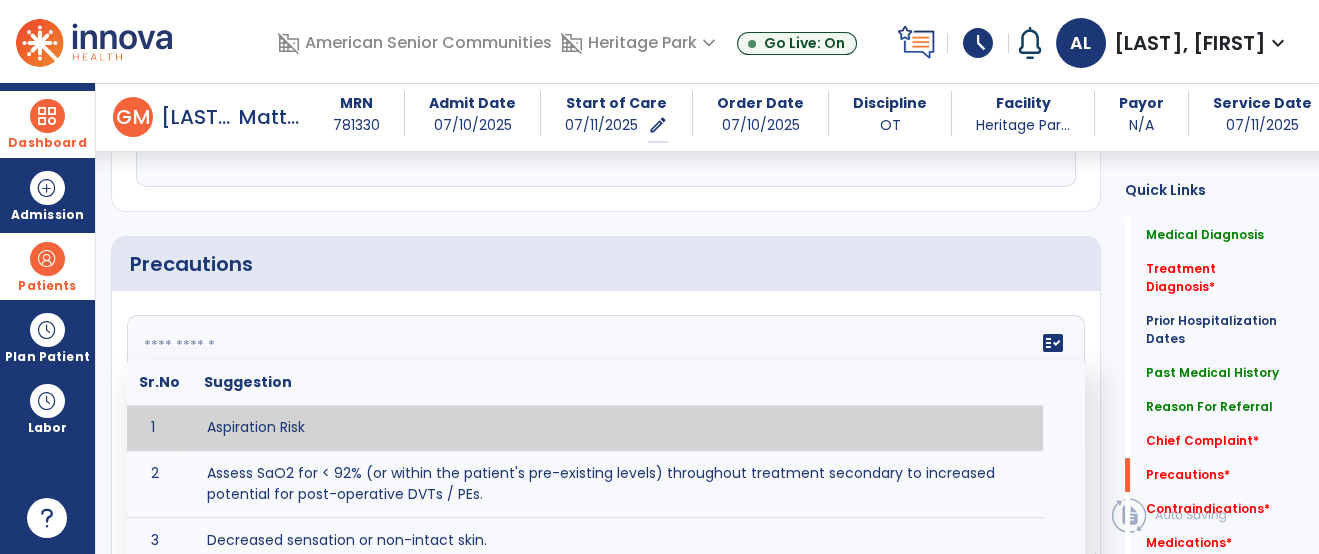 click 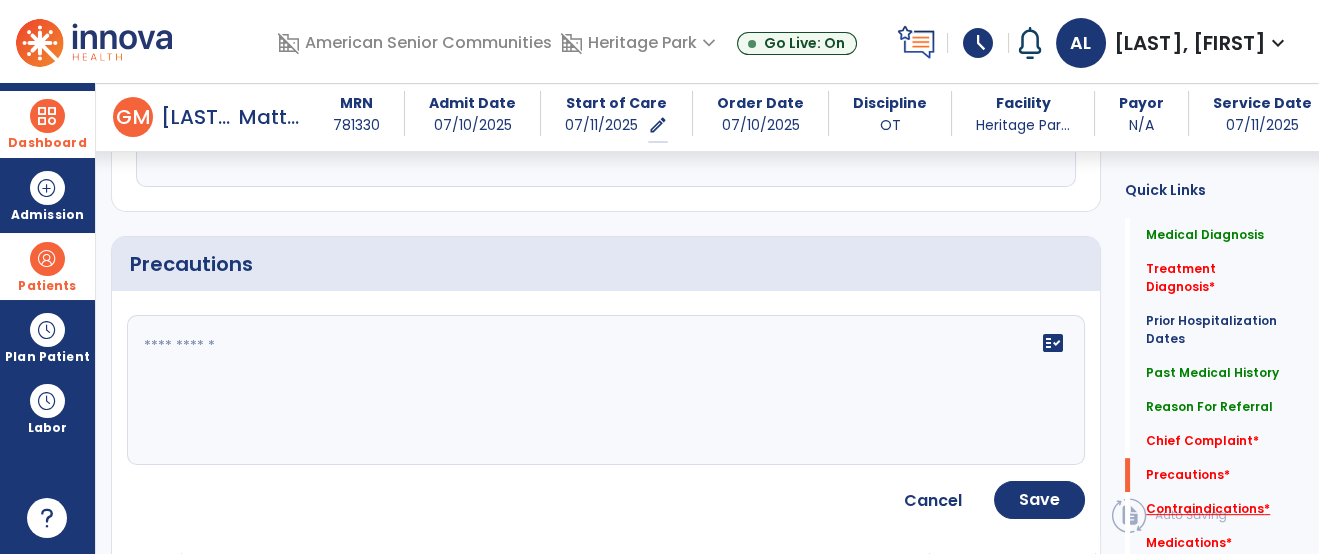 click on "Contraindications   *" 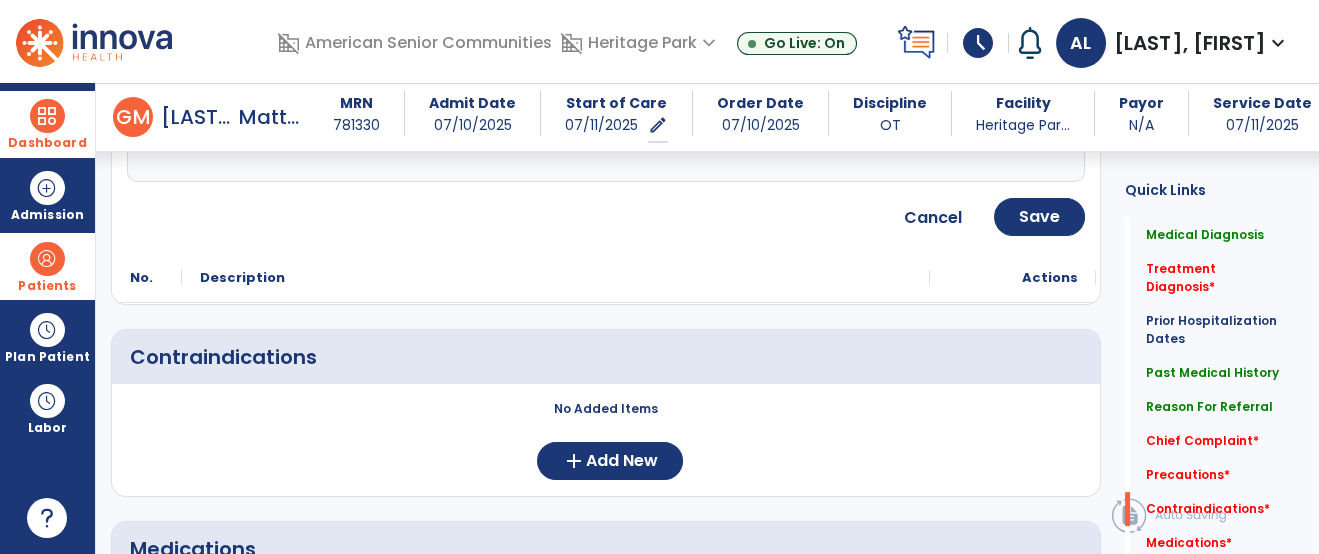 scroll, scrollTop: 2000, scrollLeft: 0, axis: vertical 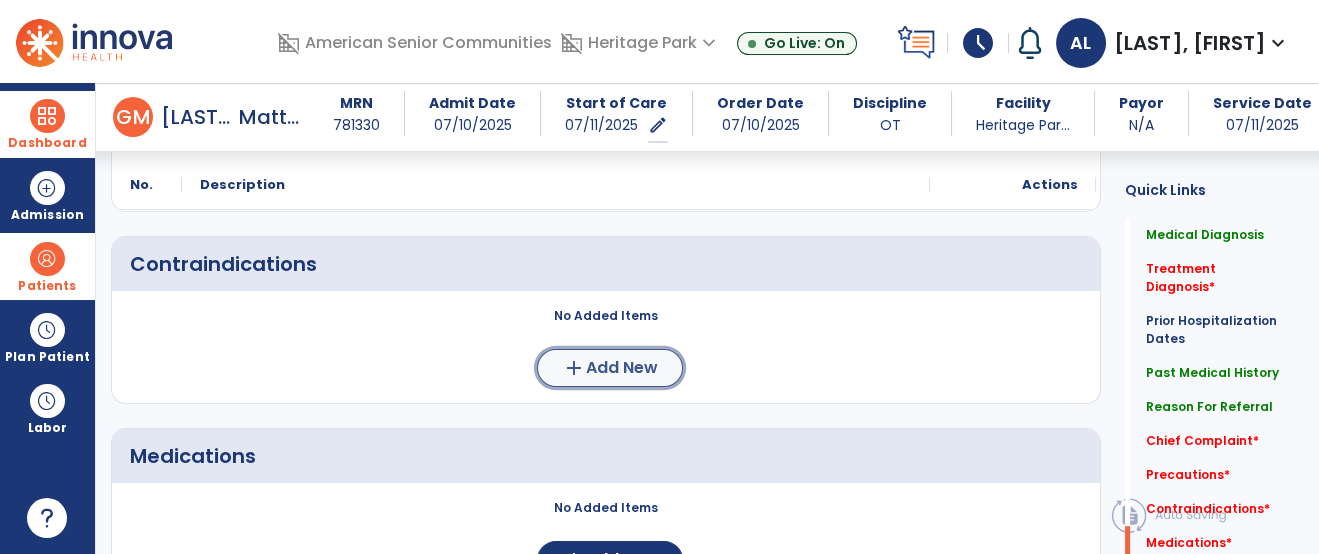 click on "add" 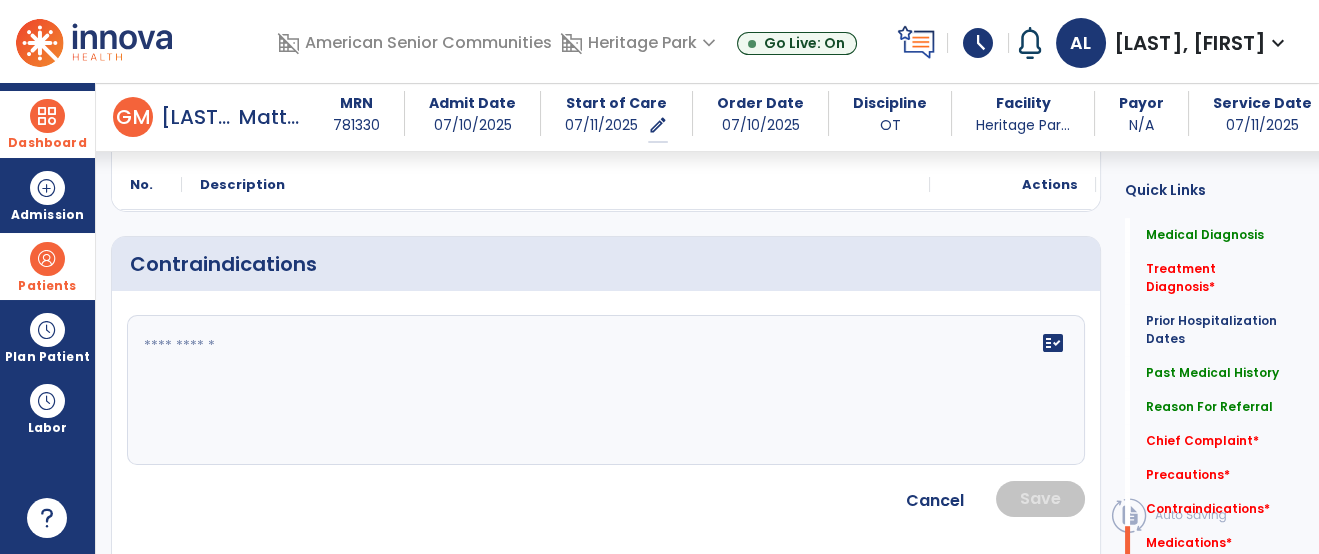 click on "fact_check" 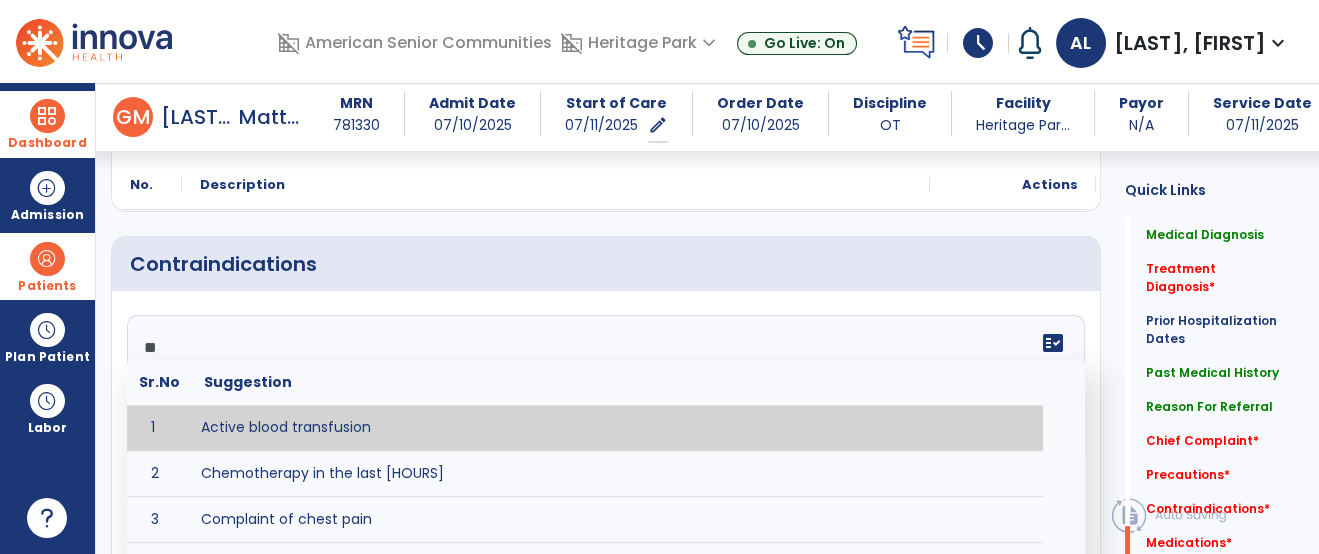 type on "***" 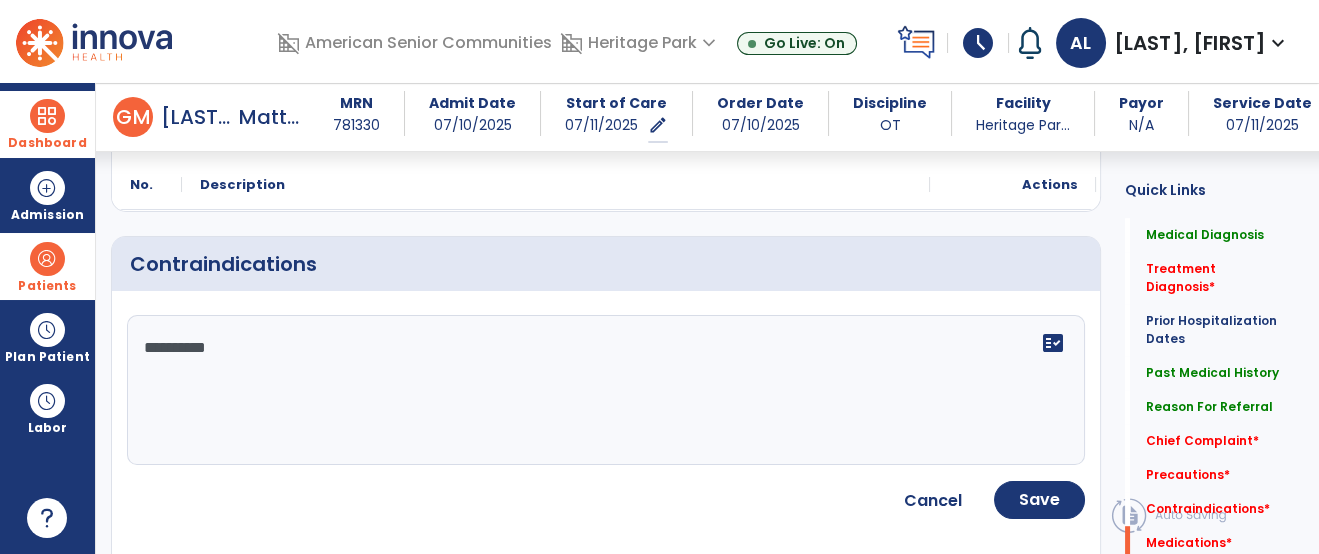 type on "**********" 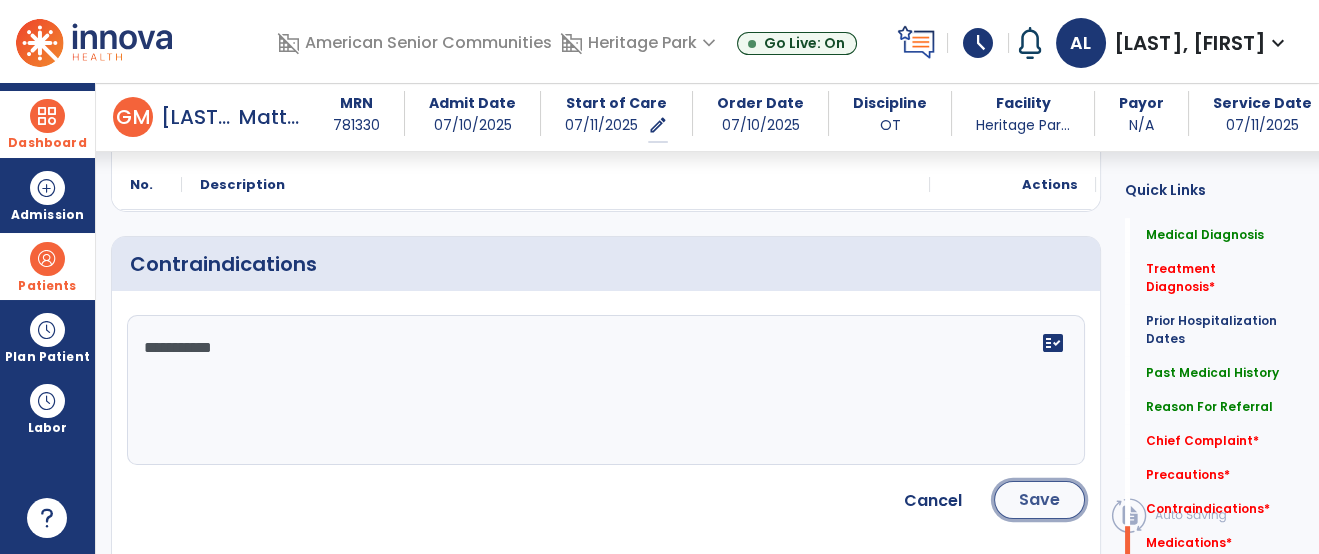 click on "Save" 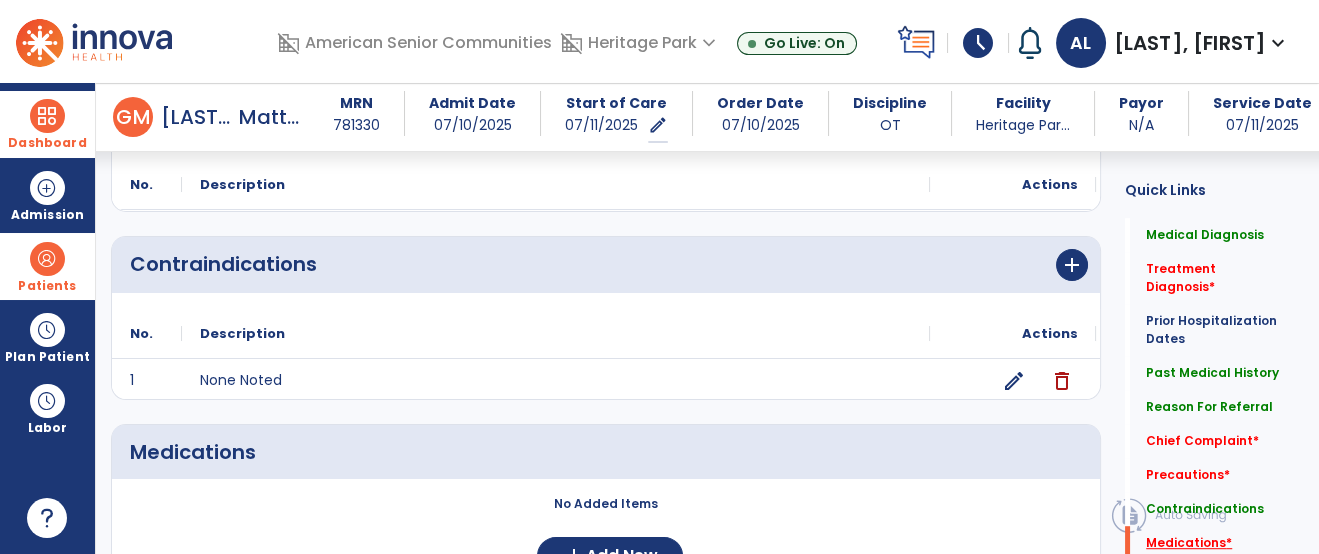 click on "Medications   *" 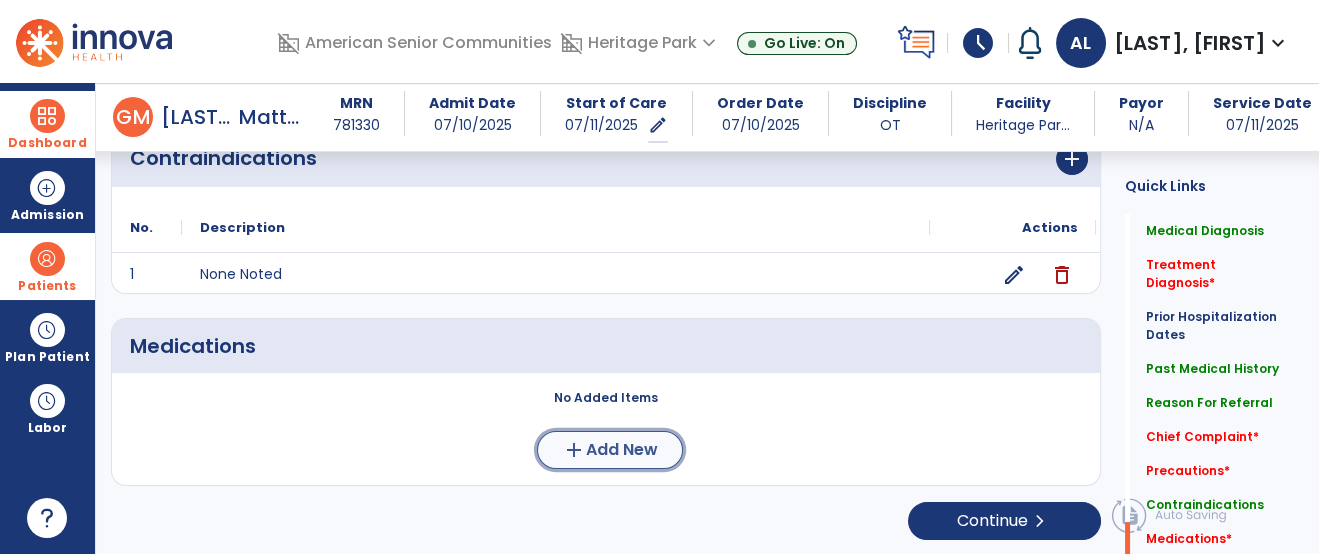 click on "add" 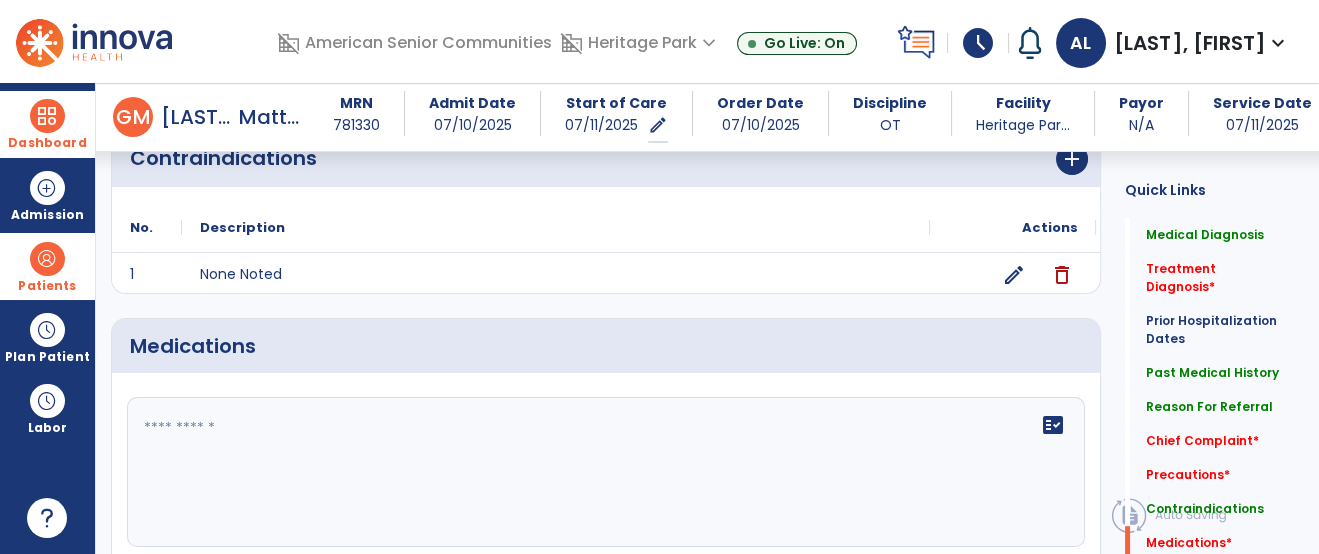click on "fact_check" 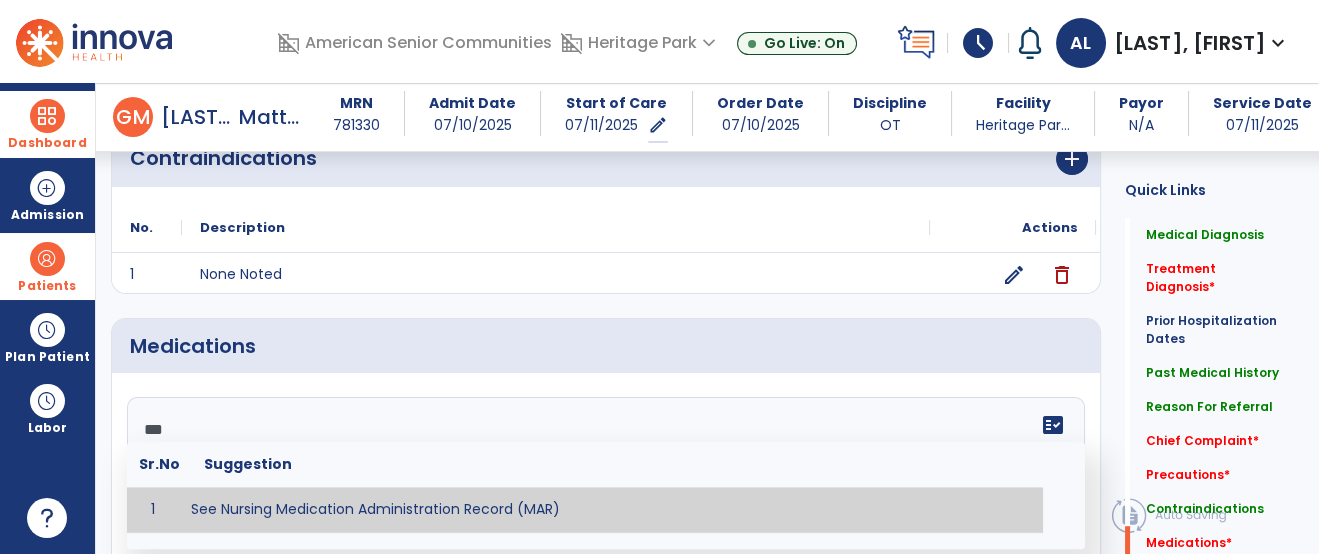 type on "**********" 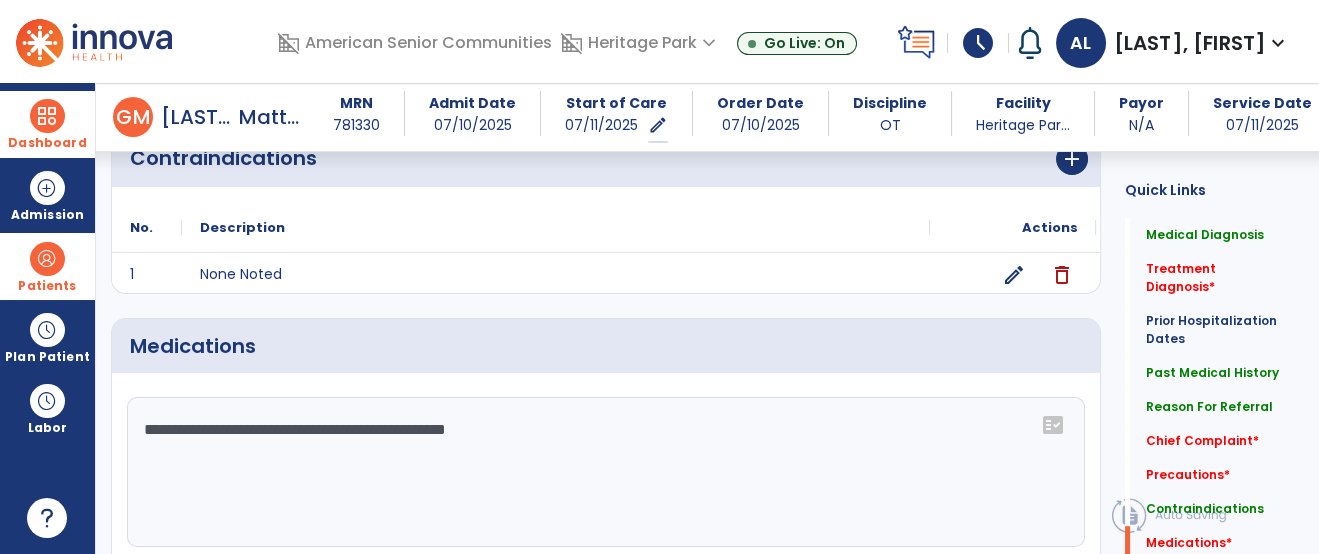 click on "**********" 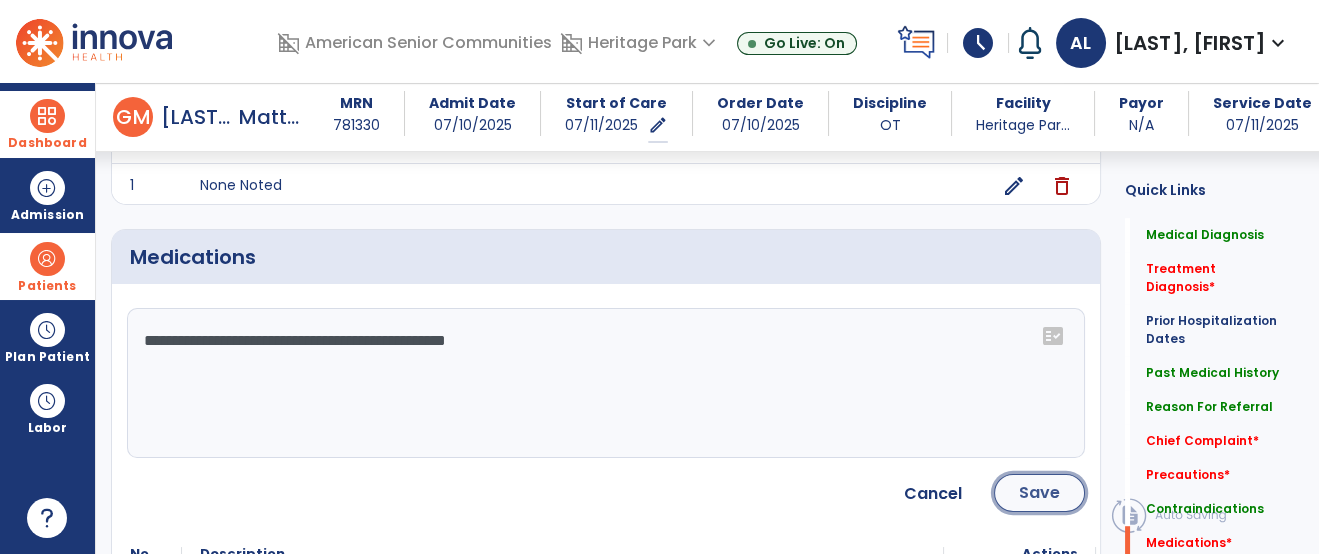 click on "Save" 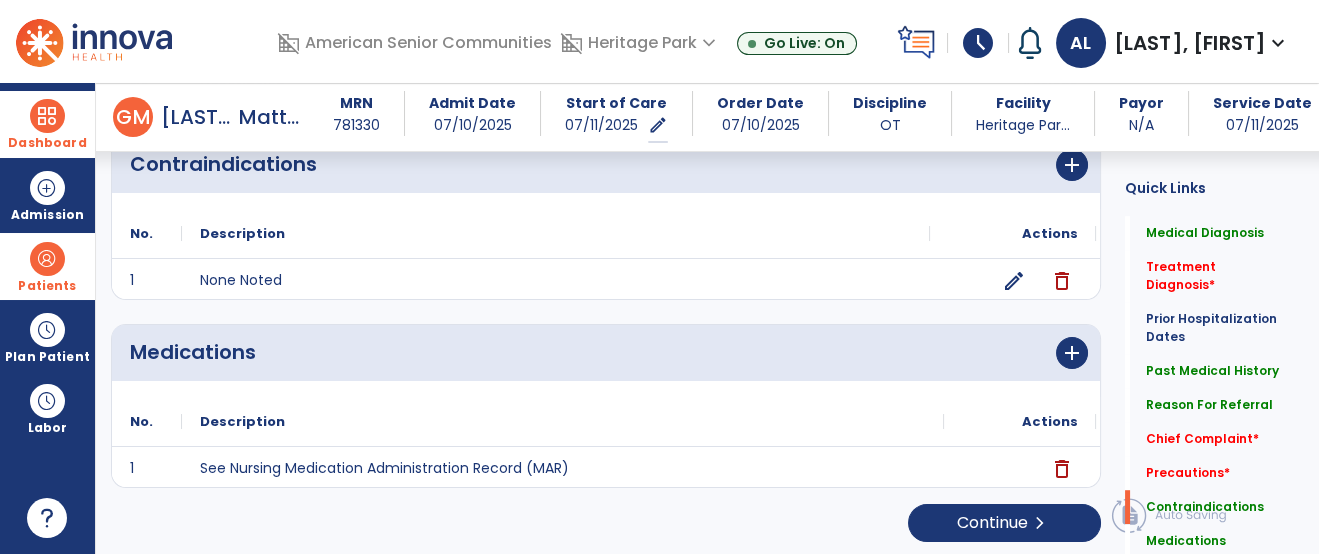 scroll, scrollTop: 2102, scrollLeft: 0, axis: vertical 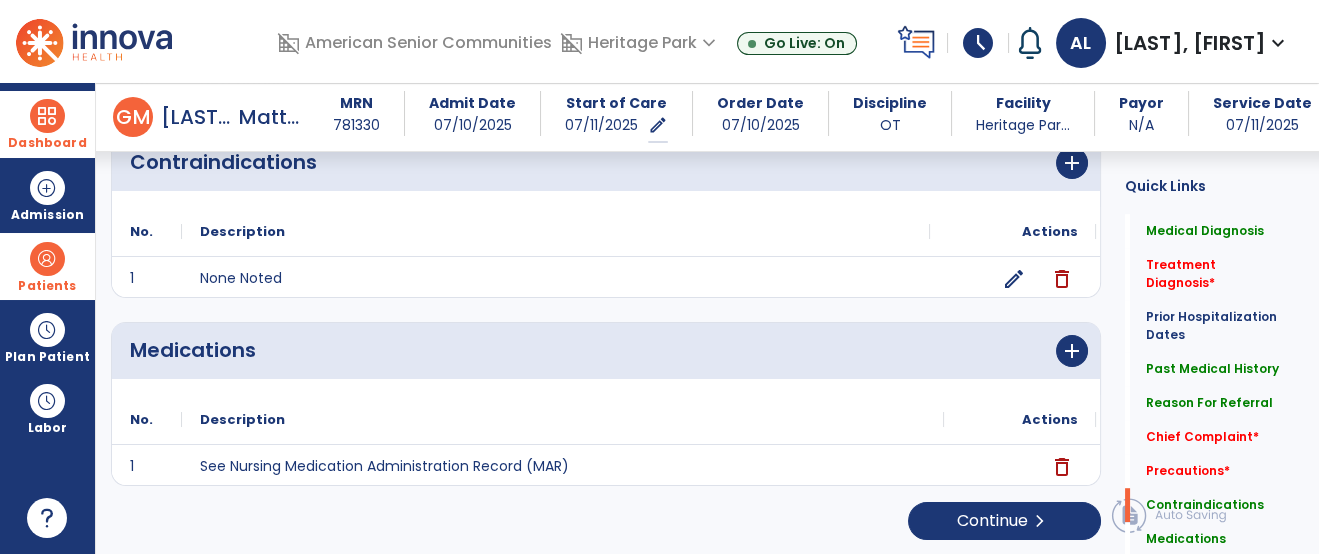 click on "Reason For Referral   Reason For Referral" 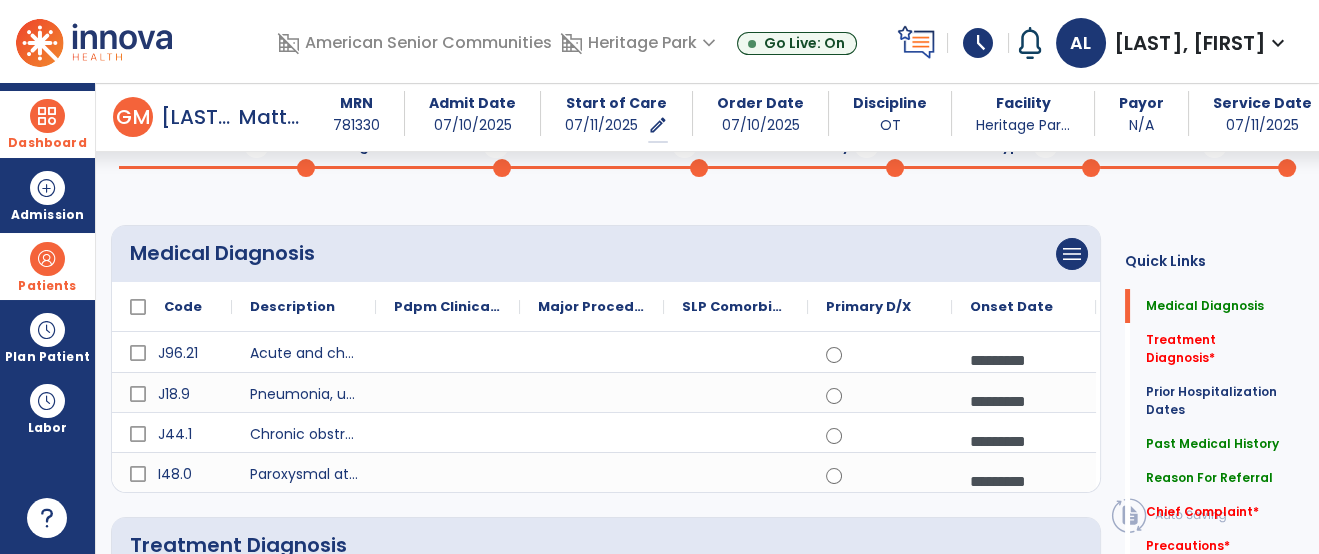 scroll, scrollTop: 0, scrollLeft: 0, axis: both 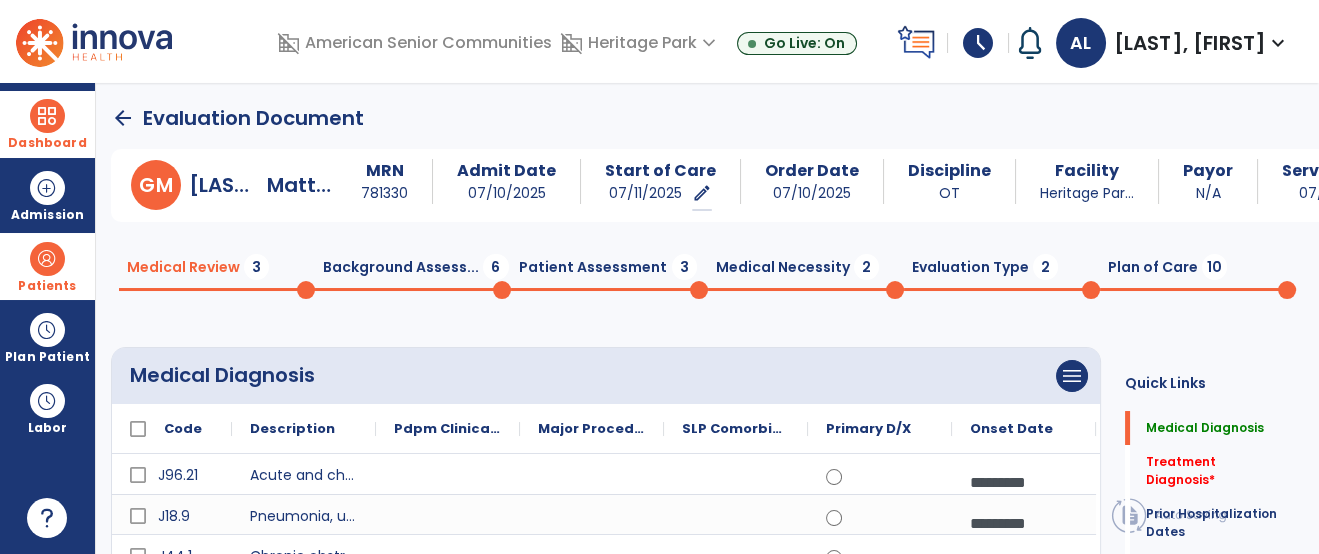 click on "6" 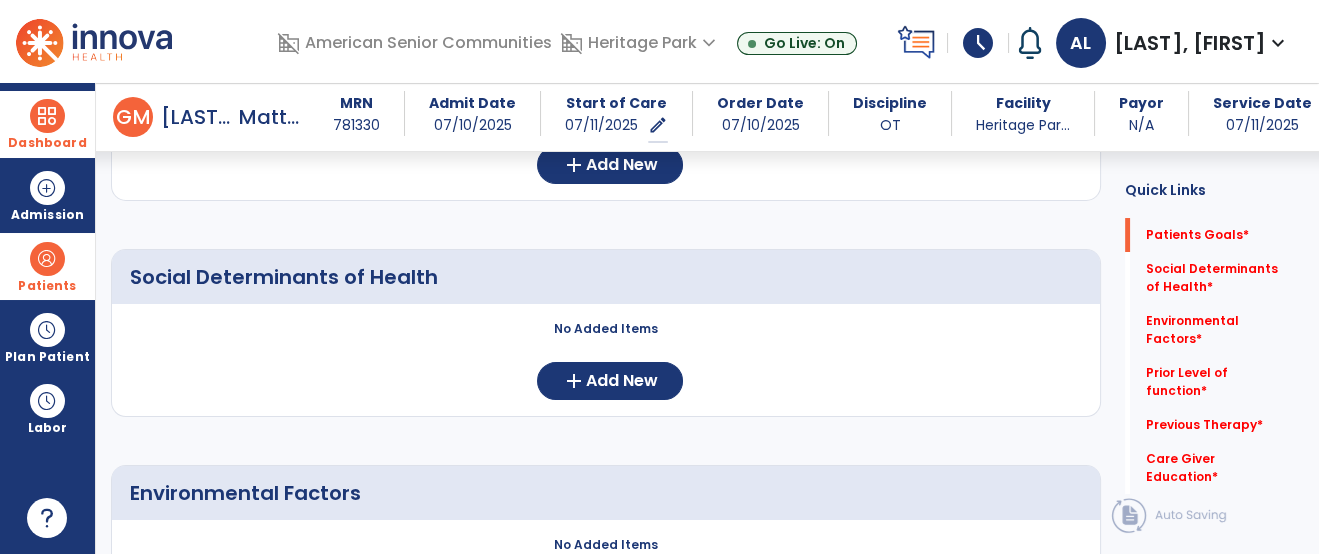 scroll, scrollTop: 310, scrollLeft: 0, axis: vertical 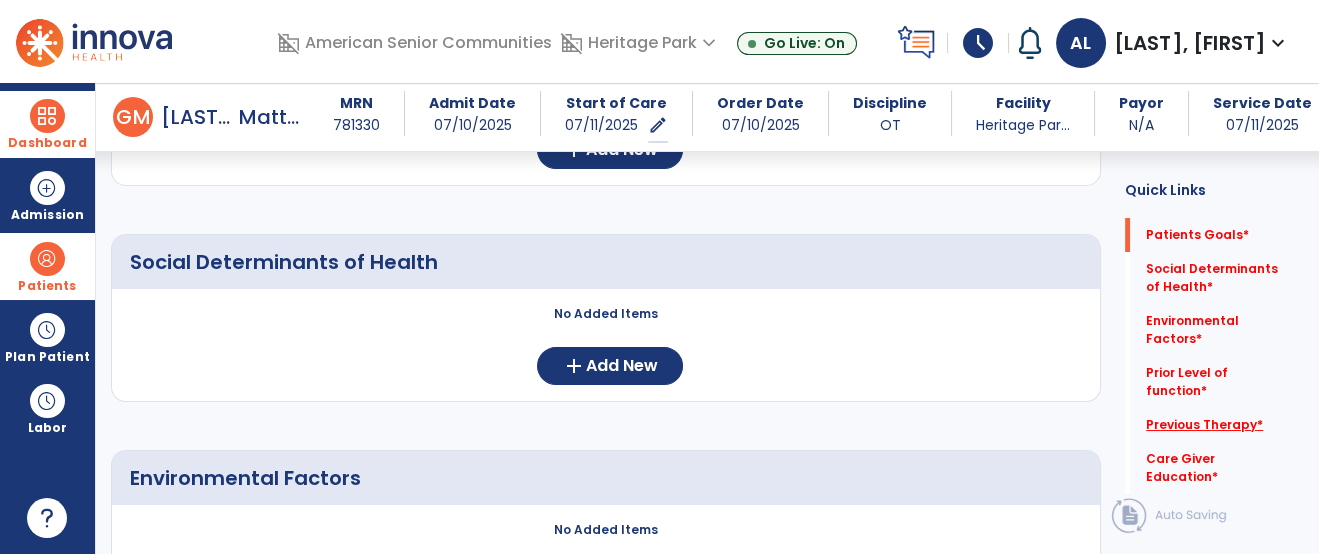 click on "Previous Therapy   *" 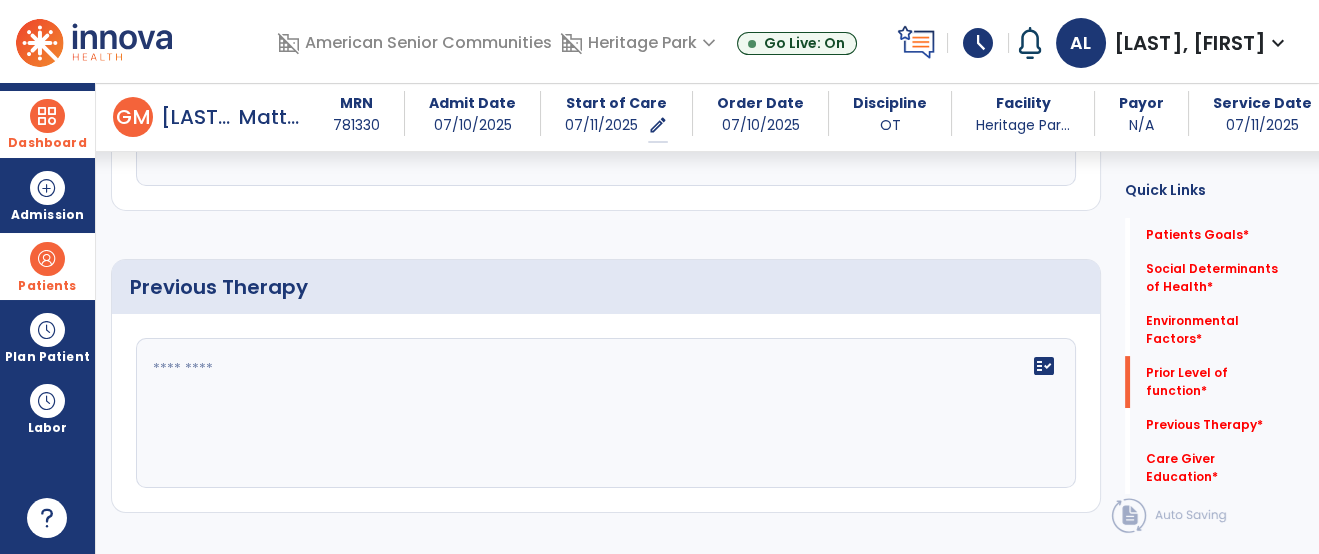 scroll, scrollTop: 1113, scrollLeft: 0, axis: vertical 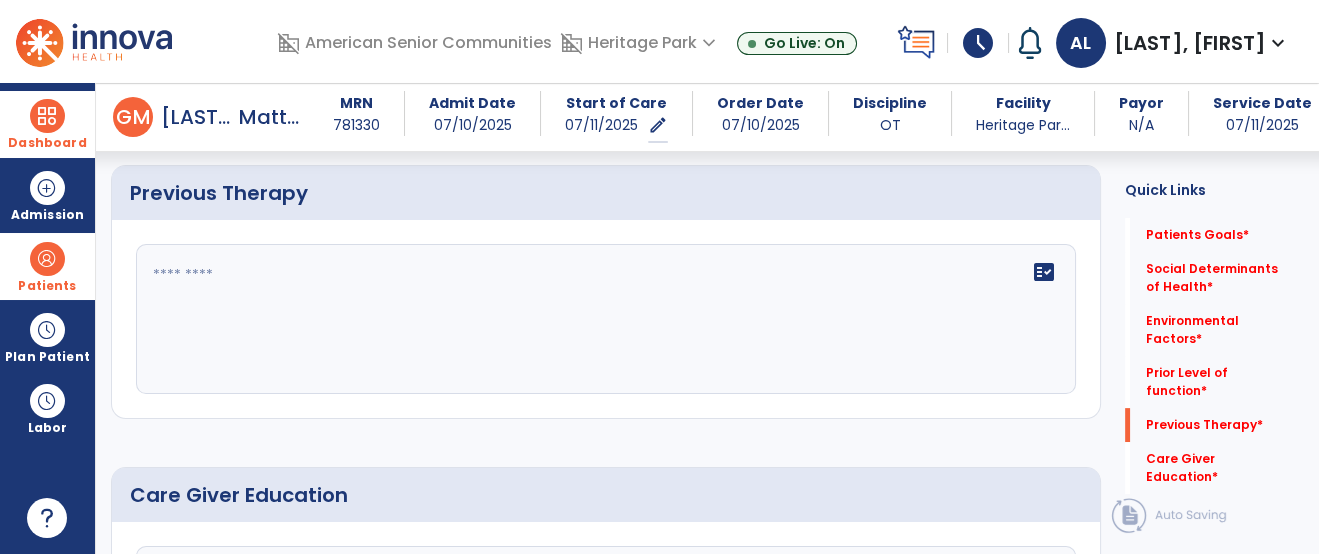 click on "fact_check" 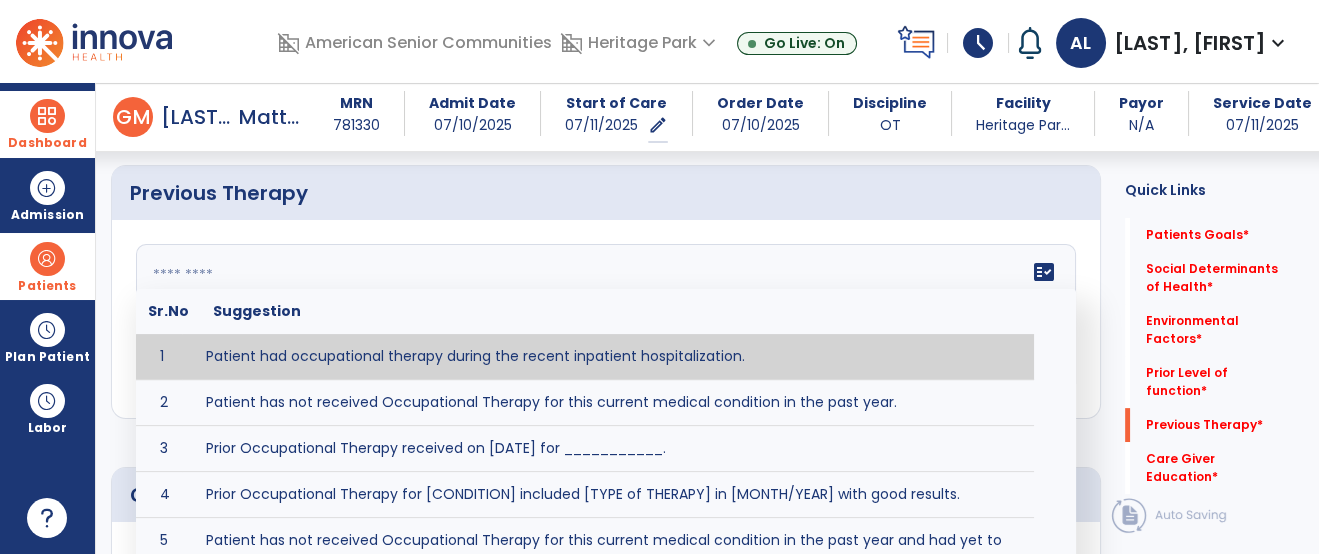 type on "**********" 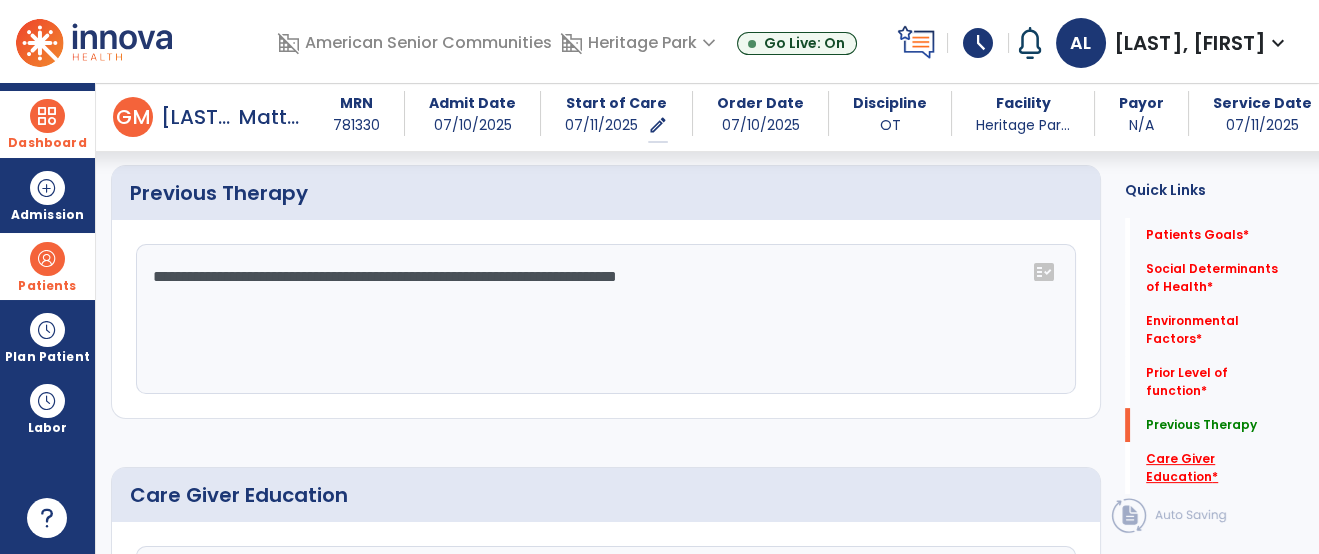 click on "Care Giver Education   *" 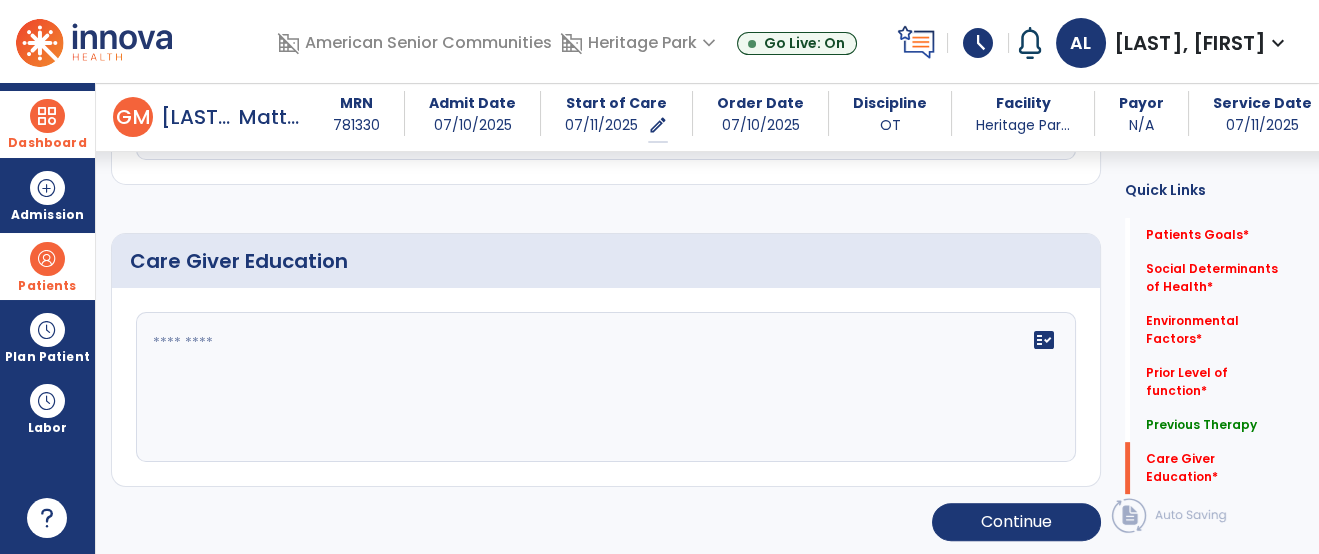 scroll, scrollTop: 1348, scrollLeft: 0, axis: vertical 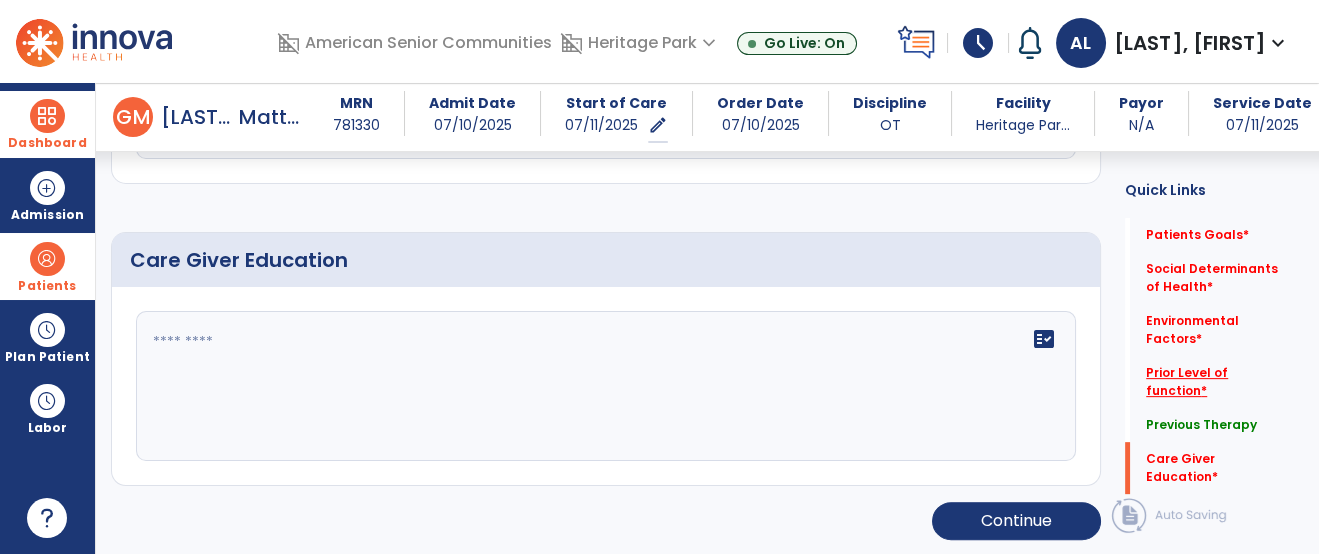 click on "Prior Level of function   *" 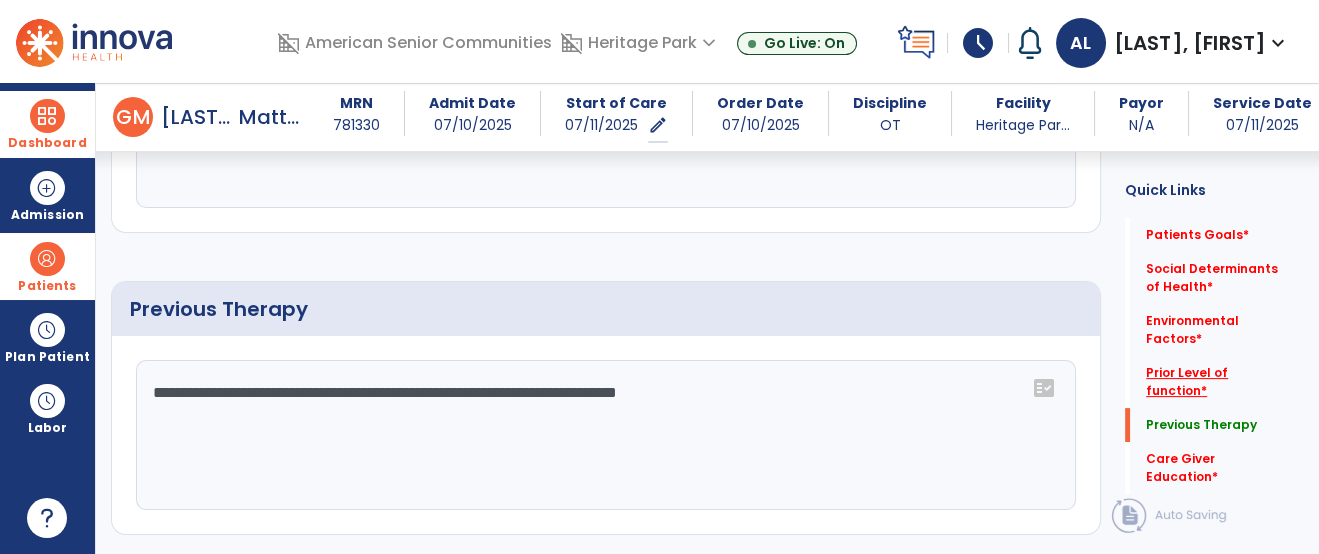 scroll, scrollTop: 811, scrollLeft: 0, axis: vertical 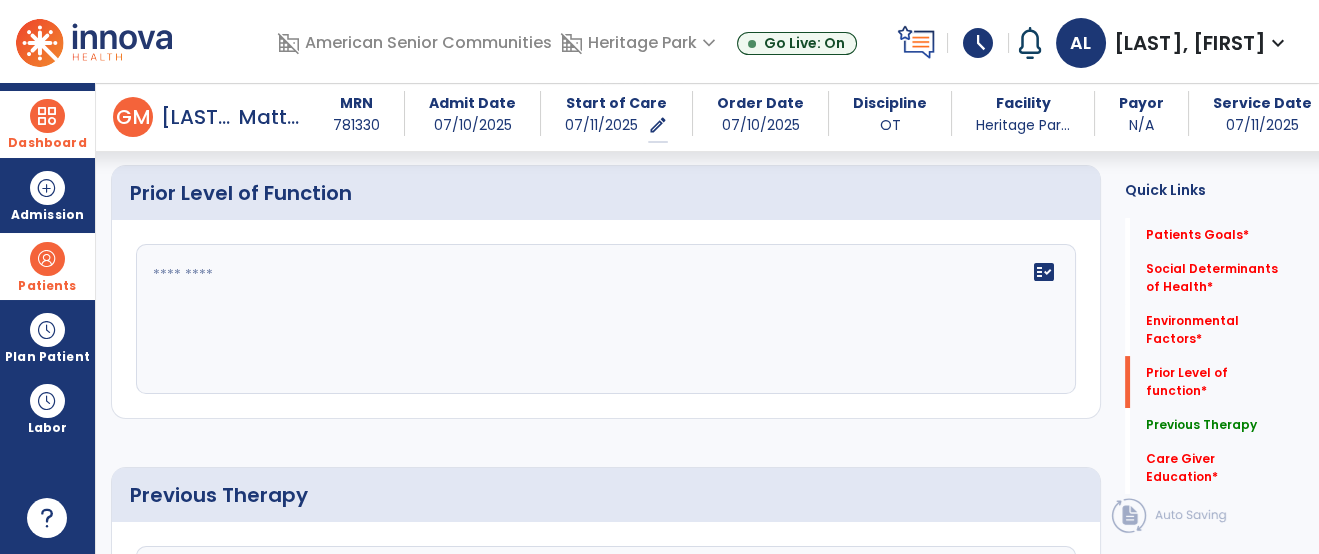 click on "fact_check" 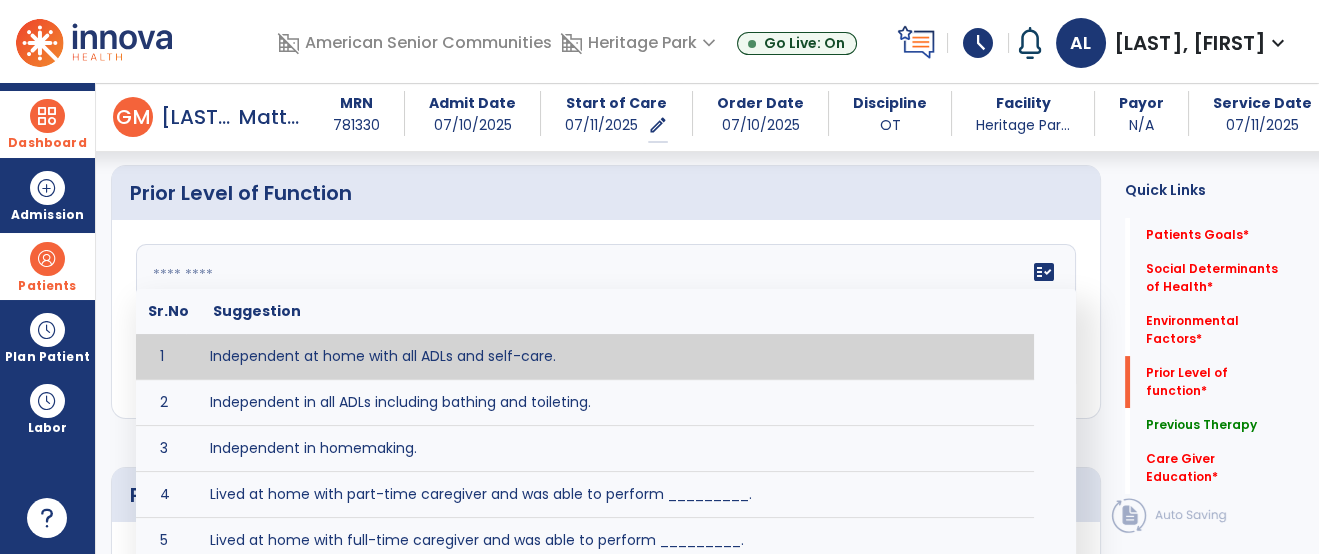 click on "Quick Links  Patients Goals   *  Patients Goals   *  Social Determinants of Health   *  Social Determinants of Health   *  Environmental Factors   *  Environmental Factors   *  Prior Level of function   *  Prior Level of function   *  Previous Therapy   Previous Therapy   Care Giver Education   *  Care Giver Education   *" 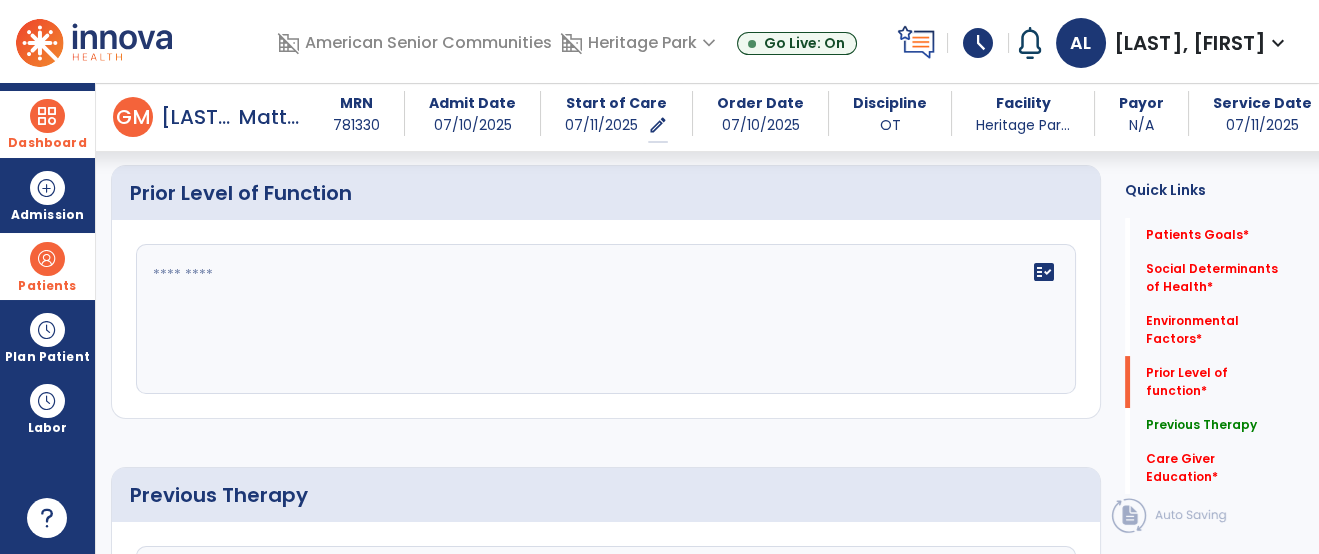 click 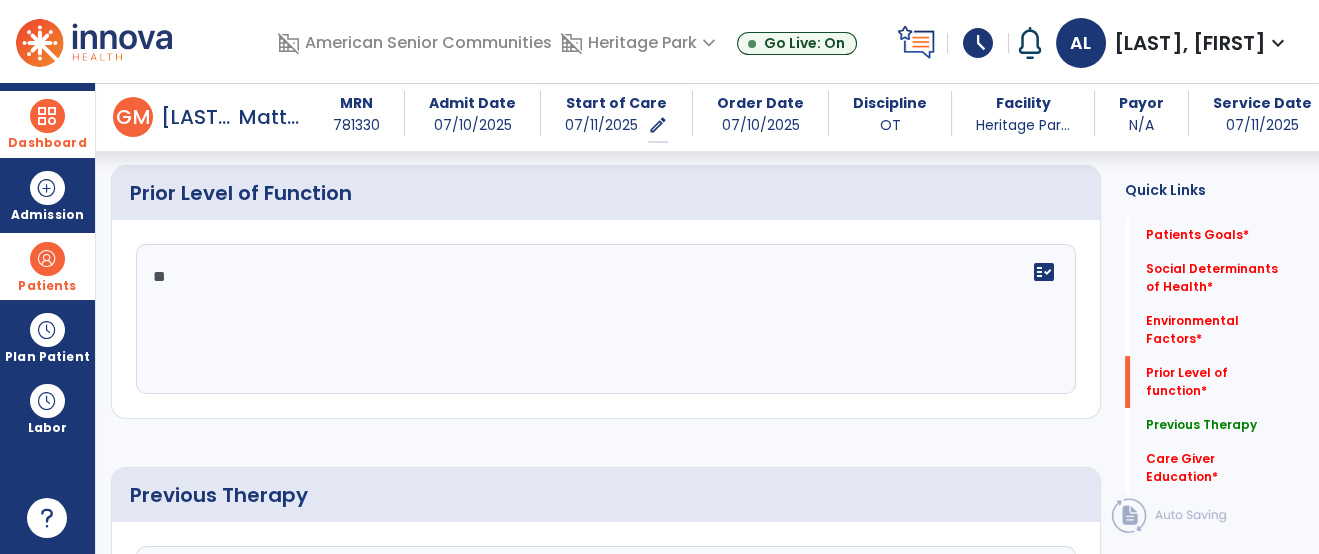 type on "*" 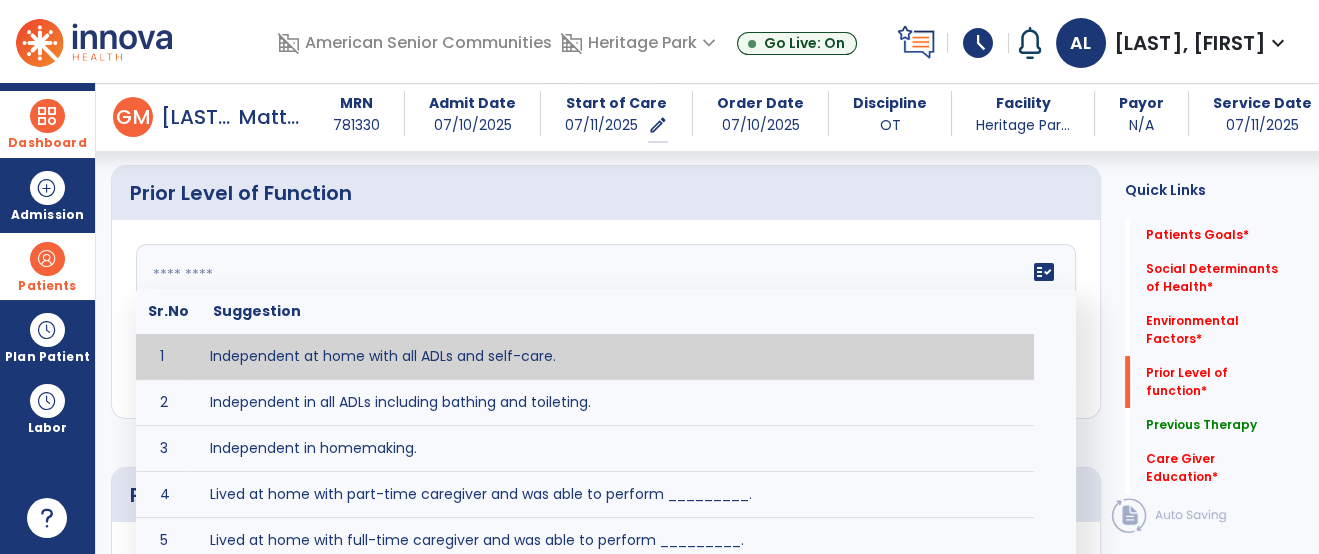 type on "*" 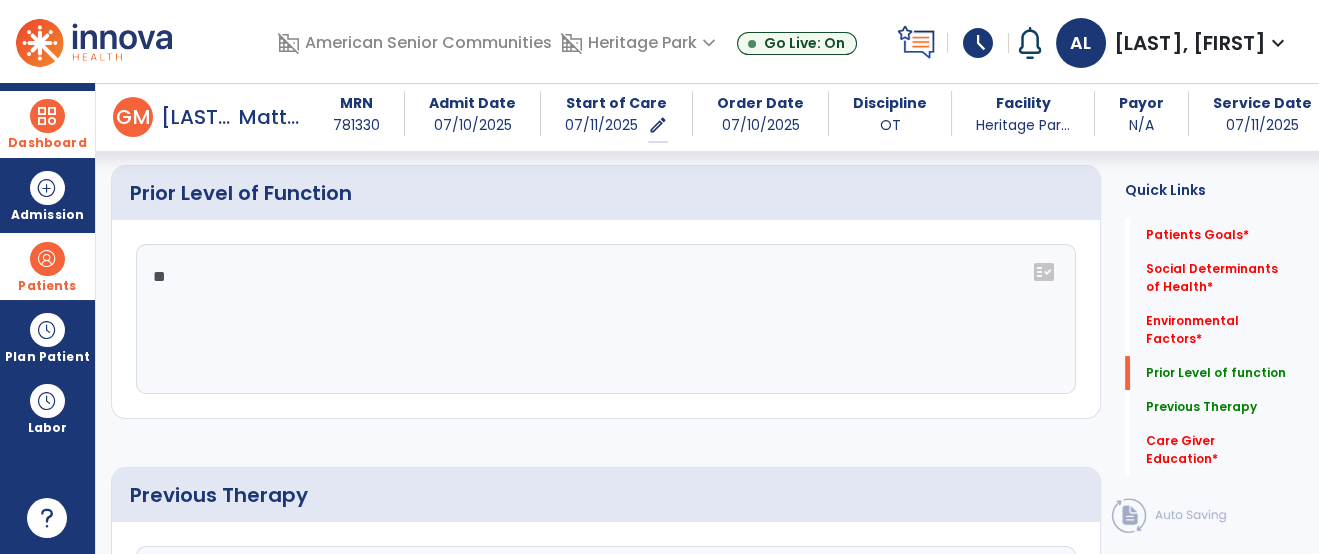 type on "*" 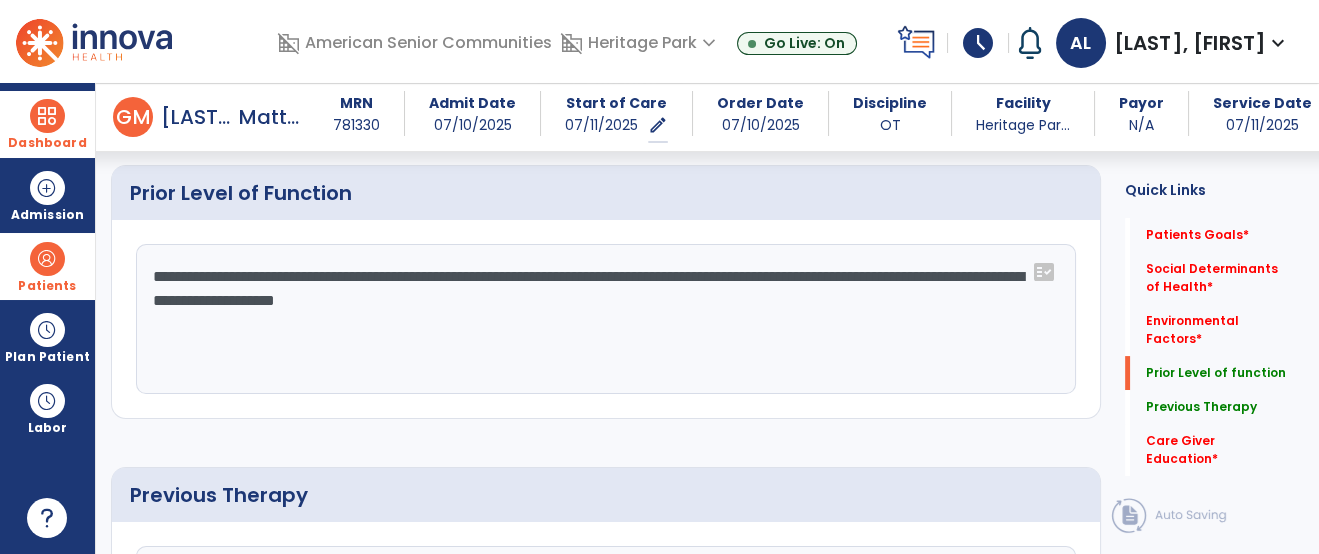 type on "**********" 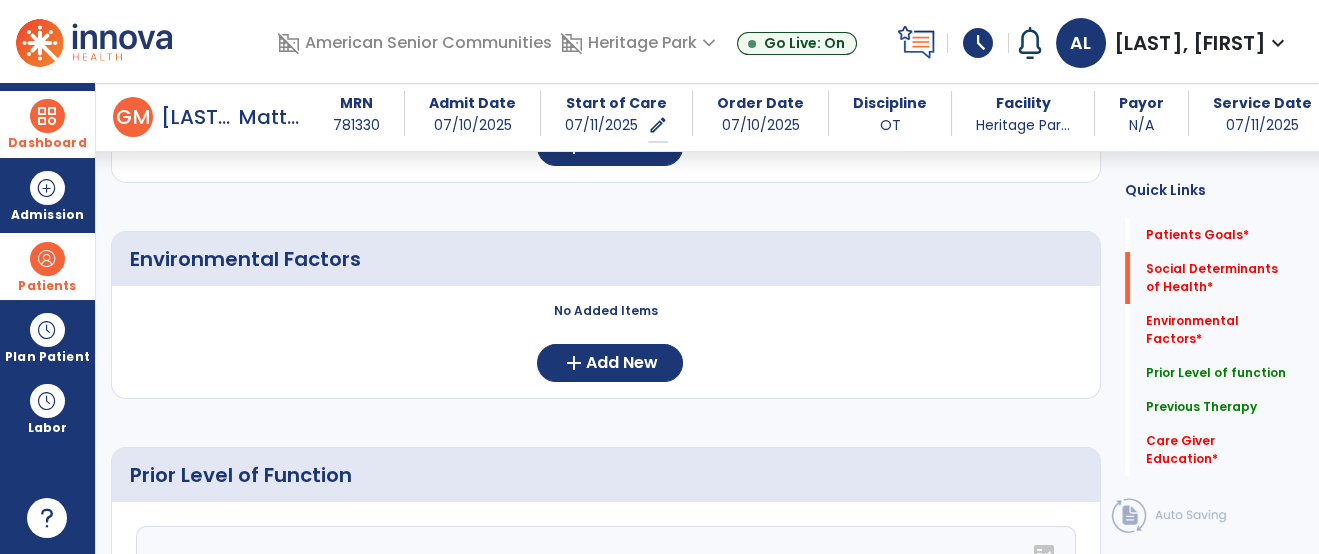 scroll, scrollTop: 0, scrollLeft: 0, axis: both 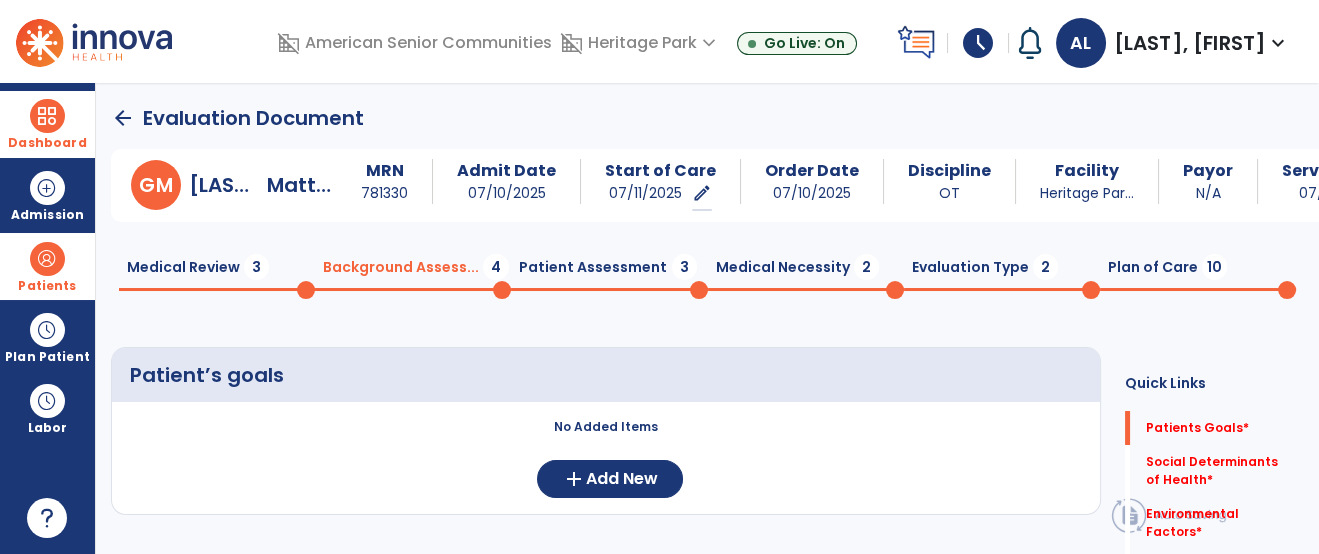 click on "Medical Review  3" 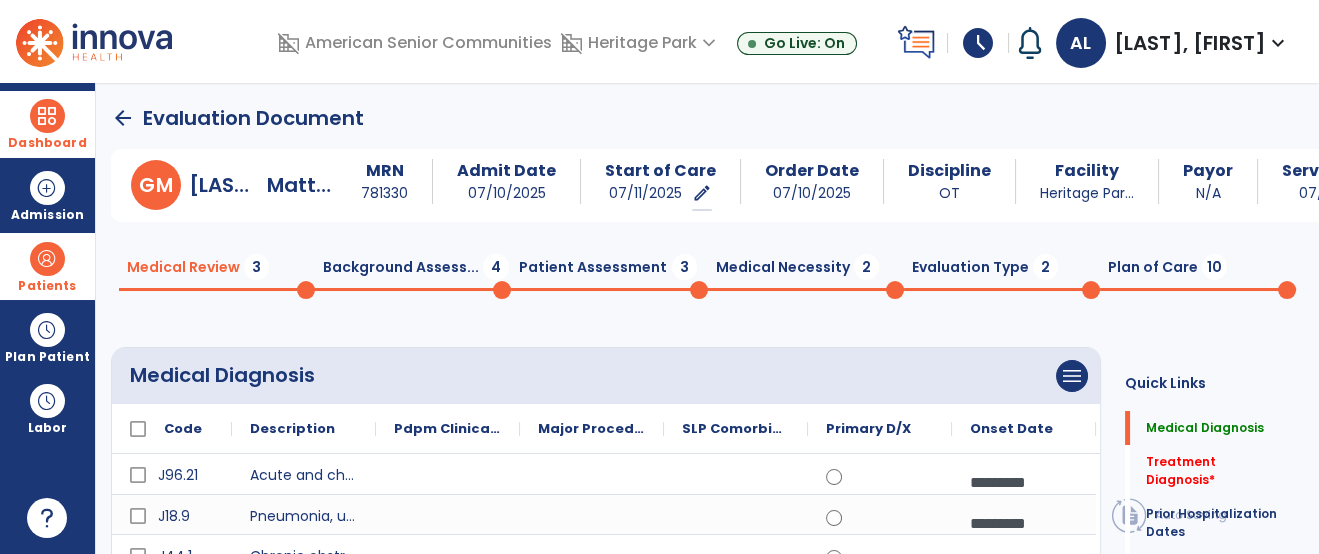click on "menu   Add Medical Diagnosis   Delete Medical Diagnosis" 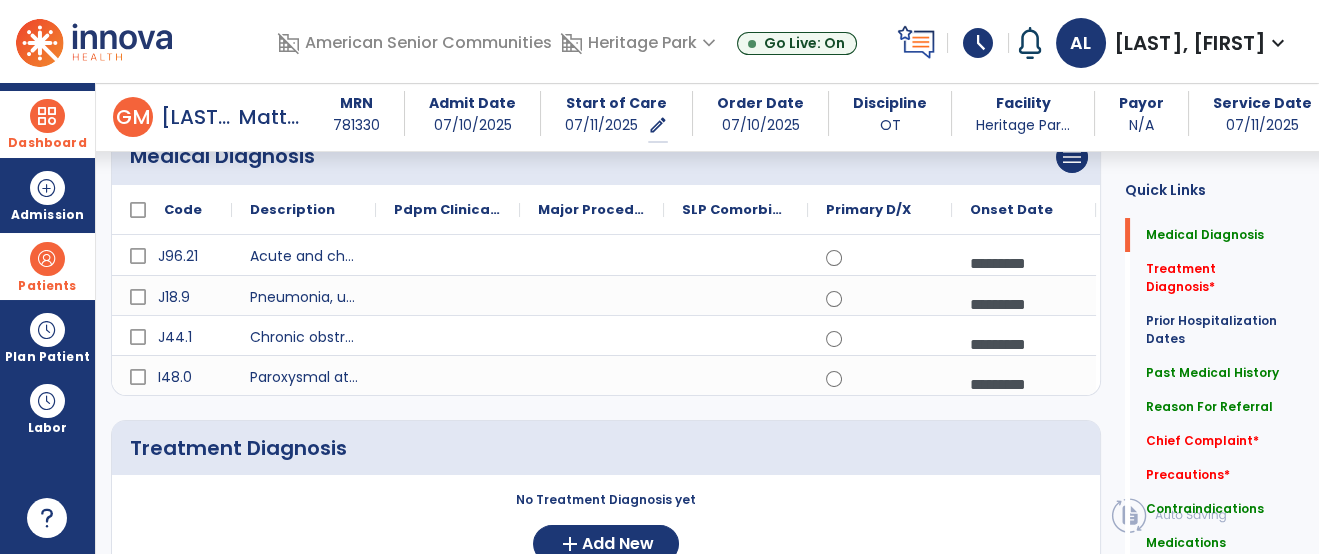 scroll, scrollTop: 355, scrollLeft: 0, axis: vertical 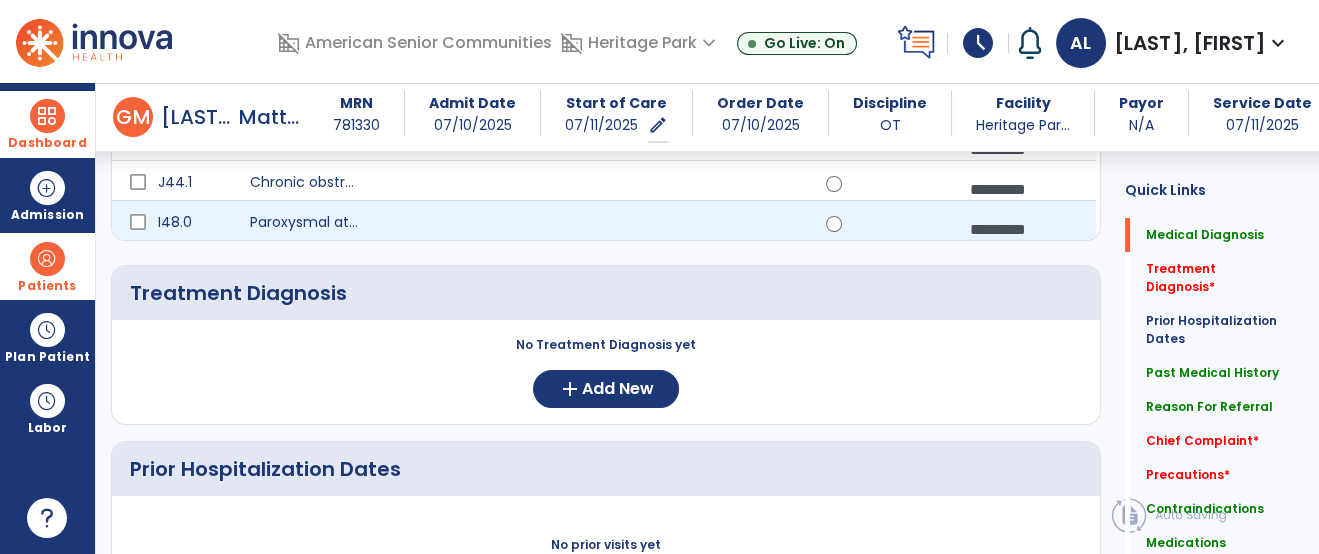 click on "*********" at bounding box center [1024, 229] 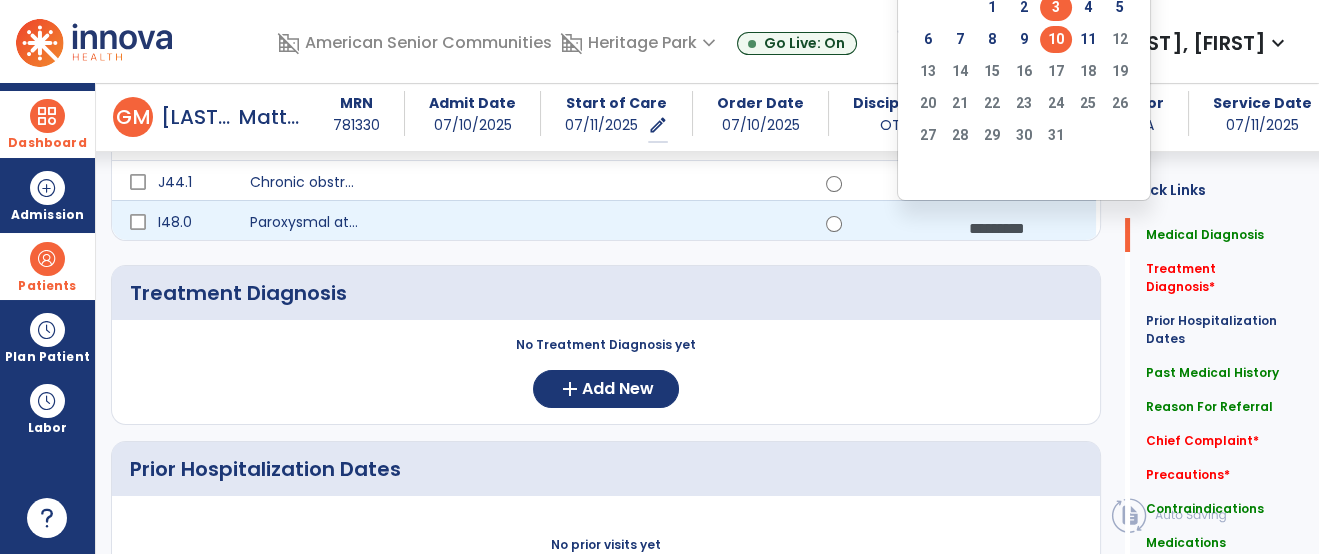 select on "*" 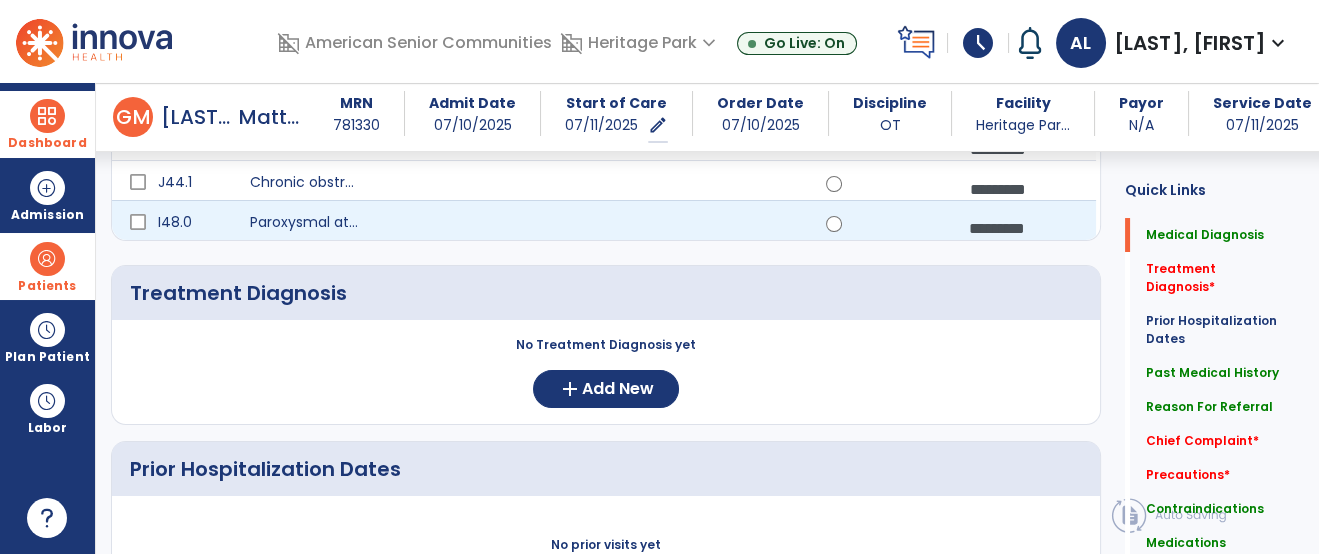 click on "*********" at bounding box center (1024, 228) 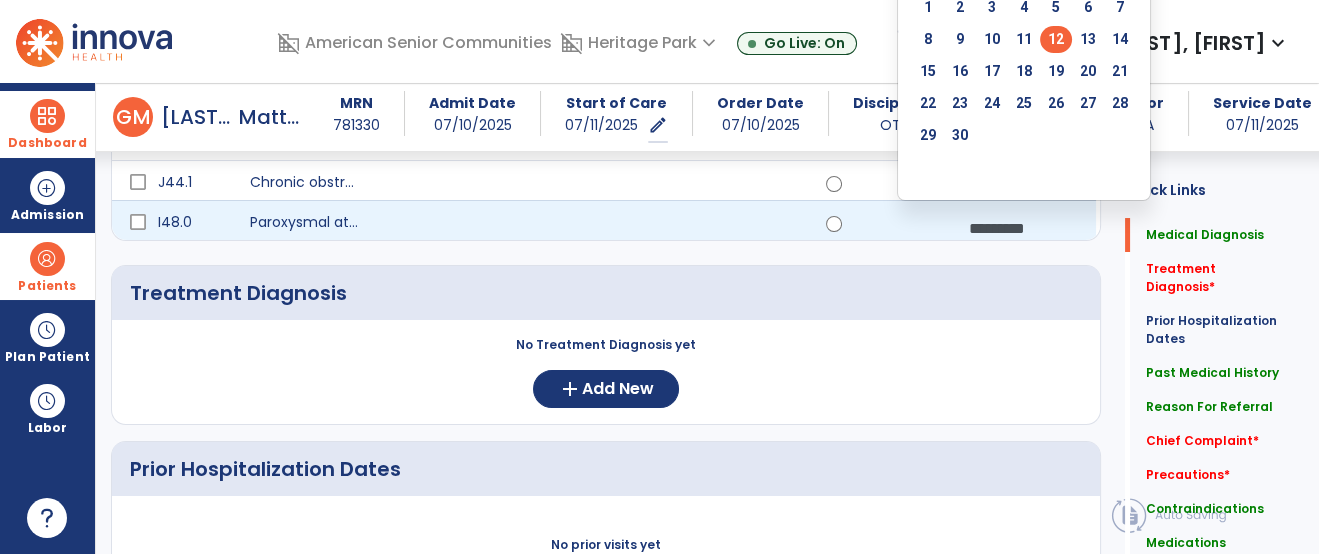 click on "*********" at bounding box center (1024, 228) 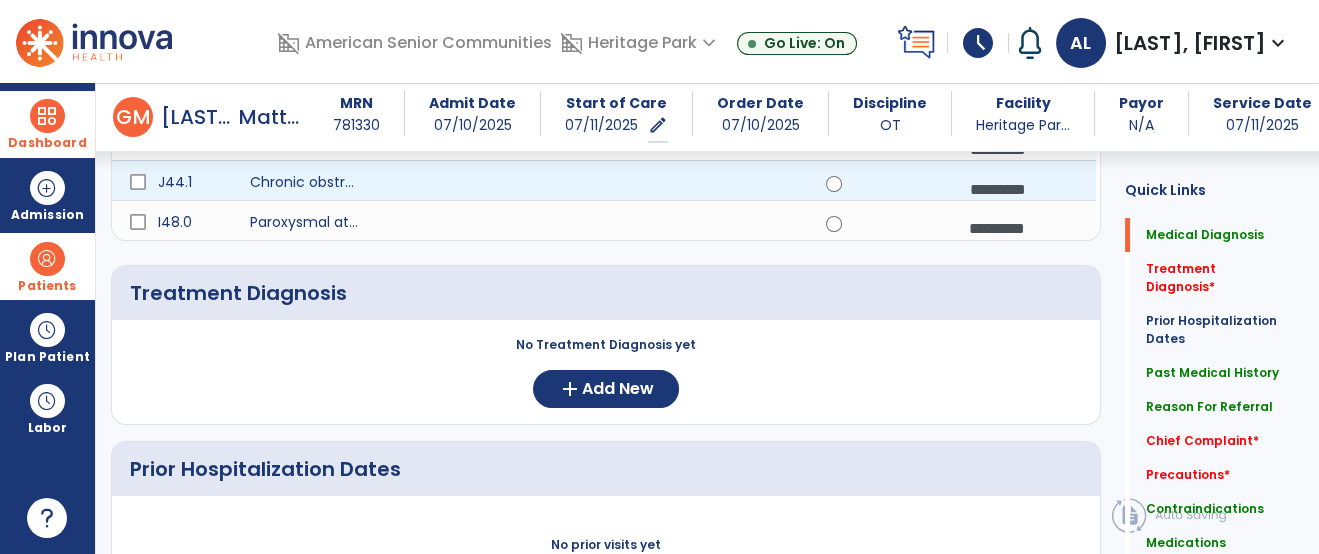 click on "*********" at bounding box center [1024, 189] 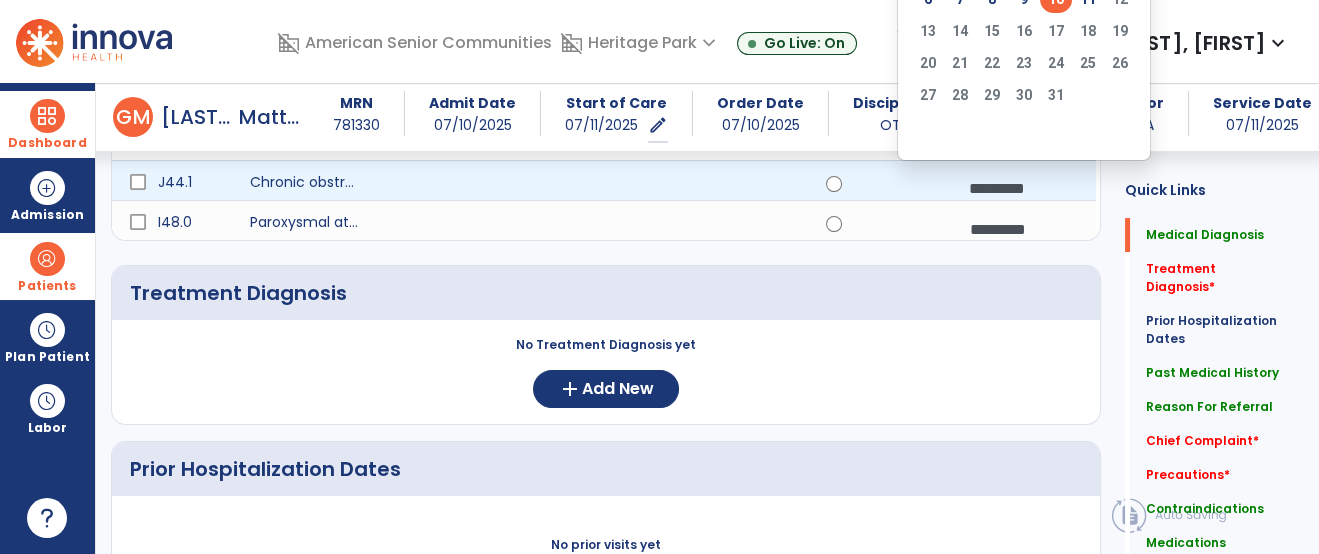 select on "*" 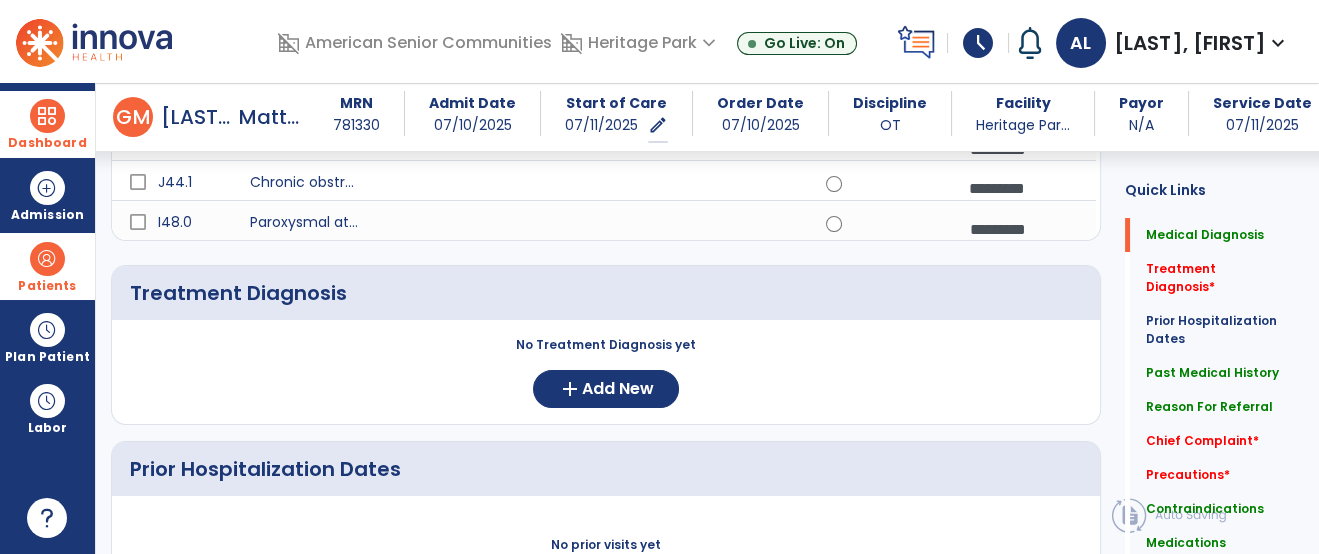 click on "Quick Links  Medical Diagnosis   Medical Diagnosis   Treatment Diagnosis   *  Treatment Diagnosis   *  Prior Hospitalization Dates   Prior Hospitalization Dates   Past Medical History   Past Medical History   Reason For Referral   Reason For Referral   Chief Complaint   *  Chief Complaint   *  Precautions   *  Precautions   *  Contraindications   Contraindications   Medications   Medications" 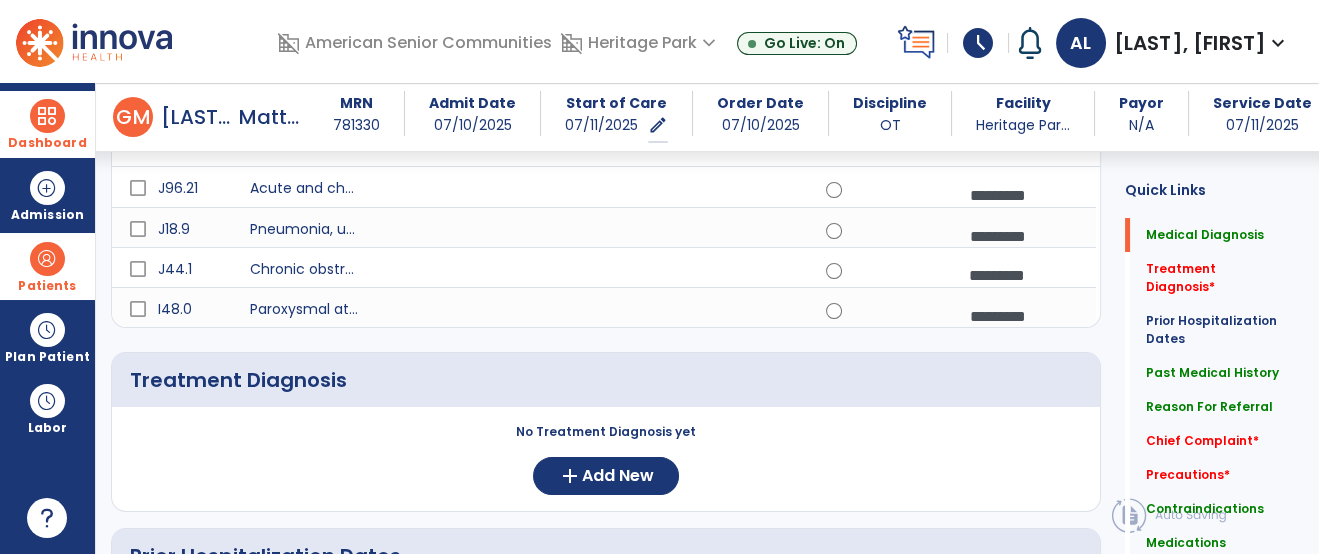 scroll, scrollTop: 266, scrollLeft: 0, axis: vertical 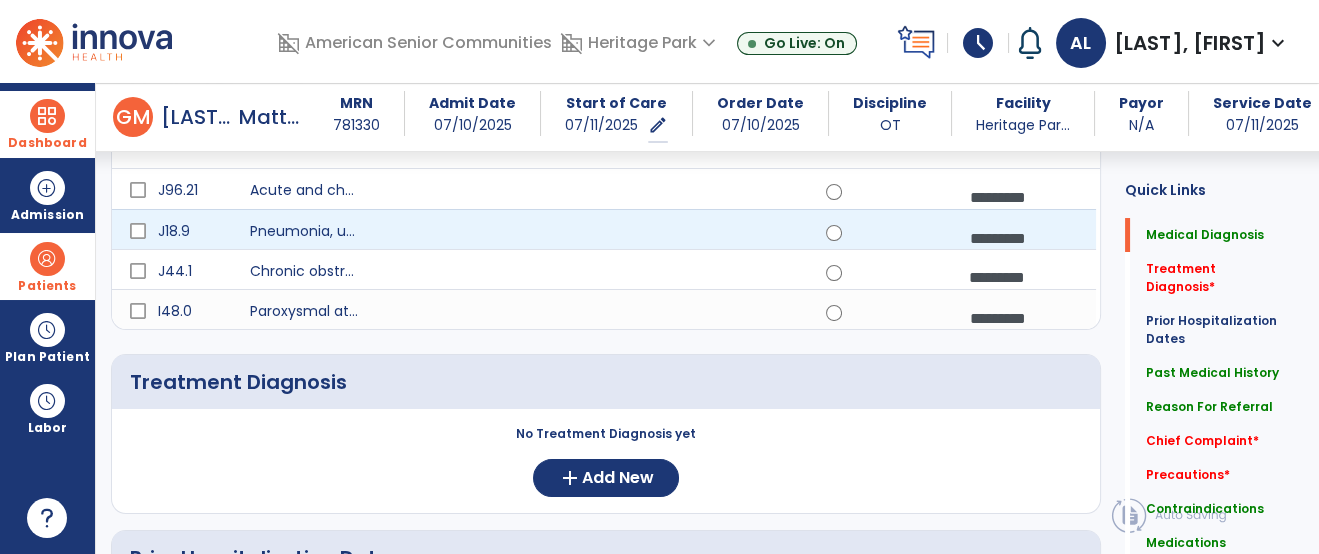 click on "*********" at bounding box center (1024, 238) 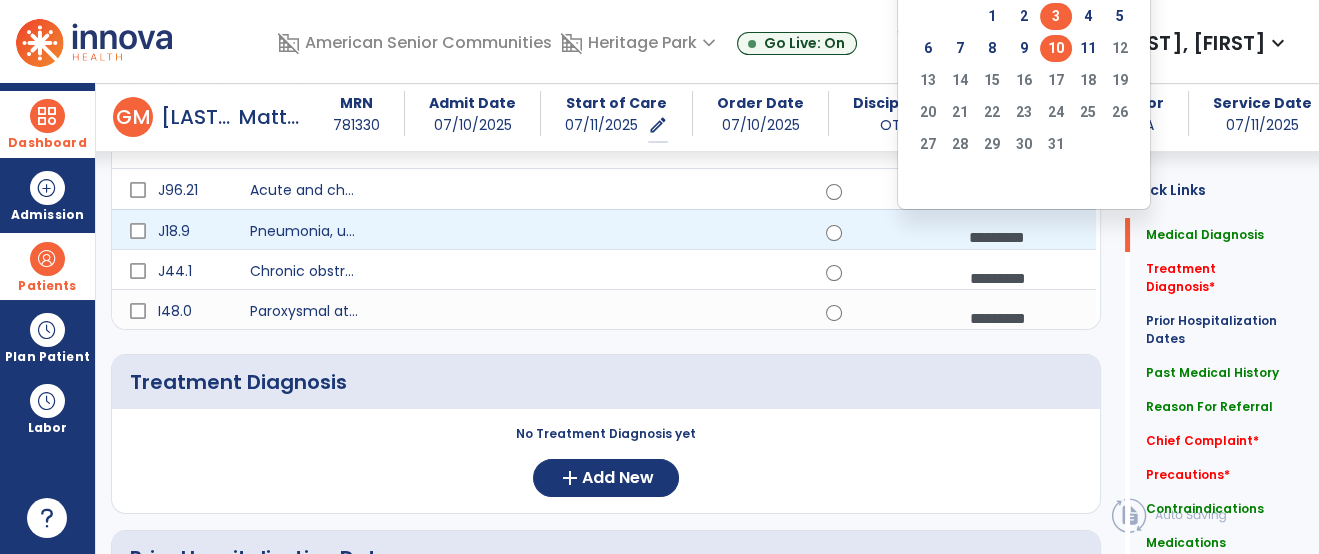 select on "*" 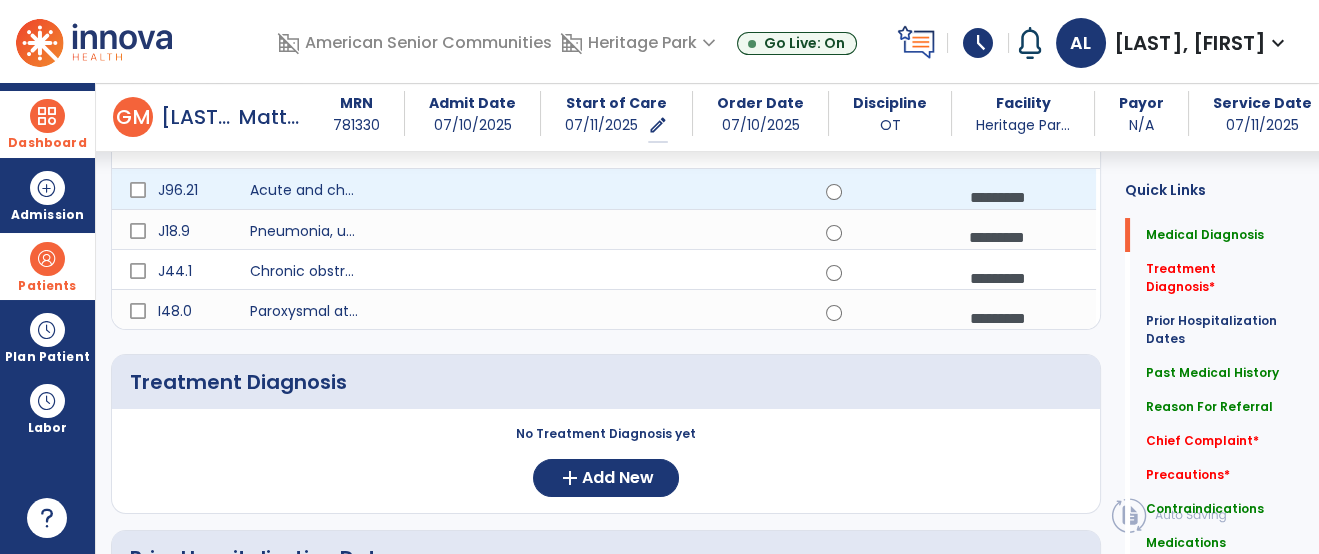 click on "*********" at bounding box center [1024, 197] 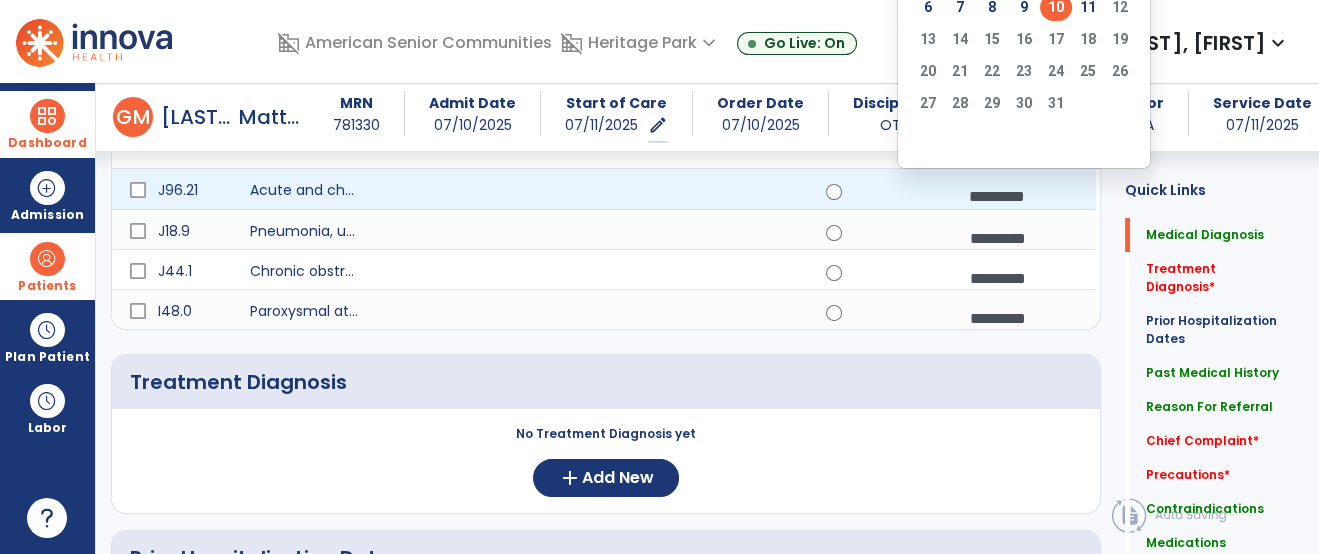 select on "*" 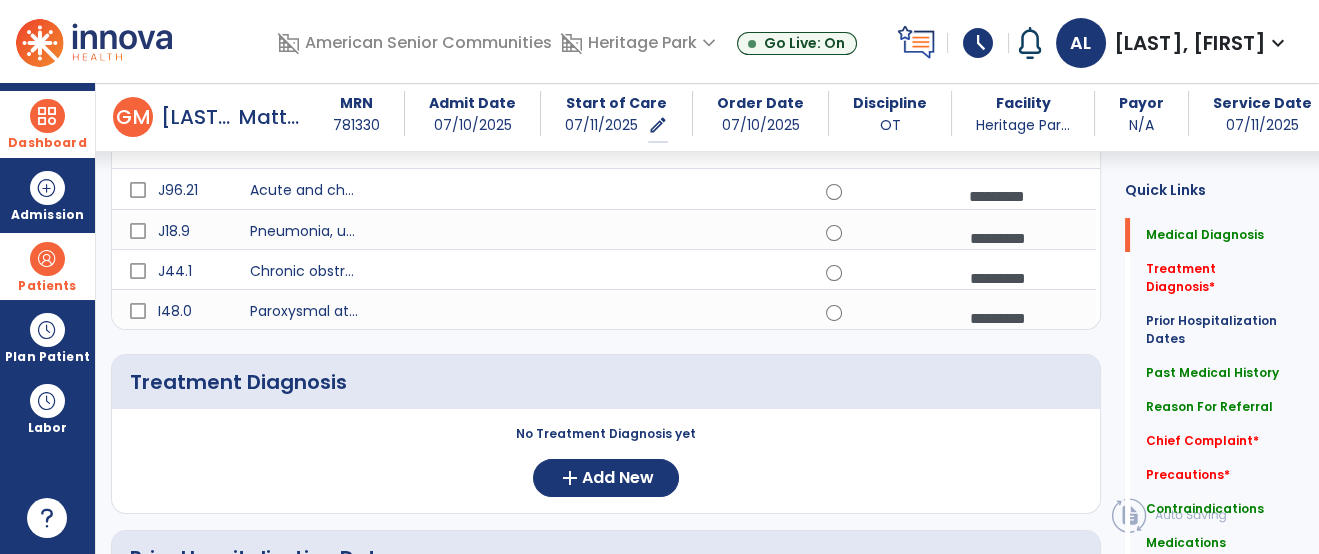 click on "Chief Complaint   *  Chief Complaint   *" 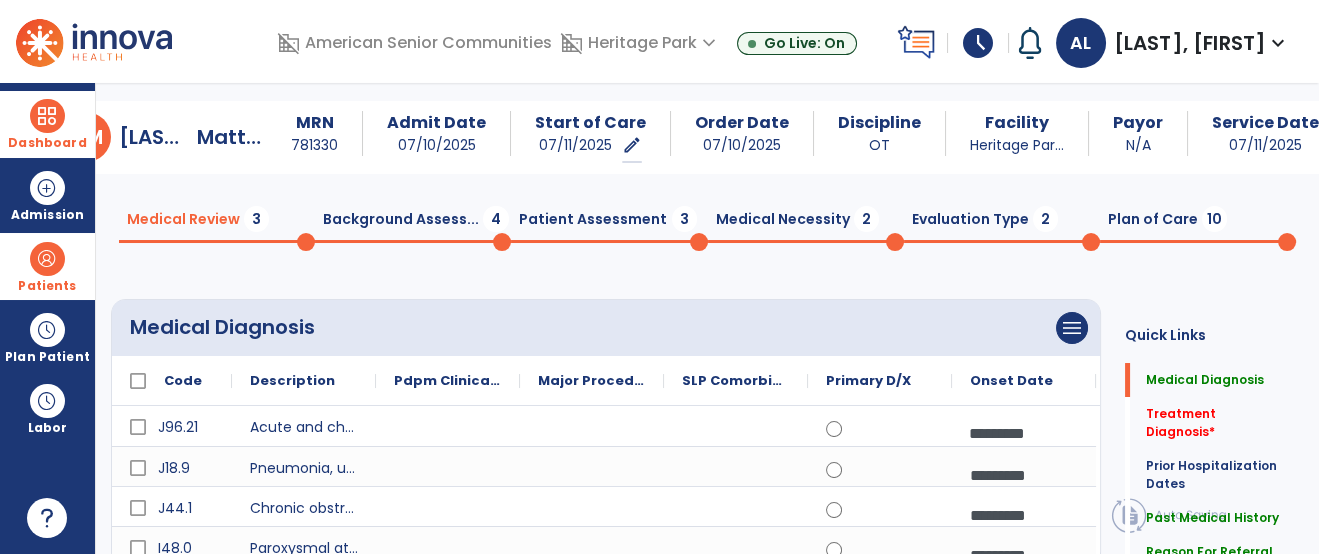 scroll, scrollTop: 0, scrollLeft: 0, axis: both 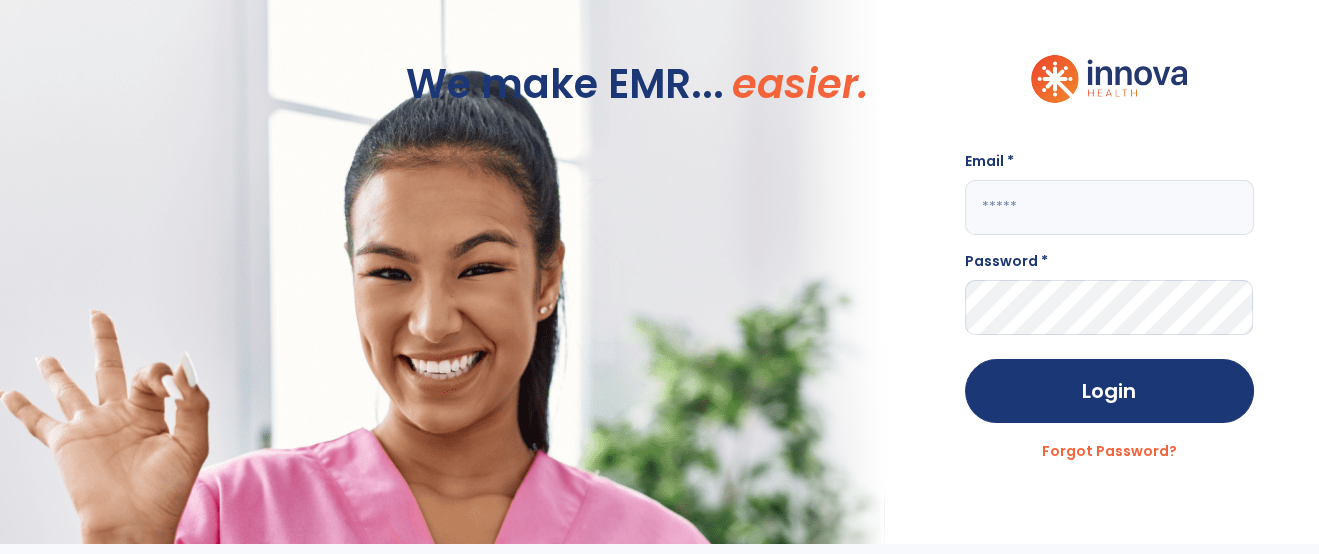click on "Password *" 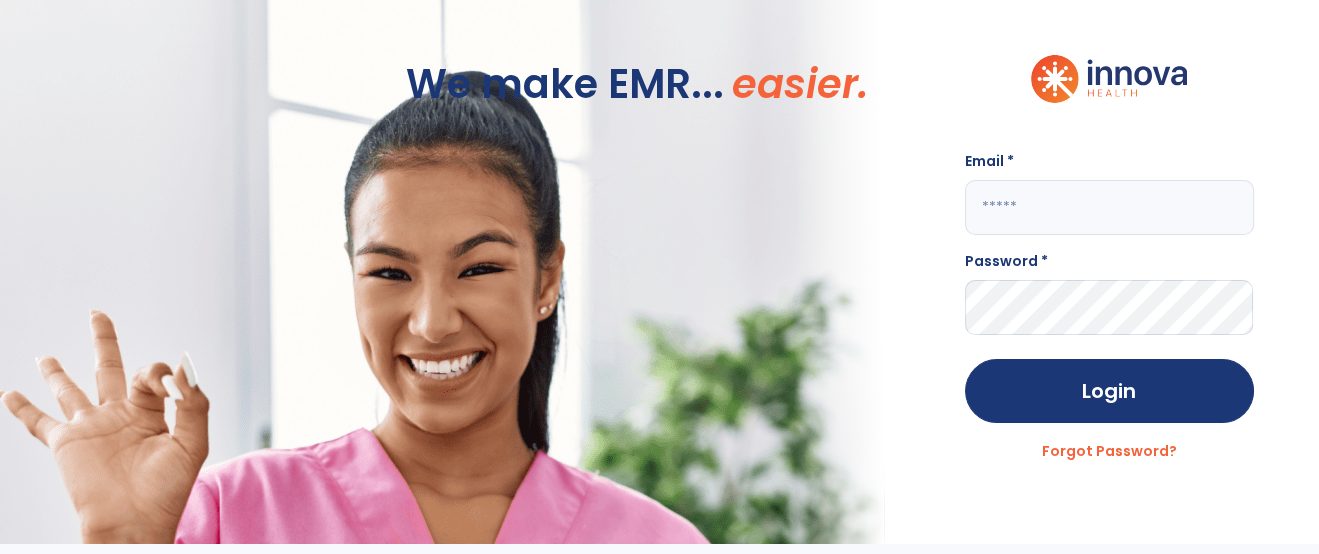 click 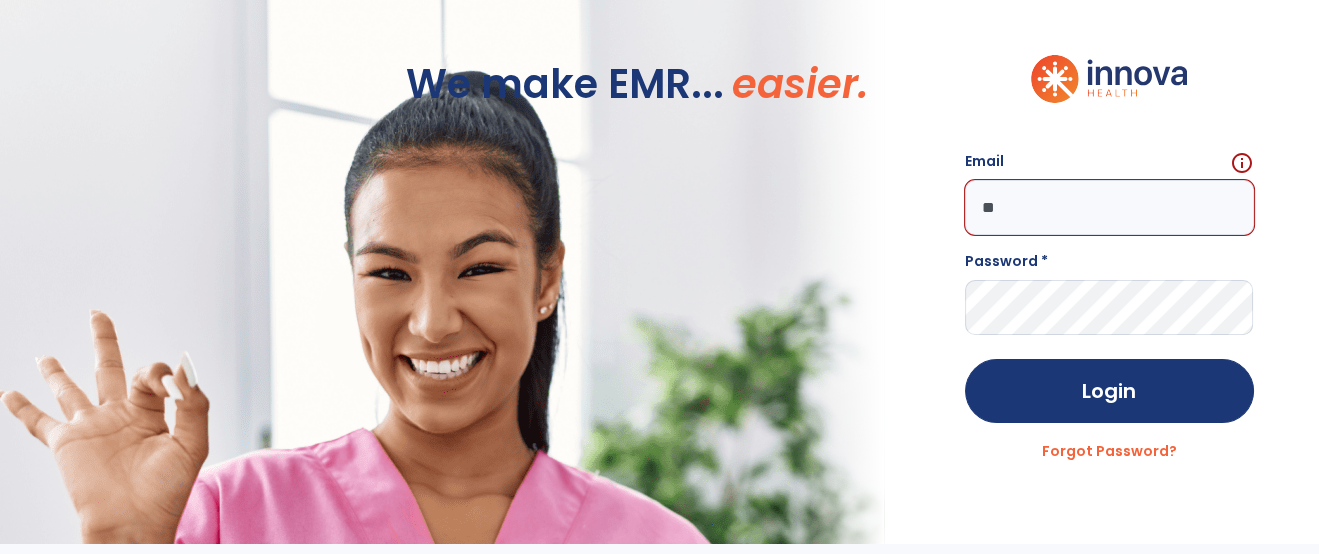 type on "*" 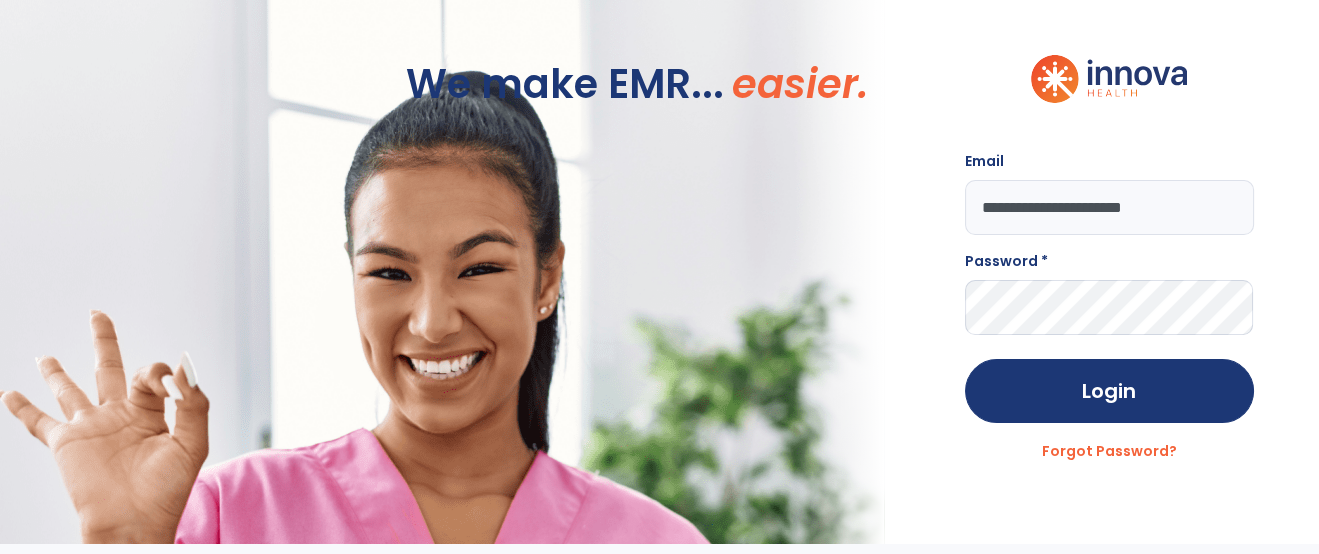type on "**********" 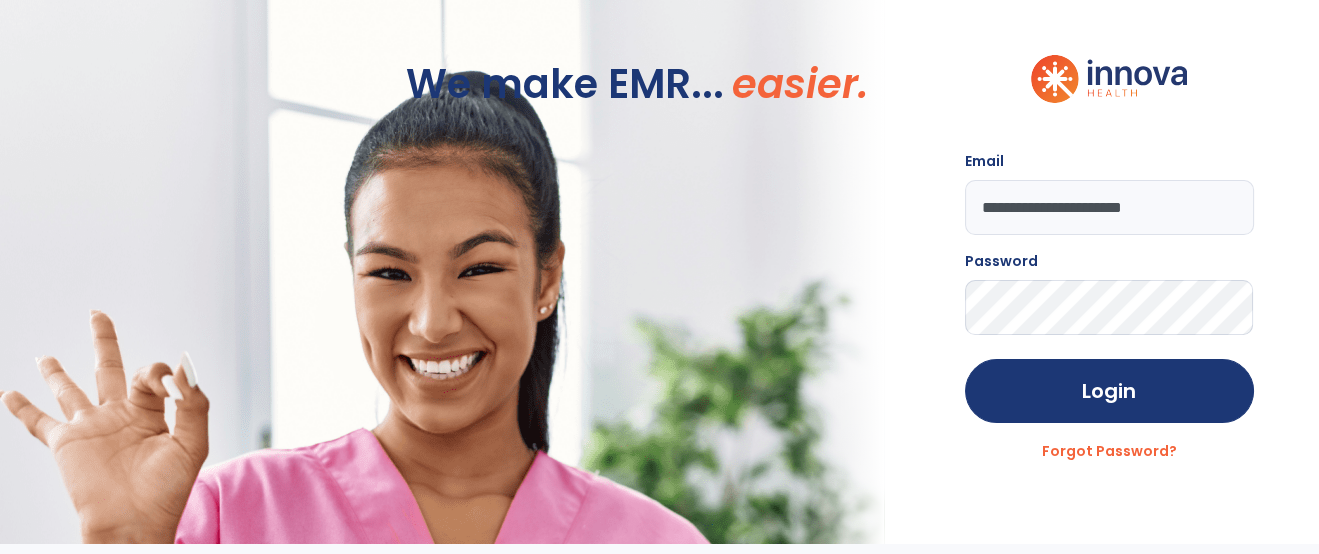 click on "Login" 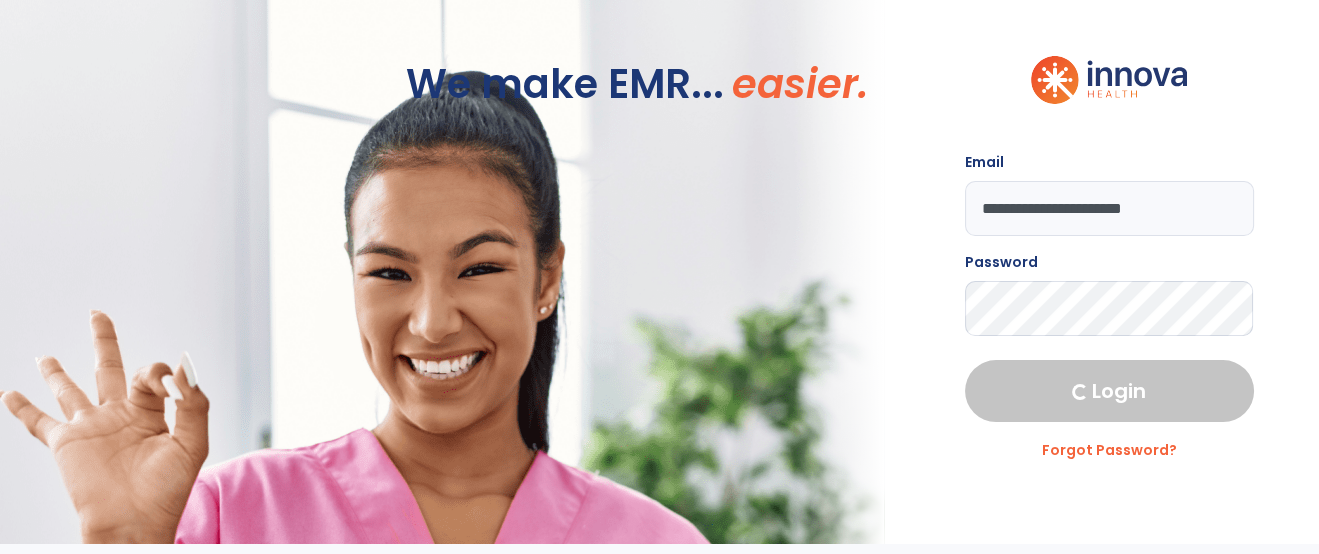 select on "****" 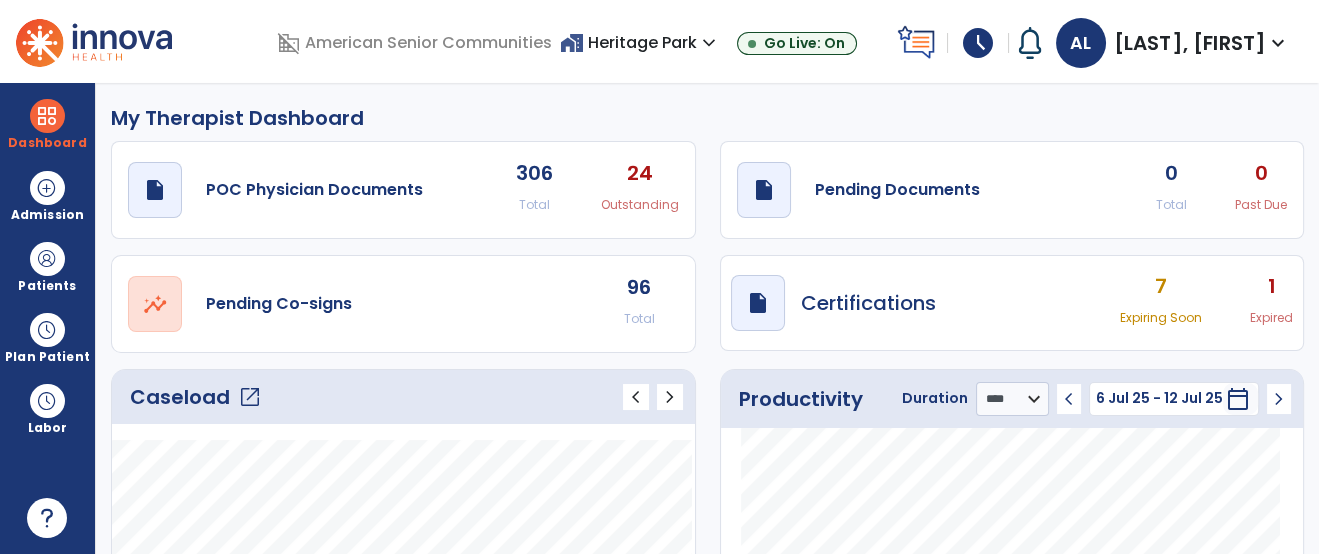click on "0" 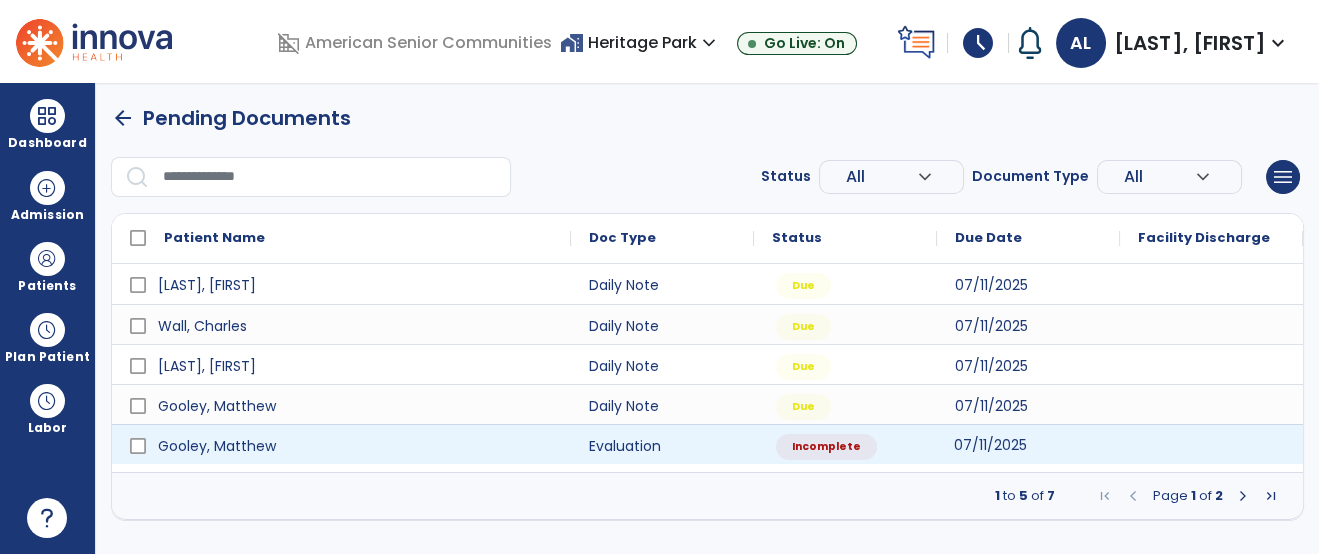click on "07/11/2025" at bounding box center (990, 445) 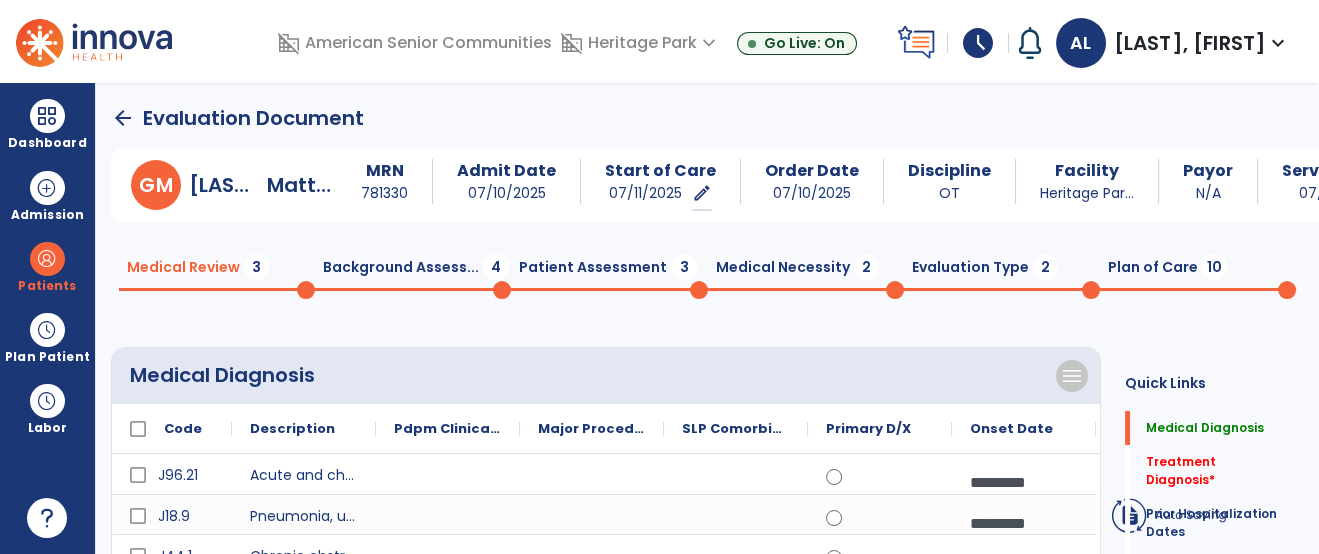 click on "Treatment Diagnosis   *  Treatment Diagnosis   *" 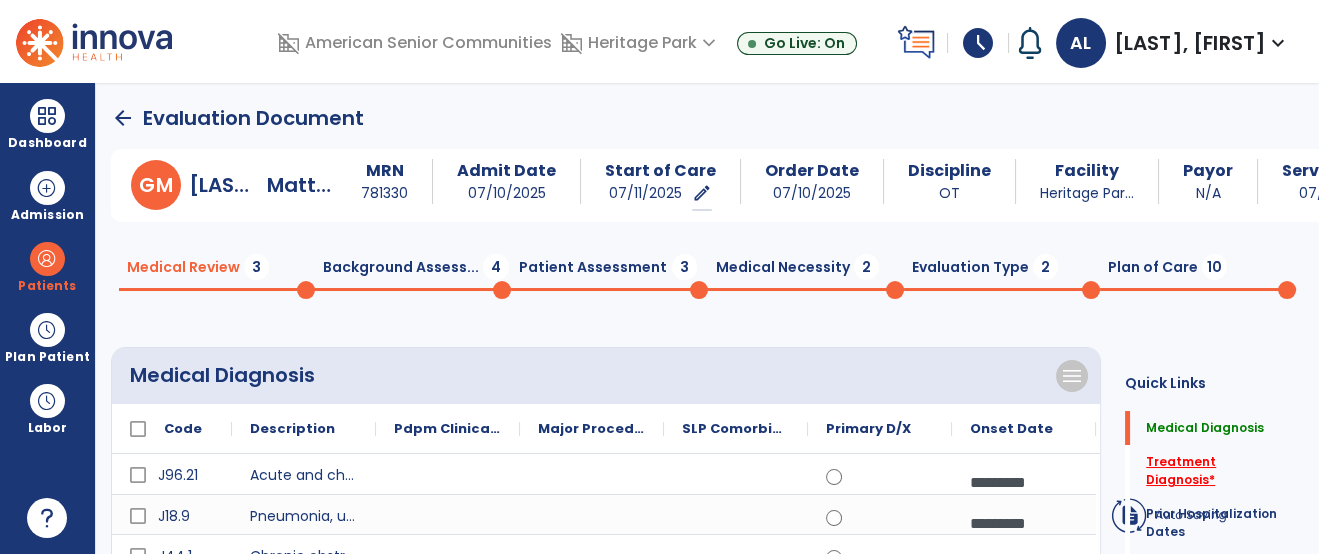 click on "Treatment Diagnosis   *" 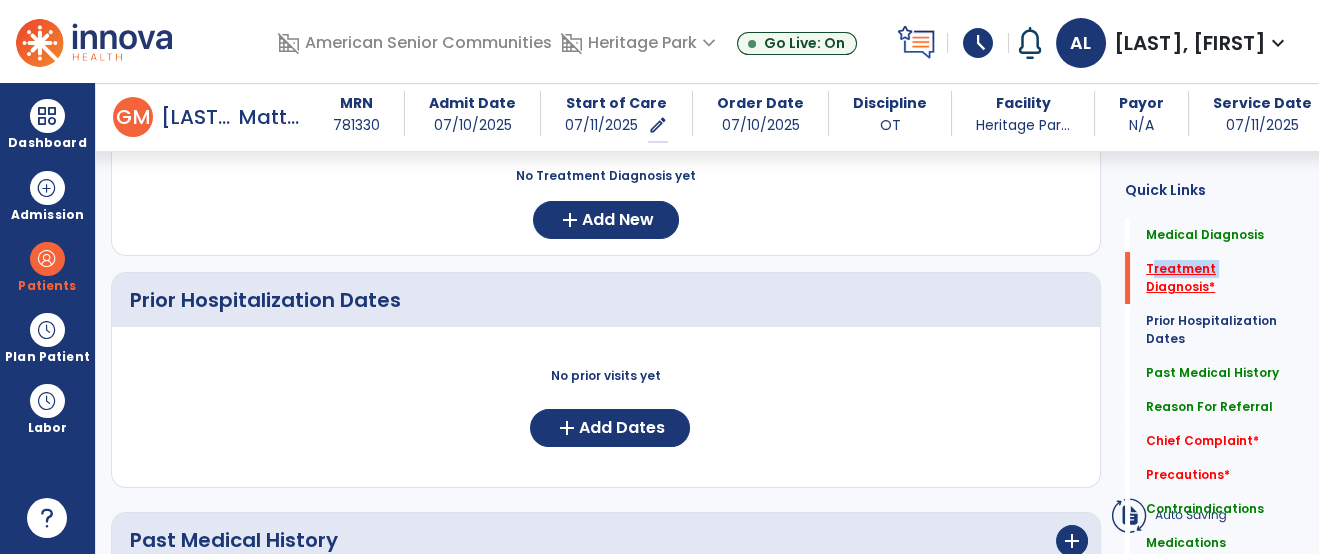 scroll, scrollTop: 556, scrollLeft: 0, axis: vertical 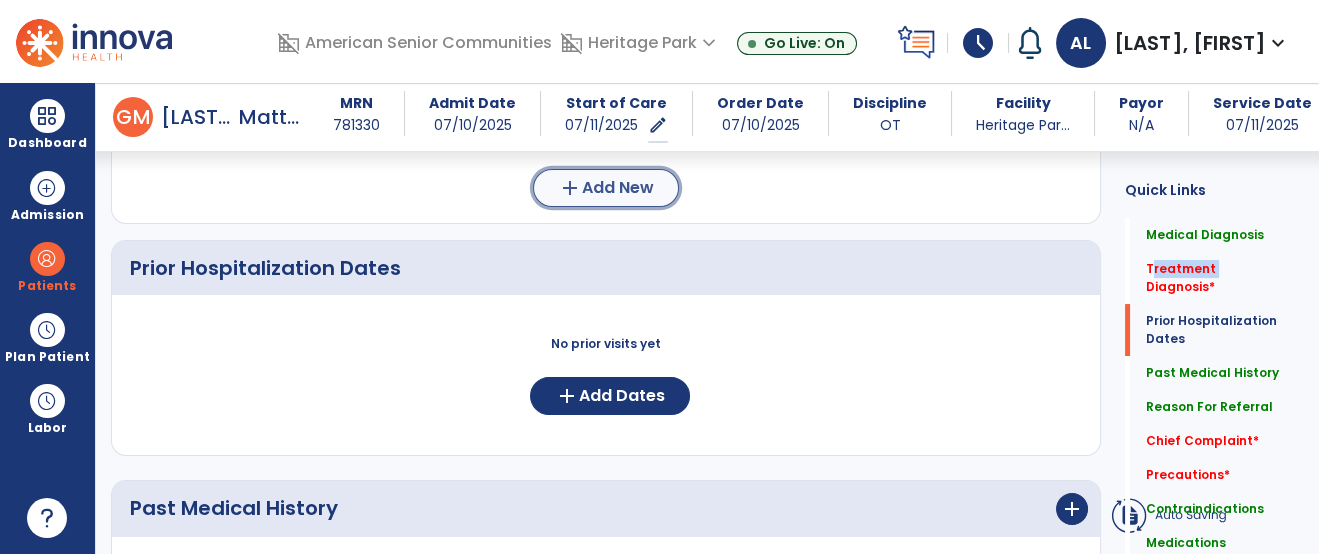 click on "add" 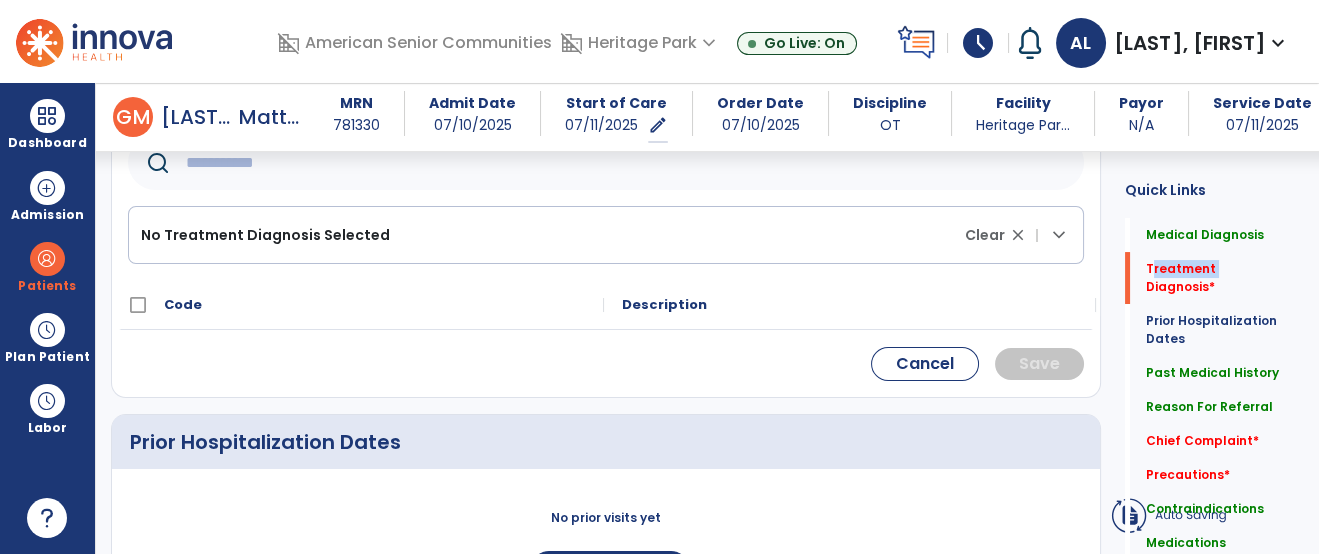 click 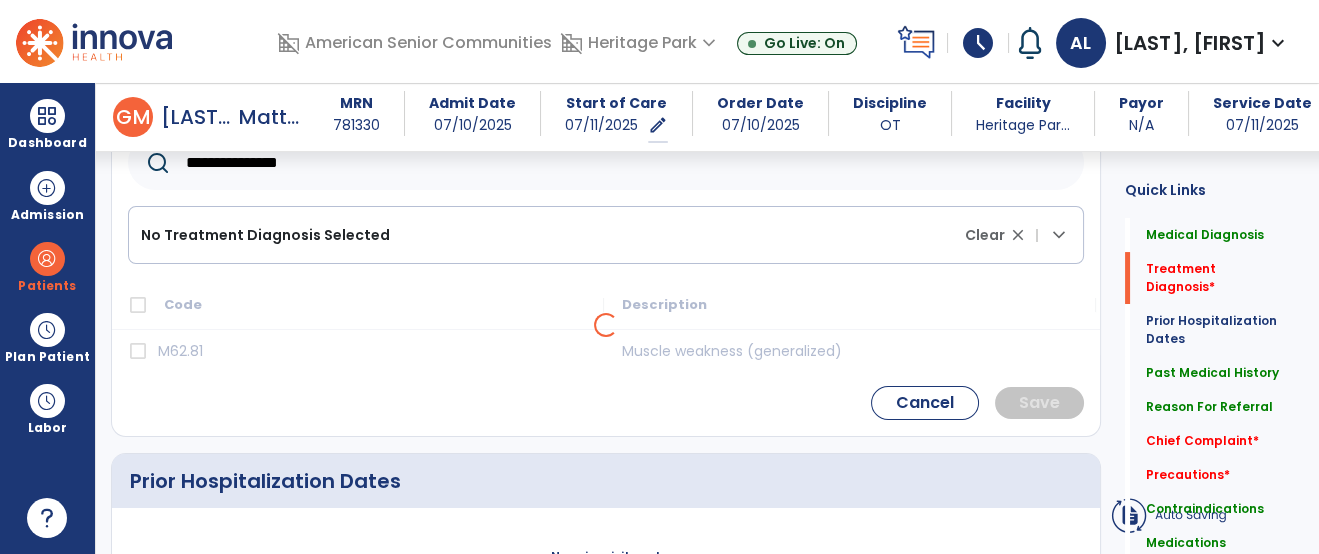type on "**********" 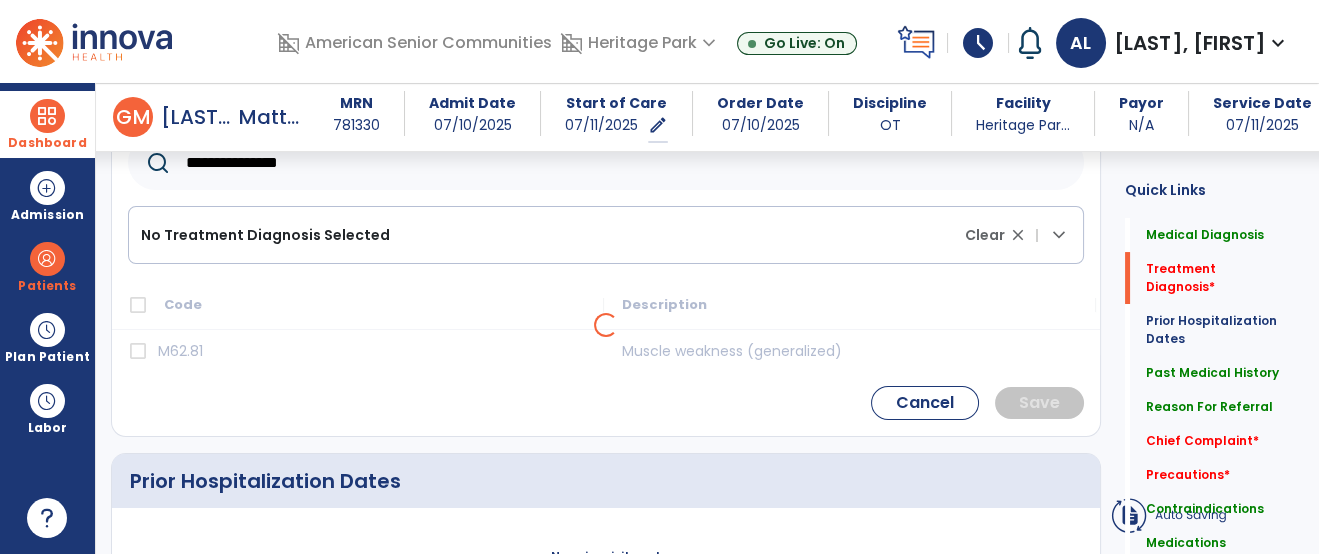 click on "Dashboard" at bounding box center [47, 143] 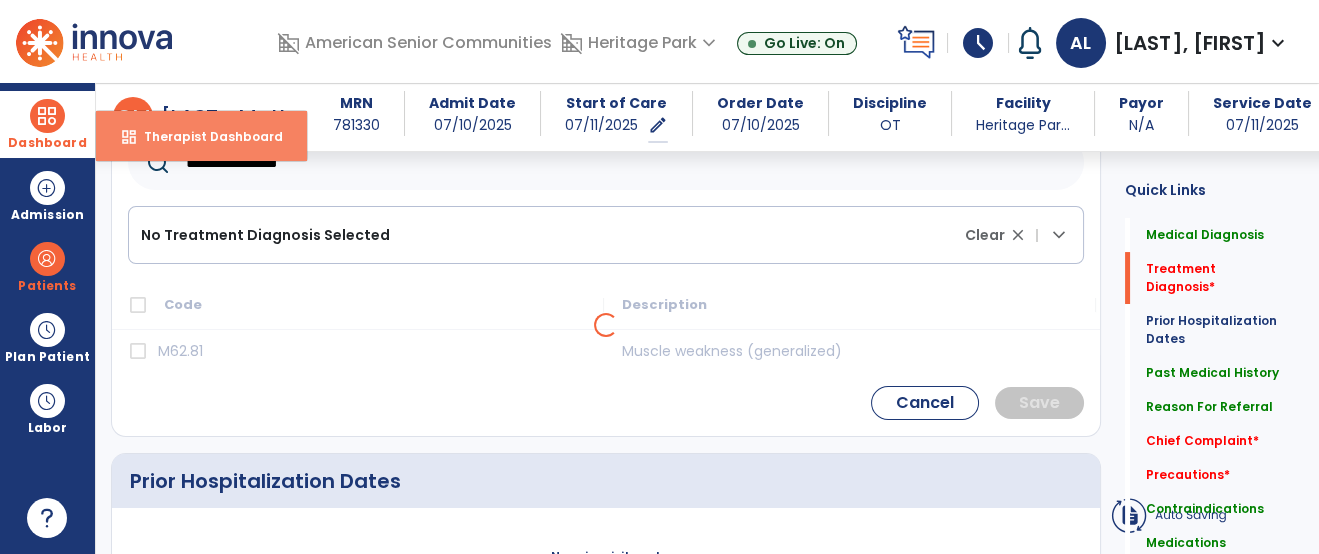 click on "Therapist Dashboard" at bounding box center [205, 136] 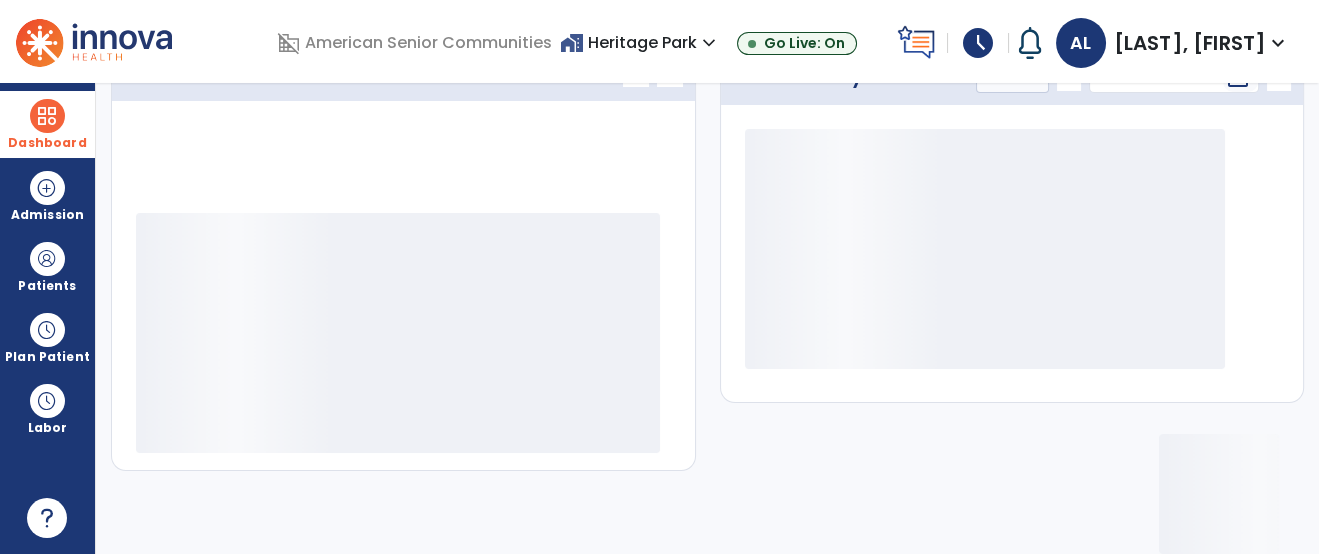 scroll, scrollTop: 324, scrollLeft: 0, axis: vertical 